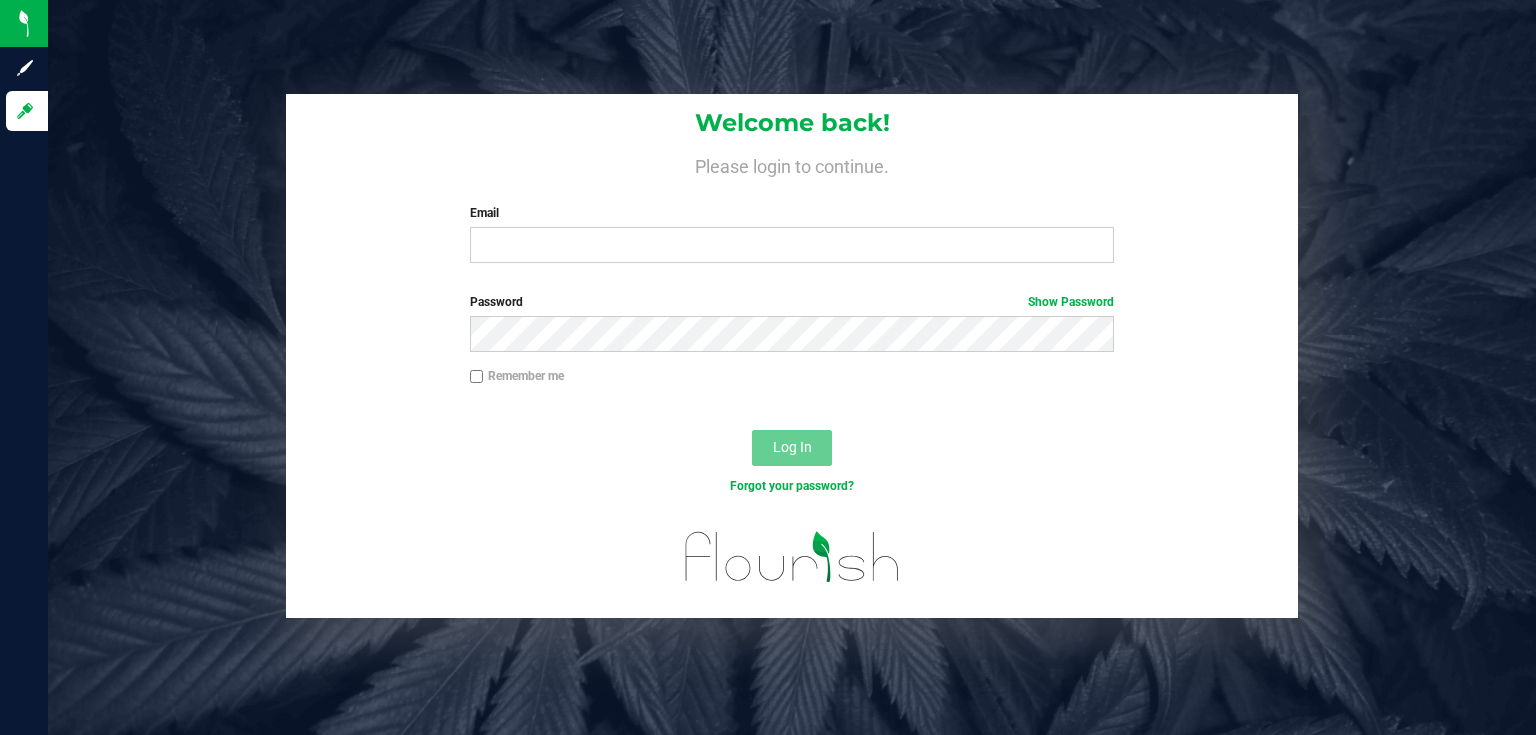 scroll, scrollTop: 0, scrollLeft: 0, axis: both 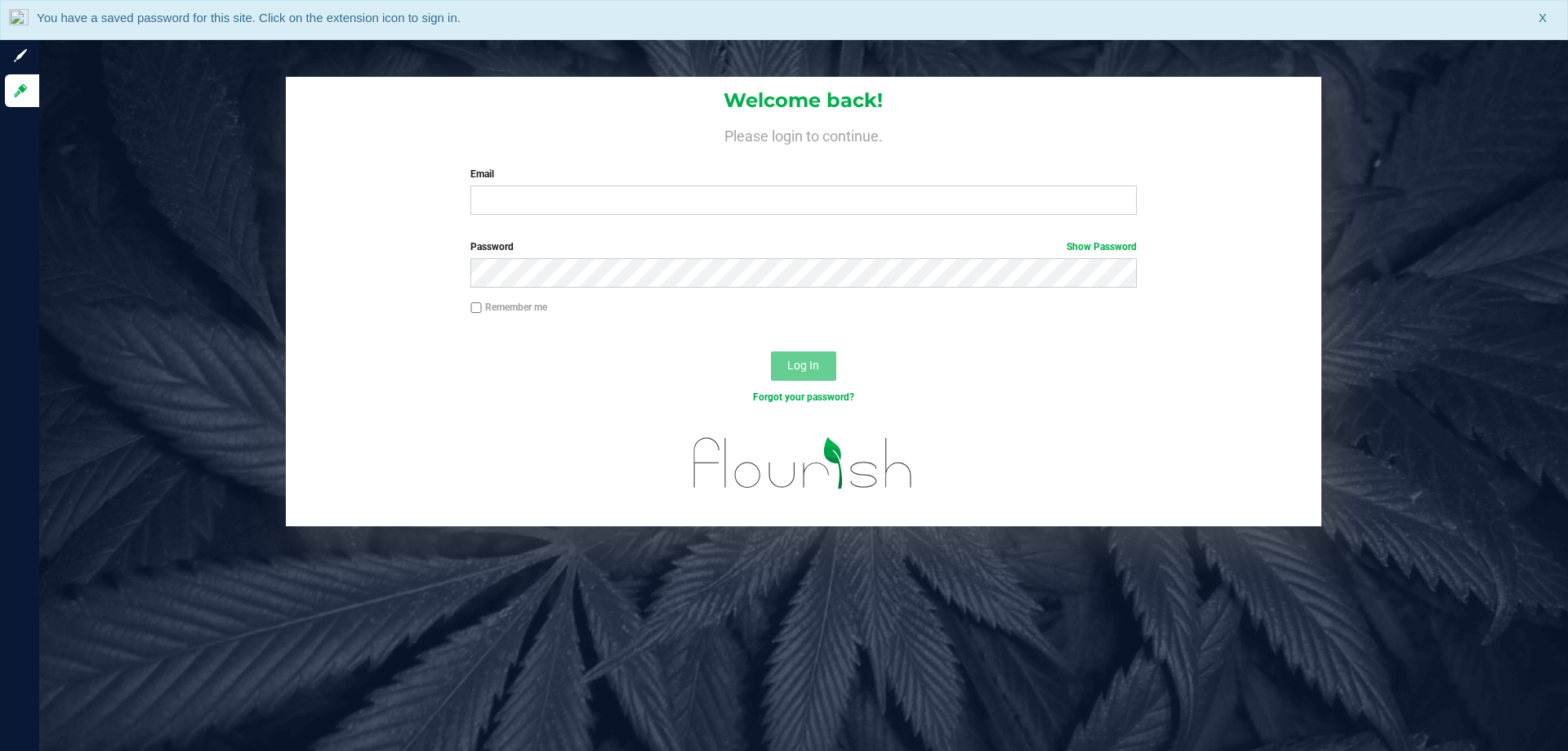 drag, startPoint x: 1233, startPoint y: 14, endPoint x: 274, endPoint y: 223, distance: 981.5101 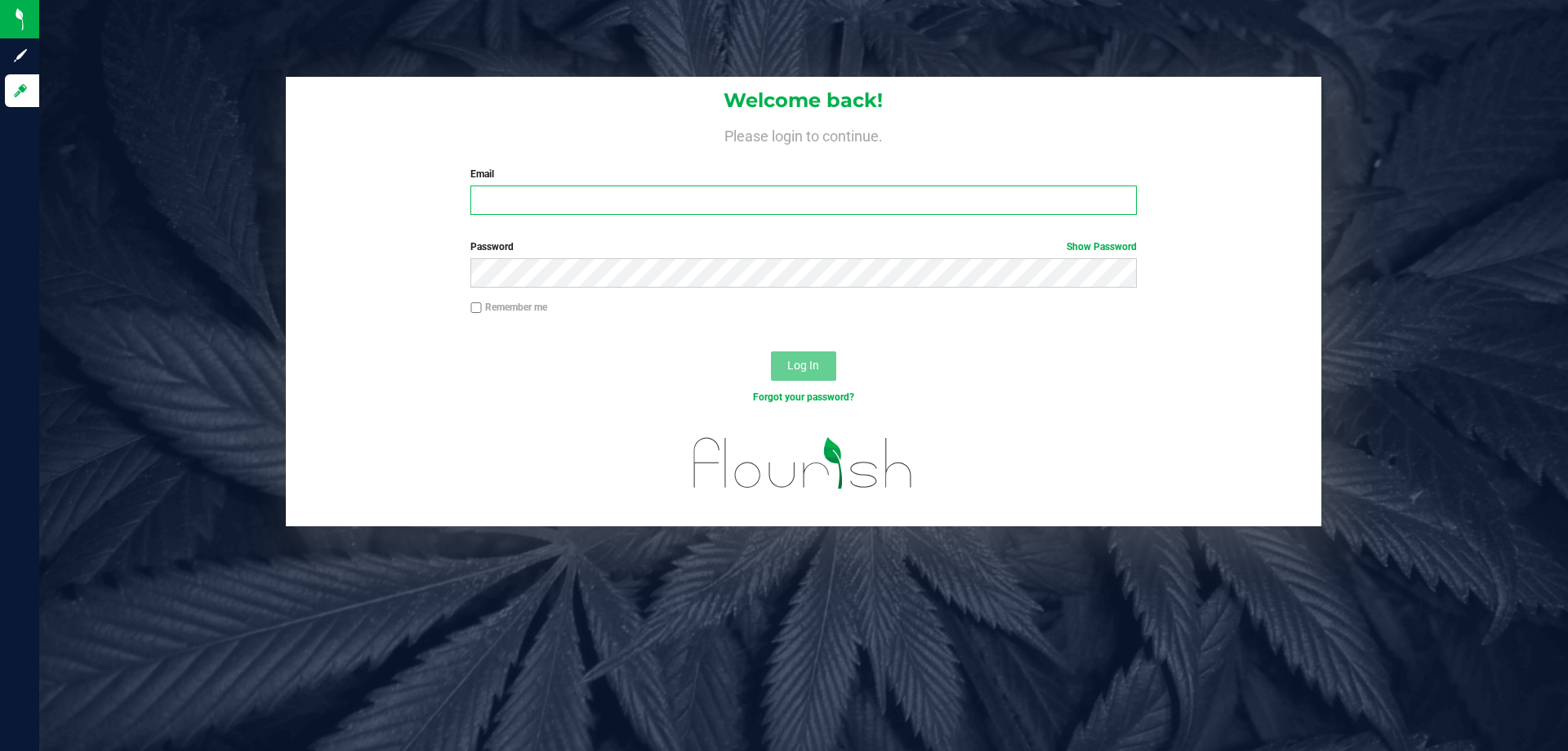 click on "Email" at bounding box center (803, 200) 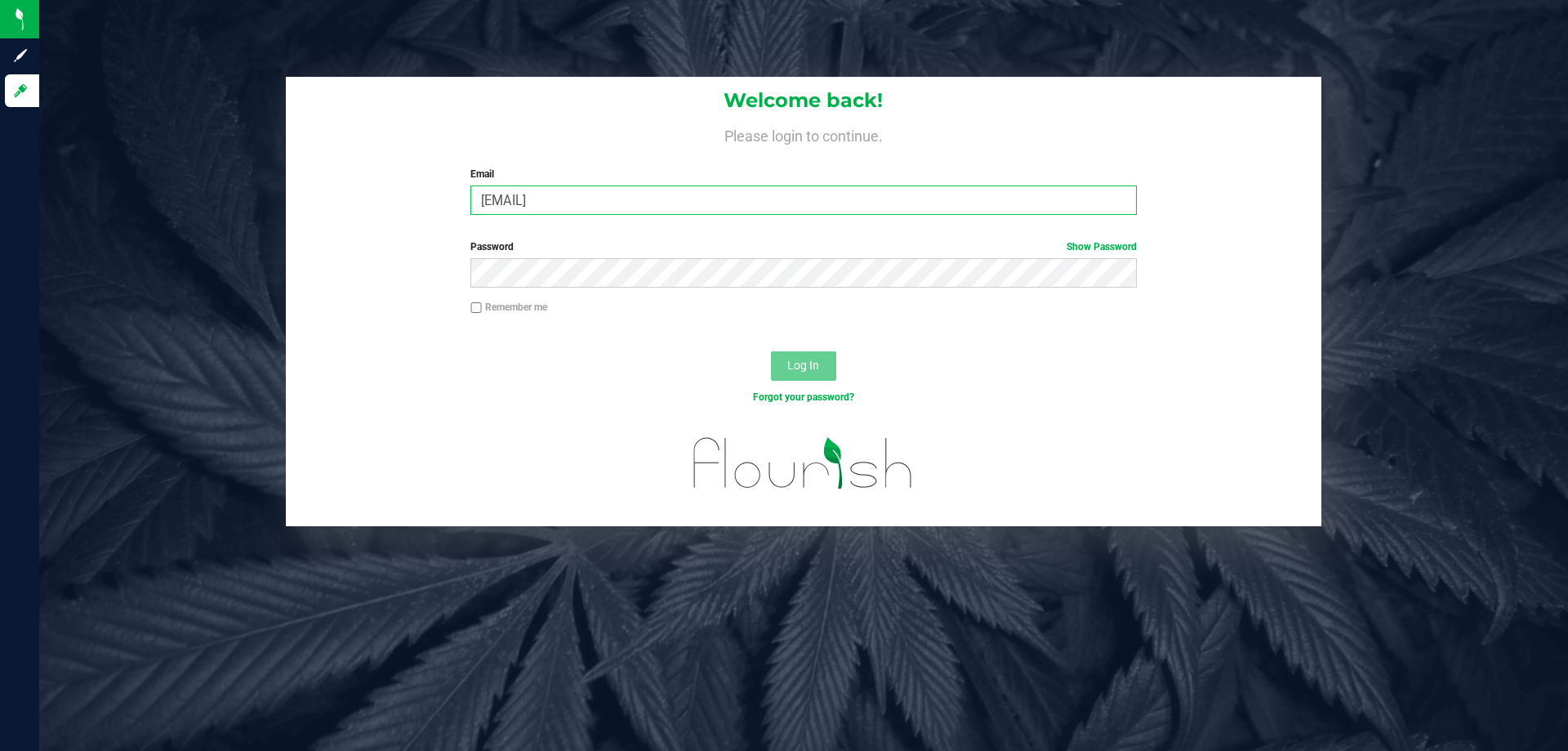 click on "rmatos@liveparallelcom" at bounding box center (803, 200) 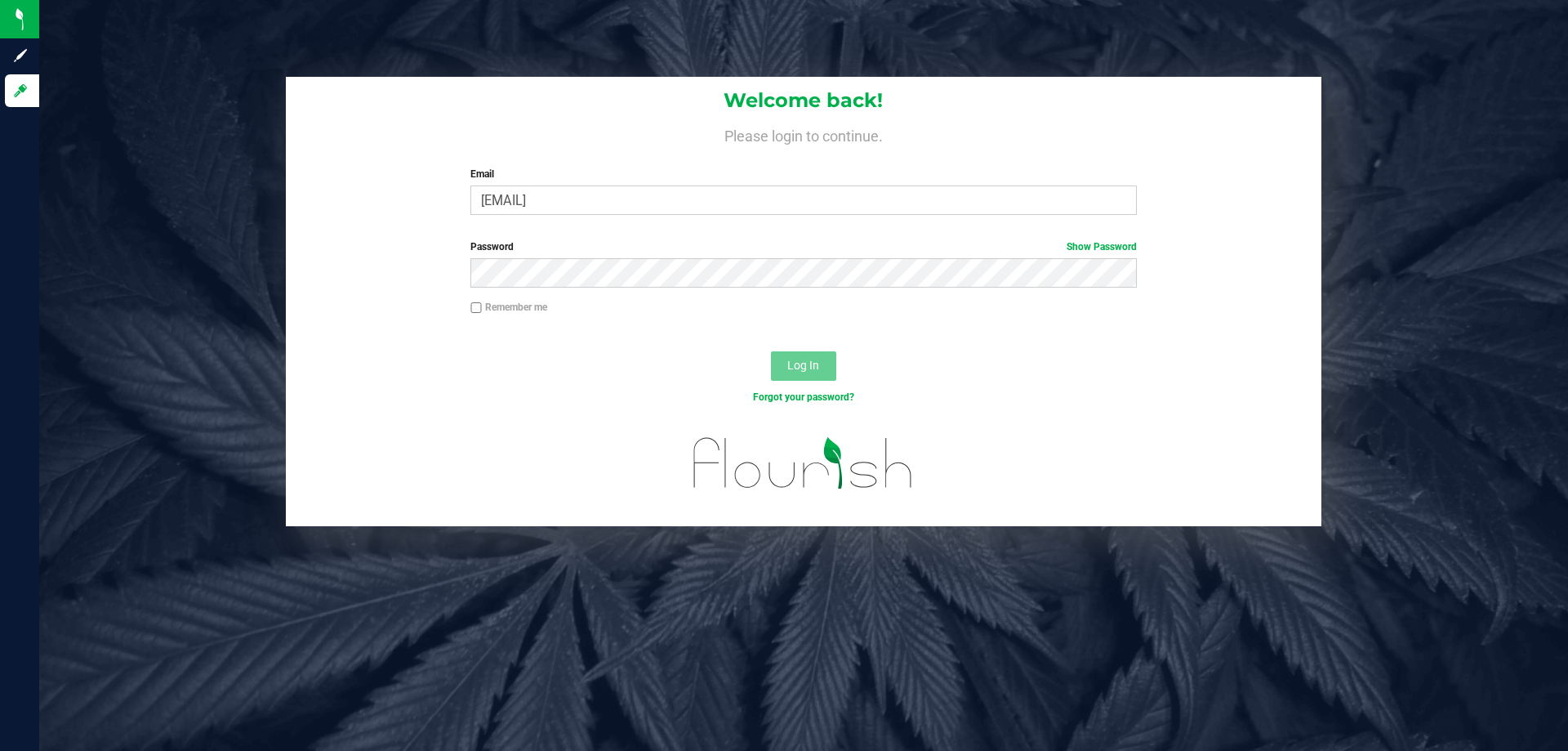 click on "Password
Show Password" at bounding box center (803, 247) 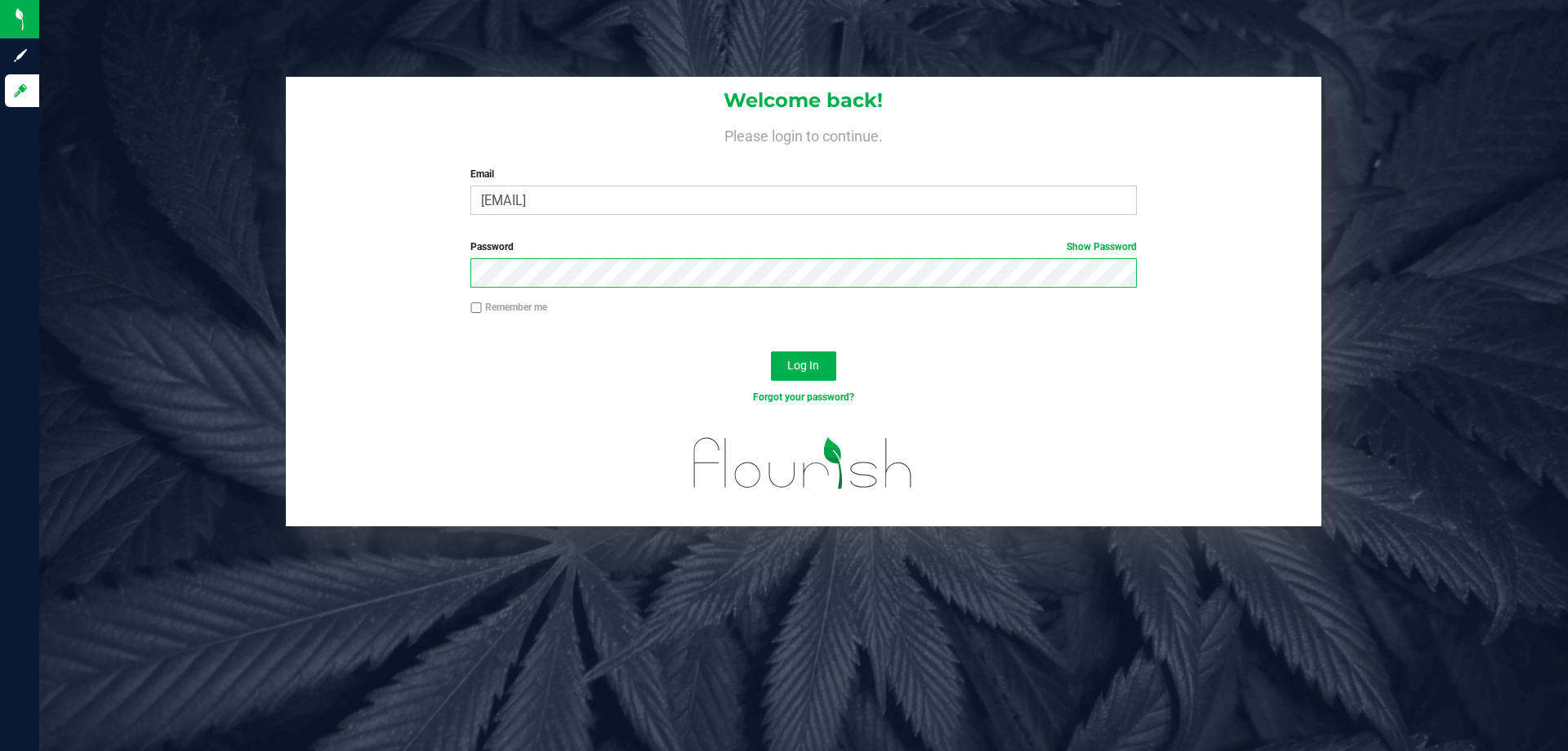 click on "Log In" at bounding box center (804, 366) 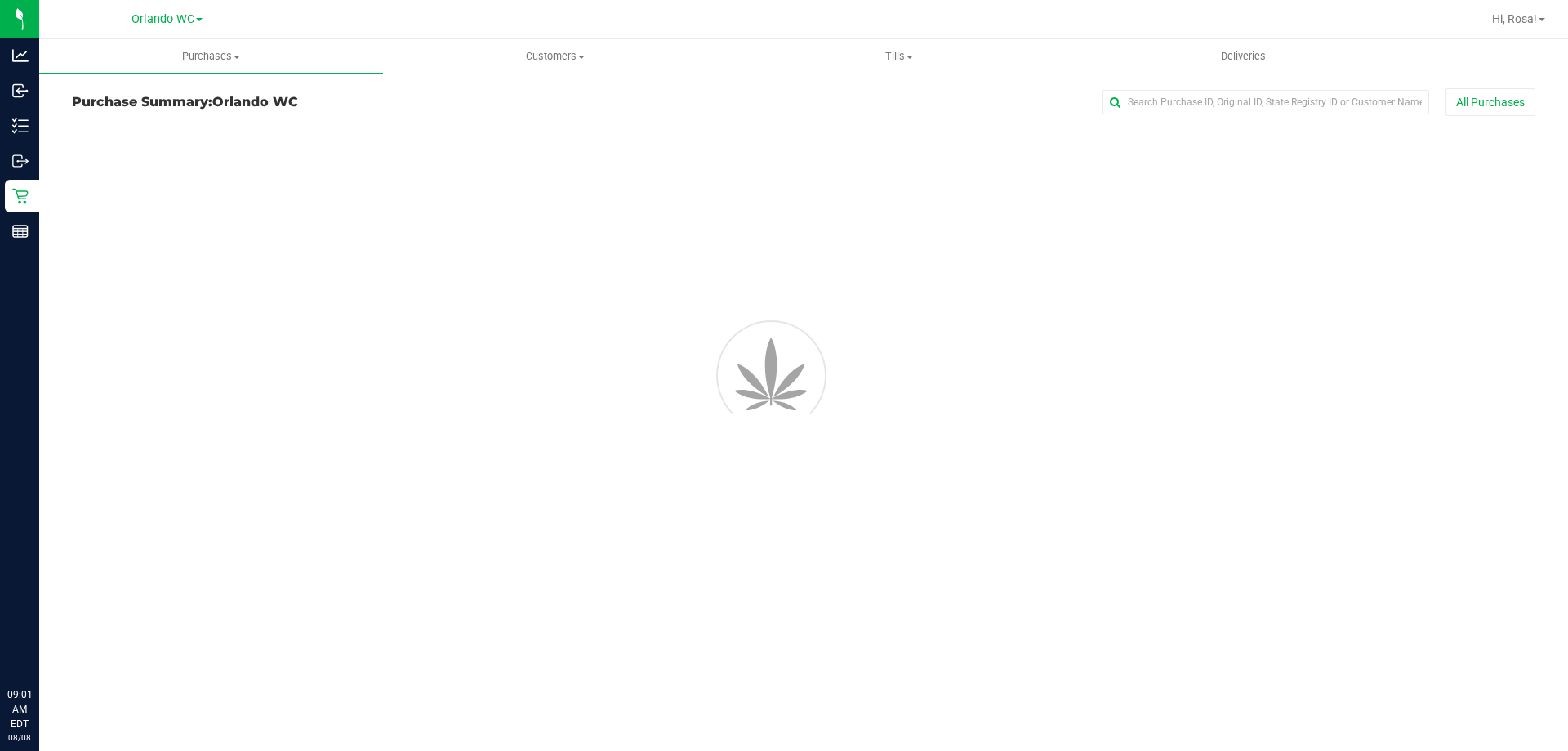 scroll, scrollTop: 0, scrollLeft: 0, axis: both 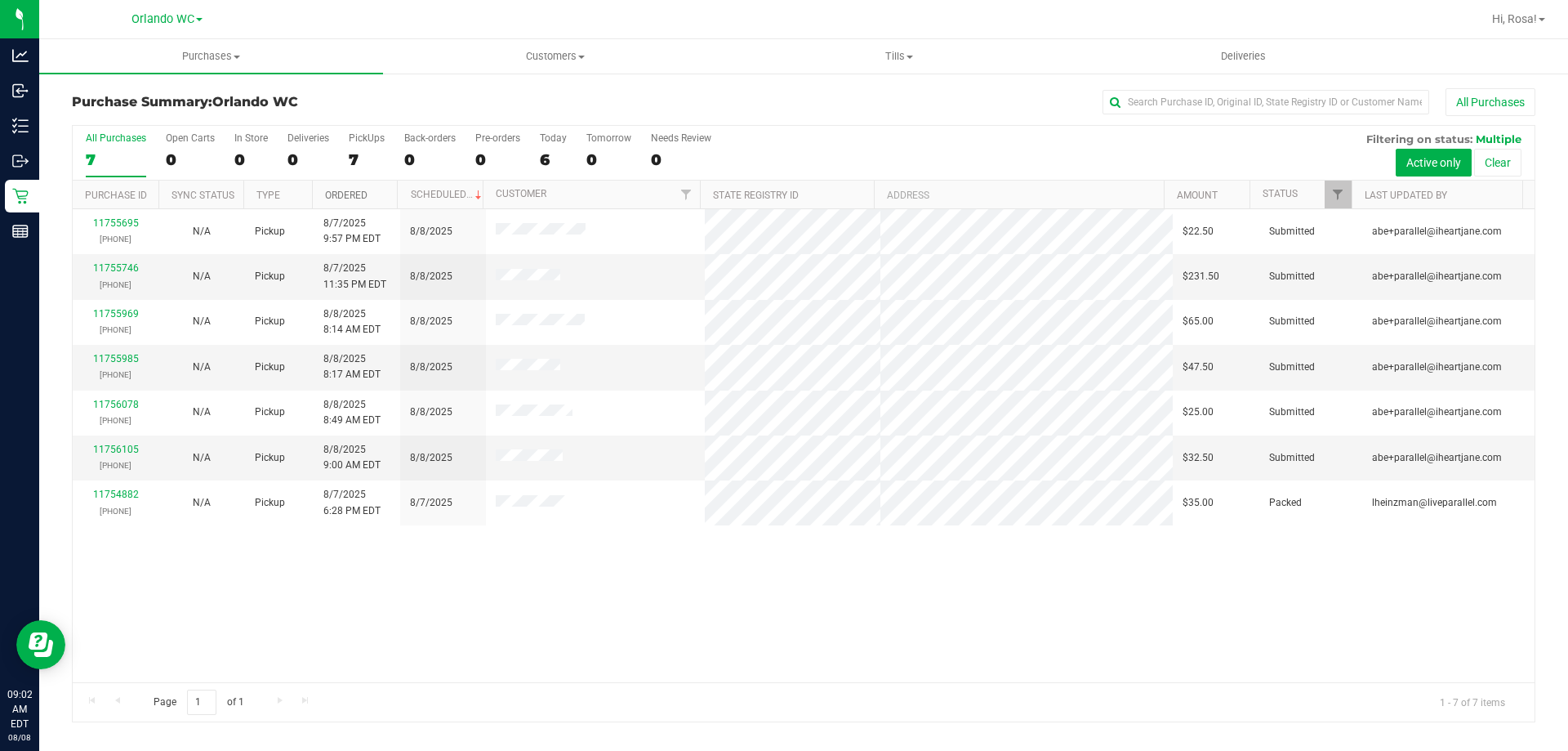 click on "Ordered" at bounding box center (346, 195) 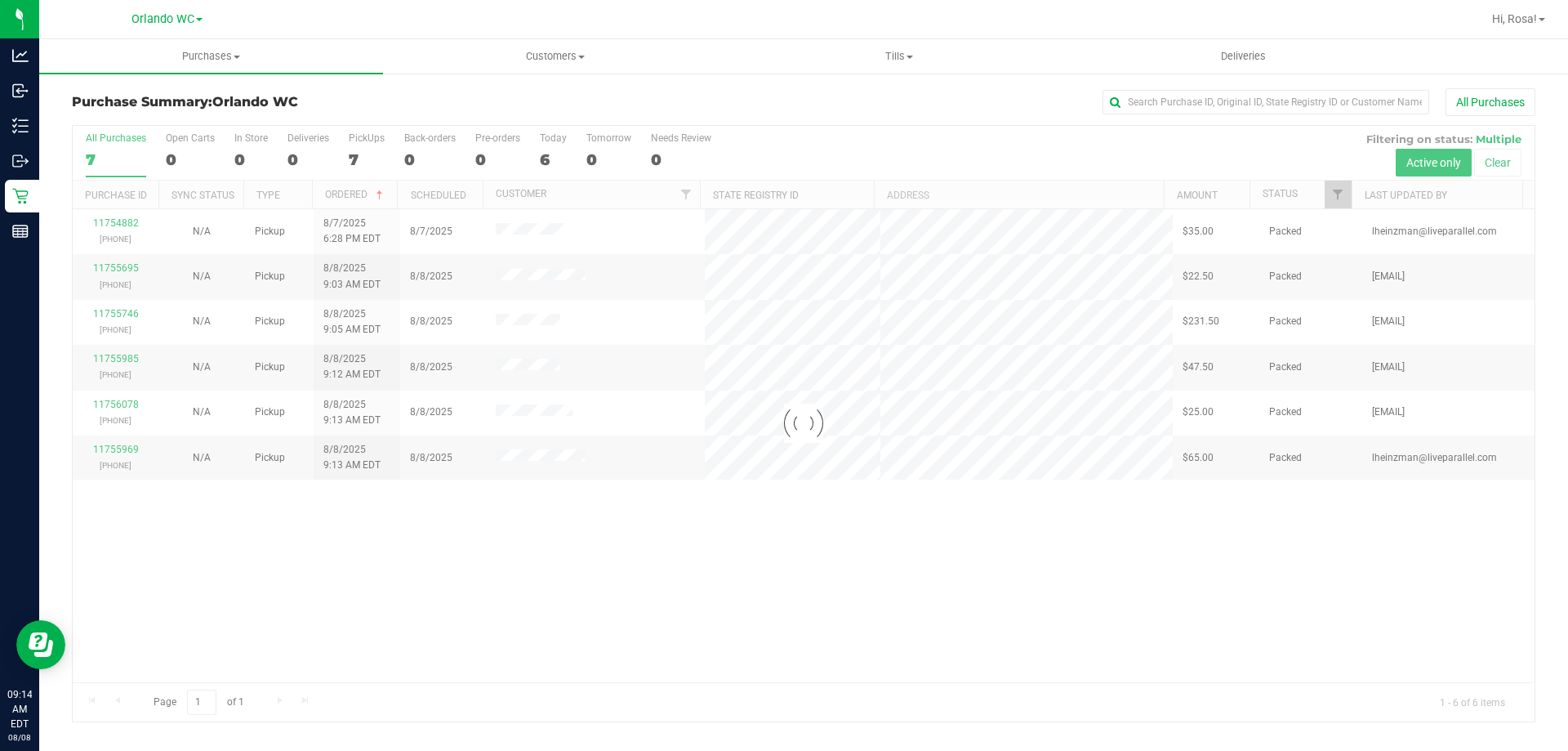 click at bounding box center [804, 423] 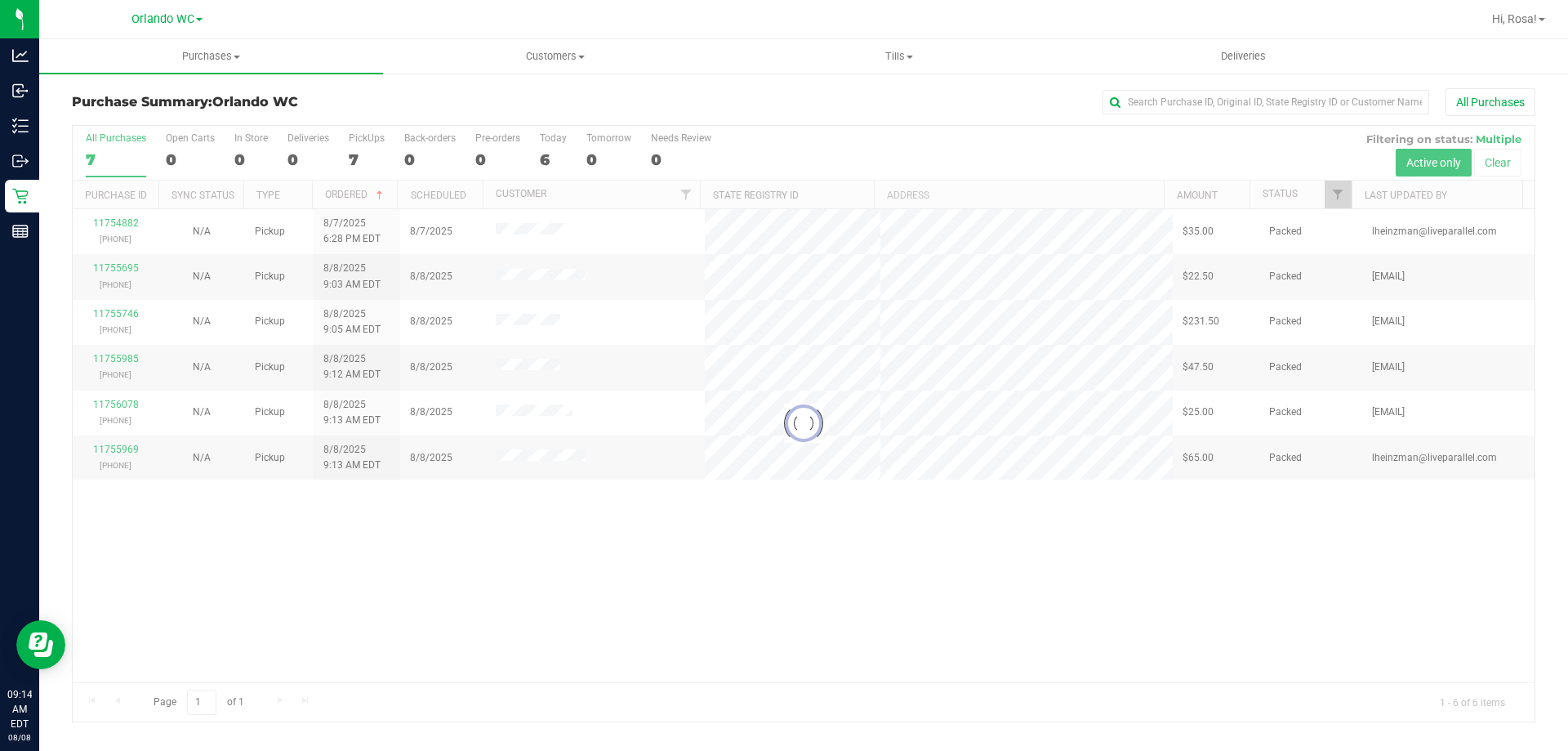 click on "All Purchases
7" at bounding box center [0, 0] 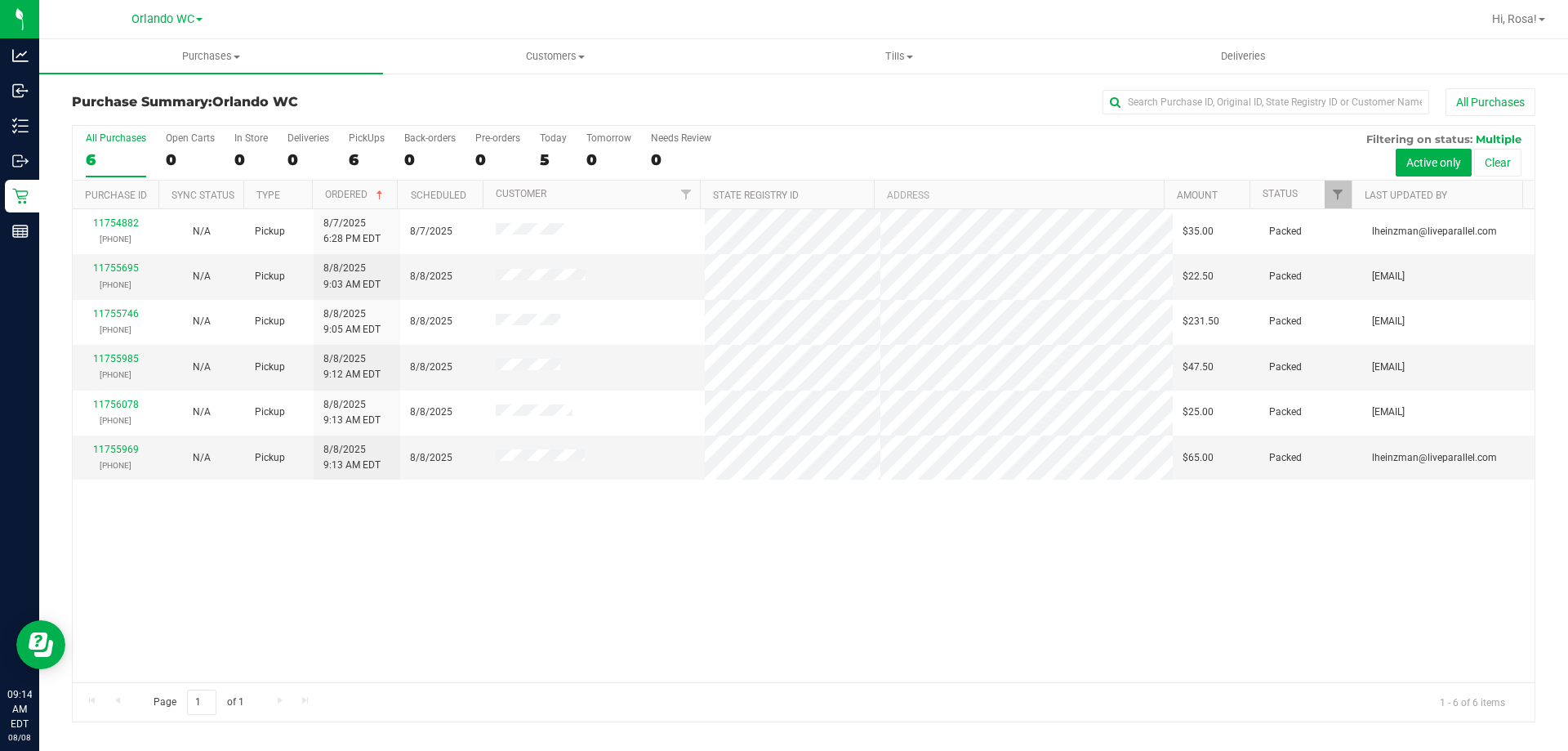 click on "11754882
(313747997)
N/A
Pickup 8/7/2025 6:28 PM EDT 8/7/2025
$35.00
Packed lheinzman@liveparallel.com
11755695
(313791653)
N/A
Pickup 8/8/2025 9:03 AM EDT 8/8/2025
$22.50
Packed rmatos@liveparallel.com
11755746
(313800950)
N/A
Pickup 8/8/2025 9:05 AM EDT 8/8/2025
$231.50
Packed rmatos@liveparallel.com
11755985" at bounding box center (804, 445) 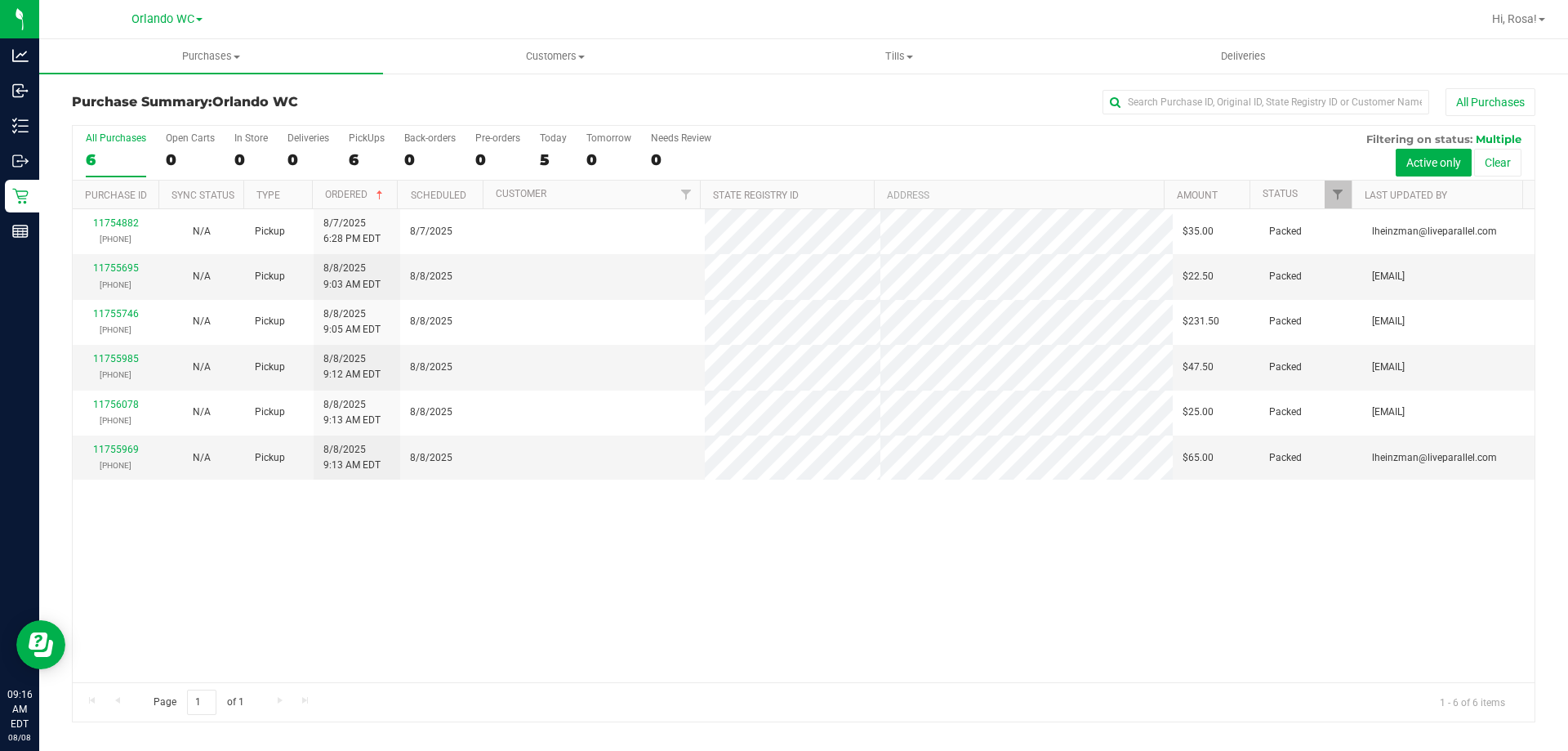 click on "11754882
(313747997)
N/A
Pickup 8/7/2025 6:28 PM EDT 8/7/2025
$35.00
Packed lheinzman@liveparallel.com
11755695
(313791653)
N/A
Pickup 8/8/2025 9:03 AM EDT 8/8/2025
$22.50
Packed rmatos@liveparallel.com
11755746
(313800950)
N/A
Pickup 8/8/2025 9:05 AM EDT 8/8/2025
$231.50
Packed rmatos@liveparallel.com
11755985" at bounding box center [804, 445] 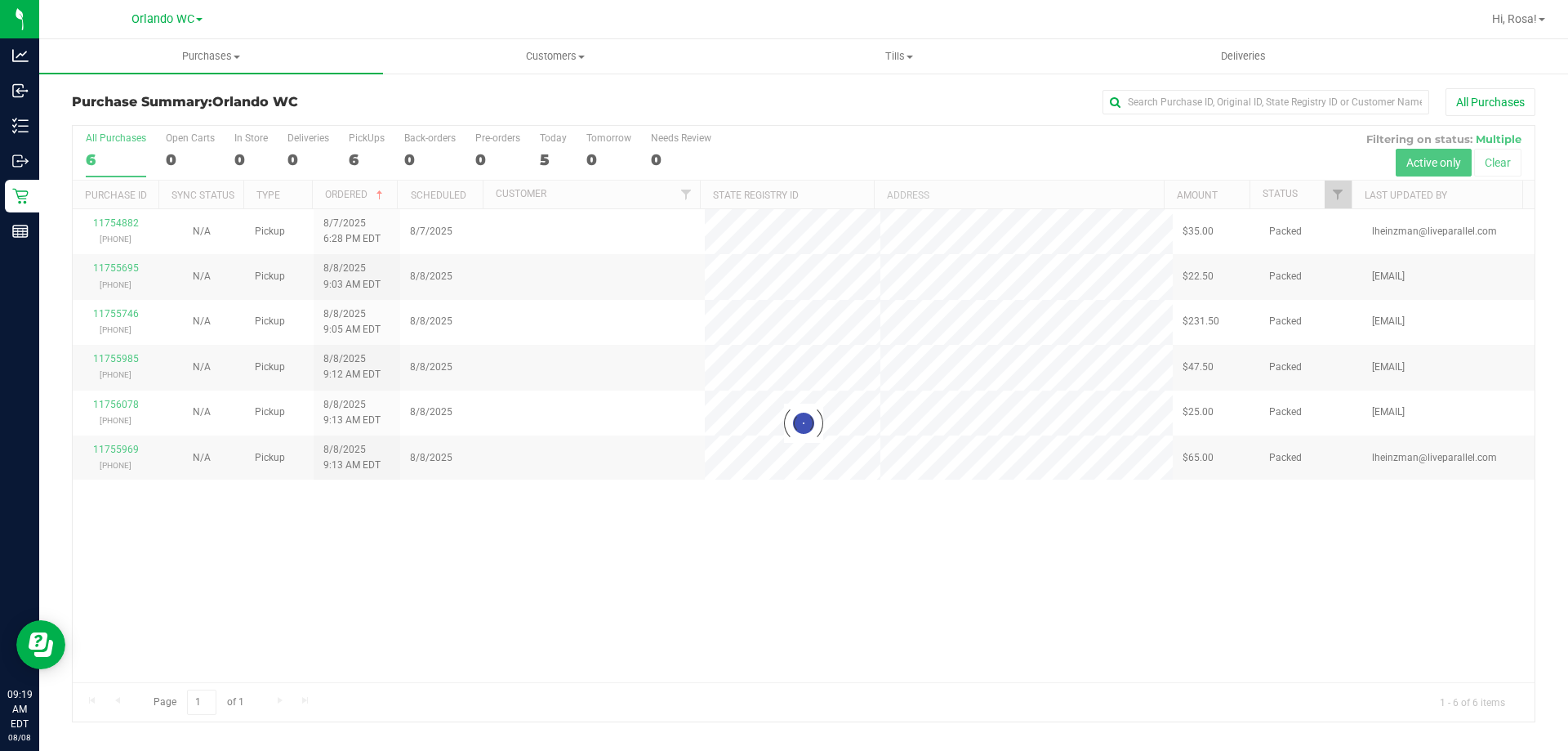 click at bounding box center [804, 423] 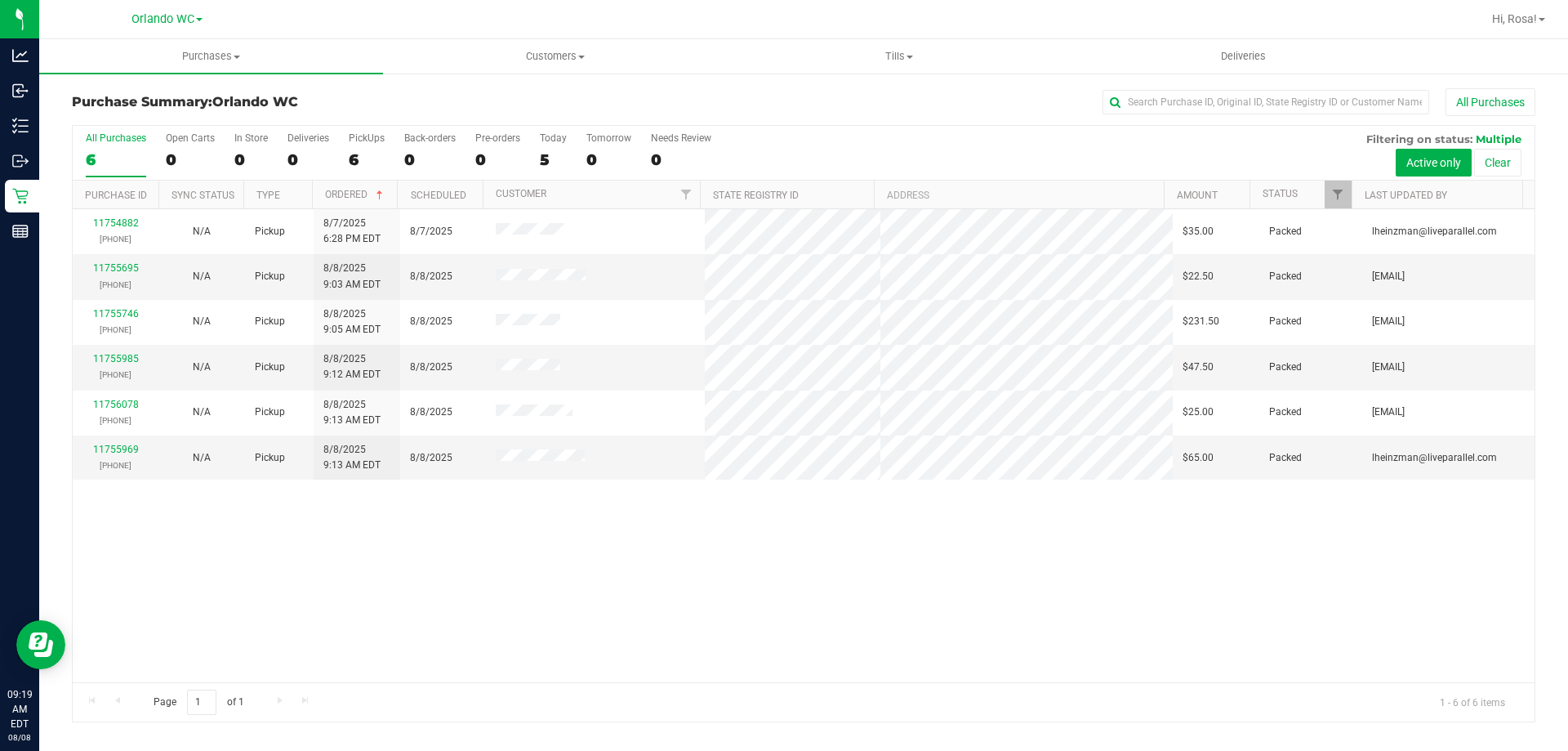 drag, startPoint x: 978, startPoint y: 608, endPoint x: 982, endPoint y: 621, distance: 13.601471 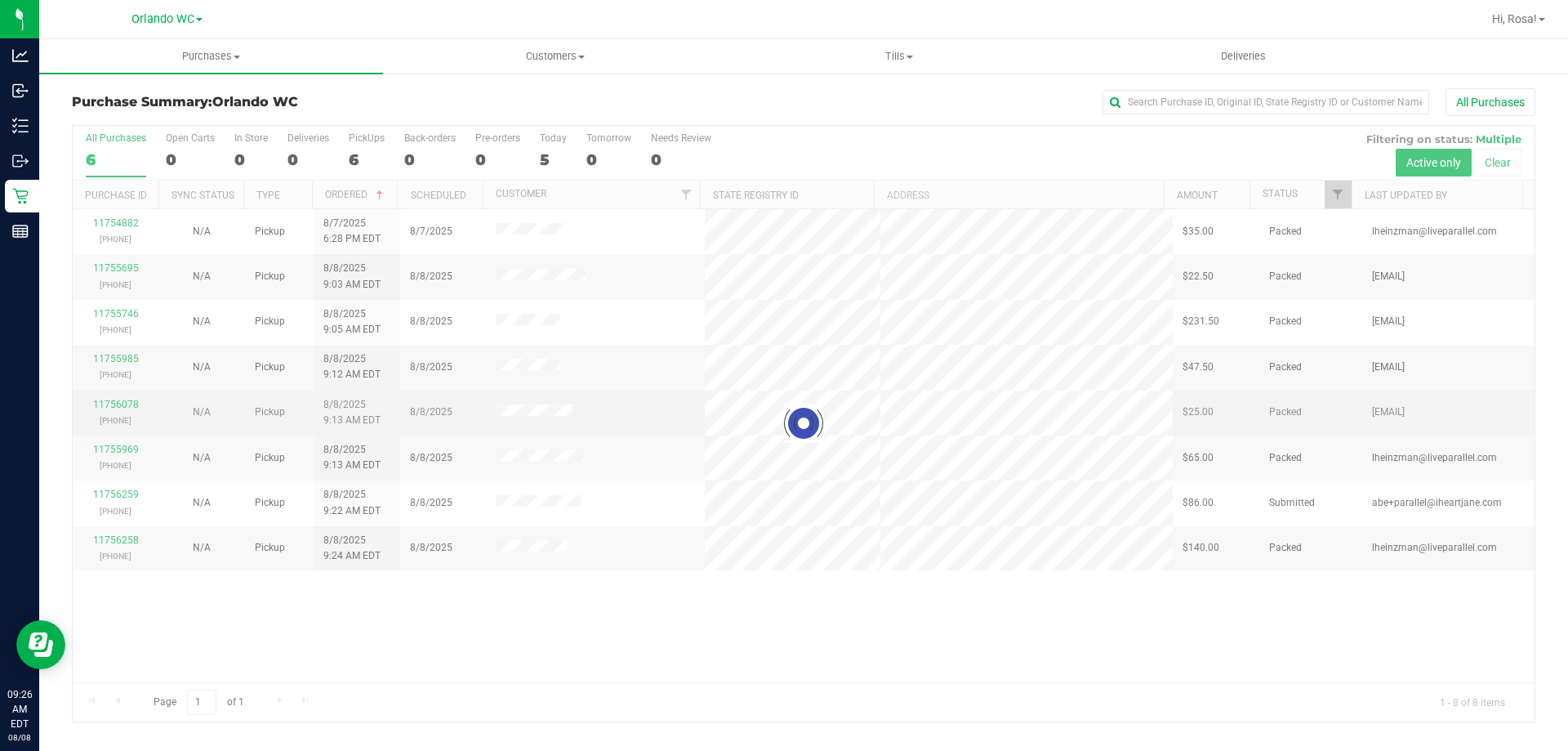 click at bounding box center (804, 423) 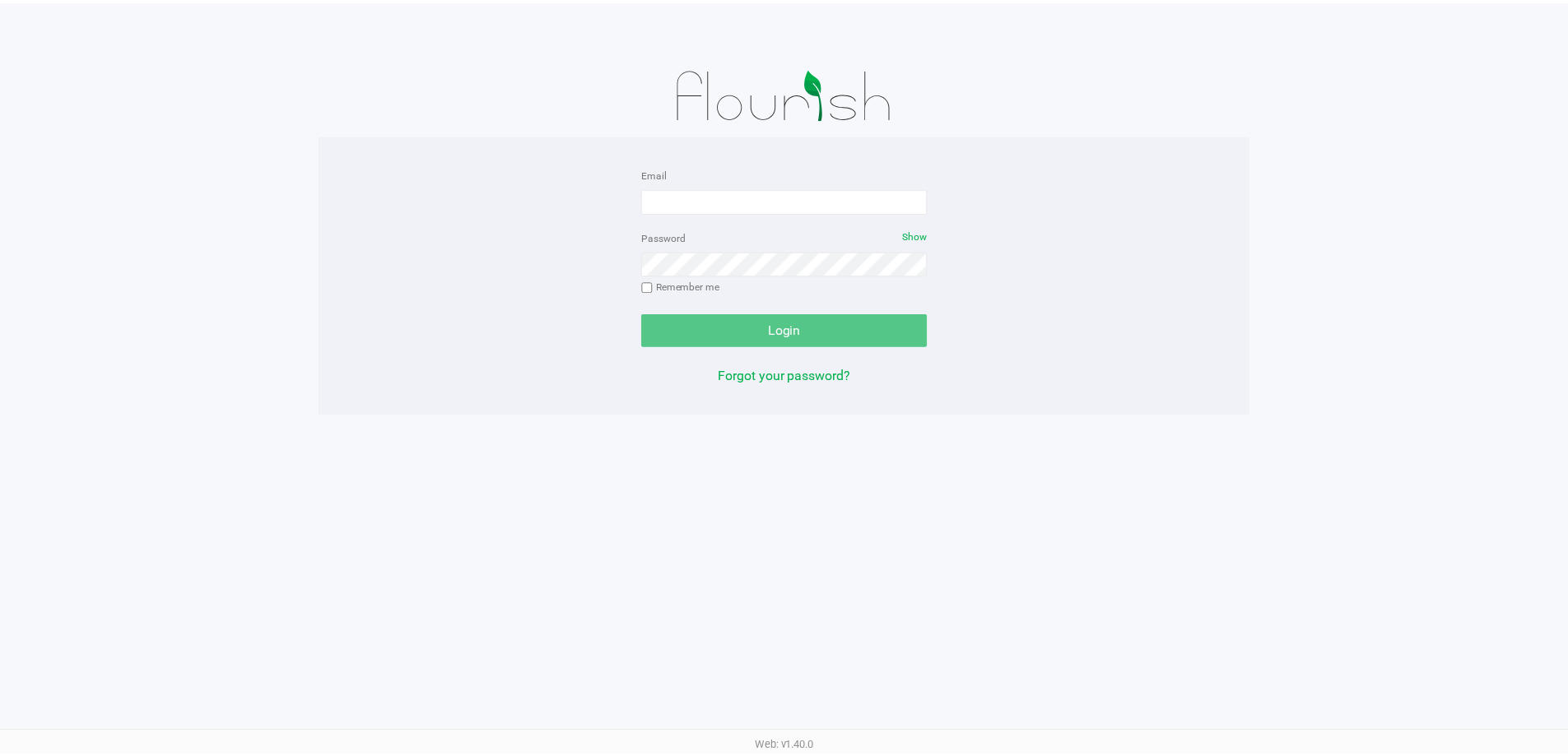 scroll, scrollTop: 0, scrollLeft: 0, axis: both 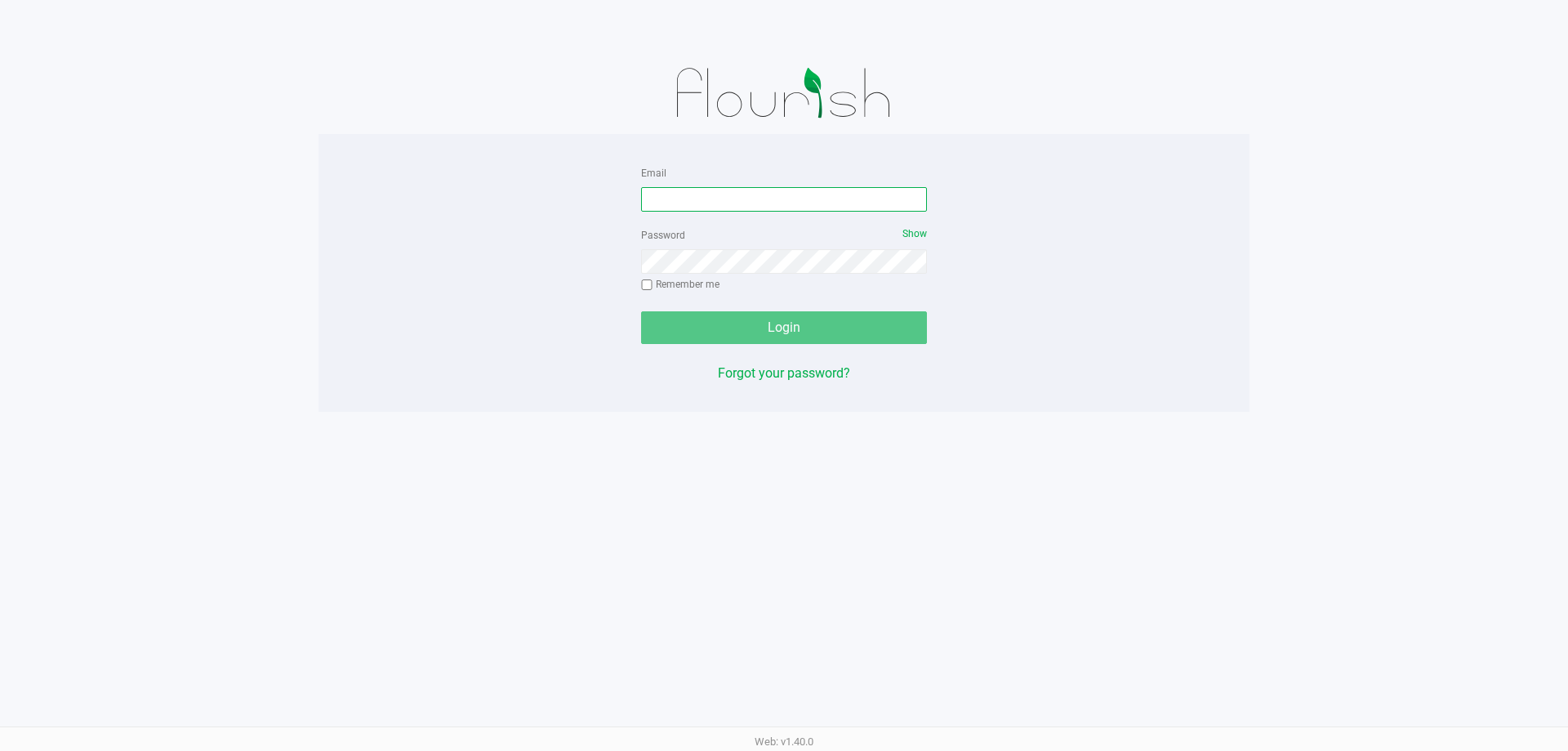 click on "Email" at bounding box center (784, 199) 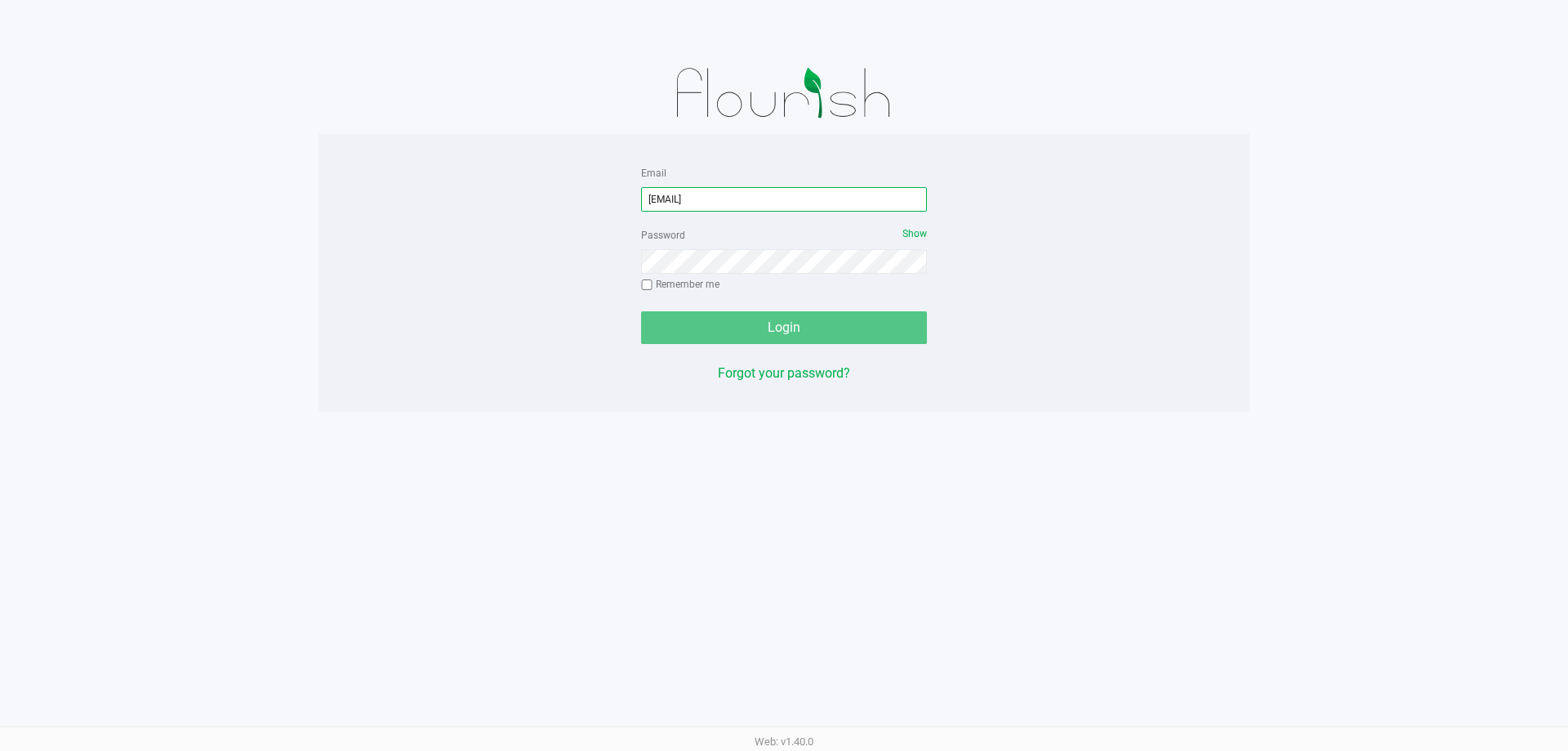 type on "[EMAIL]" 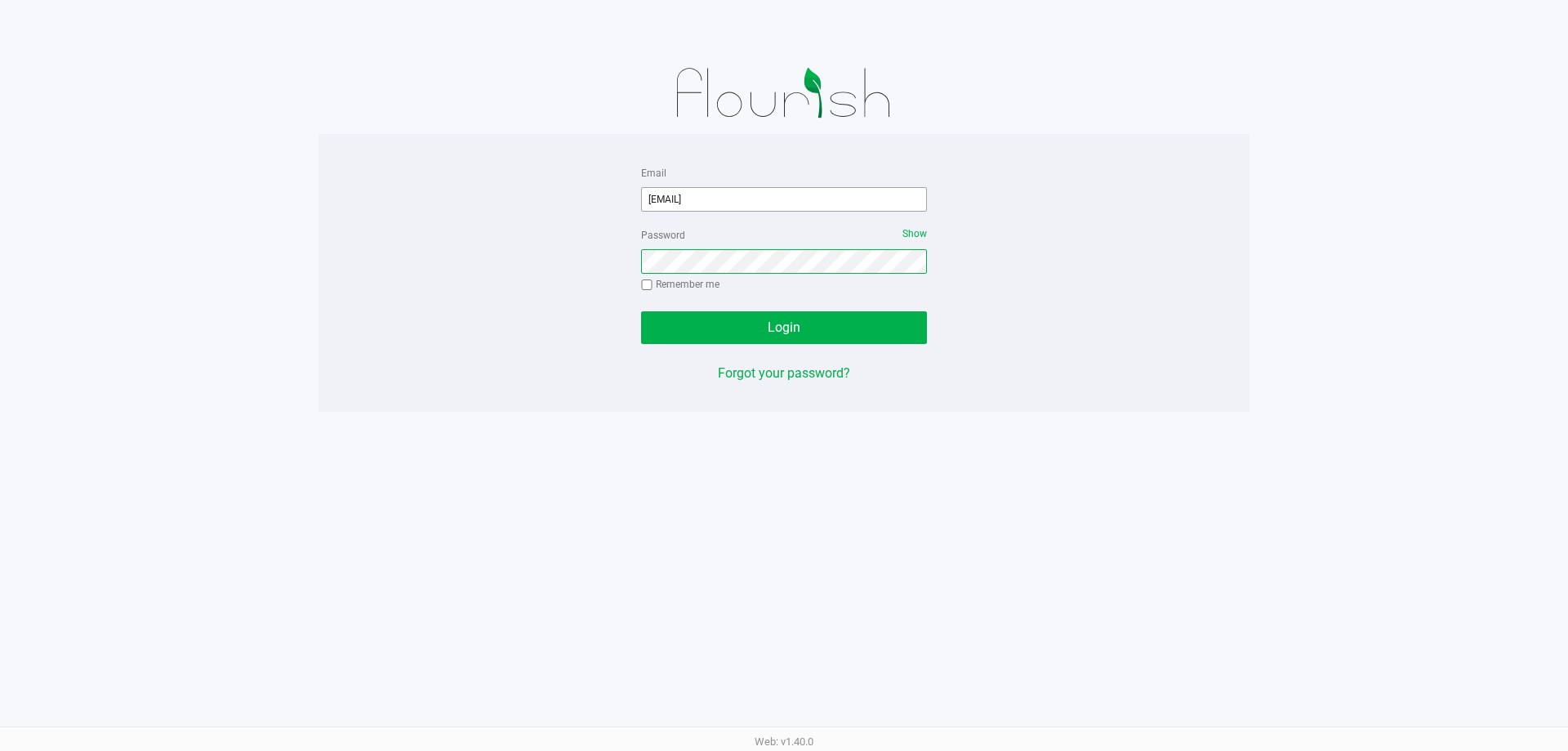 click on "Login" 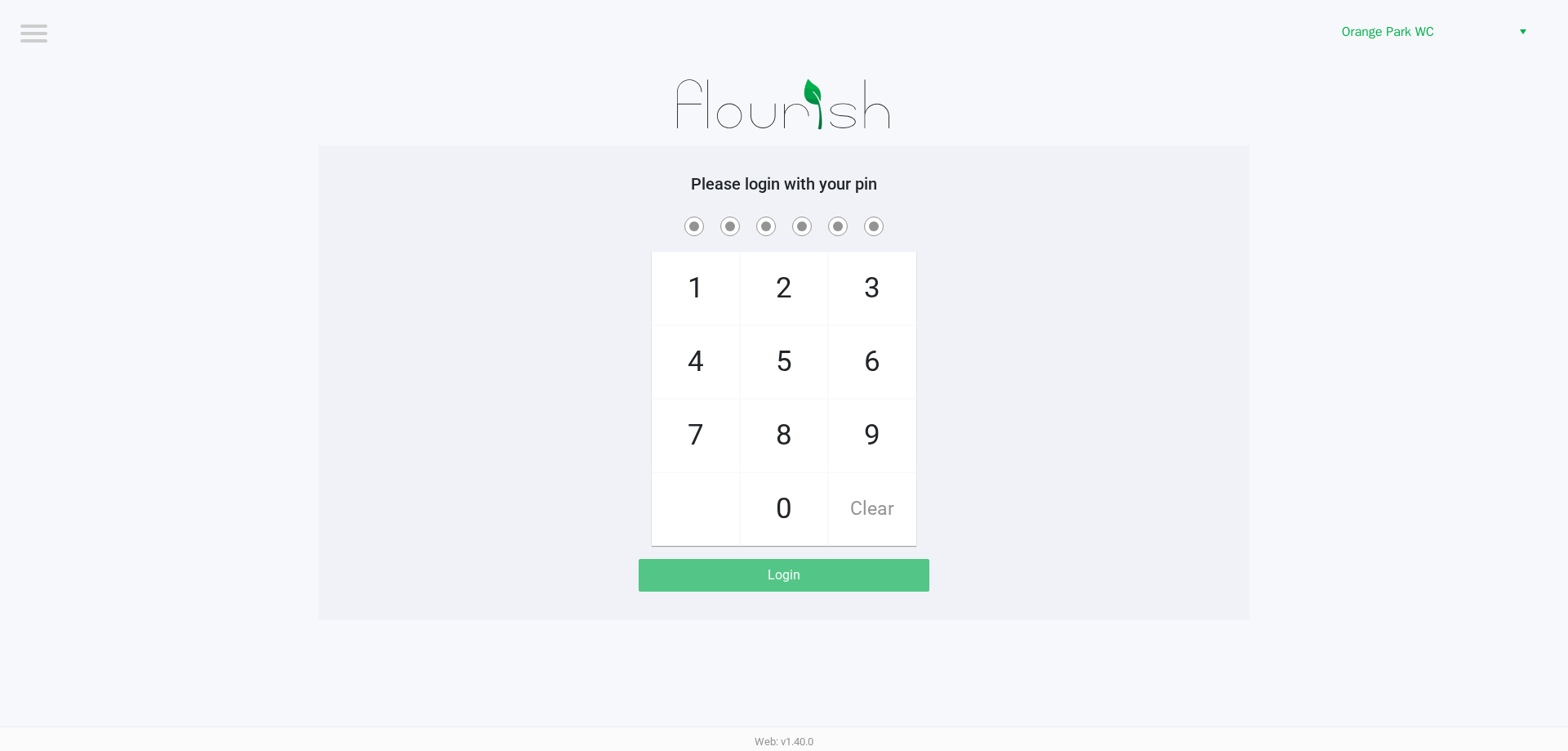 click on "Orange Park WC" 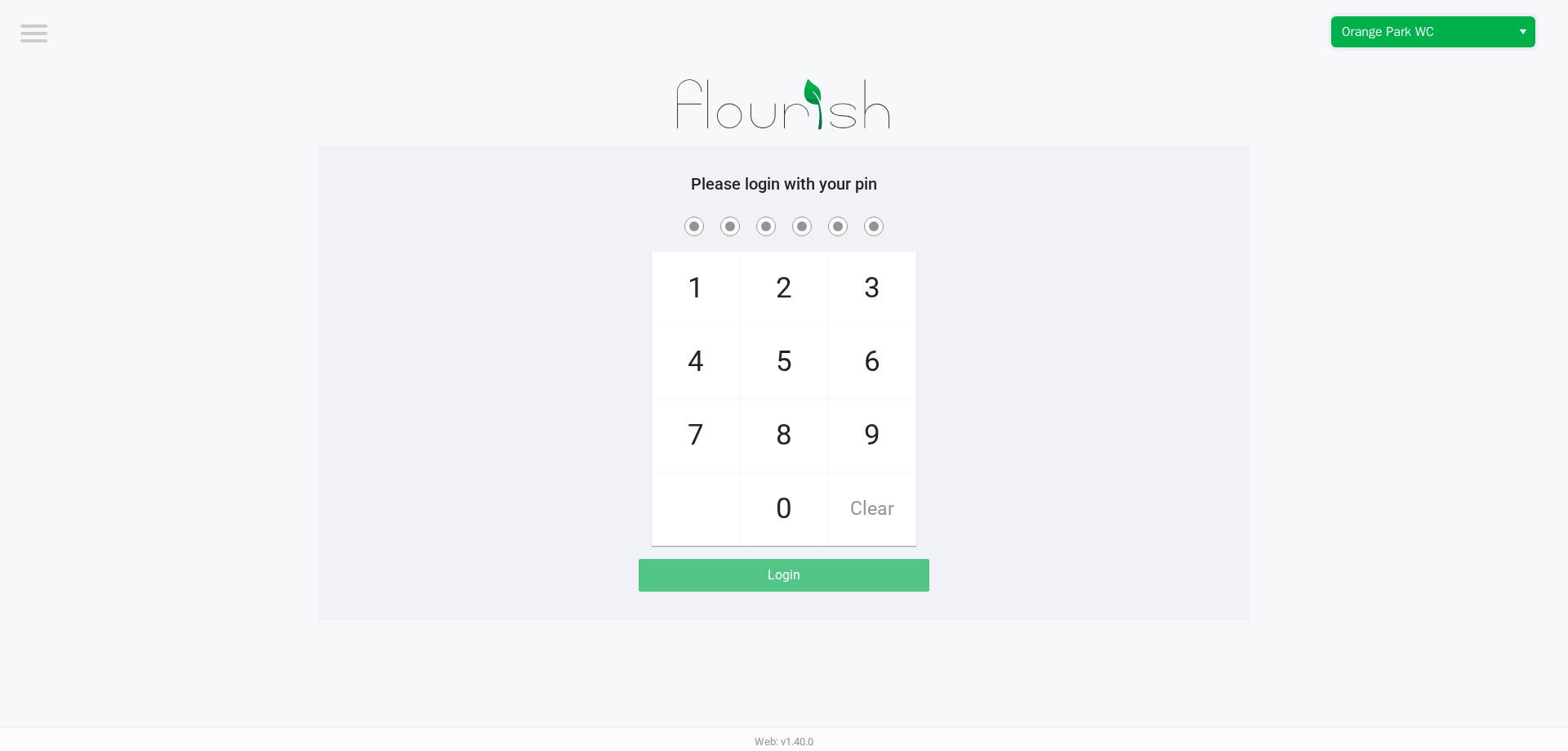 click on "Orange Park WC" at bounding box center [1421, 32] 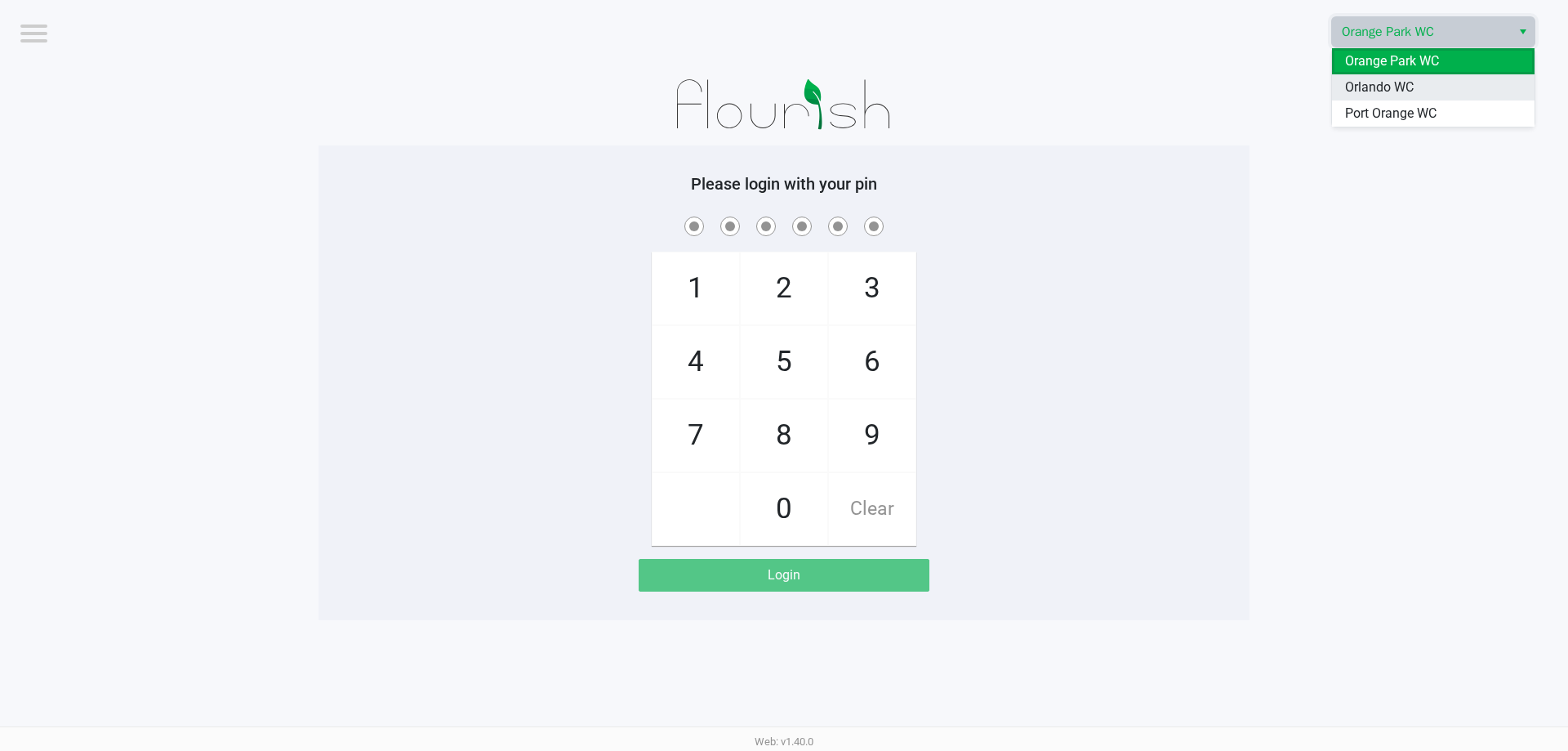 click on "Orlando WC" at bounding box center [1379, 87] 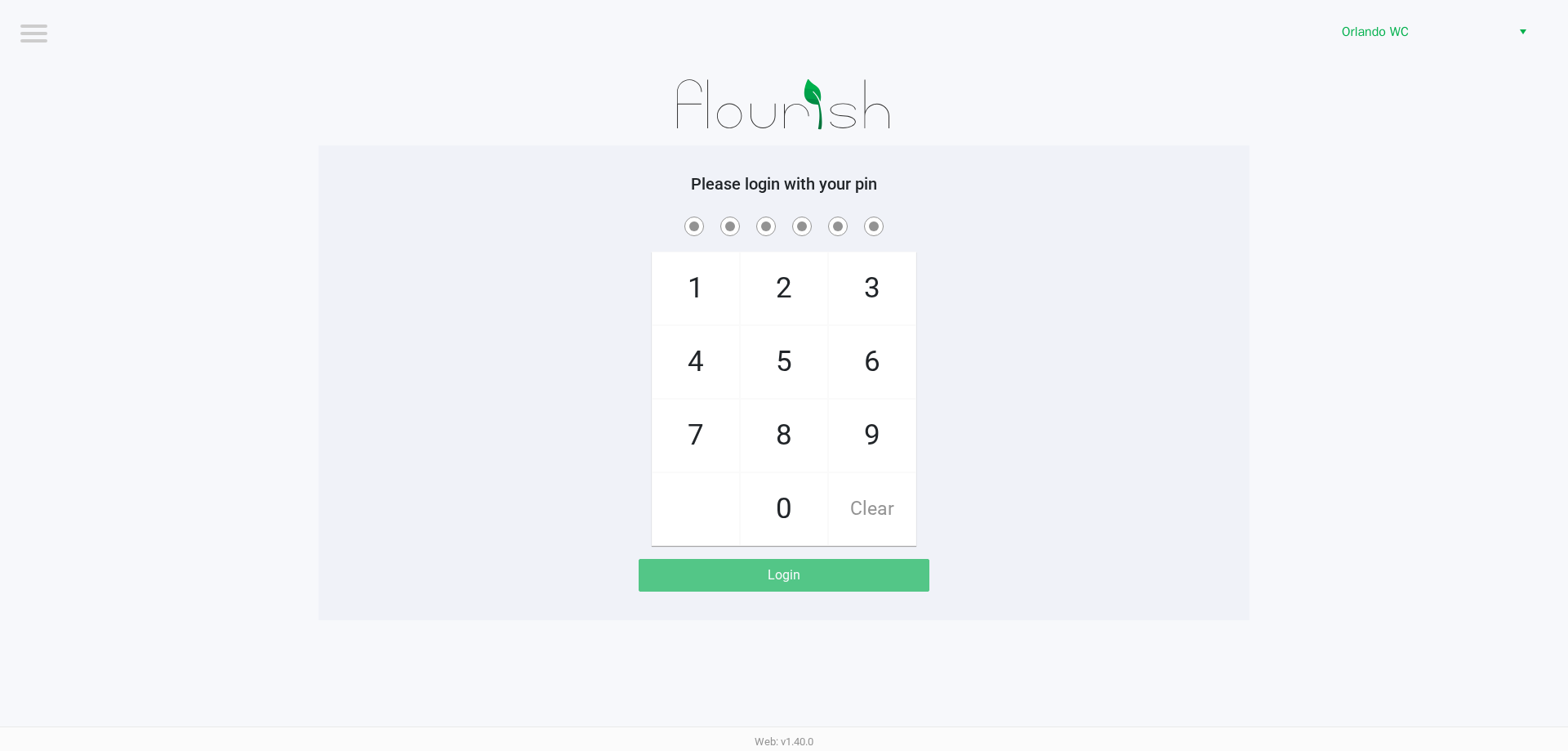 click on "Logout  Orlando WC    Please login with your pin  1   4   7       2   5   8   0   3   6   9   Clear   Login" 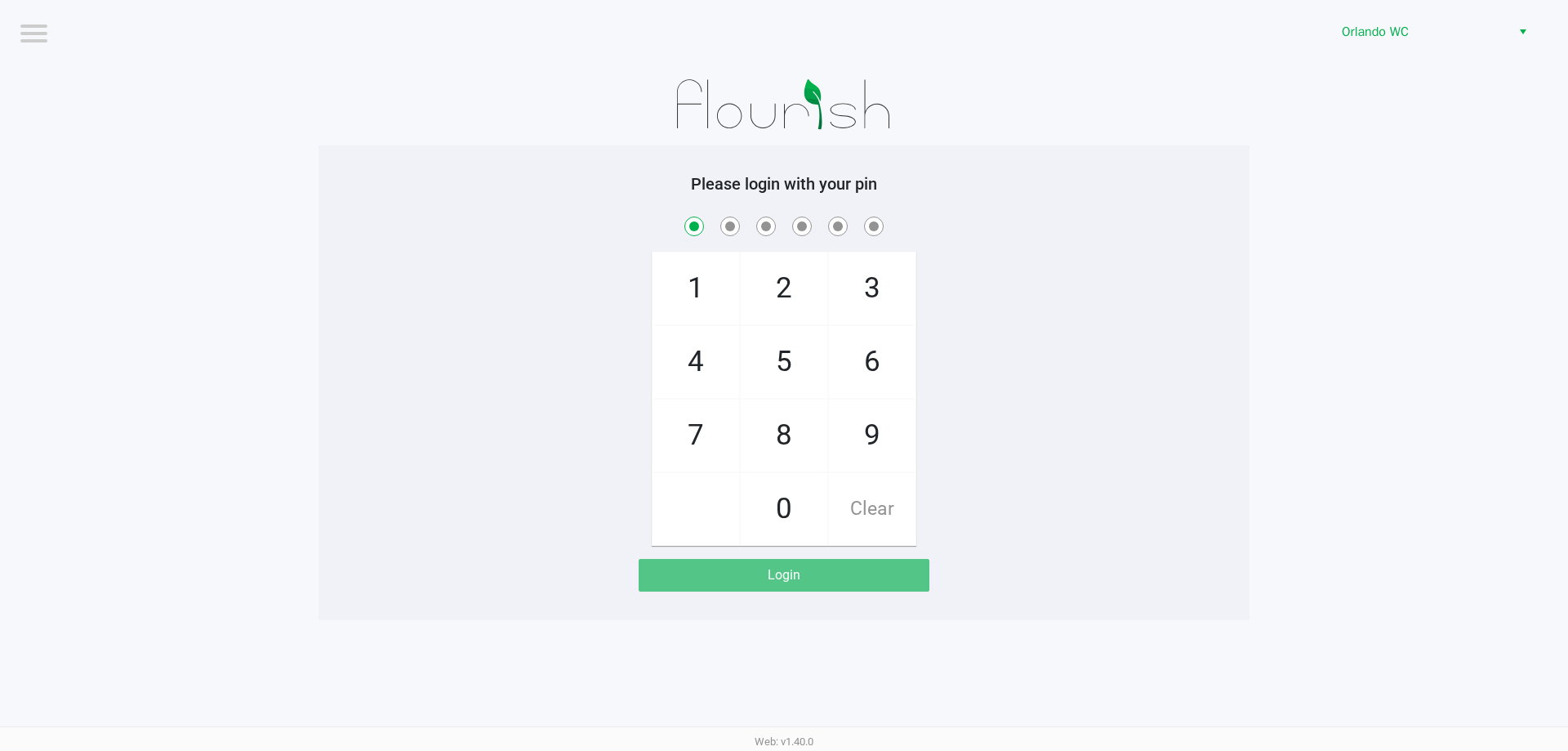 checkbox on "true" 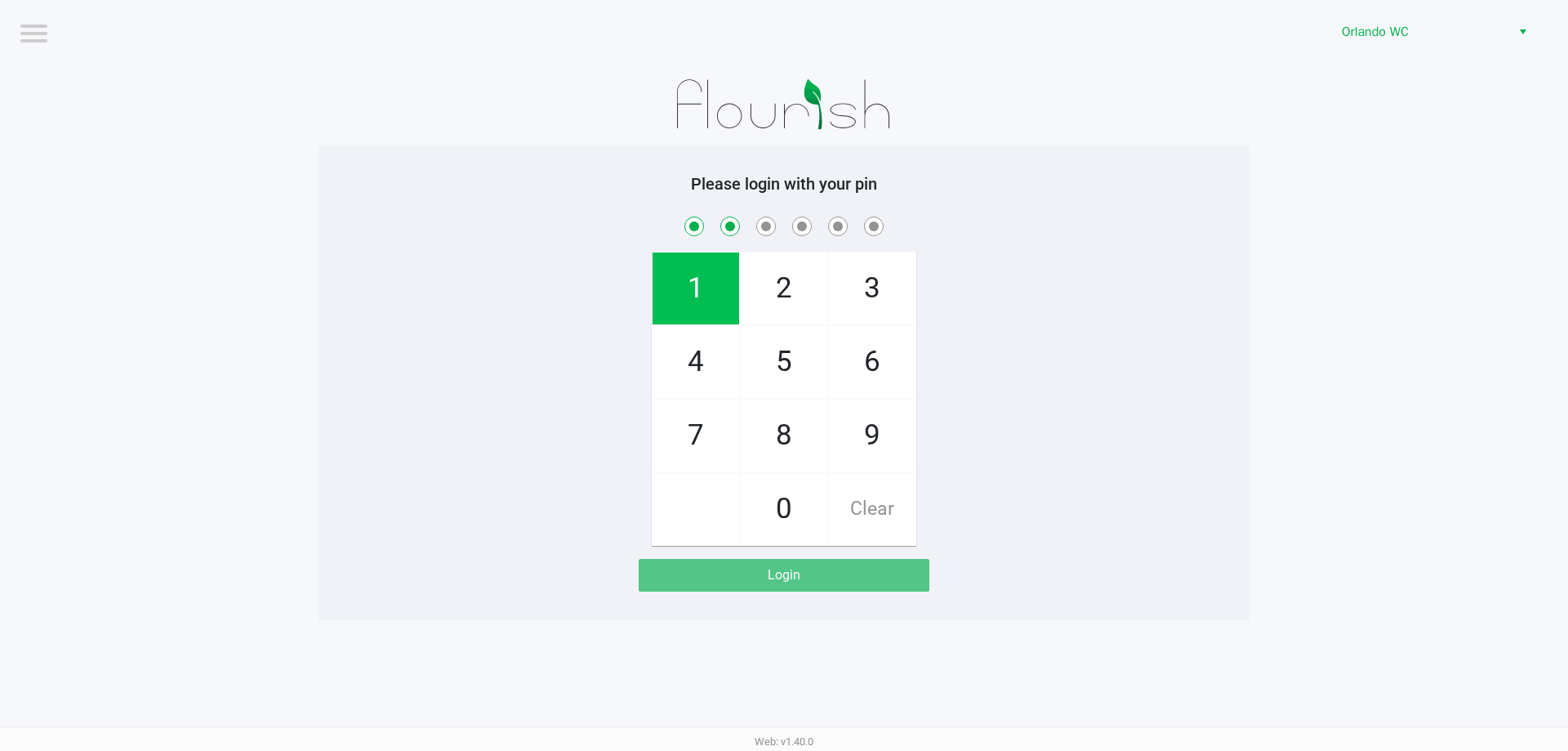checkbox on "true" 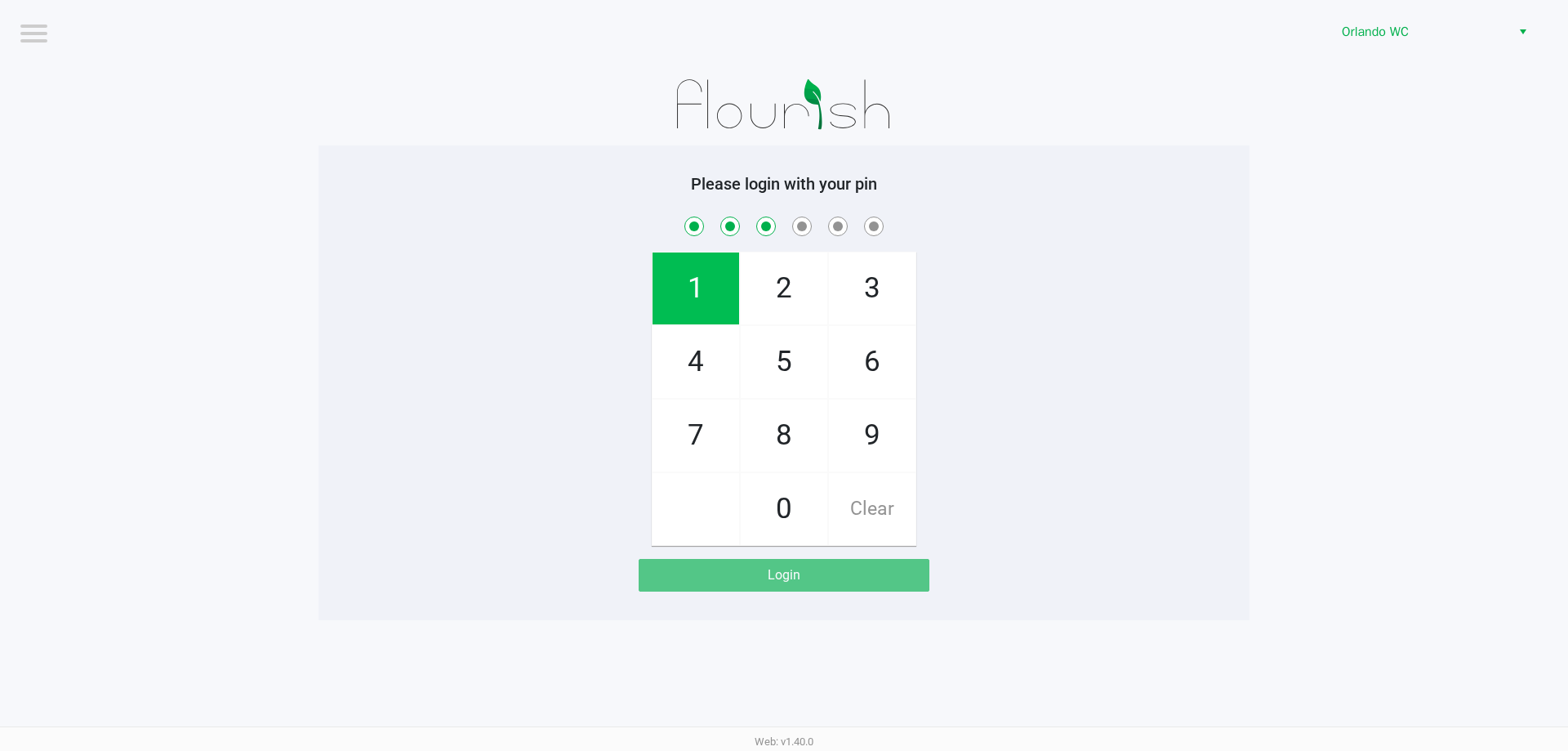 checkbox on "true" 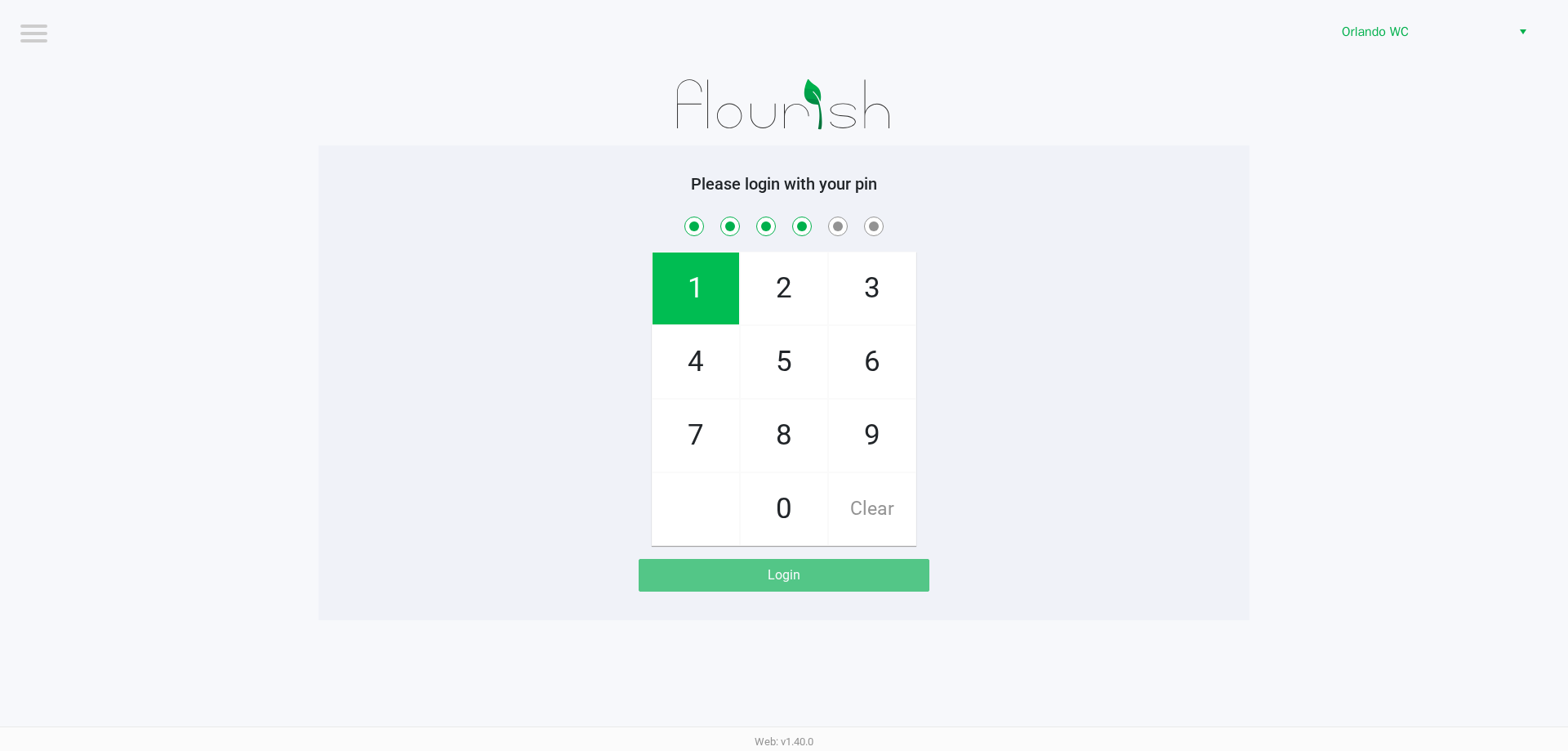 checkbox on "true" 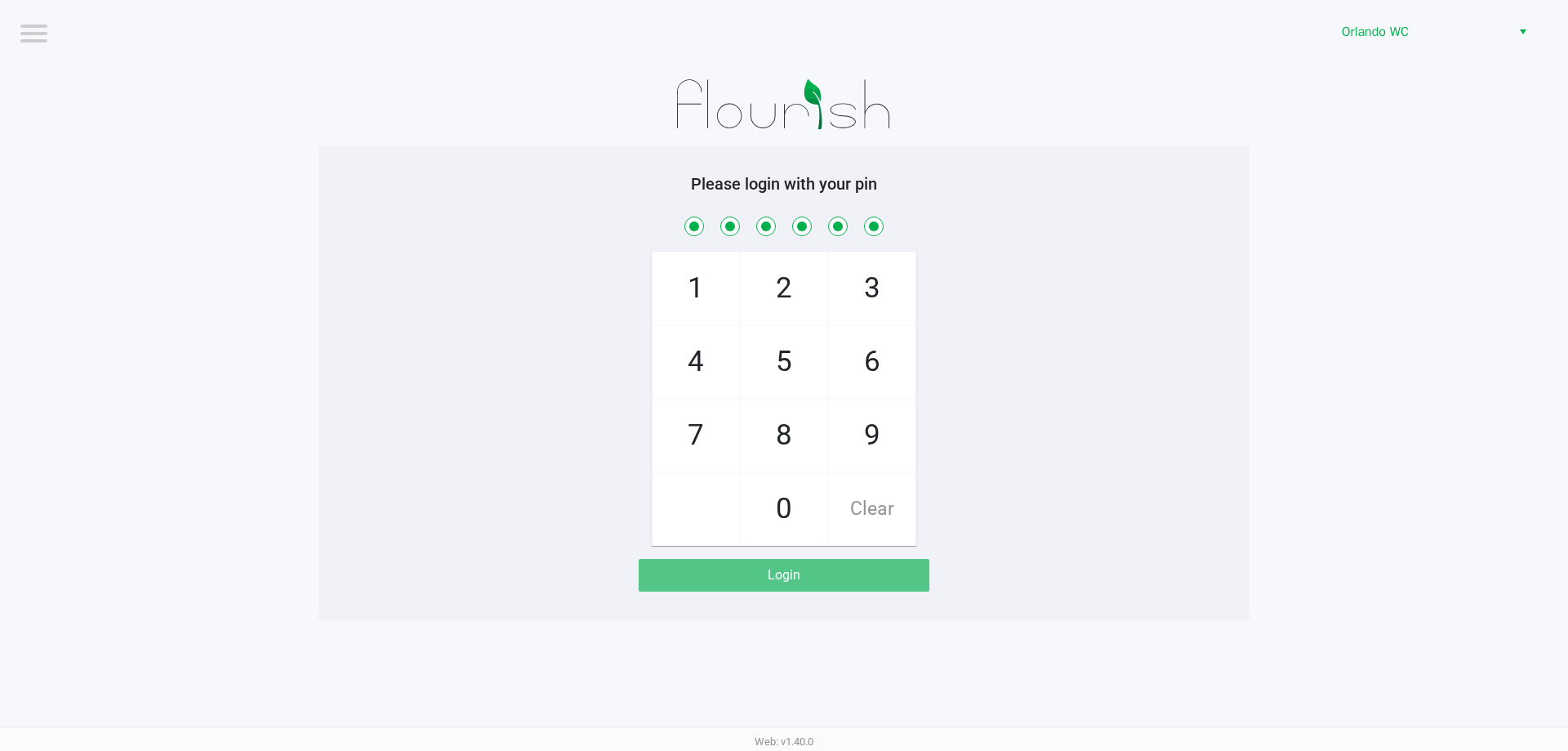 checkbox on "true" 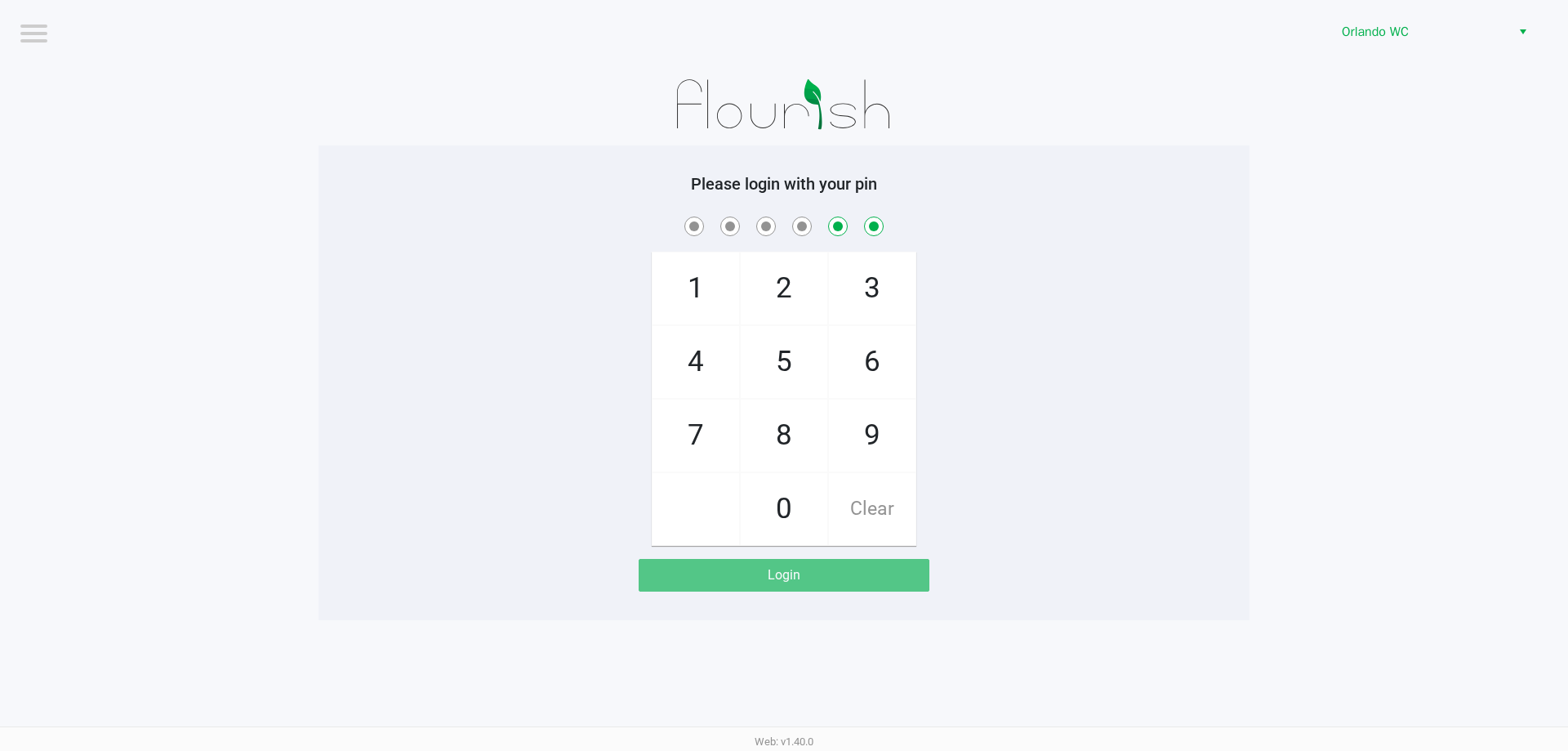 checkbox on "false" 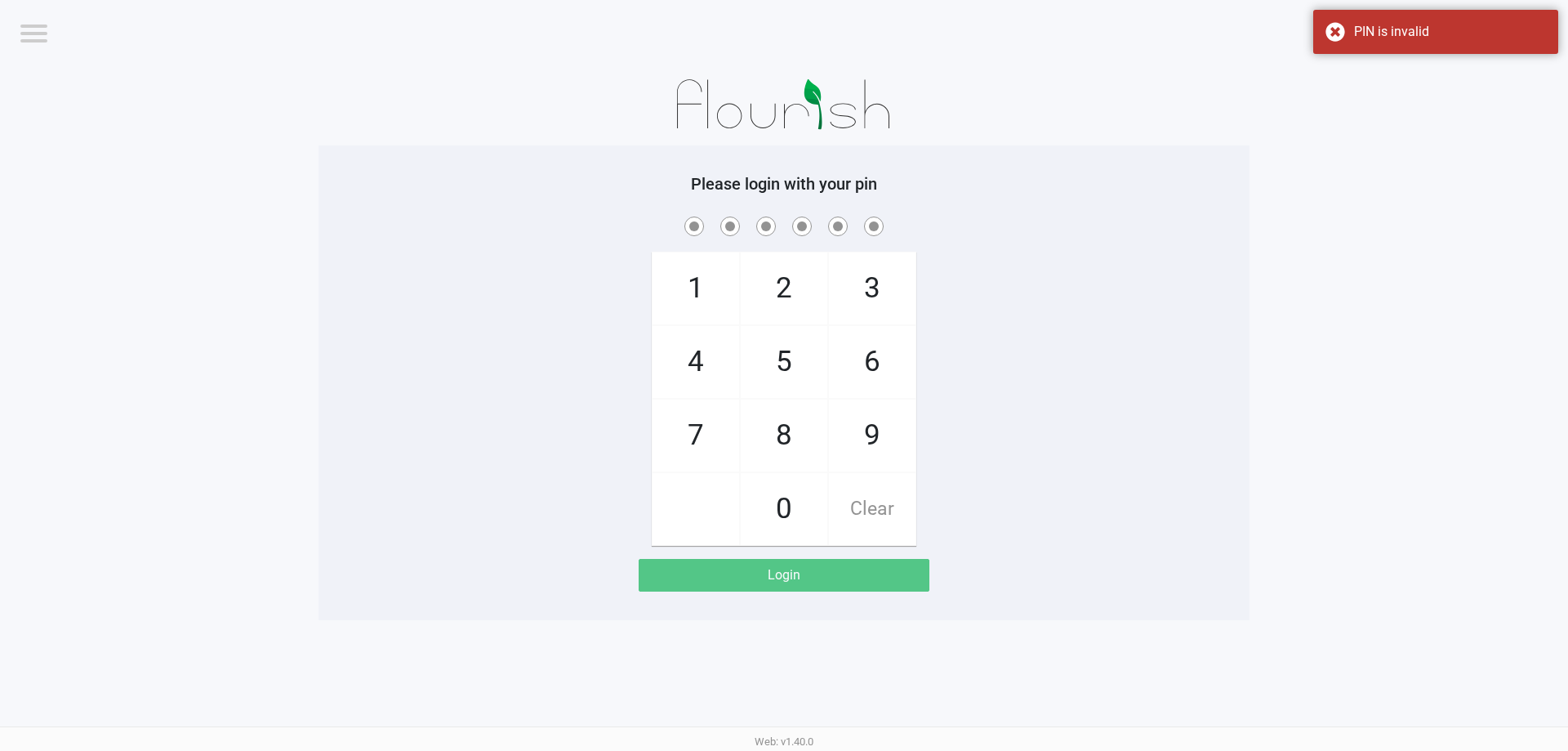 checkbox on "true" 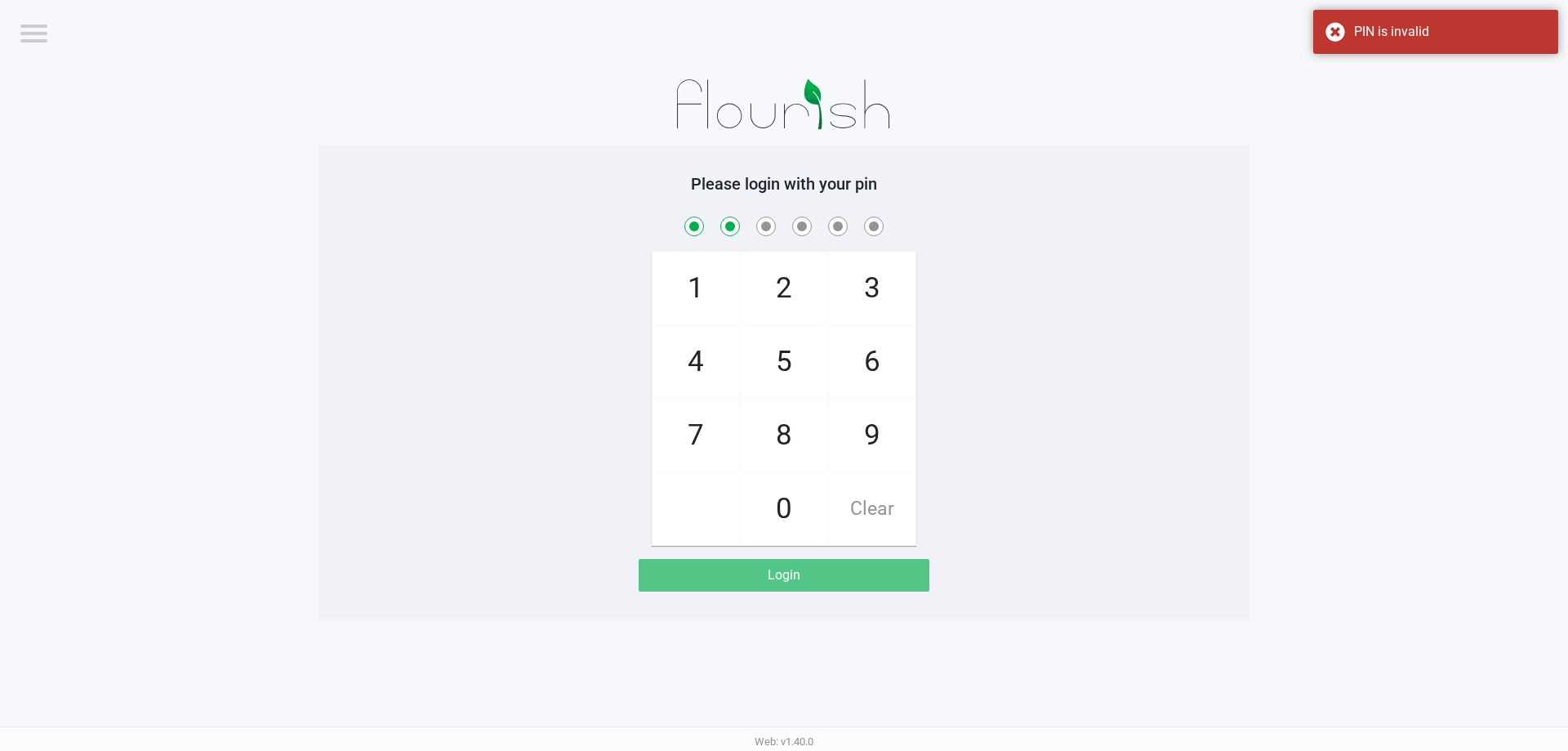 checkbox on "true" 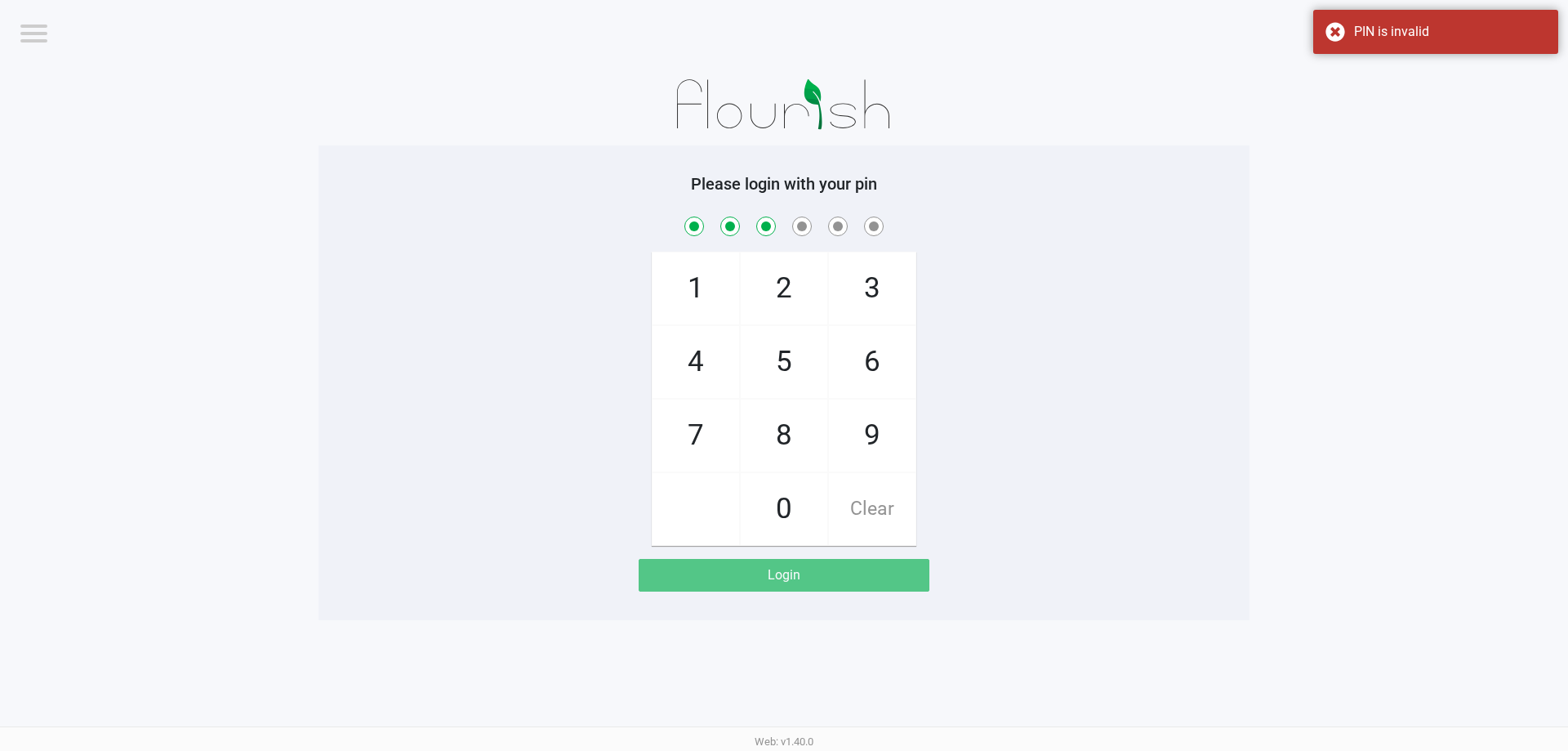 checkbox on "true" 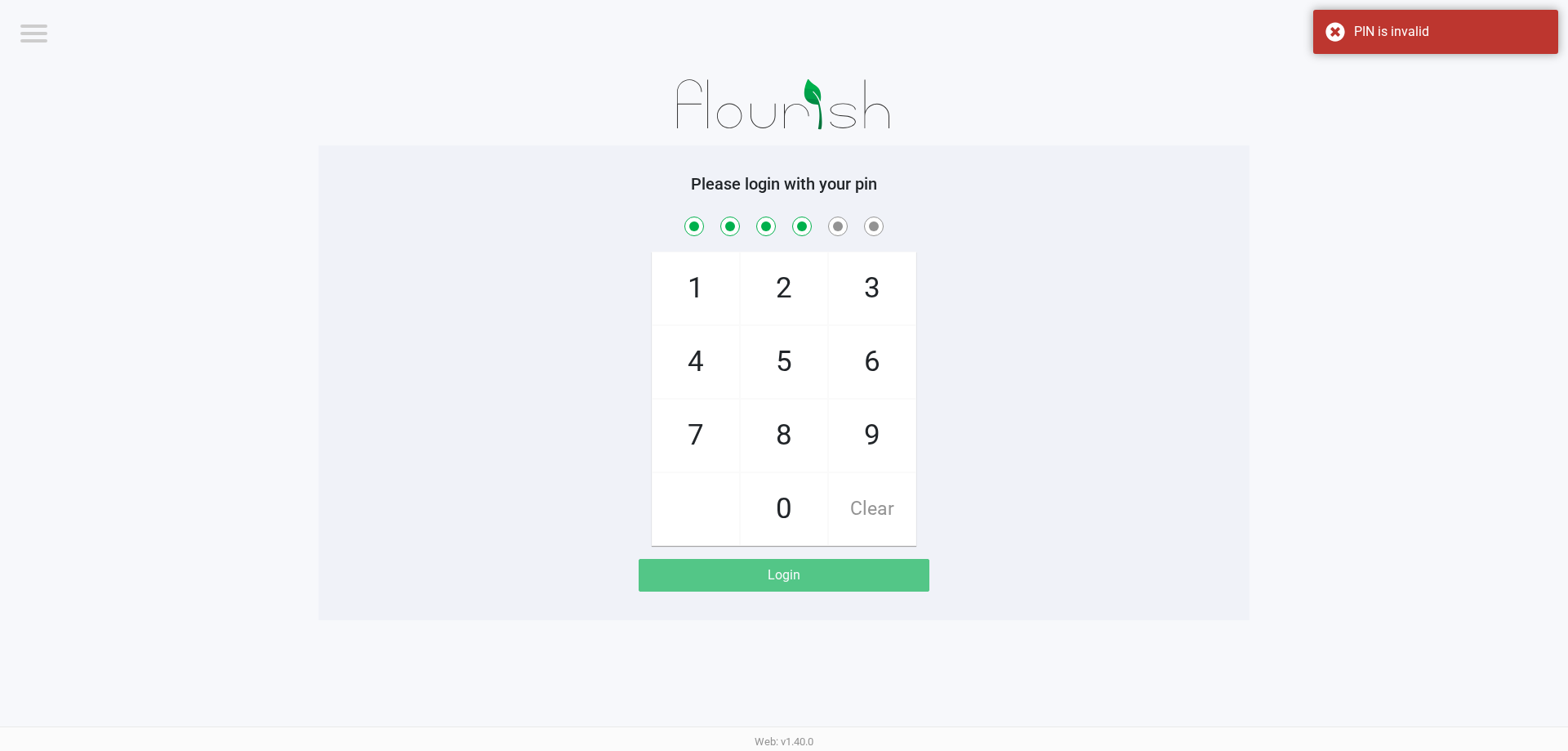 checkbox on "true" 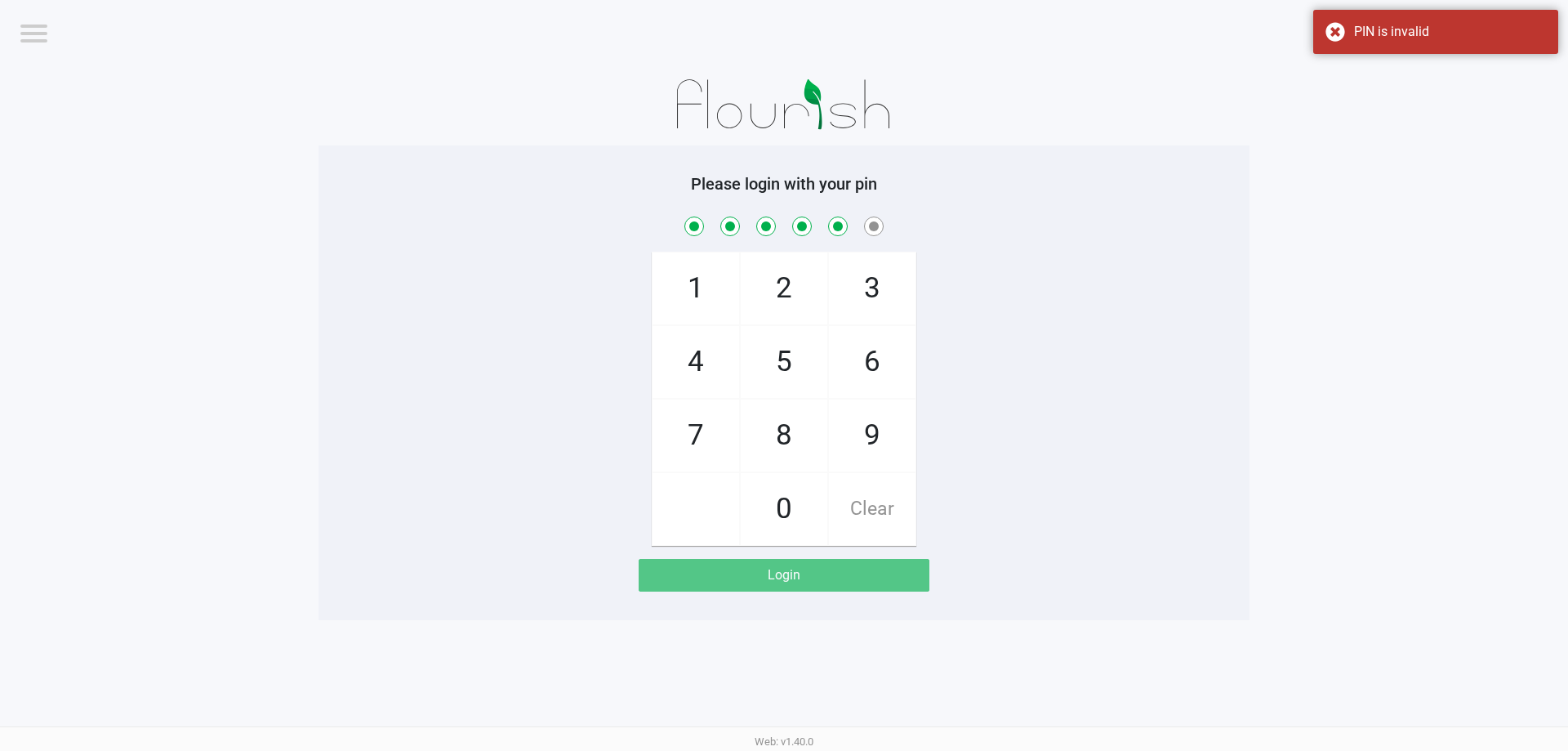 checkbox on "true" 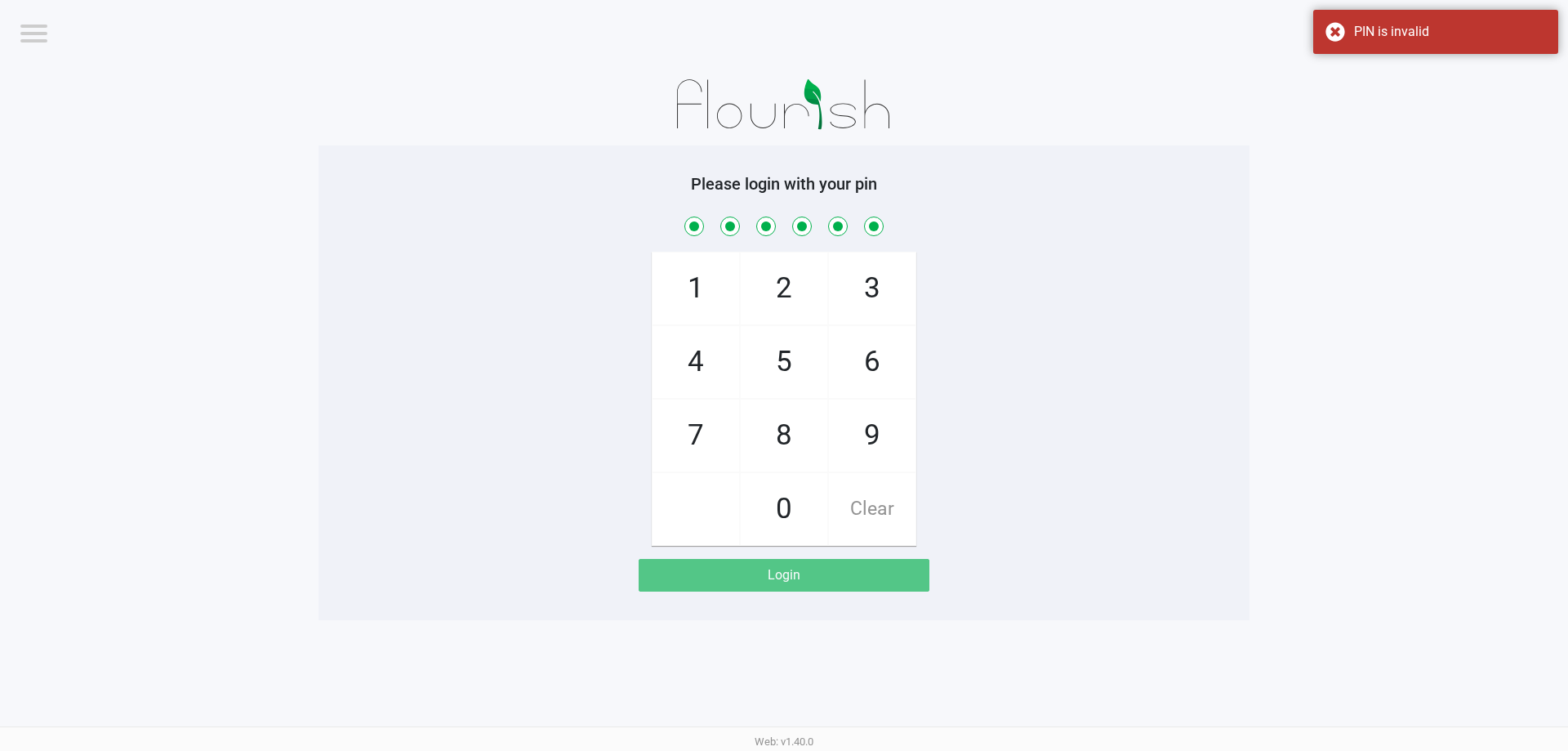 checkbox on "true" 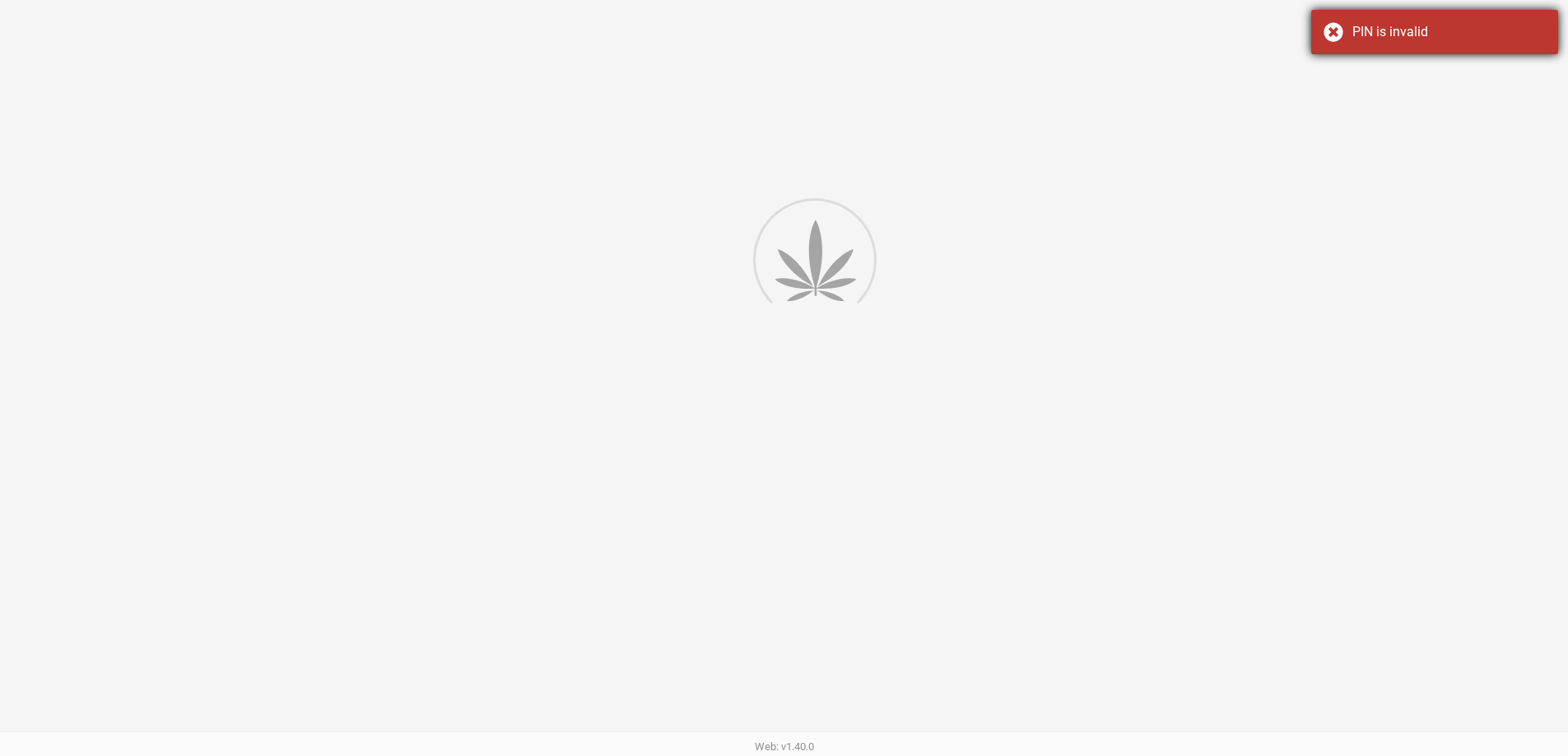click on "PIN is invalid" at bounding box center [1435, 32] 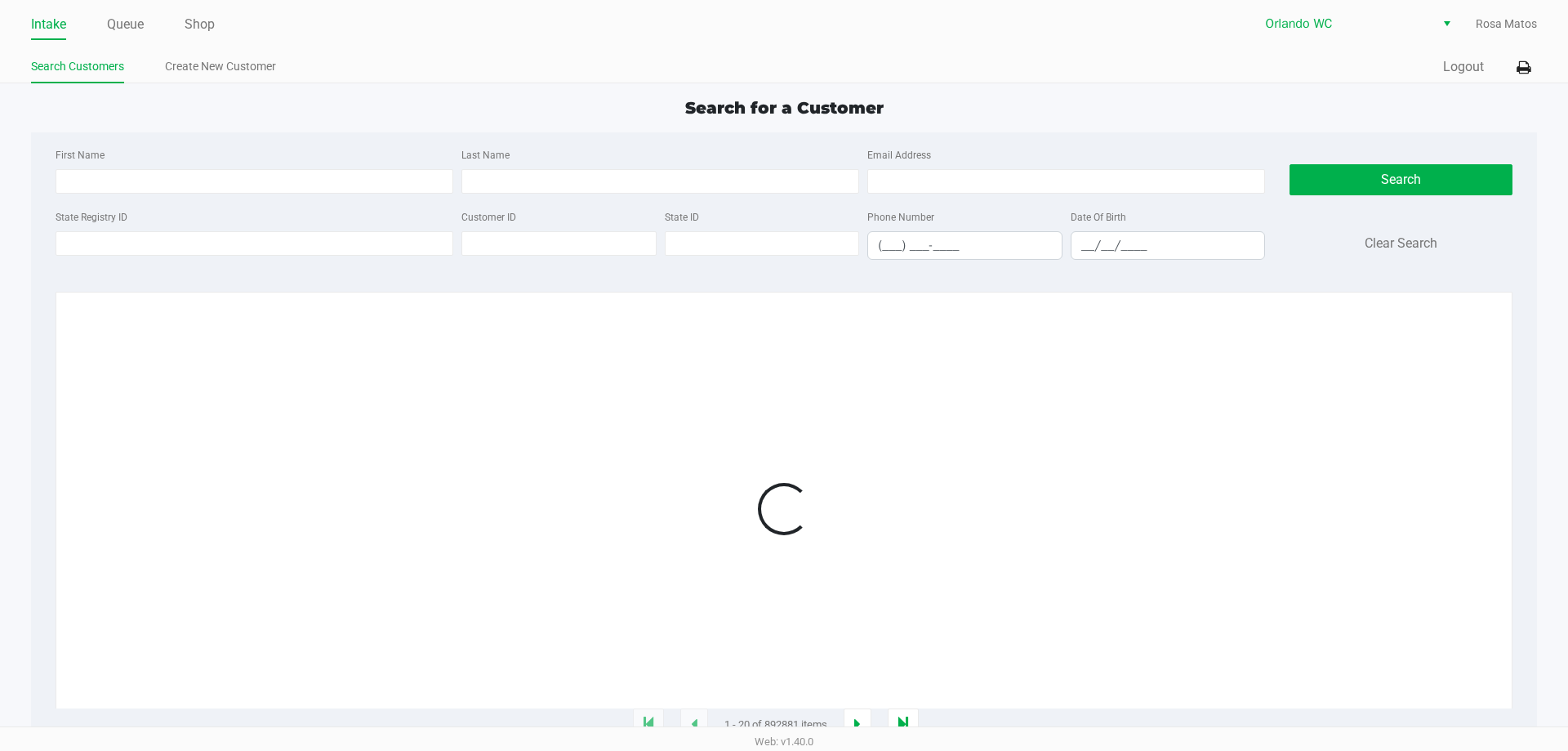 click on "Email Address" at bounding box center (1066, 181) 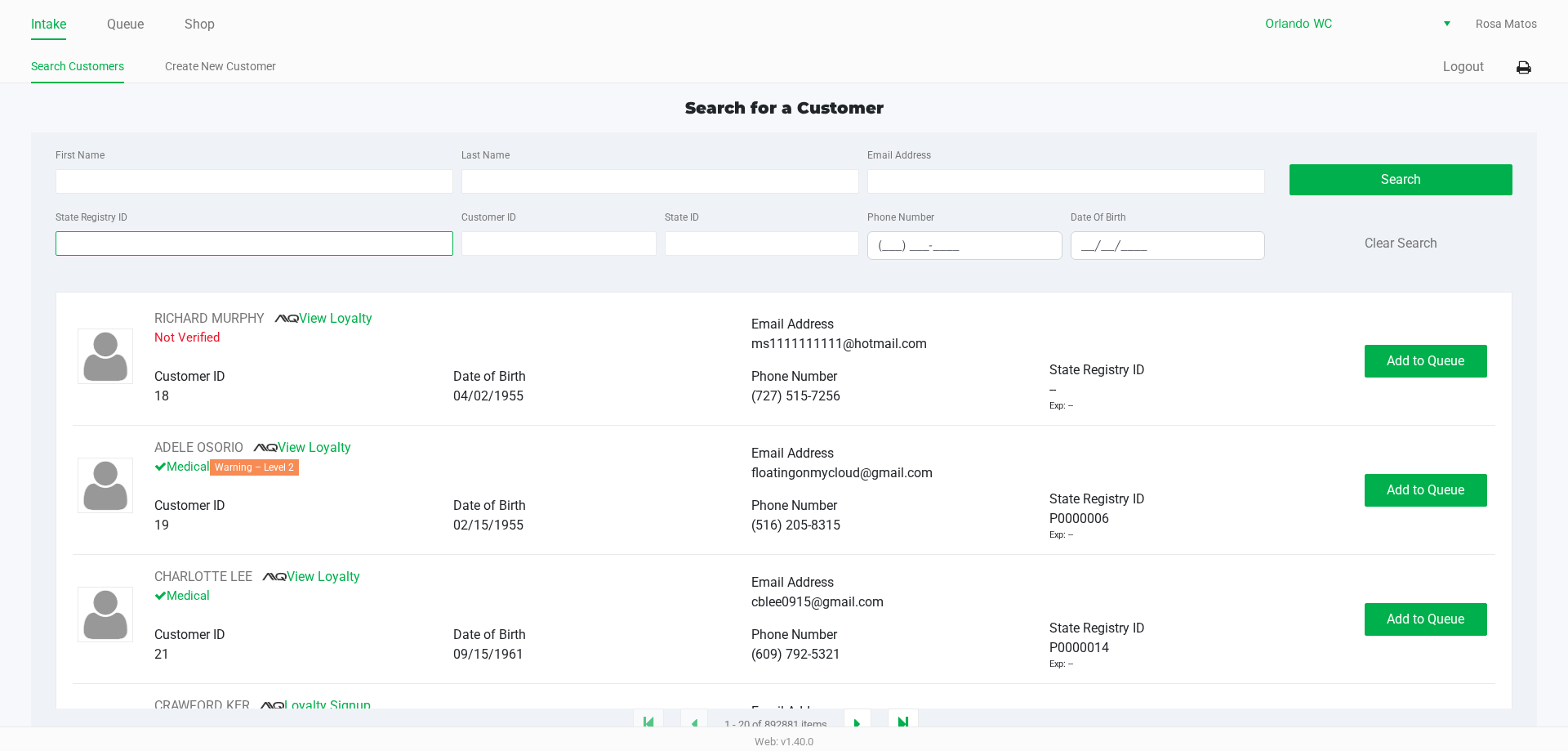 click on "State Registry ID" at bounding box center [254, 244] 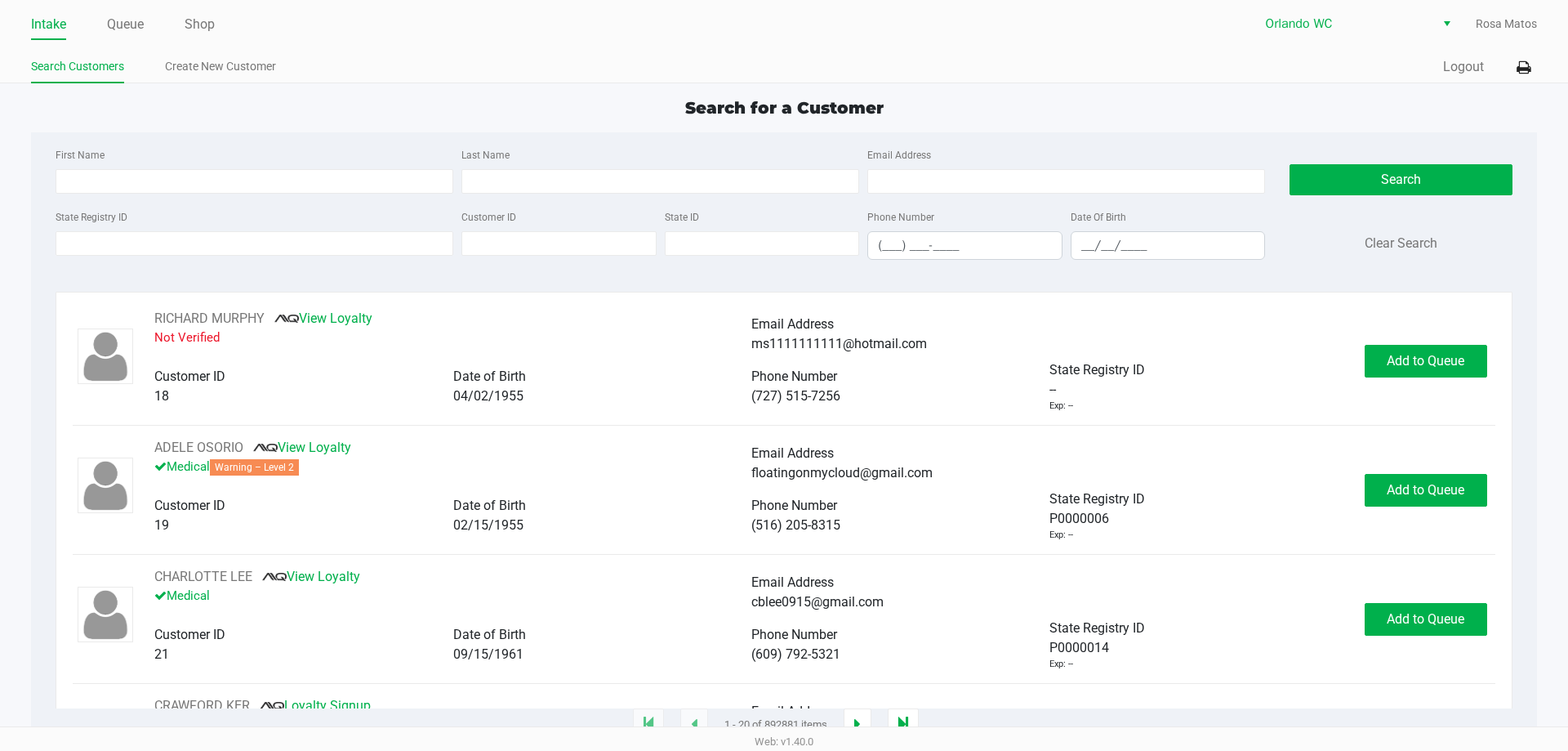 click on "Search for a Customer" 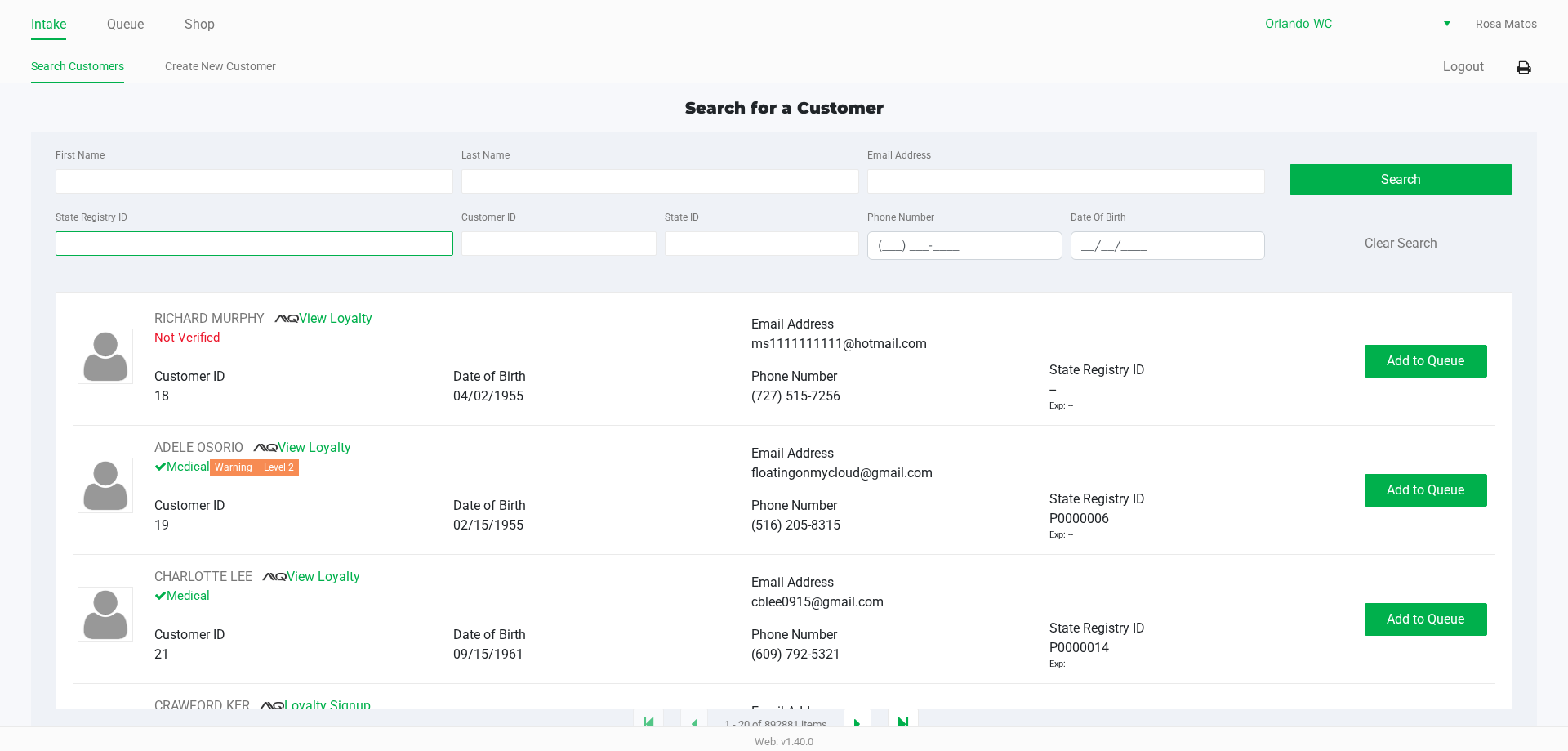 click on "State Registry ID" at bounding box center (254, 244) 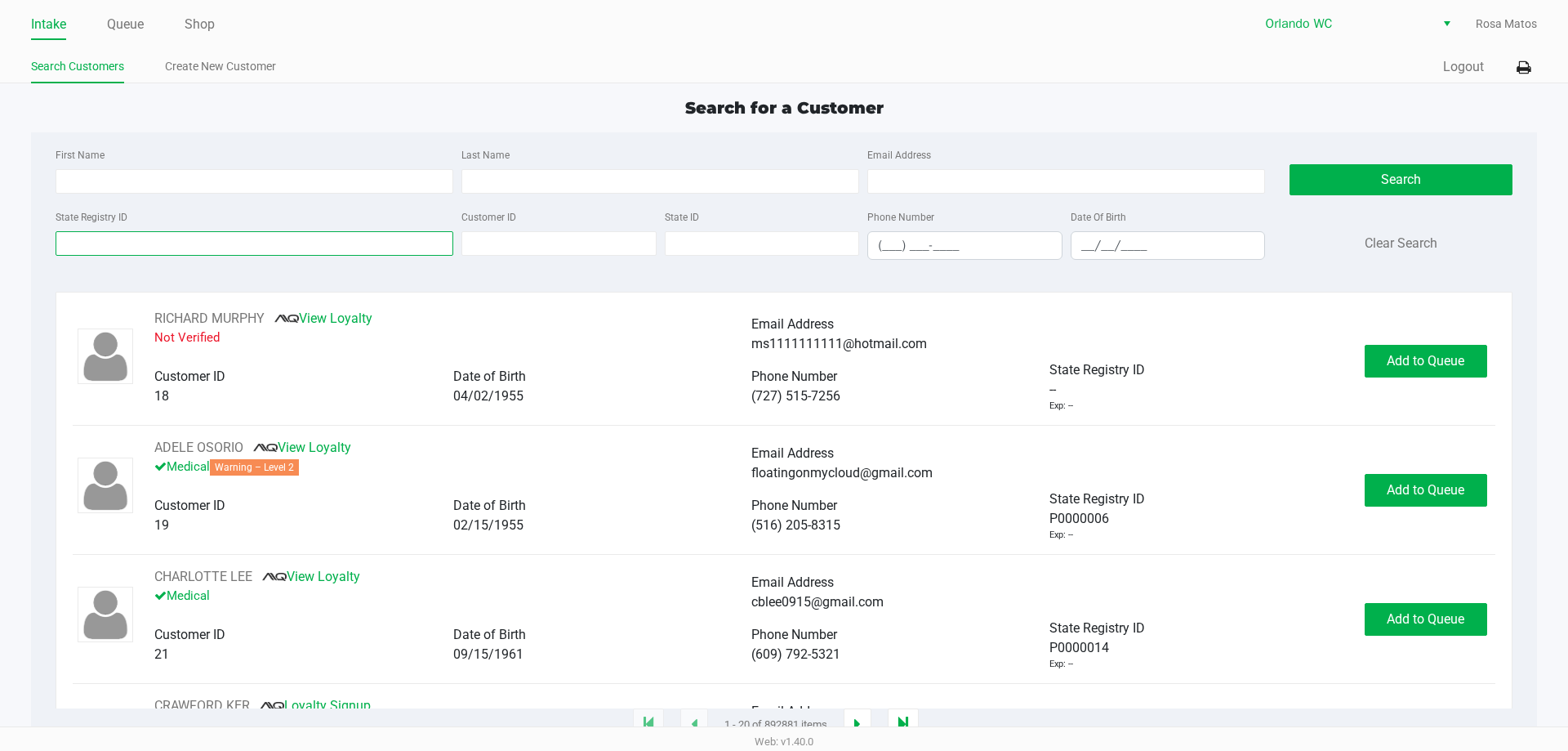 click on "State Registry ID" at bounding box center (254, 244) 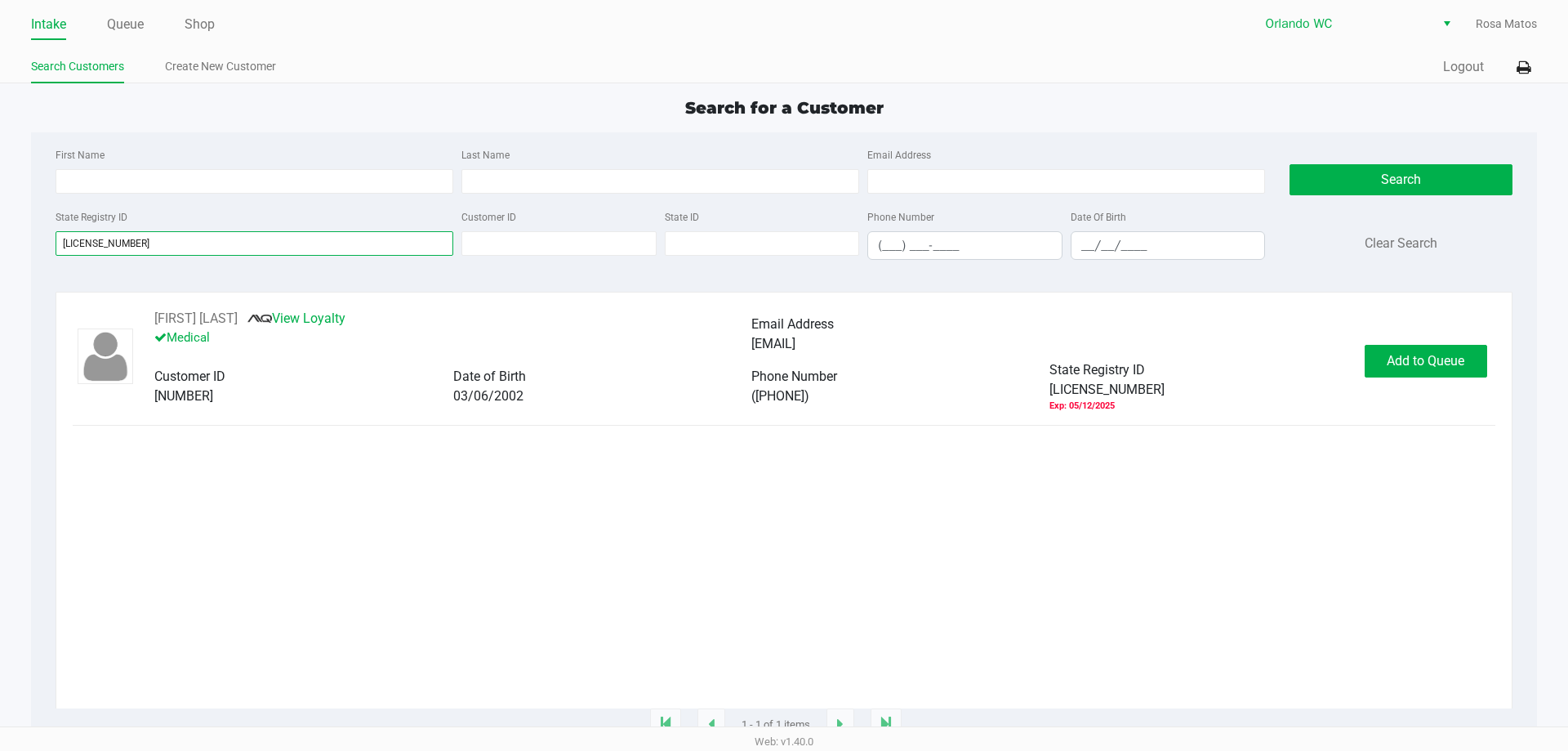 type on "P1MT2966" 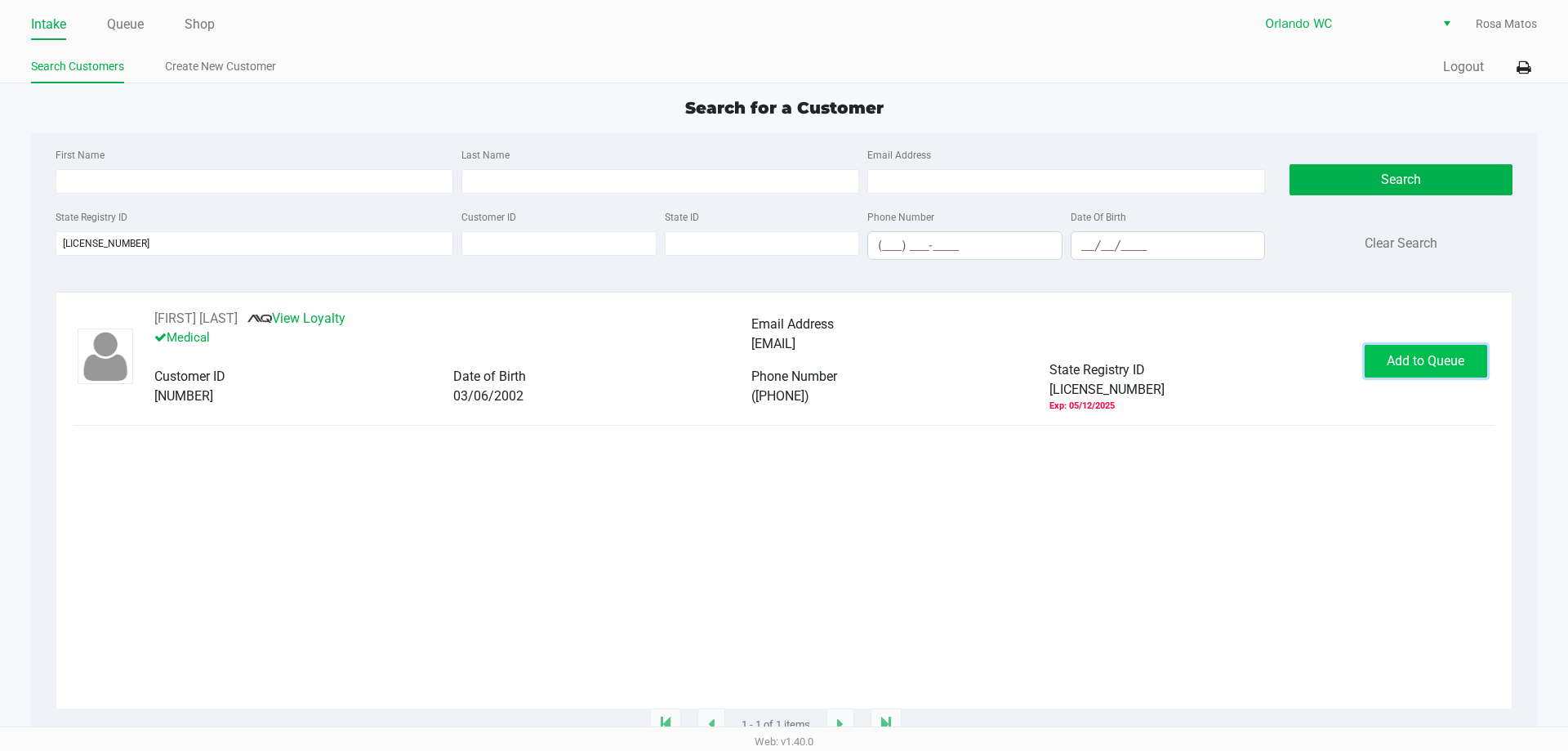 click on "Add to Queue" 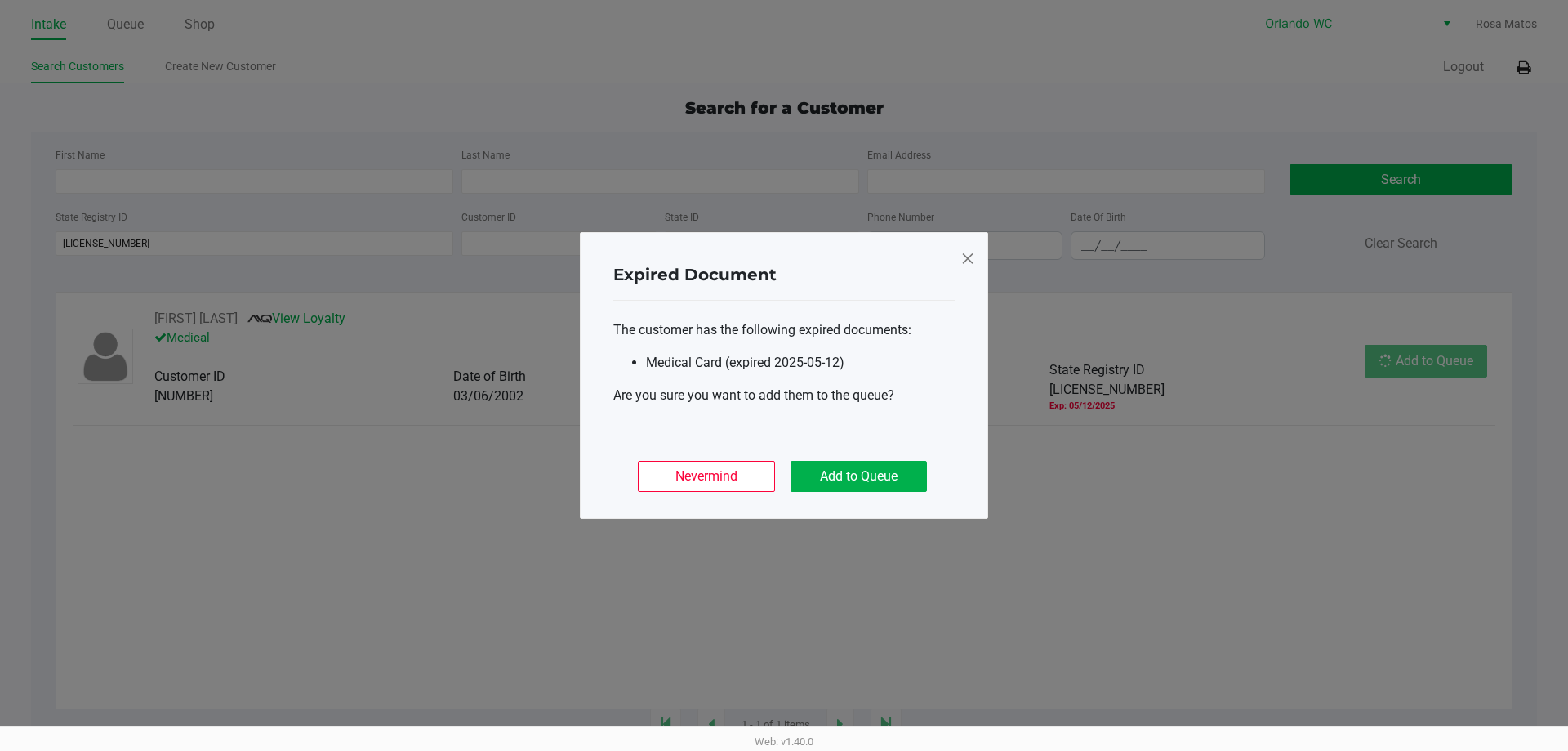 click on "Expired Document
The customer has the following expired documents:
Medical Card (expired 2025-05-12)
Are you sure you want to add them to the queue?
Nevermind   Add to Queue" 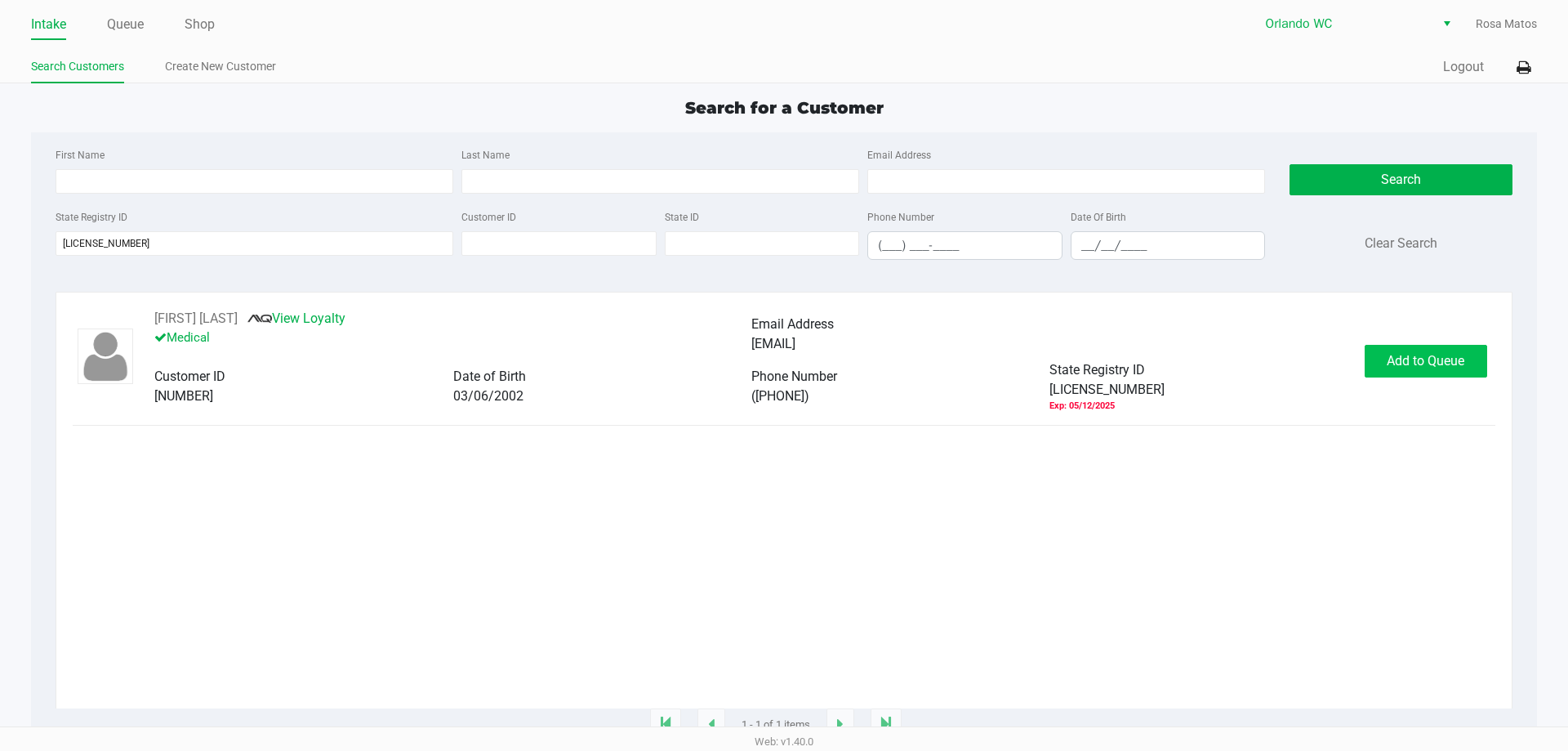 click on "Add to Queue" 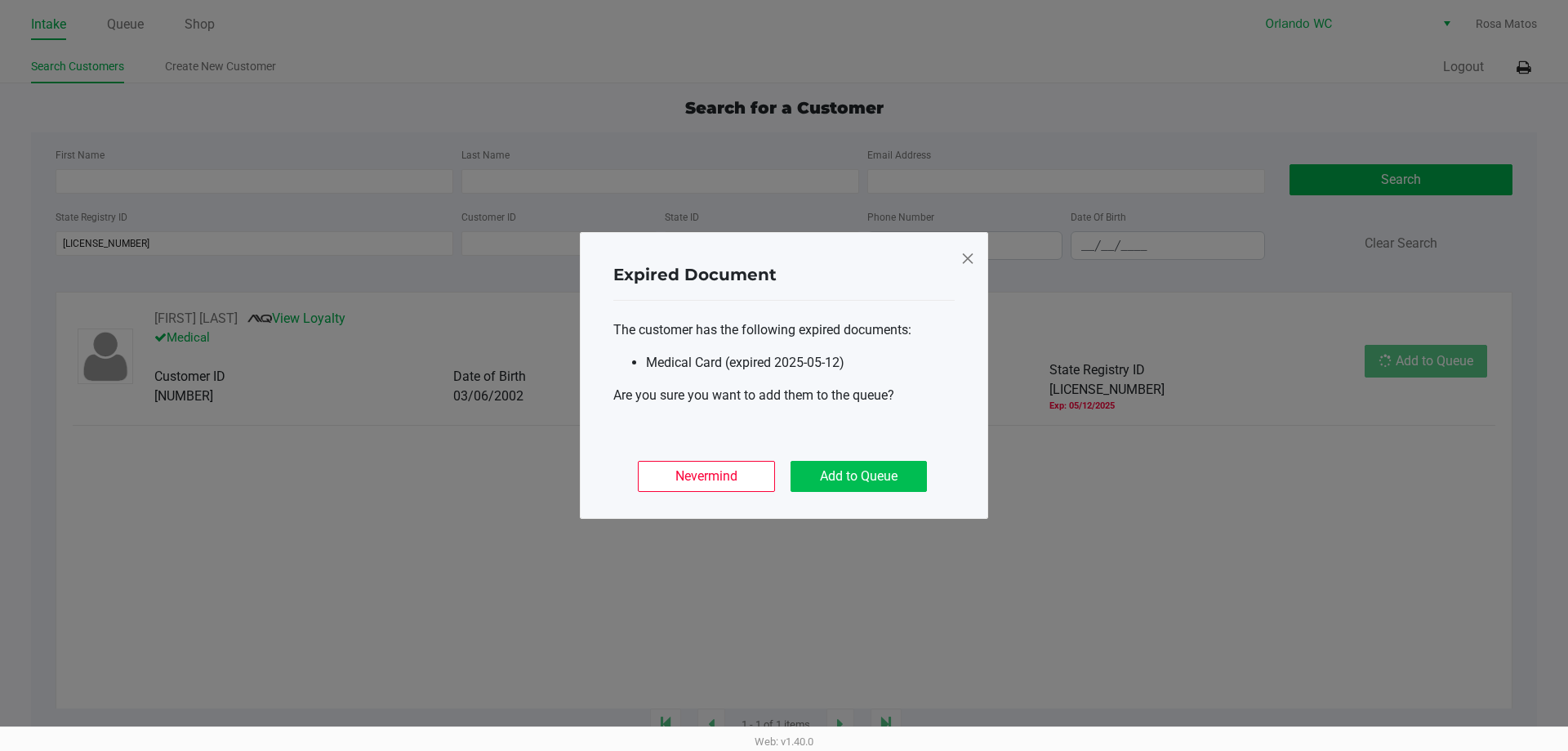 click on "Add to Queue" 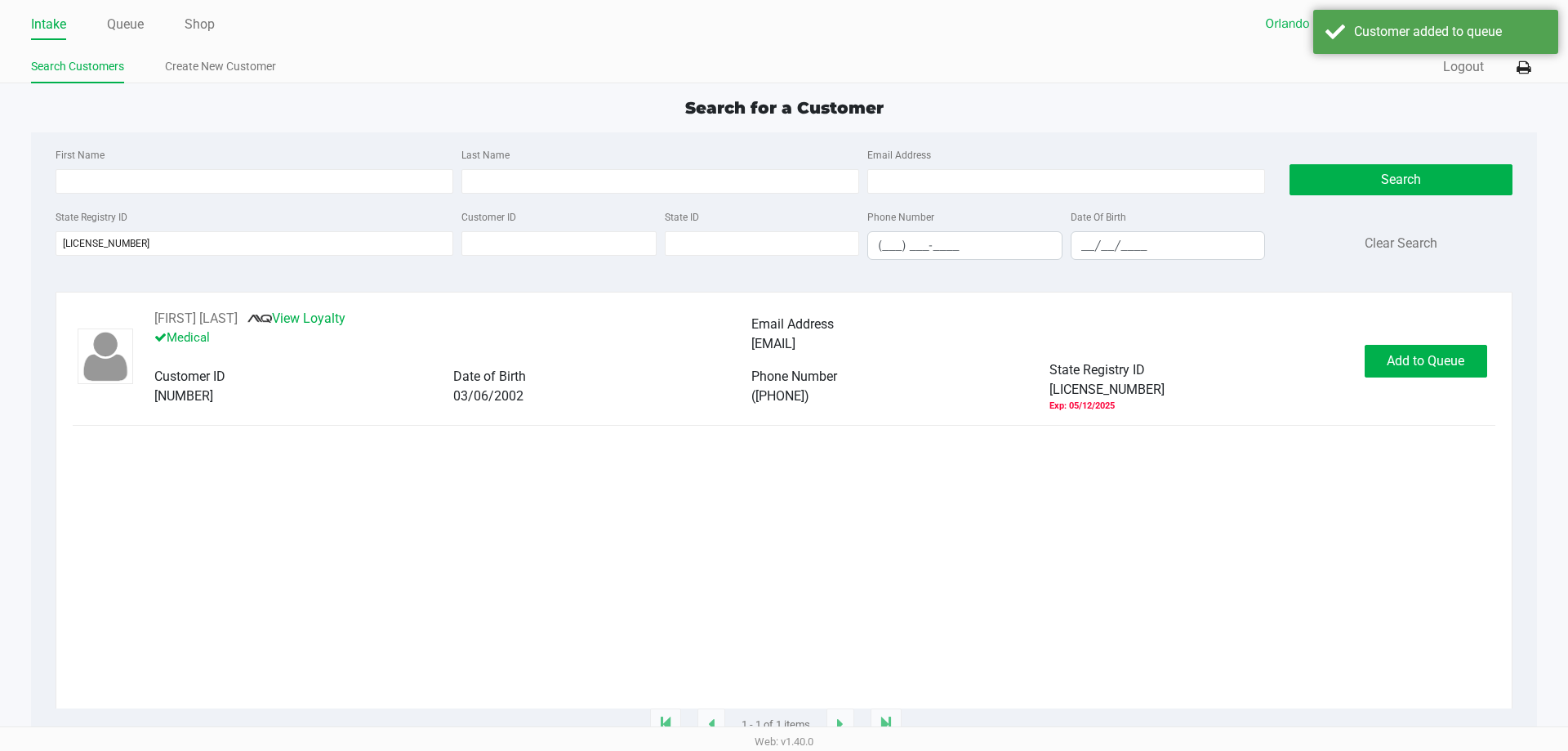 click on "Expired Document
The customer has the following expired documents:
Medical Card (expired 2025-05-12)
Are you sure you want to add them to the queue?
Nevermind   Add to Queue" 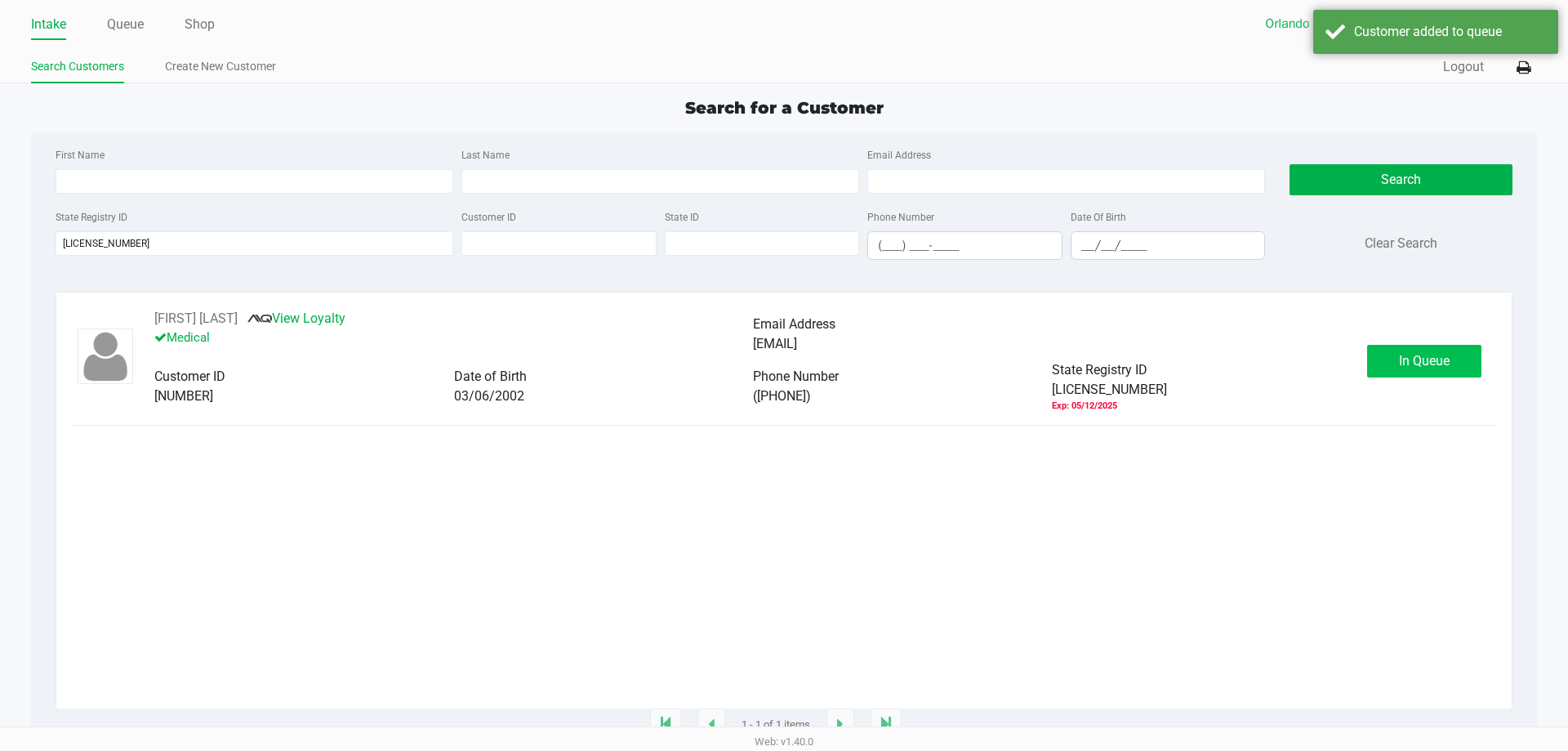 click on "In Queue" 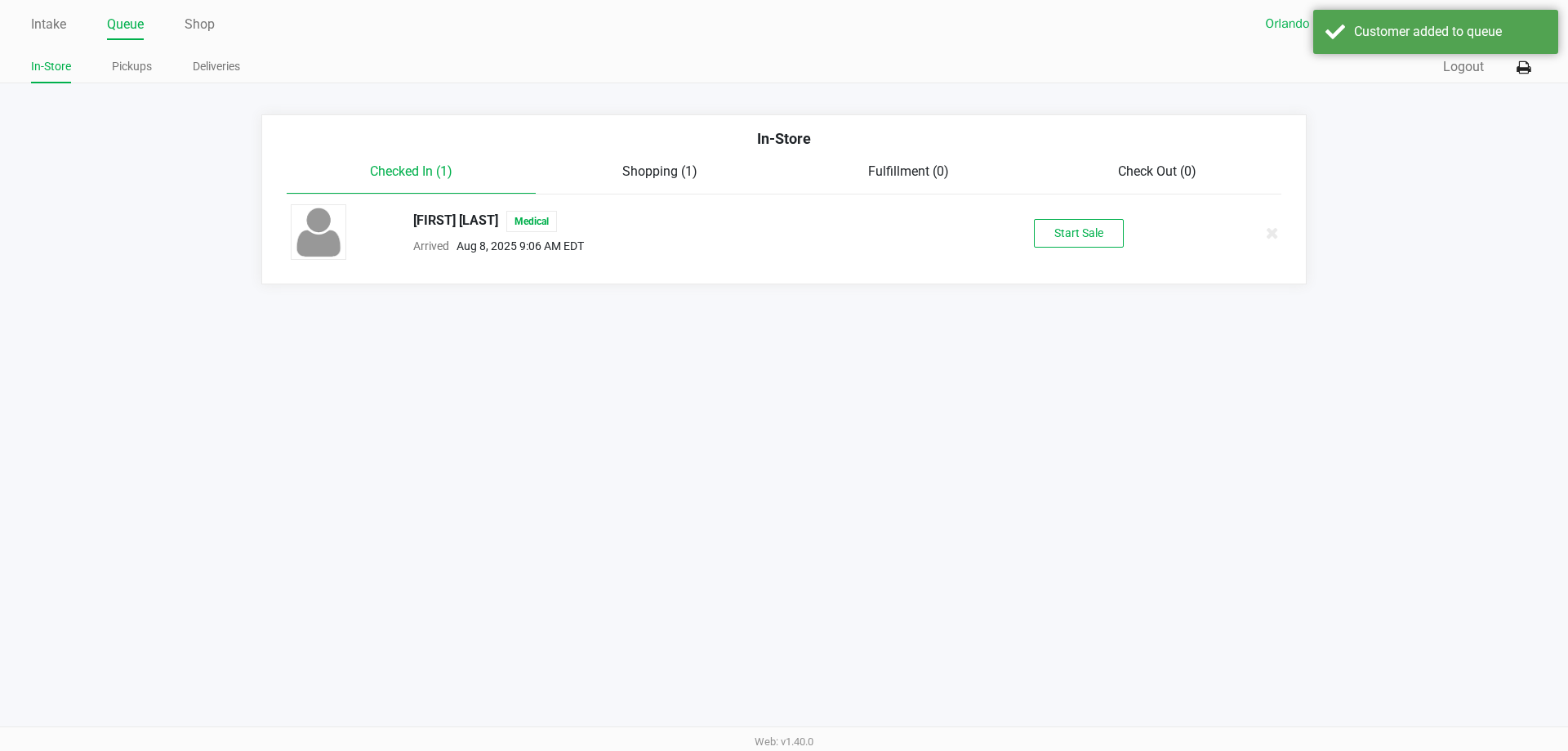 click on "Start Sale" 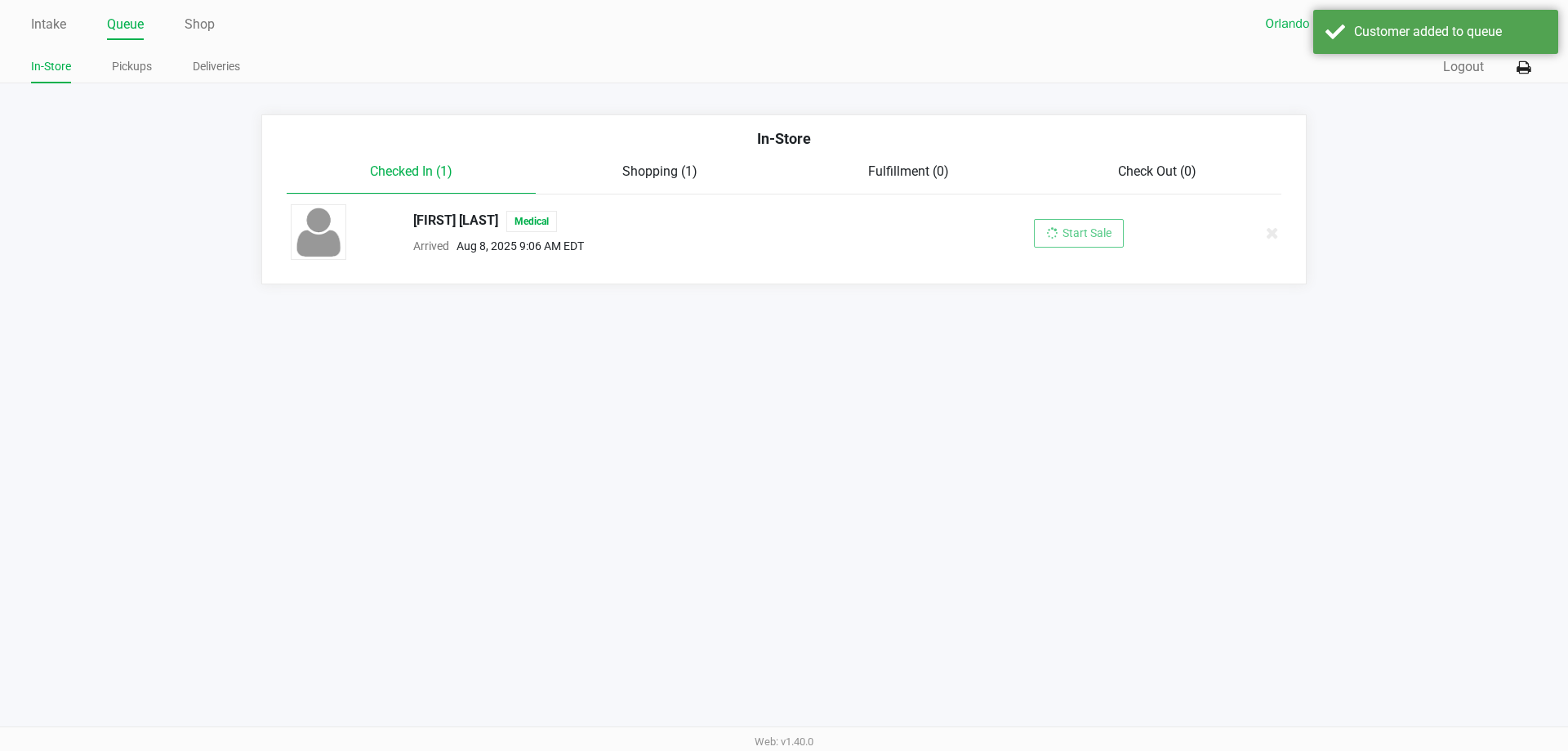 click on "Intake Queue Shop Orlando WC  Rosa Matos  In-Store Pickups Deliveries  Quick Sale   Logout   In-Store   Checked In (1)   Shopping (1)   Fulfillment (0)   Check Out (0)   Daniel Evans   Medical  Arrived      Aug 8, 2025 9:06 AM EDT   Start Sale   Web: v1.40.0" at bounding box center (784, 375) 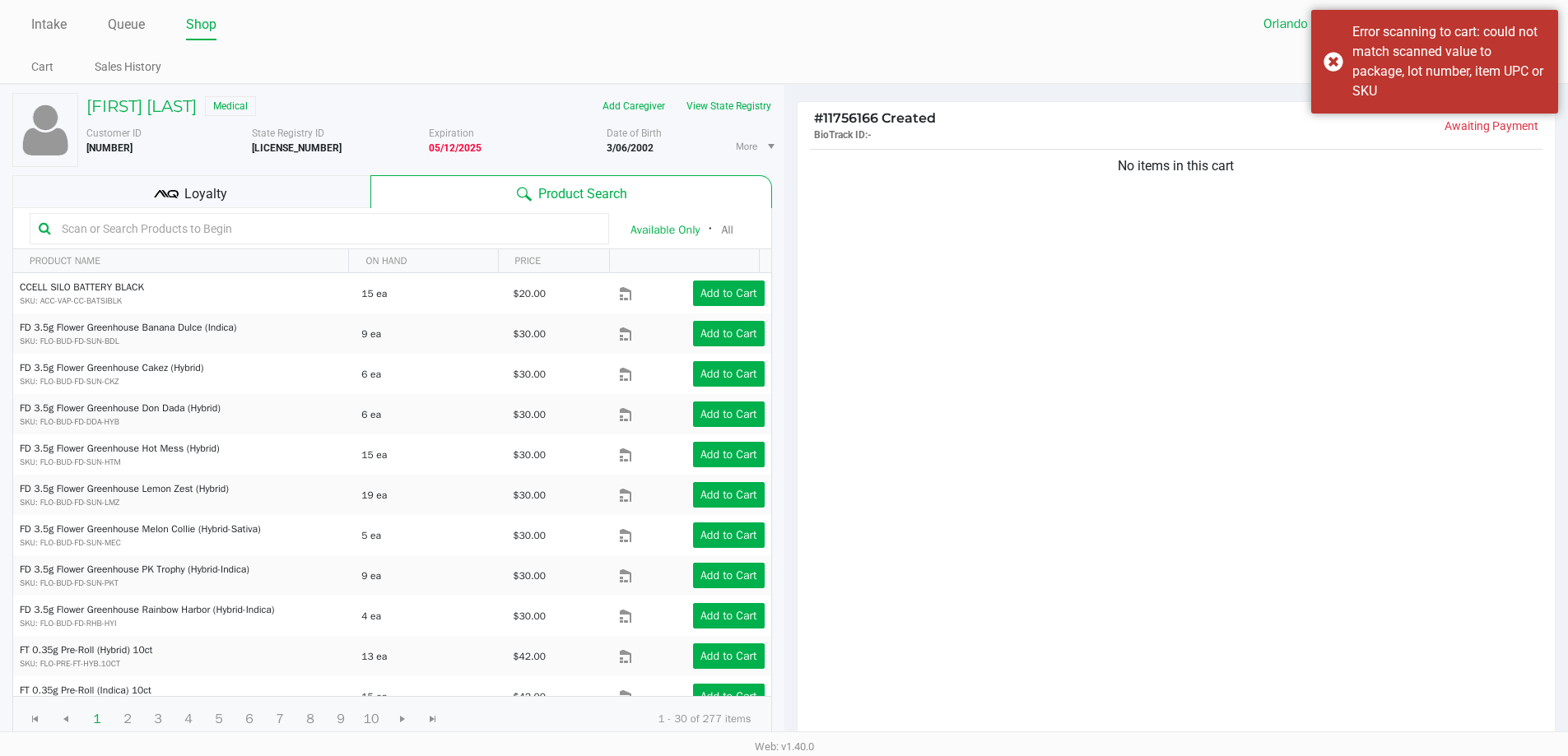 click 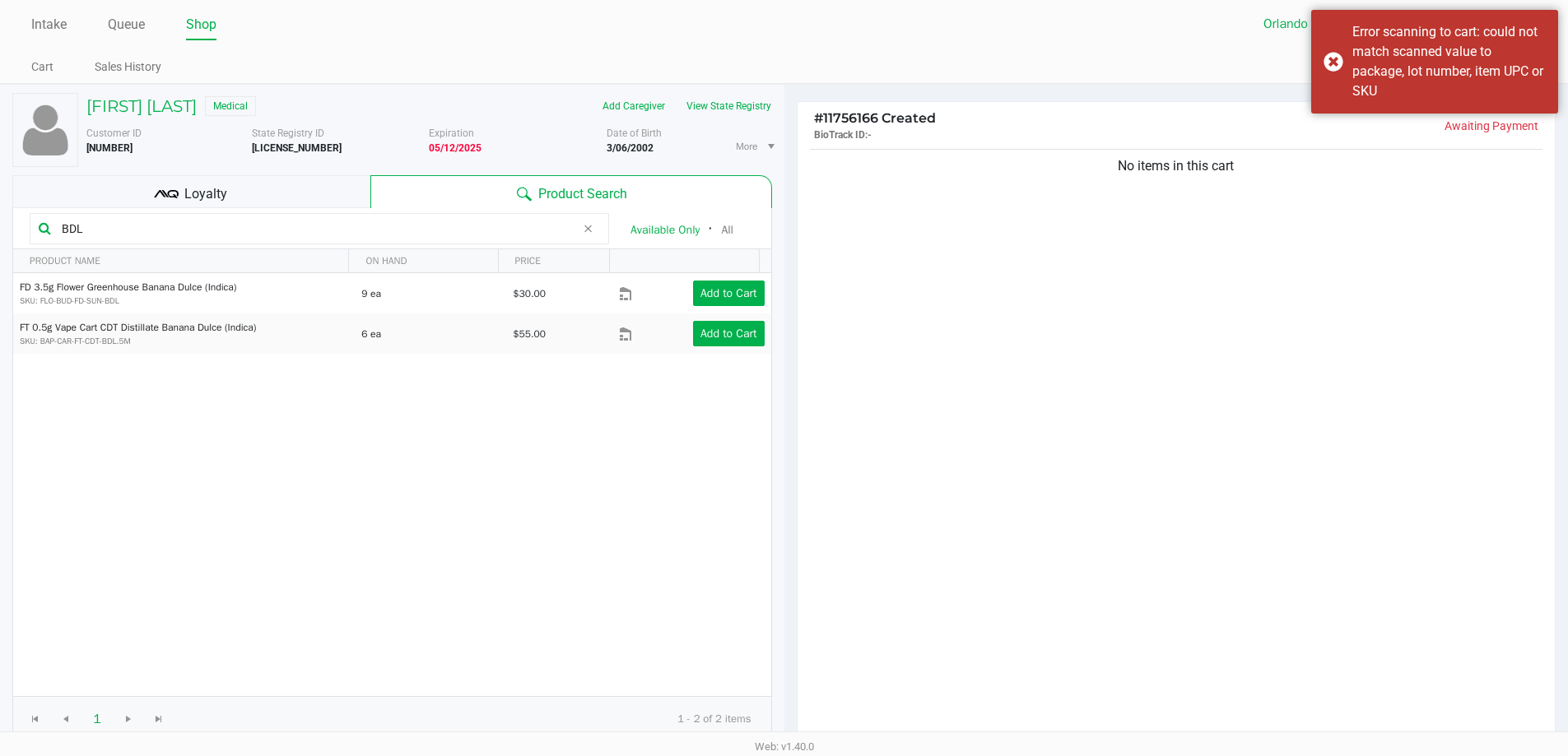 drag, startPoint x: 305, startPoint y: 440, endPoint x: 537, endPoint y: 363, distance: 244.4443 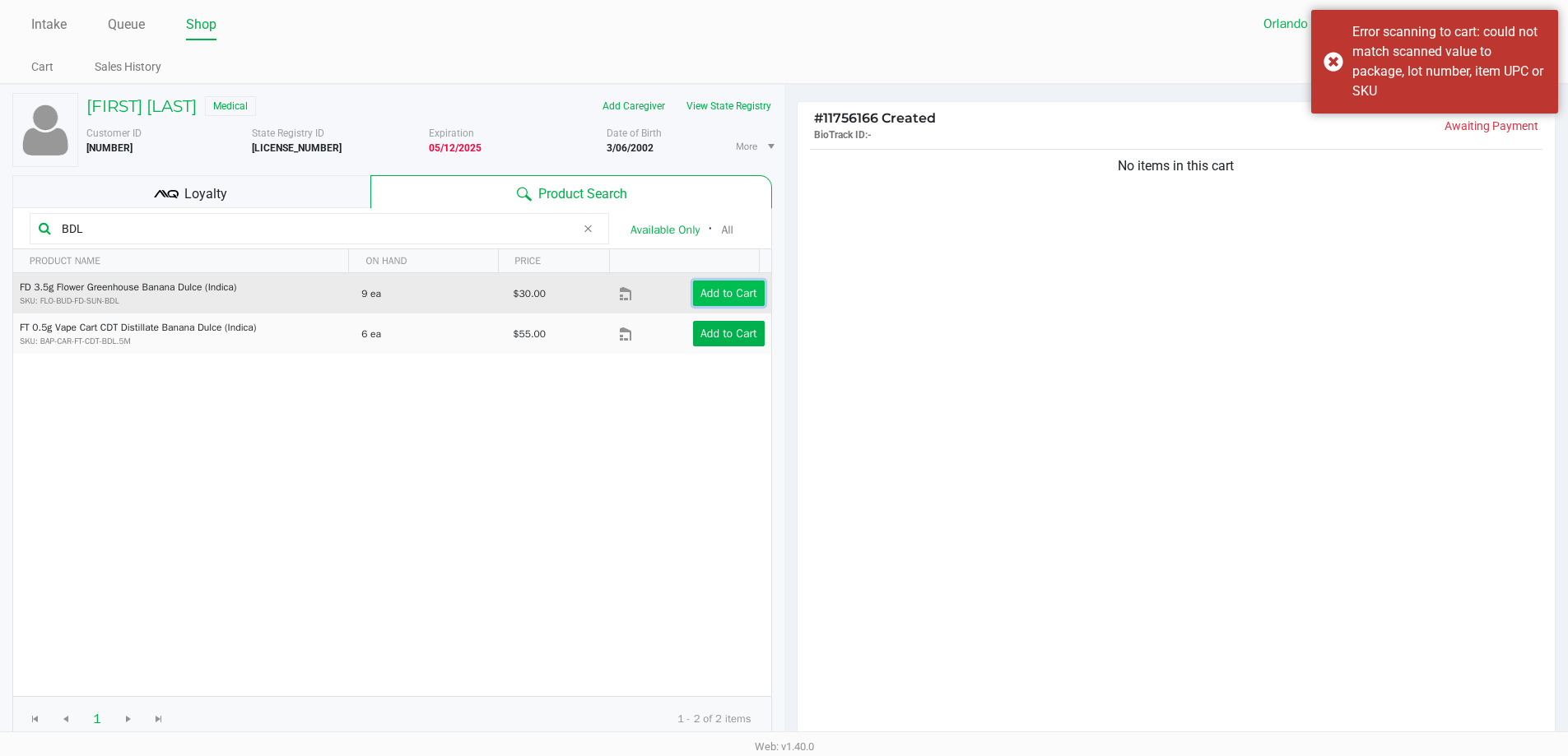 click on "Add to Cart" 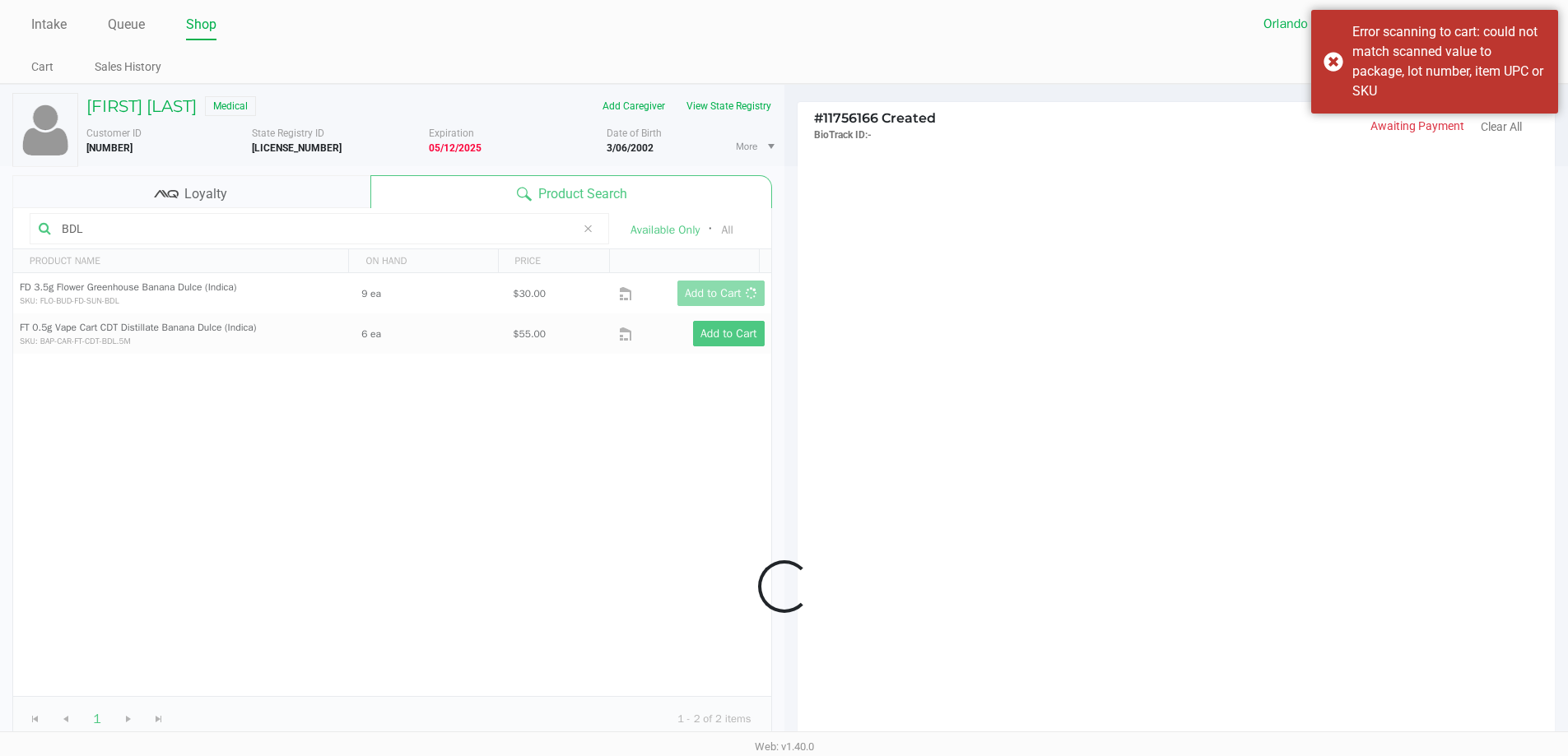 click 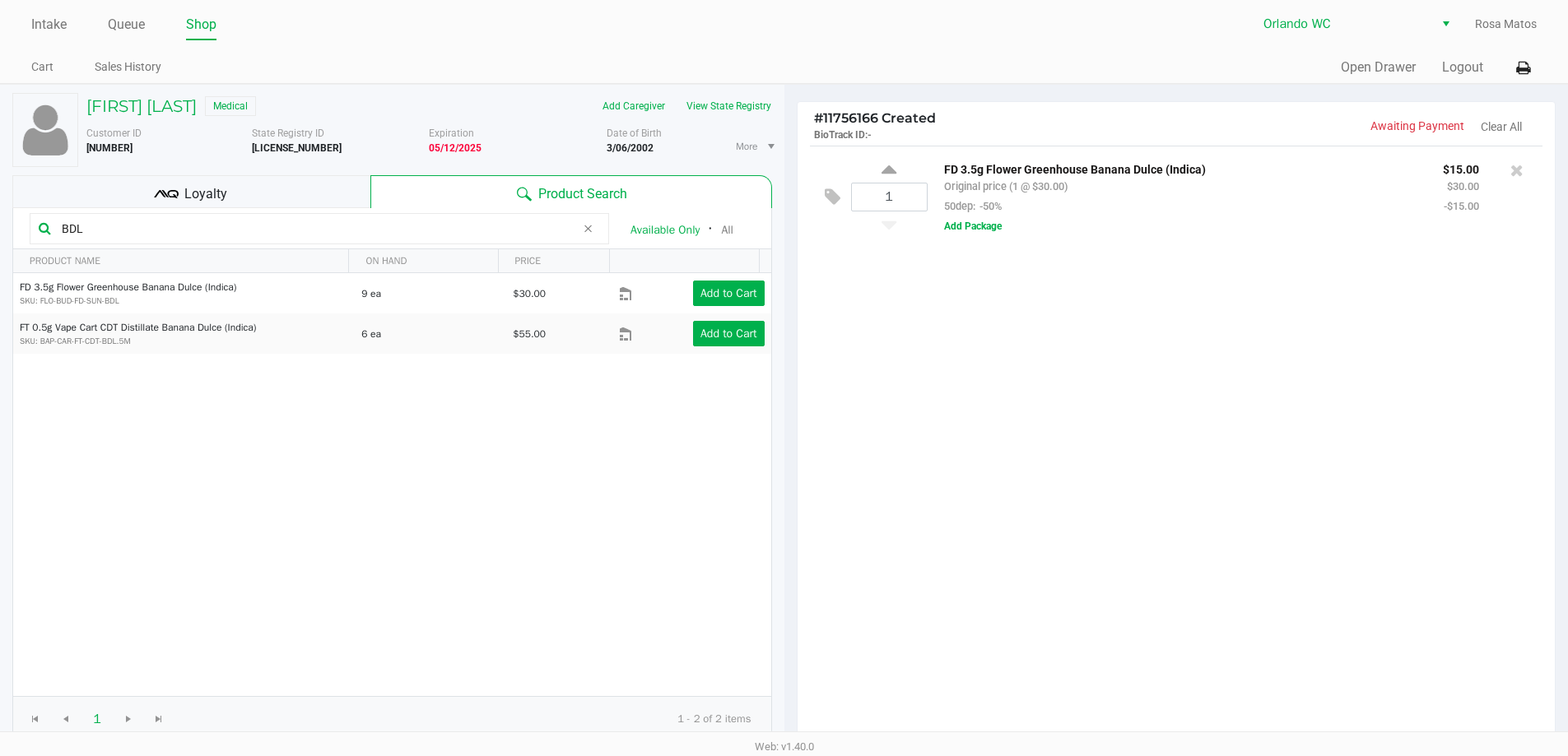 click on "BDL" 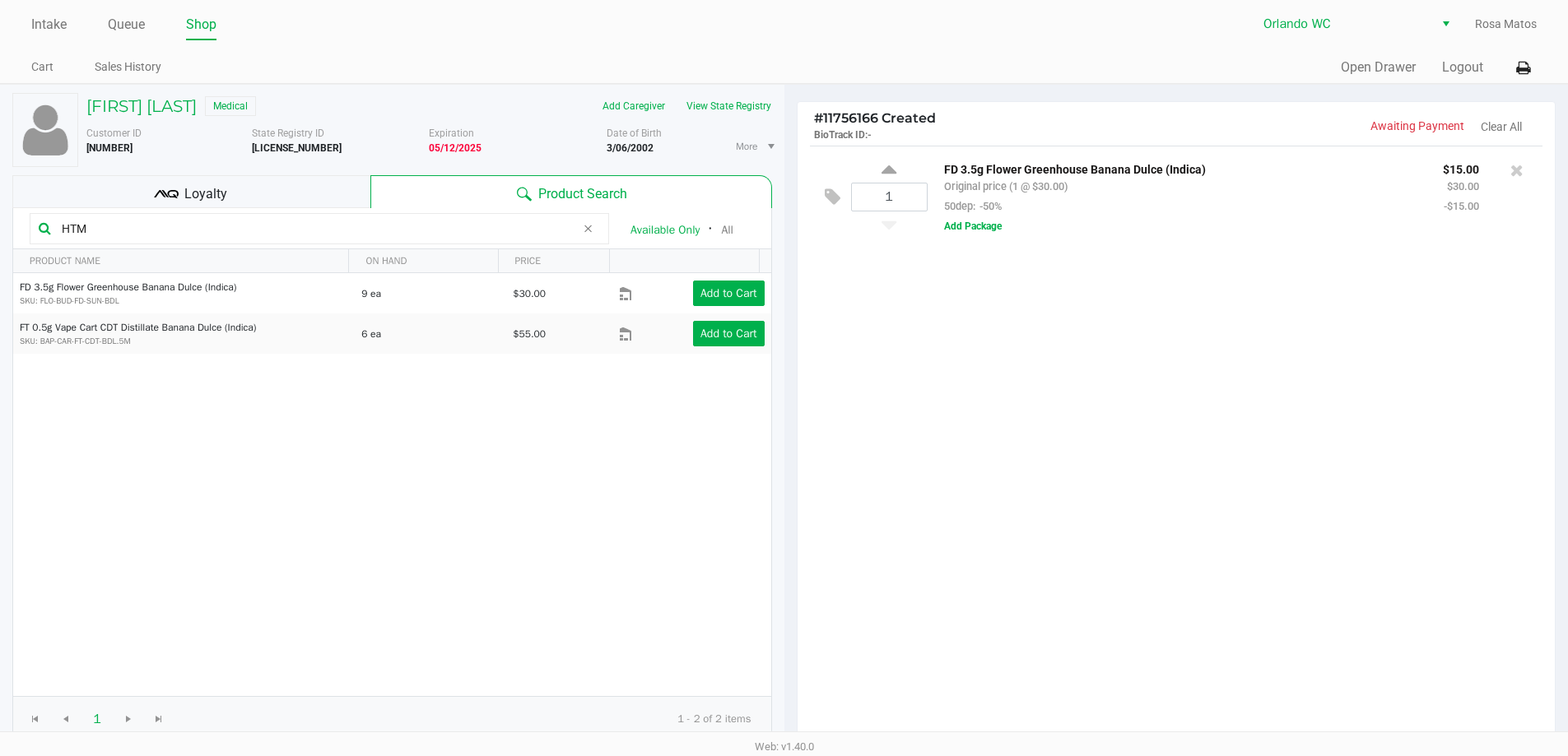 type on "HTM" 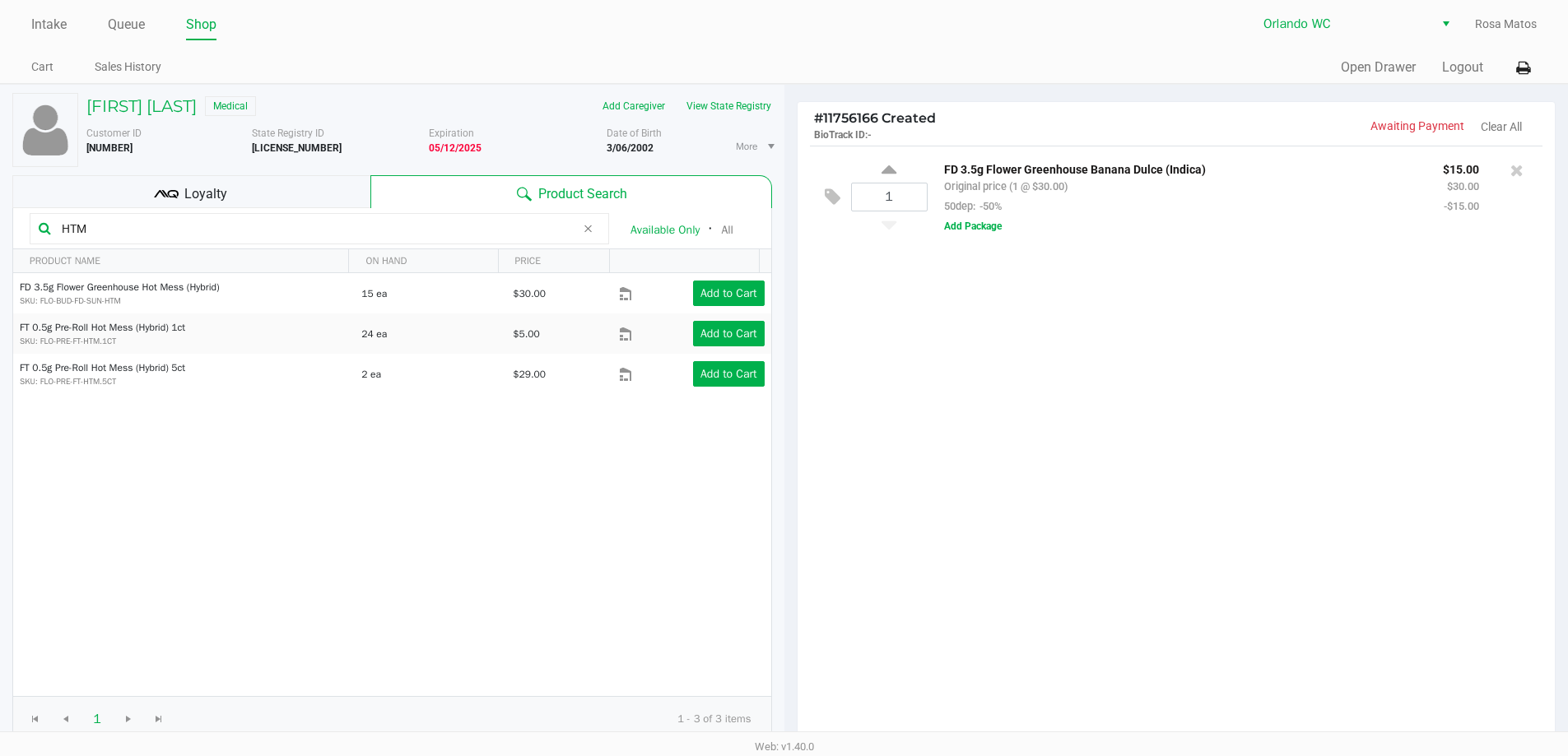 click on "1  FD 3.5g Flower Greenhouse Banana Dulce (Indica)   Original price (1 @ $30.00)  50dep:  -50% $15.00 $30.00 -$15.00  Add Package" 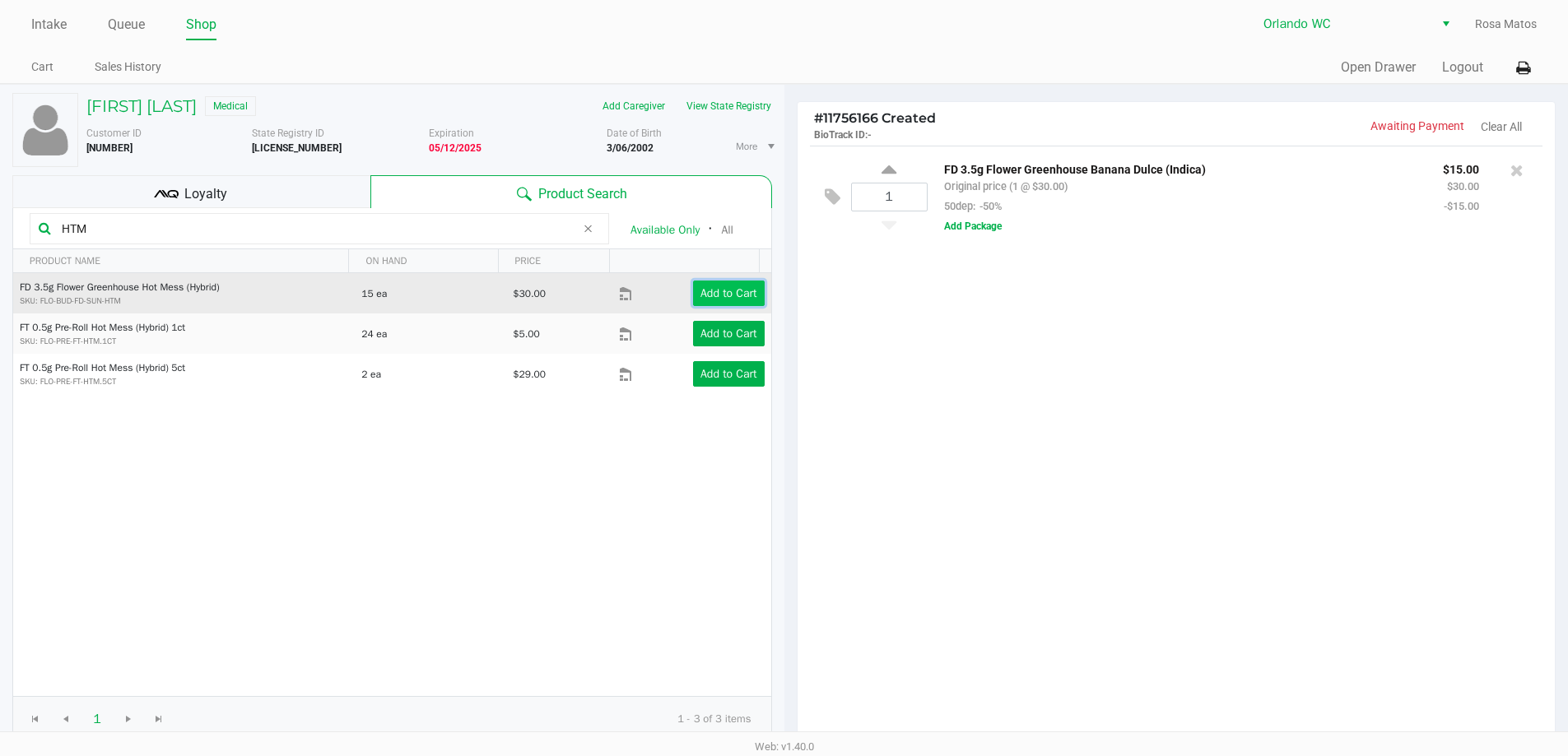 click on "Add to Cart" 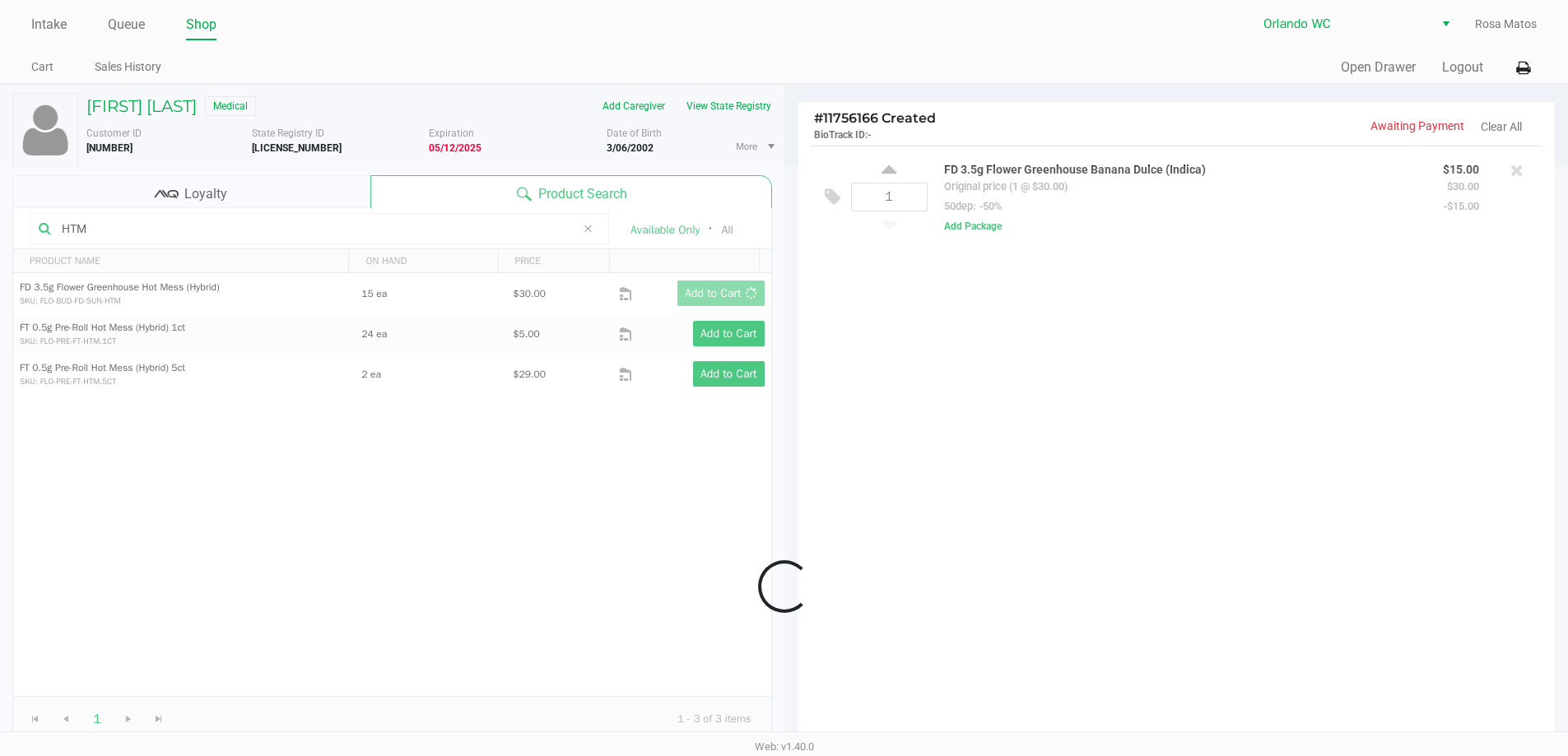 drag, startPoint x: 1253, startPoint y: 439, endPoint x: 433, endPoint y: 554, distance: 828.0248 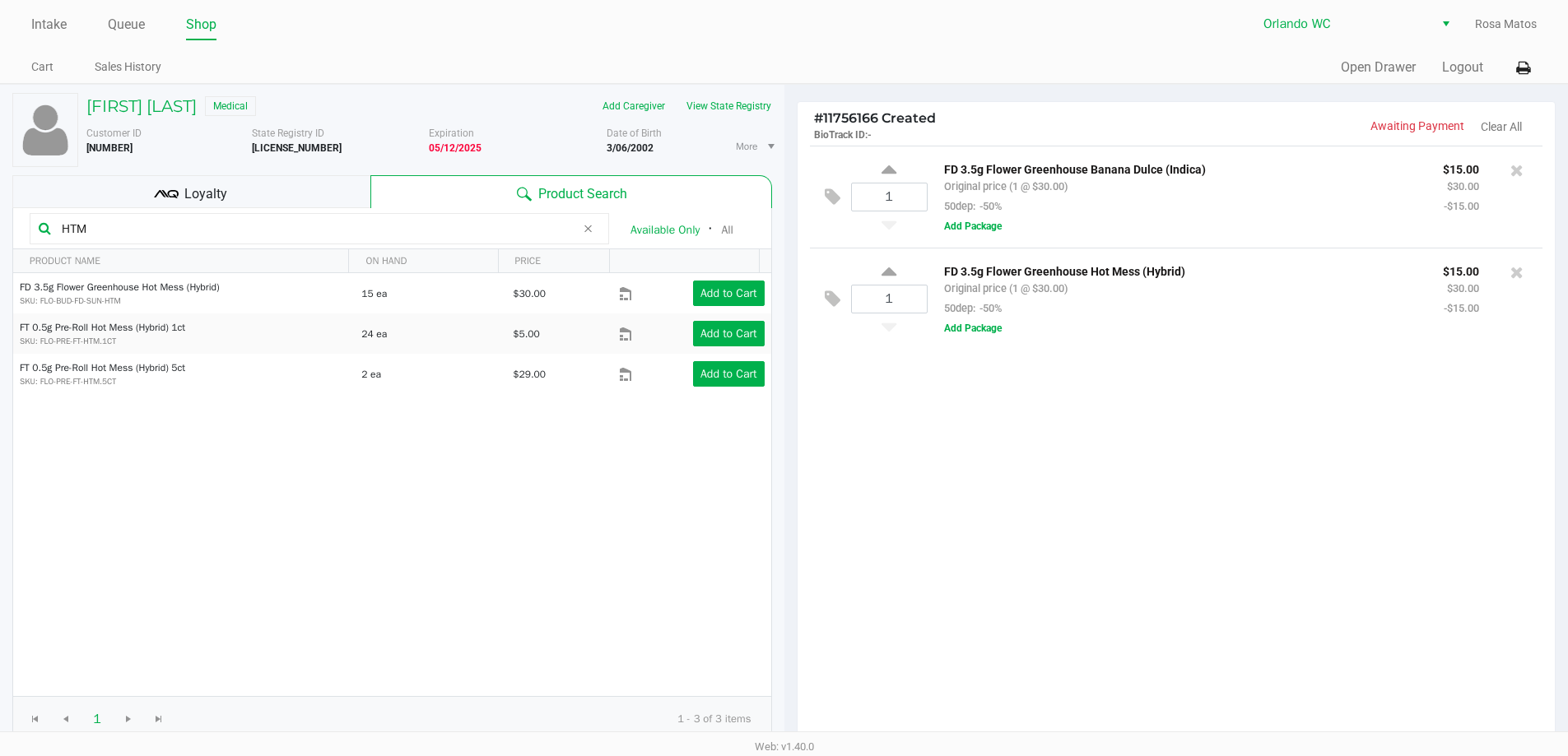 drag, startPoint x: 598, startPoint y: 231, endPoint x: 585, endPoint y: 231, distance: 13 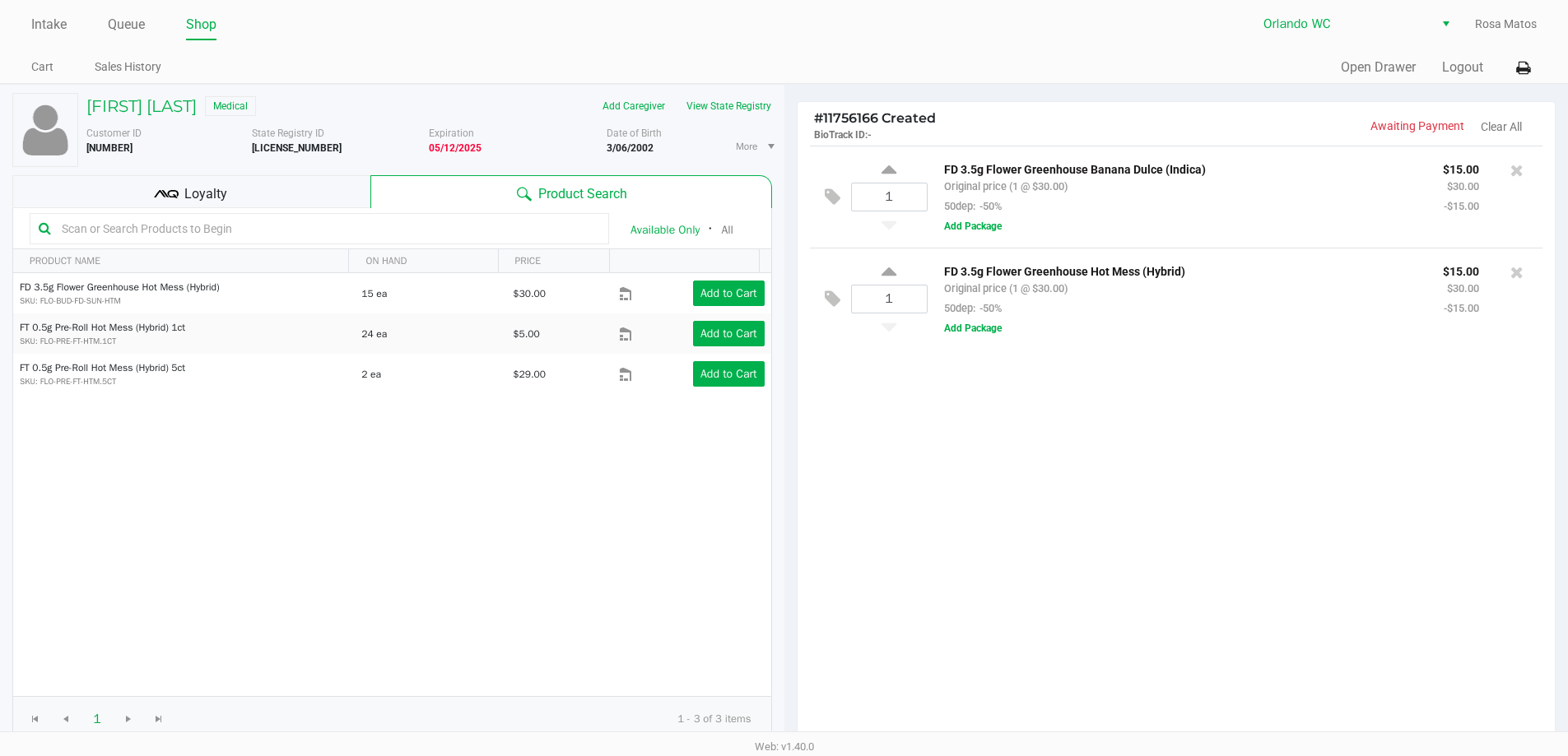 drag, startPoint x: 1019, startPoint y: 485, endPoint x: 1065, endPoint y: 565, distance: 92.28218 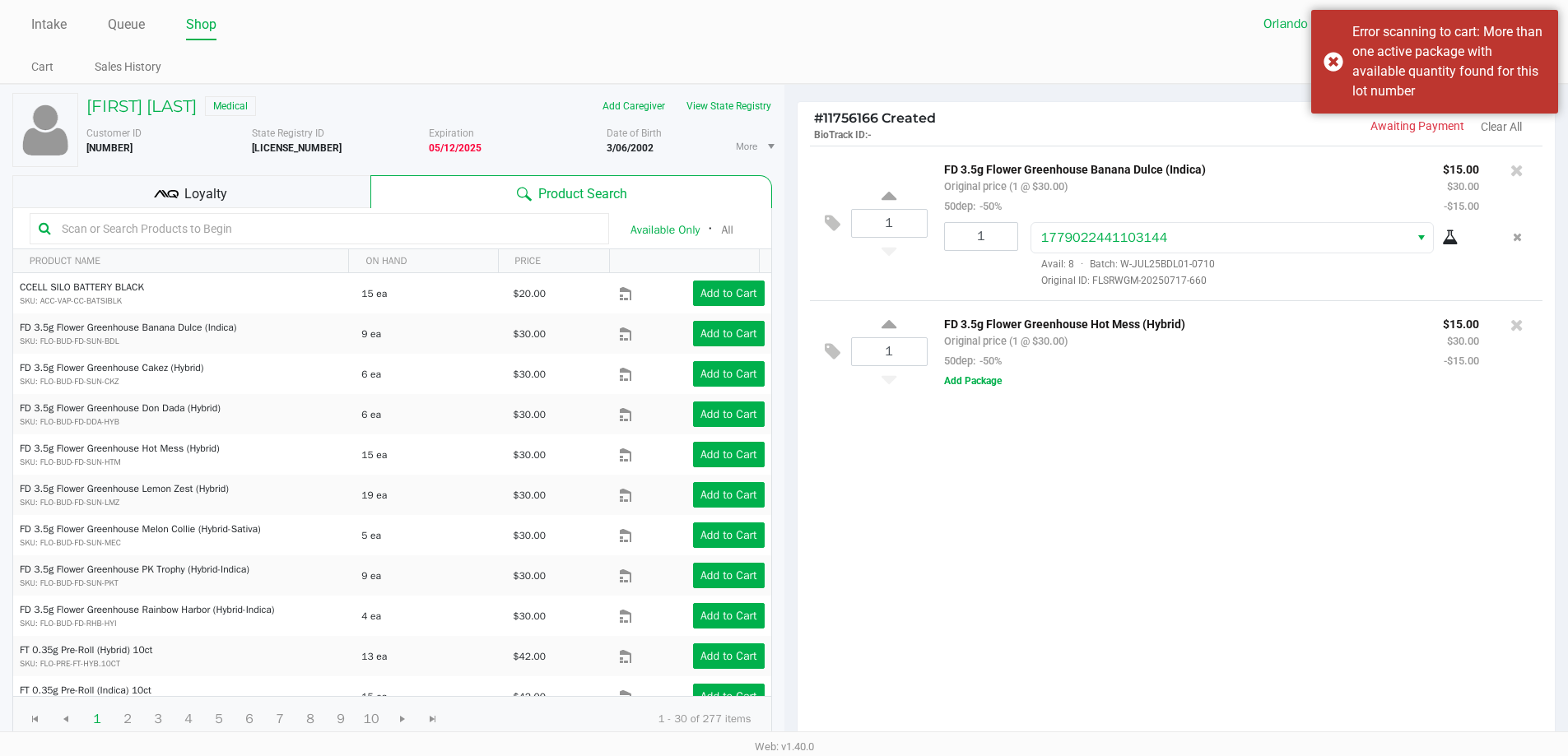 click on "1  FD 3.5g Flower Greenhouse Banana Dulce (Indica)   Original price (1 @ $30.00)  50dep:  -50% $15.00 $30.00 -$15.00 1 1779022441103144  Avail: 8  ·  Batch: W-JUL25BDL01-0710   Original ID: FLSRWGM-20250717-660  1  FD 3.5g Flower Greenhouse Hot Mess (Hybrid)   Original price (1 @ $30.00)  50dep:  -50% $15.00 $30.00 -$15.00  Add Package" 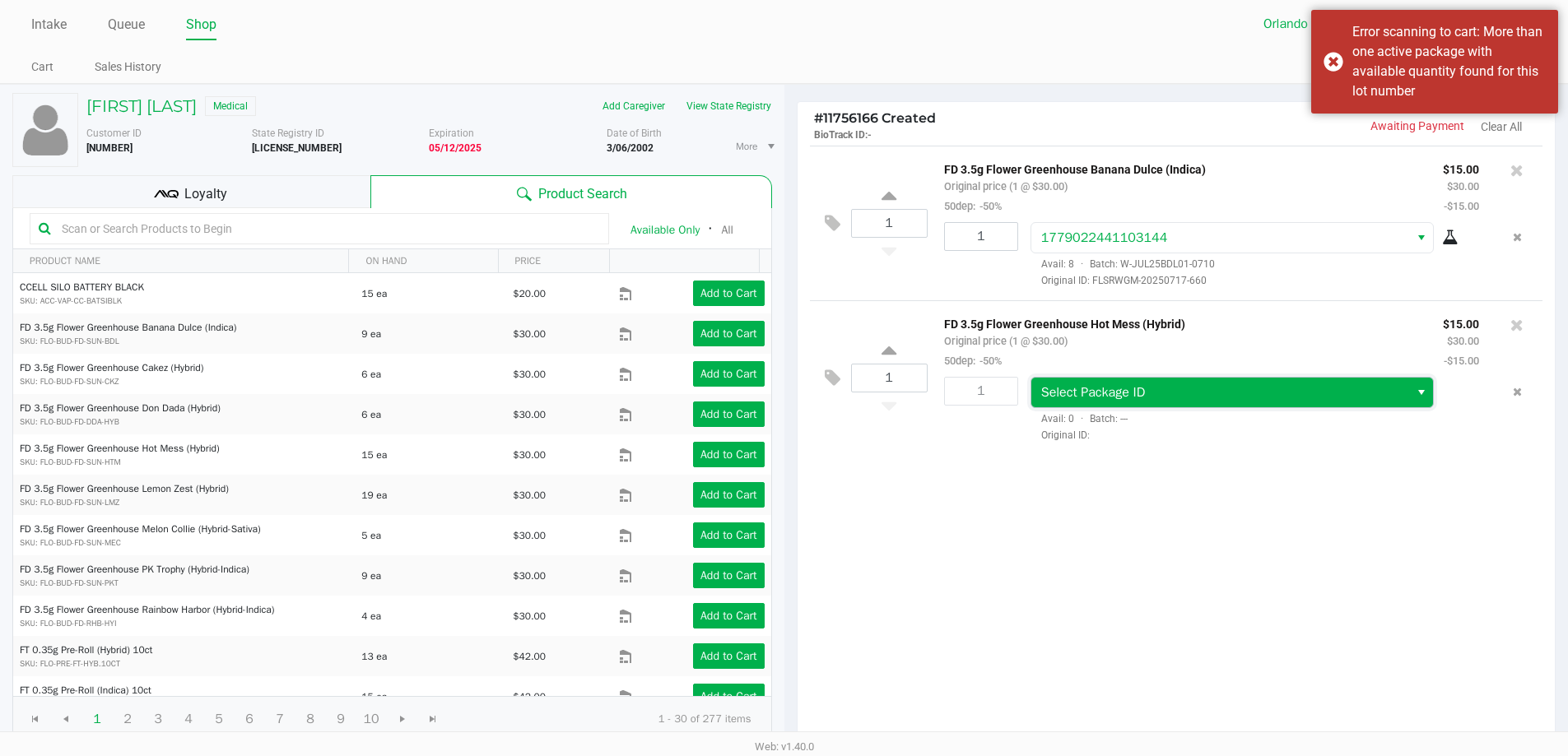 click on "Select Package ID" at bounding box center (1221, 392) 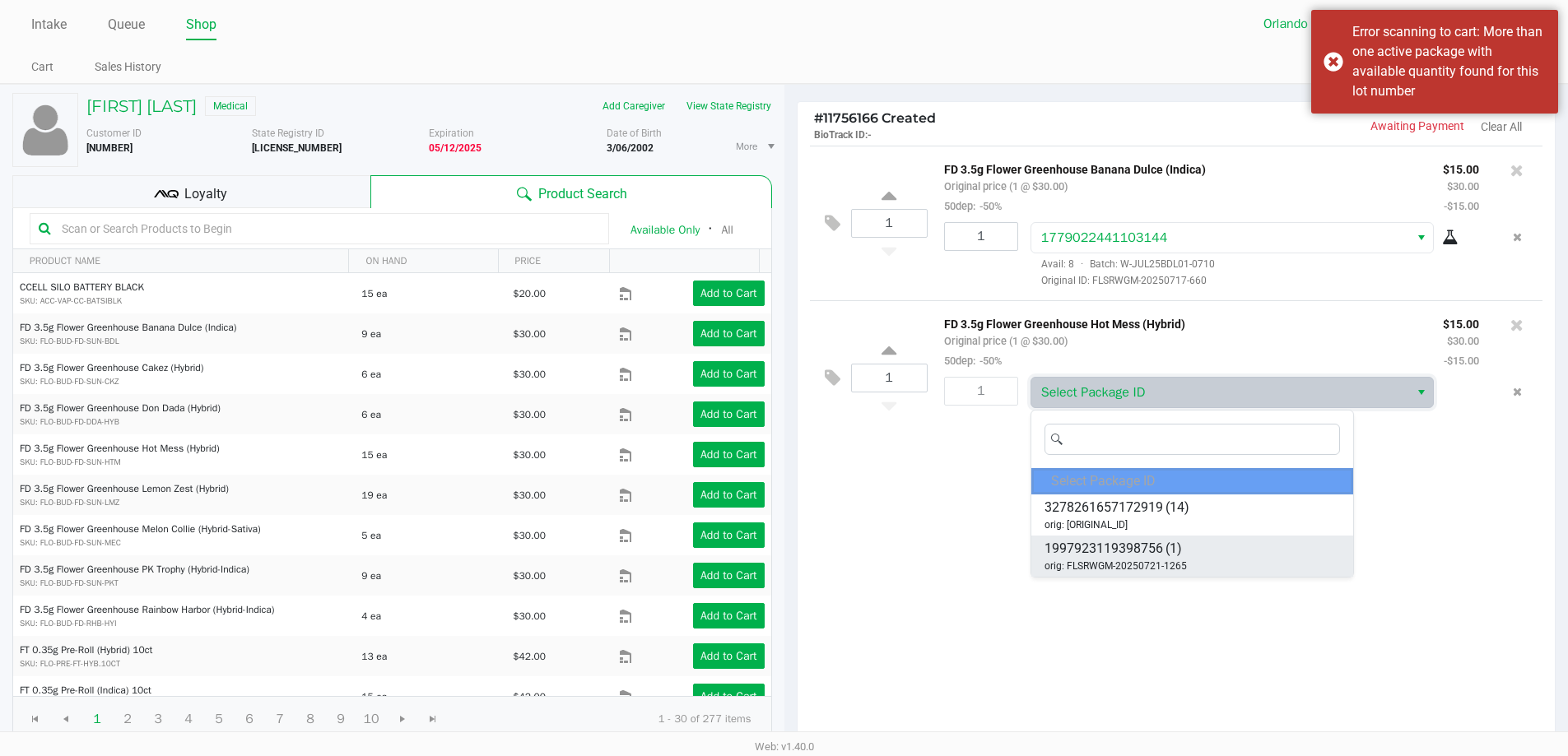 click on "orig: FLSRWGM-20250721-1265" at bounding box center [1115, 566] 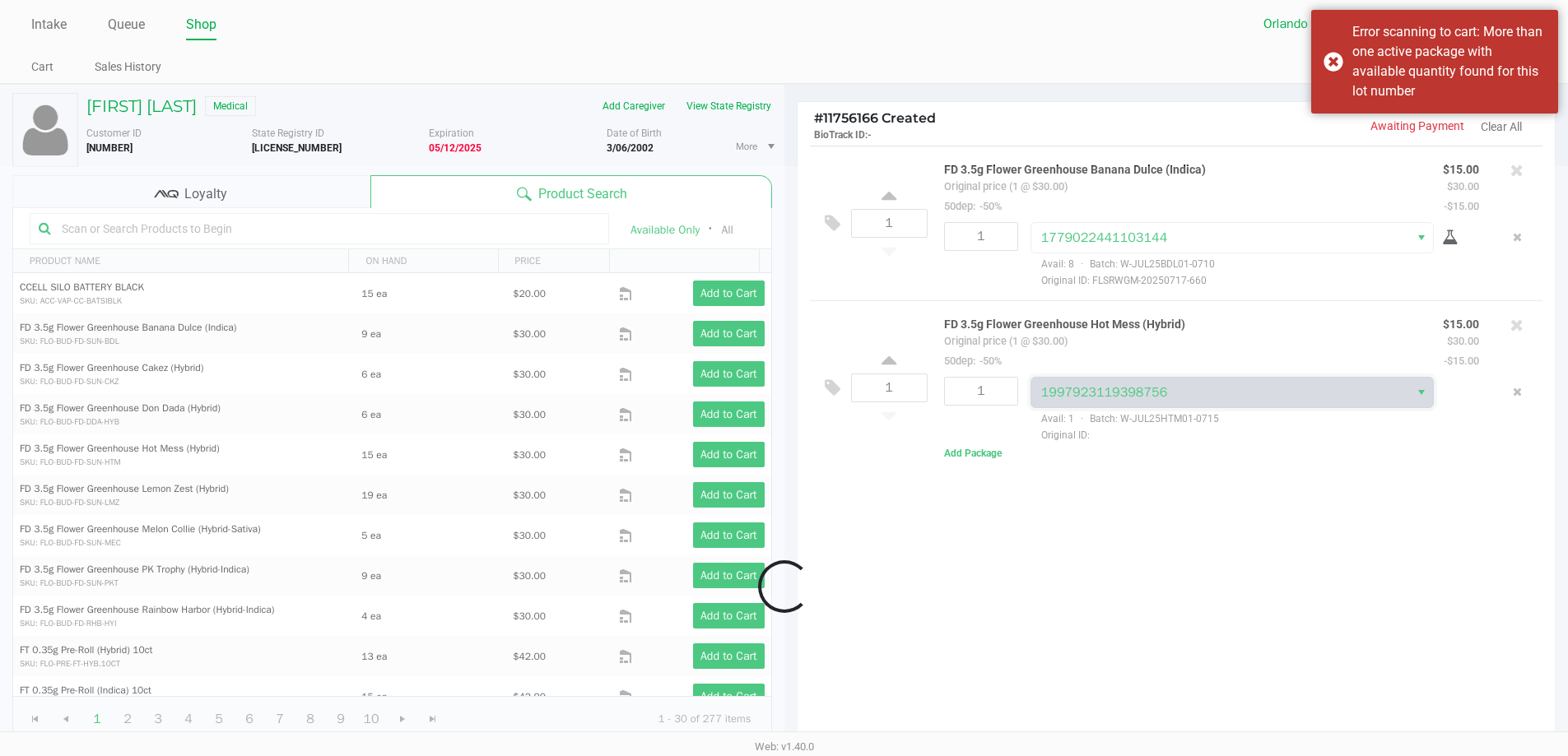 click 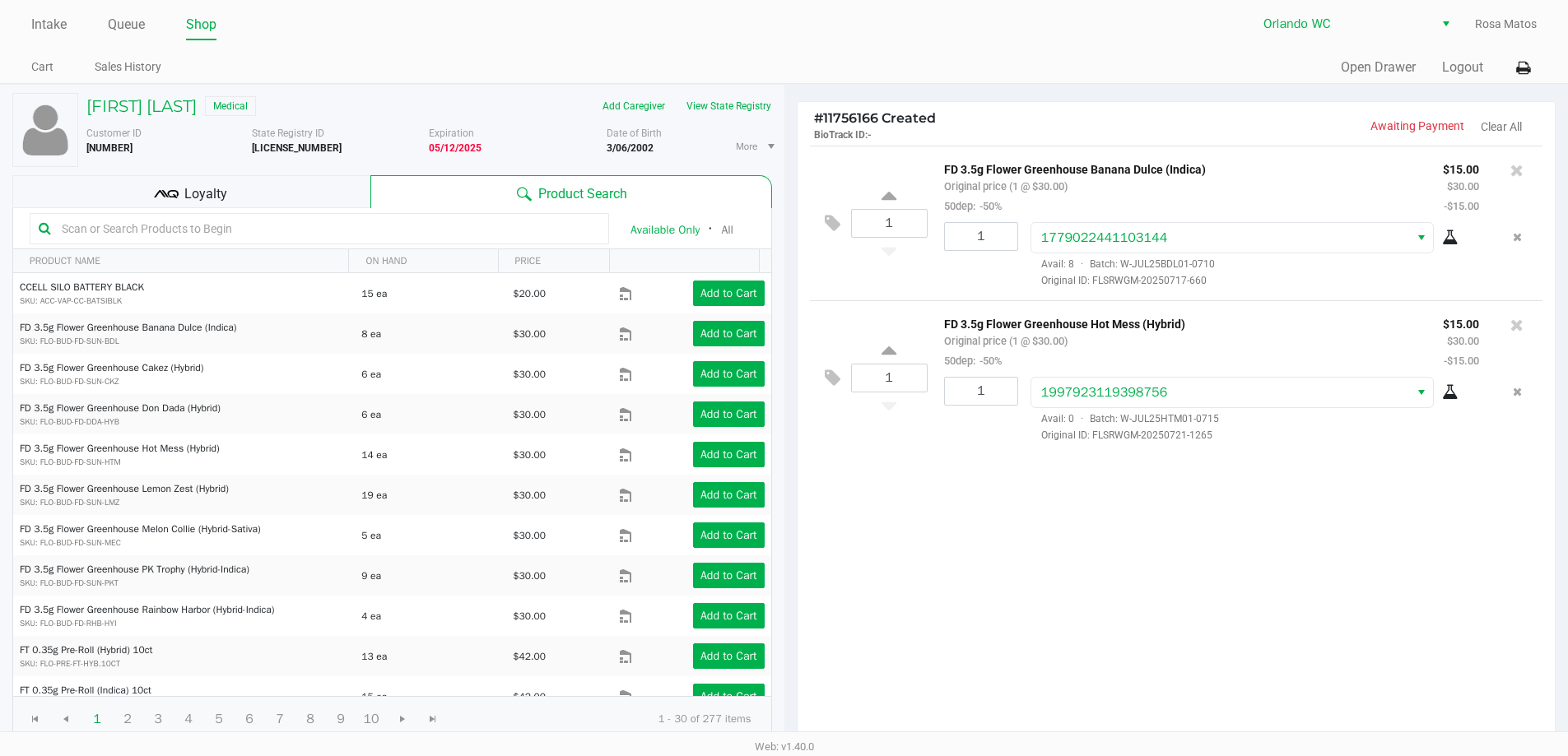 scroll, scrollTop: 169, scrollLeft: 0, axis: vertical 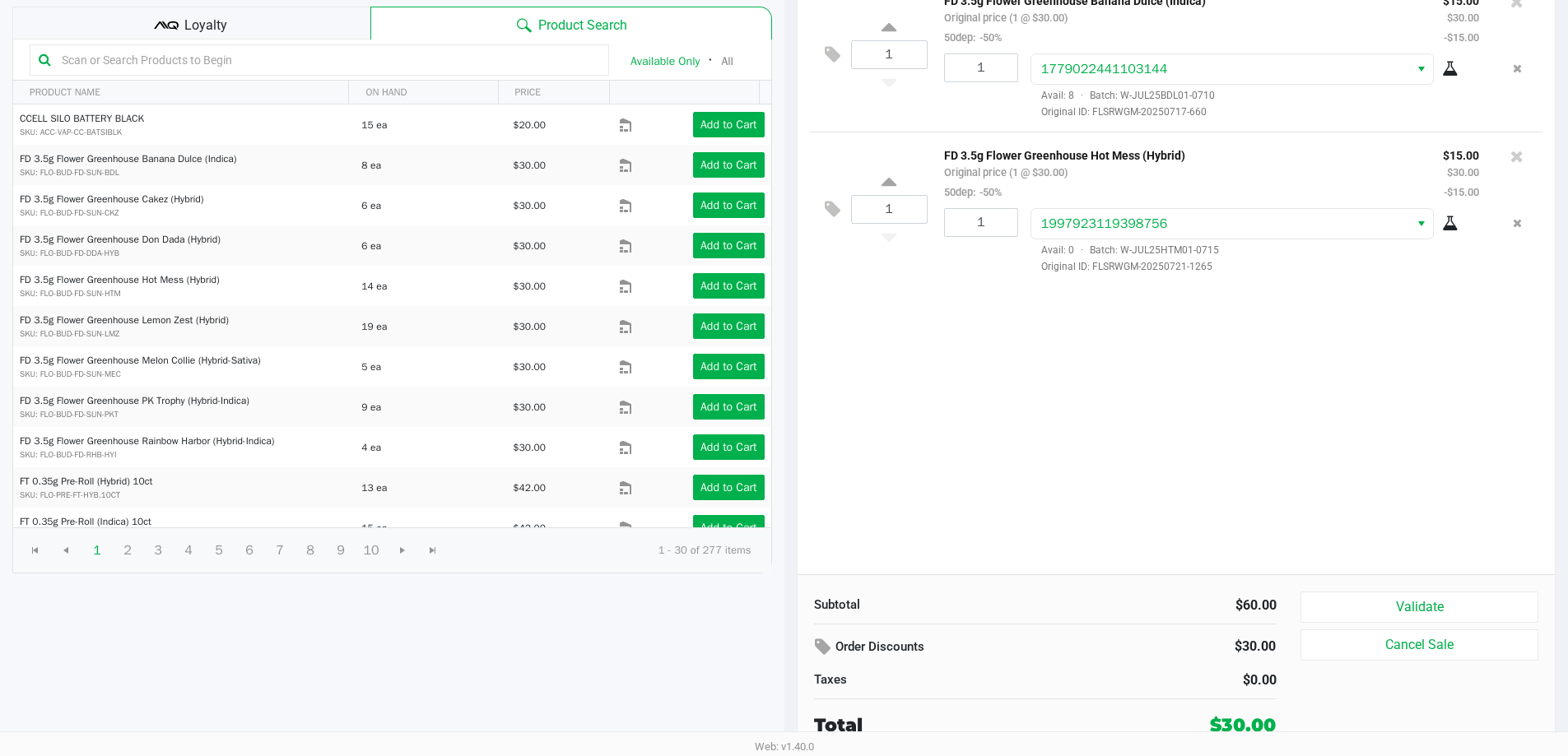 click on "1  FD 3.5g Flower Greenhouse Banana Dulce (Indica)   Original price (1 @ $30.00)  50dep:  -50% $15.00 $30.00 -$15.00 1 1779022441103144  Avail: 8  ·  Batch: W-JUL25BDL01-0710   Original ID: FLSRWGM-20250717-660  1  FD 3.5g Flower Greenhouse Hot Mess (Hybrid)   Original price (1 @ $30.00)  50dep:  -50% $15.00 $30.00 -$15.00 1 1997923119398756  Avail: 0  ·  Batch: W-JUL25HTM01-0715   Original ID: FLSRWGM-20250721-1265" 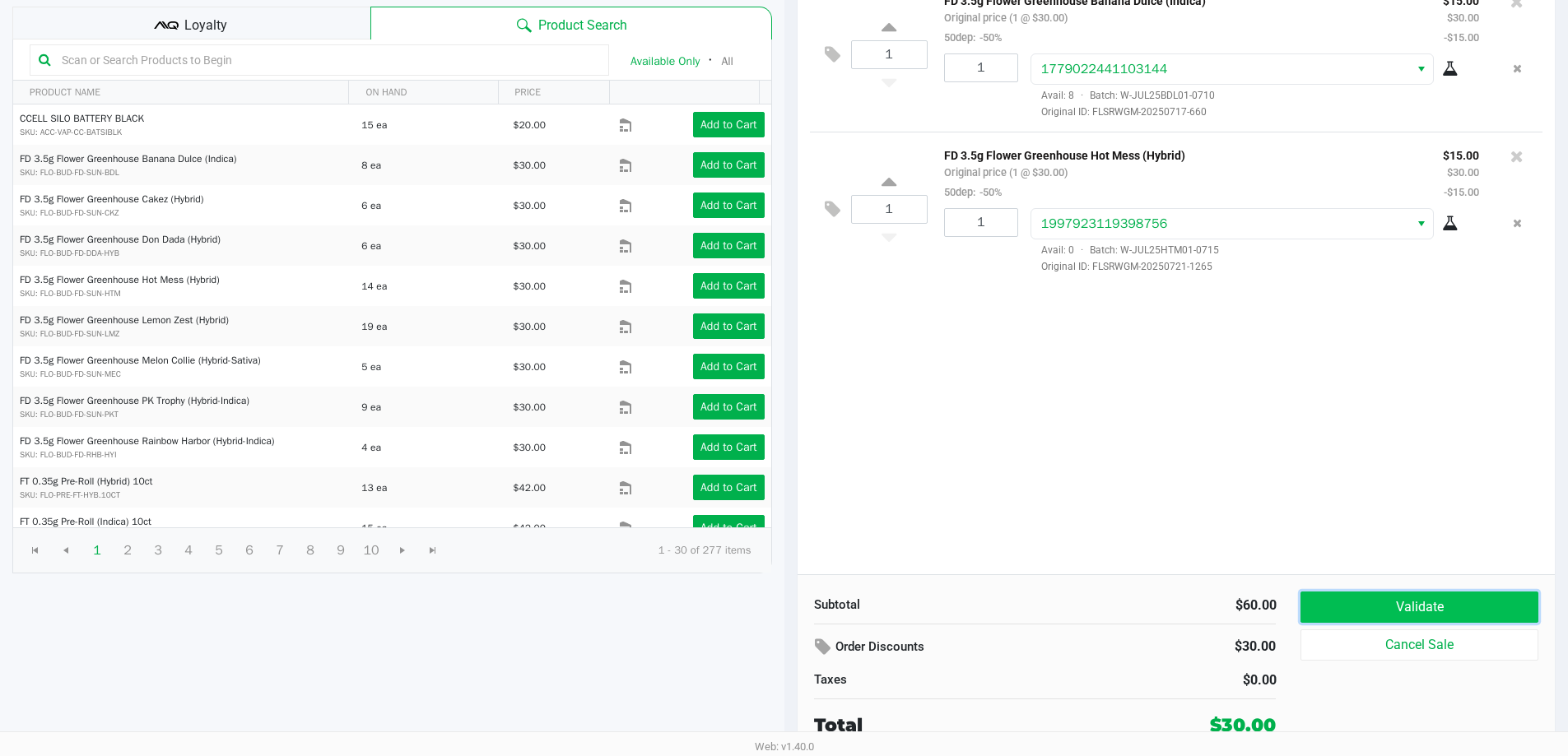 click on "Validate" 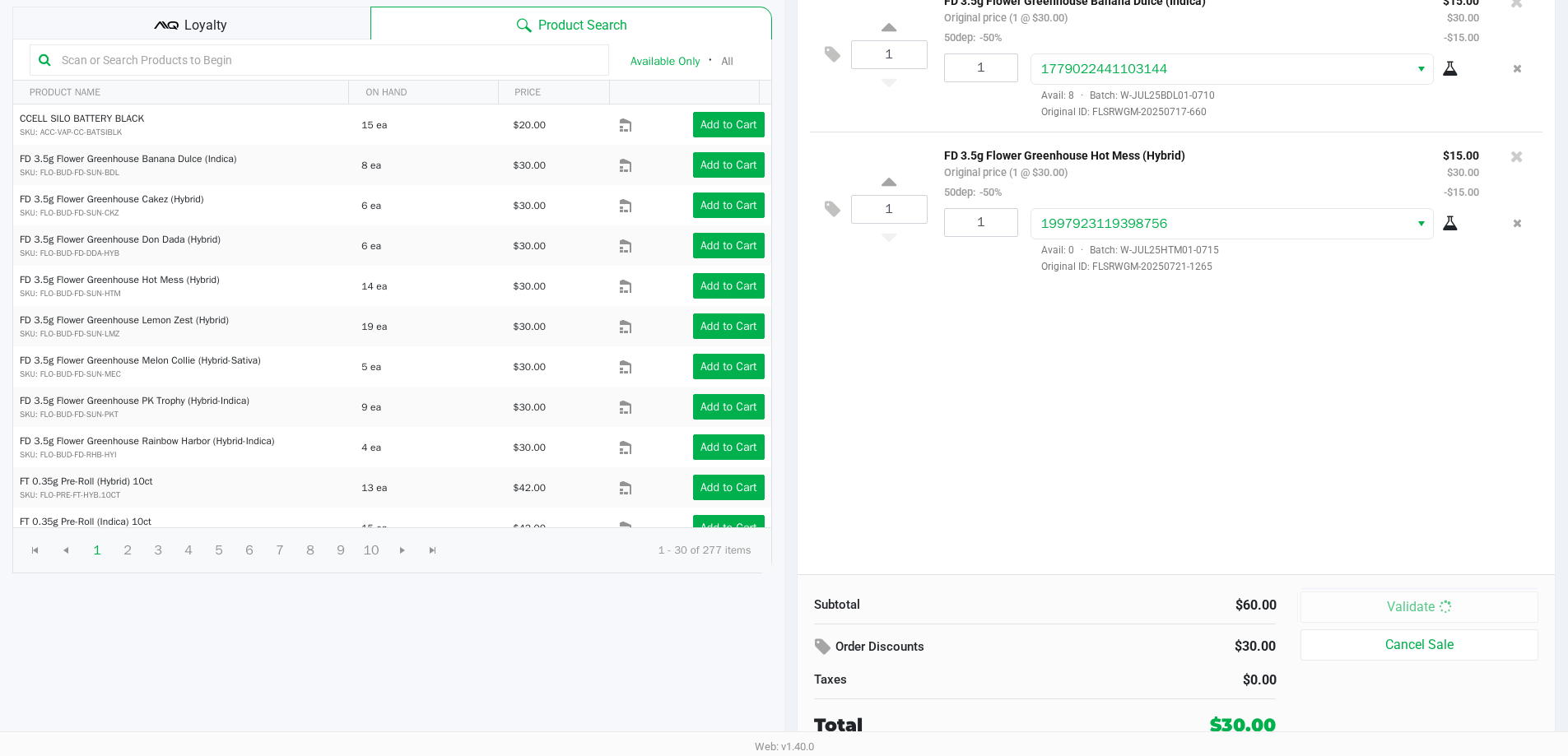drag, startPoint x: 1194, startPoint y: 634, endPoint x: 1109, endPoint y: 594, distance: 93.94147 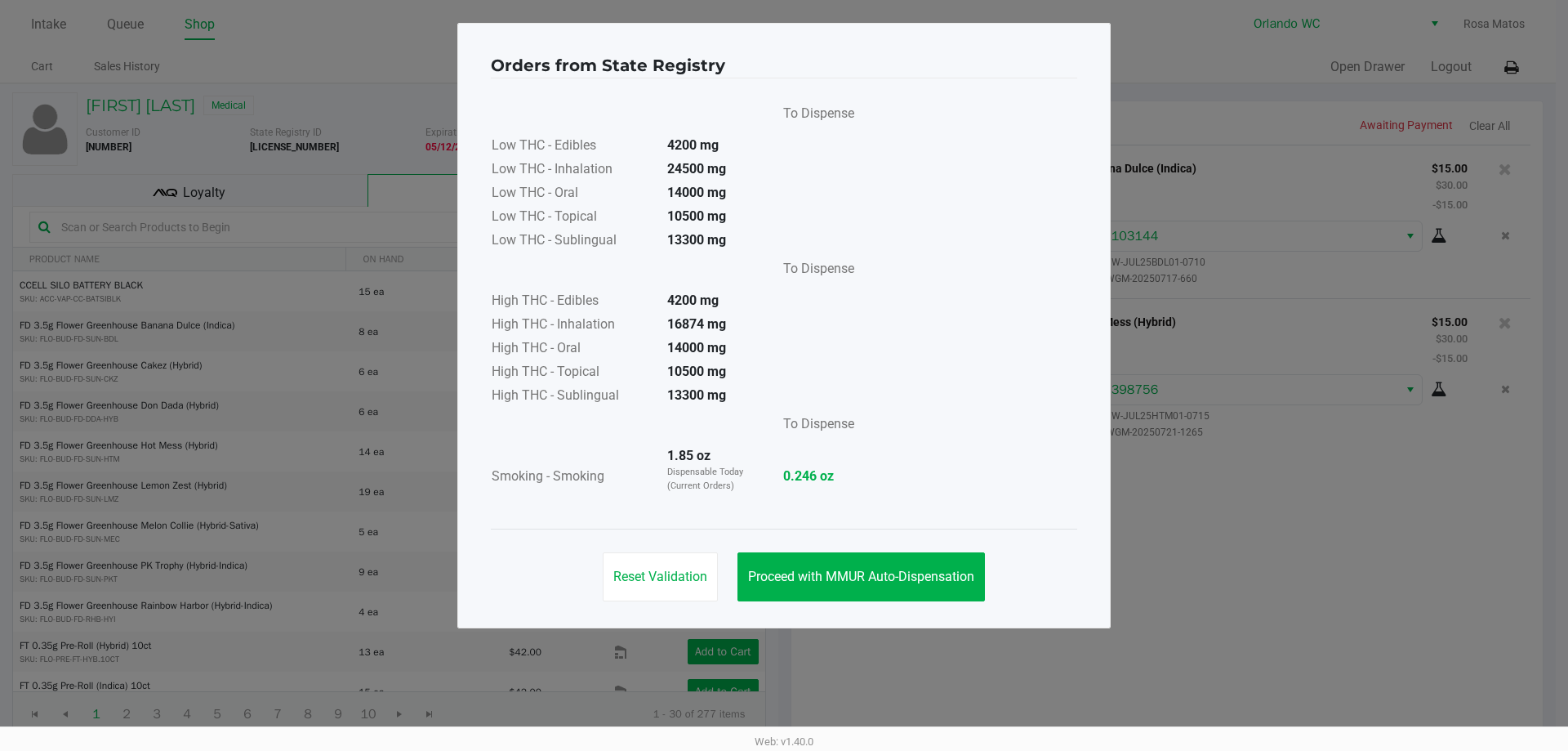 click on "Orders from State Registry       To Dispense   Low THC - Edibles  4200 mg  Low THC - Inhalation  24500 mg  Low THC - Oral  14000 mg  Low THC - Topical  10500 mg  Low THC - Sublingual  13300 mg      To Dispense   High THC - Edibles  4200 mg  High THC - Inhalation  16874 mg  High THC - Oral  14000 mg  High THC - Topical  10500 mg  High THC - Sublingual  13300 mg      To Dispense   Smoking - Smoking  1.85 oz  Dispensable Today (Current Orders)   0.246 oz   Reset Validation   Proceed with MMUR Auto-Dispensation" 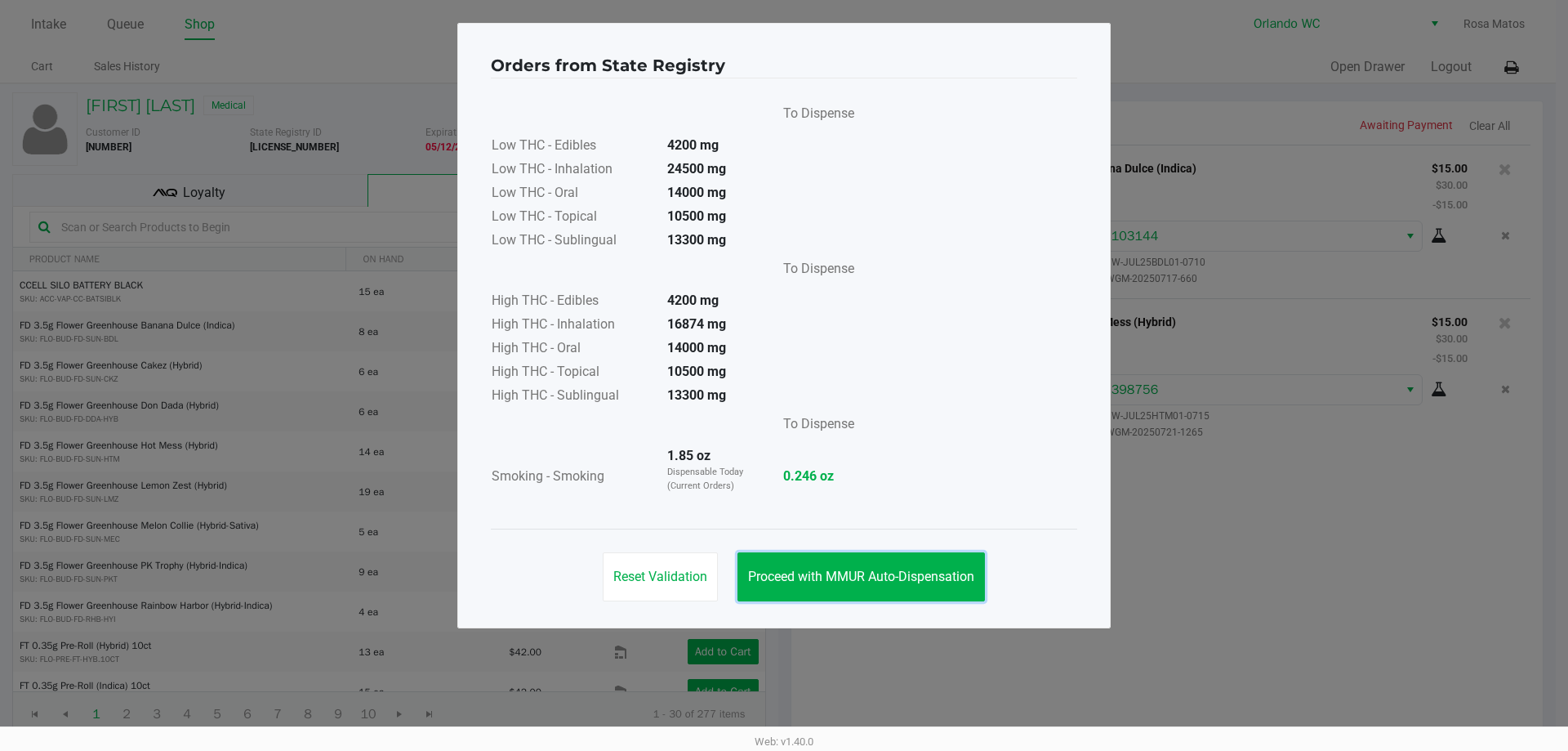 drag, startPoint x: 877, startPoint y: 567, endPoint x: 1146, endPoint y: 565, distance: 269.00743 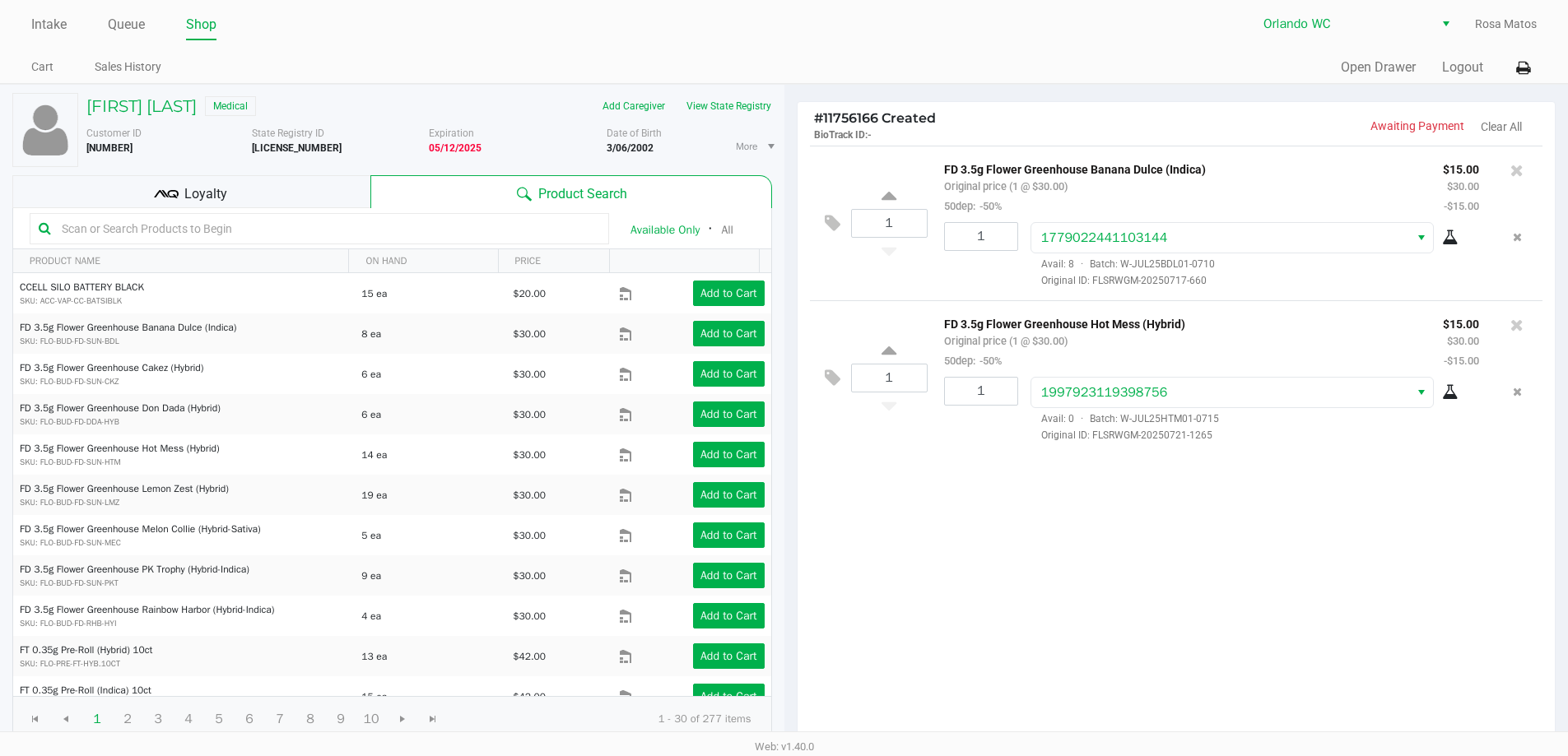 drag, startPoint x: 1158, startPoint y: 568, endPoint x: 1255, endPoint y: 579, distance: 97.62172 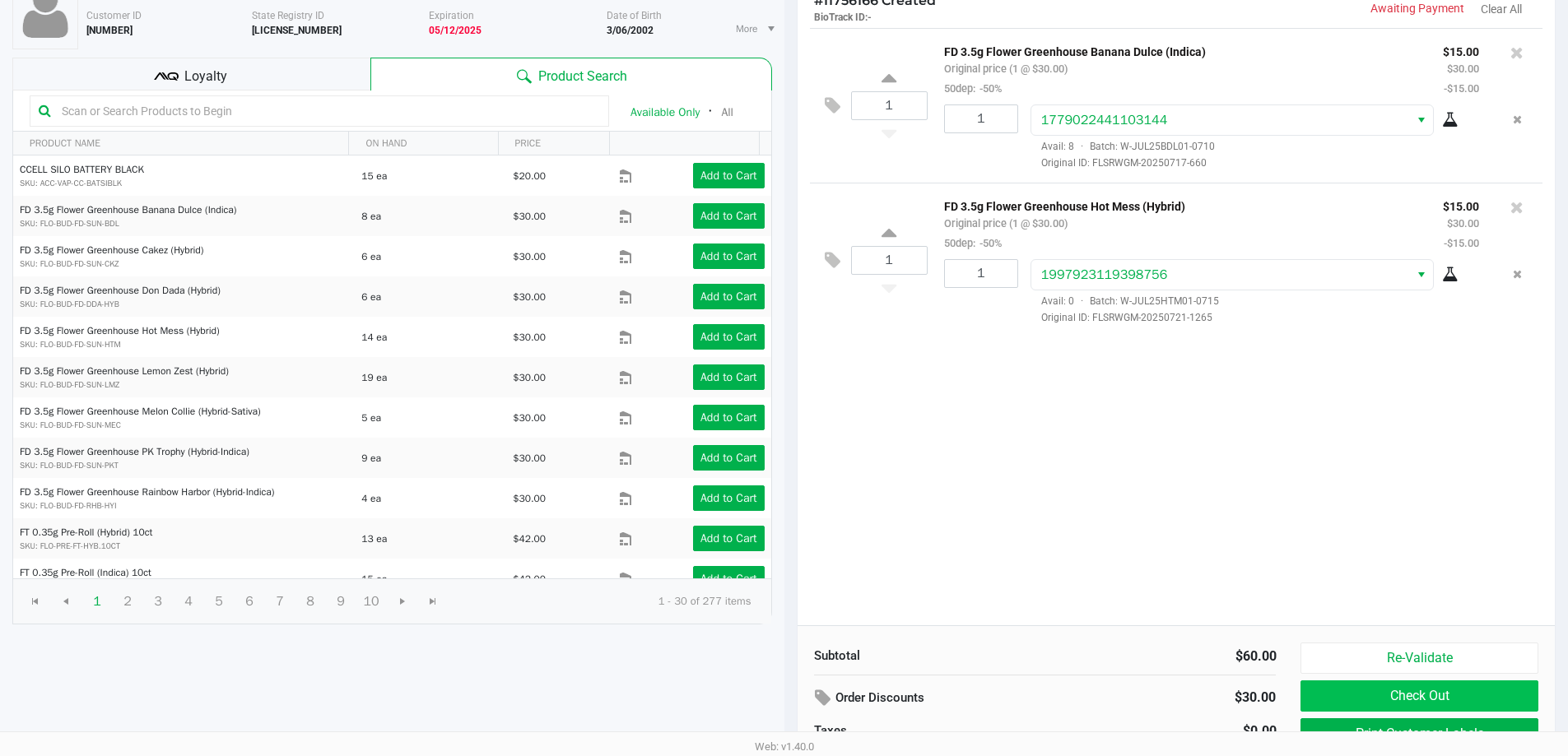 scroll, scrollTop: 169, scrollLeft: 0, axis: vertical 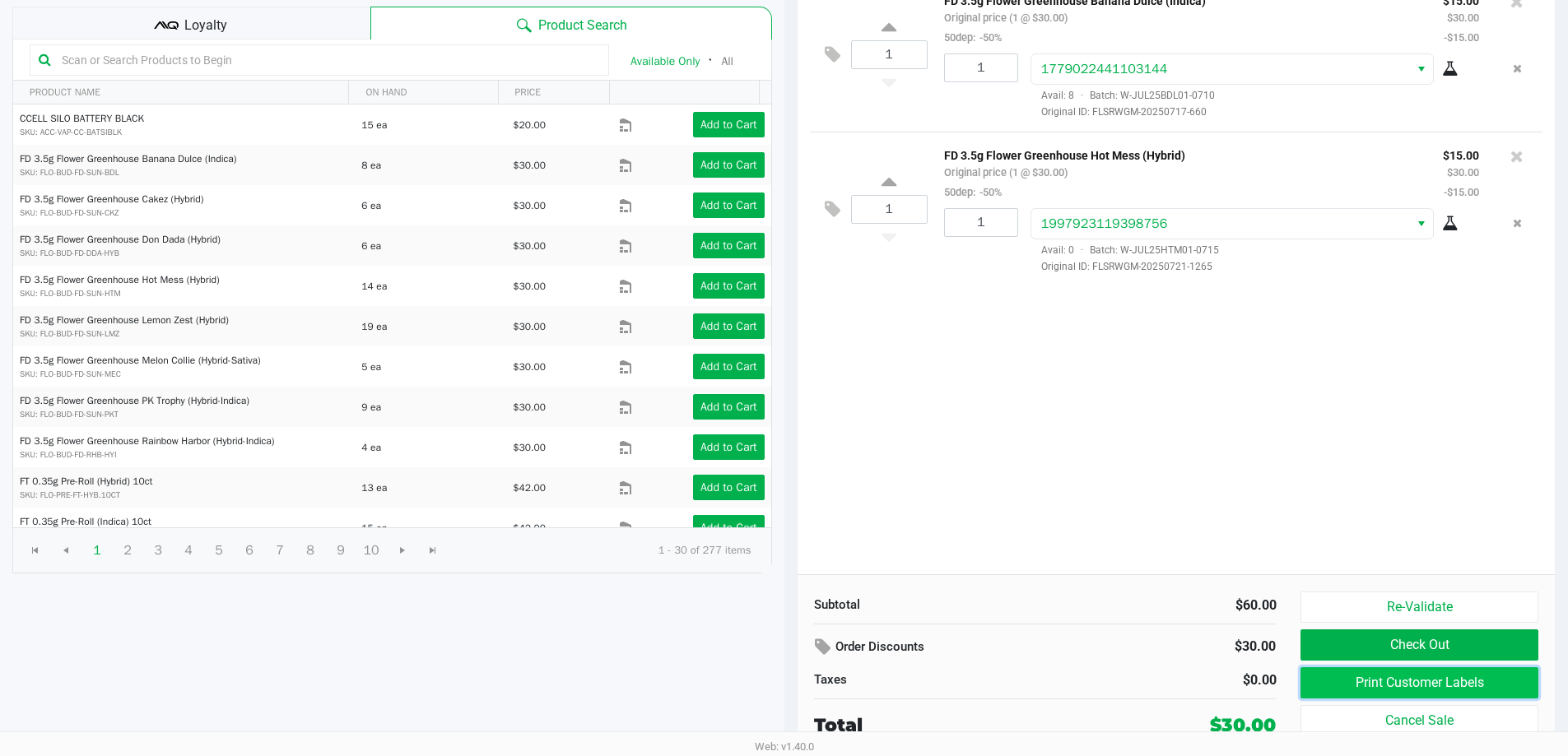 click on "Print Customer Labels" 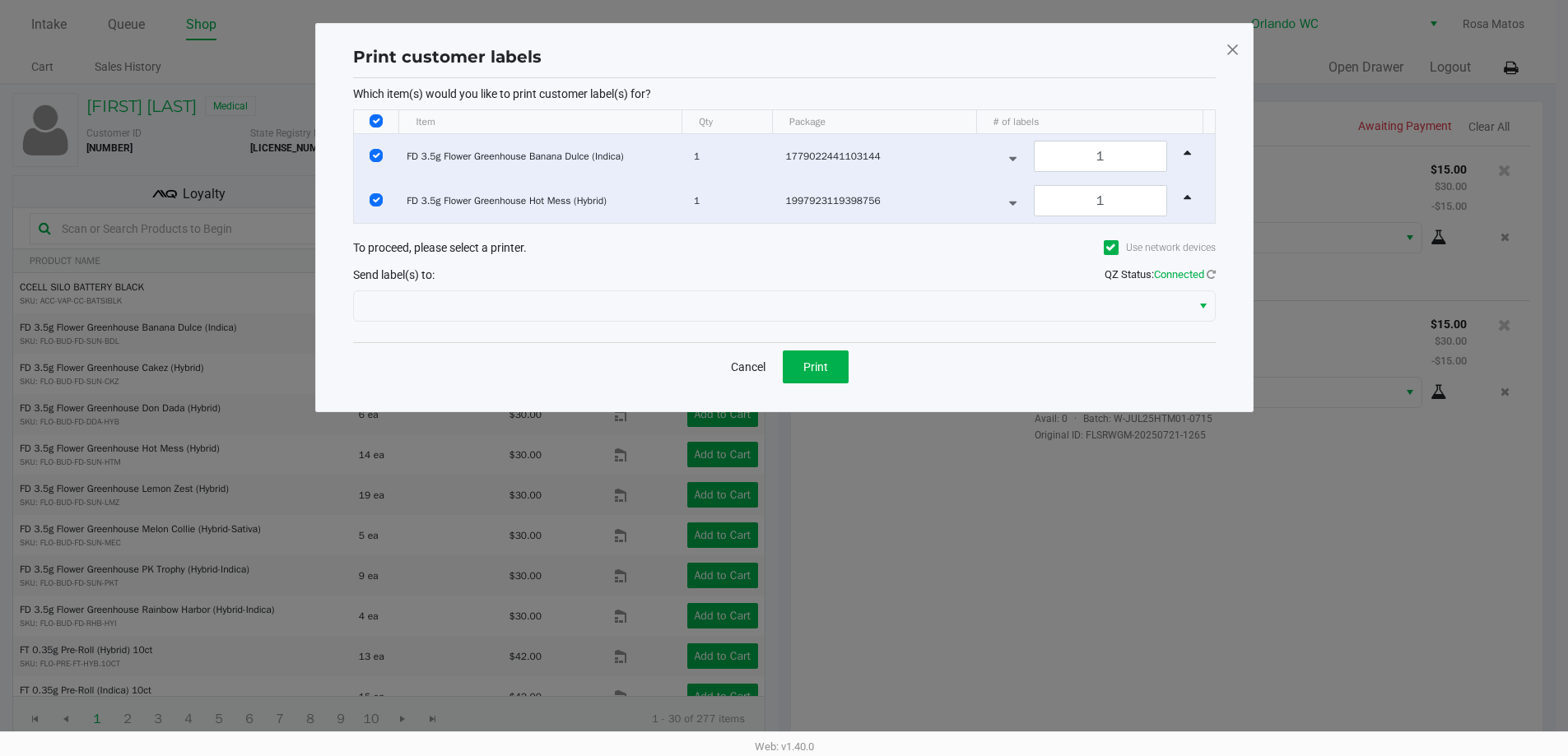 scroll, scrollTop: 0, scrollLeft: 0, axis: both 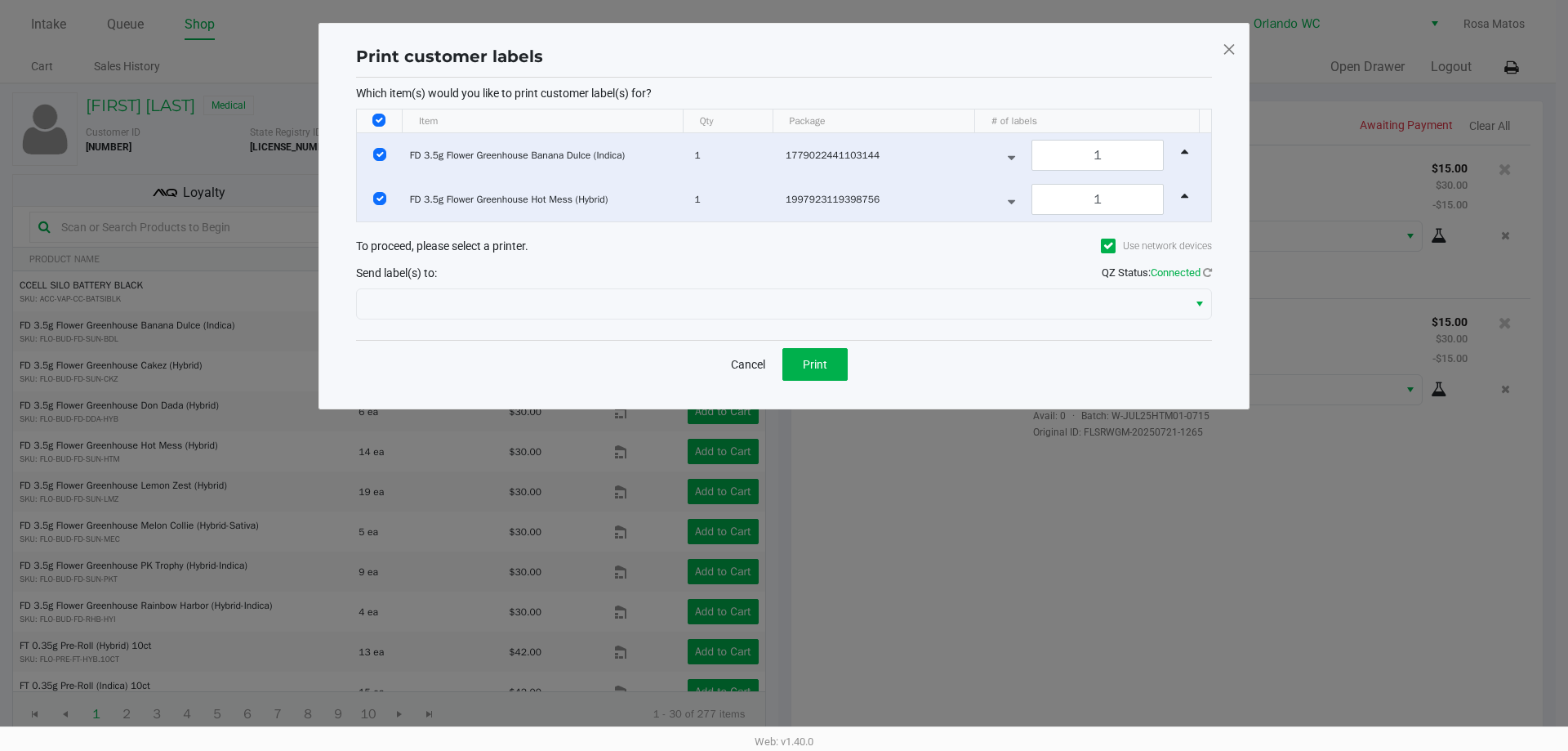 click on "Which item(s) would you like to print customer label(s) for?  Item Qty Package # of labels  FD 3.5g Flower Greenhouse Banana Dulce (Indica)   1   1779022441103144  1  FD 3.5g Flower Greenhouse Hot Mess (Hybrid)   1   1997923119398756  1 To proceed, please select a printer.  Use network devices  Send label(s) to:  QZ Status:   Connected" 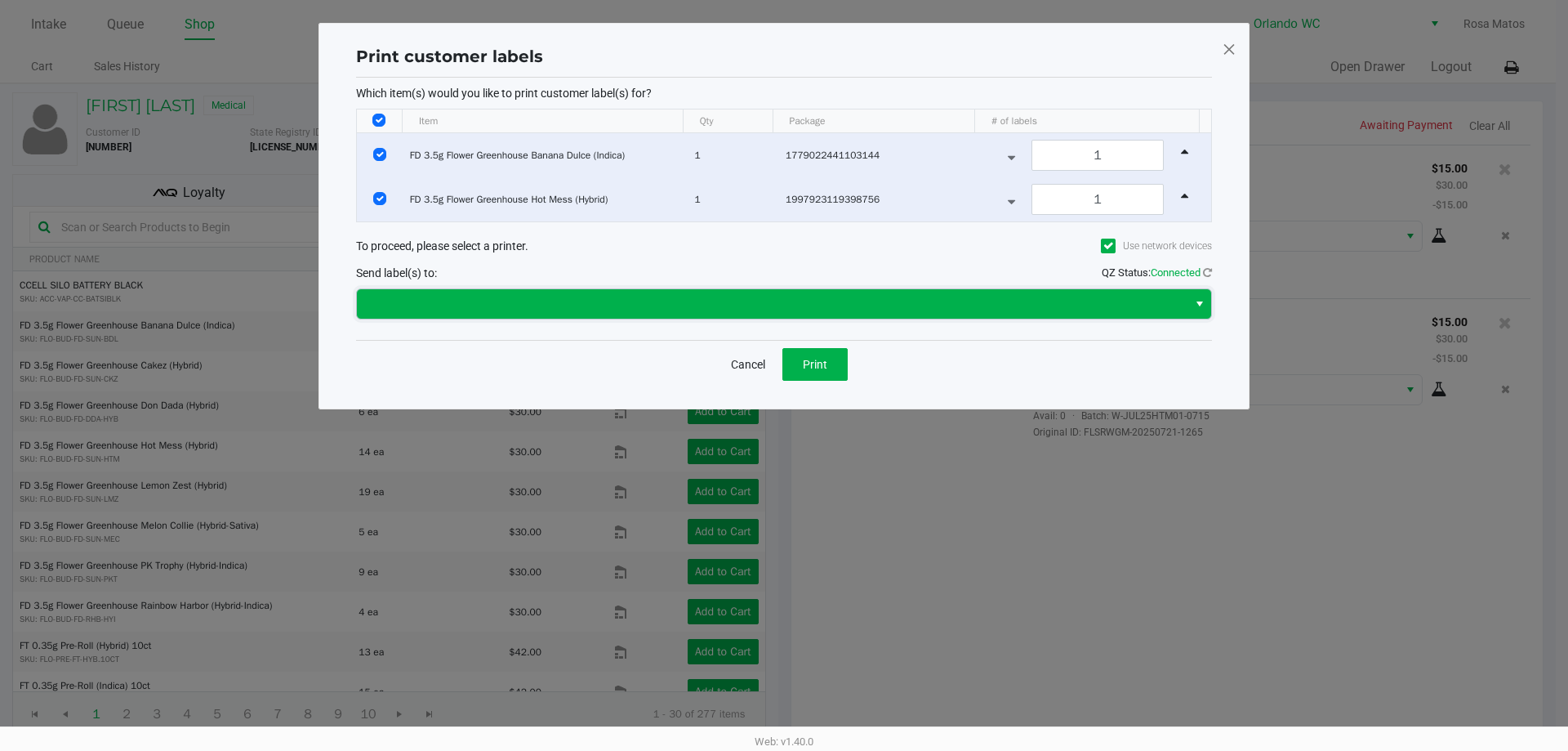 click at bounding box center [772, 304] 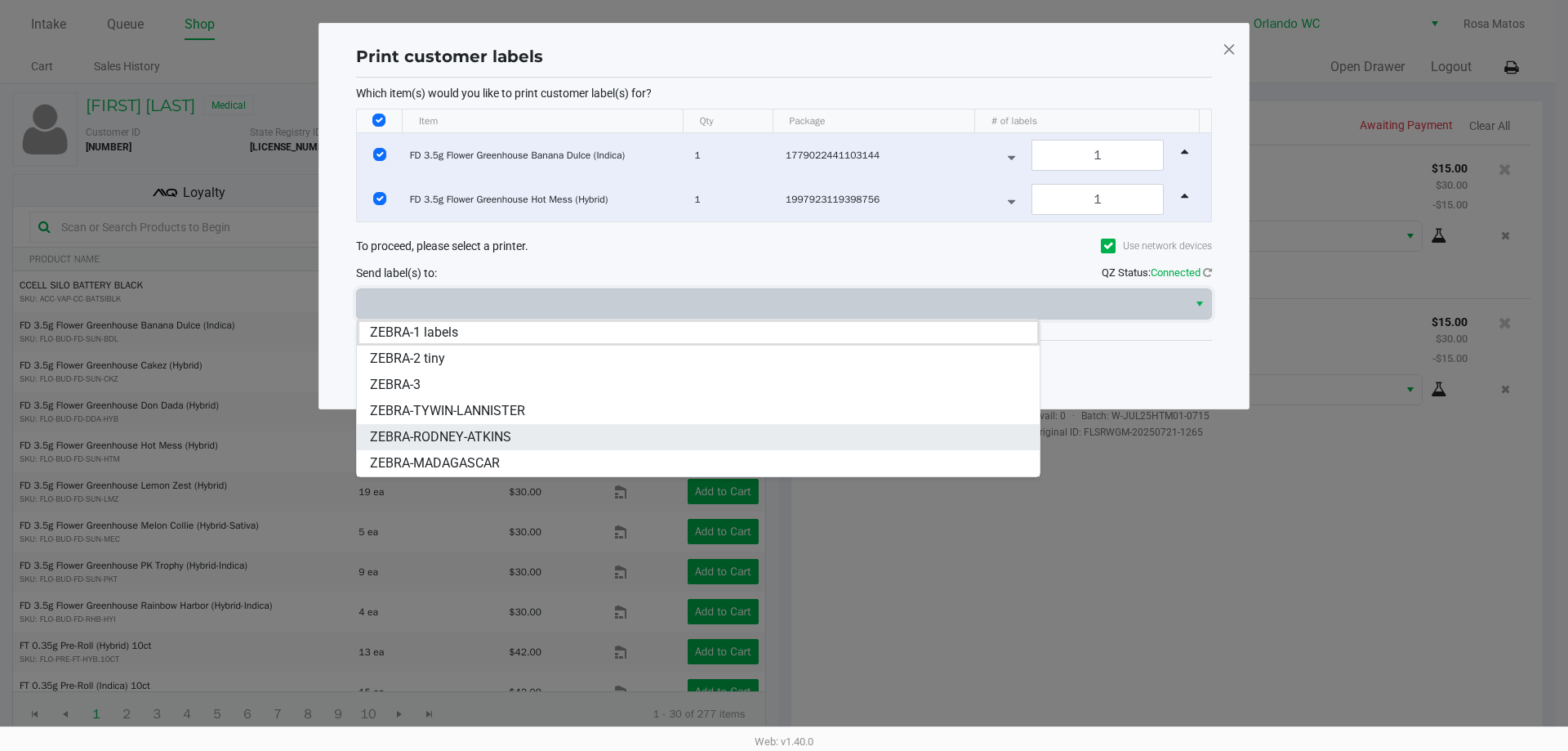 click on "ZEBRA-RODNEY-ATKINS" at bounding box center (440, 437) 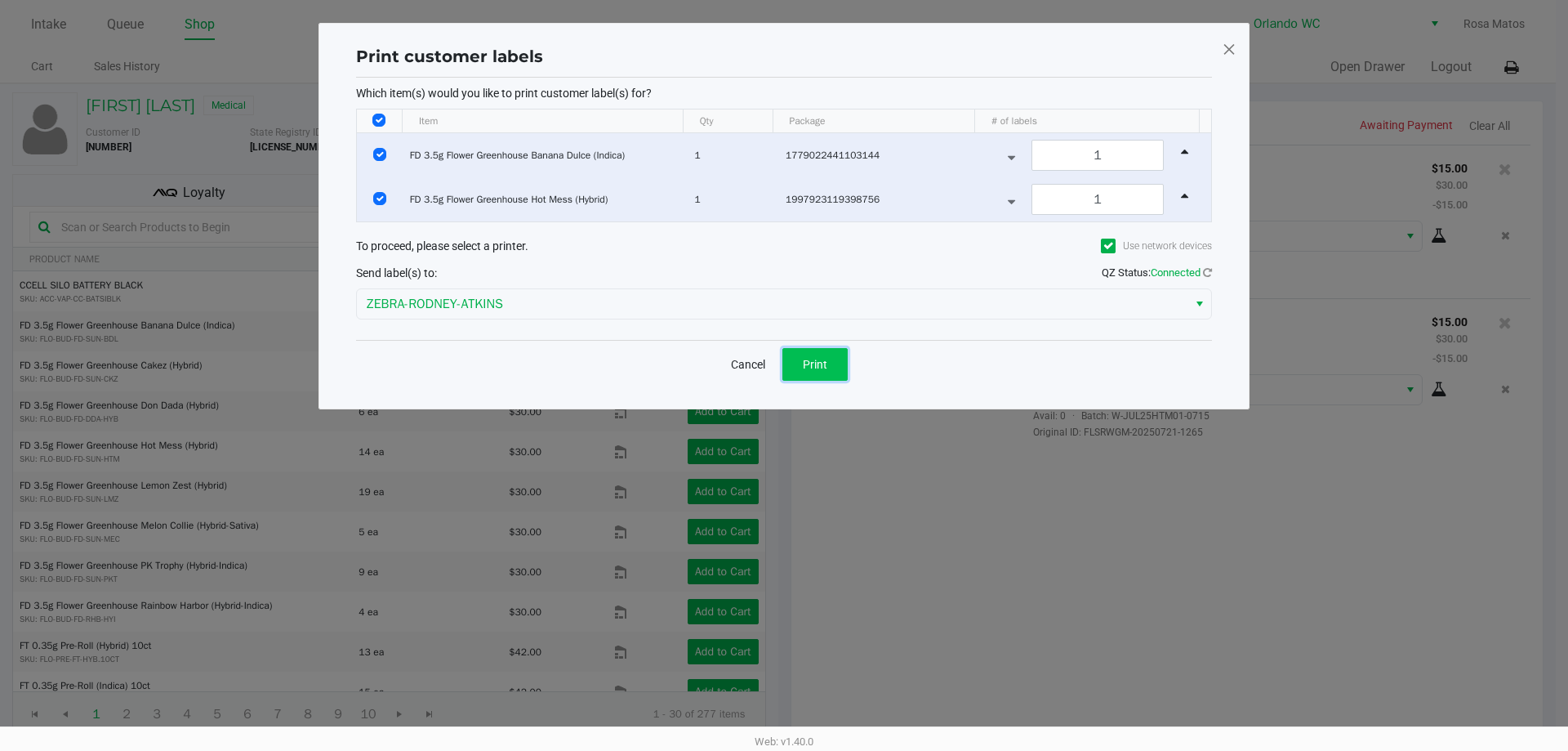 click on "Print" 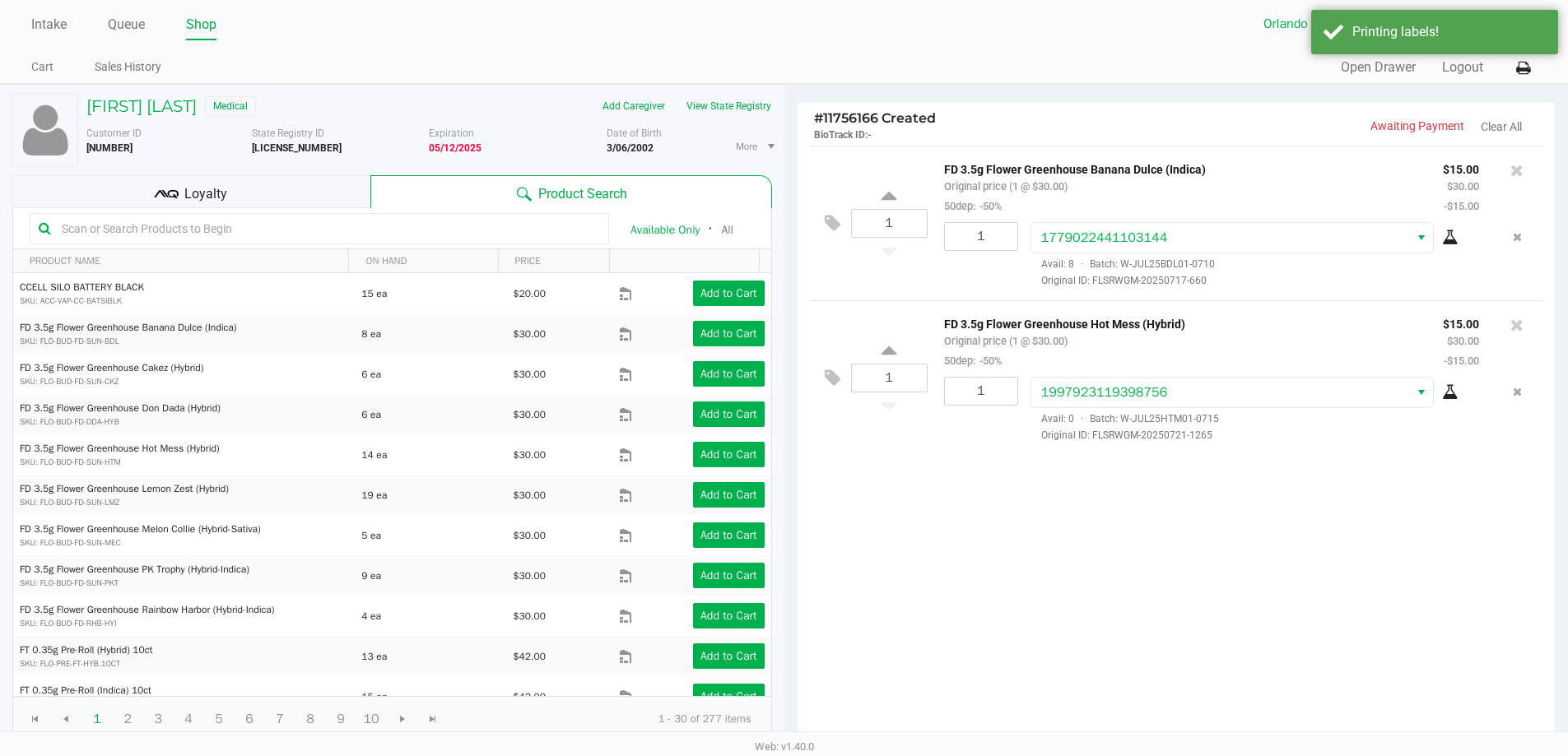 click on "Print customer labels  Which item(s) would you like to print customer label(s) for?  Item Qty Package # of labels  FD 3.5g Flower Greenhouse Banana Dulce (Indica)   1   1779022441103144  1  FD 3.5g Flower Greenhouse Hot Mess (Hybrid)   1   1997923119398756  1 To proceed, please select a printer.  Use network devices  Send label(s) to:  QZ Status:   Connected  ZEBRA-RODNEY-ATKINS  Cancel   Print" 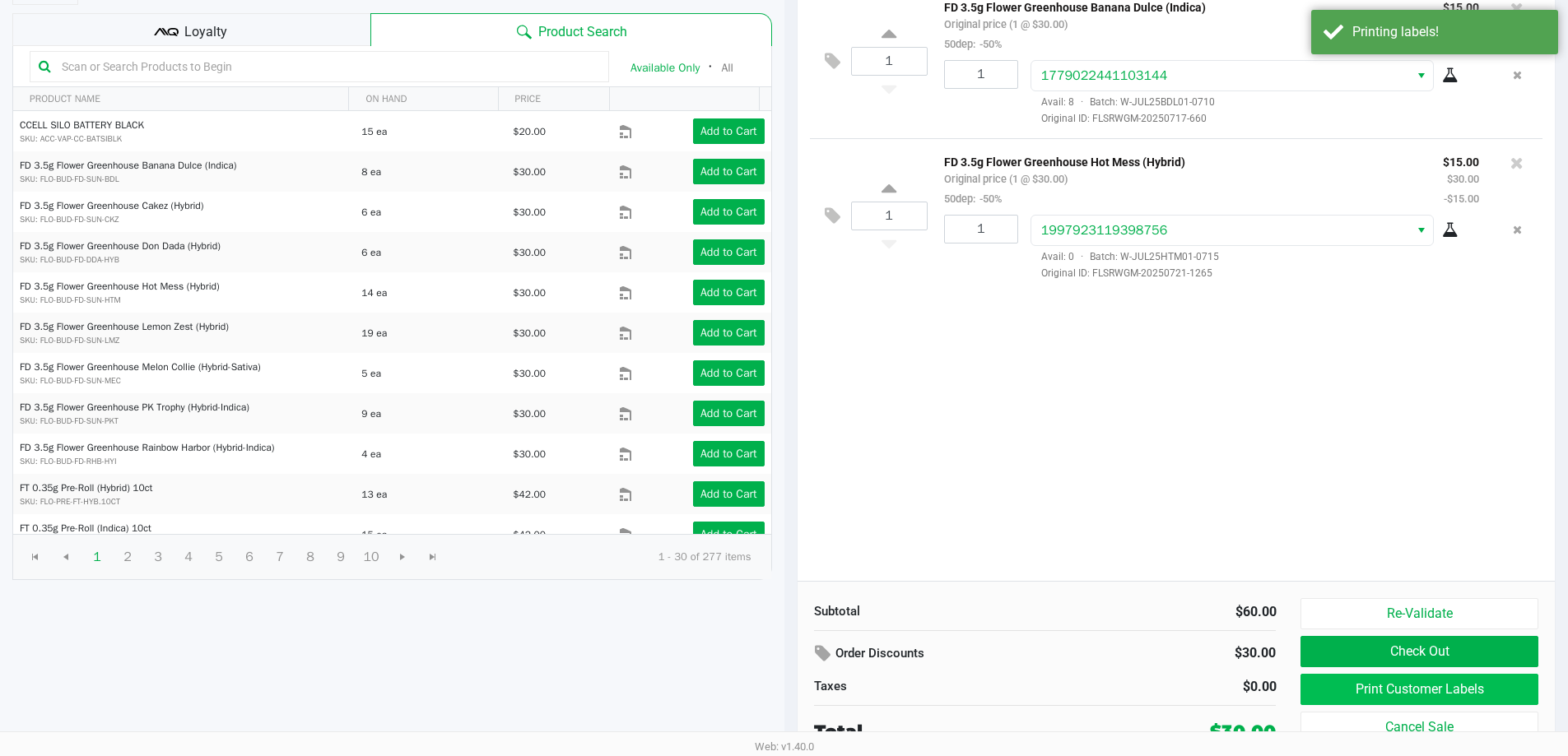 scroll, scrollTop: 169, scrollLeft: 0, axis: vertical 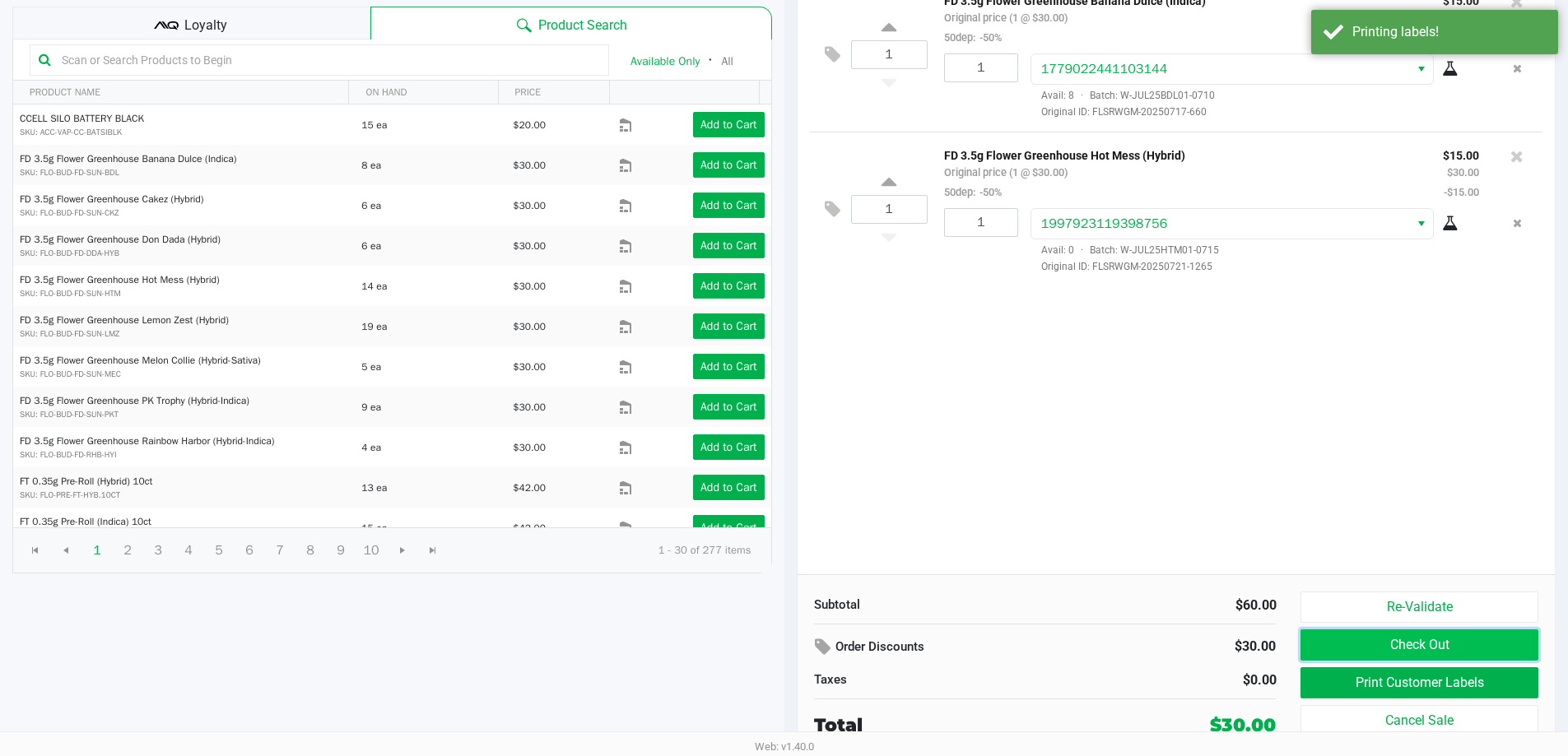 click on "Check Out" 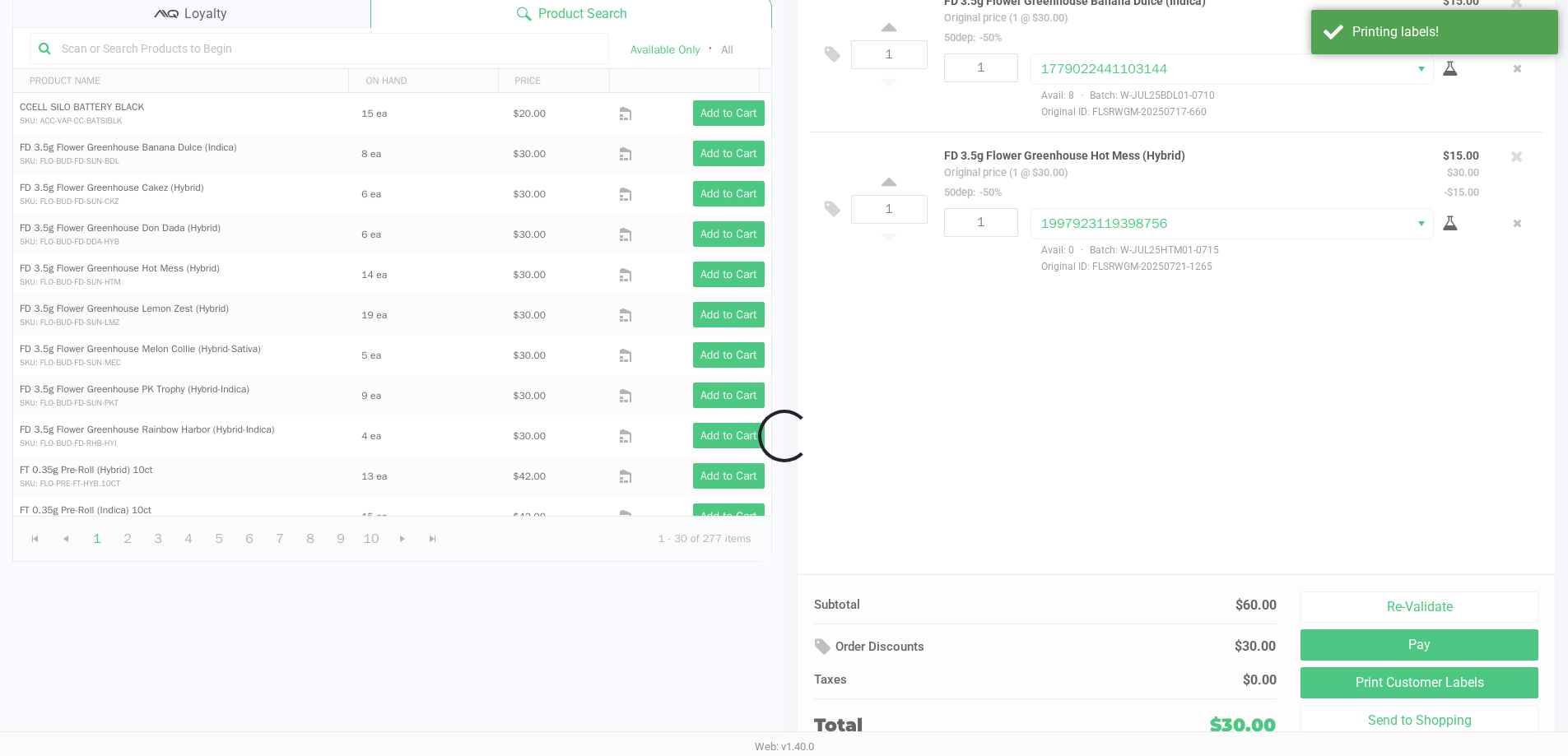 click 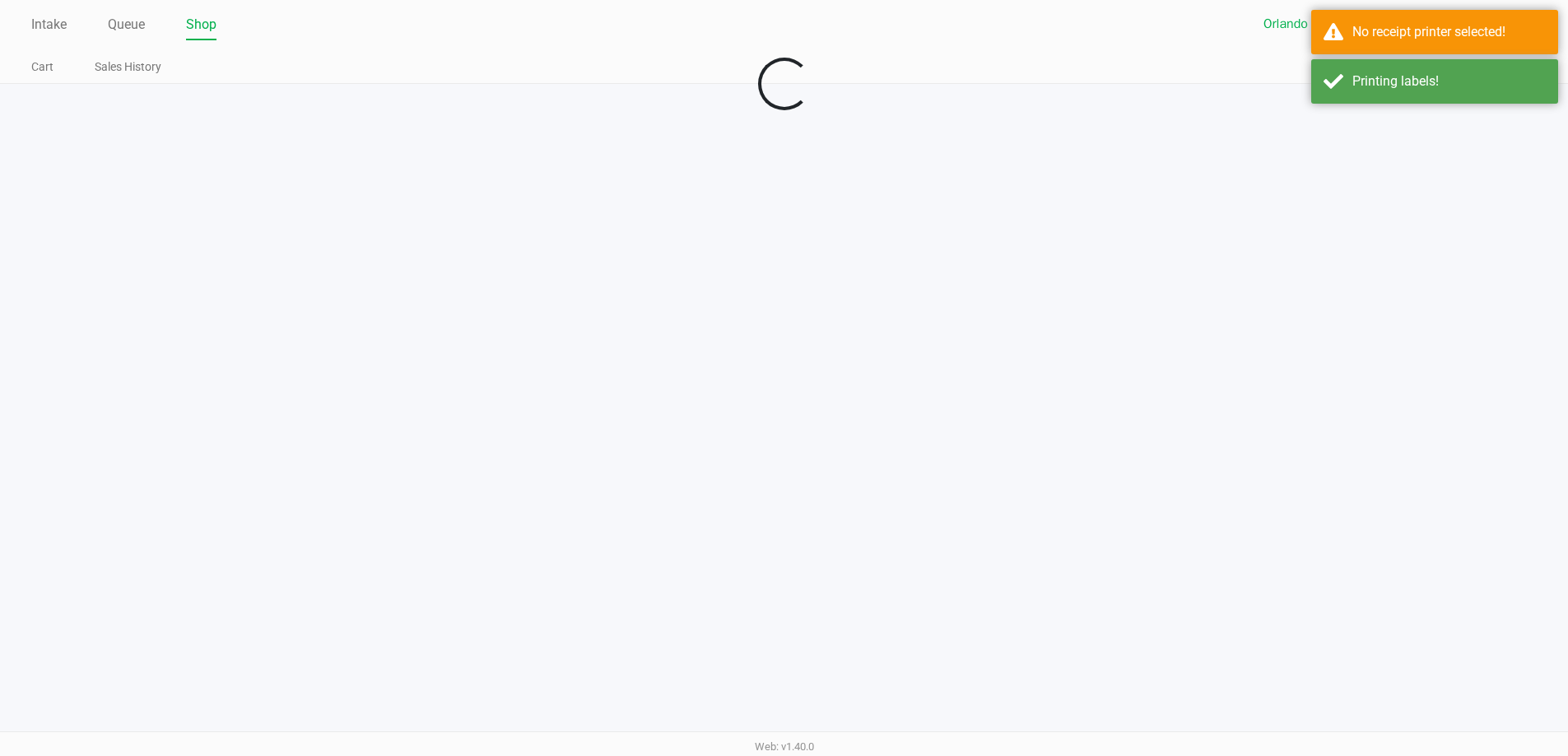scroll, scrollTop: 0, scrollLeft: 0, axis: both 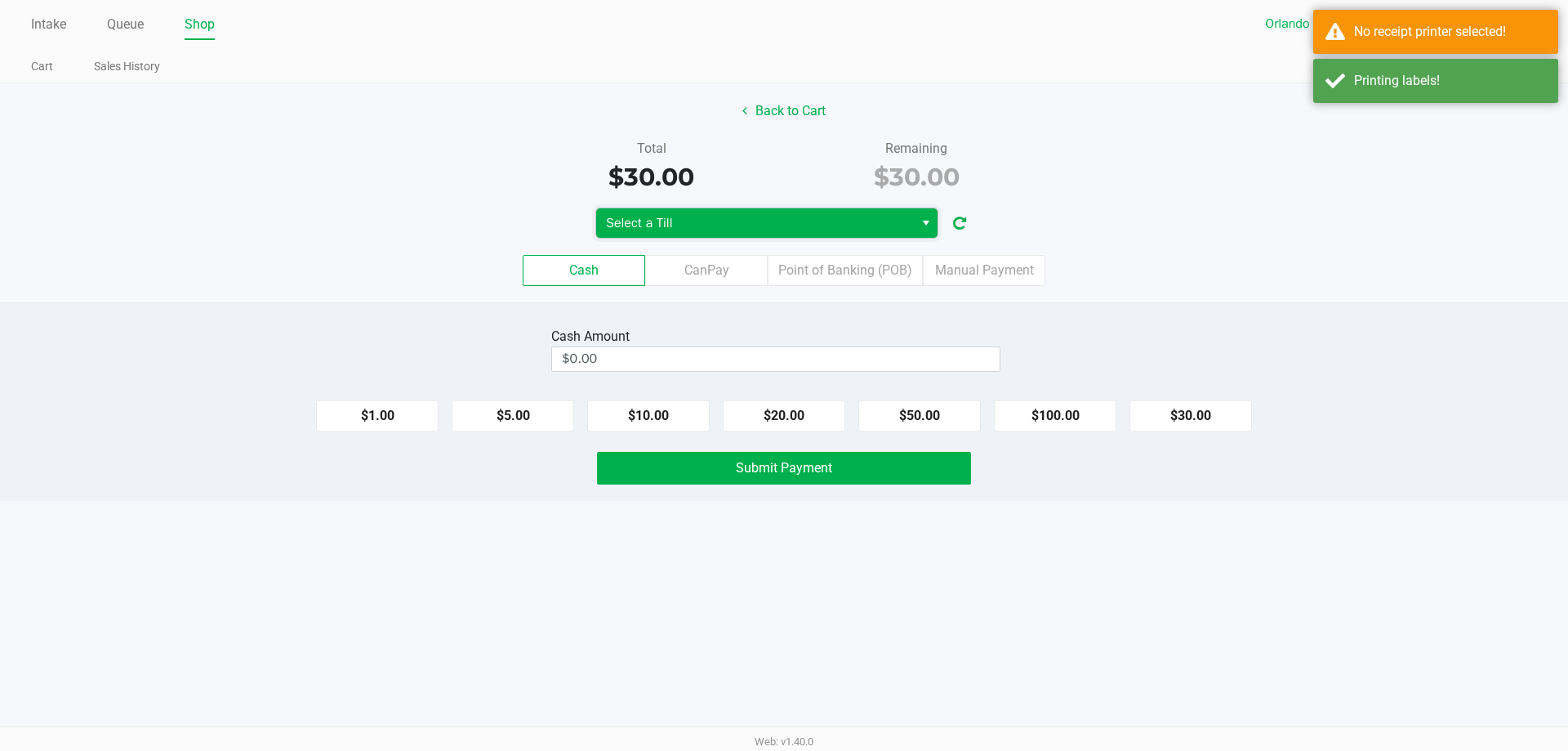 click on "Select a Till" at bounding box center (755, 223) 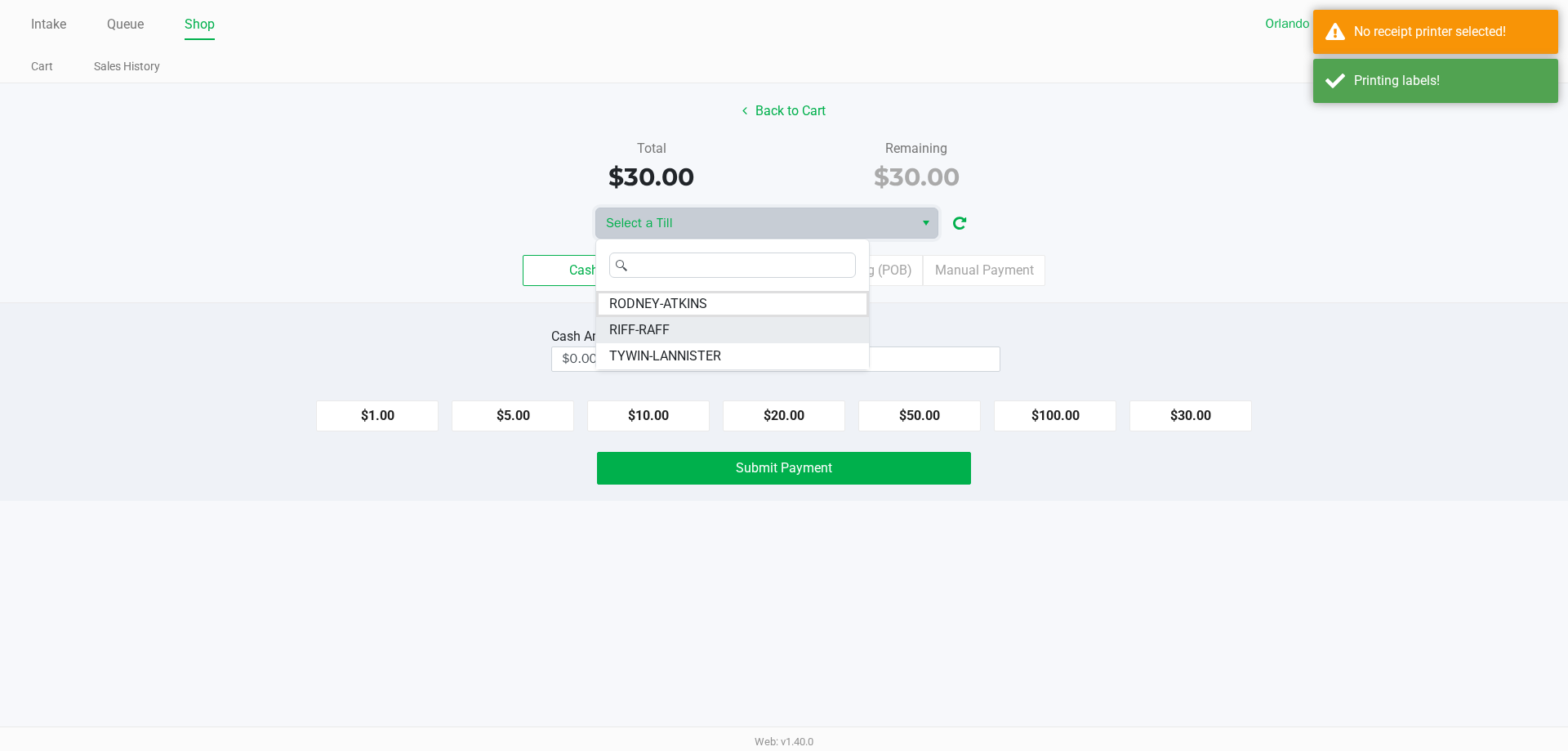 click on "RIFF-RAFF" at bounding box center (639, 330) 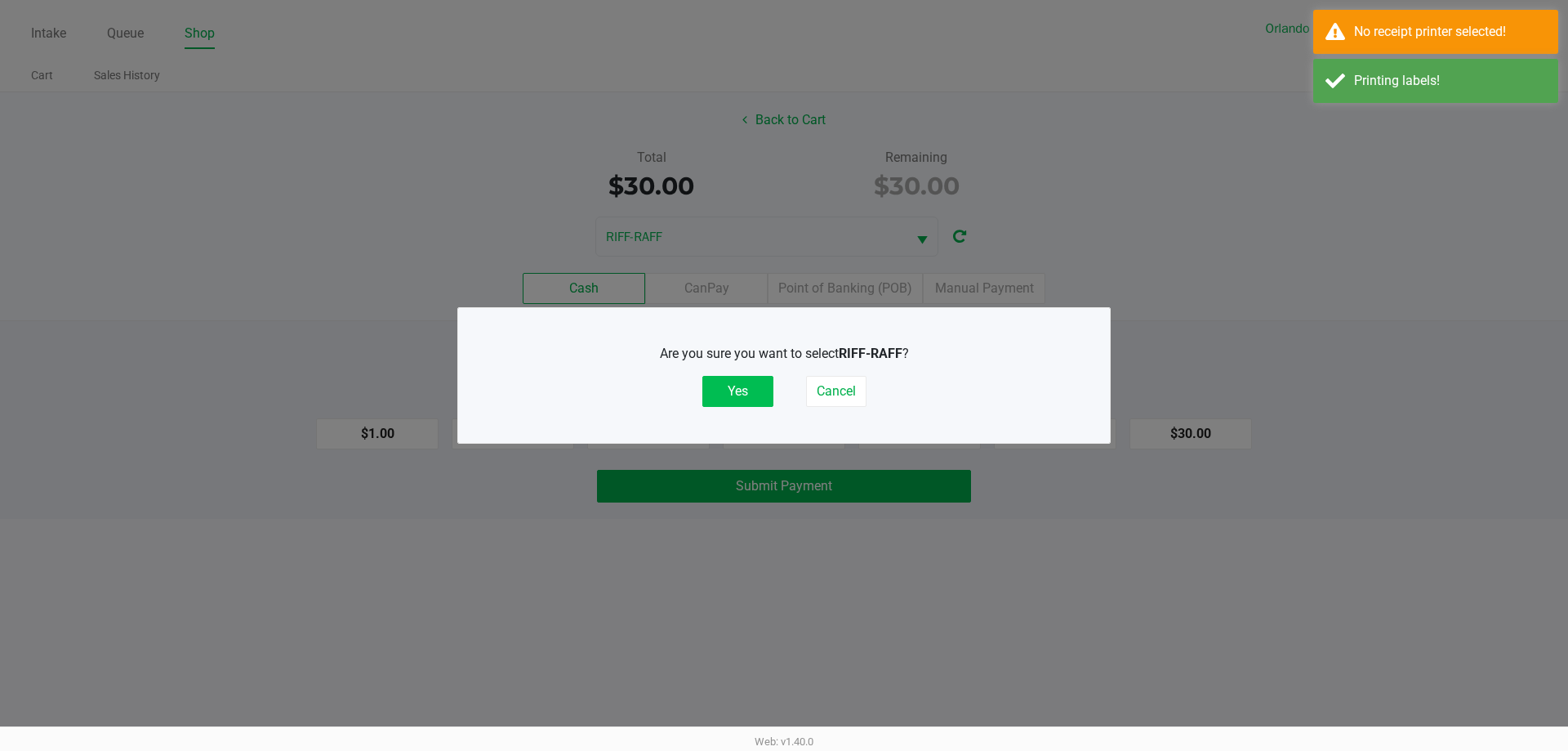 click on "Yes" 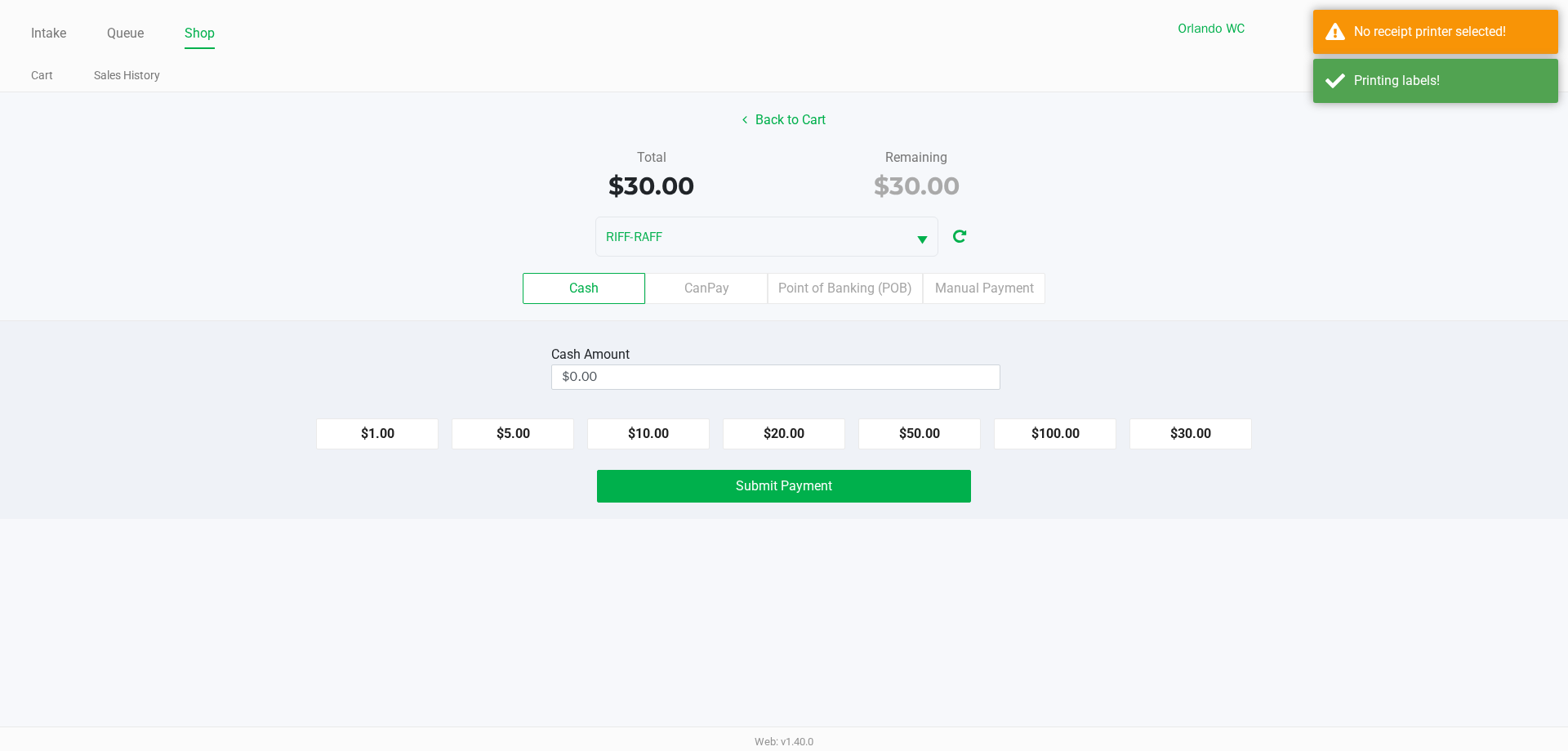 click on "CanPay" 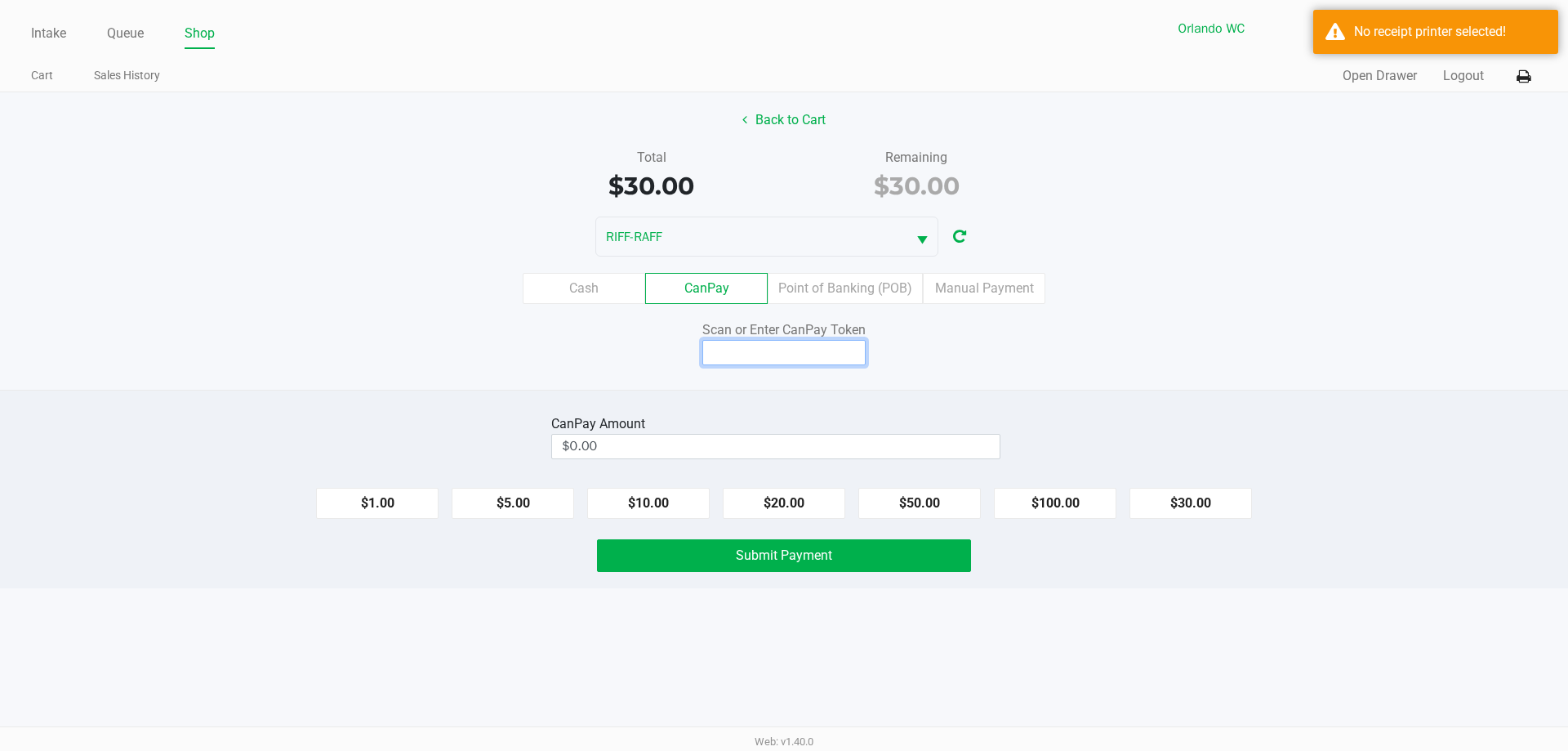 click 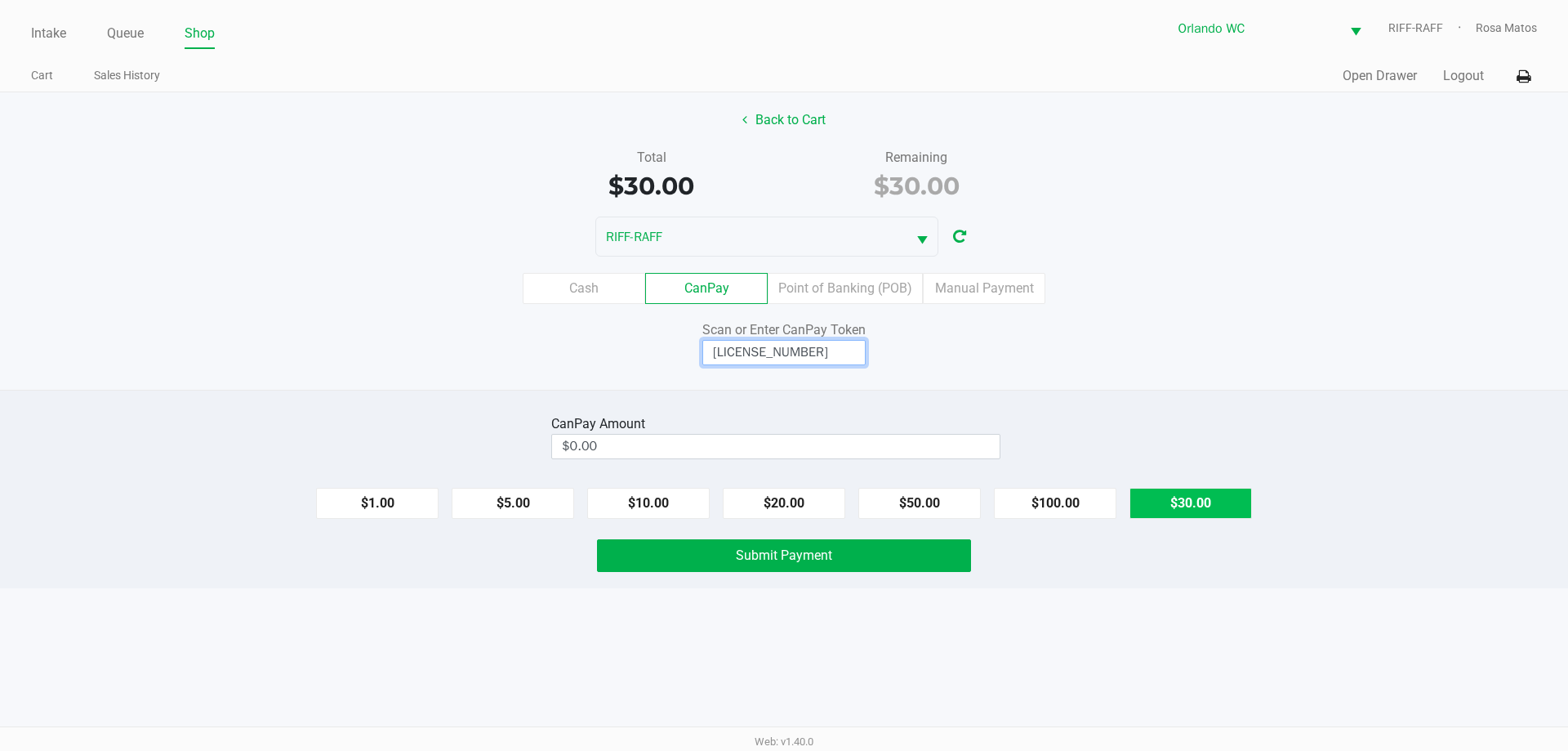type on "Q4118857Q" 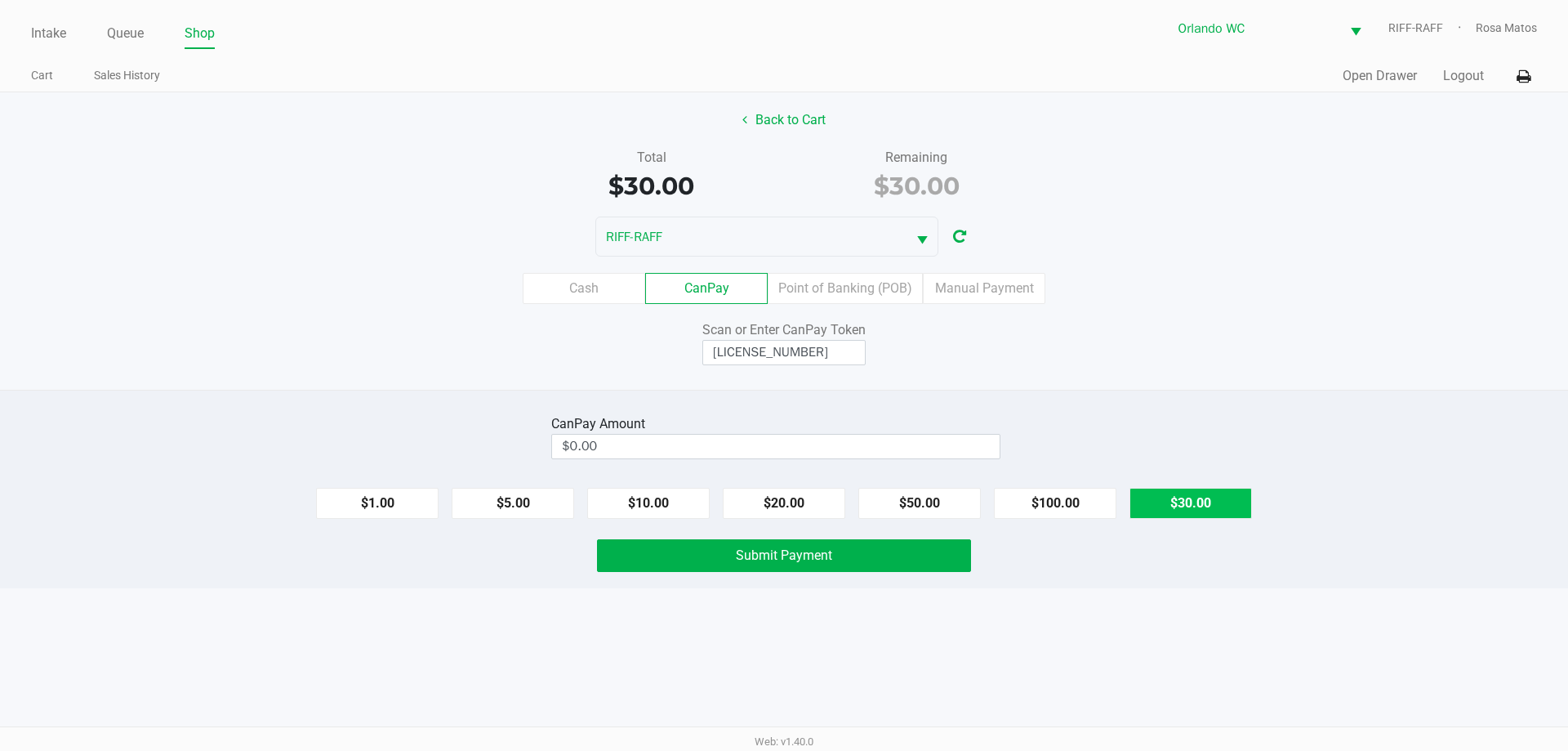 click on "$30.00" 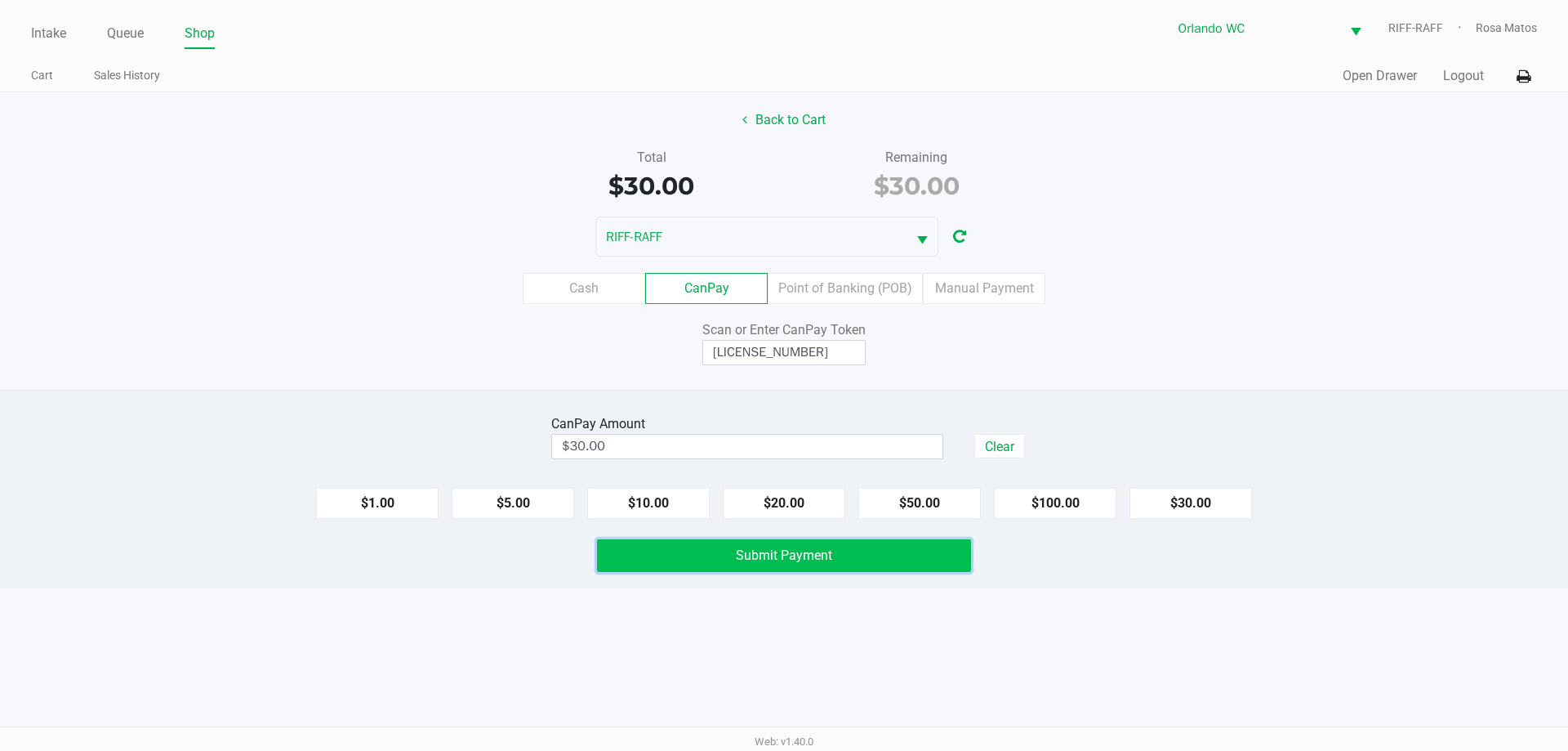 click on "Submit Payment" 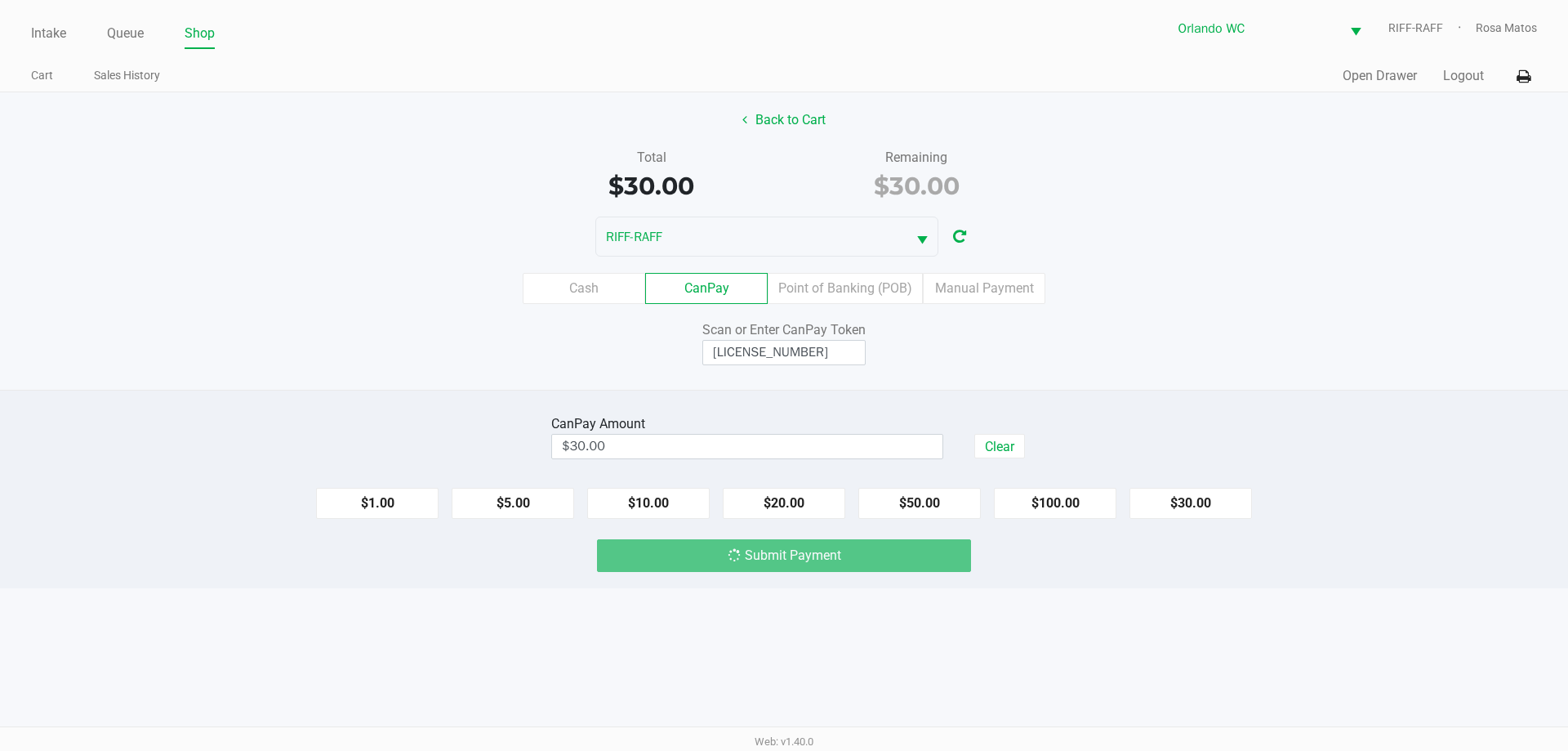 click on "Intake Queue Shop Orlando WC  RIFF-RAFF   Rosa Matos  Cart Sales History  Quick Sale   Open Drawer   Logout  Back to Cart   Total   $30.00   Remaining   $30.00  RIFF-RAFF  Cash   CanPay   Point of Banking (POB)   Manual Payment   Scan or Enter CanPay Token  Q4118857Q  CanPay  Amount  $30.00  Clear   $1.00   $5.00   $10.00   $20.00   $50.00   $100.00   $30.00   Submit Payment   Web: v1.40.0" at bounding box center (784, 375) 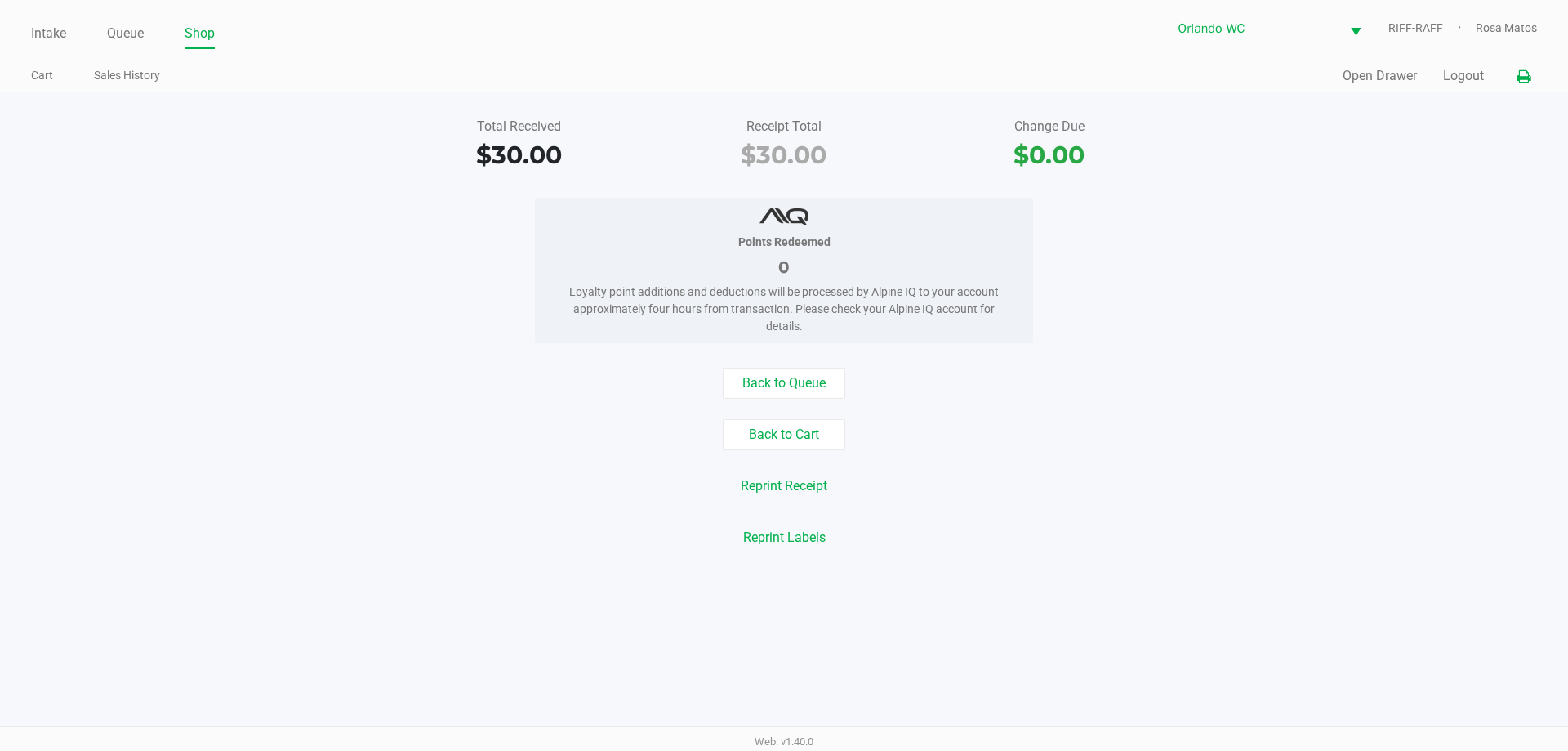 click 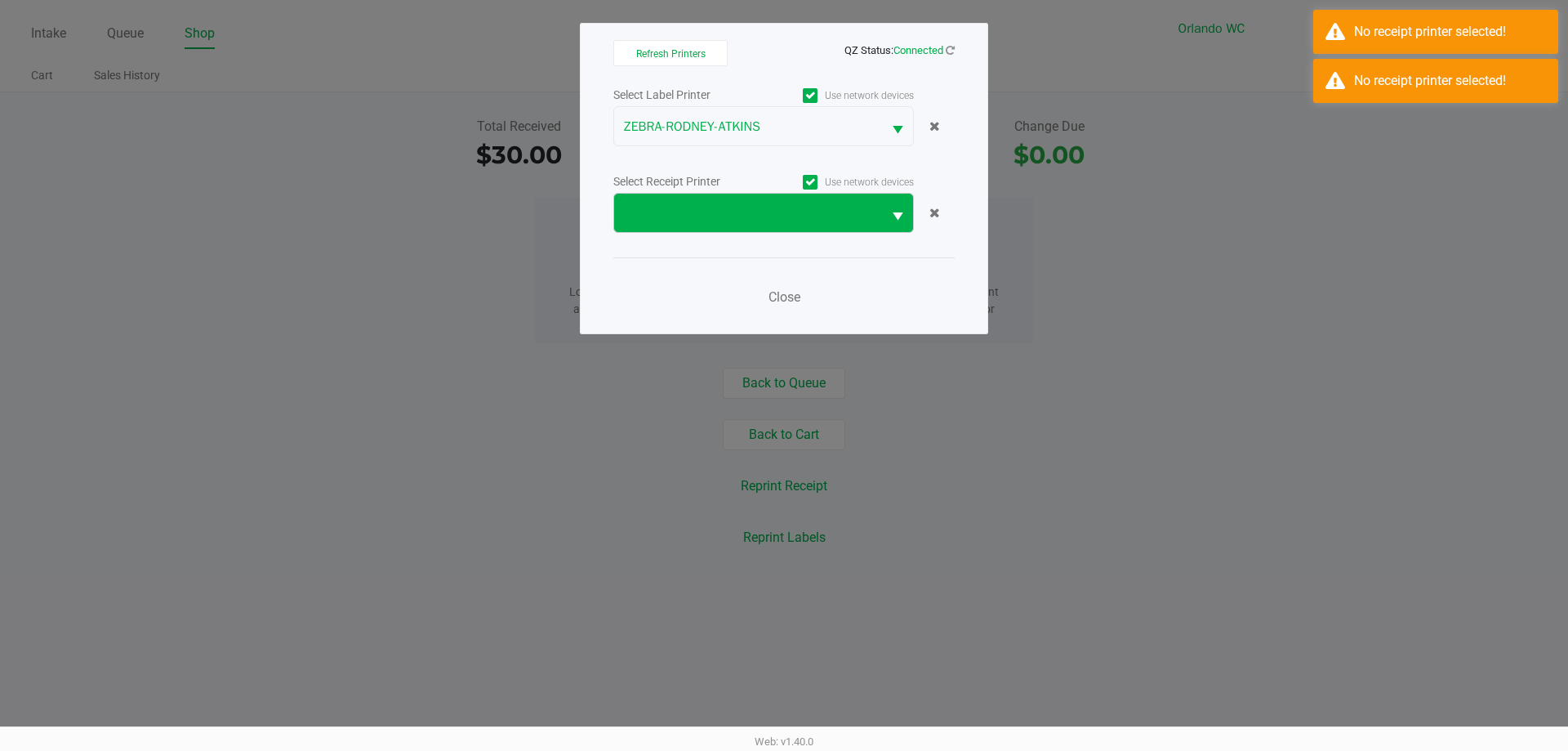 click at bounding box center [748, 212] 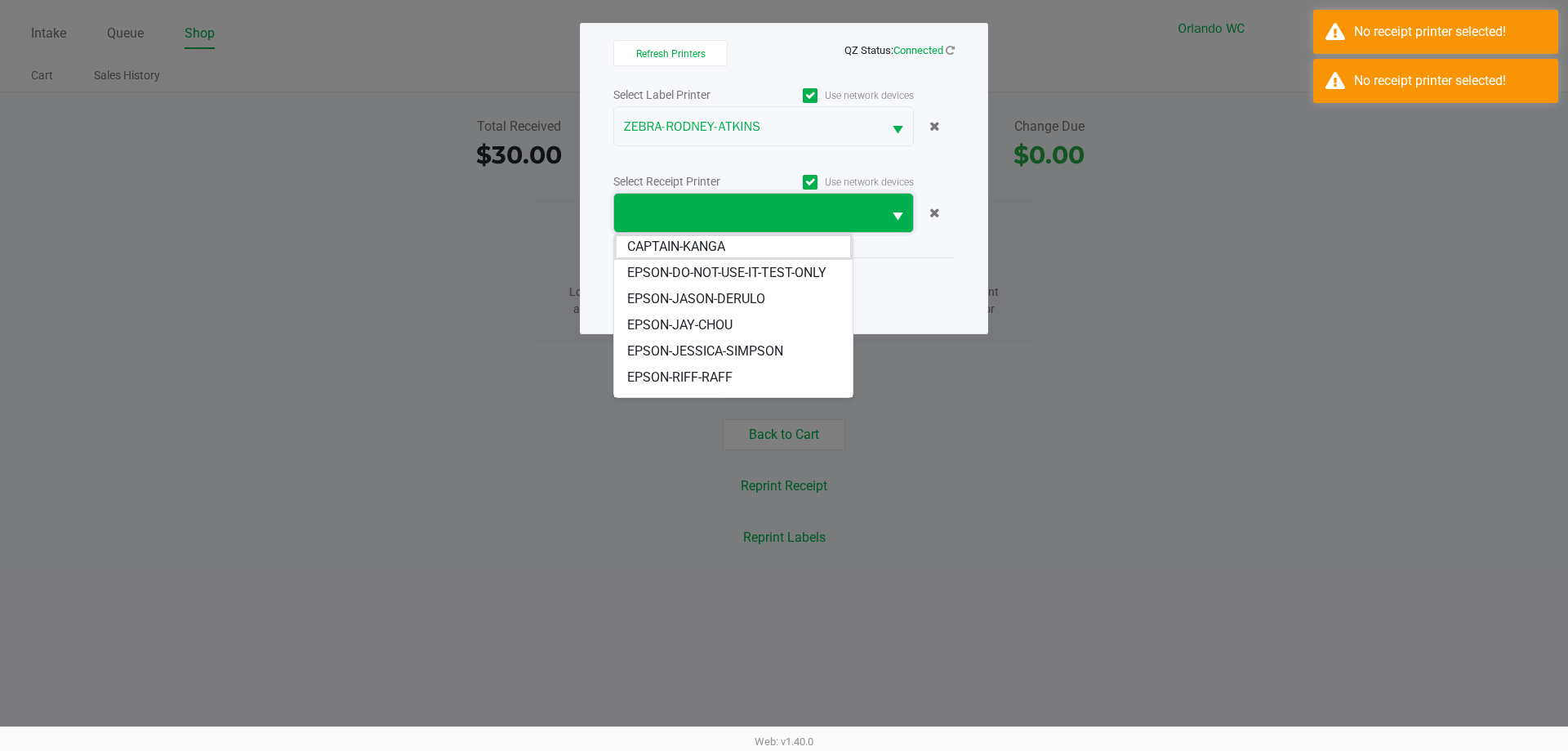 click on "EPSON-RIFF-RAFF" at bounding box center (679, 378) 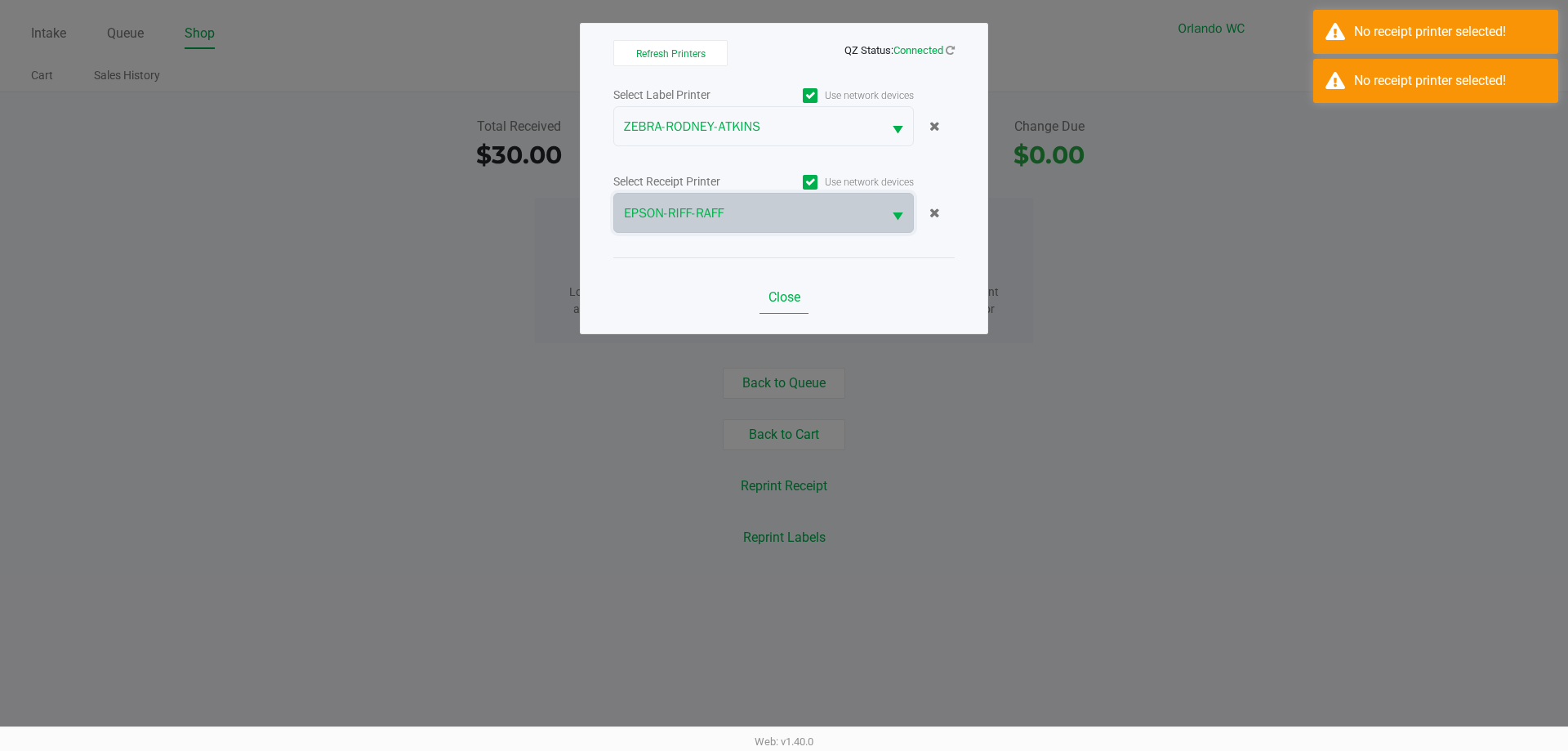 click on "Close" 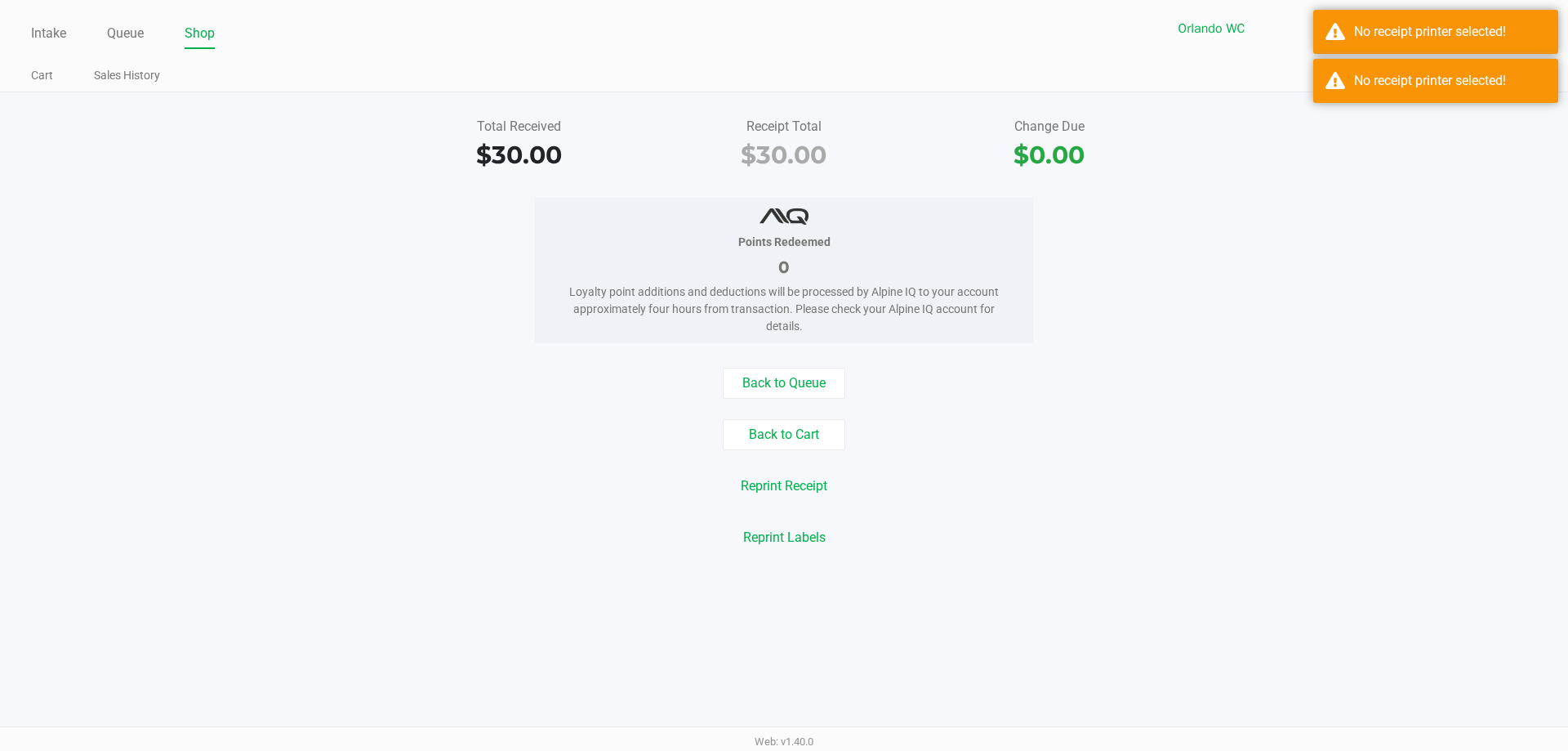 click on "Refresh Printers   QZ Status:   Connected   Select Label Printer   Use network devices  ZEBRA-RODNEY-ATKINS  Select Receipt Printer   Use network devices  EPSON-RIFF-RAFF  Close" 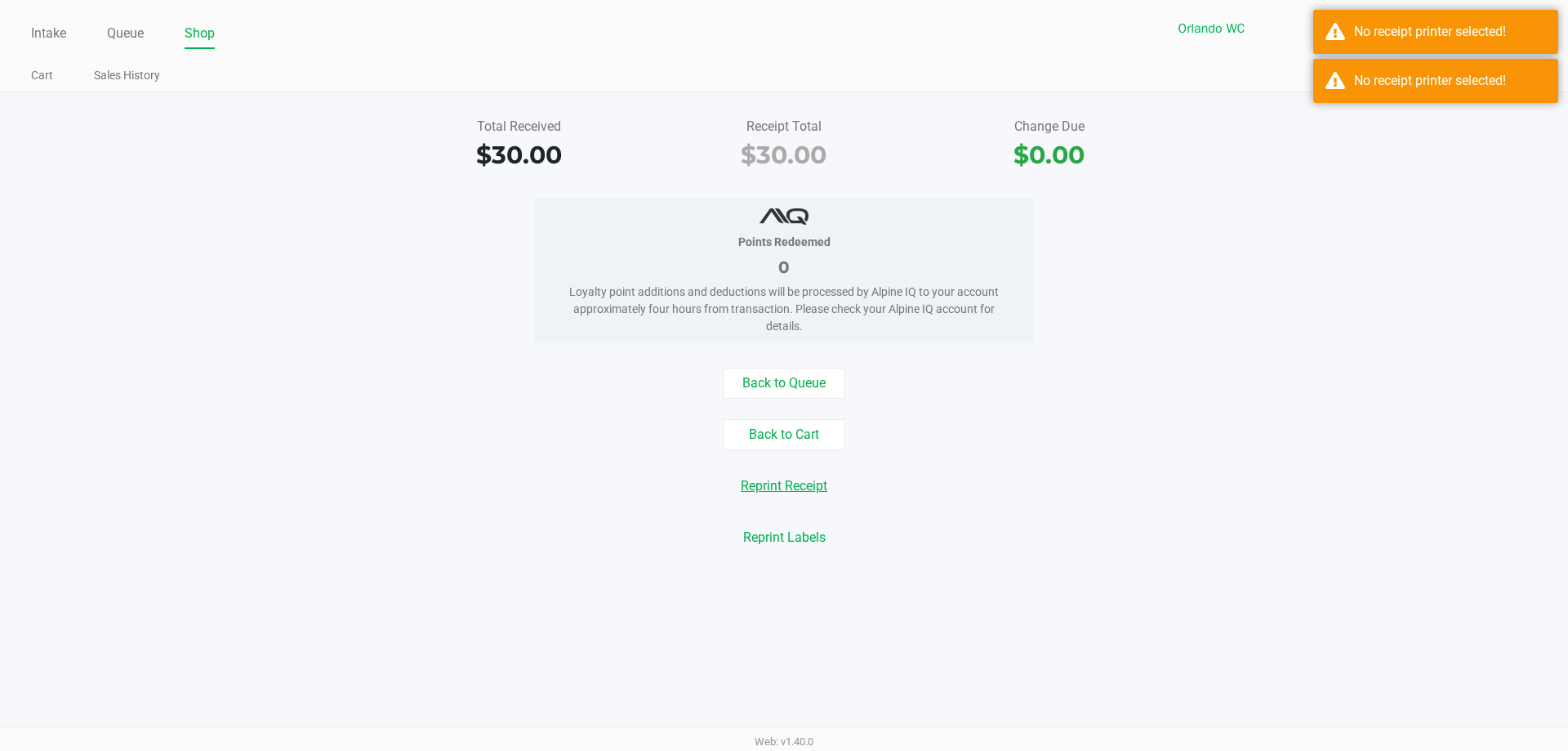 click on "Back to Queue   Back to Cart   Reprint Receipt   Reprint Labels" 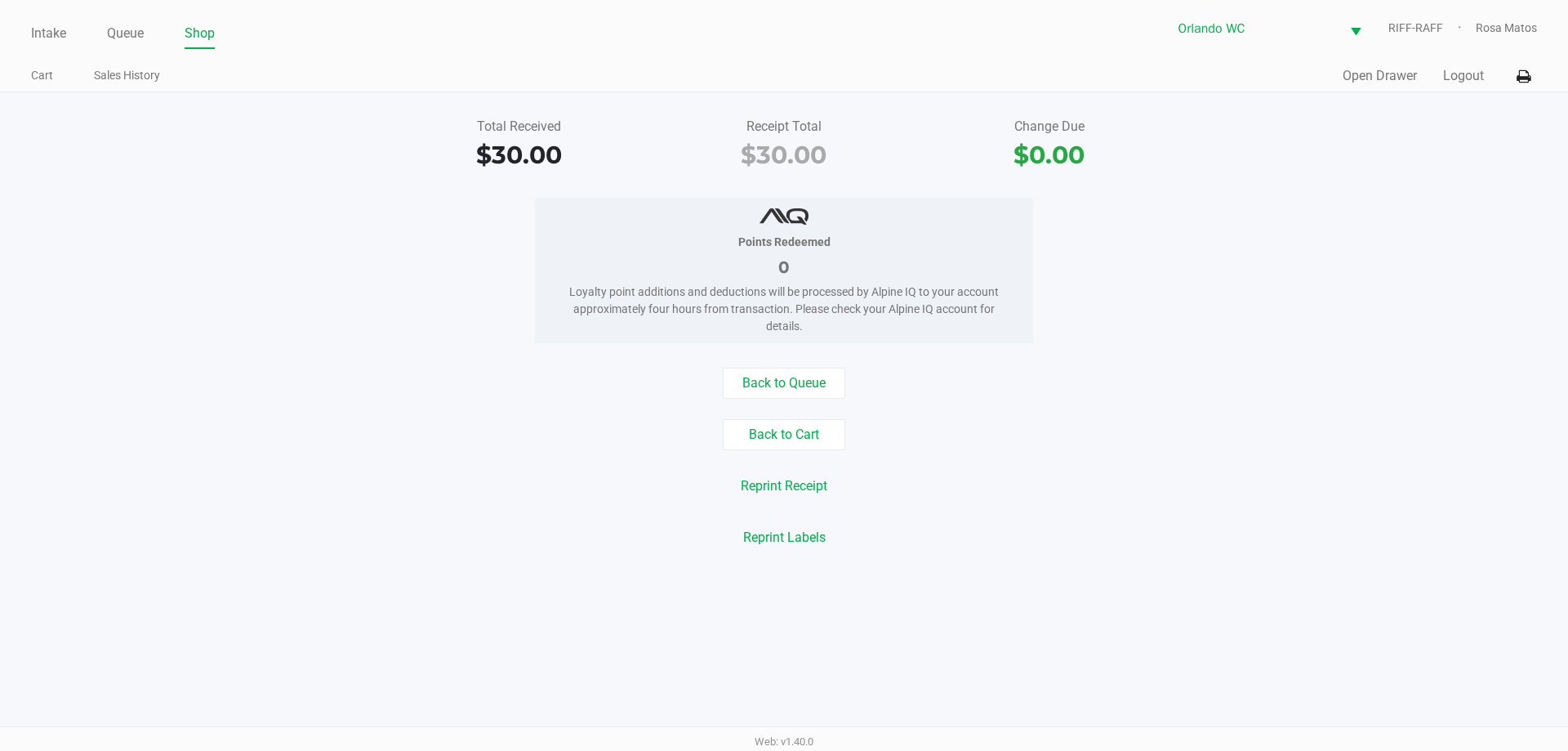 click on "Back to Cart" 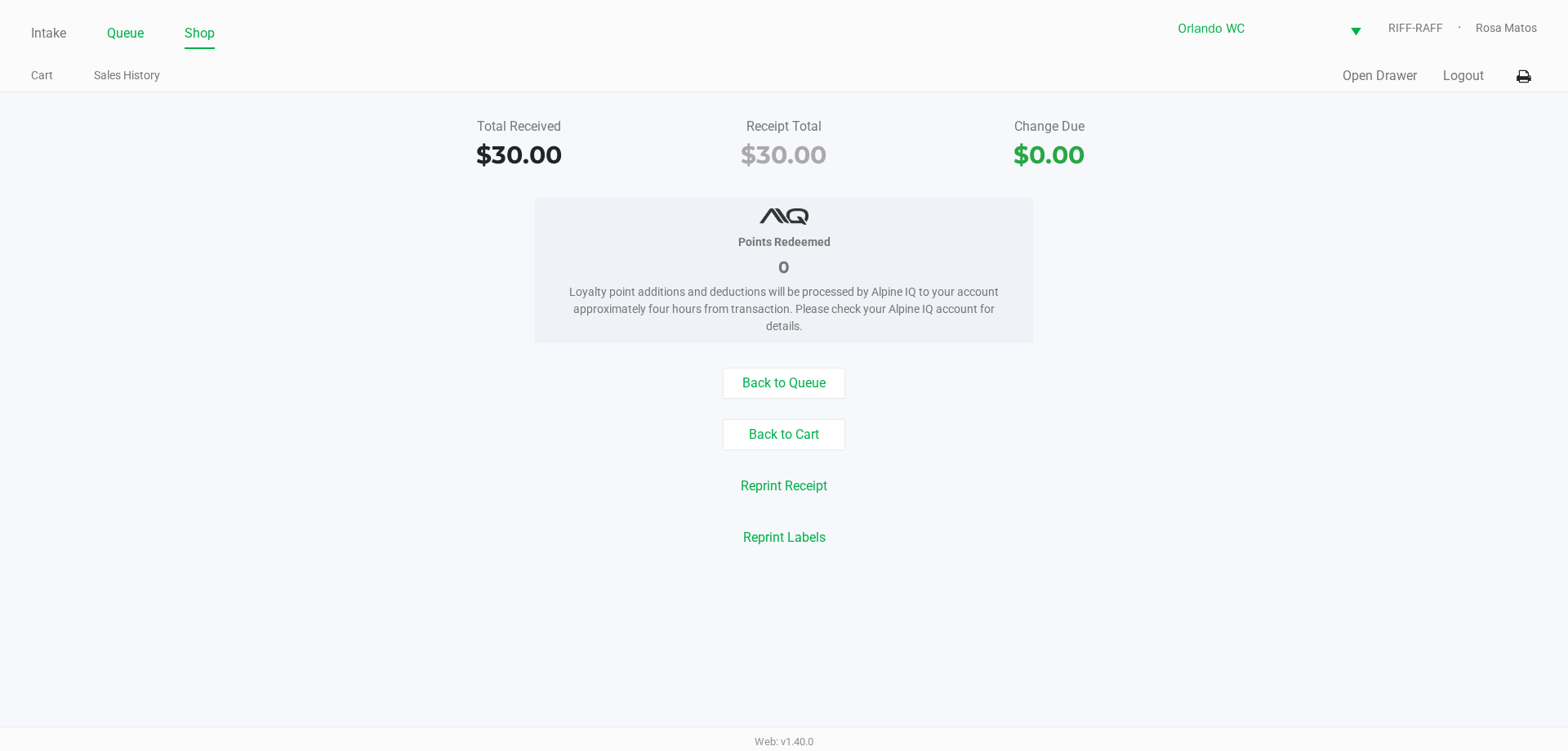 click on "Queue" 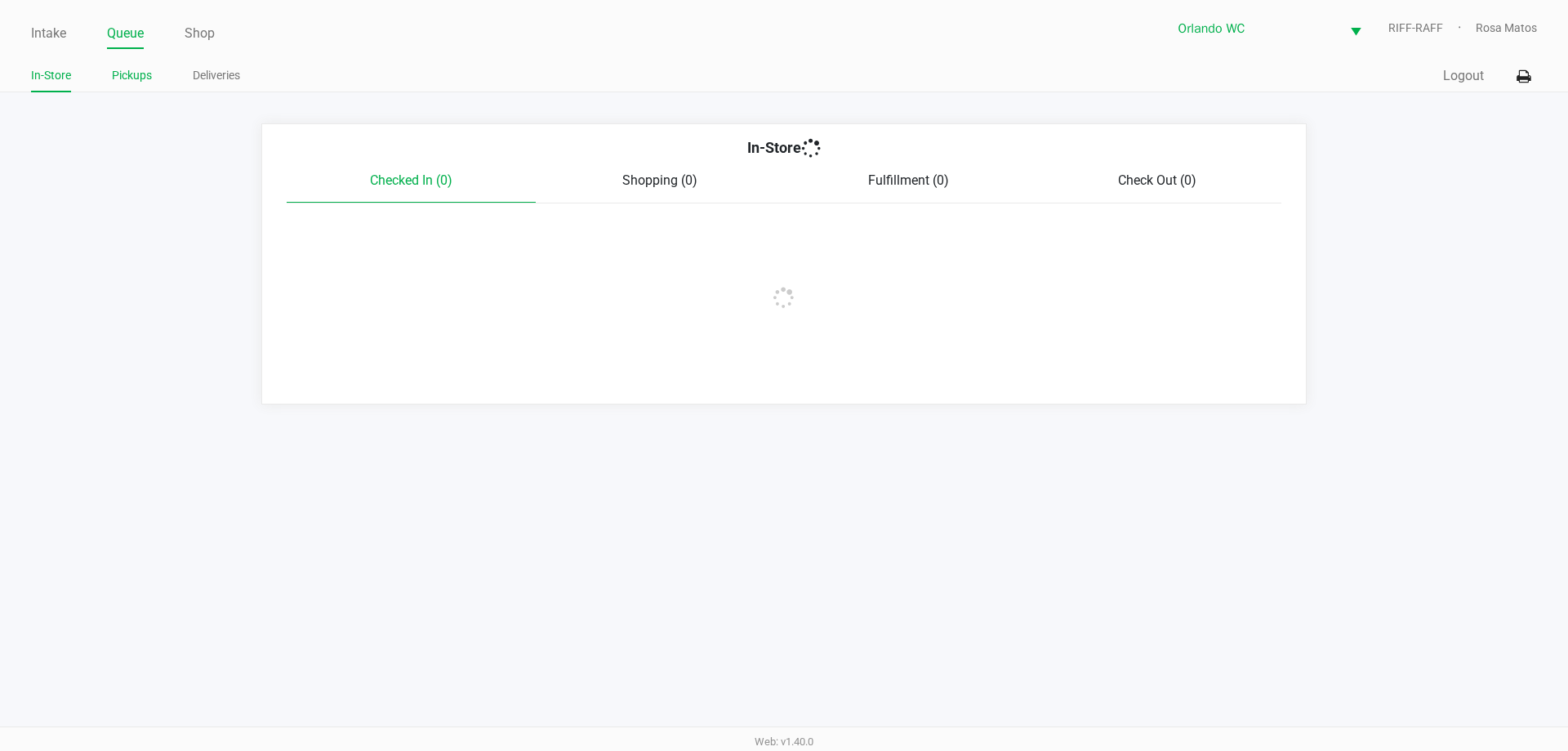 click on "In-Store Pickups Deliveries" 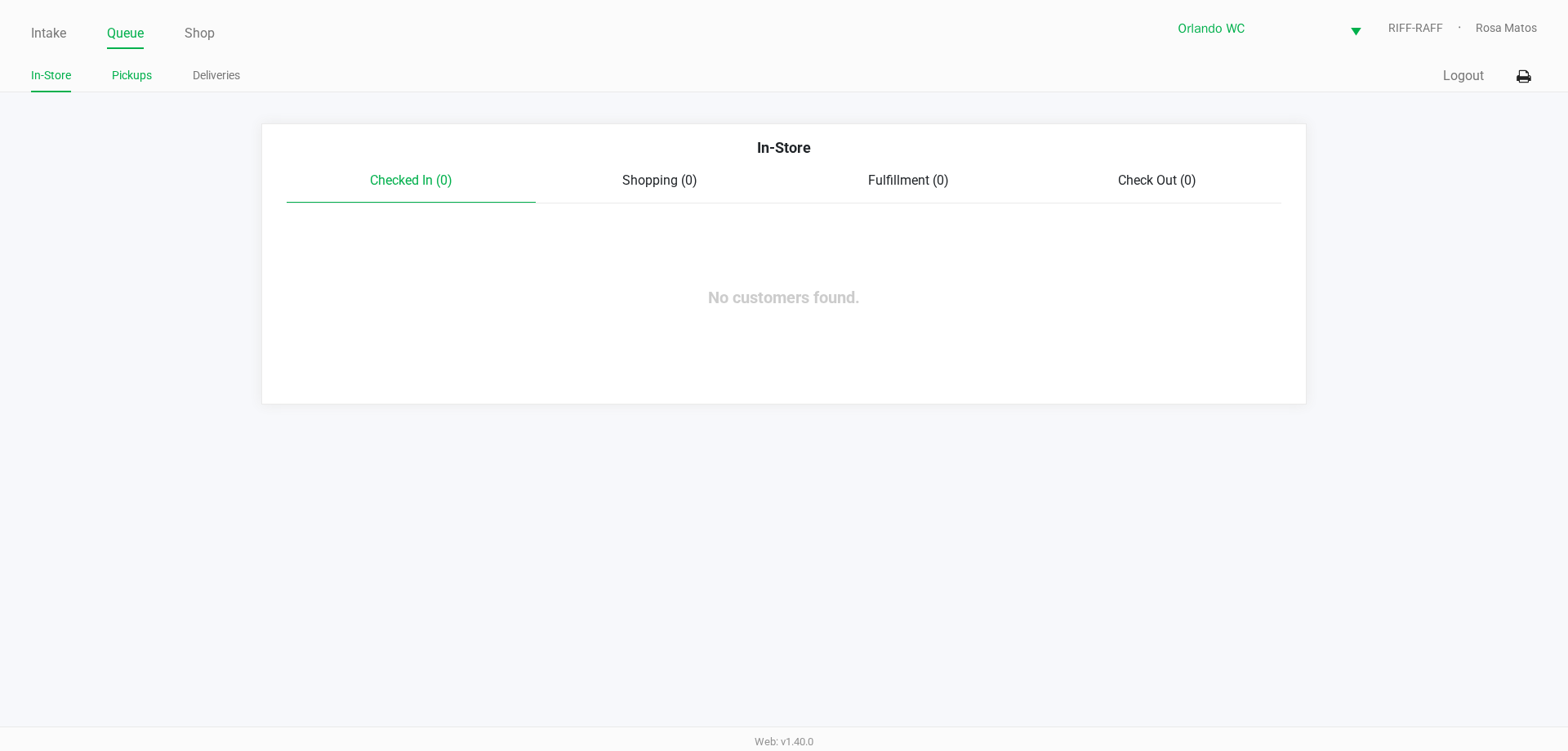 click on "Pickups" 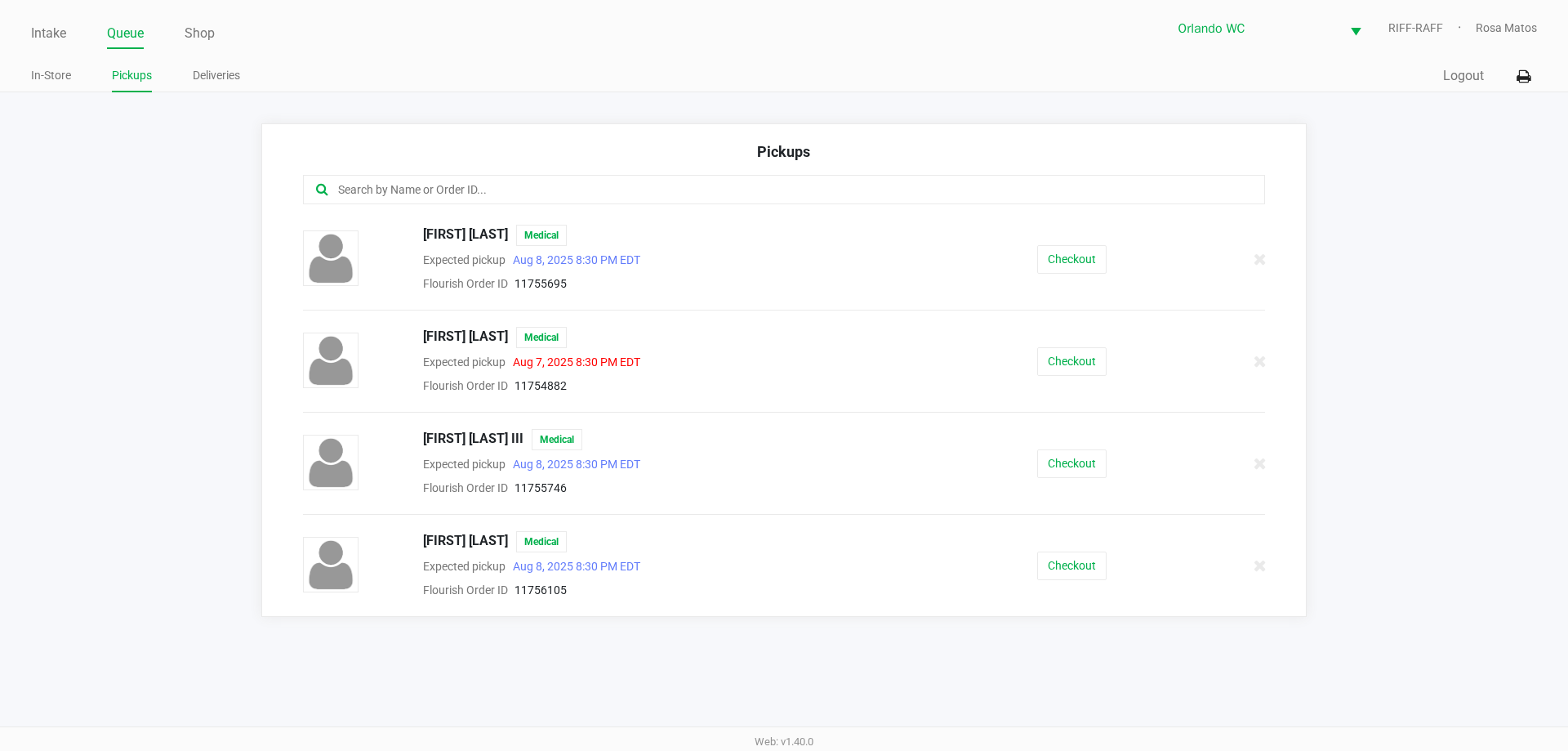 click 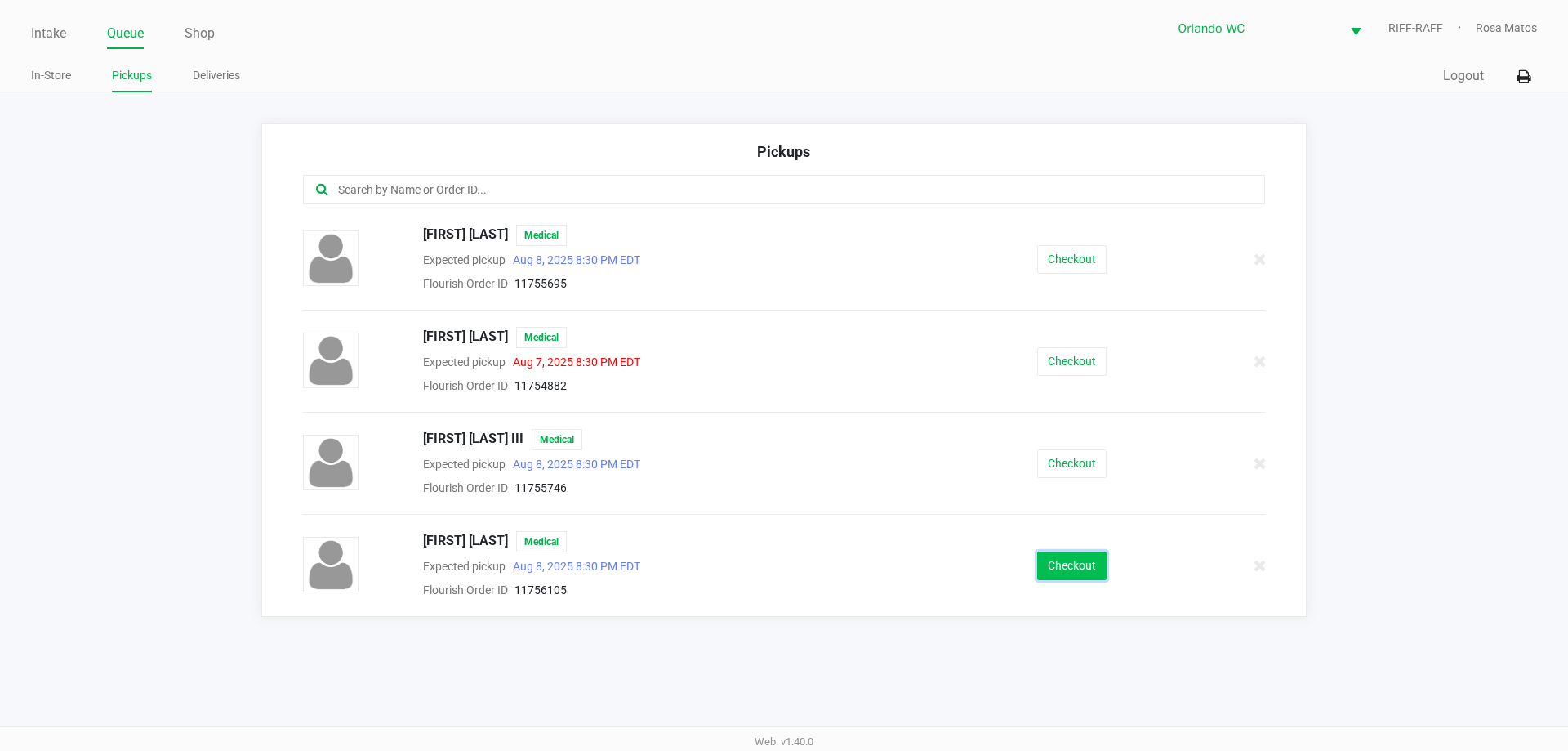 click on "Checkout" 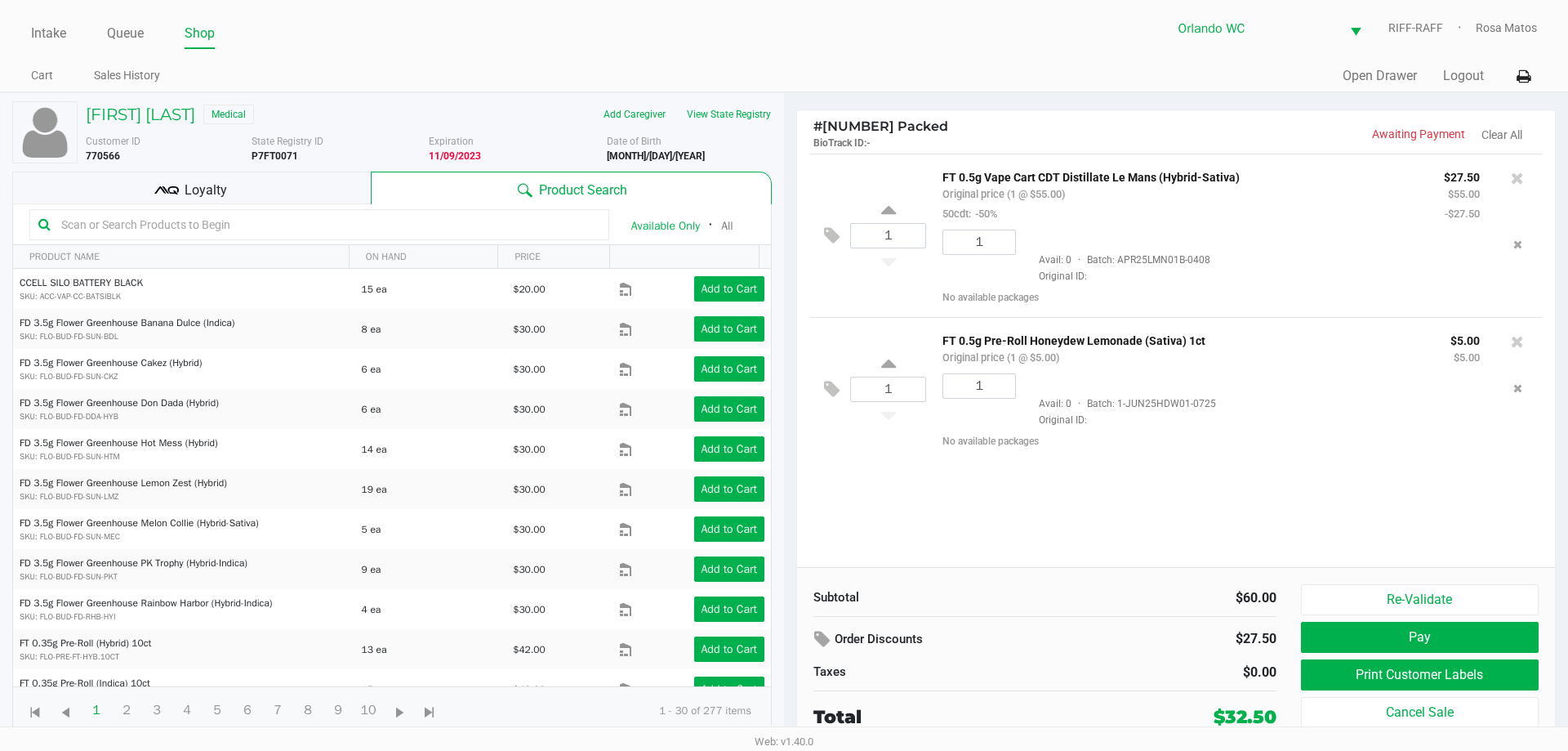 click on "Subtotal   $60.00   Order Discounts   $27.50   Taxes   $0.00   Total   $32.50   Re-Validate   Pay   Print Customer Labels   Cancel Sale" 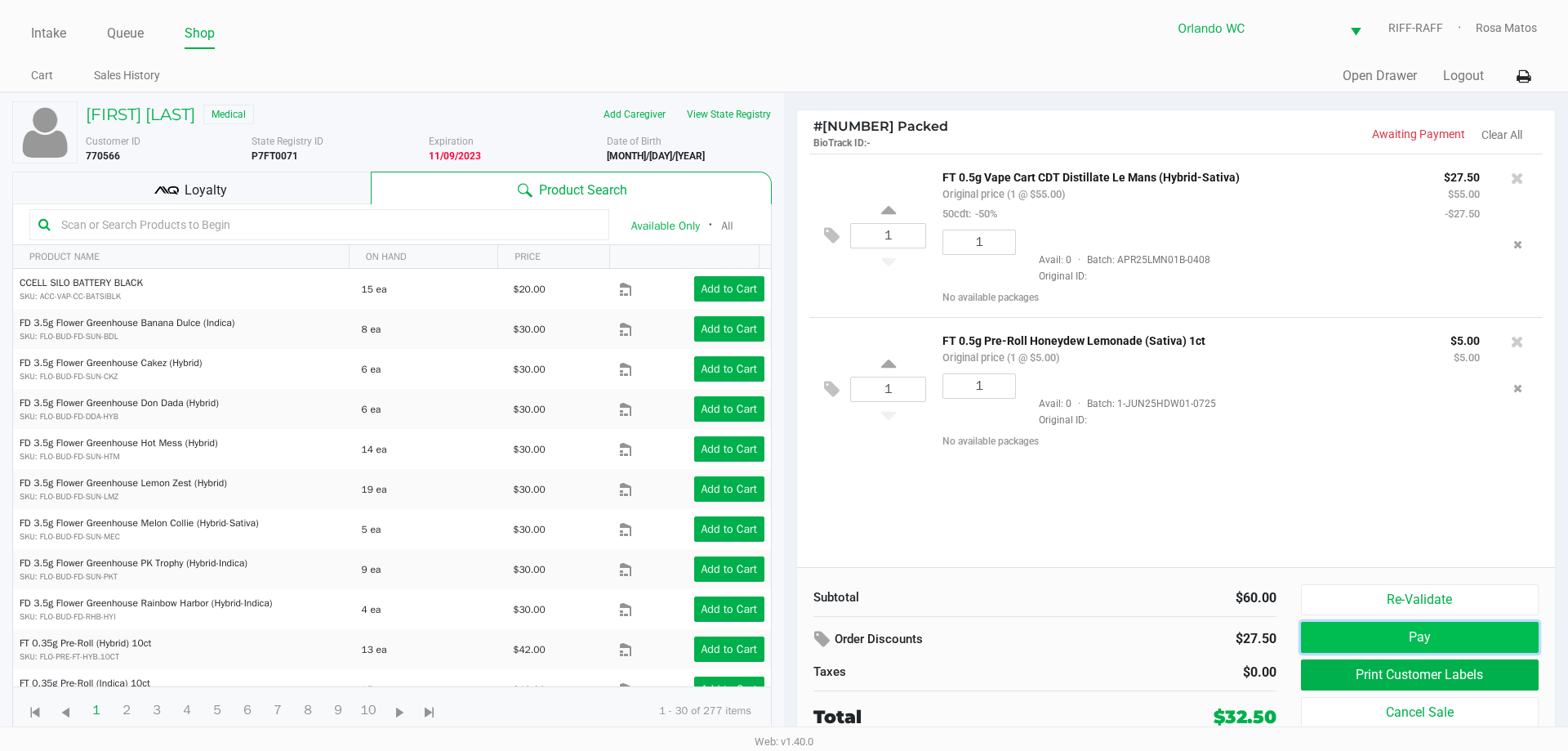 click on "Pay" 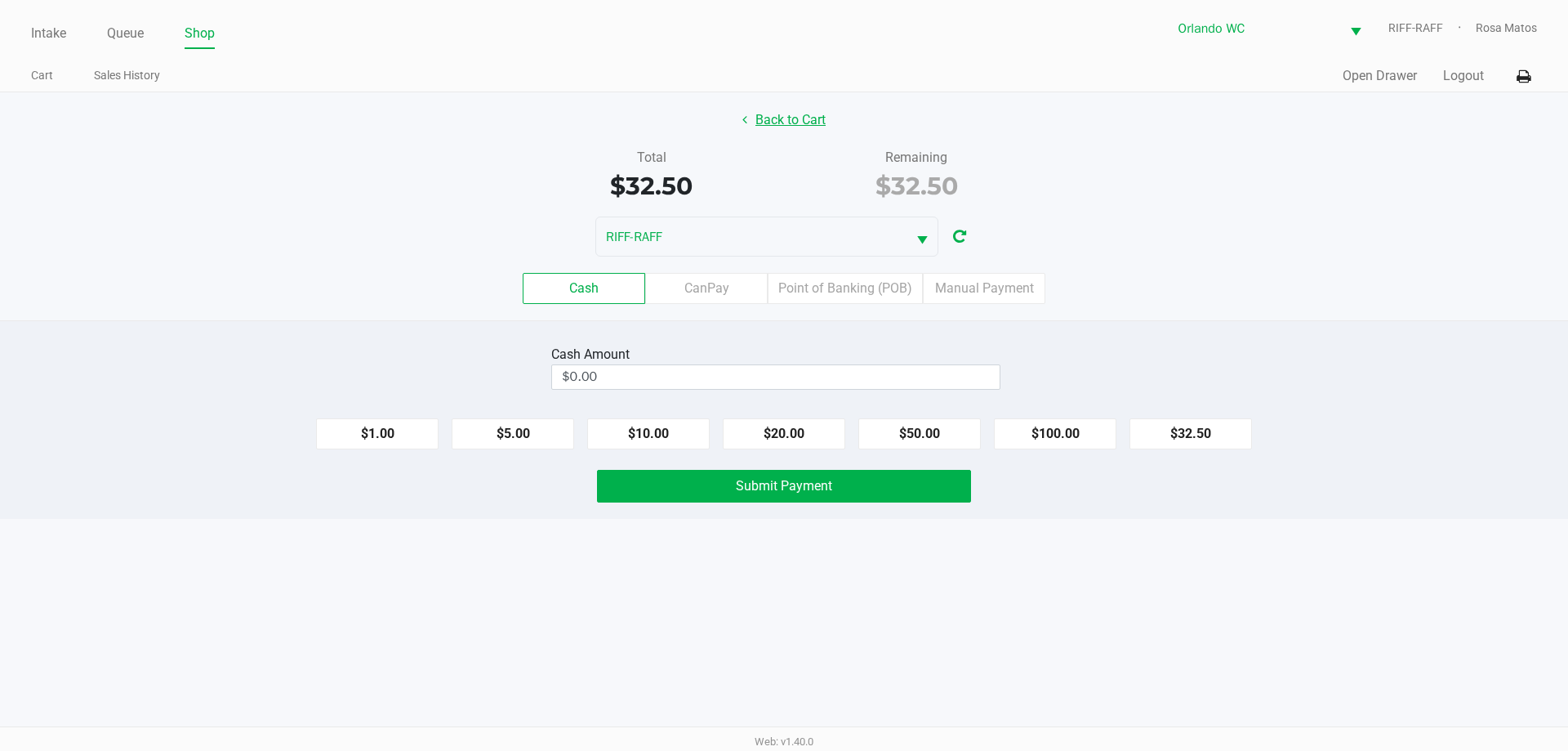 click on "Back to Cart" 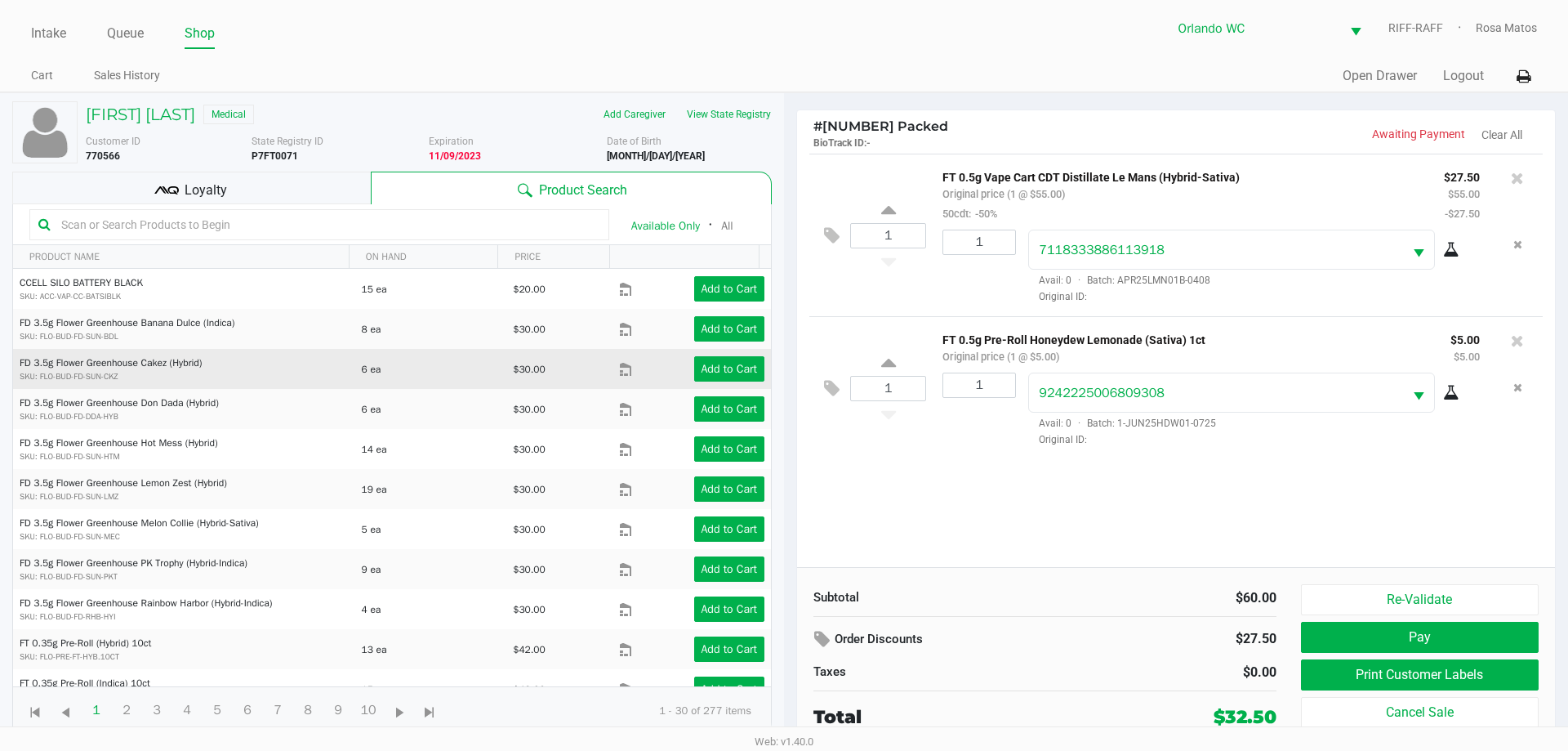 click on "Subtotal   $60.00   Order Discounts   $27.50   Taxes   $0.00   Total   $32.50" 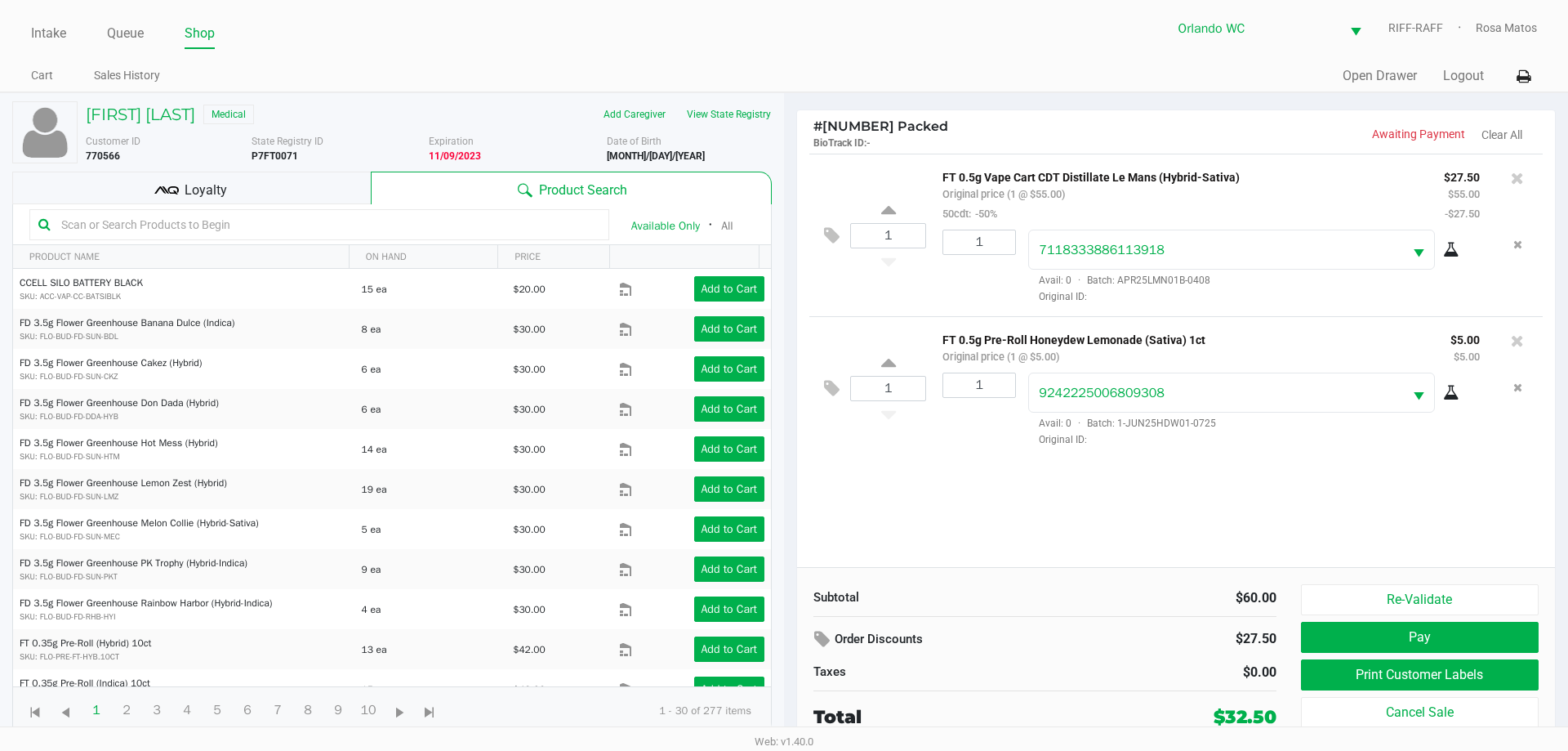 click on "1  FT 0.5g Vape Cart CDT Distillate Le Mans (Hybrid-Sativa)   Original price (1 @ $55.00)  50cdt:  -50% $27.50 $55.00 -$27.50 1 7118333886113918  Avail: 0  ·  Batch: APR25LMN01B-0408   Original ID:   1  FT 0.5g Pre-Roll Honeydew Lemonade (Sativa) 1ct   Original price (1 @ $5.00) $5.00 $5.00 1 9242225006809308  Avail: 0  ·  Batch: 1-JUN25HDW01-0725   Original ID:" 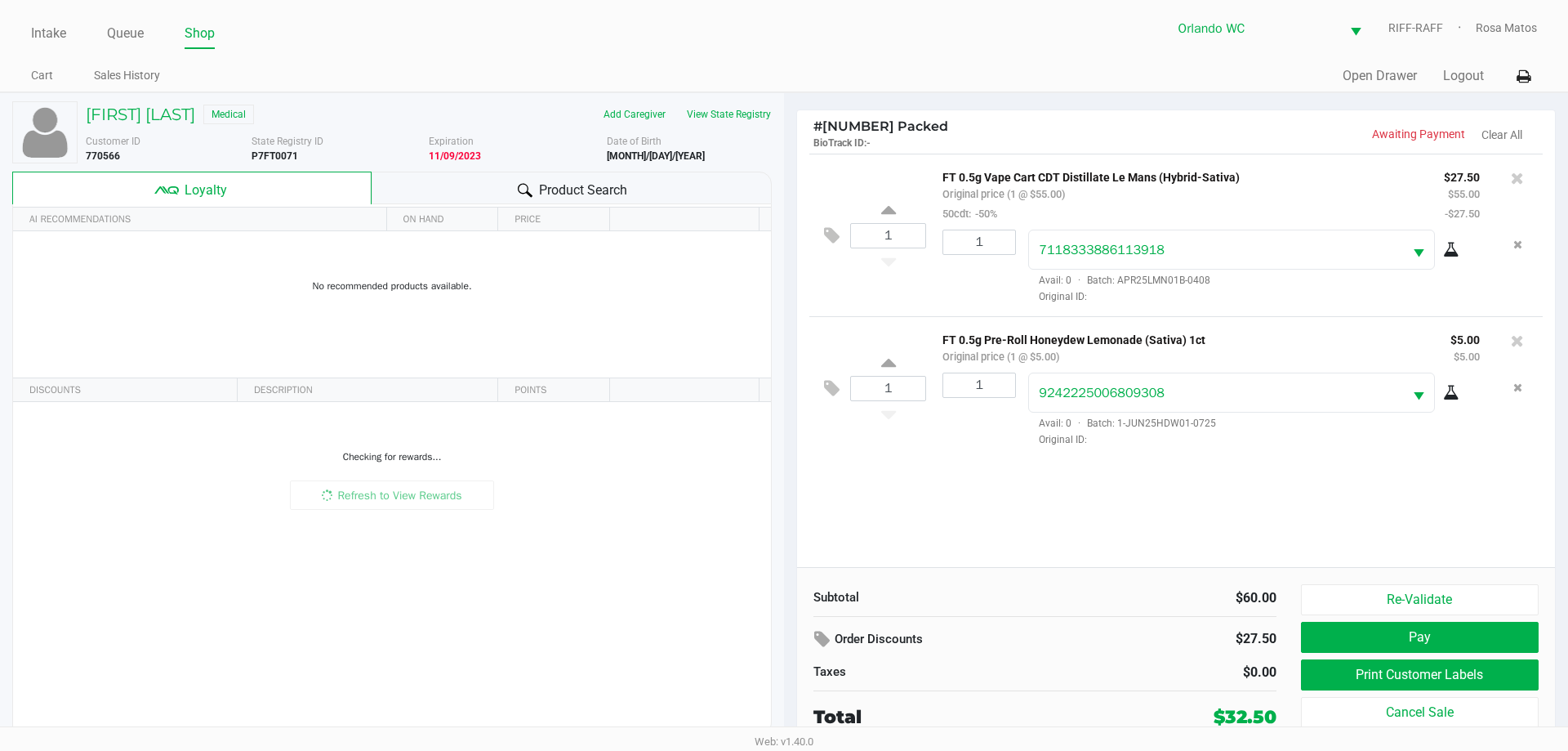 click on "$60.00" 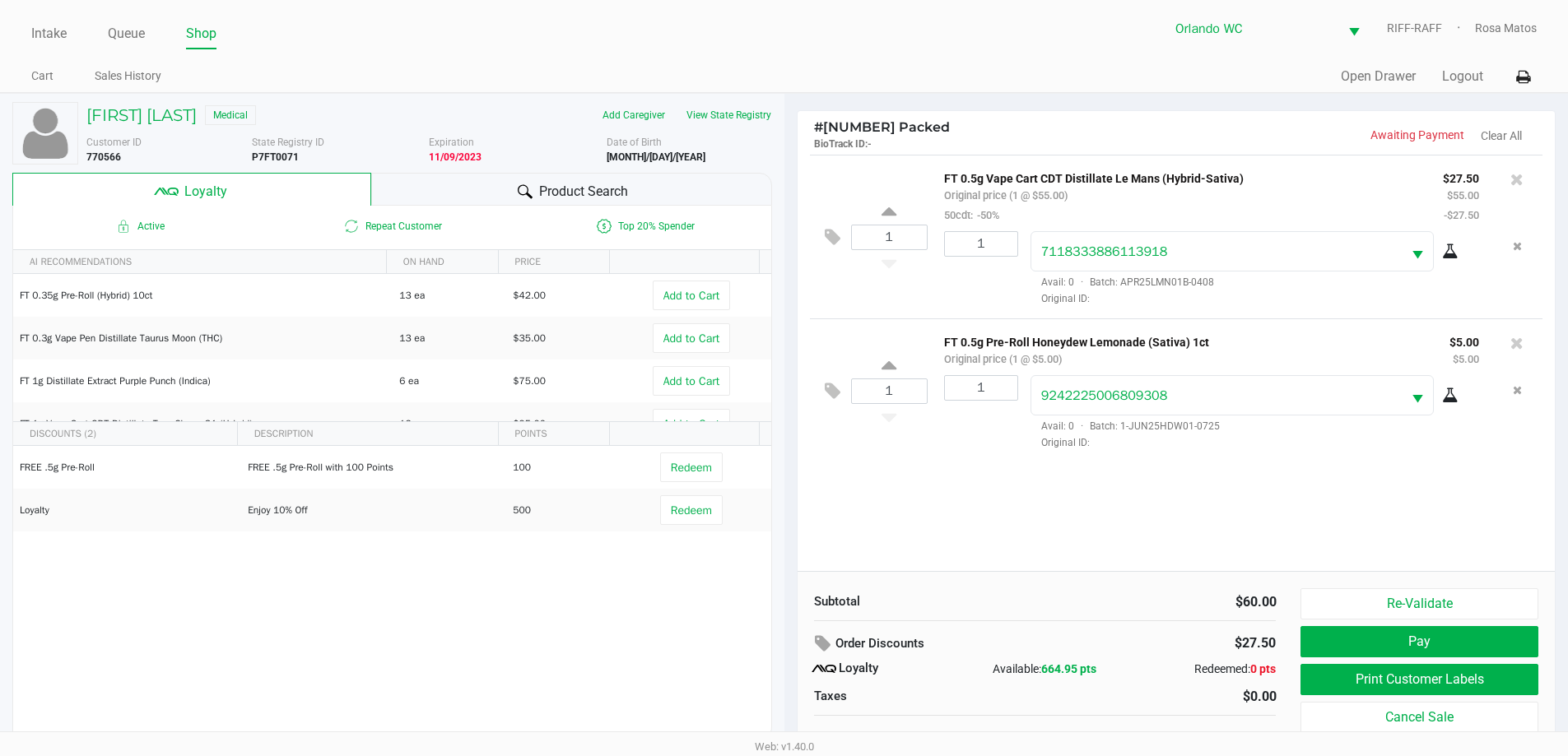 click on "Order Discounts   $27.50
Loyalty   Available:   664.95 pts   Redeemed:   0 pts   Taxes   $0.00" 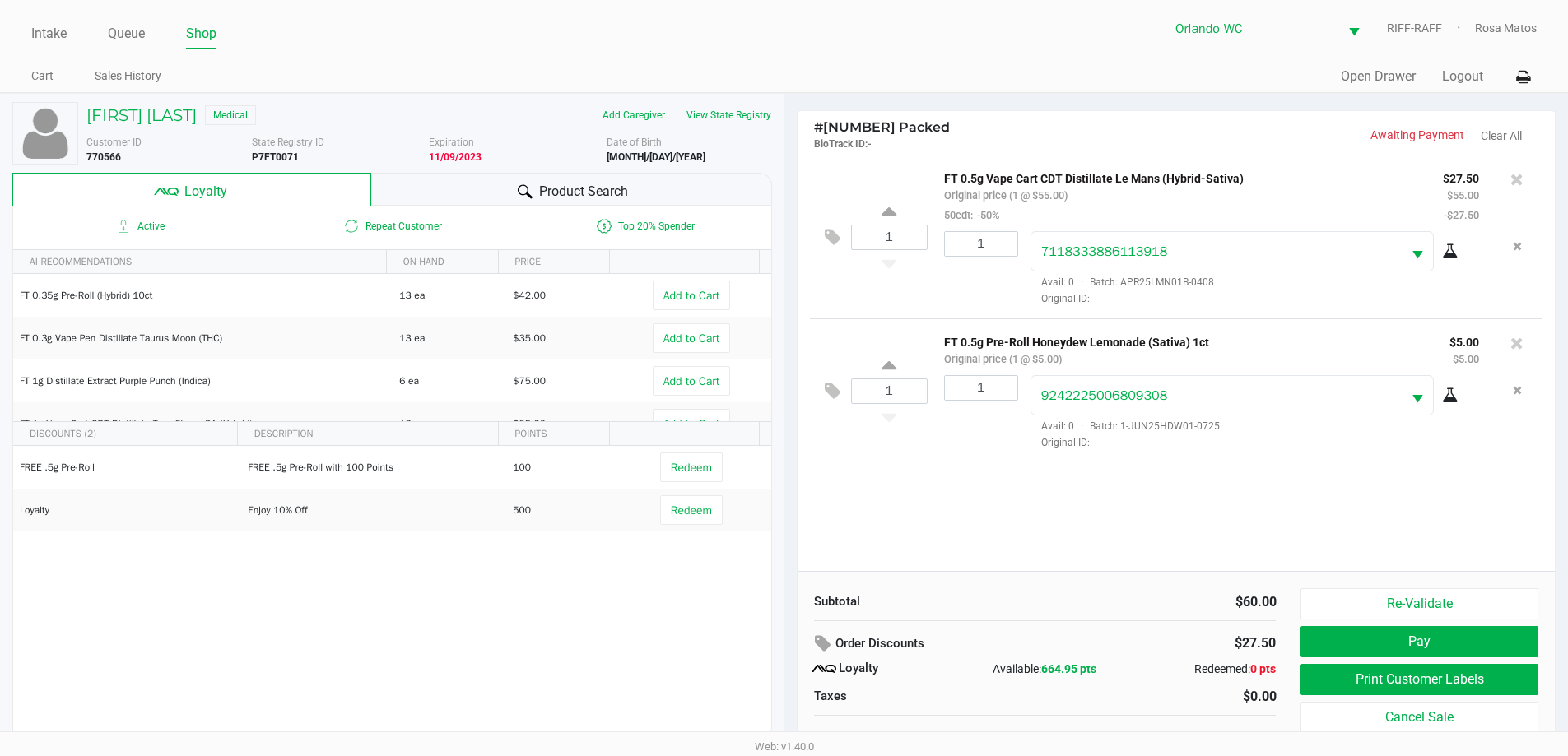 click on "Subtotal   $60.00   Order Discounts   $27.50
Loyalty   Available:   664.95 pts   Redeemed:   0 pts   Taxes   $0.00   Total   $32.50   Re-Validate   Pay   Print Customer Labels   Cancel Sale" 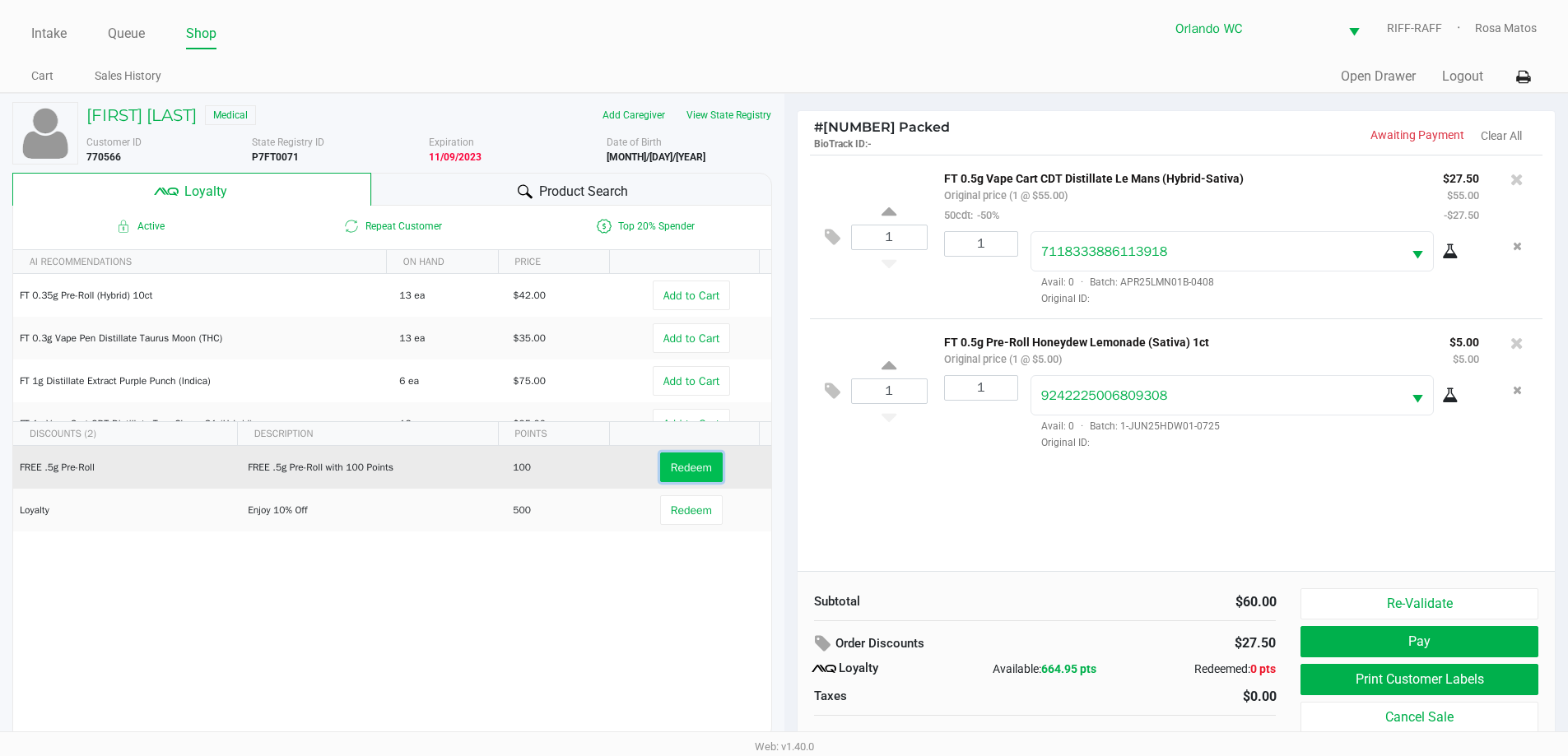 click on "Redeem" 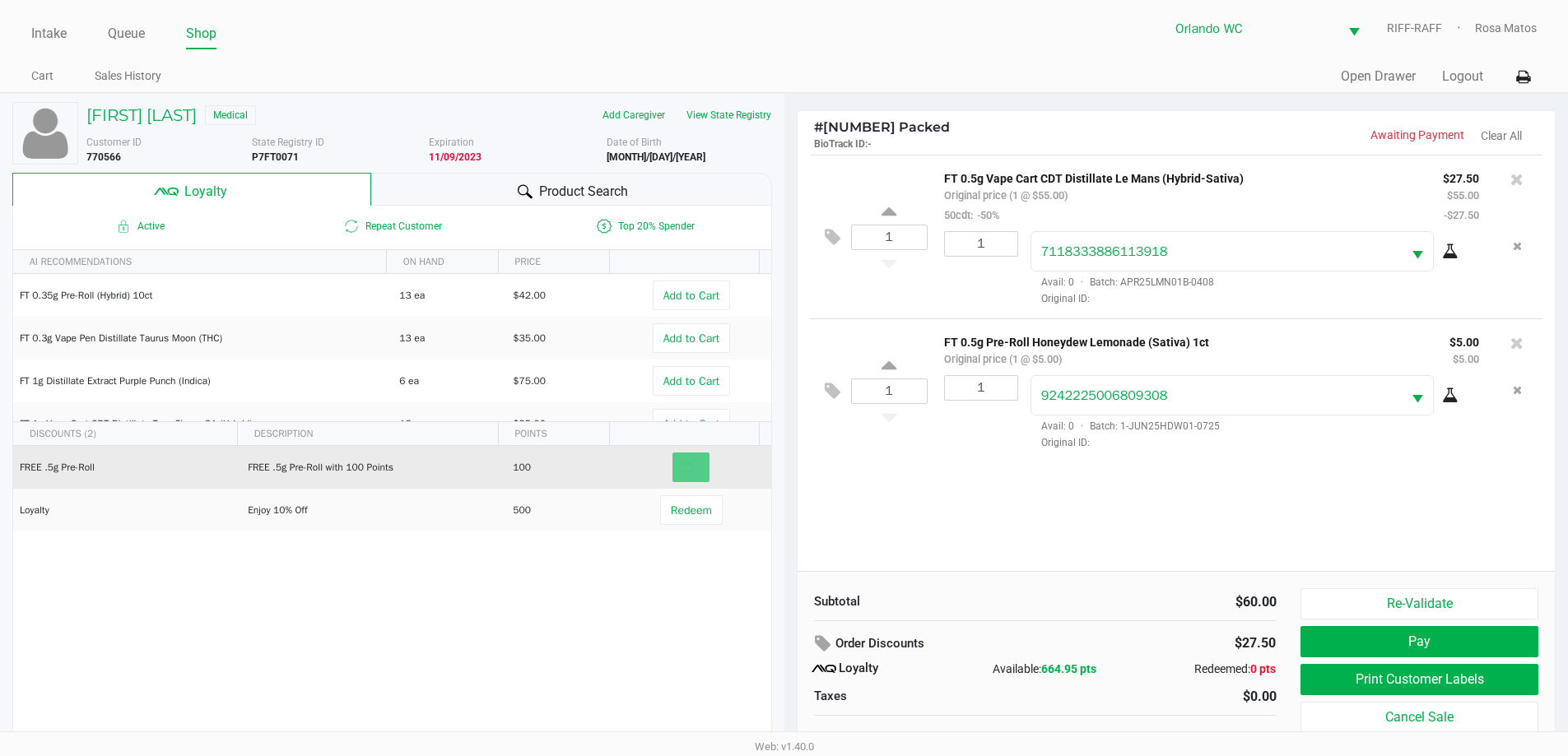 click on "FREE .5g  Pre-Roll   FREE .5g Pre-Roll with 100 Points   100   Loyalty   Enjoy 10% Off    500   Redeem" 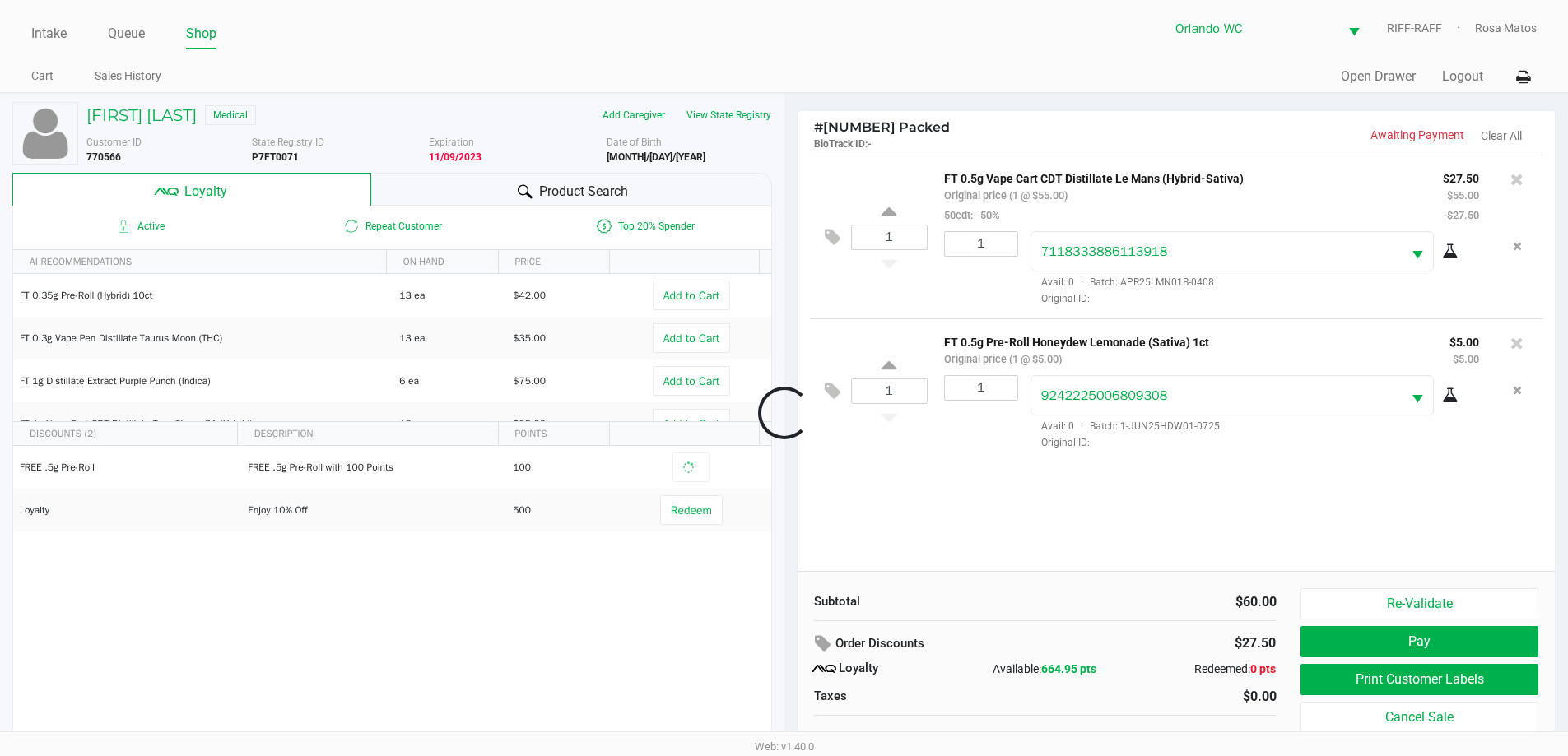 click 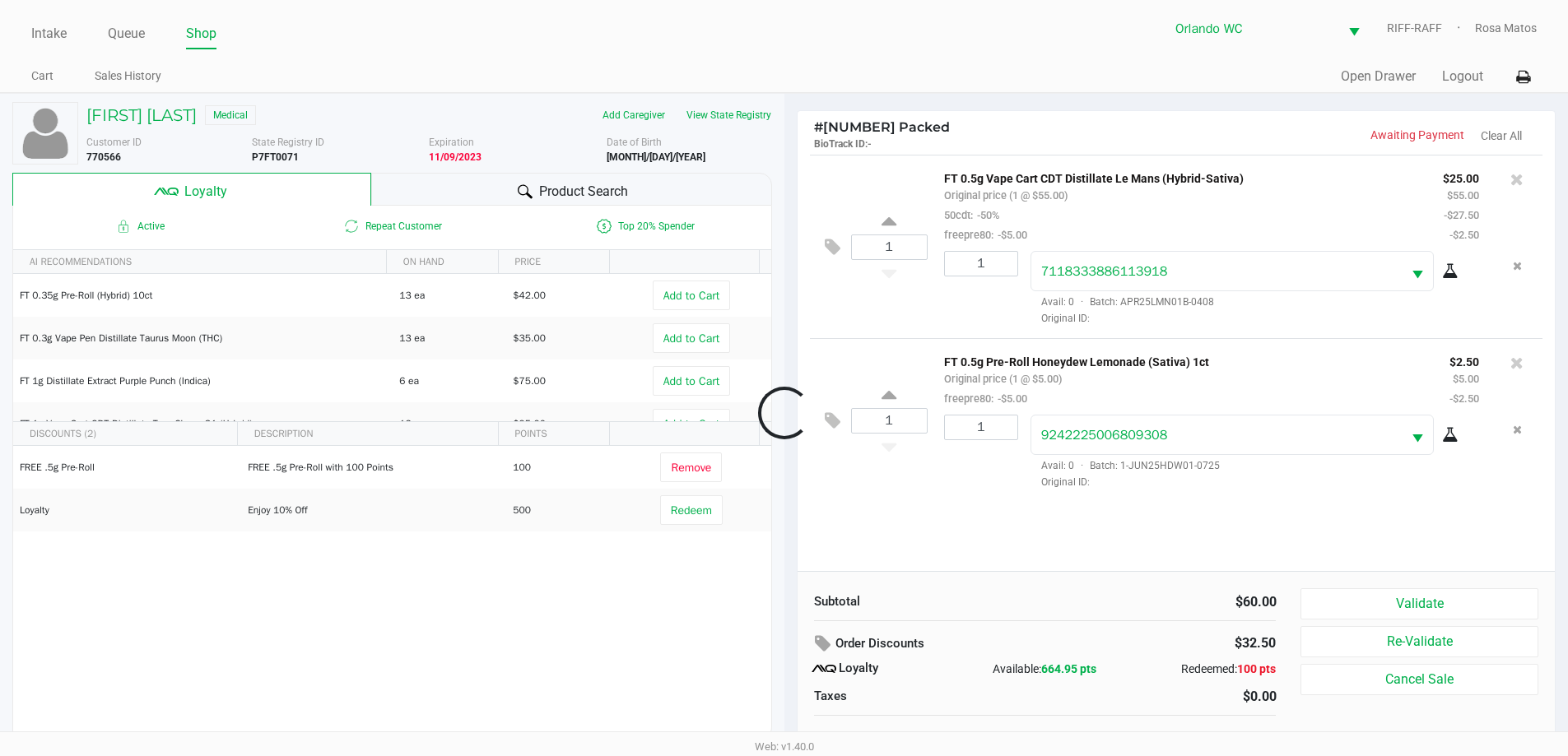 scroll, scrollTop: 16, scrollLeft: 0, axis: vertical 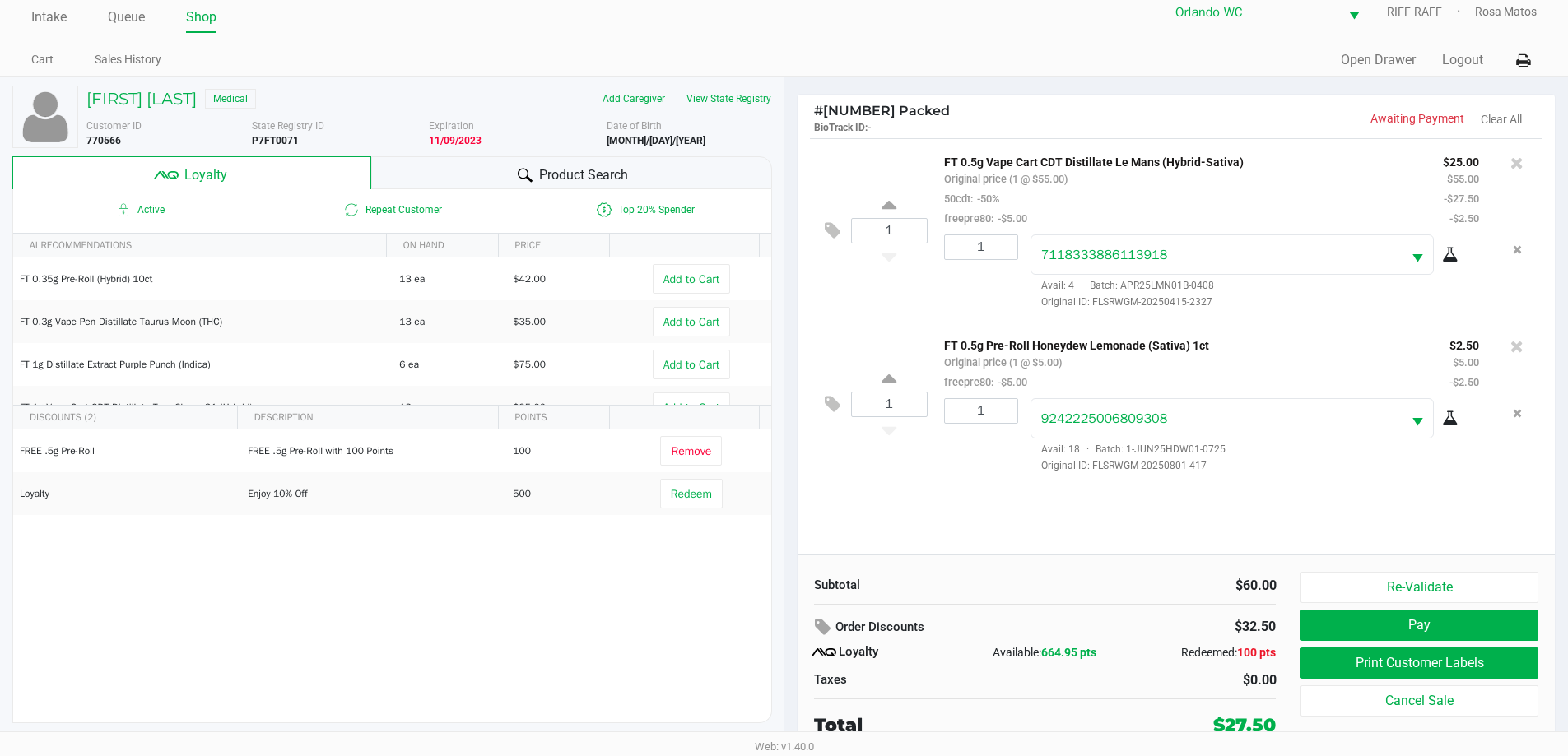 click on "Pay" 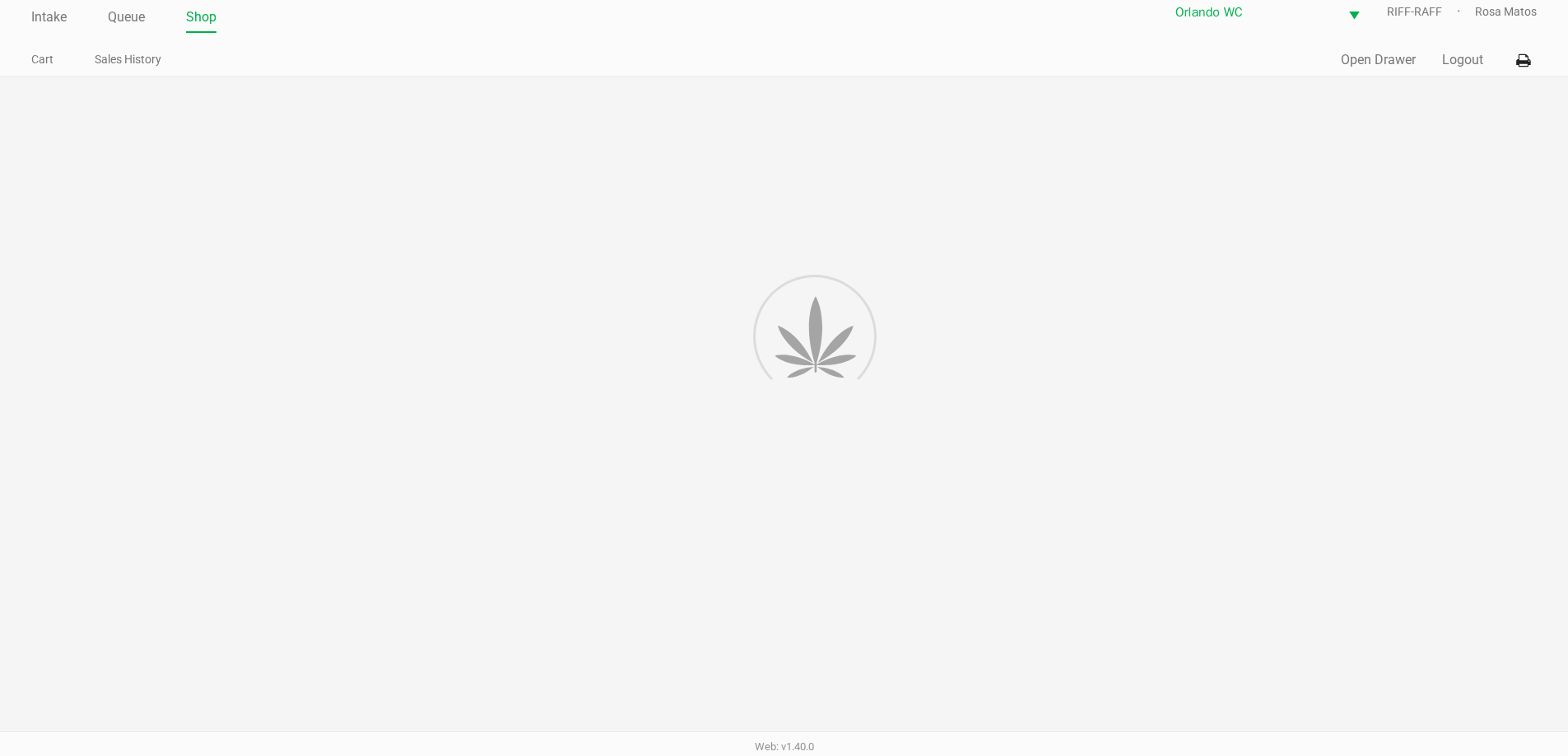 scroll, scrollTop: 0, scrollLeft: 0, axis: both 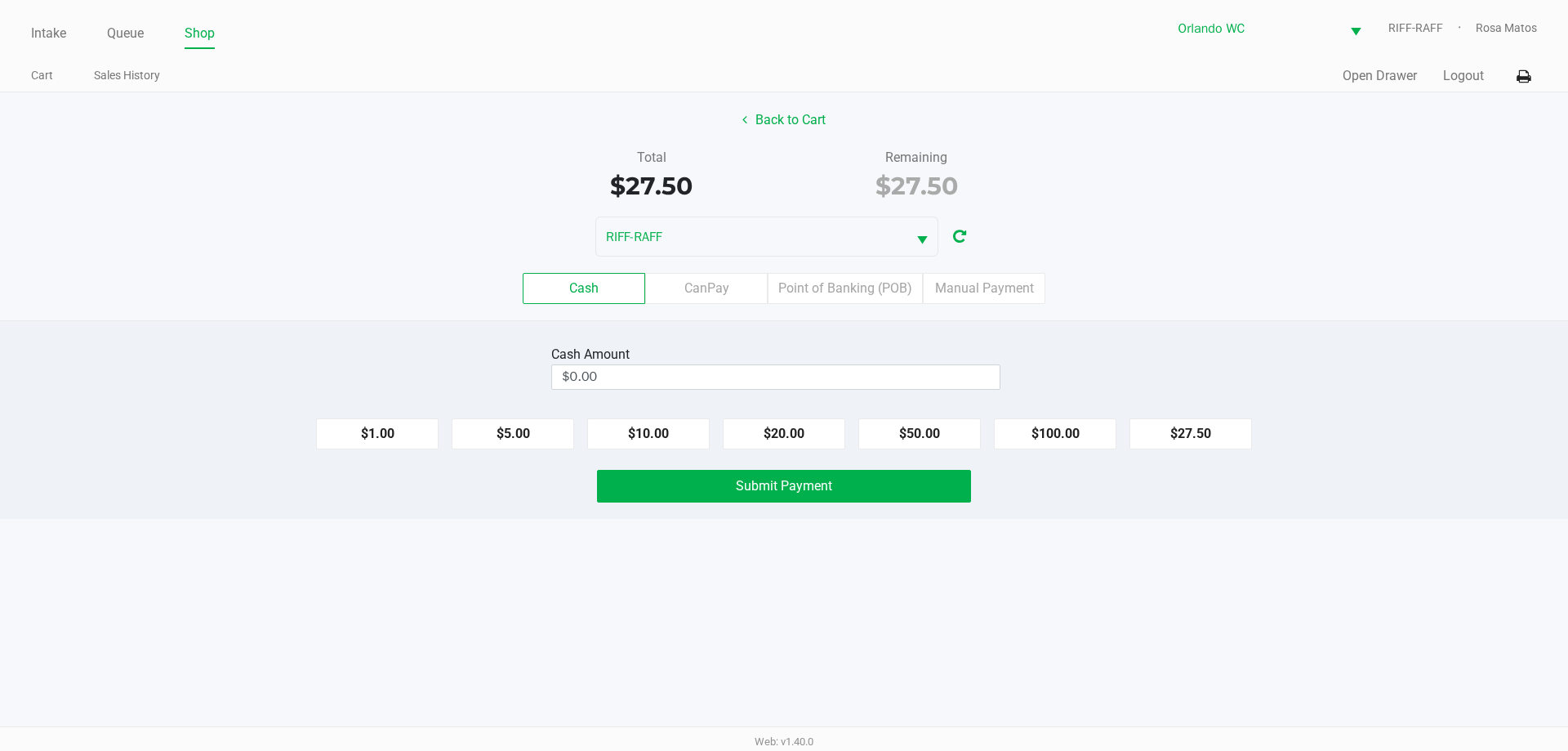 click on "CanPay" 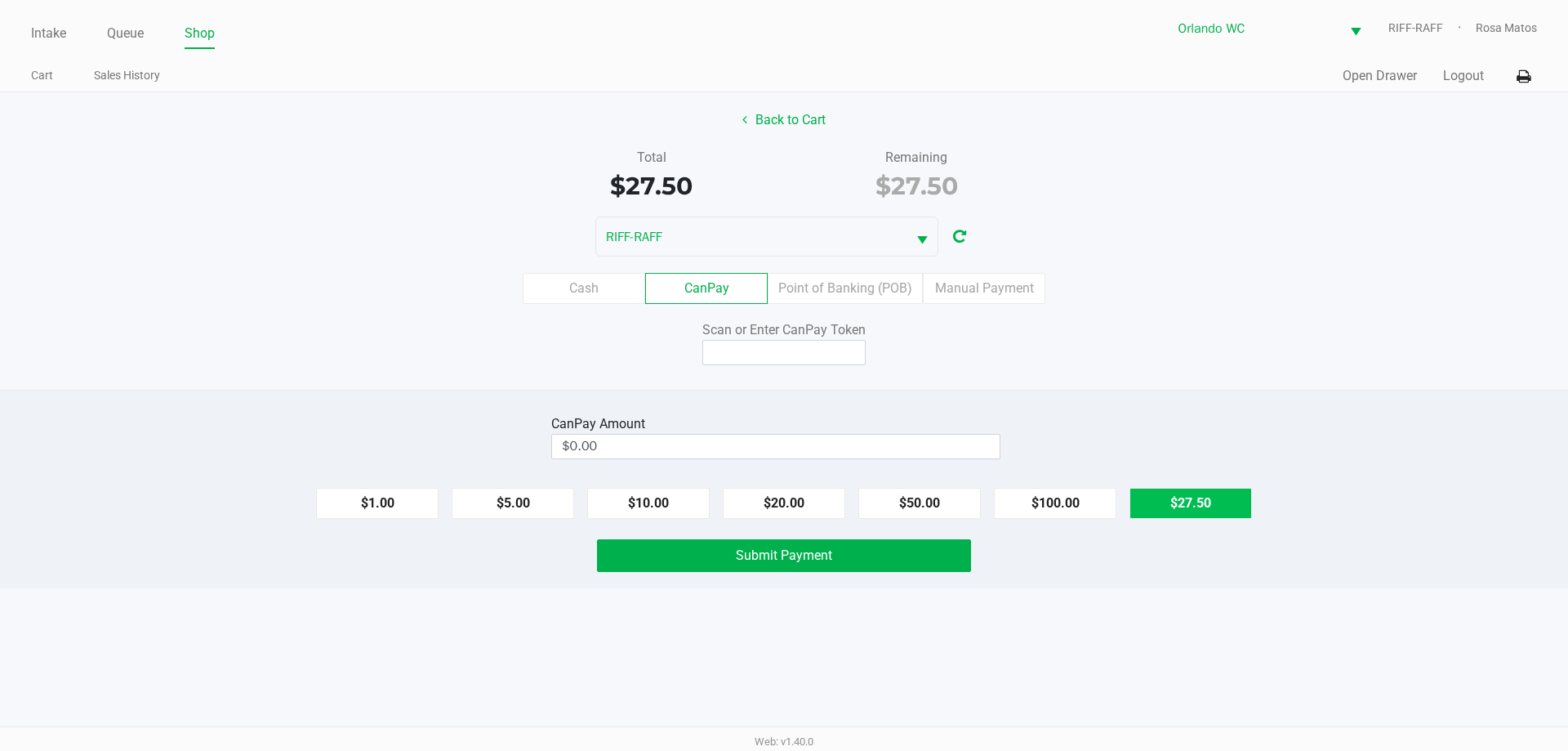 click on "$27.50" 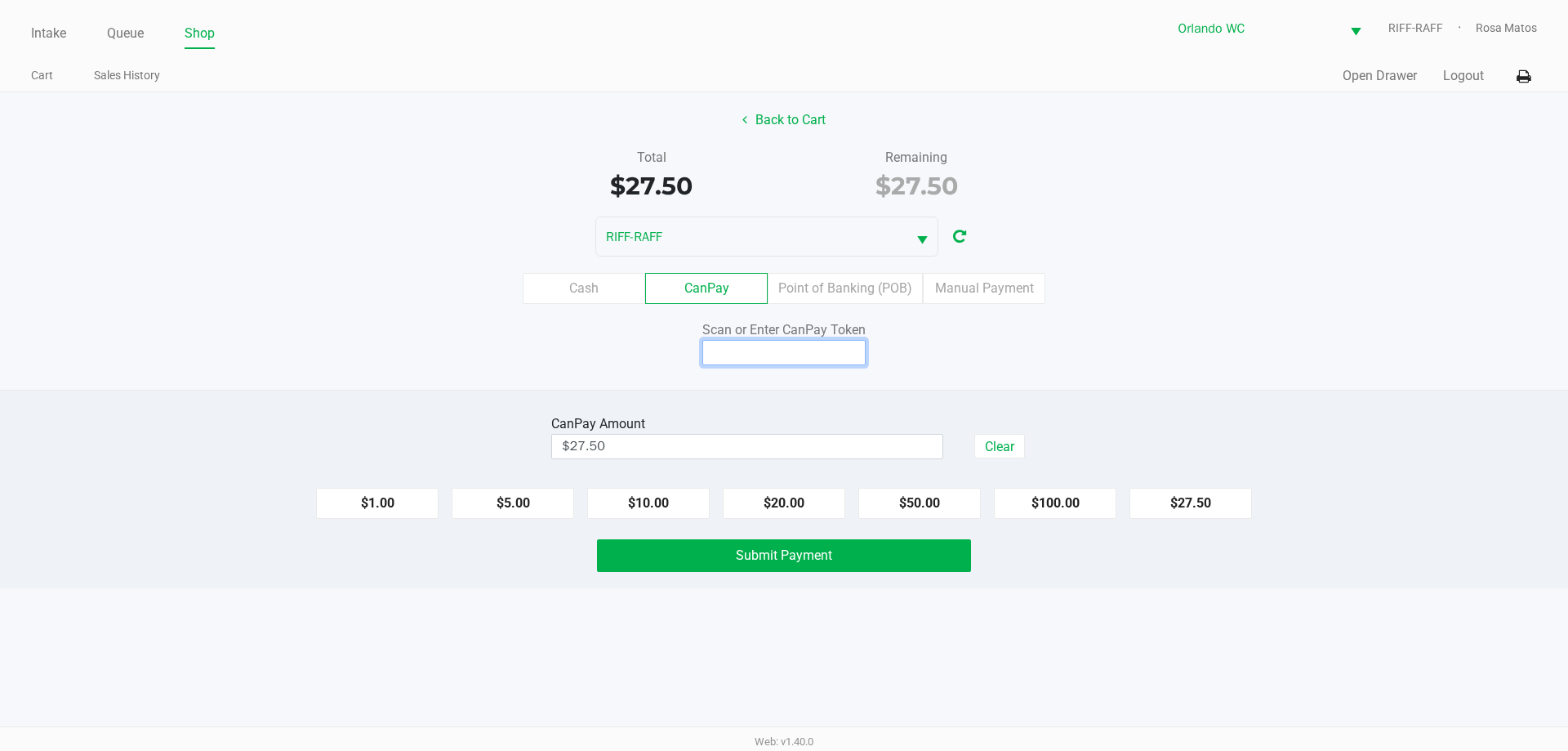 click 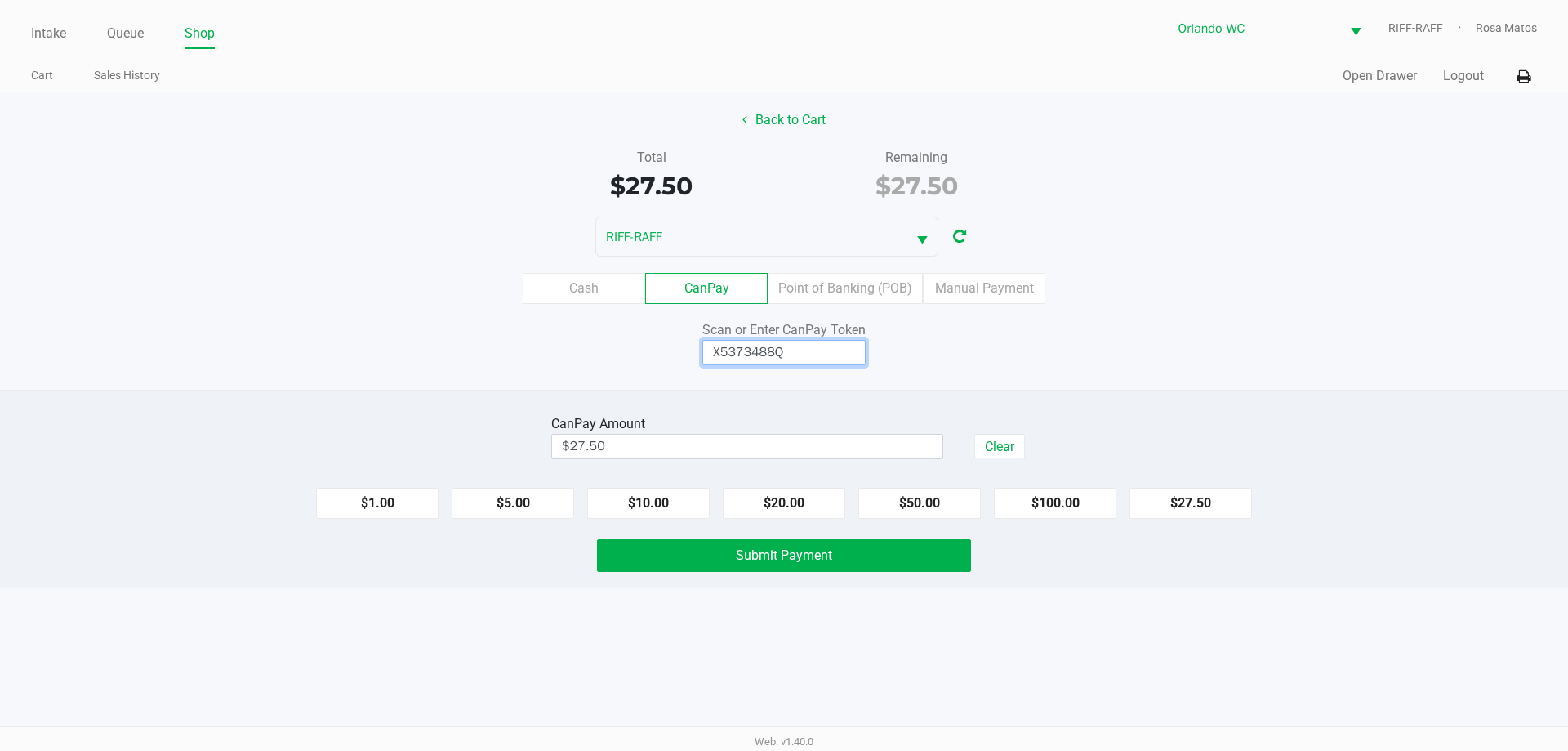 type on "X5373488Q" 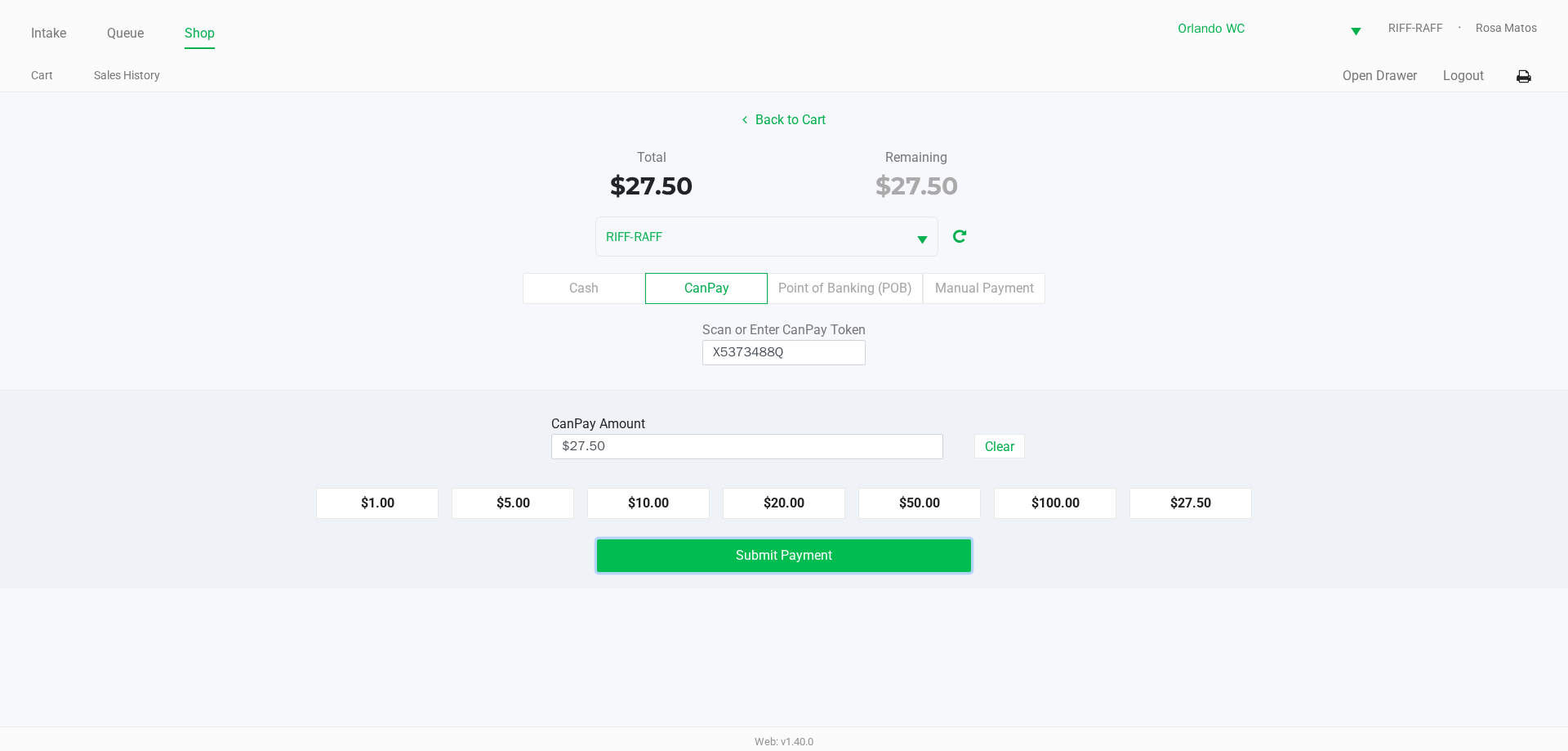 click on "Submit Payment" 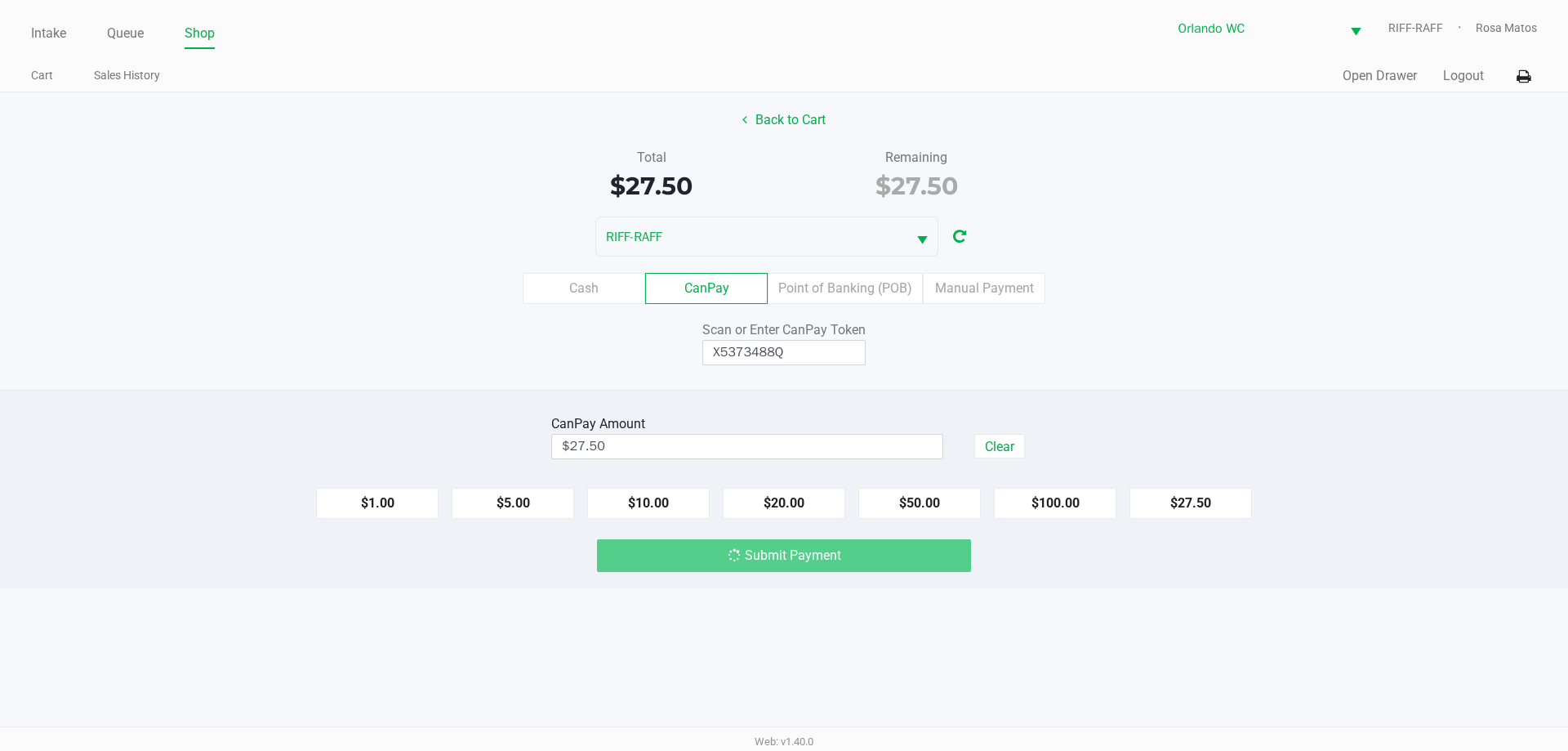 click on "Intake Queue Shop Orlando WC  RIFF-RAFF   Rosa Matos  Cart Sales History  Quick Sale   Open Drawer   Logout  Back to Cart   Total   $27.50   Remaining   $27.50  RIFF-RAFF  Cash   CanPay   Point of Banking (POB)   Manual Payment   Scan or Enter CanPay Token  X5373488Q  CanPay  Amount  $27.50  Clear   $1.00   $5.00   $10.00   $20.00   $50.00   $100.00   $27.50   Submit Payment   Web: v1.40.0" at bounding box center [784, 375] 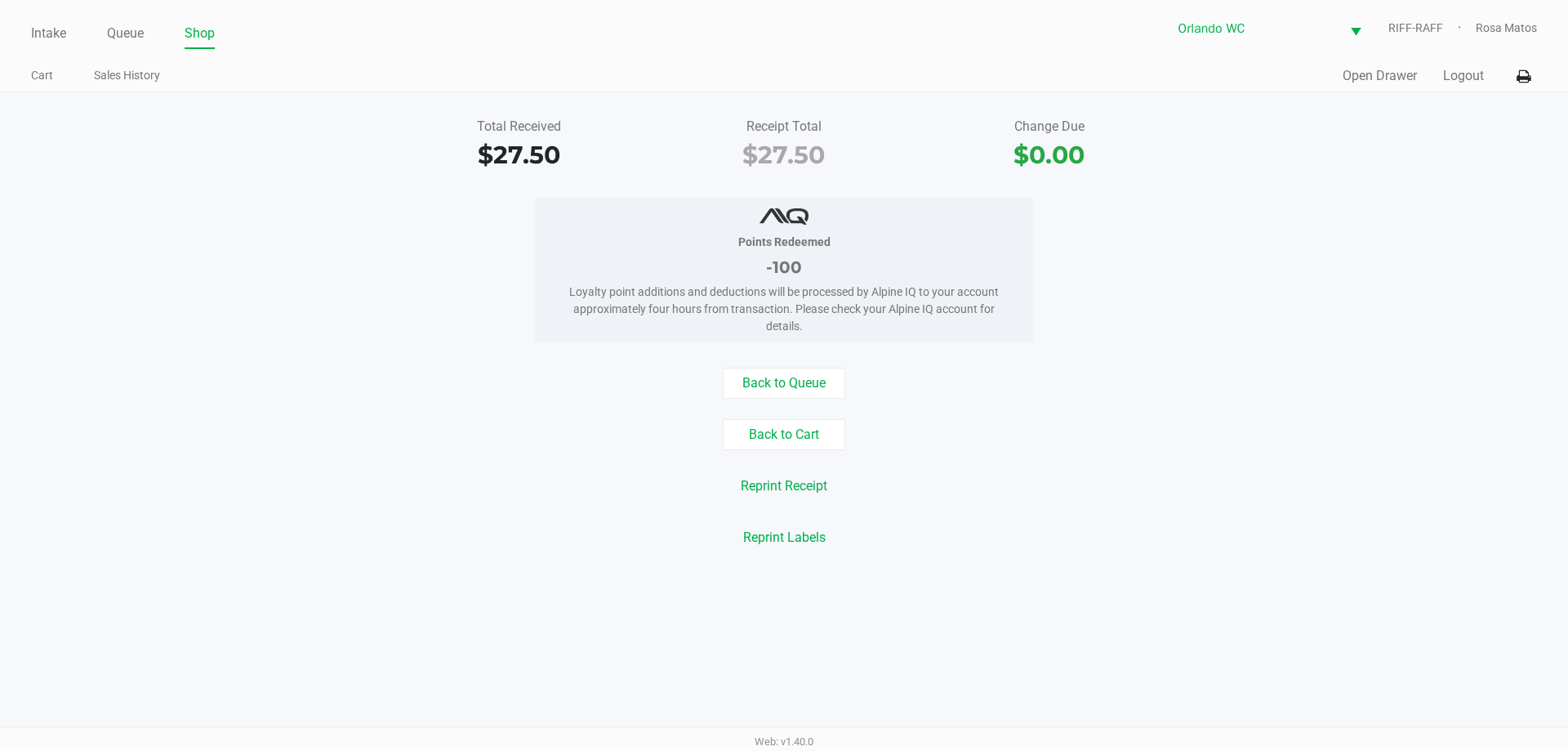 click on "Total Received   $27.50   Receipt Total   $27.50   Change Due   $0.00   Points Redeemed   -100   Loyalty point additions and deductions will be processed by Alpine IQ to your account approximately four hours from transaction. Please check your Alpine IQ account for details.   Back to Queue   Back to Cart   Reprint Receipt   Reprint Labels" 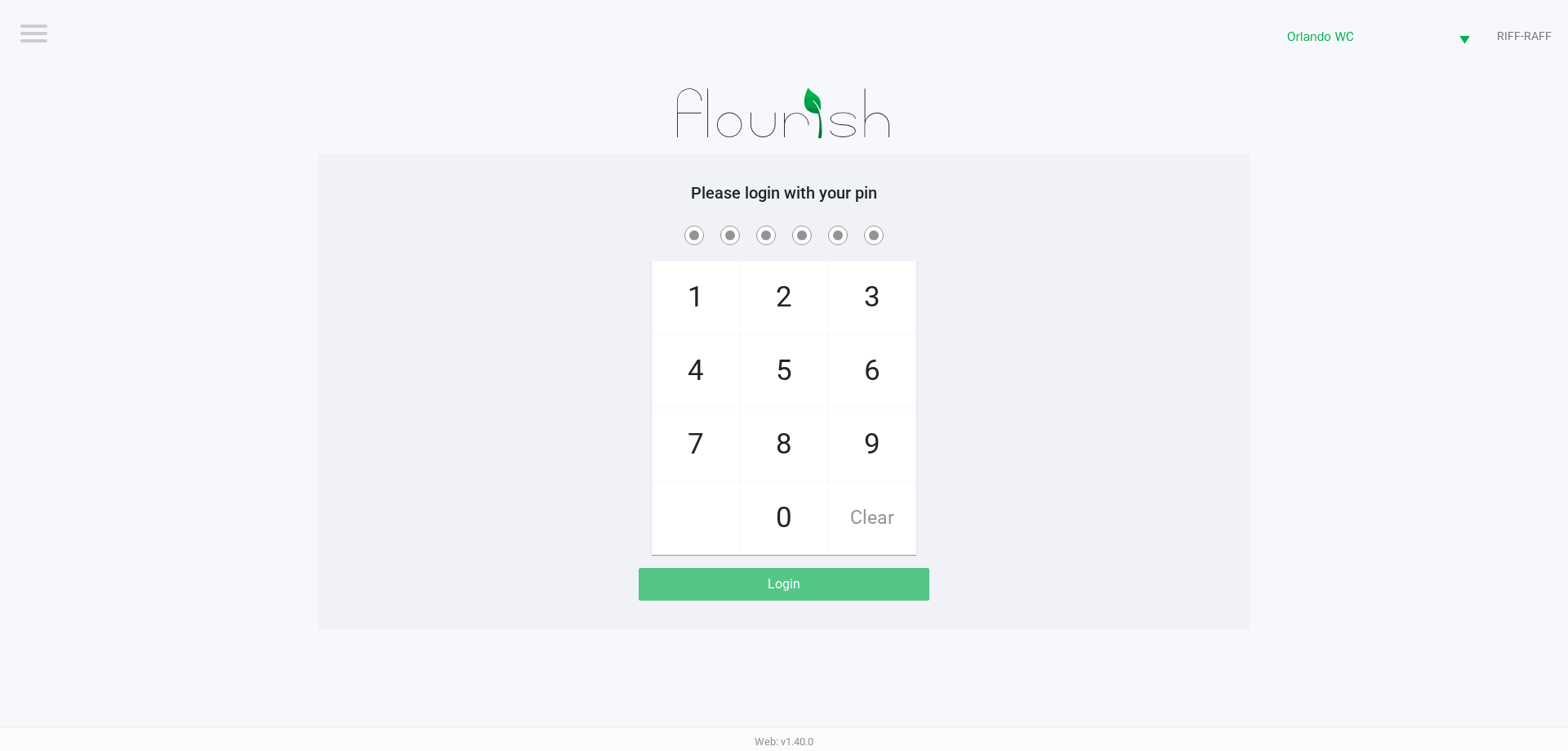 click on "Logout  Orlando WC  RIFF-RAFF  Please login with your pin  1   4   7       2   5   8   0   3   6   9   Clear   Login" 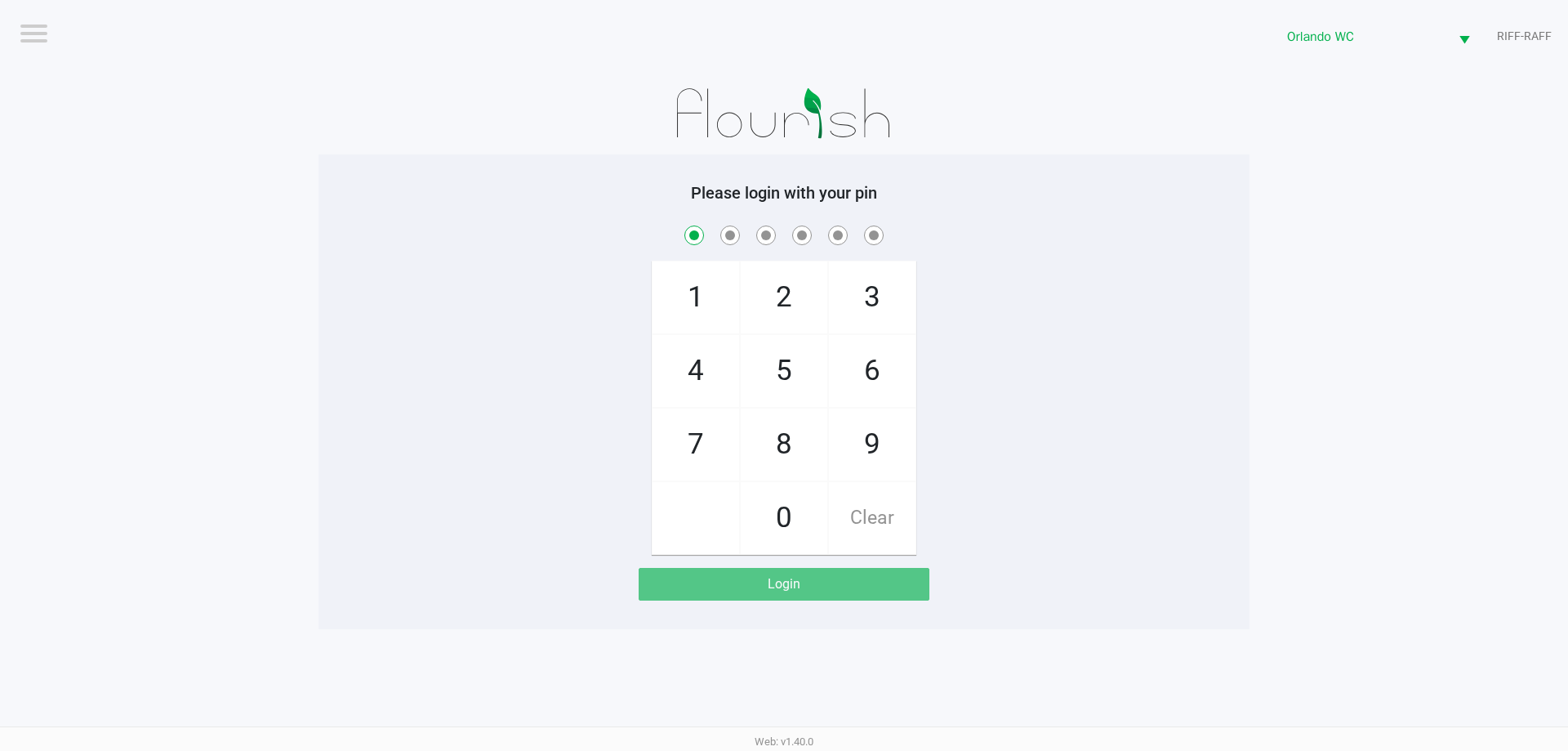 checkbox on "true" 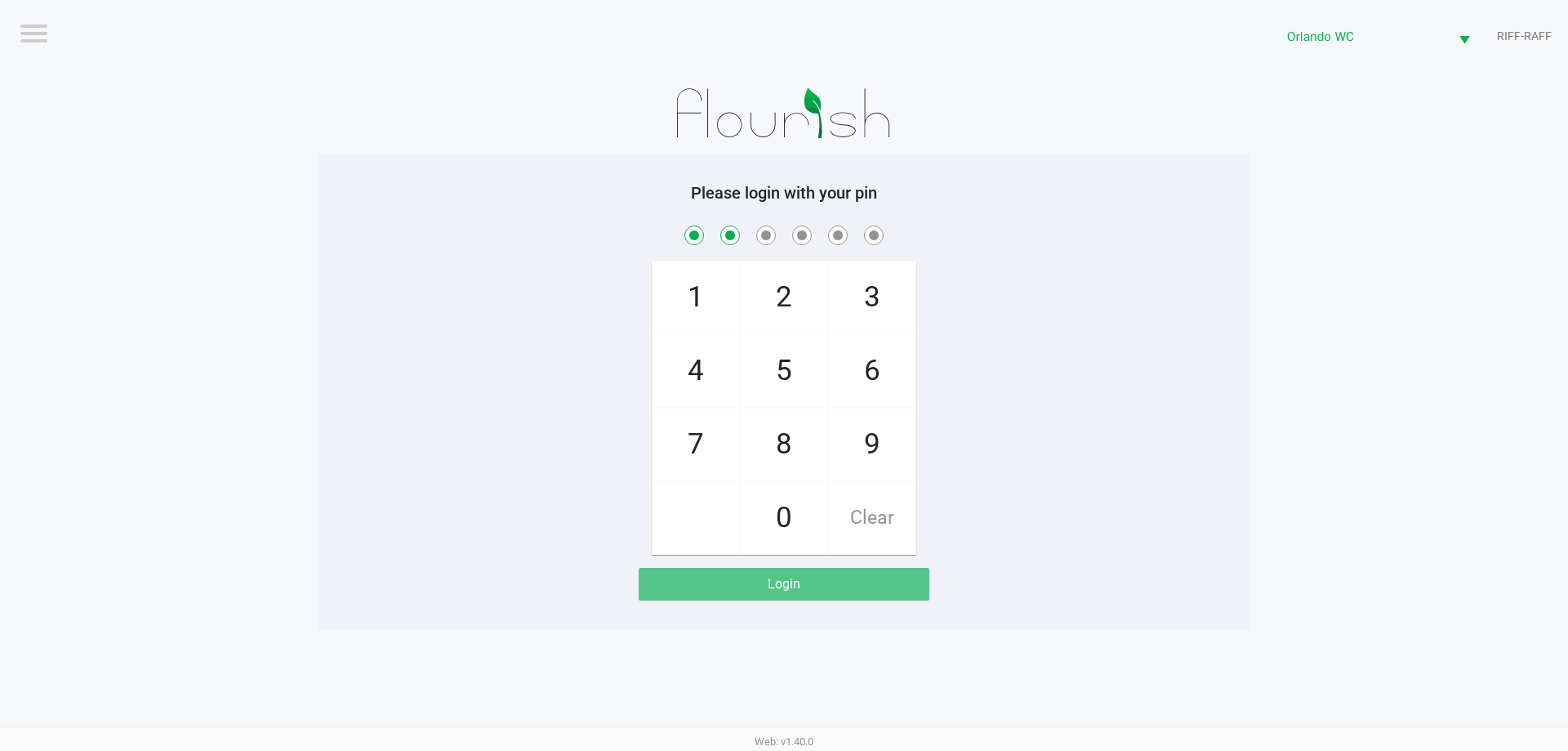 checkbox on "true" 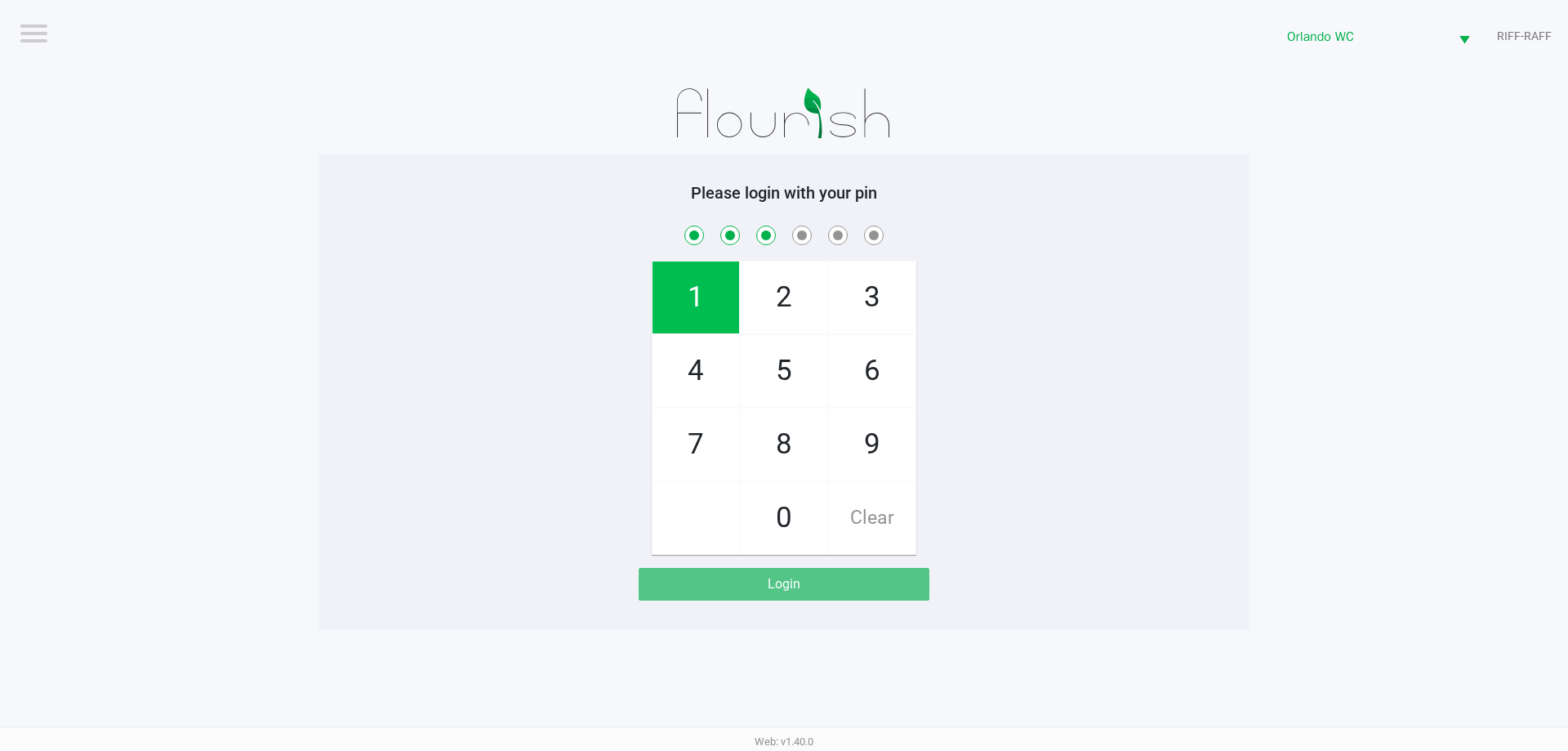 checkbox on "true" 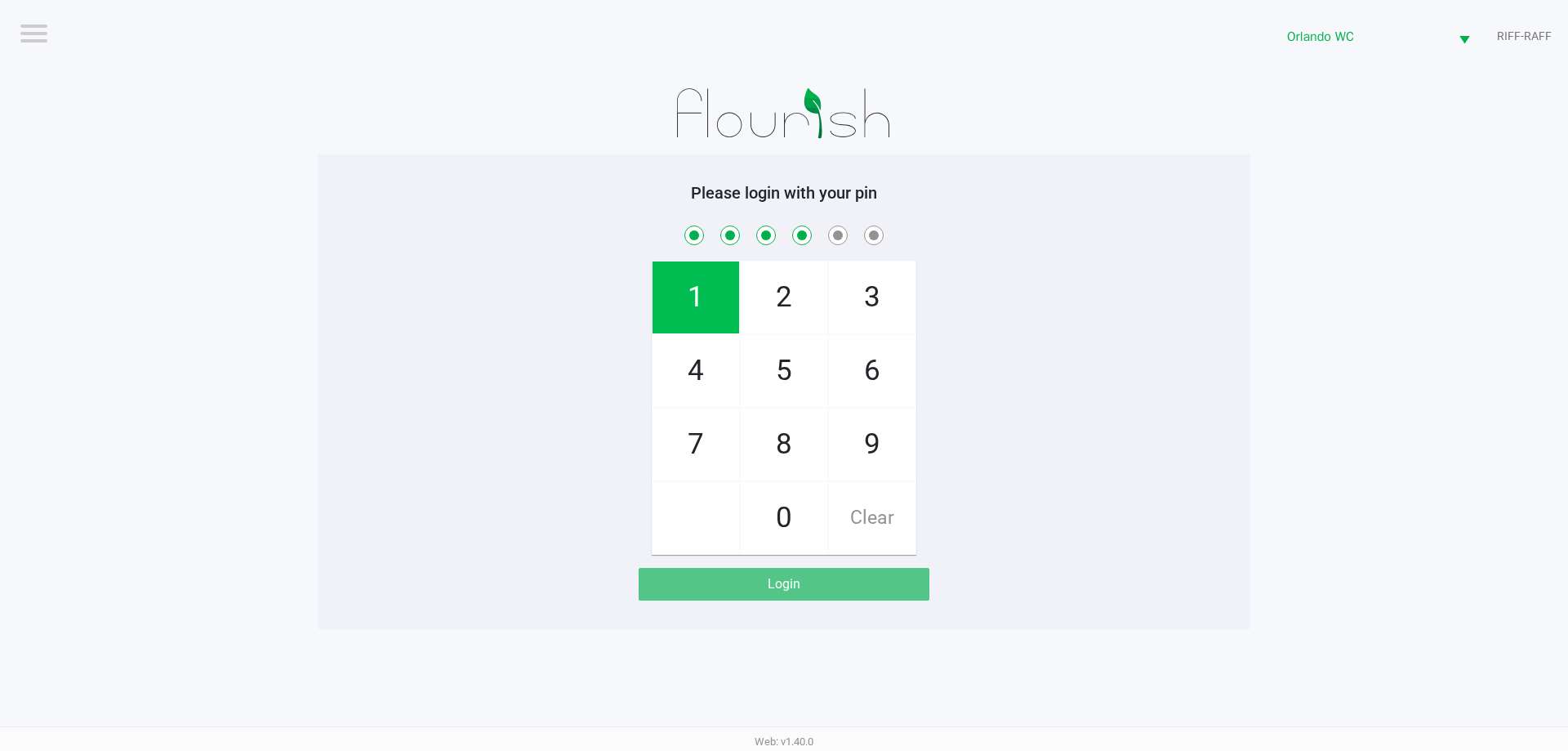 checkbox on "true" 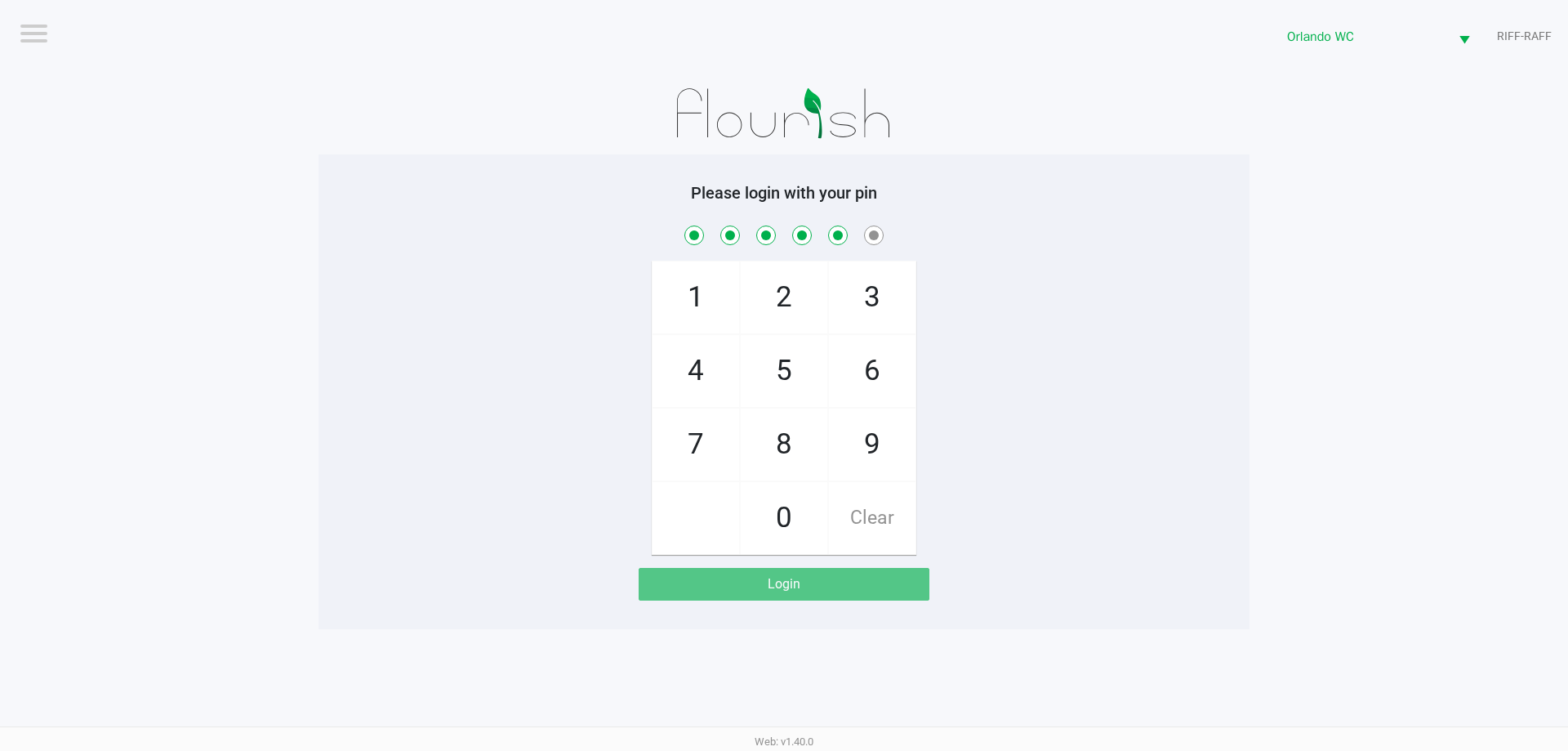 checkbox on "true" 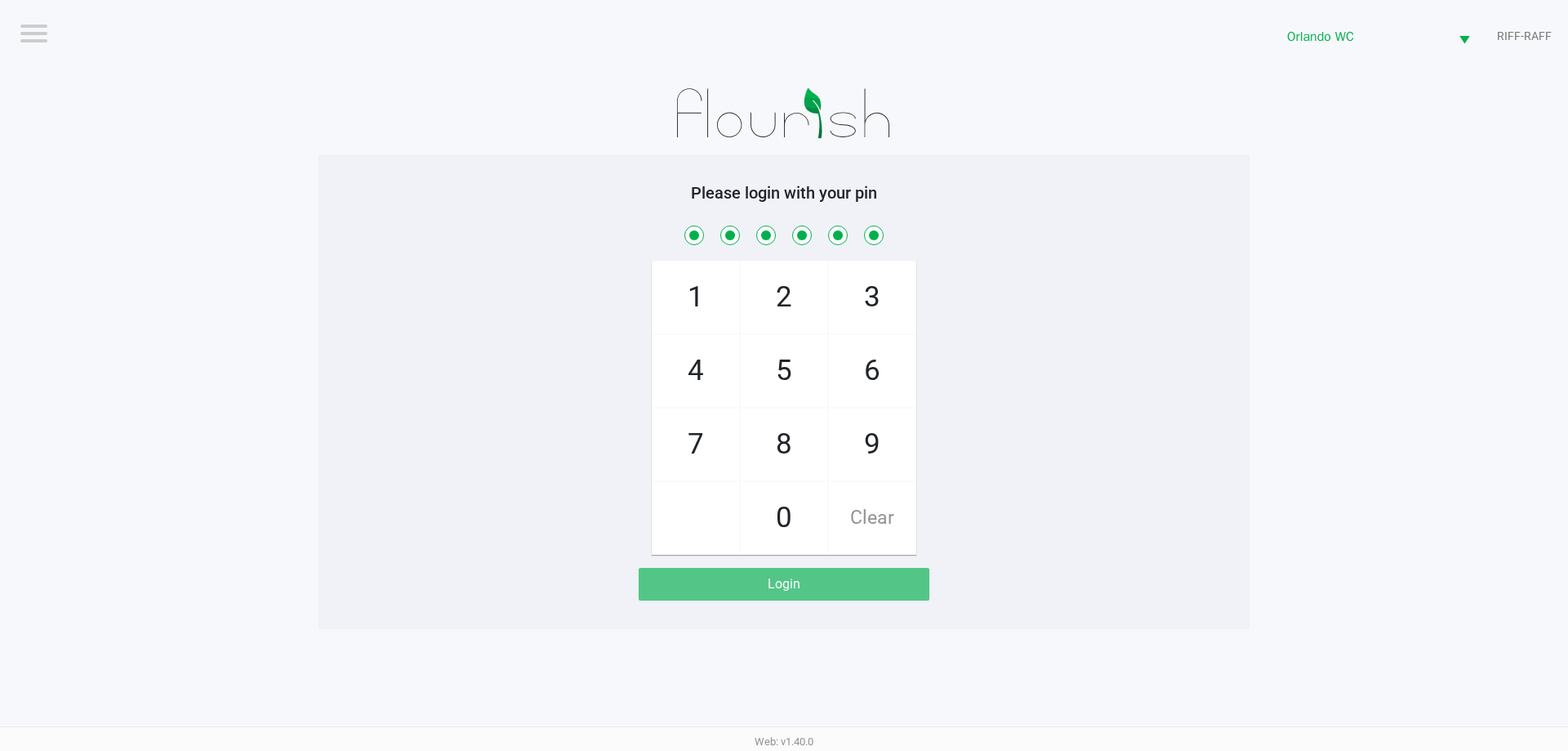 checkbox on "true" 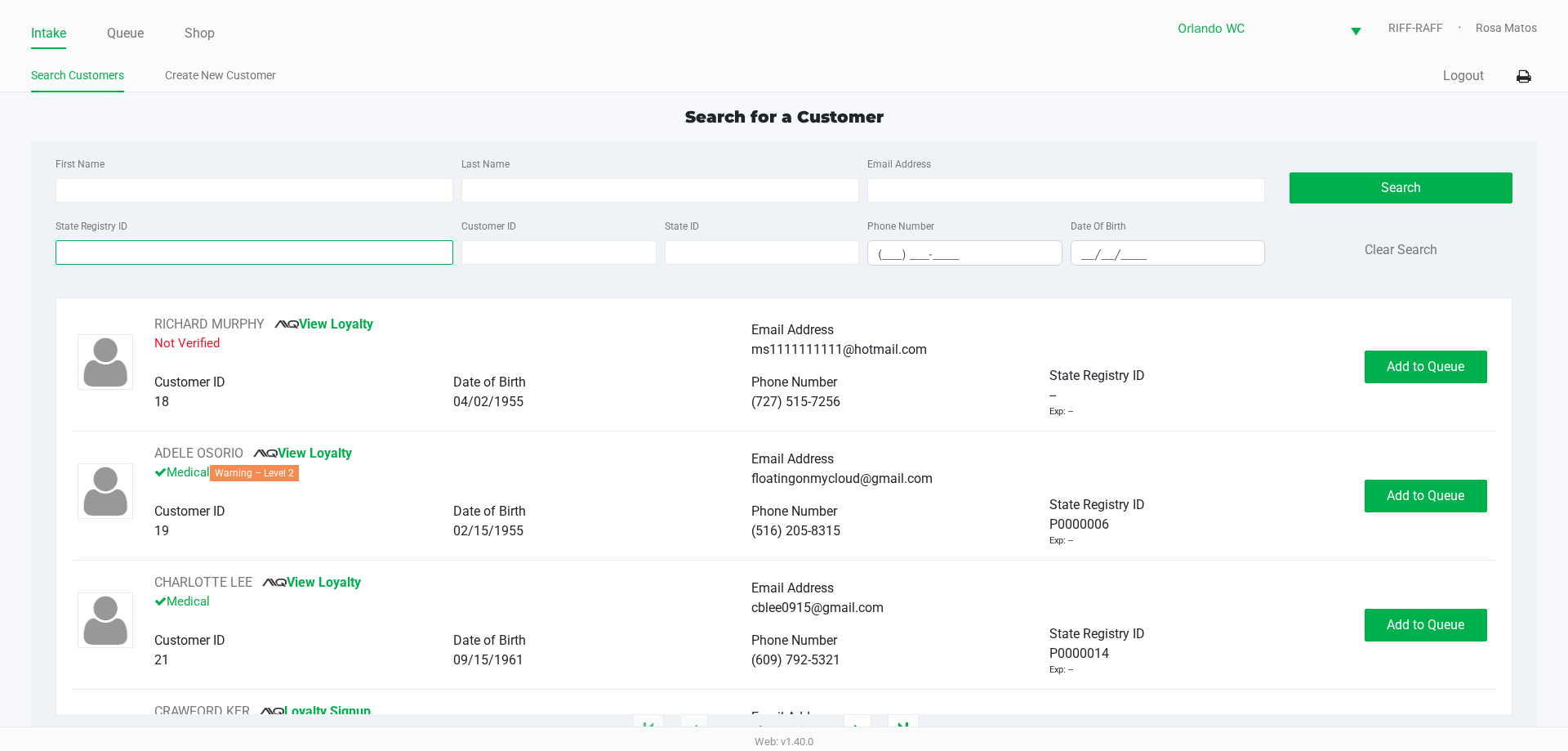 click on "State Registry ID" at bounding box center [254, 253] 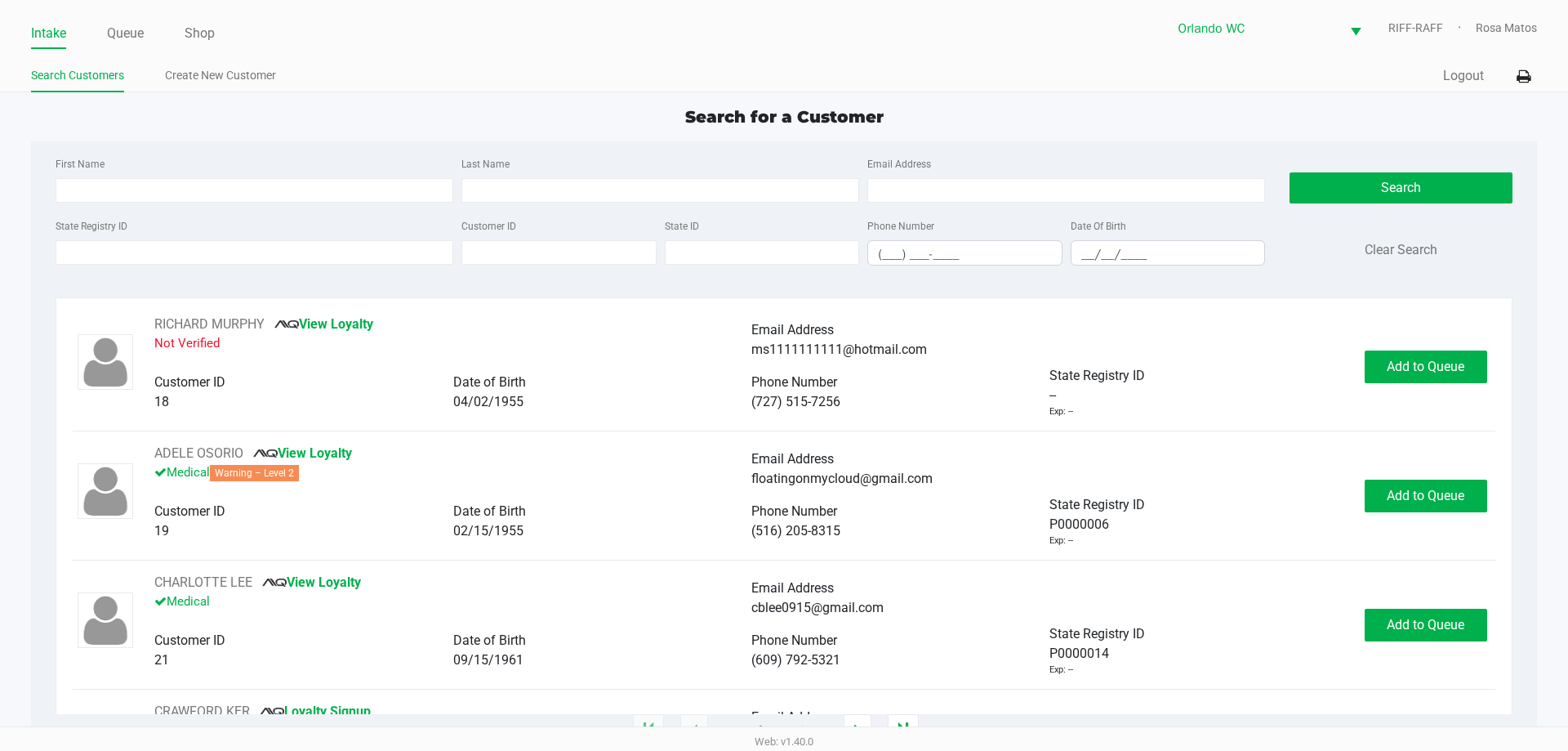 click on "Search for a Customer" 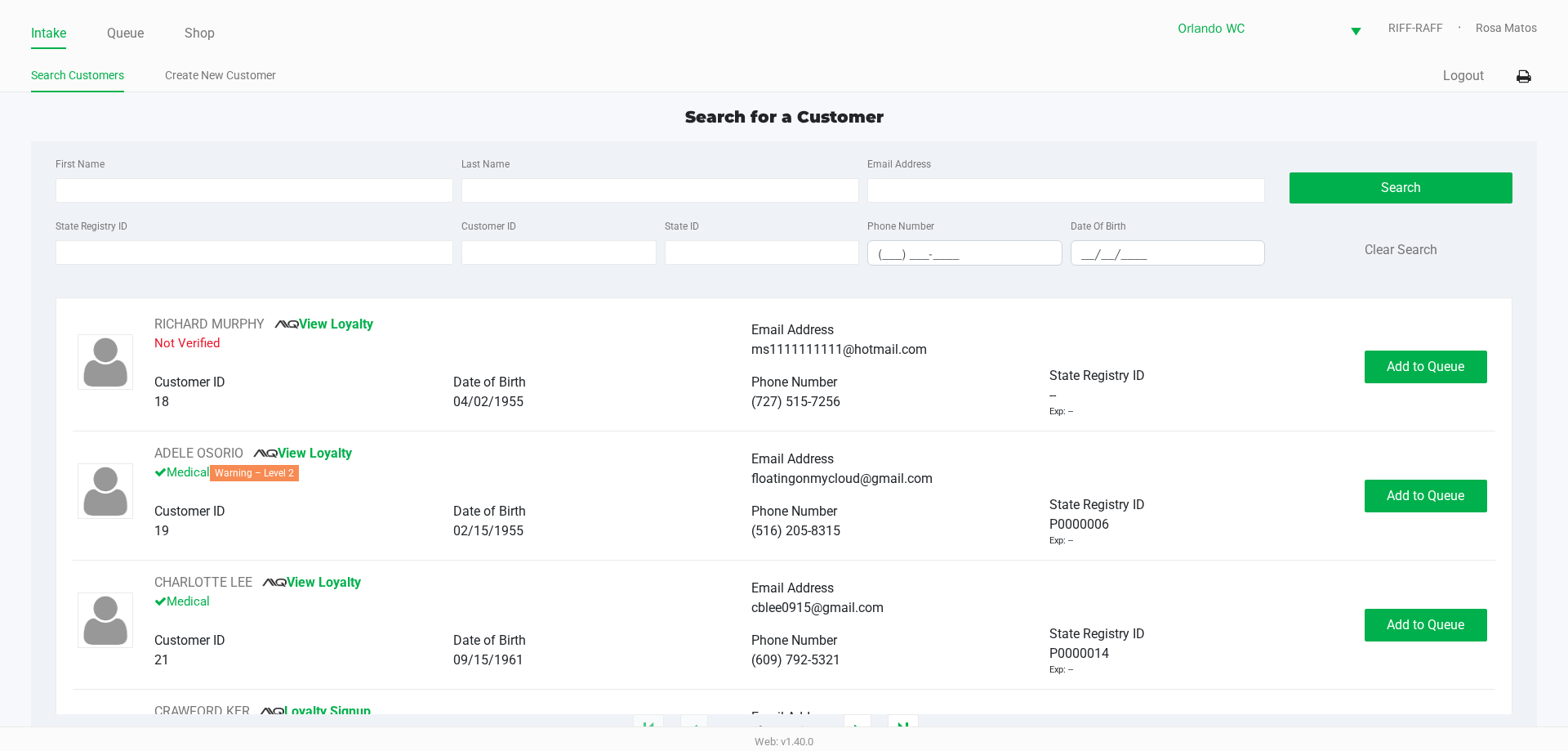 click on "Queue" 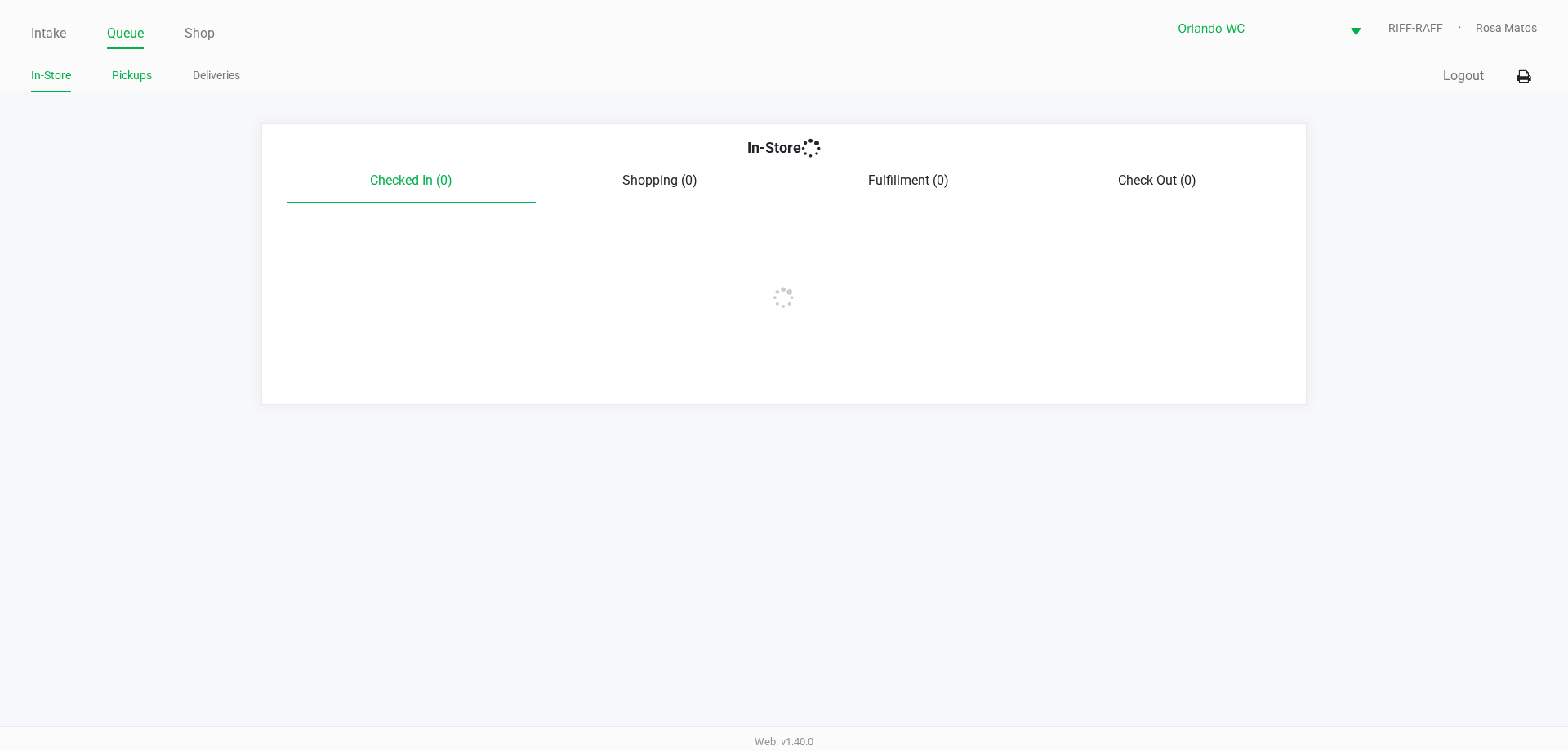 click on "Pickups" 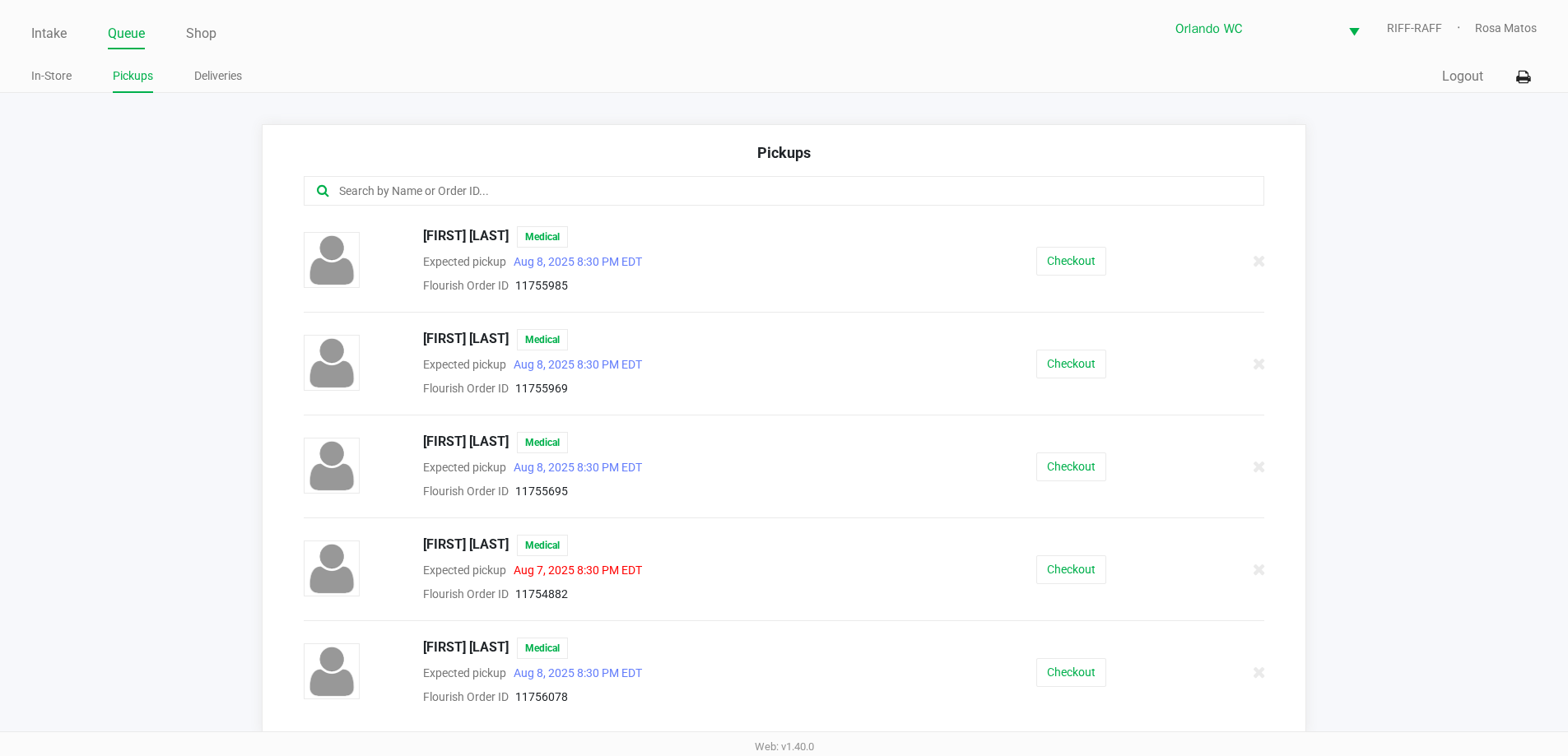 click on "DANELLA LUSCOMB   Medical  Expected pickup      Aug 8, 2025 8:30 PM EDT  Flourish Order ID     11755695   Checkout" 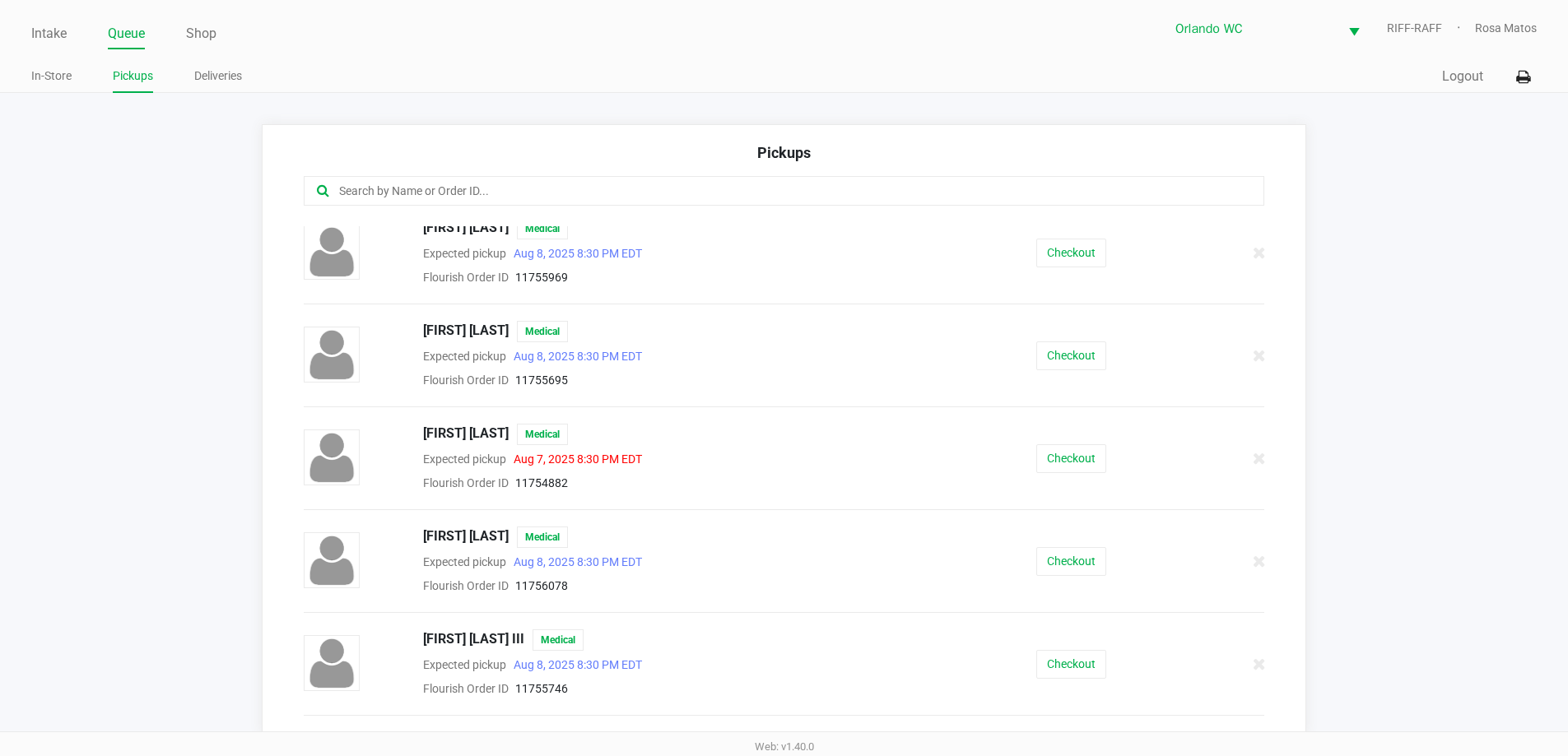 scroll, scrollTop: 141, scrollLeft: 0, axis: vertical 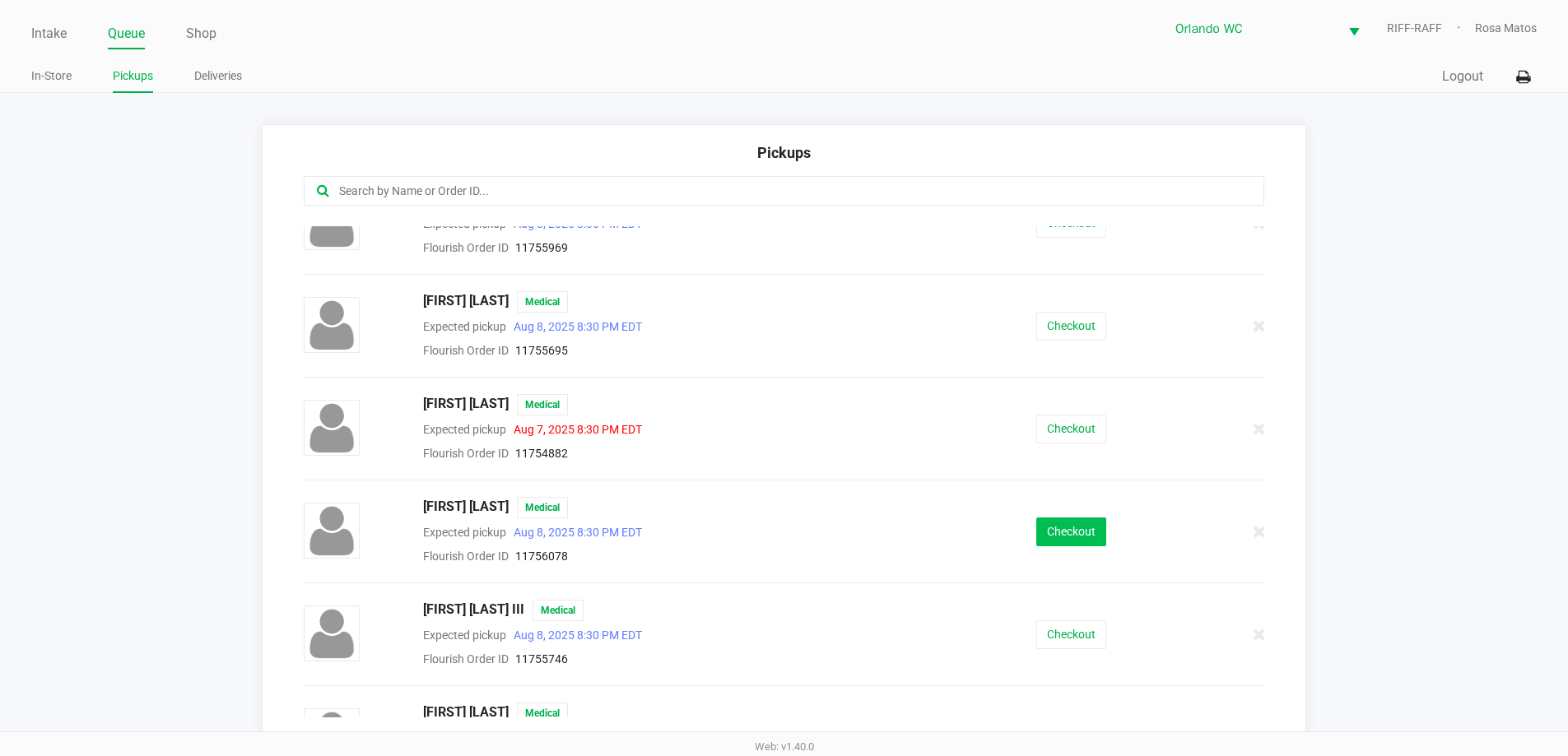 click on "Checkout" 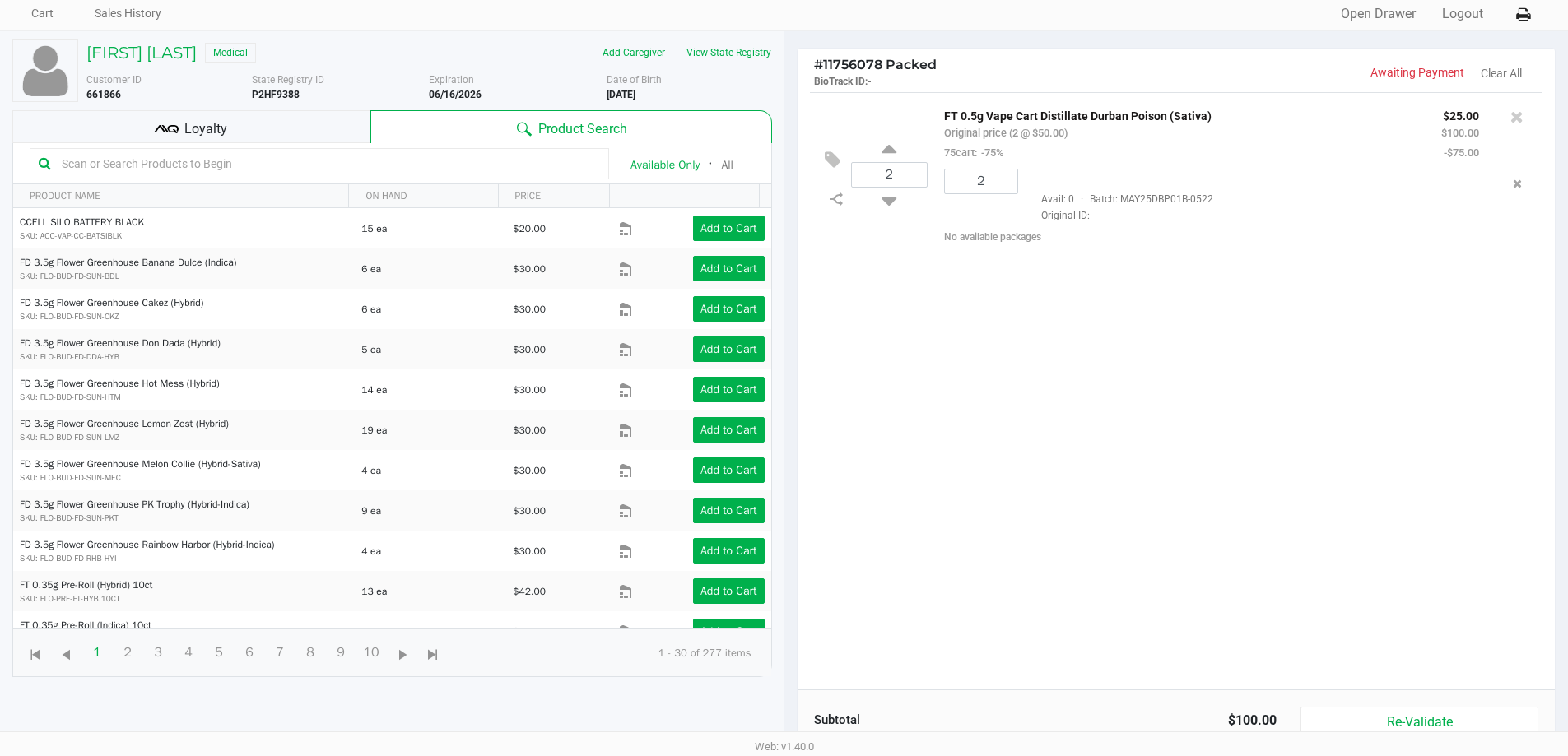 scroll, scrollTop: 178, scrollLeft: 0, axis: vertical 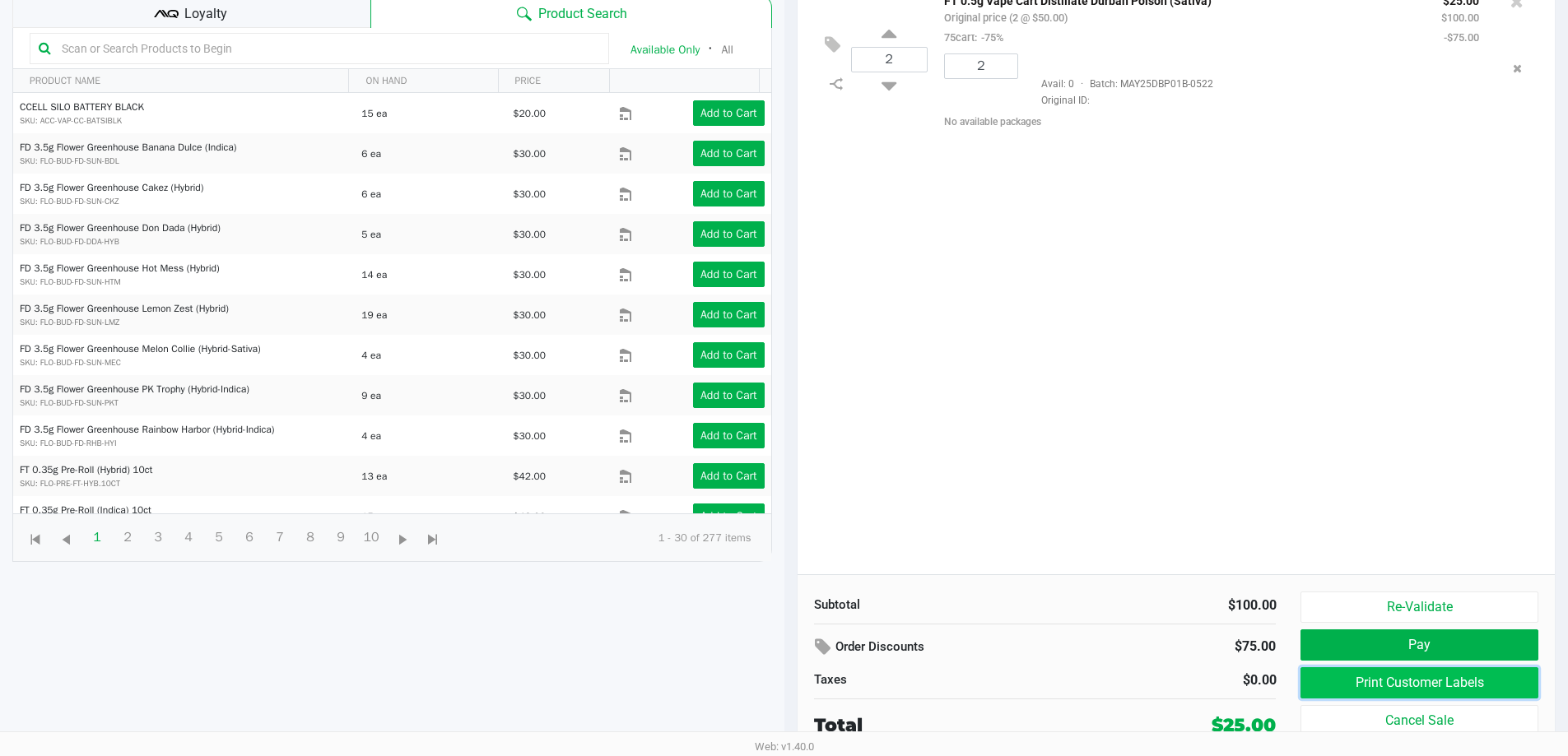 click on "Print Customer Labels" 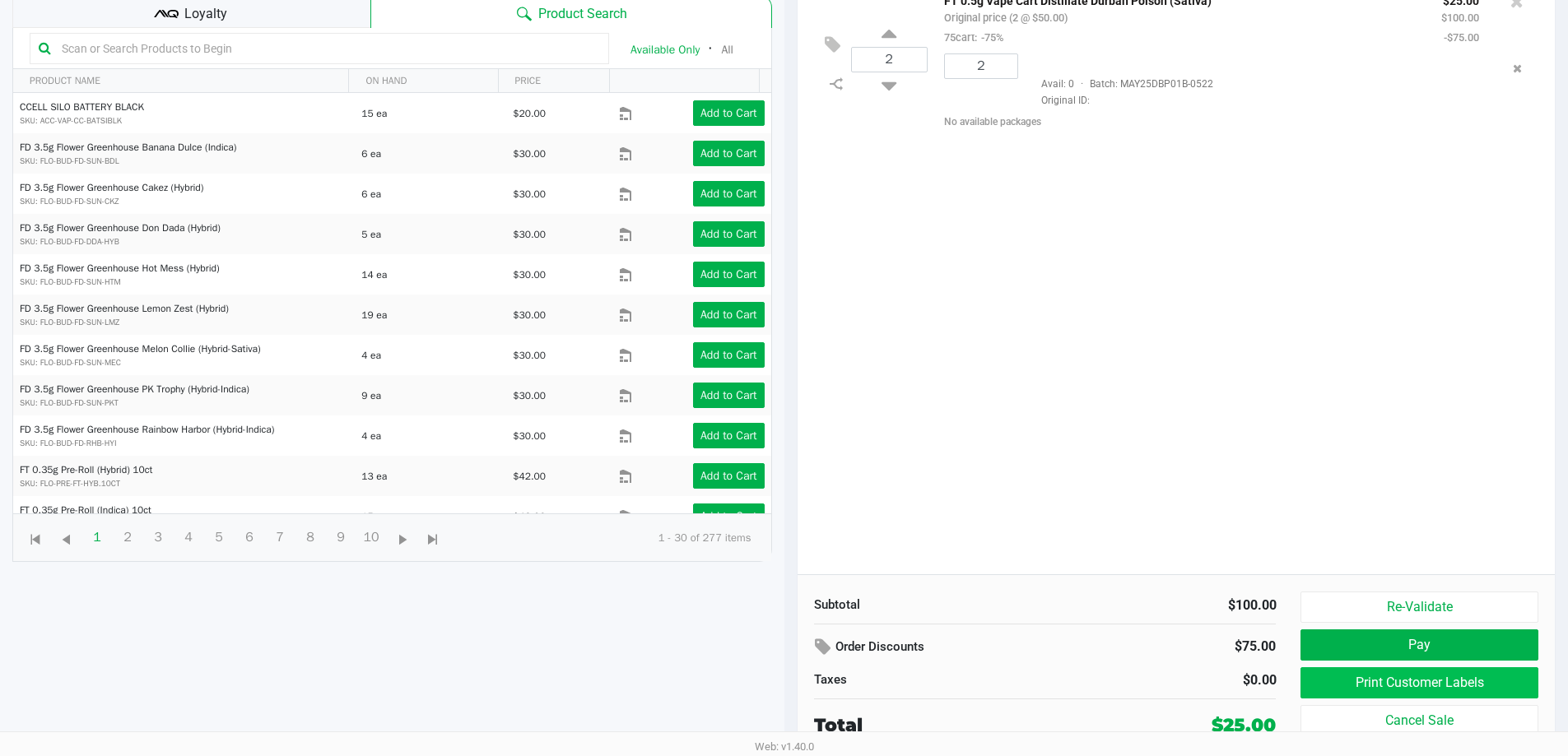 scroll, scrollTop: 0, scrollLeft: 0, axis: both 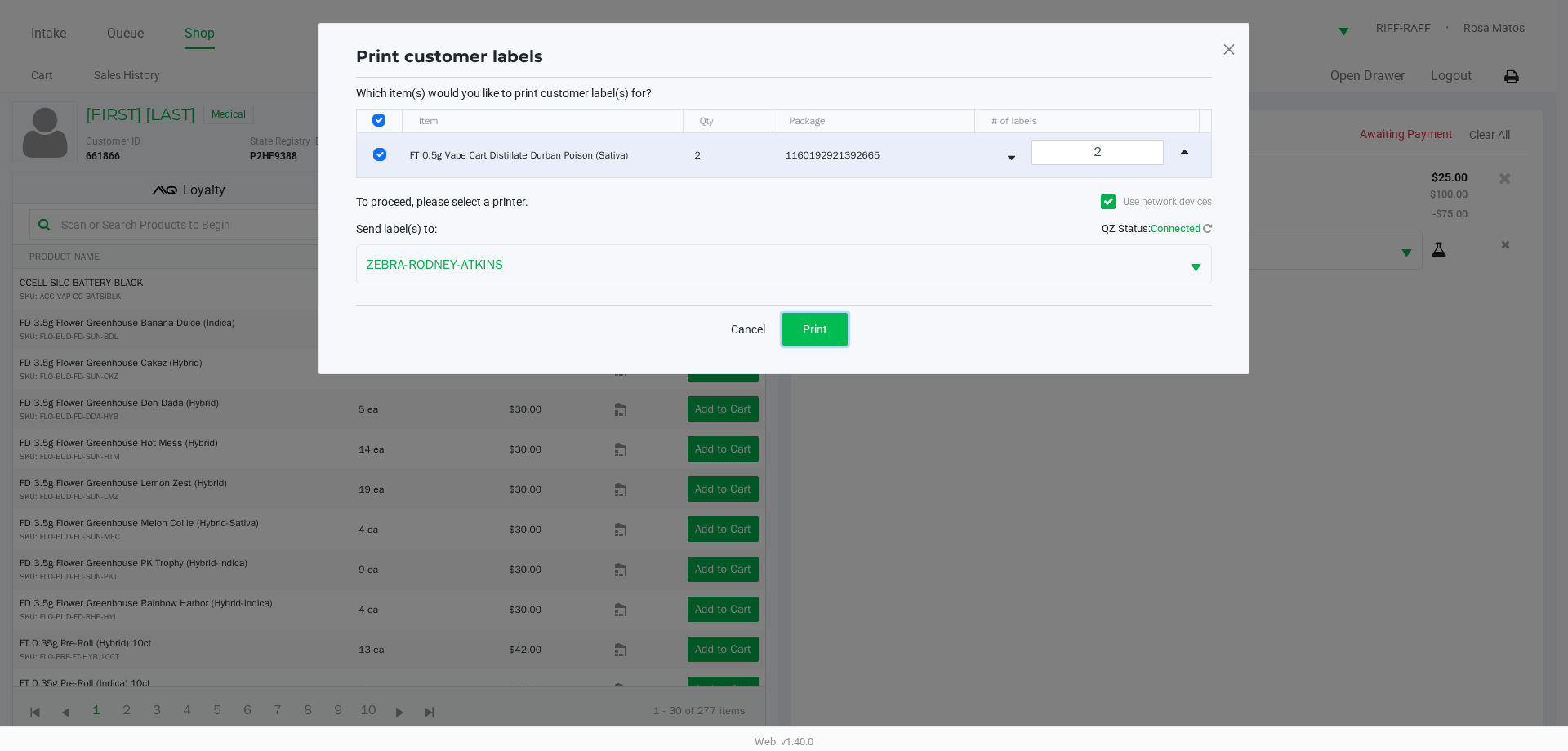 click on "Print" 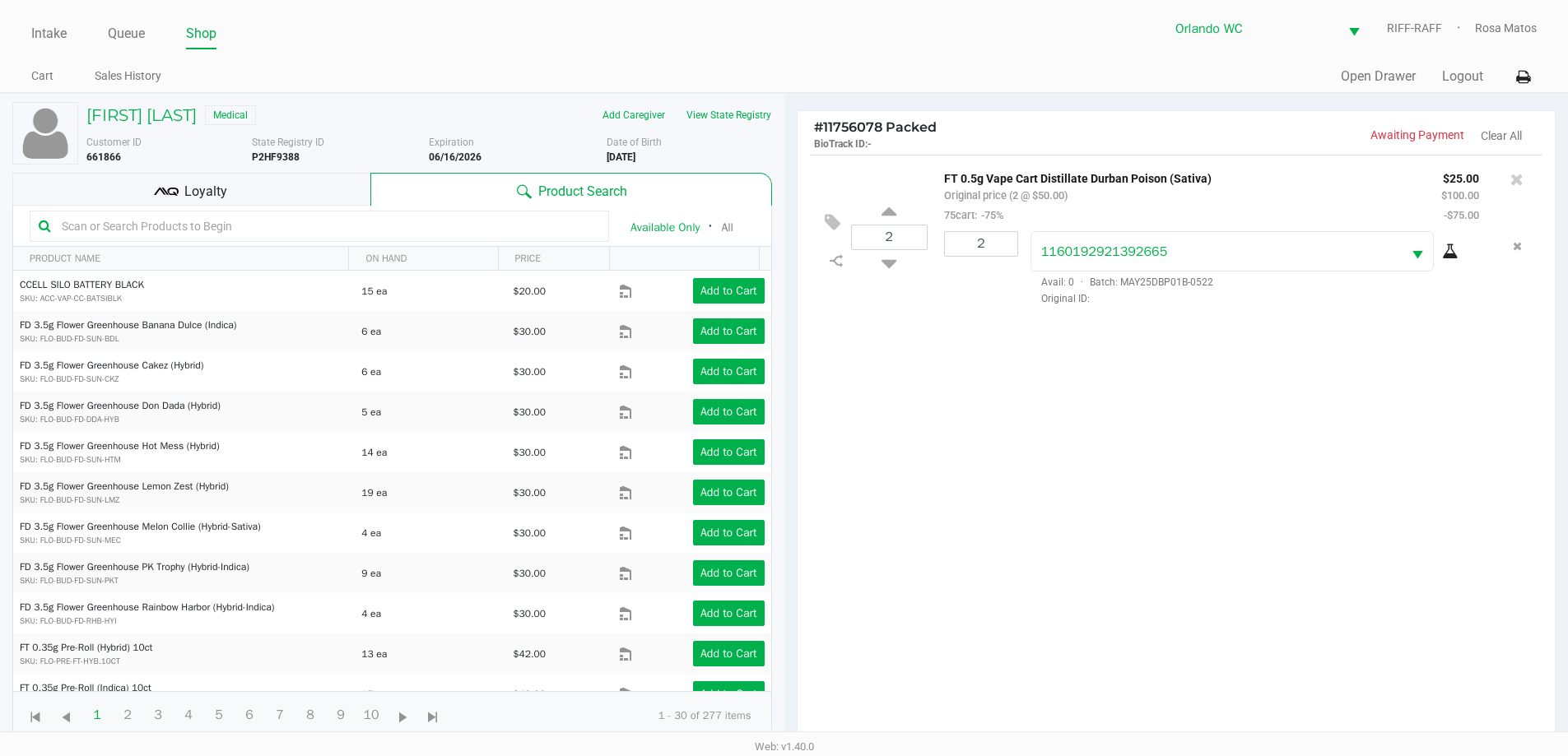 scroll, scrollTop: 178, scrollLeft: 0, axis: vertical 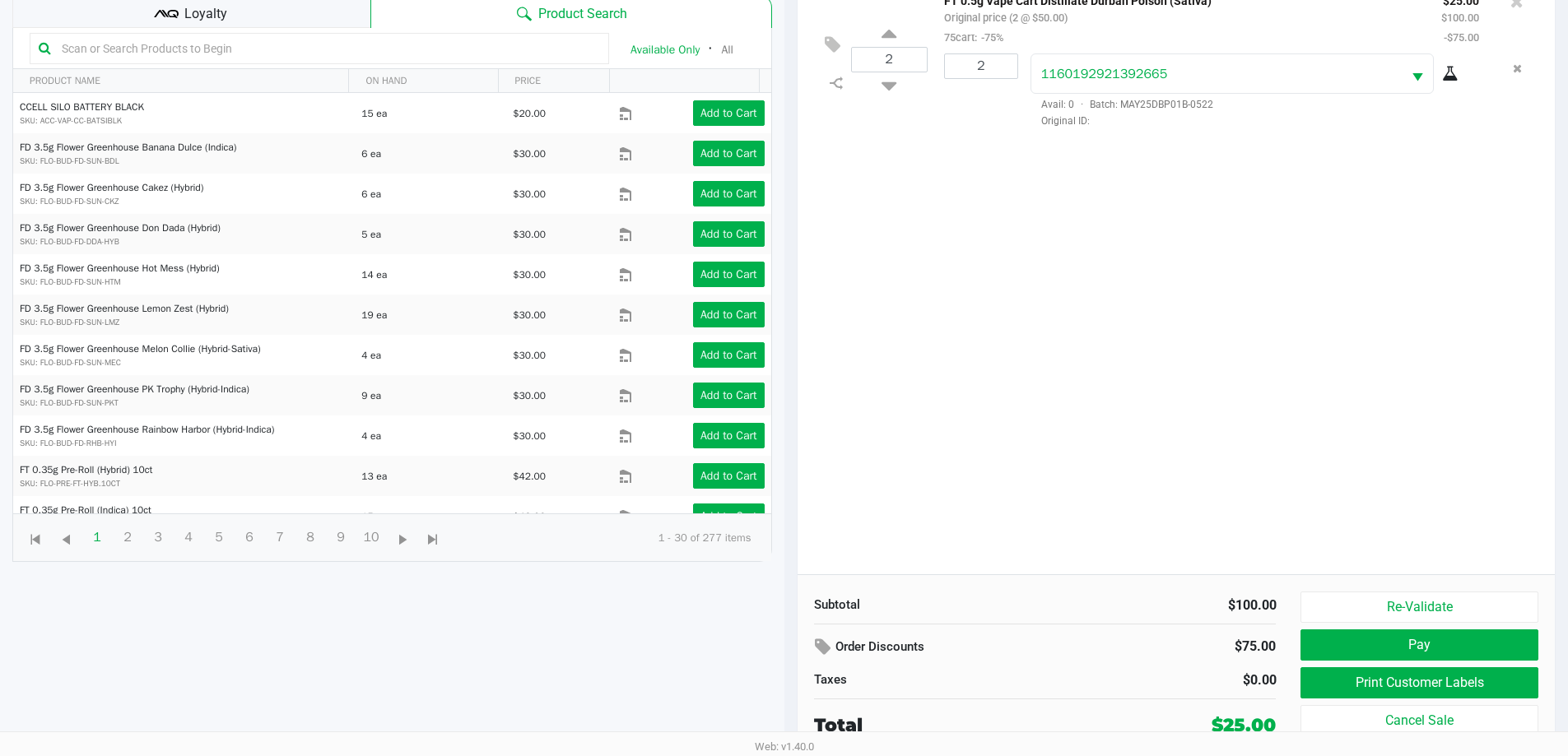 click on "2  FT 0.5g Vape Cart Distillate Durban Poison (Sativa)   Original price (2 @ $50.00)  75cart:  -75% $25.00 $100.00 -$75.00 2 1160192921392665  Avail: 0  ·  Batch: MAY25DBP01B-0522   Original ID:" 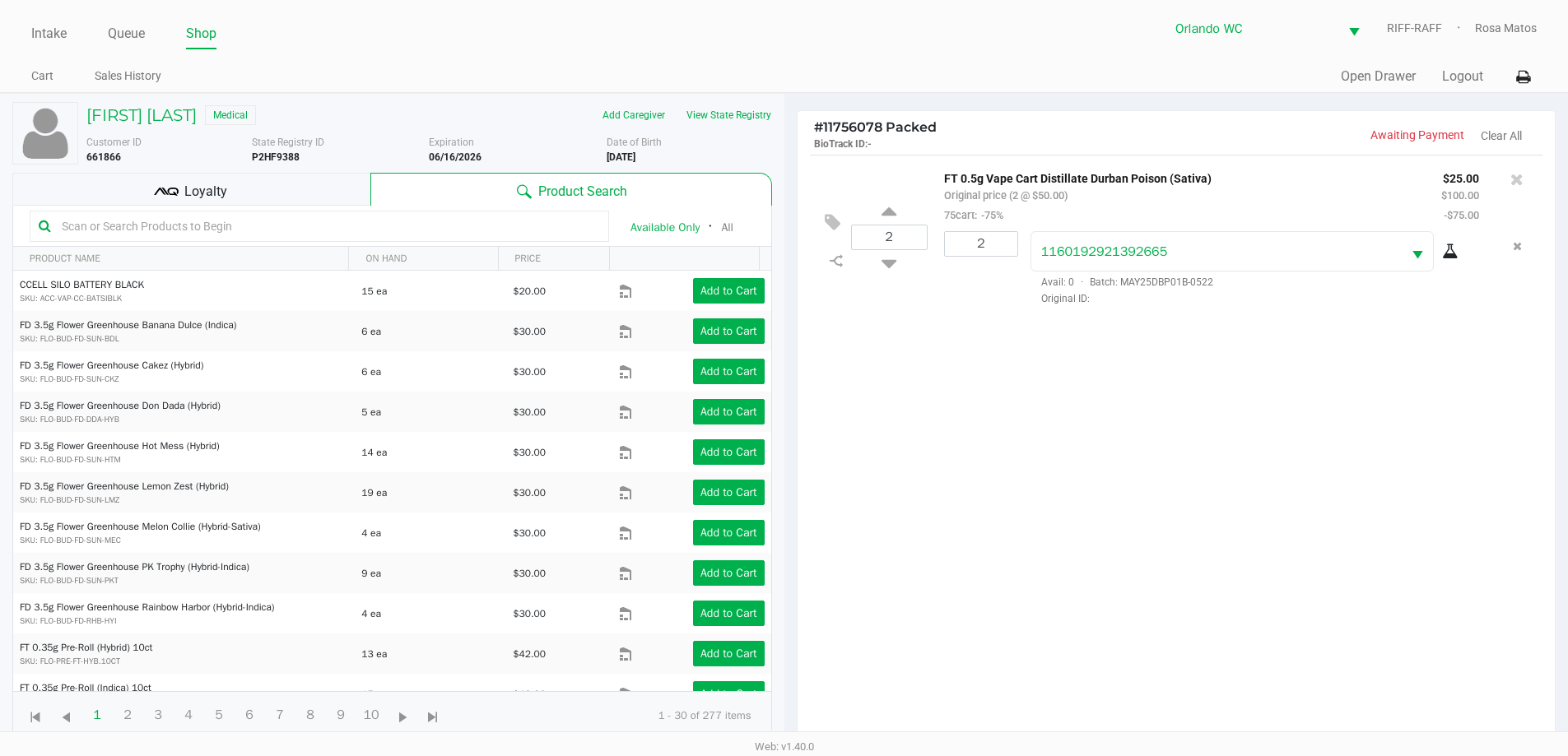 click on "2  FT 0.5g Vape Cart Distillate Durban Poison (Sativa)   Original price (2 @ $50.00)  75cart:  -75% $25.00 $100.00 -$75.00 2 1160192921392665  Avail: 0  ·  Batch: MAY25DBP01B-0522   Original ID:" 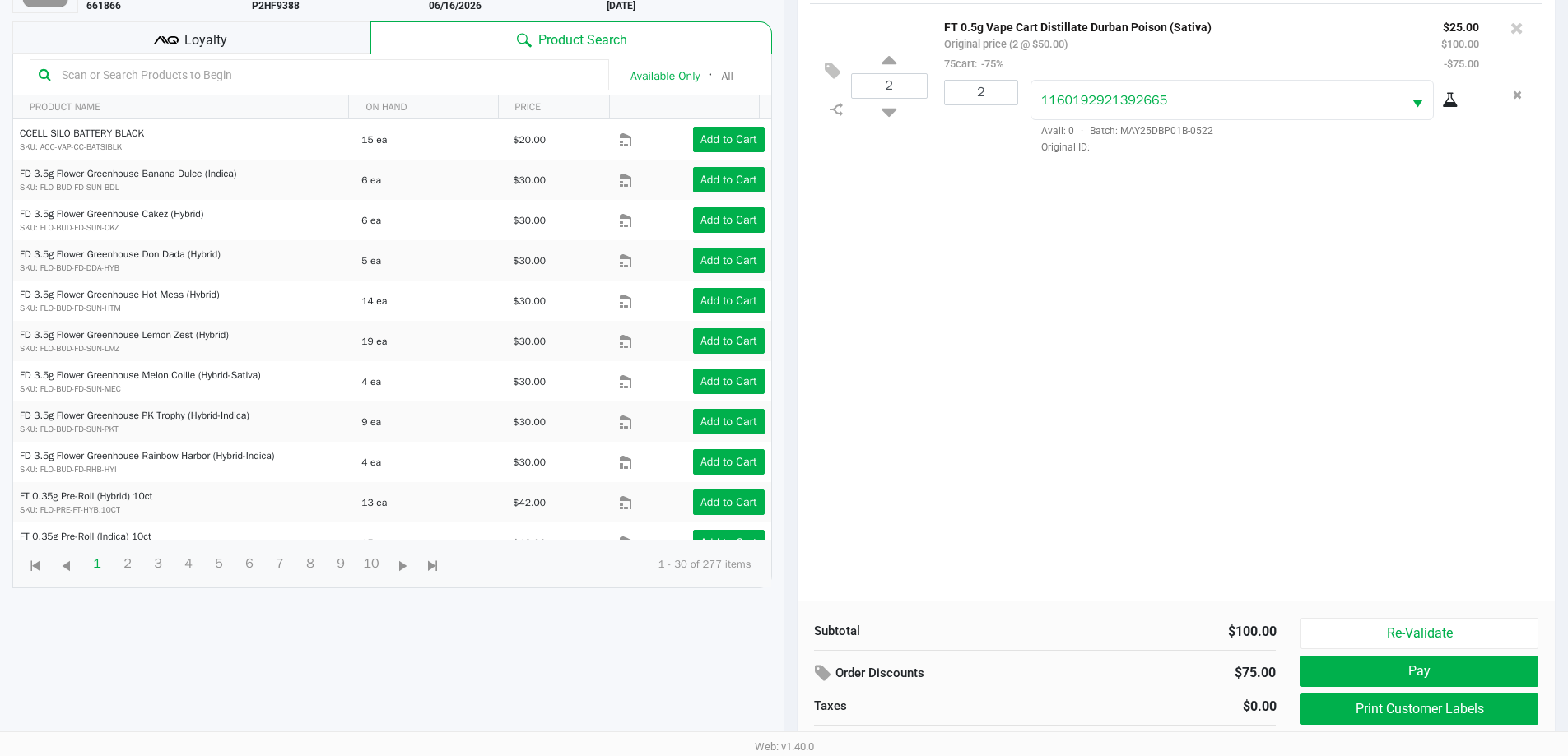 scroll, scrollTop: 178, scrollLeft: 0, axis: vertical 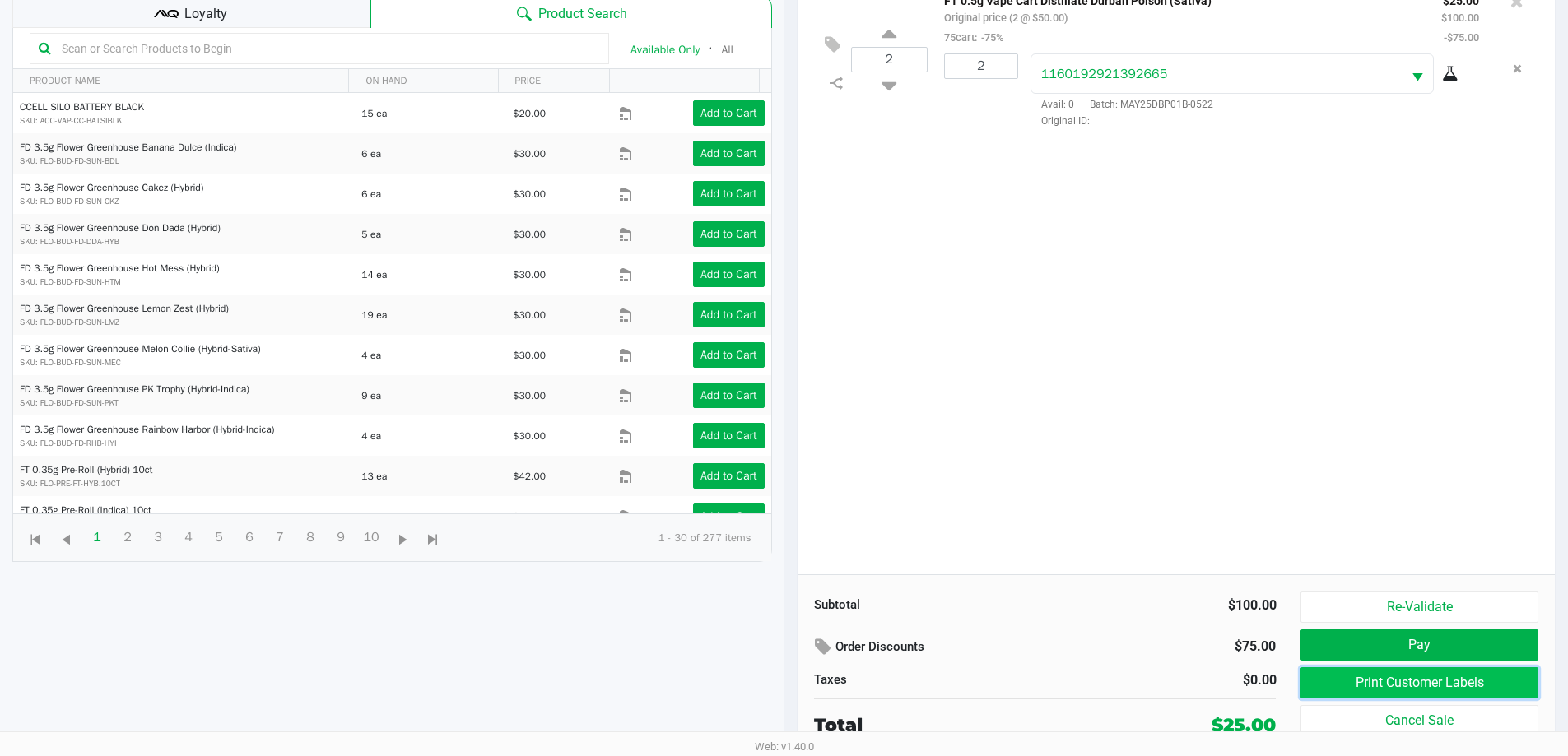click on "Print Customer Labels" 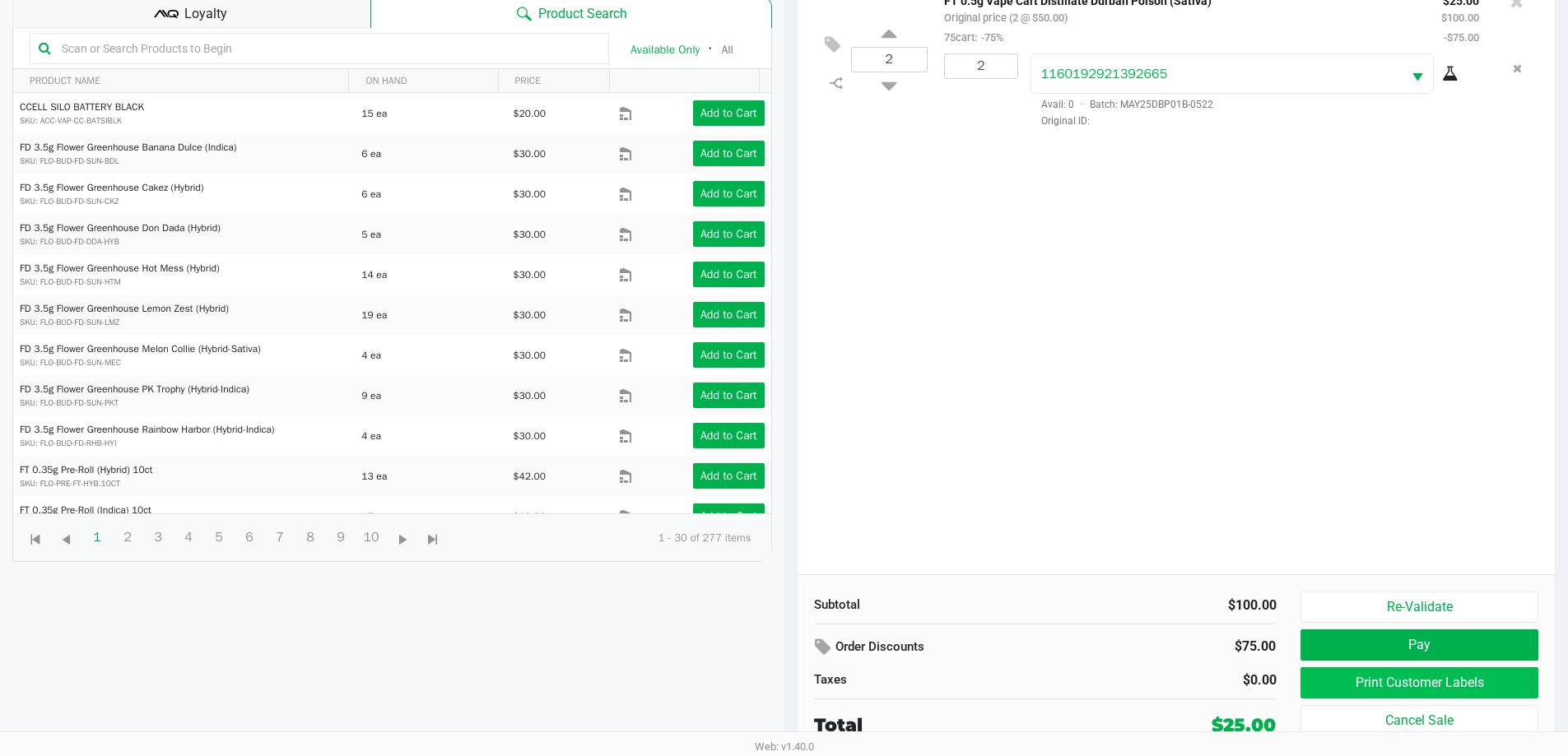 scroll, scrollTop: 0, scrollLeft: 0, axis: both 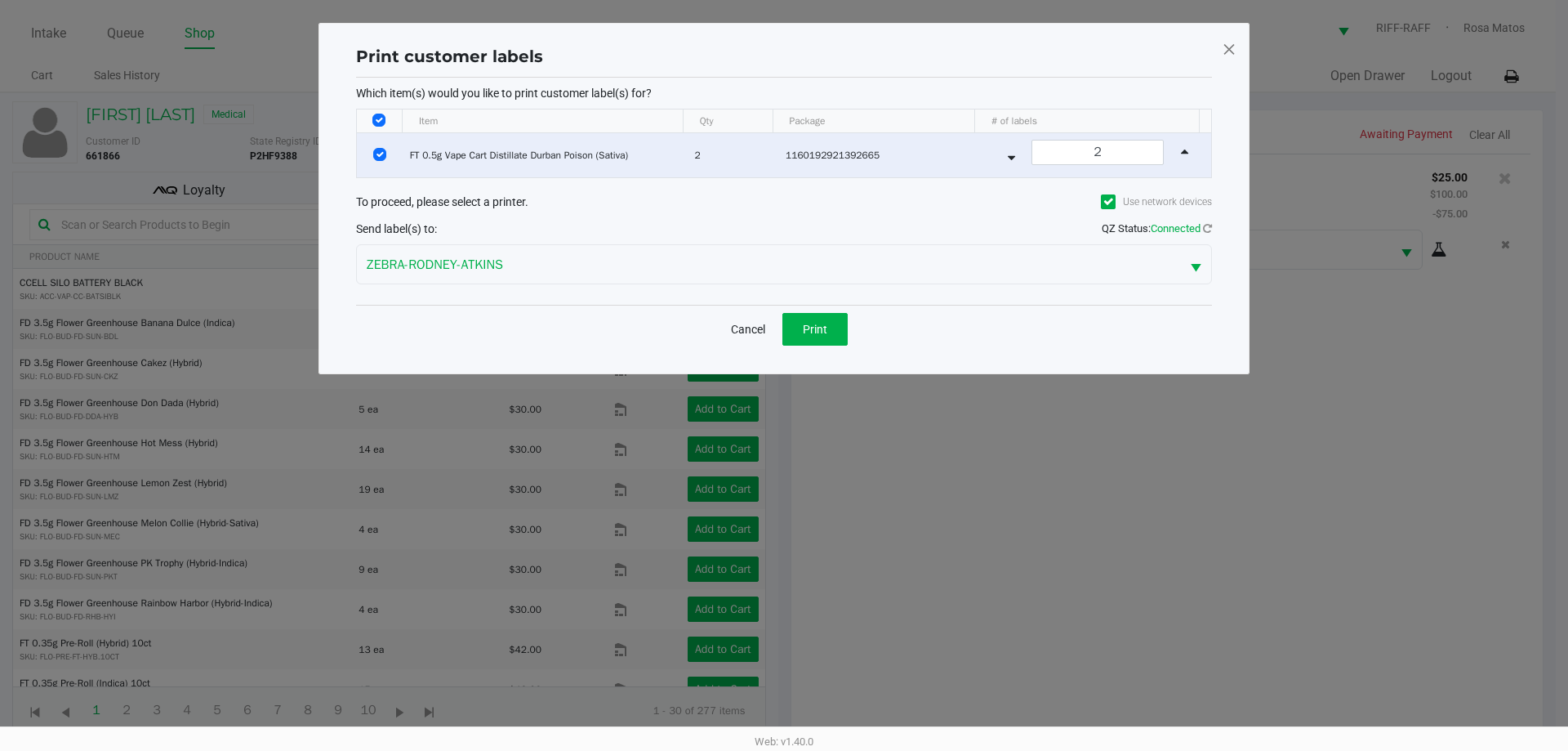 click on "Cancel" 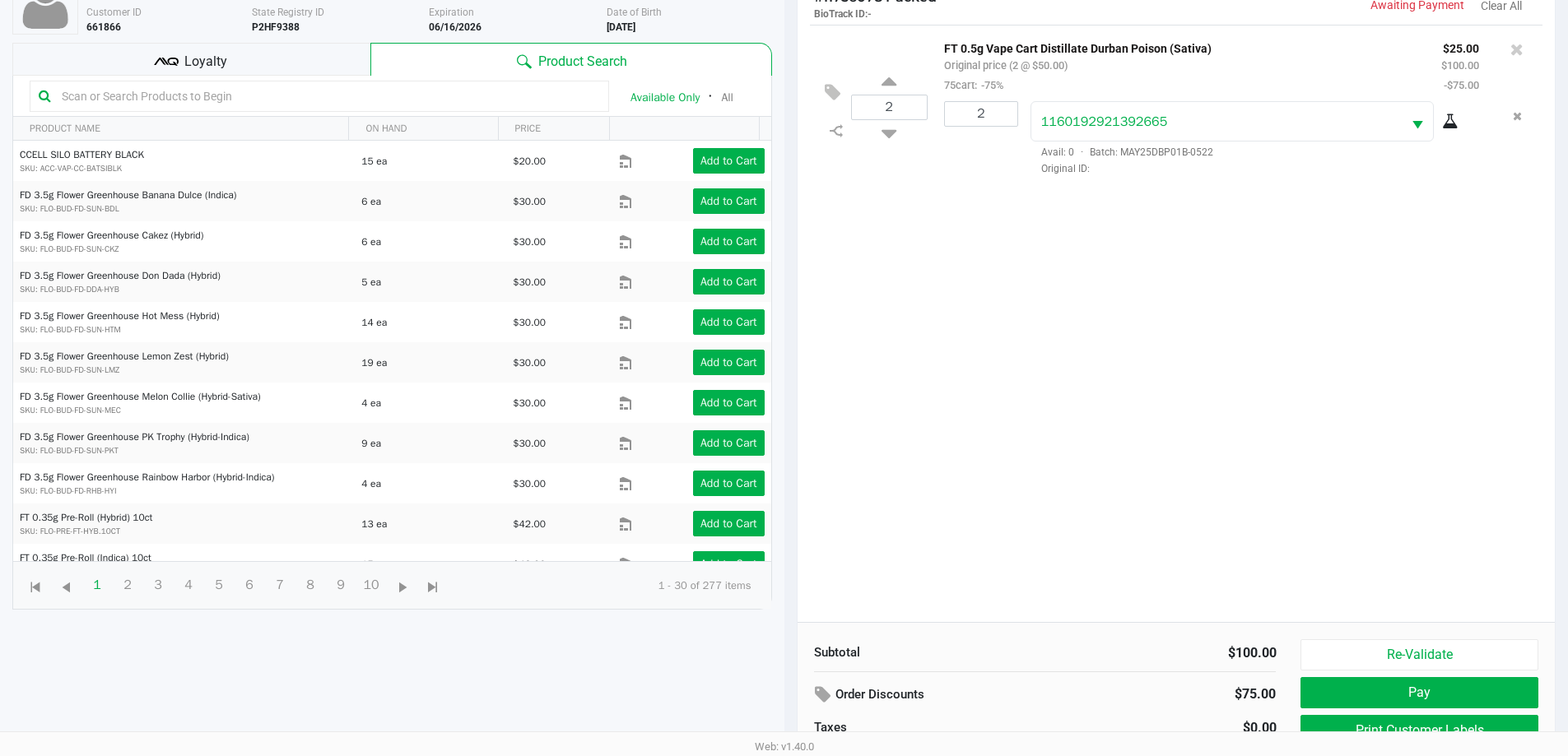 scroll, scrollTop: 178, scrollLeft: 0, axis: vertical 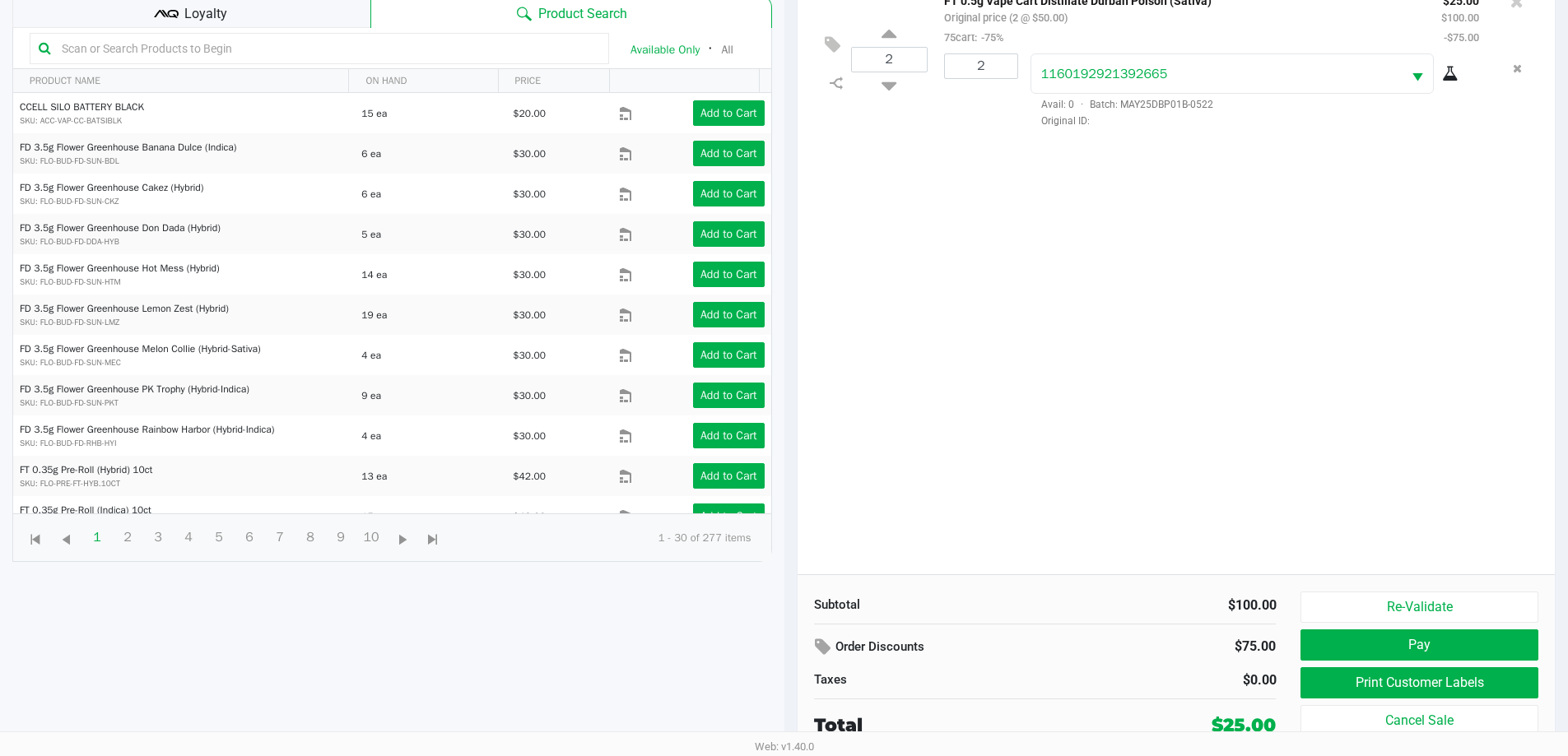 click on "Pay" 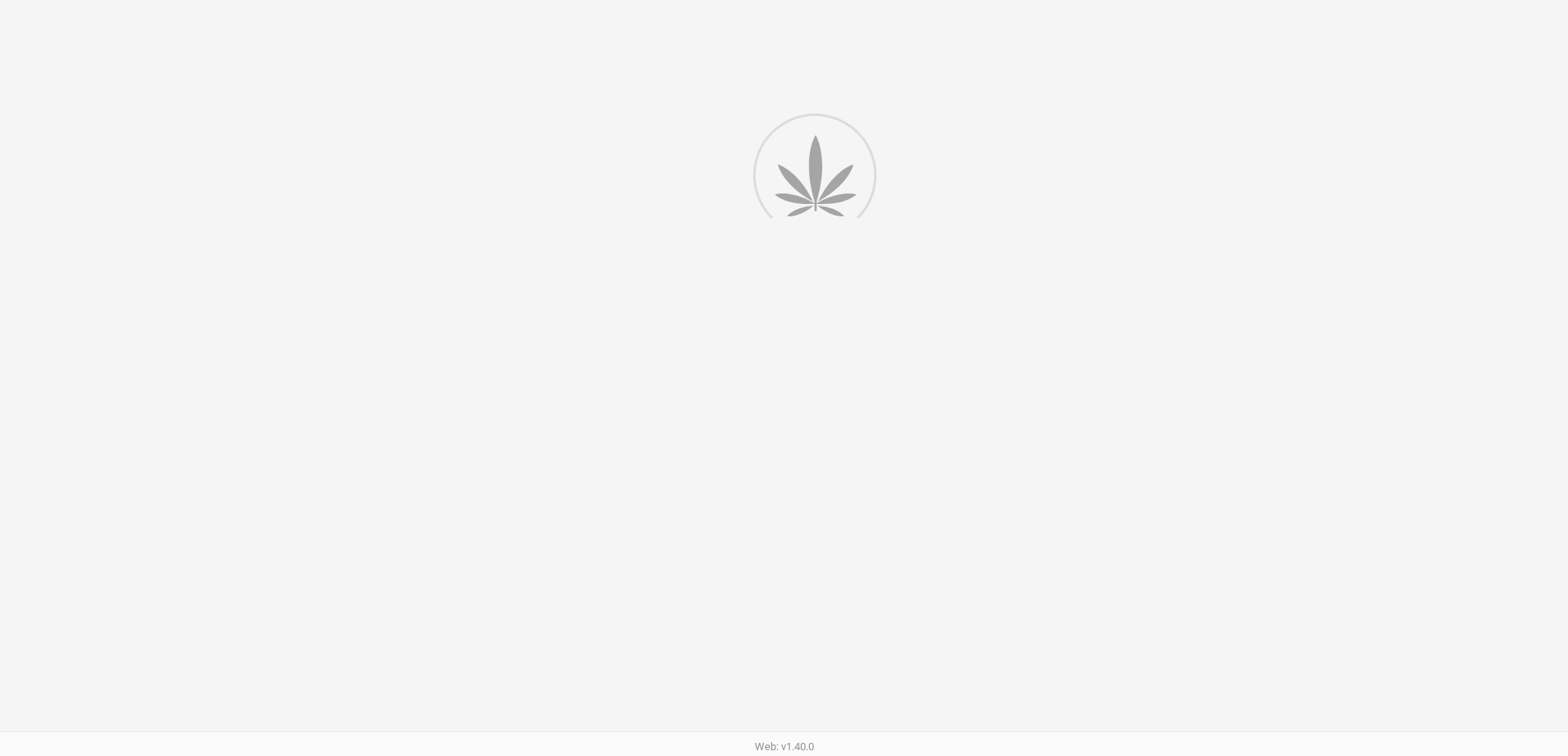 scroll, scrollTop: 0, scrollLeft: 0, axis: both 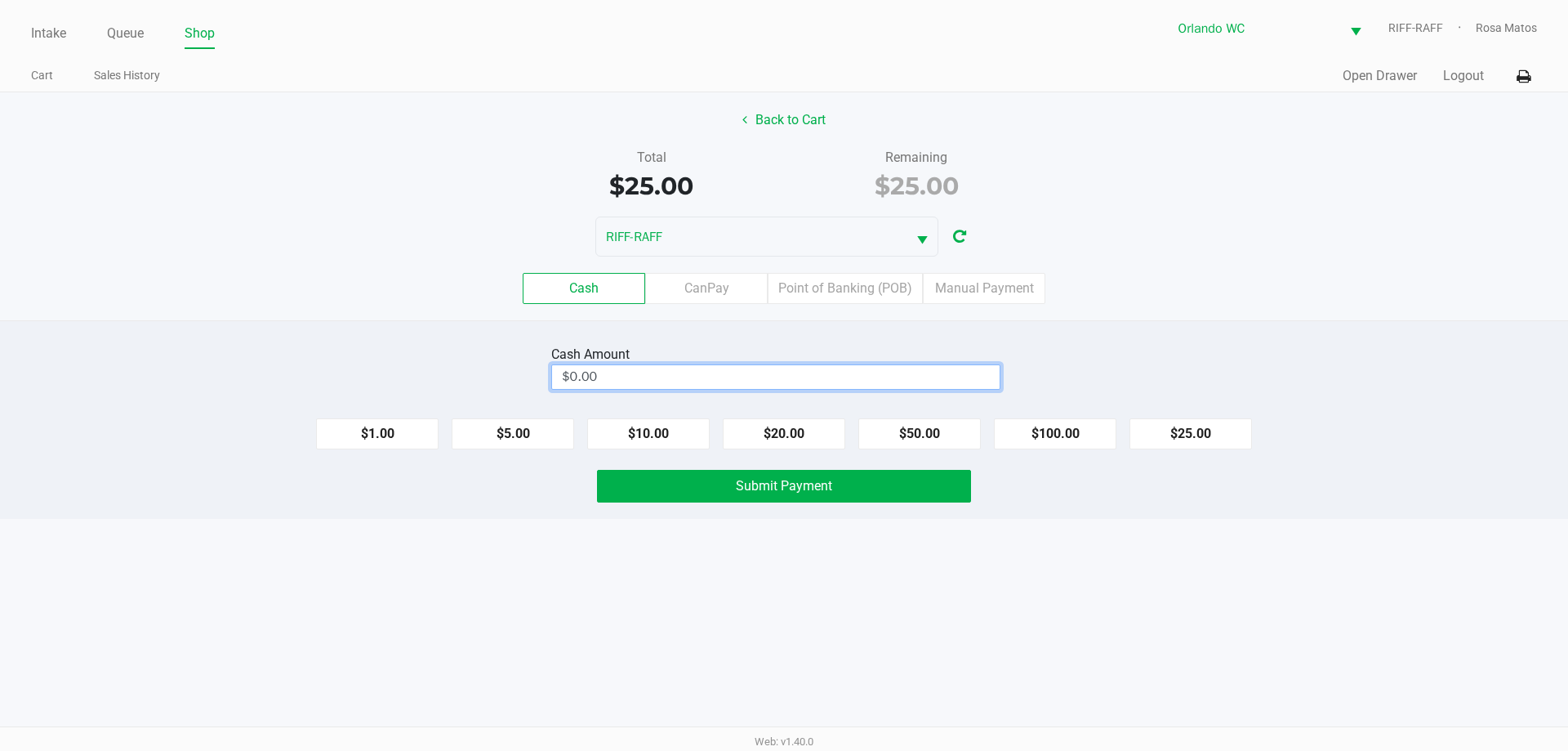 click on "$0.00" at bounding box center (776, 377) 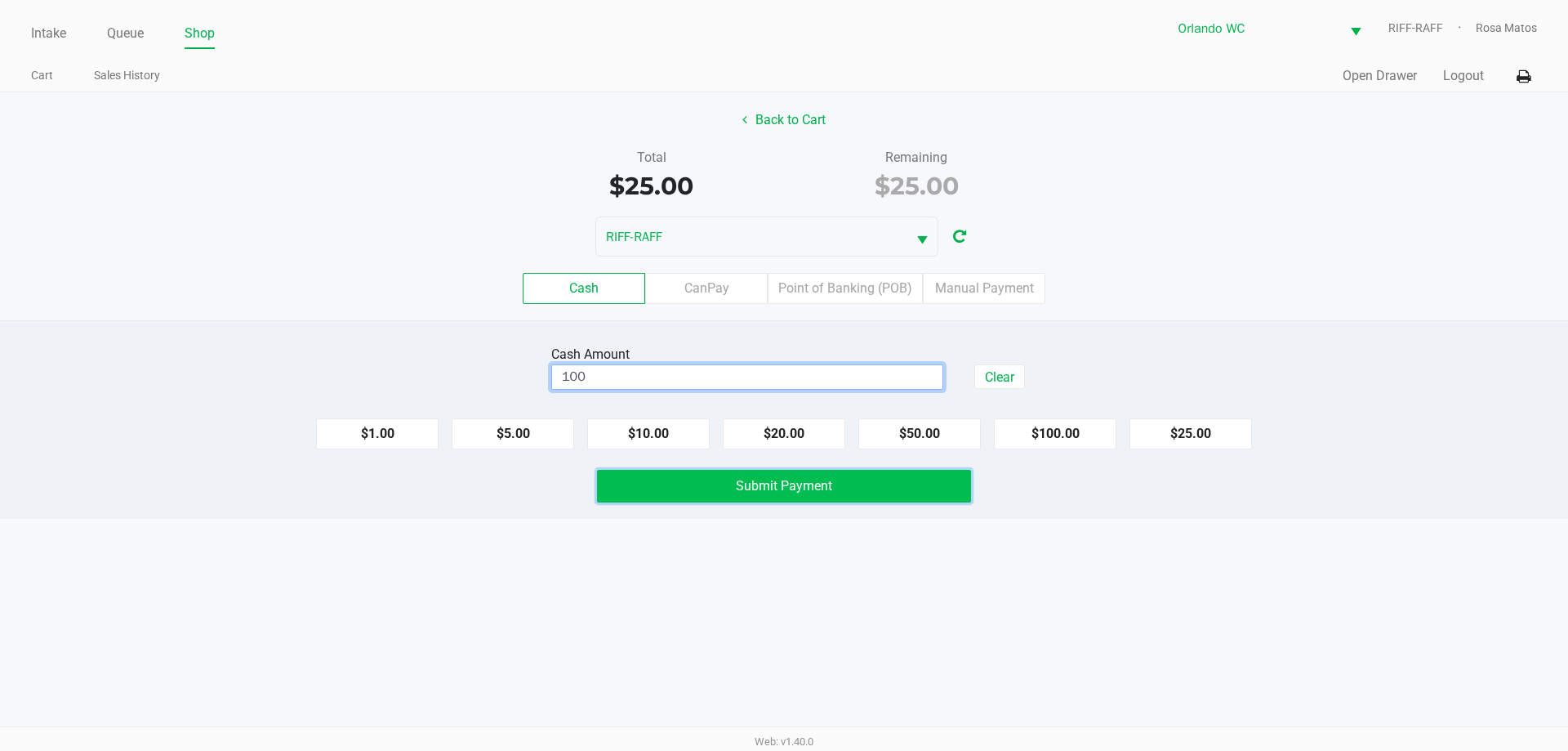 click on "Submit Payment" 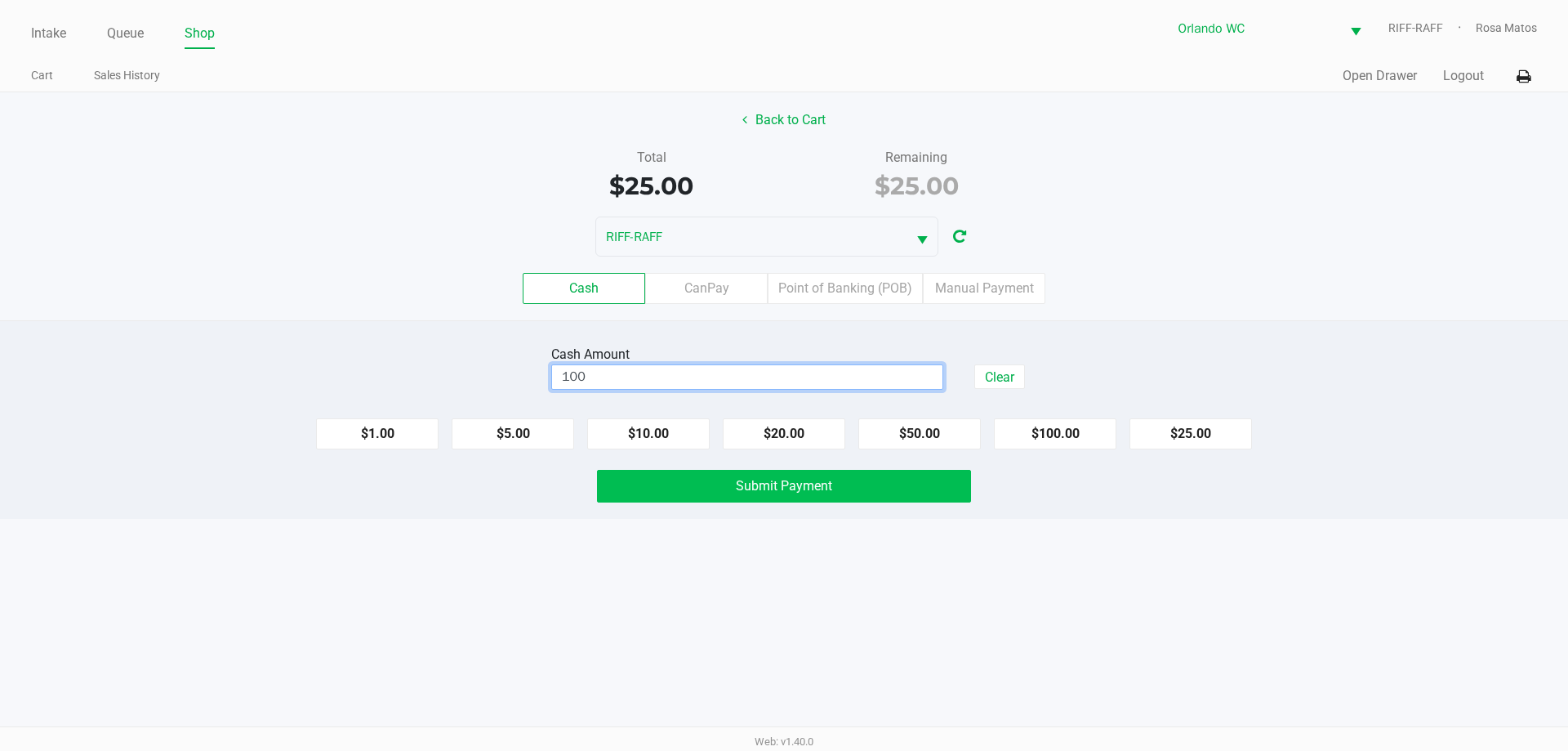 type on "$100.00" 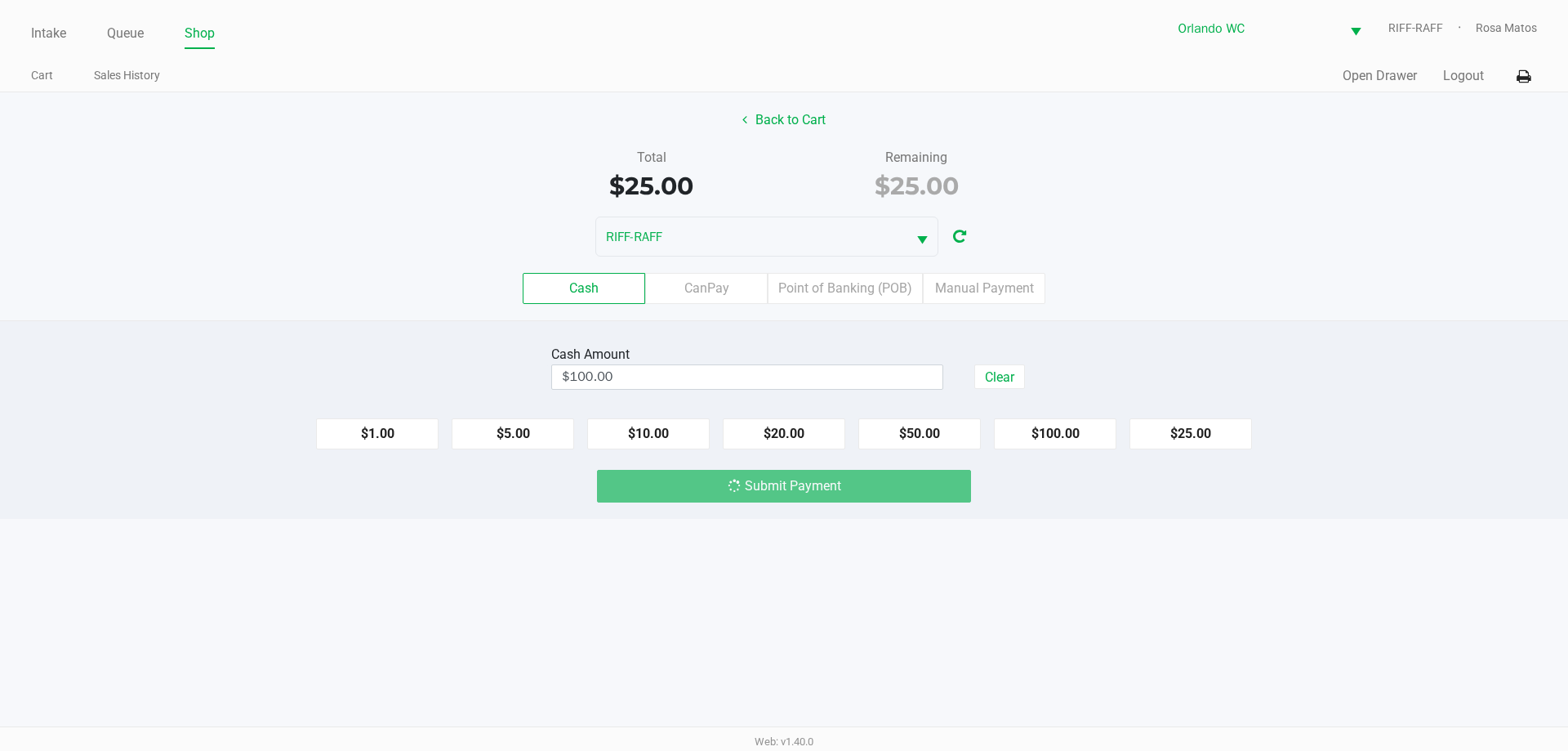 click on "Intake Queue Shop Orlando WC  RIFF-RAFF   Rosa Matos  Cart Sales History  Quick Sale   Open Drawer   Logout  Back to Cart   Total   $25.00   Remaining   $25.00  RIFF-RAFF  Cash   CanPay   Point of Banking (POB)   Manual Payment   Cash  Amount  $100.00  Clear   $1.00   $5.00   $10.00   $20.00   $50.00   $100.00   $25.00   Submit Payment   Web: v1.40.0" at bounding box center [784, 375] 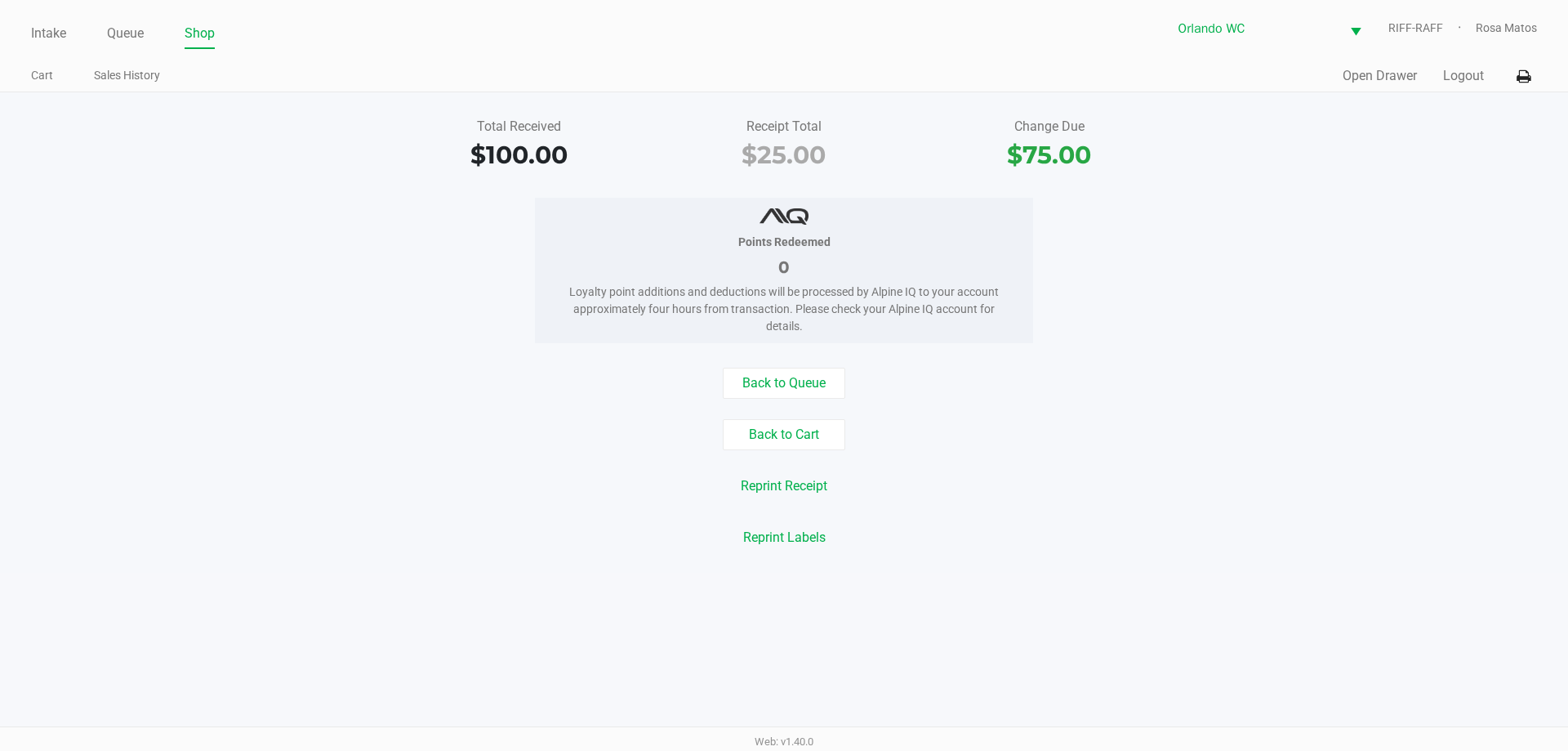 click on "Back to Cart" 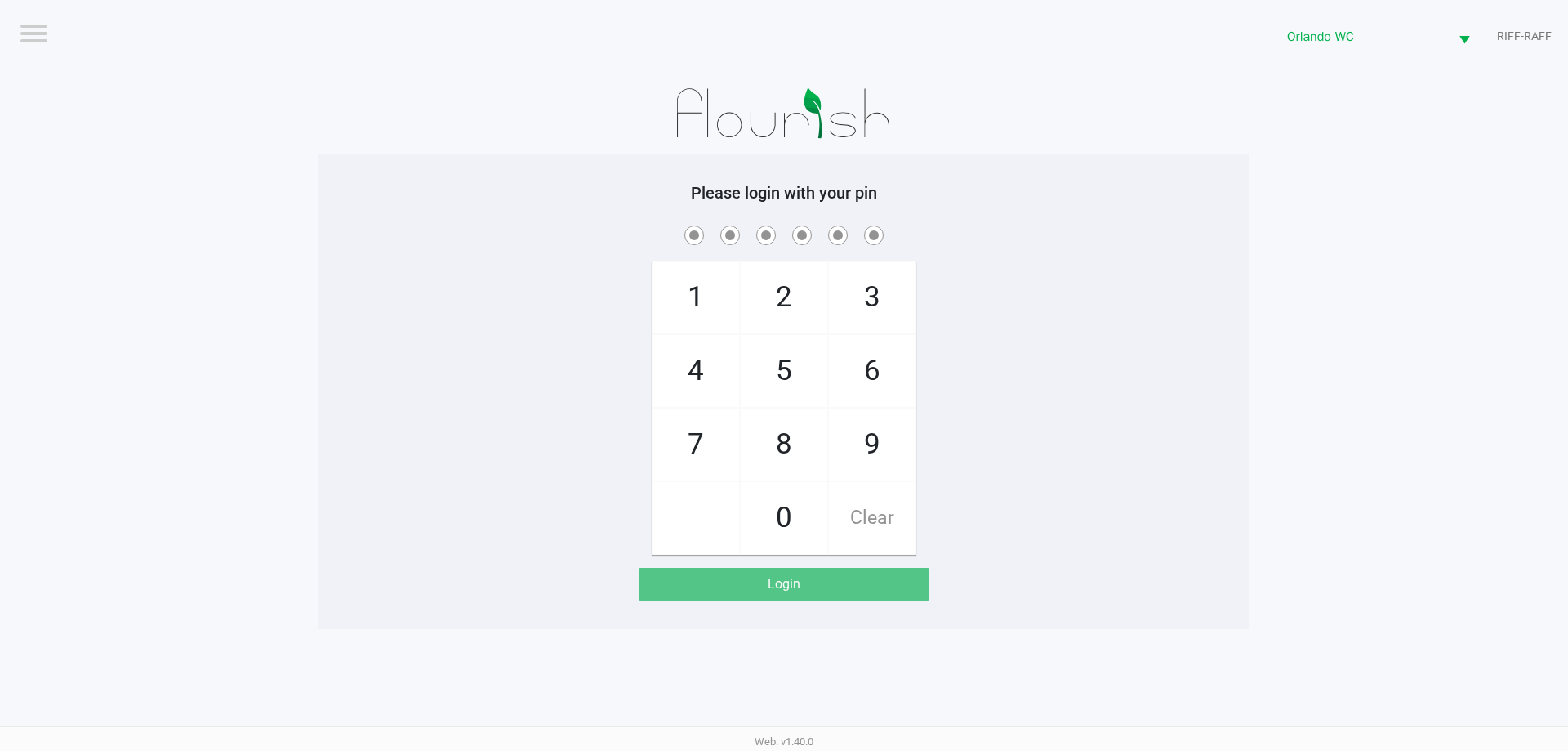 click on "Logout  Orlando WC  RIFF-RAFF  Please login with your pin  1   4   7       2   5   8   0   3   6   9   Clear   Login" 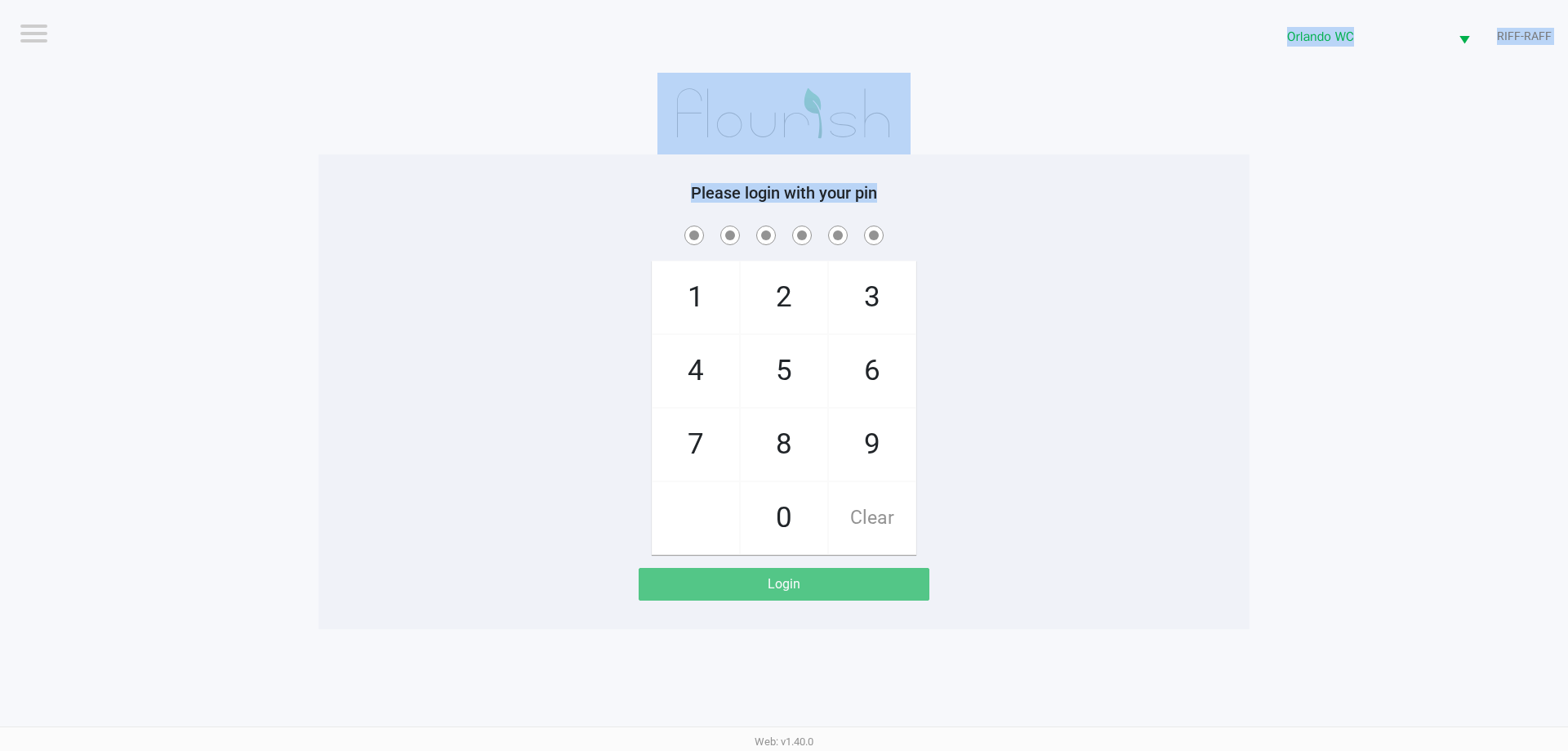 drag, startPoint x: 163, startPoint y: 95, endPoint x: 1212, endPoint y: 520, distance: 1131.8242 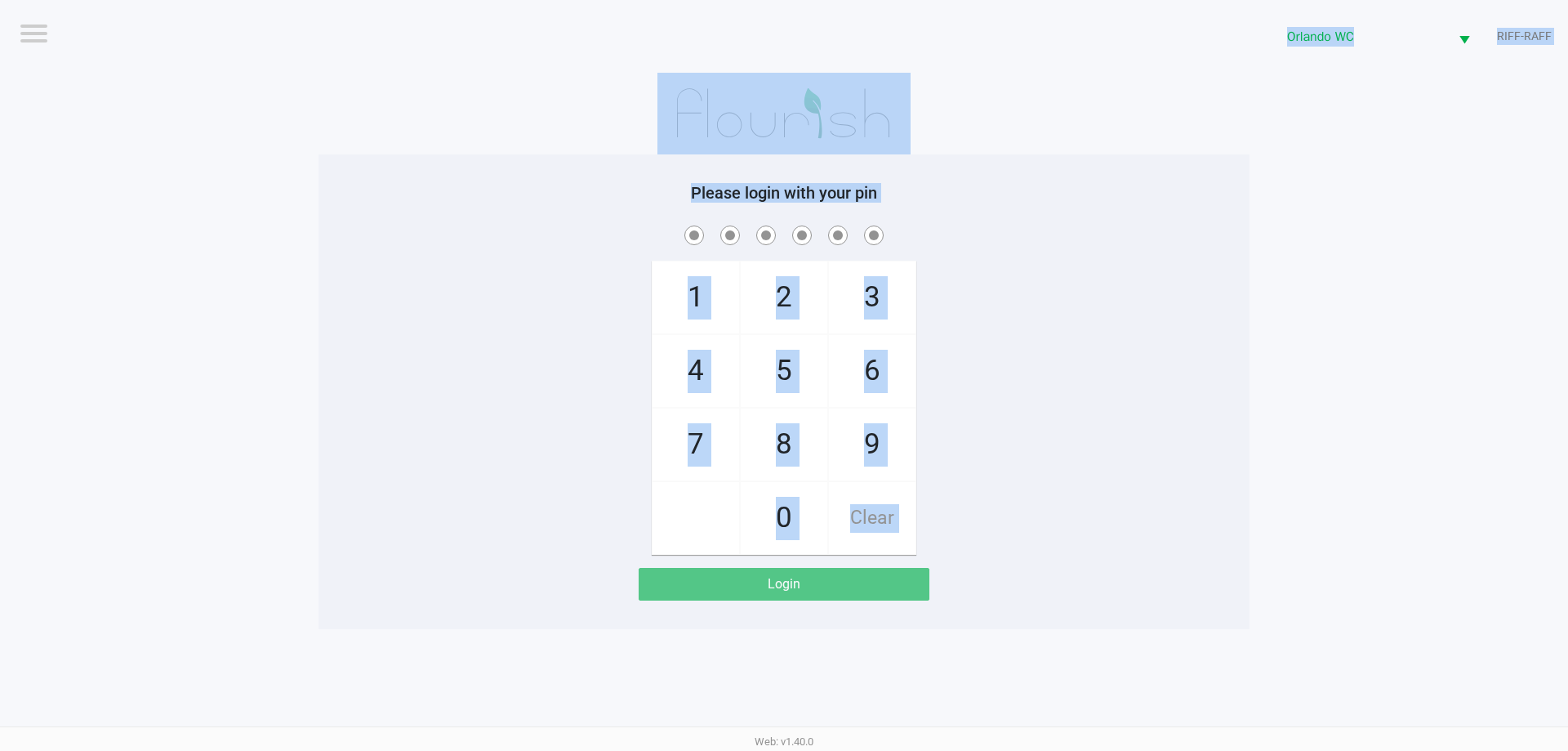 click on "1   4   7       2   5   8   0   3   6   9   Clear" 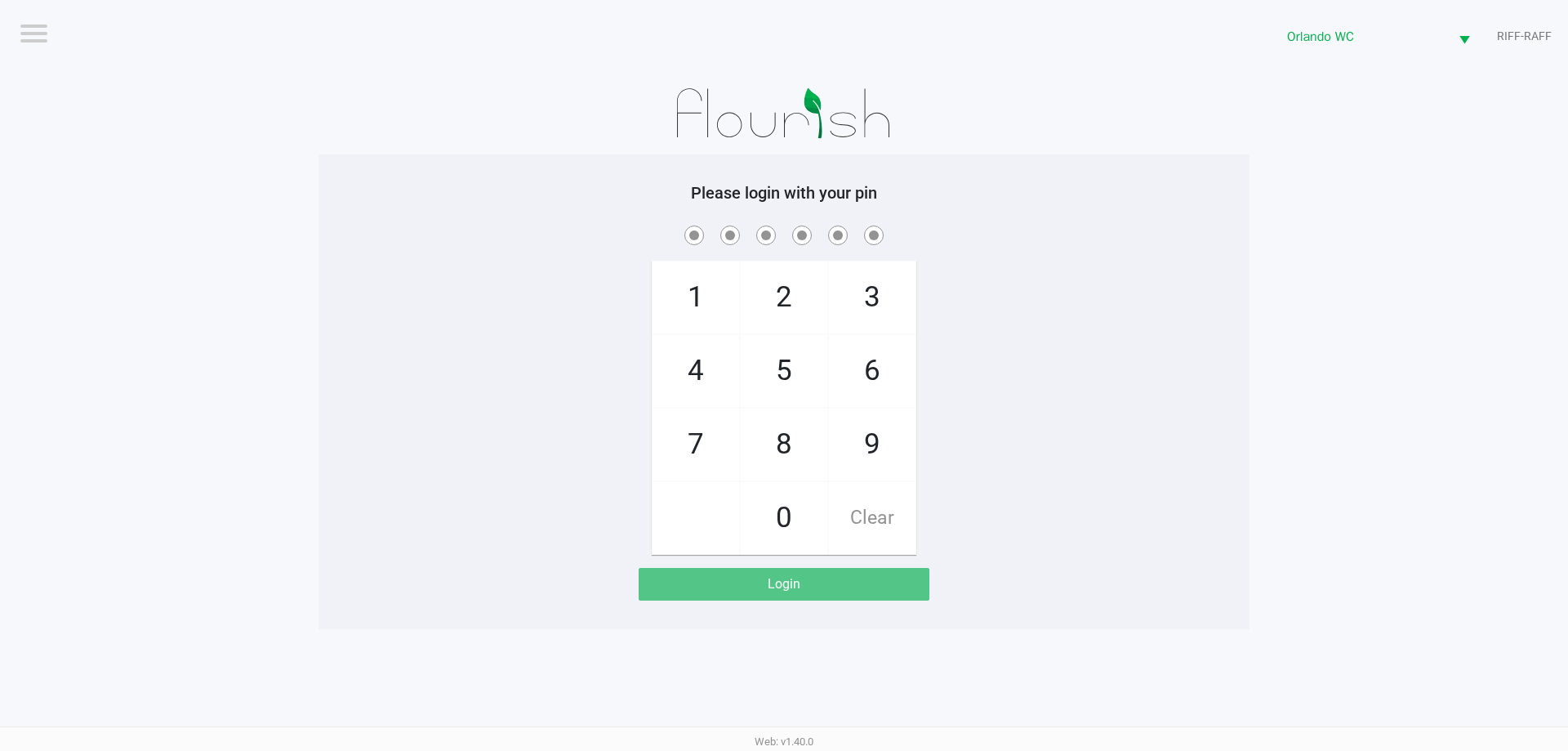 click on "Logout  Orlando WC  RIFF-RAFF  Please login with your pin  1   4   7       2   5   8   0   3   6   9   Clear   Login" 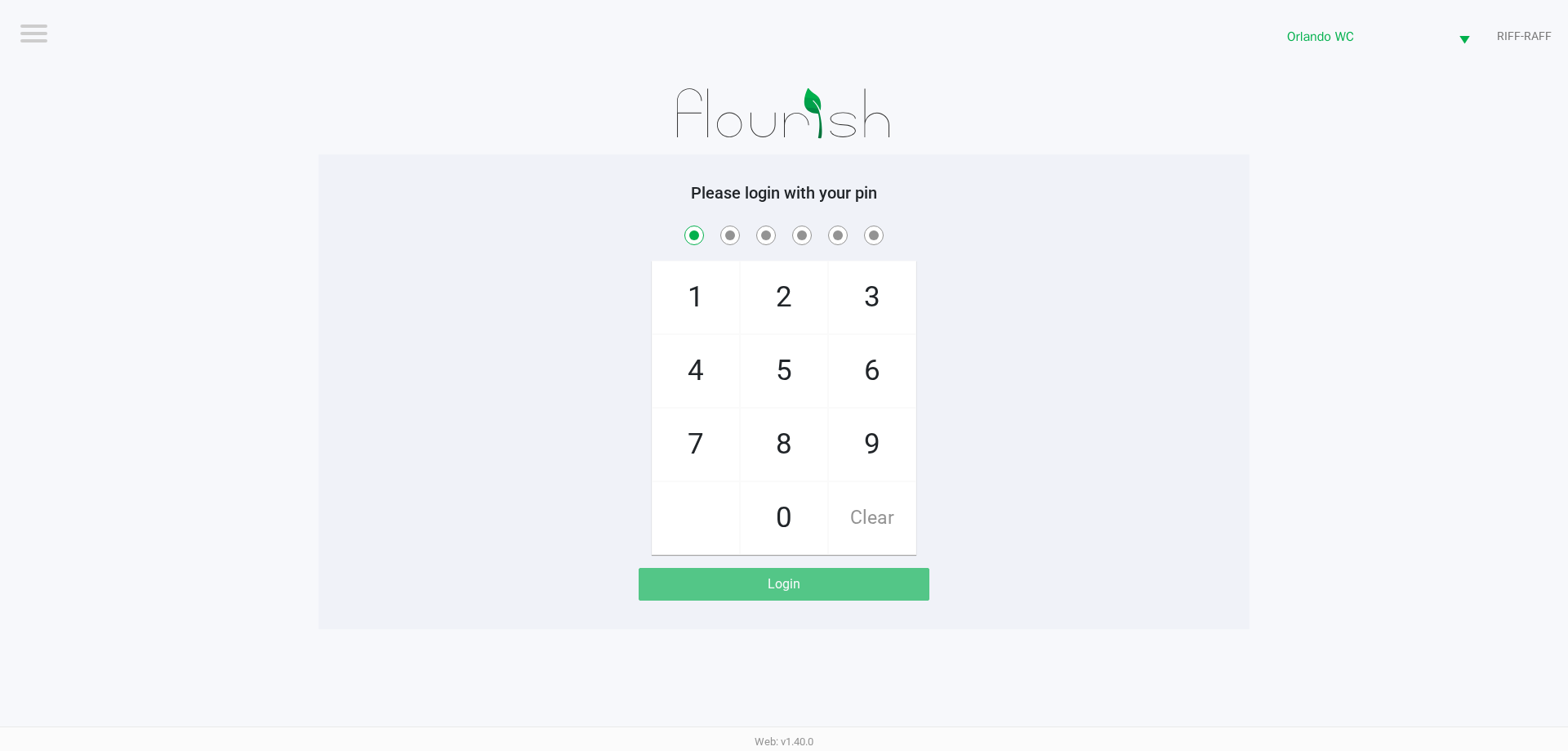 checkbox on "true" 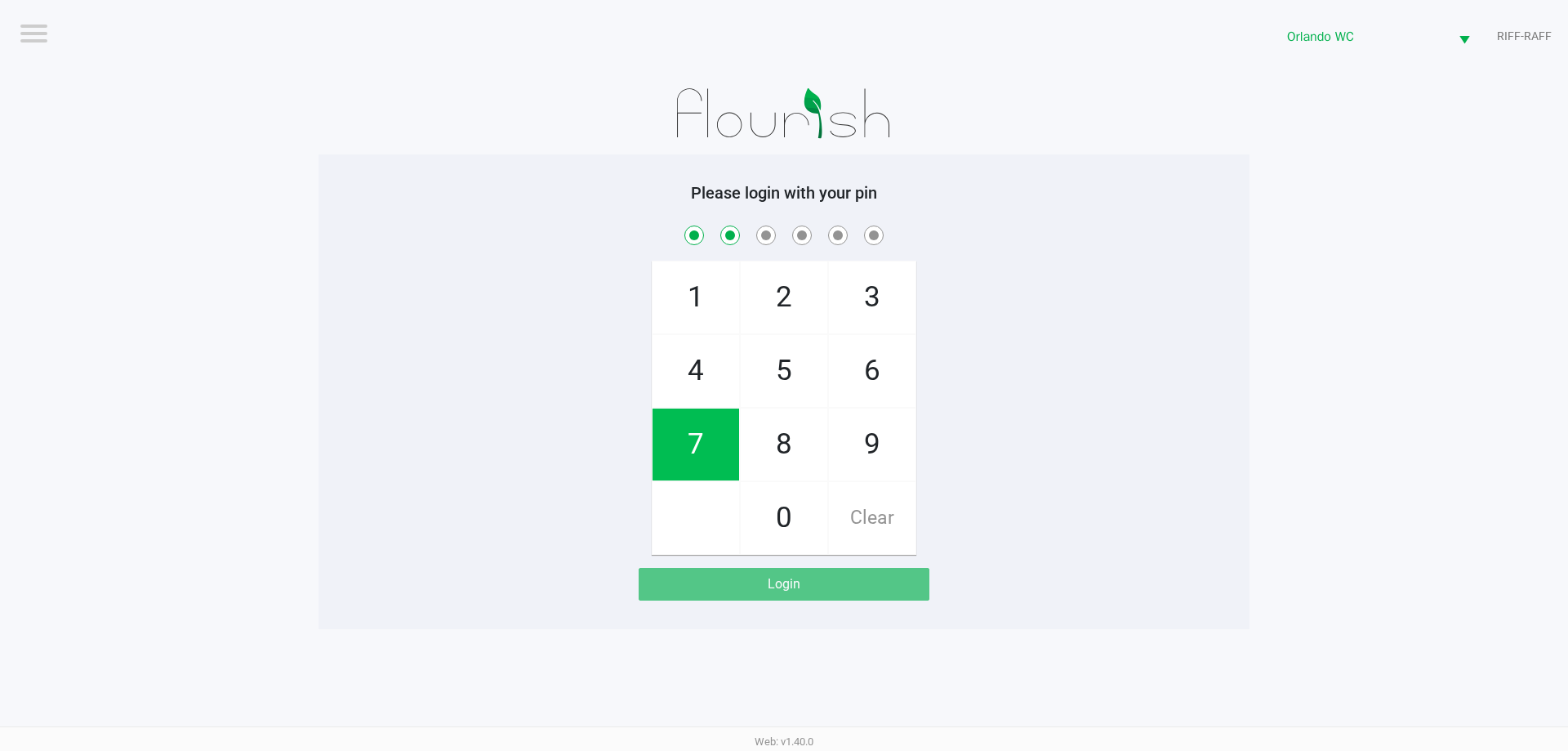 checkbox on "true" 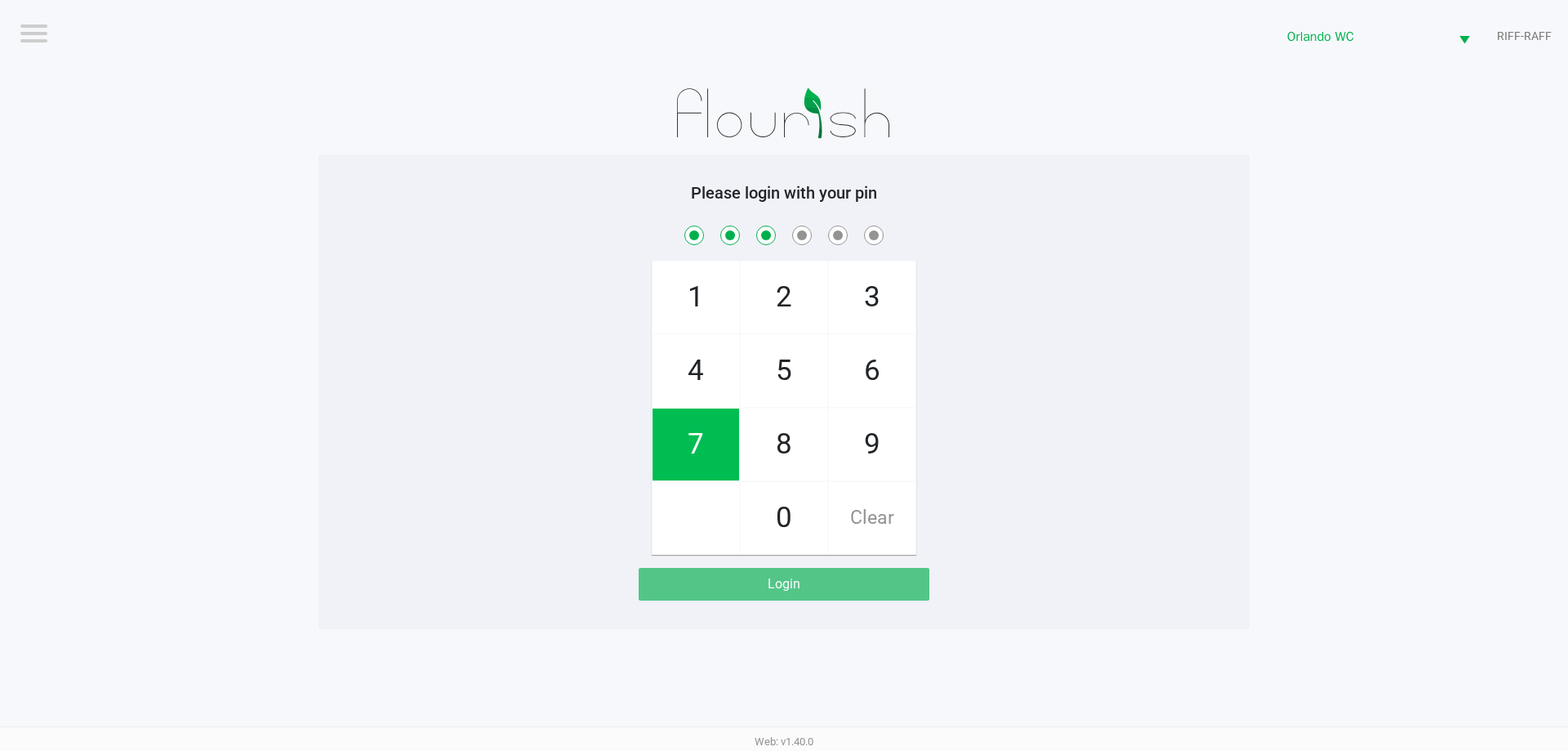 checkbox on "true" 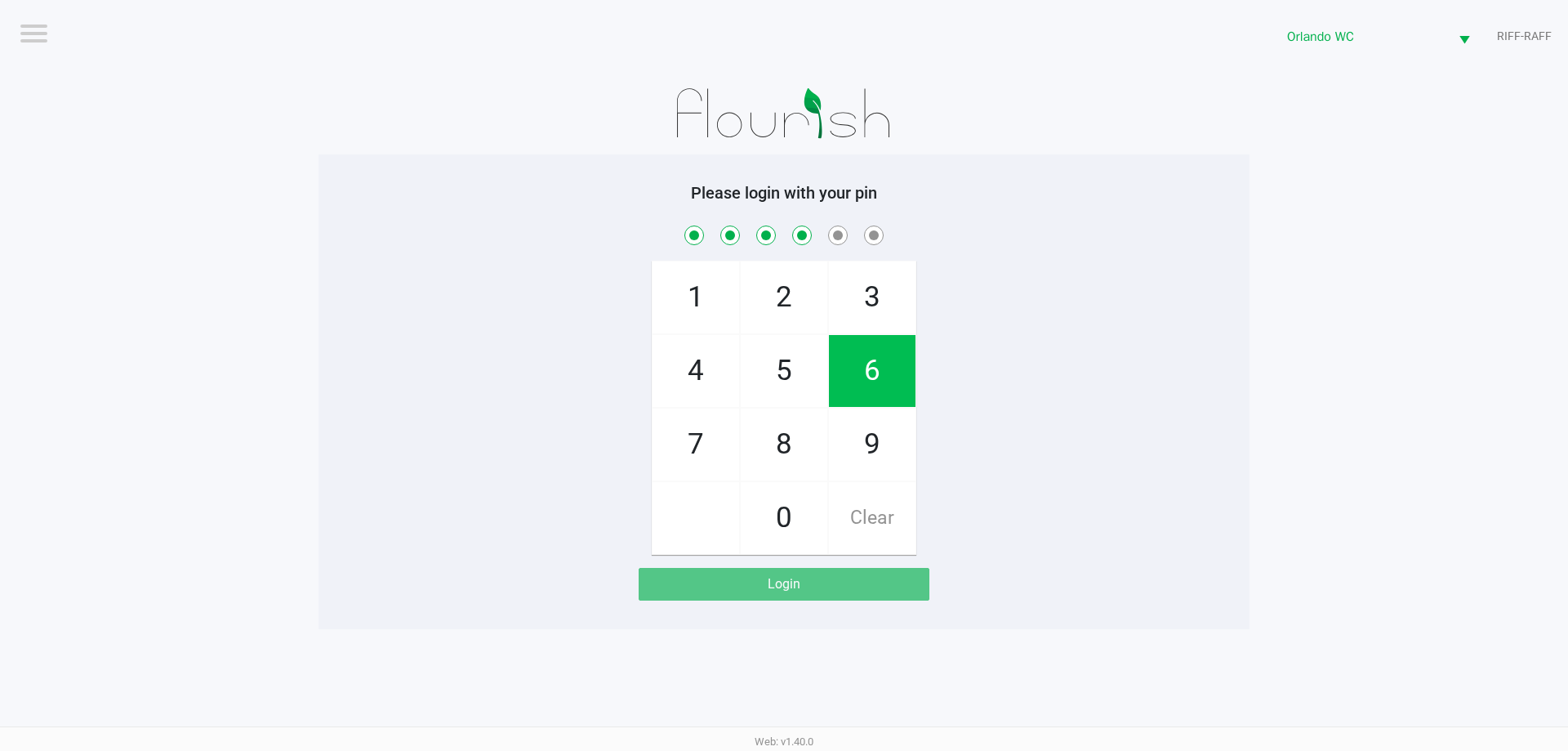 checkbox on "true" 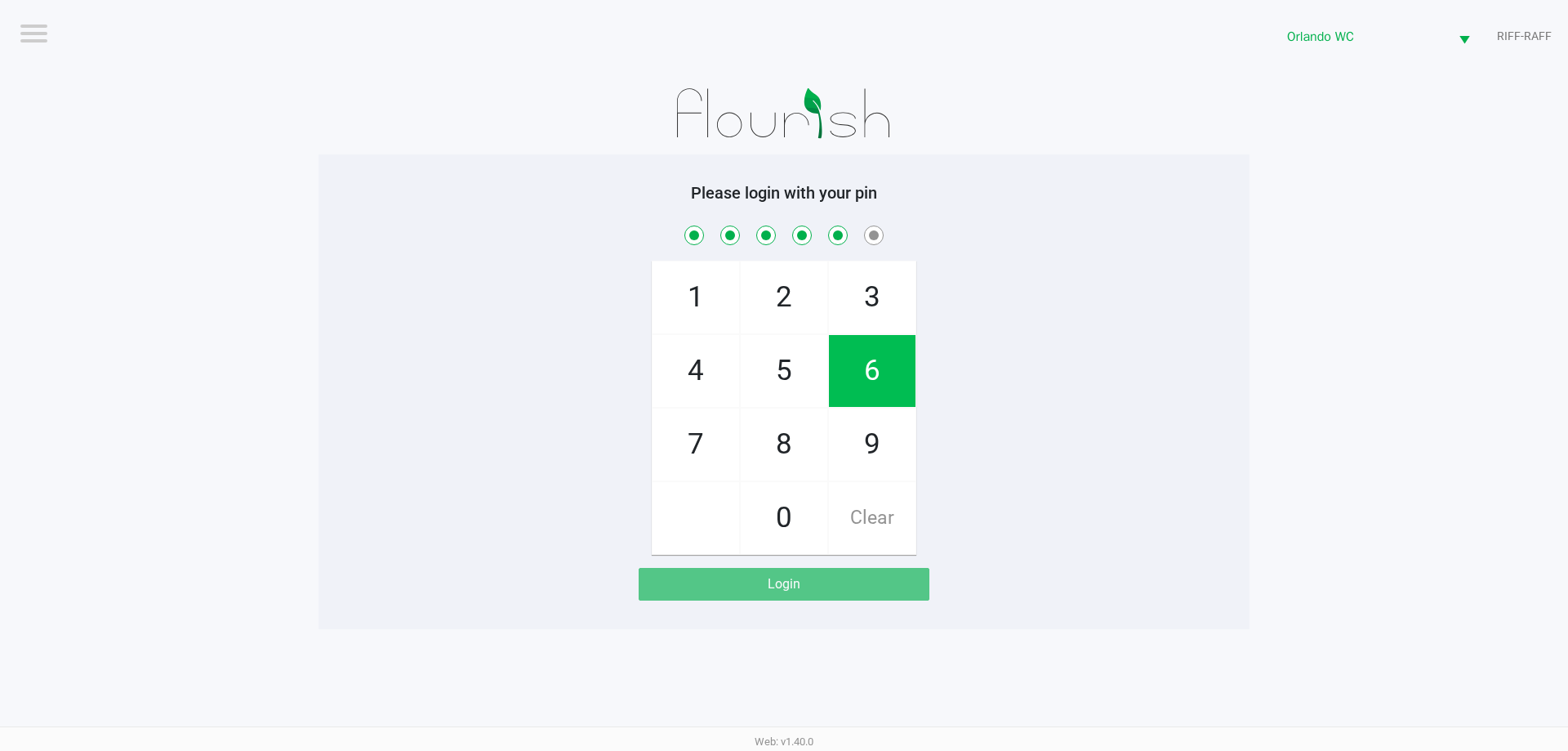 checkbox on "true" 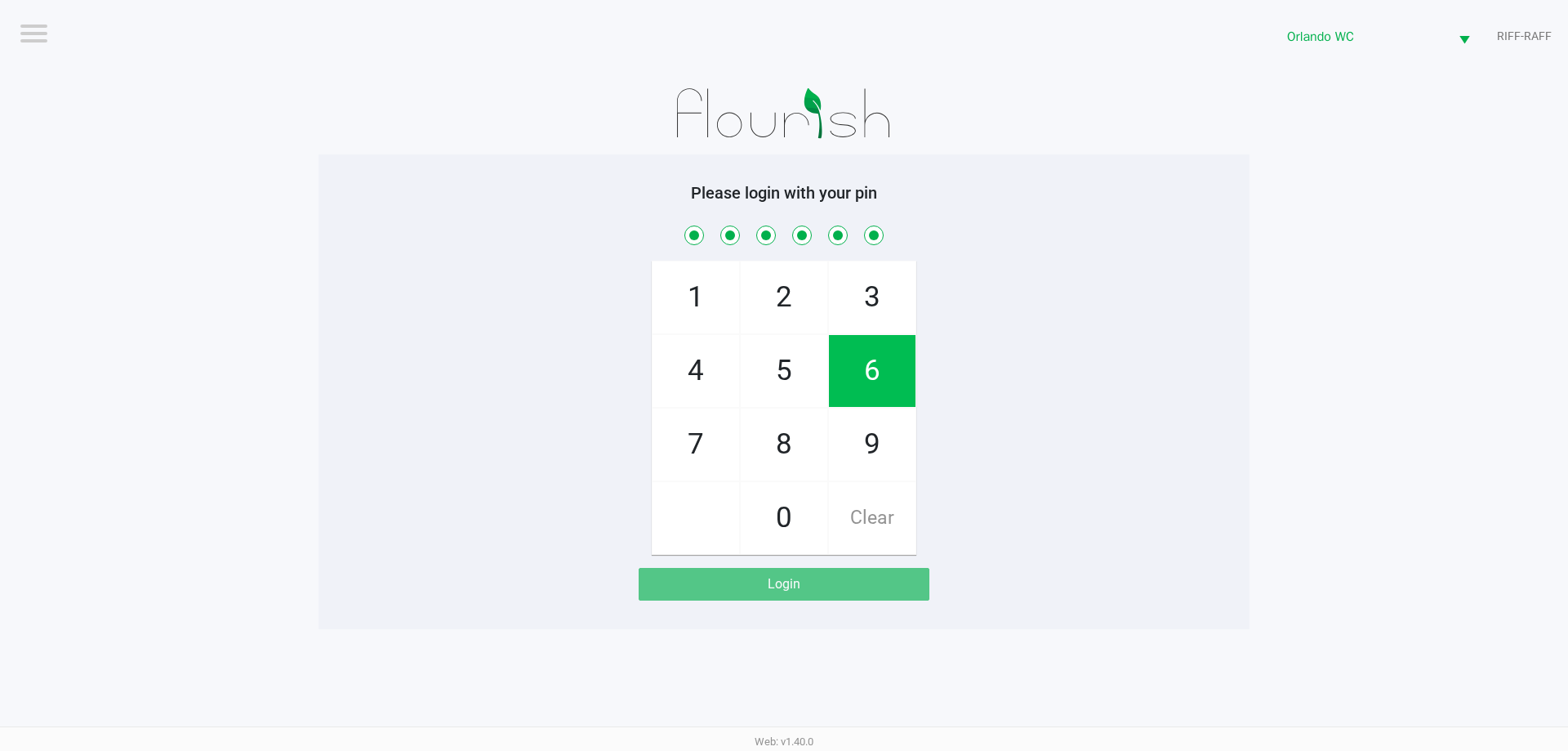 checkbox on "true" 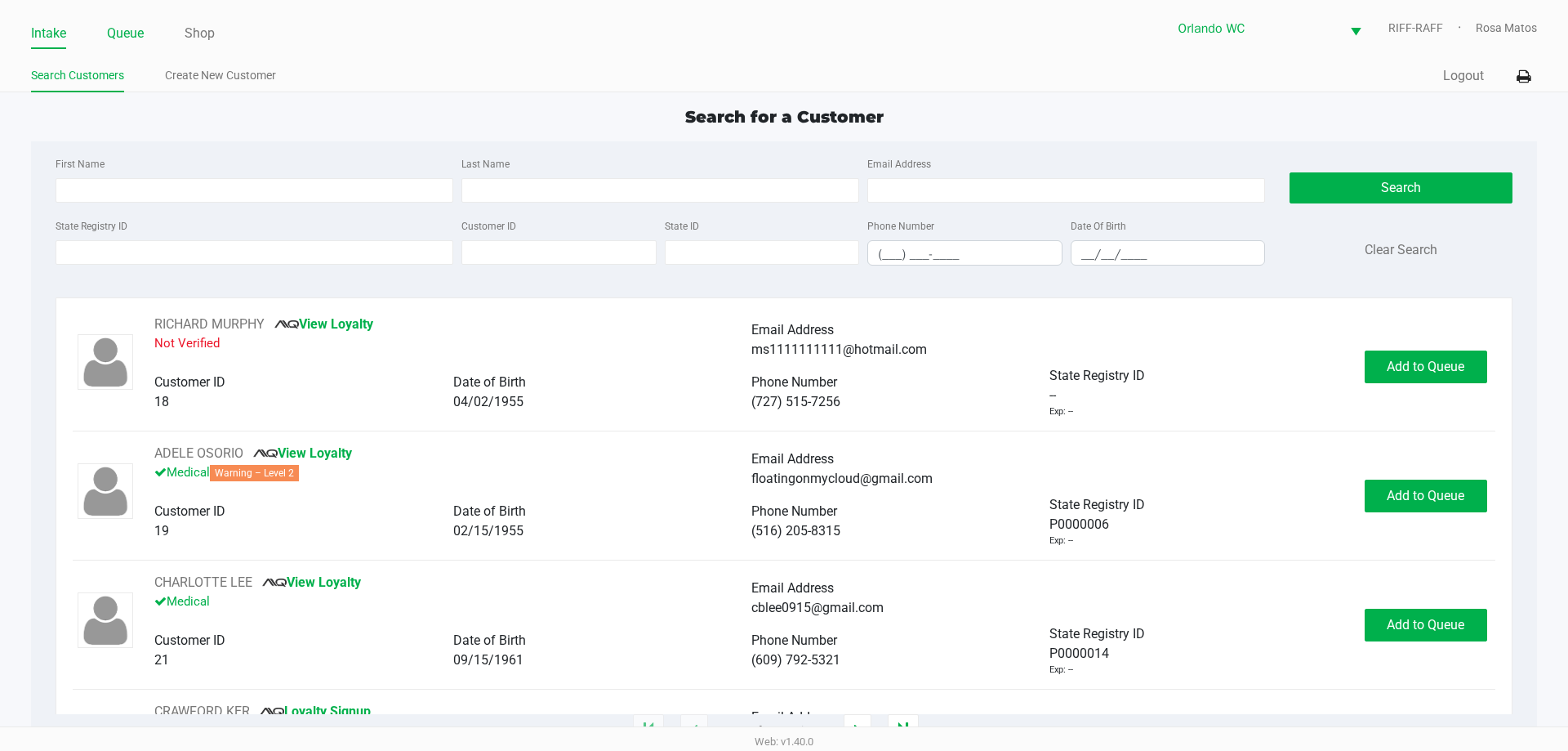 click on "Queue" 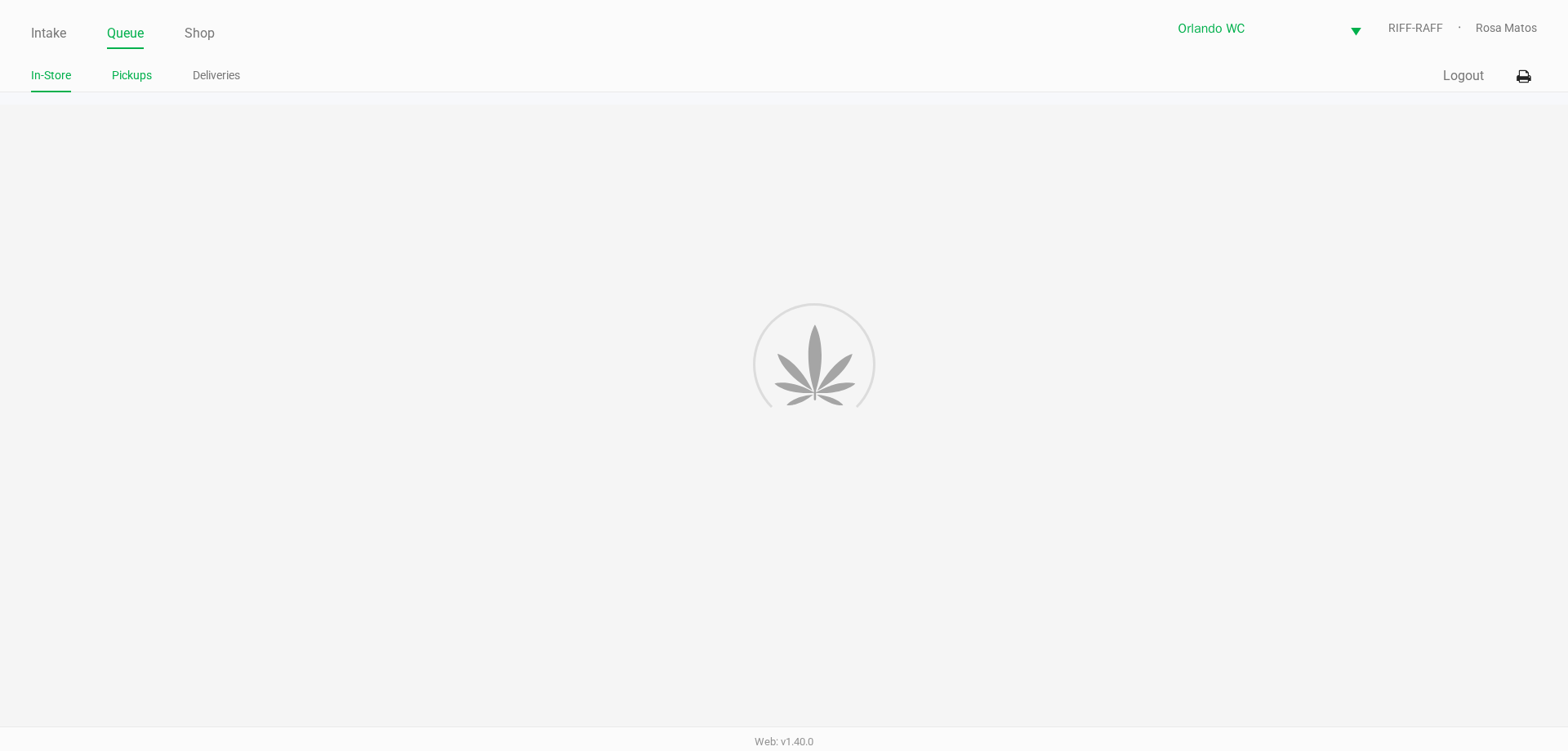 click on "Intake Queue Shop Orlando WC  RIFF-RAFF   Rosa Matos  In-Store Pickups Deliveries  Quick Sale   Logout      Search for a Customer First Name Last Name Email Address State Registry ID Customer ID State ID Phone Number (___) ___-____ Date Of Birth __/__/____  Search   Clear Search   RICHARD MURPHY       View Loyalty   Not Verified   Email Address   ms1111111111@hotmail.com   Customer ID   18   Date of Birth   04/02/1955   Phone Number   (727) 515-7256   State Registry ID   --   Exp: --   Add to Queue   ADELE OSORIO       View Loyalty   Medical   Warning – Level 2   Email Address   floatingonmycloud@gmail.com   Customer ID   19   Date of Birth   02/15/1955   Phone Number   (516) 205-8315   State Registry ID   P0000006   Exp: --   Add to Queue   CHARLOTTE LEE       View Loyalty   Medical   Email Address   cblee0915@gmail.com   Customer ID   21   Date of Birth   09/15/1961   Phone Number   (609) 792-5321   State Registry ID   P0000014   Exp: --   Add to Queue   CRAWFORD KER       Loyalty Signup   --" 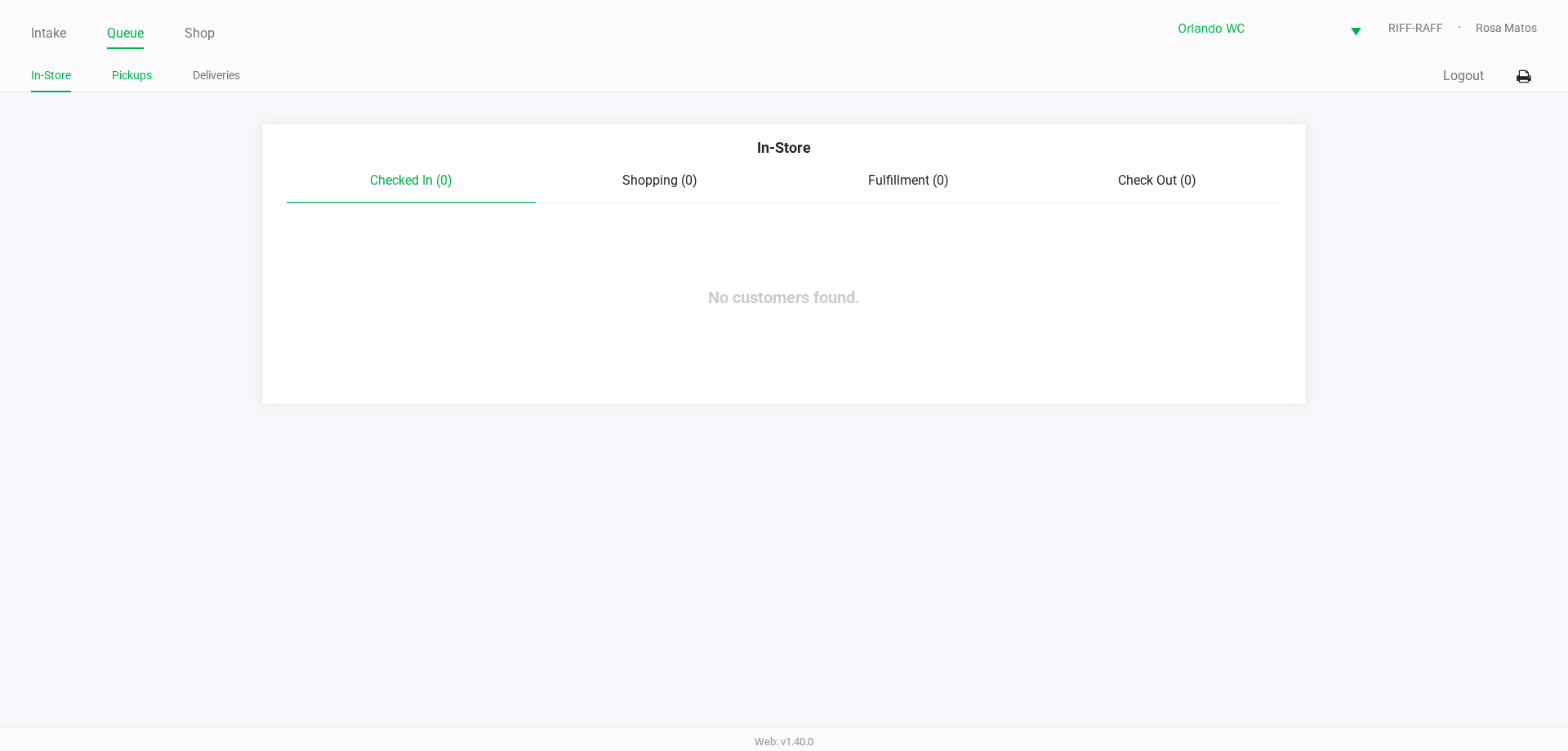 click on "Pickups" 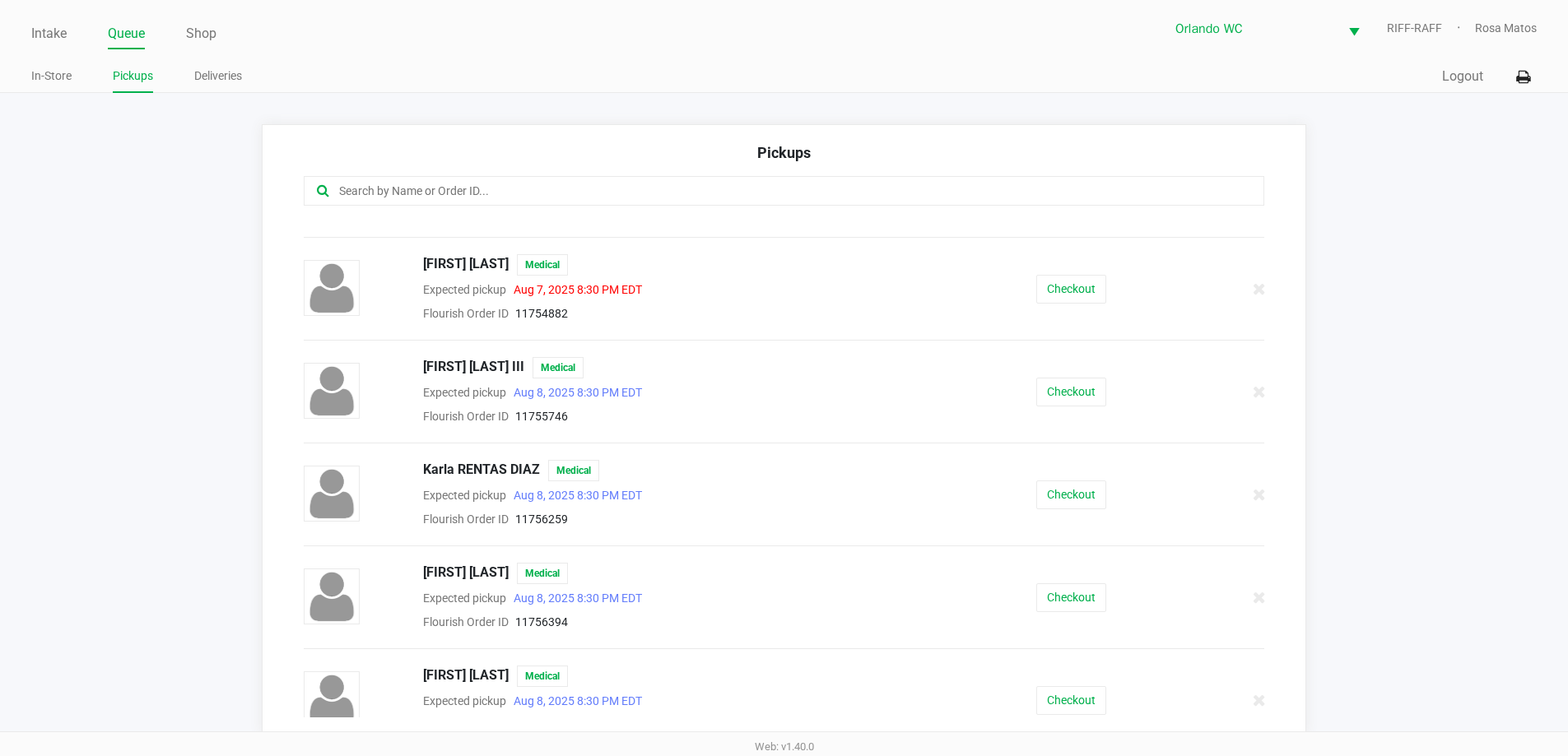 scroll, scrollTop: 298, scrollLeft: 0, axis: vertical 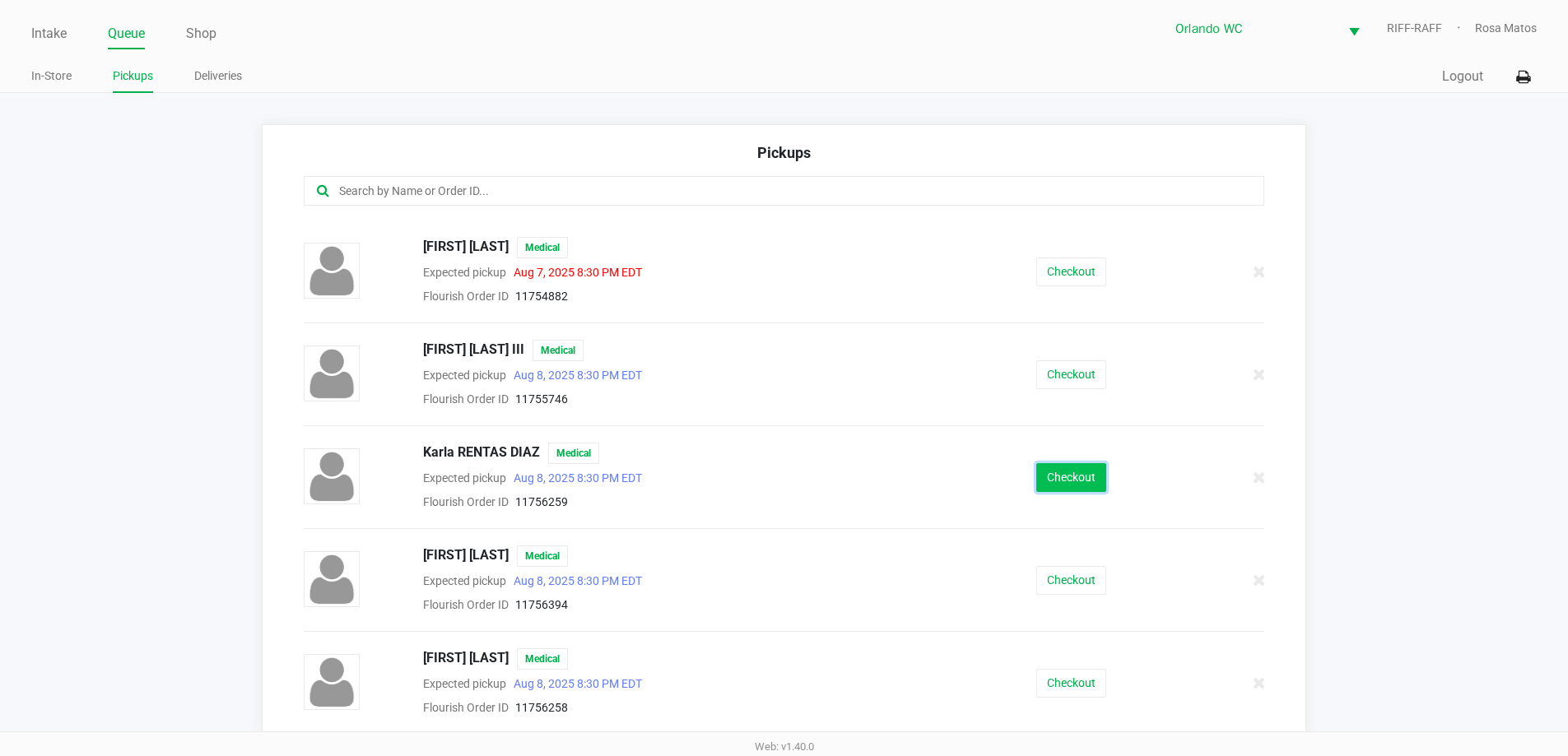 click on "Checkout" 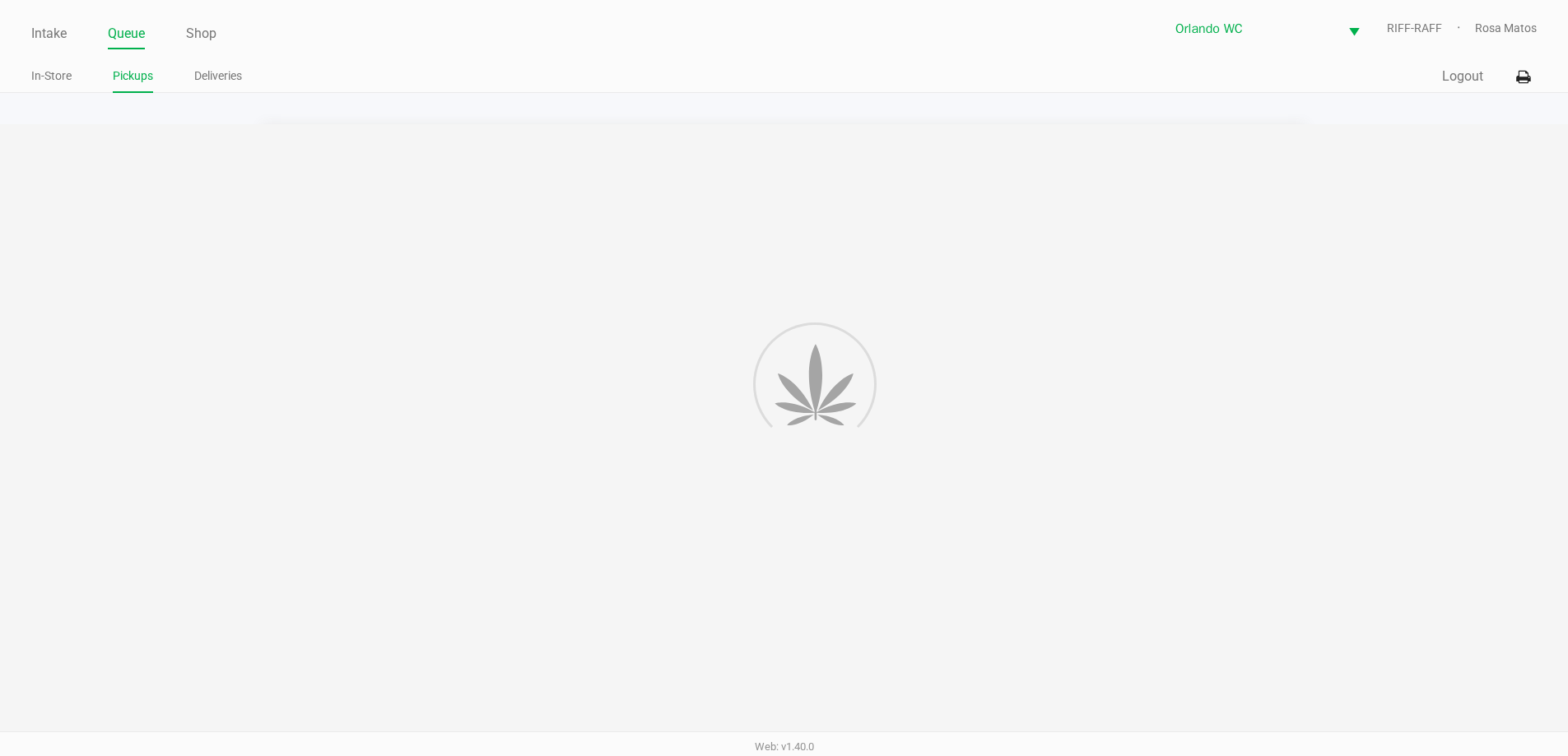 drag, startPoint x: 1319, startPoint y: 520, endPoint x: 1320, endPoint y: 540, distance: 20.024984 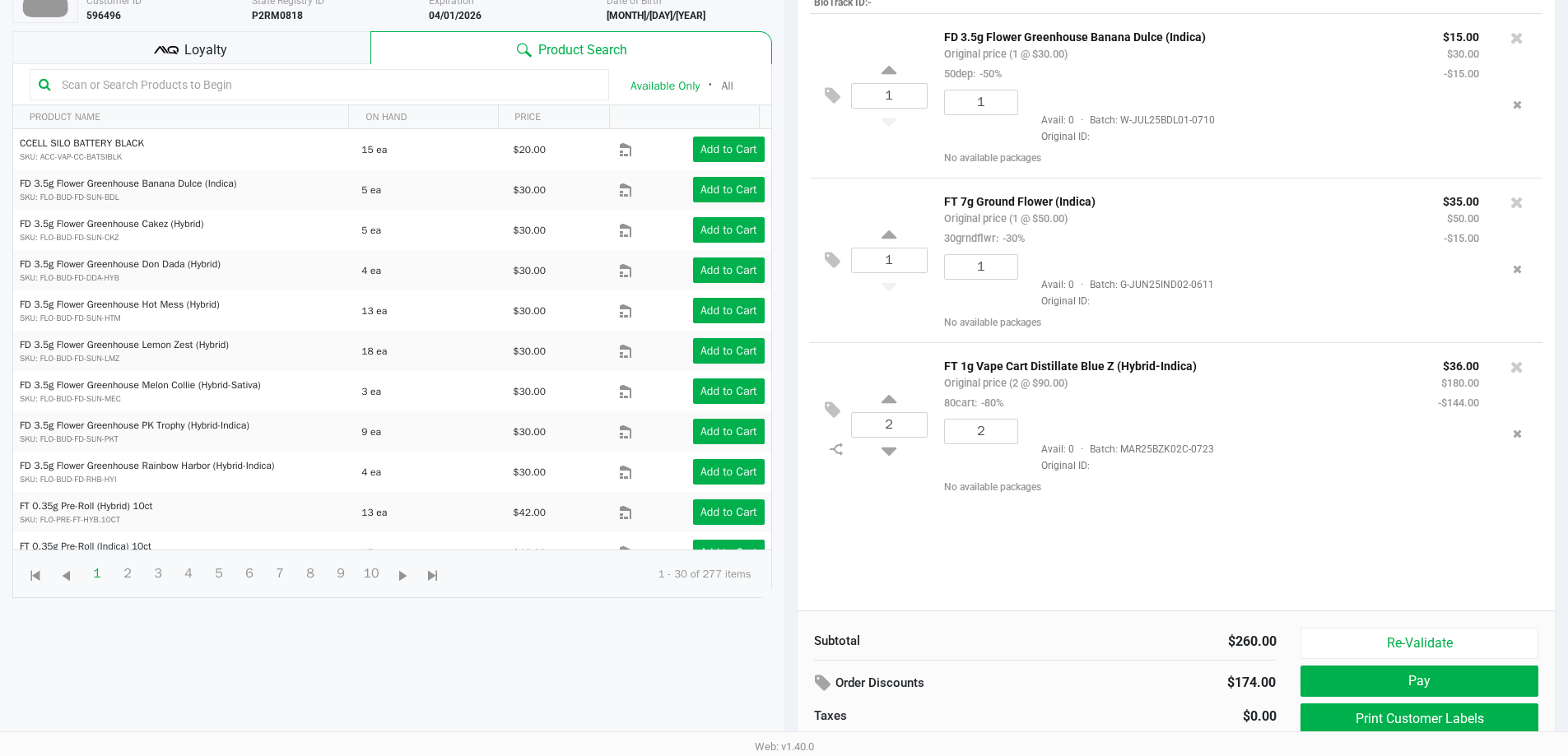 scroll, scrollTop: 178, scrollLeft: 0, axis: vertical 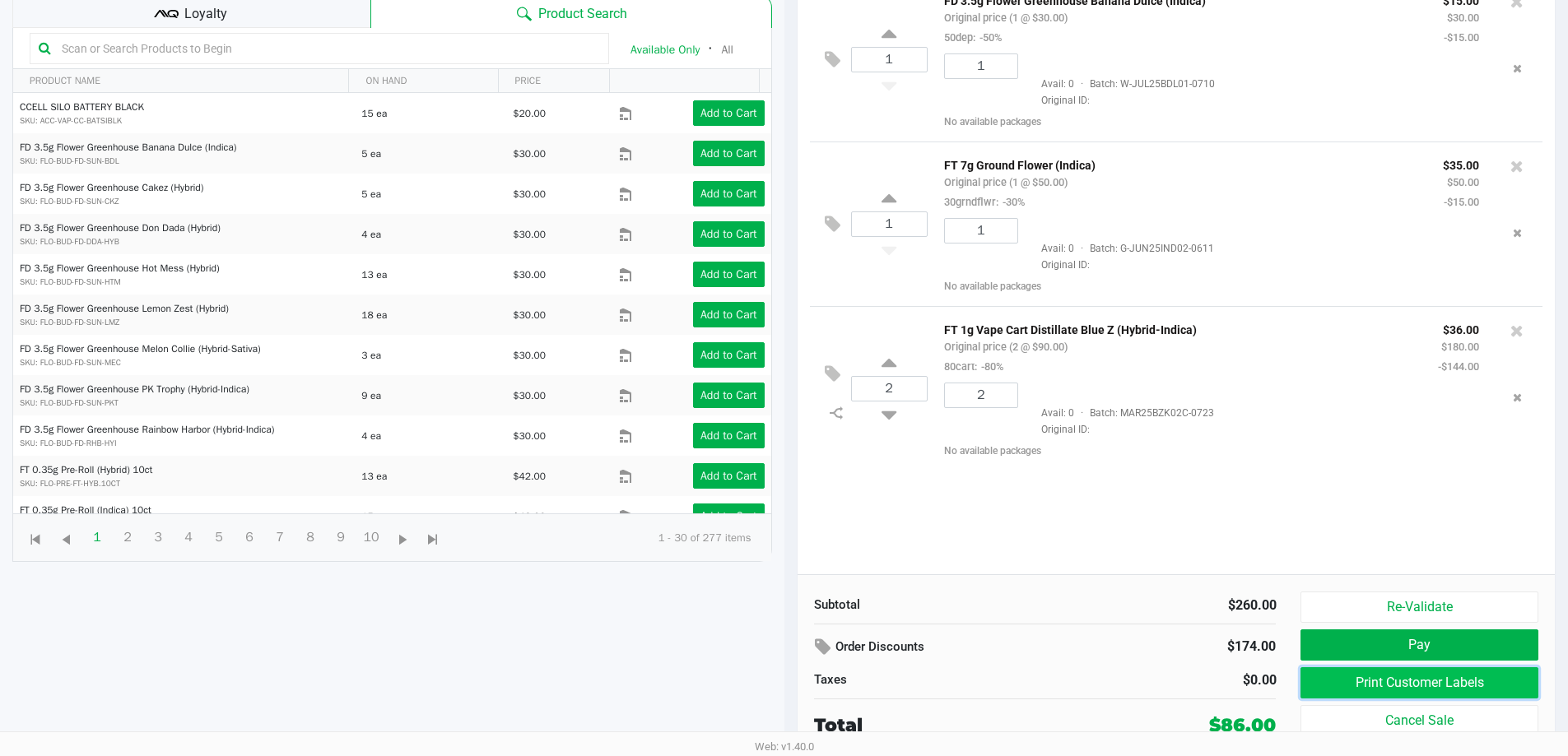 click on "Print Customer Labels" 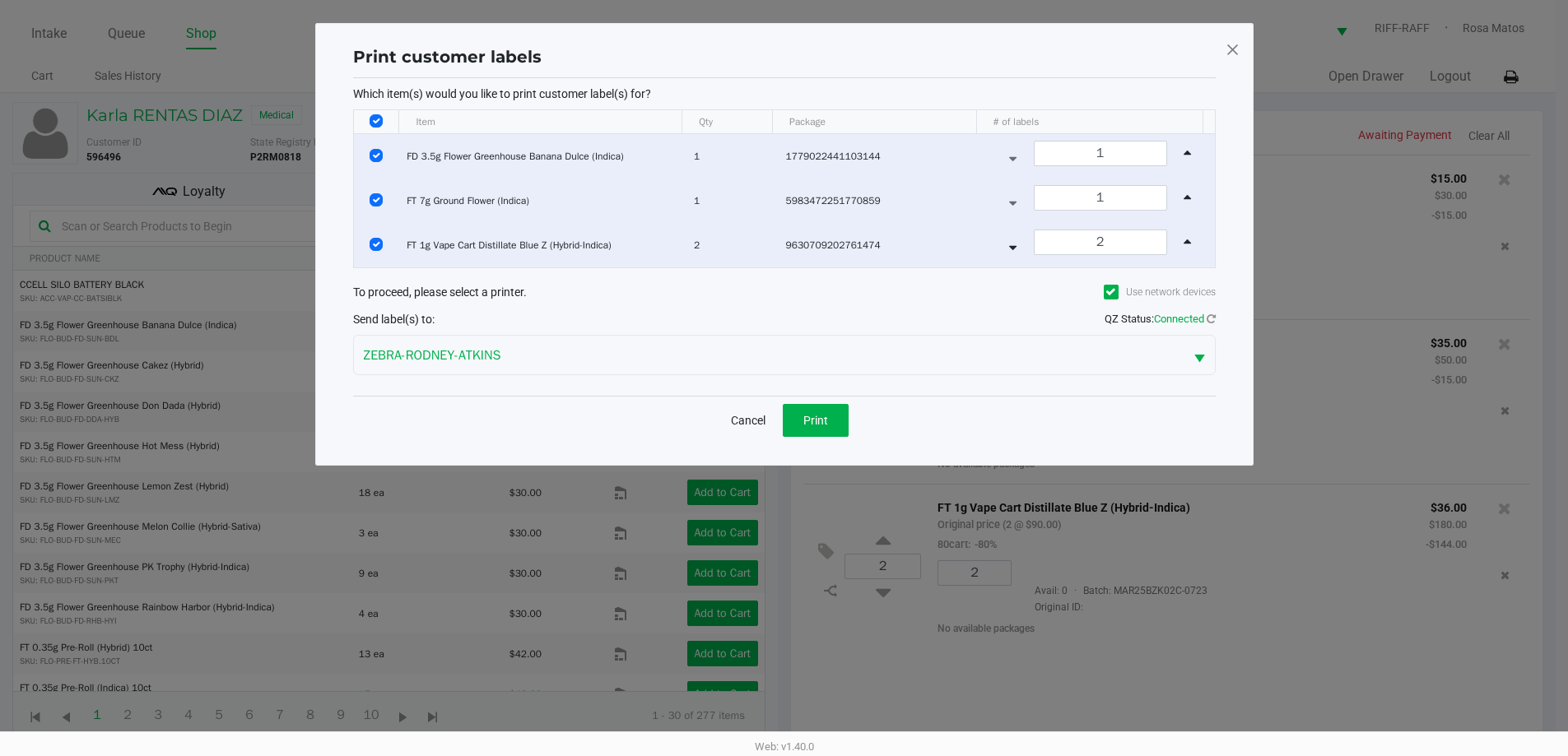 scroll, scrollTop: 0, scrollLeft: 0, axis: both 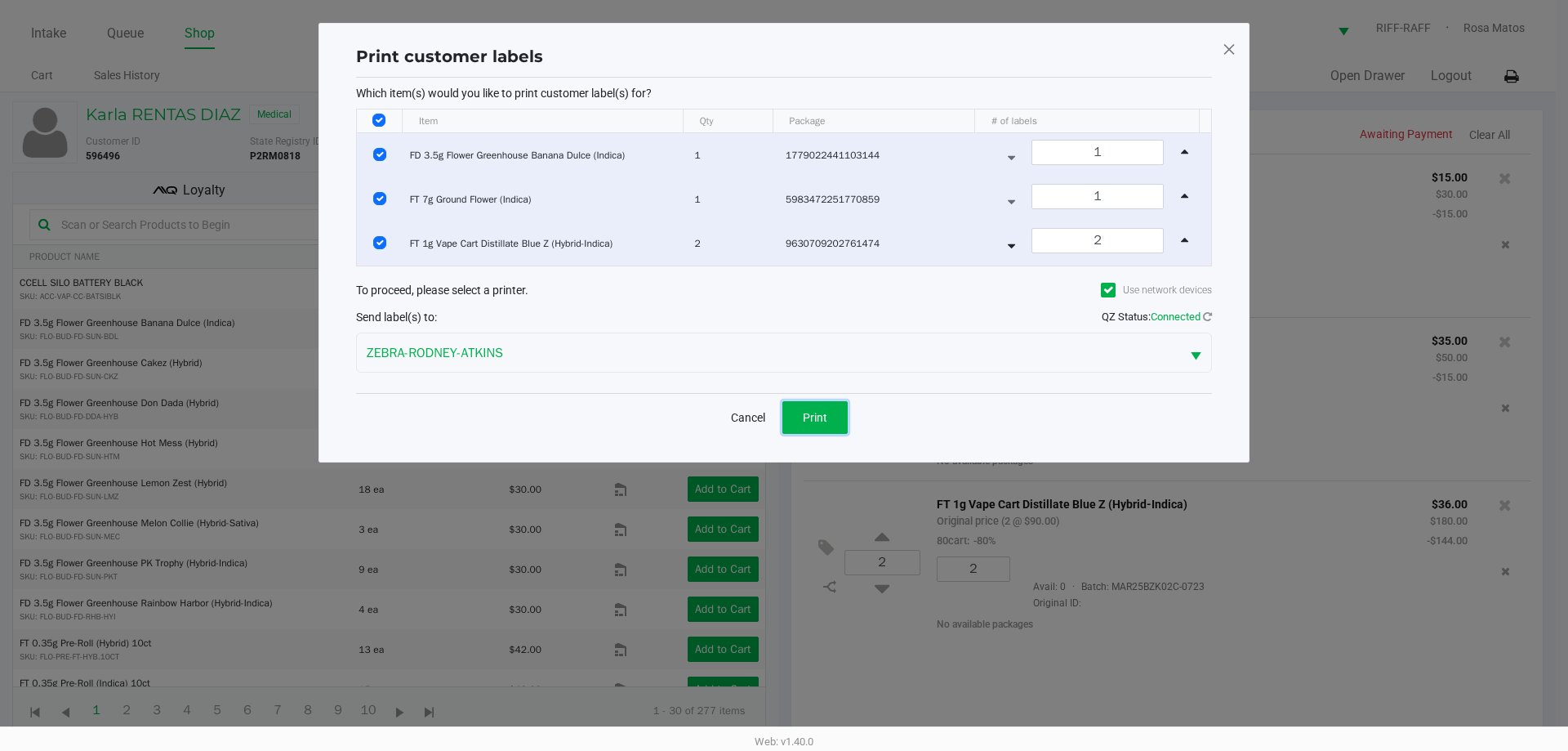 click on "Print" 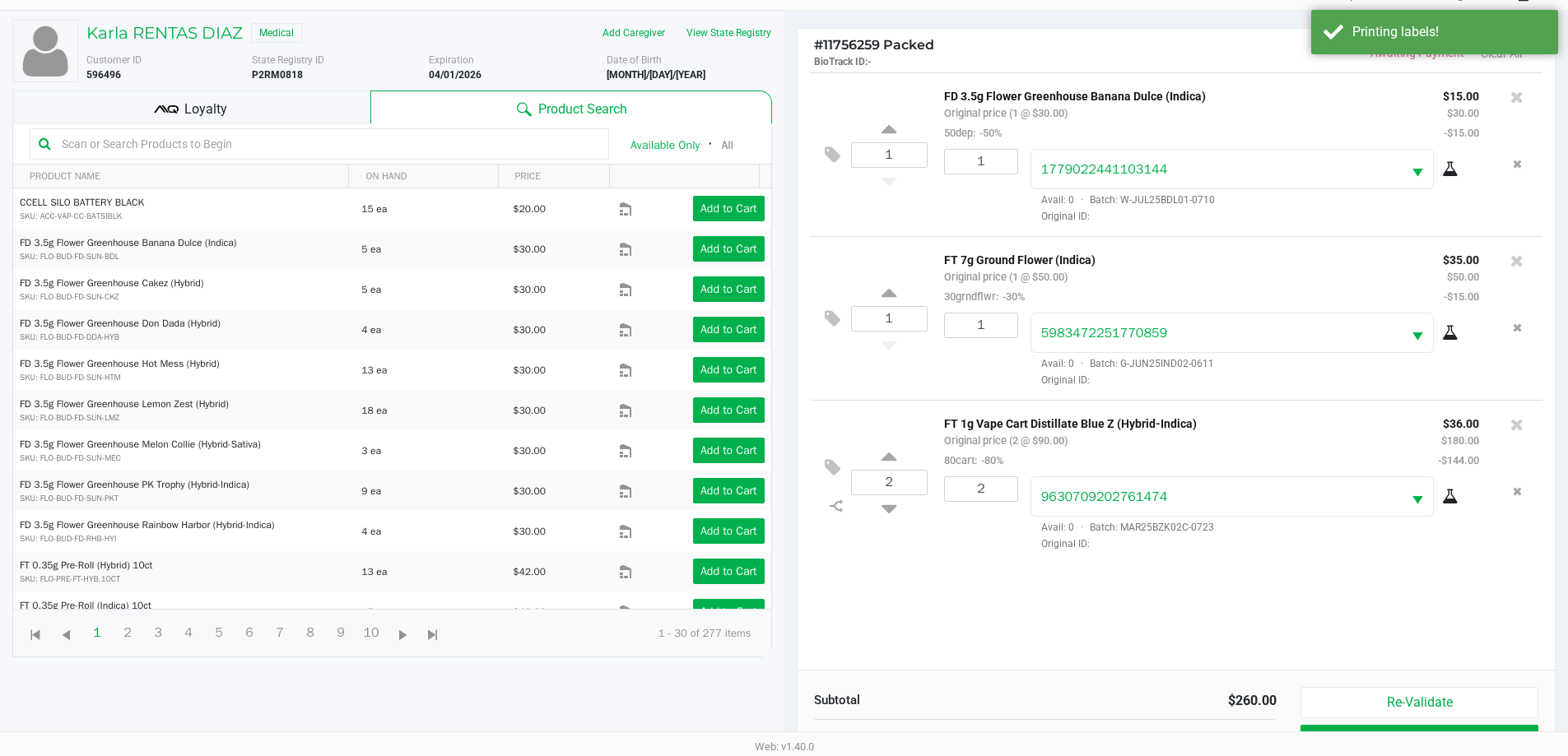 scroll, scrollTop: 0, scrollLeft: 0, axis: both 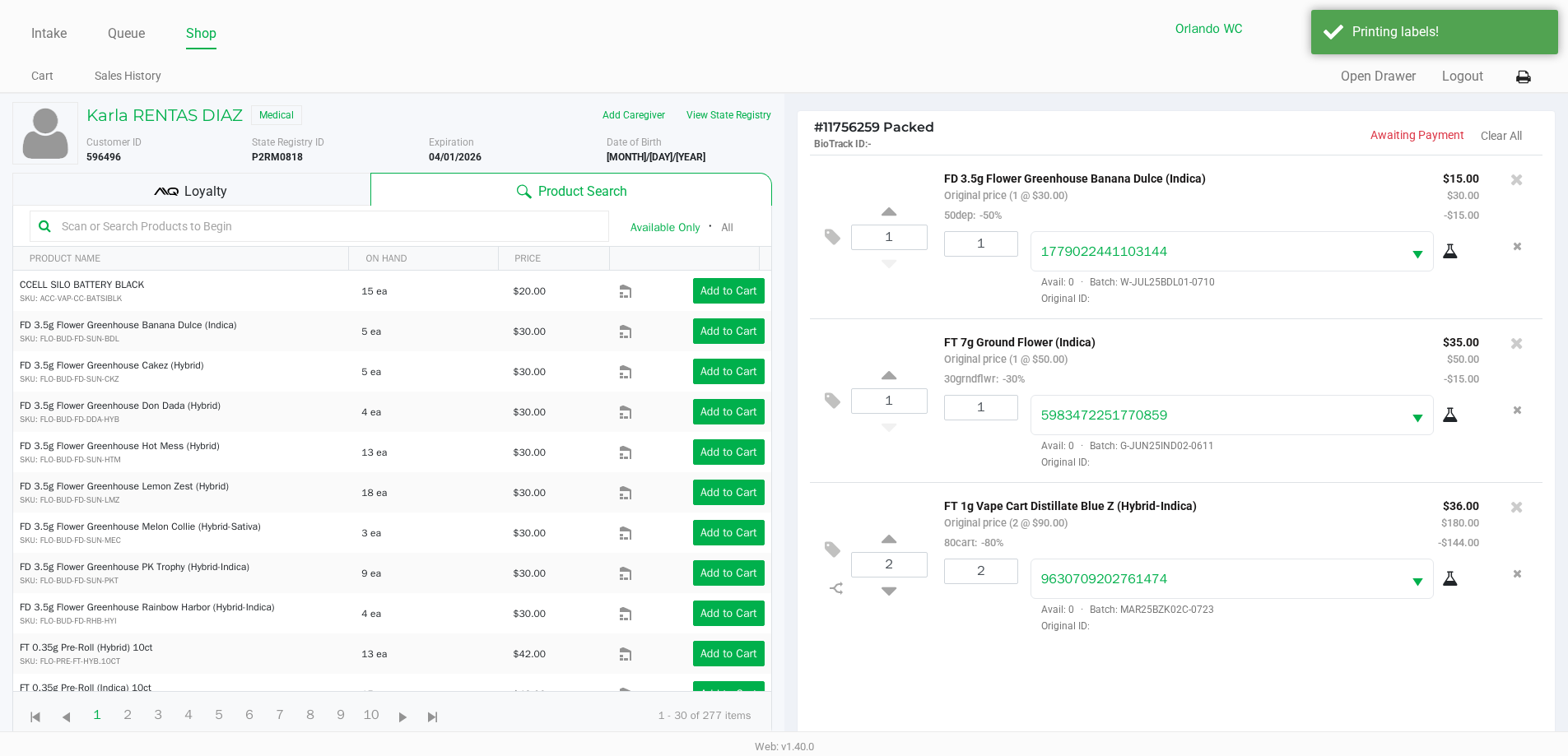 click on "1  FD 3.5g Flower Greenhouse Banana Dulce (Indica)   Original price (1 @ $30.00)  50dep:  -50% $15.00 $30.00 -$15.00 1 1779022441103144  Avail: 0  ·  Batch: W-JUL25BDL01-0710   Original ID:   1  FT 7g Ground Flower (Indica)   Original price (1 @ $50.00)  30grndflwr:  -30% $35.00 $50.00 -$15.00 1 5983472251770859  Avail: 0  ·  Batch: G-JUN25IND02-0611   Original ID:
2  FT 1g Vape Cart Distillate Blue Z (Hybrid-Indica)   Original price (2 @ $90.00)  80cart:  -80% $36.00 $180.00 -$144.00 2 9630709202761474  Avail: 0  ·  Batch: MAR25BZK02C-0723   Original ID:" 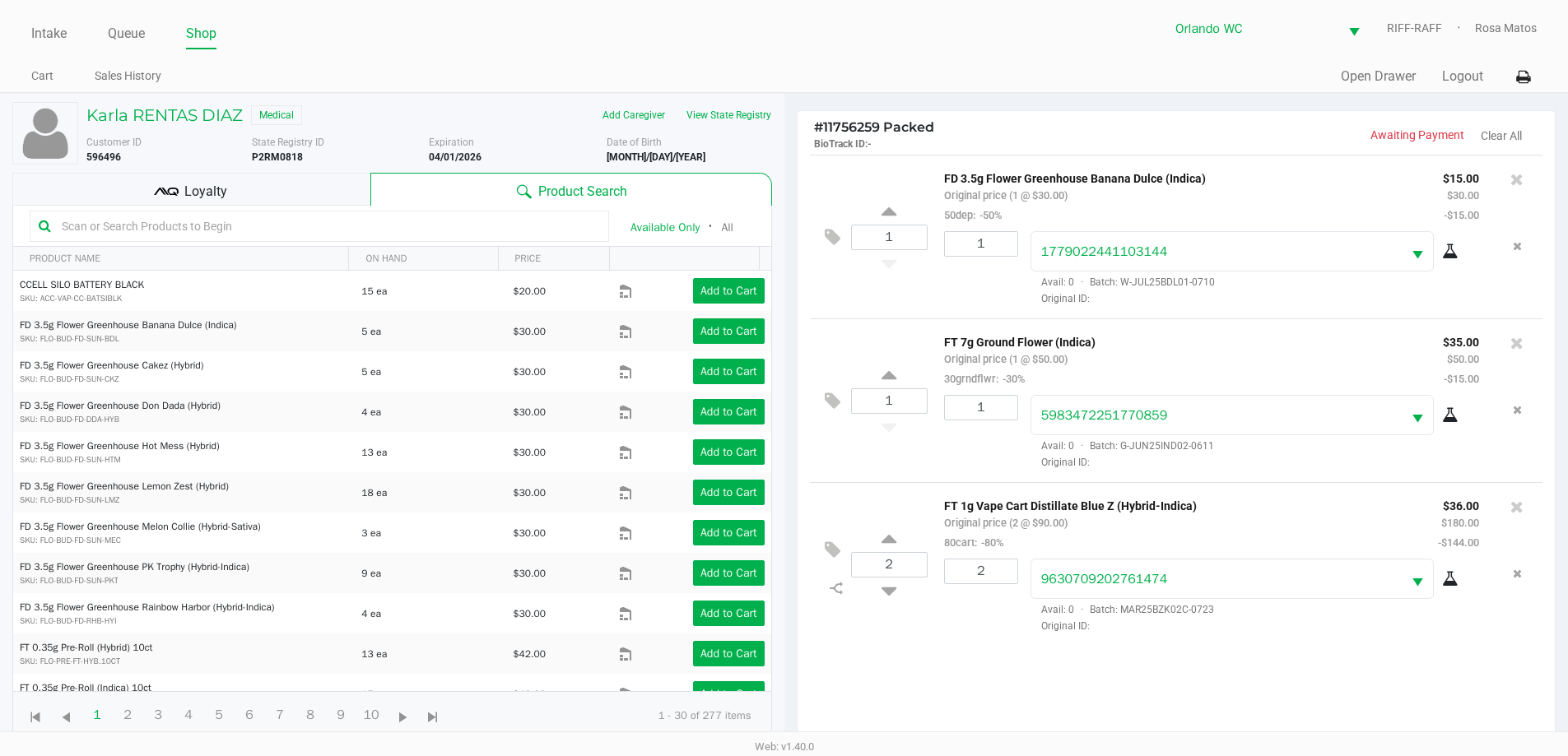 click on "1  FD 3.5g Flower Greenhouse Banana Dulce (Indica)   Original price (1 @ $30.00)  50dep:  -50% $15.00 $30.00 -$15.00 1 1779022441103144  Avail: 0  ·  Batch: W-JUL25BDL01-0710   Original ID:   1  FT 7g Ground Flower (Indica)   Original price (1 @ $50.00)  30grndflwr:  -30% $35.00 $50.00 -$15.00 1 5983472251770859  Avail: 0  ·  Batch: G-JUN25IND02-0611   Original ID:
2  FT 1g Vape Cart Distillate Blue Z (Hybrid-Indica)   Original price (2 @ $90.00)  80cart:  -80% $36.00 $180.00 -$144.00 2 9630709202761474  Avail: 0  ·  Batch: MAR25BZK02C-0723   Original ID:" 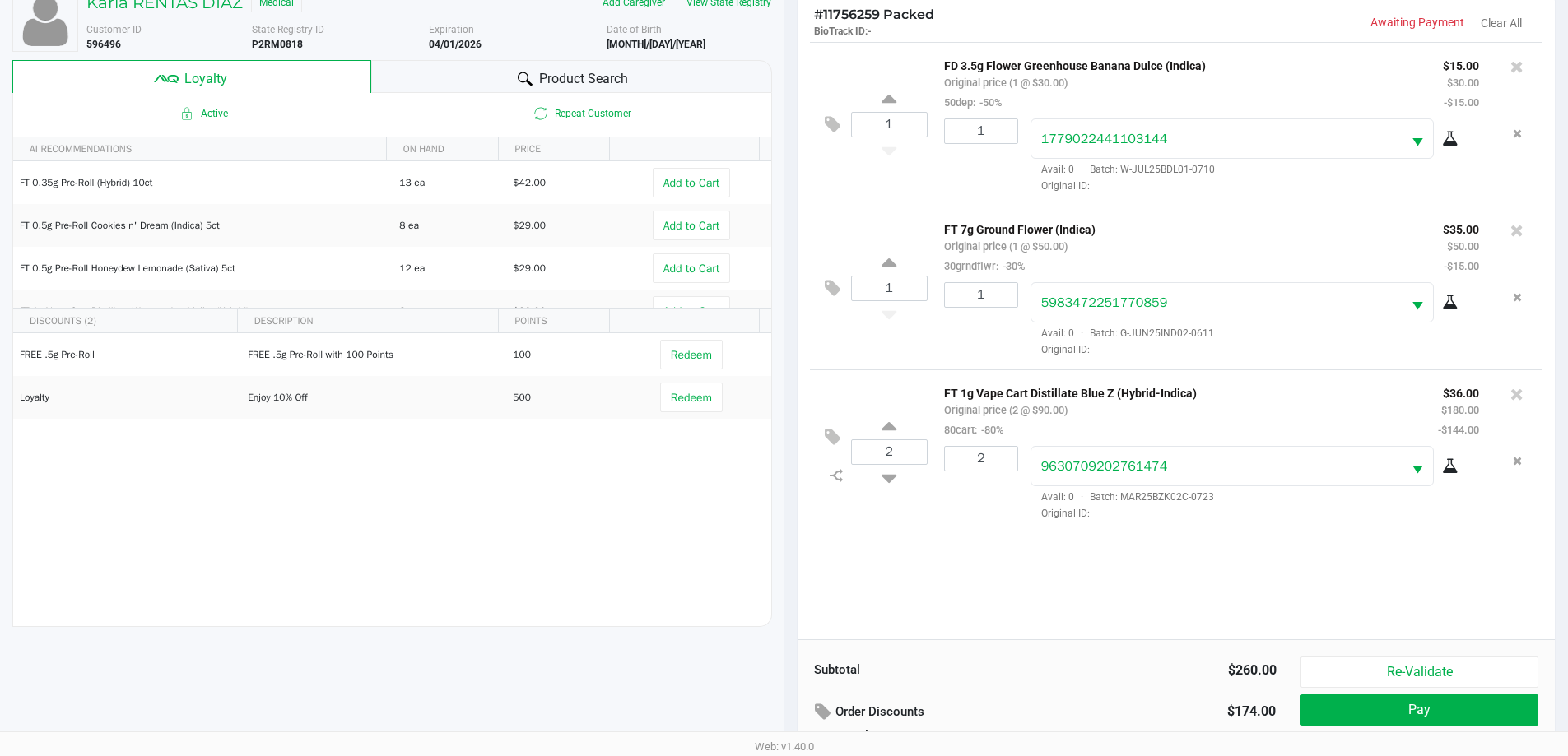 scroll, scrollTop: 197, scrollLeft: 0, axis: vertical 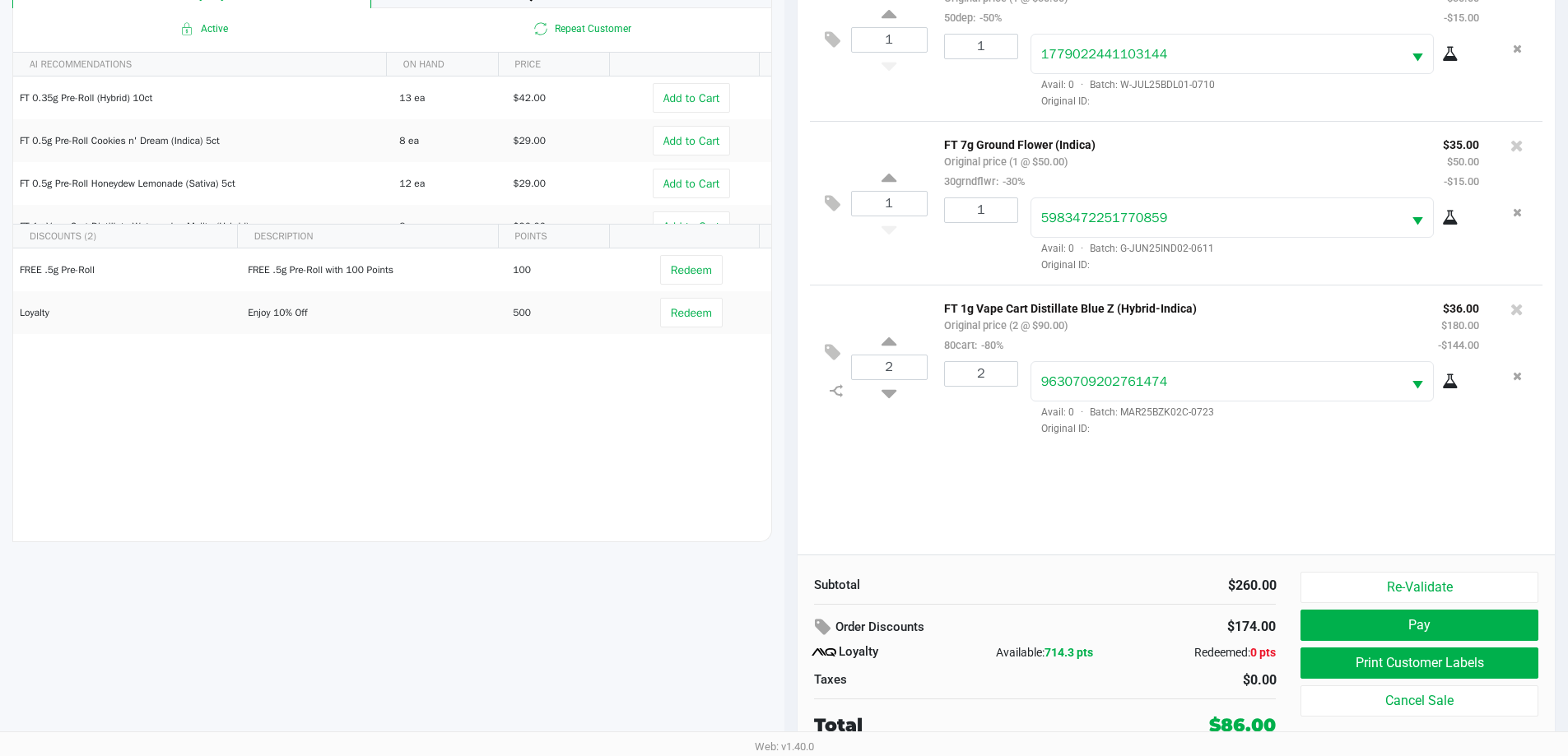 drag, startPoint x: 1135, startPoint y: 659, endPoint x: 1126, endPoint y: 657, distance: 9.21954 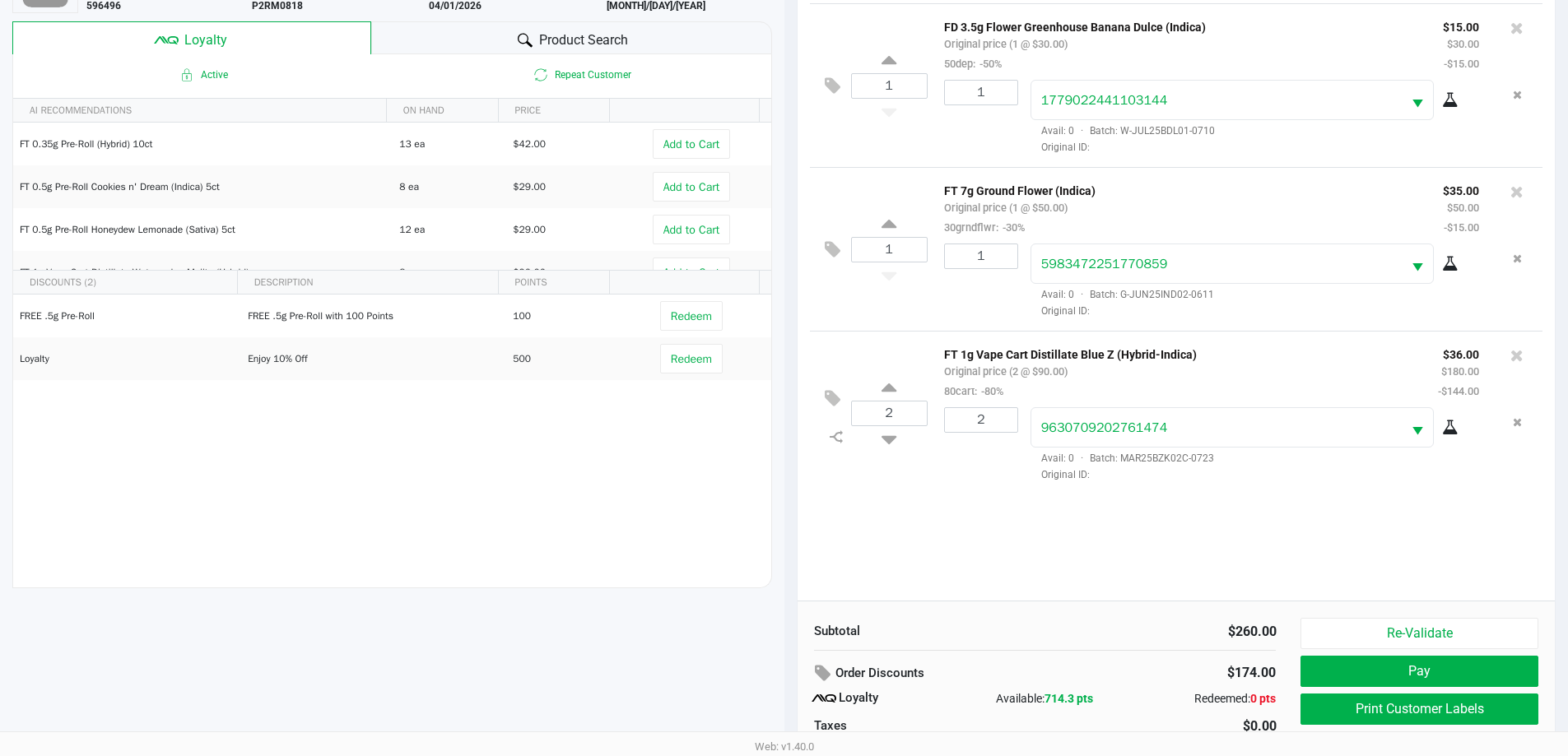 scroll, scrollTop: 197, scrollLeft: 0, axis: vertical 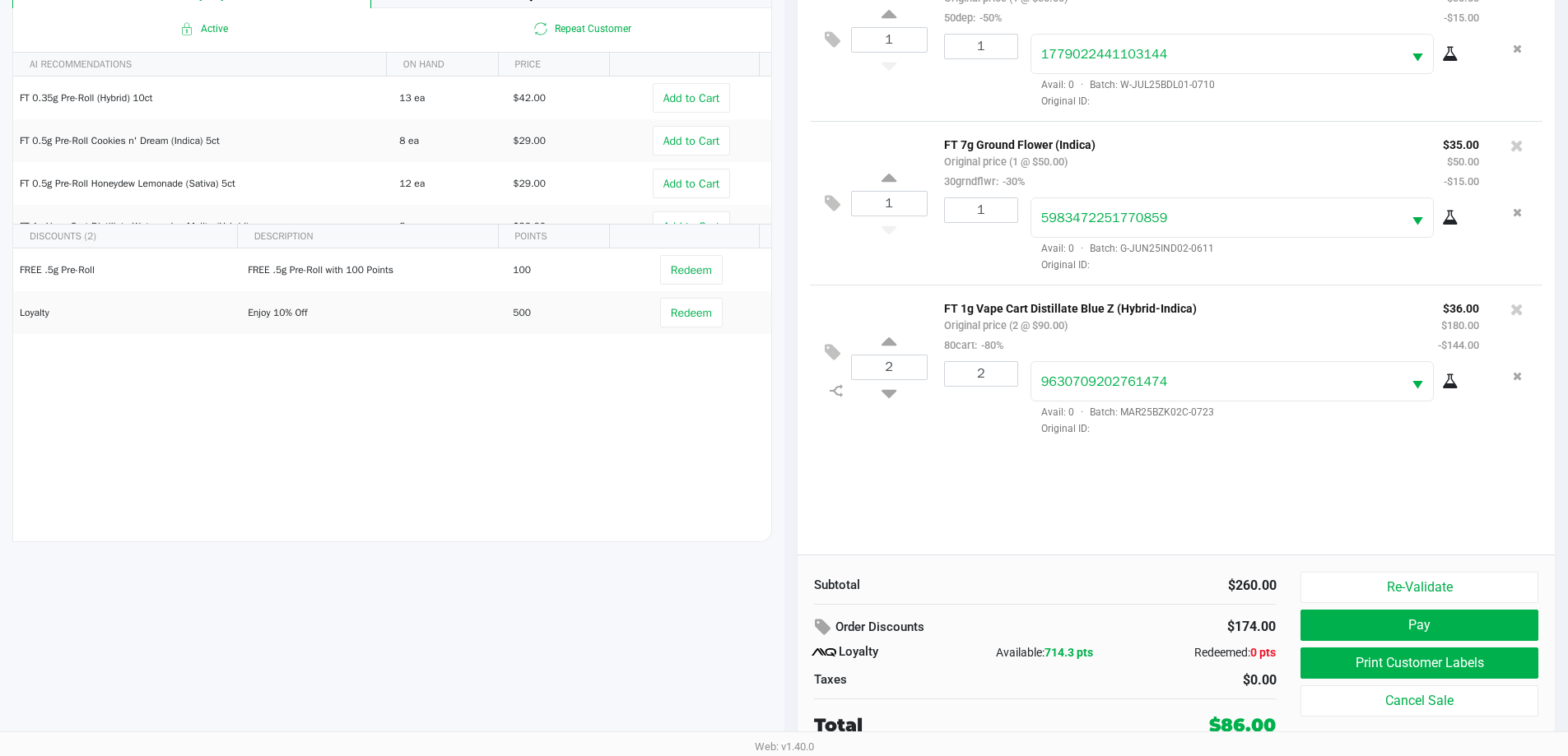 click on "Subtotal   $260.00   Order Discounts   $174.00
Loyalty   Available:   714.3 pts   Redeemed:   0 pts   Taxes   $0.00   Total   $86.00" 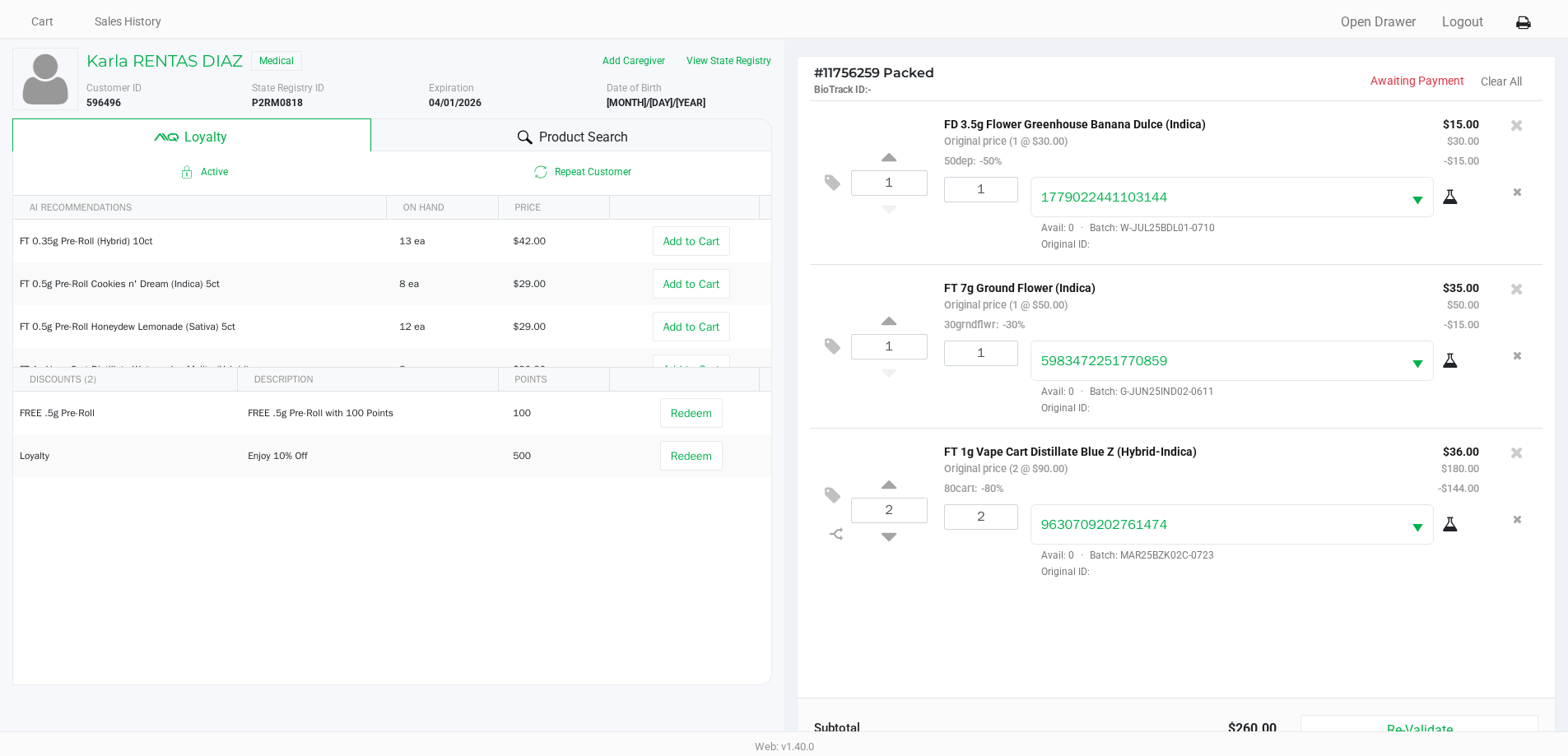 scroll, scrollTop: 0, scrollLeft: 0, axis: both 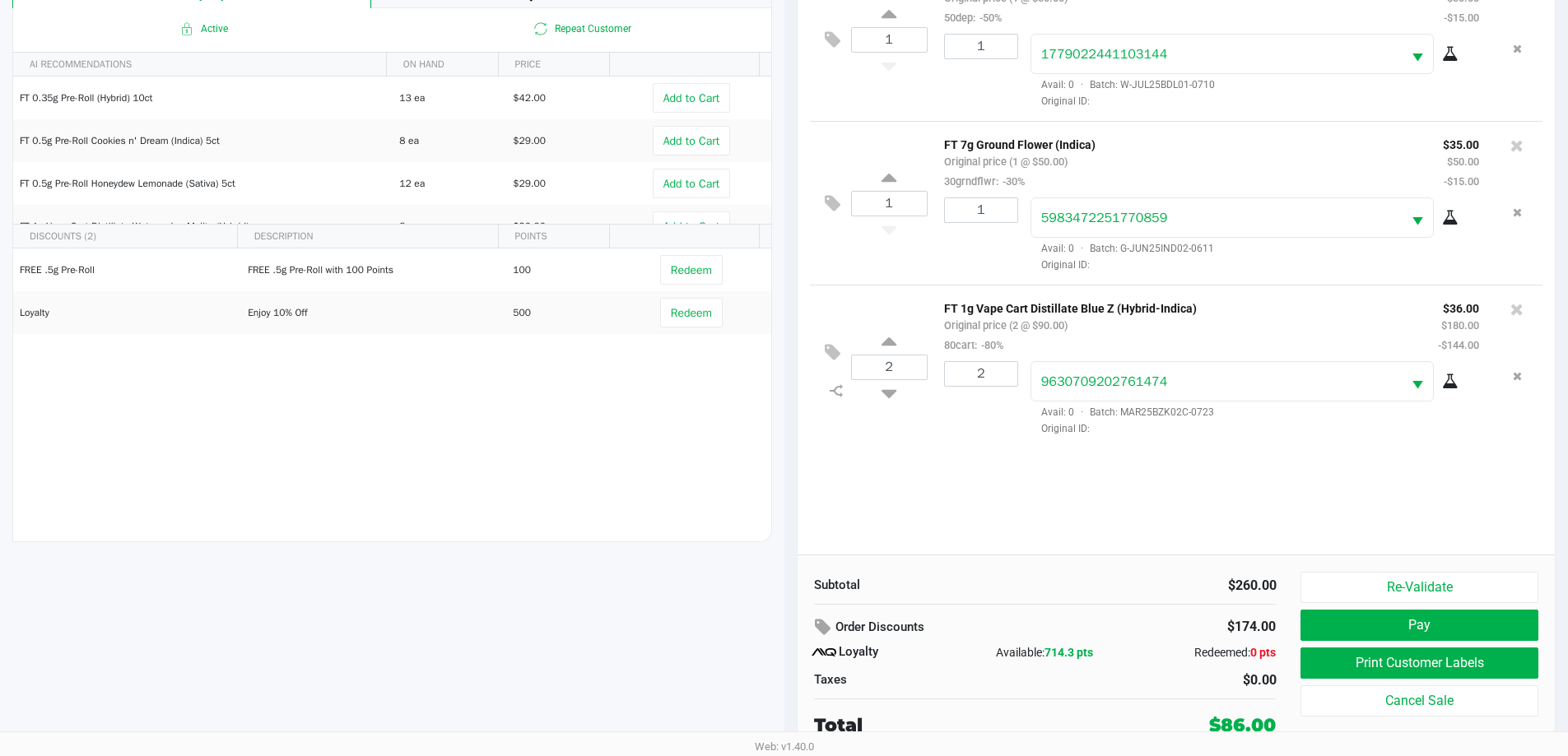 click on "Order Discounts" 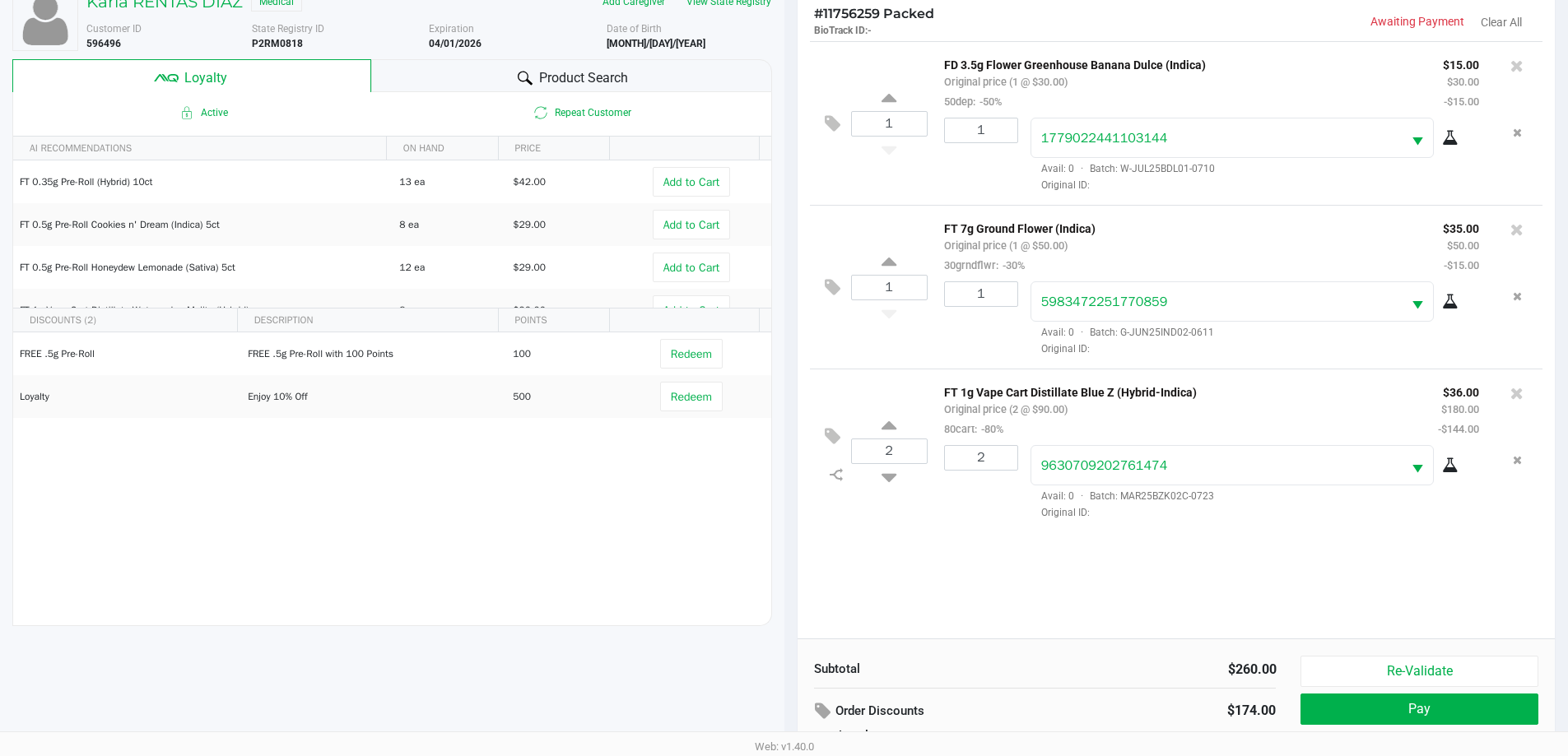 scroll, scrollTop: 197, scrollLeft: 0, axis: vertical 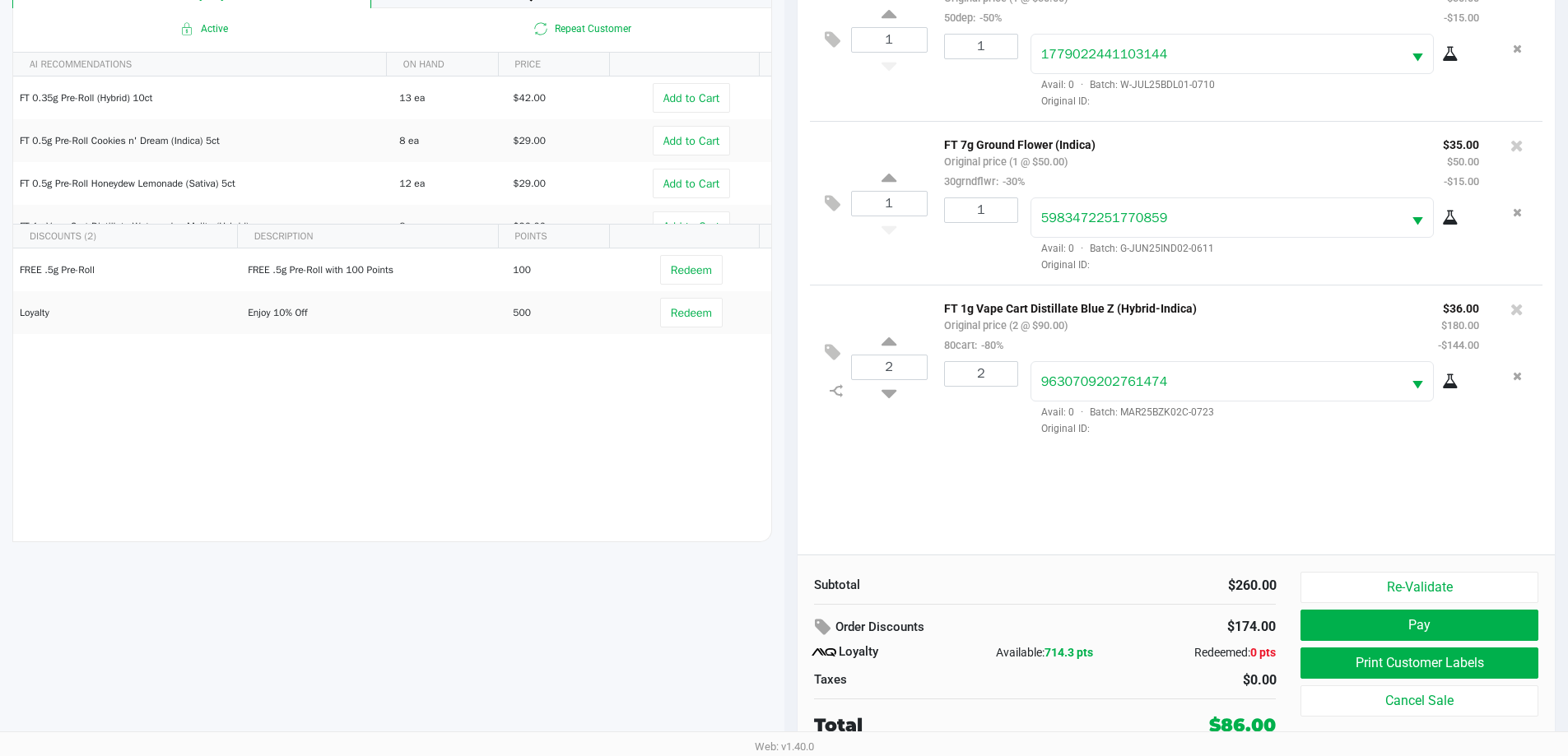 click 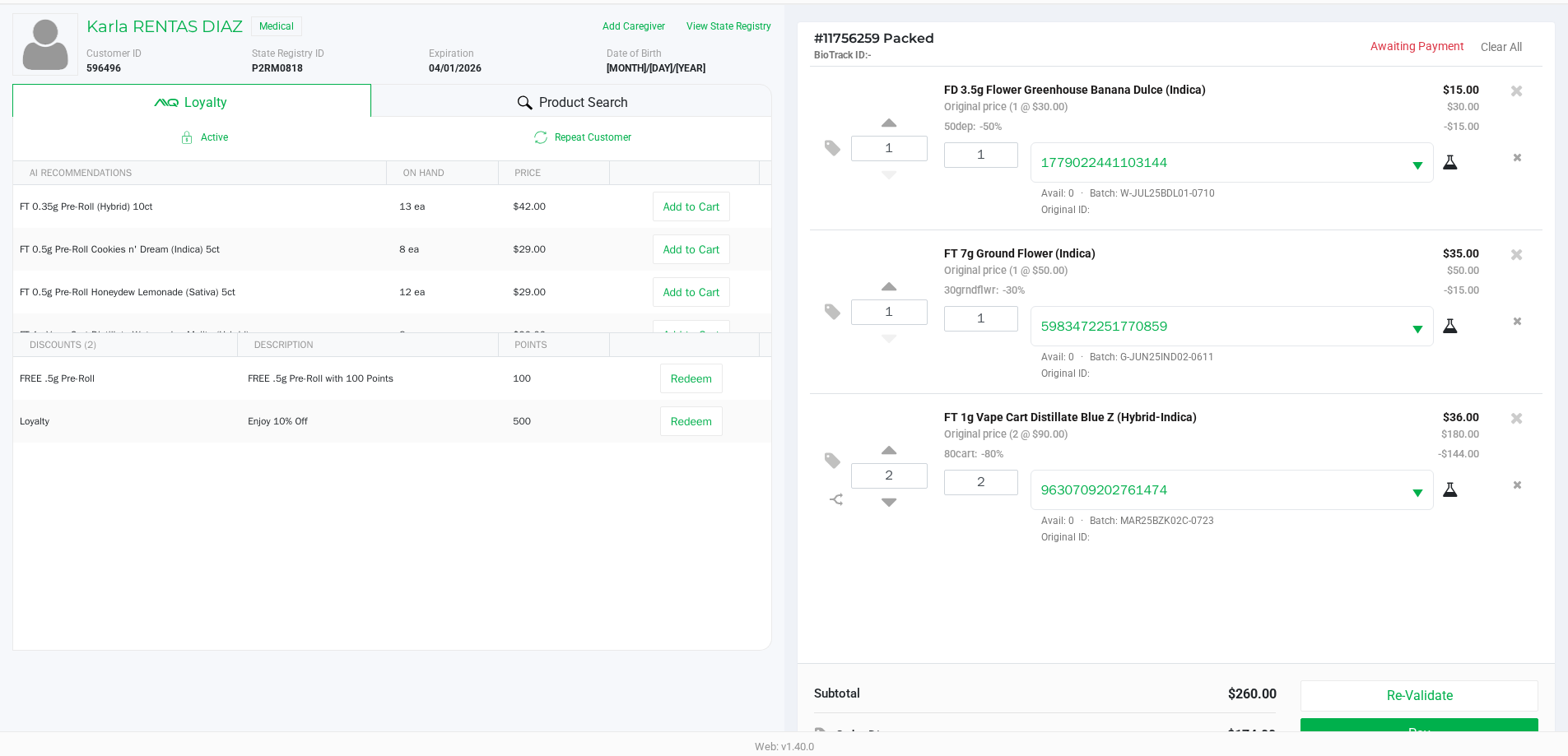 scroll, scrollTop: 0, scrollLeft: 0, axis: both 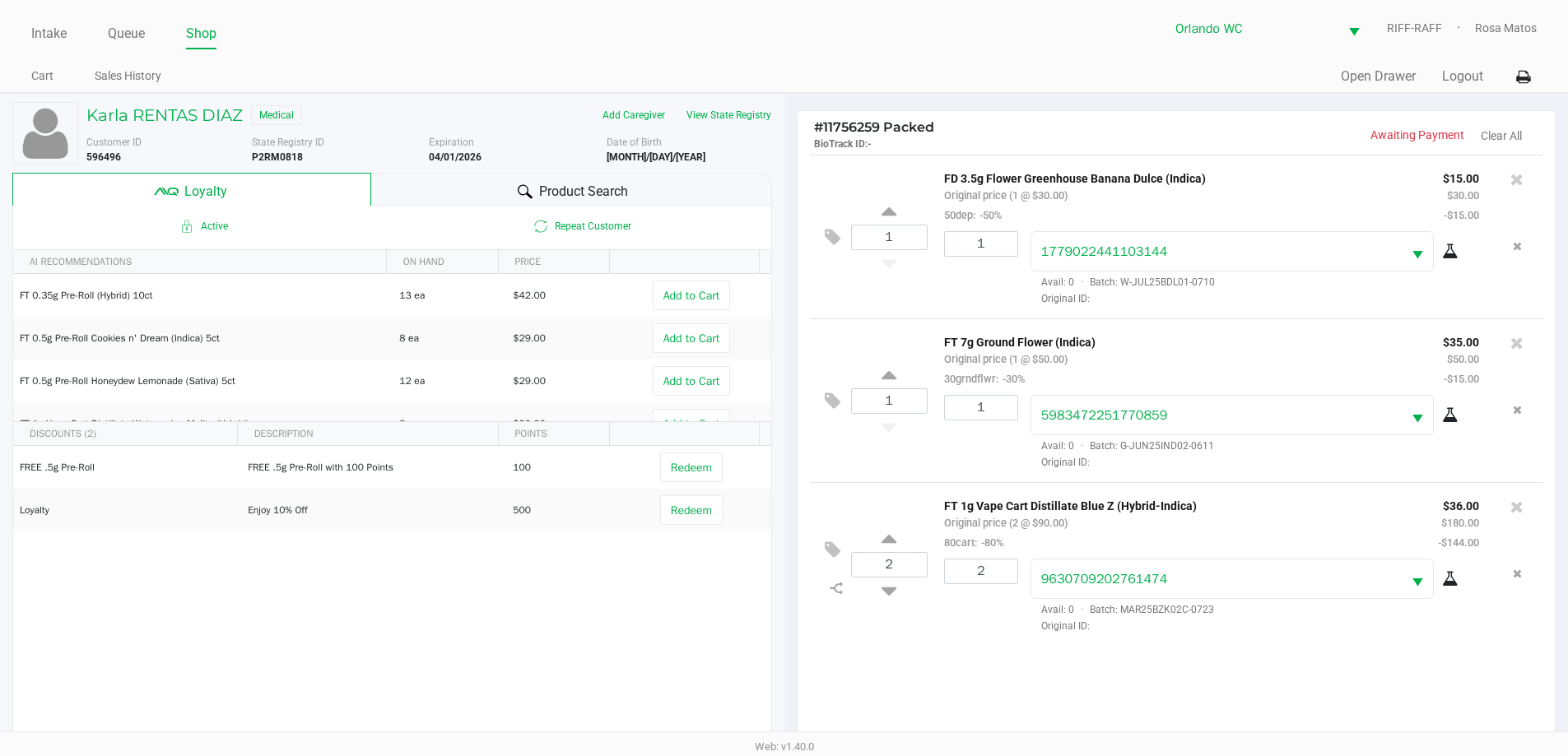 click on "1  FD 3.5g Flower Greenhouse Banana Dulce (Indica)   Original price (1 @ $30.00)  50dep:  -50% $15.00 $30.00 -$15.00 1 1779022441103144  Avail: 0  ·  Batch: W-JUL25BDL01-0710   Original ID:   1  FT 7g Ground Flower (Indica)   Original price (1 @ $50.00)  30grndflwr:  -30% $35.00 $50.00 -$15.00 1 5983472251770859  Avail: 0  ·  Batch: G-JUN25IND02-0611   Original ID:
2  FT 1g Vape Cart Distillate Blue Z (Hybrid-Indica)   Original price (2 @ $90.00)  80cart:  -80% $36.00 $180.00 -$144.00 2 9630709202761474  Avail: 0  ·  Batch: MAR25BZK02C-0723   Original ID:" 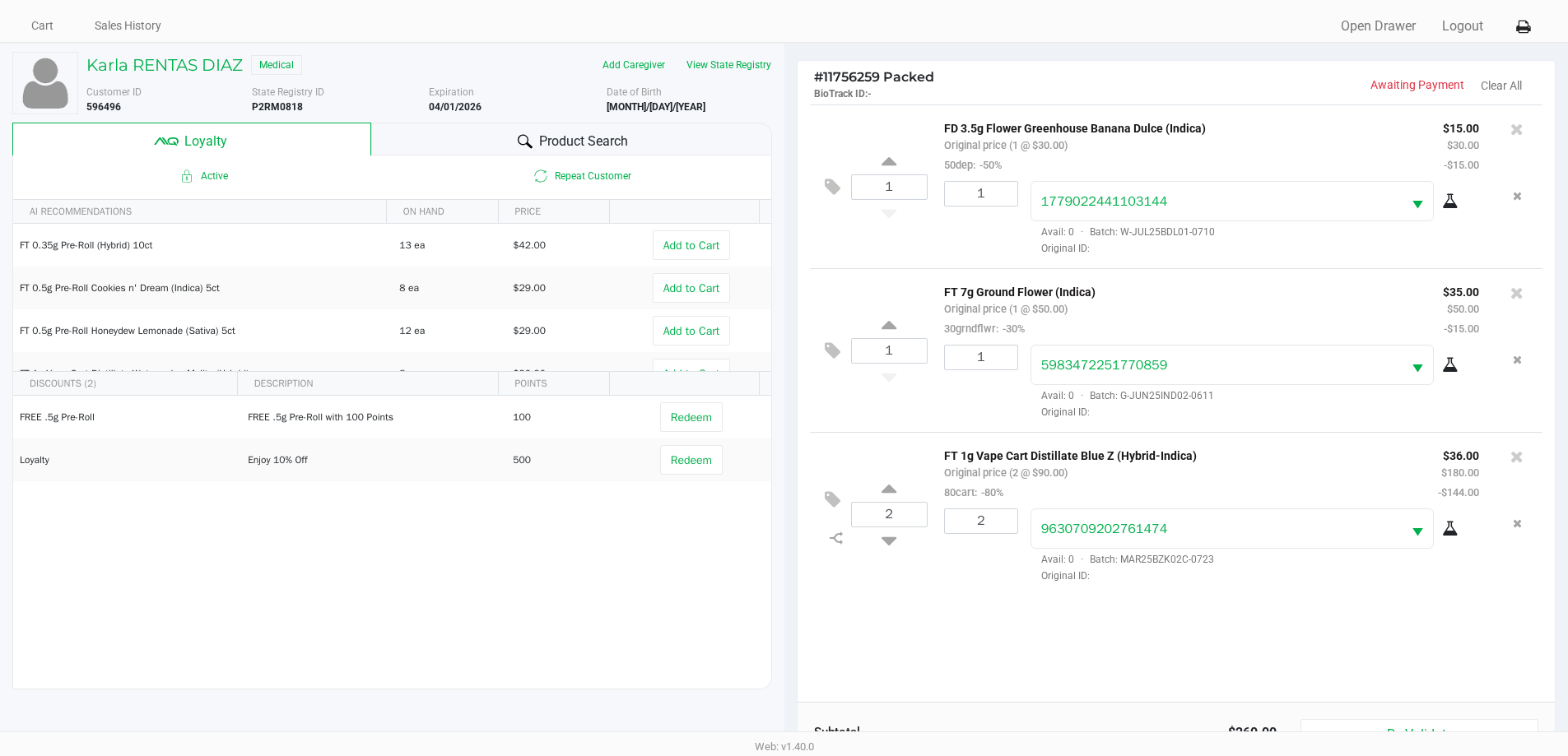 scroll, scrollTop: 0, scrollLeft: 0, axis: both 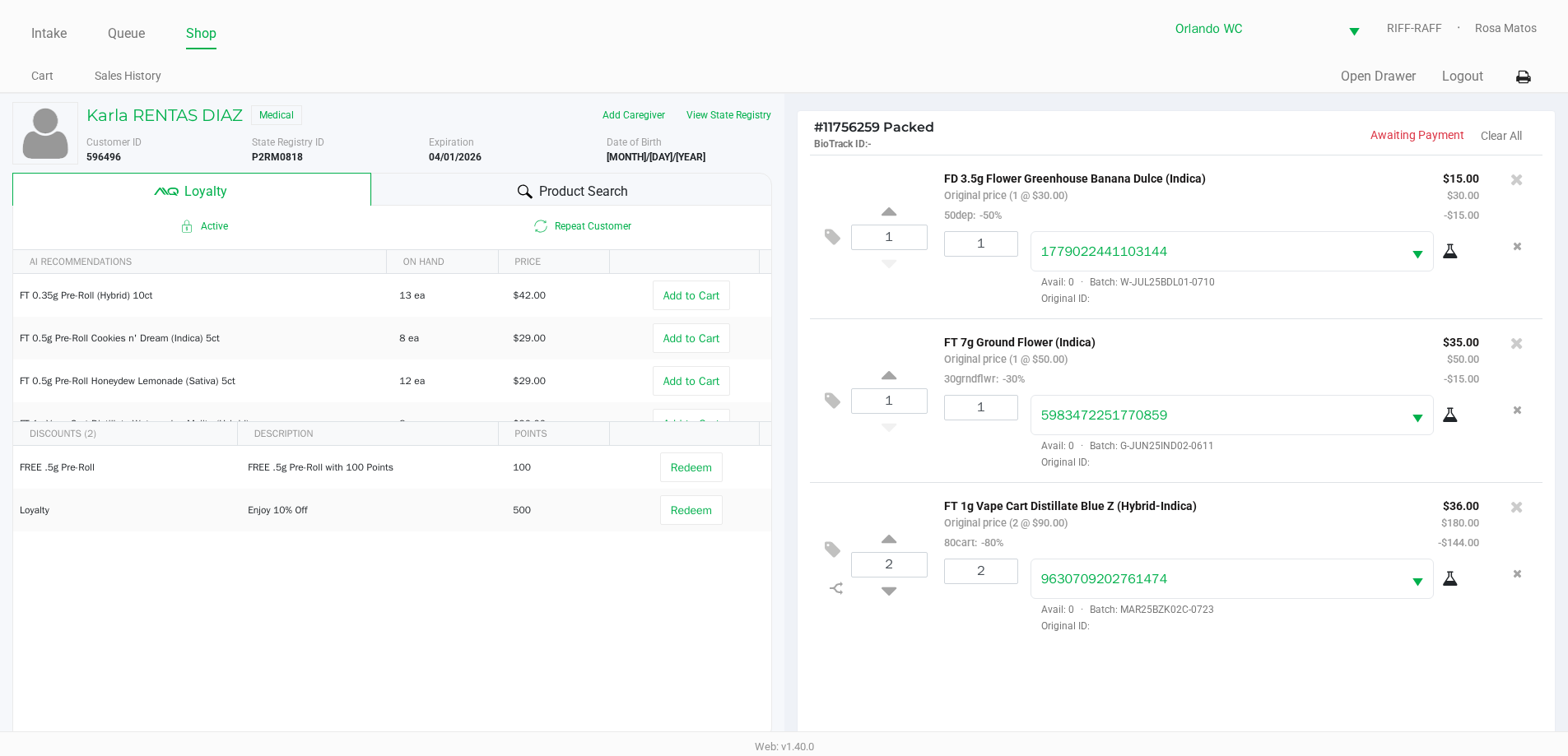 click on "Product Search" 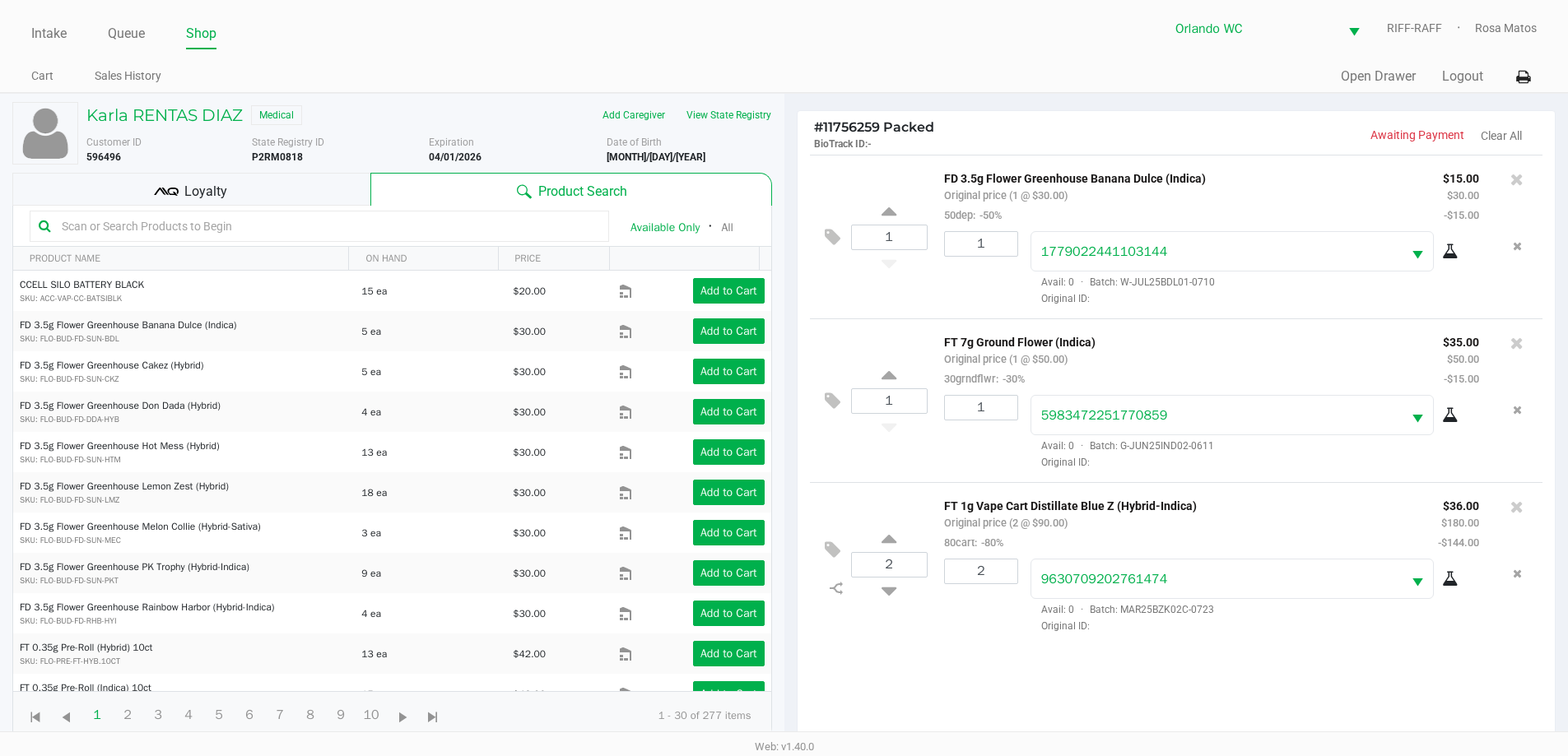 click 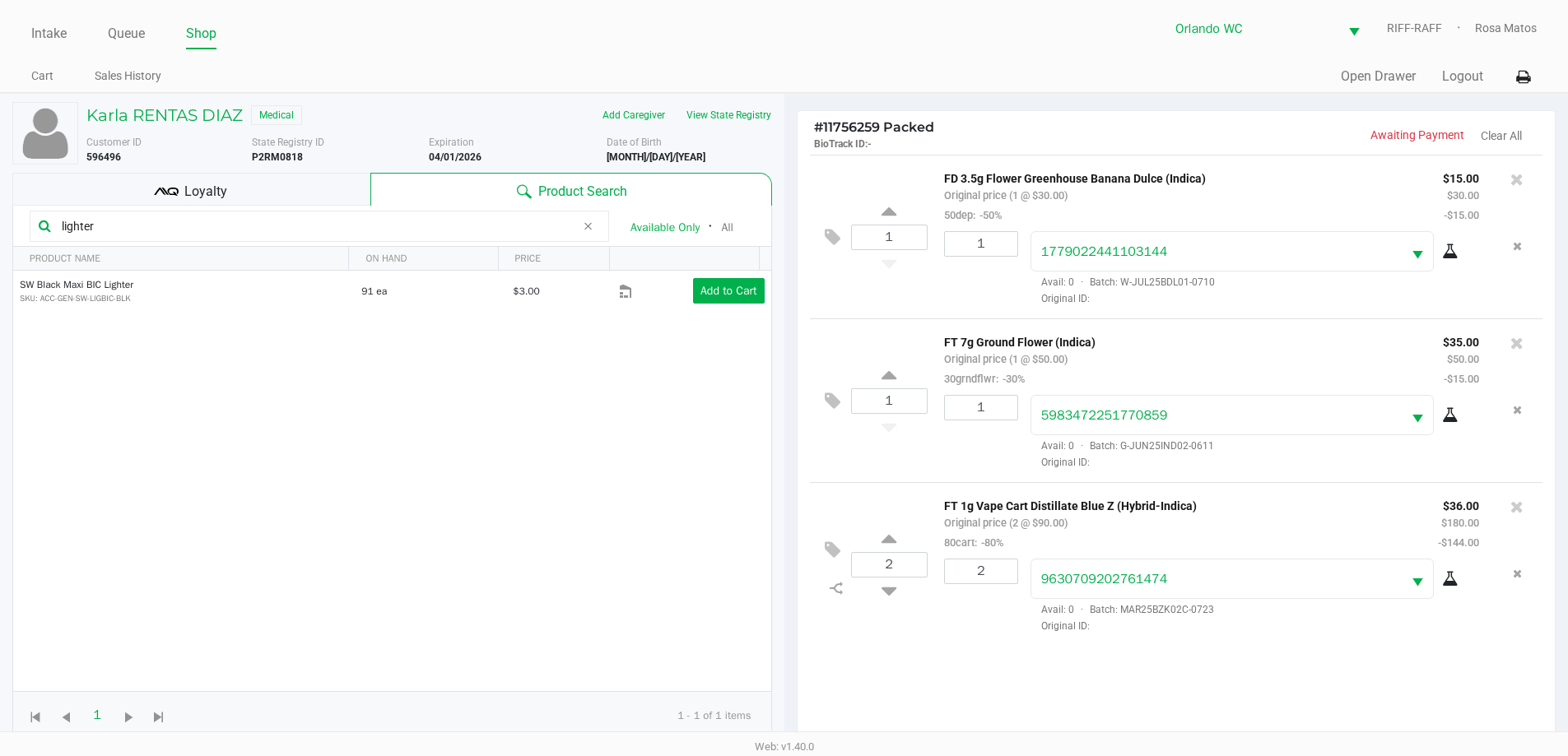 type on "lighter" 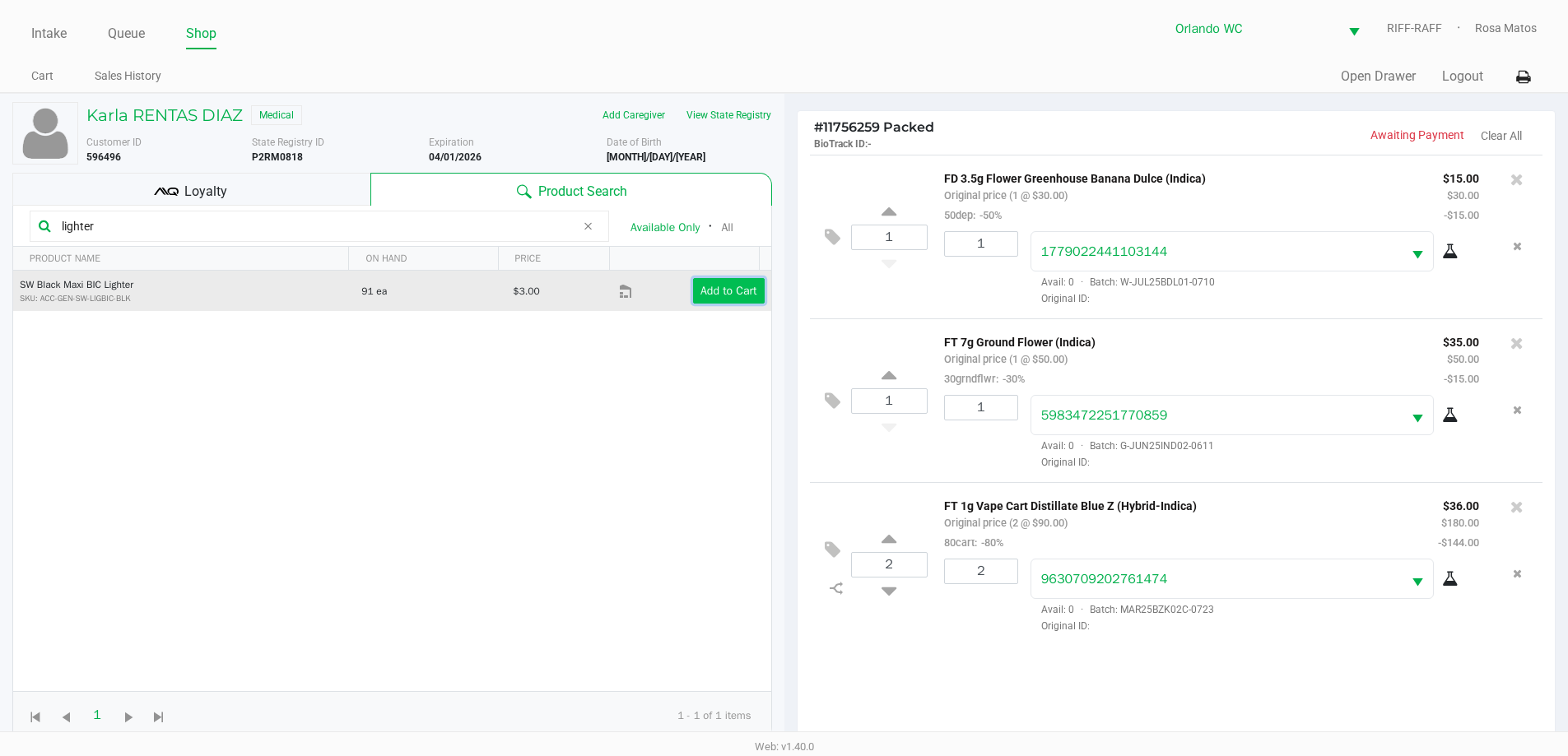 click on "Add to Cart" 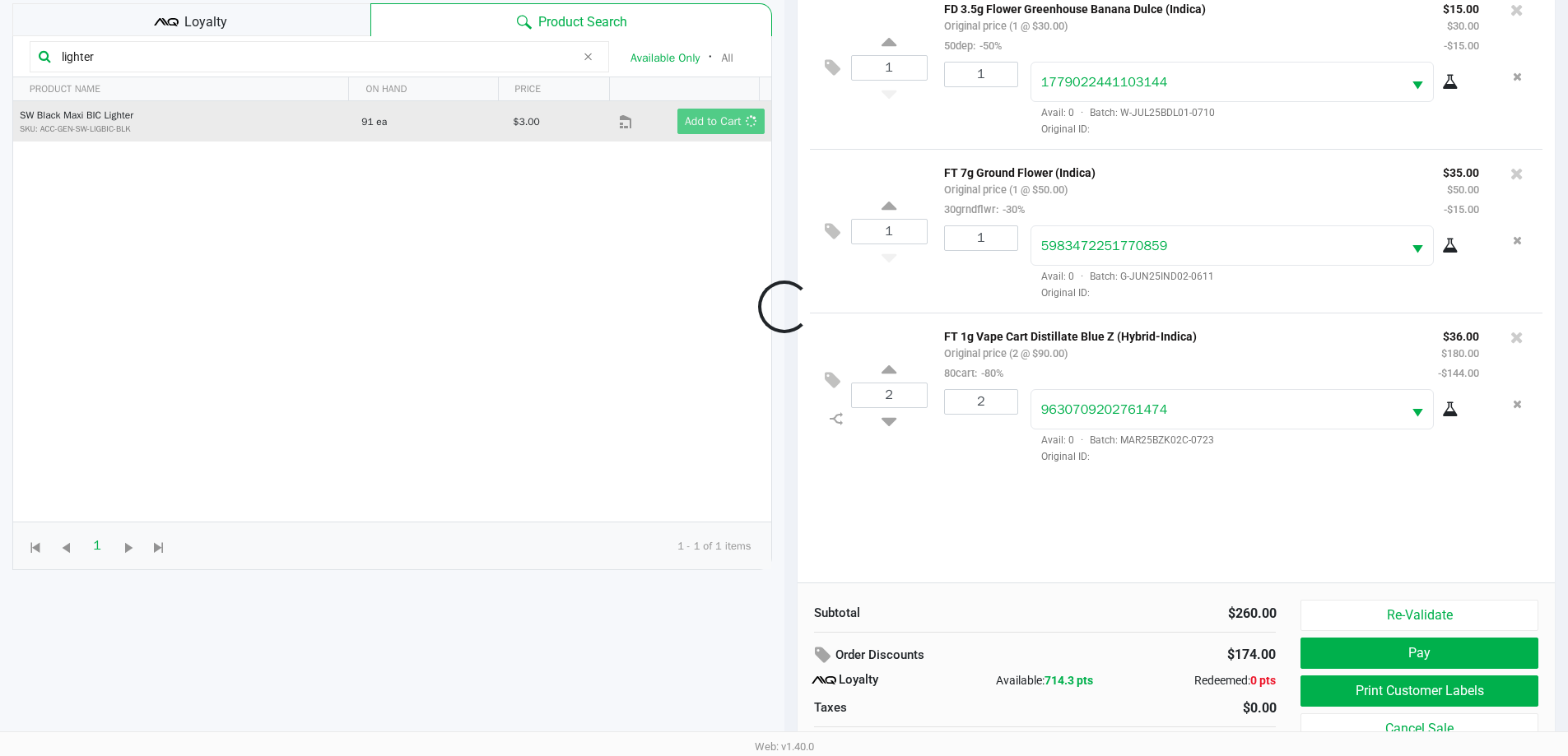 scroll, scrollTop: 197, scrollLeft: 0, axis: vertical 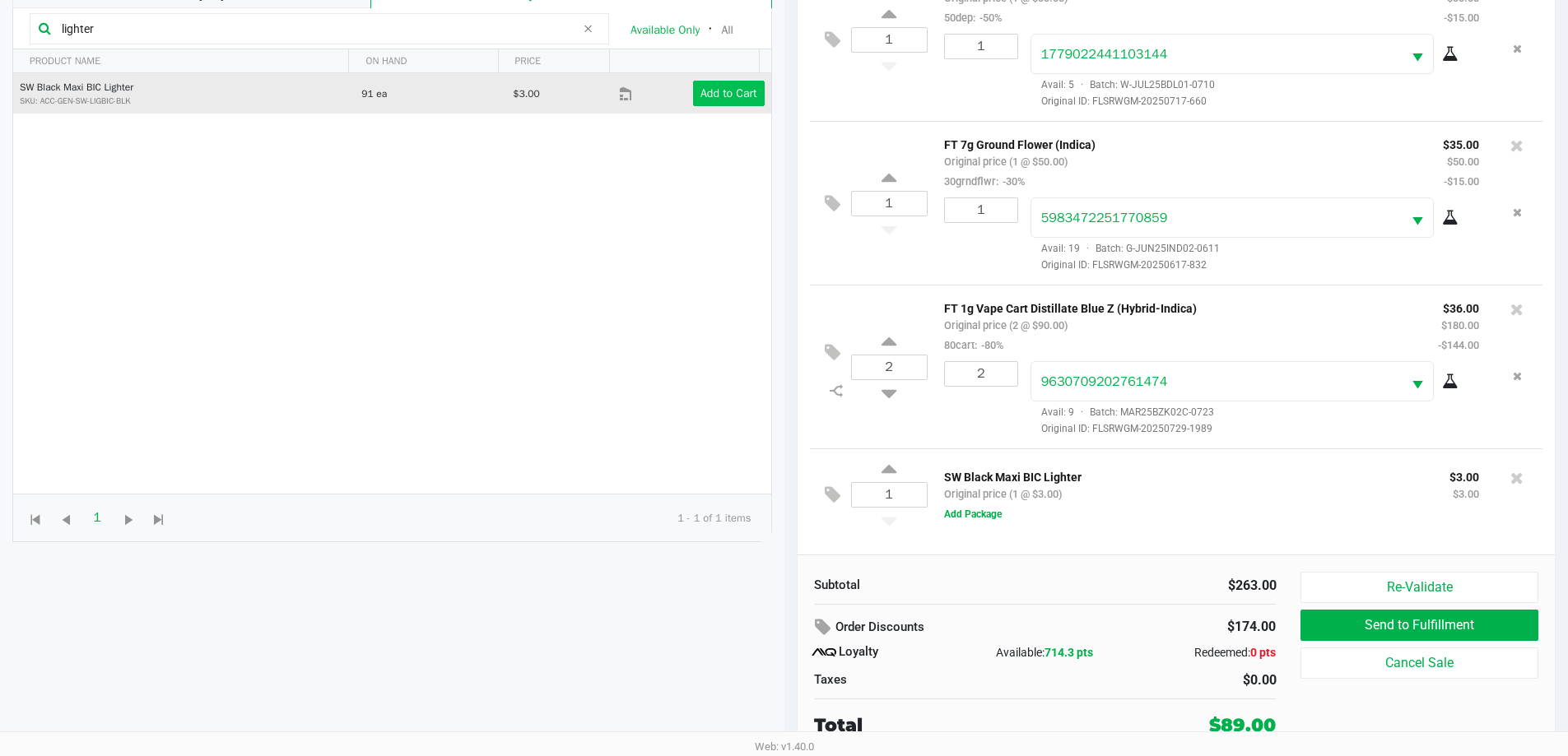click on "Add Package" 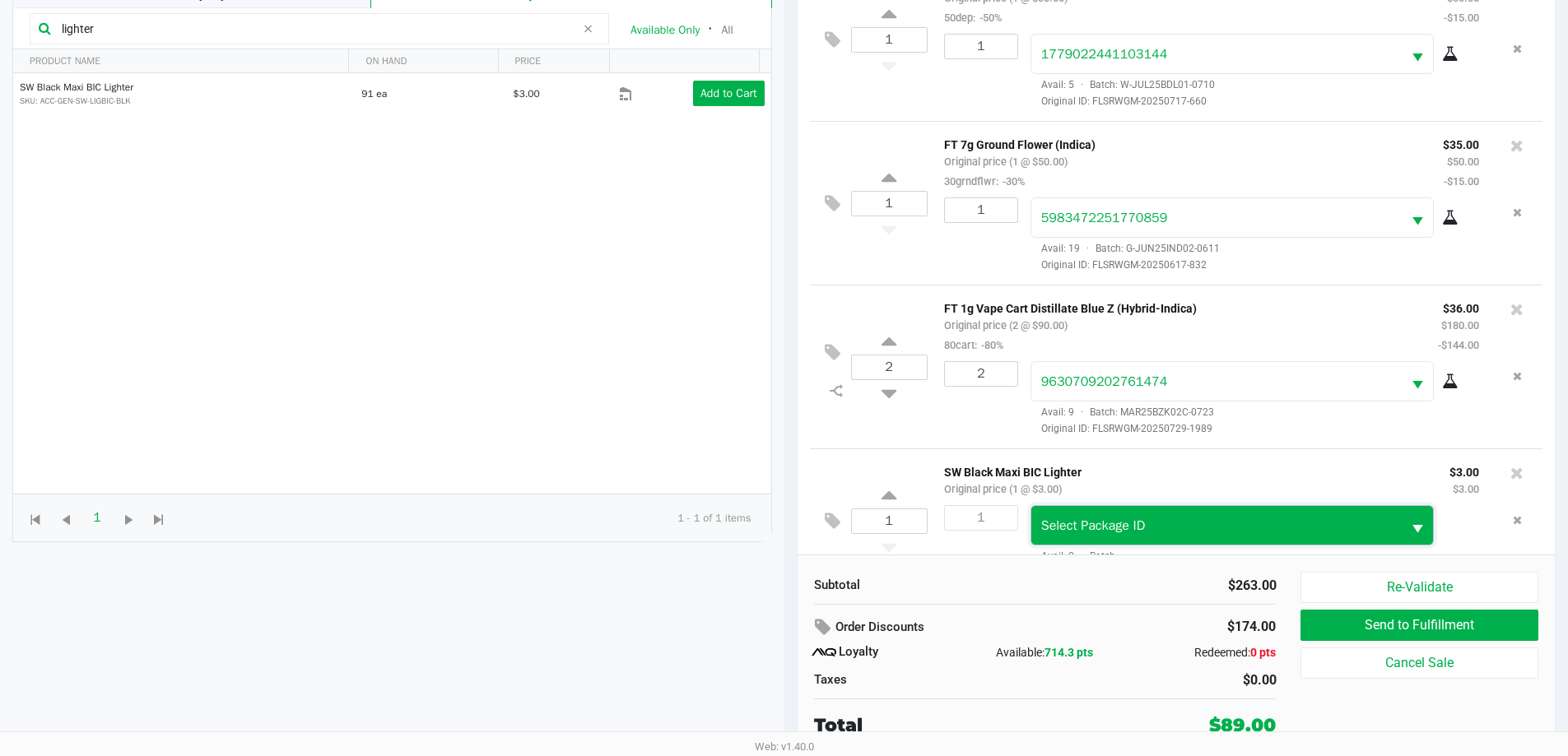 click on "Select Package ID" at bounding box center [1217, 526] 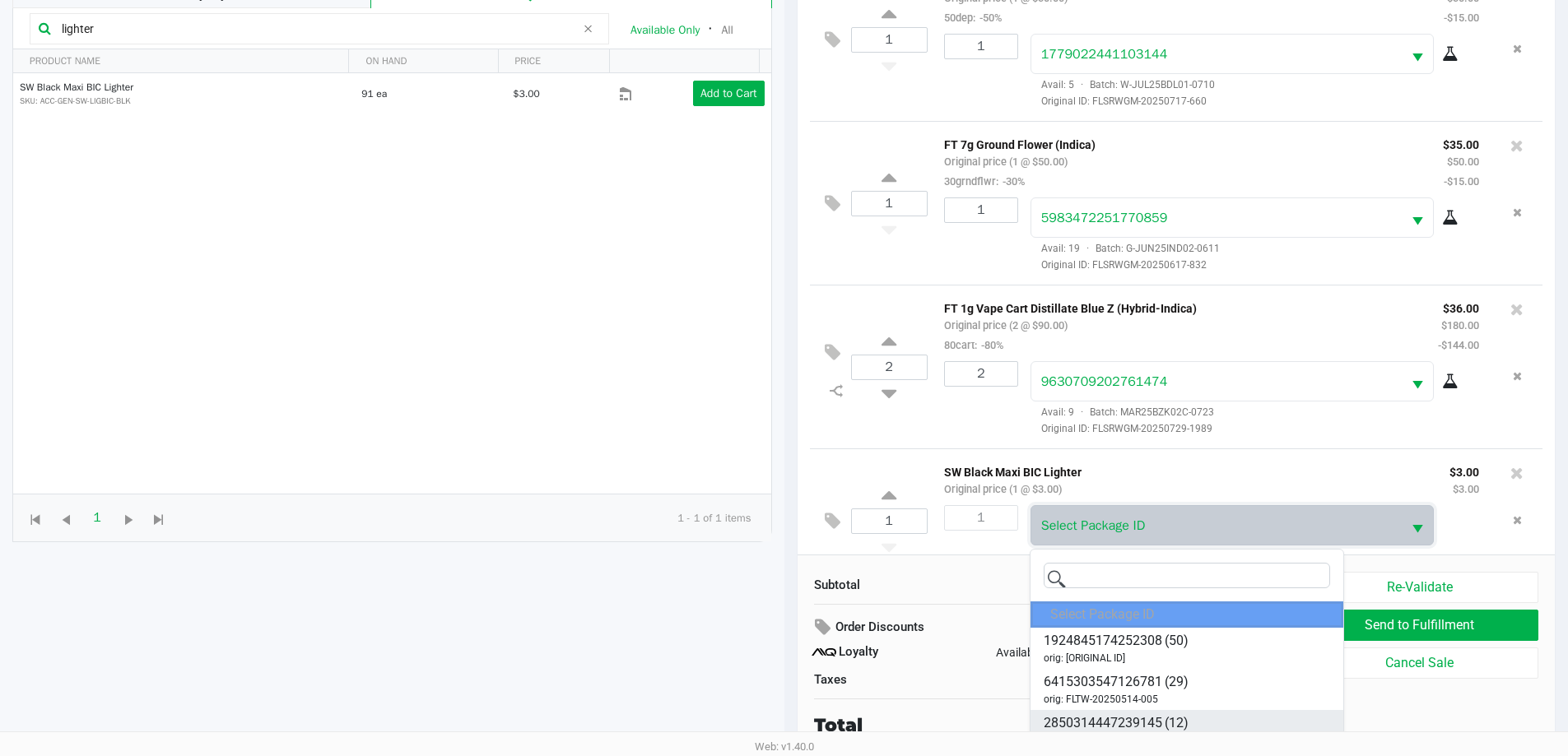 click on "2850314447239145" at bounding box center [1103, 723] 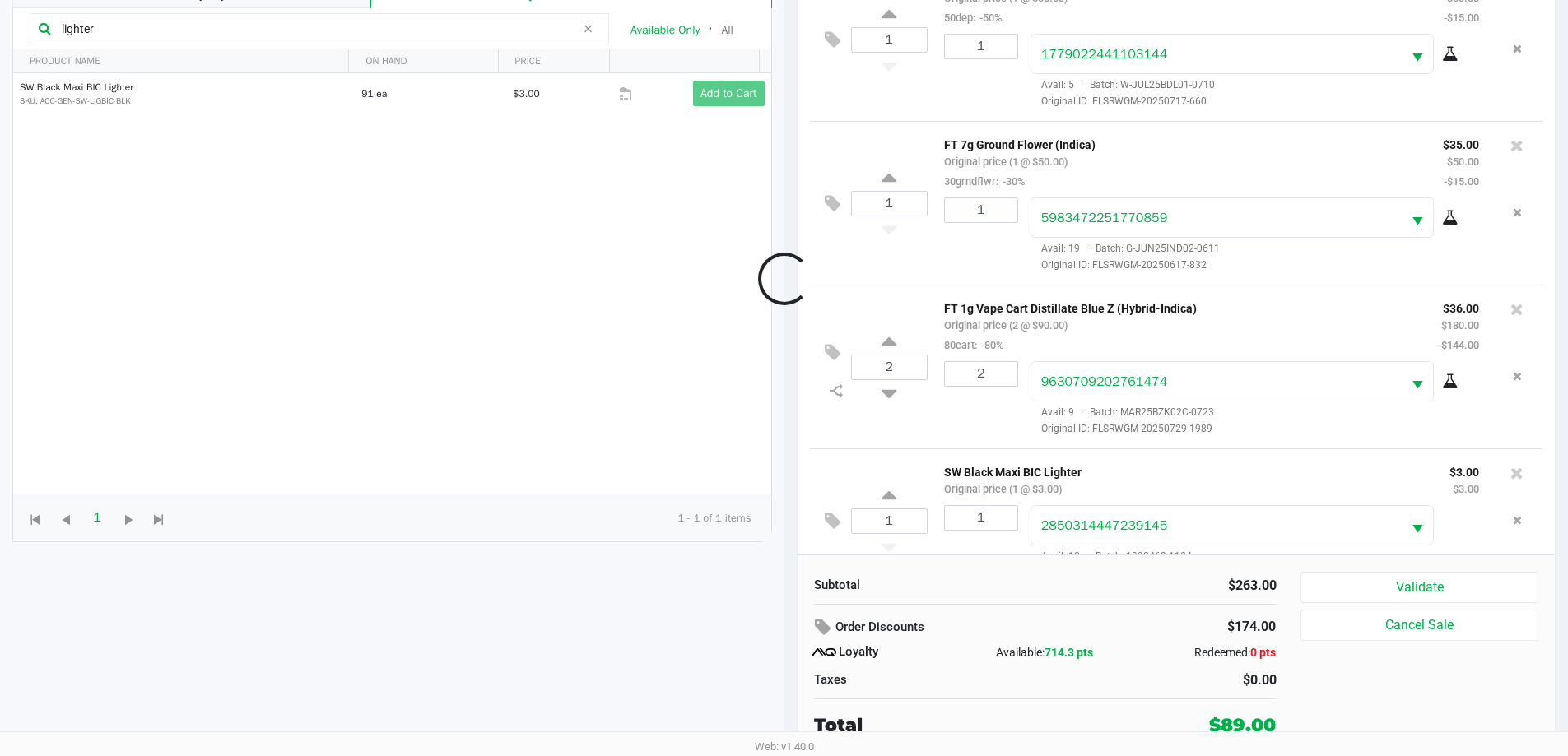 scroll, scrollTop: 41, scrollLeft: 0, axis: vertical 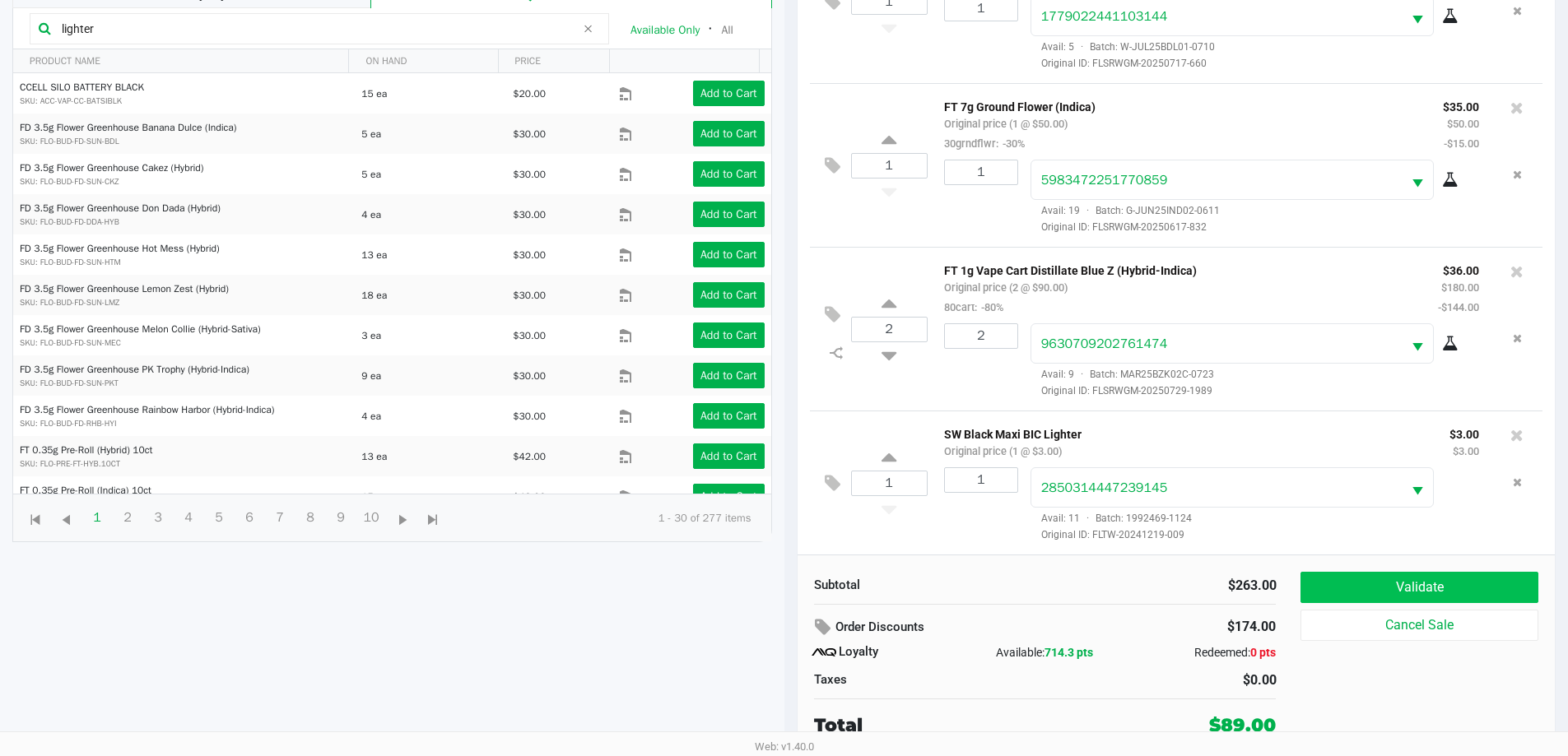 click on "Validate" 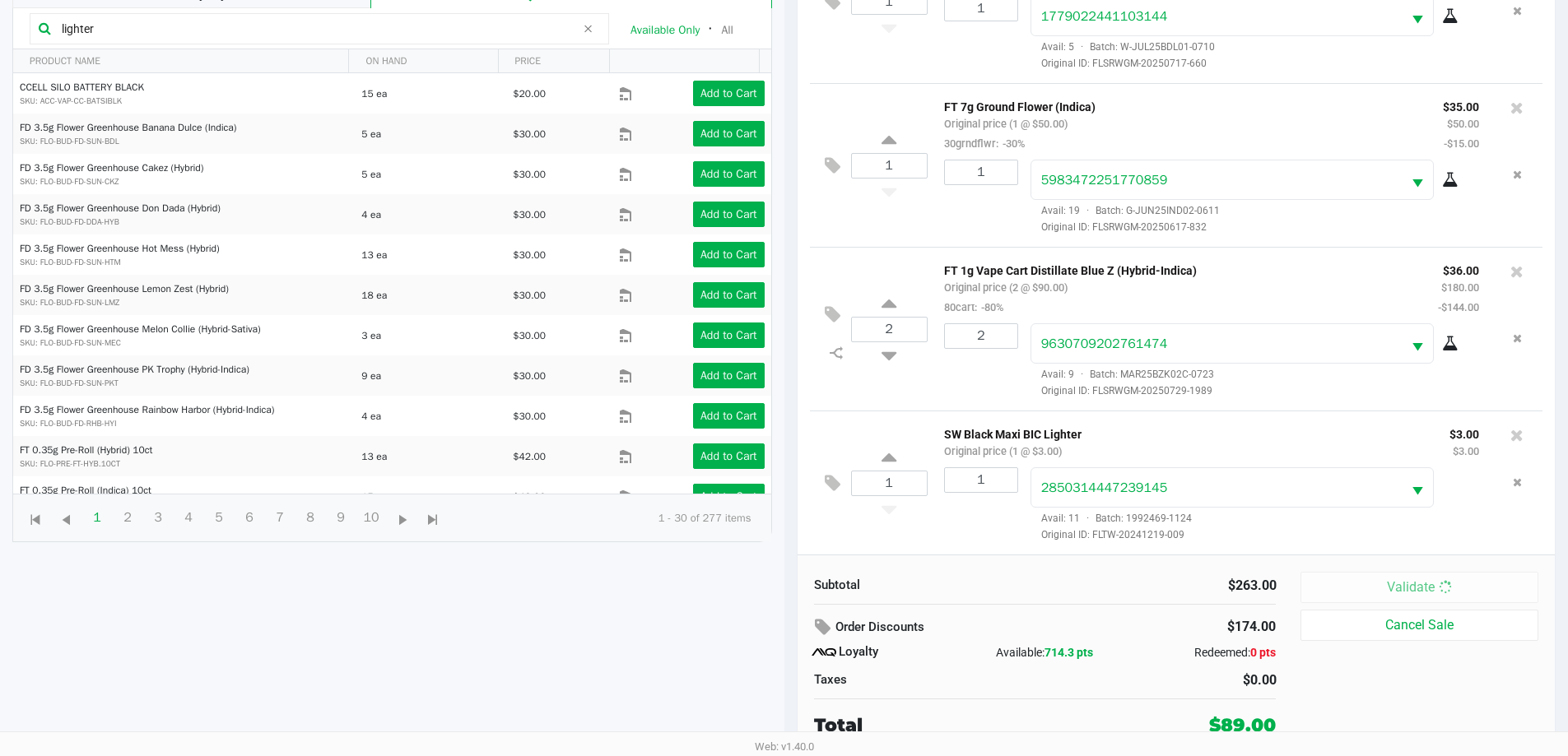 click on "Taxes" 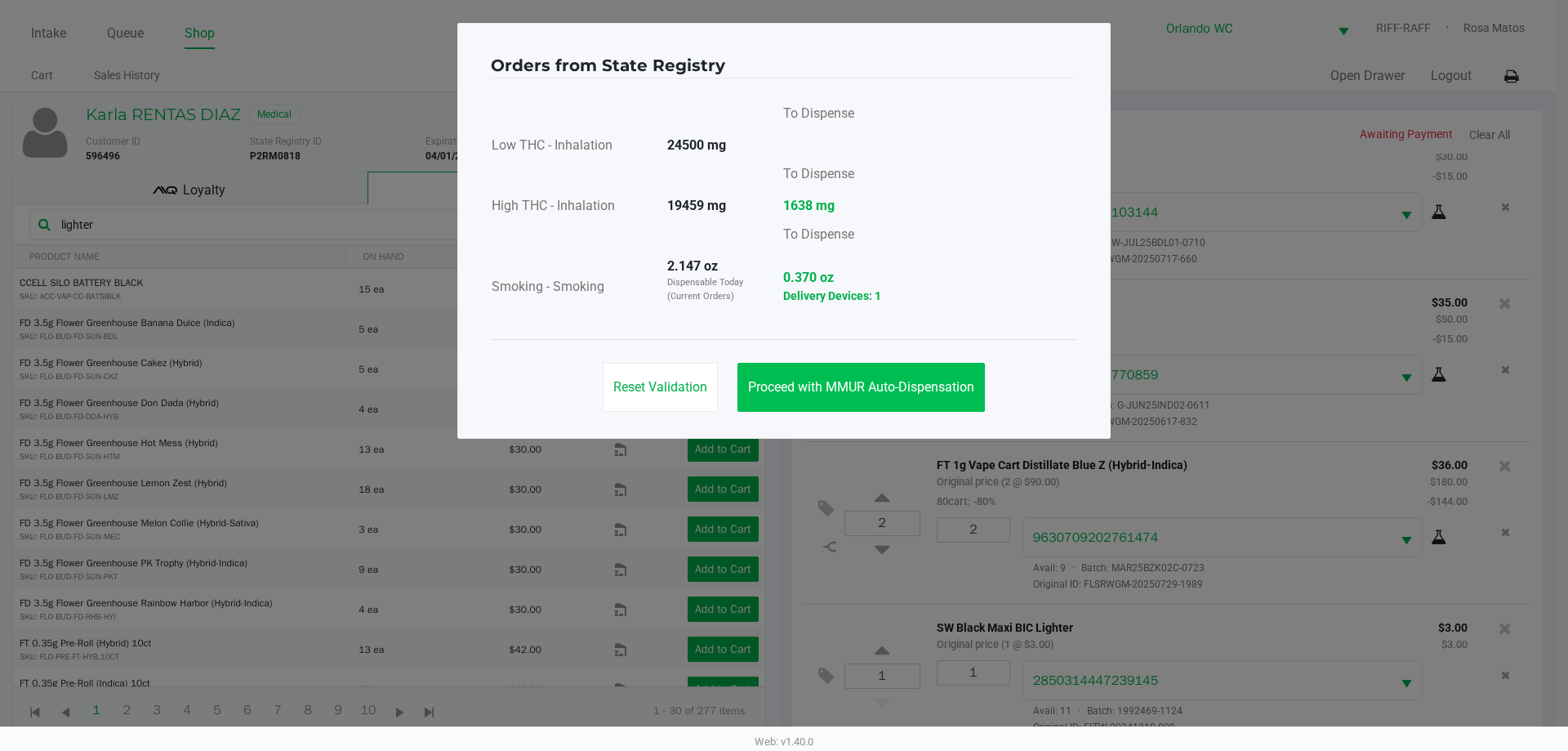 click on "Proceed with MMUR Auto-Dispensation" 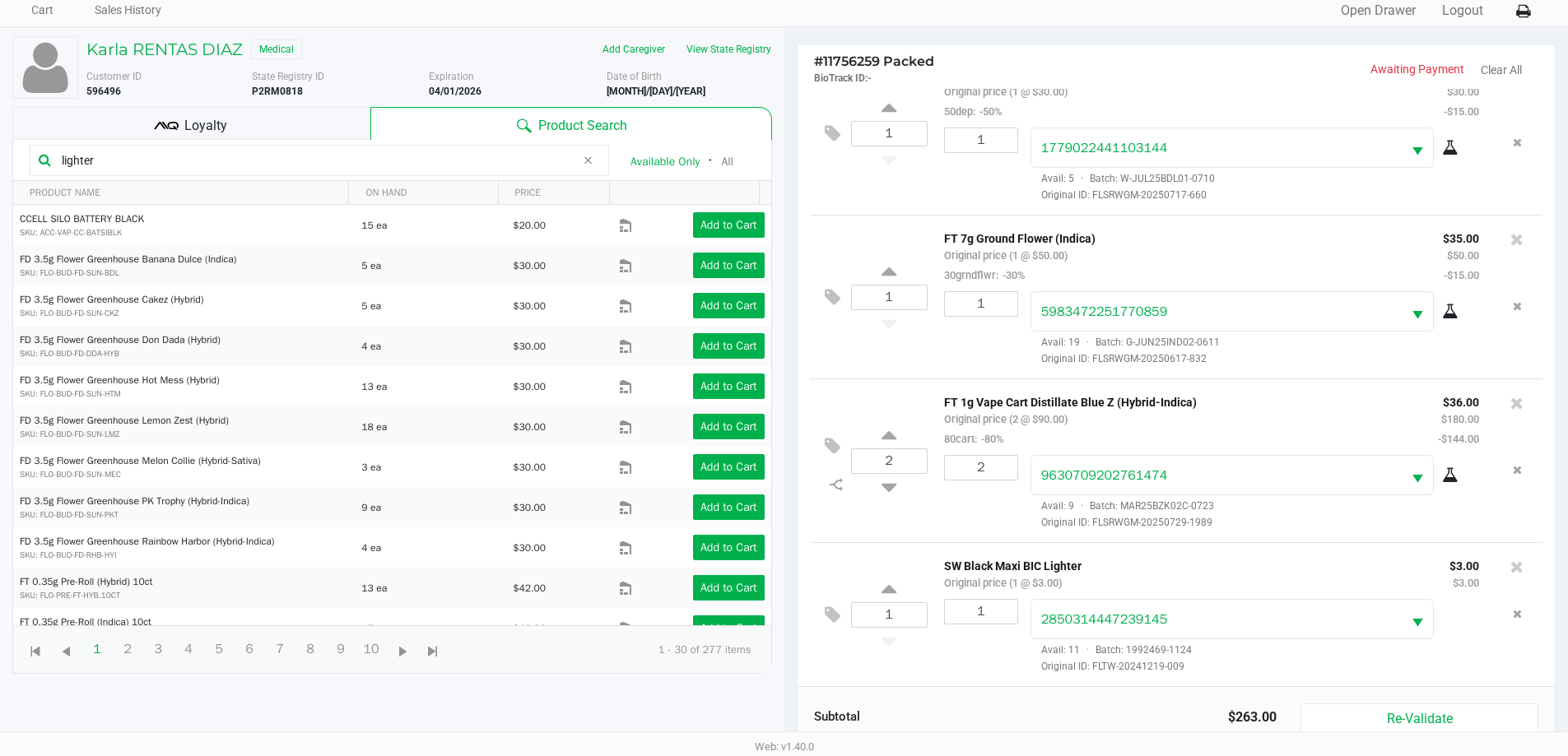 scroll, scrollTop: 197, scrollLeft: 0, axis: vertical 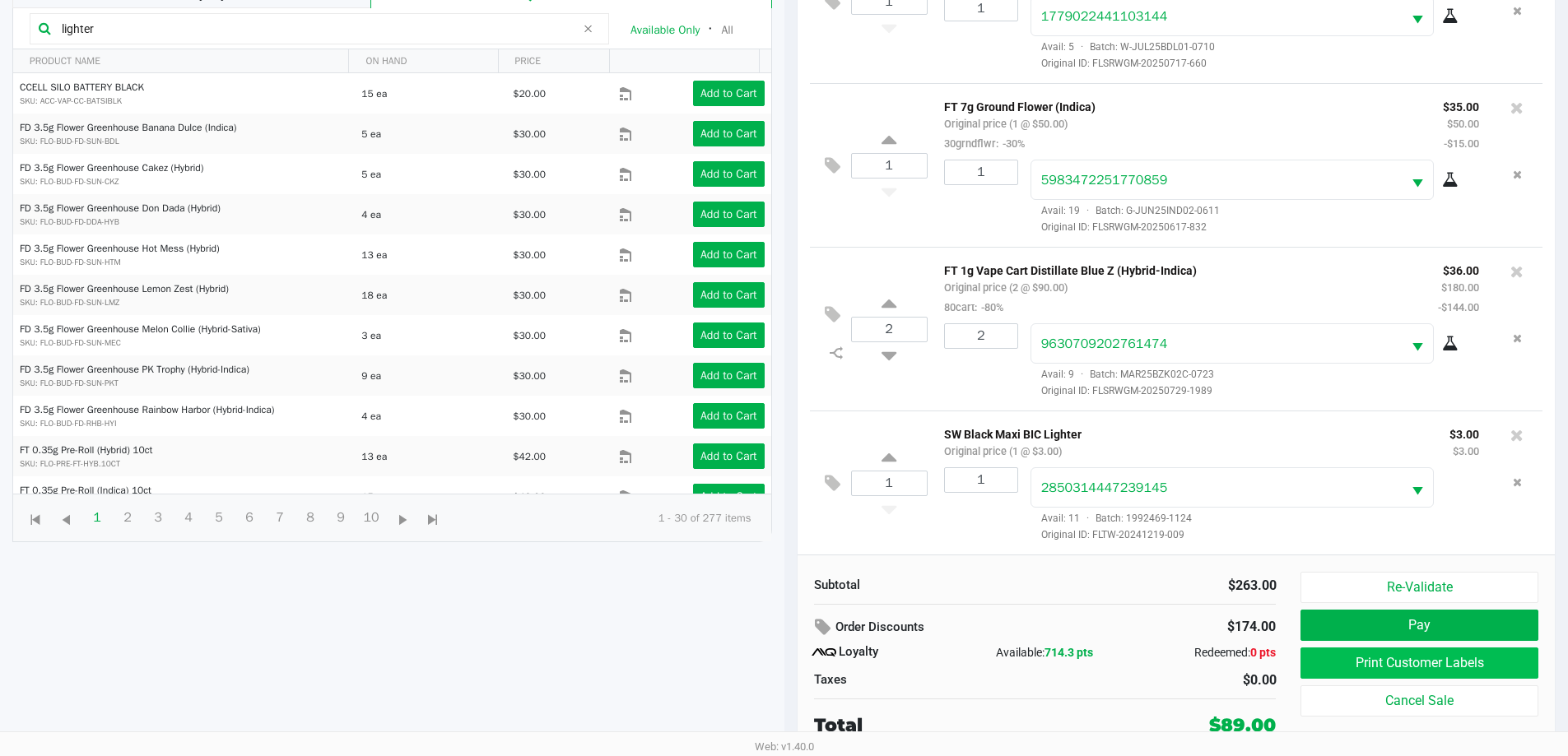 click on "Print Customer Labels" 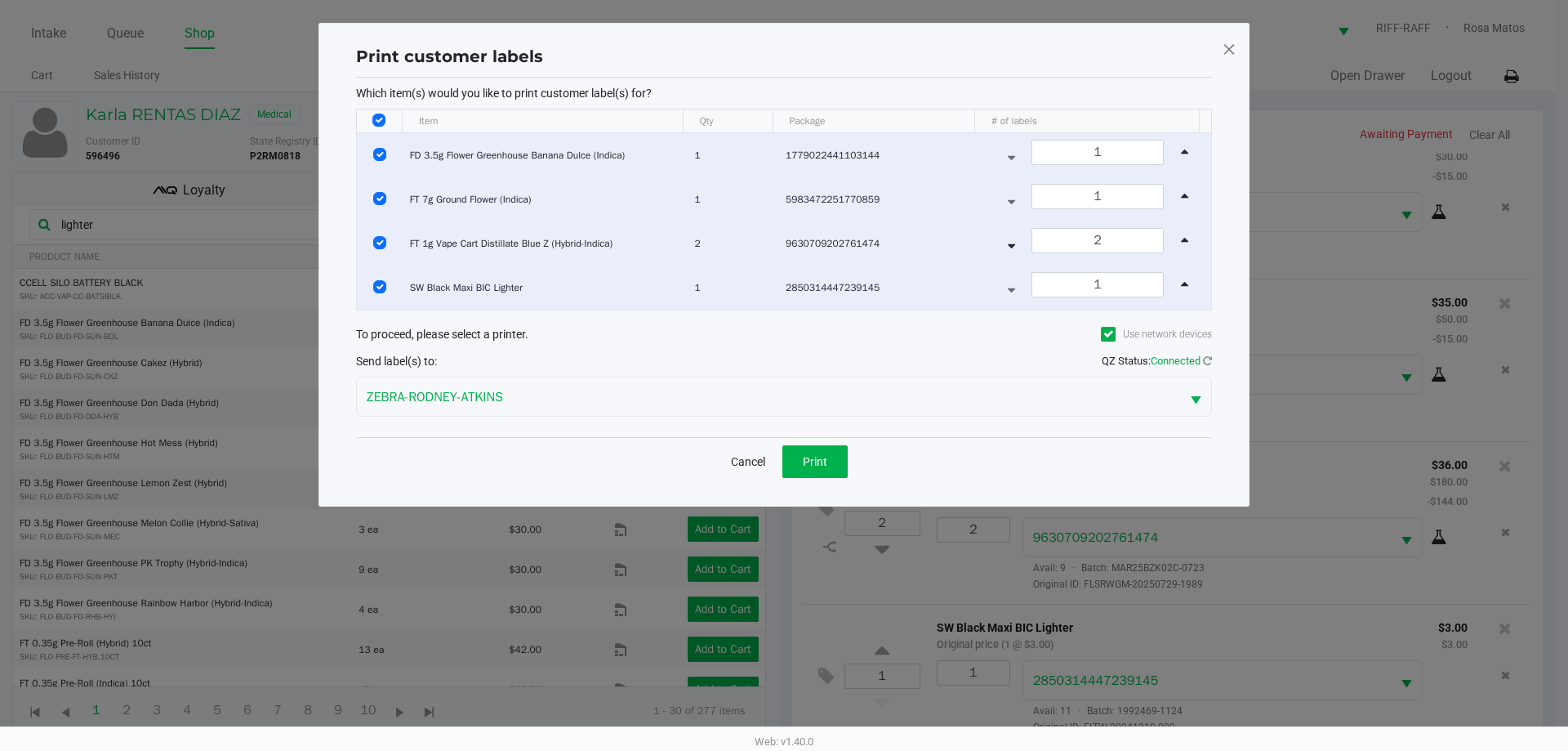 click 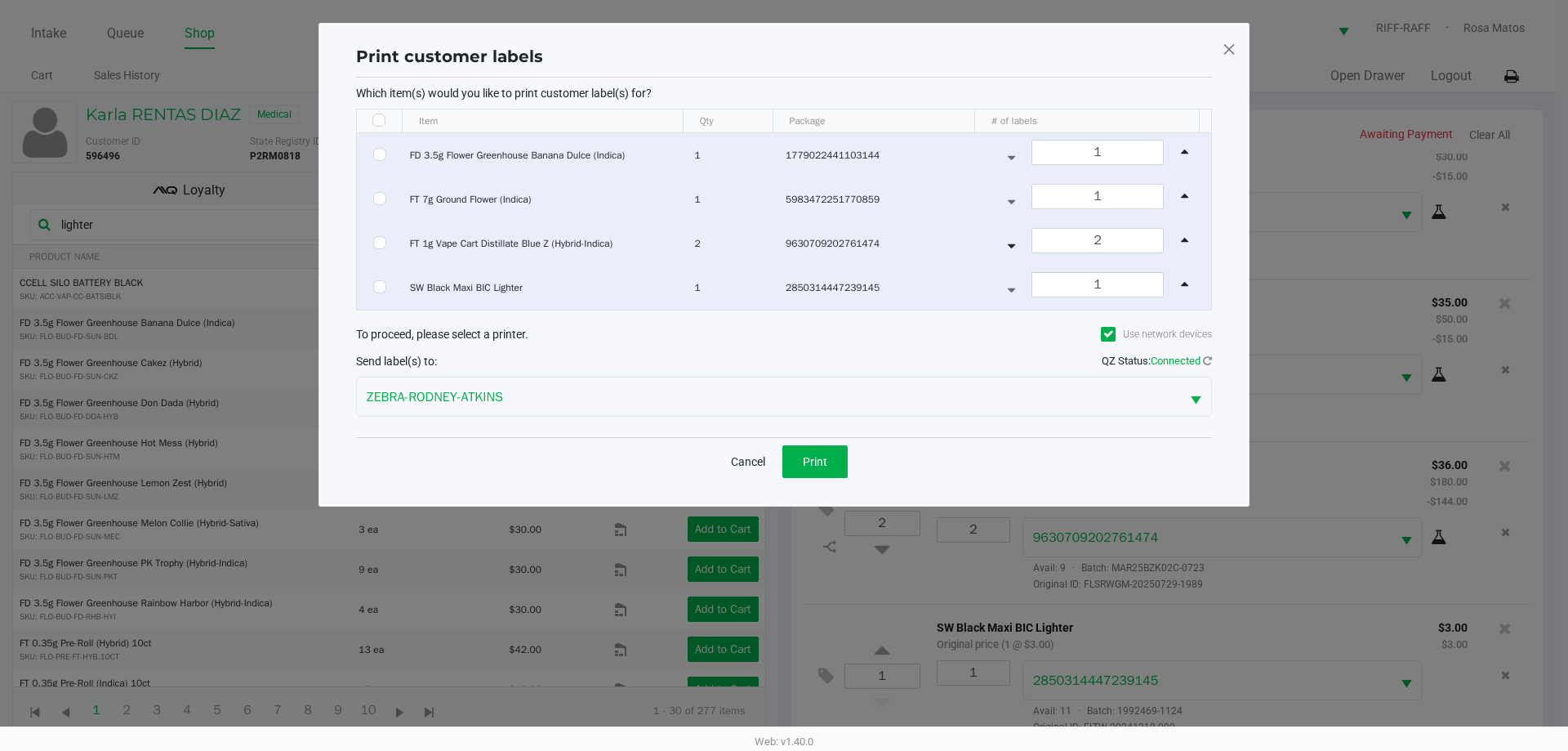 checkbox on "false" 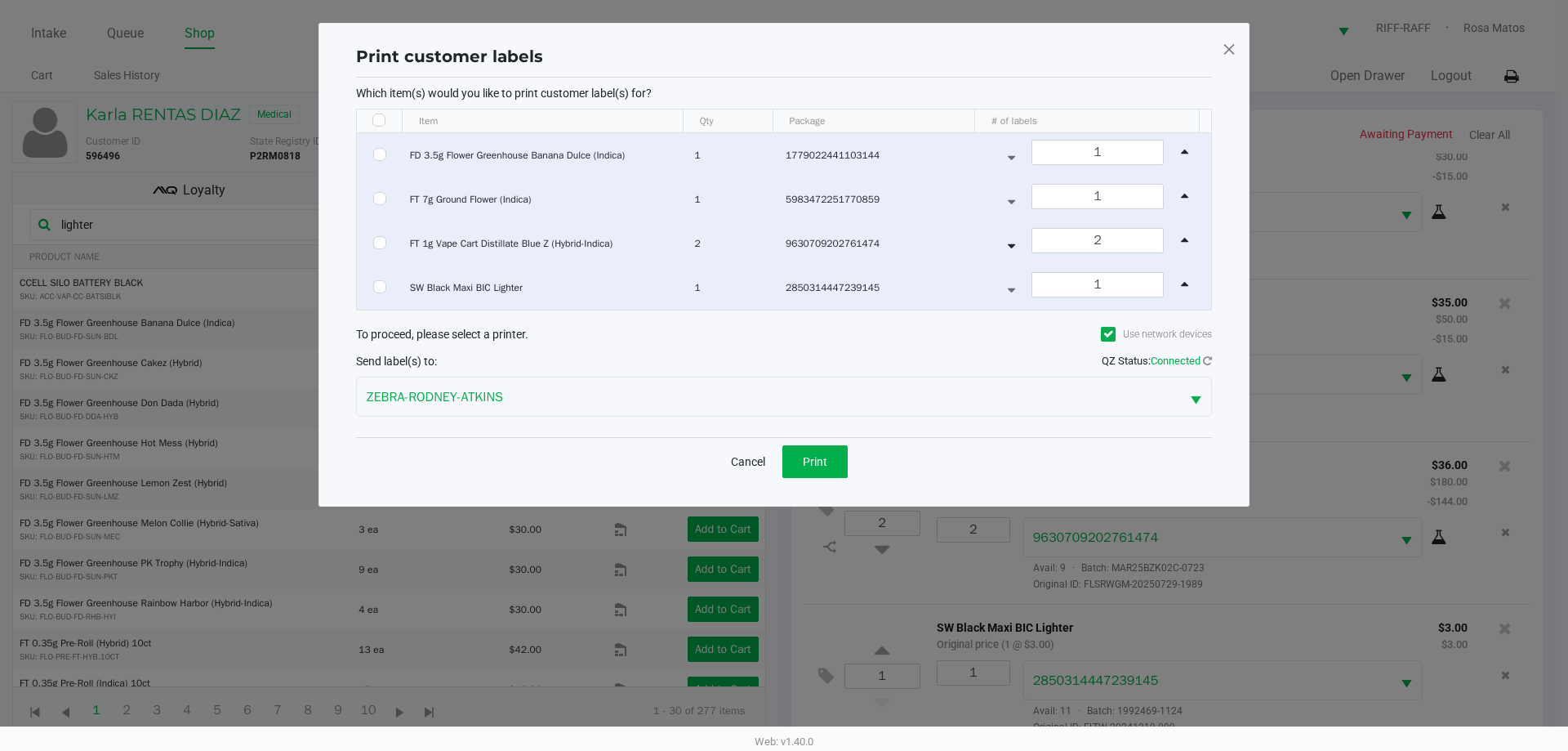 checkbox on "false" 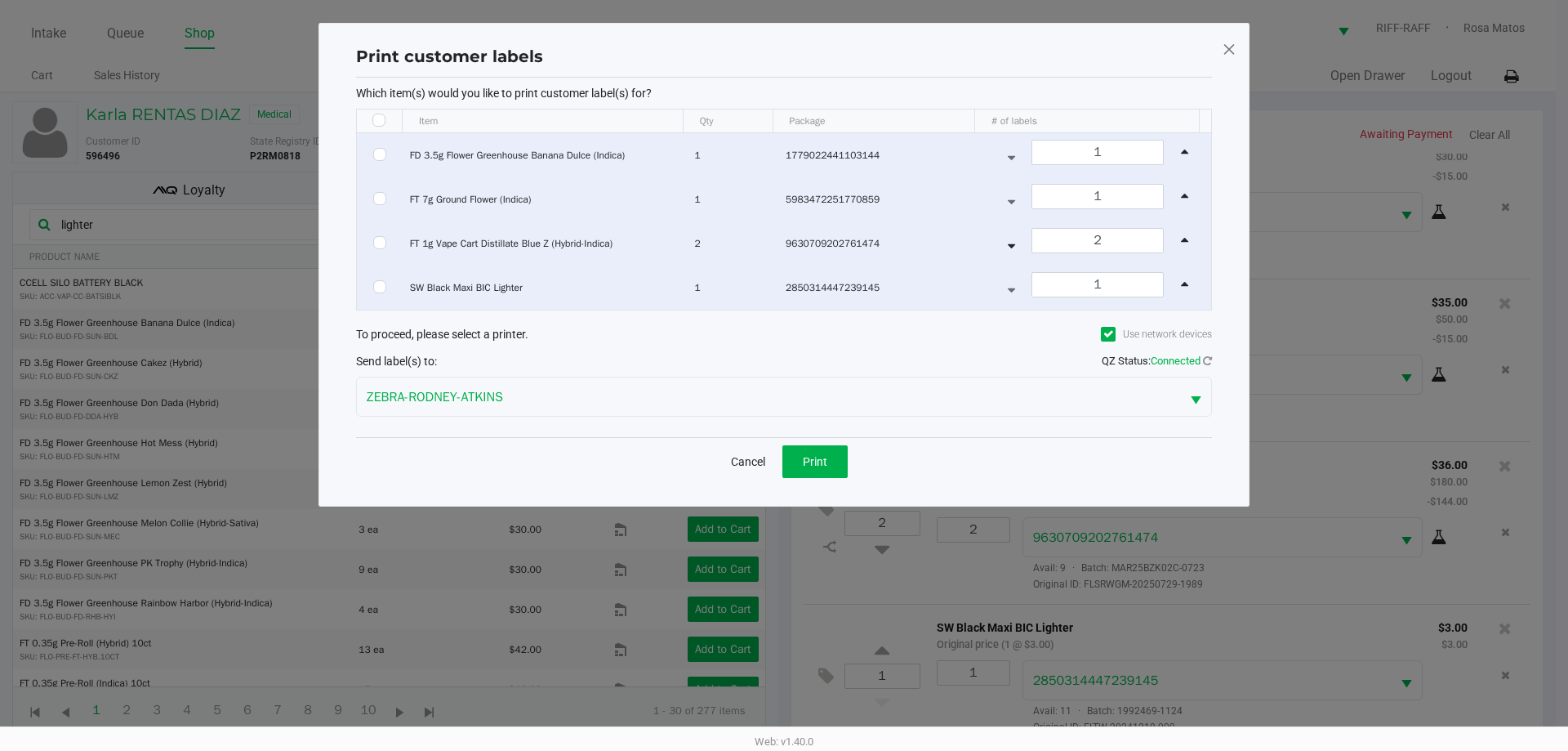 checkbox on "false" 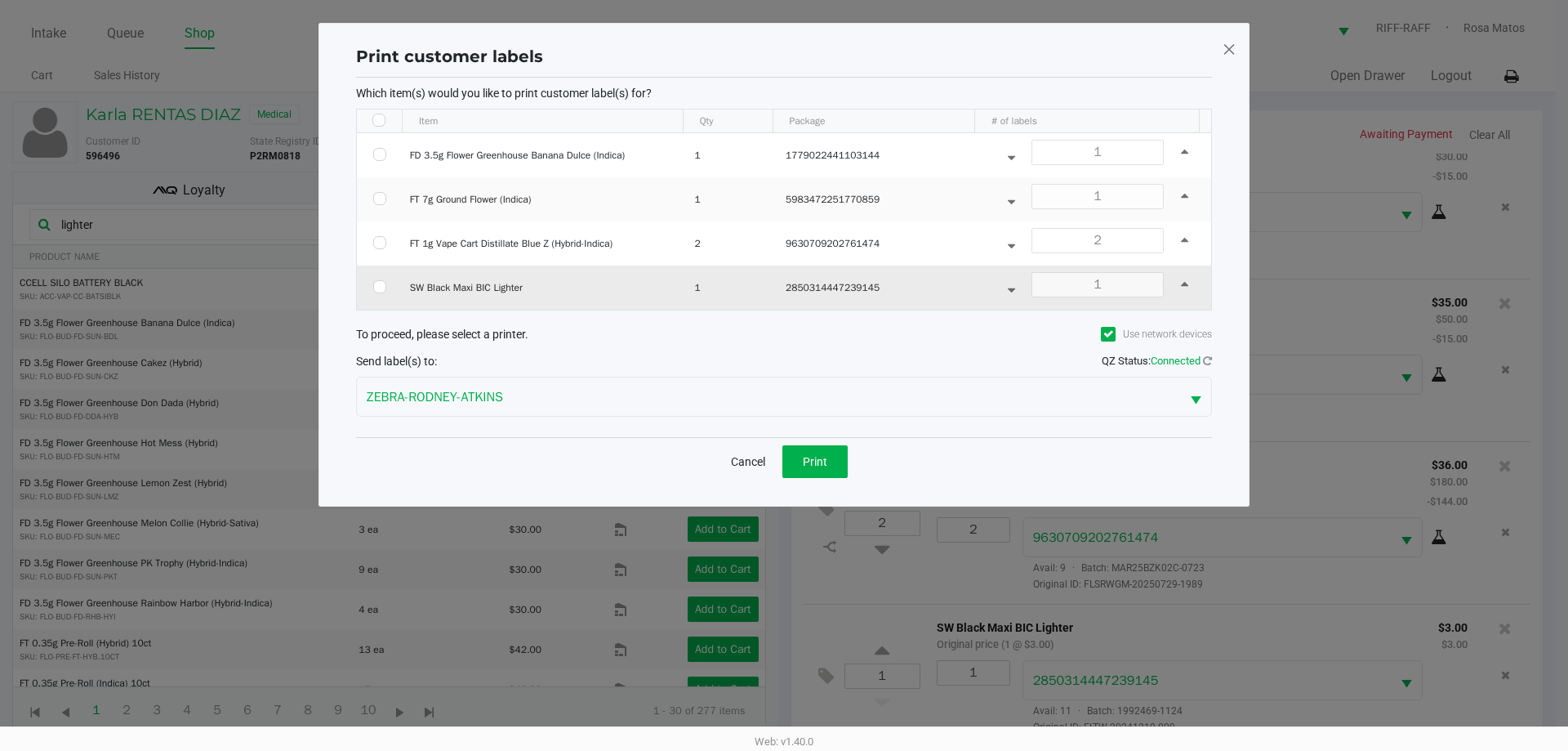 click at bounding box center [380, 287] 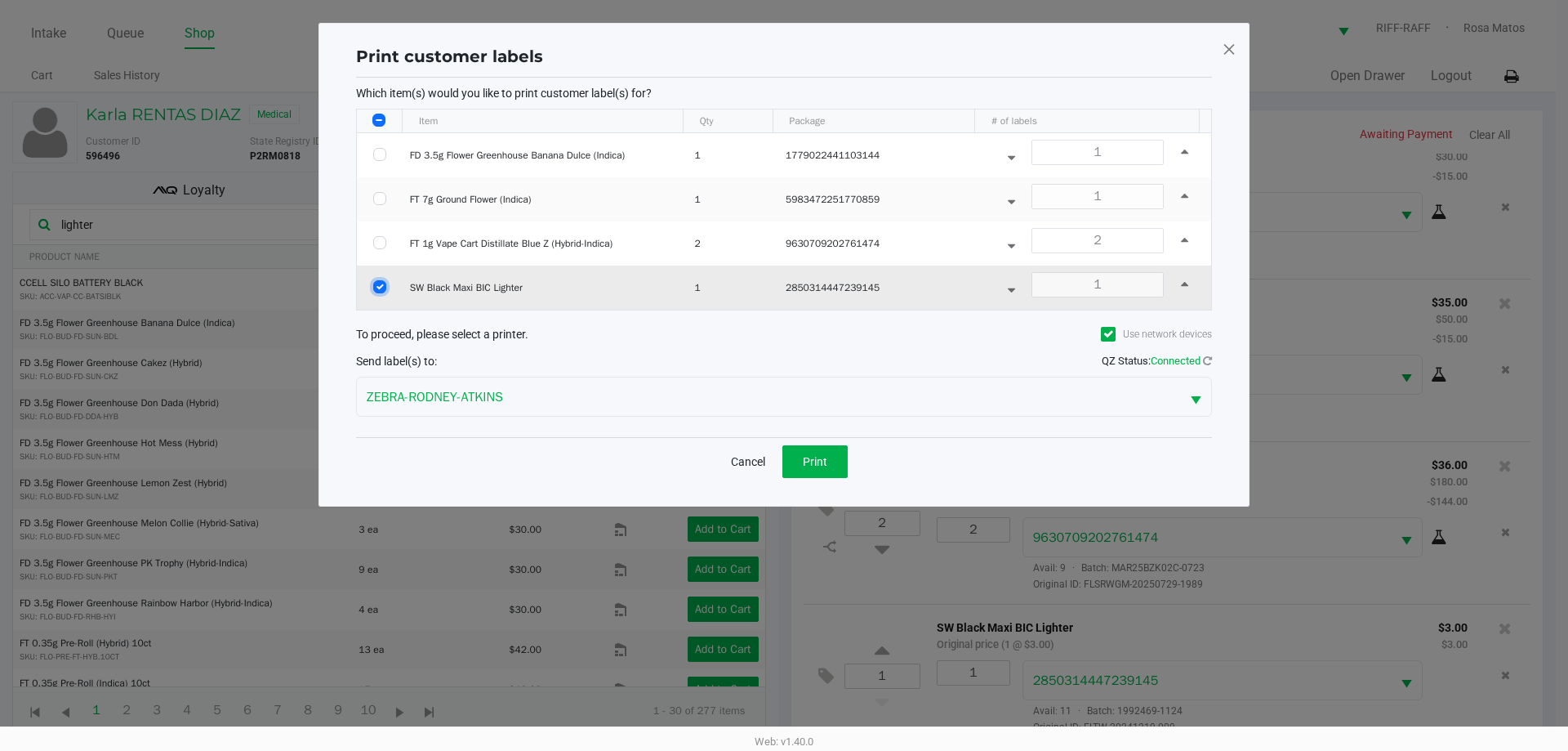 checkbox on "true" 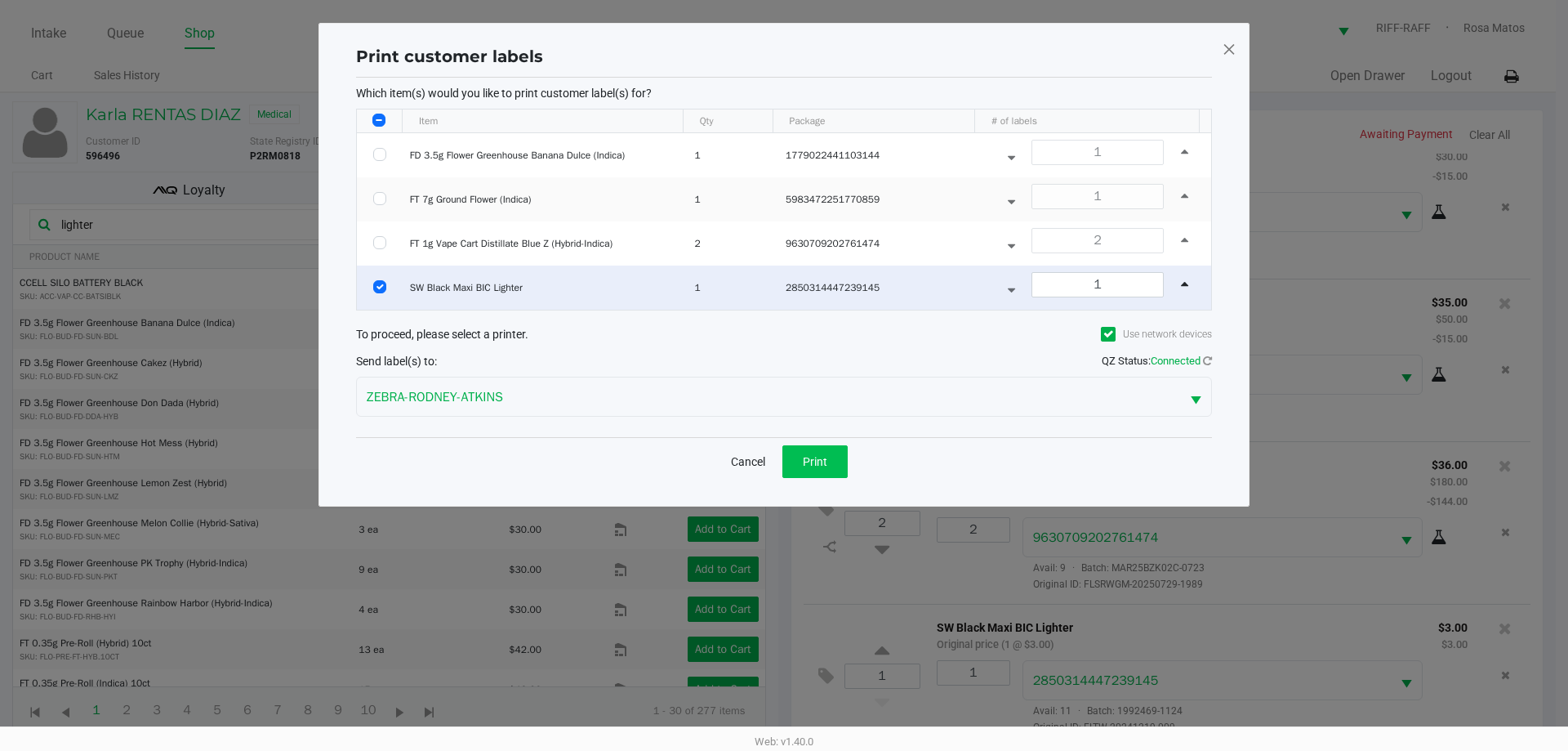click on "Print" 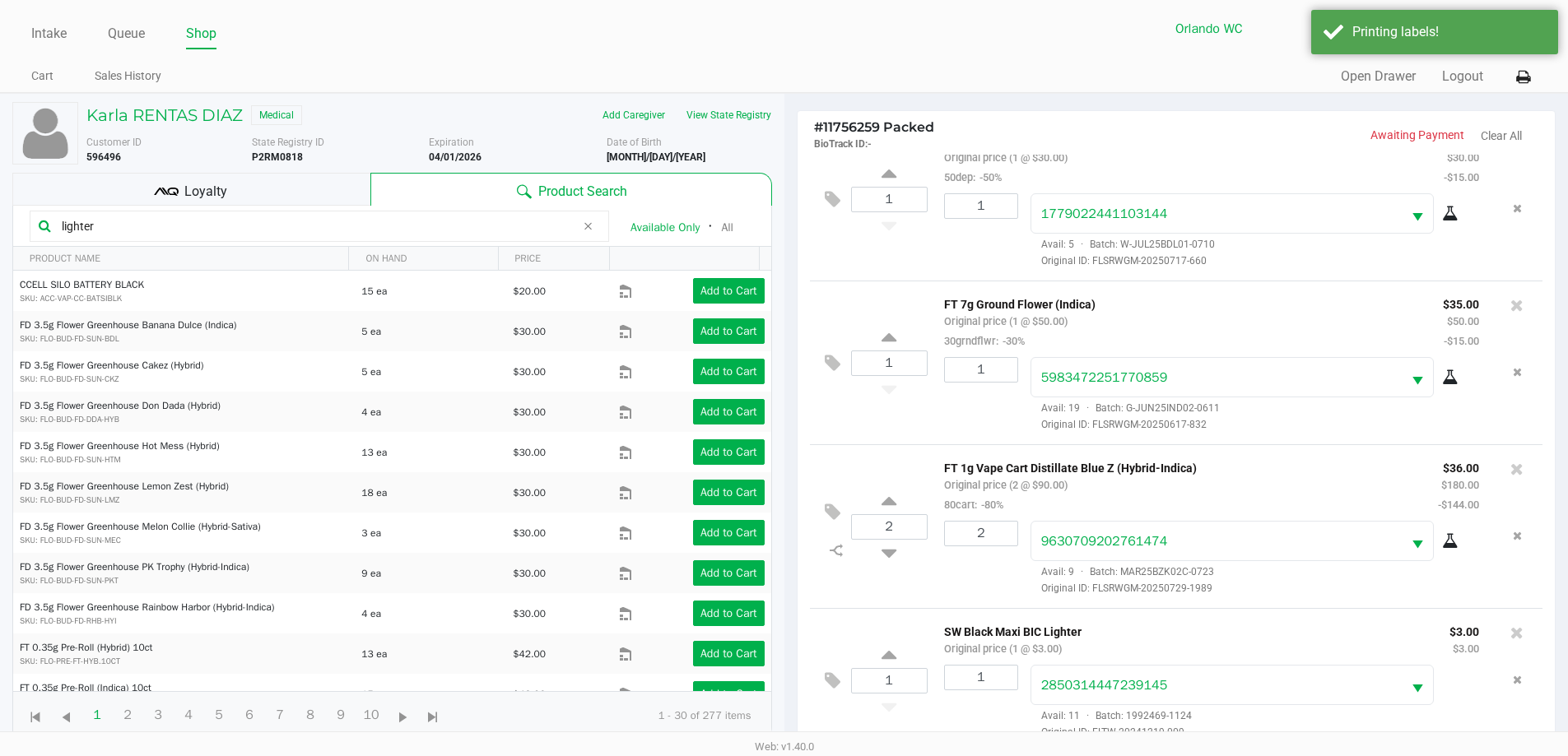 scroll, scrollTop: 197, scrollLeft: 0, axis: vertical 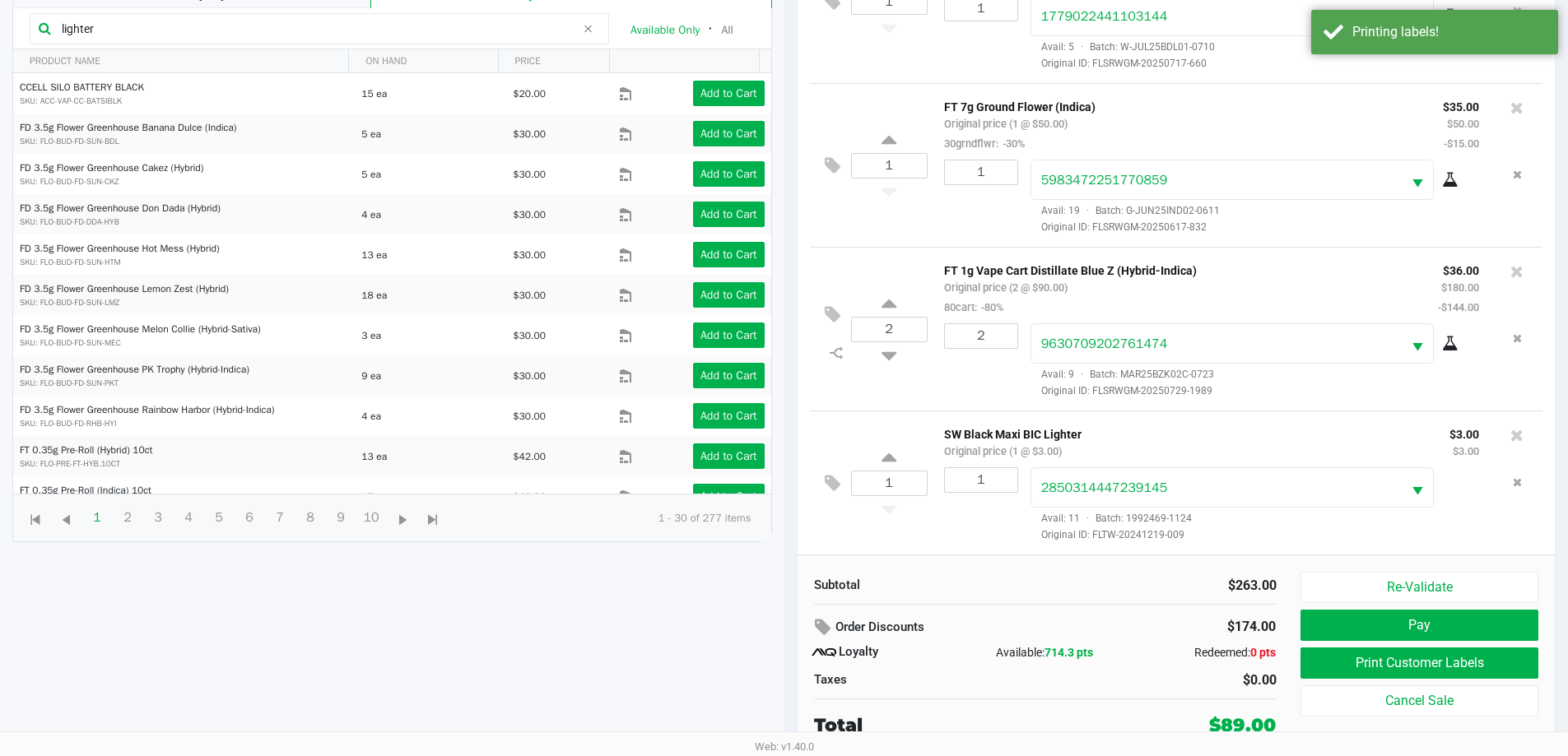 click on "Subtotal   $263.00   Order Discounts   $174.00
Loyalty   Available:   714.3 pts   Redeemed:   0 pts   Taxes   $0.00   Total   $89.00" 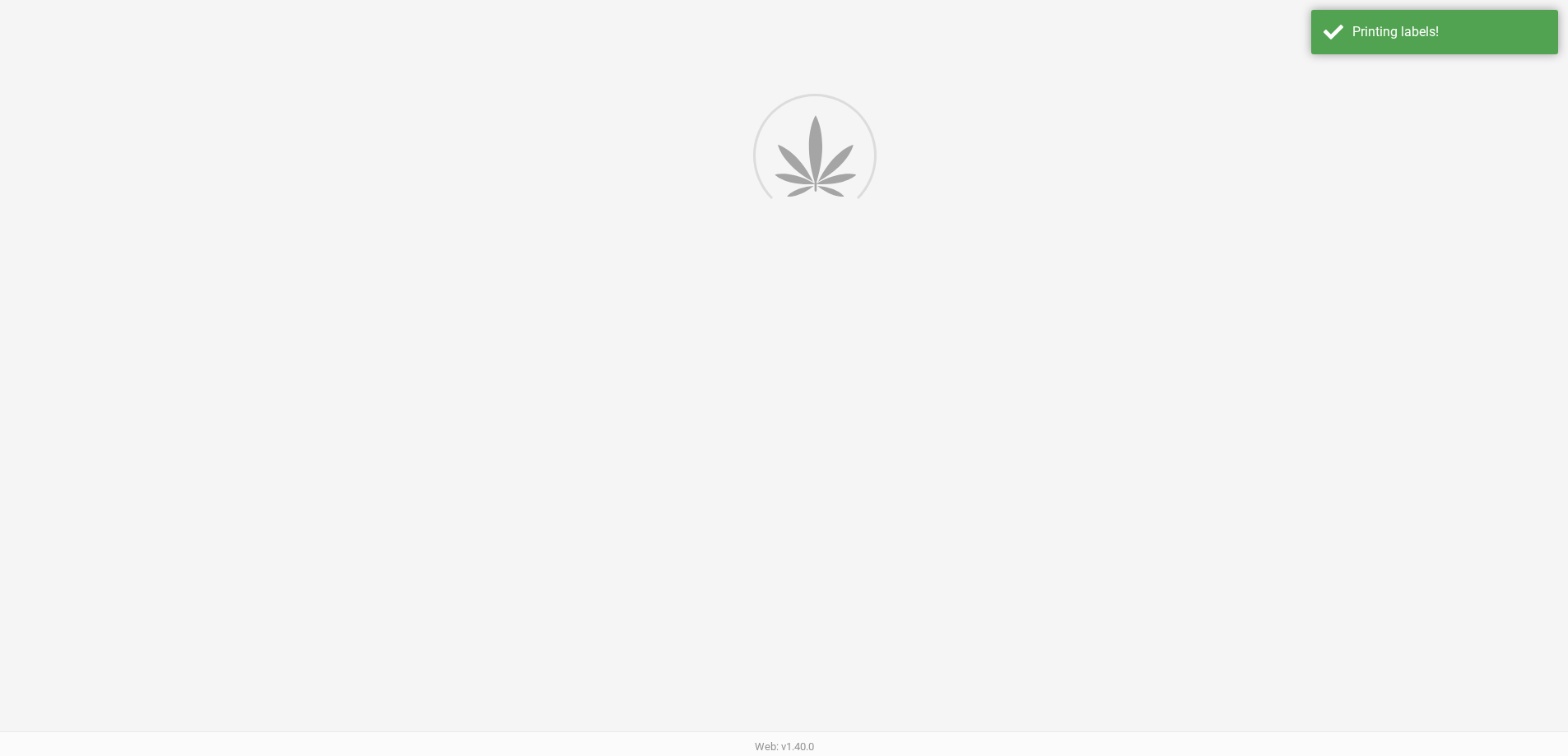 scroll, scrollTop: 0, scrollLeft: 0, axis: both 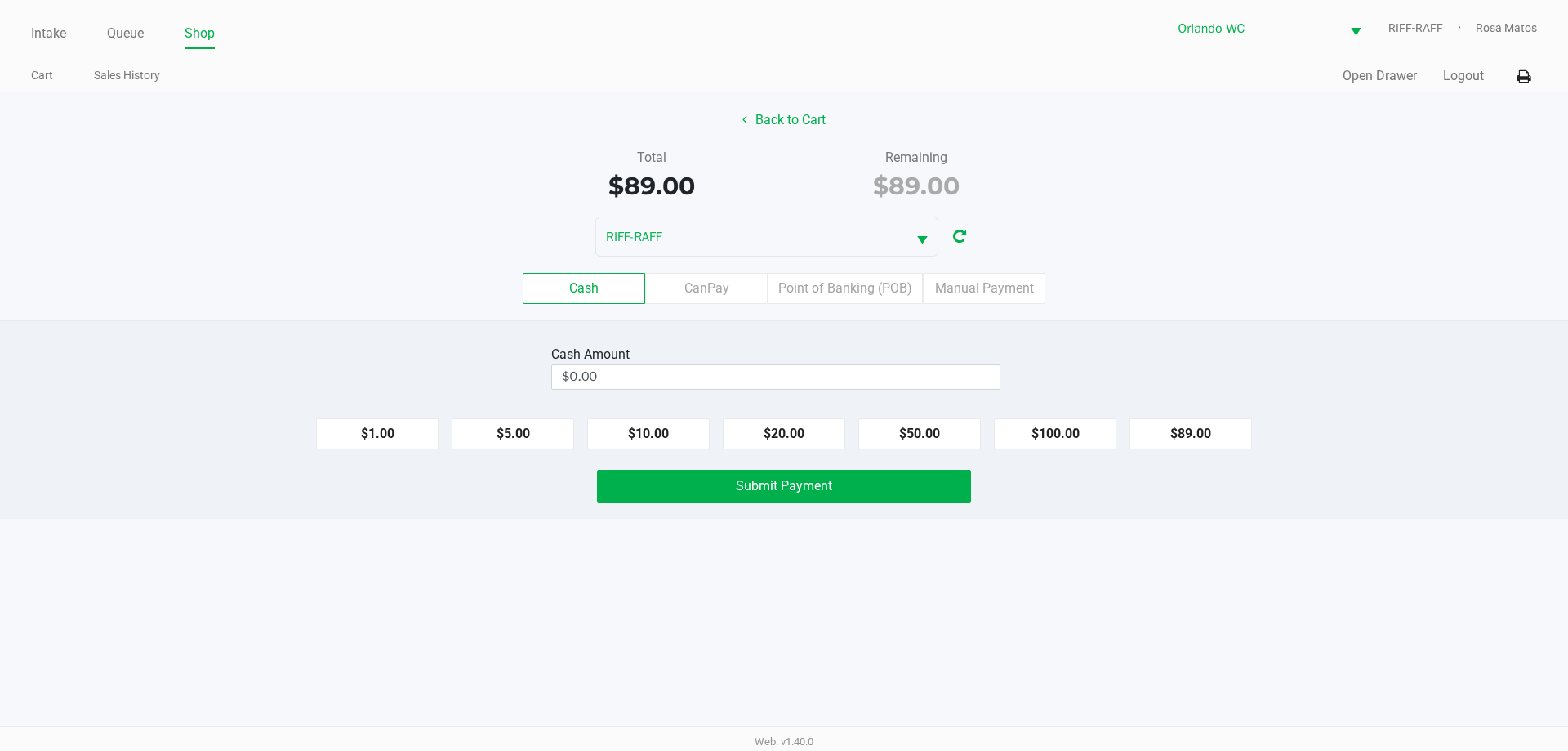 click on "RIFF-RAFF" 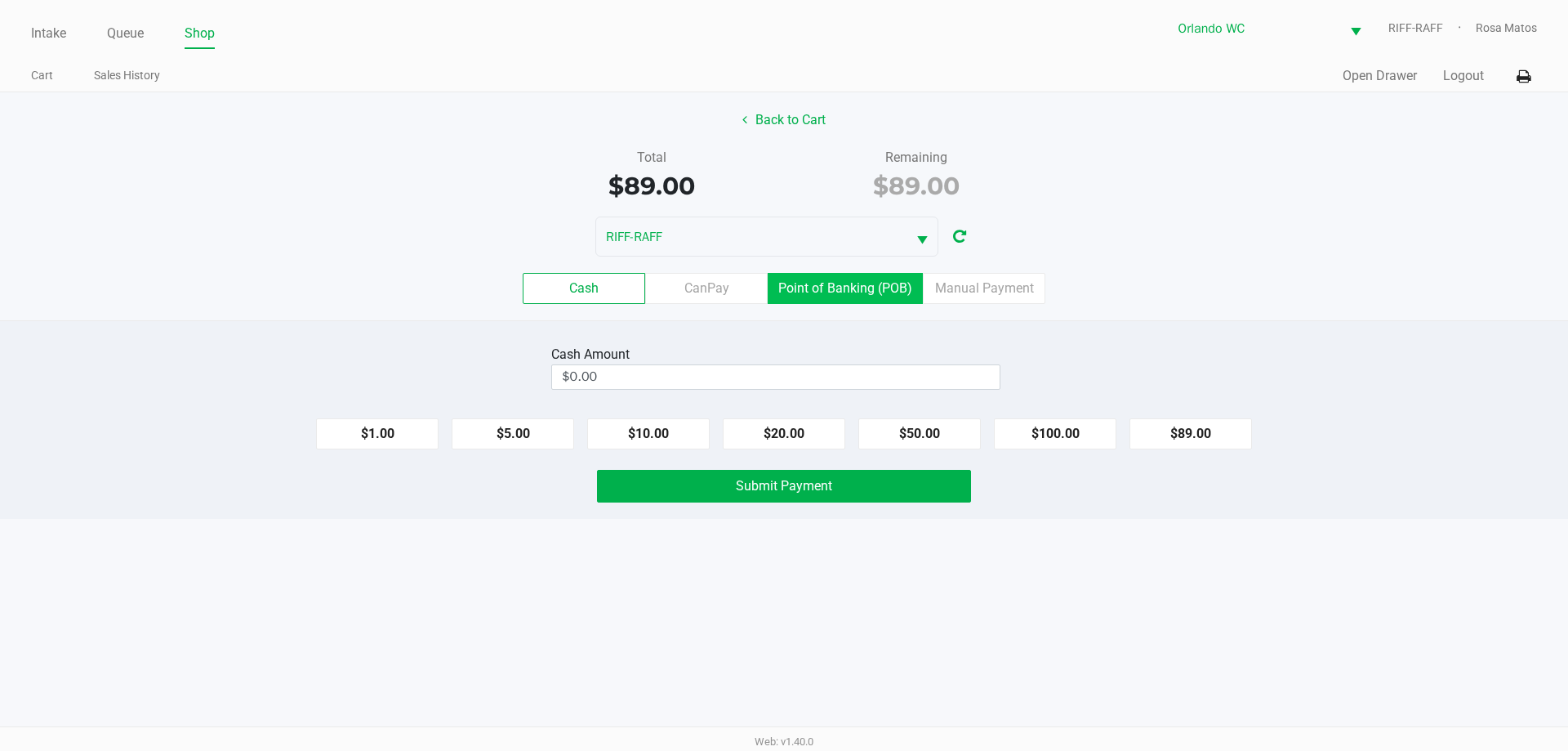 click on "Point of Banking (POB)" at bounding box center (0, 0) 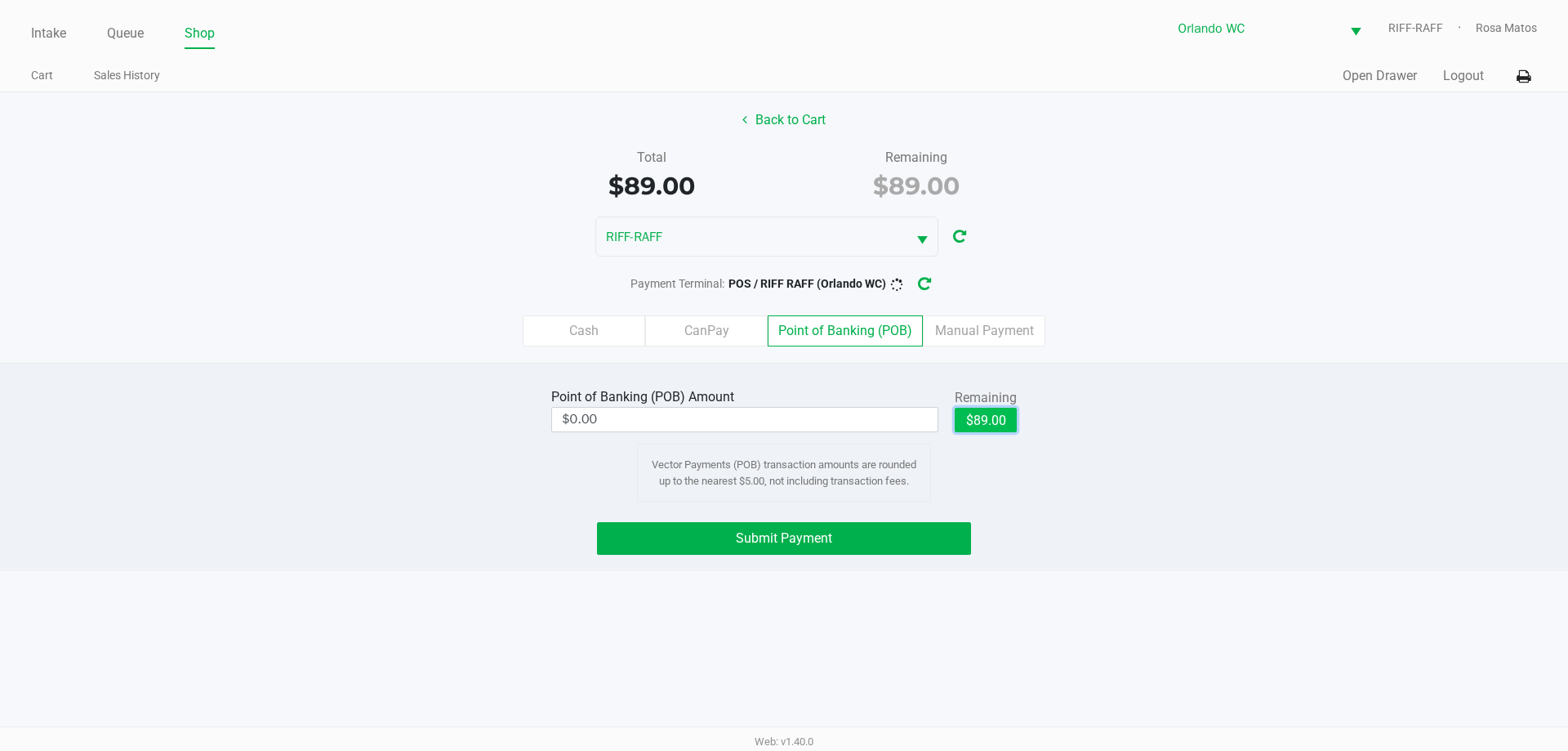 click on "$89.00" 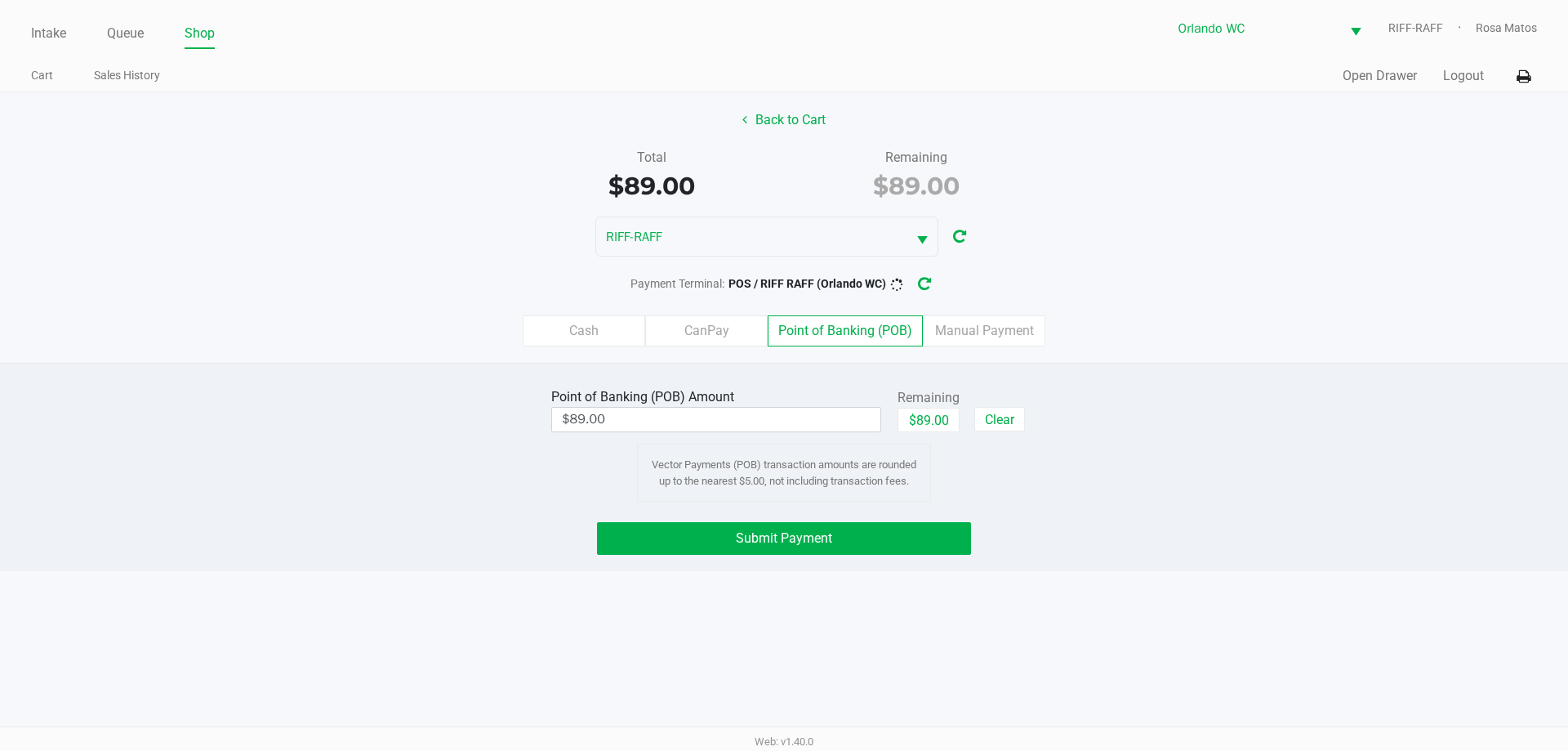 click on "Submit Payment" 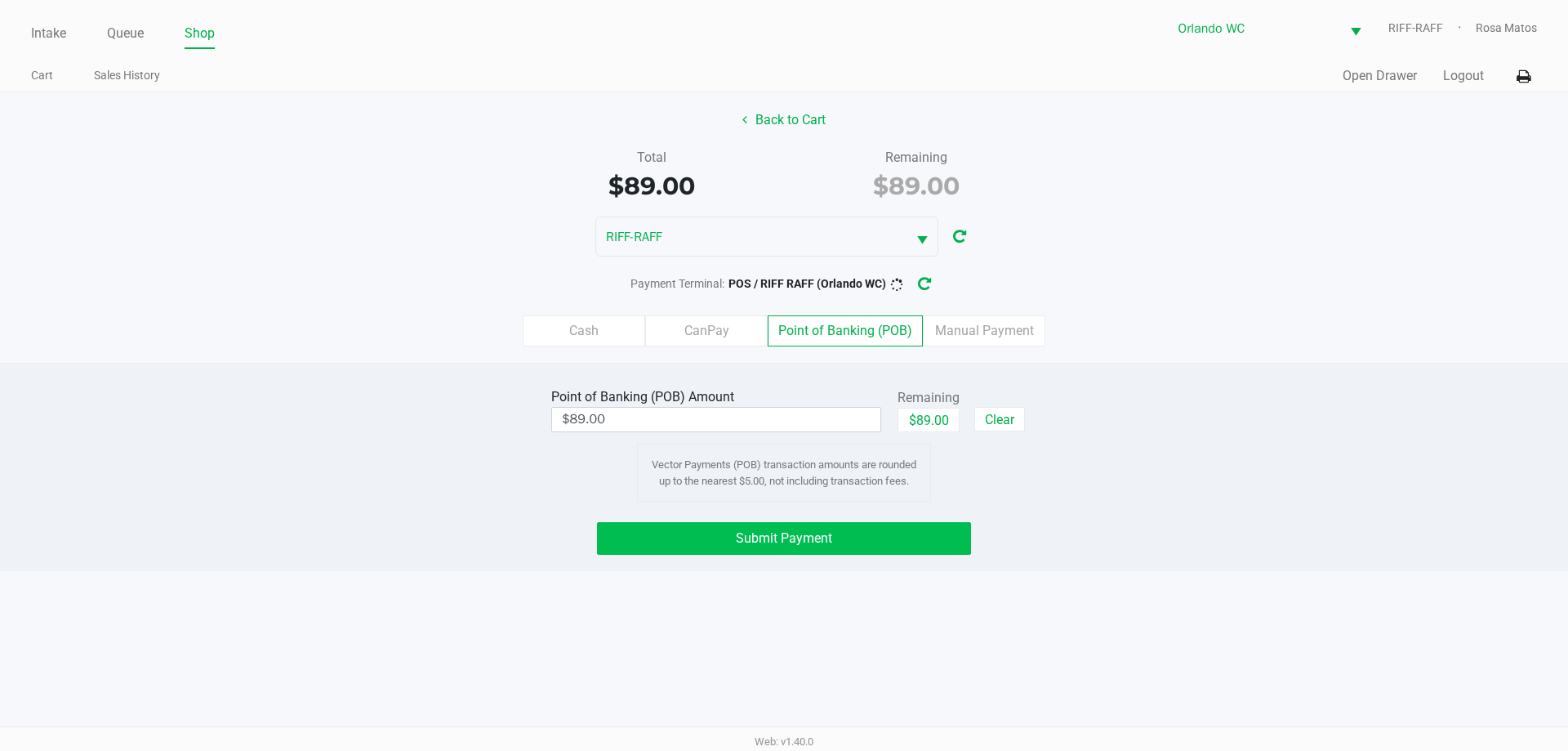 click on "Submit Payment" 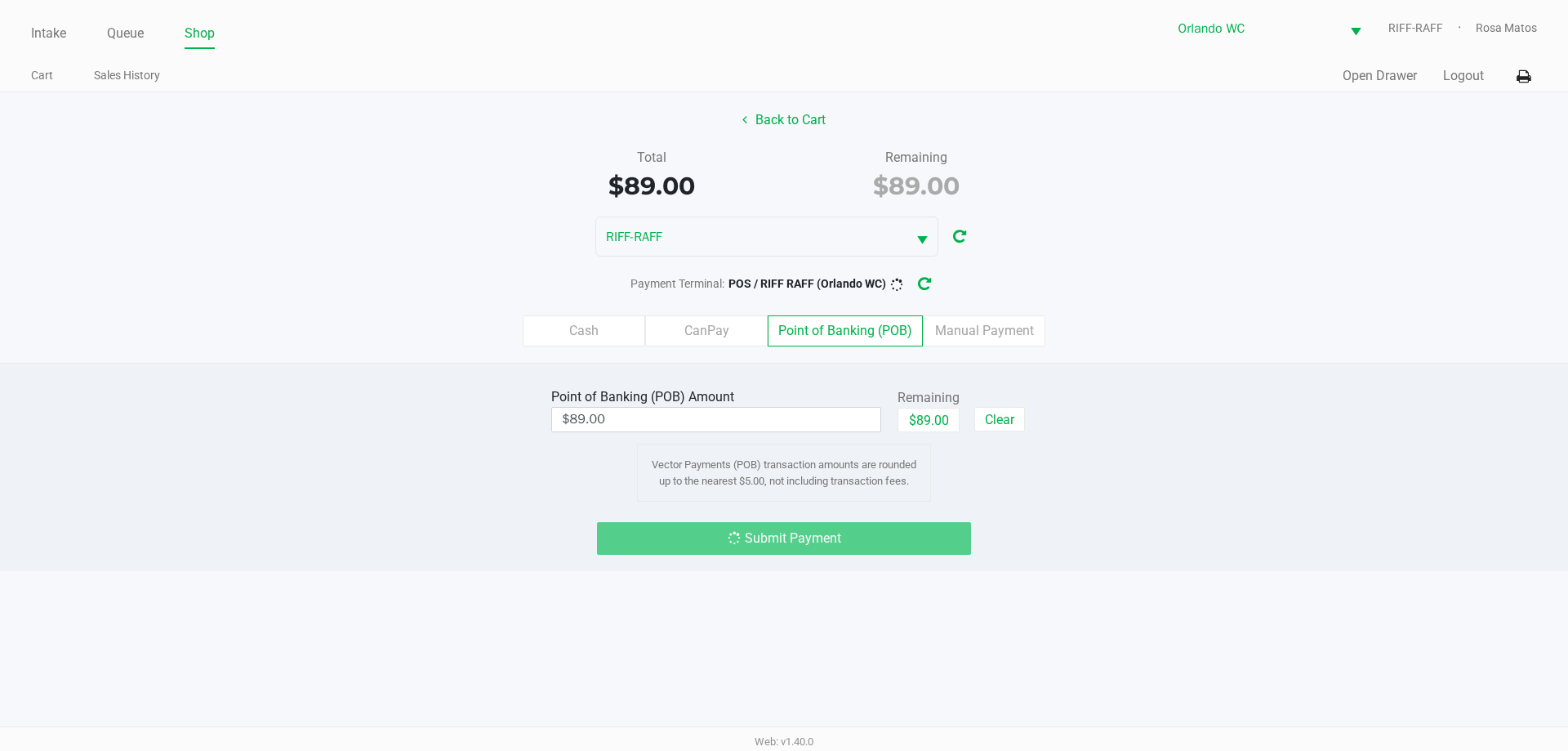 click on "Point of Banking (POB)  Amount  $89.00  Remaining   $89.00   Clear  Vector Payments (POB) transaction amounts are rounded up to the nearest $5.00, not including transaction fees.  Submit Payment" 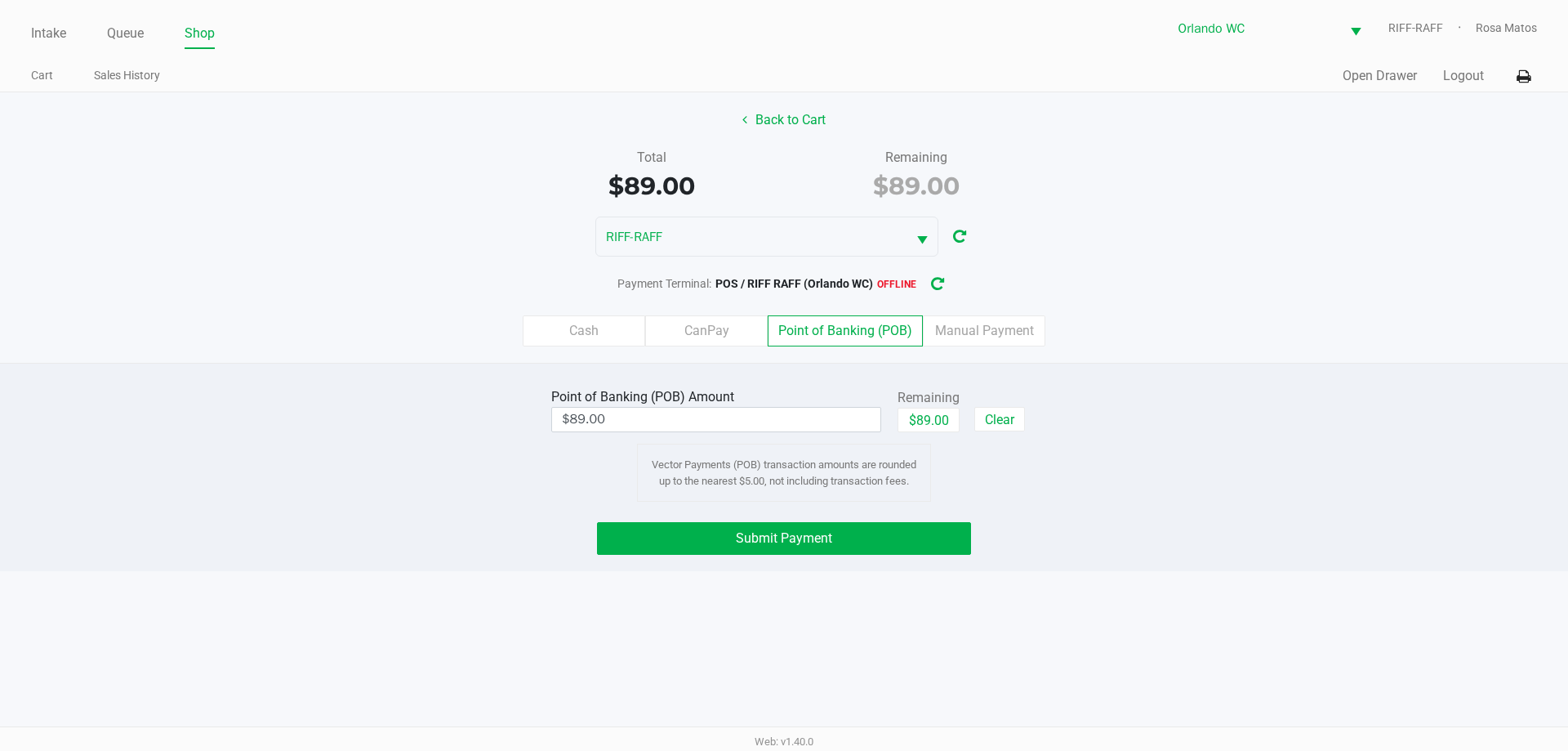 click on "Submit Payment" 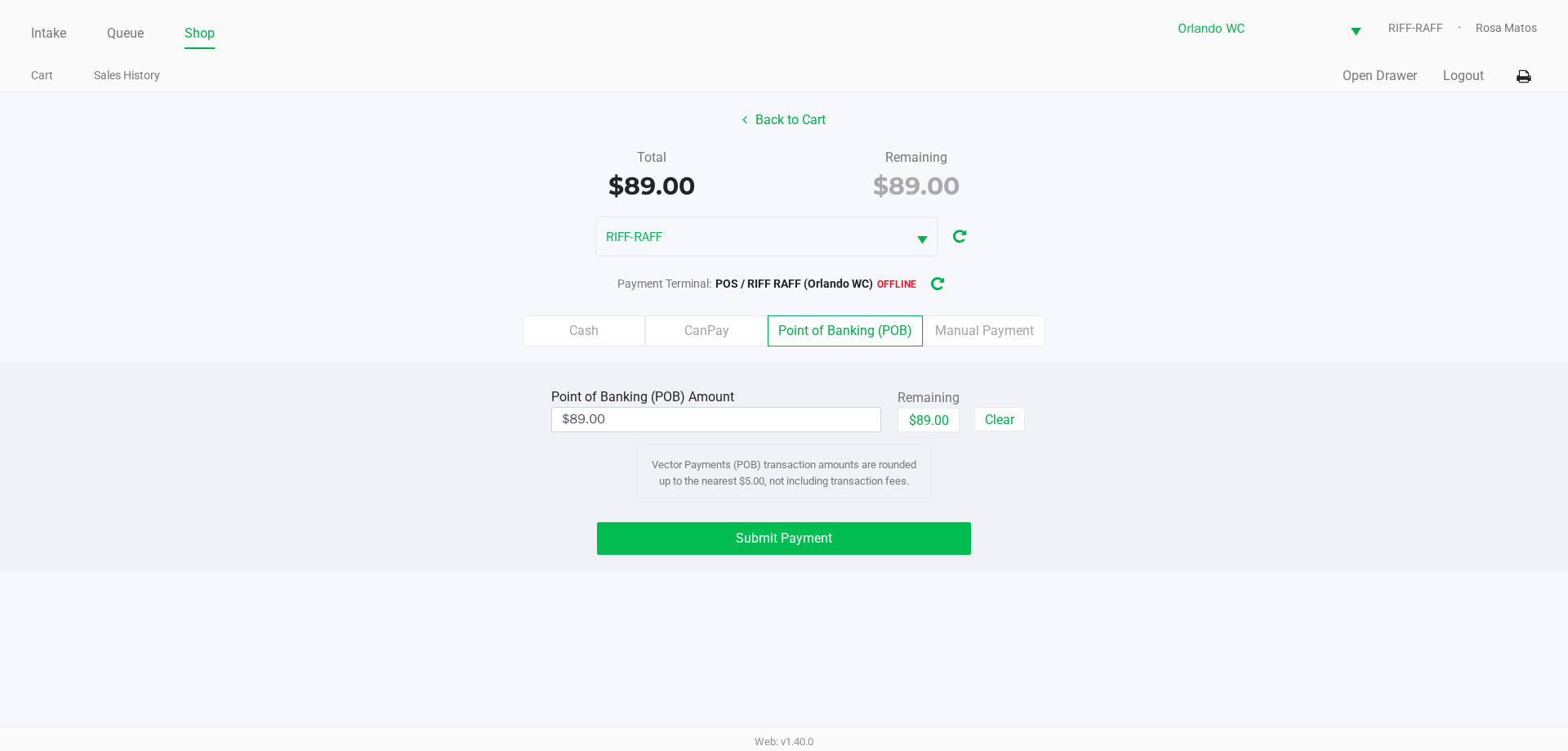 click on "Intake Queue Shop Orlando WC  RIFF-RAFF   Rosa Matos  Cart Sales History  Quick Sale   Open Drawer   Logout  Back to Cart   Total   $89.00   Remaining   $89.00  RIFF-RAFF  Payment Terminal:   POS / RIFF RAFF (Orlando WC)   offline   Cash   CanPay   Point of Banking (POB)   Manual Payment   Point of Banking (POB)  Amount  $89.00  Remaining   $89.00   Clear  Vector Payments (POB) transaction amounts are rounded up to the nearest $5.00, not including transaction fees.  Submit Payment   Web: v1.40.0" at bounding box center [784, 375] 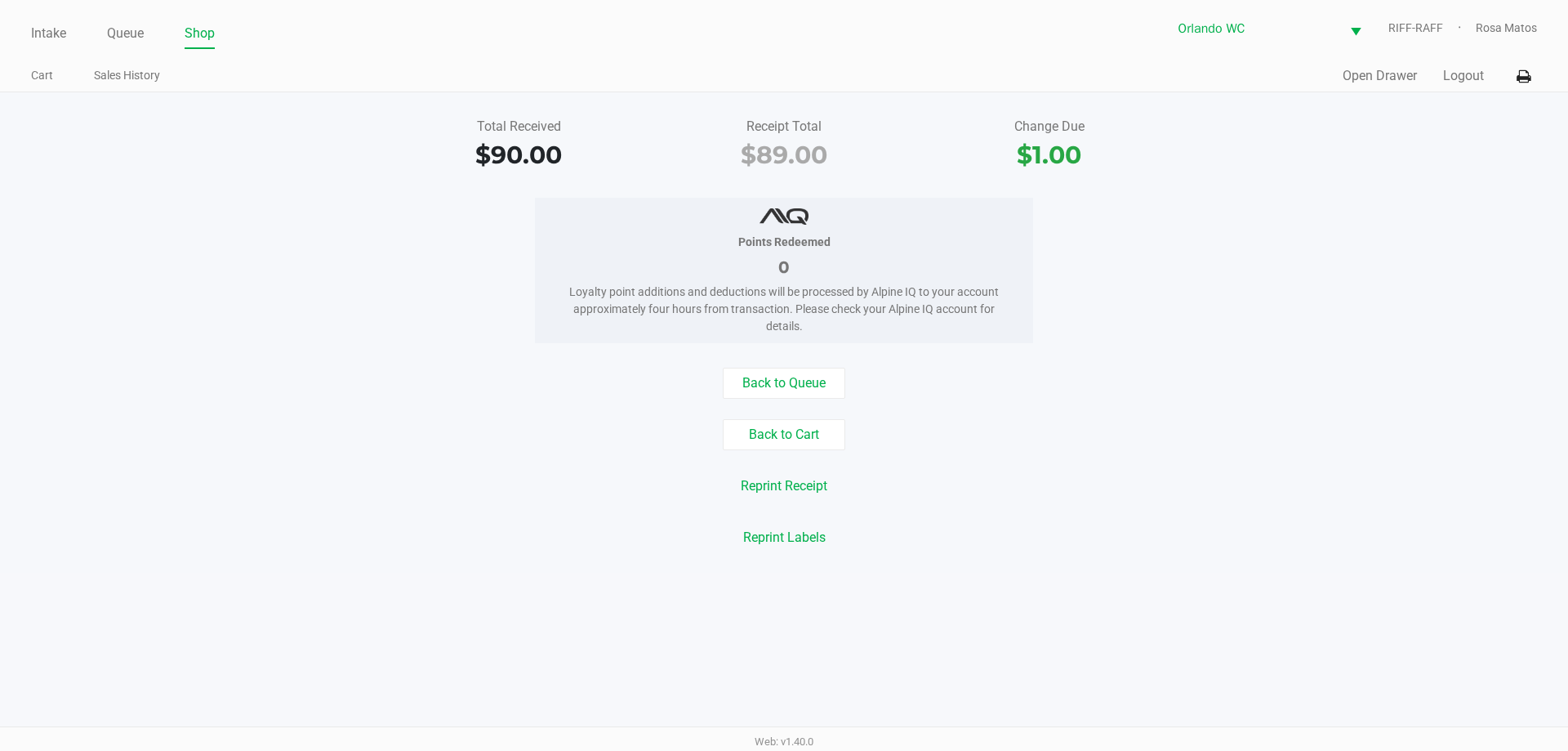 click on "Reprint Receipt" 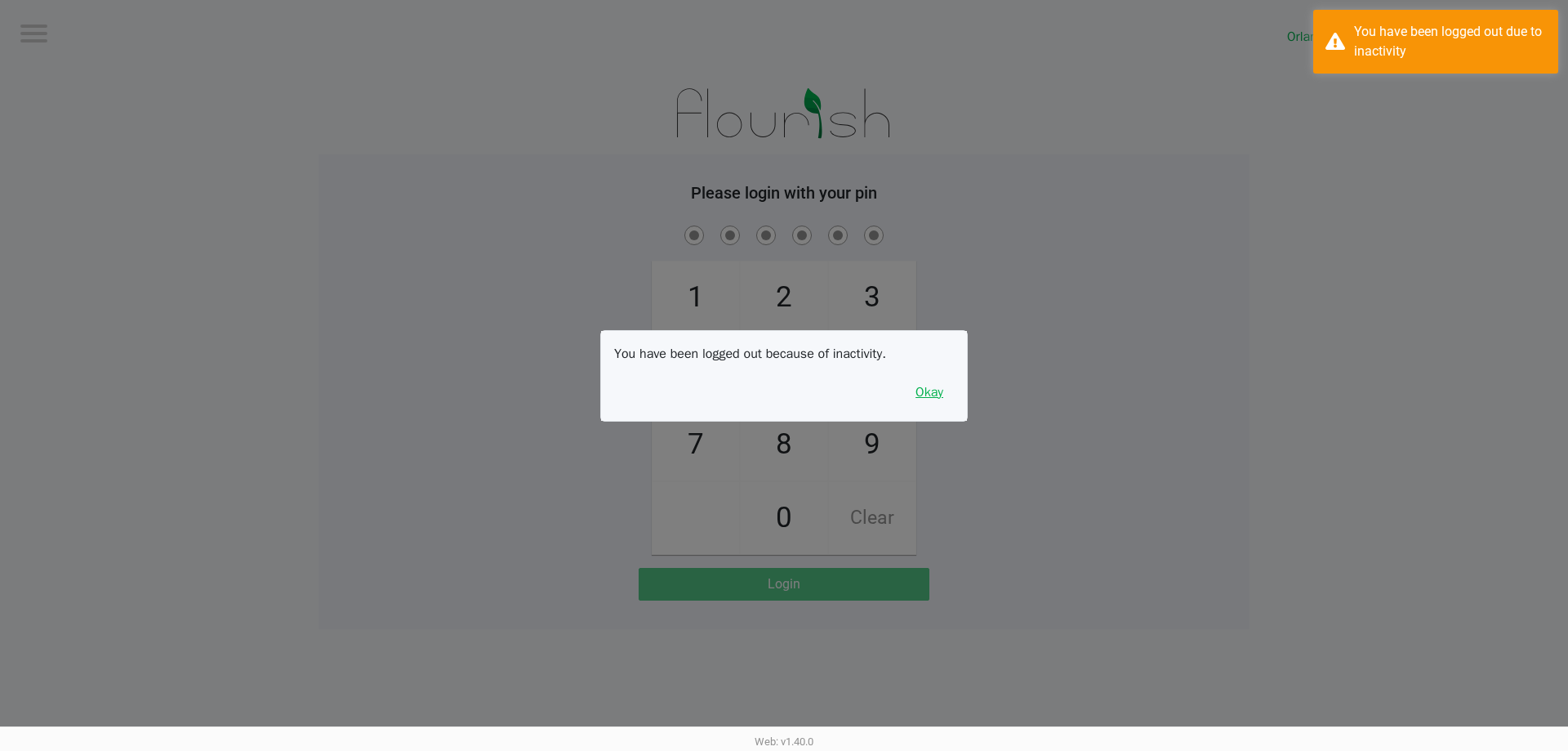 click on "Okay" at bounding box center [929, 392] 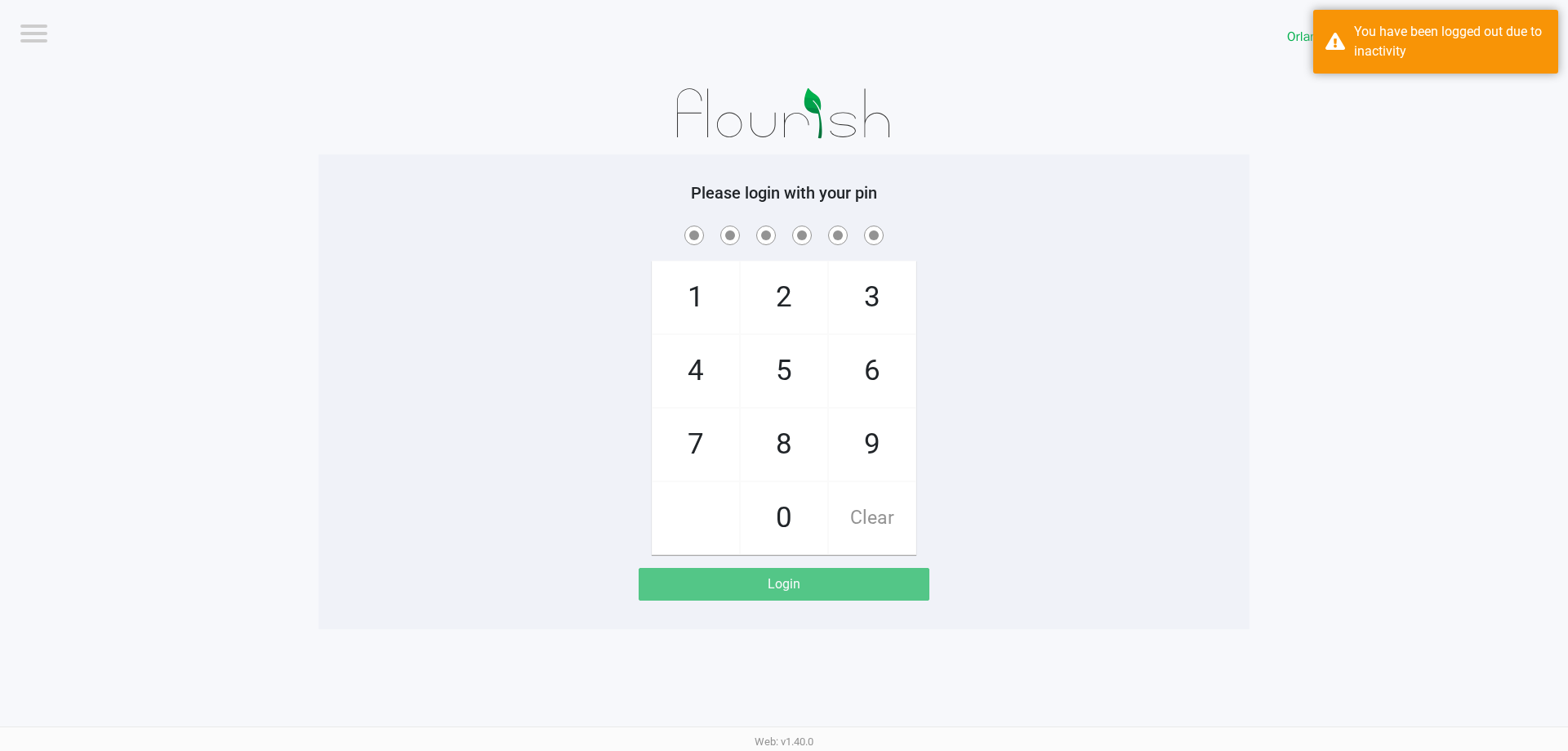 click on "1   4   7       2   5   8   0   3   6   9   Clear" 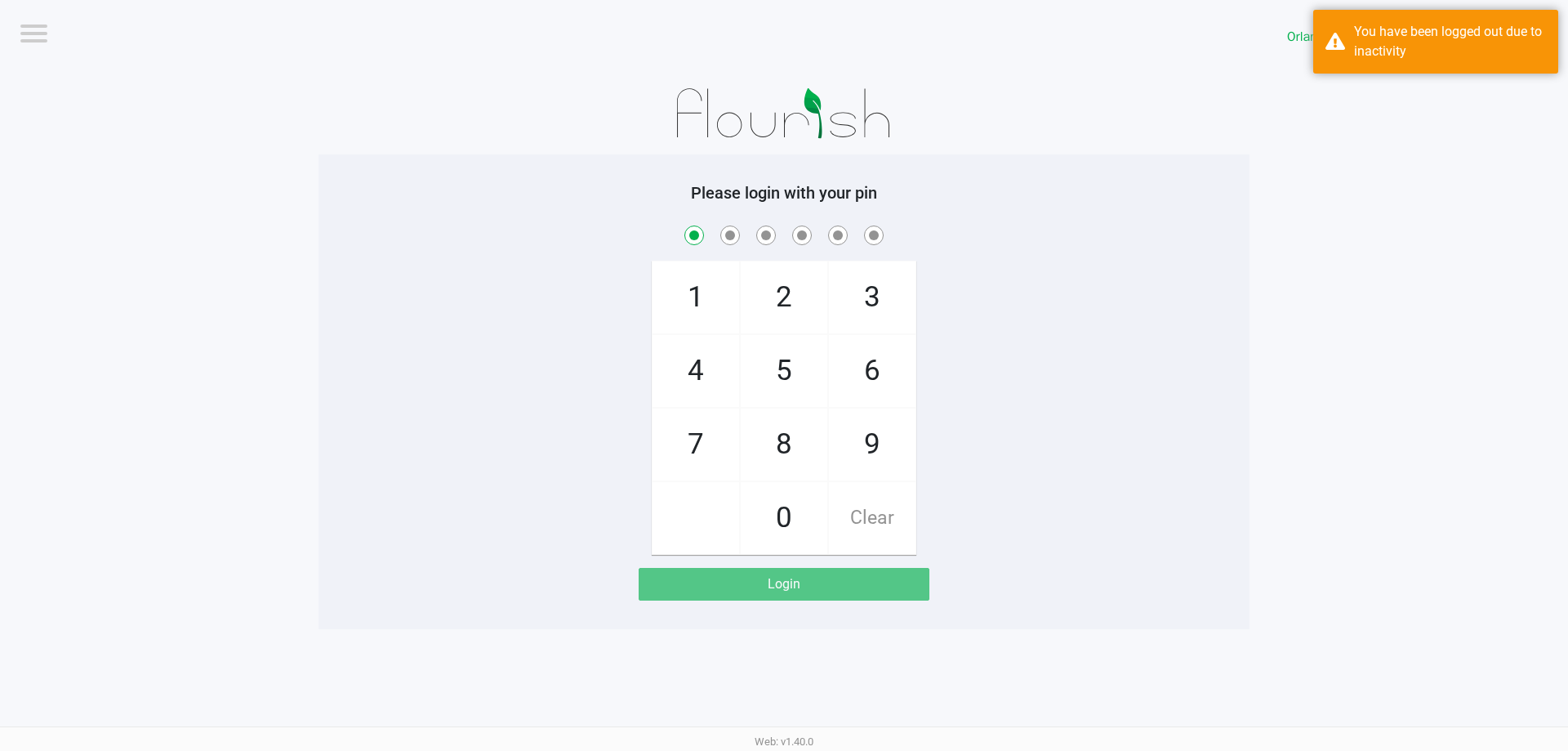 checkbox on "true" 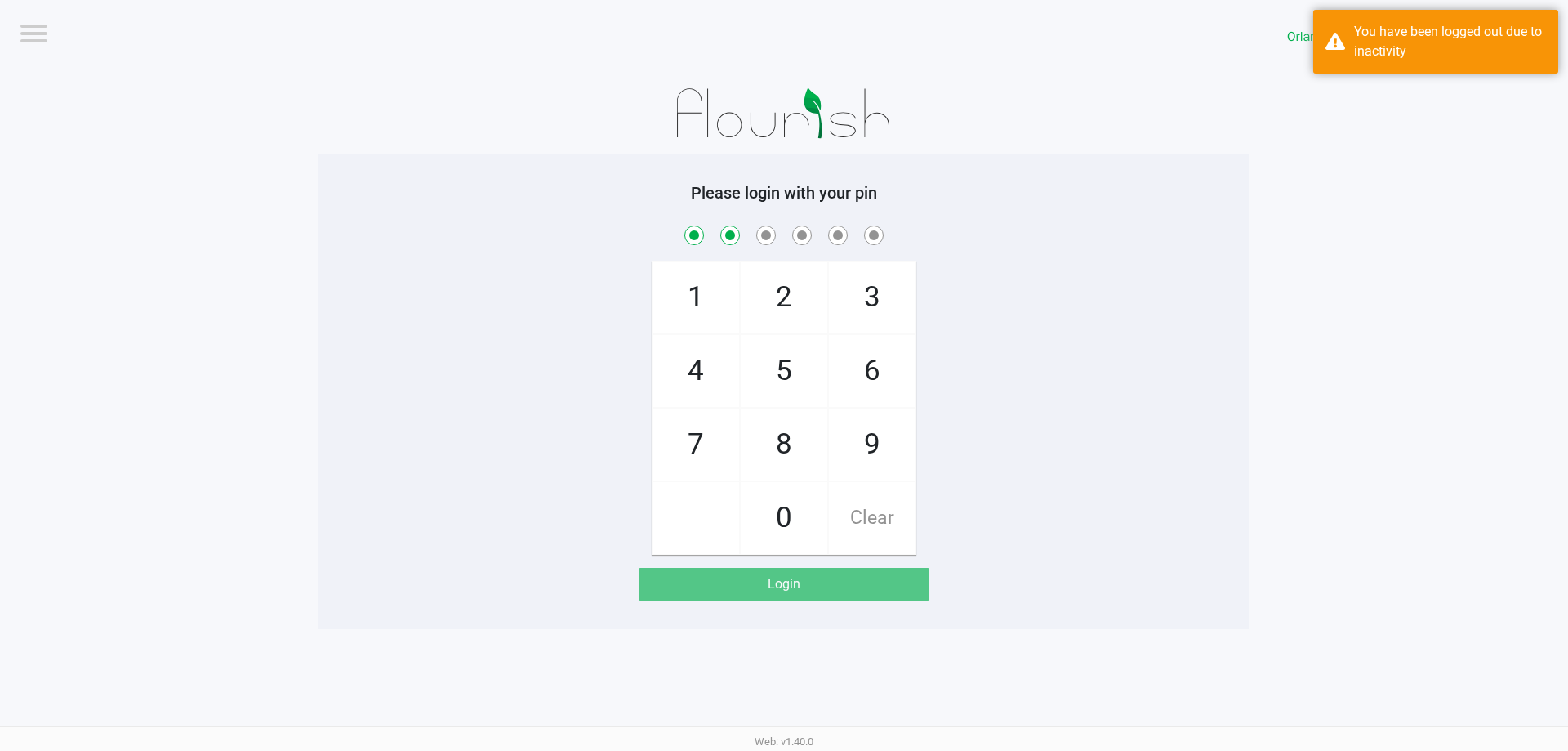 checkbox on "true" 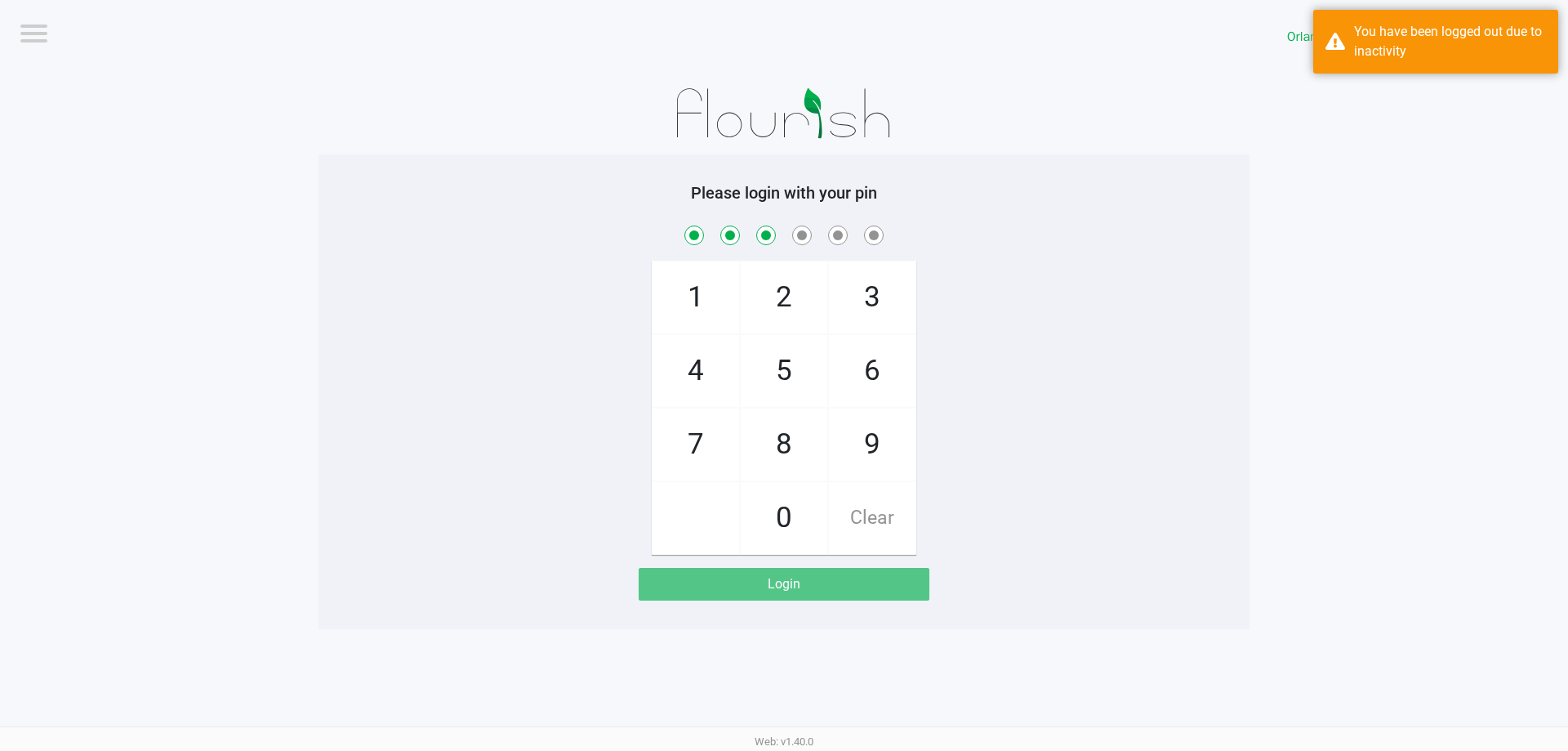checkbox on "true" 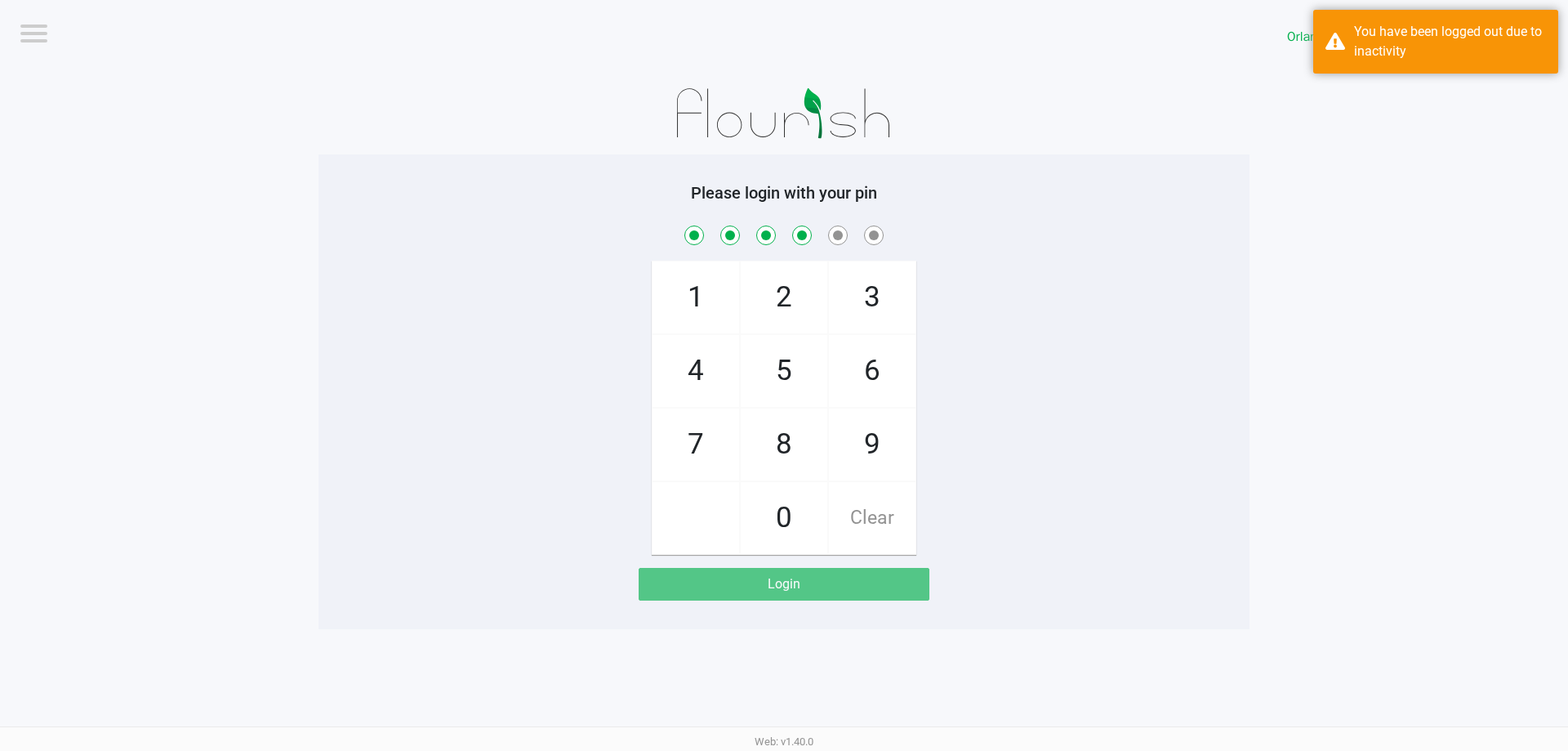 checkbox on "true" 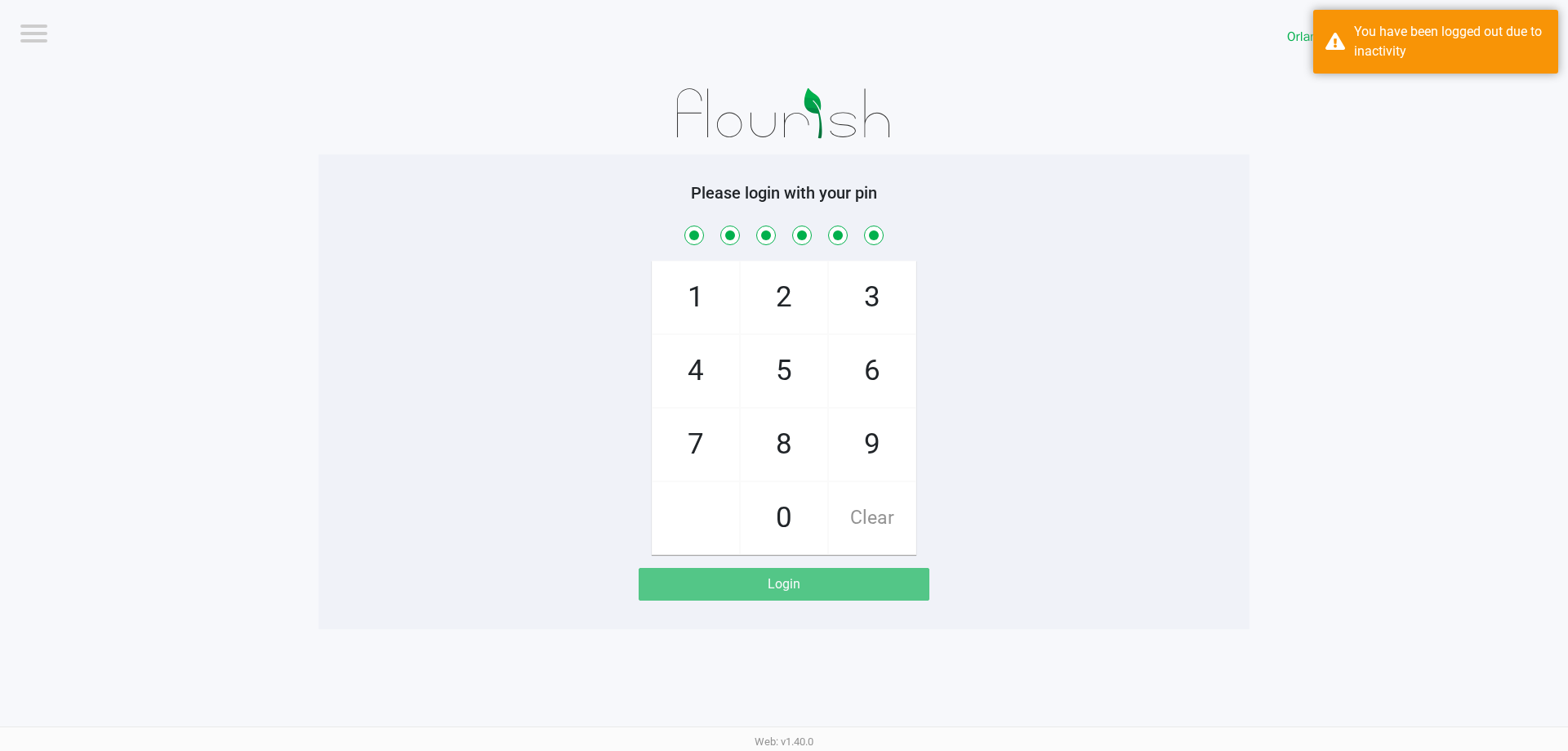 checkbox on "true" 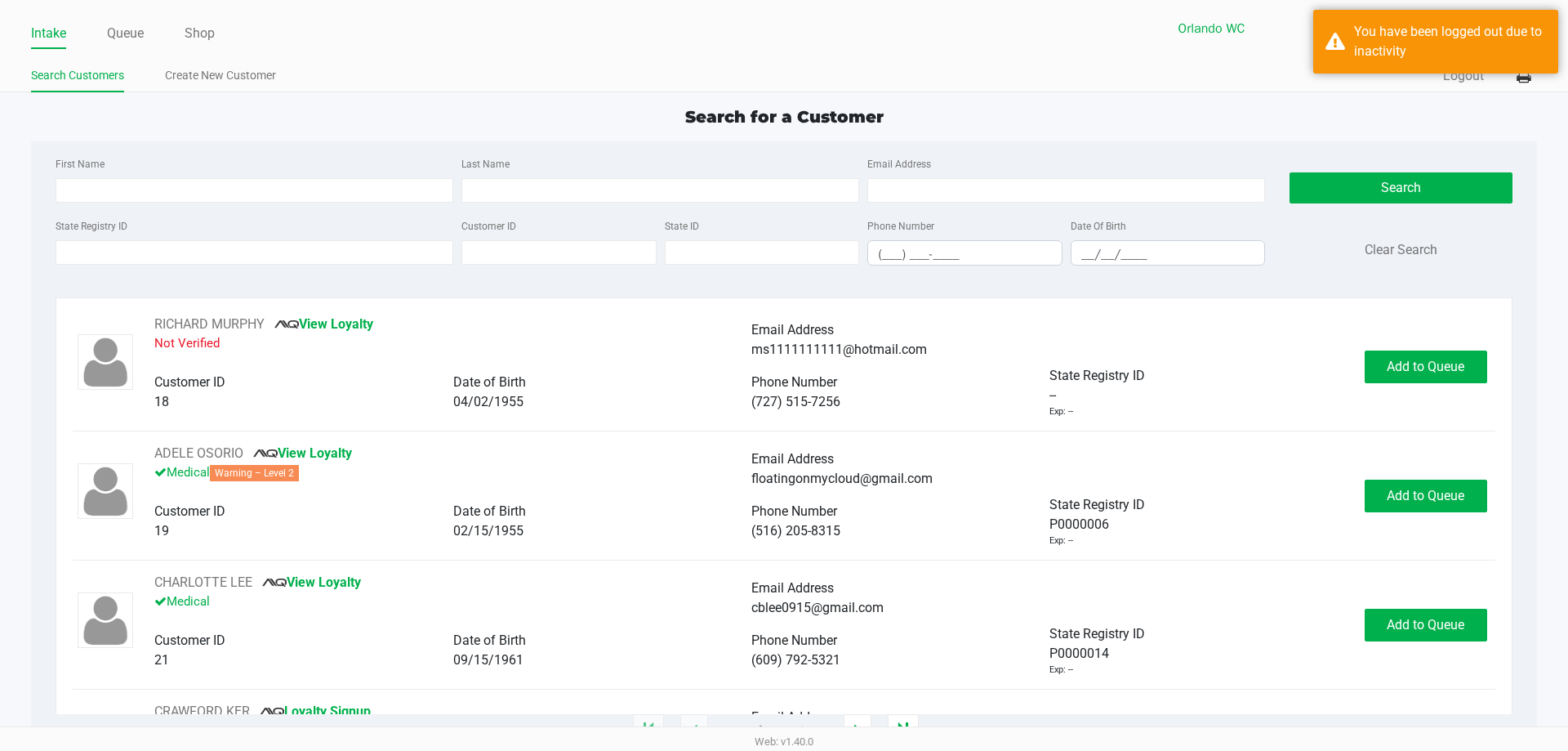 drag, startPoint x: 124, startPoint y: 31, endPoint x: 136, endPoint y: 55, distance: 26.832816 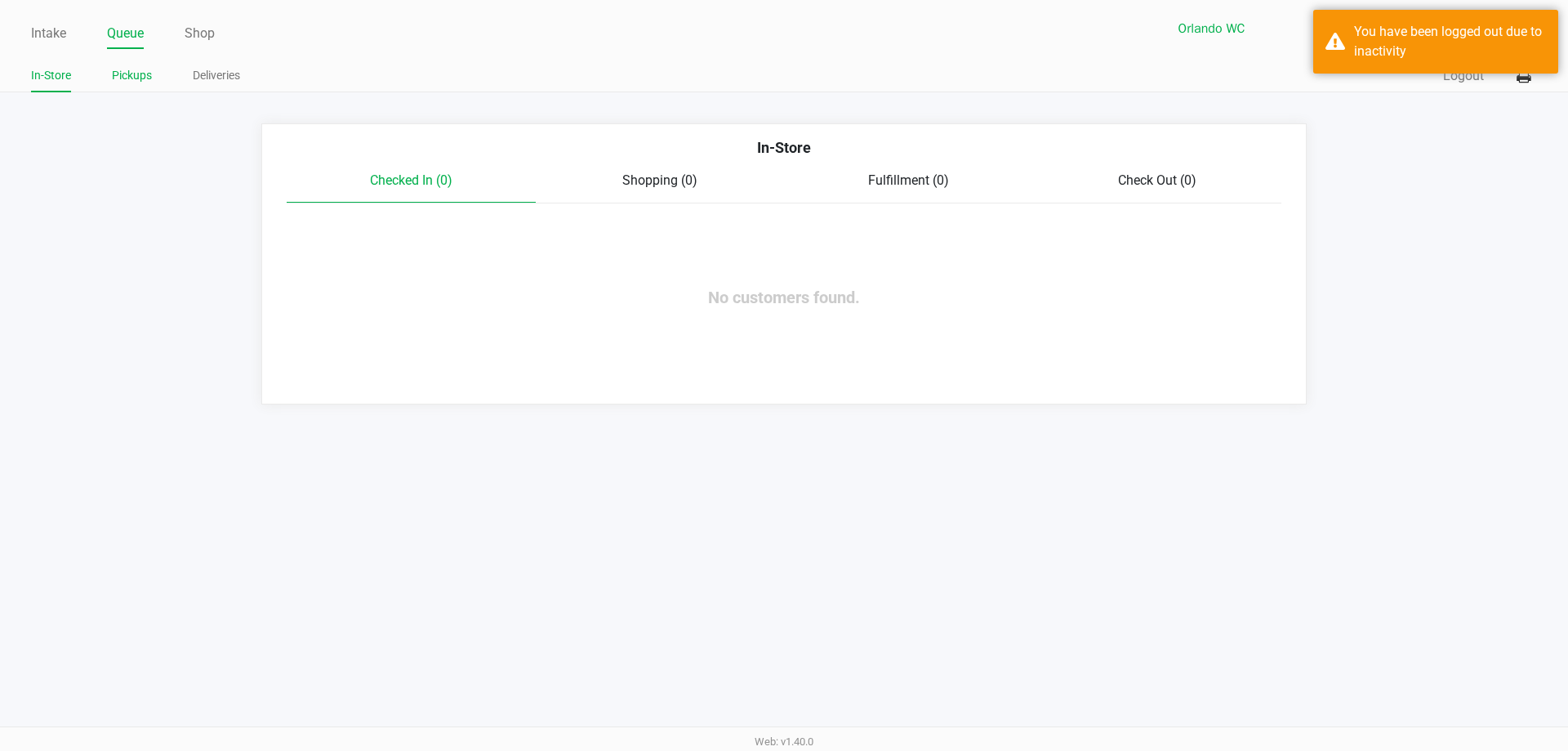drag, startPoint x: 135, startPoint y: 65, endPoint x: 136, endPoint y: 81, distance: 16.03122 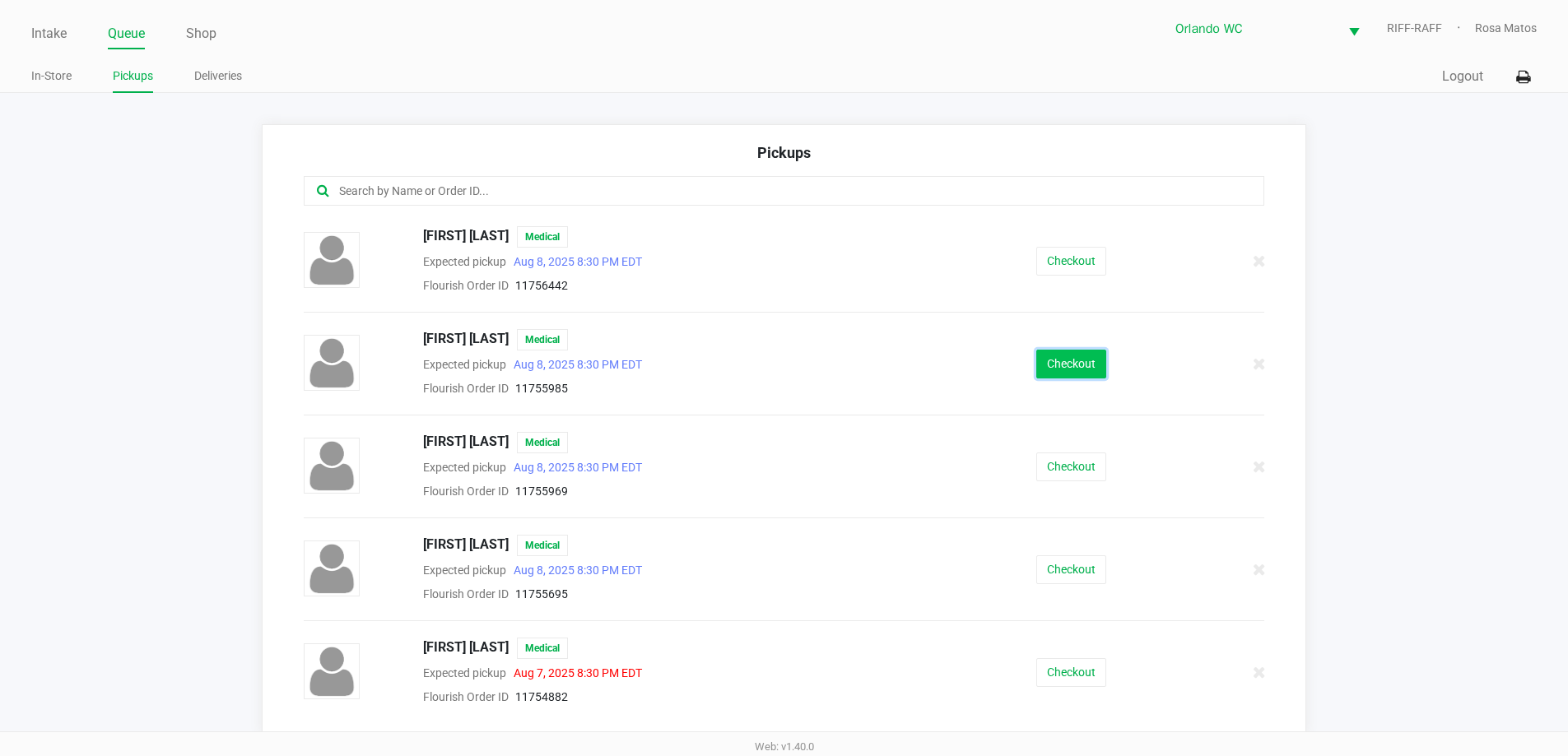 click on "Checkout" 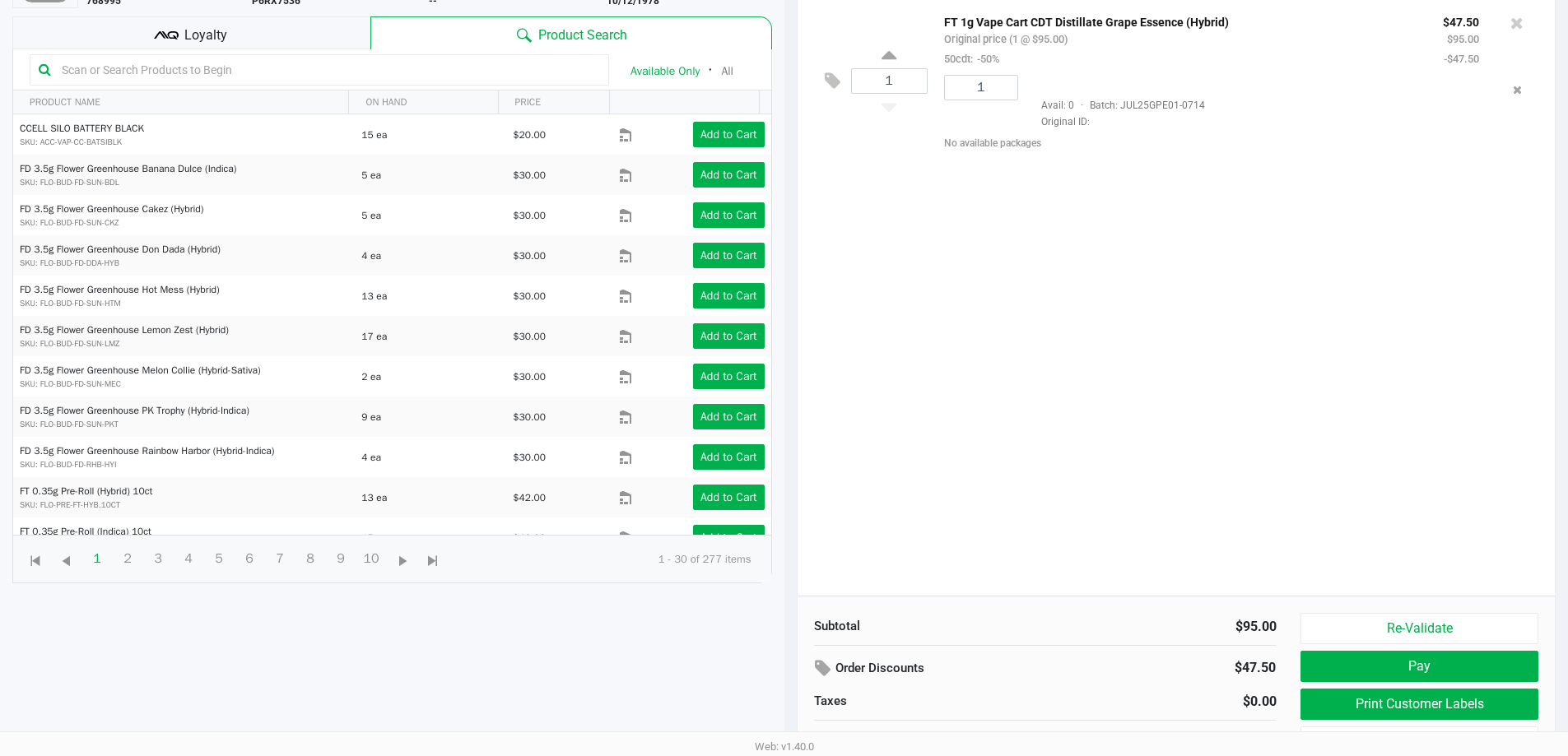 scroll, scrollTop: 178, scrollLeft: 0, axis: vertical 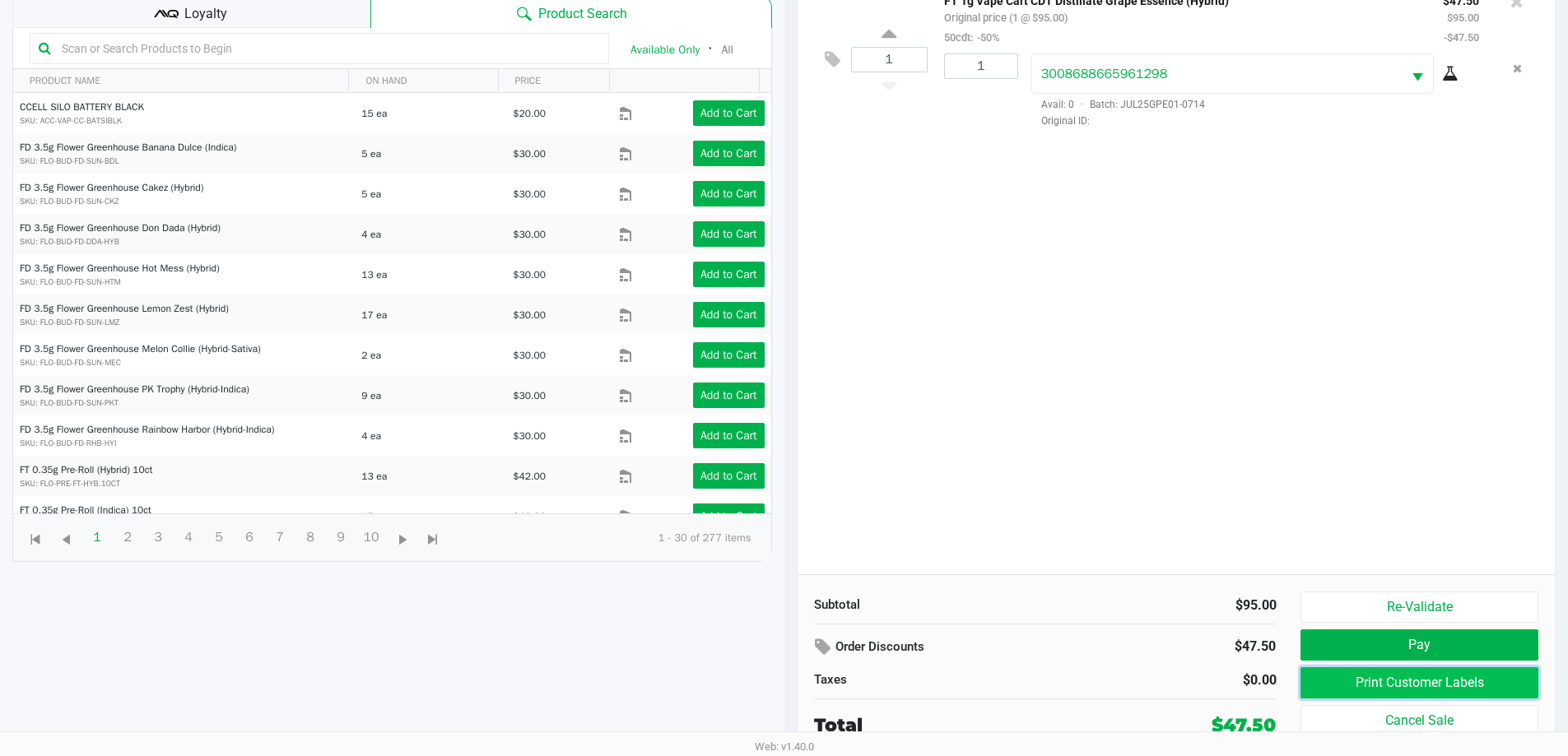 click on "Print Customer Labels" 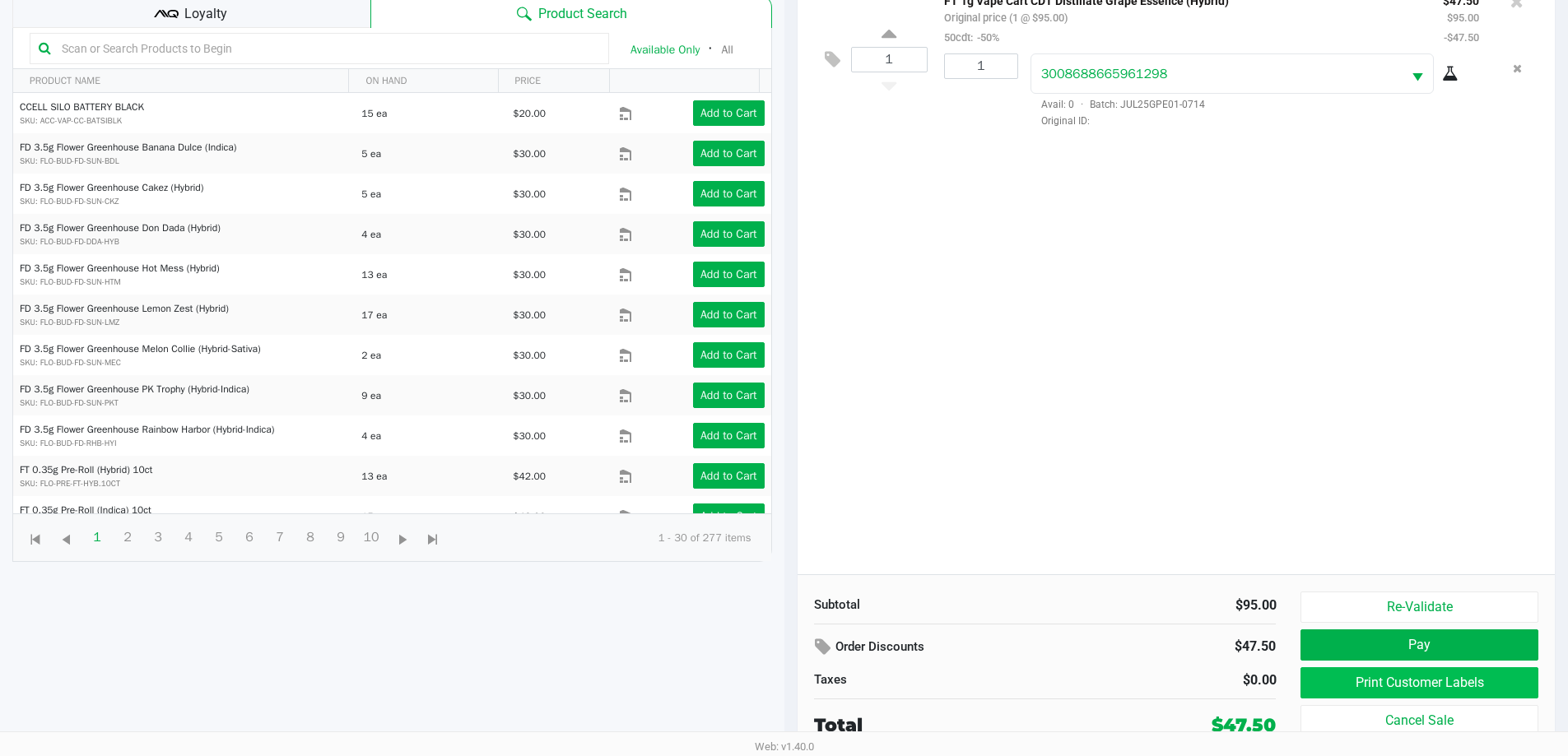 scroll, scrollTop: 0, scrollLeft: 0, axis: both 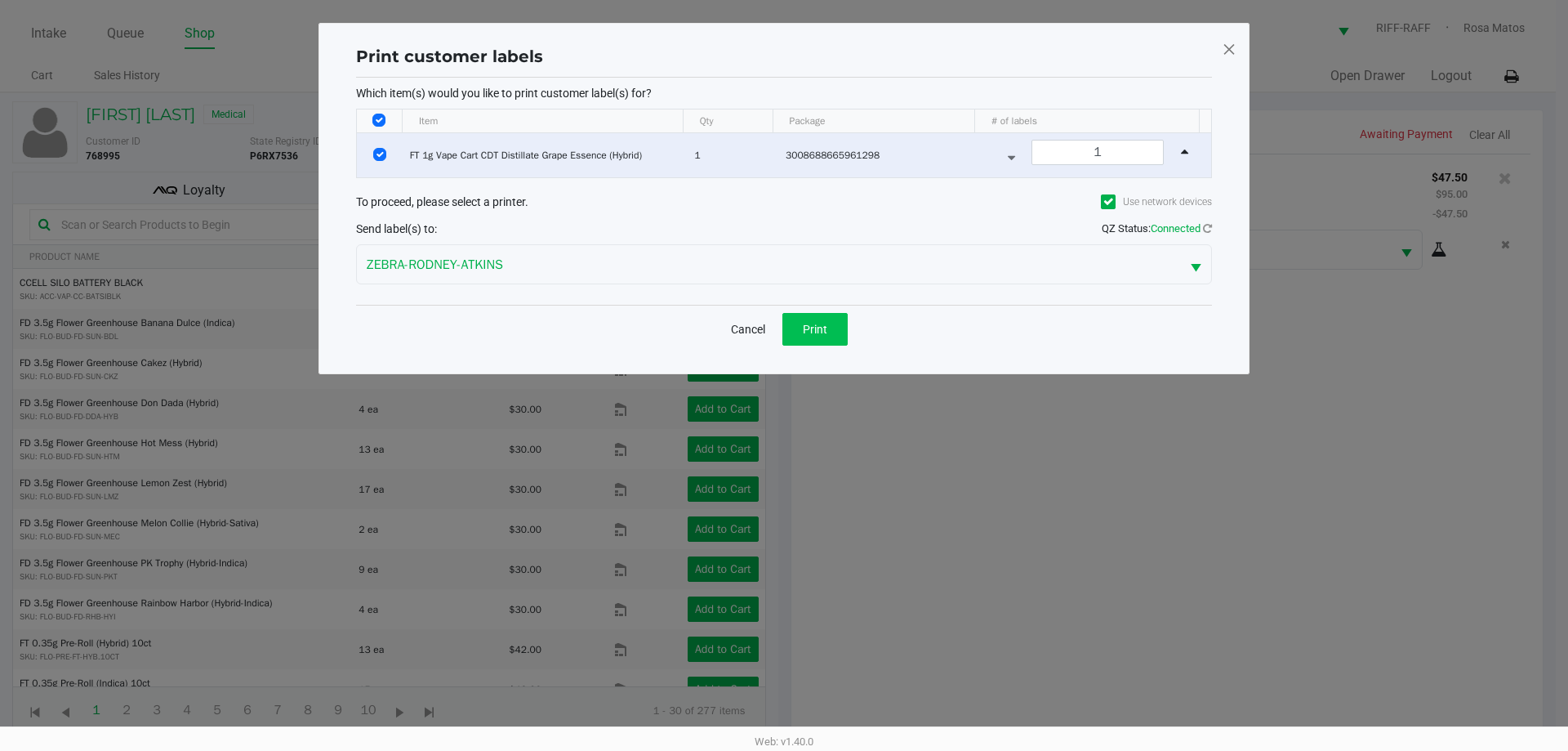 click on "Print" 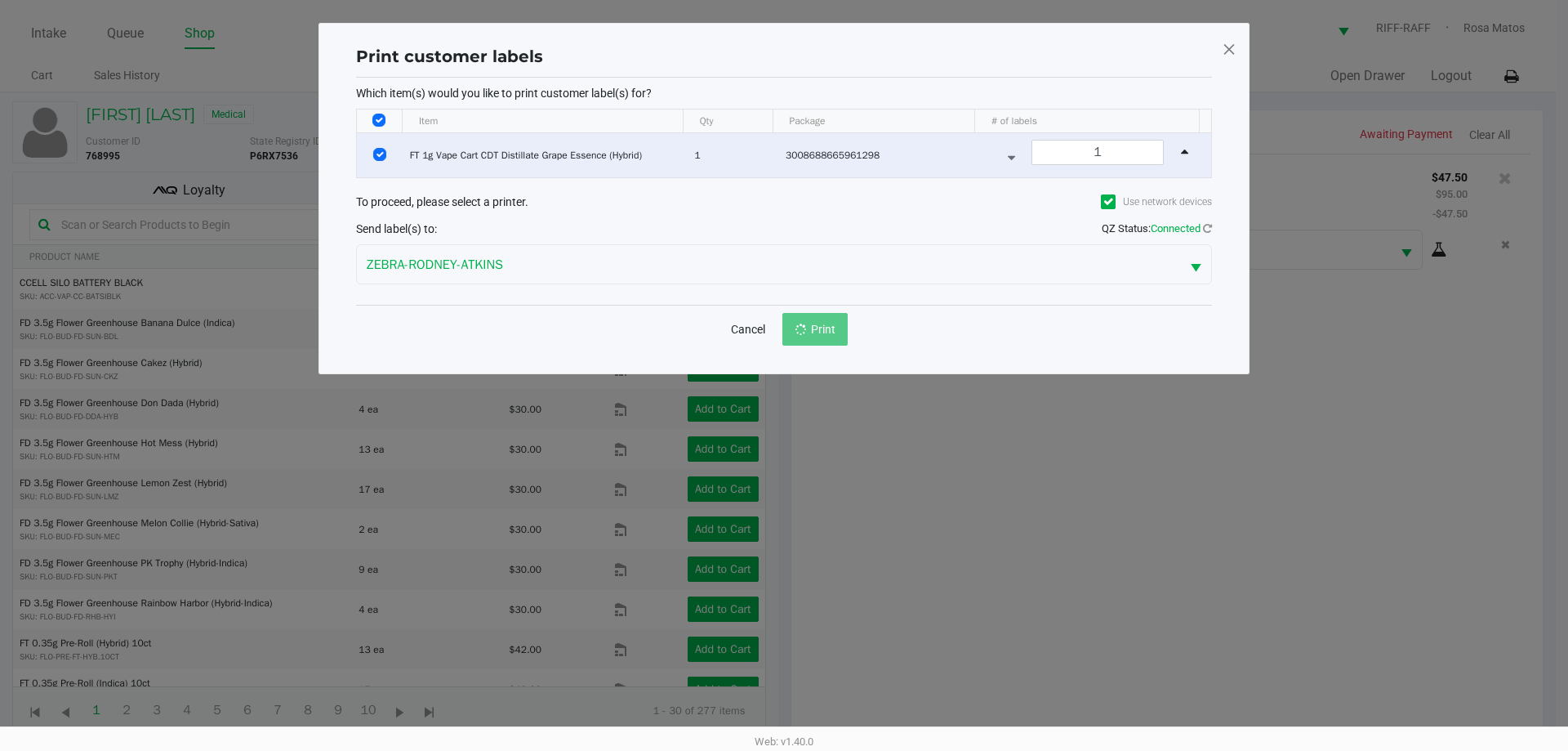 click on "Print customer labels  Which item(s) would you like to print customer label(s) for?  Item Qty Package # of labels  FT 1g Vape Cart CDT Distillate Grape Essence (Hybrid)   1   3008688665961298  1 To proceed, please select a printer.  Use network devices  Send label(s) to:  QZ Status:   Connected  ZEBRA-RODNEY-ATKINS  Cancel   Print" 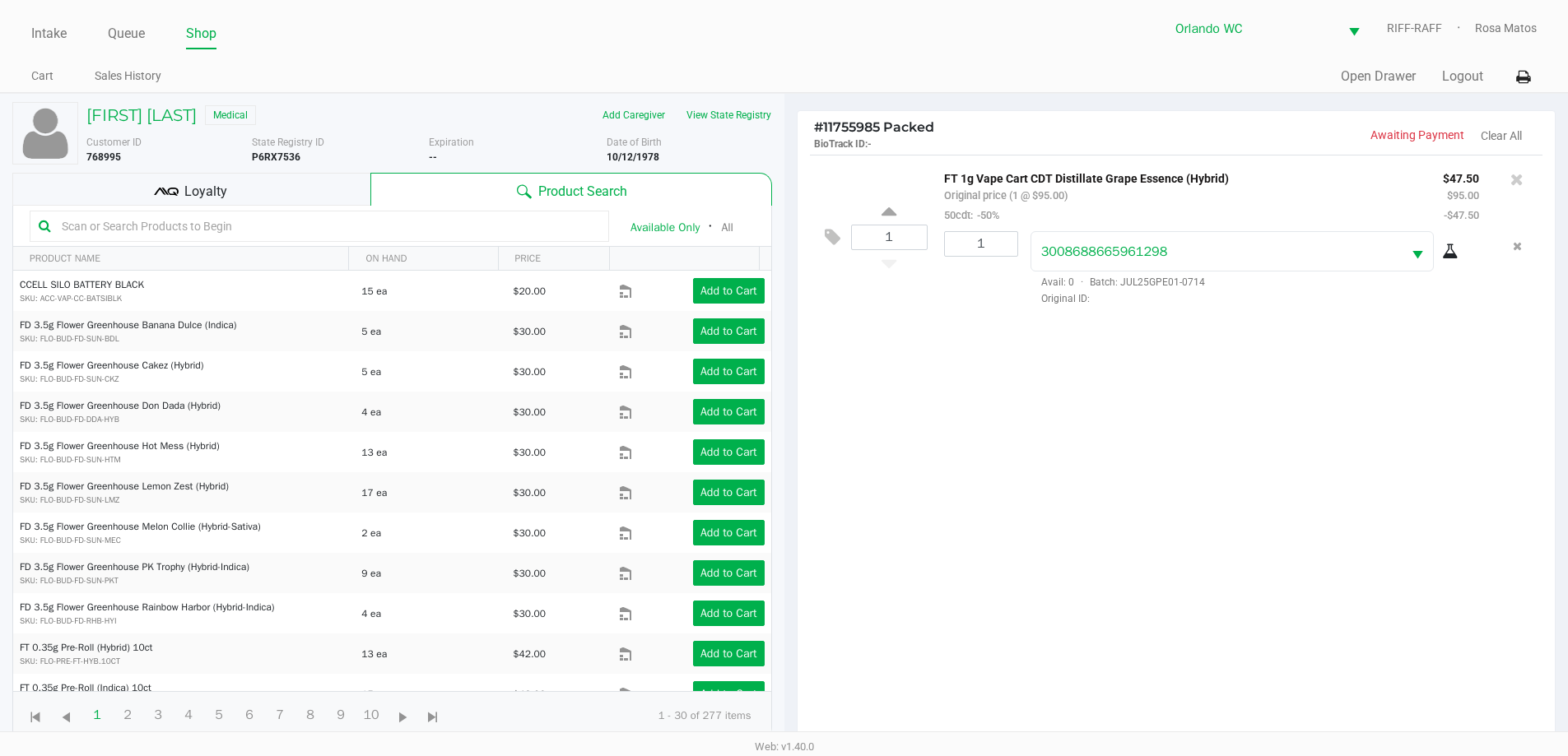 scroll, scrollTop: 178, scrollLeft: 0, axis: vertical 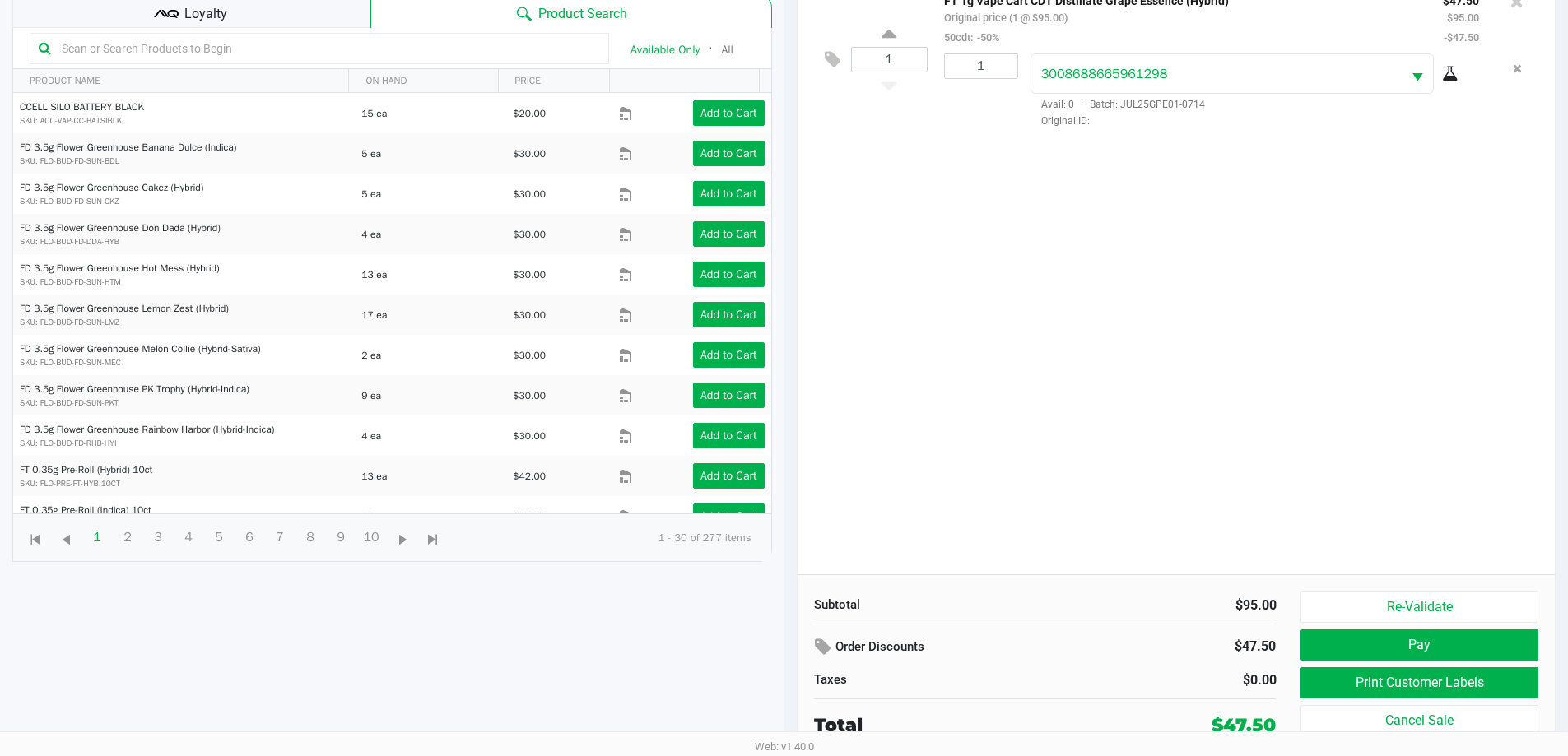 click on "1  FT 1g Vape Cart CDT Distillate Grape Essence (Hybrid)   Original price (1 @ $95.00)  50cdt:  -50% $47.50 $95.00 -$47.50 1 3008688665961298  Avail: 0  ·  Batch: JUL25GPE01-0714   Original ID:" 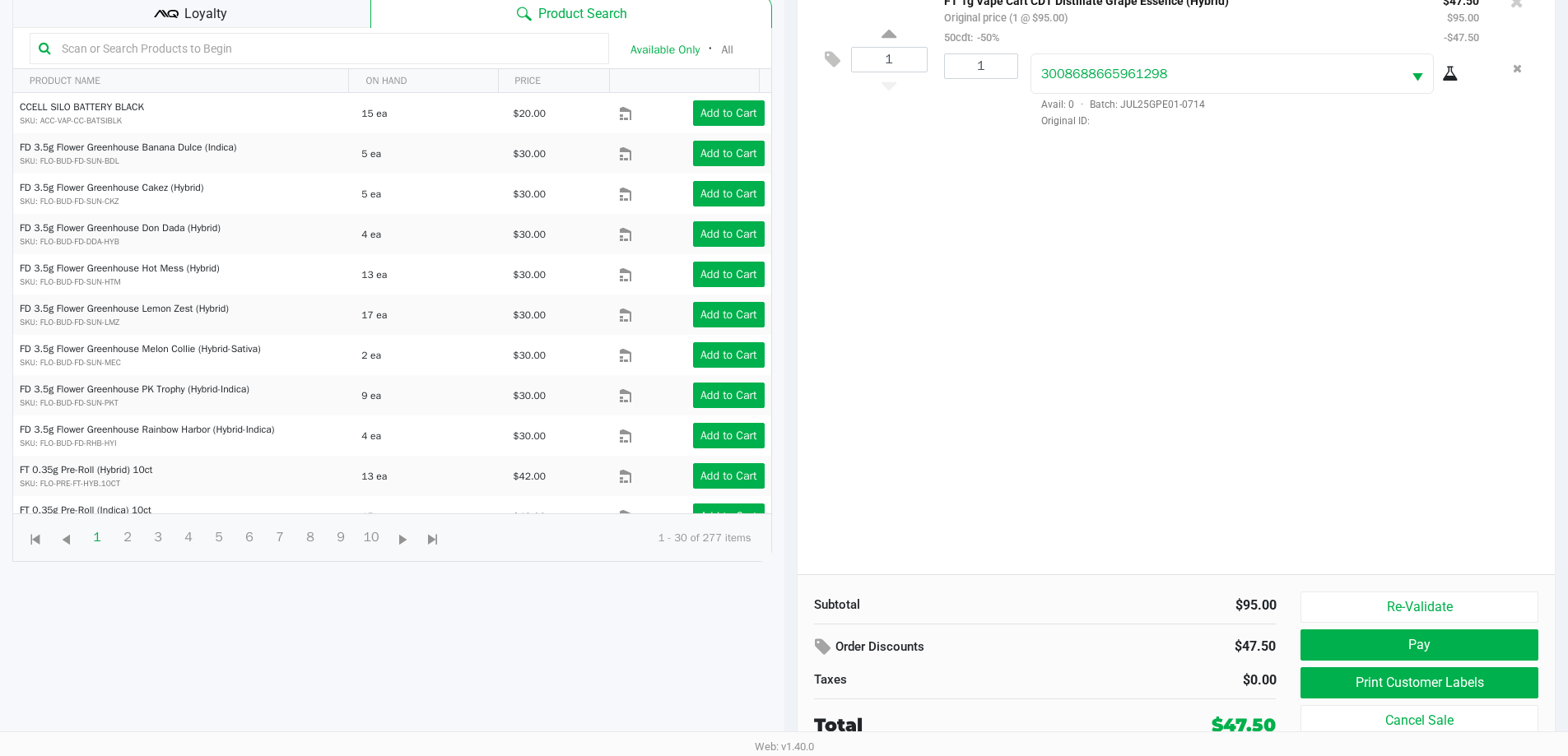 click on "Loyalty" 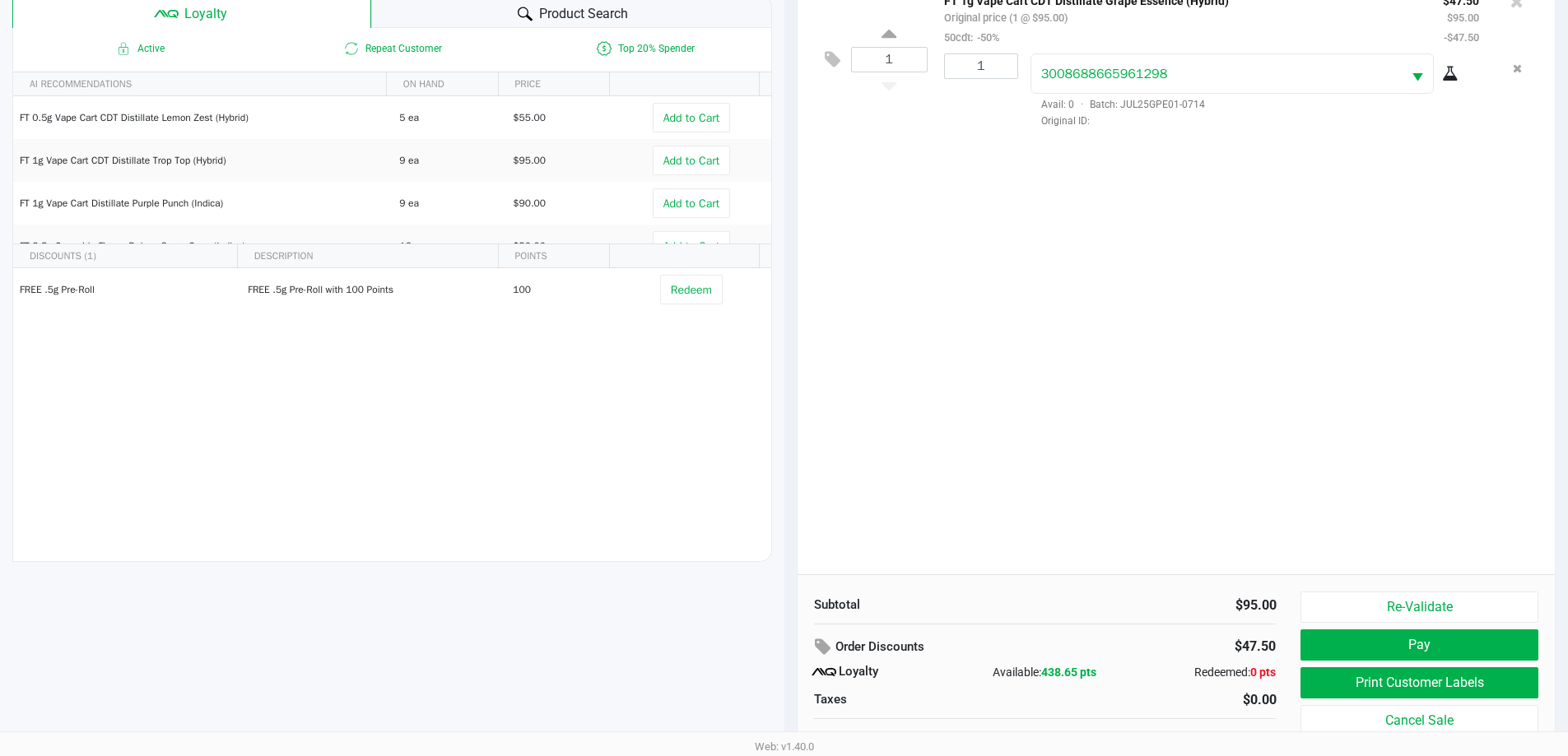 click on "Pay" 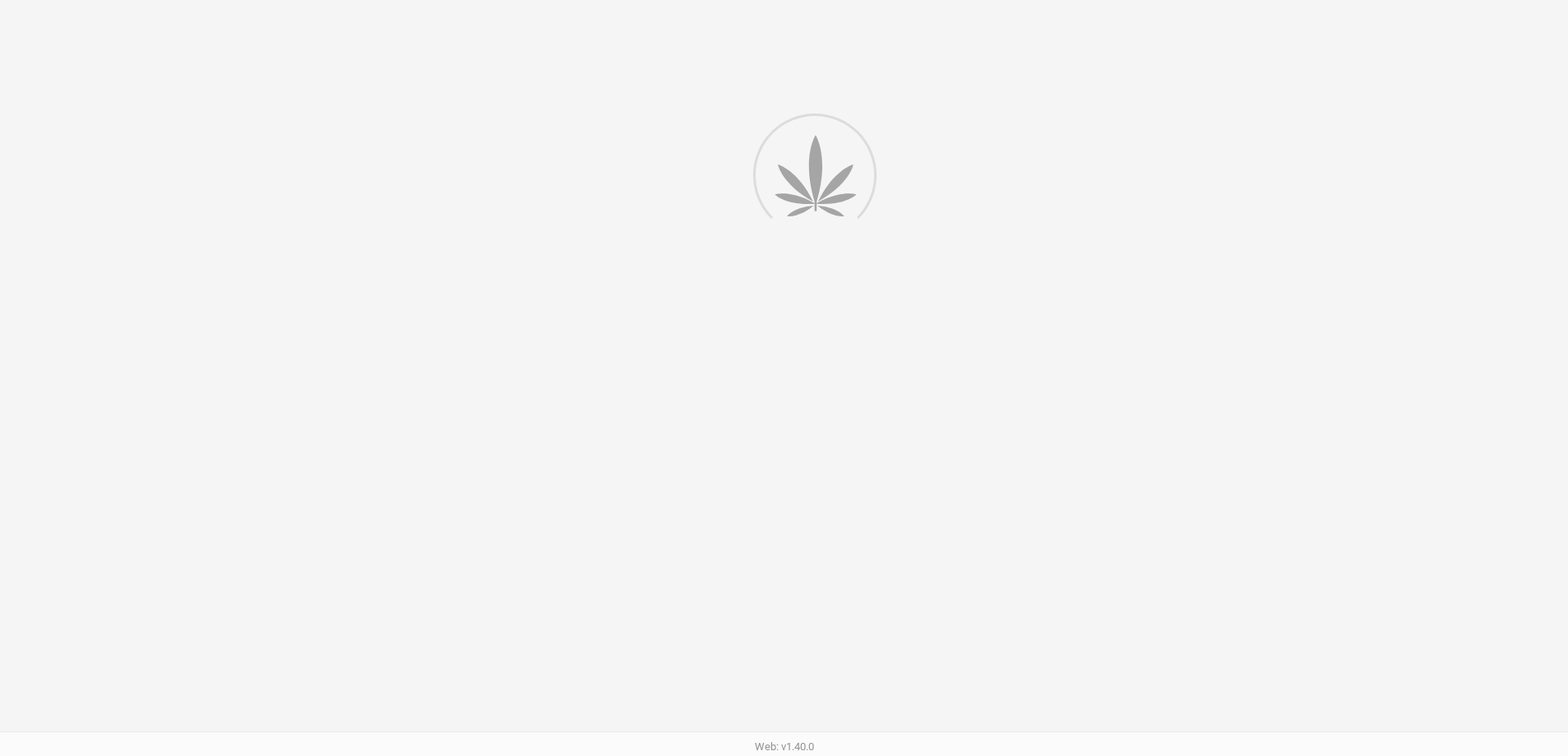 scroll, scrollTop: 0, scrollLeft: 0, axis: both 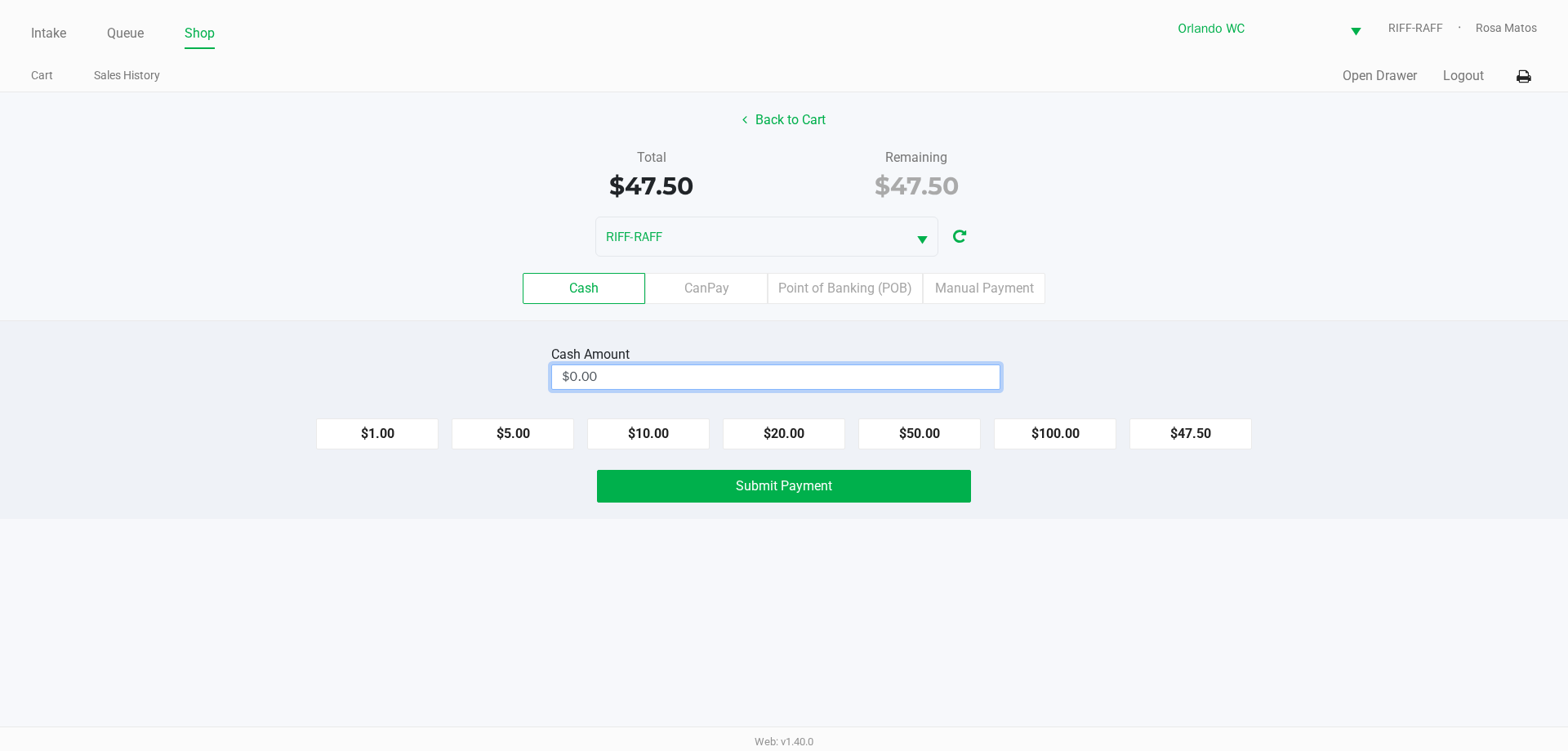 click on "$0.00" at bounding box center (776, 377) 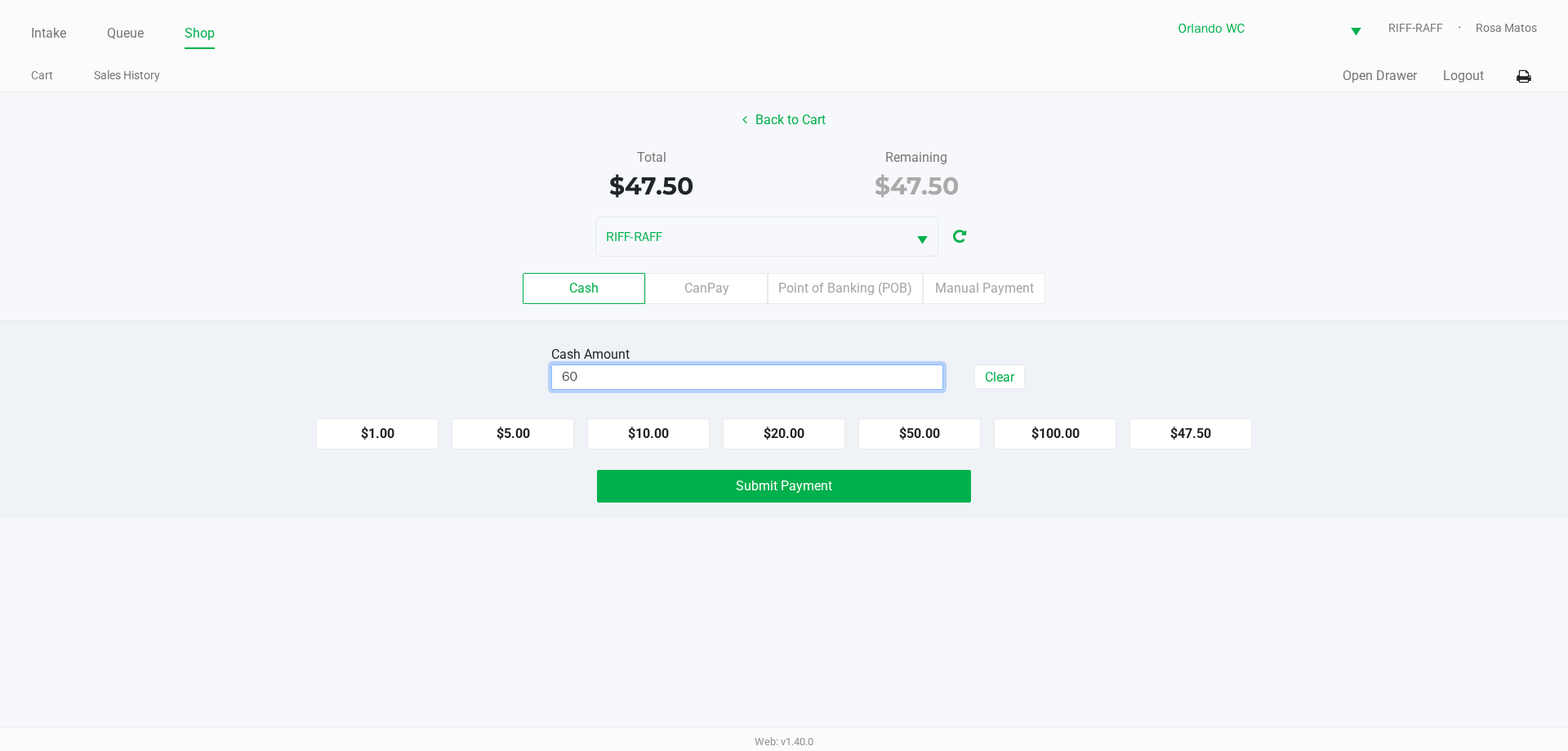 click on "Intake Queue Shop Orlando WC  RIFF-RAFF   Rosa Matos  Cart Sales History  Quick Sale   Open Drawer   Logout  Back to Cart   Total   $47.50   Remaining   $47.50  RIFF-RAFF  Cash   CanPay   Point of Banking (POB)   Manual Payment   Cash  Amount  60  Clear   $1.00   $5.00   $10.00   $20.00   $50.00   $100.00   $47.50   Submit Payment   Web: v1.40.0" at bounding box center (784, 375) 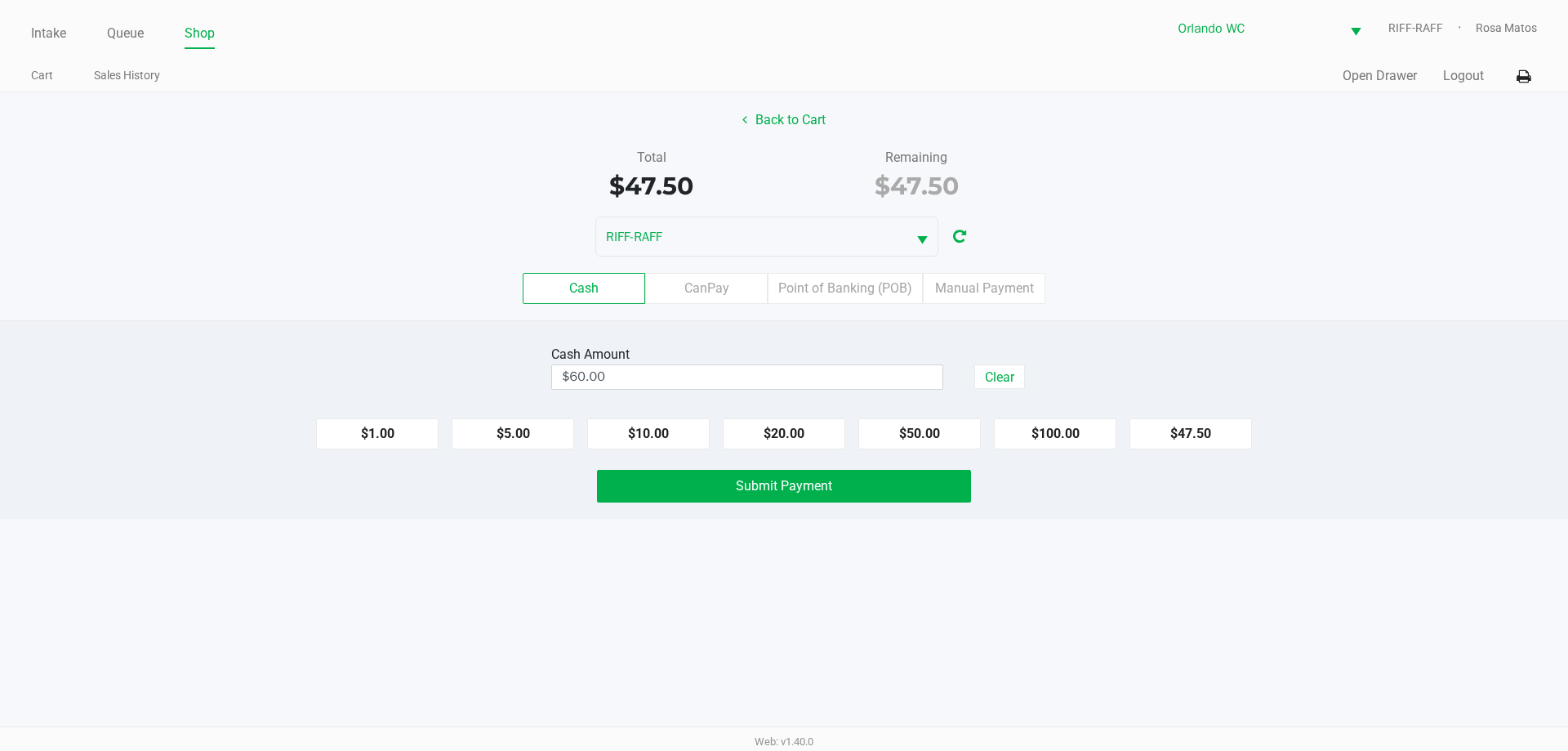 click on "Submit Payment" 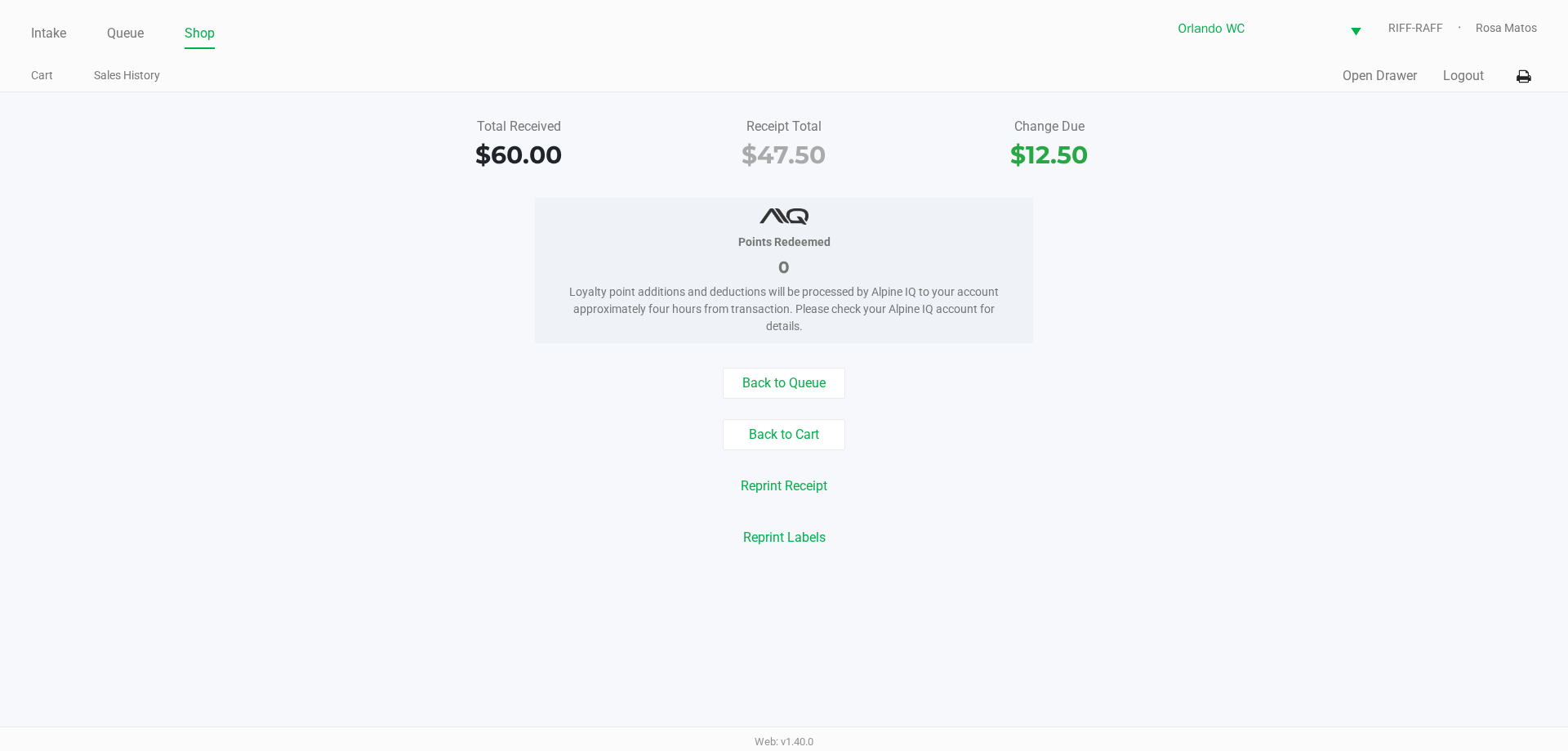 click on "Back to Queue" 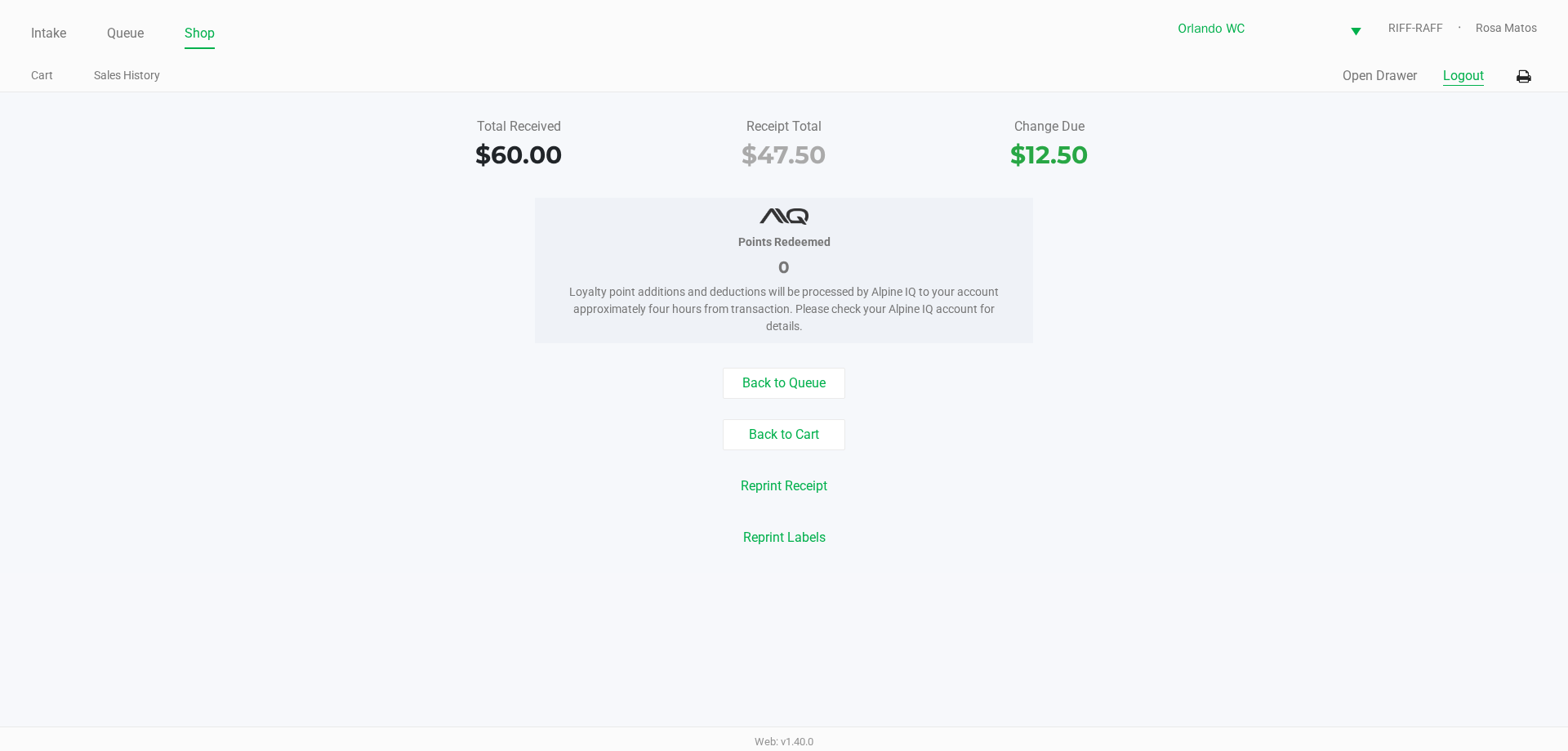 click on "Logout" 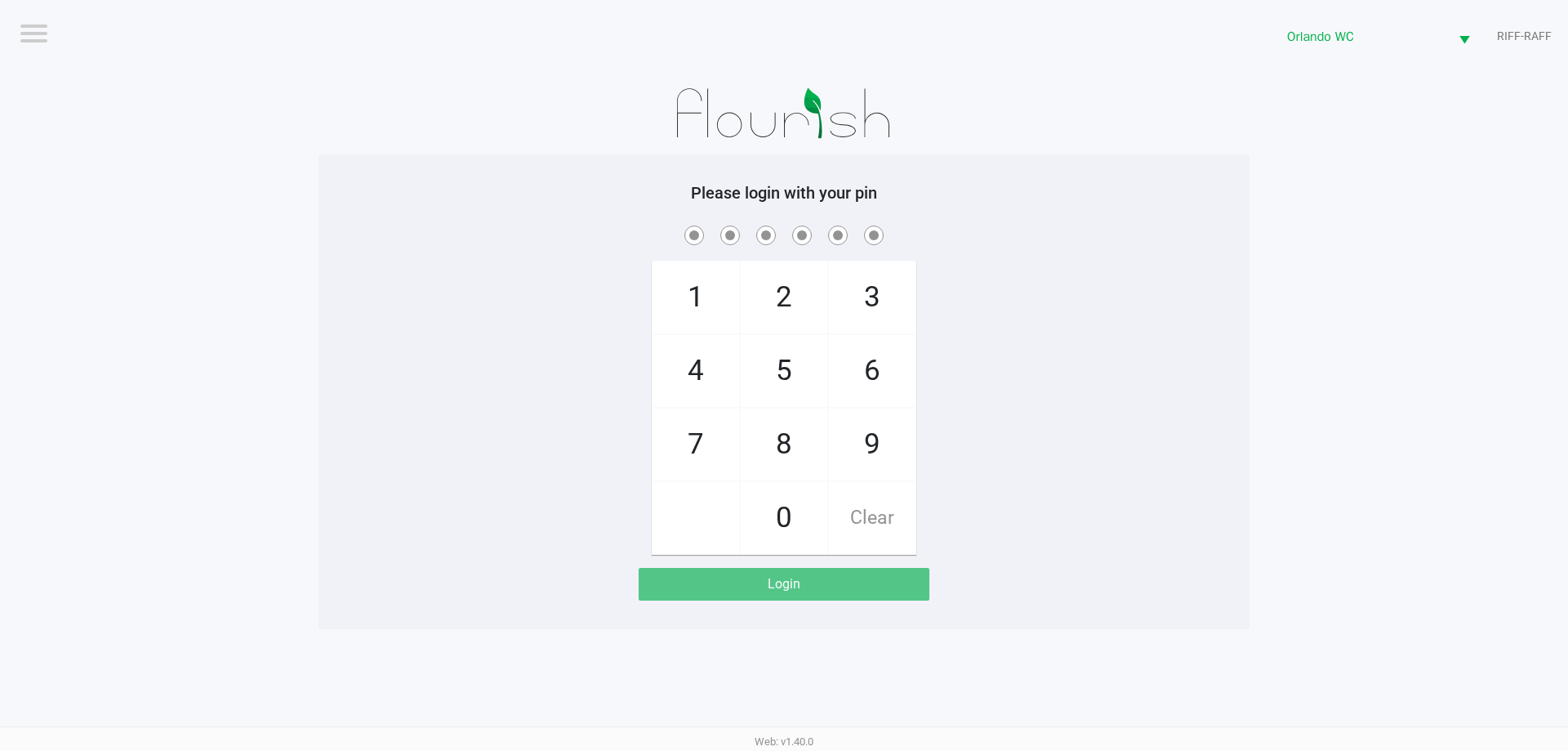 drag, startPoint x: 1236, startPoint y: 271, endPoint x: 1245, endPoint y: 226, distance: 45.8912 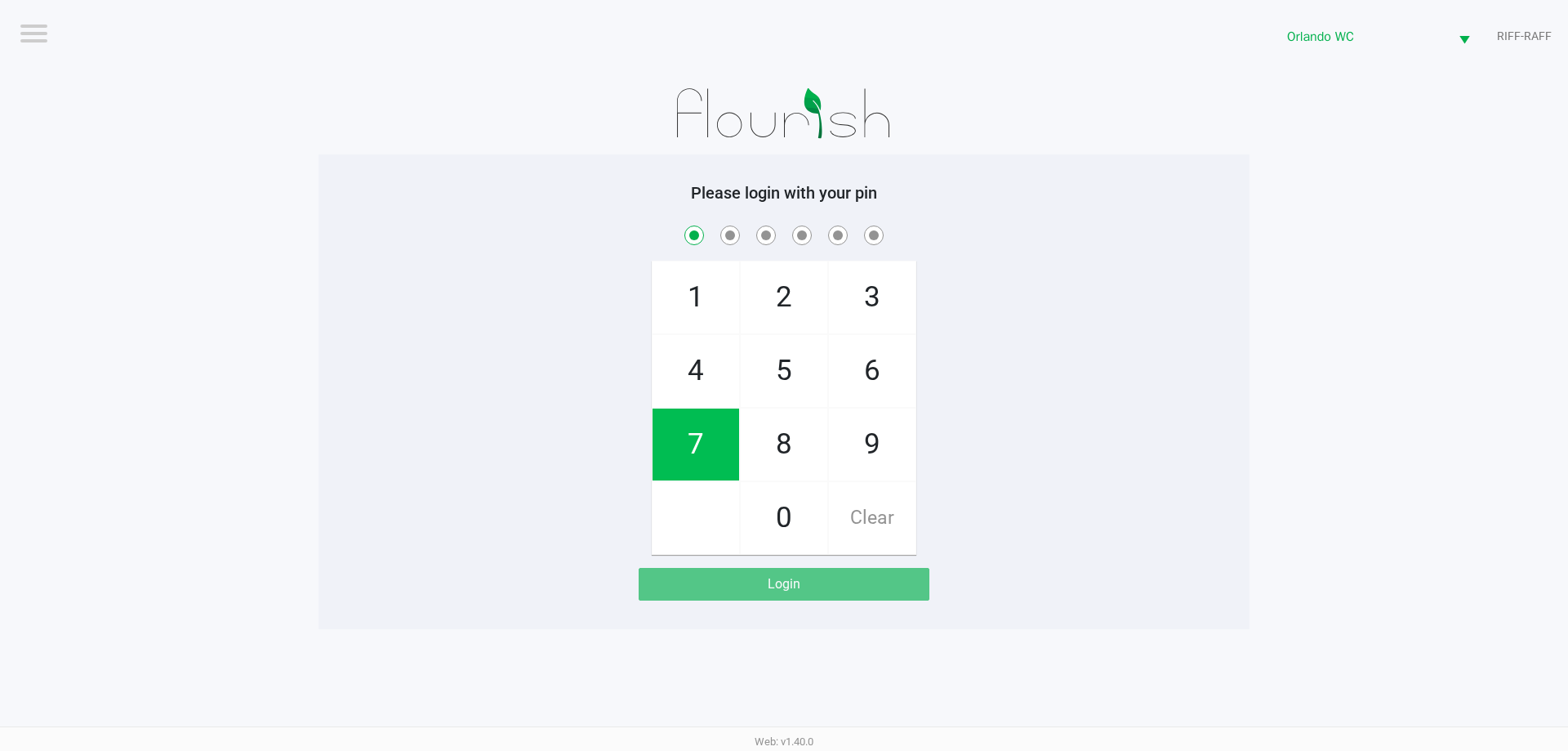 checkbox on "true" 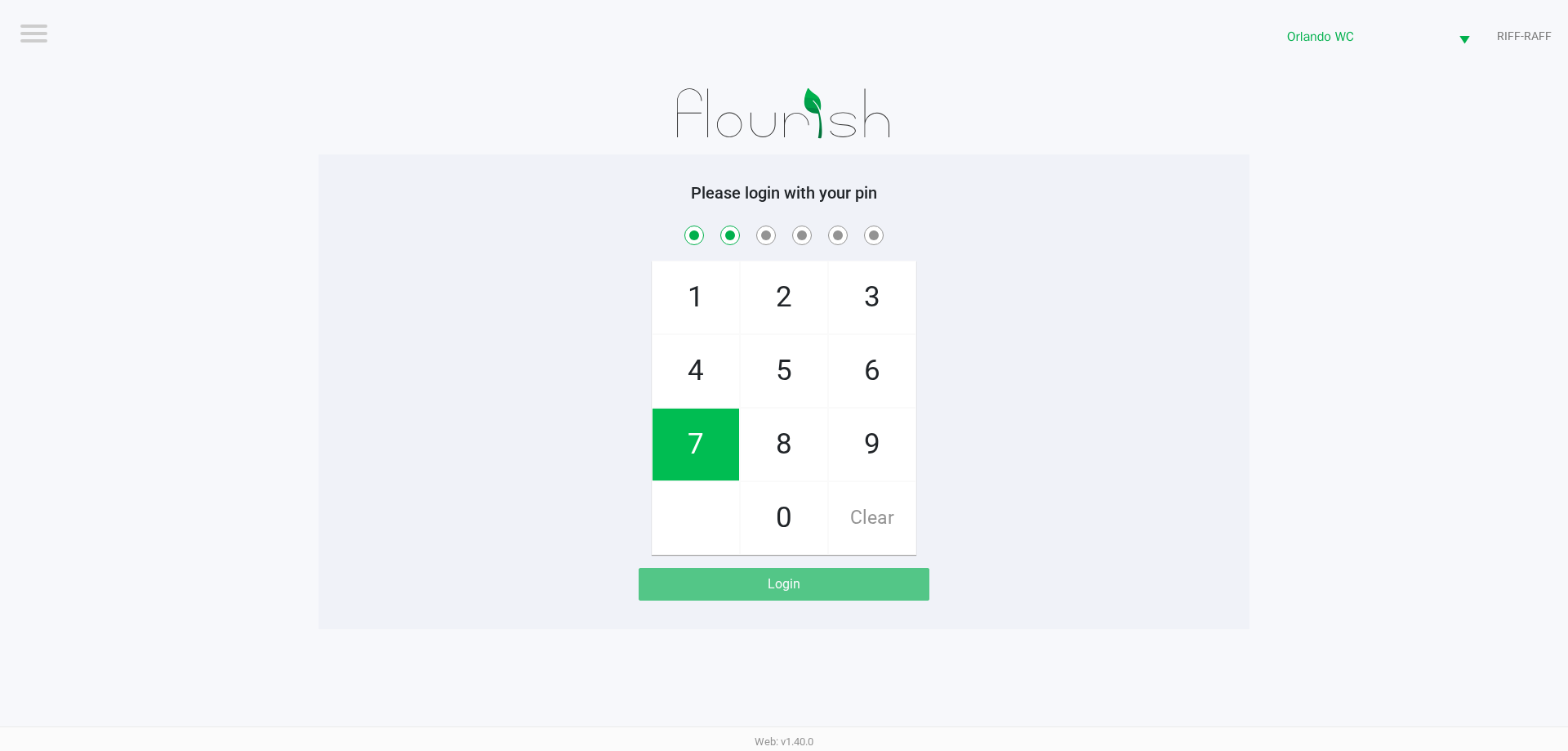 checkbox on "true" 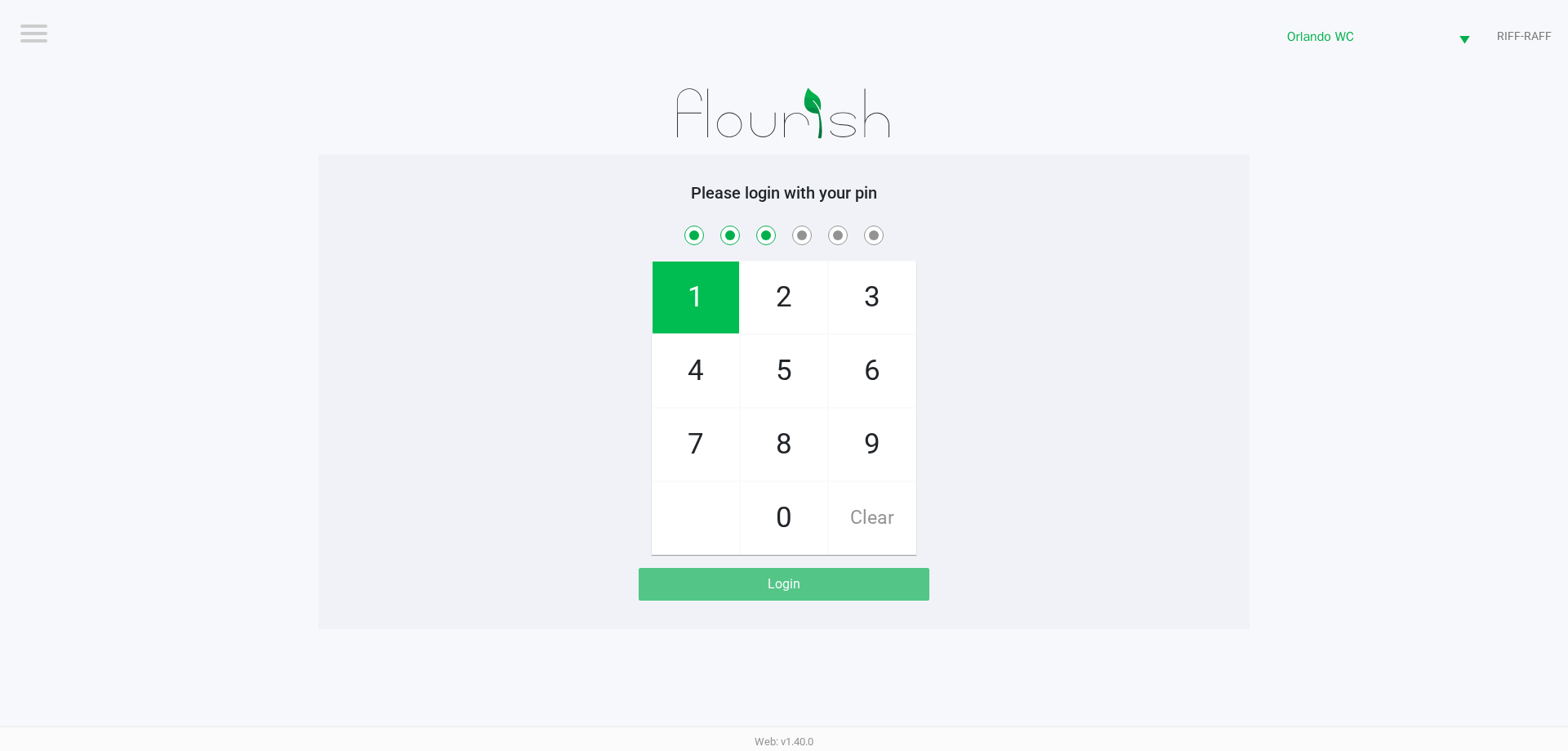 checkbox on "true" 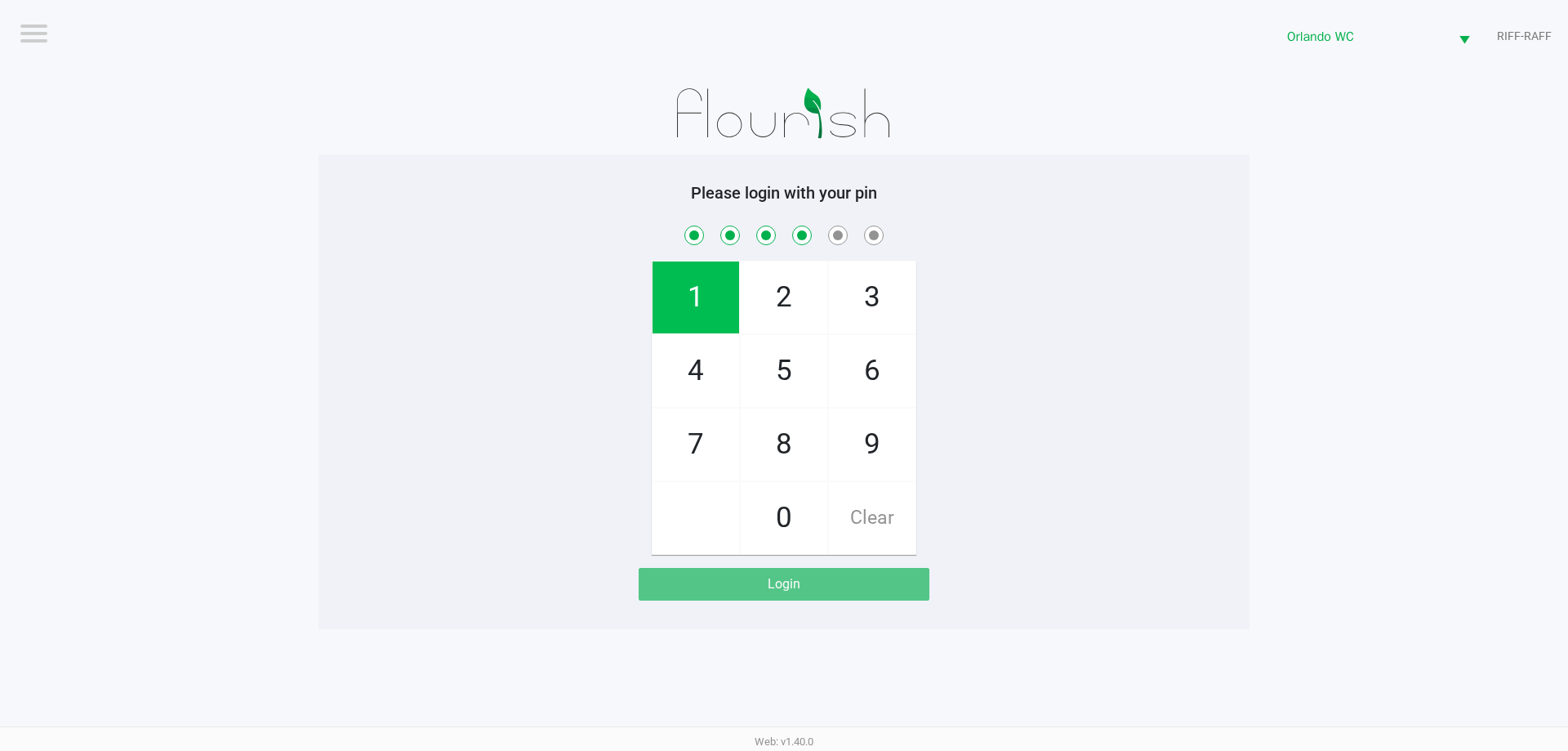 checkbox on "true" 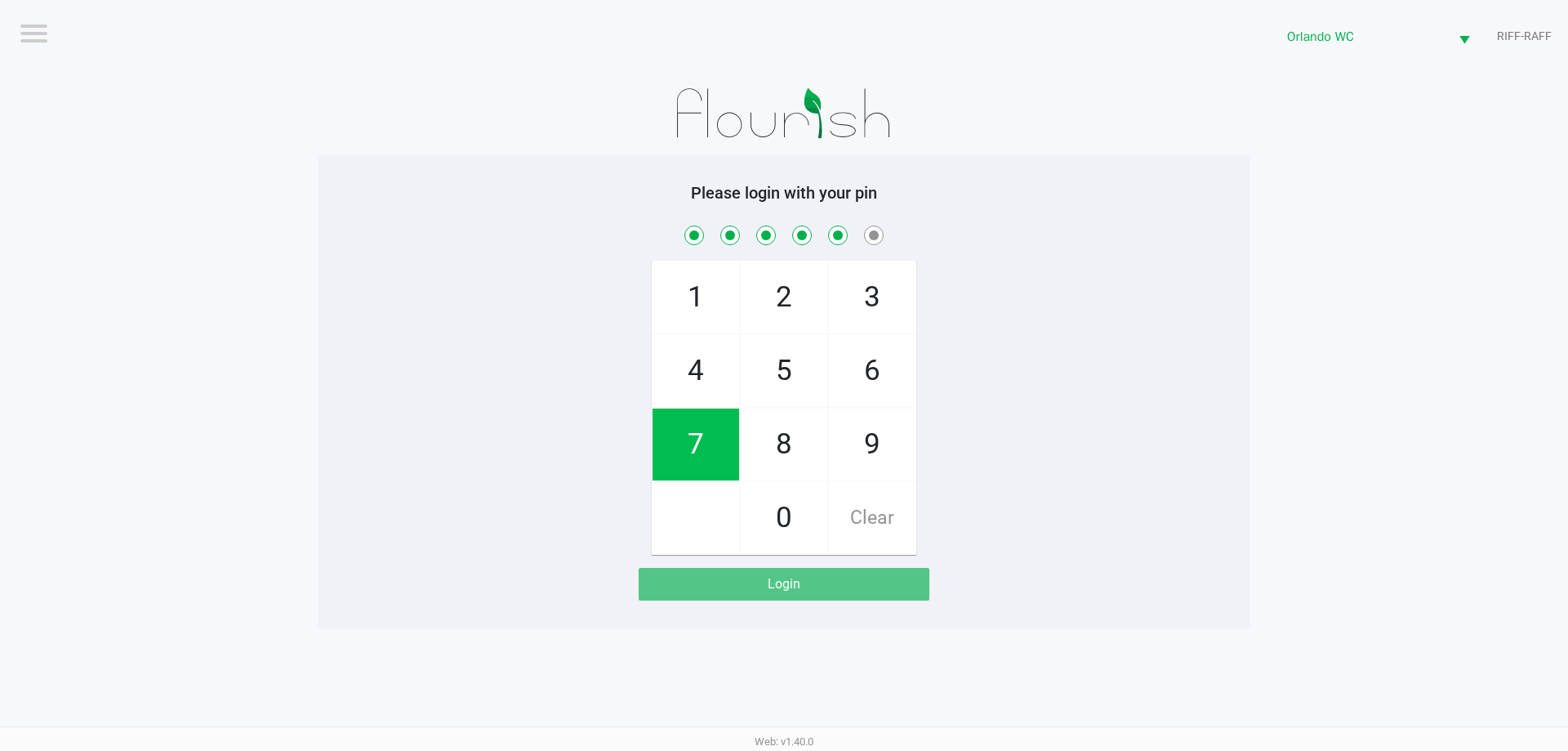 checkbox on "true" 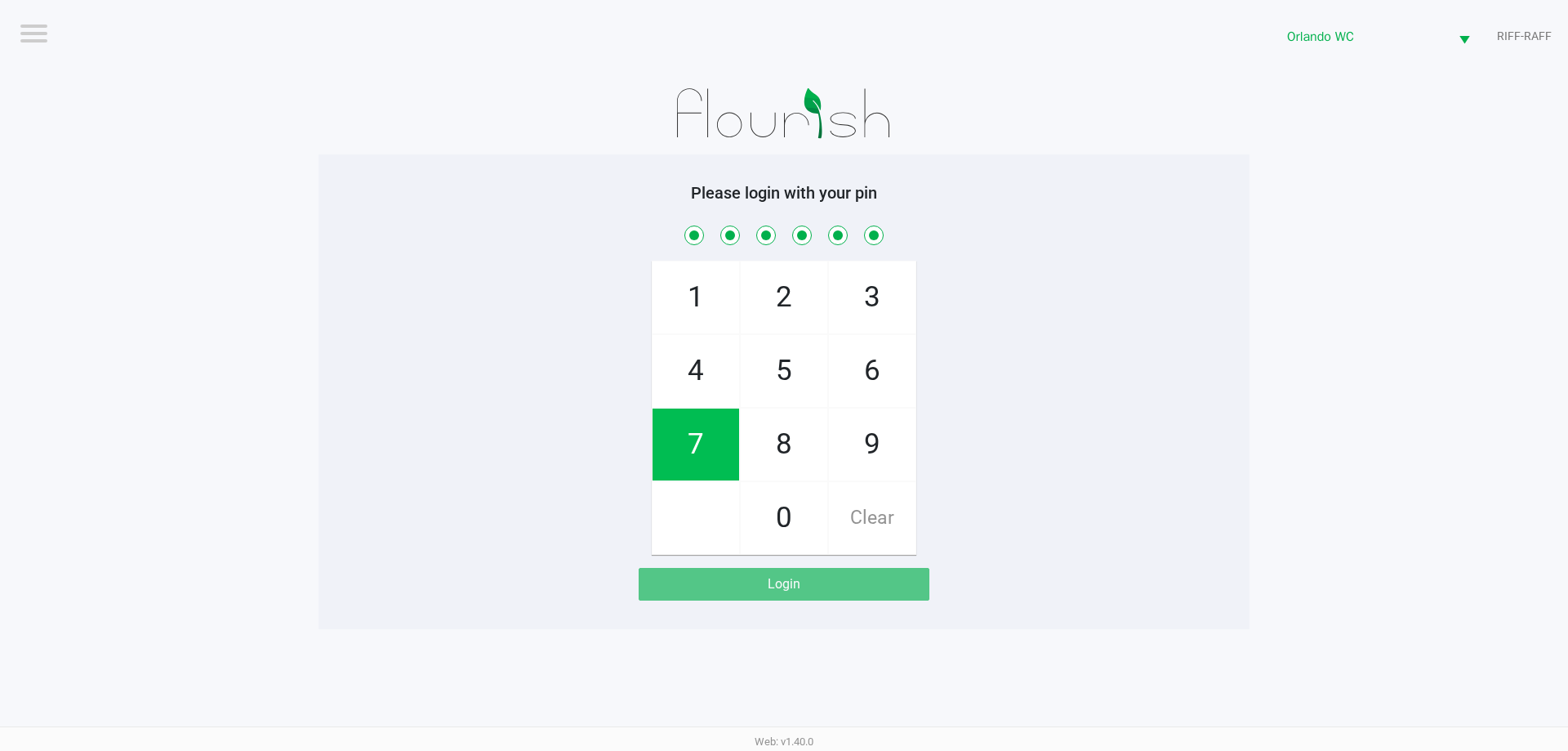 checkbox on "true" 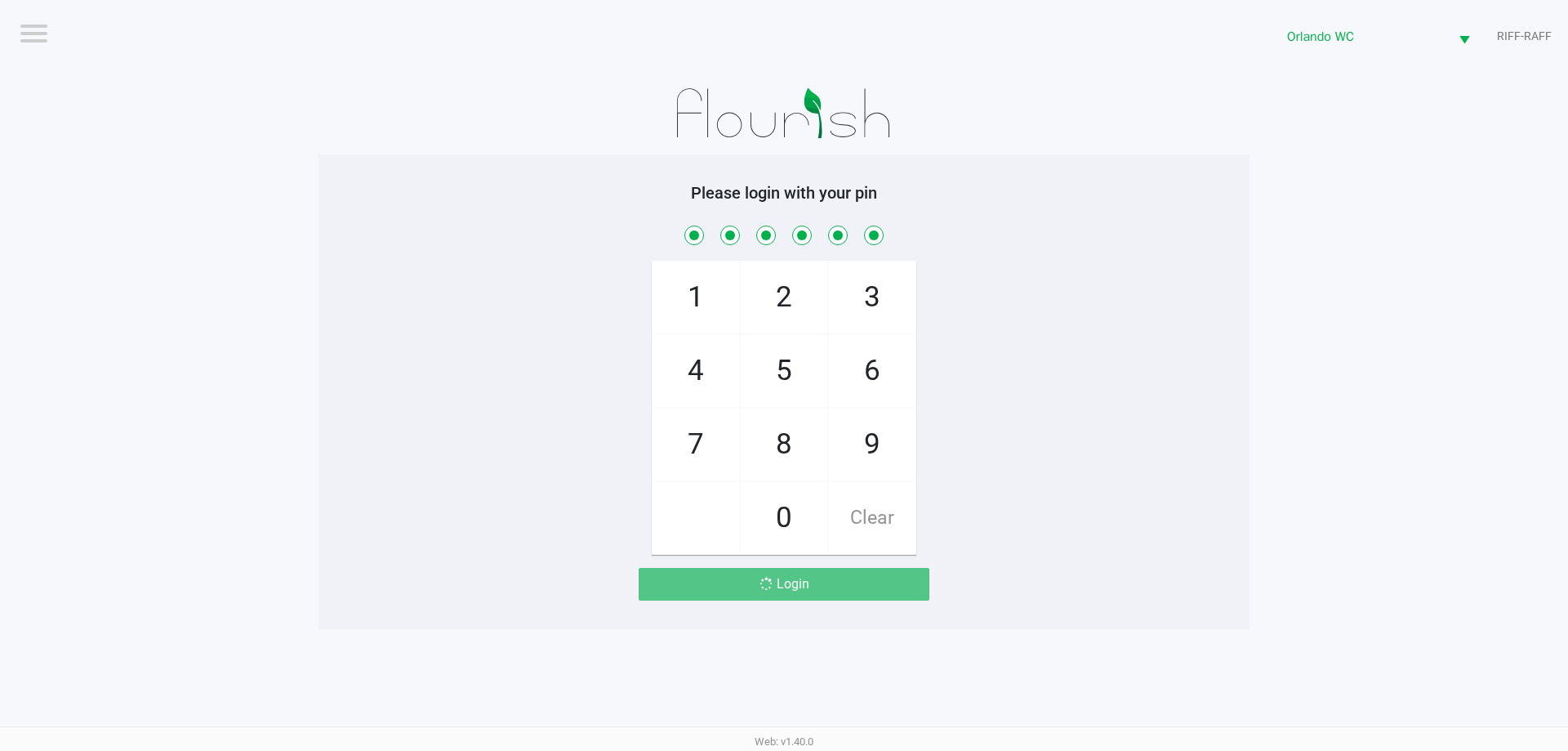 click on "Logout  Orlando WC  RIFF-RAFF  Please login with your pin  1   4   7       2   5   8   0   3   6   9   Clear   Login   Web: v1.40.0" at bounding box center (784, 375) 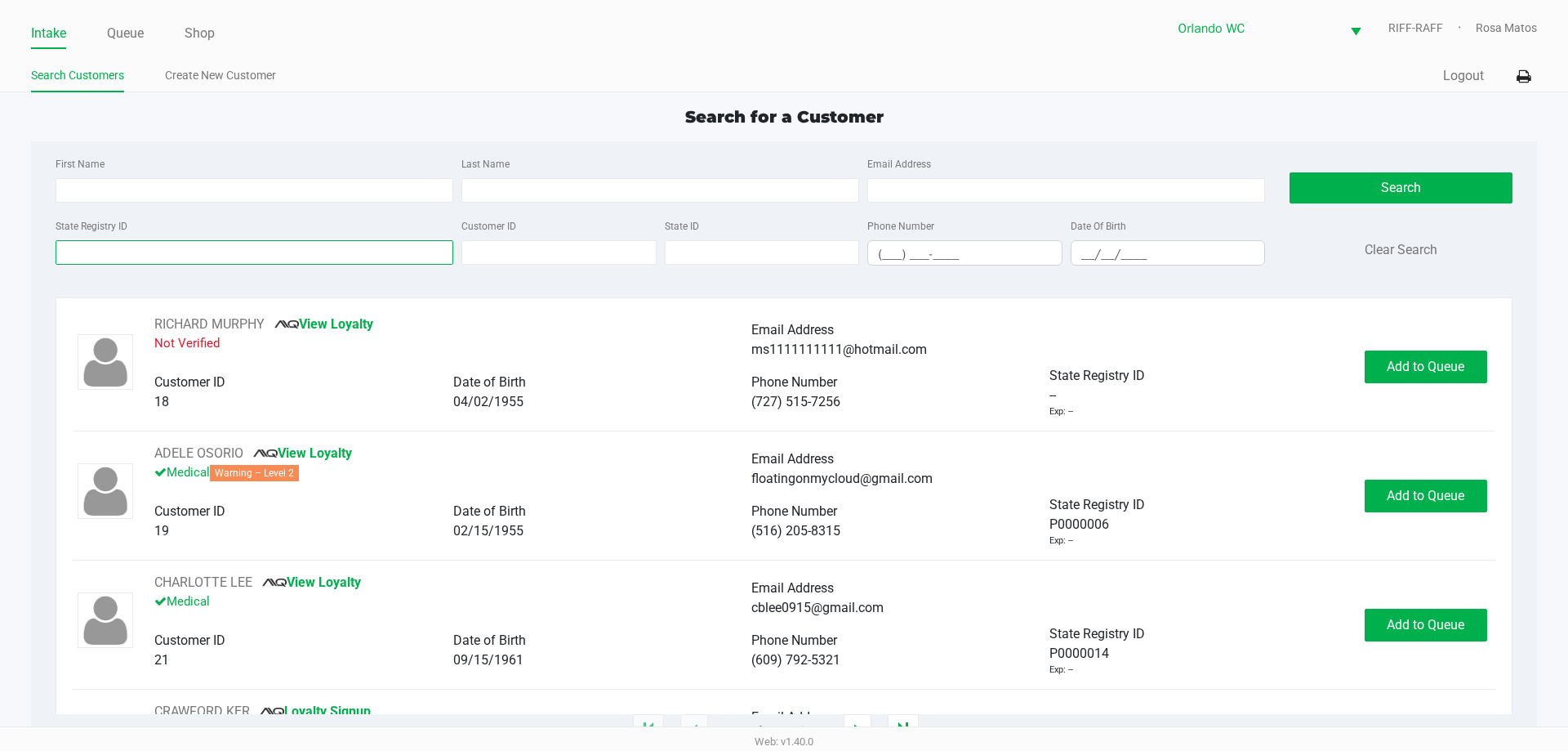 click on "State Registry ID" at bounding box center (254, 253) 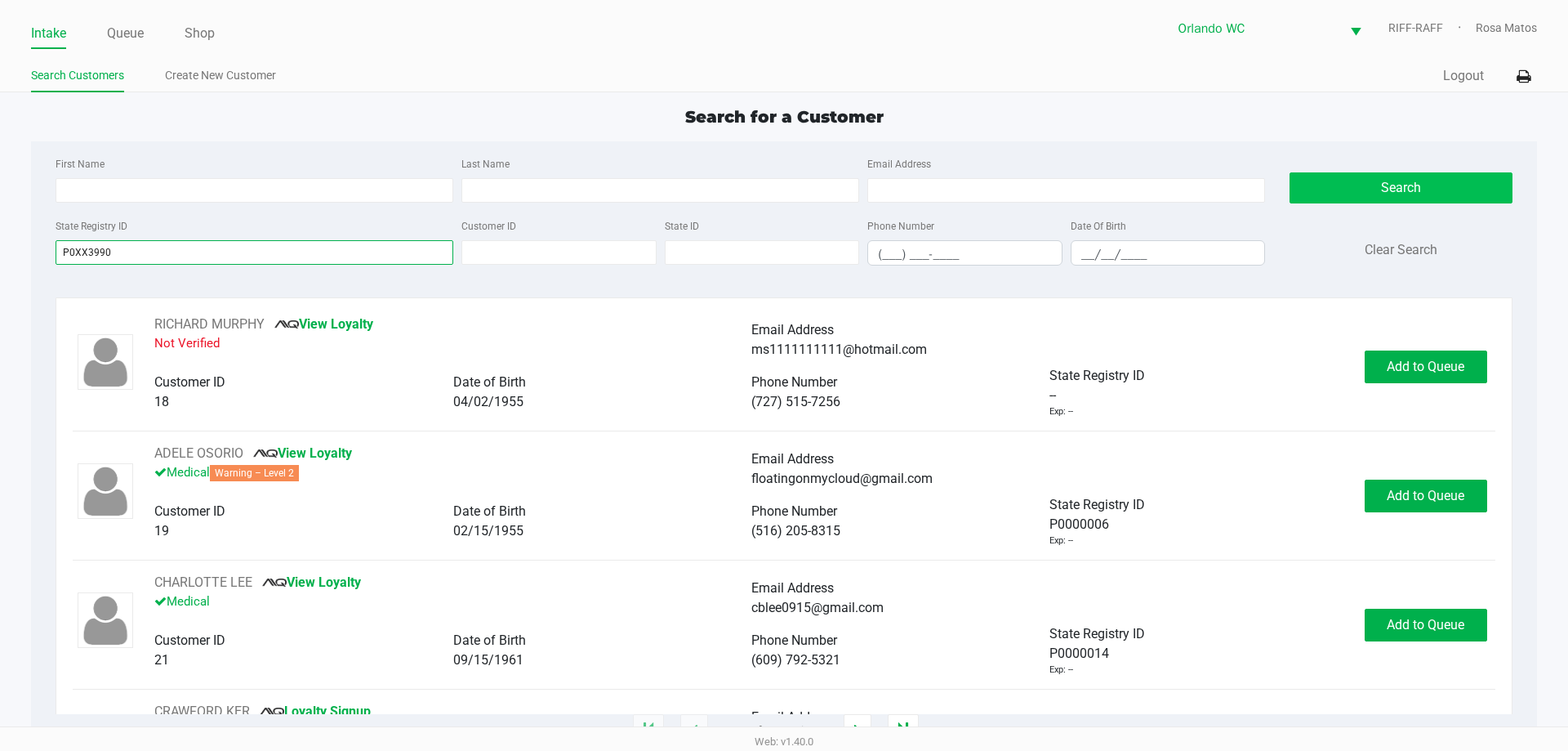 type on "P0XX3990" 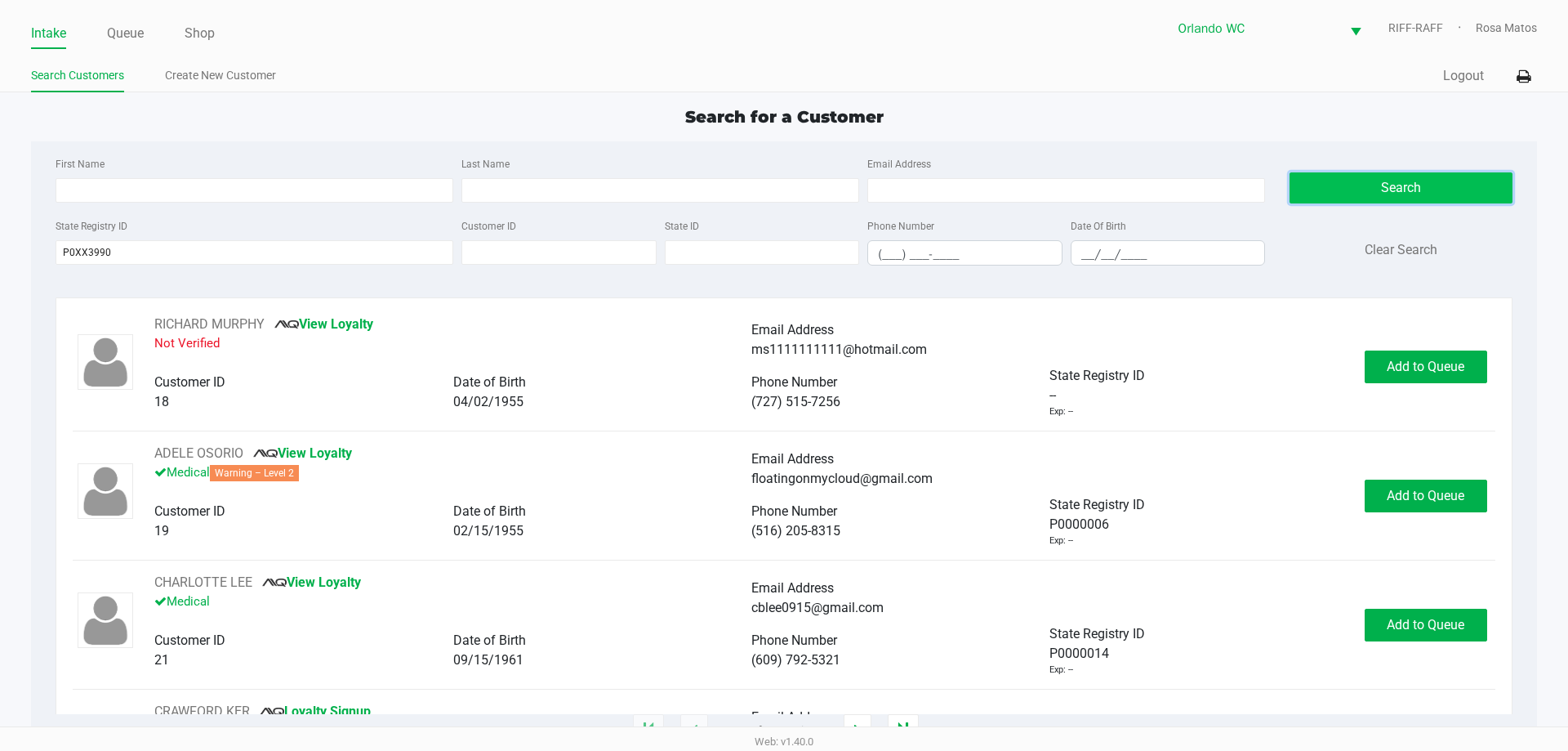 click on "Search" 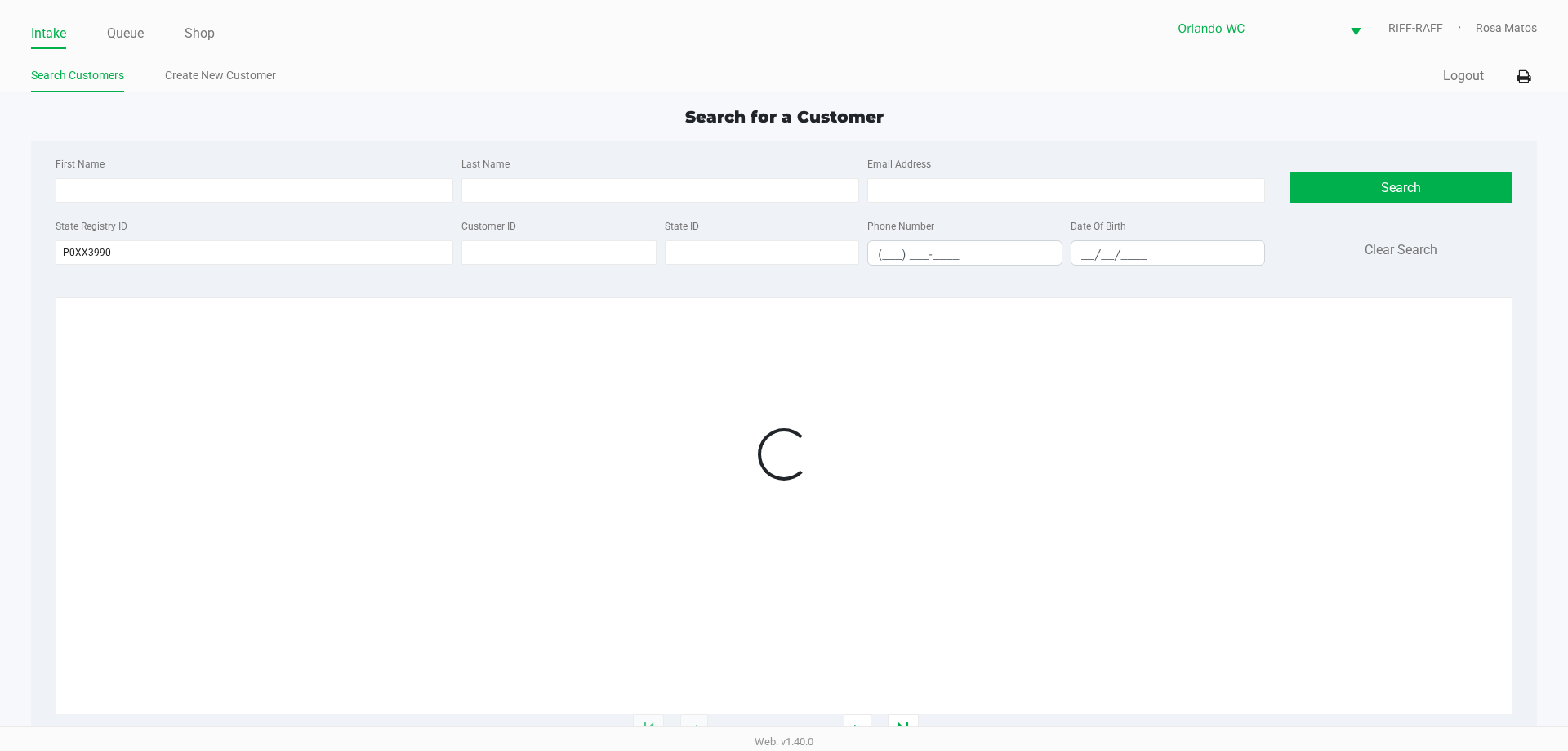 click on "Quick Sale   Logout" 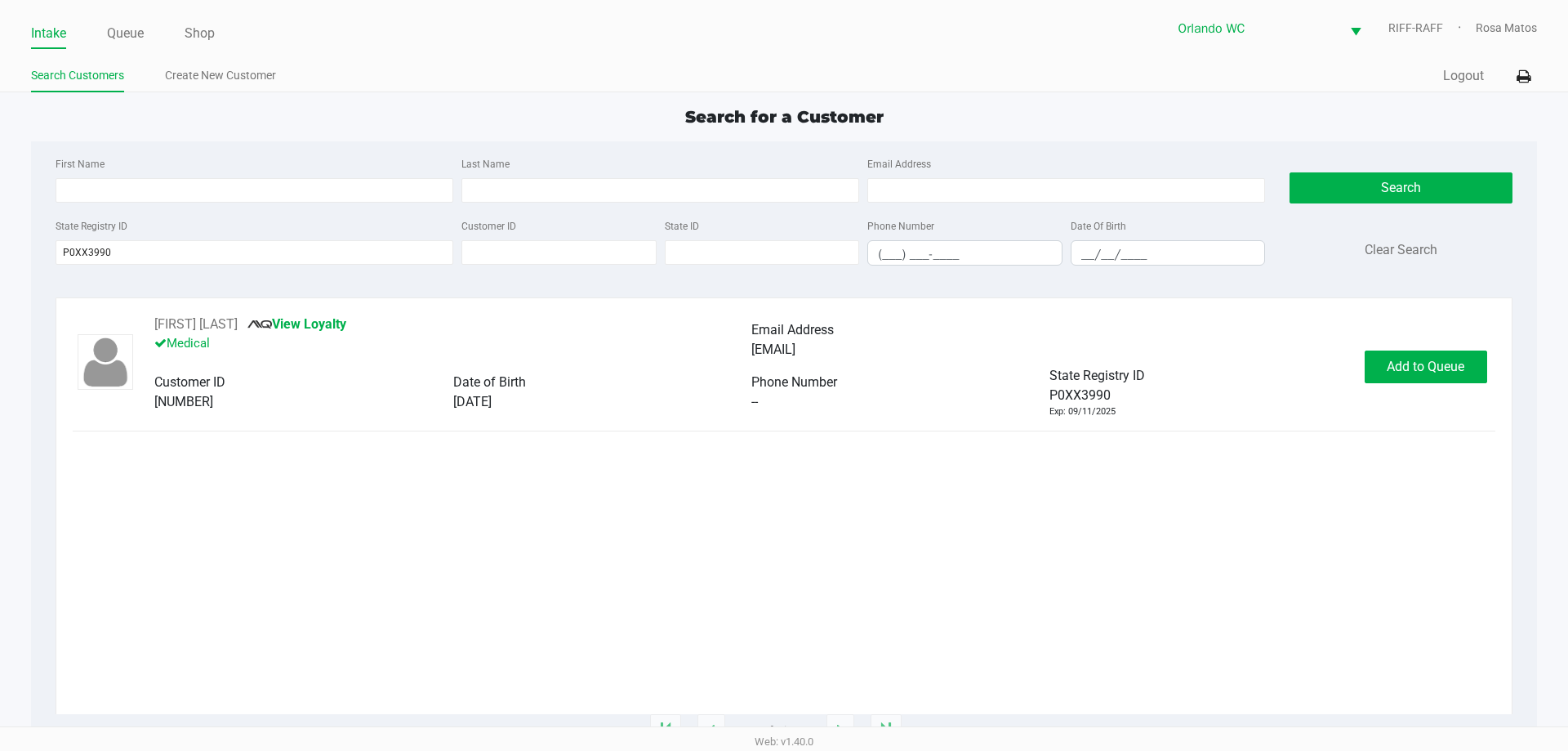 click on "JOSEPH FENWICK       View Loyalty   Medical   Email Address   josephfenwick727@gmail.com   Customer ID   446802   Date of Birth   06/11/1962   Phone Number   --   State Registry ID   P0XX3990   Exp: 09/11/2025   Add to Queue   1 - 1 of 1 items" 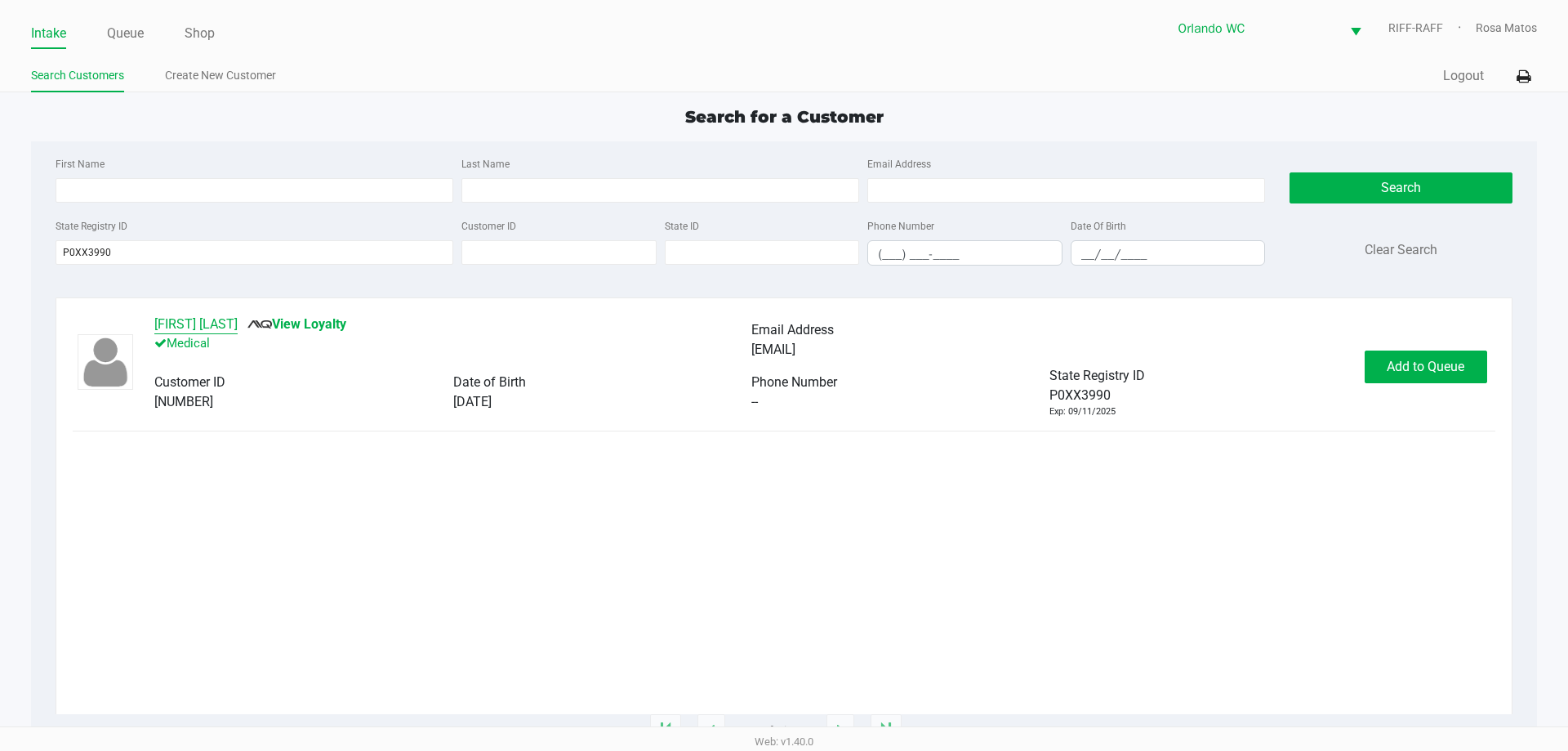 click on "JOSEPH FENWICK" 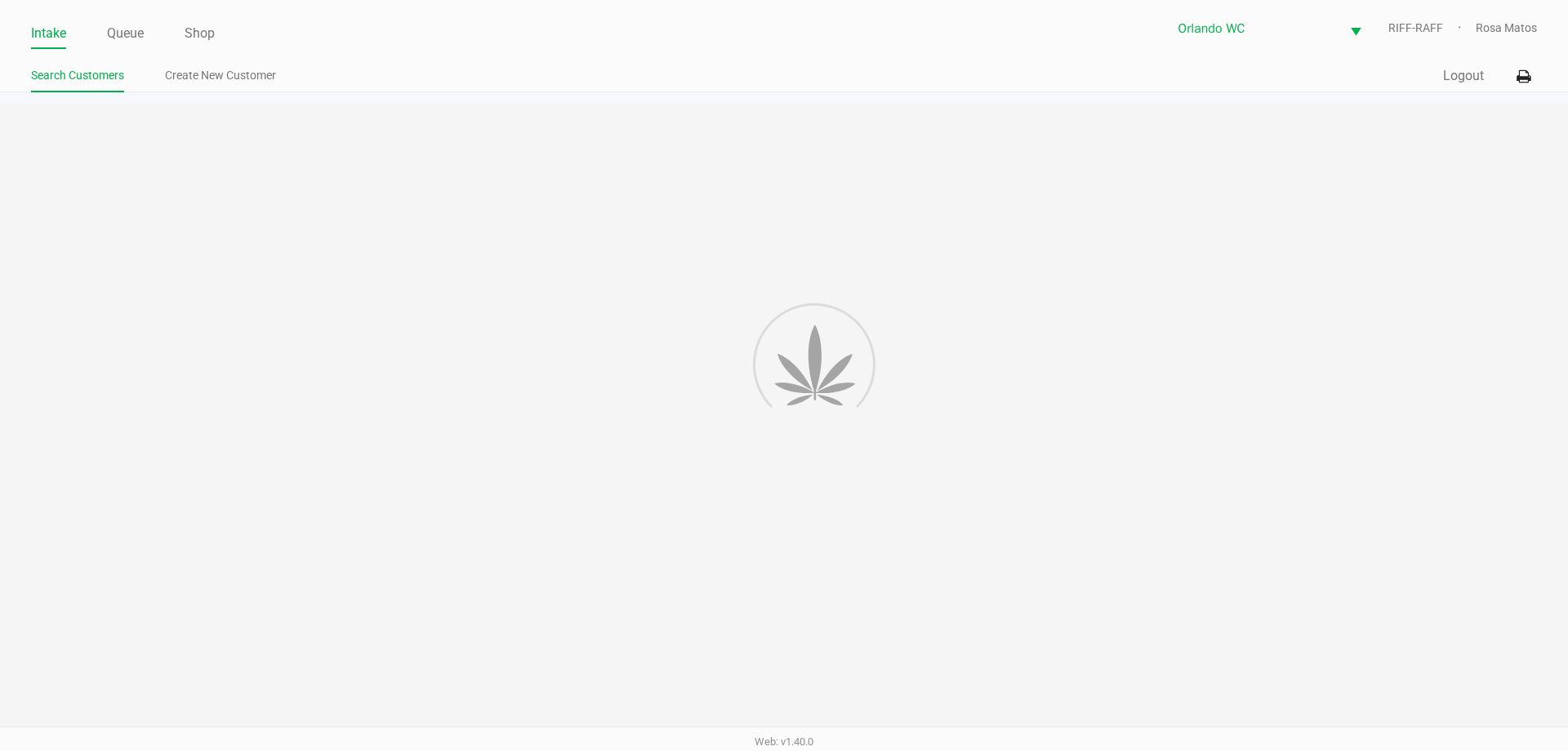 click 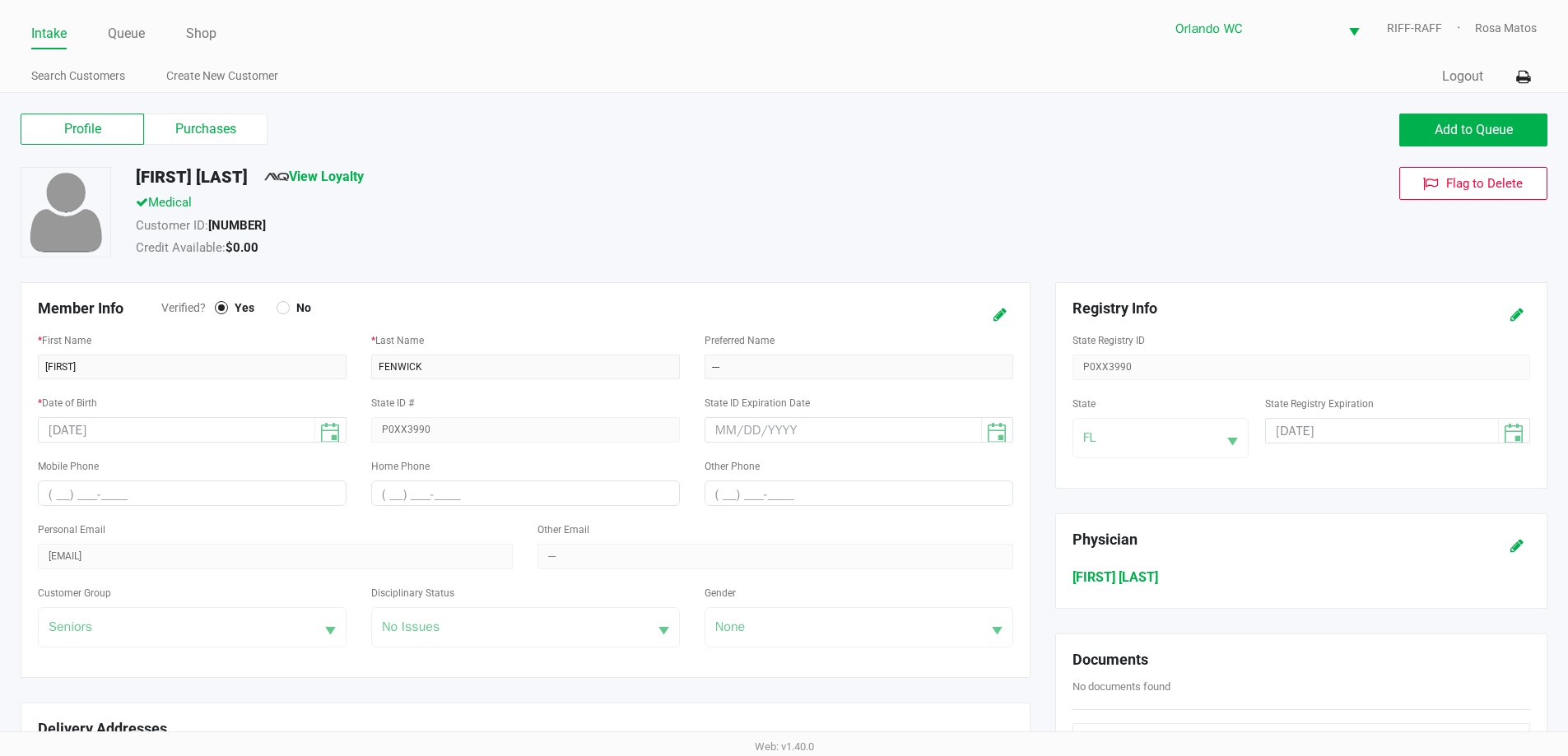 drag, startPoint x: 538, startPoint y: 285, endPoint x: 305, endPoint y: 290, distance: 233.0536 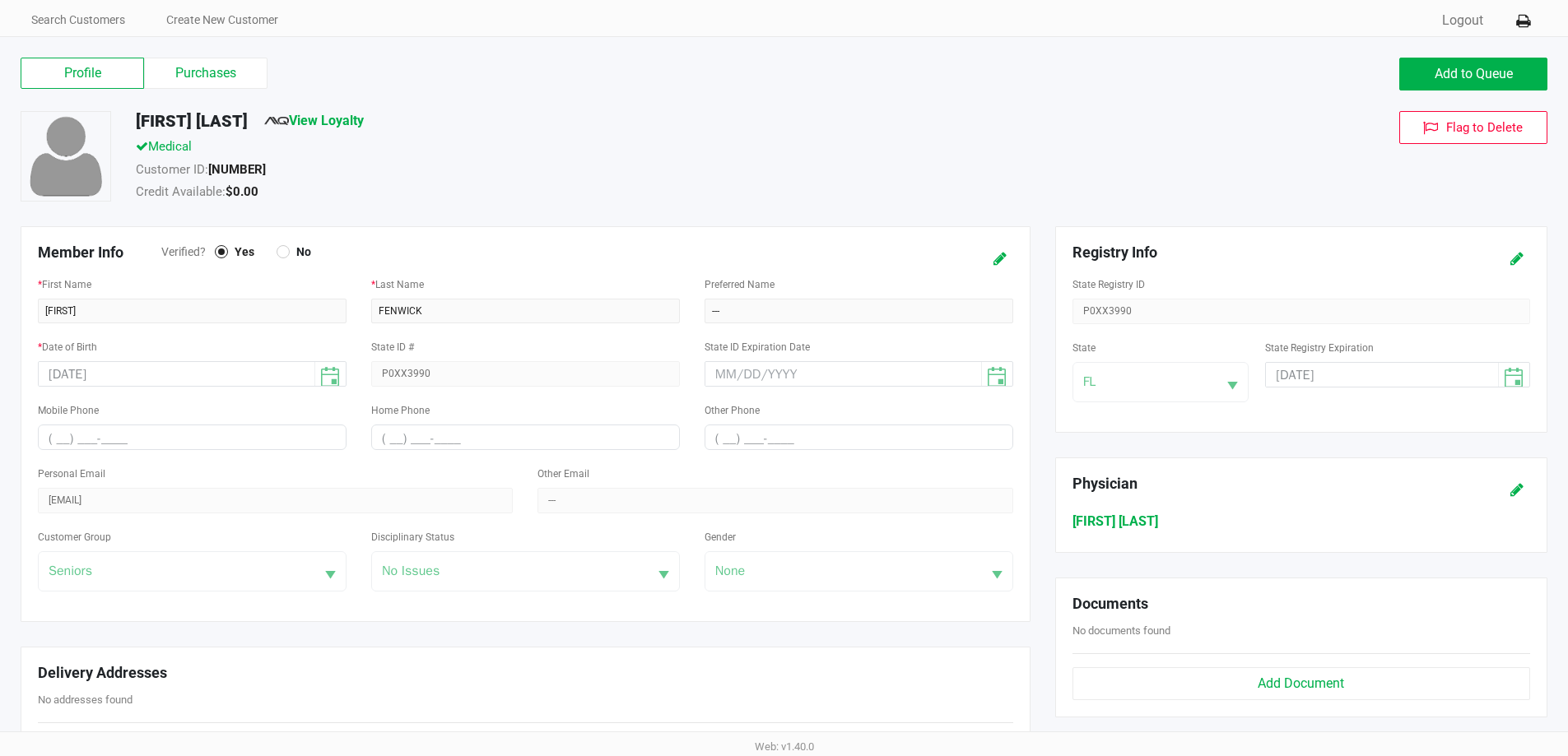 scroll, scrollTop: 82, scrollLeft: 0, axis: vertical 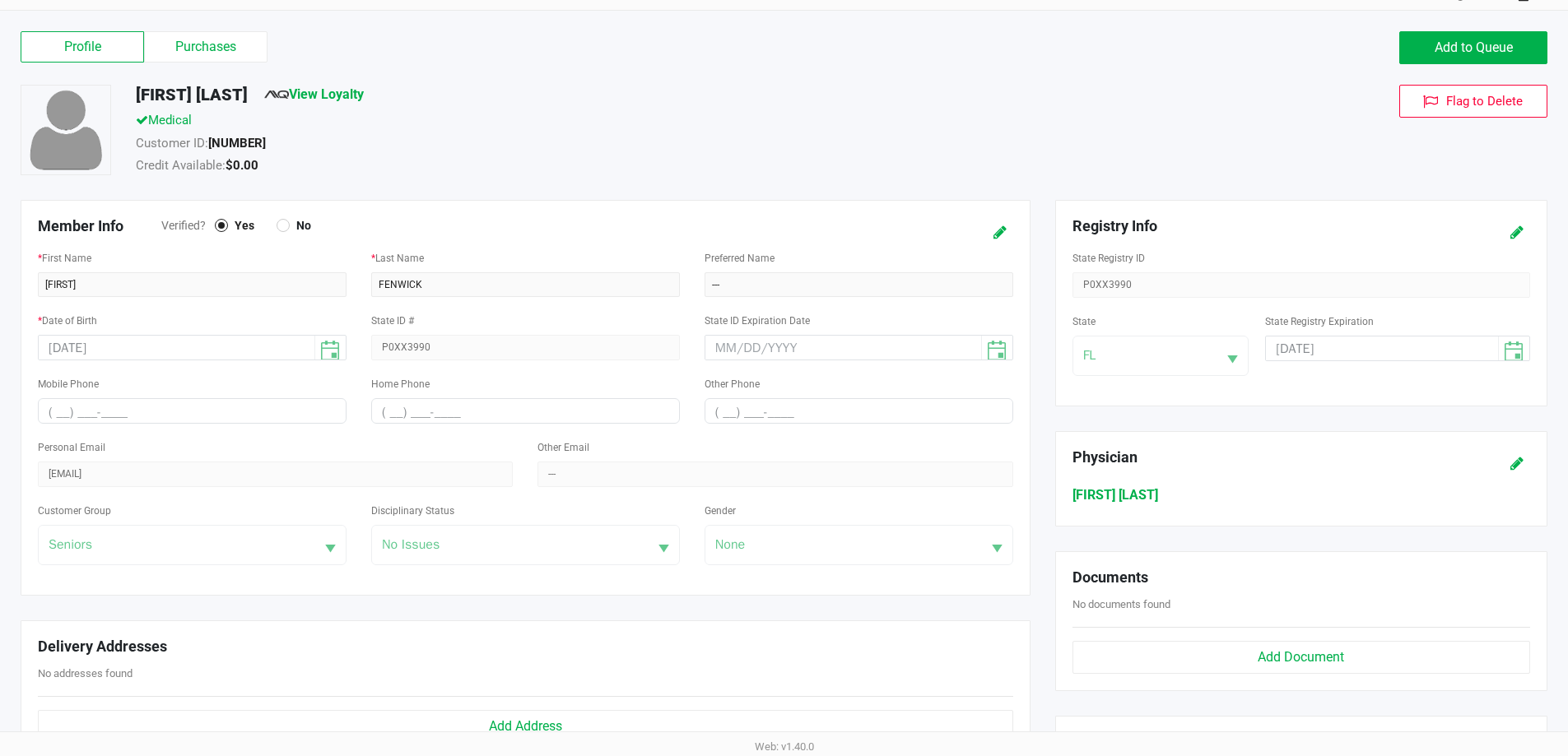 drag, startPoint x: 136, startPoint y: 352, endPoint x: 0, endPoint y: 351, distance: 136.00368 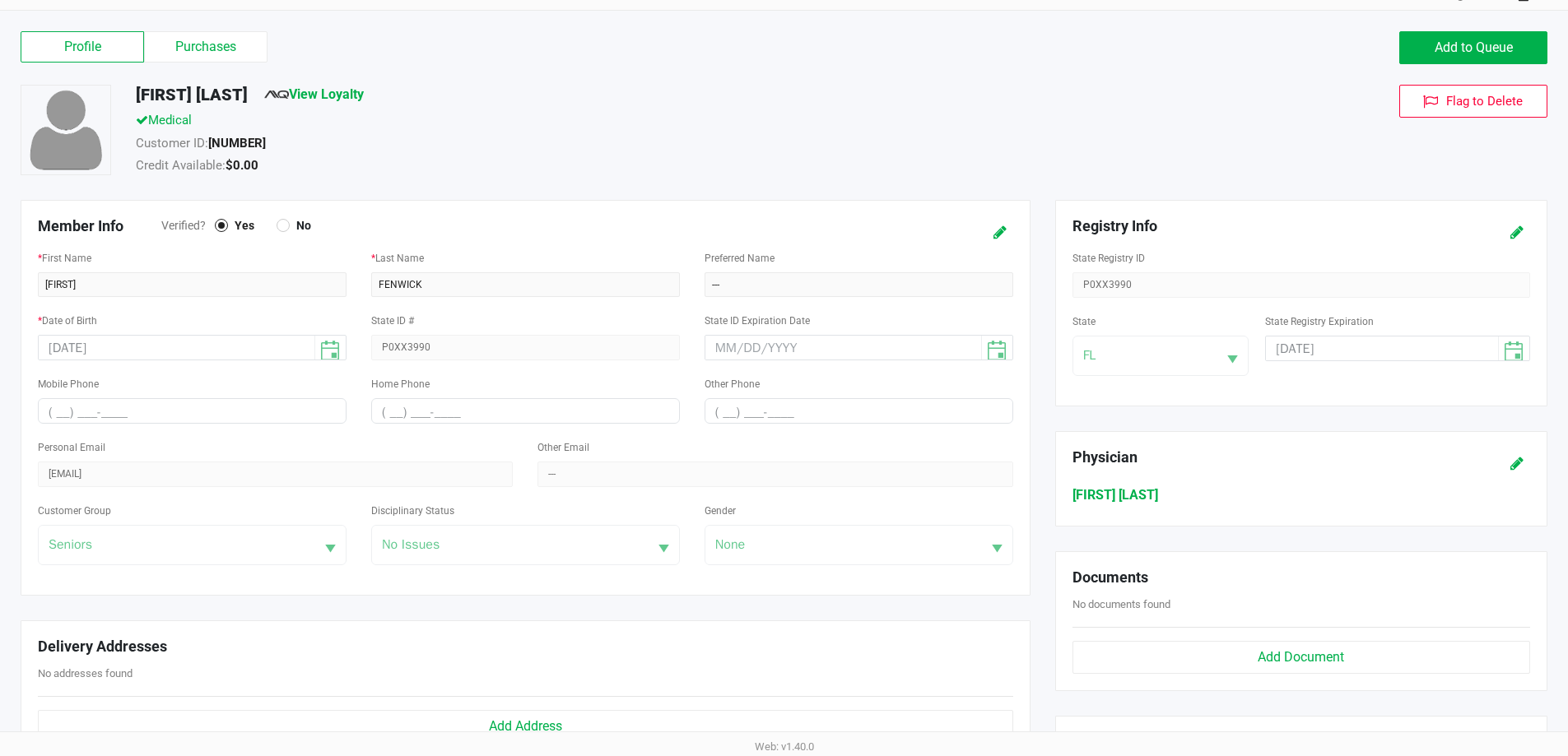 click on "Verified?  Yes No" 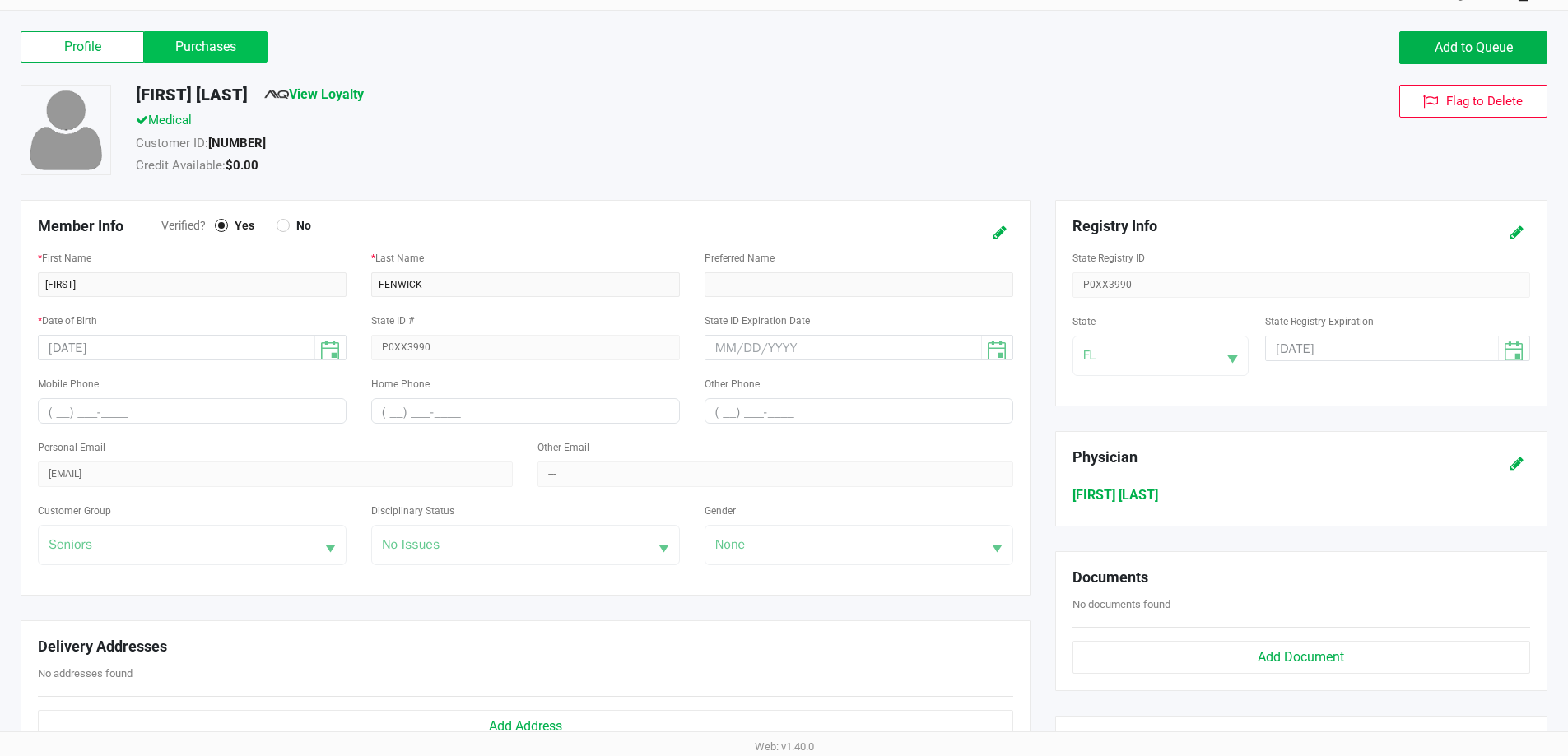 click on "Purchases" 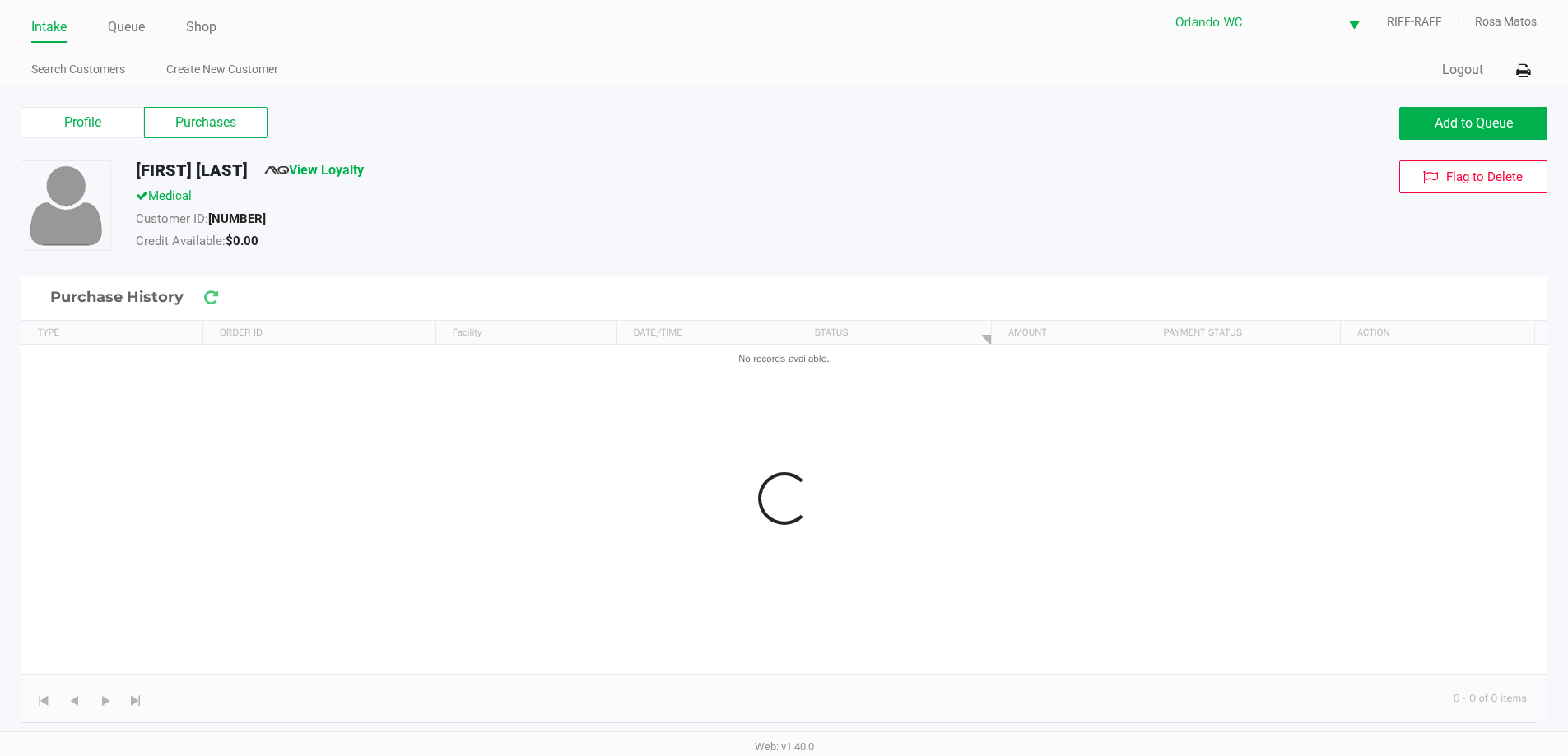 scroll, scrollTop: 7, scrollLeft: 0, axis: vertical 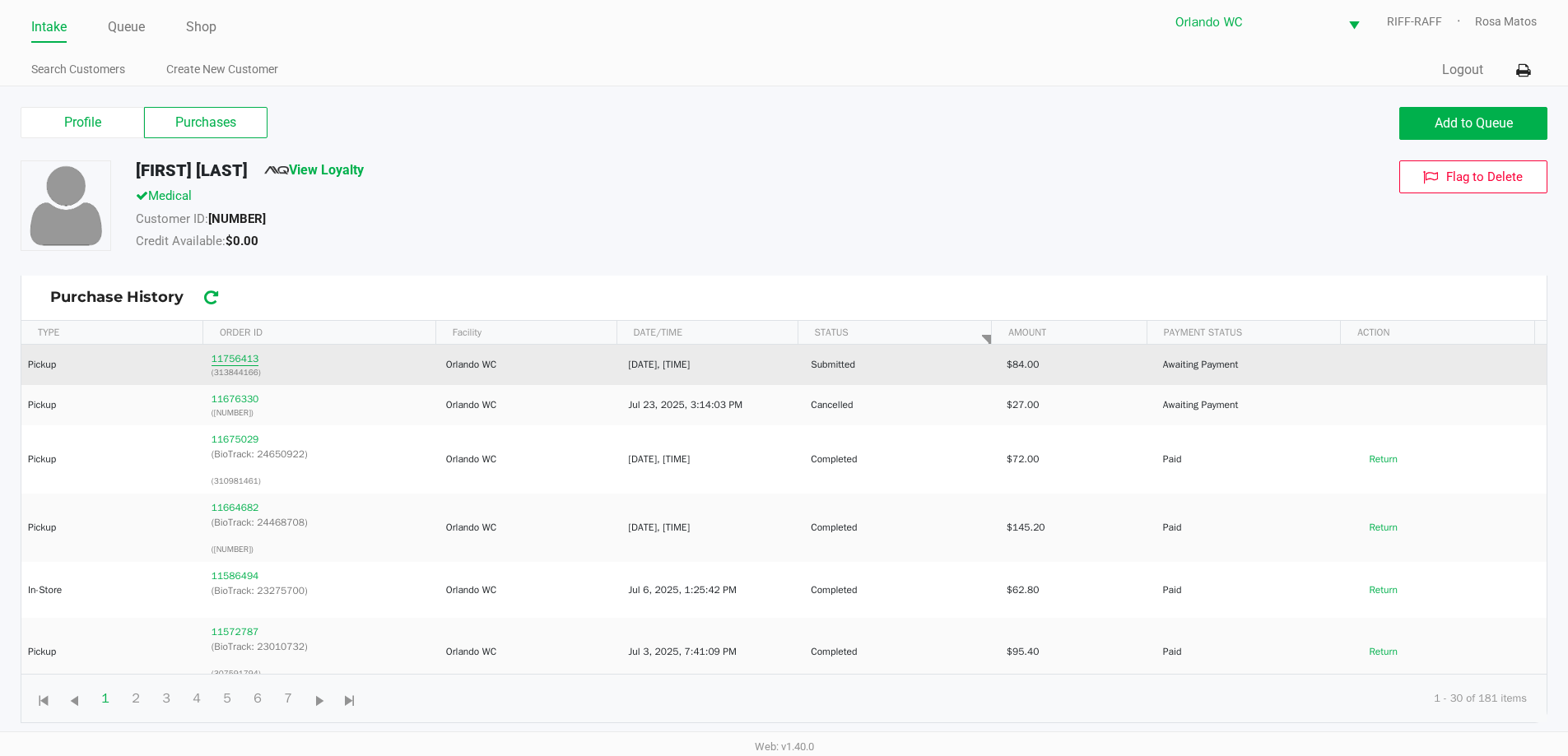 click on "11756413" 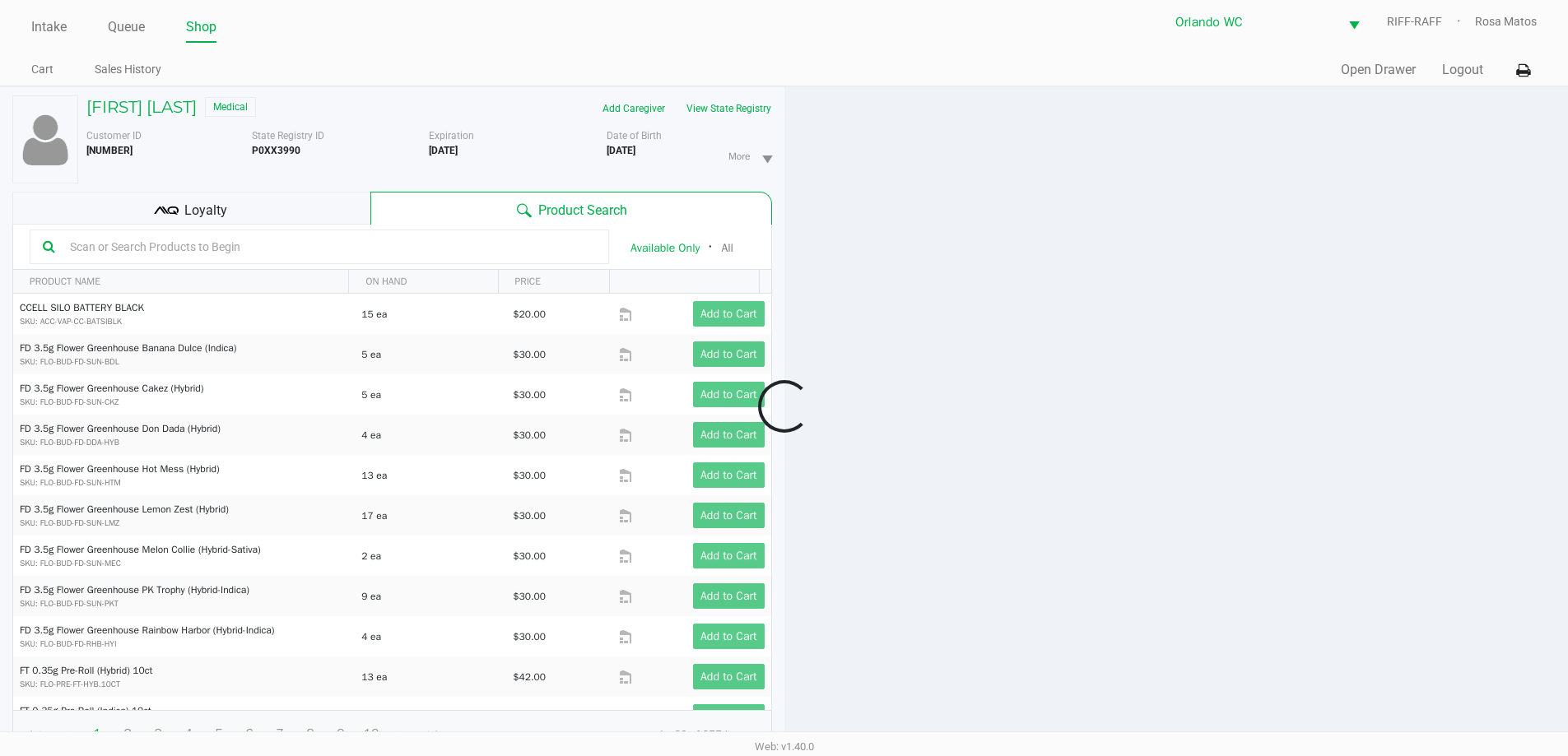 scroll, scrollTop: 0, scrollLeft: 0, axis: both 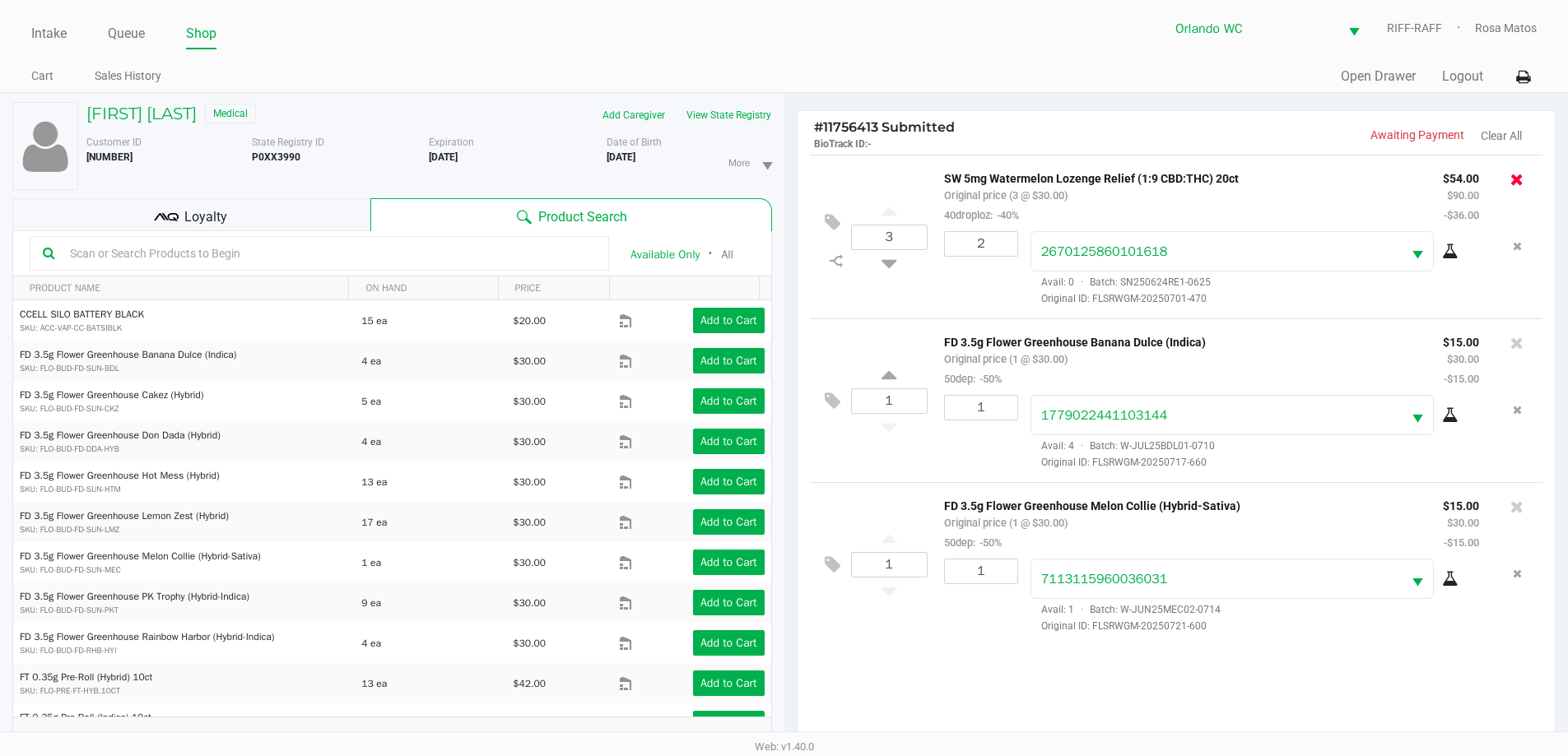 click 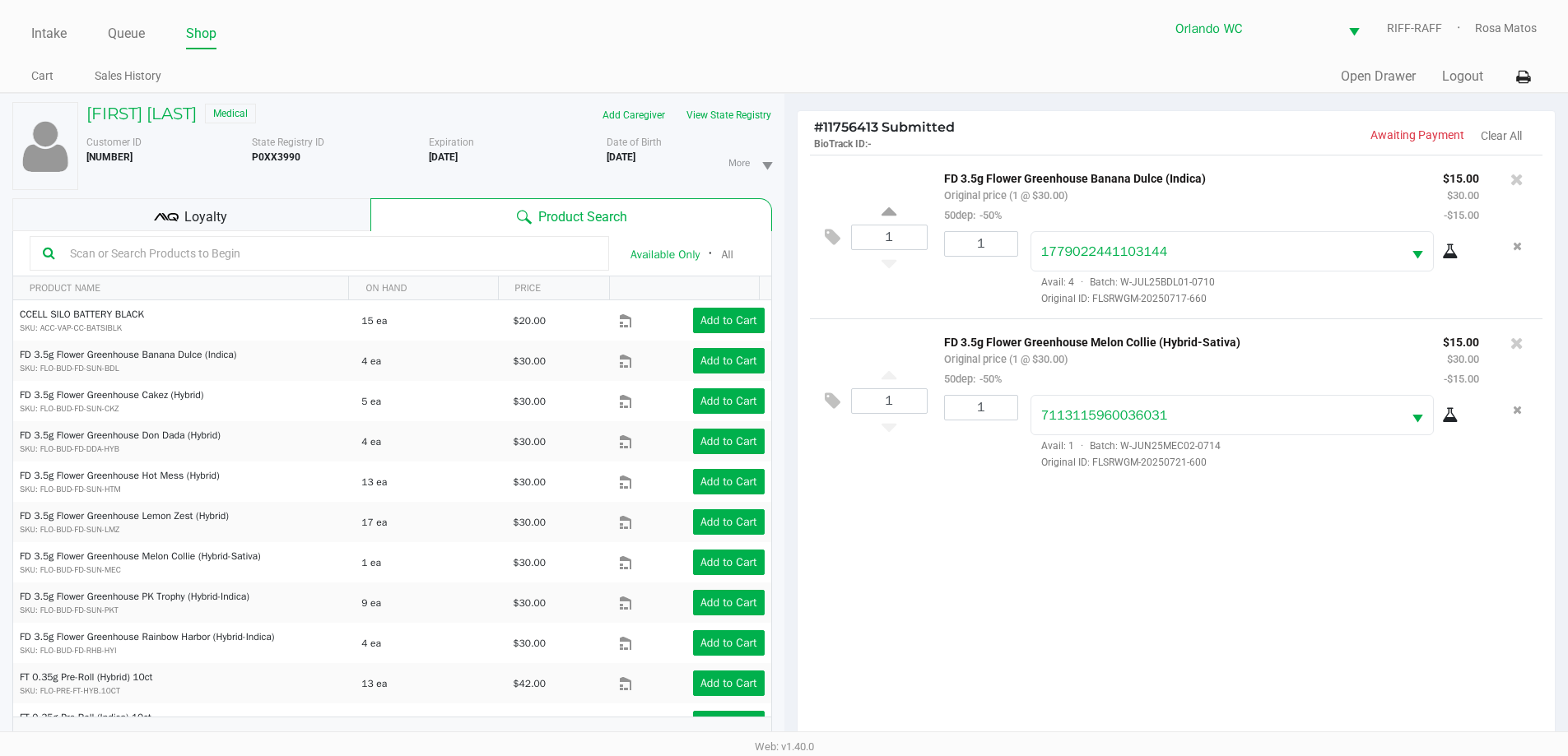 click on "Cart Sales History" 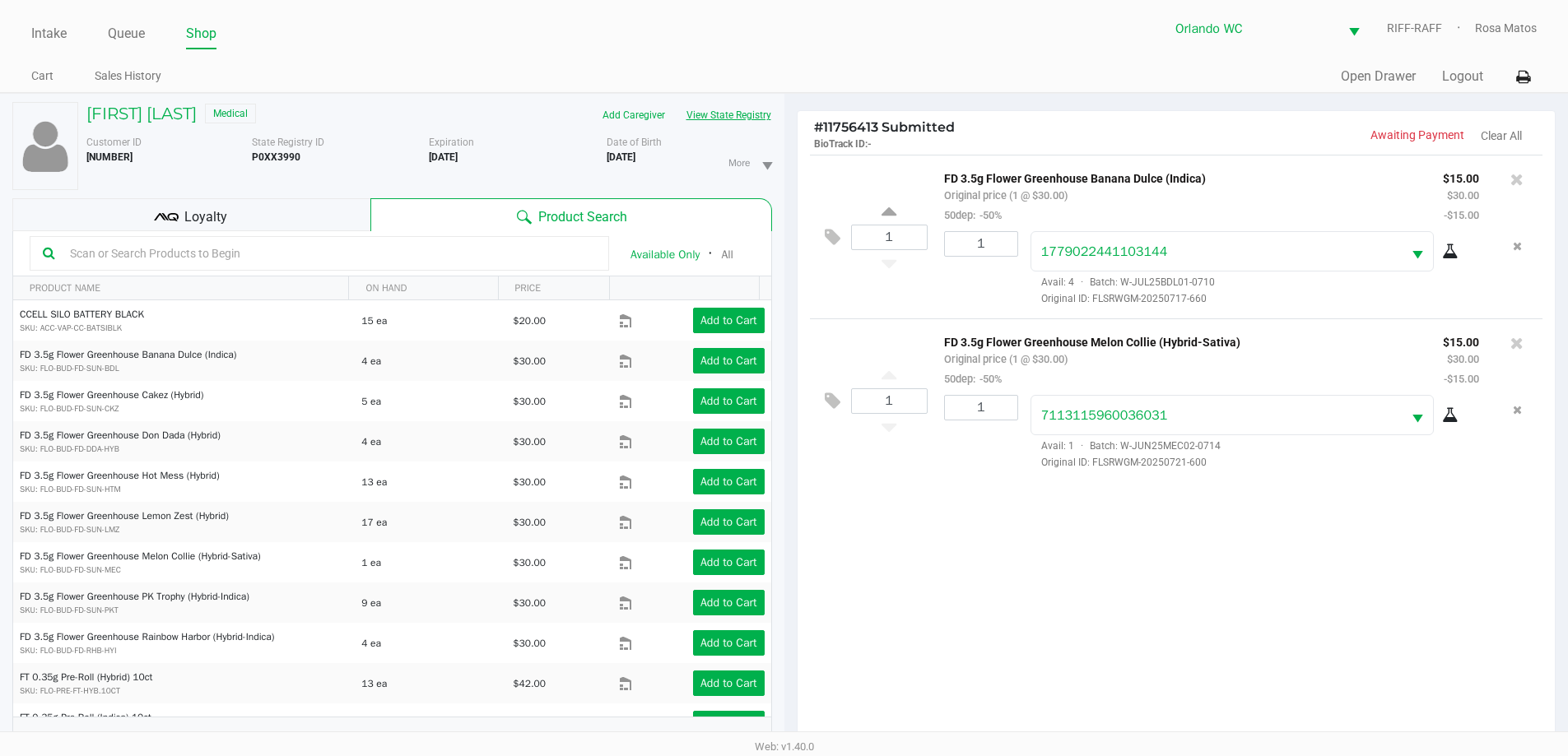 click on "View State Registry" 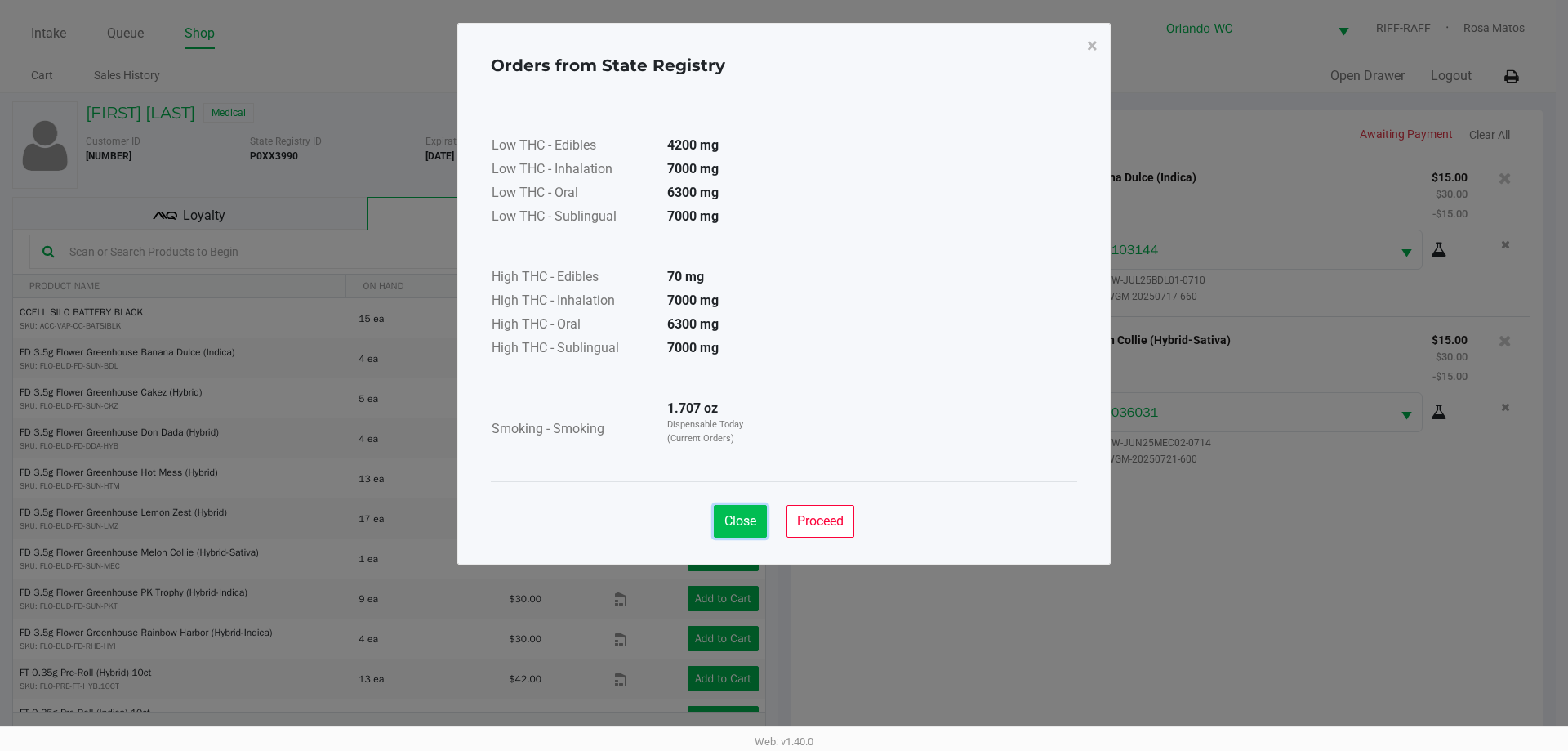 click on "Close" 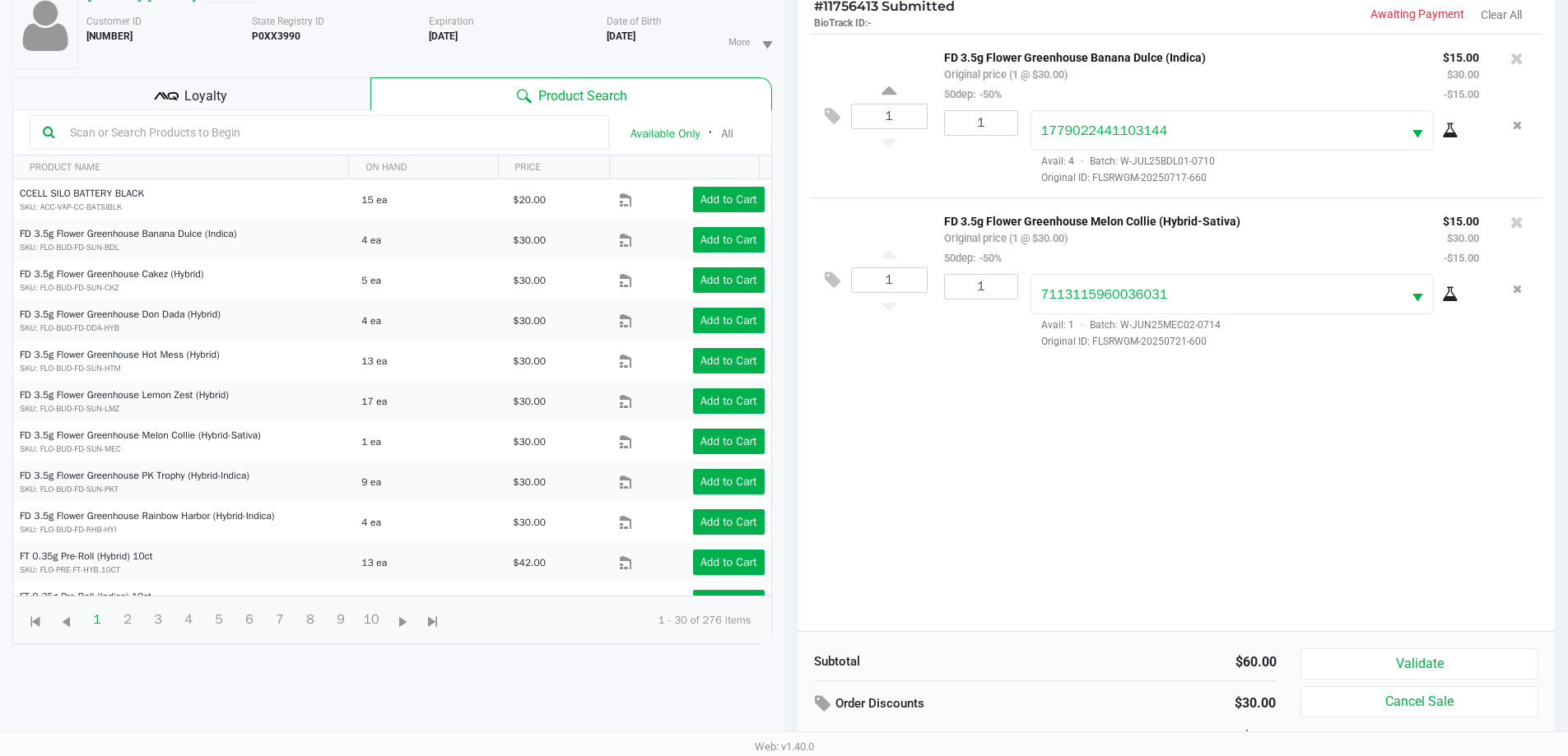 scroll, scrollTop: 178, scrollLeft: 0, axis: vertical 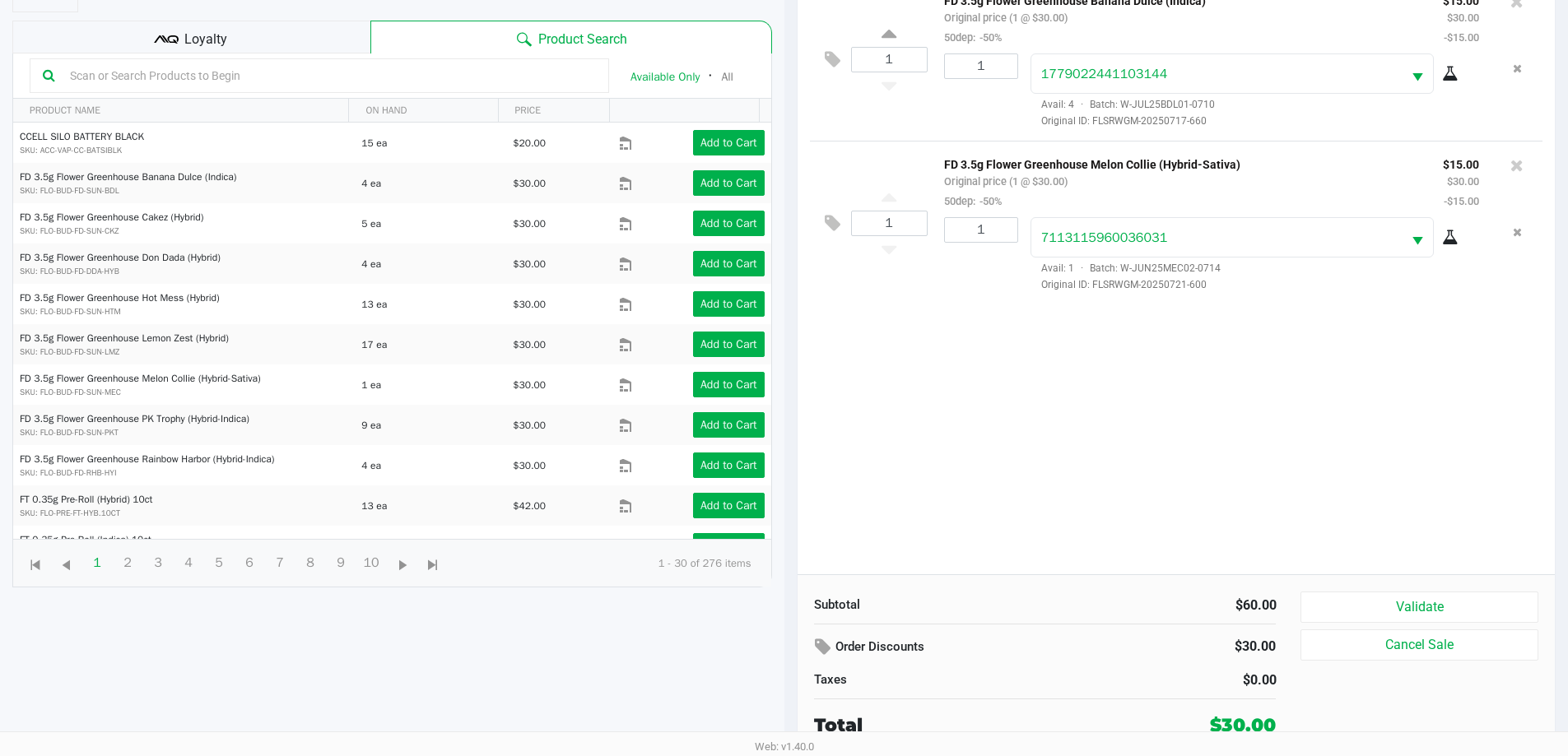 click on "1  FD 3.5g Flower Greenhouse Banana Dulce (Indica)   Original price (1 @ $30.00)  50dep:  -50% $15.00 $30.00 -$15.00 1 1779022441103144  Avail: 4  ·  Batch: W-JUL25BDL01-0710   Original ID: FLSRWGM-20250717-660  1  FD 3.5g Flower Greenhouse Melon Collie (Hybrid-Sativa)   Original price (1 @ $30.00)  50dep:  -50% $15.00 $30.00 -$15.00 1 7113115960036031  Avail: 1  ·  Batch: W-JUN25MEC02-0714   Original ID: FLSRWGM-20250721-600" 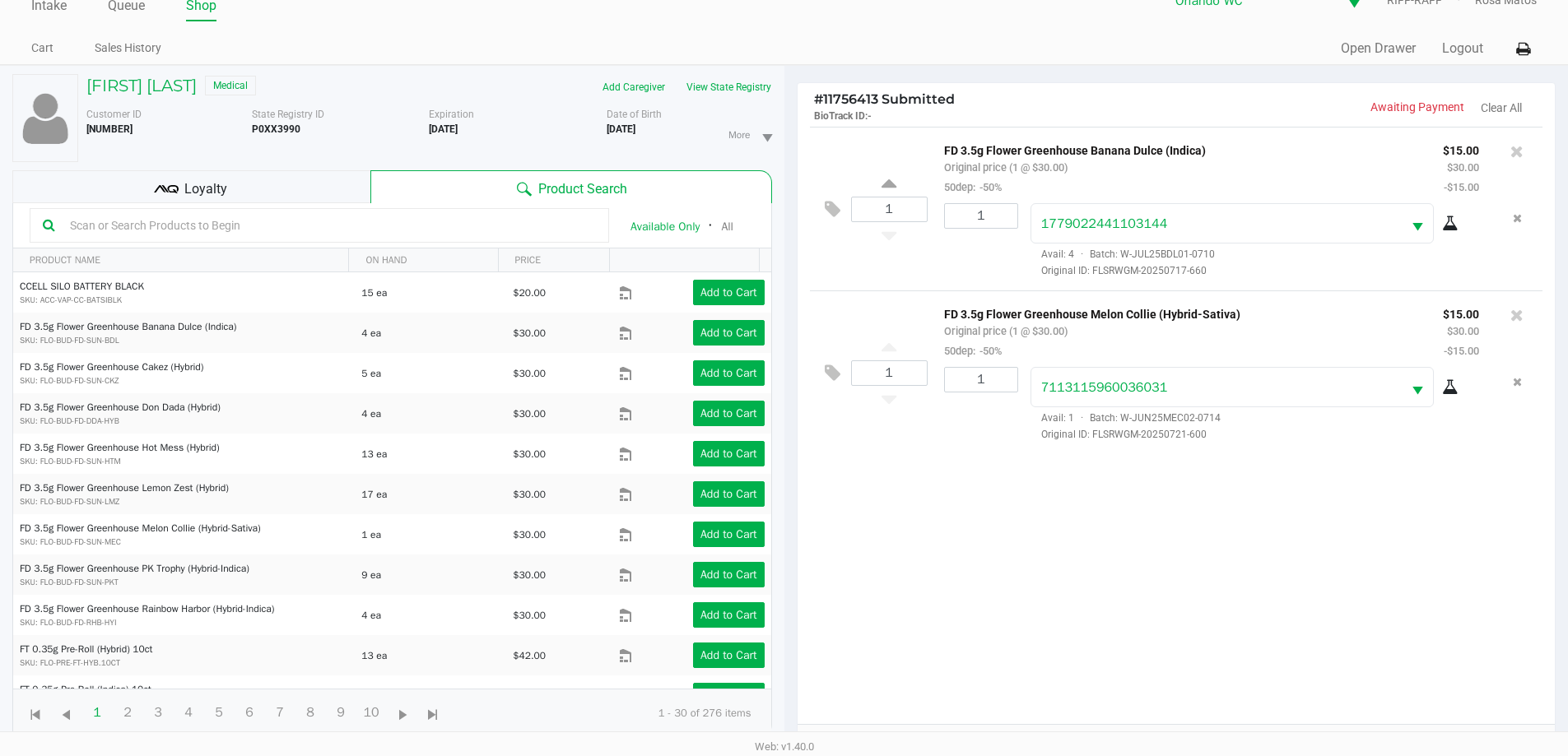scroll, scrollTop: 6, scrollLeft: 0, axis: vertical 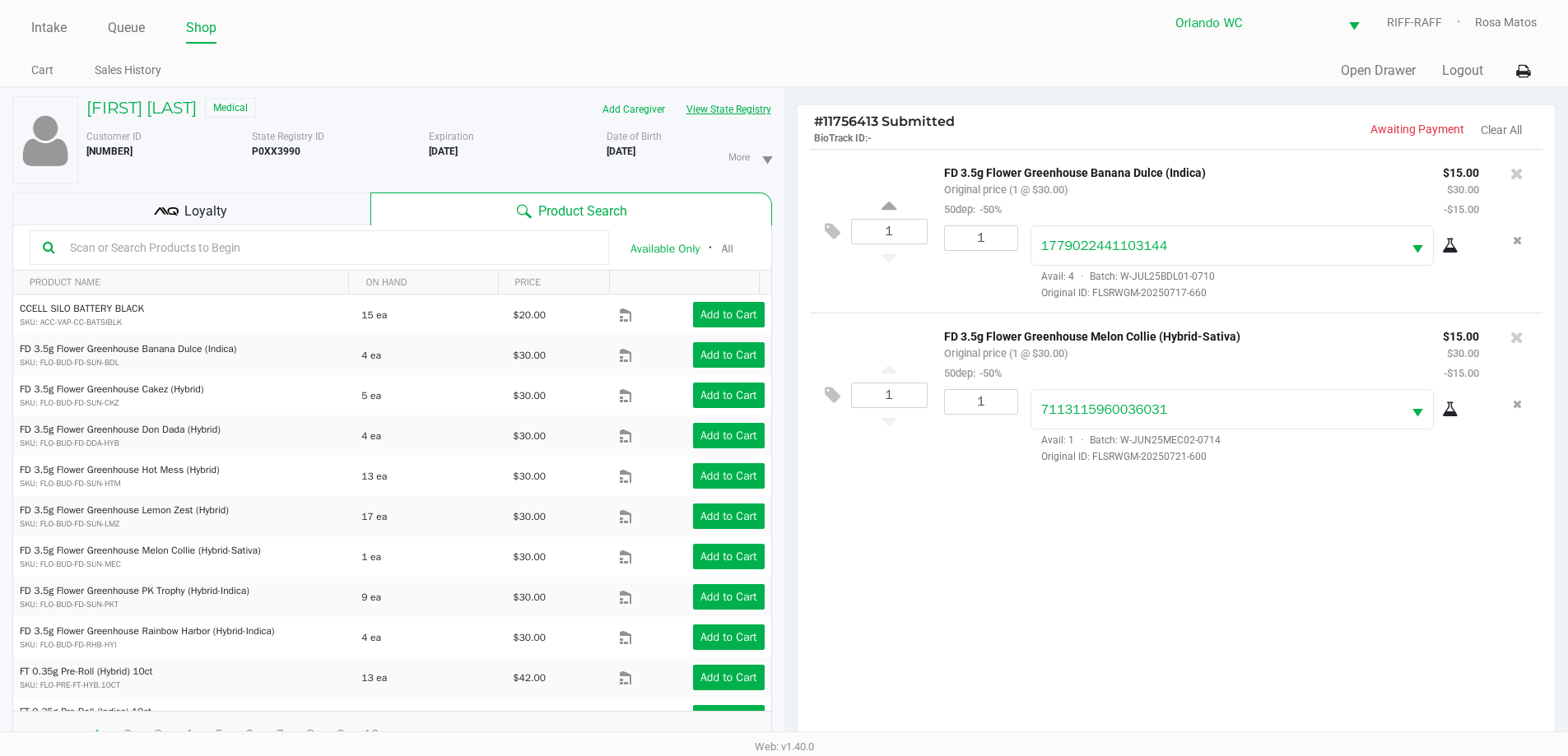click on "View State Registry" 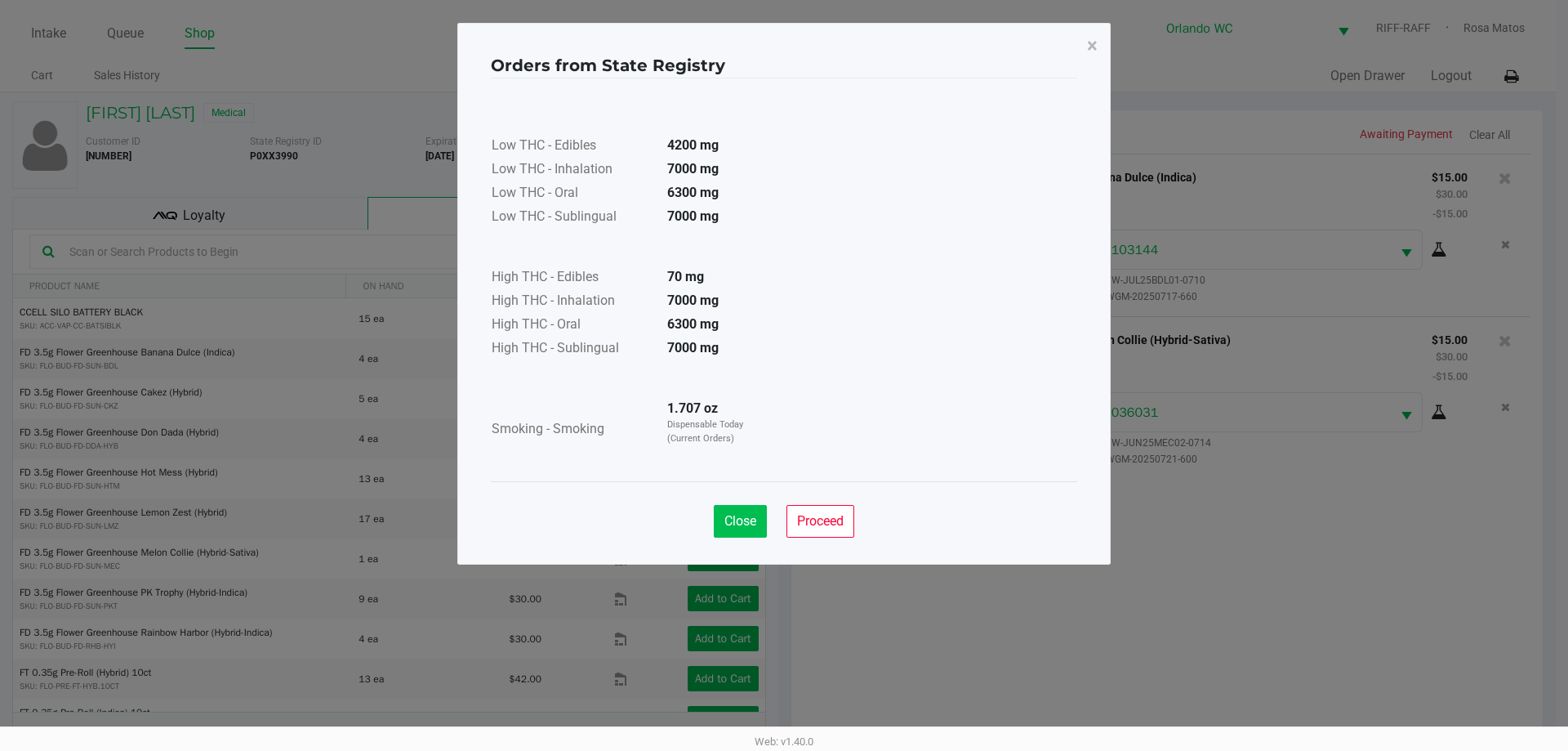 click on "Close" 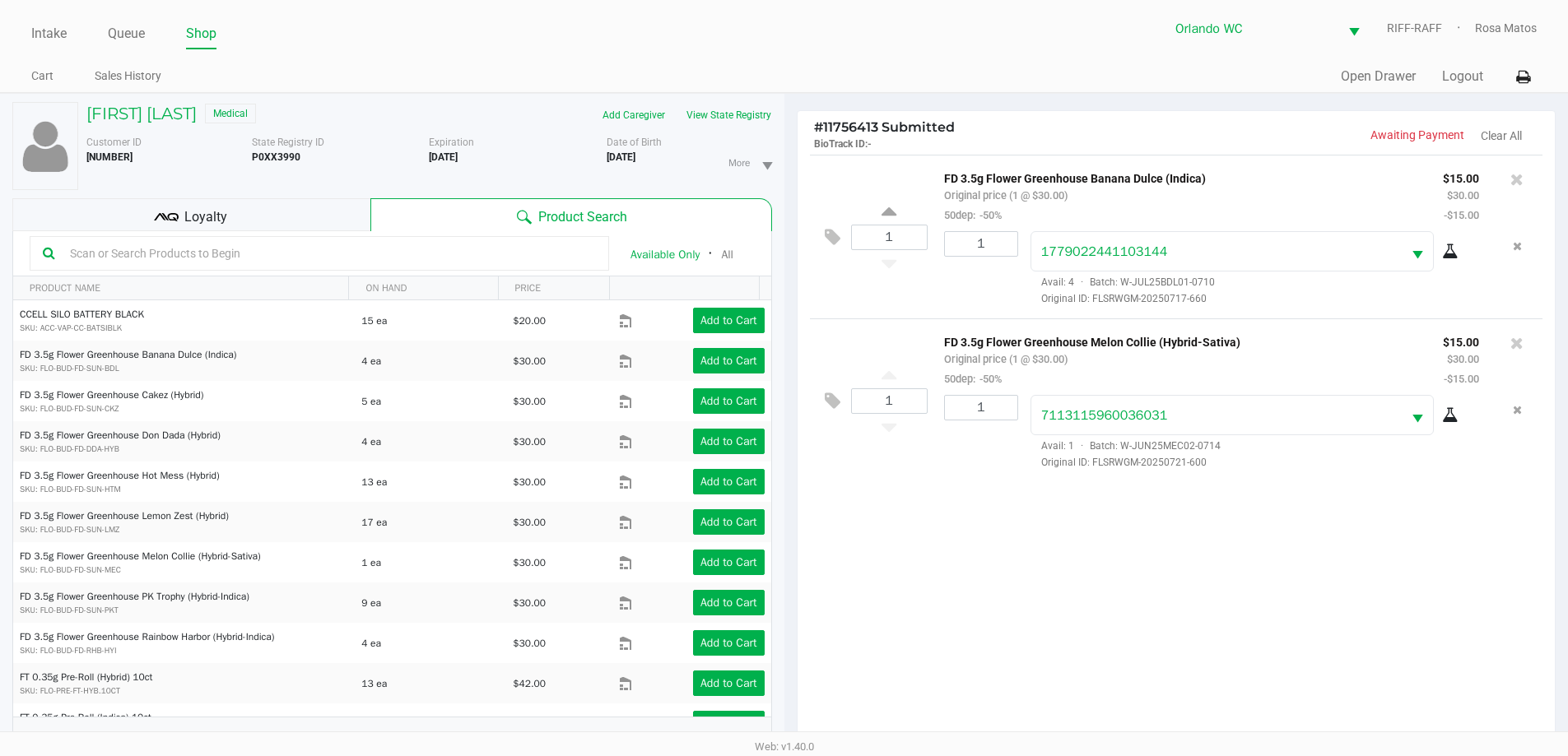 click on "Orders from State Registry  ×      Low THC - Edibles  4200 mg  Low THC - Inhalation  7000 mg  Low THC - Oral  6300 mg  Low THC - Sublingual  7000 mg      High THC - Edibles  70 mg  High THC - Inhalation  7000 mg  High THC - Oral  6300 mg  High THC - Sublingual  7000 mg      Smoking - Smoking  1.707 oz  Dispensable Today (Current Orders)   Close   Proceed" 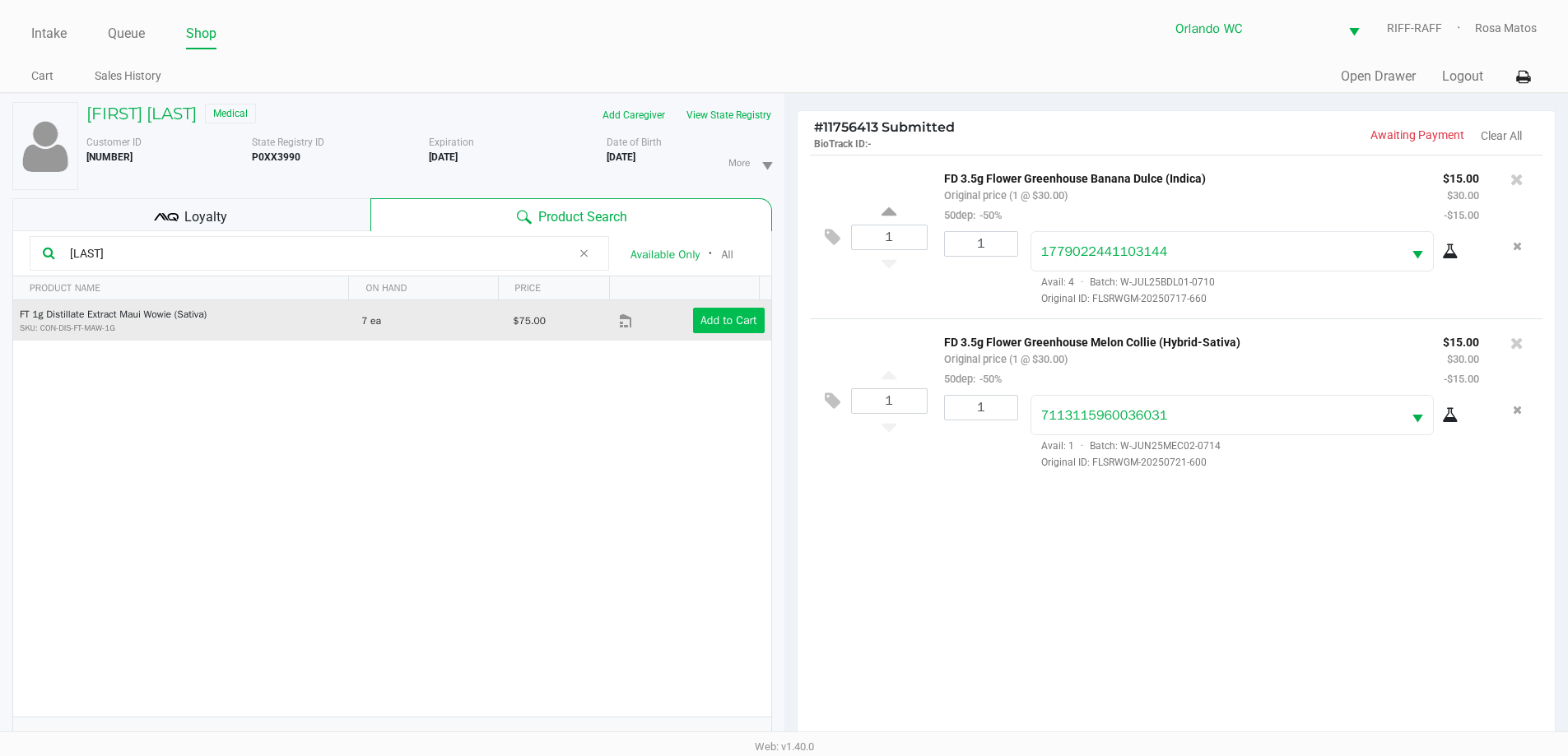 type on "Maw" 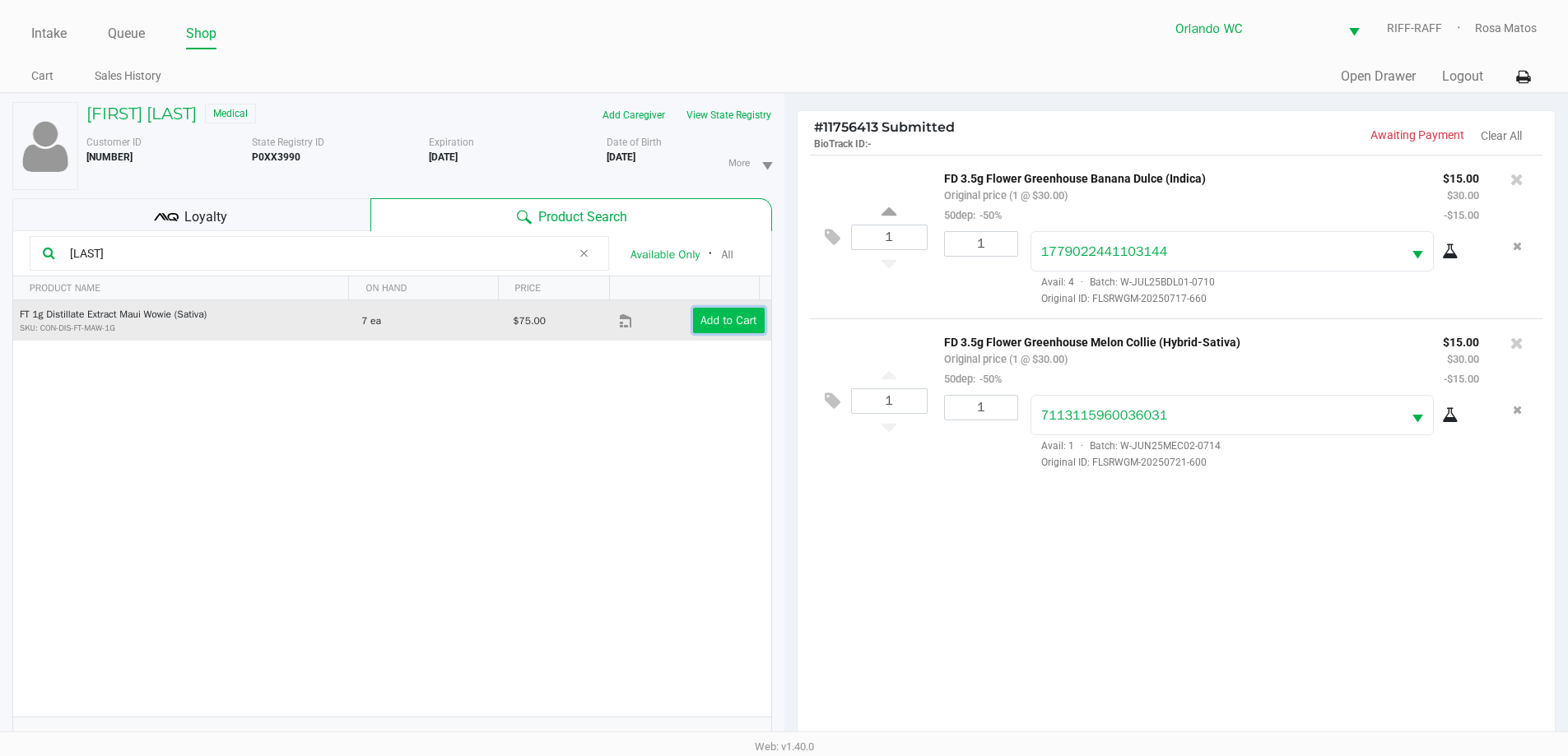 click on "Add to Cart" 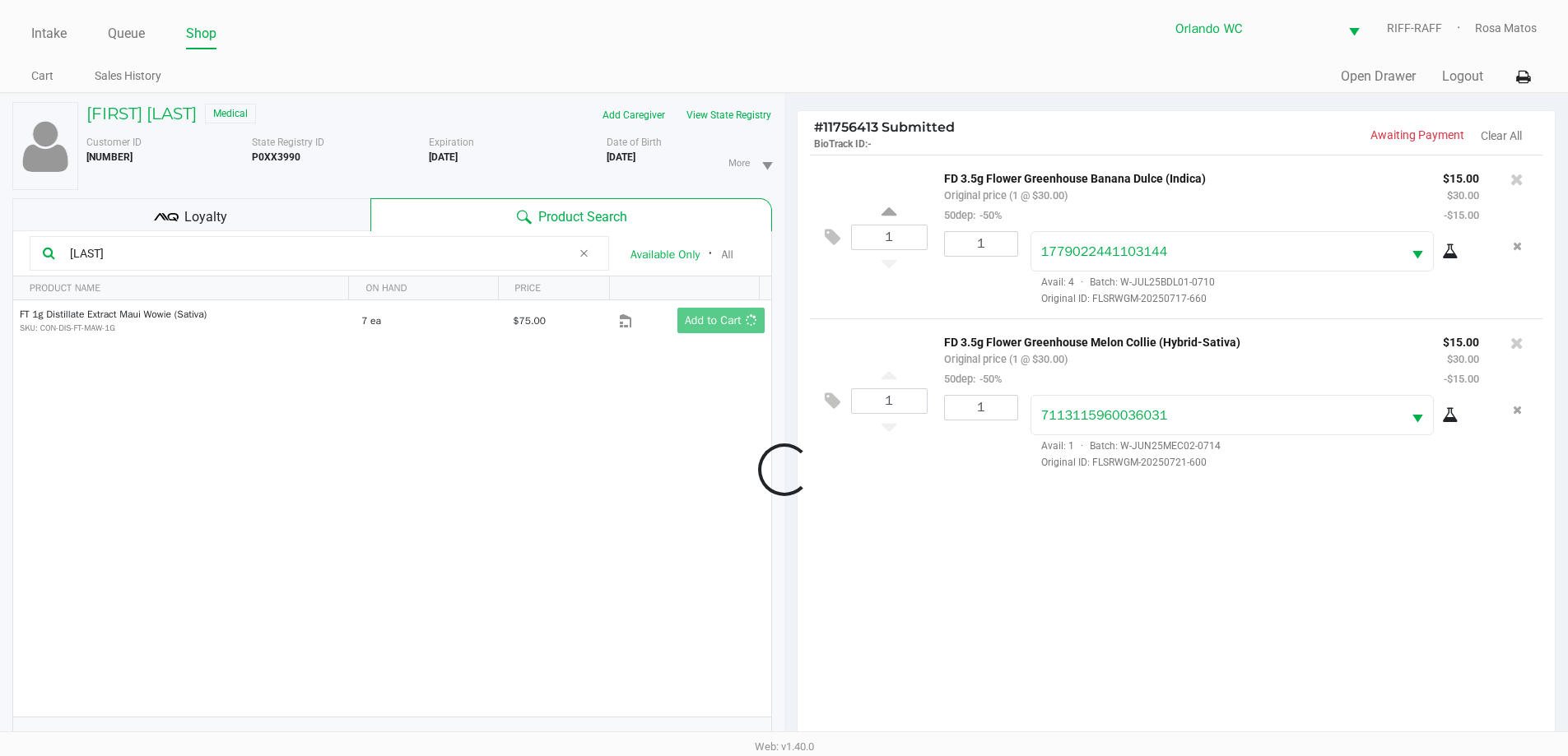 click 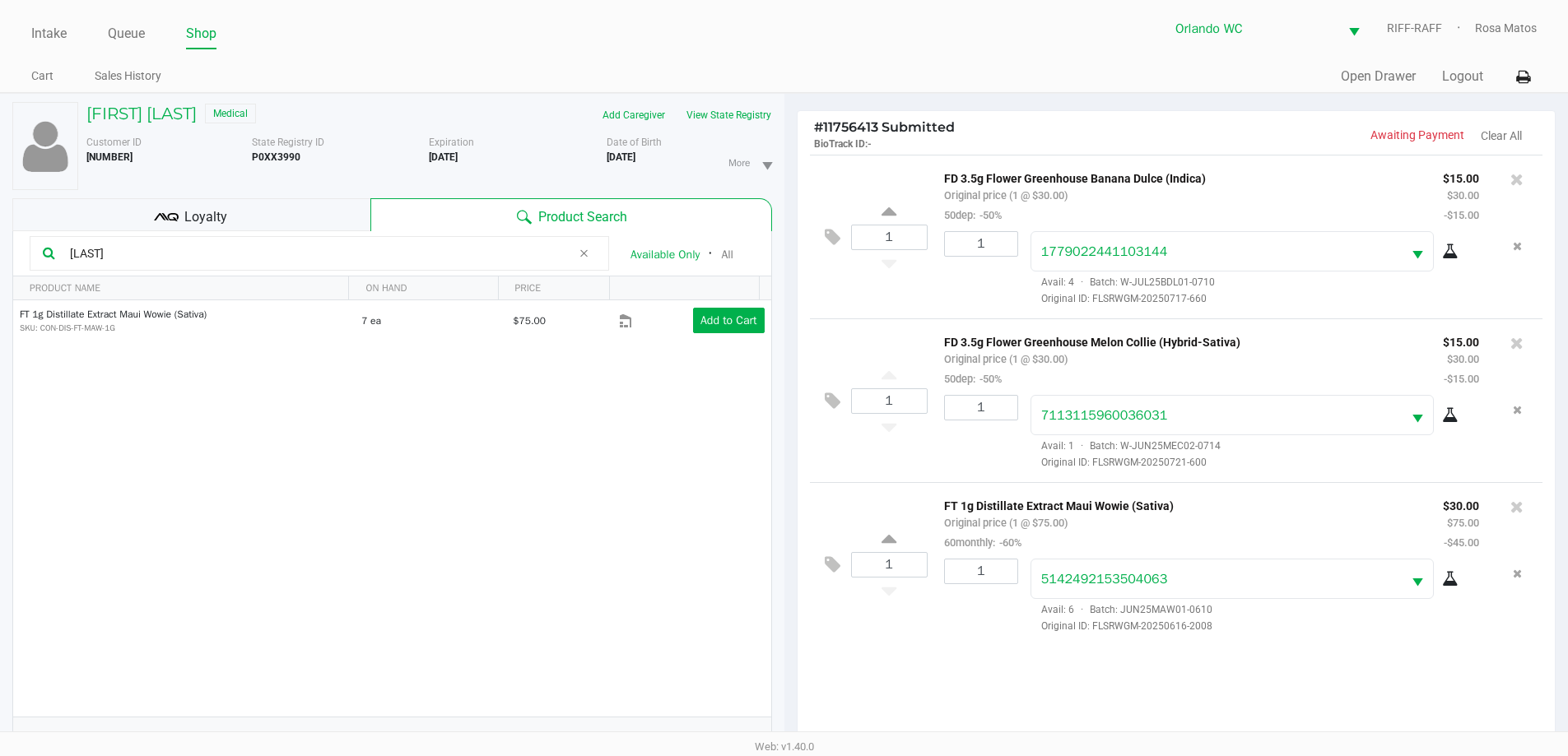 scroll, scrollTop: 178, scrollLeft: 0, axis: vertical 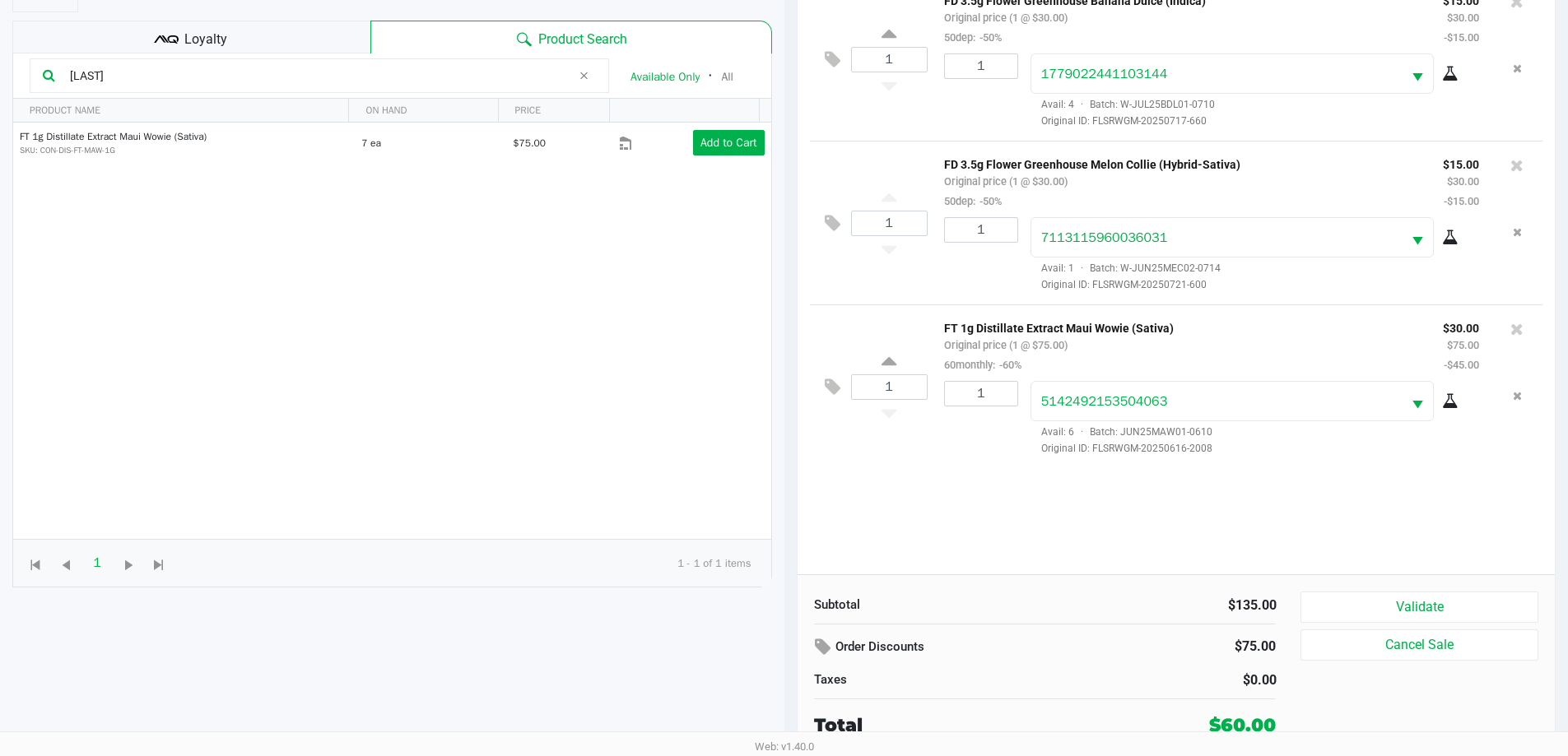 click on "Order Discounts" 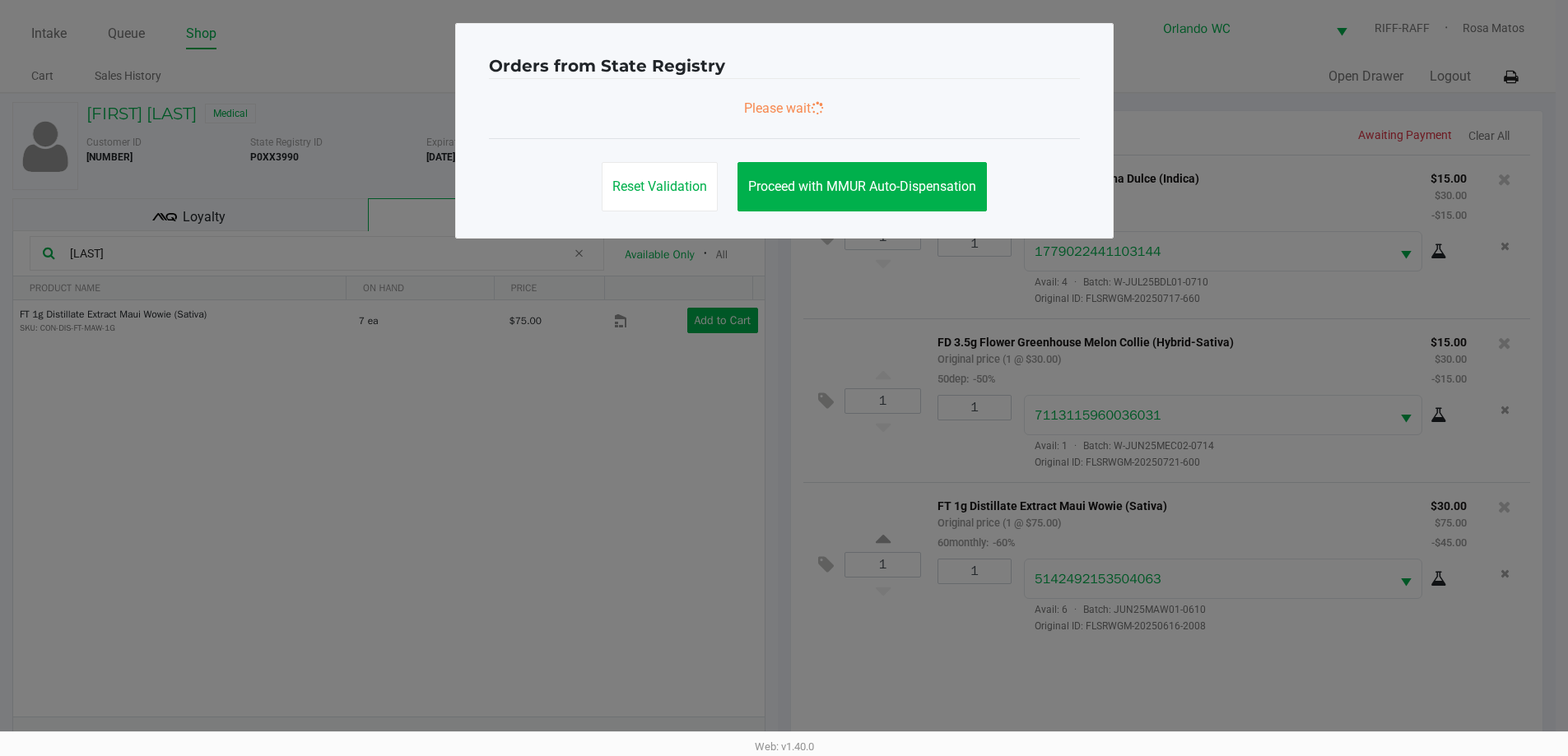 scroll, scrollTop: 0, scrollLeft: 0, axis: both 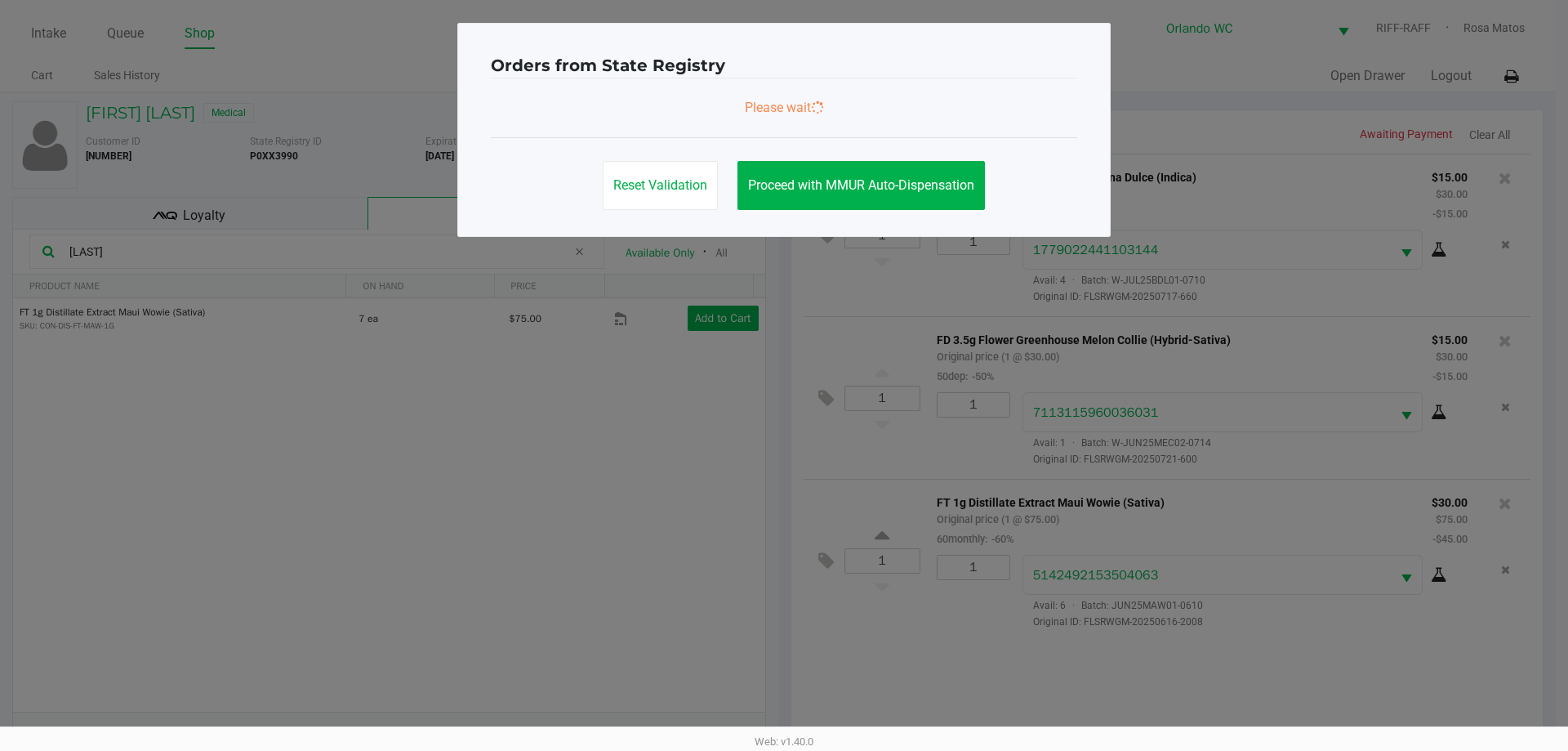 click on "Orders from State Registry   Please wait    Reset Validation   Proceed with MMUR Auto-Dispensation" 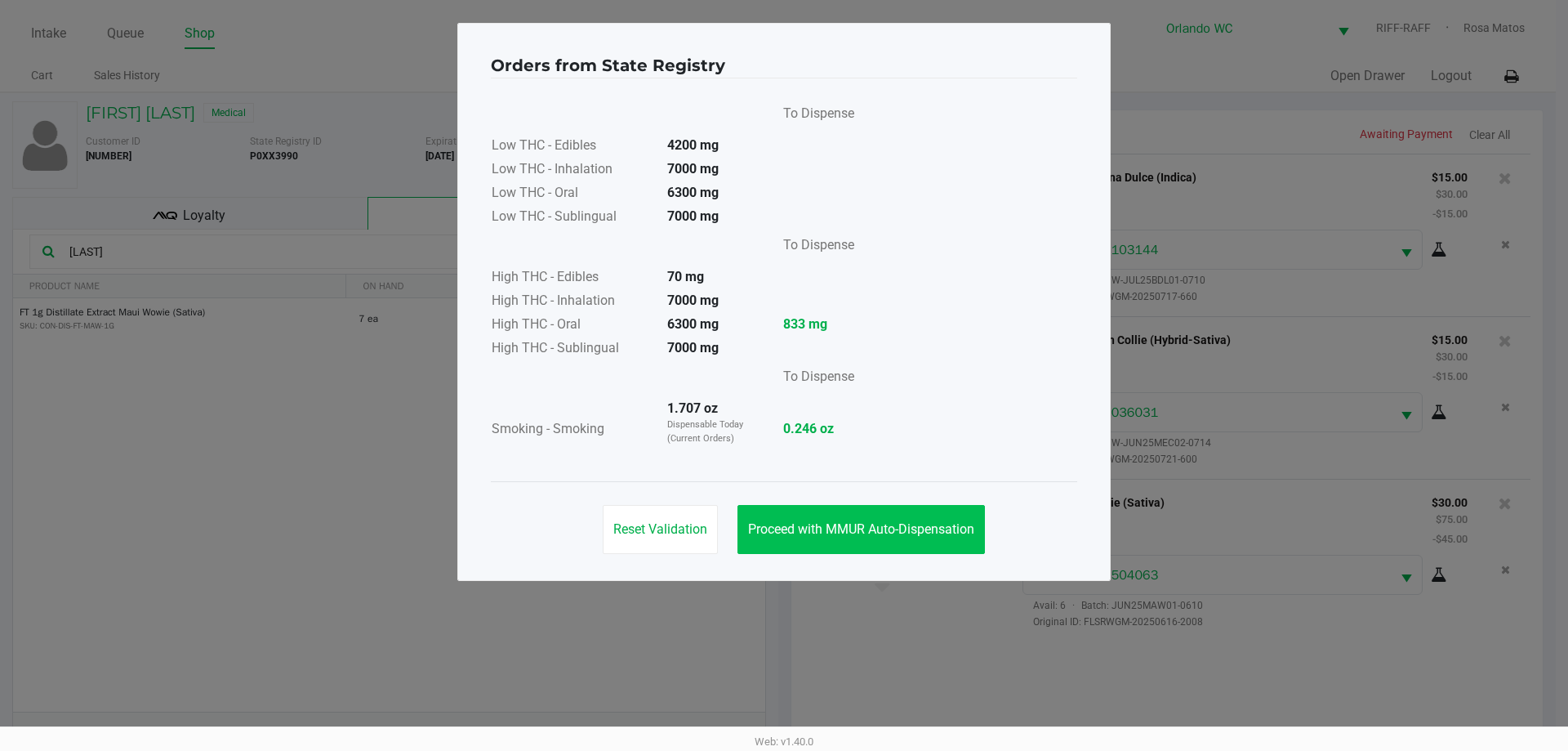 click on "Proceed with MMUR Auto-Dispensation" 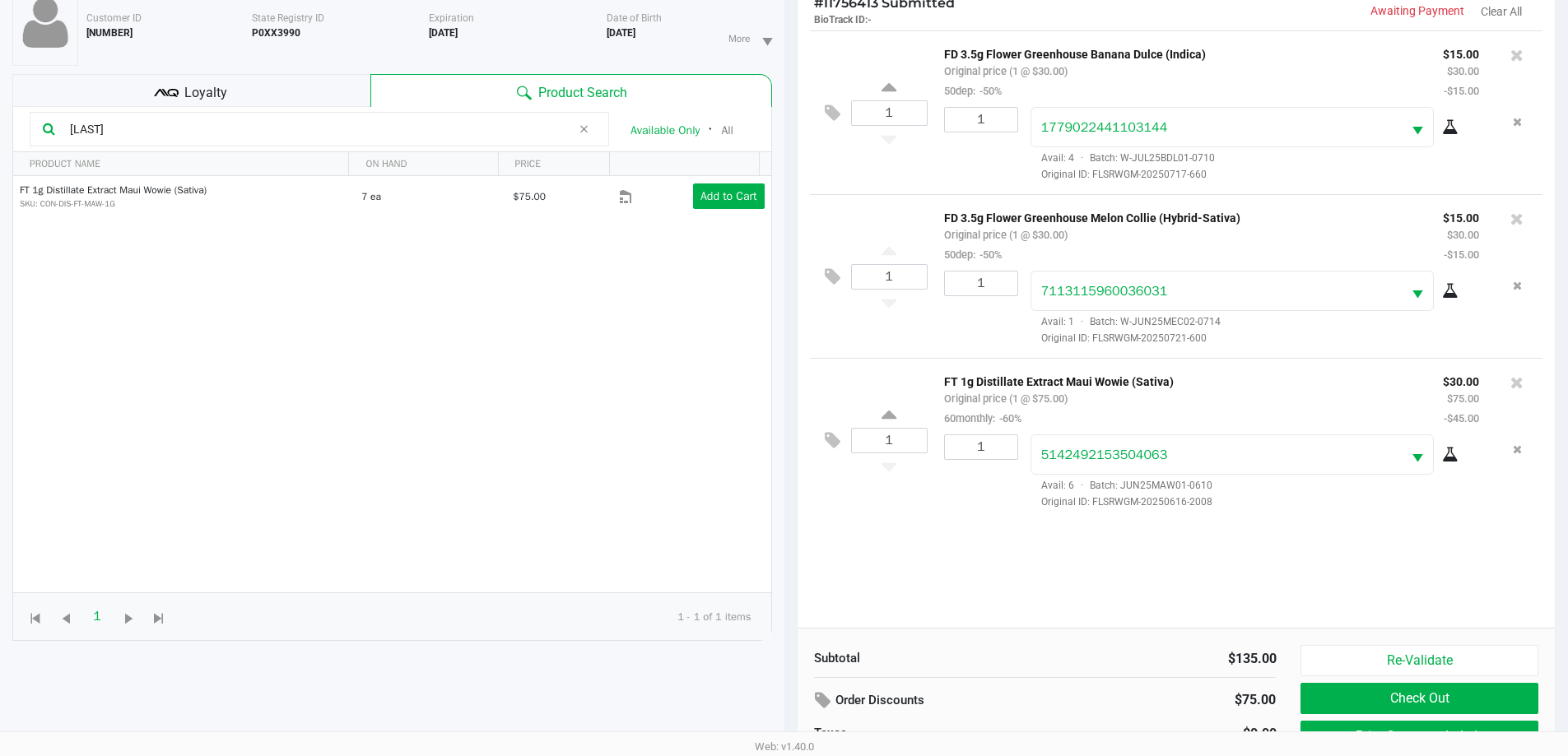 scroll, scrollTop: 178, scrollLeft: 0, axis: vertical 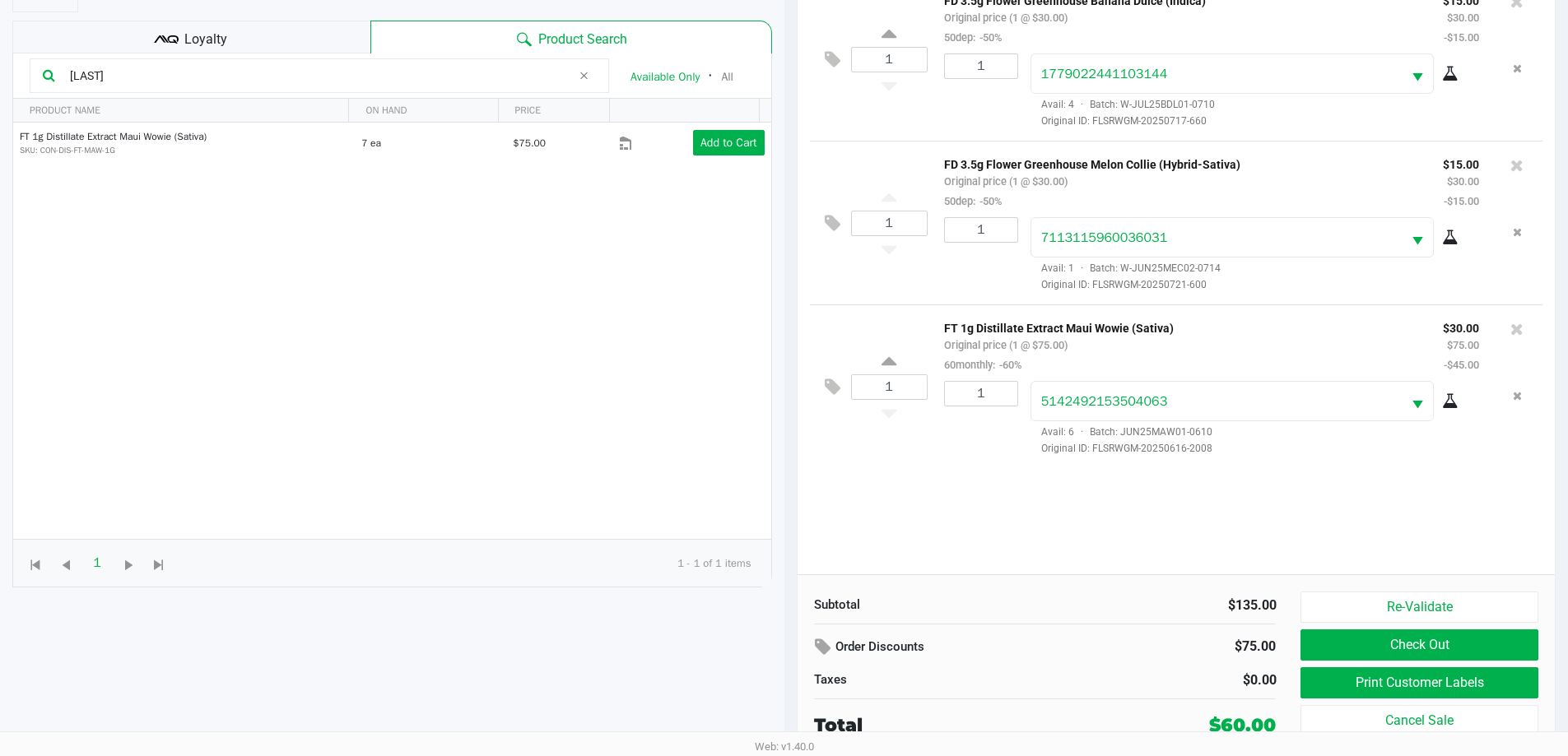 click on "Subtotal   $135.00   Order Discounts   $75.00   Taxes   $0.00   Total   $60.00" 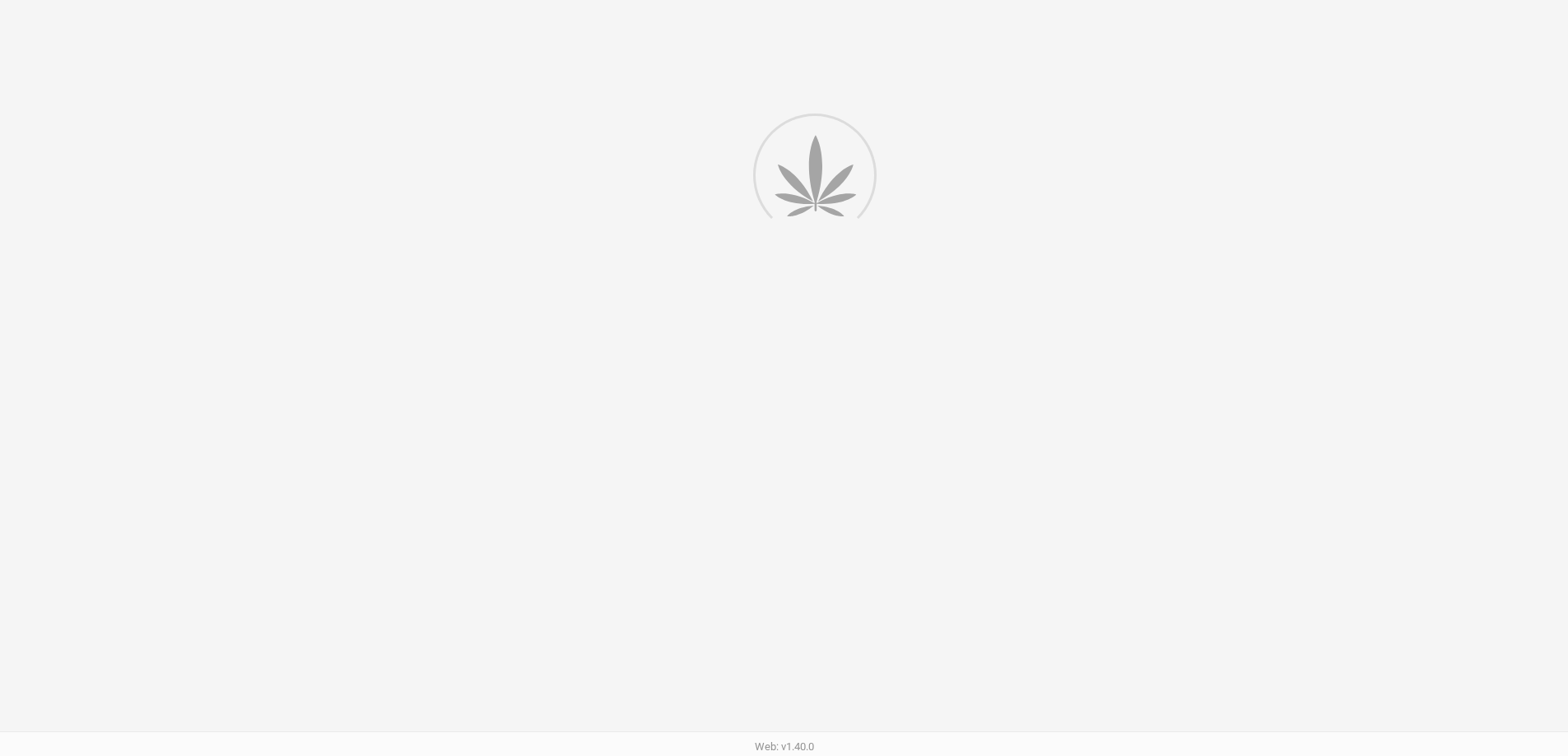 scroll, scrollTop: 0, scrollLeft: 0, axis: both 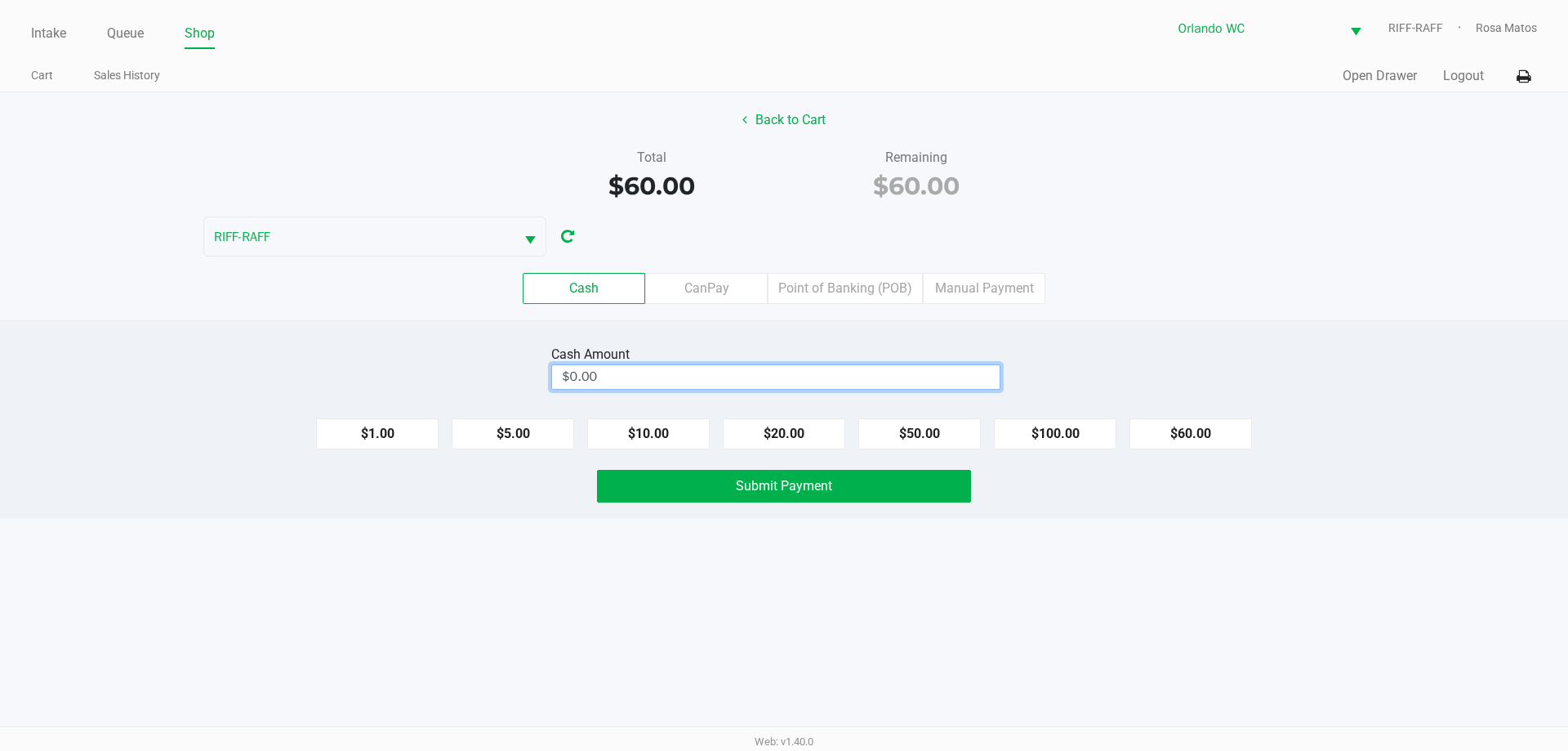 click on "$0.00" at bounding box center [776, 377] 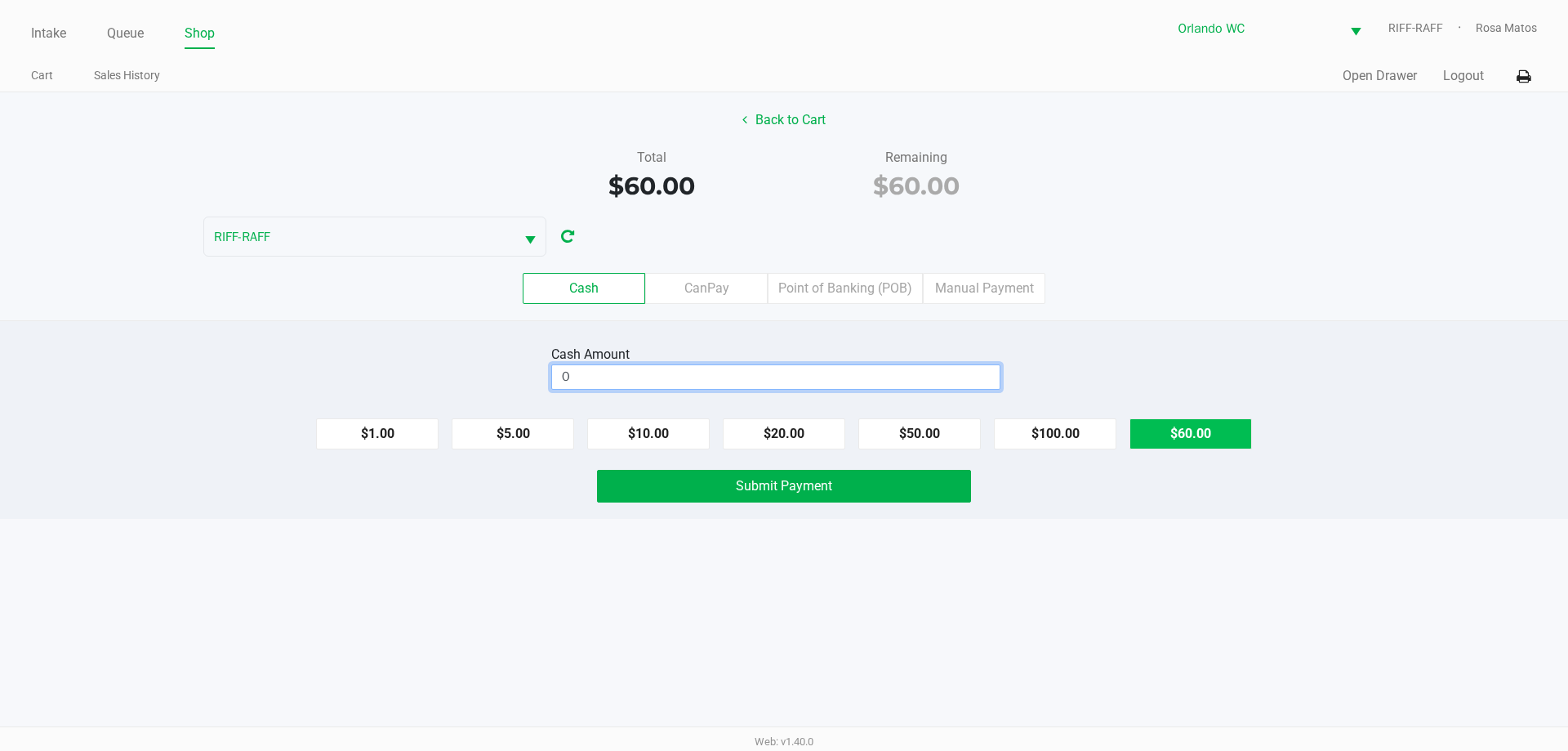 click on "$60.00" 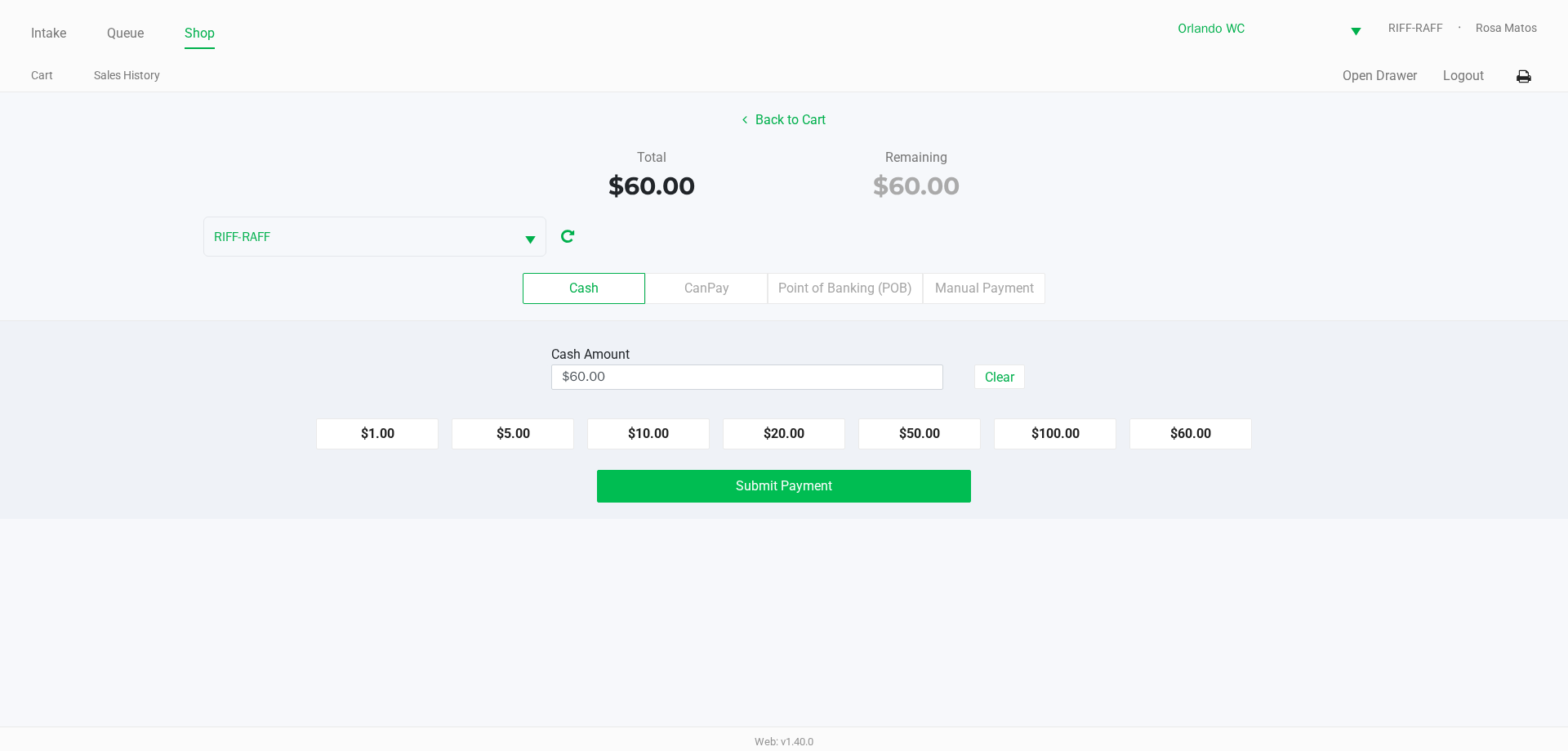 click on "Submit Payment" 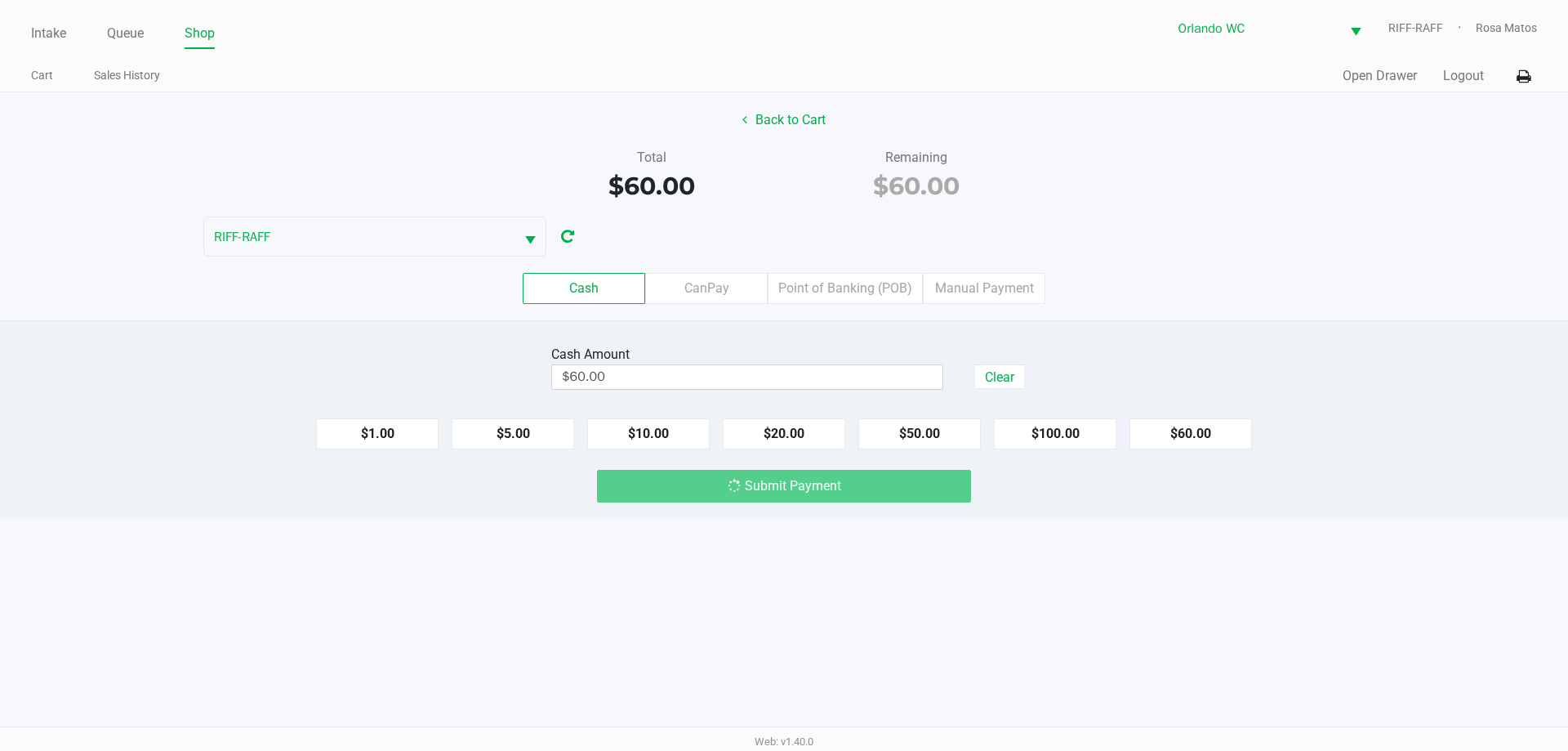 click on "Intake Queue Shop Orlando WC  RIFF-RAFF   Rosa Matos  Cart Sales History  Quick Sale   Open Drawer   Logout  Back to Cart   Total   $60.00   Remaining   $60.00  RIFF-RAFF  Cash   CanPay   Point of Banking (POB)   Manual Payment   Cash  Amount  $60.00  Clear   $1.00   $5.00   $10.00   $20.00   $50.00   $100.00   $60.00   Submit Payment   Web: v1.40.0" at bounding box center (784, 375) 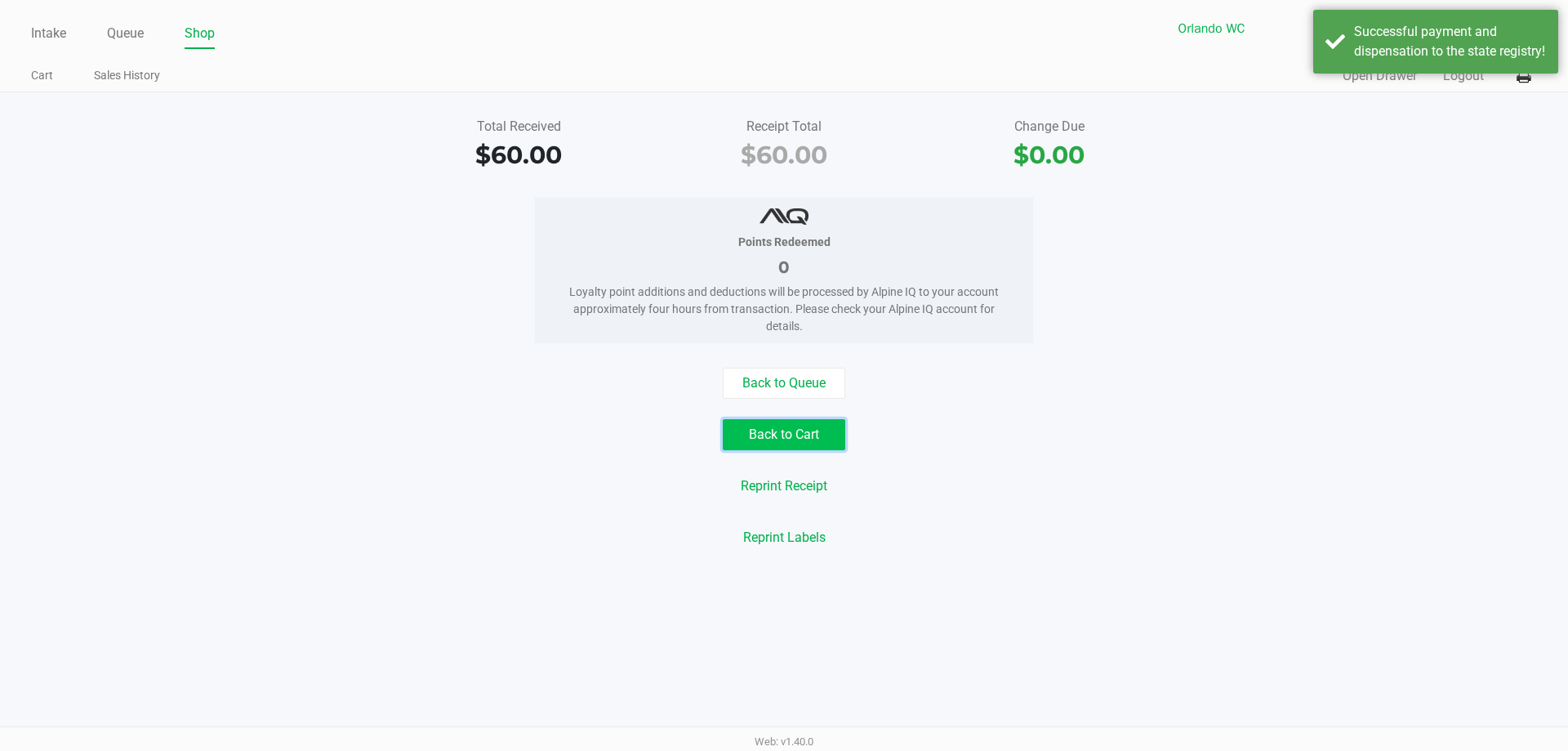 click on "Back to Cart" 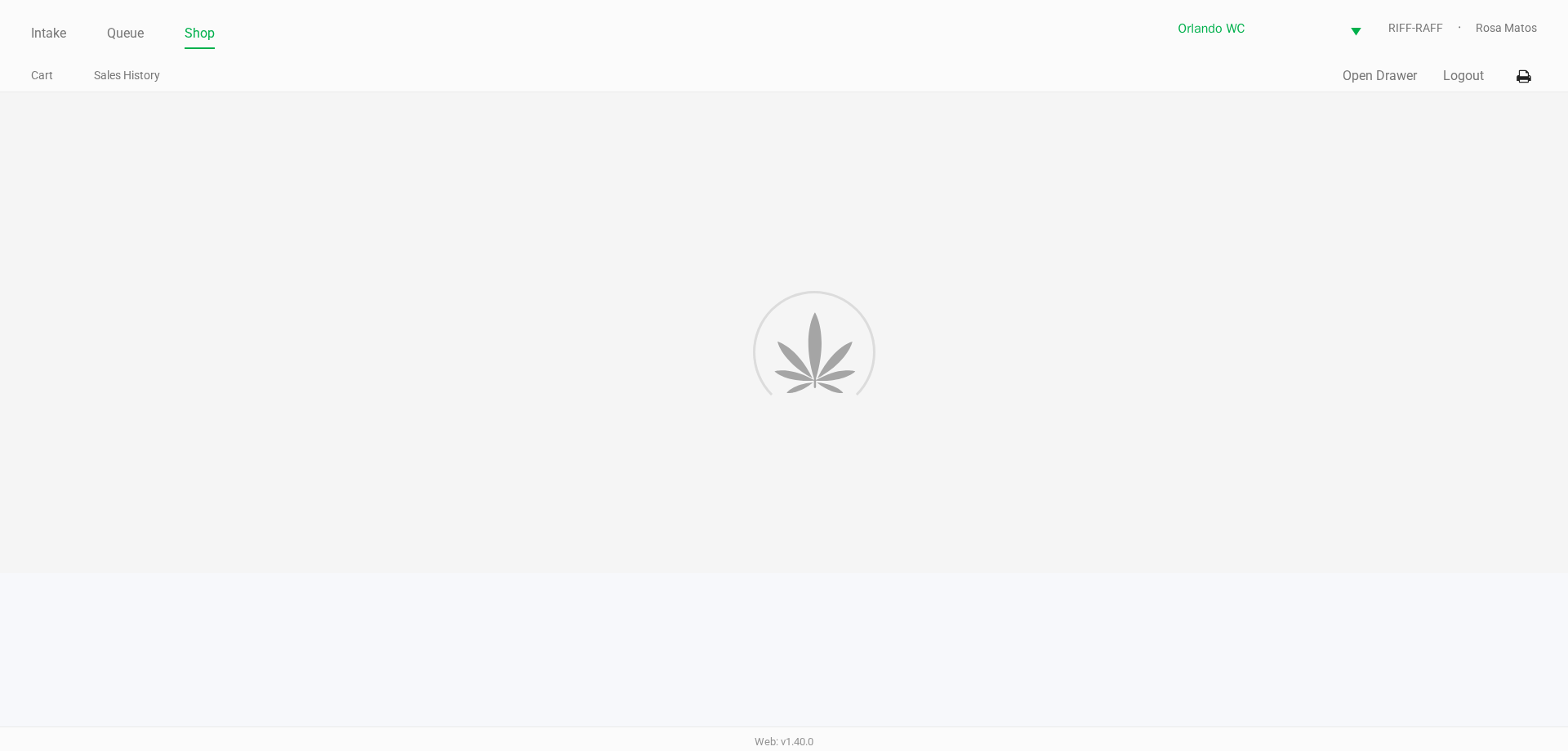 click 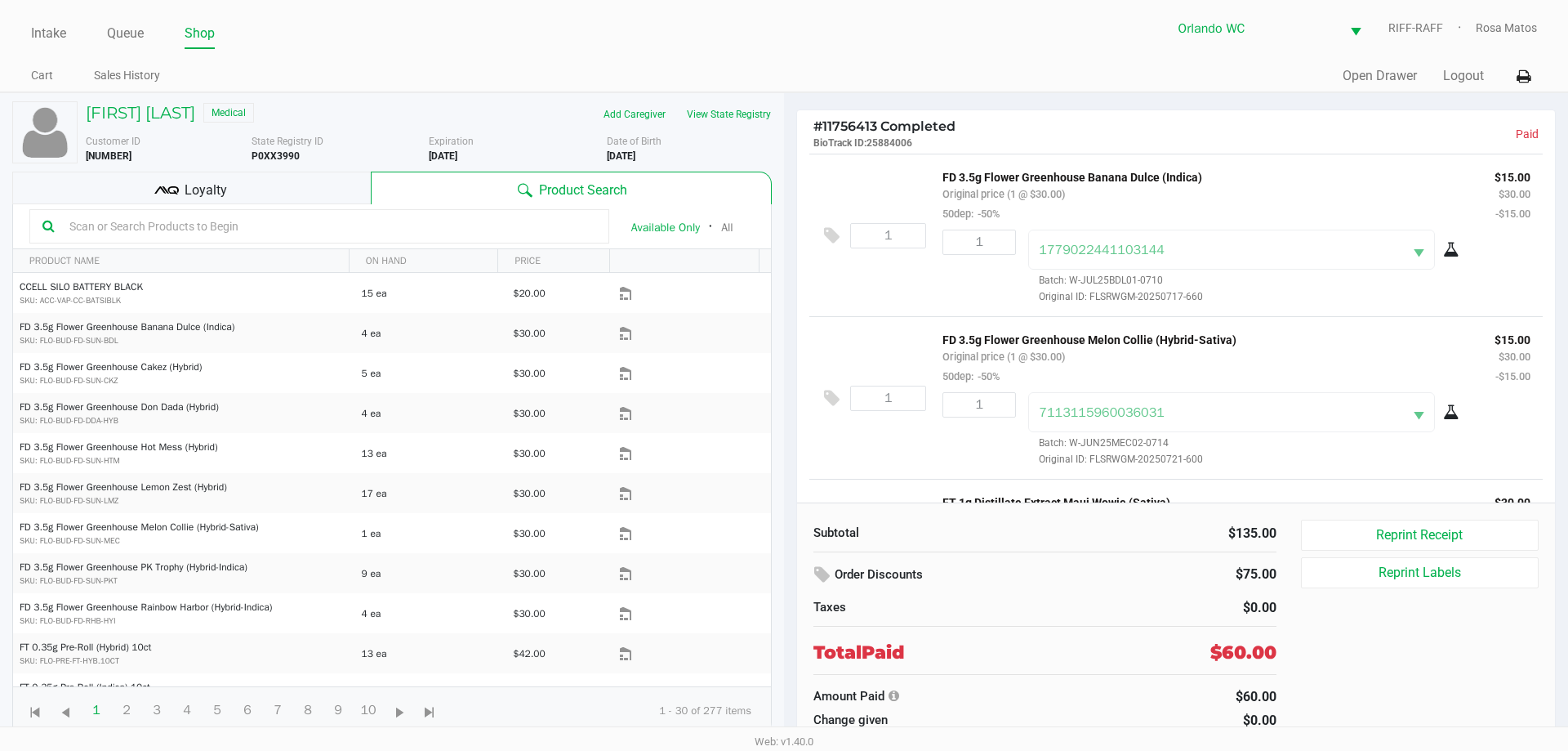 click on "Total    Paid" 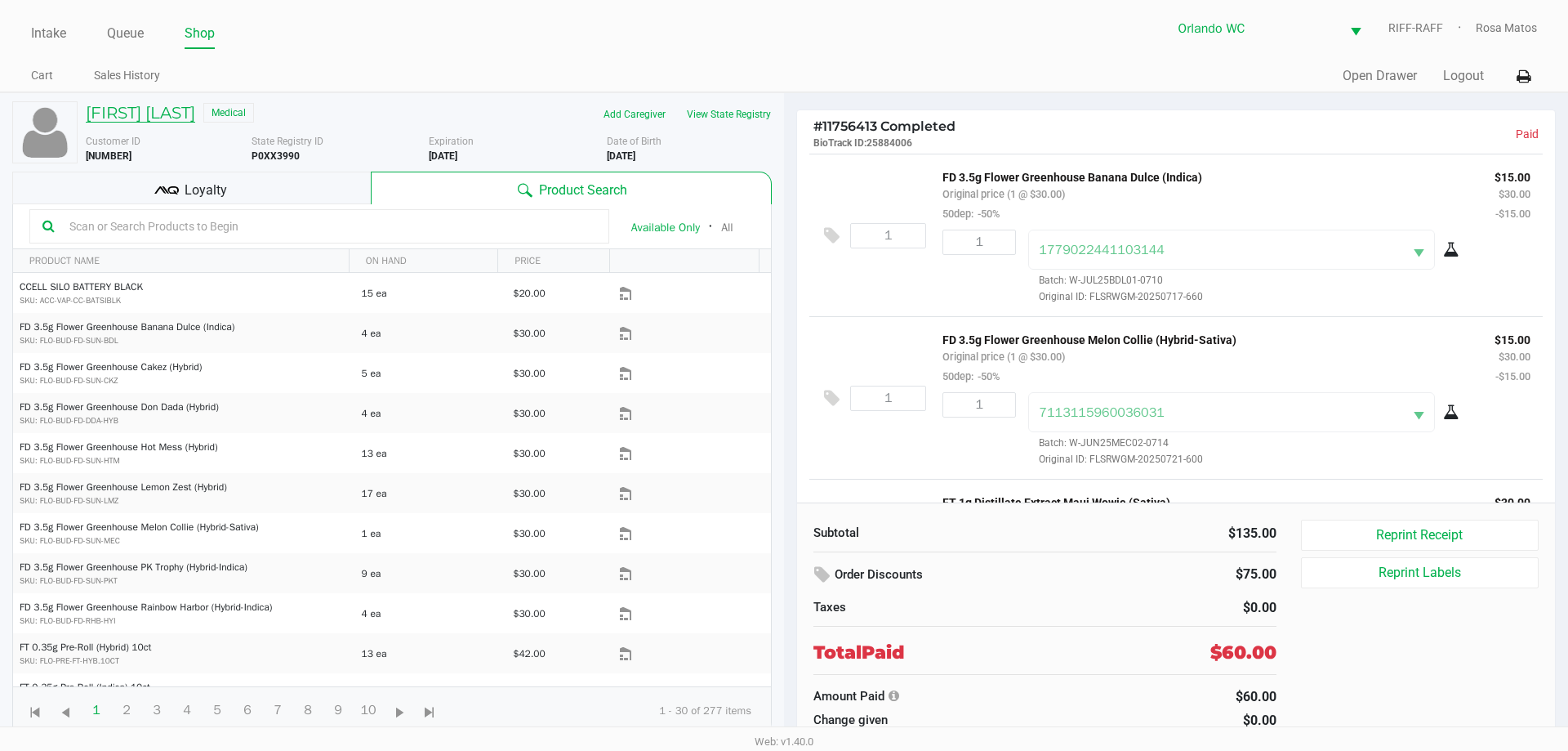 click on "JOSEPH FENWICK" 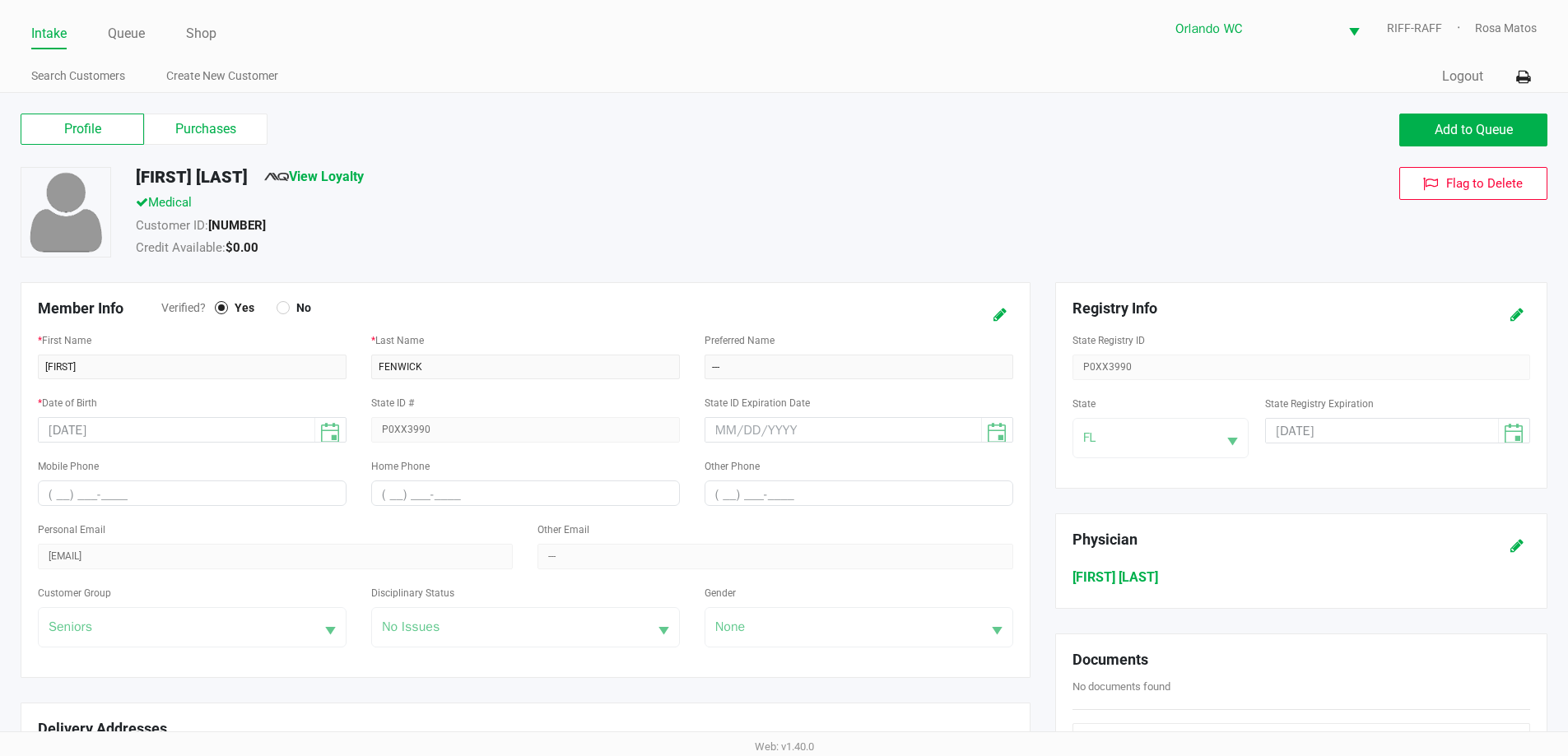 click on "Add to Queue" 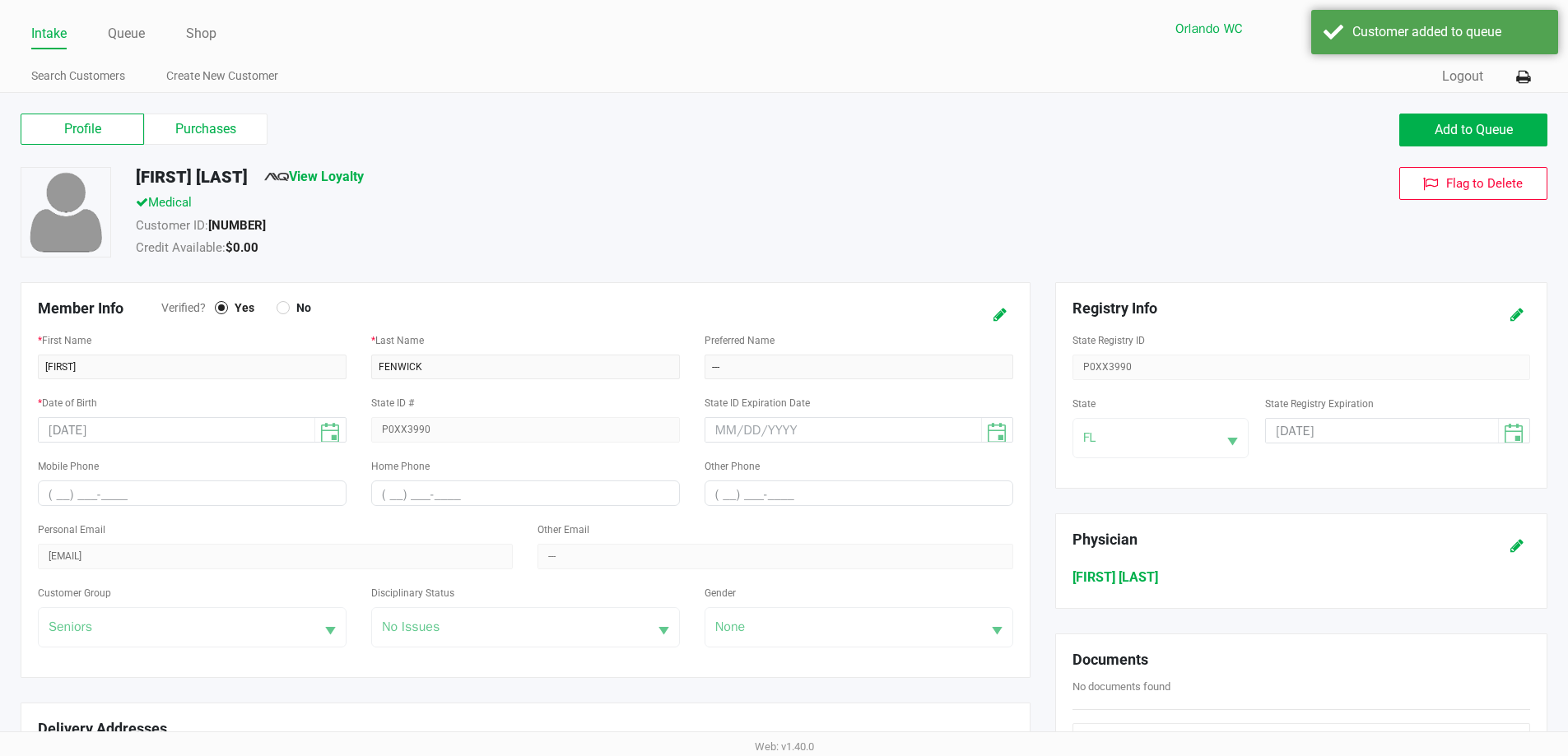 click on "Credit Available:   $0.00" 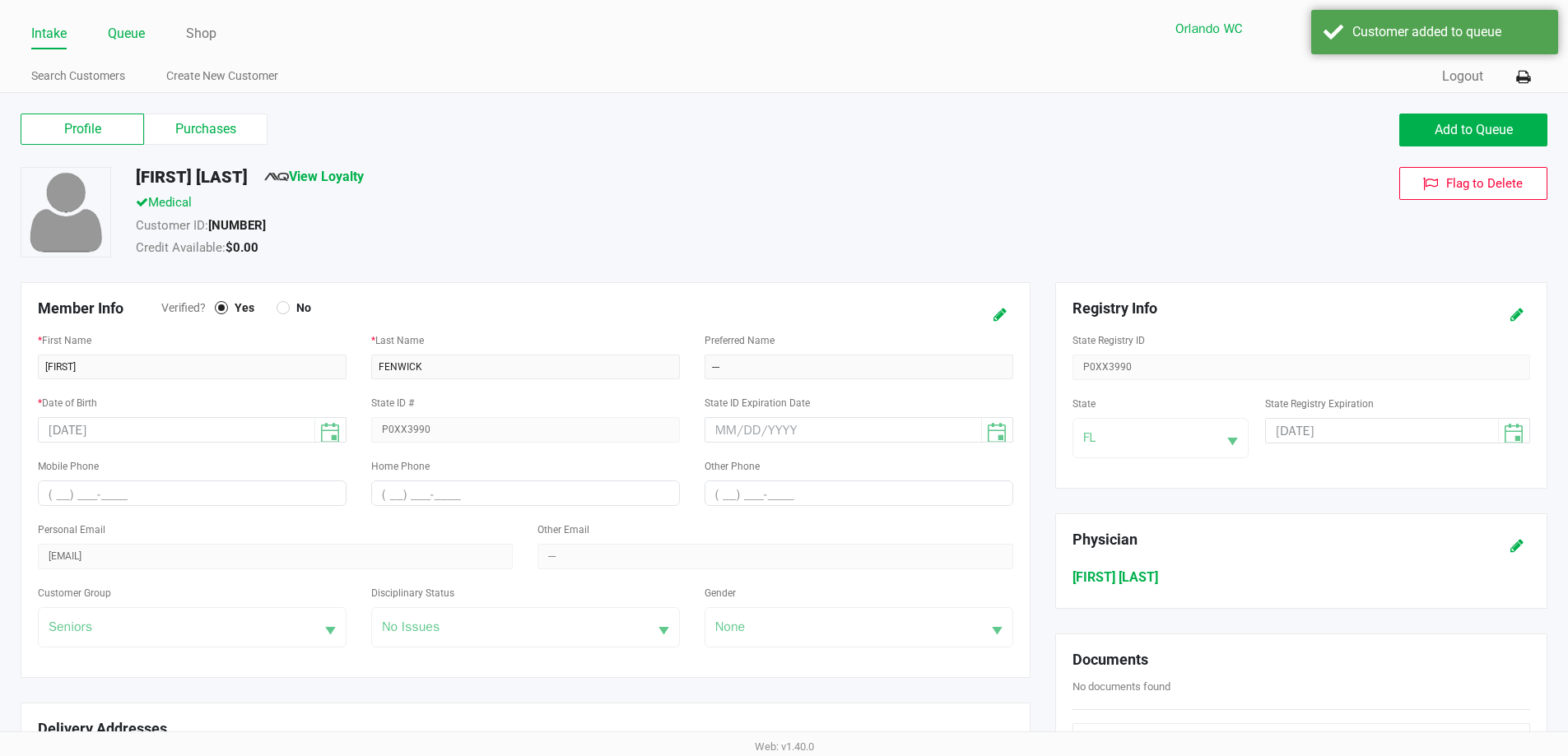 click on "Queue" 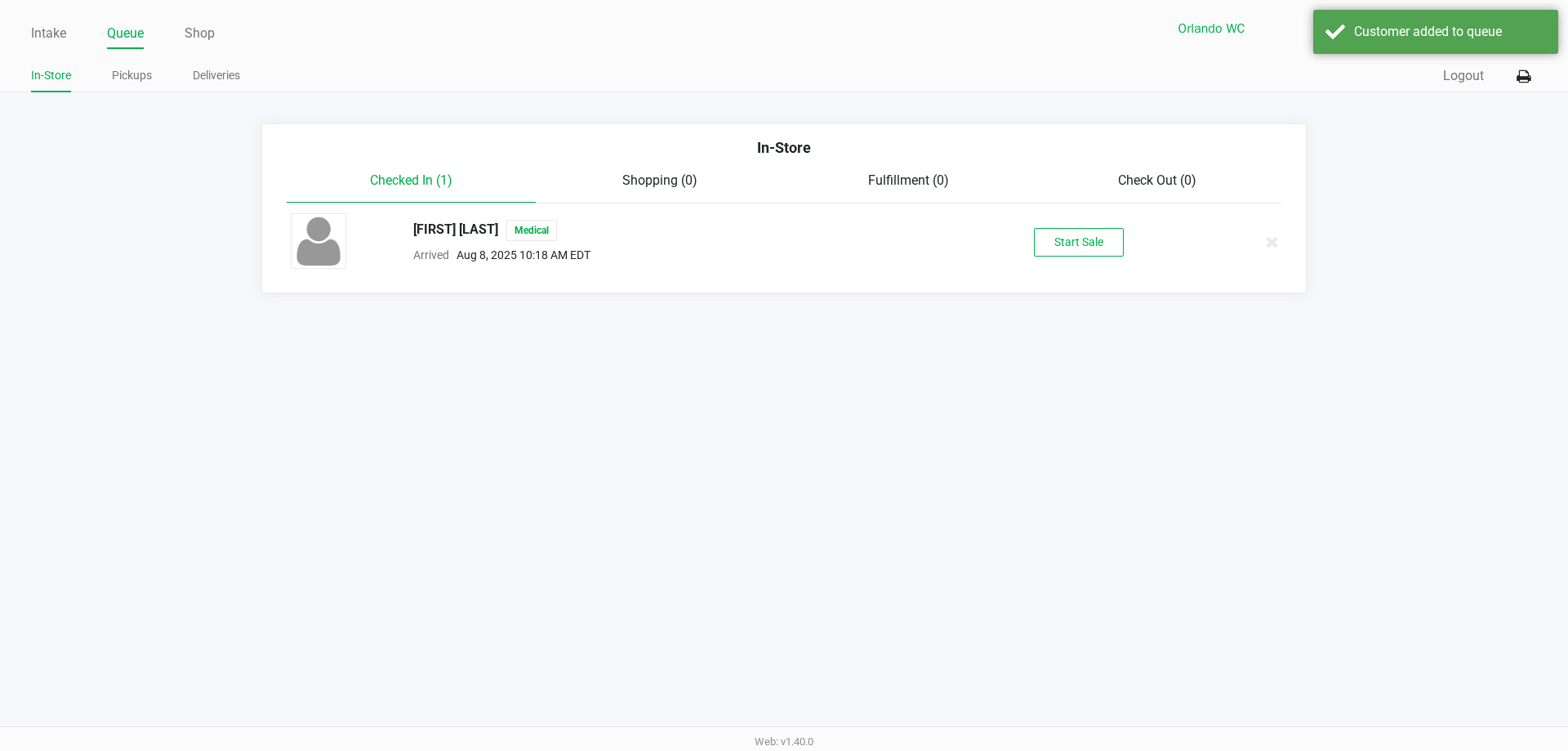 click on "Intake Queue Shop Orlando WC  RIFF-RAFF   Rosa Matos  In-Store Pickups Deliveries  Quick Sale   Logout   In-Store   Checked In (1)   Shopping (0)   Fulfillment (0)   Check Out (0)   JOSEPH FENWICK   Medical  Arrived      Aug 8, 2025 10:18 AM EDT   Start Sale   Web: v1.40.0" at bounding box center [784, 375] 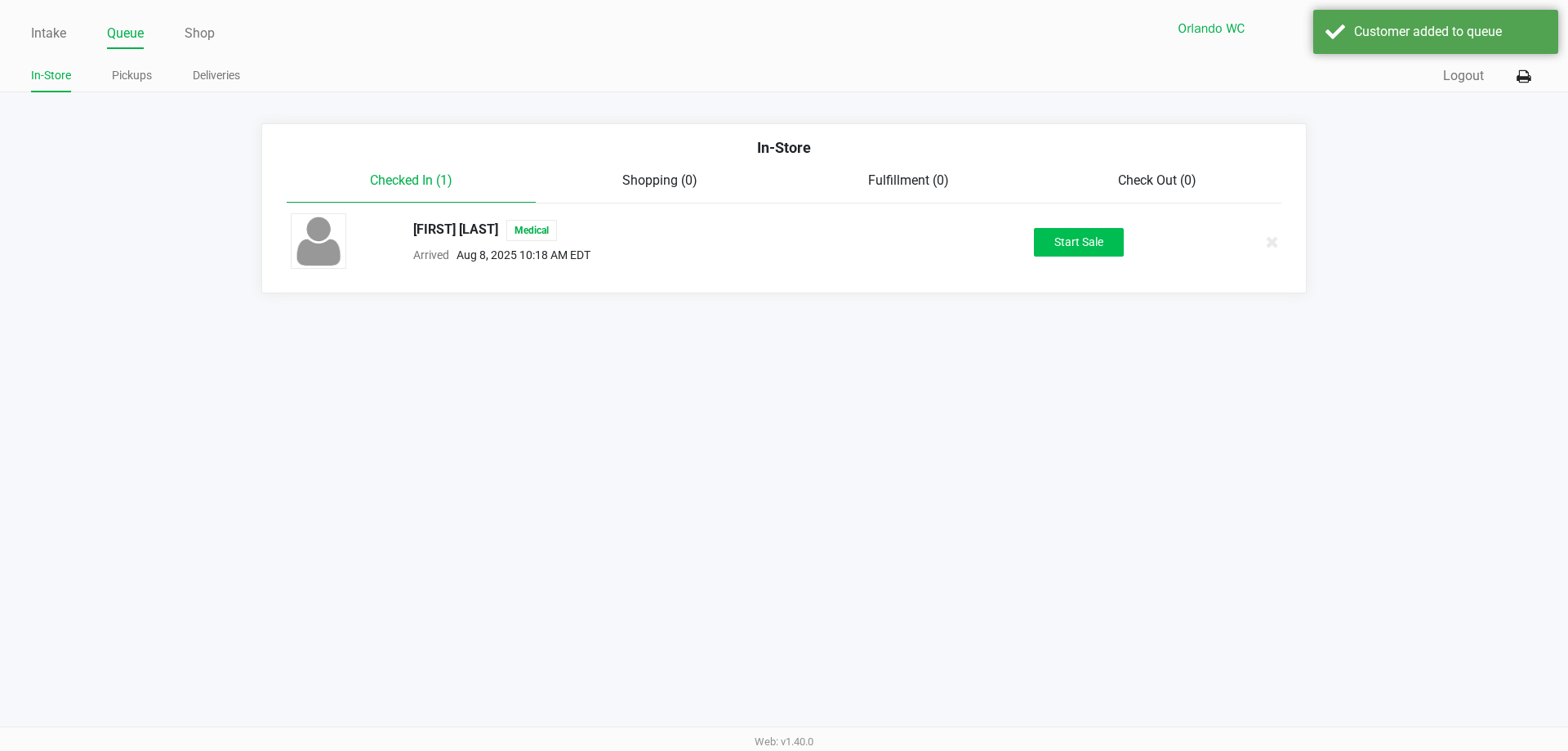 click on "Start Sale" 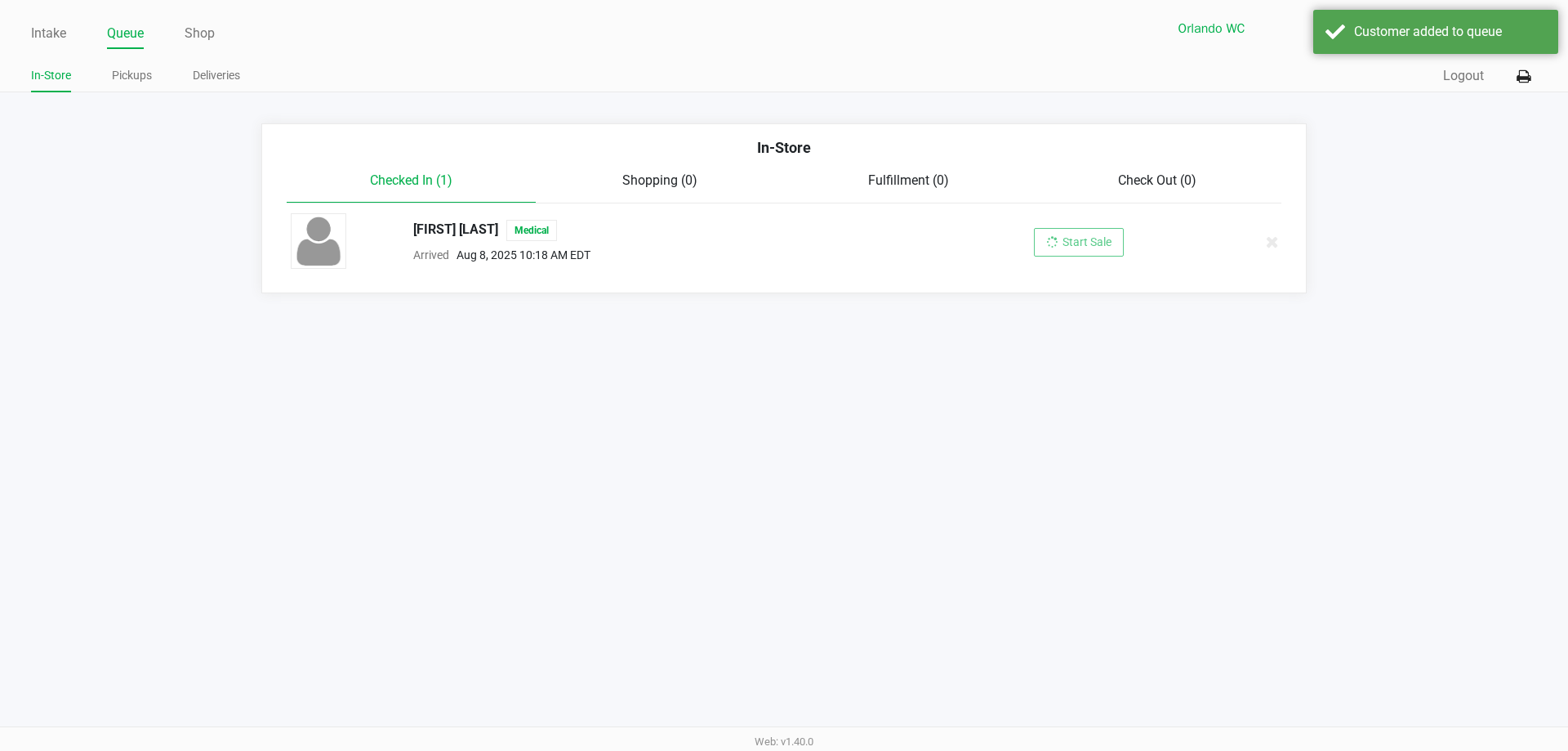 click on "Intake Queue Shop Orlando WC  RIFF-RAFF   Rosa Matos  In-Store Pickups Deliveries  Quick Sale   Logout   In-Store   Checked In (1)   Shopping (0)   Fulfillment (0)   Check Out (0)   JOSEPH FENWICK   Medical  Arrived      Aug 8, 2025 10:18 AM EDT   Start Sale   Web: v1.40.0" at bounding box center (784, 375) 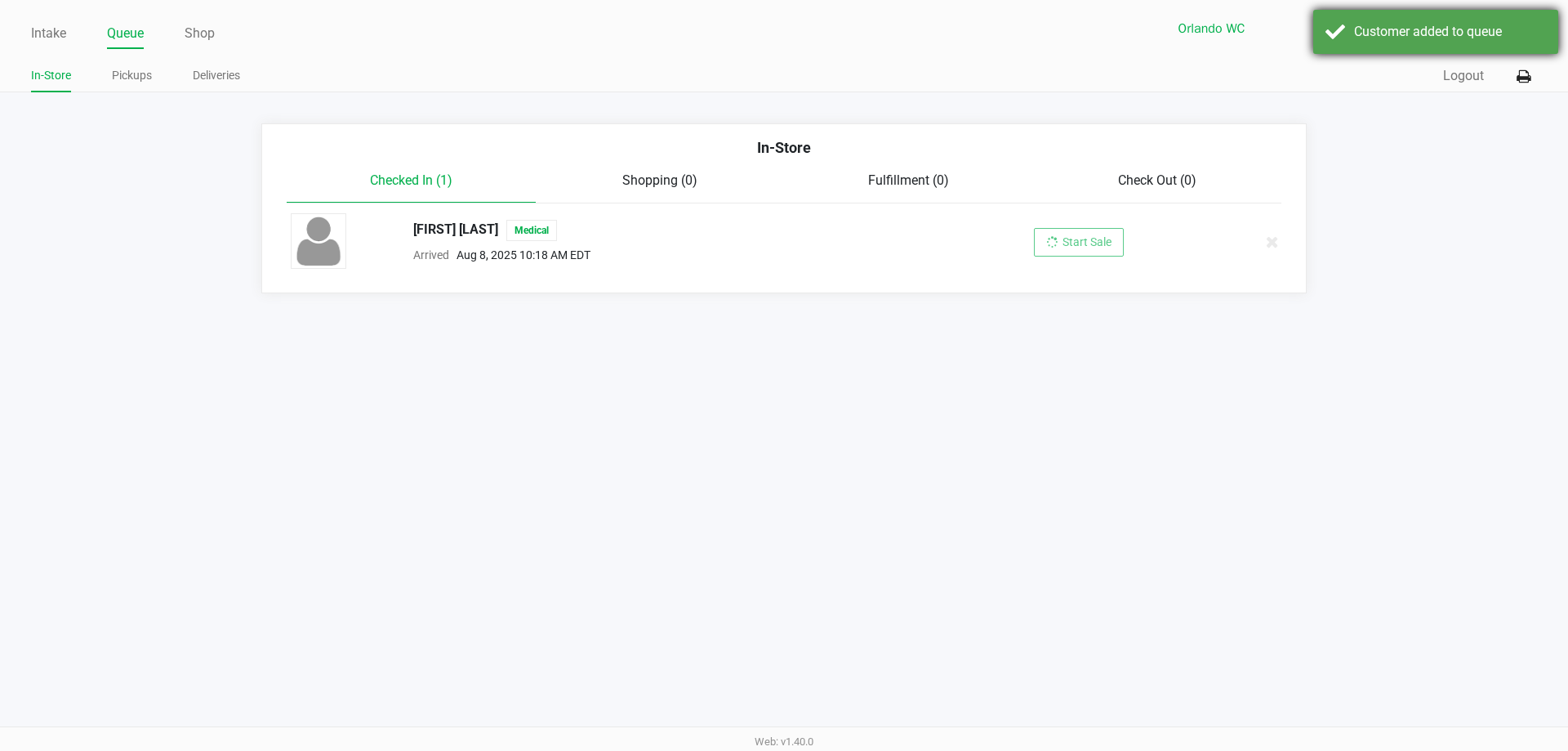 click on "Customer added to queue" at bounding box center [1436, 32] 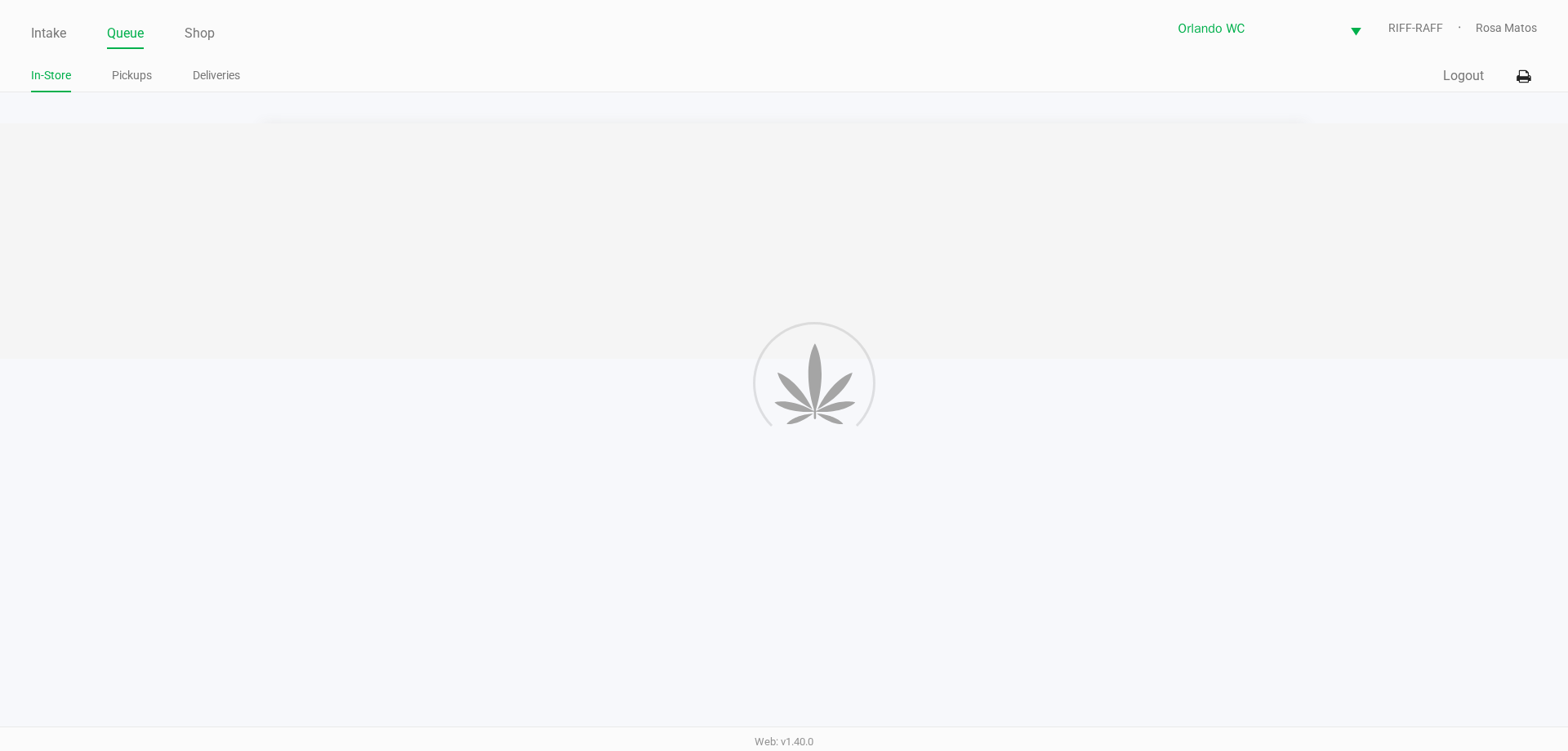 click on "Intake Queue Shop Orlando WC  RIFF-RAFF   Rosa Matos  In-Store Pickups Deliveries  Quick Sale   Logout       In-Store   Checked In (1)   Shopping (0)   Fulfillment (0)   Check Out (0)   JOSEPH FENWICK   Medical  Arrived      Aug 8, 2025 10:18 AM EDT   Start Sale   Web: v1.40.0" at bounding box center (784, 375) 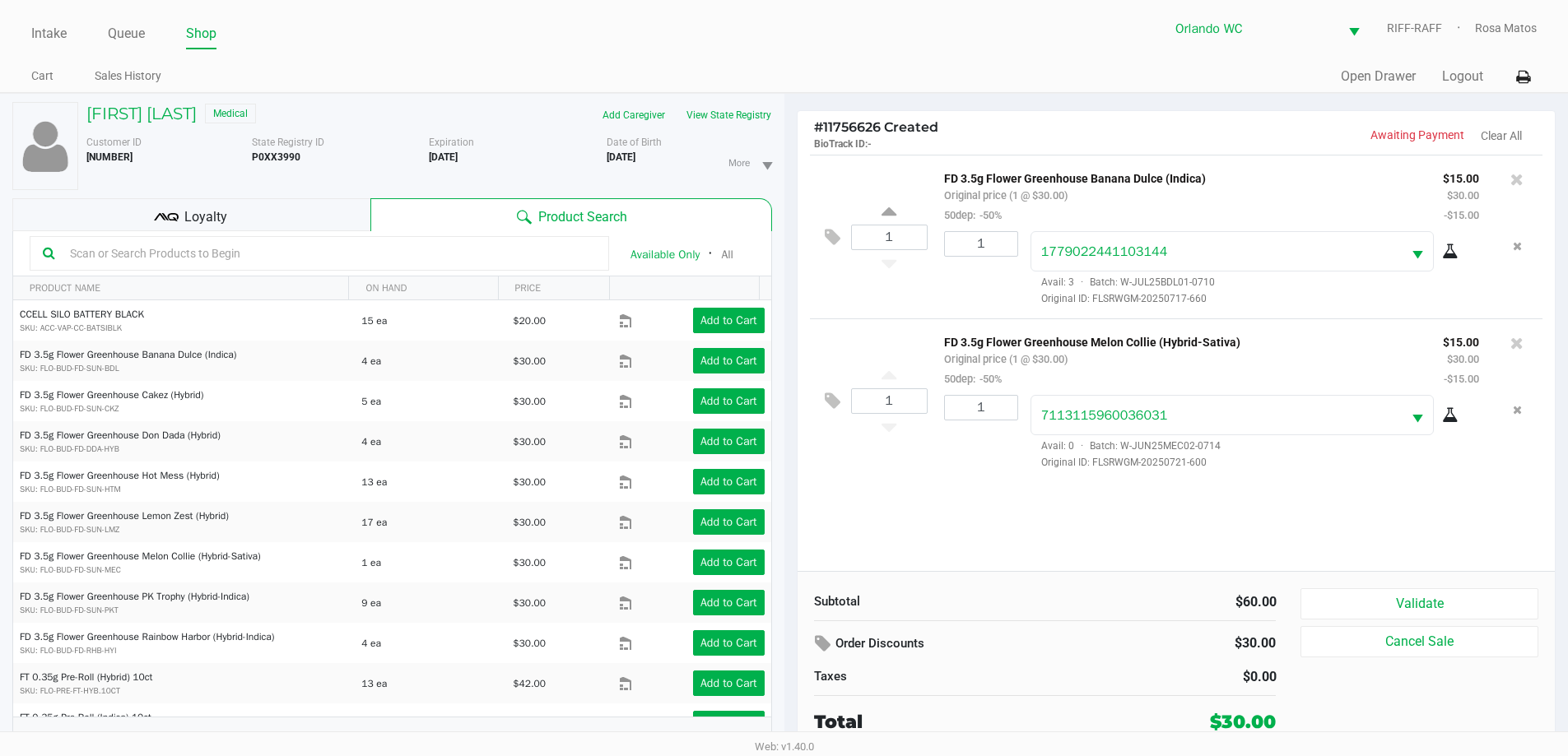 click on "Subtotal   $60.00   Order Discounts   $30.00   Taxes   $0.00   Total   $30.00" 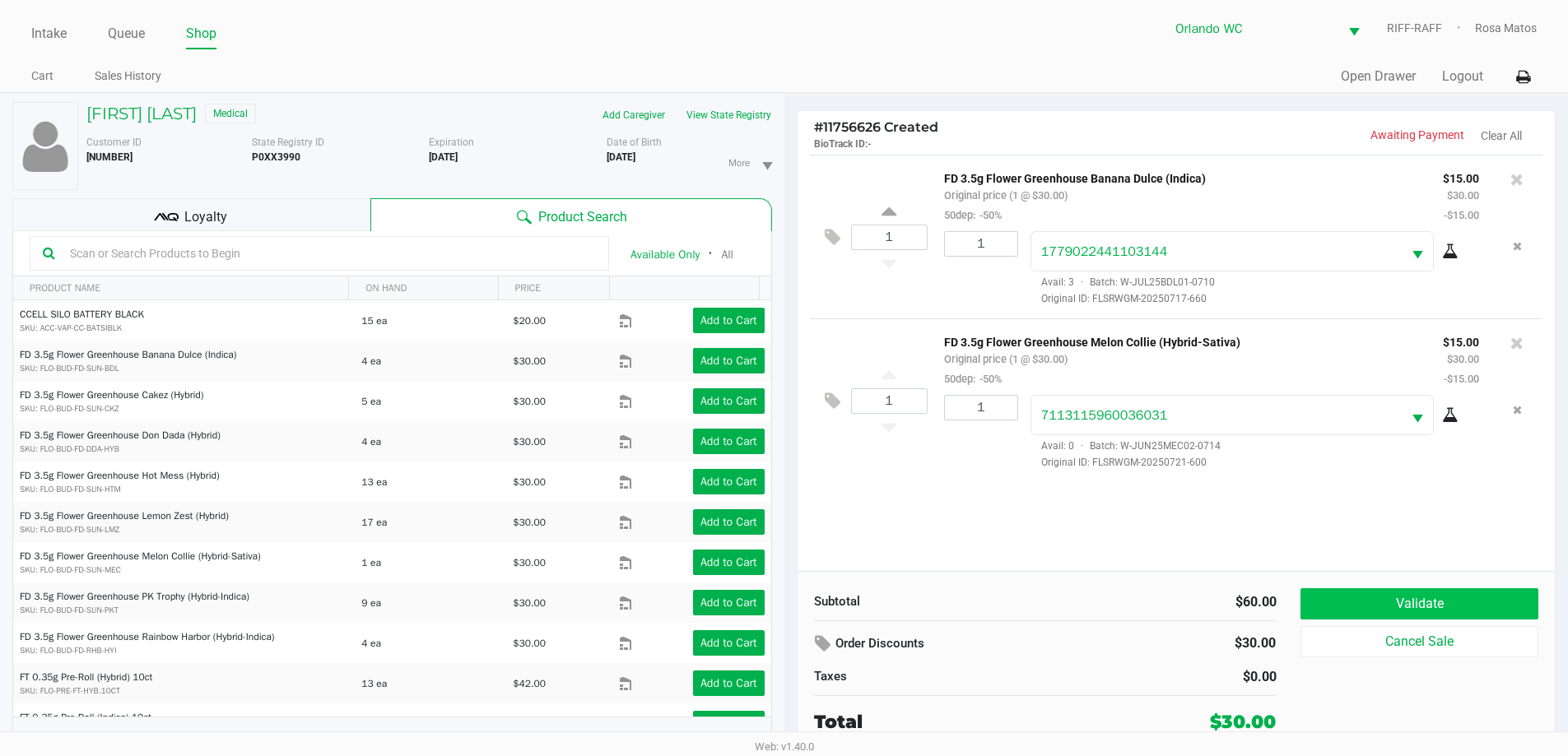 click on "Validate" 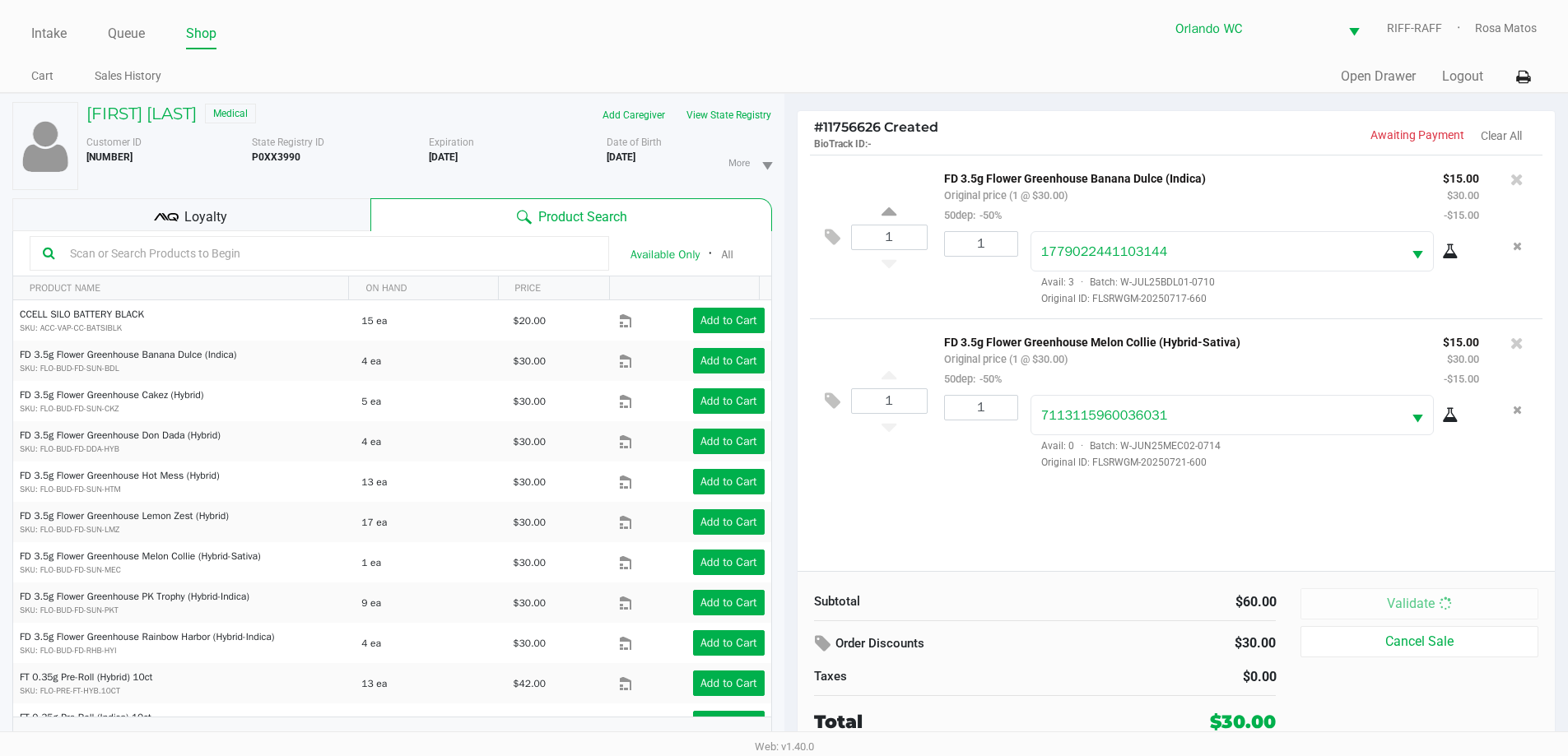 click on "$0.00" 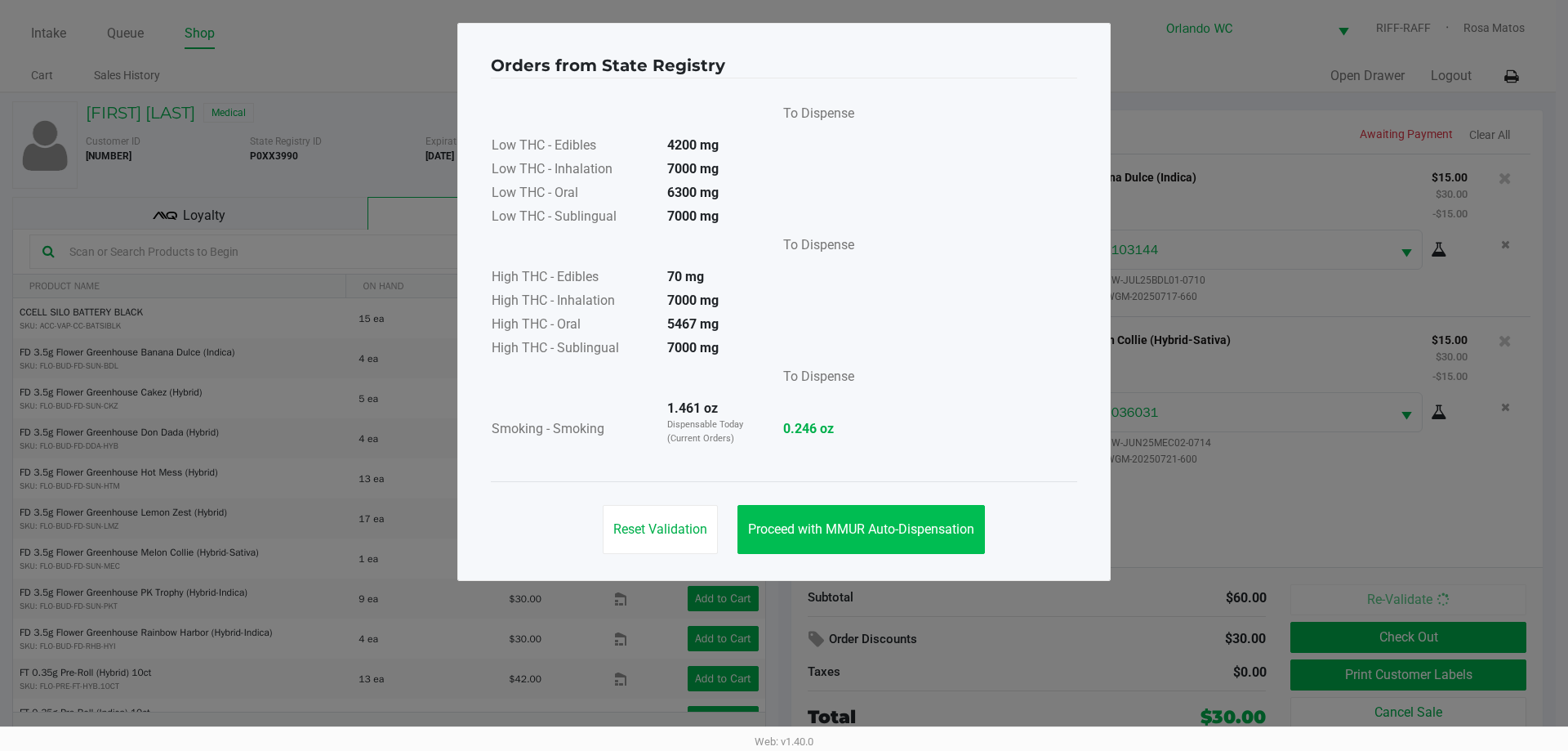 click on "Proceed with MMUR Auto-Dispensation" 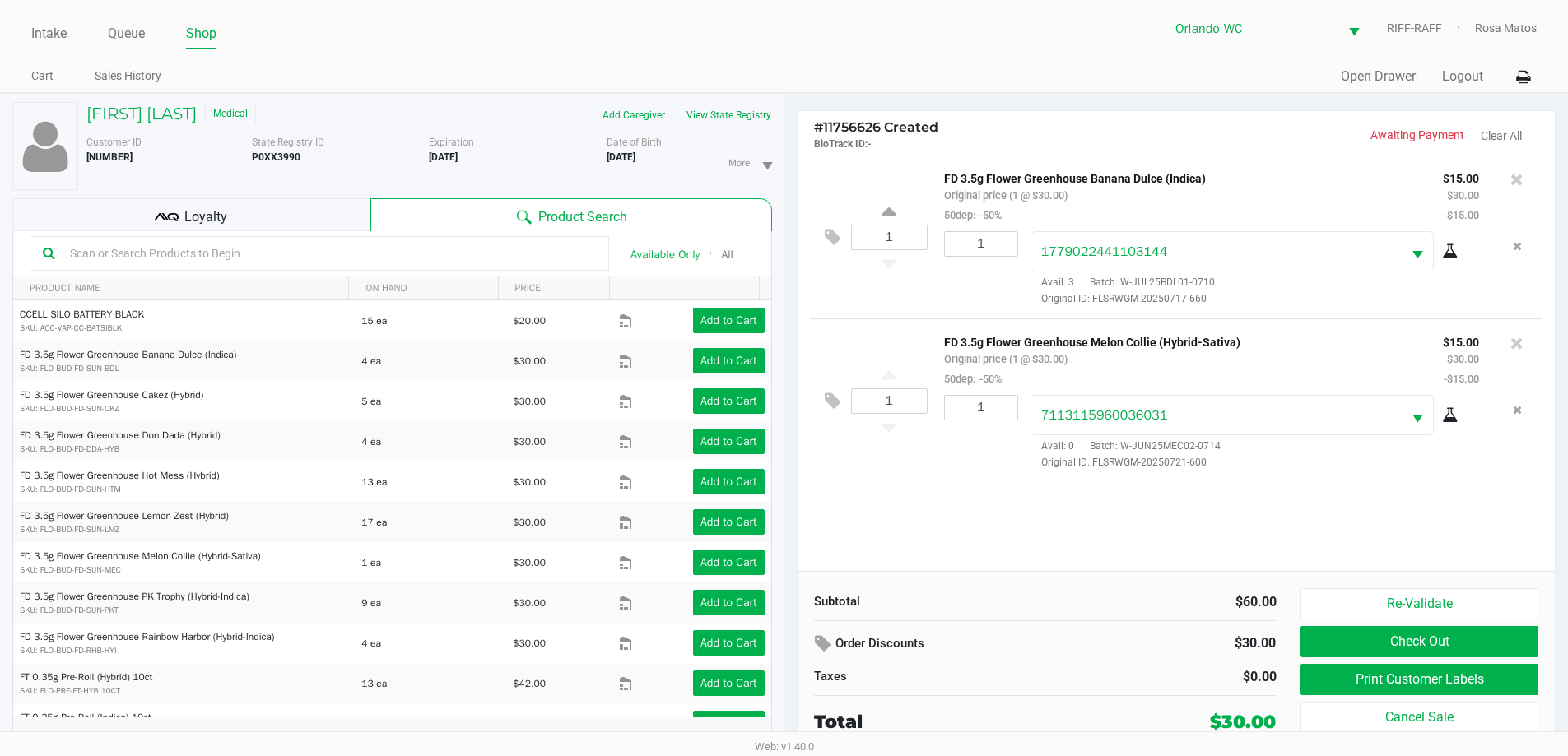 click on "Orders from State Registry       To Dispense   Low THC - Edibles  4200 mg  Low THC - Inhalation  7000 mg  Low THC - Oral  6300 mg  Low THC - Sublingual  7000 mg      To Dispense   High THC - Edibles  70 mg  High THC - Inhalation  7000 mg  High THC - Oral  5467 mg  High THC - Sublingual  7000 mg      To Dispense   Smoking - Smoking  1.461 oz  Dispensable Today (Current Orders)   0.246 oz   Reset Validation   Proceed with MMUR Auto-Dispensation" 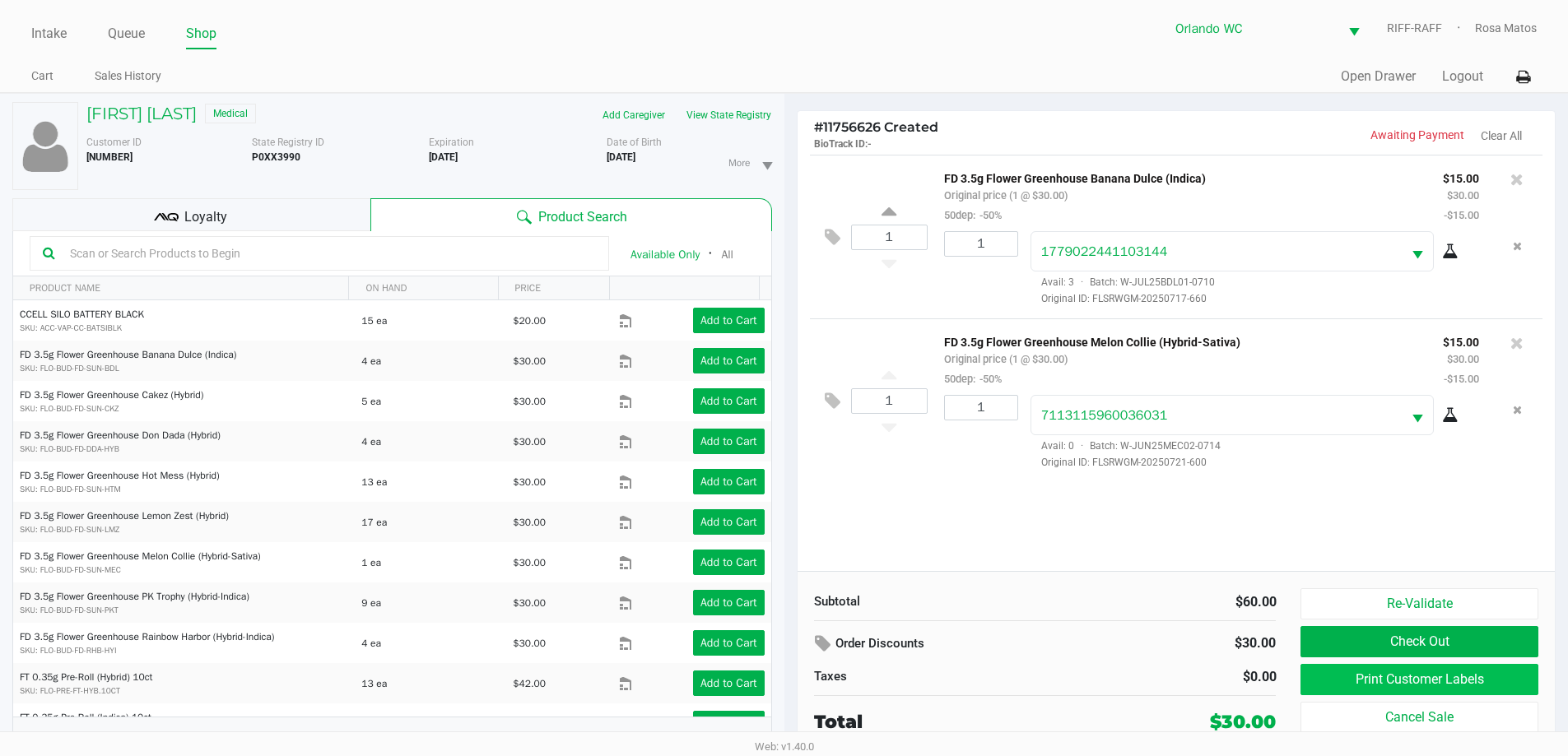 click on "Print Customer Labels" 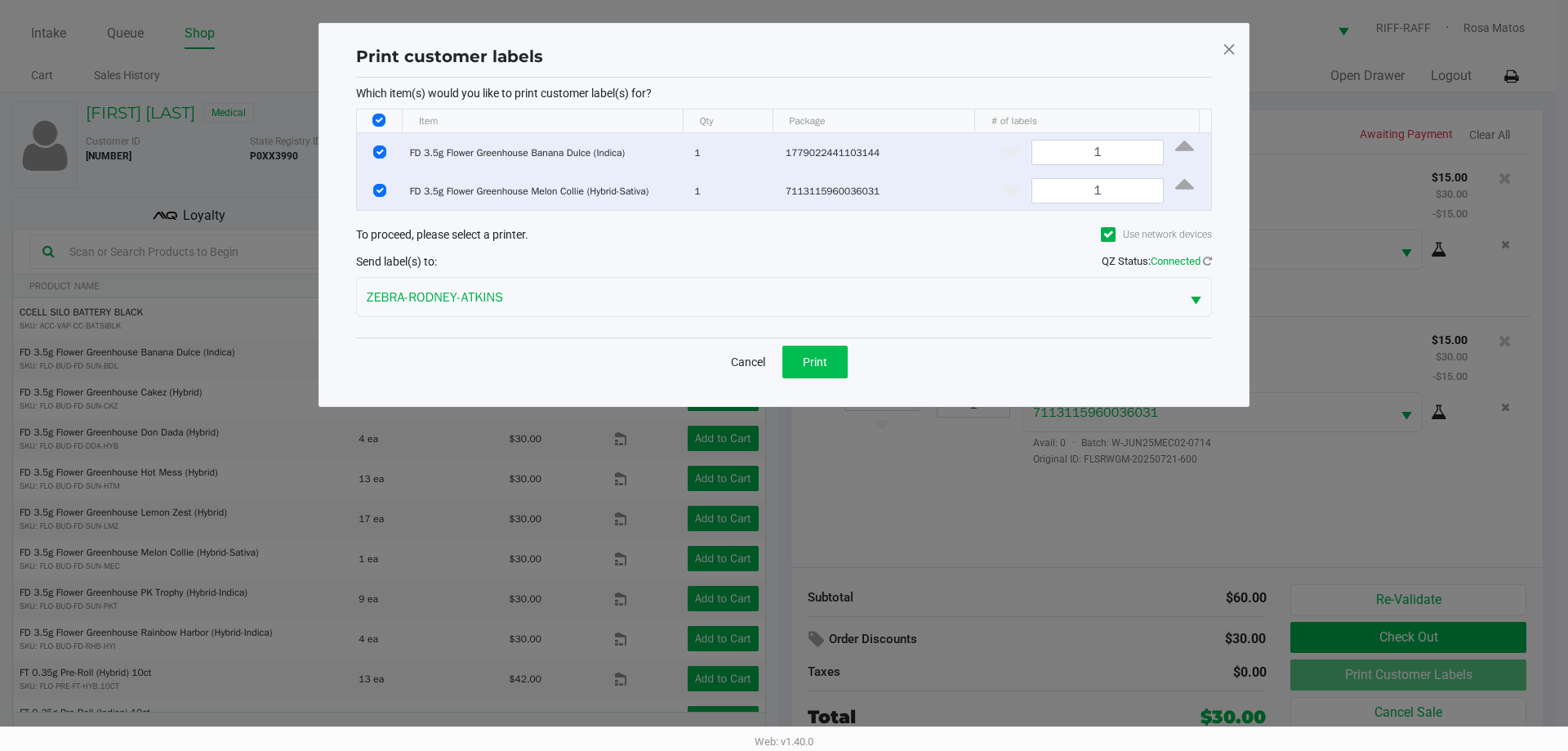 click on "Print" 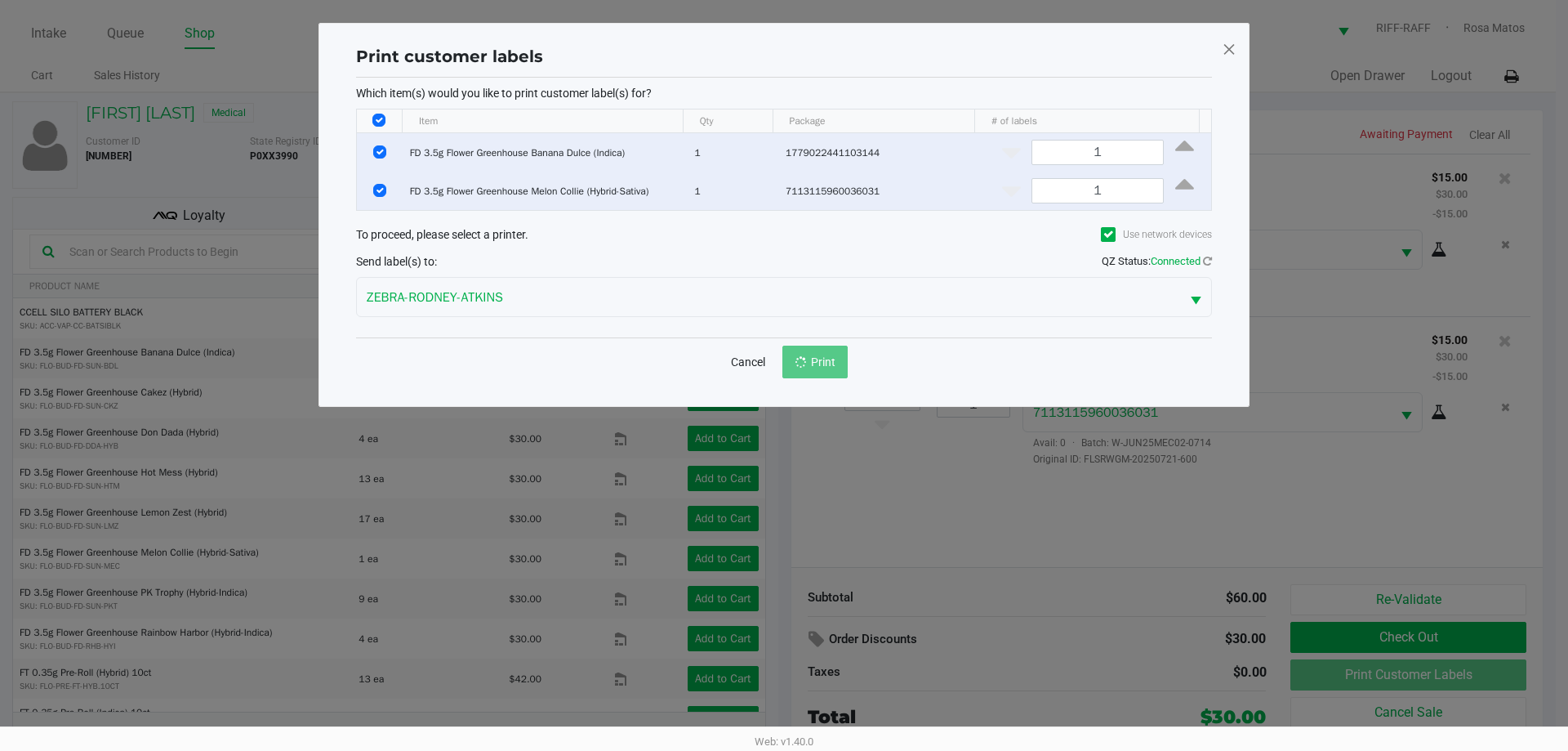 click on "Print customer labels  Which item(s) would you like to print customer label(s) for?  Item Qty Package # of labels  FD 3.5g Flower Greenhouse Banana Dulce (Indica)   1   1779022441103144  1  FD 3.5g Flower Greenhouse Melon Collie (Hybrid-Sativa)   1   7113115960036031  1 To proceed, please select a printer.  Use network devices  Send label(s) to:  QZ Status:   Connected  ZEBRA-RODNEY-ATKINS  Cancel   Print" 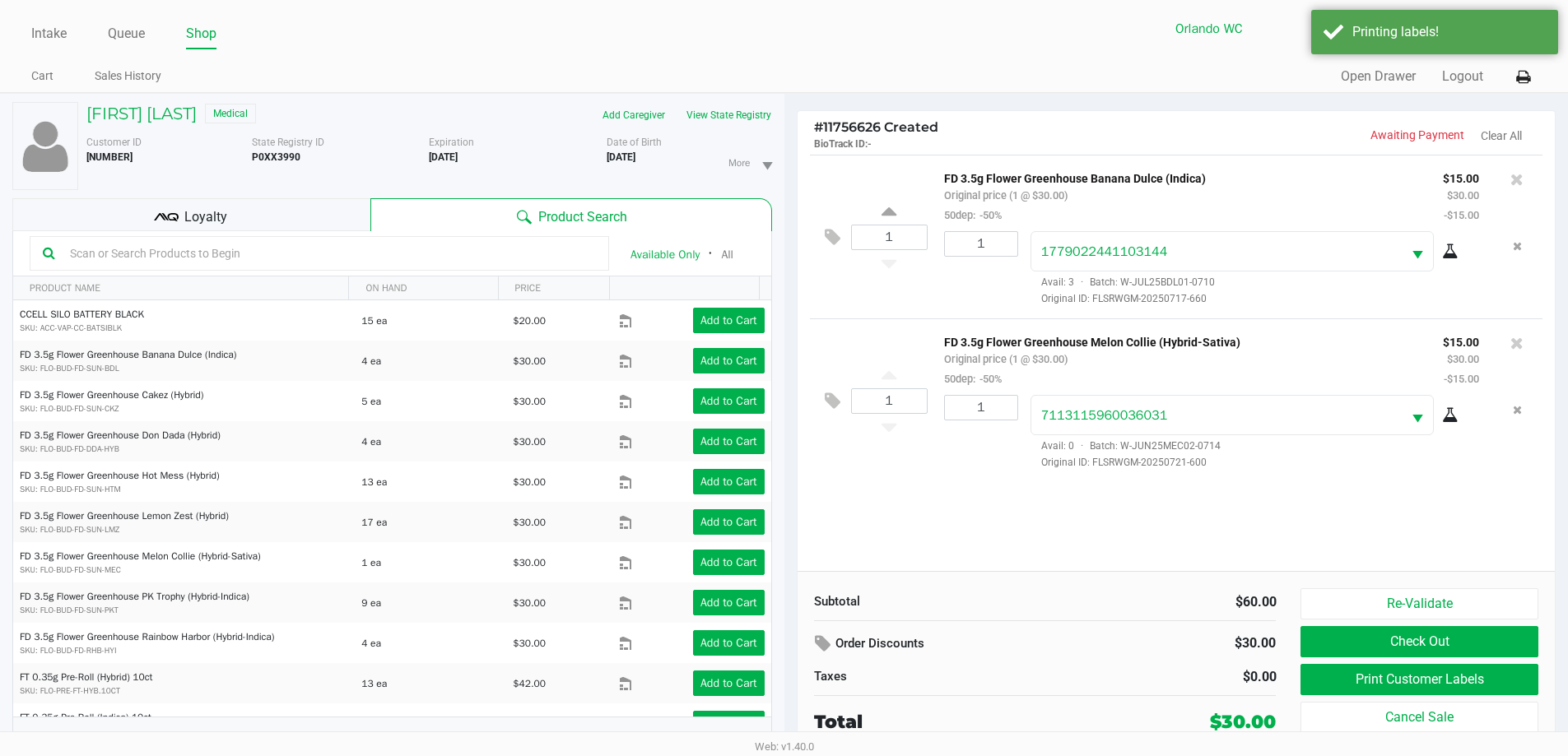 click on "JOSEPH FENWICK" 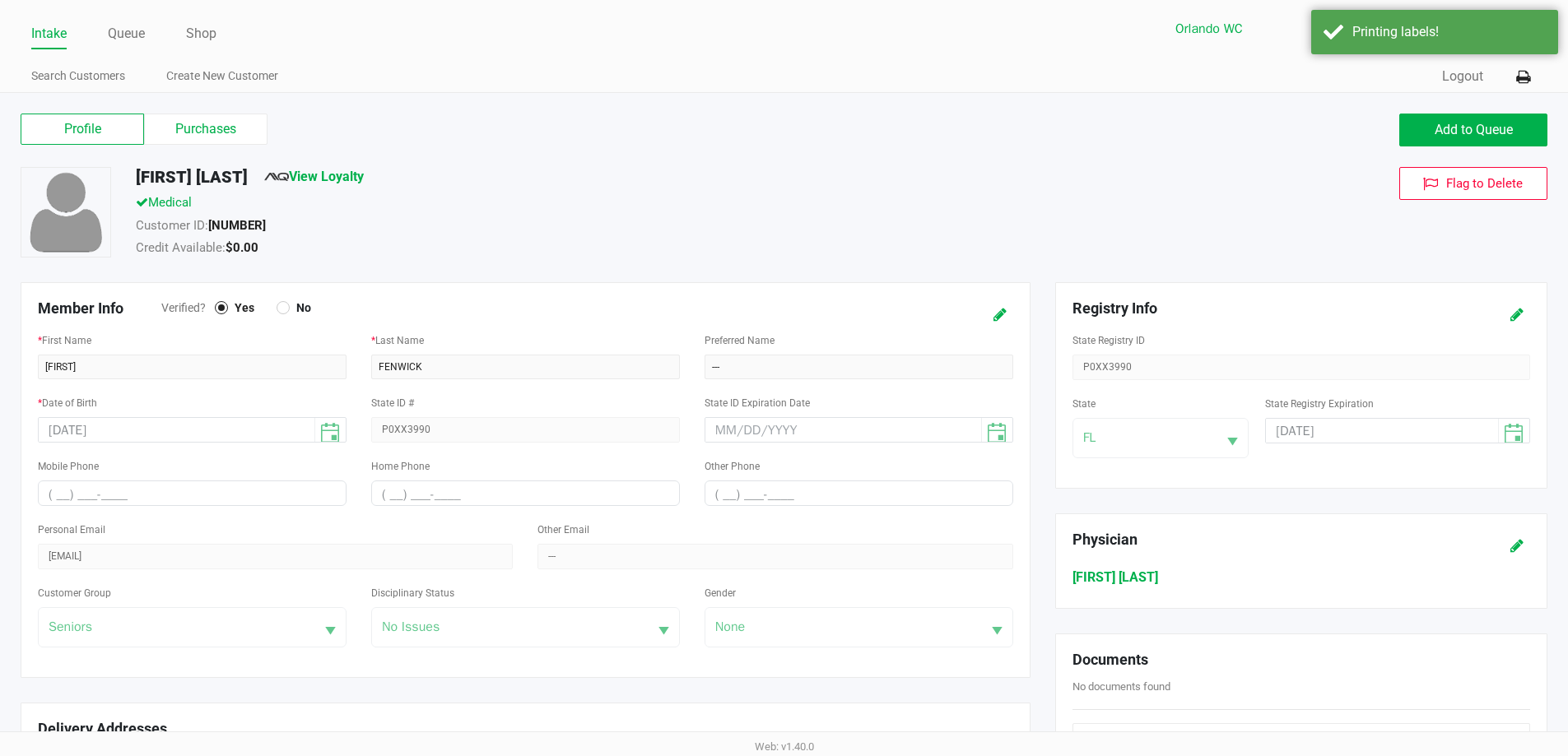 click on "Purchases" 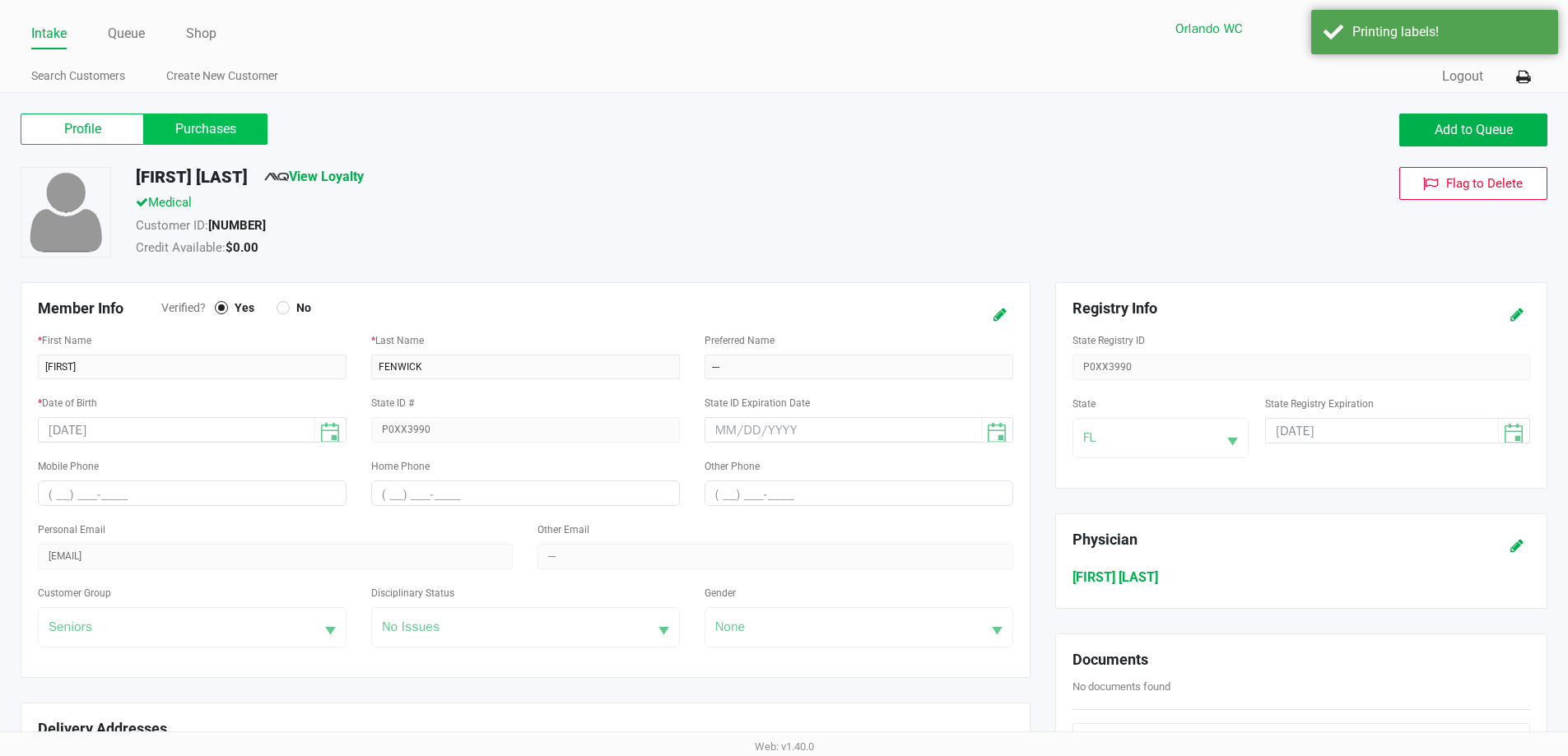 click on "Purchases" at bounding box center [0, 0] 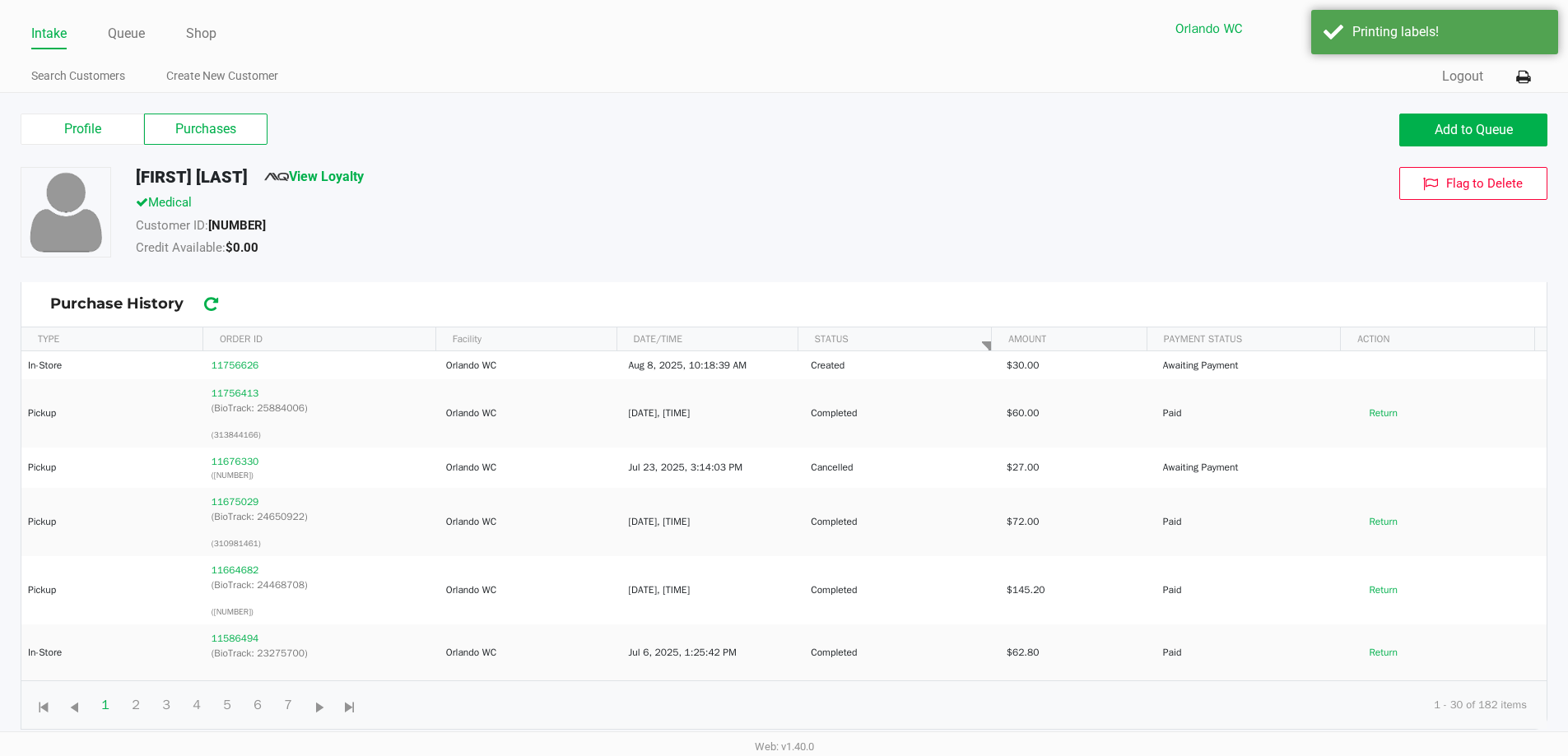 click on "Profile   Purchases   Add to Queue" 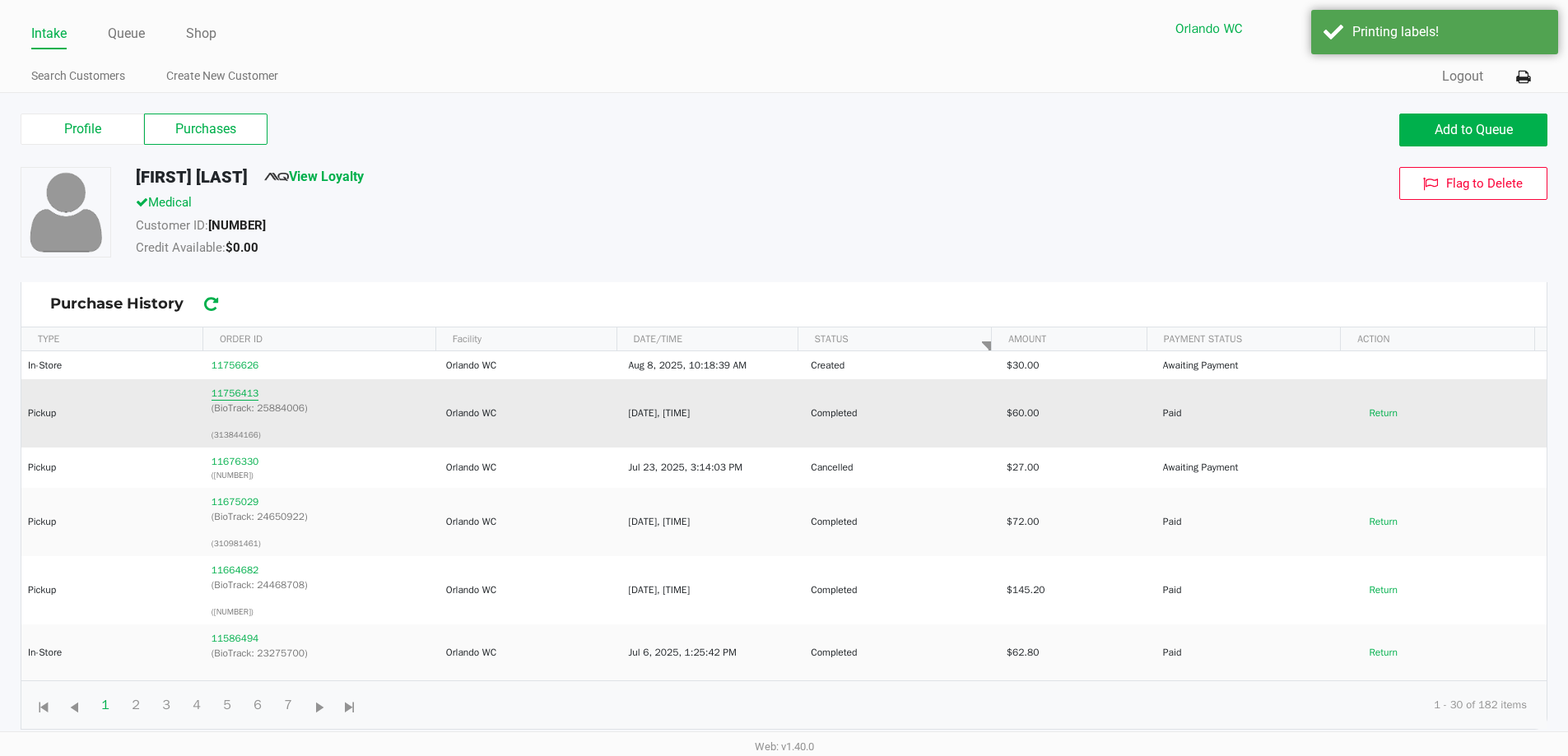 click on "11756413" 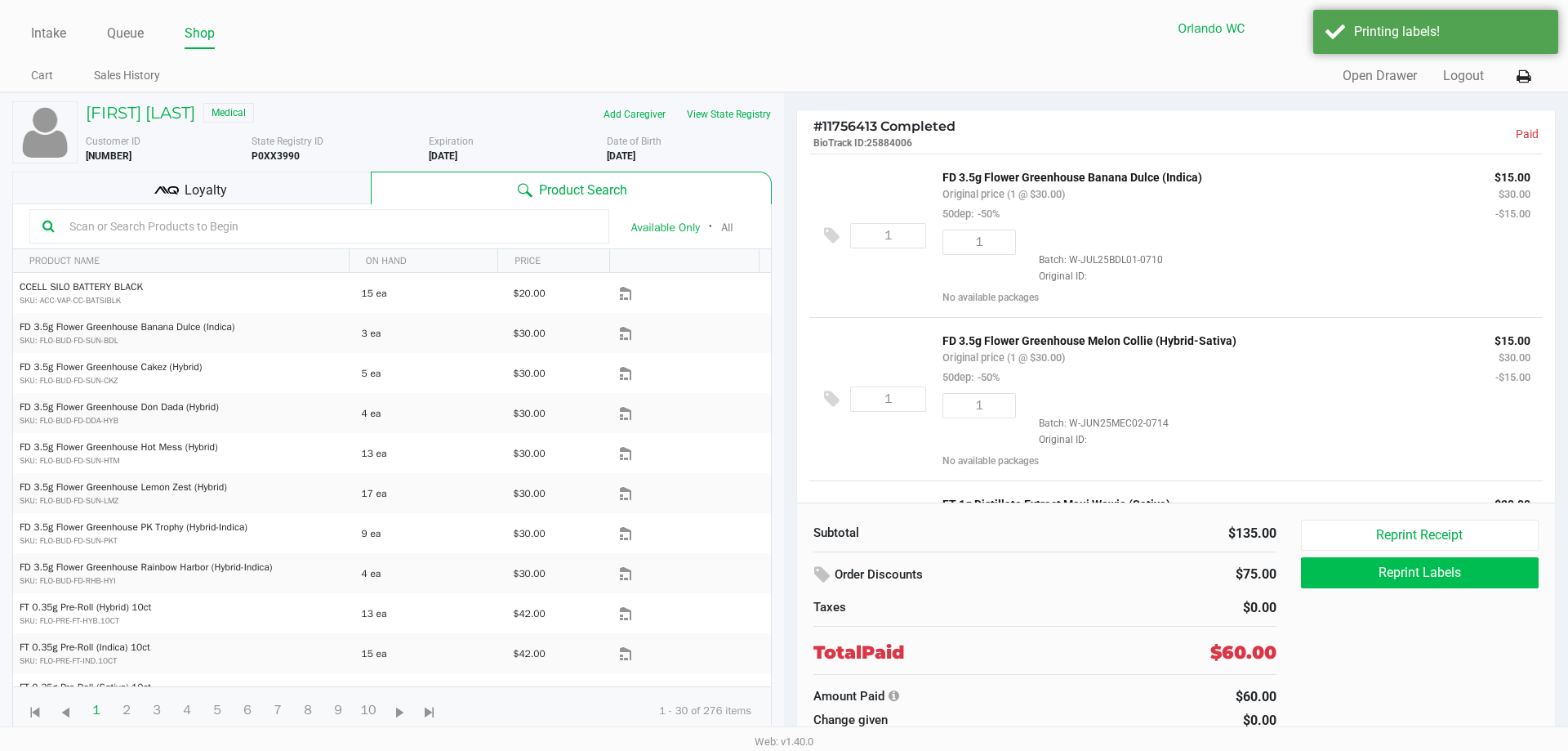 click on "Reprint Labels" 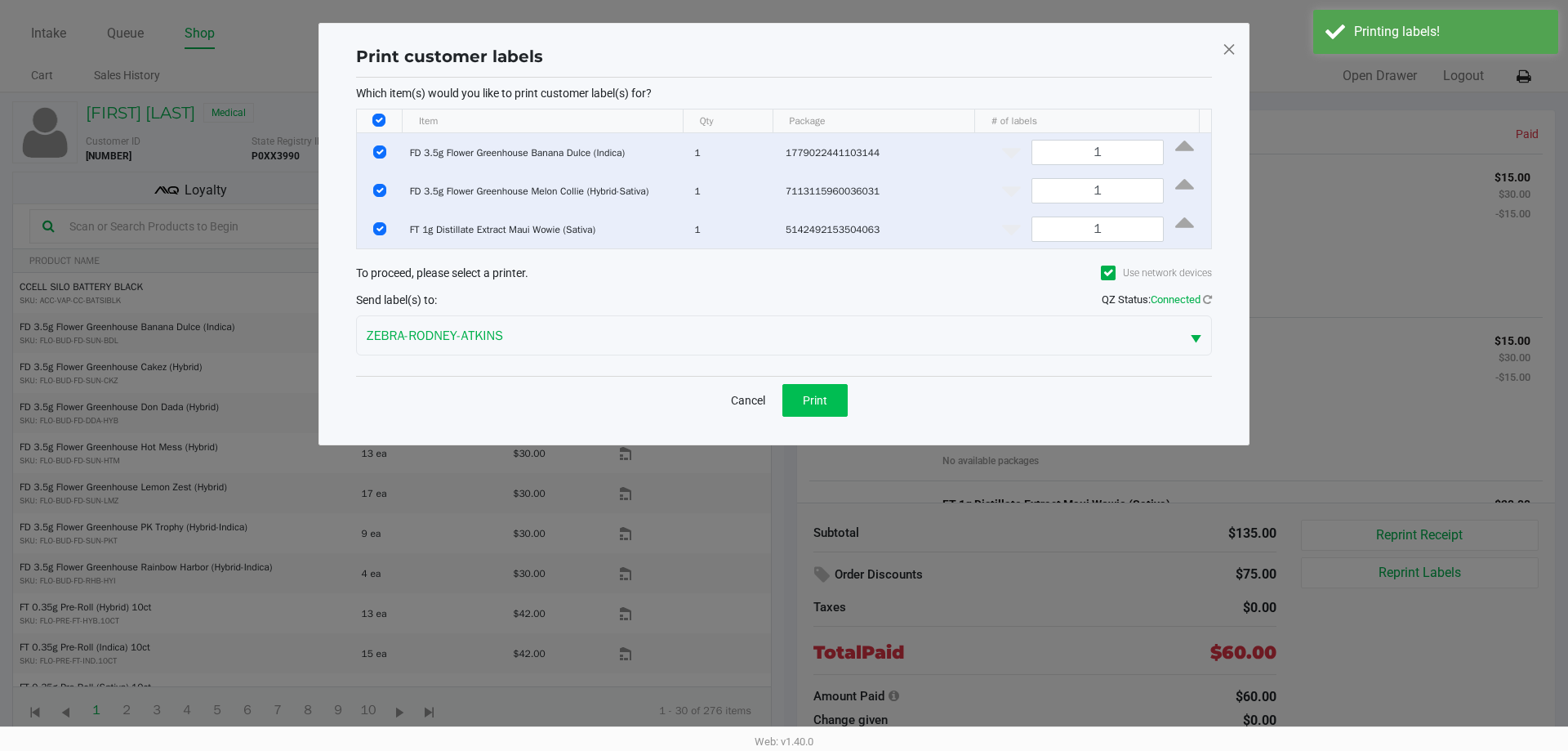click on "Print" 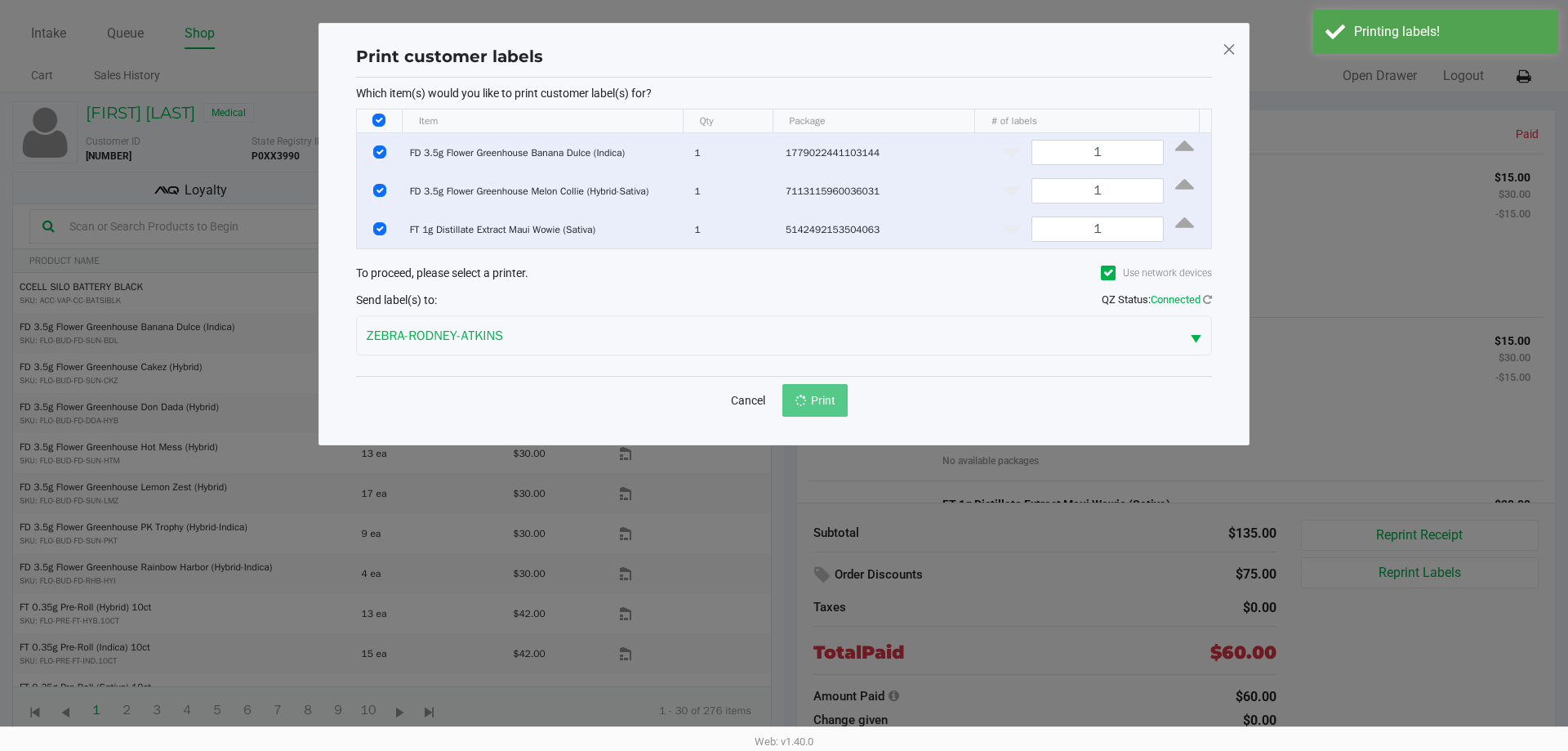 click on "Print customer labels  Which item(s) would you like to print customer label(s) for?  Item Qty Package # of labels  FD 3.5g Flower Greenhouse Banana Dulce (Indica)   1   1779022441103144  1  FD 3.5g Flower Greenhouse Melon Collie (Hybrid-Sativa)   1   7113115960036031  1  FT 1g Distillate Extract Maui Wowie (Sativa)   1   5142492153504063  1 To proceed, please select a printer.  Use network devices  Send label(s) to:  QZ Status:   Connected  ZEBRA-RODNEY-ATKINS  Cancel   Print" 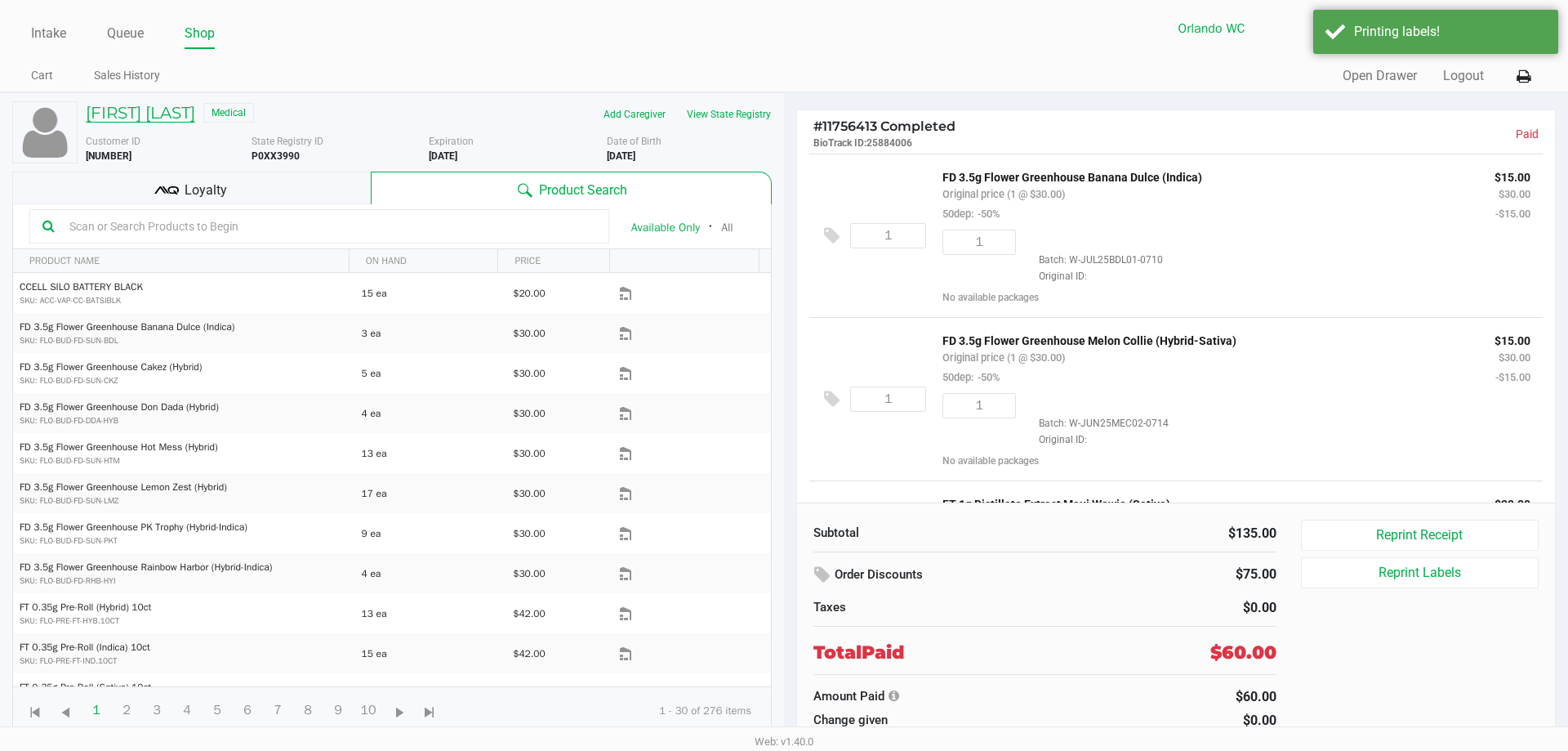 click on "JOSEPH FENWICK" 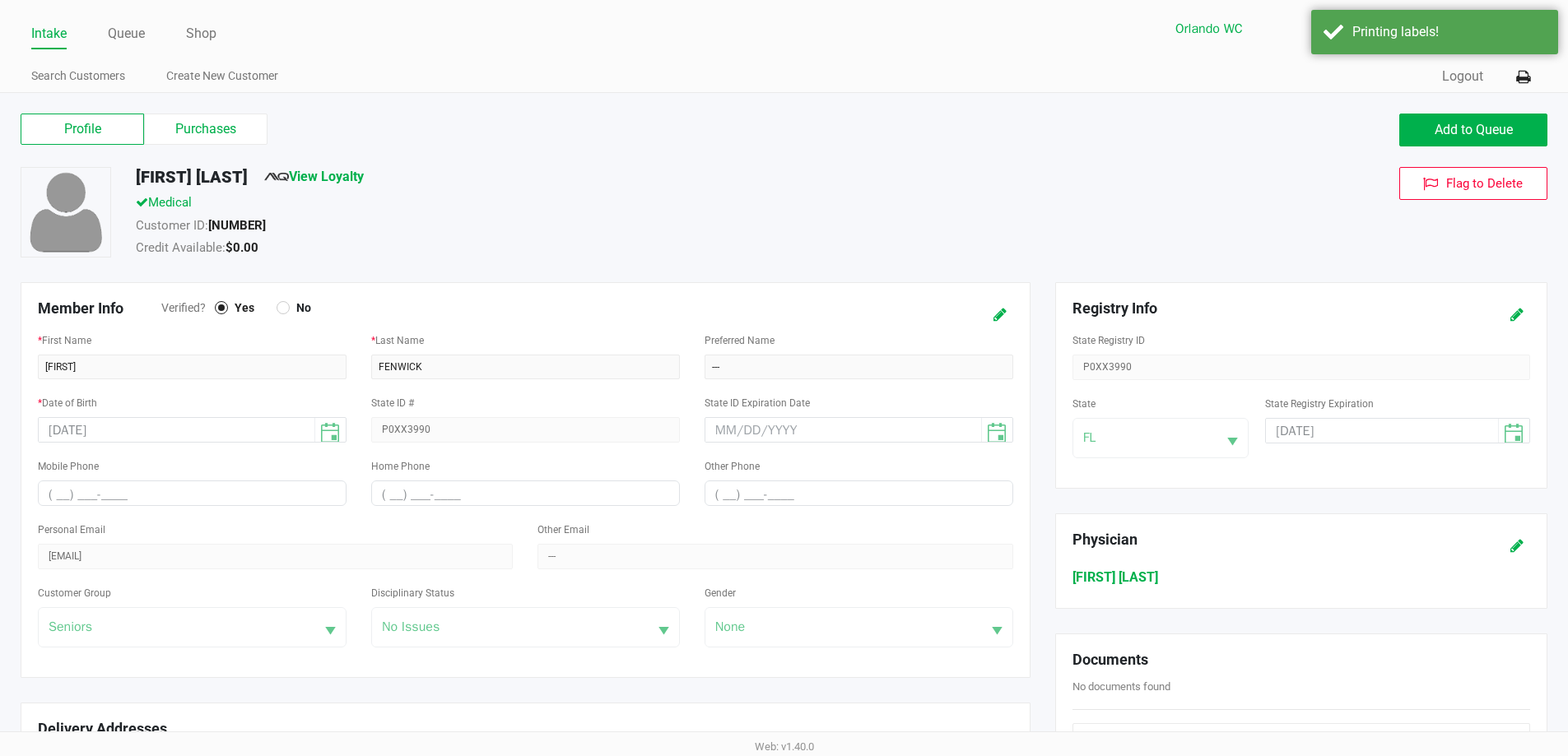 click on "Purchases" 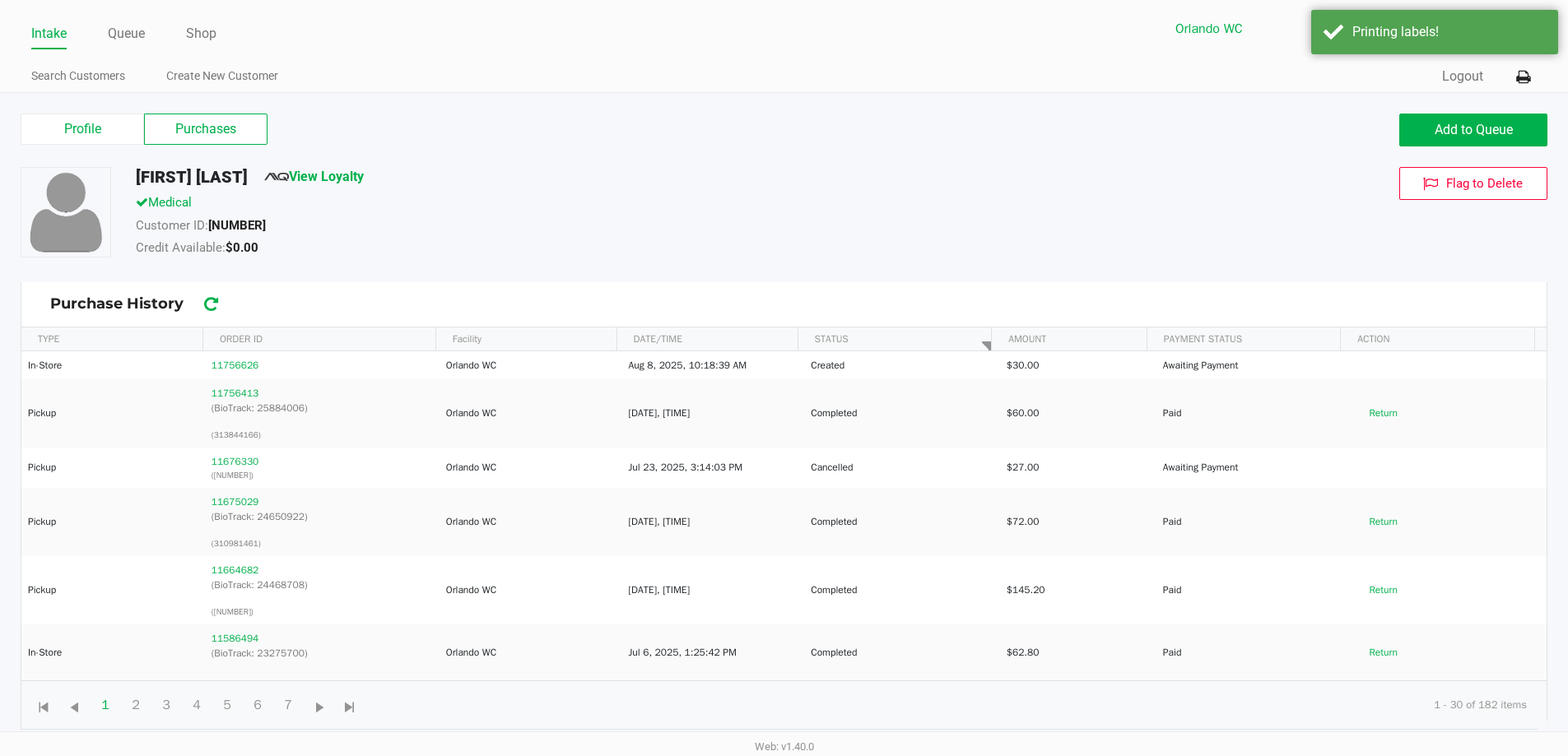 click on "JOSEPH FENWICK   View Loyalty" 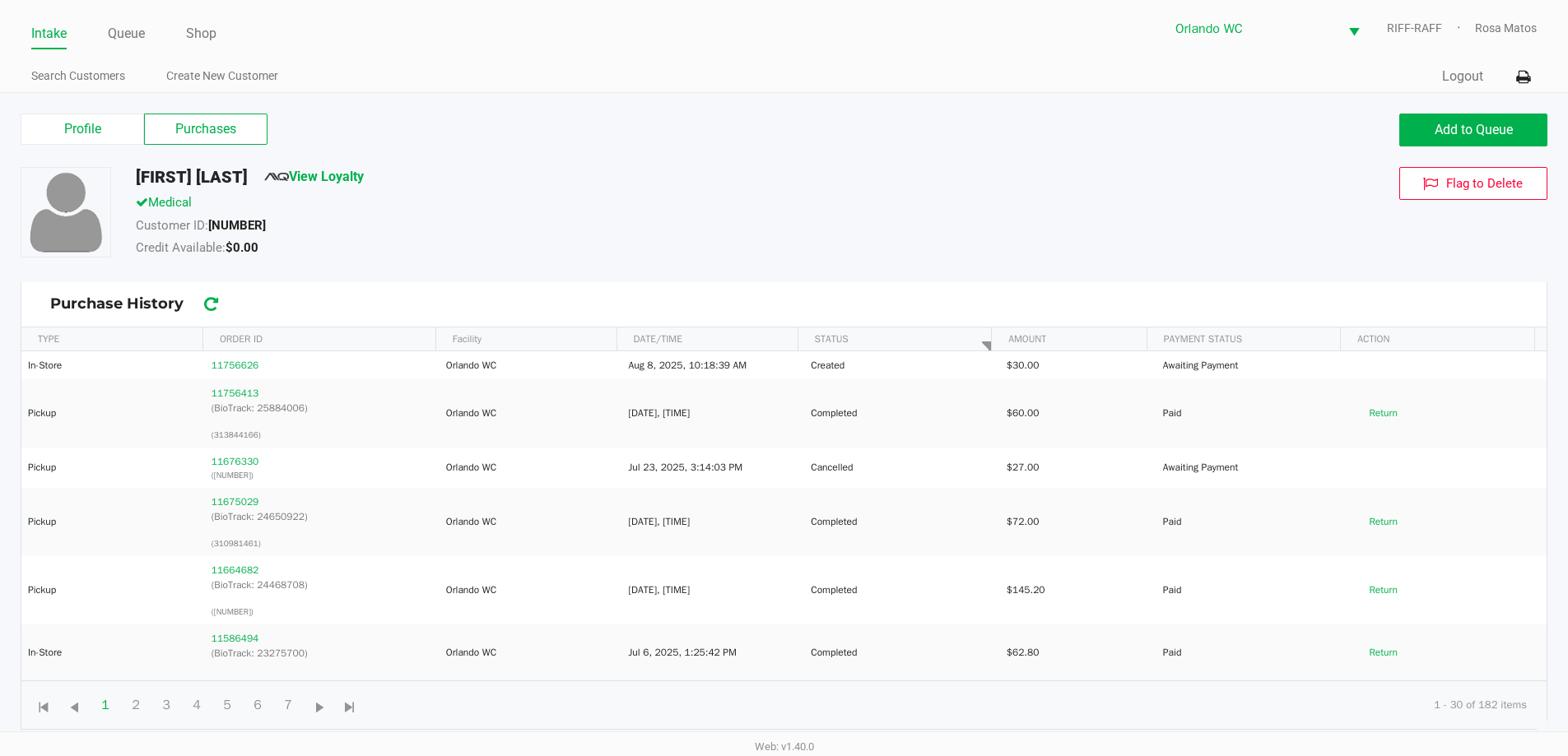 click on "JOSEPH FENWICK   View Loyalty" 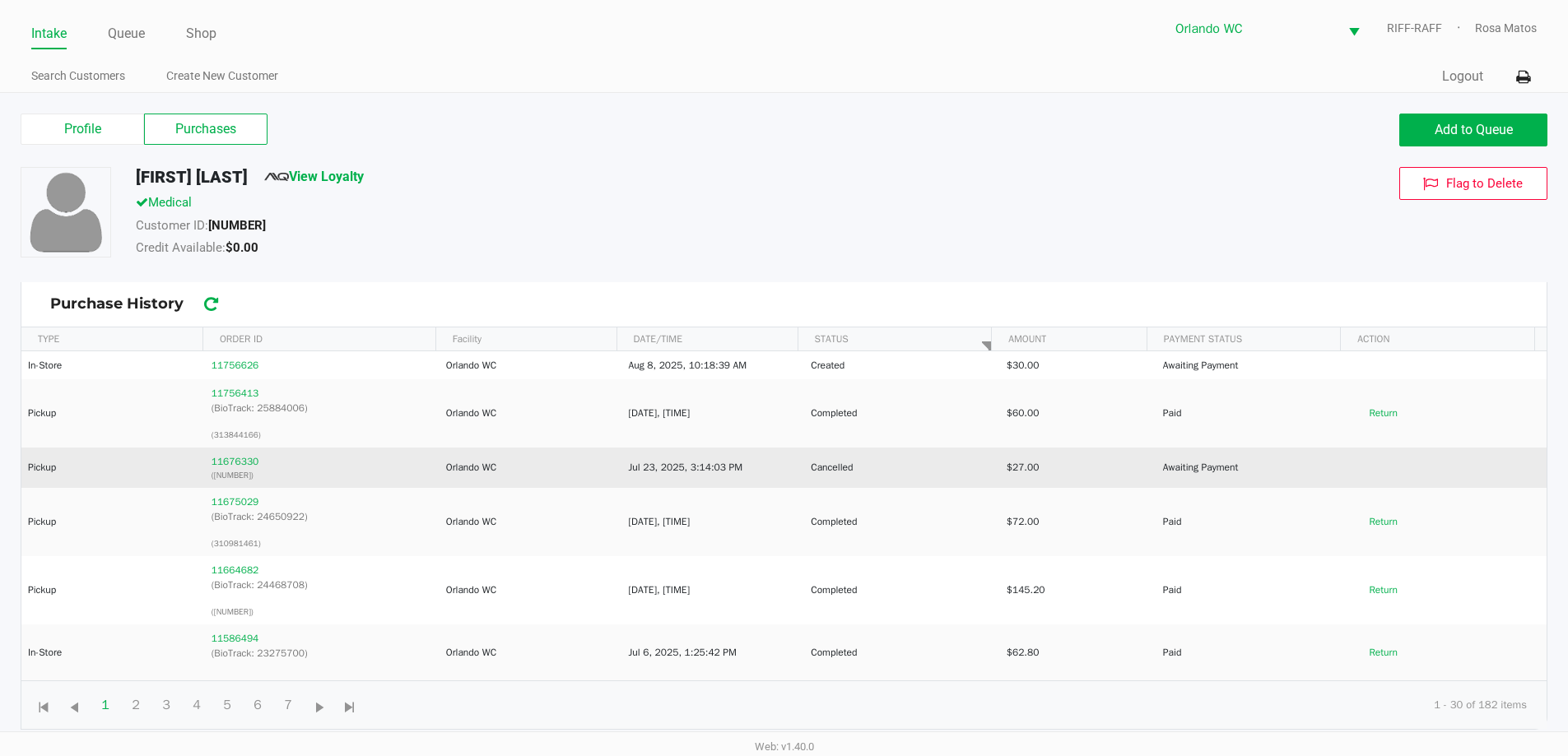 click on "Cancelled" 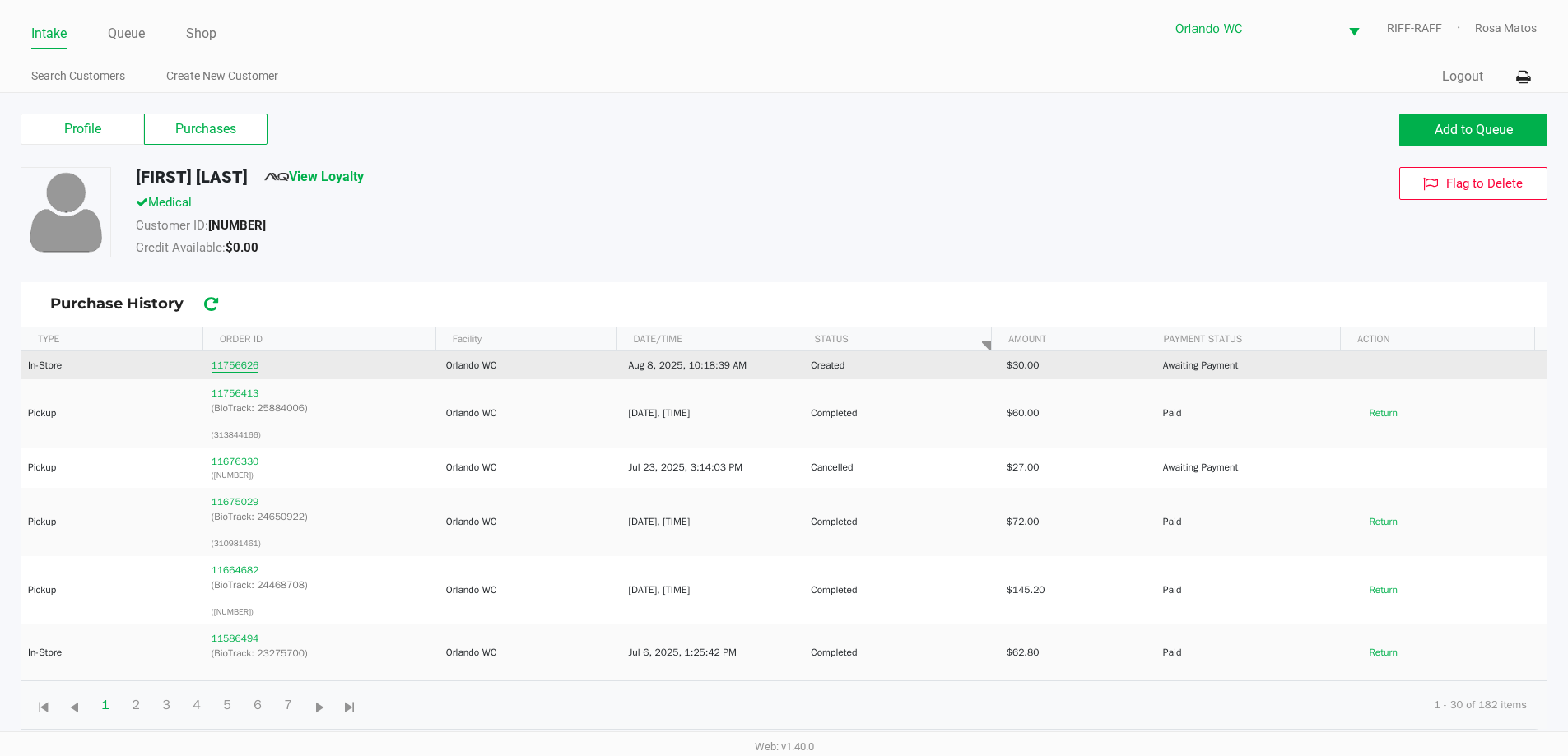 click on "11756626" 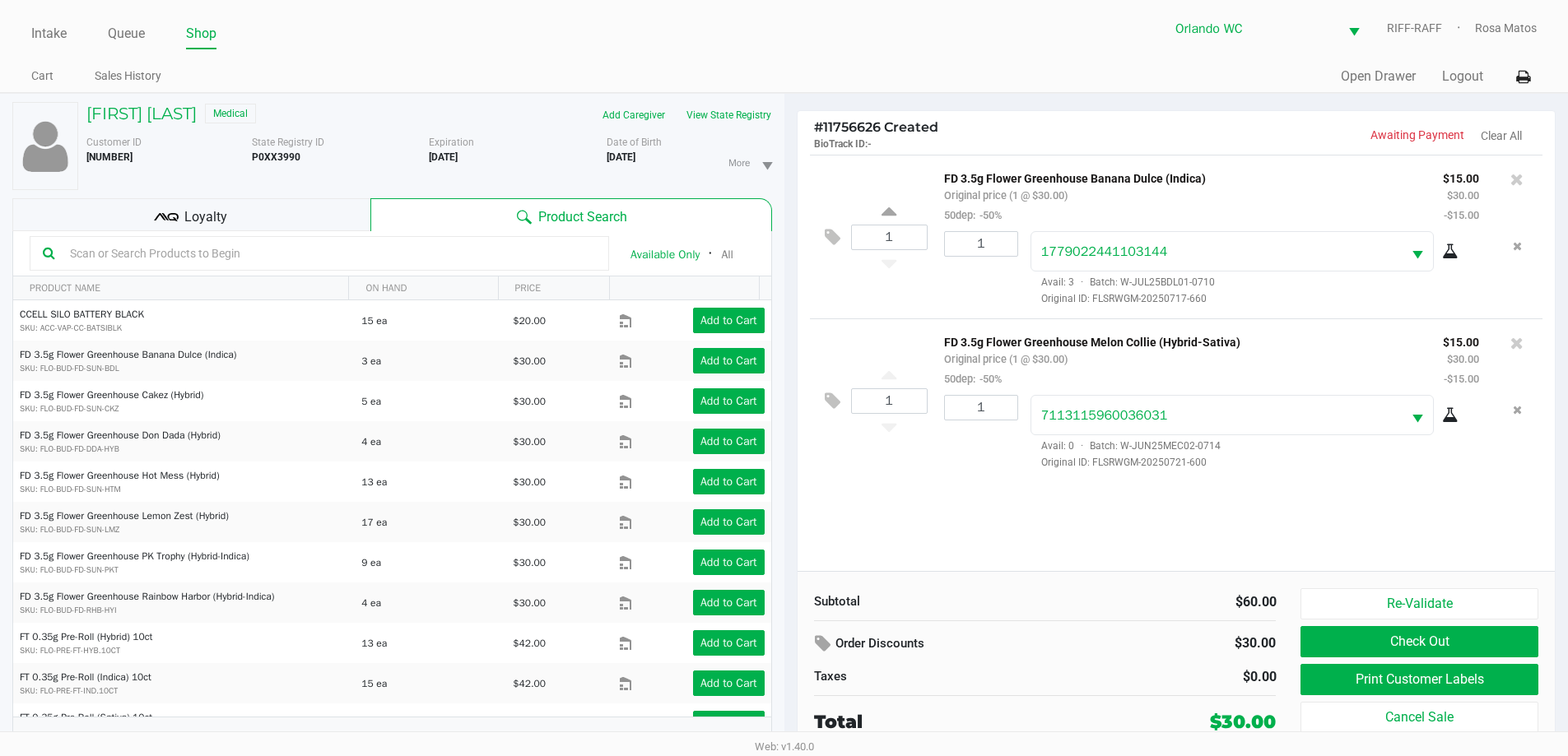 click on "$0.00" 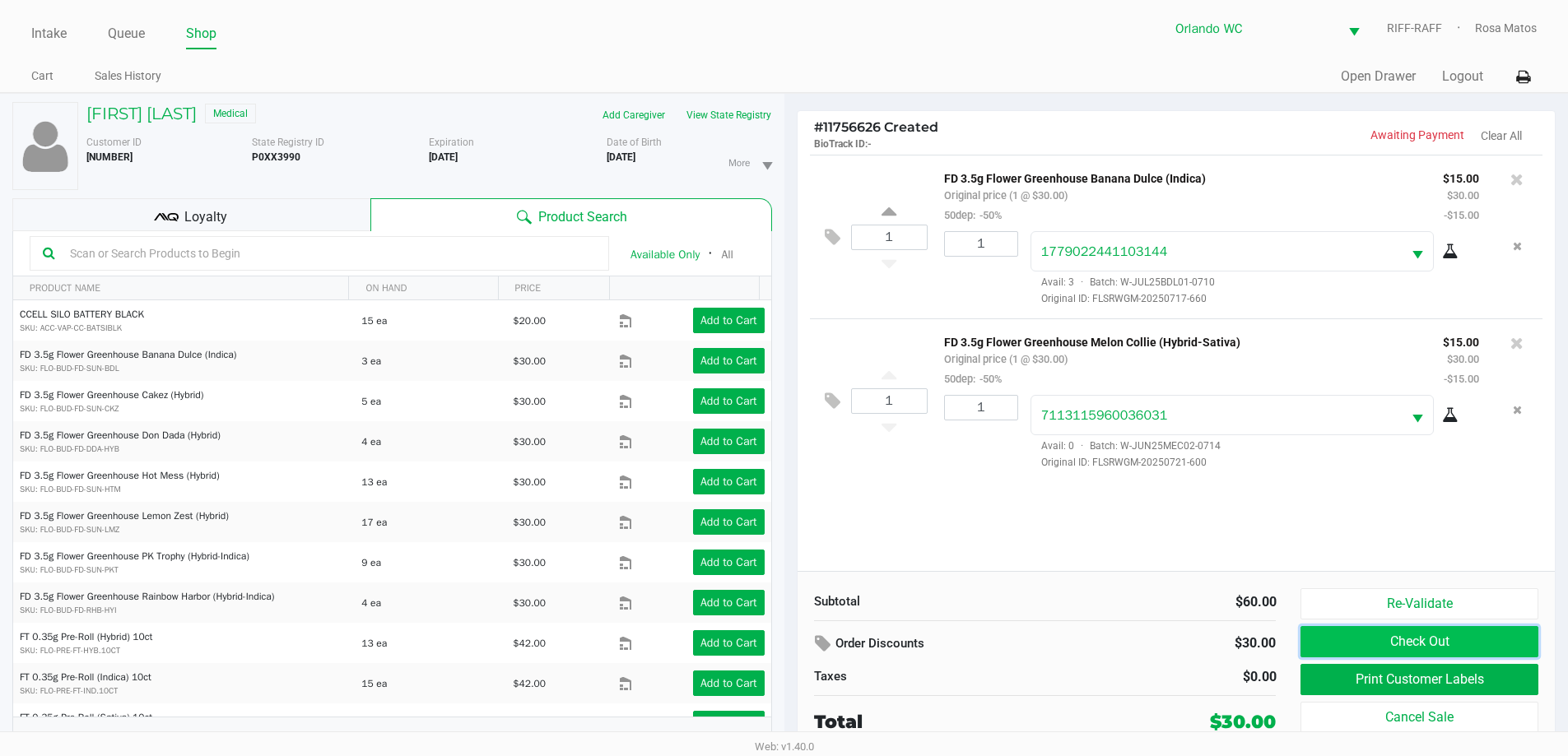 click on "Check Out" 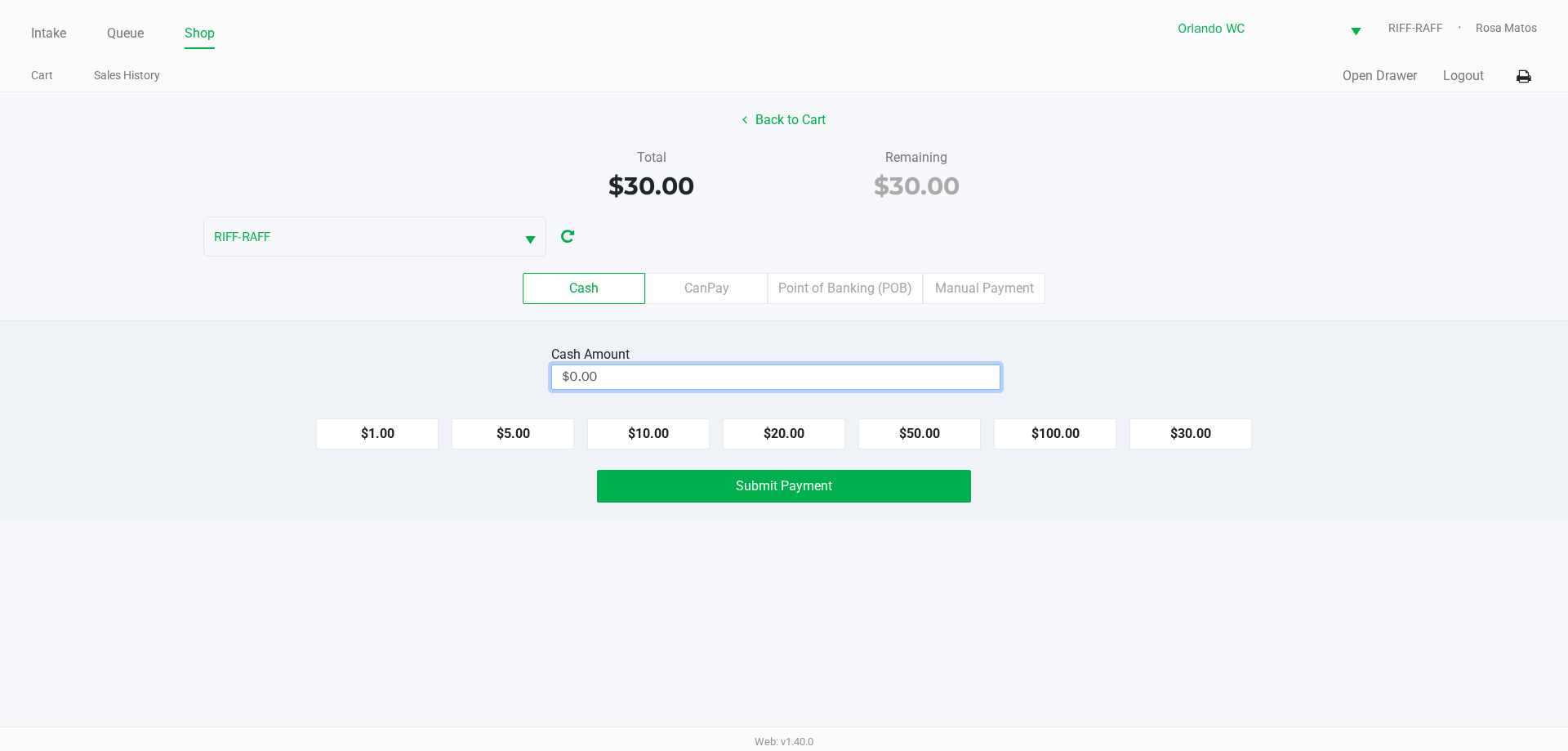 click on "$0.00" at bounding box center (776, 377) 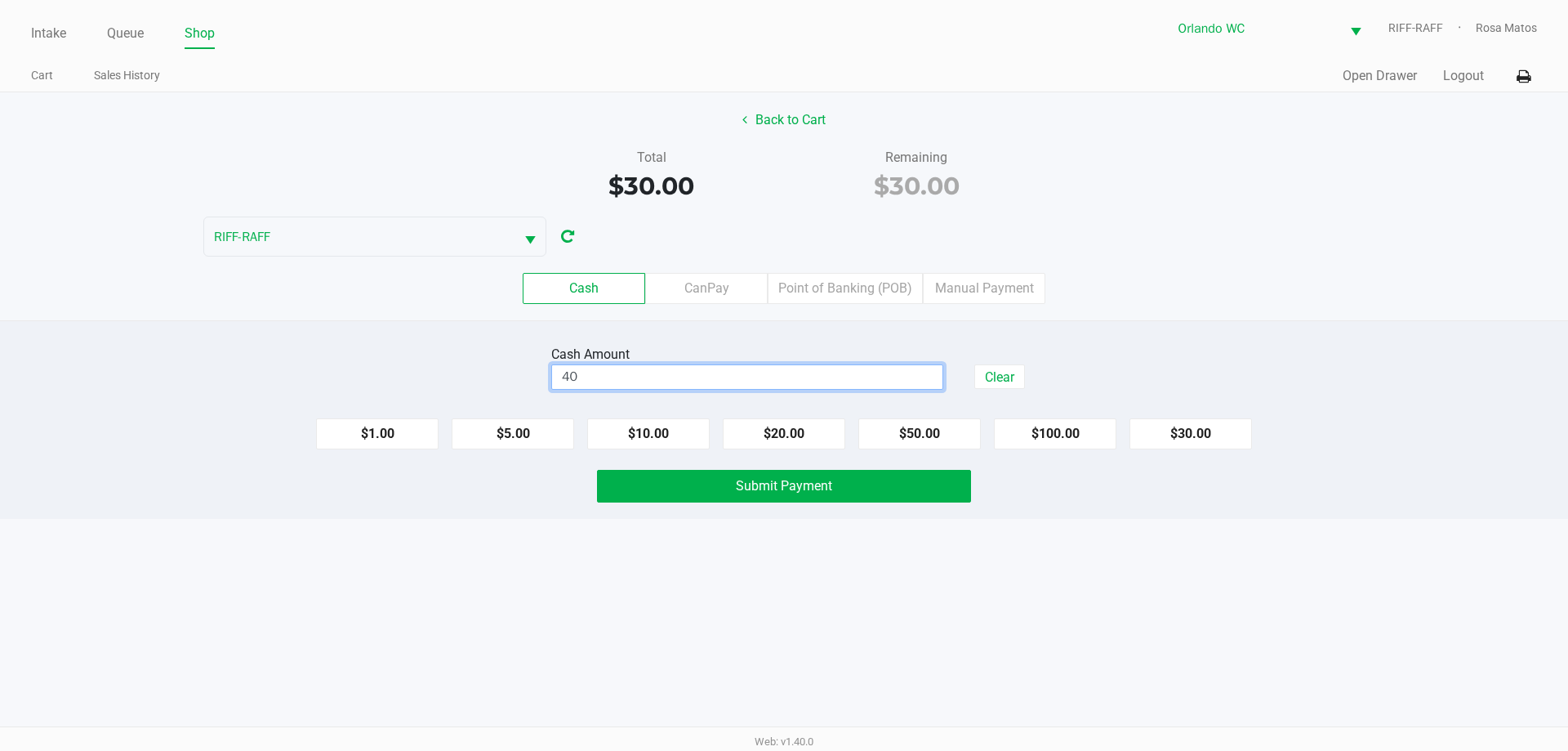 click on "Intake Queue Shop Orlando WC  RIFF-RAFF   Rosa Matos  Cart Sales History  Quick Sale   Open Drawer   Logout  Back to Cart   Total   $30.00   Remaining   $30.00  RIFF-RAFF  Cash   CanPay   Point of Banking (POB)   Manual Payment   Cash  Amount  40  Clear   $1.00   $5.00   $10.00   $20.00   $50.00   $100.00   $30.00   Submit Payment   Web: v1.40.0" at bounding box center (784, 375) 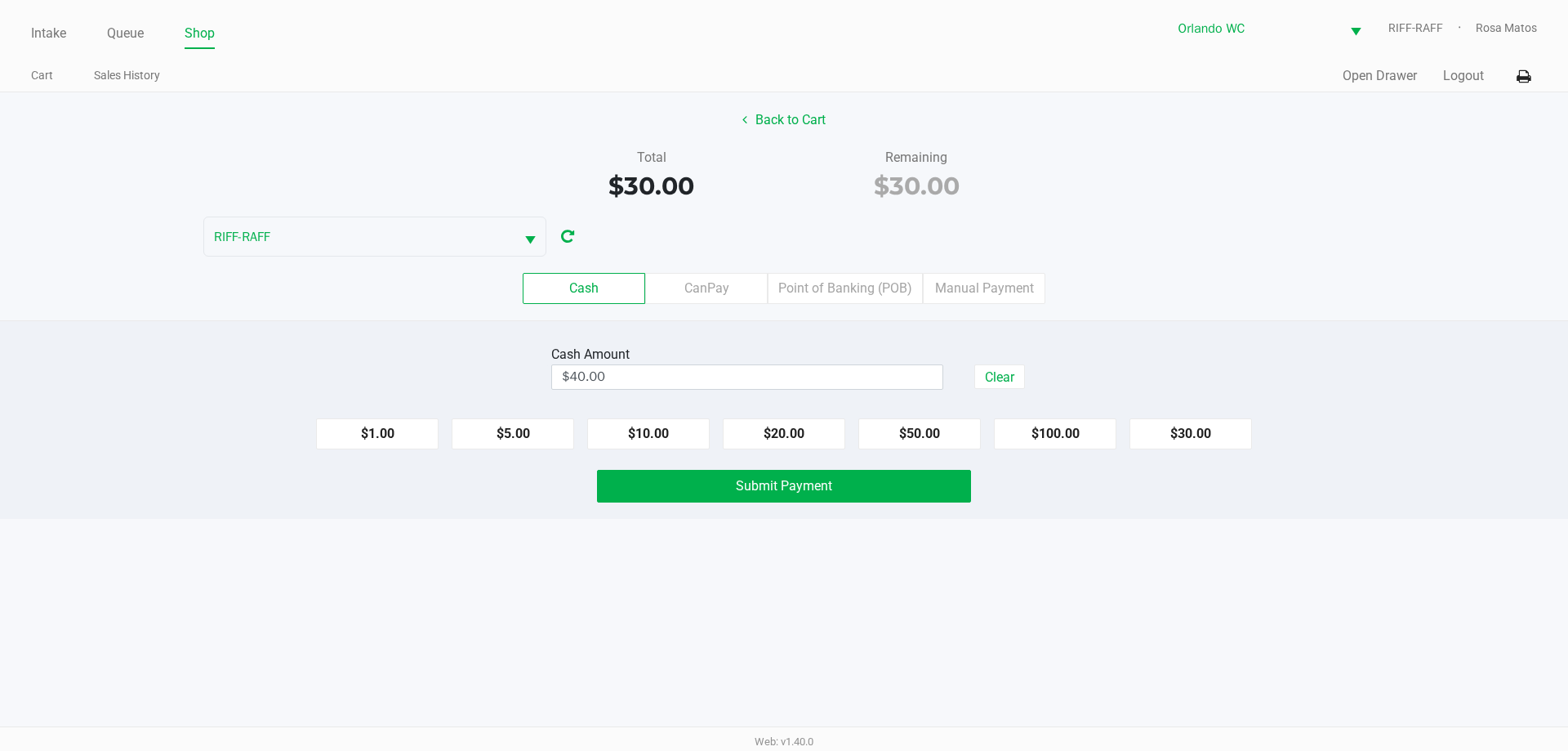 click on "Submit Payment" 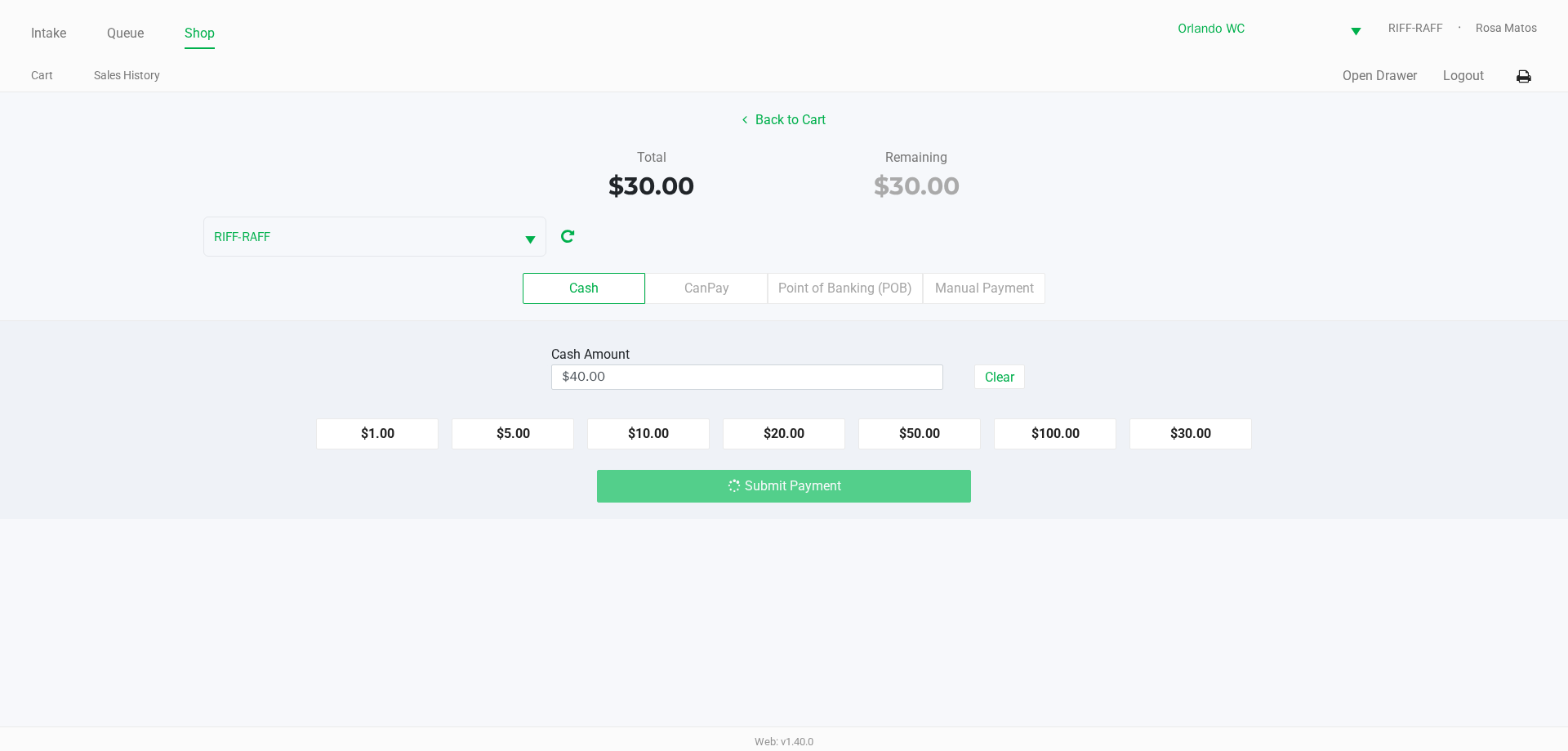click on "Intake Queue Shop Orlando WC  RIFF-RAFF   Rosa Matos  Cart Sales History  Quick Sale   Open Drawer   Logout  Back to Cart   Total   $30.00   Remaining   $30.00  RIFF-RAFF  Cash   CanPay   Point of Banking (POB)   Manual Payment   Cash  Amount  $40.00  Clear   $1.00   $5.00   $10.00   $20.00   $50.00   $100.00   $30.00   Submit Payment   Web: v1.40.0" at bounding box center [784, 375] 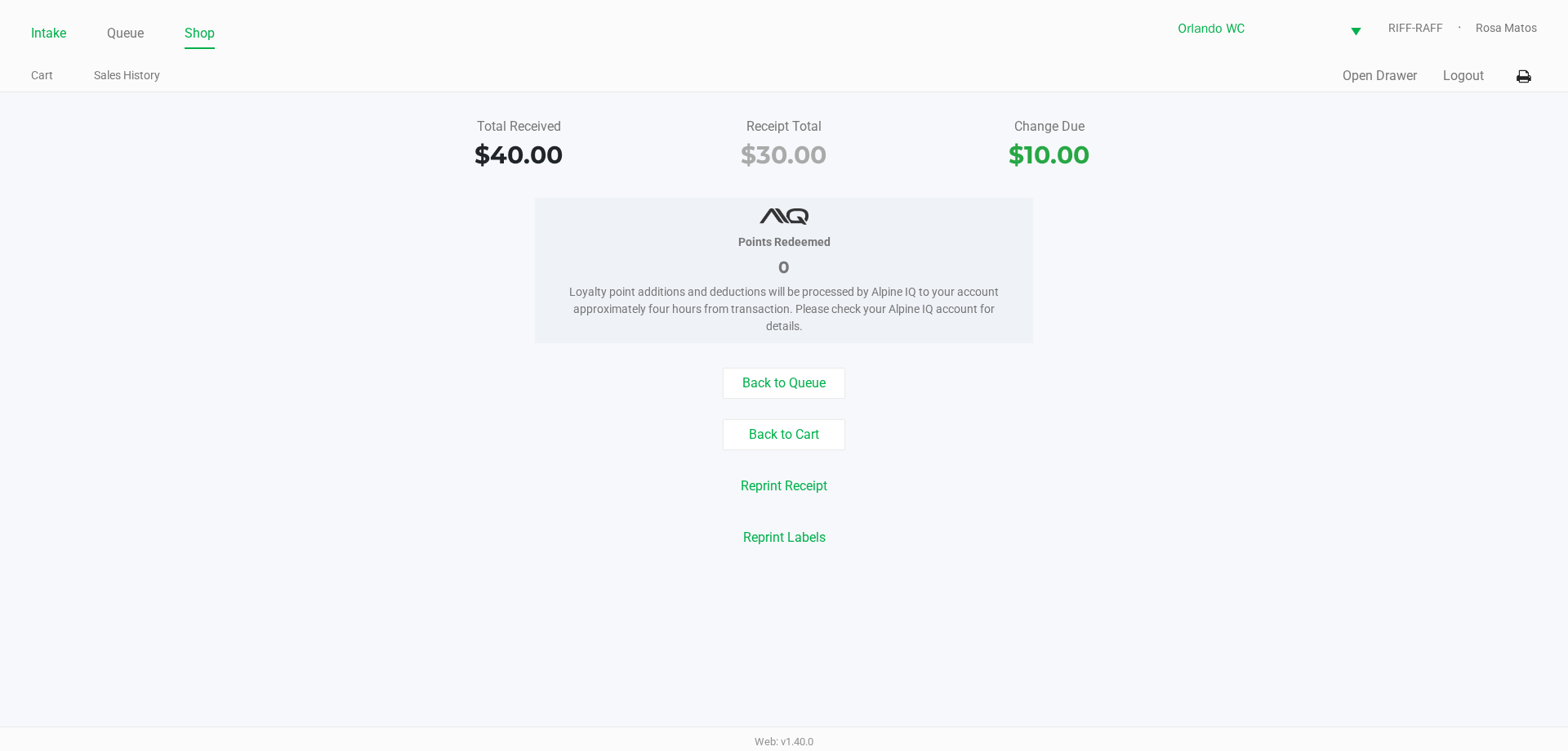 click on "Intake" 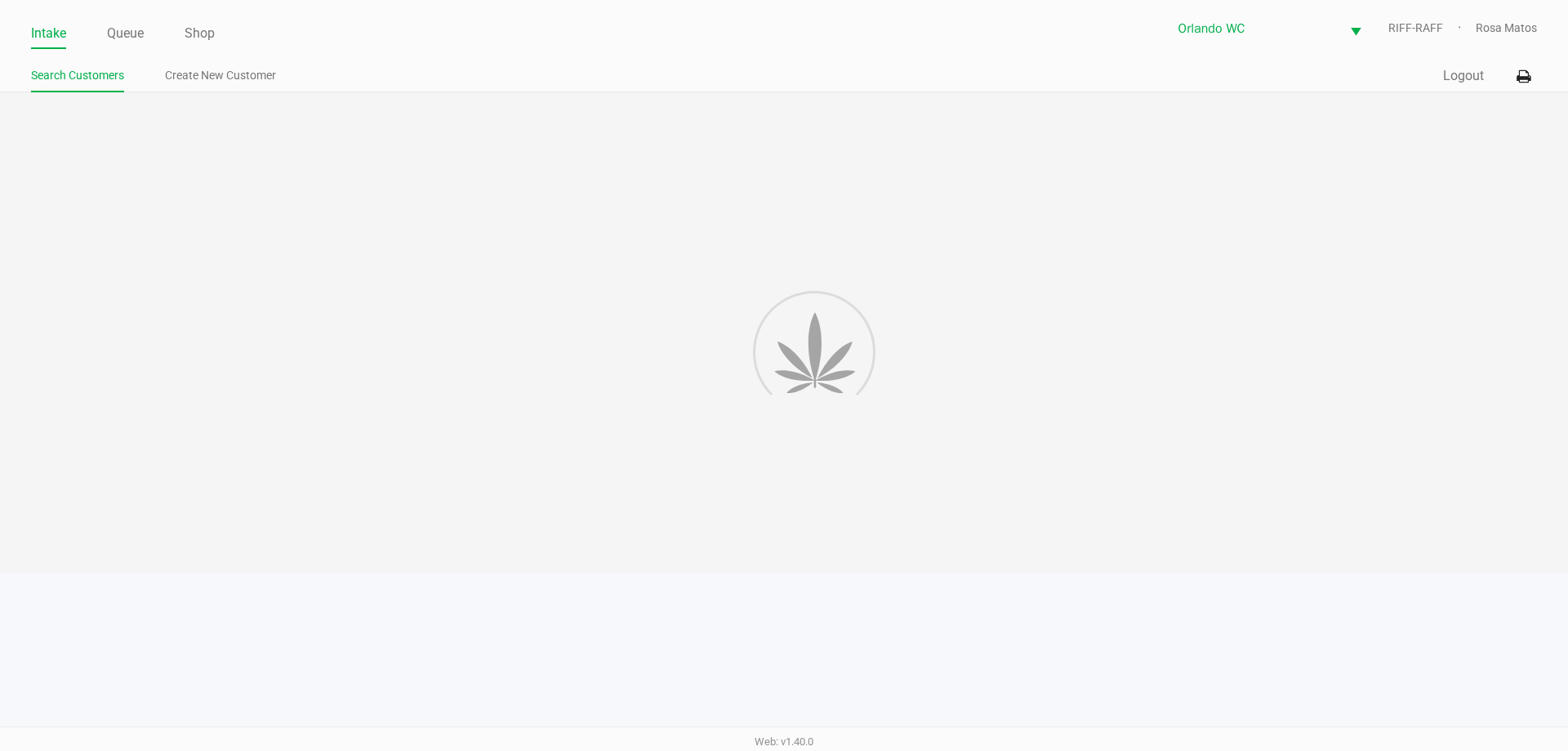 click on "Search Customers Create New Customer" 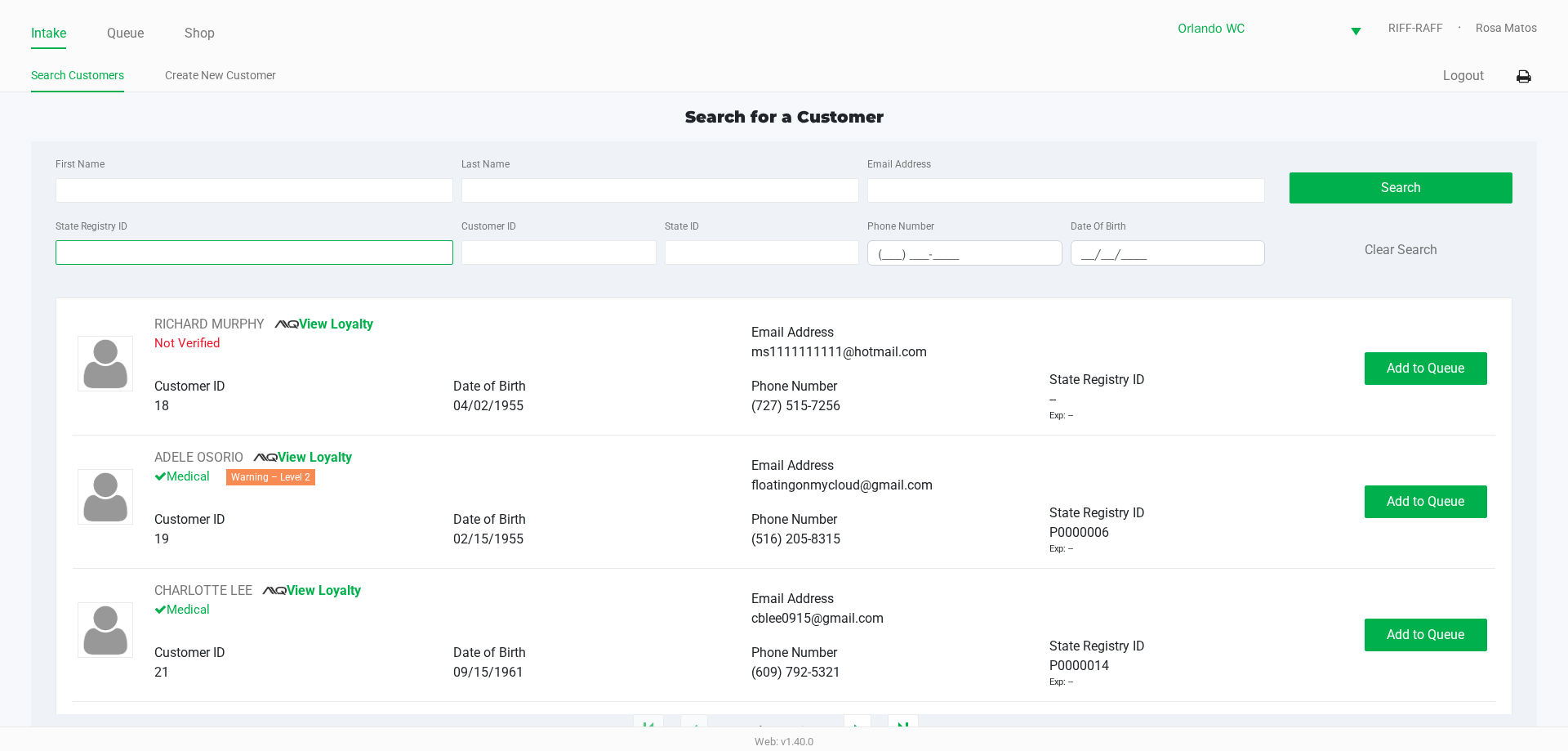 click on "State Registry ID" at bounding box center [254, 253] 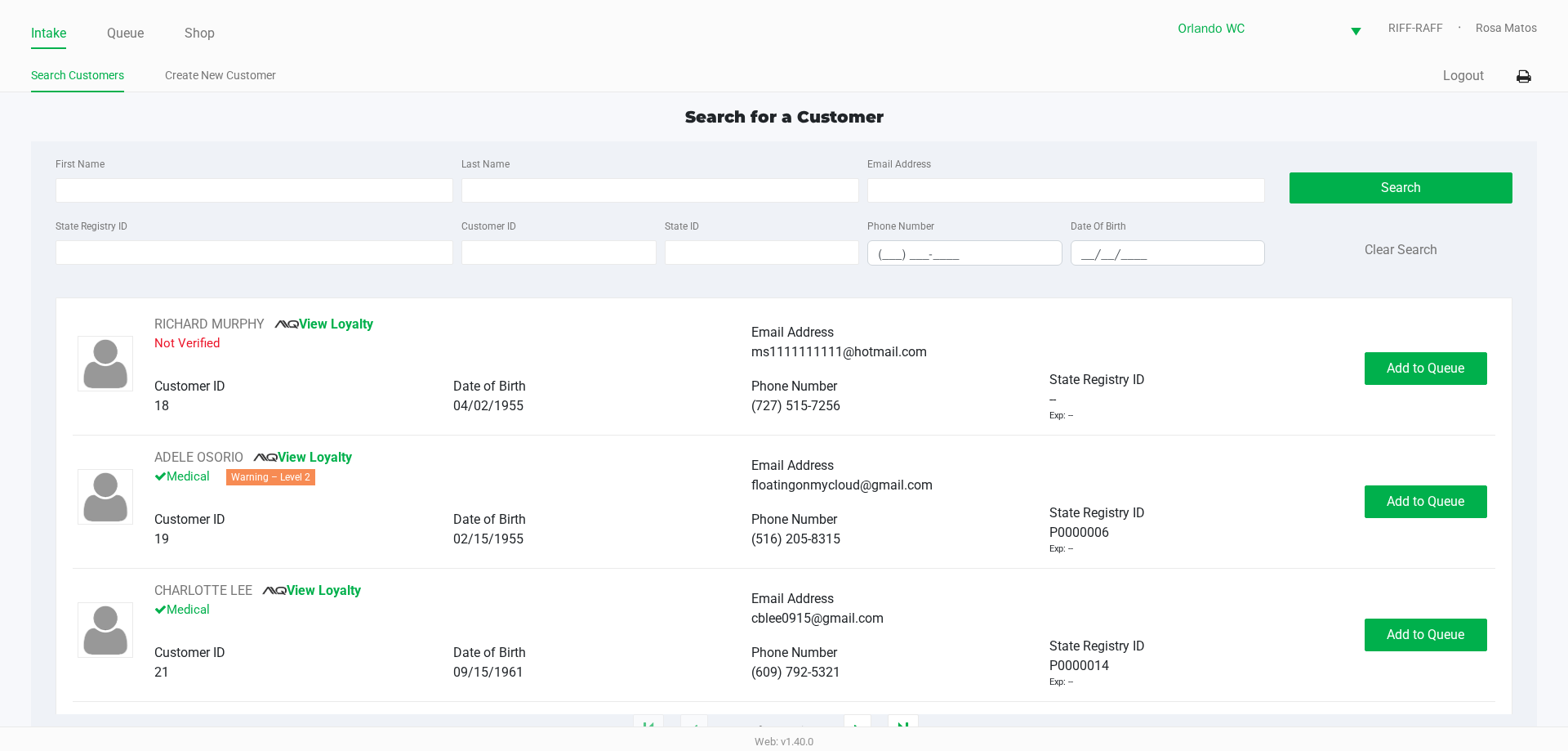 click on "Web: v1.40.0" 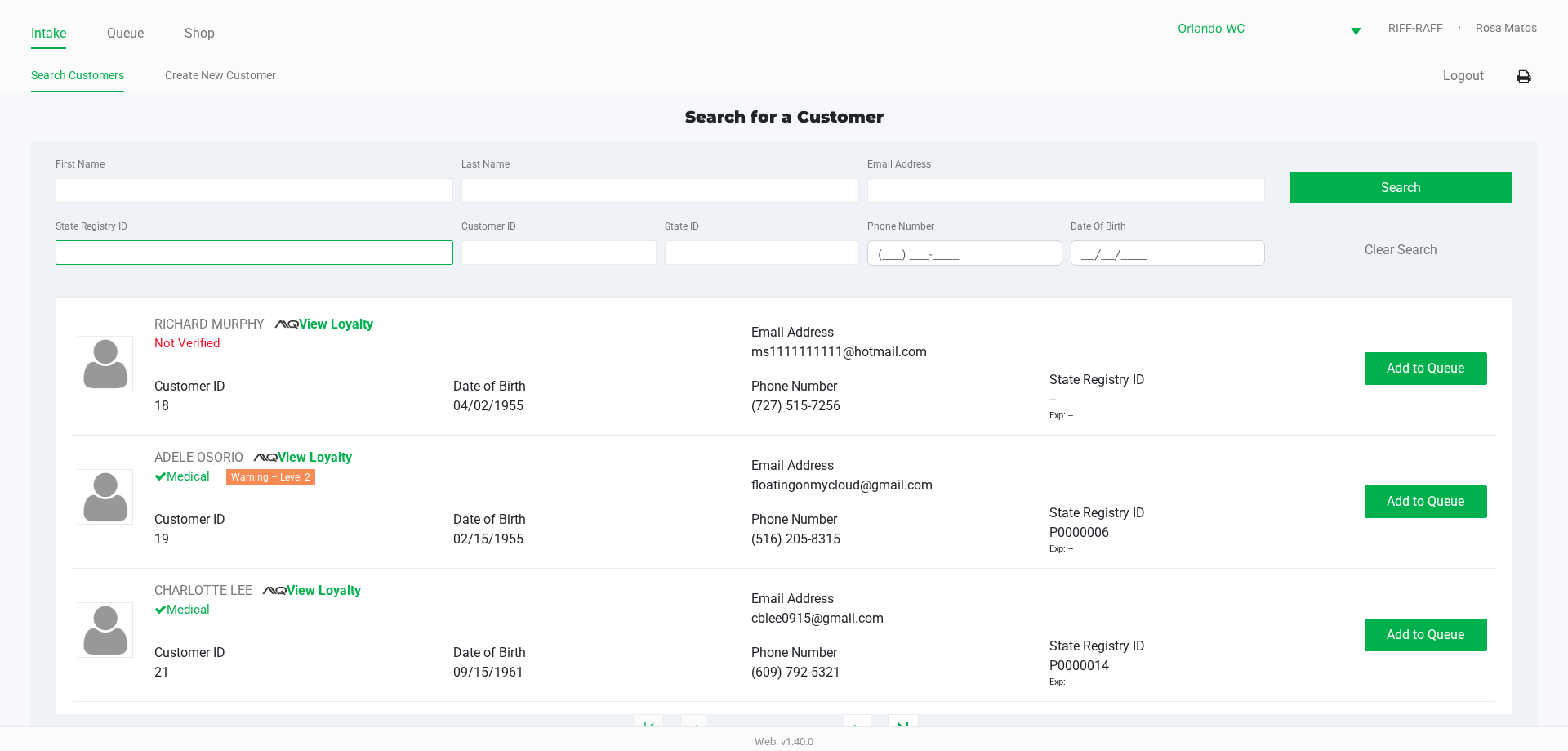 click on "State Registry ID" at bounding box center (254, 253) 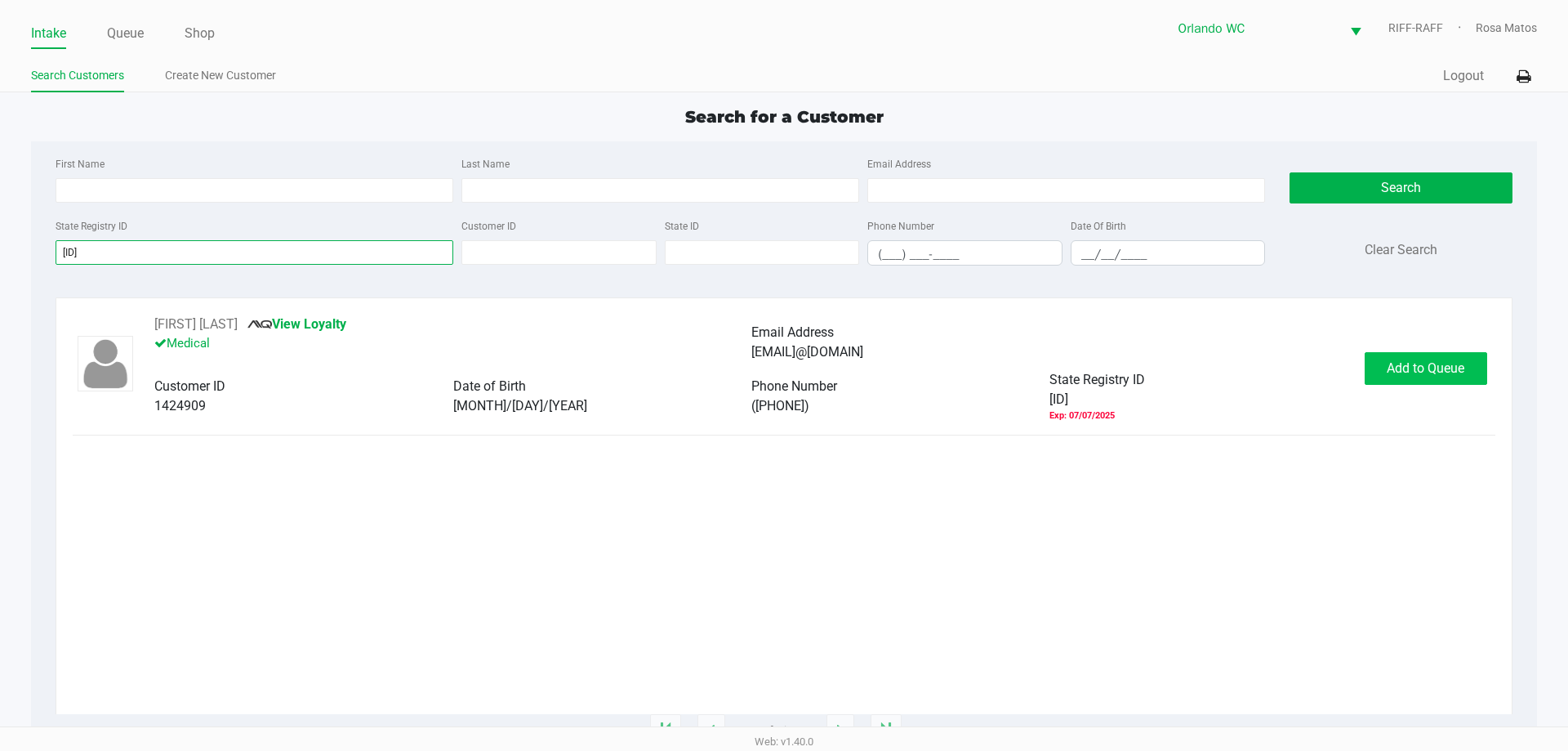 type on "P6HK5695" 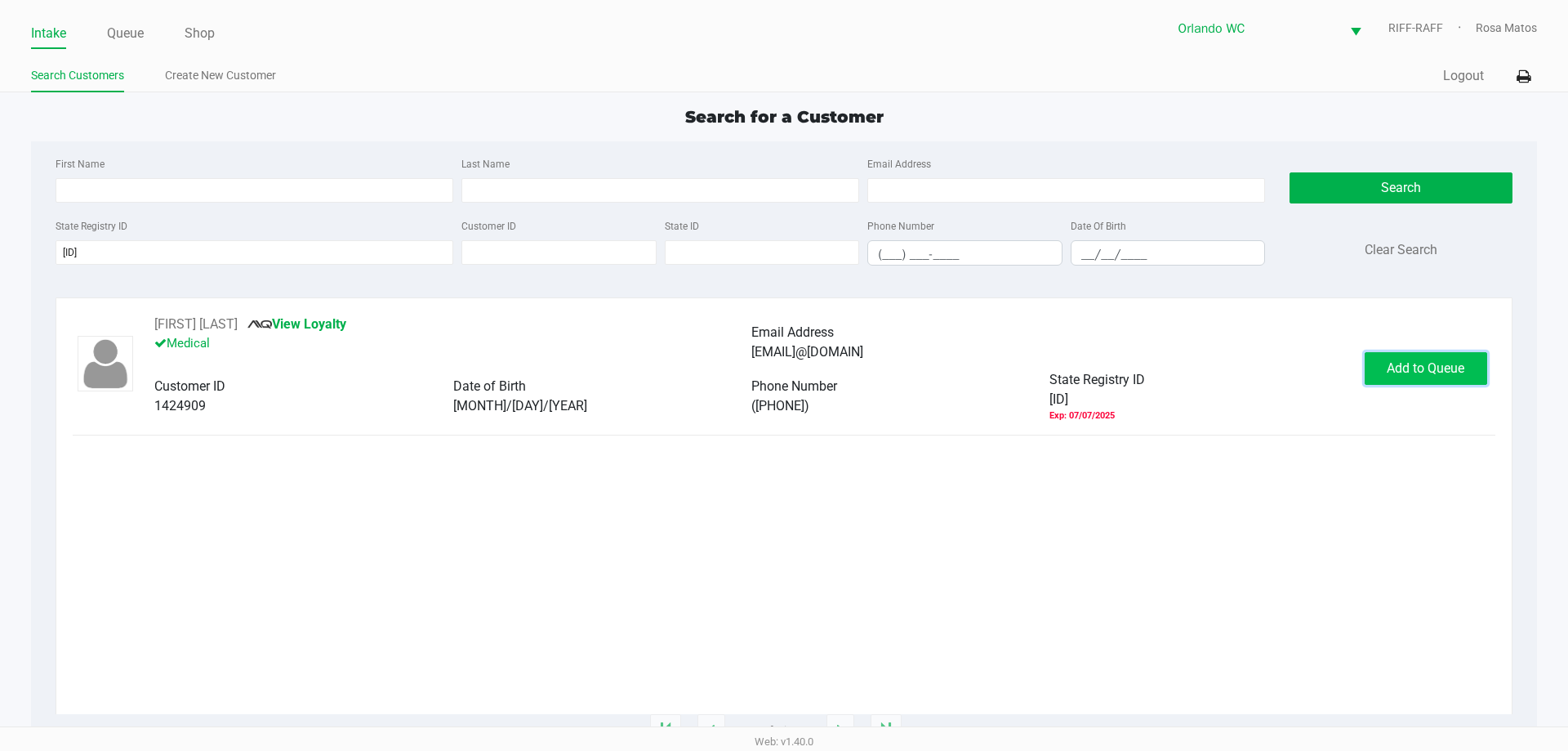 click on "Add to Queue" 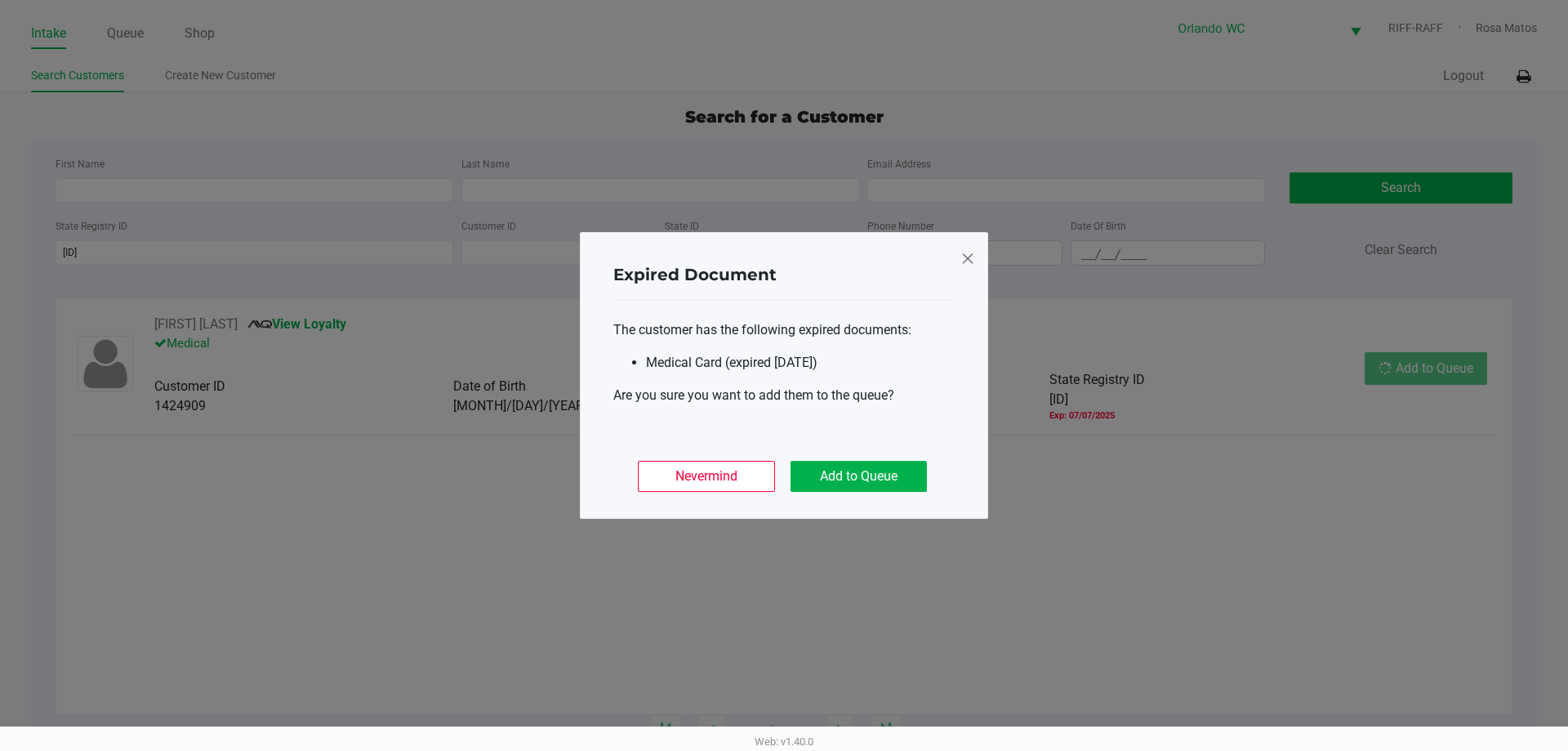 click on "Expired Document
The customer has the following expired documents:
Medical Card (expired 2025-07-07)
Are you sure you want to add them to the queue?
Nevermind   Add to Queue" 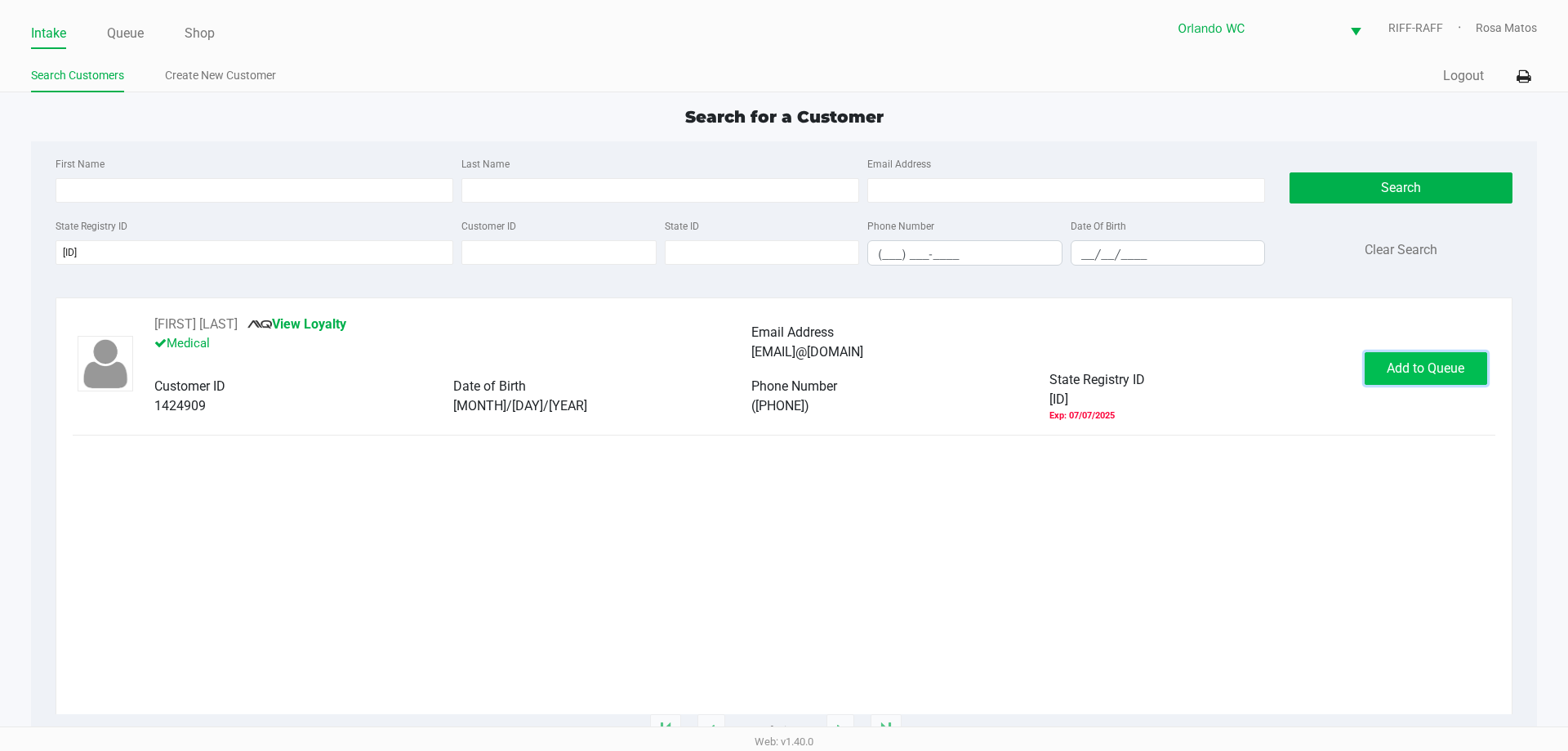 click on "Add to Queue" 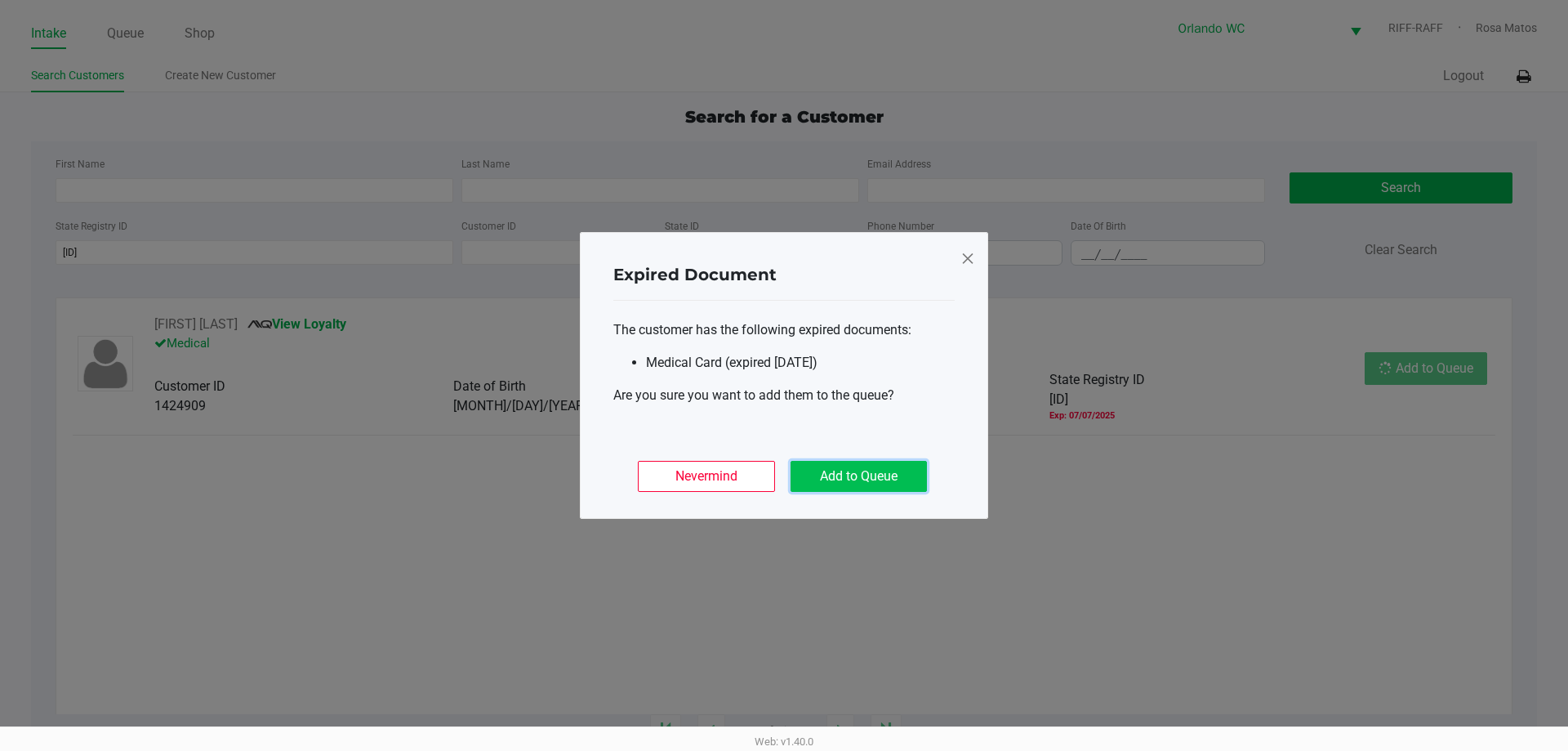 click on "Add to Queue" 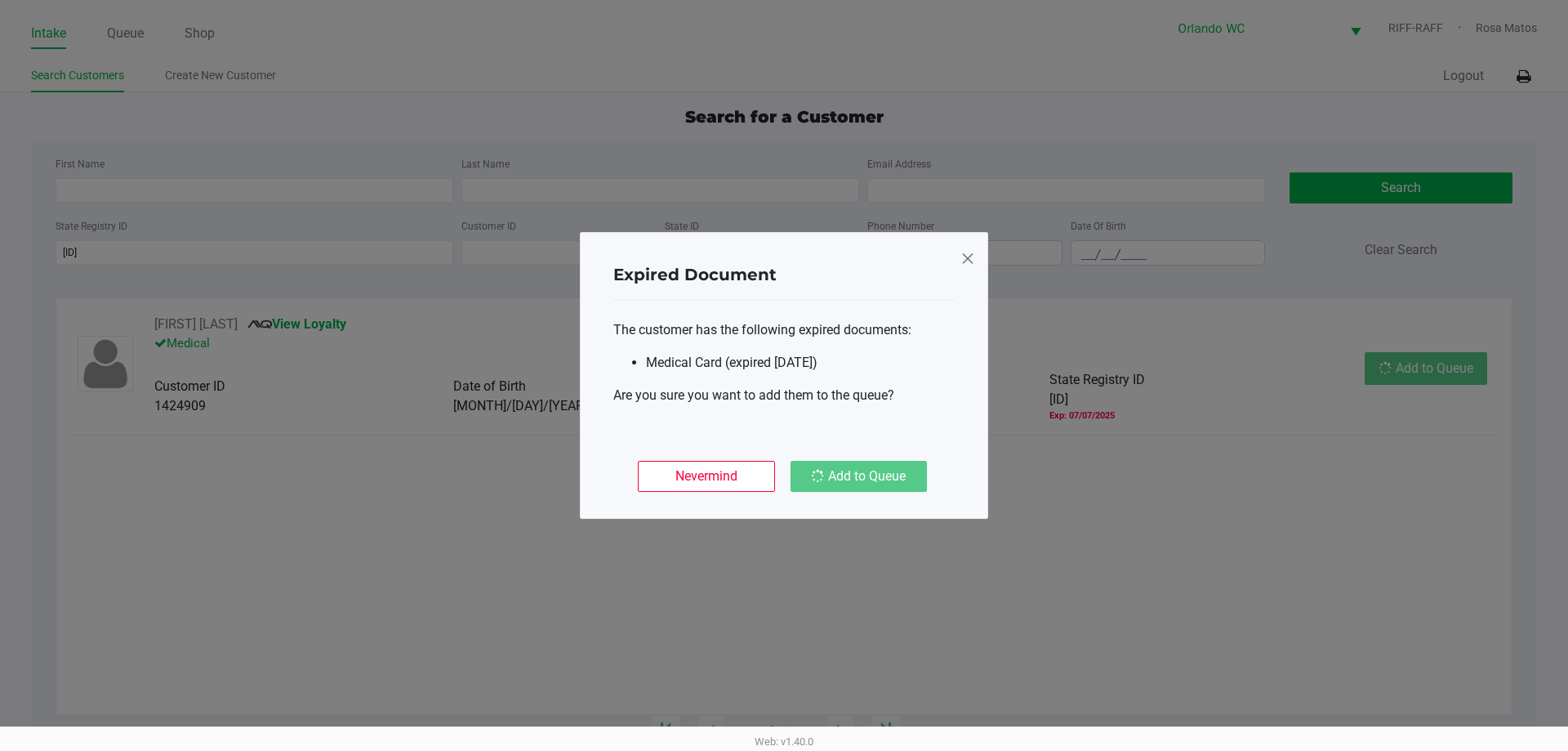 drag, startPoint x: 1352, startPoint y: 534, endPoint x: 1350, endPoint y: 637, distance: 103.019416 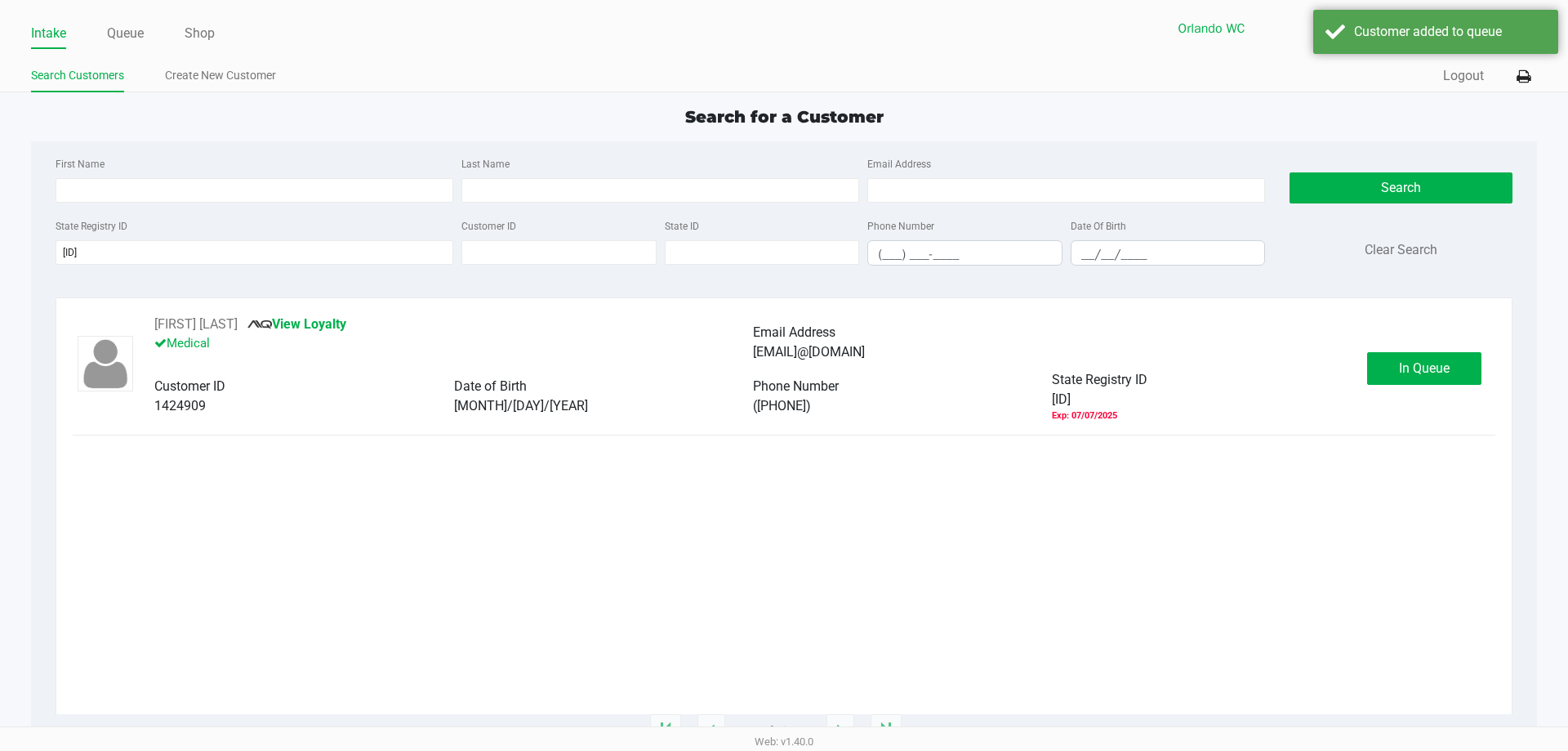 click on "Expired Document
The customer has the following expired documents:
Medical Card (expired 2025-07-07)
Are you sure you want to add them to the queue?
Nevermind   Add to Queue" 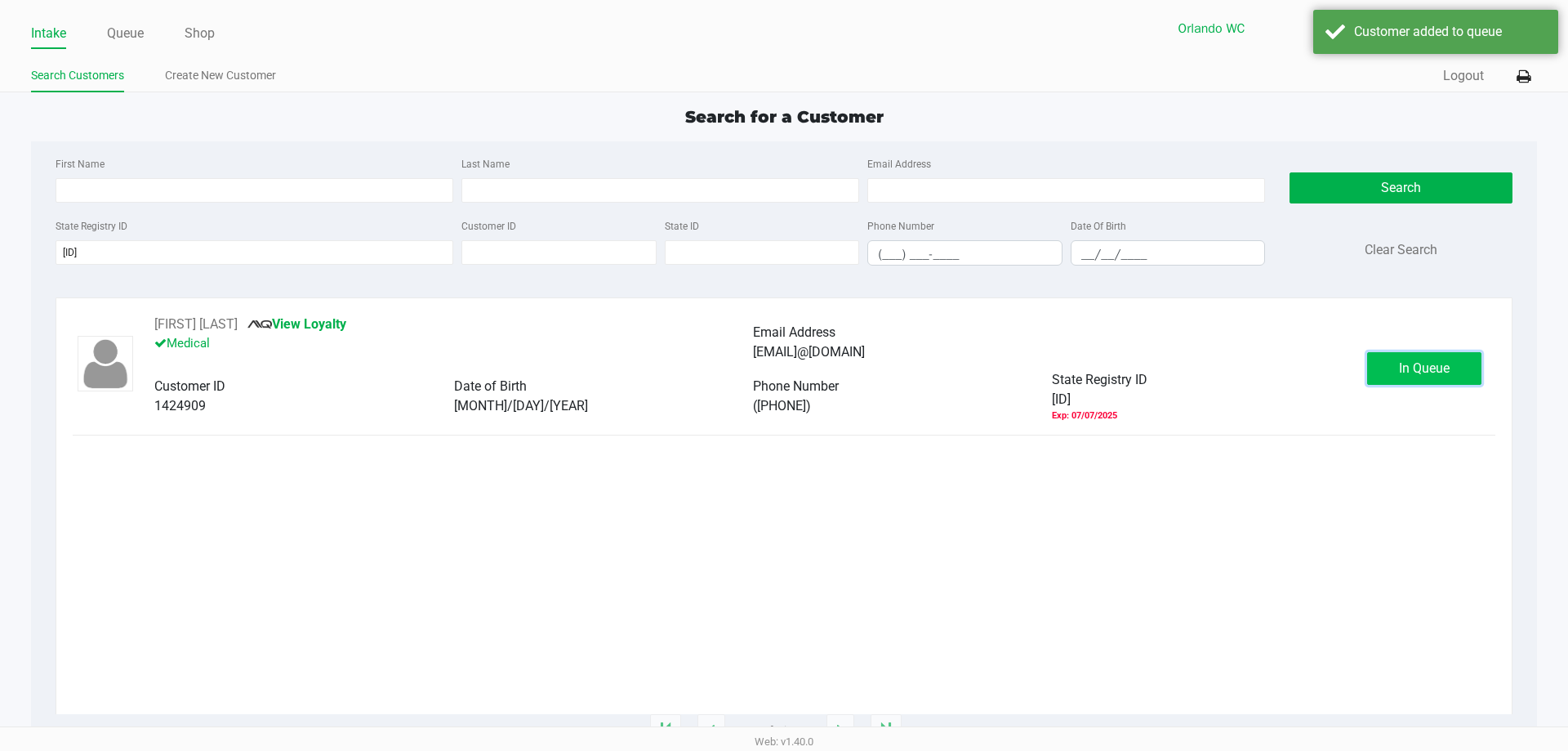 click on "In Queue" 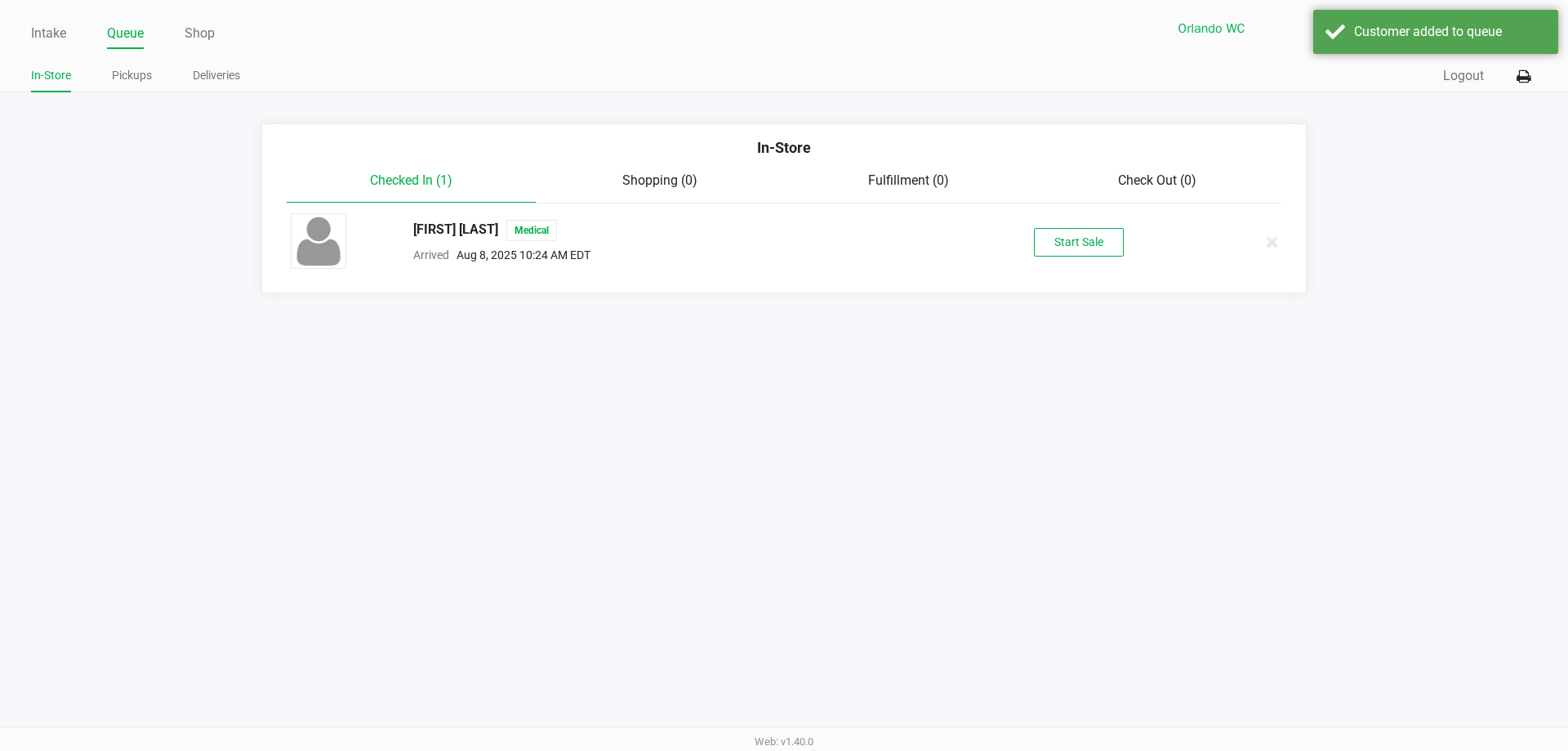 click on "SCOTT SCHATZ   Medical  Arrived      Aug 8, 2025 10:24 AM EDT   Start Sale" 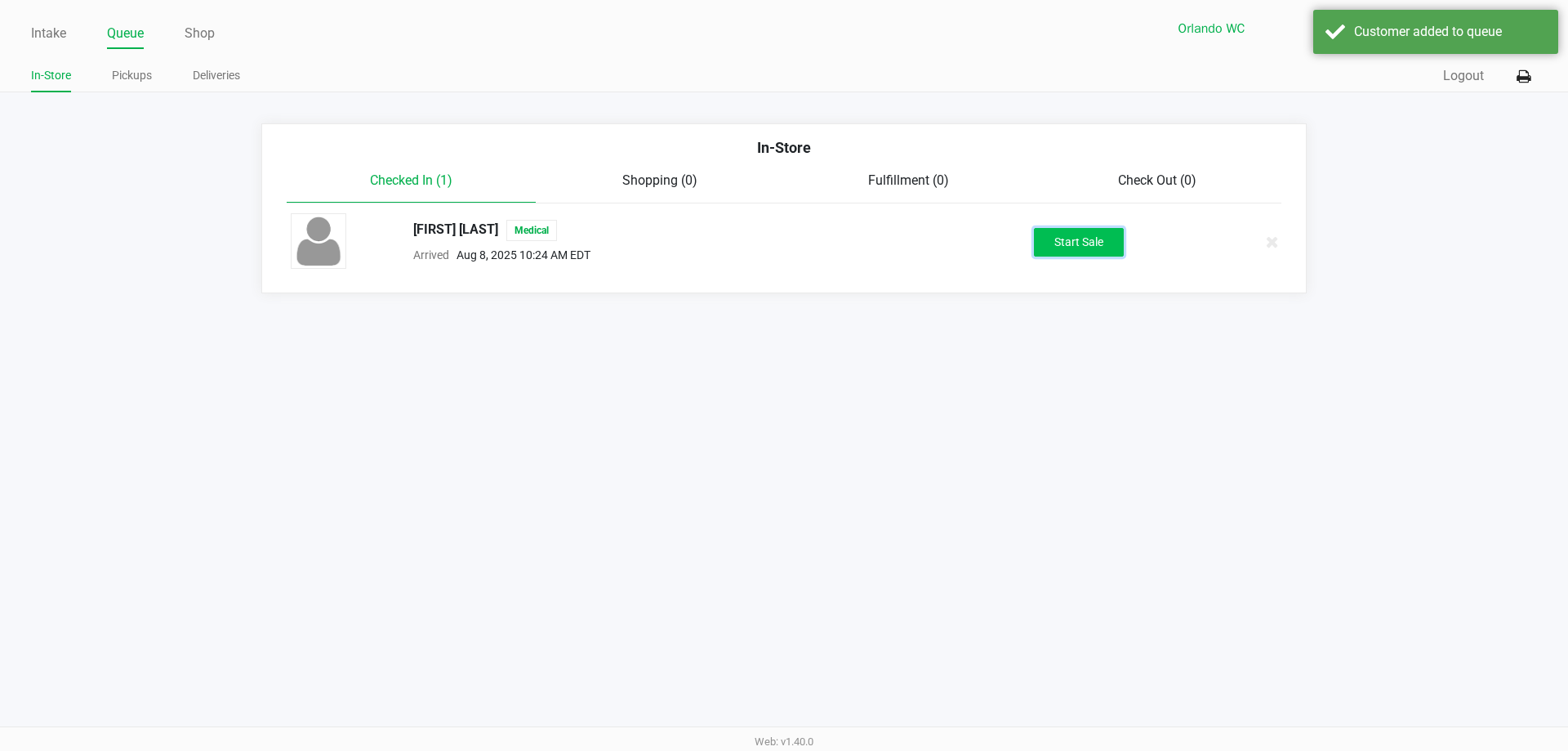 click on "Start Sale" 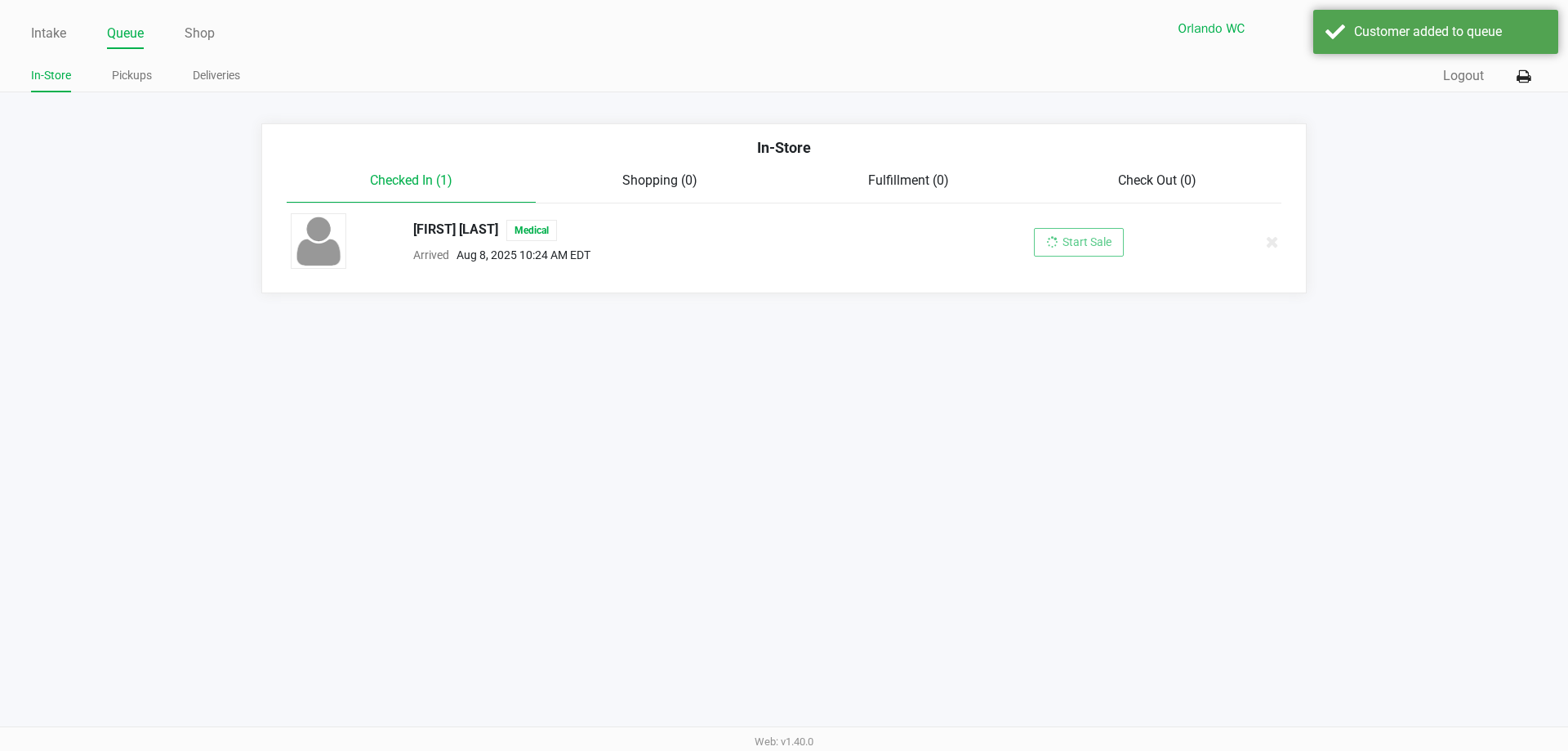 drag, startPoint x: 1094, startPoint y: 363, endPoint x: 1376, endPoint y: 413, distance: 286.39832 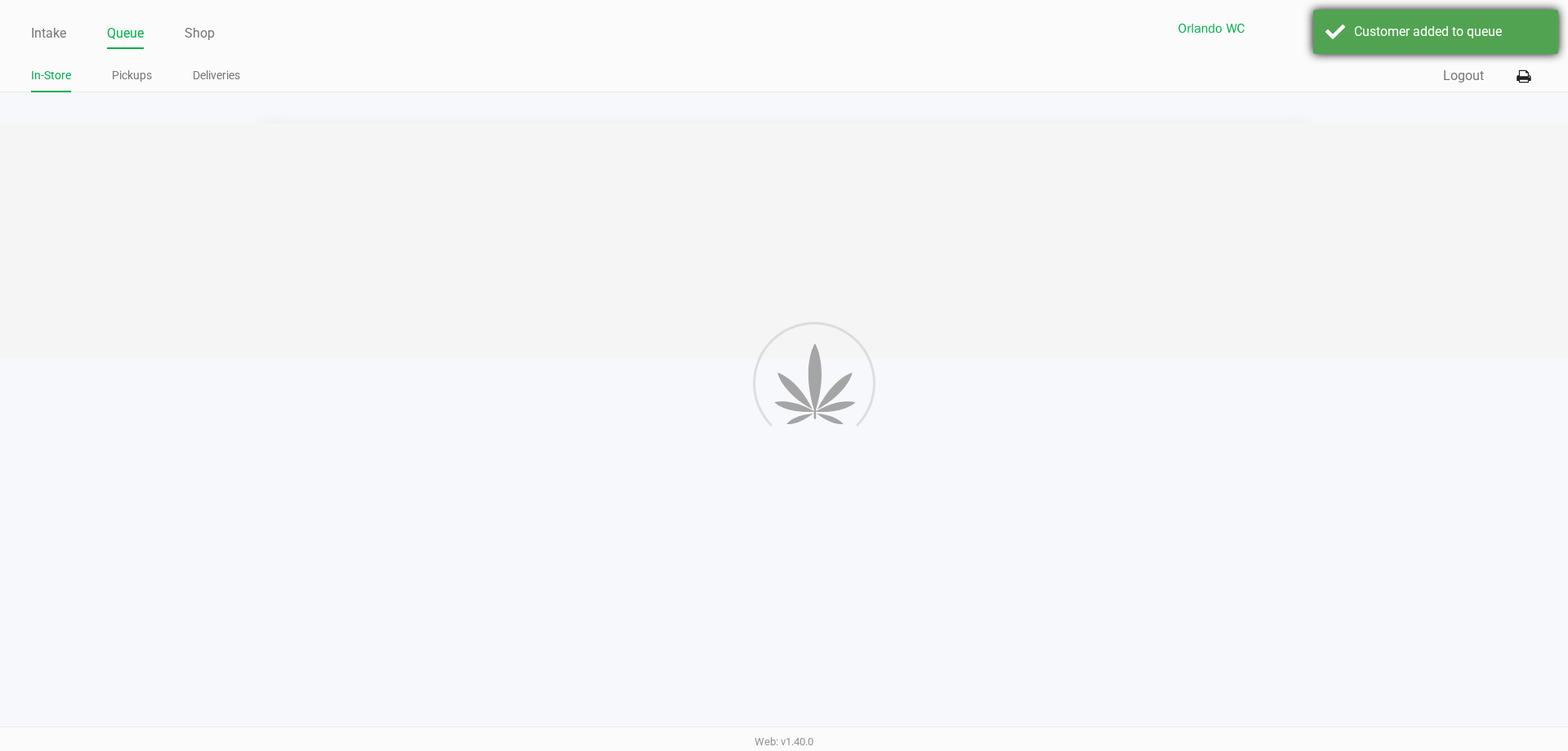 click on "Customer added to queue" at bounding box center (1450, 32) 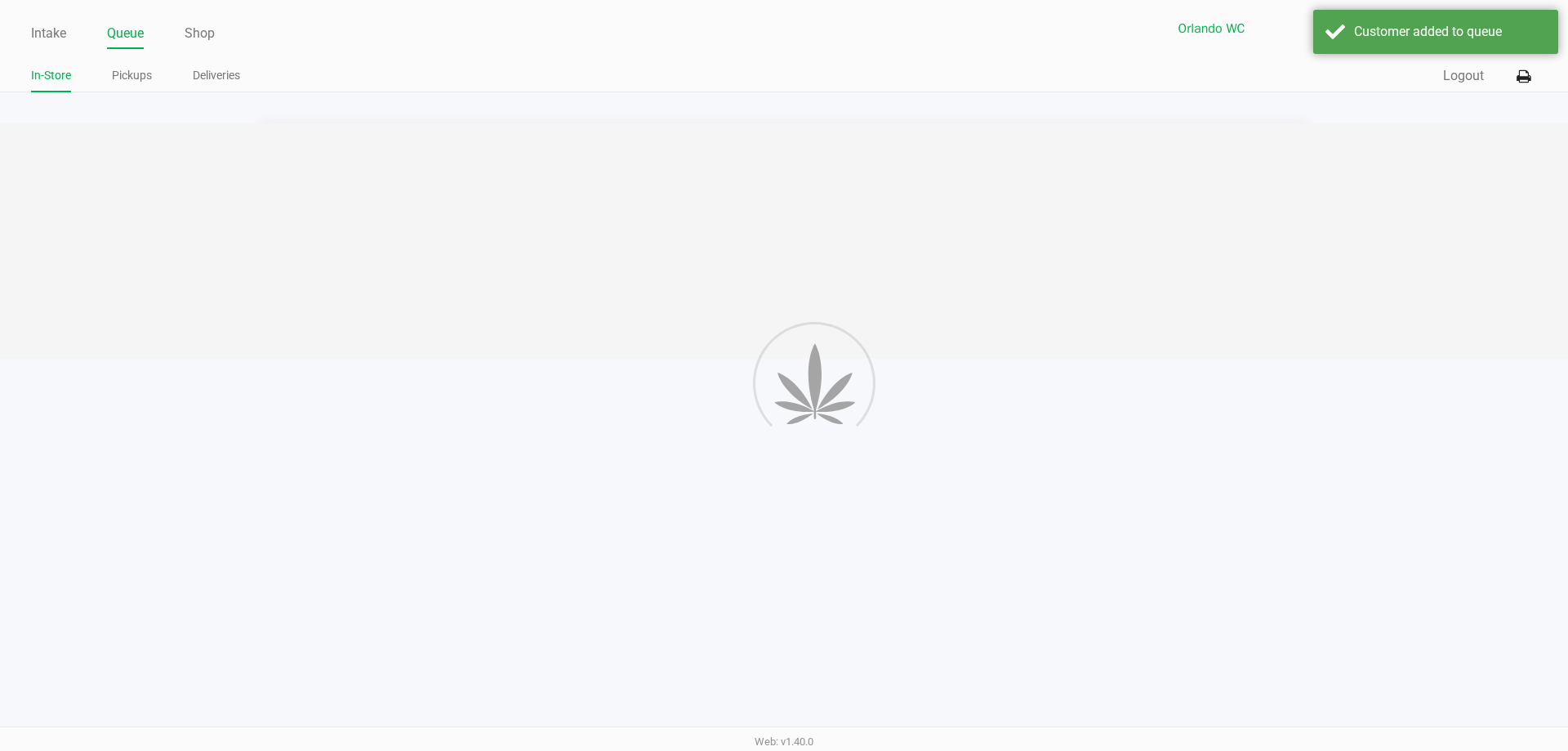 click on "Intake Queue Shop Orlando WC  RIFF-RAFF   Rosa Matos  In-Store Pickups Deliveries  Quick Sale   Logout       In-Store   Checked In (1)   Shopping (0)   Fulfillment (0)   Check Out (0)   SCOTT SCHATZ   Medical  Arrived      Aug 8, 2025 10:24 AM EDT   Start Sale   Web: v1.40.0" at bounding box center [784, 375] 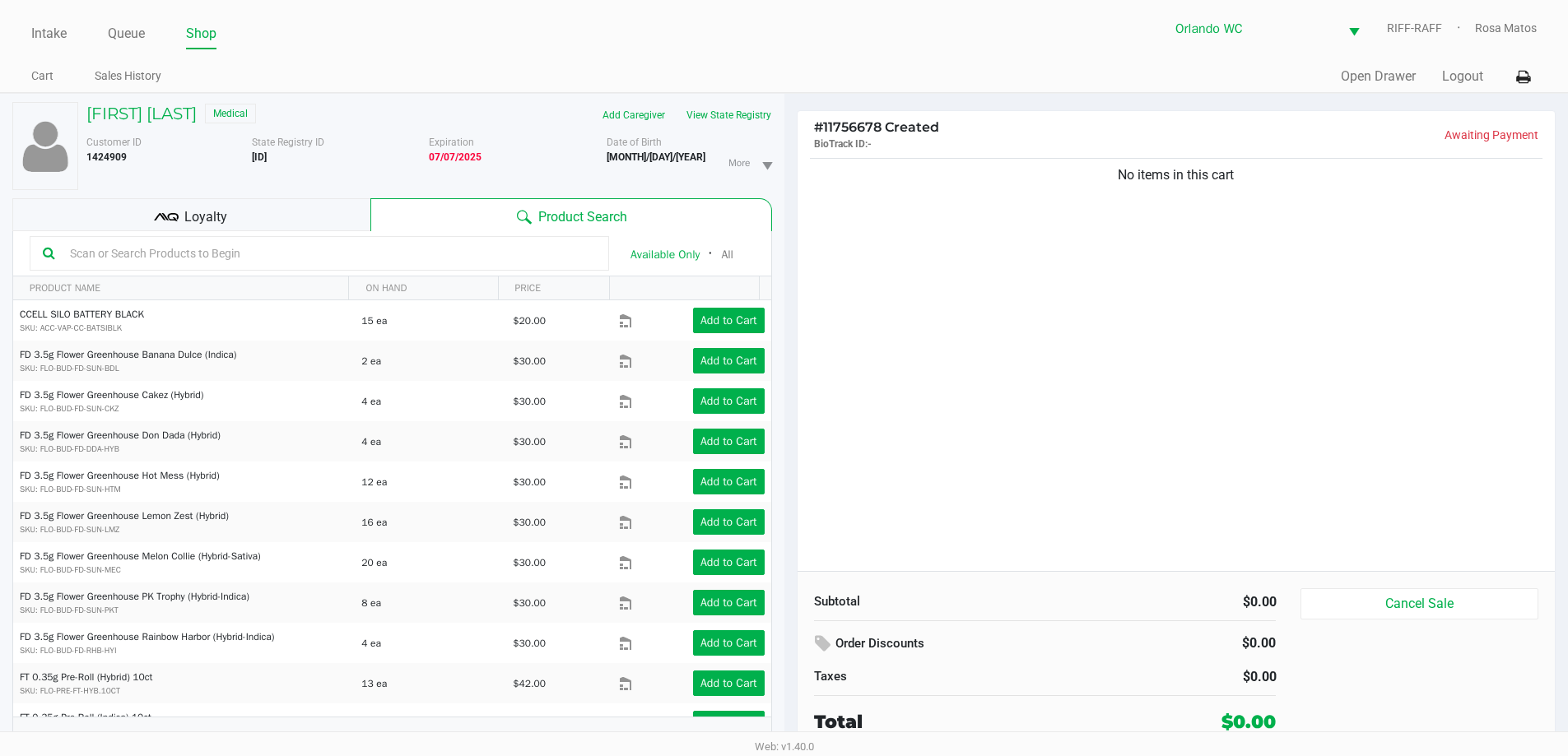click on "No items in this cart" 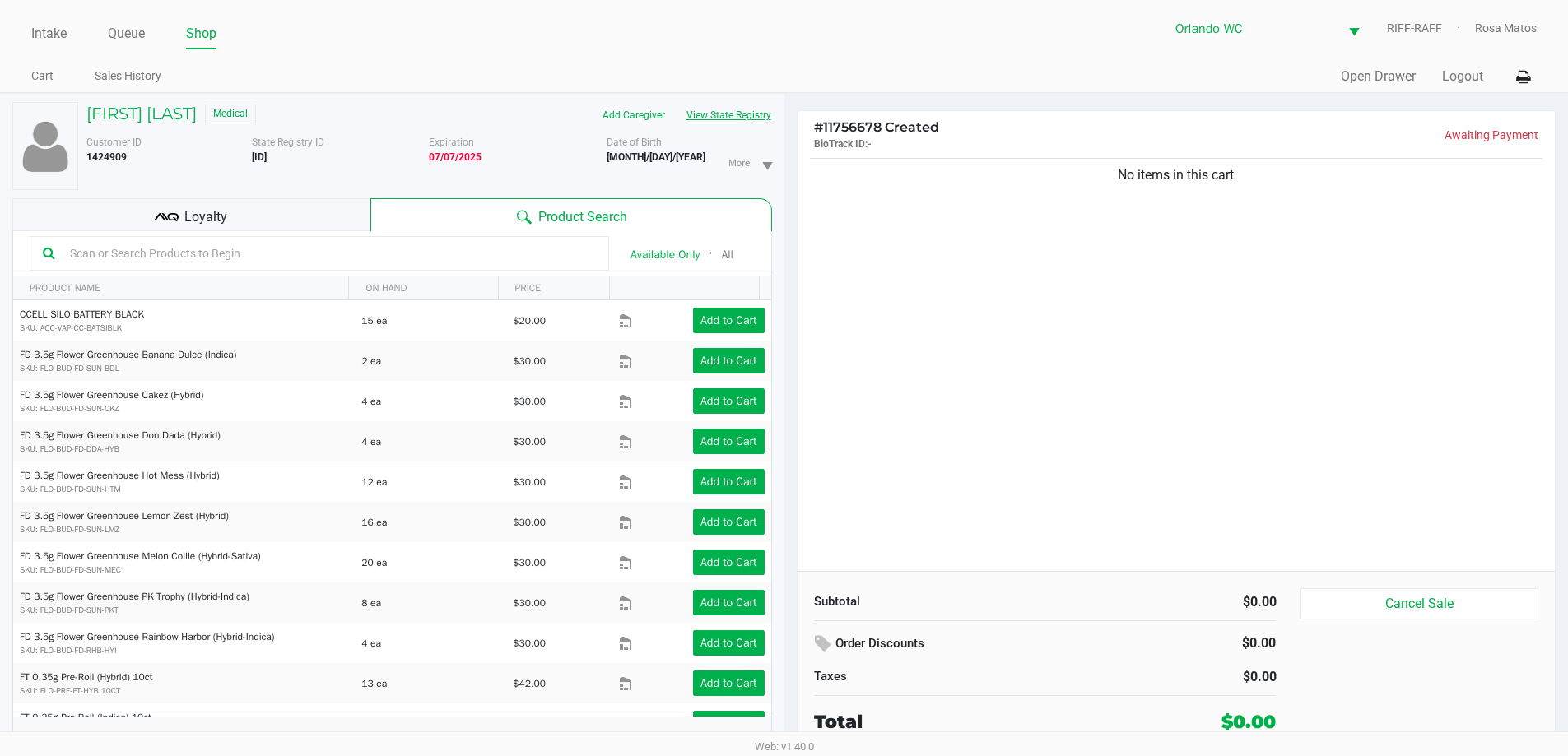 click on "View State Registry" 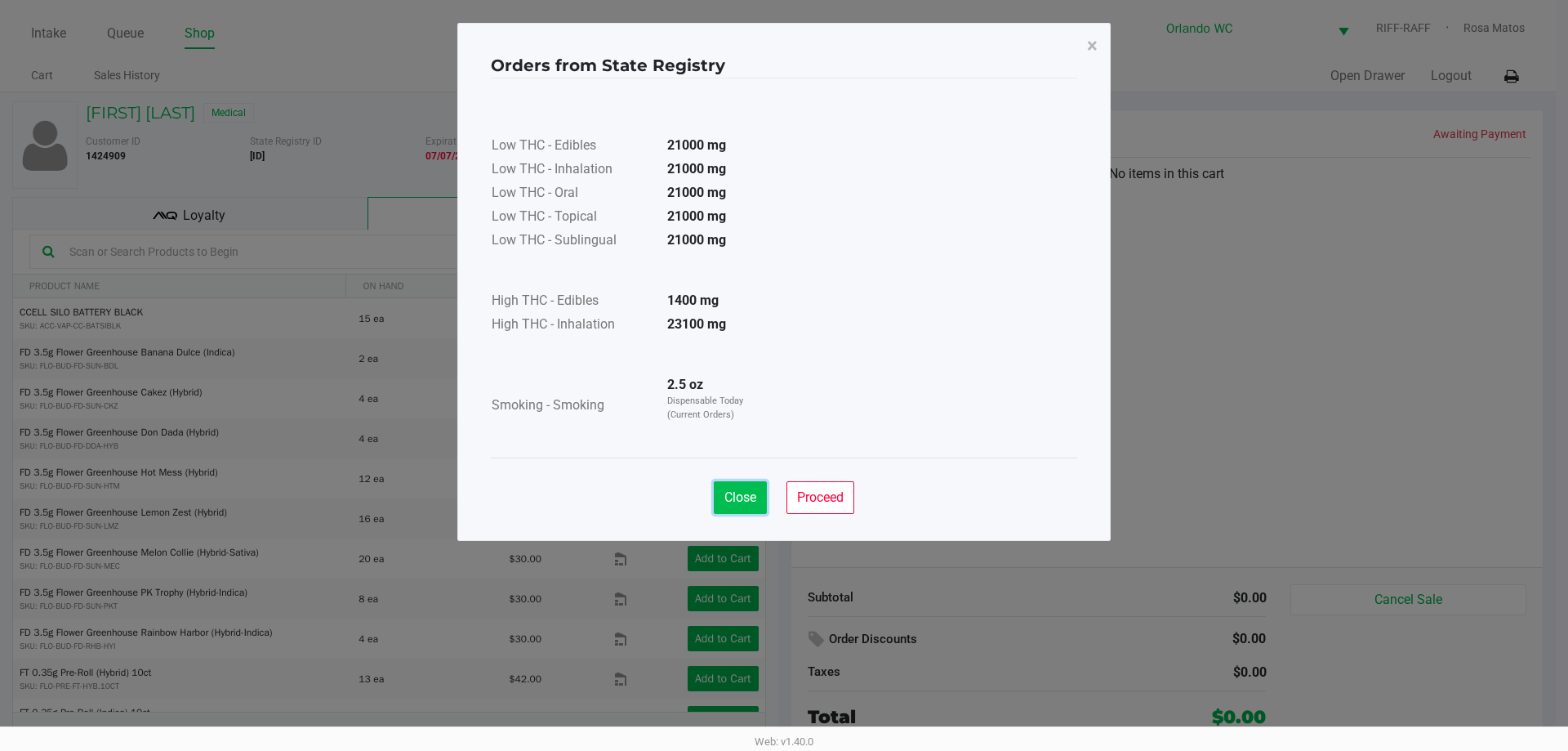 click on "Close" 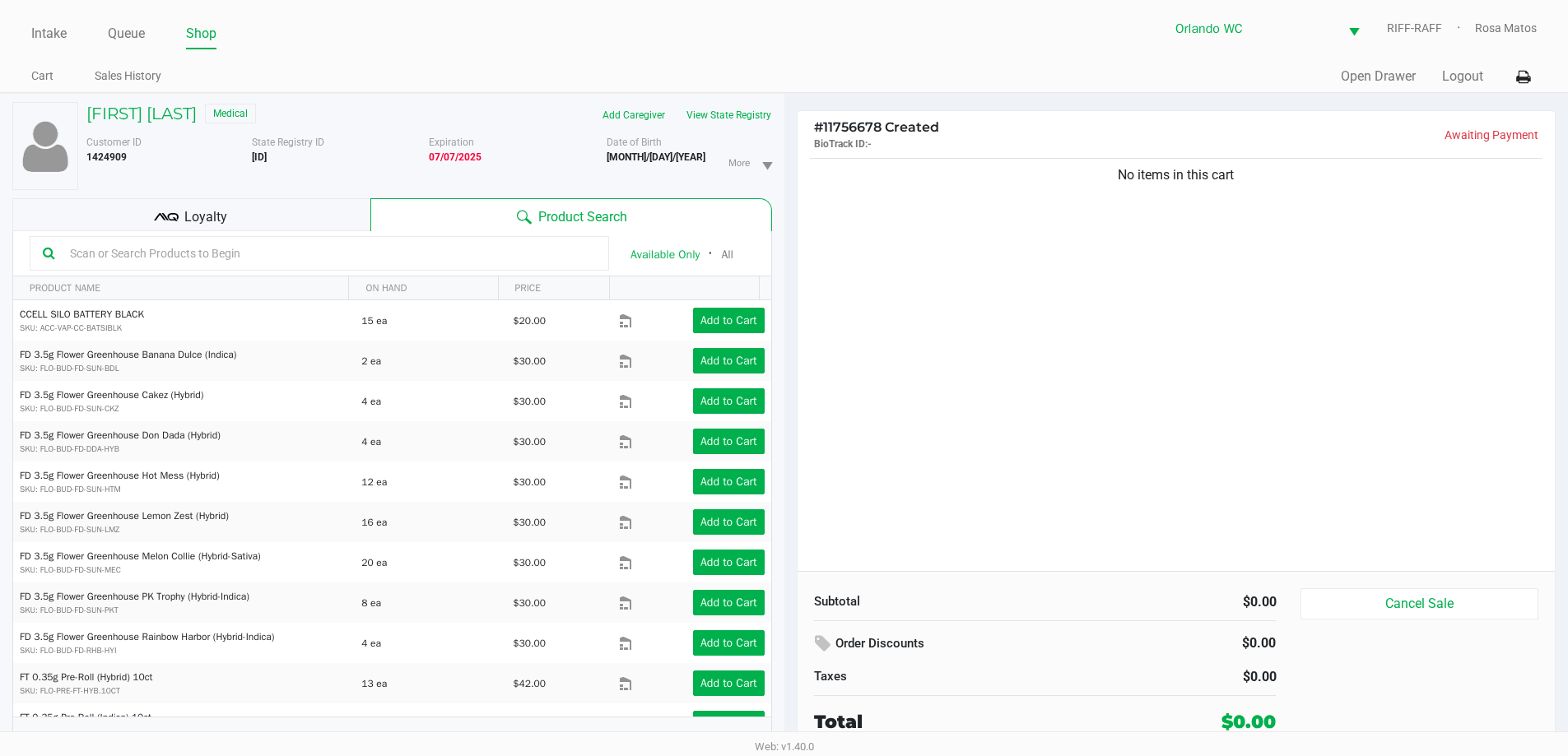 drag, startPoint x: 1018, startPoint y: 325, endPoint x: 707, endPoint y: 294, distance: 312.5412 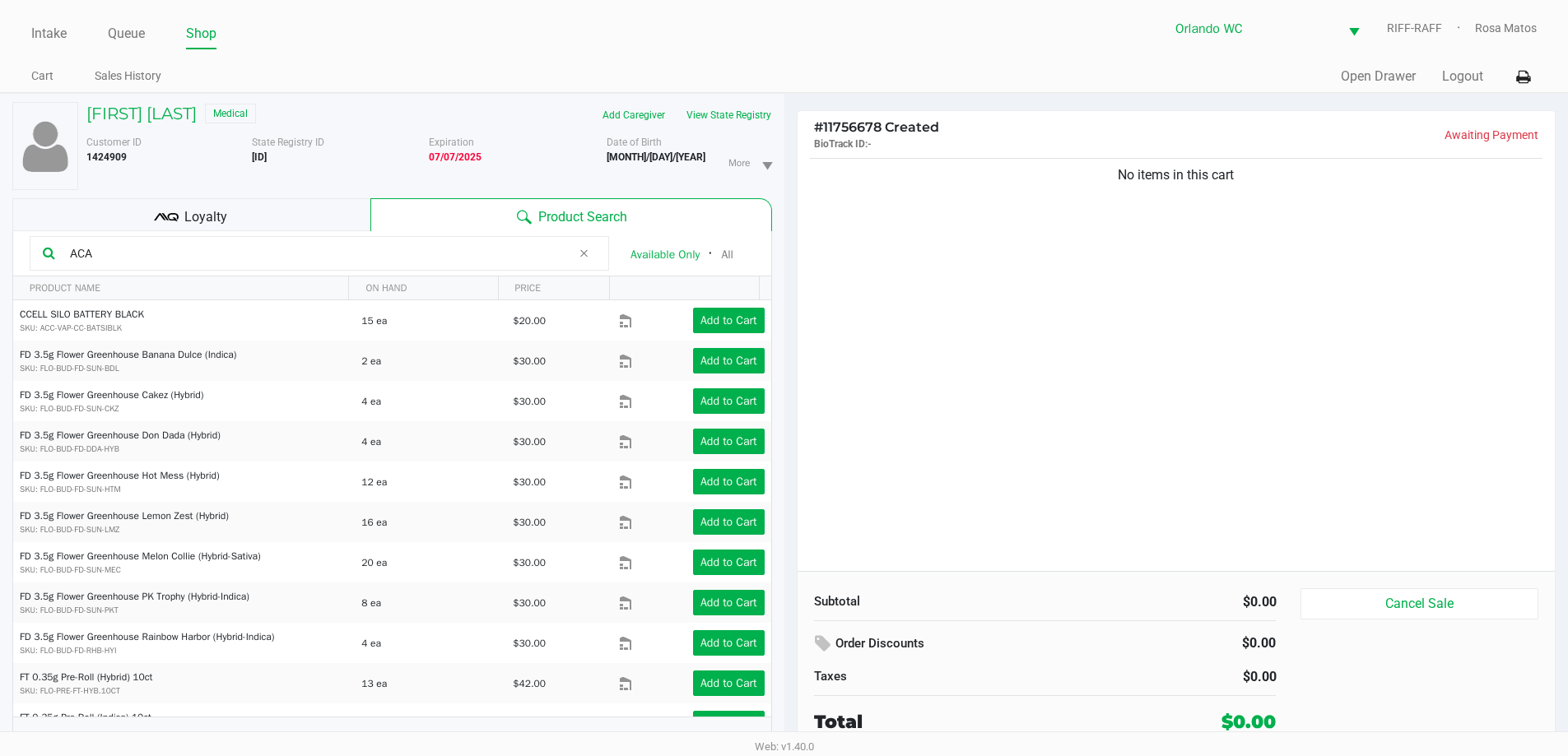 type on "ACA" 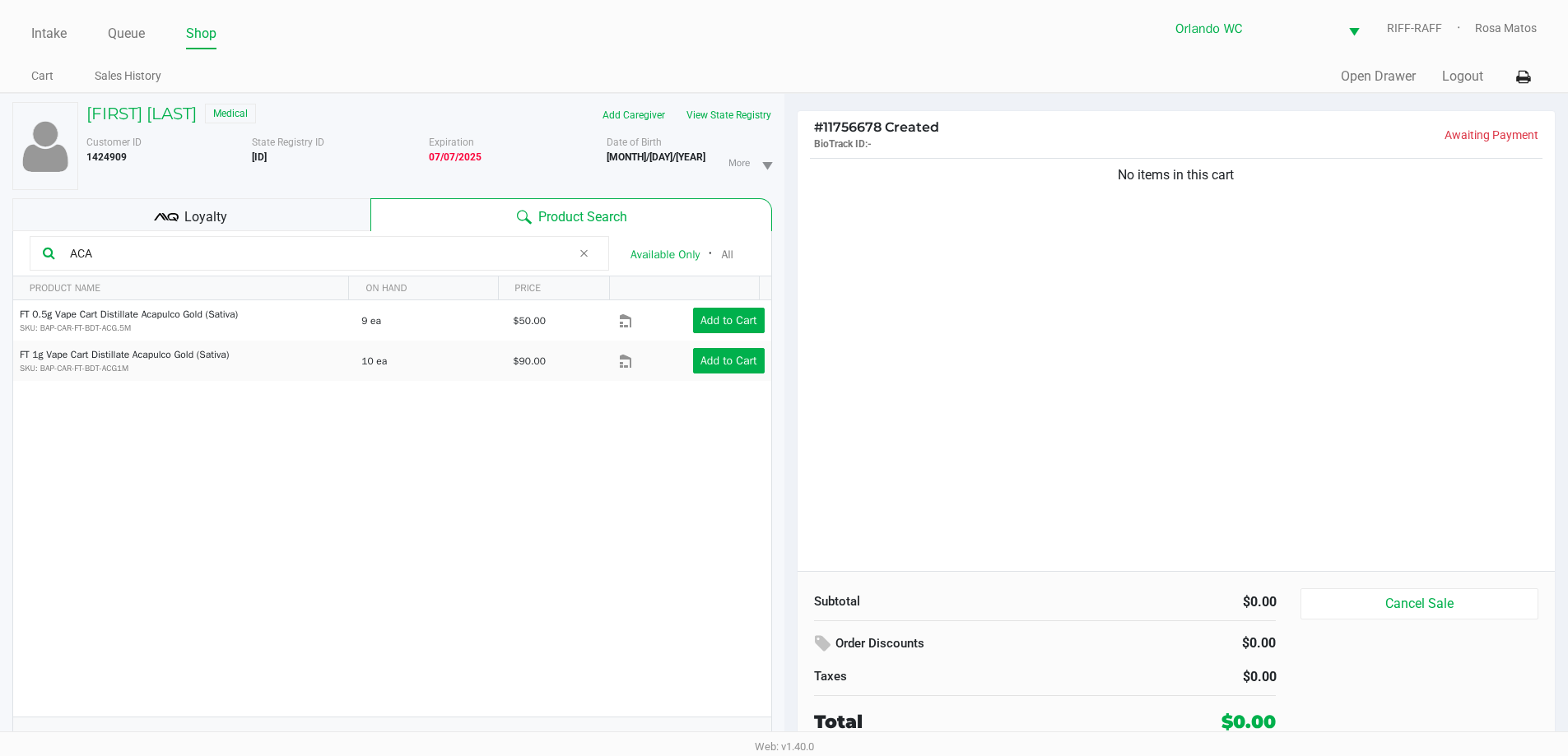 click on "FT 0.5g Vape Cart Distillate Acapulco Gold (Sativa)  SKU: BAP-CAR-FT-BDT-ACG.5M  9 ea   $50.00  Add to Cart  FT 1g Vape Cart Distillate Acapulco Gold (Sativa)  SKU: BAP-CAR-FT-BDT-ACG1M  10 ea   $90.00  Add to Cart" 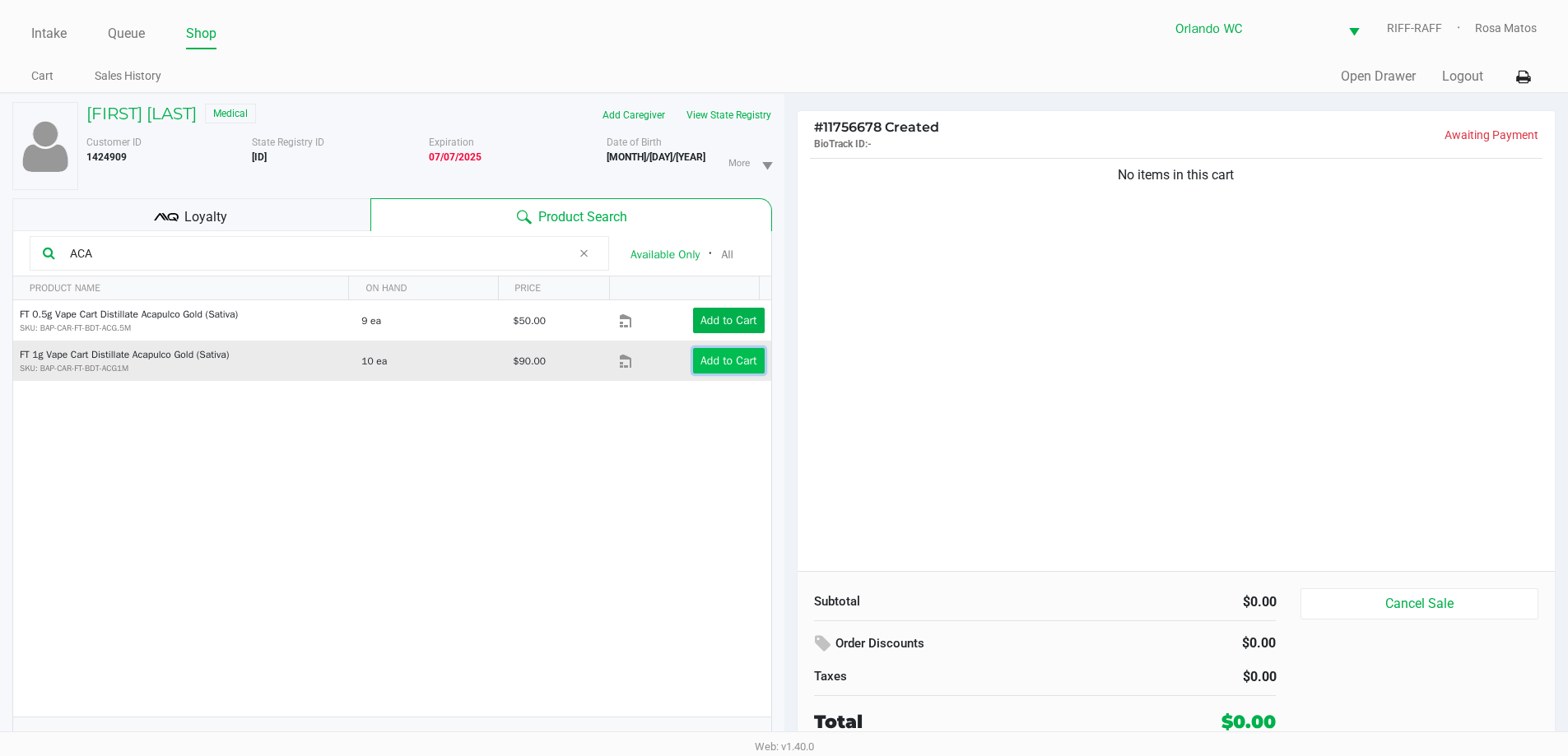 click on "Add to Cart" 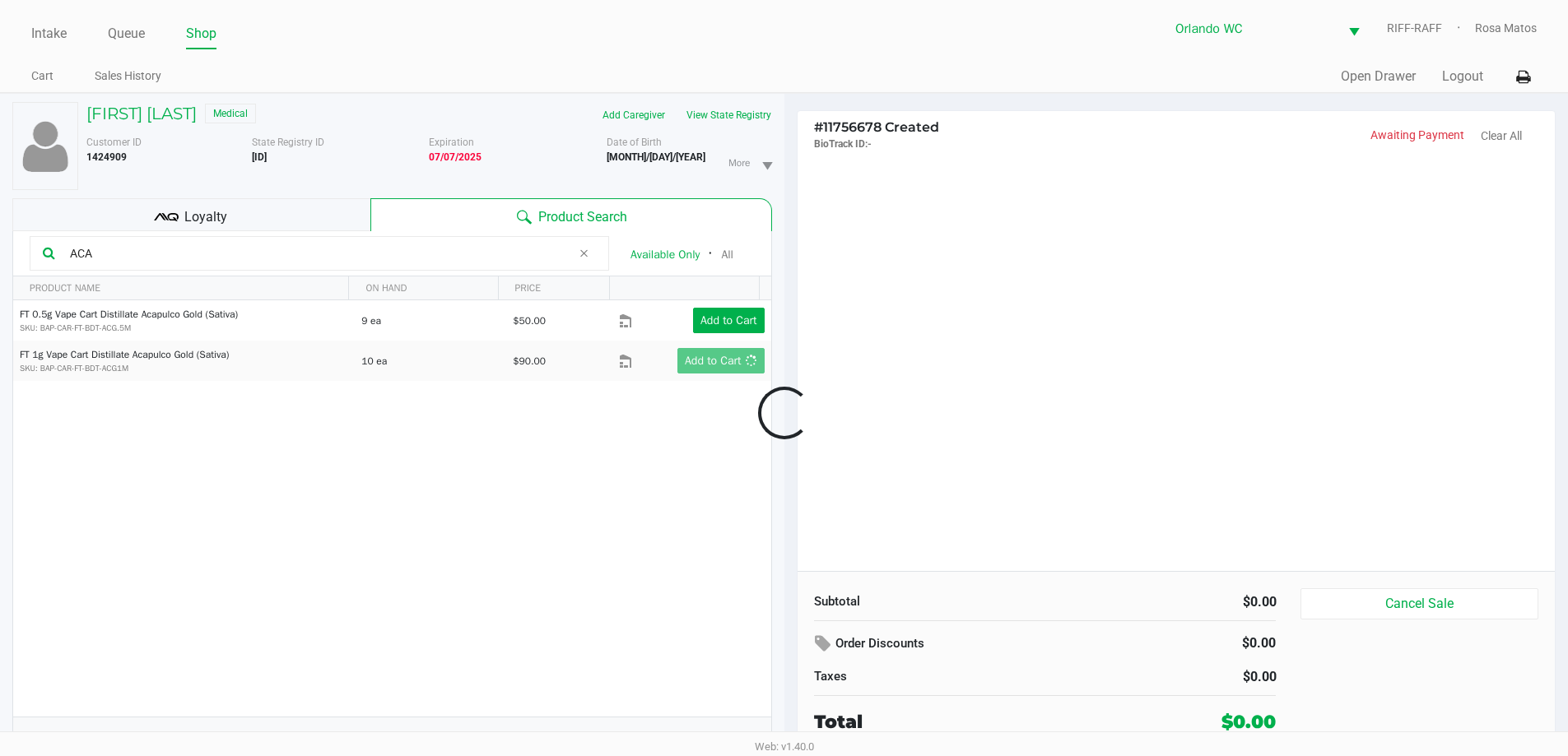 click 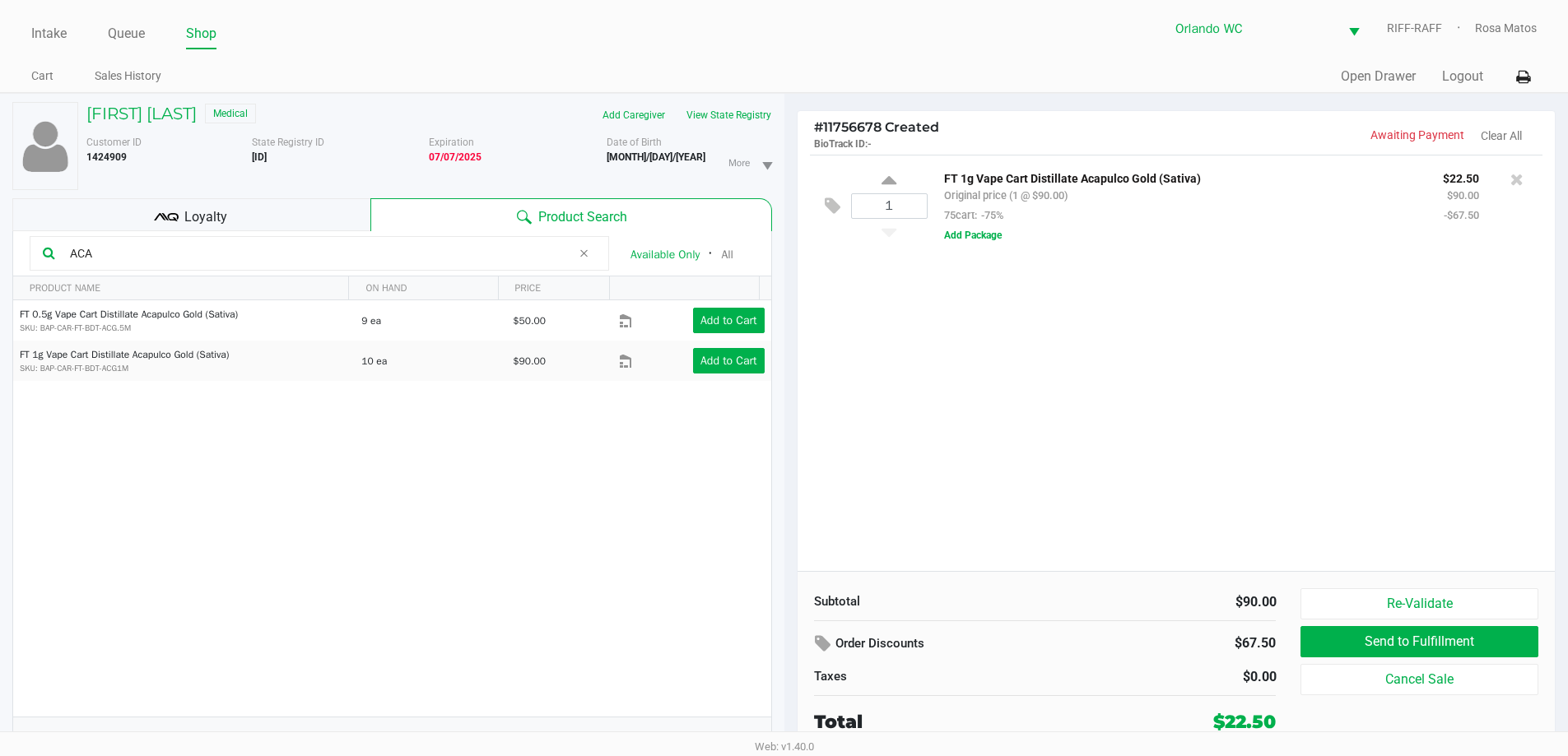 drag, startPoint x: 589, startPoint y: 253, endPoint x: 938, endPoint y: 410, distance: 382.68786 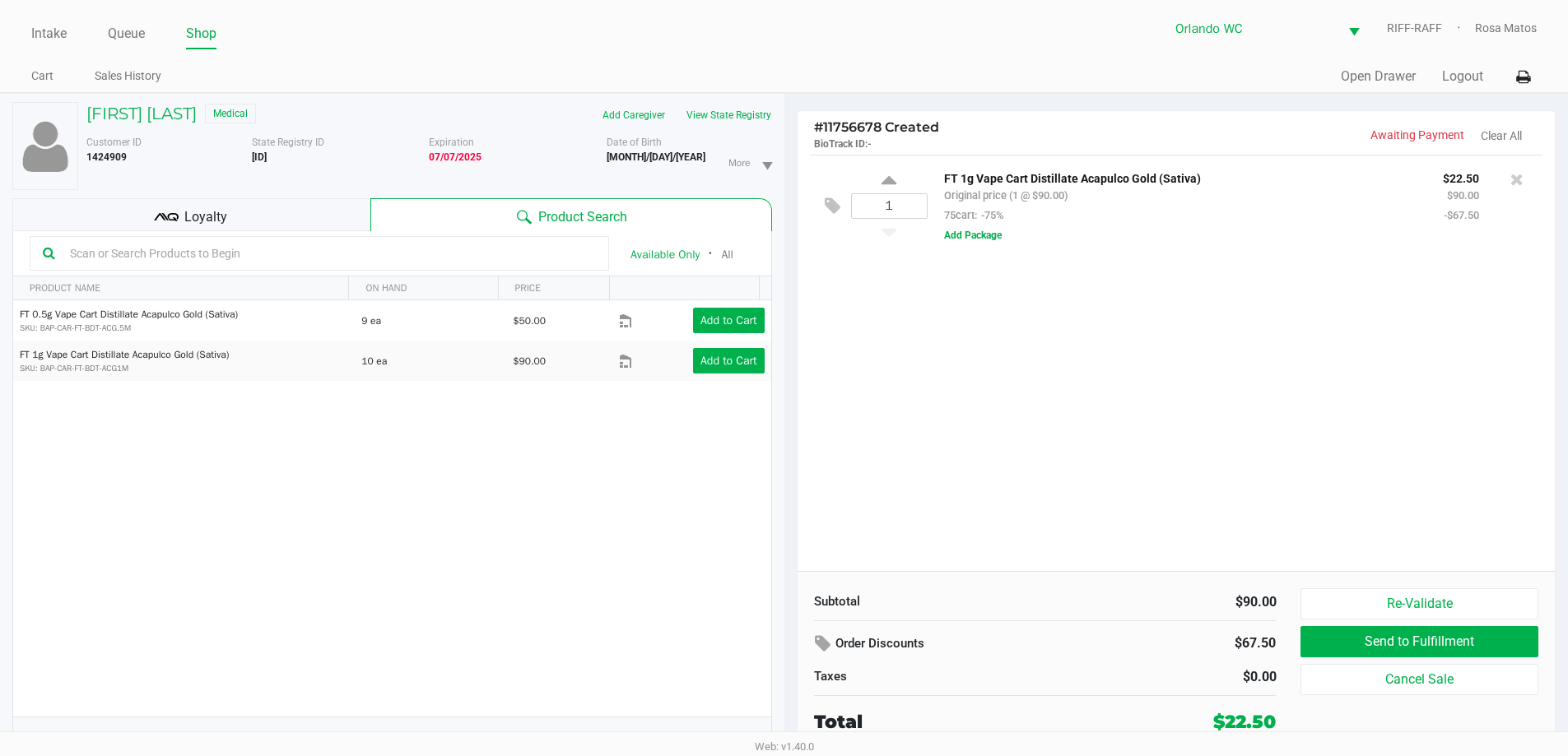 click on "1  FT 1g Vape Cart Distillate Acapulco Gold (Sativa)   Original price (1 @ $90.00)  75cart:  -75% $22.50 $90.00 -$67.50  Add Package" 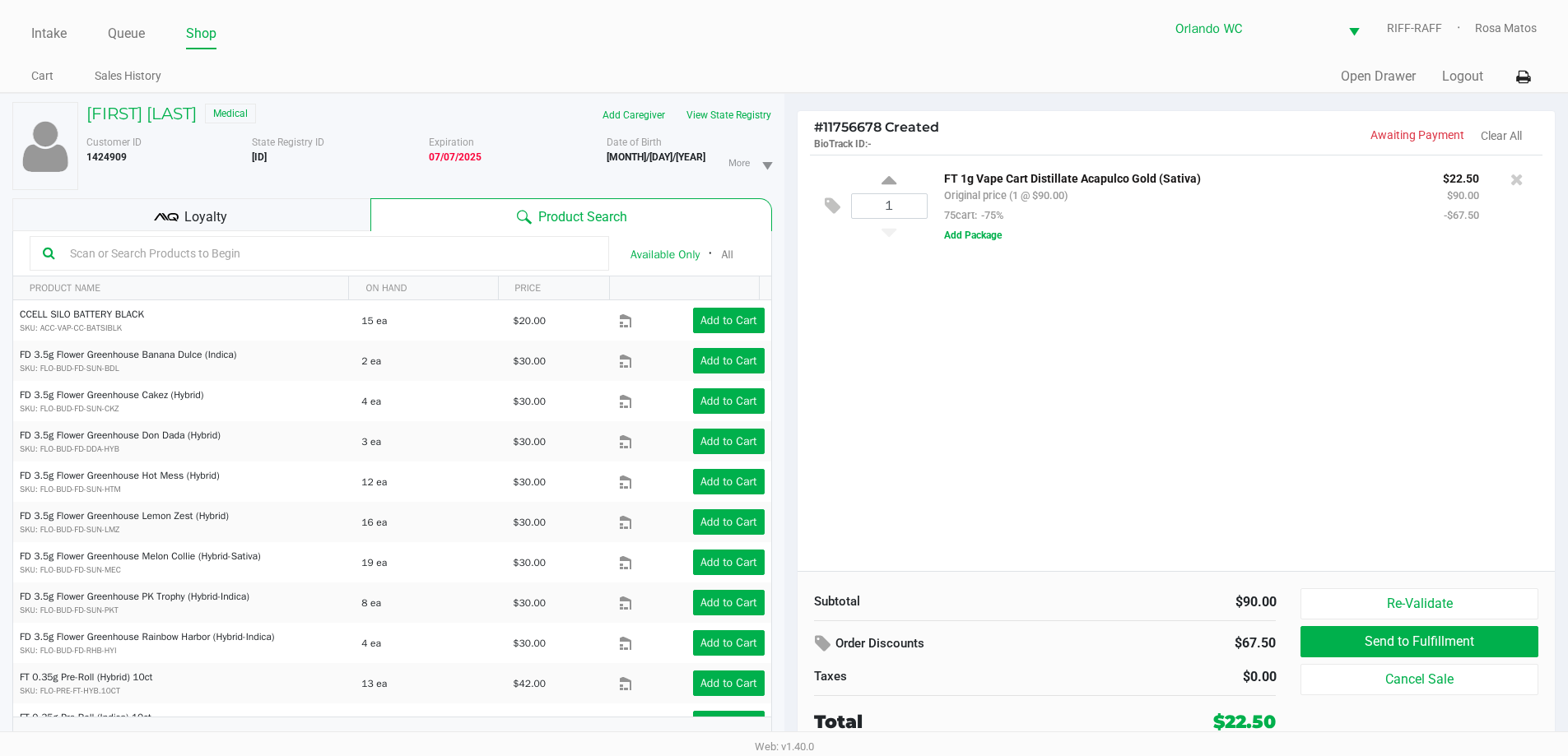 click 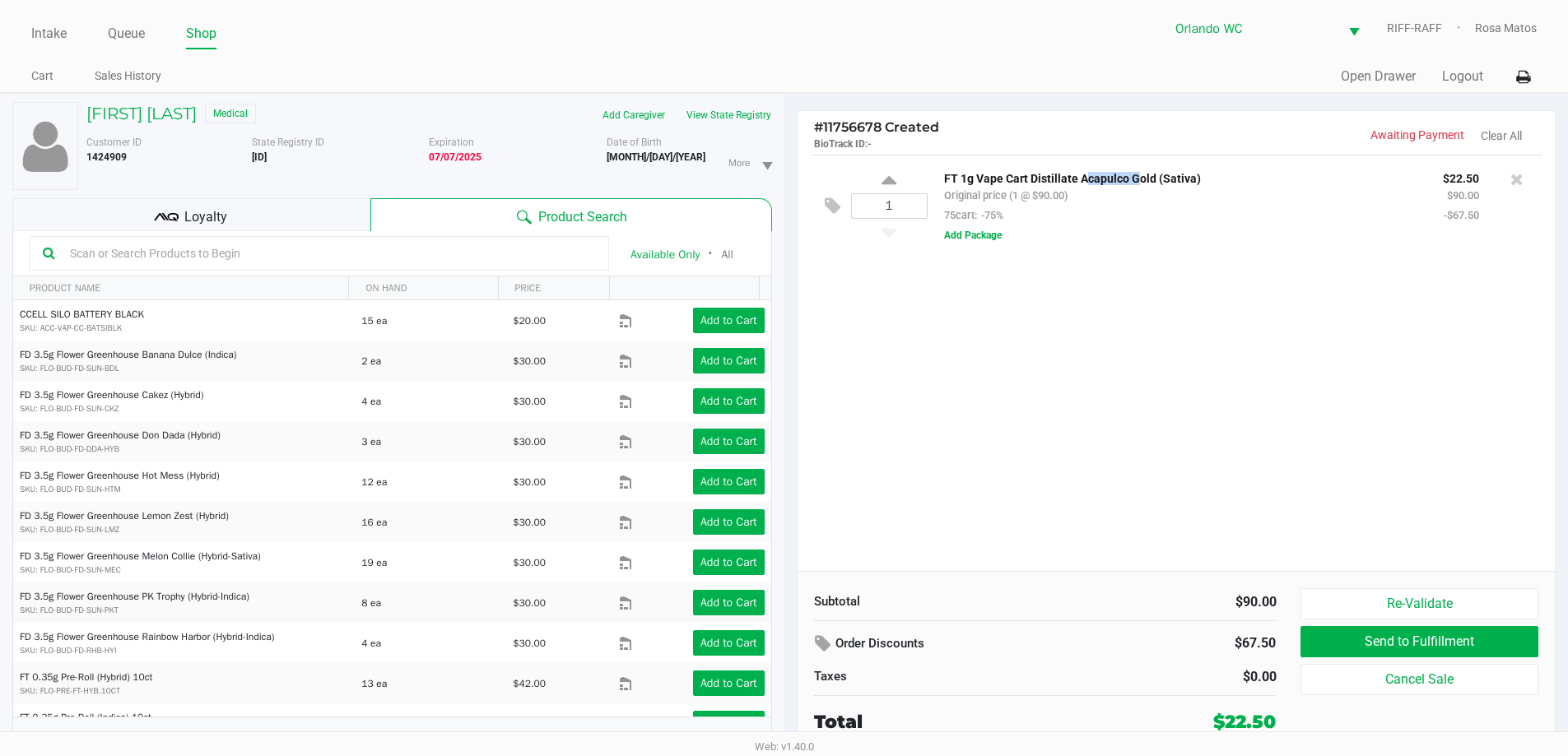 click on "FT 1g Vape Cart Distillate Acapulco Gold (Sativa)" 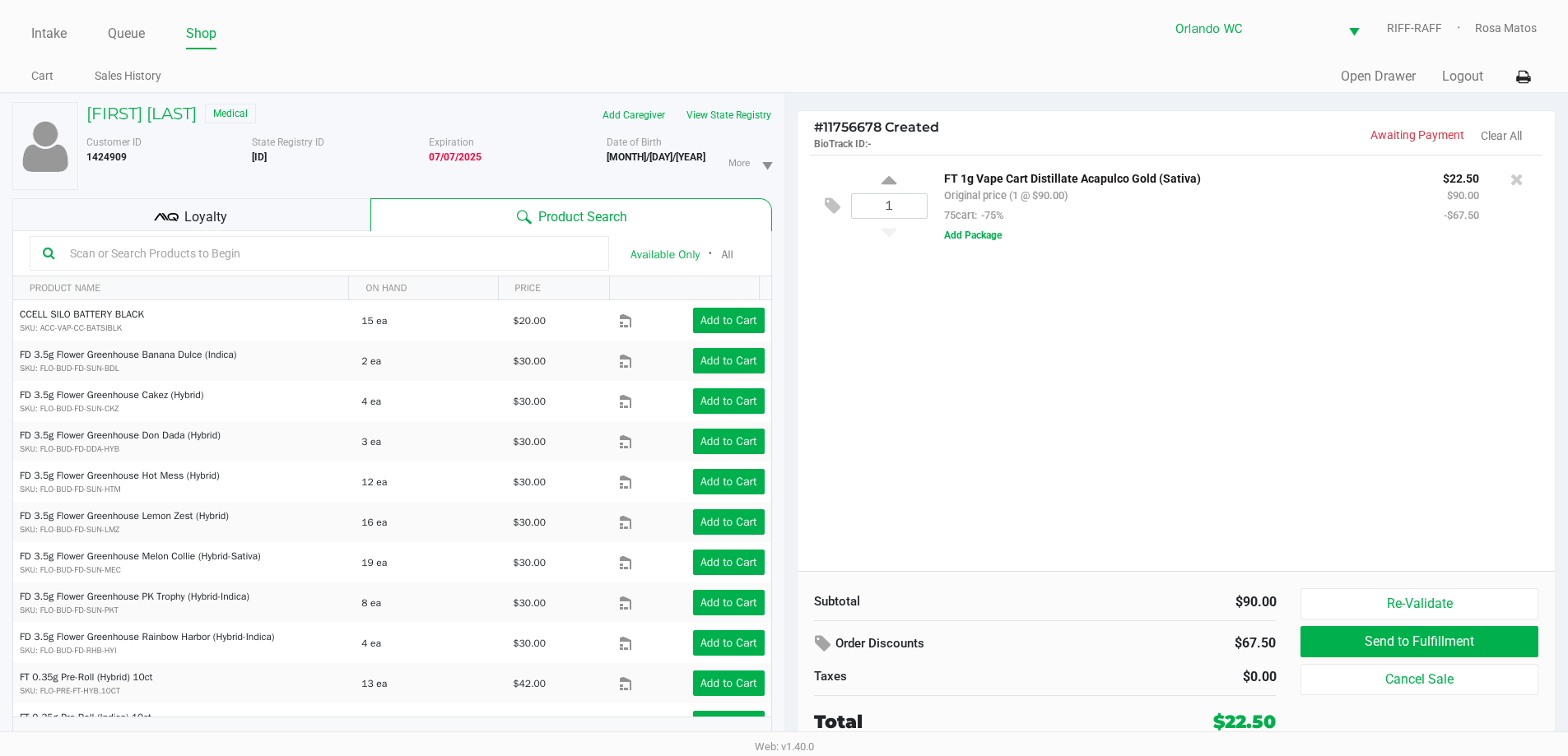 click on "1  FT 1g Vape Cart Distillate Acapulco Gold (Sativa)   Original price (1 @ $90.00)  75cart:  -75% $22.50 $90.00 -$67.50  Add Package" 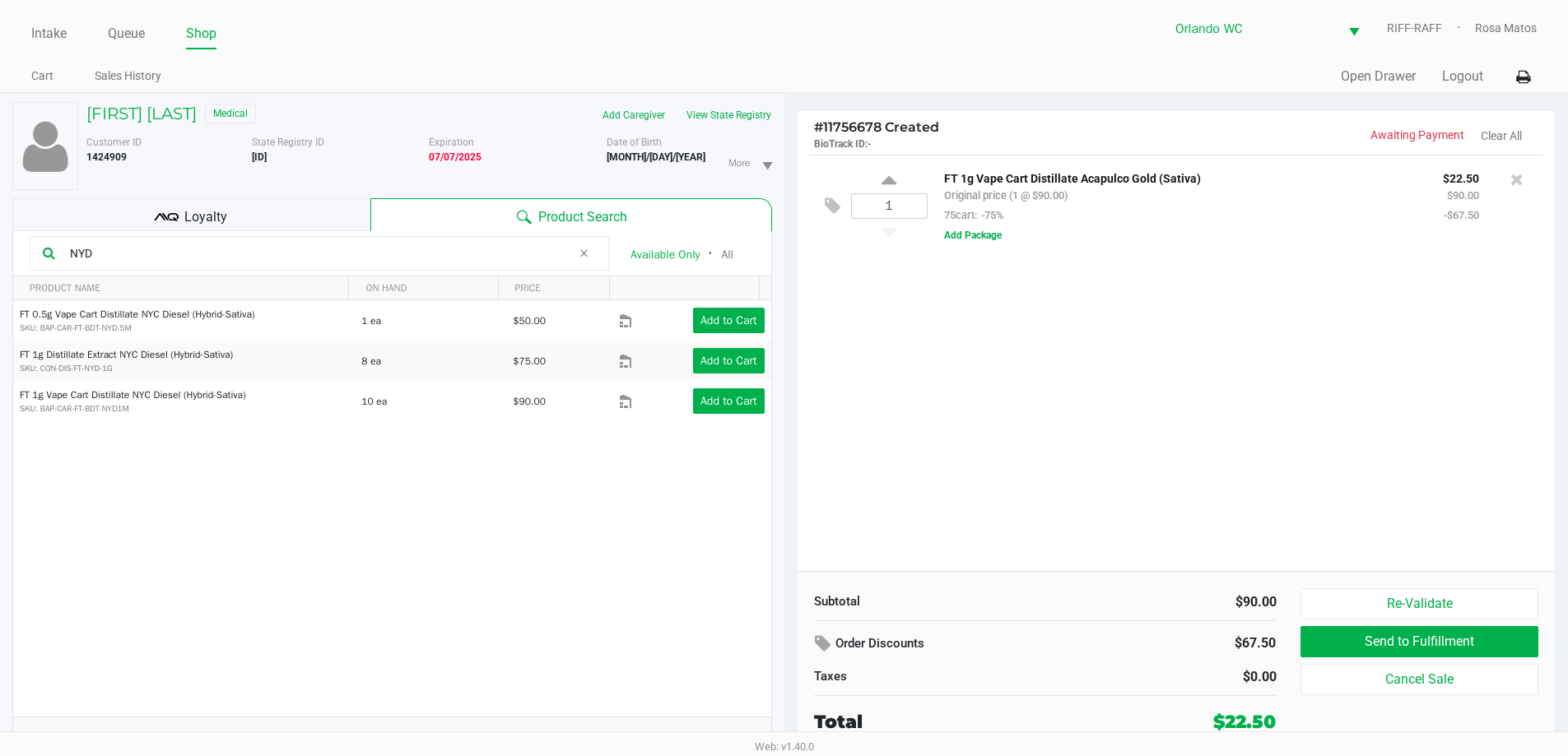 type on "NYD" 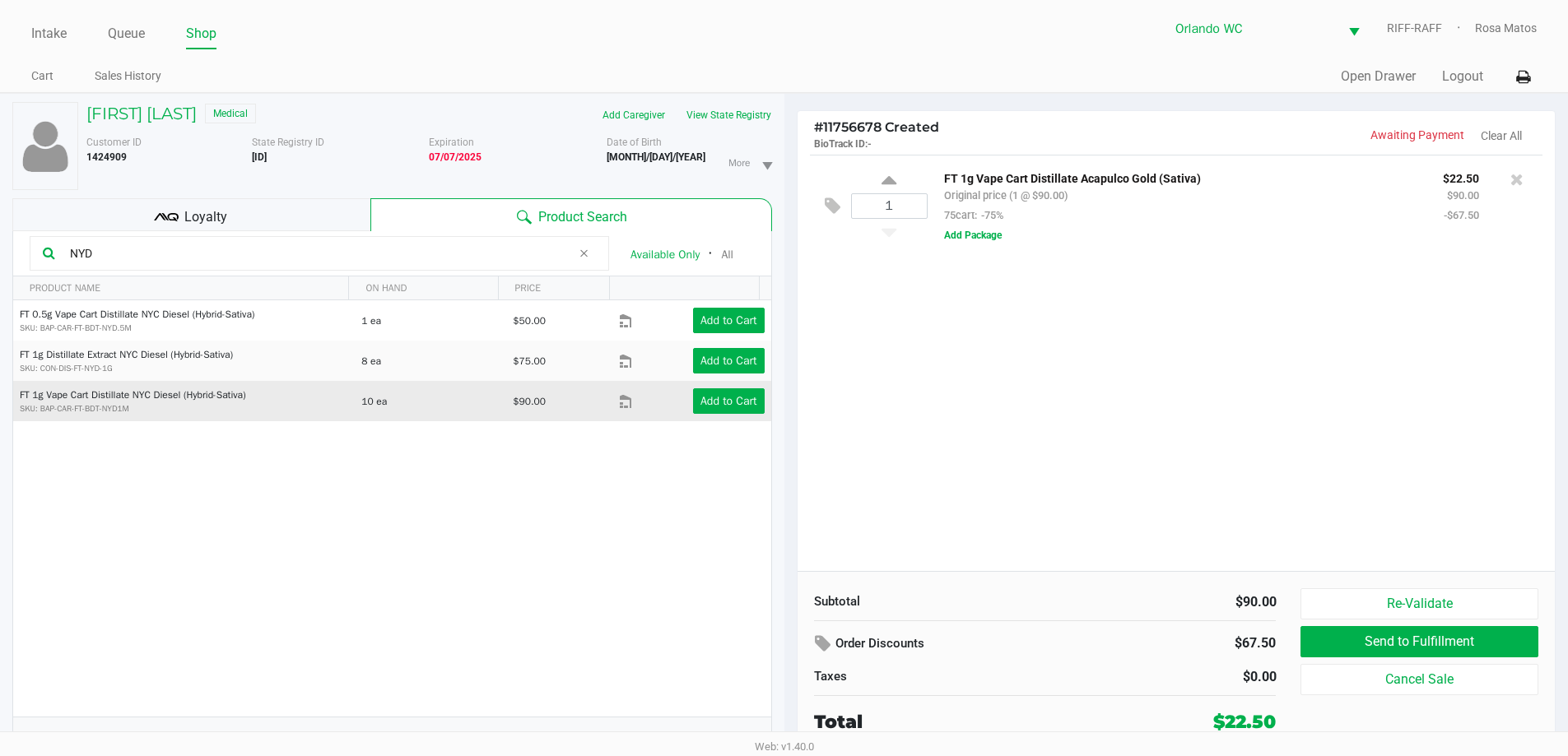 click on "SKU: BAP-CAR-FT-BDT-NYD1M" 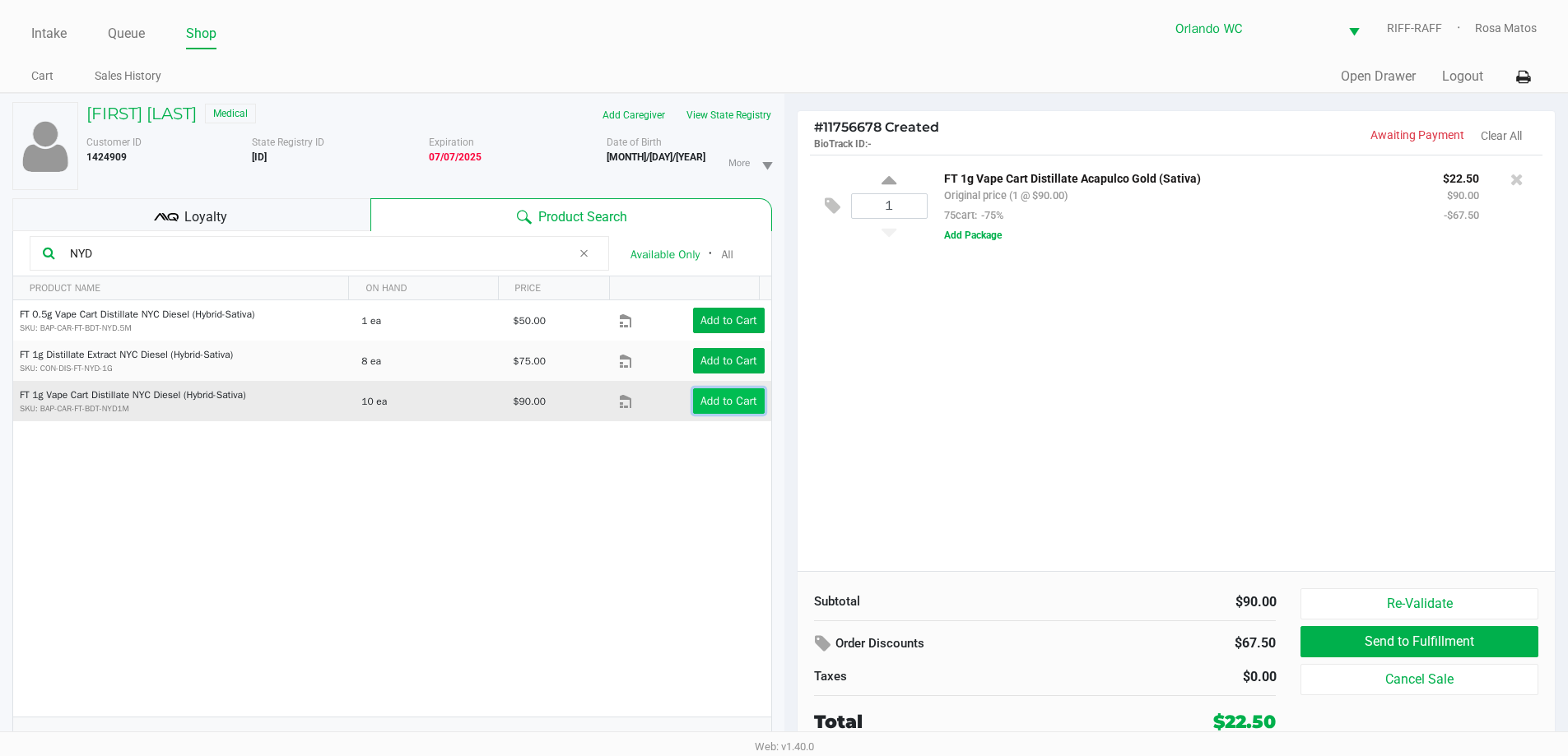 click on "Add to Cart" 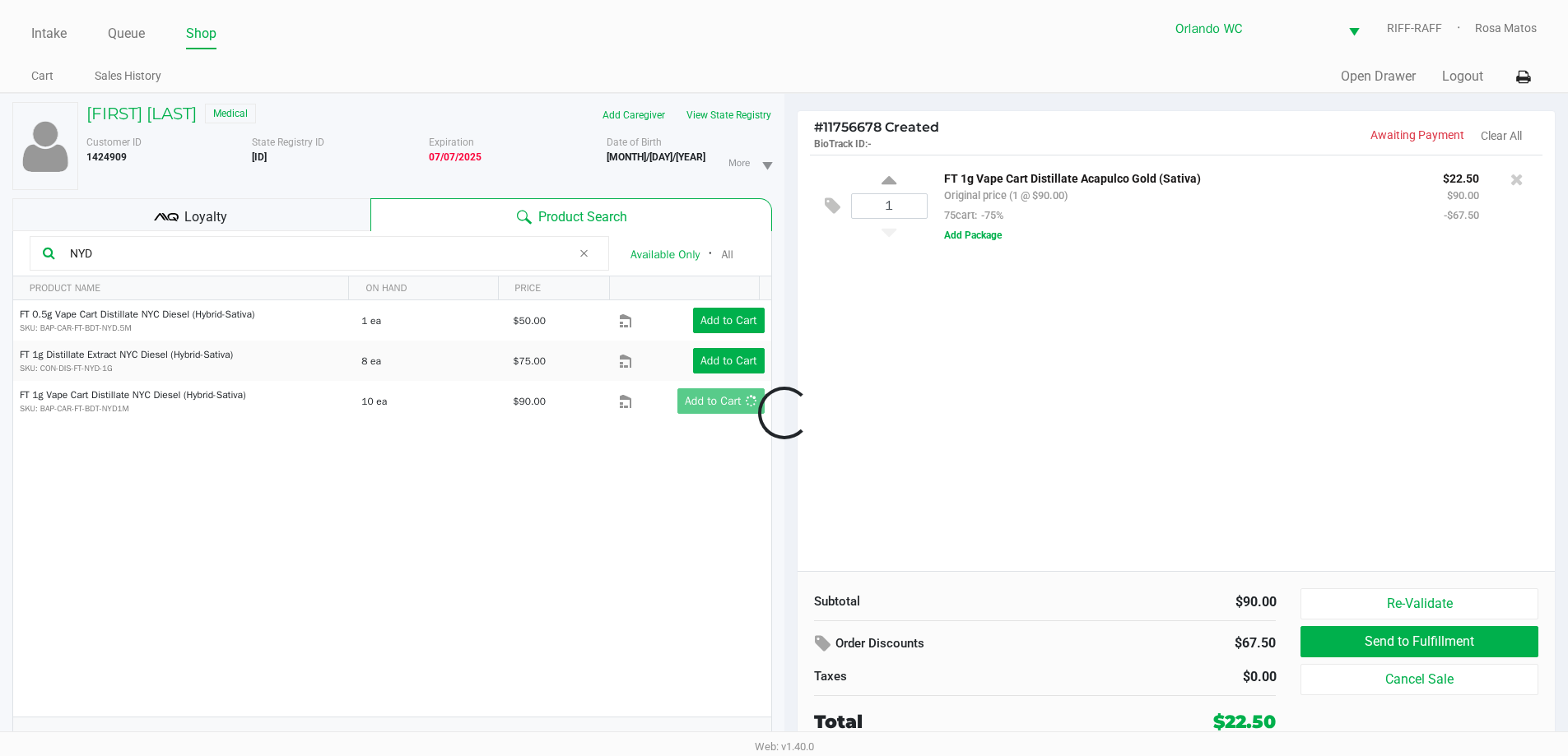 click 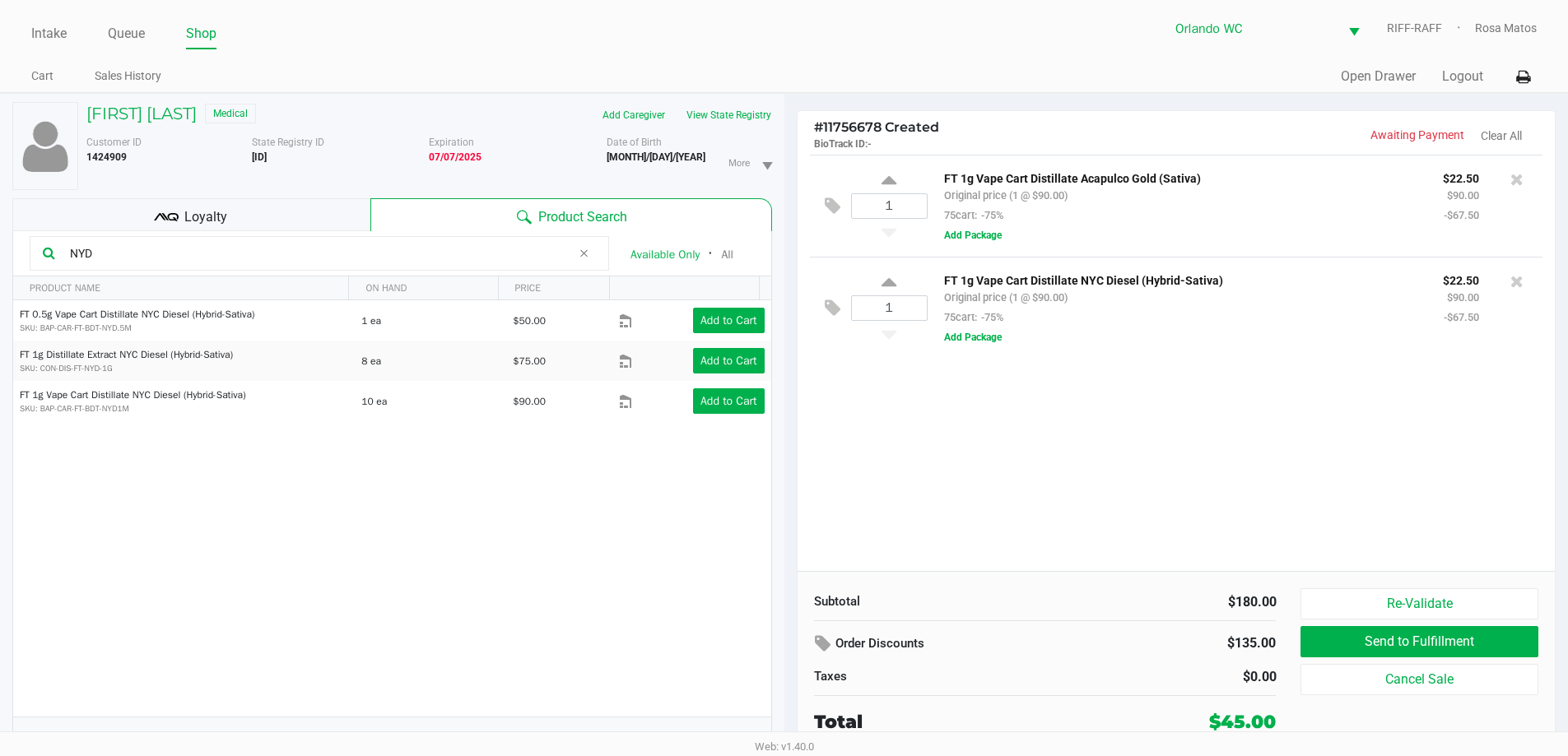 click 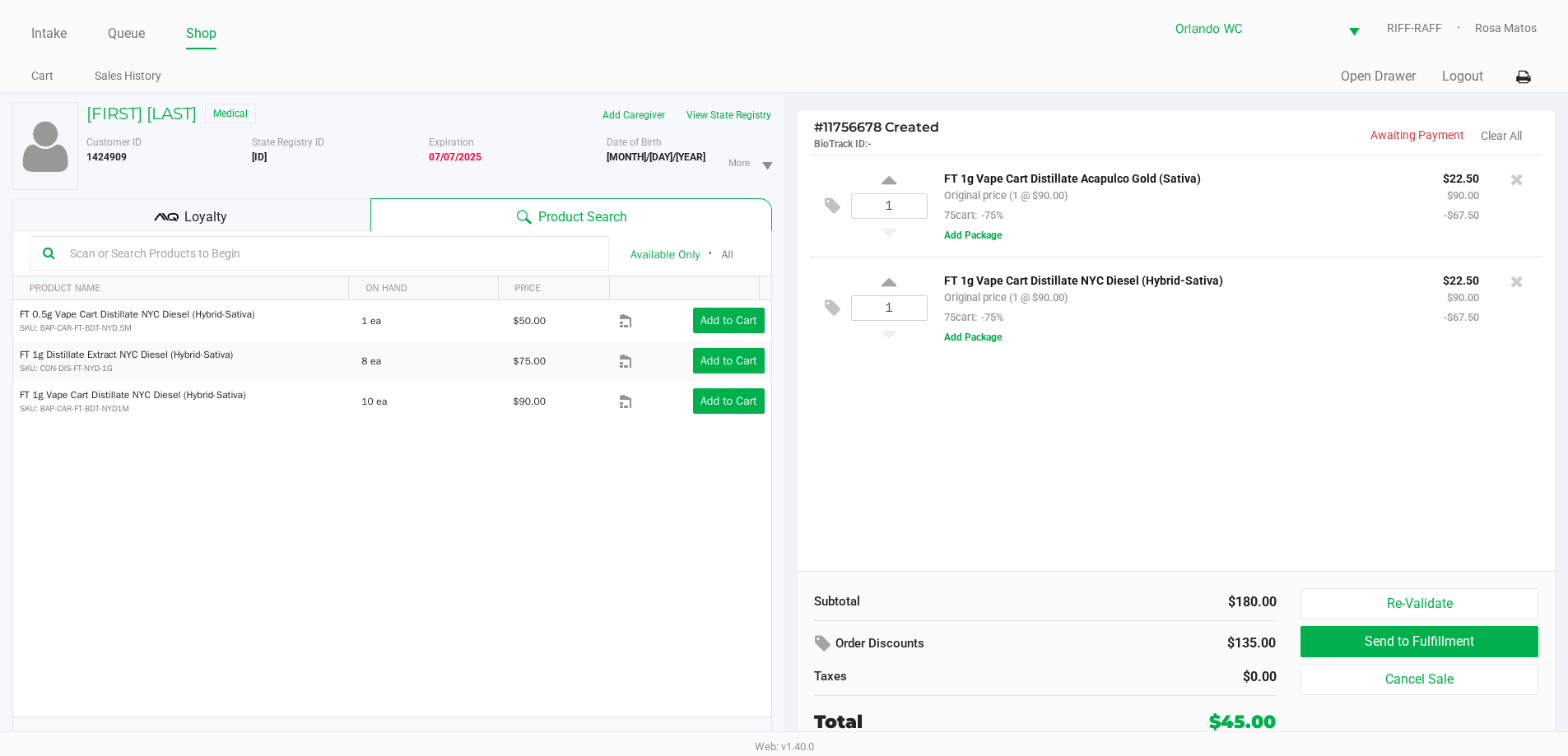 click on "1  FT 1g Vape Cart Distillate Acapulco Gold (Sativa)   Original price (1 @ $90.00)  75cart:  -75% $22.50 $90.00 -$67.50  Add Package  1  FT 1g Vape Cart Distillate NYC Diesel (Hybrid-Sativa)   Original price (1 @ $90.00)  75cart:  -75% $22.50 $90.00 -$67.50  Add Package" 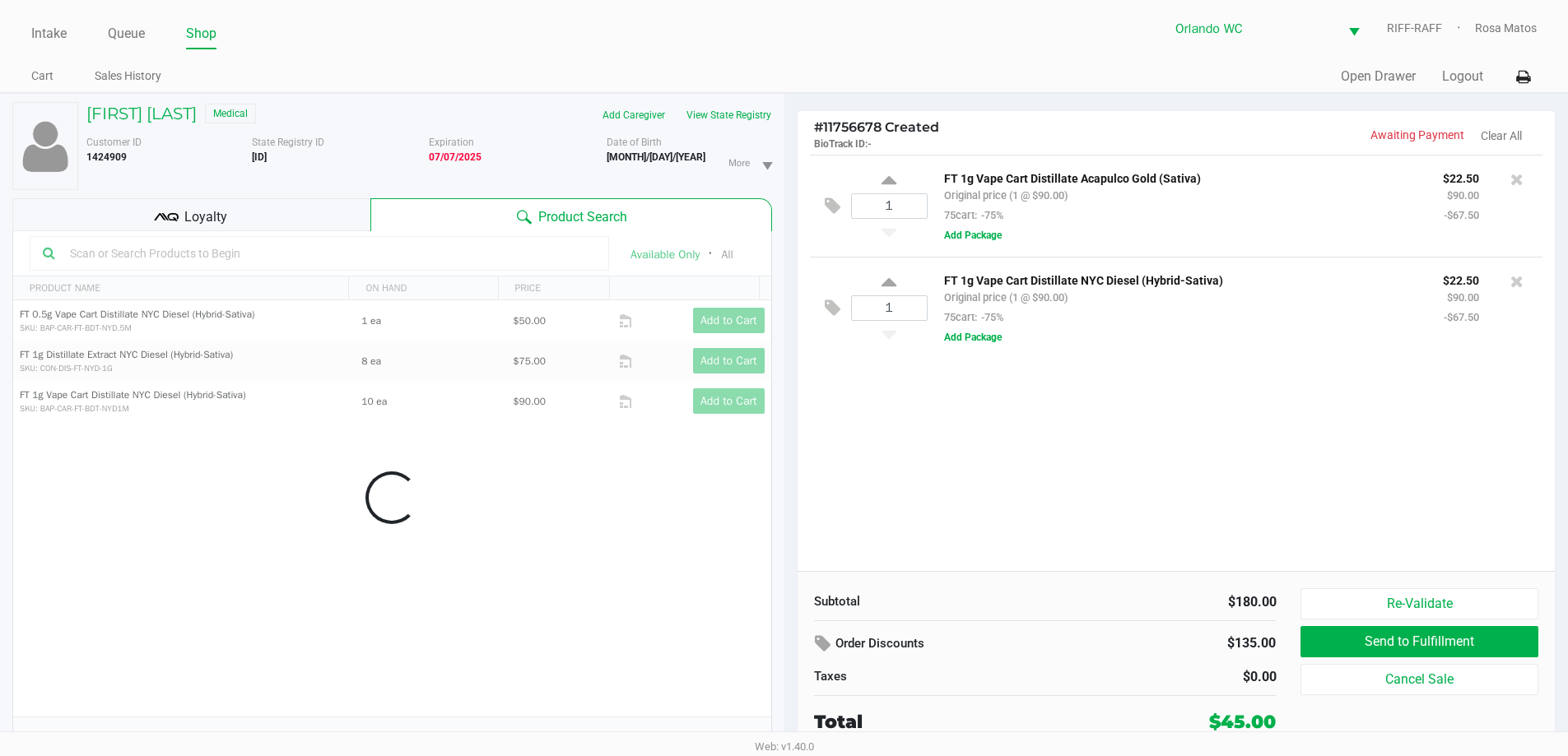 drag, startPoint x: 969, startPoint y: 534, endPoint x: 975, endPoint y: 550, distance: 17.088007 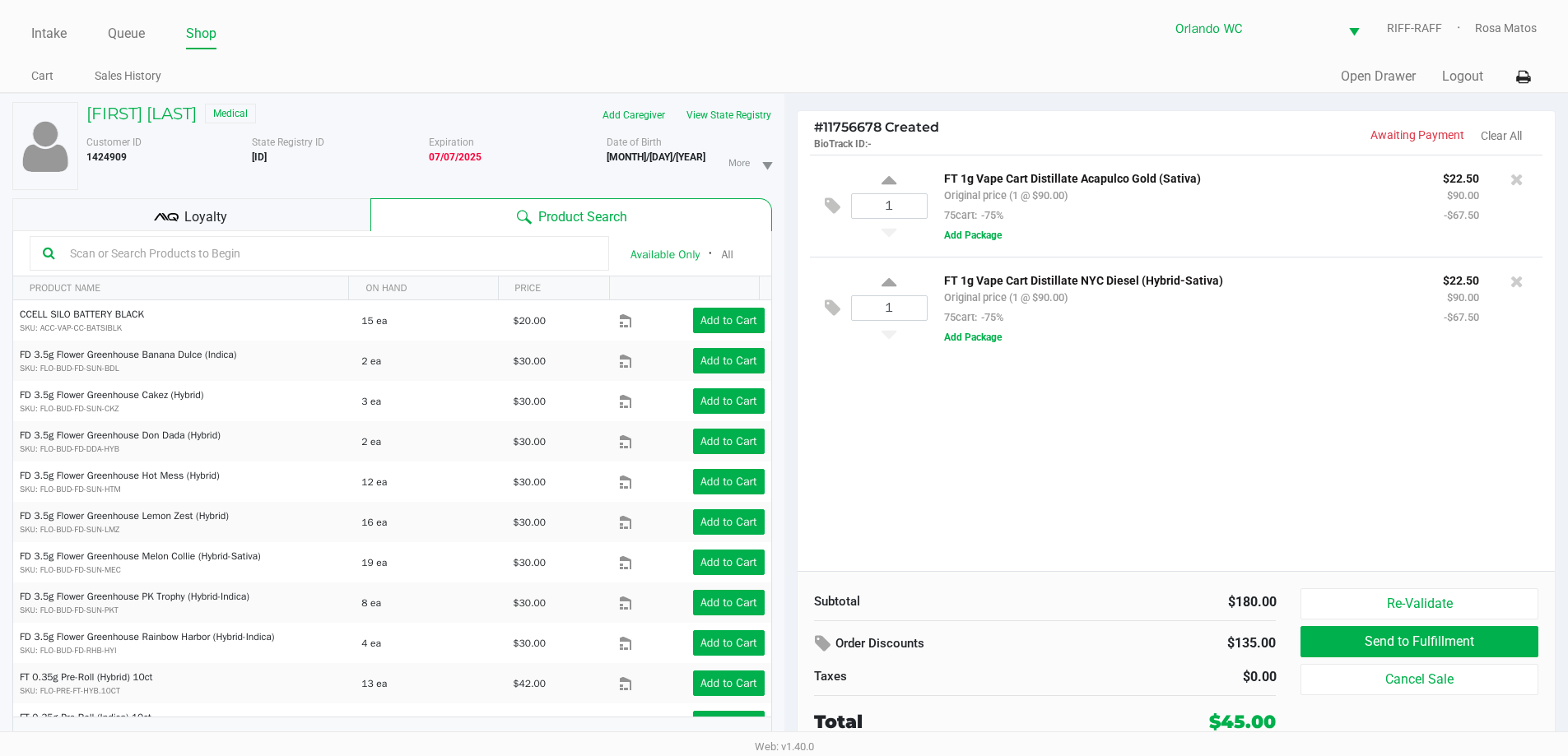 click on "Subtotal" 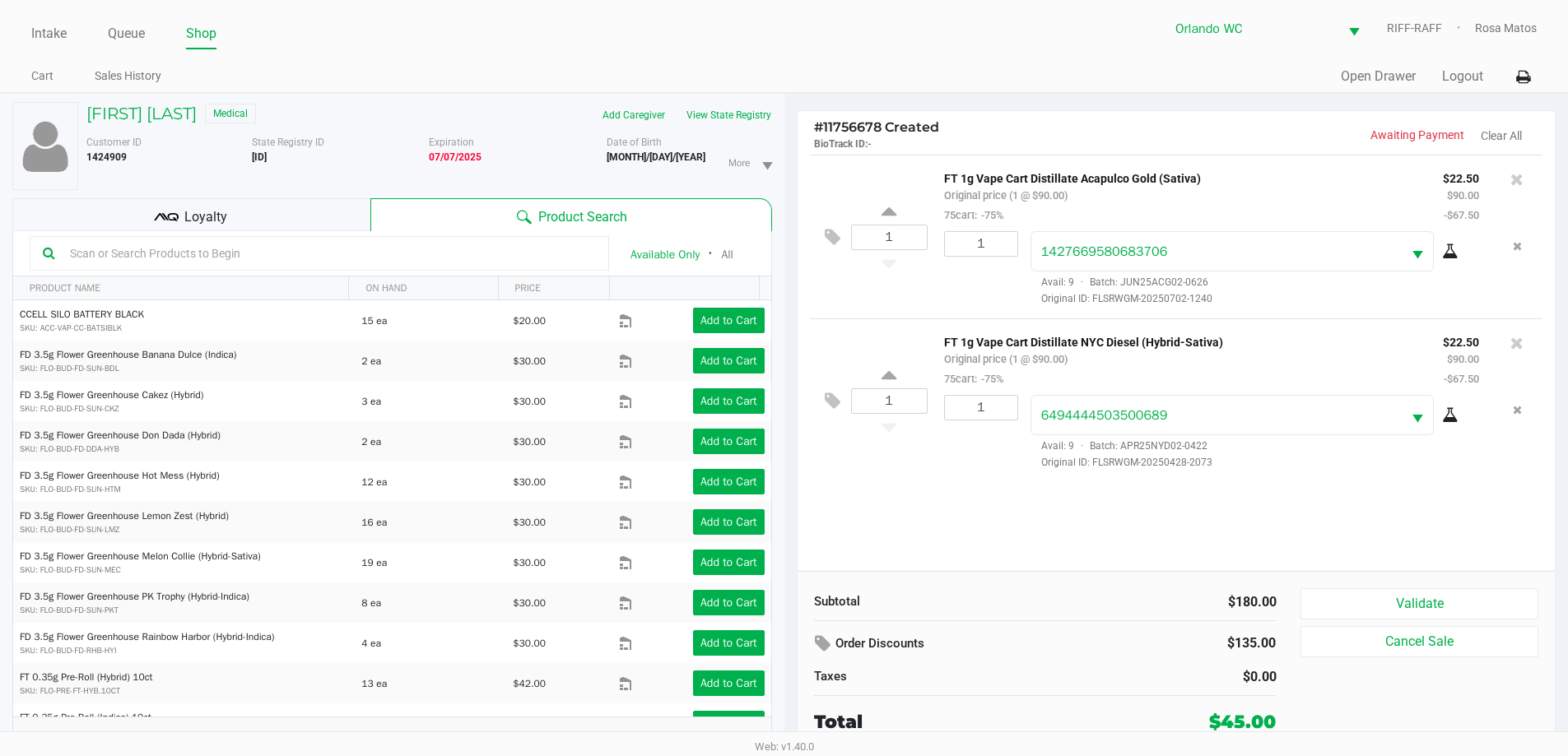 click on "$180.00" 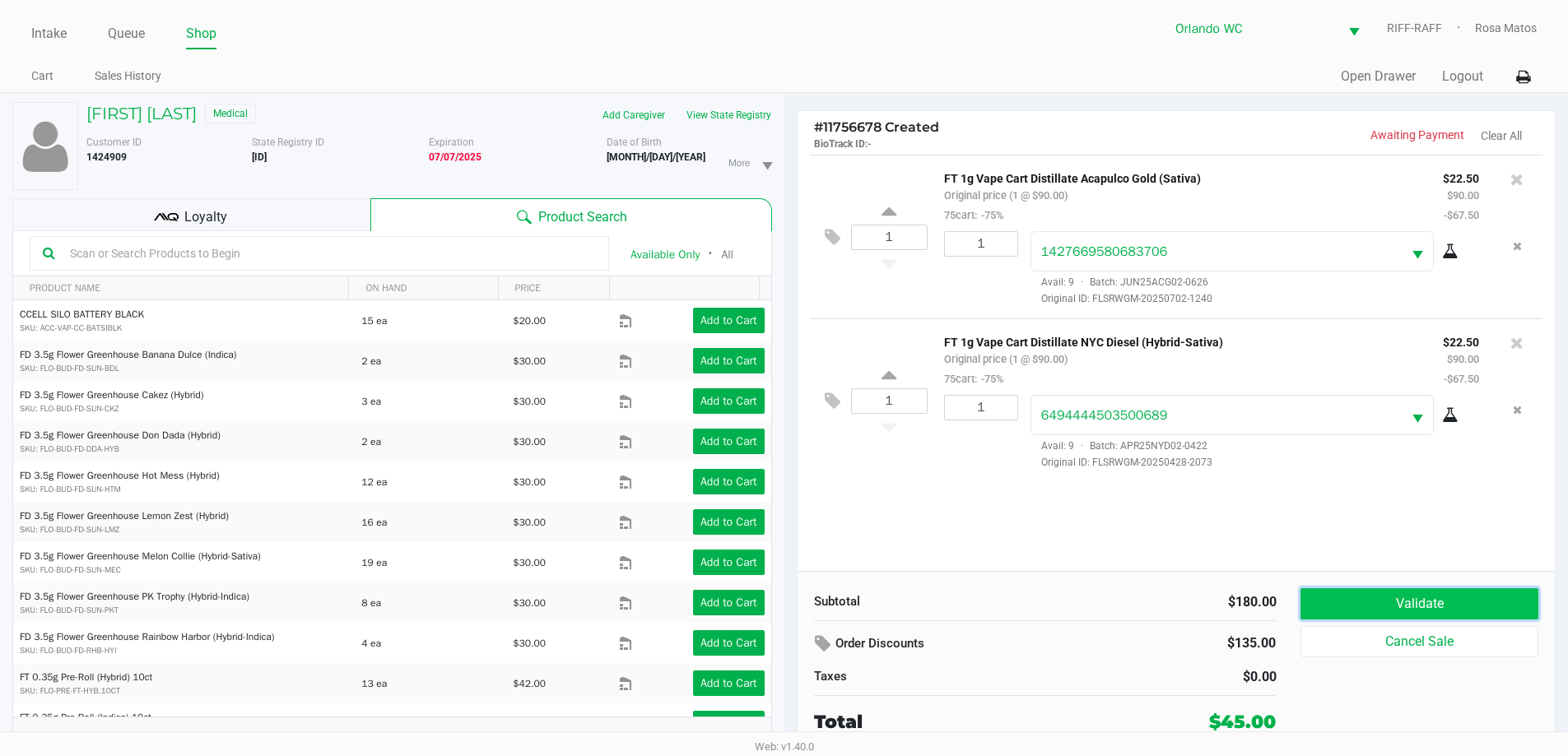 click on "Validate" 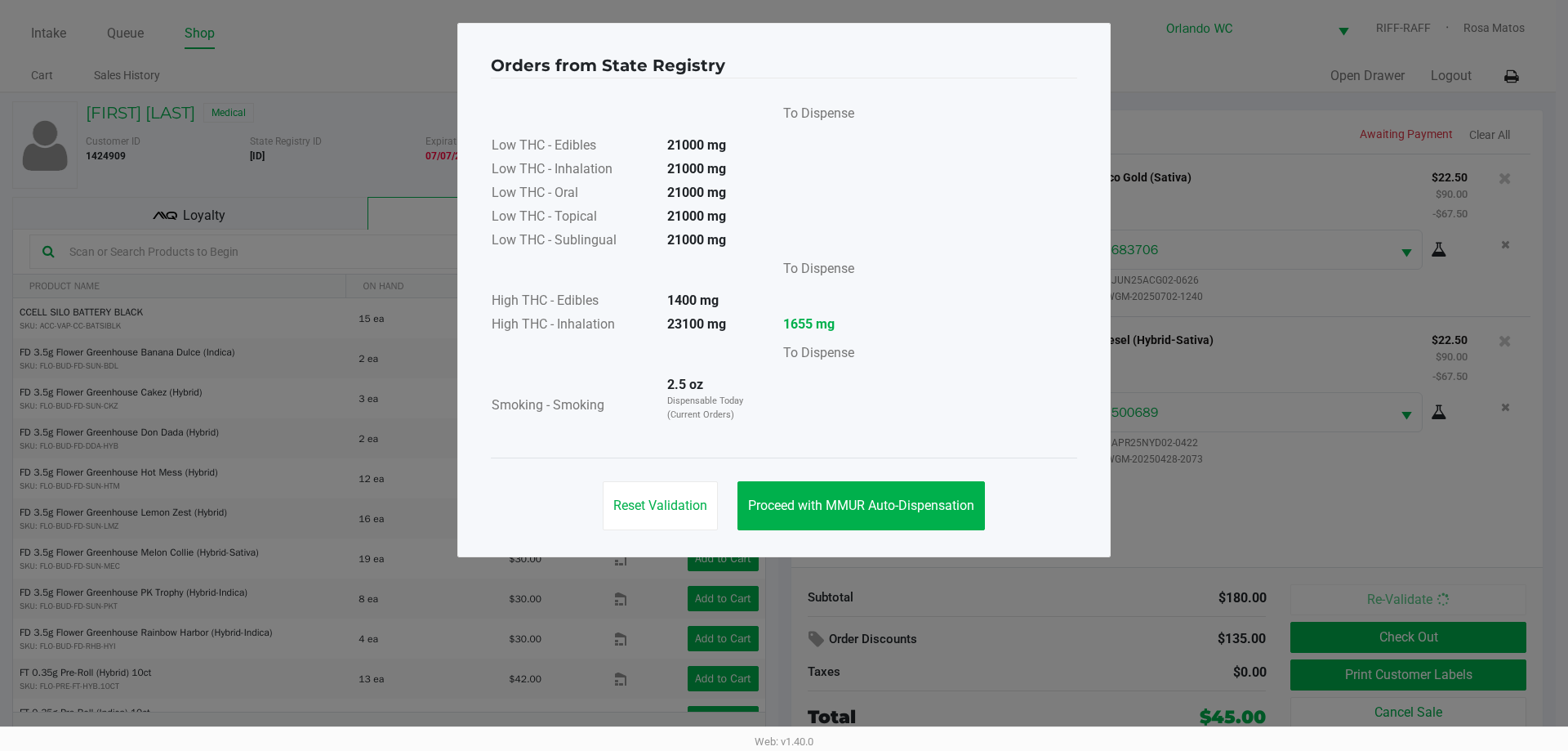 click on "Proceed with MMUR Auto-Dispensation" 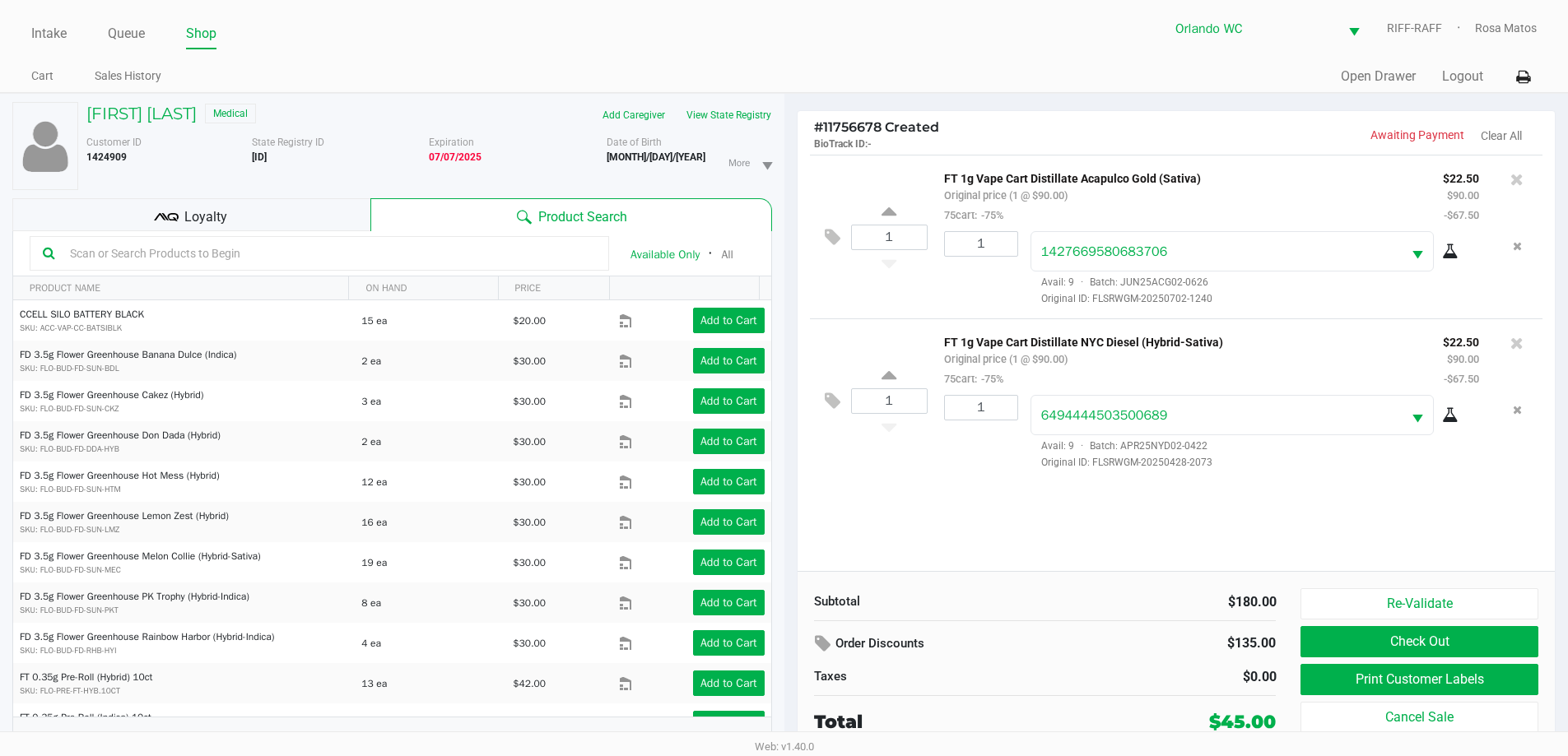 click on "Orders from State Registry       To Dispense   Low THC - Edibles  21000 mg  Low THC - Inhalation  21000 mg  Low THC - Oral  21000 mg  Low THC - Topical  21000 mg  Low THC - Sublingual  21000 mg      To Dispense   High THC - Edibles  1400 mg  High THC - Inhalation  23100 mg  1655 mg       To Dispense   Smoking - Smoking  2.5 oz  Dispensable Today (Current Orders)   Reset Validation   Proceed with MMUR Auto-Dispensation" 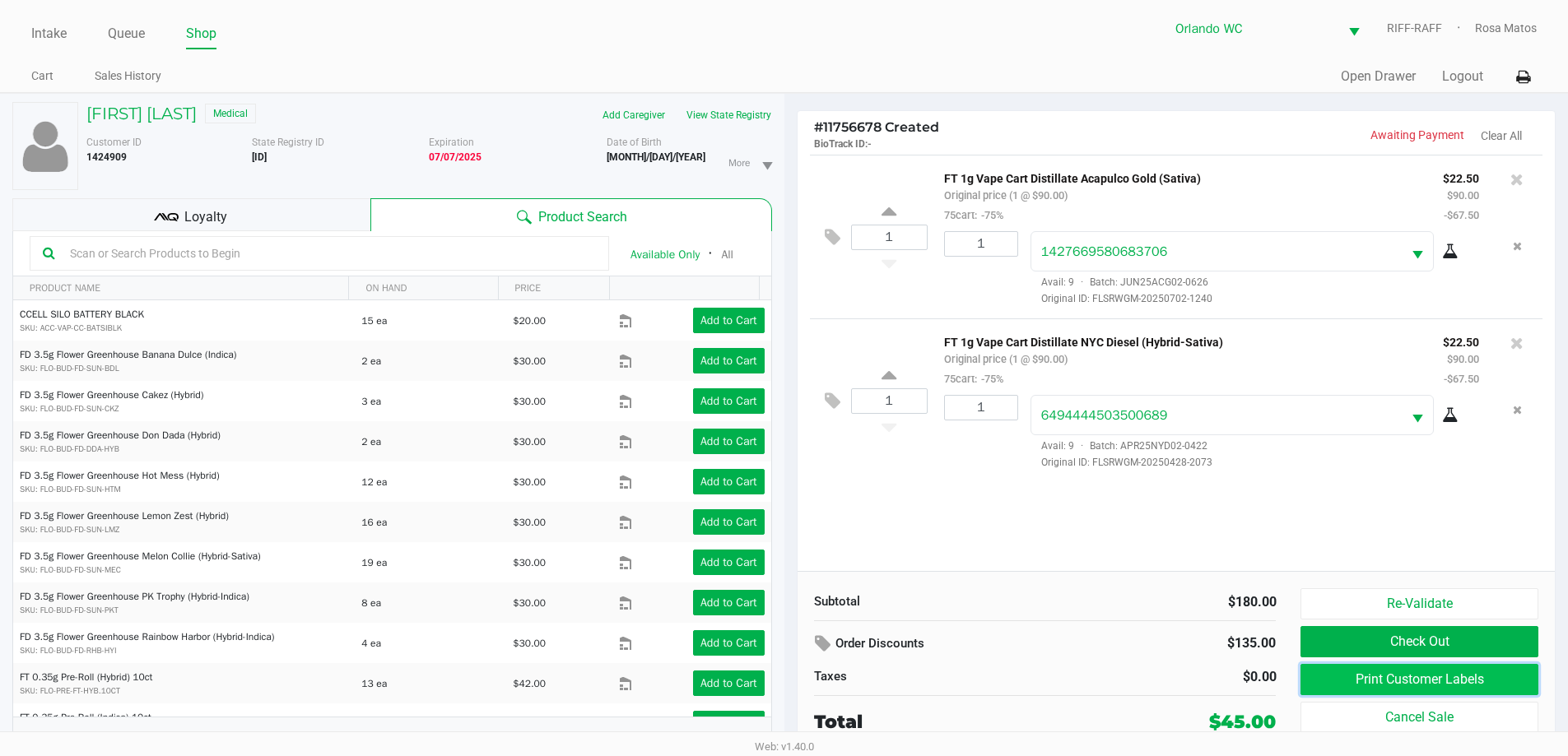 click on "Print Customer Labels" 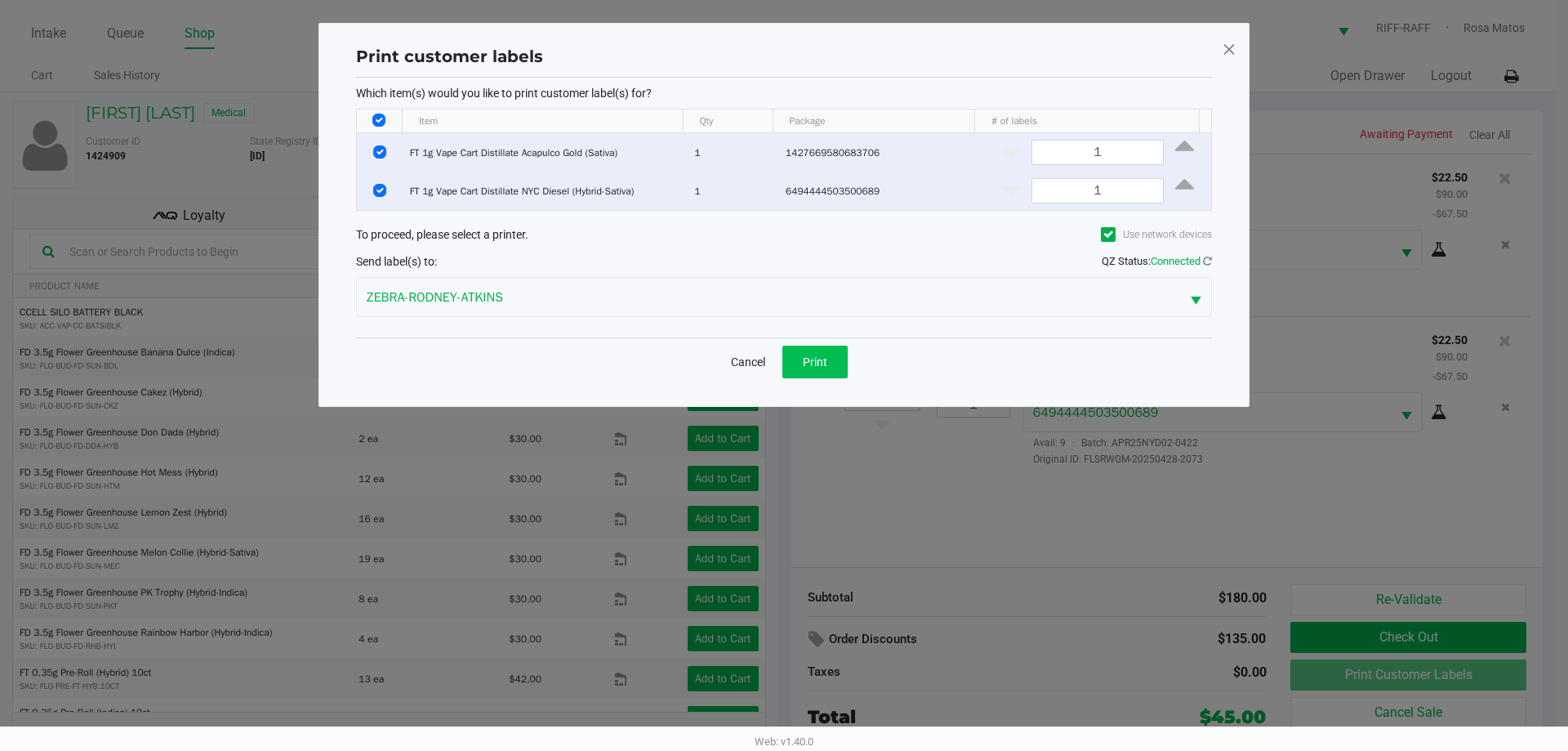 click on "Print" 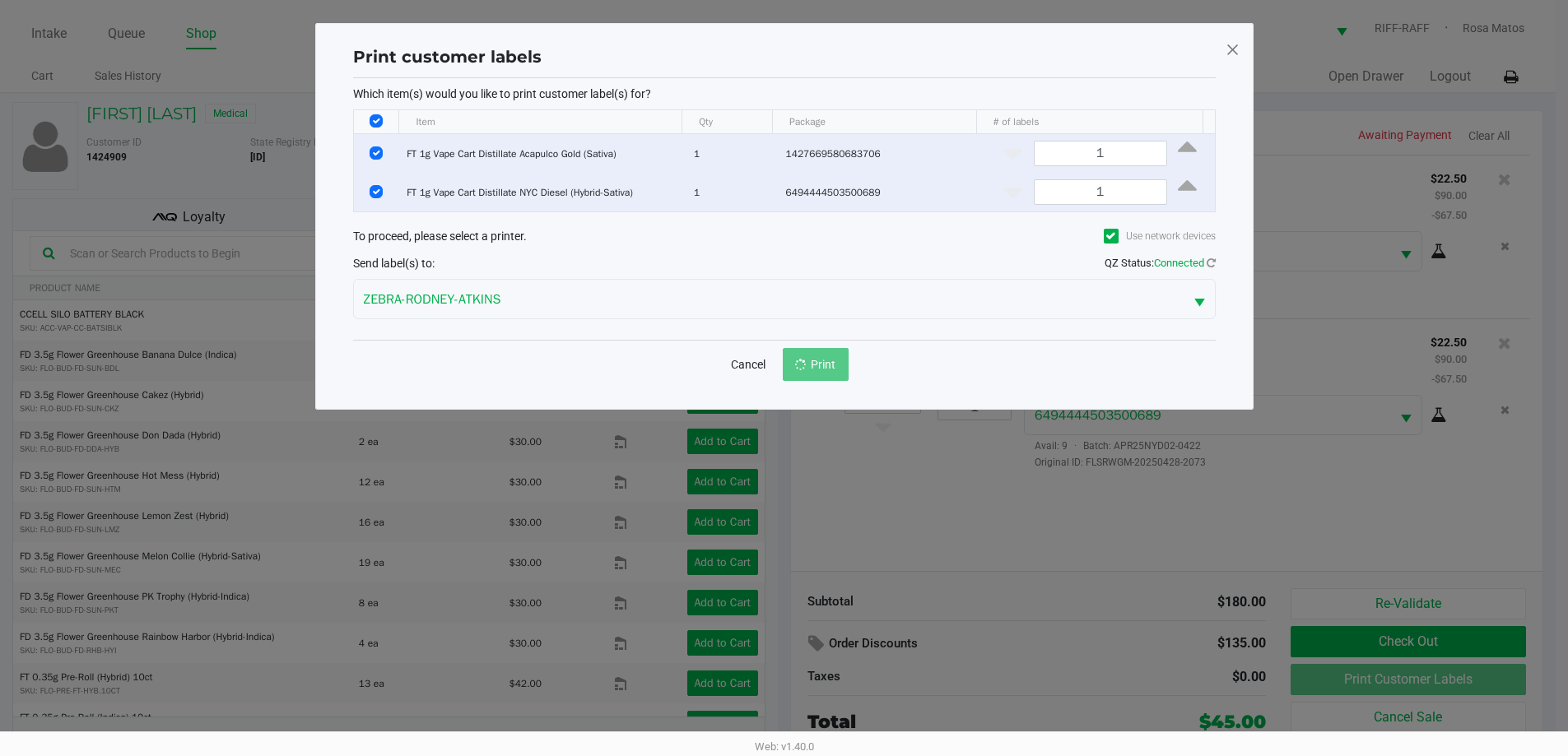 click on "Print customer labels  Which item(s) would you like to print customer label(s) for?  Item Qty Package # of labels  FT 1g Vape Cart Distillate Acapulco Gold (Sativa)   1   1427669580683706  1  FT 1g Vape Cart Distillate NYC Diesel (Hybrid-Sativa)   1   6494444503500689  1 To proceed, please select a printer.  Use network devices  Send label(s) to:  QZ Status:   Connected  ZEBRA-RODNEY-ATKINS  Cancel   Print" 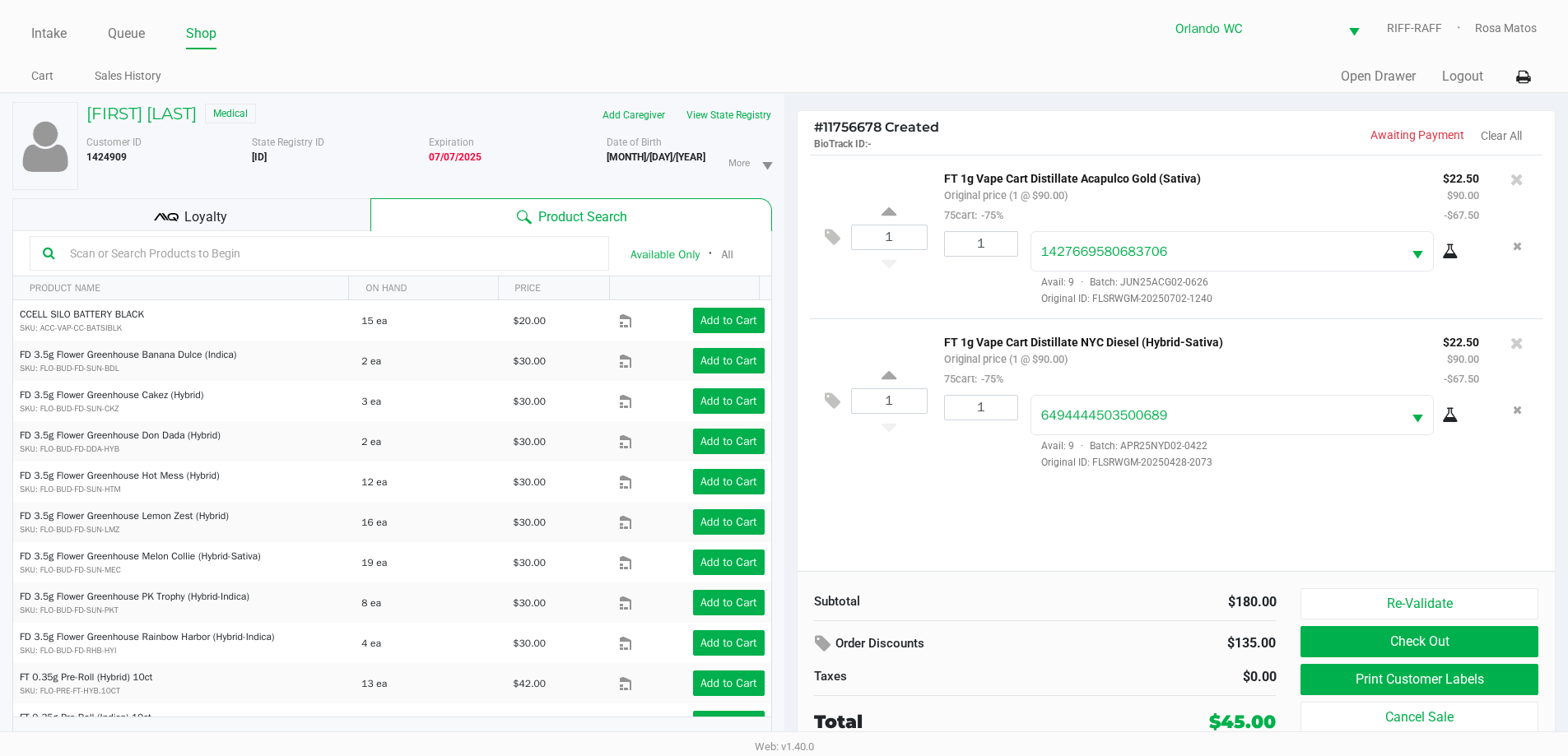click on "Order Discounts" 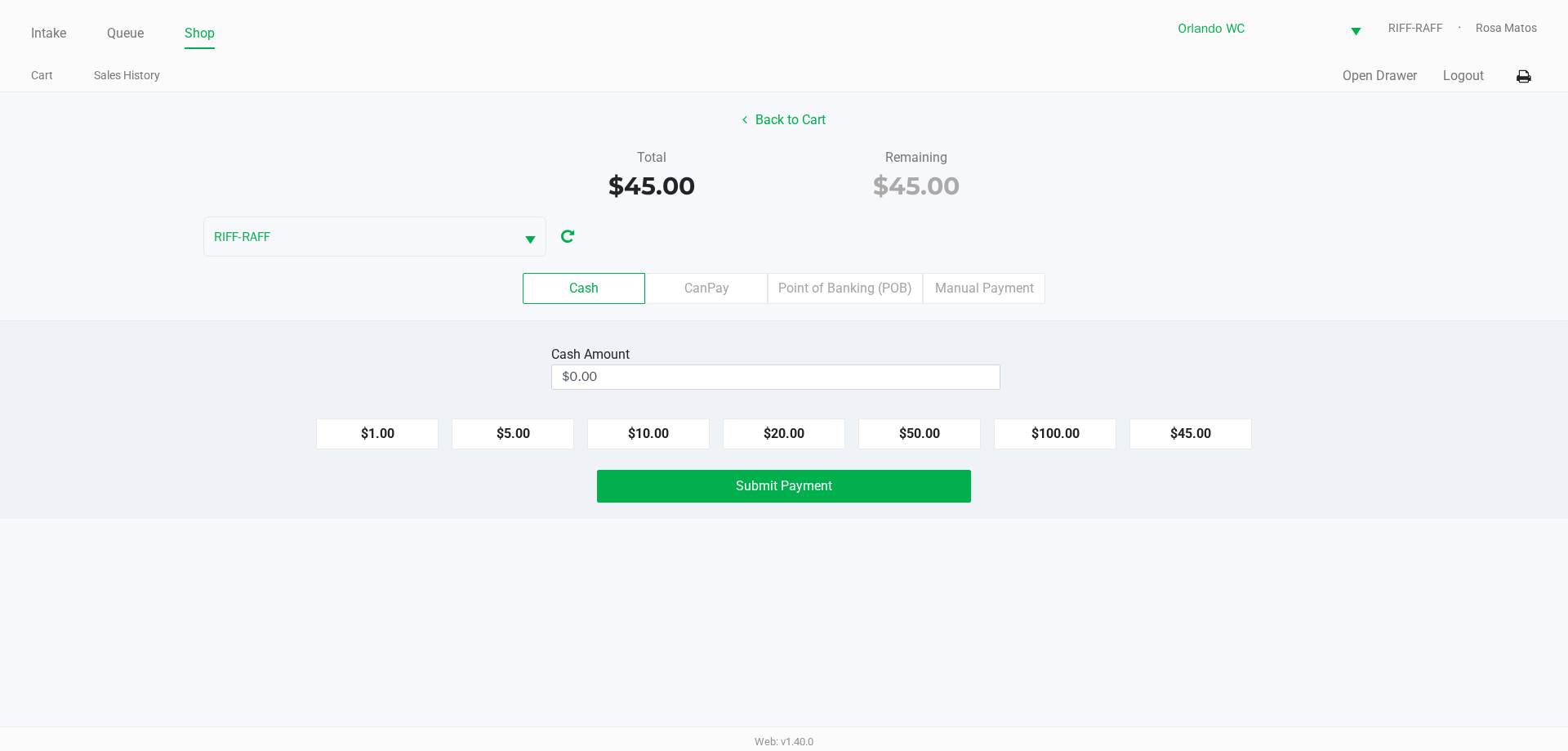 click on "Cash  Amount  $0.00  $1.00   $5.00   $10.00   $20.00   $50.00   $100.00   $45.00   Submit Payment" 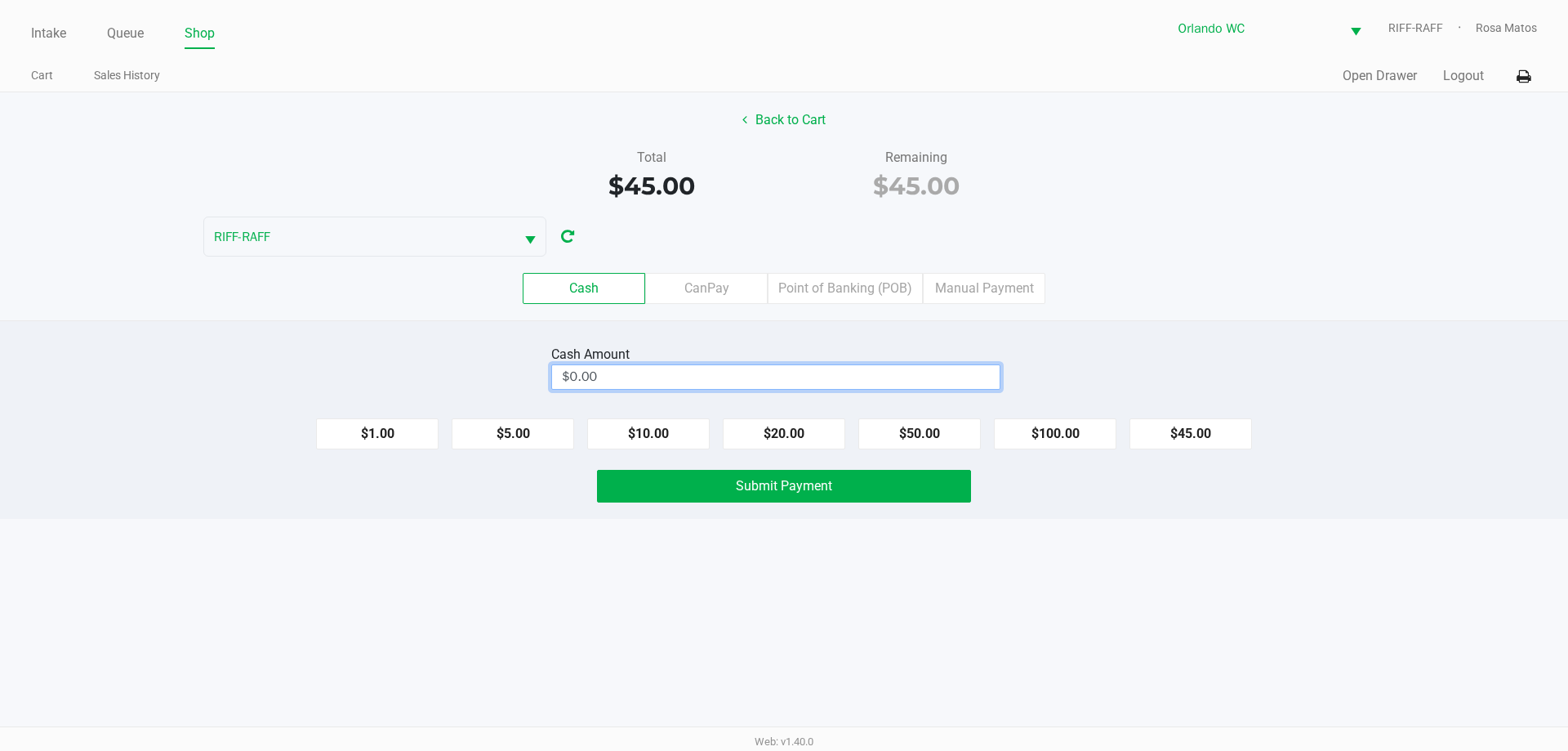 click on "$0.00" at bounding box center (776, 377) 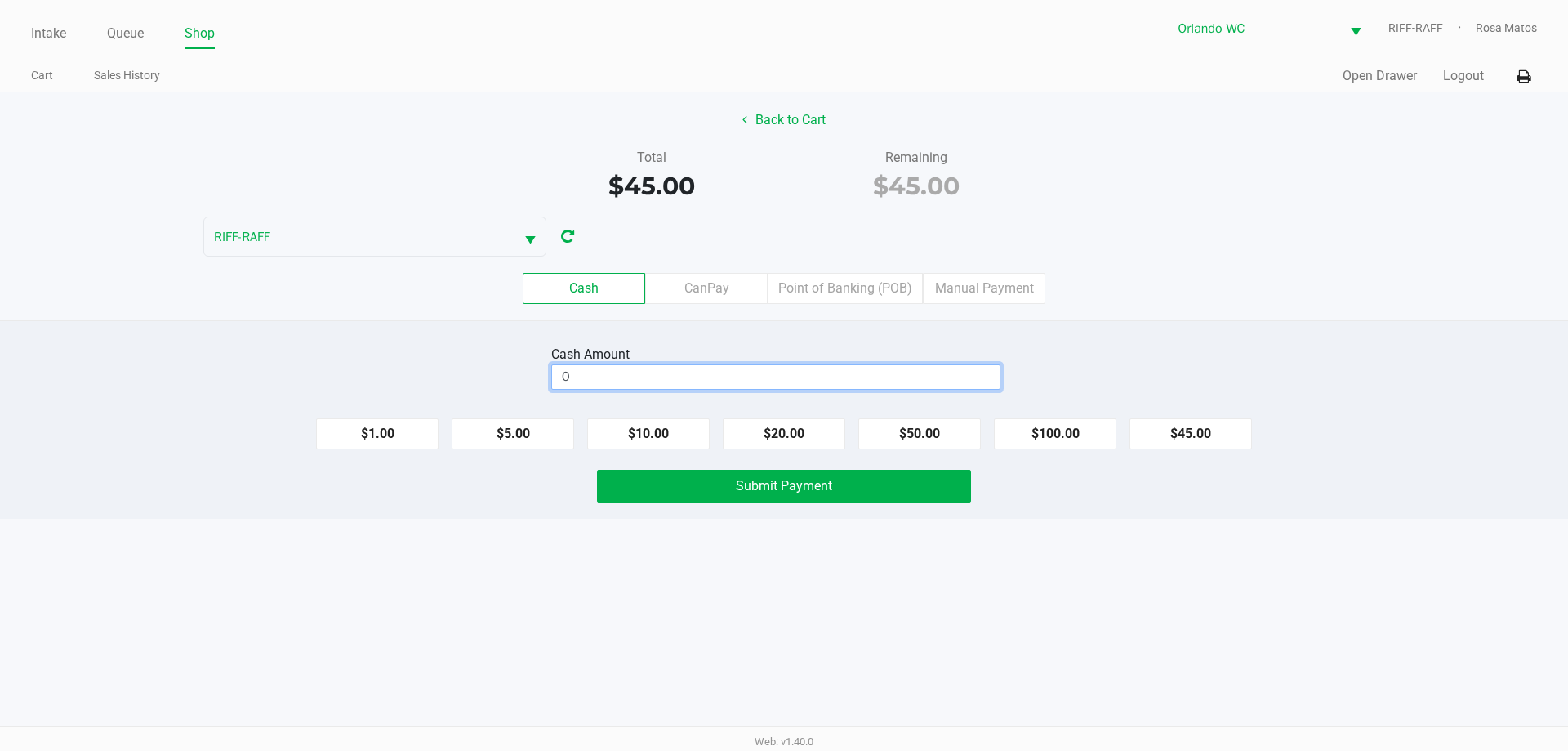 click on "Intake Queue Shop Orlando WC  RIFF-RAFF   Rosa Matos  Cart Sales History  Quick Sale   Open Drawer   Logout  Back to Cart   Total   $45.00   Remaining   $45.00  RIFF-RAFF  Cash   CanPay   Point of Banking (POB)   Manual Payment   Cash  Amount  0  $1.00   $5.00   $10.00   $20.00   $50.00   $100.00   $45.00   Submit Payment   Web: v1.40.0" at bounding box center [784, 375] 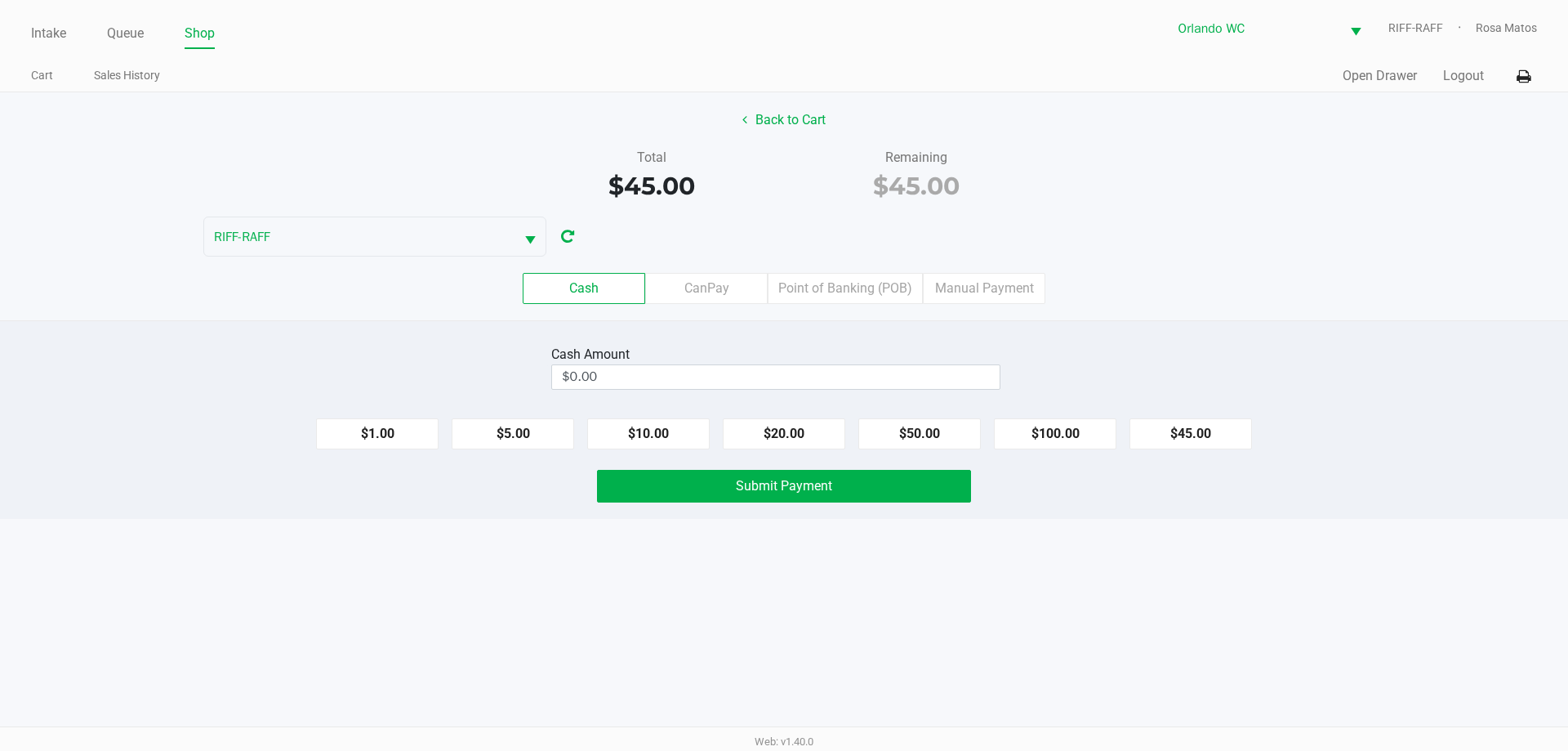 click on "Point of Banking (POB)" 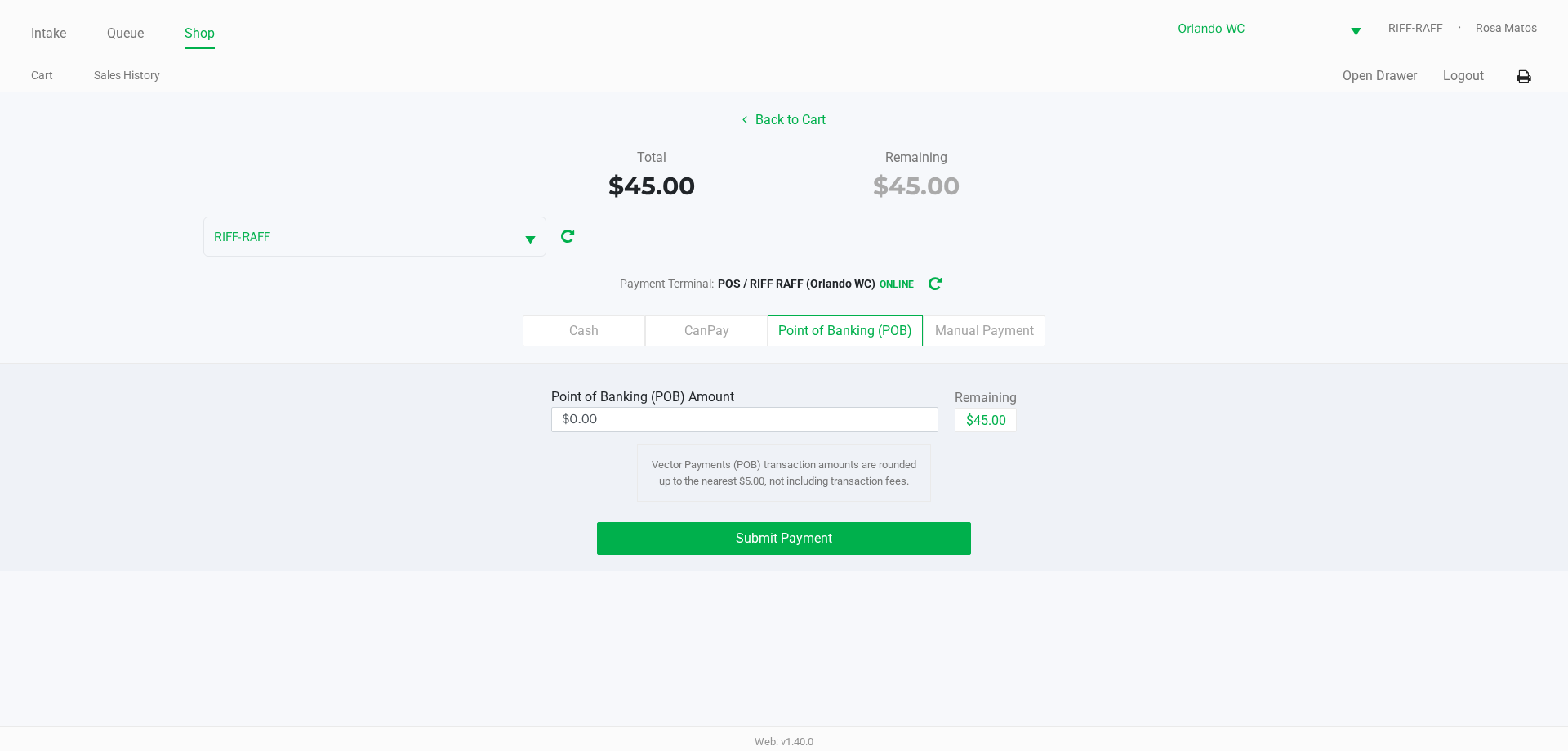 click on "$45.00" 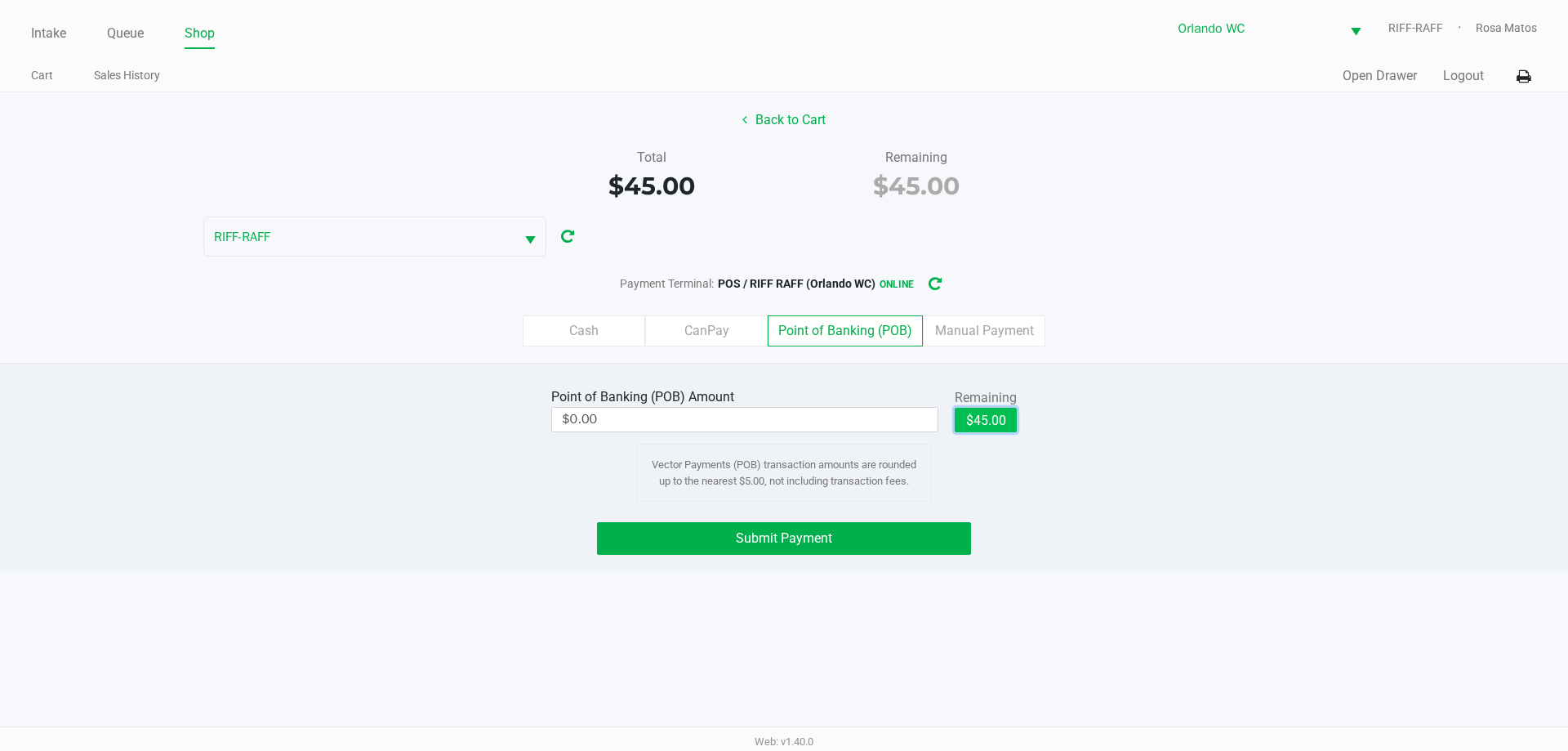 type on "$45.00" 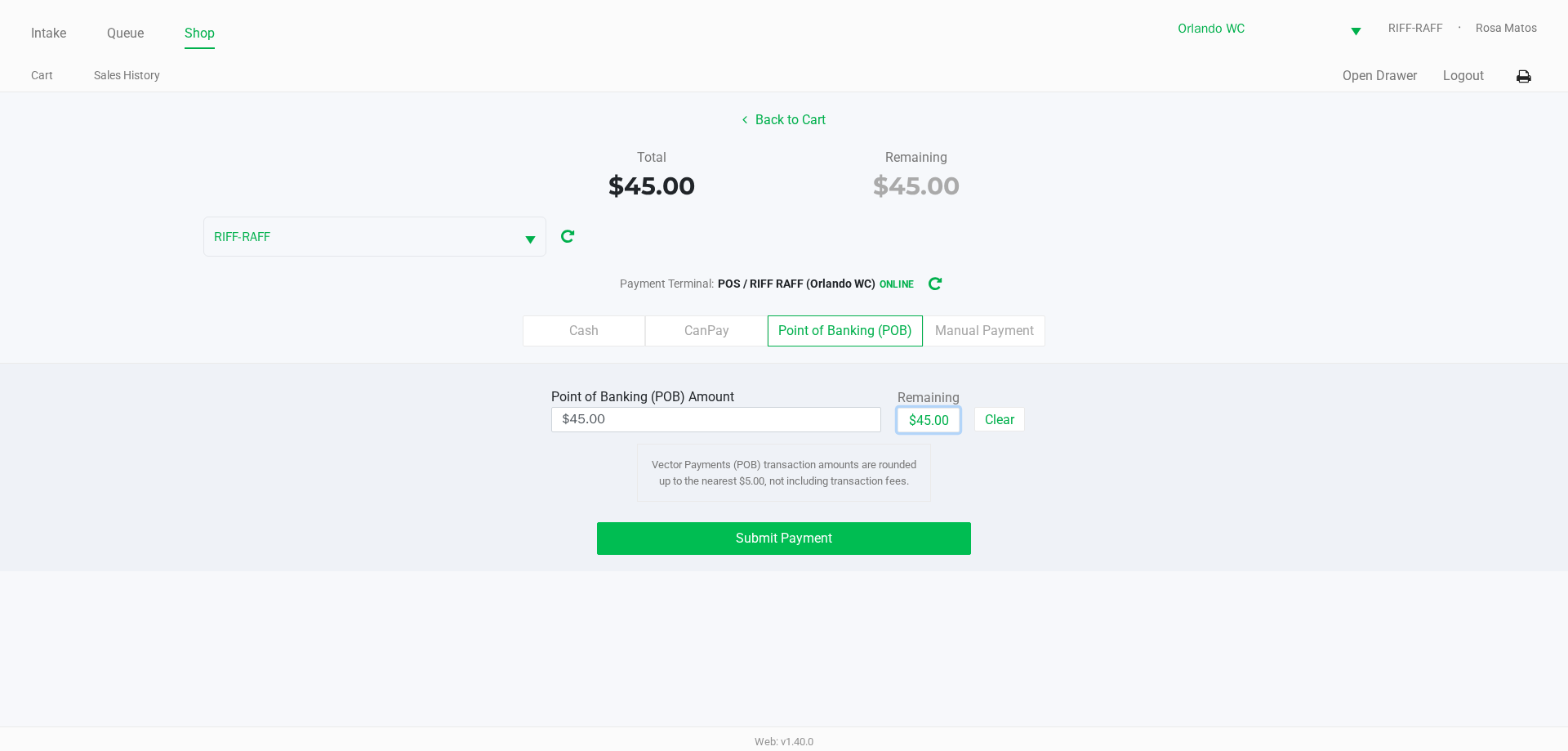 click on "Submit Payment" 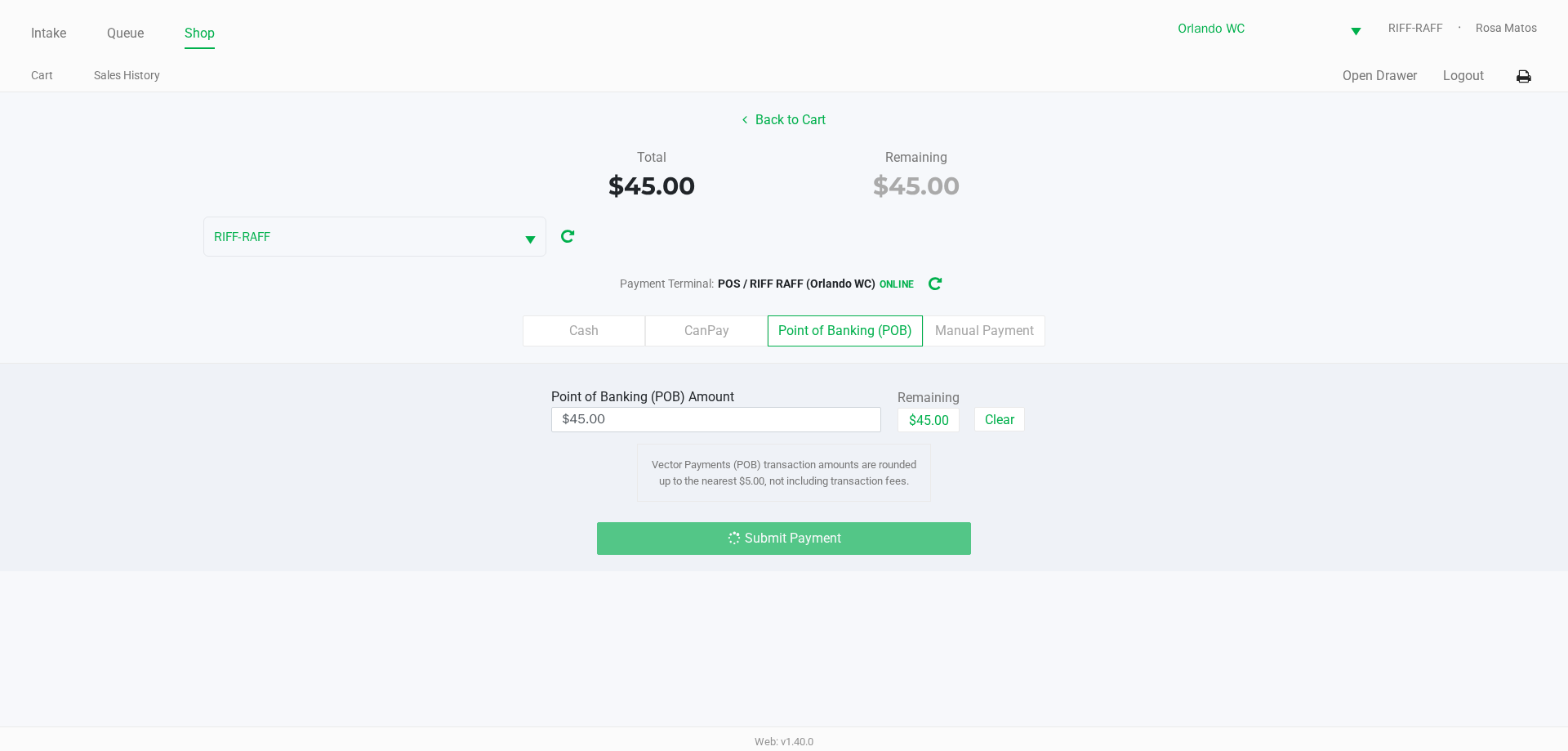 click on "Submit Payment" 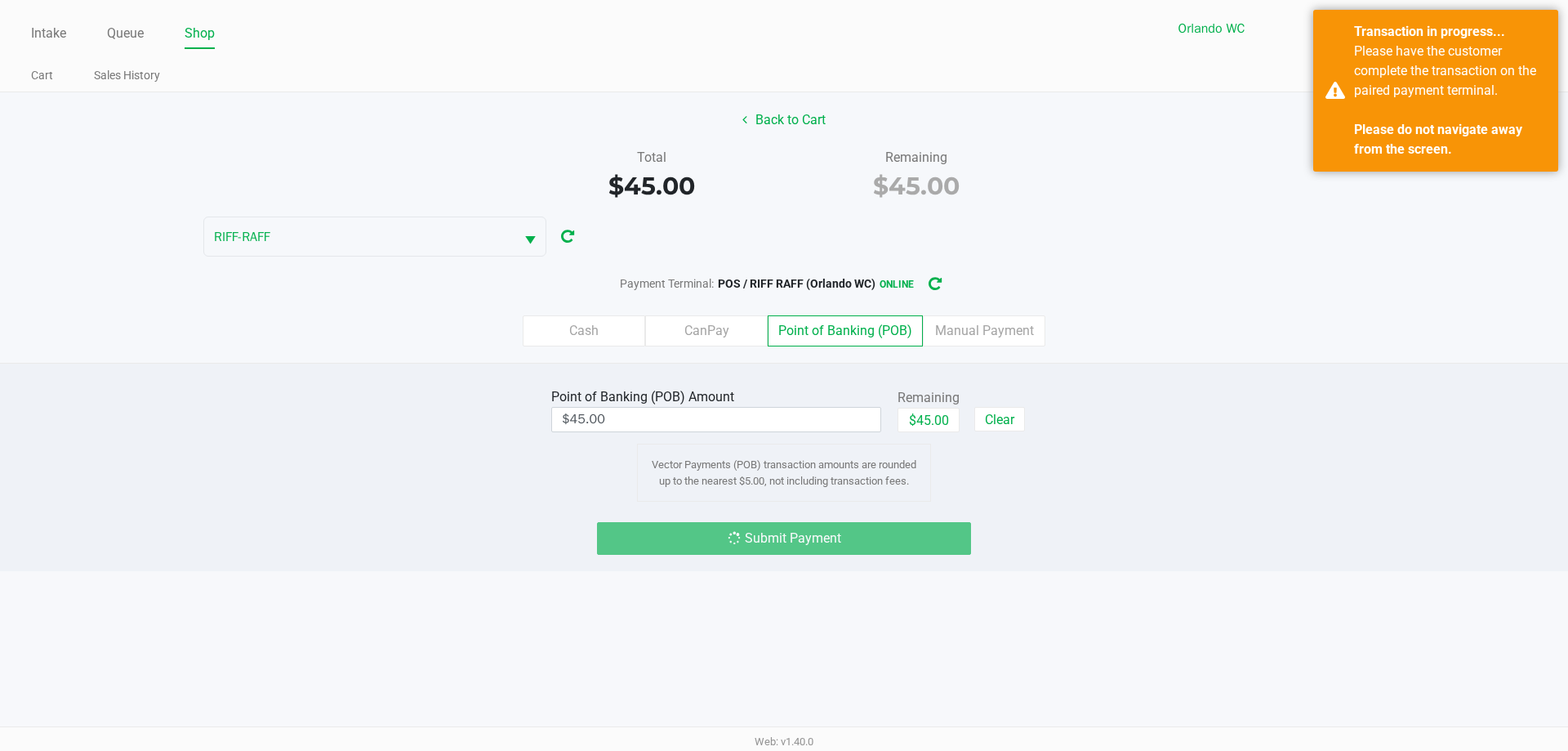 click on "Intake Queue Shop Orlando WC  RIFF-RAFF   Rosa Matos  Cart Sales History  Quick Sale   Open Drawer   Logout  Back to Cart   Total   $45.00   Remaining   $45.00  RIFF-RAFF  Payment Terminal:   POS / RIFF RAFF (Orlando WC)   online   Cash   CanPay   Point of Banking (POB)   Manual Payment   Point of Banking (POB)  Amount  $45.00  Remaining   $45.00   Clear  Vector Payments (POB) transaction amounts are rounded up to the nearest $5.00, not including transaction fees.  Submit Payment   Web: v1.40.0" at bounding box center [784, 375] 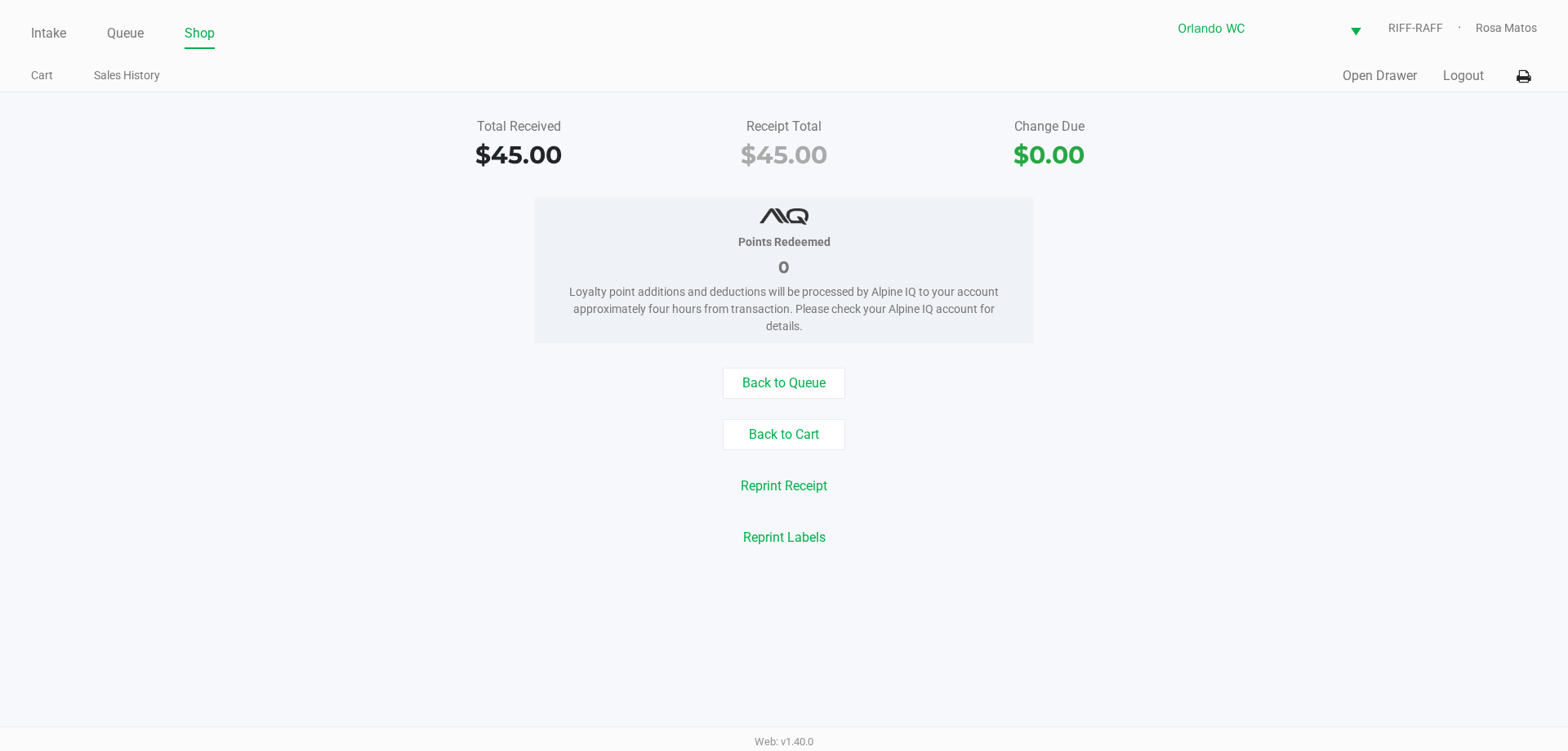 click on "Back to Cart" 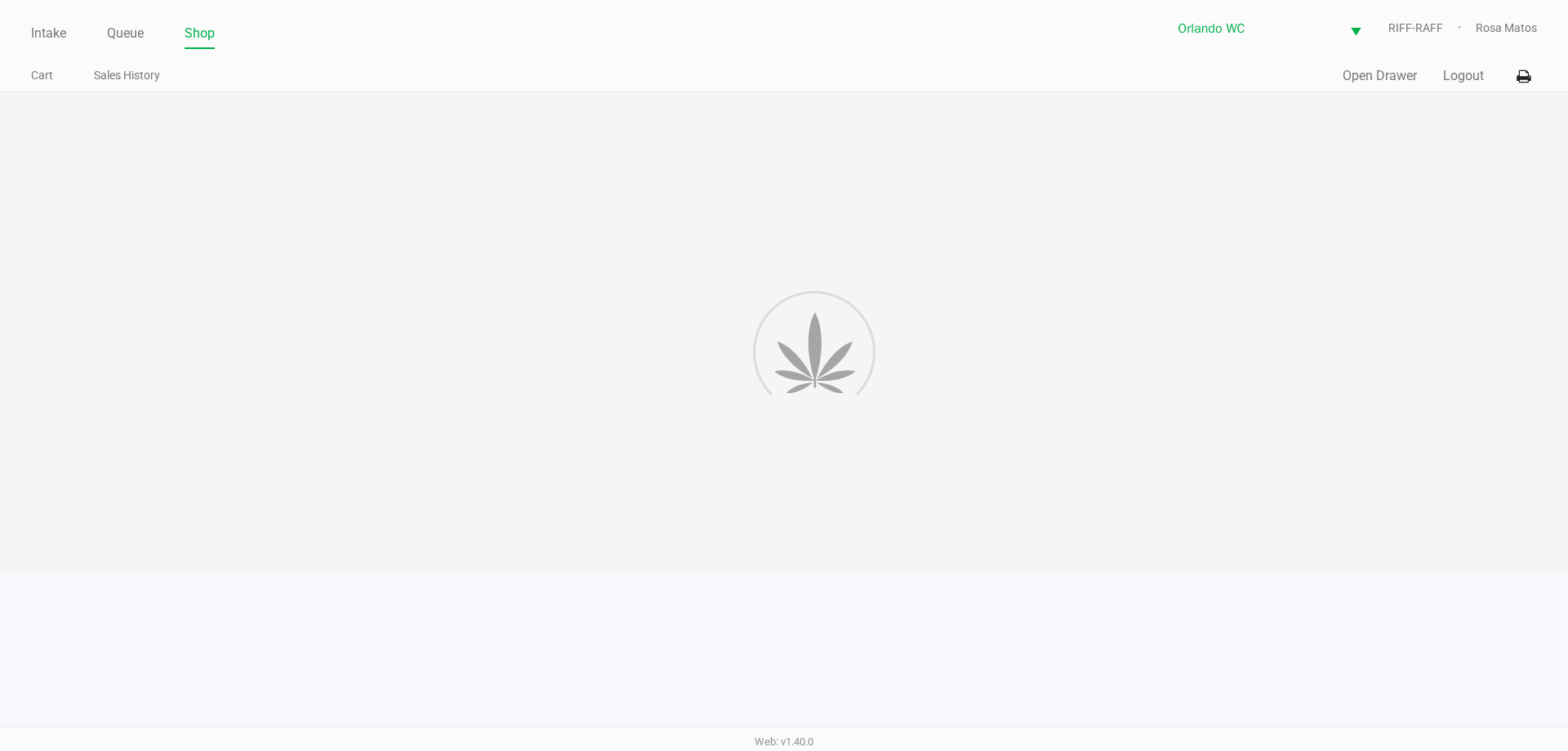 click 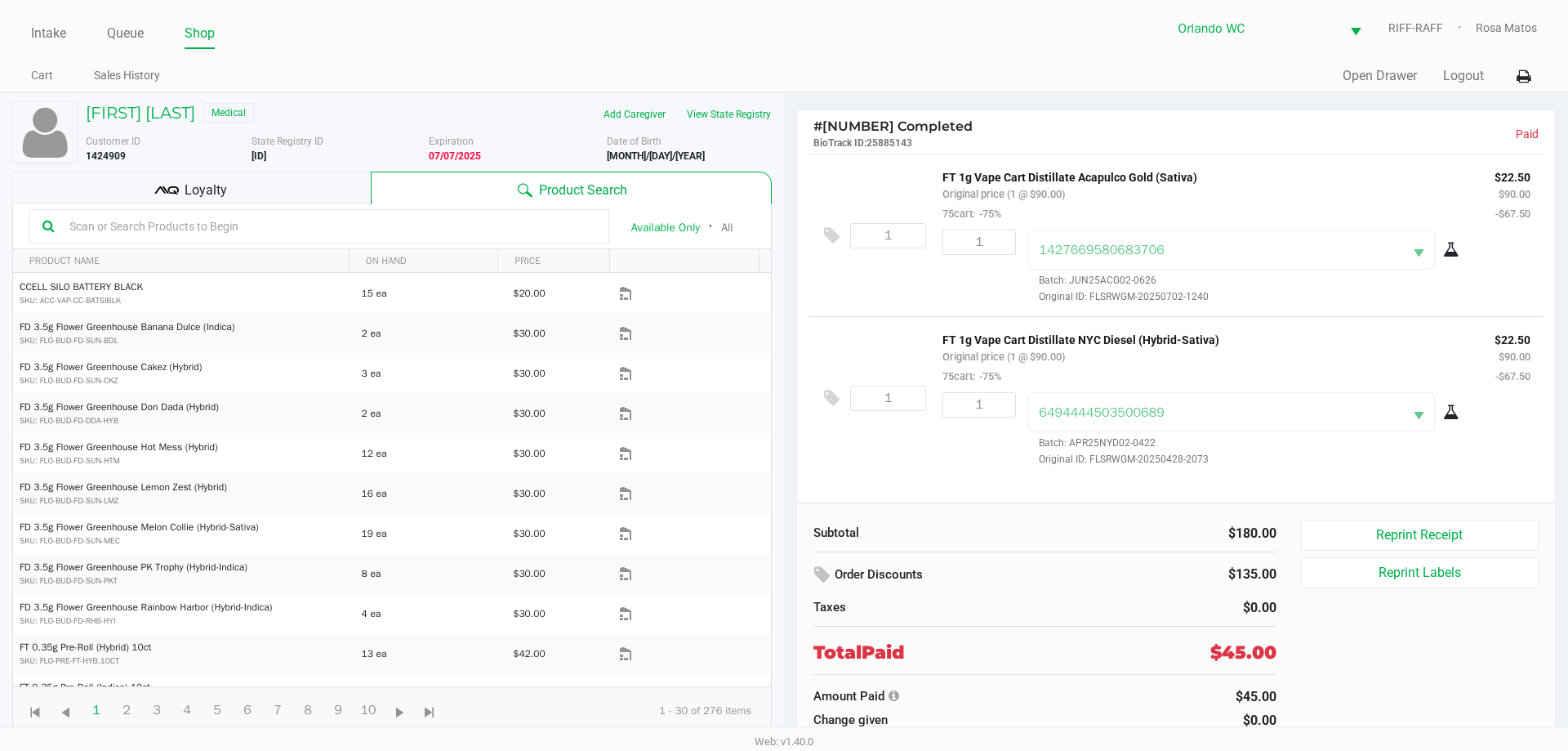 click on "Order Discounts" 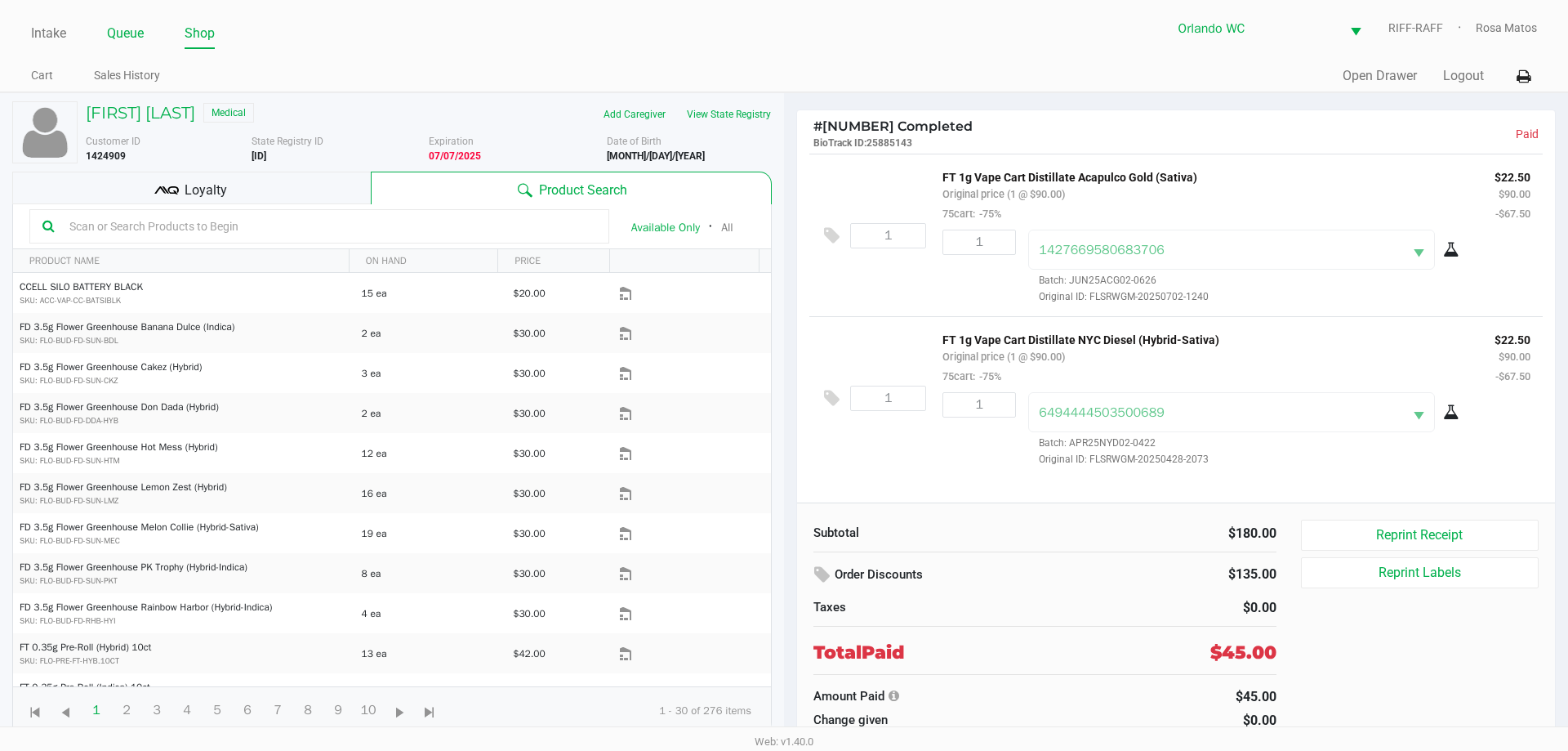 click on "Queue" 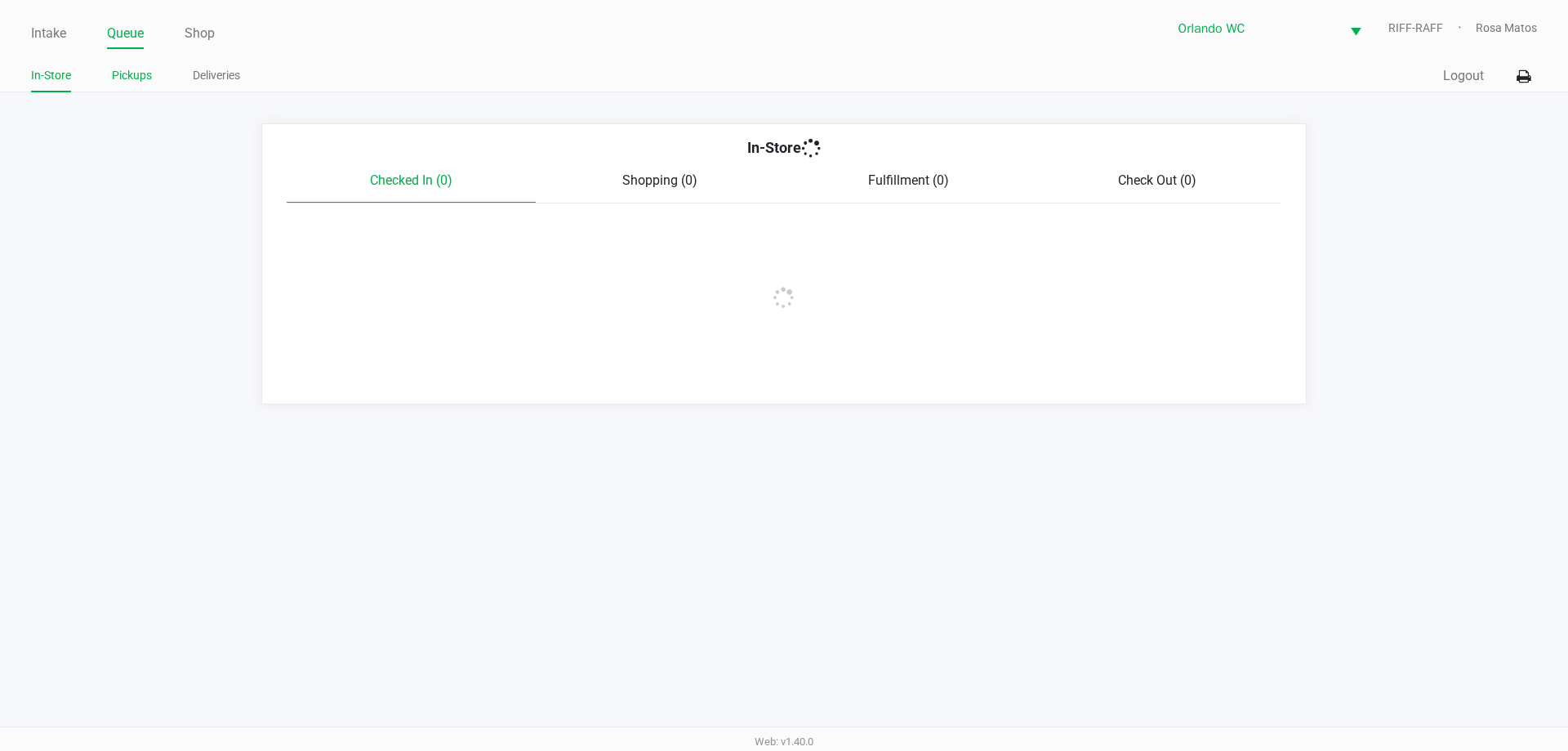 drag, startPoint x: 119, startPoint y: 87, endPoint x: 127, endPoint y: 69, distance: 19.697716 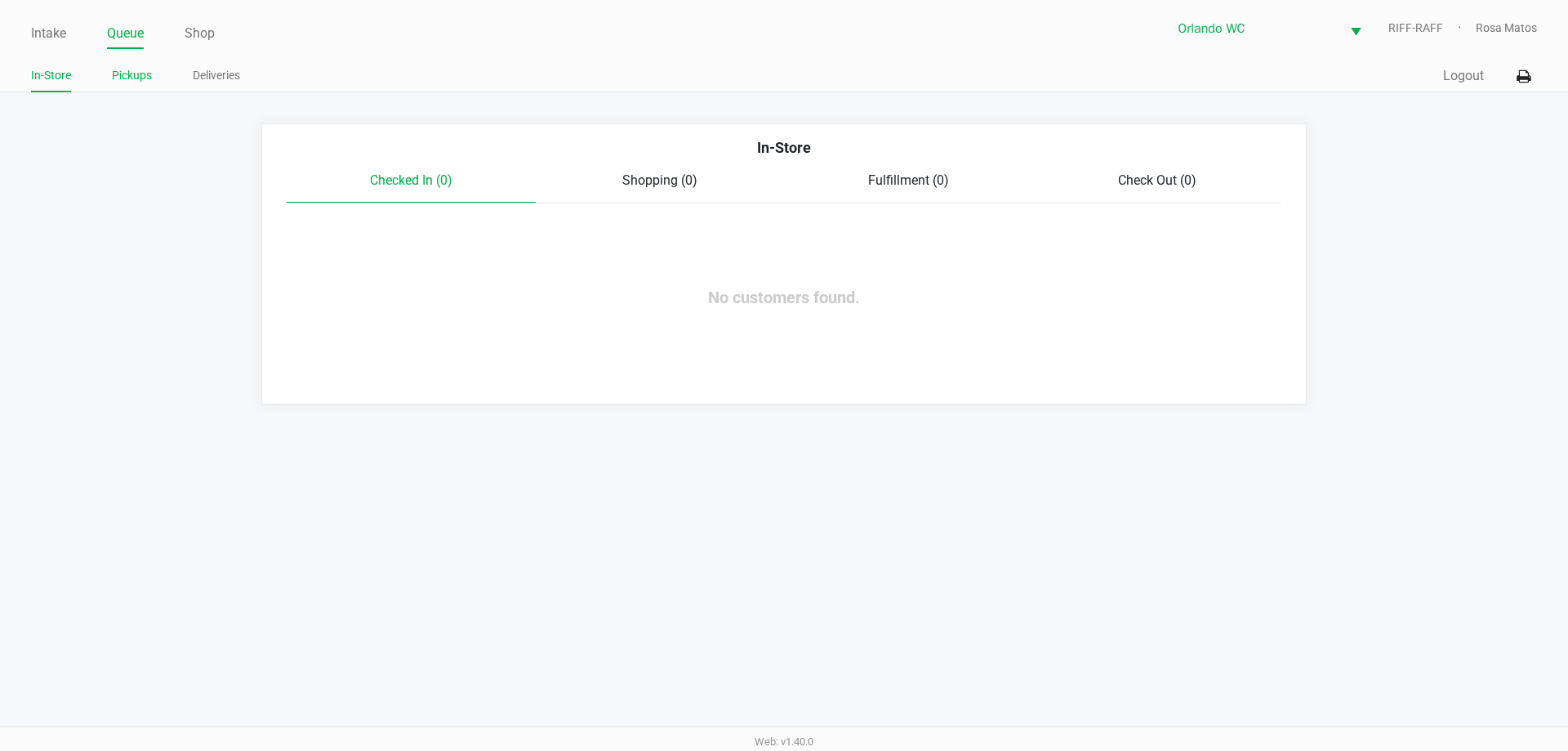 drag, startPoint x: 133, startPoint y: 68, endPoint x: 171, endPoint y: 99, distance: 49.040799 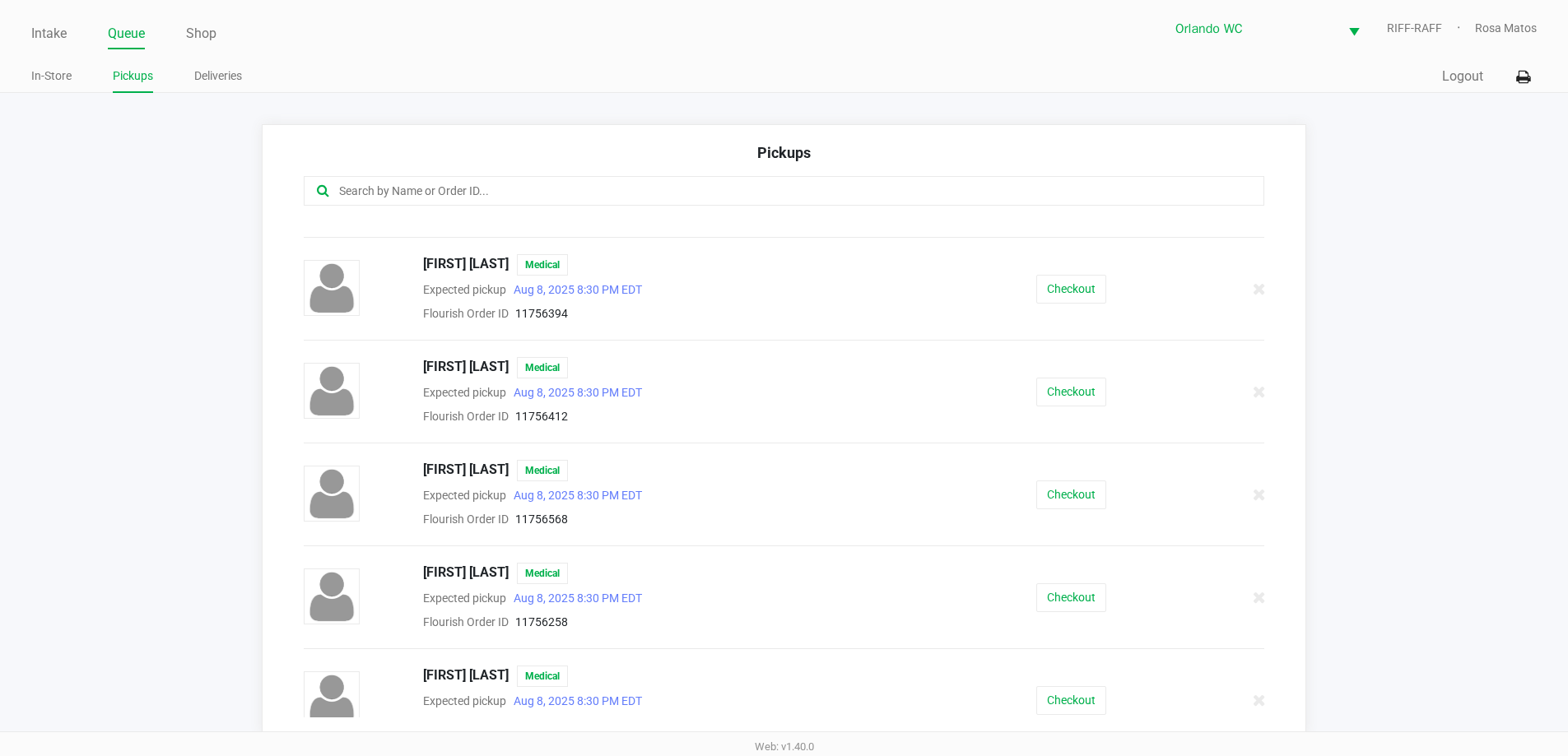 scroll, scrollTop: 709, scrollLeft: 0, axis: vertical 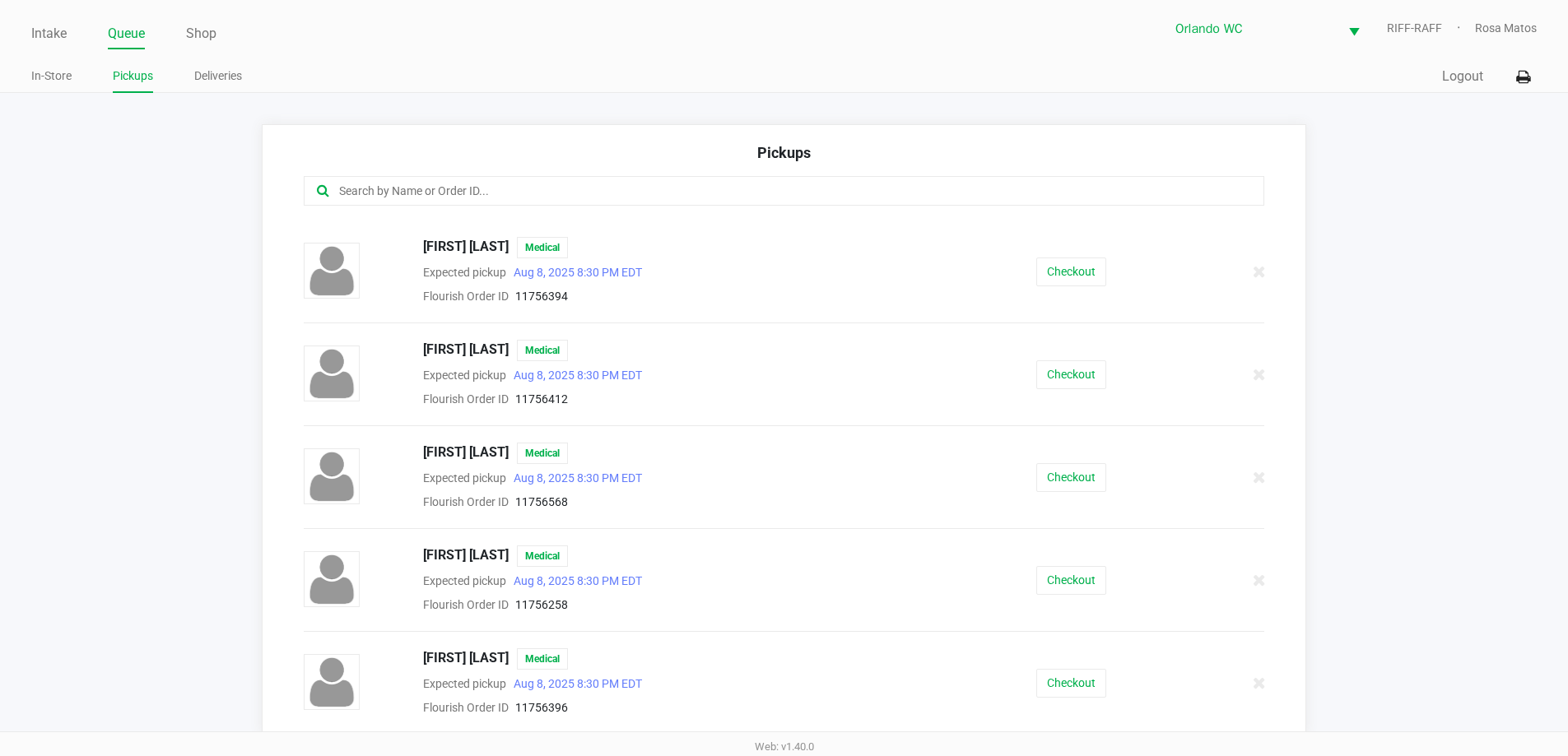 click on "SEAN SEYLER   Medical  Expected pickup      Aug 8, 2025 8:30 PM EDT  Flourish Order ID     11756568   Checkout" 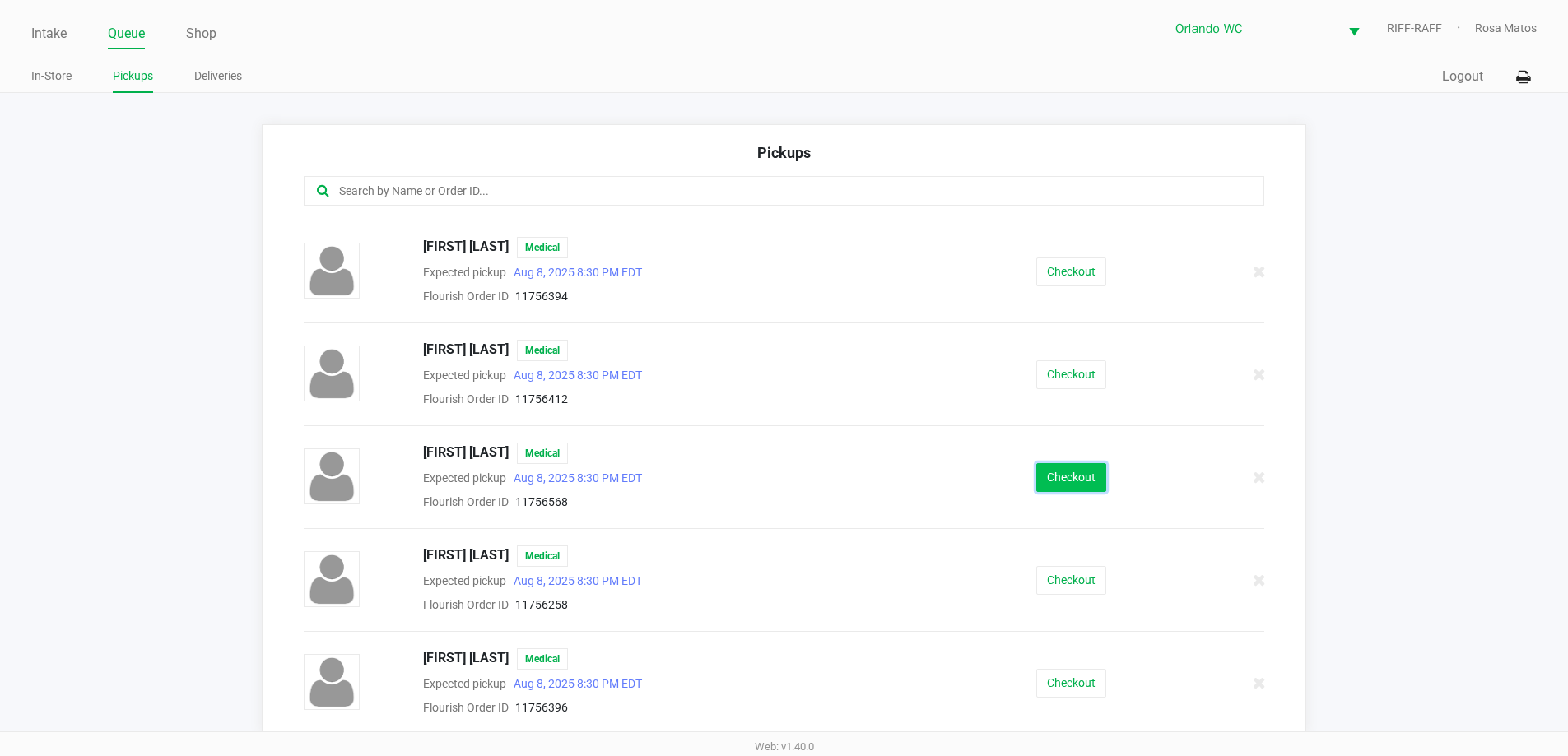 click on "Checkout" 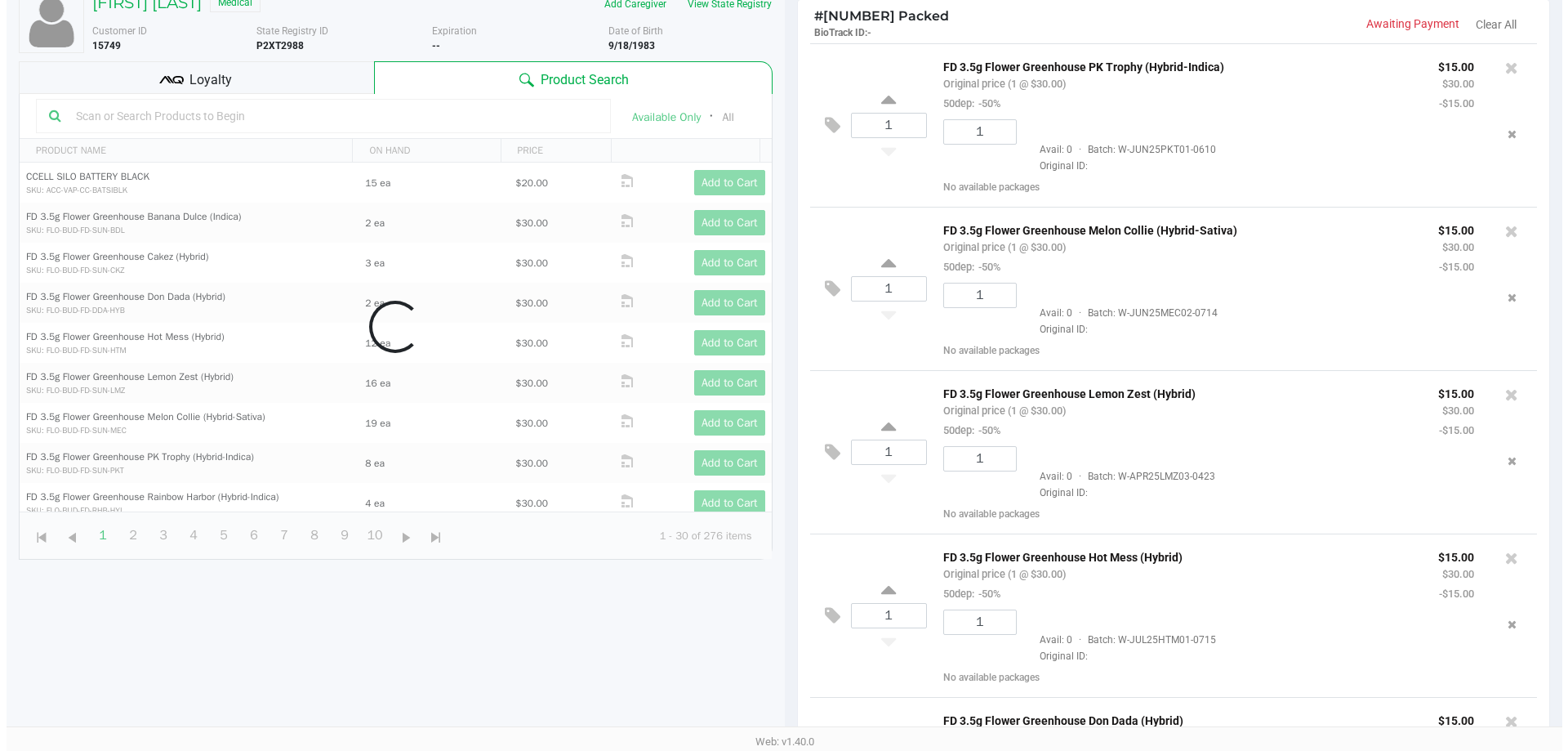 scroll, scrollTop: 0, scrollLeft: 0, axis: both 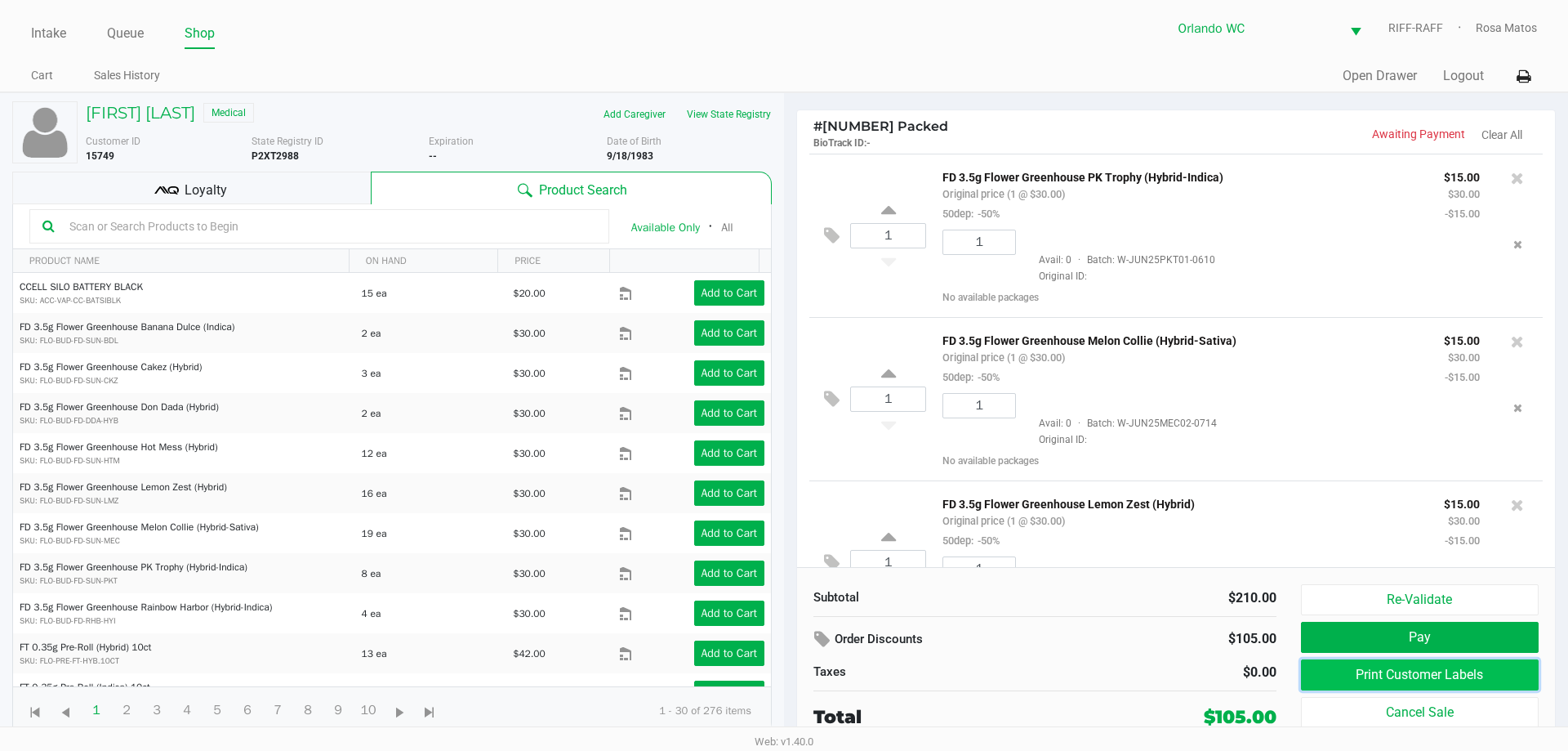 drag, startPoint x: 1359, startPoint y: 671, endPoint x: 956, endPoint y: 511, distance: 433.60005 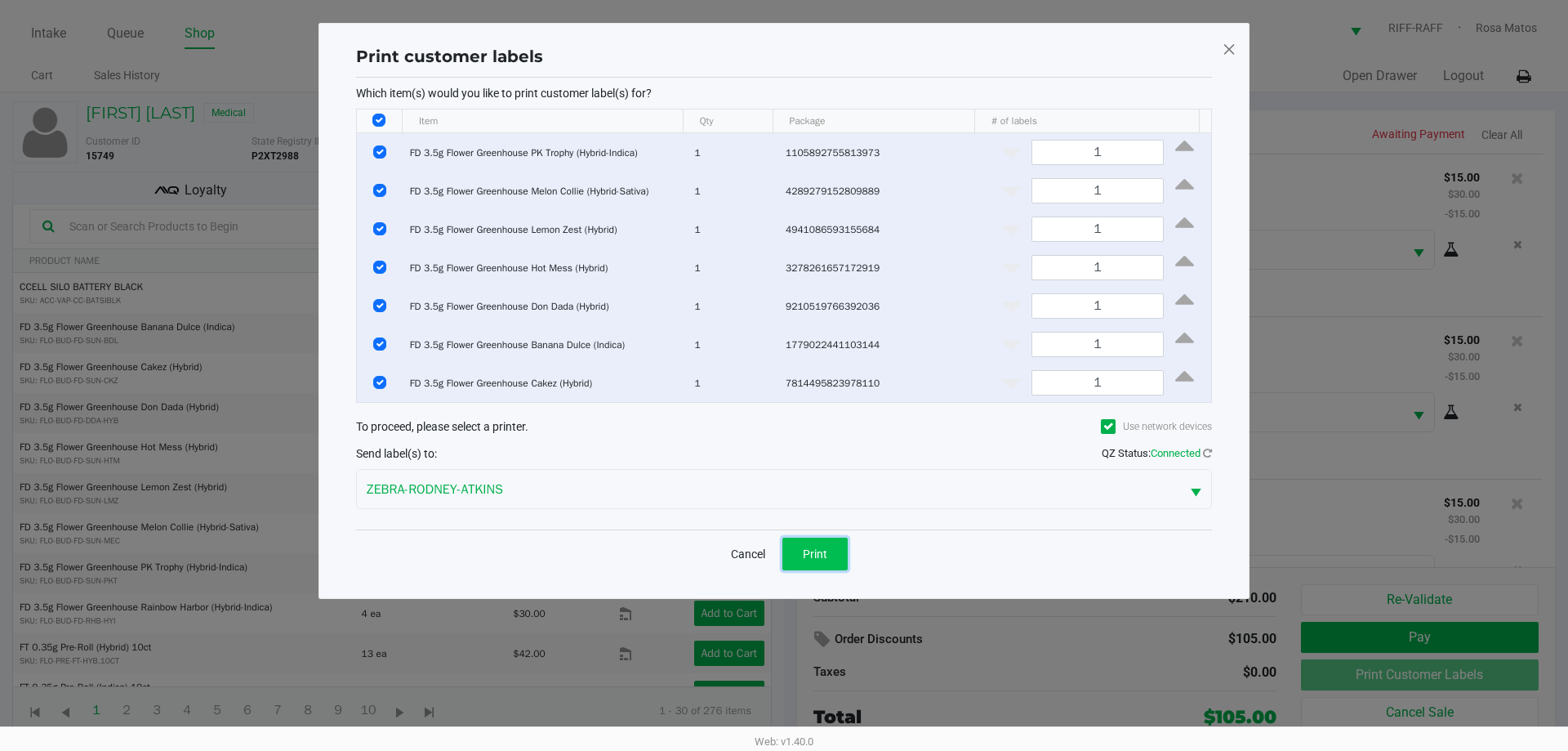 click on "Print" 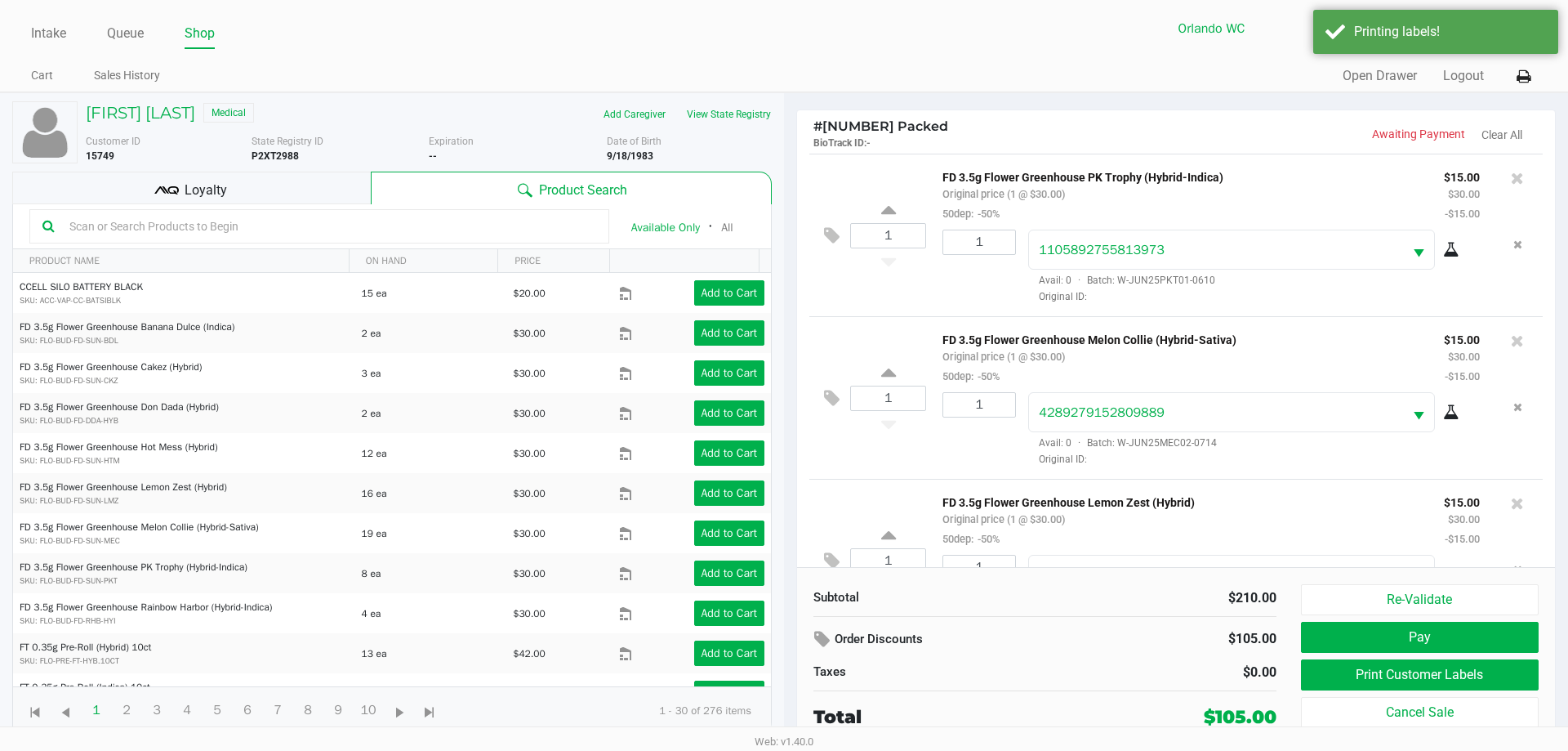click on "Order Discounts" 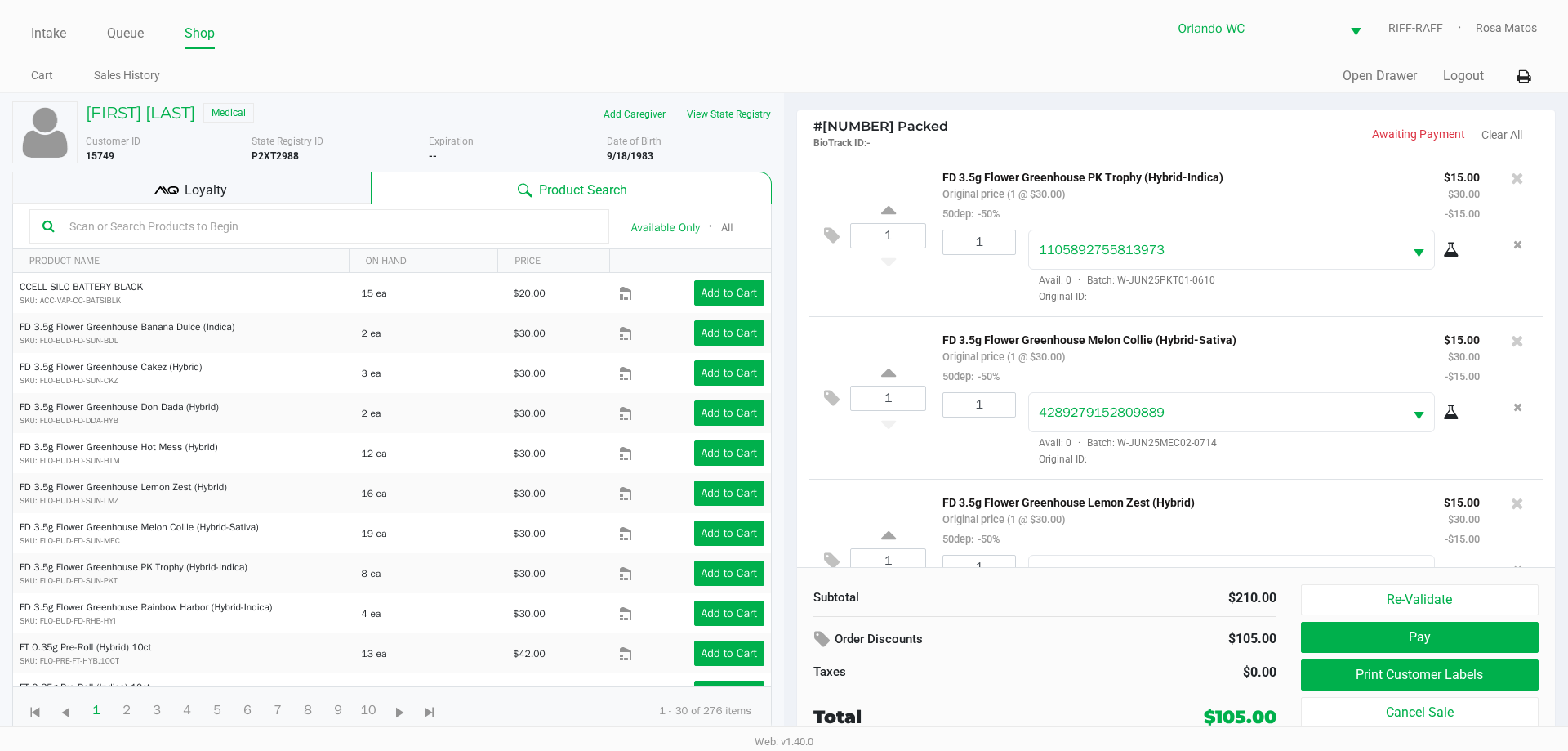 click on "Order Discounts" 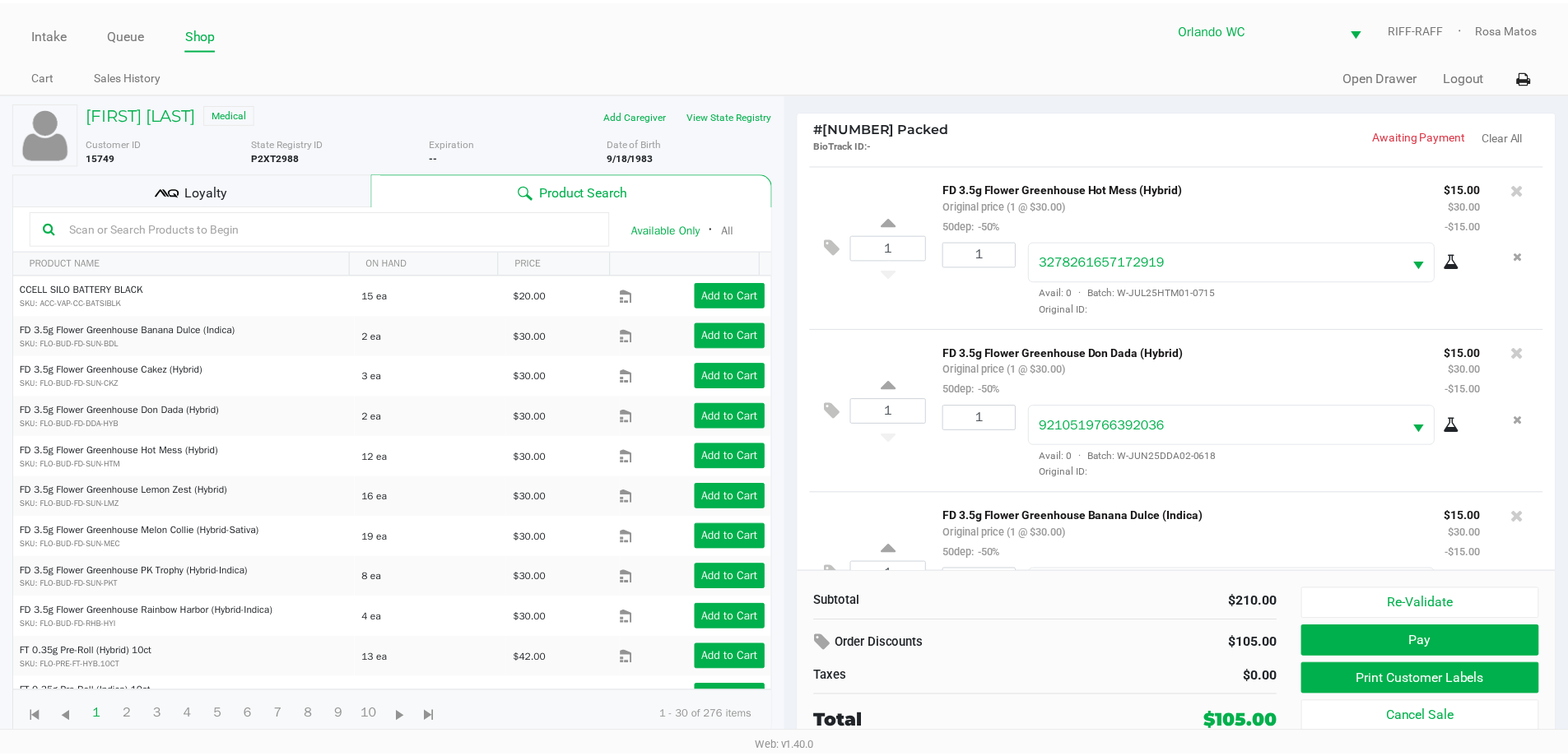 scroll, scrollTop: 735, scrollLeft: 0, axis: vertical 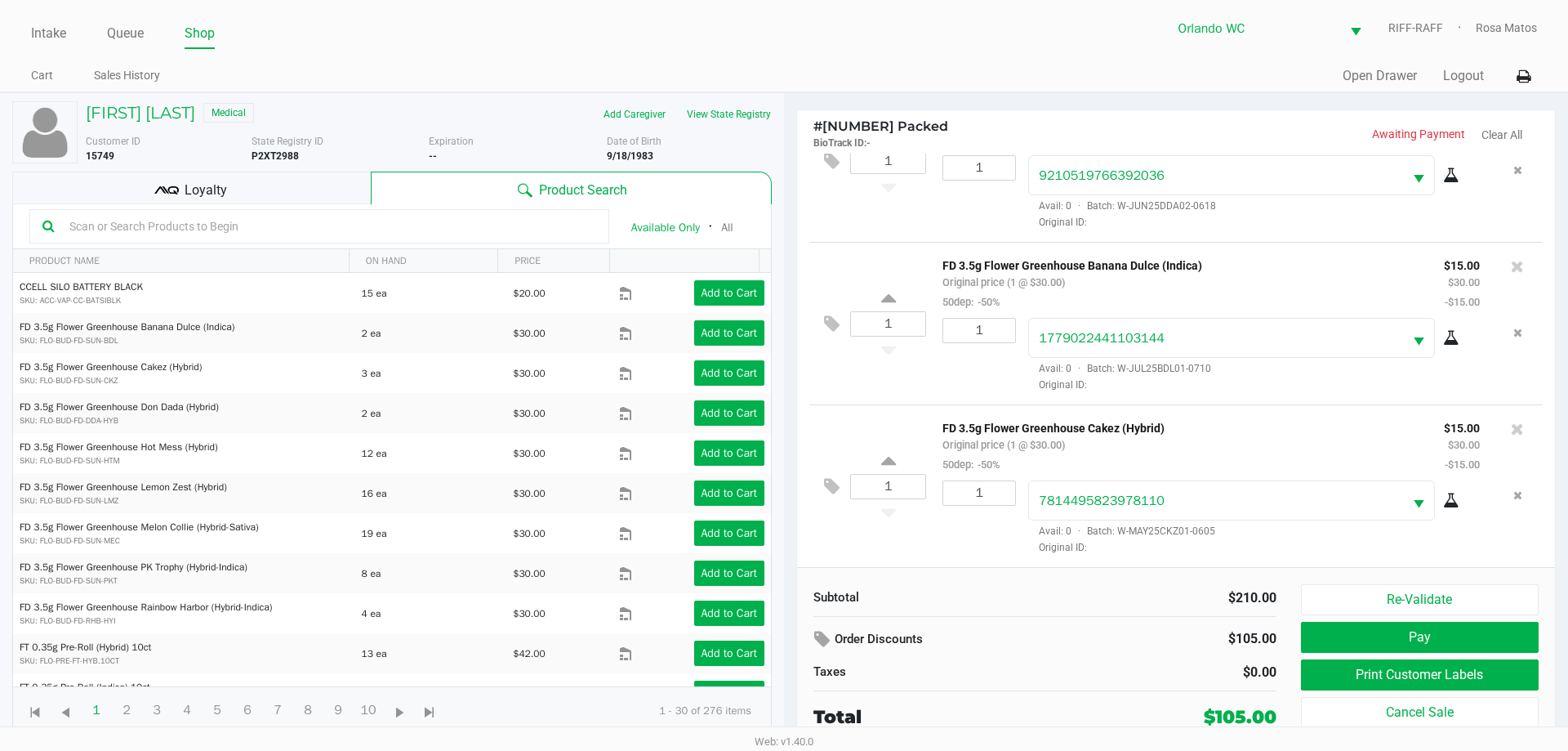 click on "$0.00" 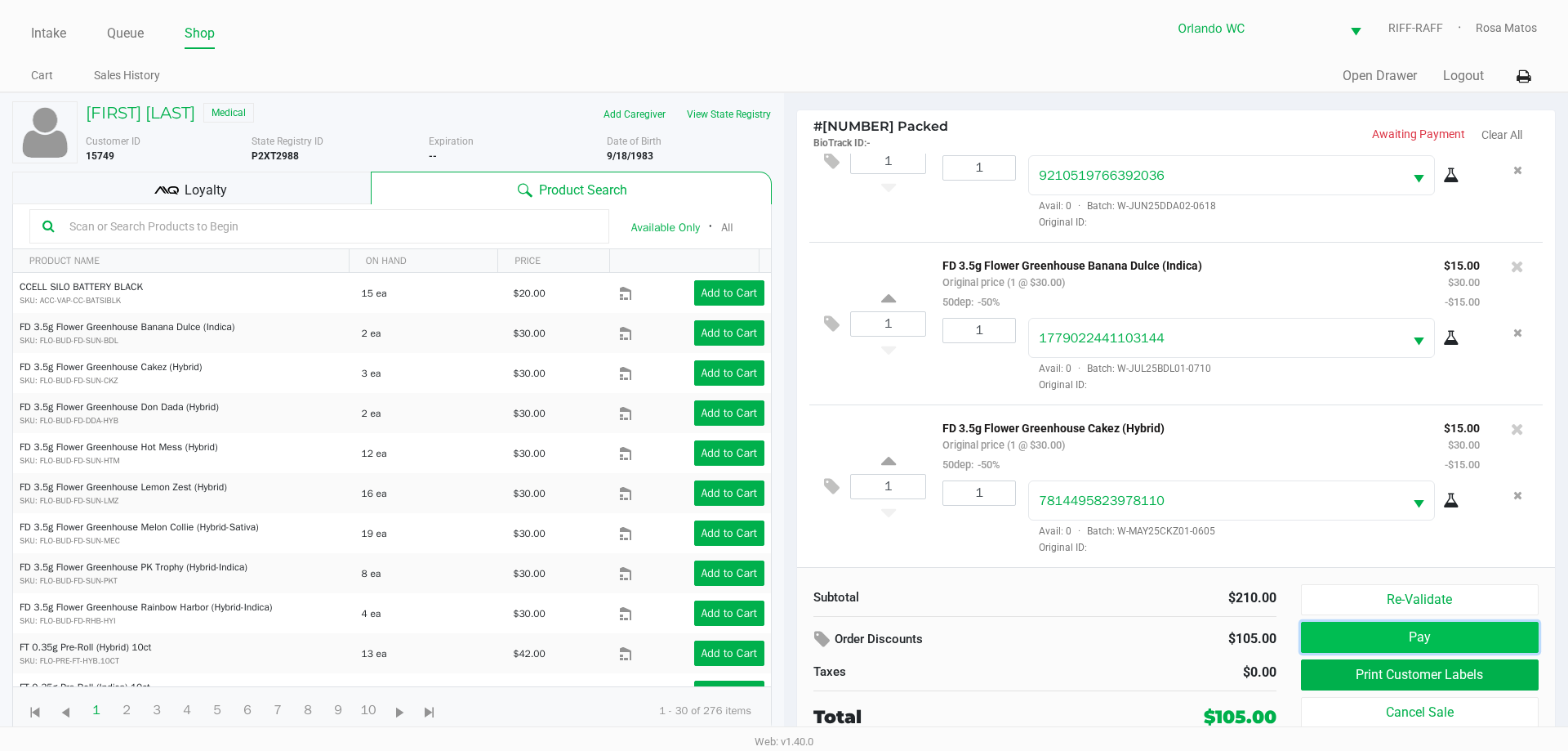 click on "Pay" 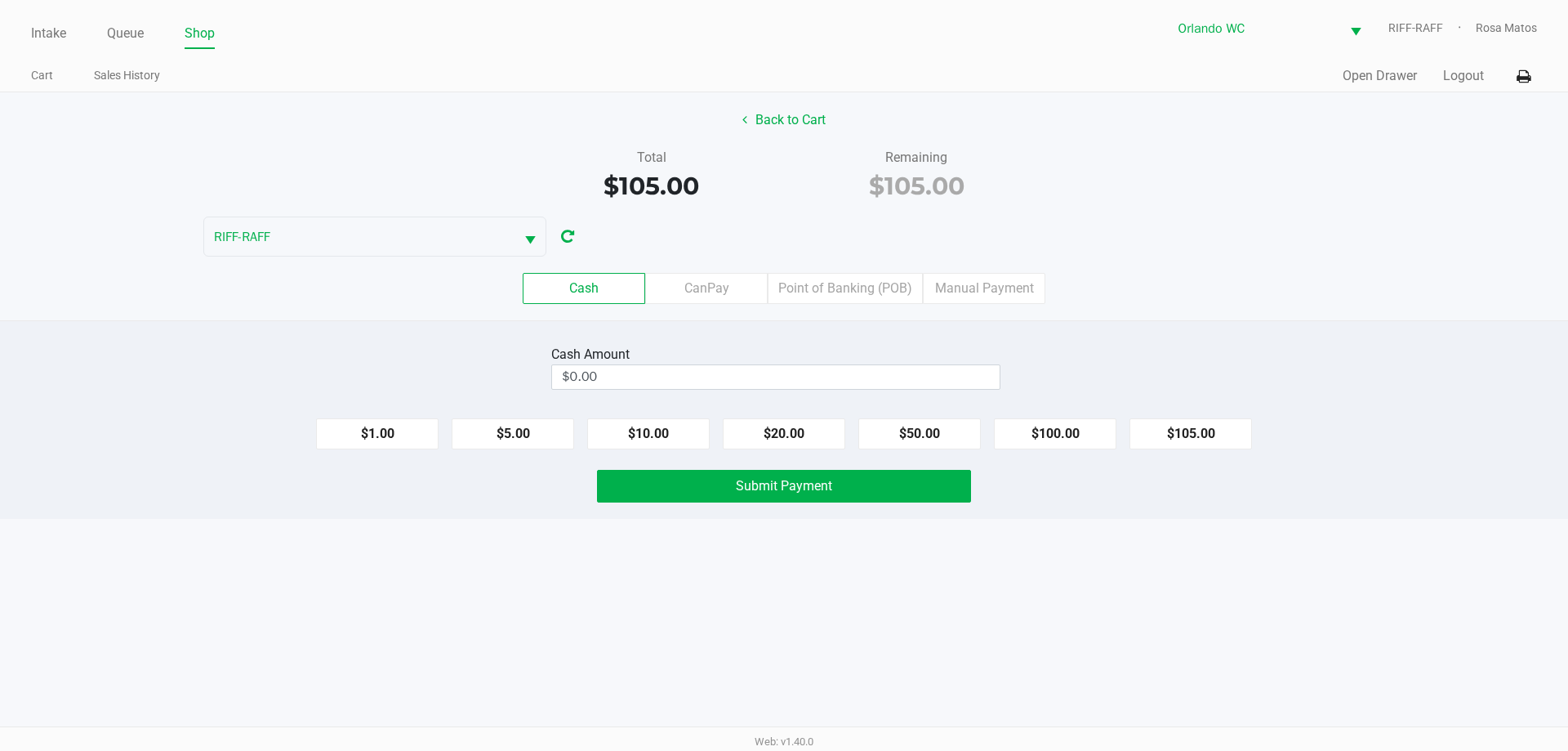 click on "Intake Queue Shop Orlando WC  RIFF-RAFF   Rosa Matos  Cart Sales History  Quick Sale   Open Drawer   Logout  Back to Cart   Total   $105.00   Remaining   $105.00  RIFF-RAFF  Cash   CanPay   Point of Banking (POB)   Manual Payment   Cash  Amount  $0.00  $1.00   $5.00   $10.00   $20.00   $50.00   $100.00   $105.00   Submit Payment   Web: v1.40.0" at bounding box center (784, 375) 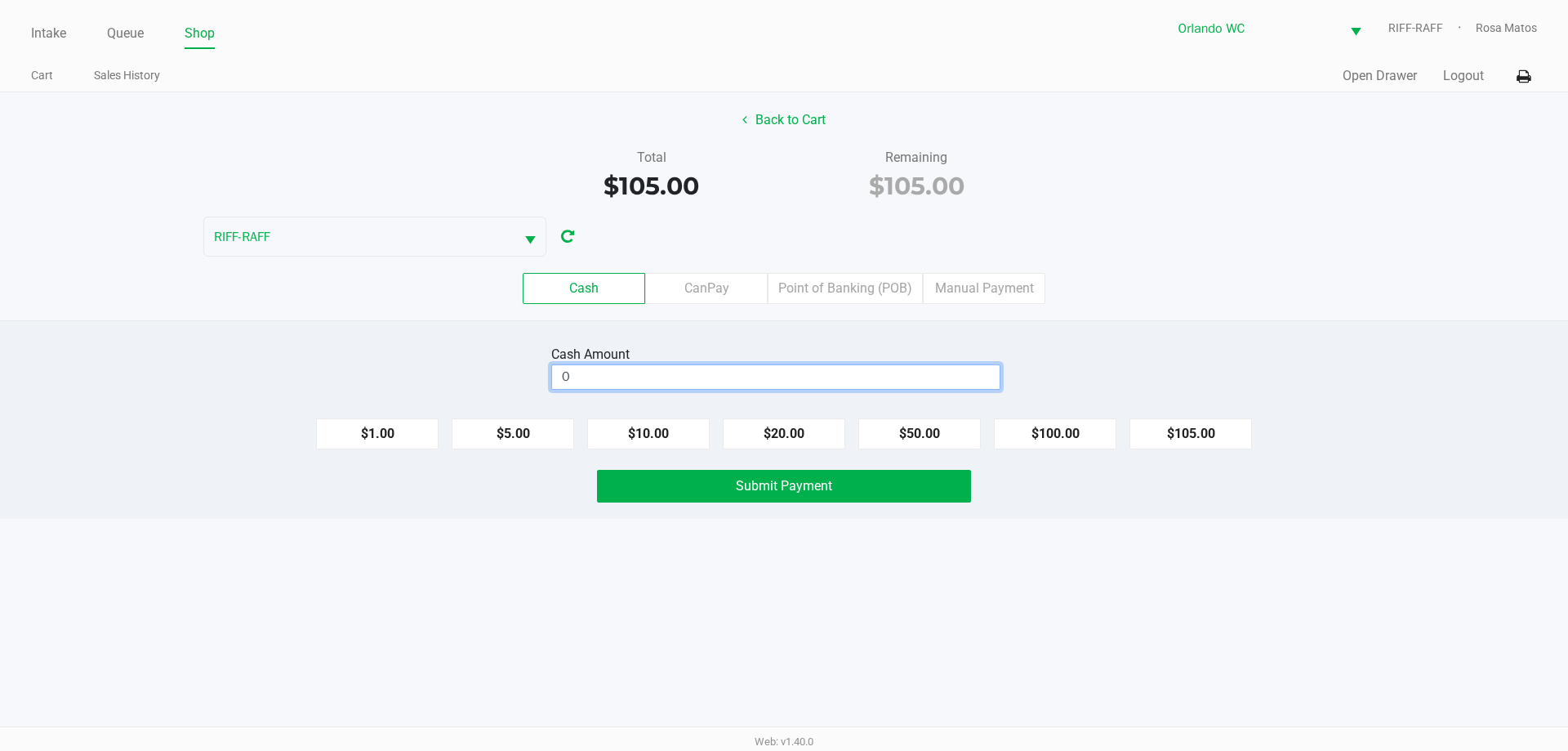 click on "0" at bounding box center (776, 377) 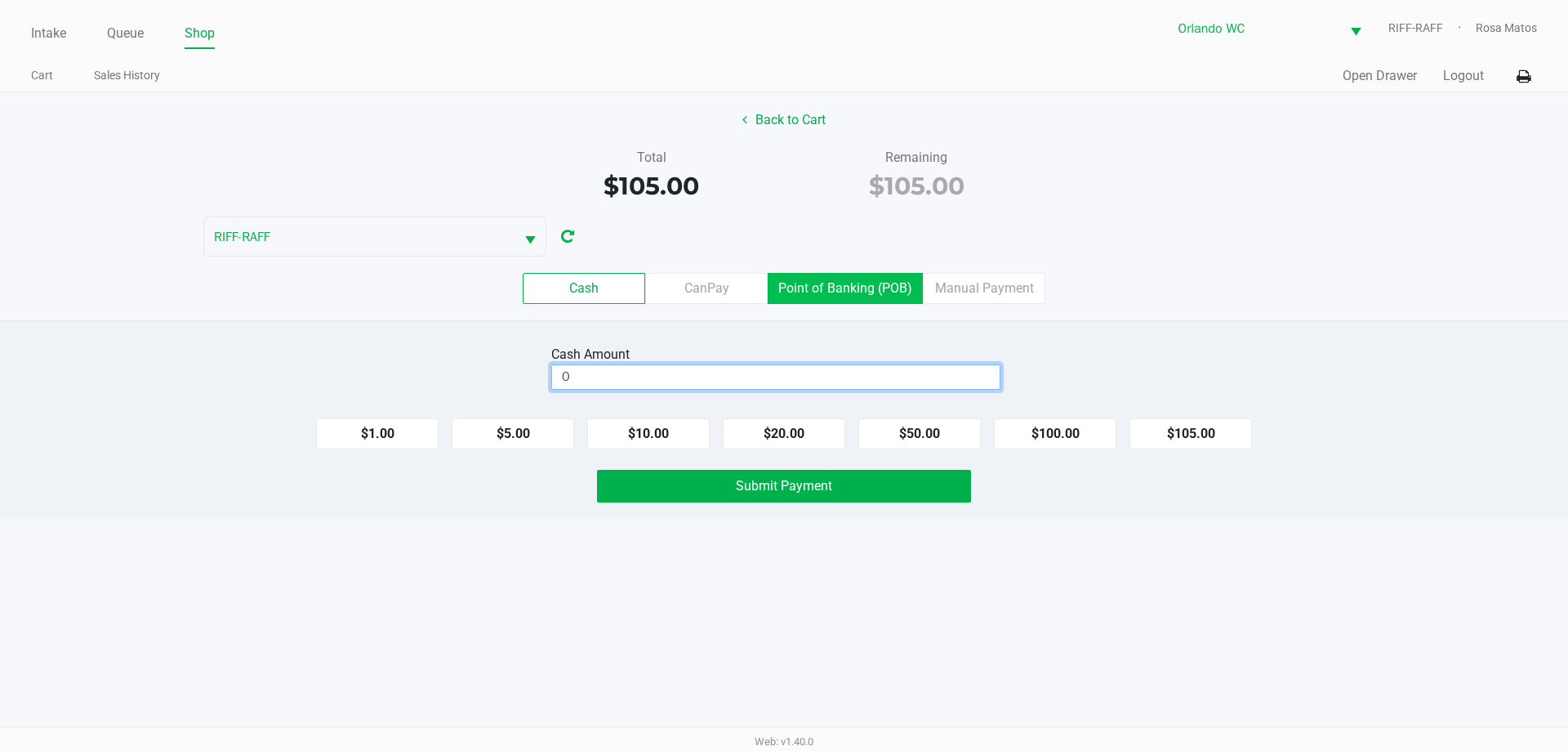 click on "Point of Banking (POB)" 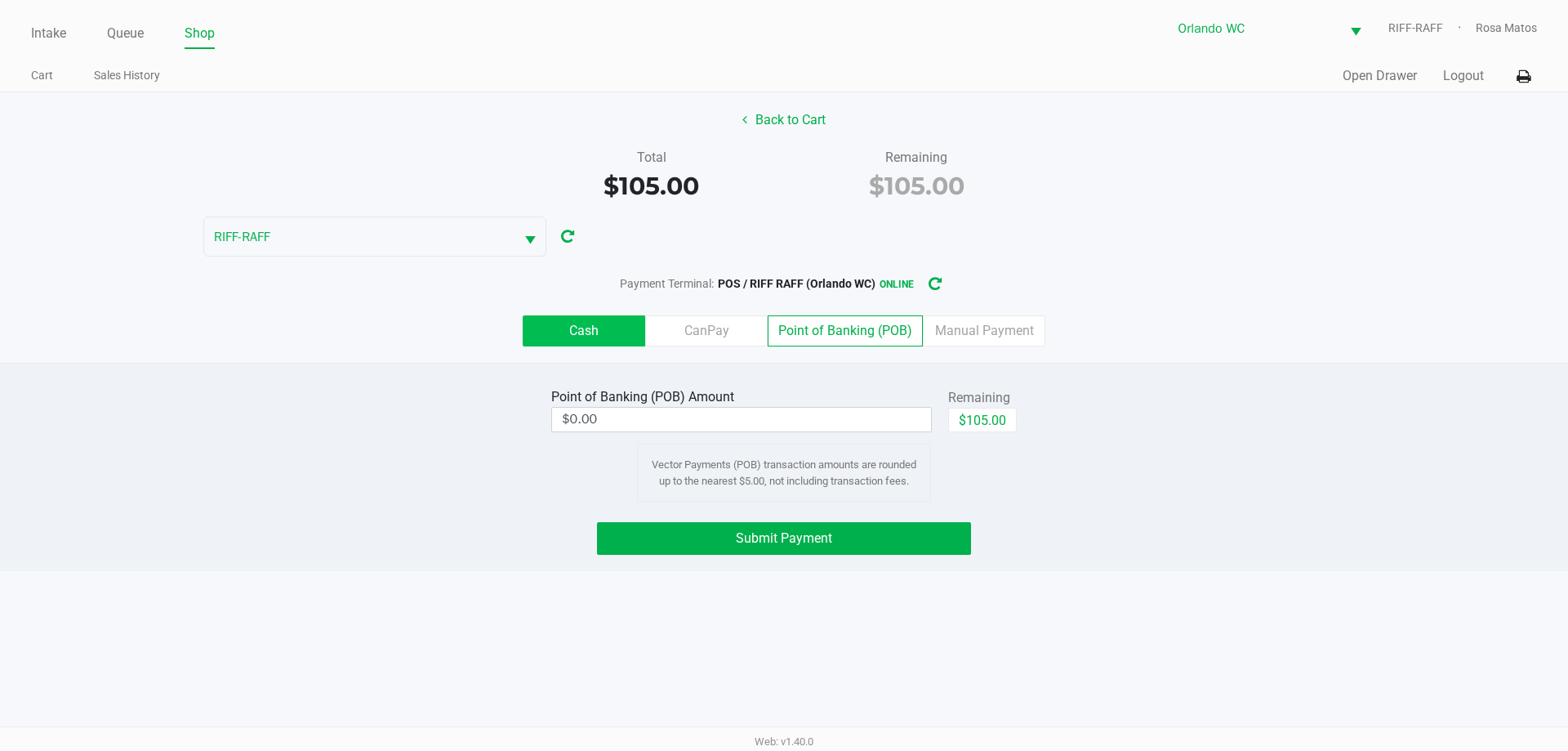 click on "Cash" 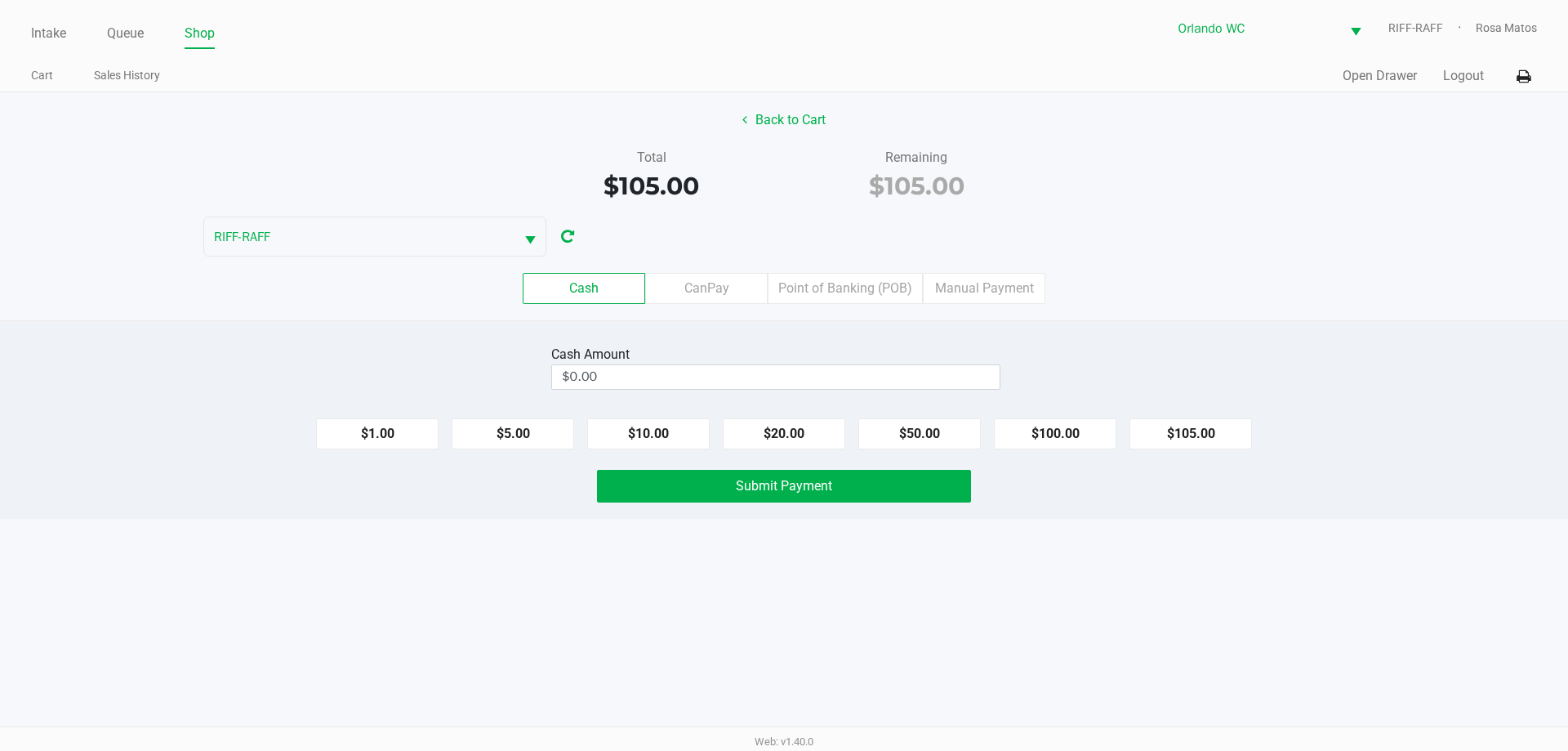 click on "Intake Queue Shop Orlando WC  RIFF-RAFF   Rosa Matos  Cart Sales History  Quick Sale   Open Drawer   Logout  Back to Cart   Total   $105.00   Remaining   $105.00  RIFF-RAFF  Cash   CanPay   Point of Banking (POB)   Manual Payment   Cash  Amount  $0.00  $1.00   $5.00   $10.00   $20.00   $50.00   $100.00   $105.00   Submit Payment   Web: v1.40.0" at bounding box center [784, 375] 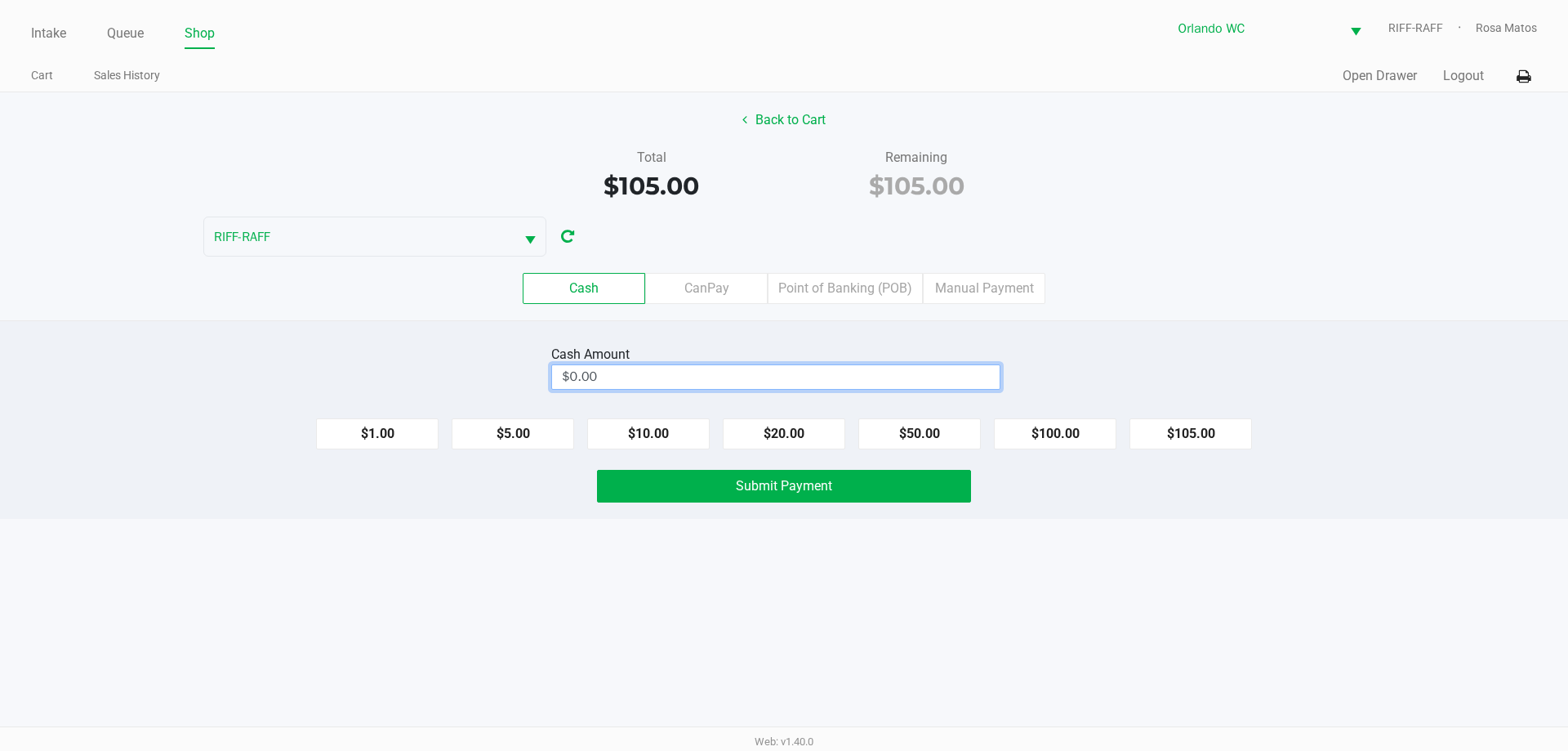 click on "$0.00" at bounding box center (776, 377) 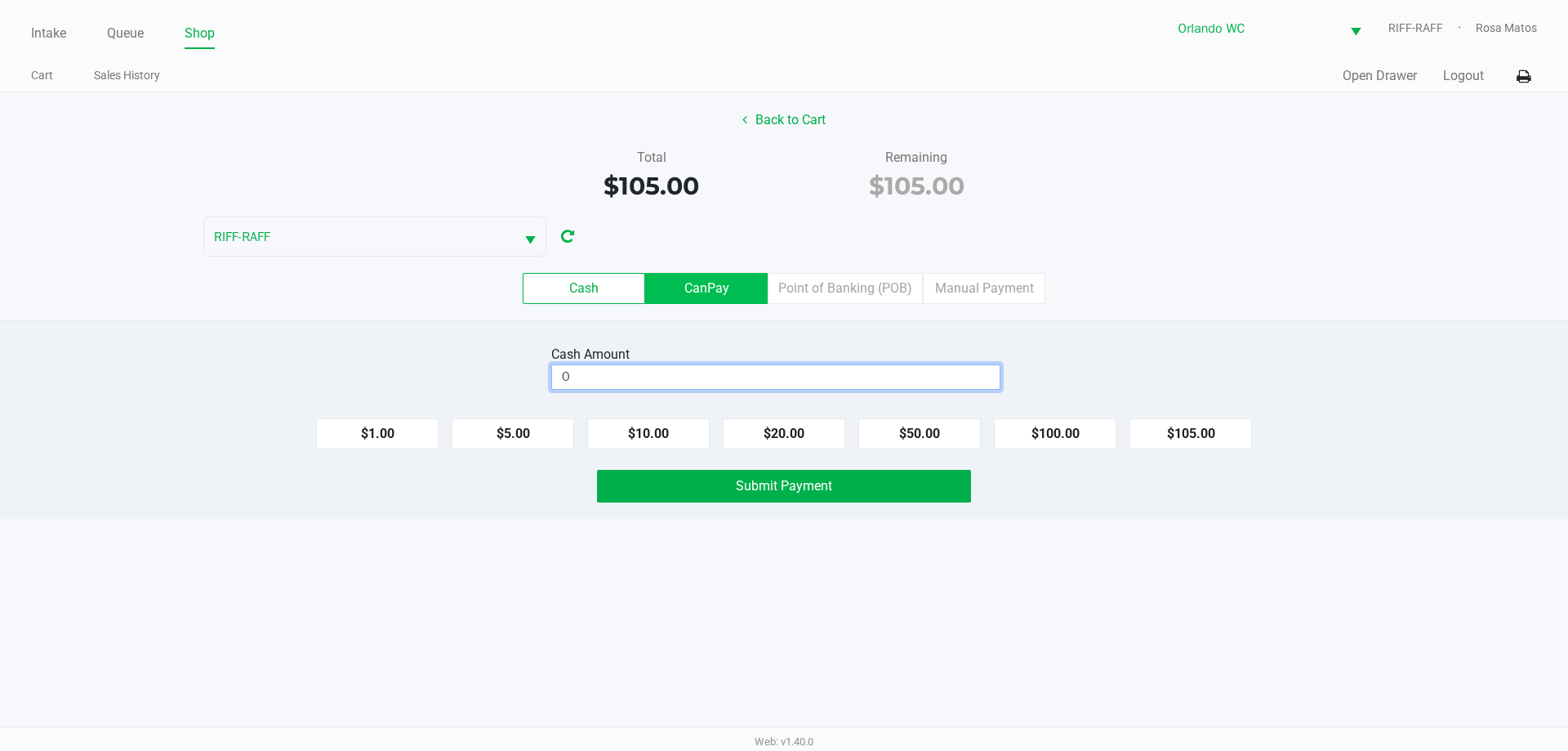 click on "CanPay" 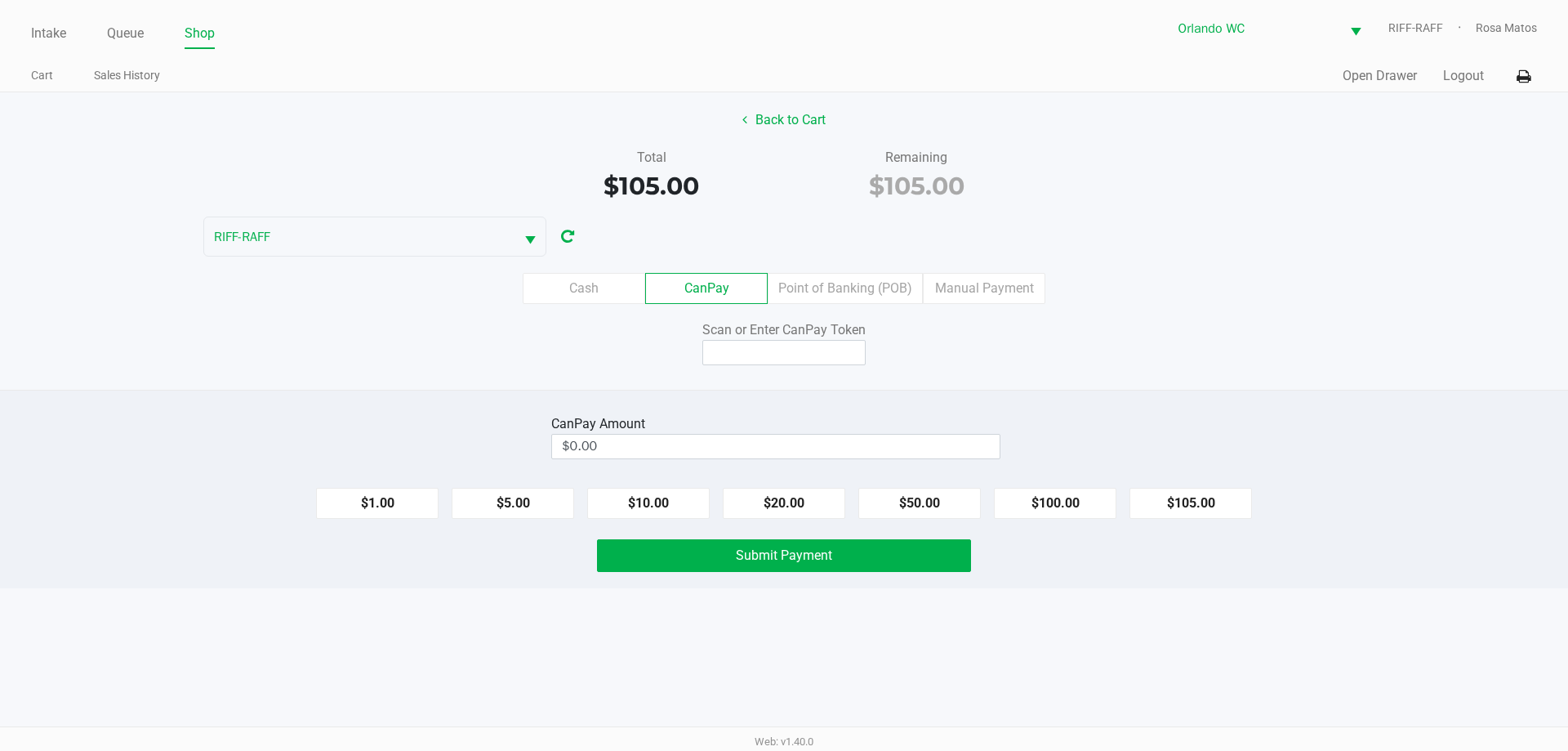 click on "$105.00" 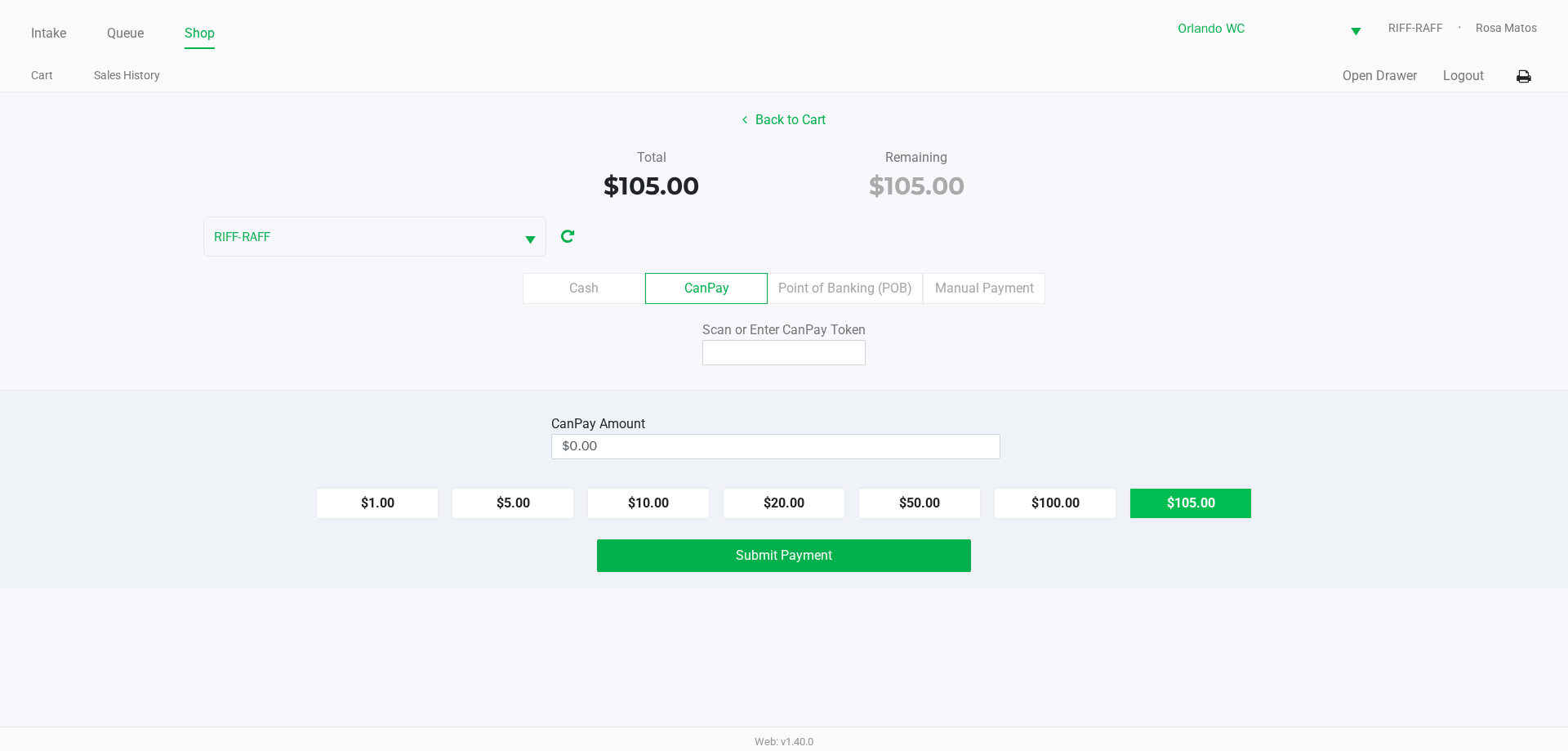 type on "$105.00" 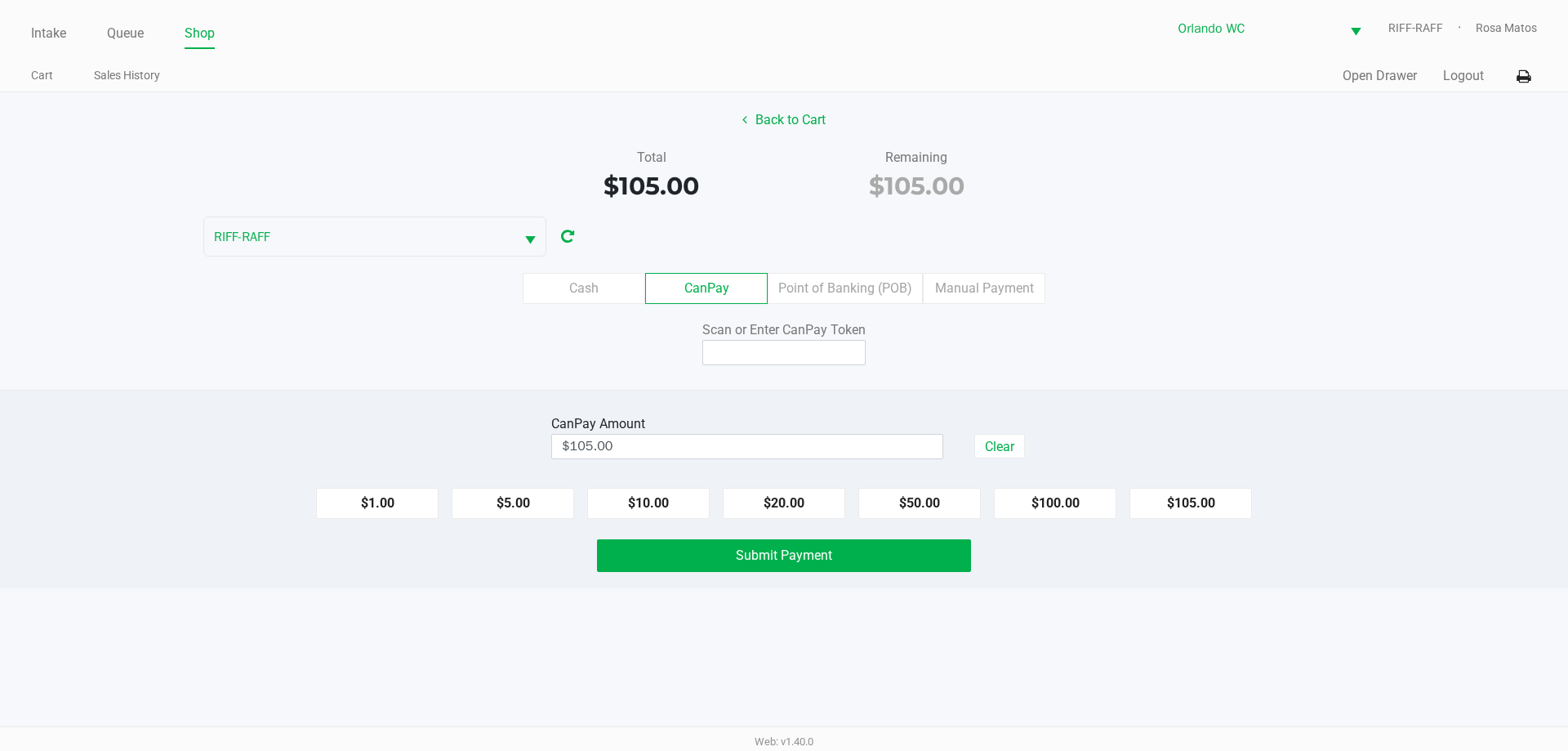 click 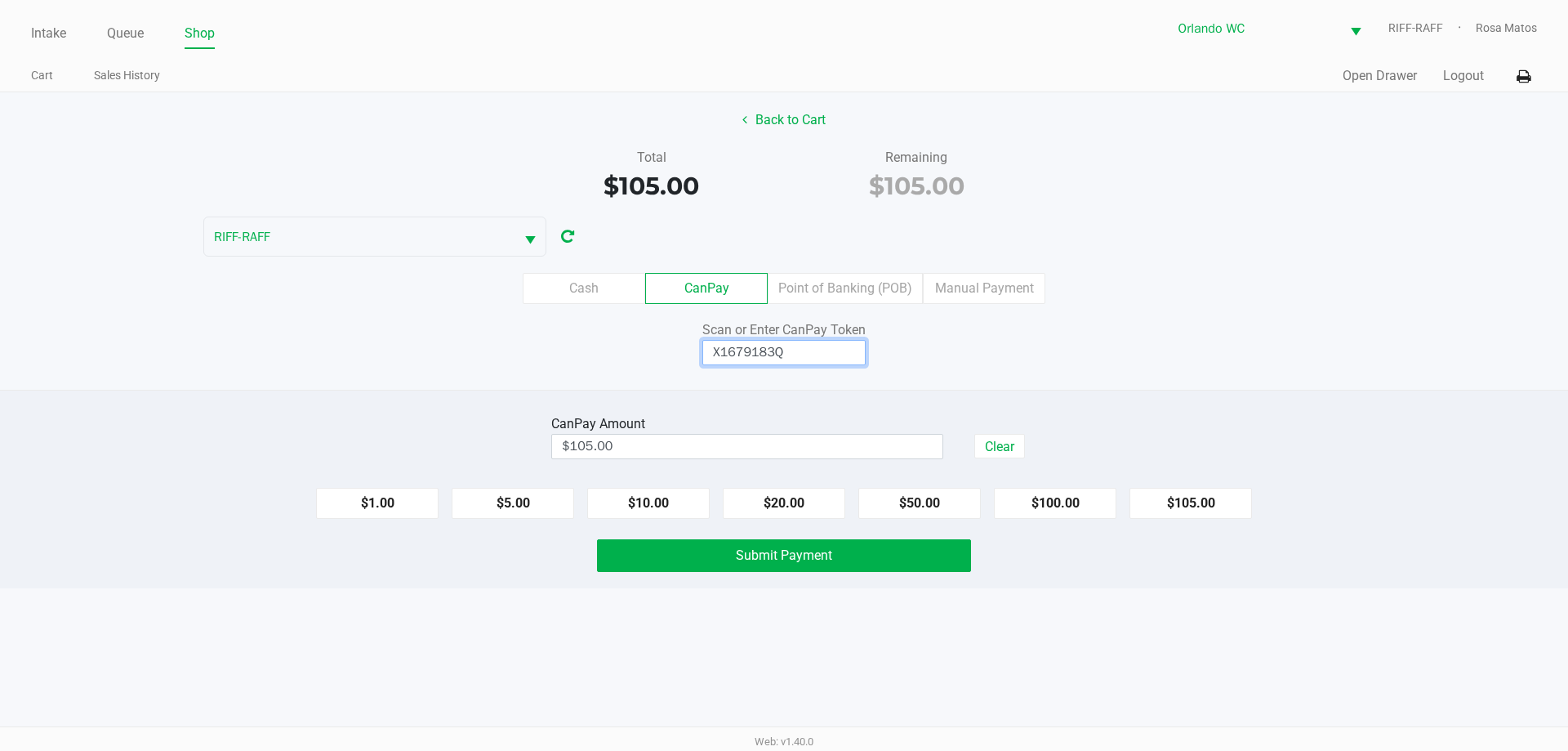 type on "X1679183Q" 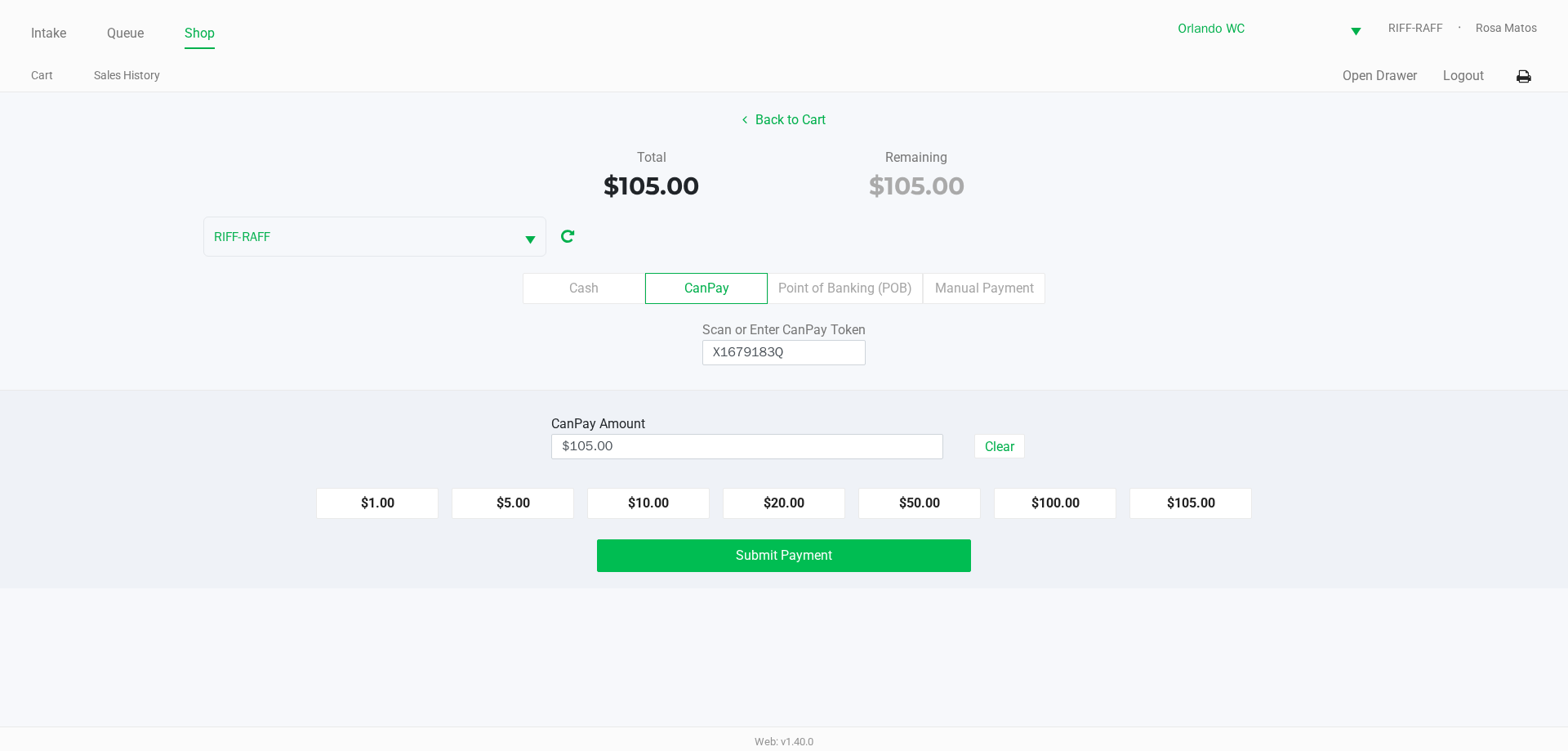 click on "Submit Payment" 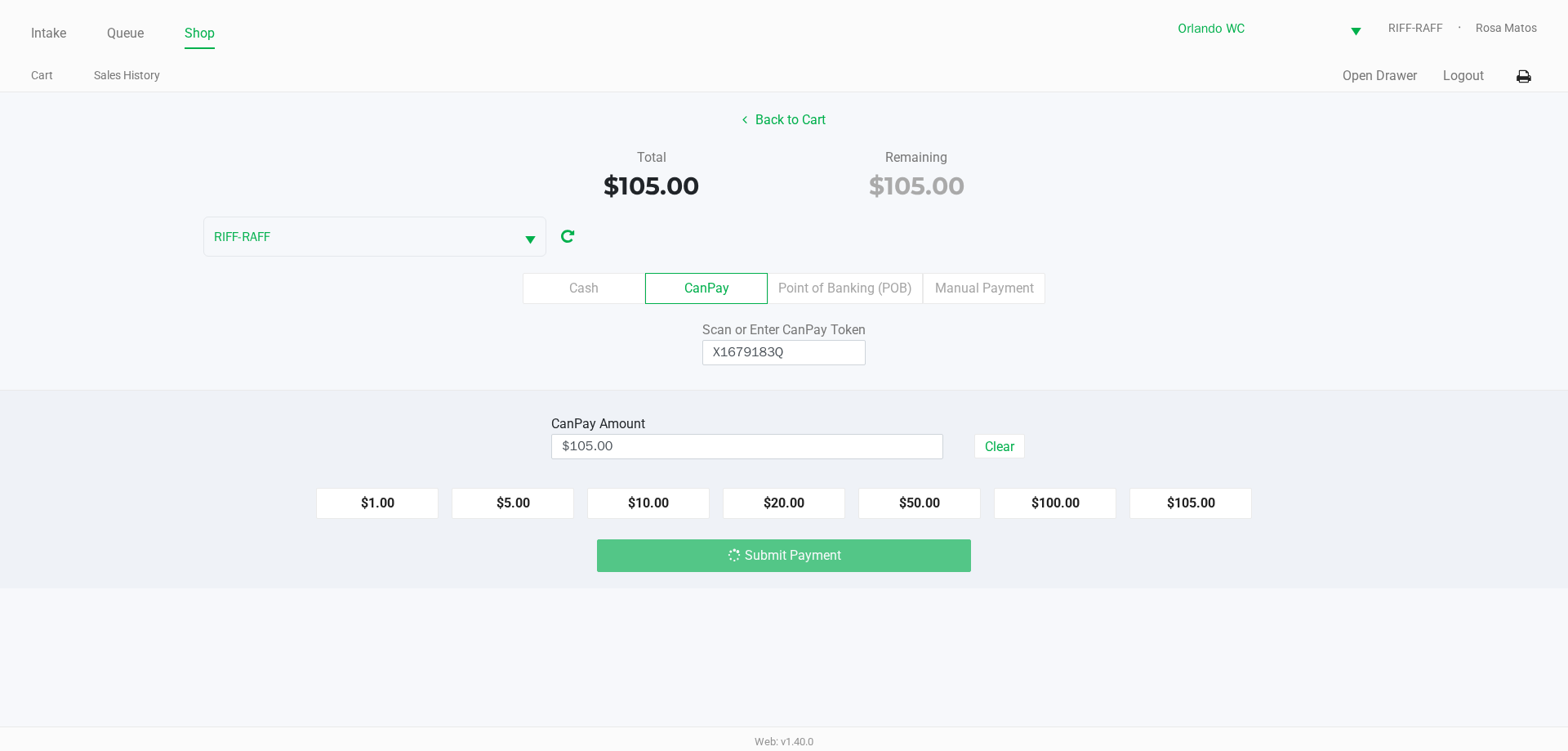 click on "Intake Queue Shop Orlando WC  RIFF-RAFF   Rosa Matos  Cart Sales History  Quick Sale   Open Drawer   Logout  Back to Cart   Total   $105.00   Remaining   $105.00  RIFF-RAFF  Cash   CanPay   Point of Banking (POB)   Manual Payment   Scan or Enter CanPay Token  X1679183Q  CanPay  Amount  $105.00  Clear   $1.00   $5.00   $10.00   $20.00   $50.00   $100.00   $105.00   Submit Payment   Web: v1.40.0" at bounding box center (784, 375) 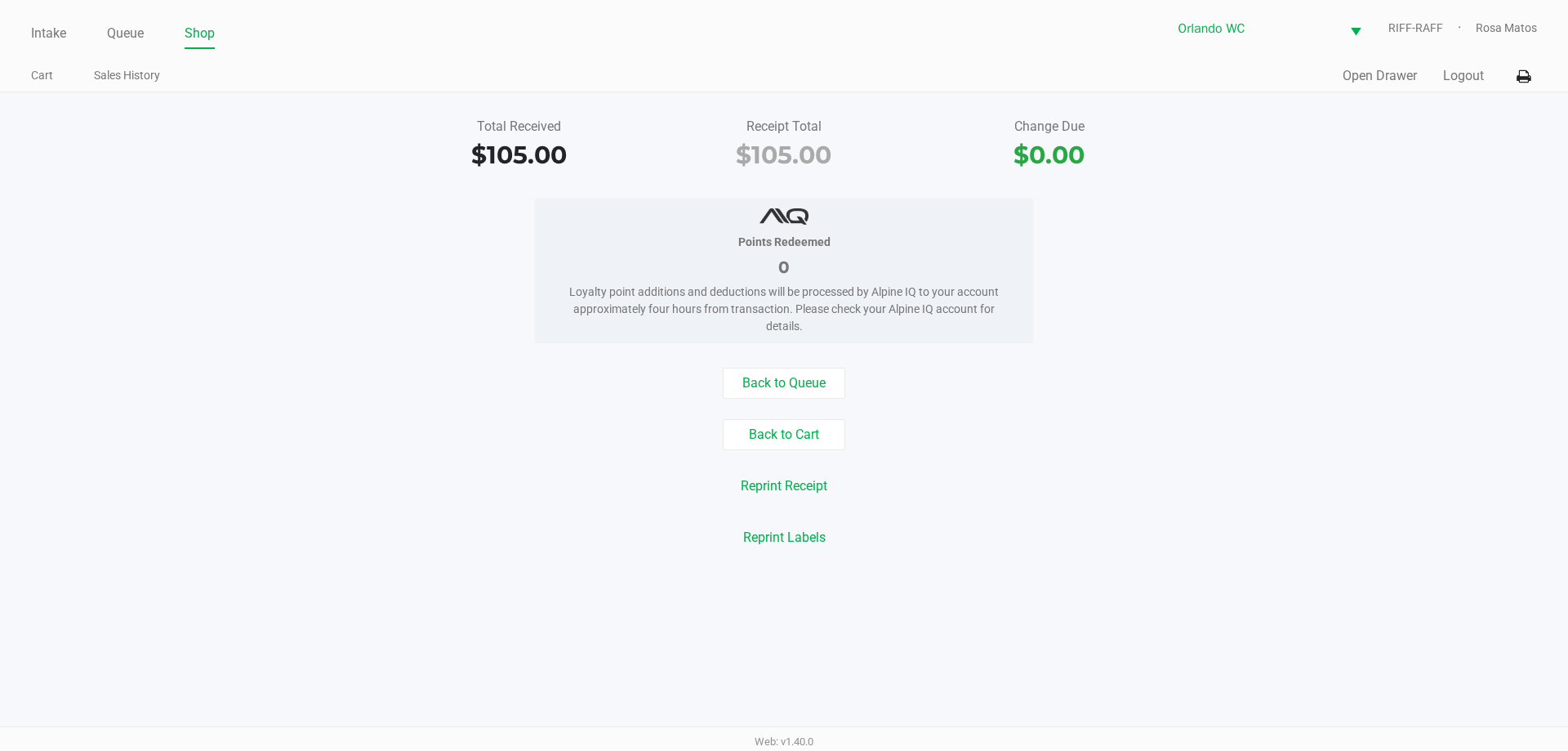 click on "Points Redeemed   0   Loyalty point additions and deductions will be processed by Alpine IQ to your account approximately four hours from transaction. Please check your Alpine IQ account for details." 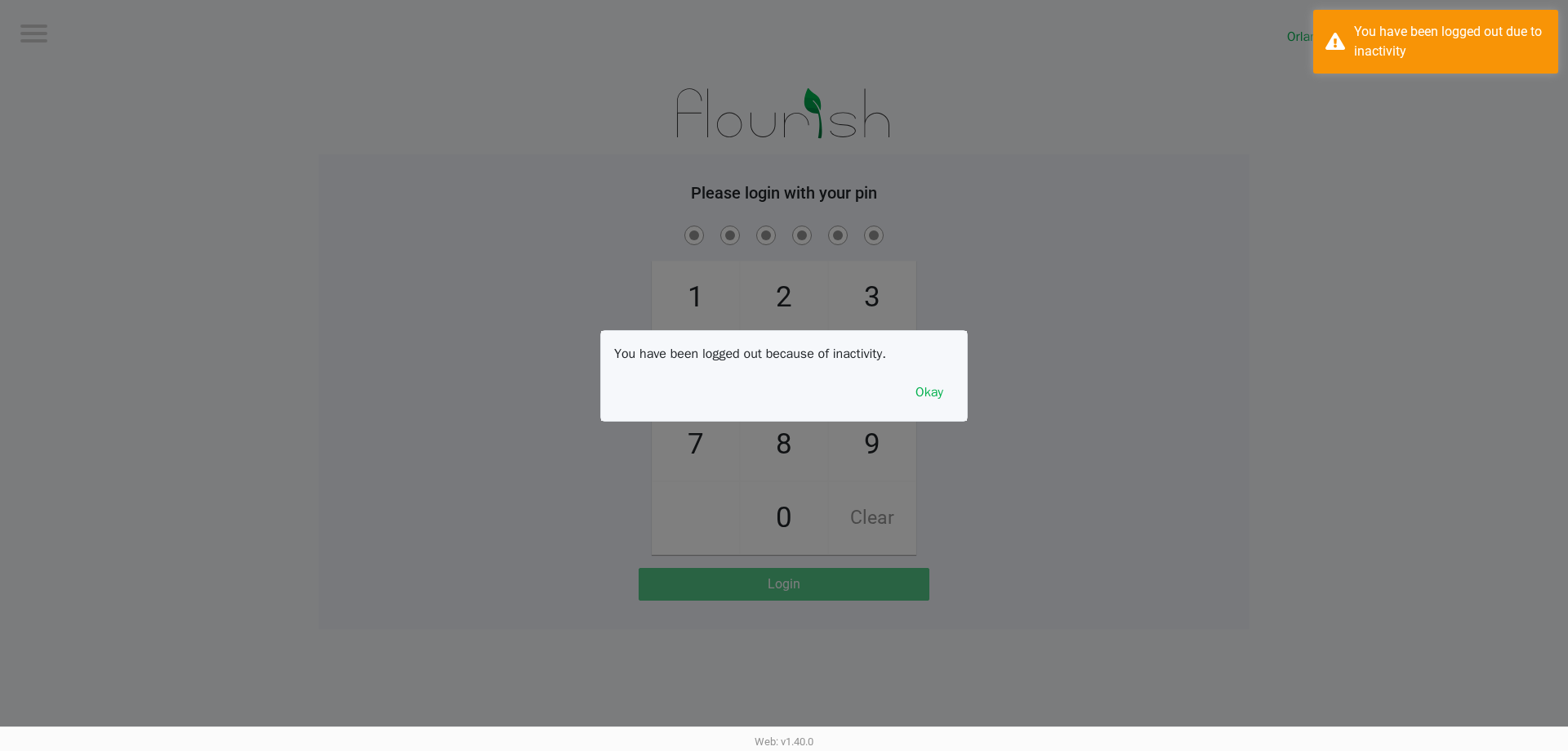 click 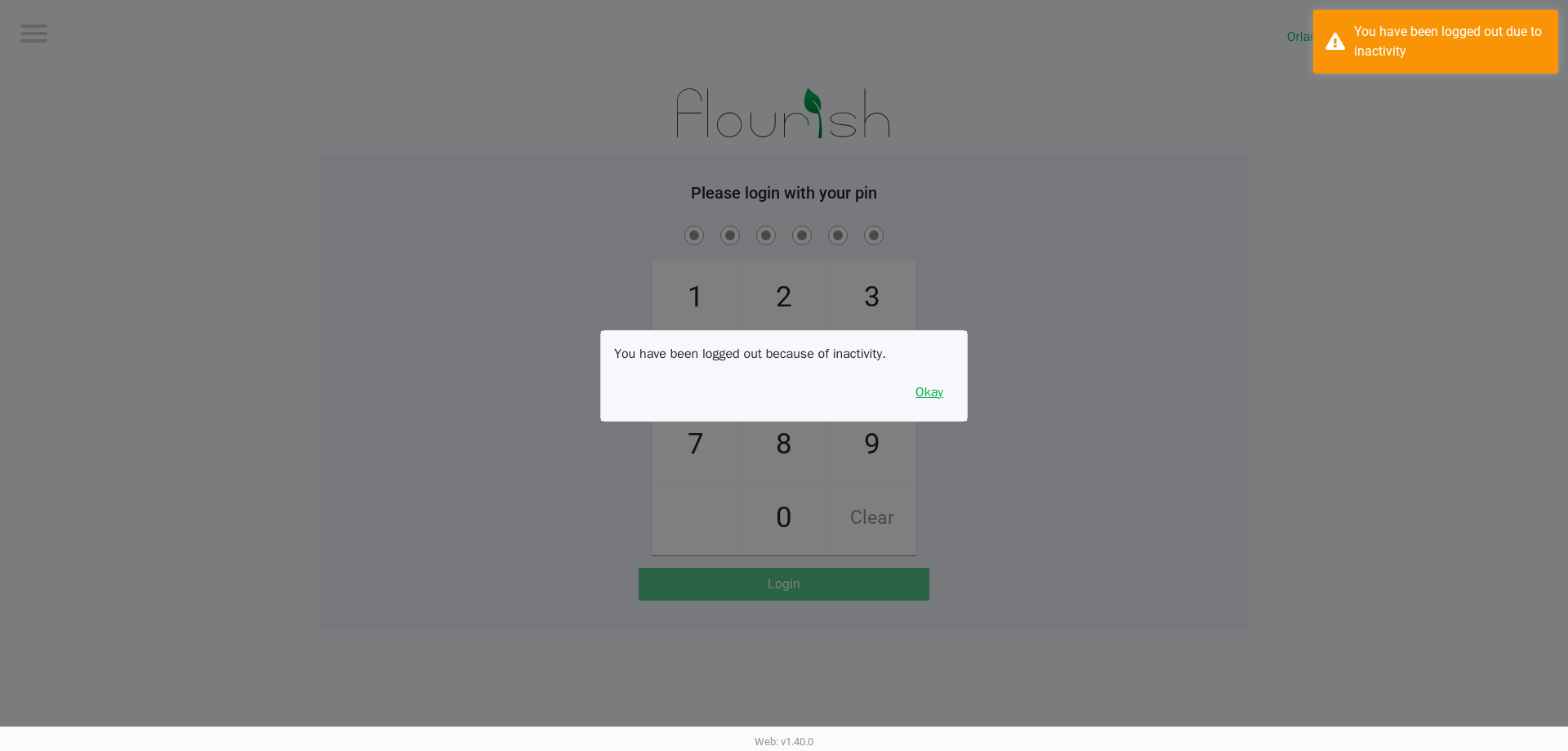 click on "Okay" at bounding box center (929, 392) 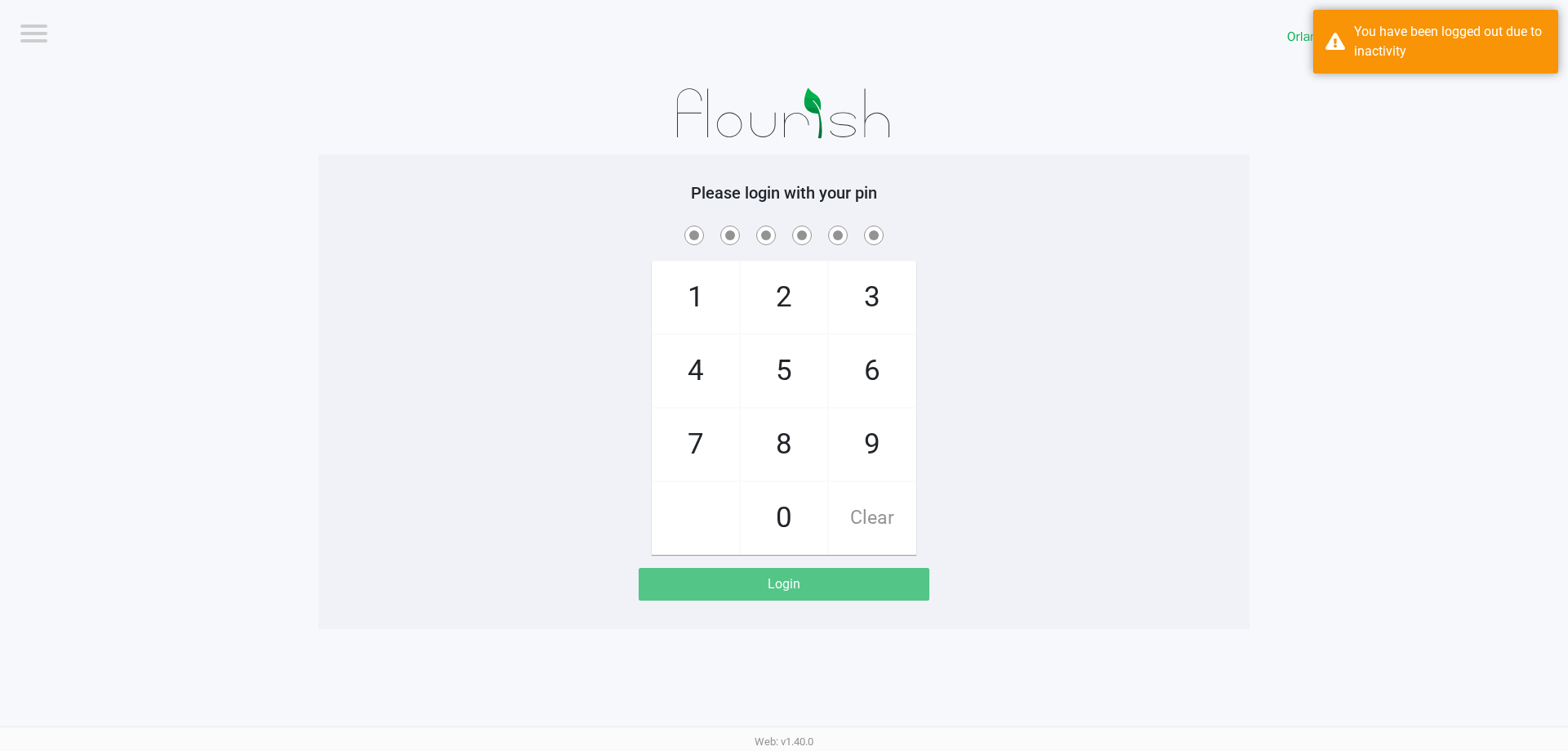click on "1   4   7       2   5   8   0   3   6   9   Clear" 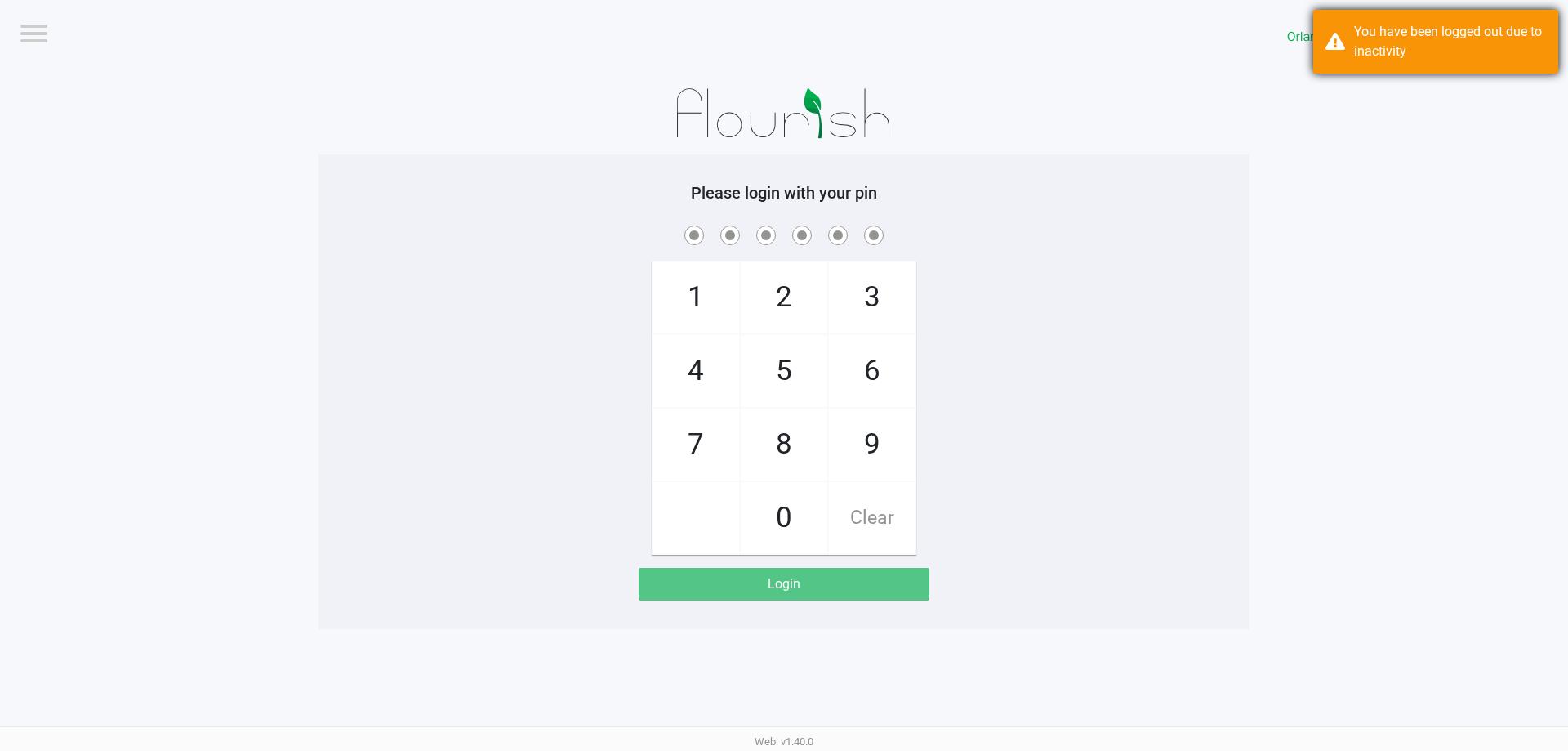 click on "You have been logged out due to inactivity" at bounding box center (1450, 42) 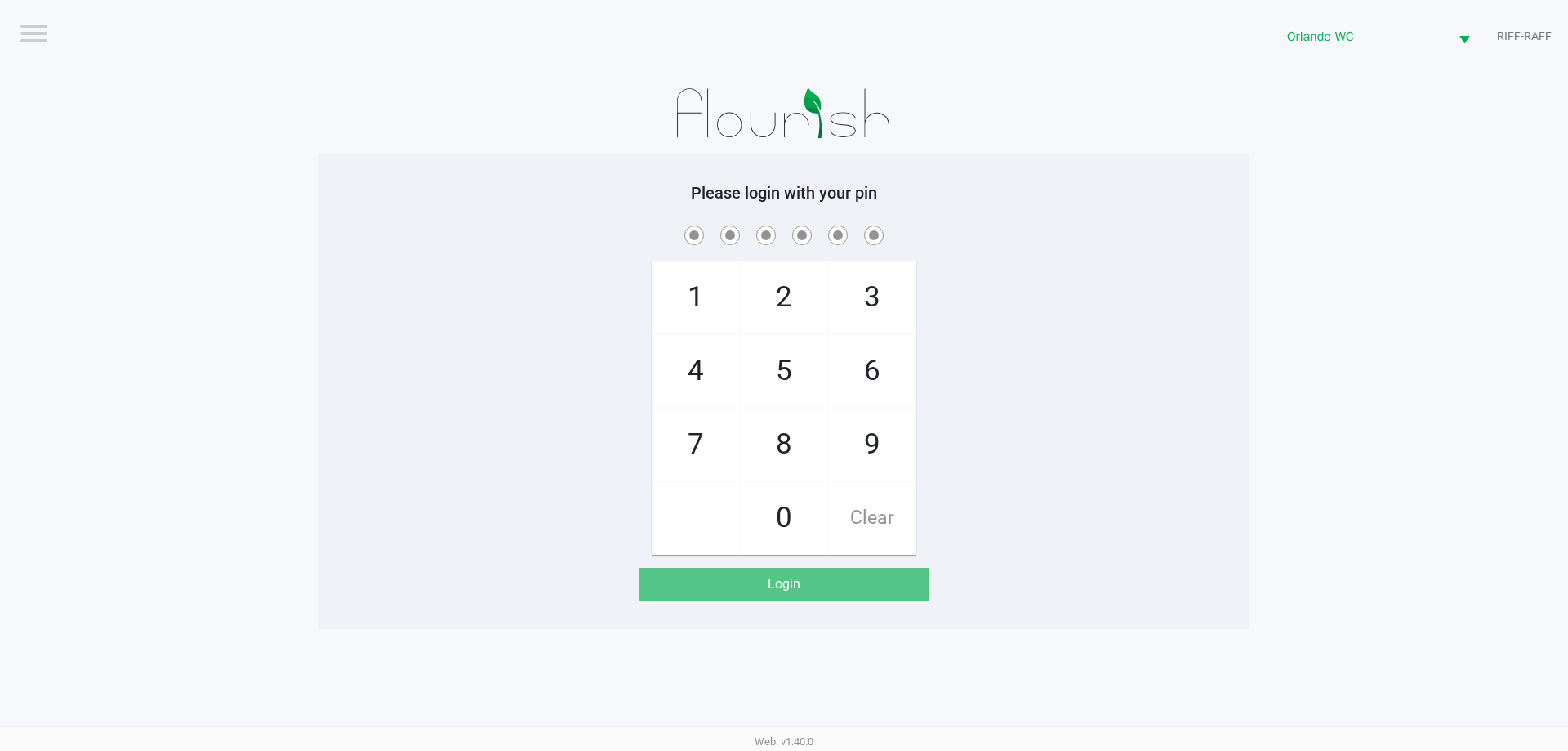 click on "1   4   7       2   5   8   0   3   6   9   Clear" 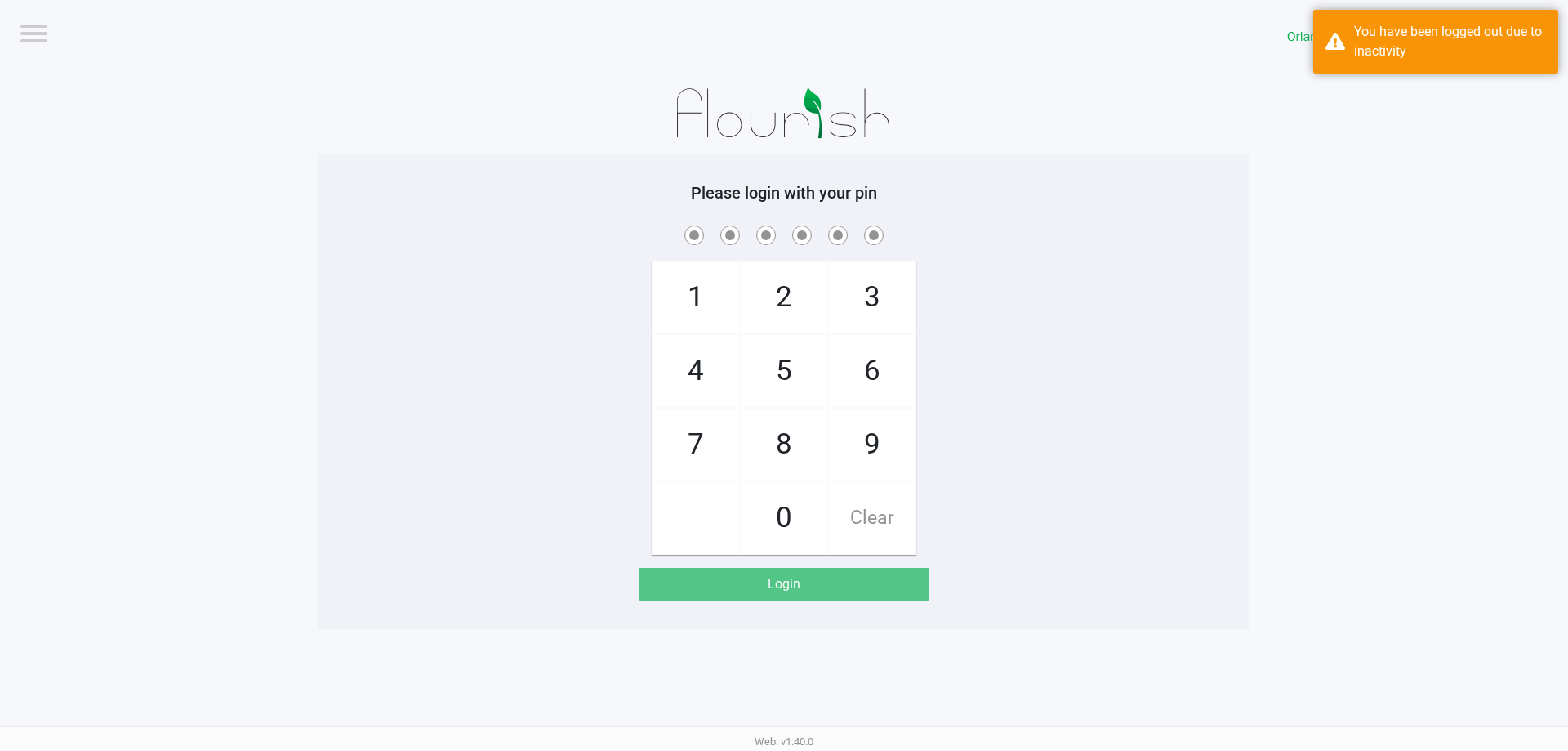 click on "Logout  Orlando WC  RIFF-RAFF  Please login with your pin  1   4   7       2   5   8   0   3   6   9   Clear   Login" 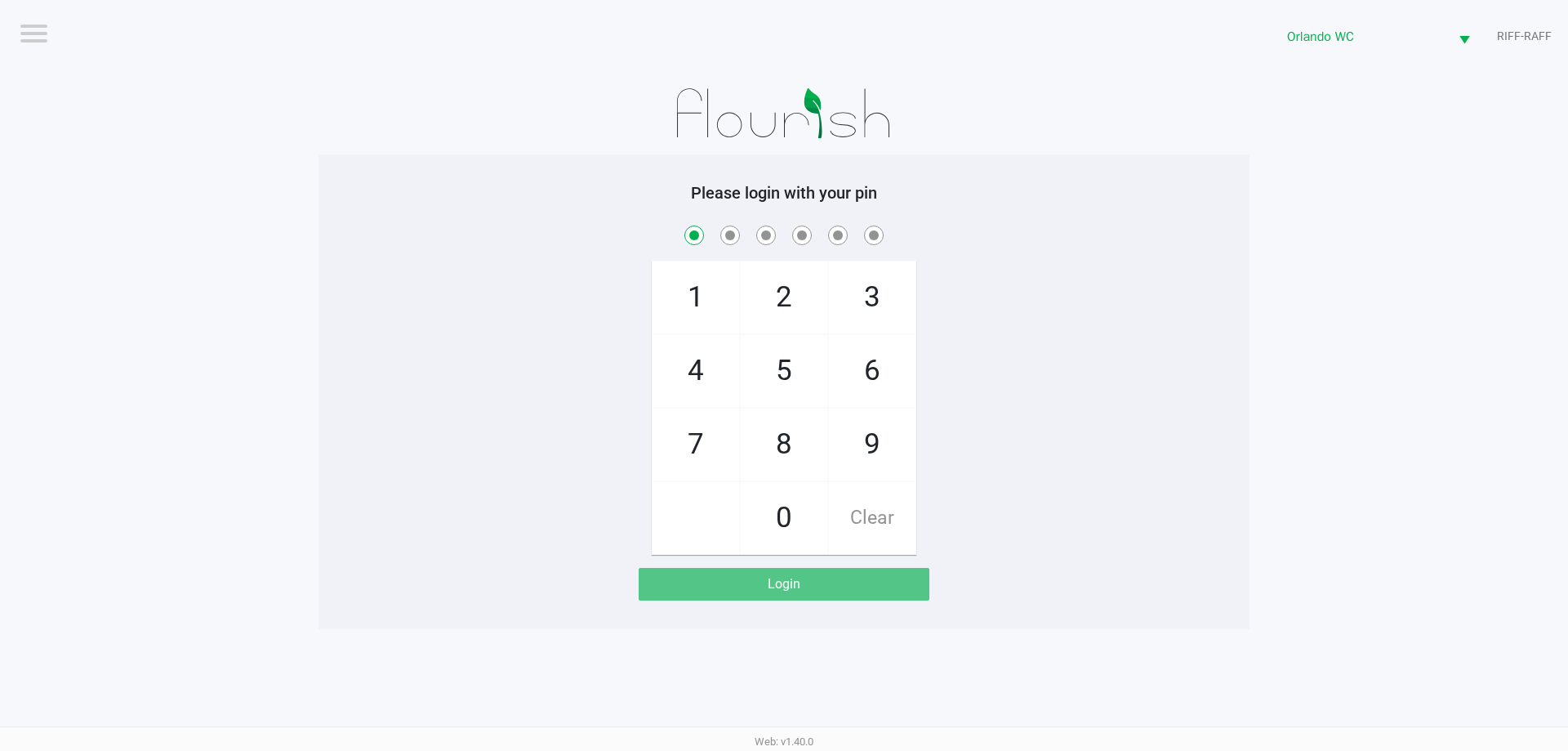 checkbox on "true" 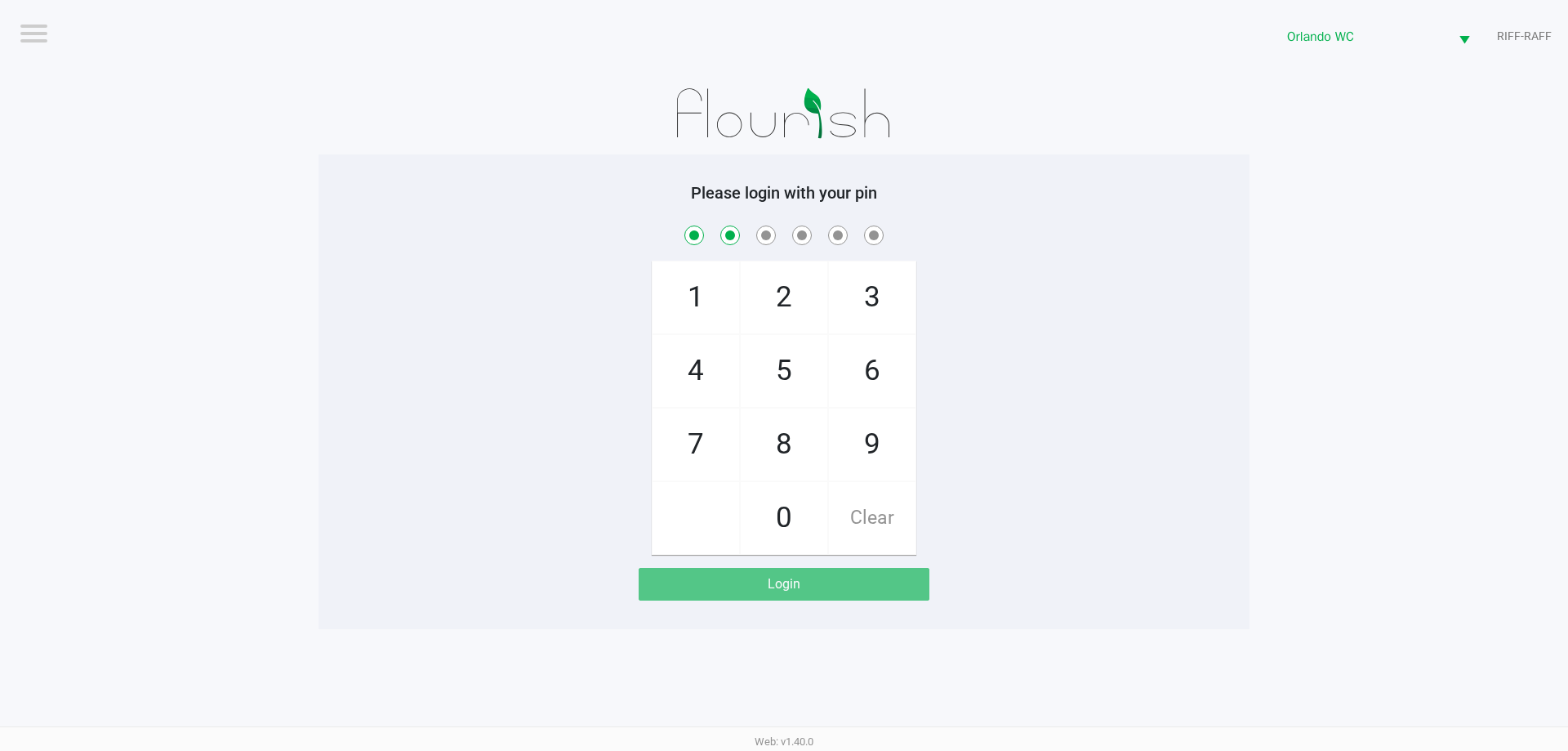 checkbox on "true" 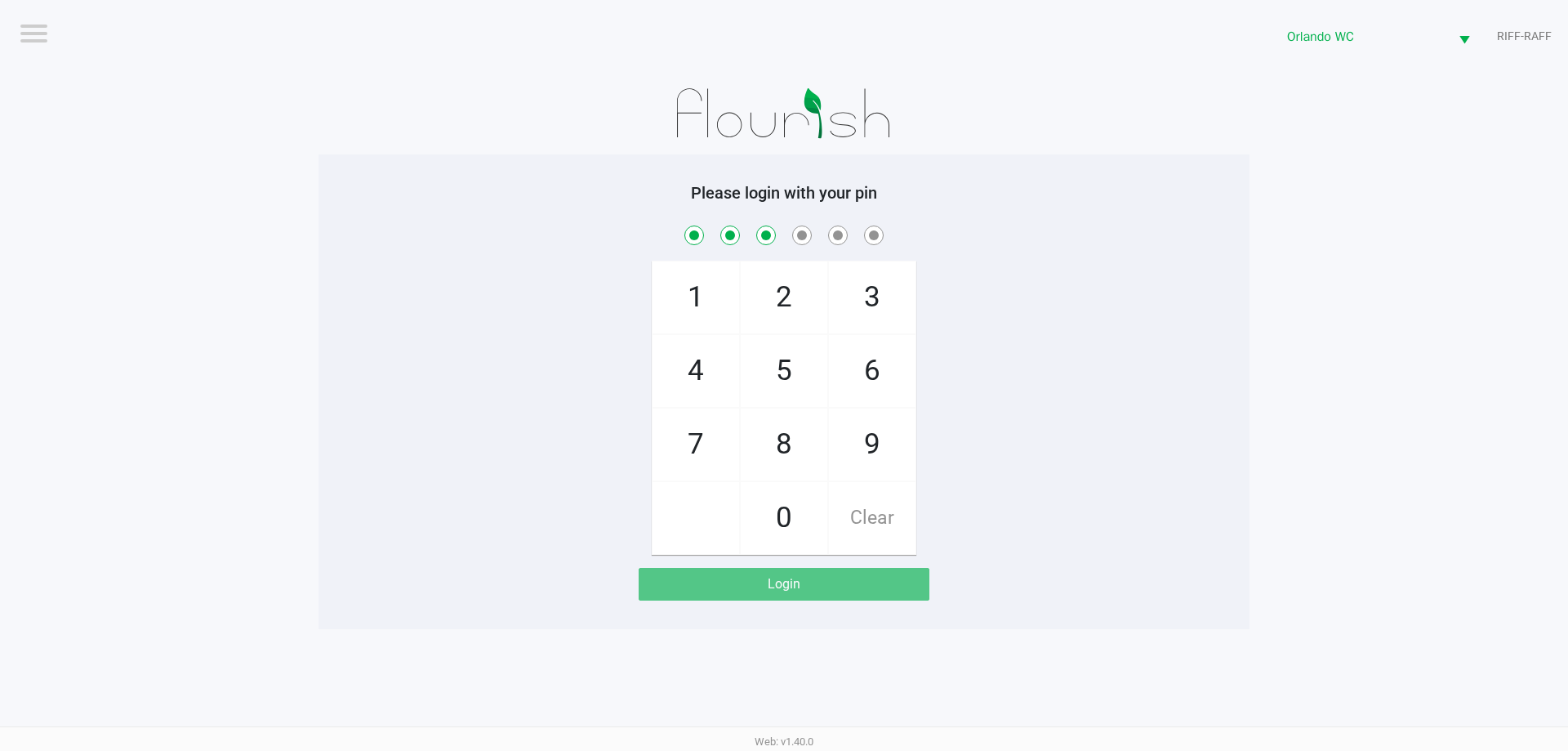 checkbox on "true" 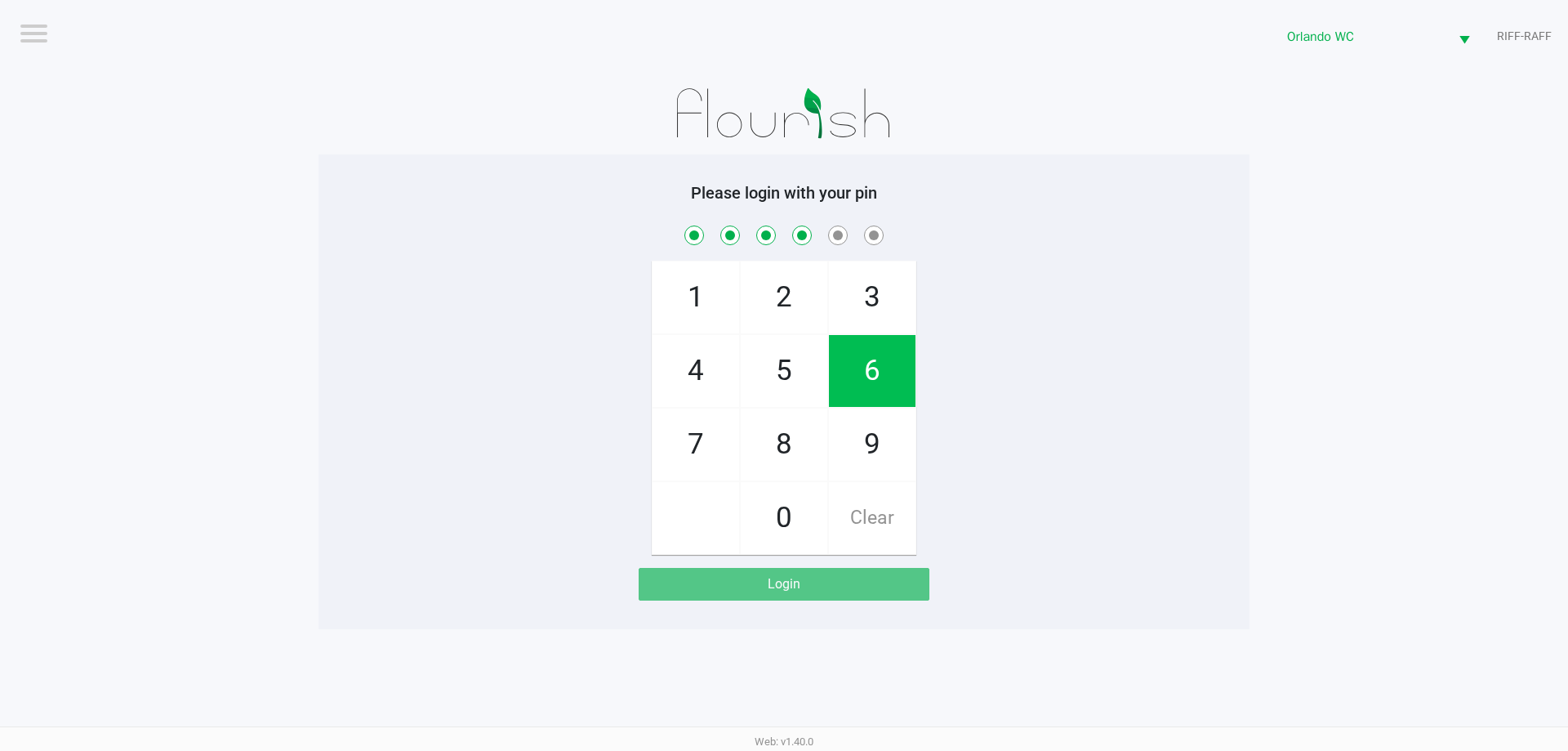 checkbox on "true" 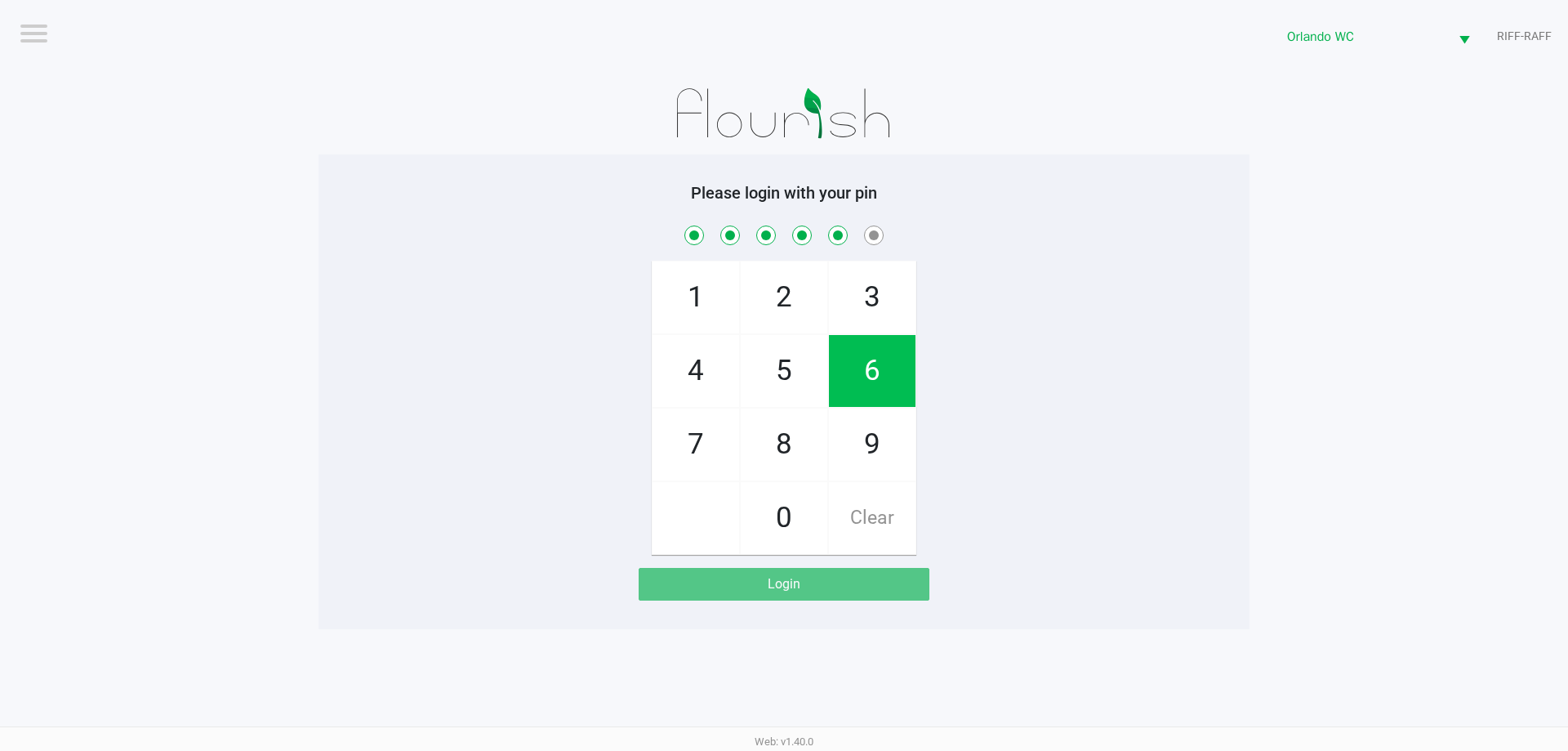 checkbox on "true" 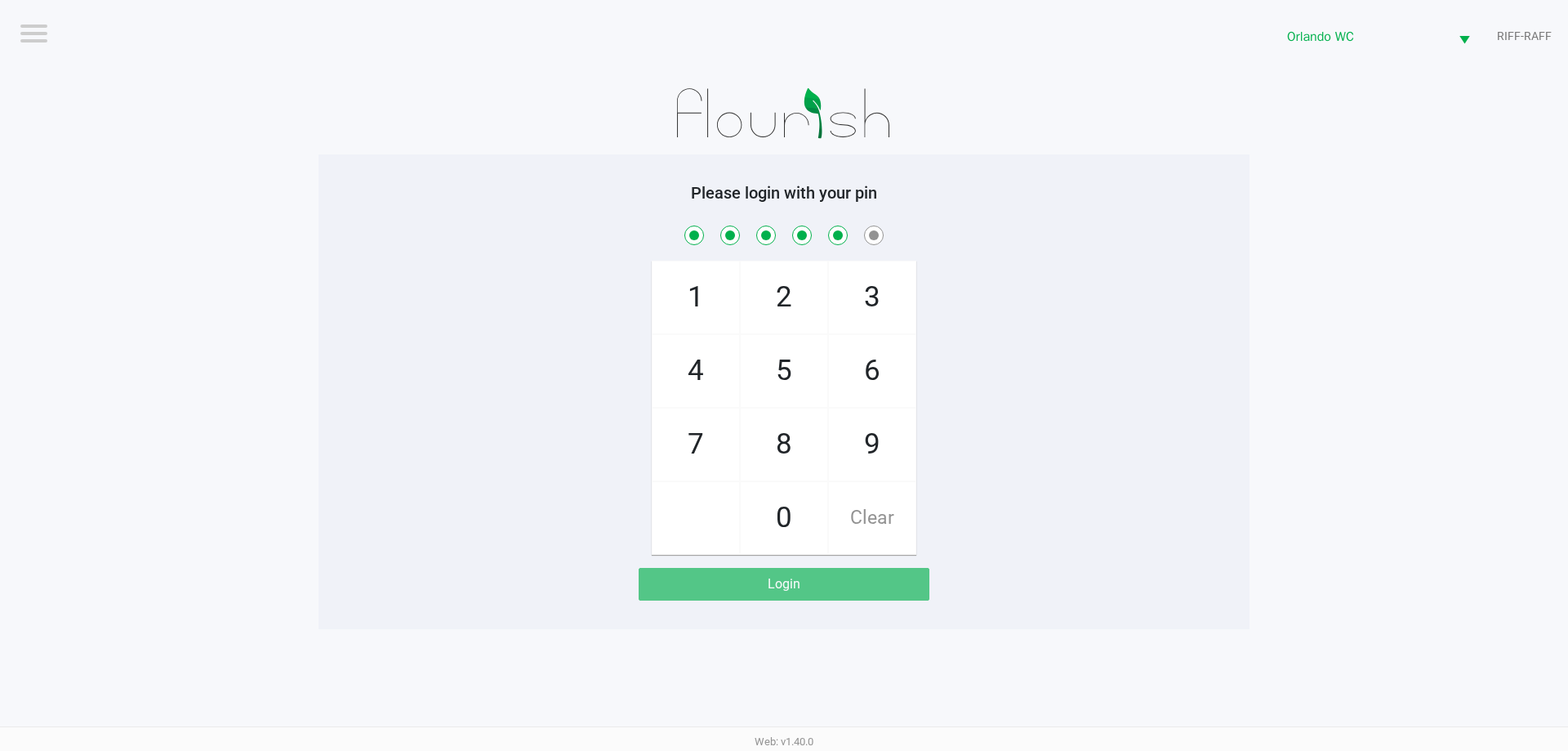 click on "Logout  Orlando WC  RIFF-RAFF  Please login with your pin  1   4   7       2   5   8   0   3   6   9   Clear   Login" 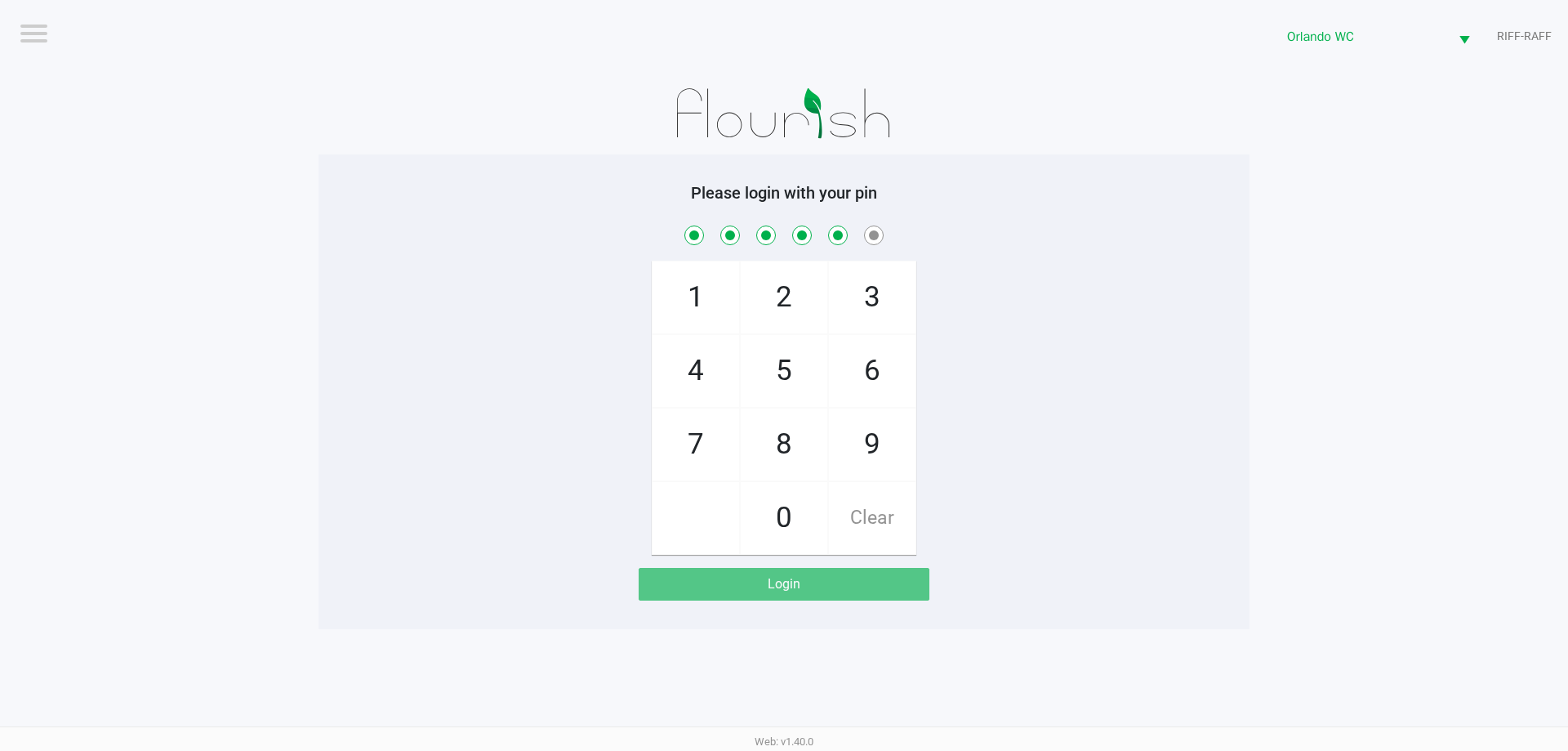 click on "Clear" 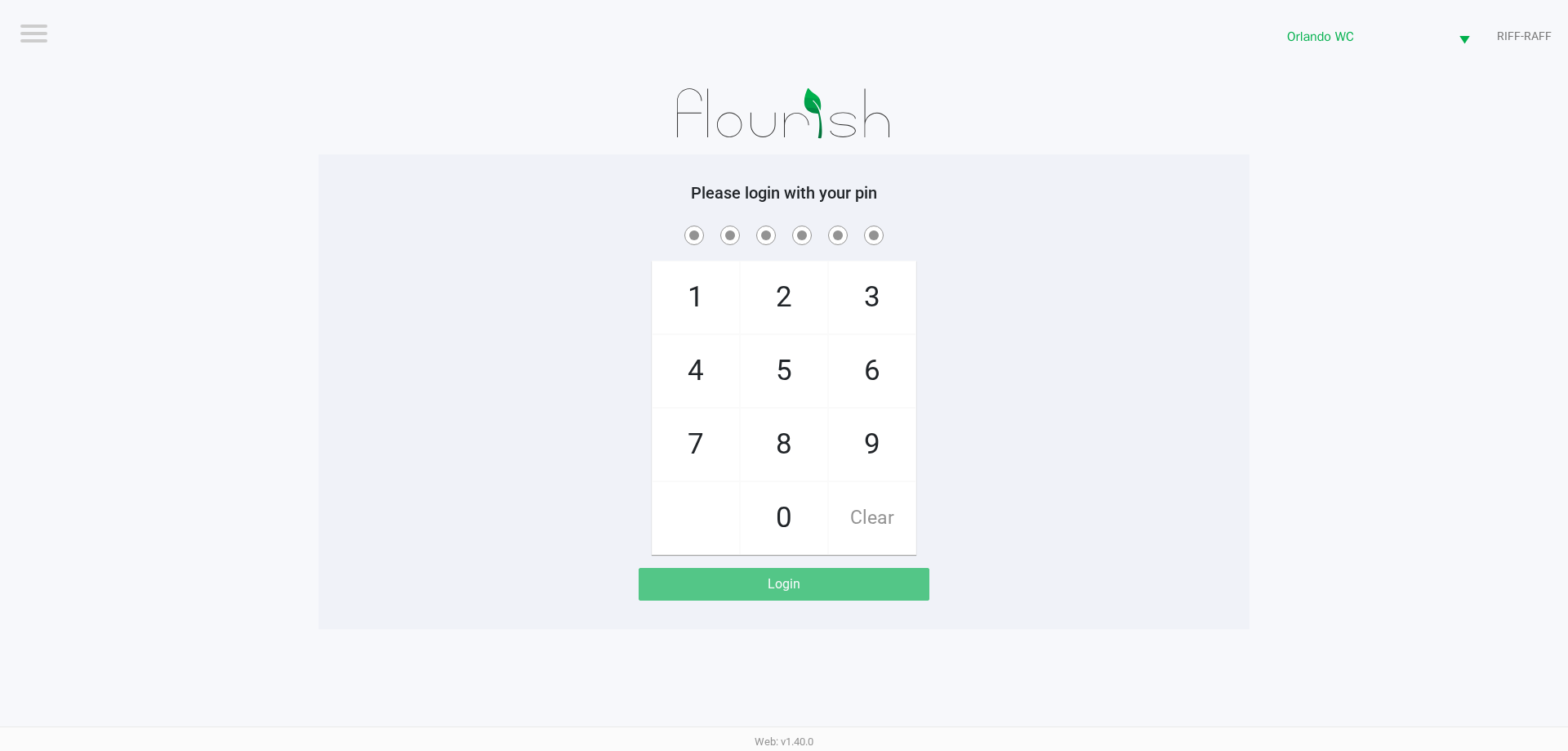 checkbox on "false" 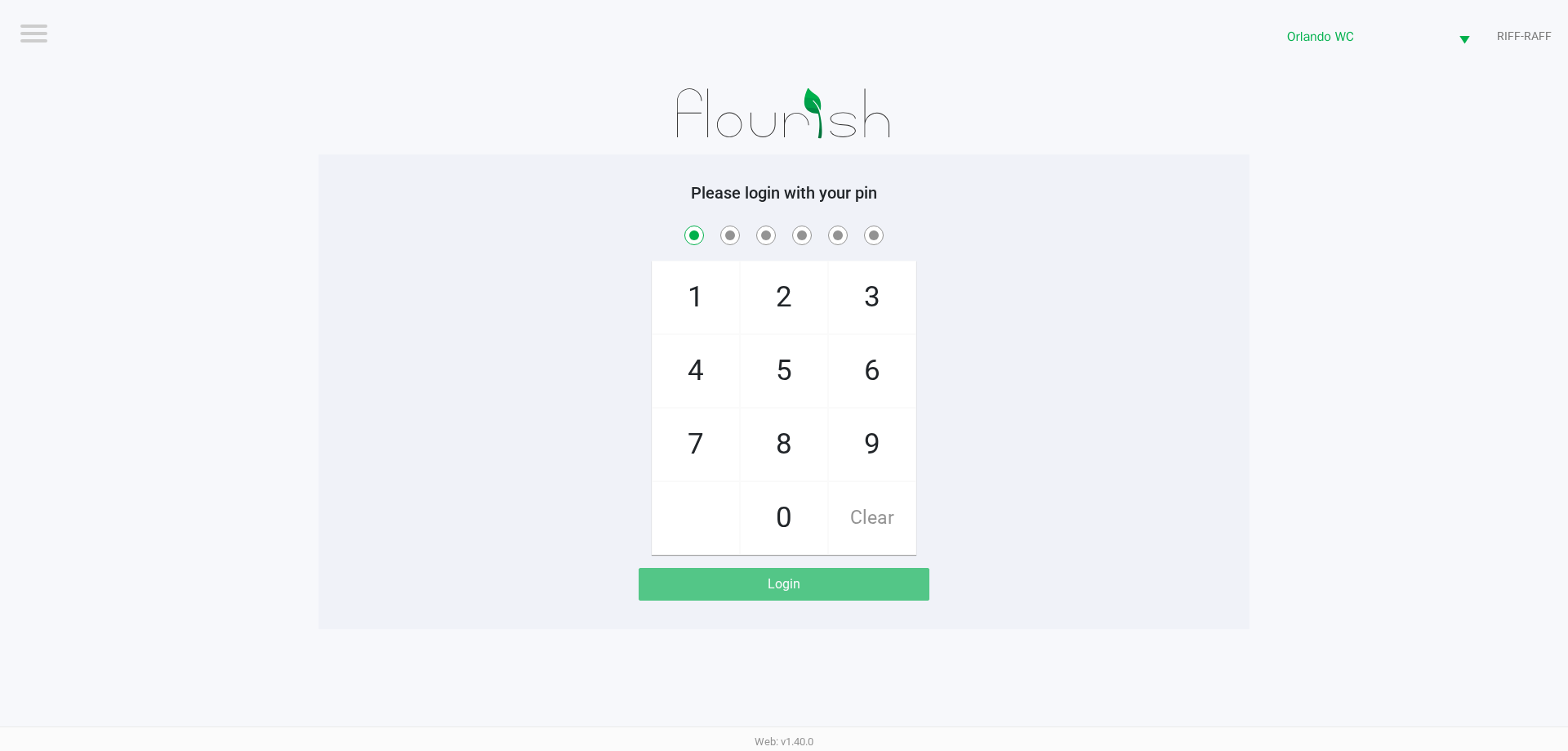checkbox on "true" 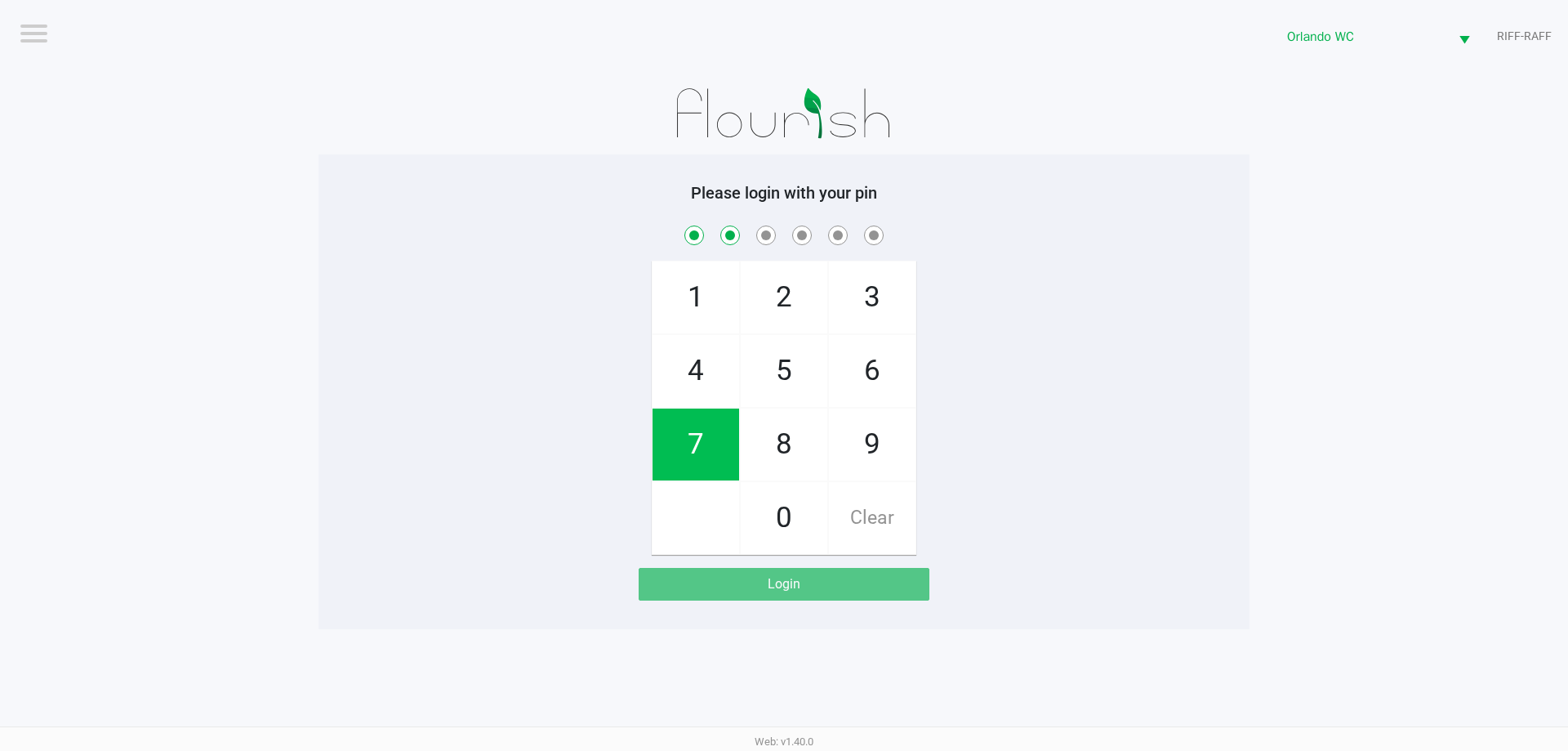checkbox on "true" 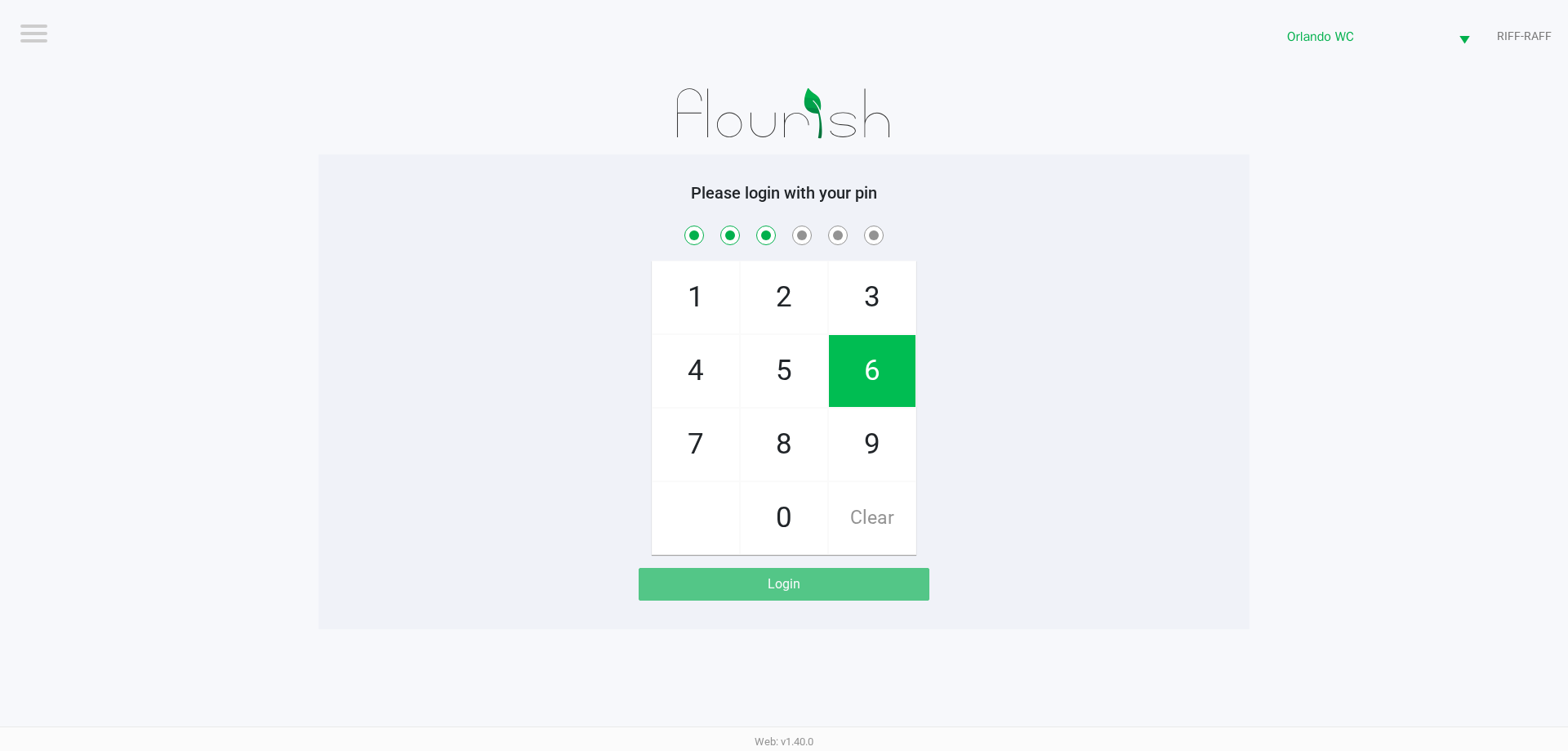 checkbox on "true" 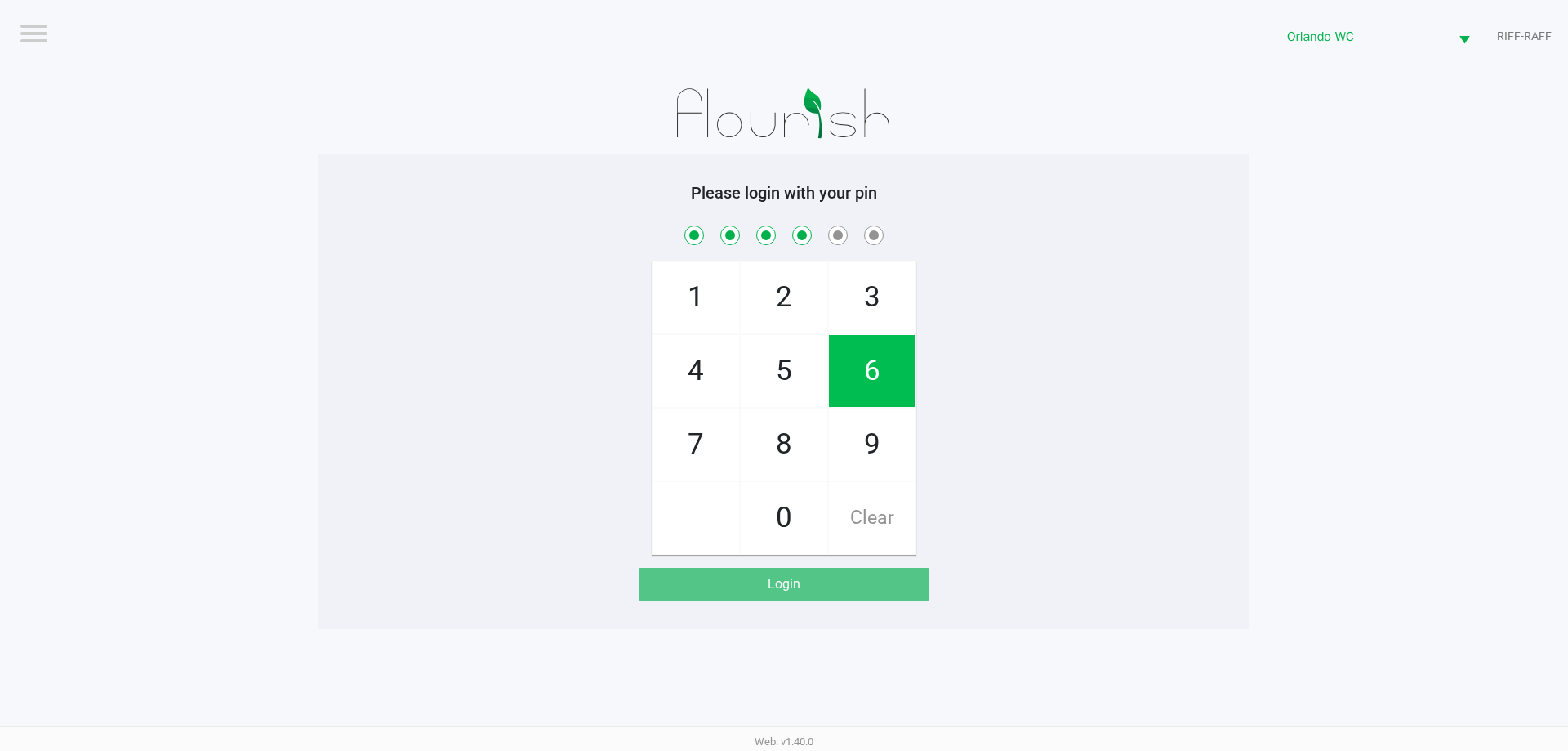 checkbox on "true" 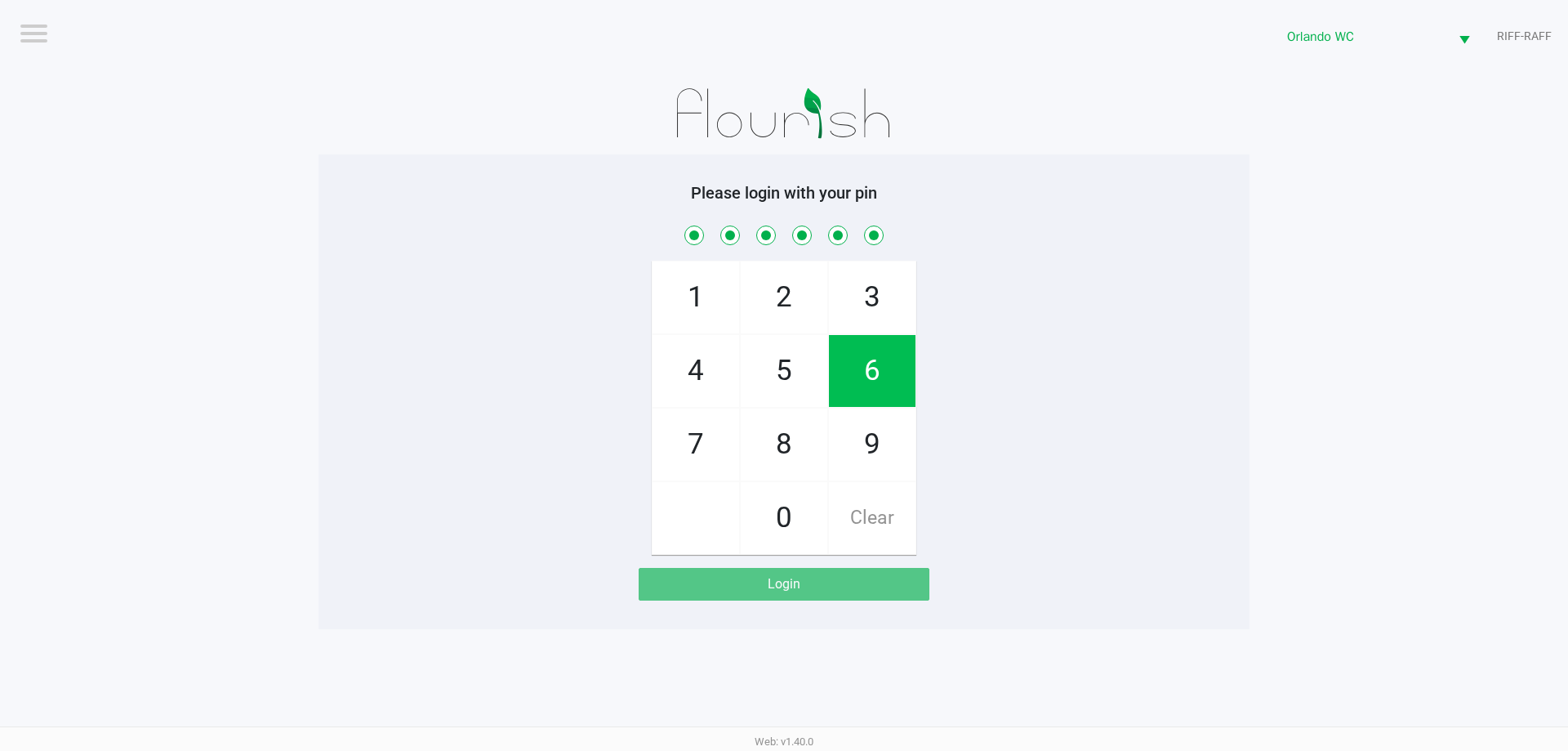 checkbox on "true" 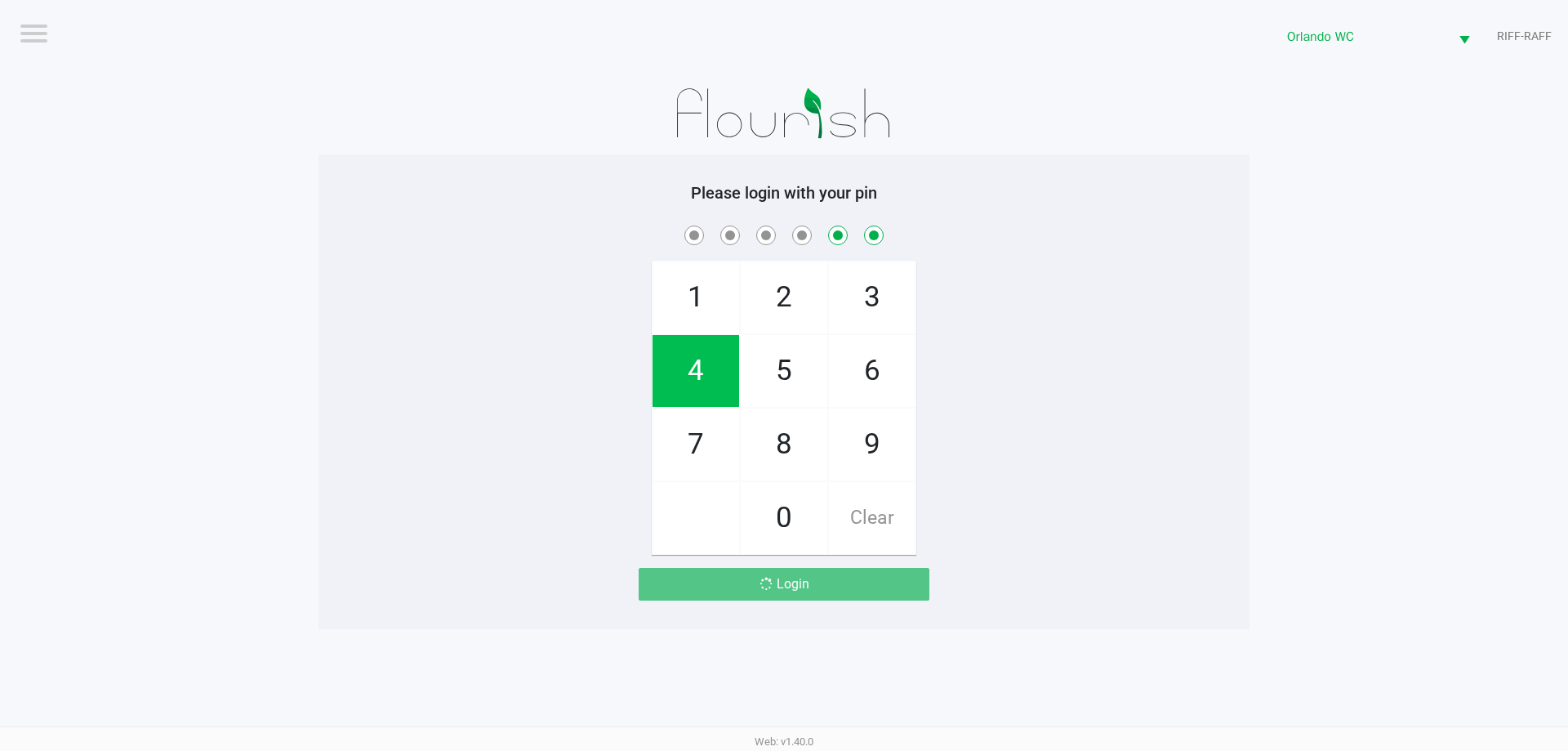 checkbox on "false" 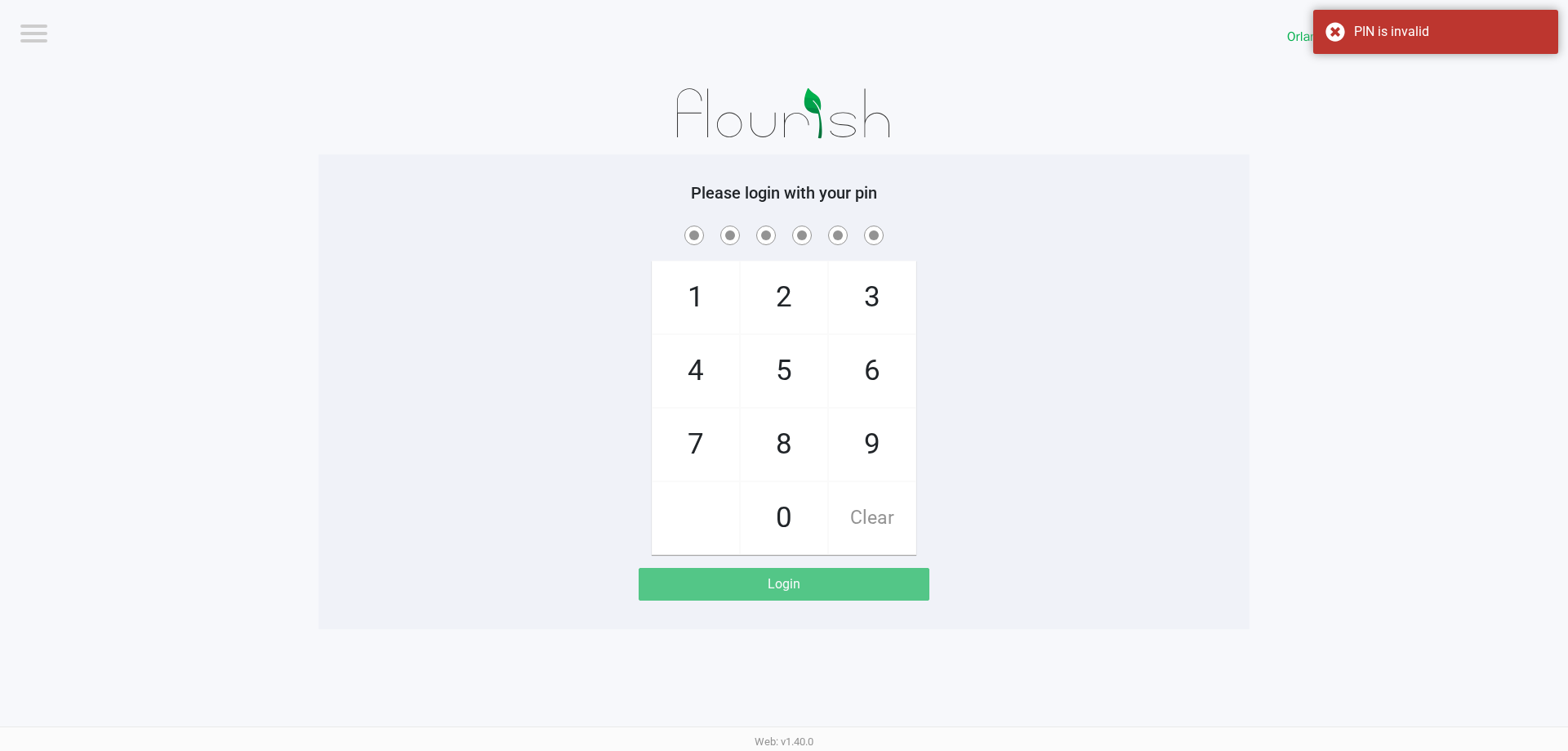 checkbox on "true" 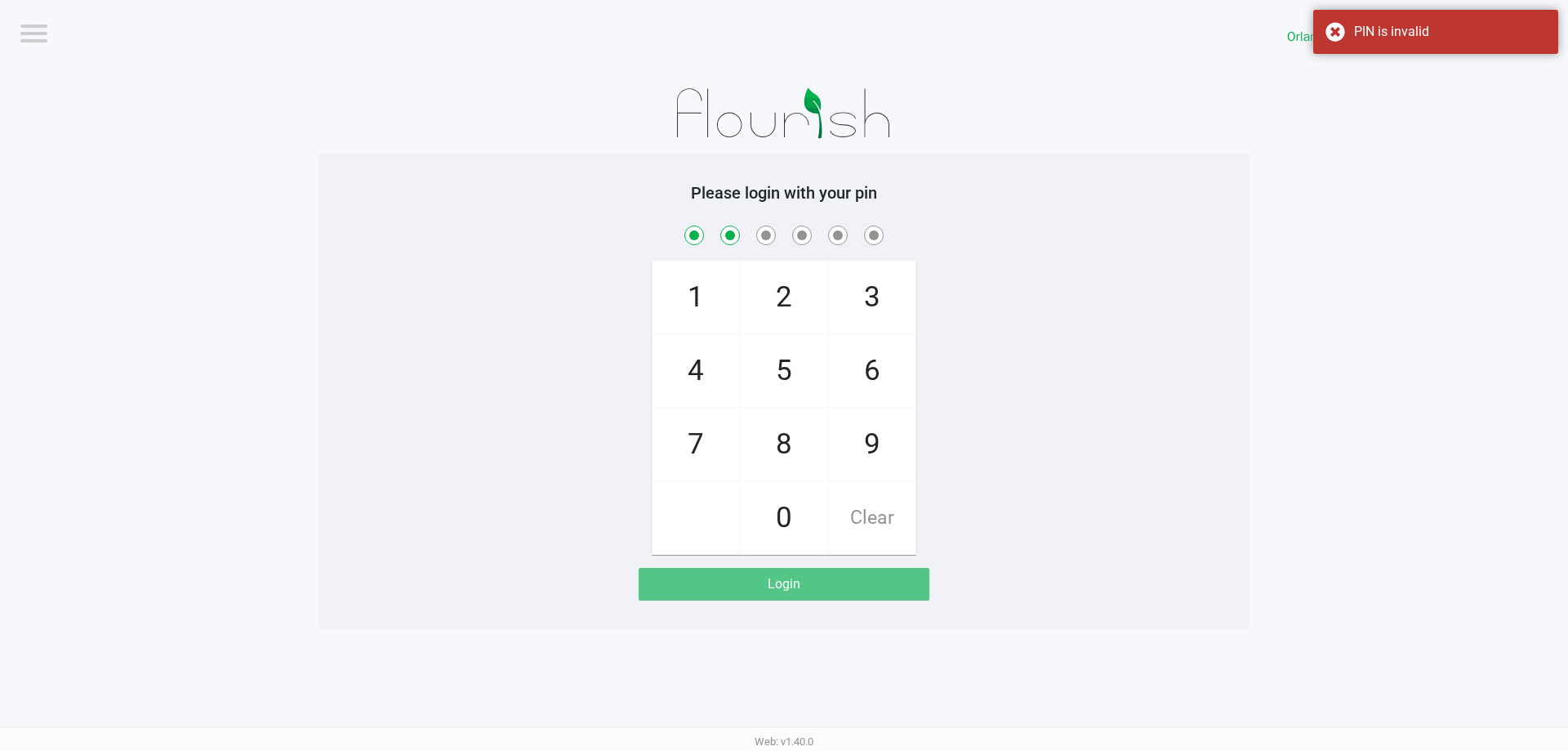 checkbox on "true" 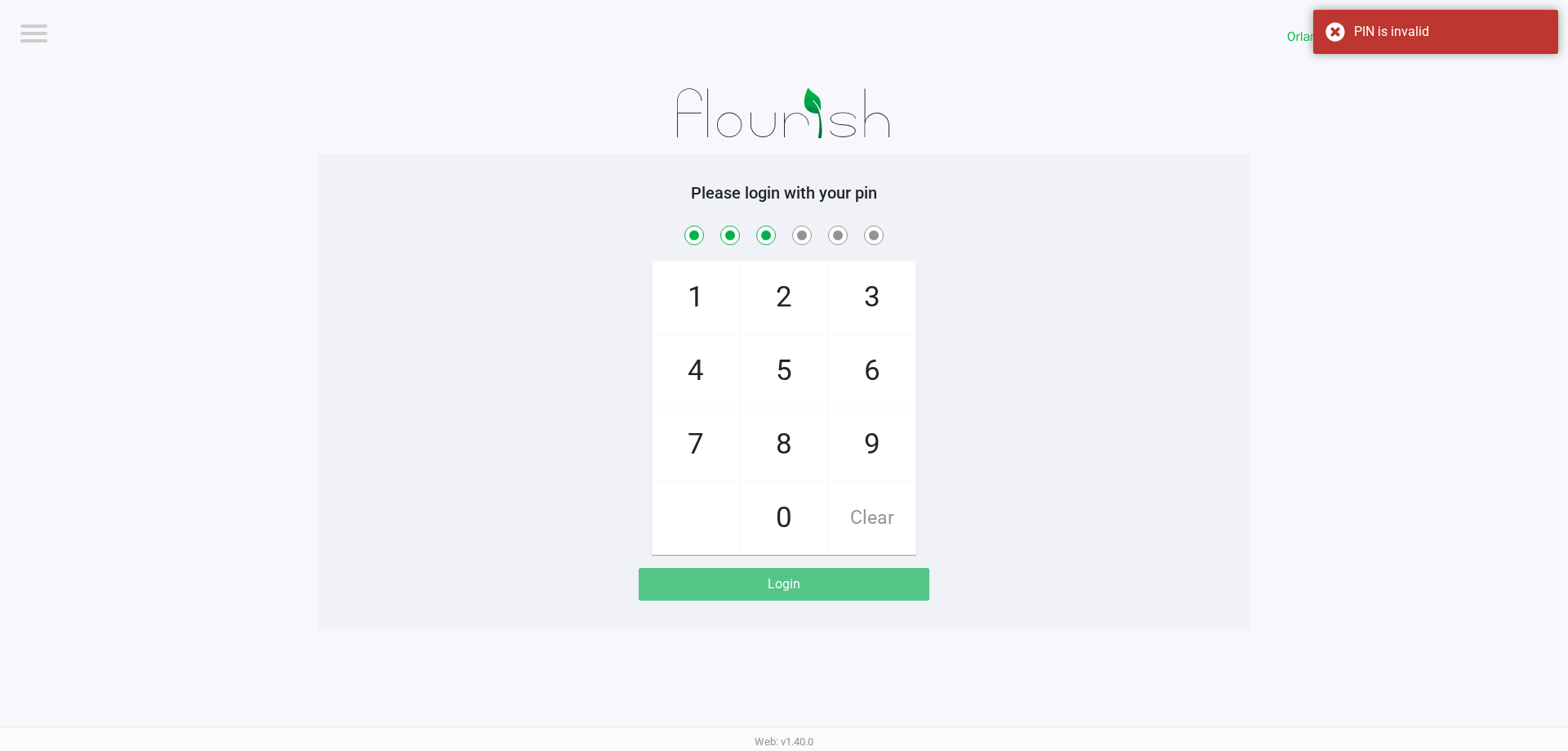 checkbox on "true" 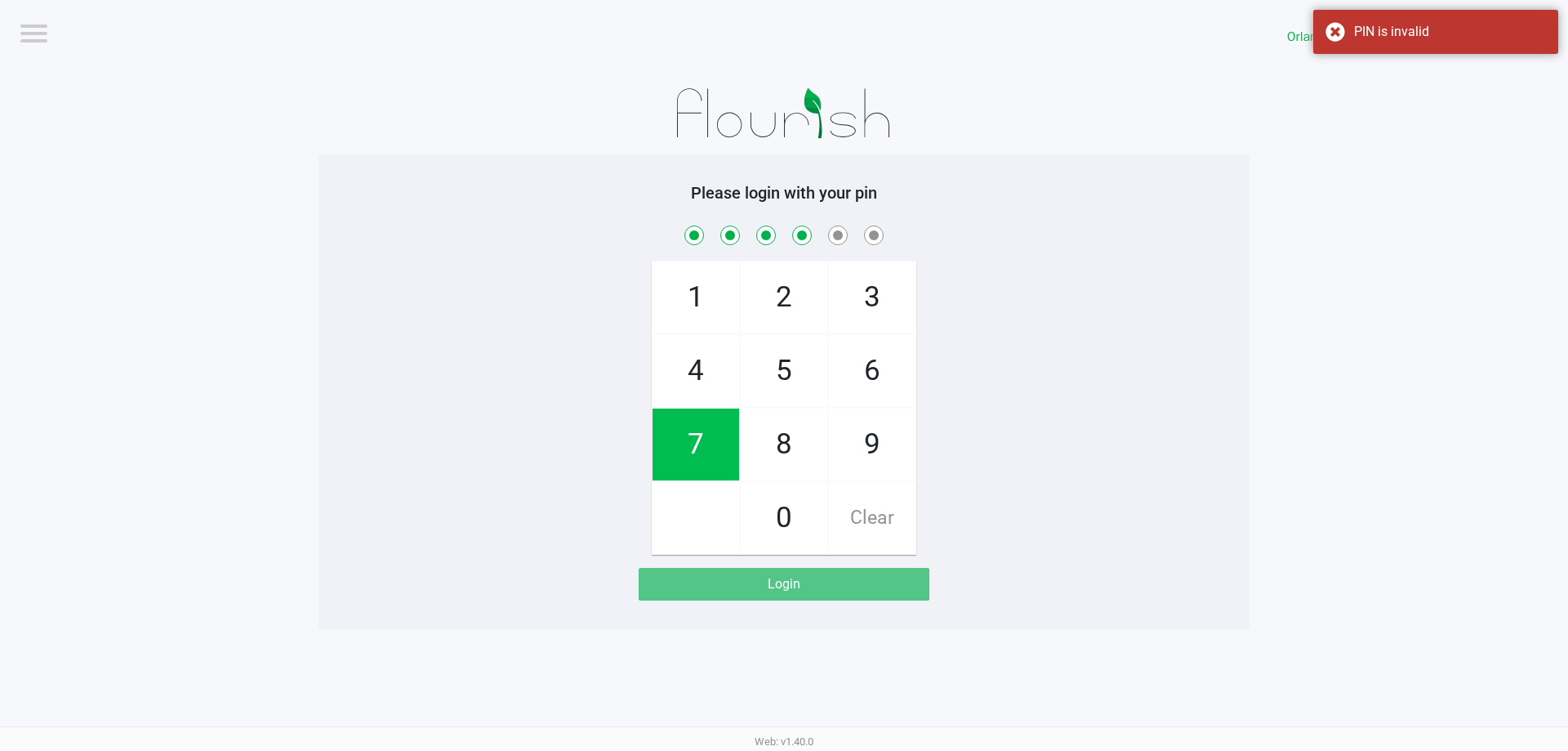 checkbox on "true" 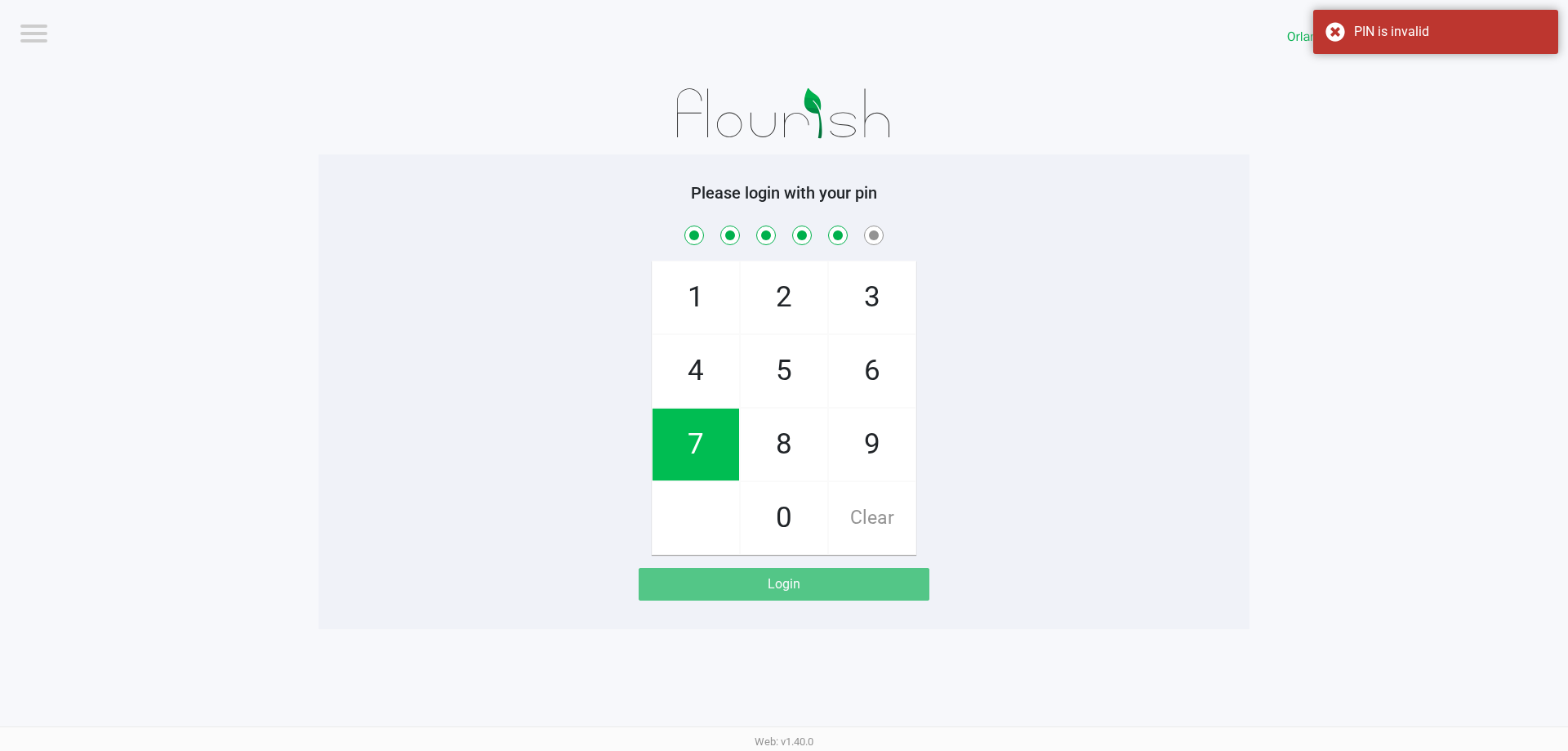 checkbox on "true" 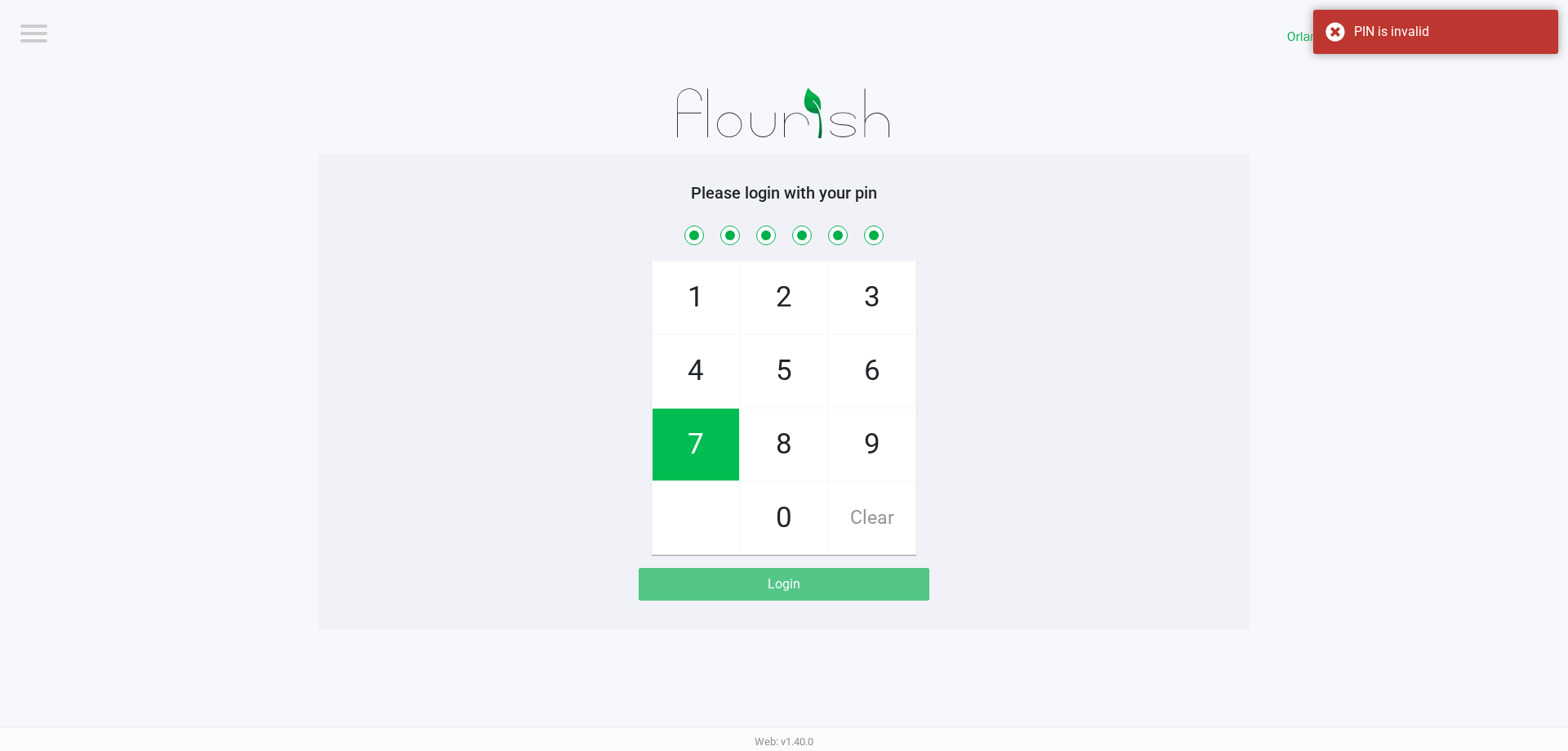checkbox on "true" 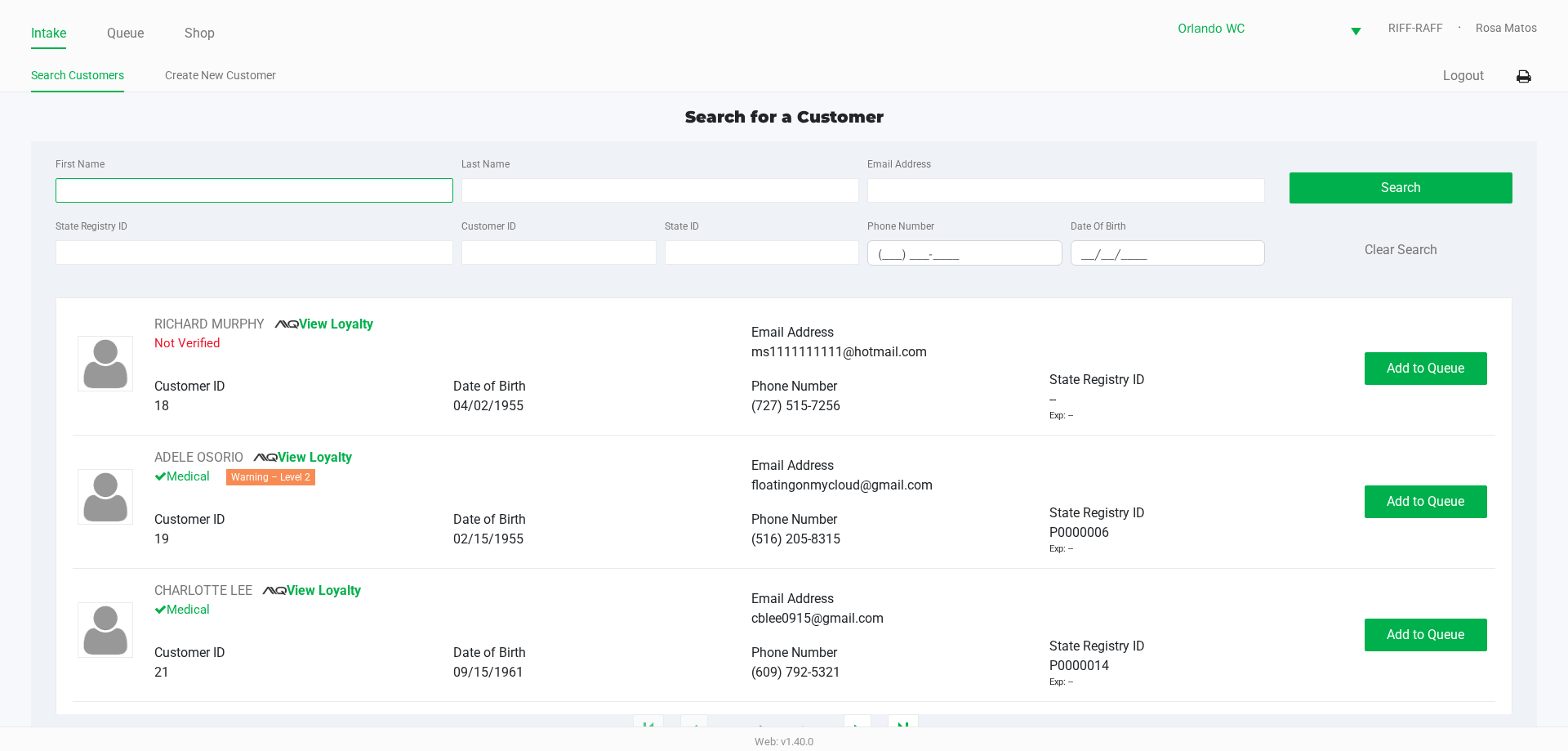 click on "First Name" at bounding box center [254, 190] 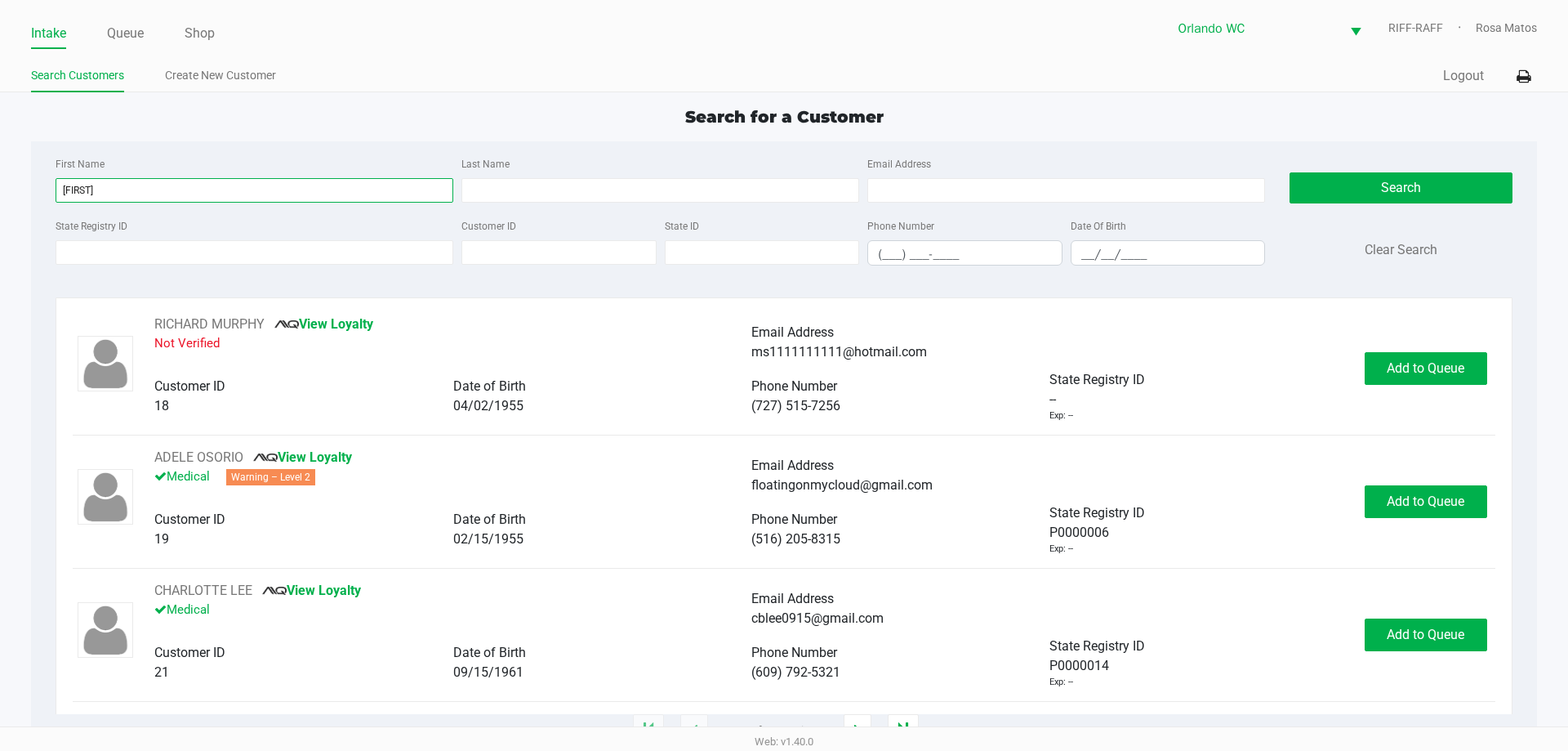 type on "Isabella" 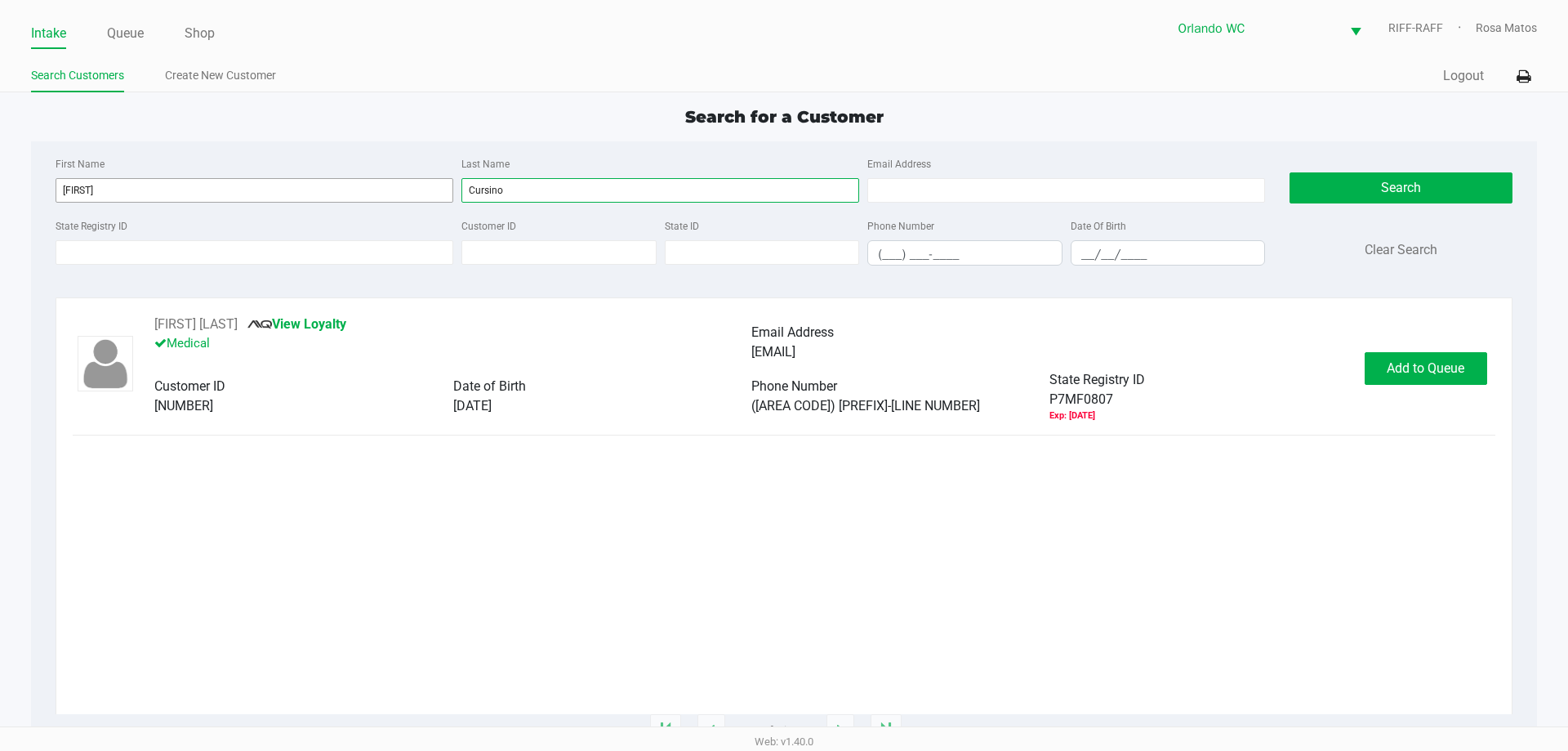 type on "Cursino" 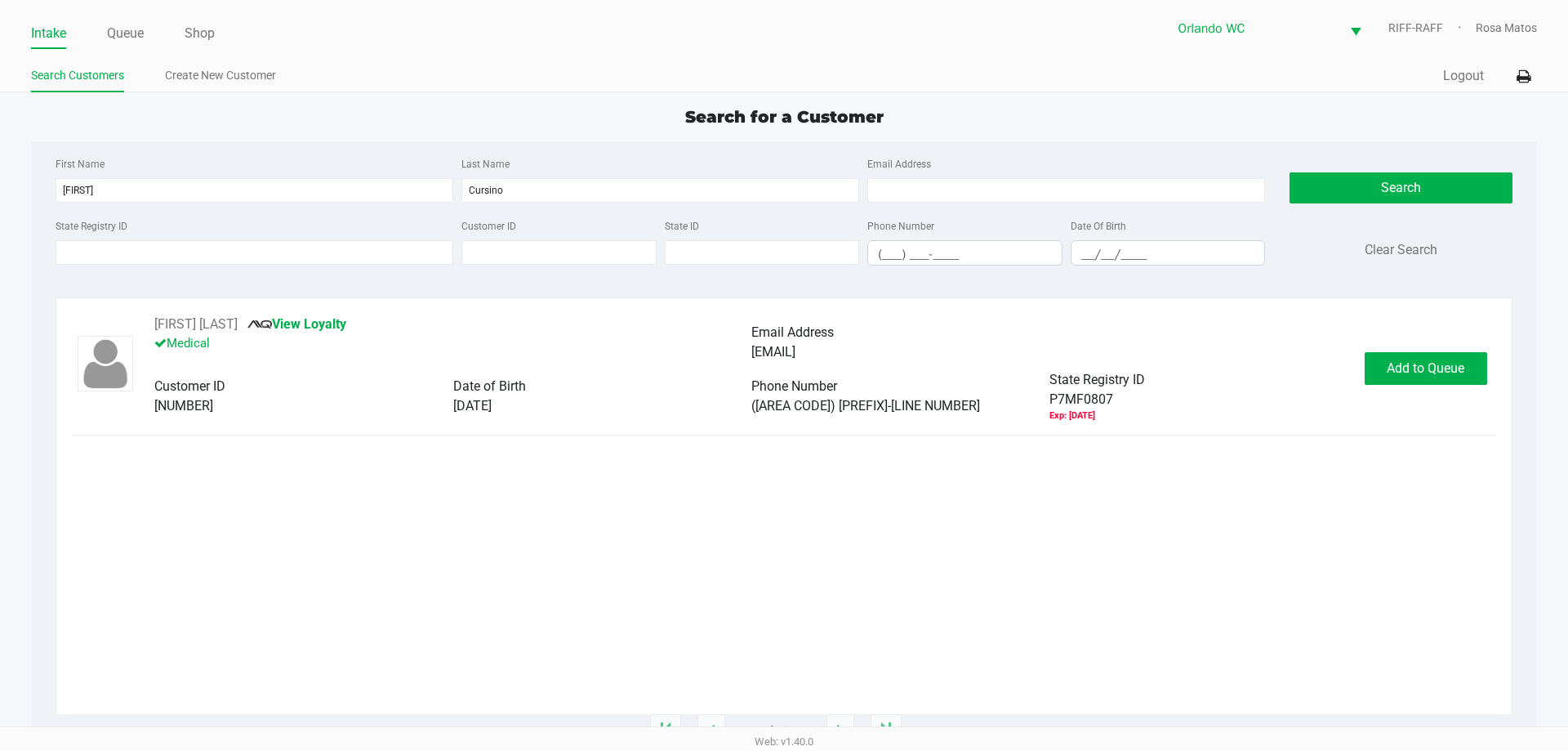 click on "Isabella Cursino       View Loyalty   Medical   Email Address   bellacursino@hotmail.com   Customer ID   1523088   Date of Birth   12/04/2002   Phone Number   (407) 600-9579   State Registry ID   P7MF0807   Exp: 04/18/2025   Add to Queue" 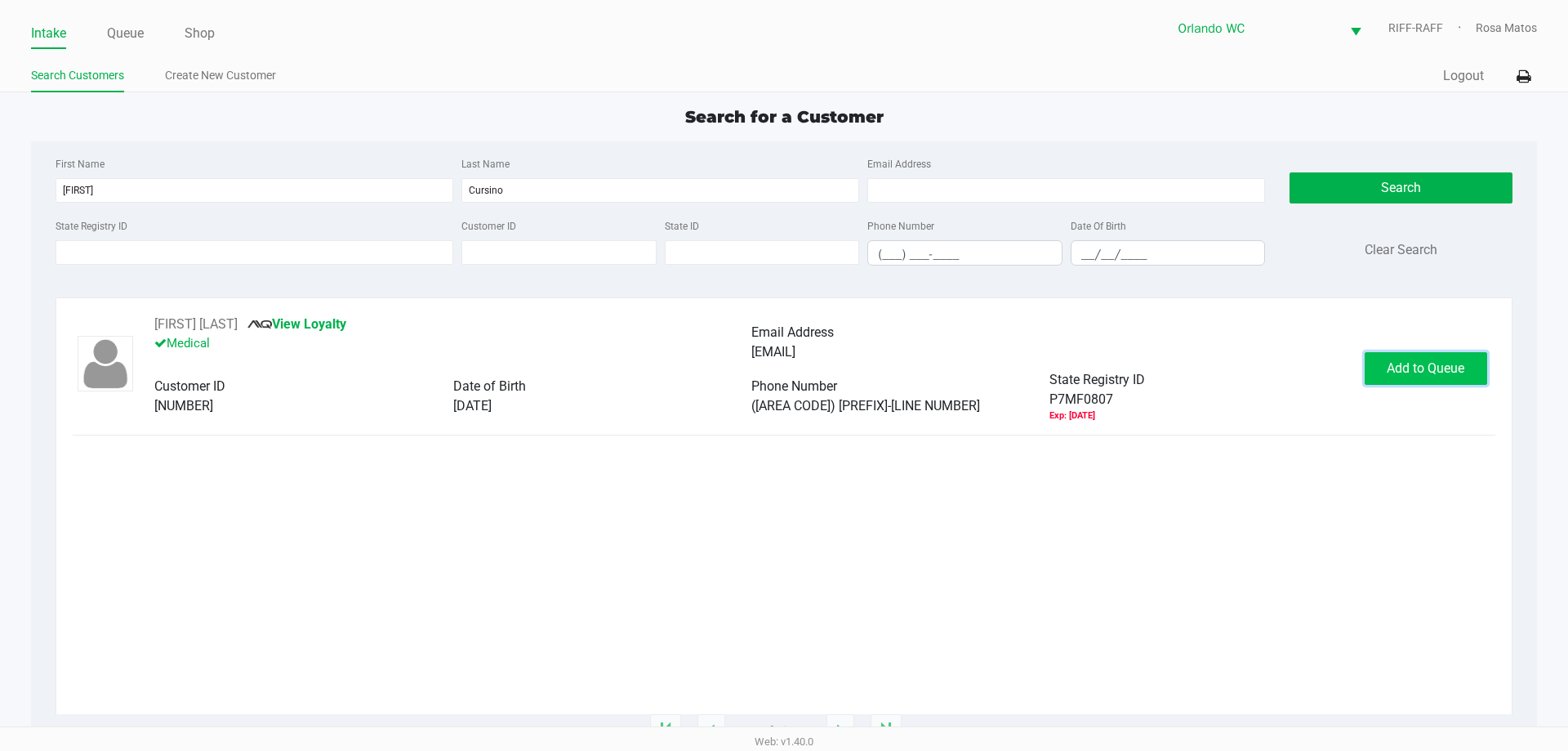 click on "Add to Queue" 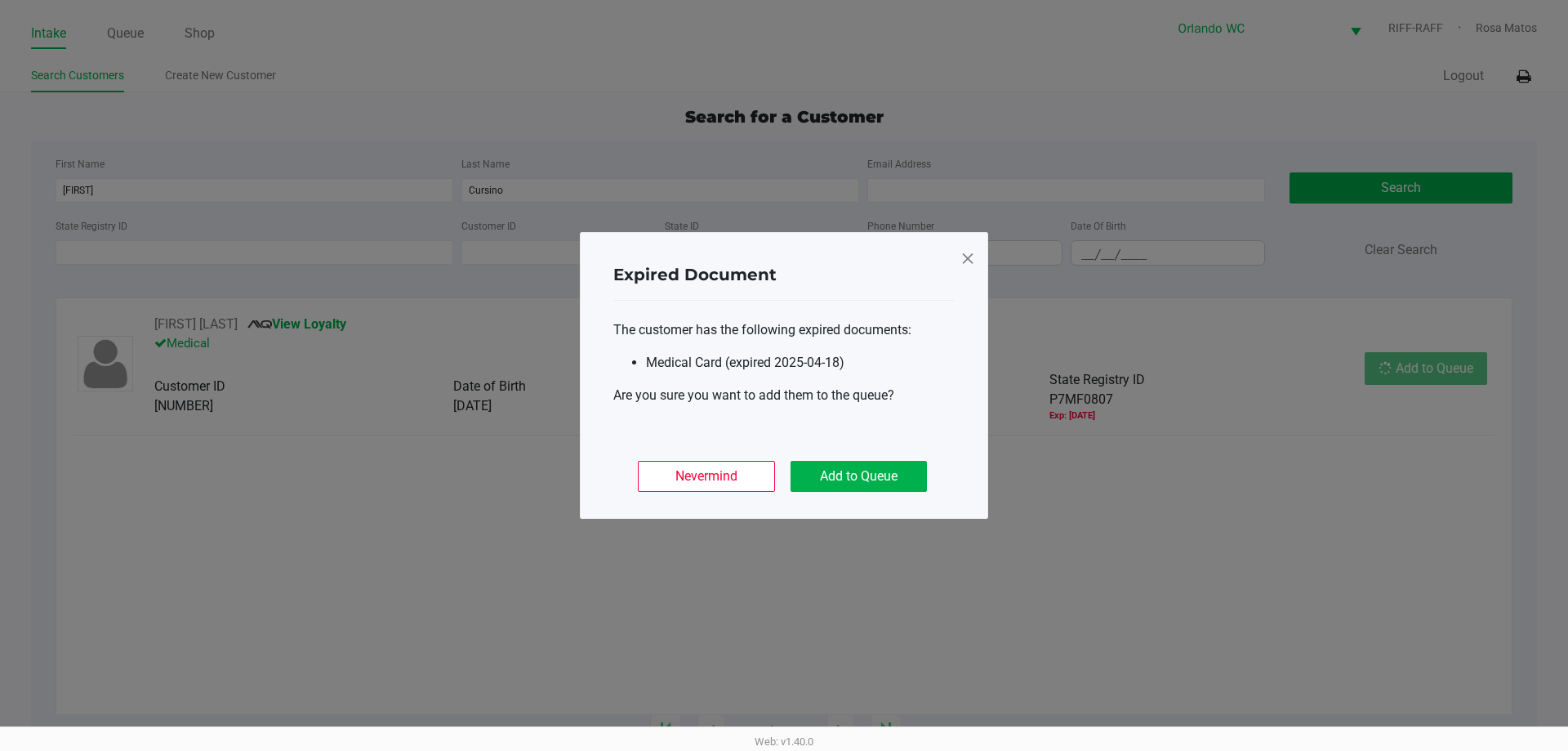 click on "Expired Document
The customer has the following expired documents:
Medical Card (expired 2025-04-18)
Are you sure you want to add them to the queue?
Nevermind   Add to Queue" 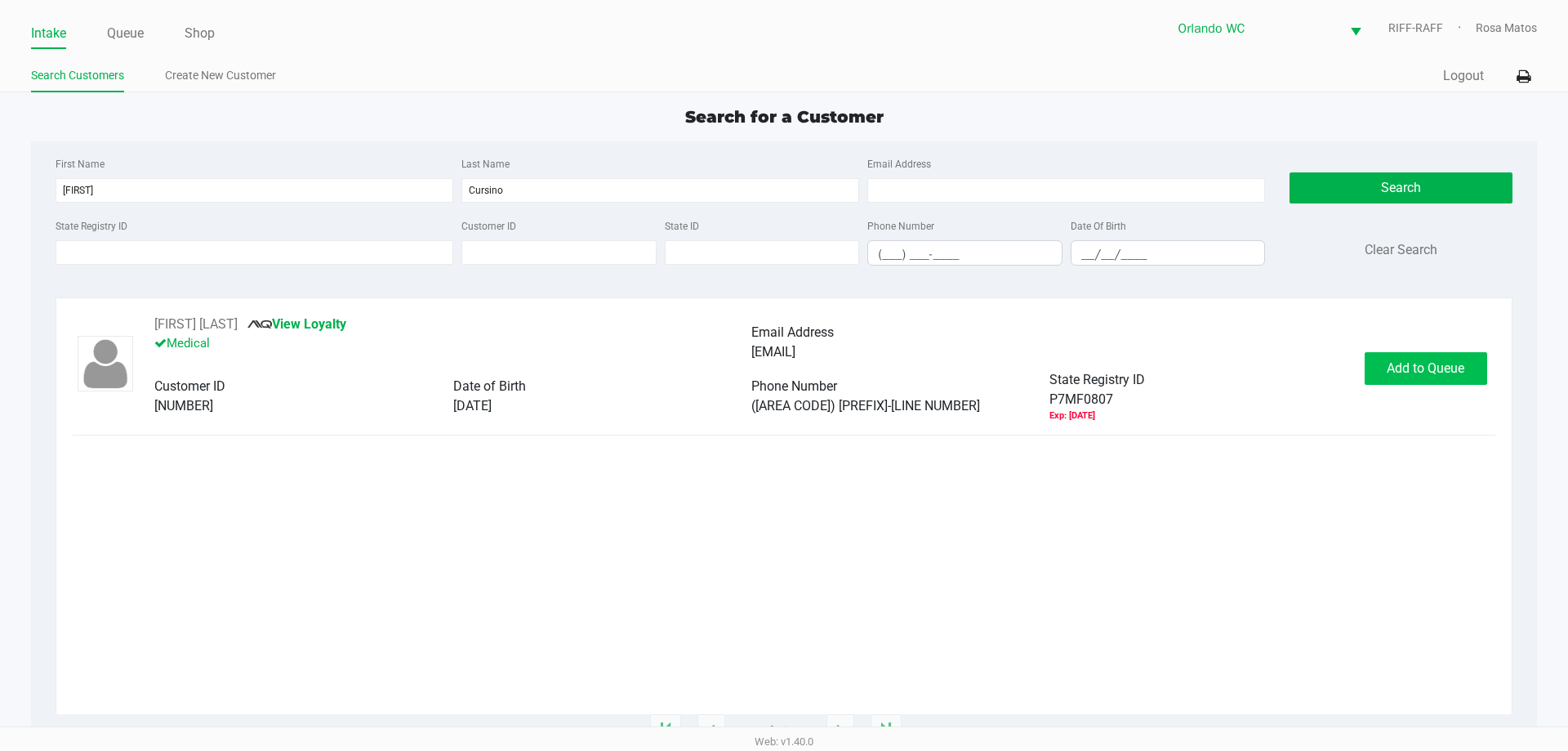 click on "Add to Queue" 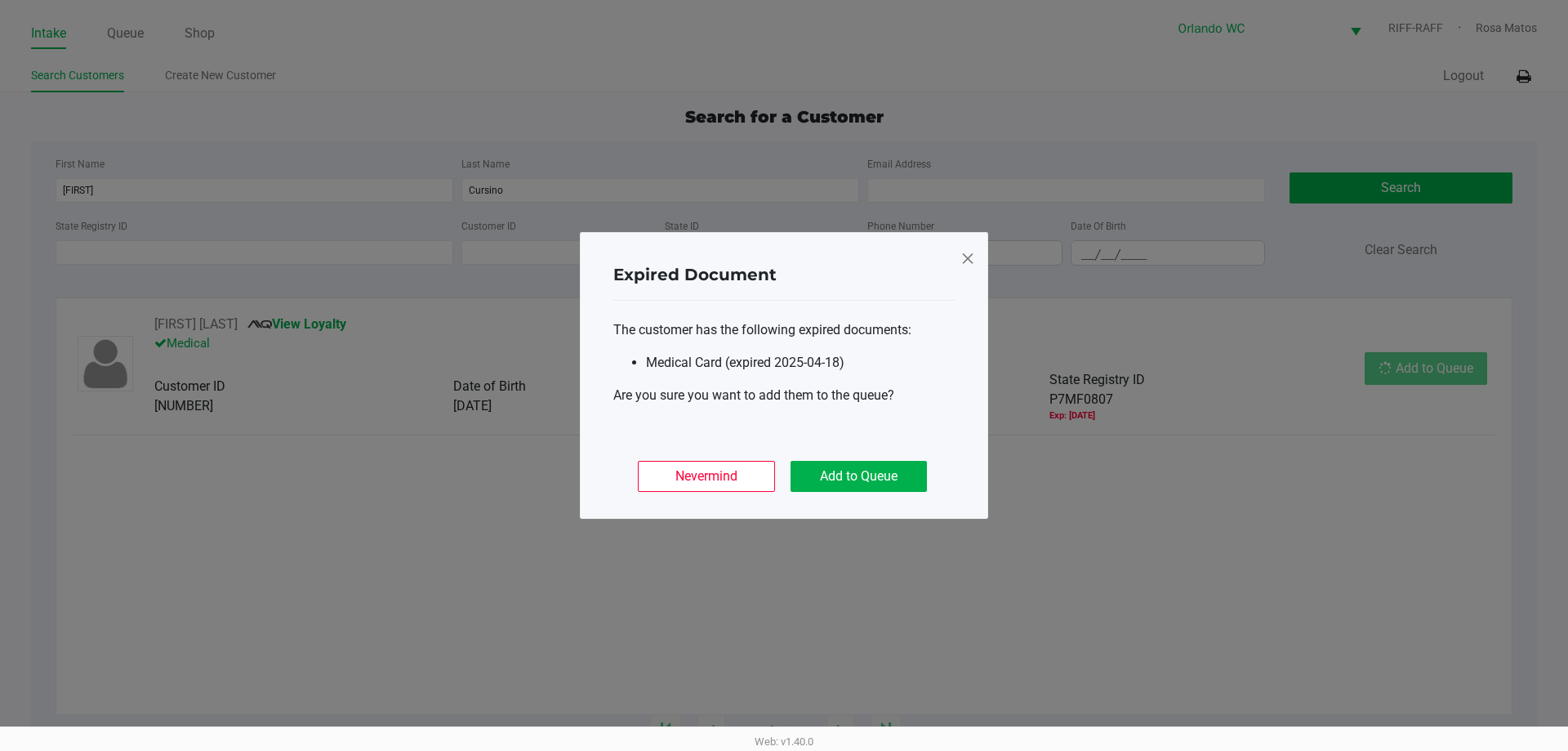 click on "Add to Queue" 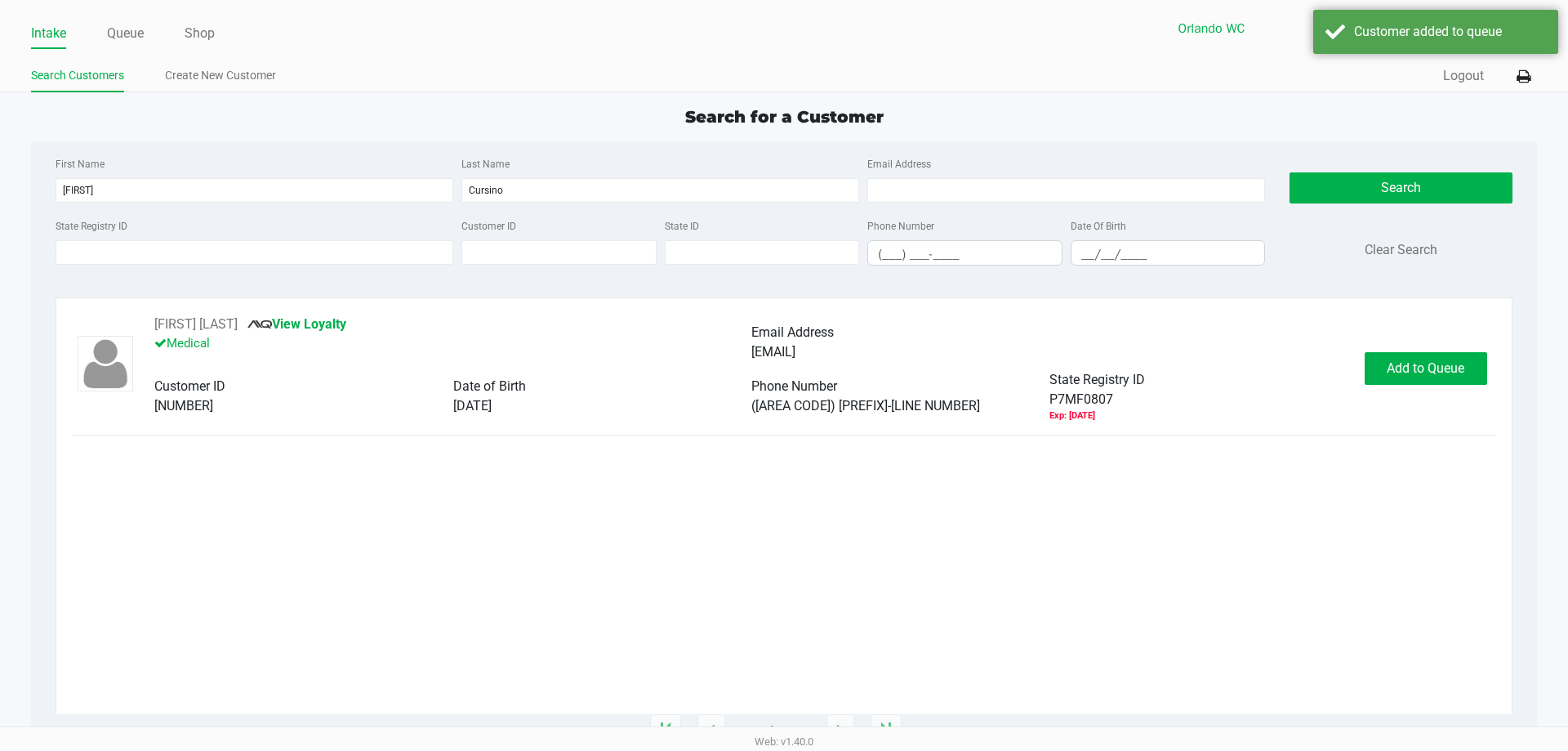click on "Expired Document
The customer has the following expired documents:
Medical Card (expired 2025-04-18)
Are you sure you want to add them to the queue?
Nevermind   Add to Queue" 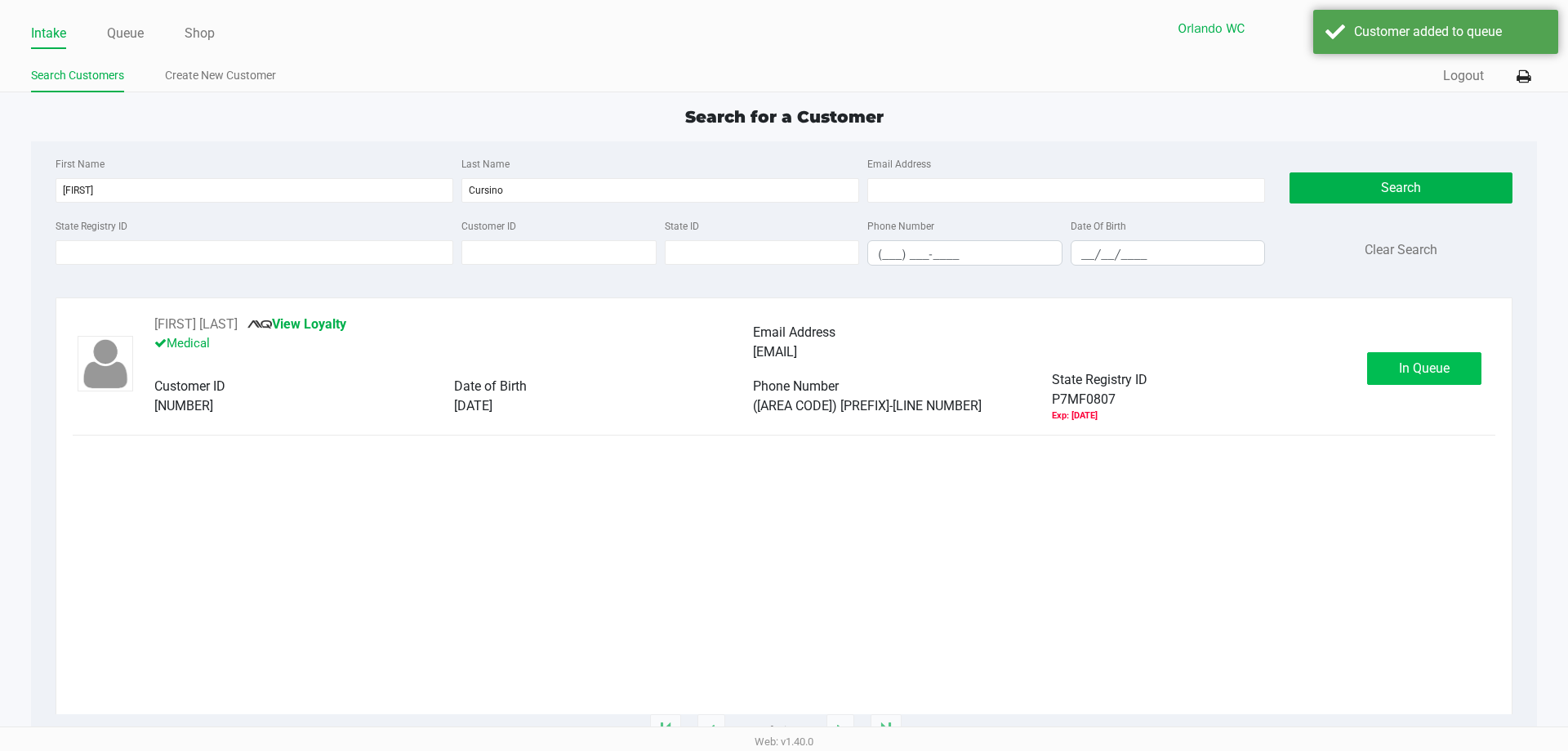 click on "In Queue" 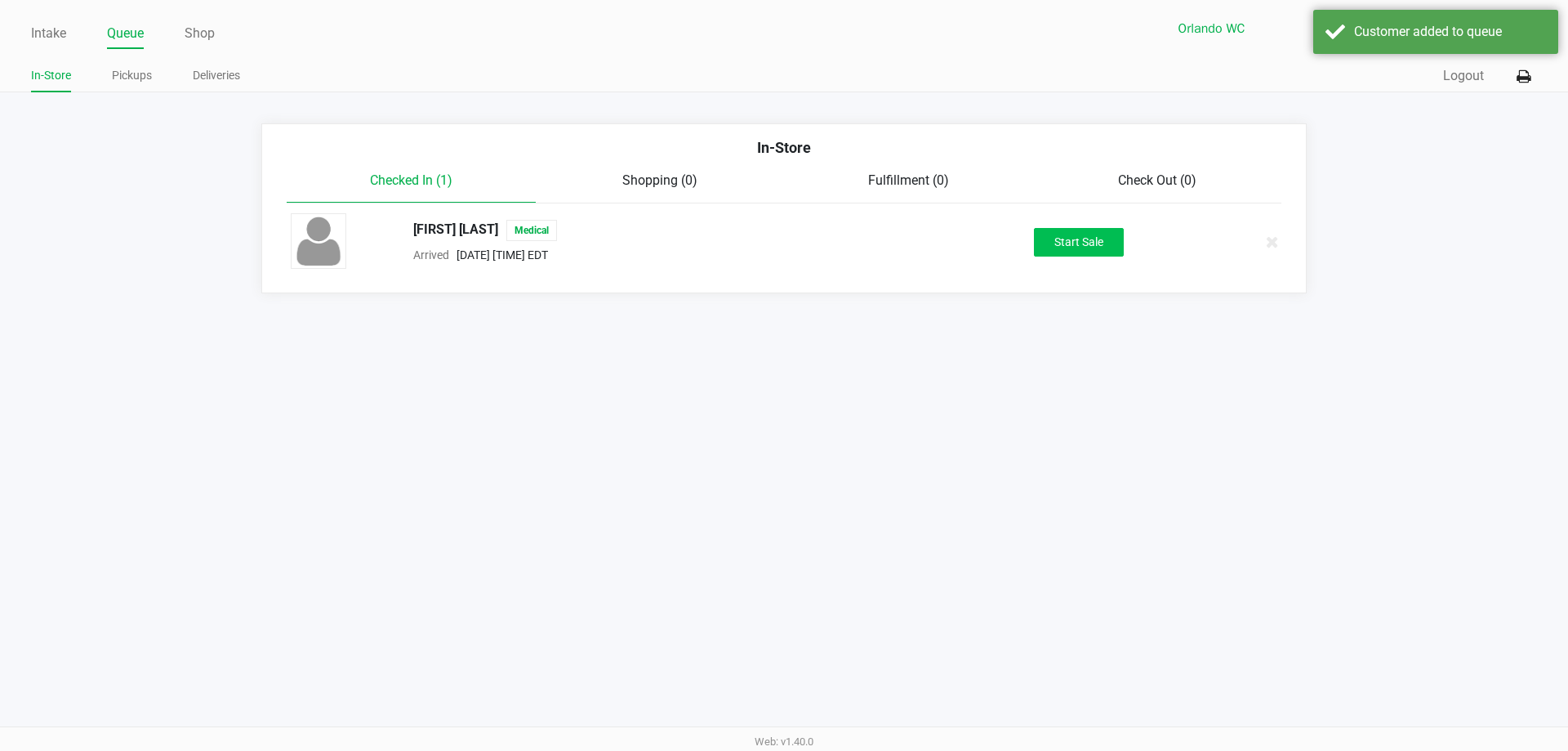 click on "Start Sale" 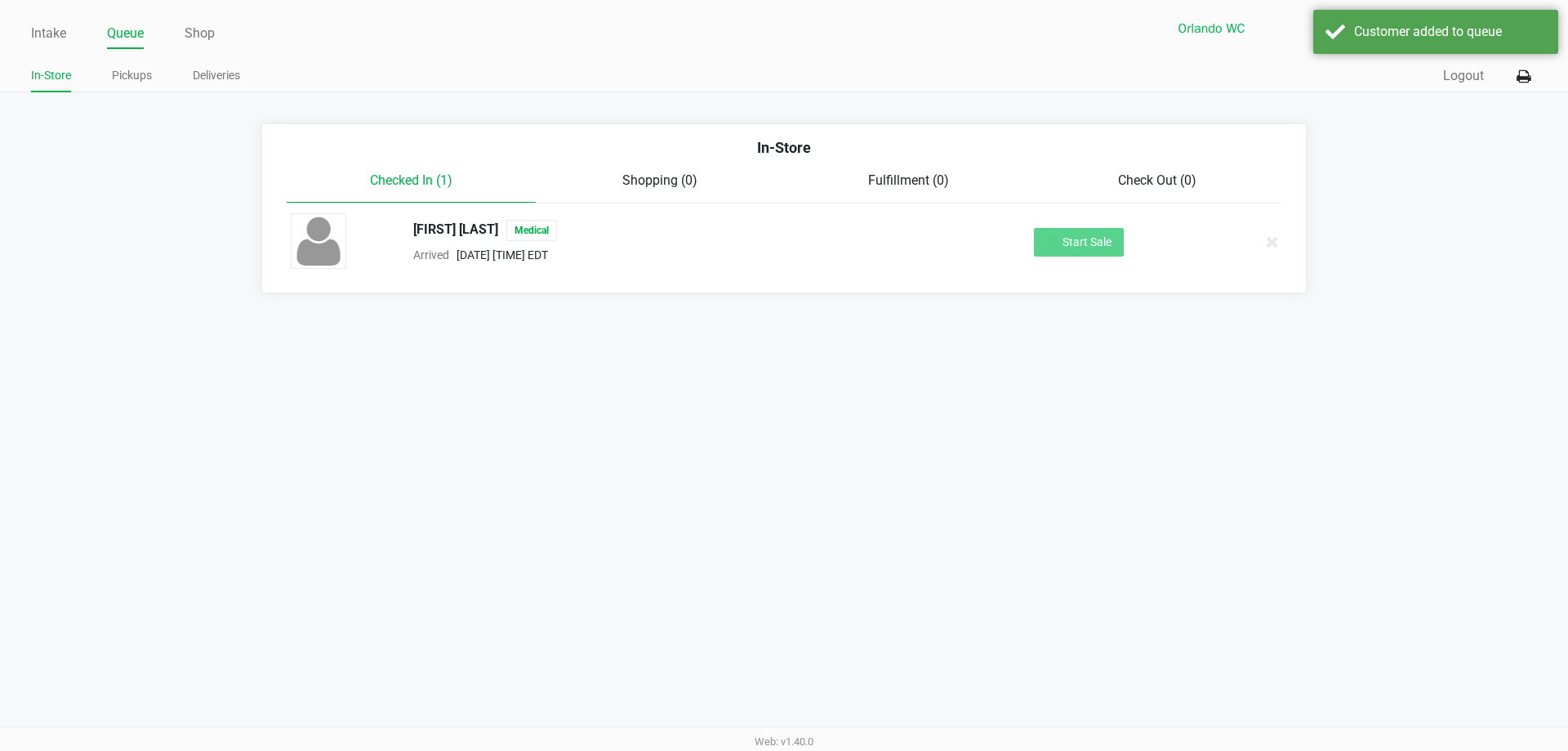 click on "Intake Queue Shop Orlando WC  RIFF-RAFF   Rosa Matos  In-Store Pickups Deliveries  Quick Sale   Logout   In-Store   Checked In (1)   Shopping (0)   Fulfillment (0)   Check Out (0)   Isabella Cursino   Medical  Arrived      Aug 8, 2025 10:57 AM EDT   Start Sale   Web: v1.40.0" at bounding box center (784, 375) 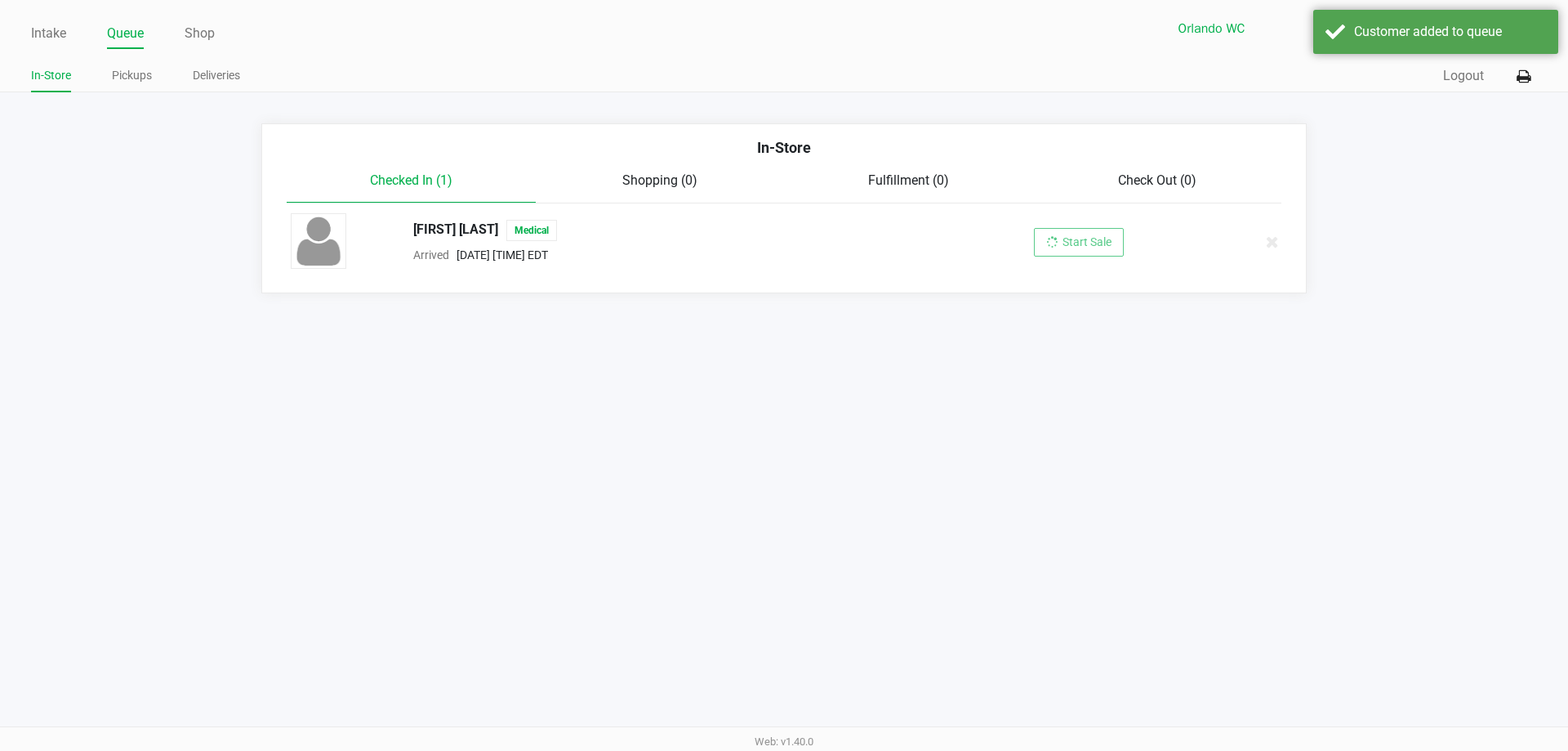 click on "Intake Queue Shop Orlando WC  RIFF-RAFF   Rosa Matos  In-Store Pickups Deliveries  Quick Sale   Logout   In-Store   Checked In (1)   Shopping (0)   Fulfillment (0)   Check Out (0)   Isabella Cursino   Medical  Arrived      Aug 8, 2025 10:57 AM EDT   Start Sale   Web: v1.40.0" at bounding box center (784, 375) 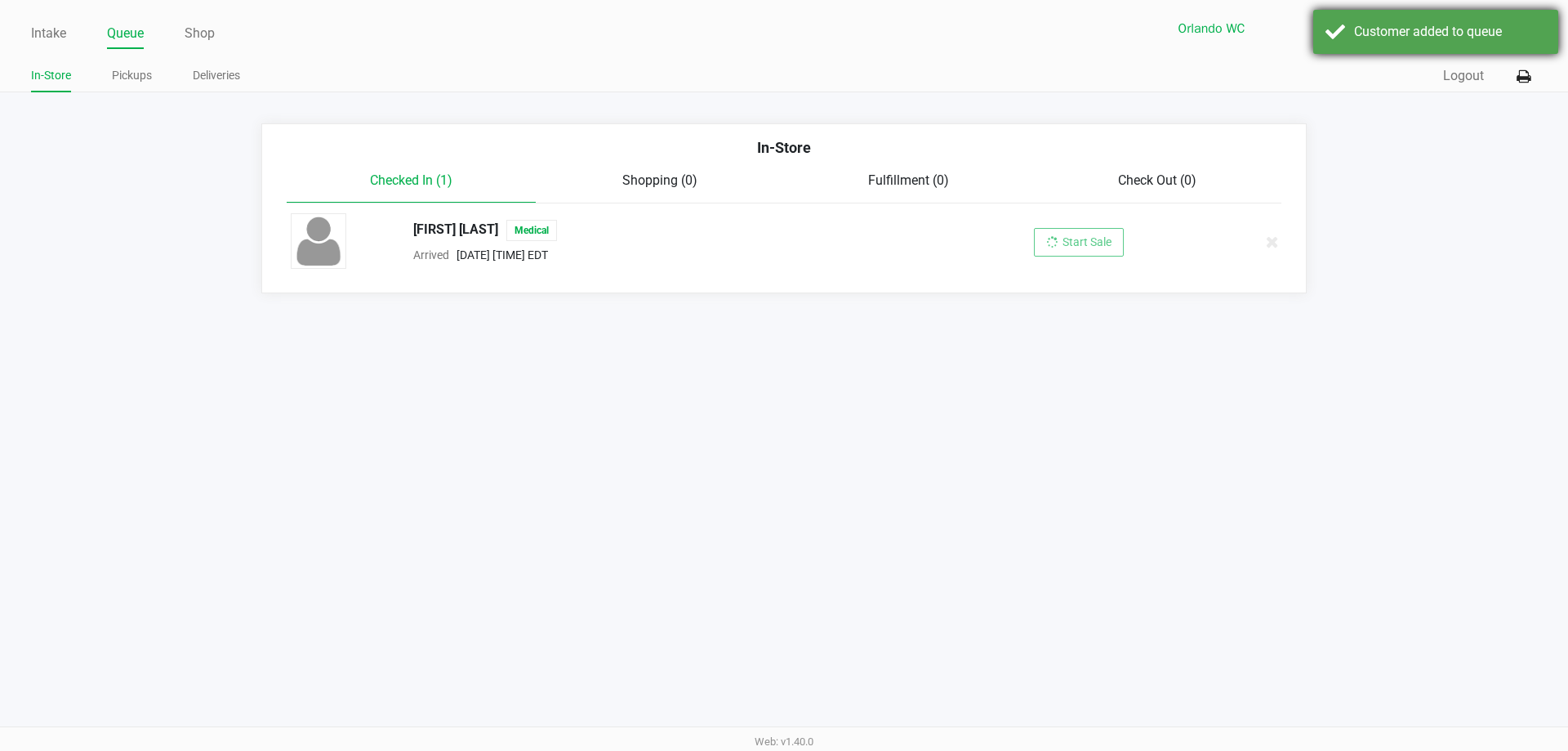click on "Customer added to queue" at bounding box center (1436, 32) 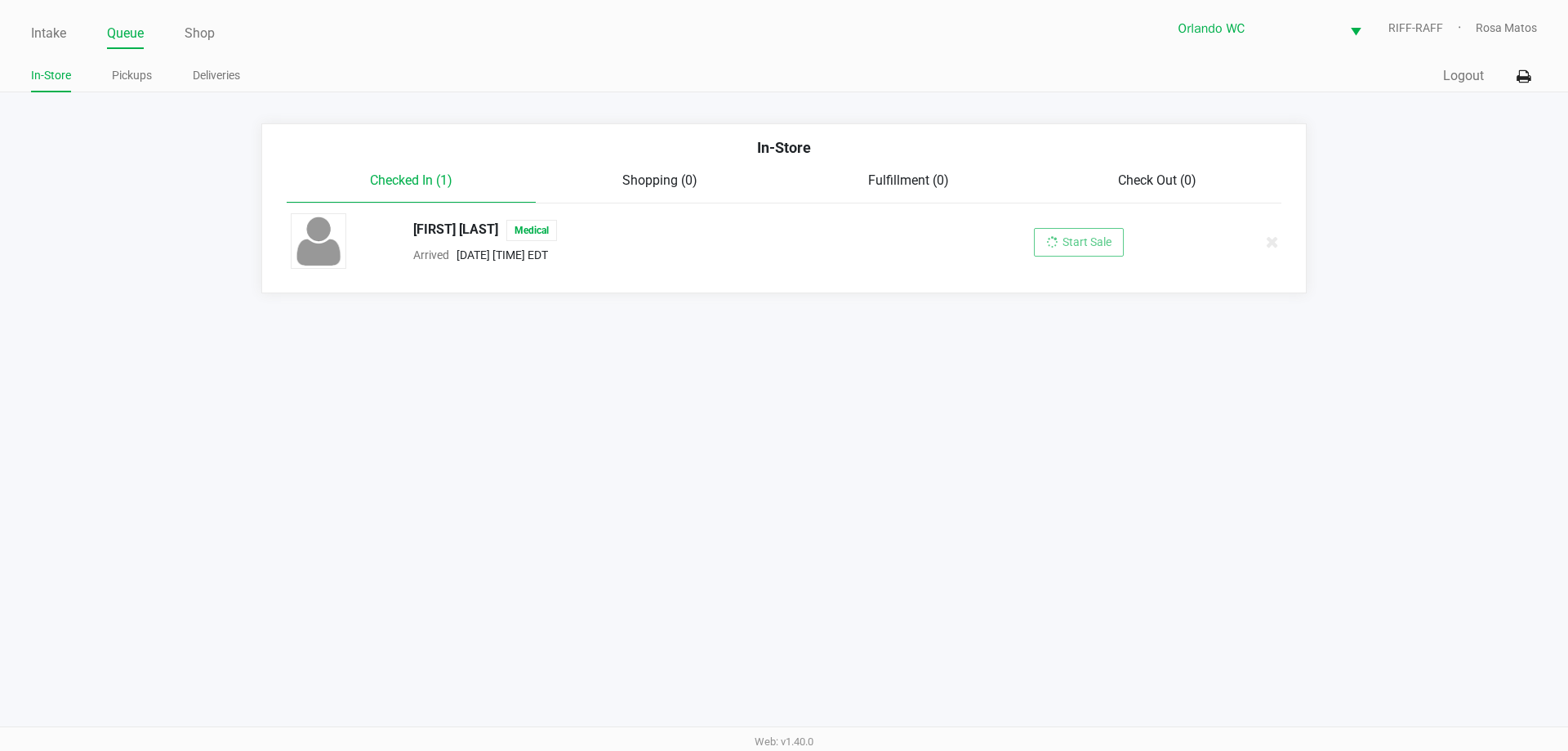 click on "Intake Queue Shop Orlando WC  RIFF-RAFF   Rosa Matos  In-Store Pickups Deliveries  Quick Sale   Logout   In-Store   Checked In (1)   Shopping (0)   Fulfillment (0)   Check Out (0)   Isabella Cursino   Medical  Arrived      Aug 8, 2025 10:57 AM EDT   Start Sale   Web: v1.40.0" at bounding box center [784, 375] 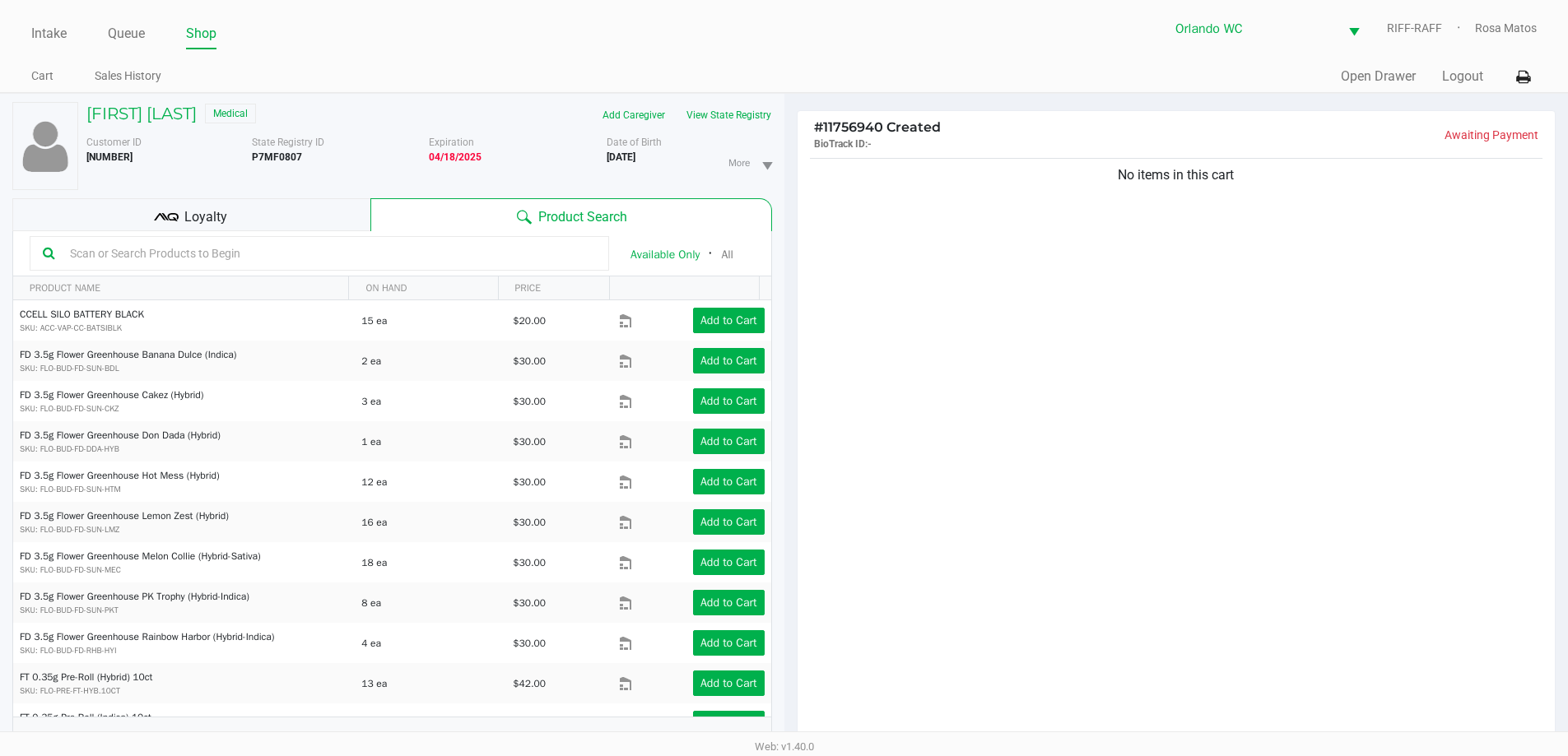 click on "No items in this cart" 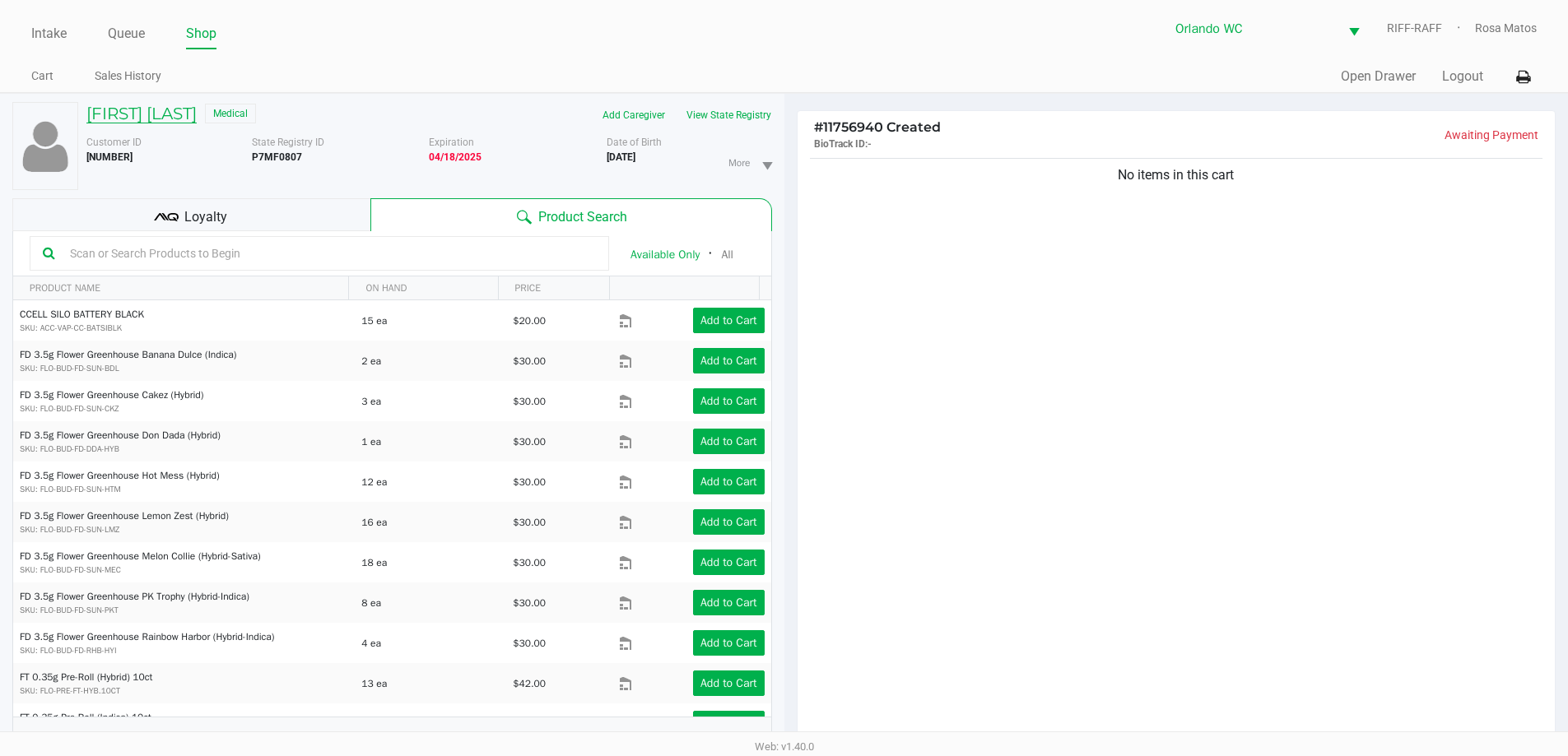 click on "Isabella Cursino" 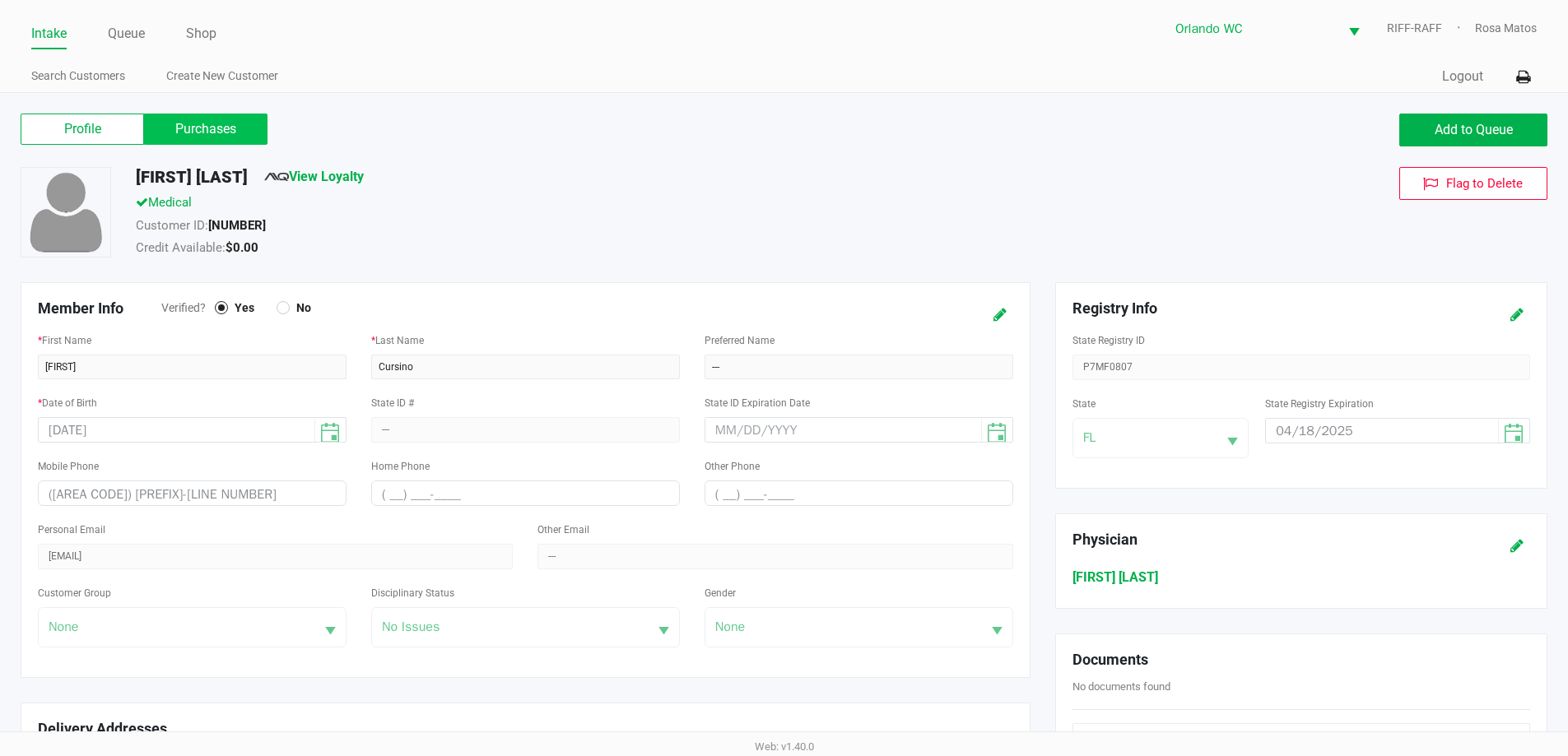click on "Purchases" 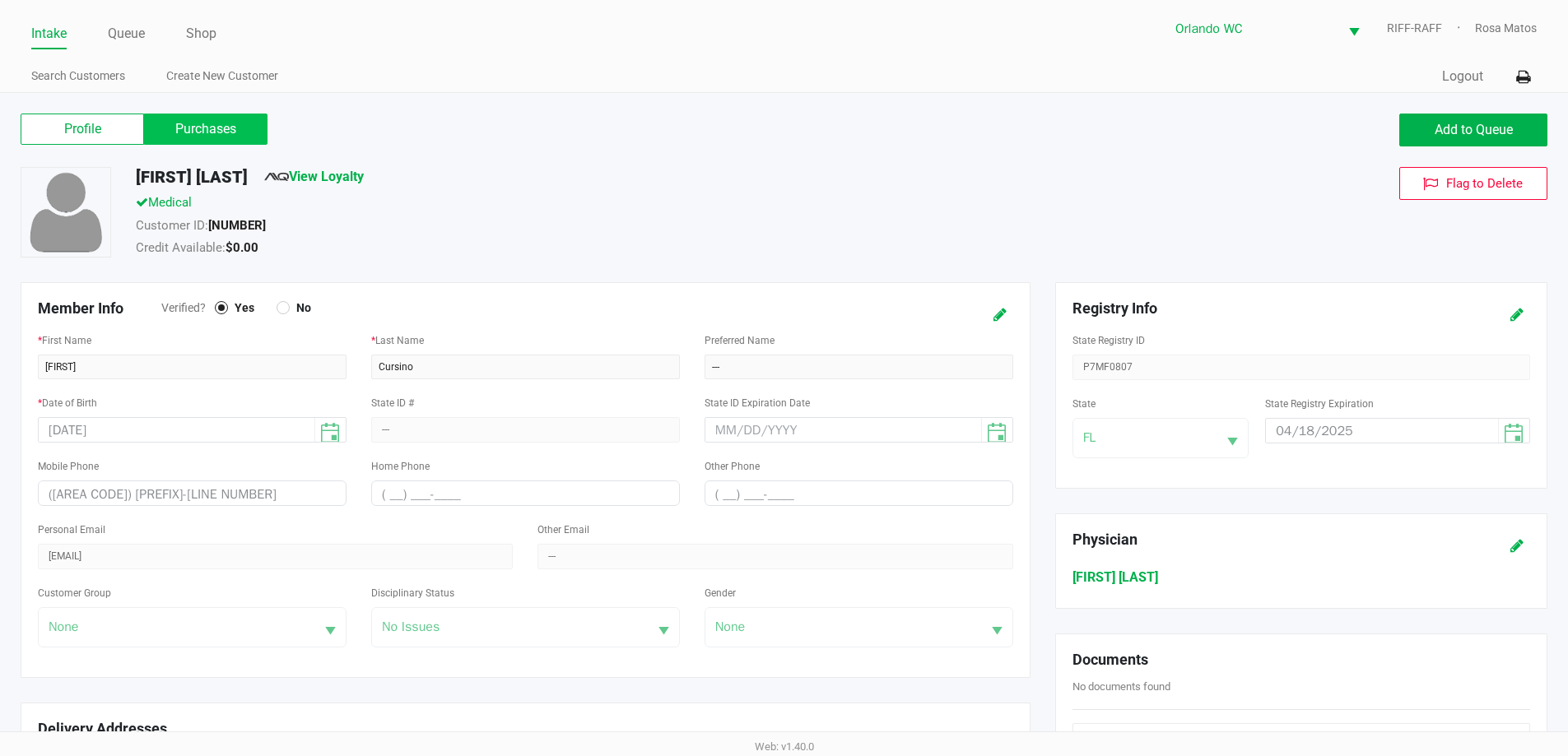 click on "Purchases" at bounding box center [0, 0] 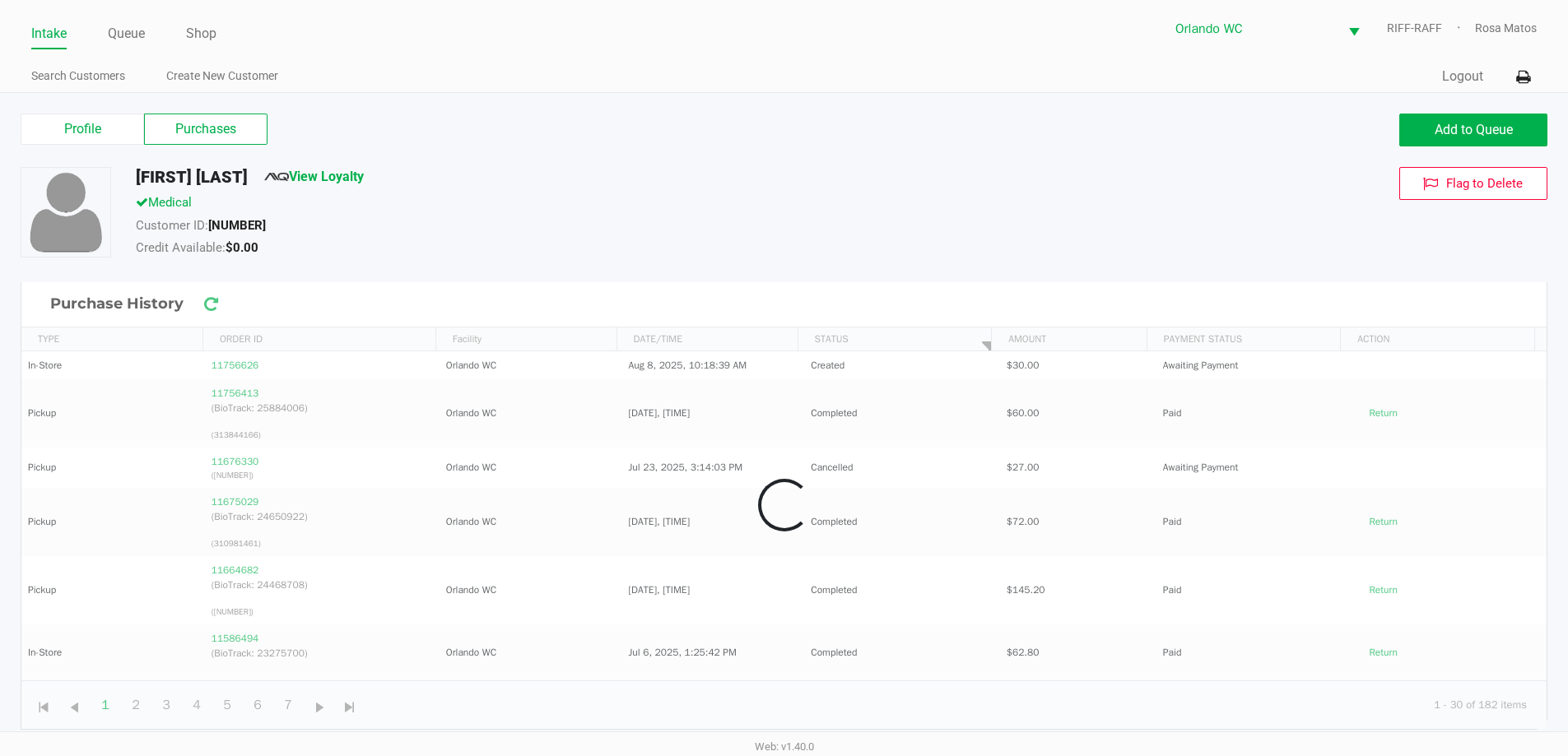 click on "Isabella Cursino   View Loyalty" 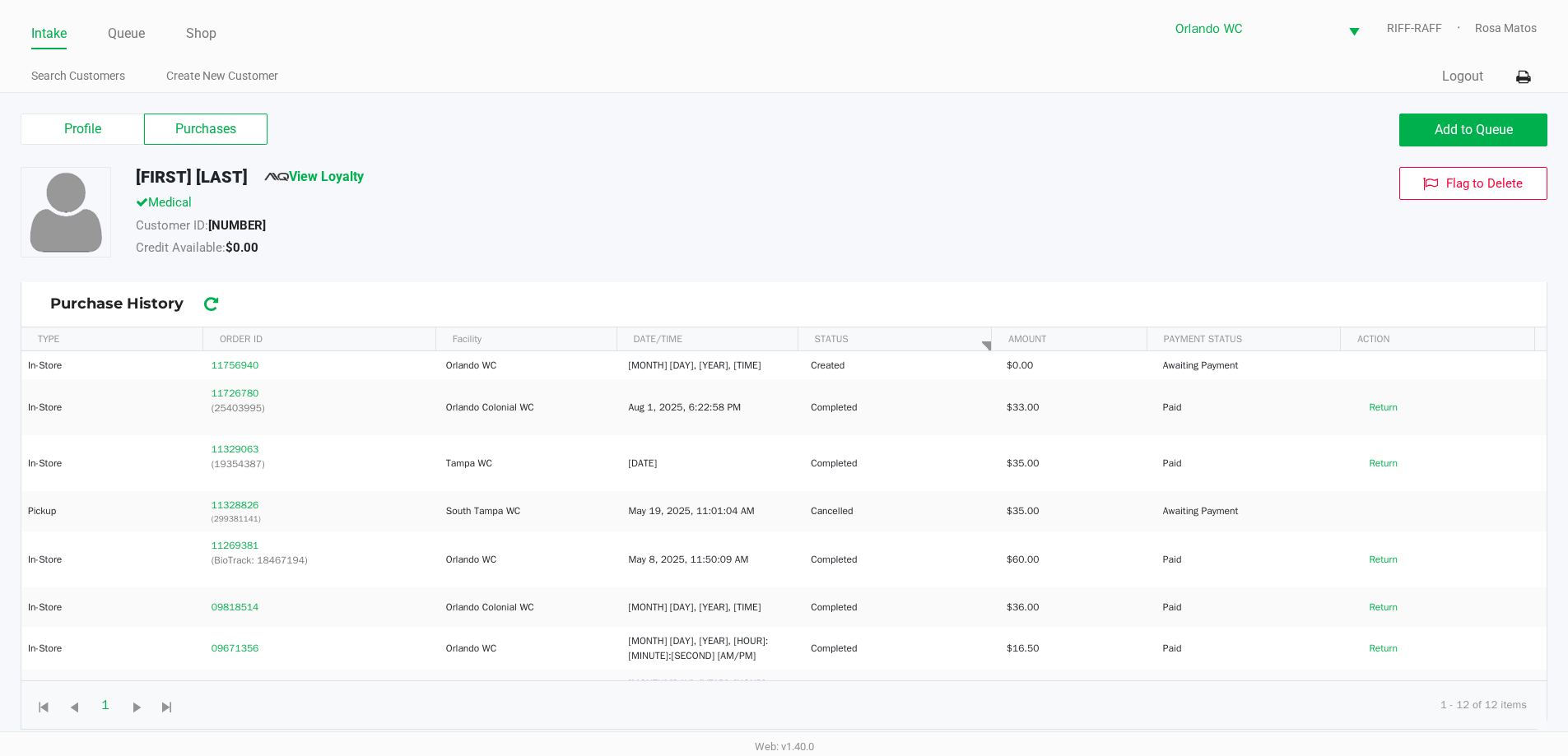 click on "Credit Available:   $0.00" 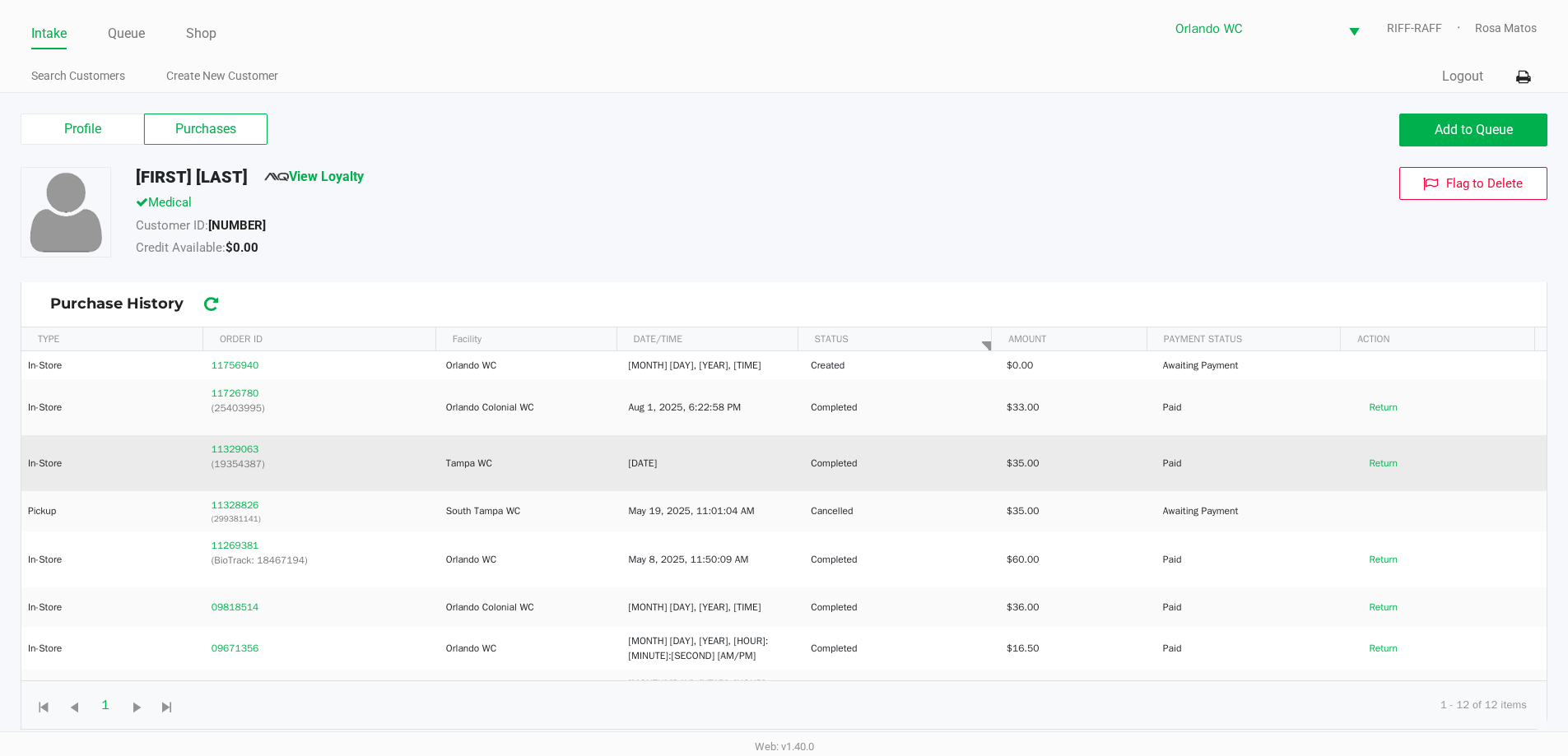 drag, startPoint x: 996, startPoint y: 485, endPoint x: 1059, endPoint y: 474, distance: 63.95311 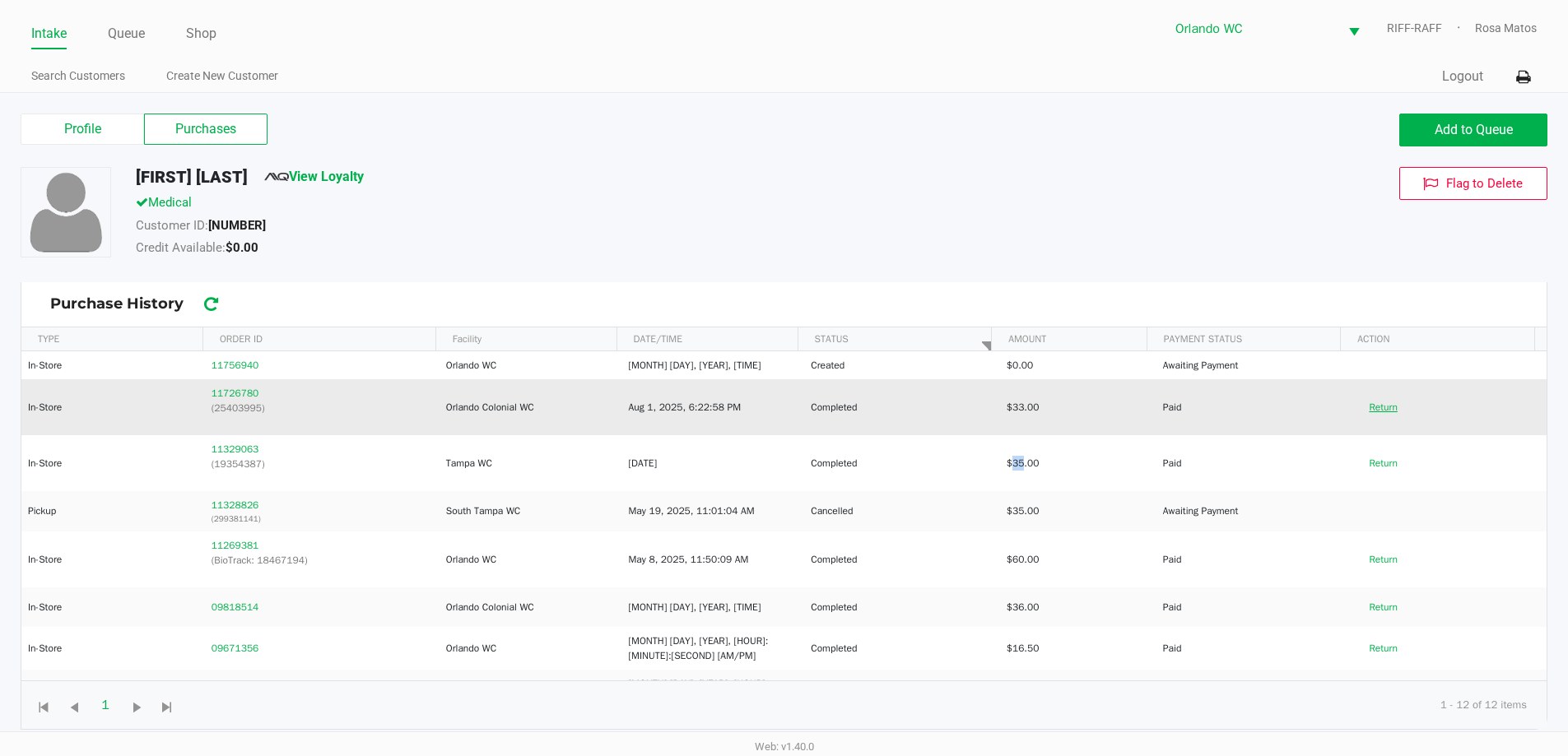 click on "Return" 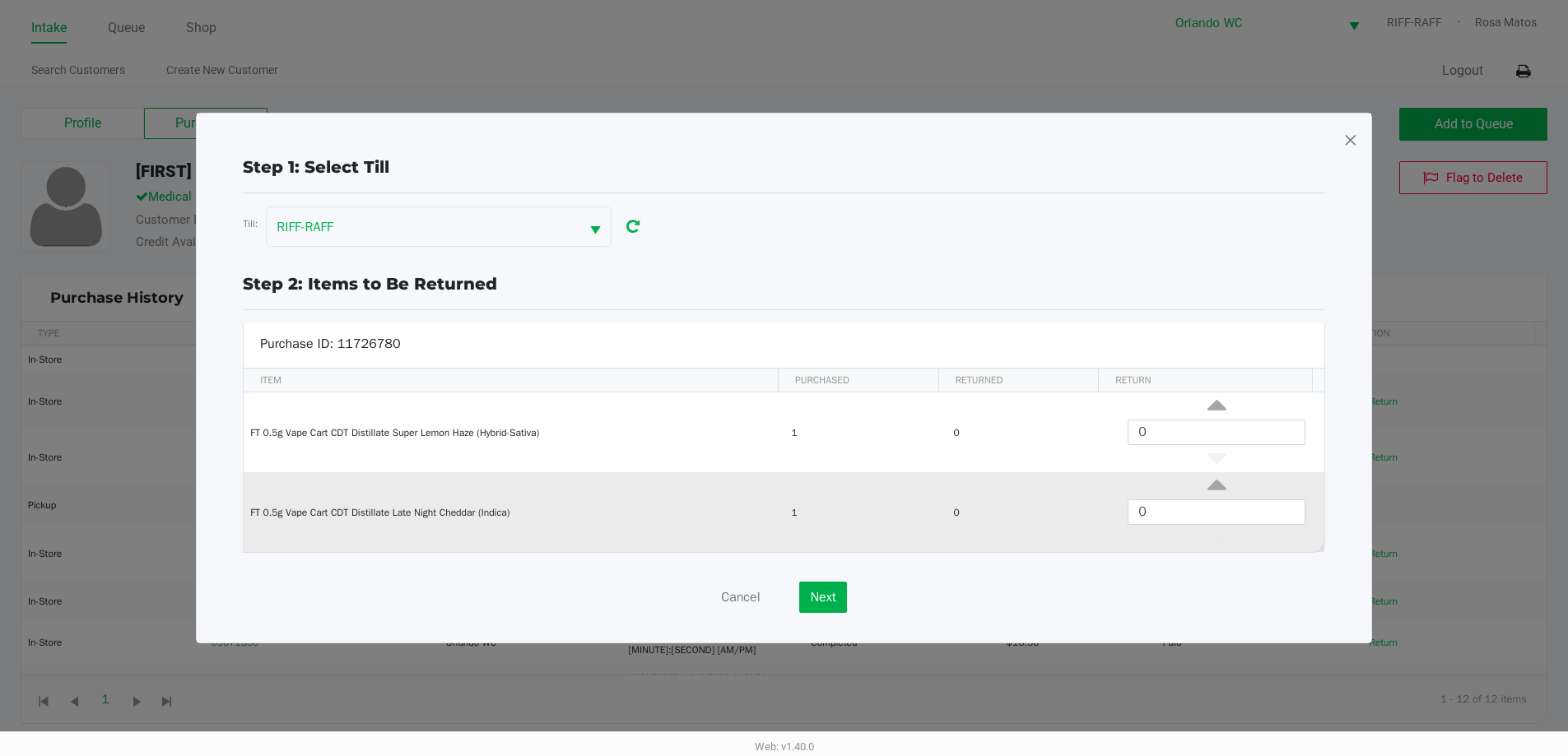 scroll, scrollTop: 7, scrollLeft: 0, axis: vertical 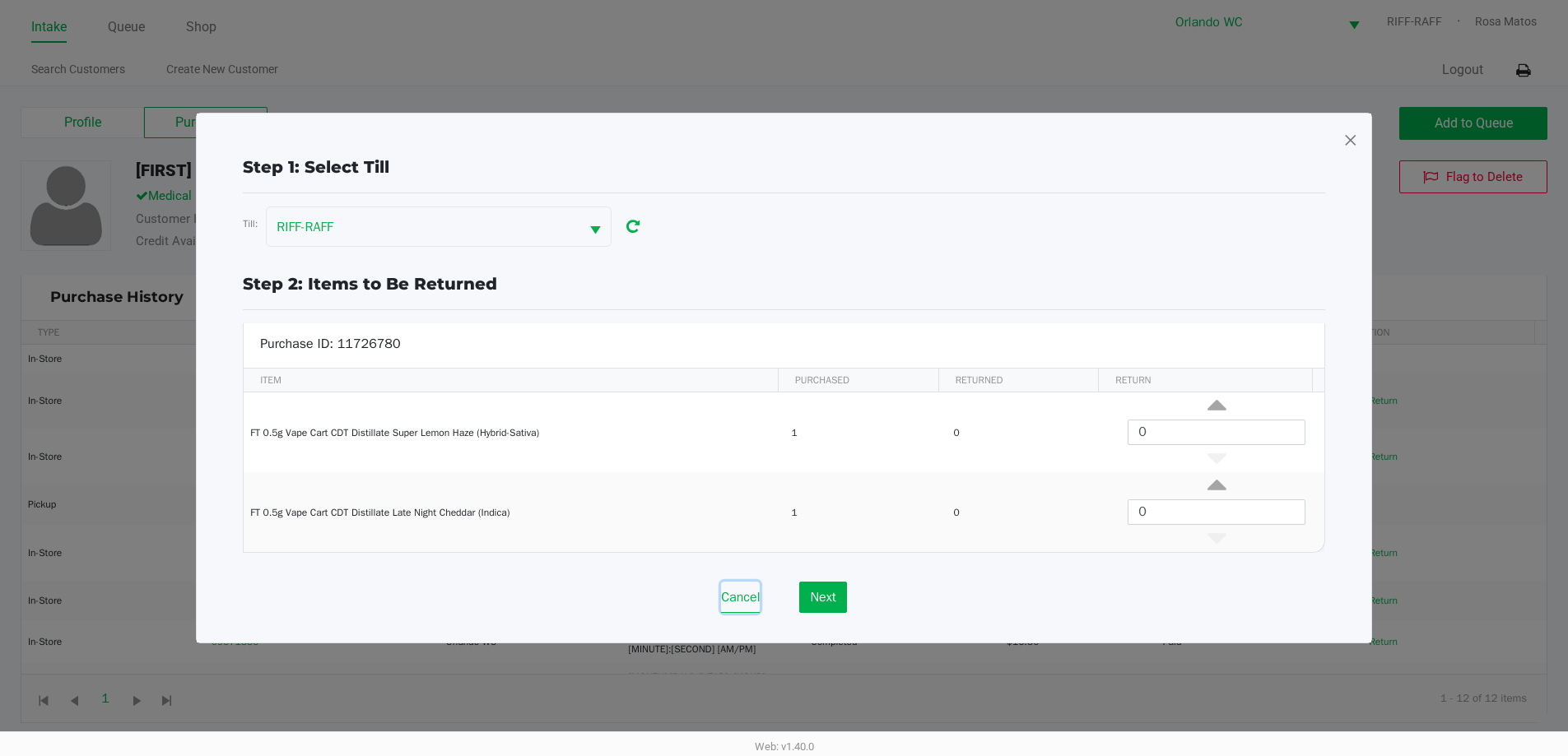 click on "Cancel" at bounding box center [740, 597] 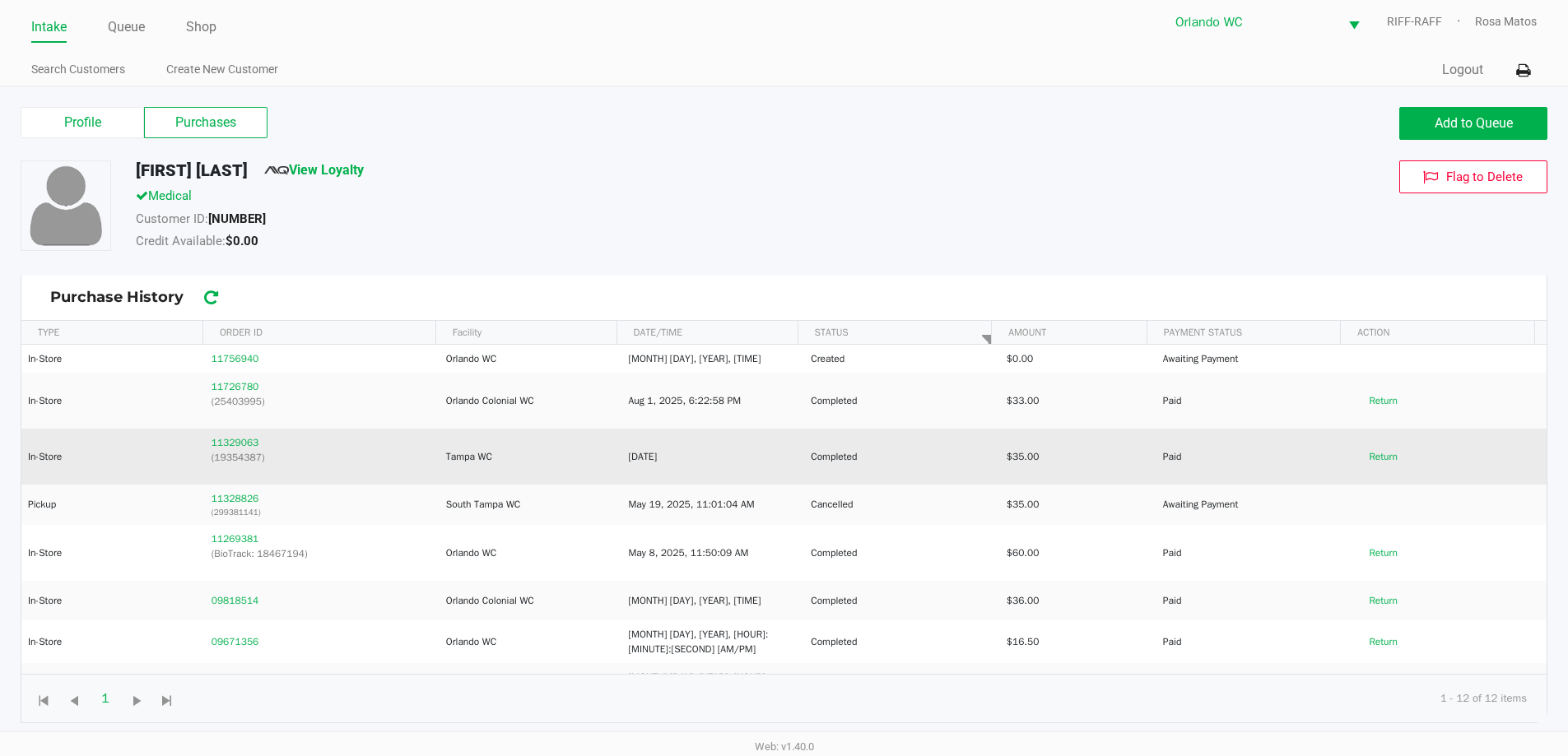 click on "11329063   (19354387)" 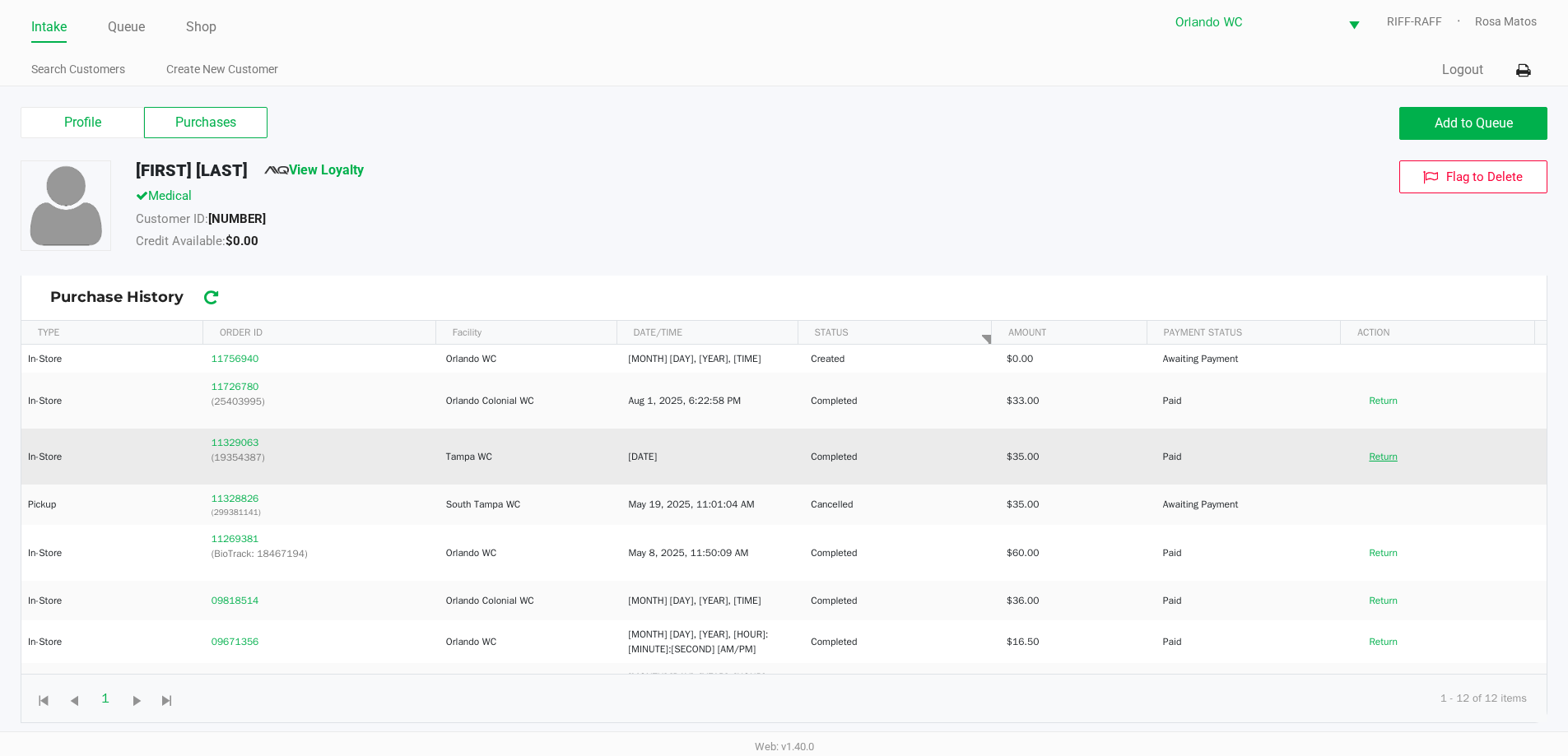 click on "Return" 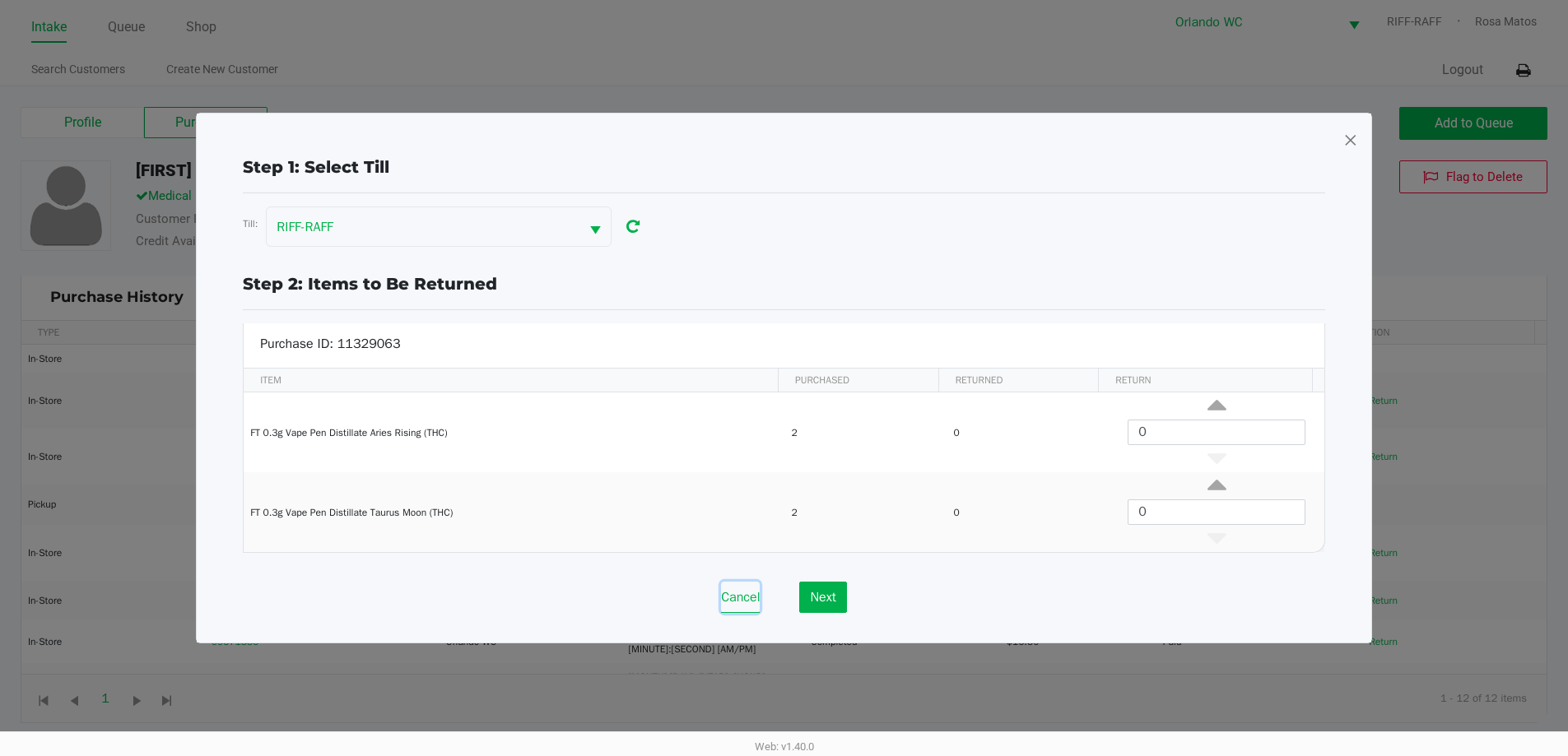 click on "Cancel" at bounding box center (740, 597) 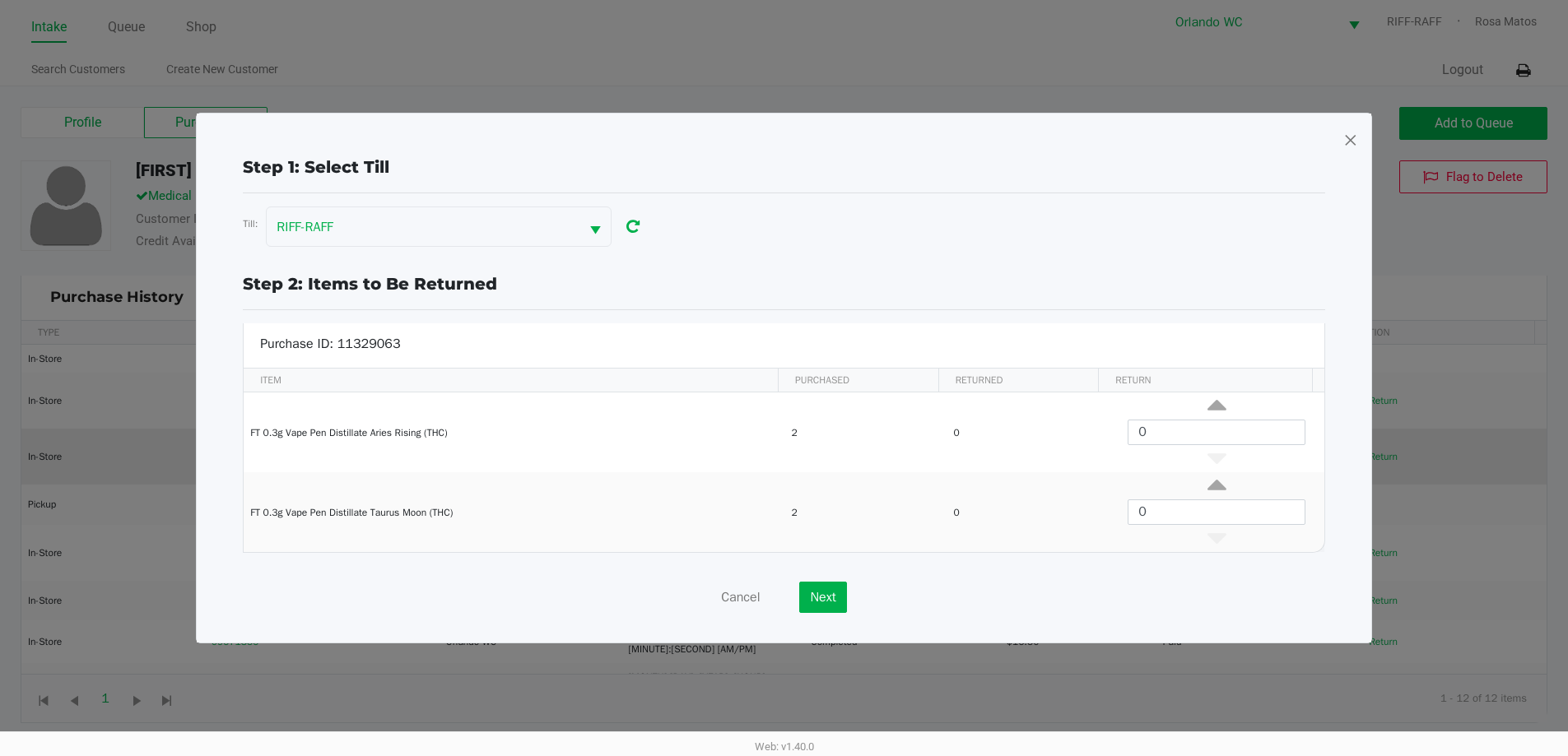 drag, startPoint x: 642, startPoint y: 492, endPoint x: 530, endPoint y: 477, distance: 113 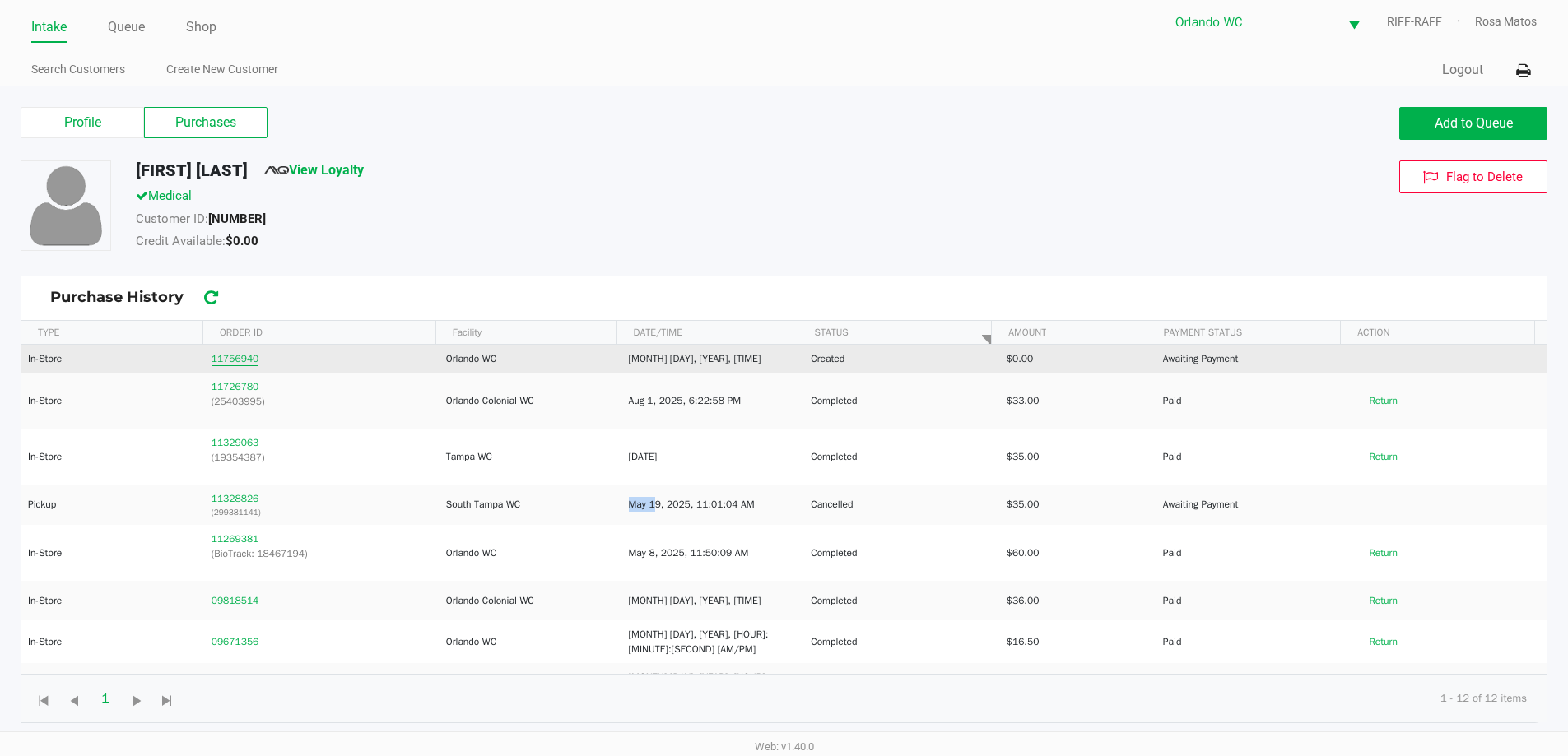 click on "11756940" 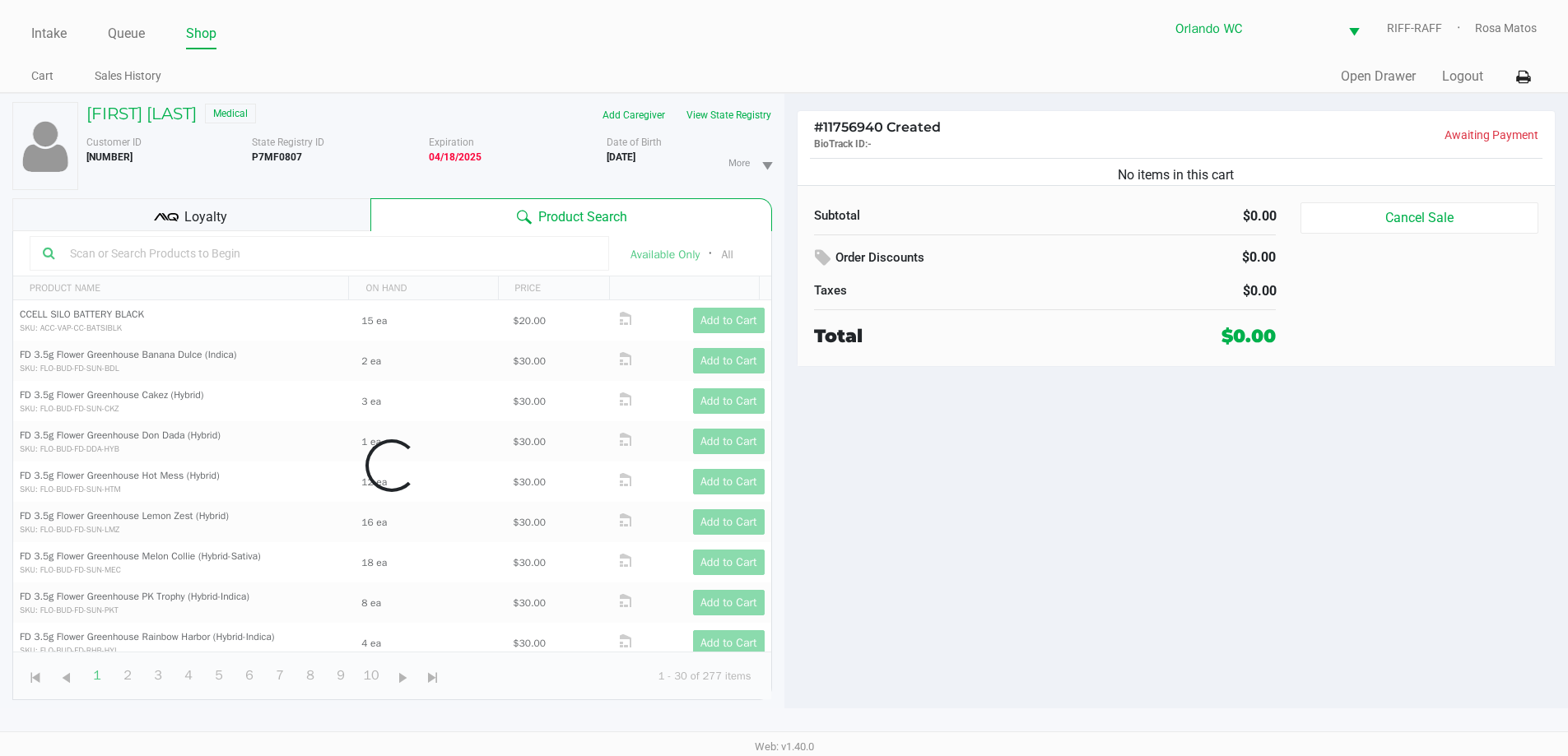 scroll, scrollTop: 0, scrollLeft: 0, axis: both 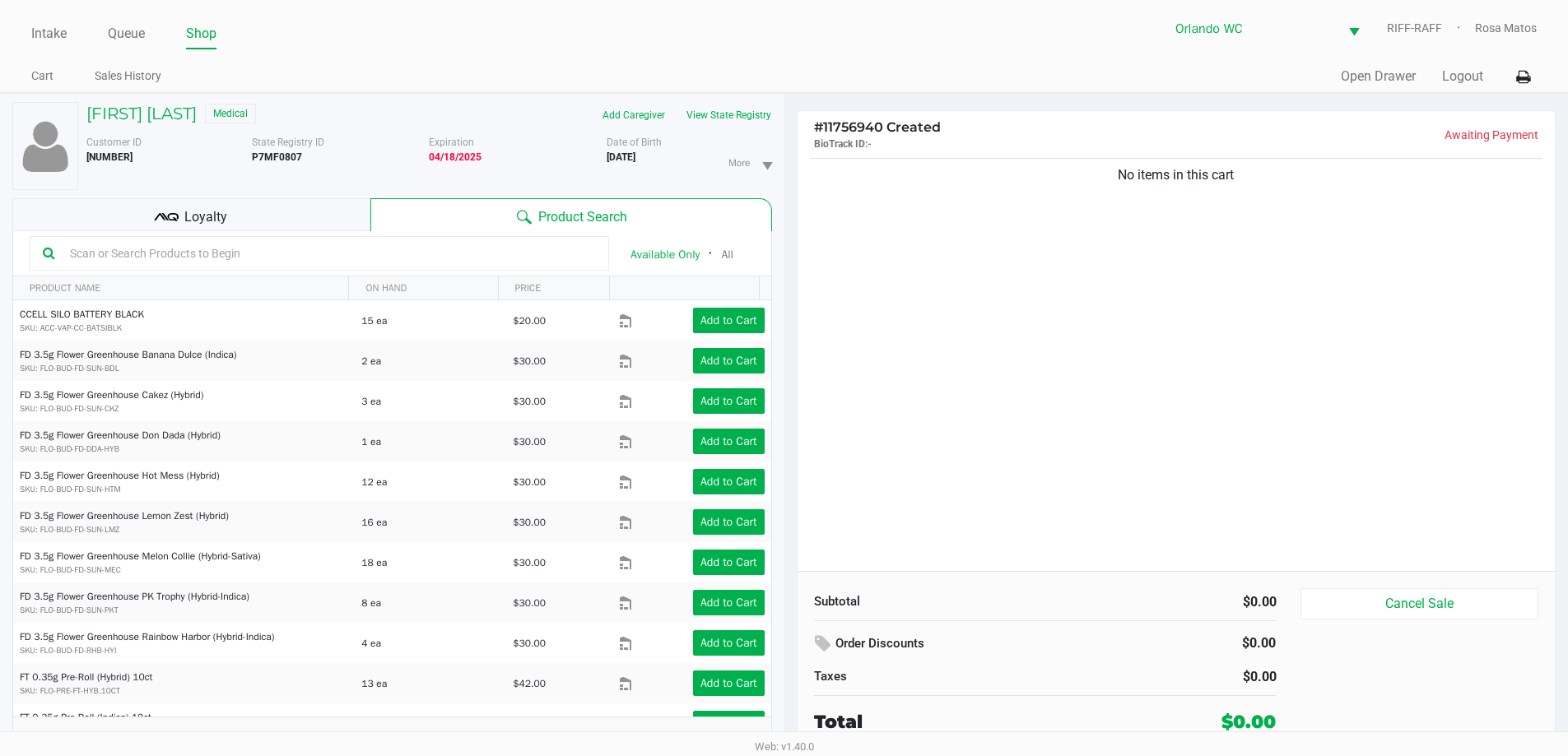click 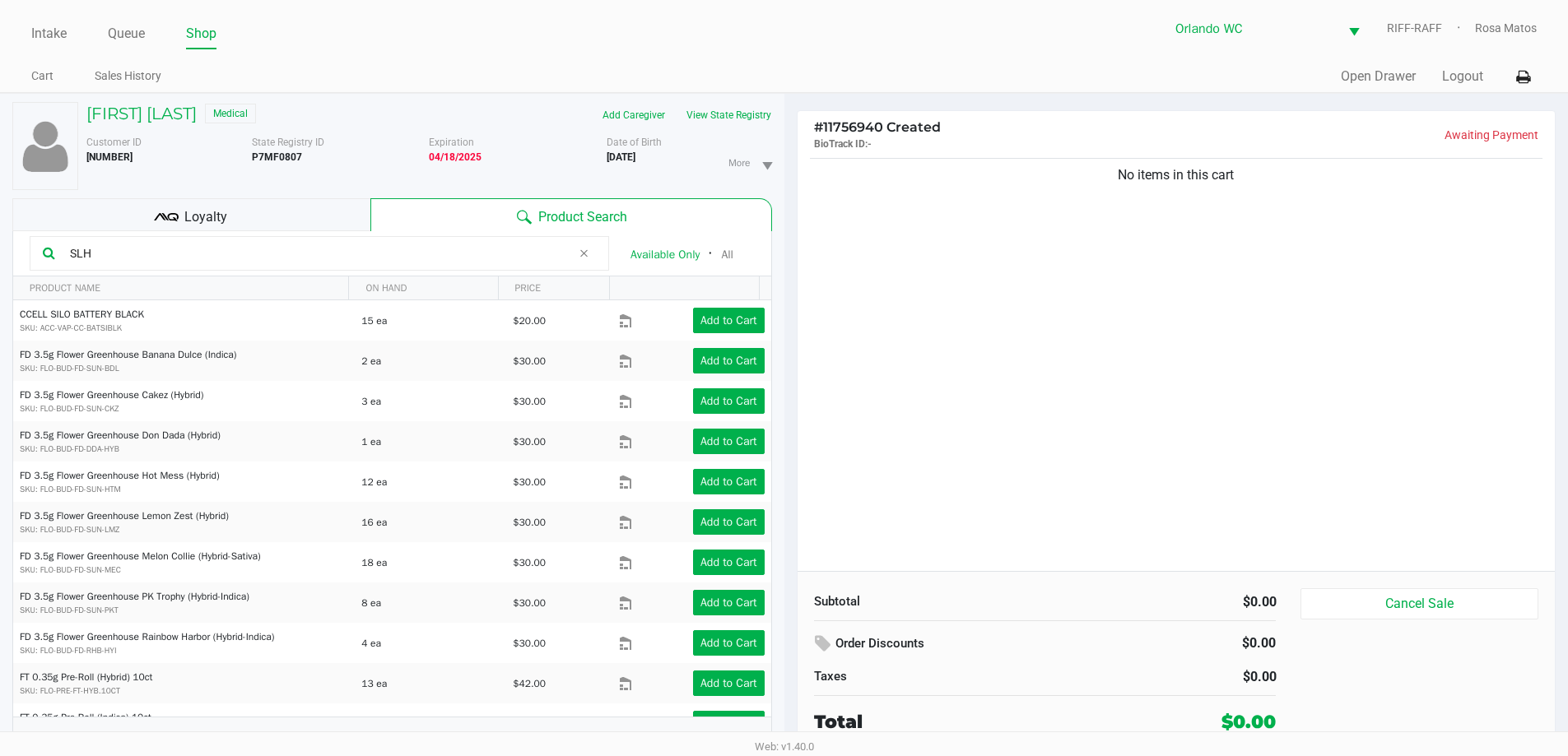 type on "SLH" 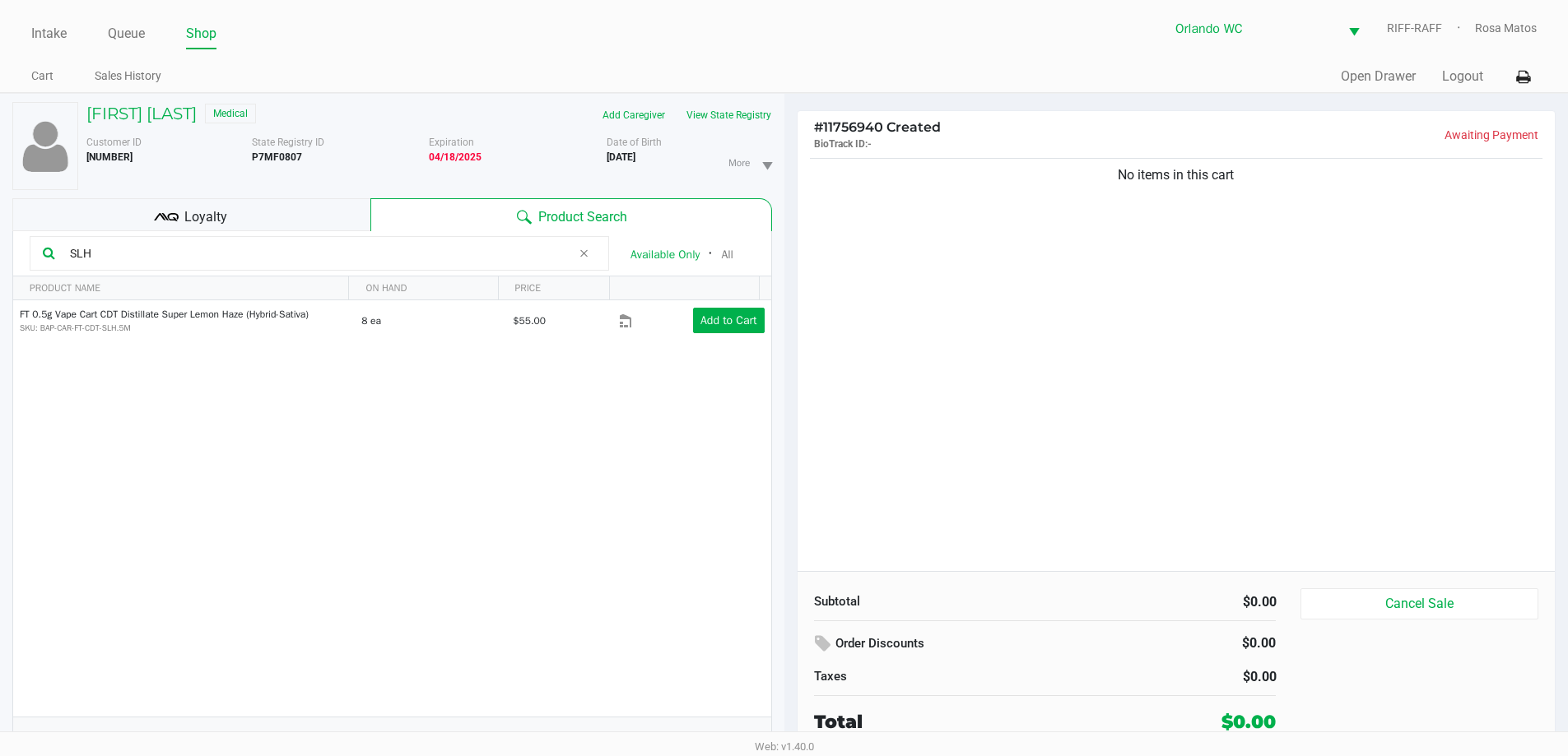 click on "No items in this cart" 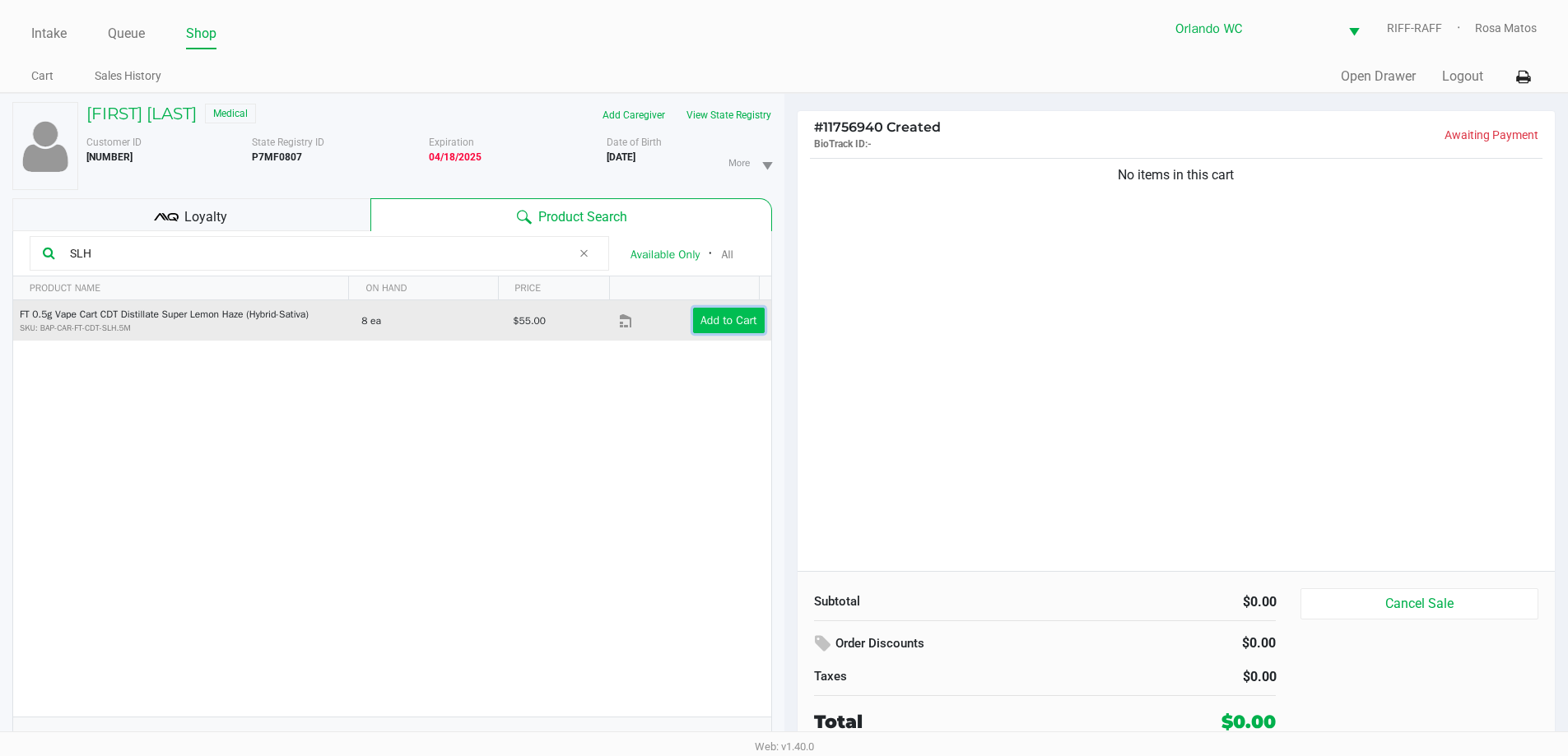 click on "Add to Cart" 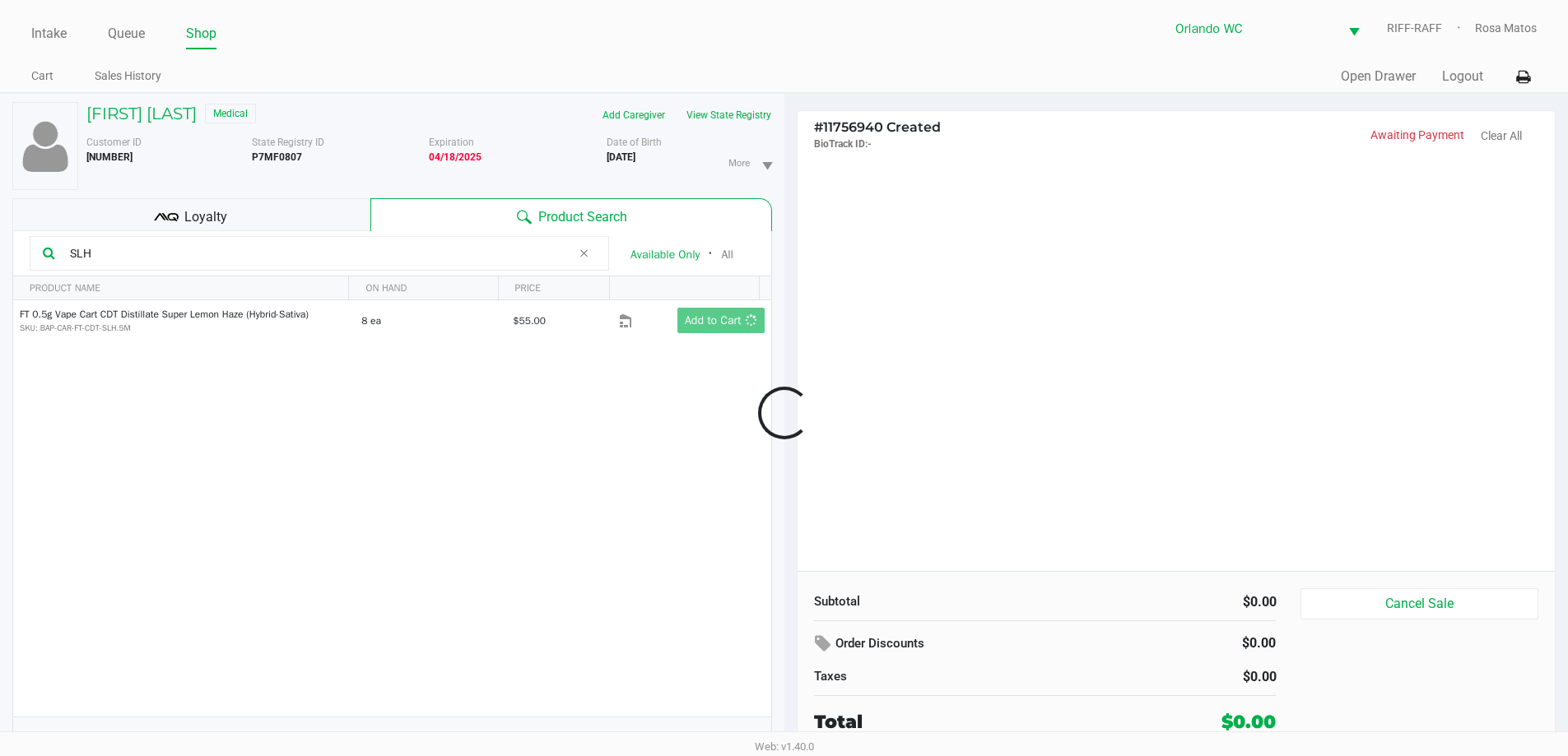 click 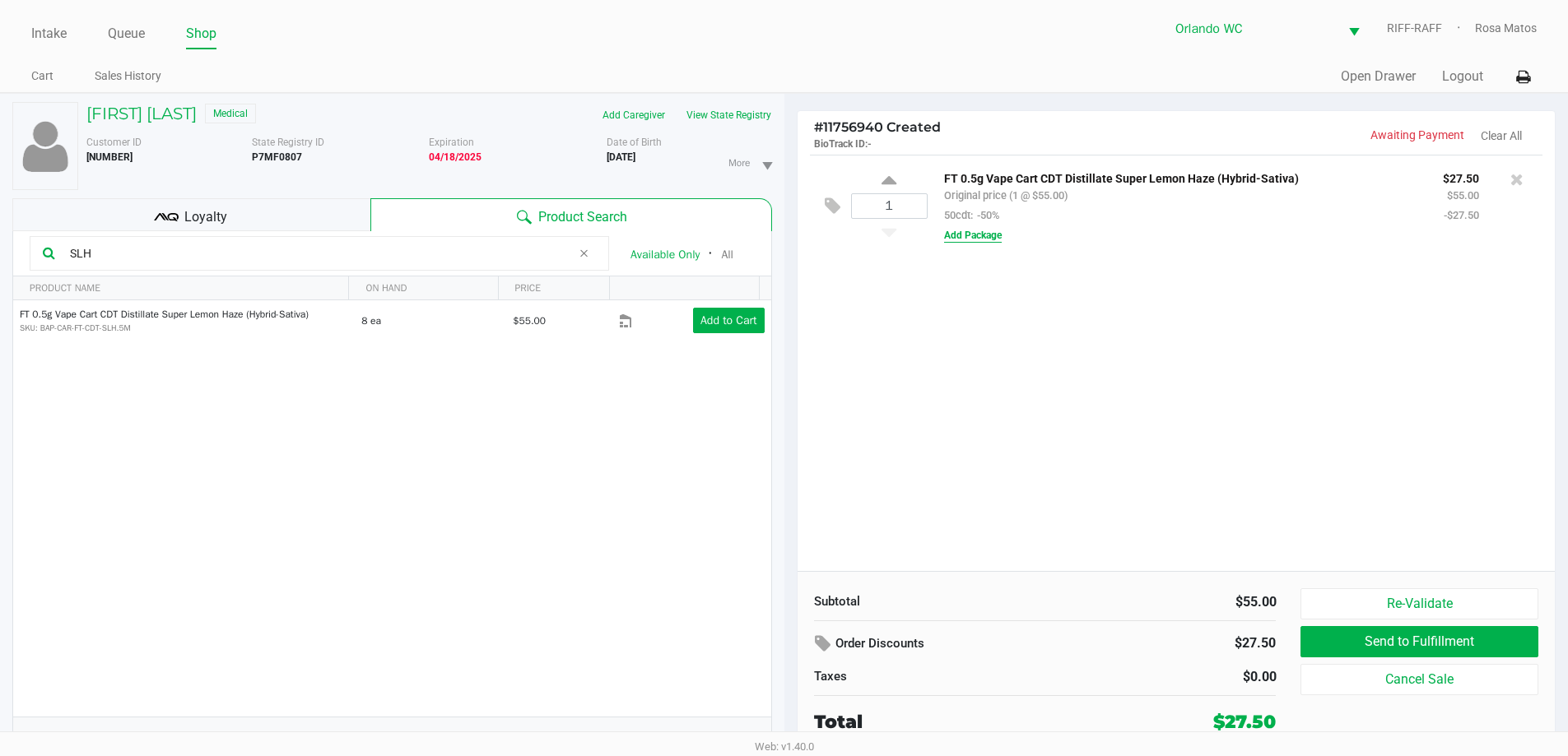 click on "Add Package" 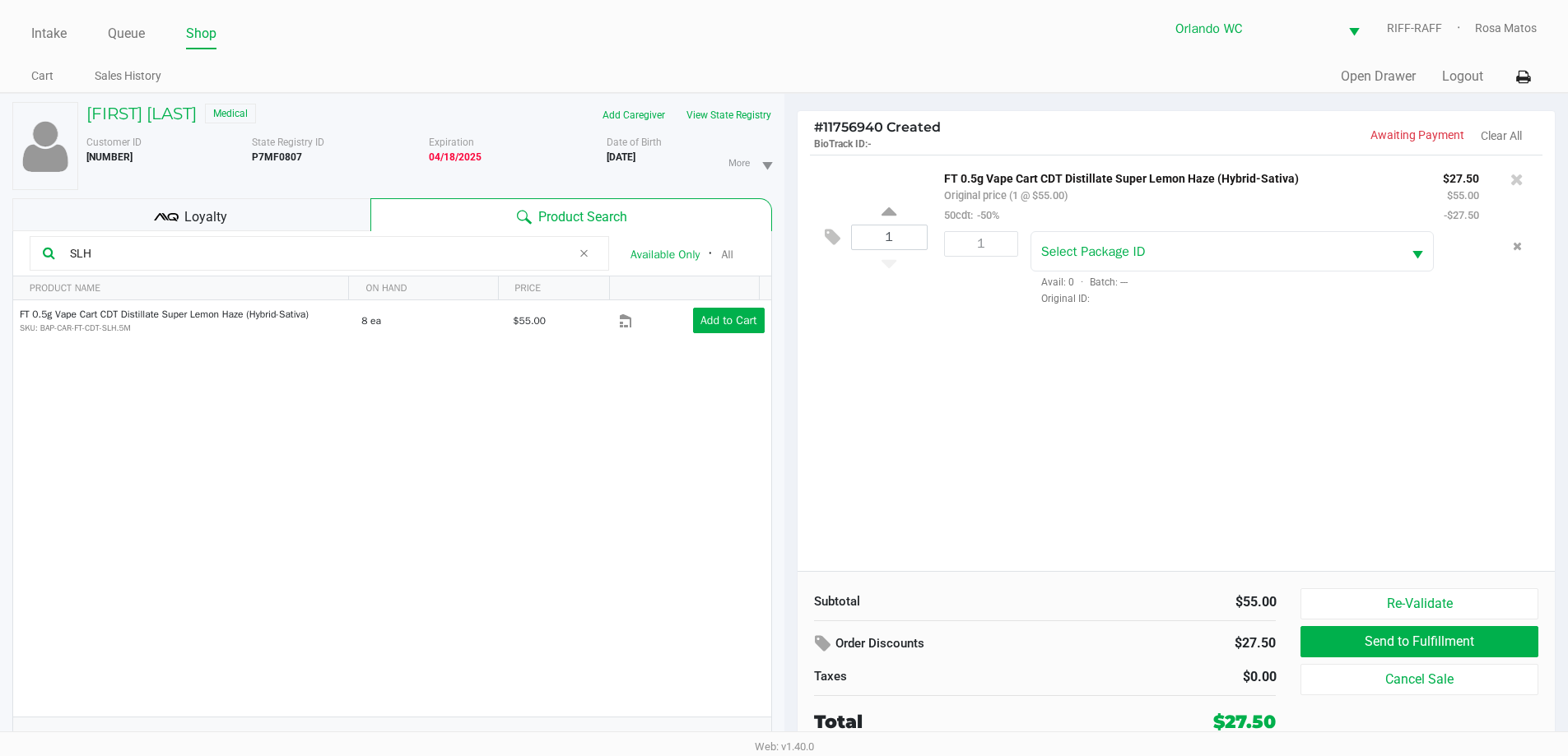 click on "FT 0.5g Vape Cart CDT Distillate Super Lemon Haze (Hybrid-Sativa)   Original price (1 @ $55.00)  50cdt:  -50% $27.50 $55.00 -$27.50 1 Select Package ID  Avail: 0  ·  Batch: ---   Original ID:" 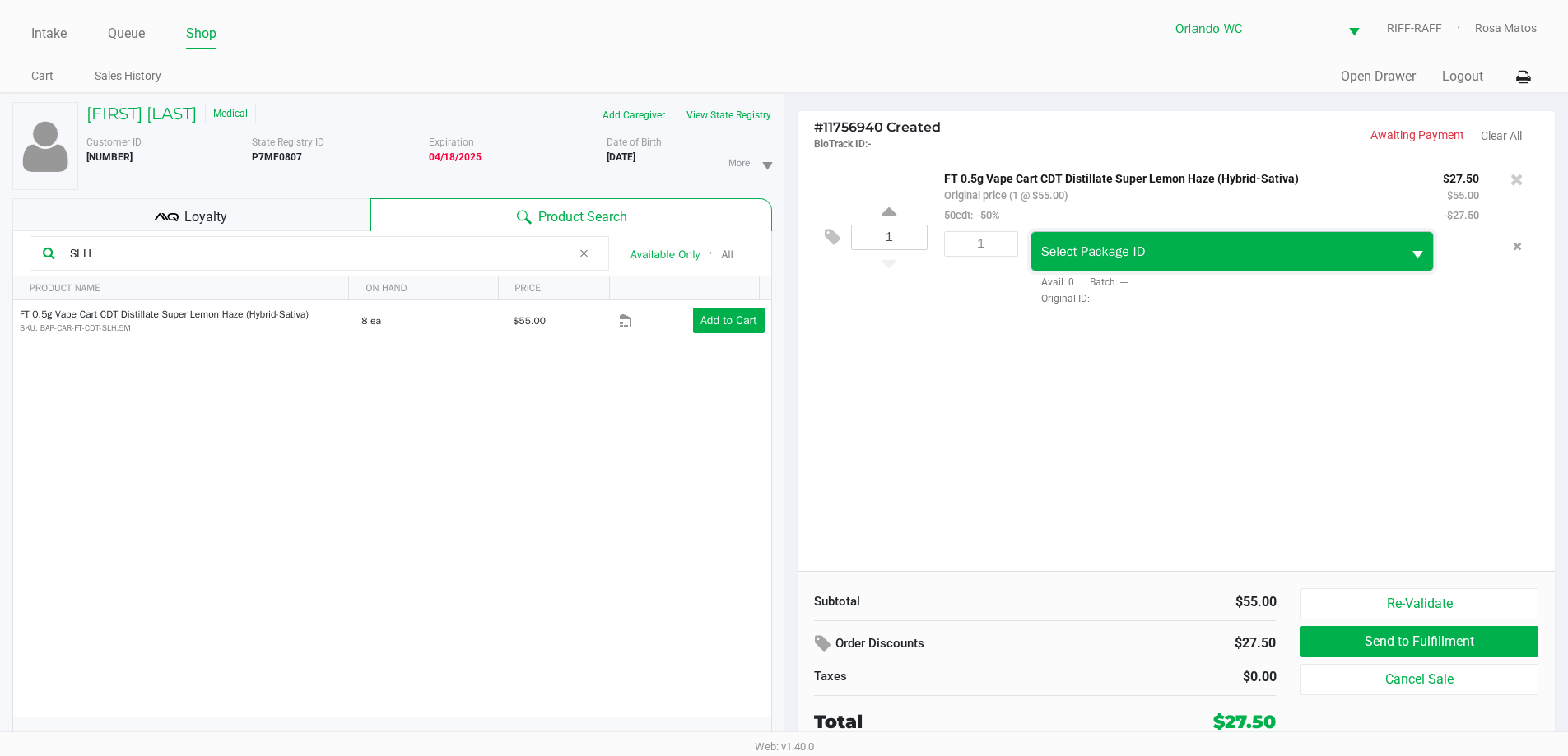click on "Select Package ID" at bounding box center [1093, 252] 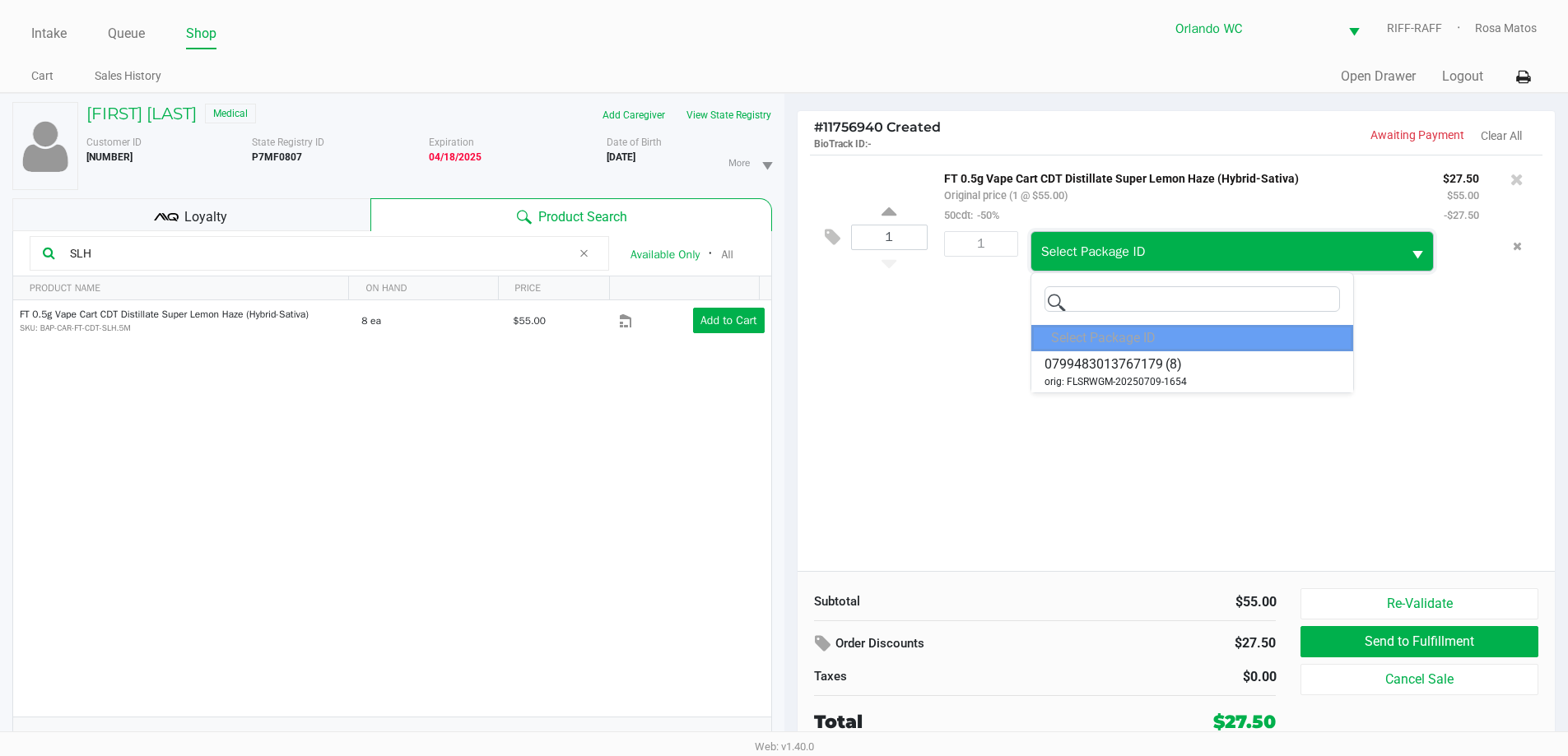 click on "orig: FLSRWGM-20250709-1654" at bounding box center (1115, 382) 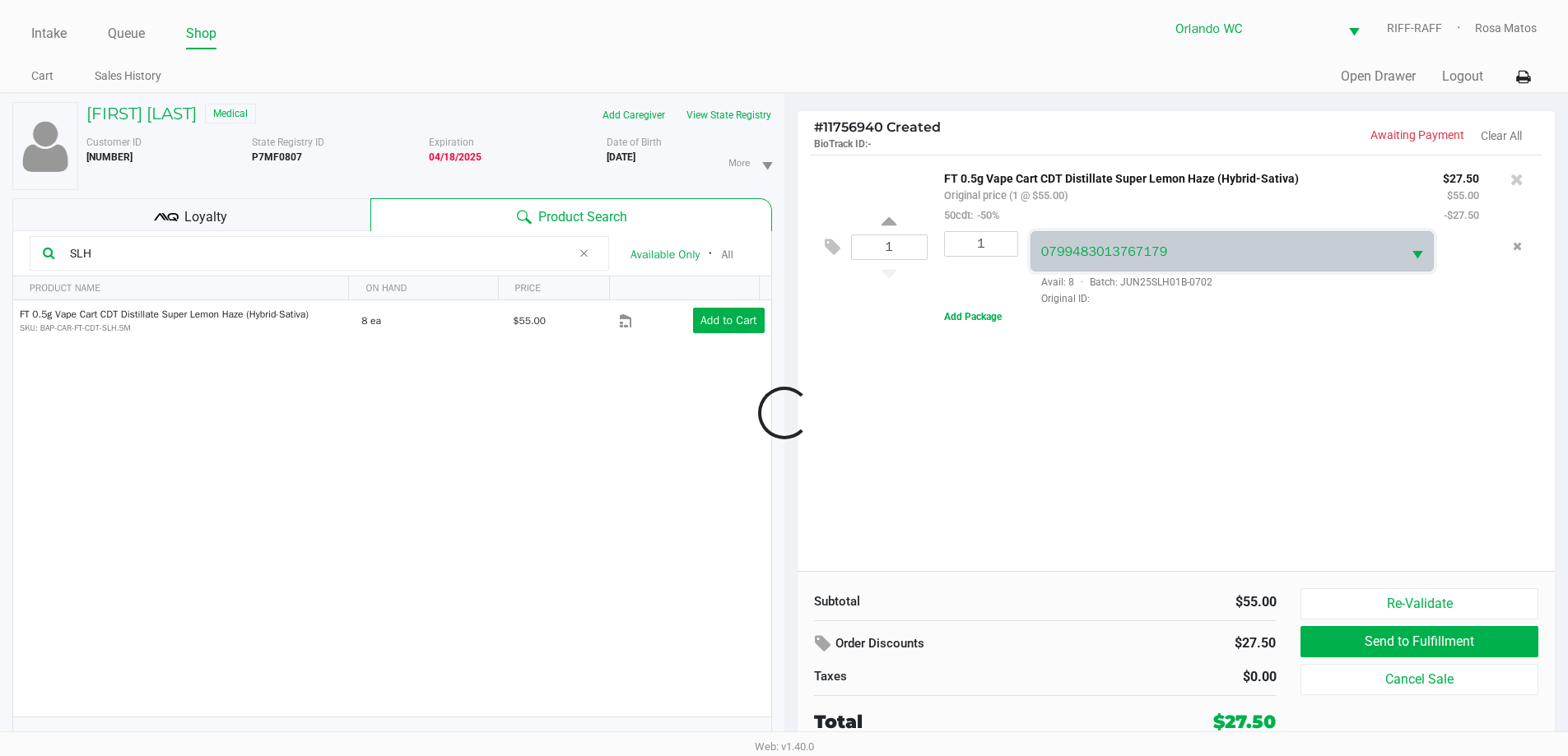click 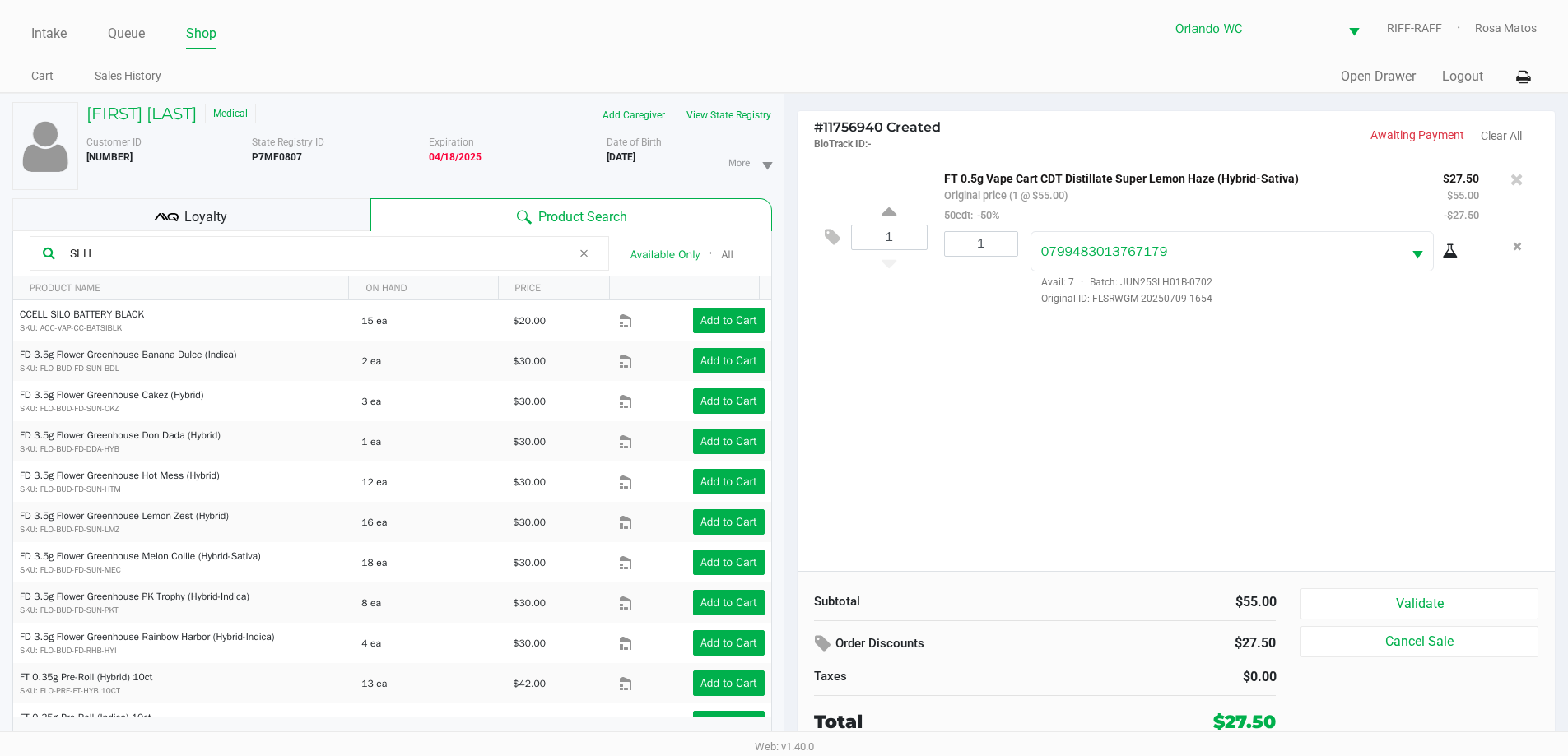 click 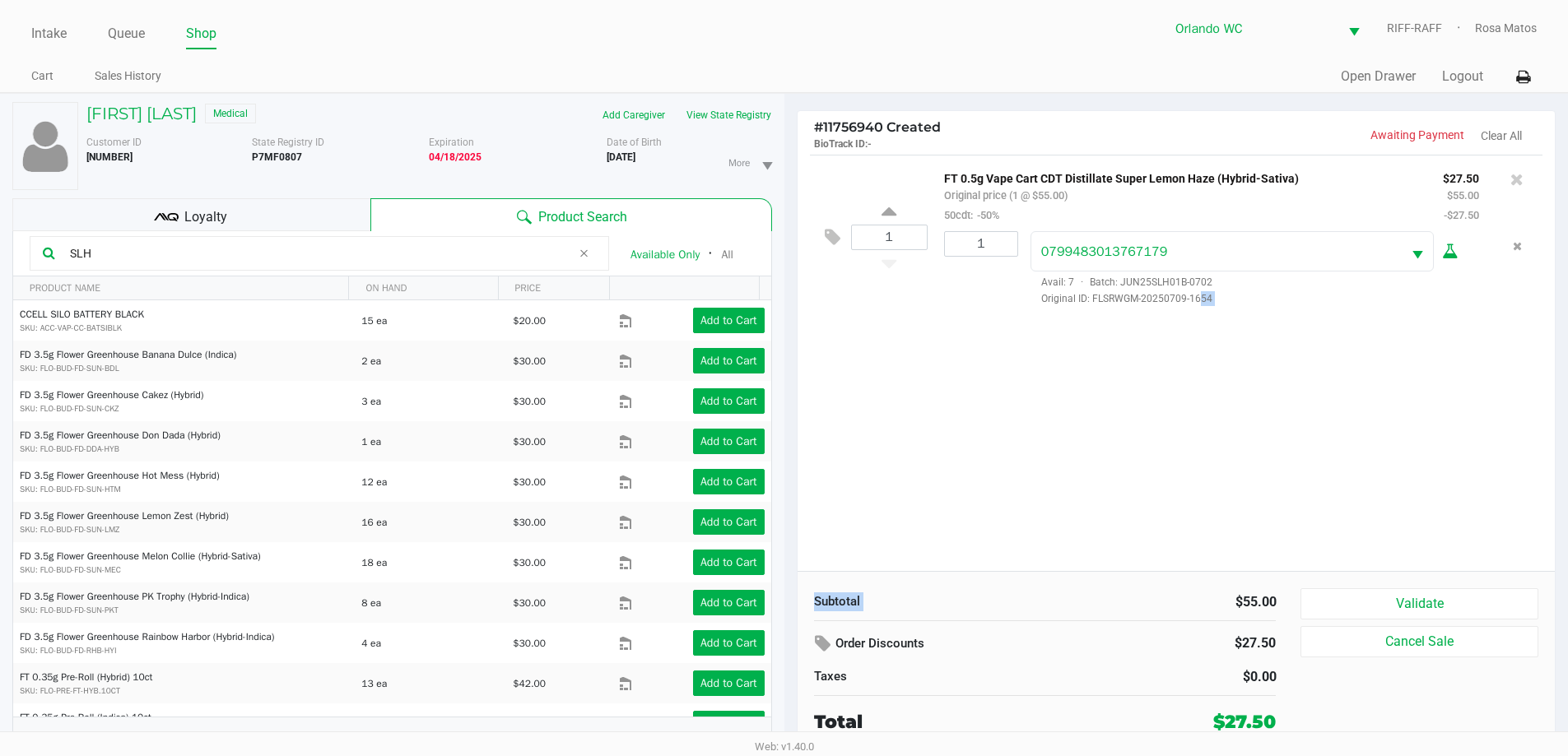 click on "1  FT 0.5g Vape Cart CDT Distillate Super Lemon Haze (Hybrid-Sativa)   Original price (1 @ $55.00)  50cdt:  -50% $27.50 $55.00 -$27.50 1 0799483013767179  Avail: 7  ·  Batch: JUN25SLH01B-0702   Original ID: FLSRWGM-20250709-1654" 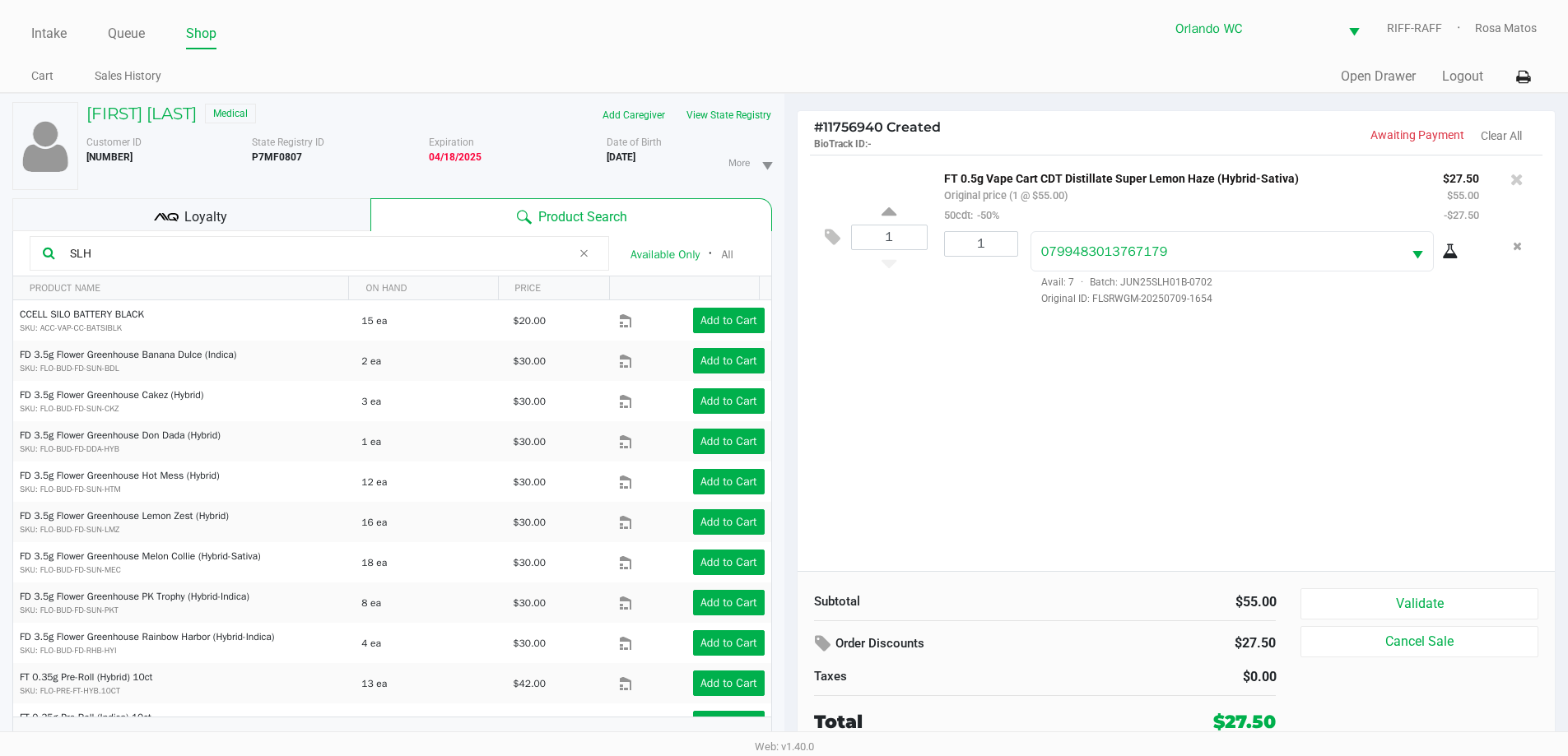 click on "1  FT 0.5g Vape Cart CDT Distillate Super Lemon Haze (Hybrid-Sativa)   Original price (1 @ $55.00)  50cdt:  -50% $27.50 $55.00 -$27.50 1 0799483013767179  Avail: 7  ·  Batch: JUN25SLH01B-0702   Original ID: FLSRWGM-20250709-1654" 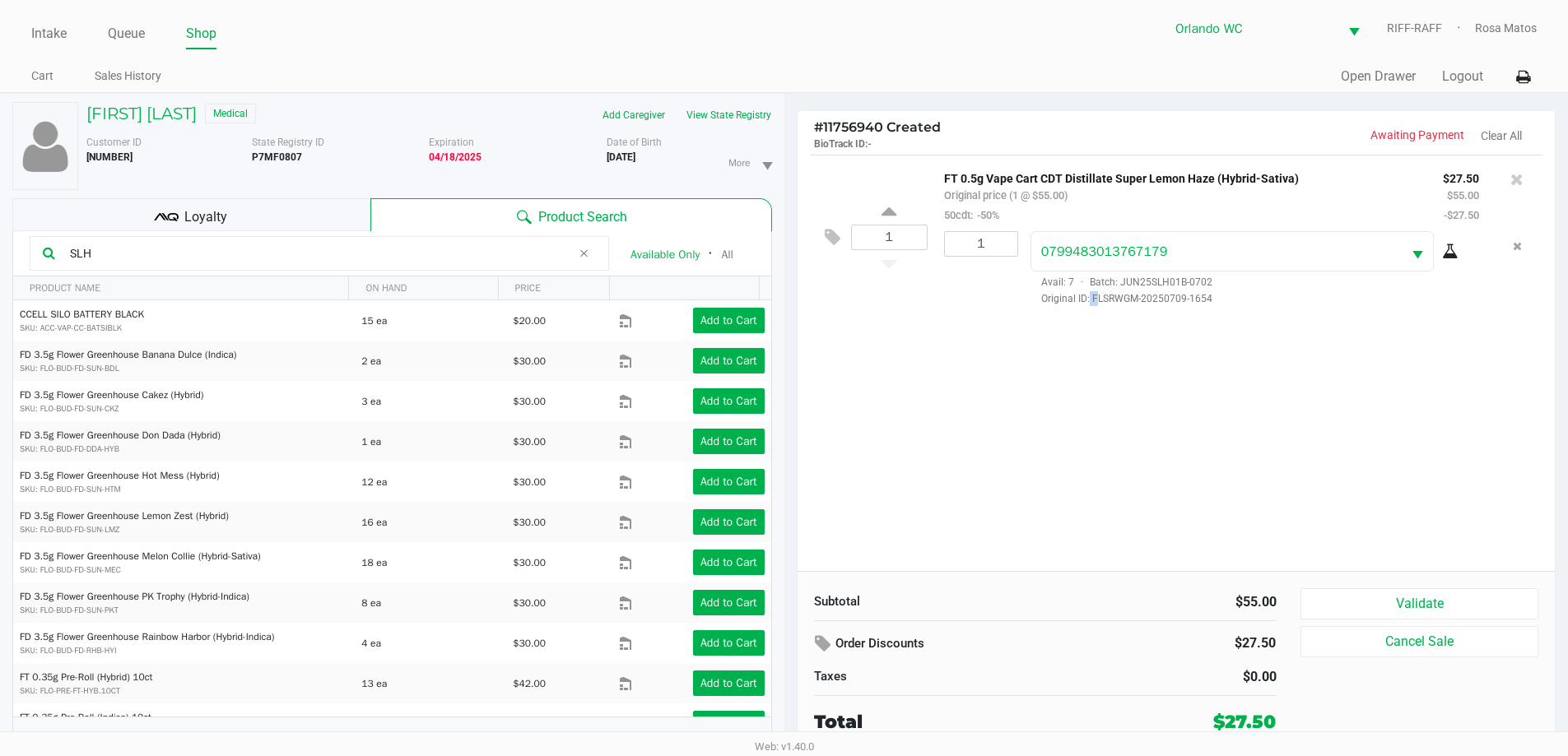 drag, startPoint x: 1093, startPoint y: 445, endPoint x: 1100, endPoint y: 438, distance: 9.899495 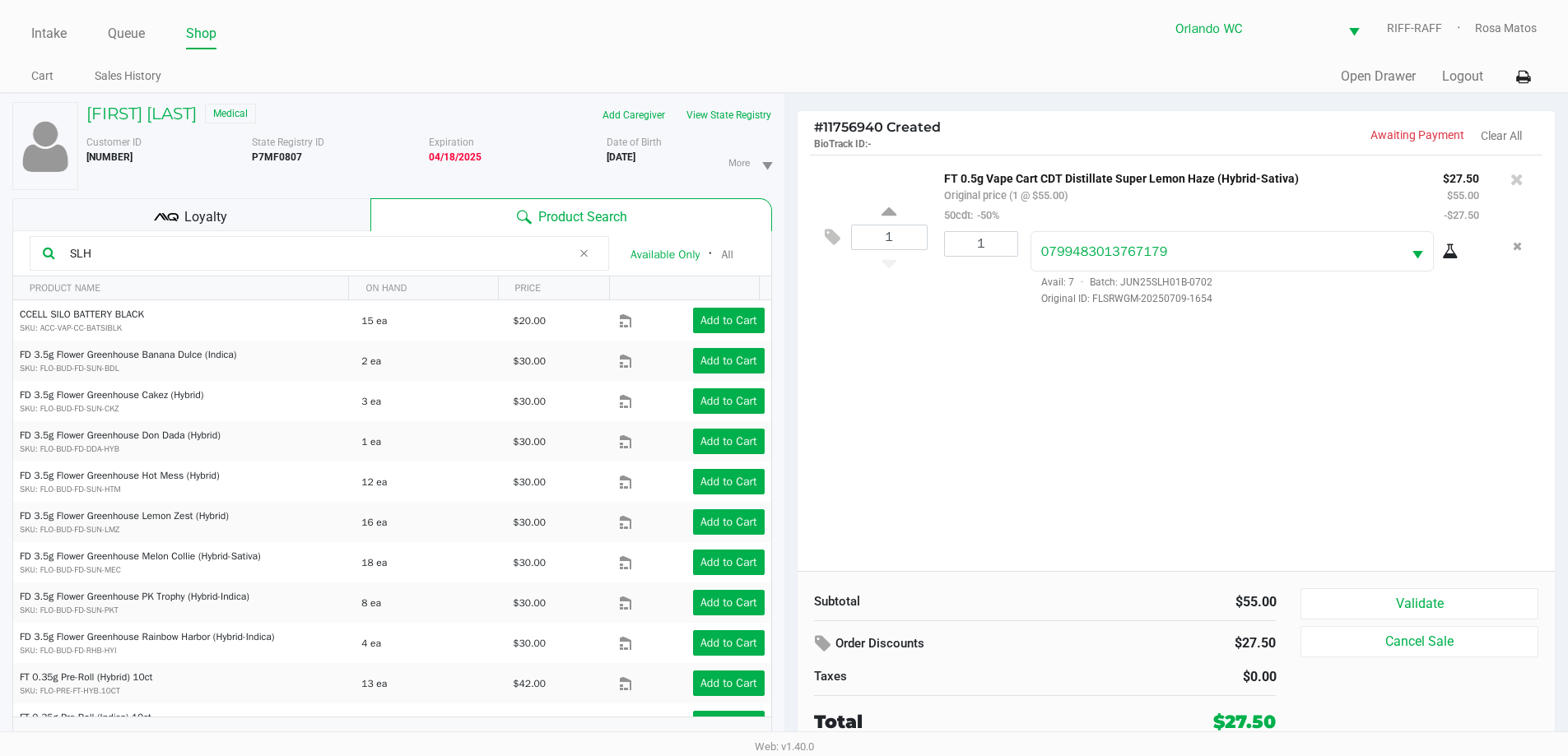 click on "1  FT 0.5g Vape Cart CDT Distillate Super Lemon Haze (Hybrid-Sativa)   Original price (1 @ $55.00)  50cdt:  -50% $27.50 $55.00 -$27.50 1 0799483013767179  Avail: 7  ·  Batch: JUN25SLH01B-0702   Original ID: FLSRWGM-20250709-1654" 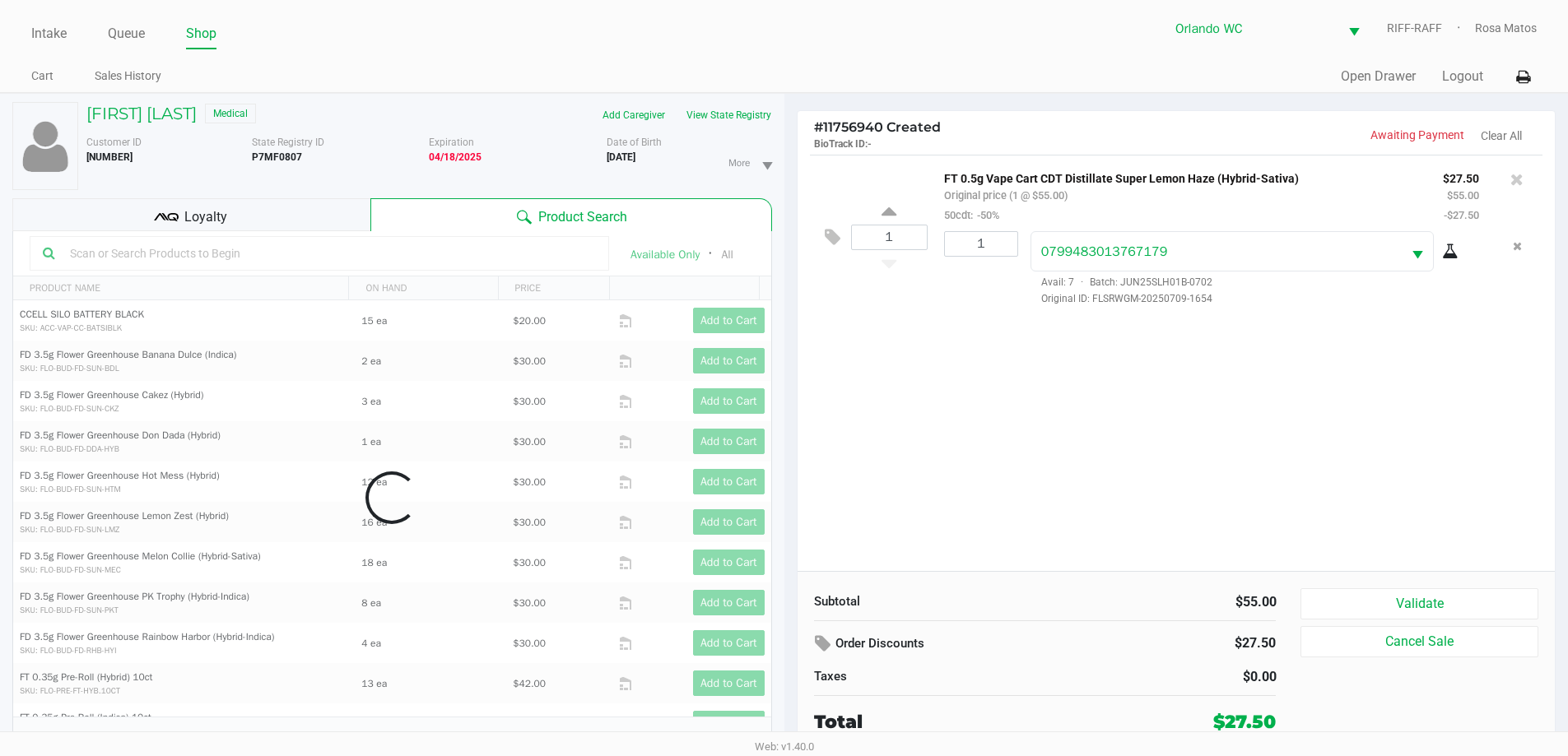 click 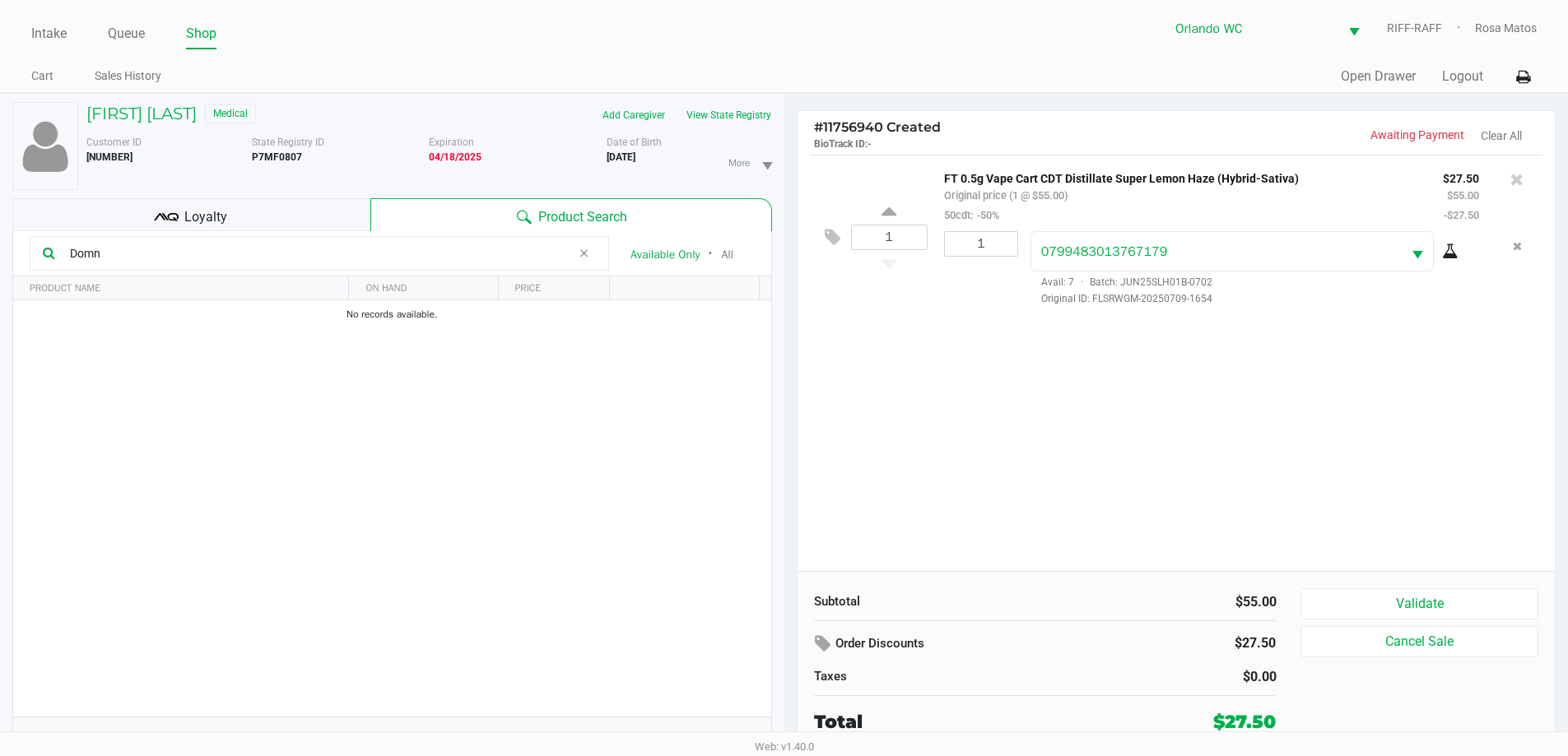 click on "Domn" 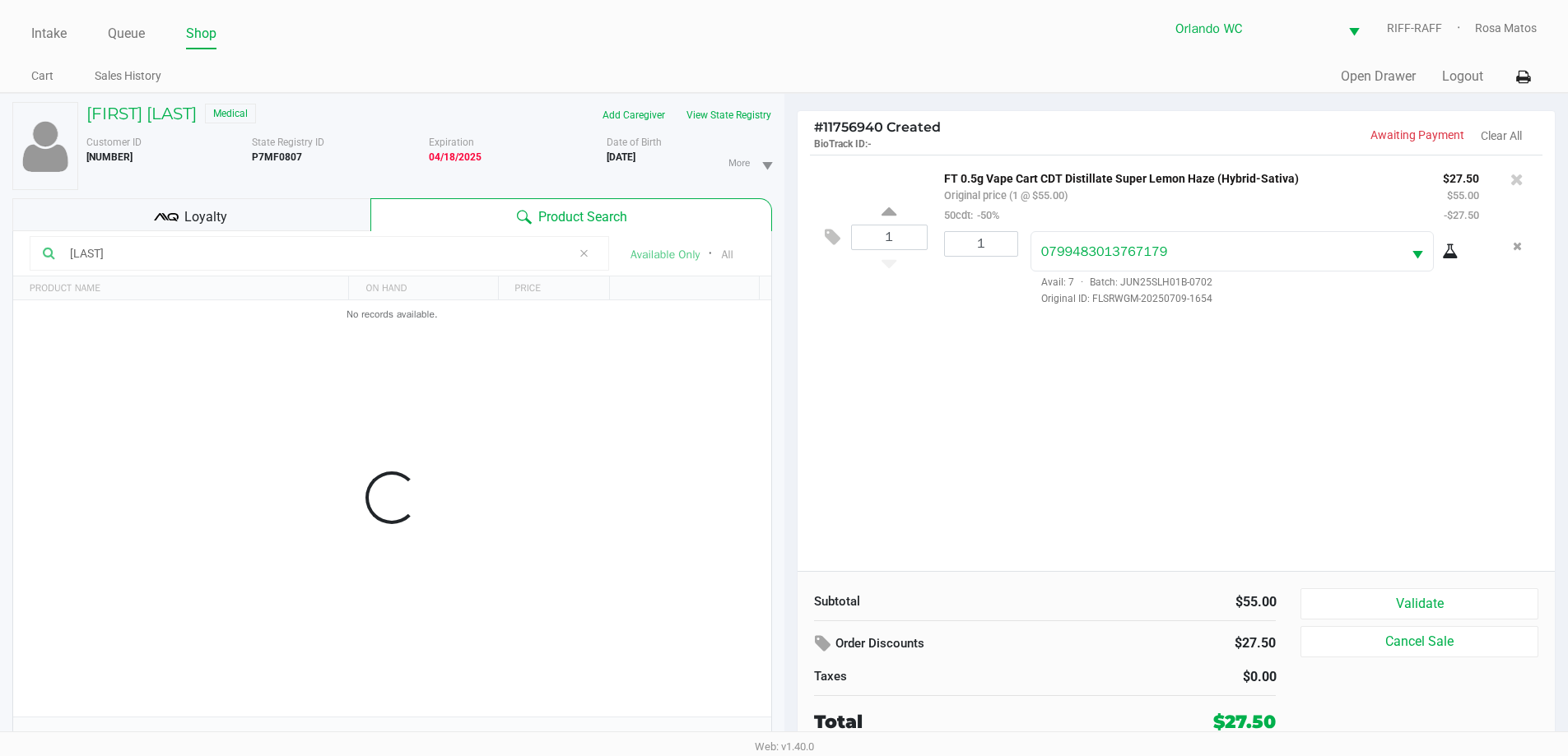 type on "Don" 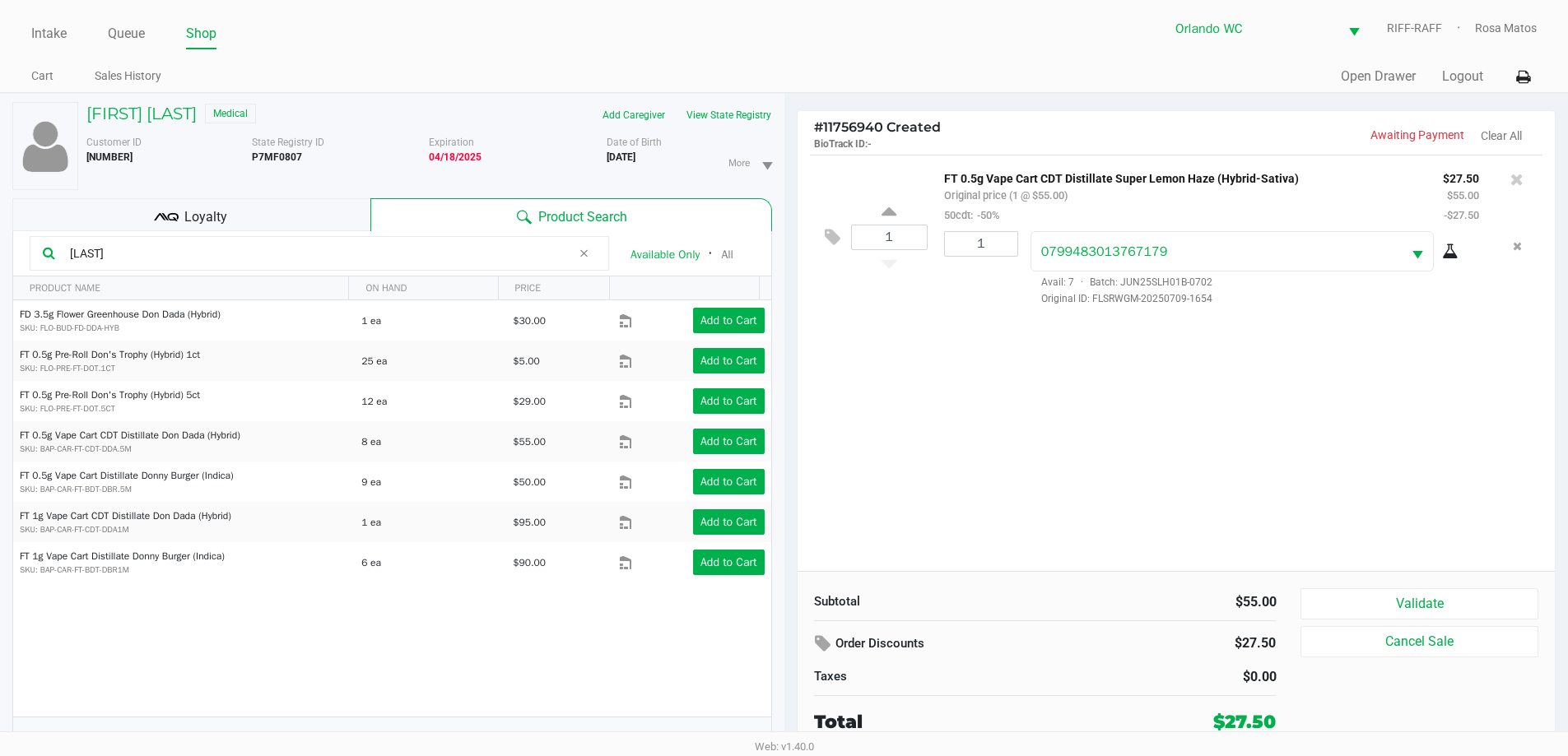 drag, startPoint x: 281, startPoint y: 661, endPoint x: 281, endPoint y: 638, distance: 23 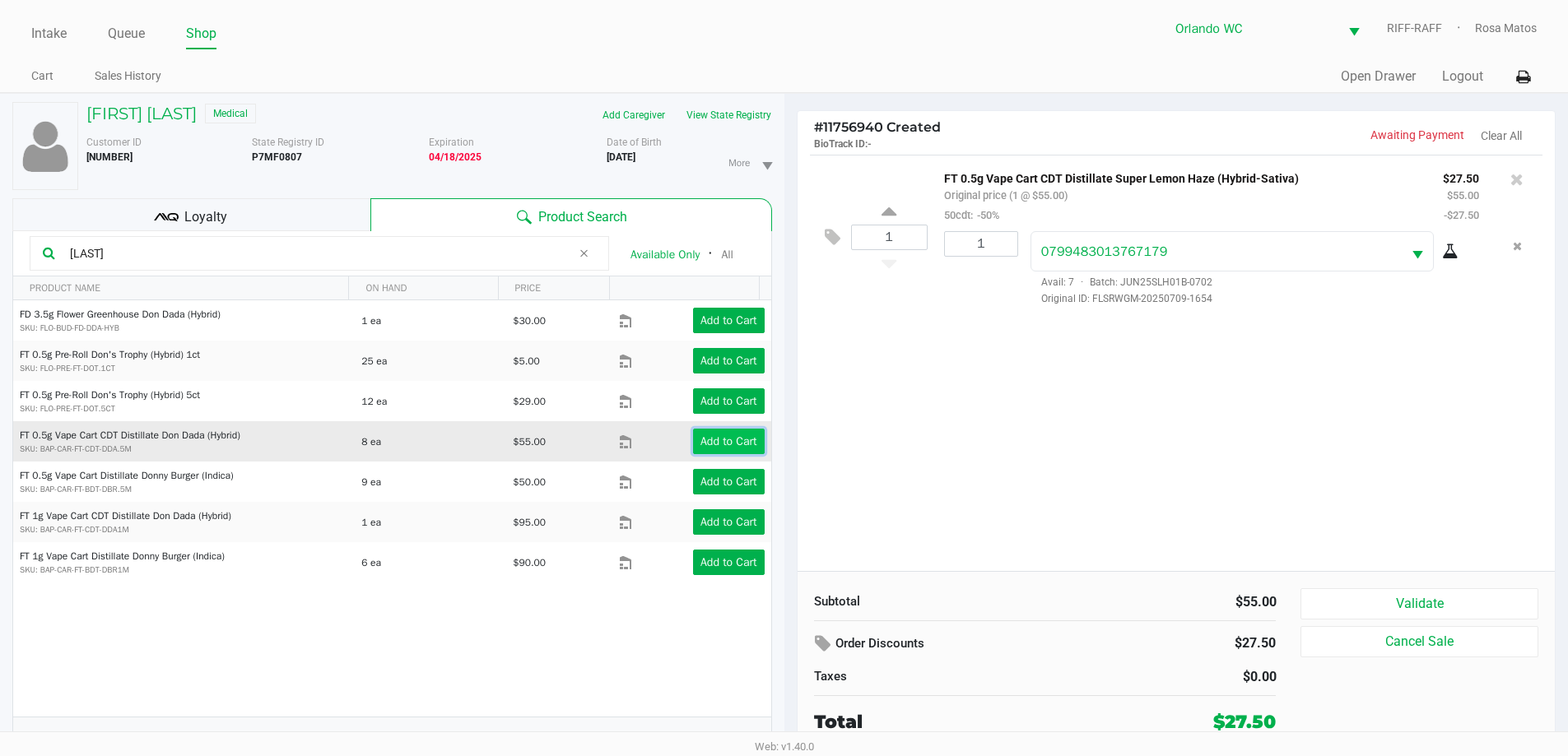 click on "Add to Cart" 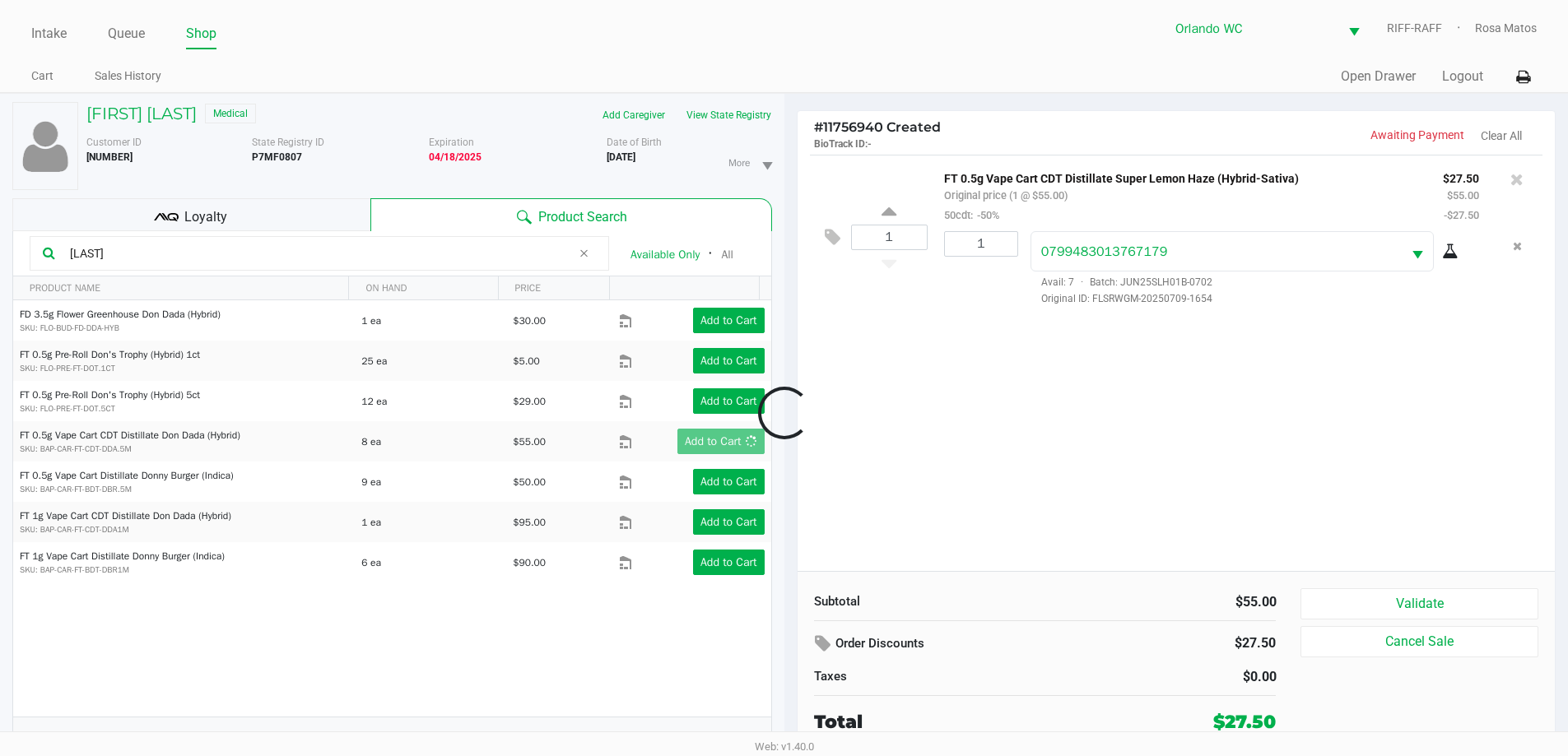 click 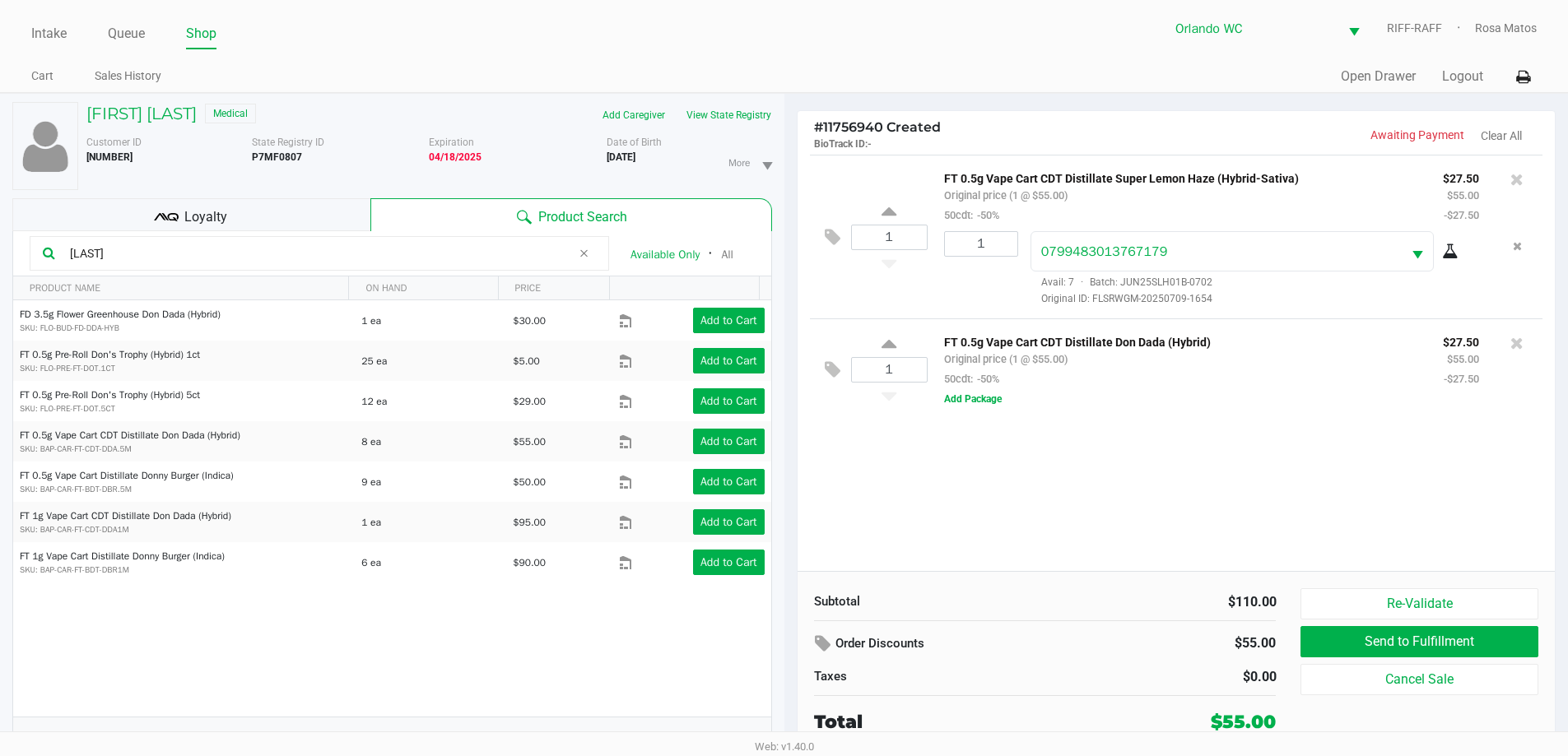 drag, startPoint x: 150, startPoint y: 255, endPoint x: 0, endPoint y: 252, distance: 150.03 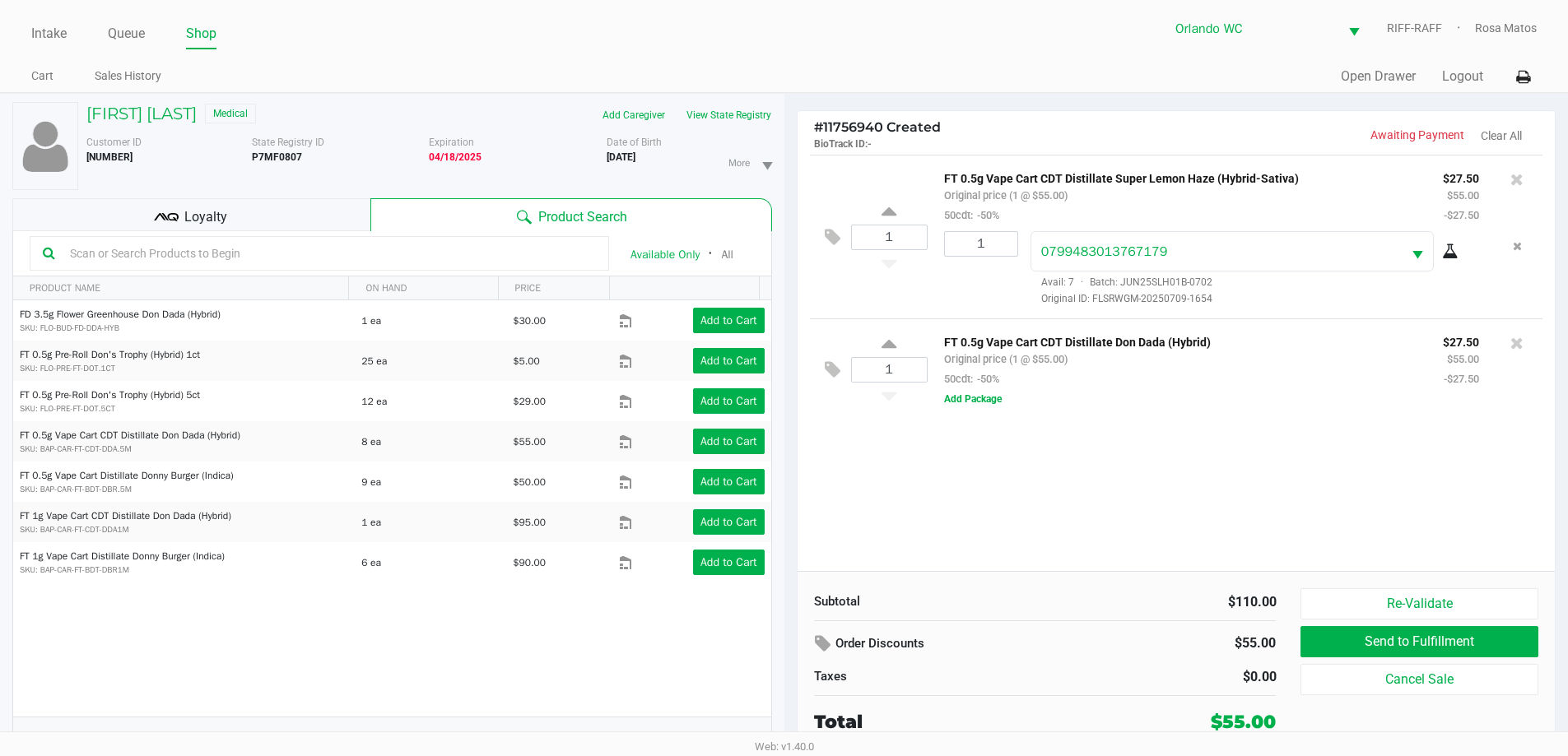 drag, startPoint x: 1080, startPoint y: 480, endPoint x: 1072, endPoint y: 499, distance: 20.615528 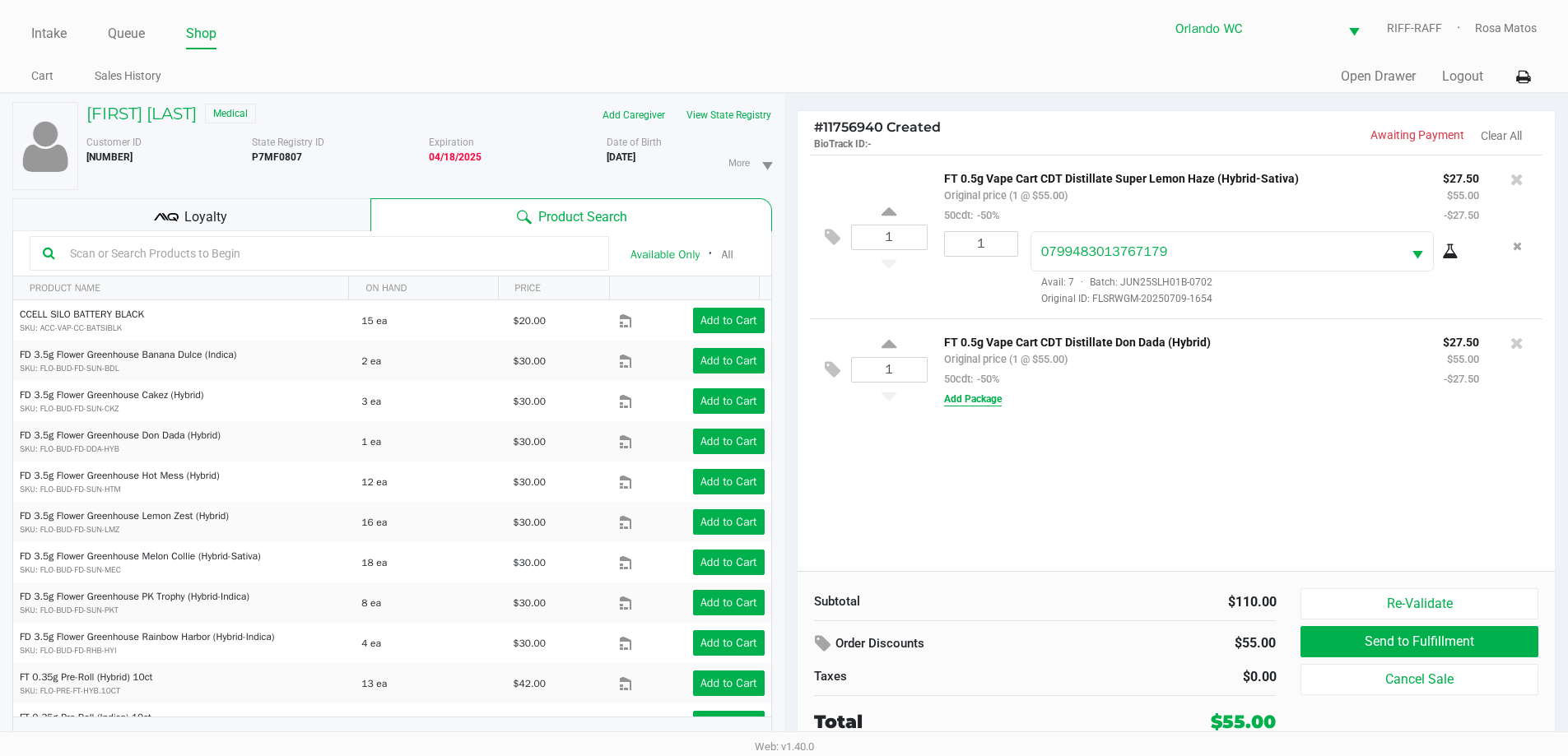 click on "Add Package" 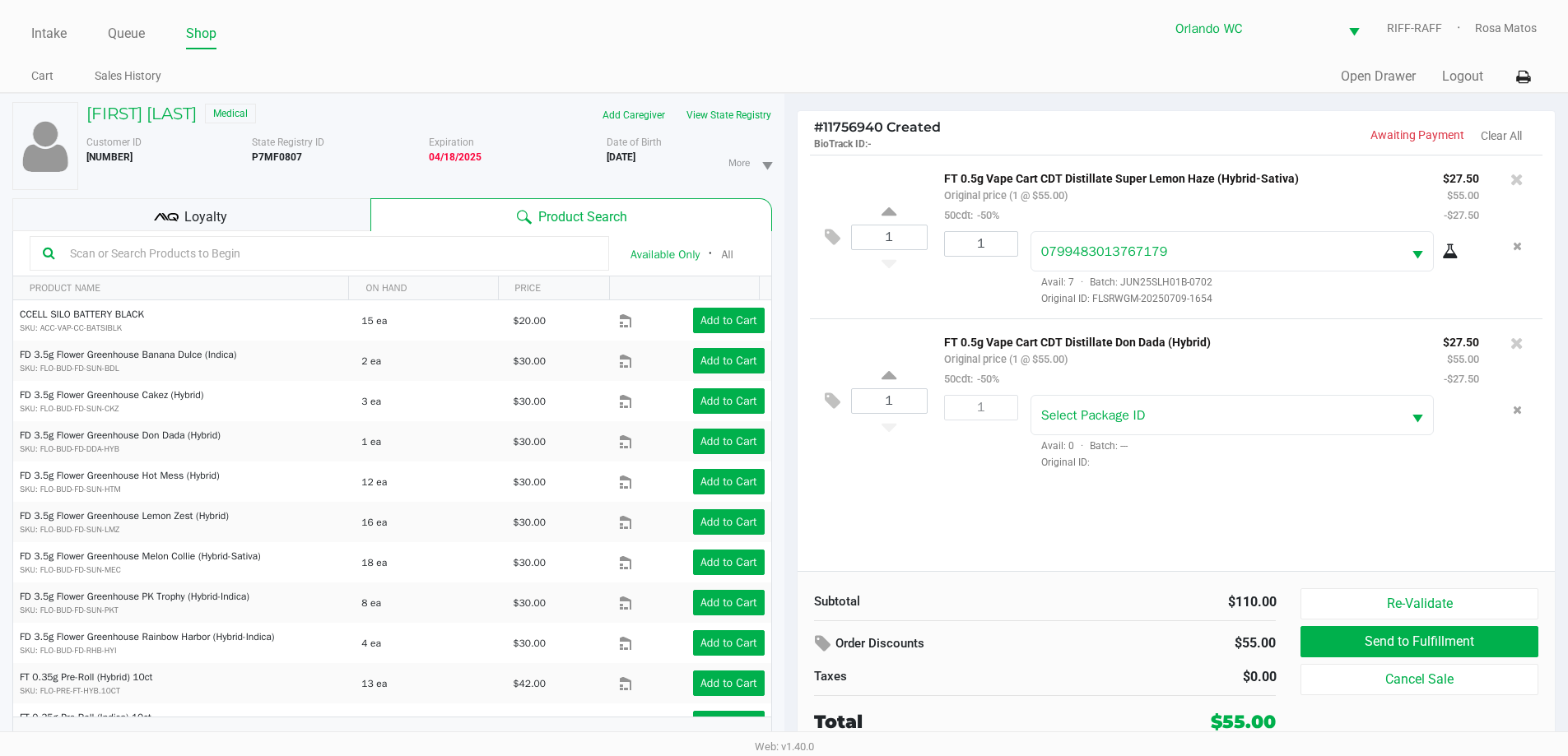 click on "FT 0.5g Vape Cart CDT Distillate Don Dada (Hybrid)   Original price (1 @ $55.00)  50cdt:  -50%" 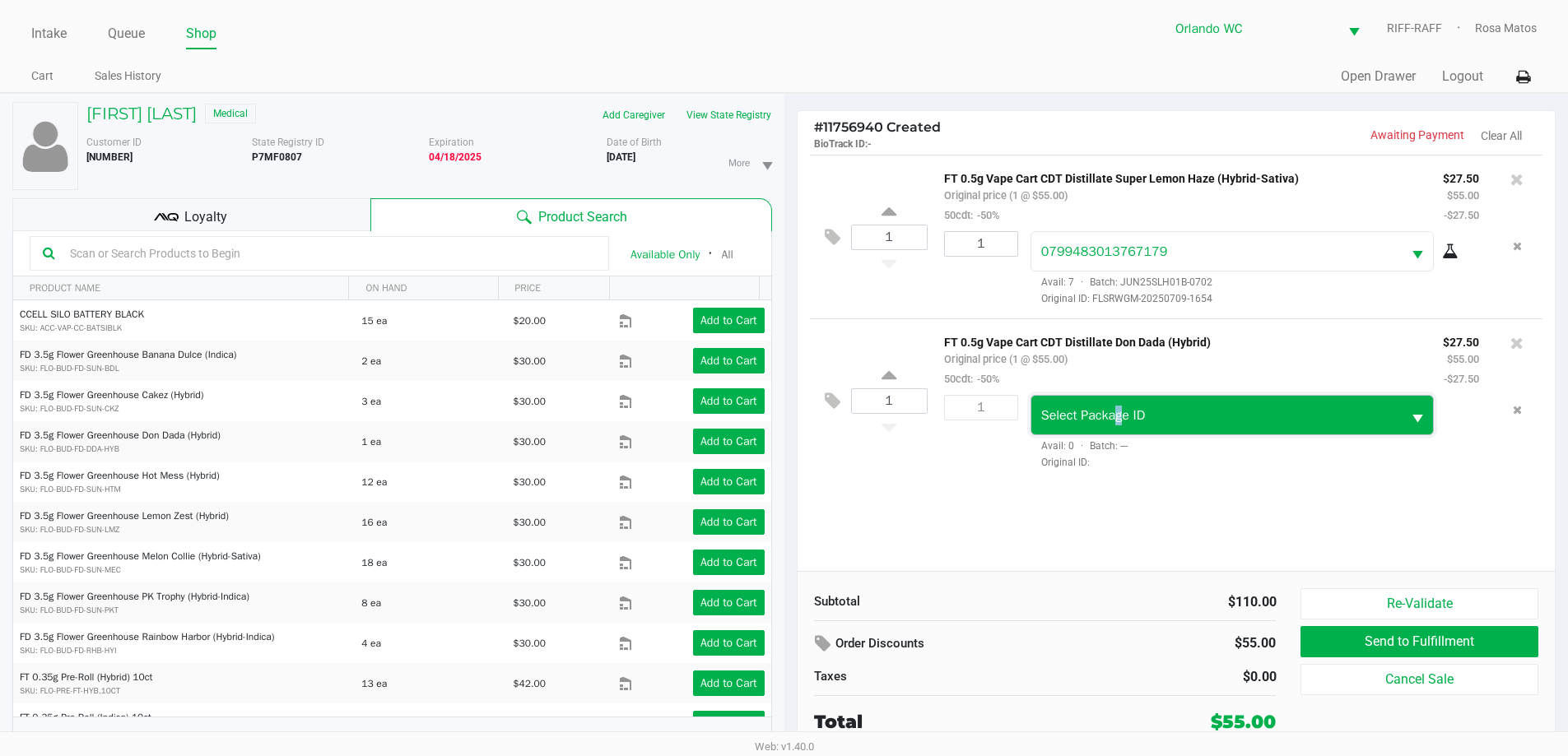drag, startPoint x: 1115, startPoint y: 415, endPoint x: 1119, endPoint y: 424, distance: 9.848858 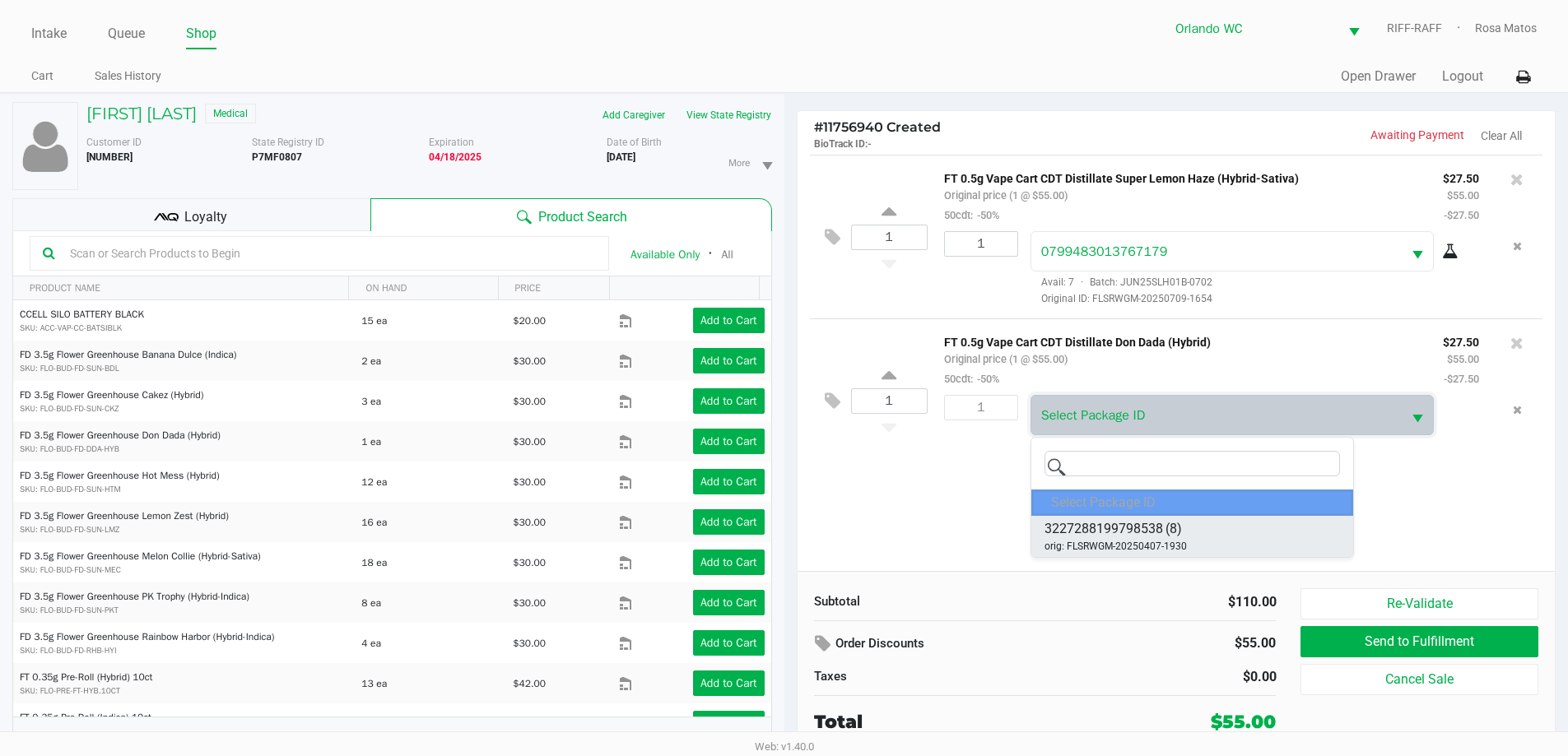 click on "orig: FLSRWGM-20250407-1930" at bounding box center [1115, 546] 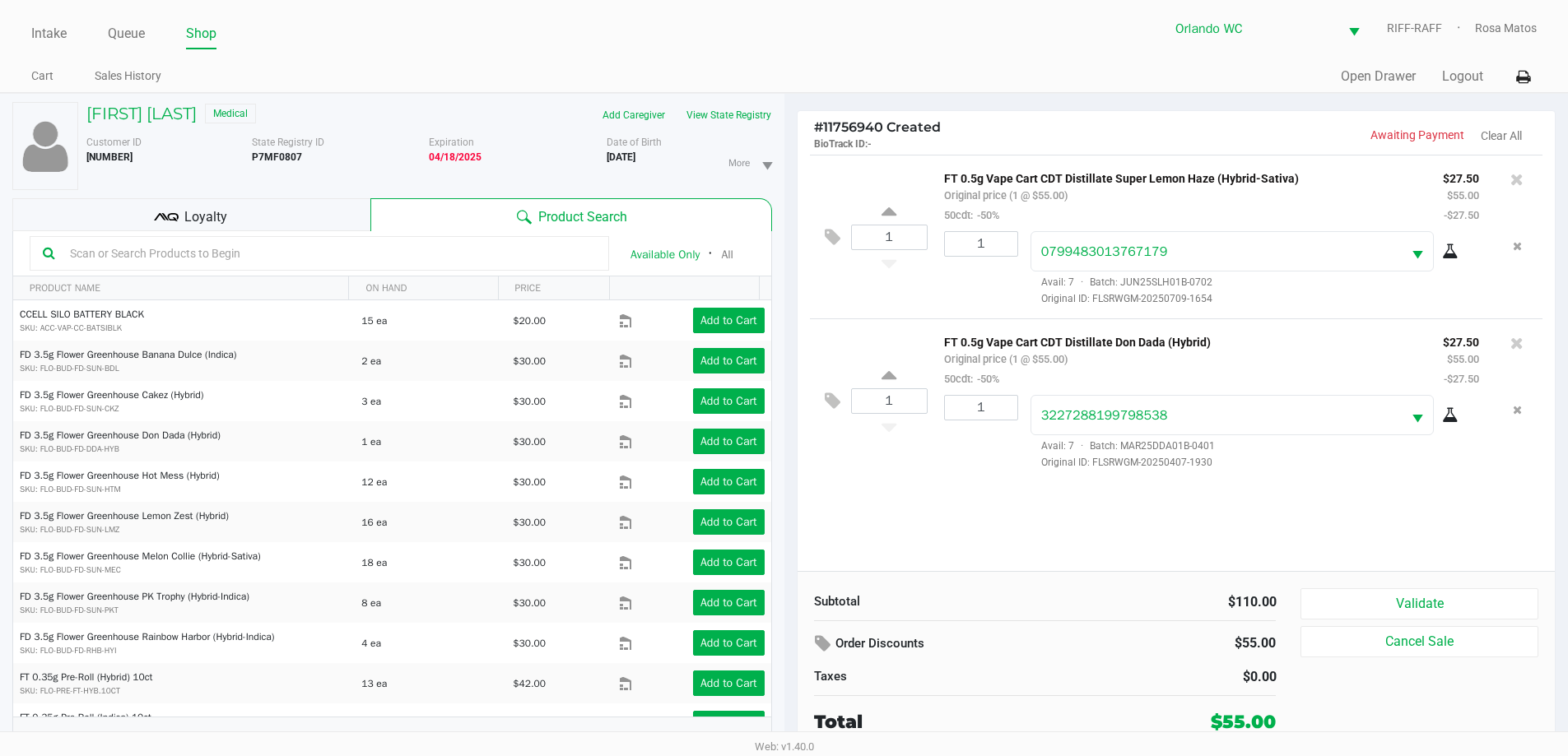 click 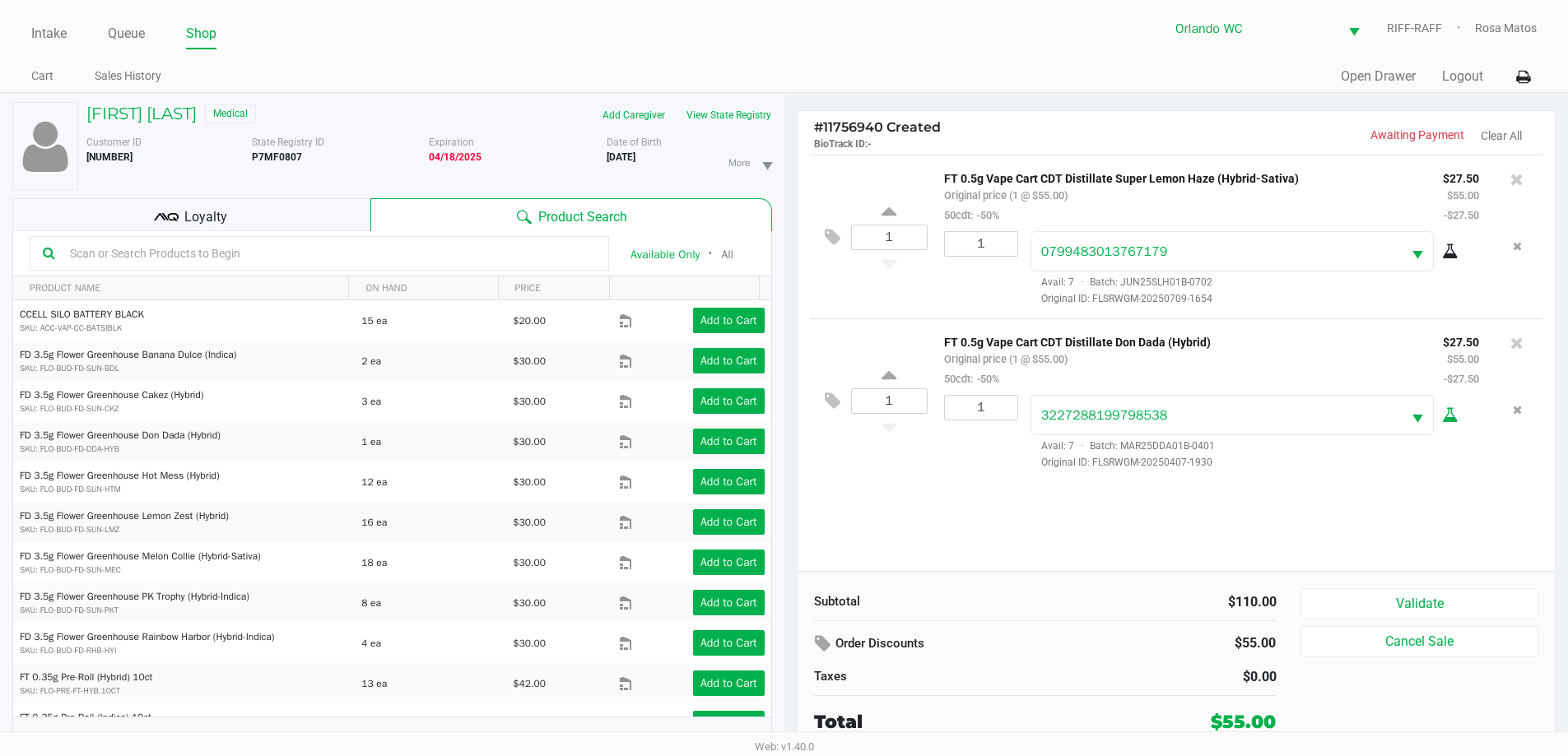 click on "1  FT 0.5g Vape Cart CDT Distillate Super Lemon Haze (Hybrid-Sativa)   Original price (1 @ $55.00)  50cdt:  -50% $27.50 $55.00 -$27.50 1 0799483013767179  Avail: 7  ·  Batch: JUN25SLH01B-0702   Original ID: FLSRWGM-20250709-1654  1  FT 0.5g Vape Cart CDT Distillate Don Dada (Hybrid)   Original price (1 @ $55.00)  50cdt:  -50% $27.50 $55.00 -$27.50 1 3227288199798538  Avail: 7  ·  Batch: MAR25DDA01B-0401   Original ID: FLSRWGM-20250407-1930" 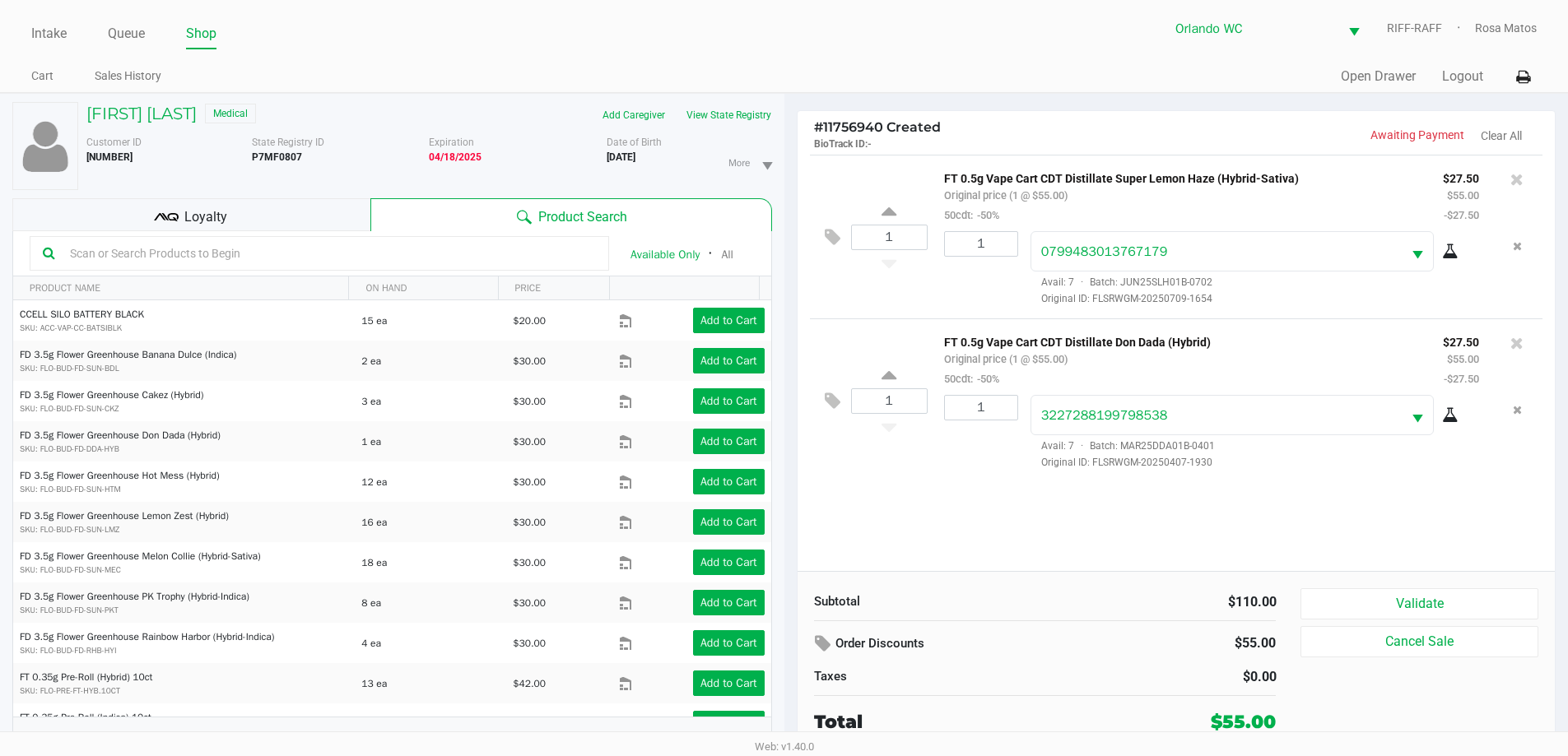 drag, startPoint x: 1249, startPoint y: 378, endPoint x: 1244, endPoint y: 391, distance: 13.928388 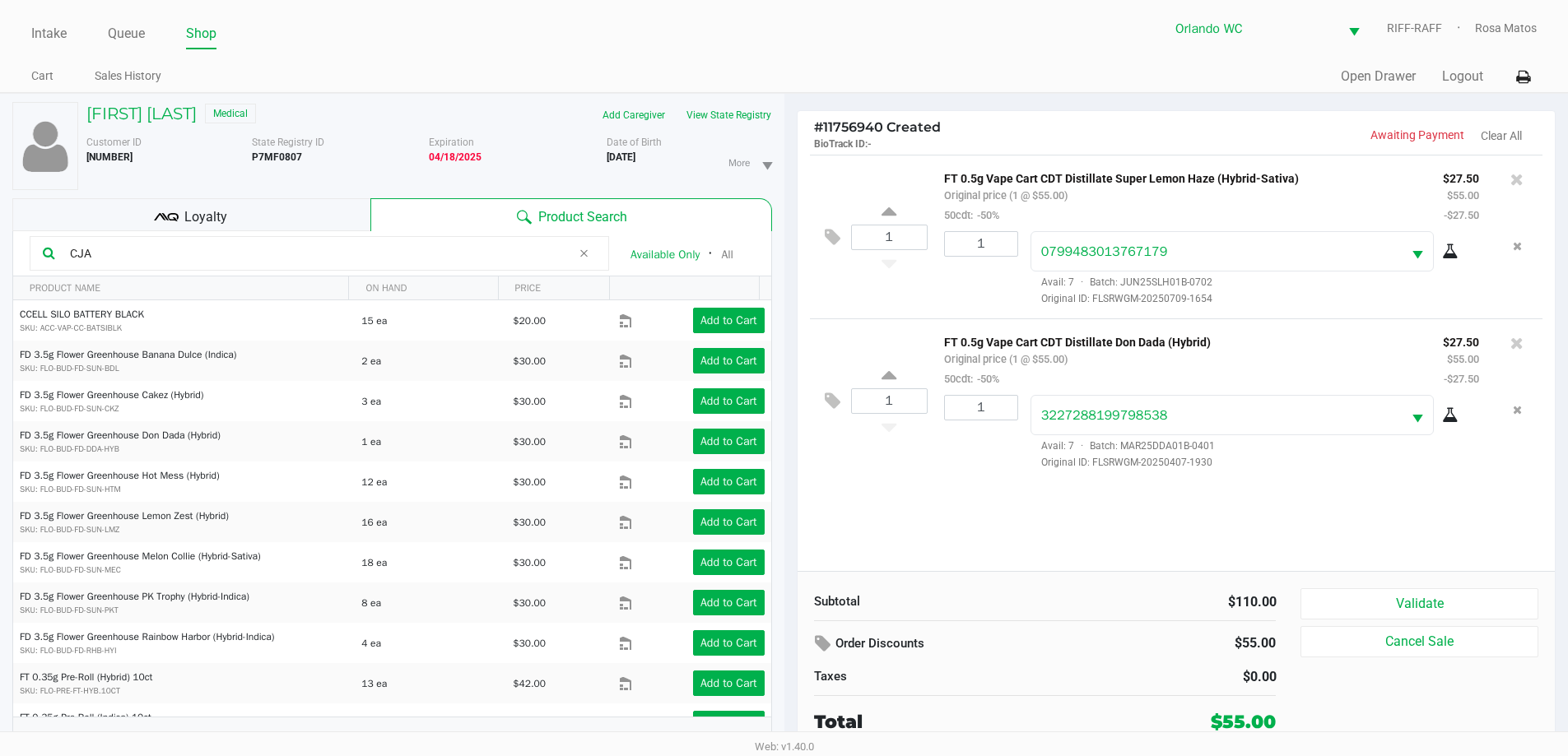 type on "CJA" 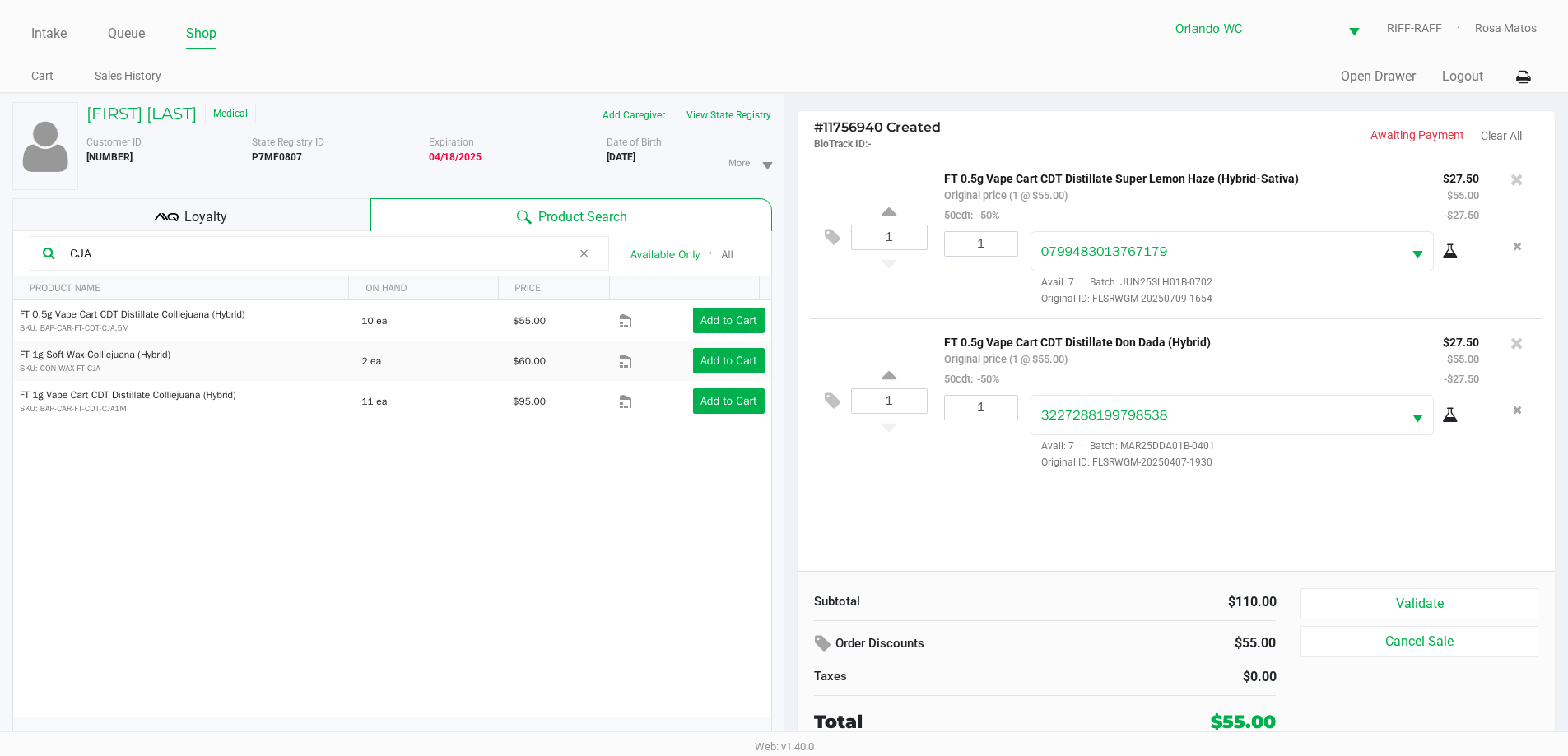 drag, startPoint x: 268, startPoint y: 494, endPoint x: 268, endPoint y: 475, distance: 19 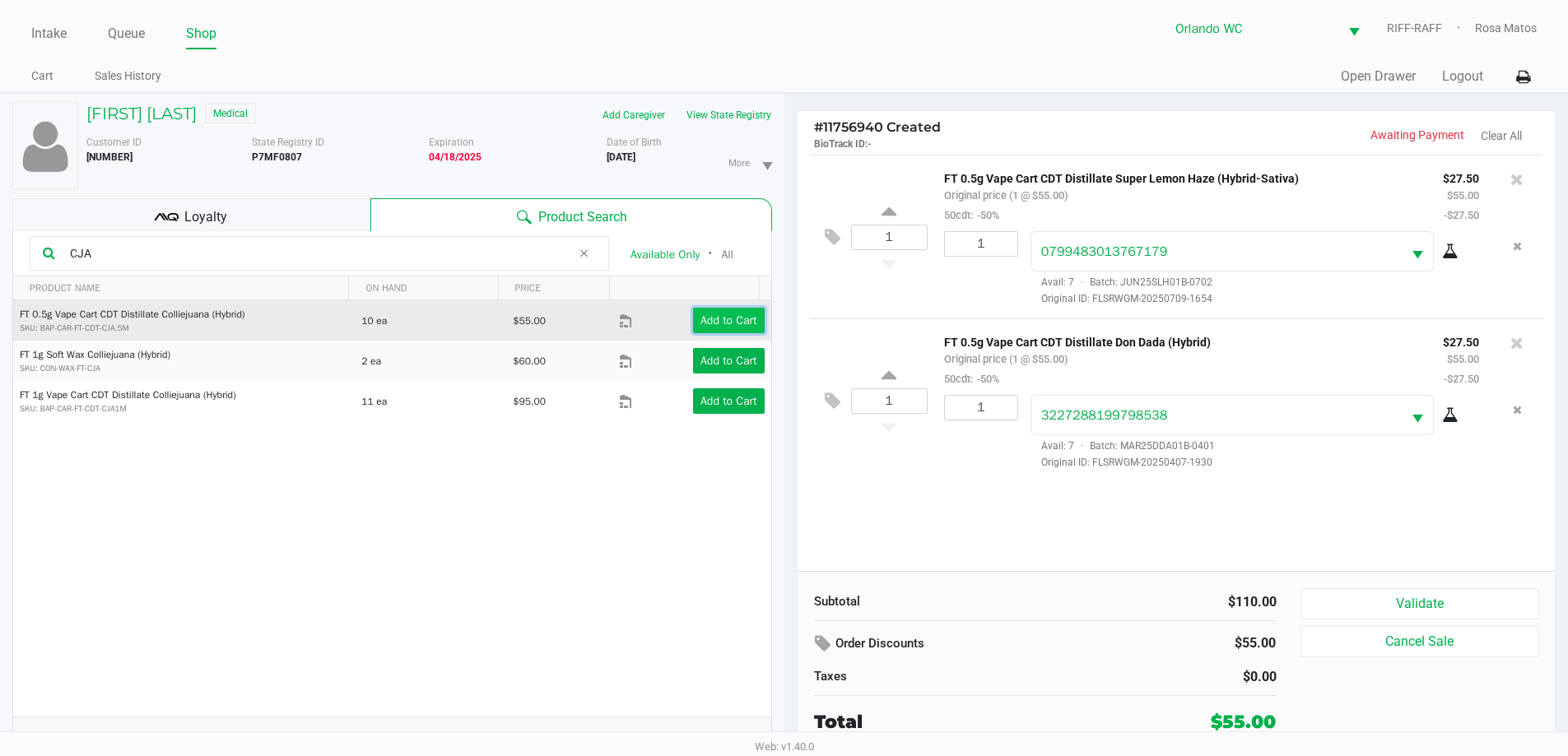 click on "Add to Cart" 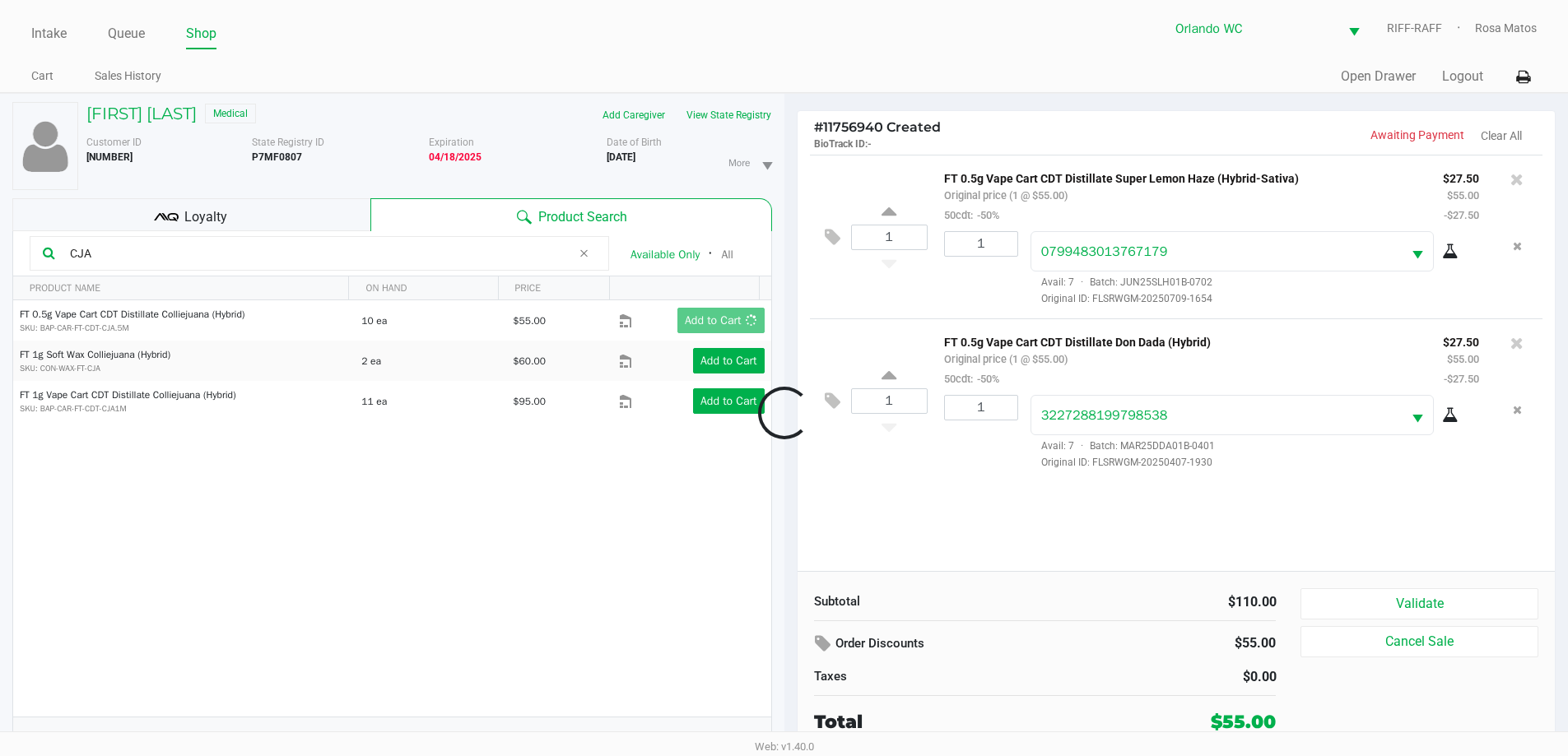 drag, startPoint x: 694, startPoint y: 323, endPoint x: 1268, endPoint y: 474, distance: 593.5293 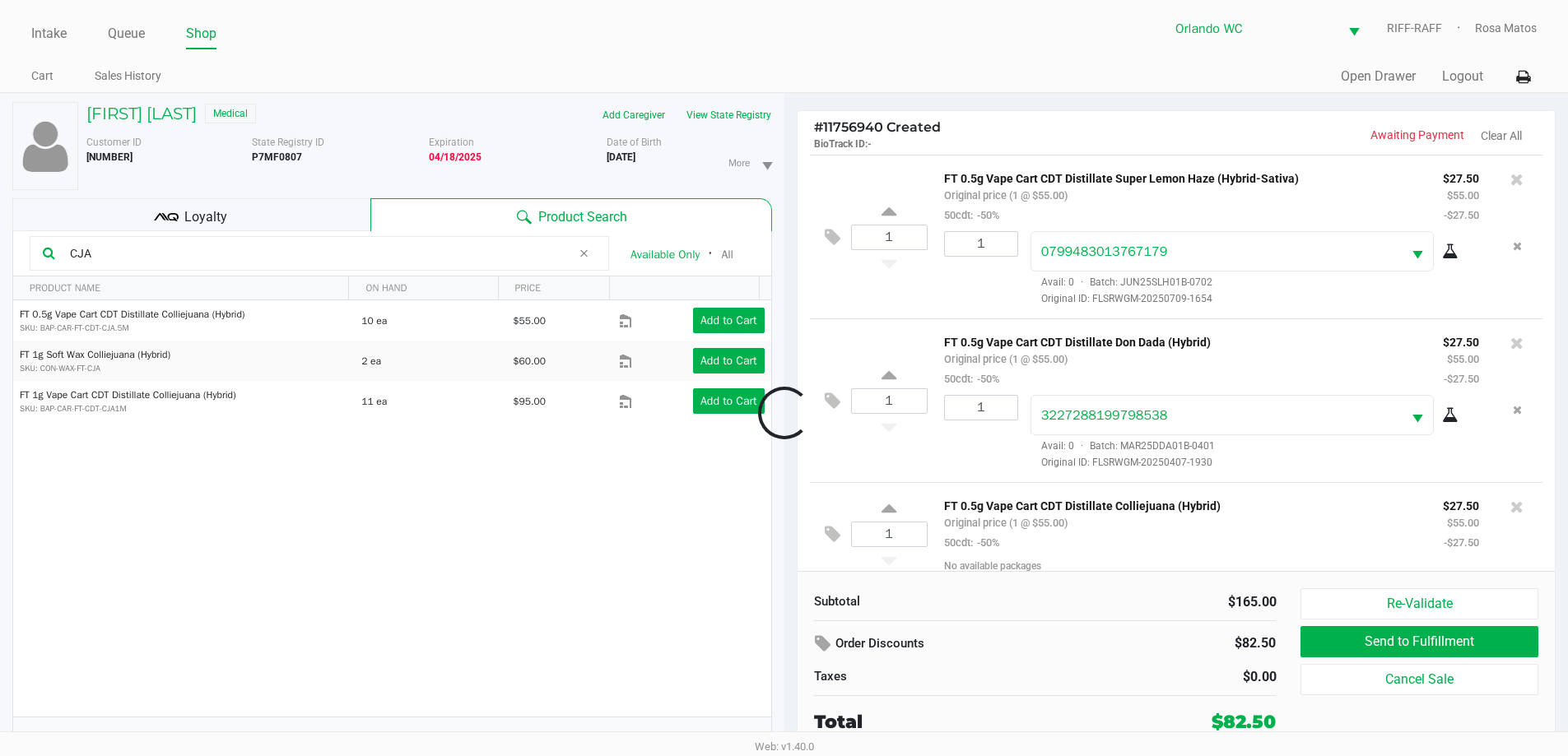 scroll, scrollTop: 16, scrollLeft: 0, axis: vertical 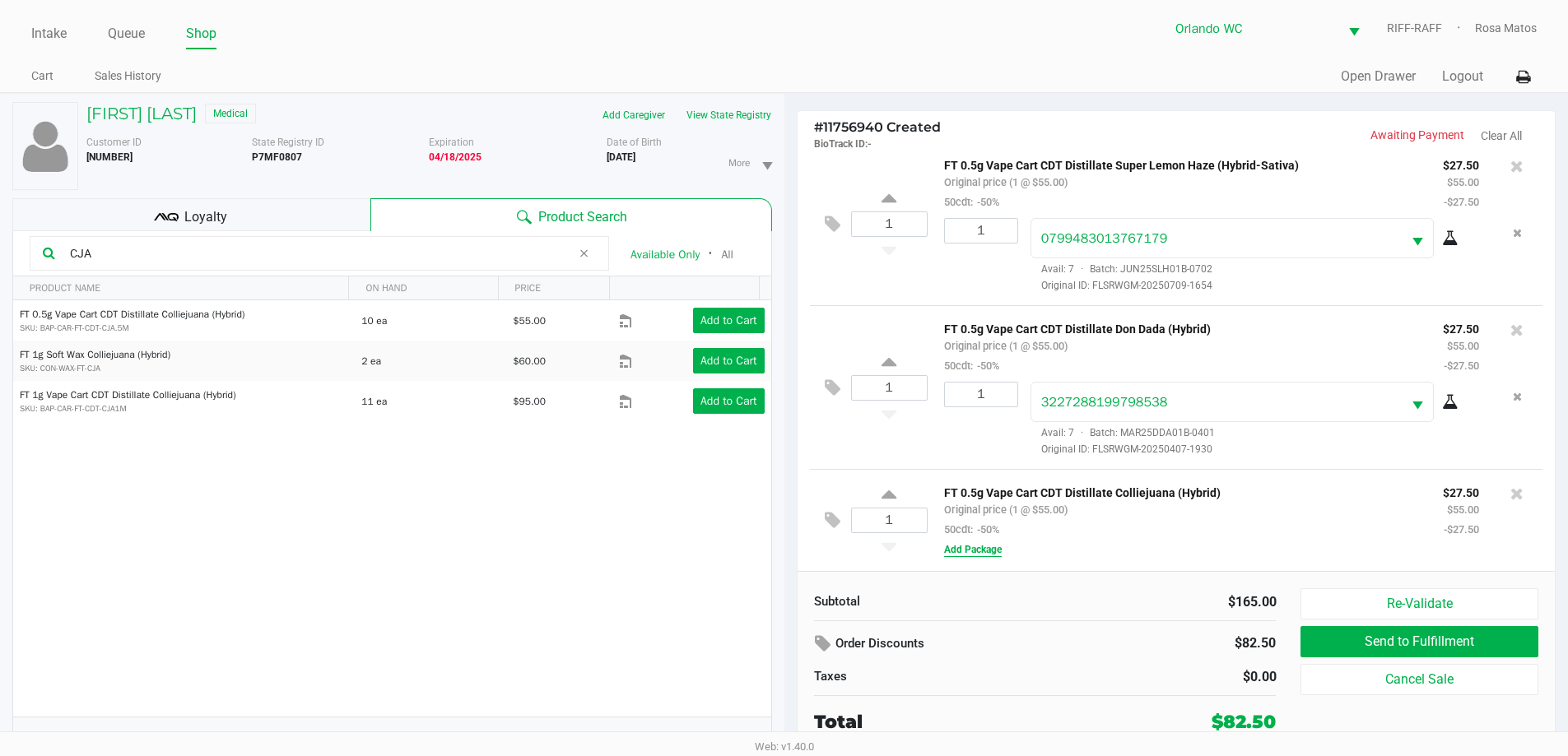 drag, startPoint x: 971, startPoint y: 541, endPoint x: 1005, endPoint y: 543, distance: 34.05877 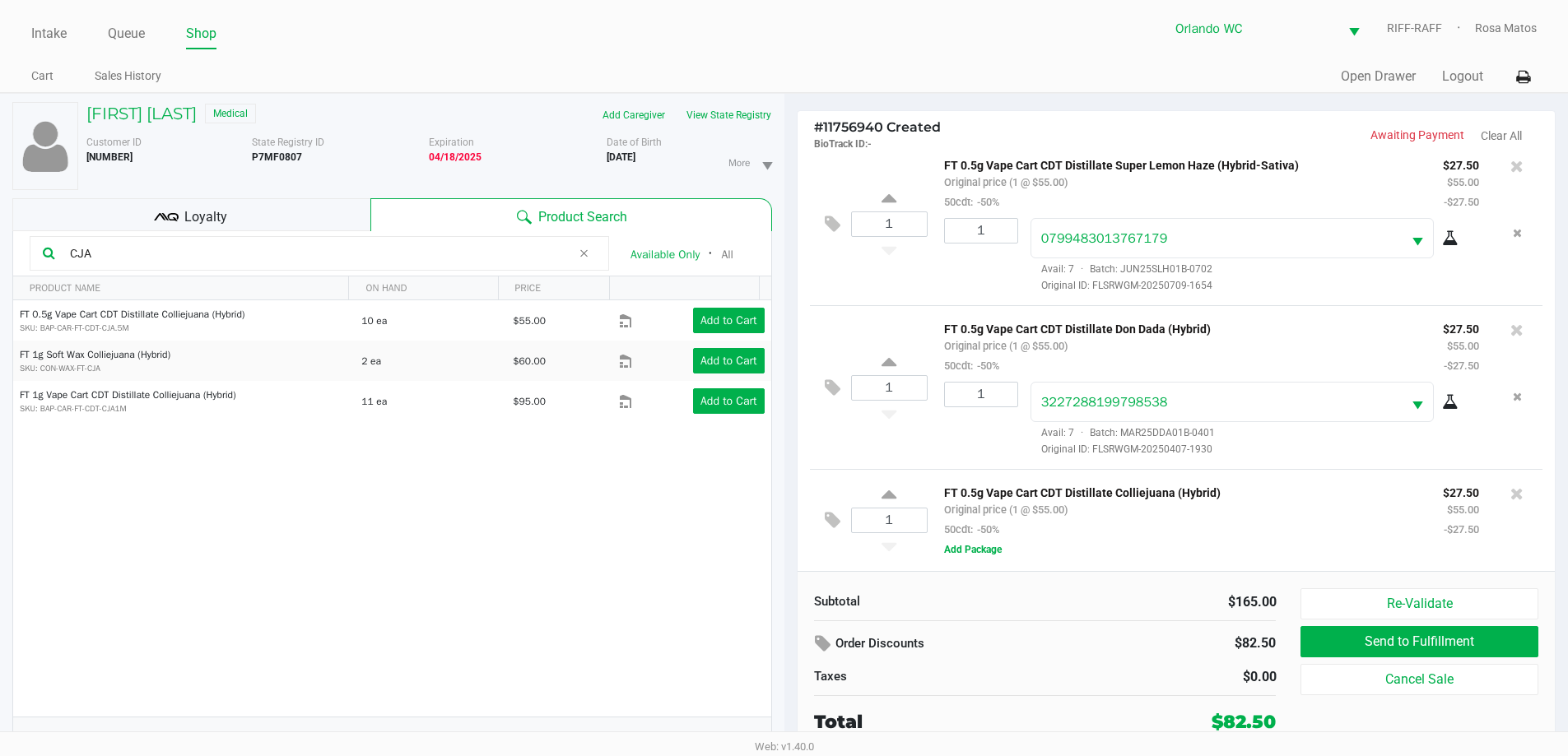 click on "Subtotal   $165.00   Order Discounts   $82.50   Taxes   $0.00   Total   $82.50   Re-Validate   Send to Fulfillment   Cancel Sale" 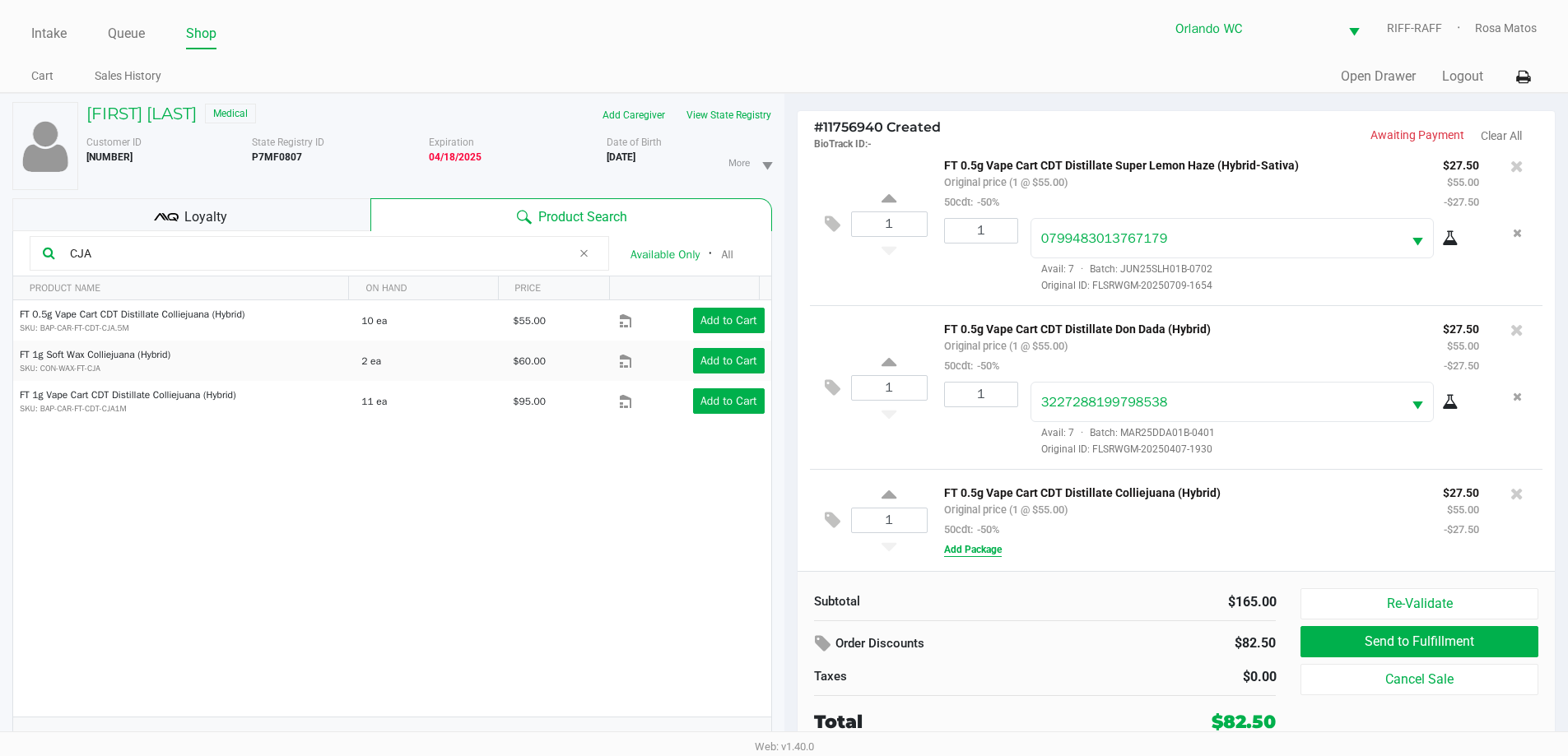click on "Add Package" 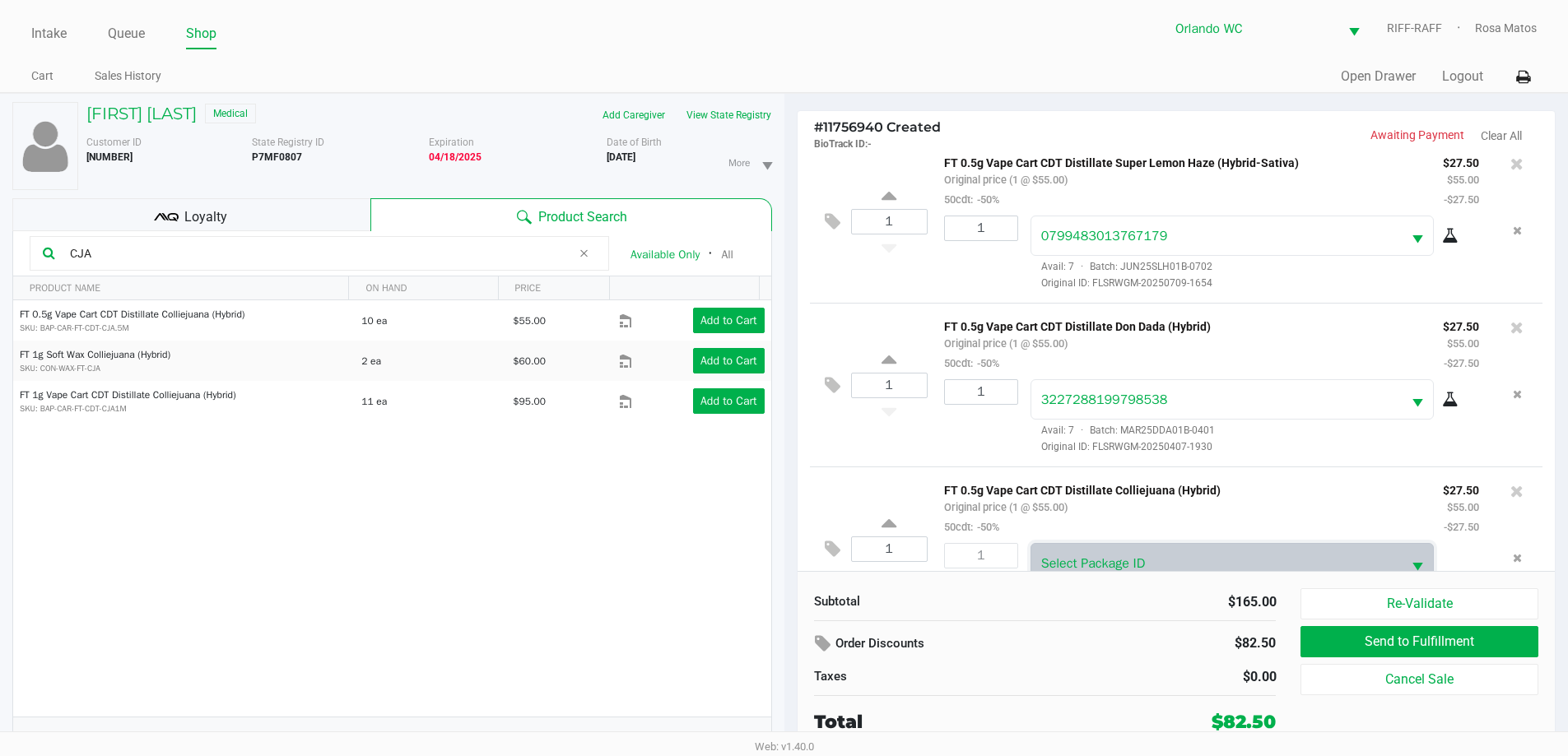 click on "Select Package ID" at bounding box center (1217, 563) 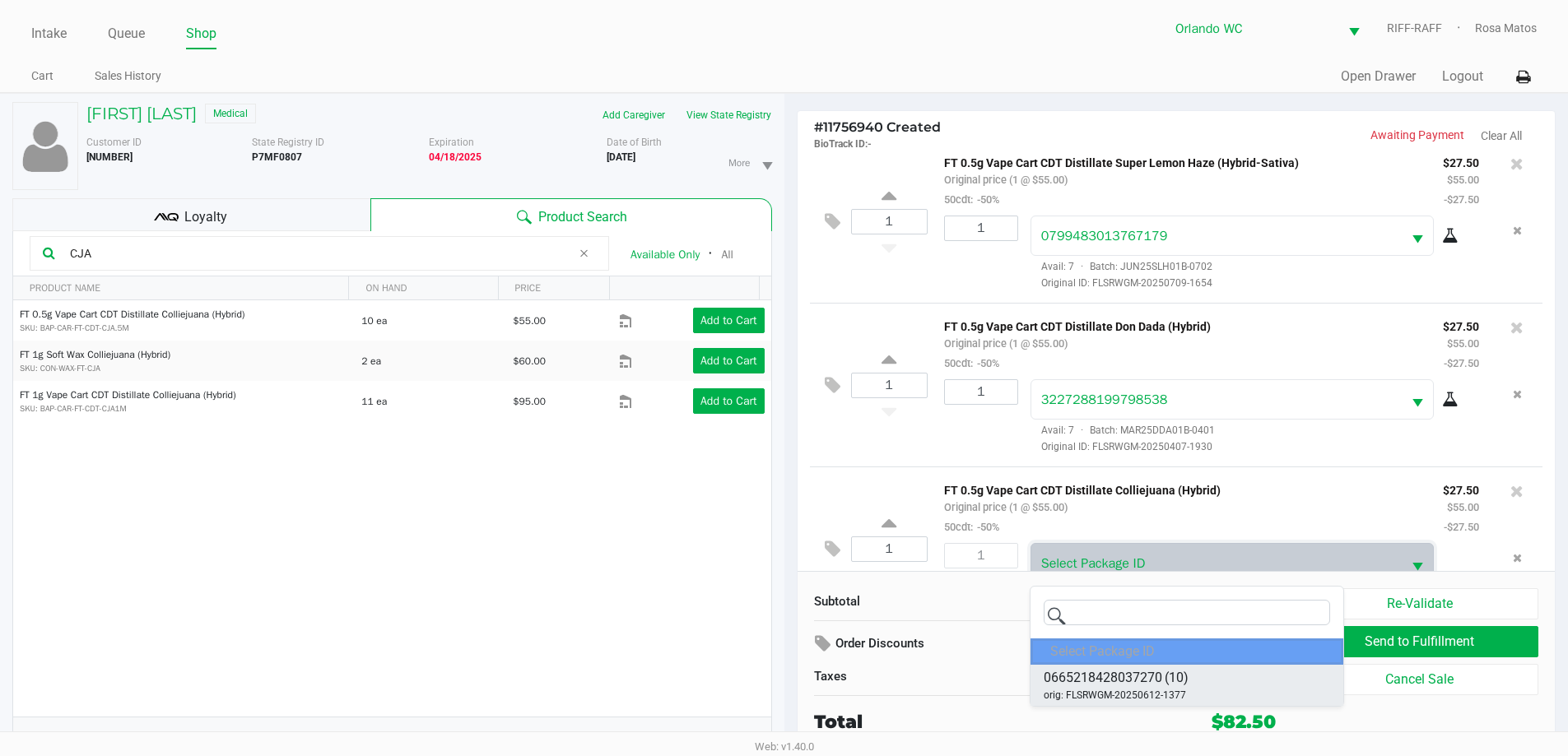 click on "0665218428037270" at bounding box center (1103, 678) 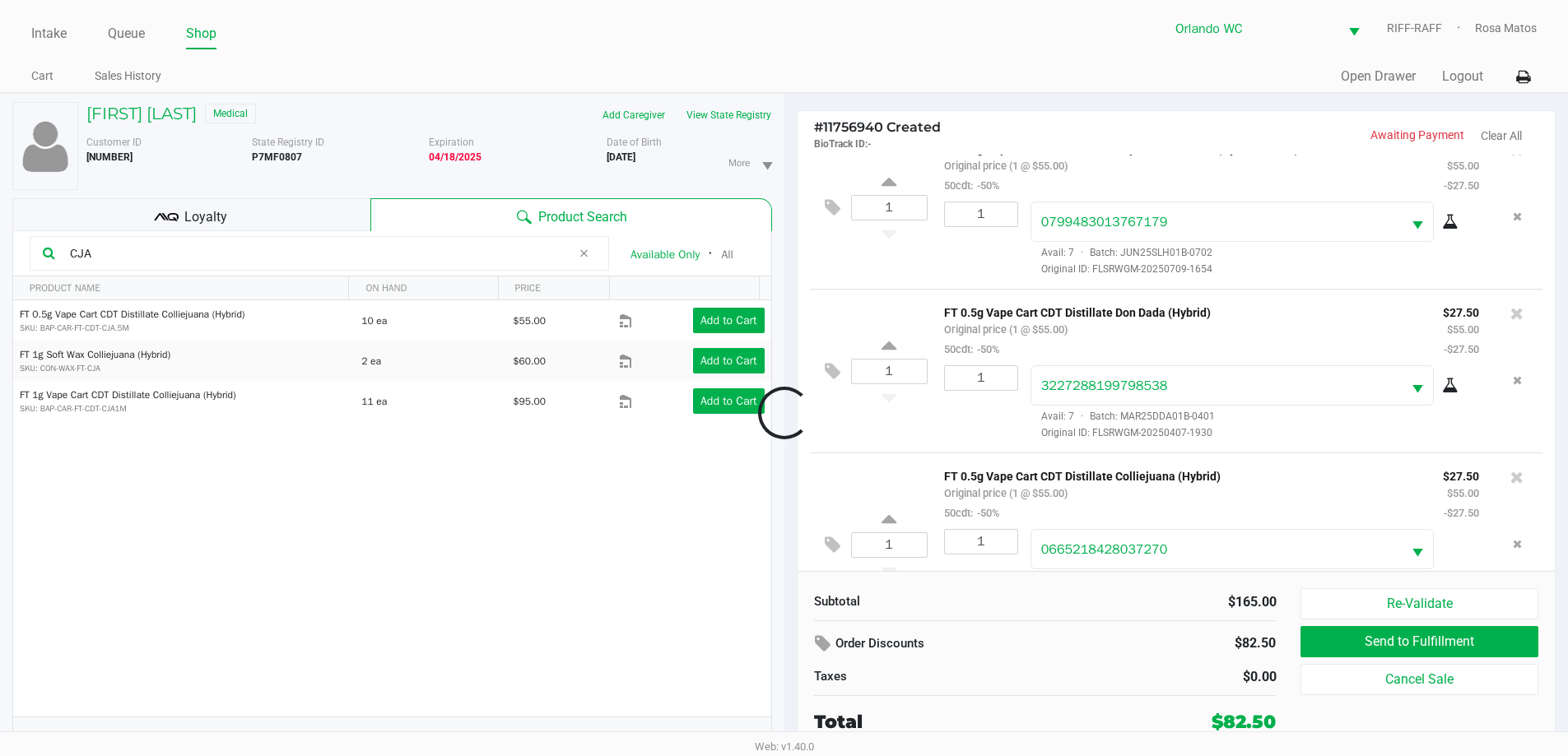 drag, startPoint x: 1081, startPoint y: 712, endPoint x: 1165, endPoint y: 657, distance: 100.40418 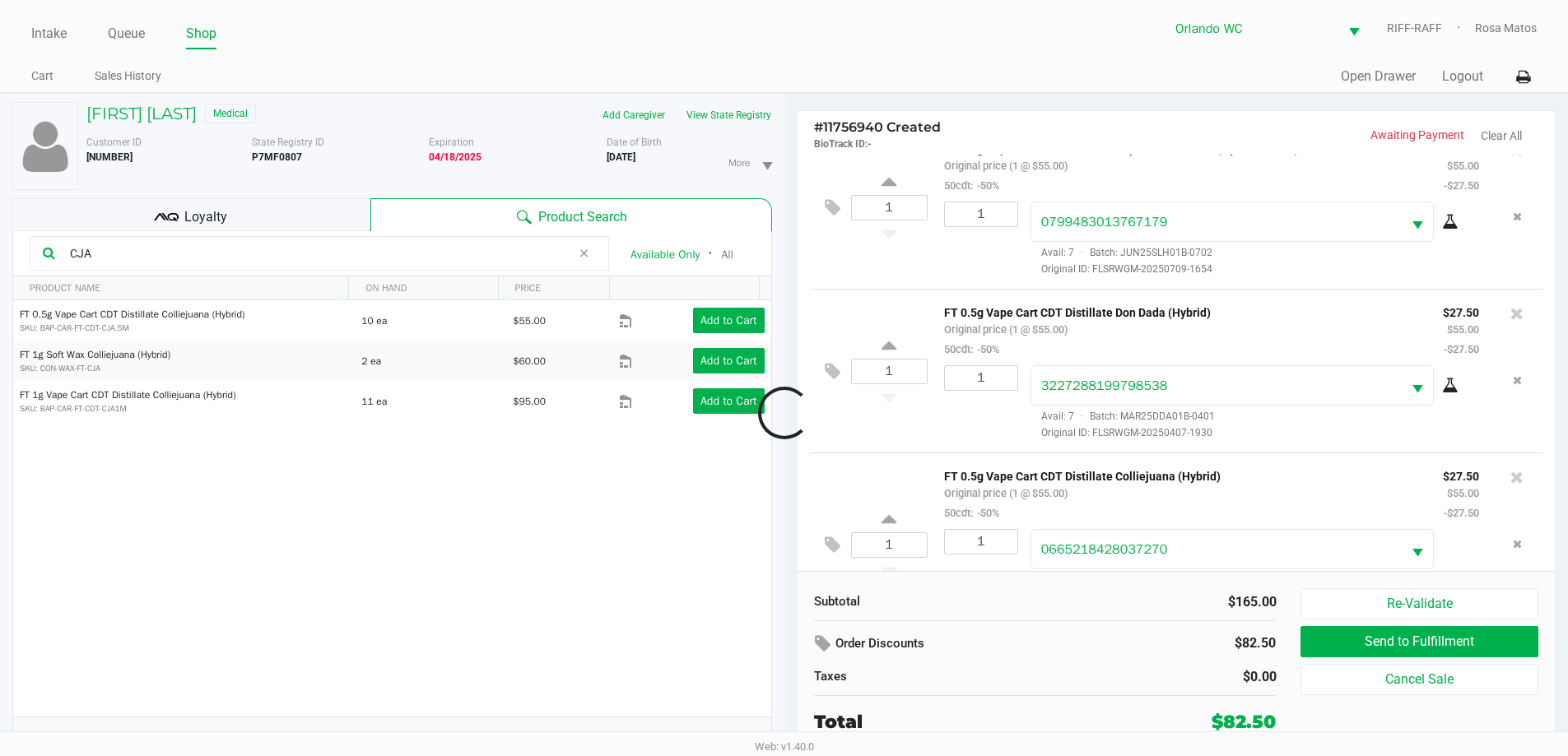 click on "Subtotal   $165.00   Order Discounts   $82.50   Taxes   $0.00   Total   $82.50" 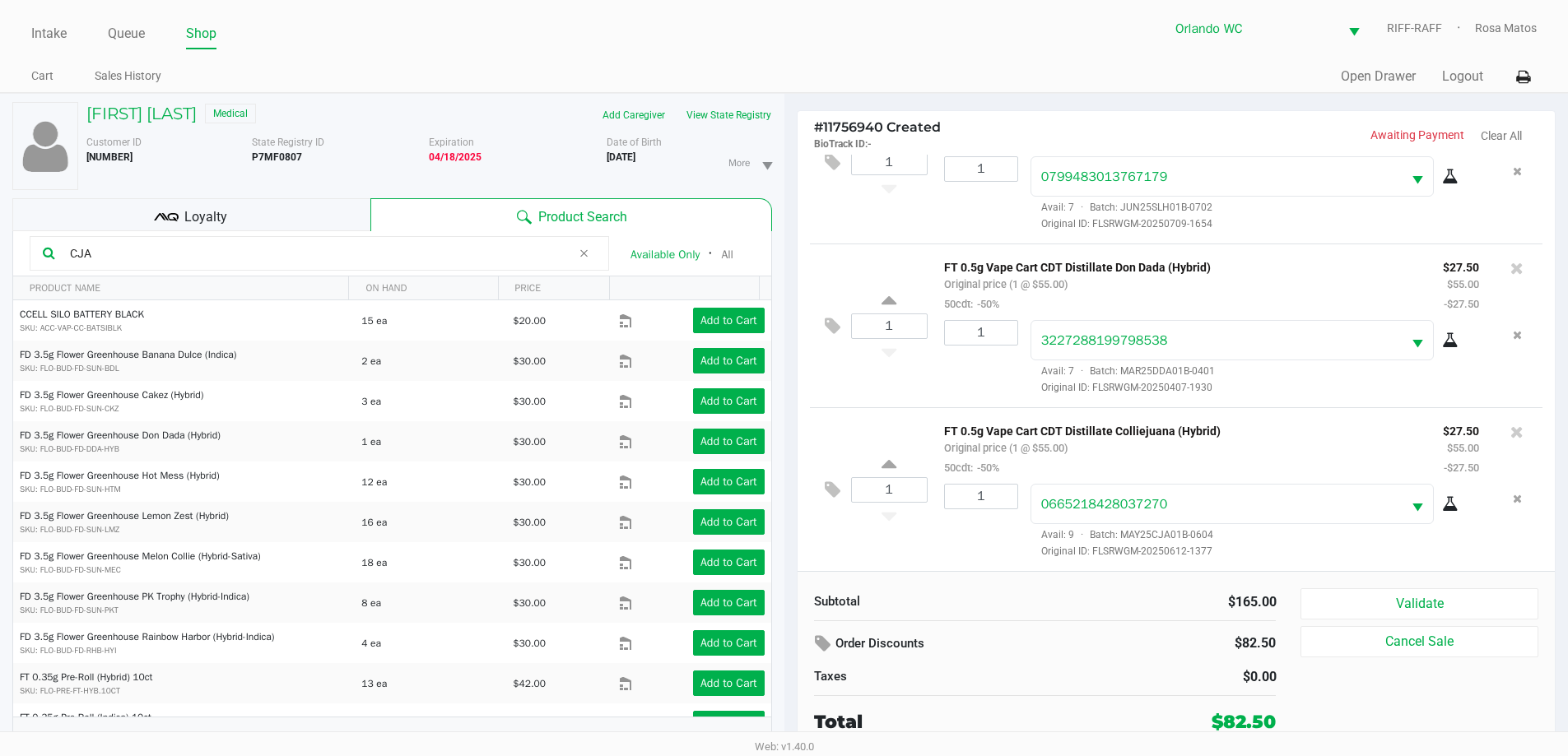 click 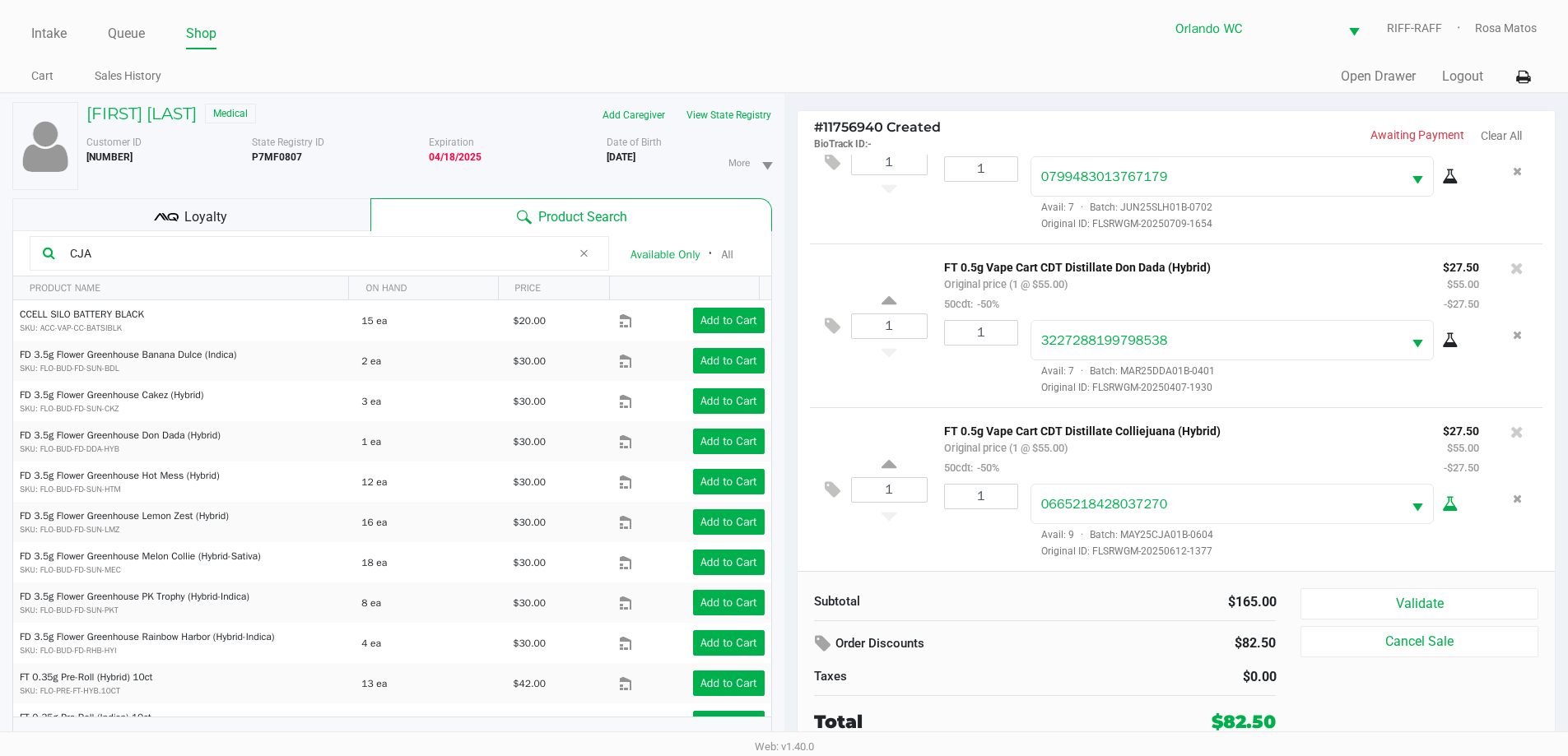 click on "Order Discounts   $82.50   Taxes   $0.00" 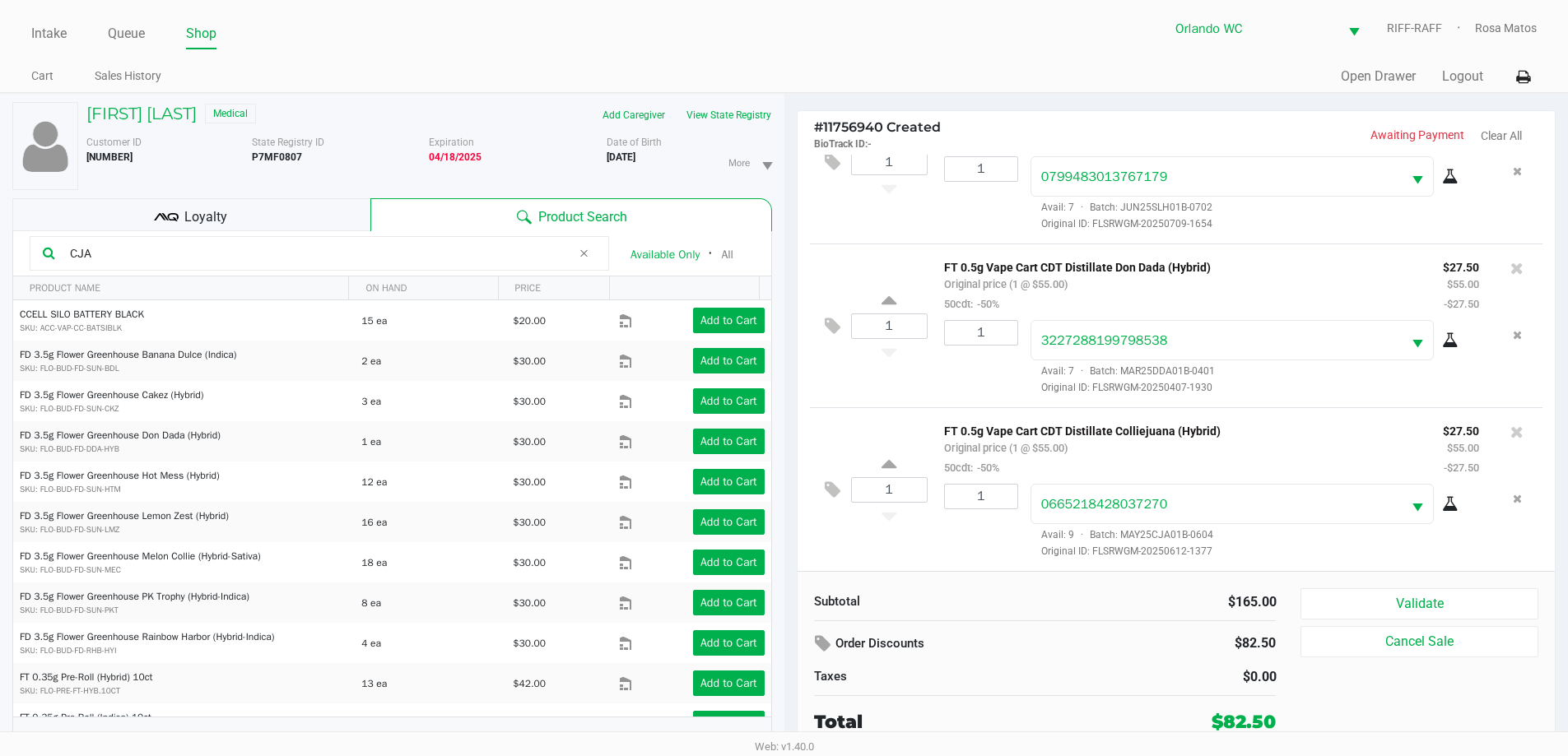 click 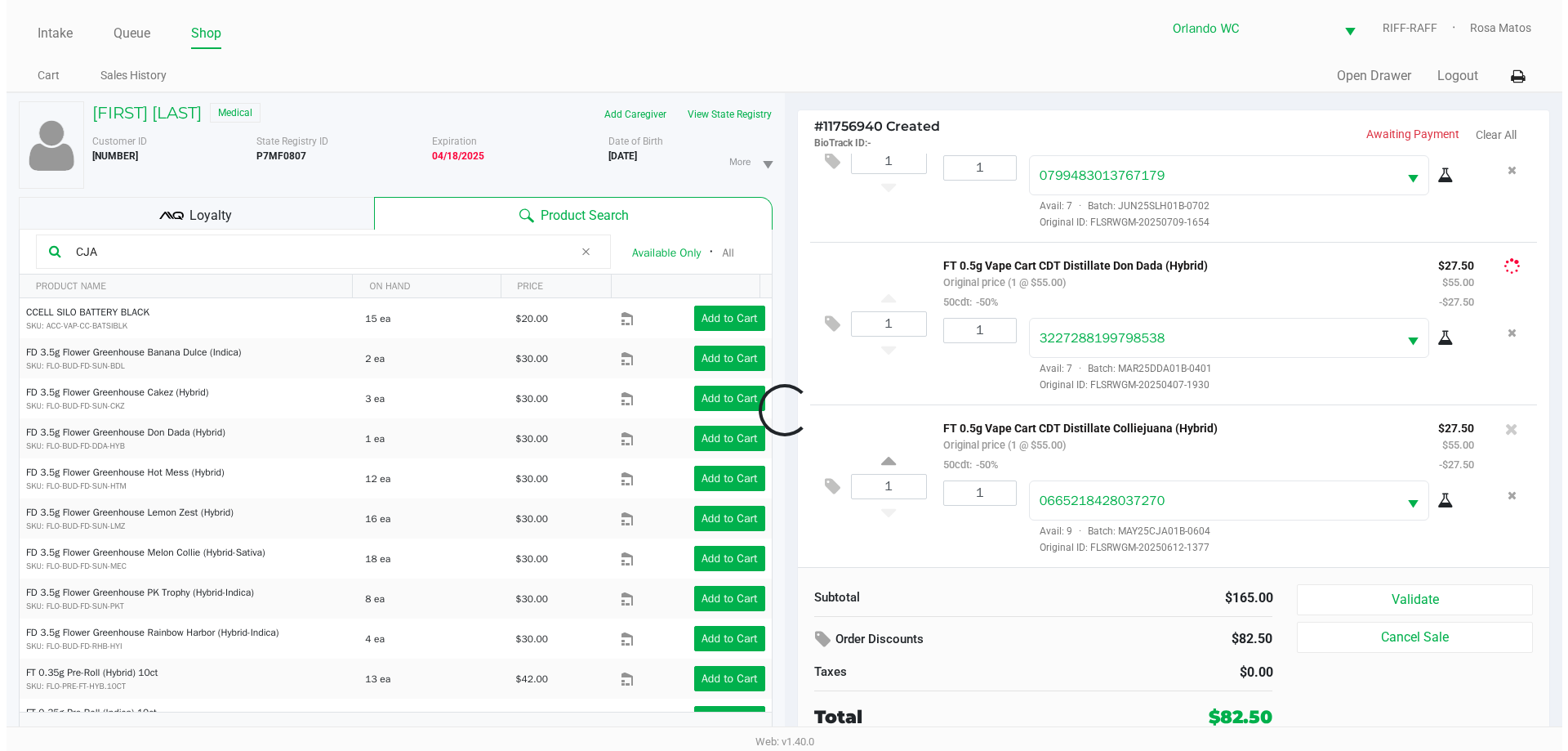 scroll, scrollTop: 0, scrollLeft: 0, axis: both 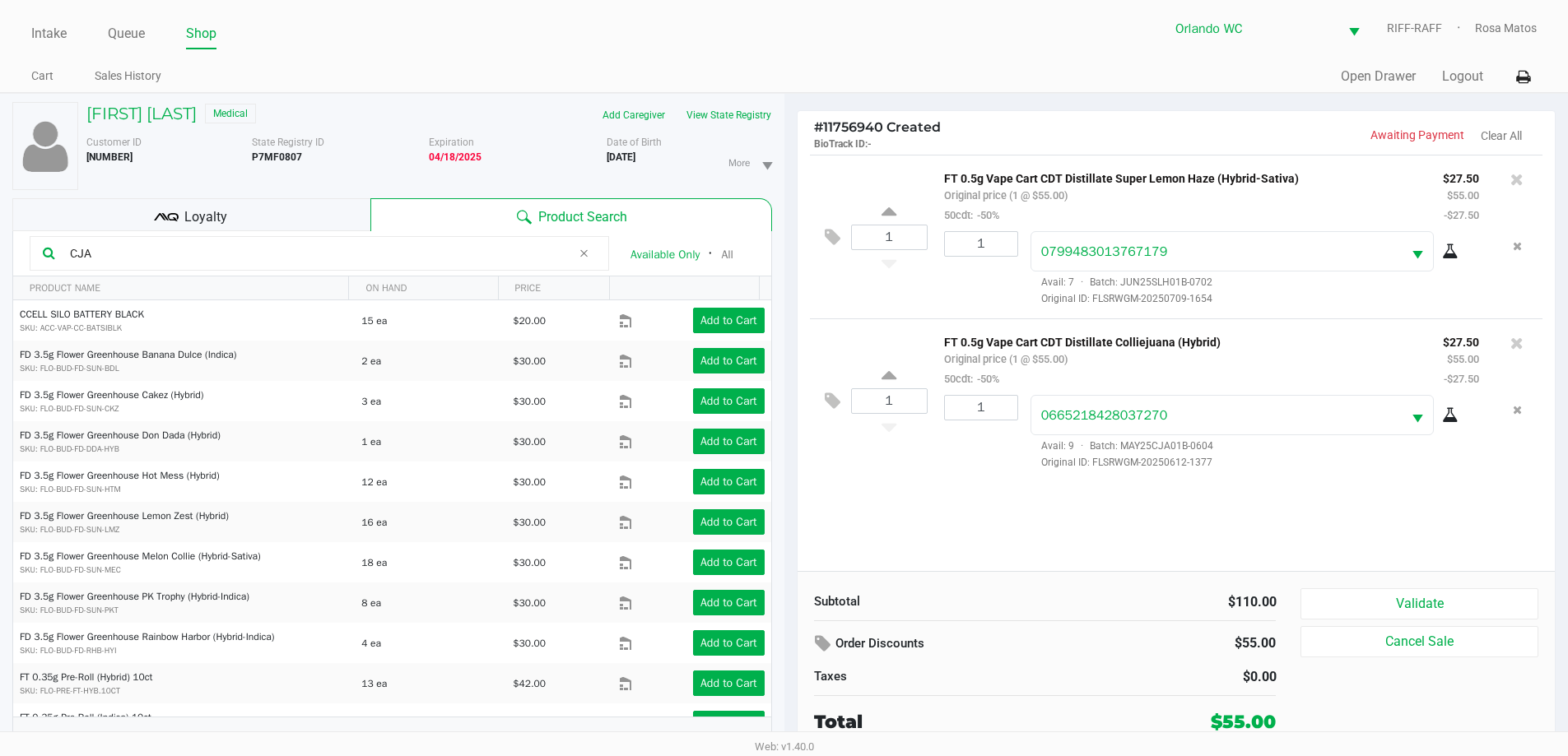 click 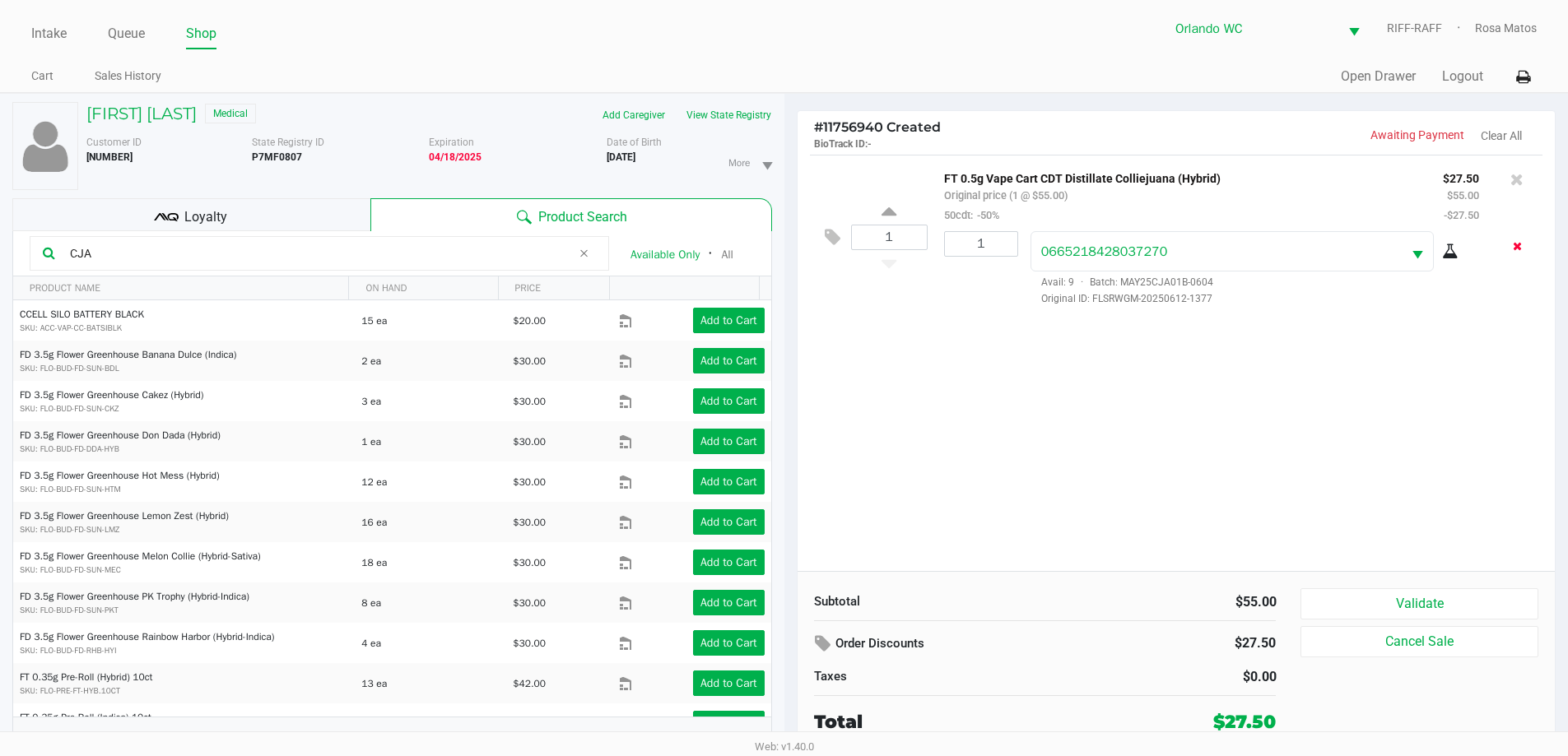 click 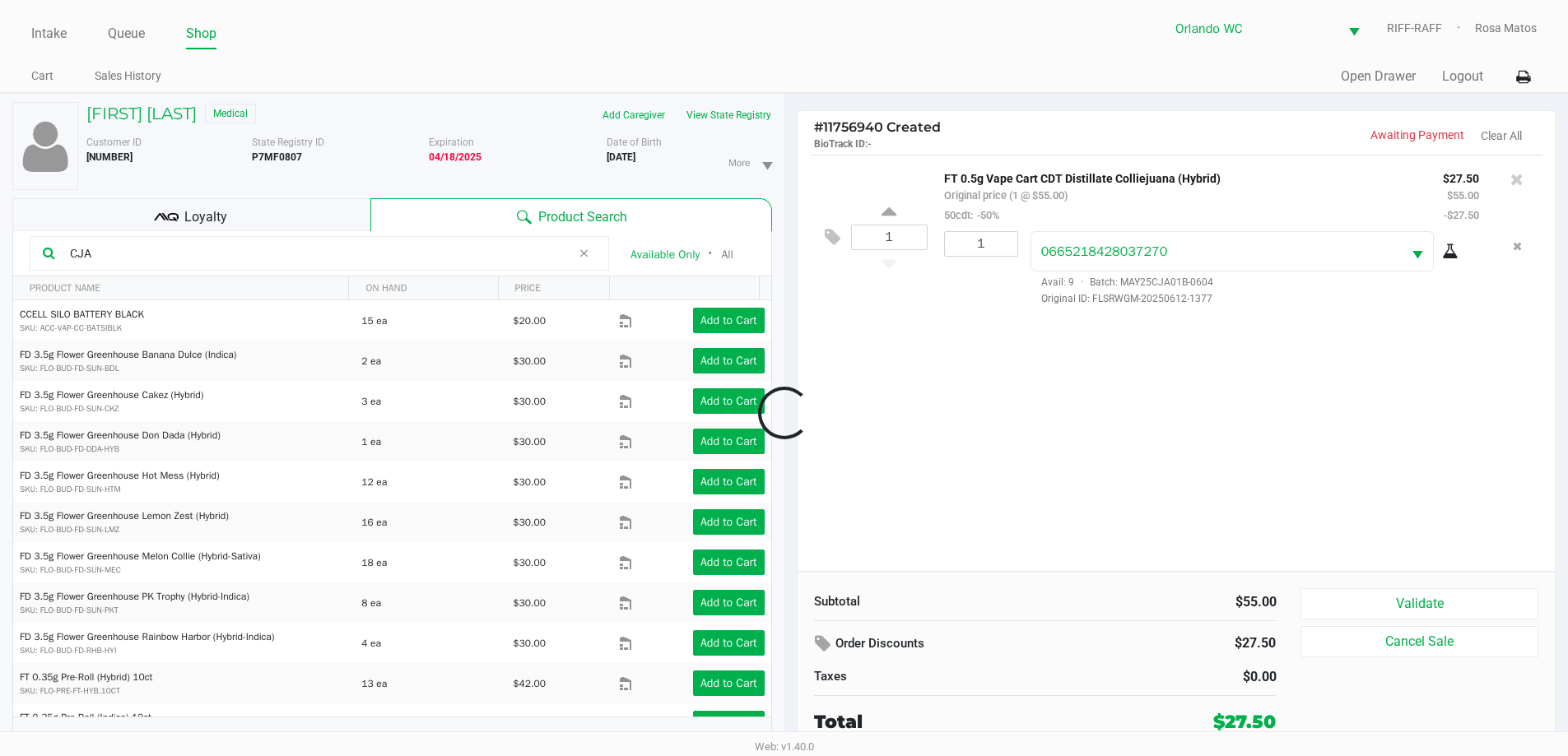 click 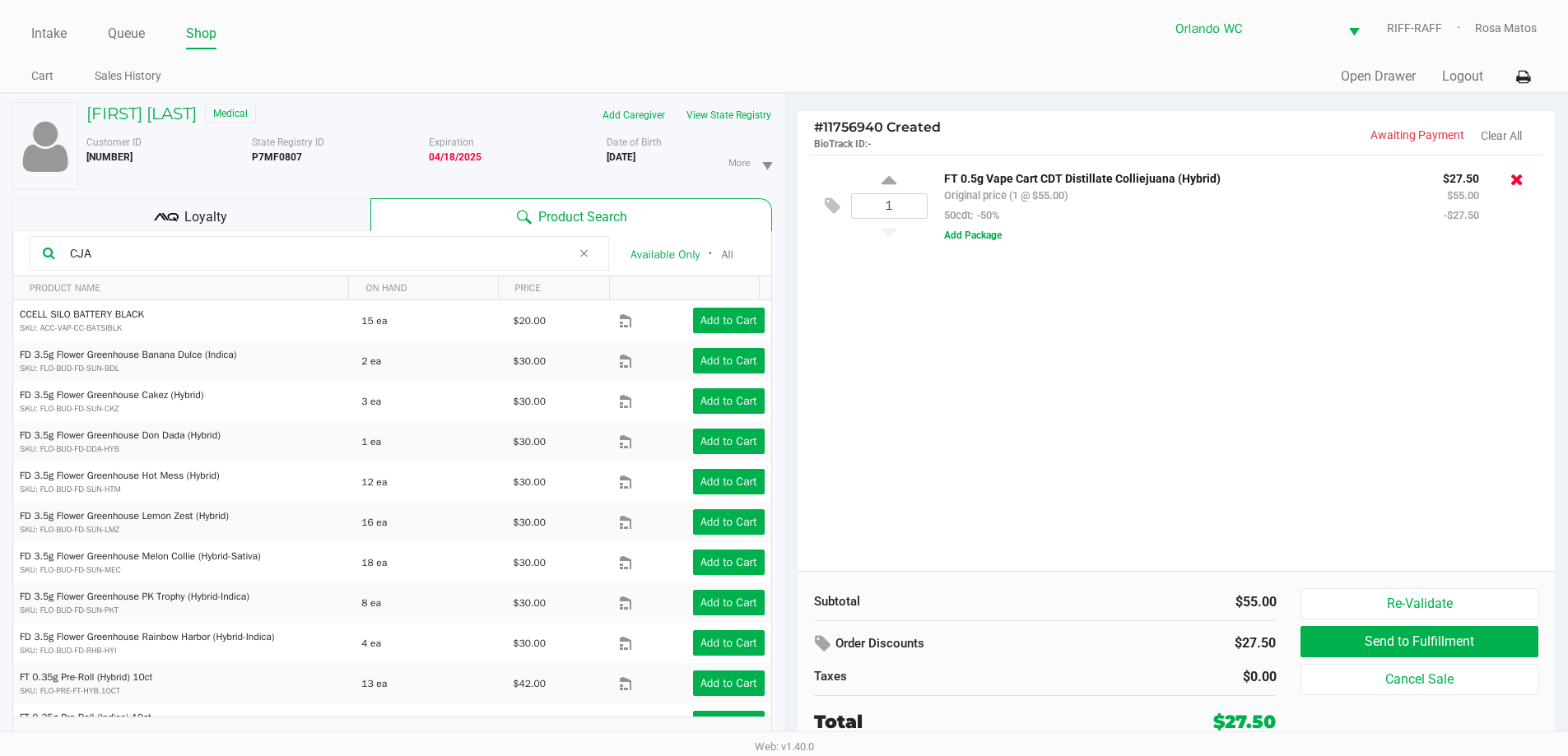 click 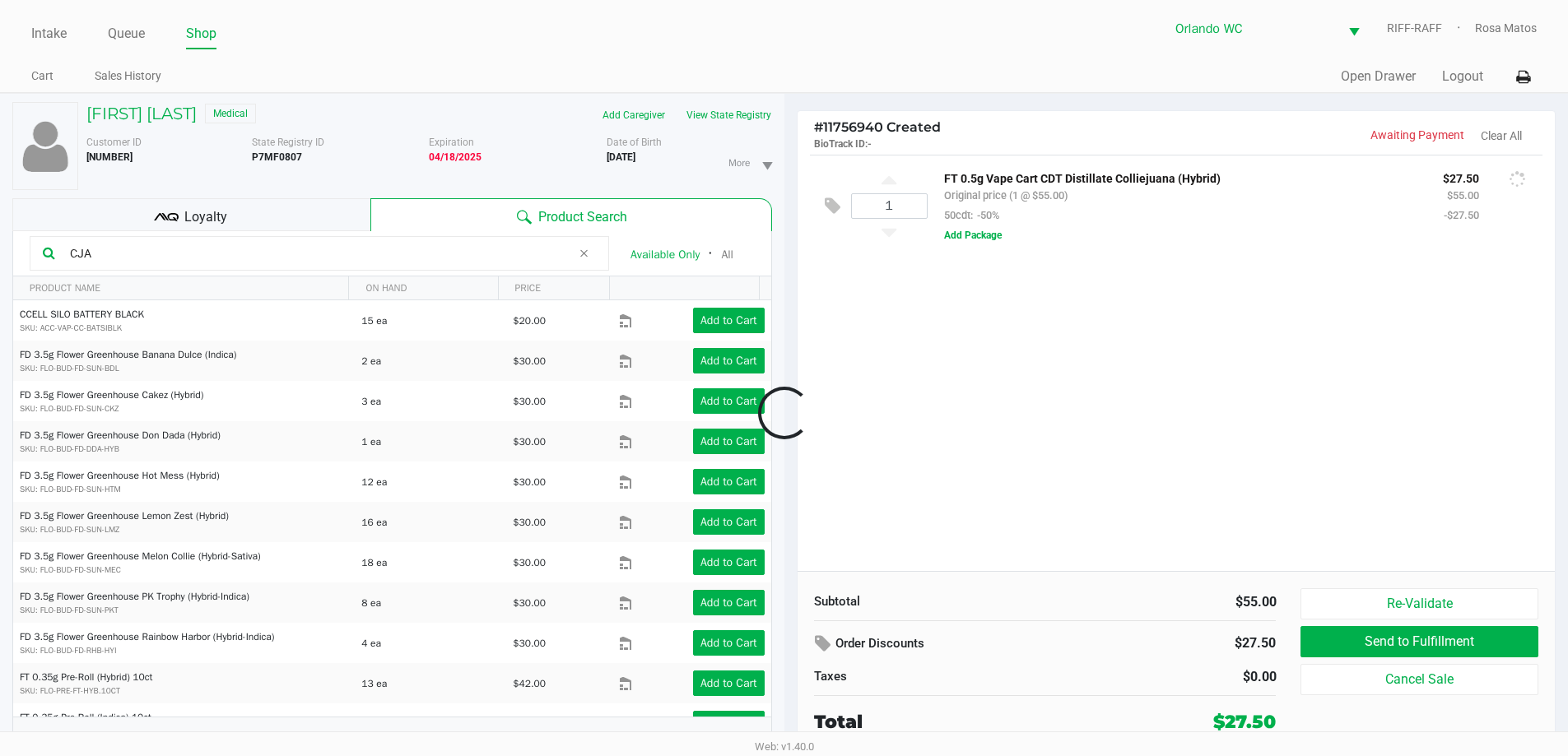 click 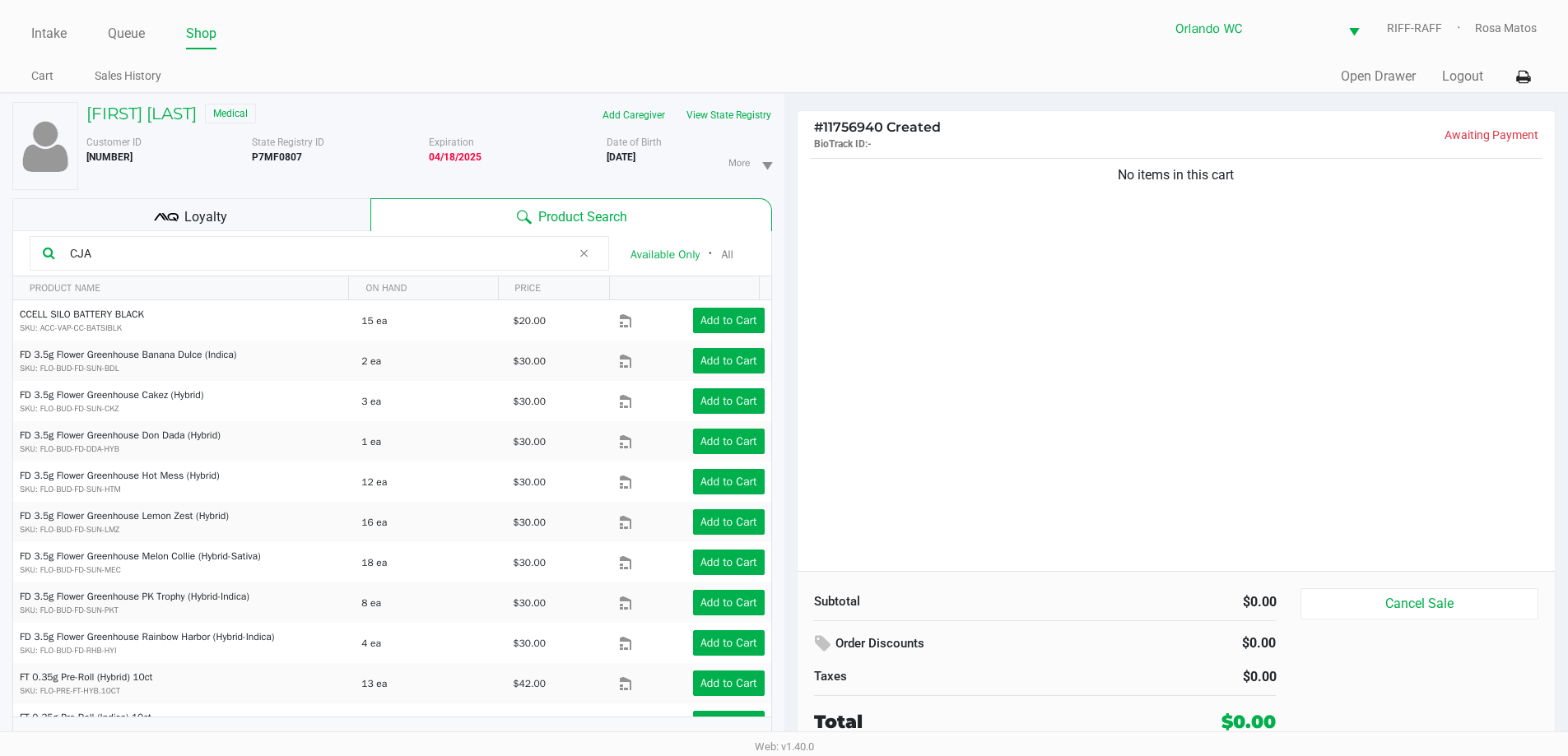 click 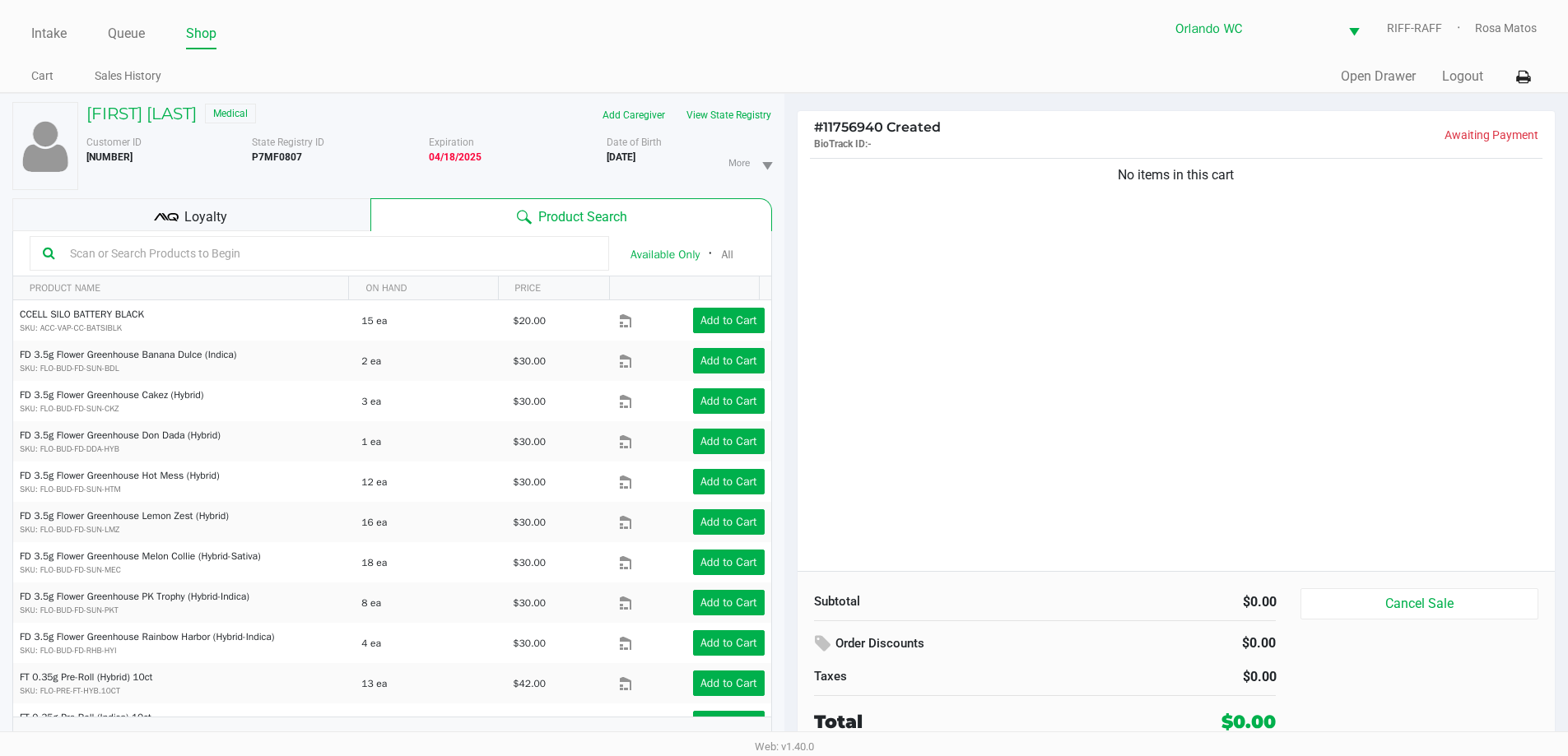 click 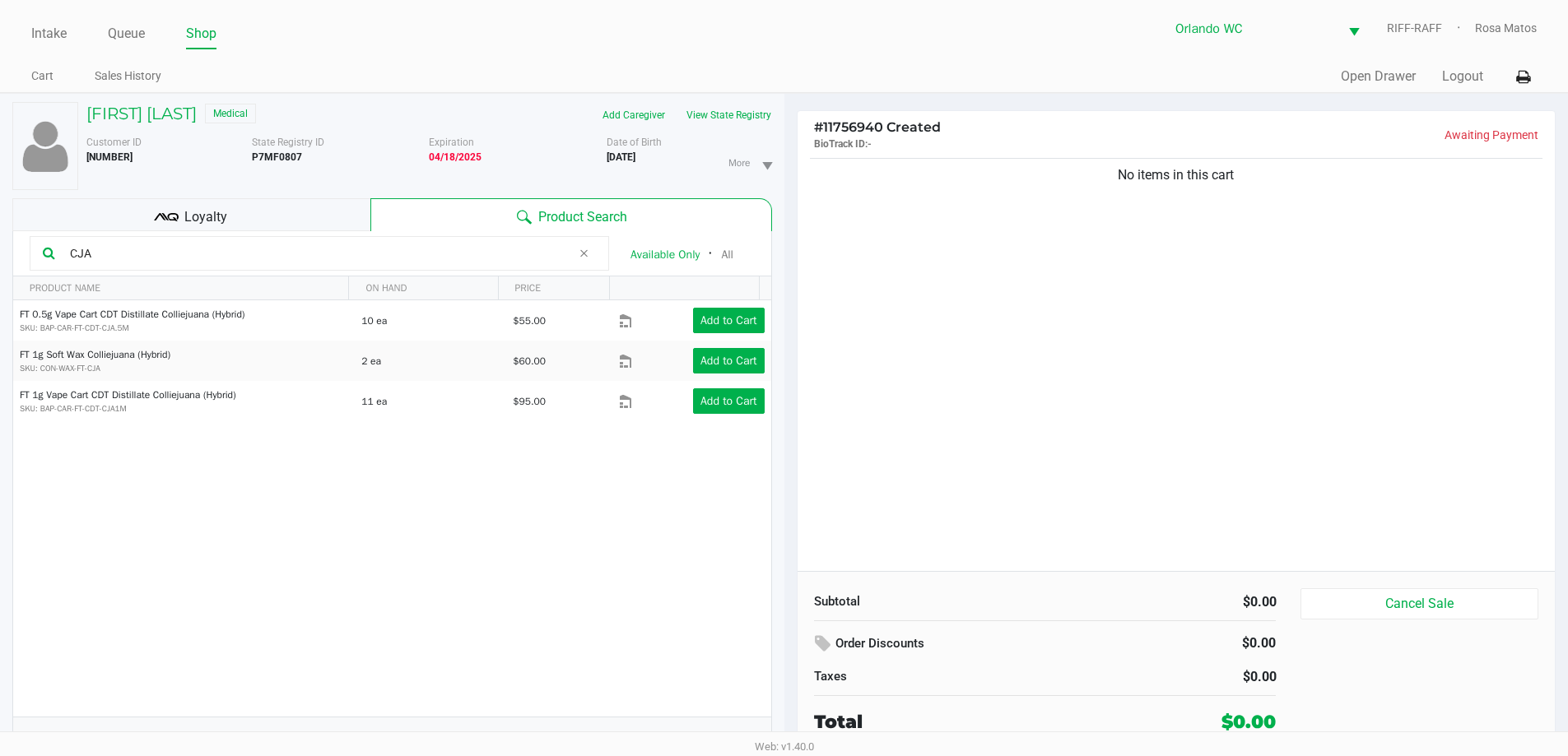 type on "CJA" 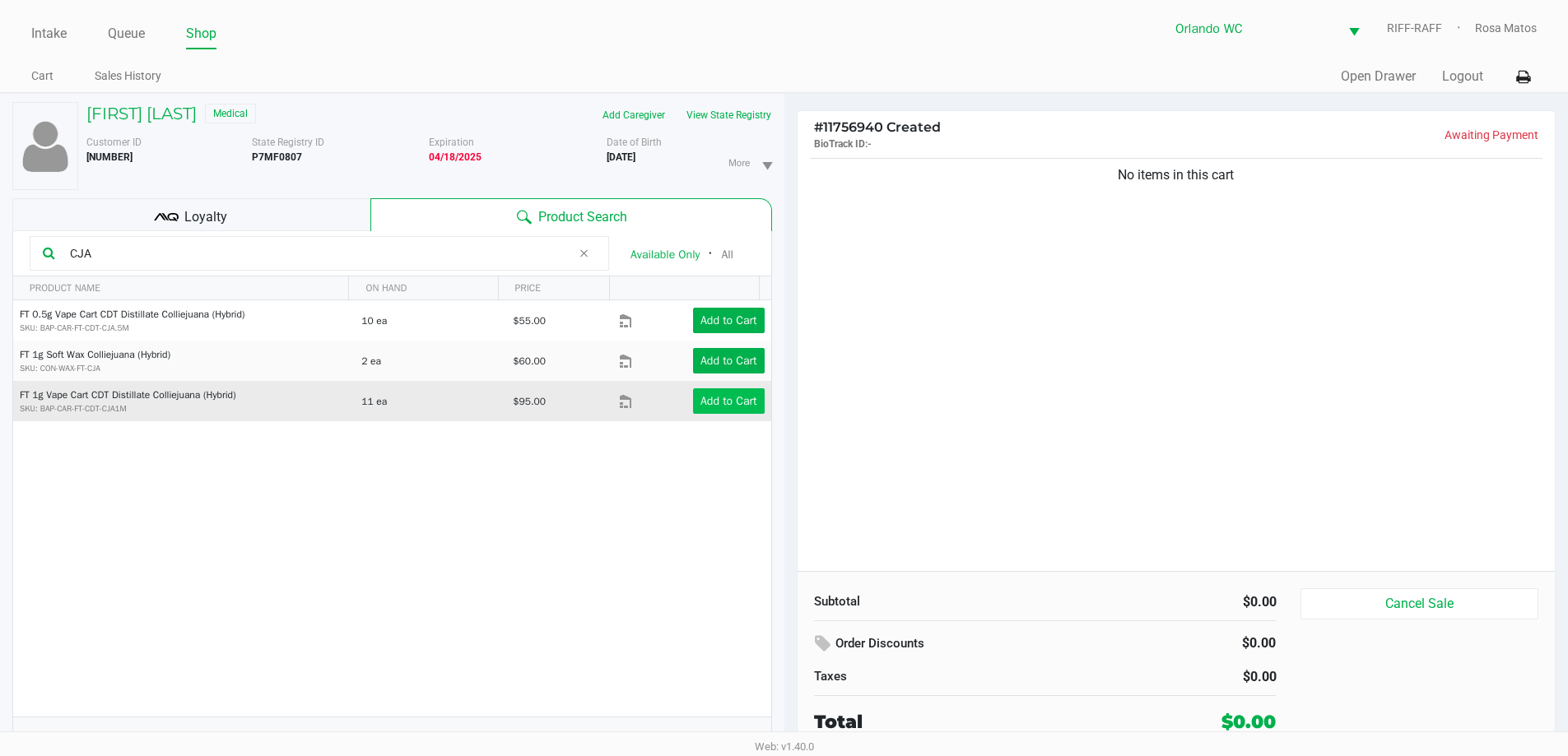 click on "Add to Cart" 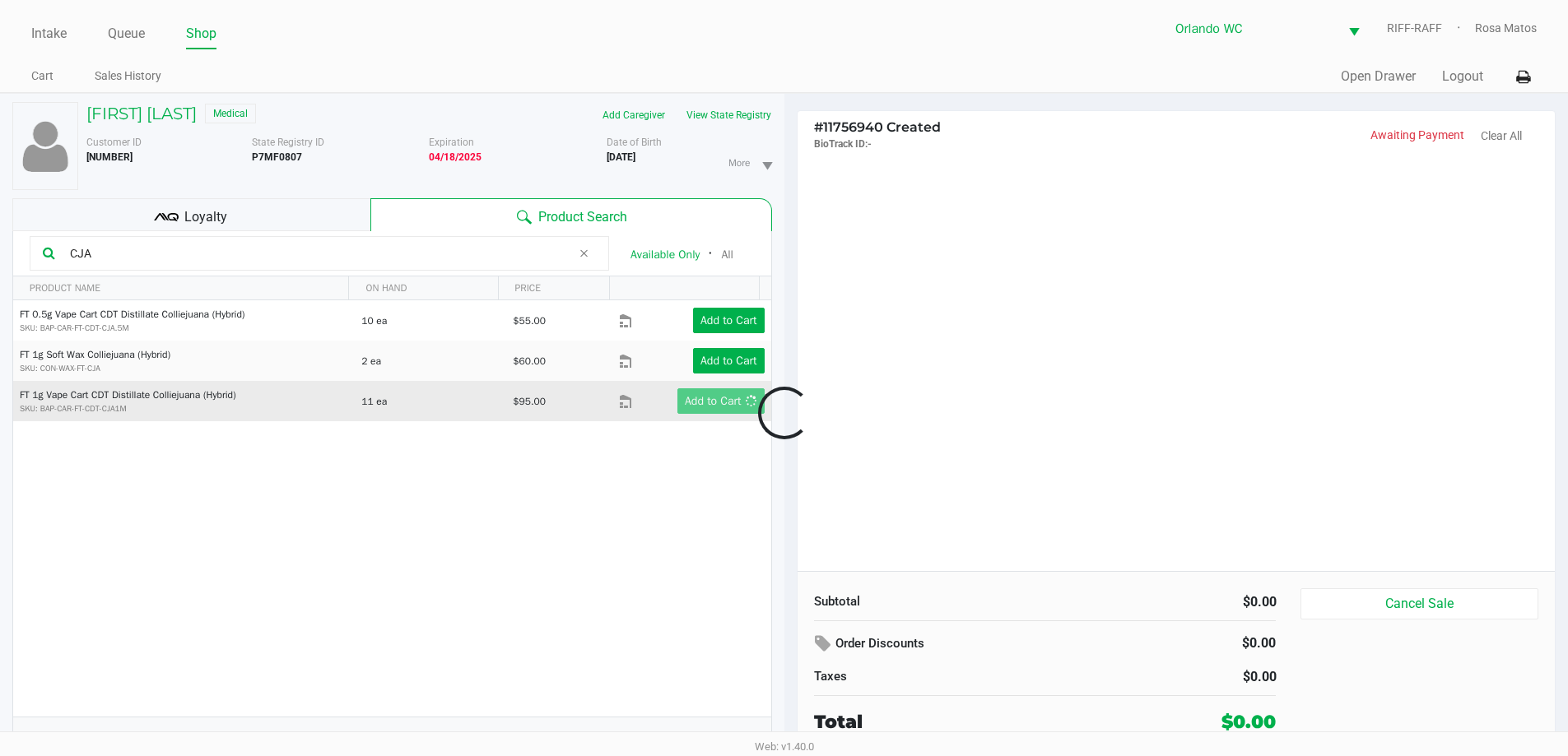 click 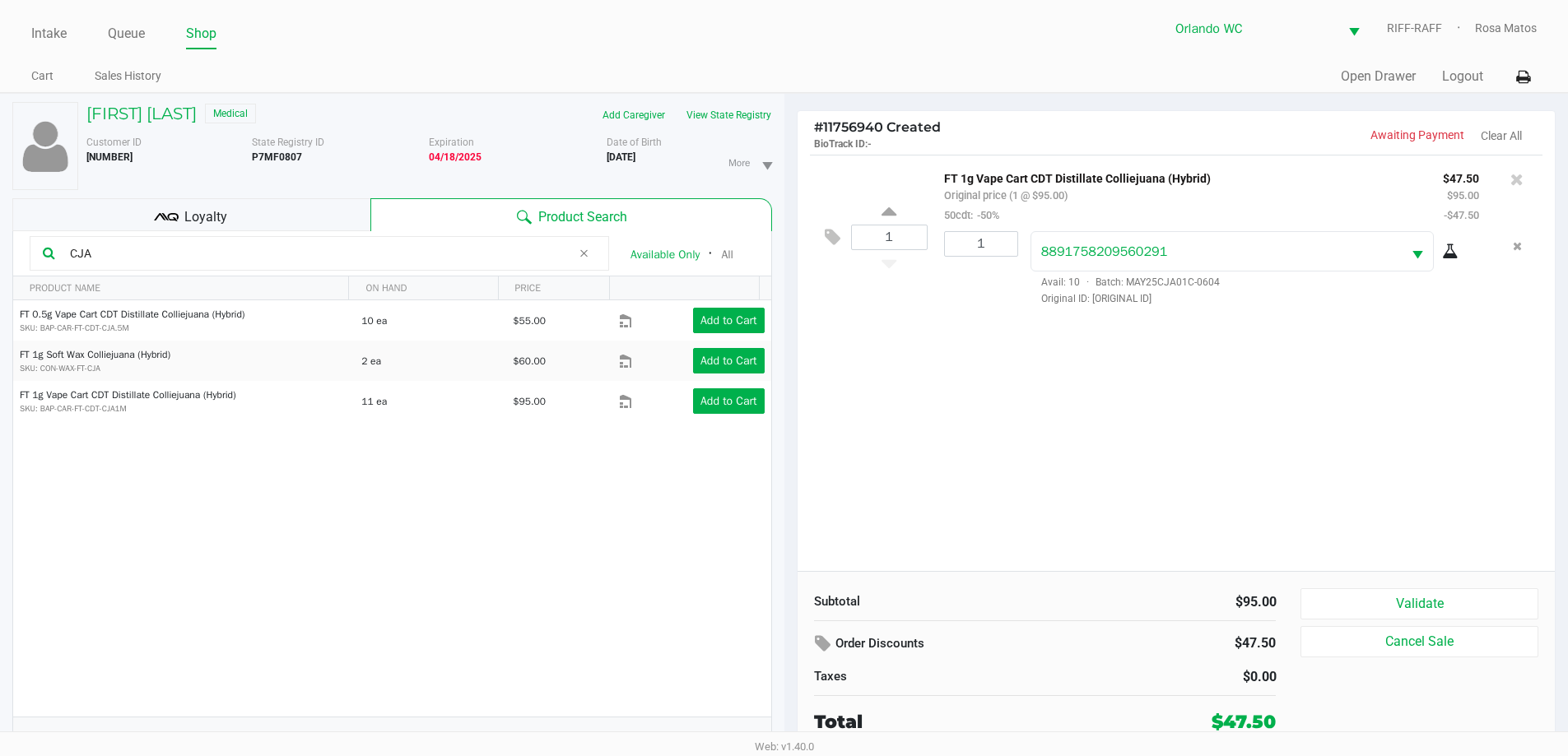 click on "Validate" 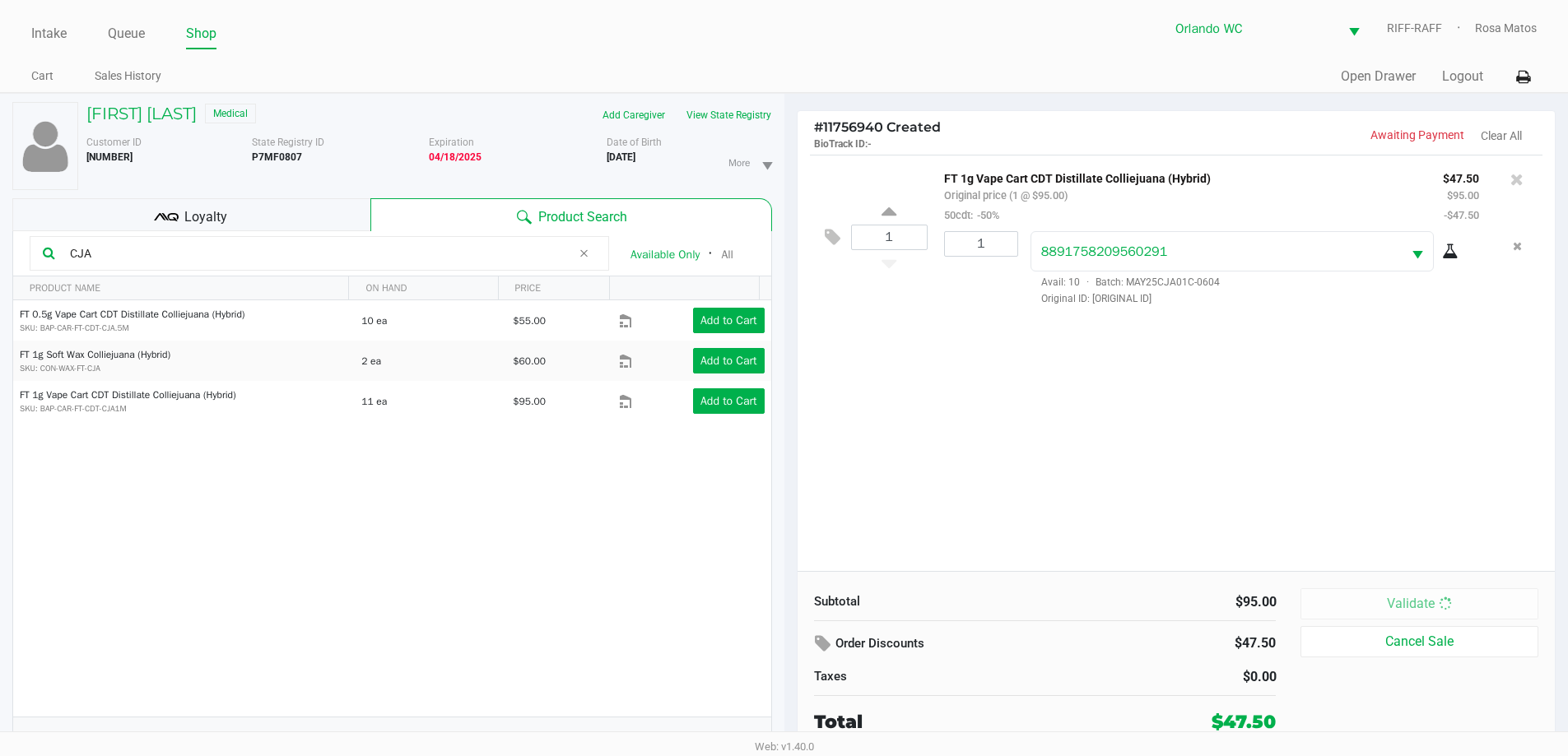 click on "1  FT 1g Vape Cart CDT Distillate Colliejuana (Hybrid)   Original price (1 @ $95.00)  50cdt:  -50% $47.50 $95.00 -$47.50 1 8891758209560291  Avail: 10  ·  Batch: MAY25CJA01C-0604   Original ID: FLSRWGM-20250610-1200" 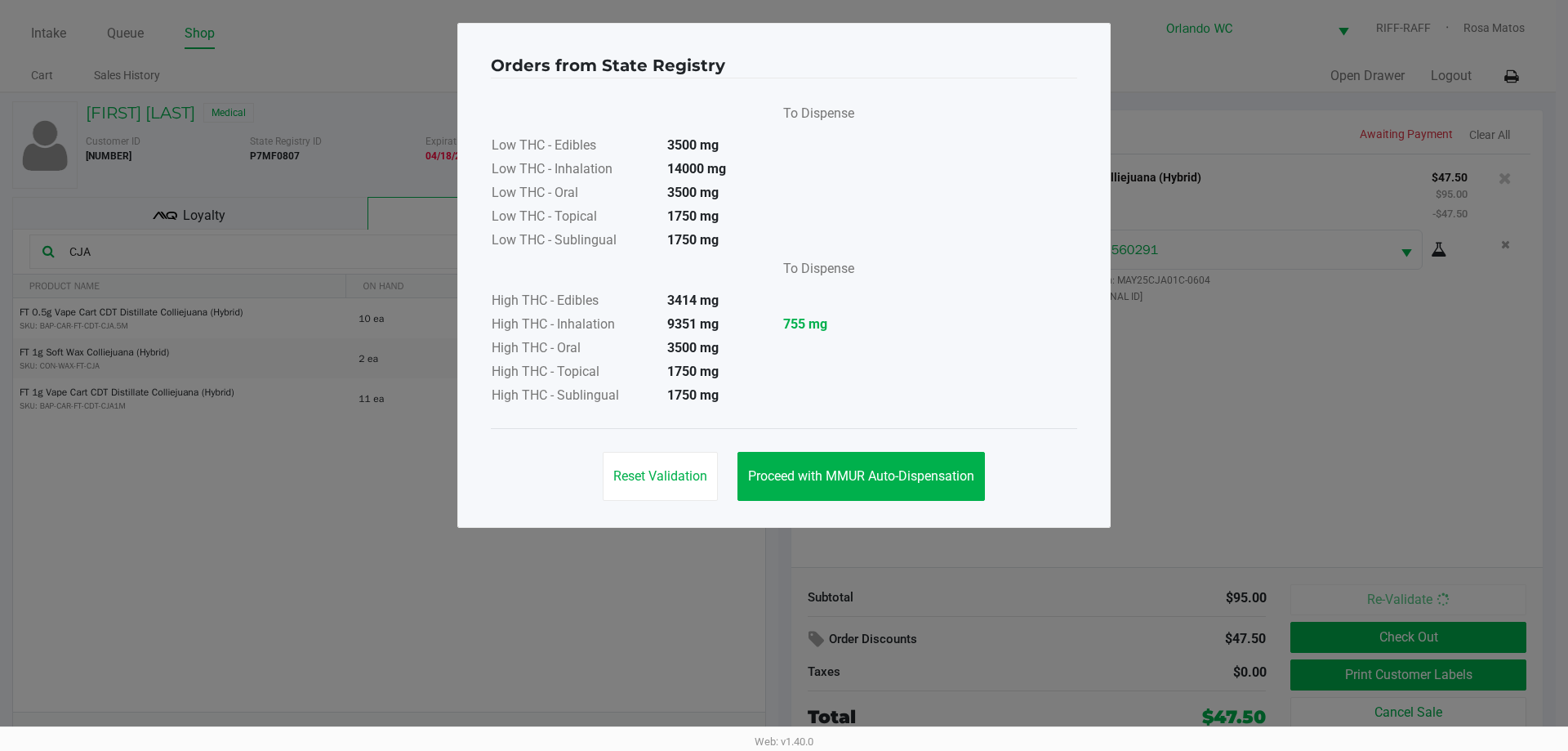 click on "Proceed with MMUR Auto-Dispensation" 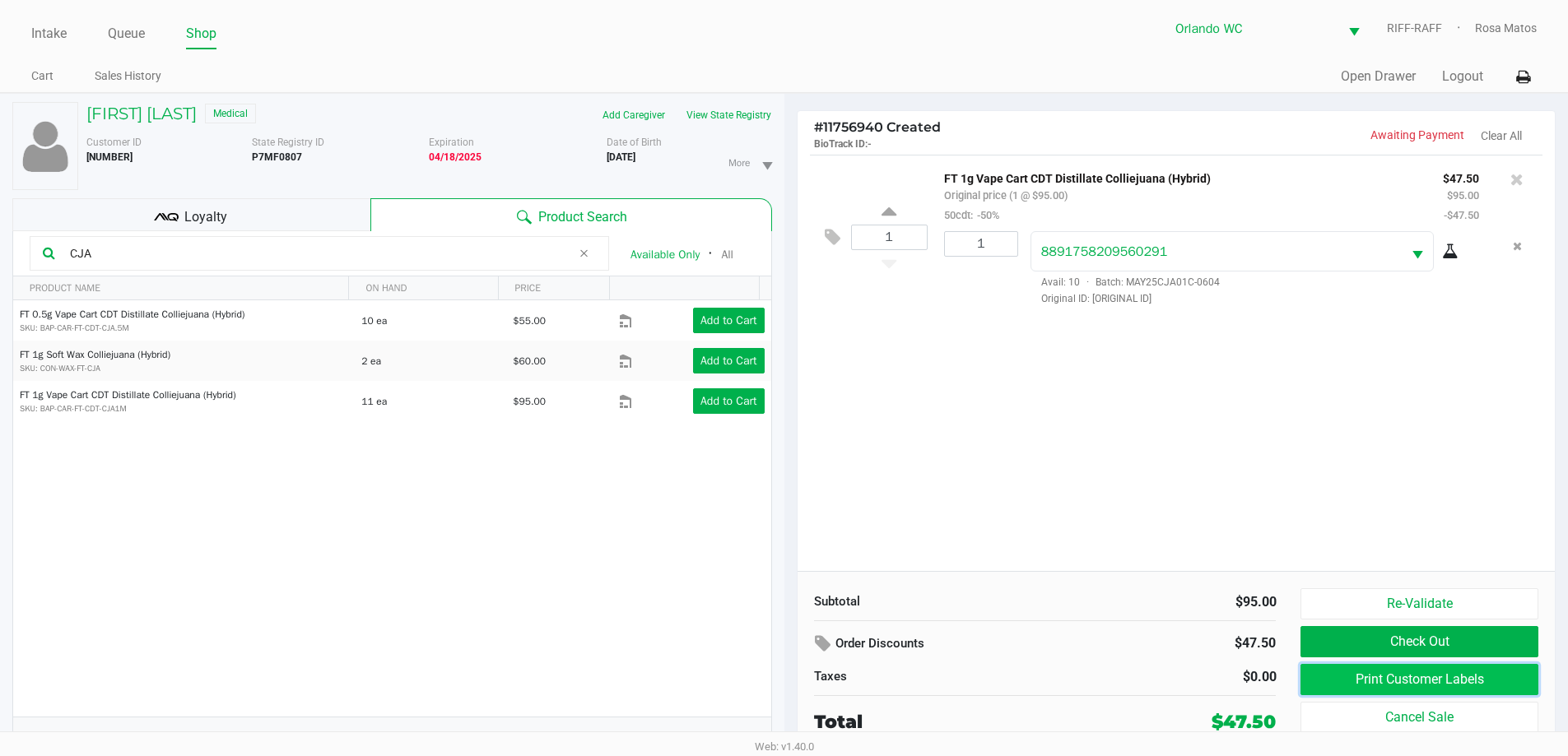 click on "Print Customer Labels" 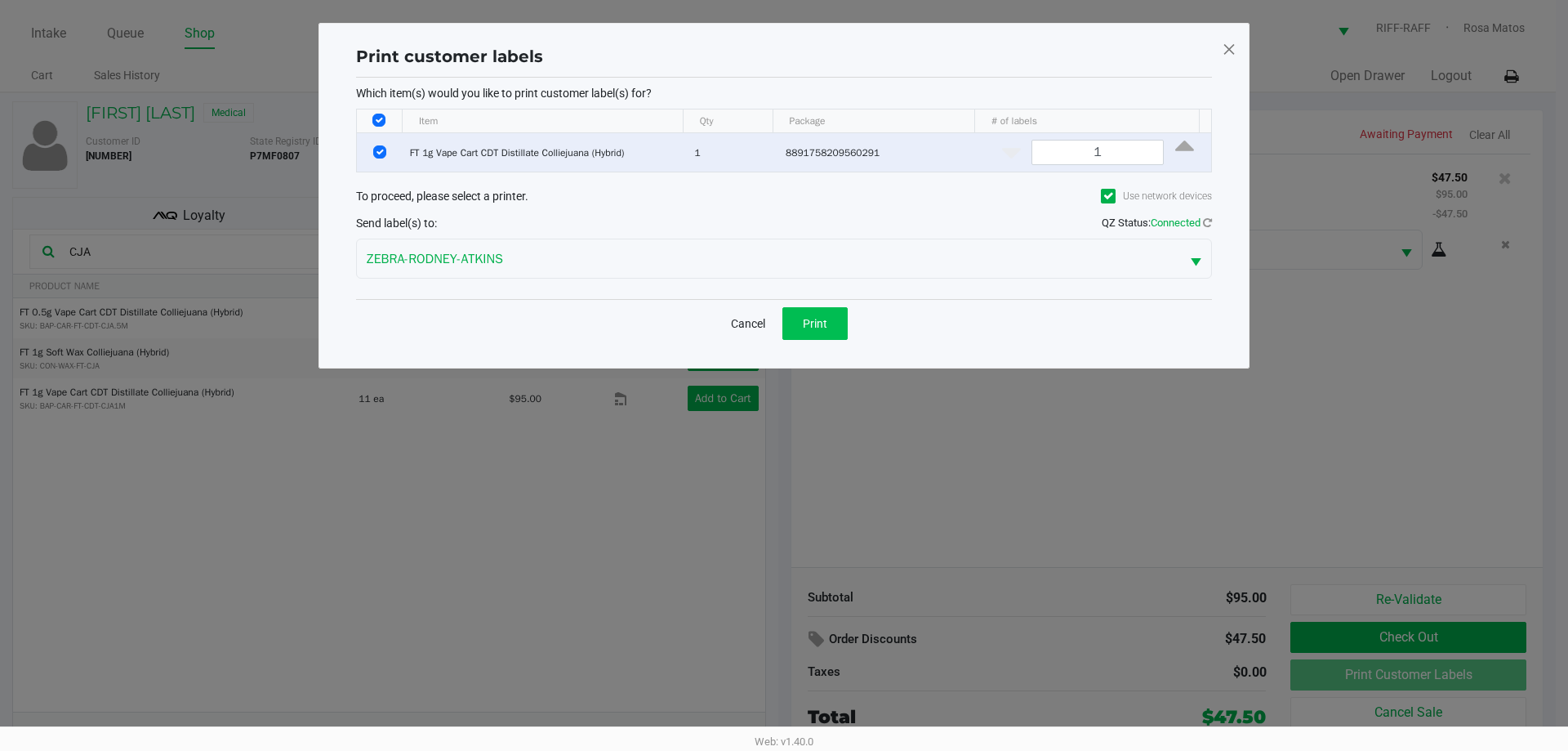 click on "Print" 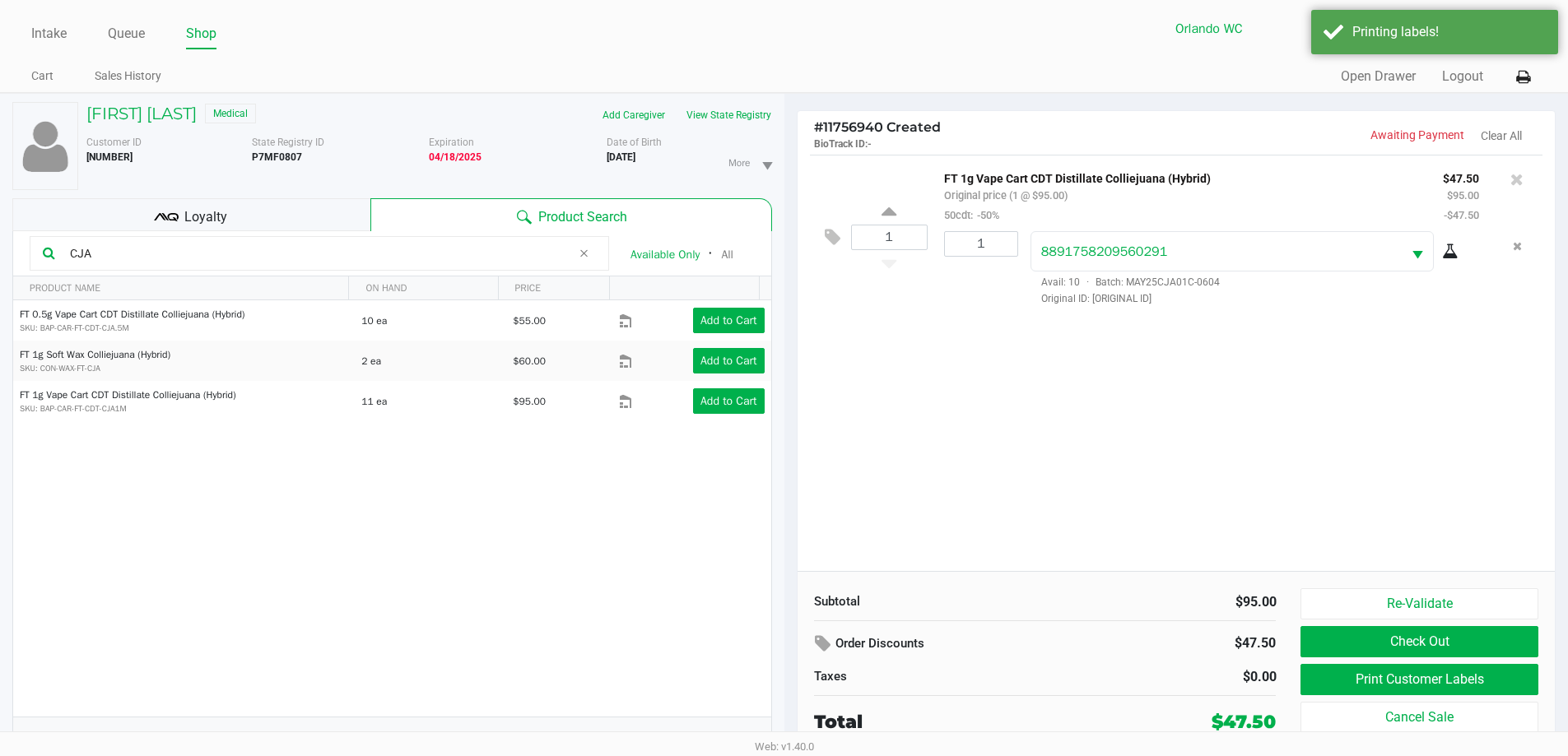 click on "Print customer labels  Which item(s) would you like to print customer label(s) for?  Item Qty Package # of labels  FT 1g Vape Cart CDT Distillate Colliejuana (Hybrid)   1   8891758209560291  1 To proceed, please select a printer.  Use network devices  Send label(s) to:  QZ Status:   Connected  ZEBRA-RODNEY-ATKINS  Cancel   Print" 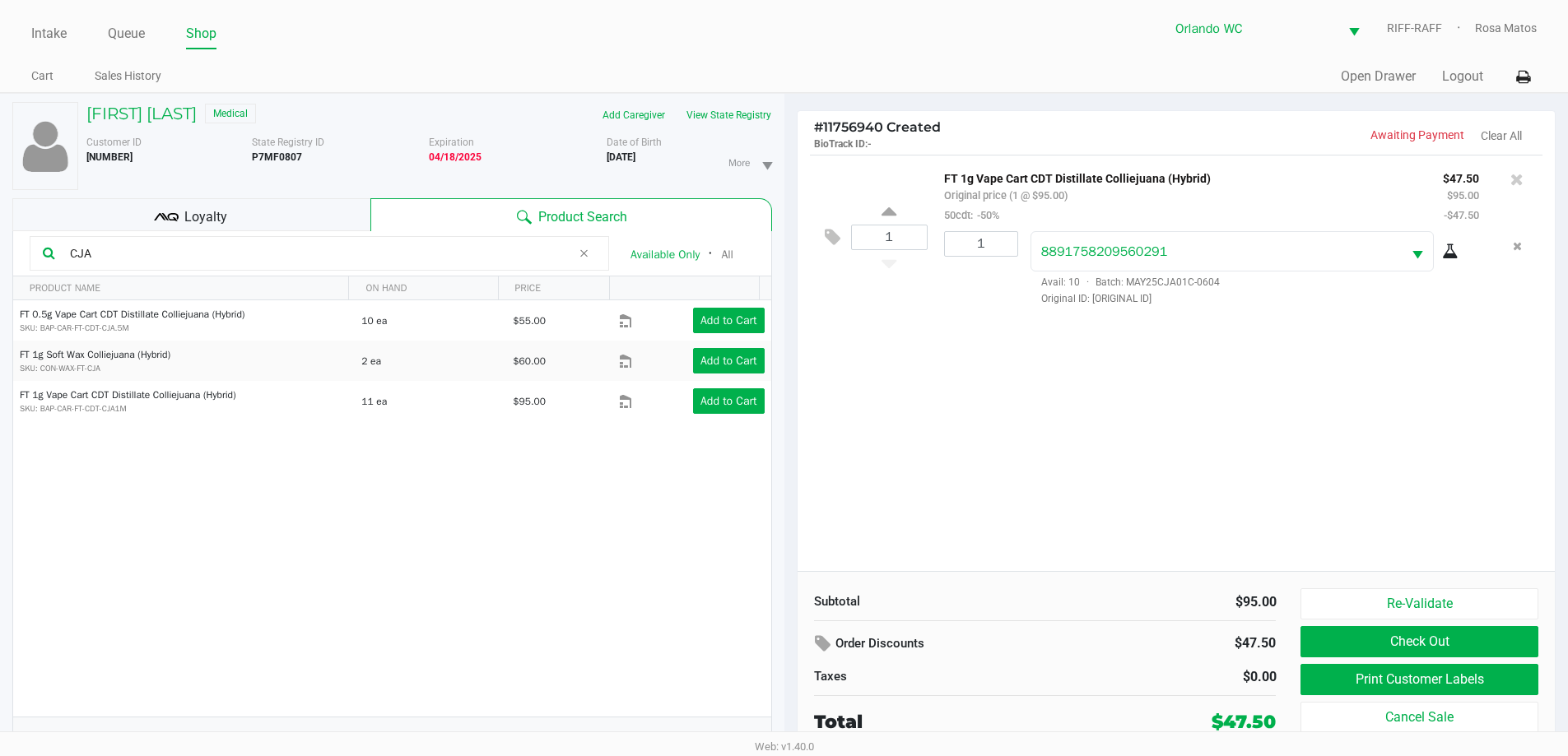 click on "$95.00" 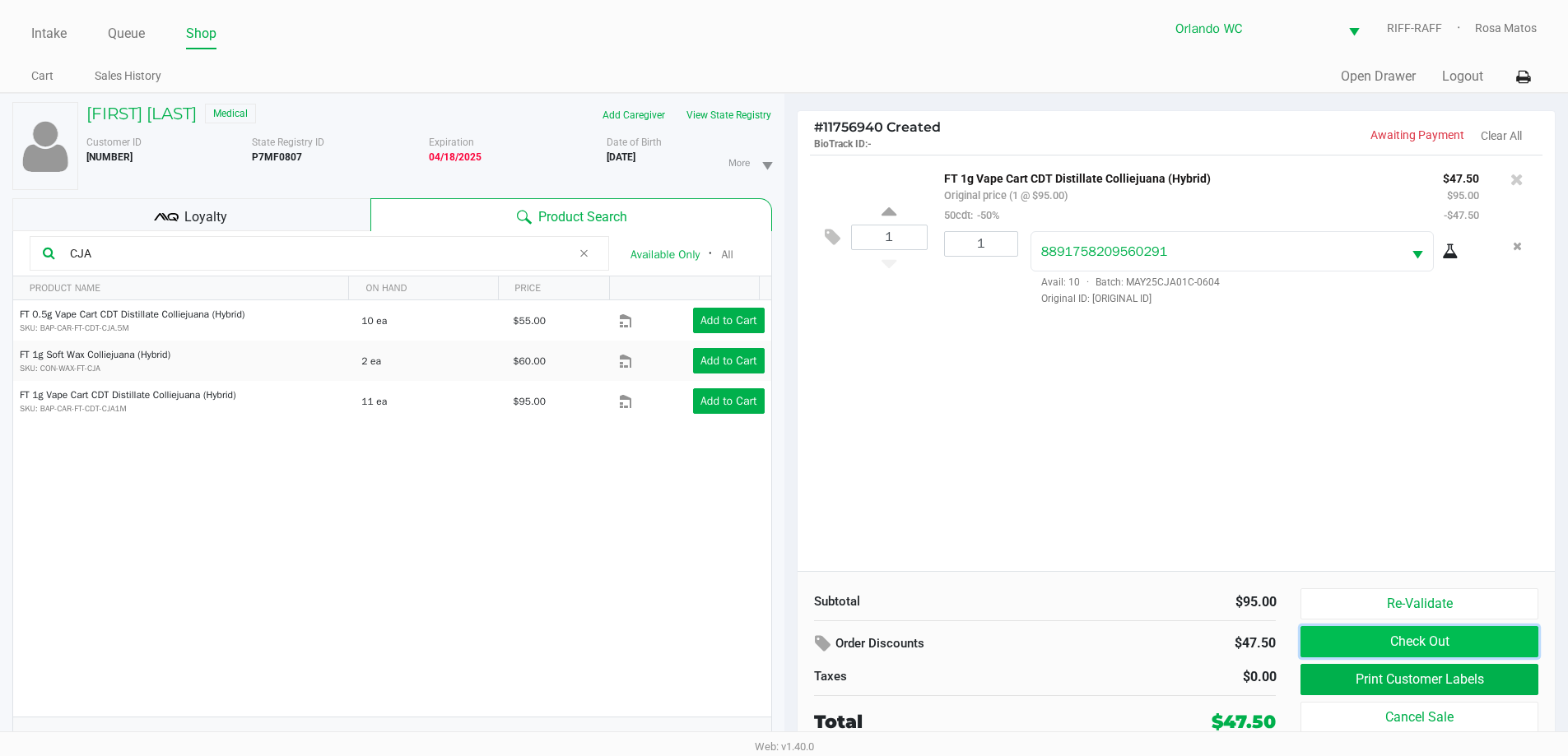 click on "Check Out" 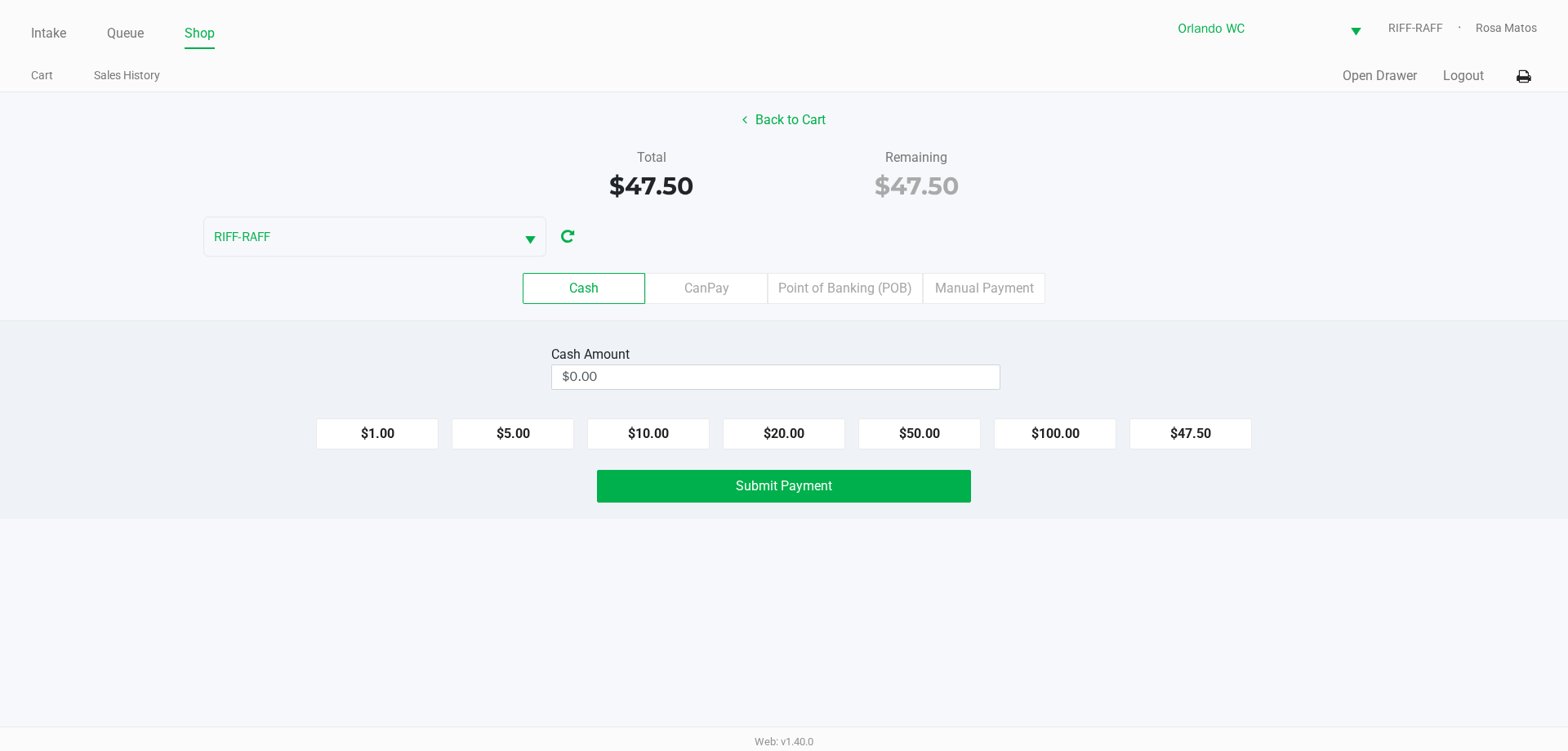 click on "Cash   CanPay   Point of Banking (POB)   Manual Payment" 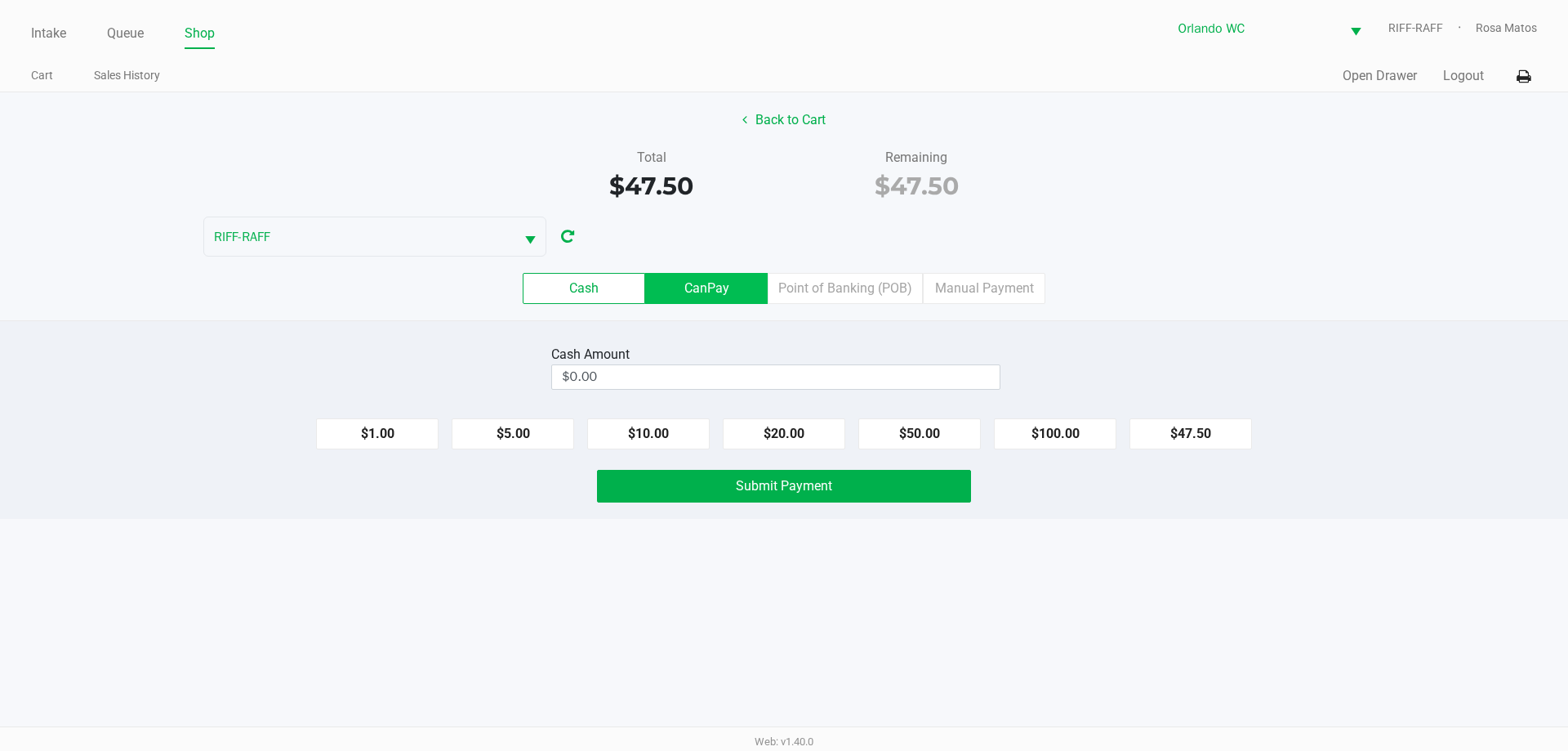 click on "CanPay" 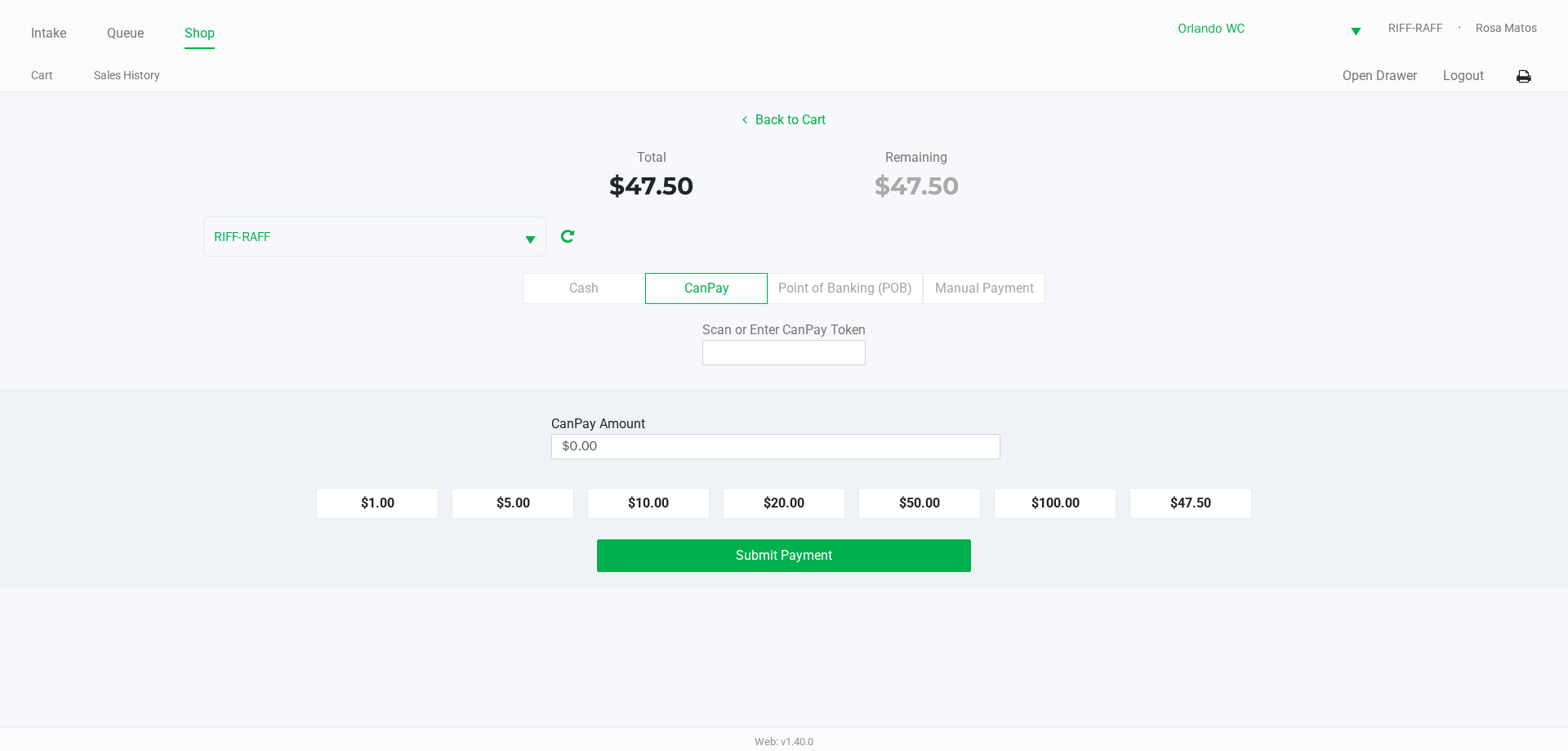 click on "Back to Cart   Total   $47.50   Remaining   $47.50  RIFF-RAFF  Cash   CanPay   Point of Banking (POB)   Manual Payment   Scan or Enter CanPay Token" 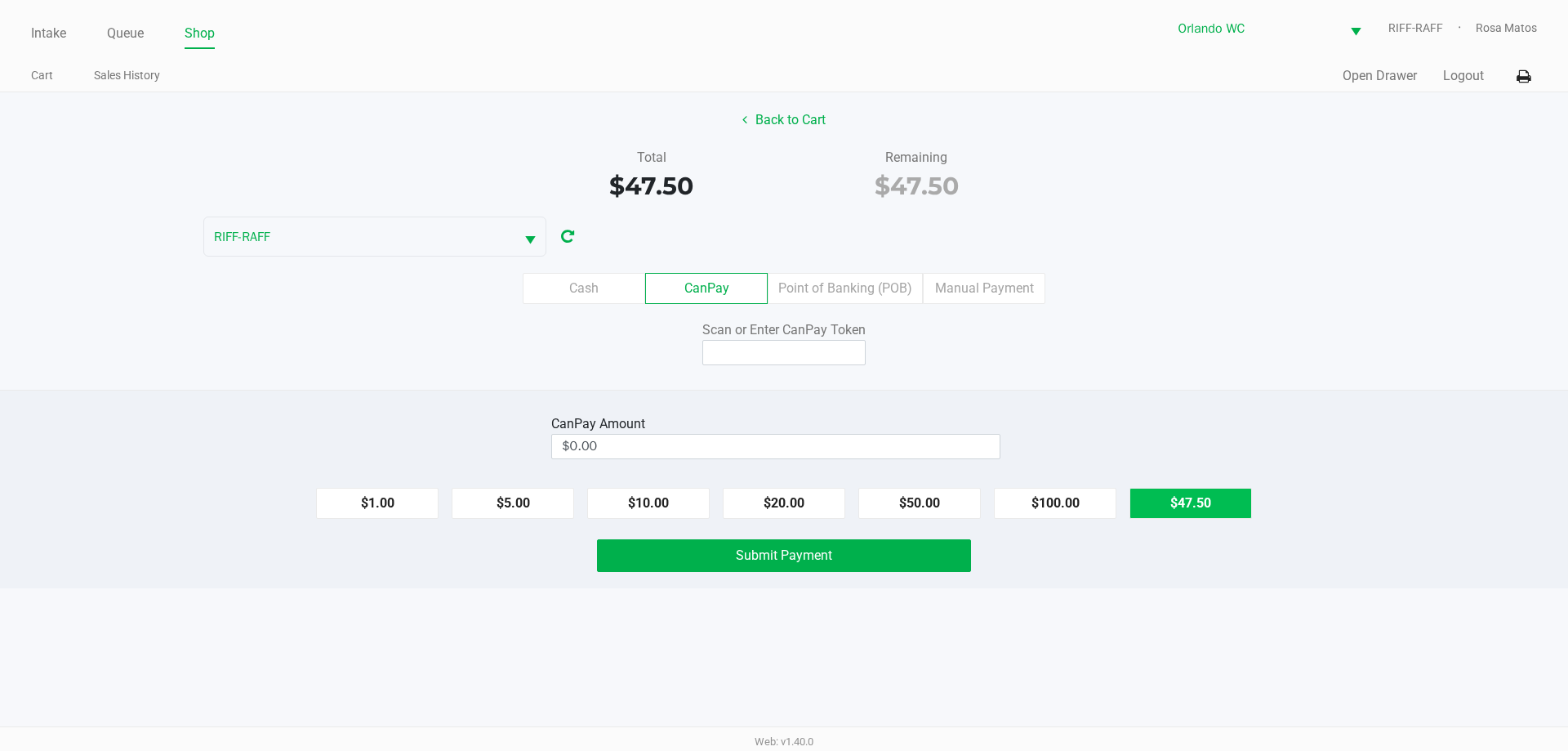 click on "$47.50" 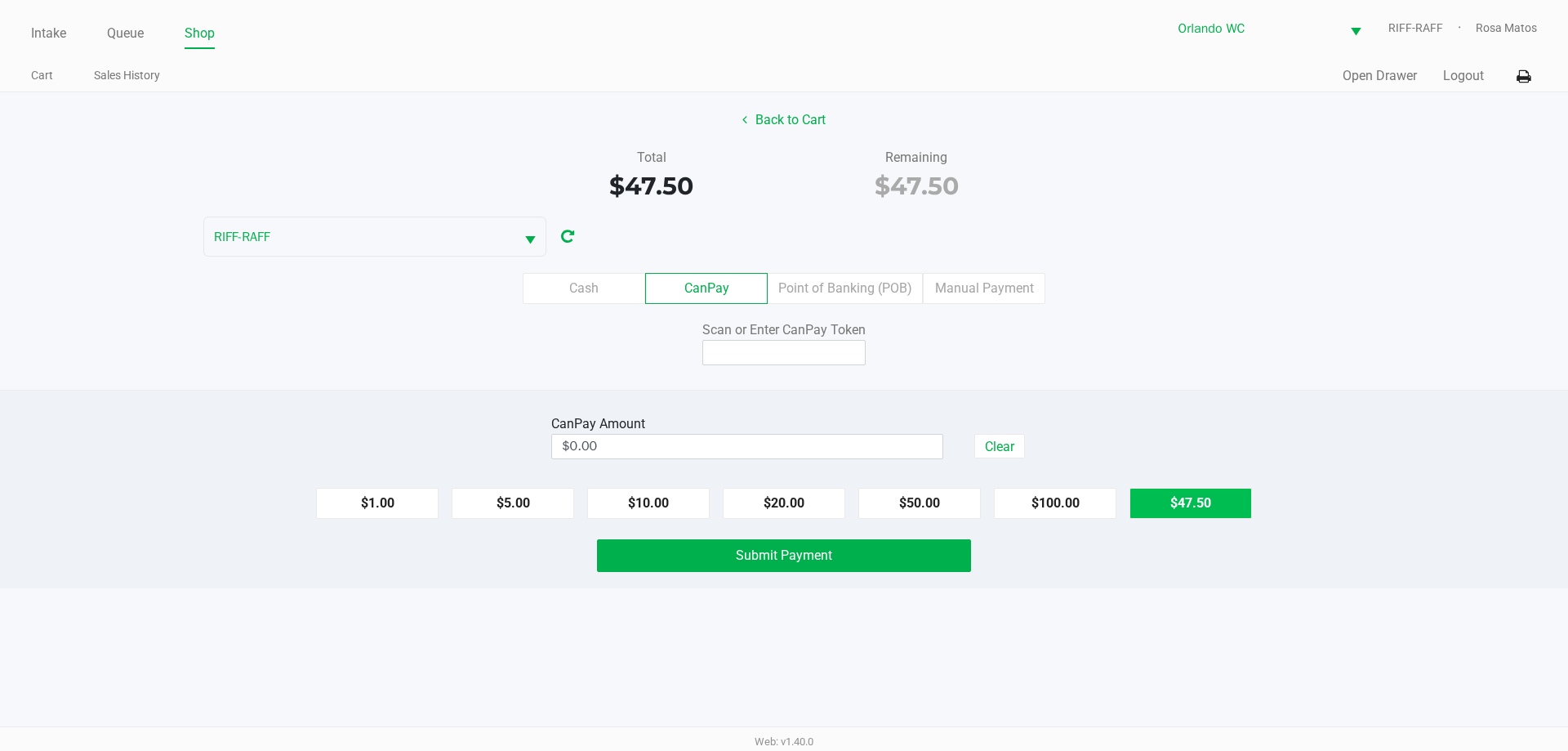 type on "$47.50" 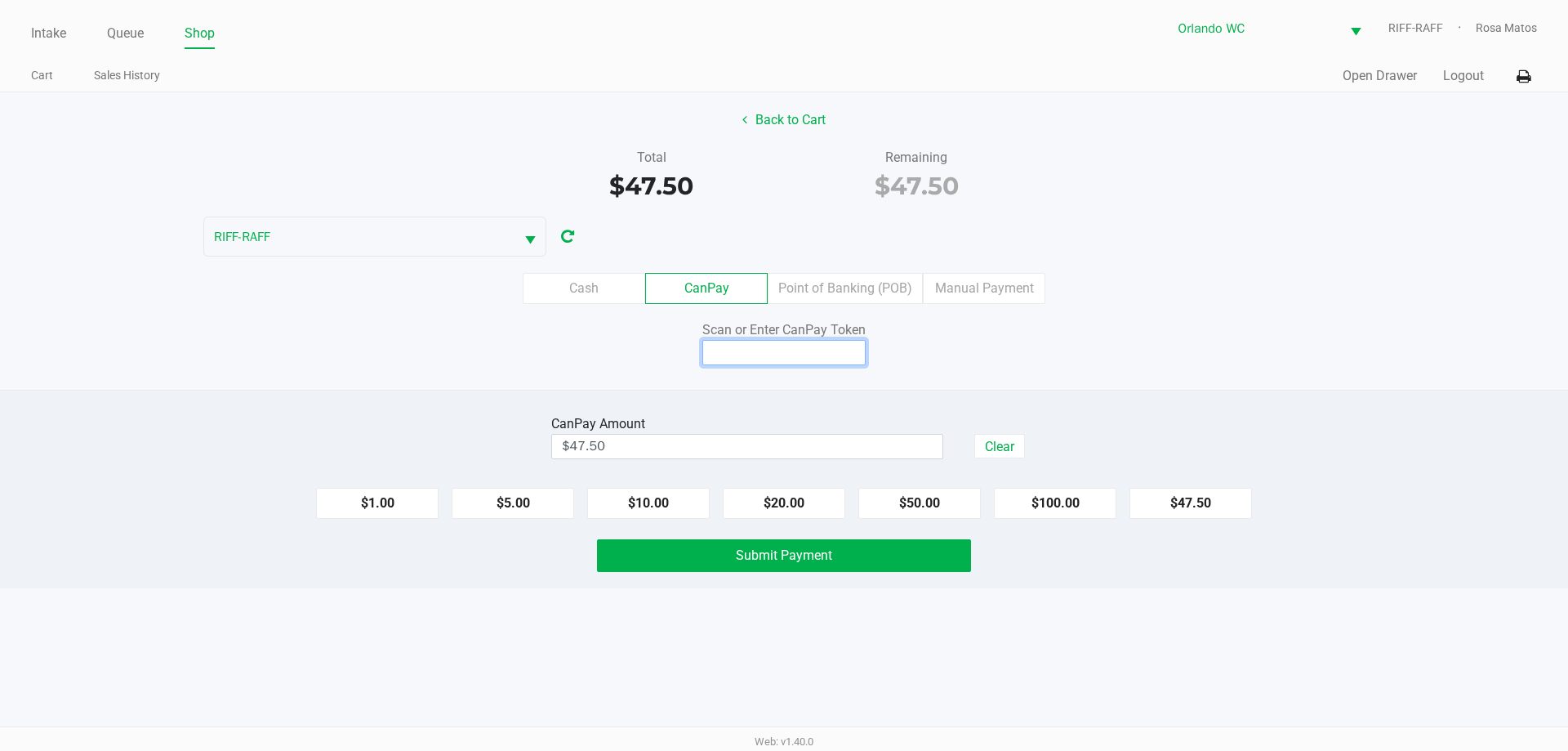 click 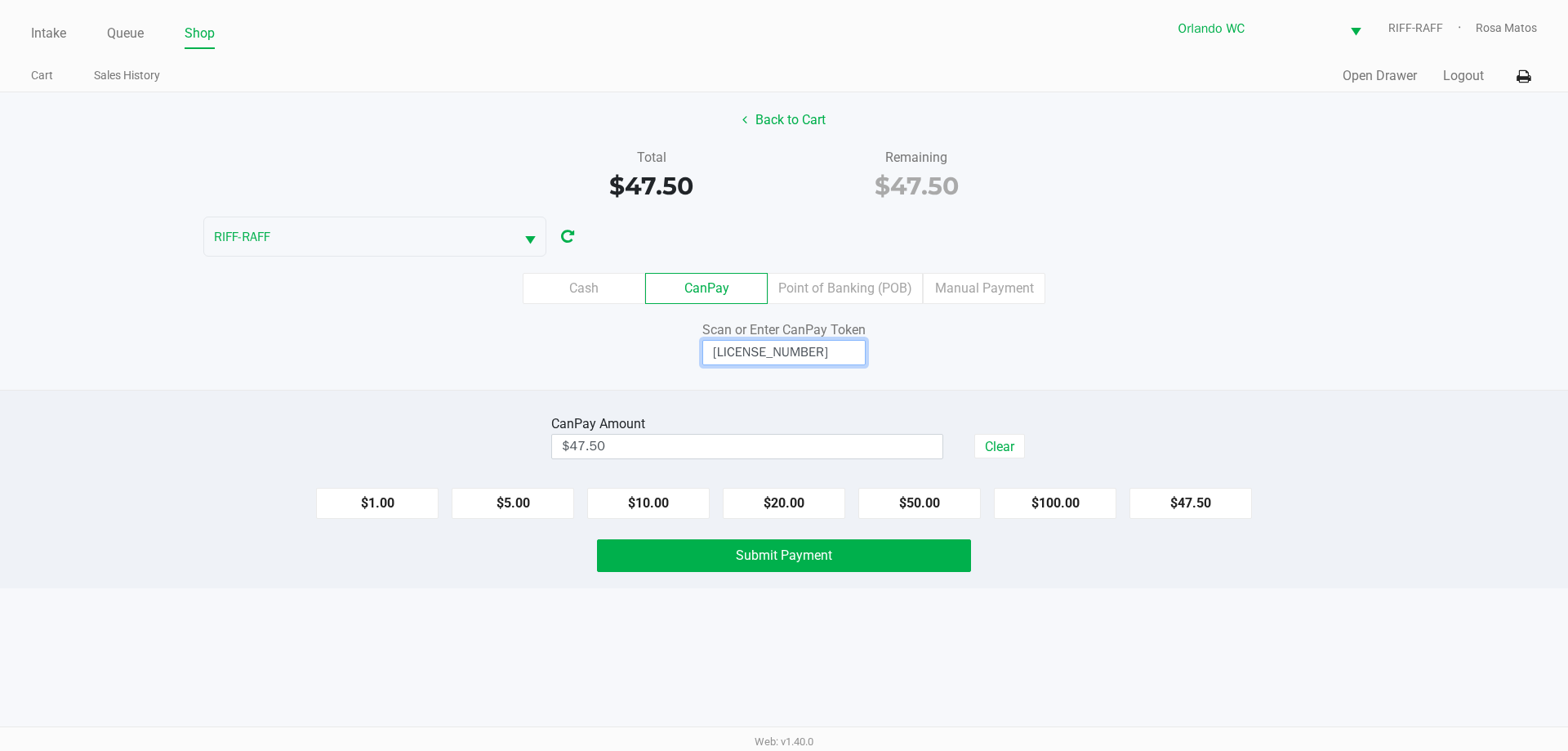 type on "X6263219Q" 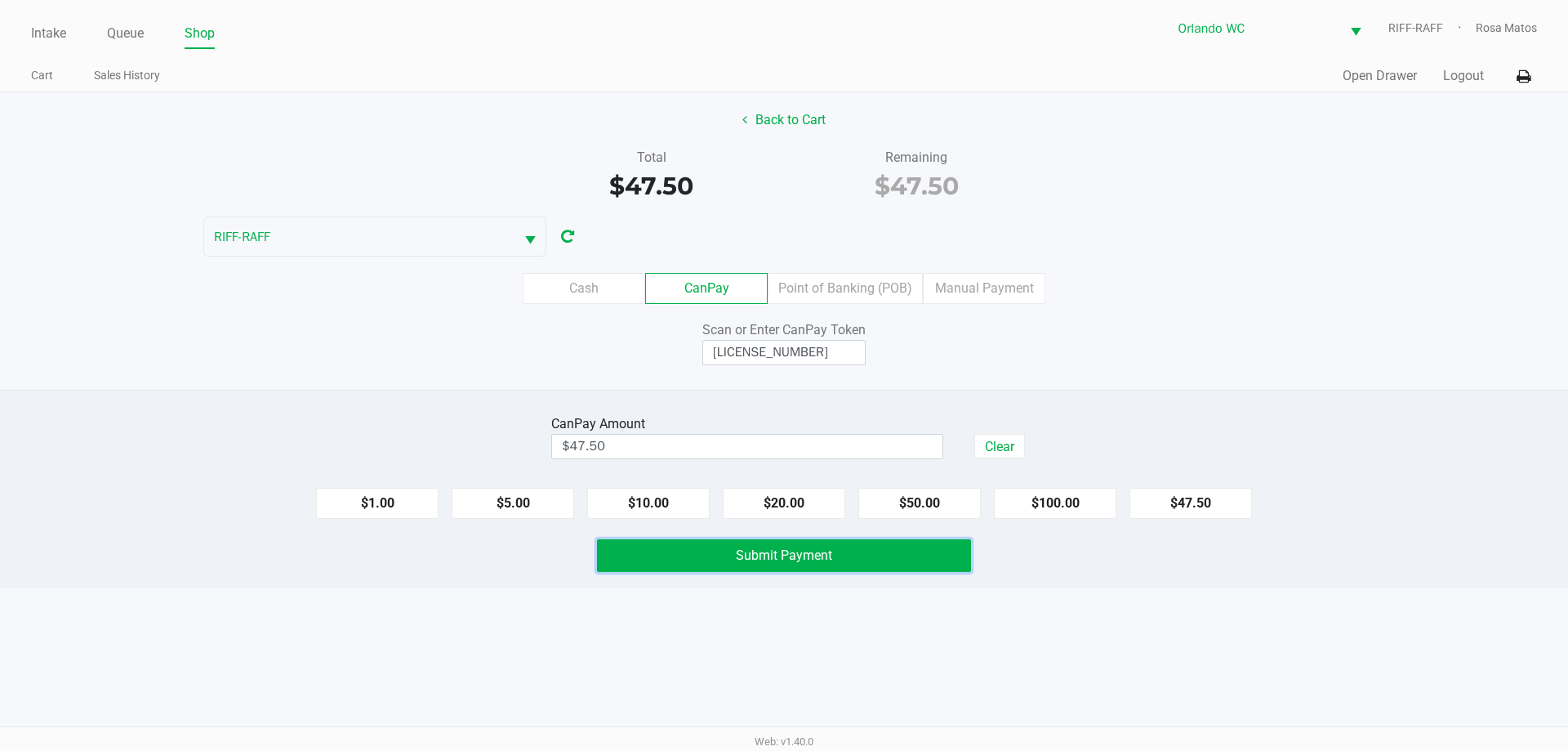 click on "Submit Payment" 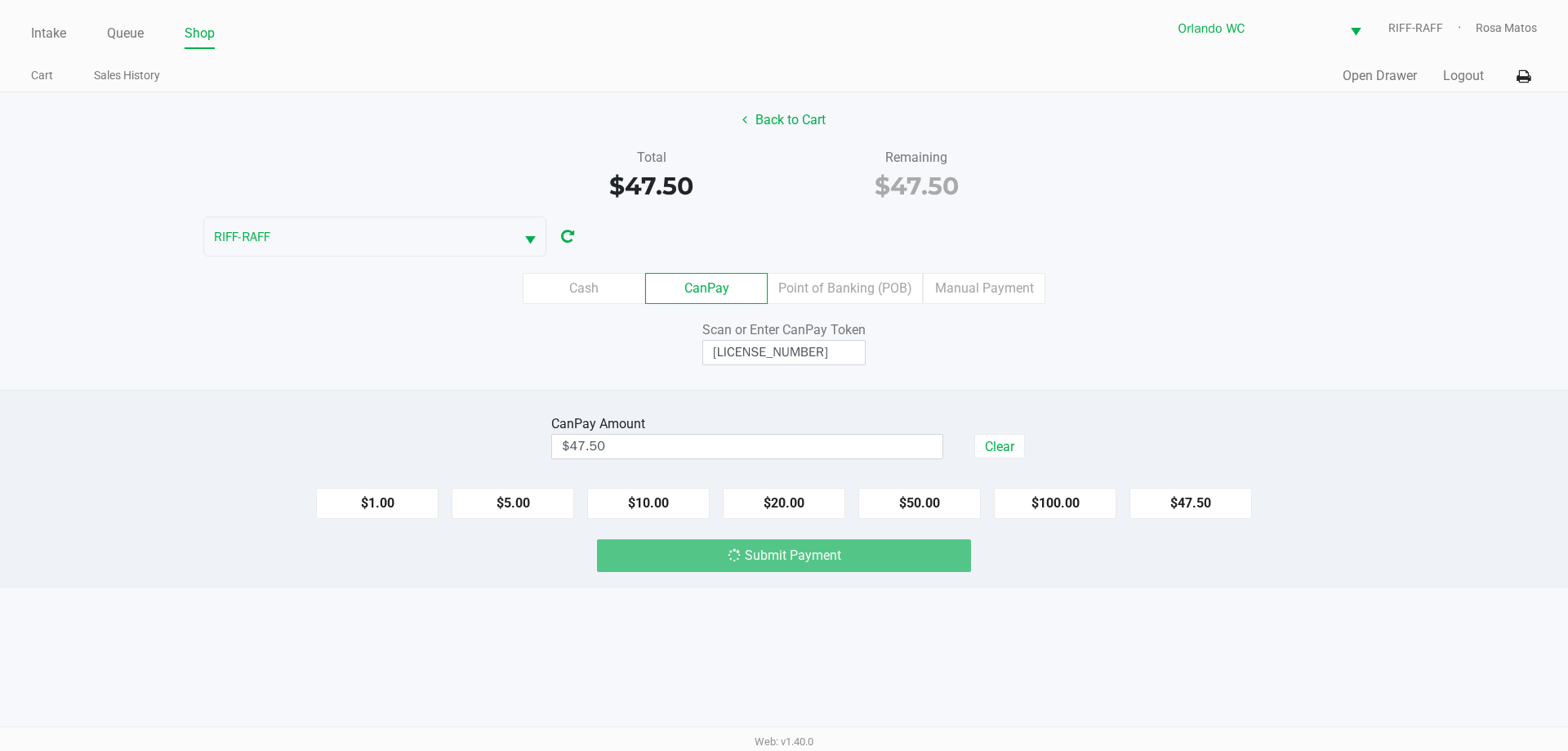 click on "Intake Queue Shop Orlando WC  RIFF-RAFF   Rosa Matos  Cart Sales History  Quick Sale   Open Drawer   Logout  Back to Cart   Total   $47.50   Remaining   $47.50  RIFF-RAFF  Cash   CanPay   Point of Banking (POB)   Manual Payment   Scan or Enter CanPay Token  X6263219Q  CanPay  Amount  $47.50  Clear   $1.00   $5.00   $10.00   $20.00   $50.00   $100.00   $47.50   Submit Payment   Web: v1.40.0" at bounding box center (784, 375) 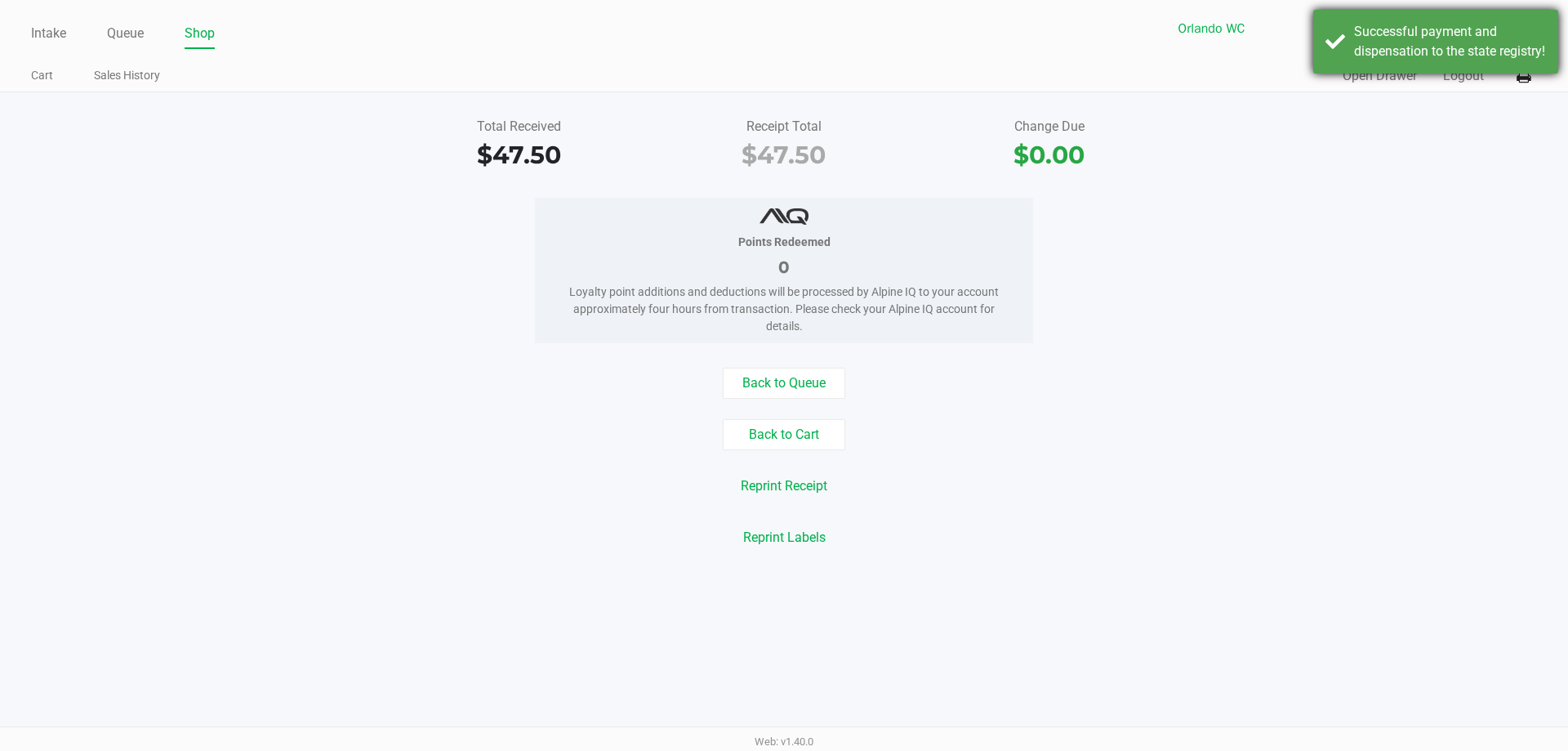 click on "Successful payment and dispensation to the state registry!" at bounding box center [1450, 42] 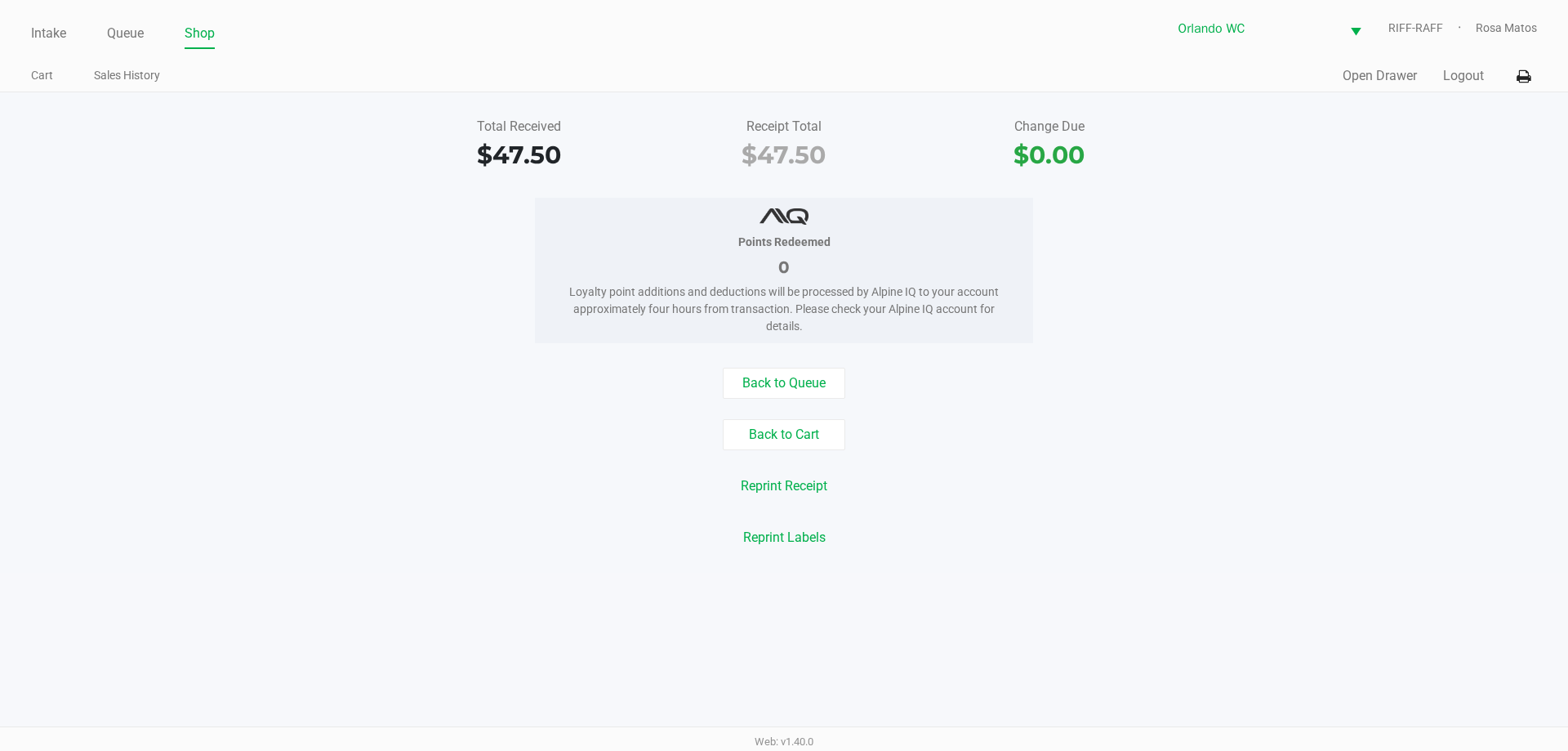 click on "Back to Cart" 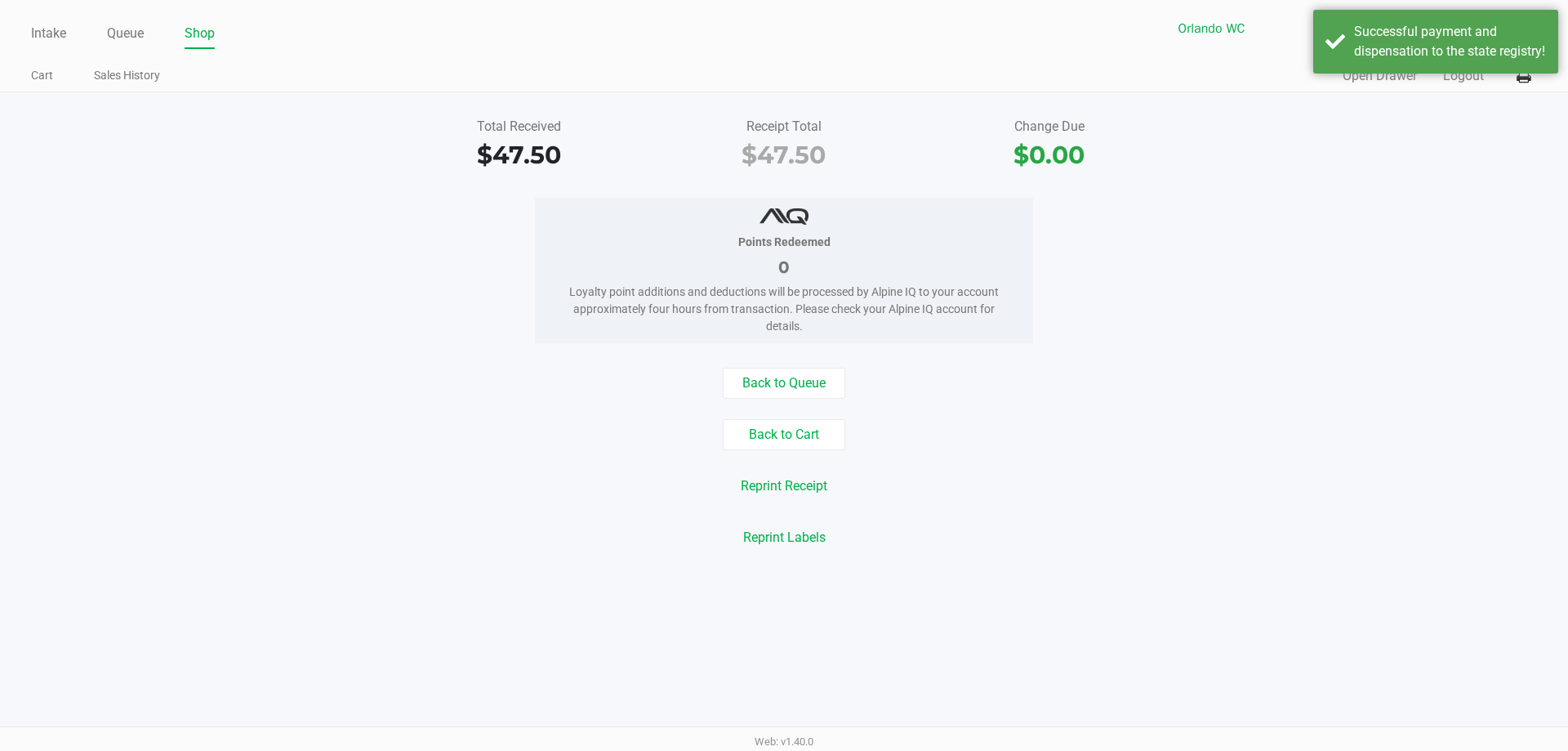 drag, startPoint x: 1357, startPoint y: 431, endPoint x: 1363, endPoint y: 420, distance: 12.529964 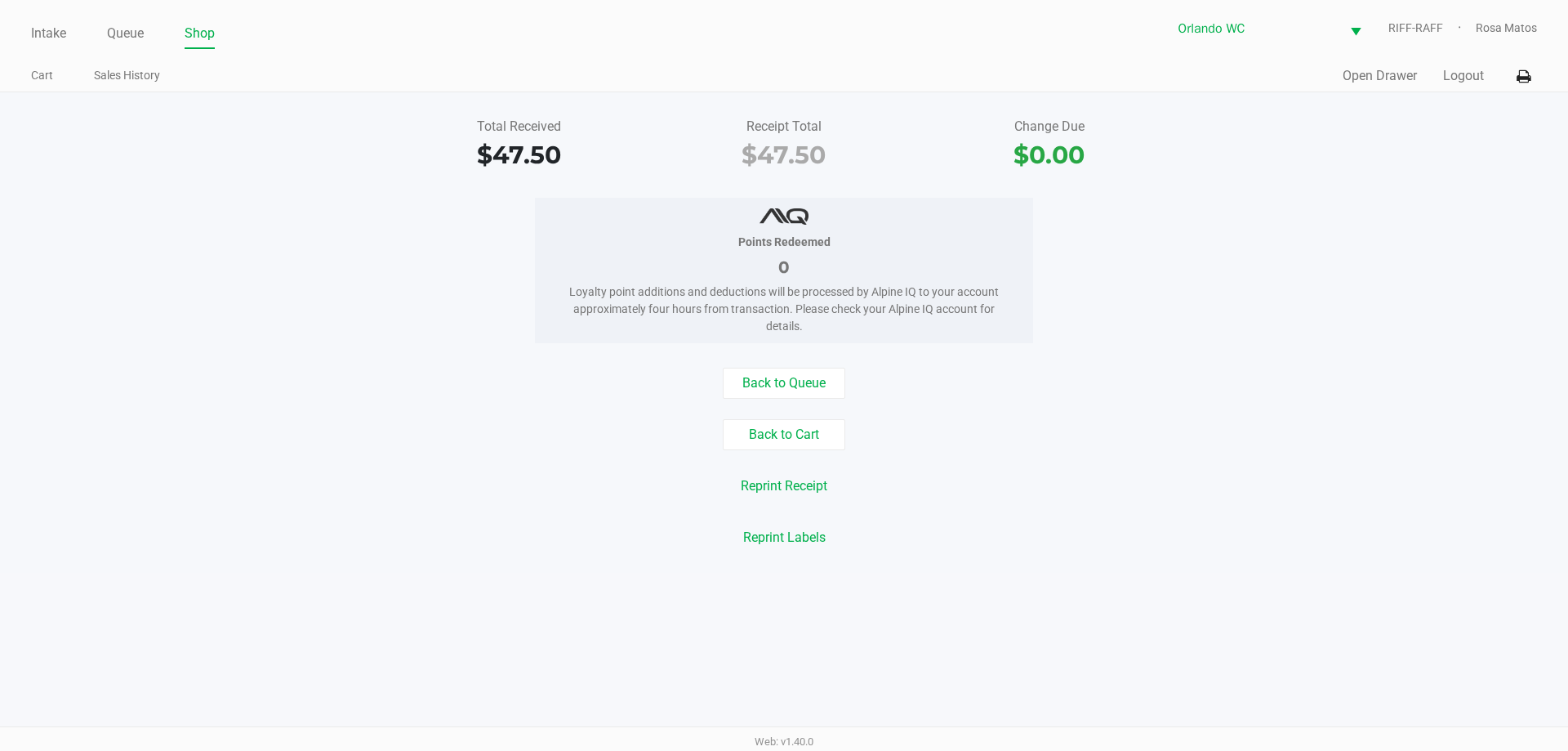 click on "Web: v1.40.0" 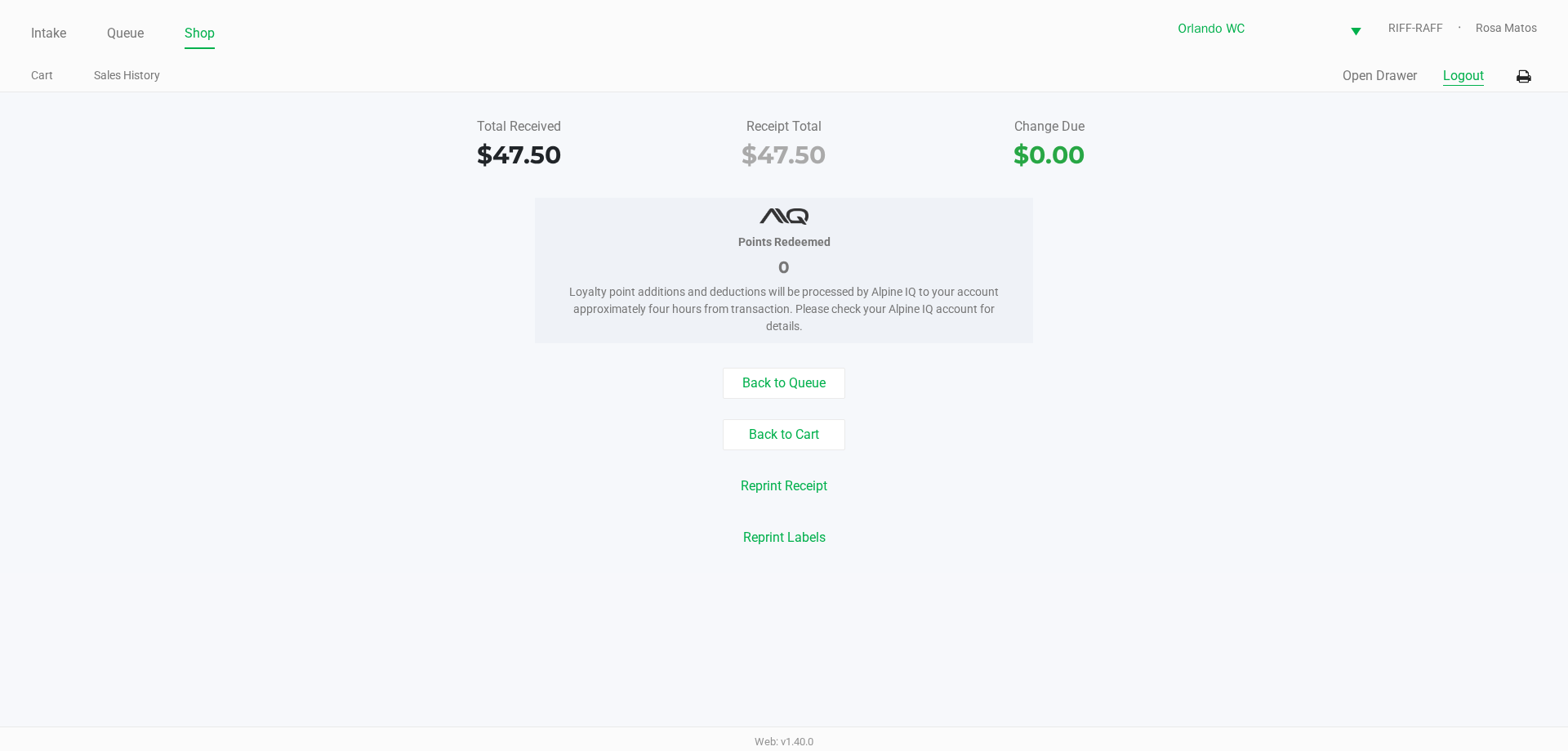 click on "Logout" 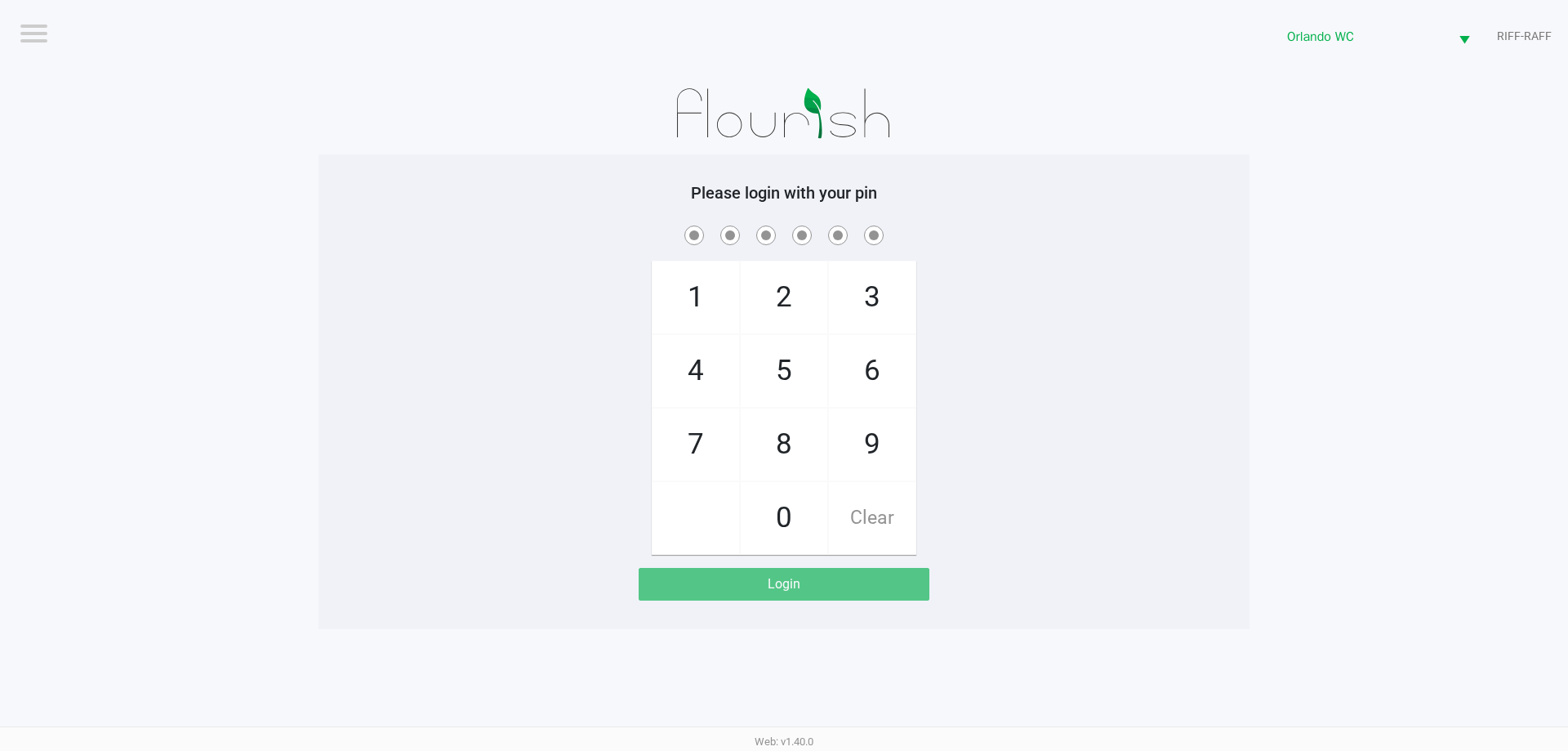click on "1   4   7       2   5   8   0   3   6   9   Clear" 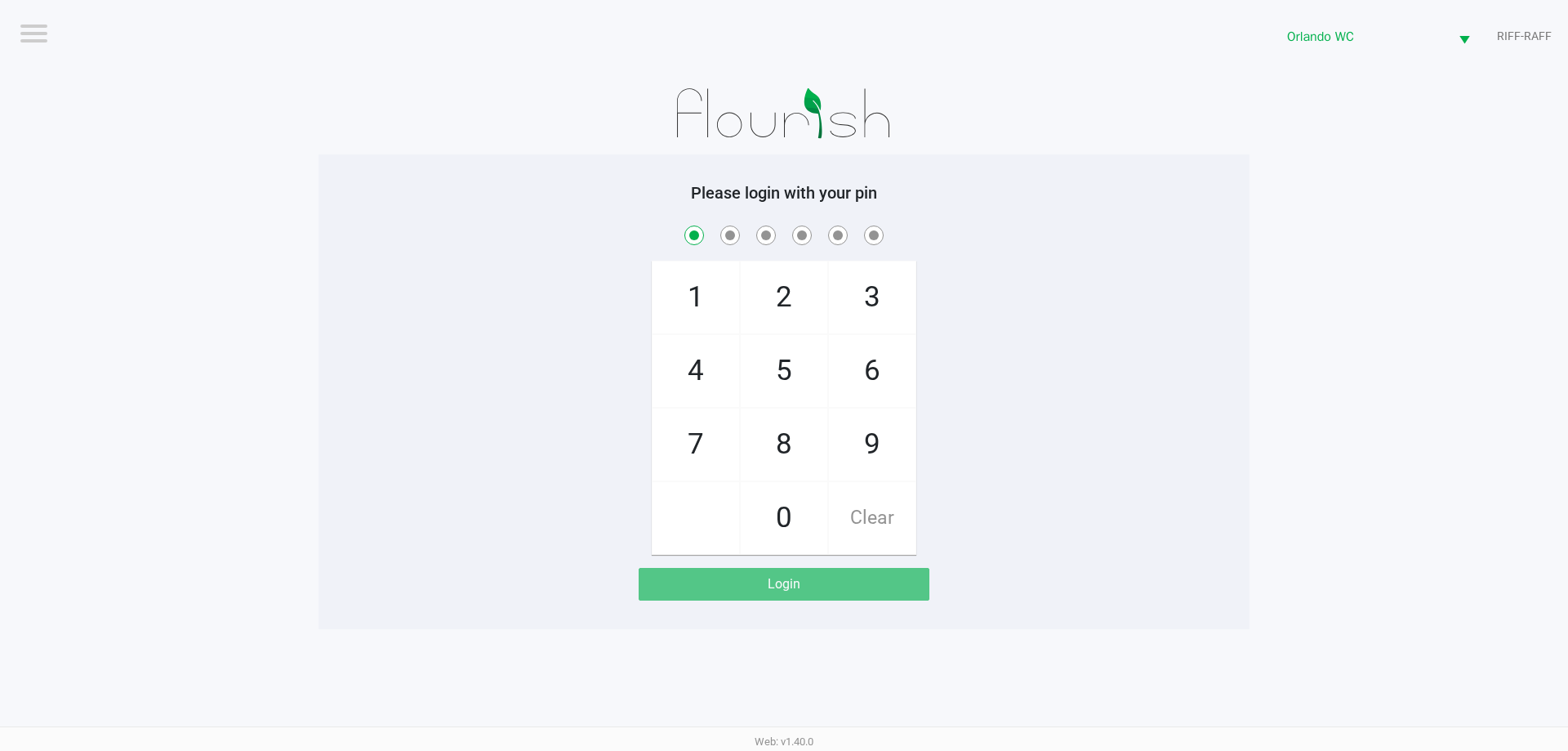 checkbox on "true" 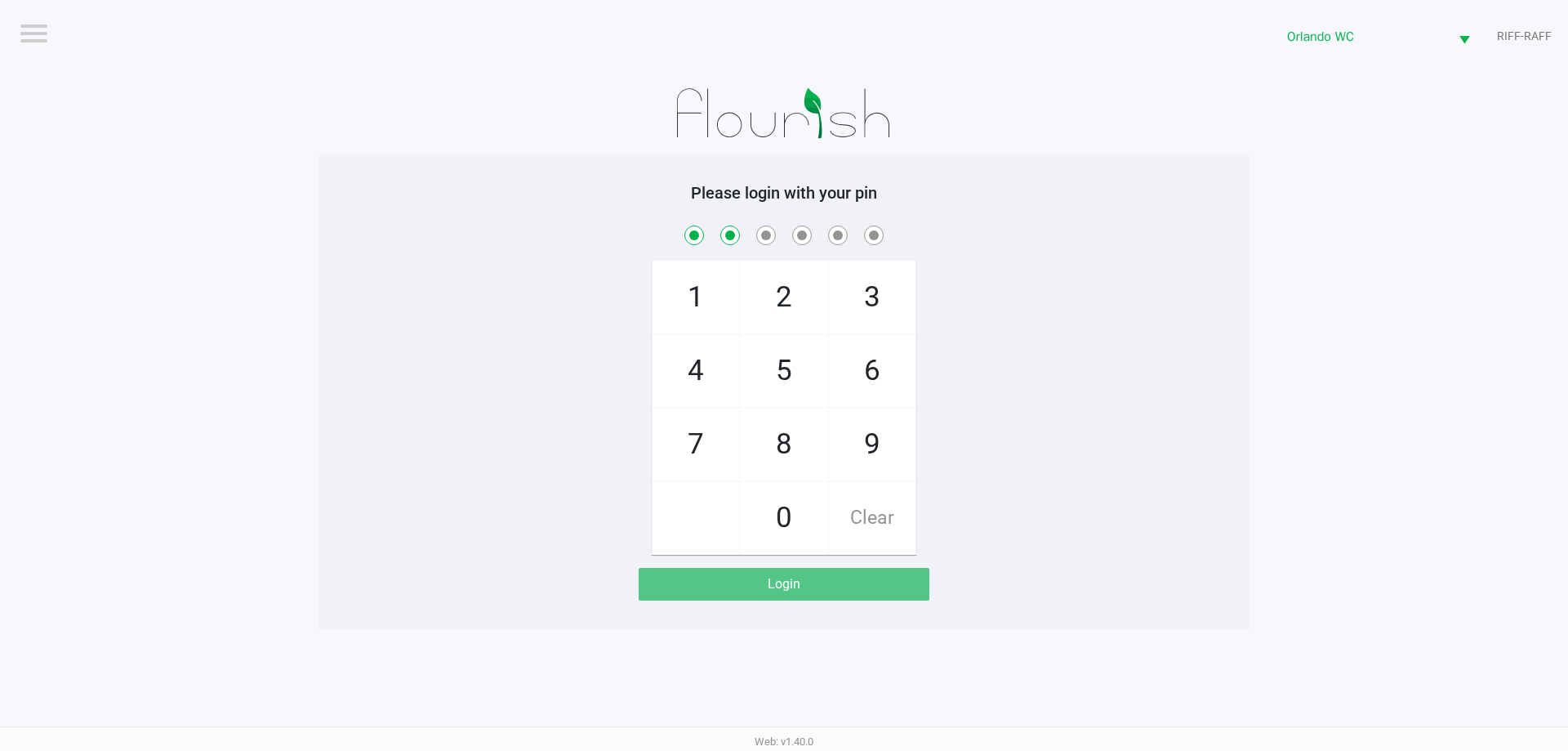 checkbox on "true" 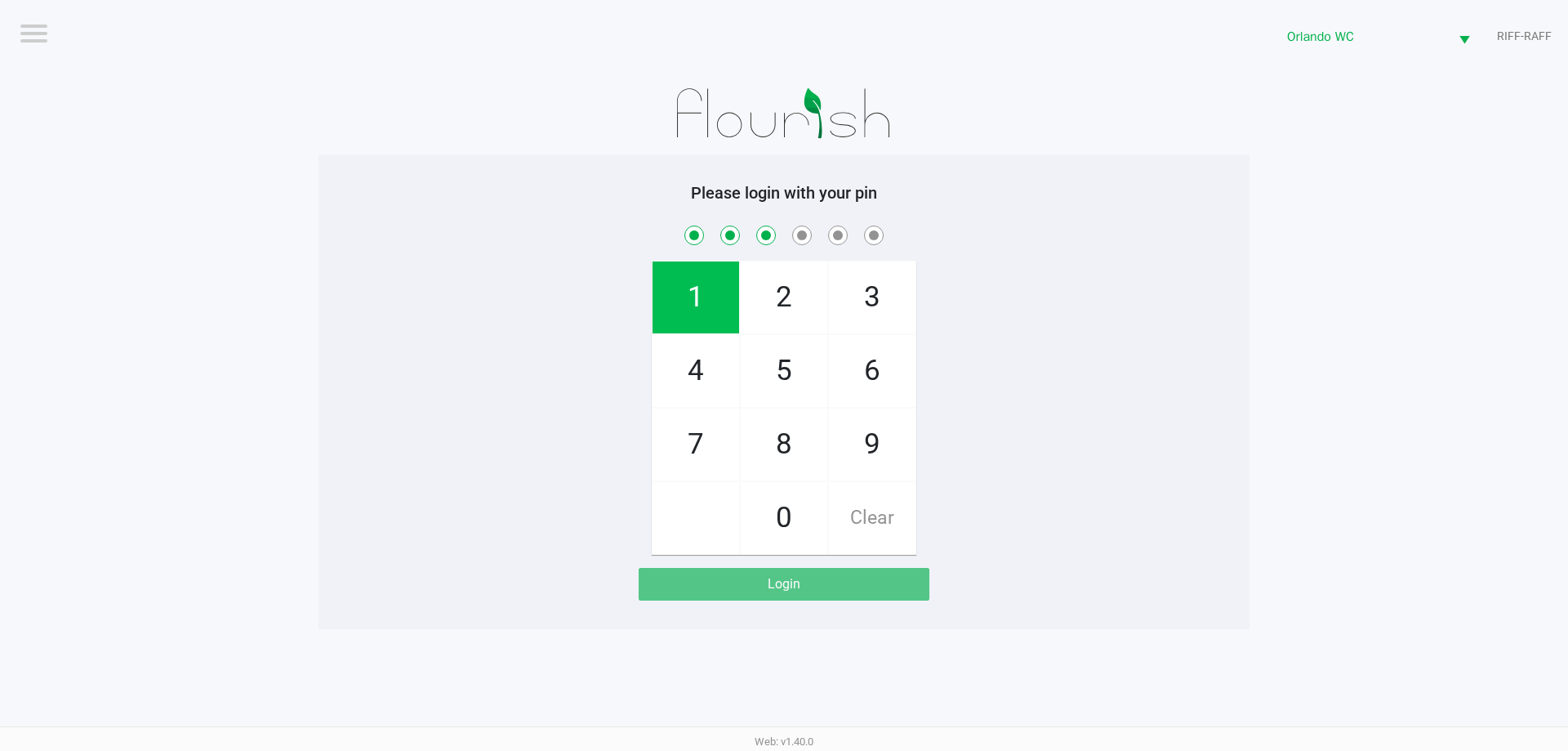 checkbox on "true" 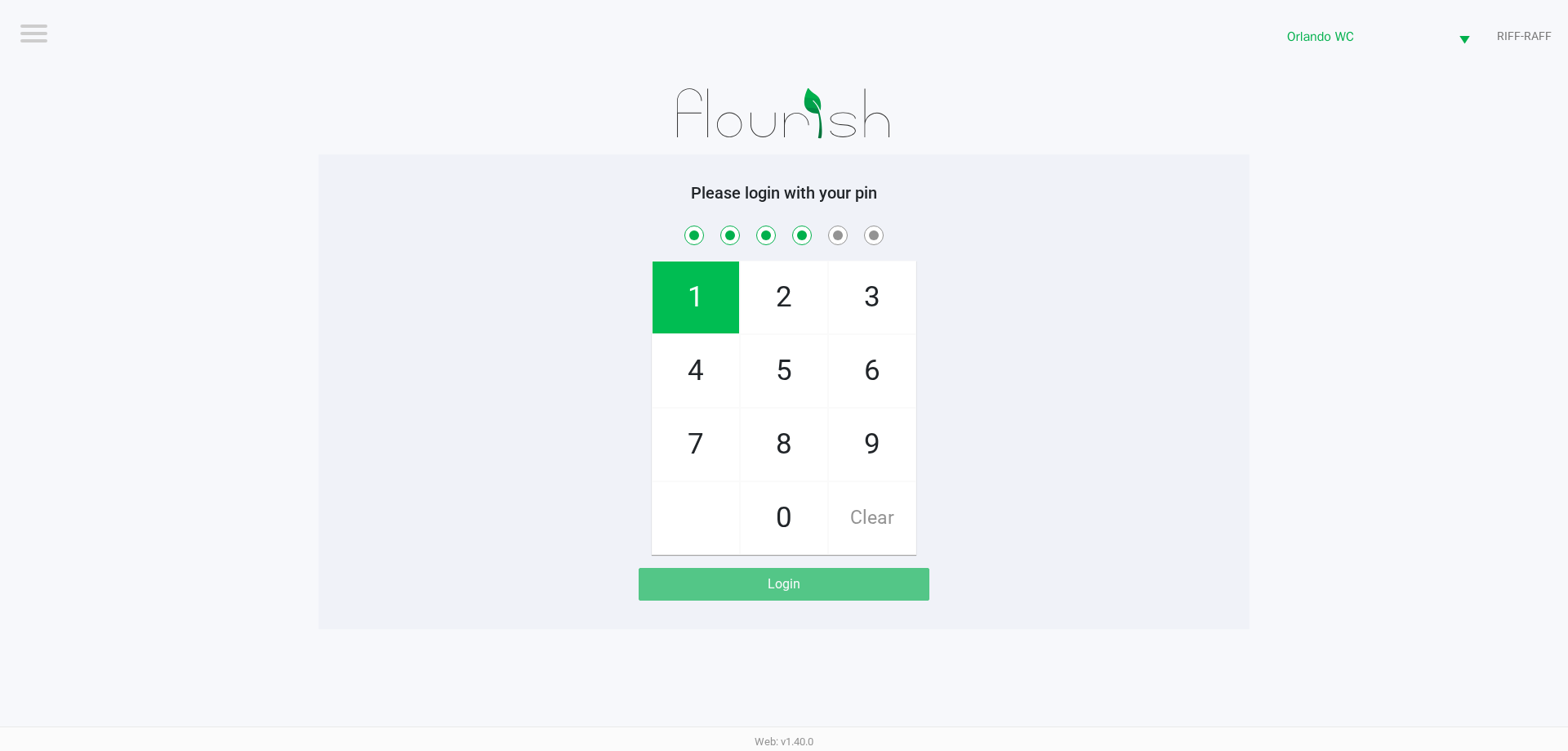 checkbox on "true" 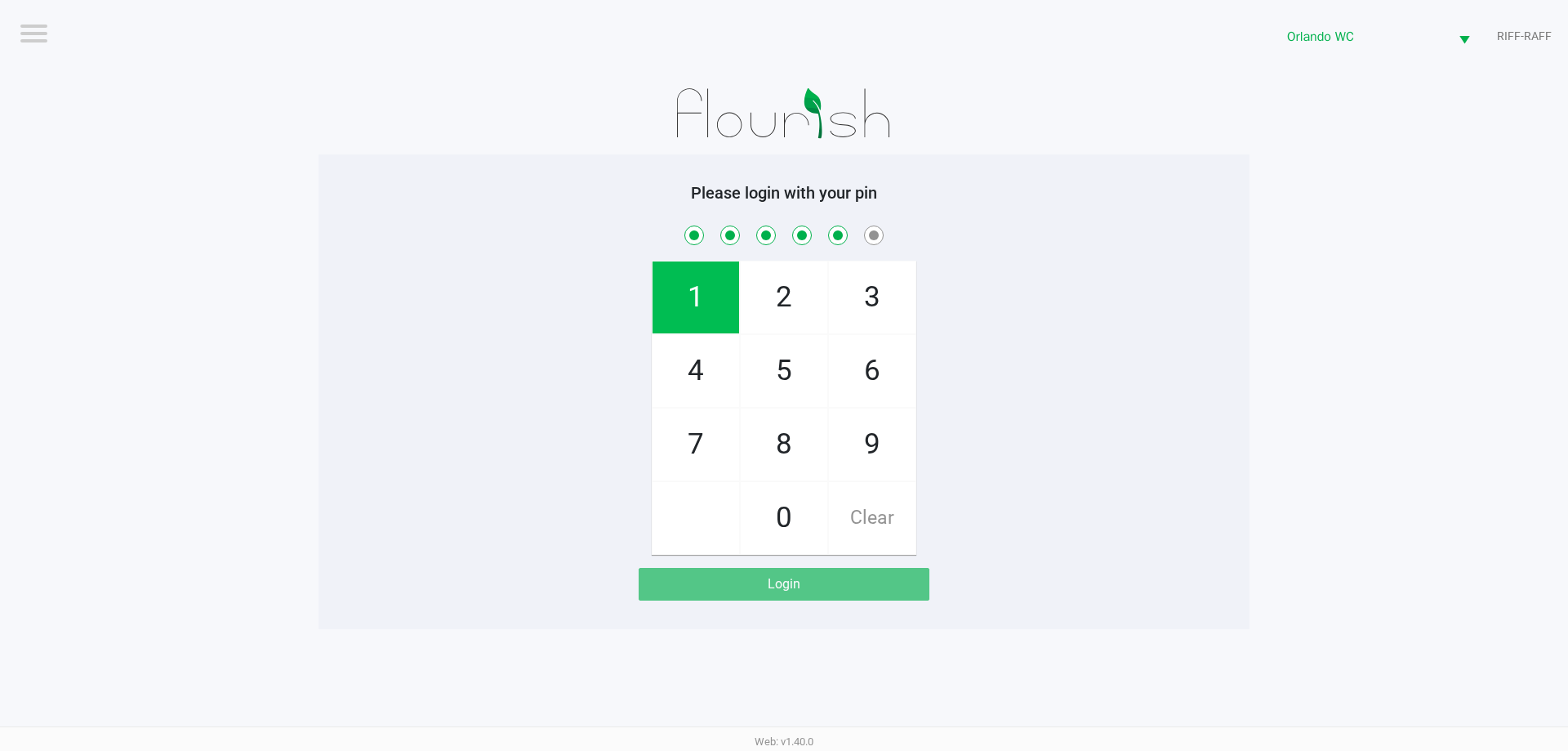checkbox on "true" 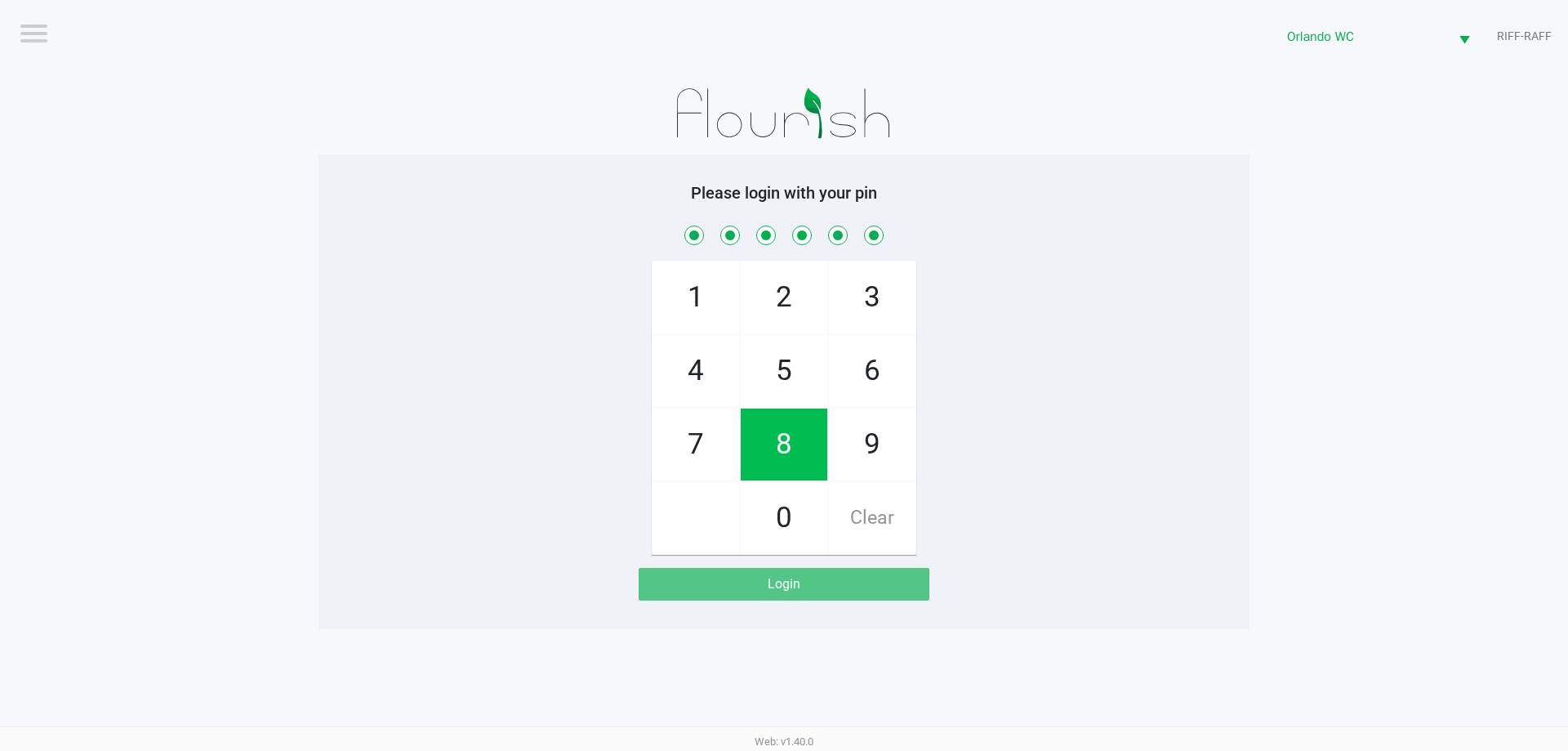 checkbox on "true" 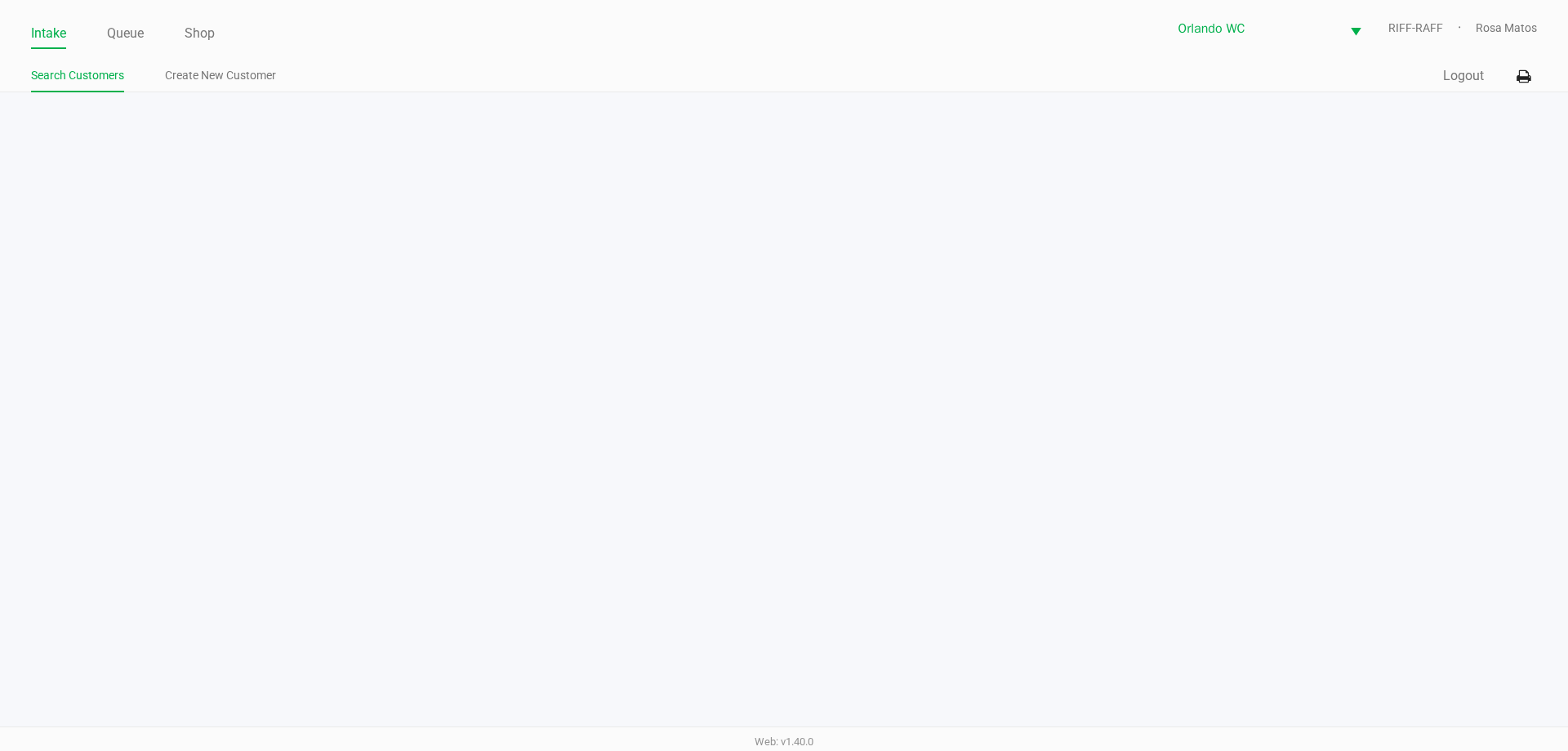 click on "Intake Queue Shop Orlando WC  RIFF-RAFF   Rosa Matos  Search Customers Create New Customer  Quick Sale   Logout   Web: v1.40.0" at bounding box center (784, 375) 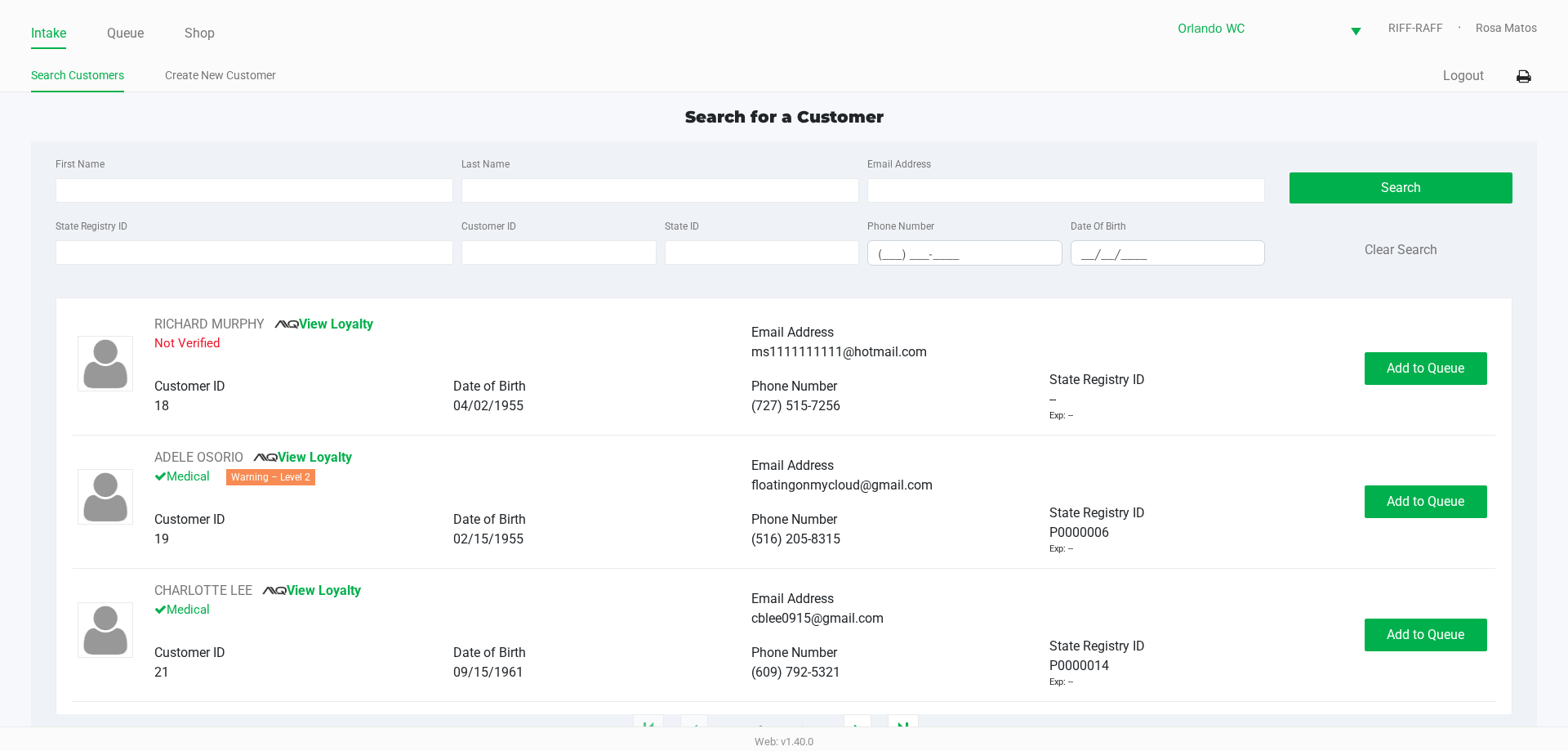 click on "First Name" 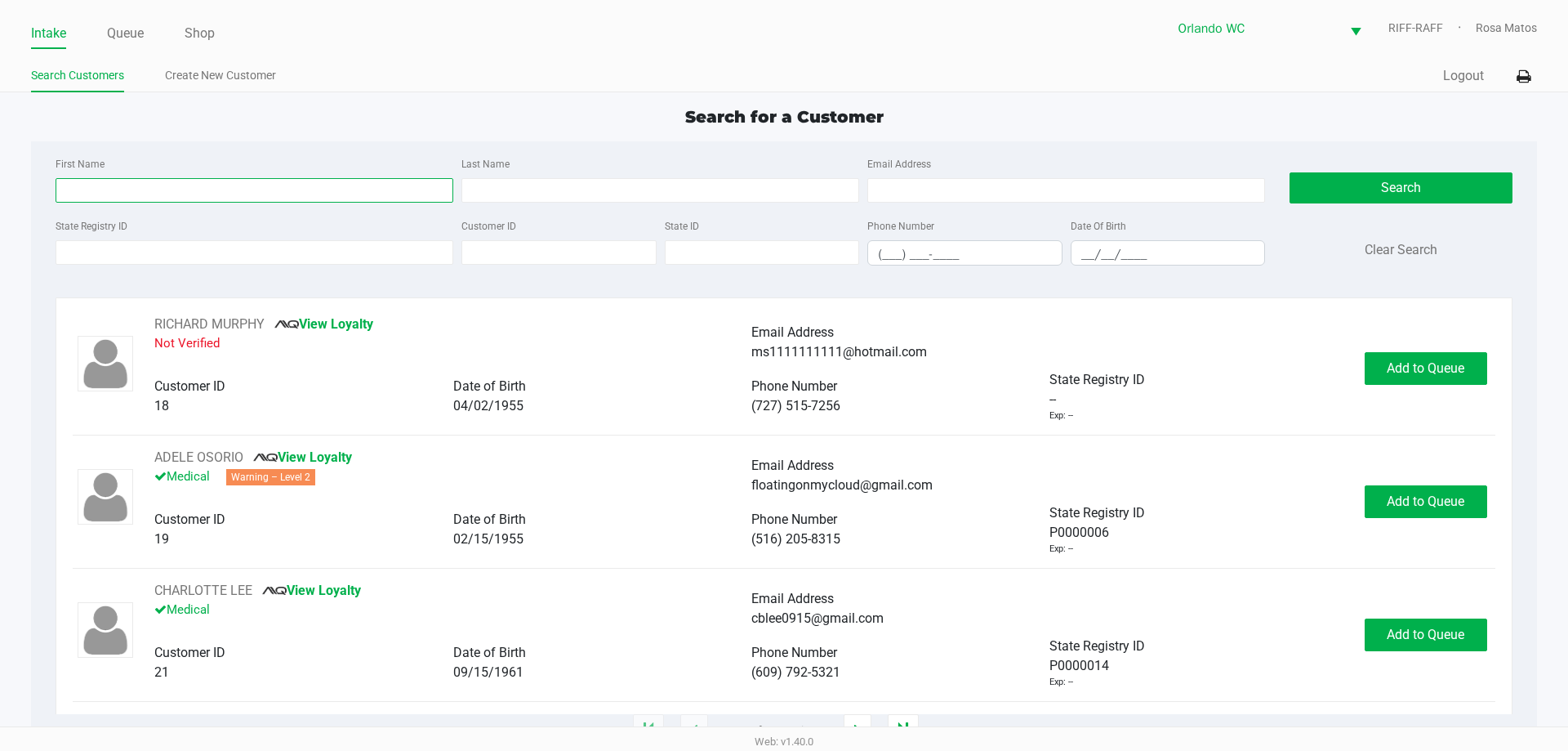 click on "First Name" at bounding box center (254, 190) 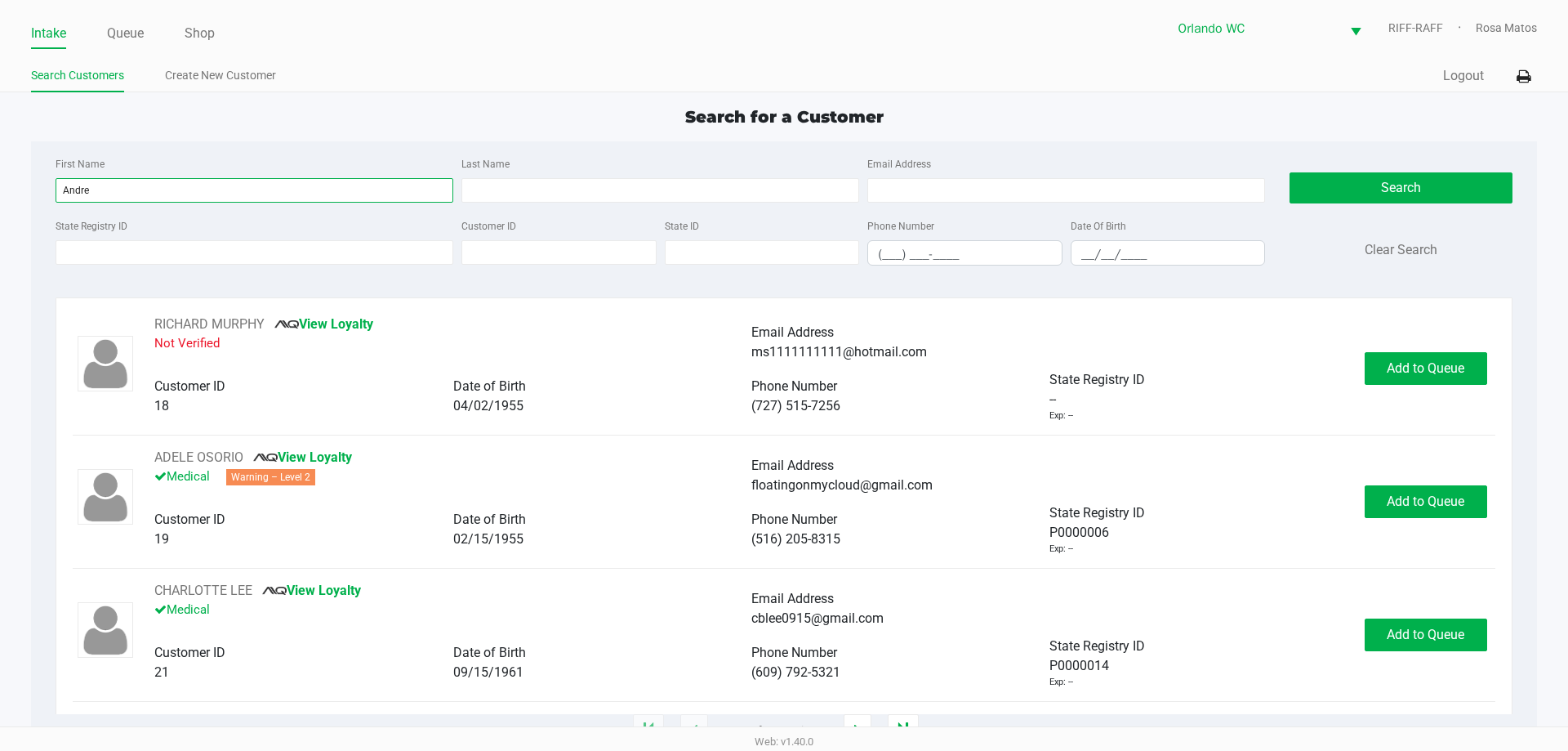 type on "Andre" 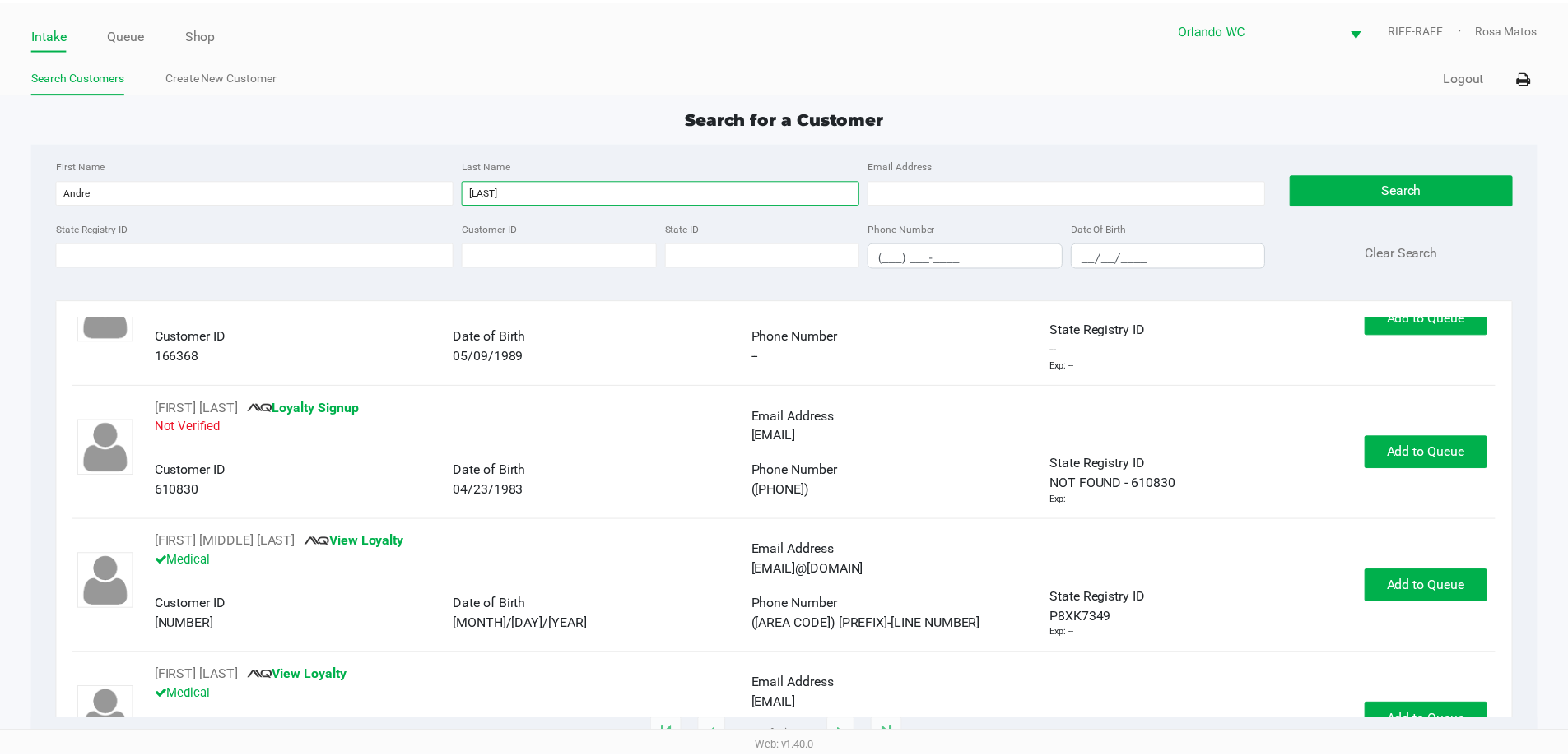 scroll, scrollTop: 134, scrollLeft: 0, axis: vertical 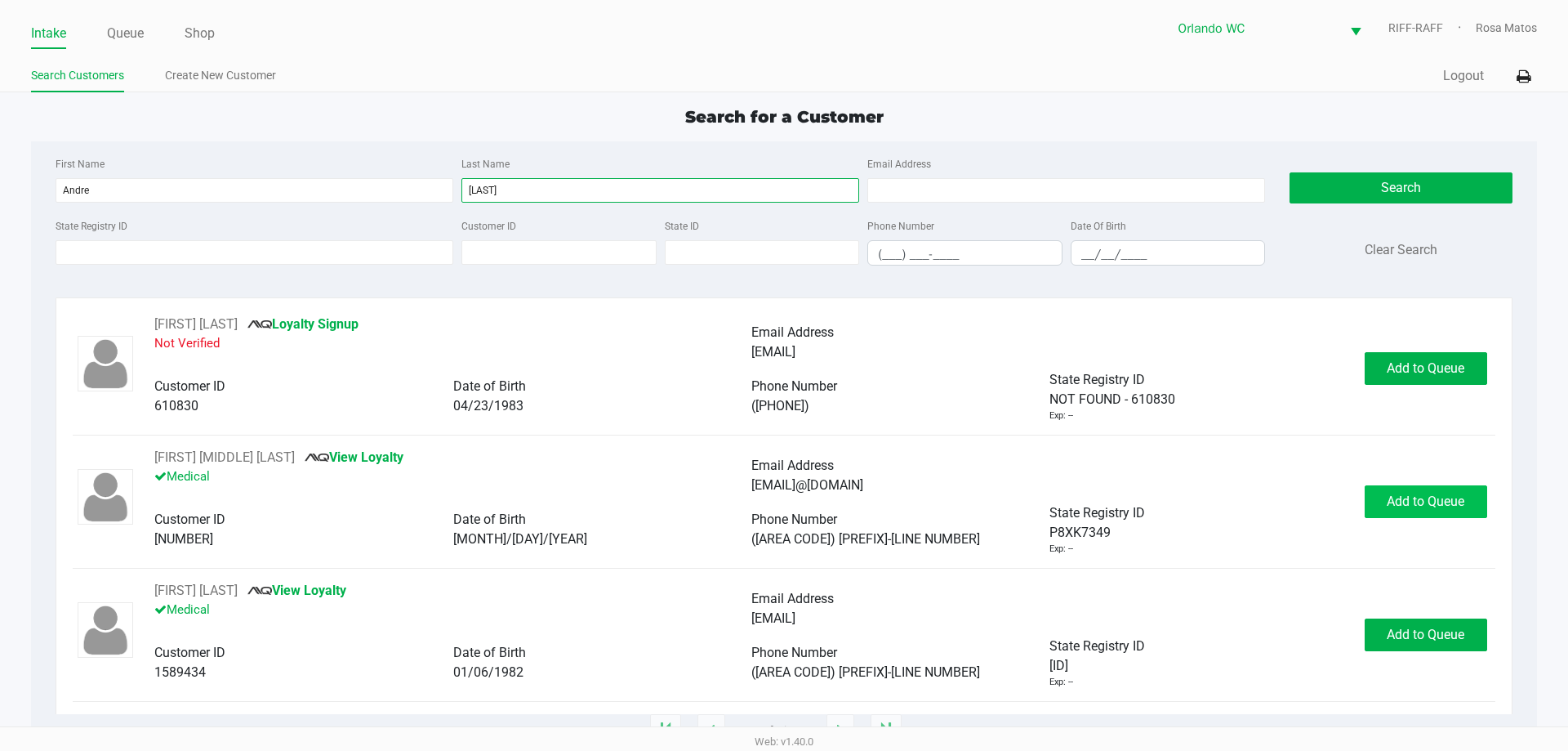 type on "Pereira" 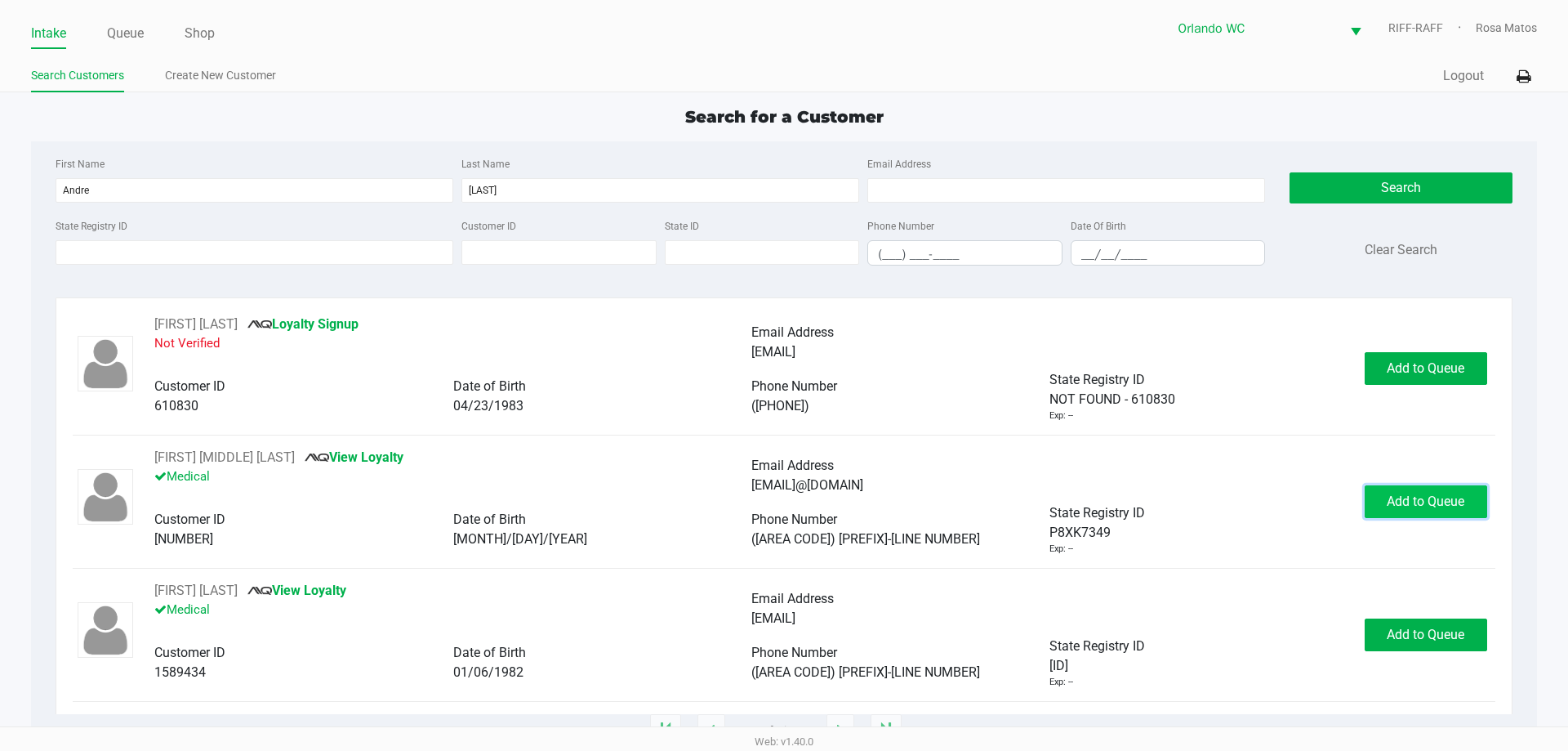 click on "Add to Queue" 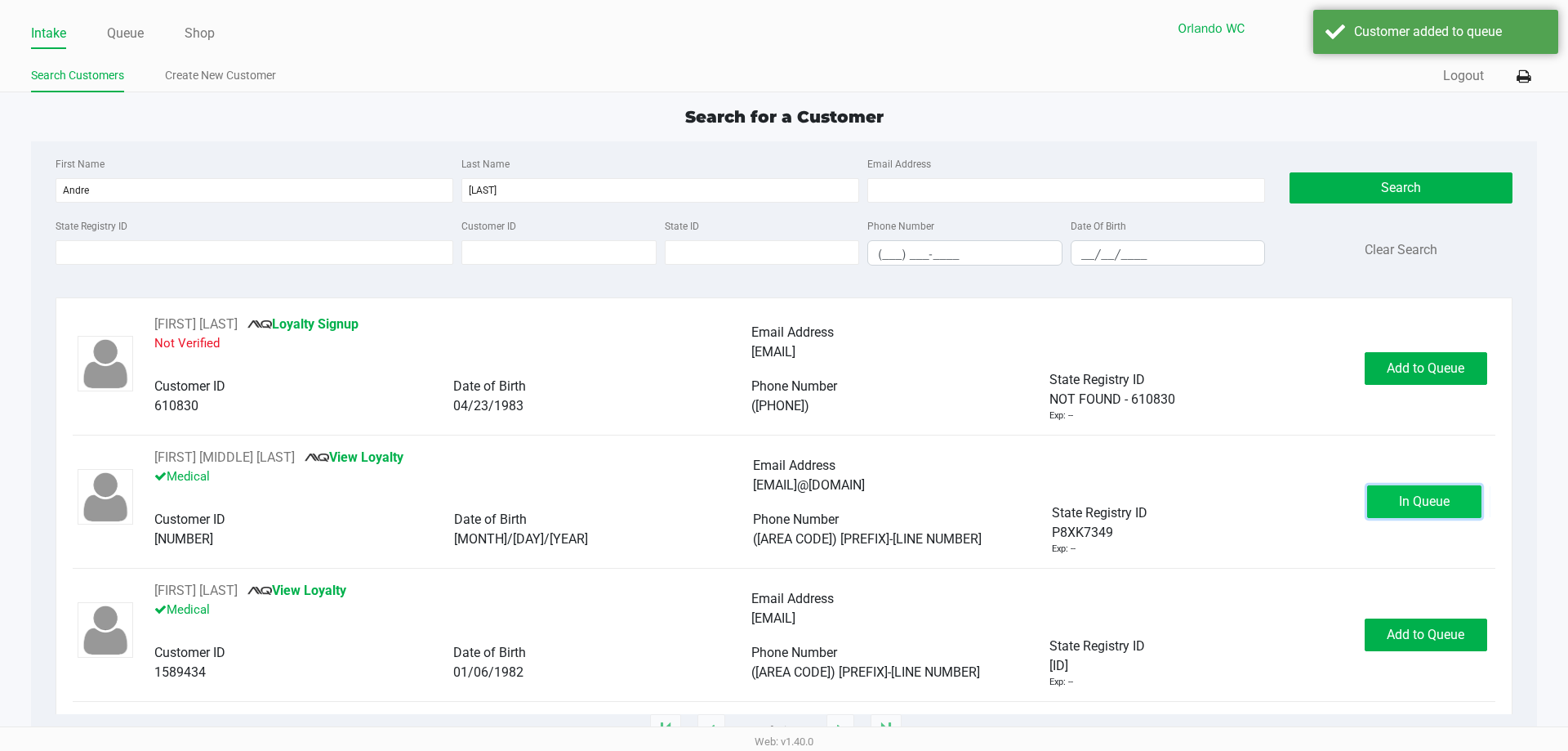 click on "In Queue" 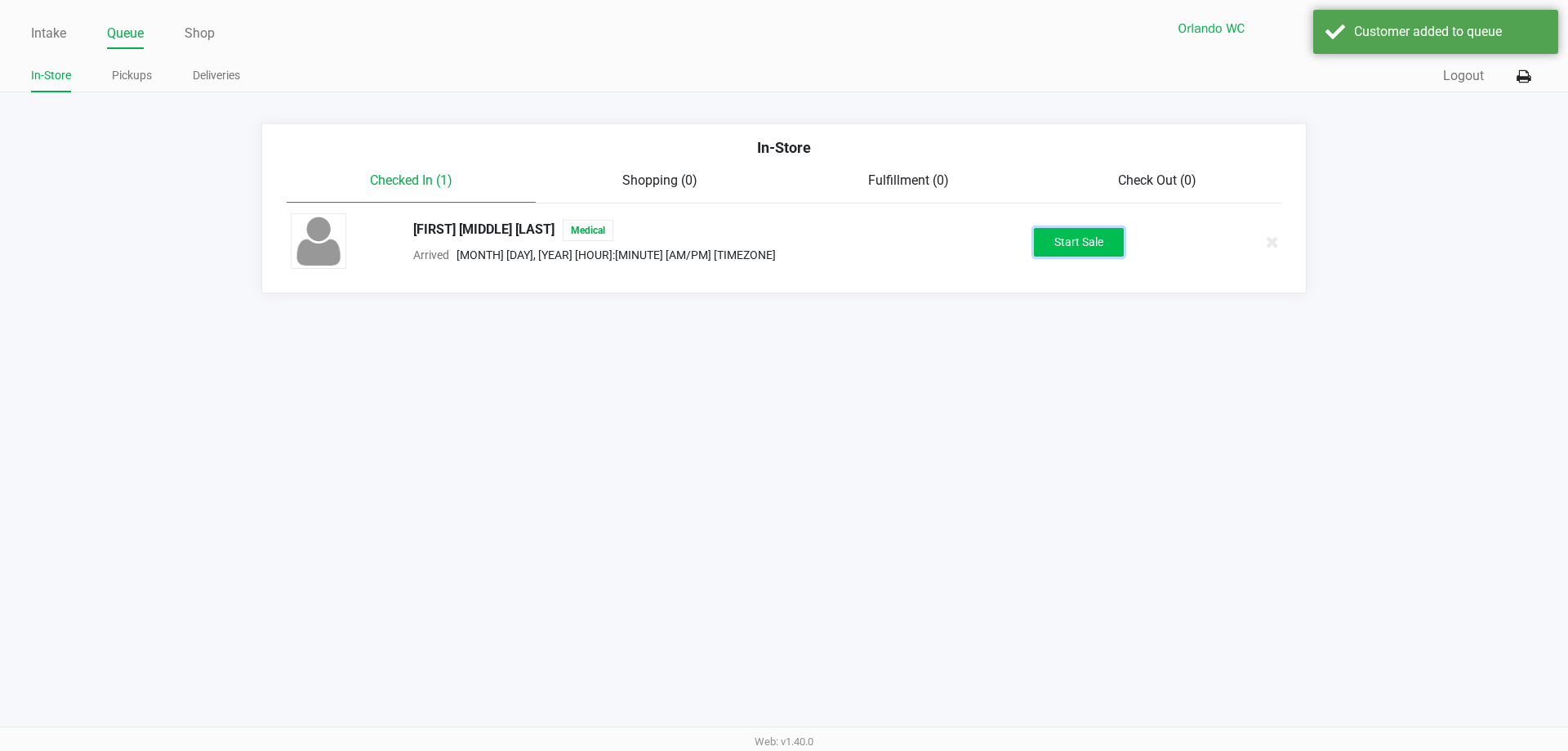 click on "Start Sale" 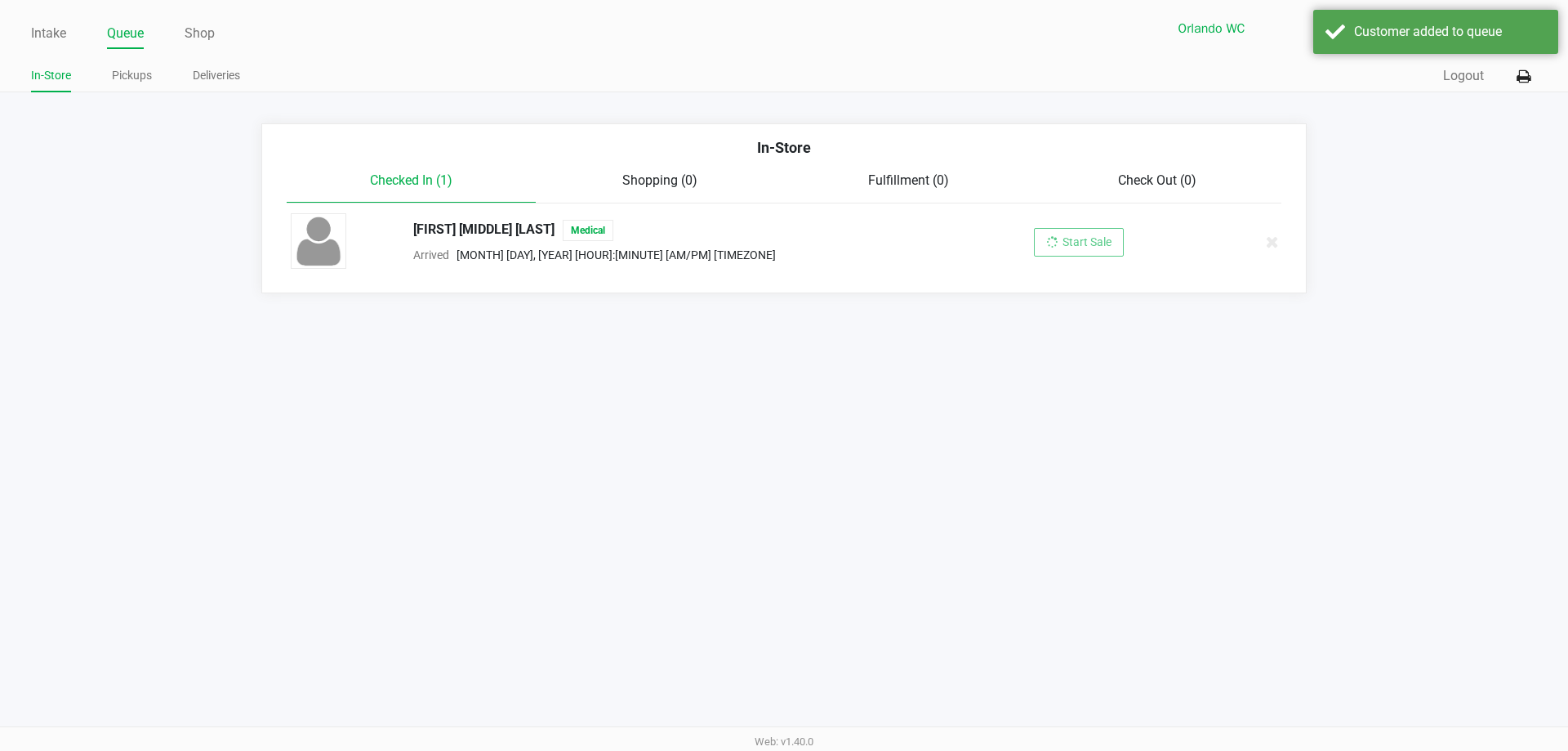 drag, startPoint x: 1134, startPoint y: 391, endPoint x: 1200, endPoint y: 387, distance: 66.1211 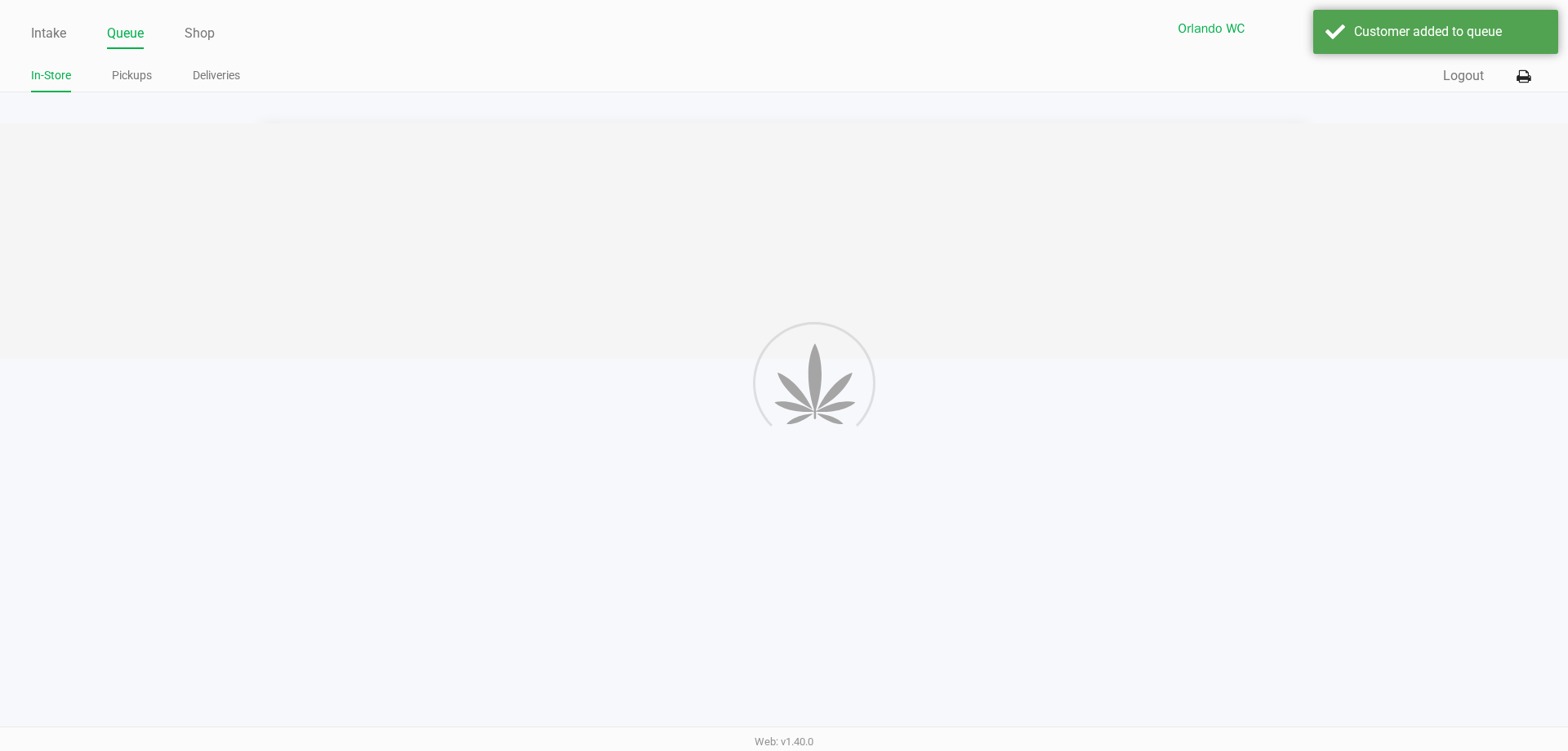 click on "Intake Queue Shop Orlando WC  RIFF-RAFF   Rosa Matos  In-Store Pickups Deliveries  Quick Sale   Logout       In-Store   Checked In (1)   Shopping (0)   Fulfillment (0)   Check Out (0)   ANDRE RODRIGO PEREIRA NEVES   Medical  Arrived      Aug 8, 2025 11:09 AM EDT   Start Sale   Web: v1.40.0" at bounding box center (784, 375) 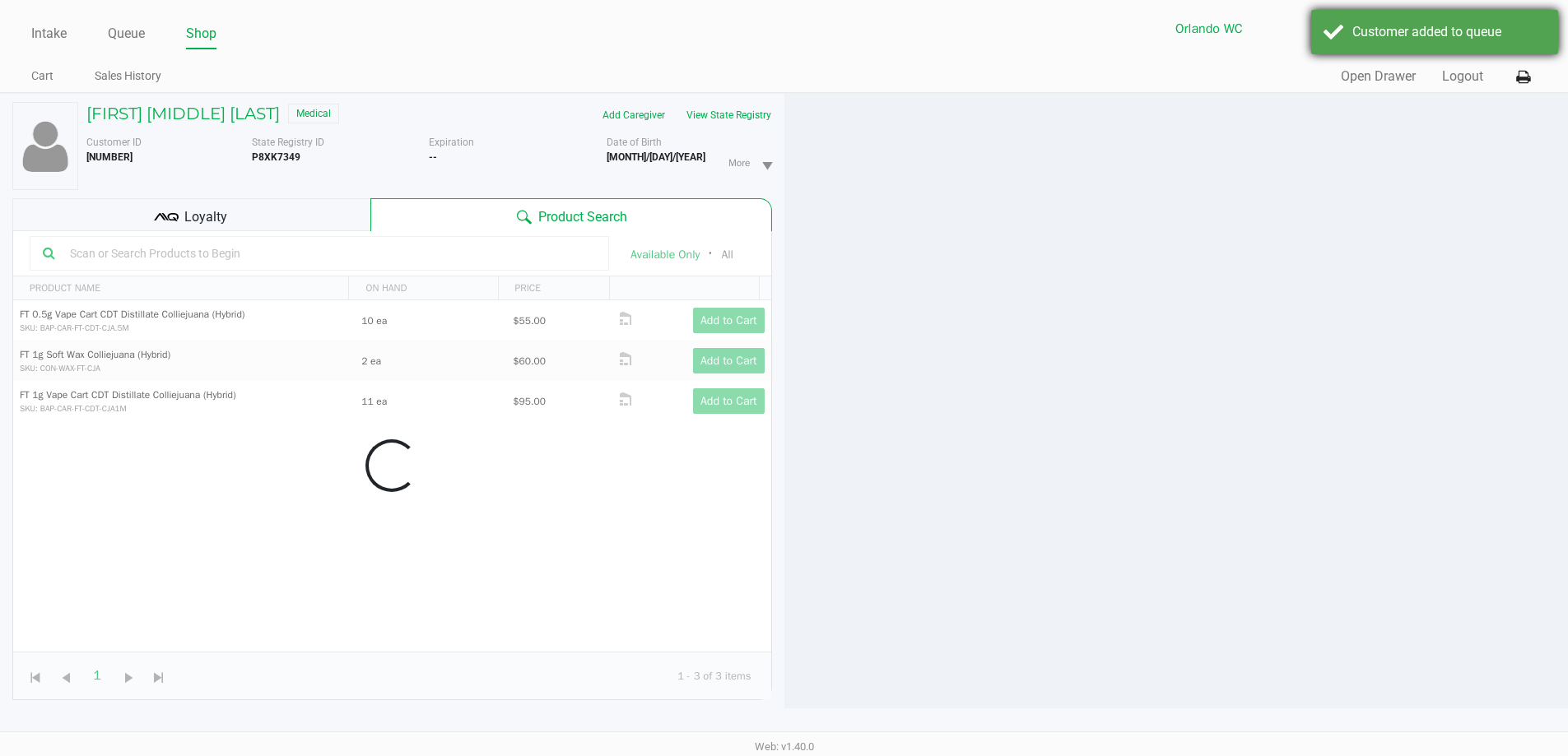 click on "Customer added to queue" at bounding box center (1449, 32) 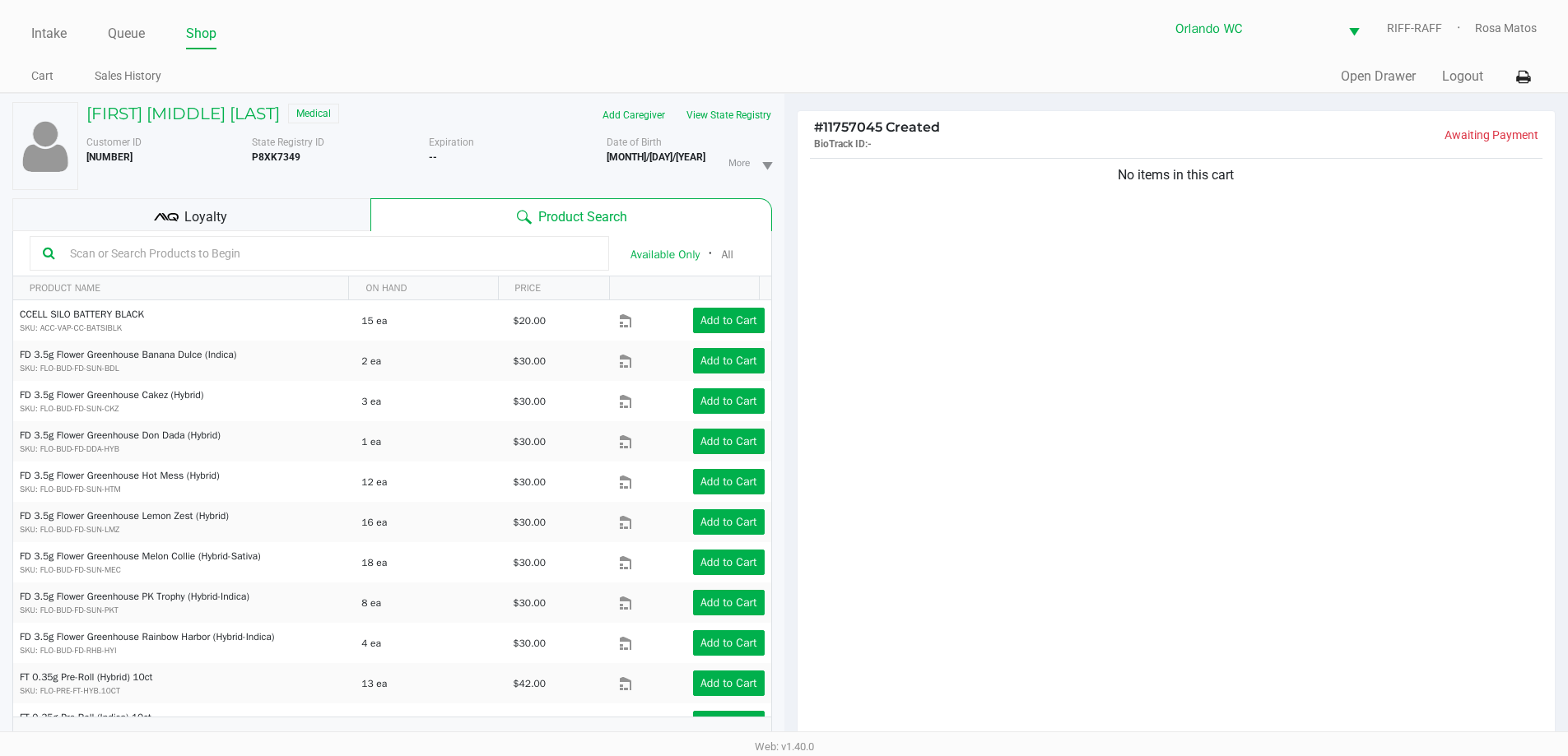 drag, startPoint x: 986, startPoint y: 276, endPoint x: 428, endPoint y: 206, distance: 562.3735 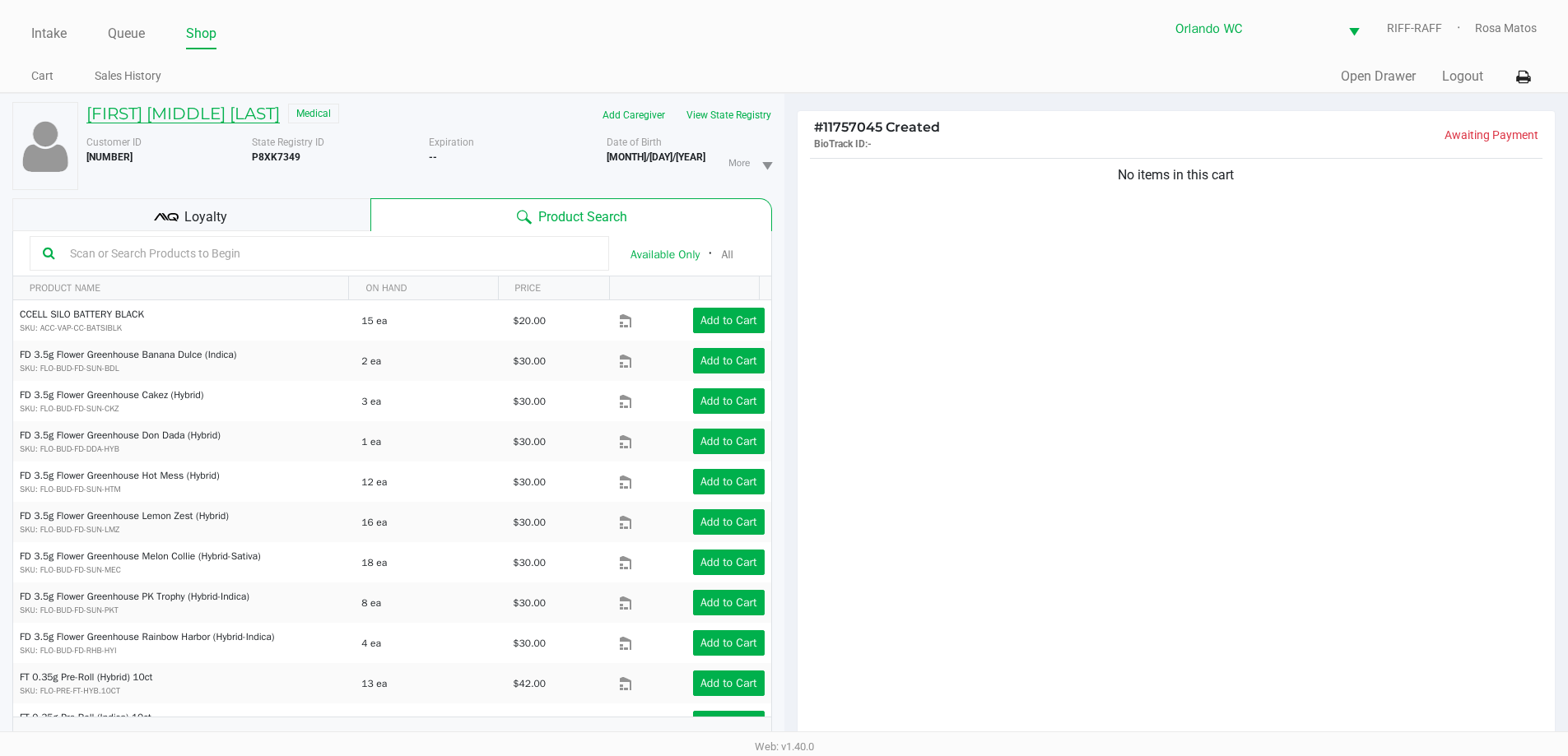 click on "ANDRE RODRIGO PEREIRA NEVES" 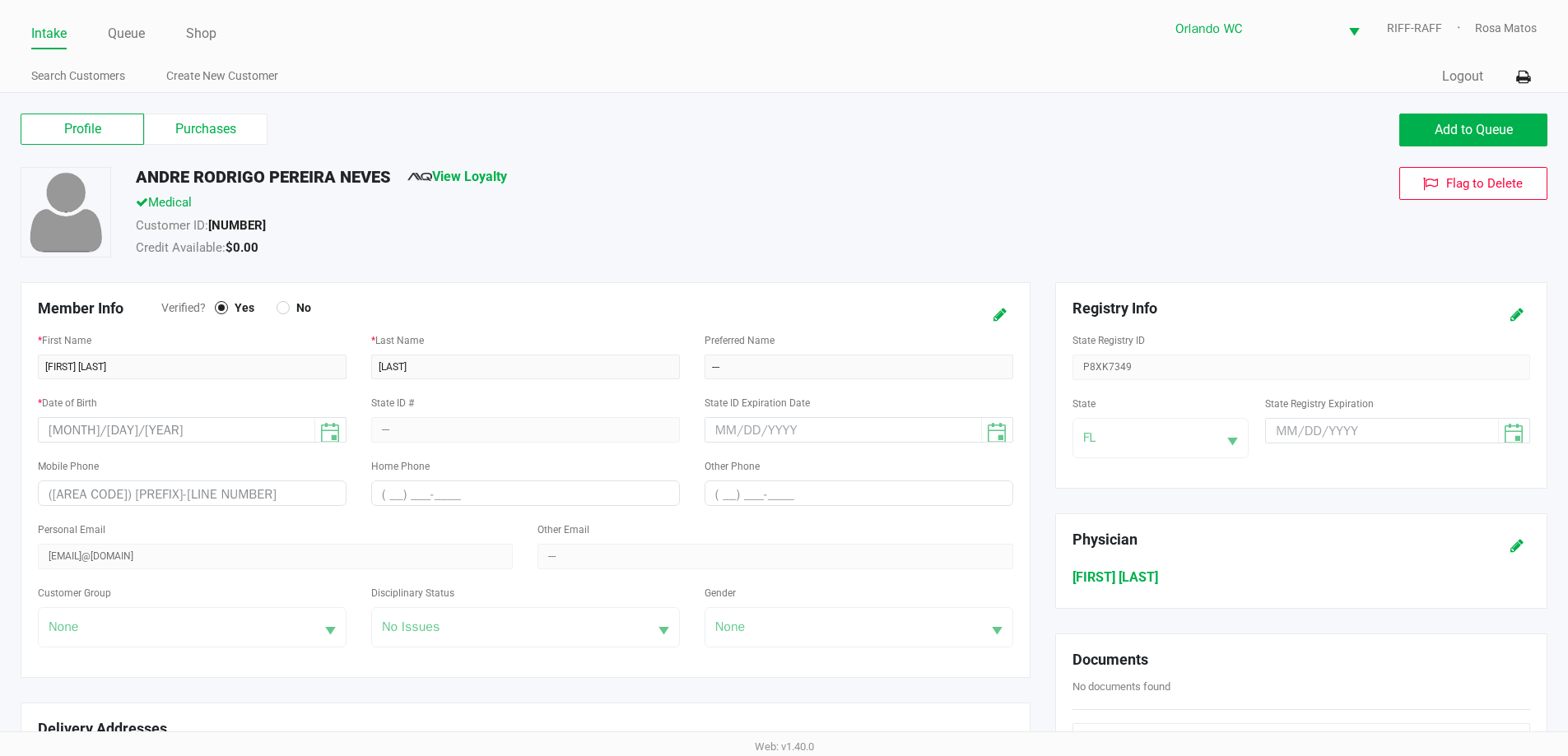 click on "Purchases" 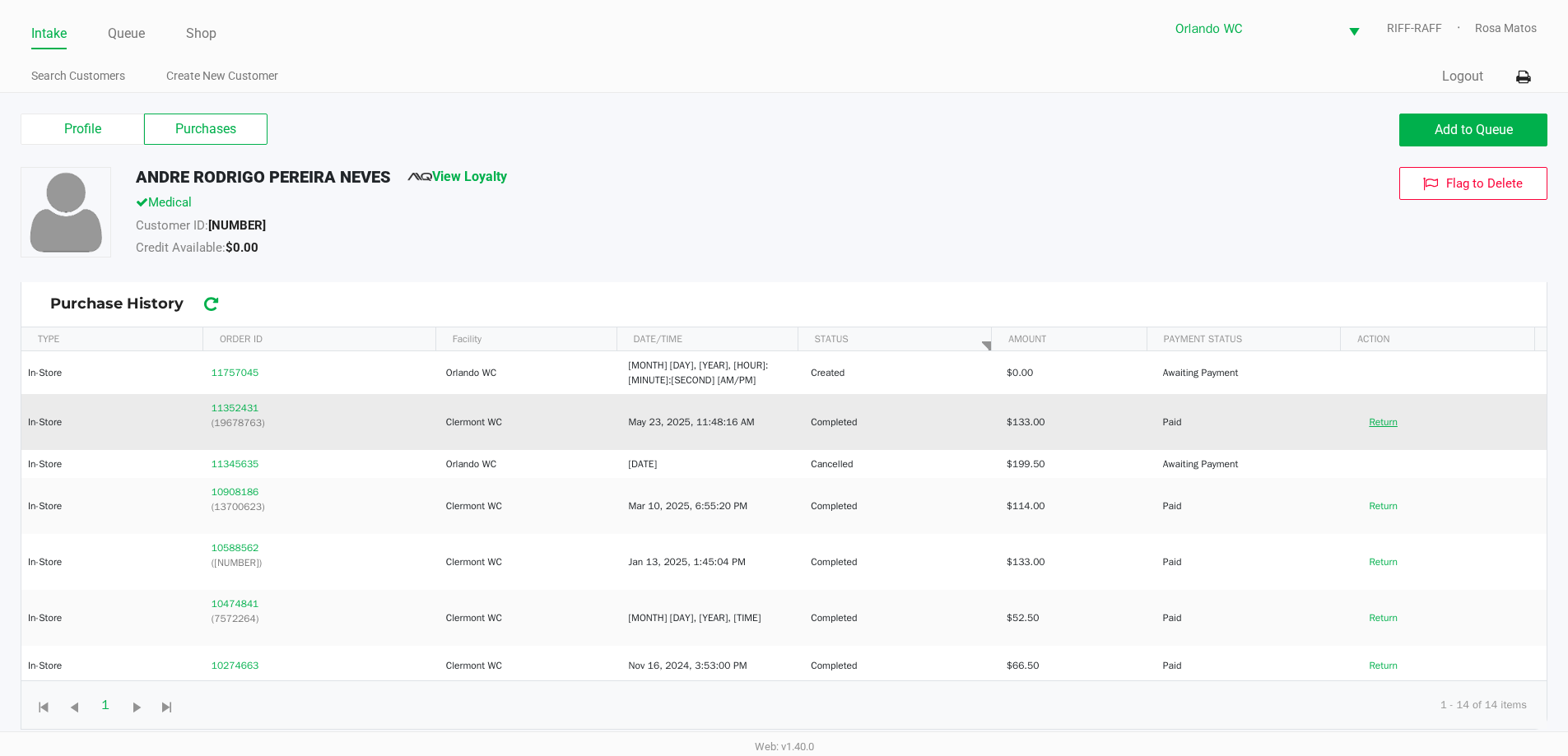 click on "Return" 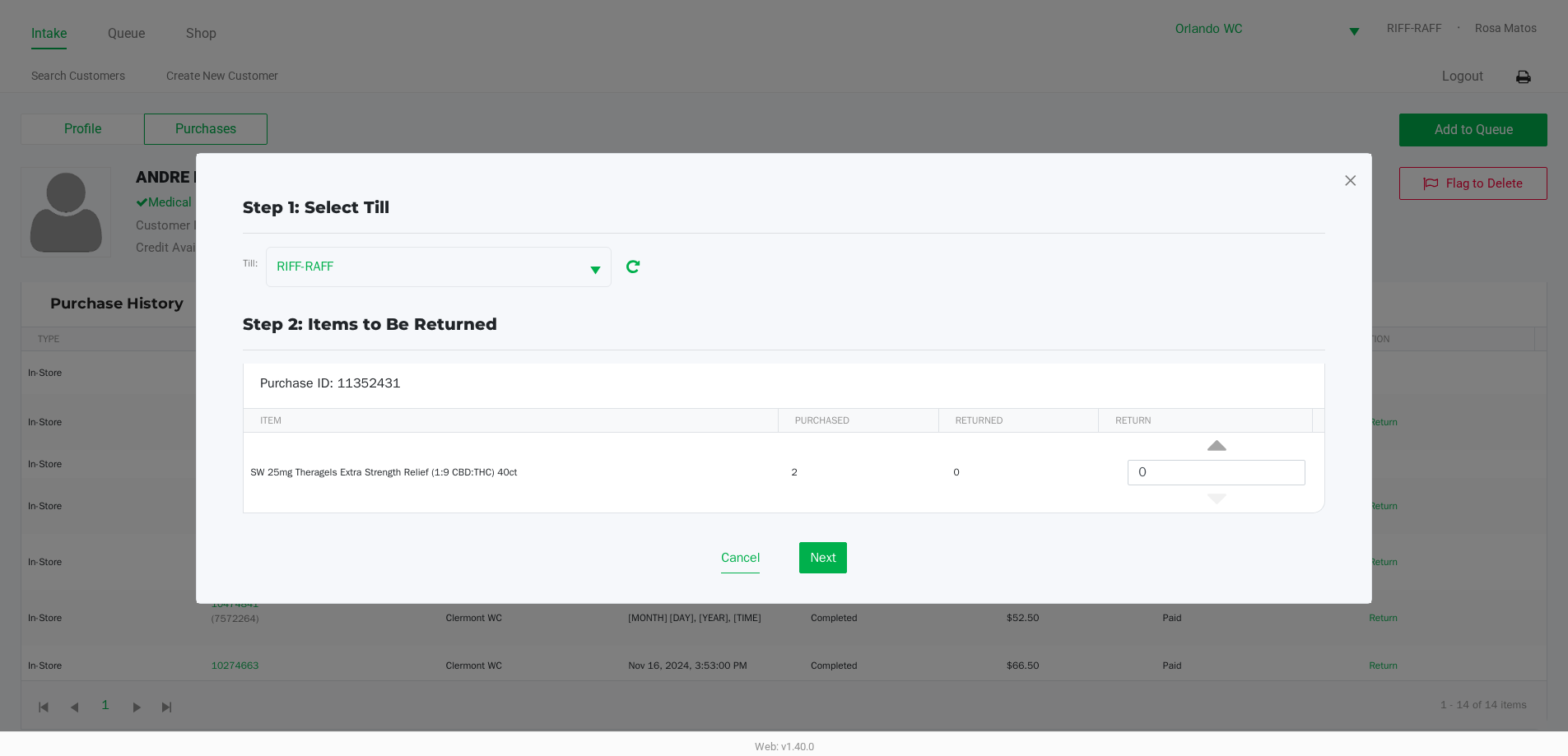 click on "Cancel" at bounding box center (740, 558) 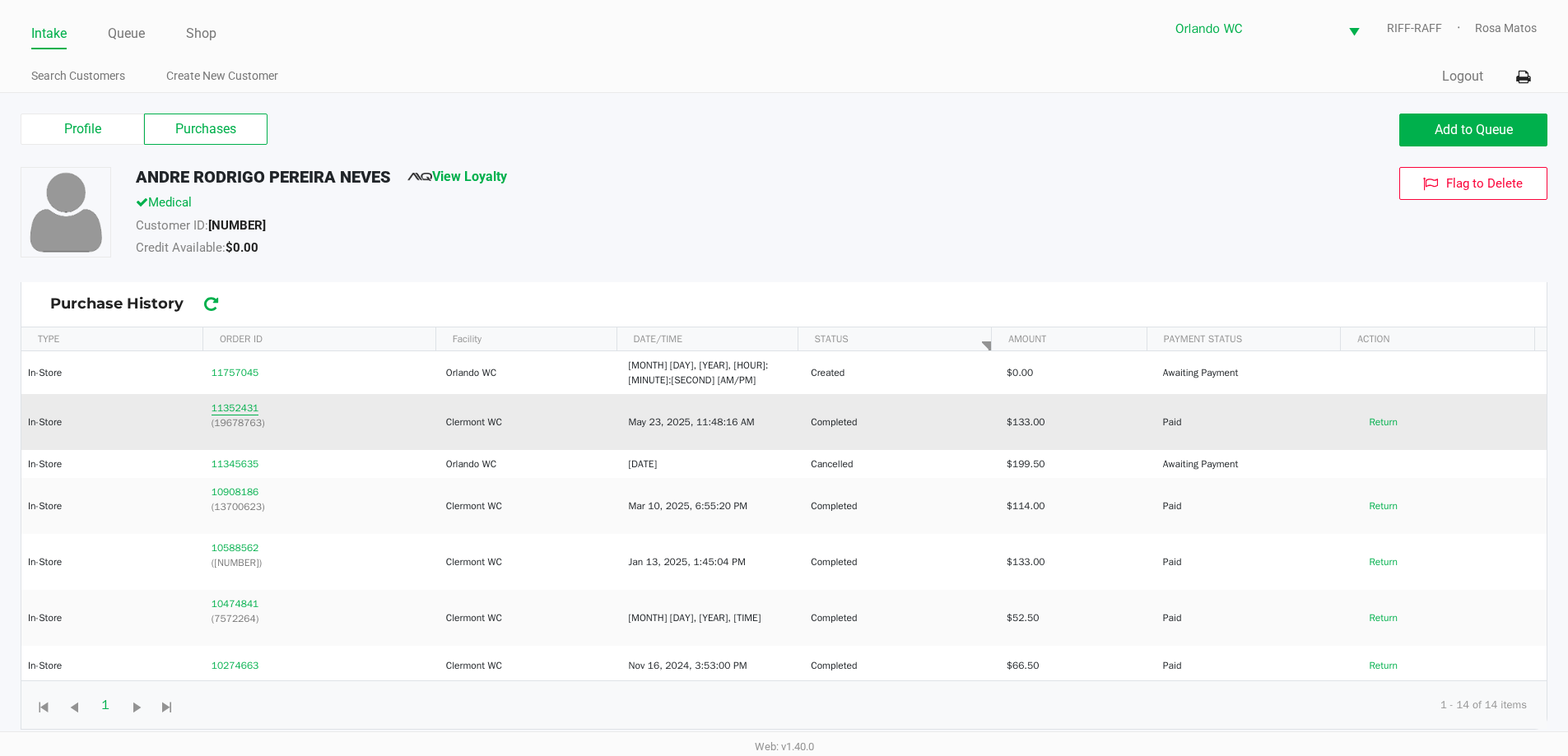 click on "11352431" 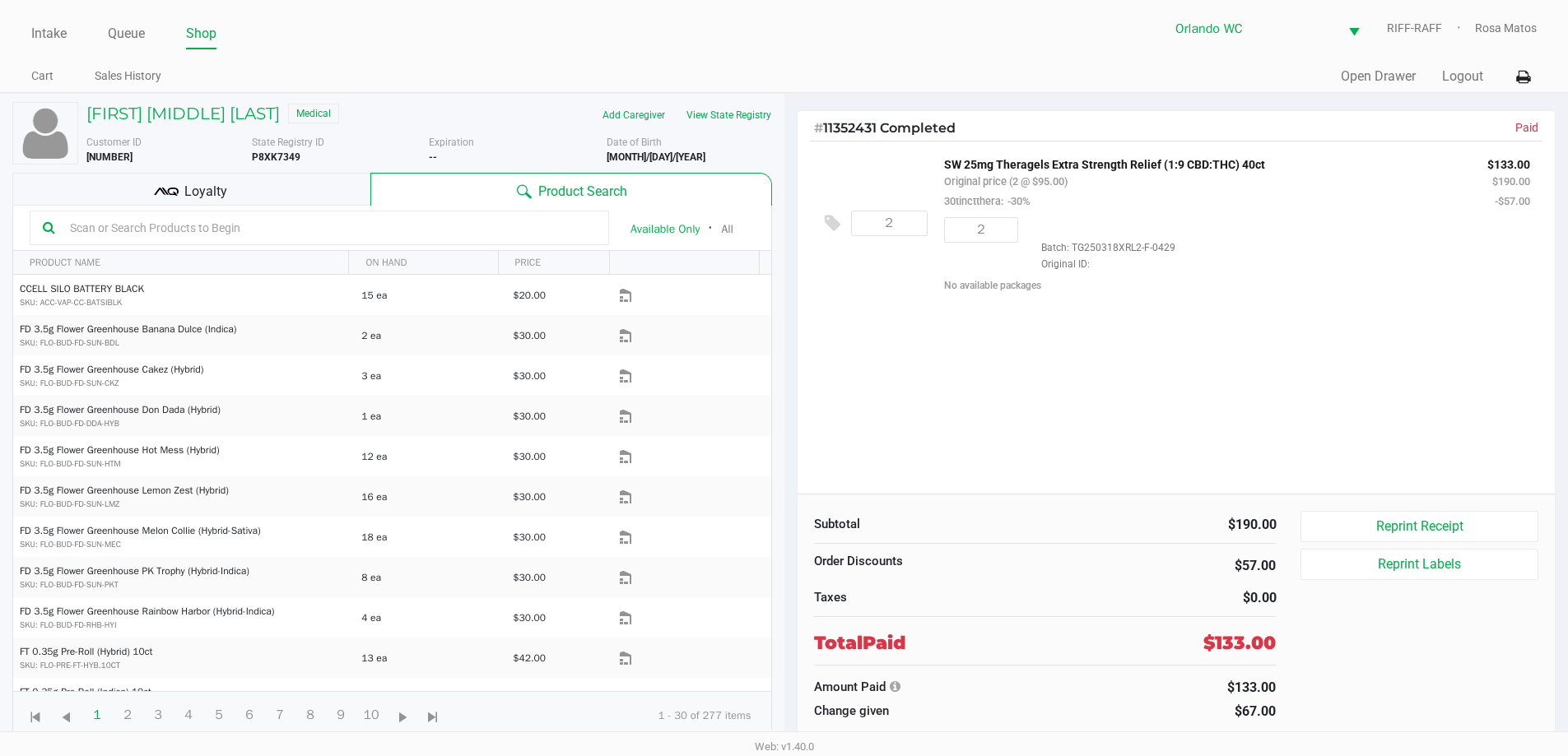 click on "2  SW 25mg Theragels Extra Strength Relief (1:9 CBD:THC) 40ct   Original price (2 @ $95.00)  30tinctthera:  -30% $133.00 $190.00 -$57.00 2  Batch: TG250318XRL2-F-0429   Original ID:    No available packages" 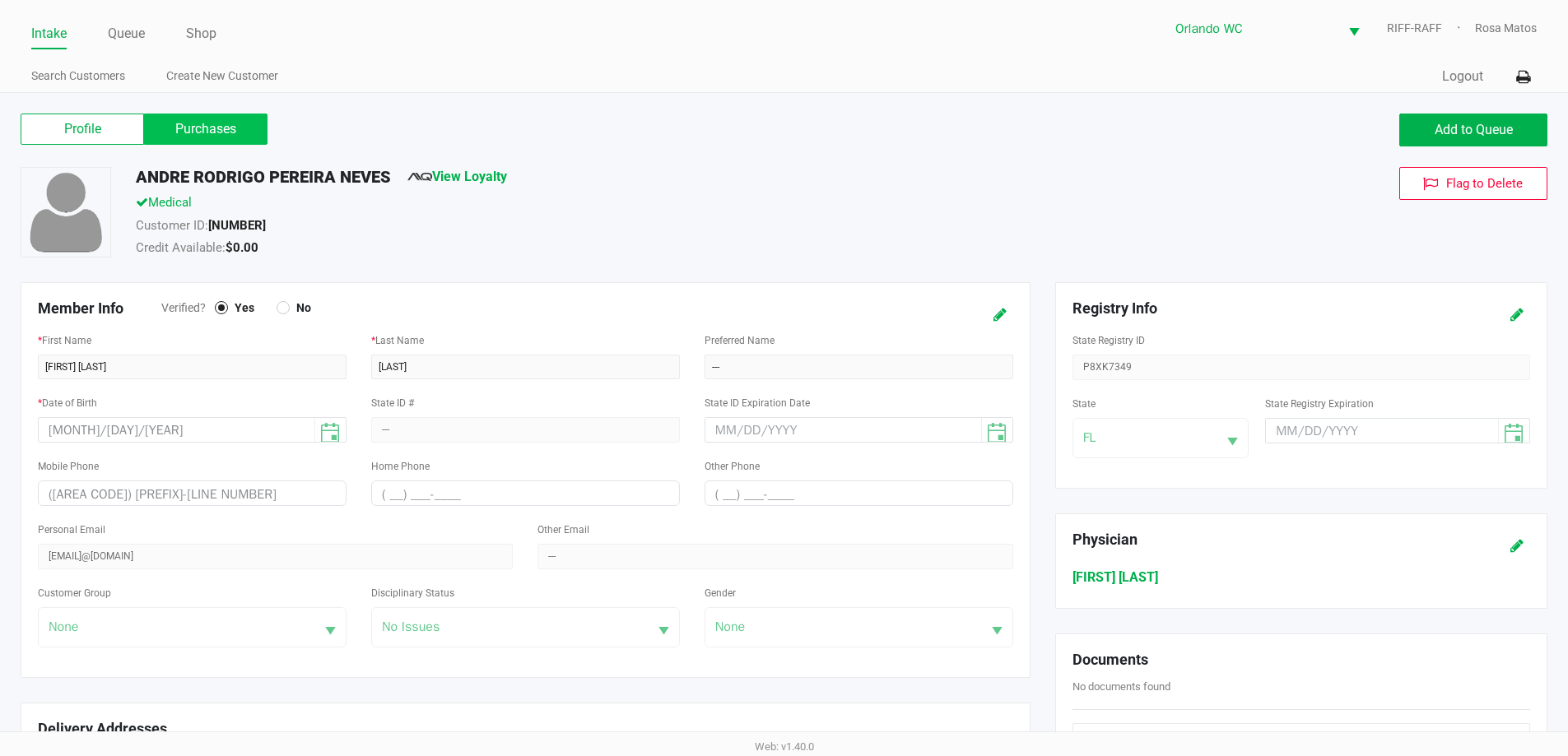 click on "Purchases" 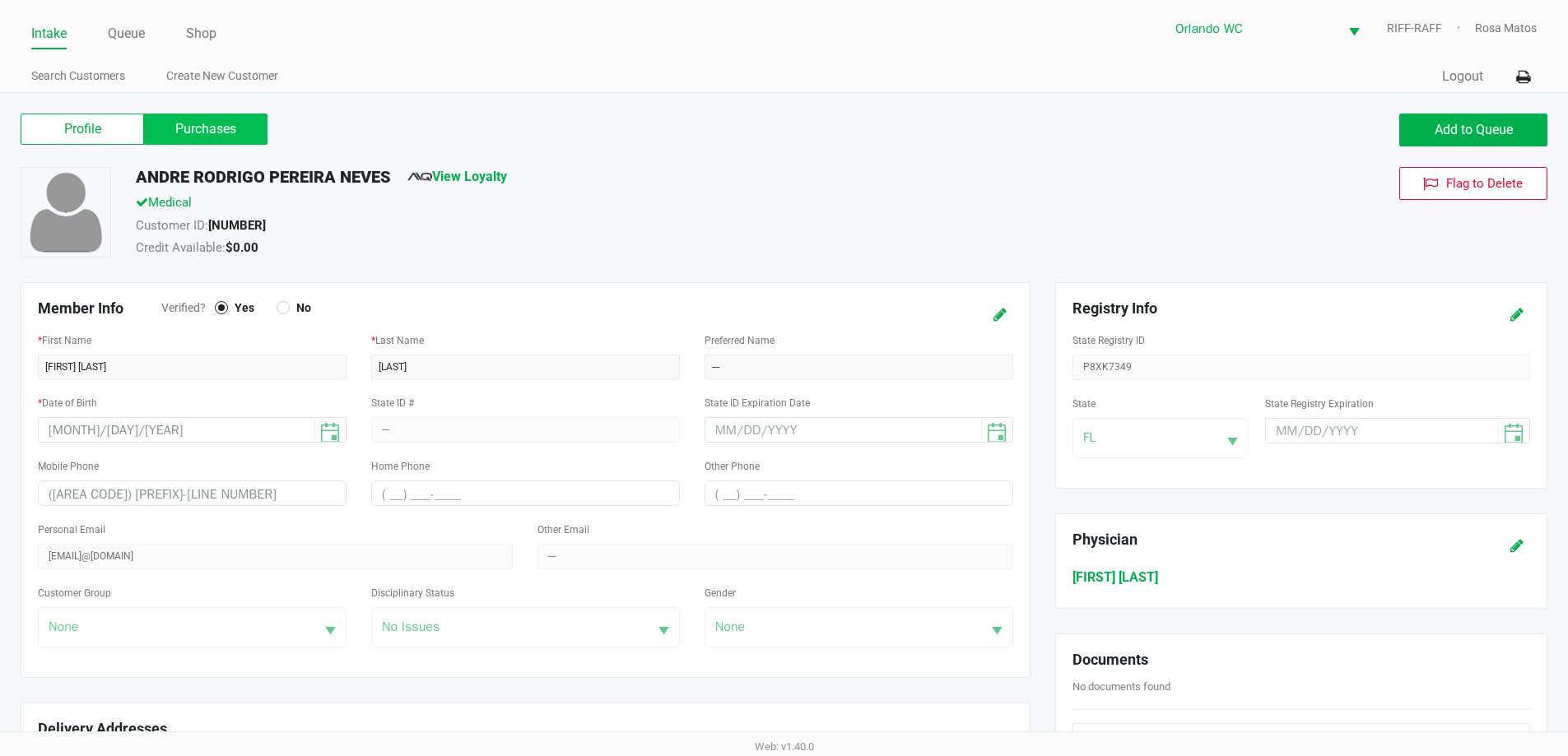 click on "Purchases" at bounding box center [0, 0] 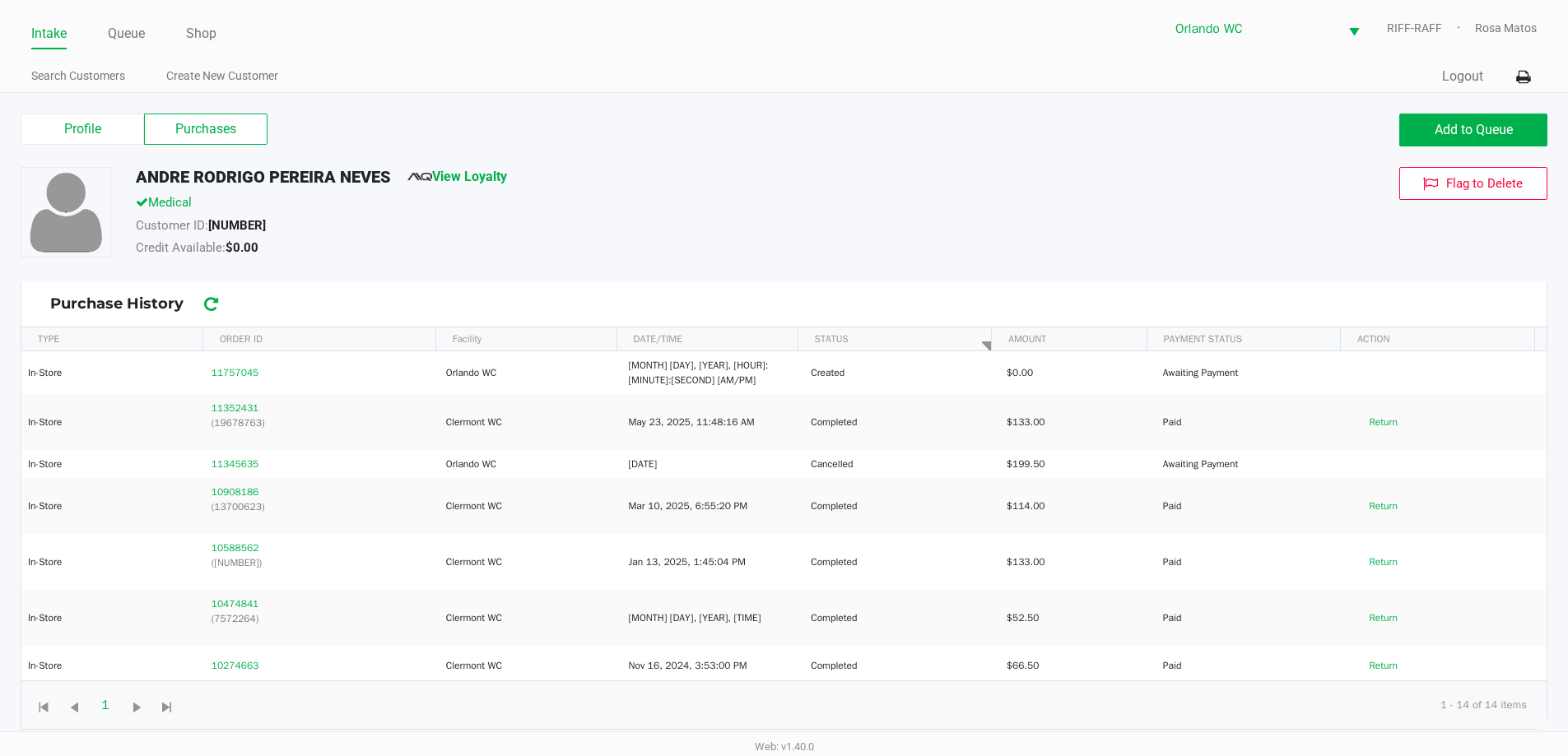 click on "ANDRE RODRIGO PEREIRA NEVES   View Loyalty" 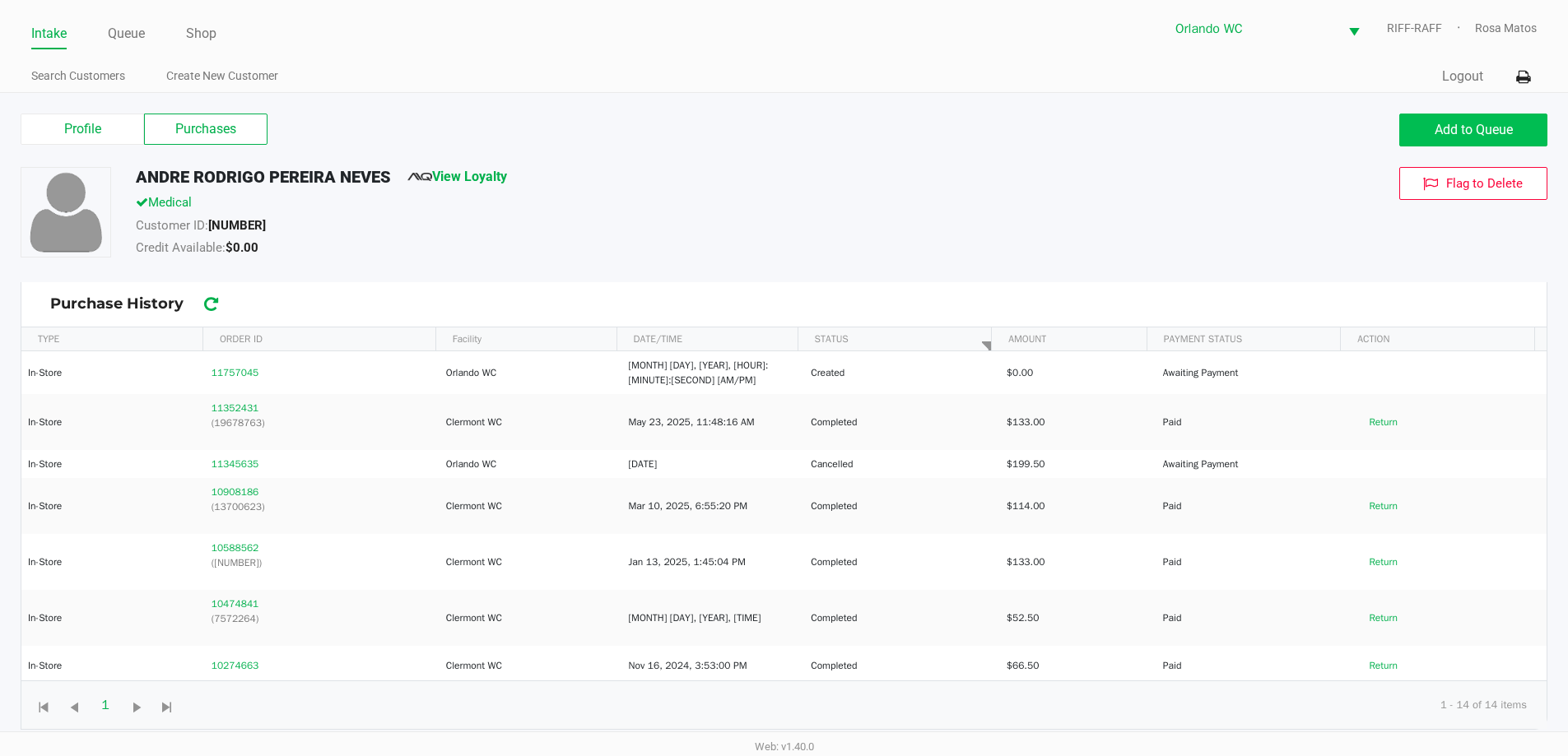 click on "Add to Queue" 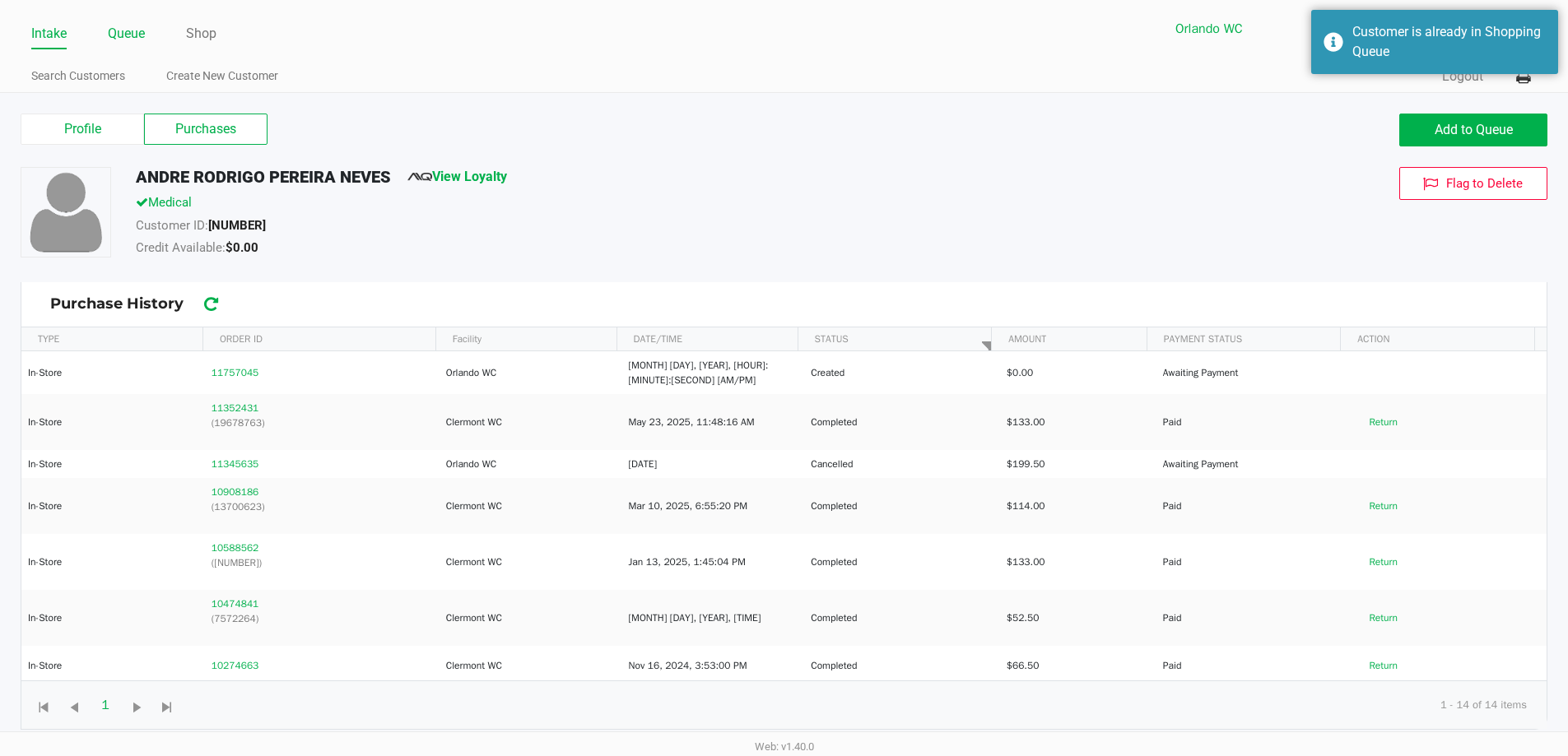 click on "Queue" 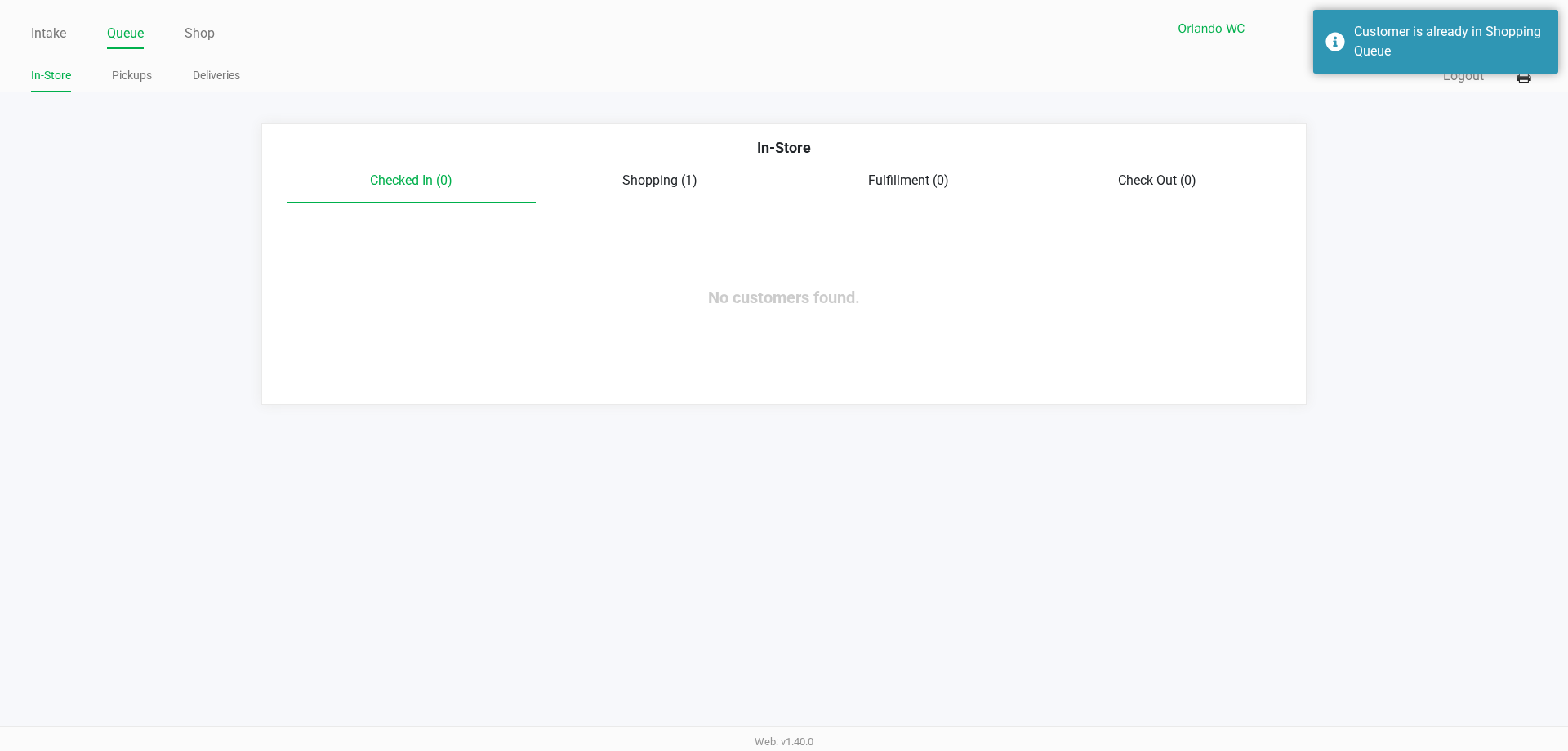 click on "Shopping (1)" 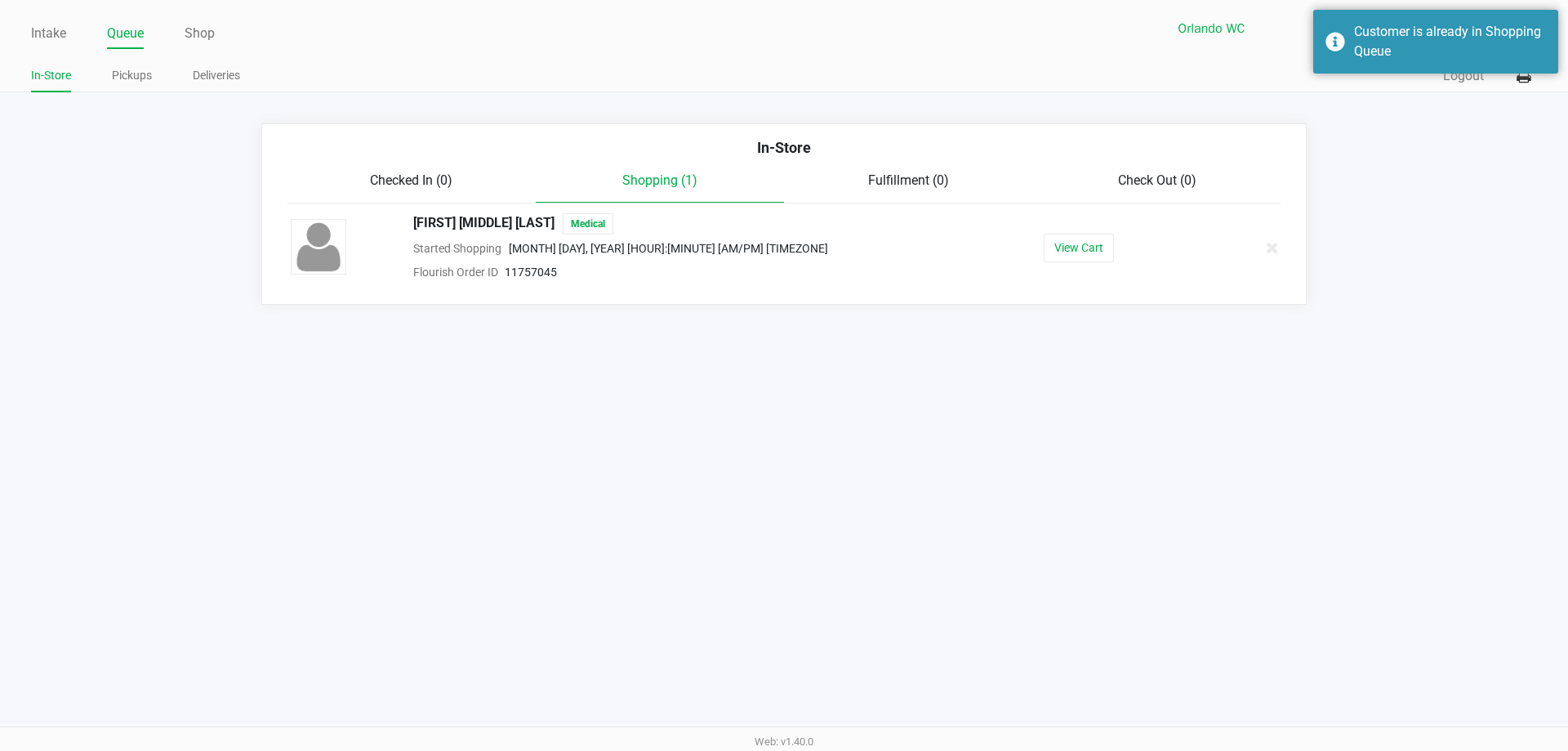 click on "Intake Queue Shop Orlando WC  RIFF-RAFF   Rosa Matos  In-Store Pickups Deliveries  Quick Sale   Logout   In-Store   Checked In (0)   Shopping (1)   Fulfillment (0)   Check Out (0)   ANDRE RODRIGO PEREIRA NEVES   Medical  Started Shopping      Aug 8, 2025 11:09 AM EDT  Flourish Order ID     11757045   View Cart   Web: v1.40.0" at bounding box center (784, 375) 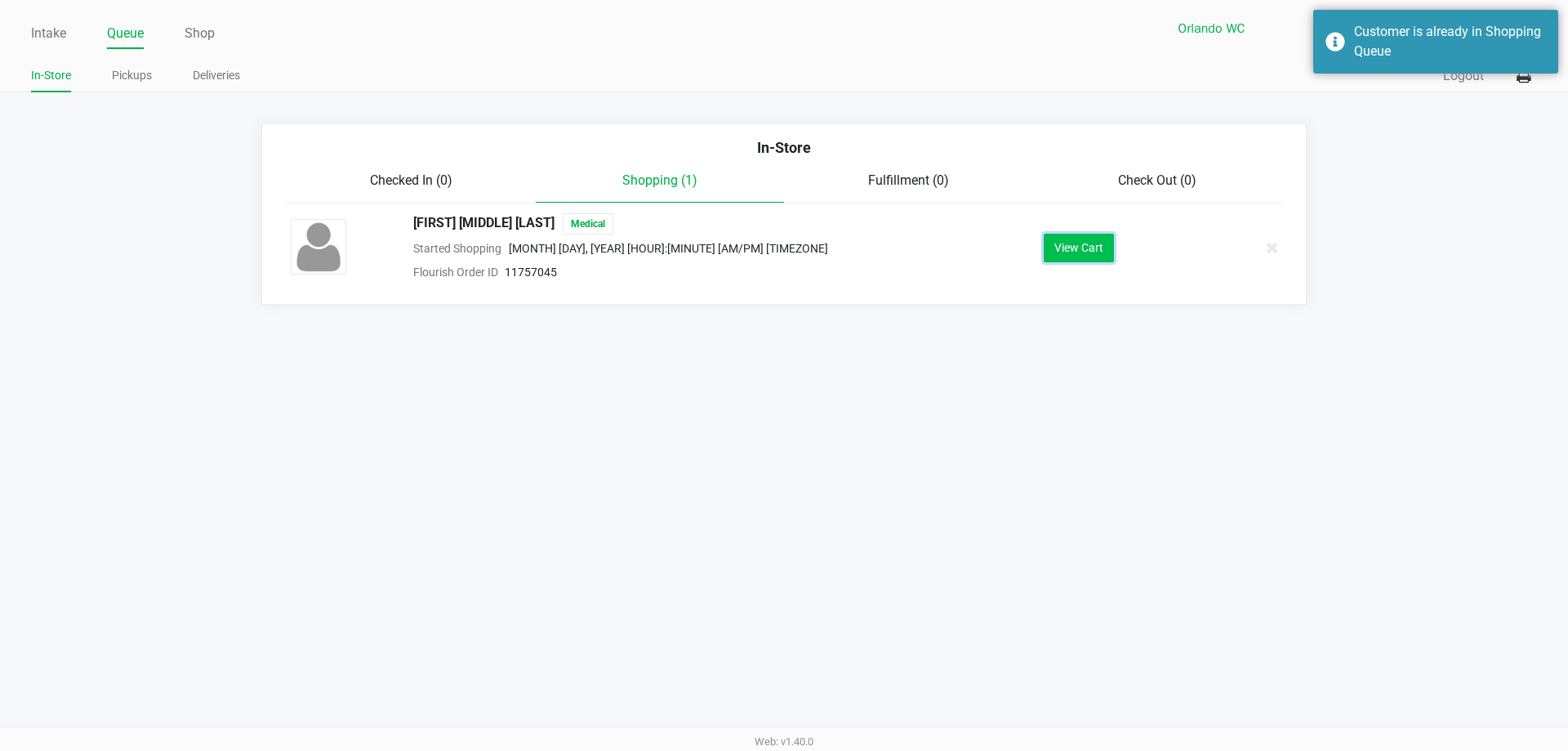 click on "View Cart" 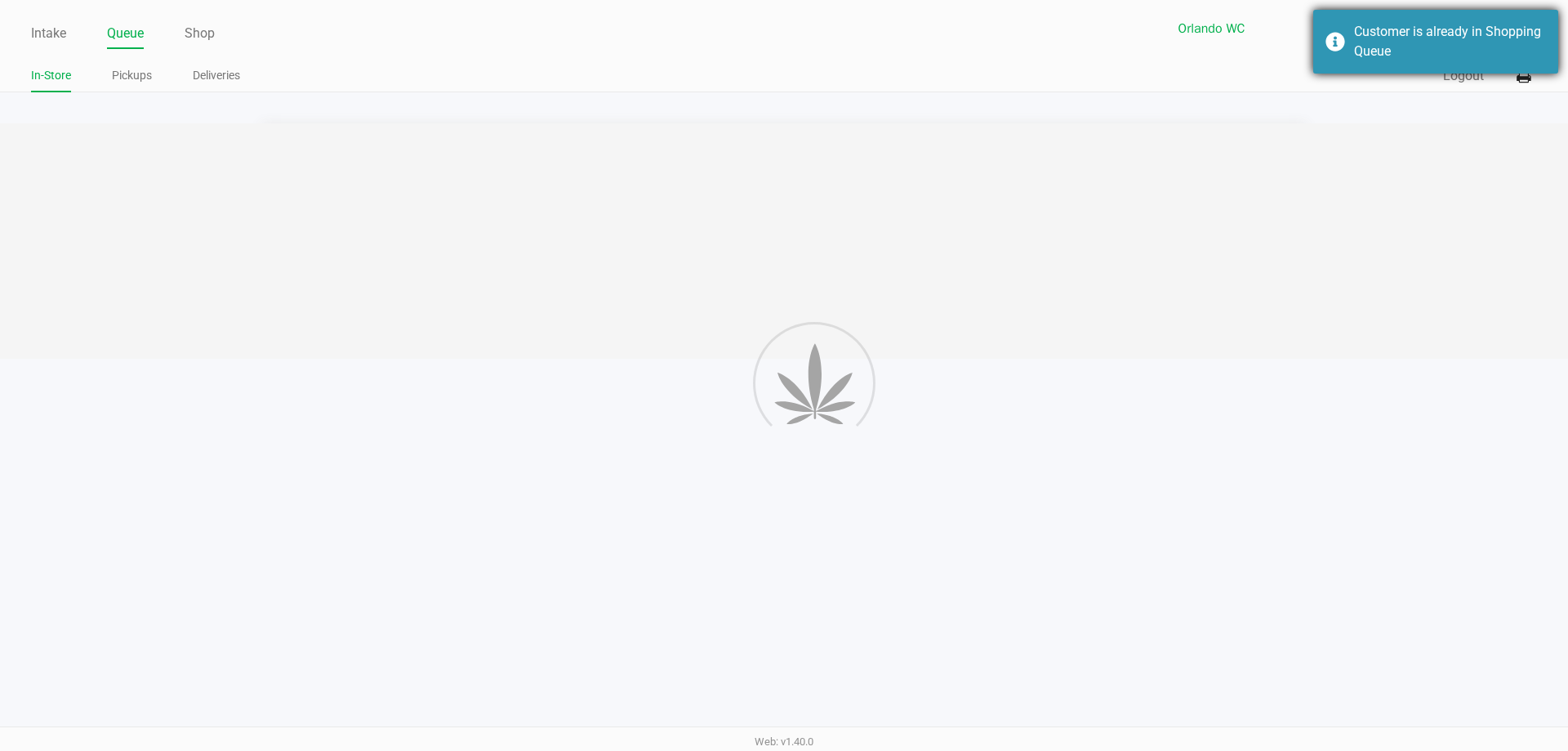 click on "Customer is already in Shopping Queue" at bounding box center [1450, 42] 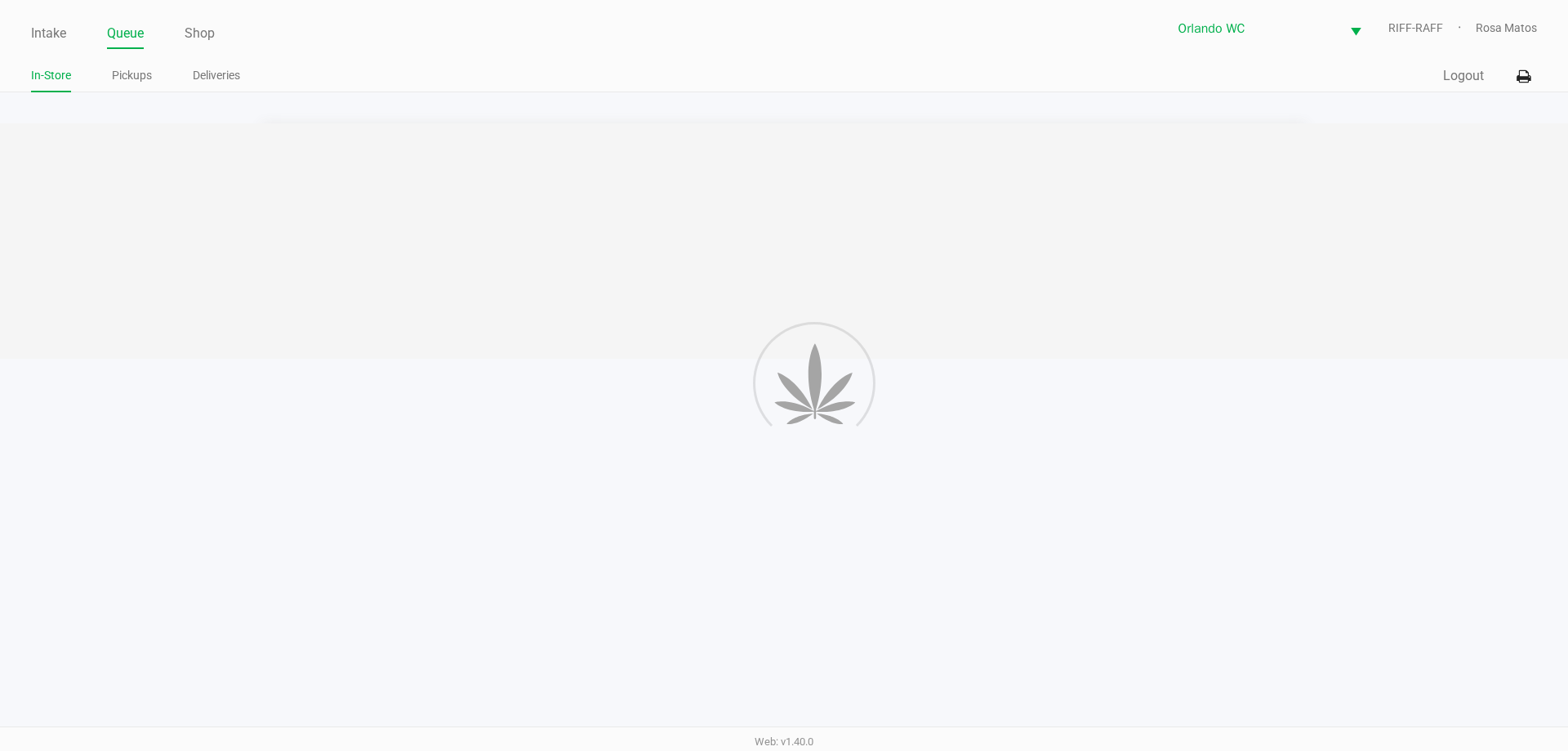 click on "Intake Queue Shop Orlando WC  RIFF-RAFF   Rosa Matos  In-Store Pickups Deliveries  Quick Sale   Logout       In-Store   Checked In (0)   Shopping (1)   Fulfillment (0)   Check Out (0)   ANDRE RODRIGO PEREIRA NEVES   Medical  Started Shopping      Aug 8, 2025 11:09 AM EDT  Flourish Order ID     11757045   View Cart   Web: v1.40.0" at bounding box center (784, 375) 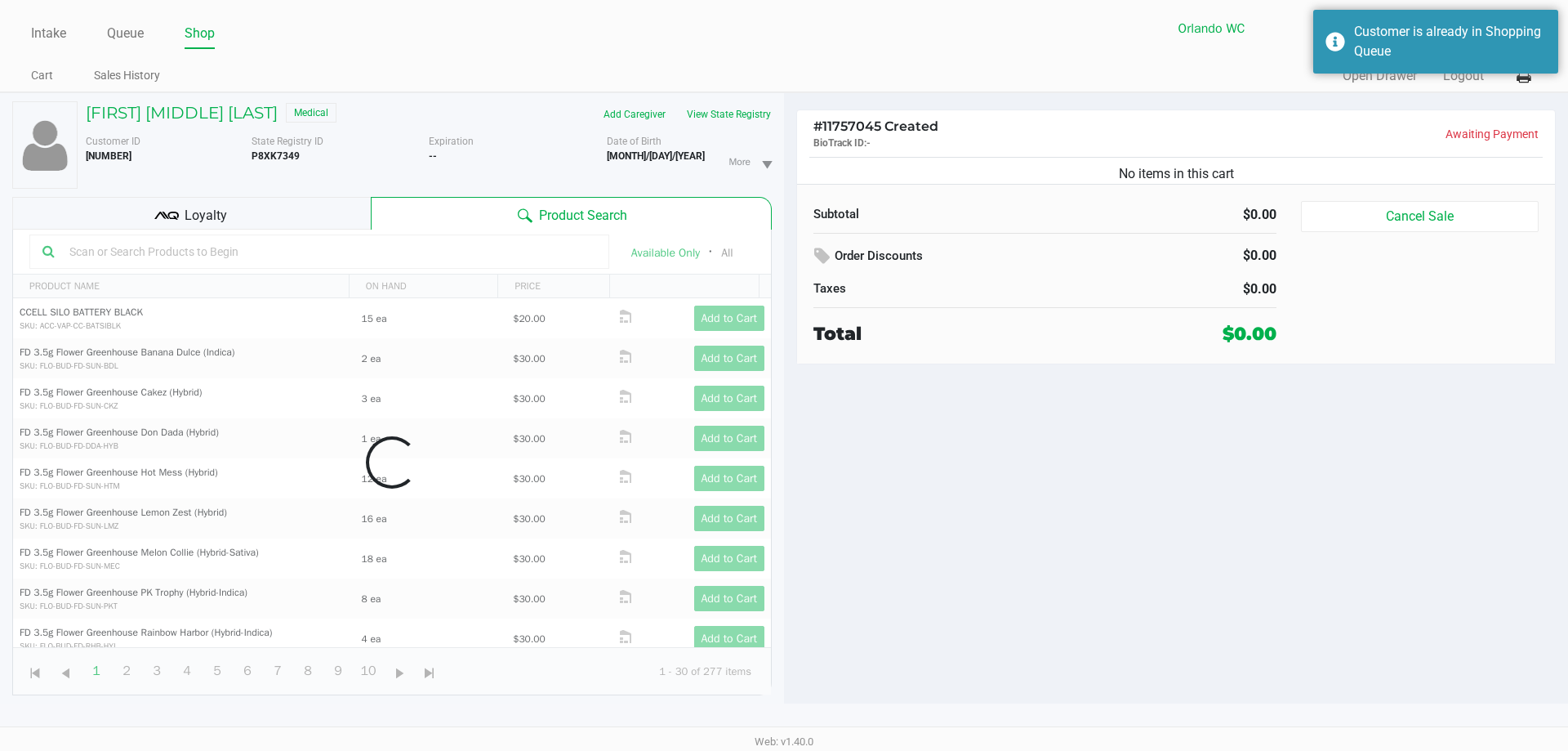 click on "#  11757045 Created   BioTrack ID:   -   Awaiting Payment   No items in this cart   Subtotal   $0.00   Order Discounts   $0.00   Taxes   $0.00   Total   $0.00   Cancel Sale" 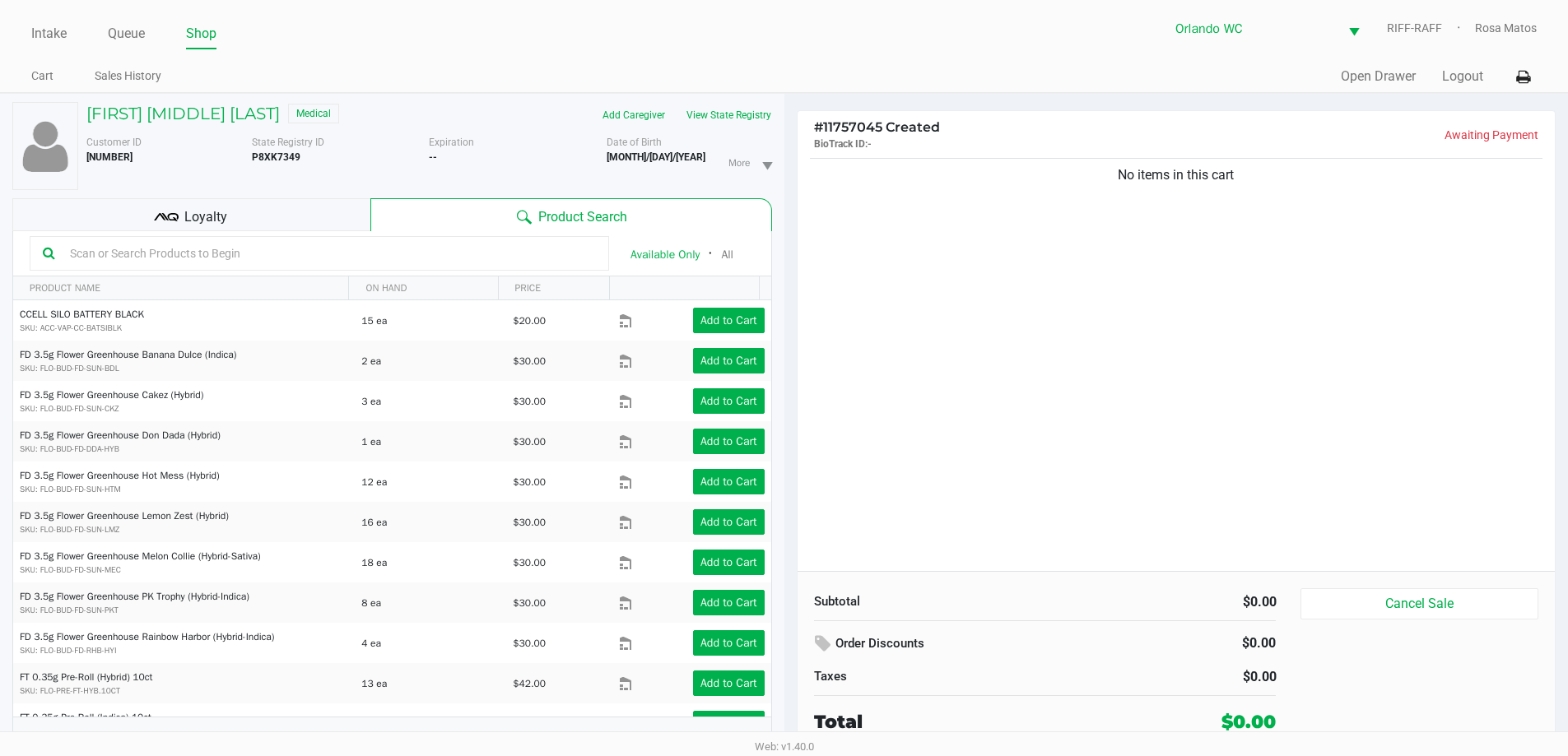 click 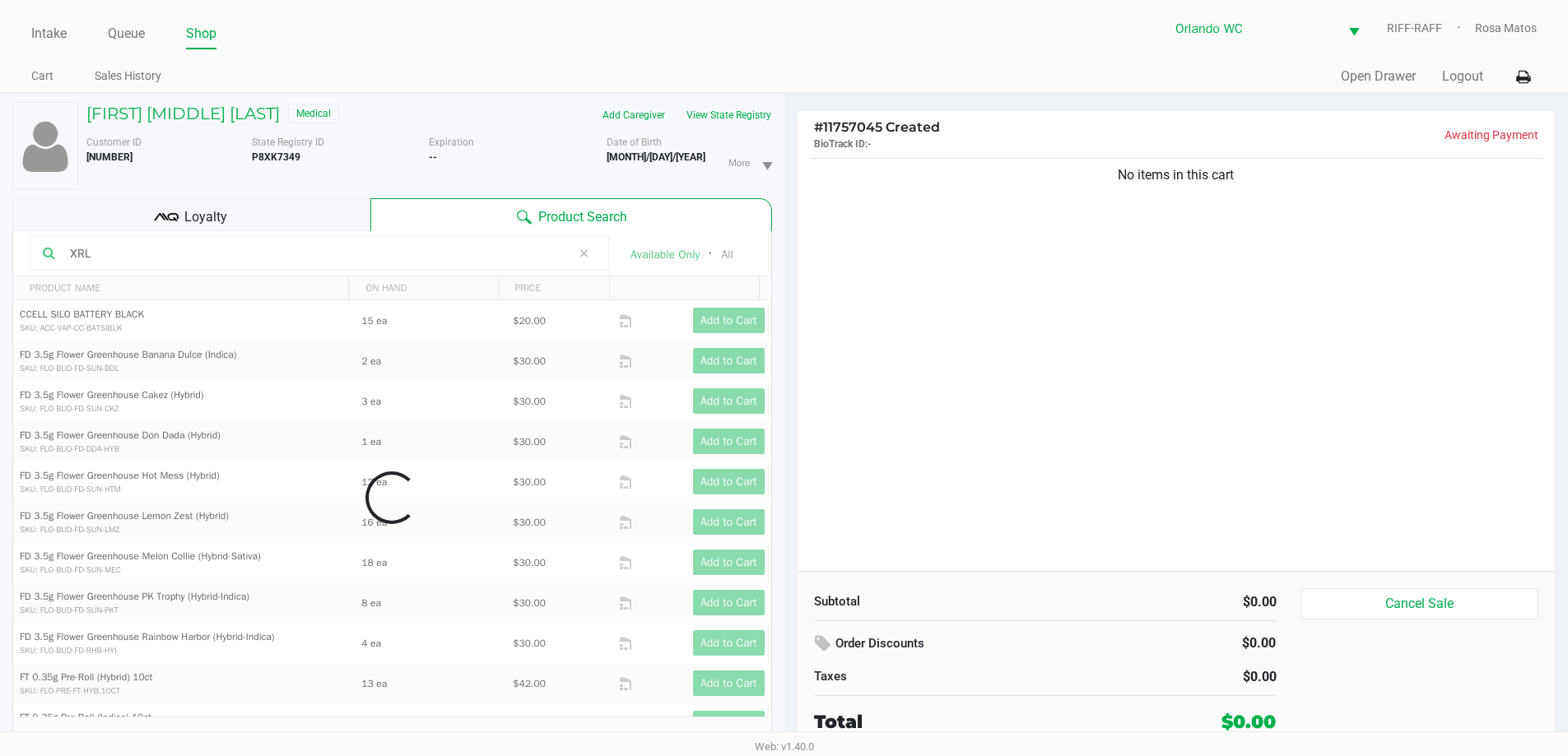 type on "XRL" 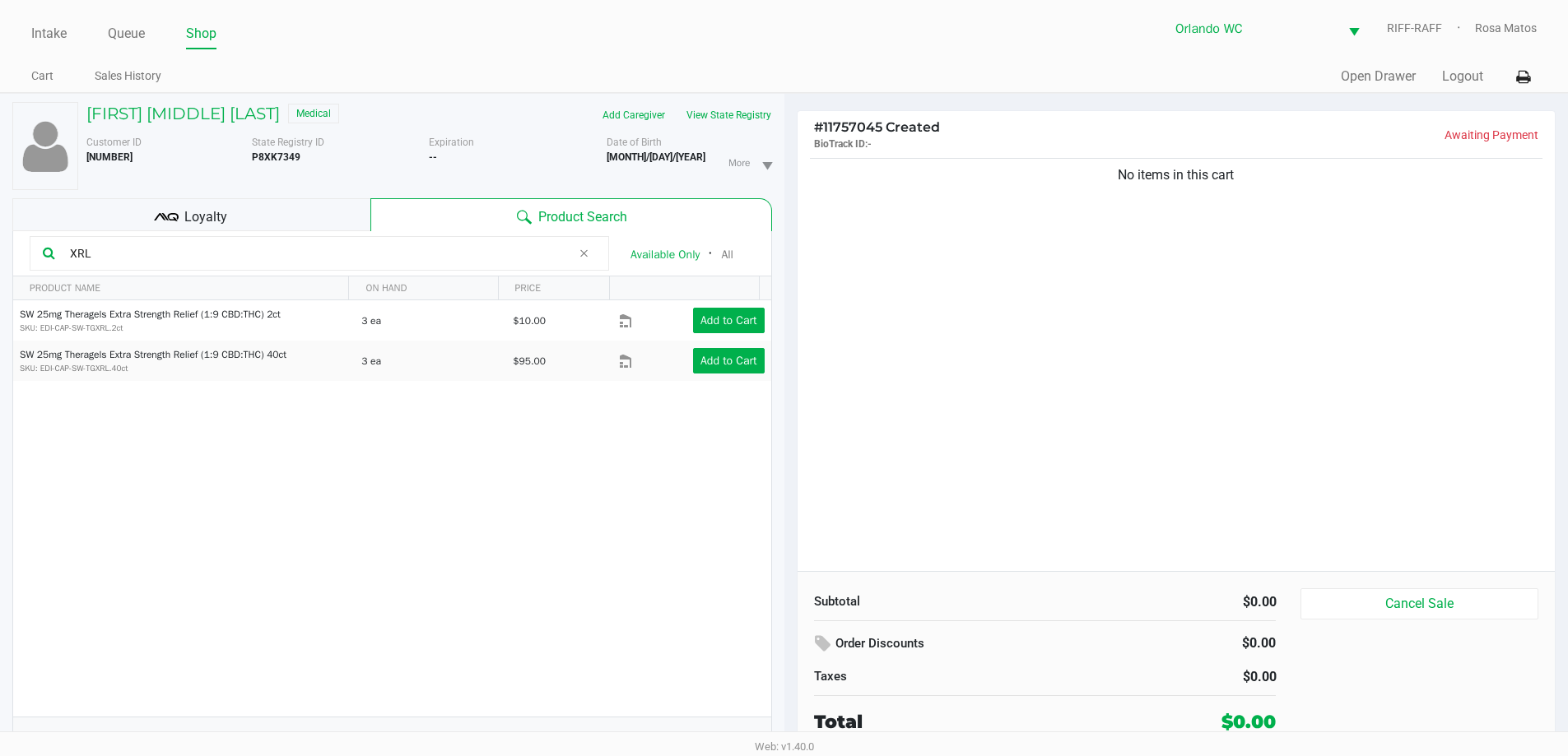 click on "No items in this cart" 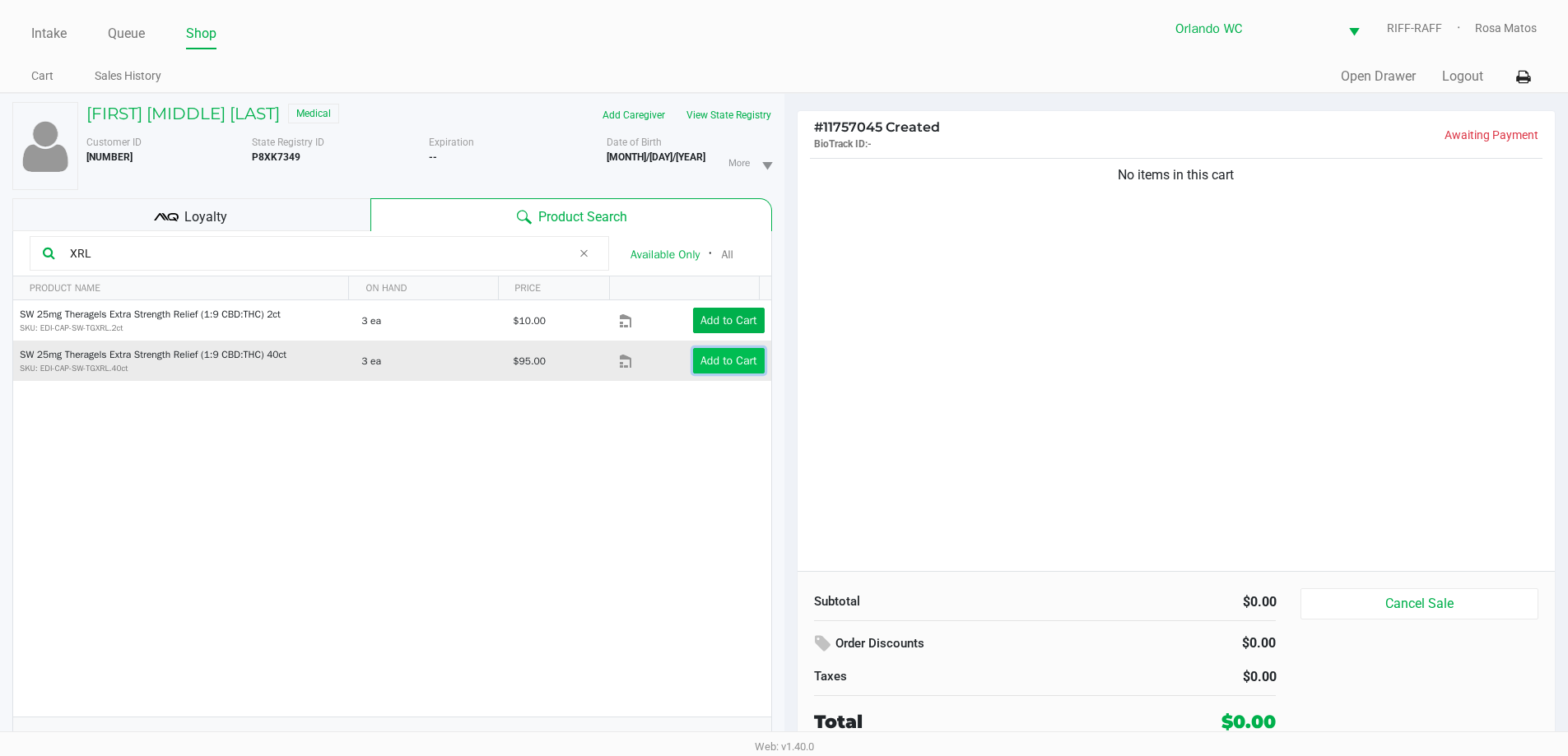 click on "Add to Cart" 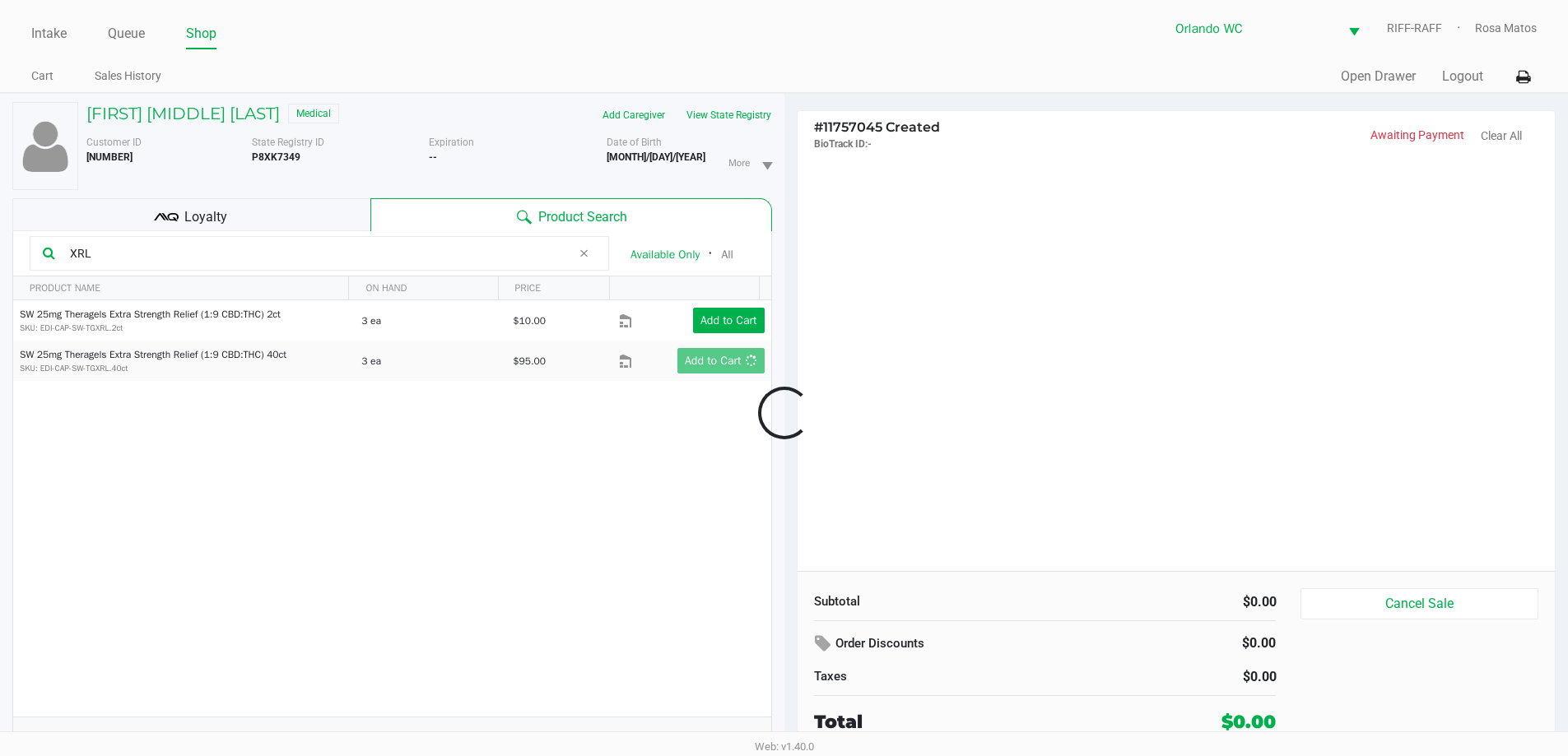 click 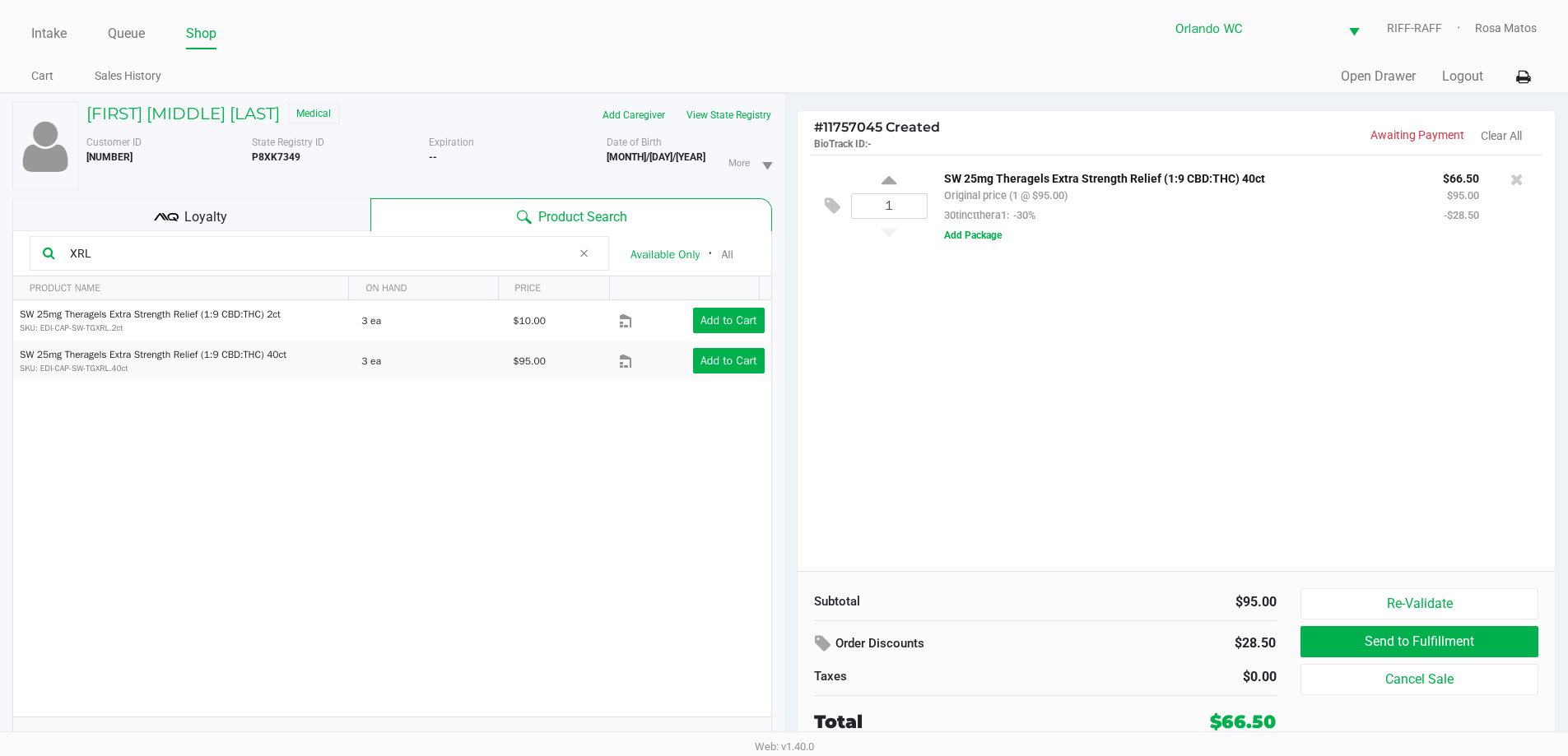 drag, startPoint x: 990, startPoint y: 320, endPoint x: 965, endPoint y: 308, distance: 27.73085 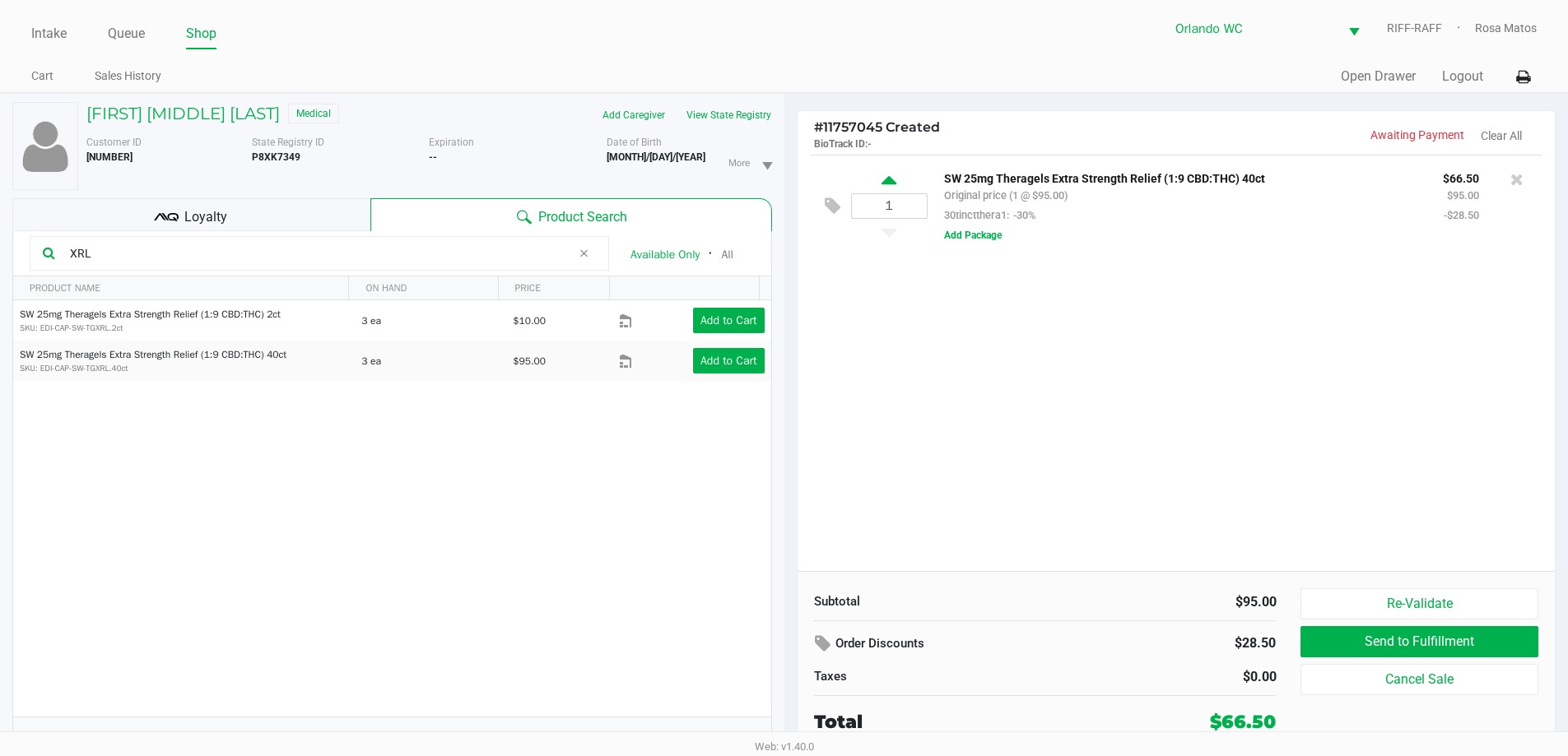 click 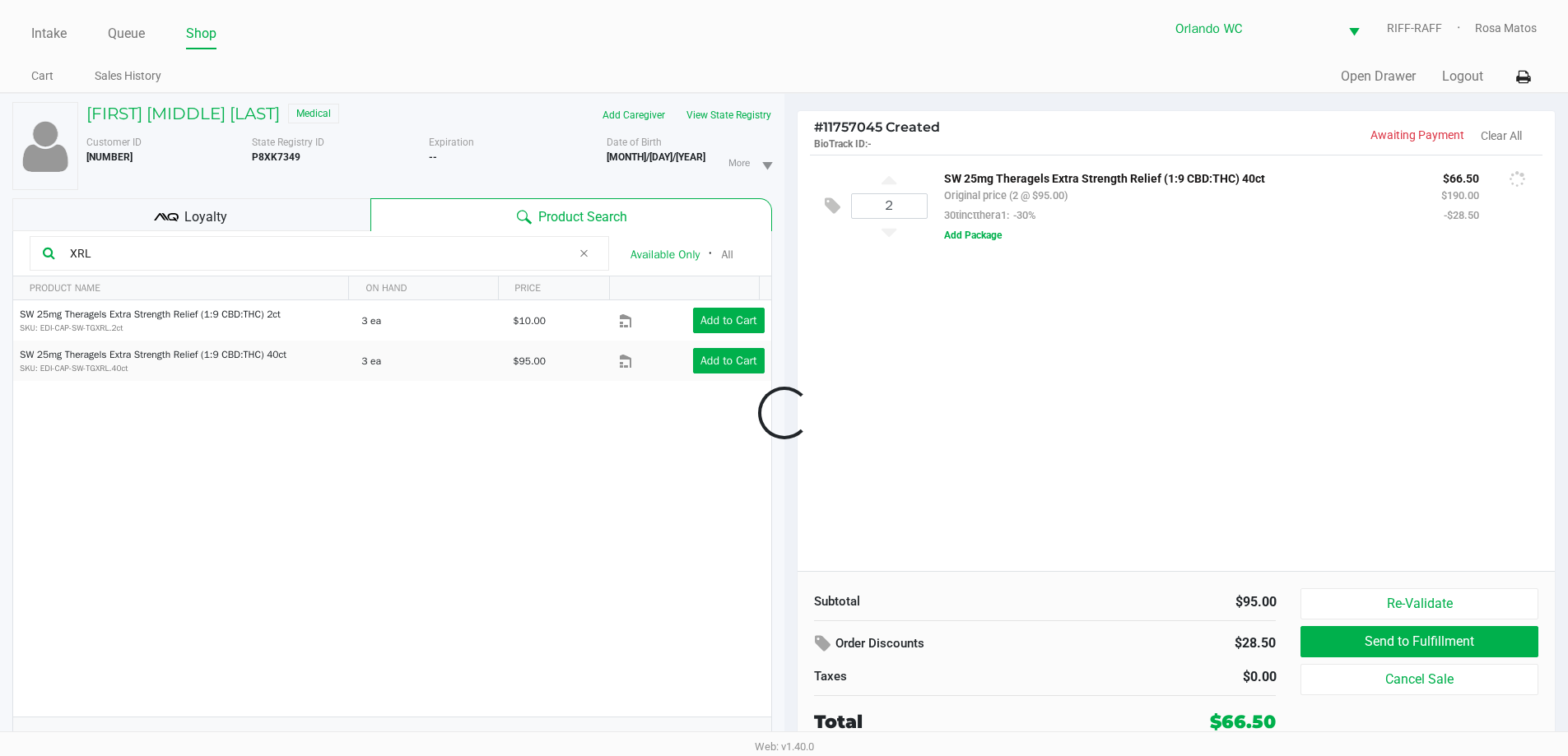 drag, startPoint x: 921, startPoint y: 298, endPoint x: 900, endPoint y: 400, distance: 104.13933 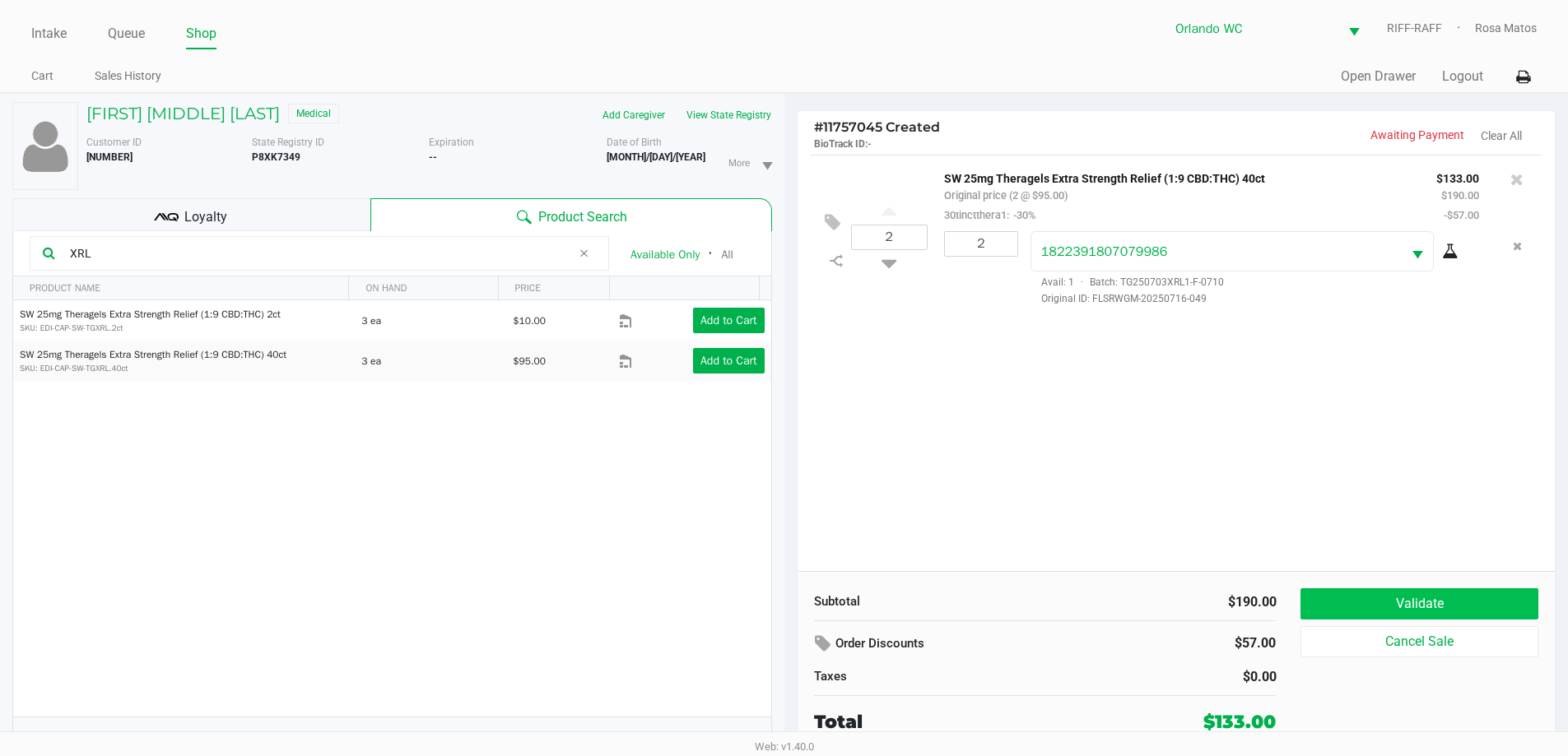 click on "Validate" 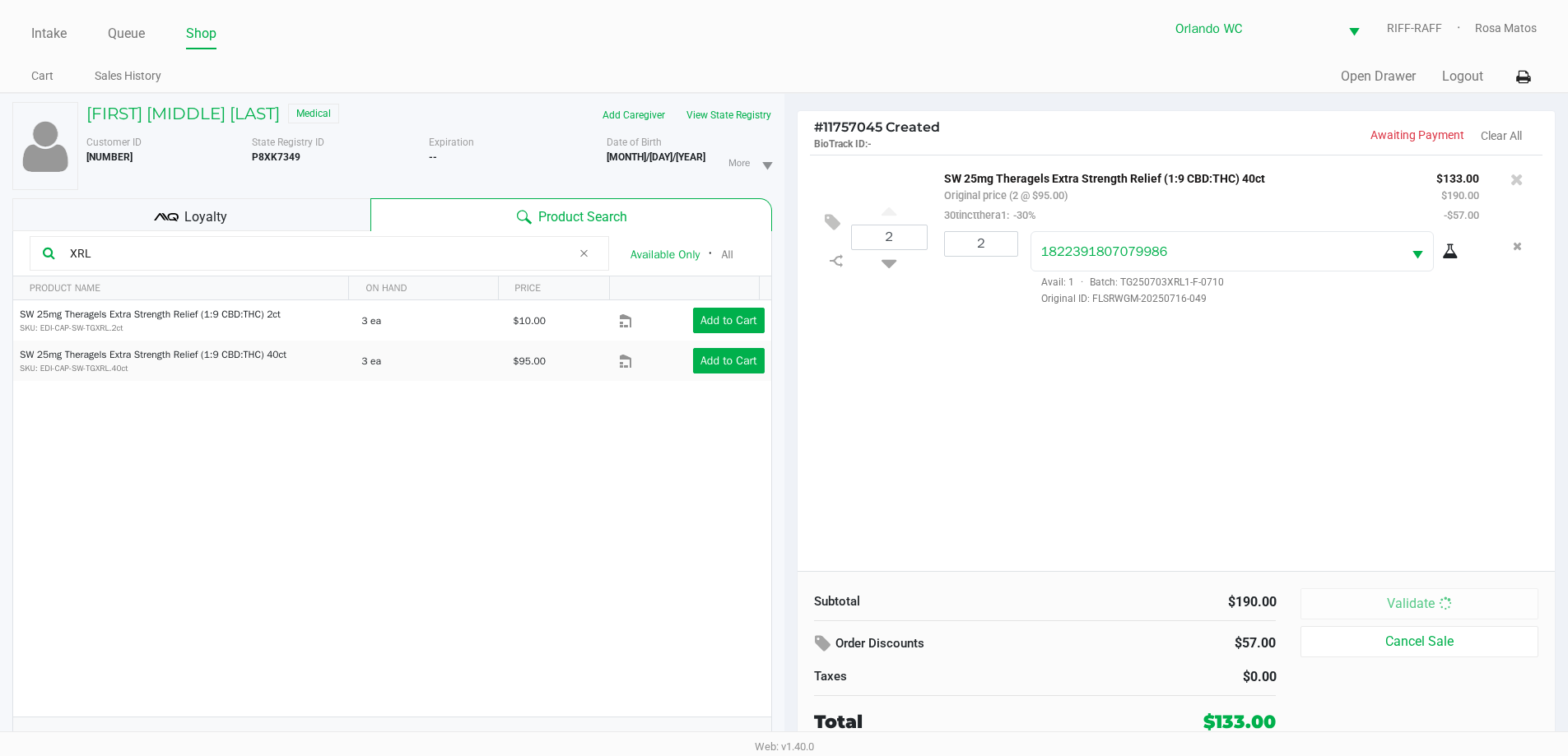 click on "Order Discounts" 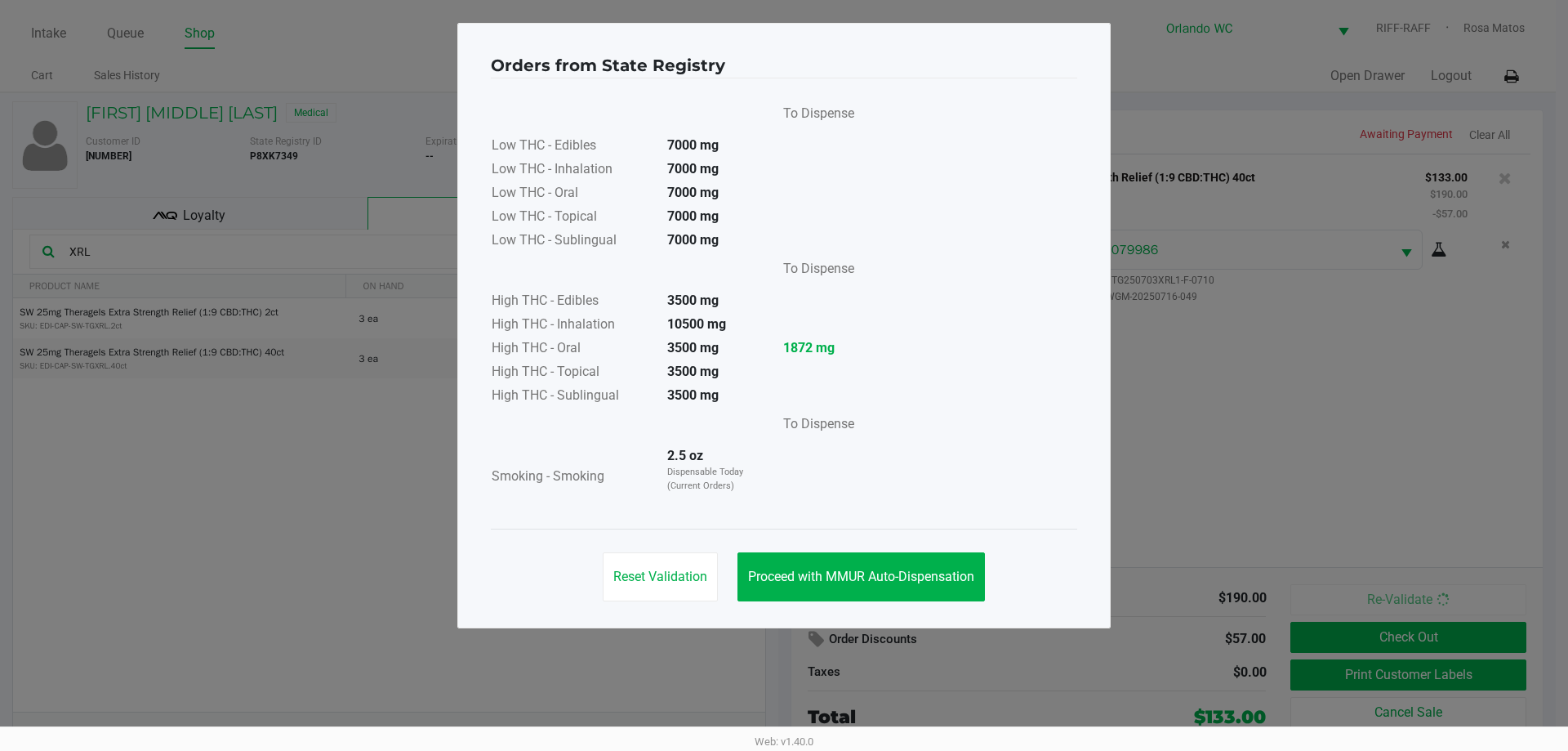 click on "Proceed with MMUR Auto-Dispensation" 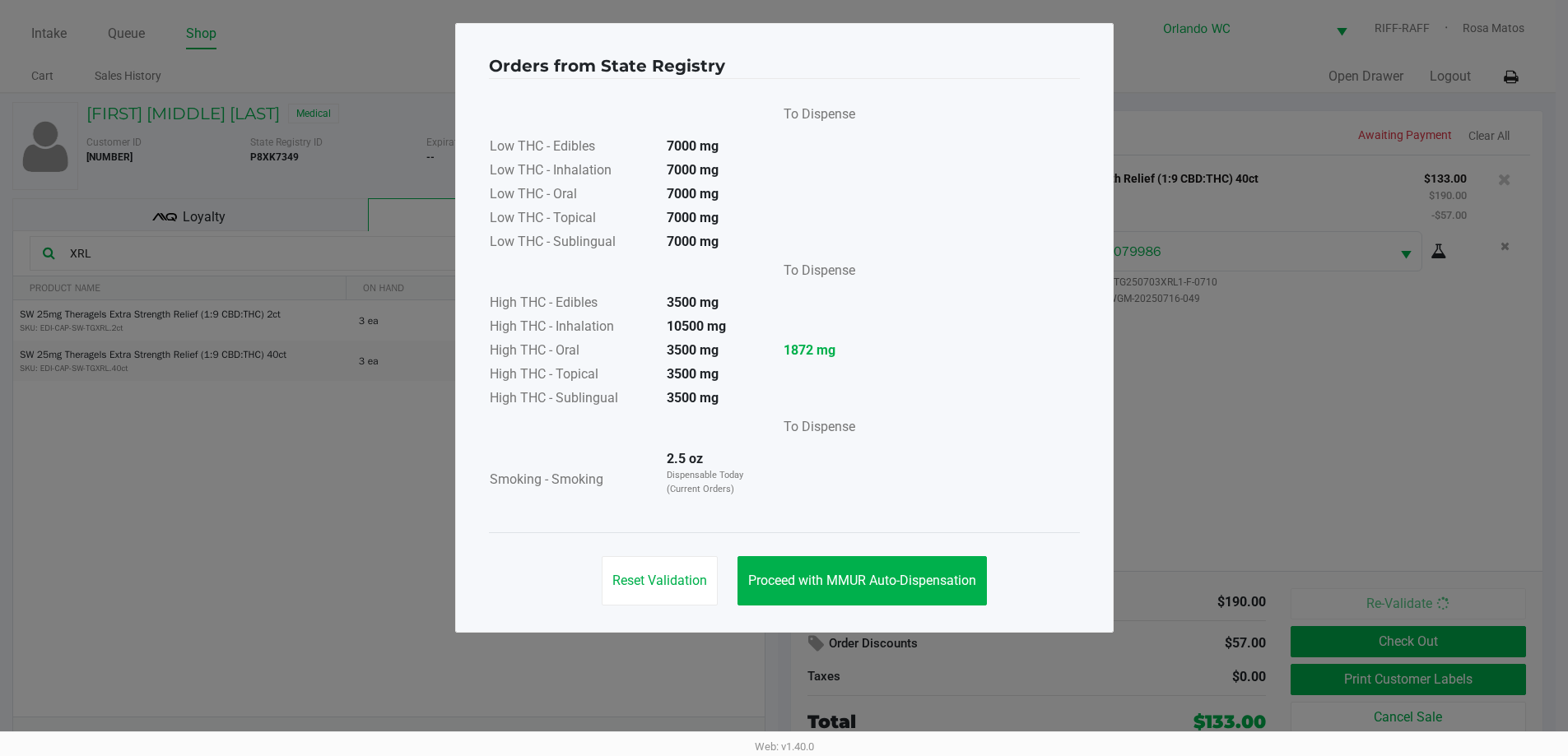 click on "Orders from State Registry       To Dispense   Low THC - Edibles  7000 mg  Low THC - Inhalation  7000 mg  Low THC - Oral  7000 mg  Low THC - Topical  7000 mg  Low THC - Sublingual  7000 mg      To Dispense   High THC - Edibles  3500 mg  High THC - Inhalation  10500 mg  High THC - Oral  3500 mg  1872 mg   High THC - Topical  3500 mg  High THC - Sublingual  3500 mg      To Dispense   Smoking - Smoking  2.5 oz  Dispensable Today (Current Orders)   Reset Validation   Proceed with MMUR Auto-Dispensation" 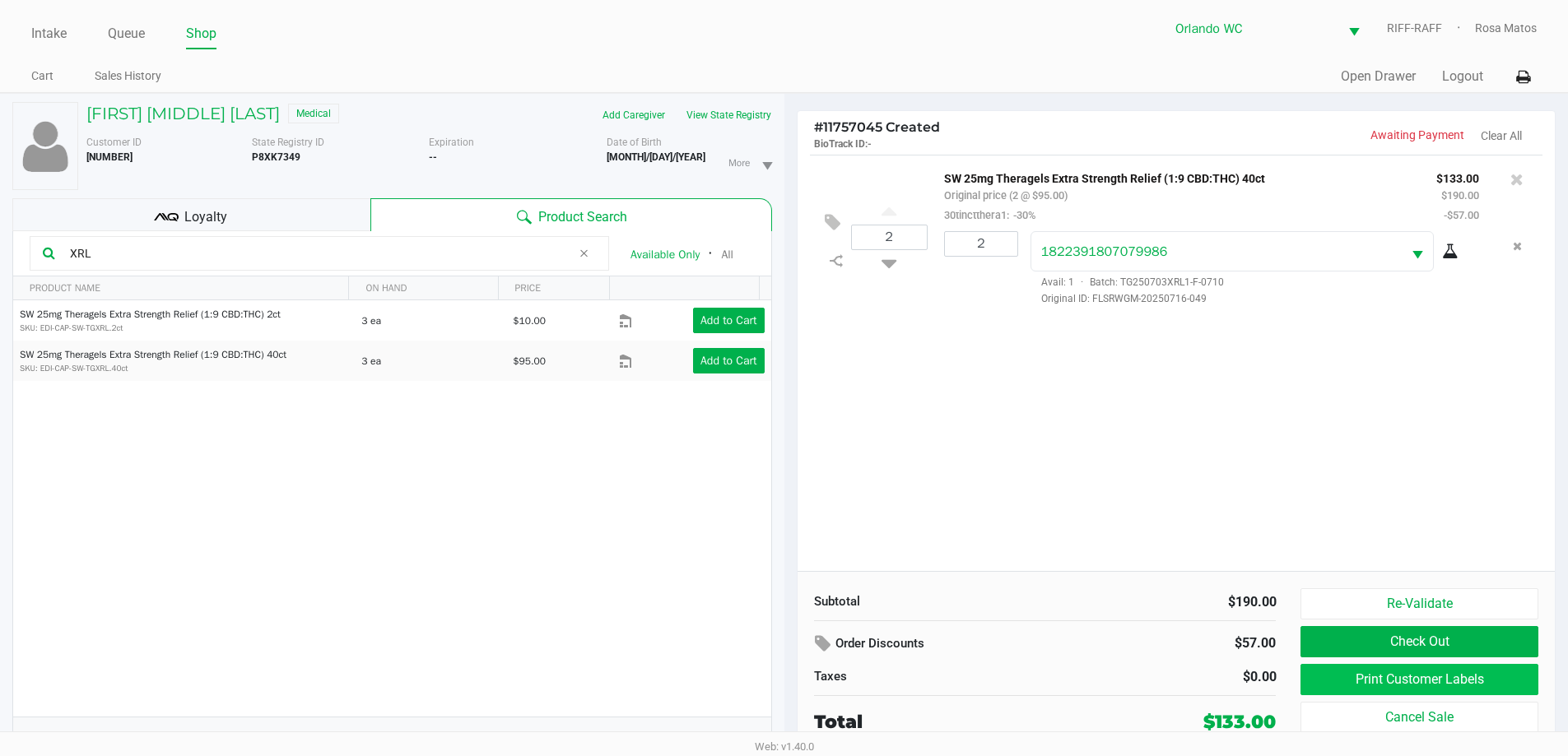 click on "Print Customer Labels" 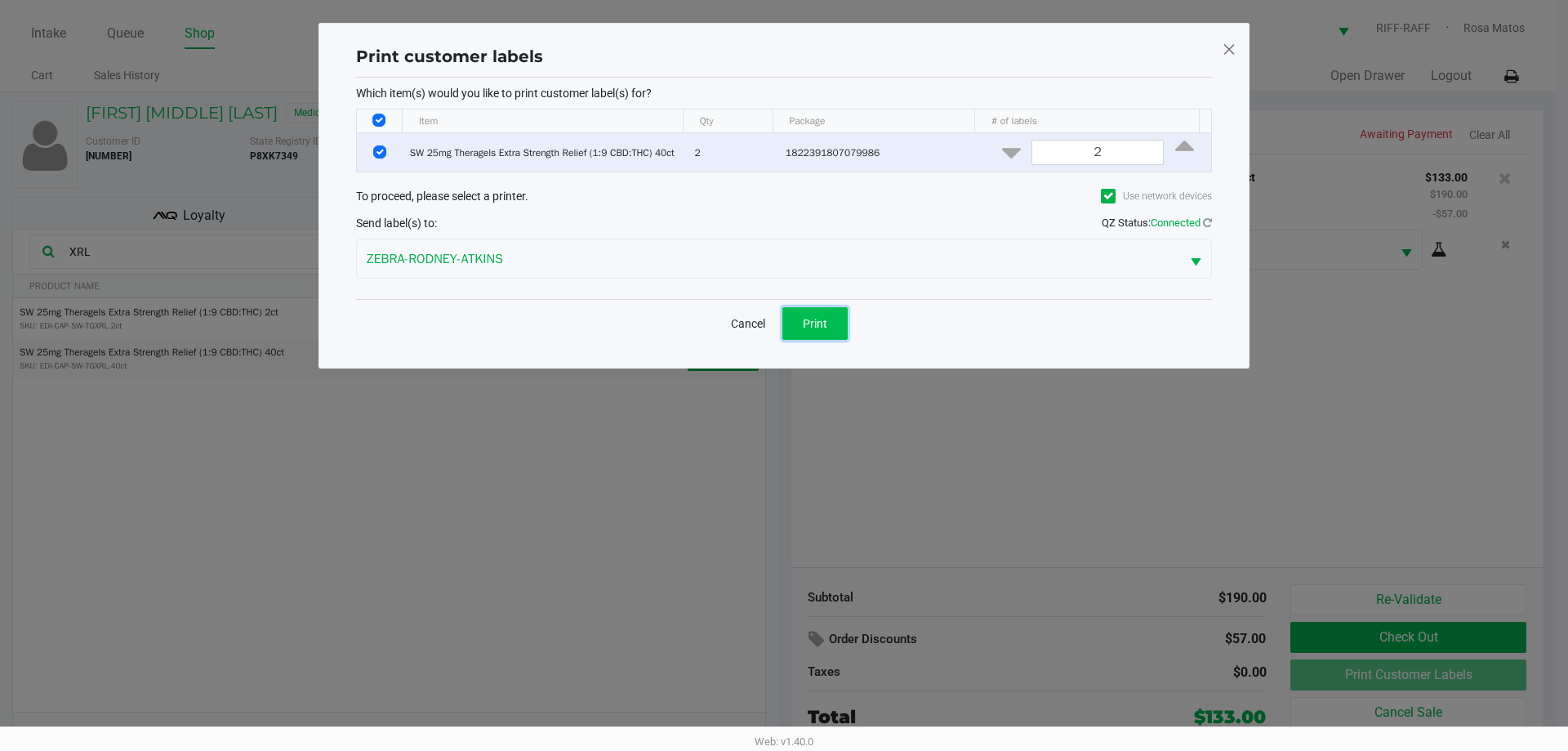 click on "Print" 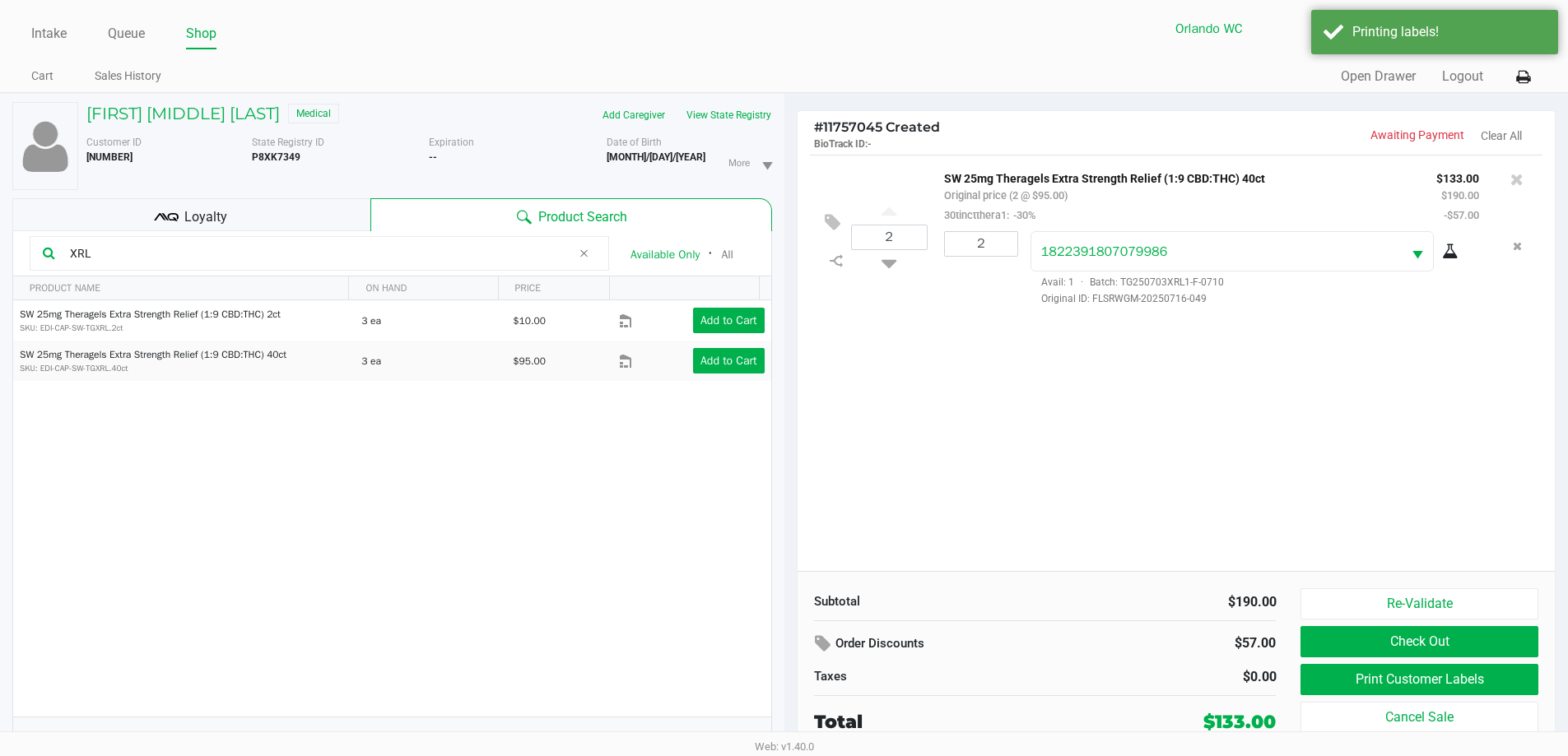 click on "Print customer labels  Which item(s) would you like to print customer label(s) for?  Item Qty Package # of labels  SW 25mg Theragels Extra Strength Relief (1:9 CBD:THC) 40ct   2   1822391807079986  2 To proceed, please select a printer.  Use network devices  Send label(s) to:  QZ Status:   Connected  ZEBRA-RODNEY-ATKINS  Cancel   Print" 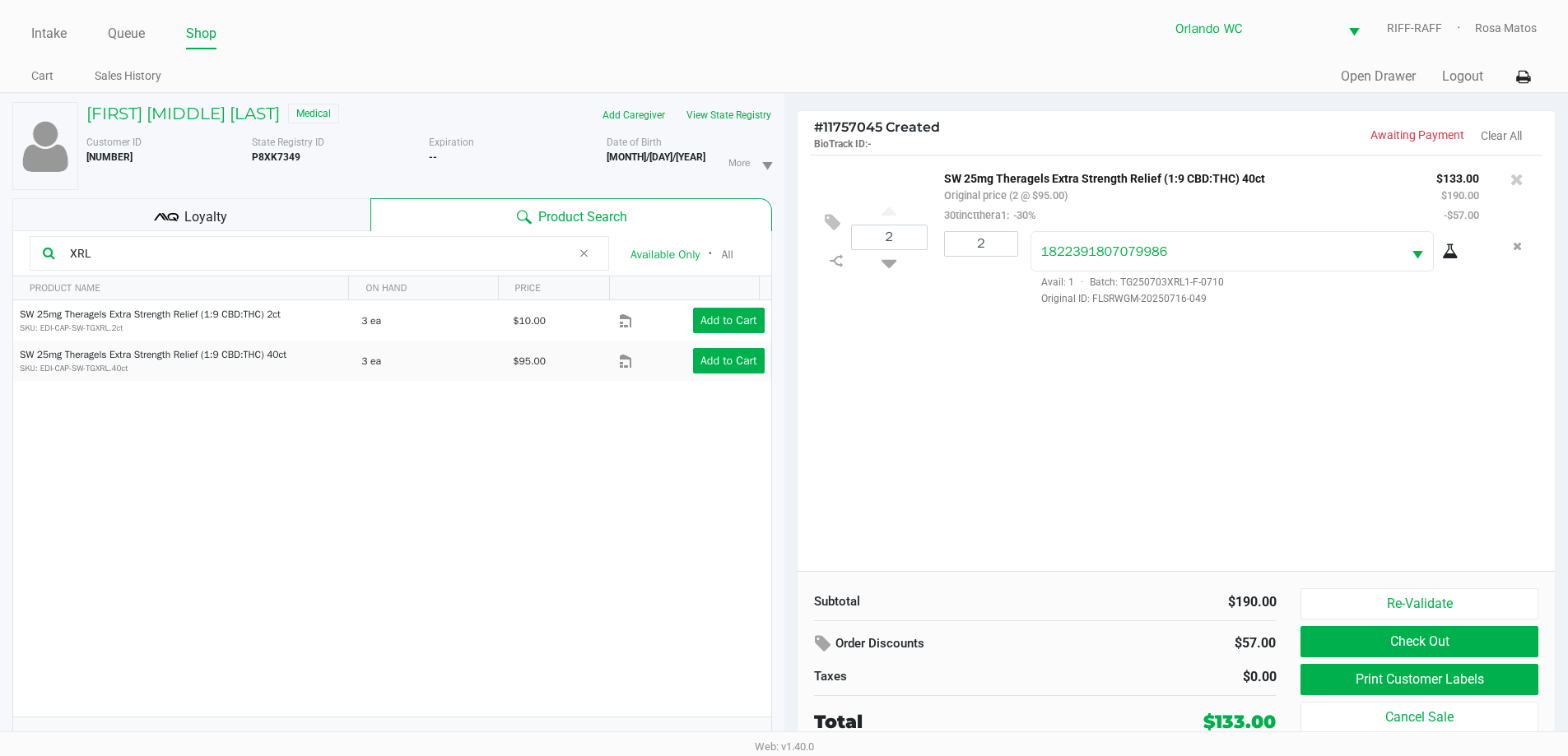 click on "Loyalty" 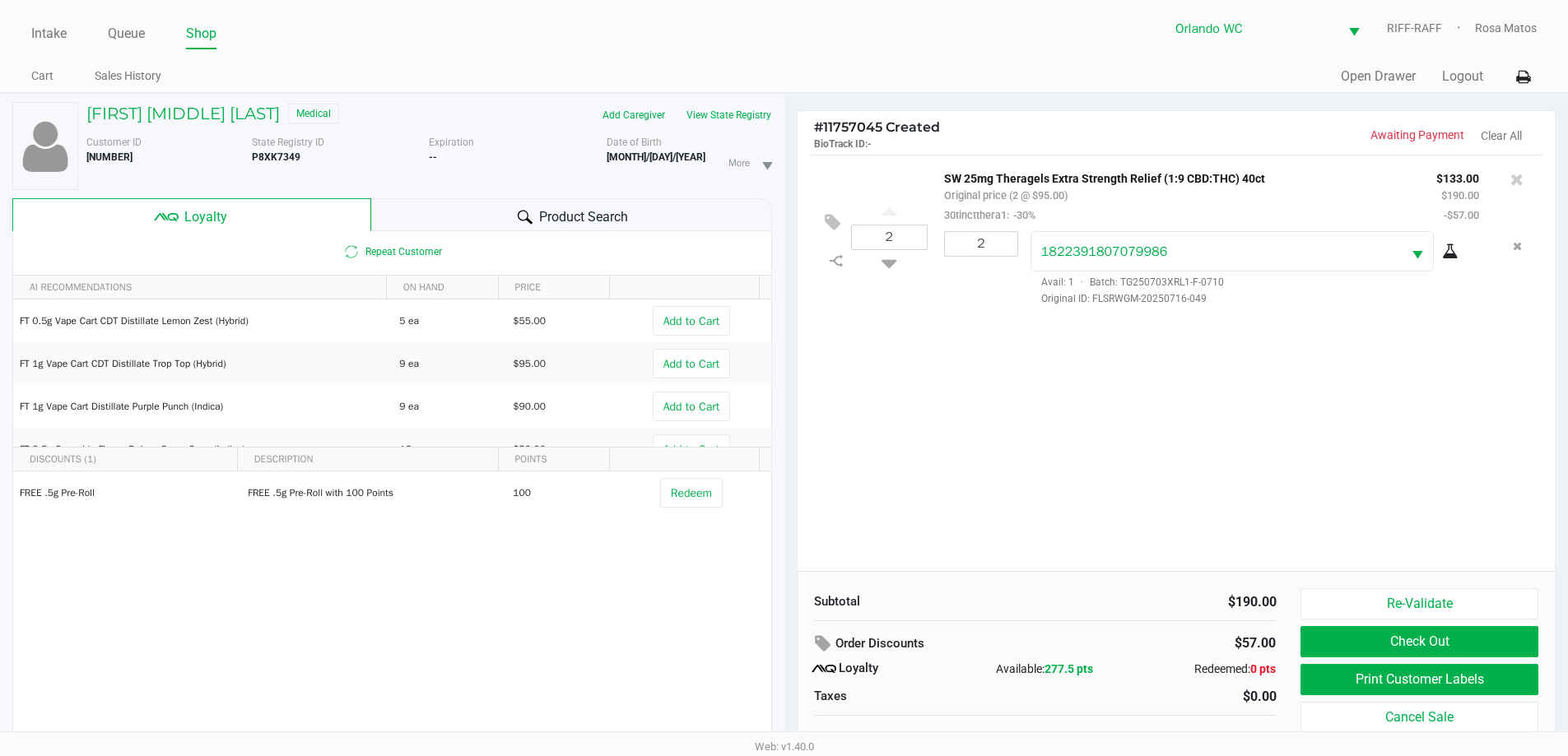 click on "Subtotal   $190.00   Order Discounts   $57.00
Loyalty   Available:   277.5 pts   Redeemed:   0 pts   Taxes   $0.00   Total   $133.00   Re-Validate   Check Out   Print Customer Labels   Cancel Sale" 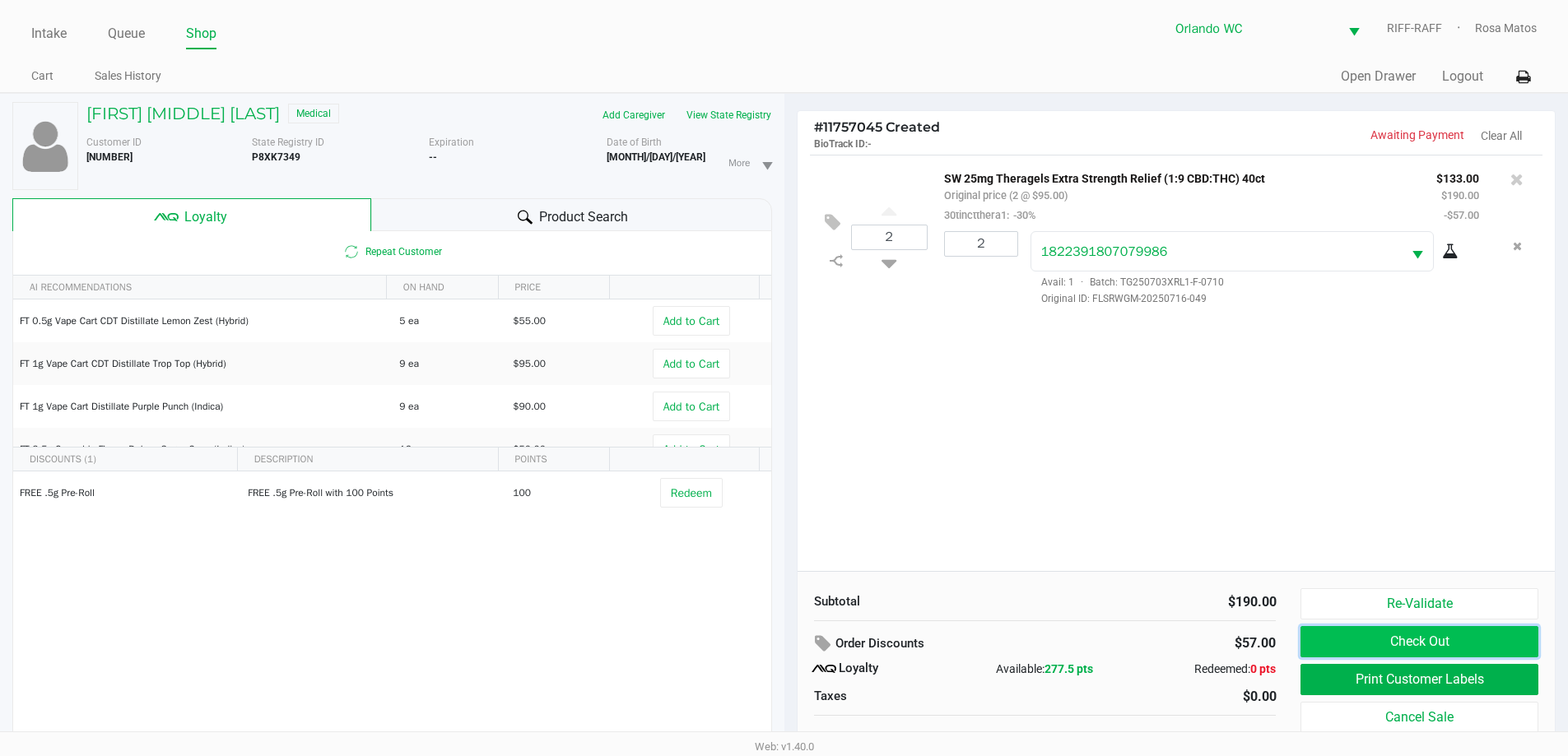 click on "Check Out" 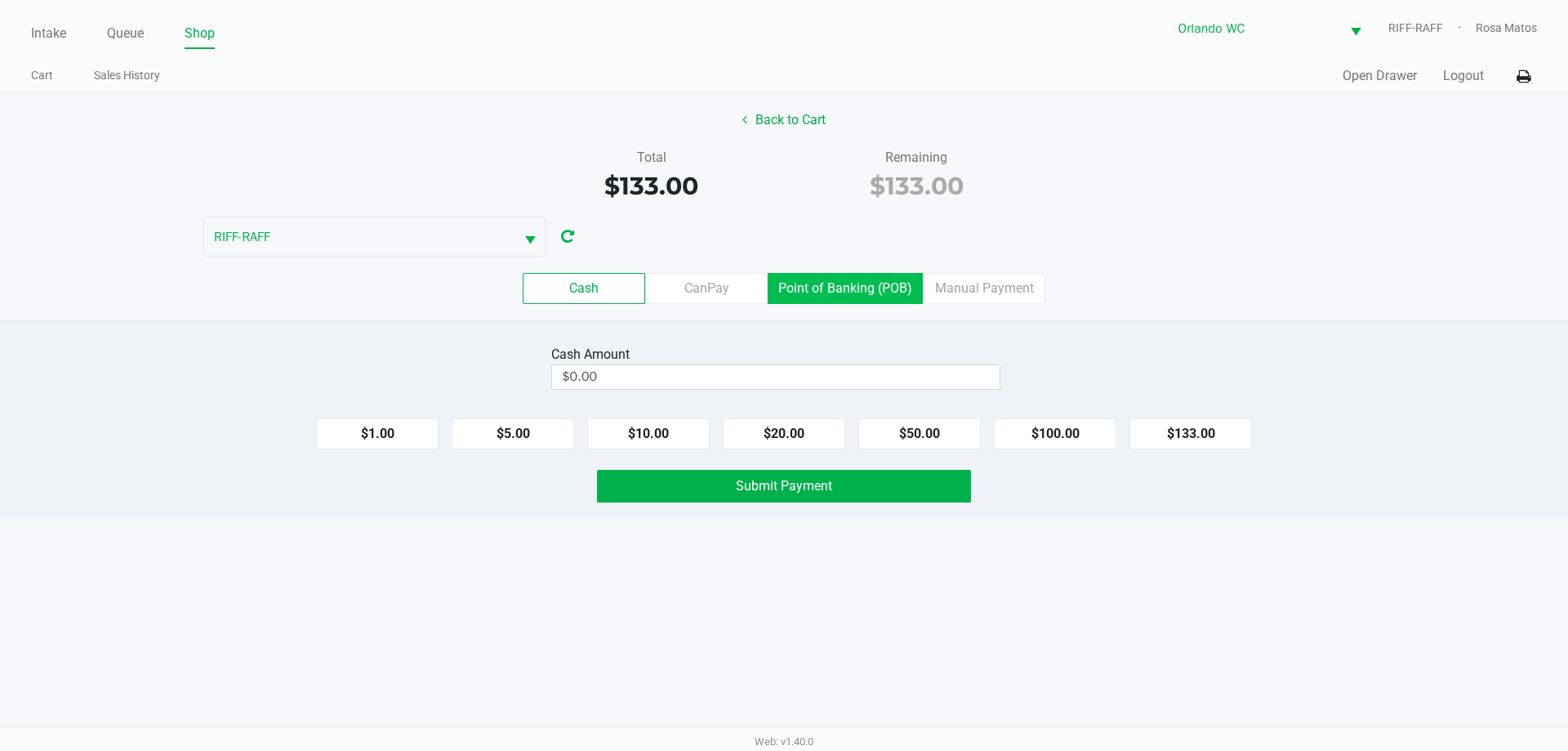 click on "Point of Banking (POB)" 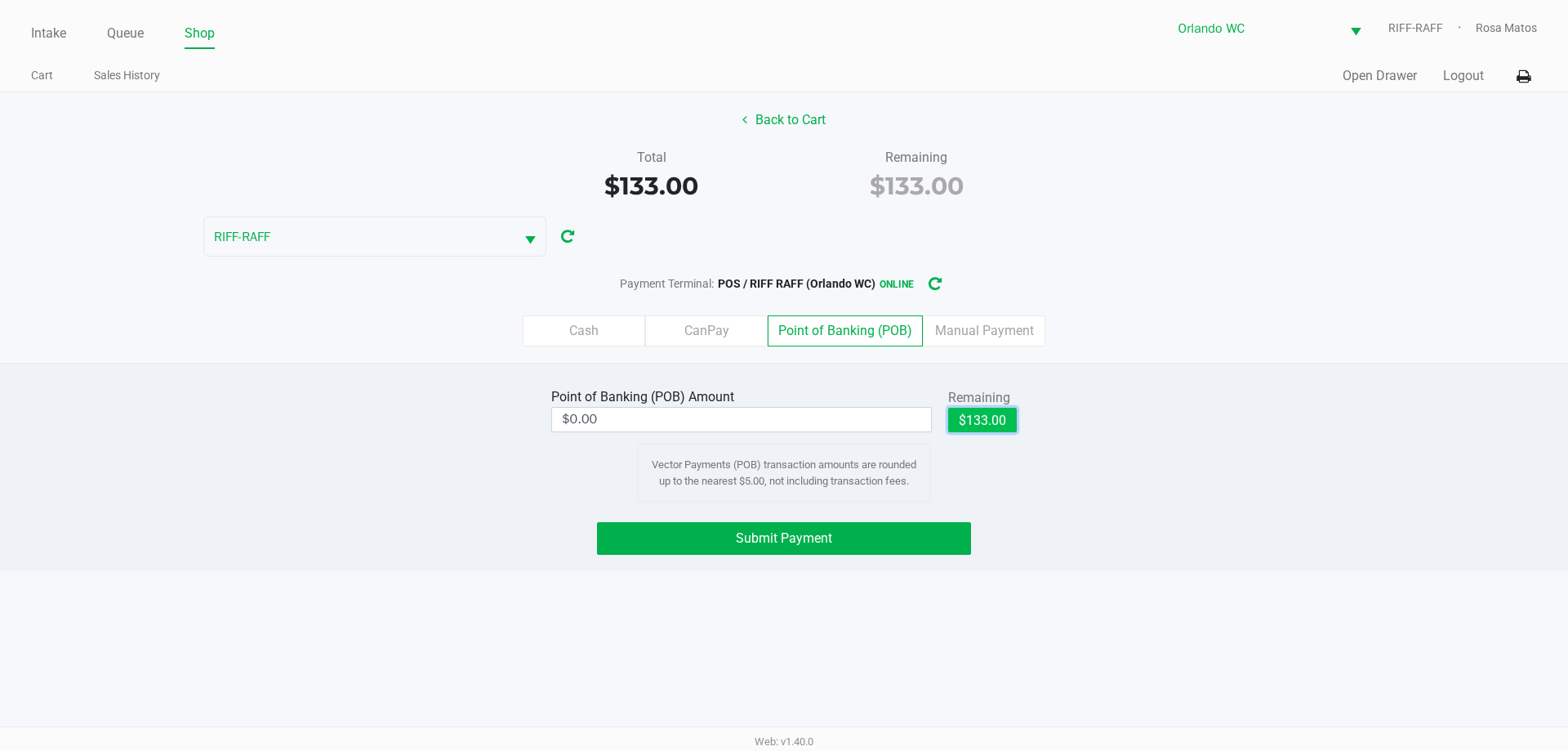 click on "$133.00" 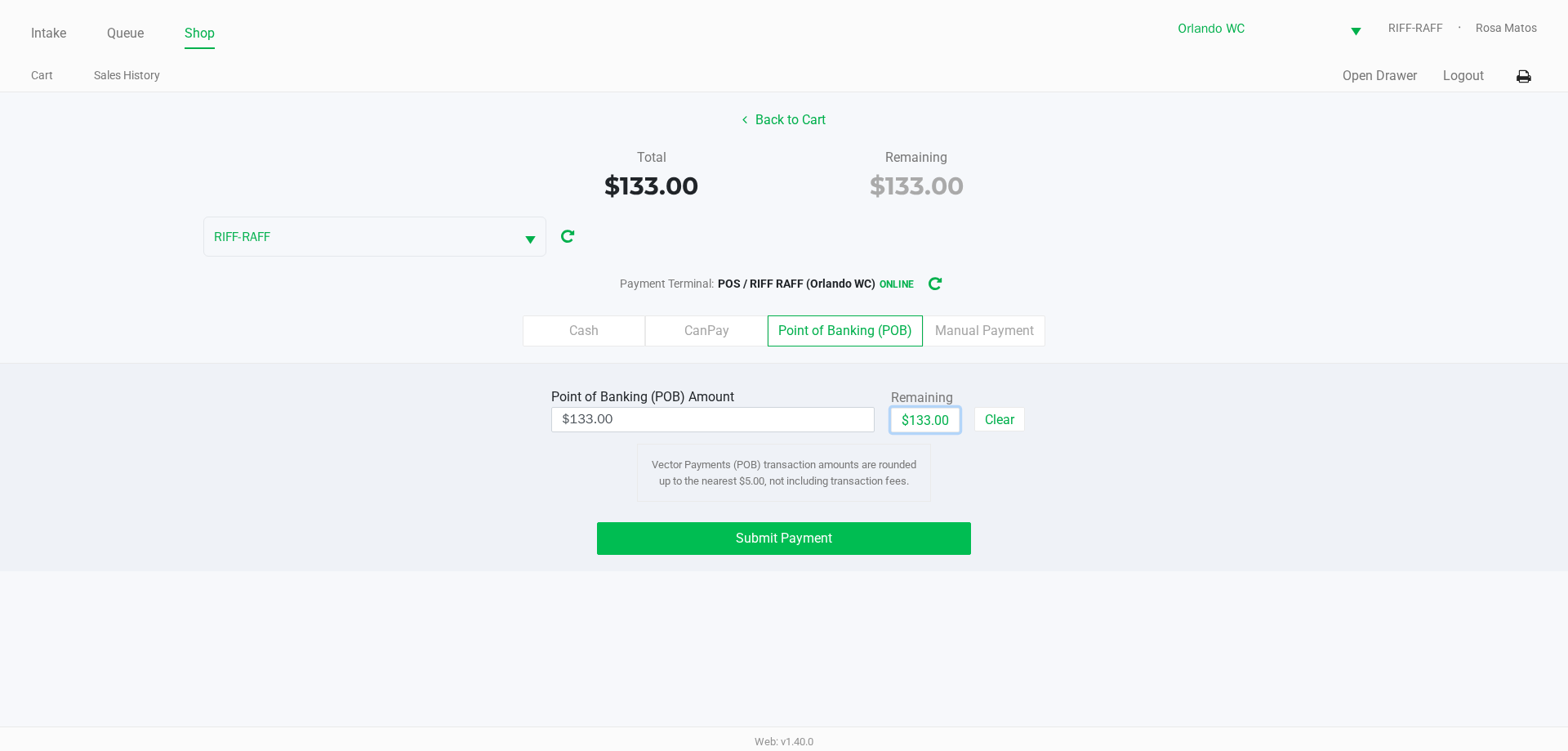 click on "Submit Payment" 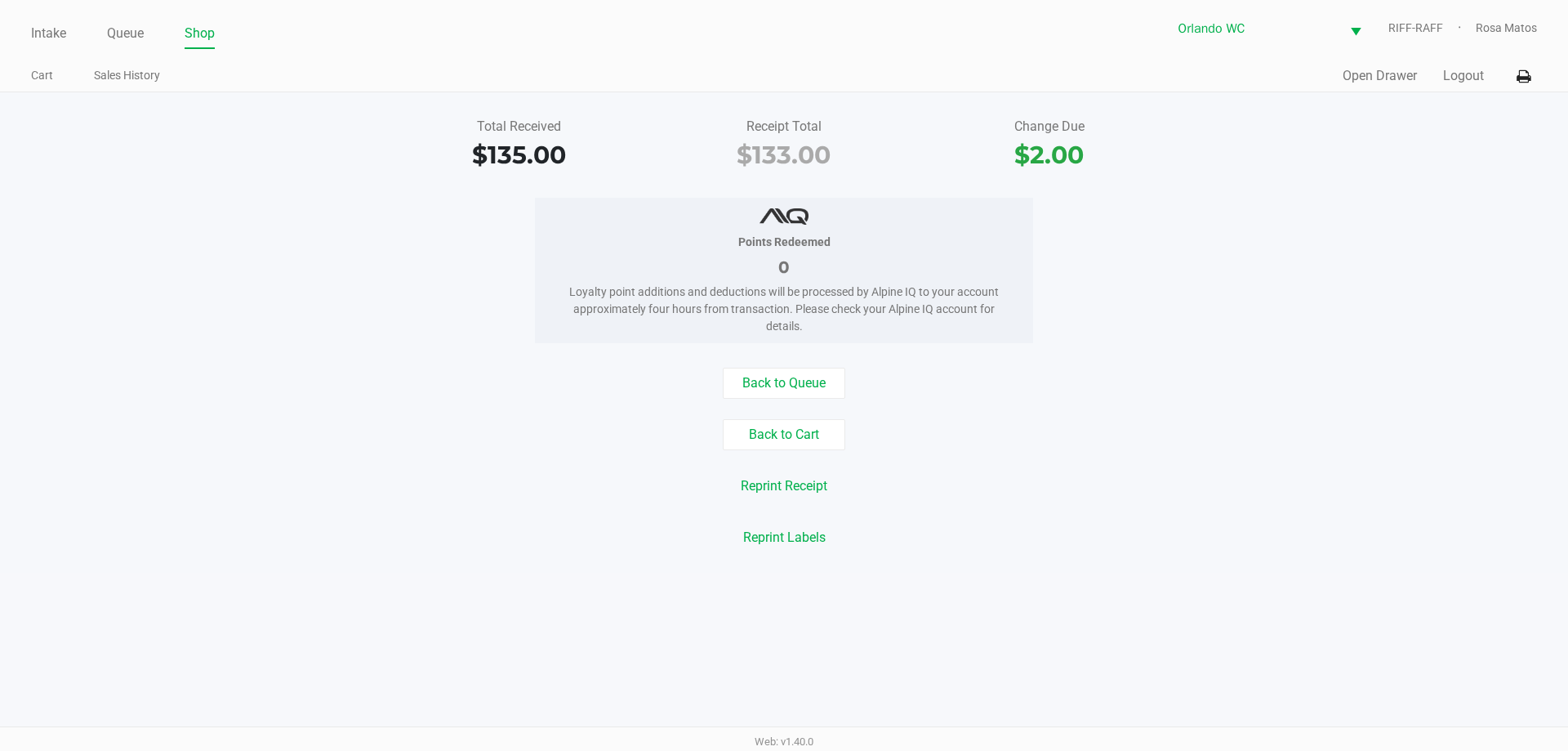 click on "Intake Queue Shop Orlando WC  RIFF-RAFF   Rosa Matos  Cart Sales History  Quick Sale   Open Drawer   Logout   Total Received   $135.00   Receipt Total   $133.00   Change Due   $2.00   Points Redeemed   0   Loyalty point additions and deductions will be processed by Alpine IQ to your account approximately four hours from transaction. Please check your Alpine IQ account for details.   Back to Queue   Back to Cart   Reprint Receipt   Reprint Labels   Web: v1.40.0" at bounding box center [784, 375] 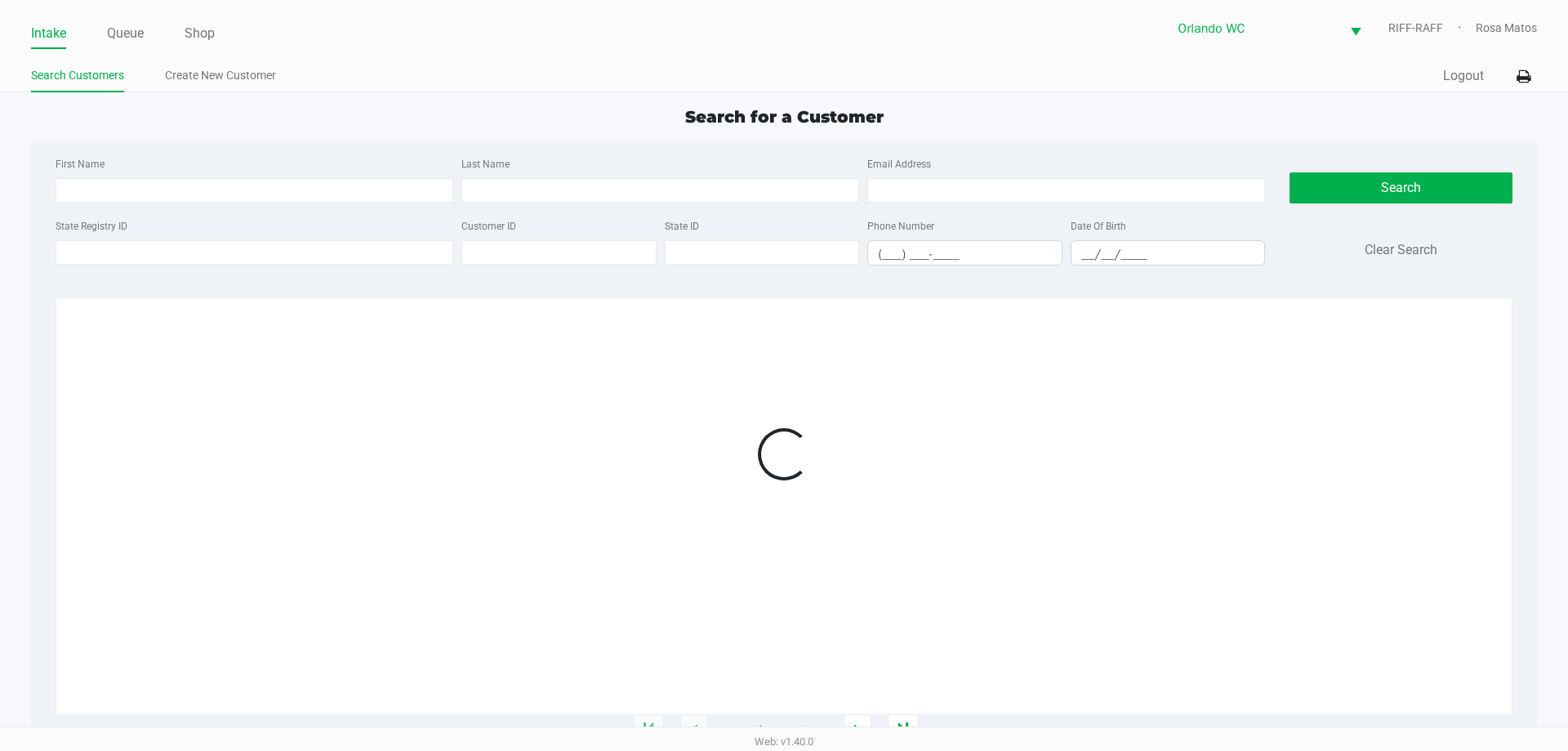 click on "Search for a Customer" 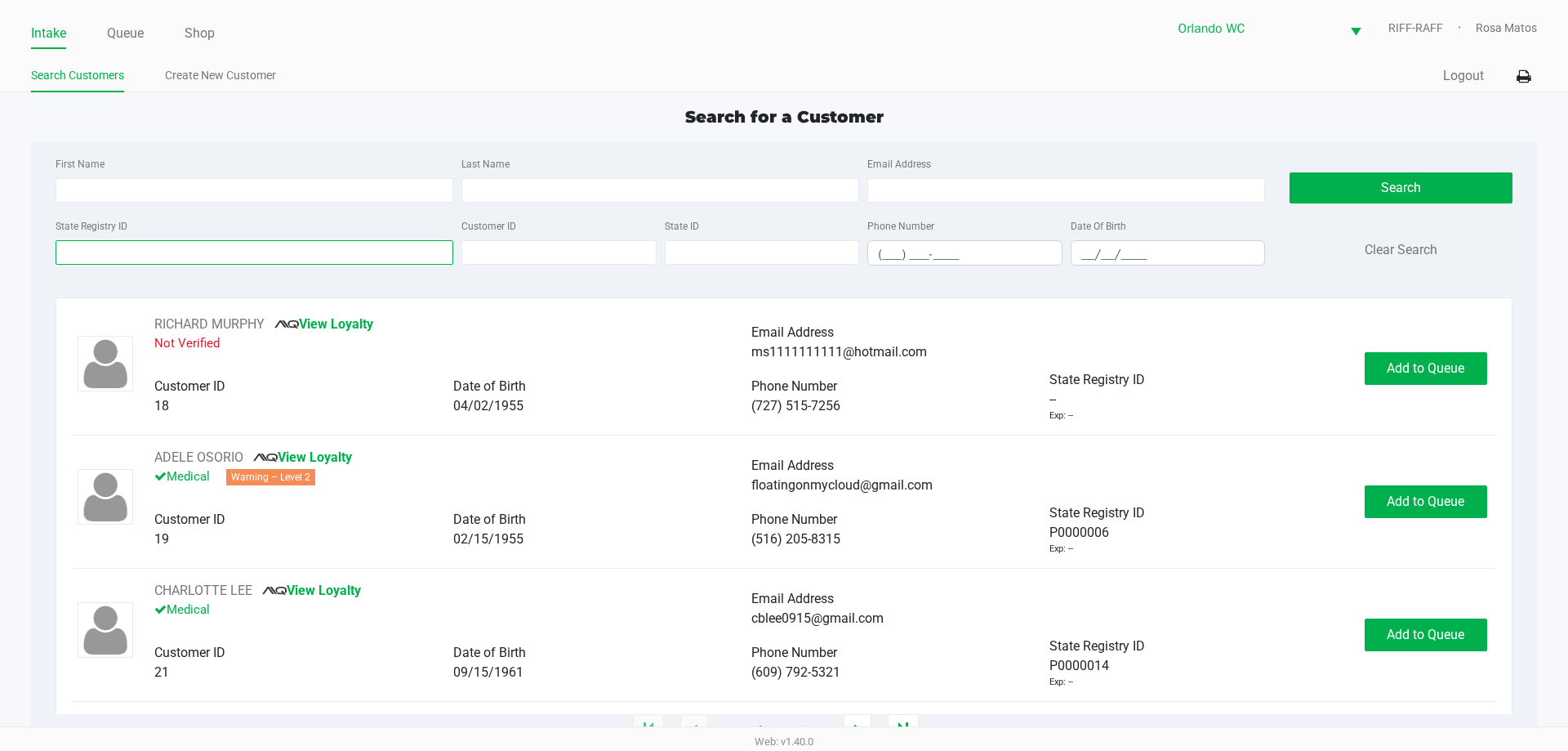 click on "State Registry ID" at bounding box center [254, 253] 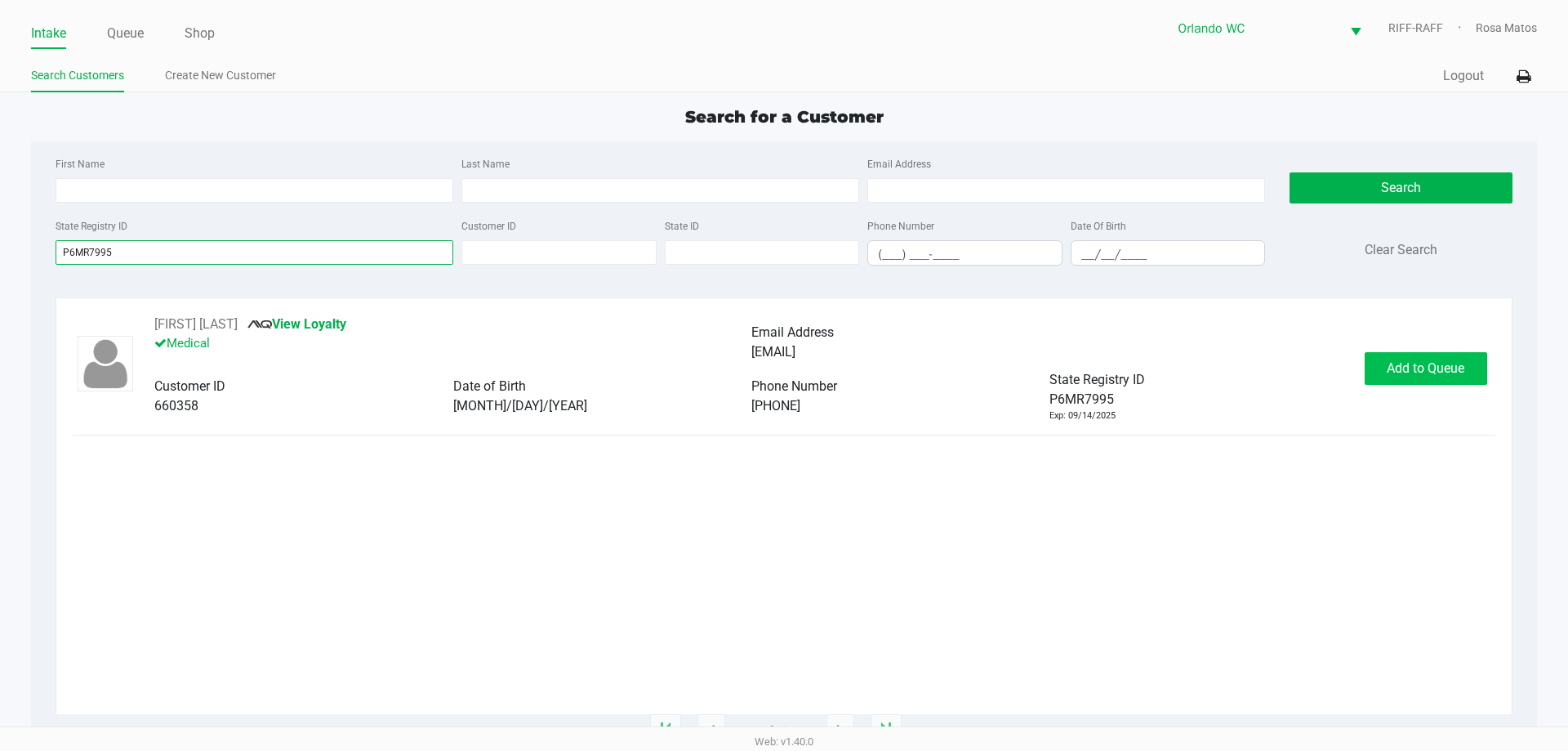 type on "P6MR7995" 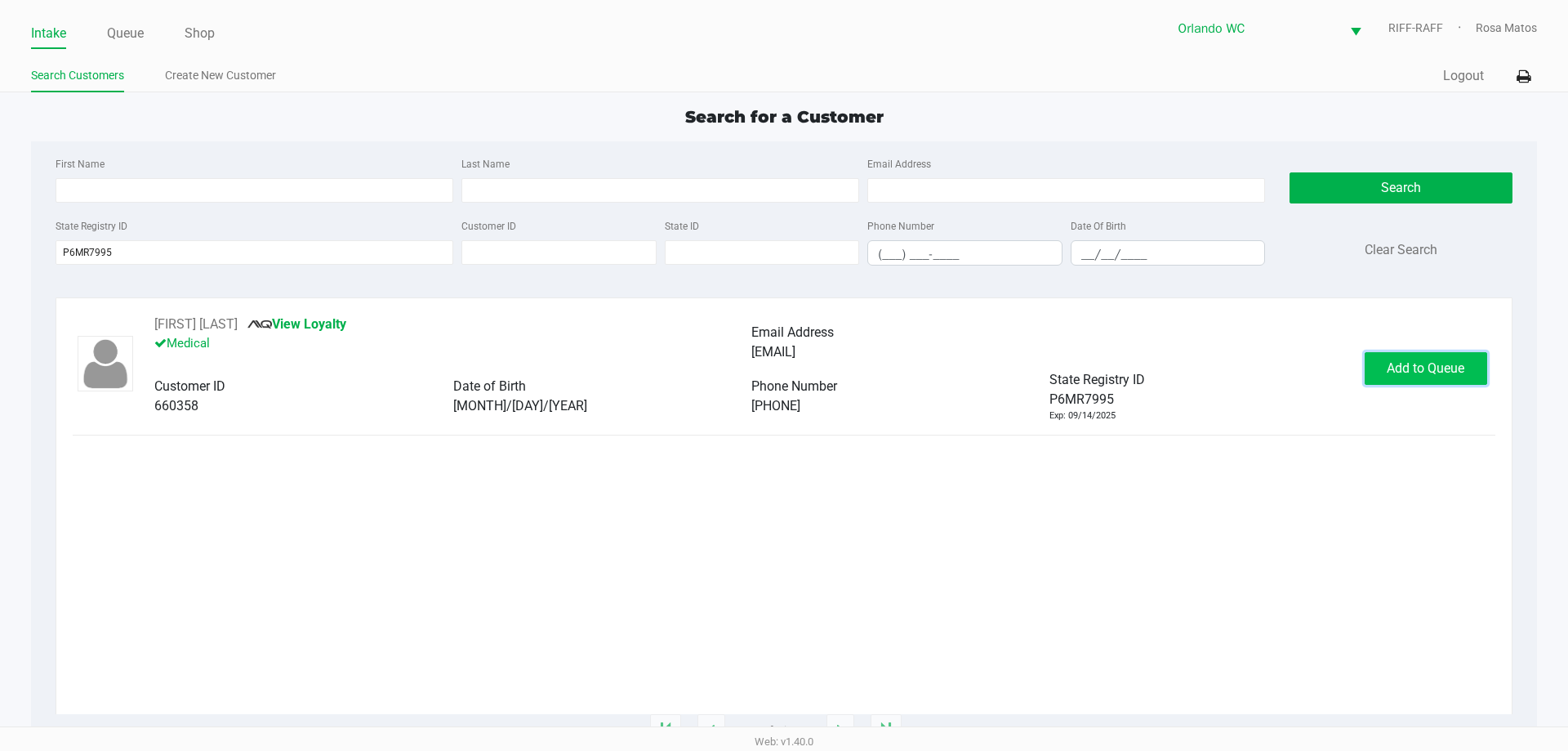 click on "Add to Queue" 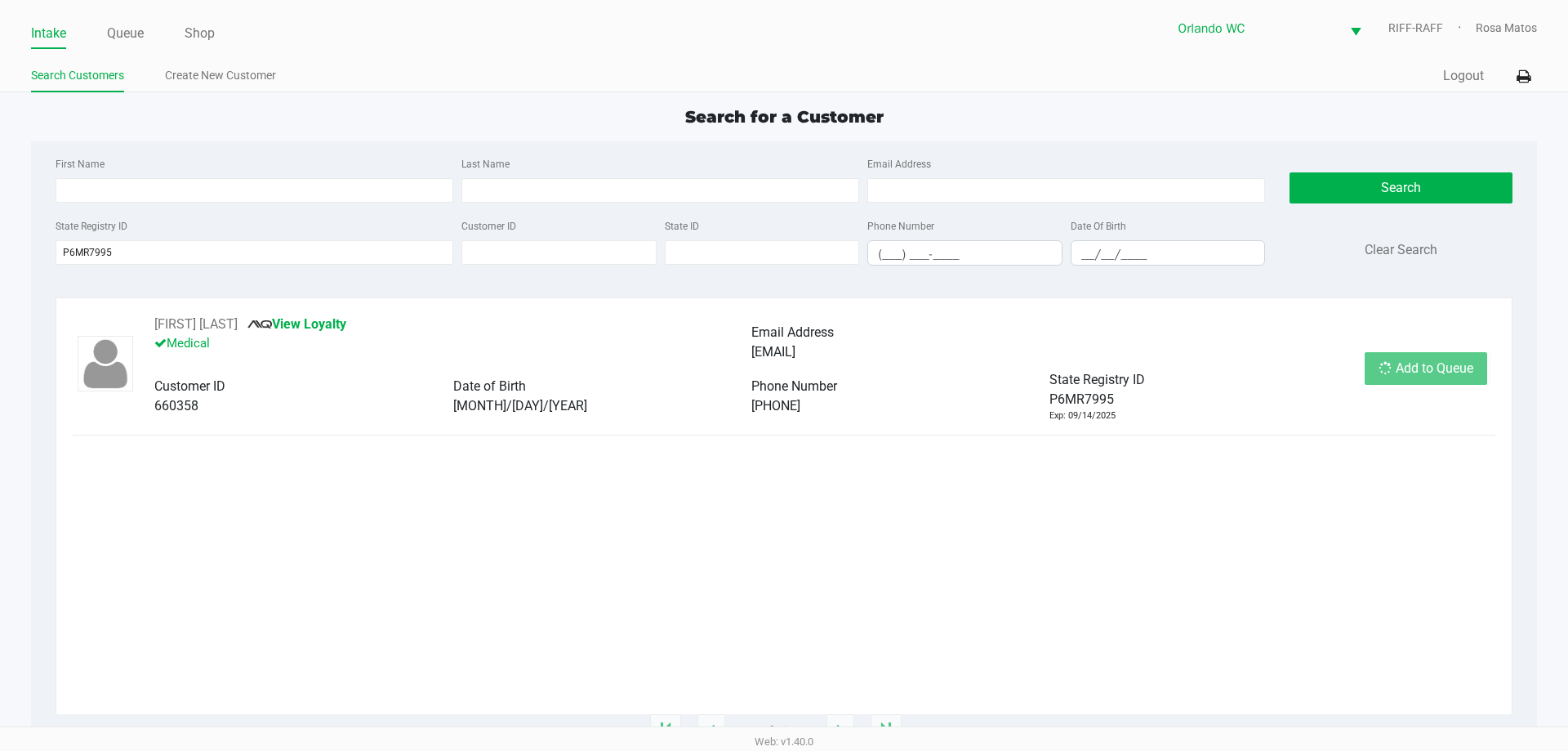 click on "DANIEL IMBODEN       View Loyalty   Medical   Email Address   dimboden@coreroofing.net   Customer ID   660358   Date of Birth   11/07/1980   Phone Number   (678) 431-6418   State Registry ID   P6MR7995   Exp: 09/14/2025   Add to Queue" 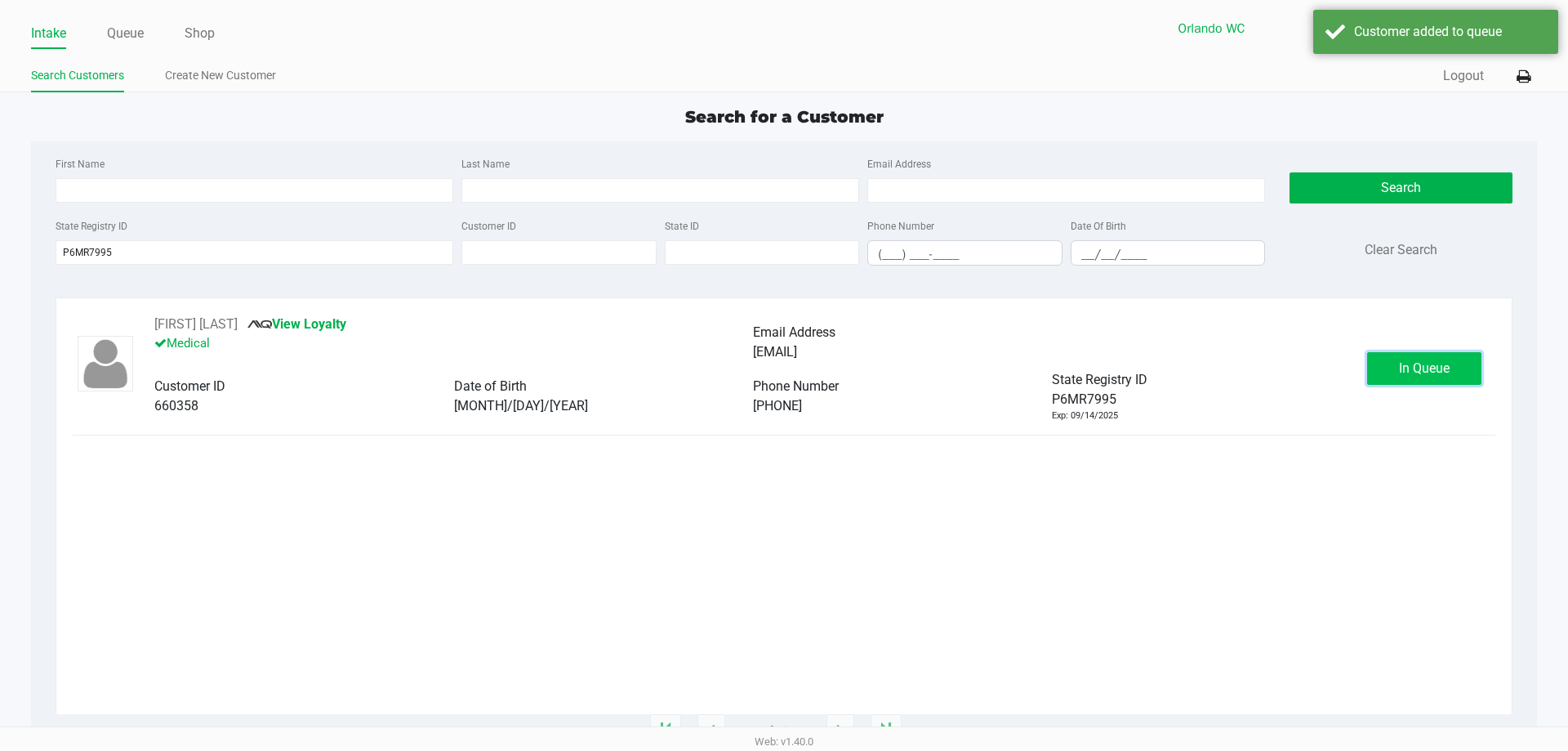 click on "In Queue" 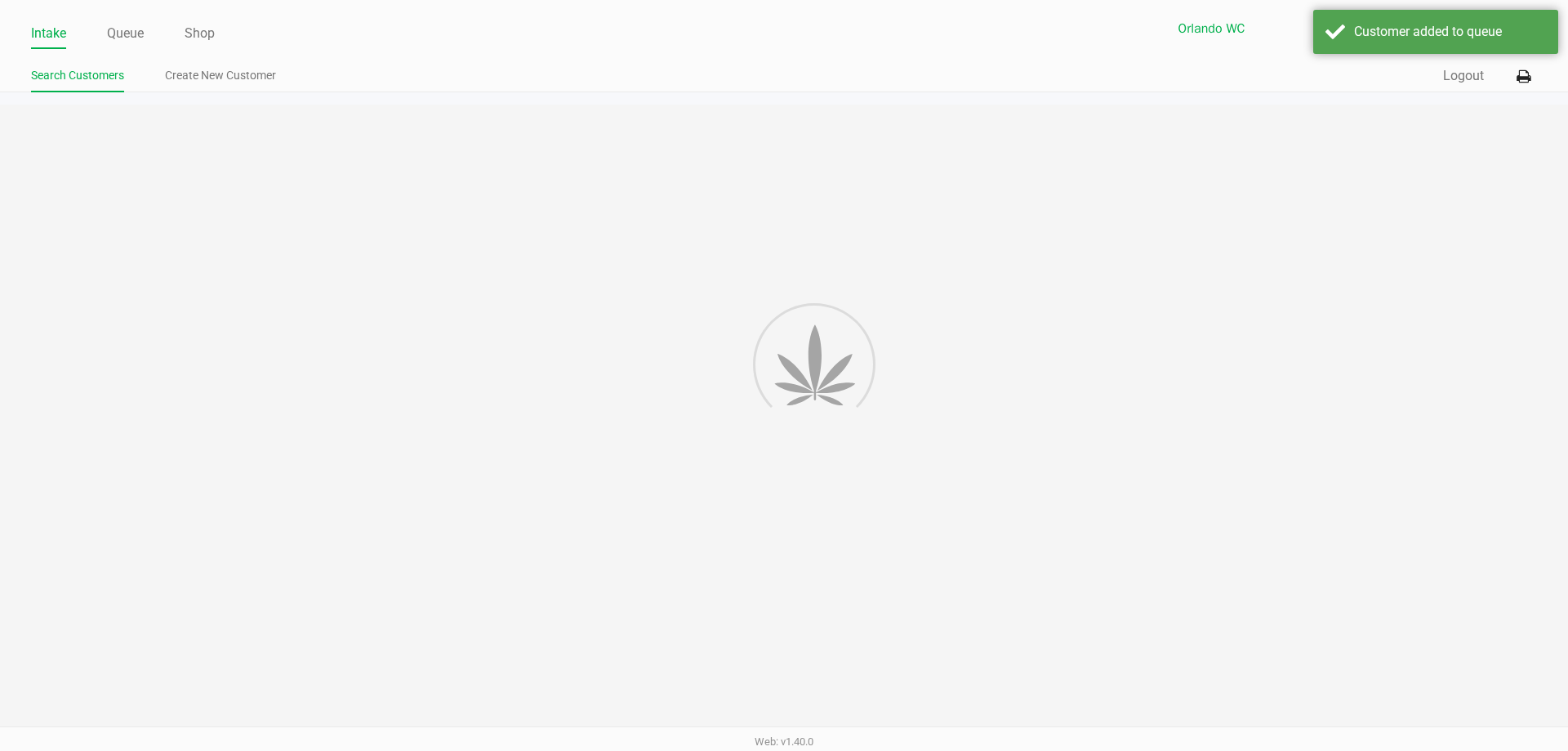 click on "Intake Queue Shop Orlando WC  RIFF-RAFF   Rosa Matos  Search Customers Create New Customer  Quick Sale   Logout      Search for a Customer First Name Last Name Email Address State Registry ID P6MR7995 Customer ID State ID Phone Number (___) ___-____ Date Of Birth __/__/____  Search   Clear Search   DANIEL IMBODEN       View Loyalty   Medical   Email Address   dimboden@coreroofing.net   Customer ID   660358   Date of Birth   11/07/1980   Phone Number   (678) 431-6418   State Registry ID   P6MR7995   Exp: 09/14/2025   In Queue   1 - 1 of 1 items   Web: v1.40.0" at bounding box center (784, 375) 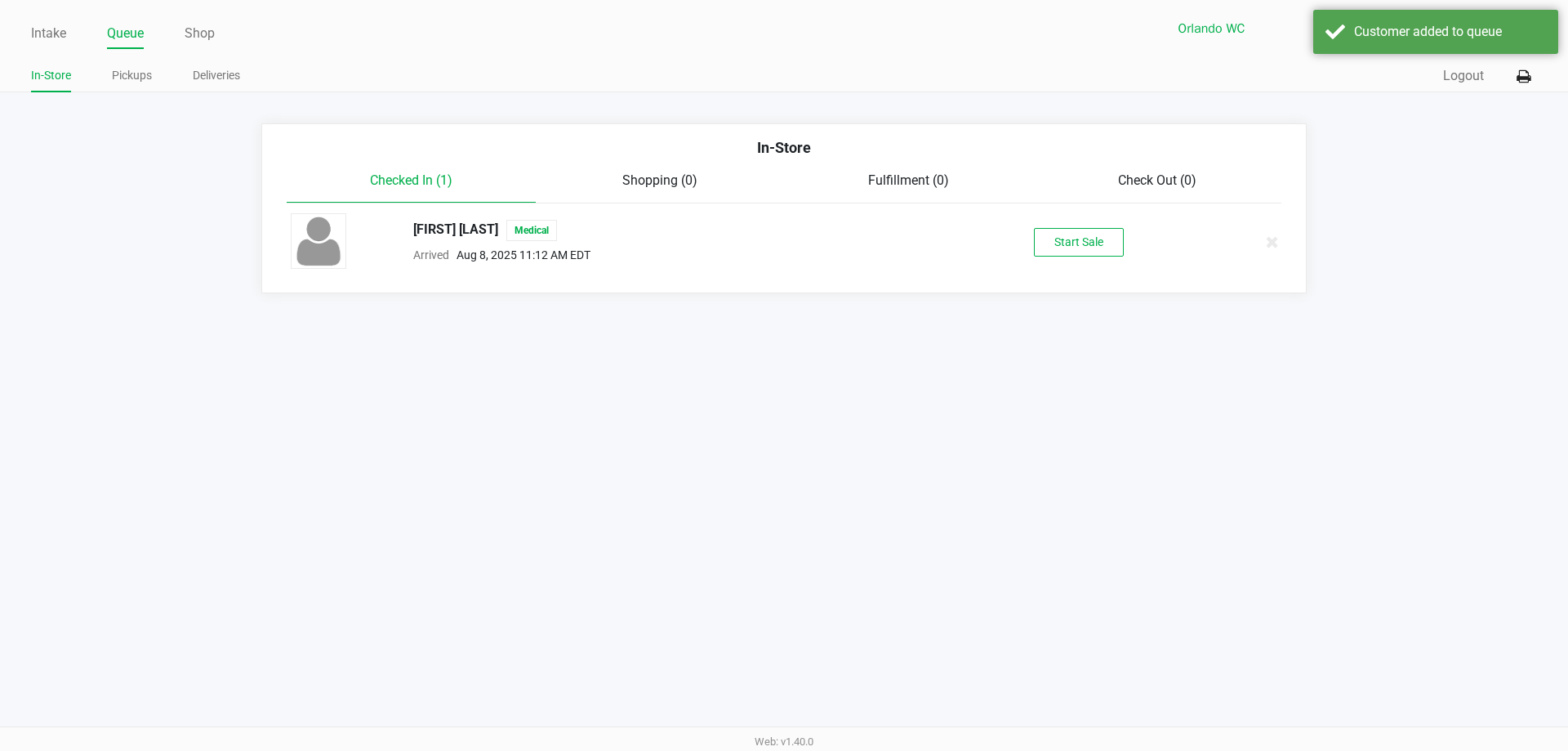 click on "Intake Queue Shop Orlando WC  RIFF-RAFF   Rosa Matos  In-Store Pickups Deliveries  Quick Sale   Logout   In-Store   Checked In (1)   Shopping (0)   Fulfillment (0)   Check Out (0)   DANIEL IMBODEN   Medical  Arrived      Aug 8, 2025 11:12 AM EDT   Start Sale   Web: v1.40.0" at bounding box center [784, 375] 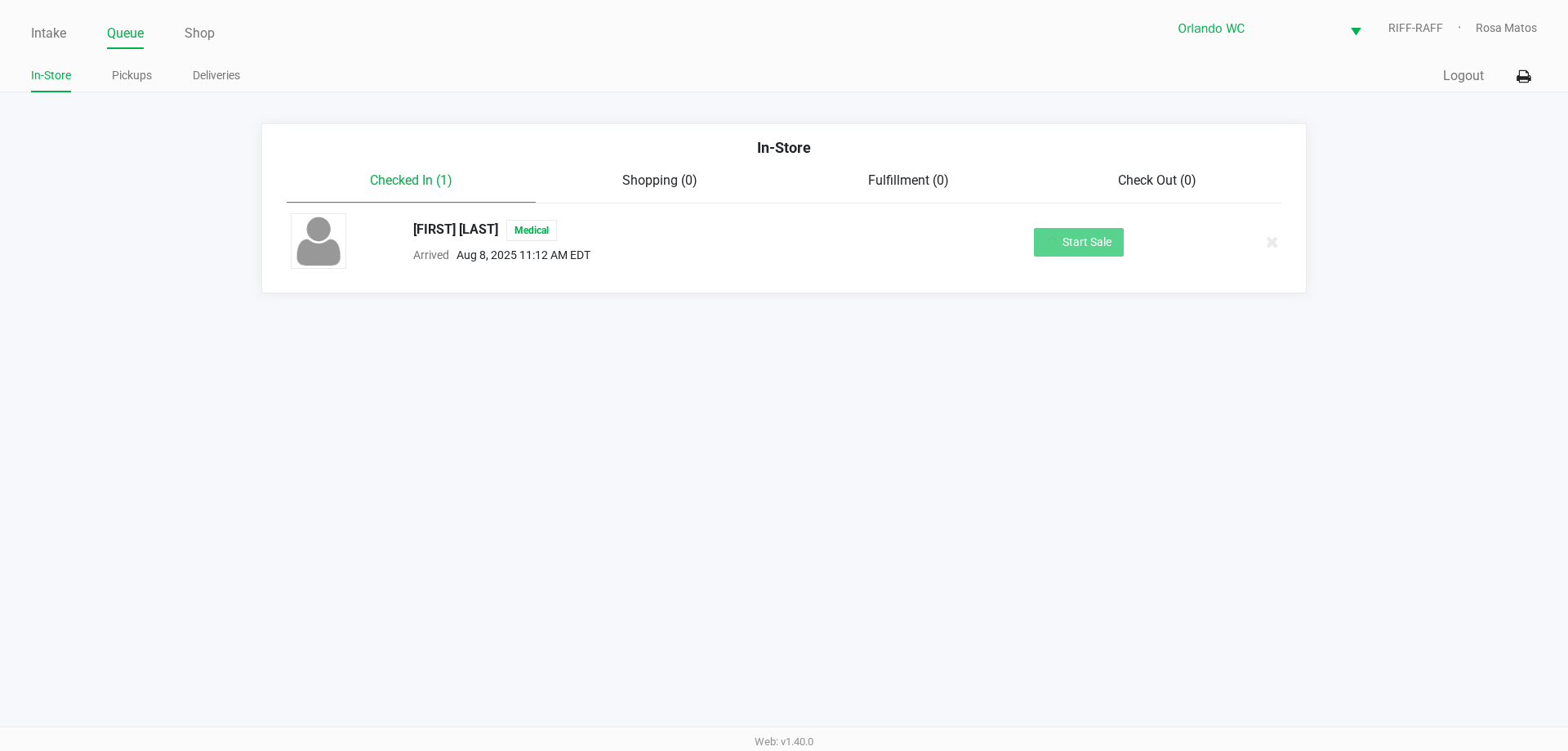 click on "Intake Queue Shop Orlando WC  RIFF-RAFF   Rosa Matos  In-Store Pickups Deliveries  Quick Sale   Logout   In-Store   Checked In (1)   Shopping (0)   Fulfillment (0)   Check Out (0)   DANIEL IMBODEN   Medical  Arrived      Aug 8, 2025 11:12 AM EDT   Start Sale   Web: v1.40.0" at bounding box center [784, 375] 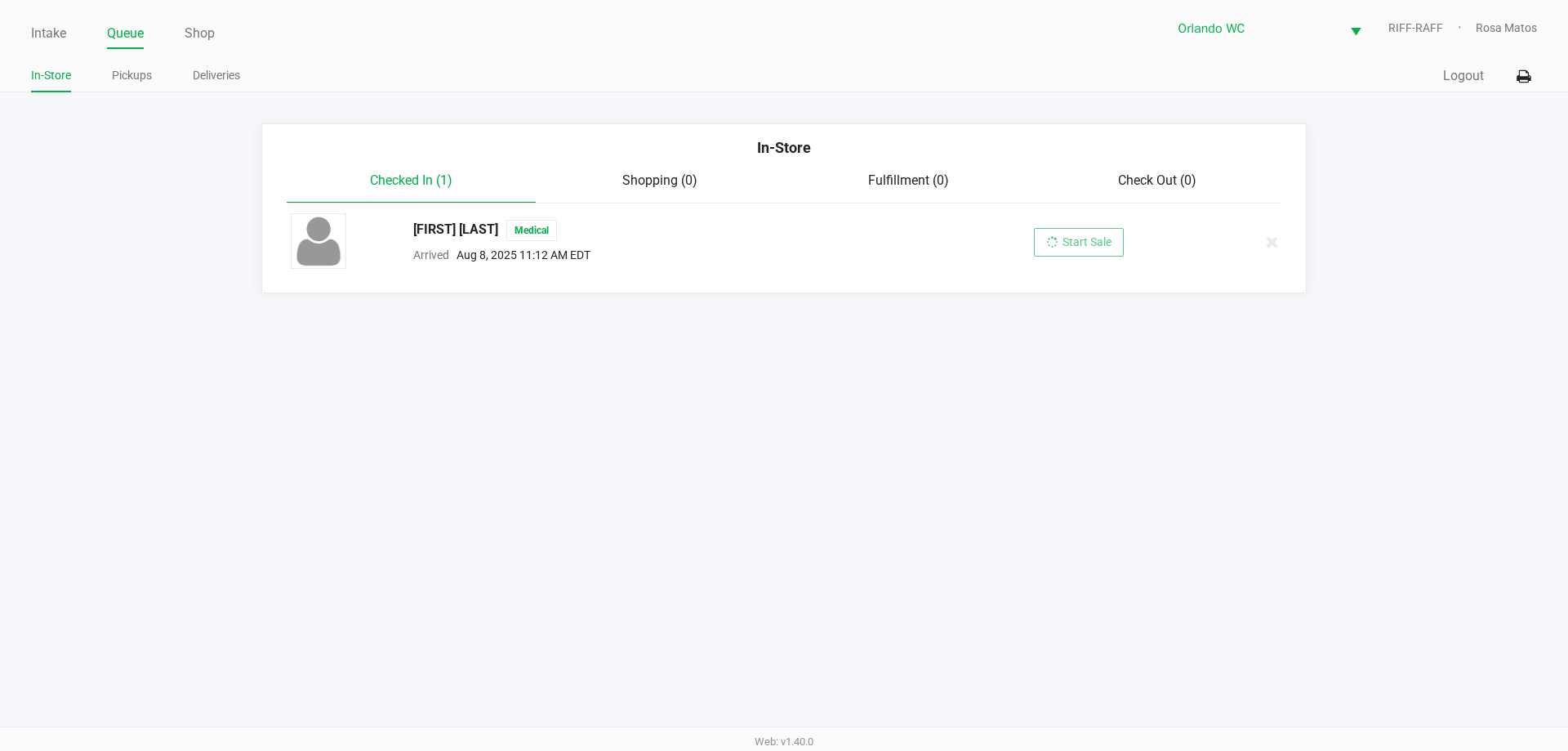 click on "Intake Queue Shop Orlando WC  RIFF-RAFF   Rosa Matos  In-Store Pickups Deliveries  Quick Sale   Logout   In-Store   Checked In (1)   Shopping (0)   Fulfillment (0)   Check Out (0)   DANIEL IMBODEN   Medical  Arrived      Aug 8, 2025 11:12 AM EDT   Start Sale   Web: v1.40.0" at bounding box center [784, 375] 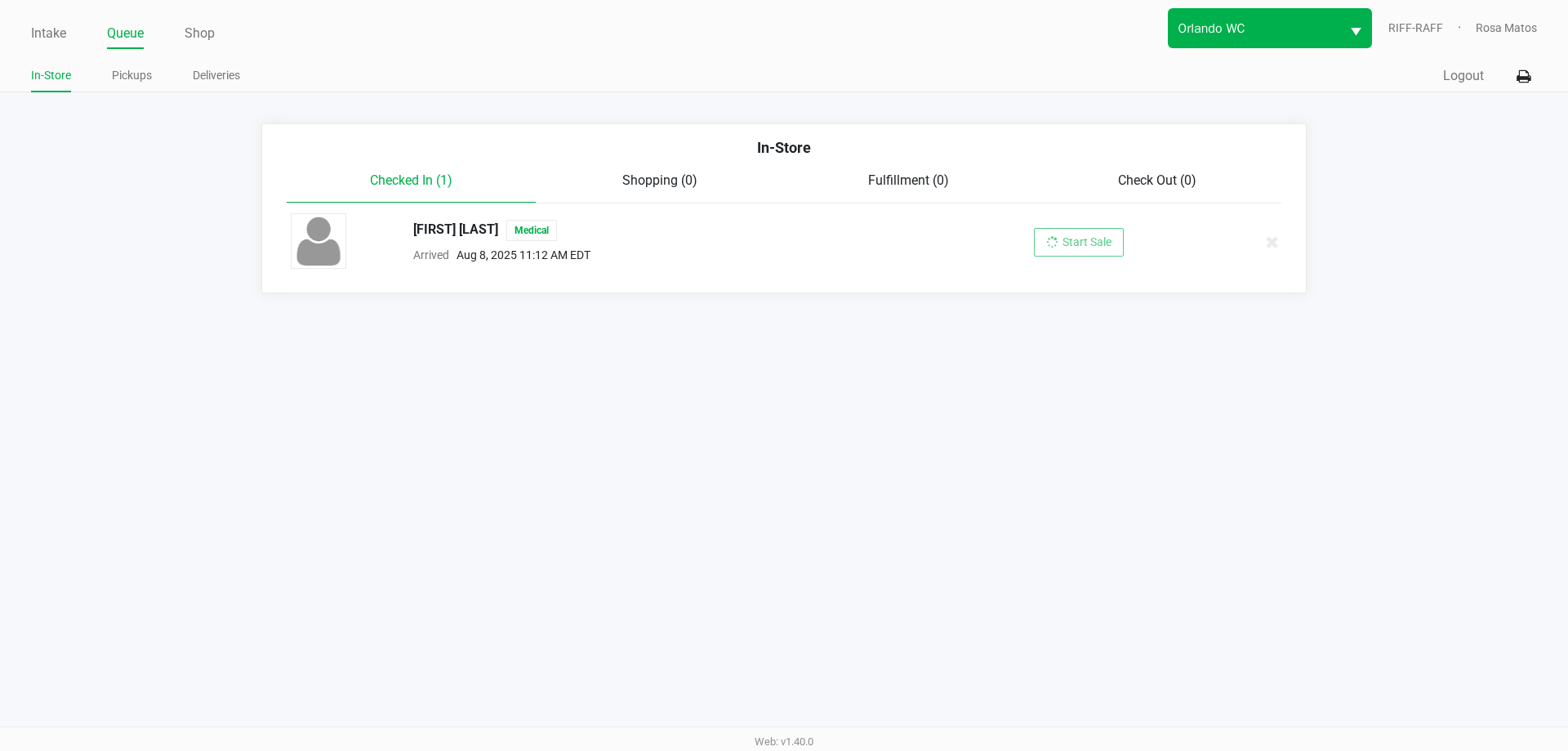 click on "Orlando WC" at bounding box center (1270, 28) 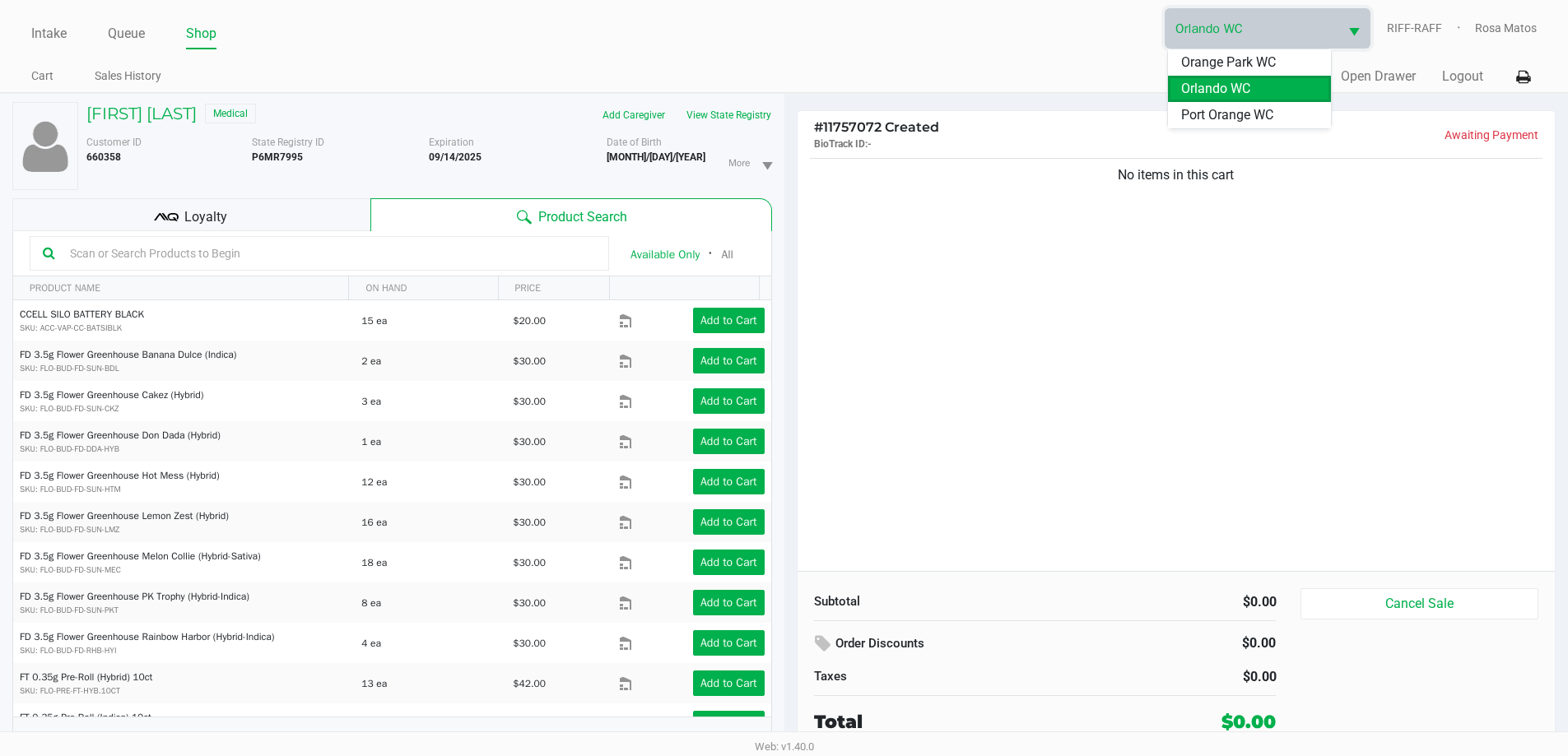 click on "No items in this cart" 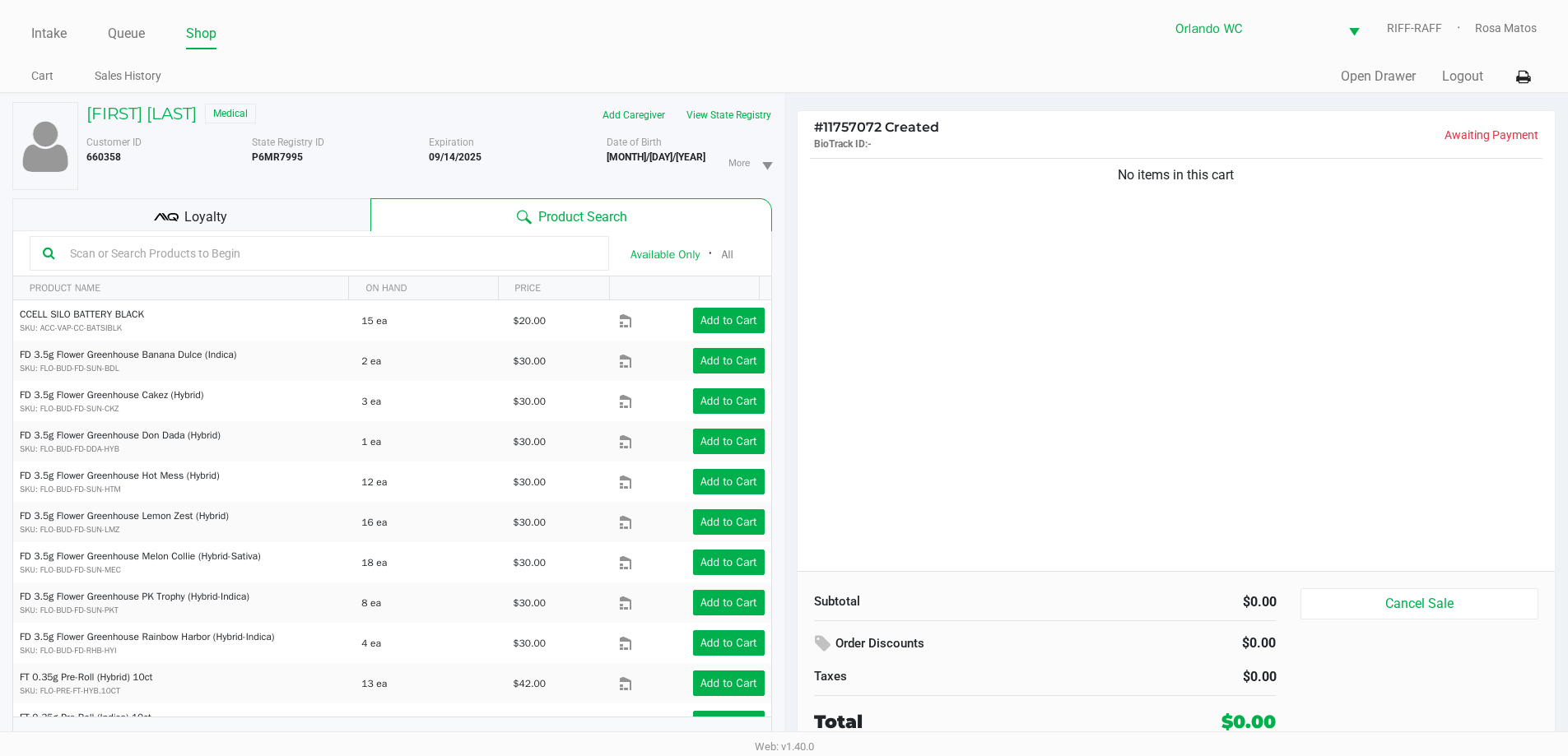 click on "No items in this cart" 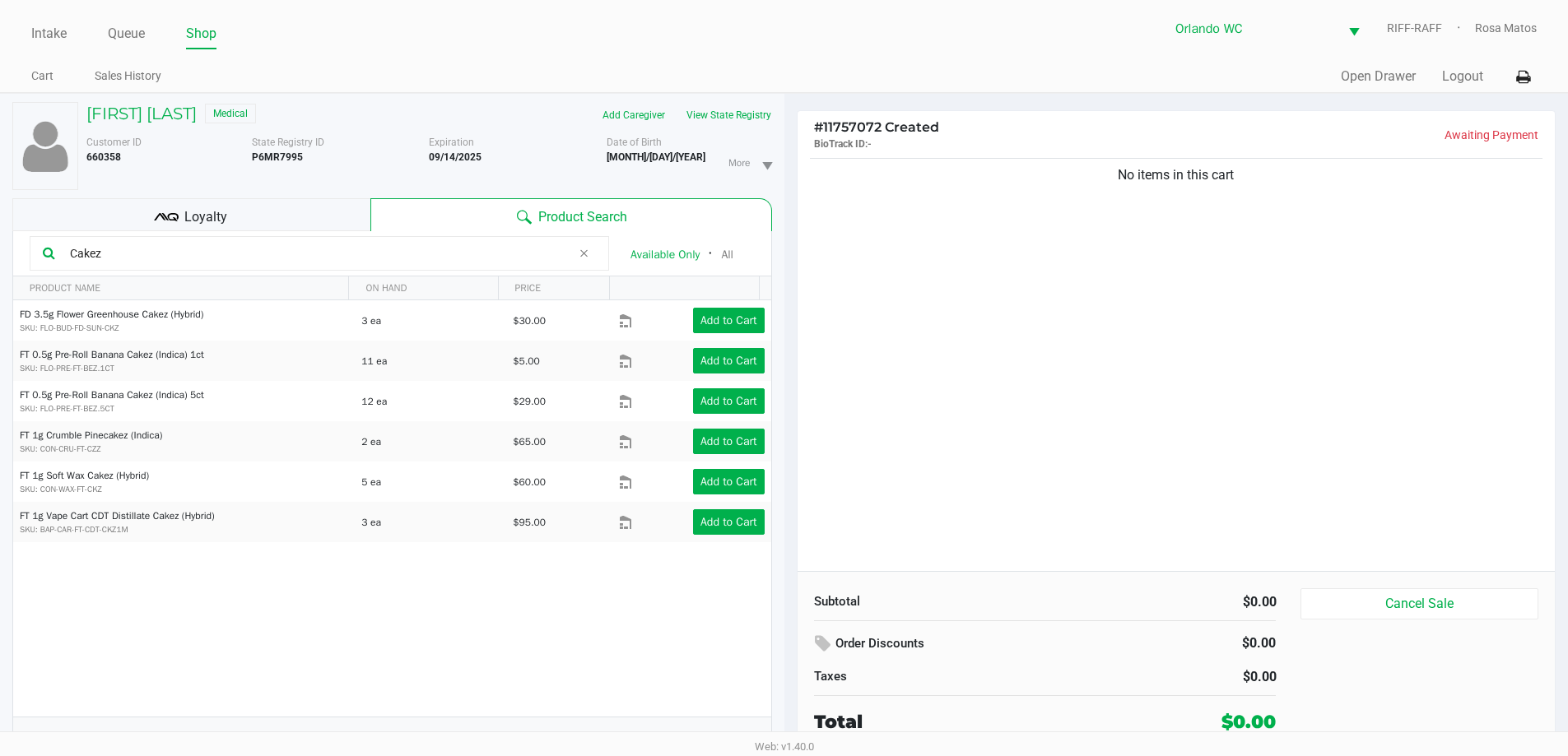 type on "Cakez" 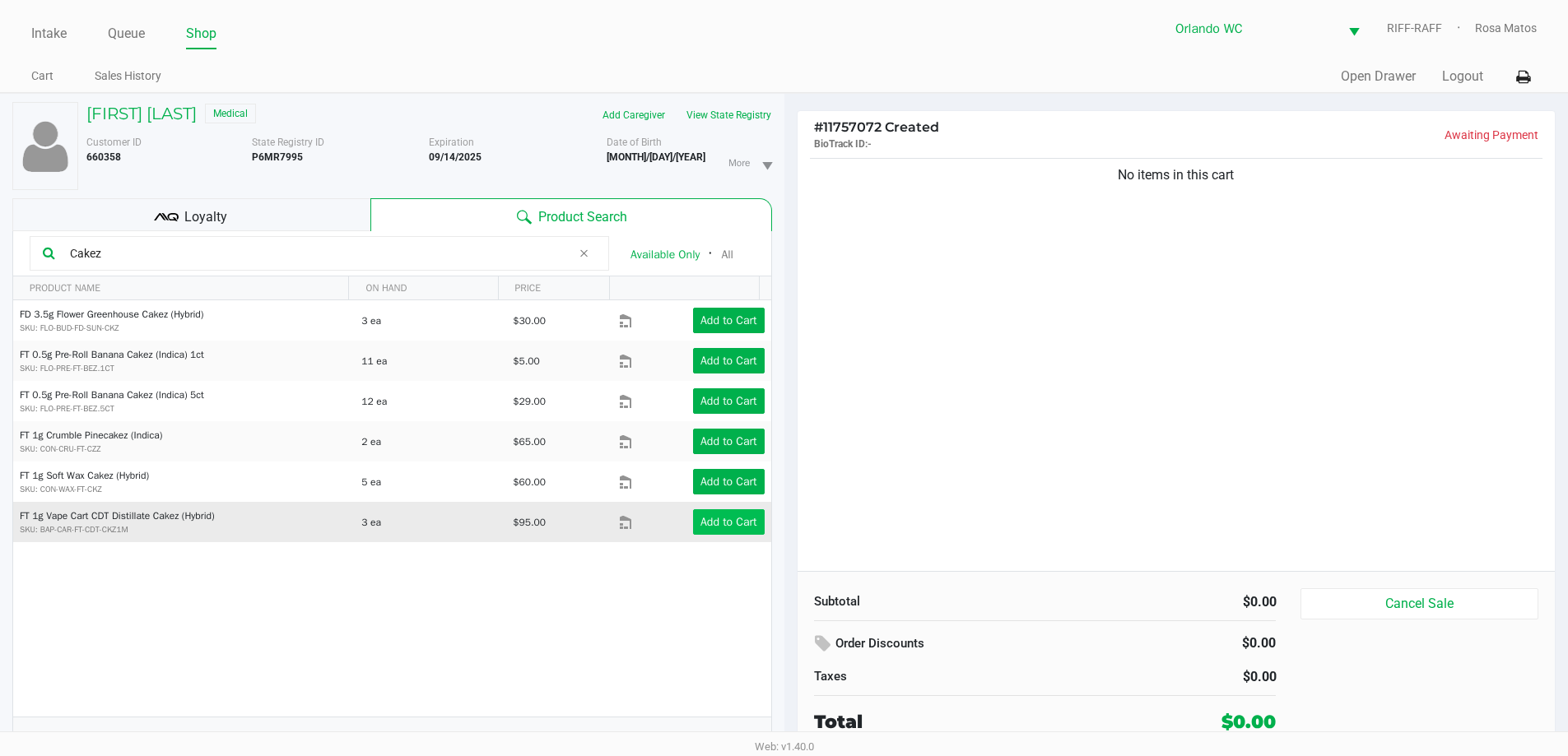 click on "Add to Cart" 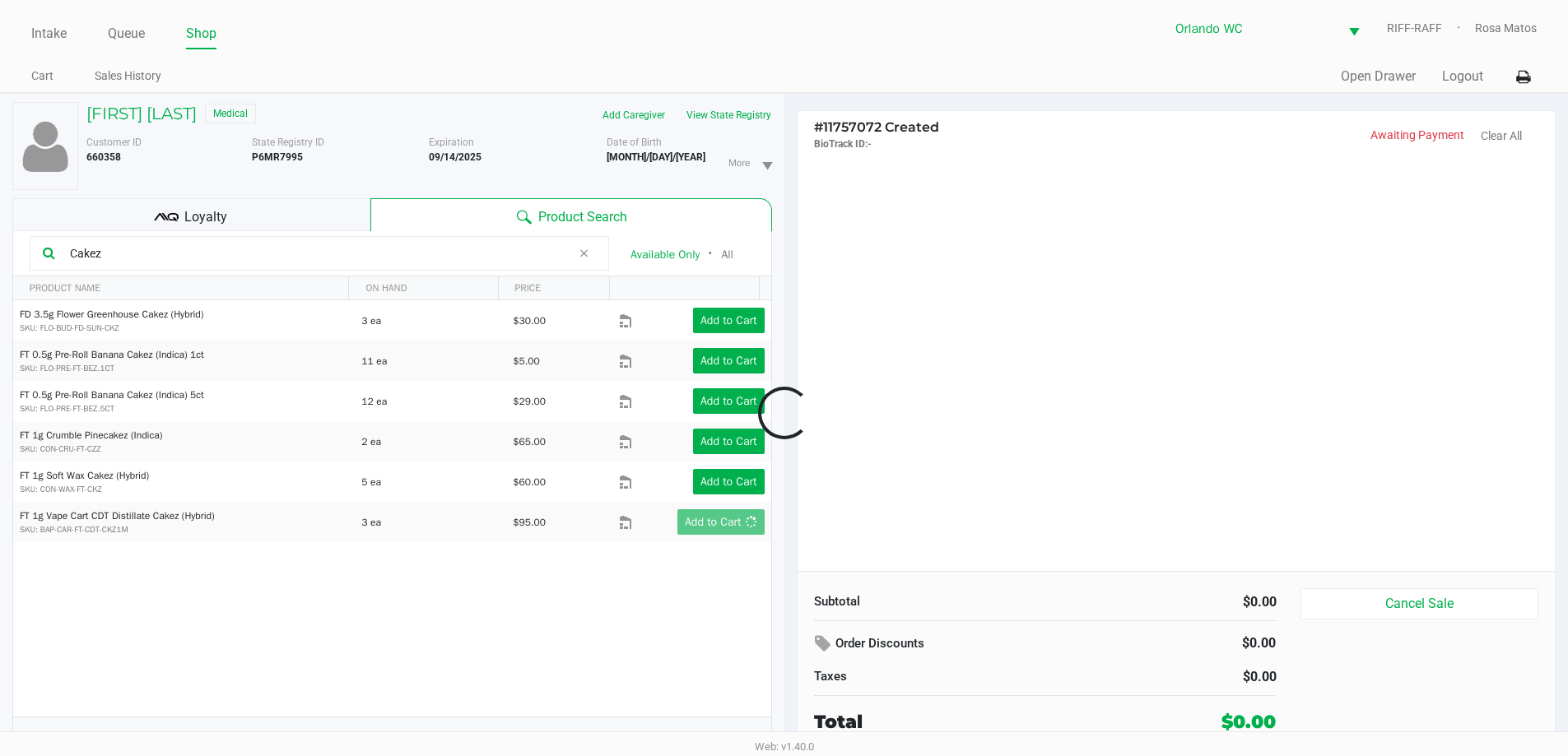 click on "FD 3.5g Flower Greenhouse Cakez (Hybrid)  SKU: FLO-BUD-FD-SUN-CKZ  3 ea   $30.00  Add to Cart  FT 0.5g Pre-Roll Banana Cakez (Indica) 1ct  SKU: FLO-PRE-FT-BEZ.1CT  11 ea   $5.00  Add to Cart  FT 0.5g Pre-Roll Banana Cakez (Indica) 5ct  SKU: FLO-PRE-FT-BEZ.5CT  12 ea   $29.00  Add to Cart  FT 1g Crumble Pinecakez (Indica)  SKU: CON-CRU-FT-CZZ  2 ea   $65.00  Add to Cart  FT 1g Soft Wax Cakez (Hybrid)  SKU: CON-WAX-FT-CKZ  5 ea   $60.00  Add to Cart  FT 1g Vape Cart CDT Distillate Cakez (Hybrid)  SKU: BAP-CAR-FT-CDT-CKZ1M  3 ea   $95.00  Add to Cart" 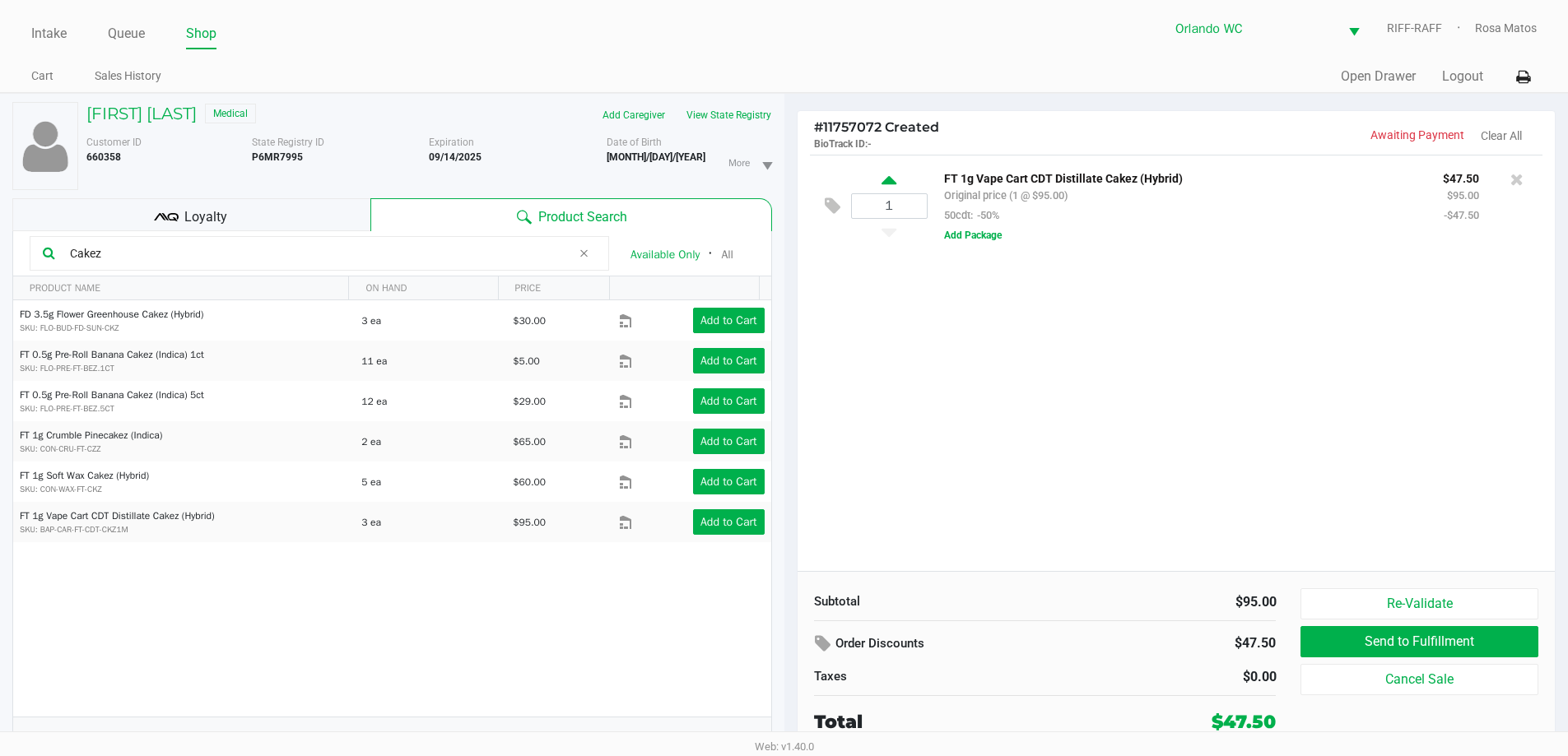 click 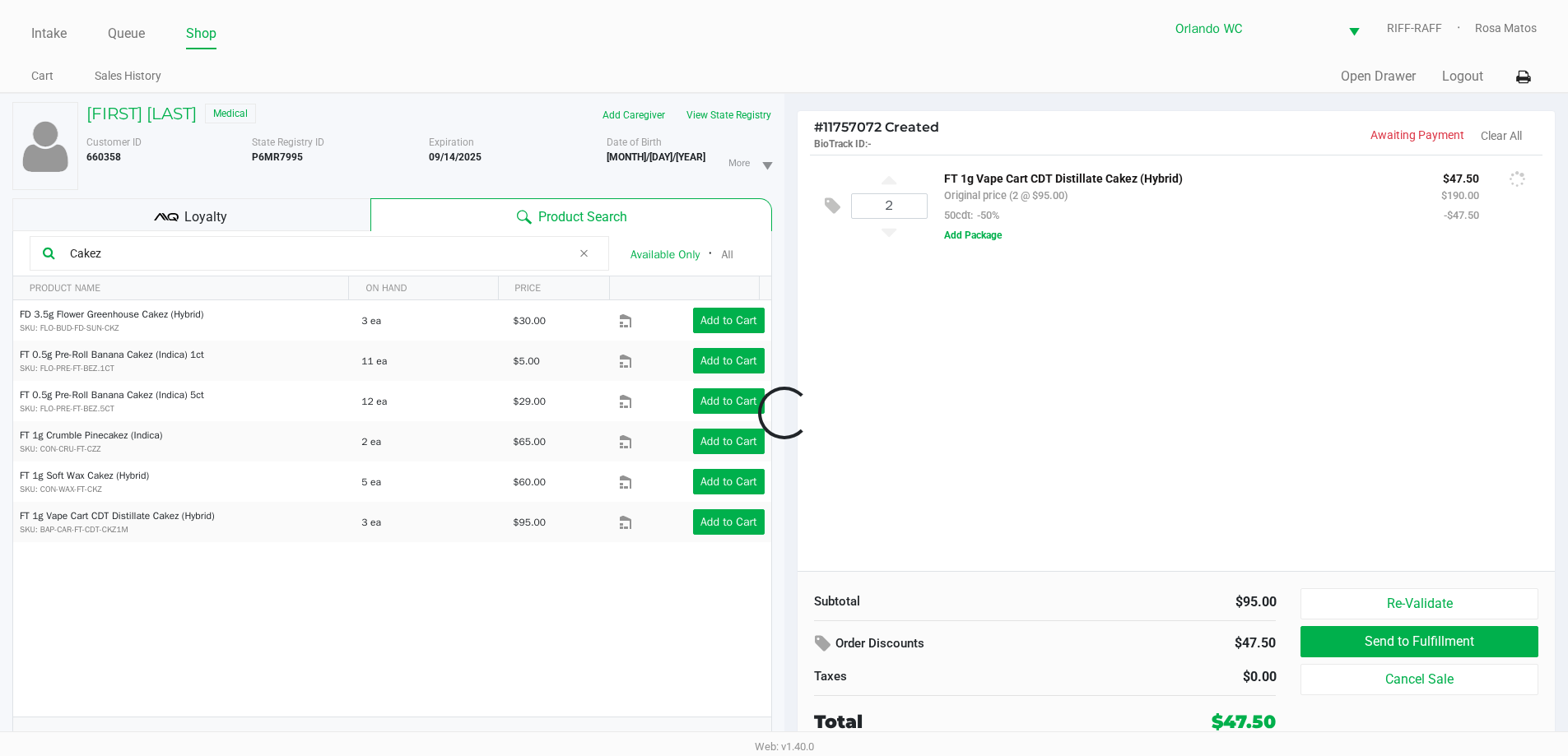 click 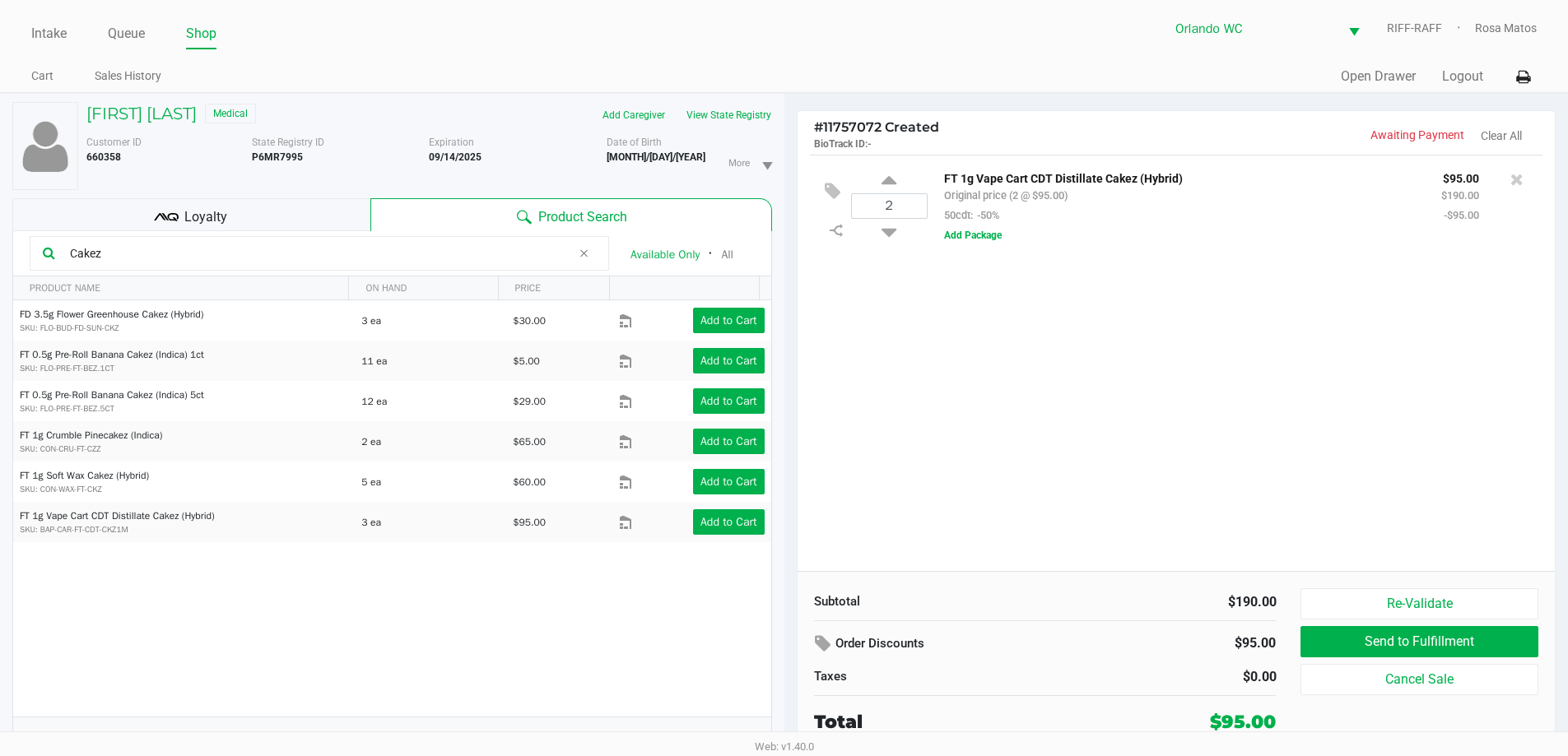 click 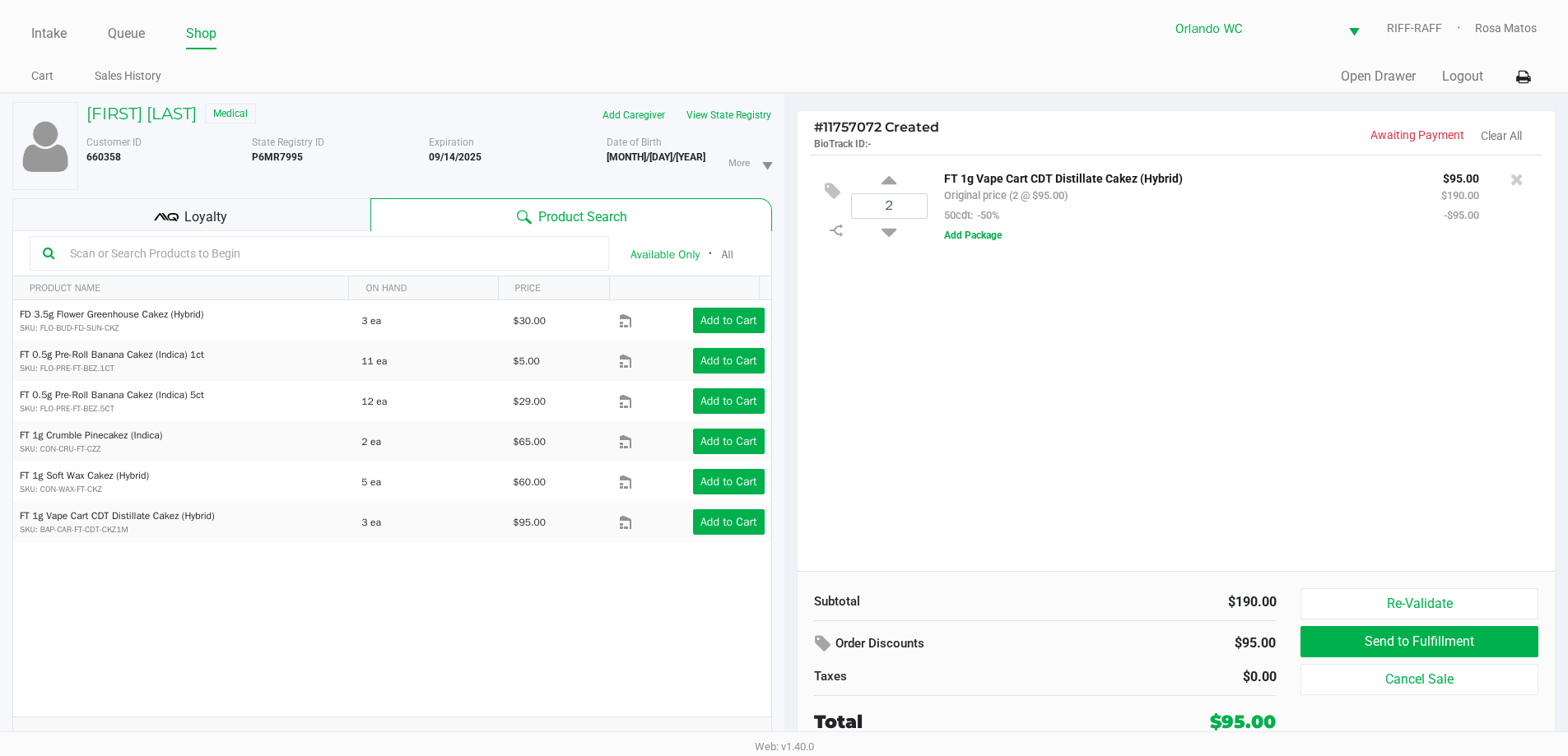 click on "2  FT 1g Vape Cart CDT Distillate Cakez (Hybrid)   Original price (2 @ $95.00)  50cdt:  -50% $95.00 $190.00 -$95.00  Add Package" 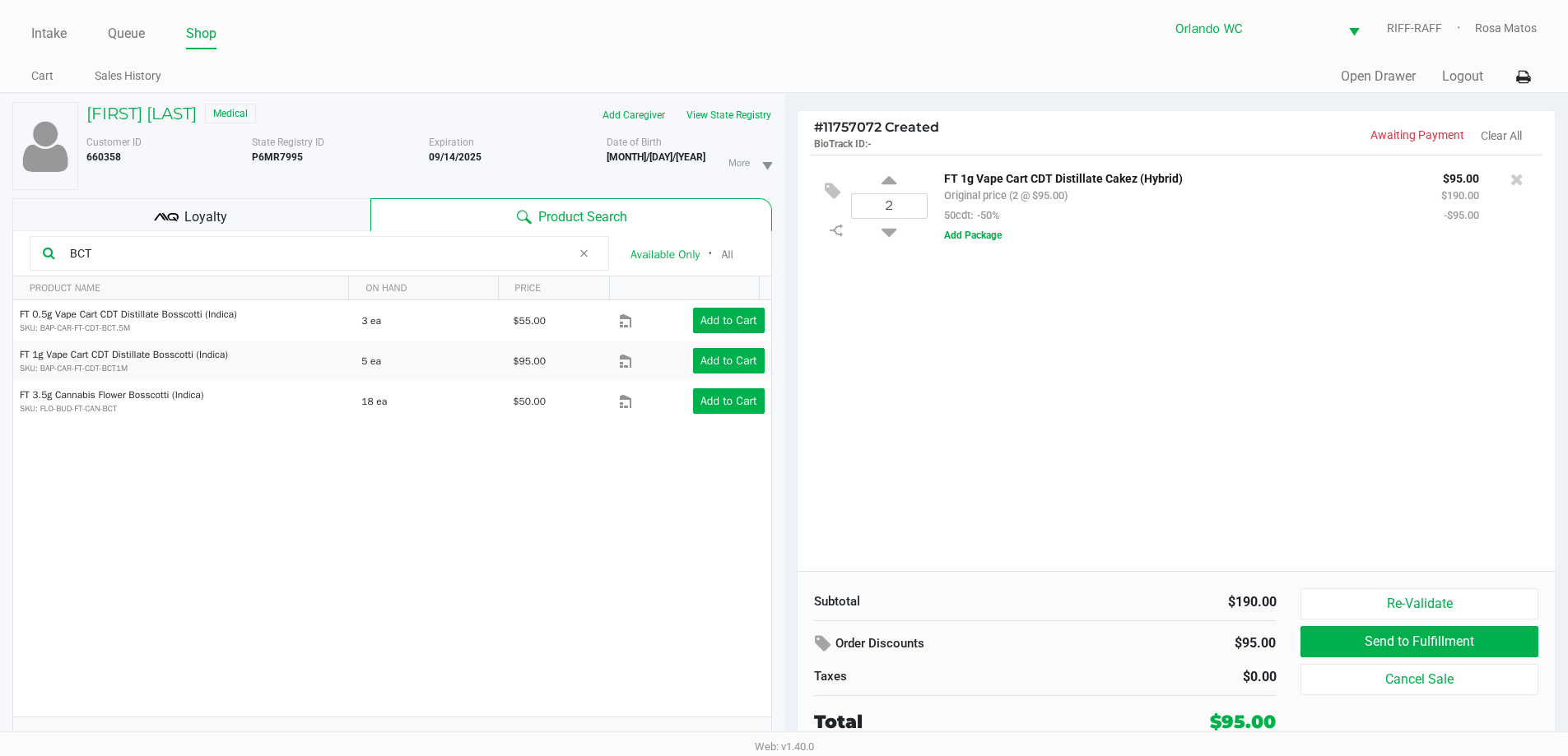 type on "BCT" 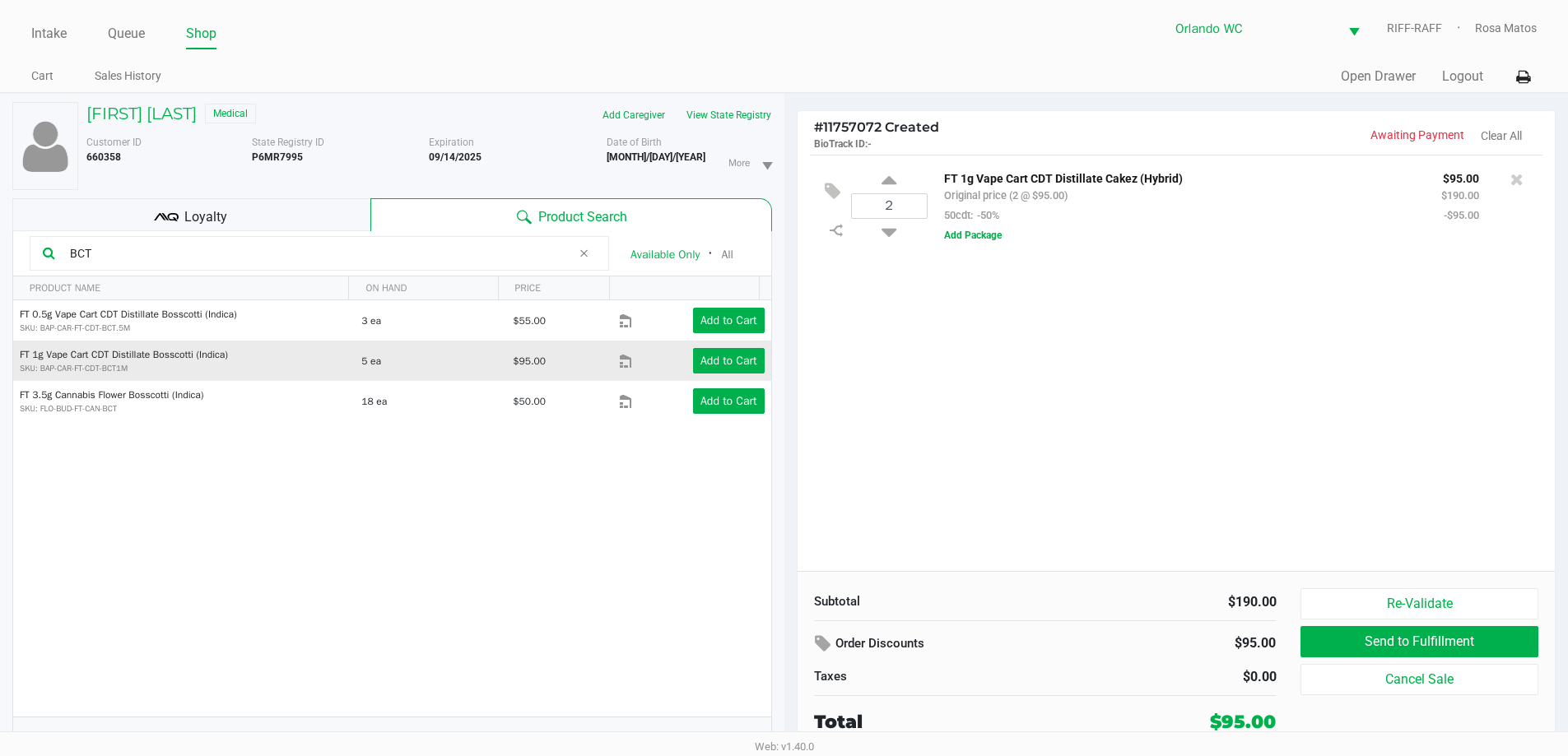 click on "Add to Cart" 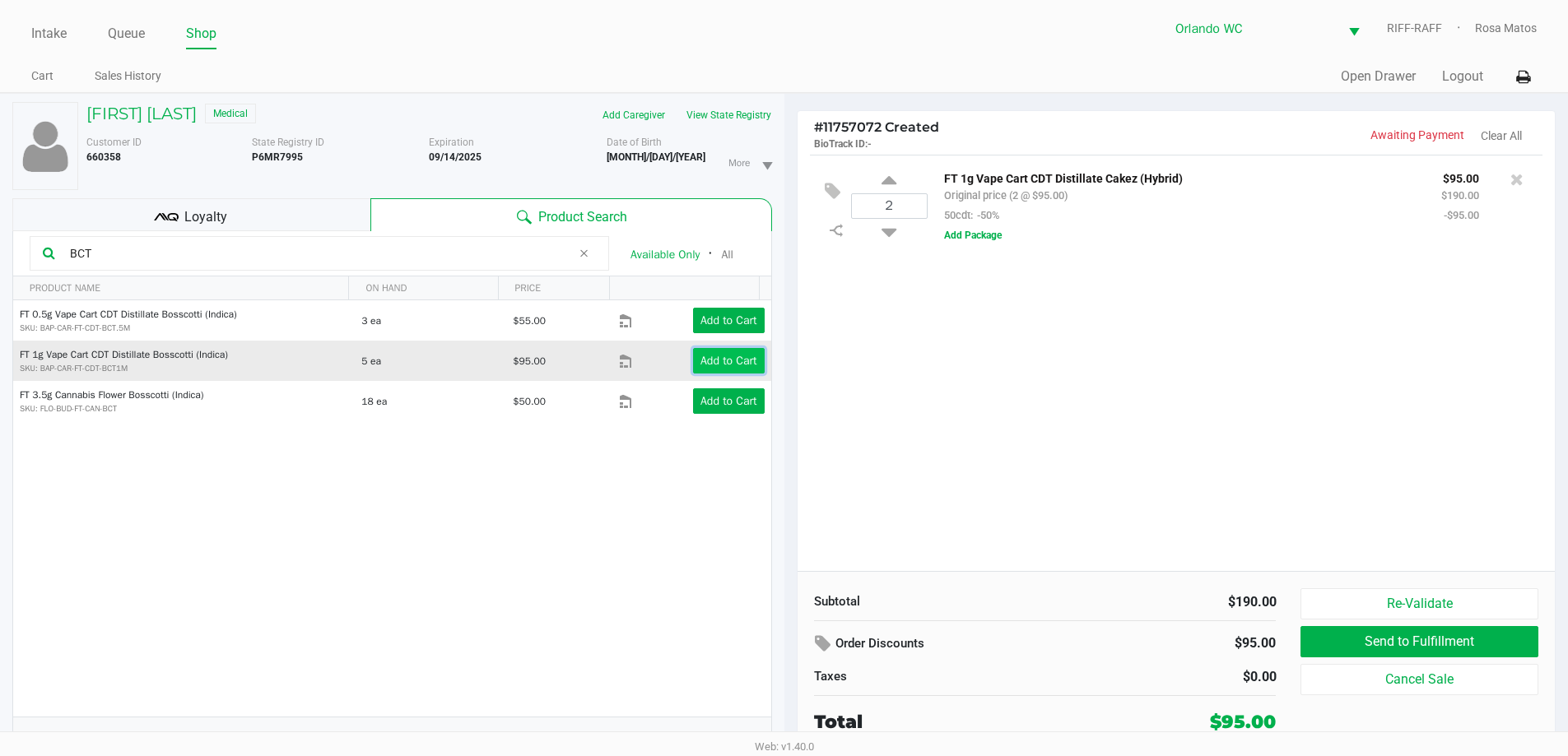 click on "Add to Cart" 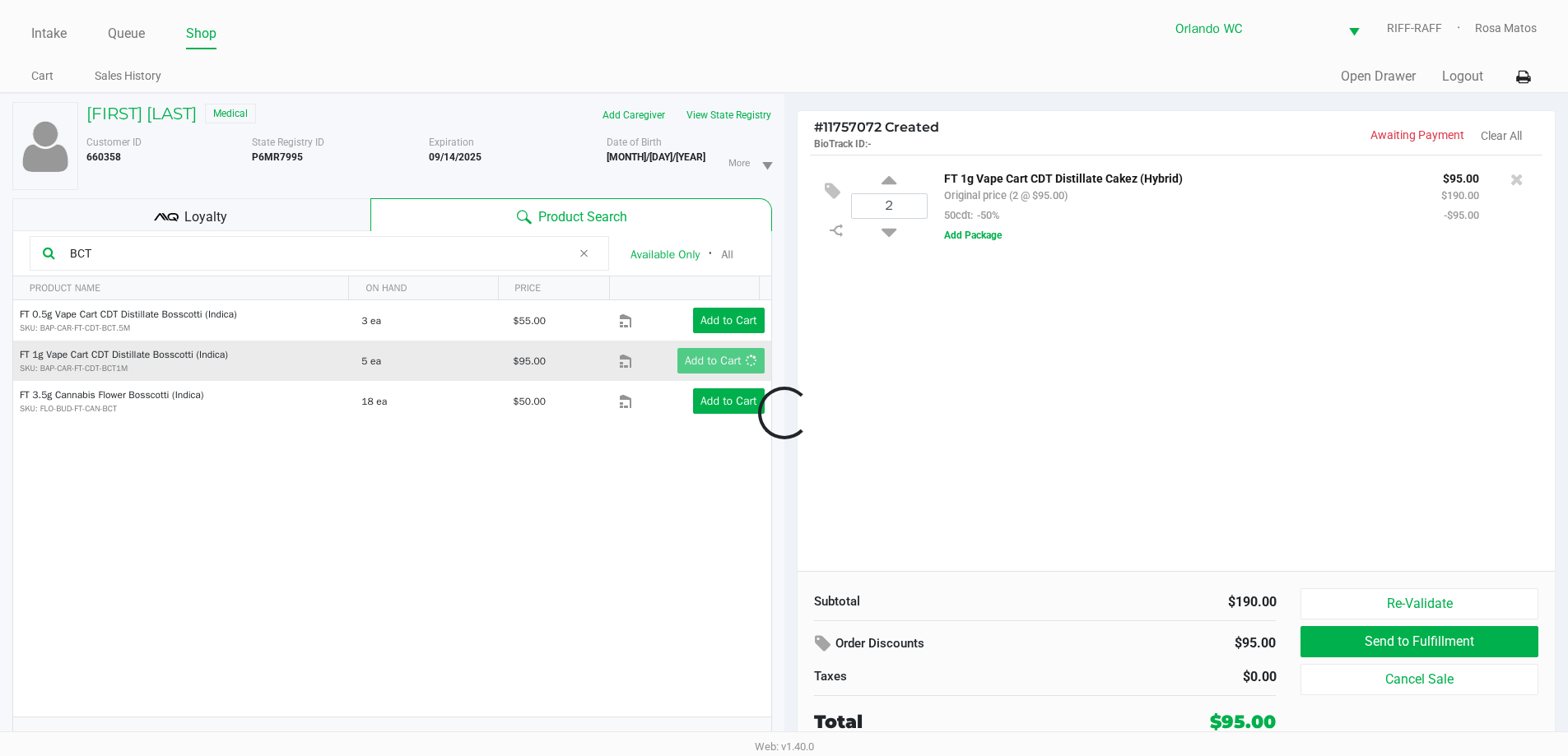 click 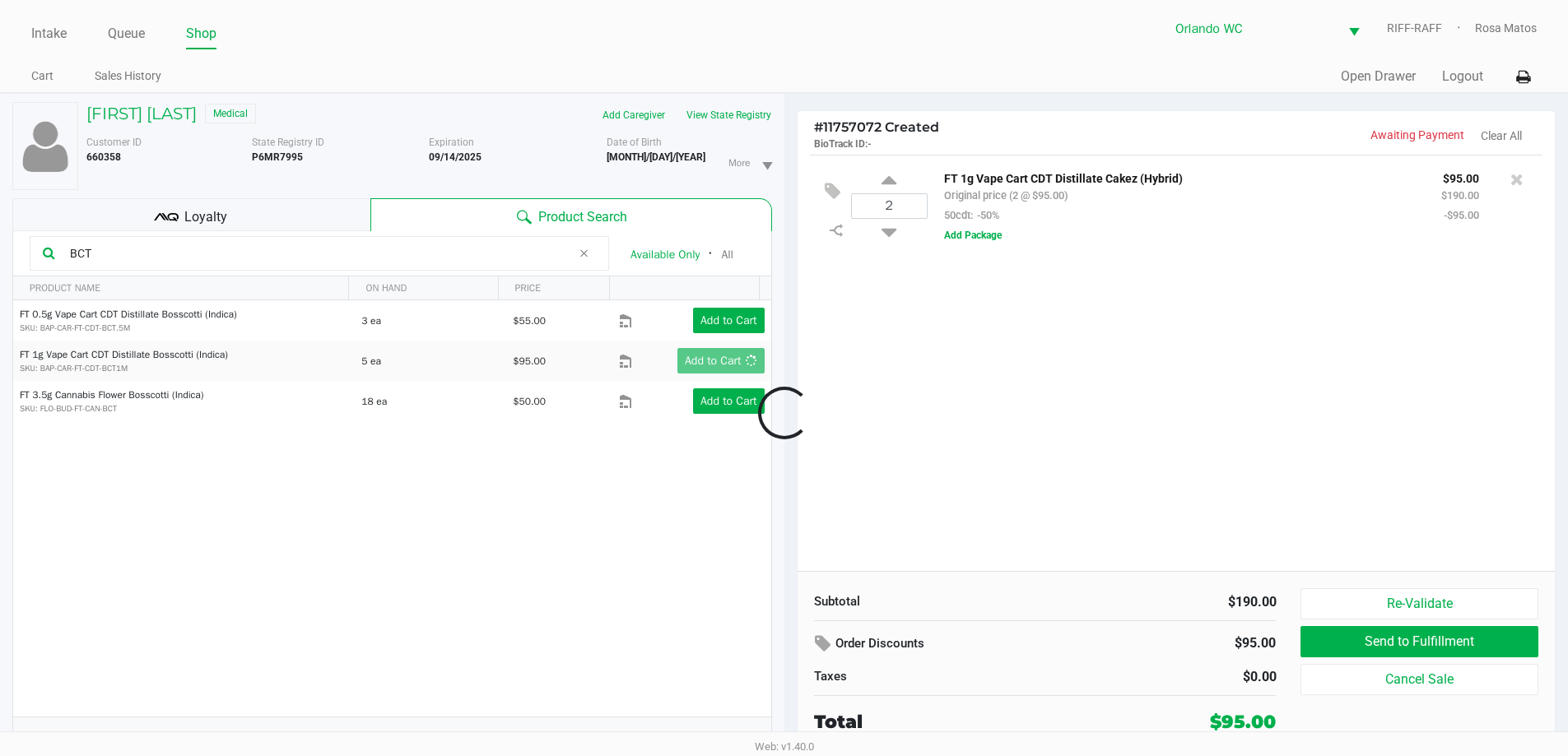 drag, startPoint x: 839, startPoint y: 580, endPoint x: 825, endPoint y: 556, distance: 27.78489 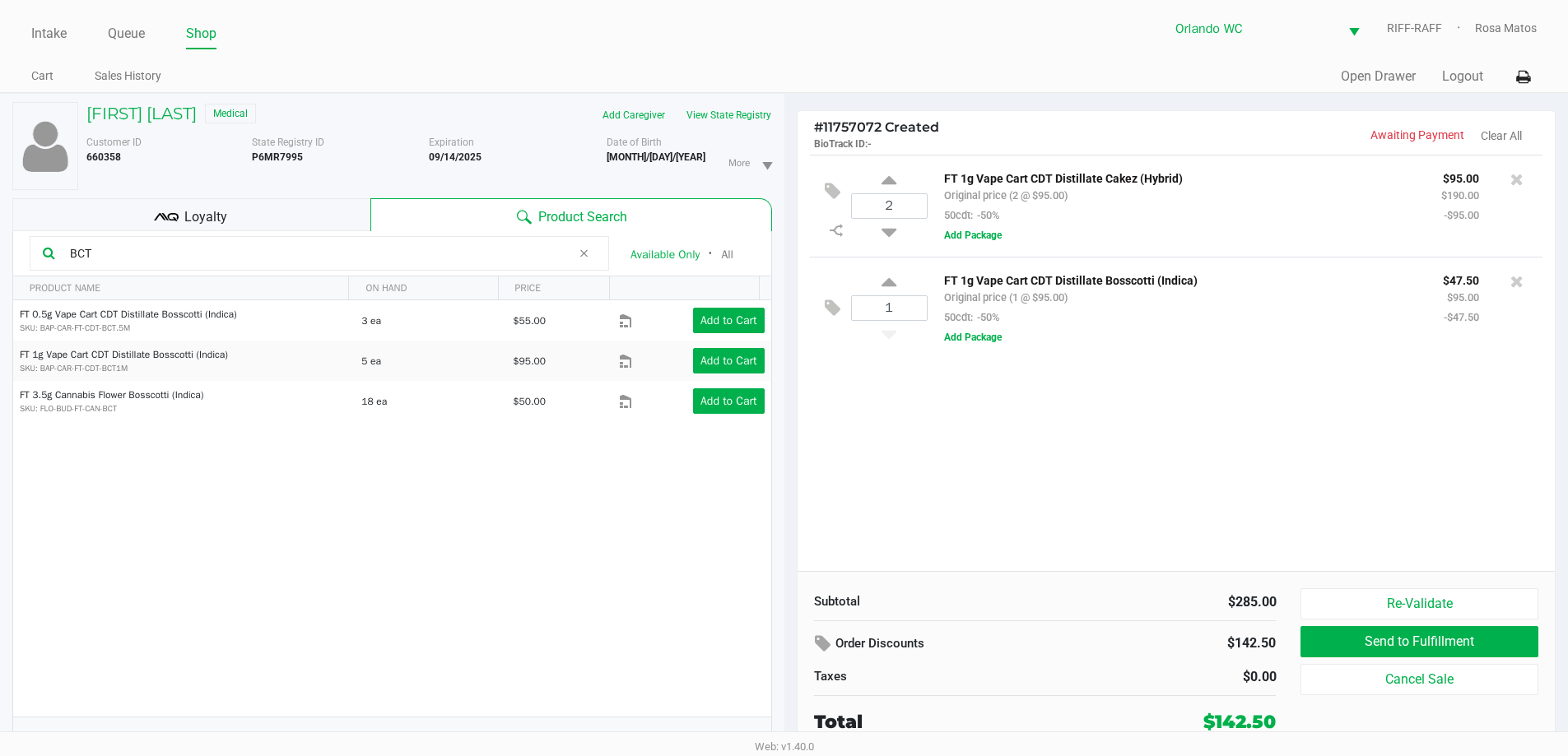 click 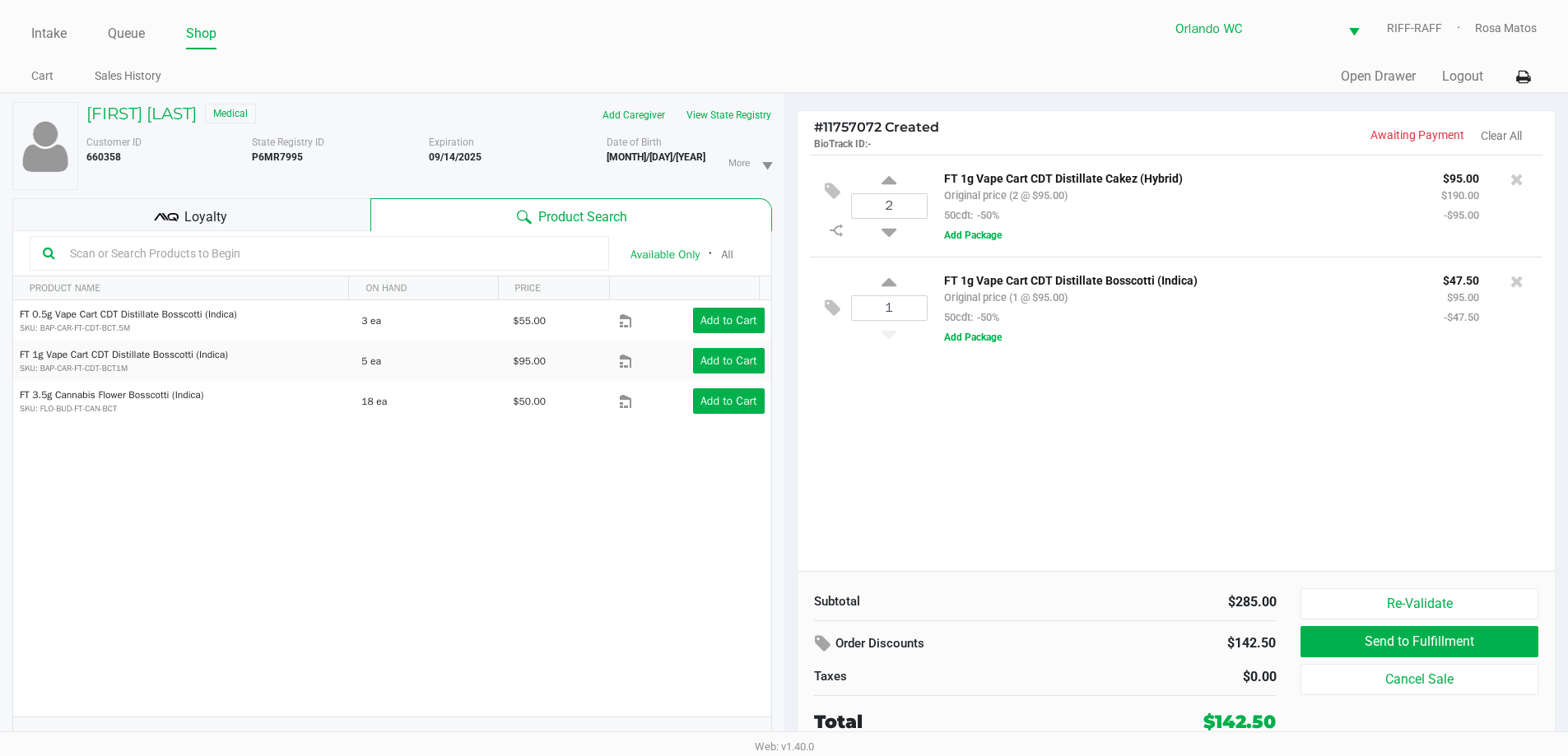 click 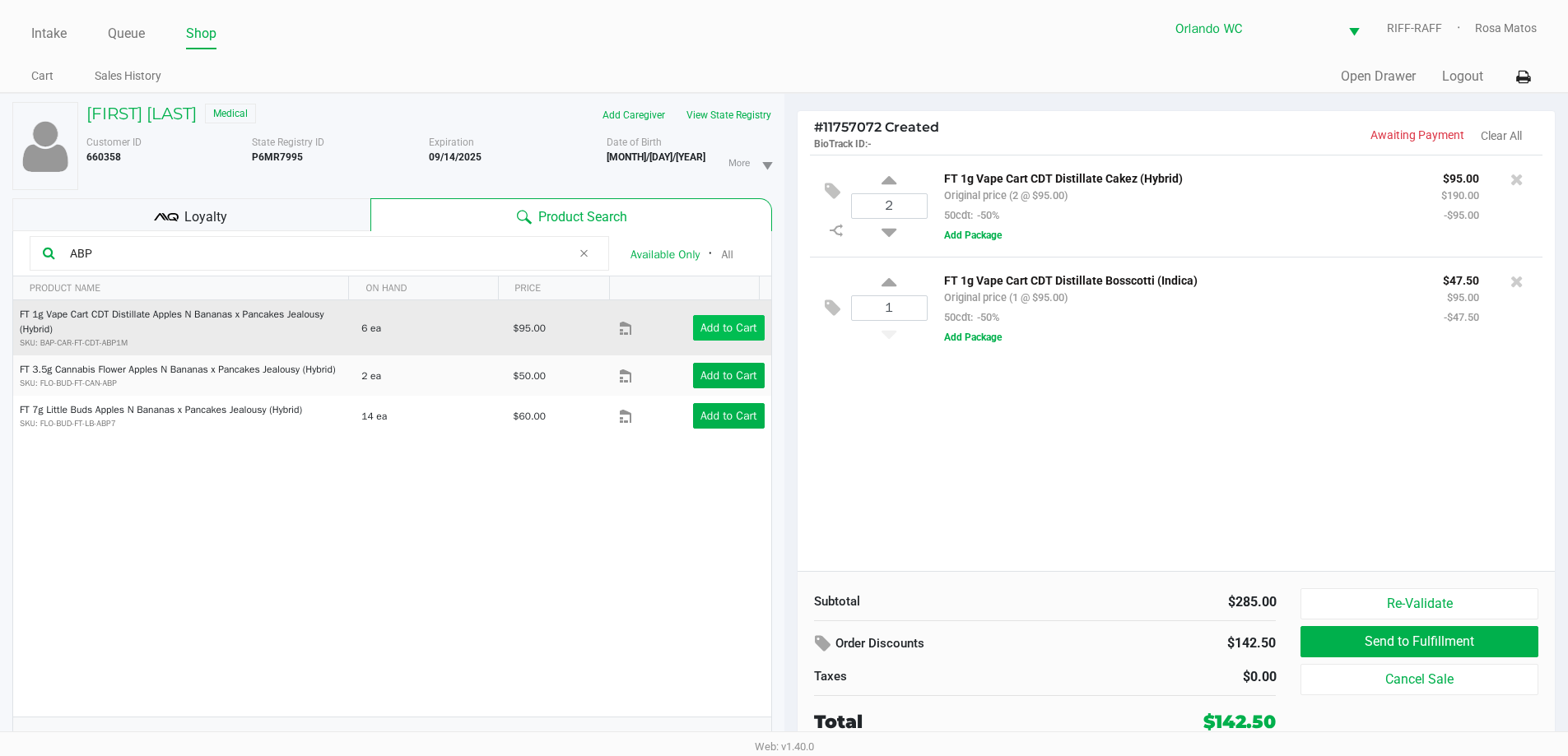 type on "ABP" 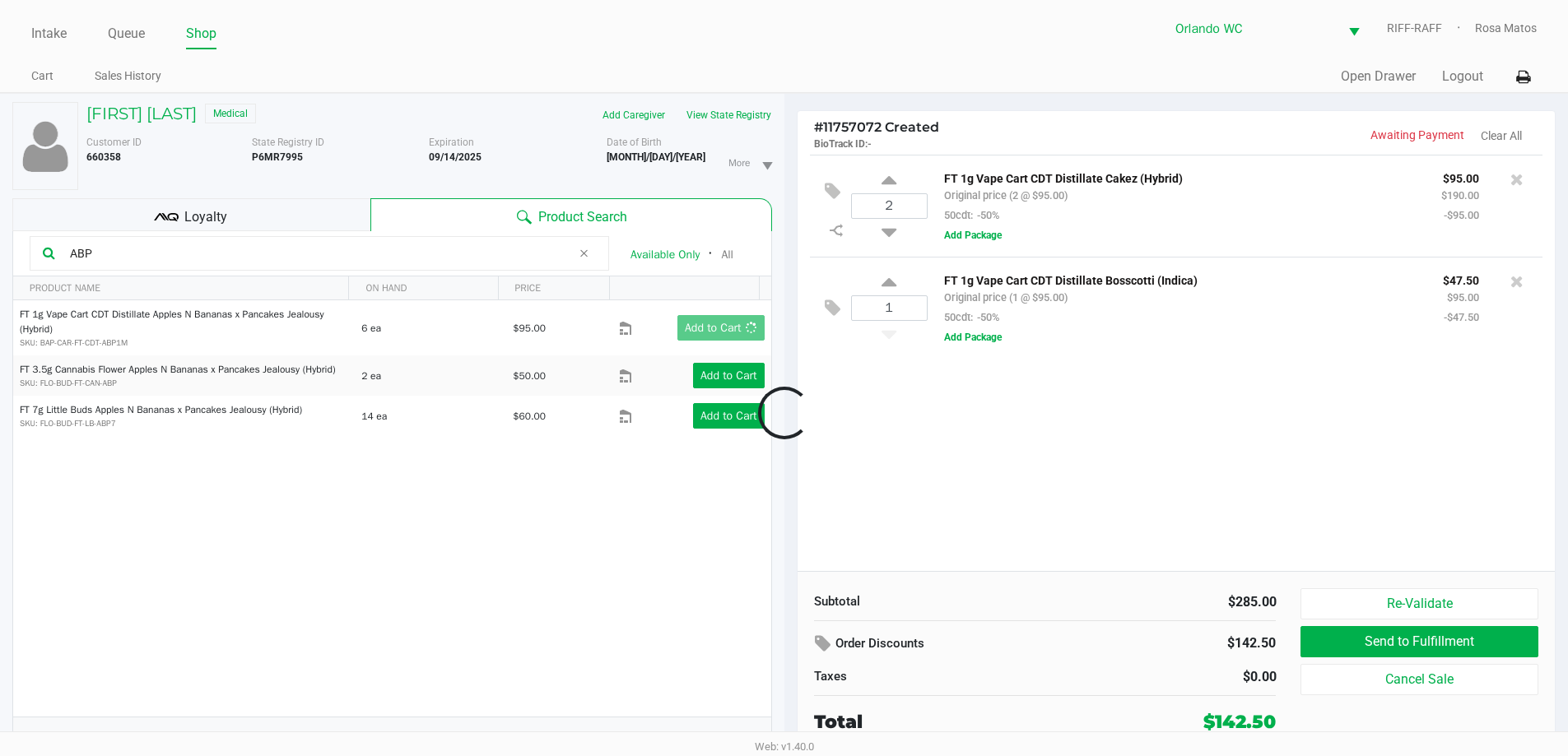 click 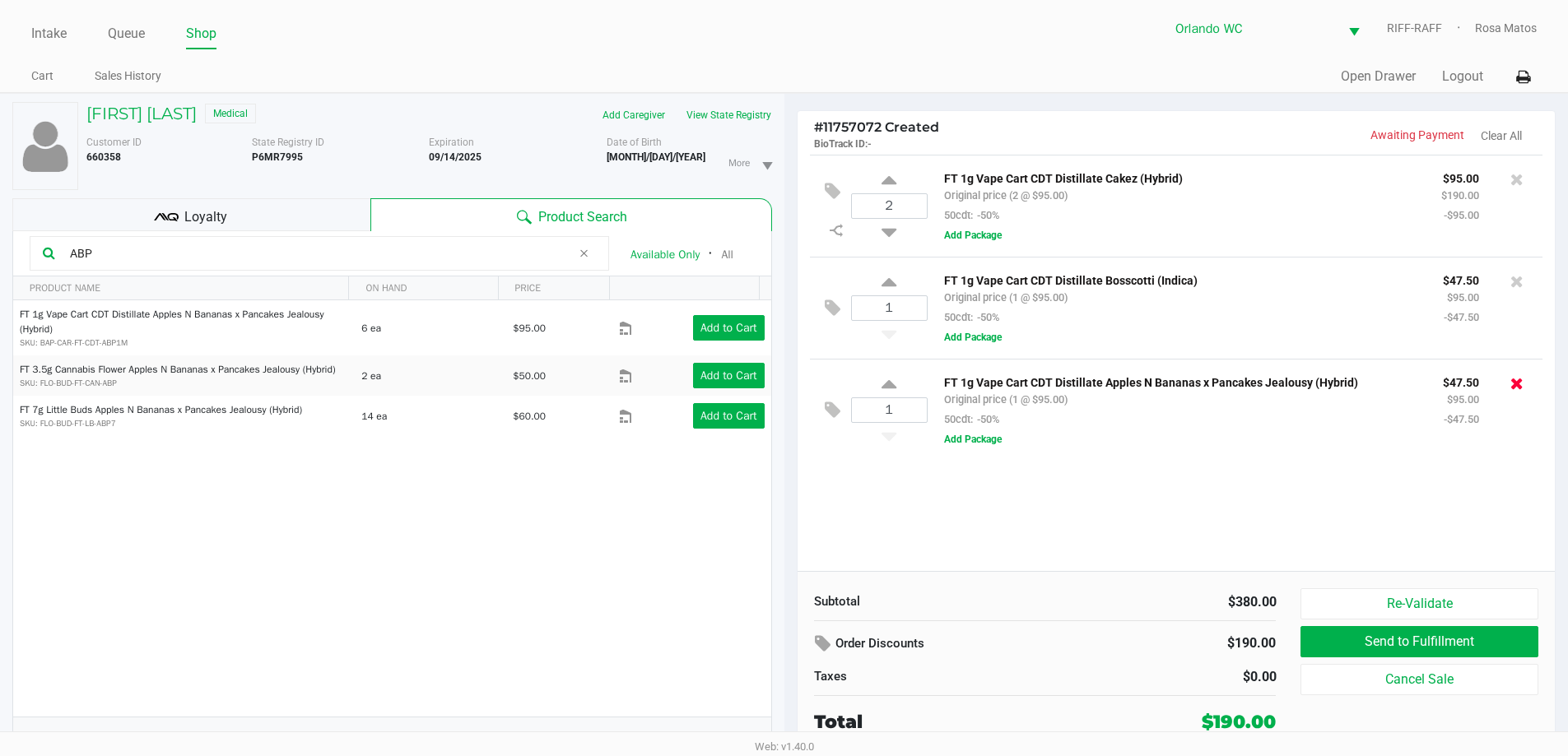 click 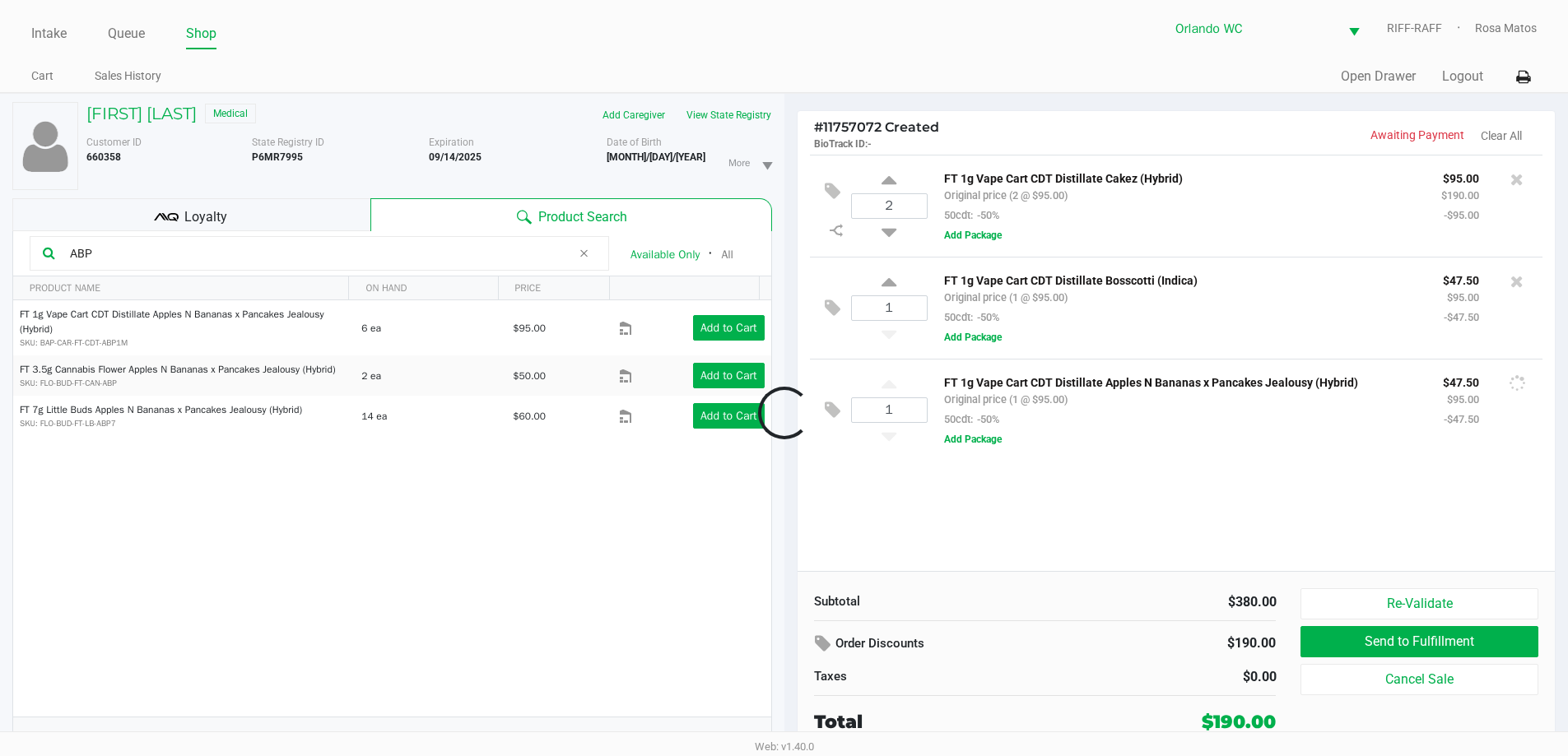 click 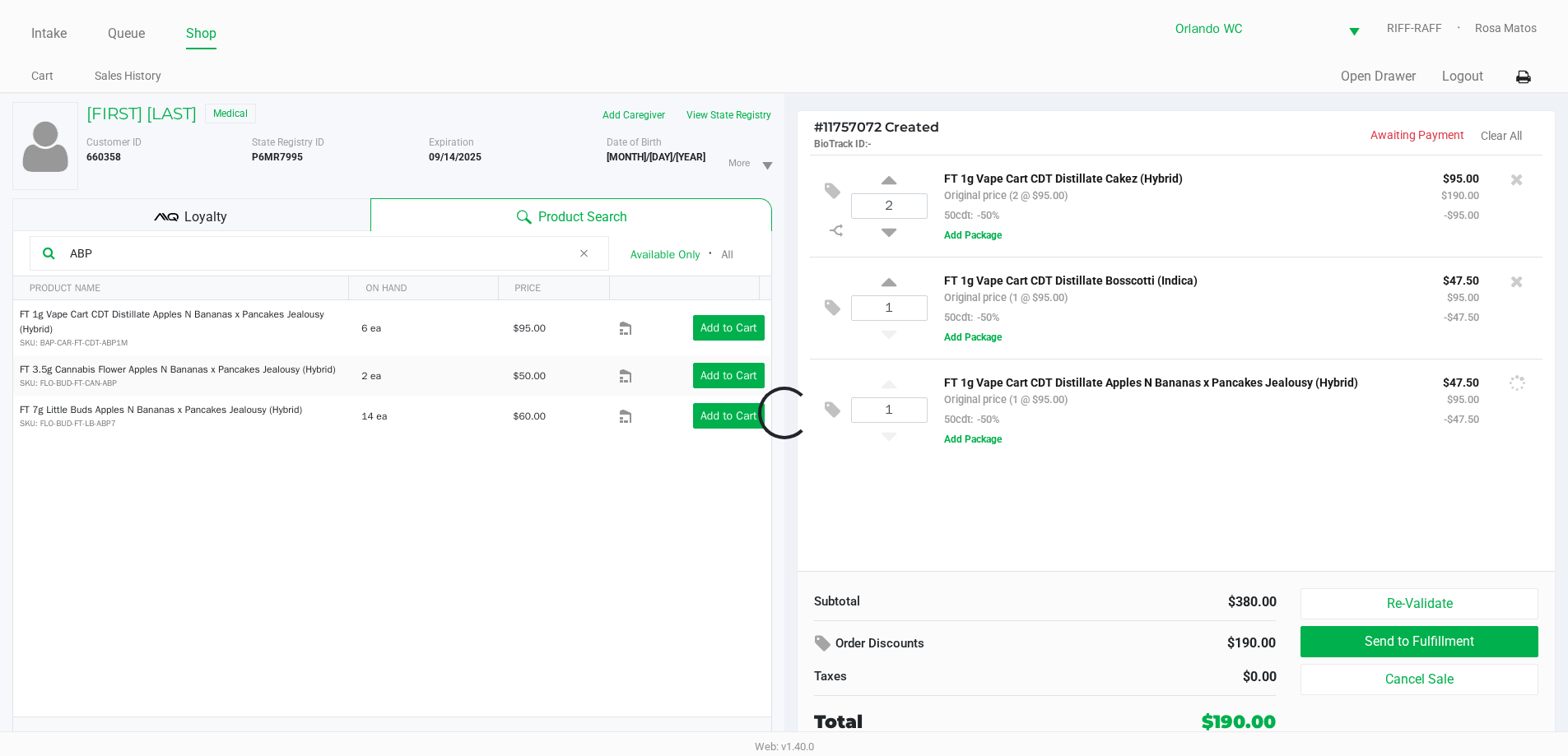 click 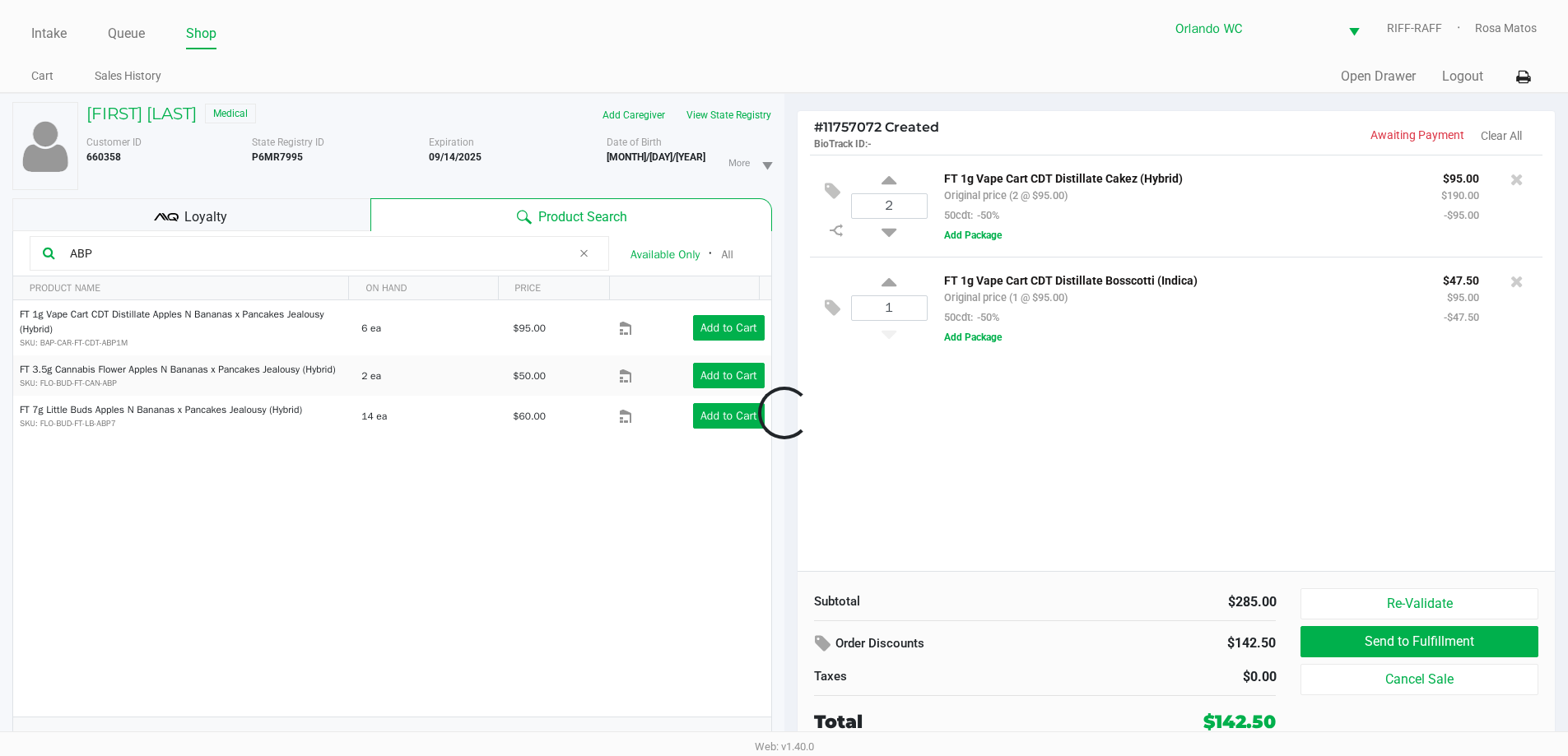click 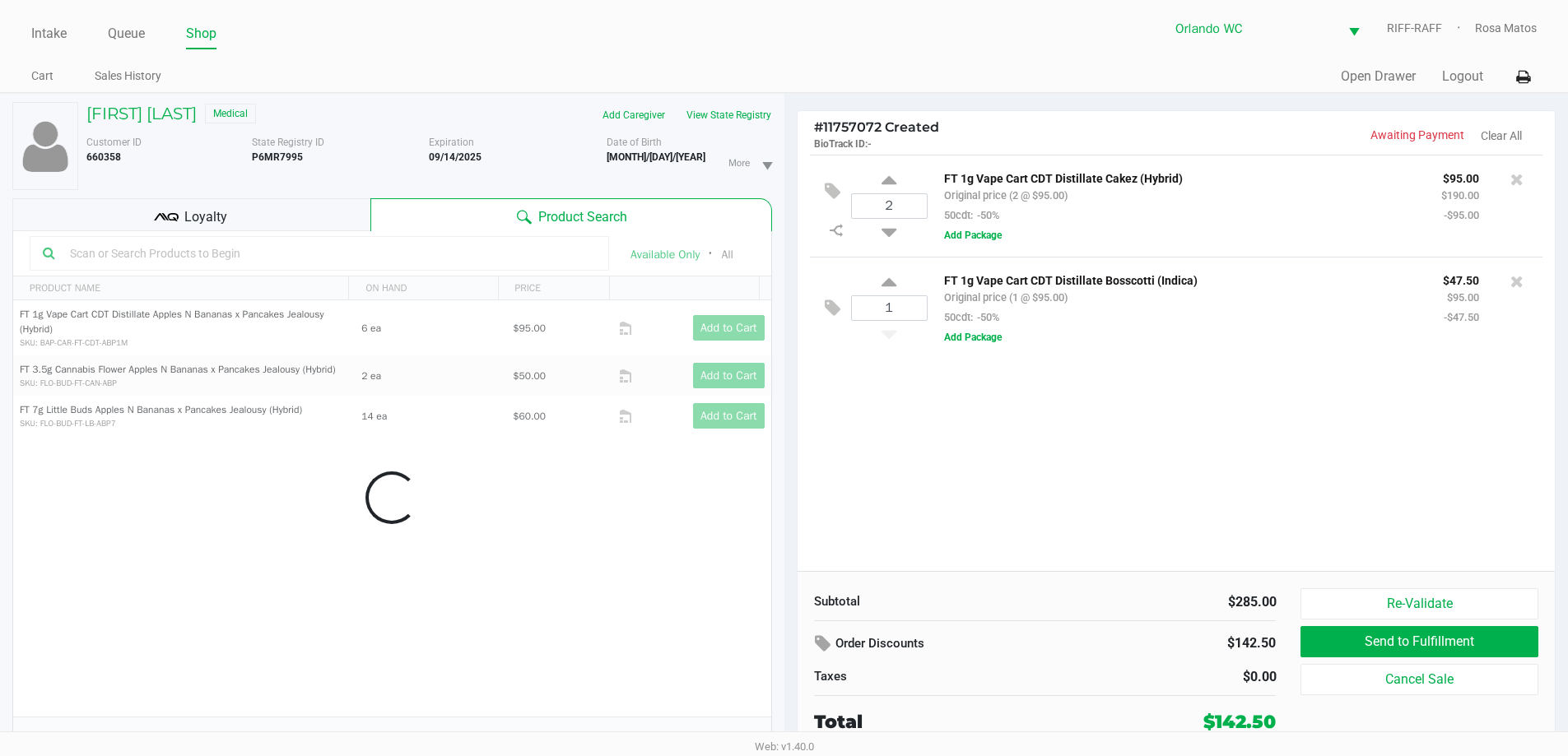 click 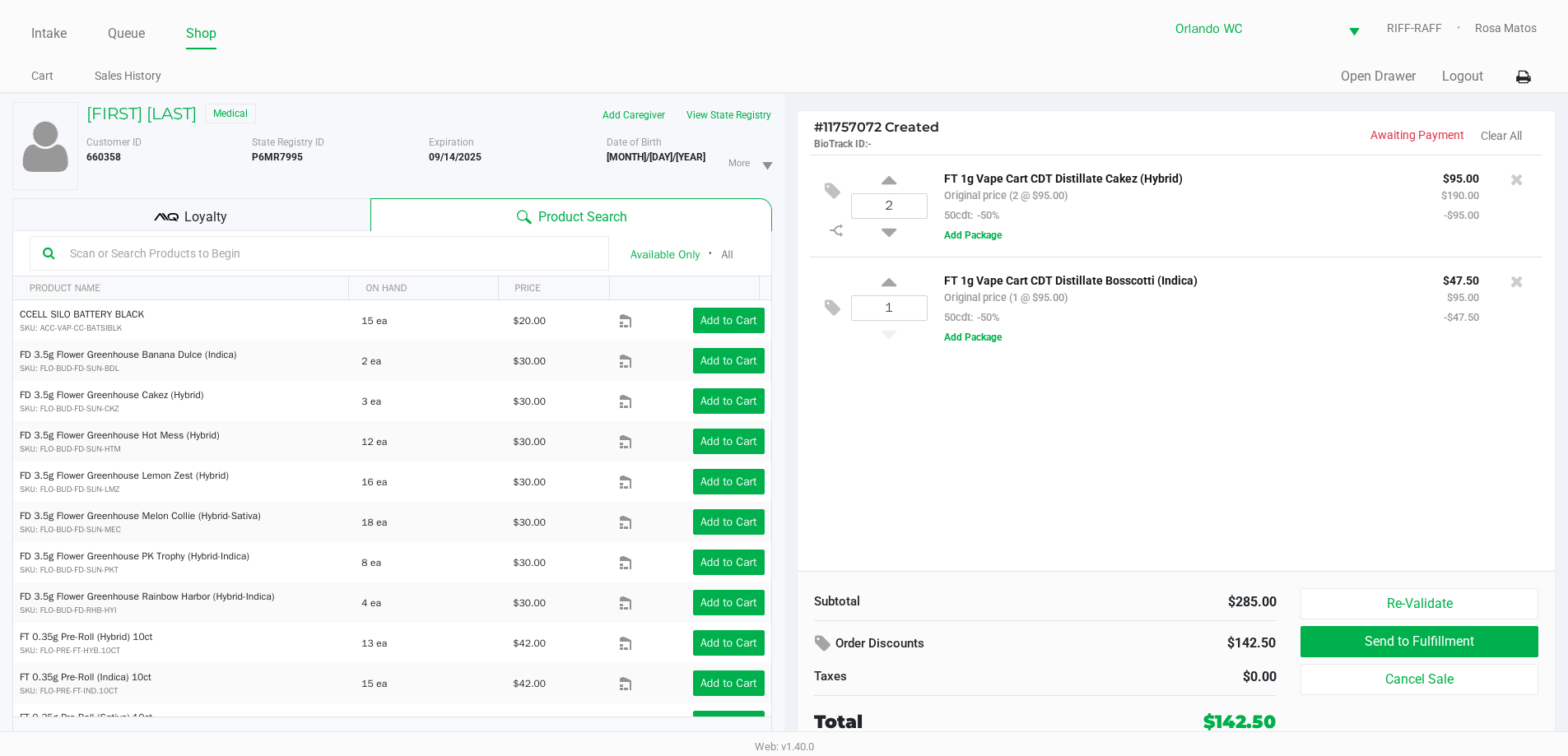 click 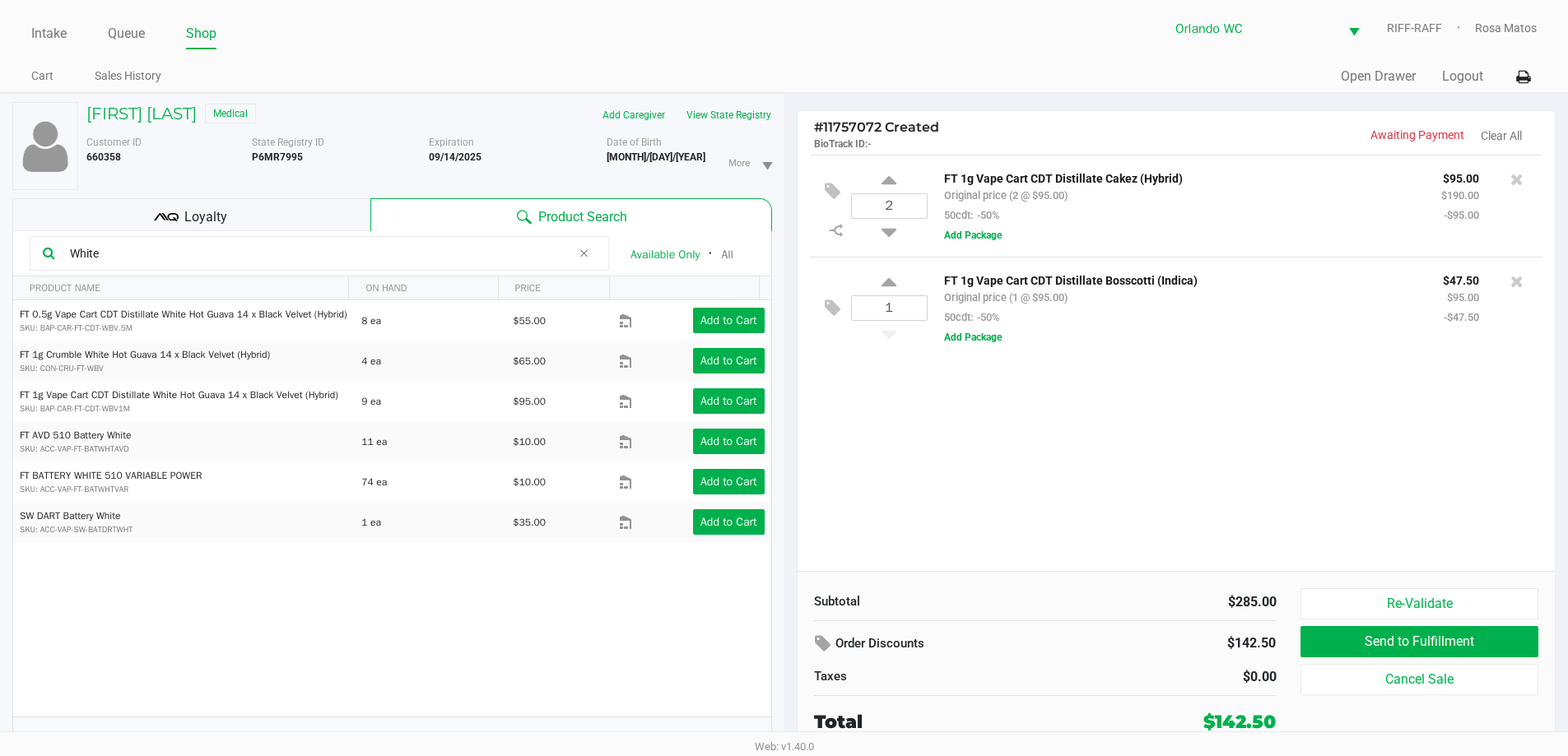 type on "White" 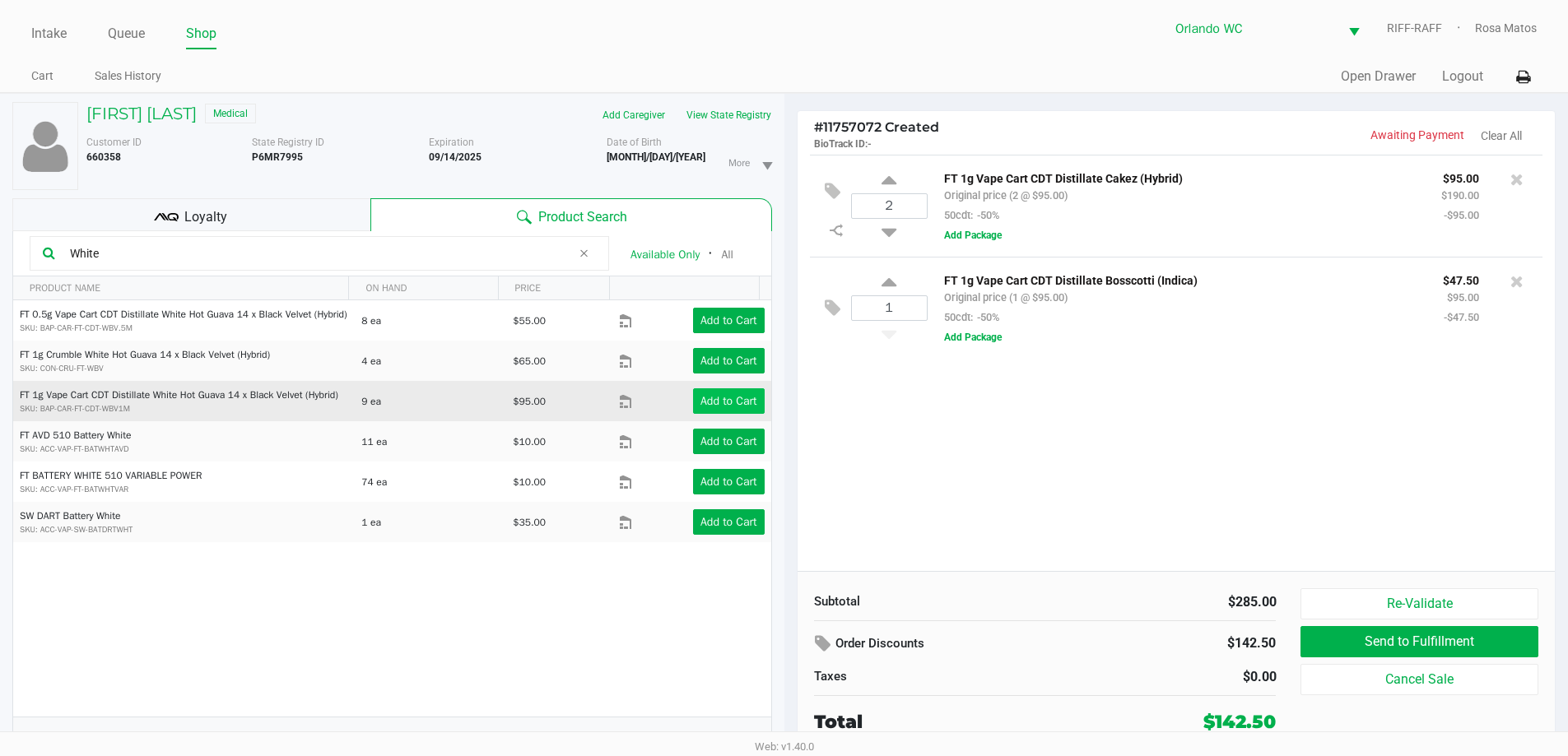 click on "Add to Cart" 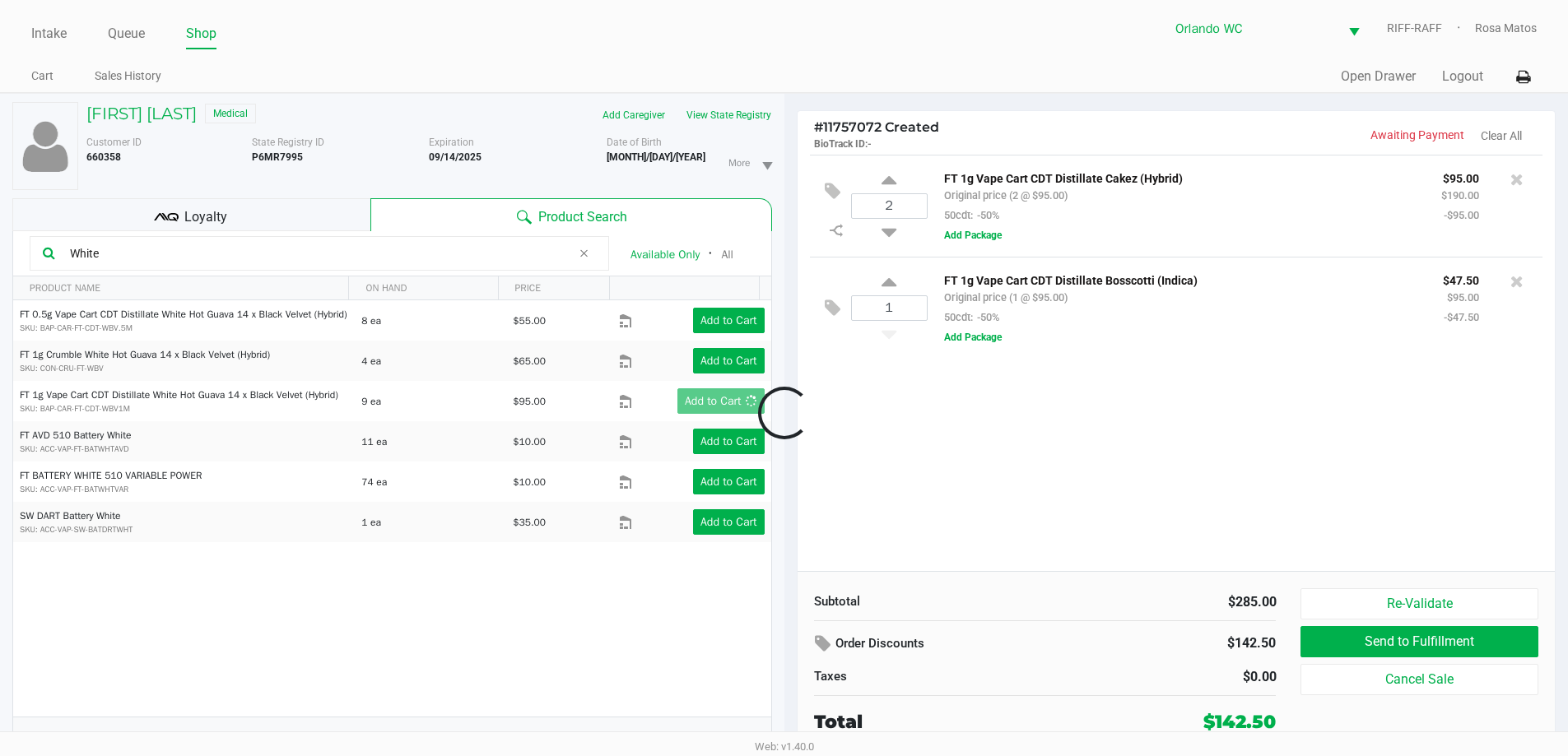 click 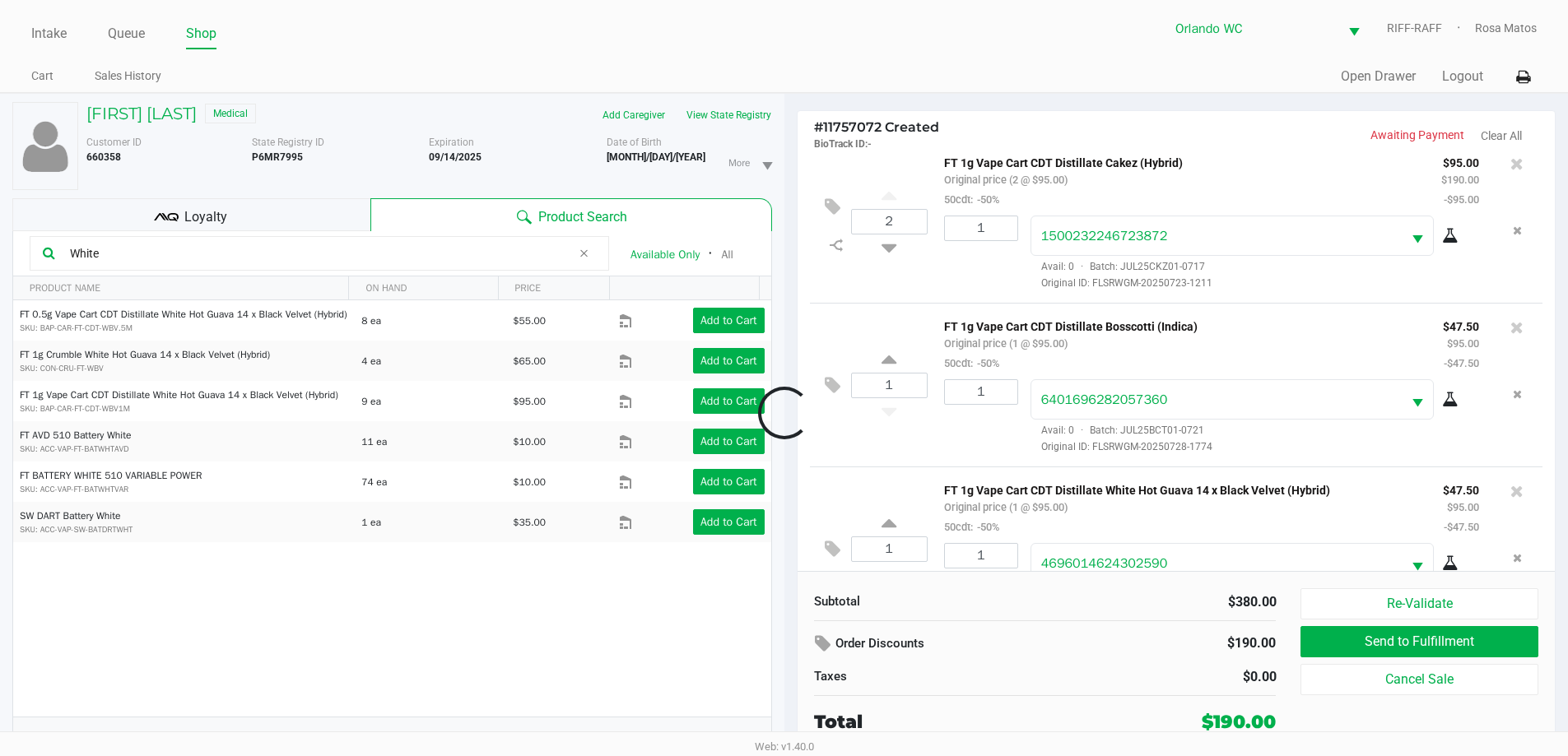 scroll, scrollTop: 77, scrollLeft: 0, axis: vertical 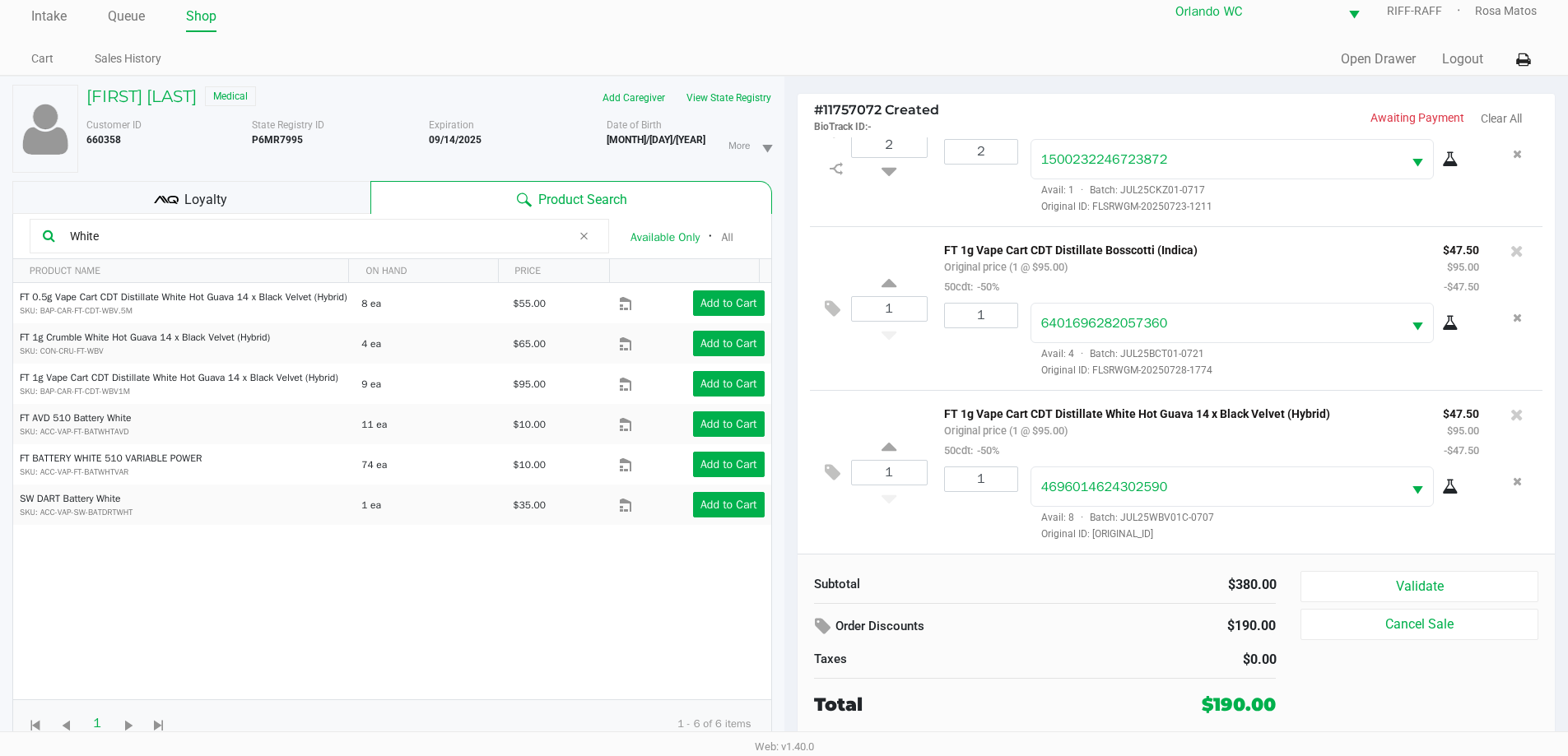 click on "$190.00" 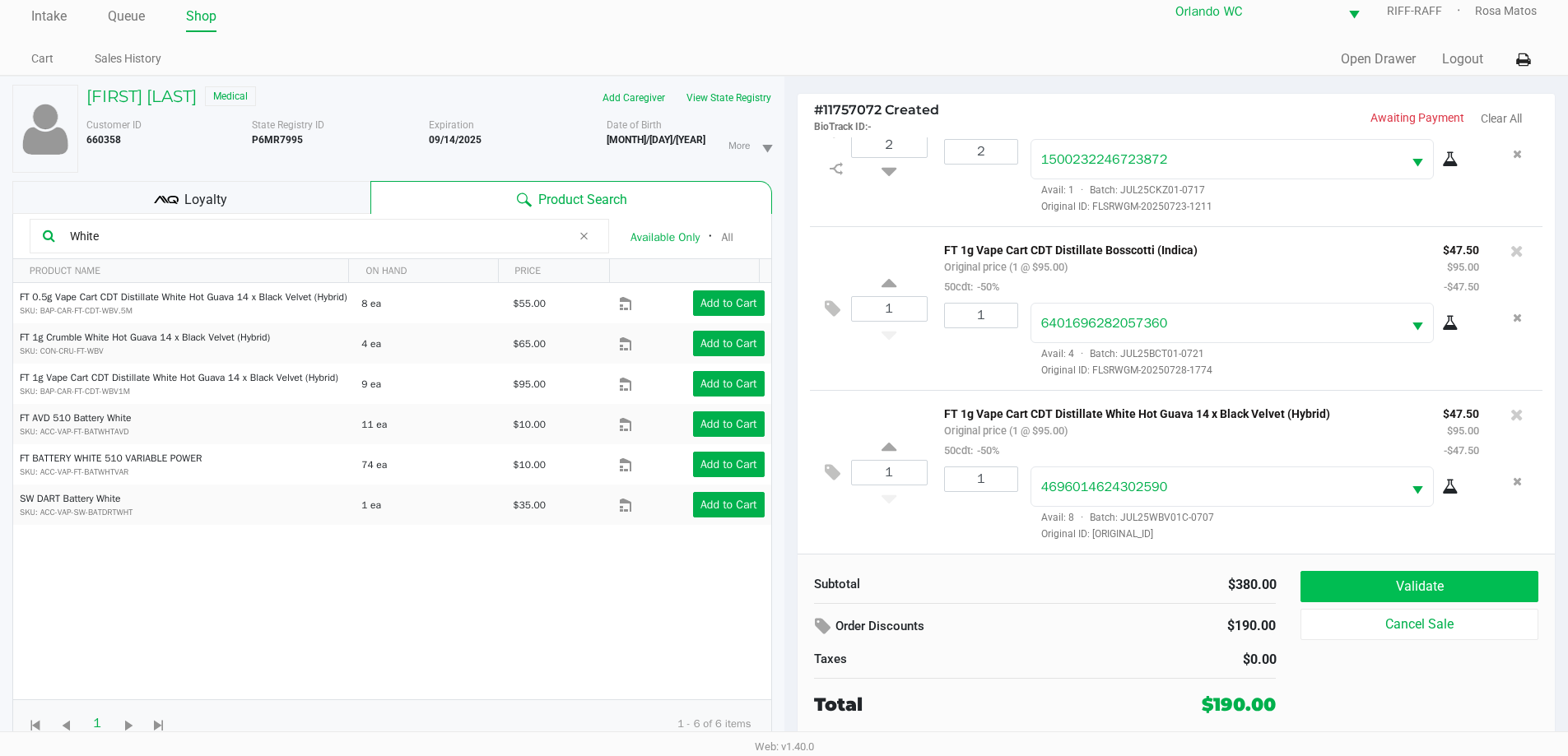 click on "Validate" 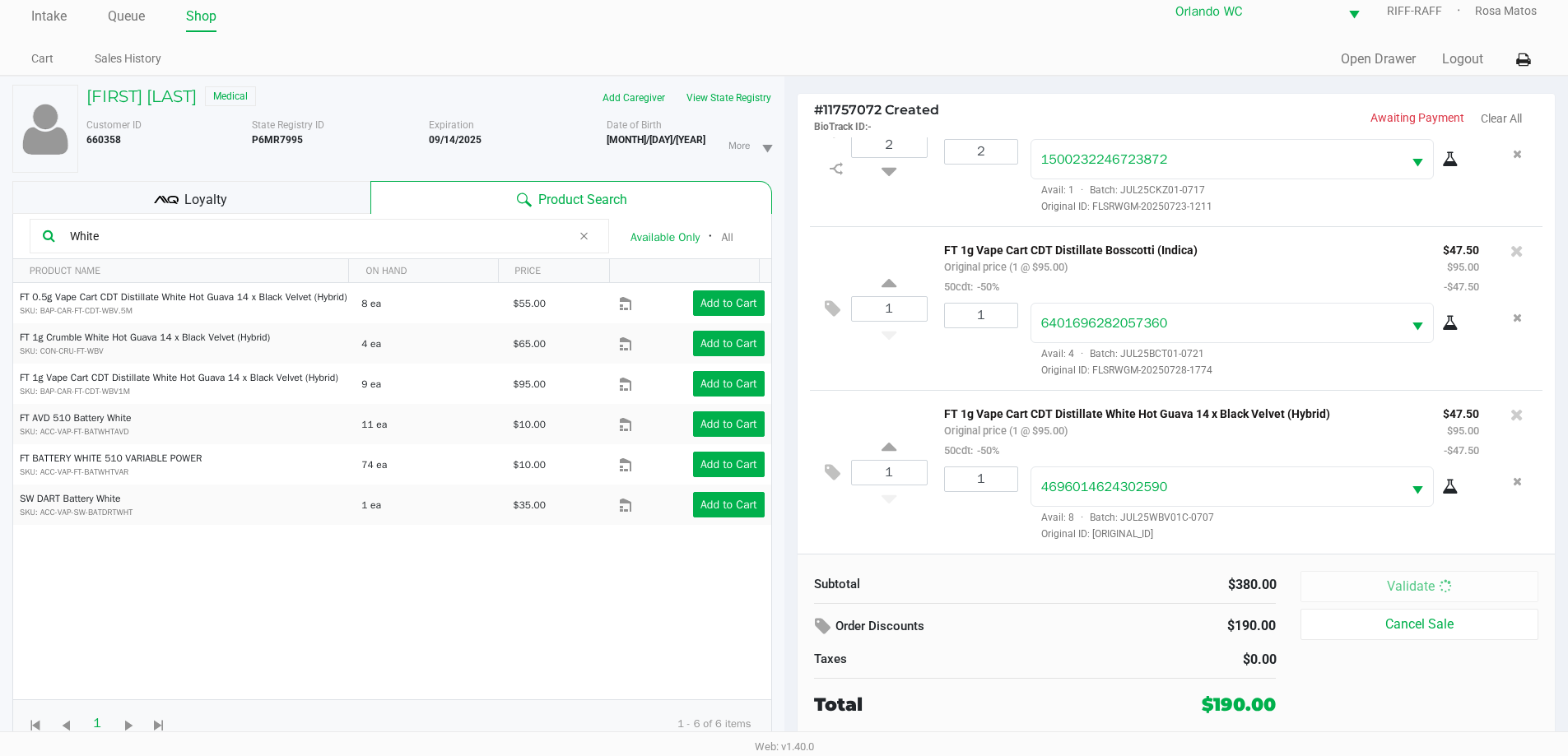 click on "$0.00" 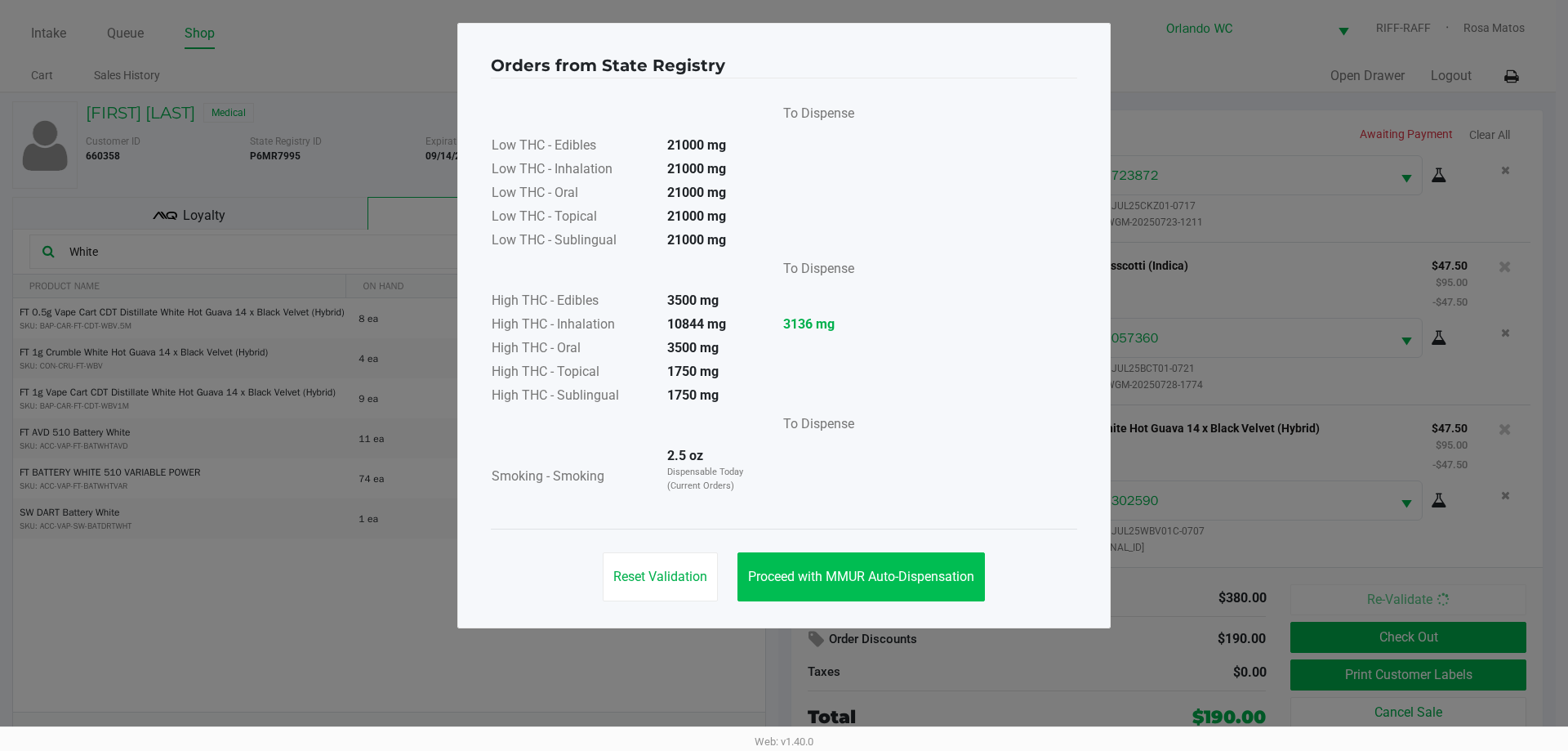 click on "Proceed with MMUR Auto-Dispensation" 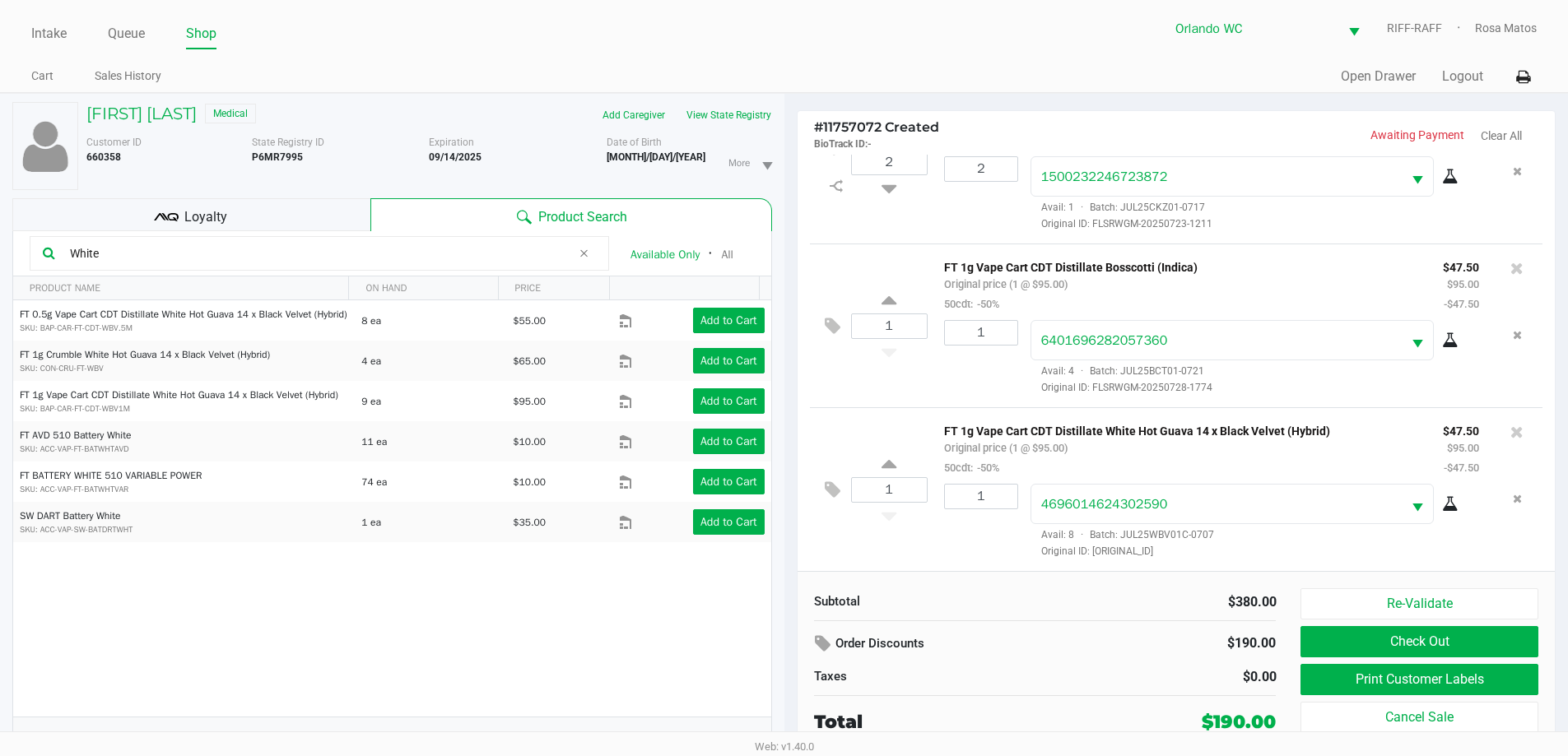 click on "Loyalty" 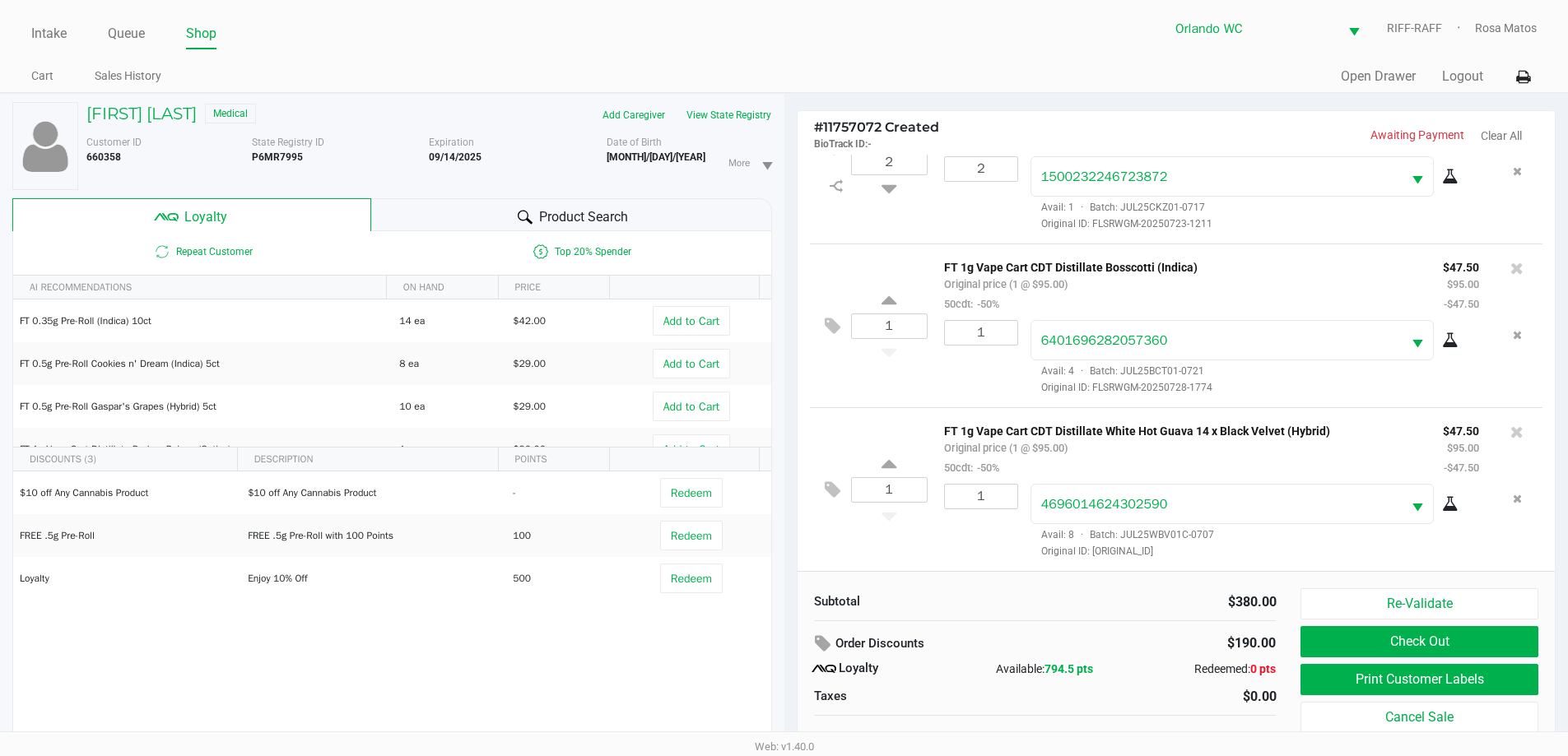 scroll, scrollTop: 17, scrollLeft: 0, axis: vertical 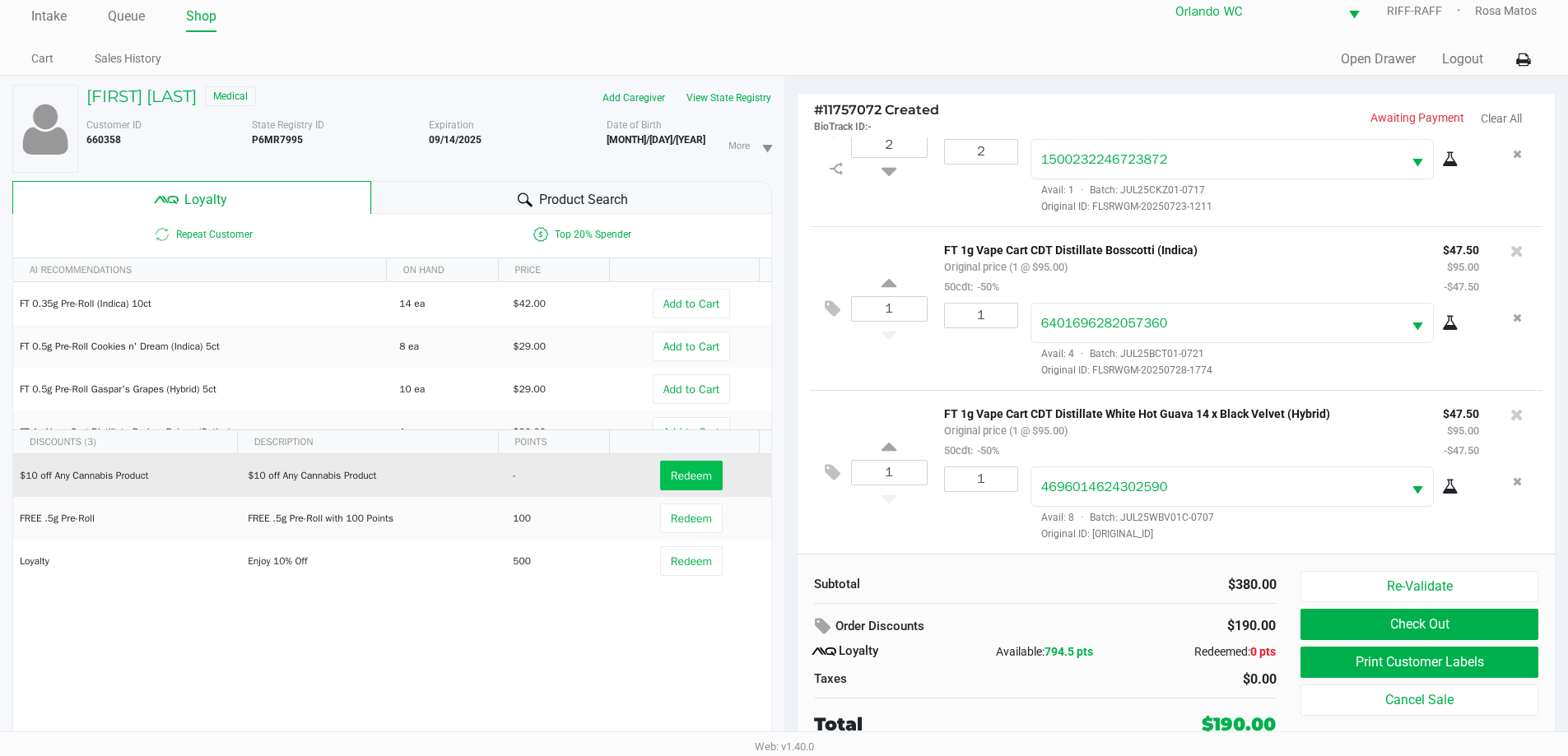 click on "Redeem" 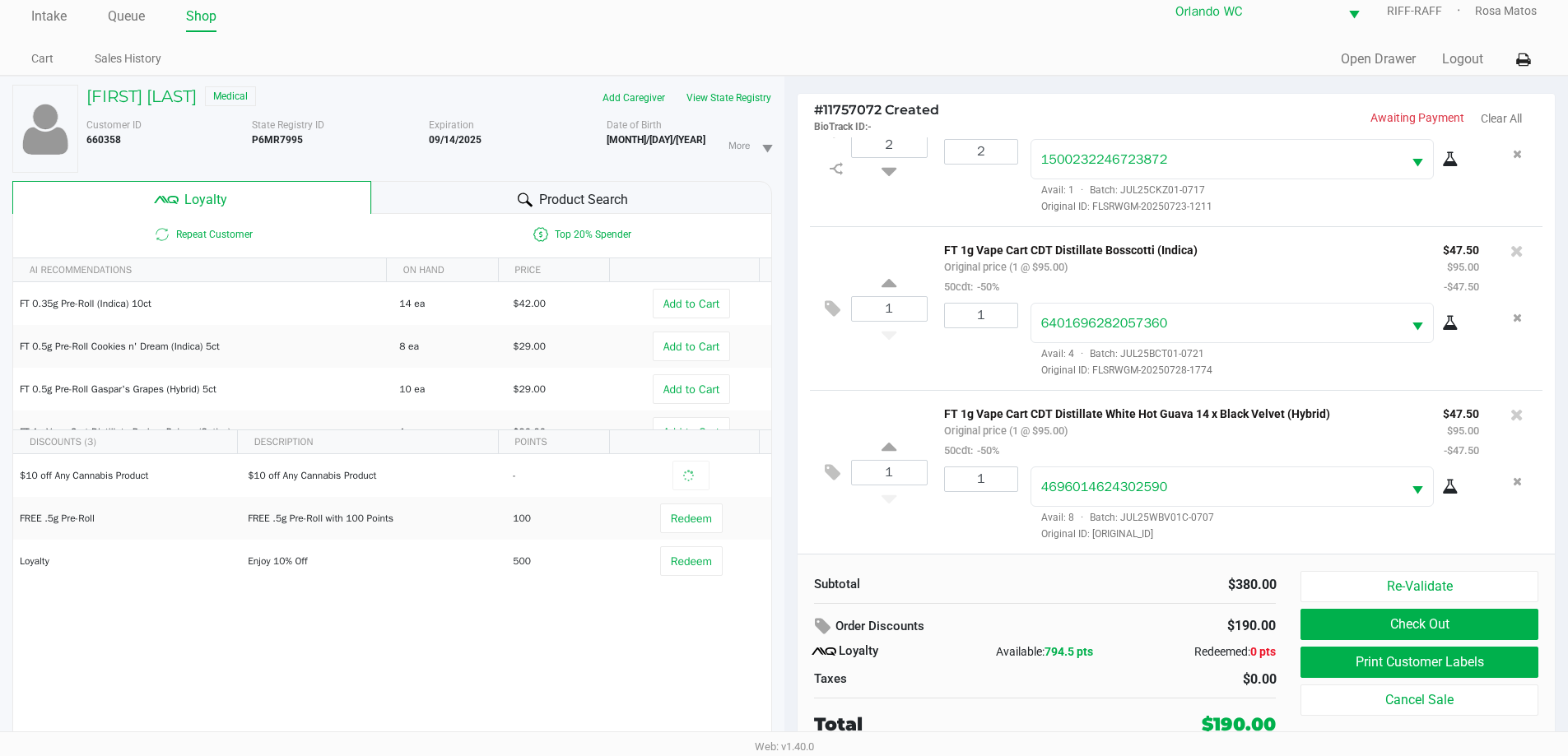 click on "$10 off Any Cannabis Product   $10 off Any Cannabis Product   -   FREE .5g  Pre-Roll   FREE .5g Pre-Roll with 100 Points   100   Redeem   Loyalty   Enjoy 10% Off    500   Redeem" 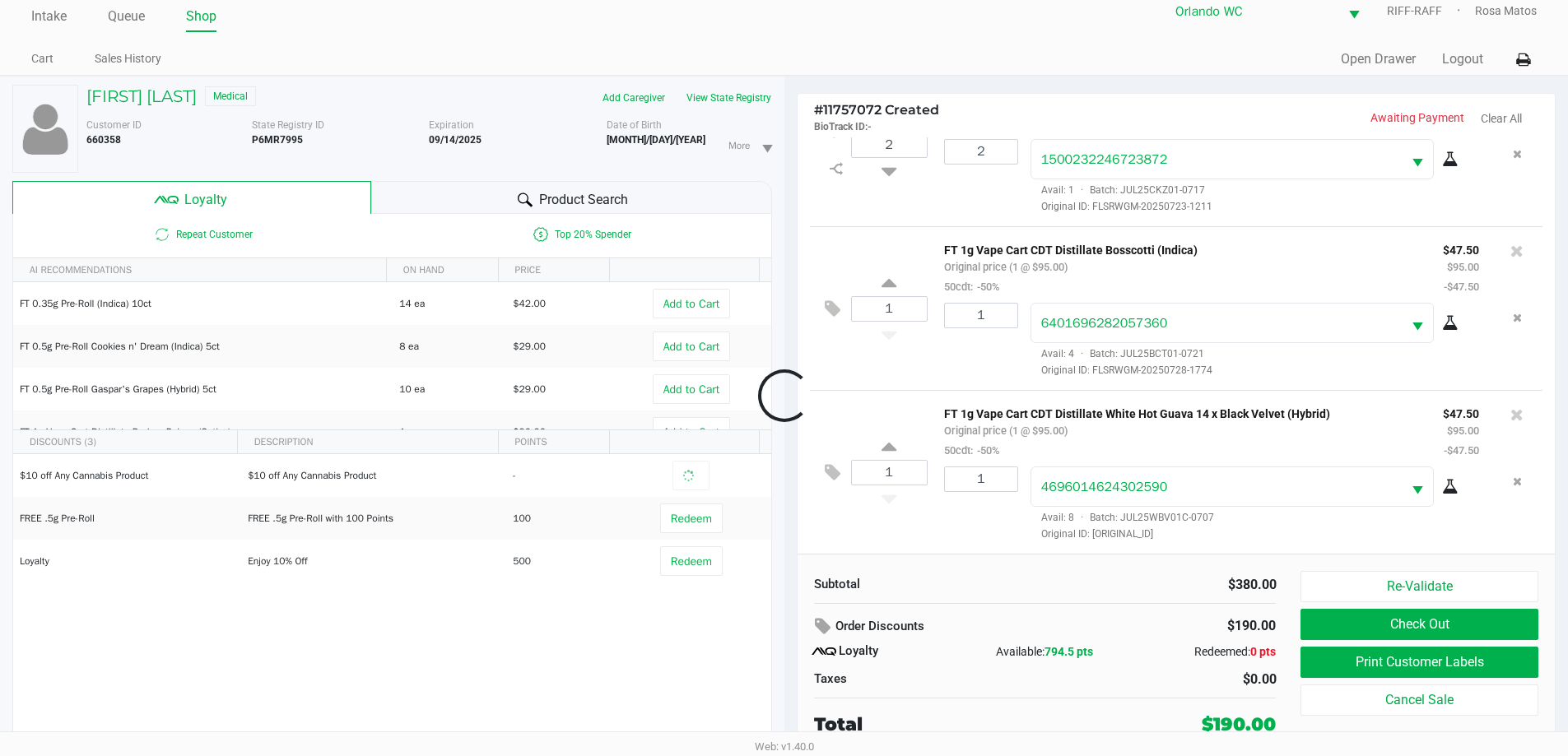 click 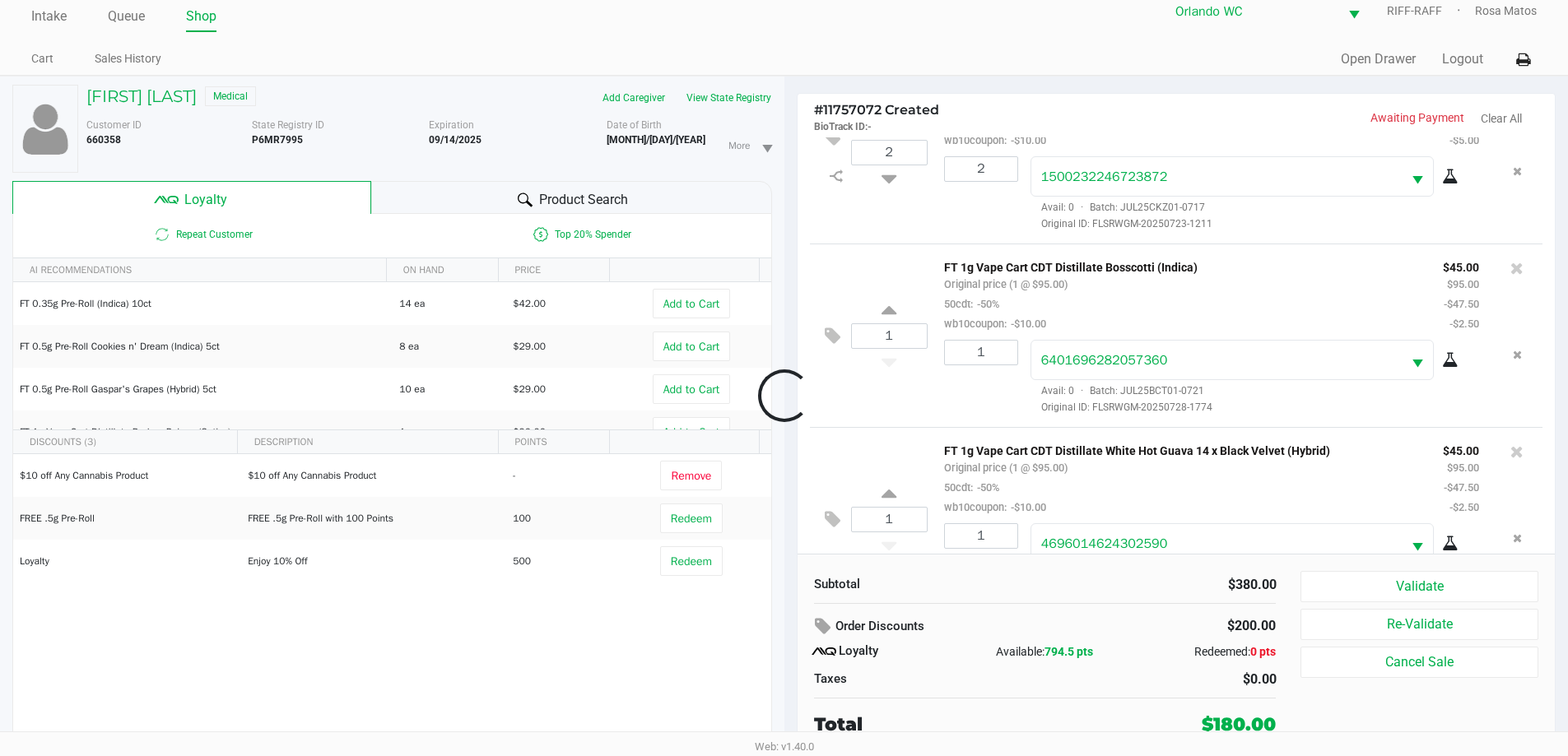 scroll, scrollTop: 137, scrollLeft: 0, axis: vertical 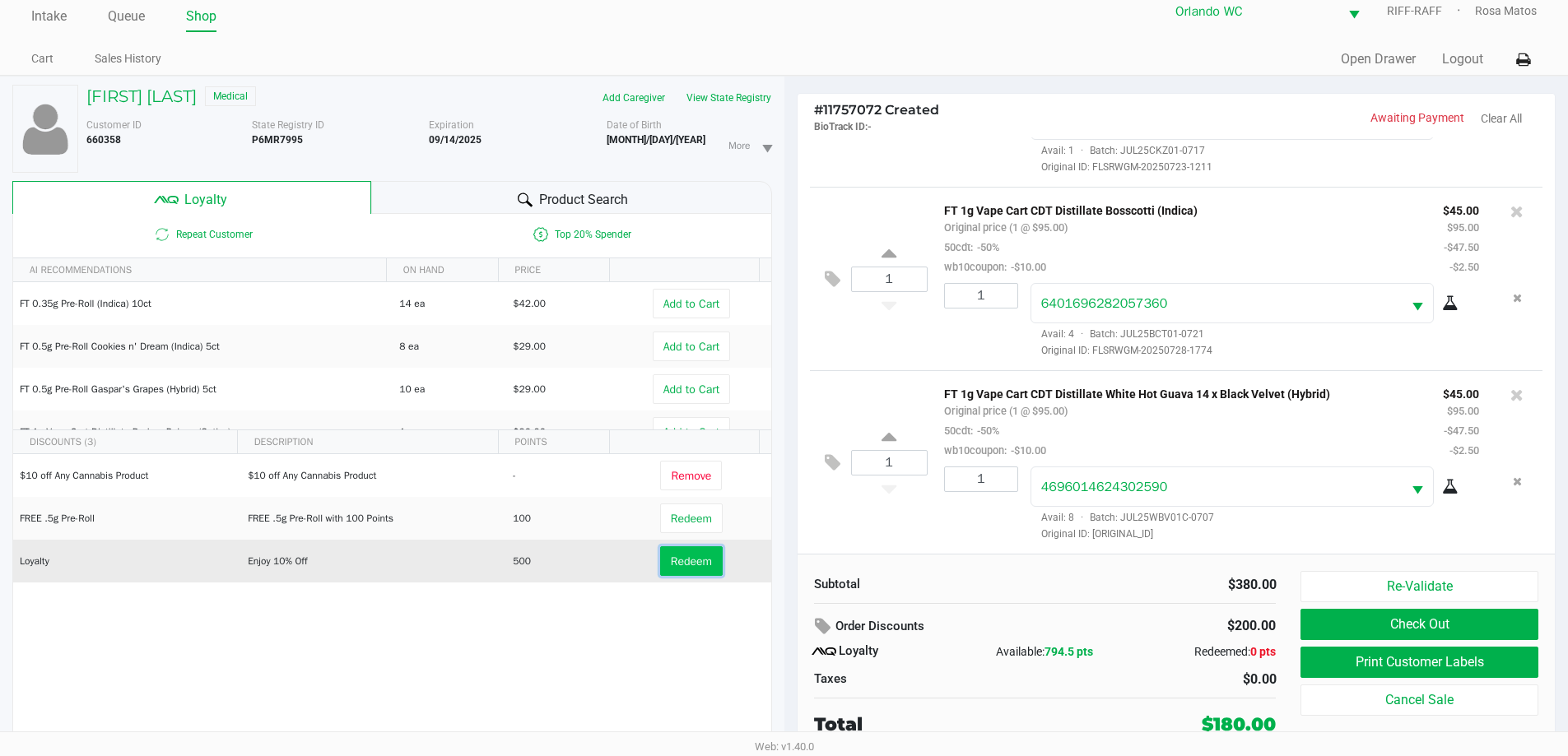 click on "Redeem" 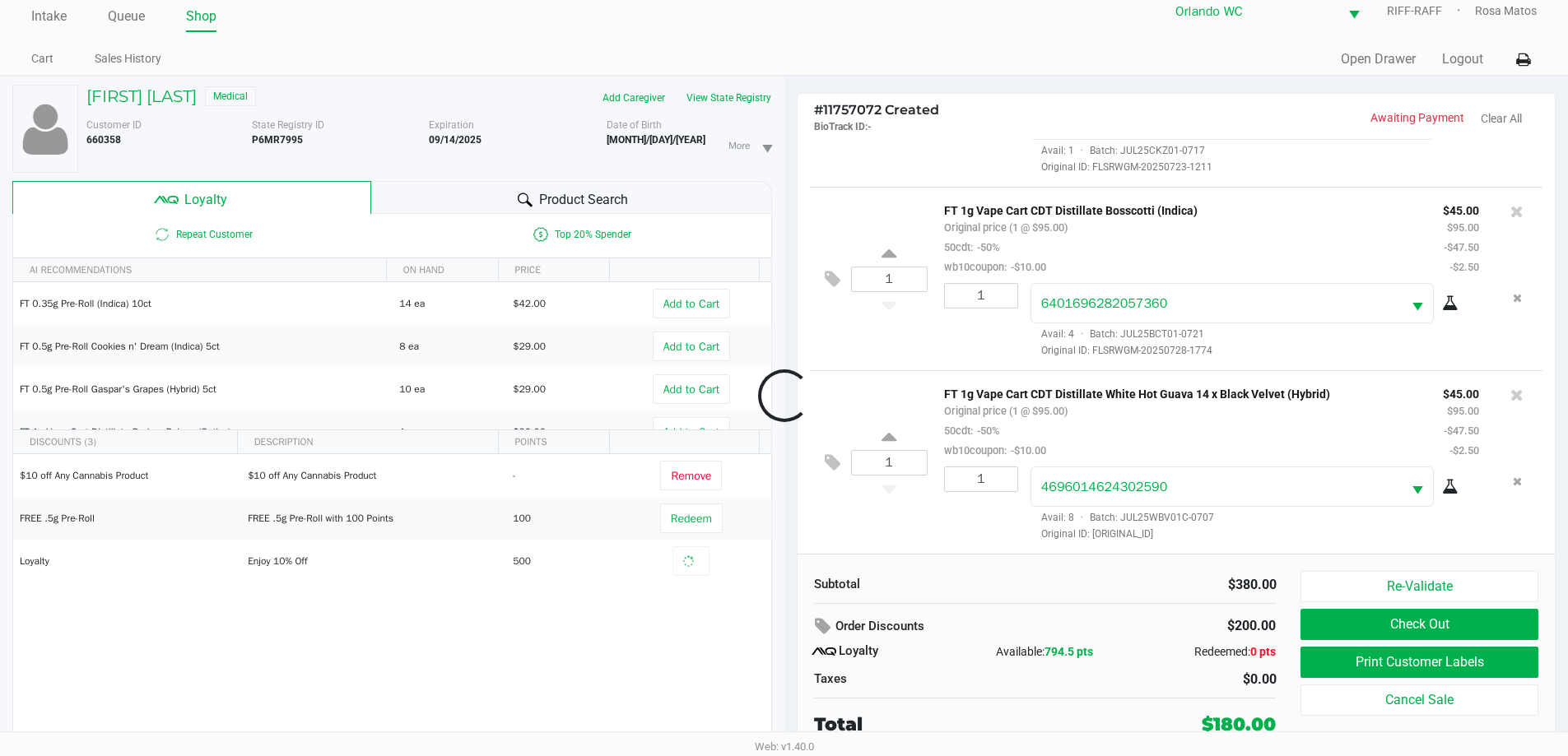 click on "$10 off Any Cannabis Product   $10 off Any Cannabis Product   -   Remove   FREE .5g  Pre-Roll   FREE .5g Pre-Roll with 100 Points   100   Redeem   Loyalty   Enjoy 10% Off    500" 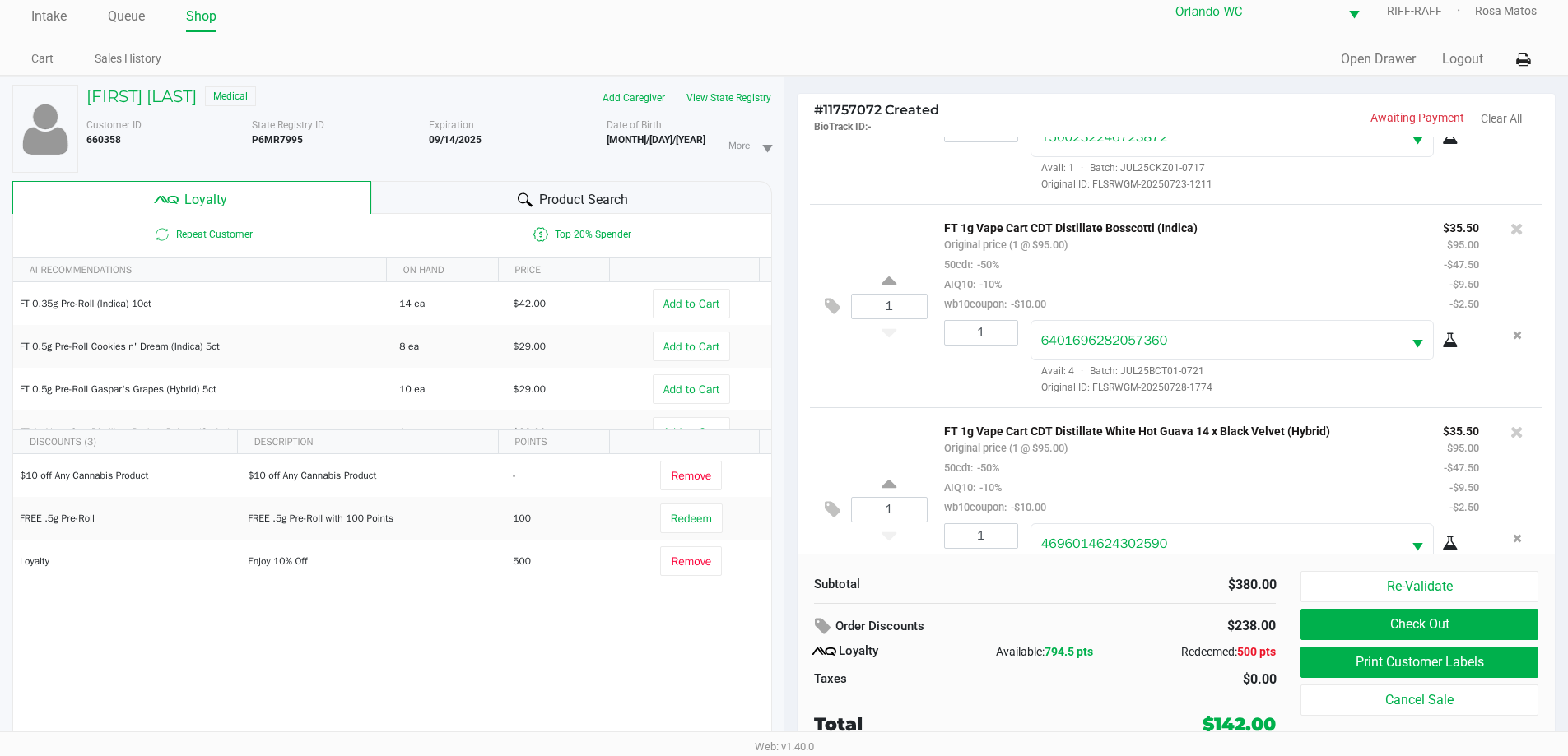 scroll, scrollTop: 196, scrollLeft: 0, axis: vertical 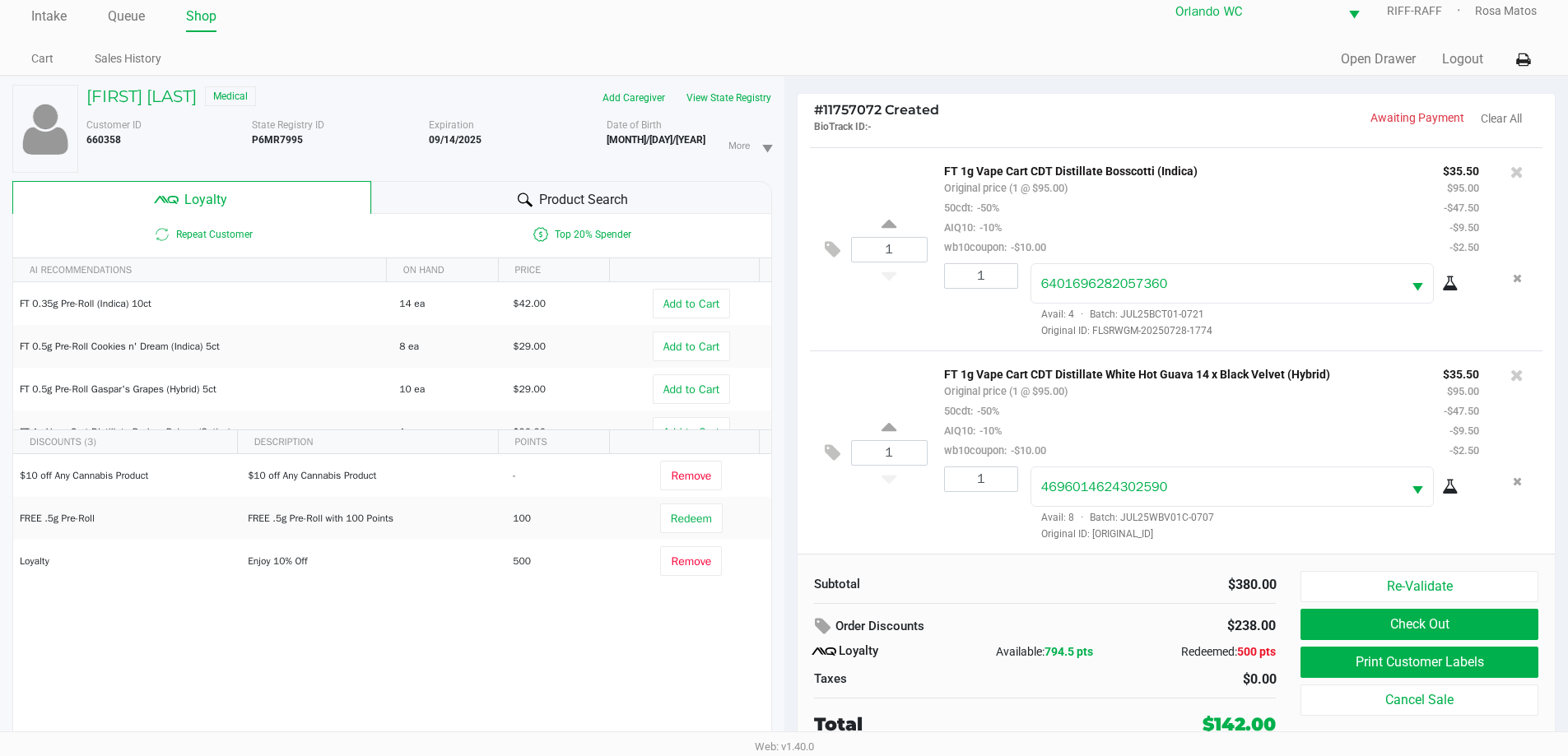 click on "Order Discounts   $238.00
Loyalty   Available:   794.5 pts   Redeemed:   500 pts   Taxes   $0.00" 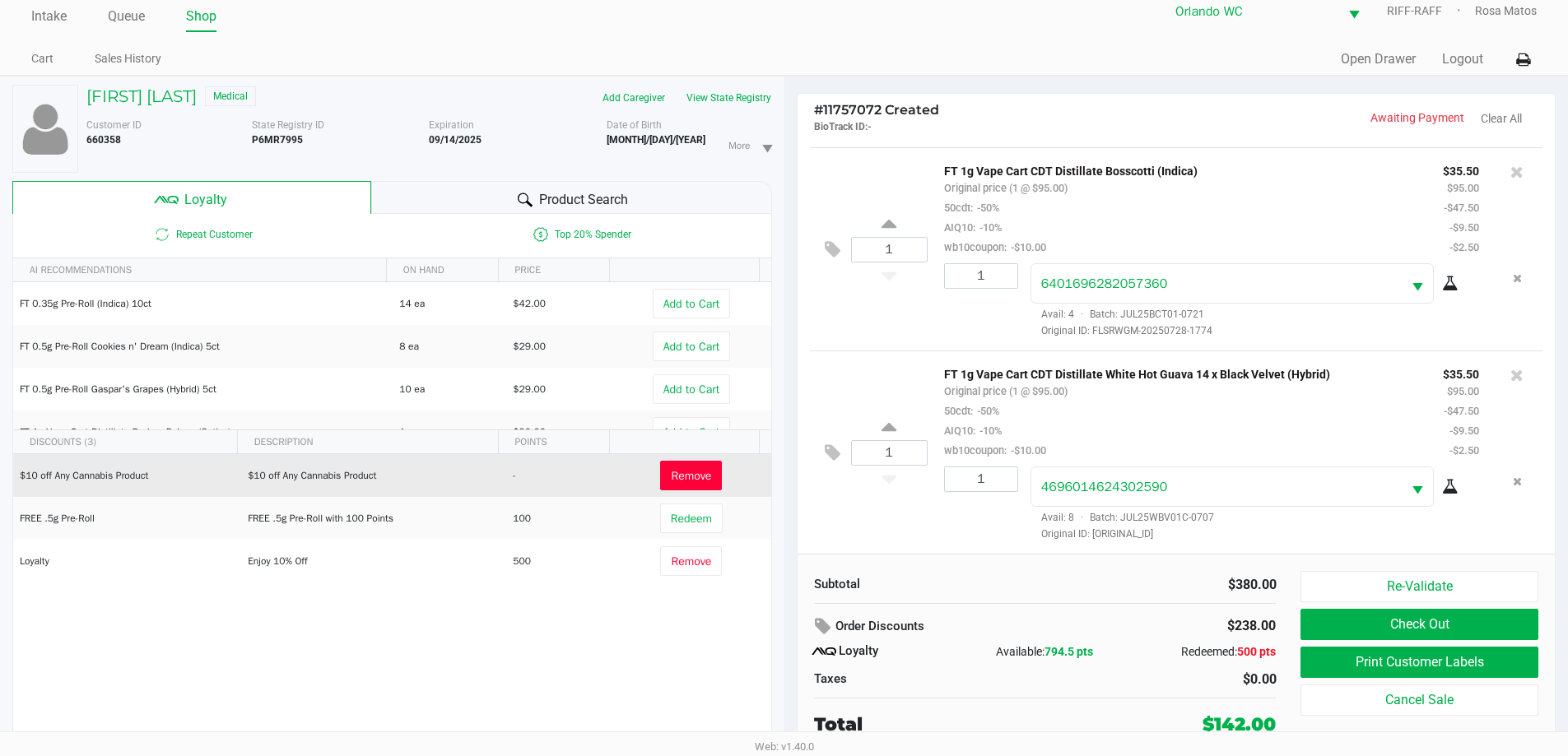 click on "Remove" 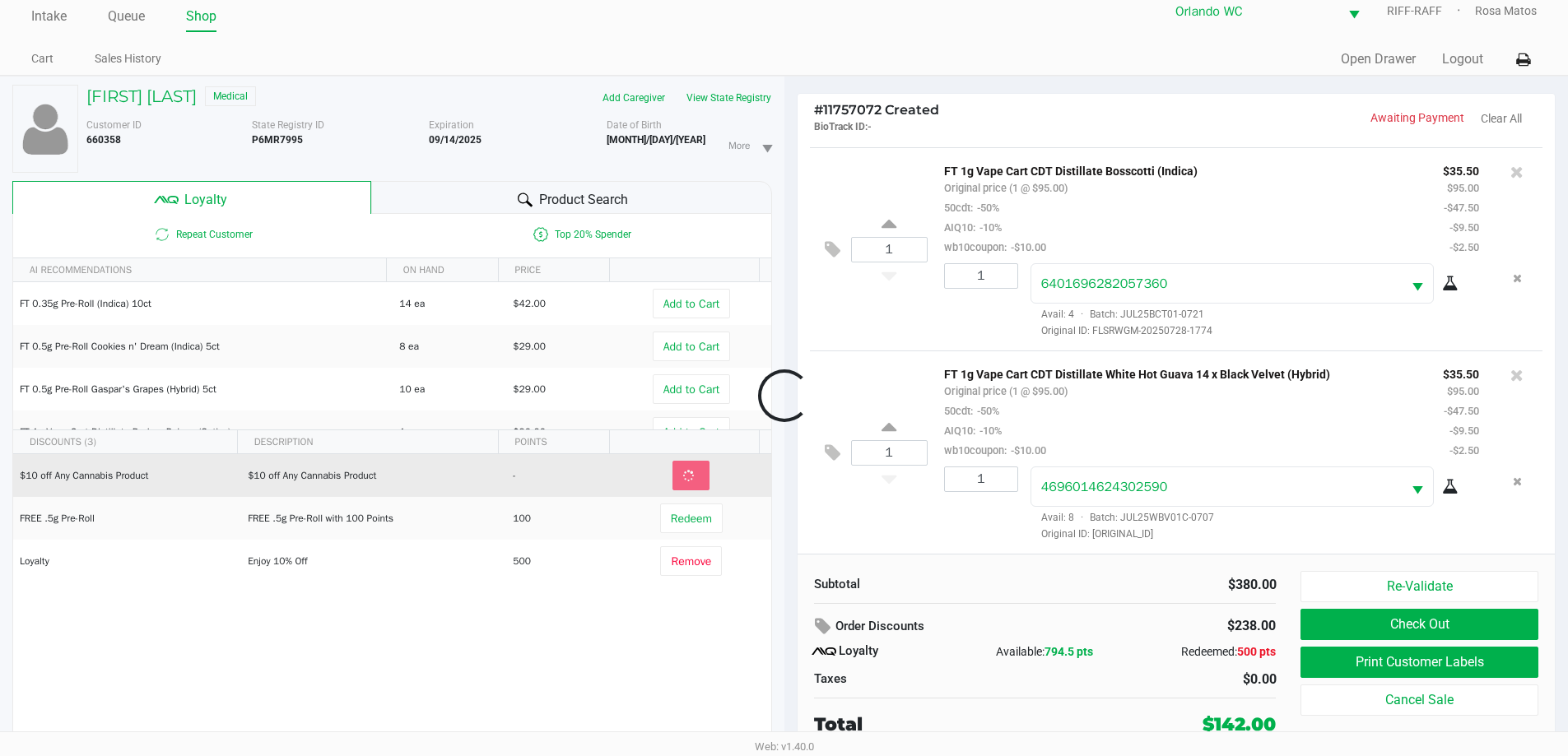 scroll, scrollTop: 137, scrollLeft: 0, axis: vertical 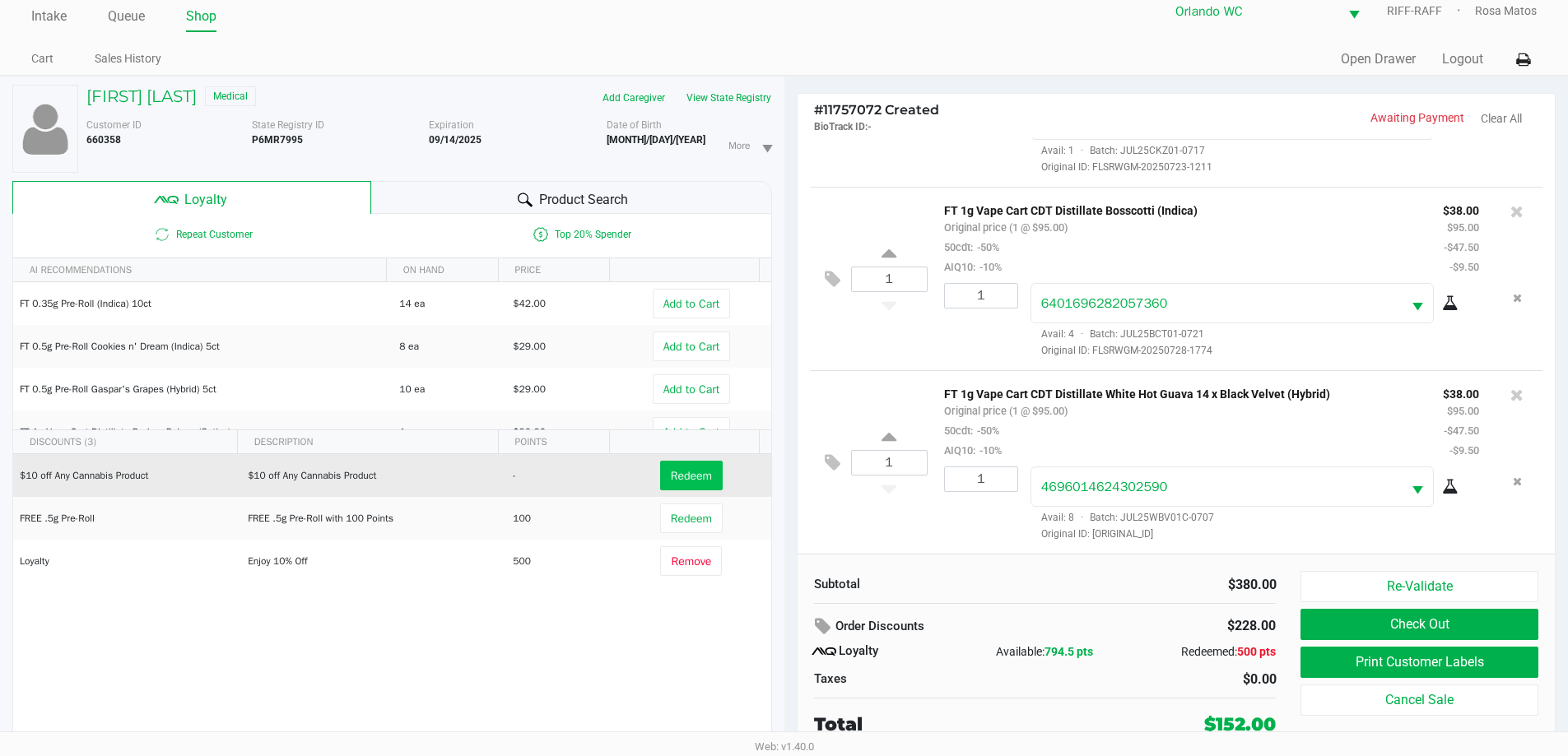 click on "Redeem" 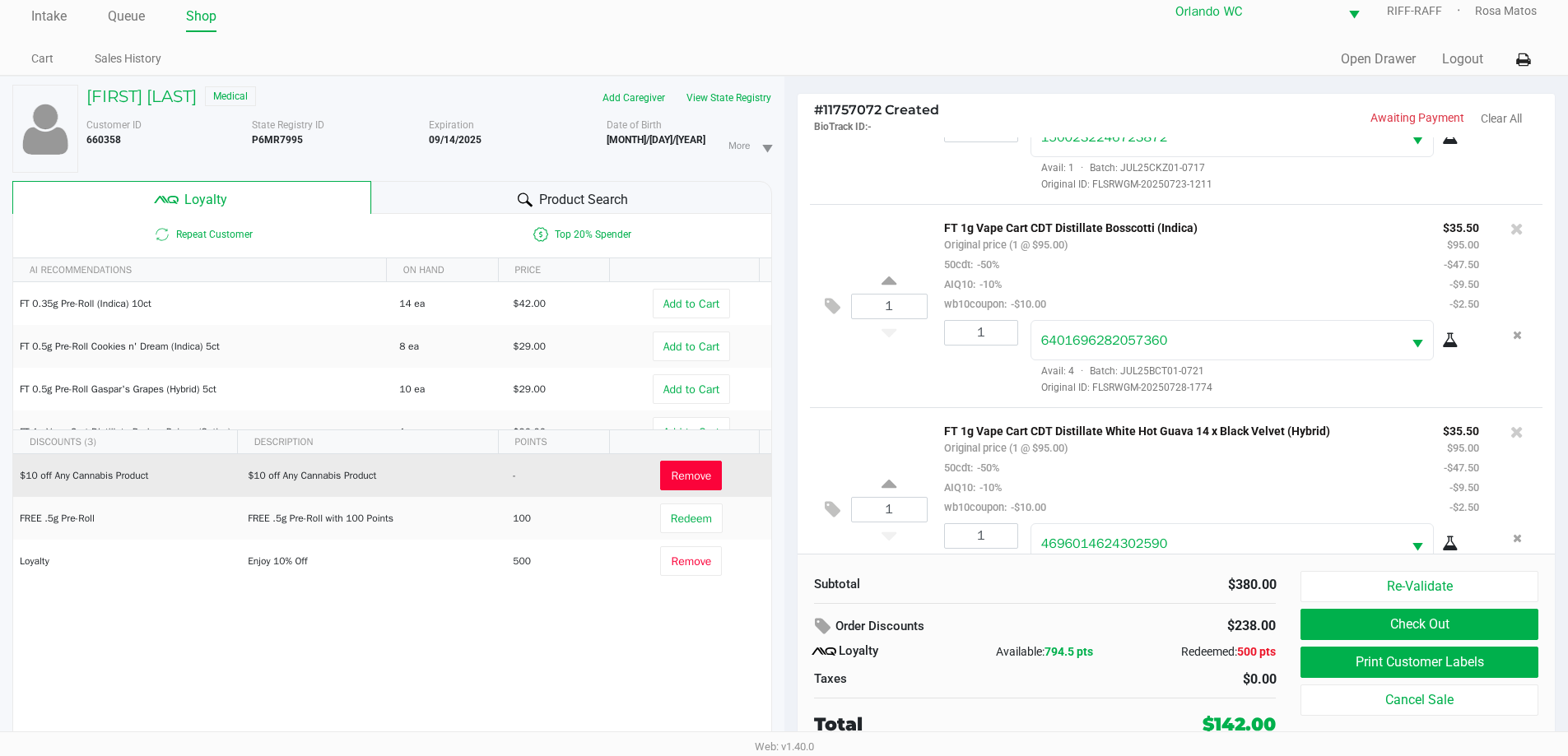 scroll, scrollTop: 196, scrollLeft: 0, axis: vertical 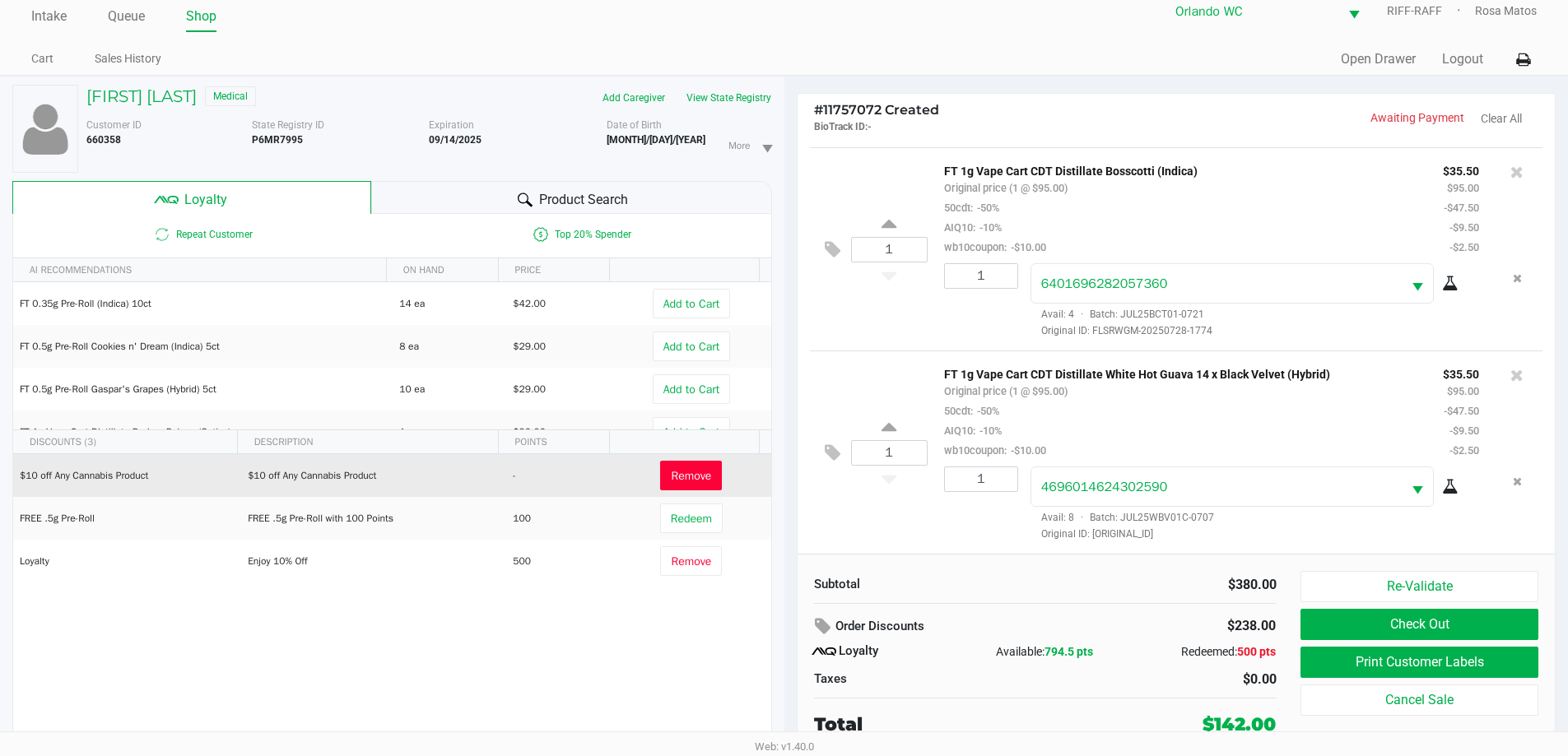 click on "Available:   794.5 pts" 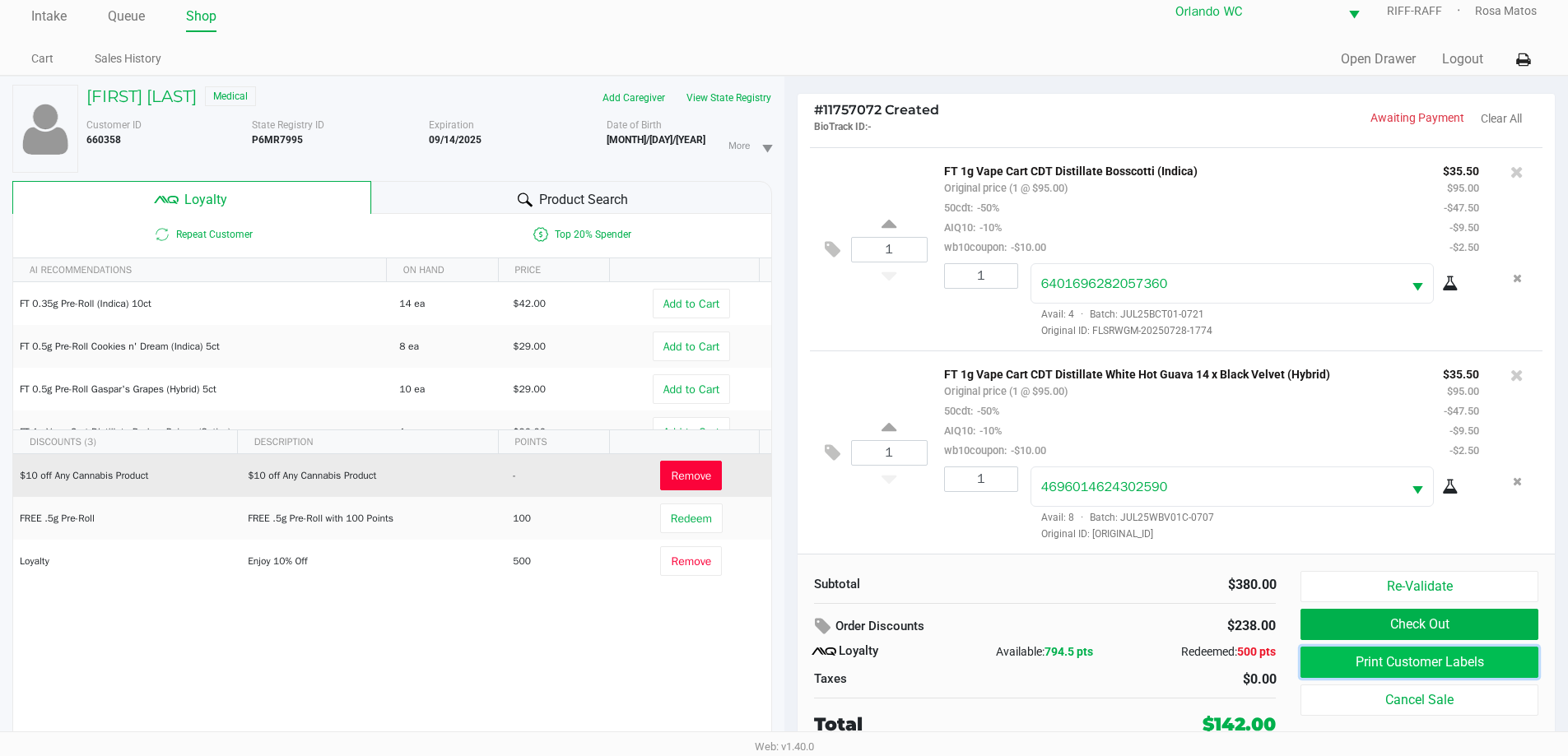 click on "Print Customer Labels" 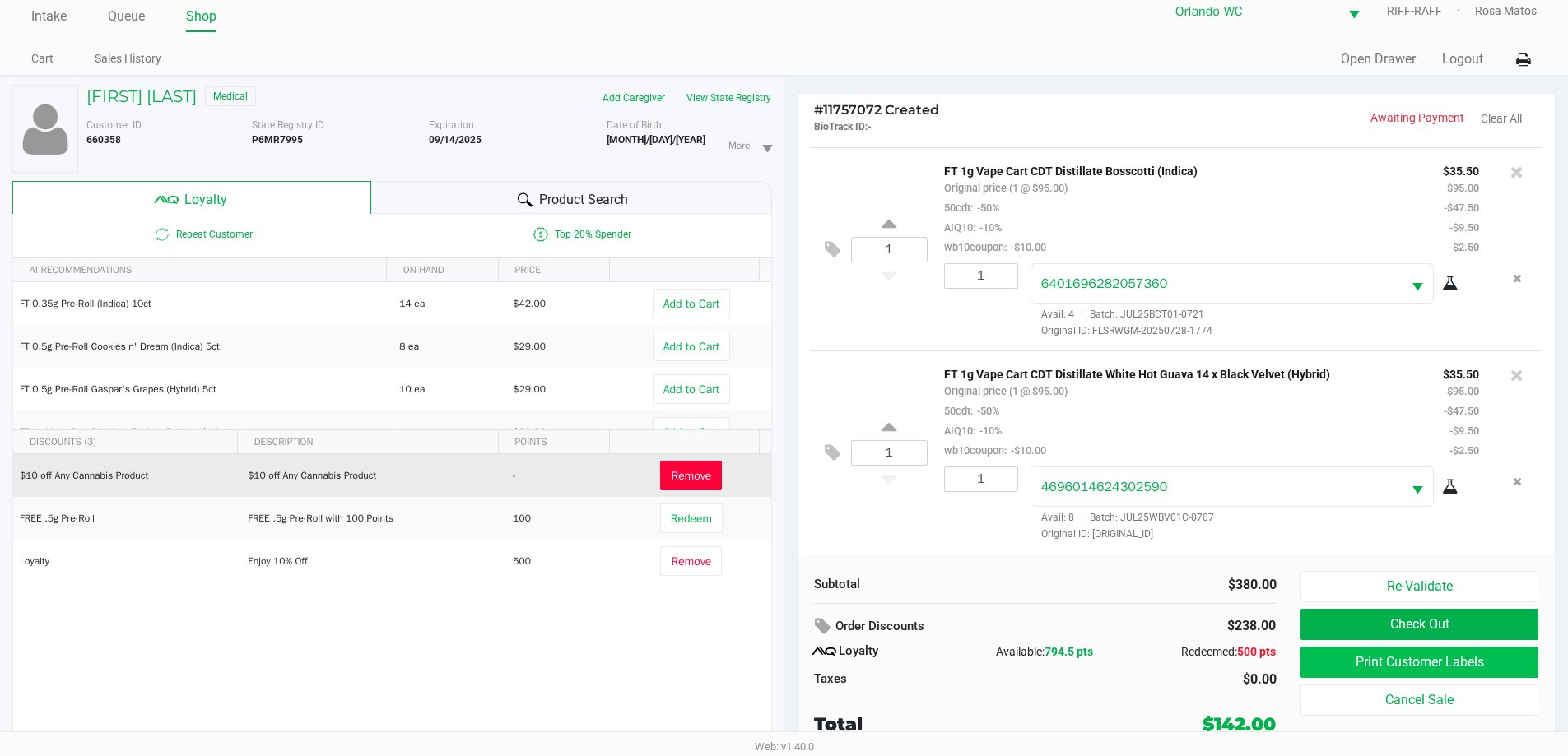 scroll, scrollTop: 0, scrollLeft: 0, axis: both 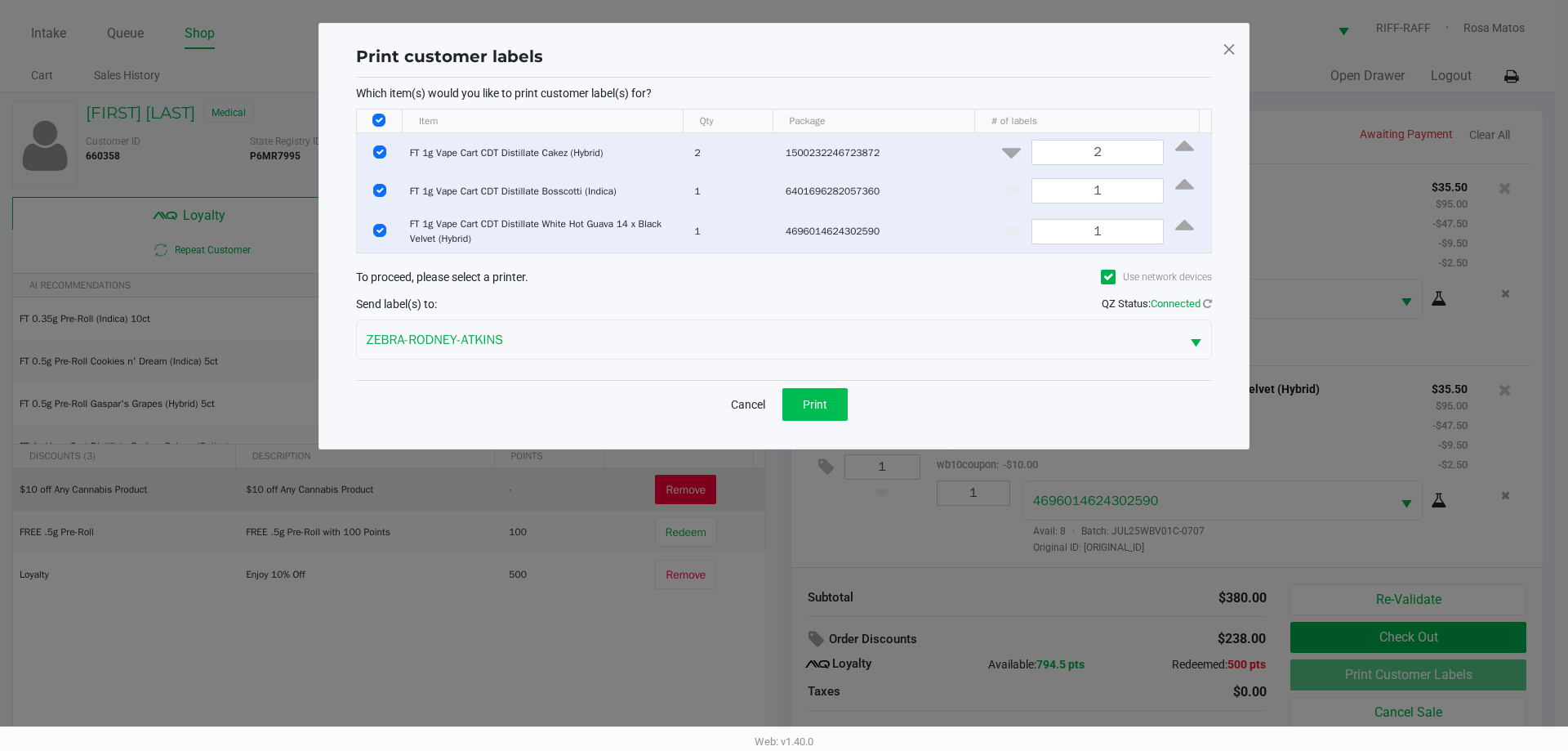 click on "Print" 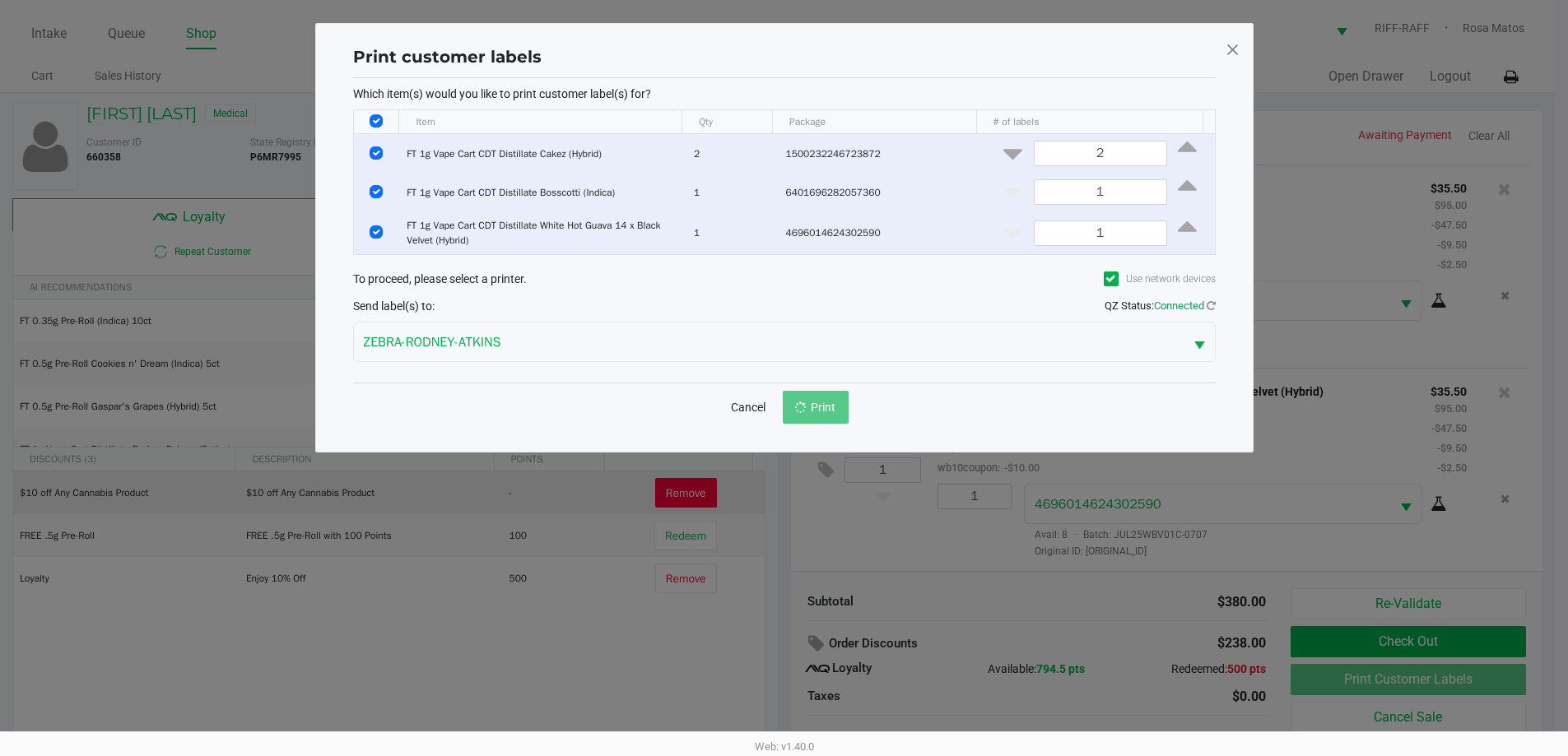 click on "Print customer labels  Which item(s) would you like to print customer label(s) for?  Item Qty Package # of labels  FT 1g Vape Cart CDT Distillate Cakez (Hybrid)   2   1500232246723872  2  FT 1g Vape Cart CDT Distillate Bosscotti (Indica)   1   6401696282057360  1  FT 1g Vape Cart CDT Distillate White Hot Guava 14 x Black Velvet (Hybrid)   1   4696014624302590  1 To proceed, please select a printer.  Use network devices  Send label(s) to:  QZ Status:   Connected  ZEBRA-RODNEY-ATKINS  Cancel   Print" 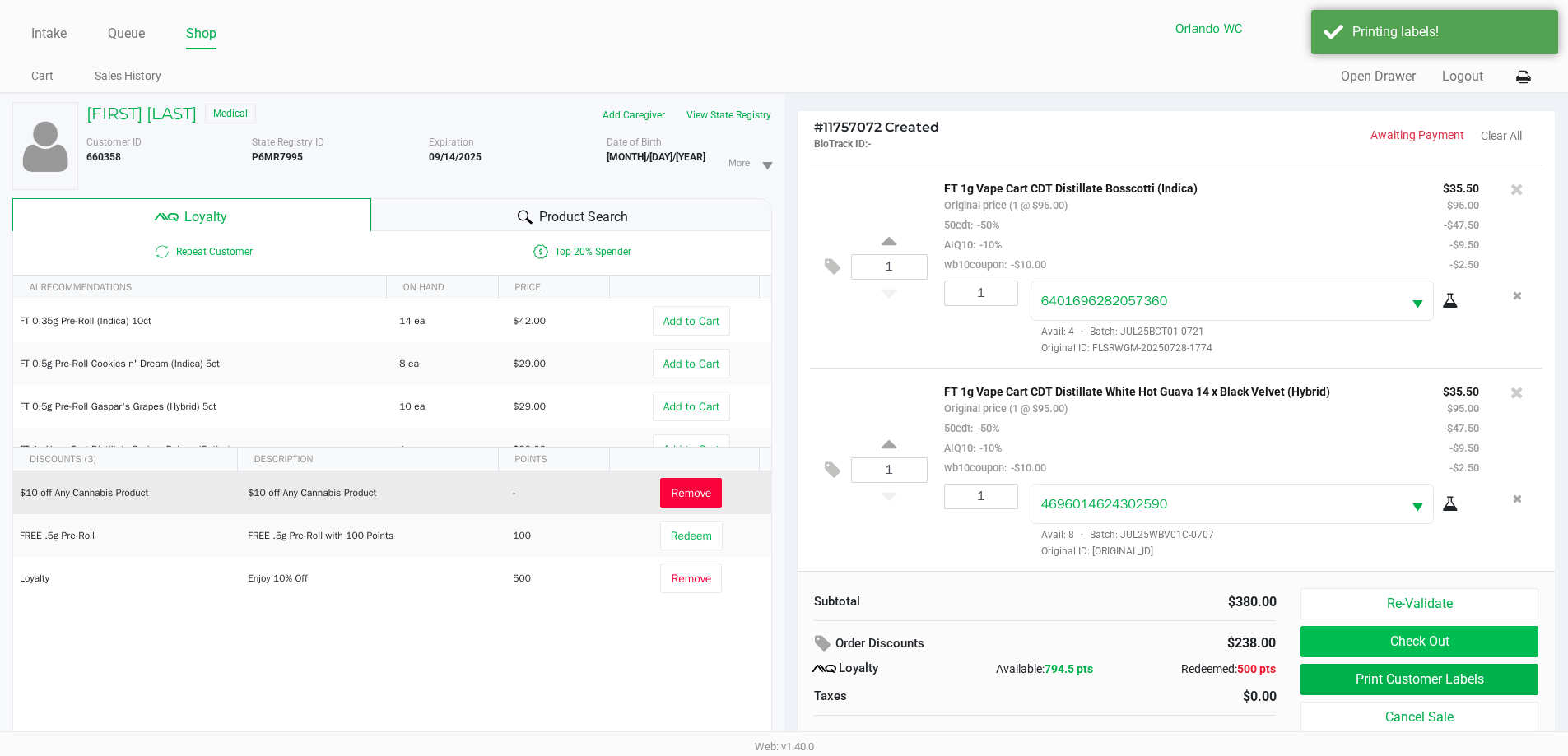 click on "Check Out" 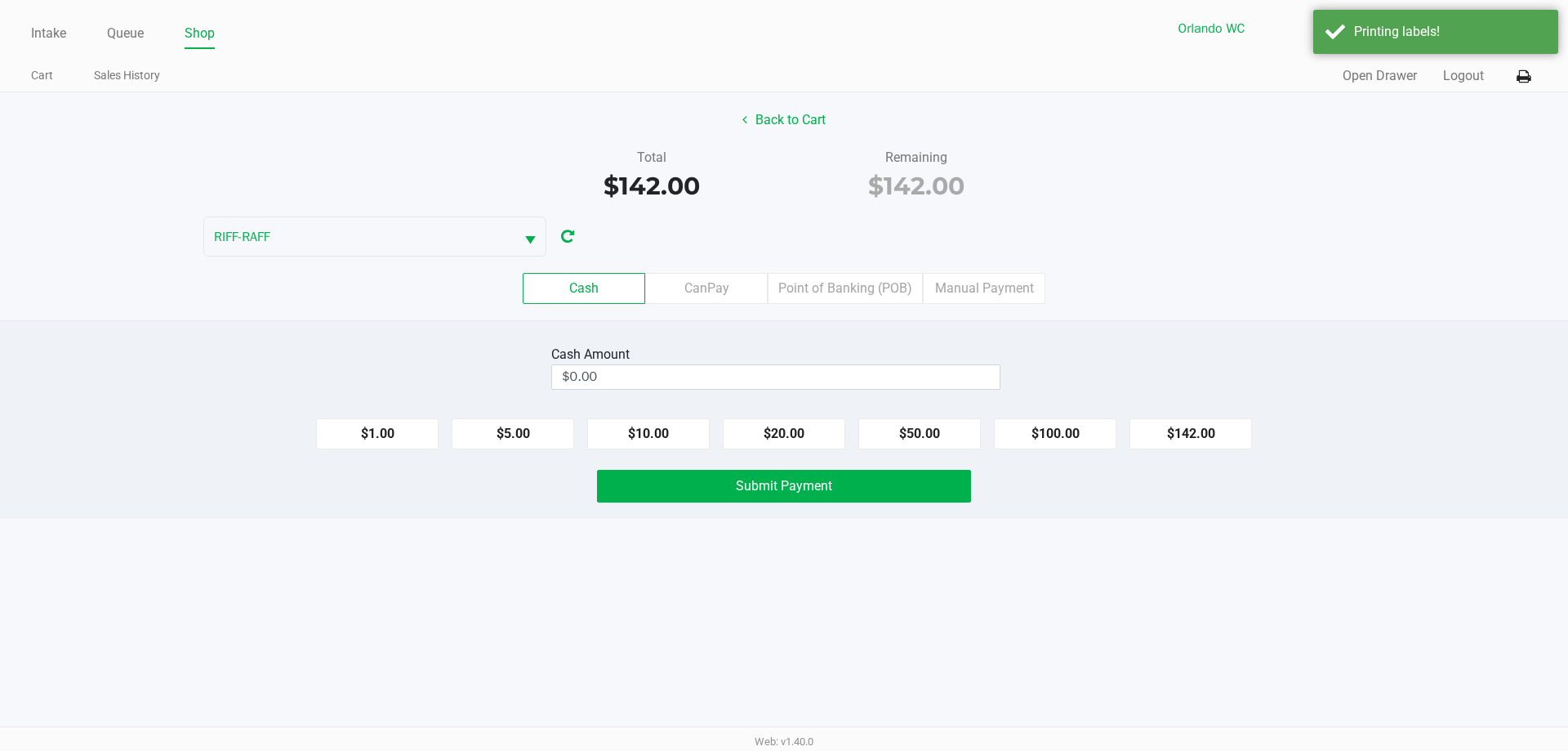 click on "Point of Banking (POB)" 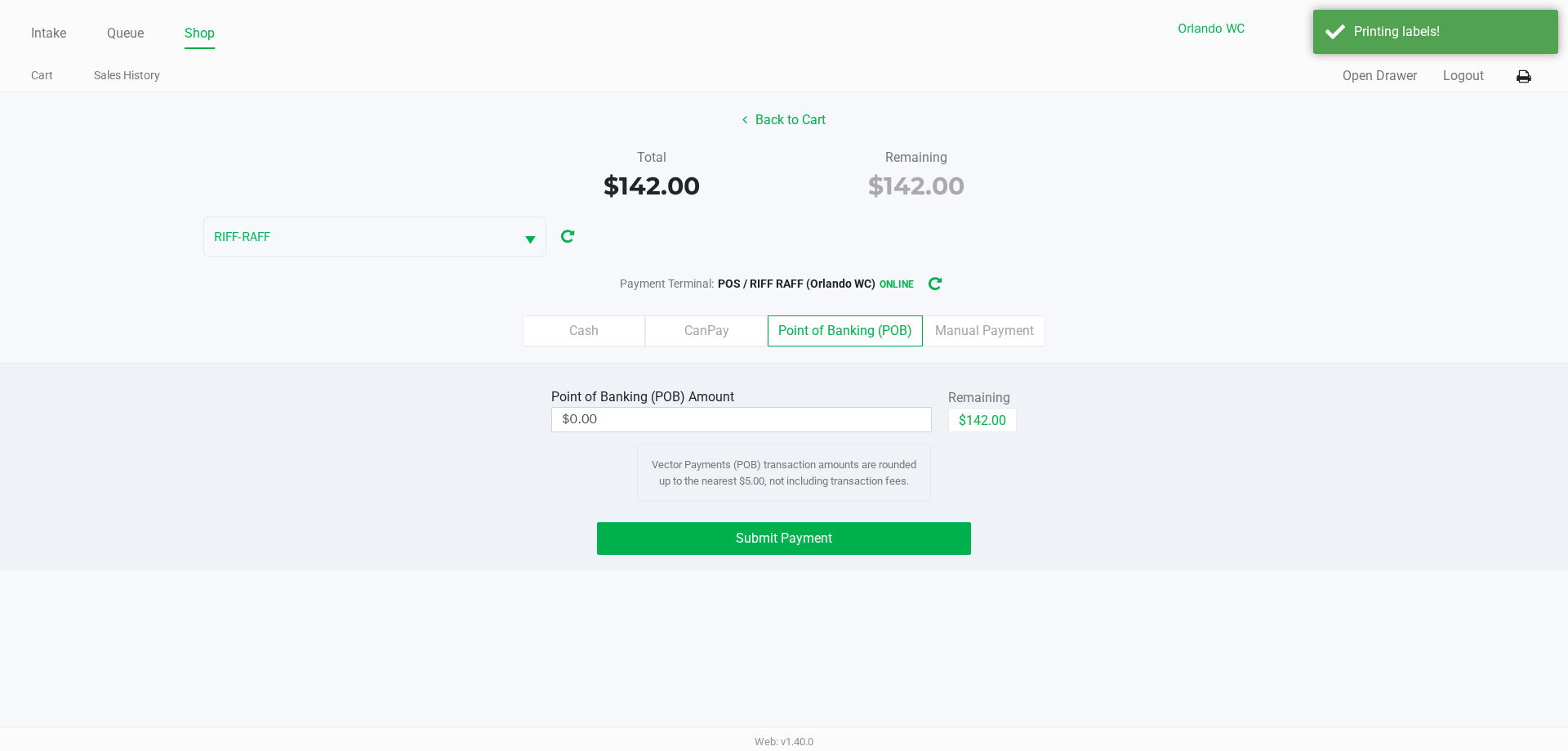 click on "$142.00" 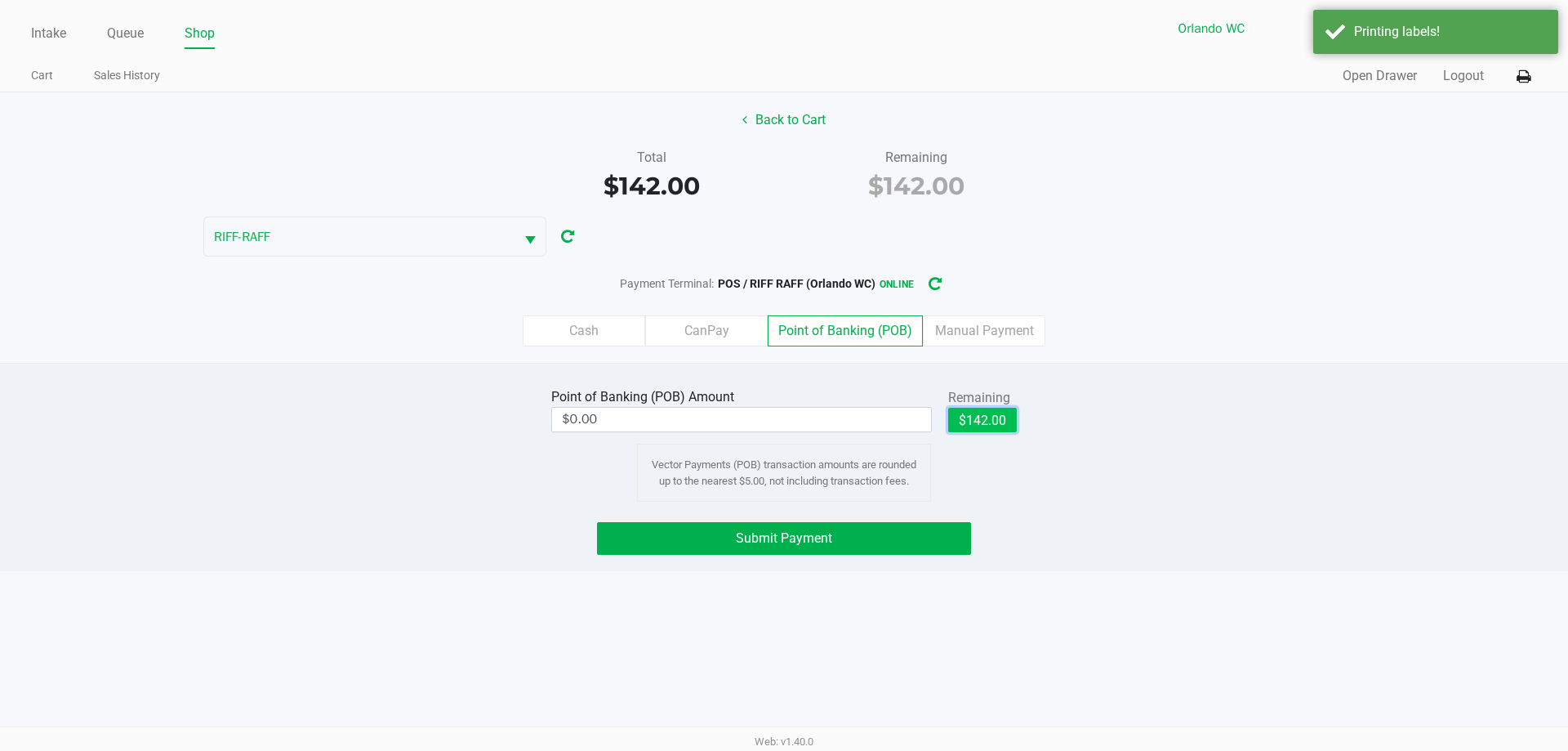 type on "$142.00" 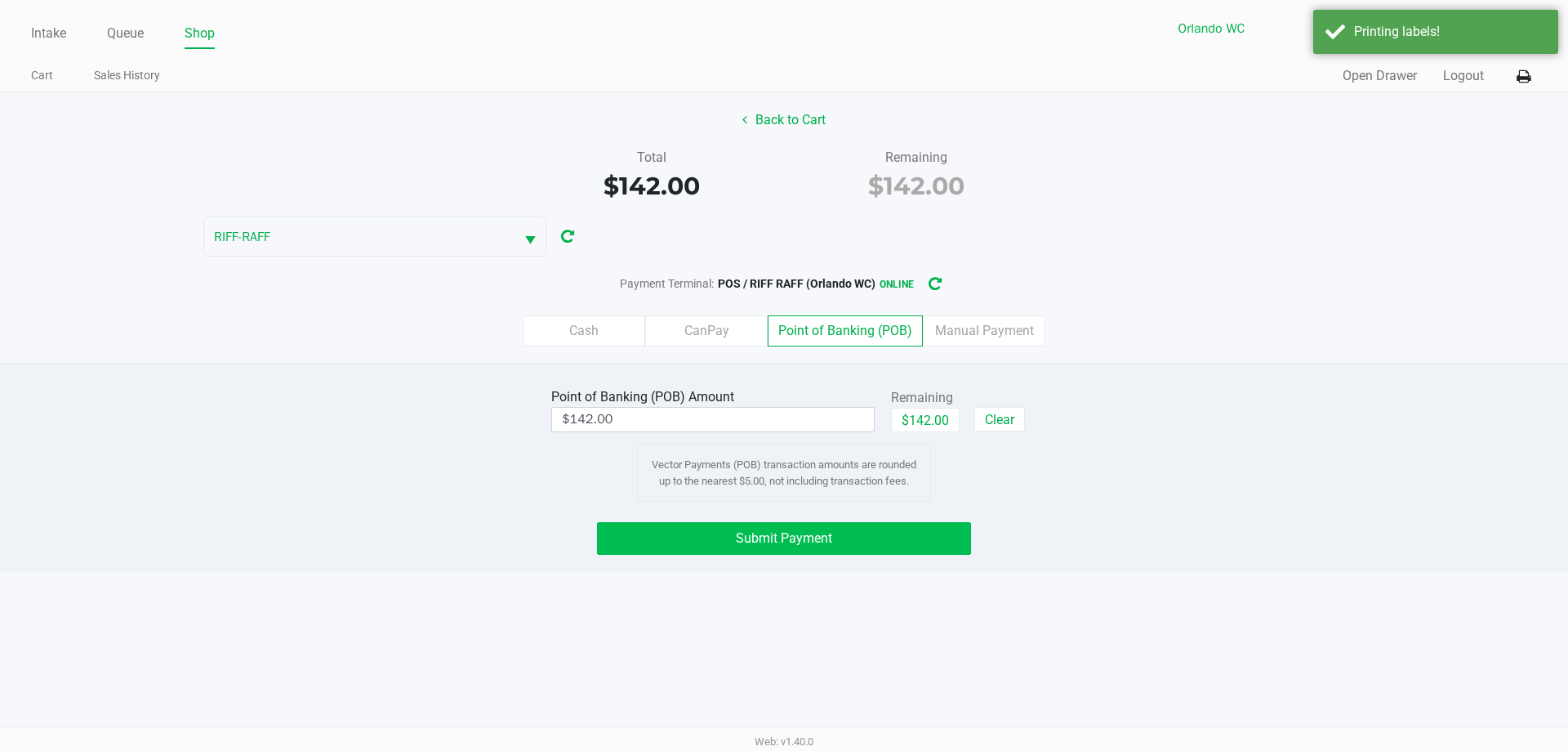 click on "Submit Payment" 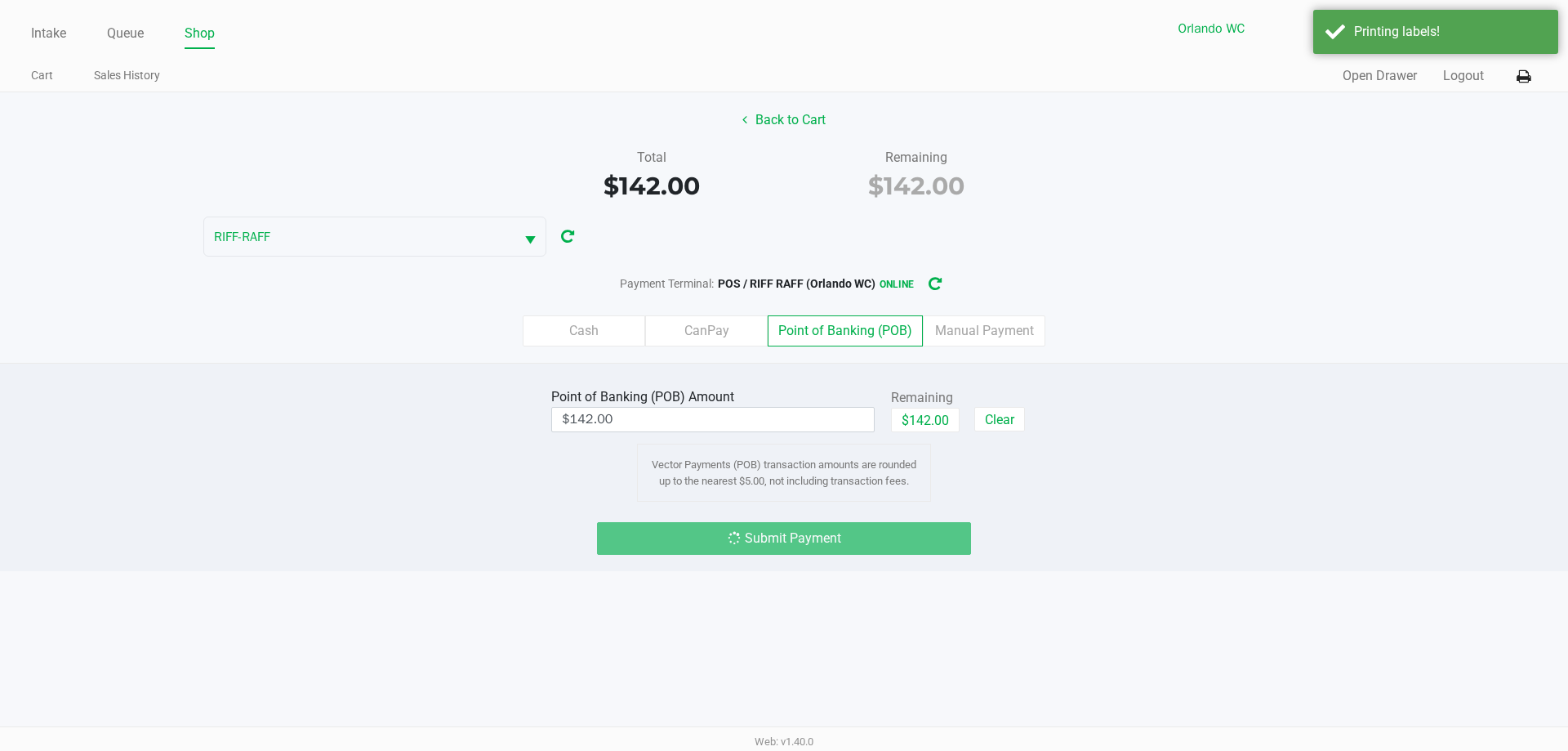click on "Submit Payment" 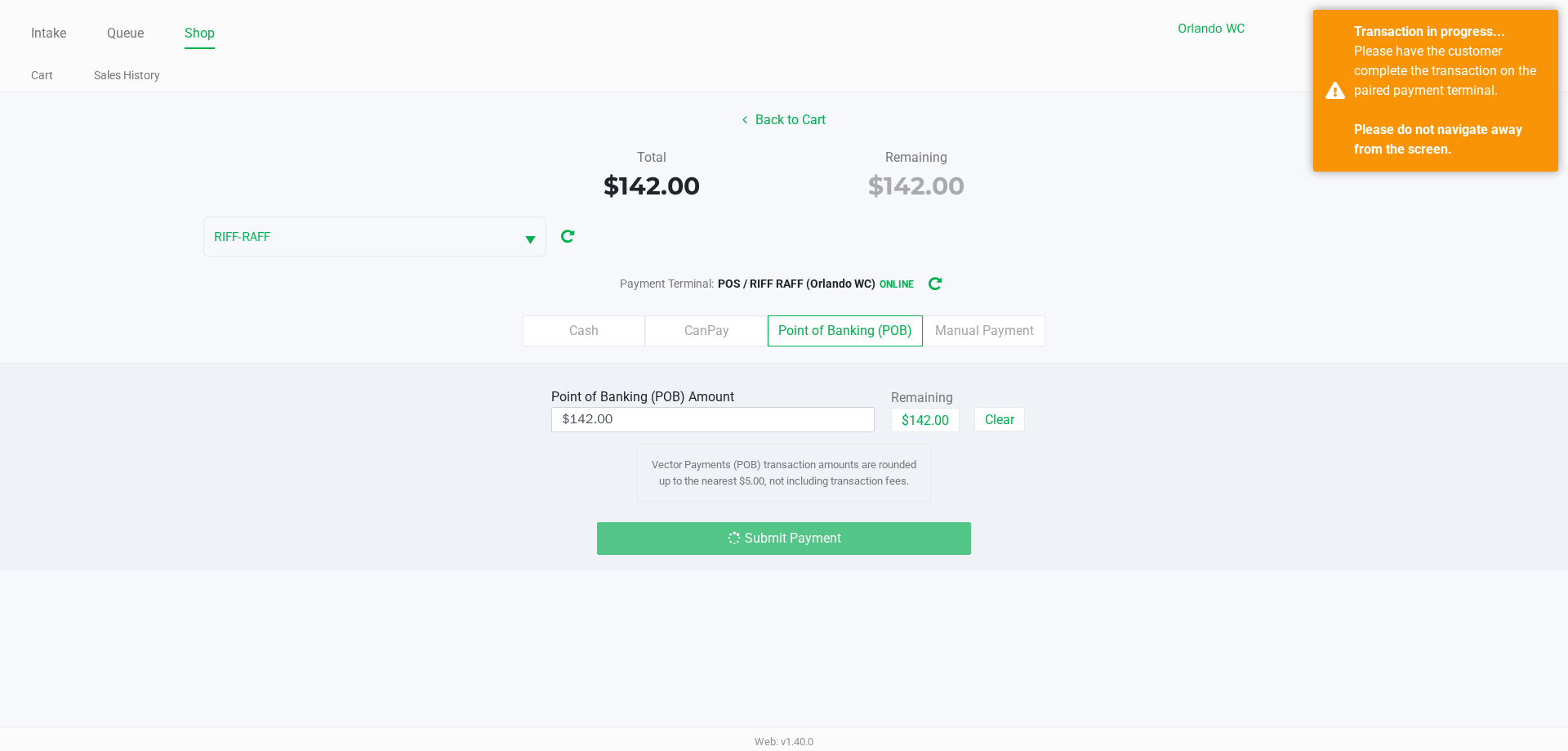 click on "Point of Banking (POB)  Amount  $142.00  Remaining   $142.00   Clear  Vector Payments (POB) transaction amounts are rounded up to the nearest $5.00, not including transaction fees." 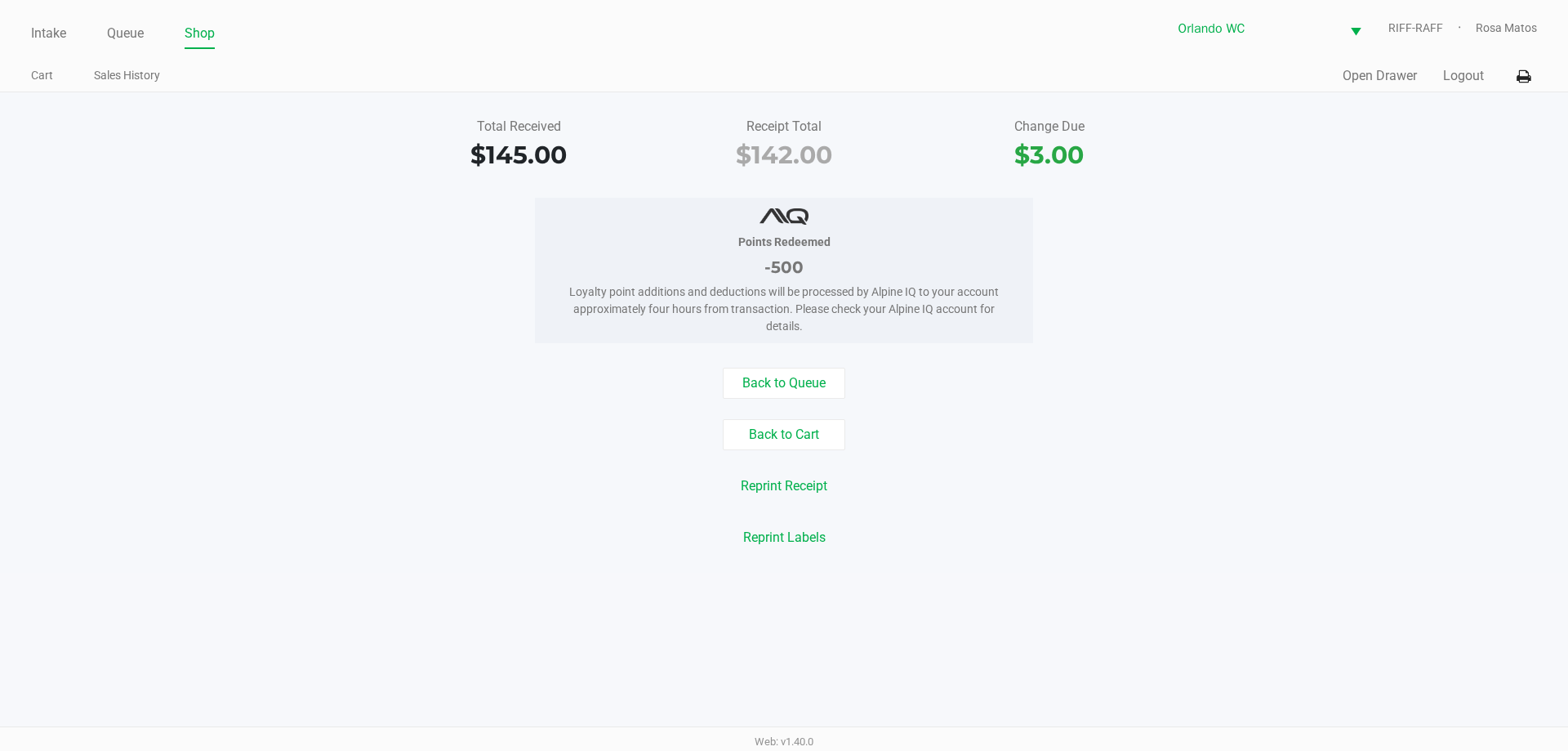 click on "Intake Queue Shop Orlando WC  RIFF-RAFF   Rosa Matos  Cart Sales History  Quick Sale   Open Drawer   Logout   Total Received   $145.00   Receipt Total   $142.00   Change Due   $3.00   Points Redeemed   -500   Loyalty point additions and deductions will be processed by Alpine IQ to your account approximately four hours from transaction. Please check your Alpine IQ account for details.   Back to Queue   Back to Cart   Reprint Receipt   Reprint Labels   Web: v1.40.0" at bounding box center [784, 375] 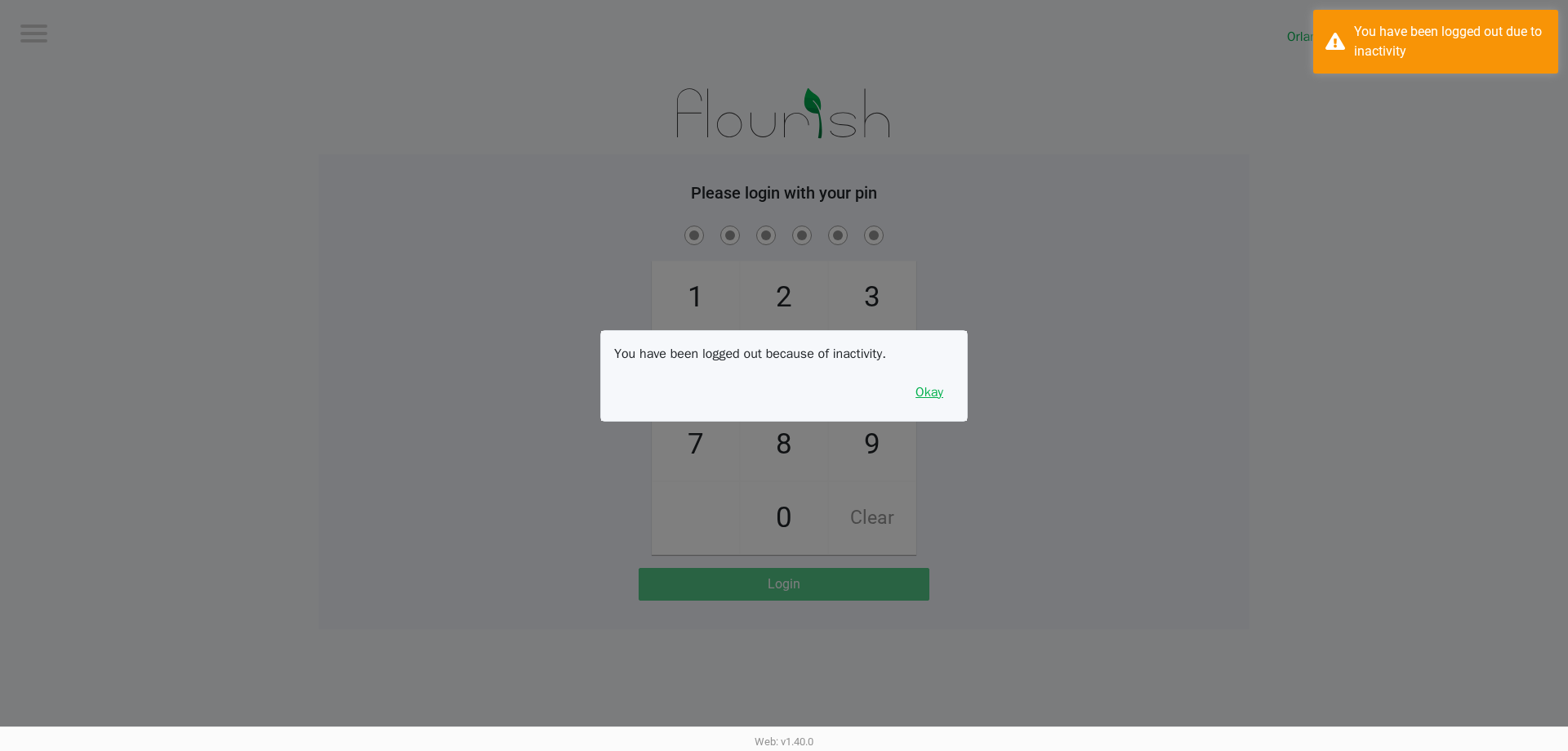 drag, startPoint x: 911, startPoint y: 391, endPoint x: 1097, endPoint y: 304, distance: 205.34118 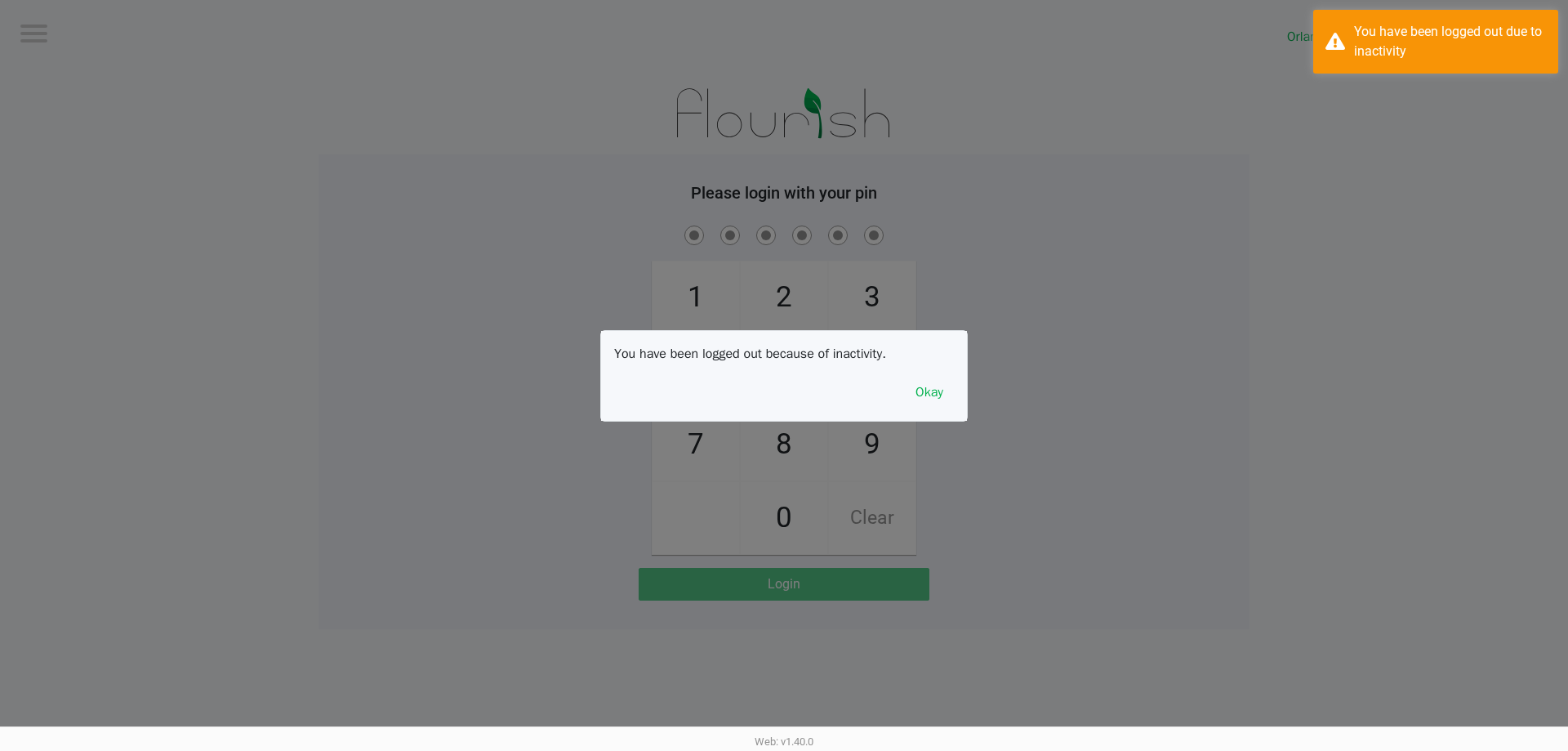click on "Logout  Orlando WC  RIFF-RAFF  Please login with your pin  1   4   7       2   5   8   0   3   6   9   Clear   Login  You have been logged out because of inactivity. Okay" 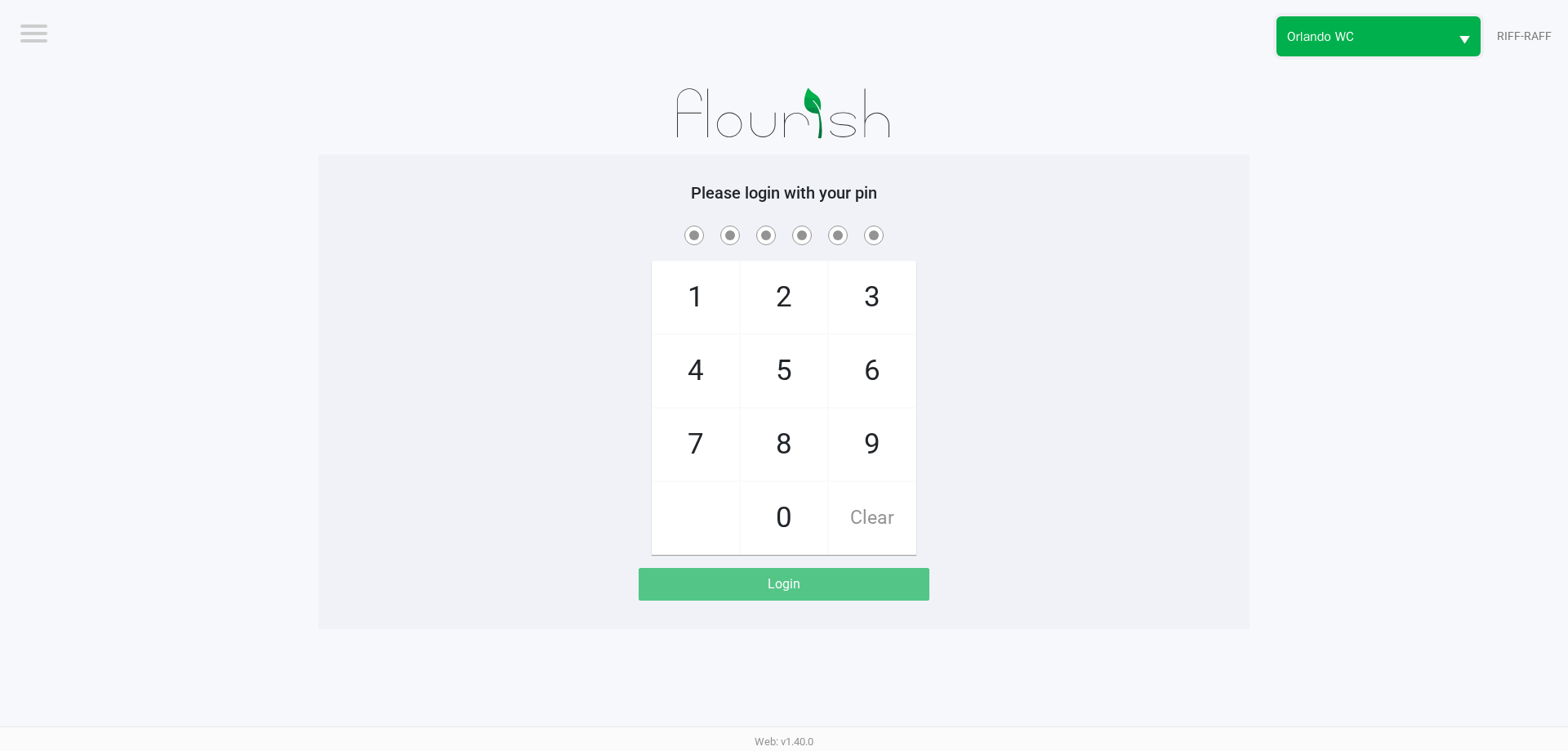 click on "Orlando WC" at bounding box center (1363, 37) 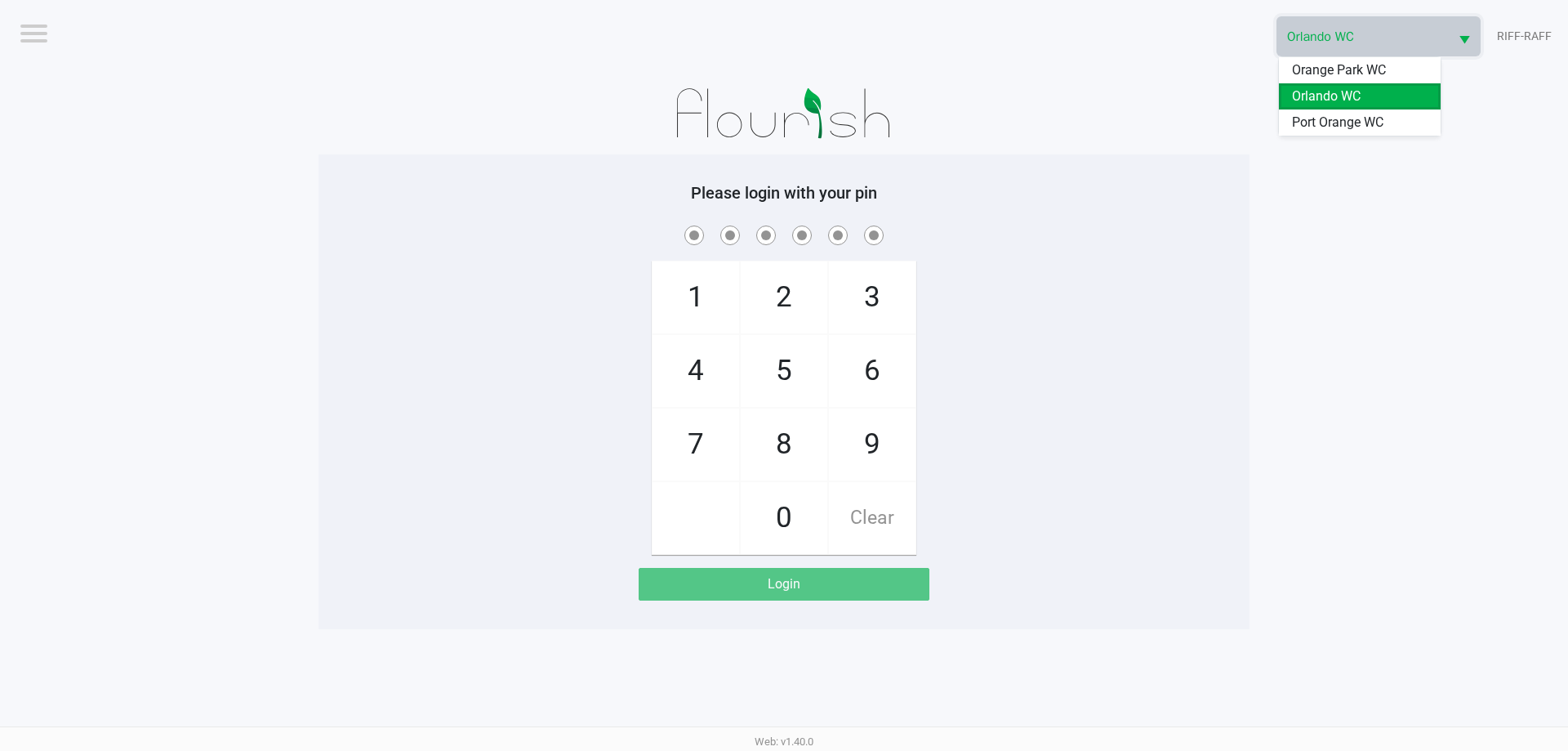 click on "Please login with your pin  1   4   7       2   5   8   0   3   6   9   Clear   Login" 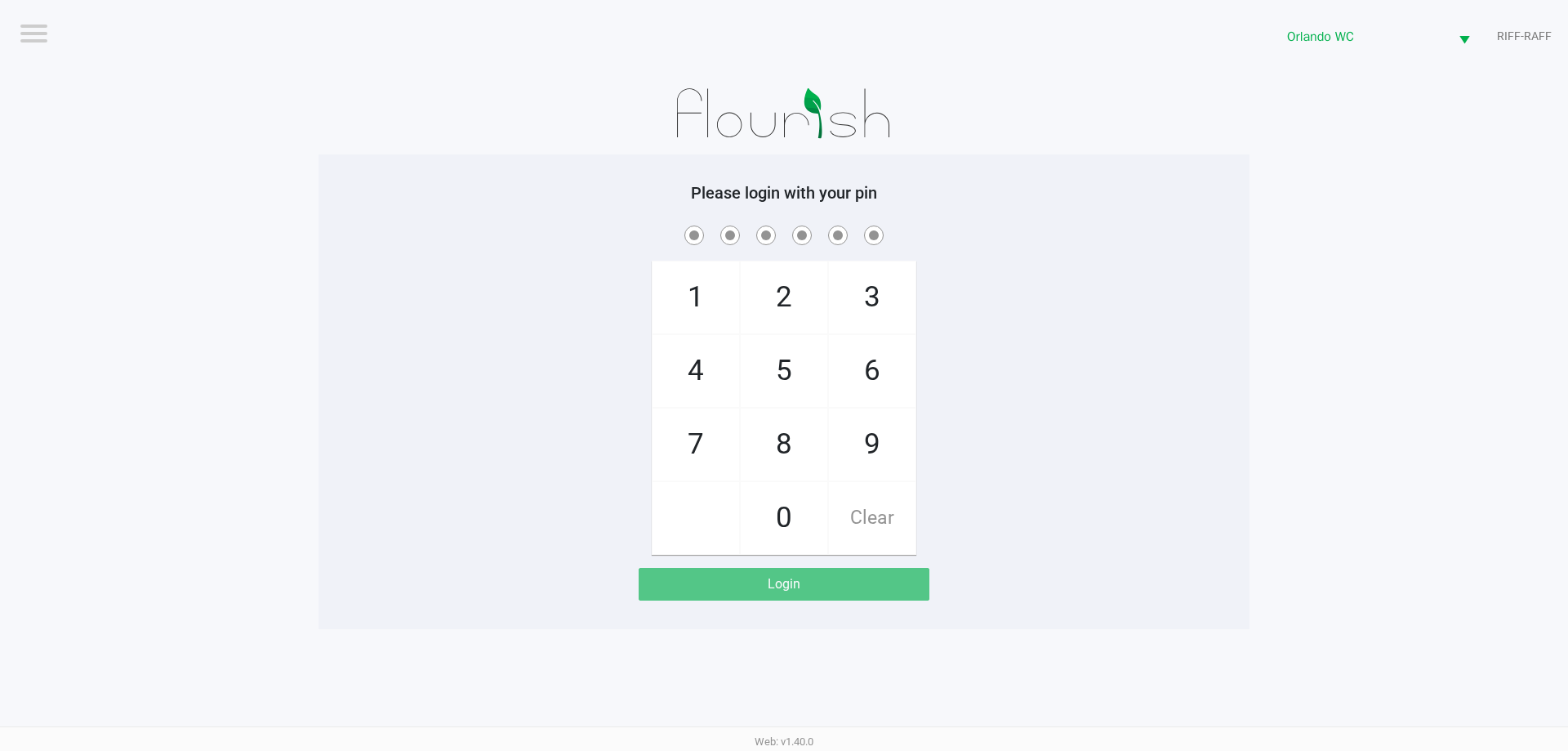 click 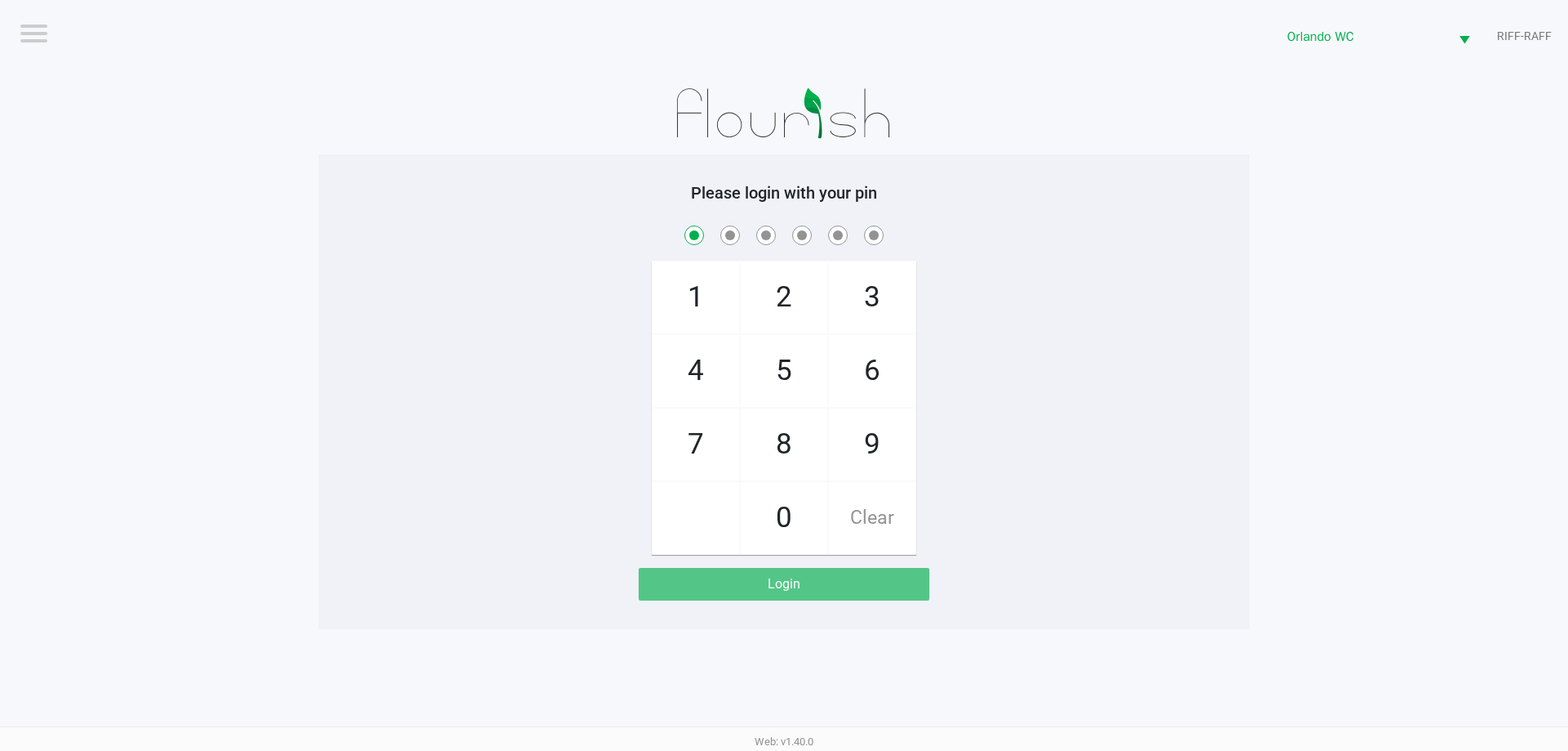 checkbox on "true" 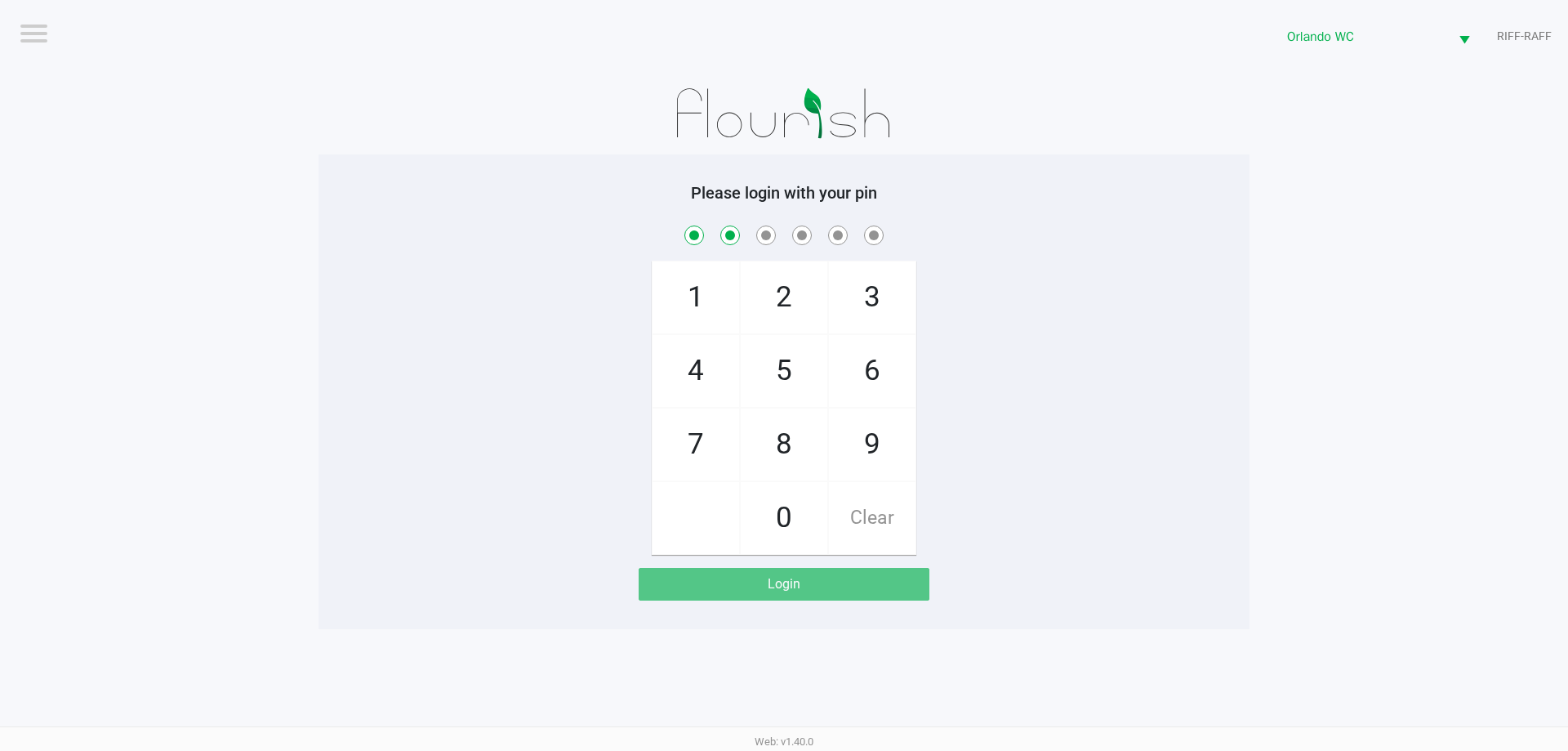 checkbox on "true" 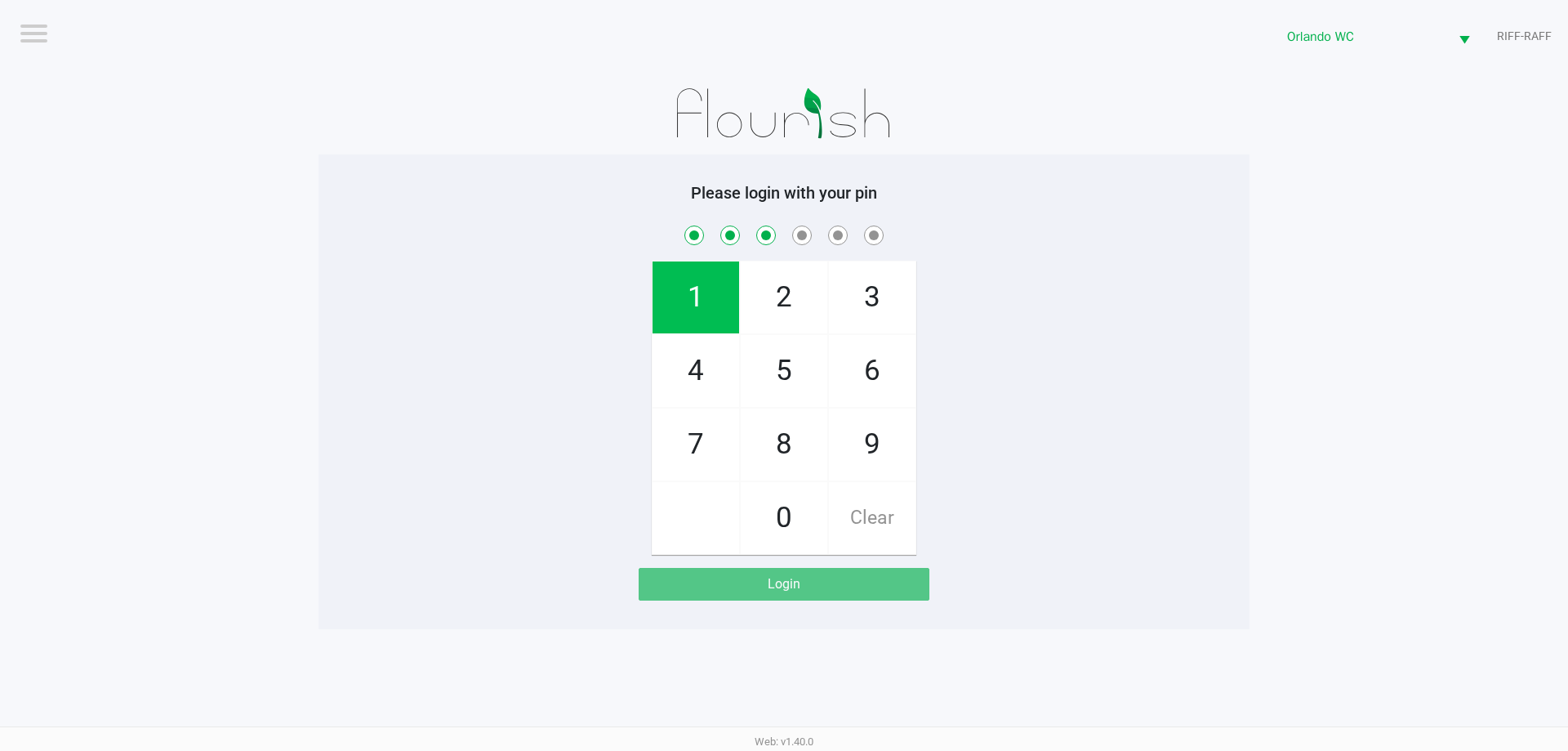 checkbox on "true" 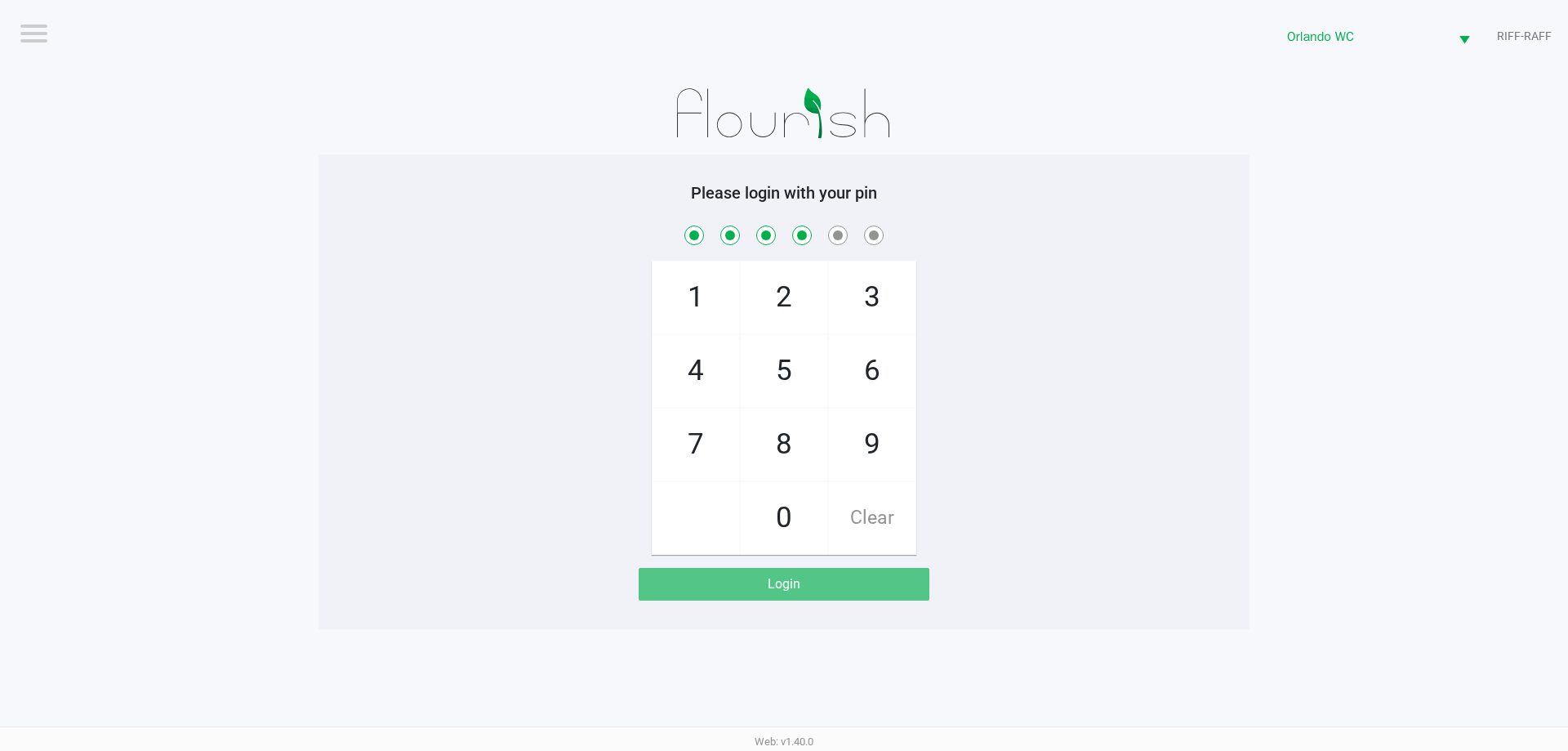 checkbox on "true" 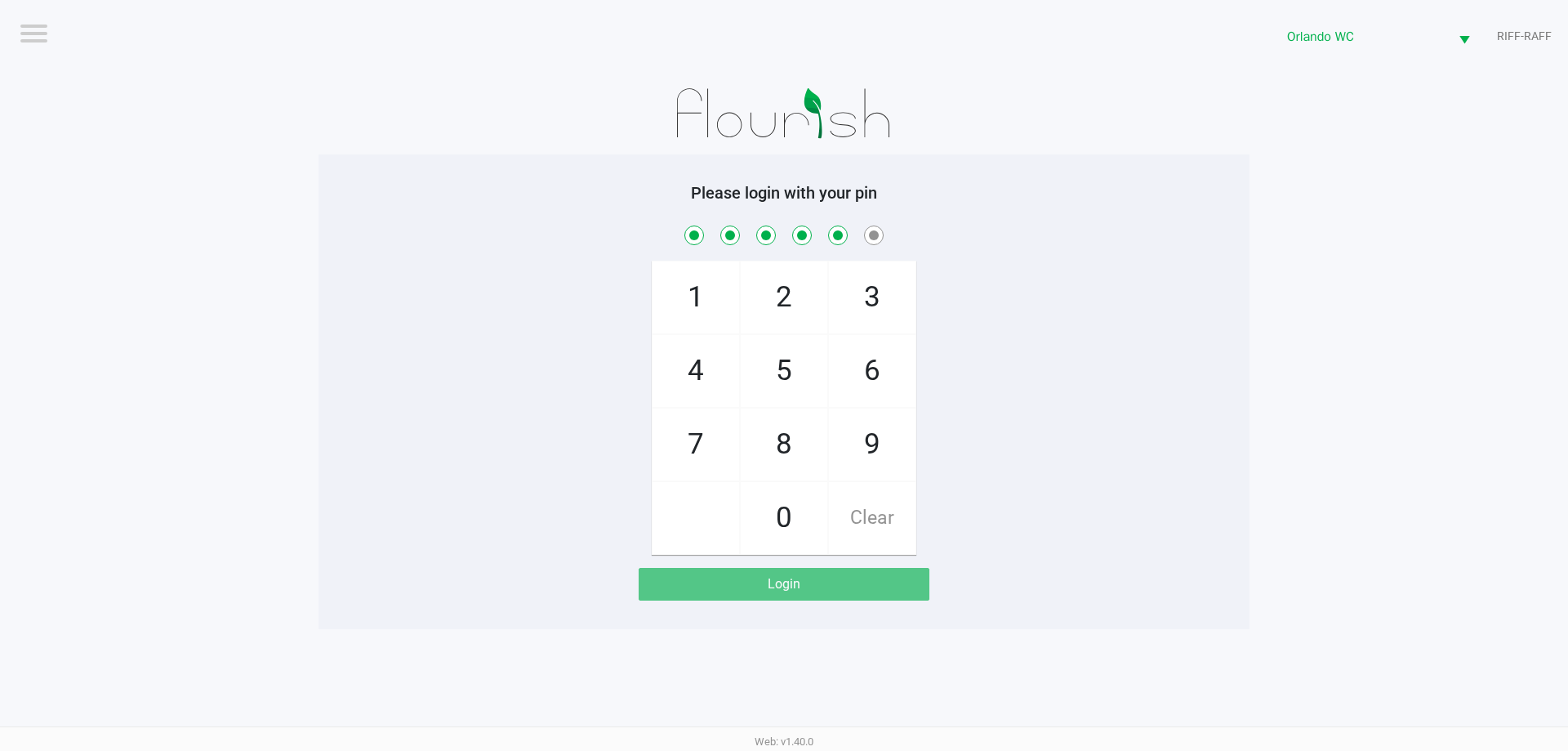 checkbox on "true" 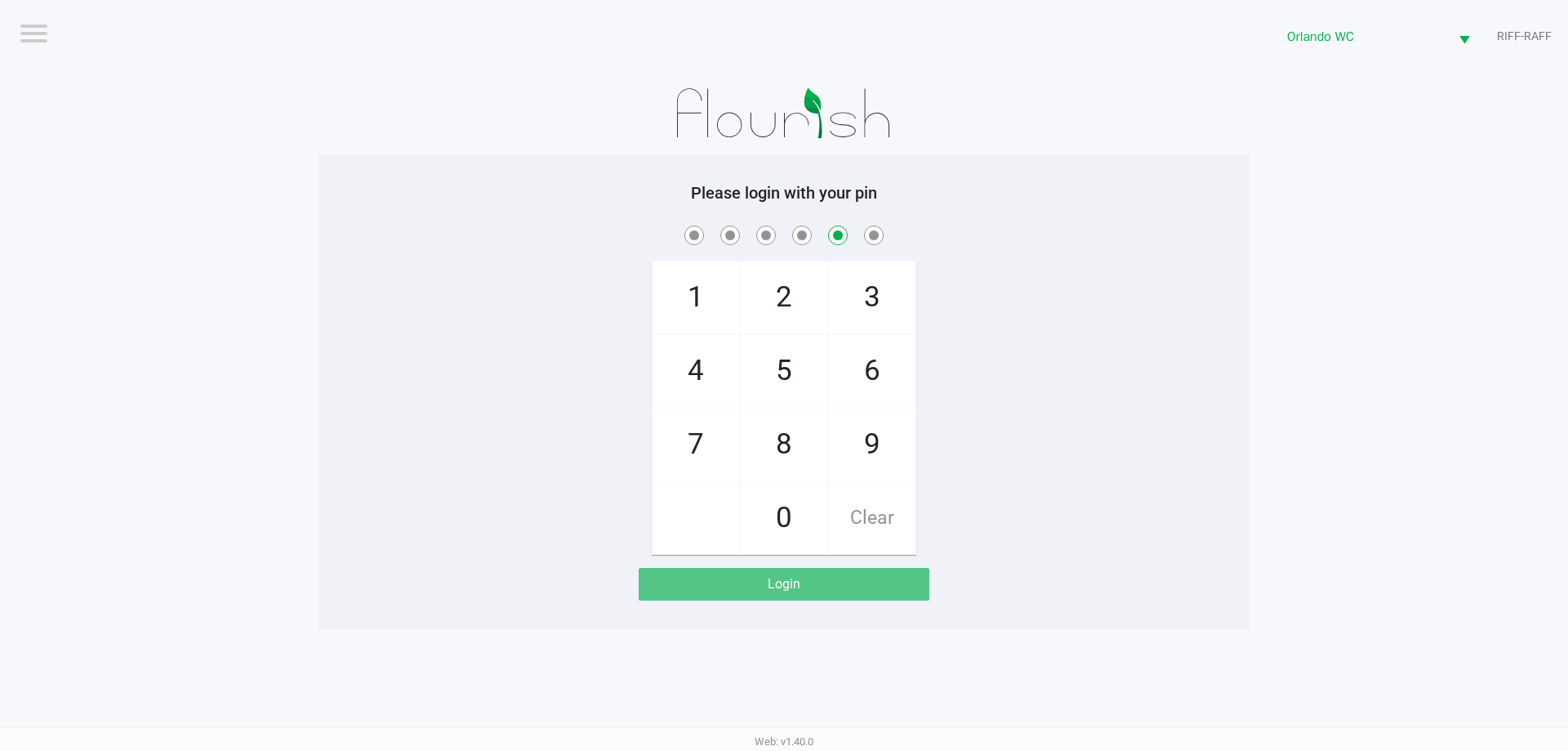 checkbox on "false" 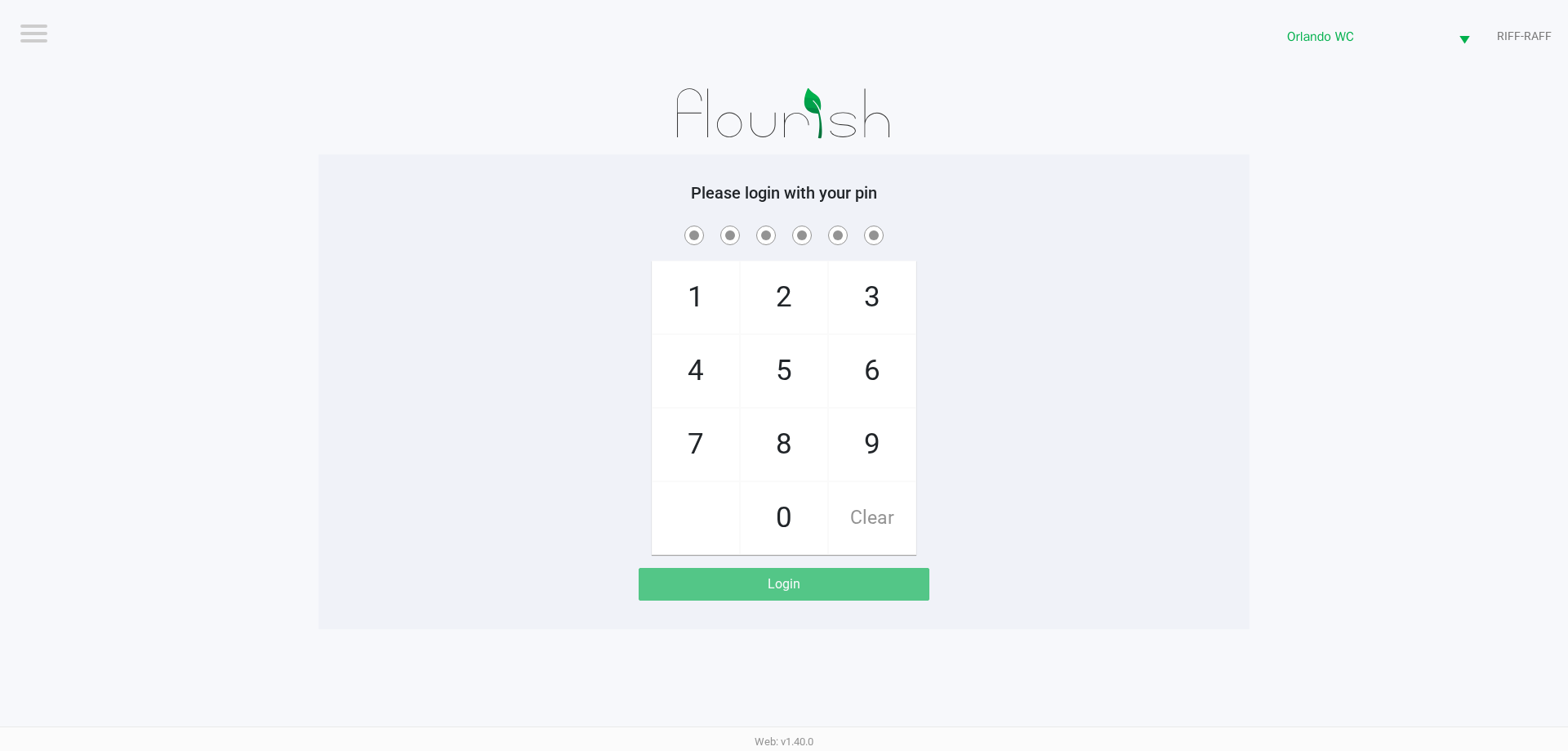 click on "Logout  Orlando WC  RIFF-RAFF  Please login with your pin  1   4   7       2   5   8   0   3   6   9   Clear   Login" 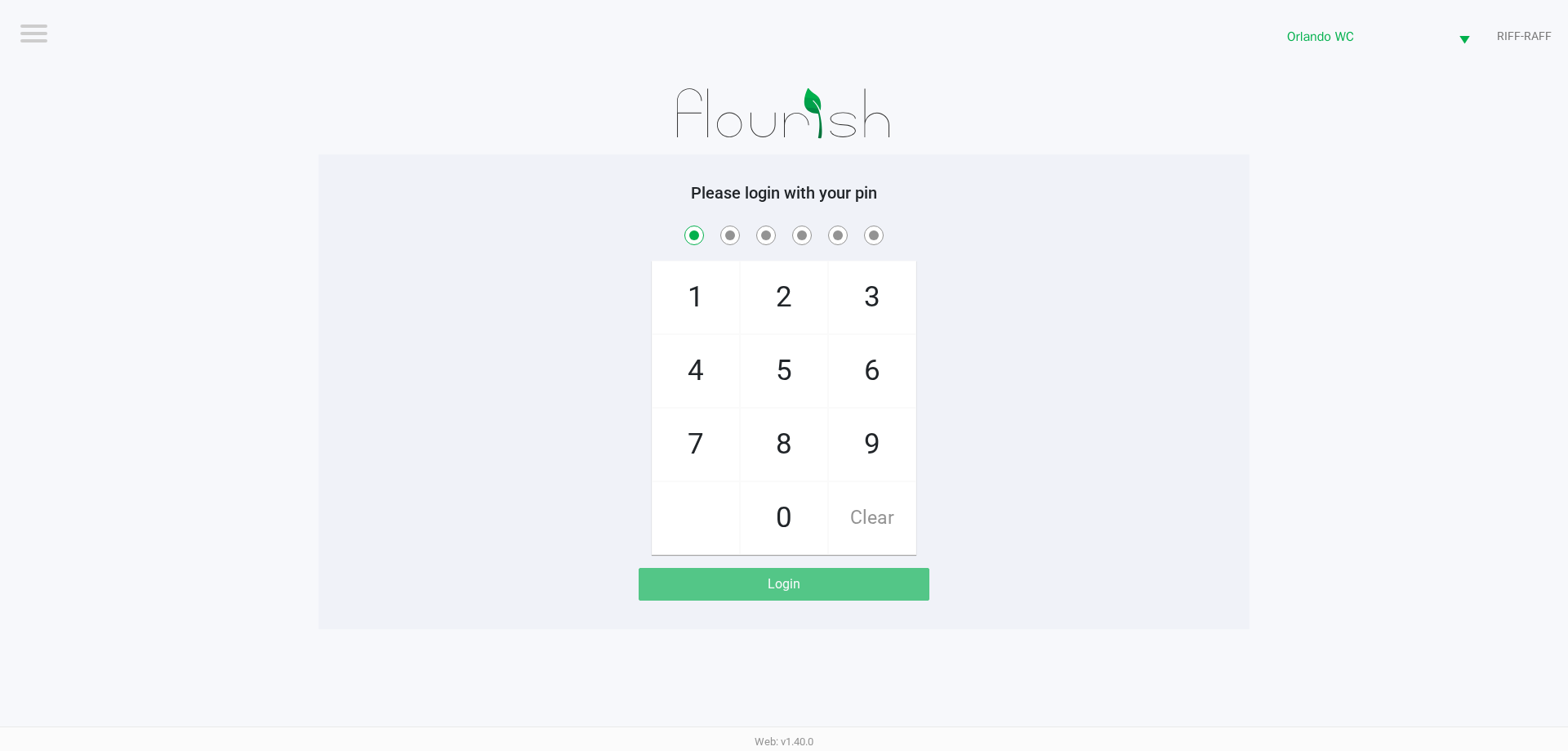 checkbox on "true" 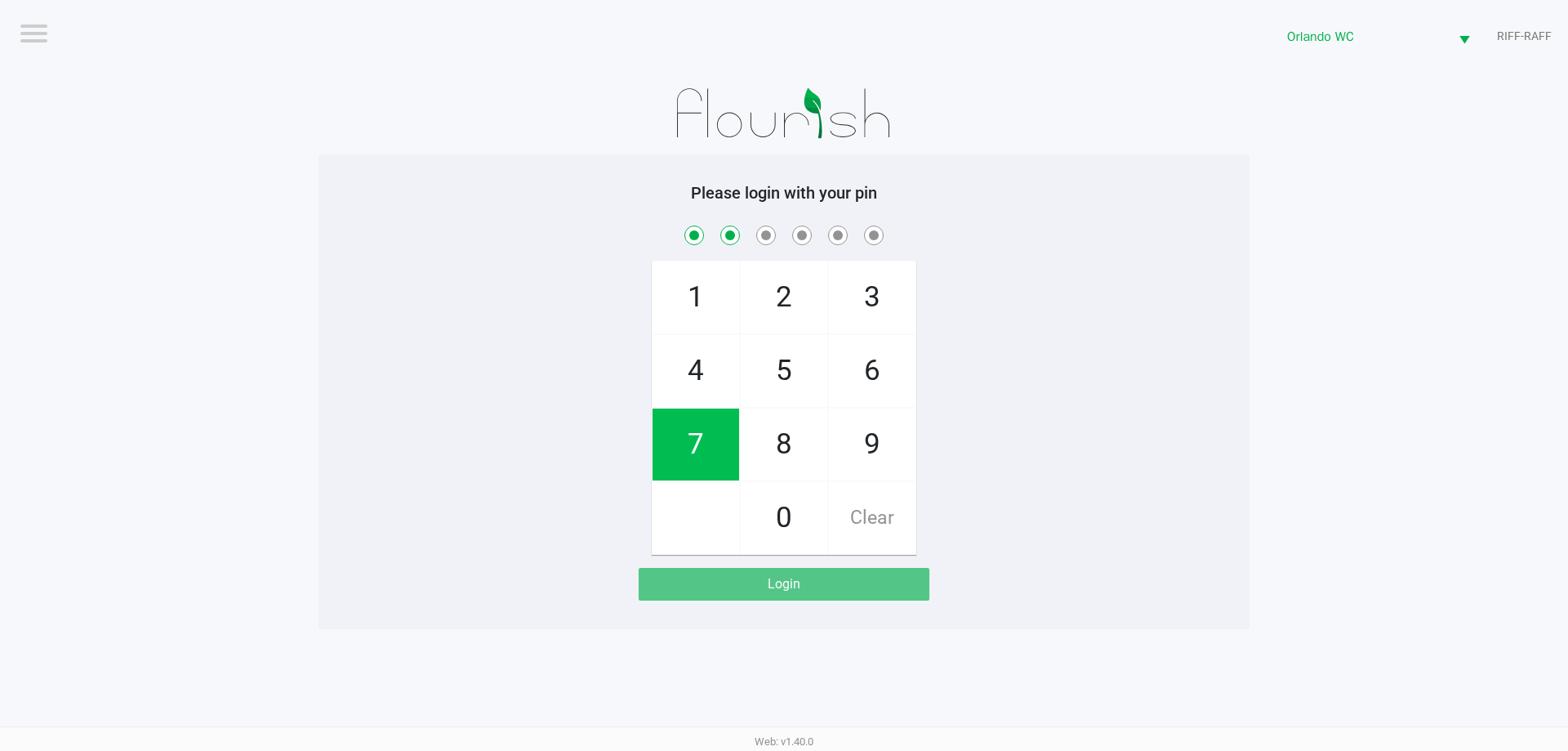 checkbox on "true" 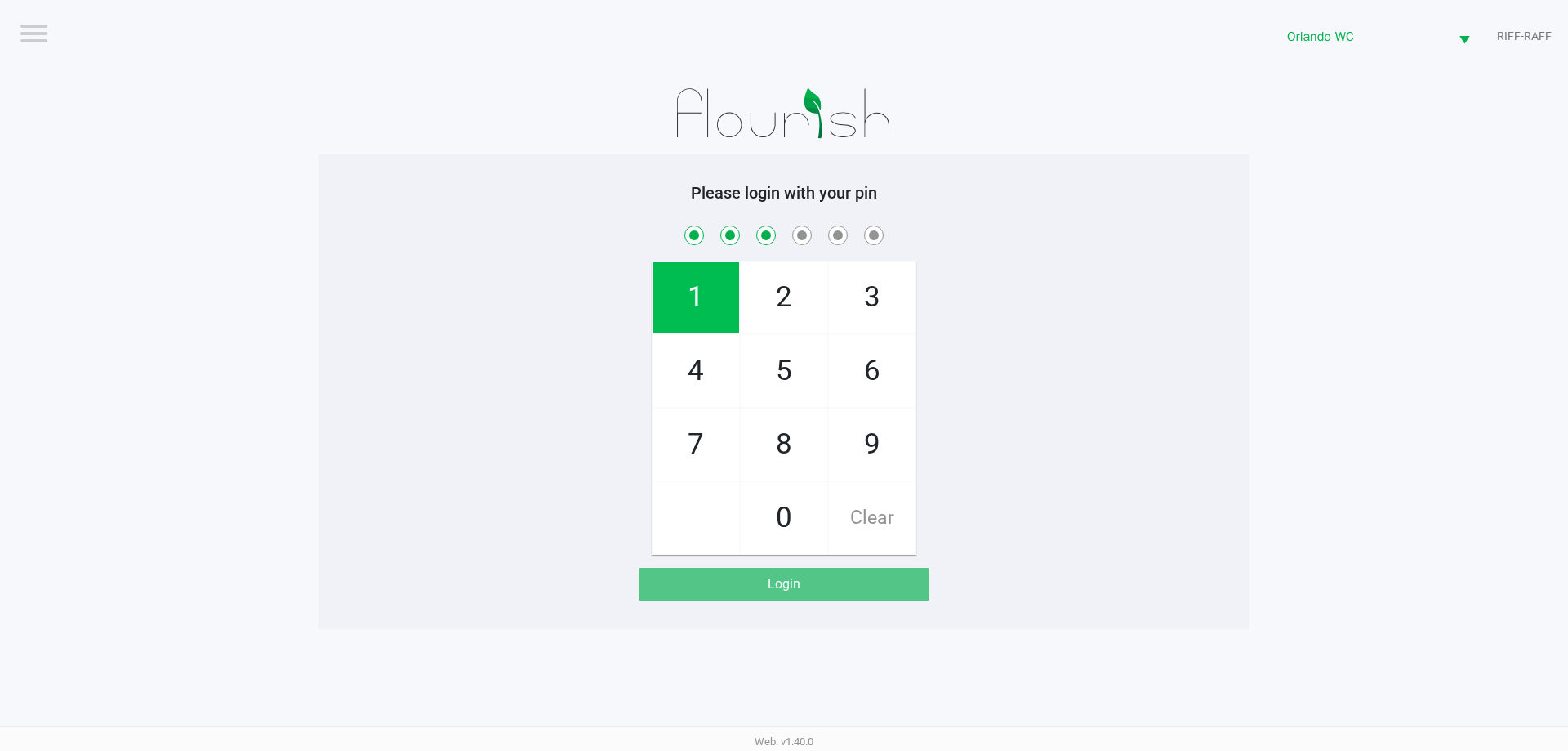 checkbox on "true" 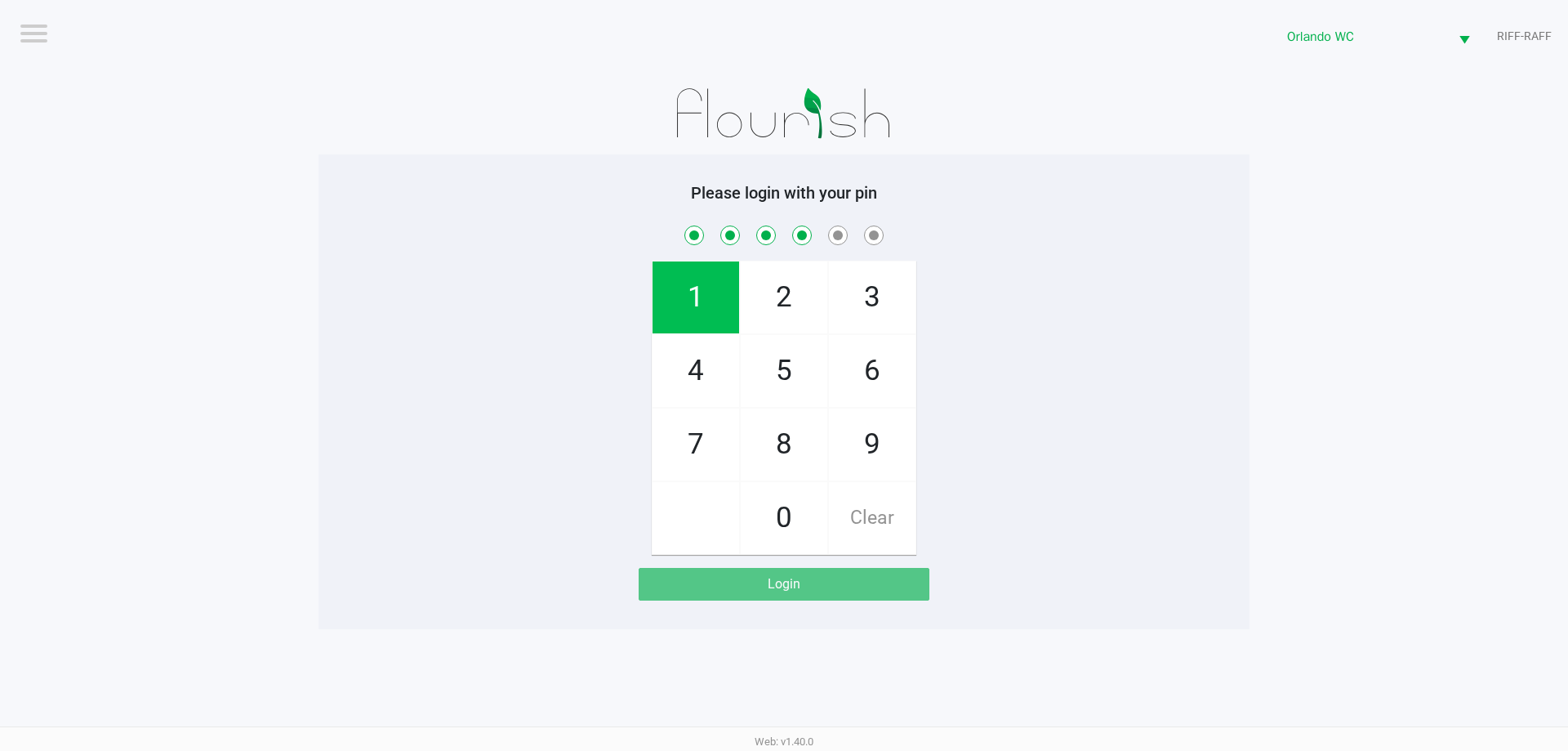 checkbox on "true" 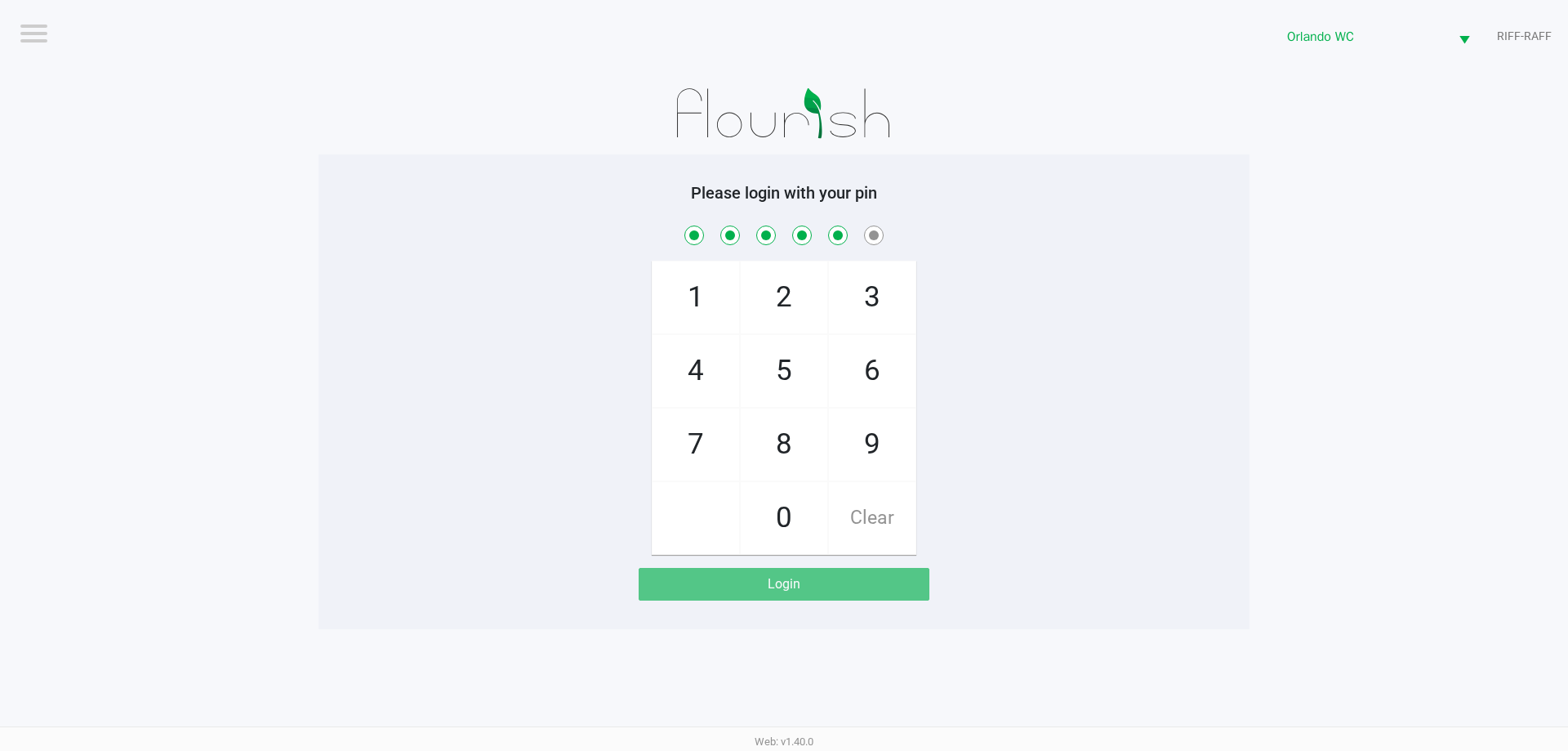 checkbox on "true" 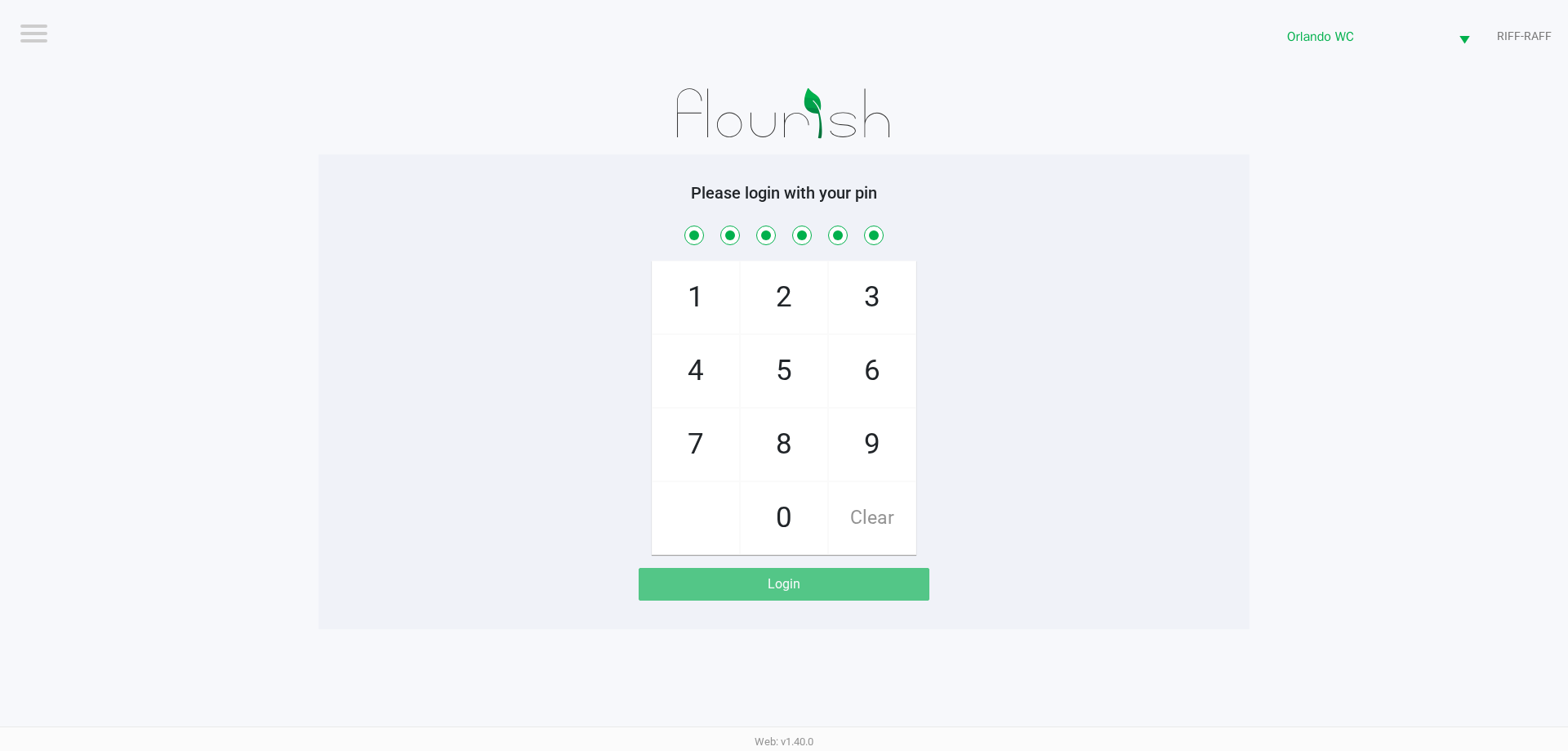 checkbox on "true" 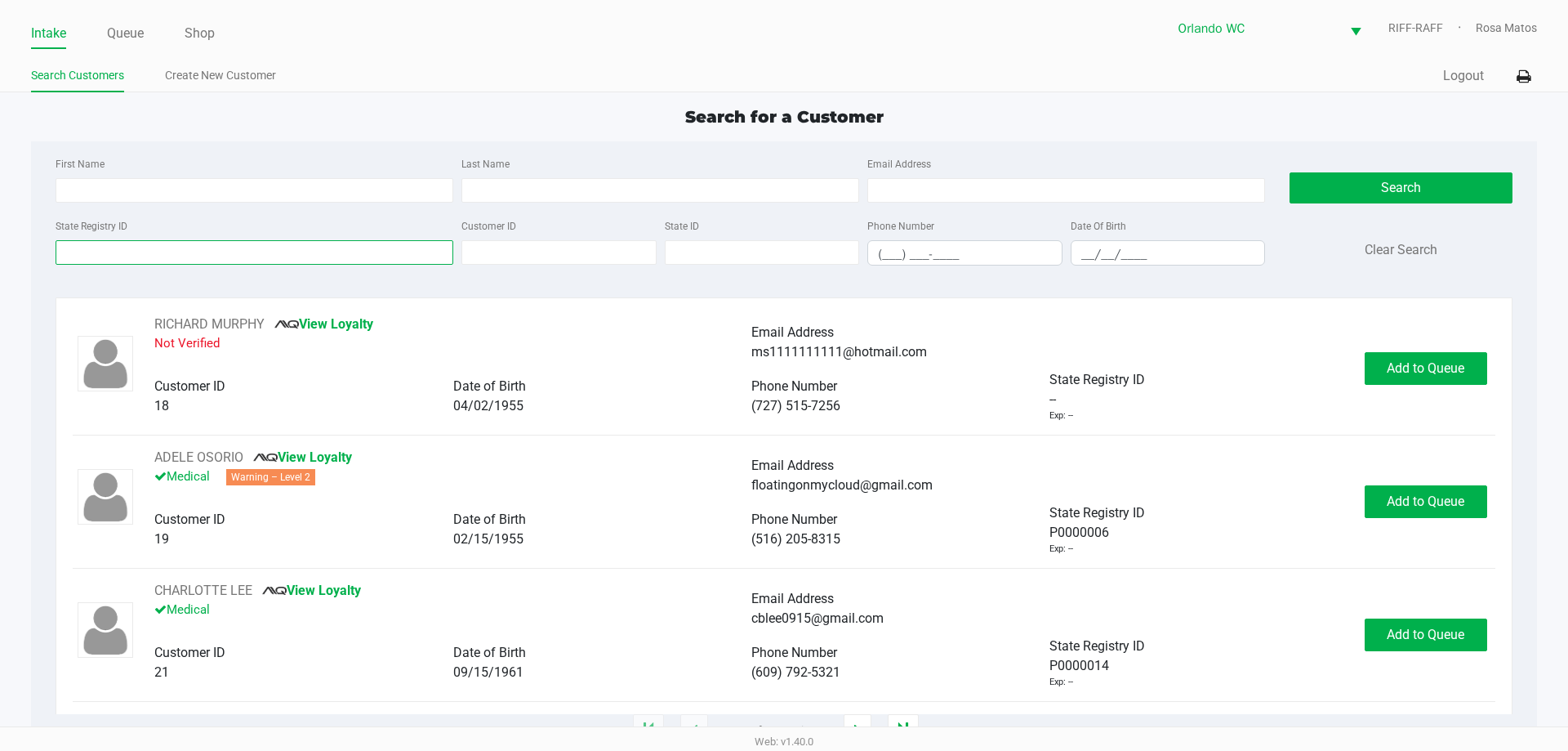 click on "State Registry ID" at bounding box center (254, 253) 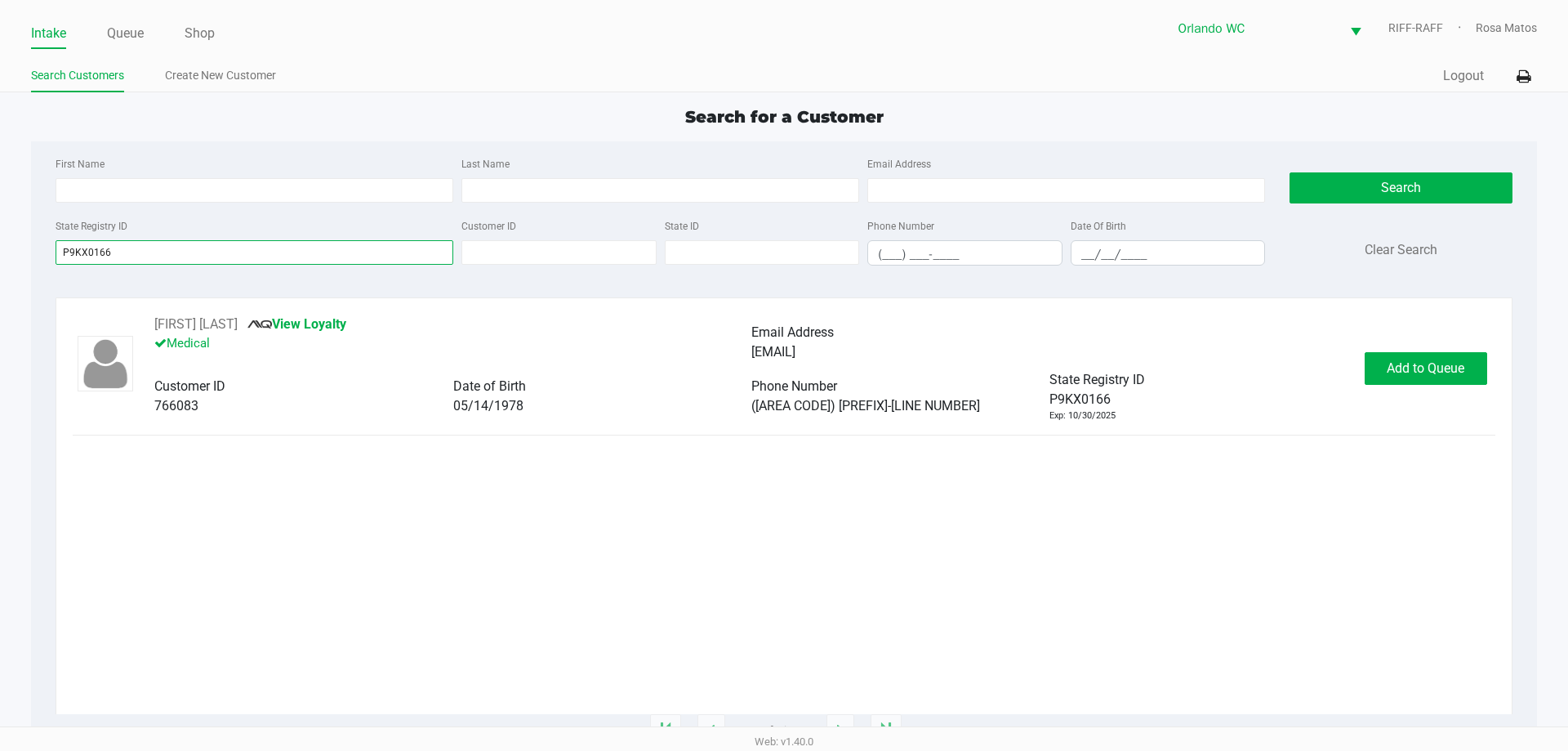 type on "P9KX0166" 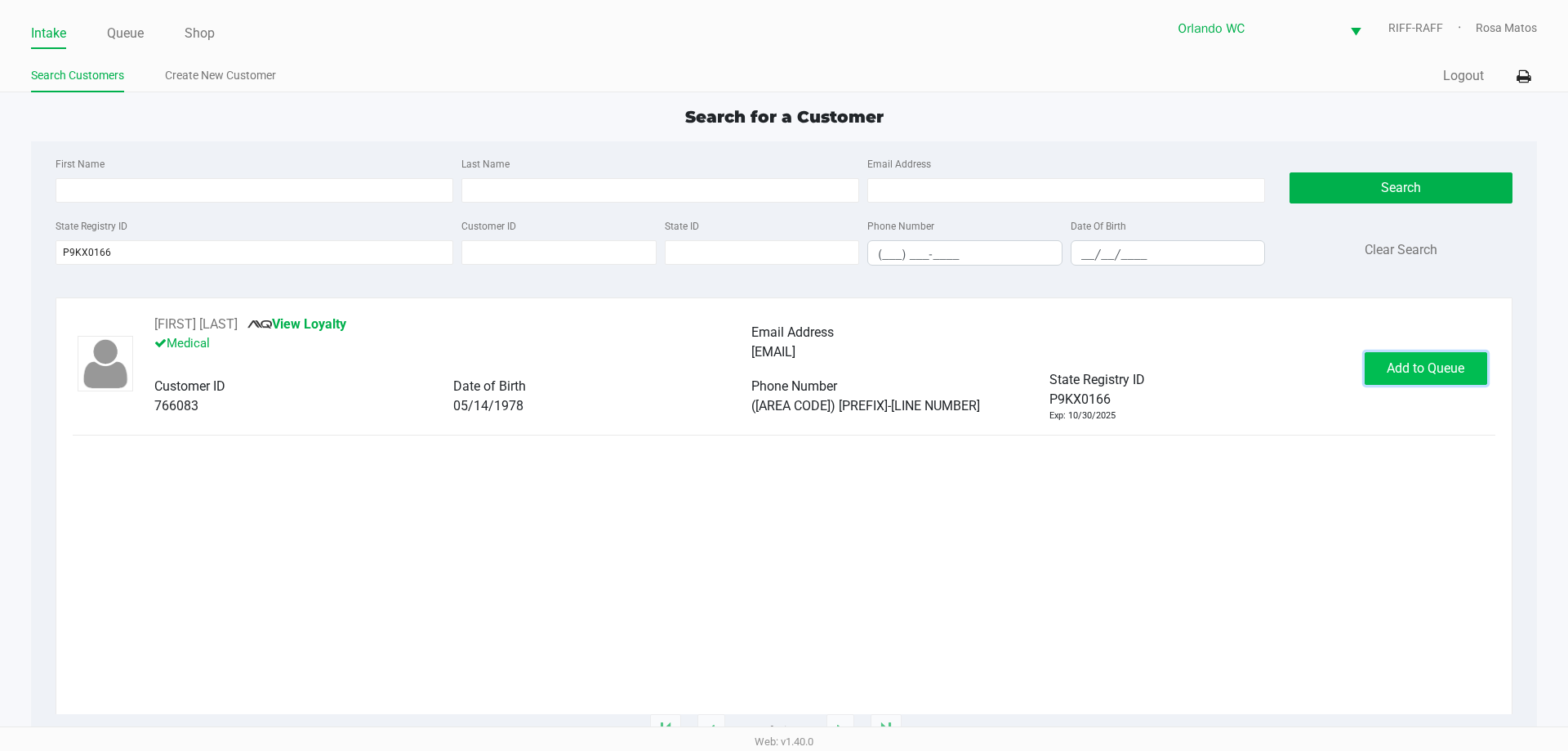 click on "Add to Queue" 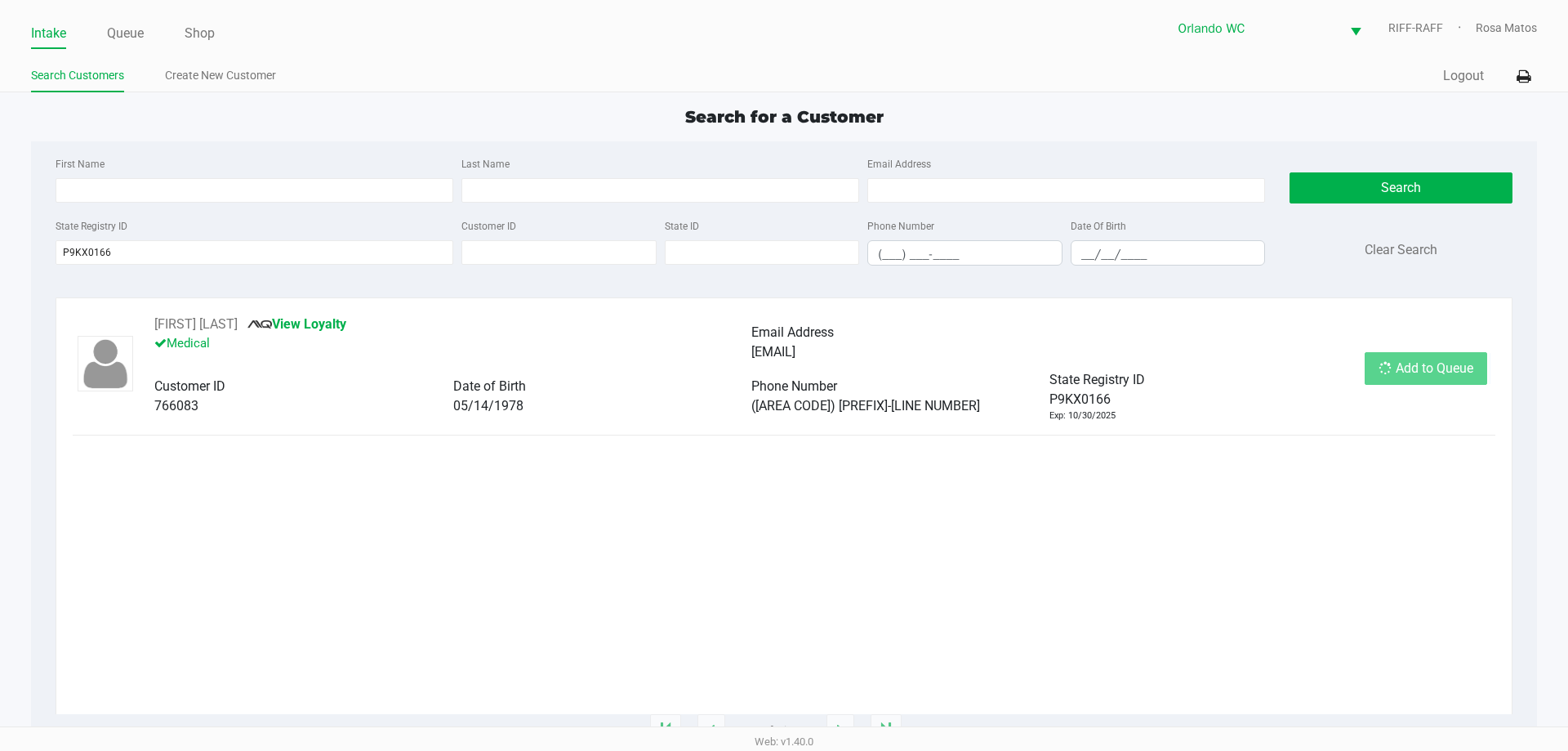 click on "Deb-bon-ee BROWN       View Loyalty   Medical   Email Address   bahamianprincess1965@gmail.com   Customer ID   766083   Date of Birth   05/14/1978   Phone Number   (305) 450-3765   State Registry ID   P9KX0166   Exp: 10/30/2025   Add to Queue" 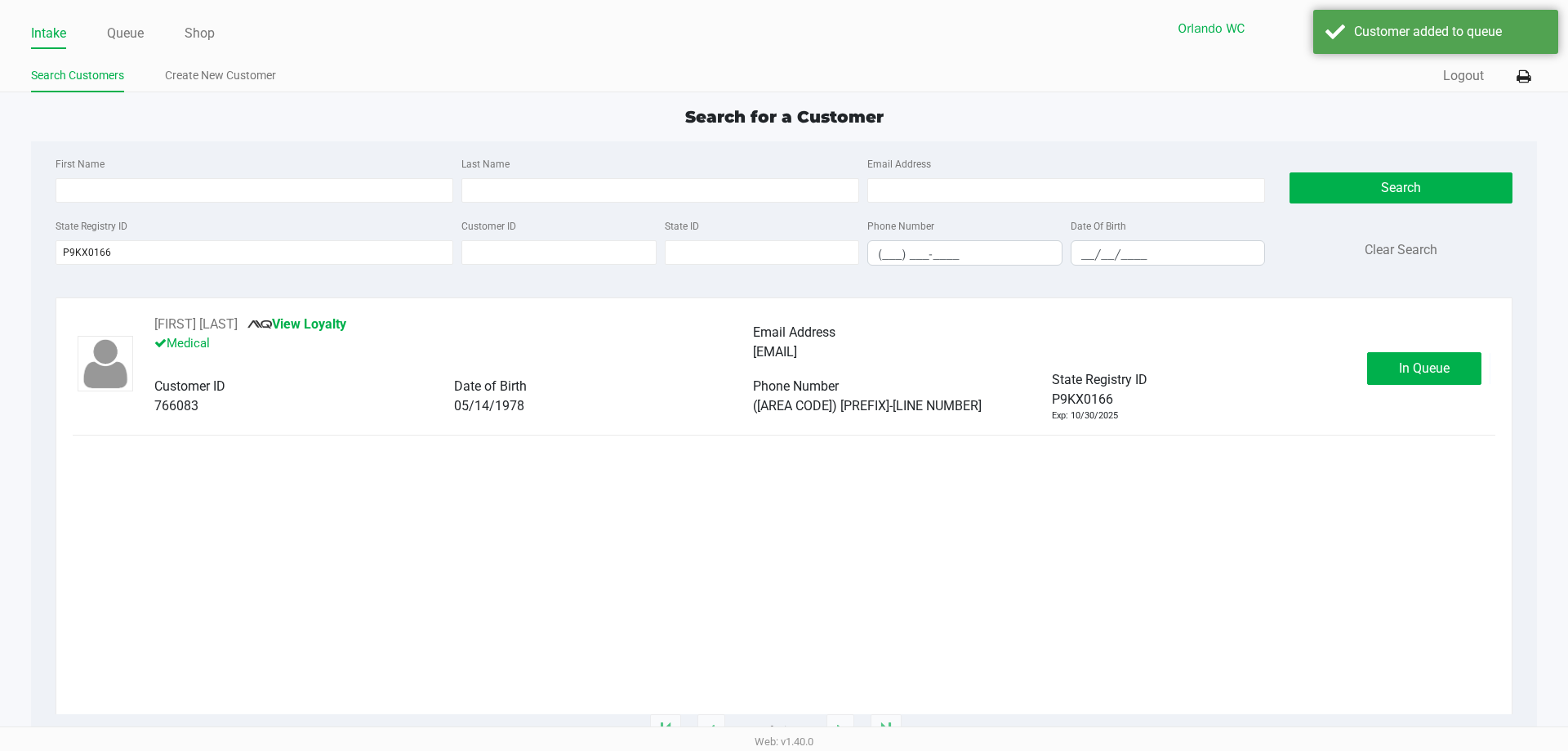 click on "Deb-bon-ee BROWN       View Loyalty   Medical   Email Address   bahamianprincess1965@gmail.com   Customer ID   766083   Date of Birth   05/14/1978   Phone Number   (305) 450-3765   State Registry ID   P9KX0166   Exp: 10/30/2025   In Queue" 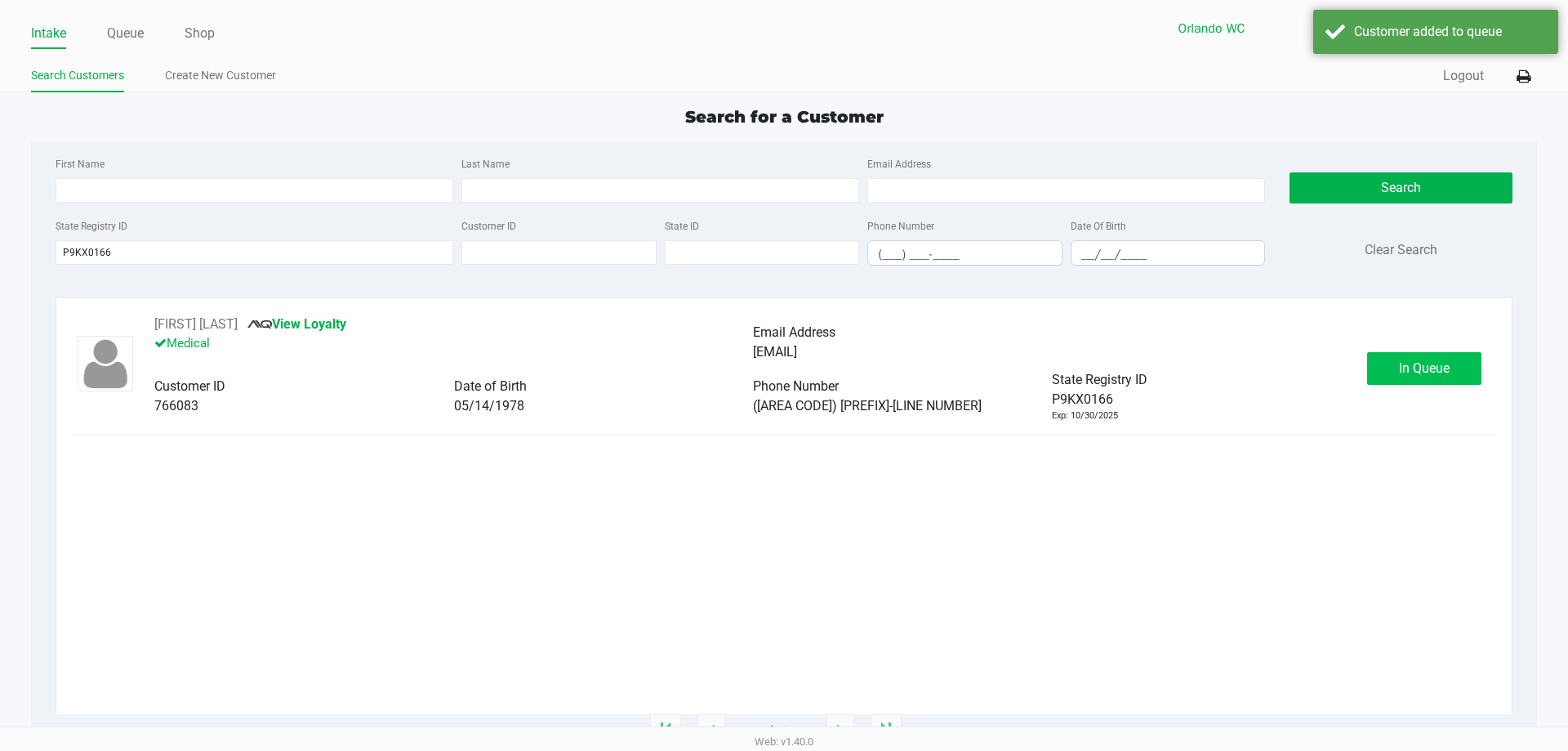 click on "In Queue" 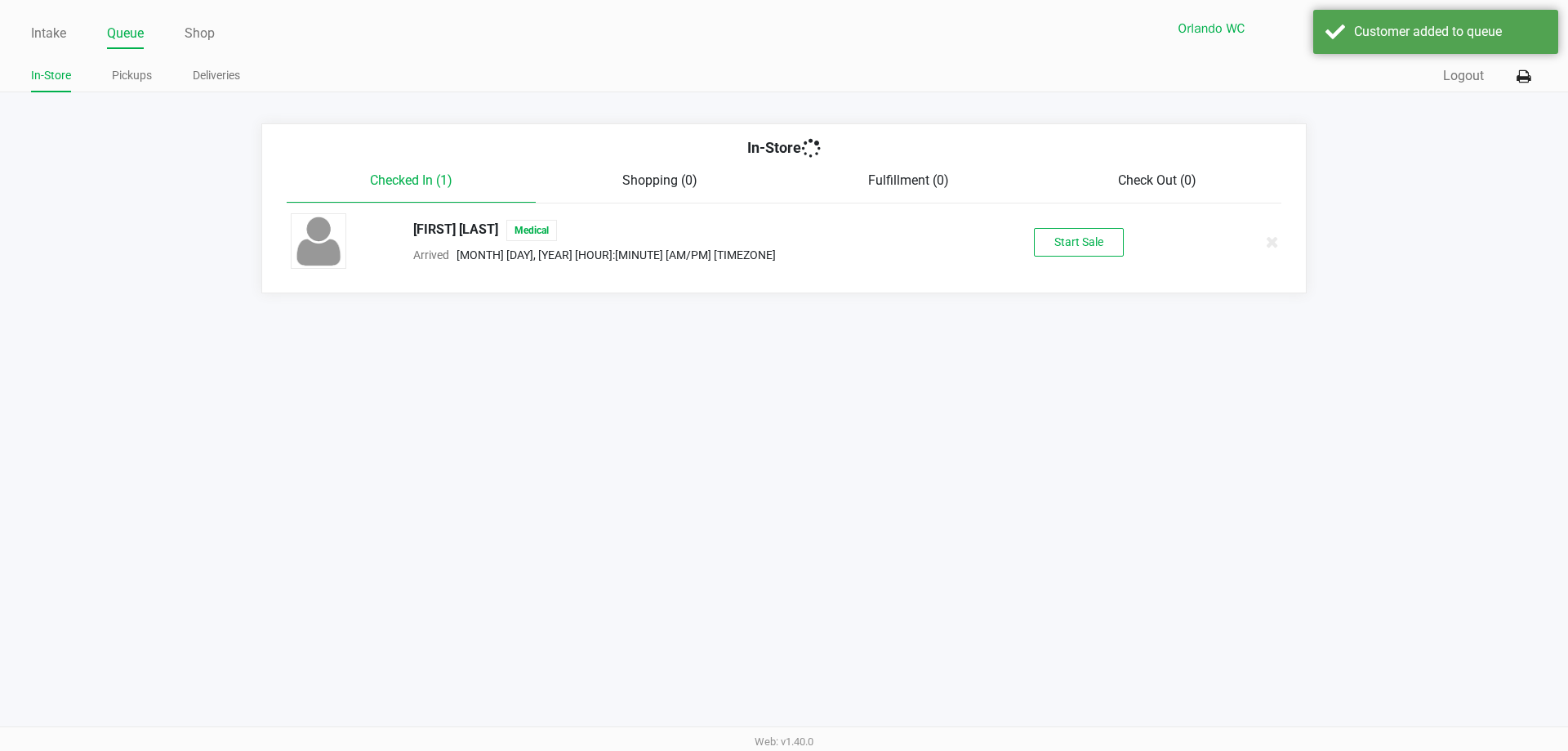 click on "Intake Queue Shop Orlando WC  RIFF-RAFF   Rosa Matos  In-Store Pickups Deliveries  Quick Sale   Logout   In-Store   Checked In (1)   Shopping (0)   Fulfillment (0)   Check Out (0)   Deb-bon-ee BROWN   Medical  Arrived      Aug 8, 2025 11:31 AM EDT   Start Sale   Web: v1.40.0" at bounding box center [784, 375] 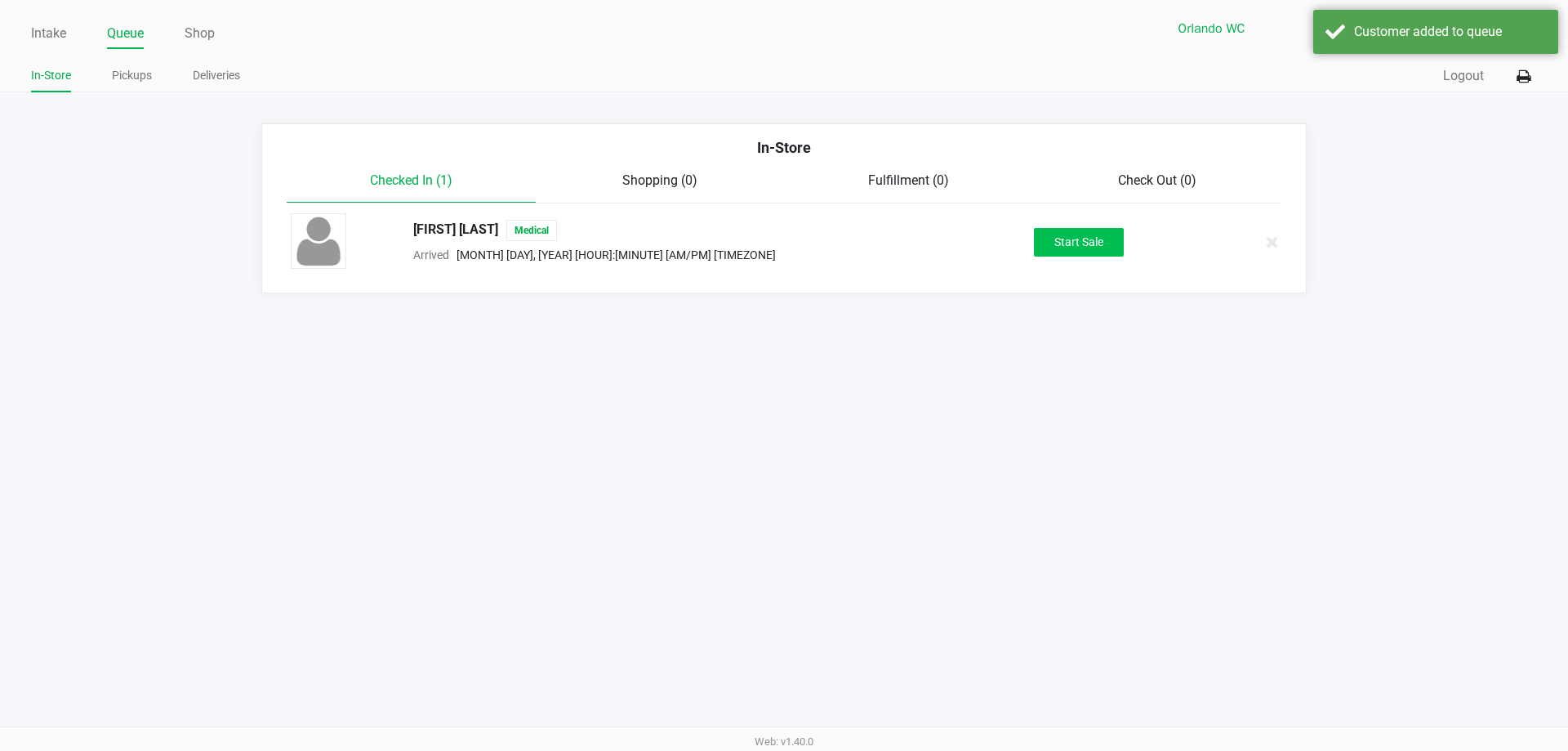 click on "Start Sale" 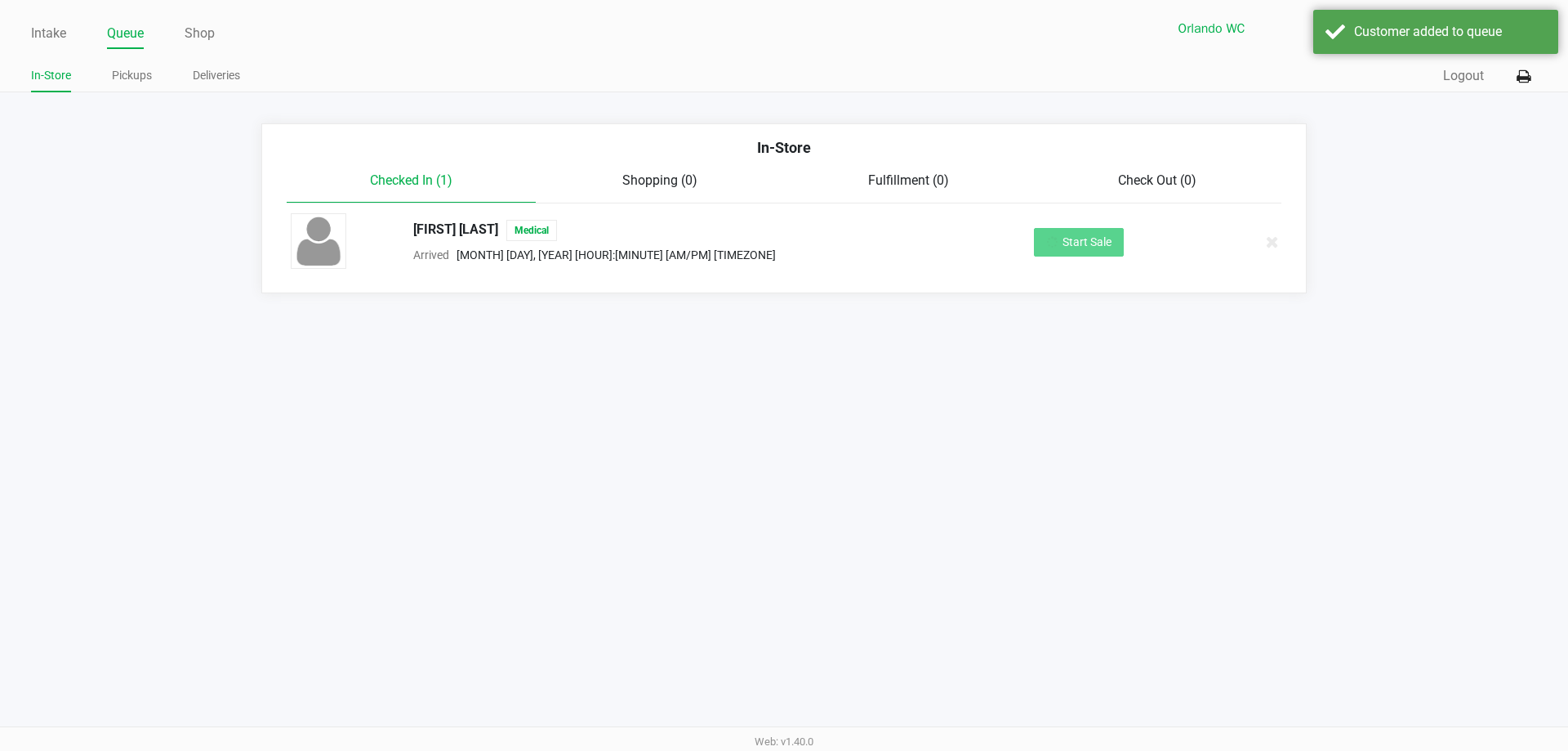 click on "Intake Queue Shop Orlando WC  RIFF-RAFF   Rosa Matos  In-Store Pickups Deliveries  Quick Sale   Logout   In-Store   Checked In (1)   Shopping (0)   Fulfillment (0)   Check Out (0)   Deb-bon-ee BROWN   Medical  Arrived      Aug 8, 2025 11:31 AM EDT   Start Sale   Web: v1.40.0" at bounding box center (784, 375) 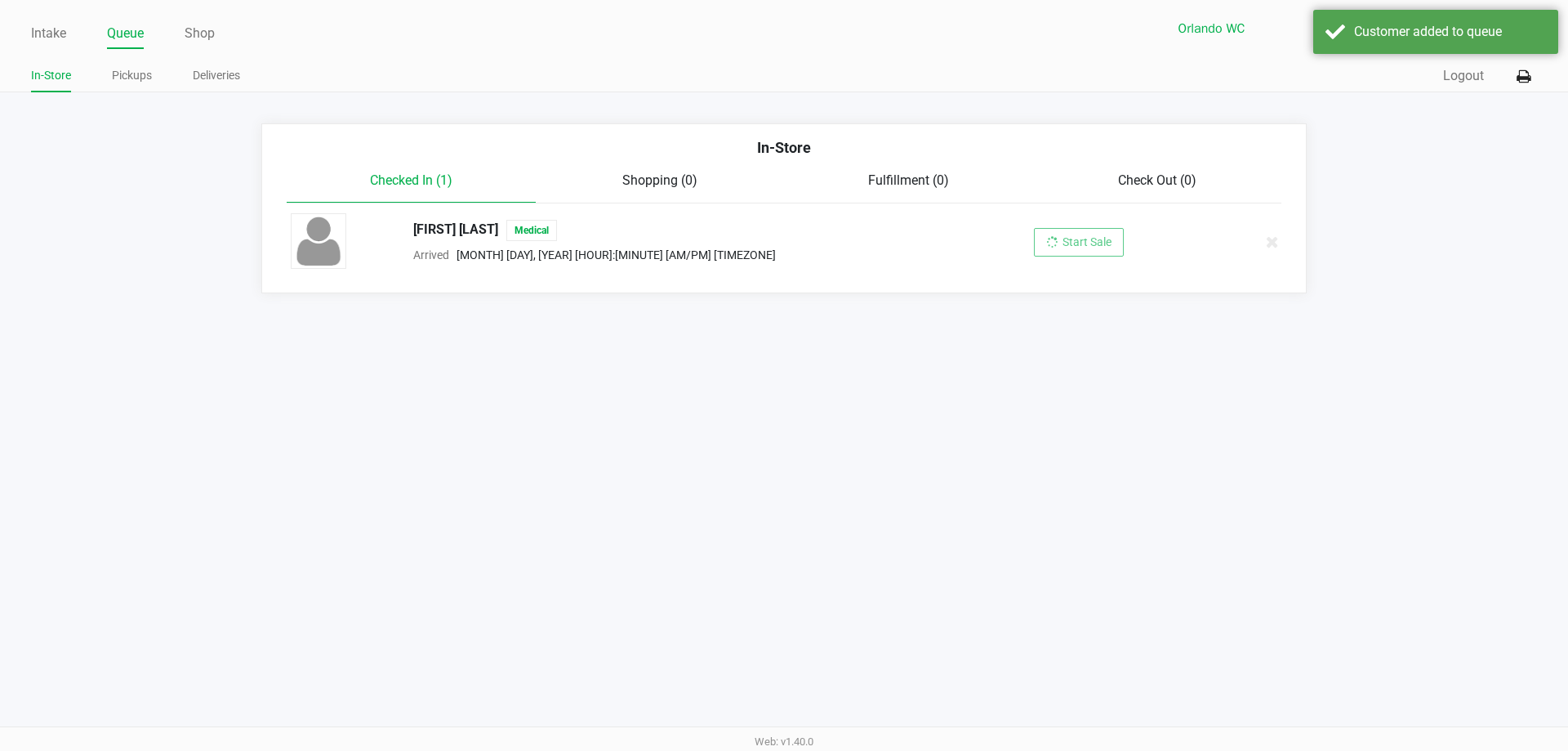 click on "Intake Queue Shop Orlando WC  RIFF-RAFF   Rosa Matos  In-Store Pickups Deliveries  Quick Sale   Logout   In-Store   Checked In (1)   Shopping (0)   Fulfillment (0)   Check Out (0)   Deb-bon-ee BROWN   Medical  Arrived      Aug 8, 2025 11:31 AM EDT   Start Sale   Web: v1.40.0" at bounding box center [784, 375] 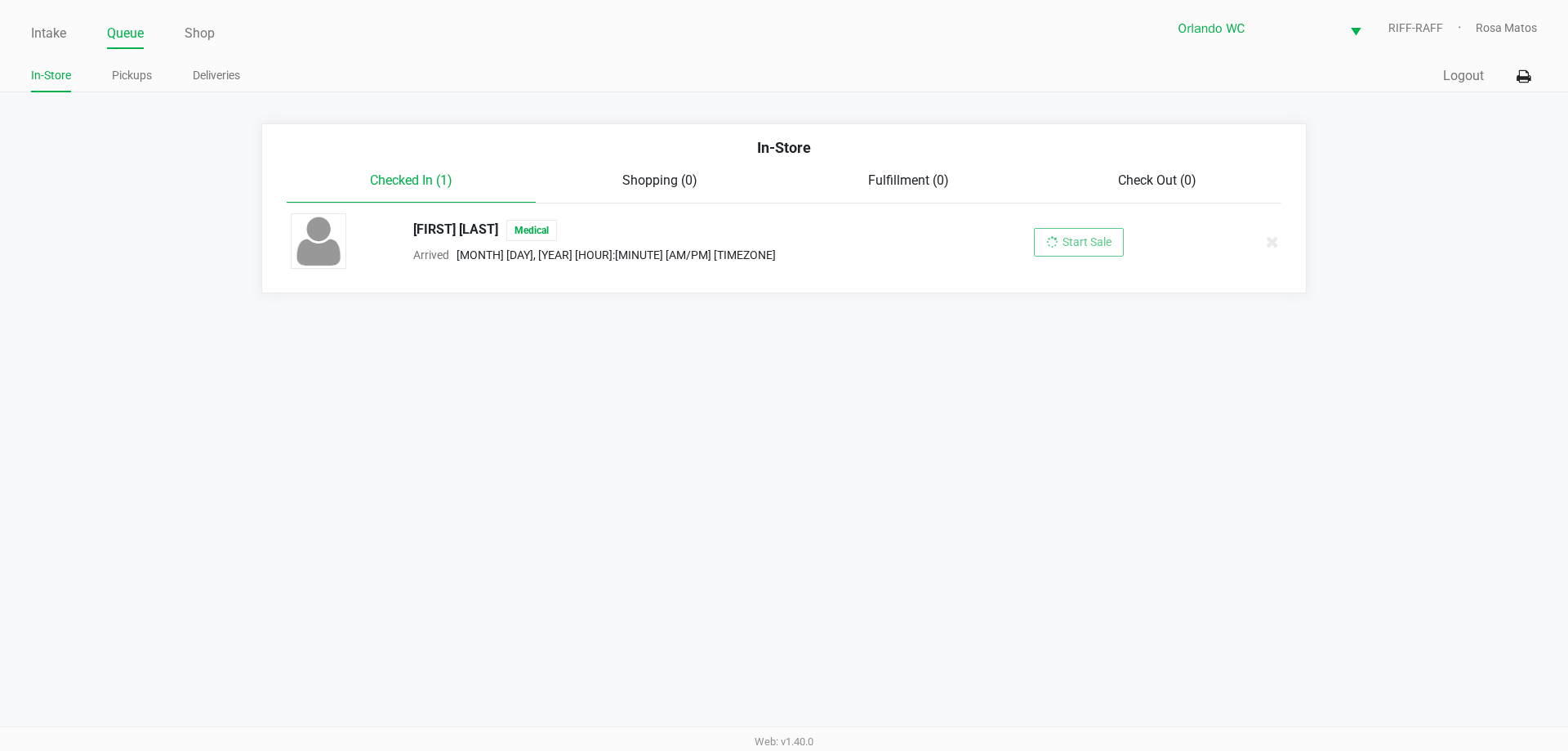 click on "Intake Queue Shop Orlando WC  RIFF-RAFF   Rosa Matos  In-Store Pickups Deliveries  Quick Sale   Logout   In-Store   Checked In (1)   Shopping (0)   Fulfillment (0)   Check Out (0)   Deb-bon-ee BROWN   Medical  Arrived      Aug 8, 2025 11:31 AM EDT   Start Sale   Web: v1.40.0" at bounding box center (784, 375) 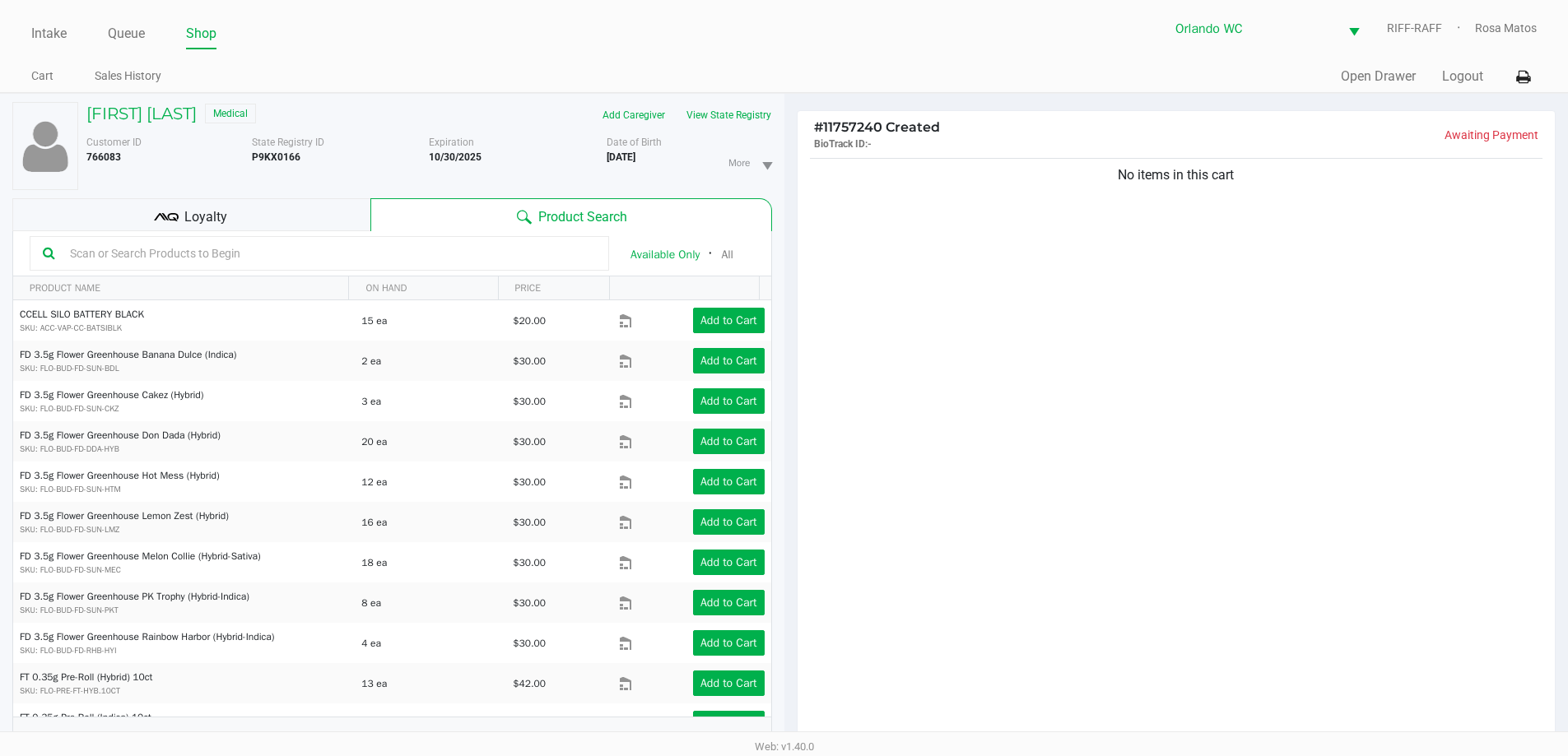 click on "No items in this cart" 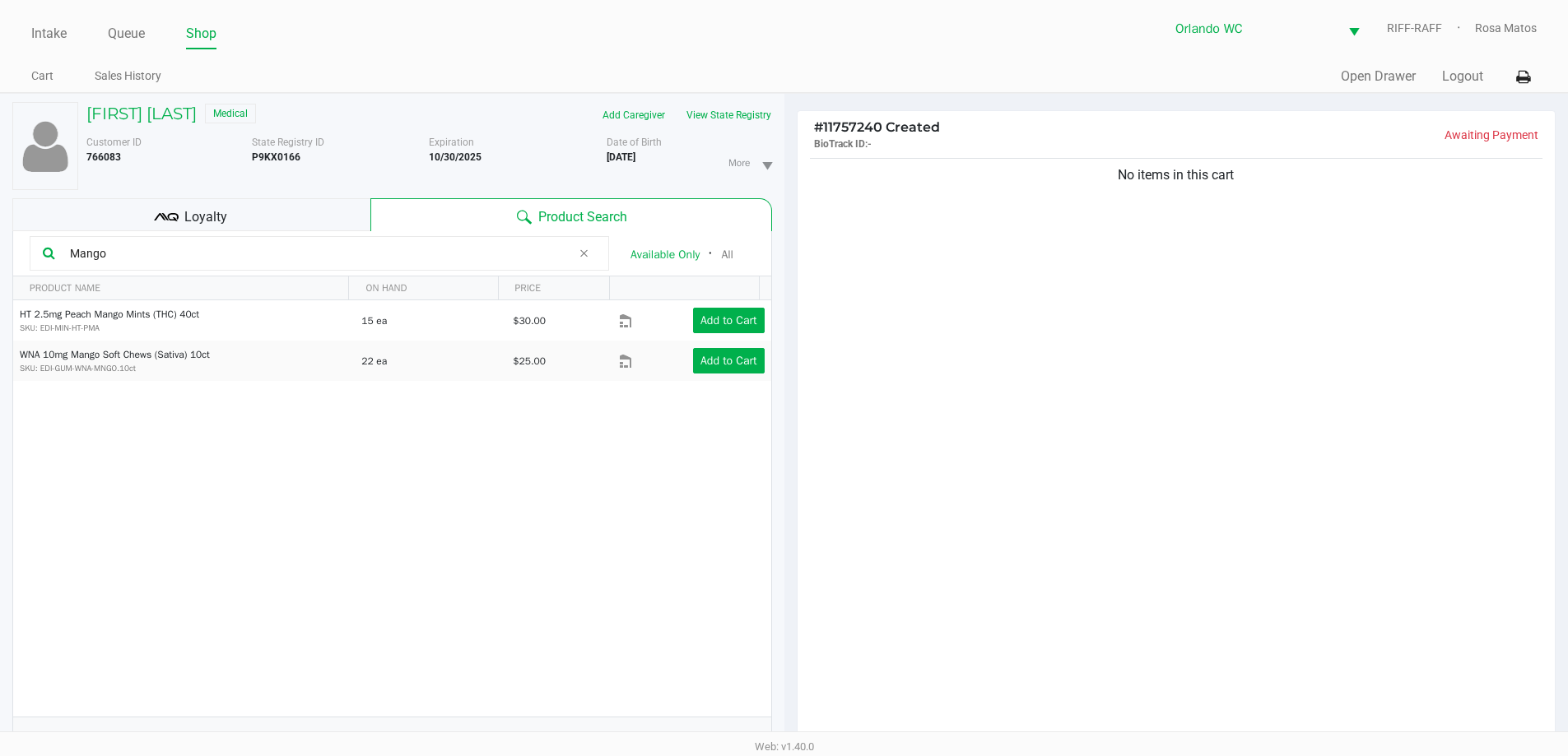 type on "Mango" 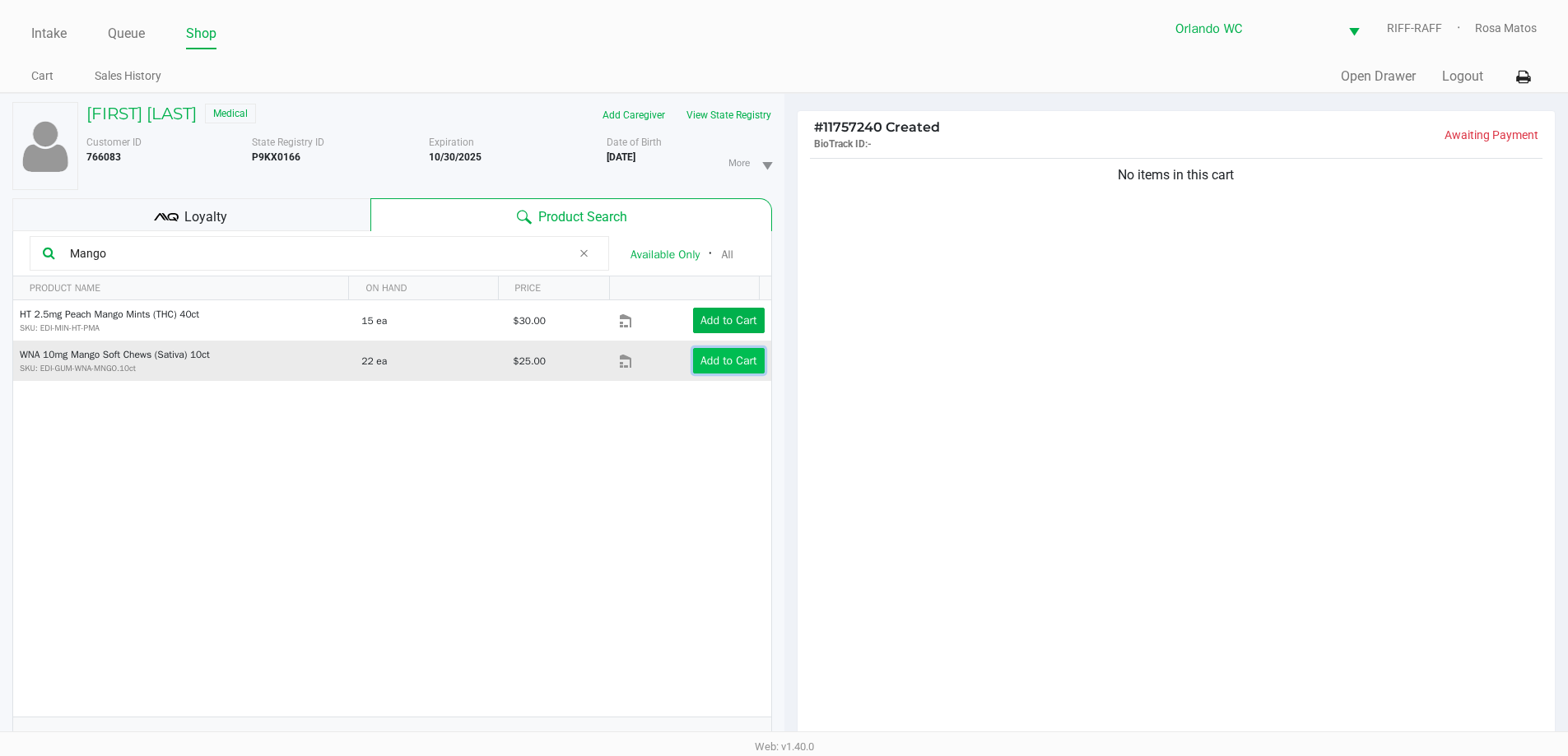 click on "Add to Cart" 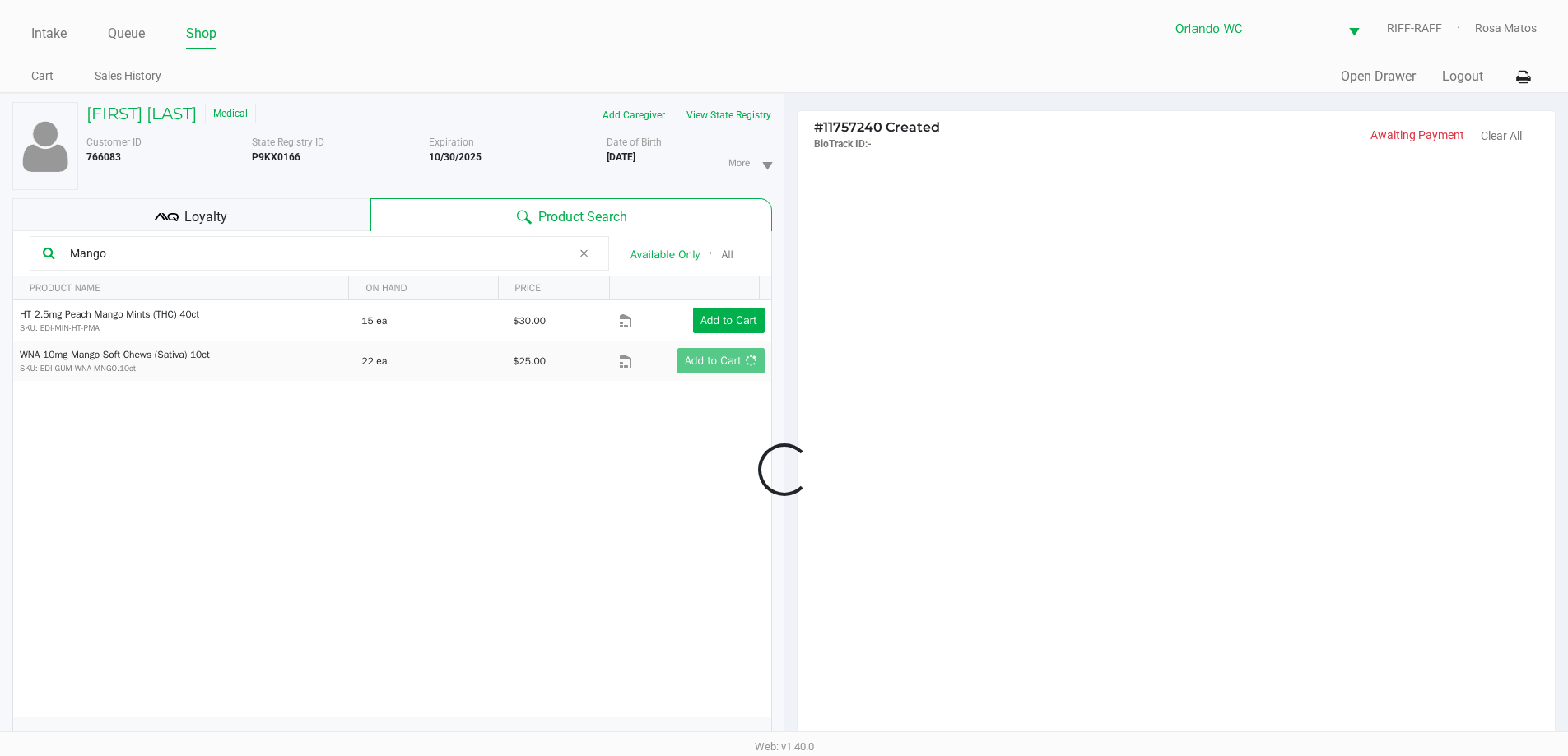 click 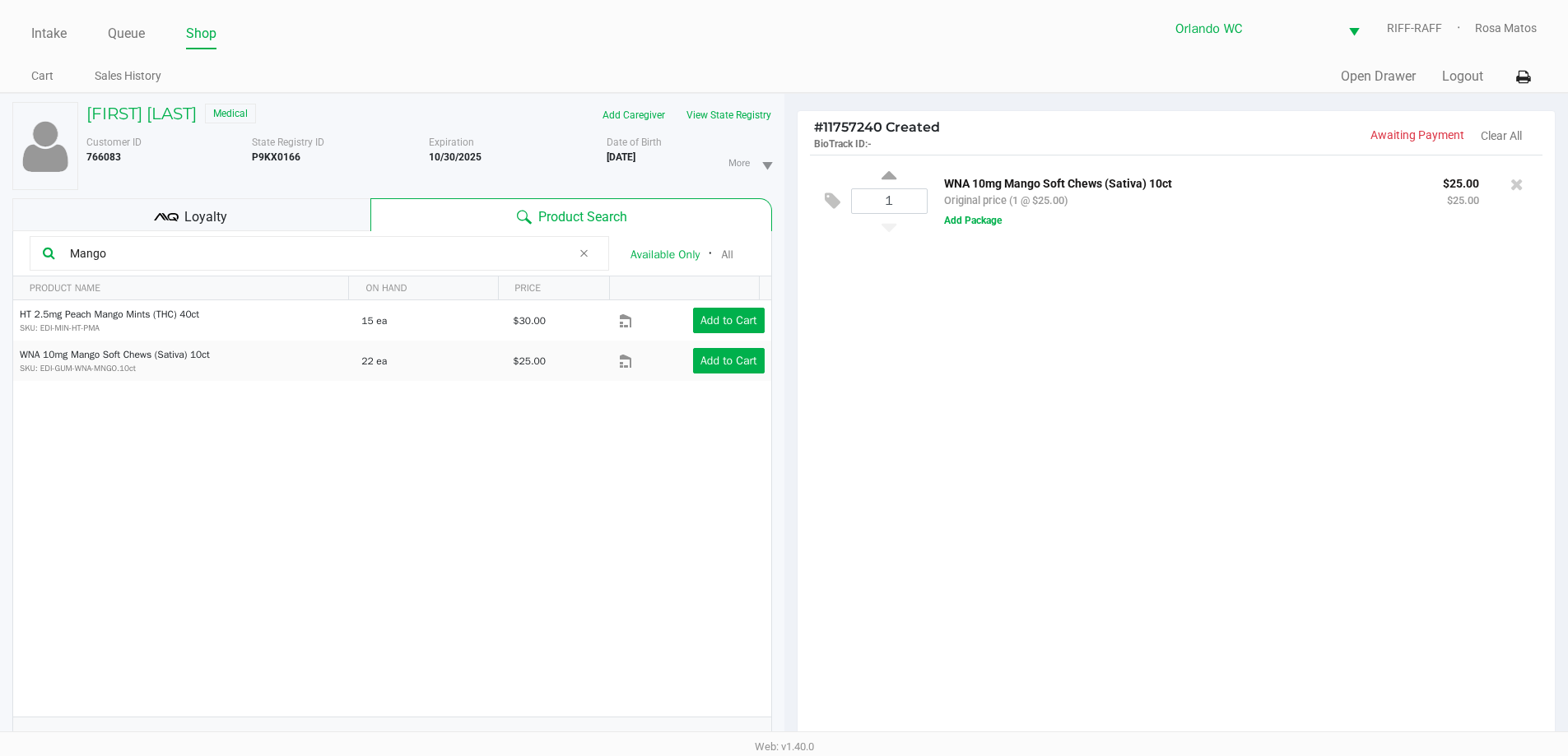 click 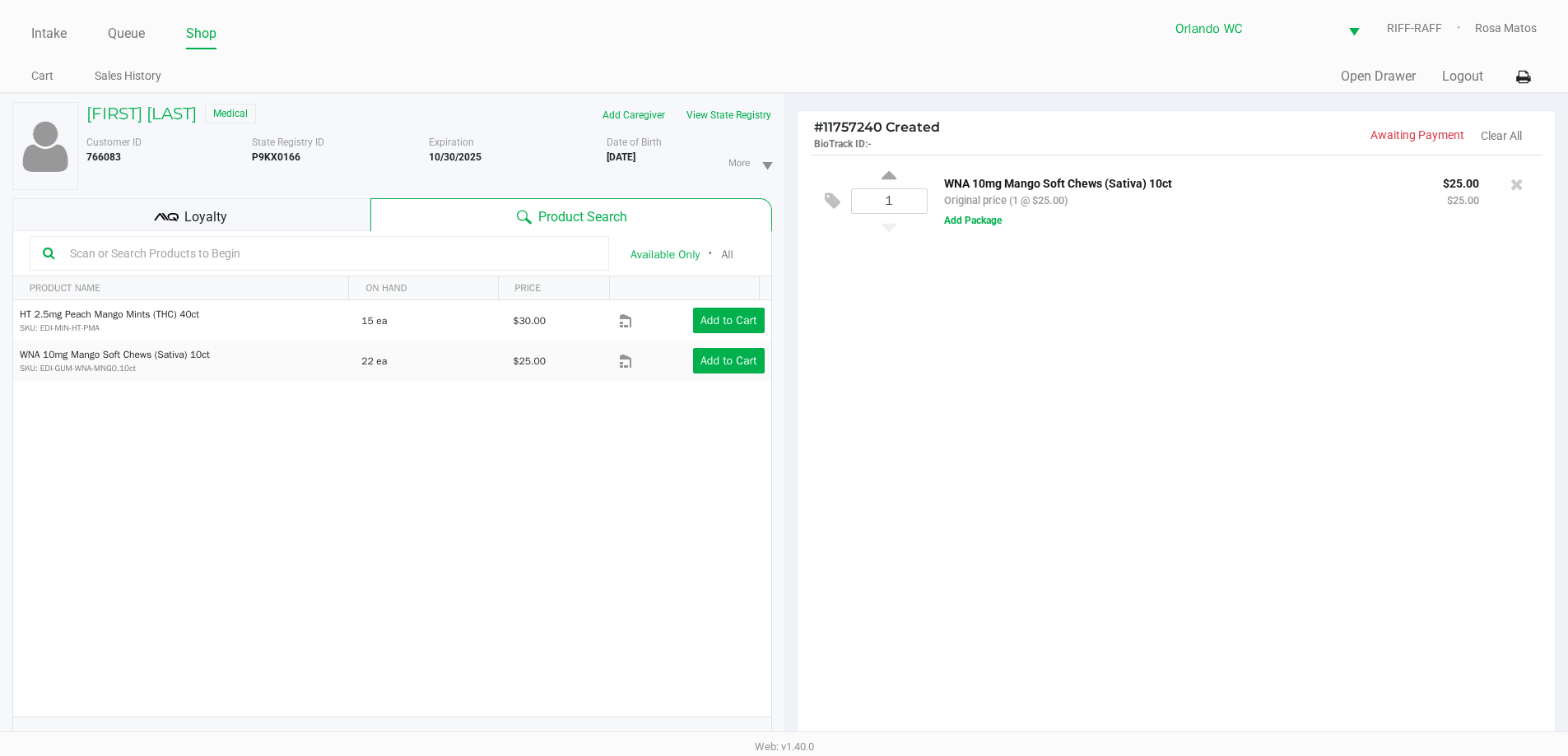 click on "Loyalty" 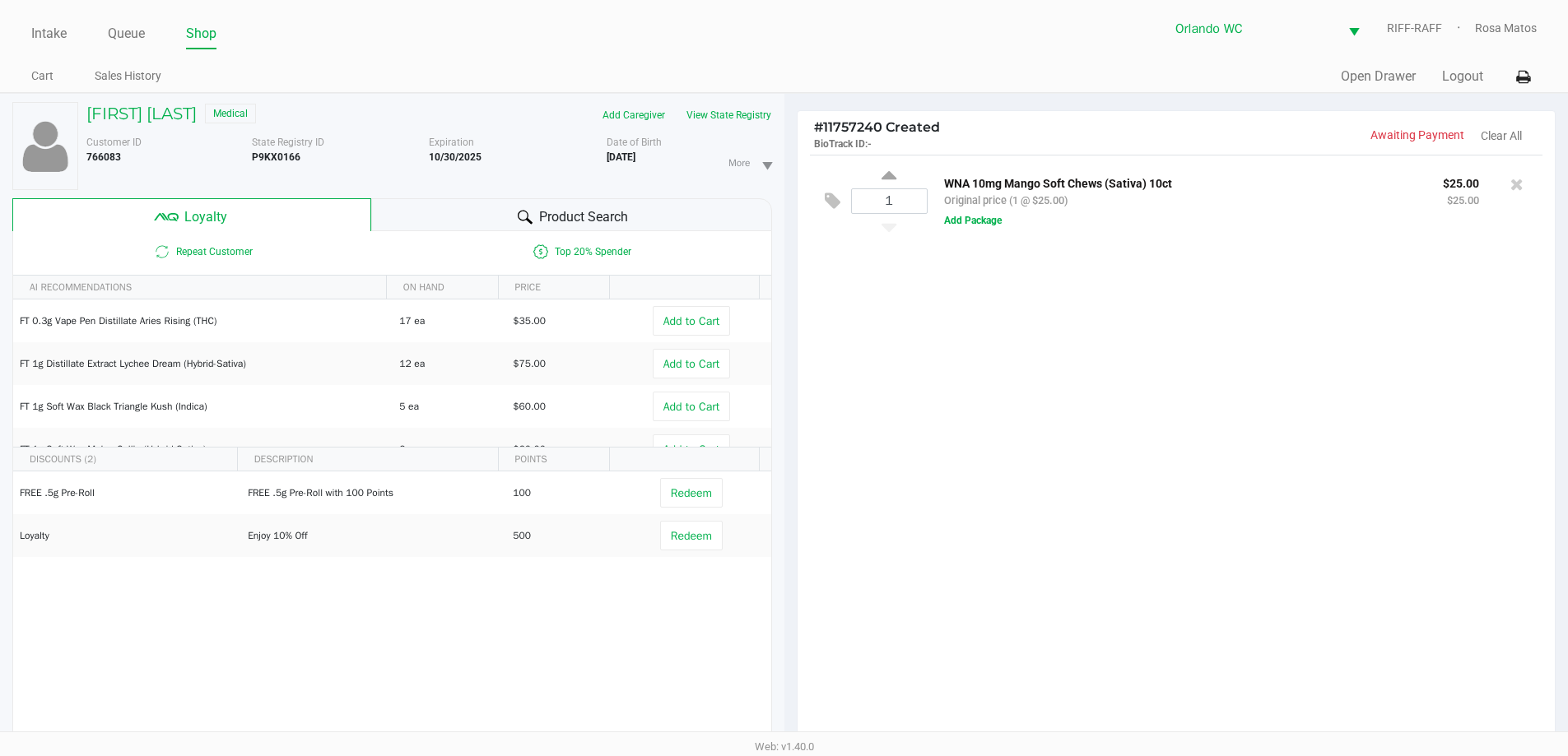 click on "Product Search" 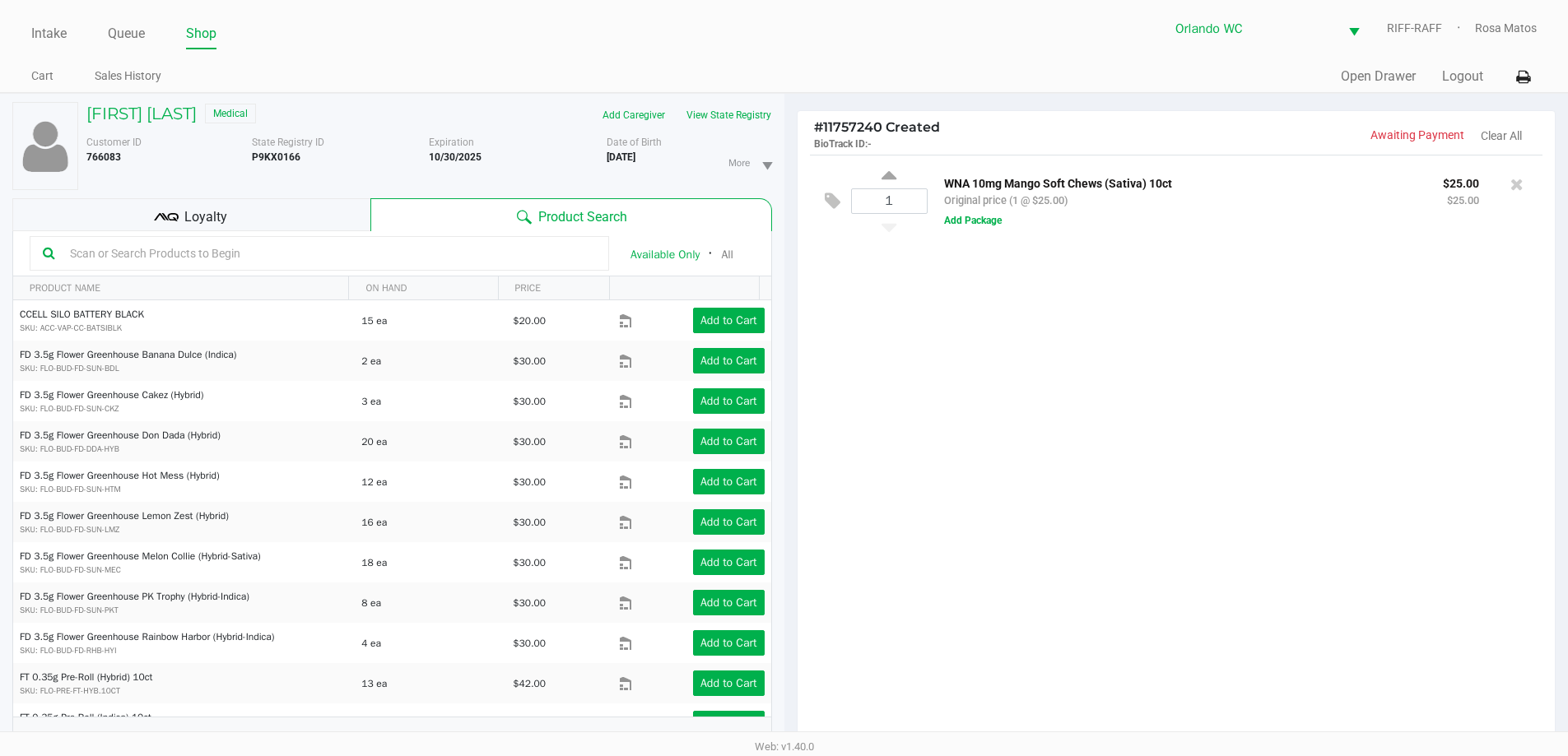 click 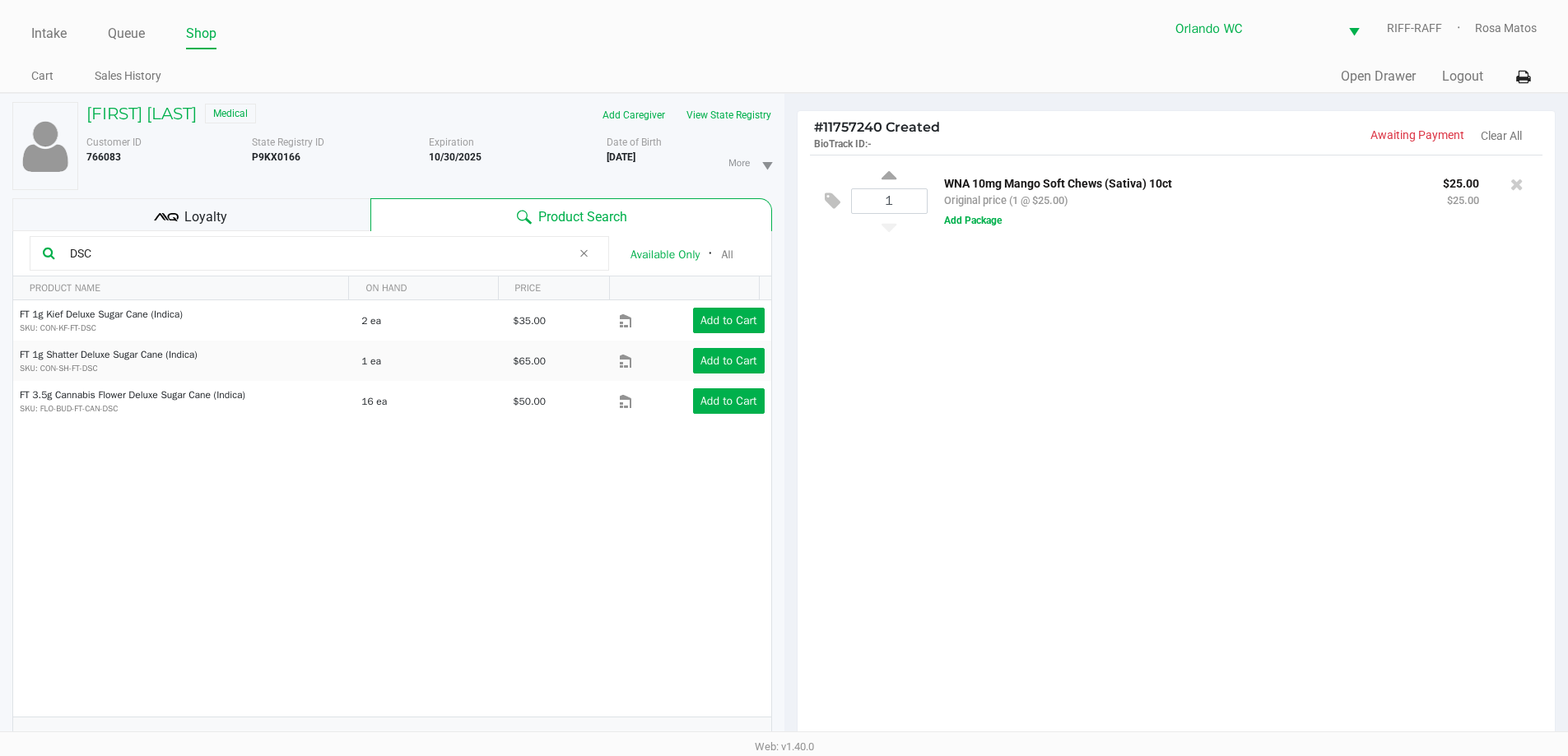 type on "DSC" 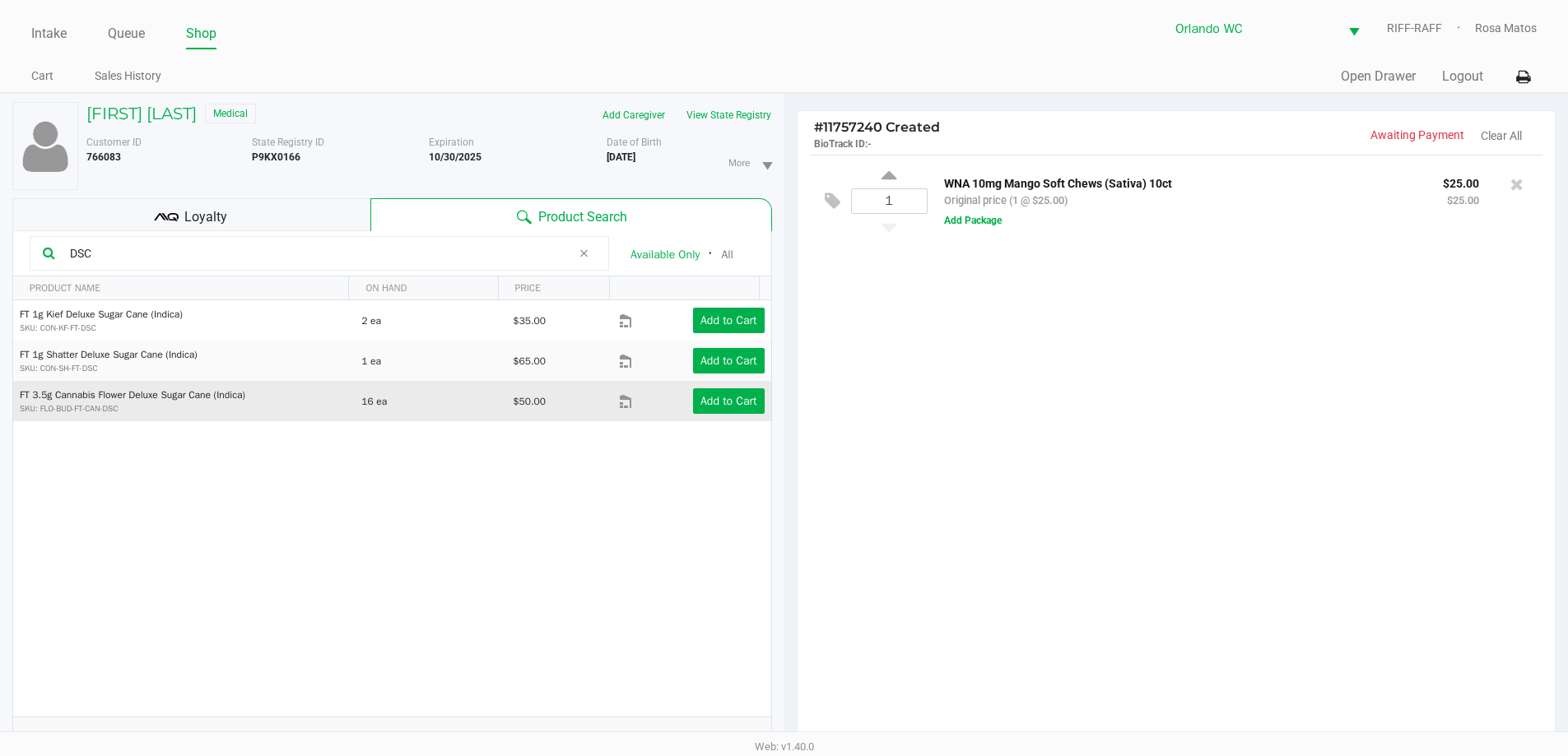 drag, startPoint x: 420, startPoint y: 552, endPoint x: 643, endPoint y: 409, distance: 264.91131 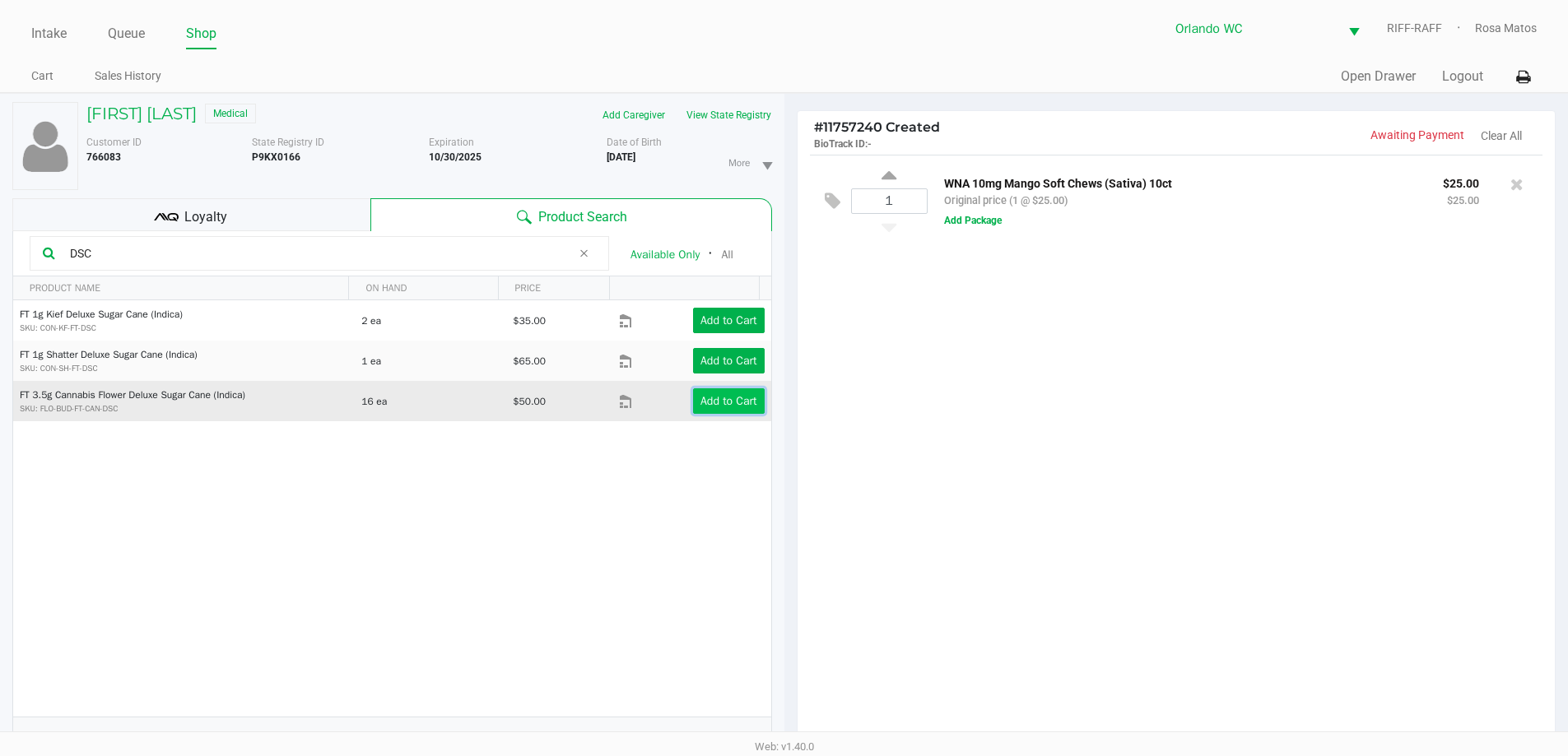 click on "Add to Cart" 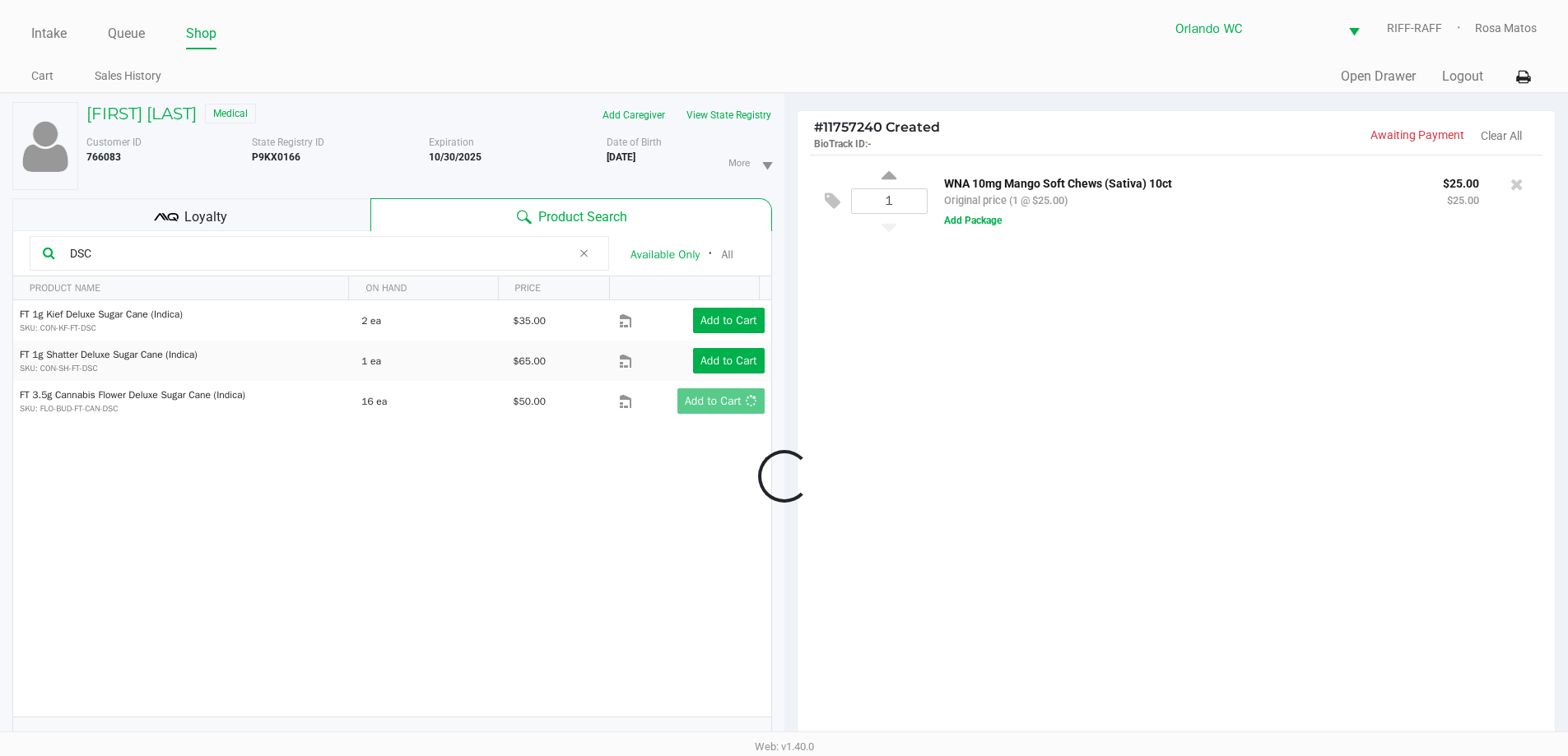 drag, startPoint x: 823, startPoint y: 408, endPoint x: 749, endPoint y: 441, distance: 81.02469 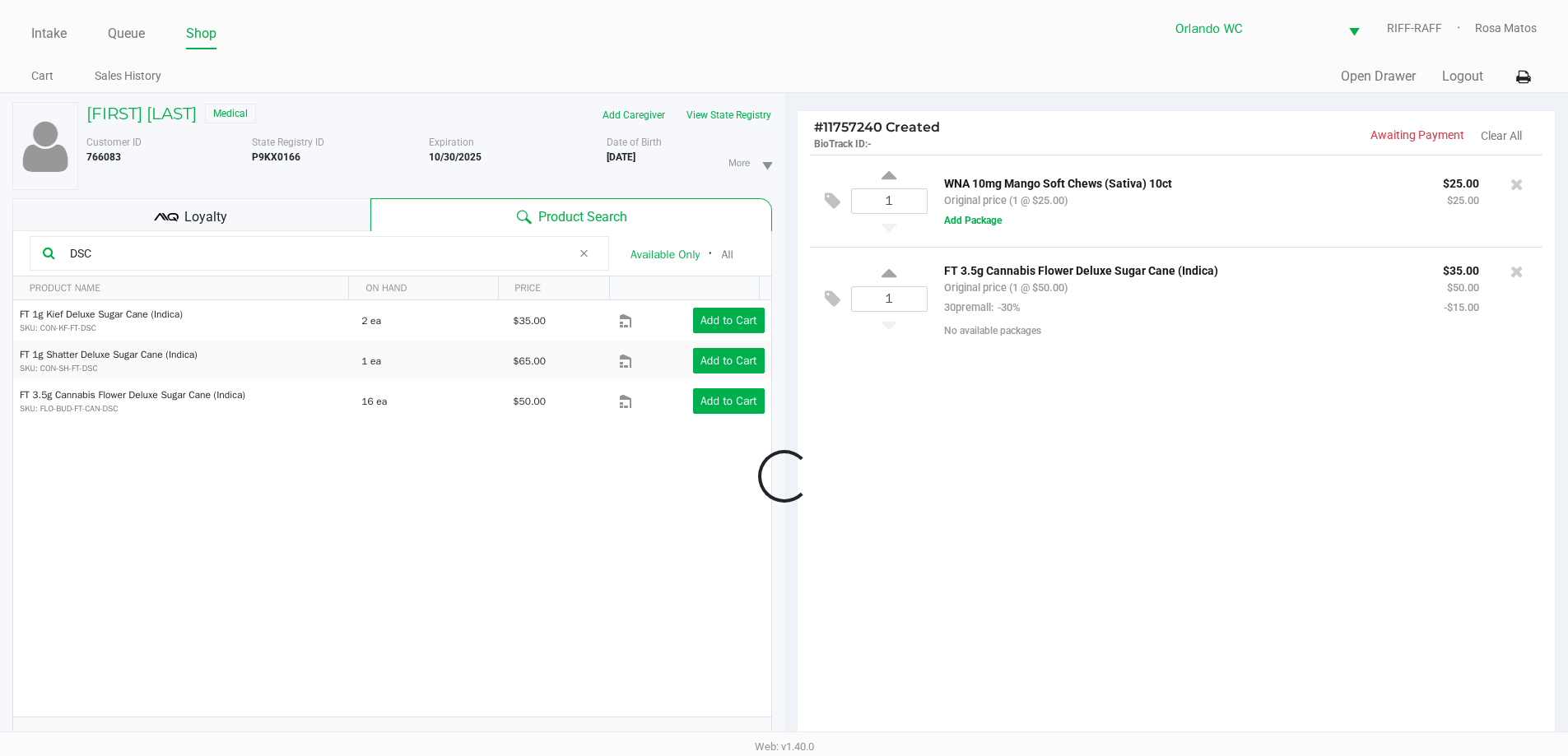 drag, startPoint x: 1190, startPoint y: 655, endPoint x: 1071, endPoint y: 628, distance: 122.02459 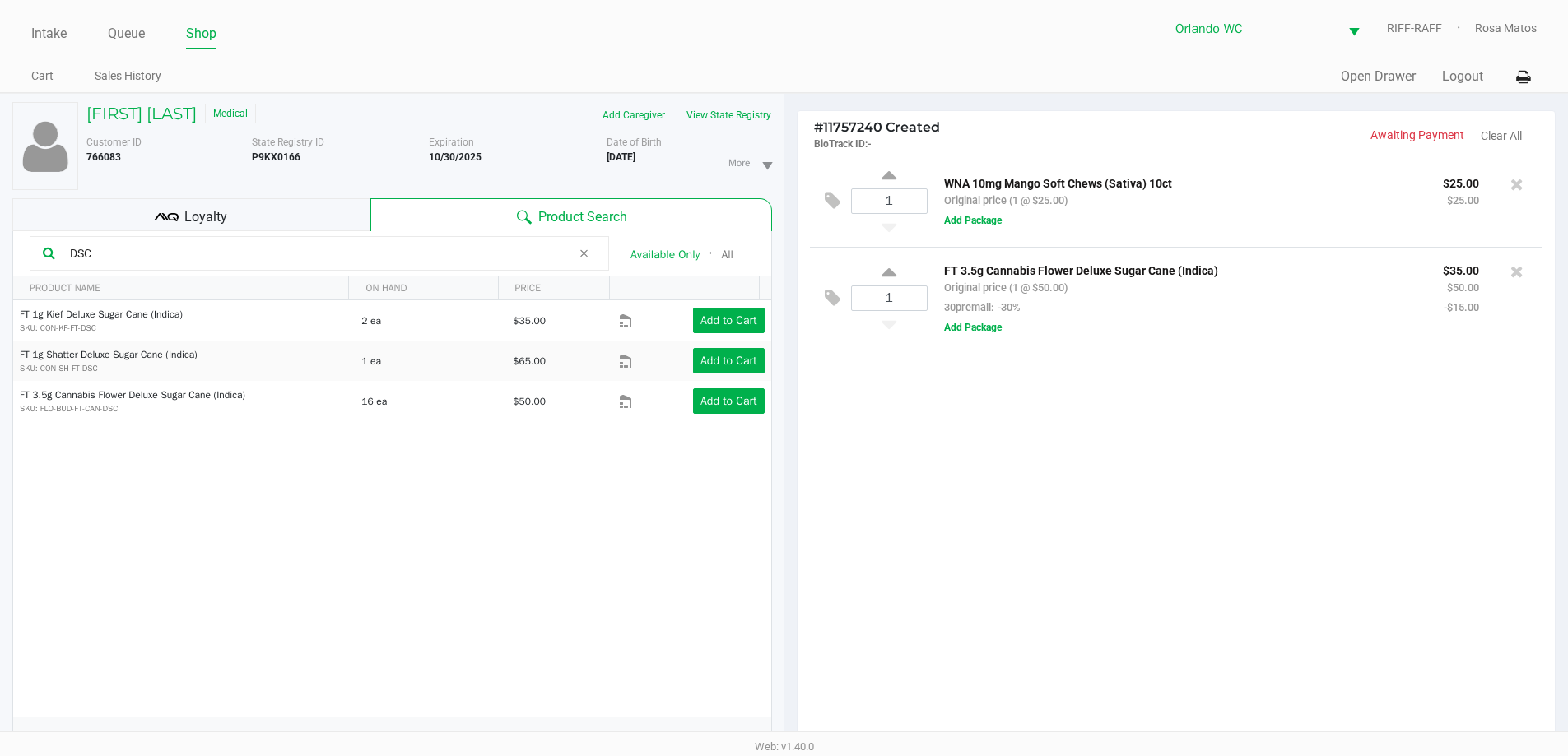 click 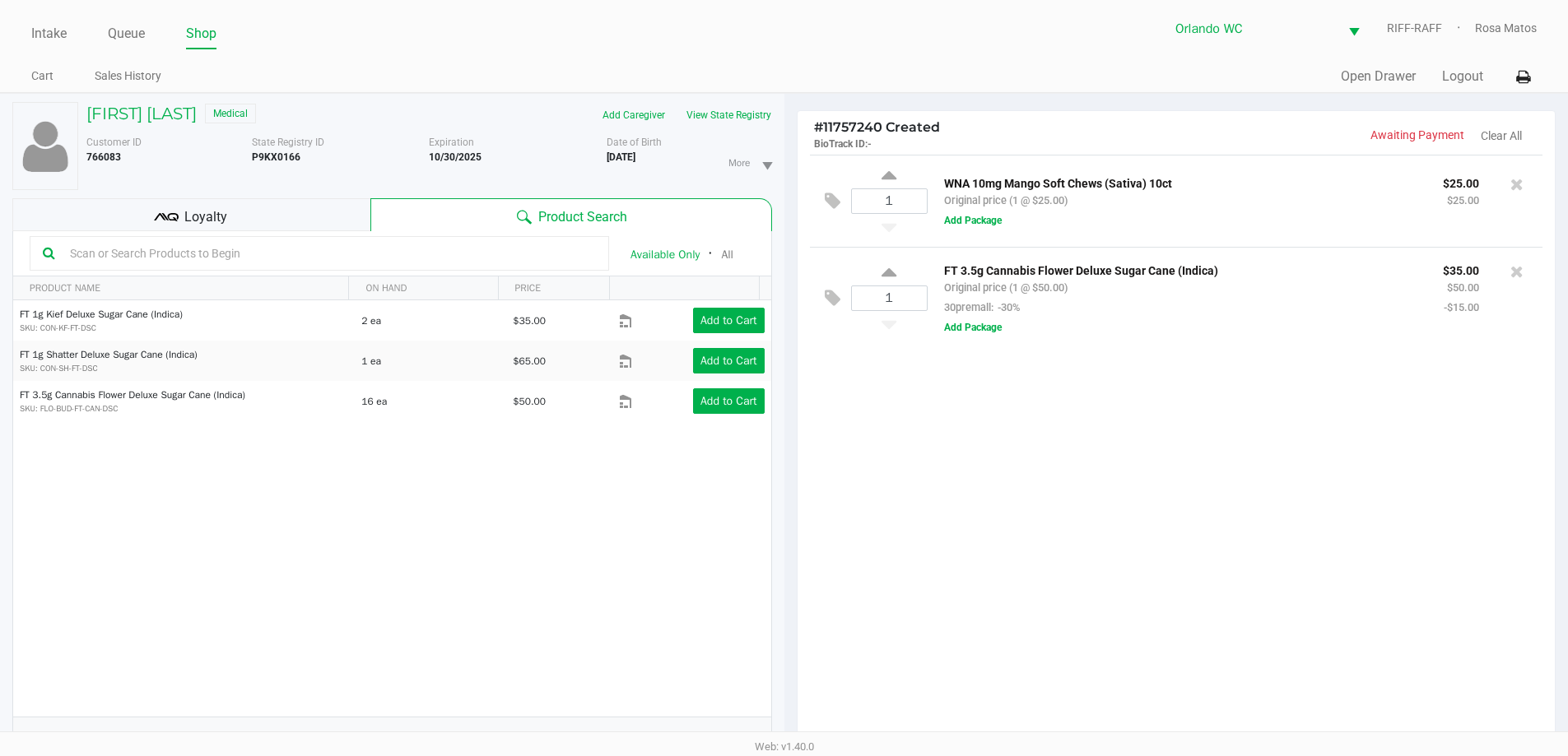 click on "1  WNA 10mg Mango Soft Chews (Sativa) 10ct   Original price (1 @ $25.00) $25.00 $25.00  Add Package  1  FT 3.5g Cannabis Flower Deluxe Sugar Cane (Indica)   Original price (1 @ $50.00)  30premall:  -30% $35.00 $50.00 -$15.00  Add Package" 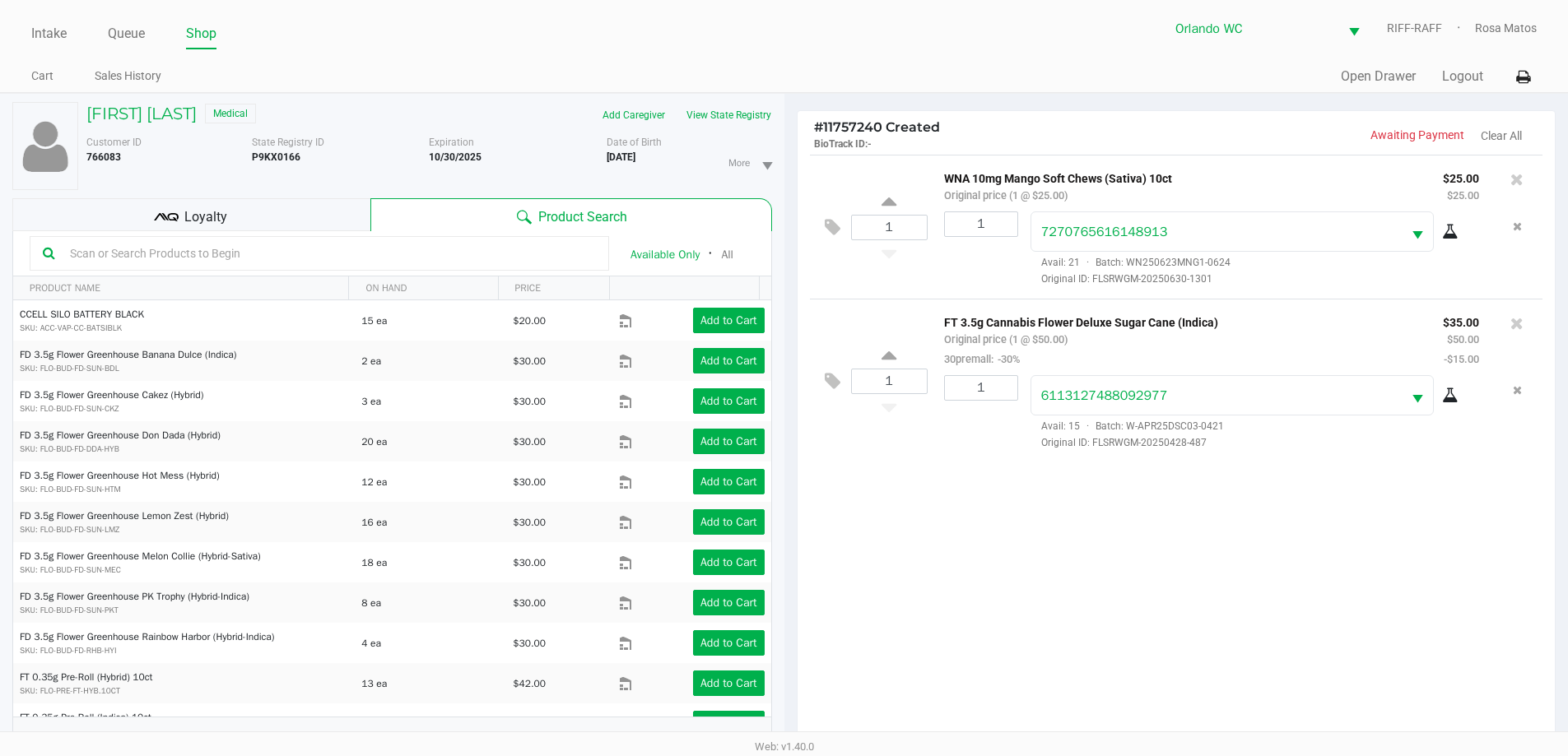click on "Product Search" 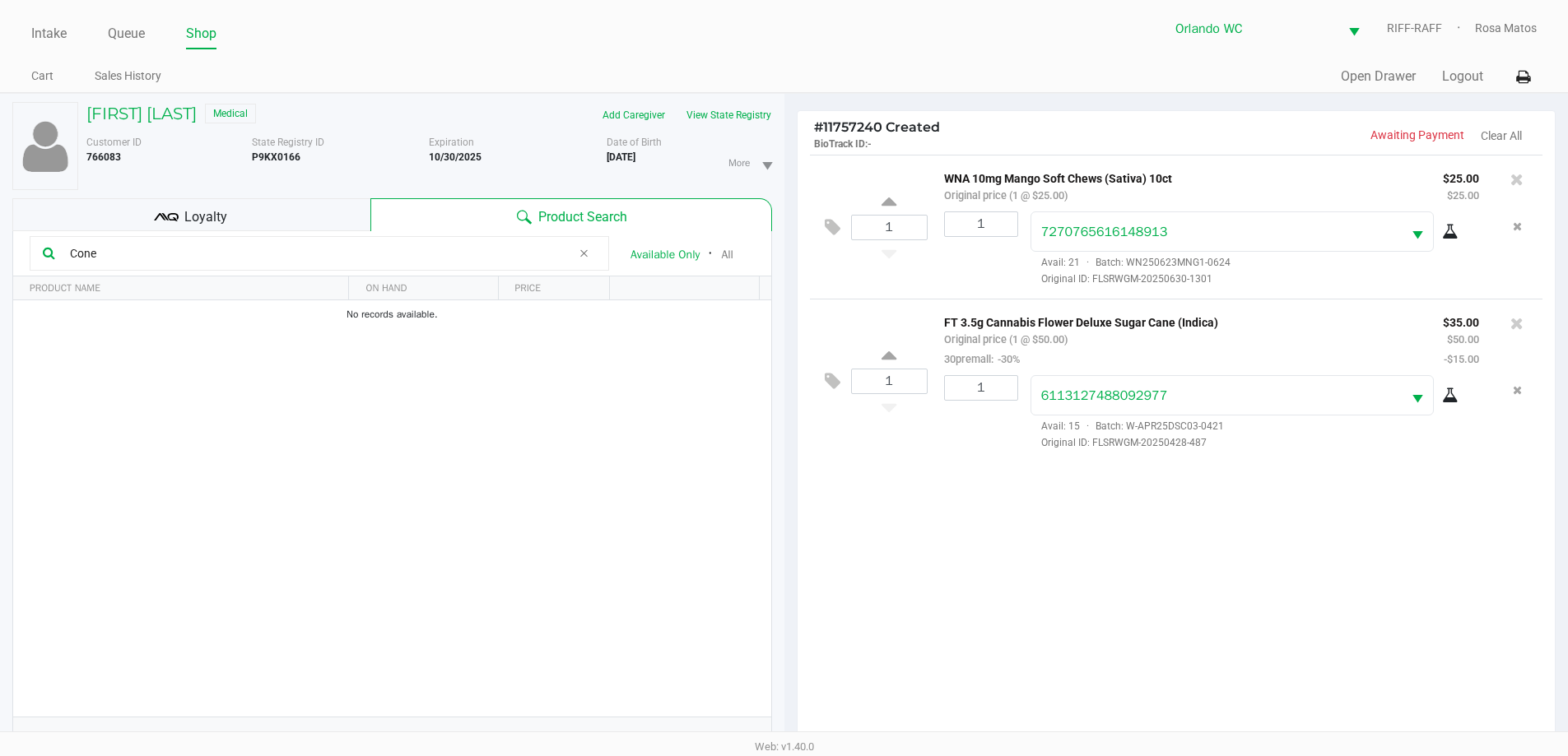 type on "Cone" 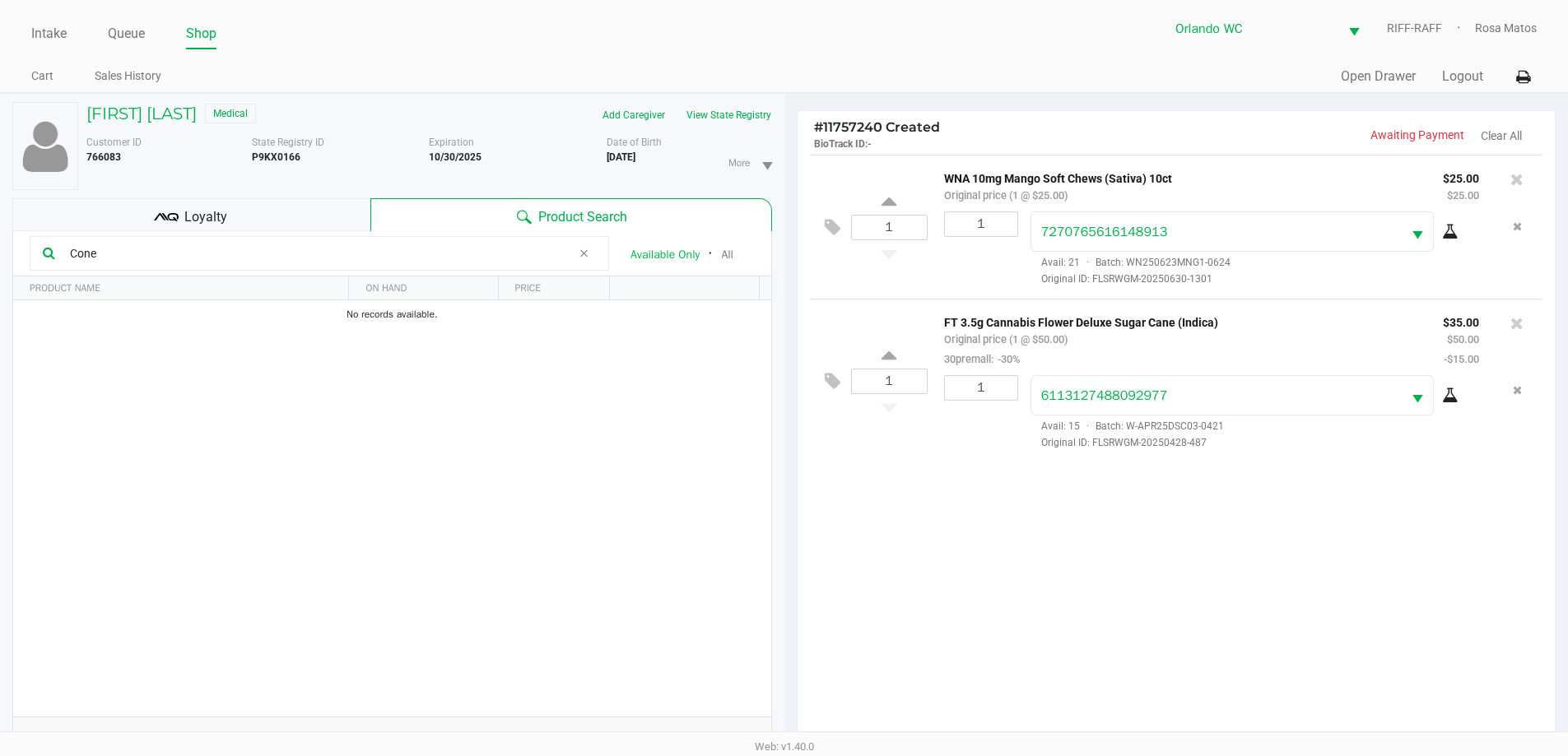 click on "1  WNA 10mg Mango Soft Chews (Sativa) 10ct   Original price (1 @ $25.00) $25.00 $25.00 1 7270765616148913  Avail: 21  ·  Batch: WN250623MNG1-0624   Original ID: FLSRWGM-20250630-1301  1  FT 3.5g Cannabis Flower Deluxe Sugar Cane (Indica)   Original price (1 @ $50.00)  30premall:  -30% $35.00 $50.00 -$15.00 1 6113127488092977  Avail: 15  ·  Batch: W-APR25DSC03-0421   Original ID: FLSRWGM-20250428-487" 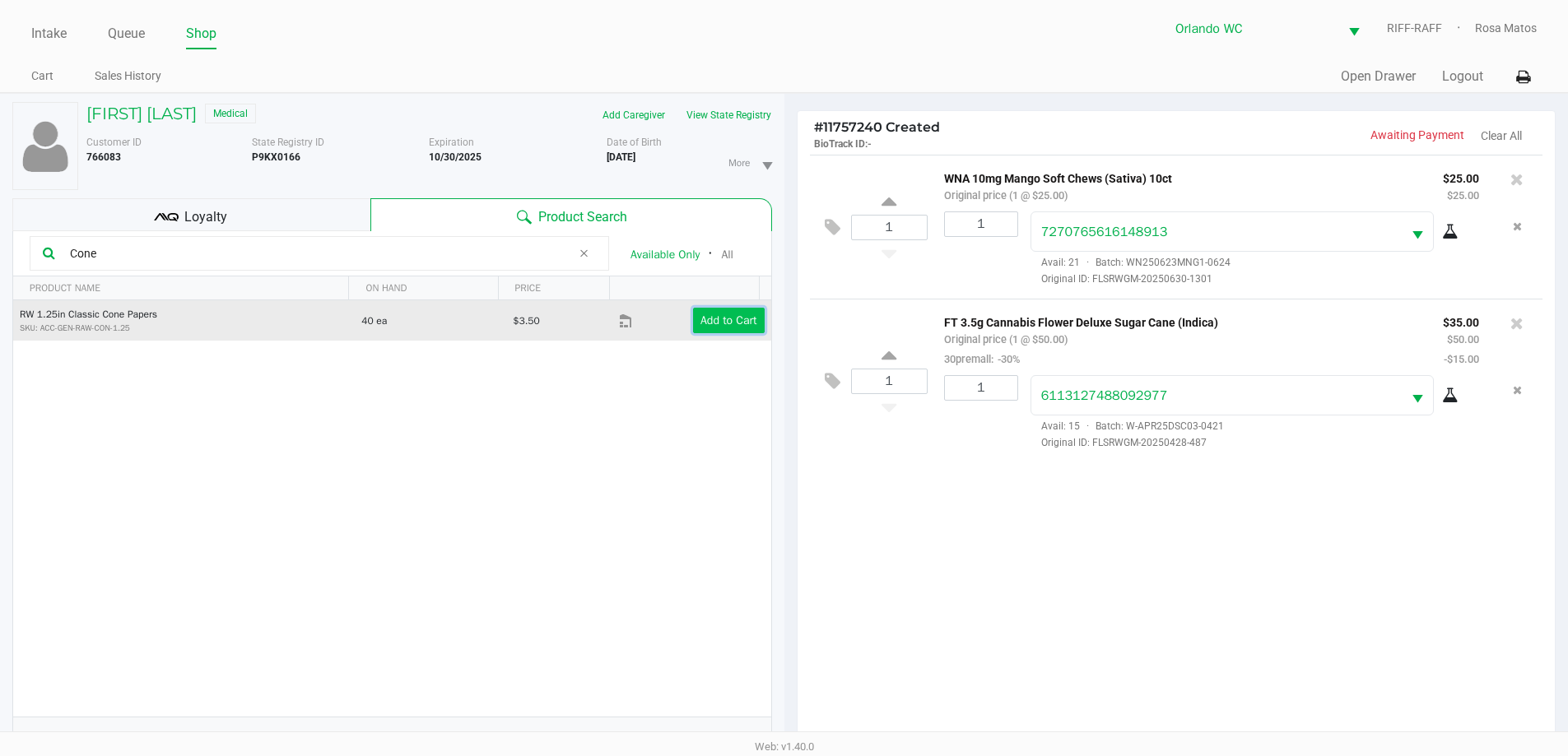 click on "Add to Cart" 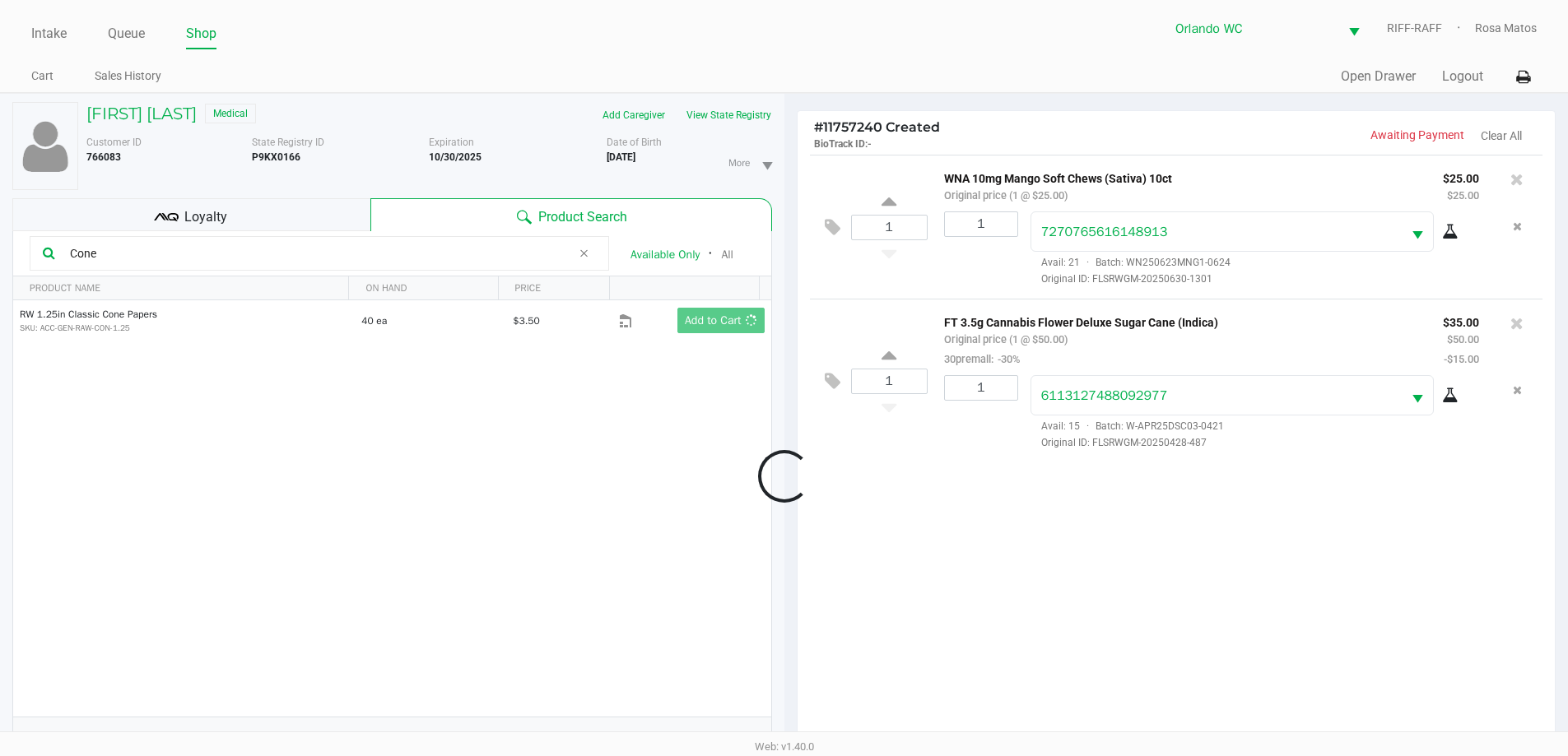 click 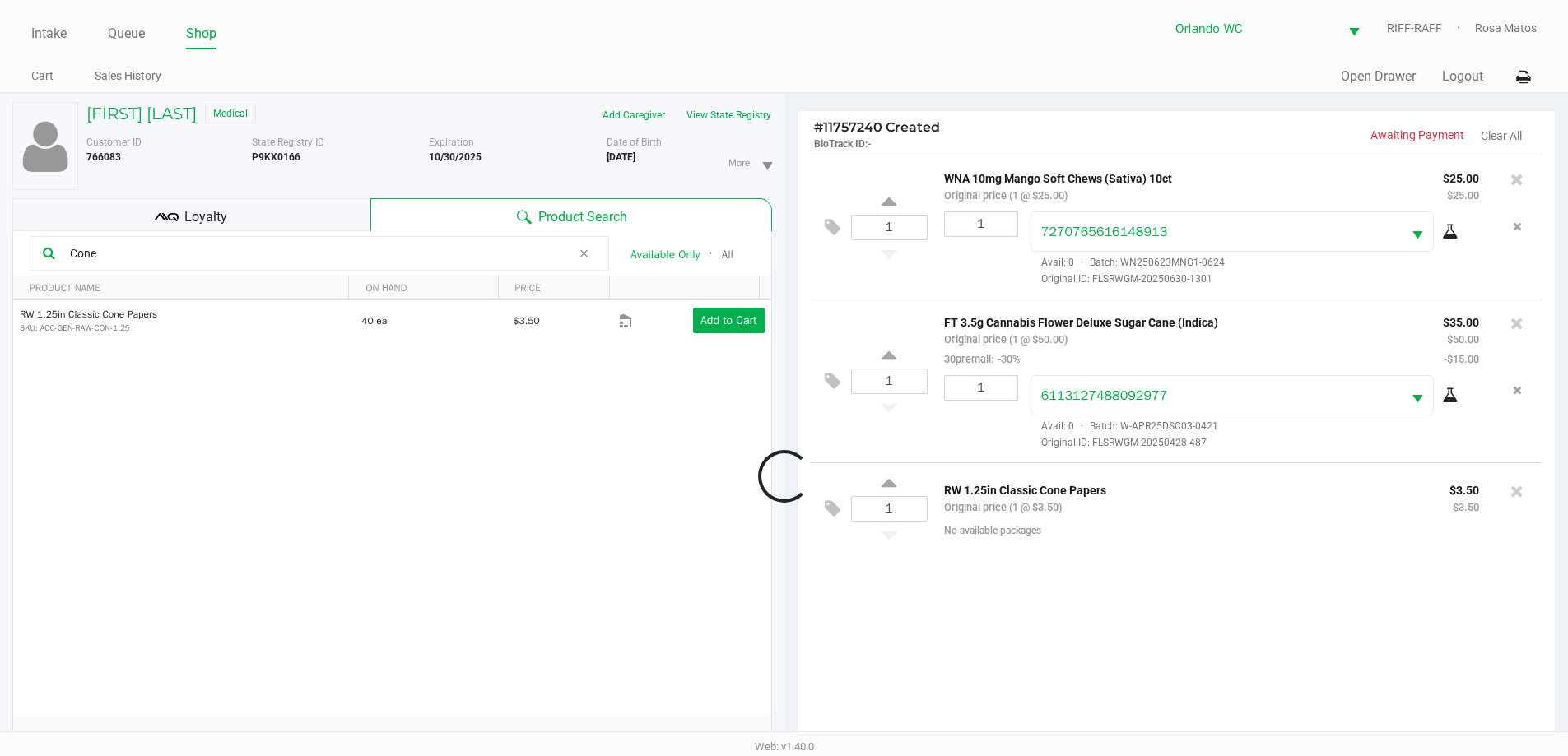 click 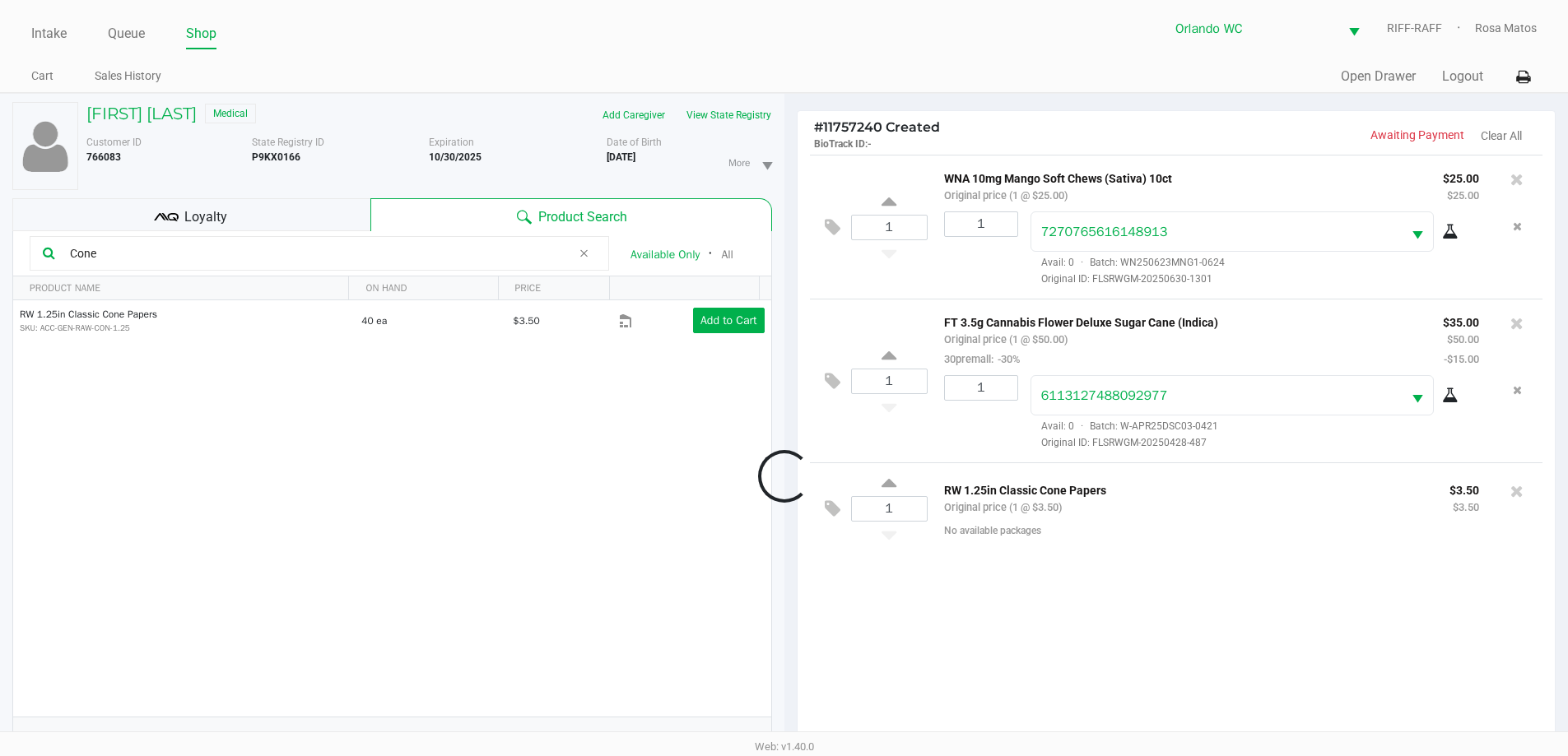 type 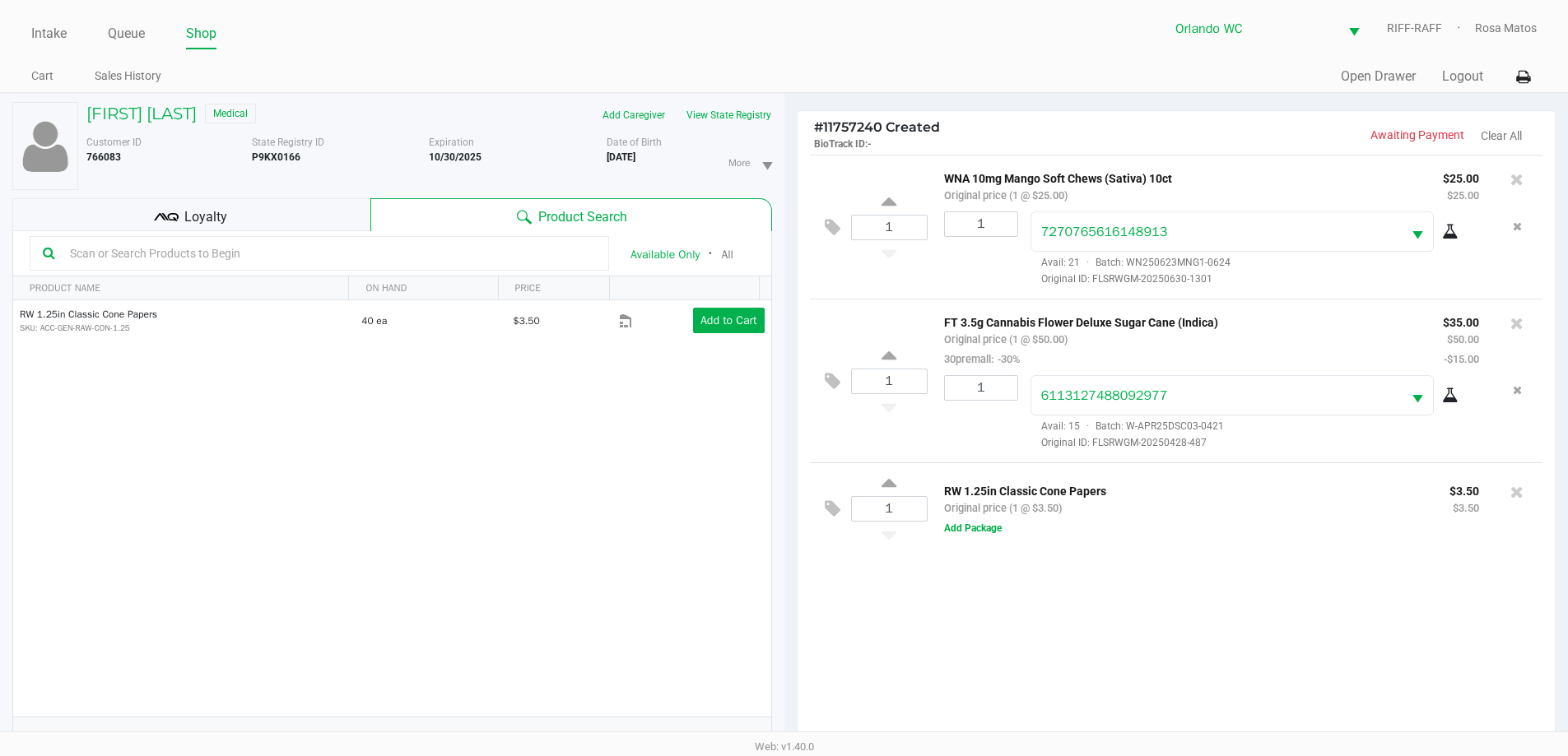 drag, startPoint x: 594, startPoint y: 569, endPoint x: 1197, endPoint y: 604, distance: 604.0149 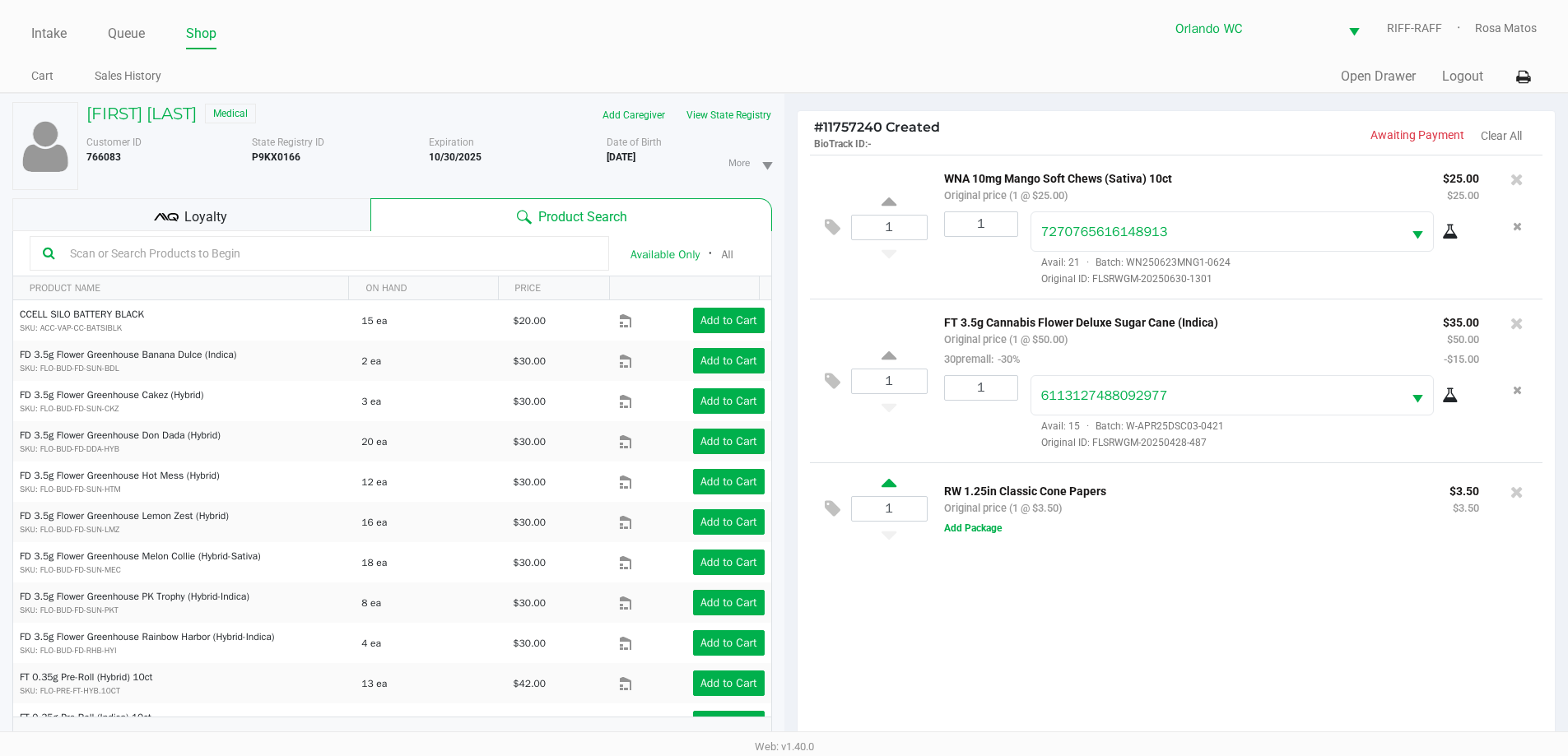 click 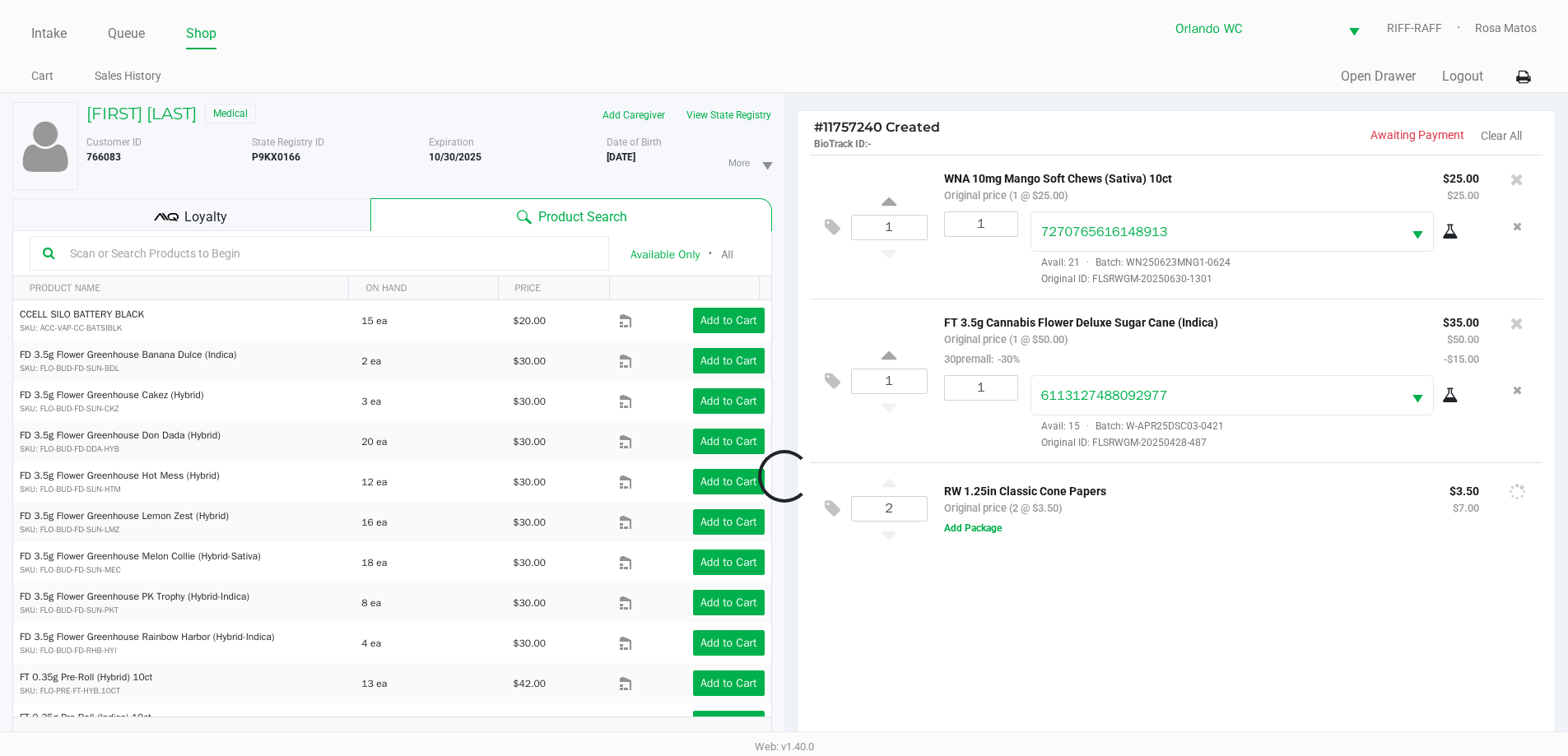 click 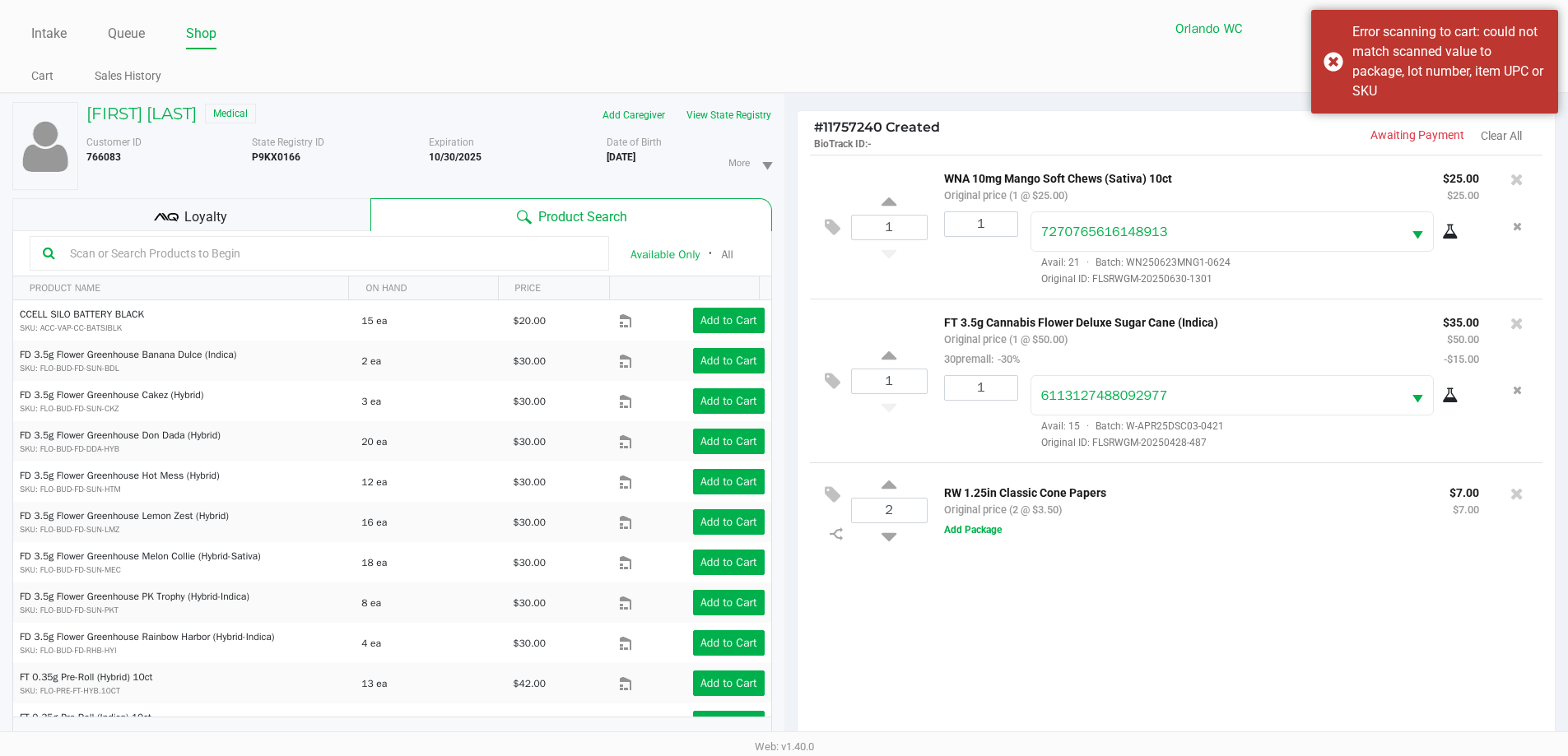click on "1  WNA 10mg Mango Soft Chews (Sativa) 10ct   Original price (1 @ $25.00) $25.00 $25.00 1 7270765616148913  Avail: 21  ·  Batch: WN250623MNG1-0624   Original ID: FLSRWGM-20250630-1301  1  FT 3.5g Cannabis Flower Deluxe Sugar Cane (Indica)   Original price (1 @ $50.00)  30premall:  -30% $35.00 $50.00 -$15.00 1 6113127488092977  Avail: 15  ·  Batch: W-APR25DSC03-0421   Original ID: FLSRWGM-20250428-487
2  RW 1.25in Classic Cone Papers   Original price (2 @ $3.50) $7.00 $7.00  Add Package" 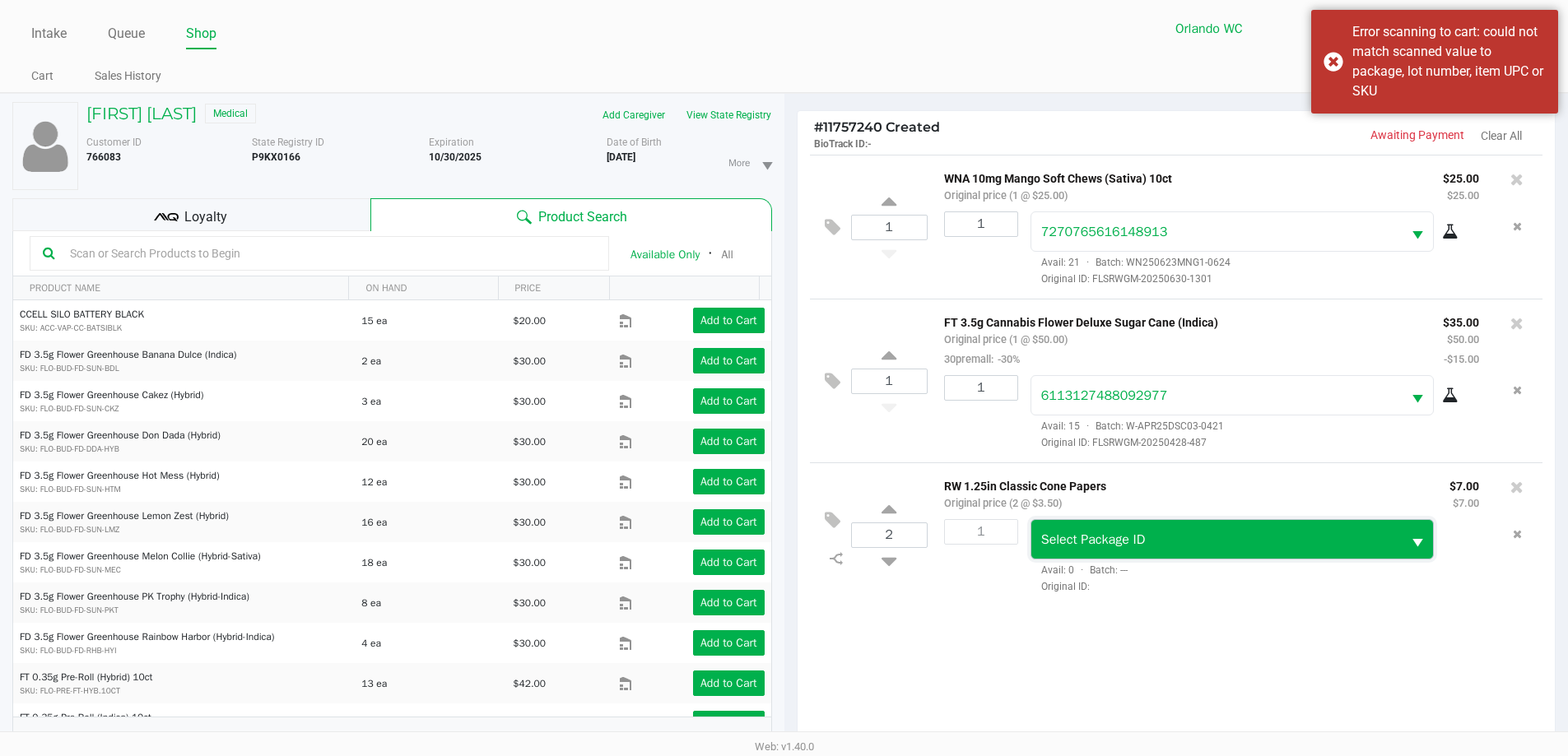click on "Select Package ID" at bounding box center (1217, 540) 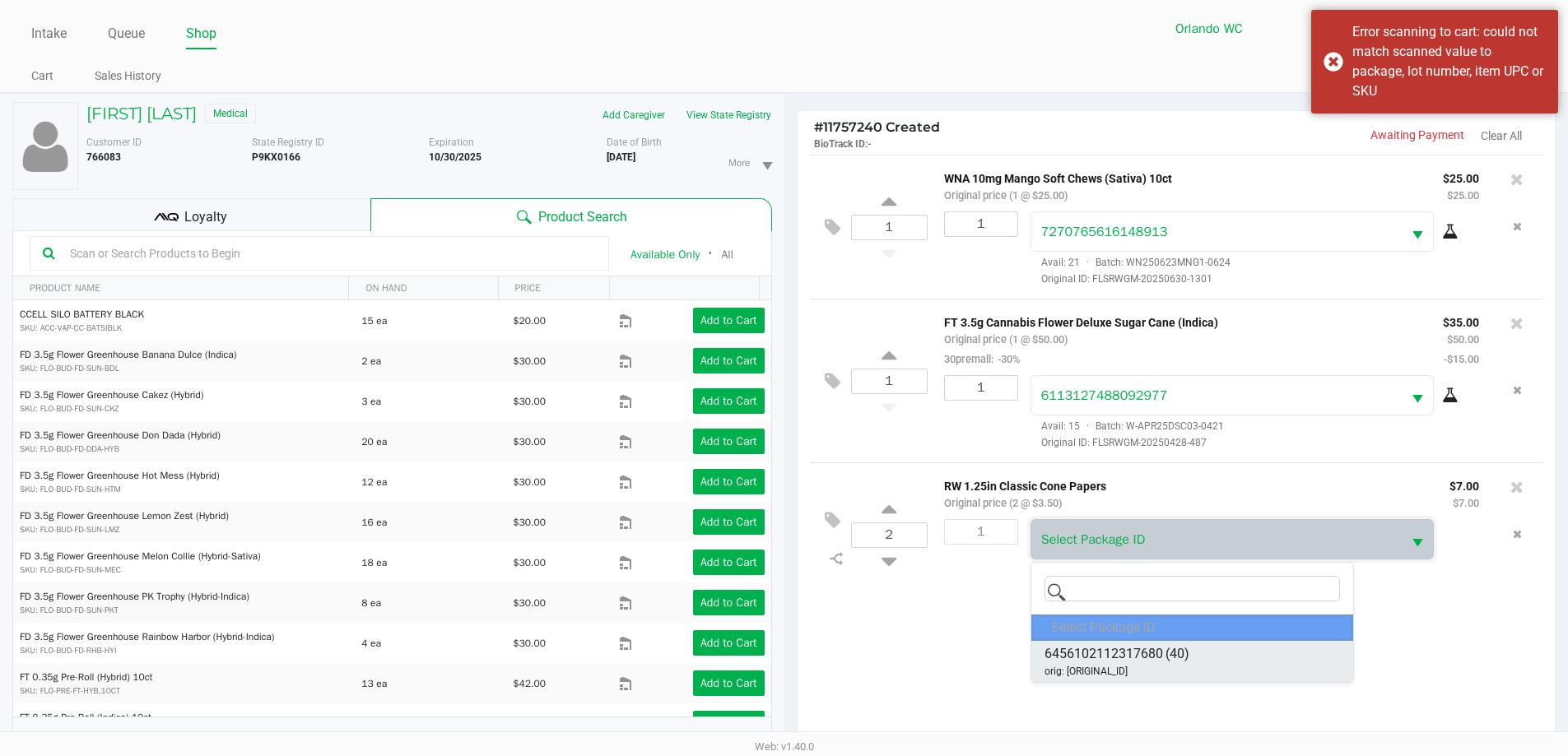 click on "orig: FLTW-20250620-005" at bounding box center (1086, 671) 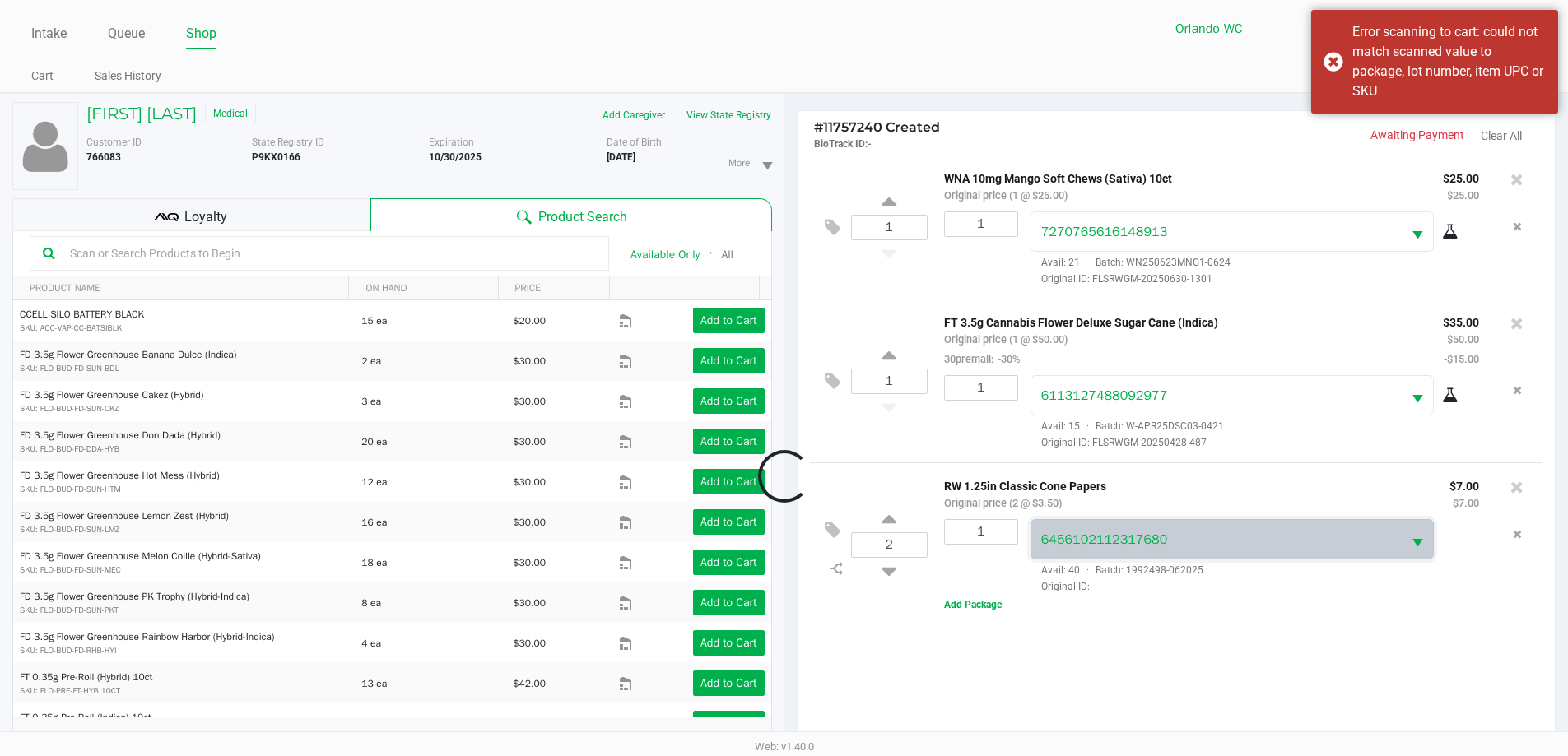 click 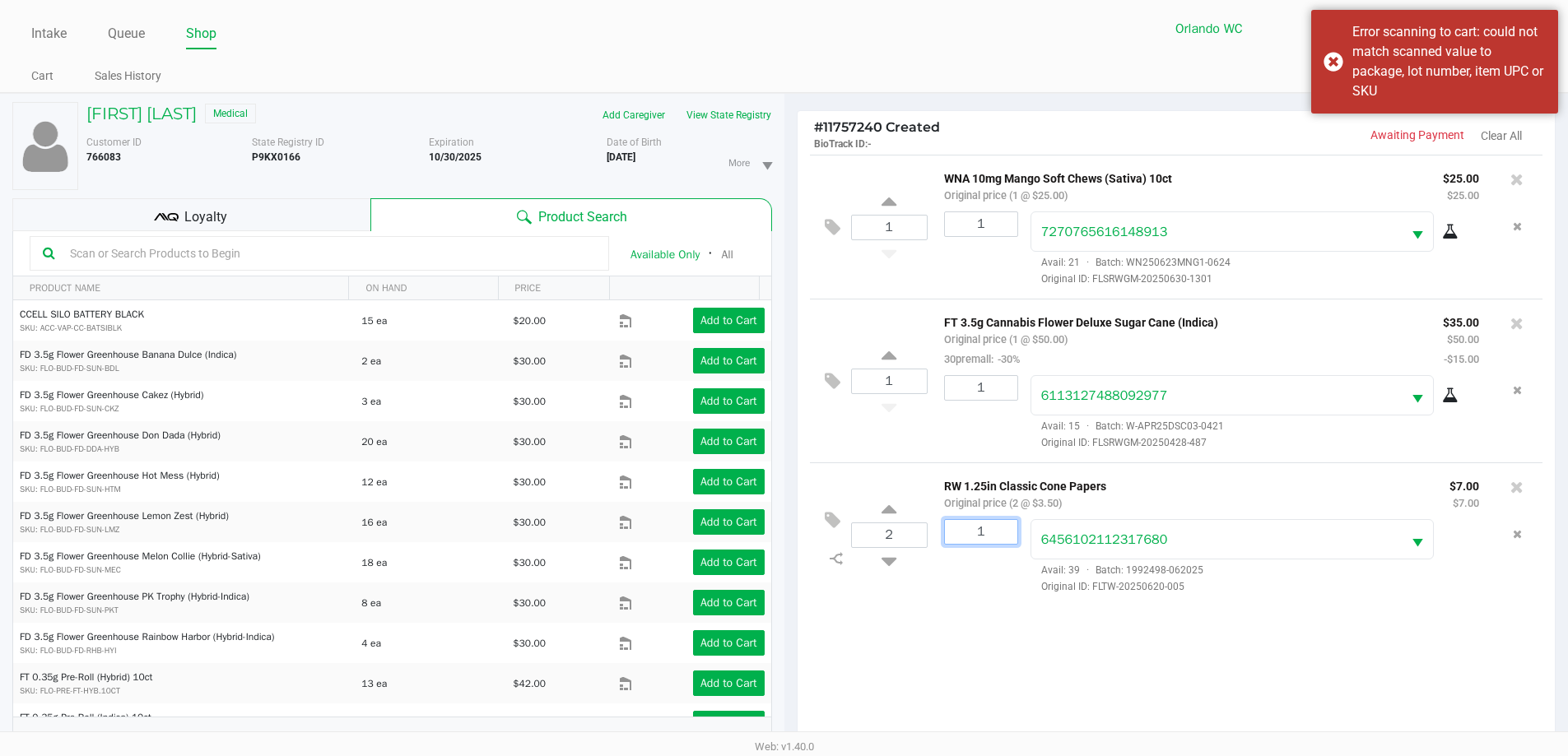 click on "1" at bounding box center (981, 531) 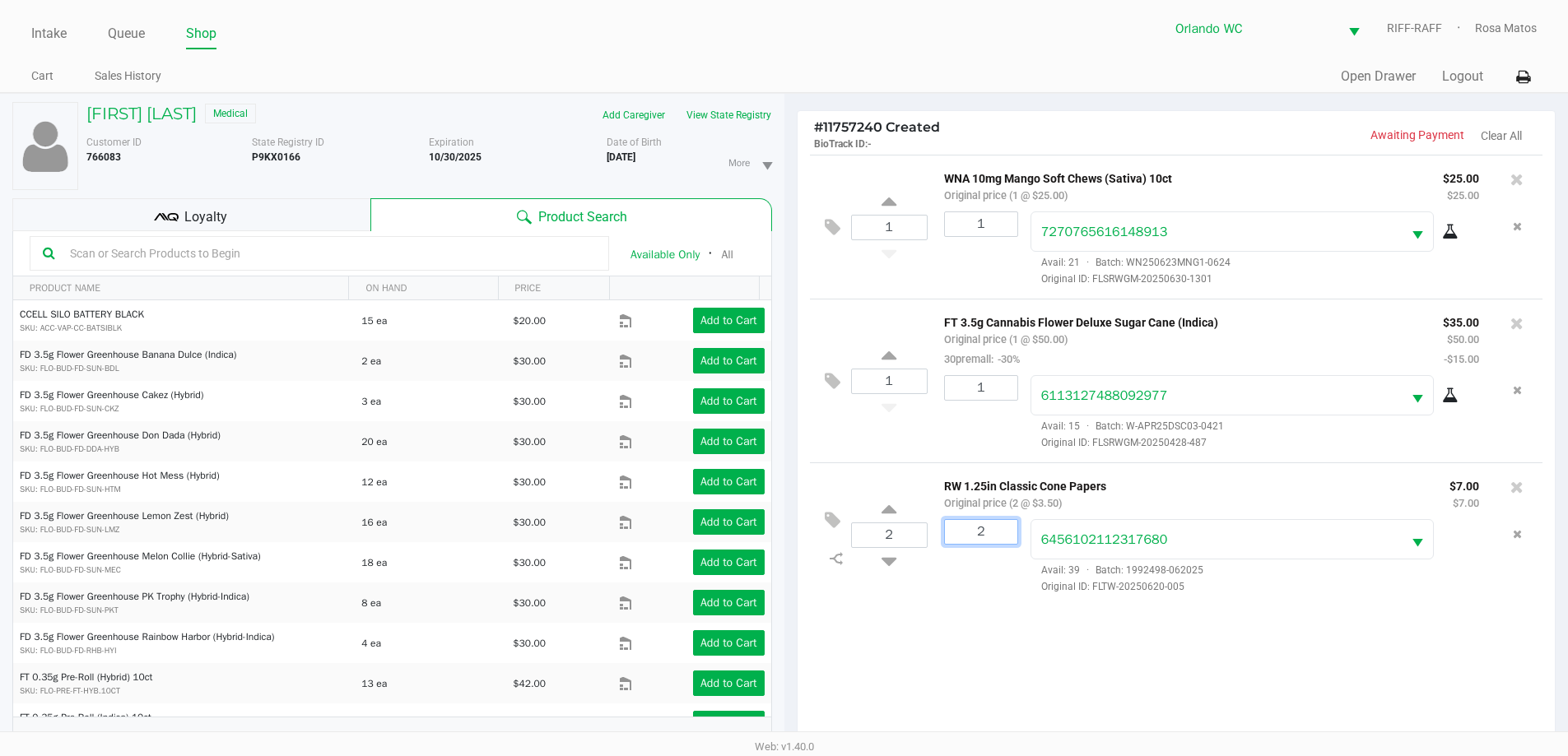 type on "2" 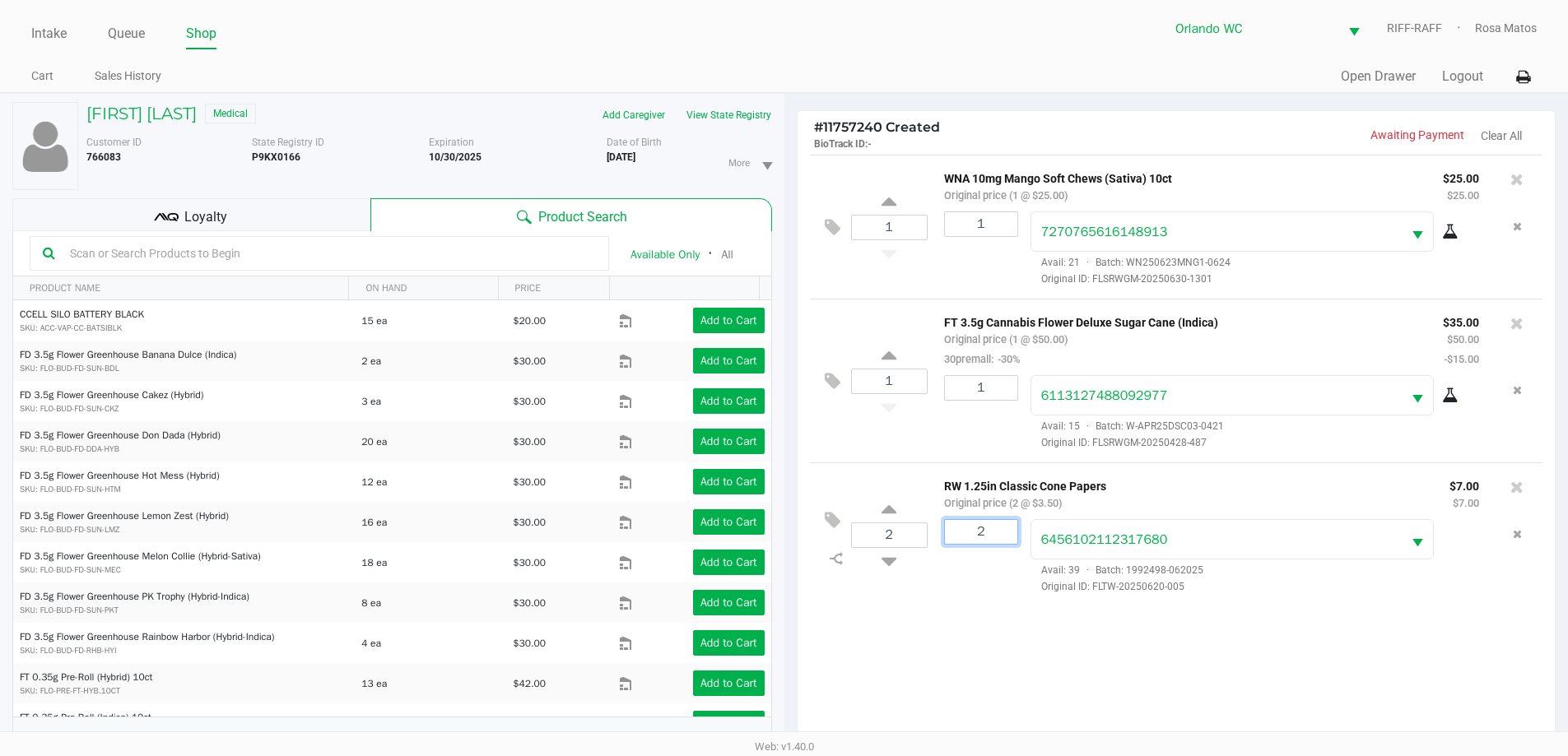 click on "Deb-bon-ee BROWN   Medical   Add Caregiver   View State Registry   Customer ID   766083  State Registry ID  P9KX0166   Expiration   10/30/2025  More  Date of Birth   5/14/1978
Loyalty
Product Search   Available Only  ᛫  All   PRODUCT NAME  ON HAND PRICE  CCELL SILO BATTERY BLACK  SKU: ACC-VAP-CC-BATSIBLK  15 ea   $20.00  Add to Cart  FD 3.5g Flower Greenhouse Banana Dulce (Indica)  SKU: FLO-BUD-FD-SUN-BDL  2 ea   $30.00  Add to Cart  FD 3.5g Flower Greenhouse Cakez (Hybrid)  SKU: FLO-BUD-FD-SUN-CKZ  3 ea   $30.00  Add to Cart  FD 3.5g Flower Greenhouse Don Dada (Hybrid)  SKU: FLO-BUD-FD-DDA-HYB  20 ea   $30.00  Add to Cart  FD 3.5g Flower Greenhouse Hot Mess (Hybrid)  SKU: FLO-BUD-FD-SUN-HTM  12 ea   $30.00  Add to Cart  FD 3.5g Flower Greenhouse Lemon Zest (Hybrid)  SKU: FLO-BUD-FD-SUN-LMZ  16 ea   $30.00  Add to Cart  FD 3.5g Flower Greenhouse Melon Collie (Hybrid-Sativa)   18 ea   $30.00  #" 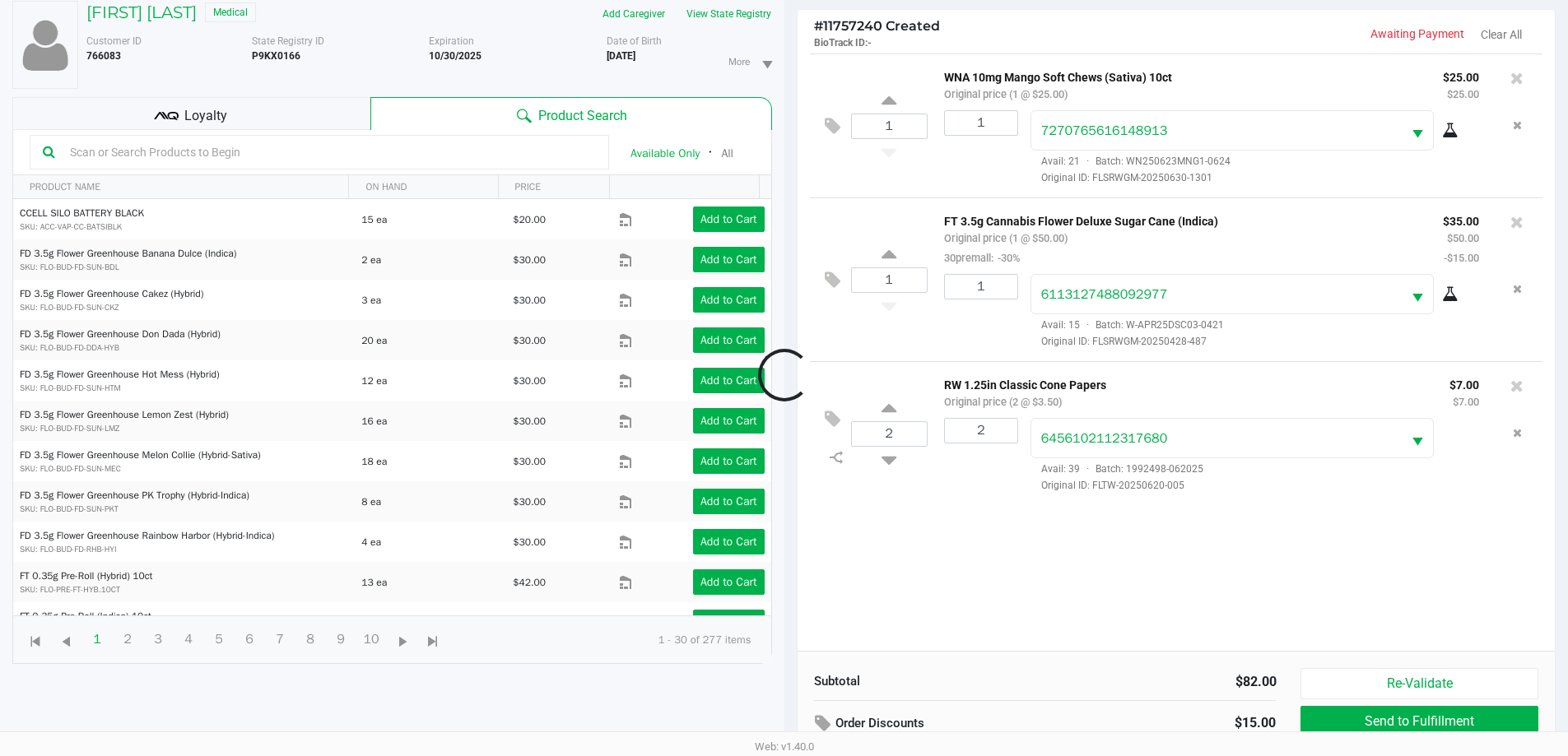 scroll, scrollTop: 197, scrollLeft: 0, axis: vertical 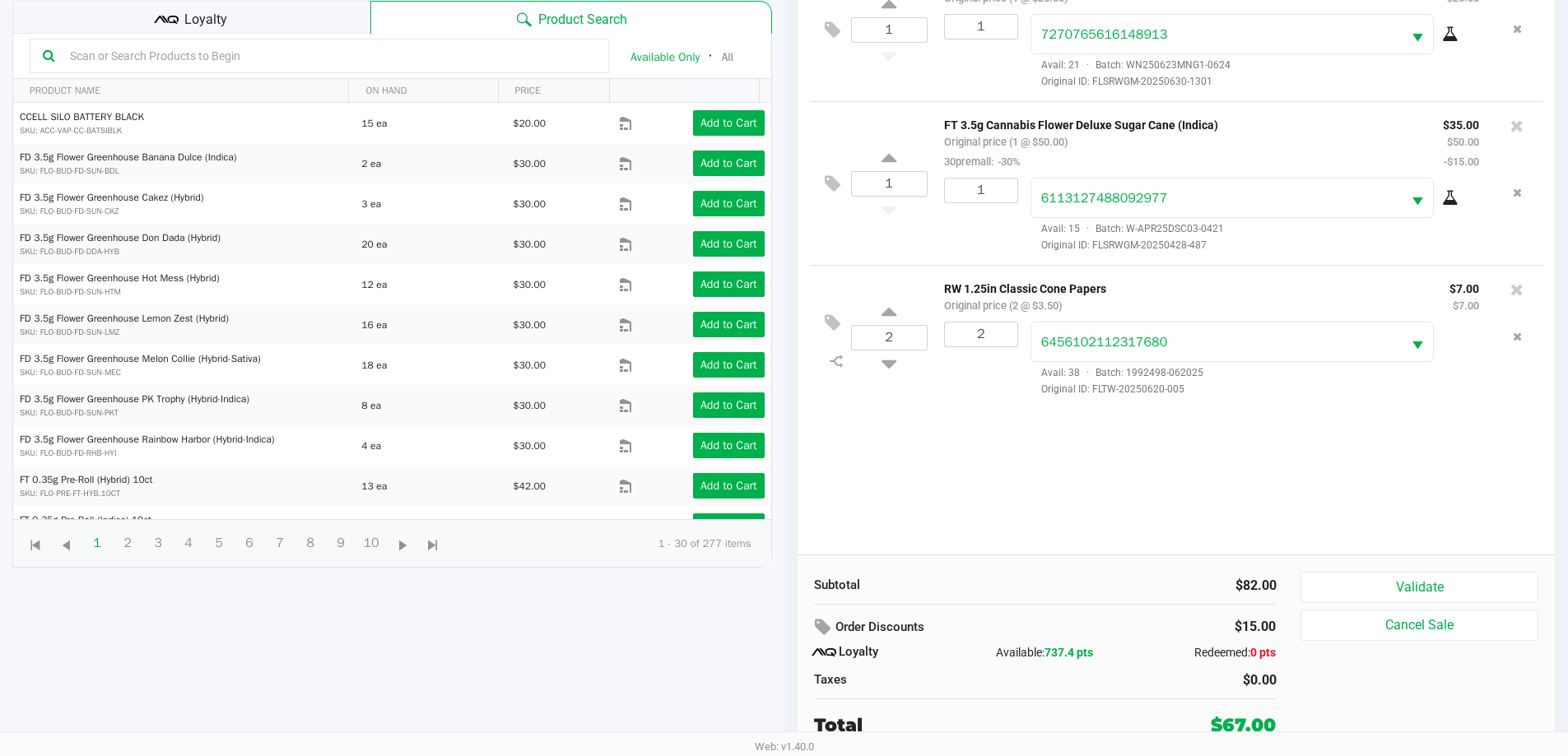 click on "$0.00" 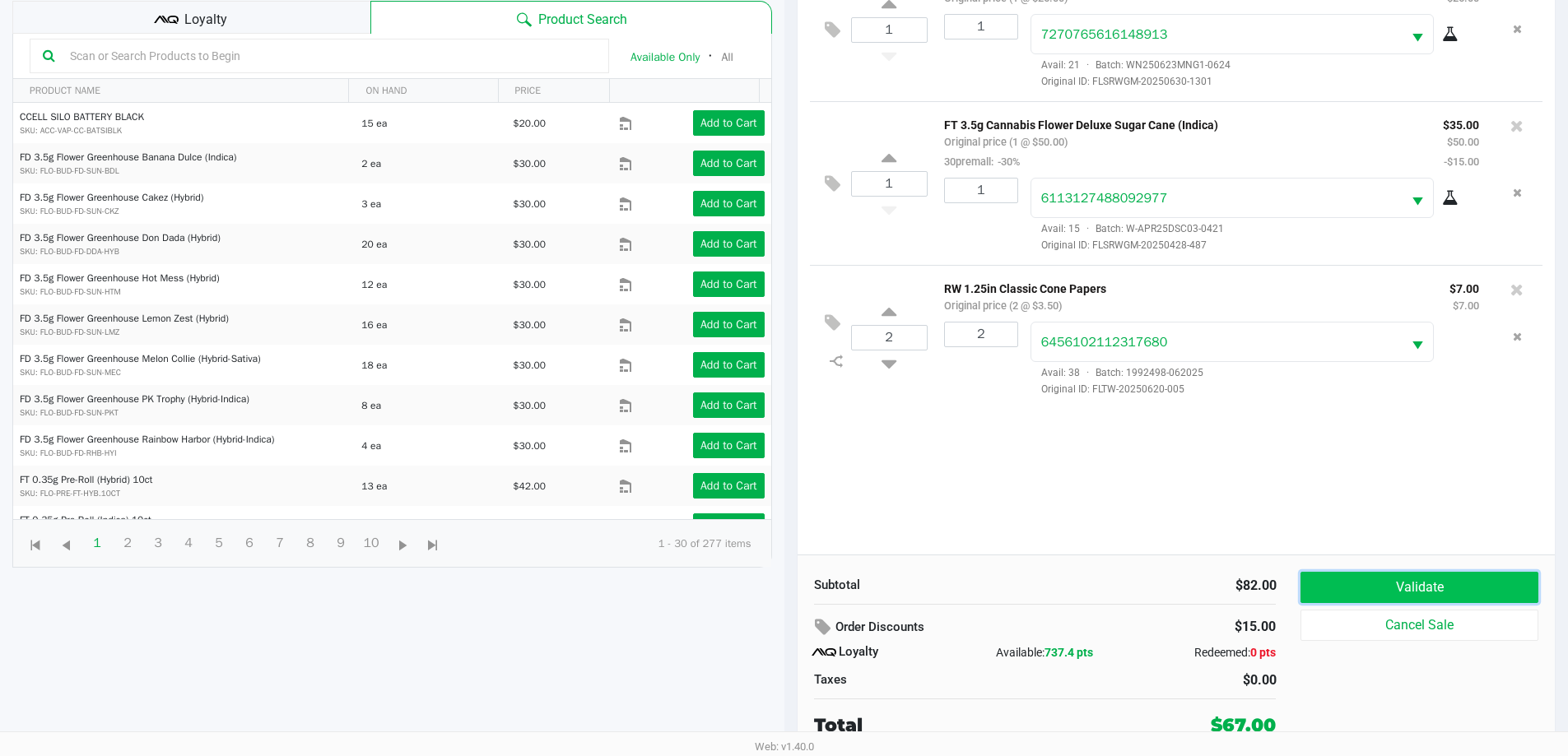 click on "Validate" 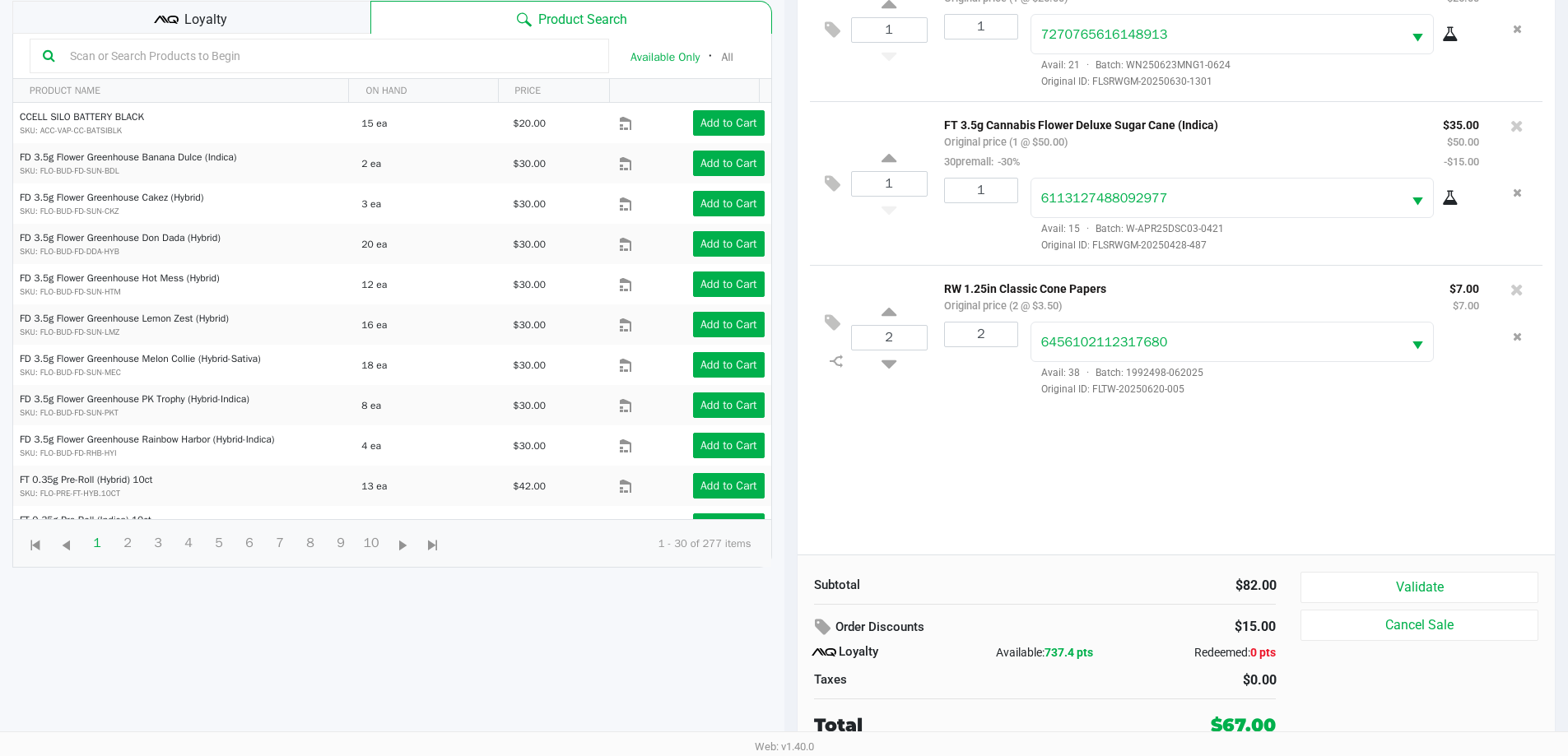 click on "Order Discounts   $15.00
Loyalty   Available:   737.4 pts   Redeemed:   0 pts   Taxes   $0.00" 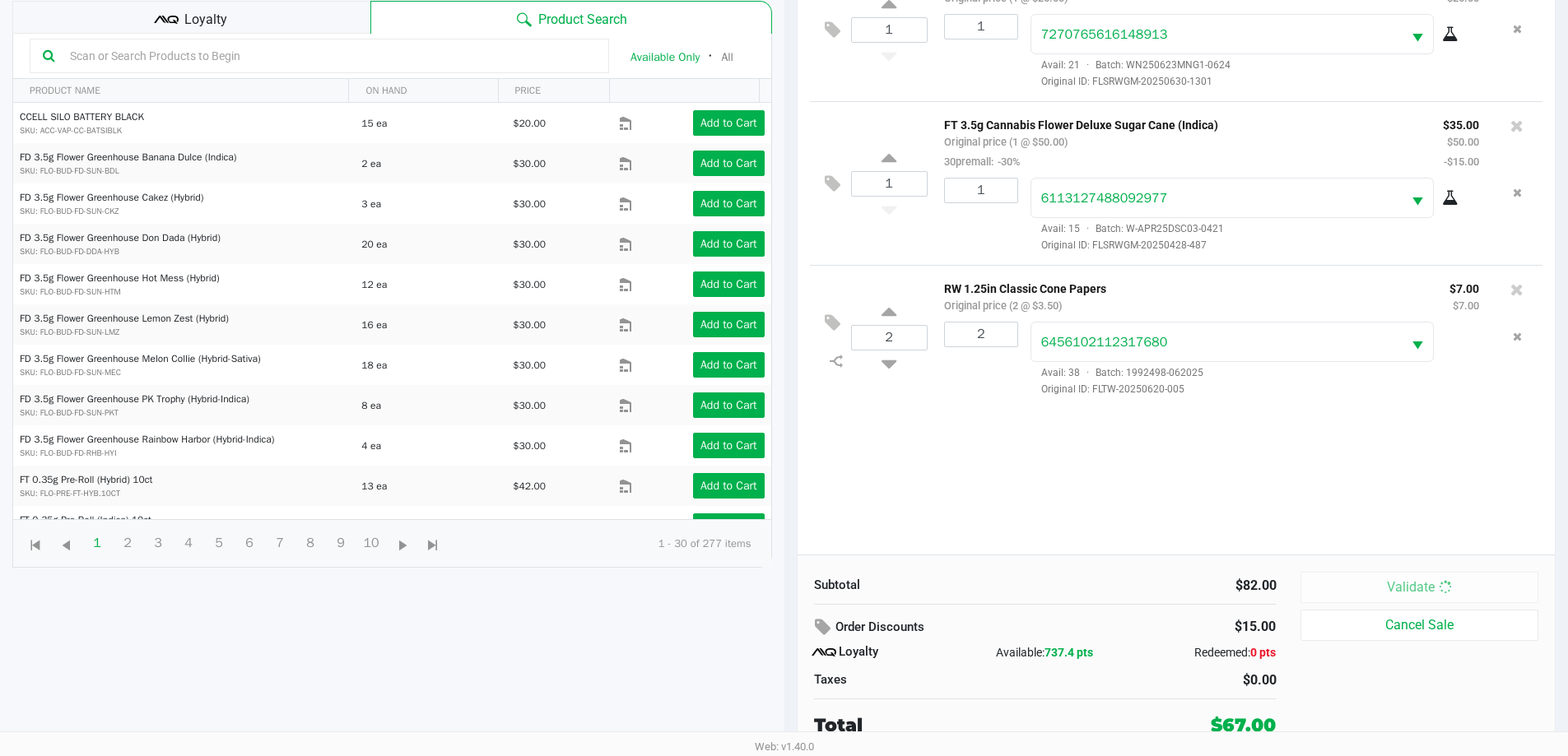 scroll, scrollTop: 0, scrollLeft: 0, axis: both 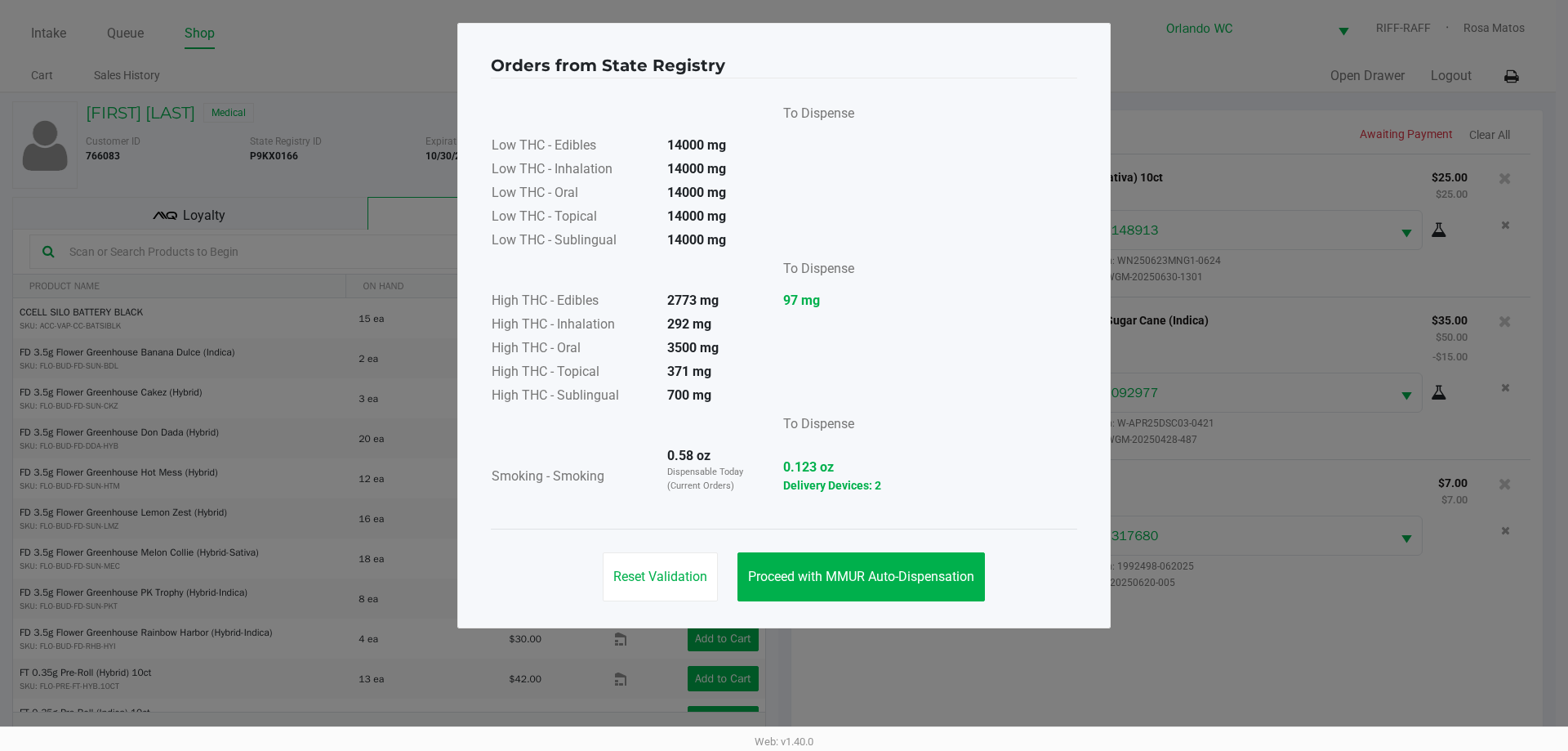 click on "Proceed with MMUR Auto-Dispensation" 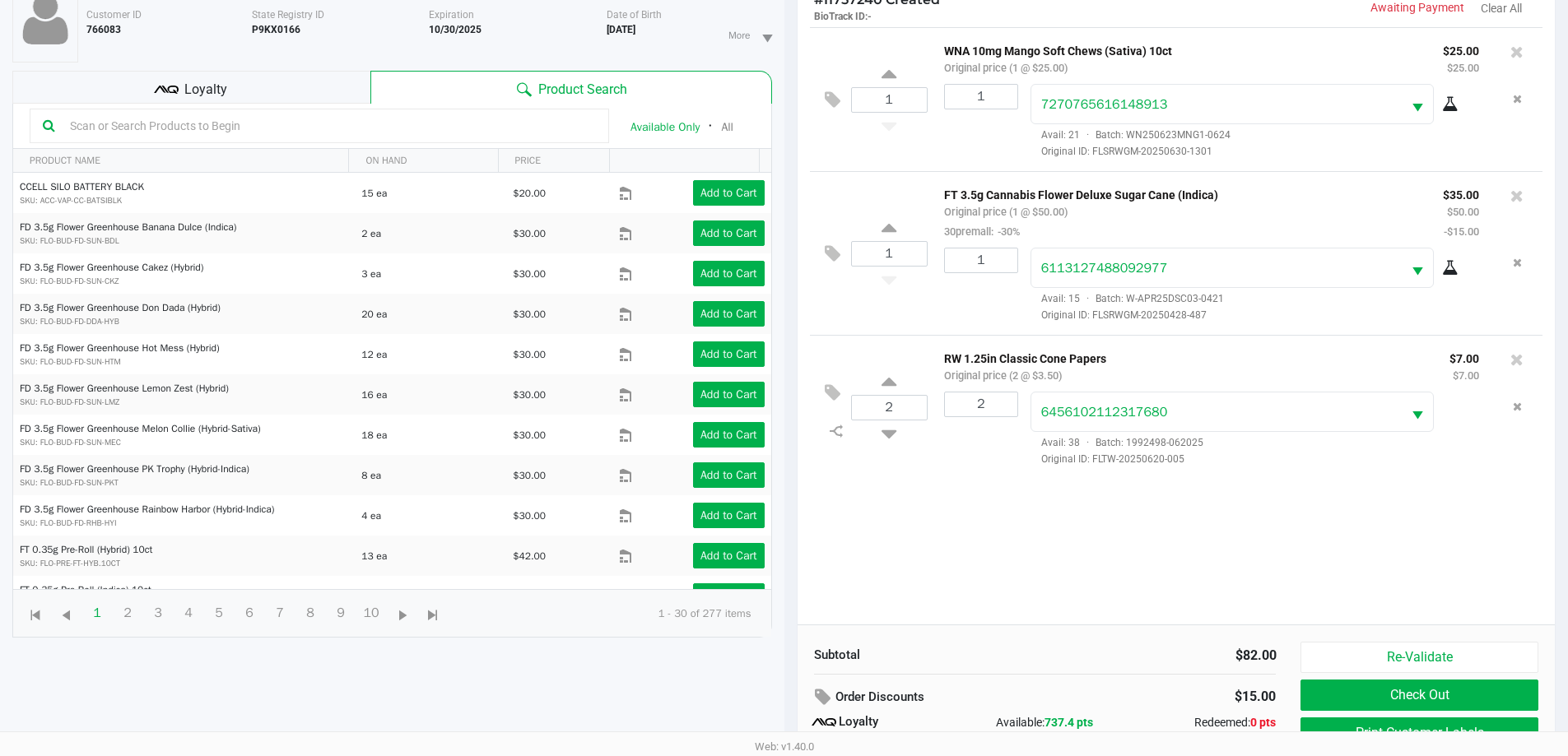 scroll, scrollTop: 197, scrollLeft: 0, axis: vertical 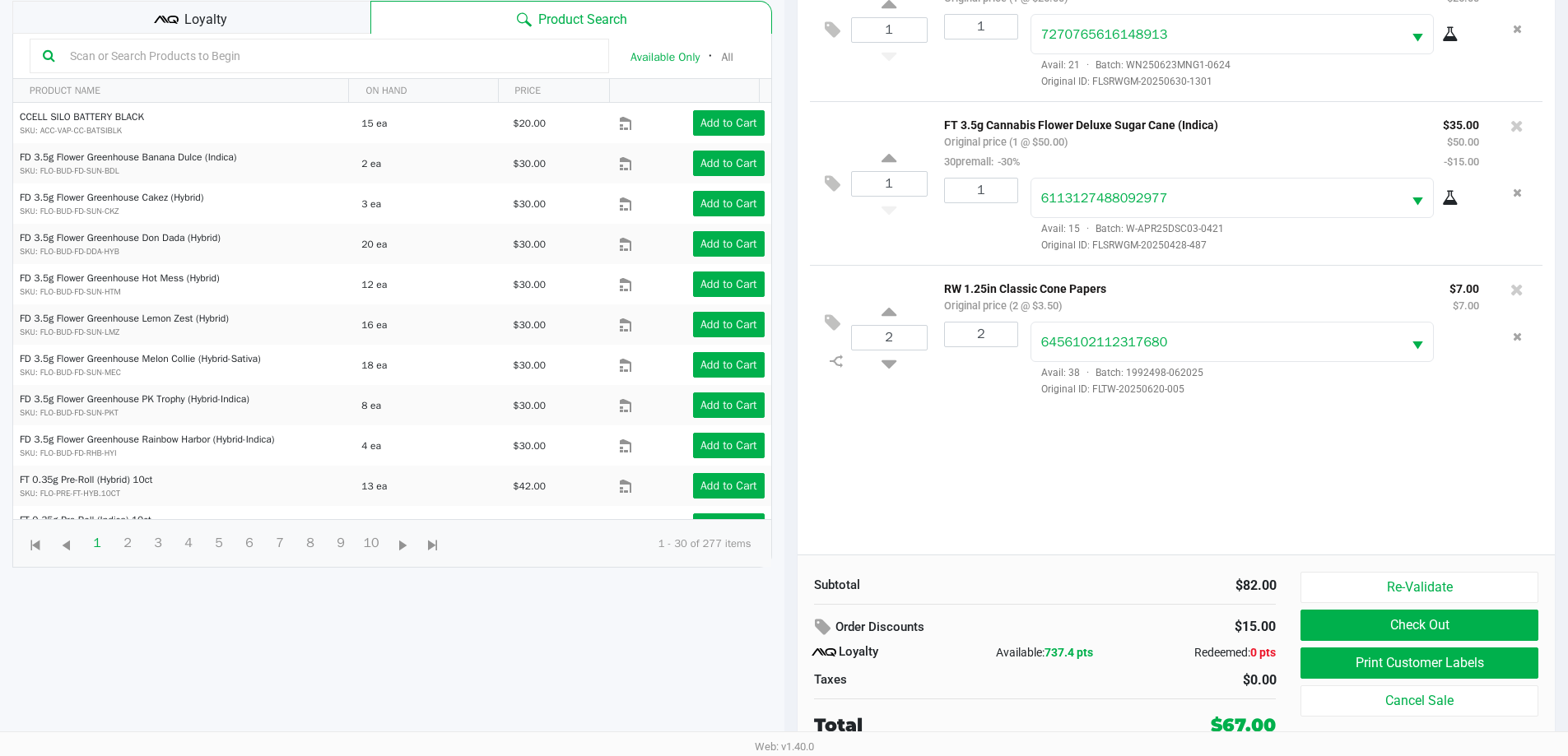 click on "Print Customer Labels" 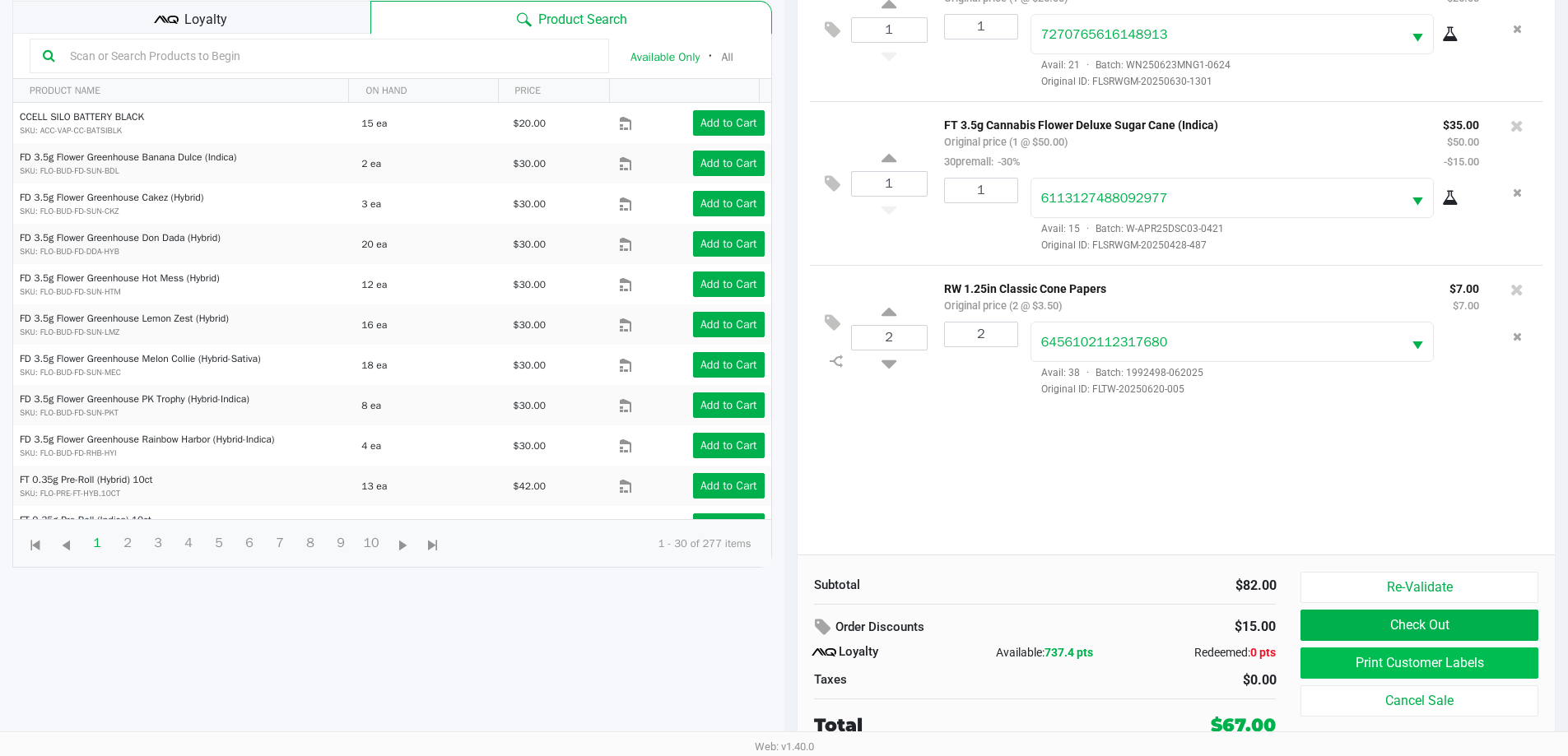 scroll, scrollTop: 0, scrollLeft: 0, axis: both 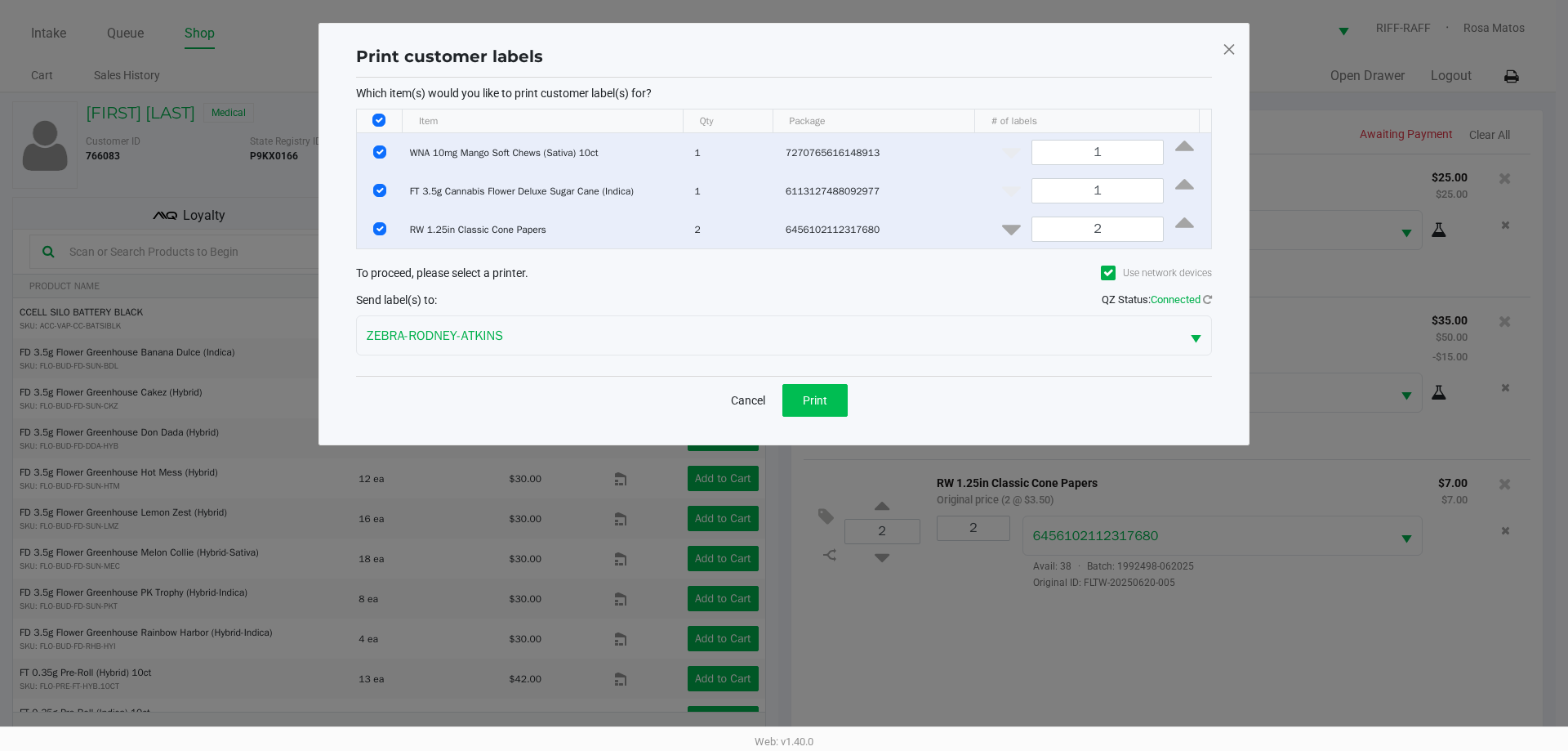 click on "Print" 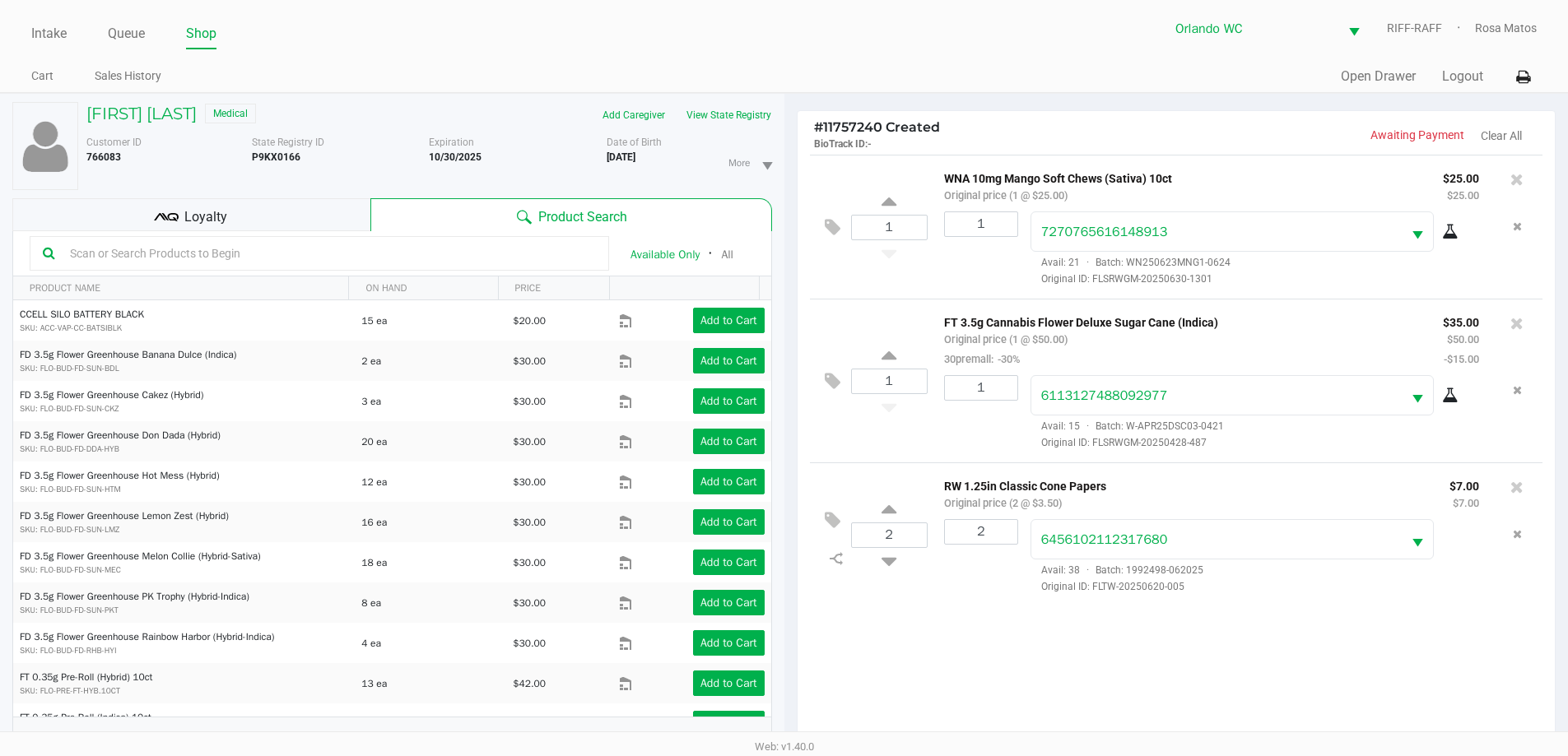 click on "Loyalty" 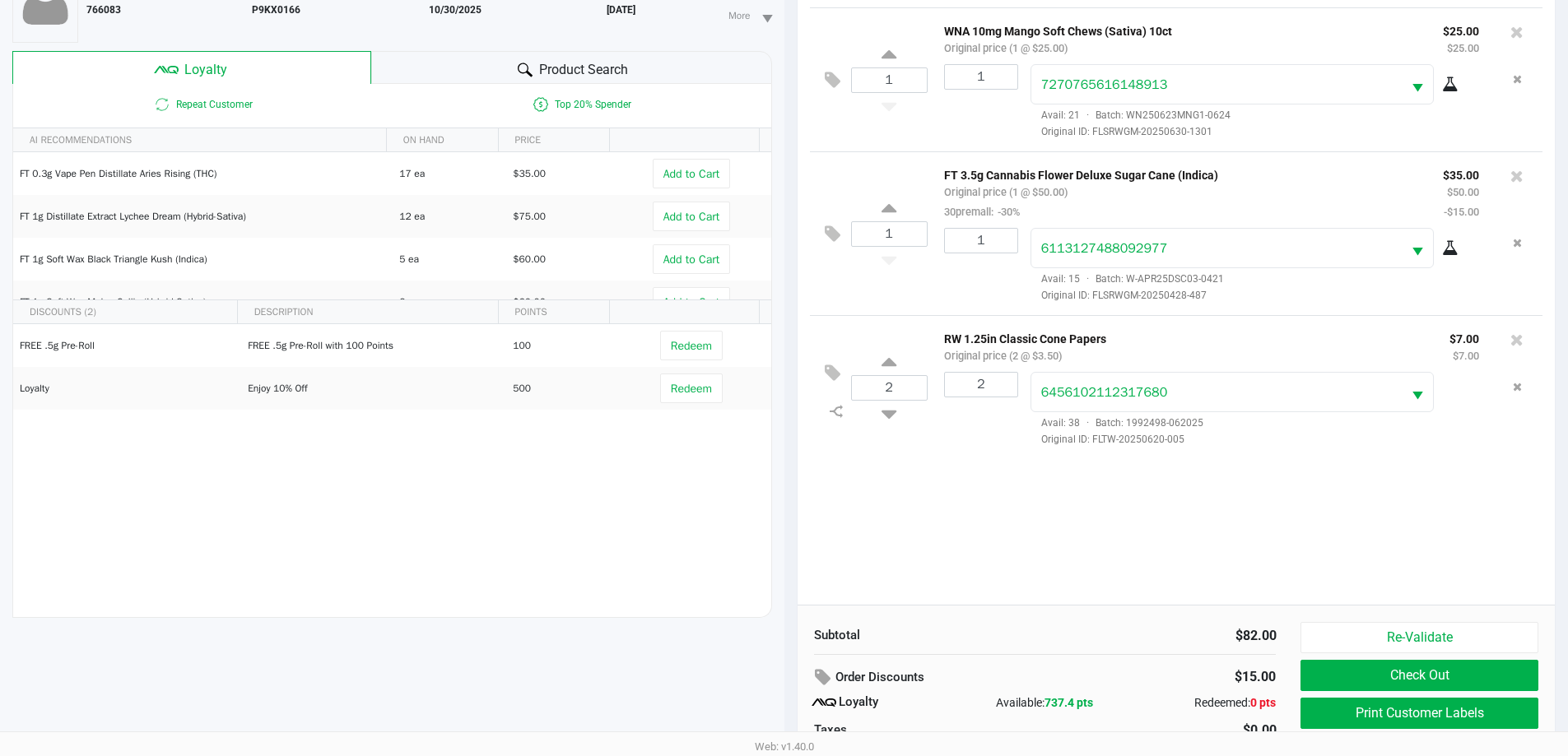 scroll, scrollTop: 197, scrollLeft: 0, axis: vertical 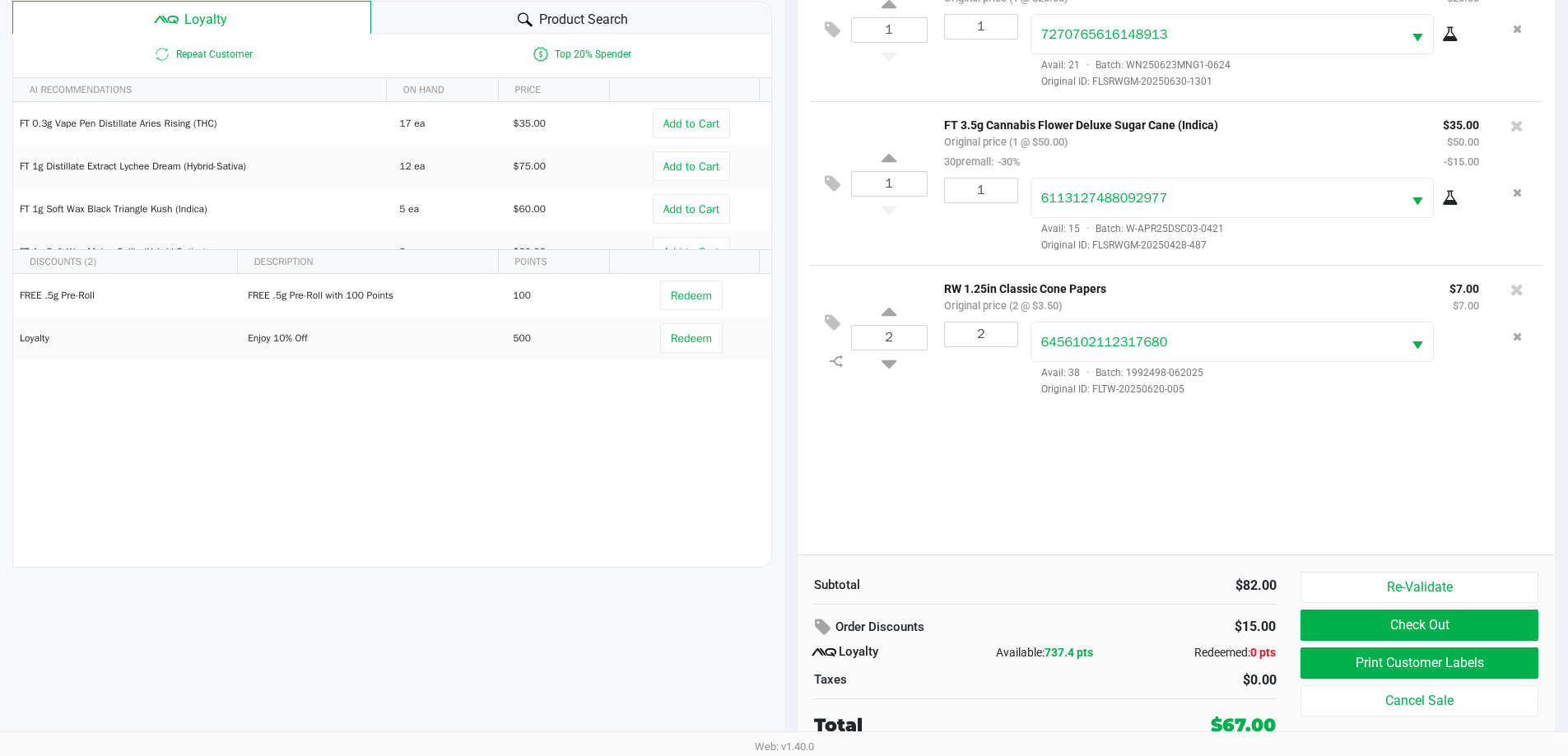 click on "Subtotal   $82.00   Order Discounts   $15.00
Loyalty   Available:   737.4 pts   Redeemed:   0 pts   Taxes   $0.00   Total   $67.00" 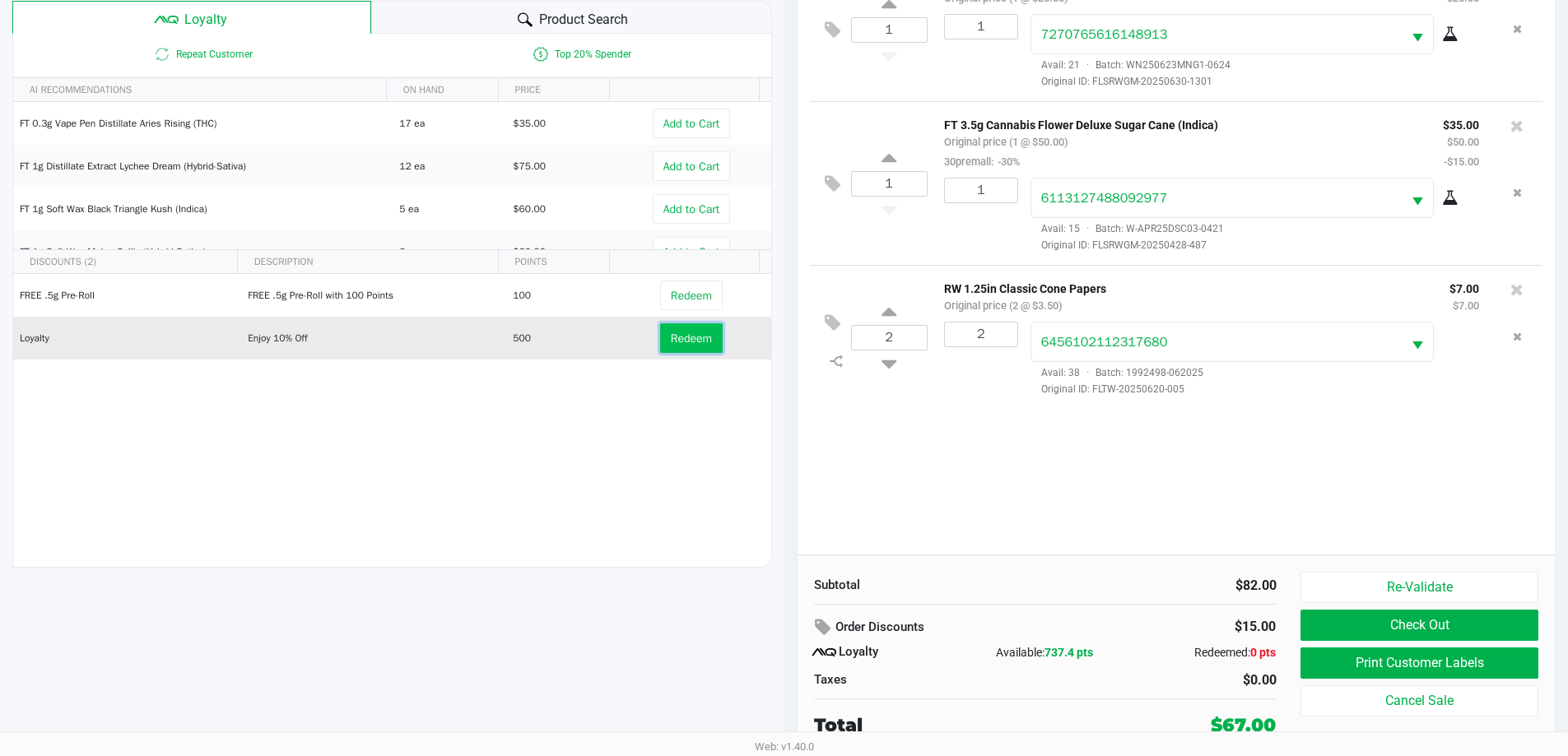click on "Redeem" 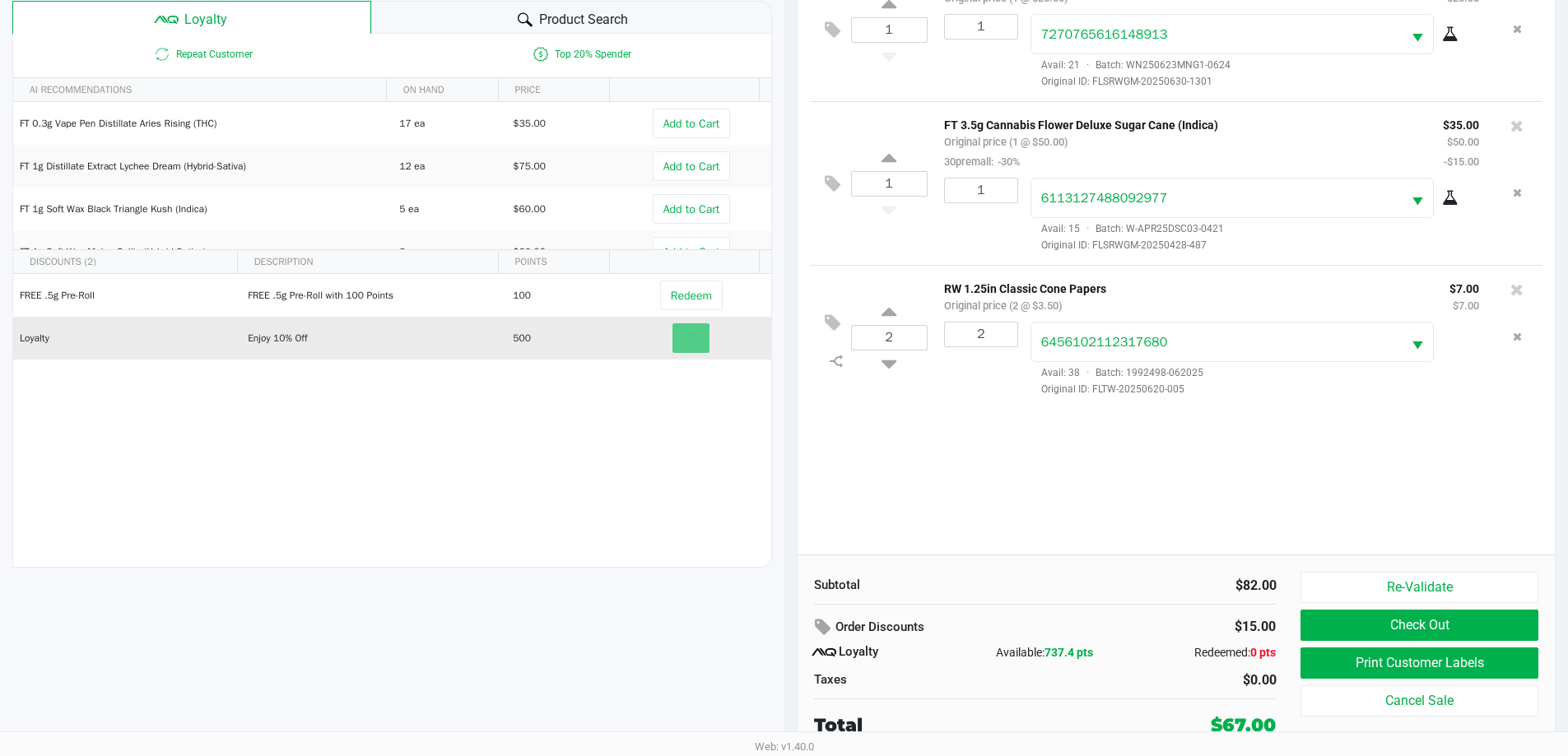 click on "Deb-bon-ee BROWN   Medical   Add Caregiver   View State Registry   Customer ID   766083  State Registry ID  P9KX0166   Expiration   10/30/2025  More  Date of Birth   5/14/1978
Loyalty
Product Search
Repeat Customer
Top 20% Spender   AI RECOMMENDATIONS  ON HAND PRICE  FT 0.3g Vape Pen Distillate Aries Rising (THC)   17 ea   $35.00   Add to Cart   FT 1g Distillate Extract Lychee Dream (Hybrid-Sativa)   12 ea   $75.00   Add to Cart   FT 1g Soft Wax Black Triangle Kush (Indica)   5 ea   $60.00   Add to Cart   FT 1g Soft Wax Melon Collie (Hybrid-Sativa)   2 ea   $60.00   Add to Cart   FT 1g Vape Cart CDT Distillate Animal Larry (Indica)   8 ea   $95.00   Add to Cart   FT 3.5g Cannabis Flower Deluxe Sugar Cane (Indica)   15 ea   $50.00   Add to Cart  #" 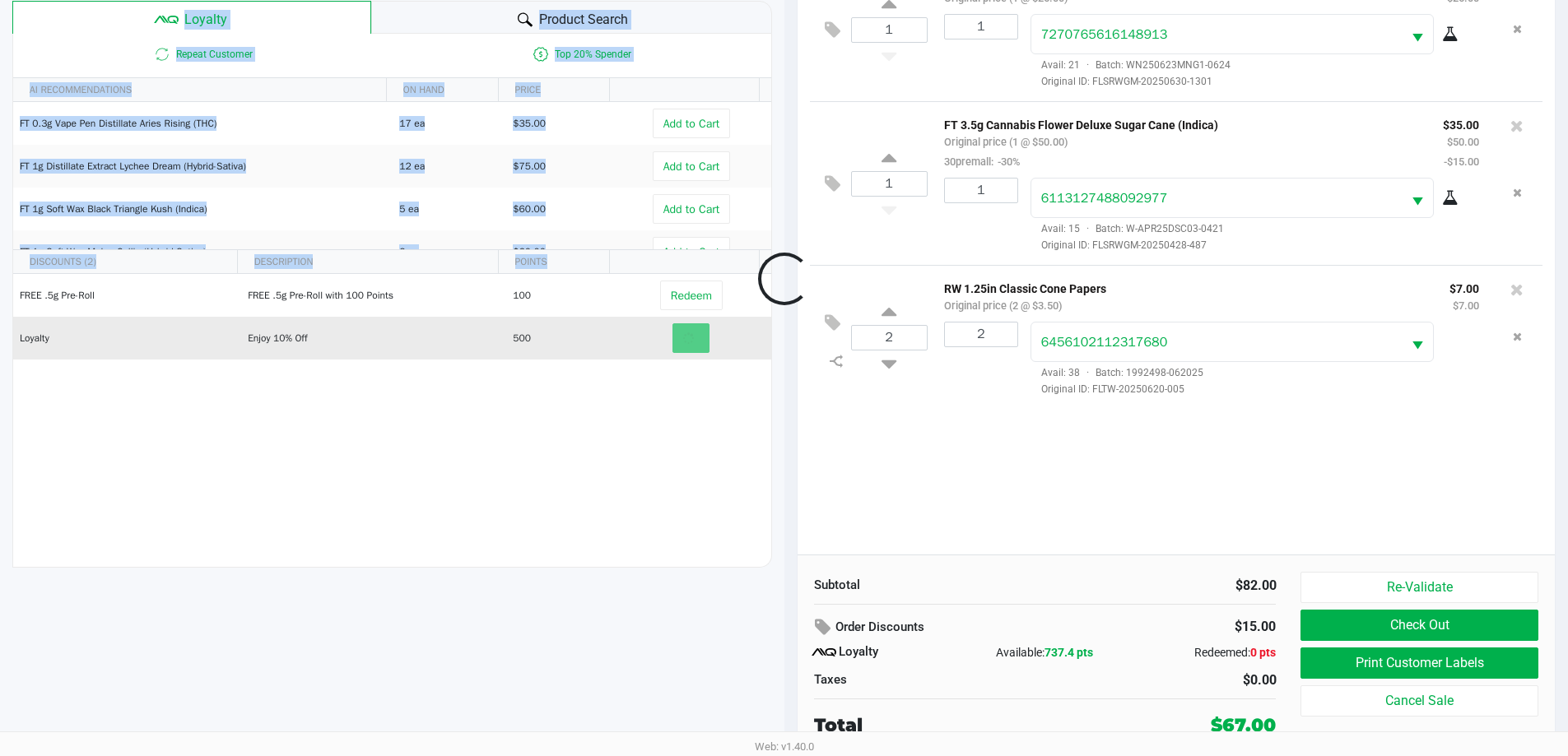 click 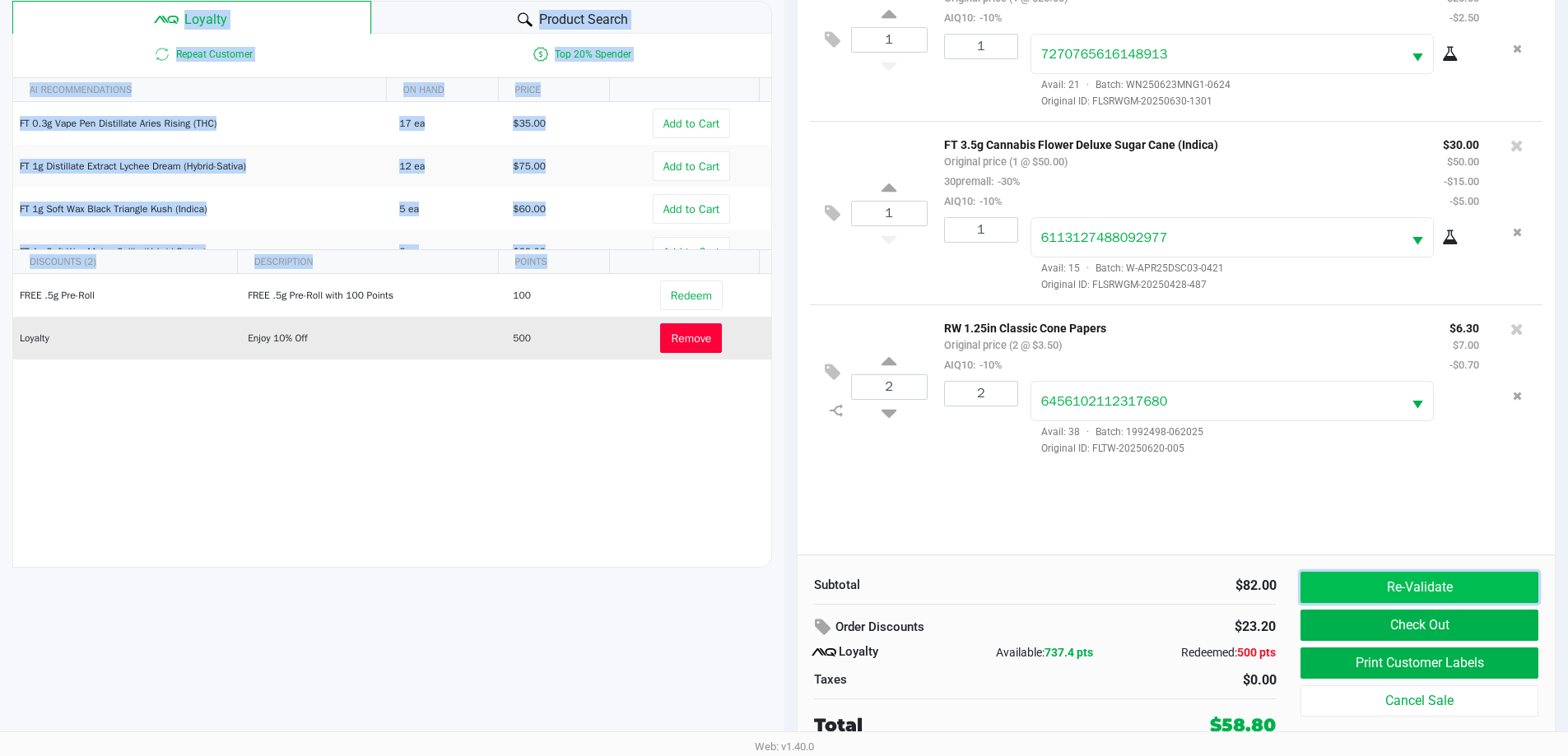 click on "Re-Validate" 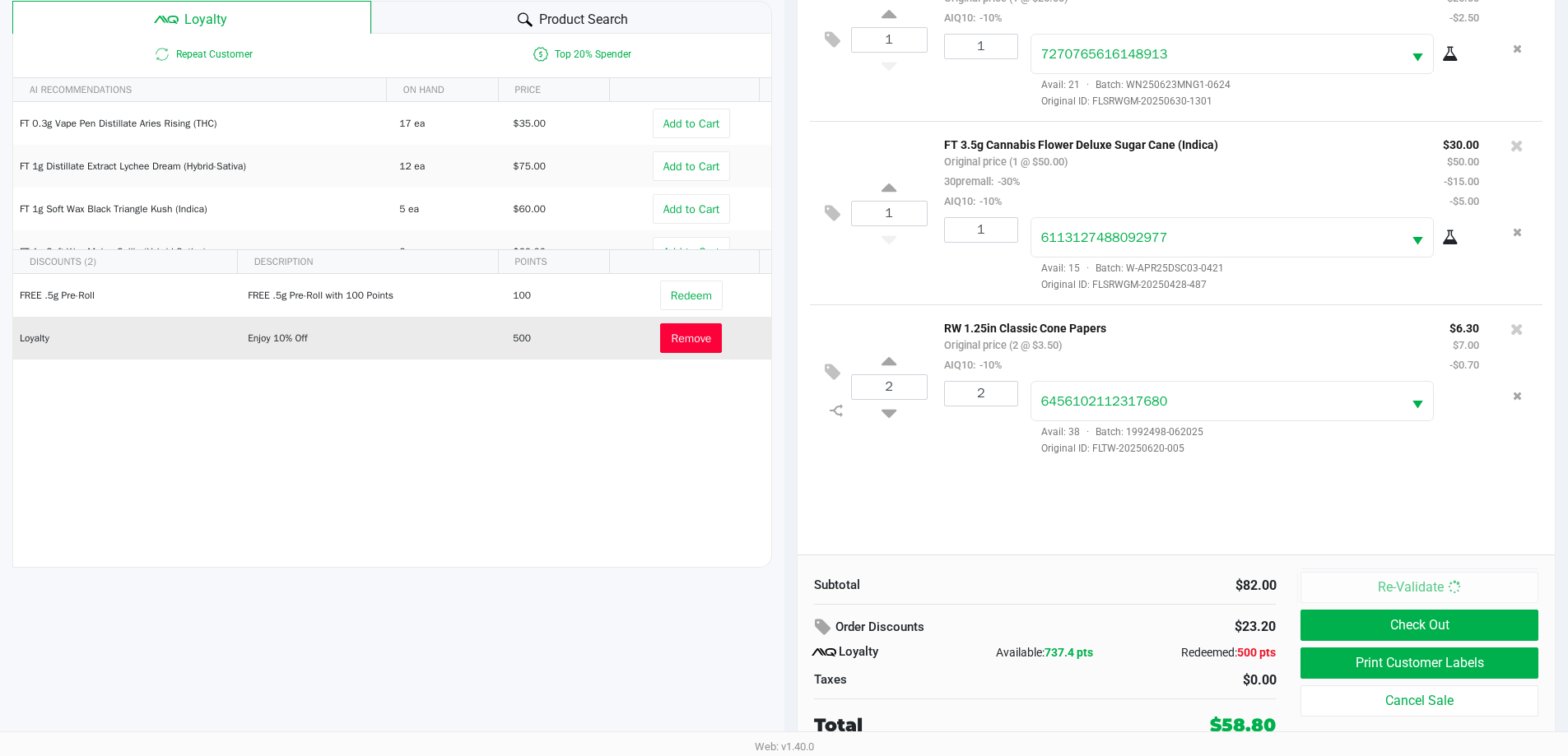 click on "Intake Queue Shop Orlando WC  RIFF-RAFF   Rosa Matos  Cart Sales History  Quick Sale   Open Drawer   Logout   Deb-bon-ee BROWN   Medical   Add Caregiver   View State Registry   Customer ID   766083  State Registry ID  P9KX0166   Expiration   10/30/2025  More  Date of Birth   5/14/1978
Loyalty
Product Search
Repeat Customer
Top 20% Spender   AI RECOMMENDATIONS  ON HAND PRICE  FT 0.3g Vape Pen Distillate Aries Rising (THC)   17 ea   $35.00   Add to Cart   FT 1g Distillate Extract Lychee Dream (Hybrid-Sativa)   12 ea   $75.00   Add to Cart   FT 1g Soft Wax Black Triangle Kush (Indica)   5 ea   $60.00   Add to Cart   FT 1g Soft Wax Melon Collie (Hybrid-Sativa)   2 ea   $60.00   Add to Cart   8 ea   $95.00   Add to Cart   15 ea   $50.00   100" at bounding box center (784, 168) 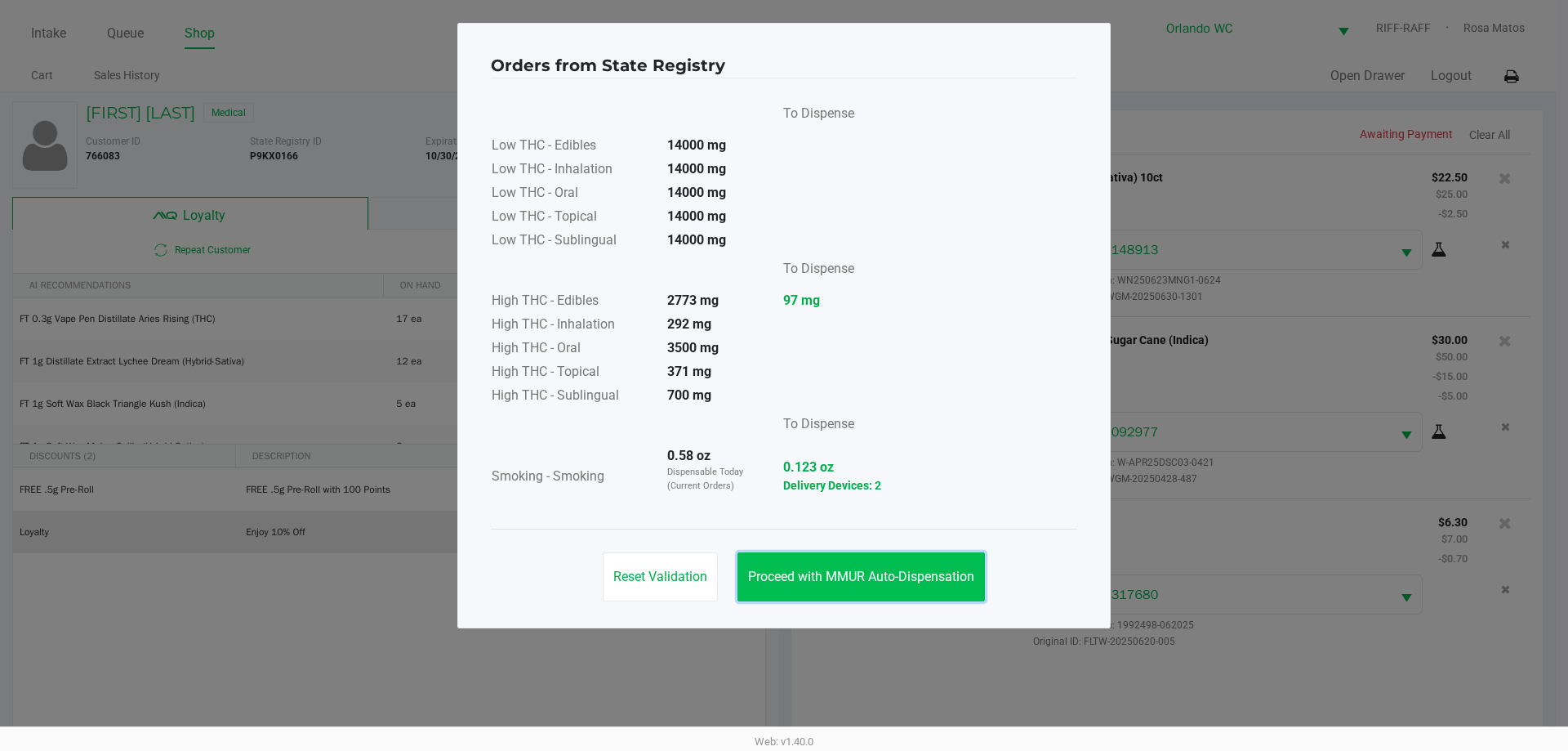 click on "Proceed with MMUR Auto-Dispensation" 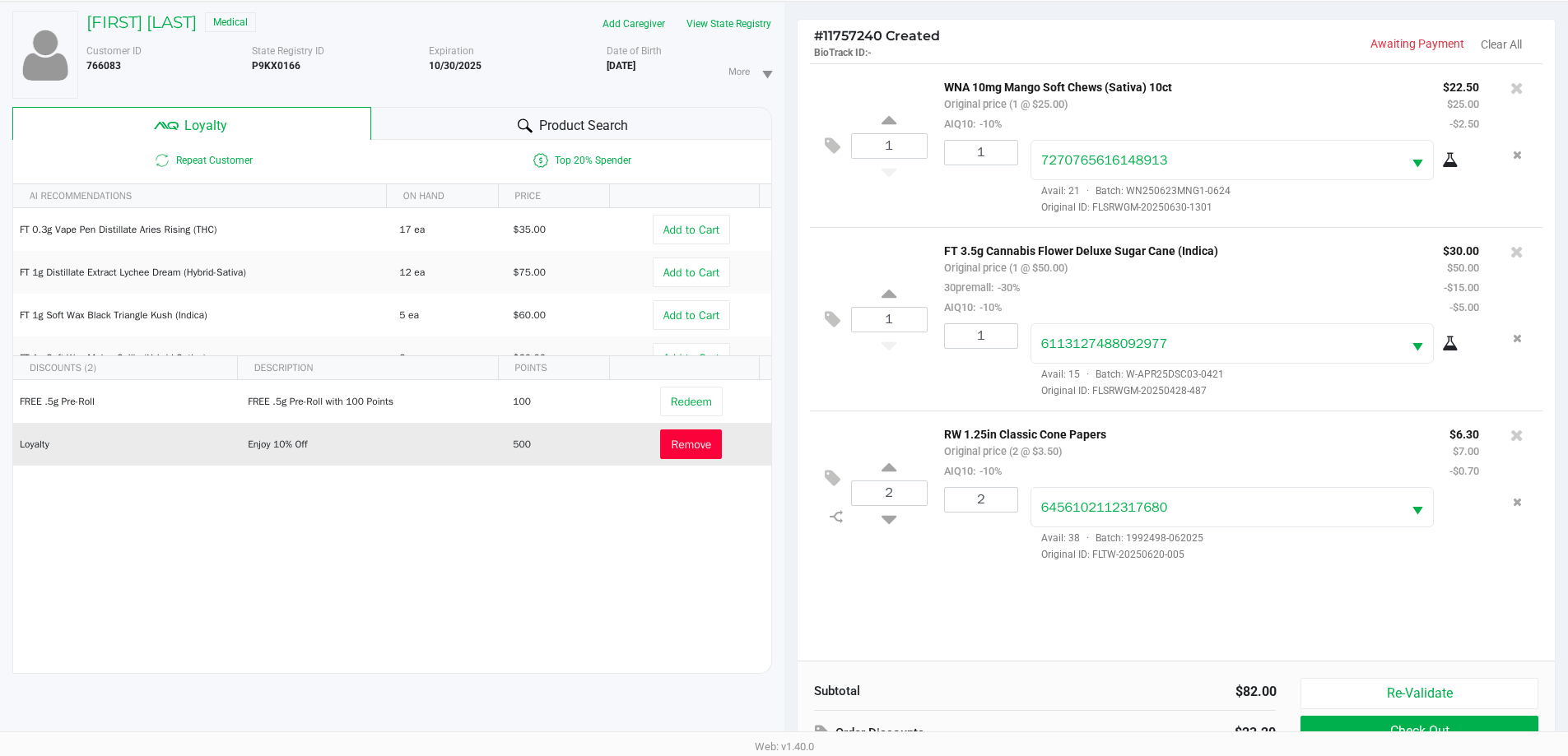 scroll, scrollTop: 197, scrollLeft: 0, axis: vertical 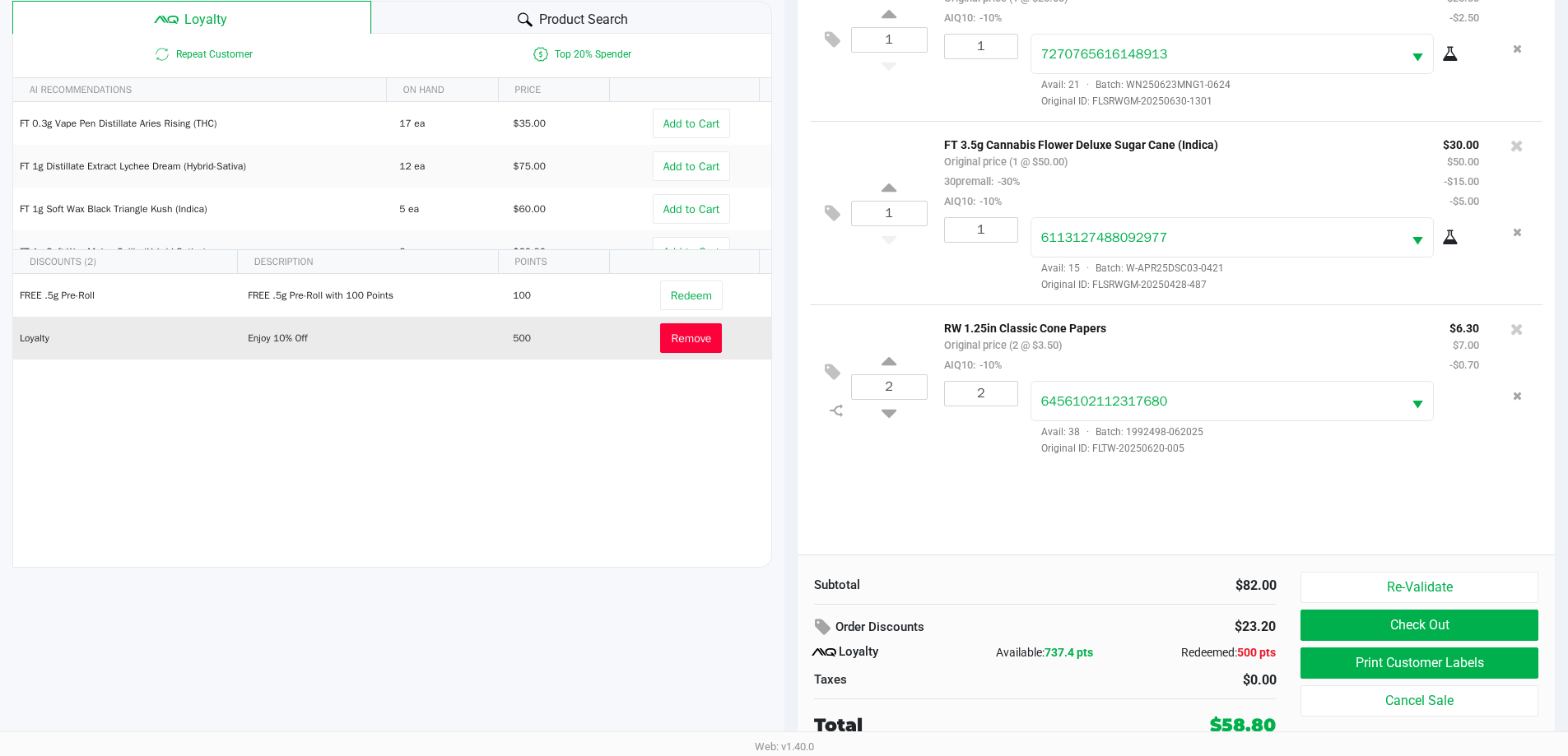 click on "$82.00" 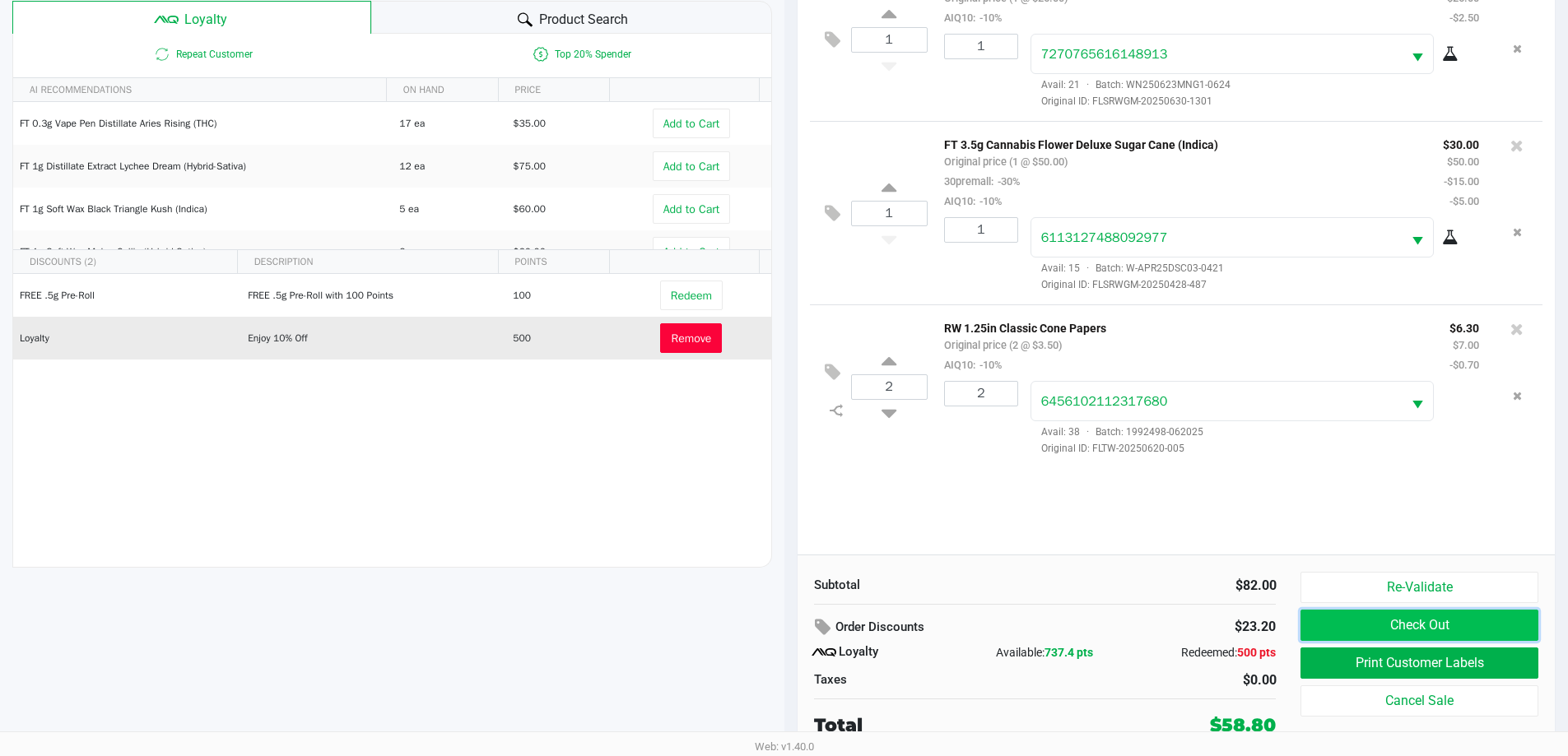 click on "Check Out" 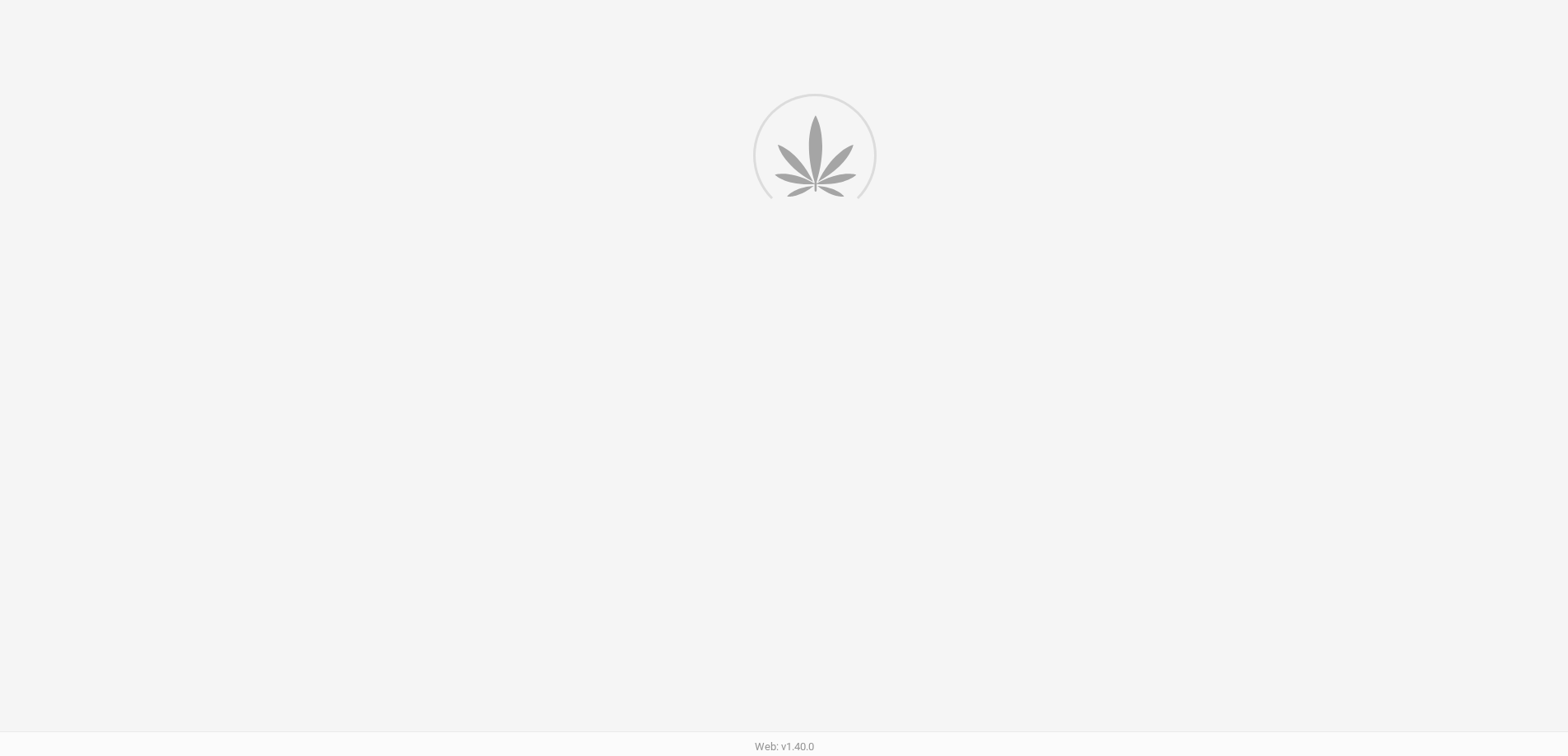 scroll, scrollTop: 0, scrollLeft: 0, axis: both 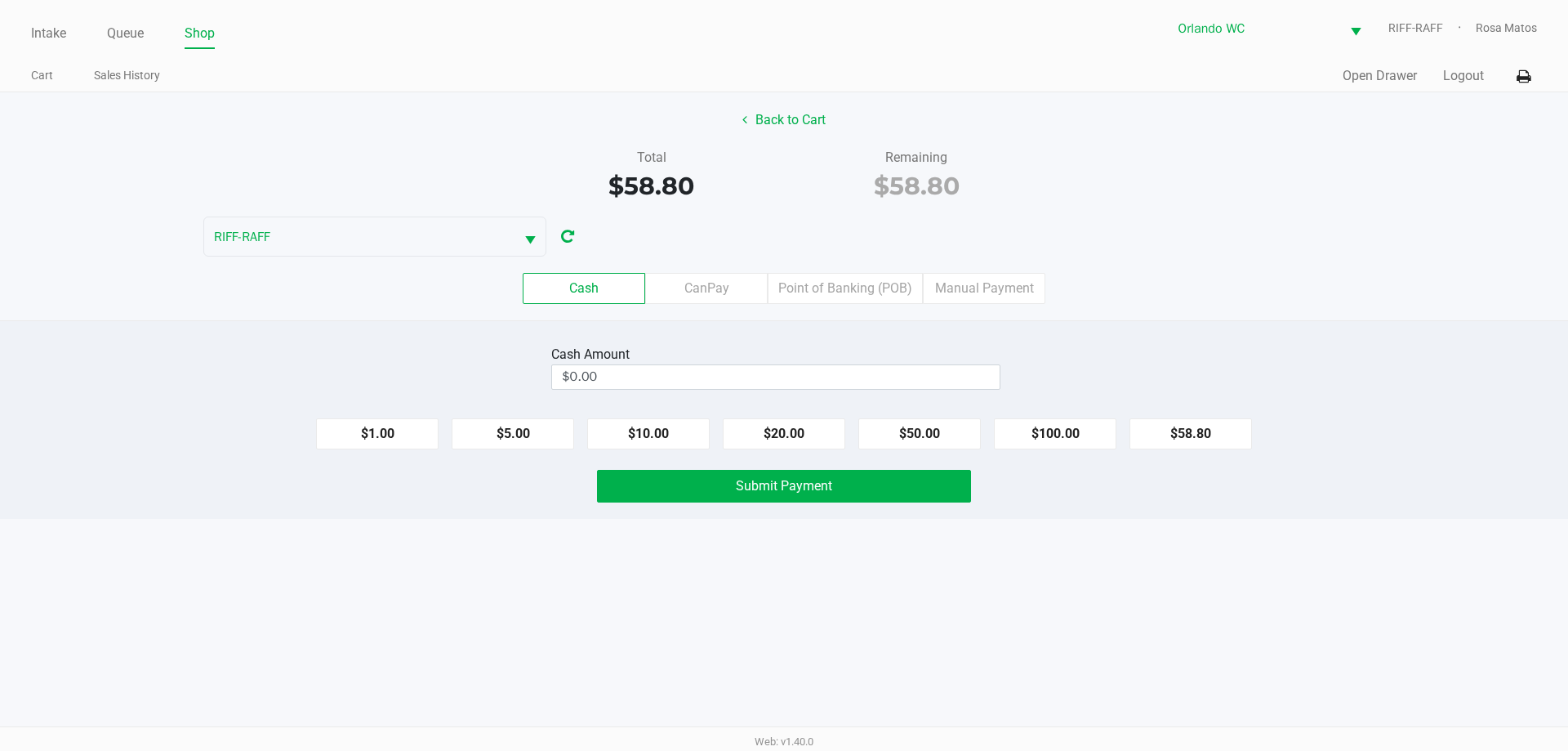 click on "Back to Cart   Total   $58.80   Remaining   $58.80  RIFF-RAFF  Cash   CanPay   Point of Banking (POB)   Manual Payment" 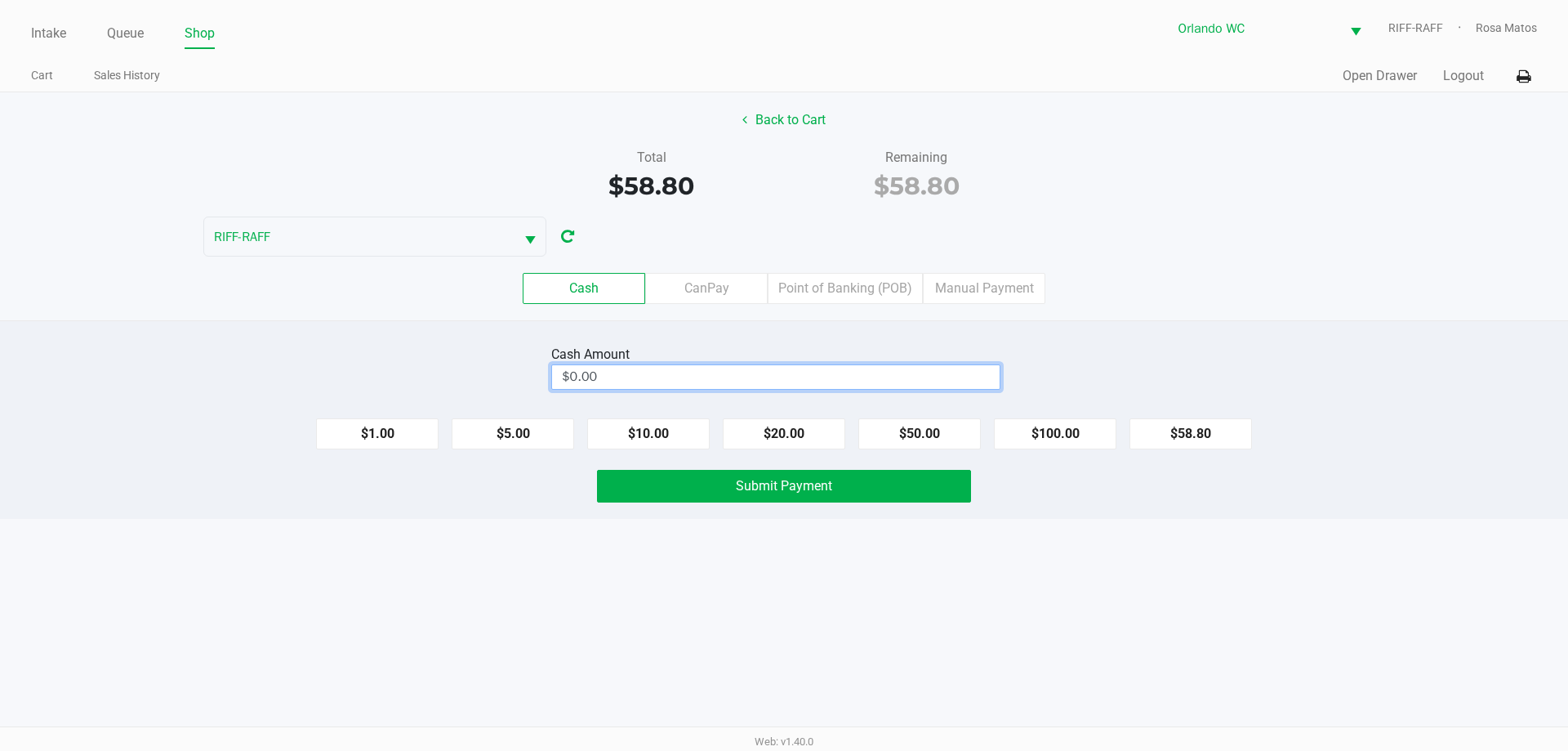 click on "$0.00" at bounding box center [776, 377] 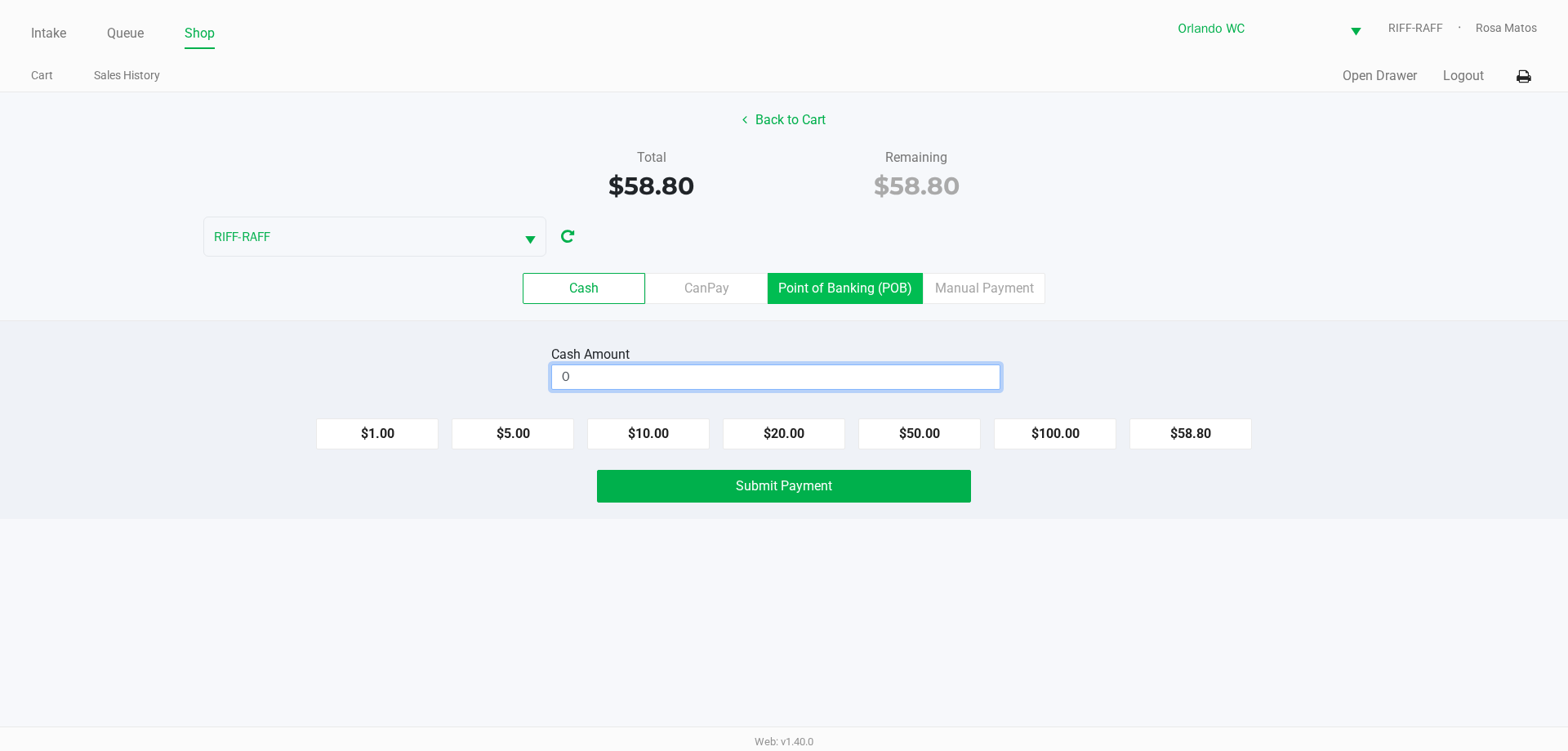 click on "Point of Banking (POB)" 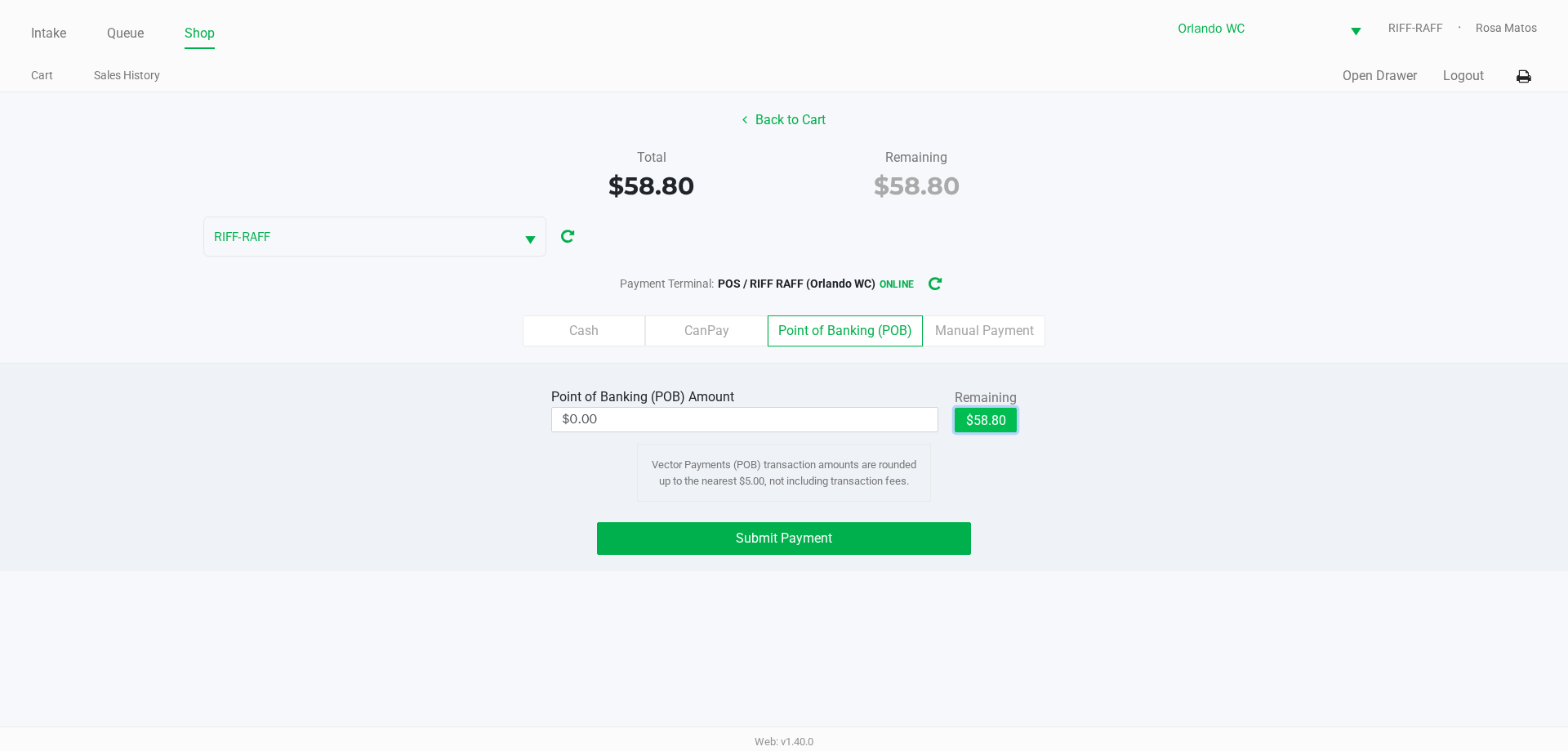 click on "$58.80" 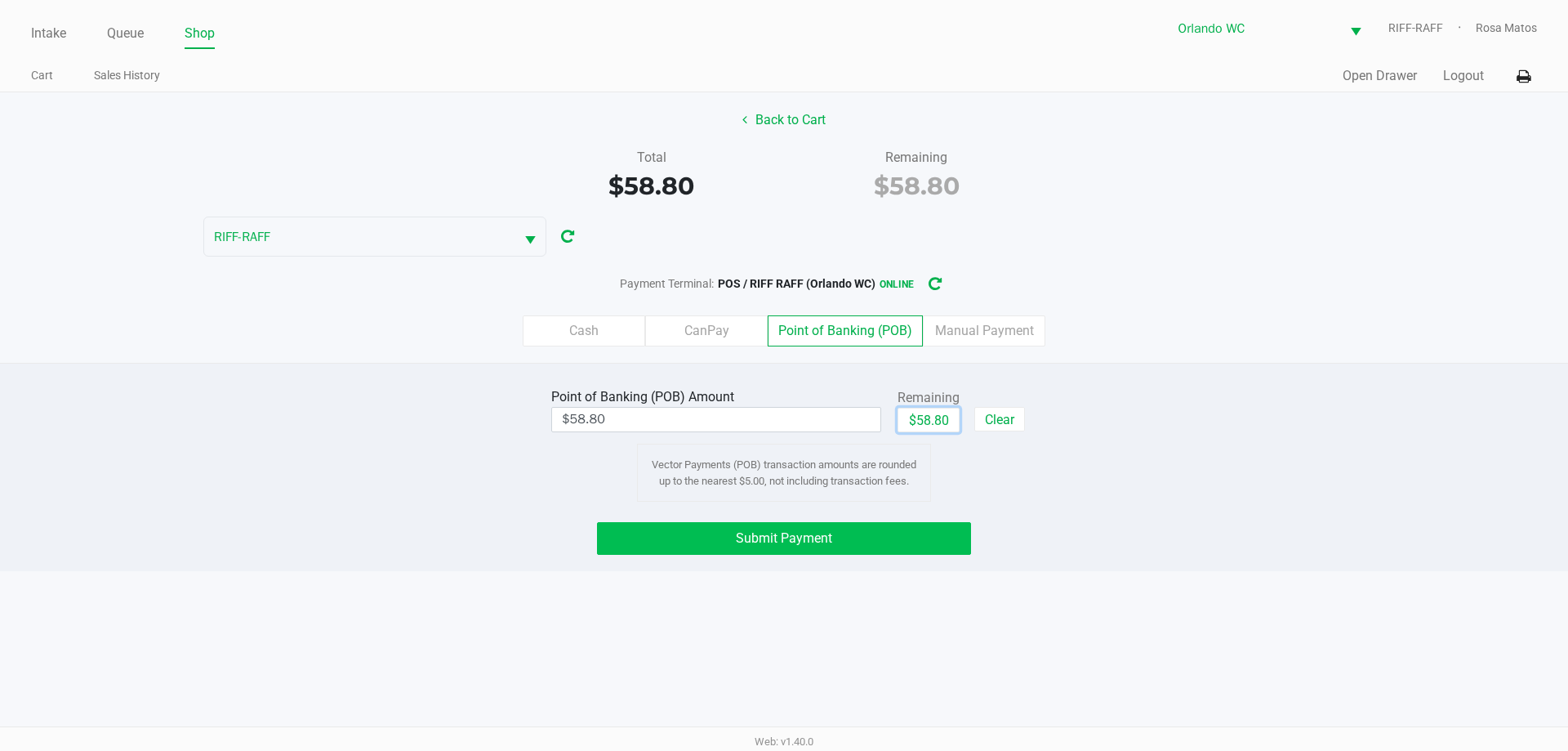 click on "Submit Payment" 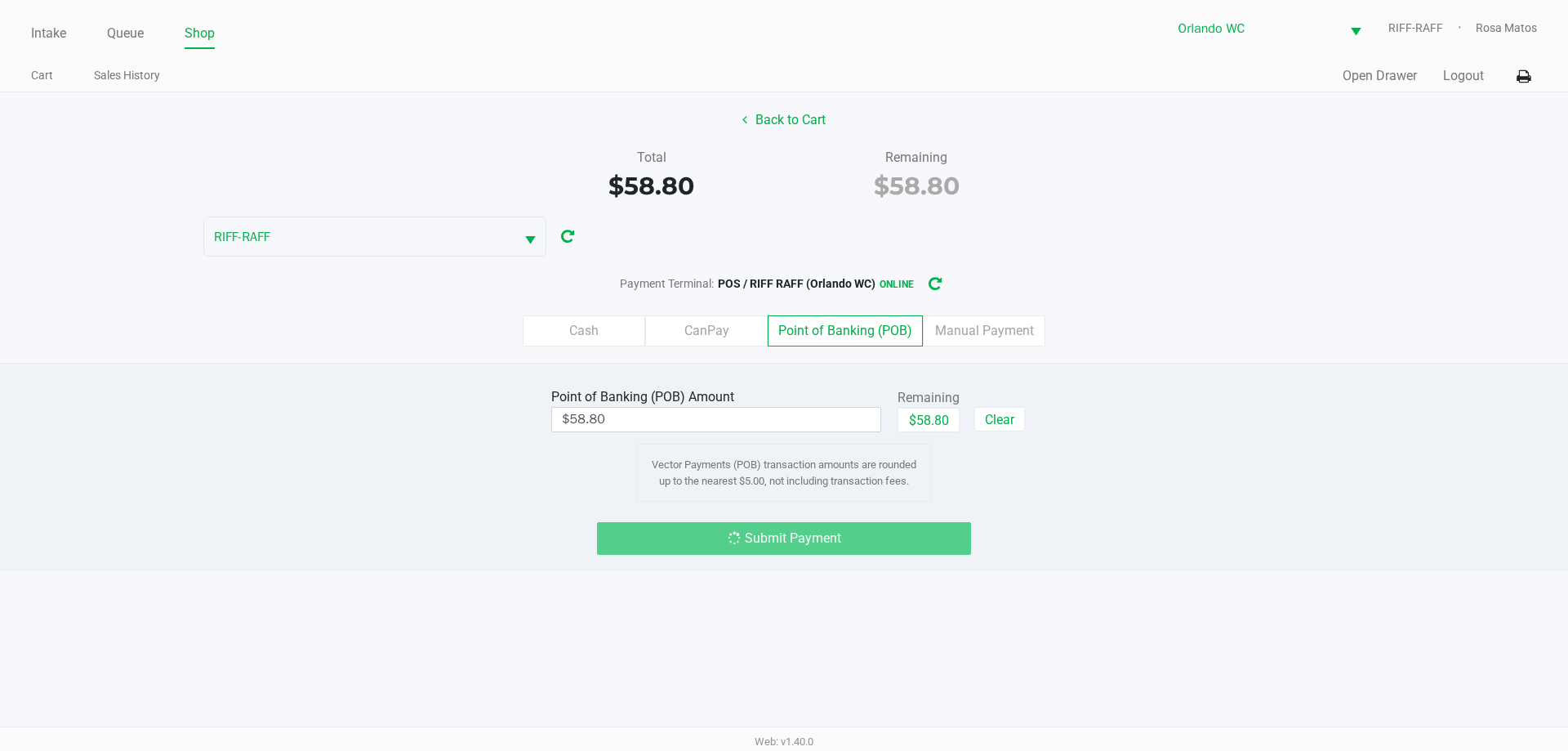 click on "Point of Banking (POB)  Amount  $58.80  Remaining   $58.80   Clear  Vector Payments (POB) transaction amounts are rounded up to the nearest $5.00, not including transaction fees." 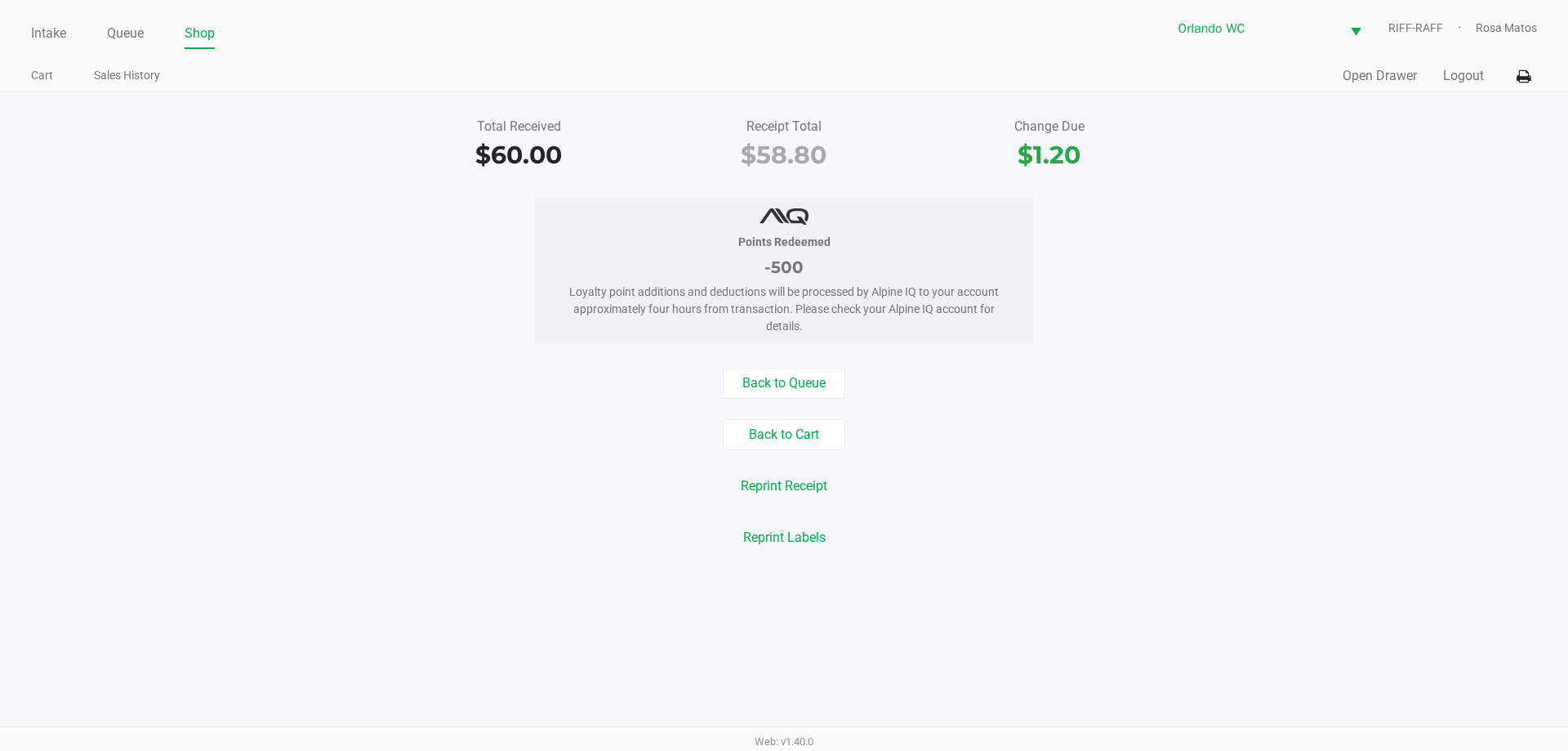 click on "Total Received   $60.00   Receipt Total   $58.80   Change Due   $1.20   Points Redeemed   -500   Loyalty point additions and deductions will be processed by Alpine IQ to your account approximately four hours from transaction. Please check your Alpine IQ account for details.   Back to Queue   Back to Cart   Reprint Receipt   Reprint Labels" 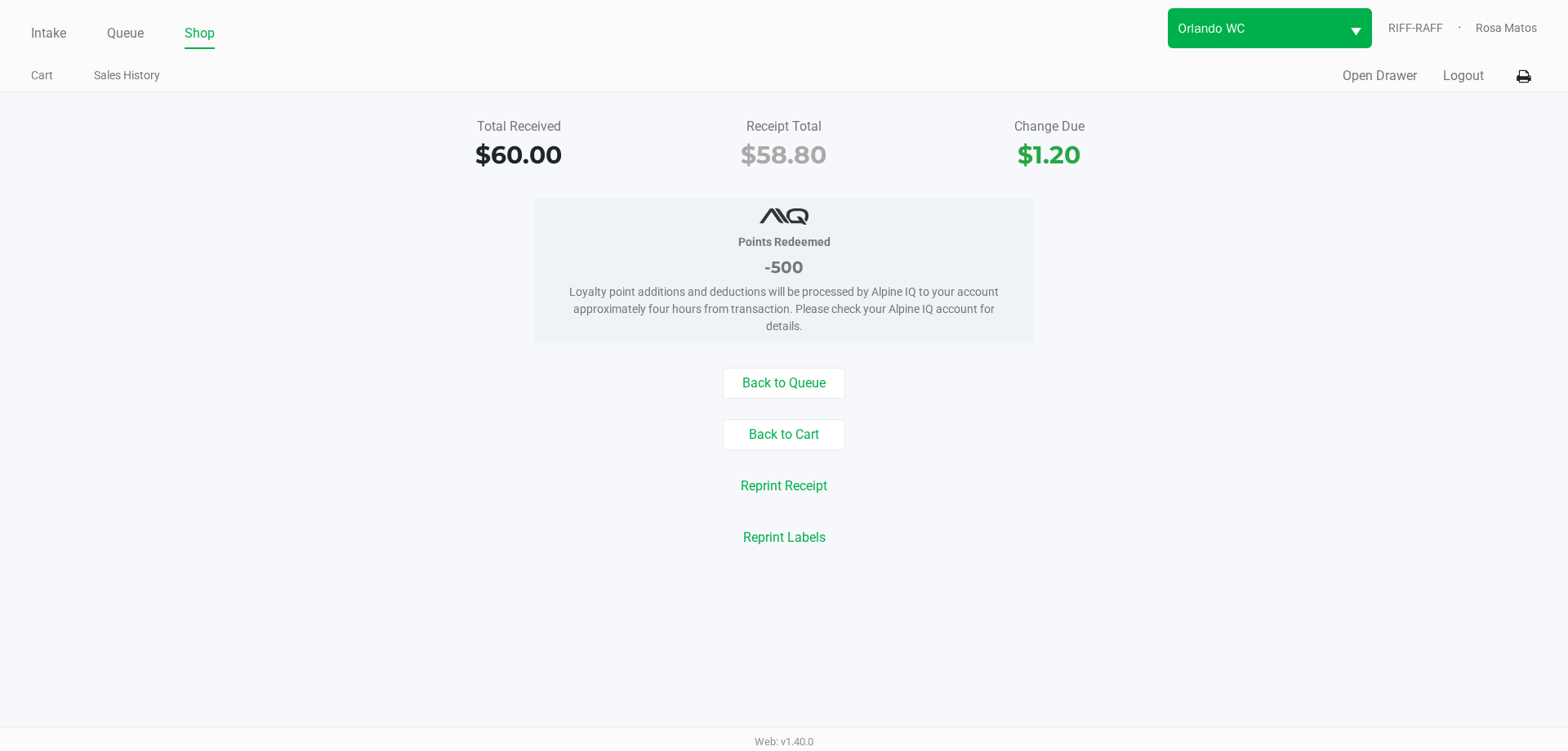 drag, startPoint x: 1242, startPoint y: 282, endPoint x: 1260, endPoint y: 16, distance: 266.60833 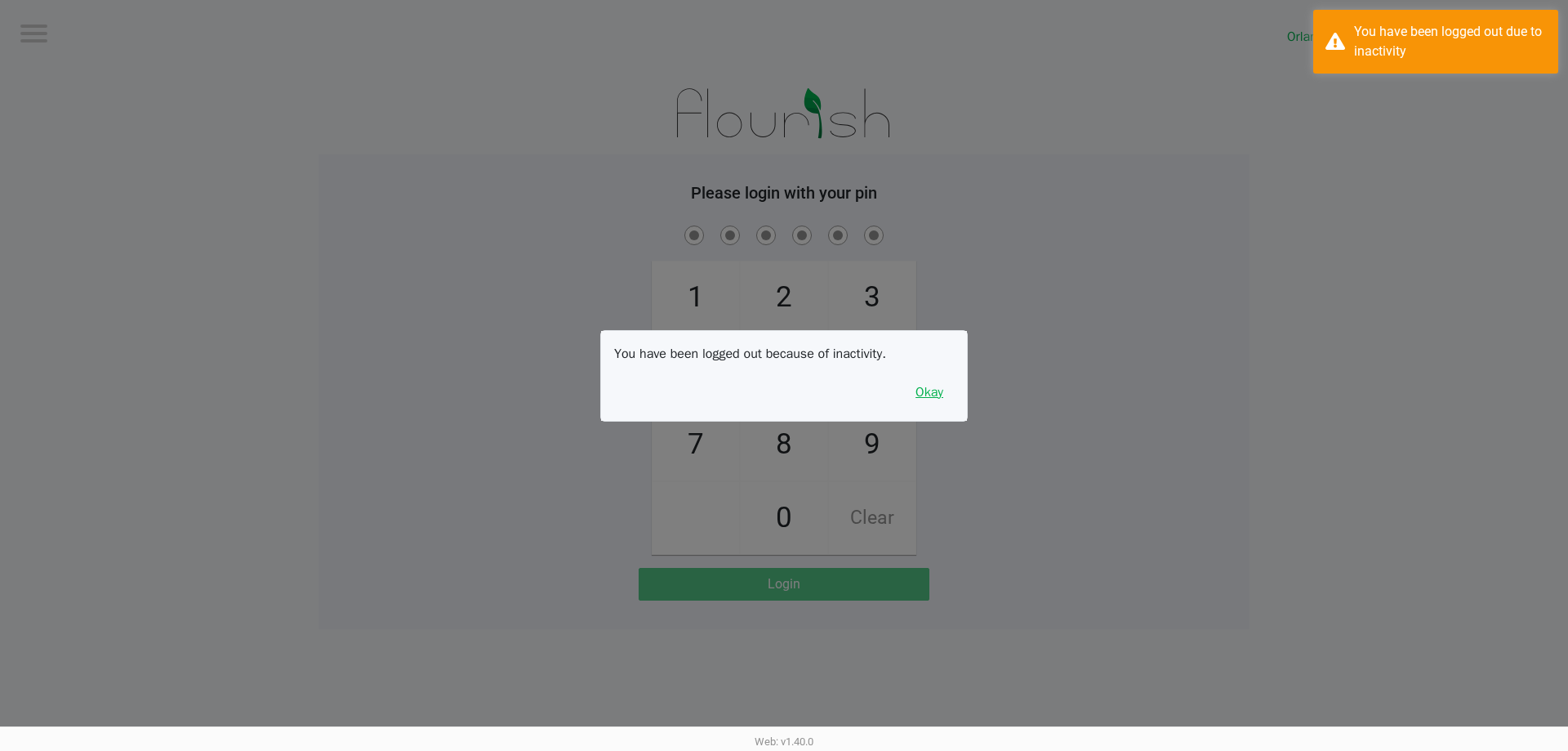click on "Okay" at bounding box center (929, 392) 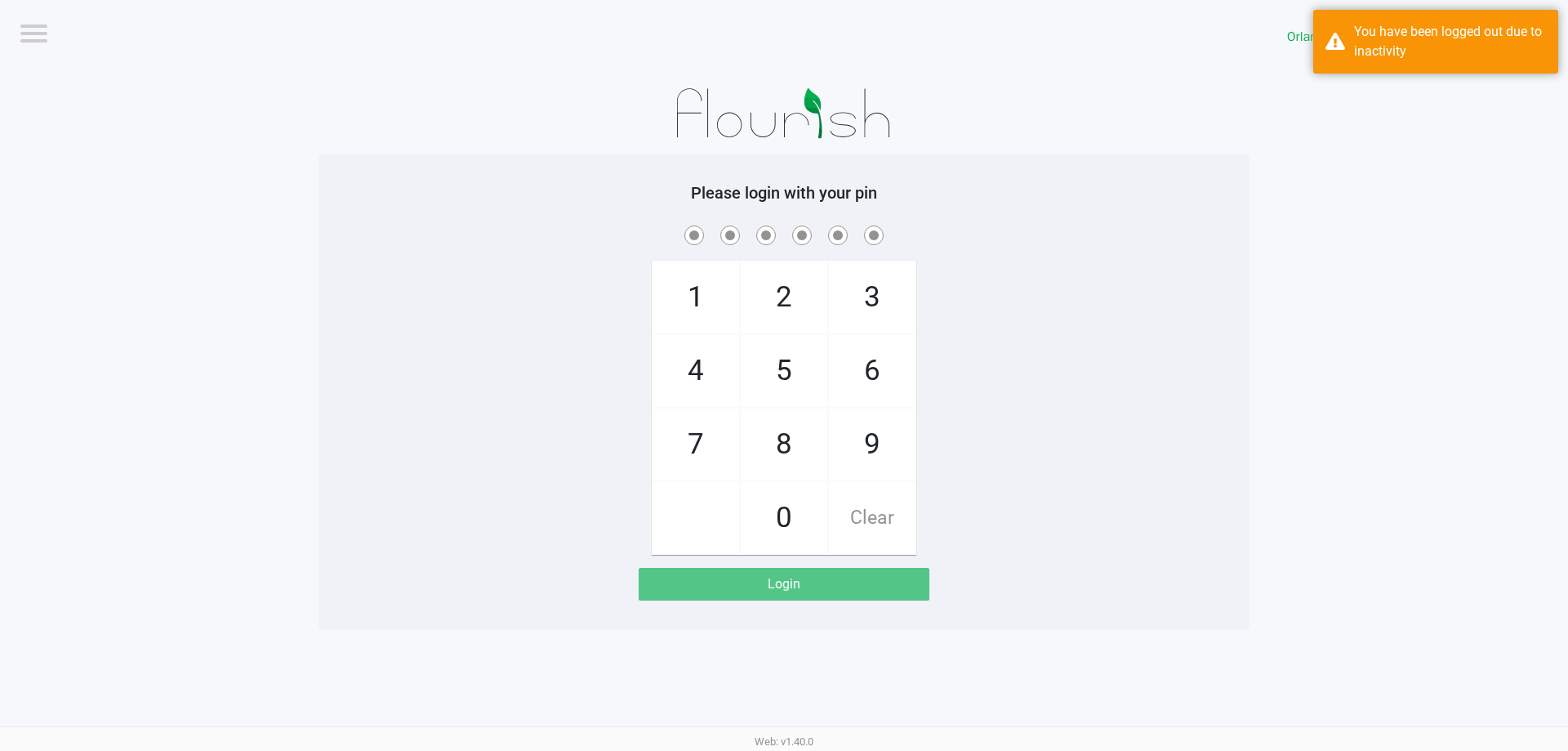 click on "1   4   7       2   5   8   0   3   6   9   Clear" 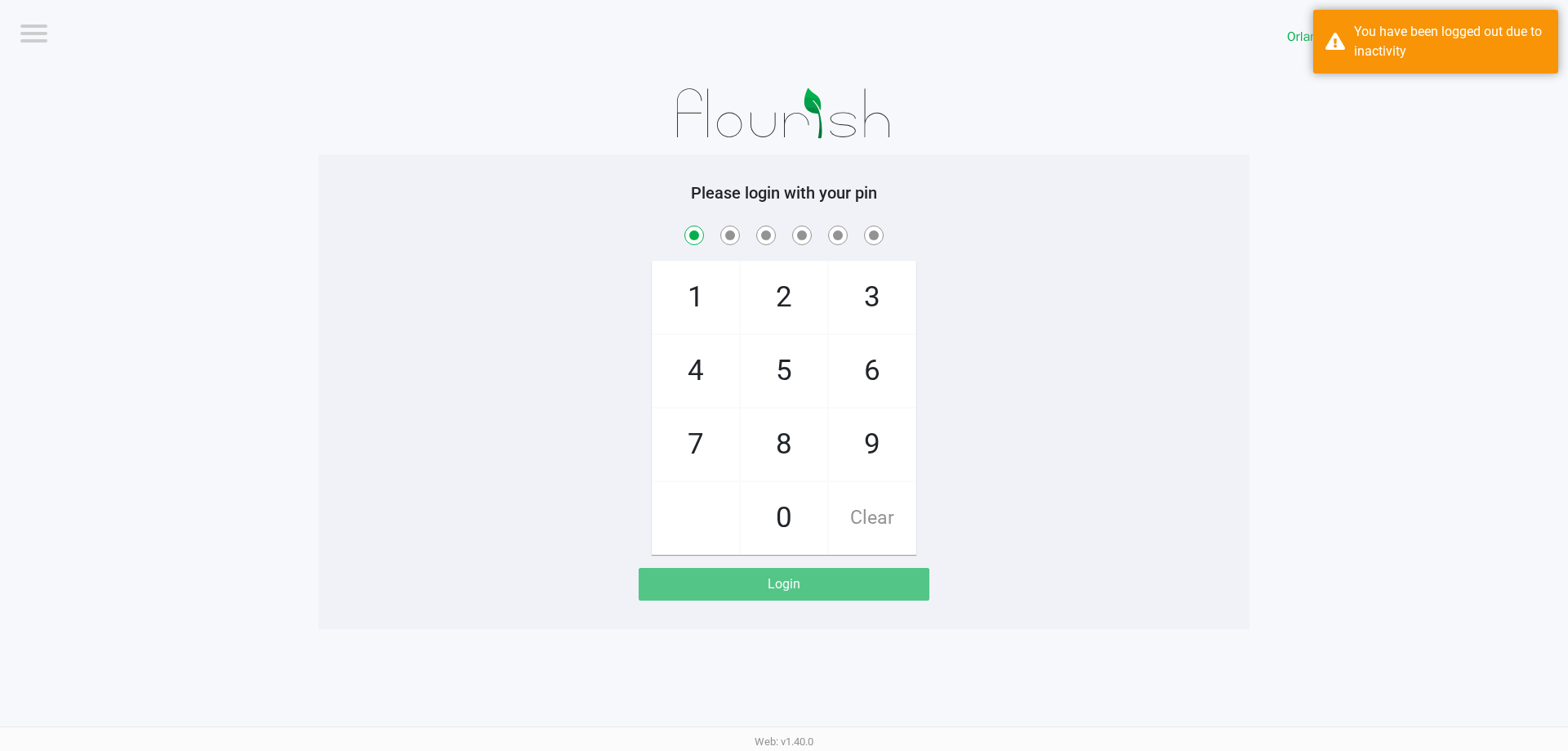 checkbox on "true" 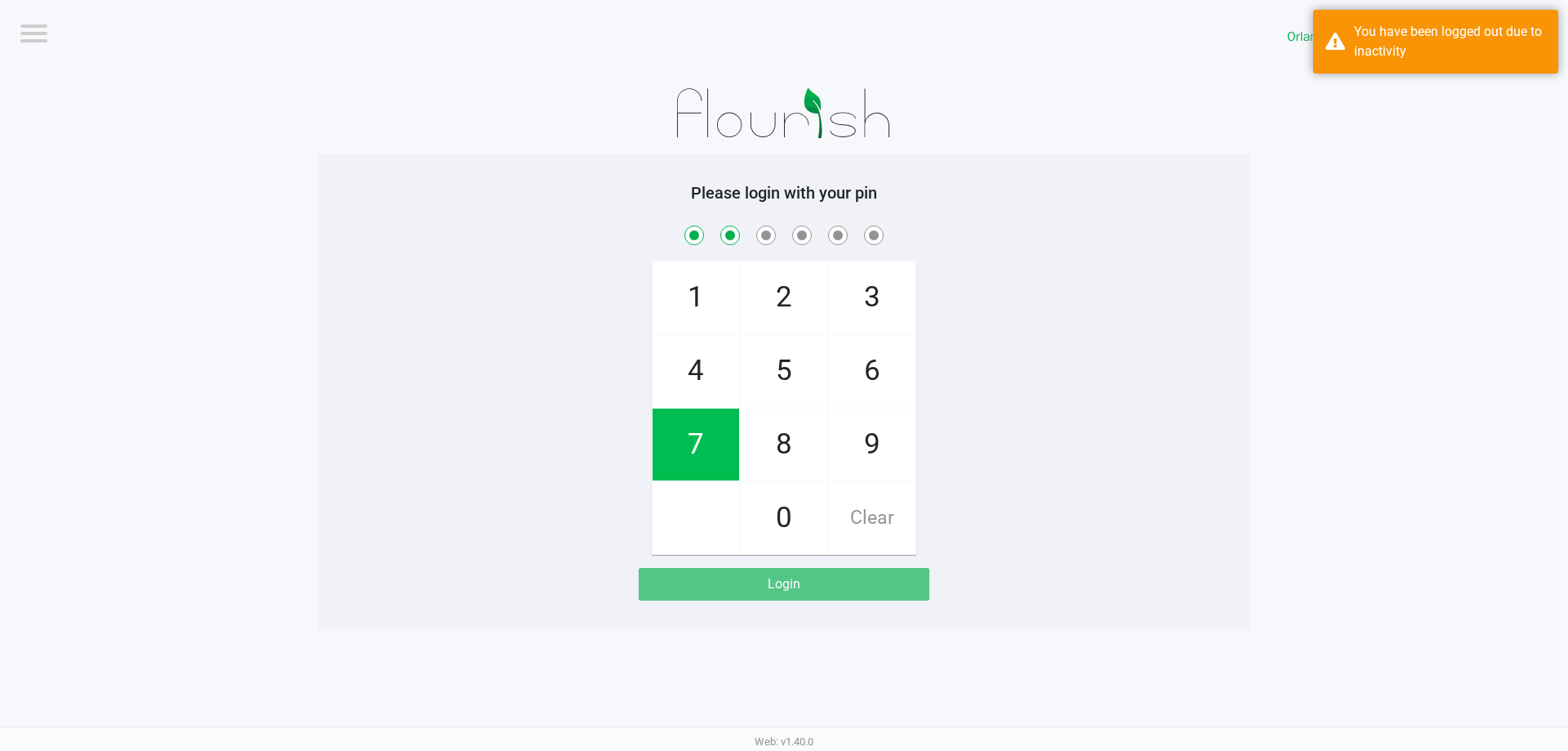 checkbox on "true" 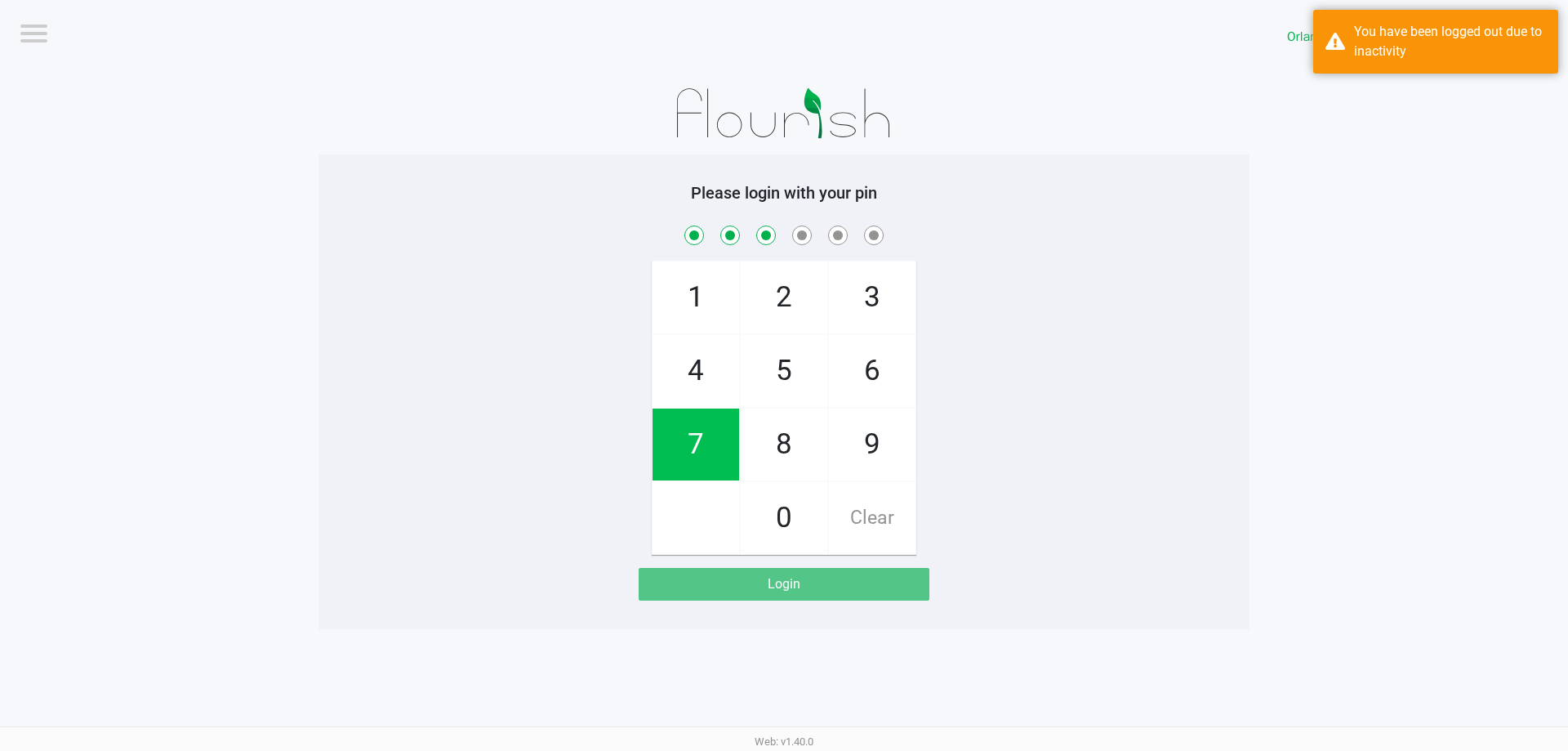 checkbox on "true" 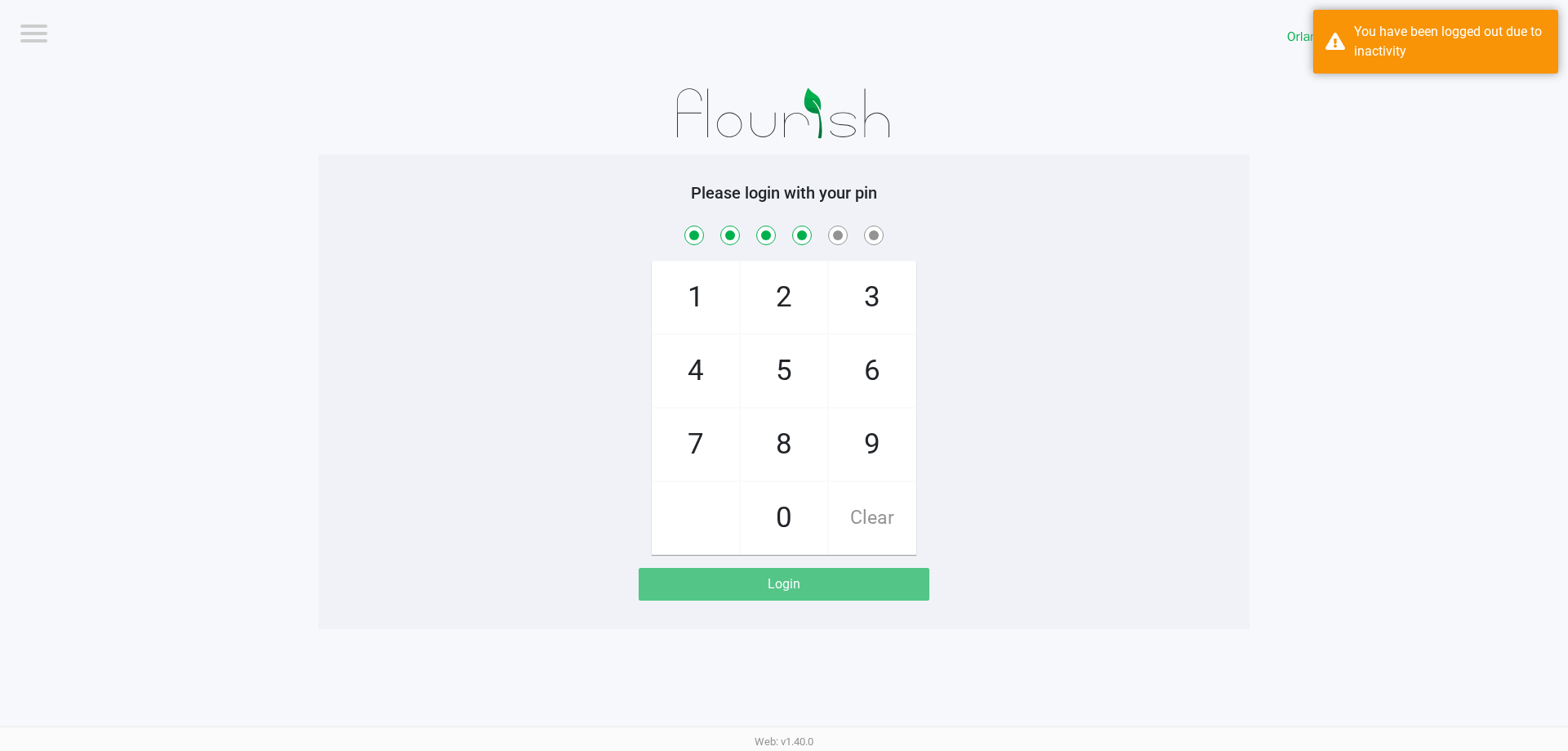 checkbox on "true" 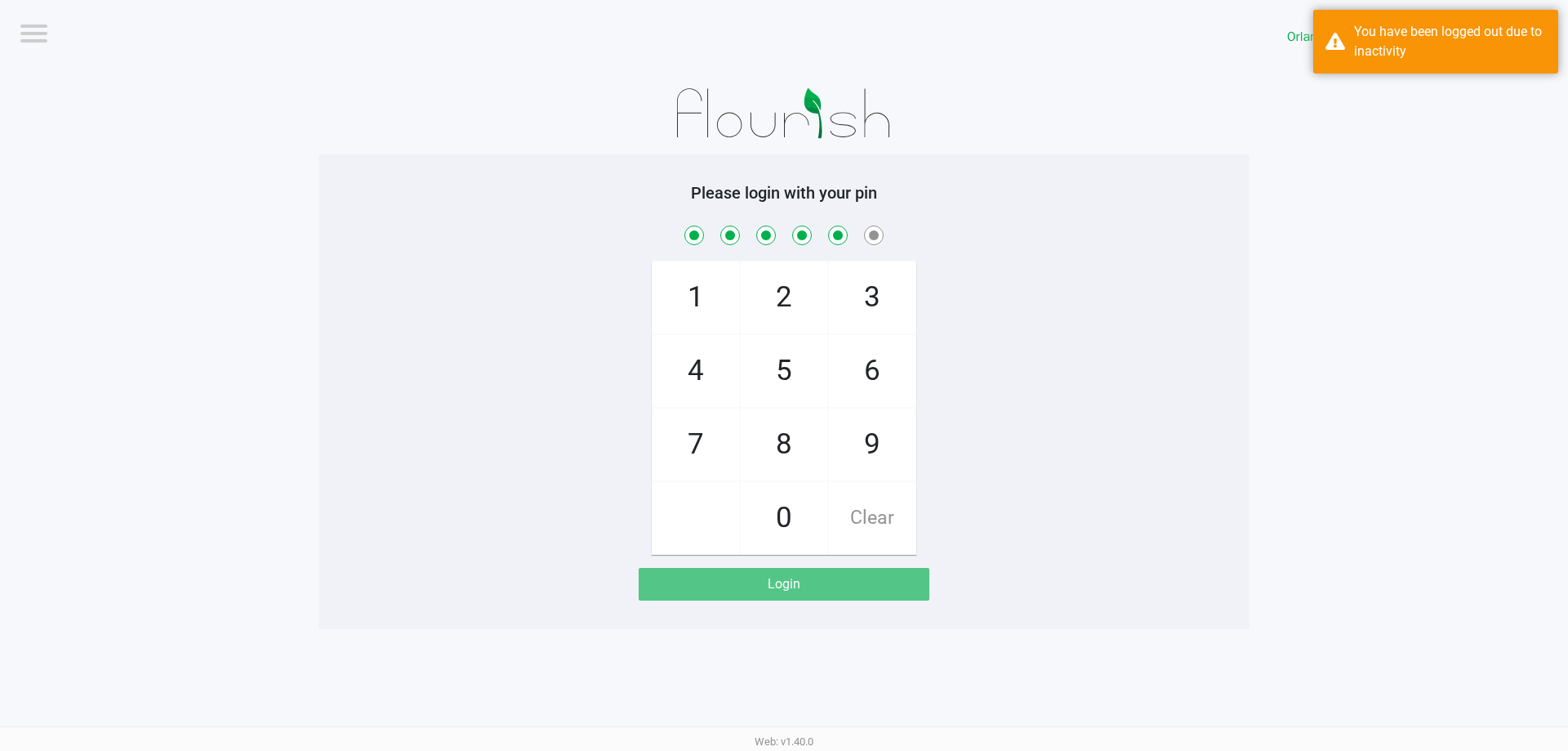 checkbox on "true" 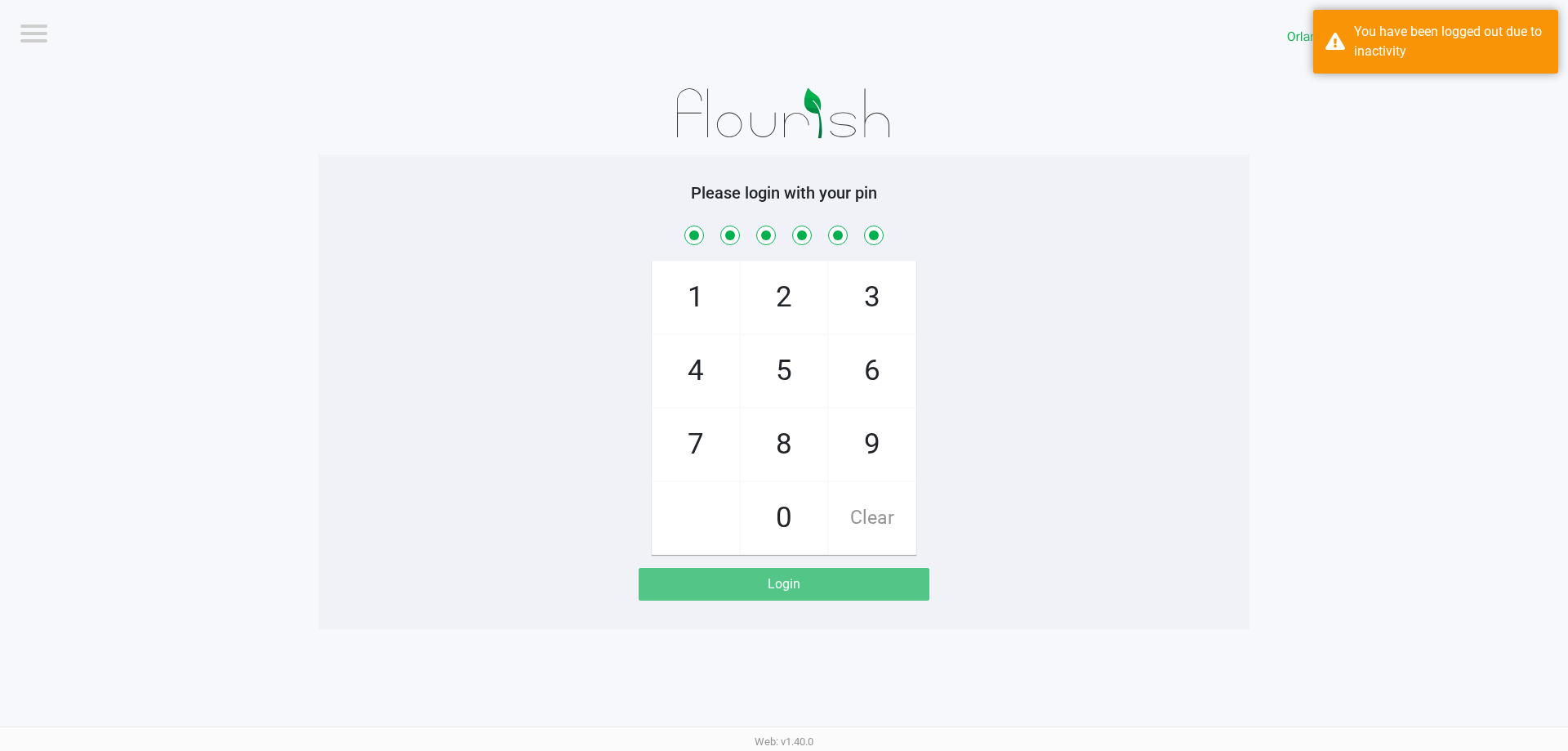 checkbox on "true" 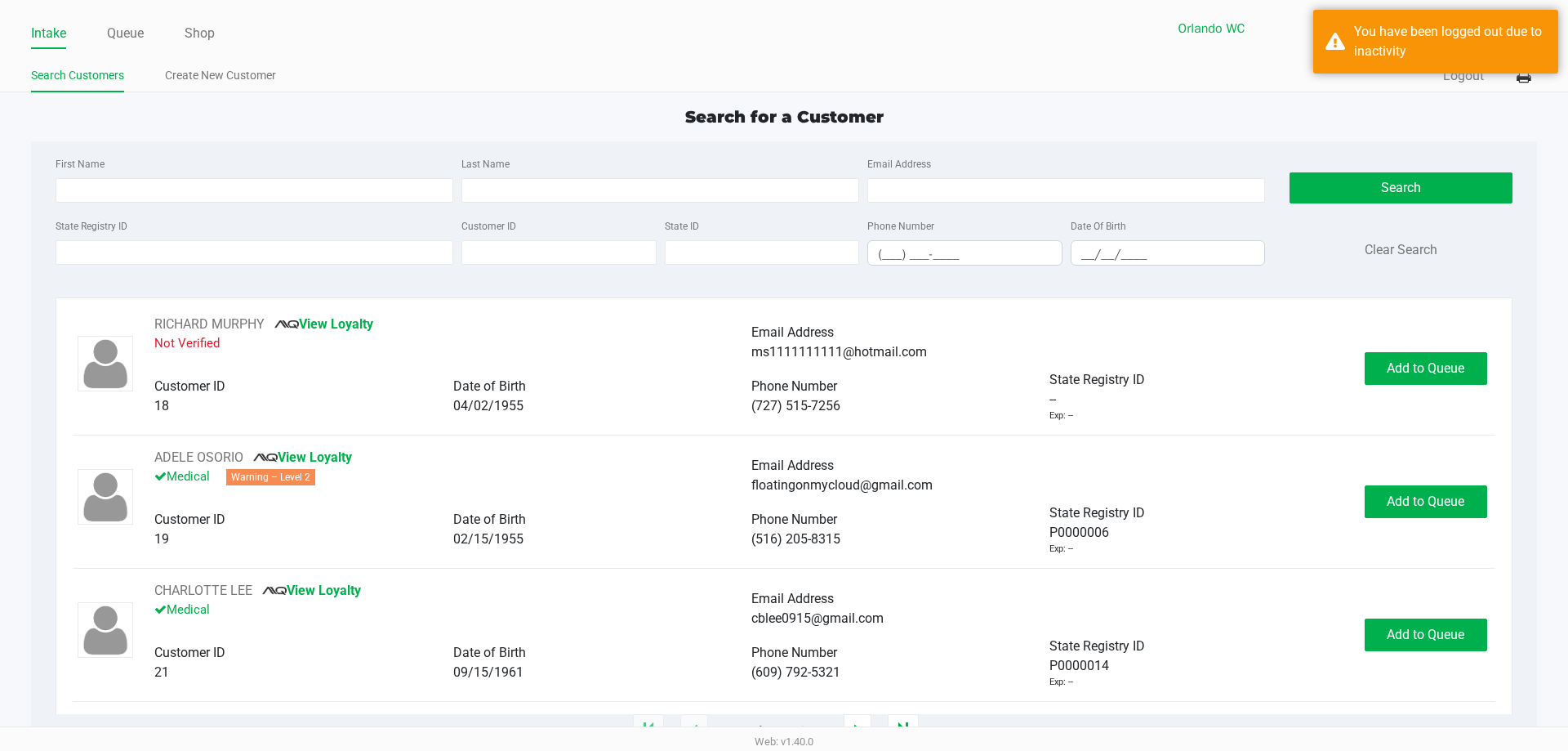 click on "State Registry ID" 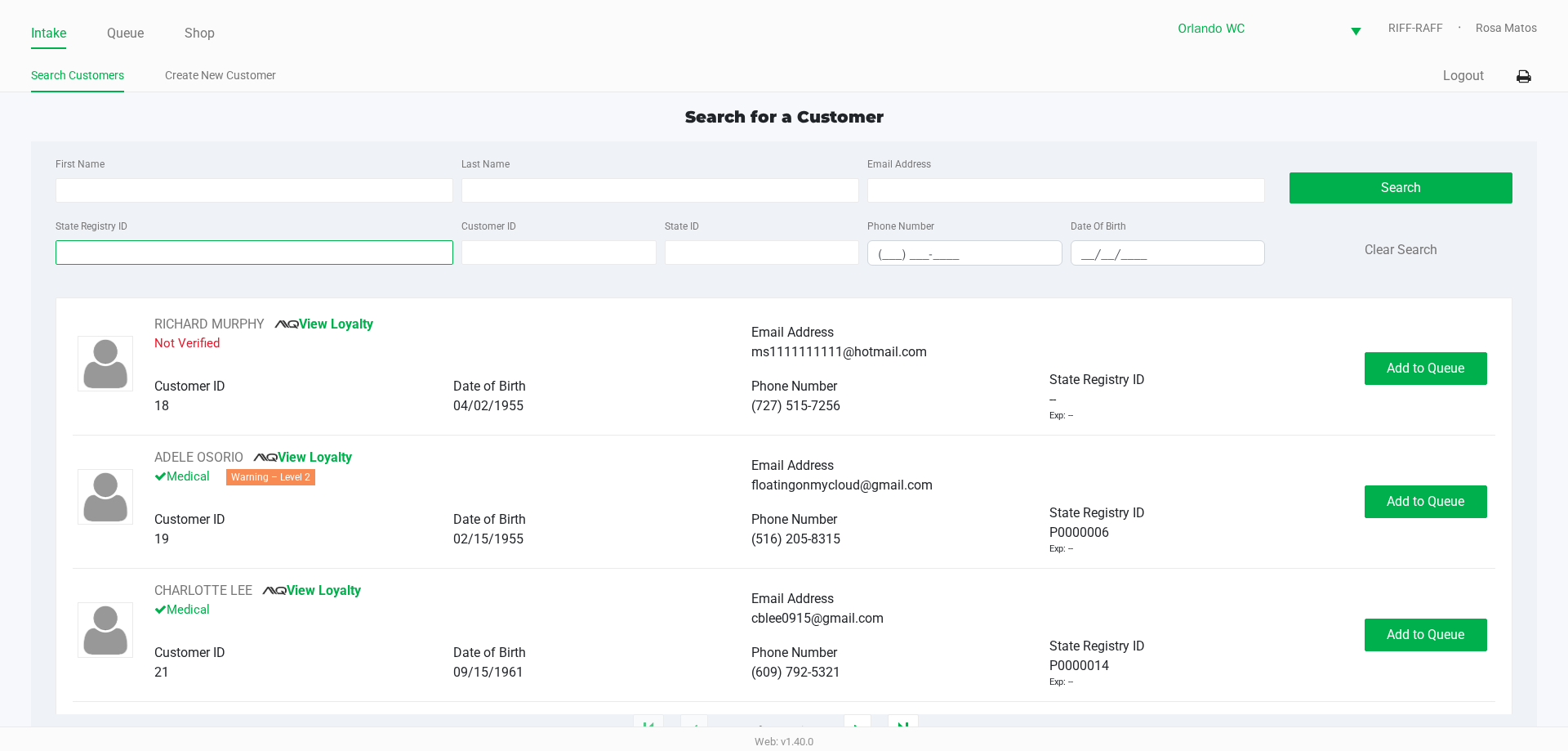 click on "State Registry ID" at bounding box center (254, 253) 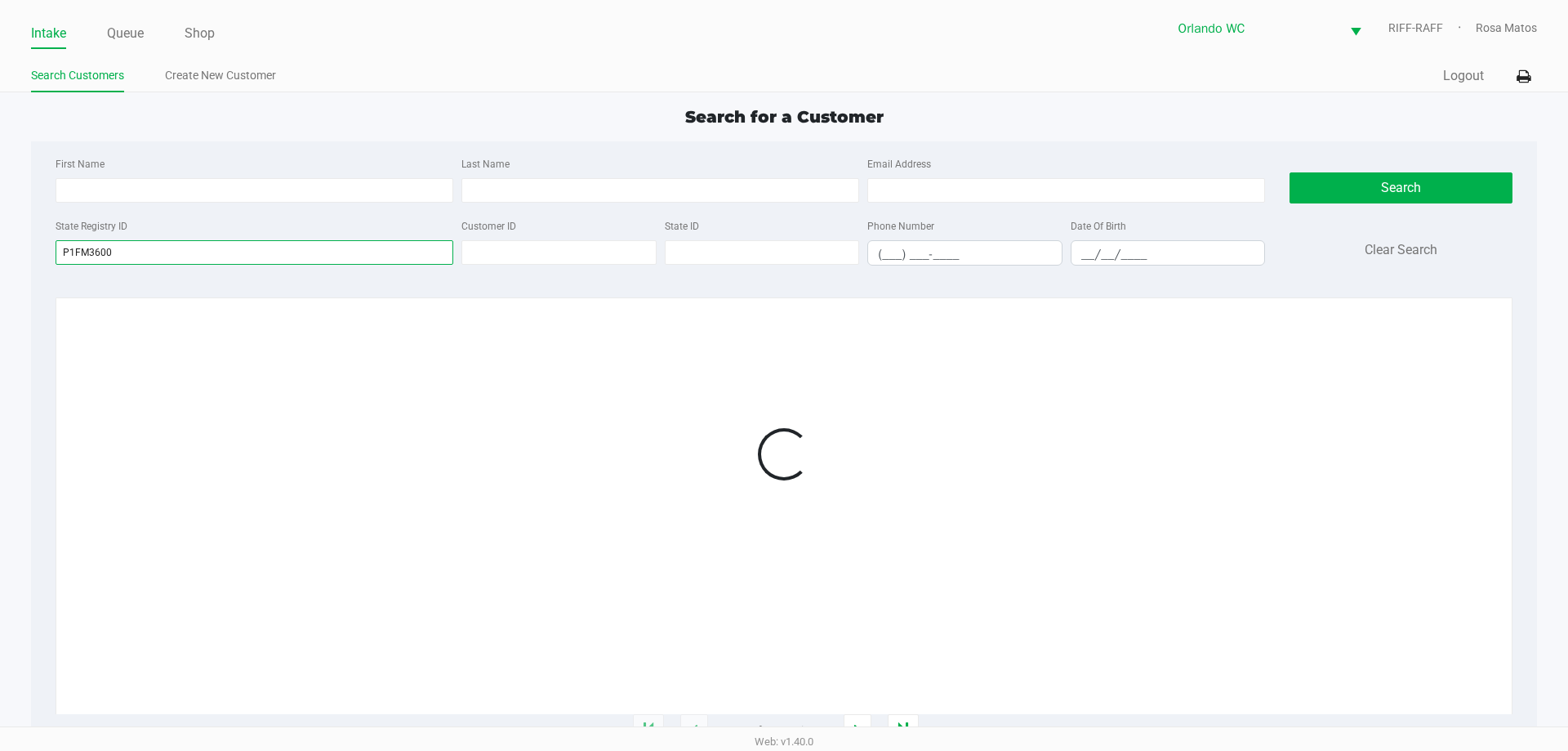 type on "P1FM3600" 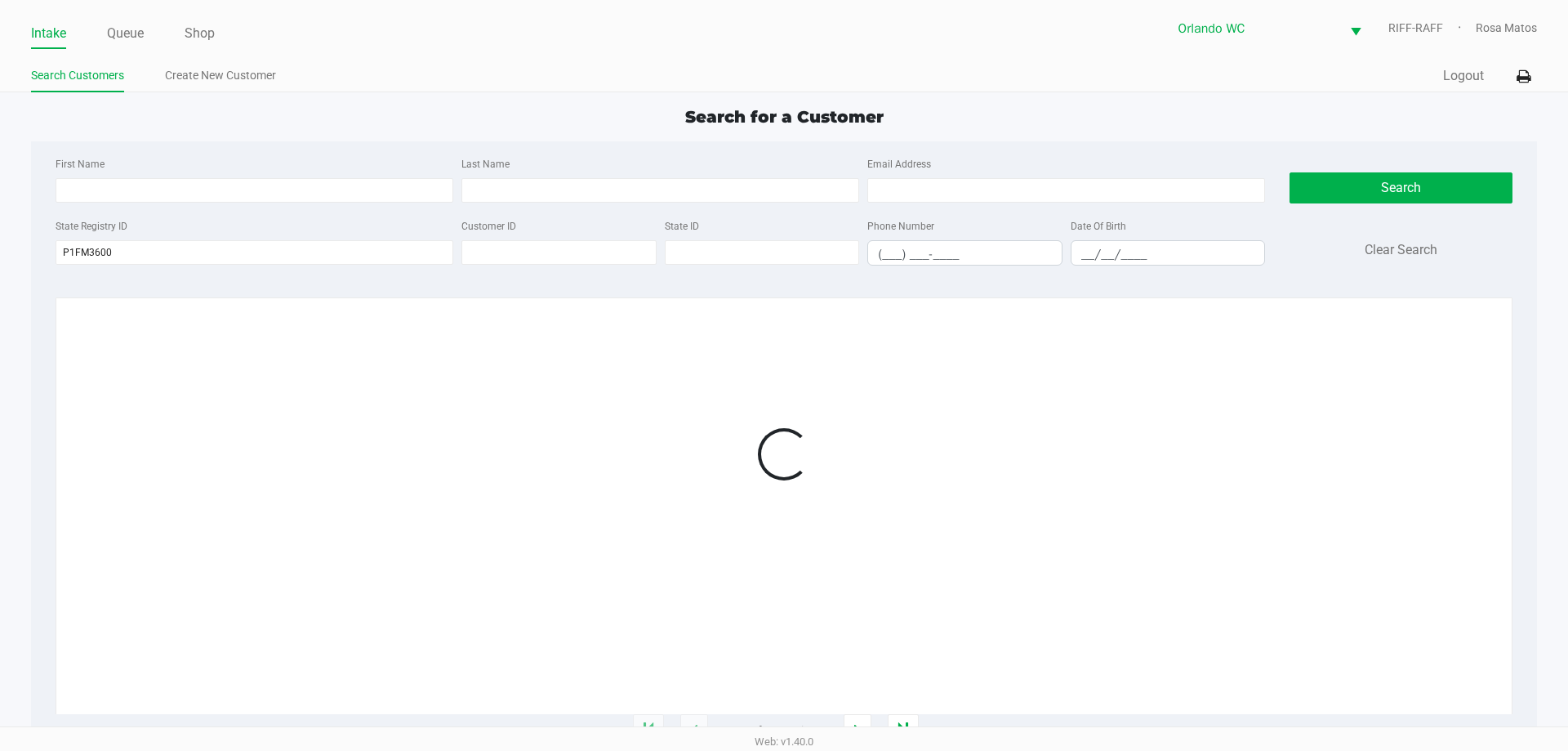 click 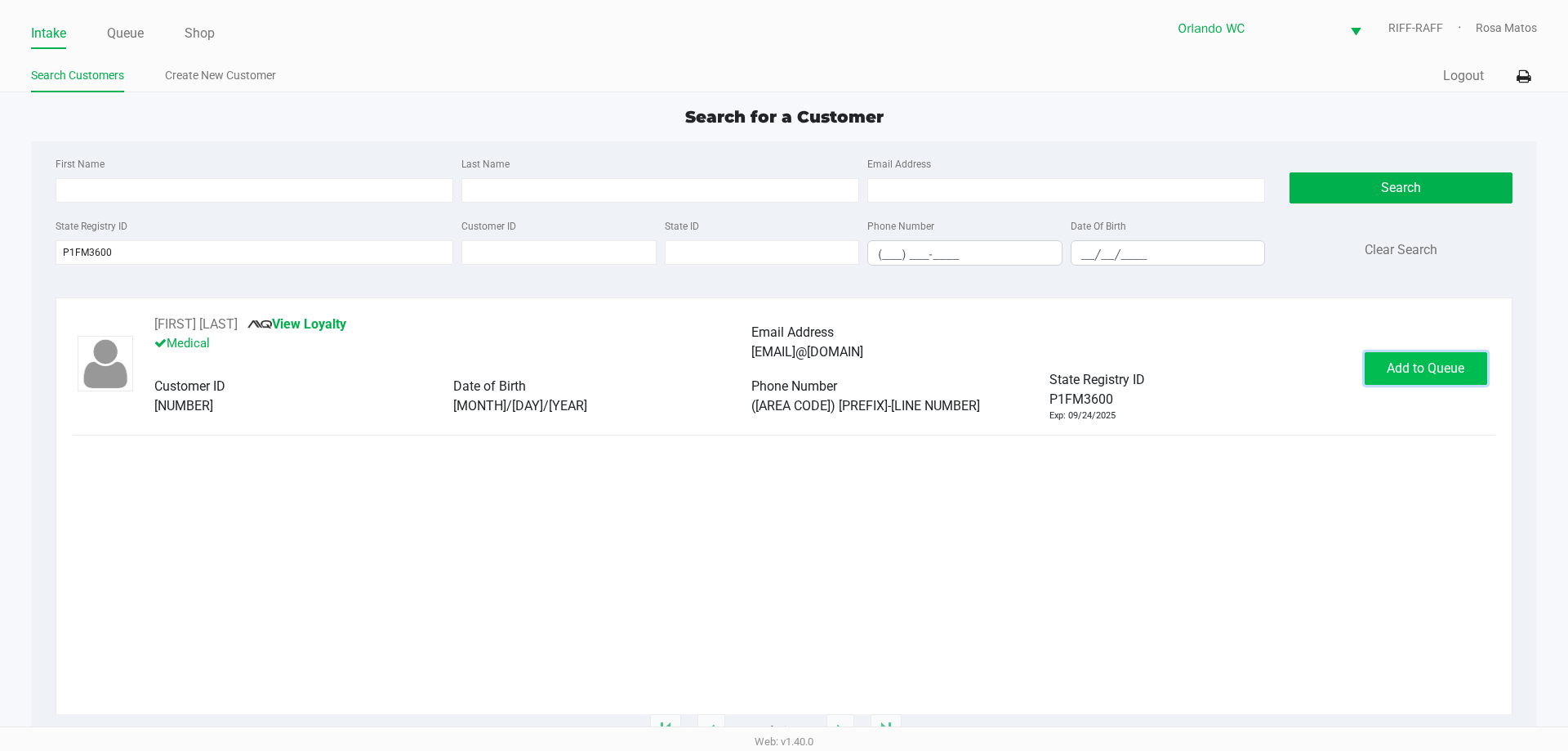 click on "Add to Queue" 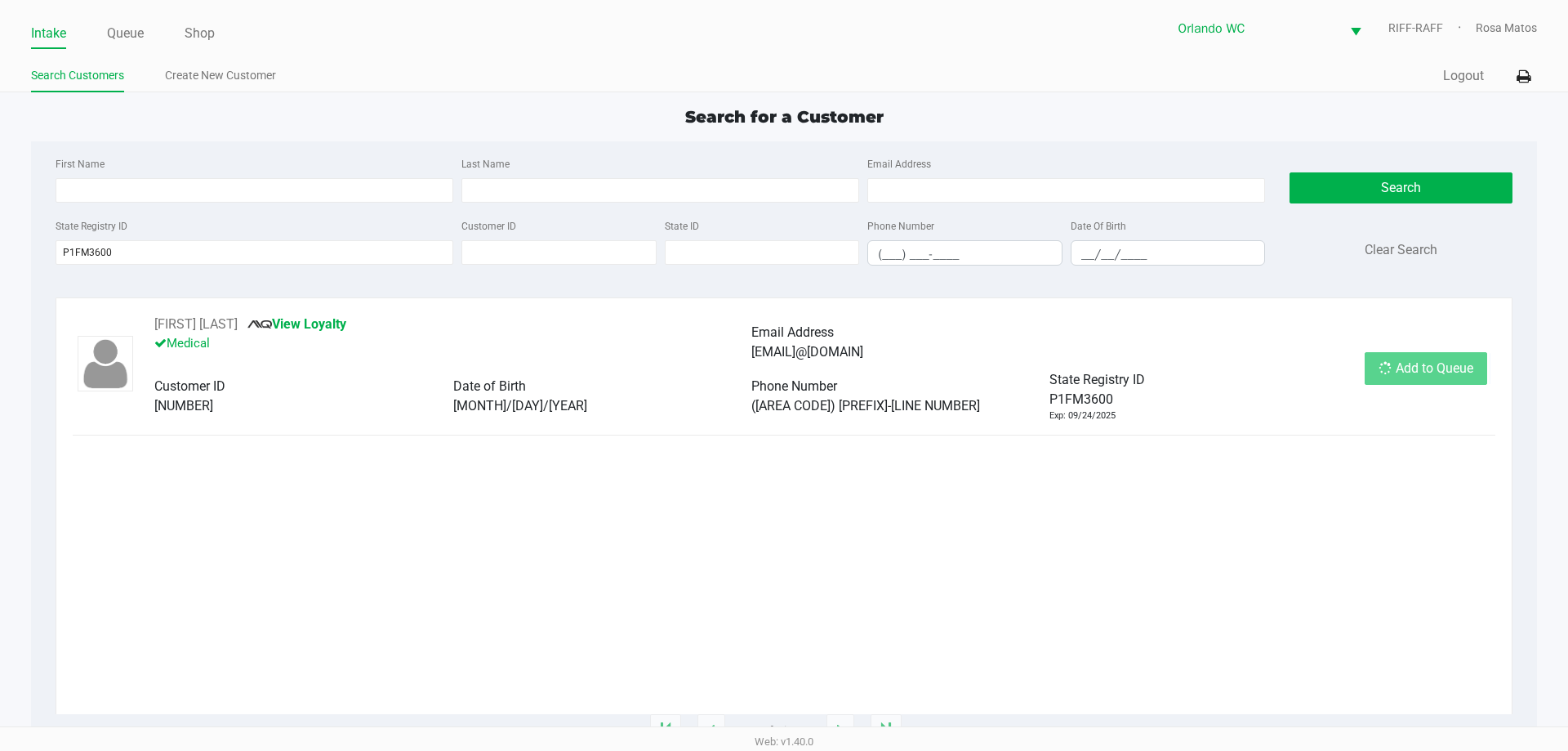 click on "LINDA MARSH       View Loyalty   Medical   Email Address   lrmarsh01@gmail.com   Customer ID   55064   Date of Birth   08/17/1956   Phone Number   (321) 231-6545   State Registry ID   P1FM3600   Exp: 09/24/2025   Add to Queue" 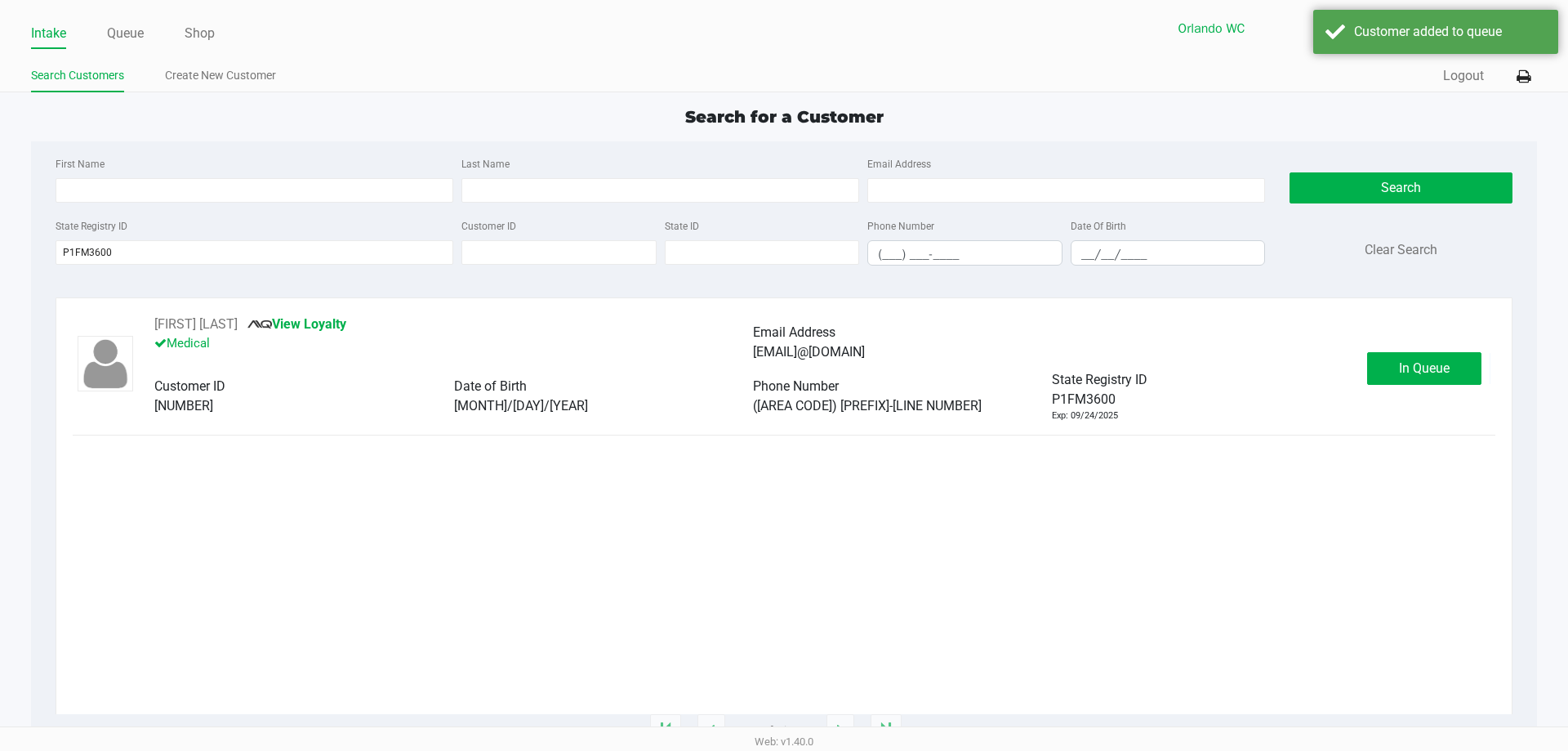click on "In Queue" 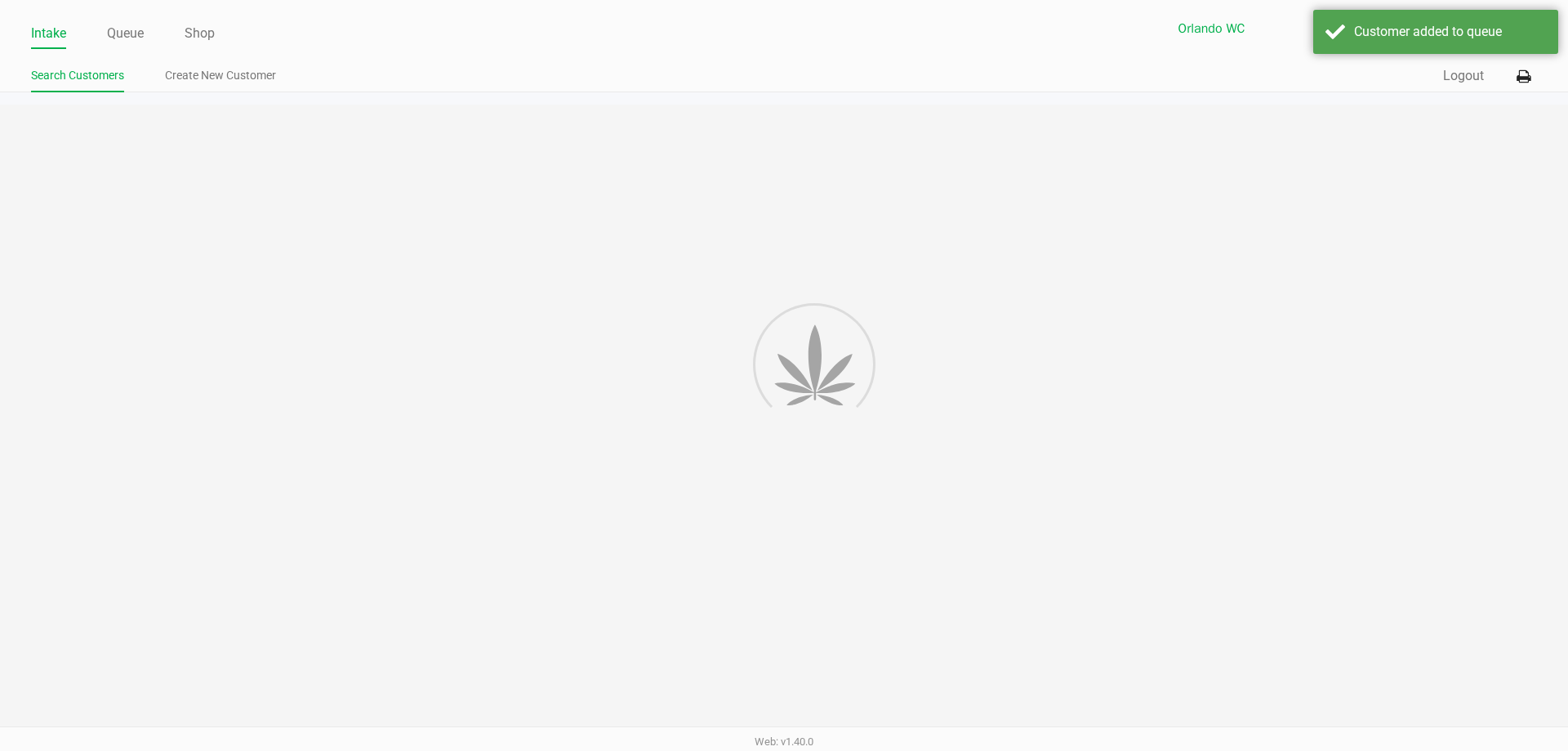click on "Intake Queue Shop Orlando WC  RIFF-RAFF   Rosa Matos  Search Customers Create New Customer  Quick Sale   Logout      Search for a Customer First Name Last Name Email Address State Registry ID P1FM3600 Customer ID State ID Phone Number (___) ___-____ Date Of Birth __/__/____  Search   Clear Search   LINDA MARSH       View Loyalty   Medical   Email Address   lrmarsh01@gmail.com   Customer ID   55064   Date of Birth   08/17/1956   Phone Number   (321) 231-6545   State Registry ID   P1FM3600   Exp: 09/24/2025   In Queue   1 - 1 of 1 items   Web: v1.40.0" at bounding box center (784, 375) 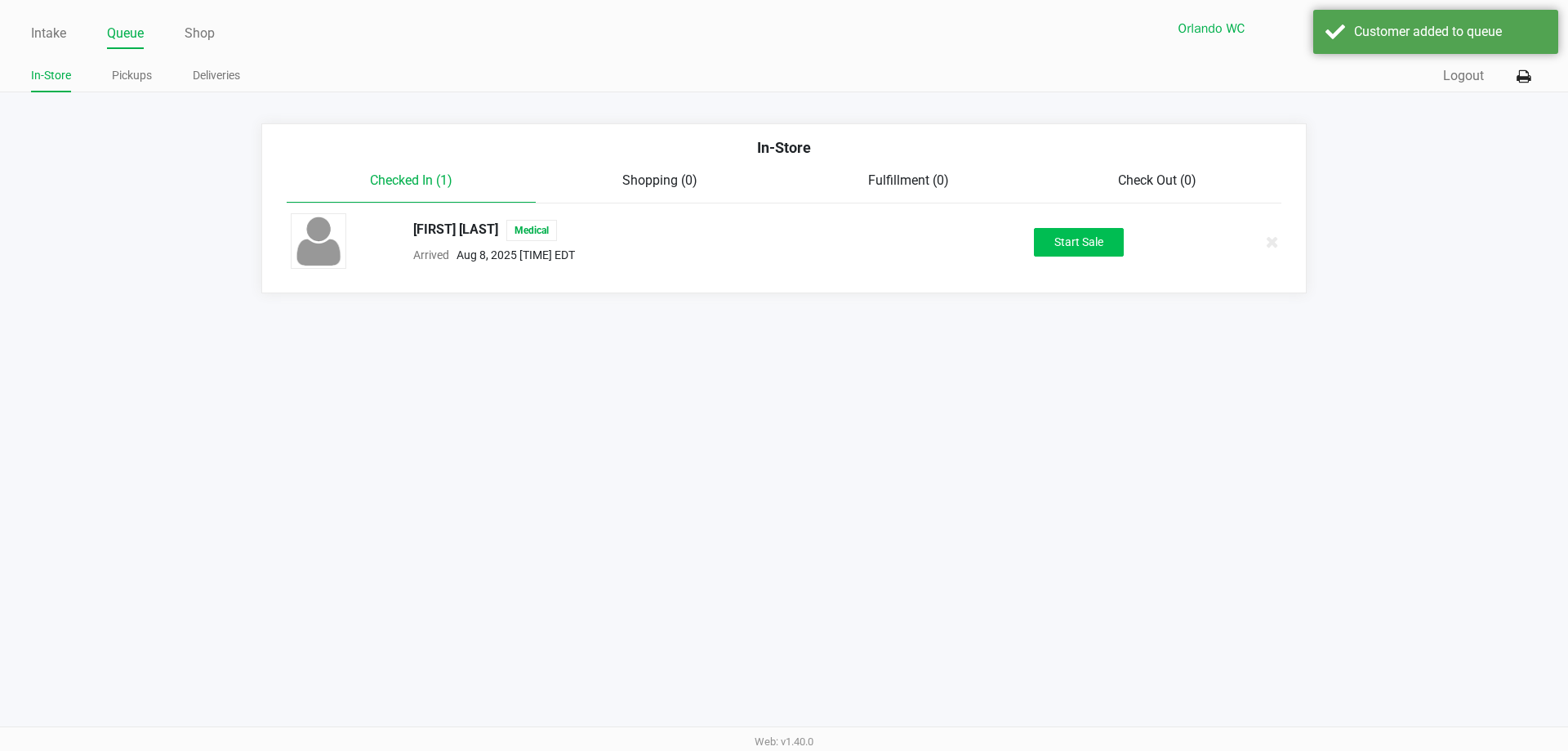 click on "Start Sale" 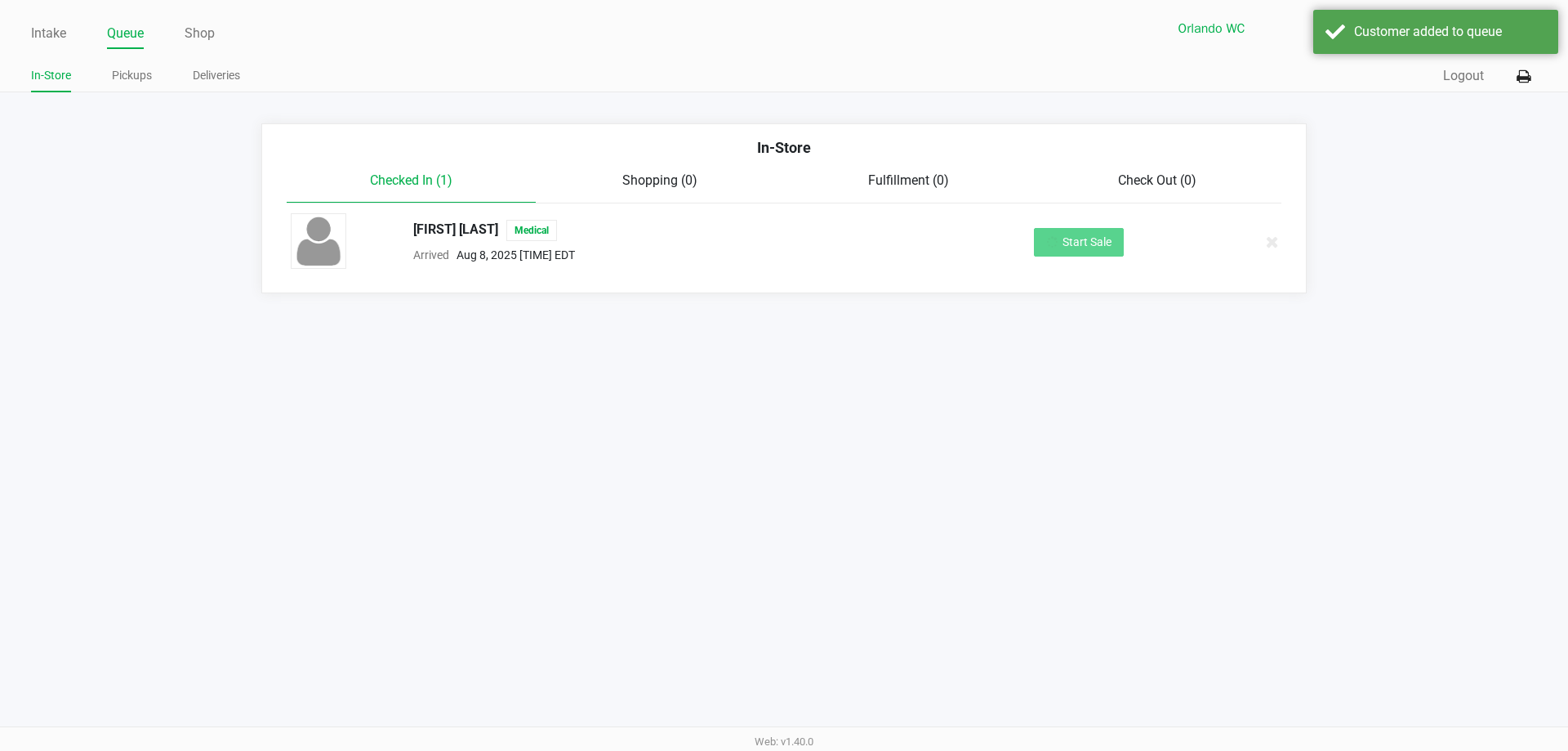 click on "Intake Queue Shop Orlando WC  RIFF-RAFF   Rosa Matos  In-Store Pickups Deliveries  Quick Sale   Logout   In-Store   Checked In (1)   Shopping (0)   Fulfillment (0)   Check Out (0)   LINDA MARSH   Medical  Arrived      Aug 8, 2025 11:44 AM EDT   Start Sale   Web: v1.40.0" at bounding box center (784, 375) 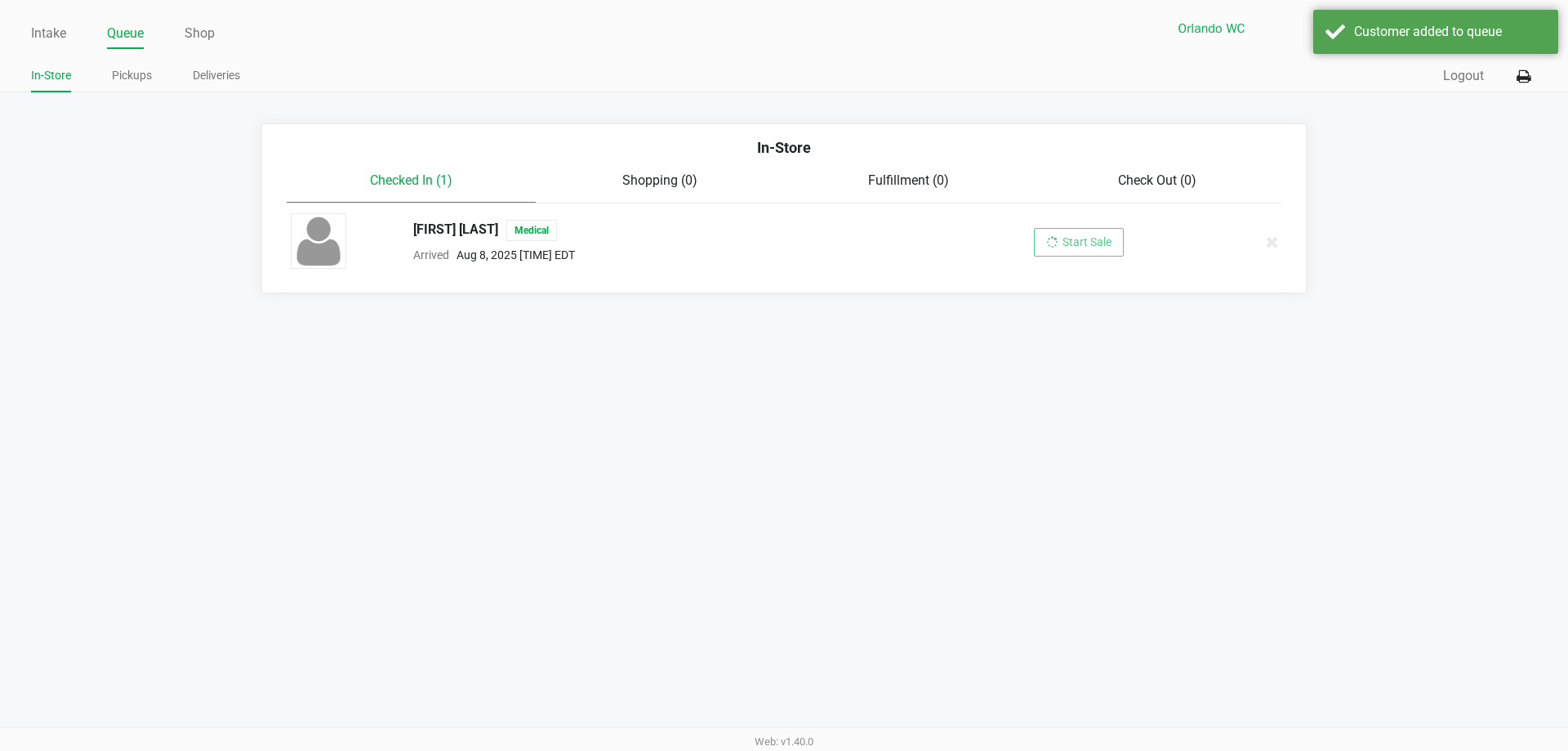 click on "Intake Queue Shop Orlando WC  RIFF-RAFF   Rosa Matos  In-Store Pickups Deliveries  Quick Sale   Logout   In-Store   Checked In (1)   Shopping (0)   Fulfillment (0)   Check Out (0)   LINDA MARSH   Medical  Arrived      Aug 8, 2025 11:44 AM EDT   Start Sale   Web: v1.40.0" at bounding box center (784, 375) 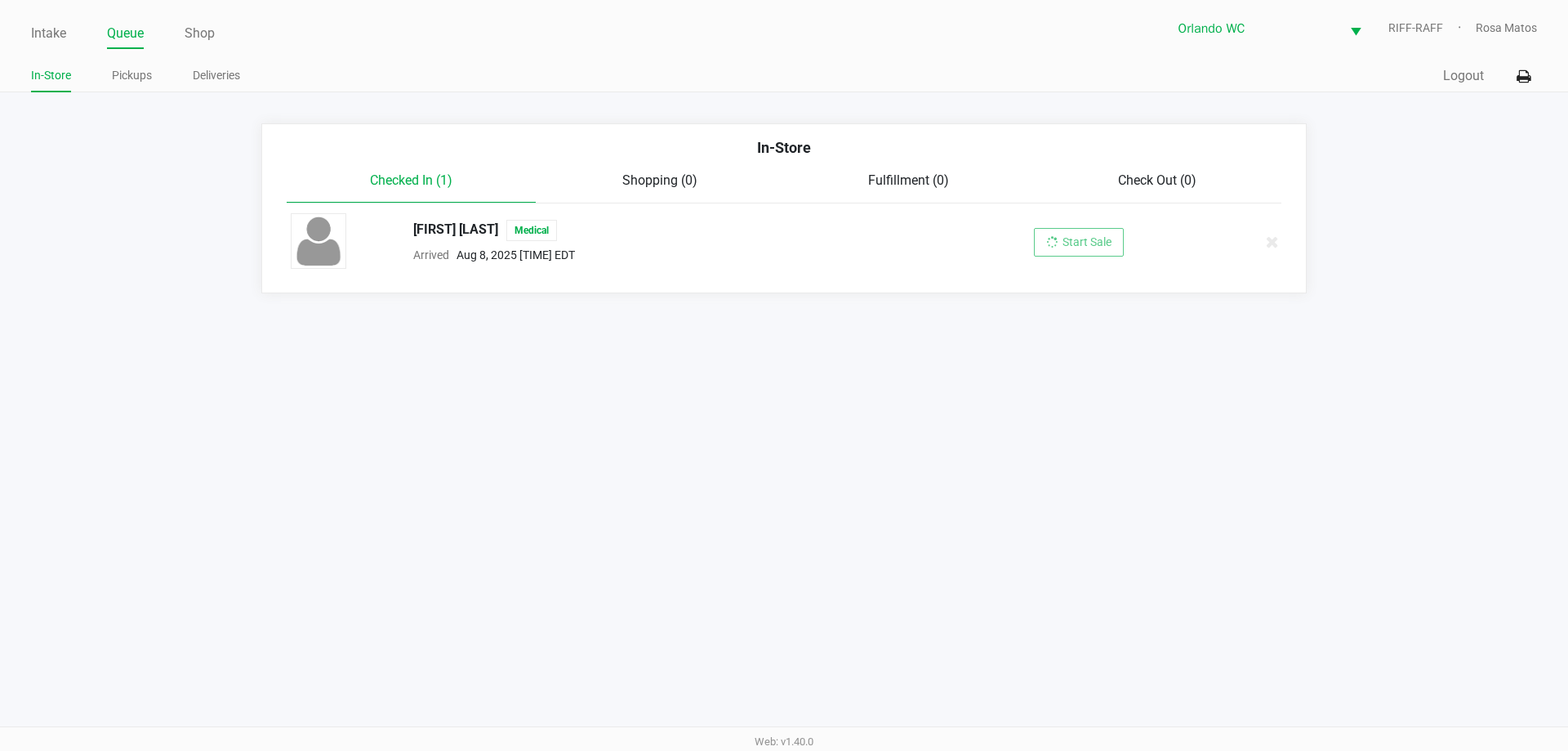 click on "Intake Queue Shop Orlando WC  RIFF-RAFF   Rosa Matos  In-Store Pickups Deliveries  Quick Sale   Logout   In-Store   Checked In (1)   Shopping (0)   Fulfillment (0)   Check Out (0)   LINDA MARSH   Medical  Arrived      Aug 8, 2025 11:44 AM EDT   Start Sale   Web: v1.40.0" at bounding box center (784, 375) 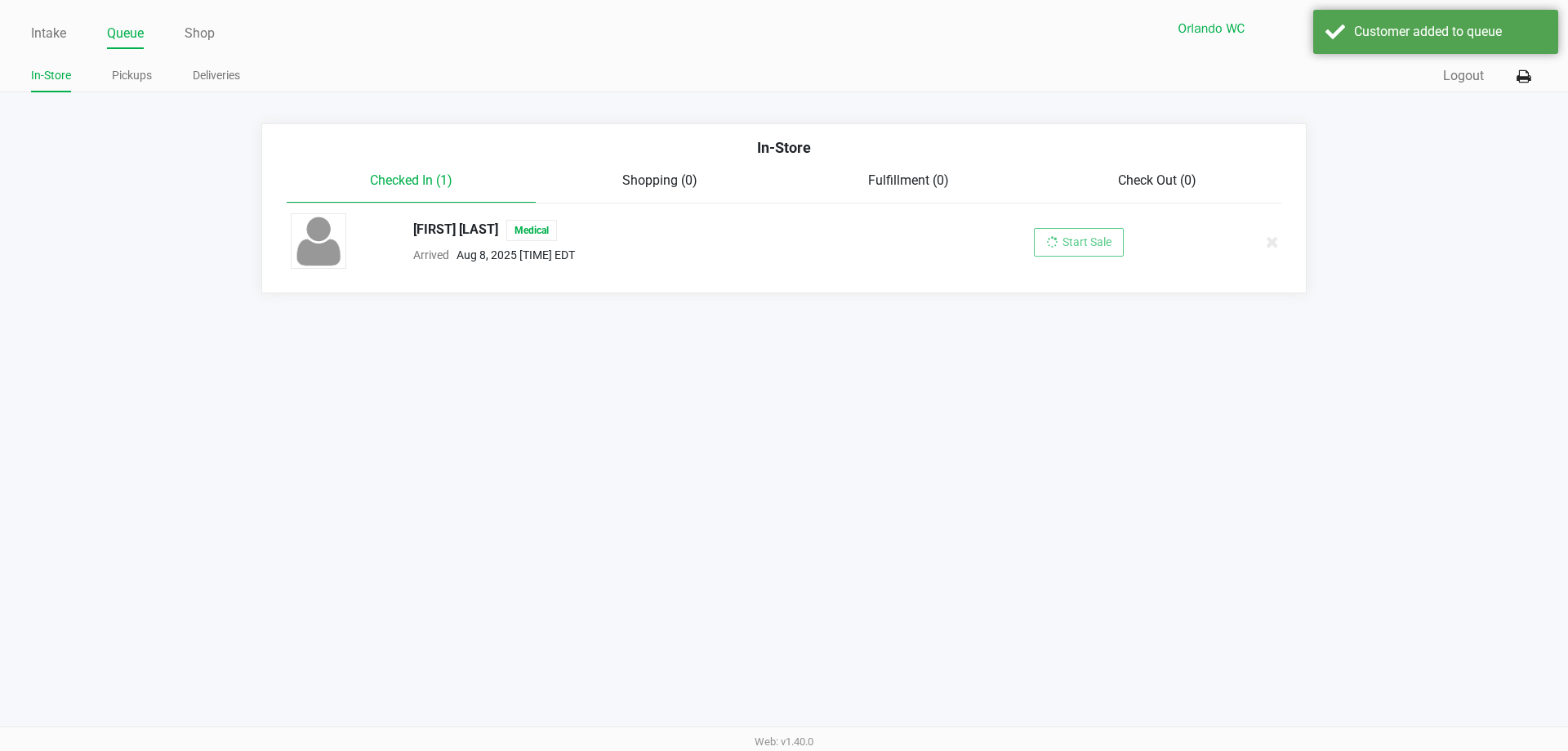 click on "Intake Queue Shop Orlando WC  RIFF-RAFF   Rosa Matos  In-Store Pickups Deliveries  Quick Sale   Logout   In-Store   Checked In (1)   Shopping (0)   Fulfillment (0)   Check Out (0)   LINDA MARSH   Medical  Arrived      Aug 8, 2025 11:44 AM EDT   Start Sale   Web: v1.40.0" at bounding box center (784, 375) 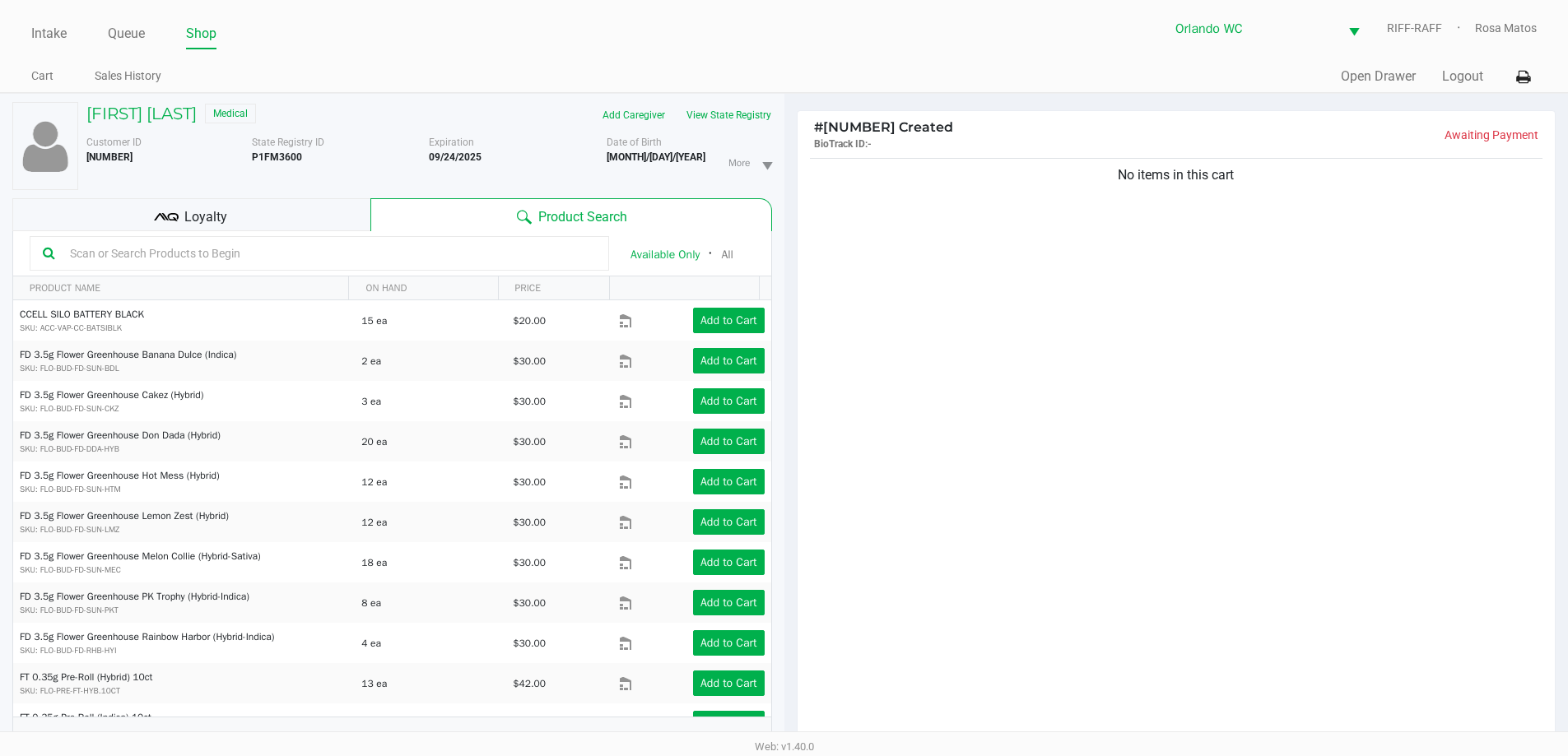 click 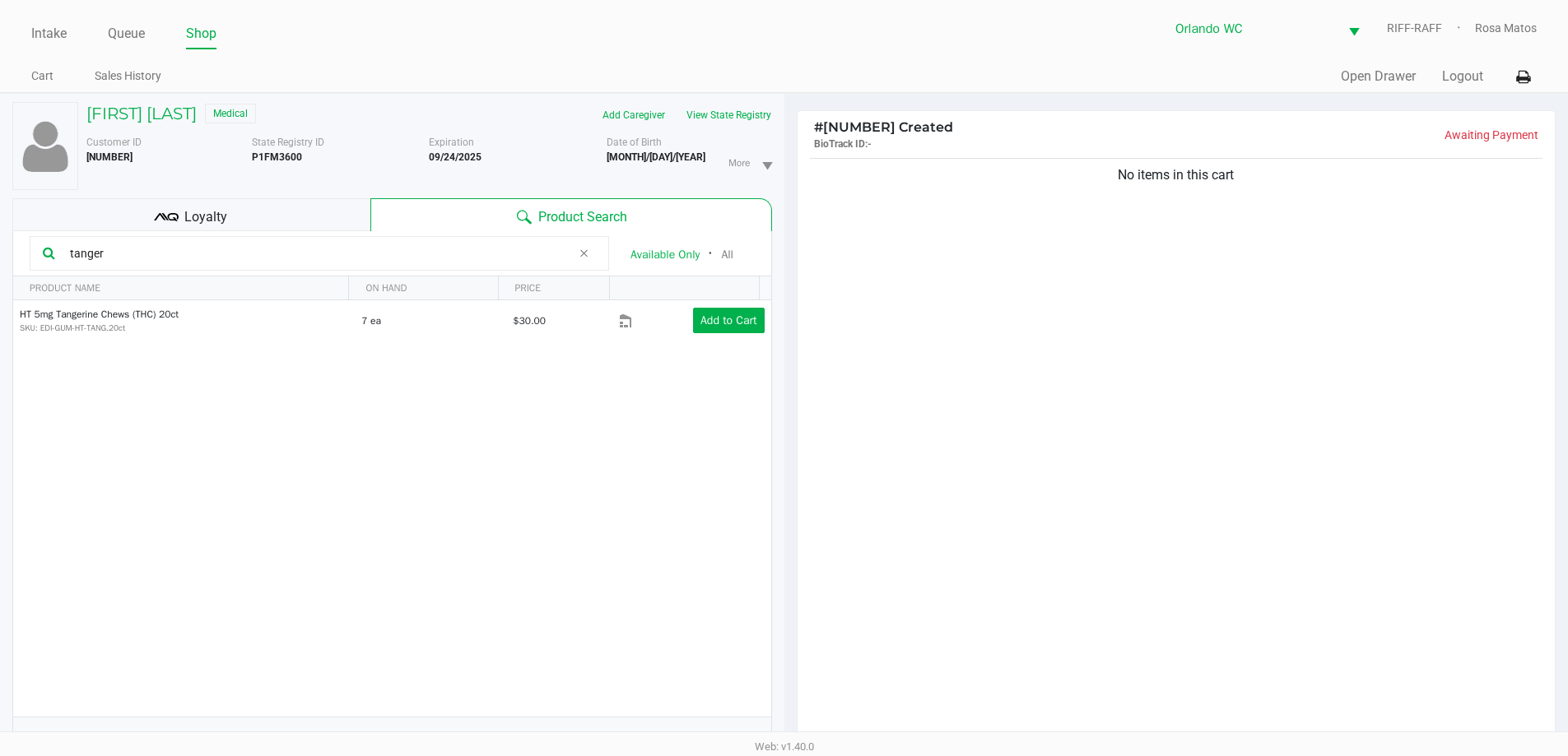 type on "tanger" 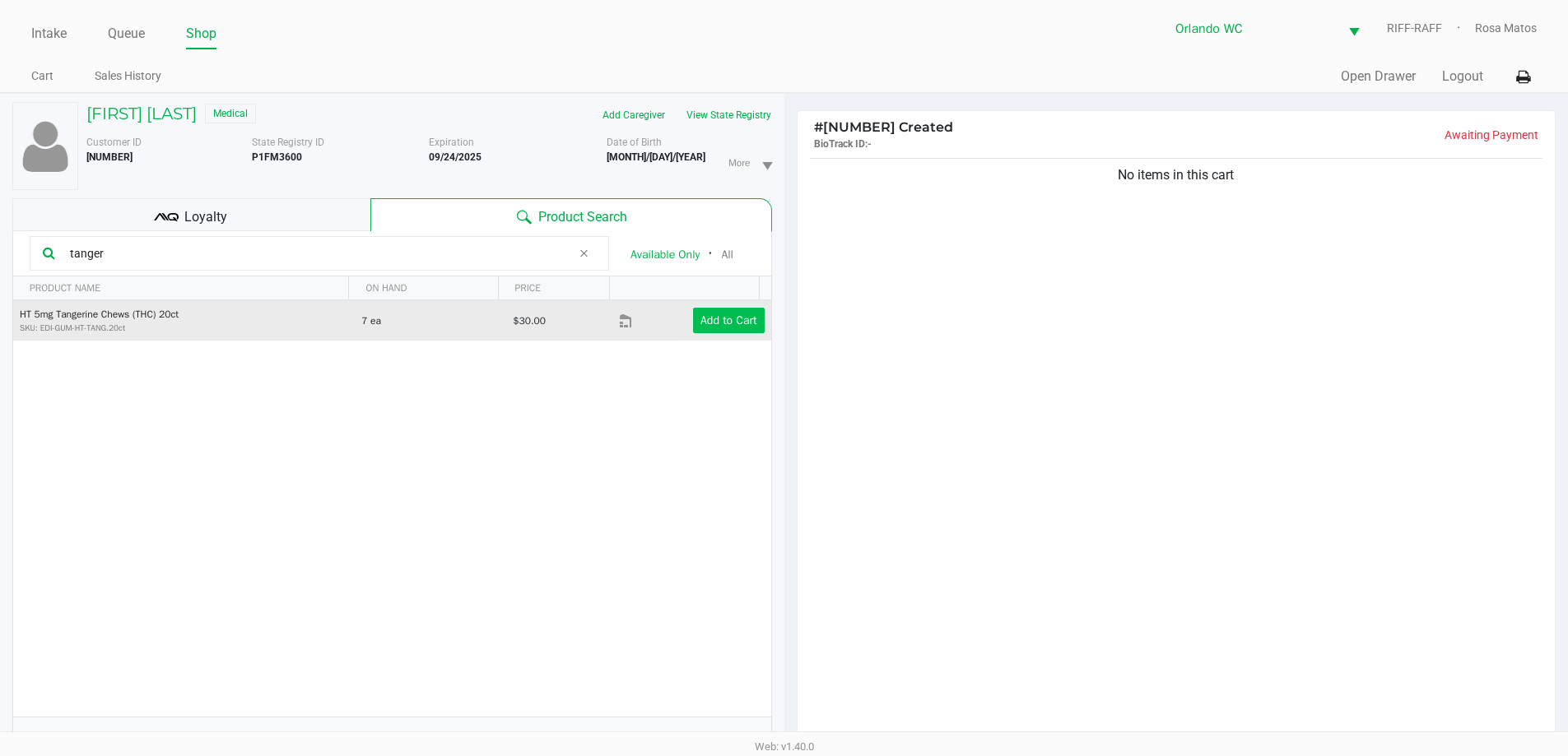 click on "Add to Cart" 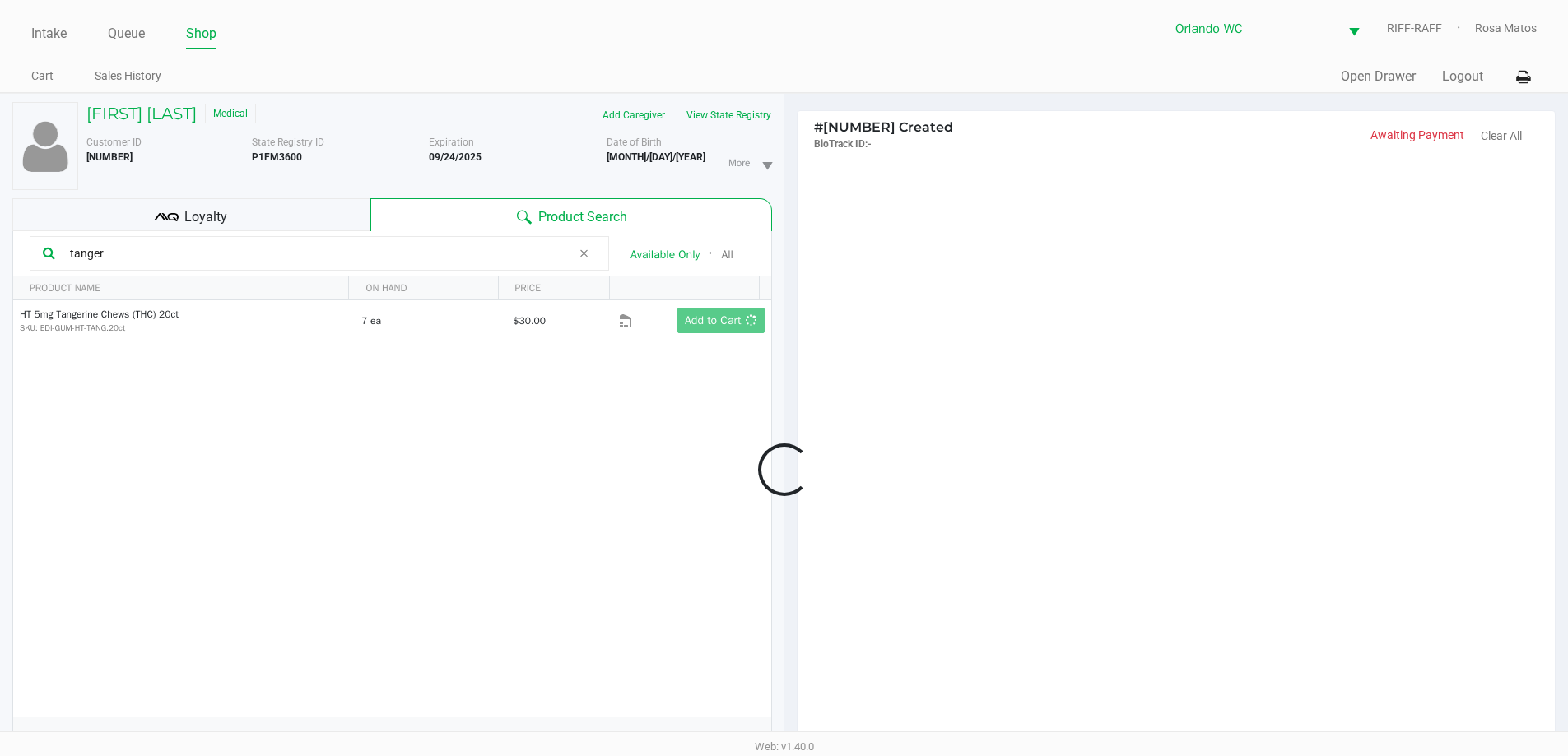 click 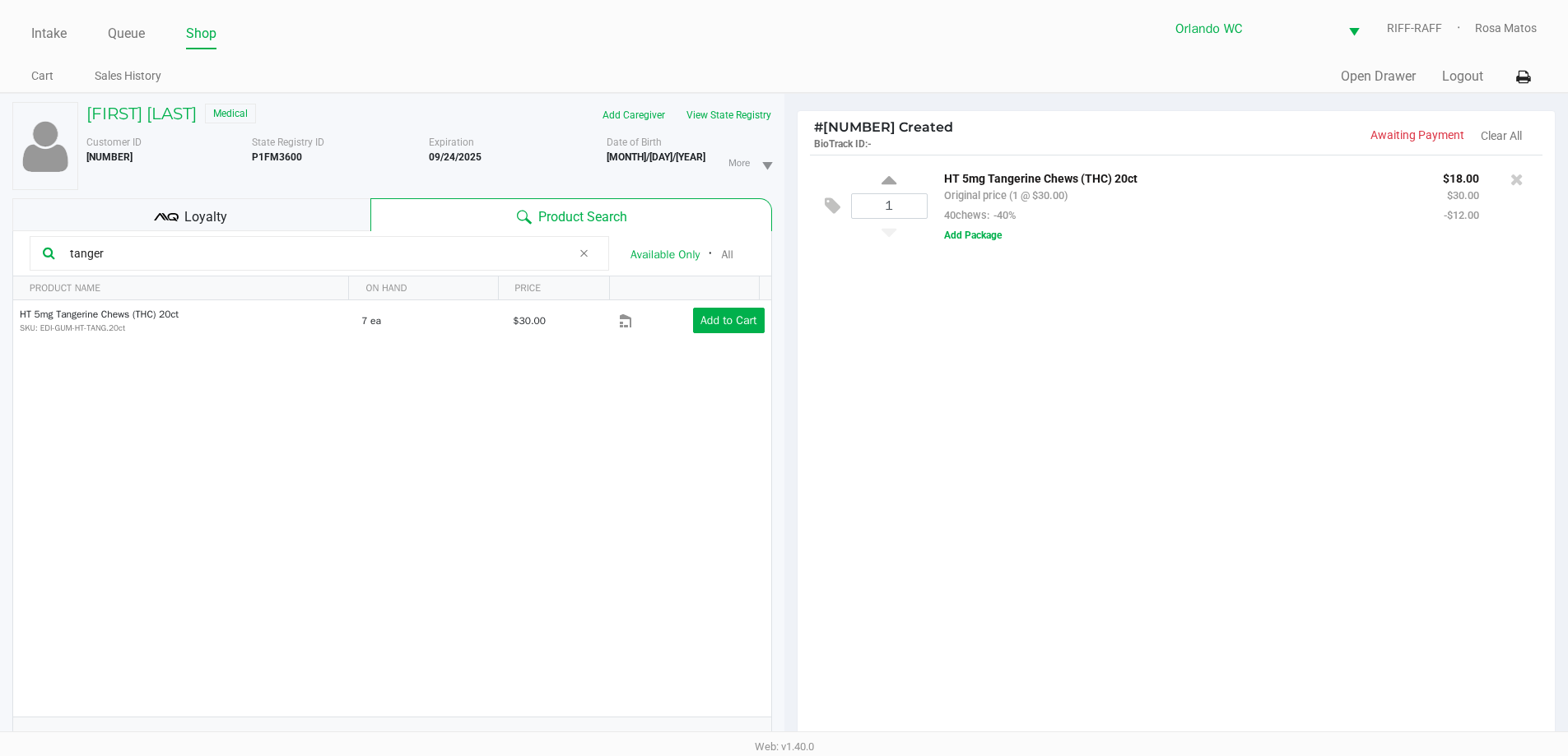 click 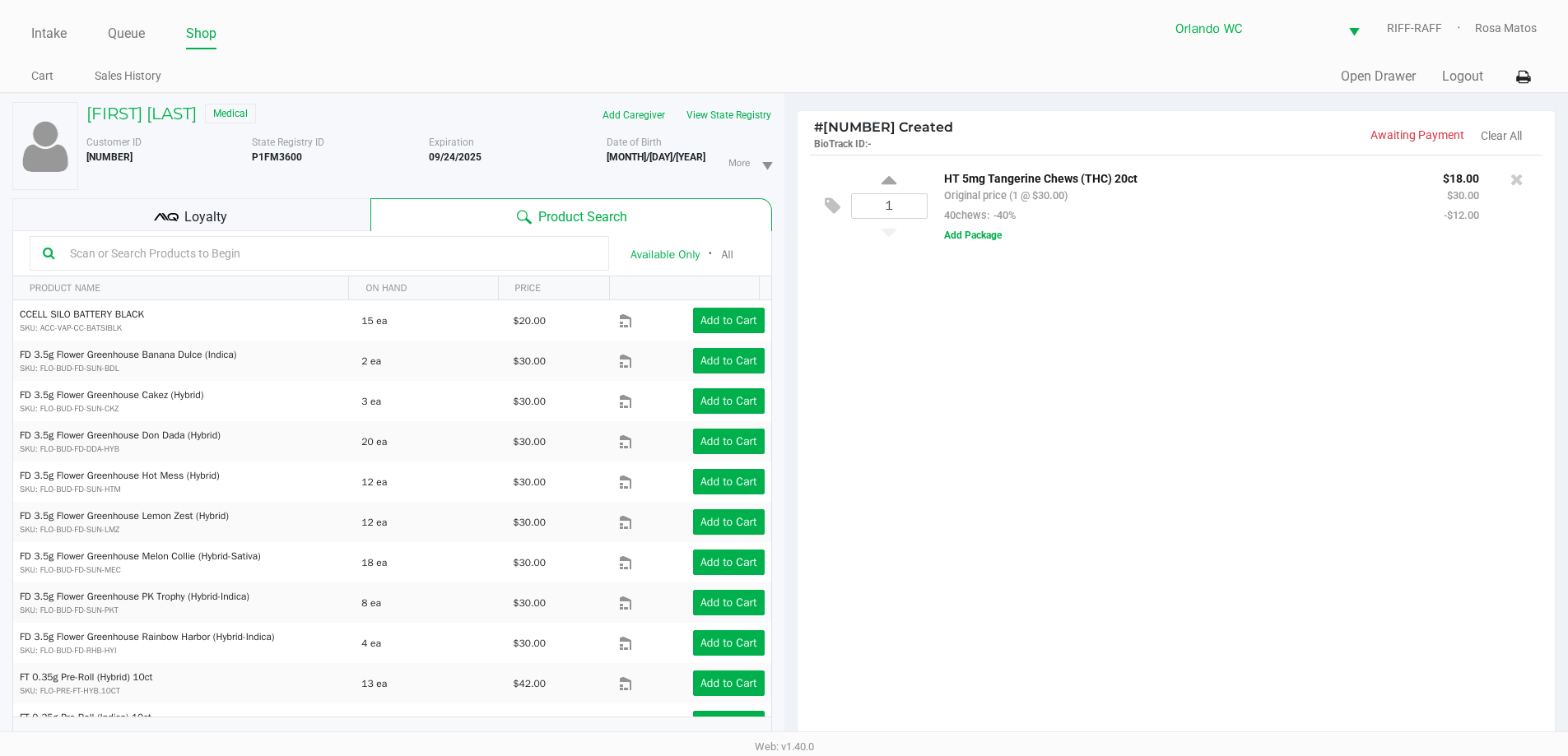 click 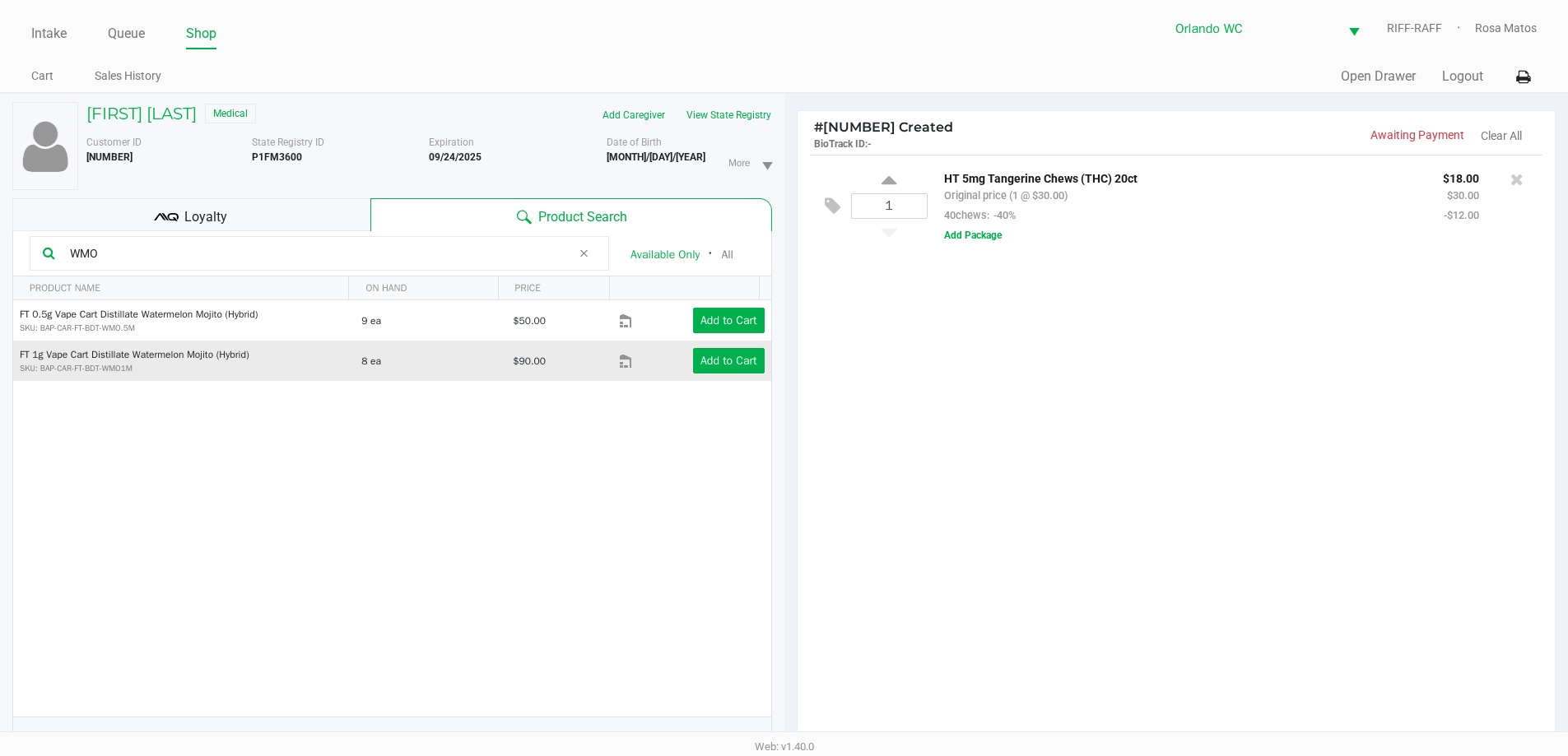 click on "FT 1g Vape Cart Distillate Watermelon Mojito (Hybrid)  SKU: BAP-CAR-FT-BDT-WMO1M" 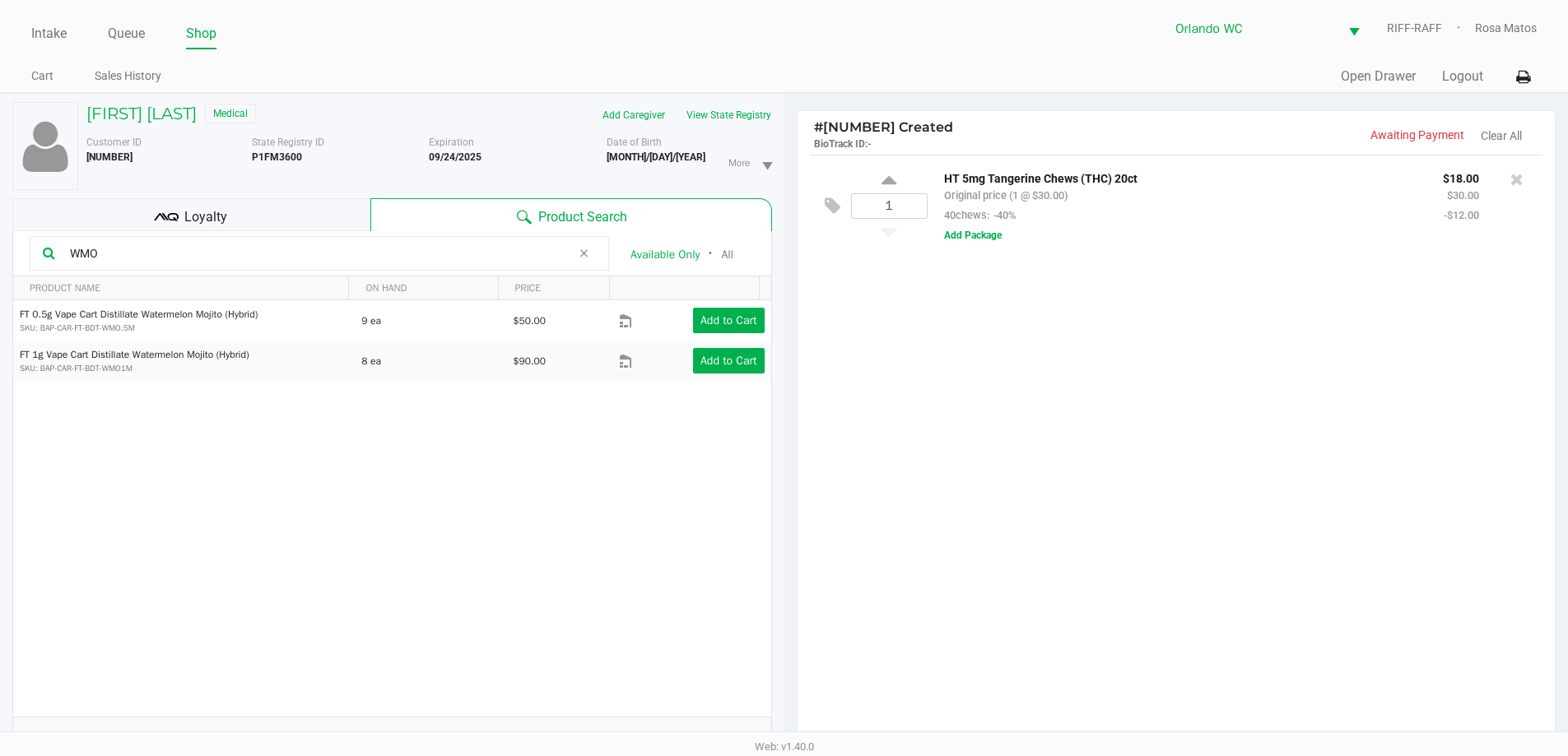 click on "1  HT 5mg Tangerine Chews (THC) 20ct   Original price (1 @ $30.00)  40chews:  -40% $18.00 $30.00 -$12.00  Add Package" 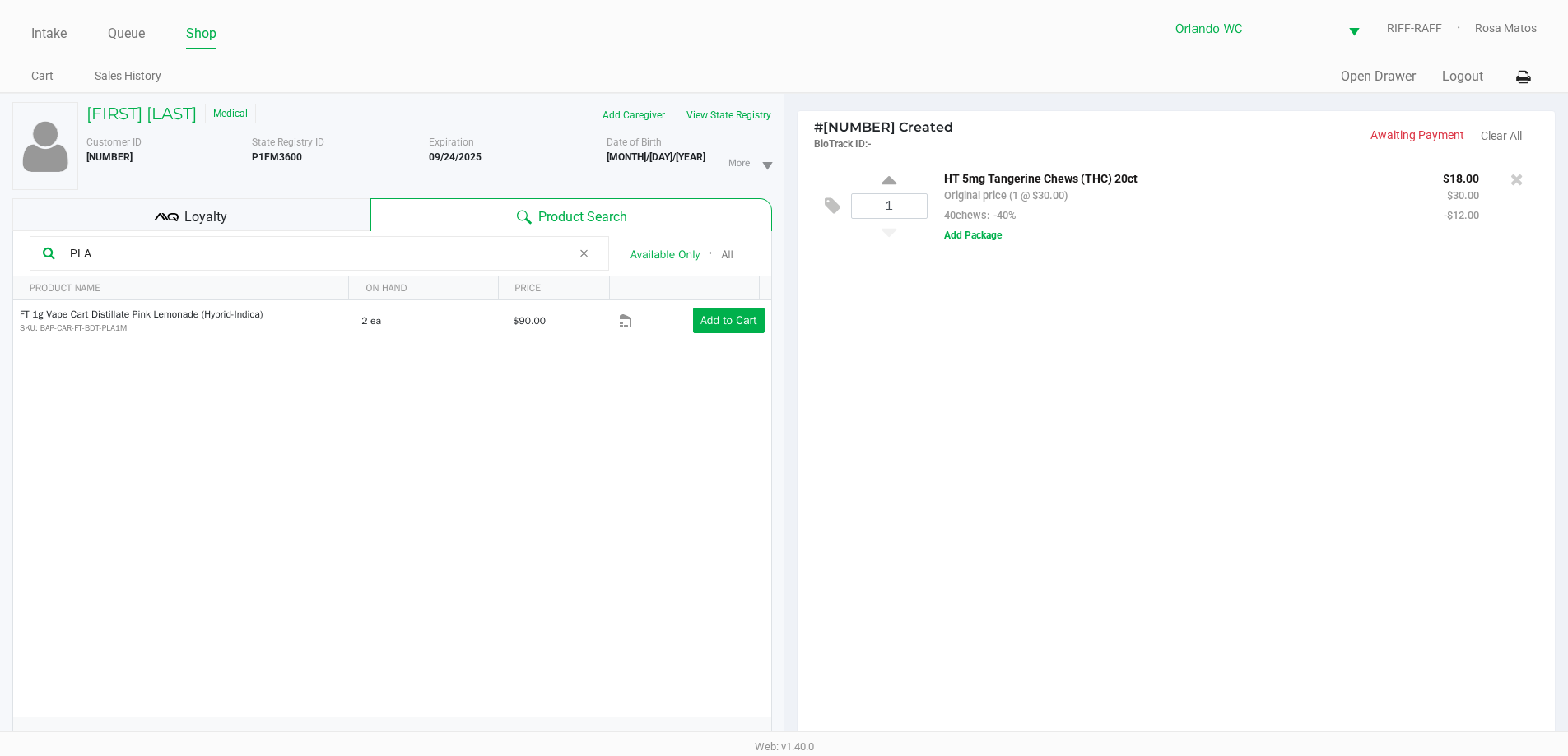 type on "PLA" 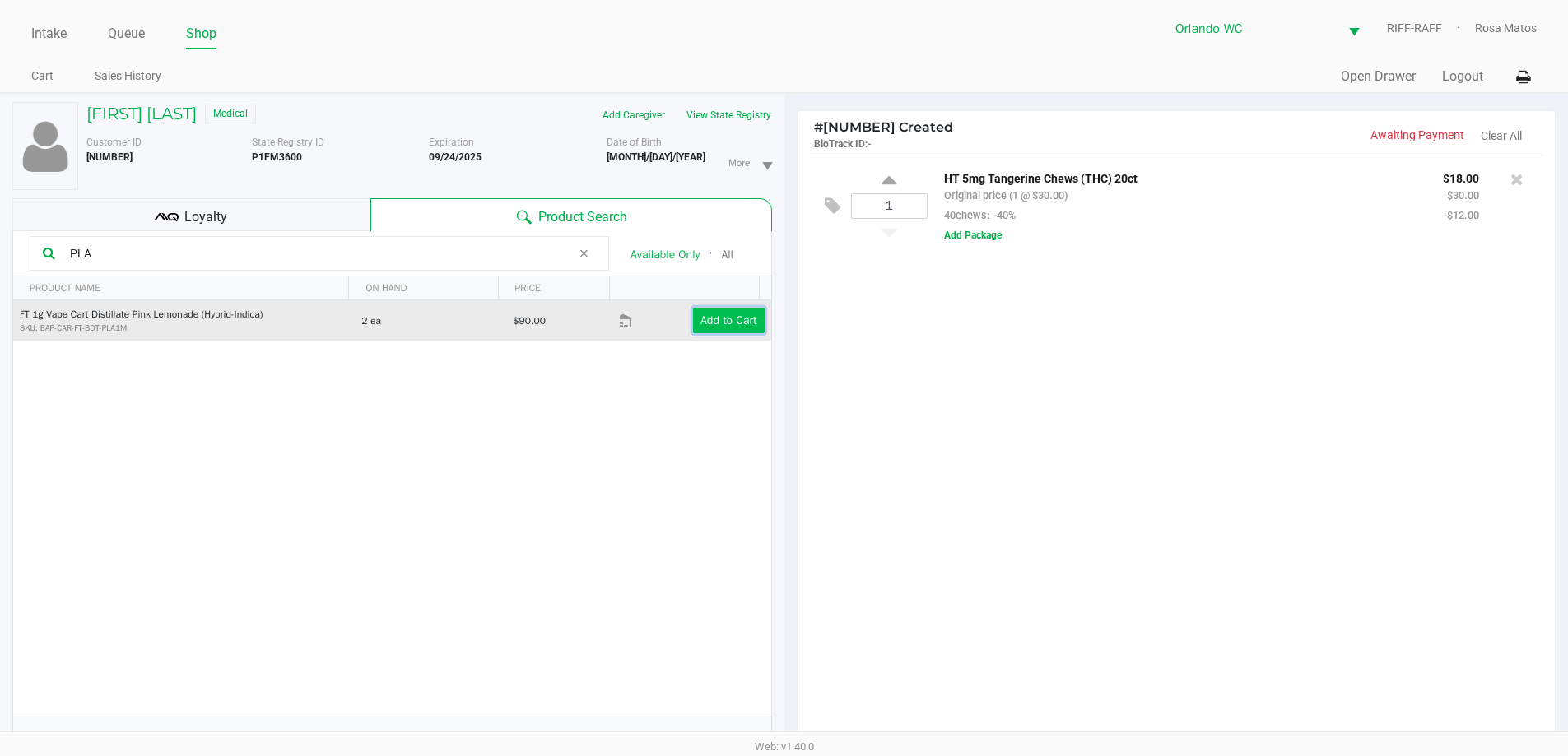 click on "Add to Cart" 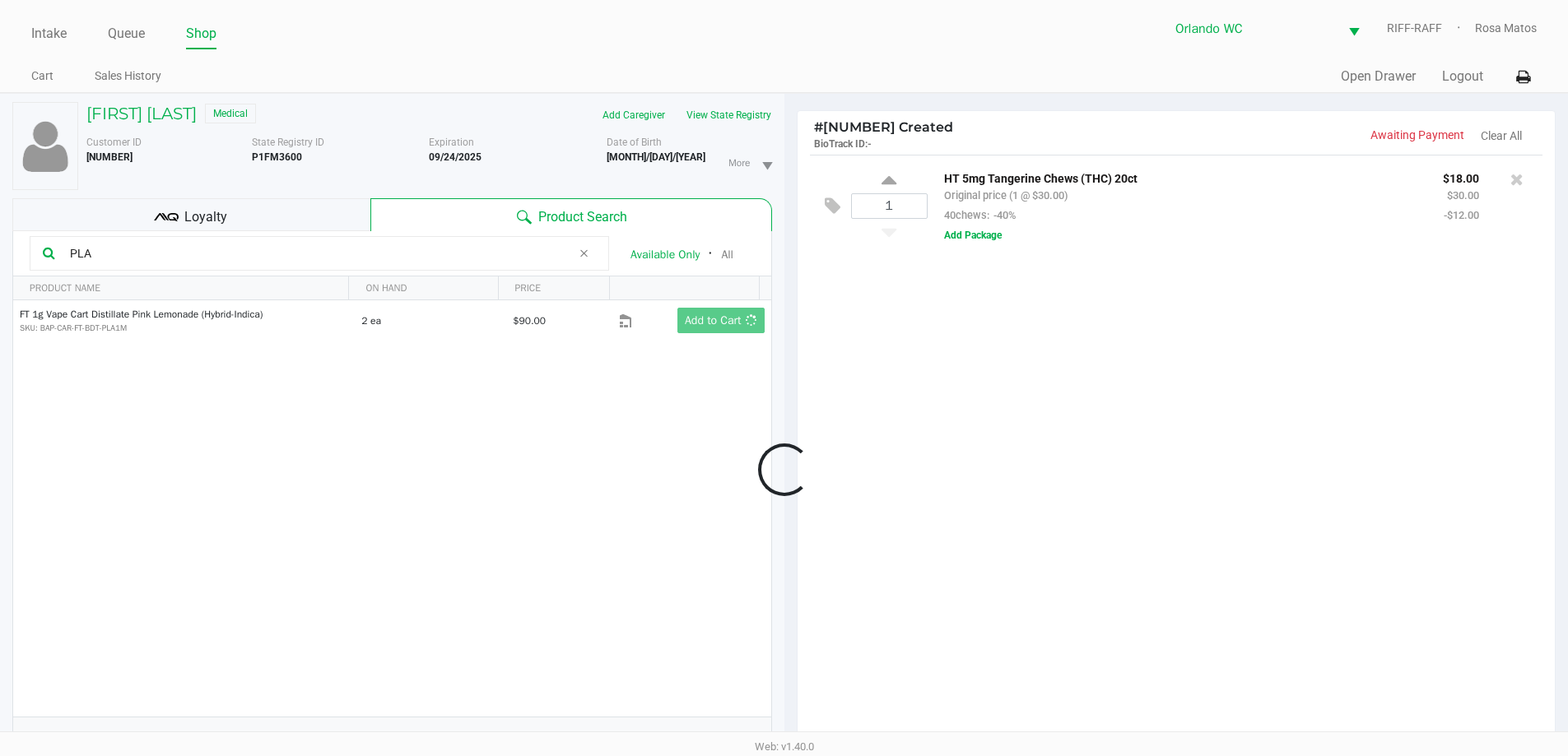 click 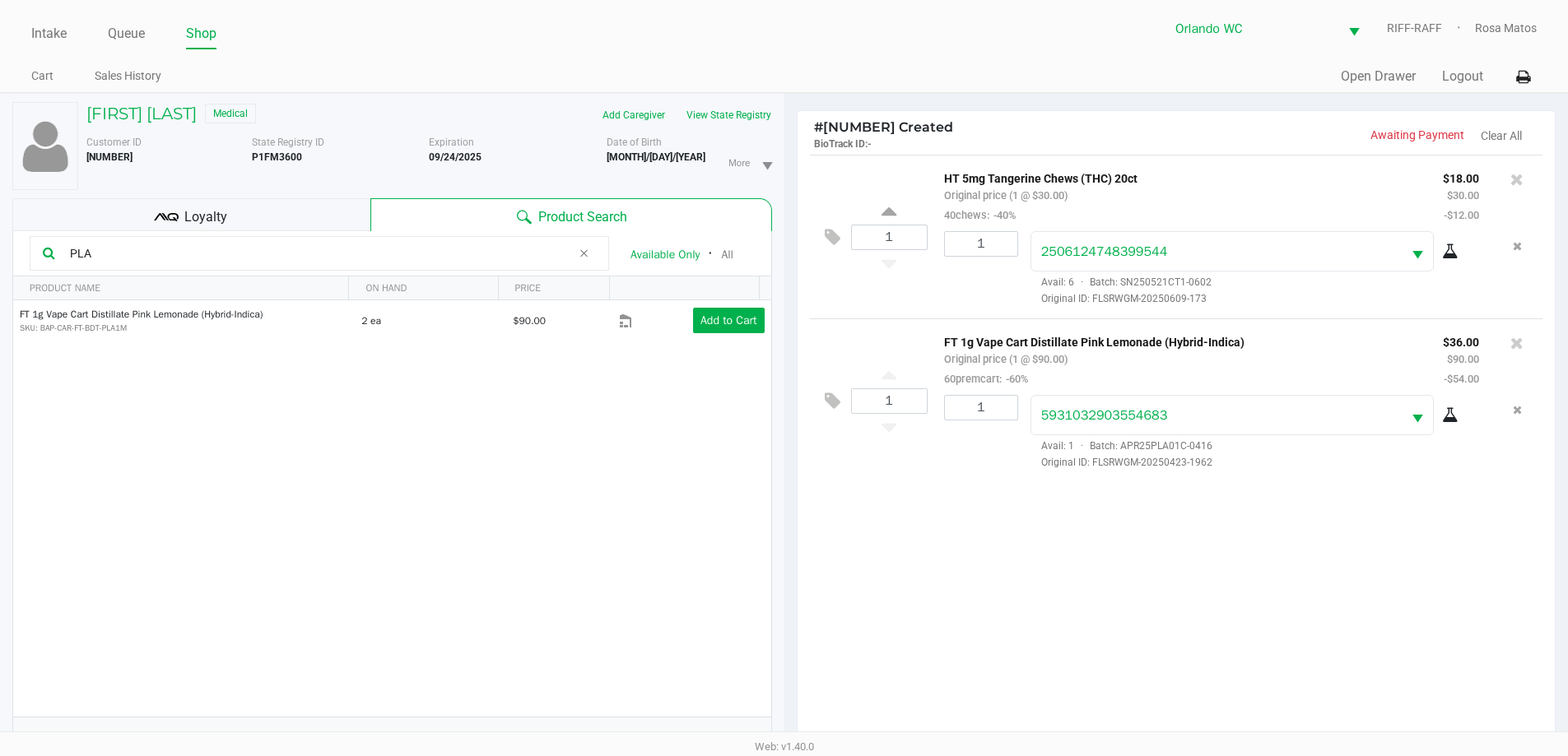 scroll, scrollTop: 178, scrollLeft: 0, axis: vertical 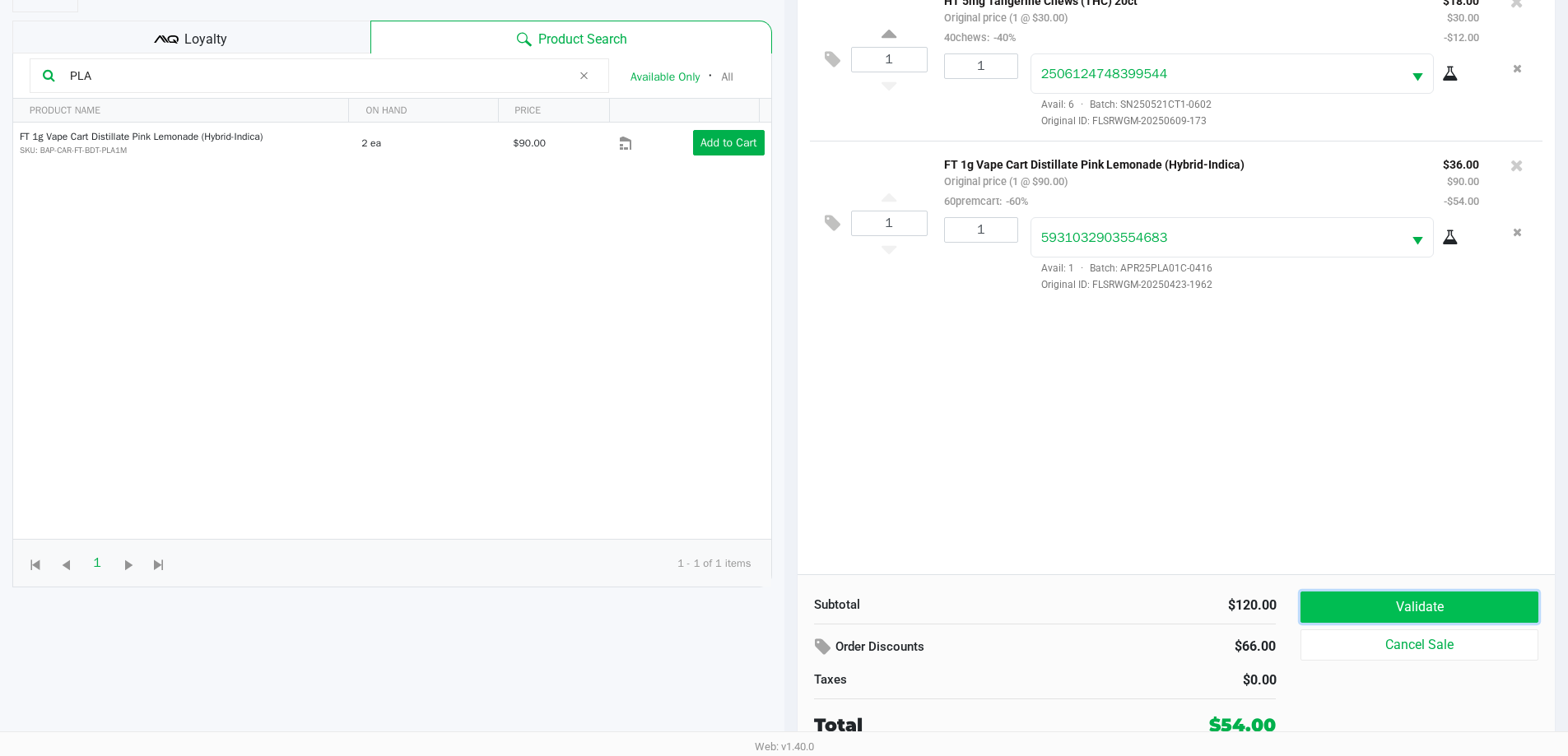 click on "Validate" 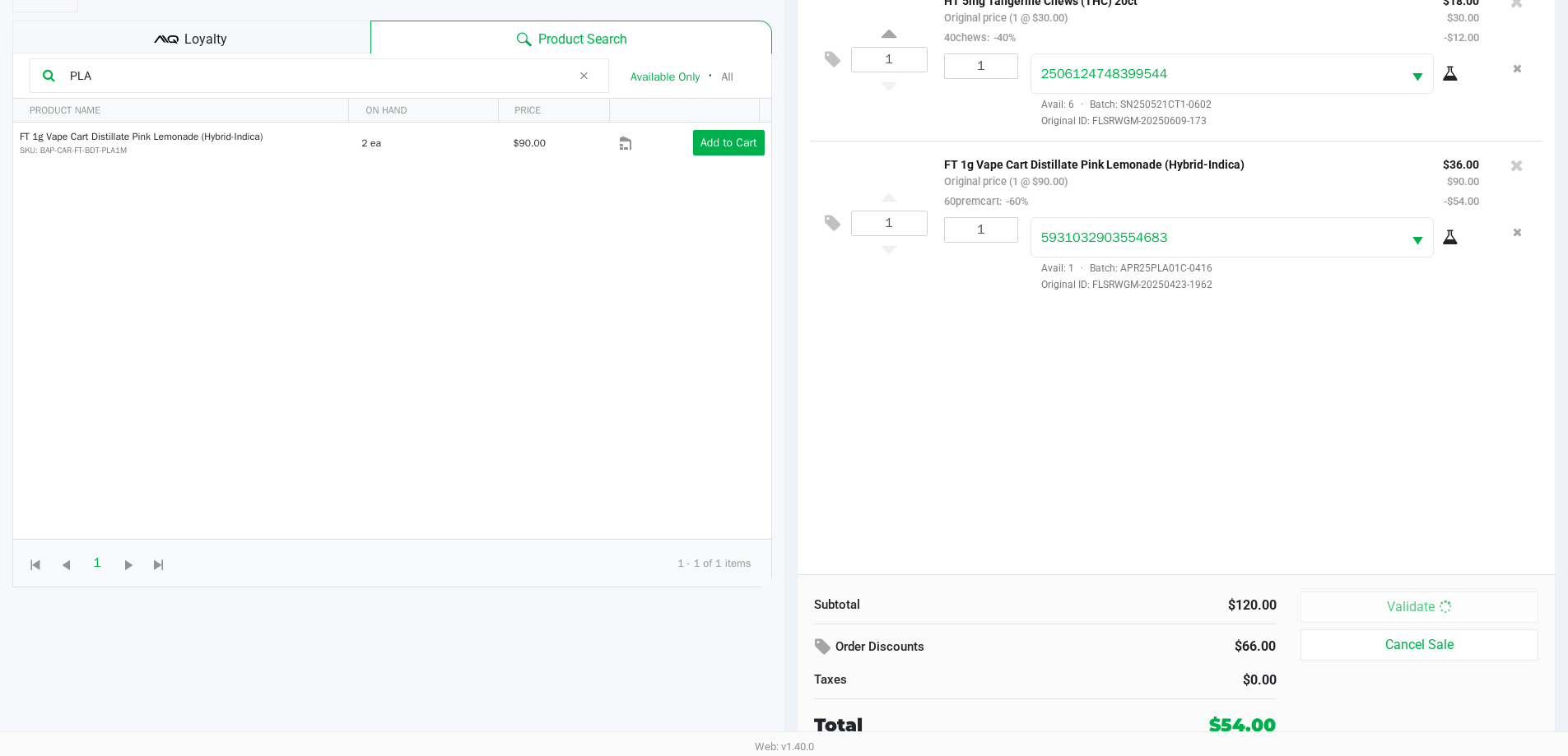 click on "1  HT 5mg Tangerine Chews (THC) 20ct   Original price (1 @ $30.00)  40chews:  -40% $18.00 $30.00 -$12.00 1 2506124748399544  Avail: 6  ·  Batch: SN250521CT1-0602   Original ID: FLSRWGM-20250609-173  1  FT 1g Vape Cart Distillate Pink Lemonade (Hybrid-Indica)   Original price (1 @ $90.00)  60premcart:  -60% $36.00 $90.00 -$54.00 1 5931032903554683  Avail: 1  ·  Batch: APR25PLA01C-0416   Original ID: FLSRWGM-20250423-1962" 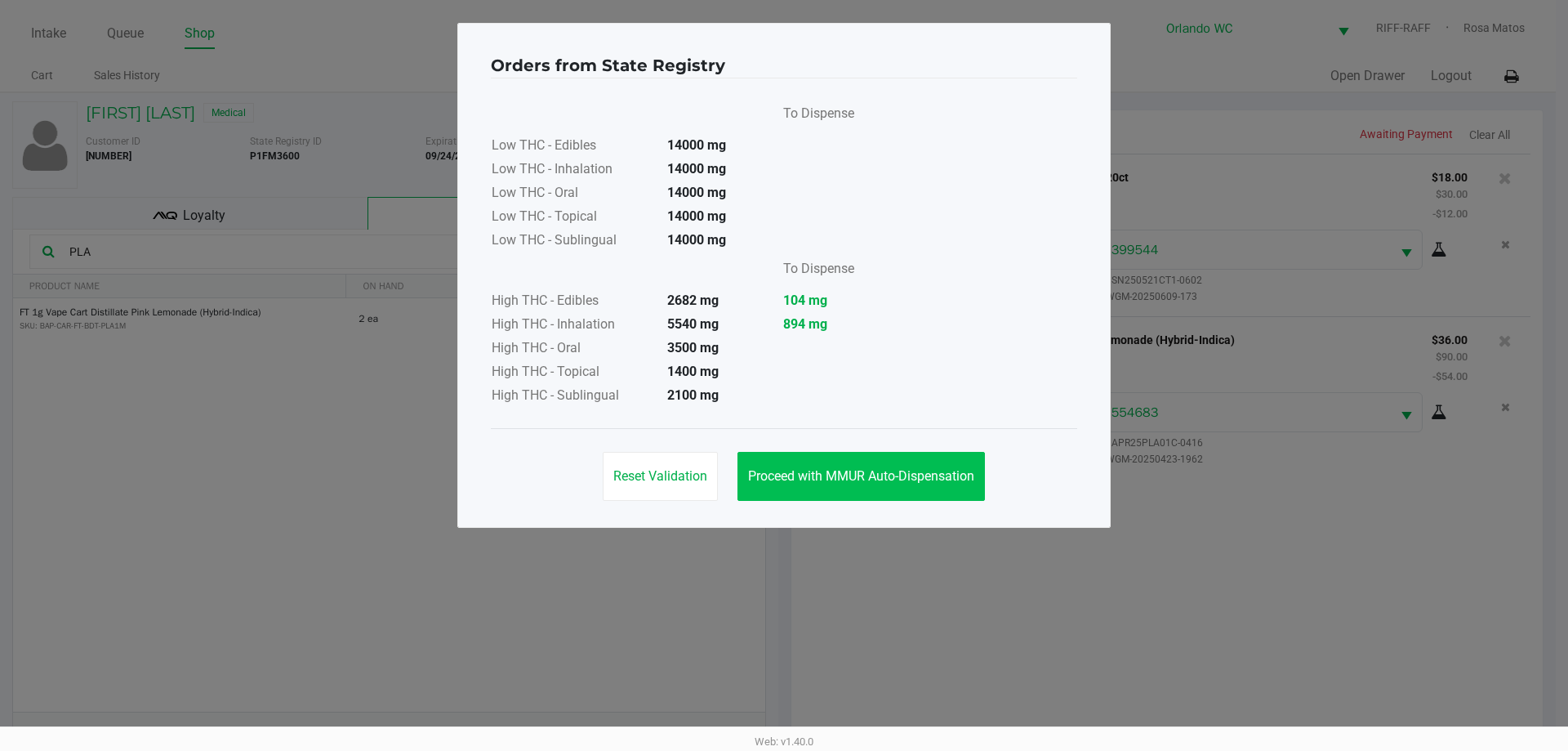 click on "Proceed with MMUR Auto-Dispensation" 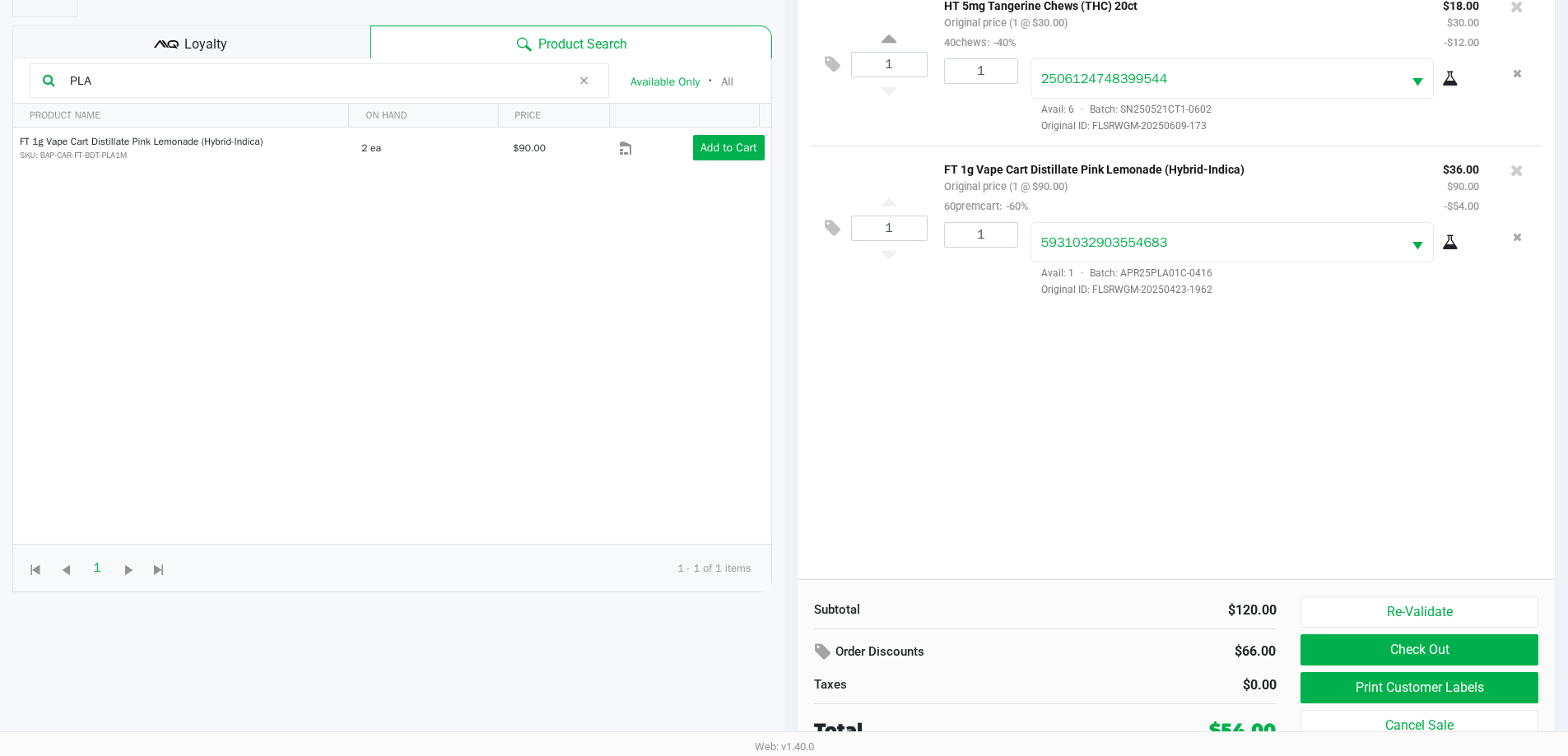 scroll, scrollTop: 178, scrollLeft: 0, axis: vertical 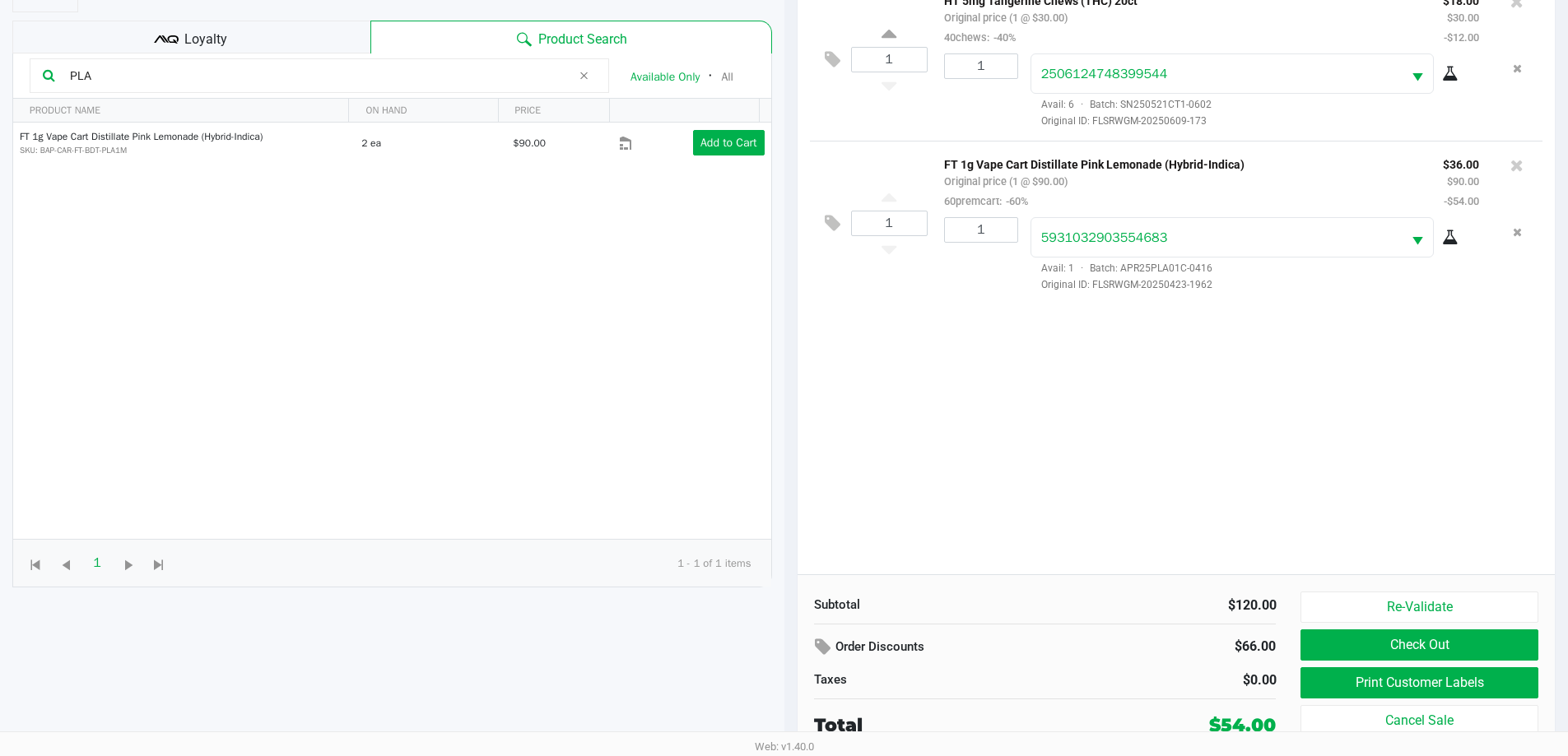 click on "Print Customer Labels" 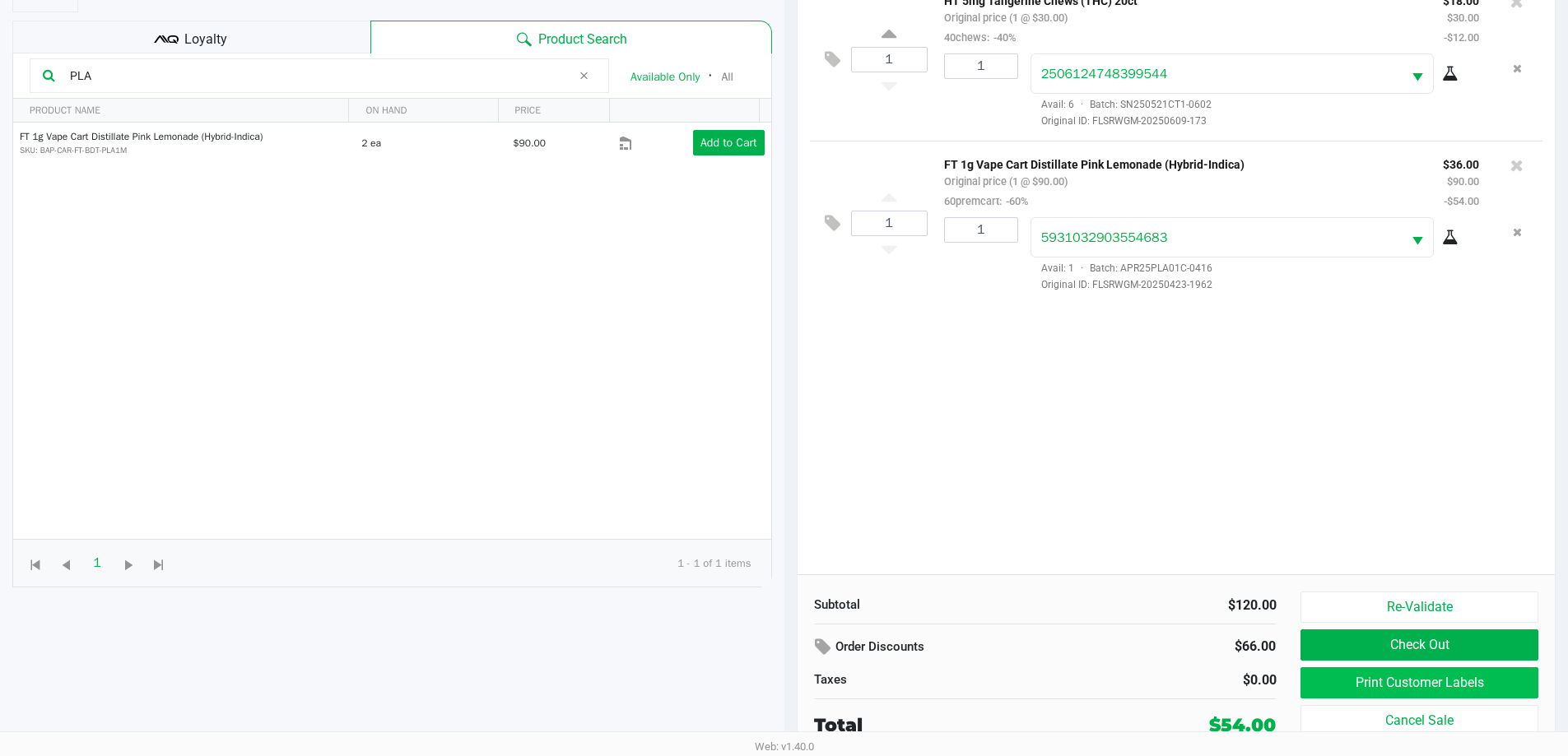 scroll, scrollTop: 0, scrollLeft: 0, axis: both 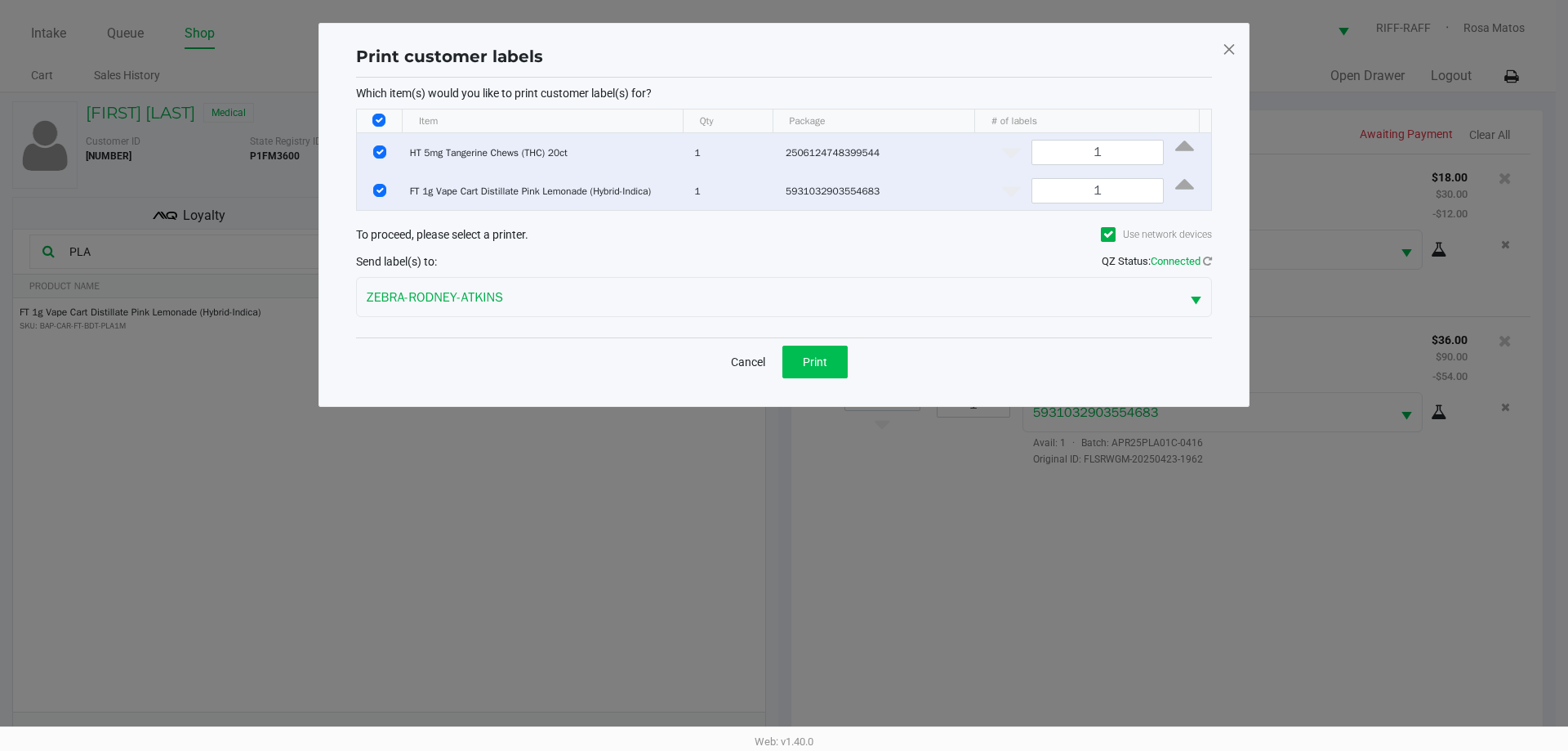 click on "Print" 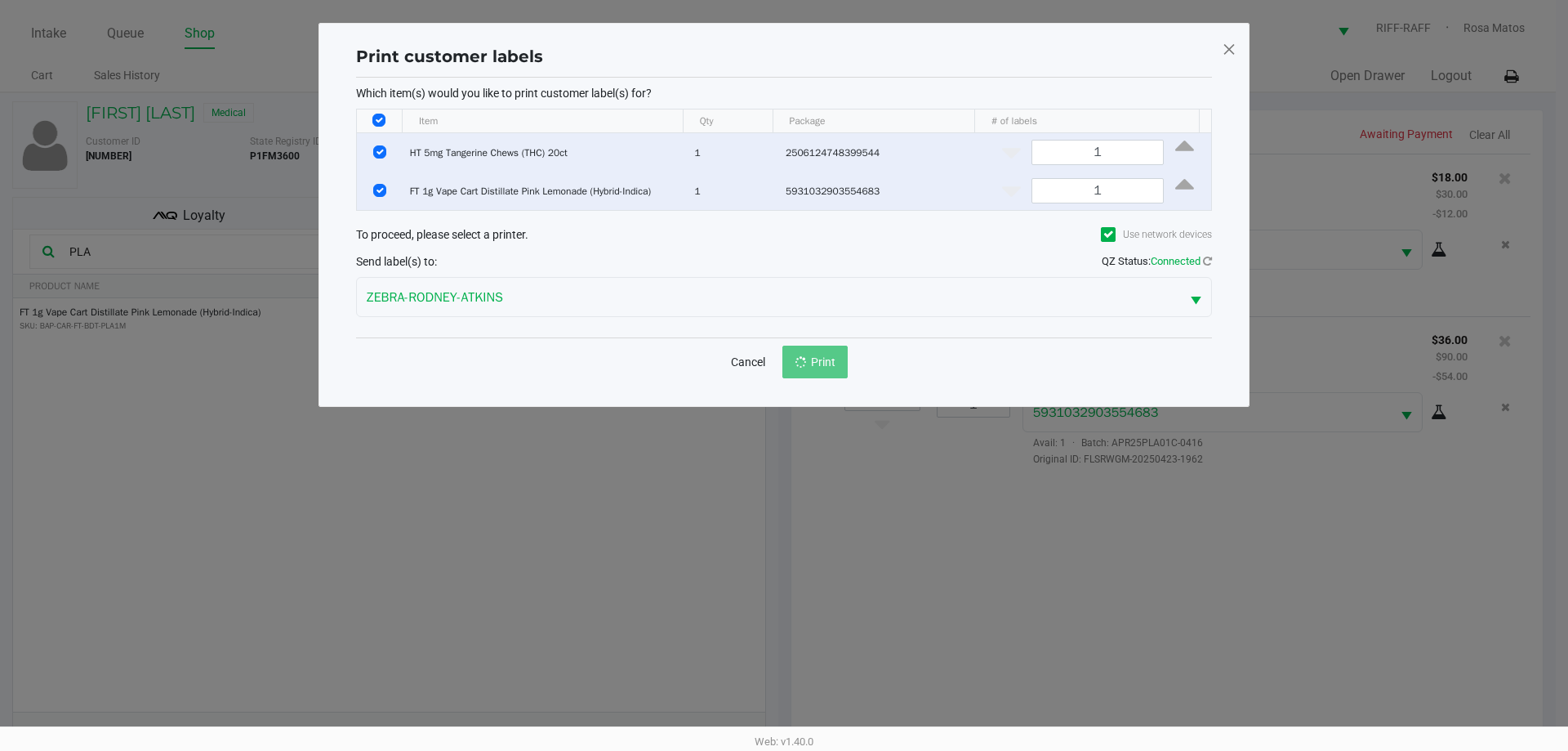 click on "Print customer labels  Which item(s) would you like to print customer label(s) for?  Item Qty Package # of labels  HT 5mg Tangerine Chews (THC) 20ct   1   2506124748399544  1  FT 1g Vape Cart Distillate Pink Lemonade (Hybrid-Indica)   1   5931032903554683  1 To proceed, please select a printer.  Use network devices  Send label(s) to:  QZ Status:   Connected  ZEBRA-RODNEY-ATKINS  Cancel   Print" 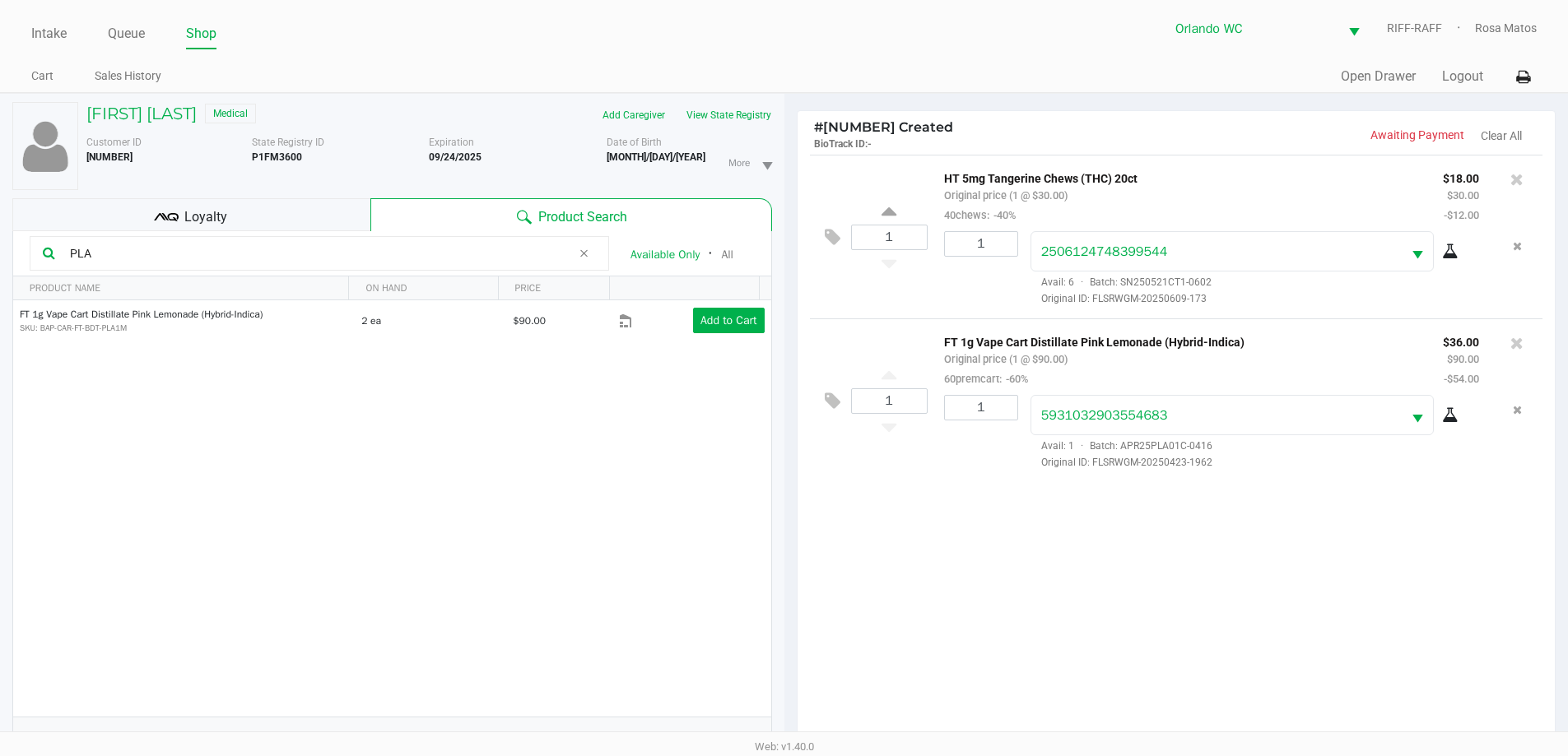 click on "1  HT 5mg Tangerine Chews (THC) 20ct   Original price (1 @ $30.00)  40chews:  -40% $18.00 $30.00 -$12.00 1 2506124748399544  Avail: 6  ·  Batch: SN250521CT1-0602   Original ID: FLSRWGM-20250609-173  1  FT 1g Vape Cart Distillate Pink Lemonade (Hybrid-Indica)   Original price (1 @ $90.00)  60premcart:  -60% $36.00 $90.00 -$54.00 1 5931032903554683  Avail: 1  ·  Batch: APR25PLA01C-0416   Original ID: FLSRWGM-20250423-1962" 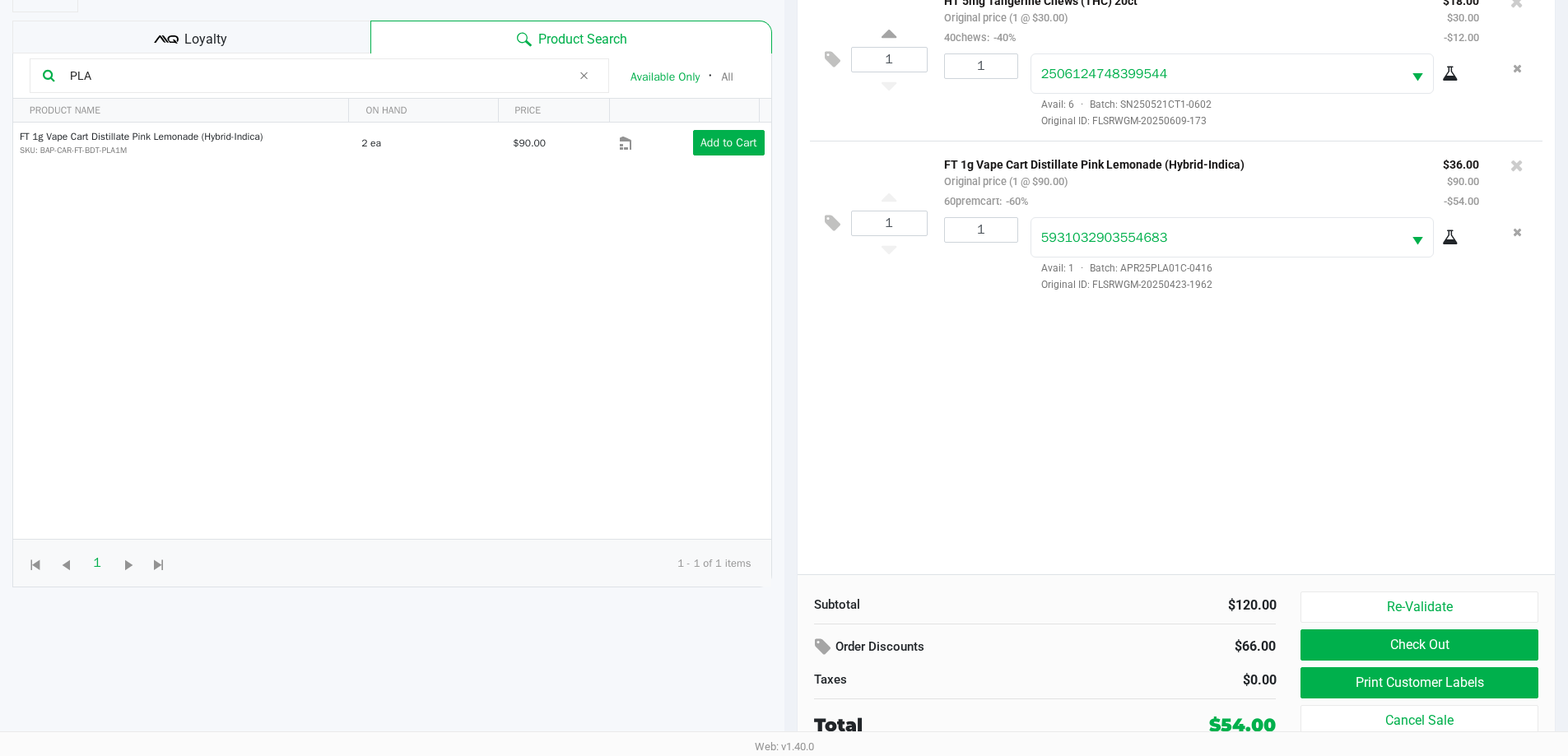 click on "Subtotal" 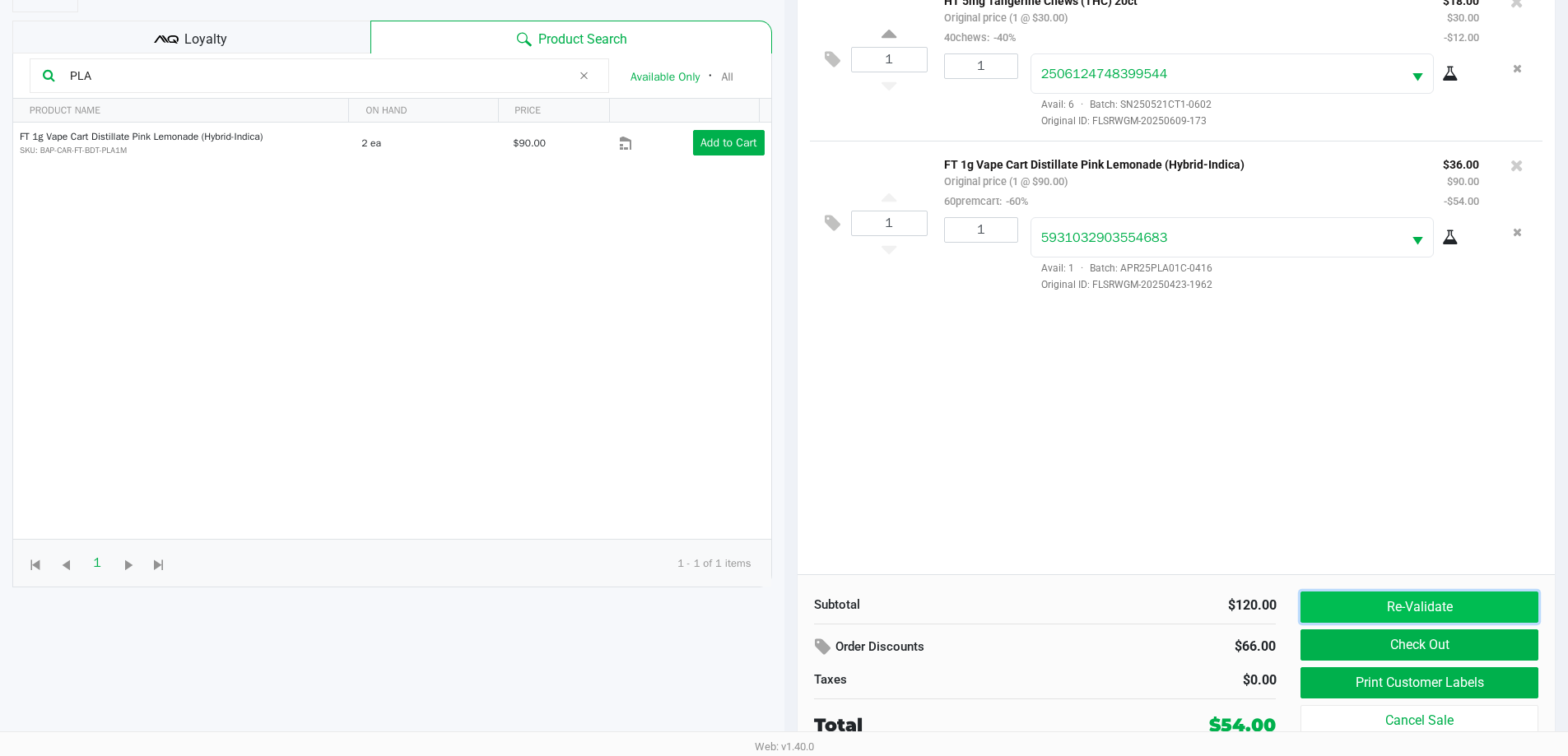 click on "Re-Validate" 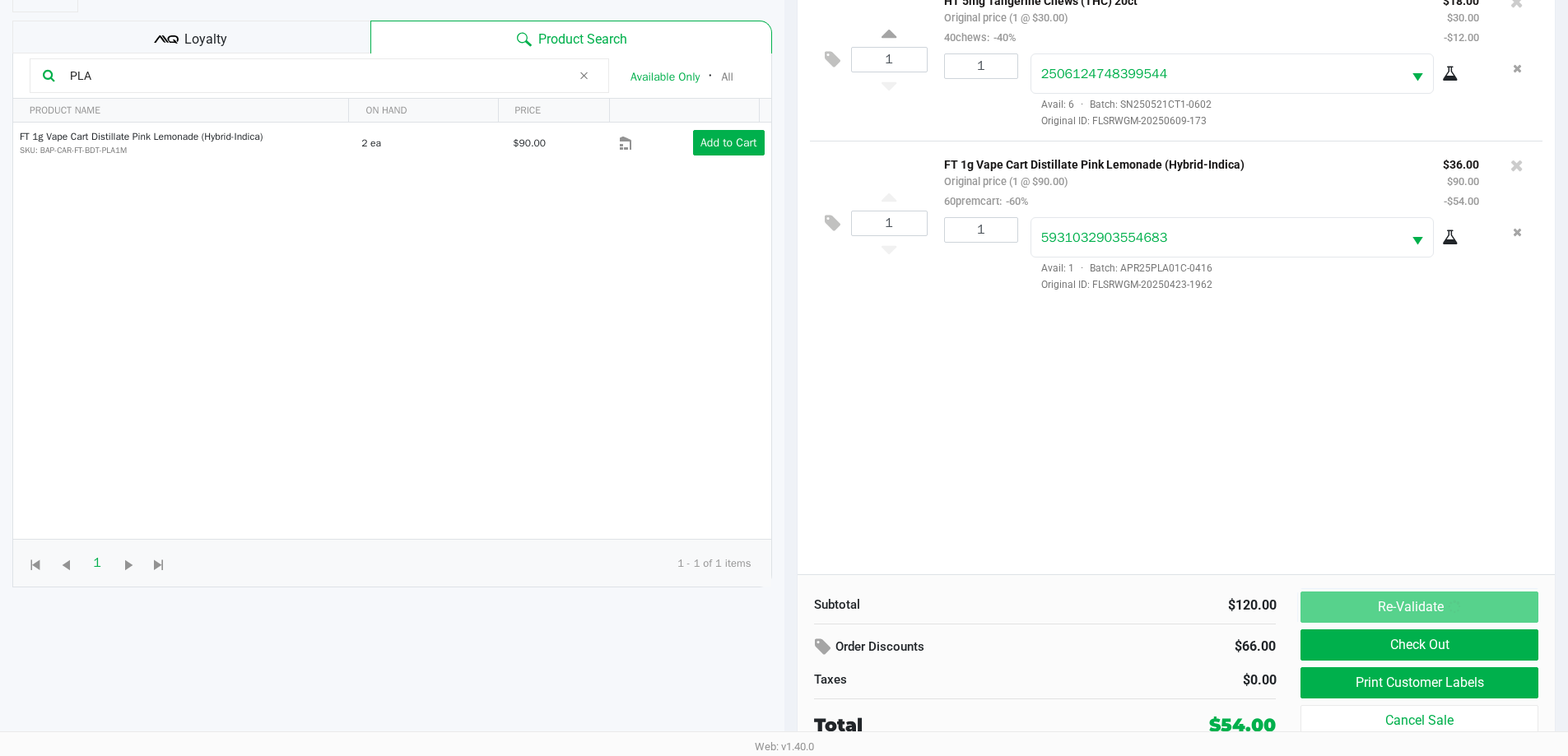 click on "$0.00" 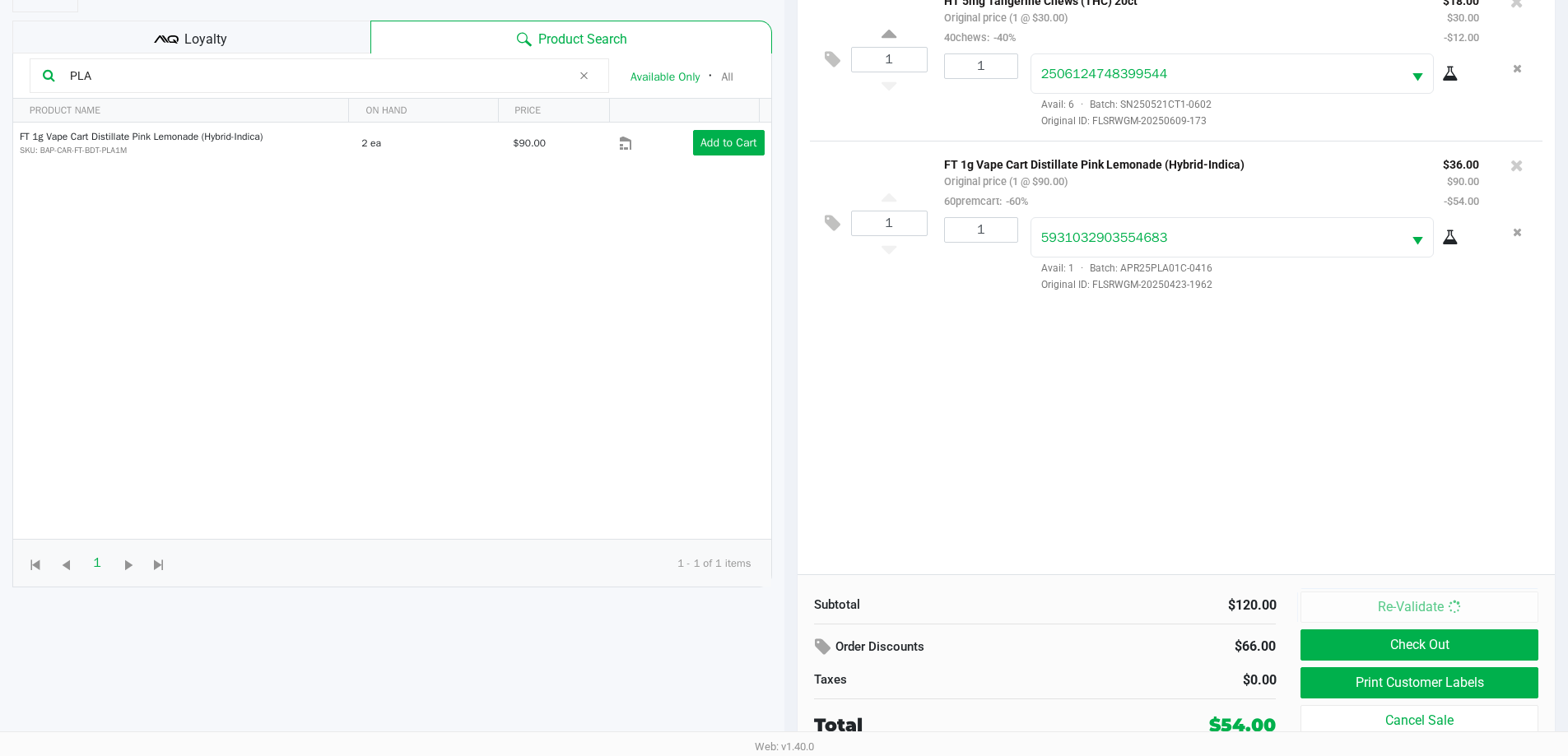 scroll, scrollTop: 0, scrollLeft: 0, axis: both 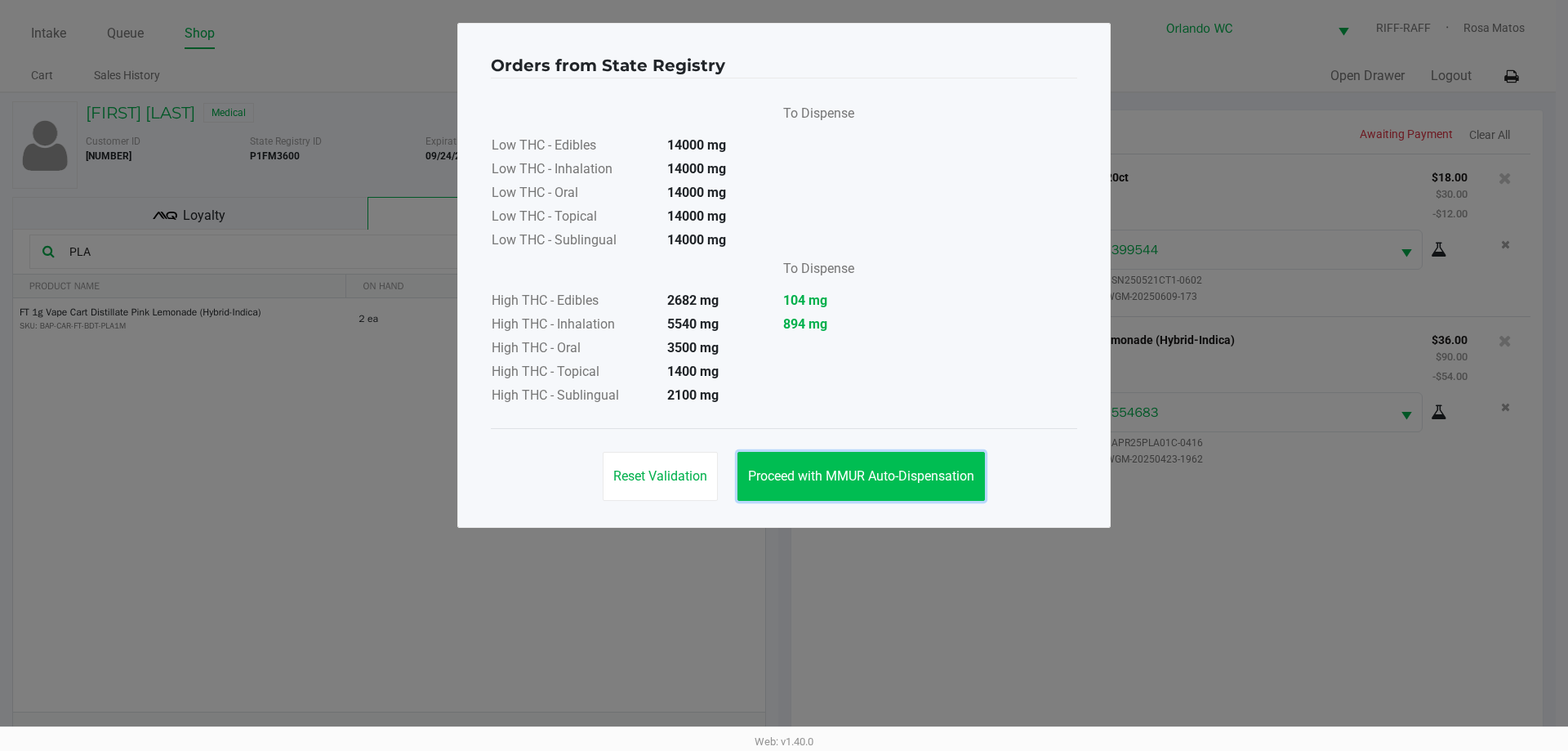 click on "Proceed with MMUR Auto-Dispensation" 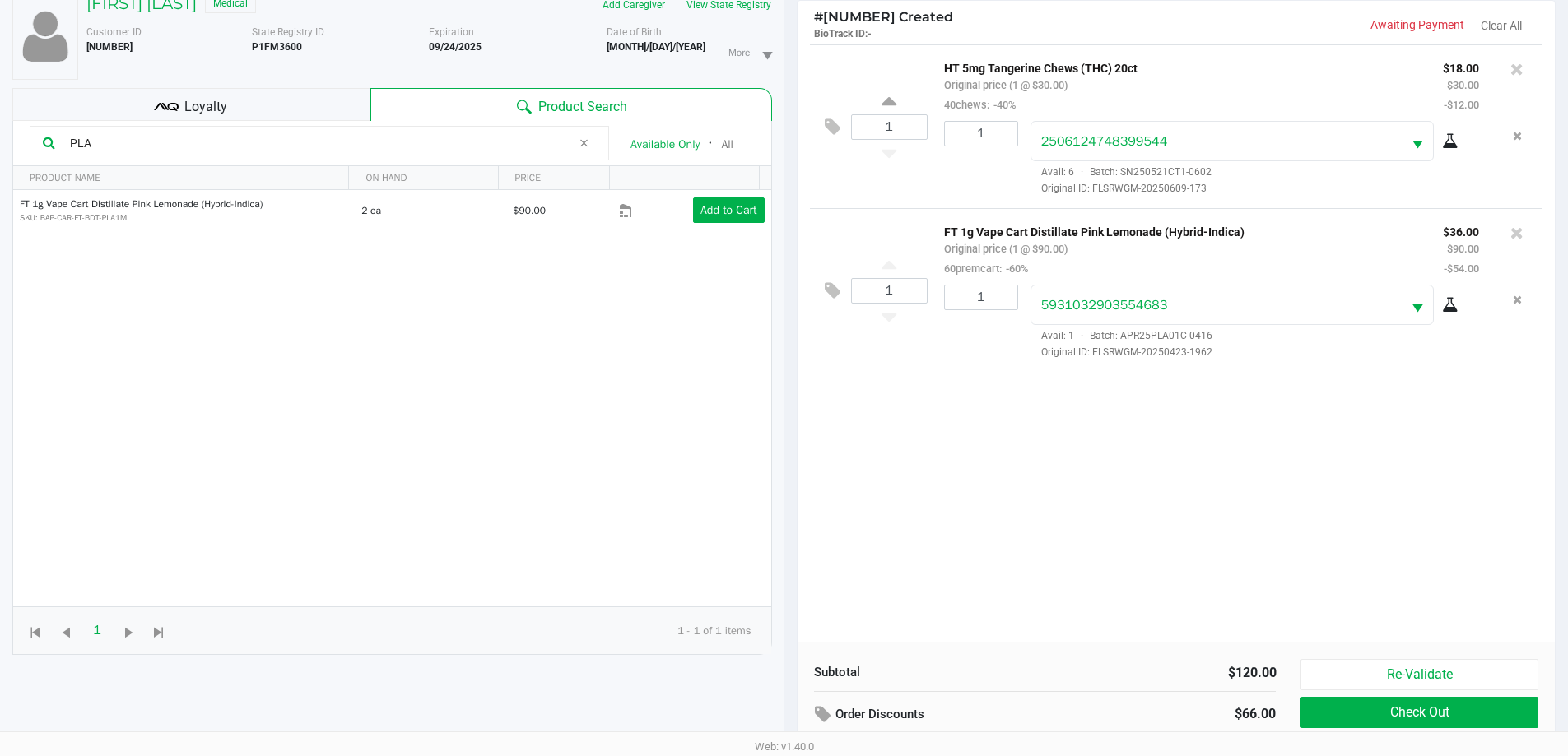scroll, scrollTop: 178, scrollLeft: 0, axis: vertical 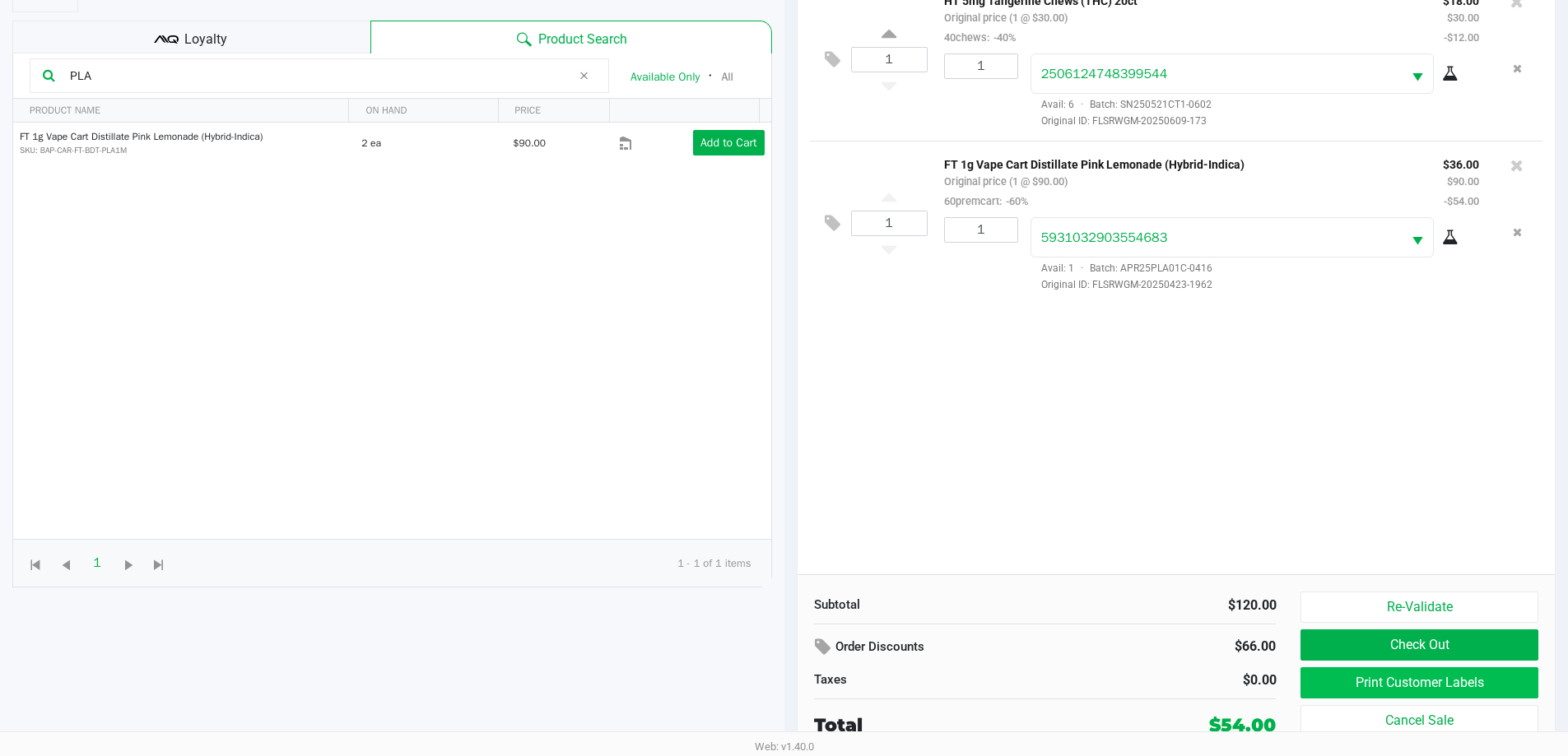 click on "Print Customer Labels" 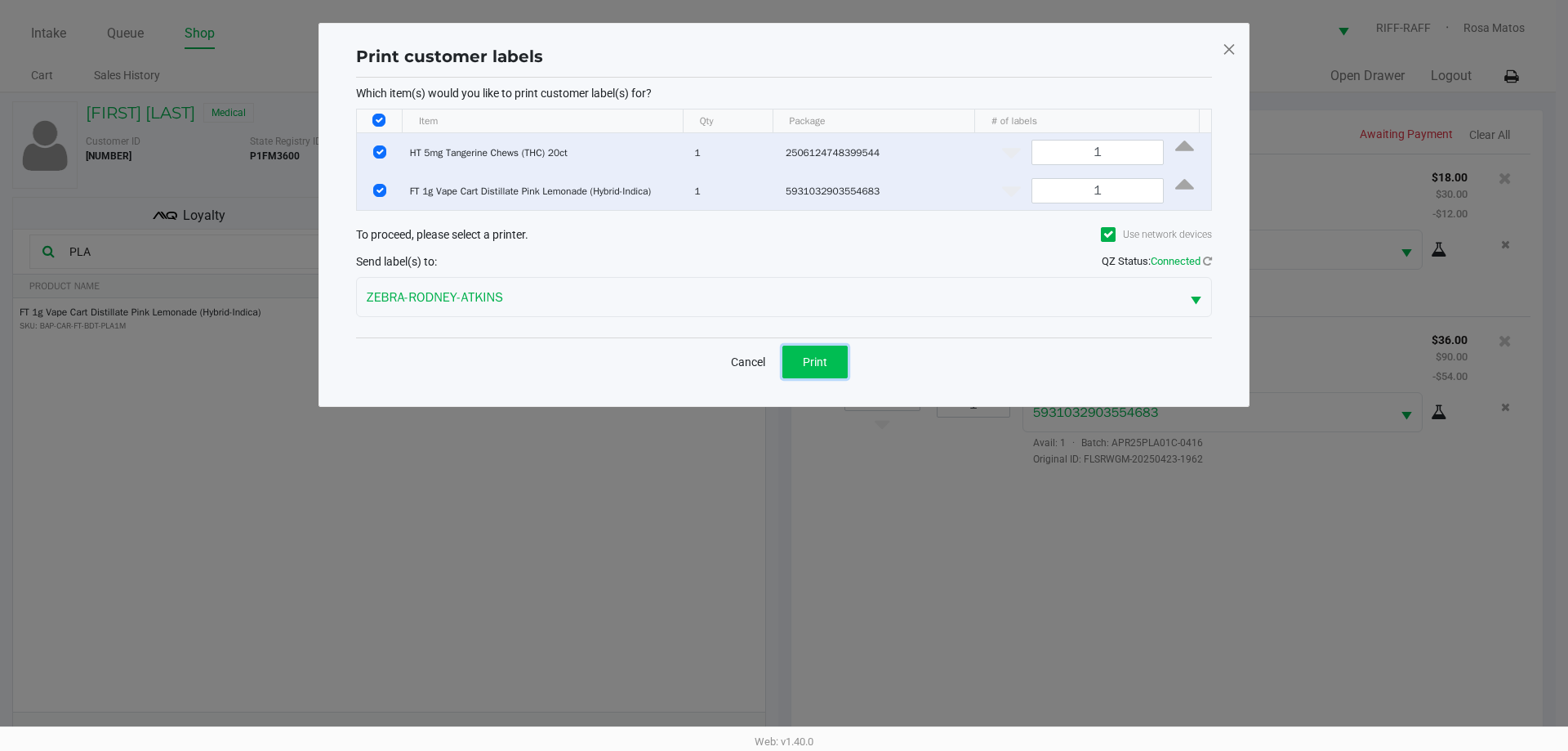 click on "Print" 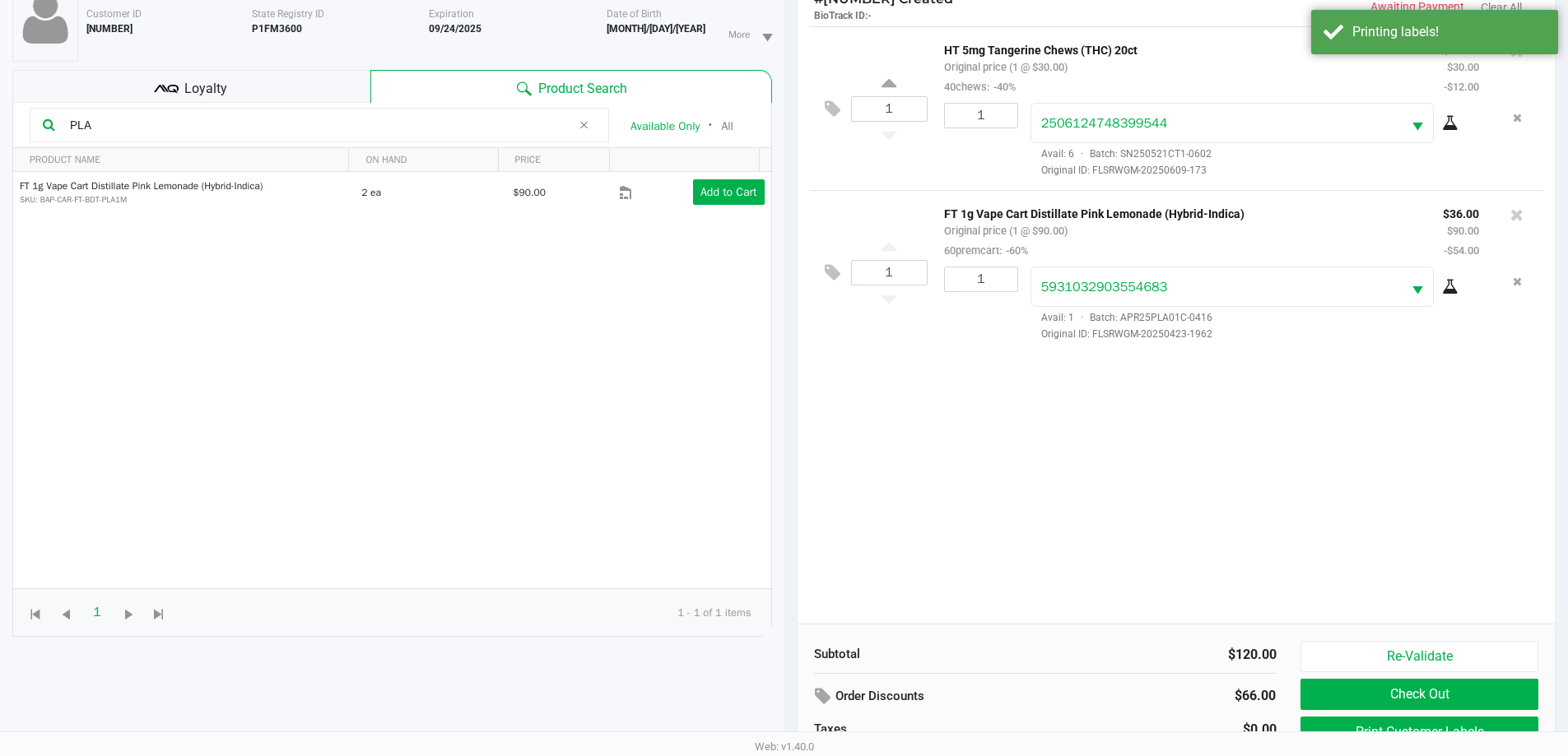 scroll, scrollTop: 178, scrollLeft: 0, axis: vertical 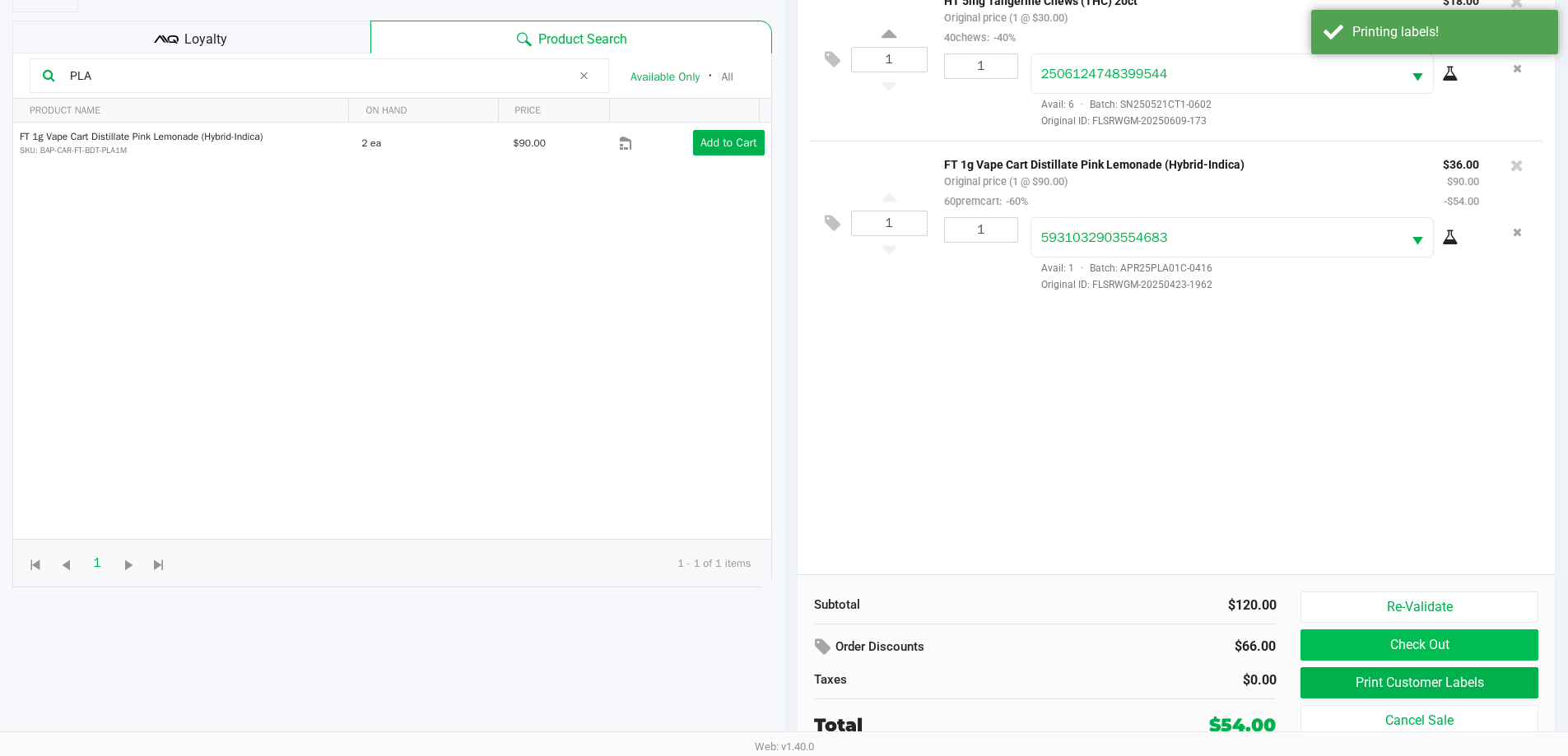 click on "Check Out" 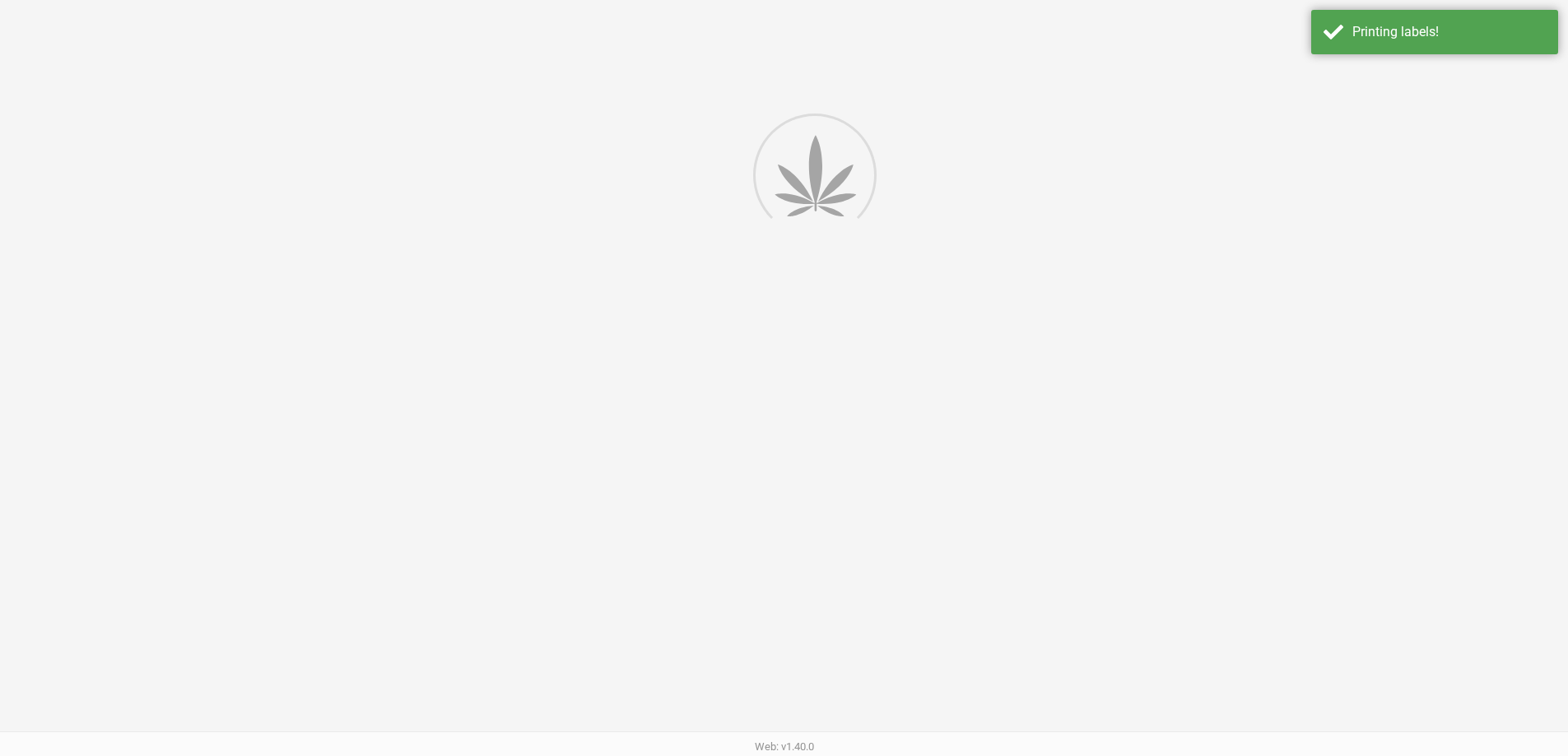 scroll, scrollTop: 0, scrollLeft: 0, axis: both 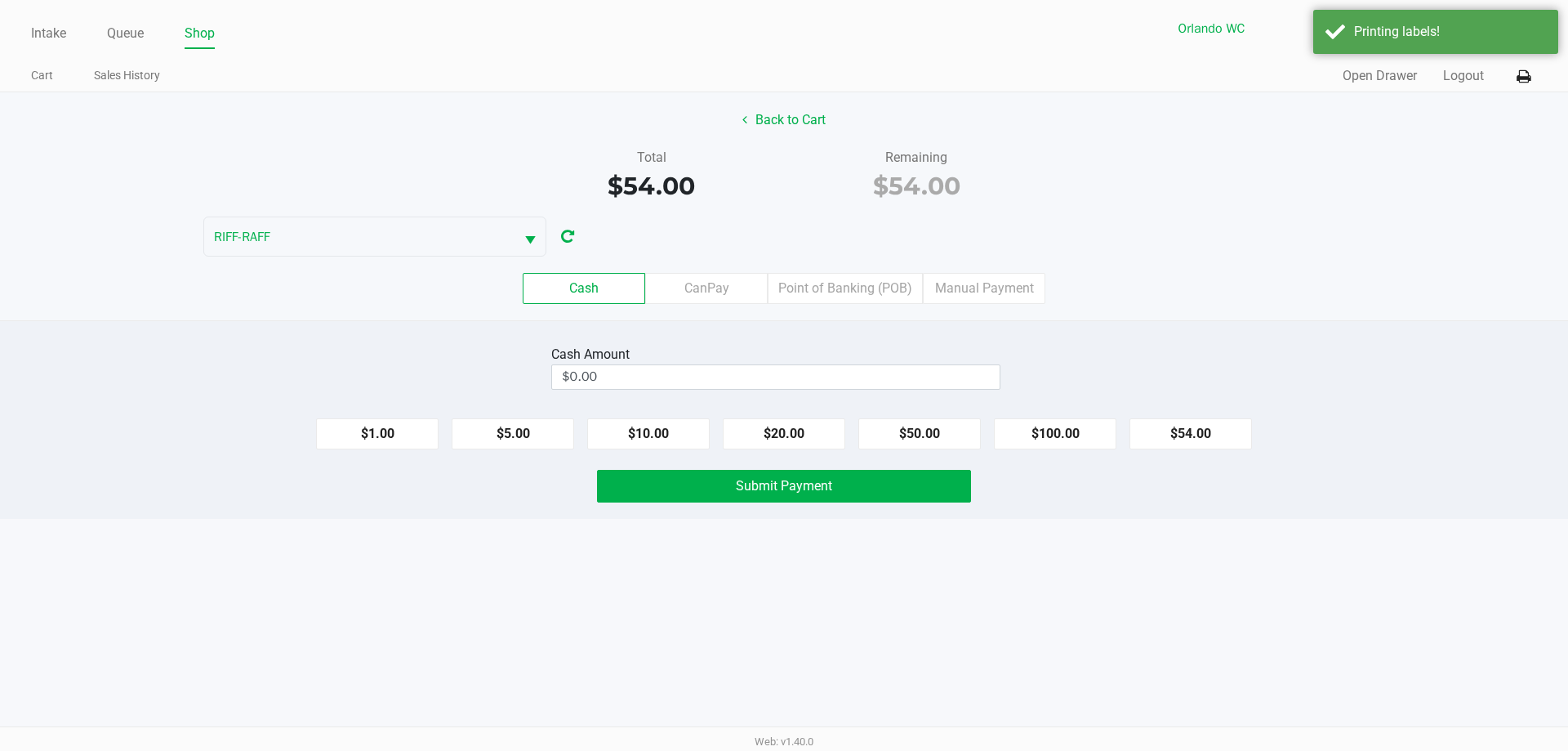 click on "Point of Banking (POB)" 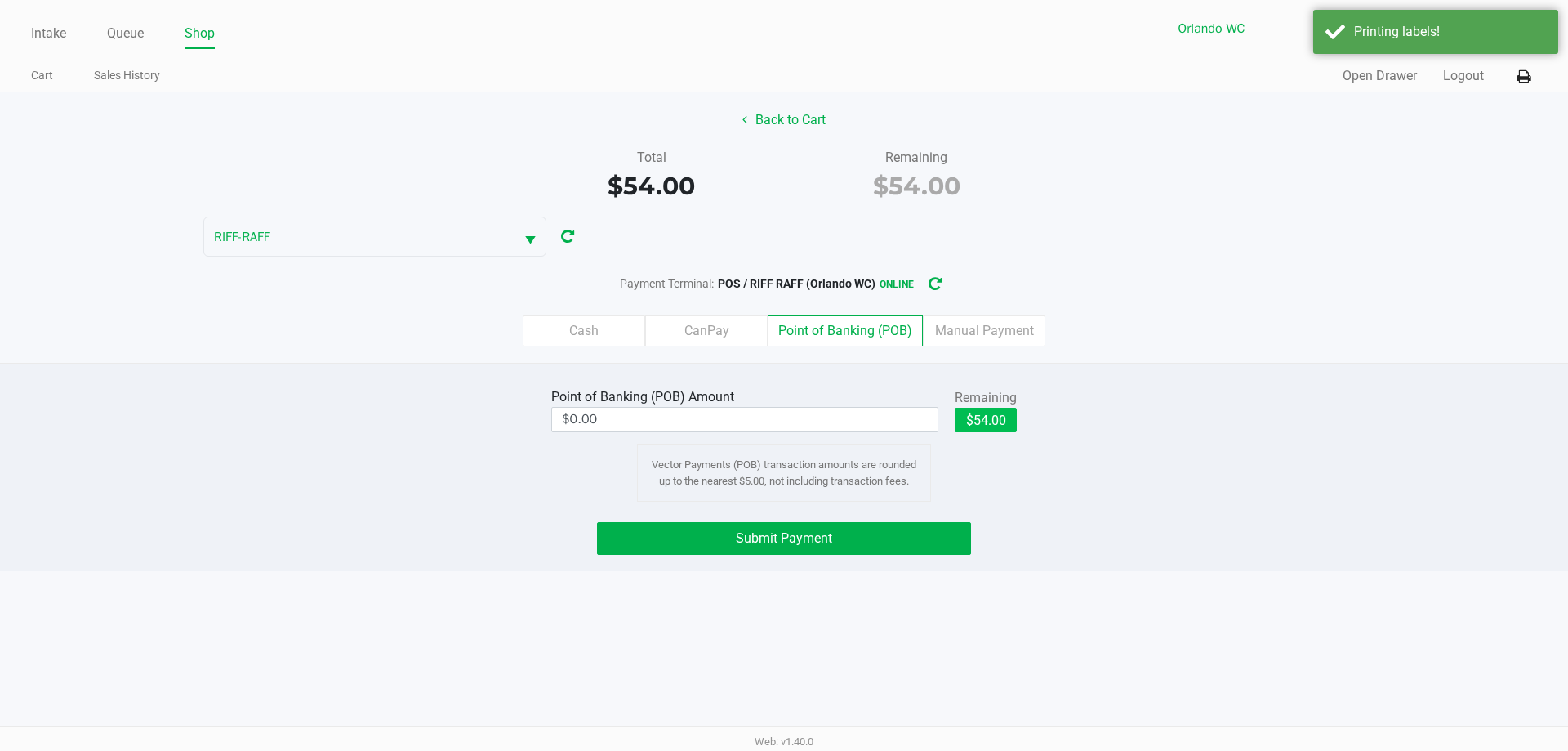 click on "$54.00" 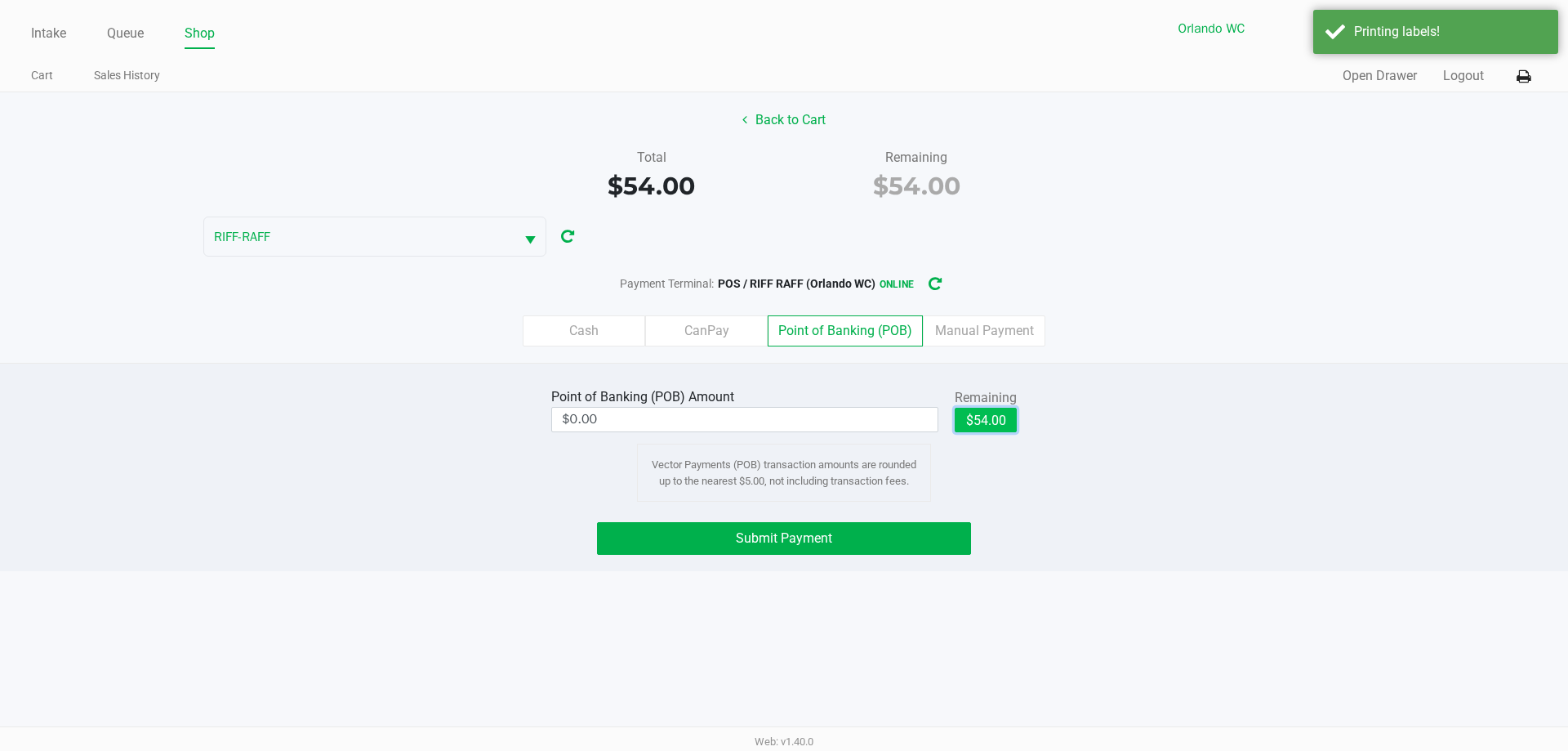 type on "$54.00" 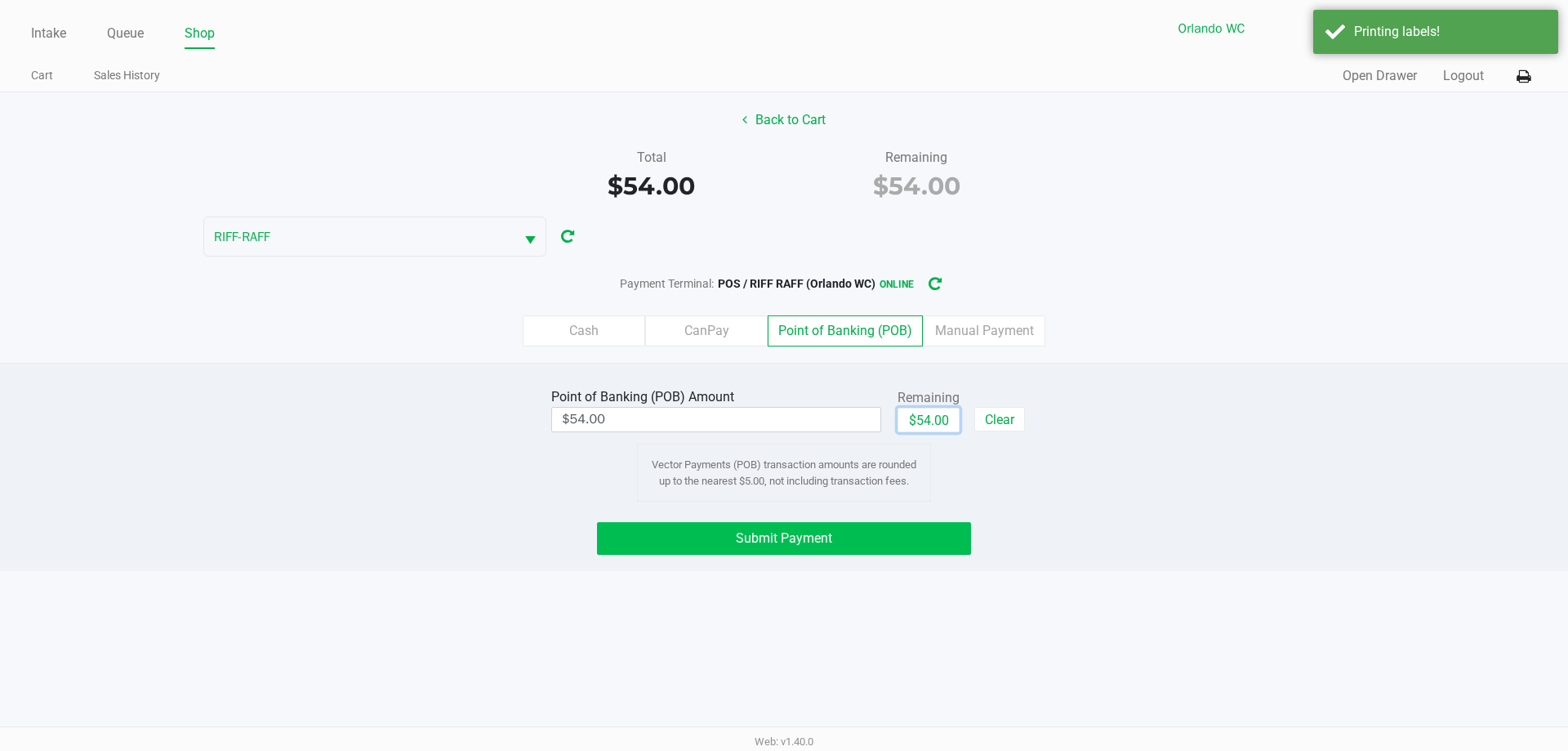 click on "Submit Payment" 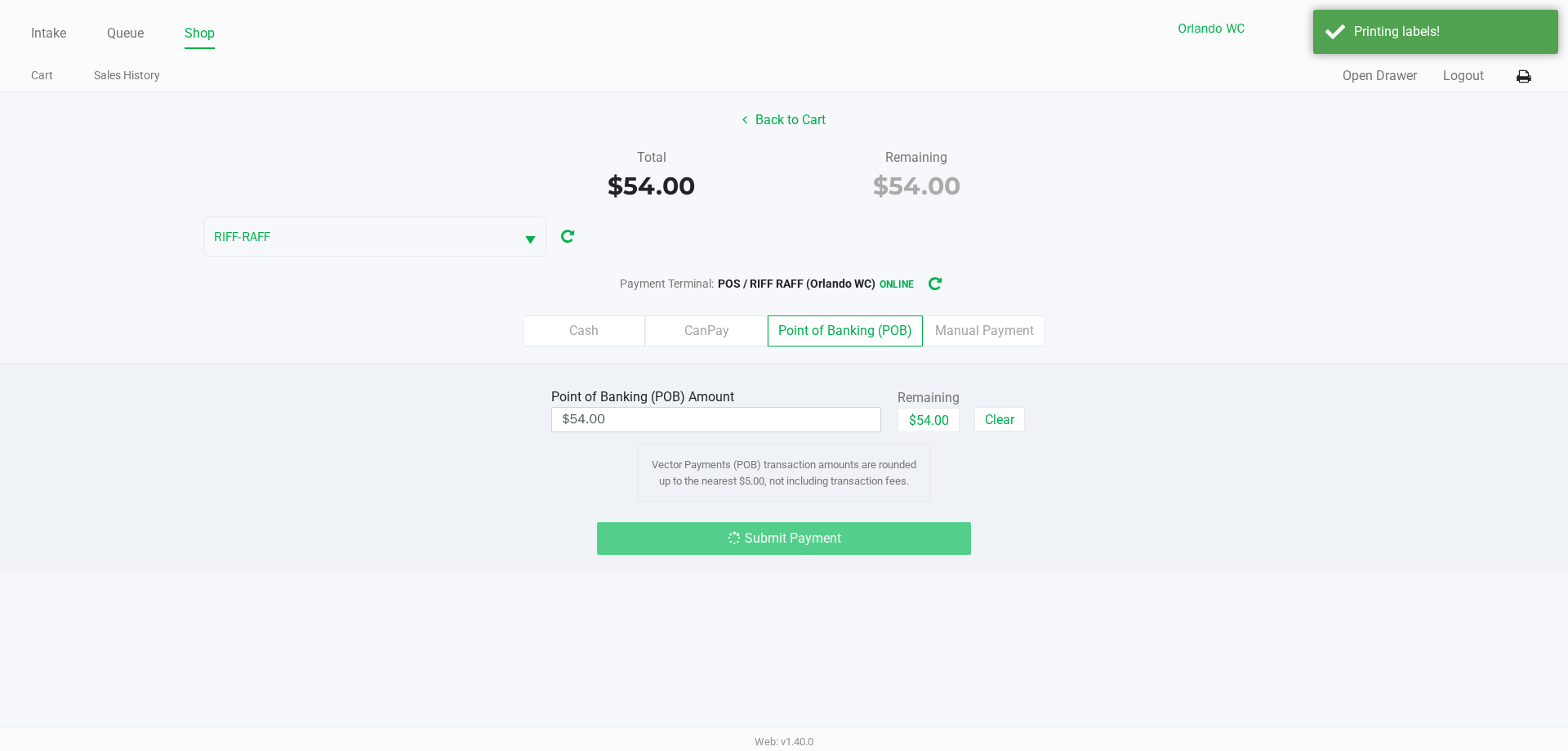 click on "Point of Banking (POB)  Amount  $54.00  Remaining   $54.00   Clear  Vector Payments (POB) transaction amounts are rounded up to the nearest $5.00, not including transaction fees.  Submit Payment" 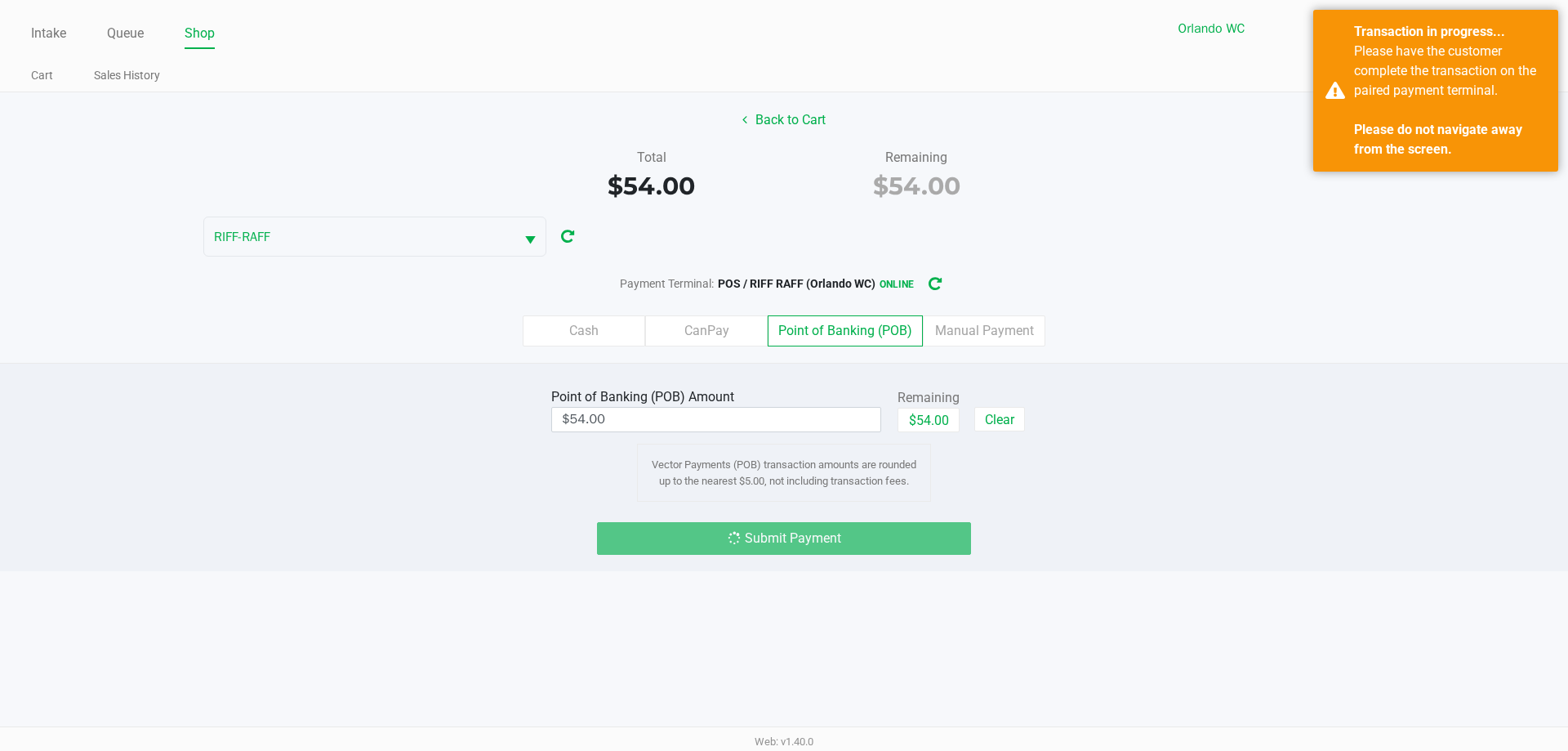 click on "Intake Queue Shop Orlando WC  RIFF-RAFF   Rosa Matos  Cart Sales History  Quick Sale   Open Drawer   Logout  Back to Cart   Total   $54.00   Remaining   $54.00  RIFF-RAFF  Payment Terminal:   POS / RIFF RAFF (Orlando WC)   online   Cash   CanPay   Point of Banking (POB)   Manual Payment   Point of Banking (POB)  Amount  $54.00  Remaining   $54.00   Clear  Vector Payments (POB) transaction amounts are rounded up to the nearest $5.00, not including transaction fees.  Submit Payment   Web: v1.40.0" at bounding box center (784, 375) 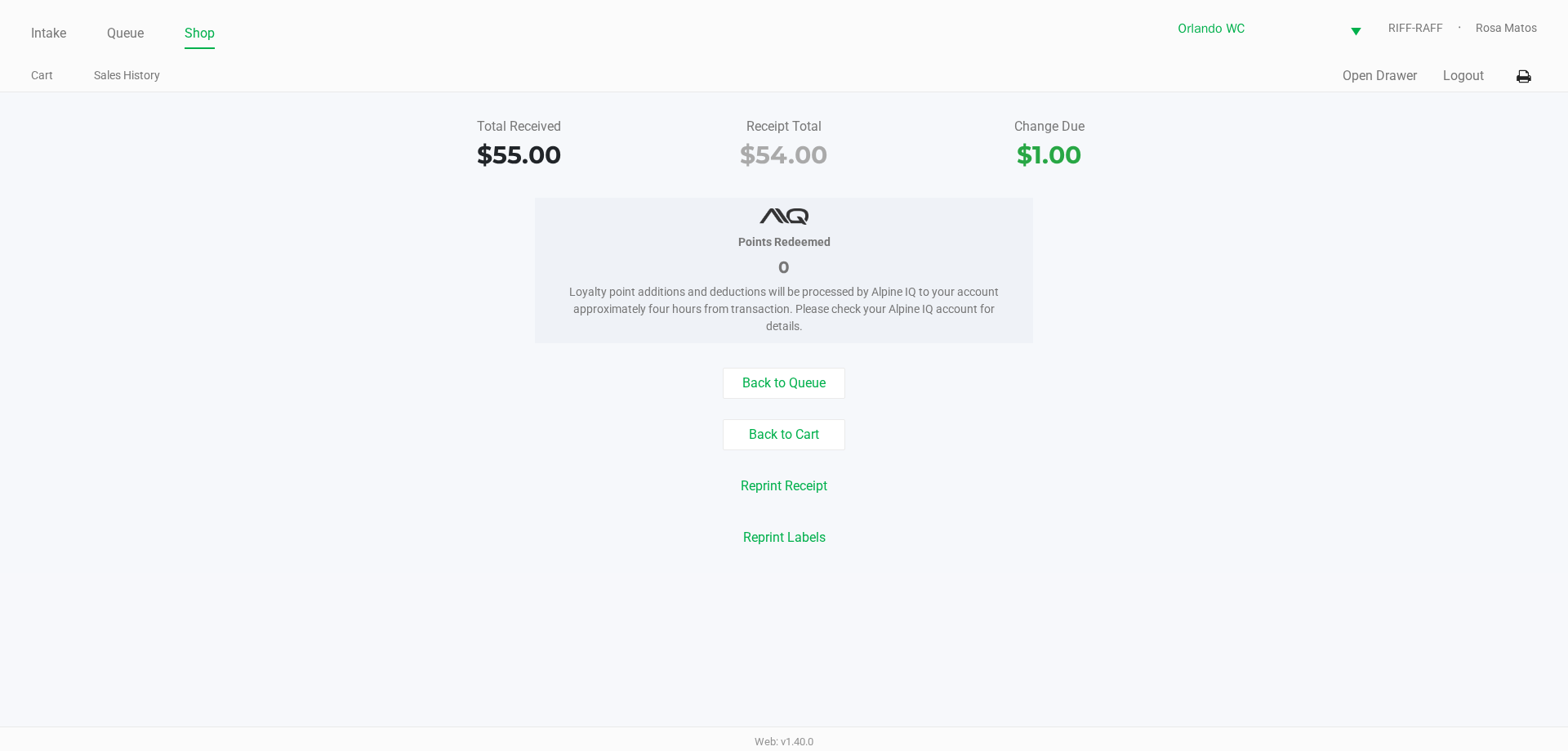 click on "Back to Queue   Back to Cart   Reprint Receipt   Reprint Labels" 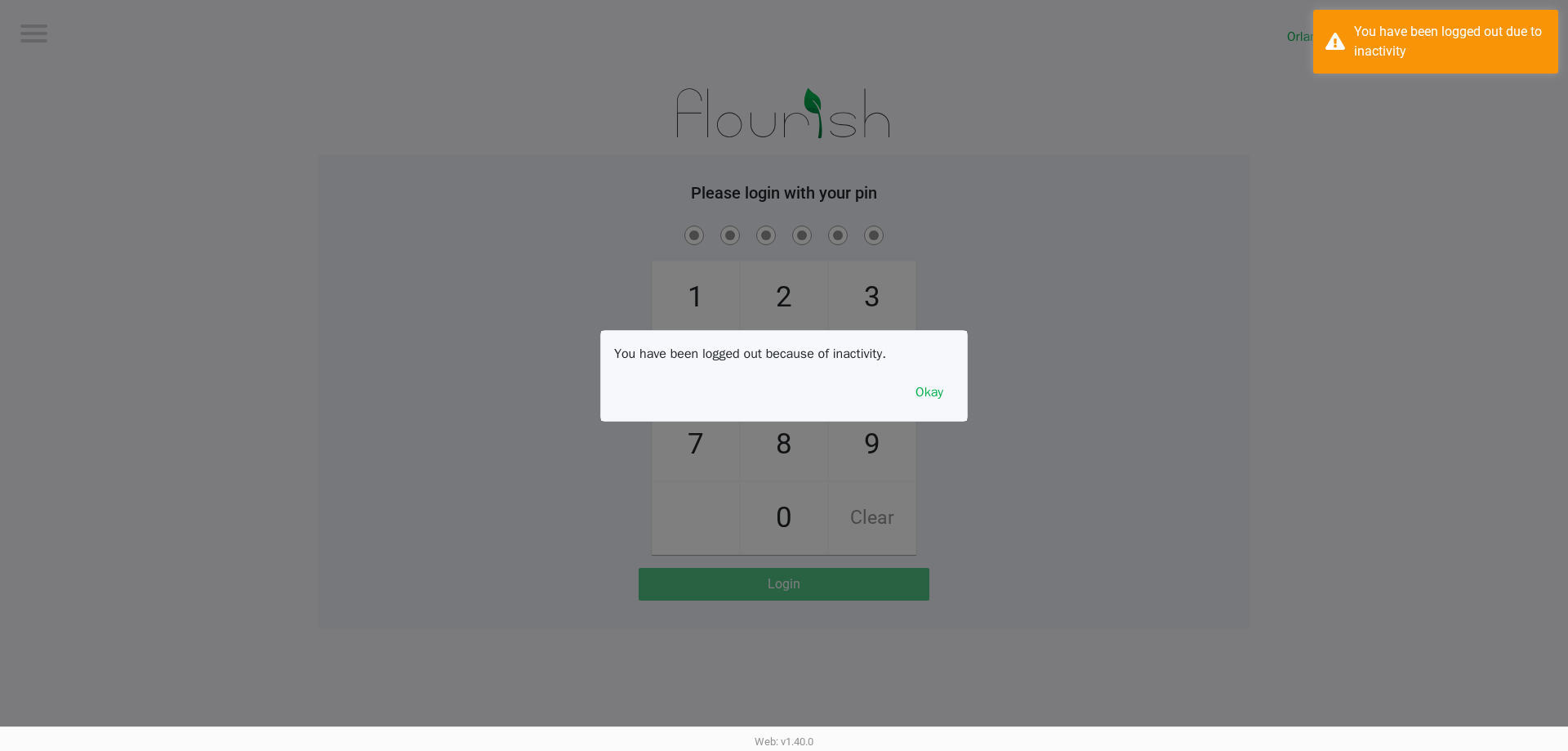 click 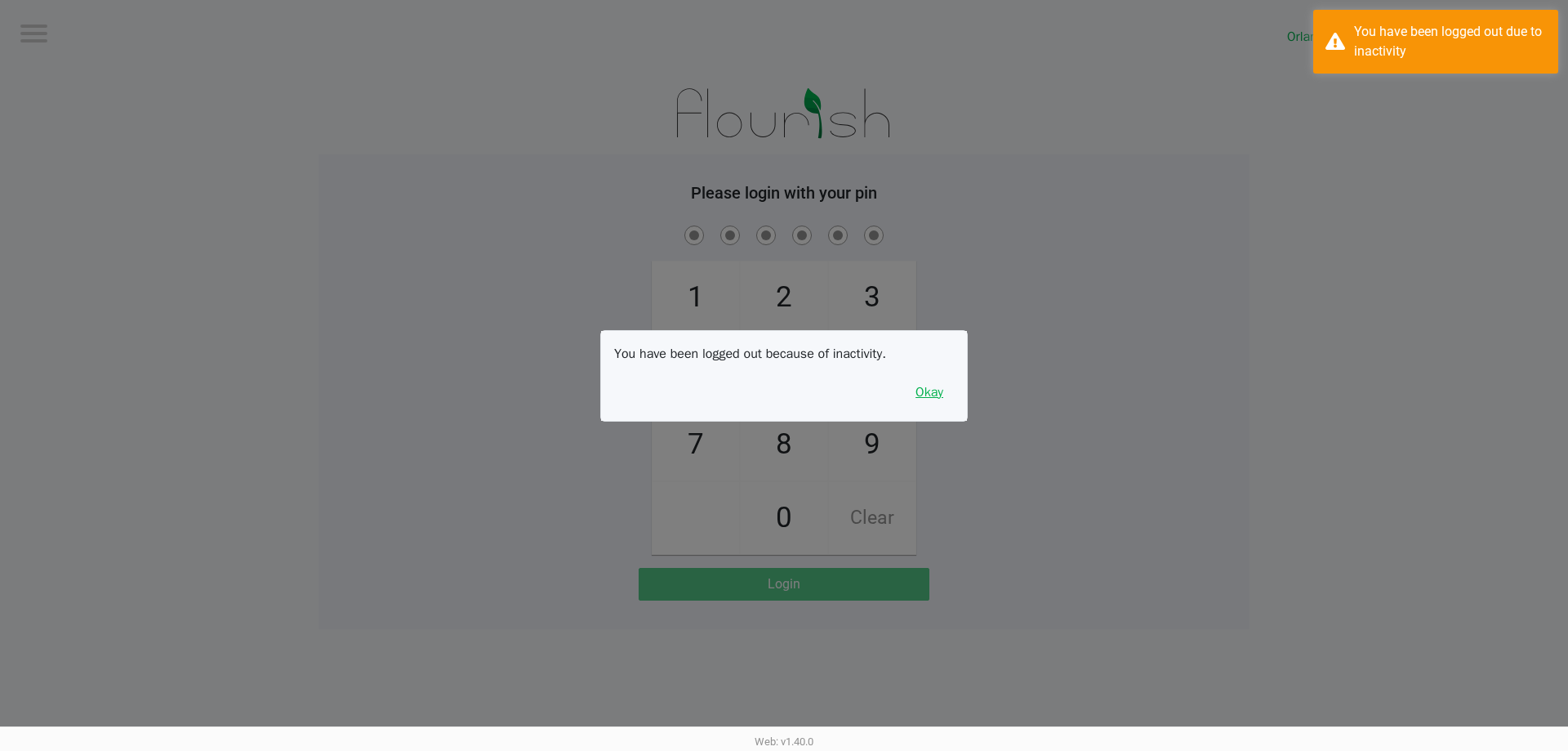 click on "Okay" at bounding box center (929, 392) 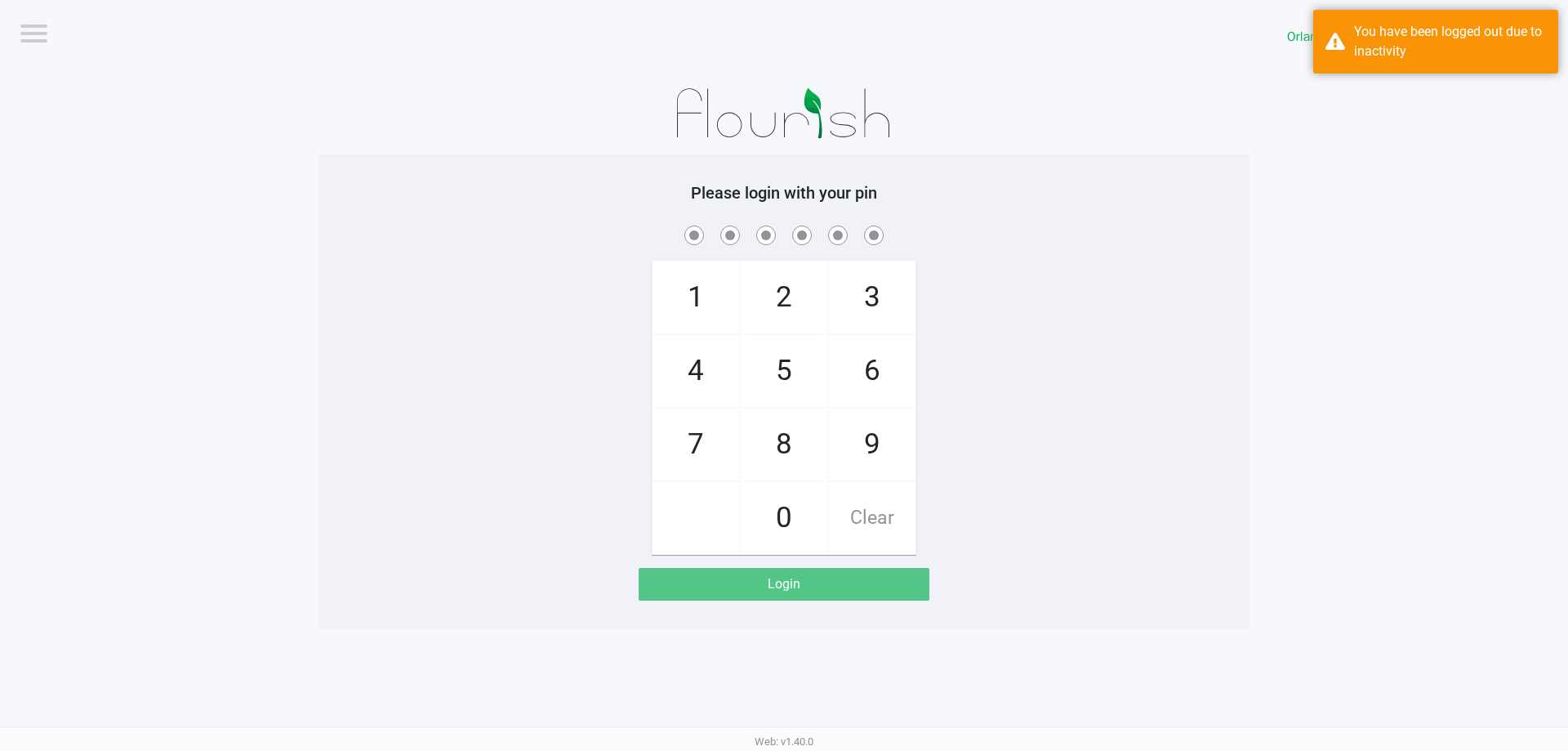 click on "1   4   7       2   5   8   0   3   6   9   Clear" 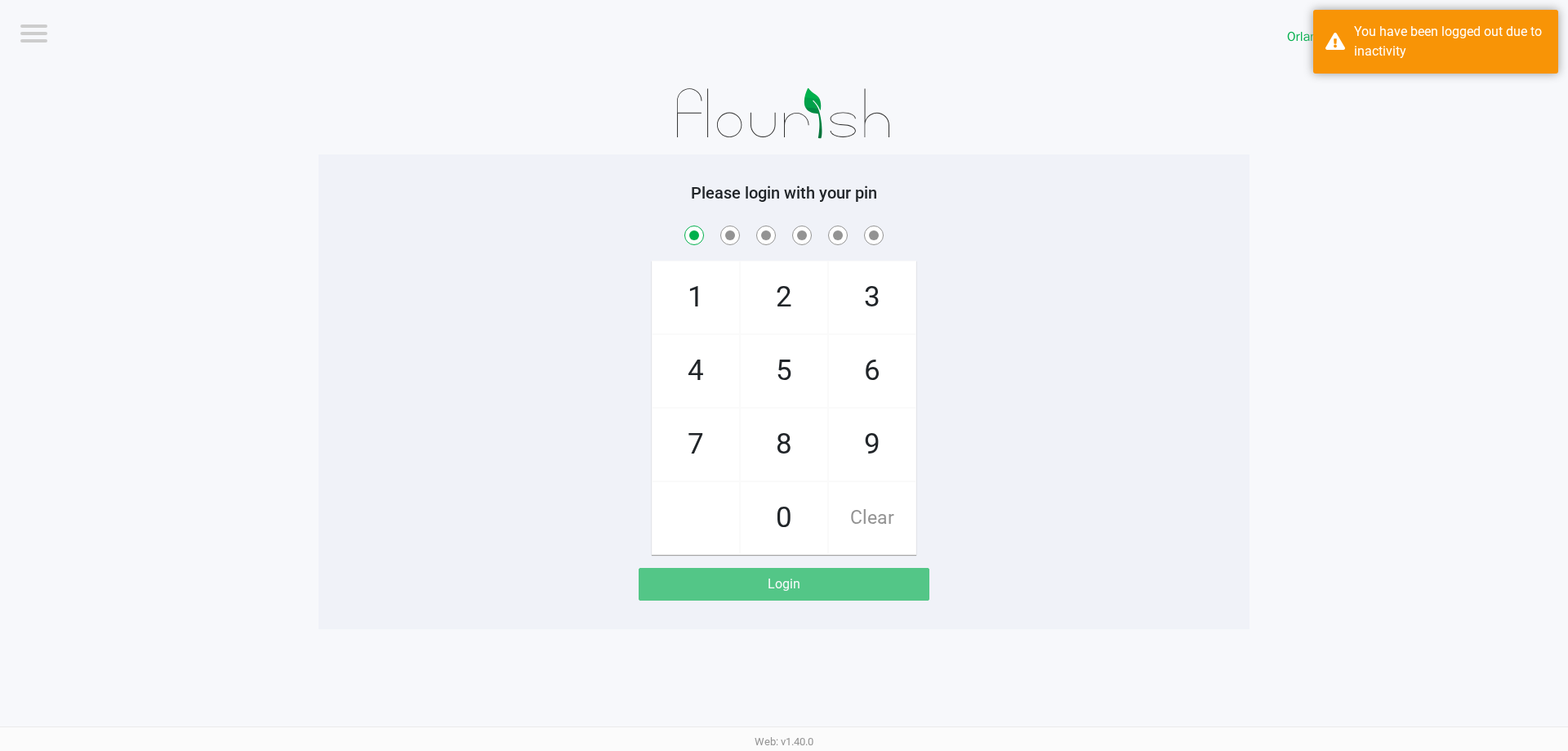 checkbox on "true" 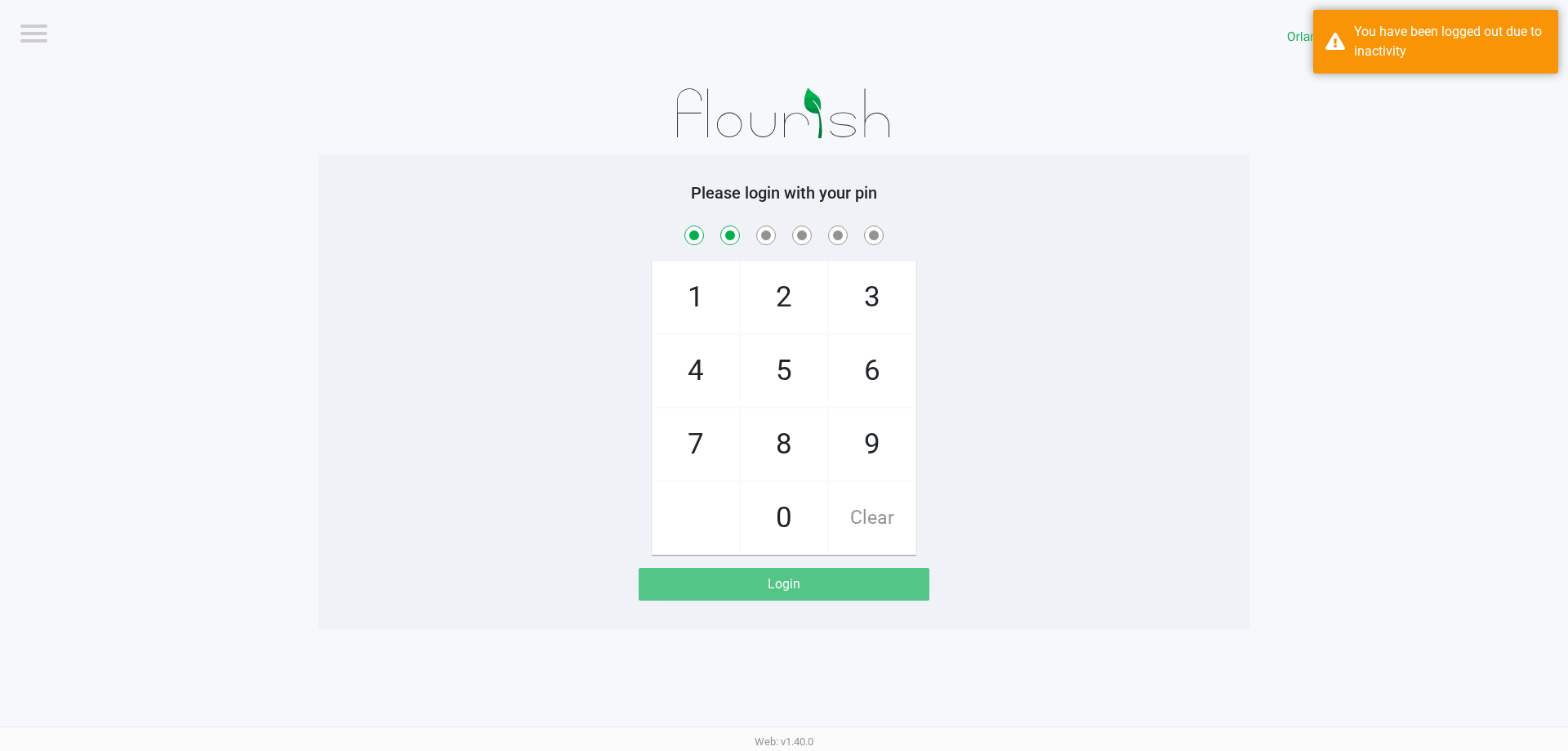 checkbox on "true" 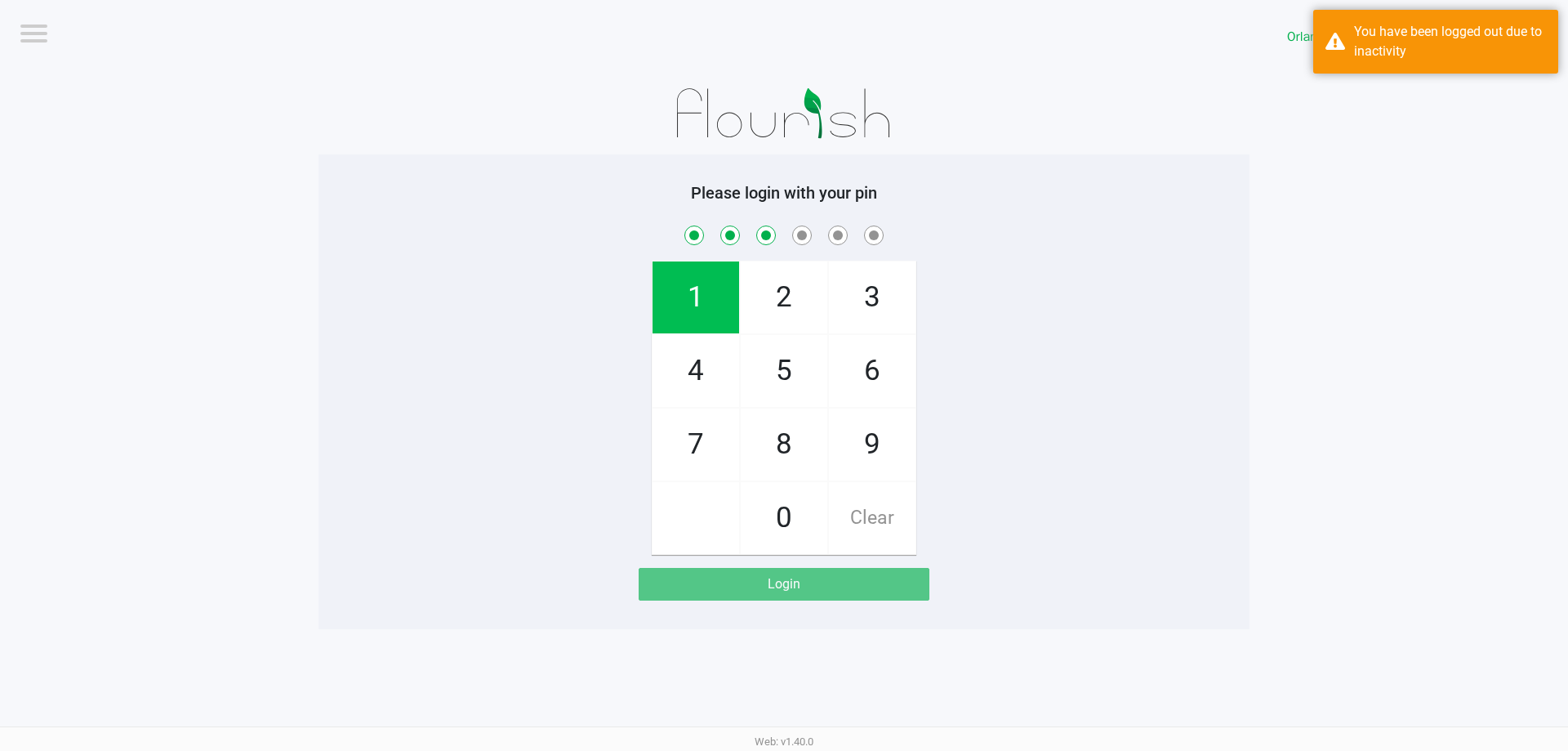 checkbox on "true" 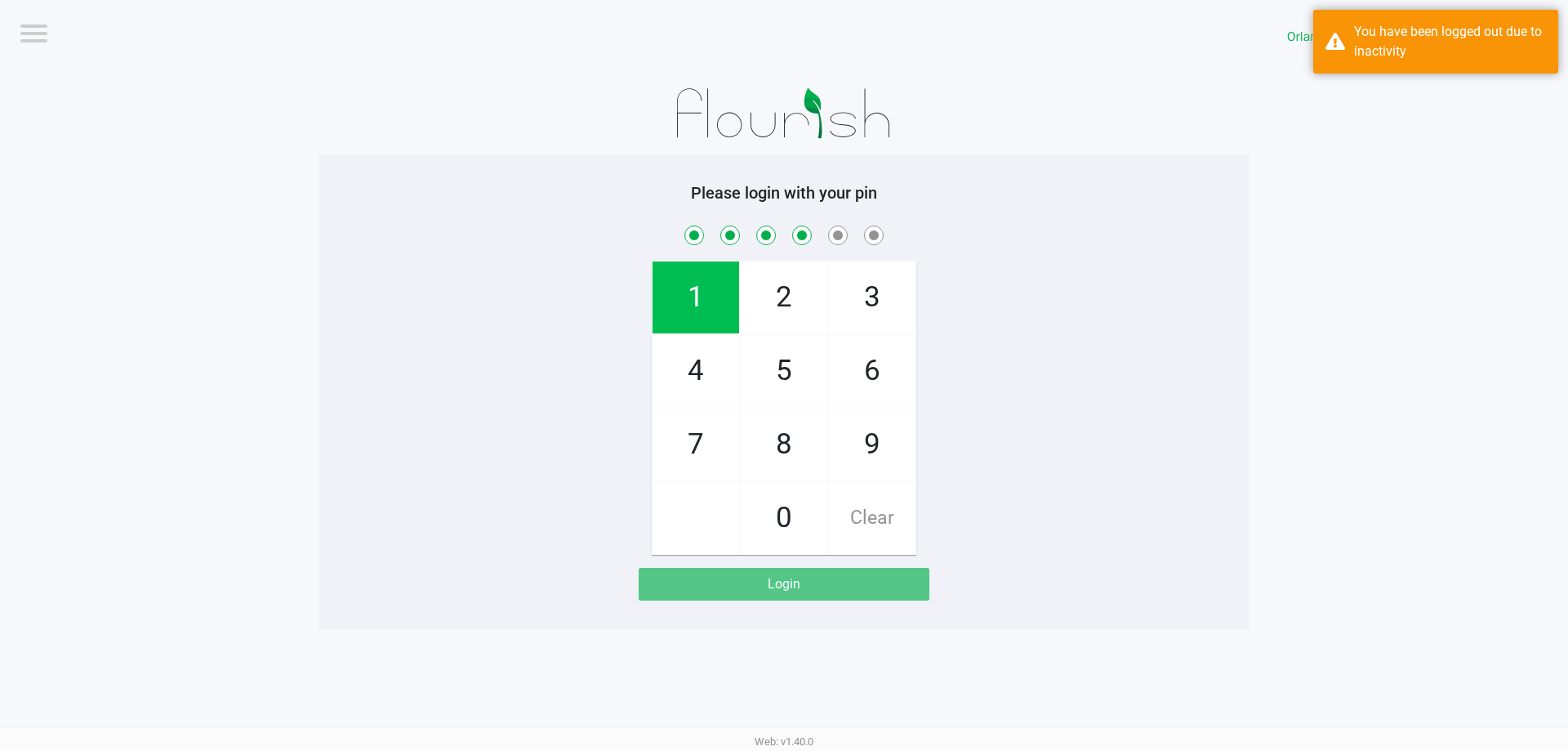 checkbox on "true" 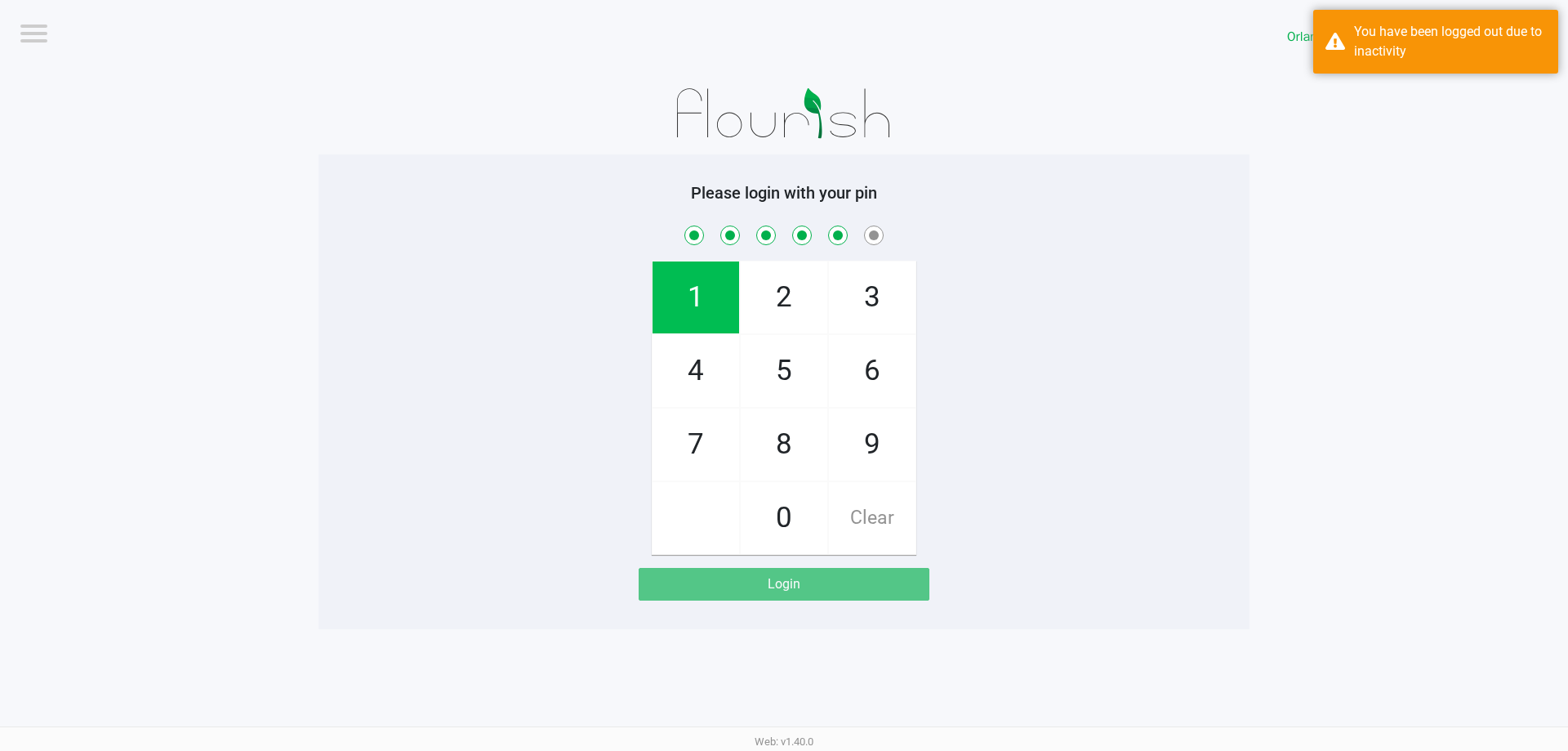 checkbox on "true" 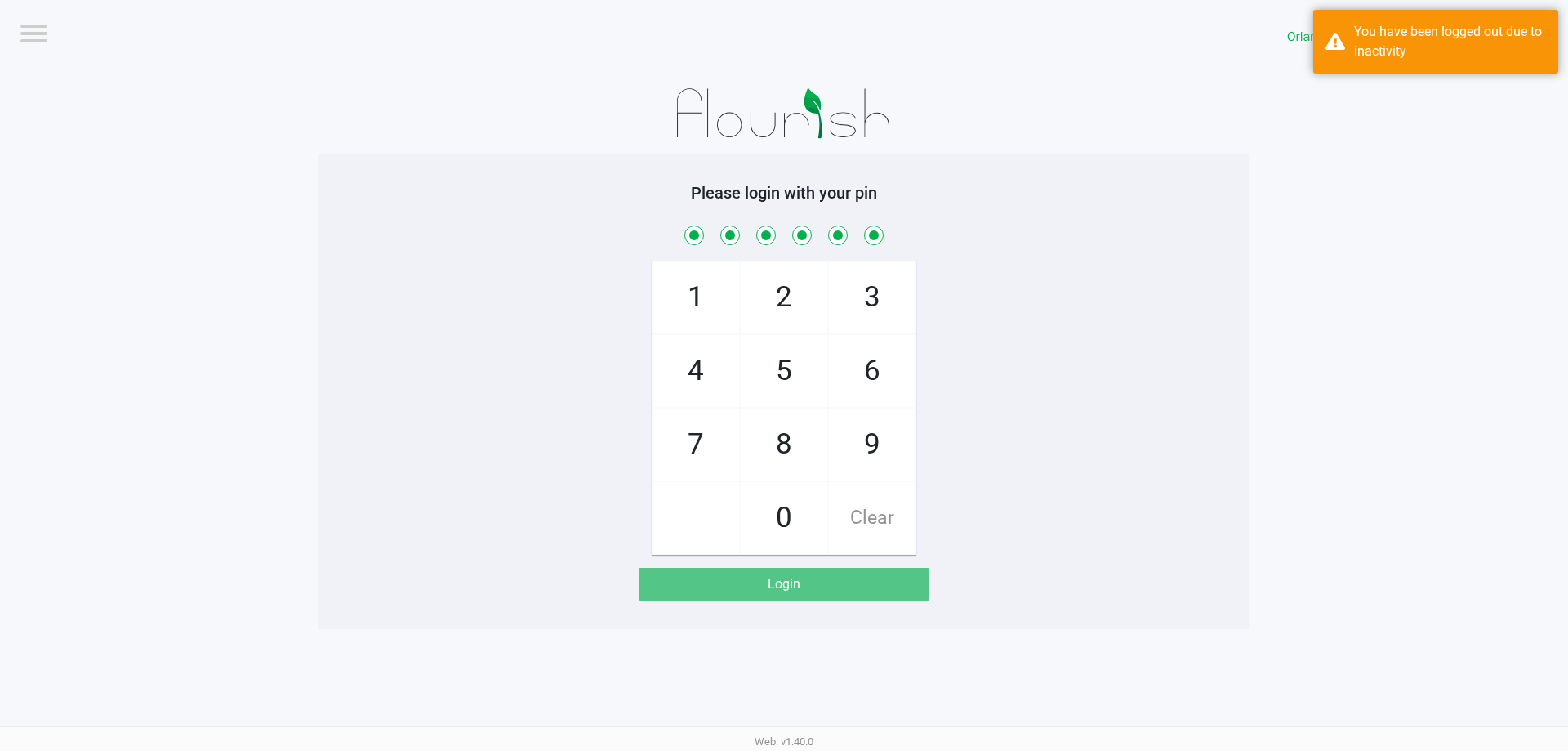 checkbox on "true" 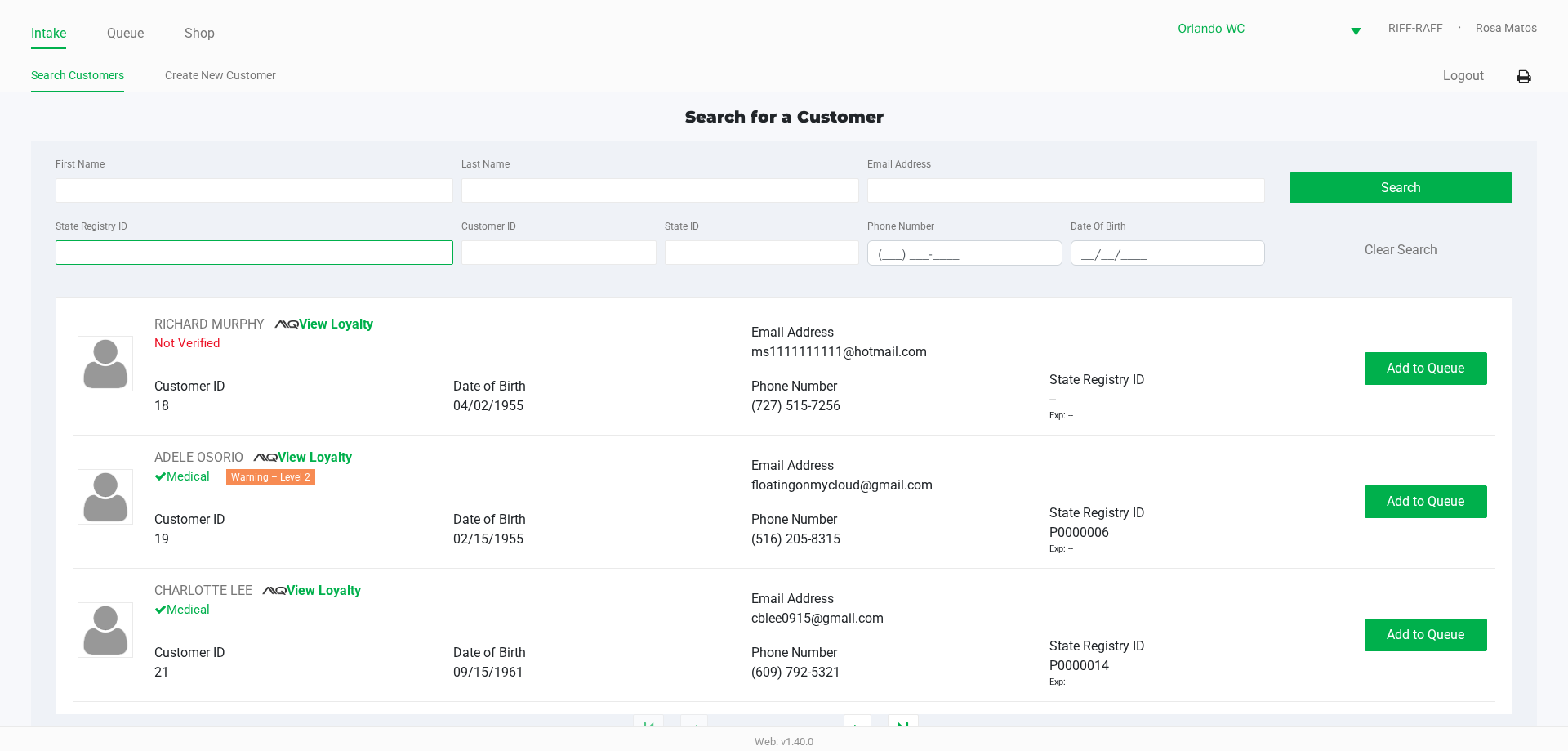 click on "State Registry ID" at bounding box center [254, 253] 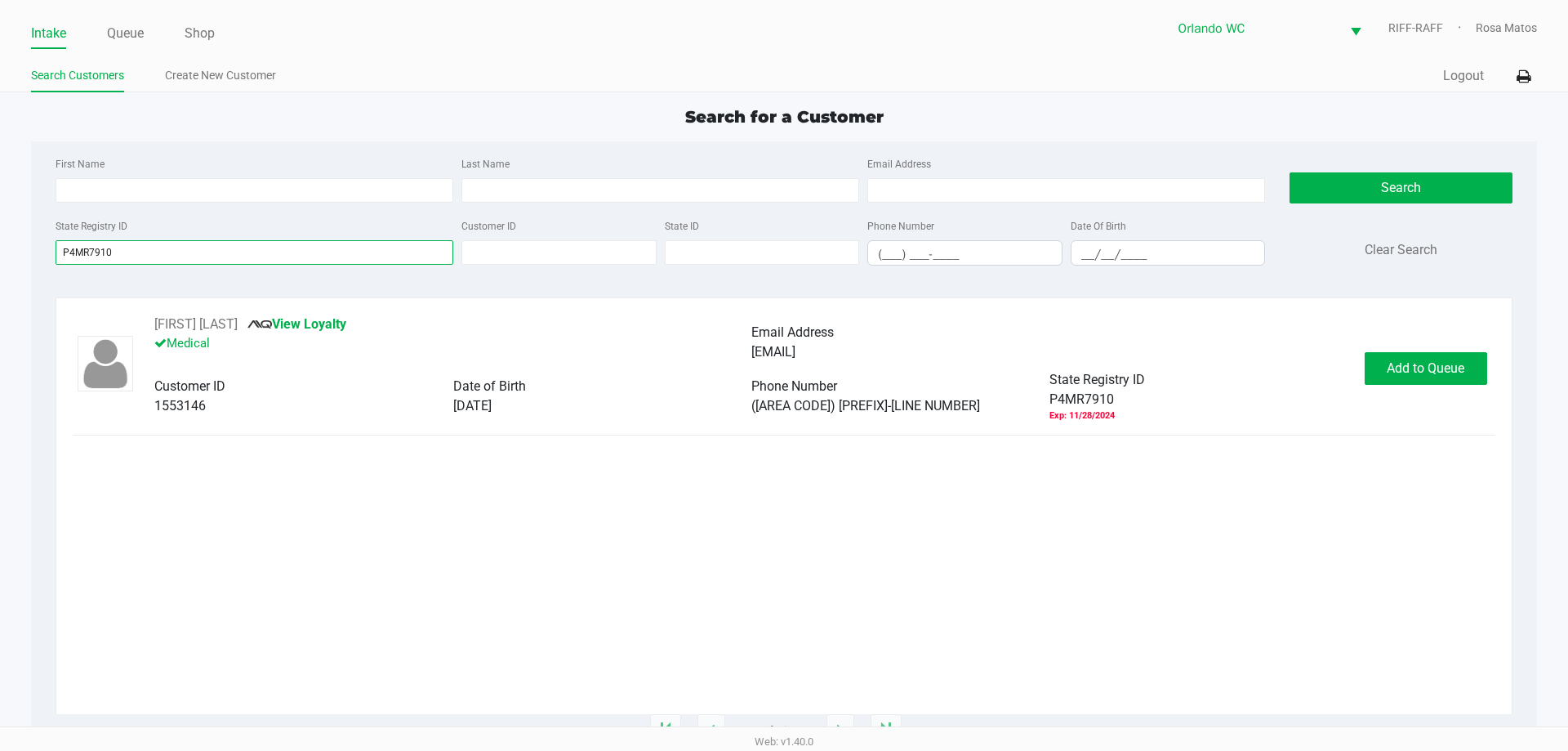 type on "P4MR7910" 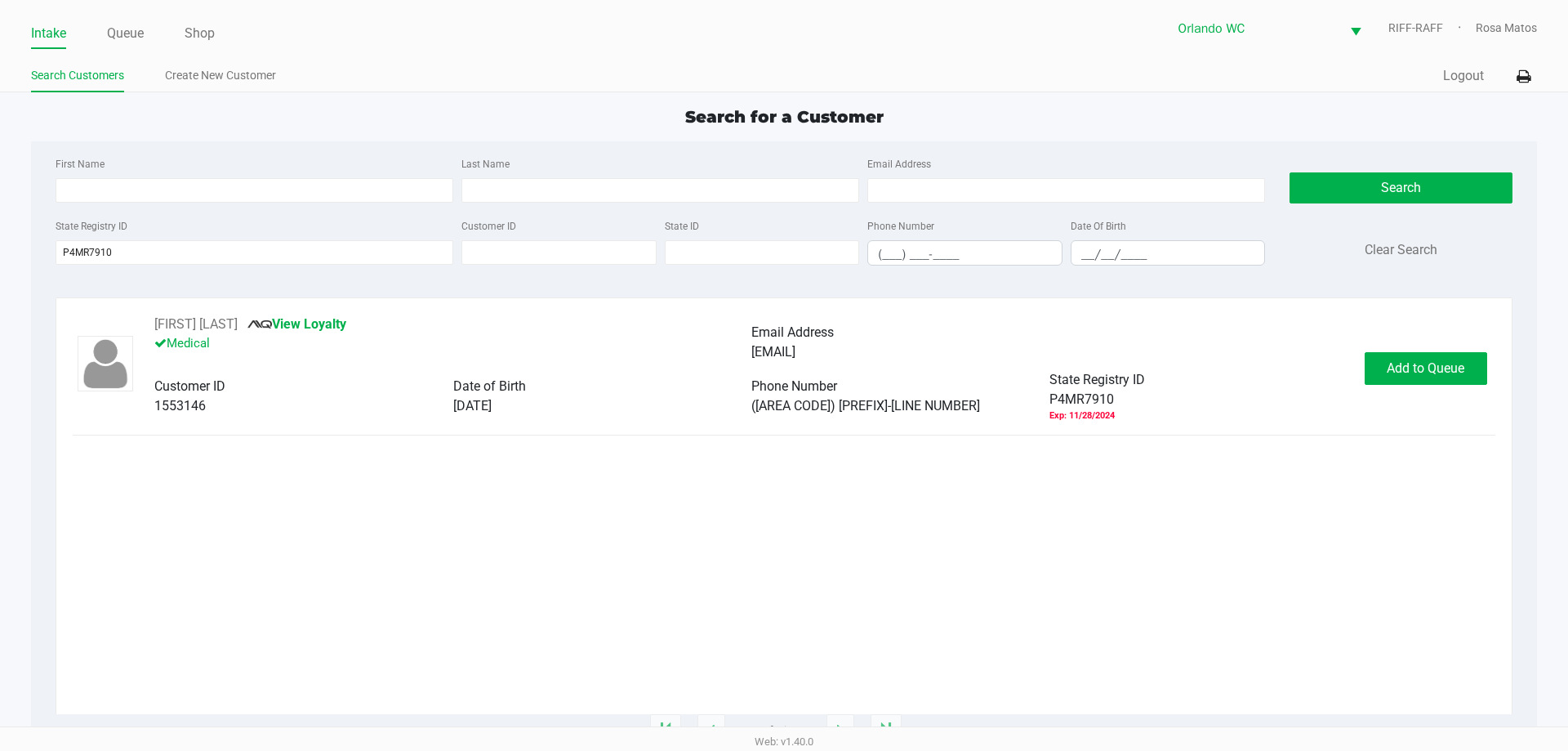 click on "BRANDON AUSBURN       View Loyalty   Medical   Email Address   ausburn15@gmail.com   Customer ID   1553146   Date of Birth   12/13/1989   Phone Number   (321) 696-3679   State Registry ID   P4MR7910   Exp: 11/28/2024   Add to Queue" 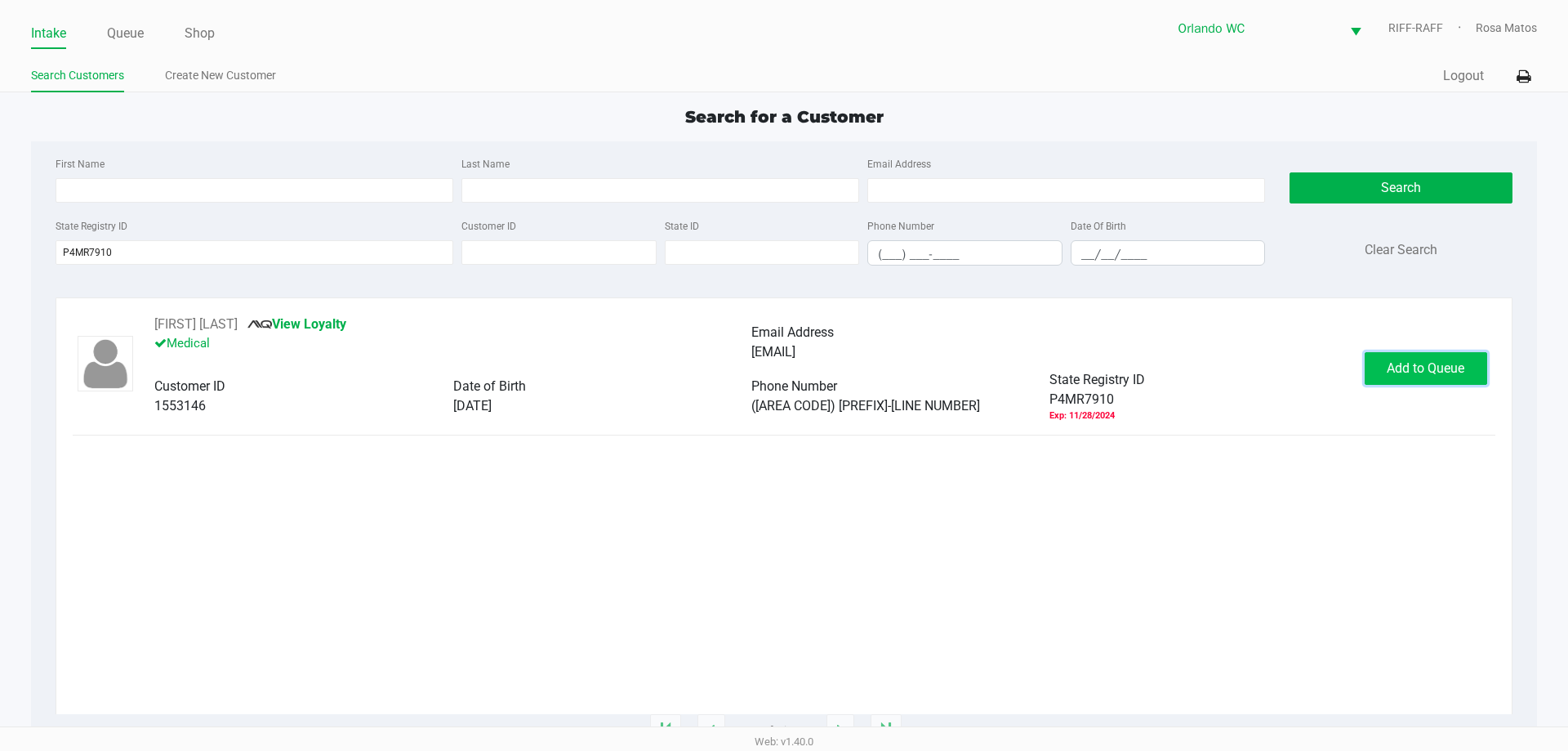click on "Add to Queue" 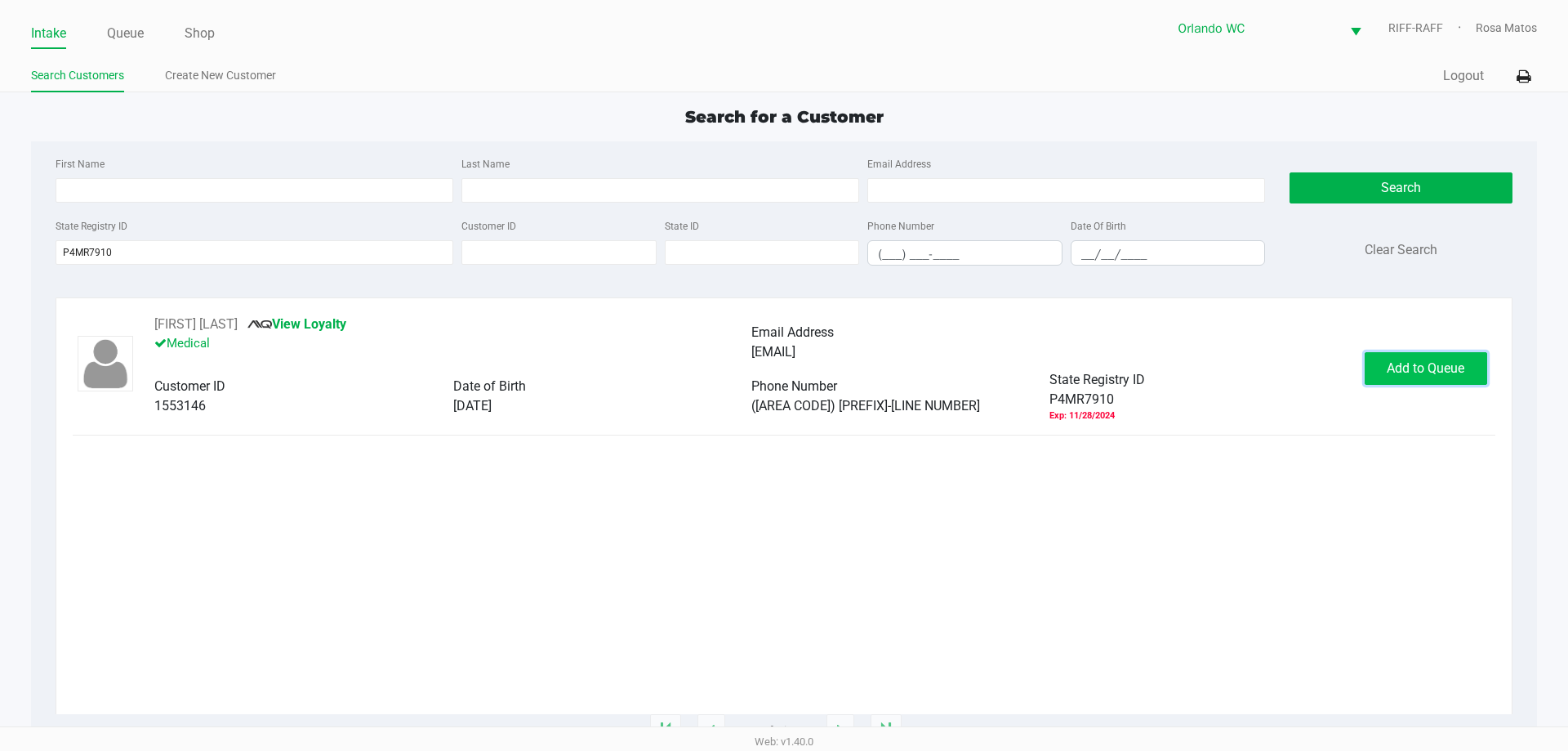 click on "Add to Queue" 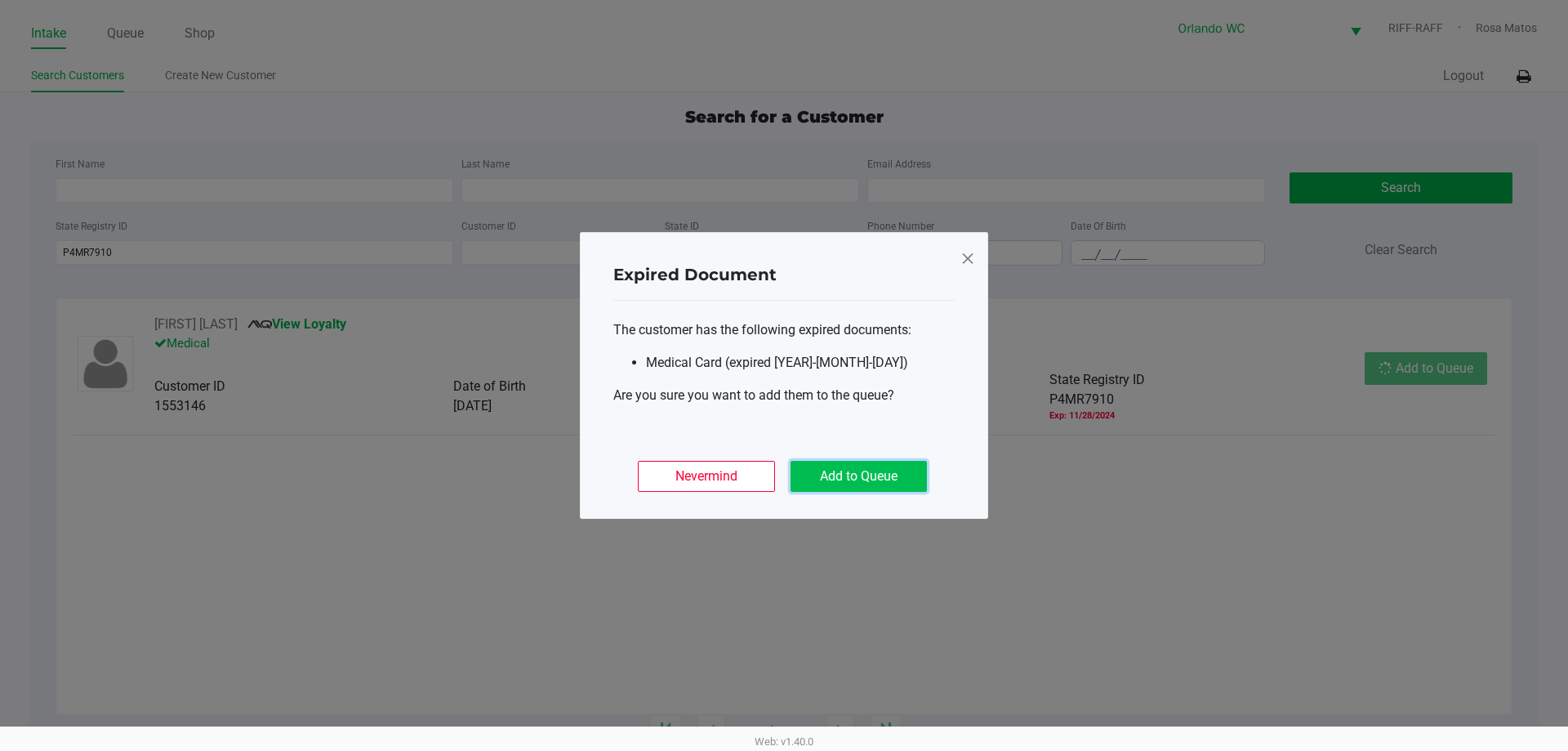 click on "Add to Queue" 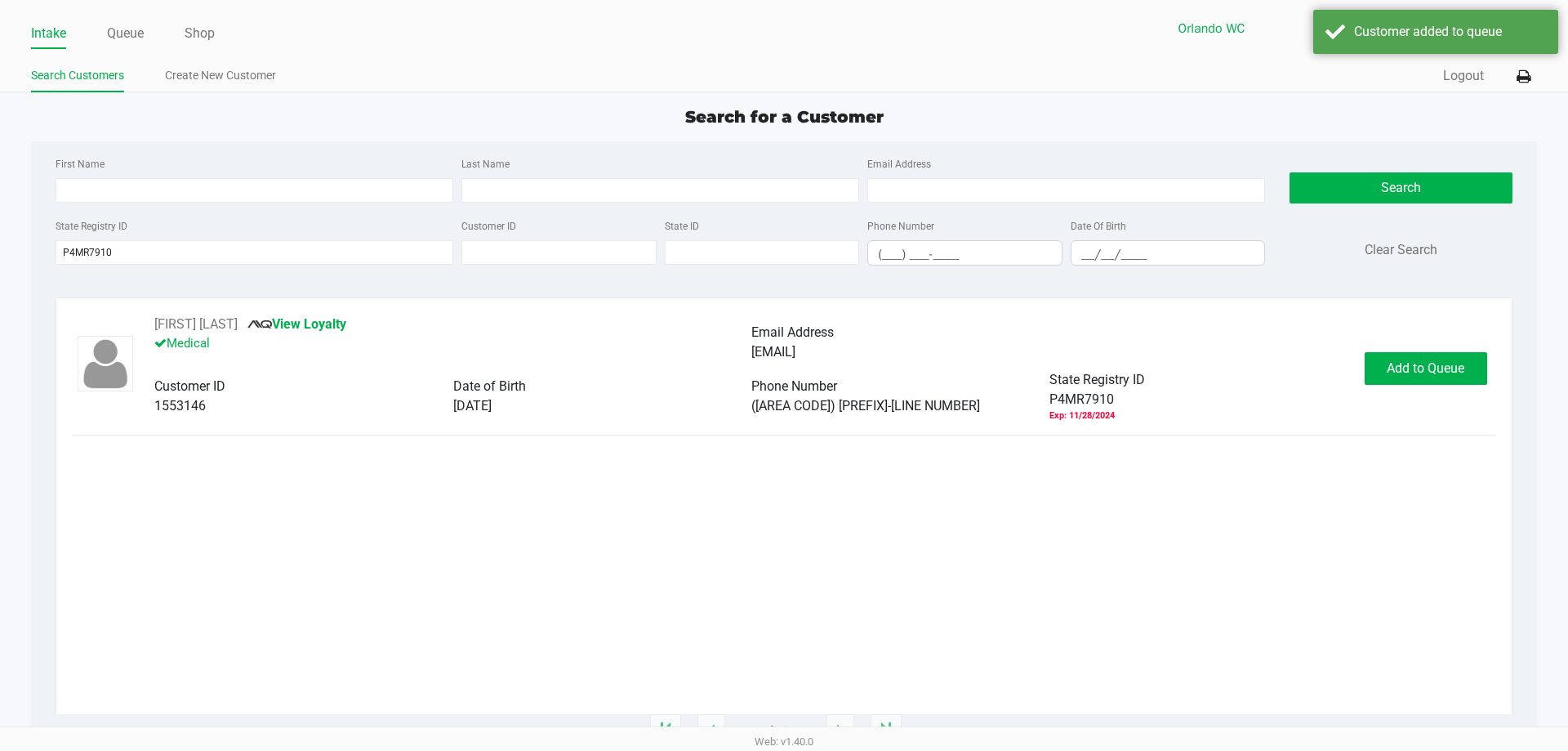 drag, startPoint x: 1551, startPoint y: 632, endPoint x: 1391, endPoint y: 645, distance: 160.52726 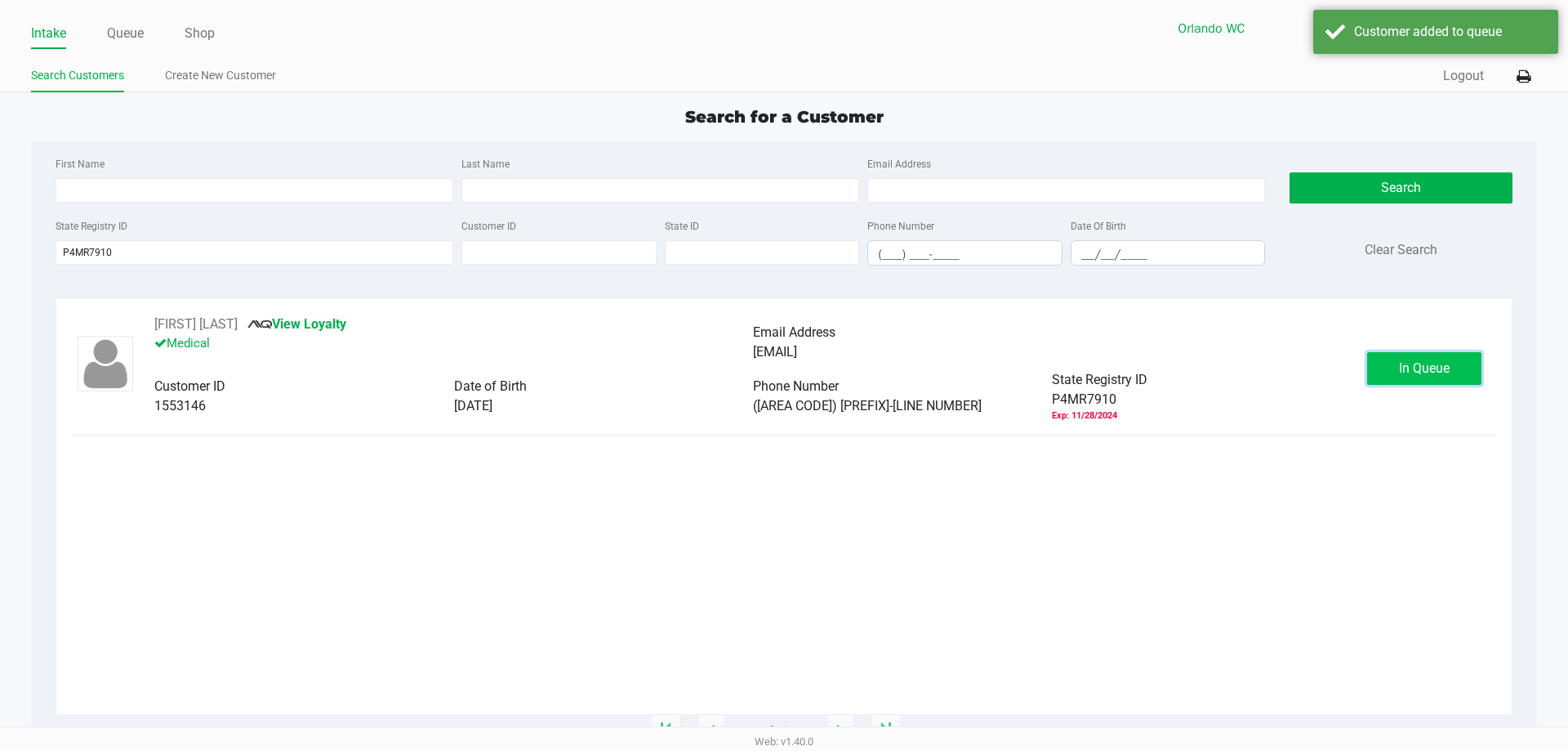 click on "In Queue" 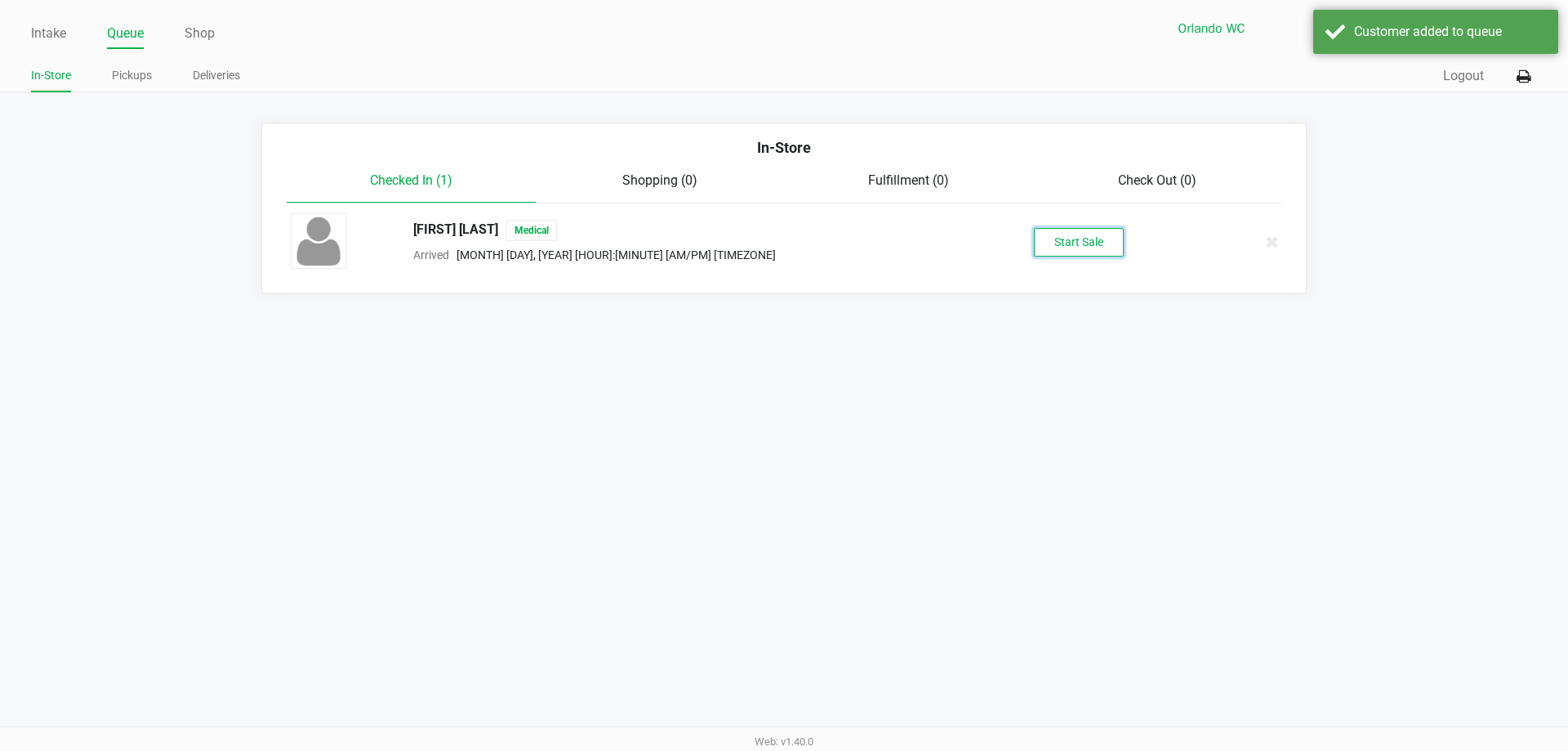 drag, startPoint x: 1075, startPoint y: 242, endPoint x: 1189, endPoint y: 483, distance: 266.6027 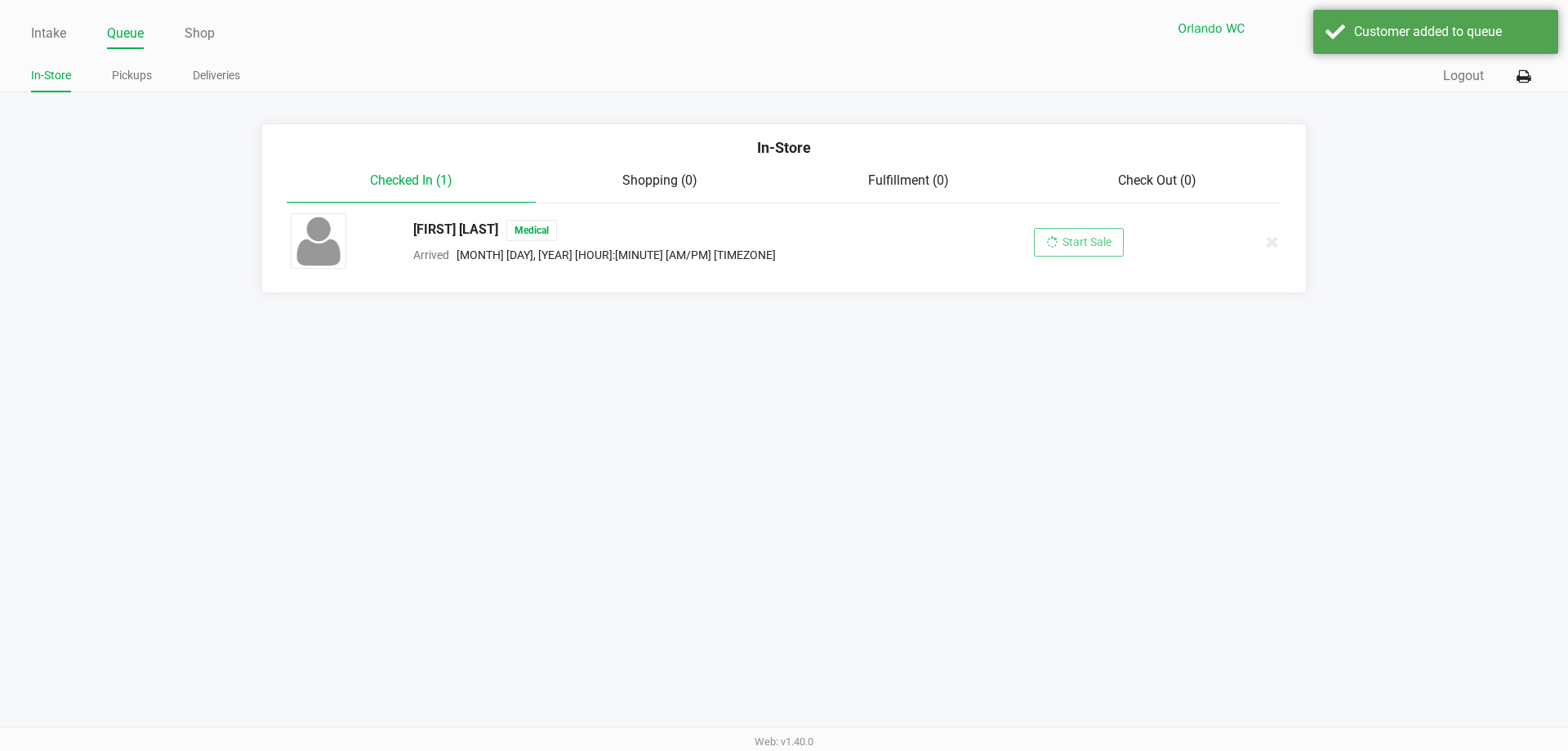 drag, startPoint x: 1189, startPoint y: 483, endPoint x: 1477, endPoint y: 323, distance: 329.46016 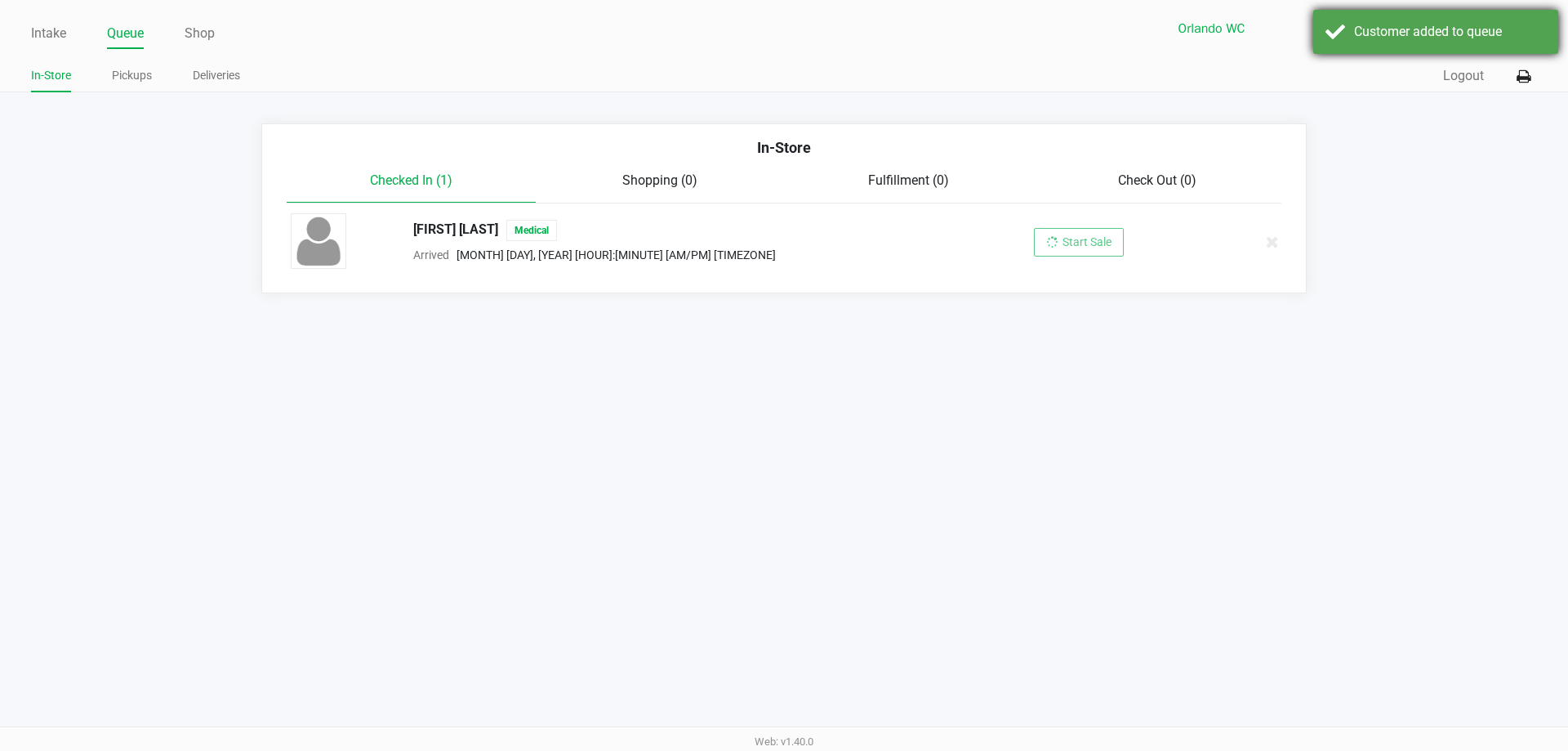 click on "Customer added to queue" at bounding box center (1450, 32) 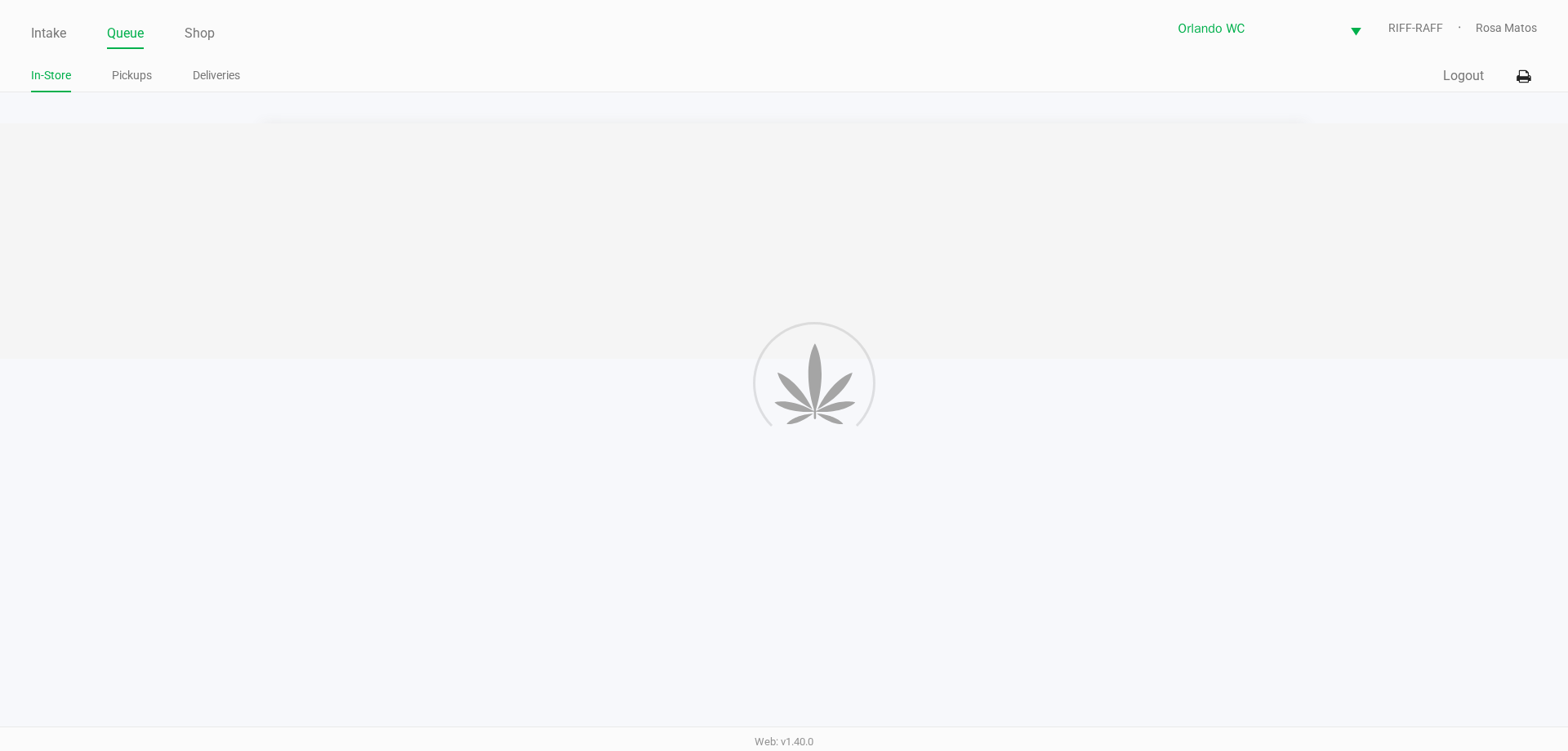 click 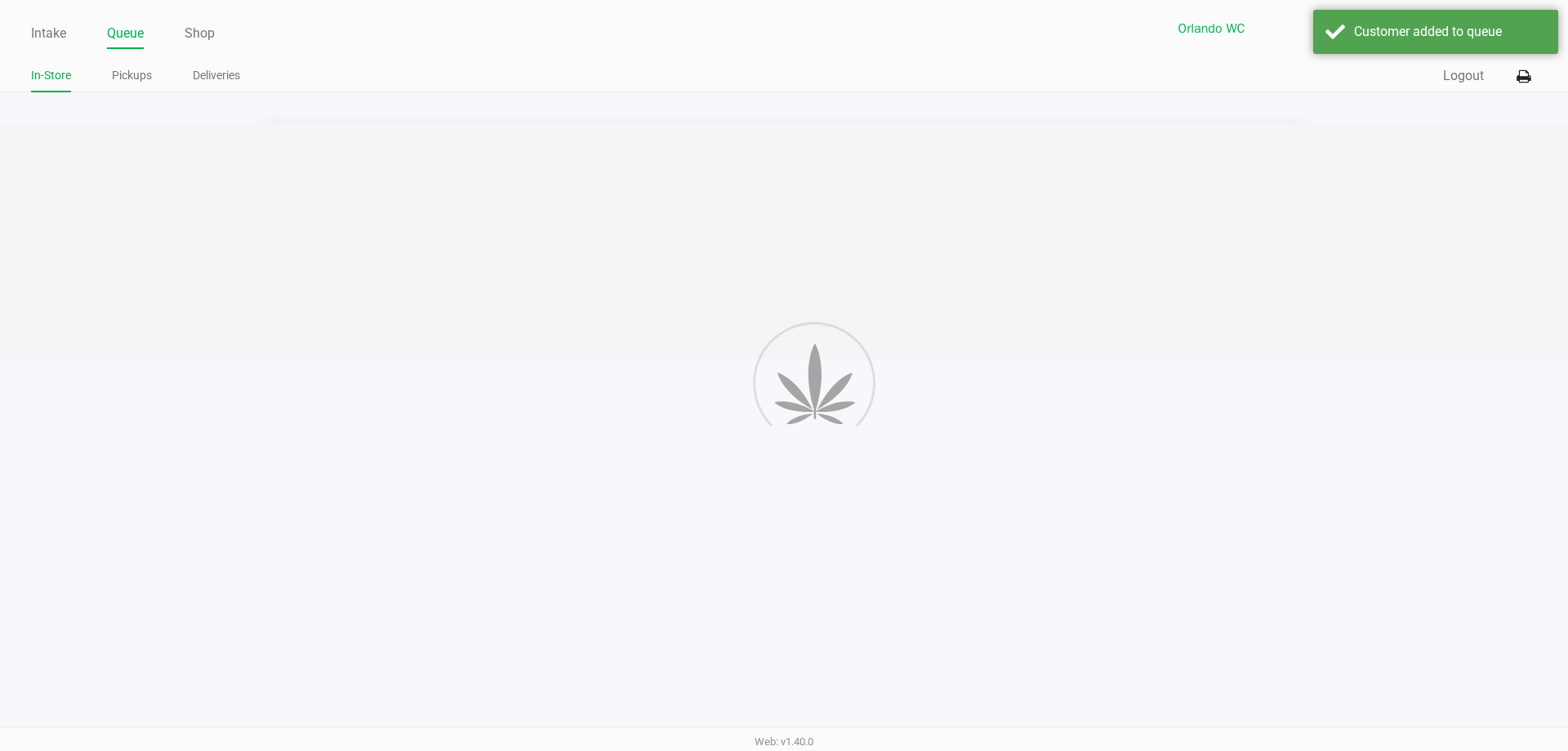 click 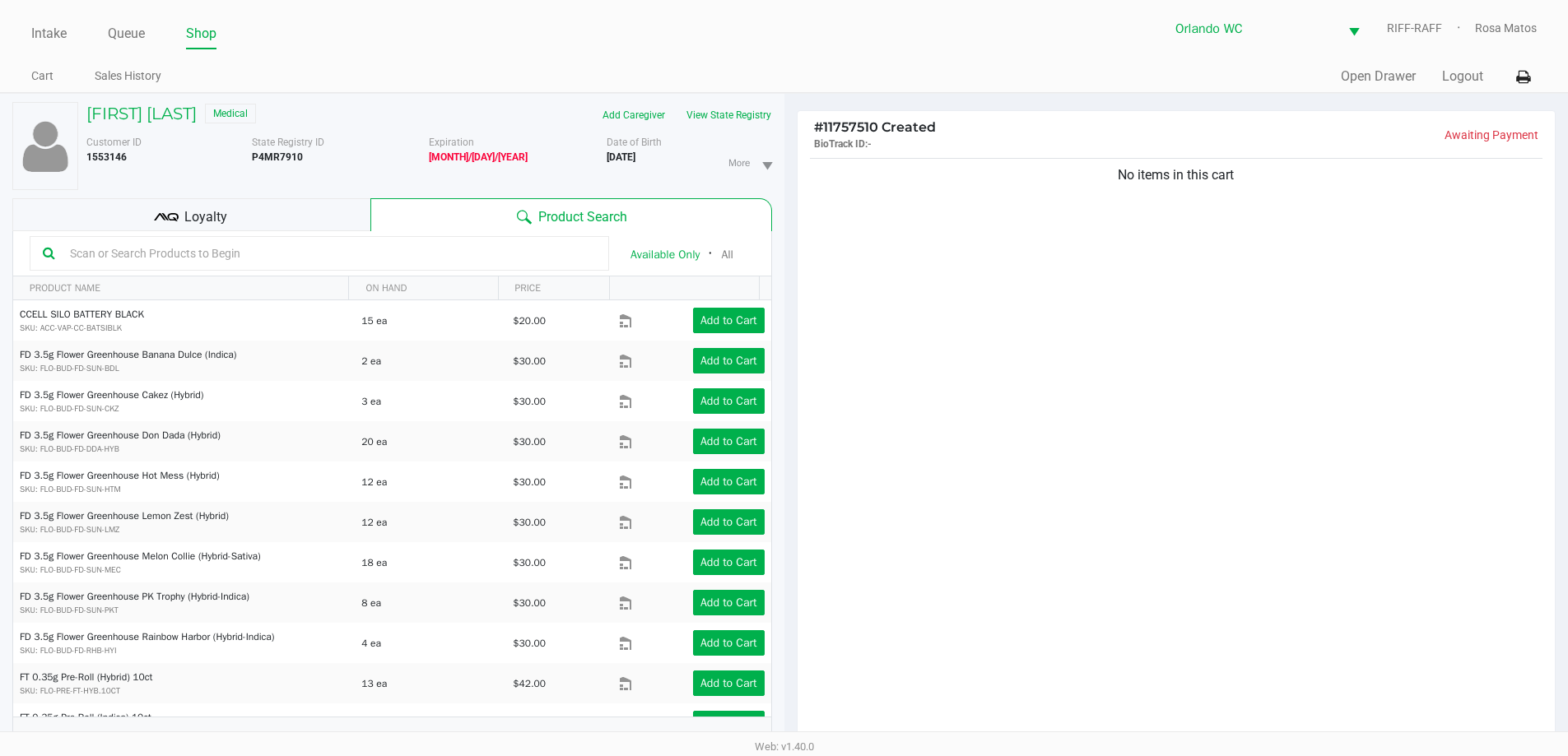 click 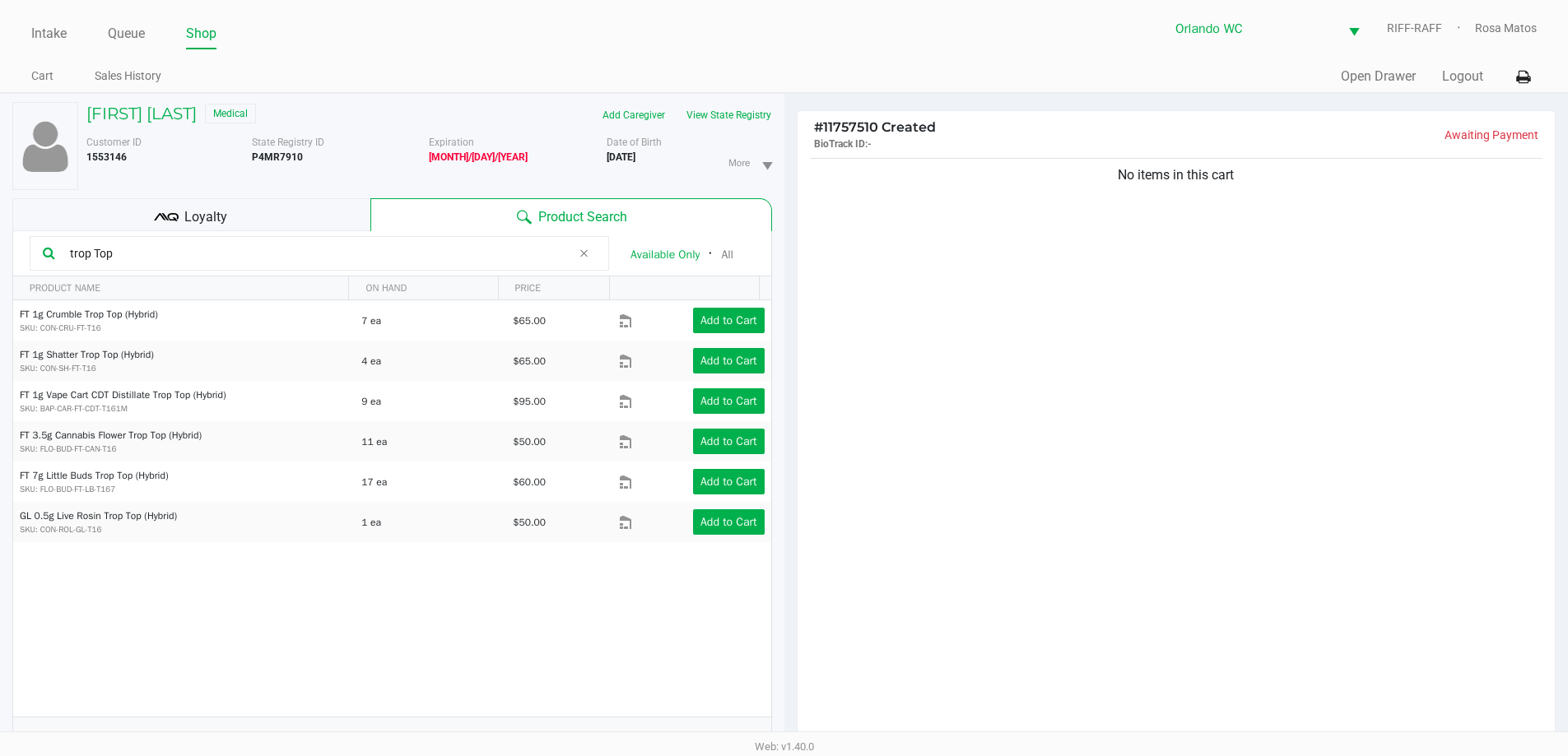 type on "trop Top" 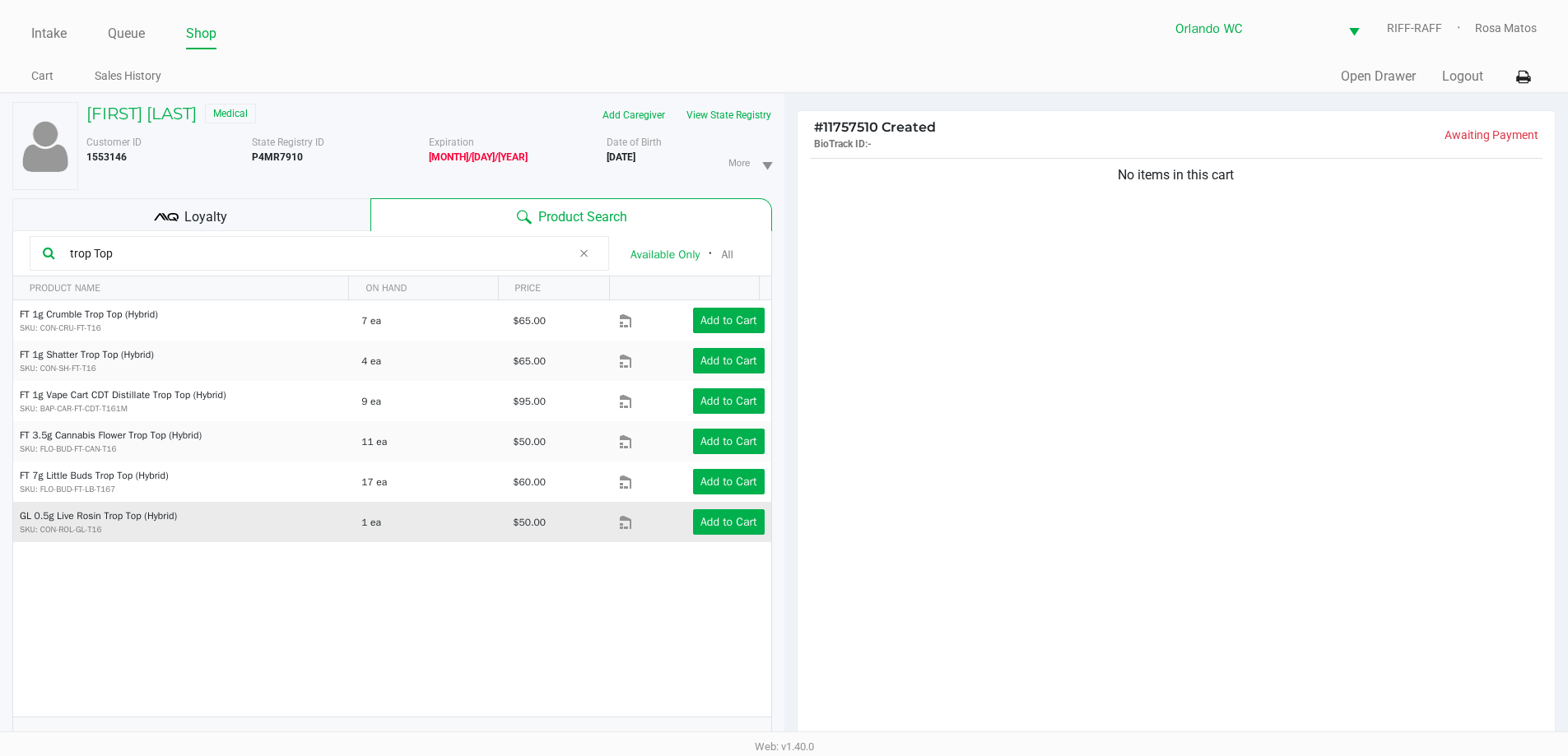 click on "FT 1g Crumble Trop Top (Hybrid)  SKU: CON-CRU-FT-T16  7 ea   $65.00  Add to Cart  FT 1g Shatter Trop Top (Hybrid)  SKU: CON-SH-FT-T16  4 ea   $65.00  Add to Cart  FT 1g Vape Cart CDT Distillate Trop Top (Hybrid)  SKU: BAP-CAR-FT-CDT-T161M  9 ea   $95.00  Add to Cart  FT 3.5g Cannabis Flower Trop Top (Hybrid)  SKU: FLO-BUD-FT-CAN-T16  11 ea   $50.00  Add to Cart  FT 7g Little Buds Trop Top (Hybrid)  SKU: FLO-BUD-FT-LB-T167  17 ea   $60.00  Add to Cart  GL 0.5g Live Rosin Trop Top (Hybrid)  SKU: CON-ROL-GL-T16  1 ea   $50.00  Add to Cart" 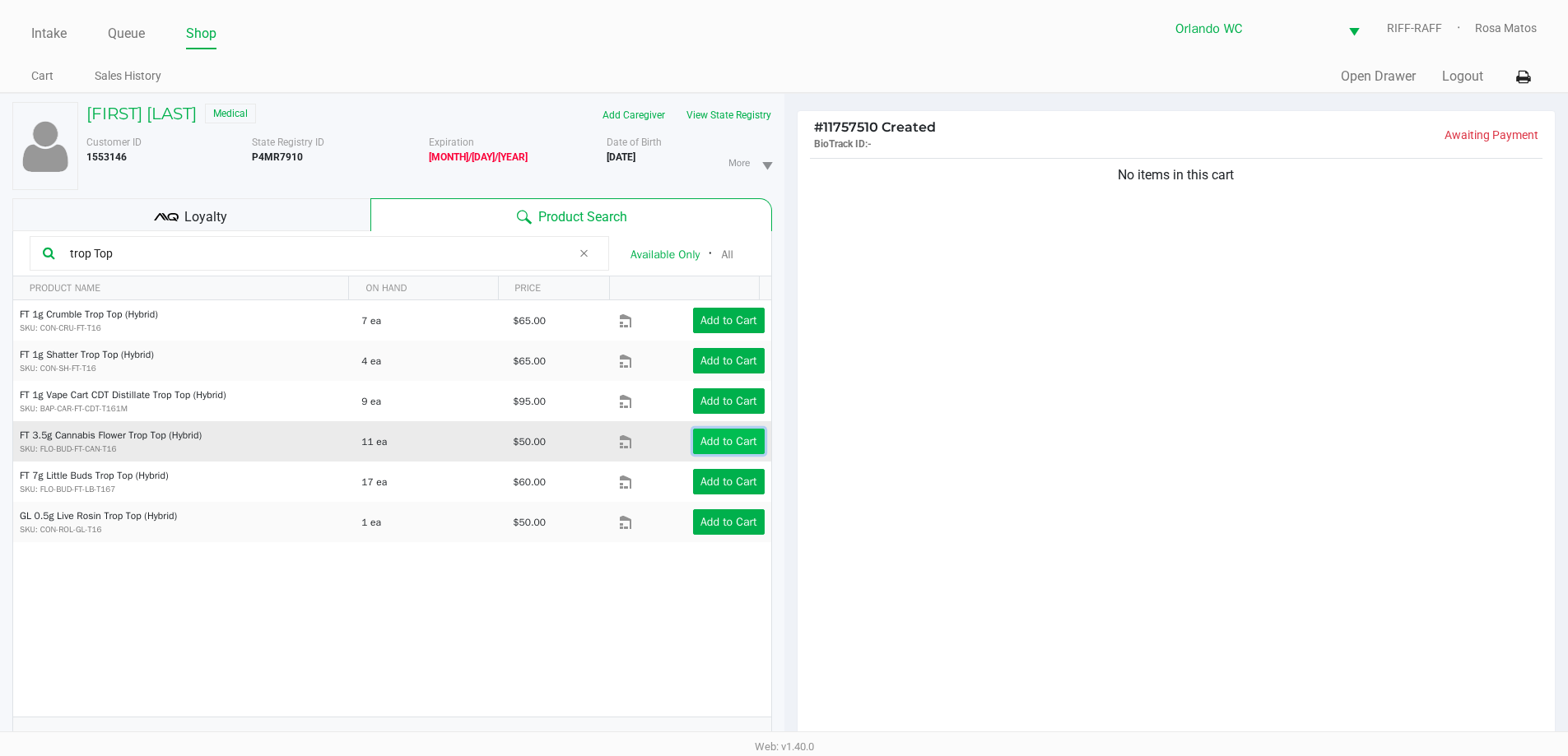 drag, startPoint x: 695, startPoint y: 437, endPoint x: 715, endPoint y: 437, distance: 20 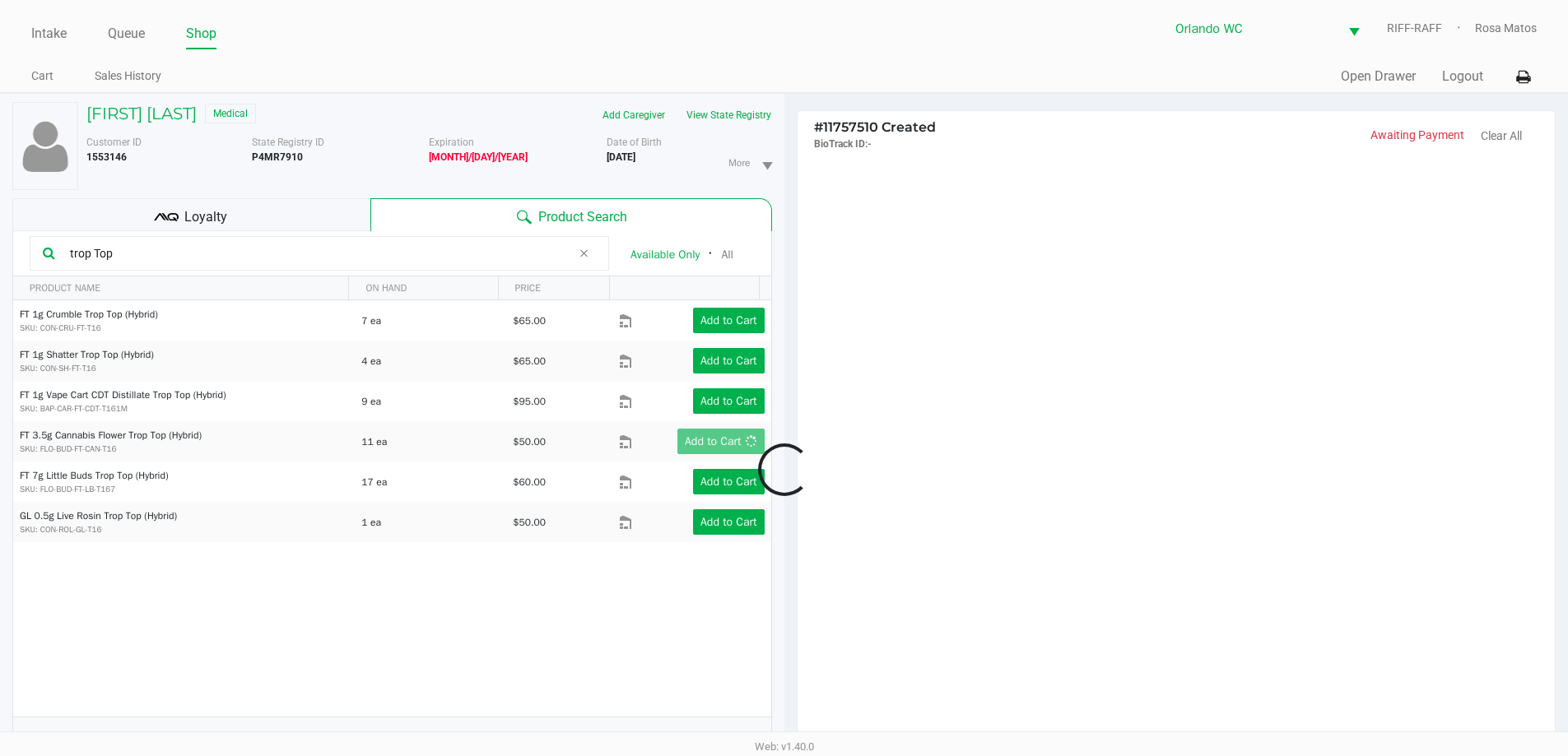drag, startPoint x: 1231, startPoint y: 437, endPoint x: 1114, endPoint y: 642, distance: 236.0381 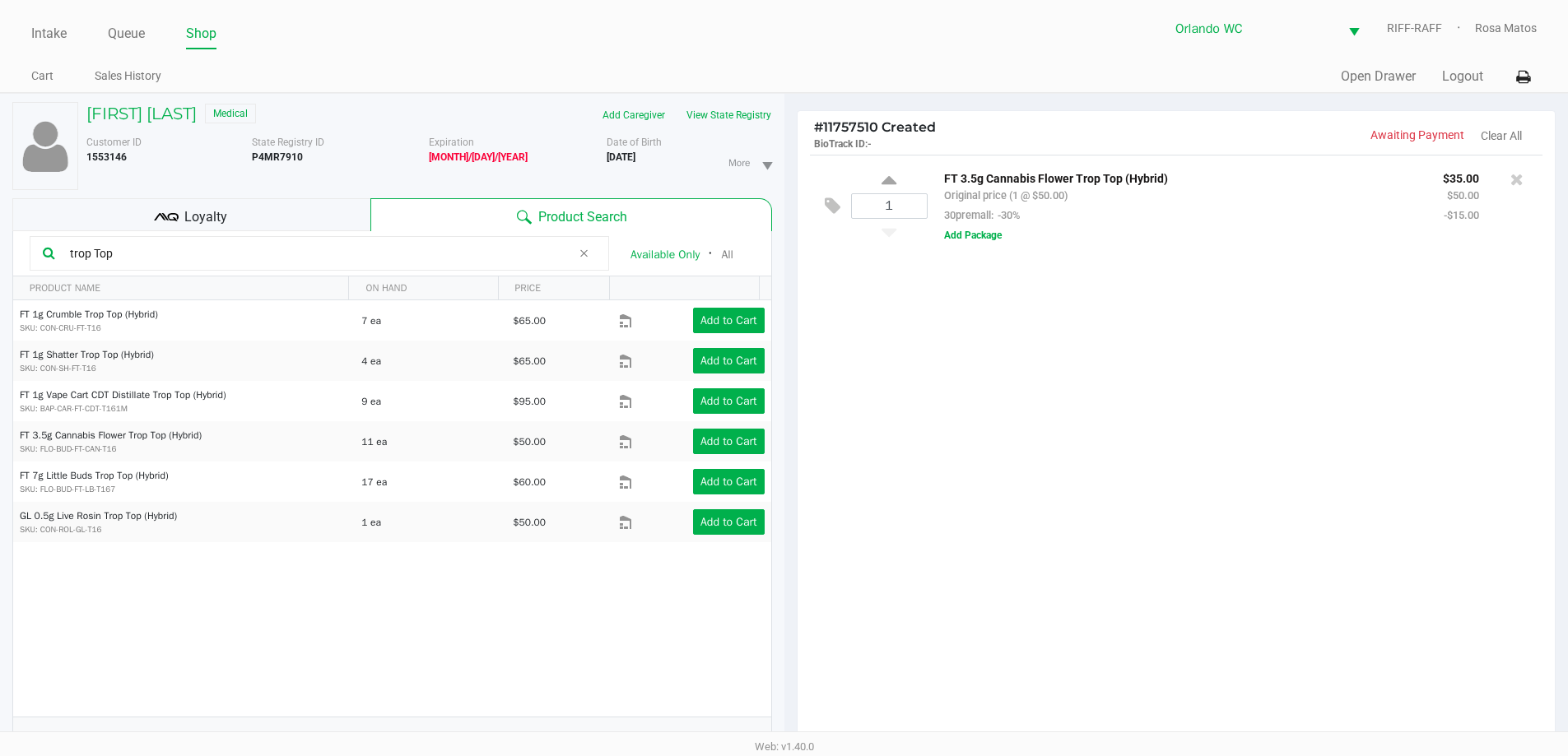 click 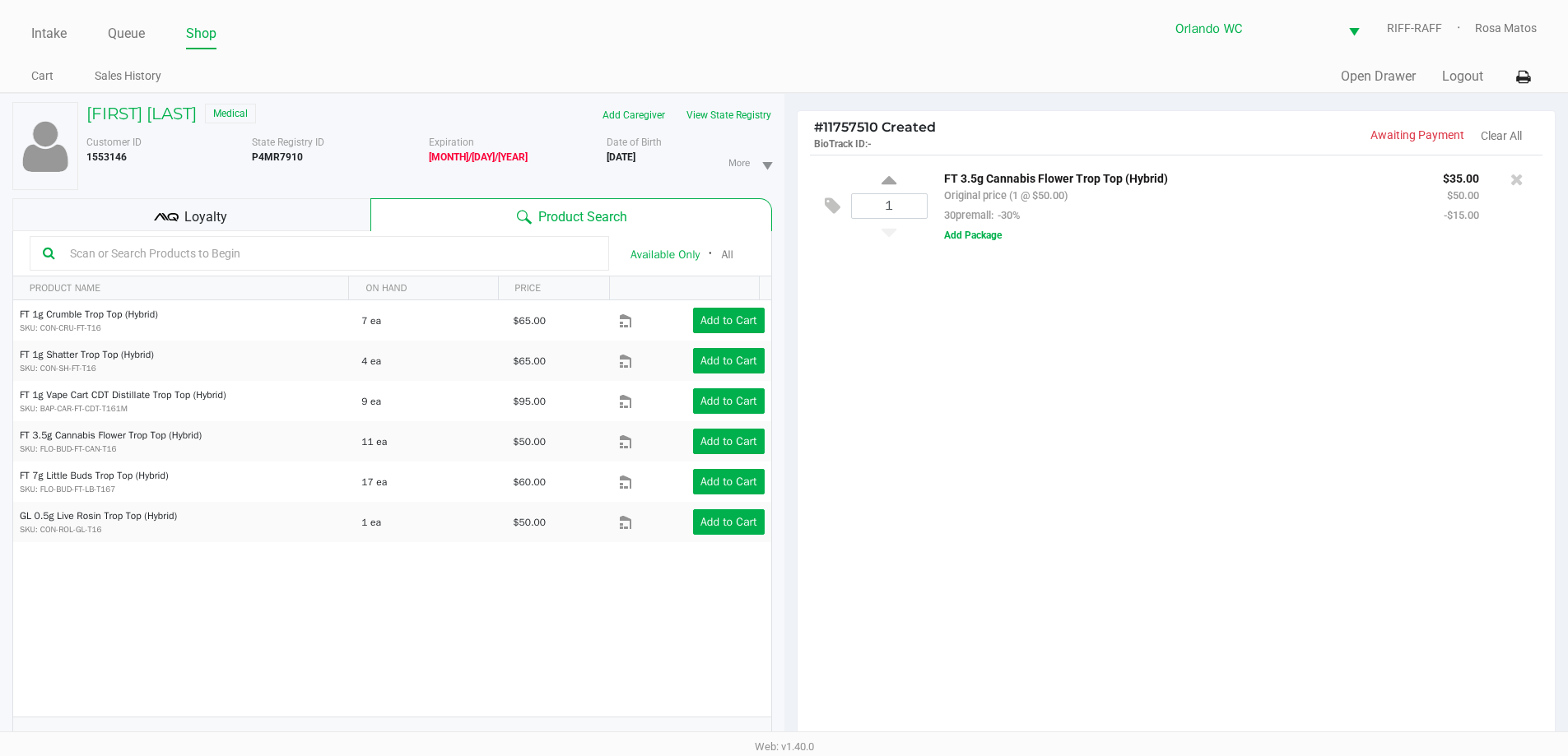 click on "1  FT 3.5g Cannabis Flower Trop Top (Hybrid)   Original price (1 @ $50.00)  30premall:  -30% $35.00 $50.00 -$15.00  Add Package" 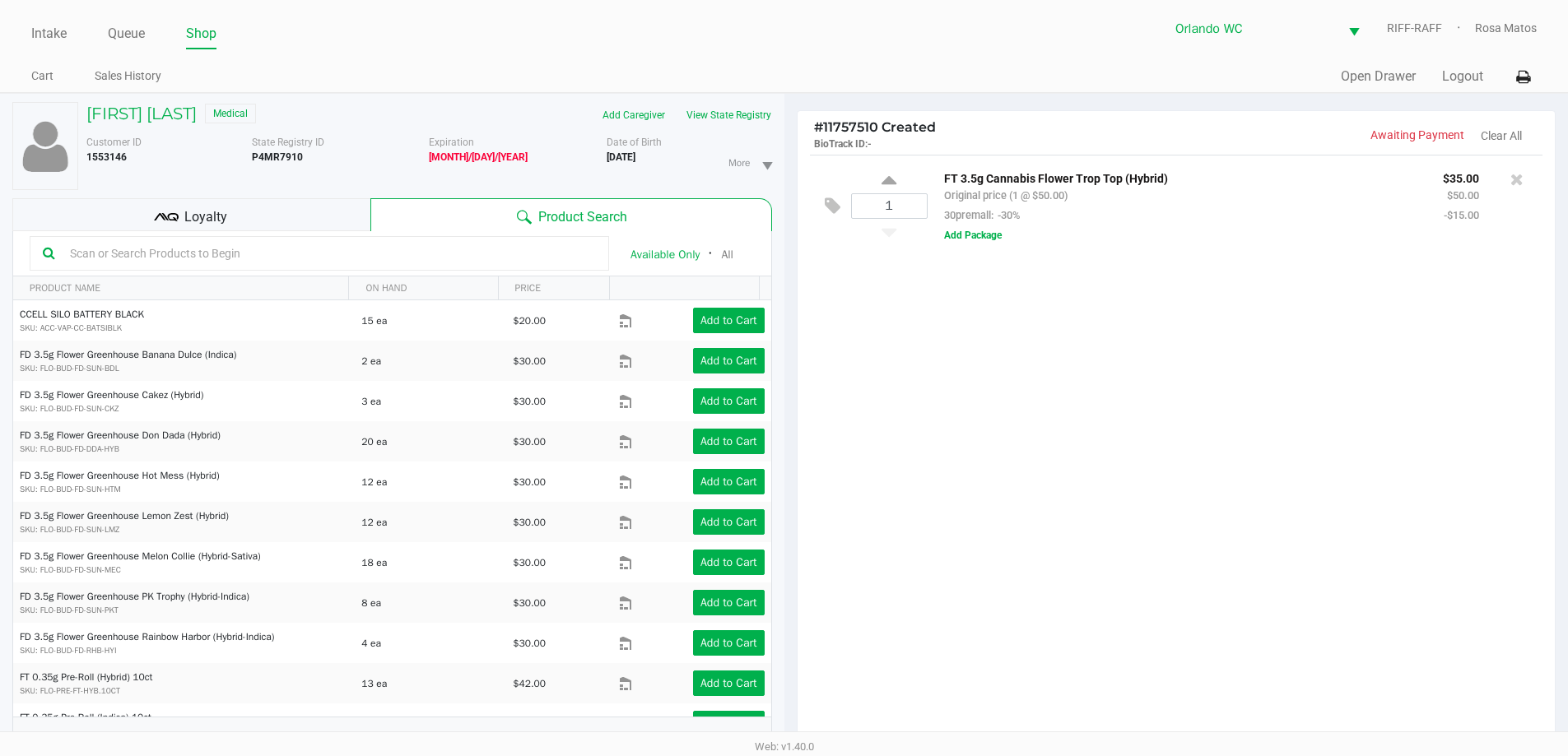 click 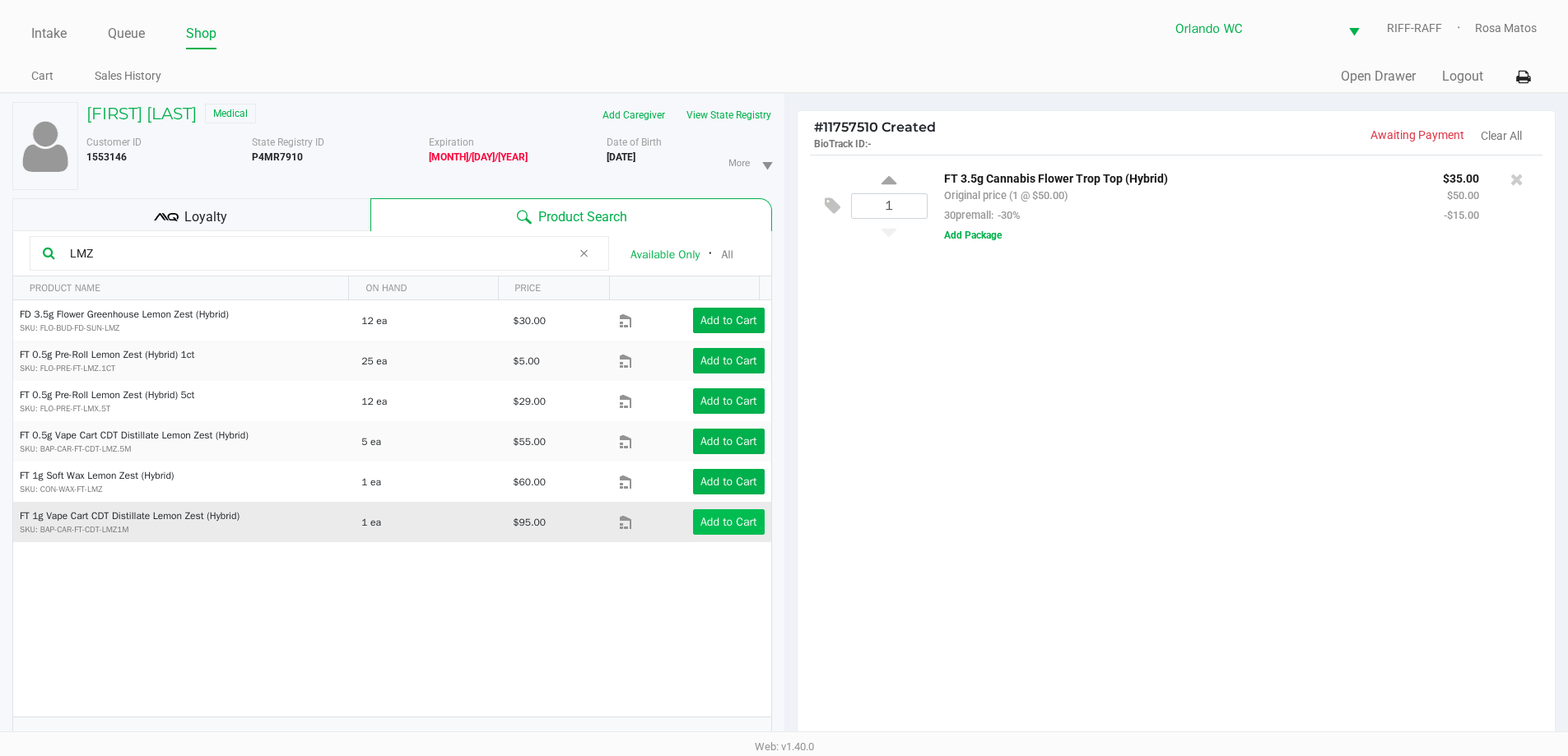 click on "Add to Cart" 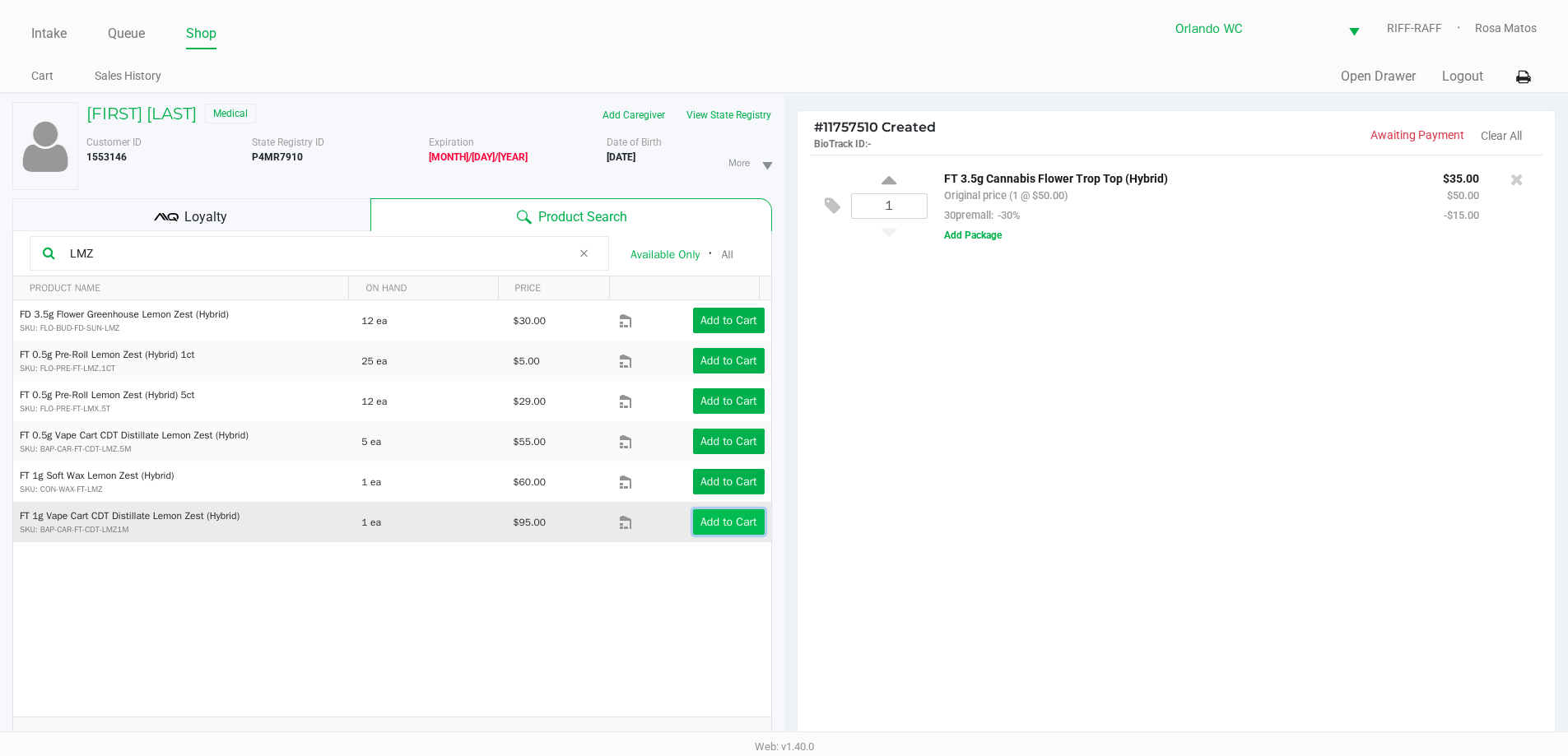 click on "Add to Cart" 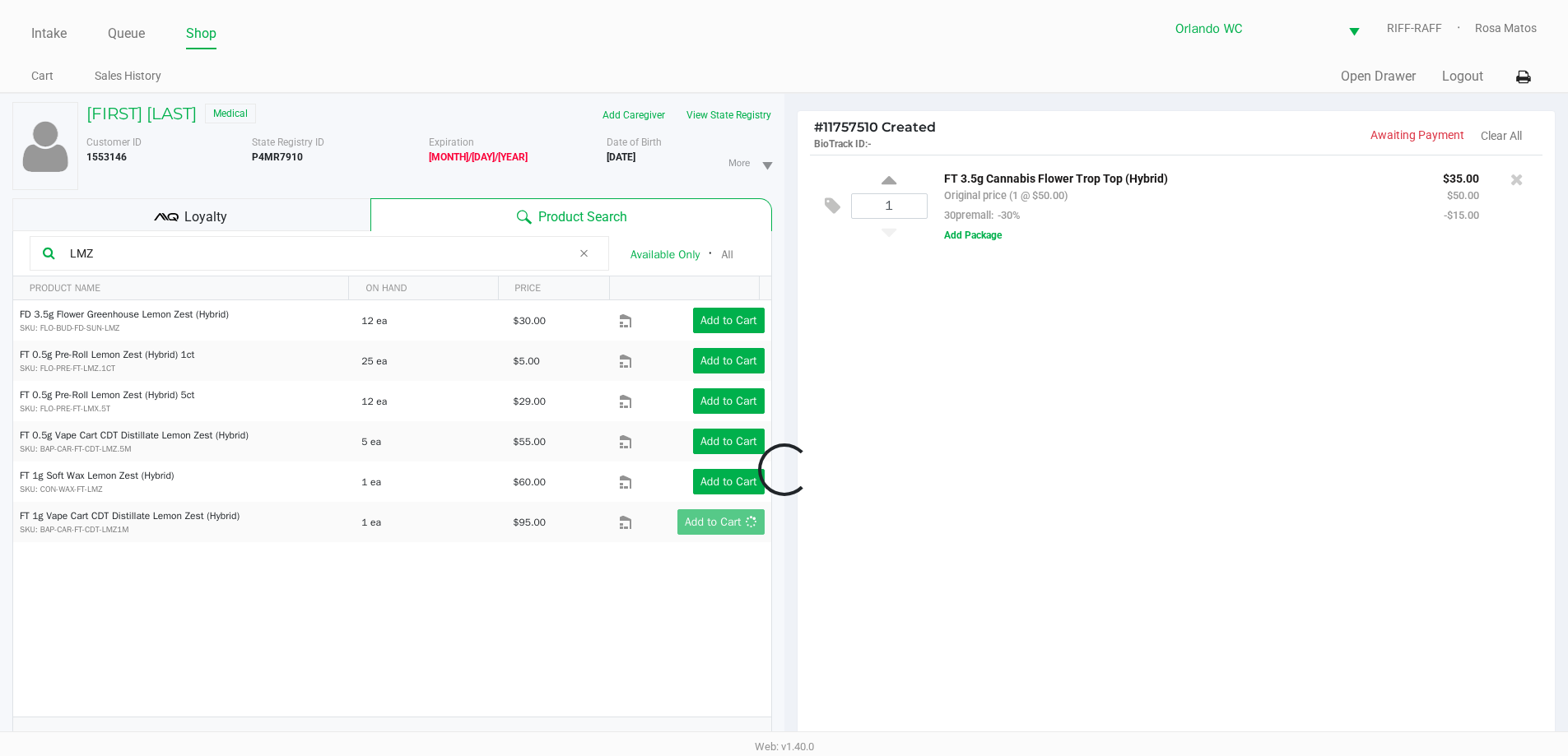 drag, startPoint x: 1184, startPoint y: 529, endPoint x: 421, endPoint y: 529, distance: 763 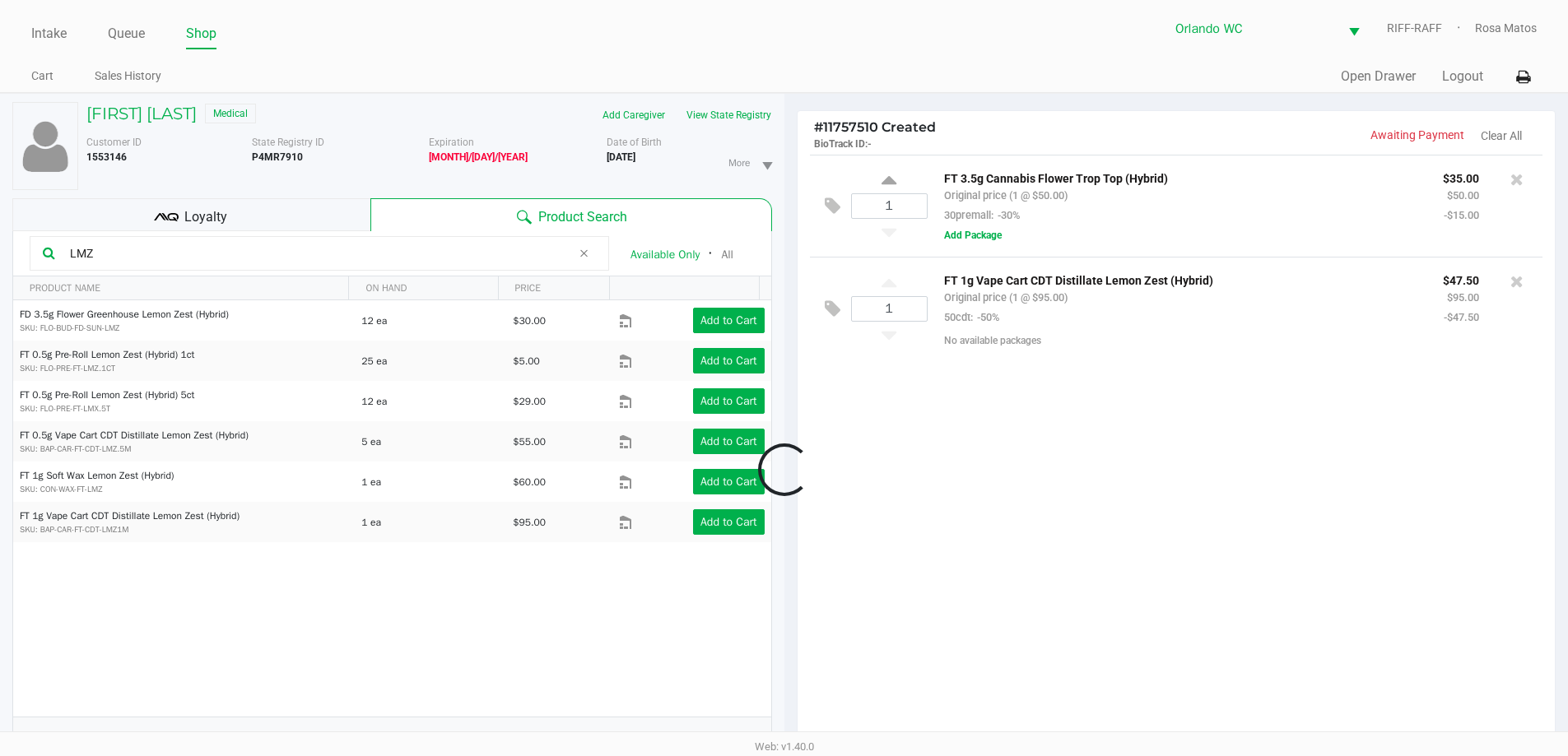 click on "LMZ" 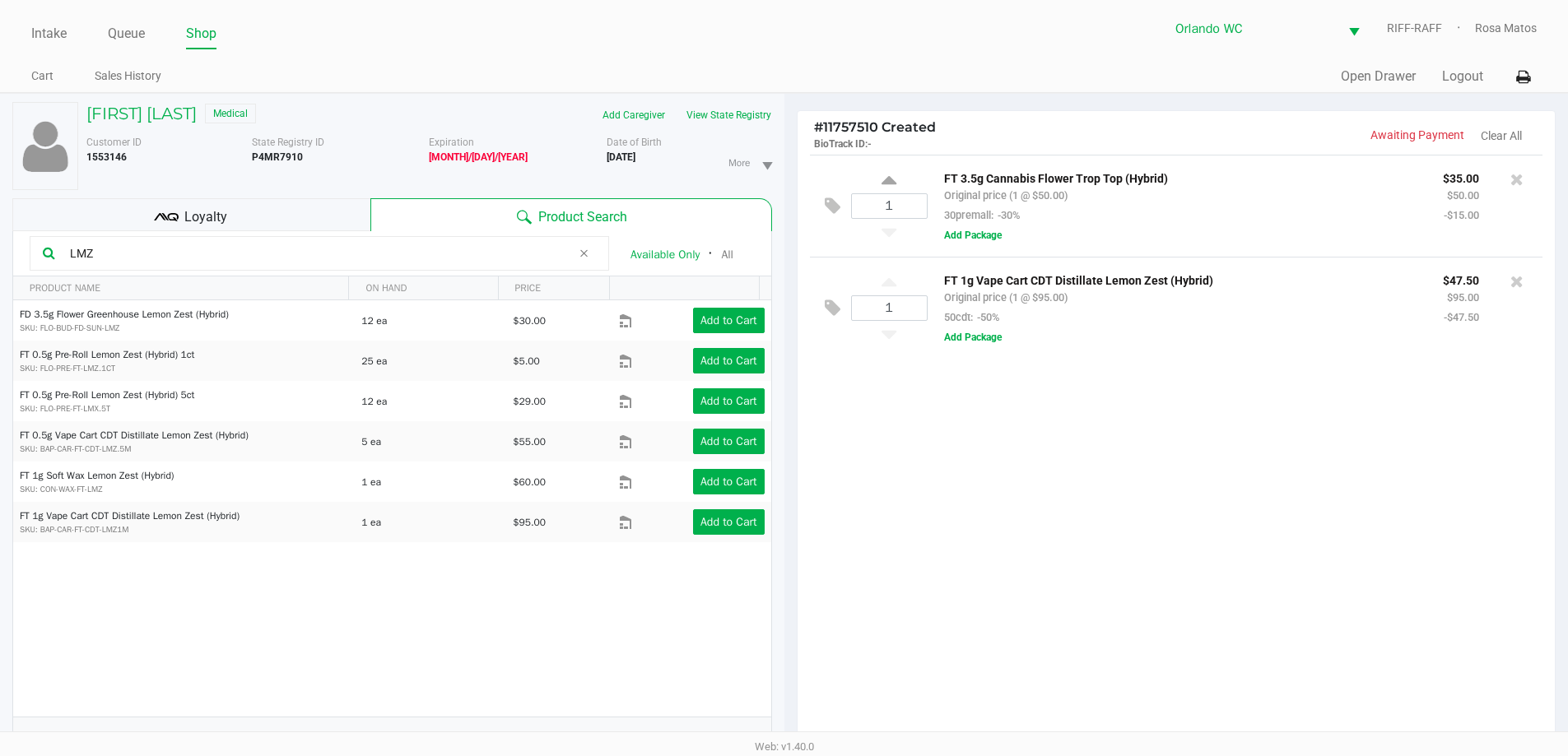 drag, startPoint x: 118, startPoint y: 247, endPoint x: 16, endPoint y: 249, distance: 102.01961 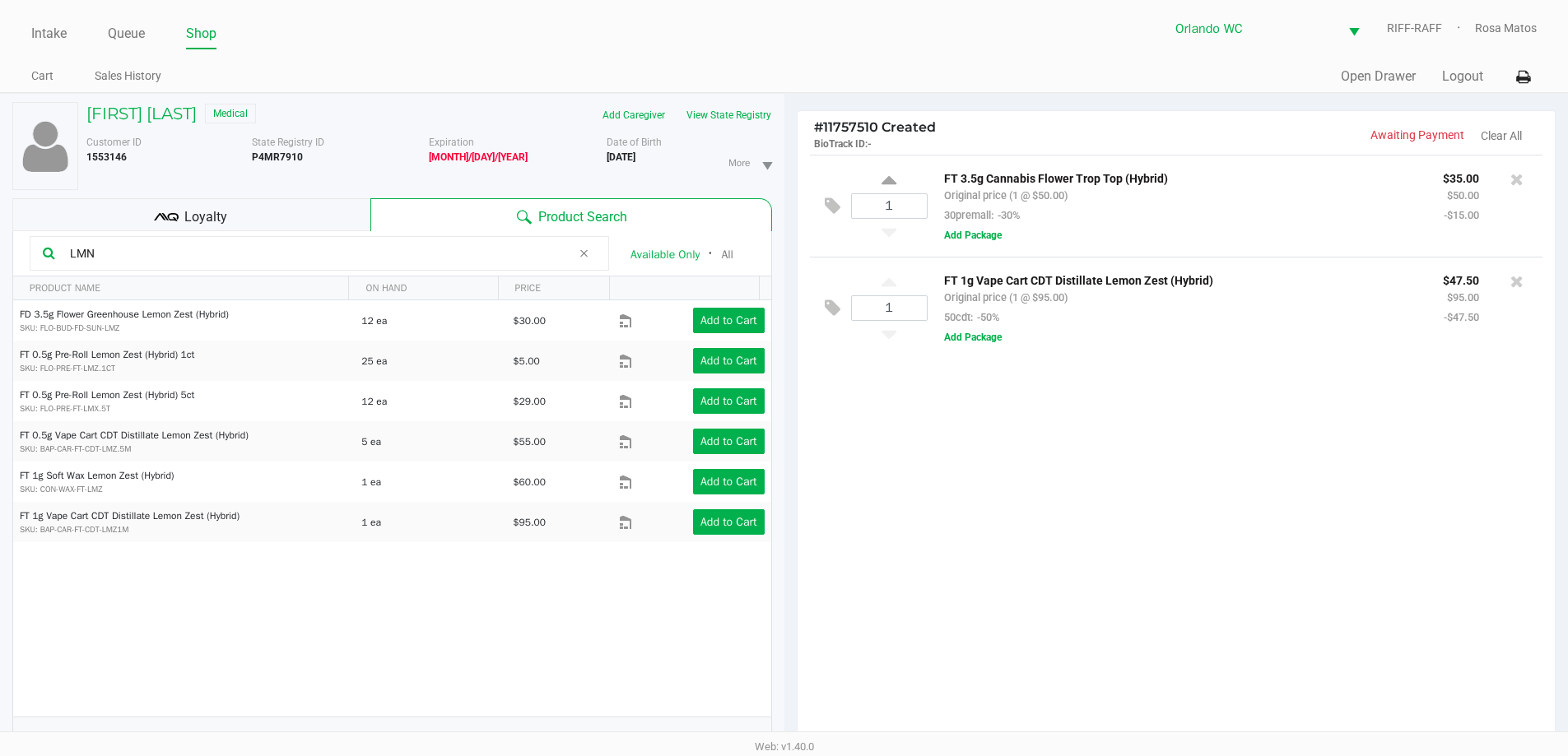 type on "LMN" 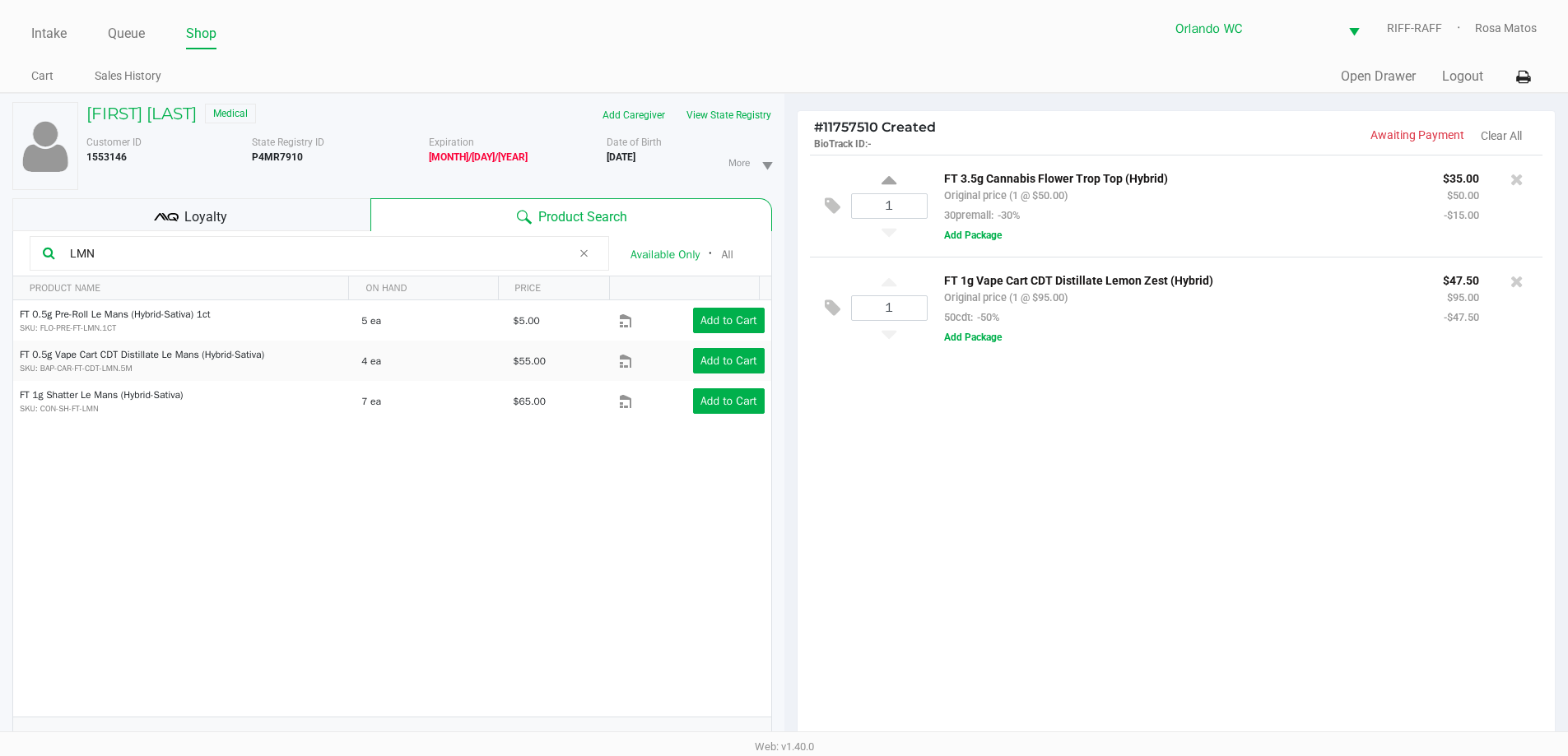 click on "FT 0.5g Pre-Roll Le Mans (Hybrid-Sativa) 1ct  SKU: FLO-PRE-FT-LMN.1CT  5 ea   $5.00  Add to Cart  FT 0.5g Vape Cart CDT Distillate Le Mans (Hybrid-Sativa)  SKU: BAP-CAR-FT-CDT-LMN.5M  4 ea   $55.00  Add to Cart  FT 1g Shatter Le Mans (Hybrid-Sativa)  SKU: CON-SH-FT-LMN  7 ea   $65.00  Add to Cart" 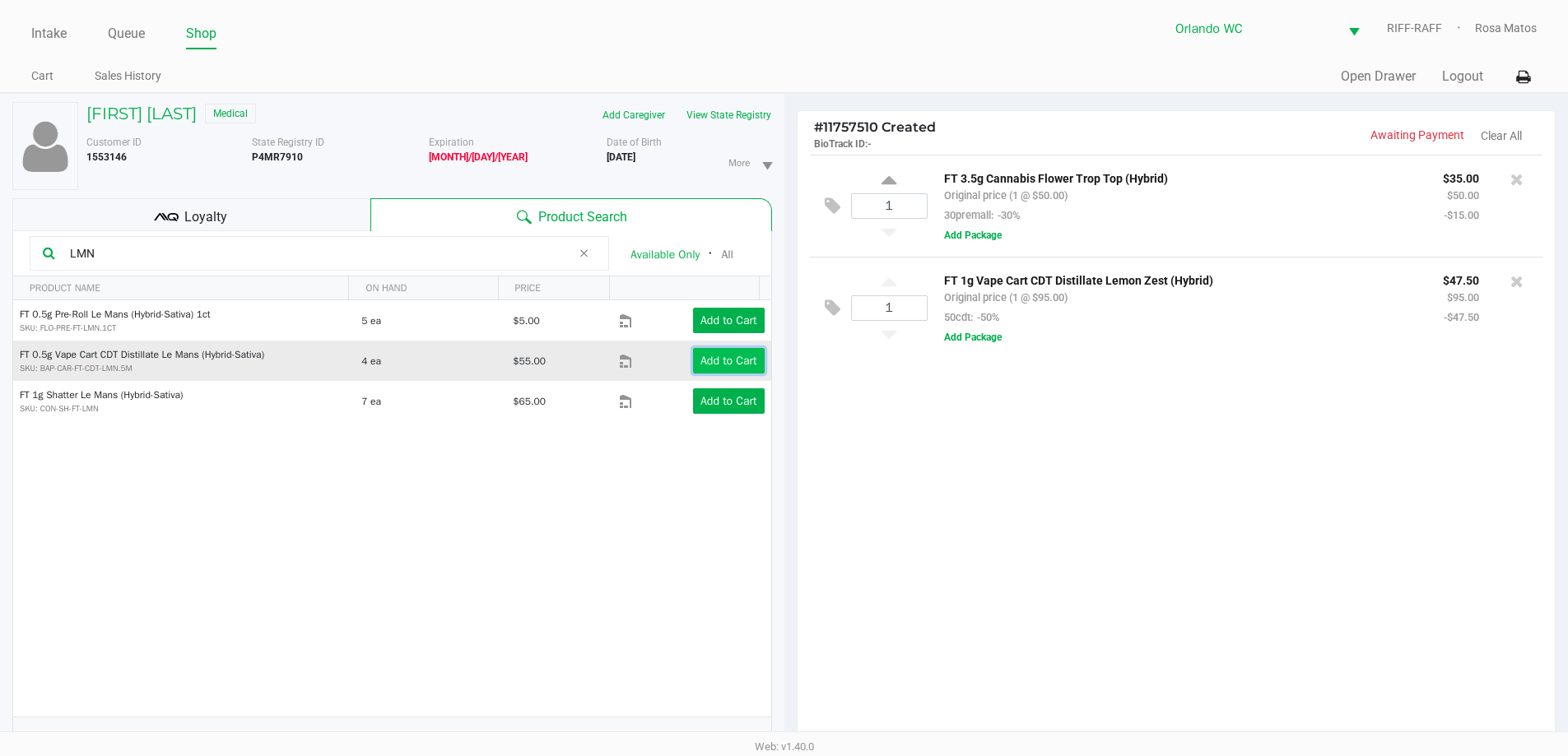 click on "Add to Cart" 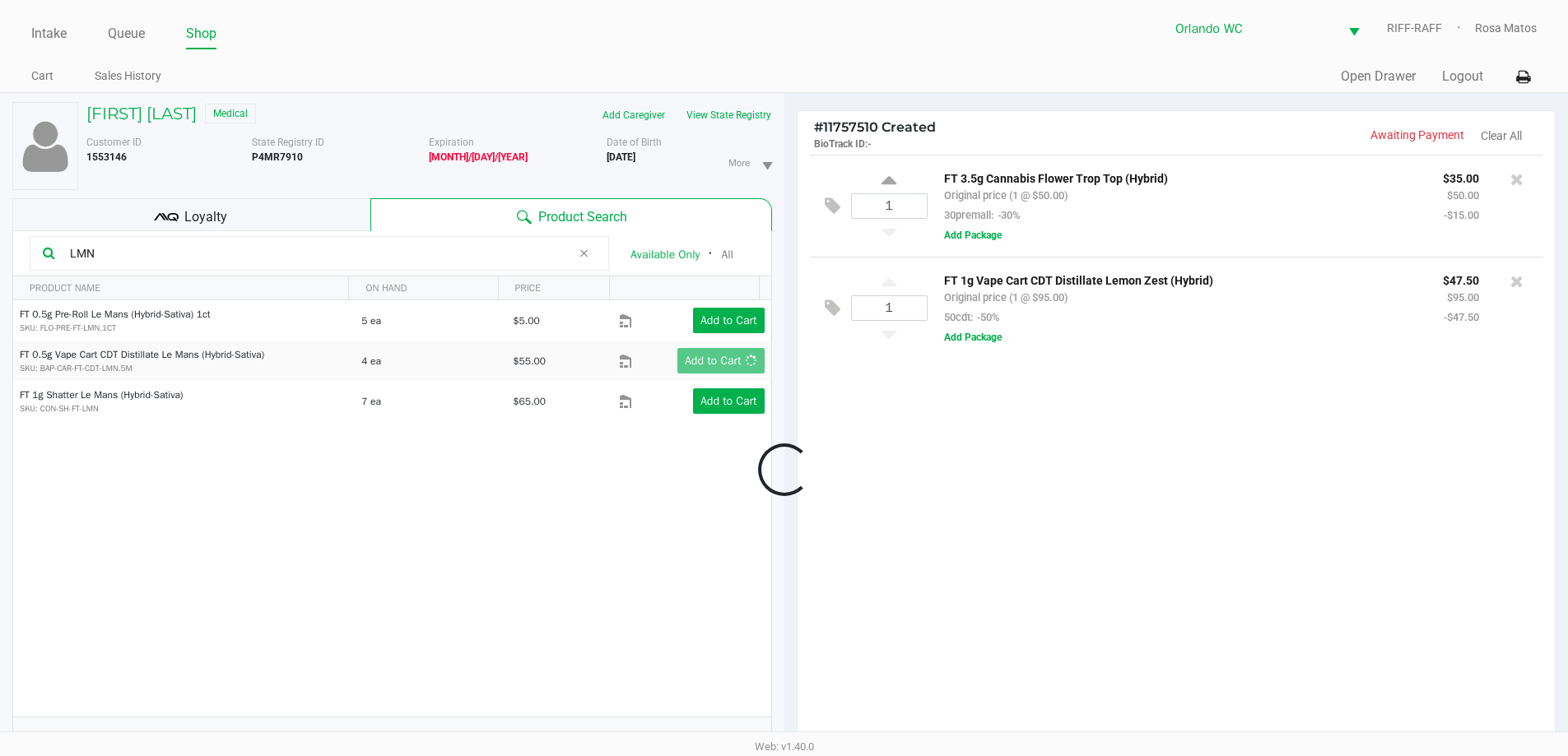 drag, startPoint x: 940, startPoint y: 428, endPoint x: 401, endPoint y: 573, distance: 558.16306 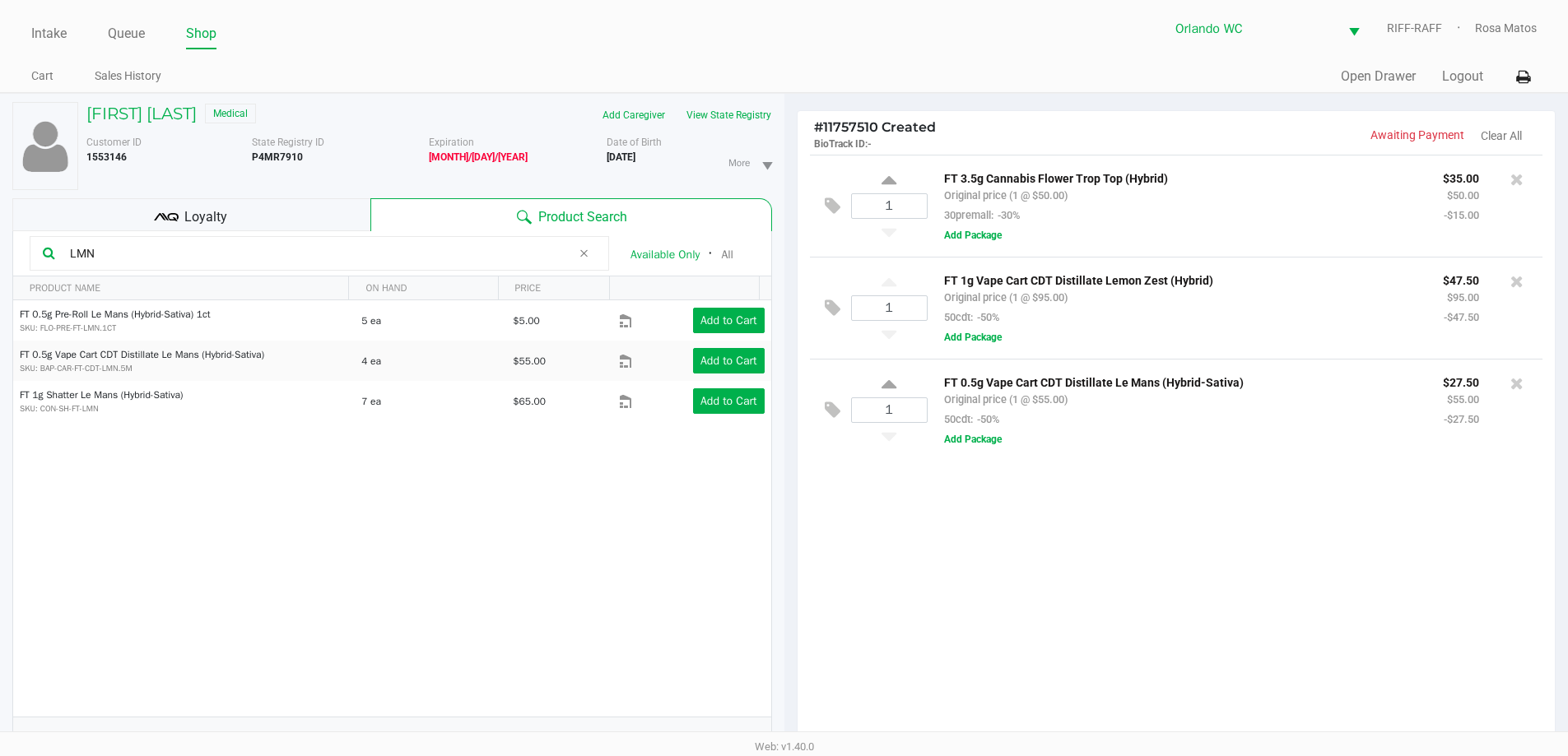 click 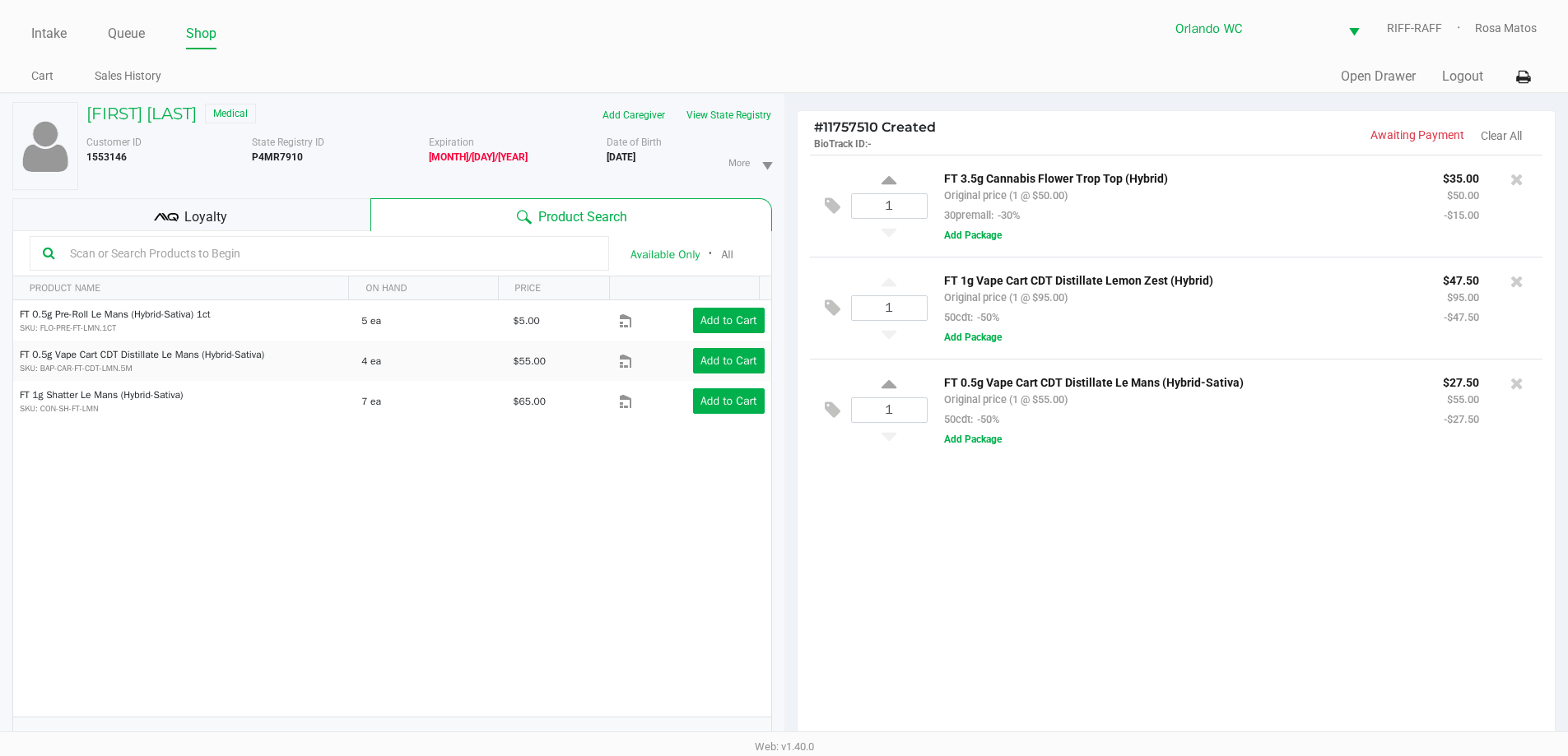 drag, startPoint x: 1041, startPoint y: 619, endPoint x: 661, endPoint y: 623, distance: 380.0211 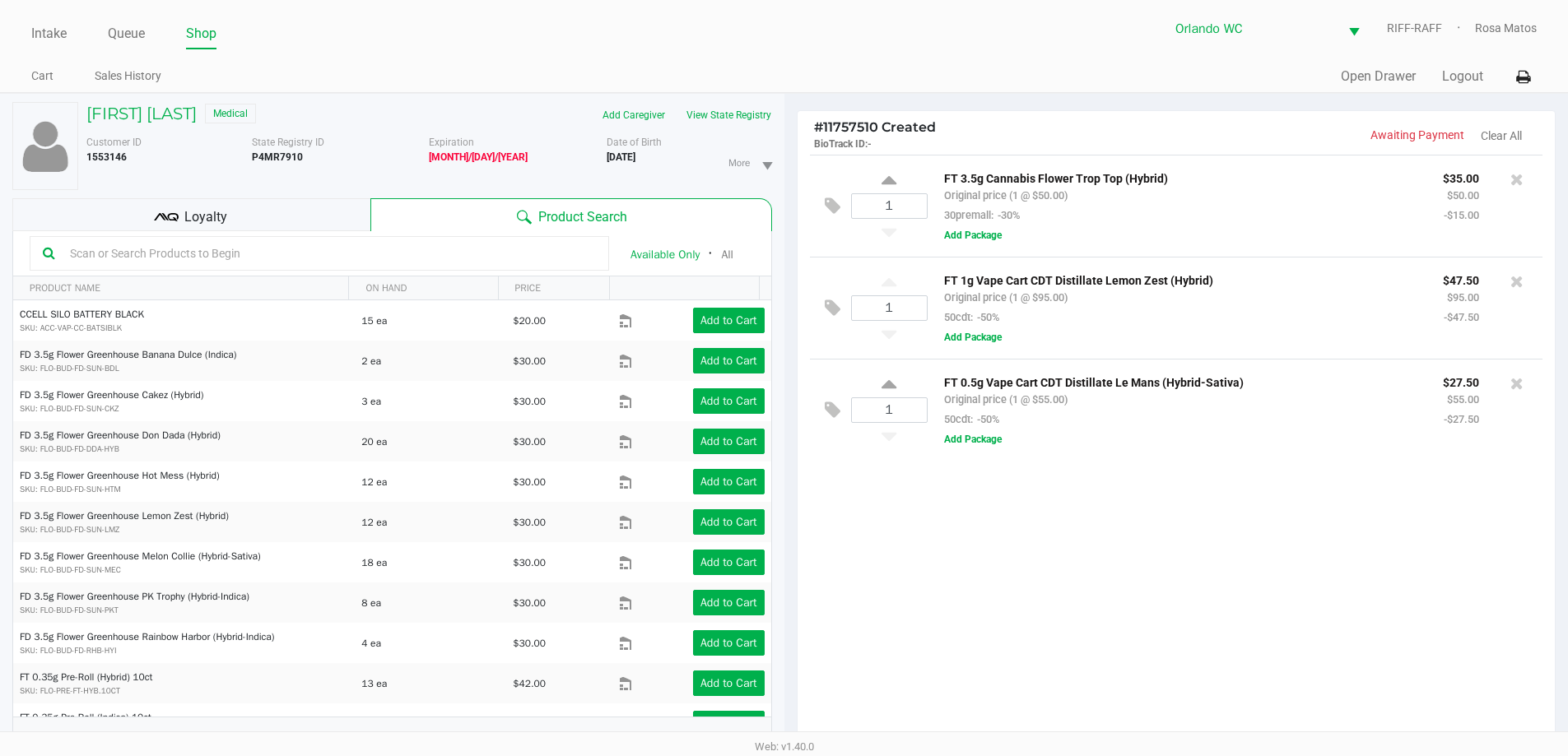 drag, startPoint x: 356, startPoint y: 255, endPoint x: 385, endPoint y: 251, distance: 29.274562 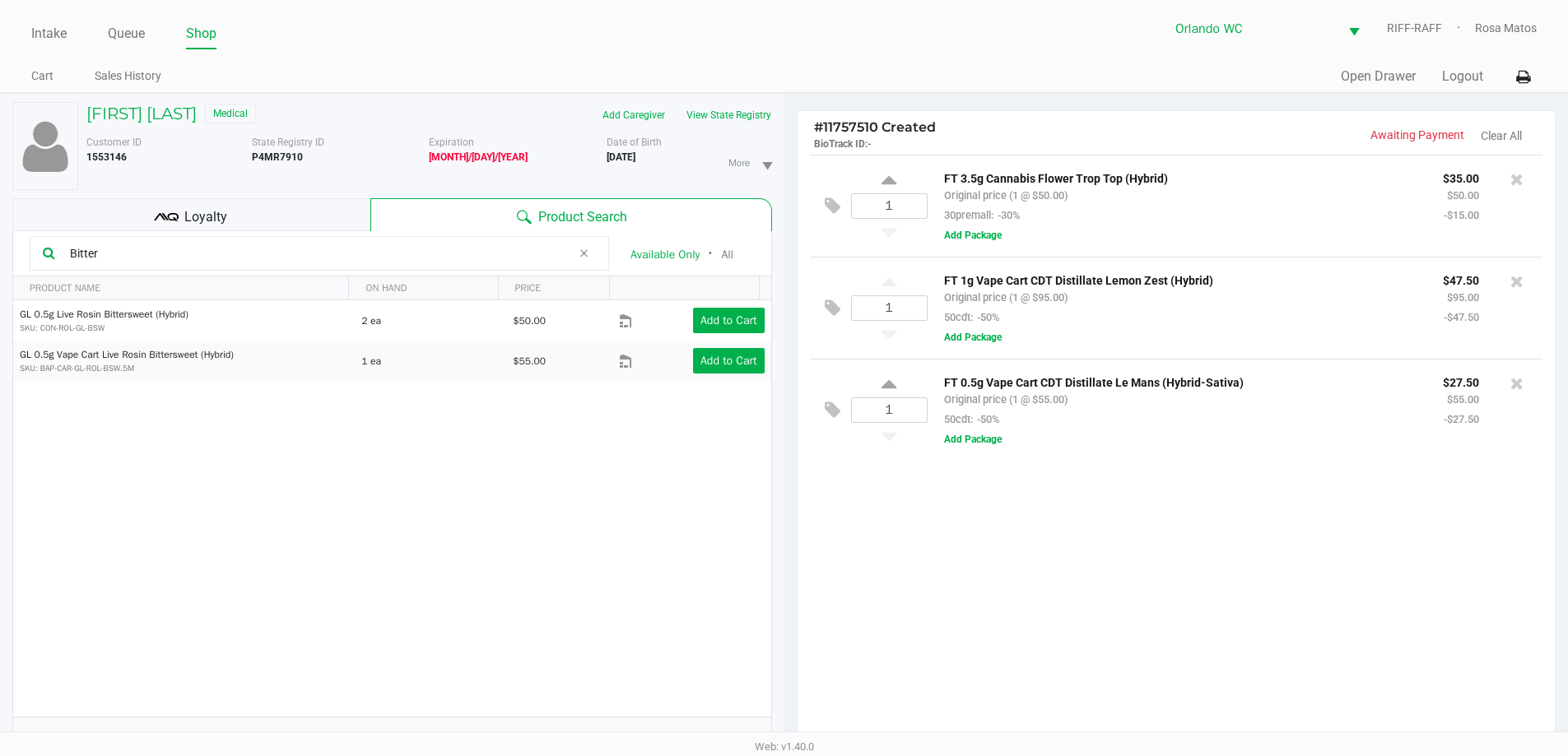 type on "Bitter" 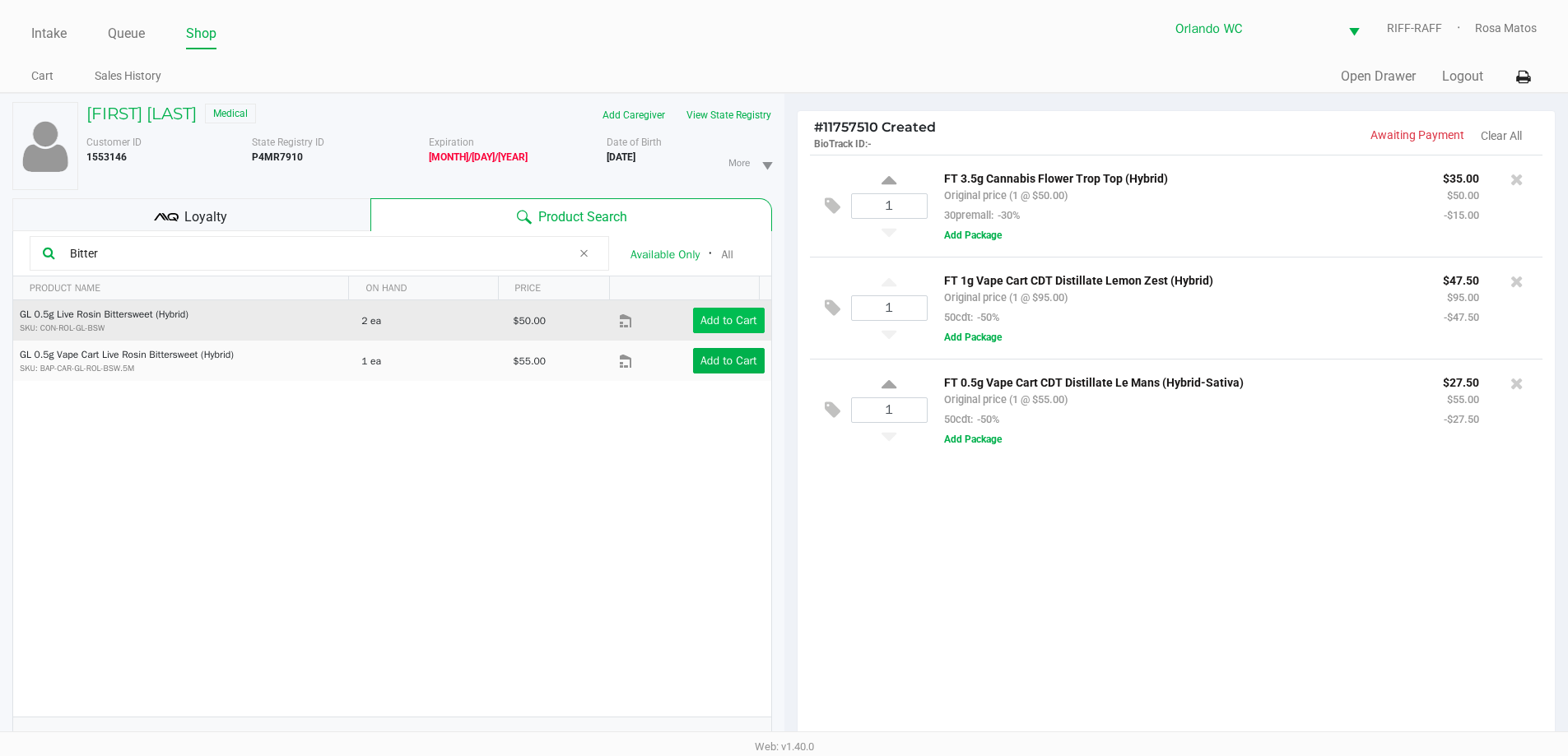 click on "Add to Cart" 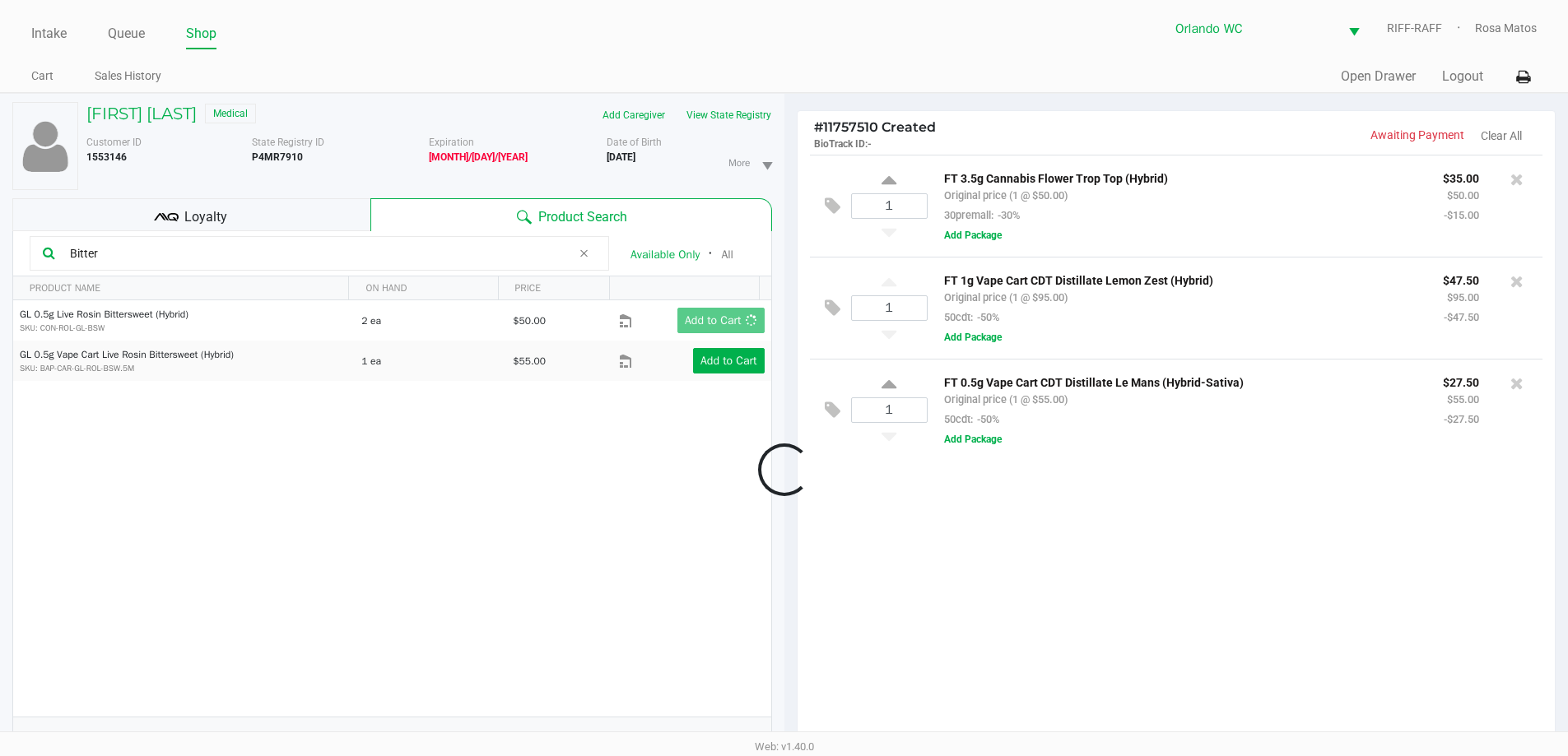 click 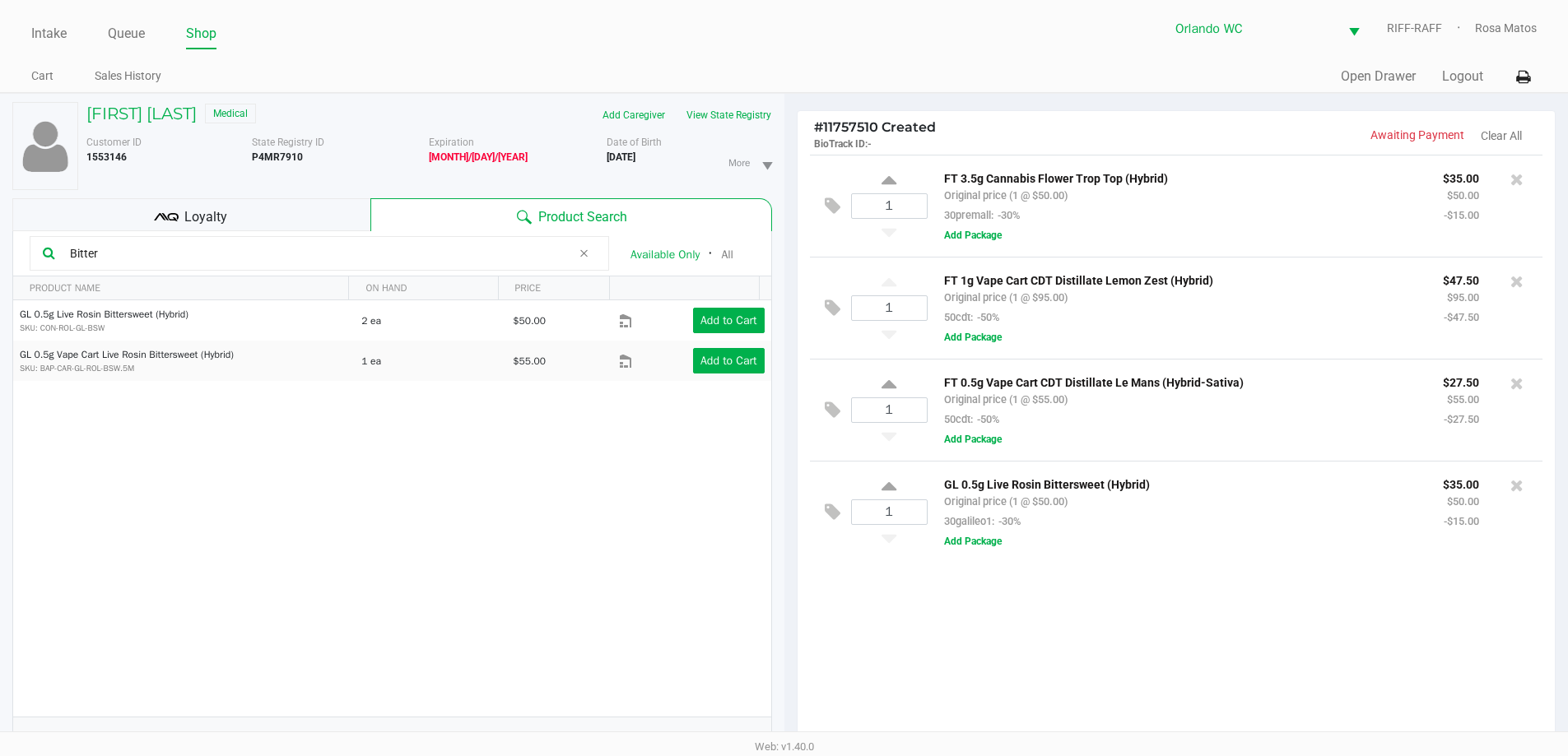 click 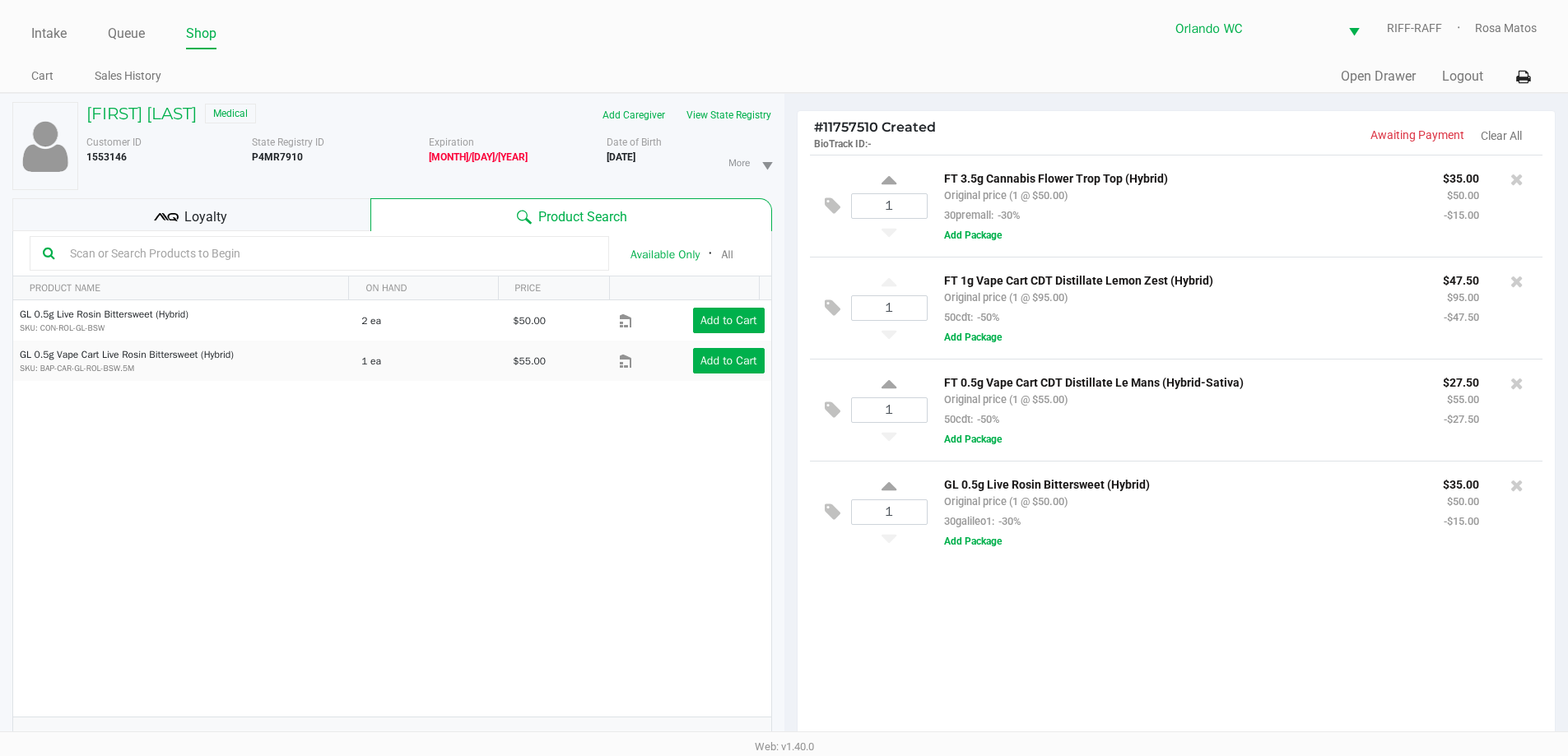 click on "GL 0.5g Live Rosin Bittersweet (Hybrid)  SKU: CON-ROL-GL-BSW  2 ea   $50.00  Add to Cart  GL 0.5g Vape Cart Live Rosin Bittersweet (Hybrid)  SKU: BAP-CAR-GL-ROL-BSW.5M  1 ea   $55.00  Add to Cart" 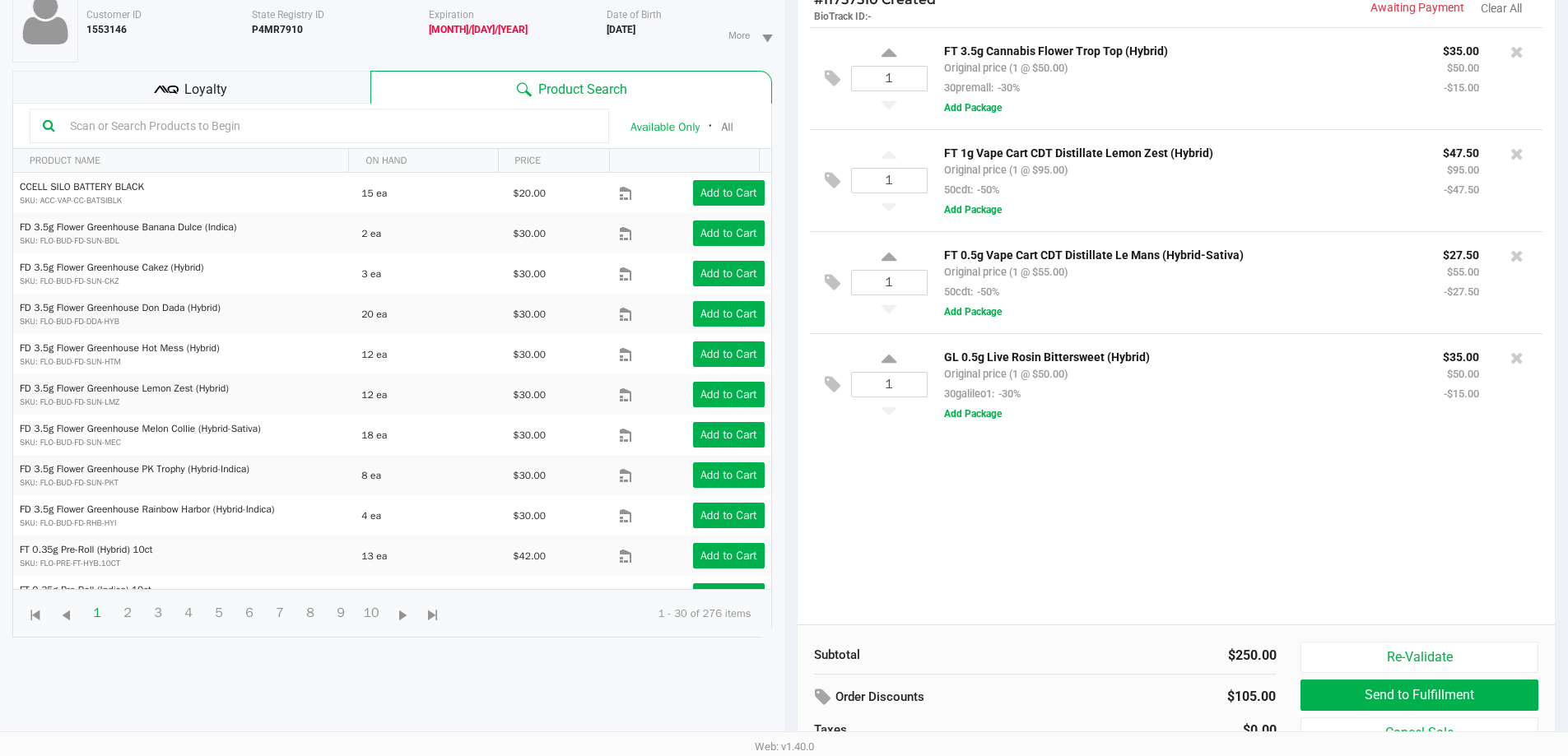 scroll, scrollTop: 0, scrollLeft: 0, axis: both 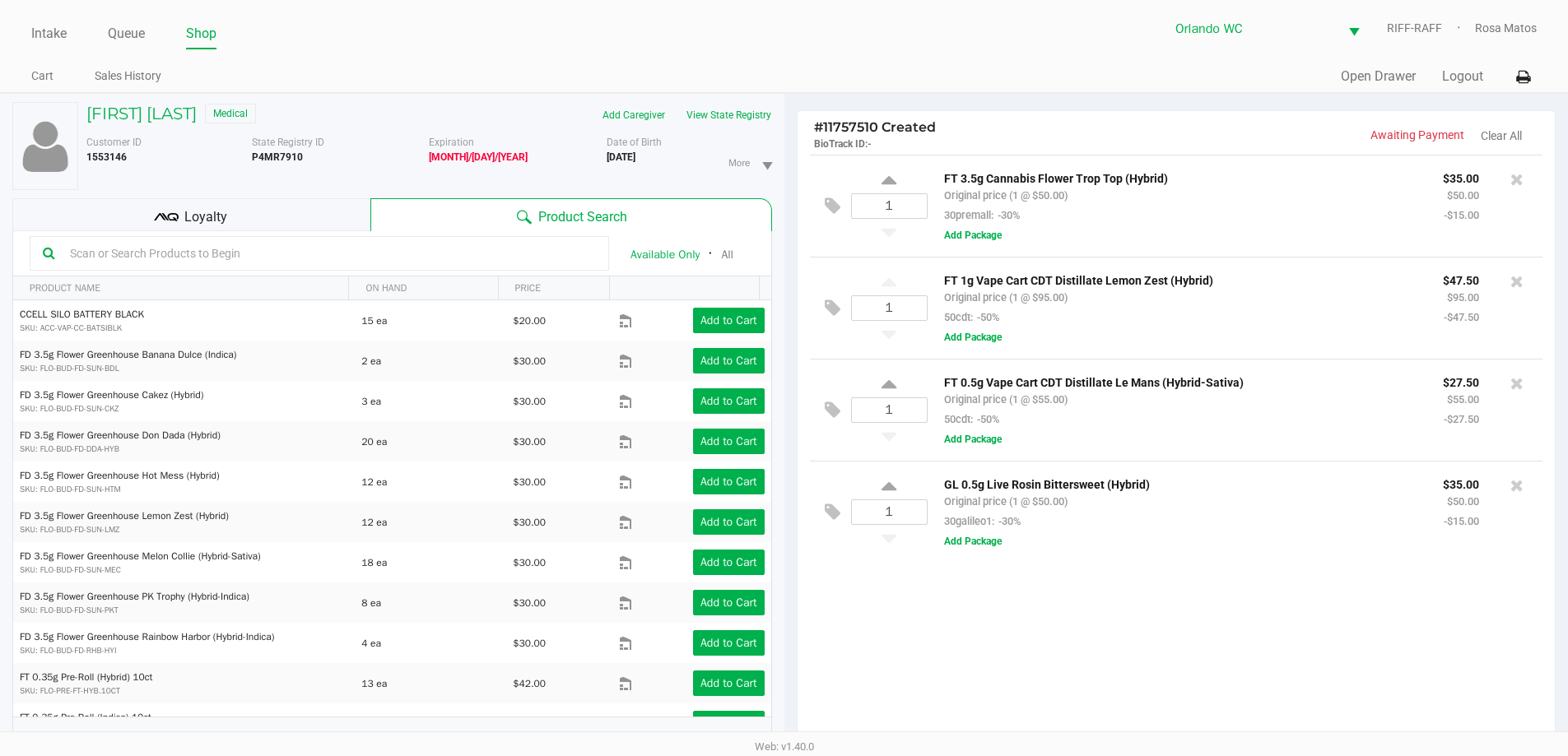 click on "1  FT 3.5g Cannabis Flower Trop Top (Hybrid)   Original price (1 @ $50.00)  30premall:  -30% $35.00 $50.00 -$15.00  Add Package  1  FT 1g Vape Cart CDT Distillate Lemon Zest (Hybrid)   Original price (1 @ $95.00)  50cdt:  -50% $47.50 $95.00 -$47.50  Add Package  1  FT 0.5g Vape Cart CDT Distillate Le Mans (Hybrid-Sativa)   Original price (1 @ $55.00)  50cdt:  -50% $27.50 $55.00 -$27.50  Add Package  1  GL 0.5g Live Rosin Bittersweet (Hybrid)   Original price (1 @ $50.00)  30galileo1:  -30% $35.00 $50.00 -$15.00  Add Package" 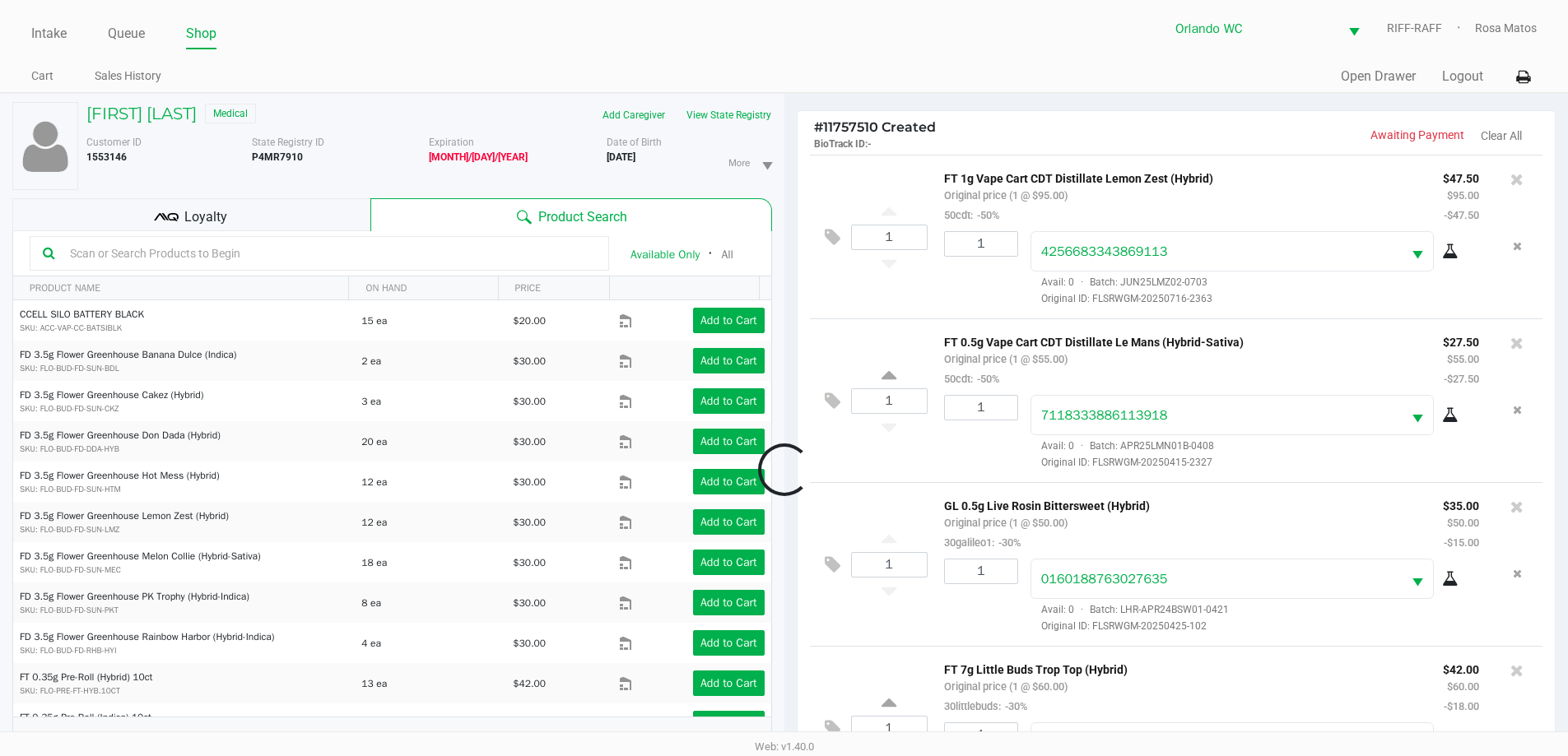 scroll, scrollTop: 164, scrollLeft: 0, axis: vertical 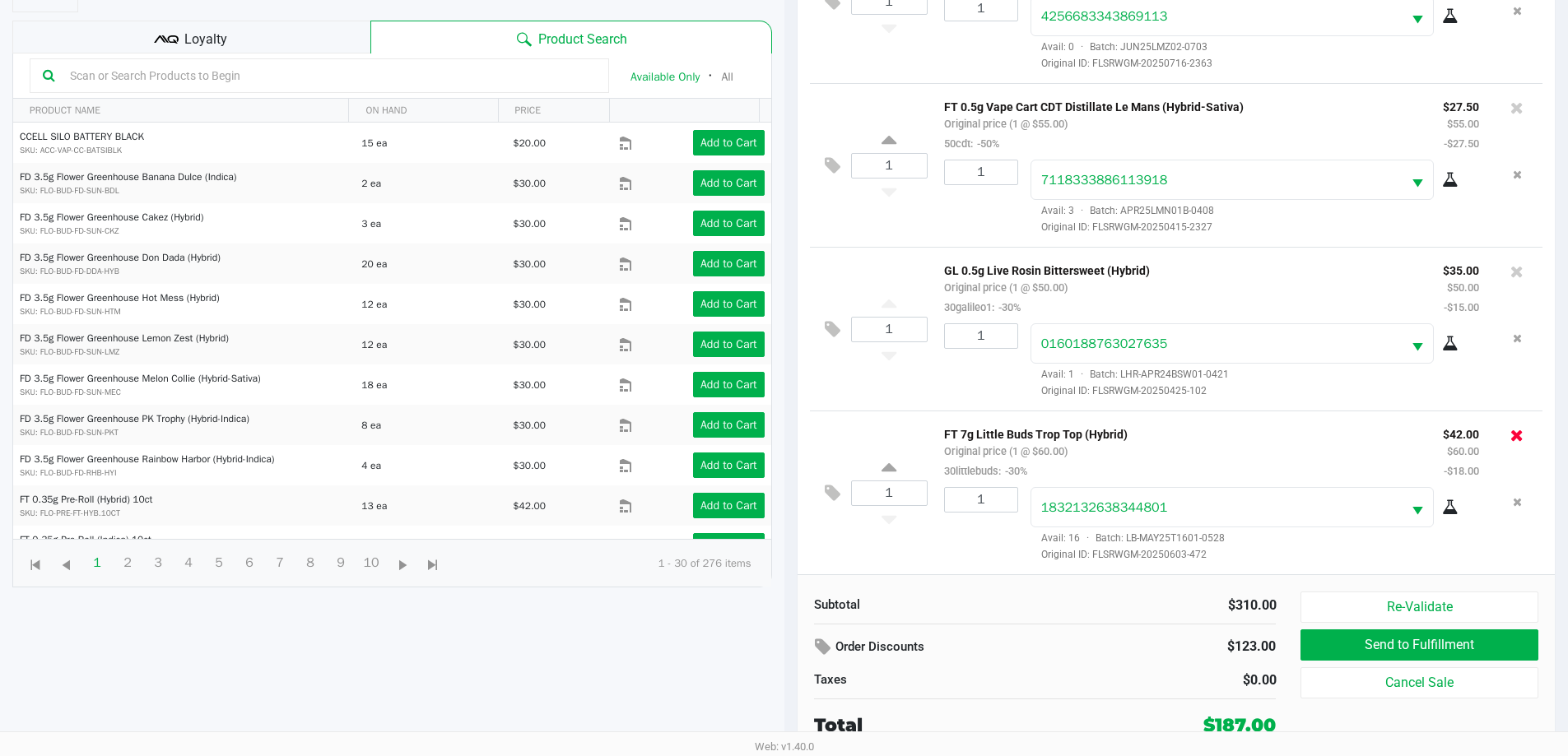 click 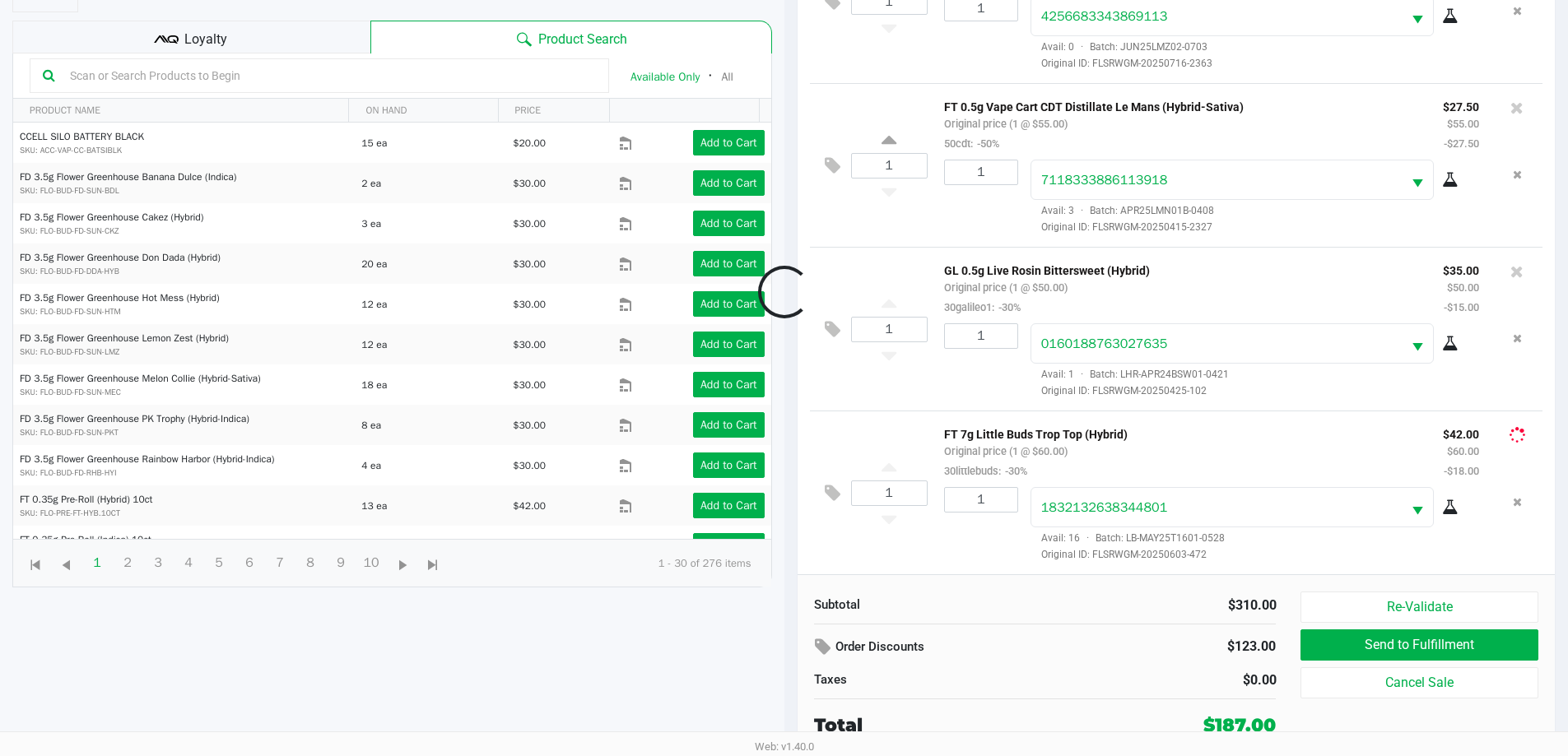 scroll, scrollTop: 0, scrollLeft: 0, axis: both 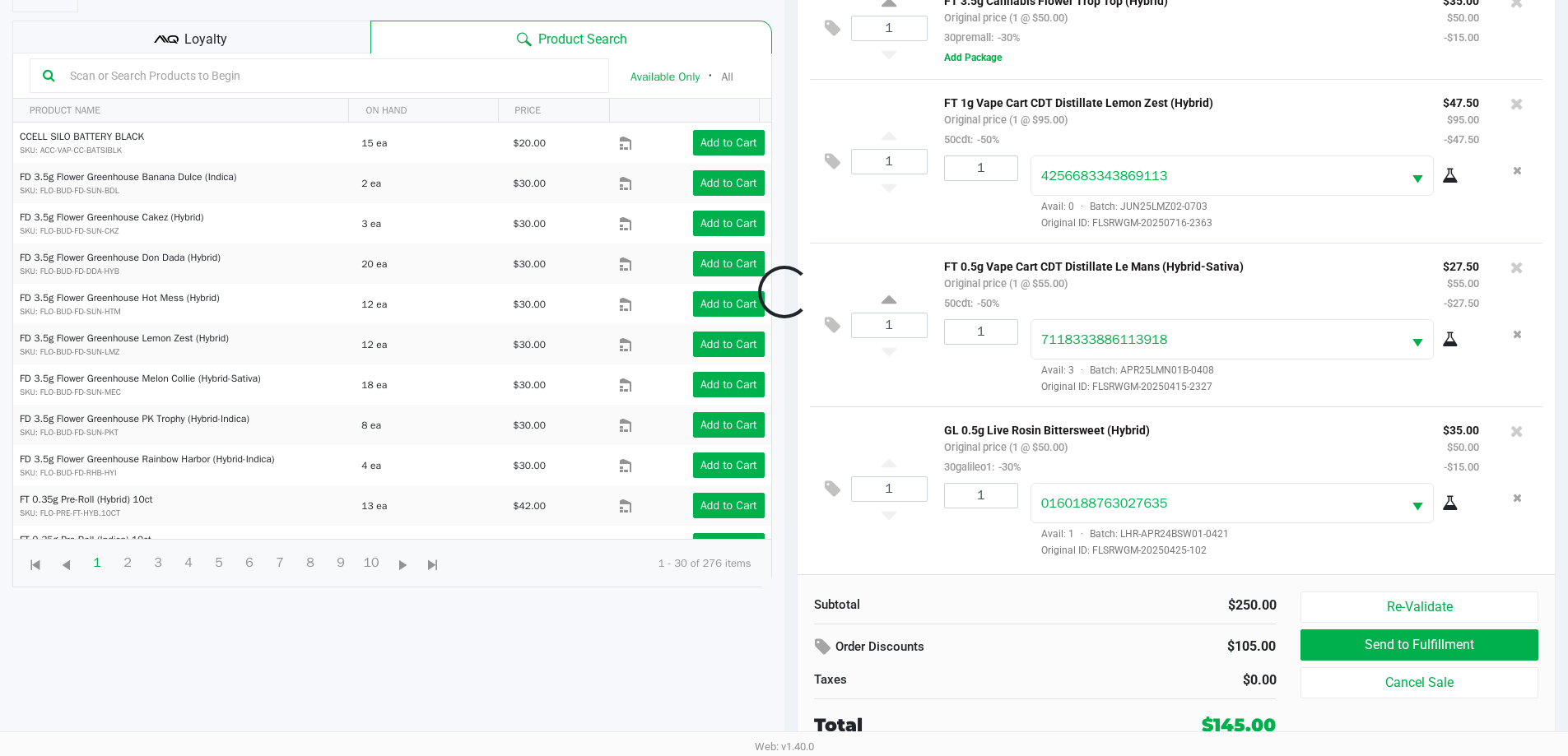click on "Subtotal   $250.00   Order Discounts   $105.00   Taxes   $0.00   Total   $145.00" 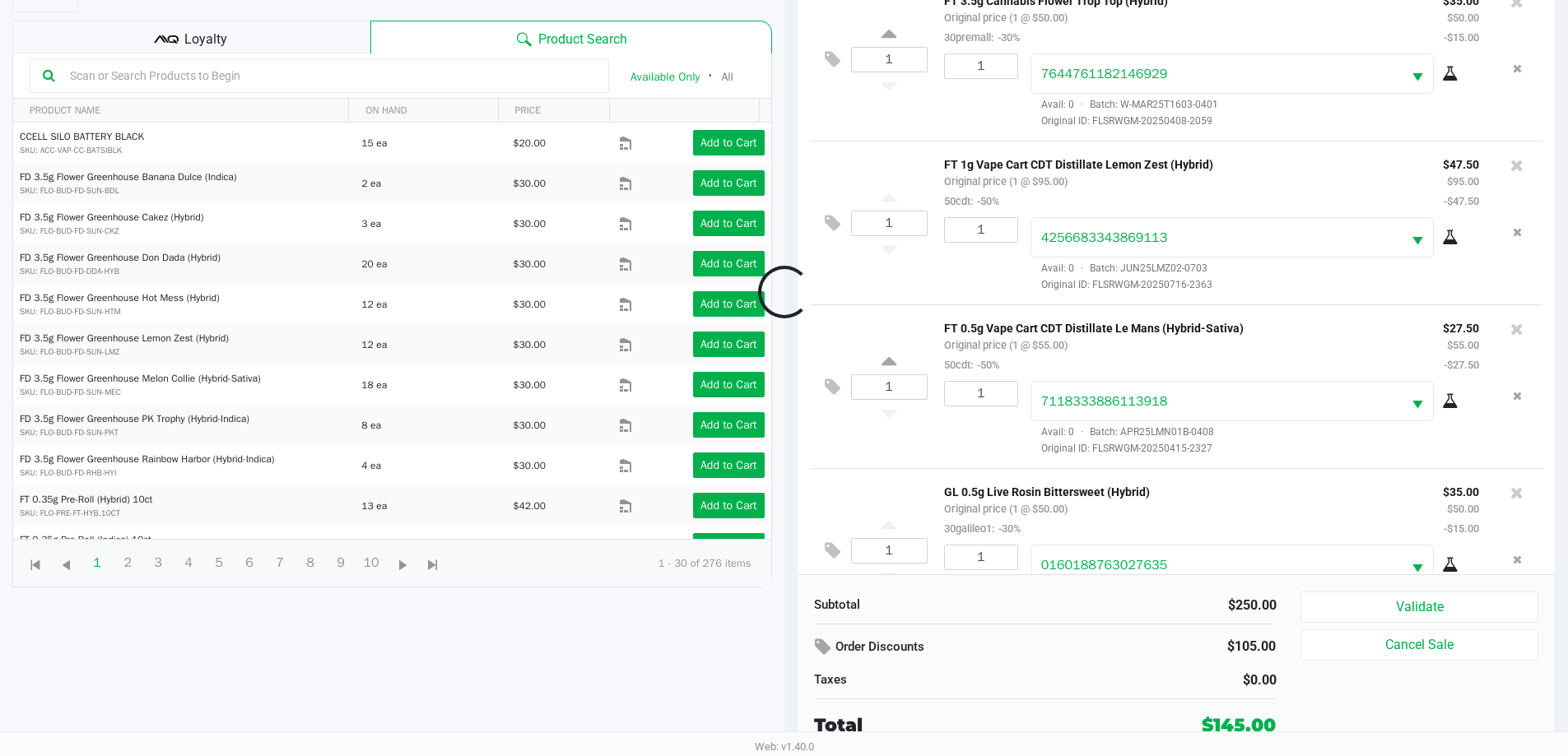 scroll, scrollTop: 61, scrollLeft: 0, axis: vertical 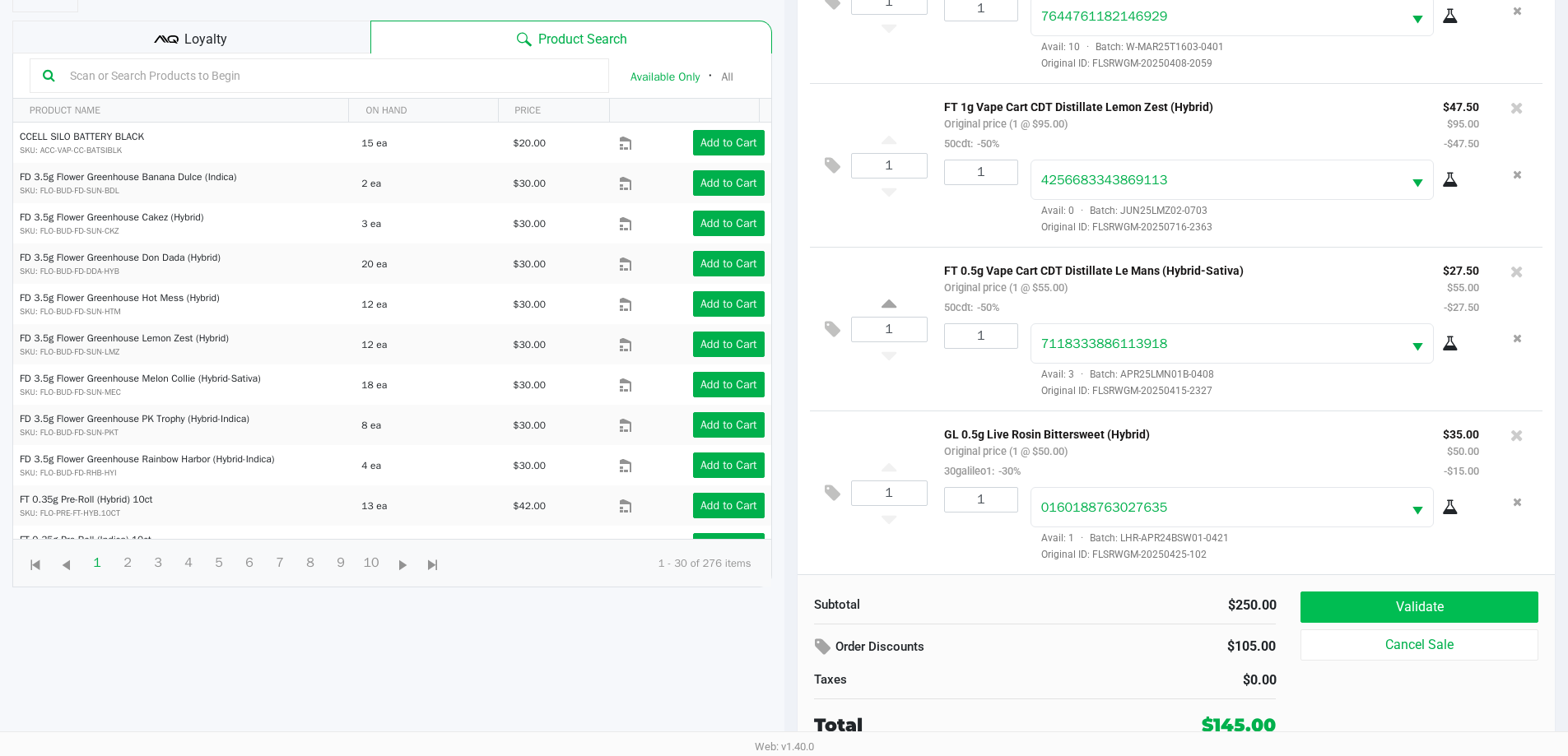 click on "Validate" 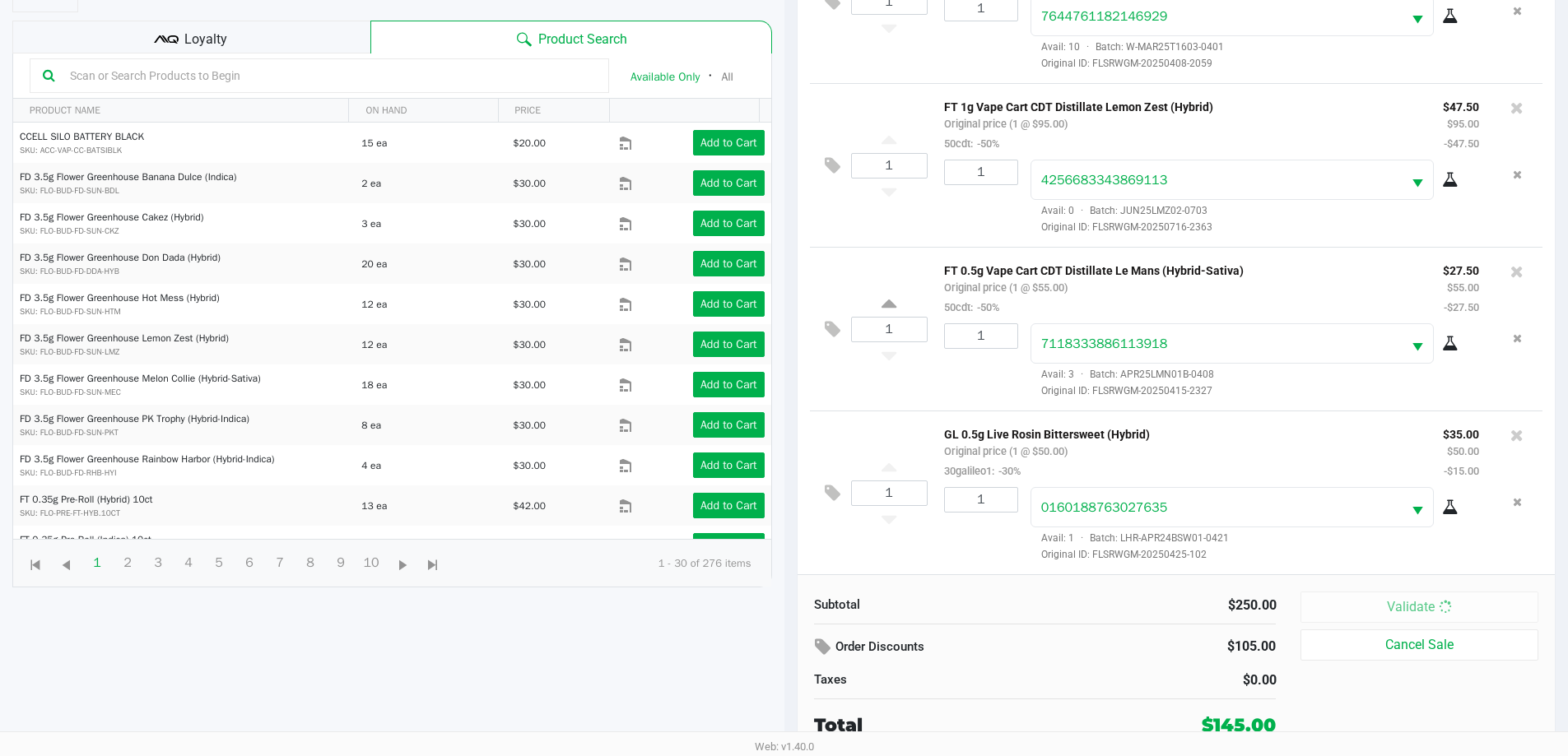 click on "Taxes" 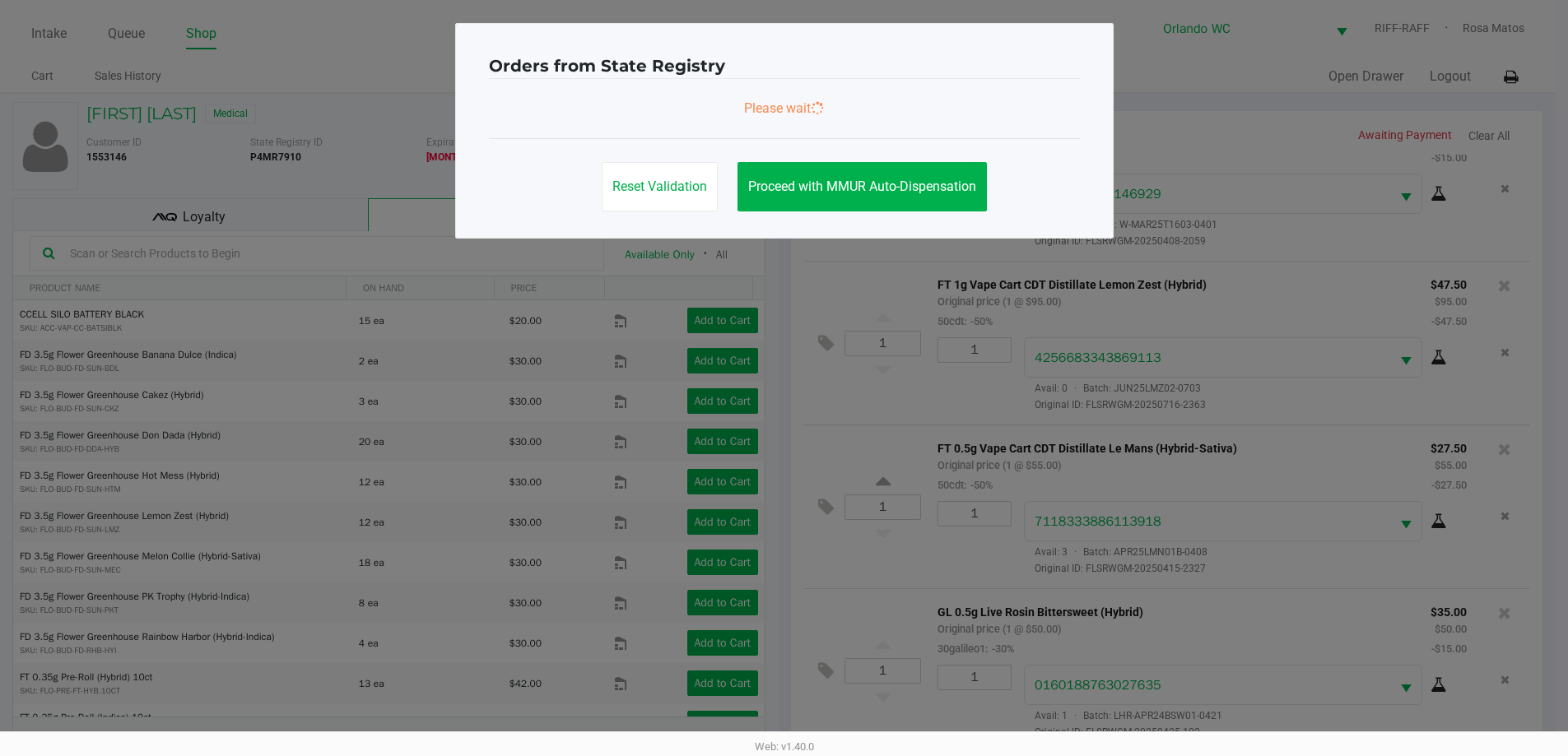 scroll, scrollTop: 0, scrollLeft: 0, axis: both 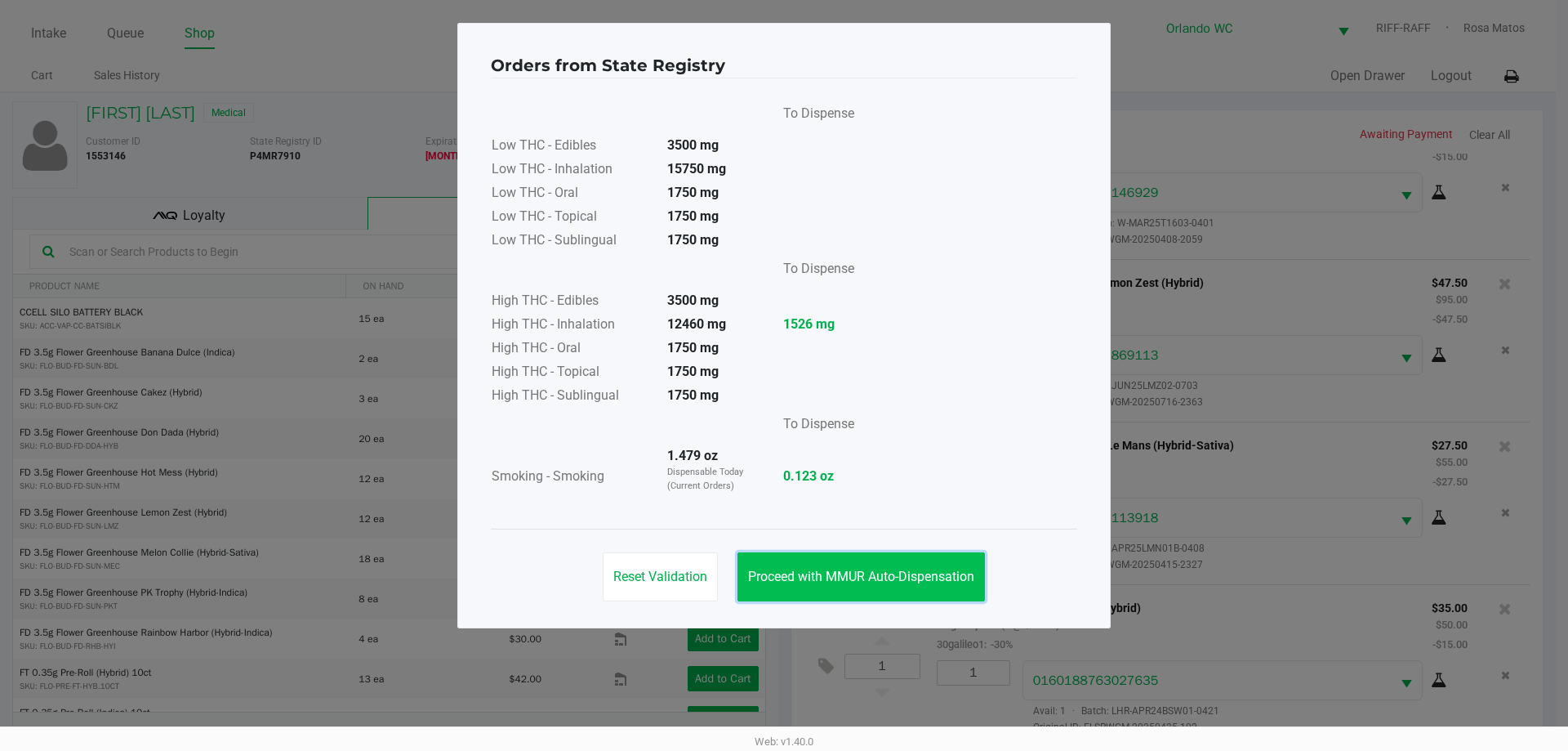 click on "Proceed with MMUR Auto-Dispensation" 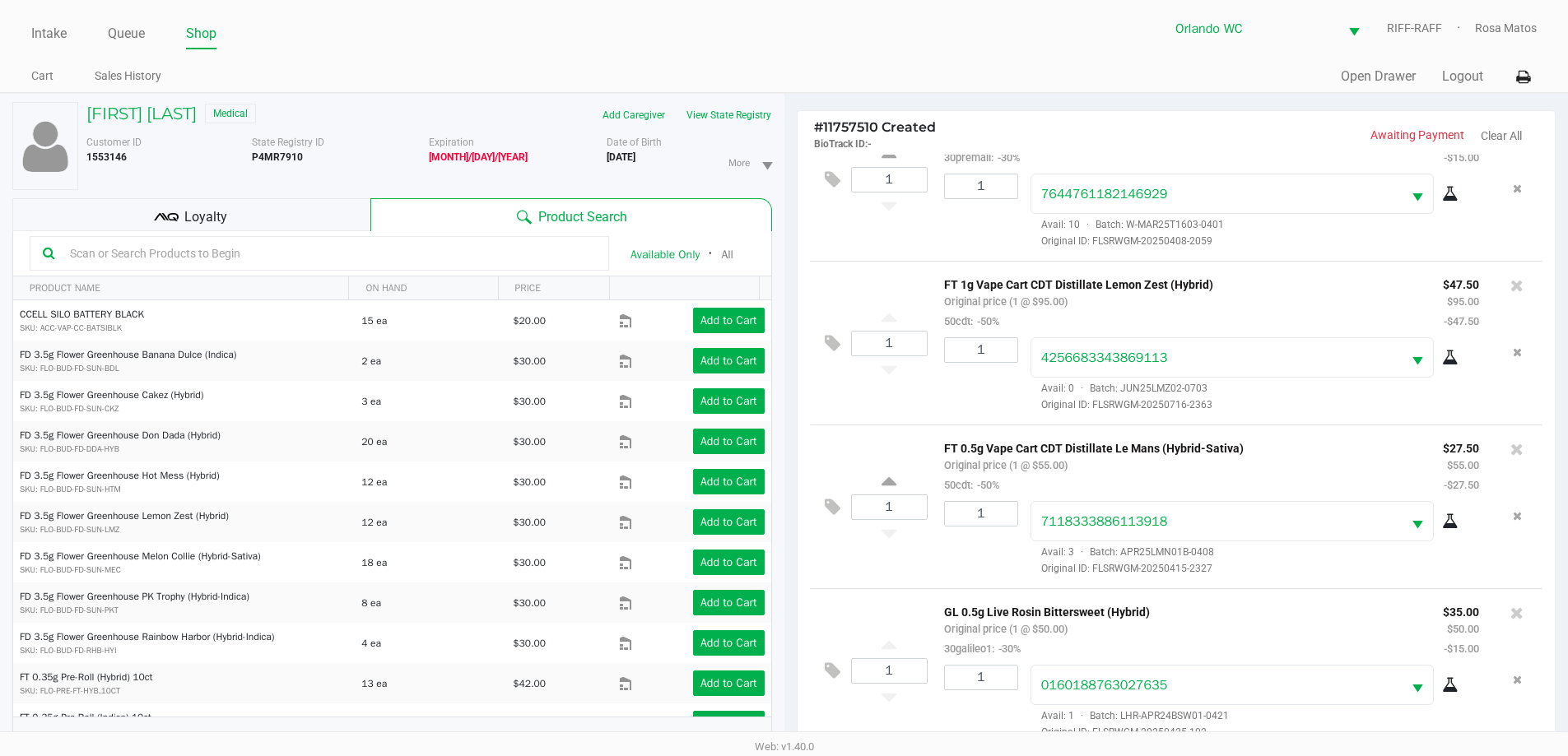 click on "Loyalty" 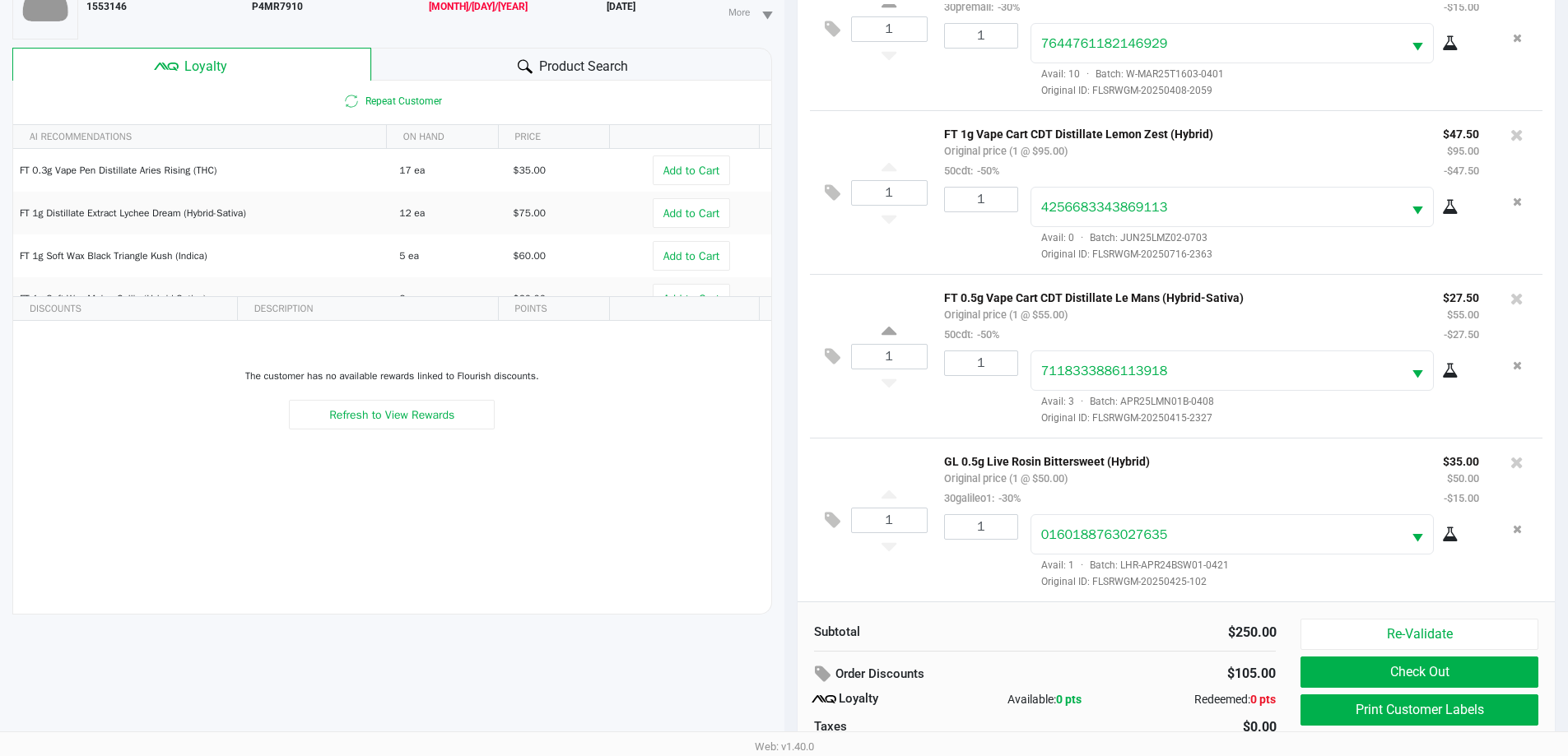 scroll, scrollTop: 197, scrollLeft: 0, axis: vertical 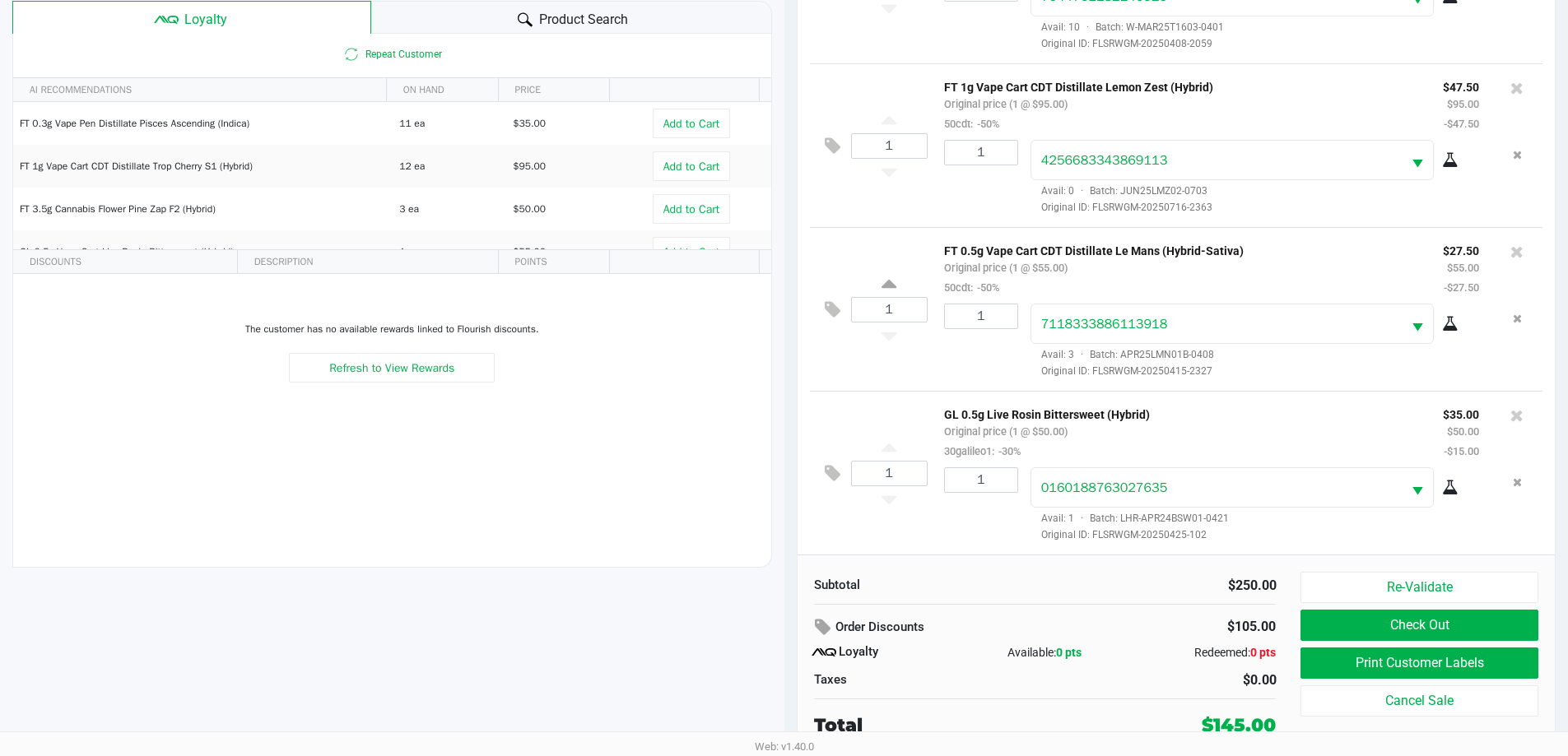 click on "$0.00" 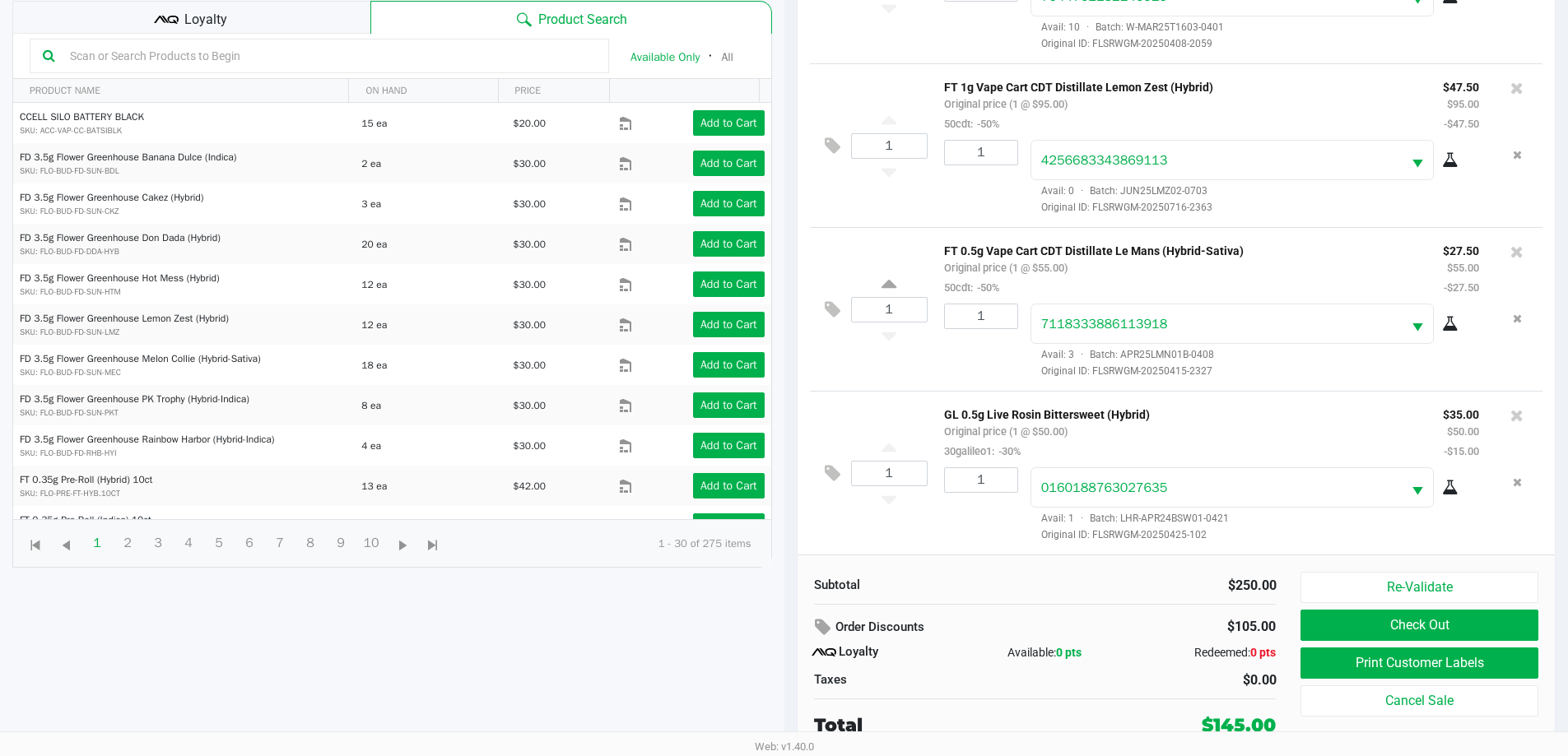 click 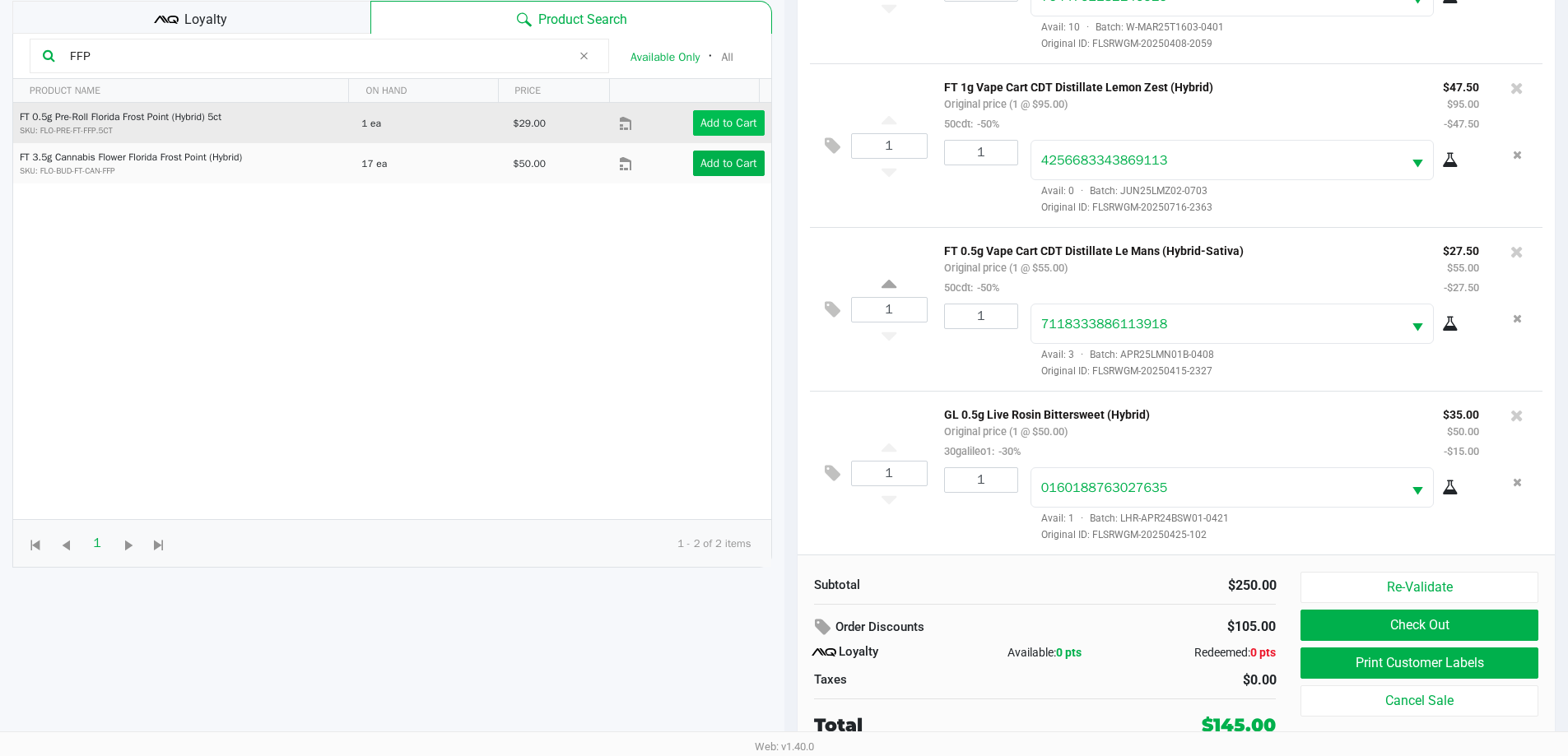 type on "FFP" 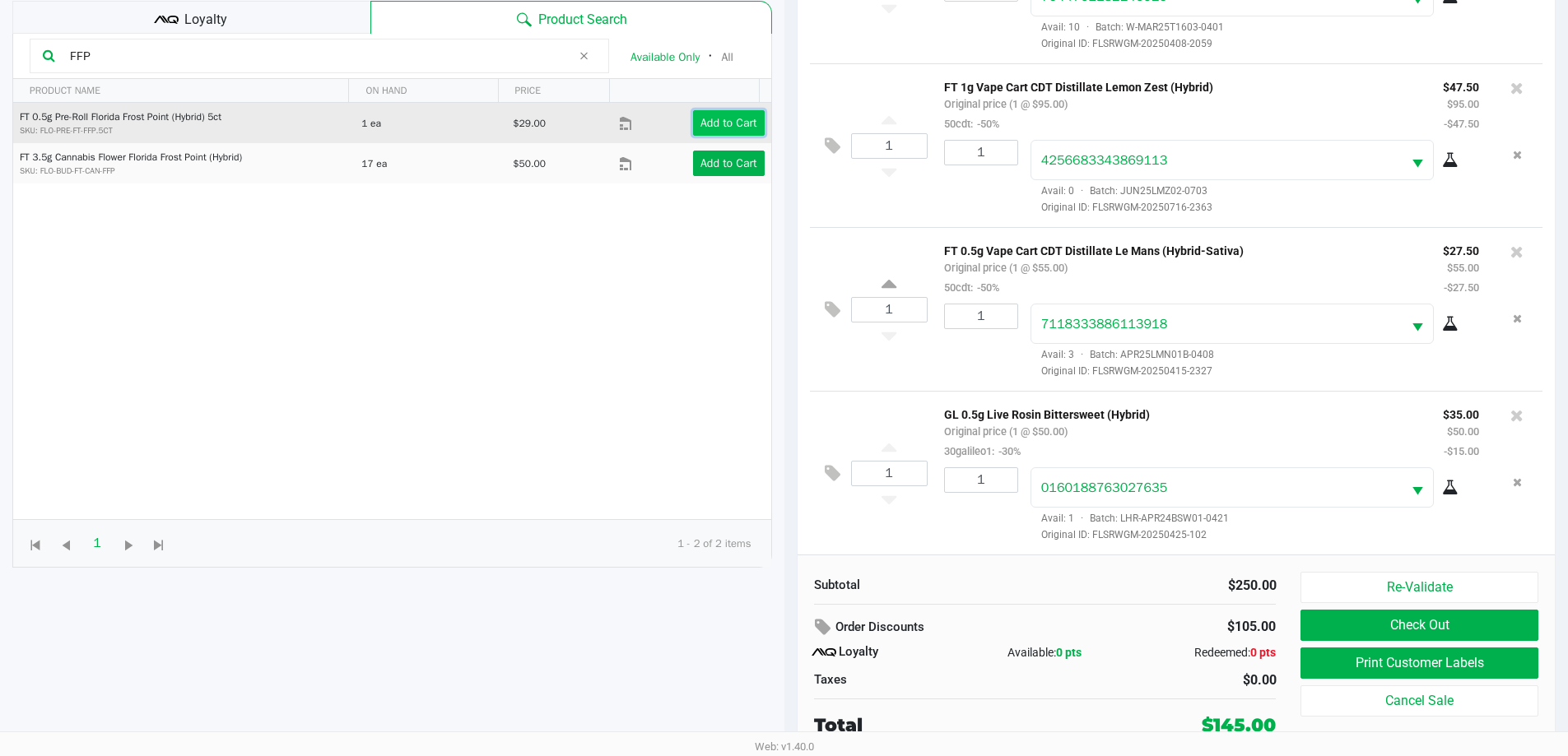 click on "Add to Cart" 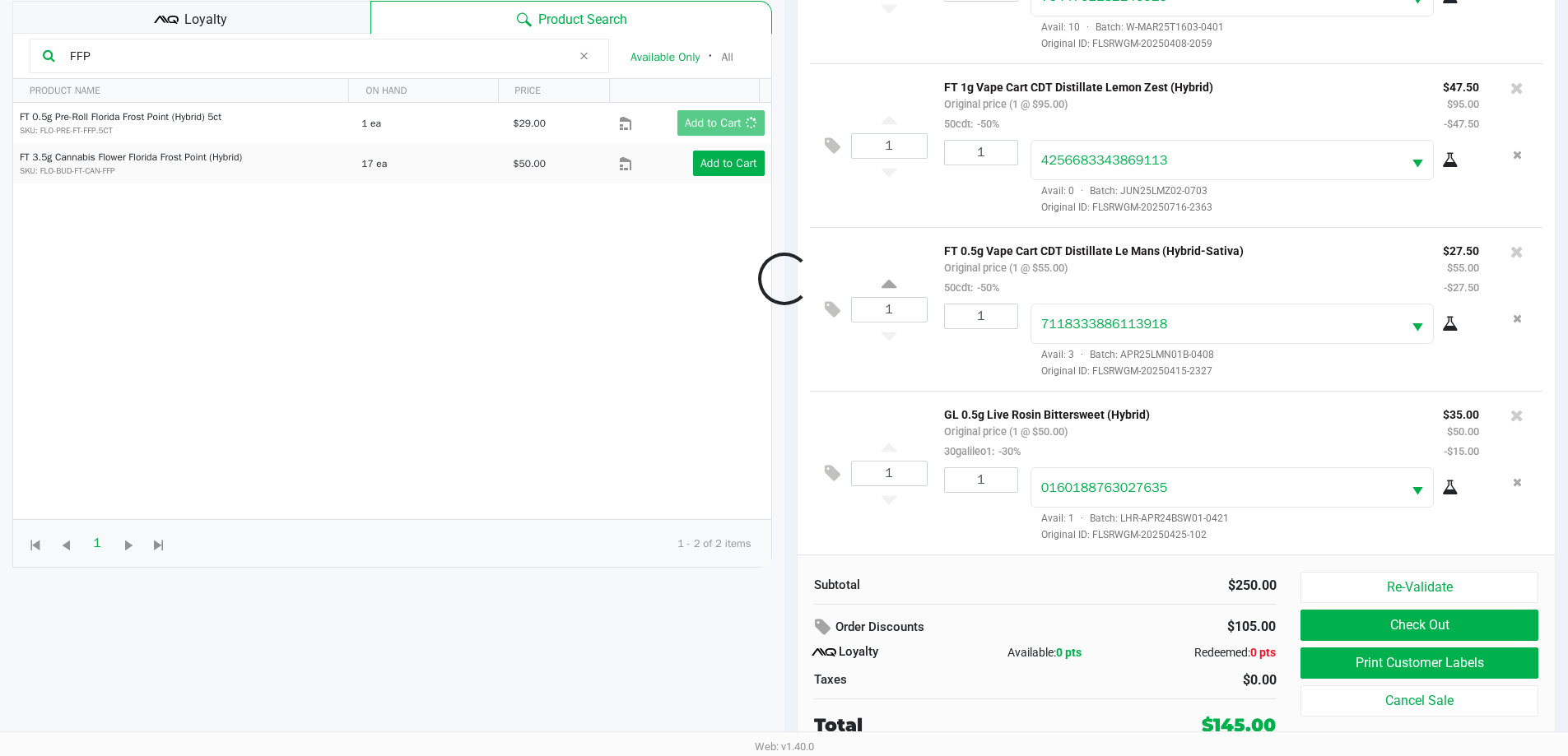 click 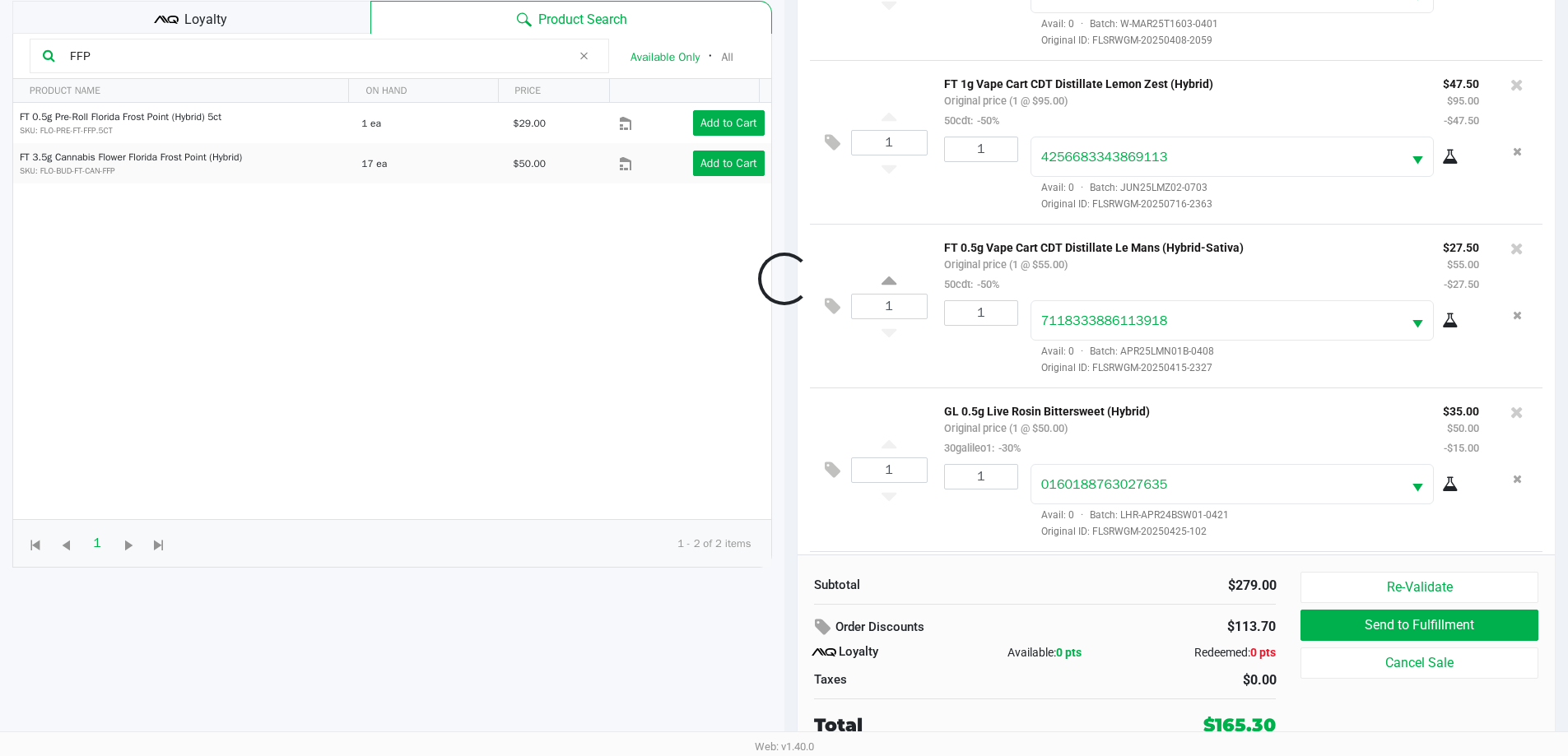 scroll, scrollTop: 164, scrollLeft: 0, axis: vertical 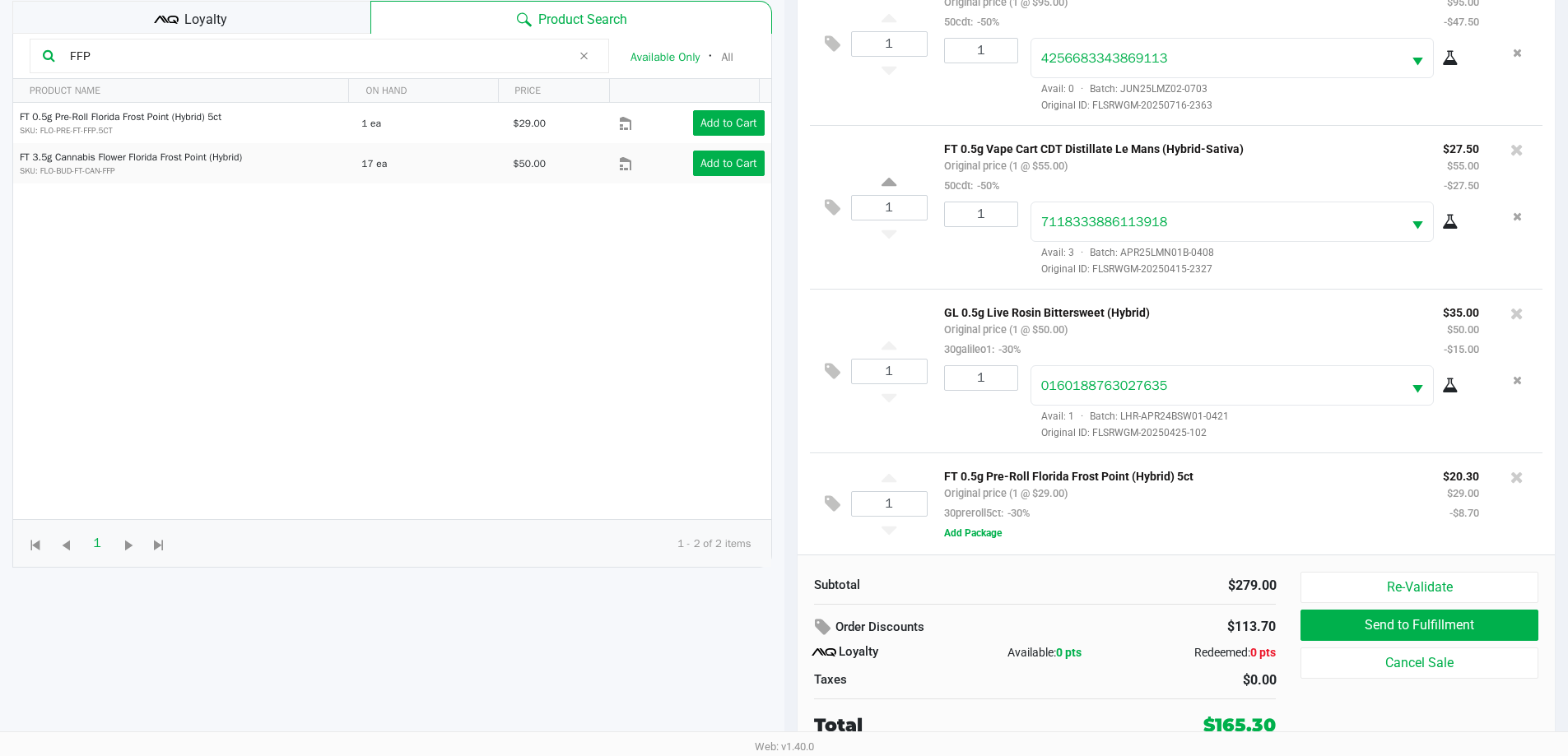 click 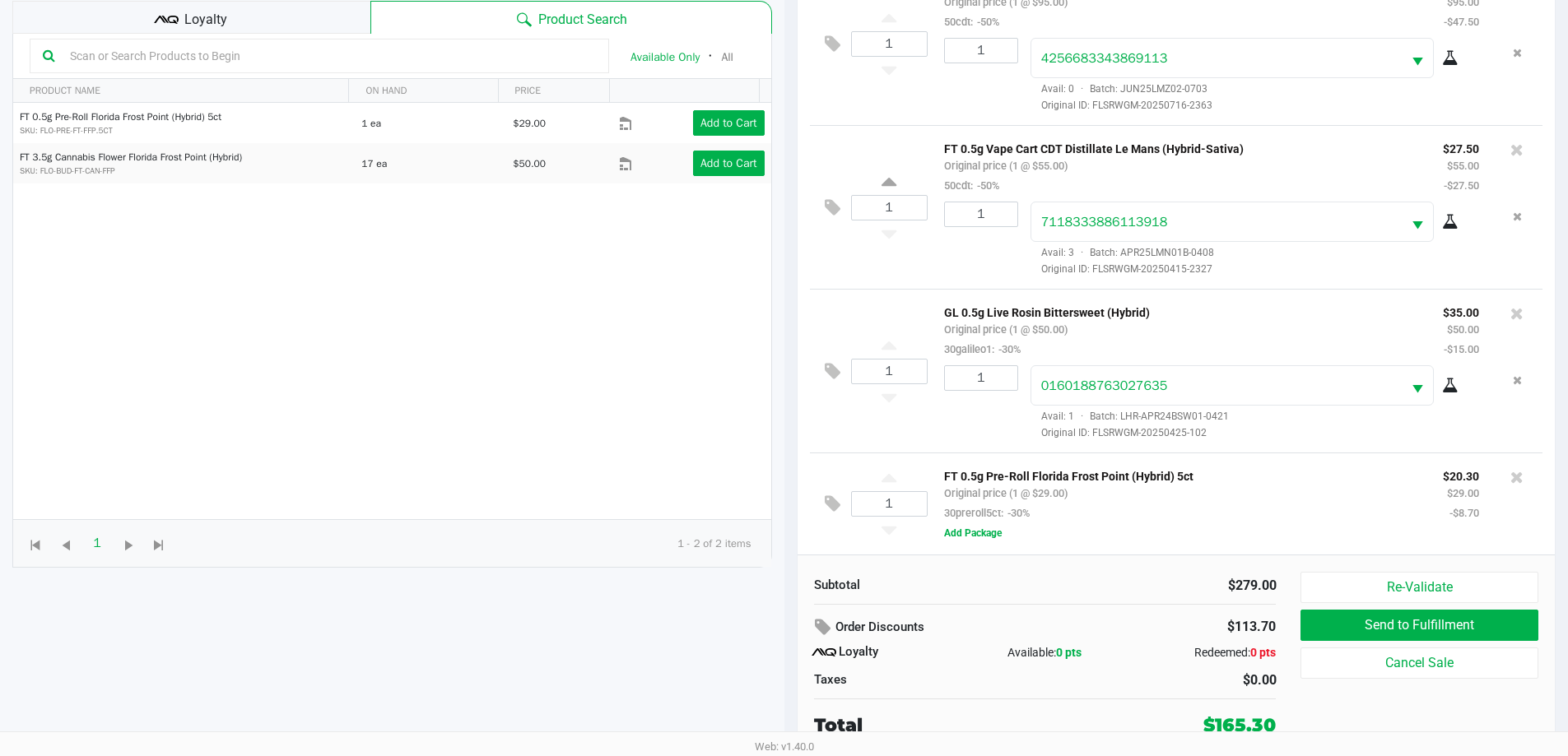 click on "BRANDON AUSBURN   Medical   Add Caregiver   View State Registry   Customer ID   1553146  State Registry ID  P4MR7910   Expiration   11/28/2024  More  Date of Birth   12/13/1989
Loyalty
Product Search   Available Only  ᛫  All   PRODUCT NAME  ON HAND PRICE  FT 0.5g Pre-Roll Florida Frost Point (Hybrid) 5ct  SKU: FLO-PRE-FT-FFP.5CT  1 ea   $29.00  Add to Cart  FT 3.5g Cannabis Flower Florida Frost Point (Hybrid)  SKU: FLO-BUD-FT-CAN-FFP  17 ea   $50.00  Add to Cart  1   1  1 - 2 of 2 items" 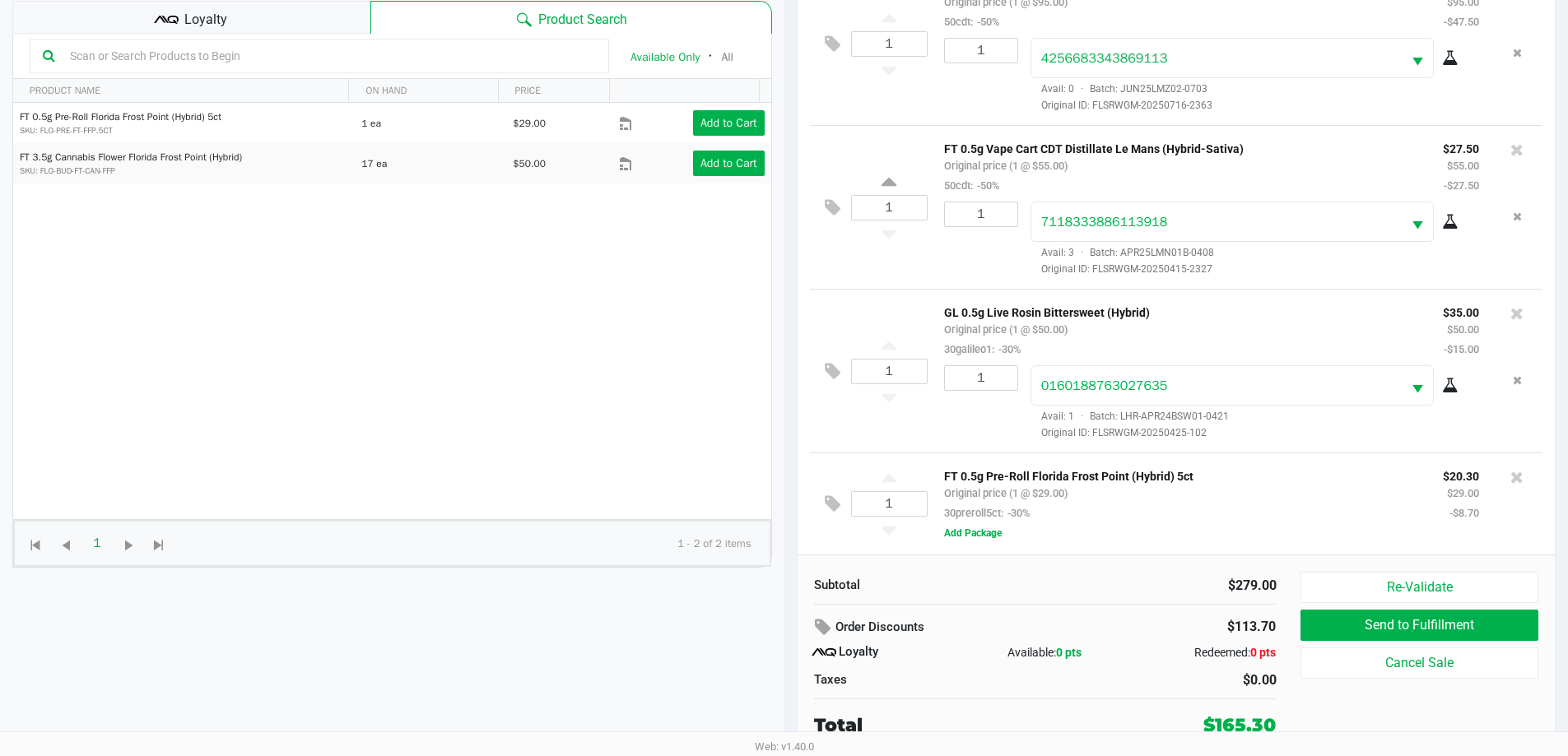 drag, startPoint x: 440, startPoint y: 532, endPoint x: 575, endPoint y: 585, distance: 145.03103 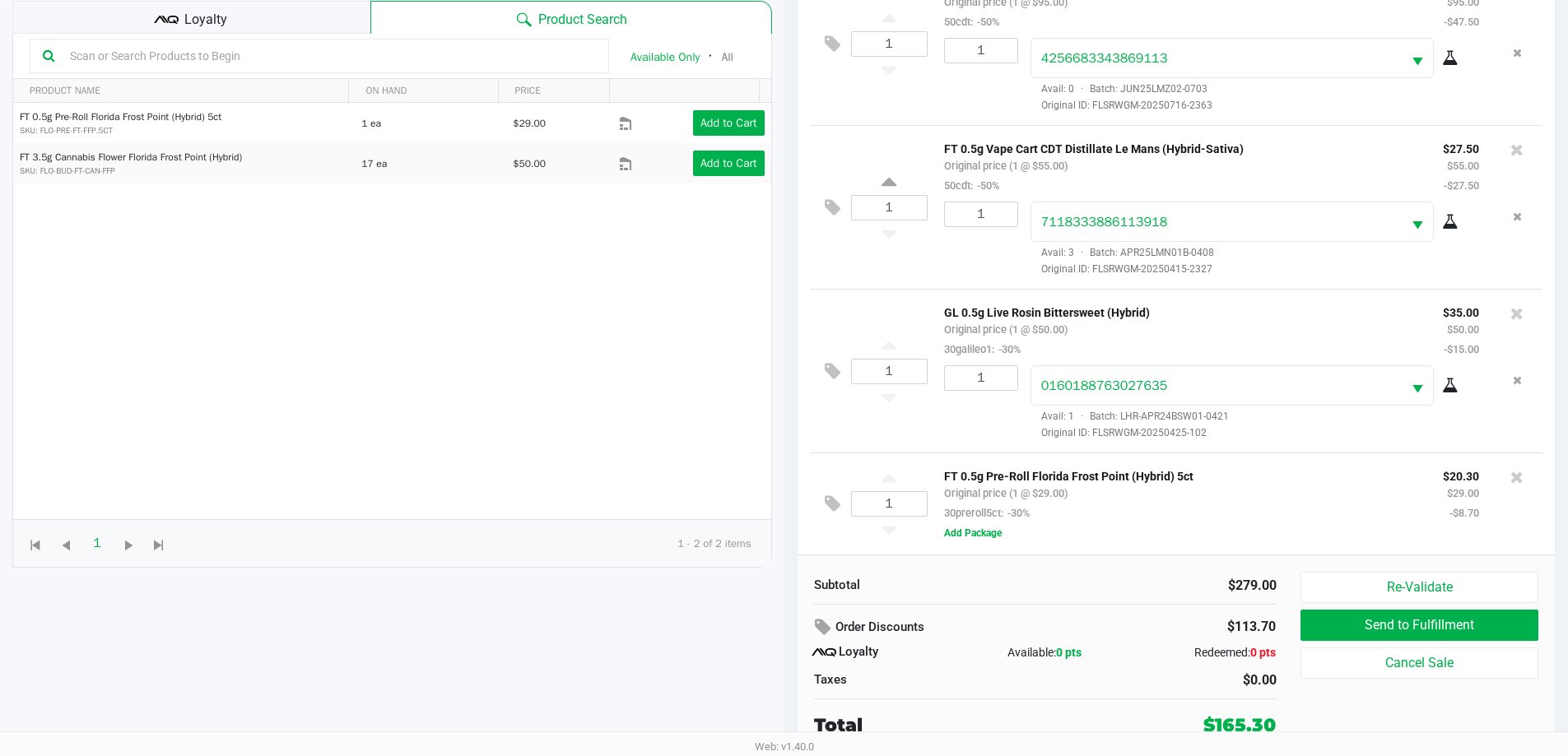 click on "Order Discounts" 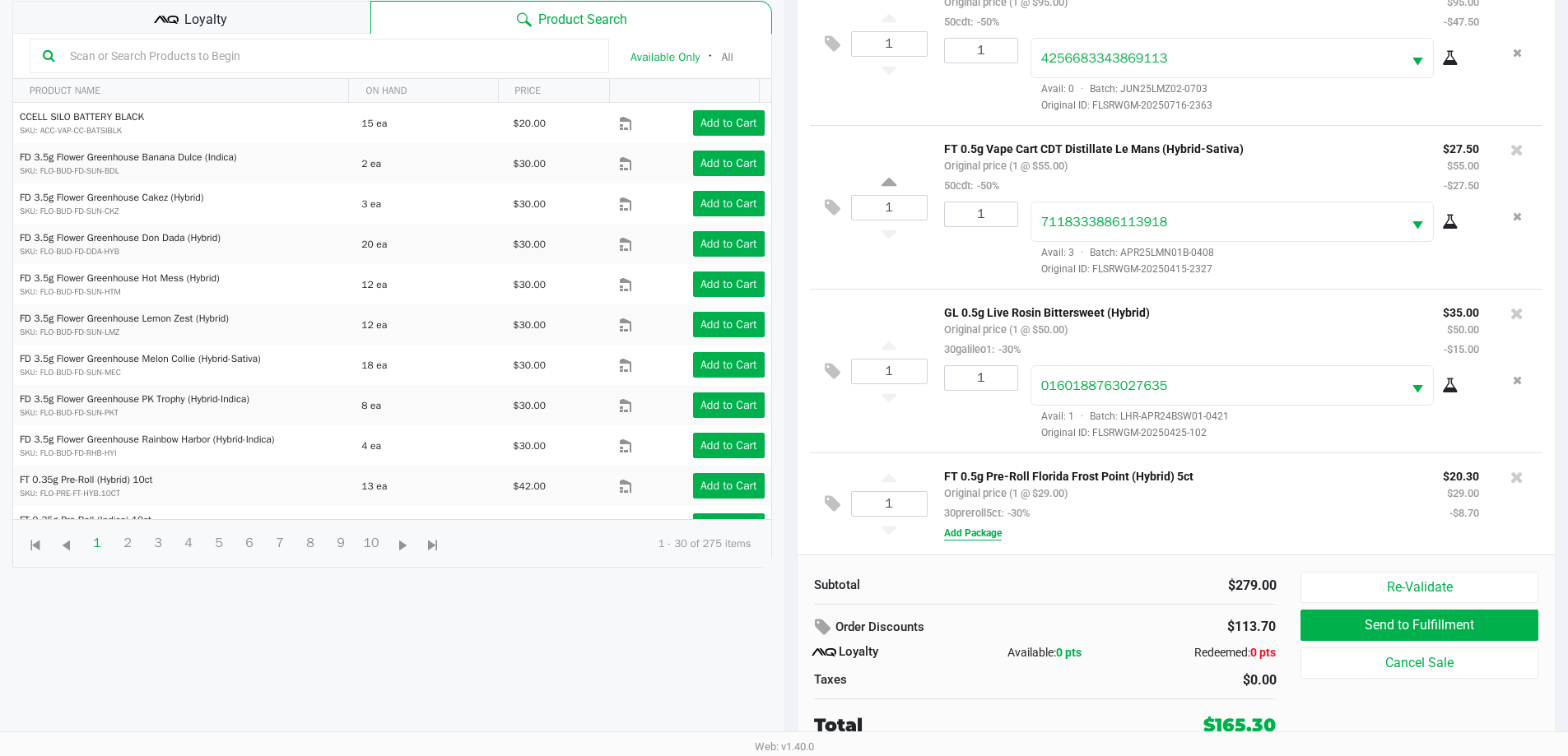 click on "Add Package" 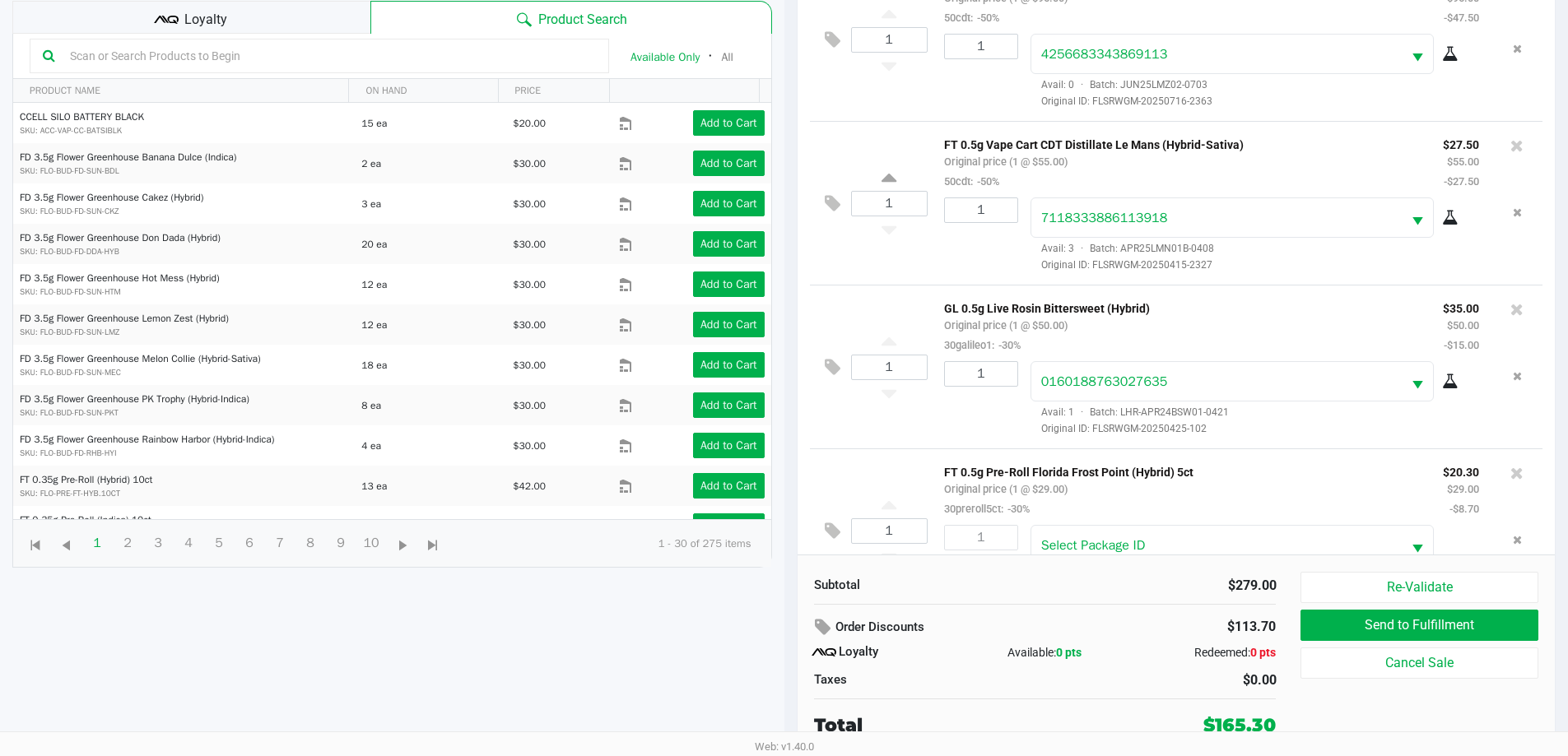 drag, startPoint x: 1268, startPoint y: 556, endPoint x: 1254, endPoint y: 559, distance: 14.31782 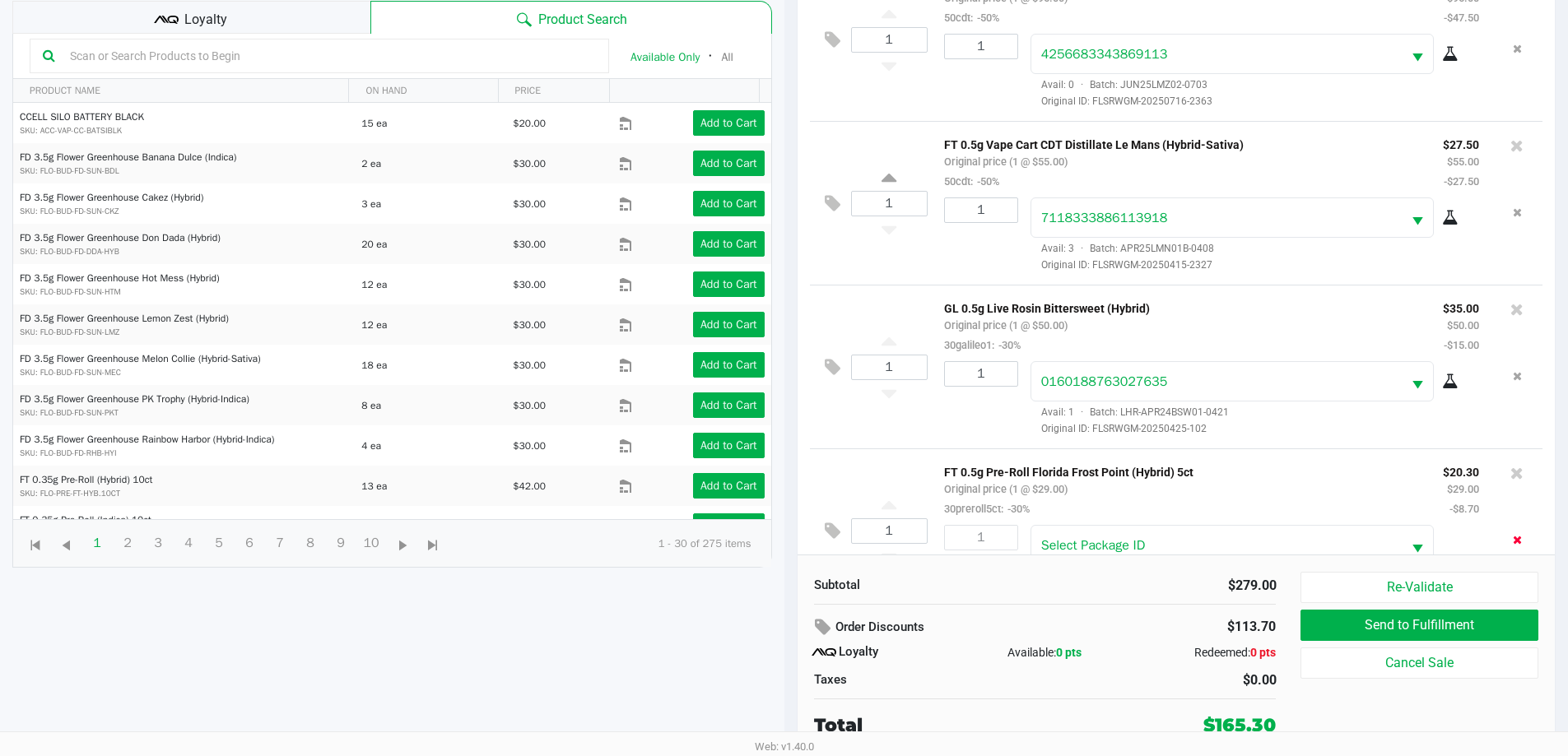 click 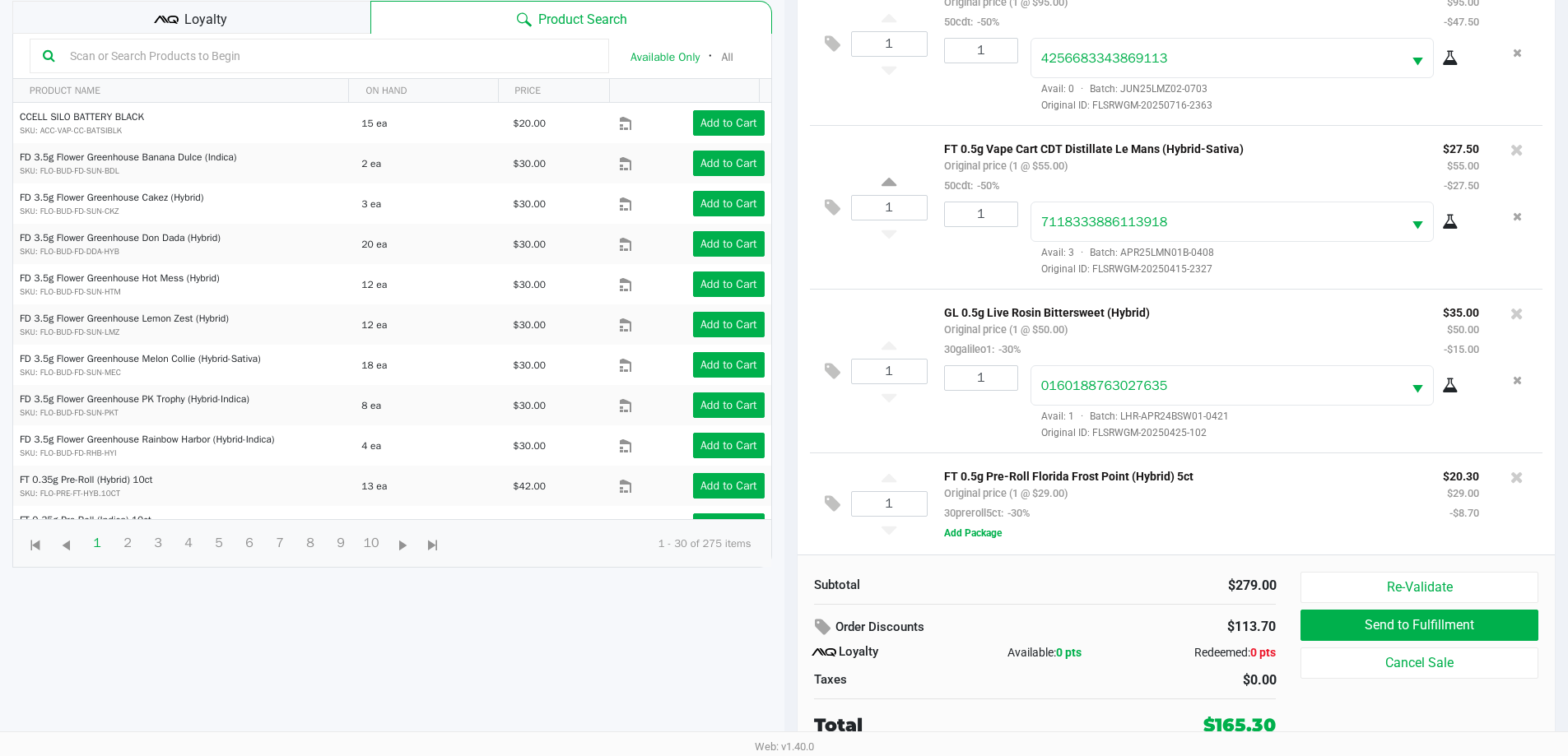 click on "Order Discounts" 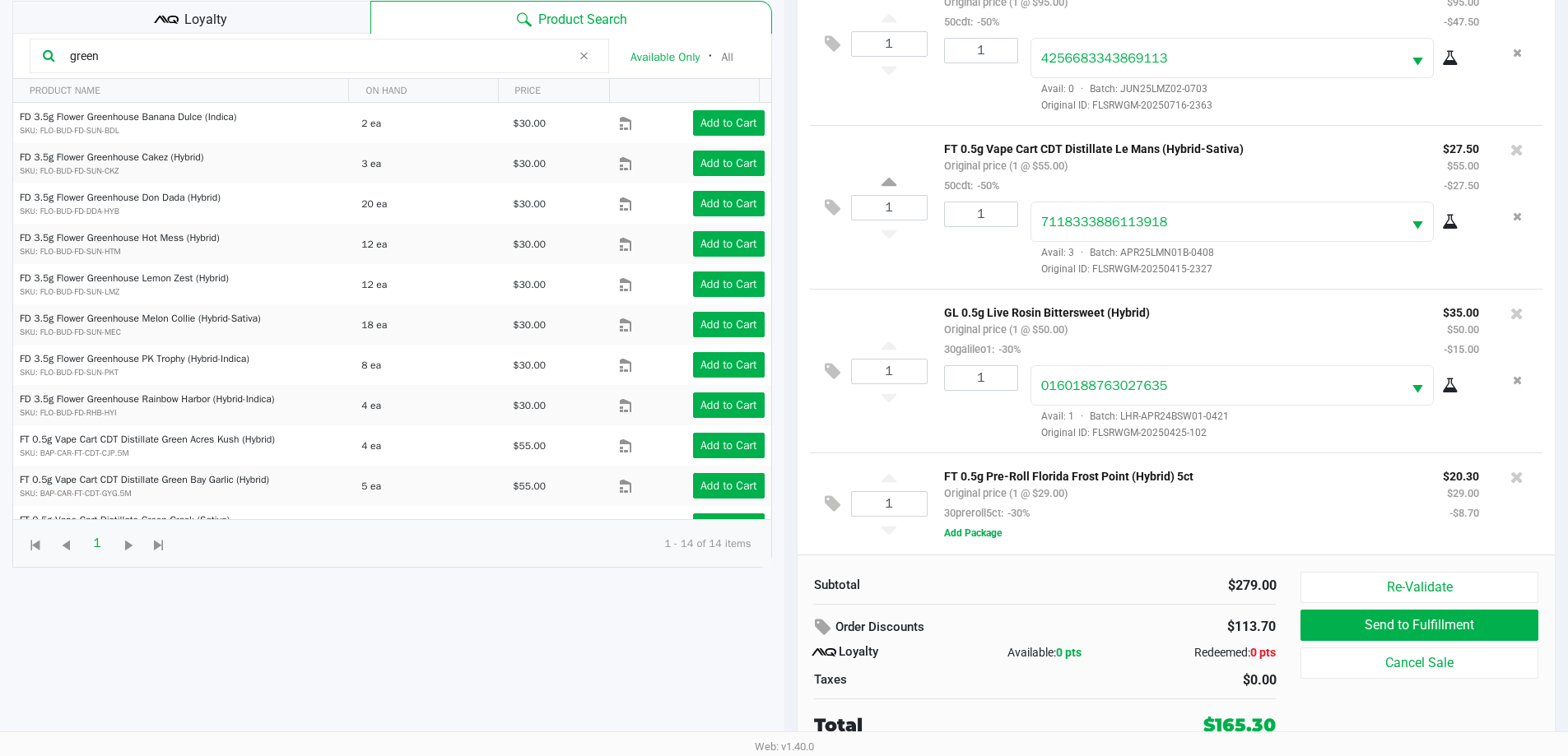 click on "green" 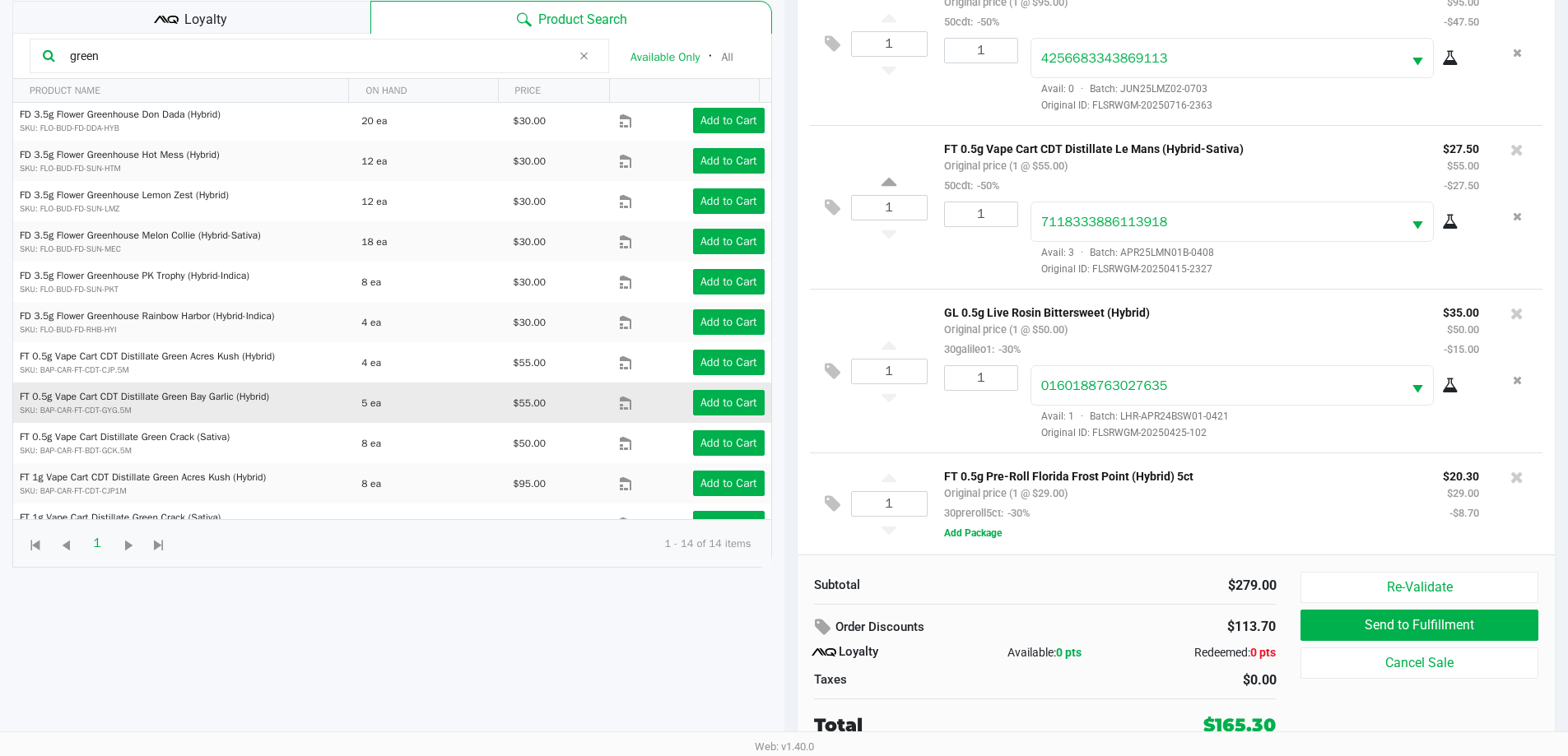 scroll, scrollTop: 147, scrollLeft: 0, axis: vertical 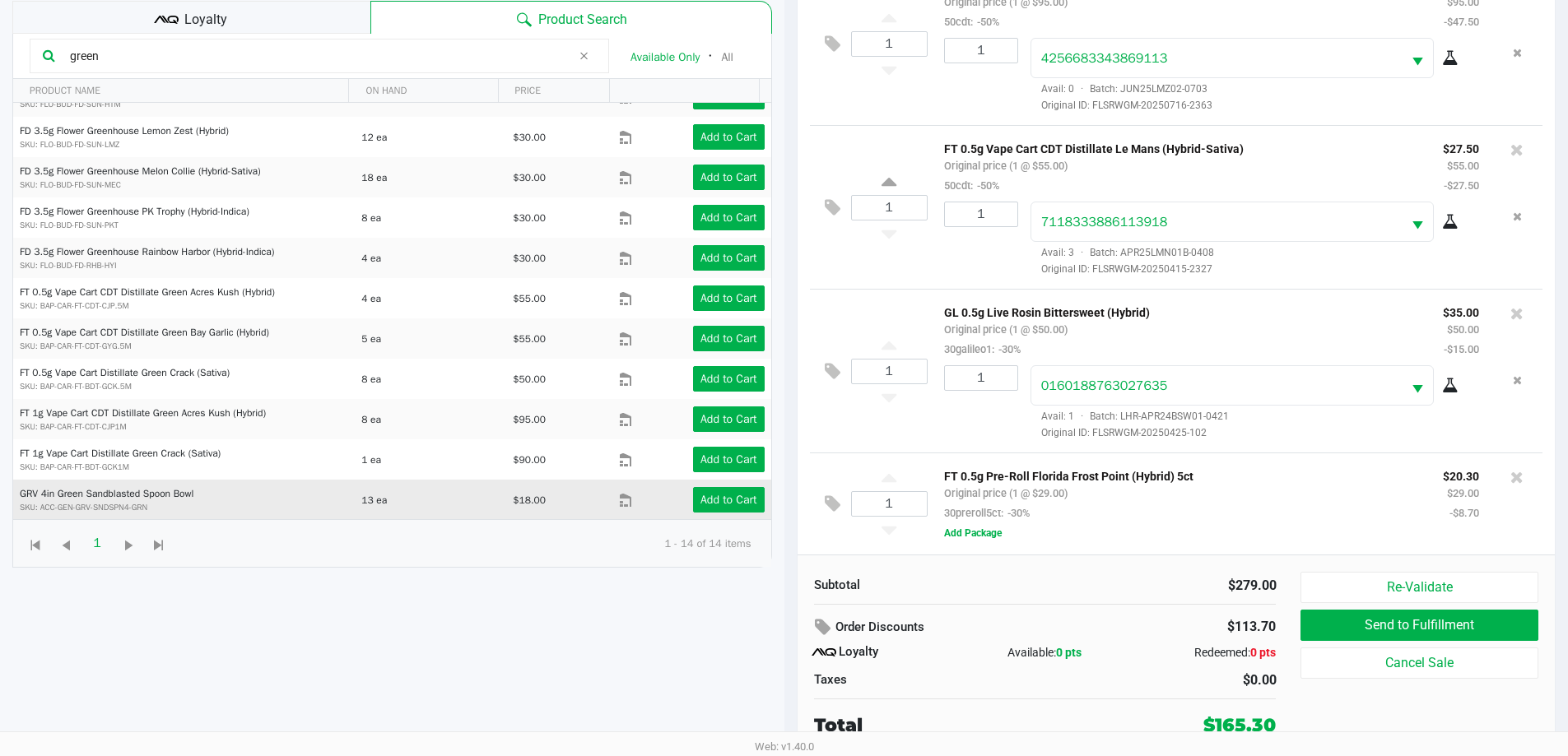 type on "green" 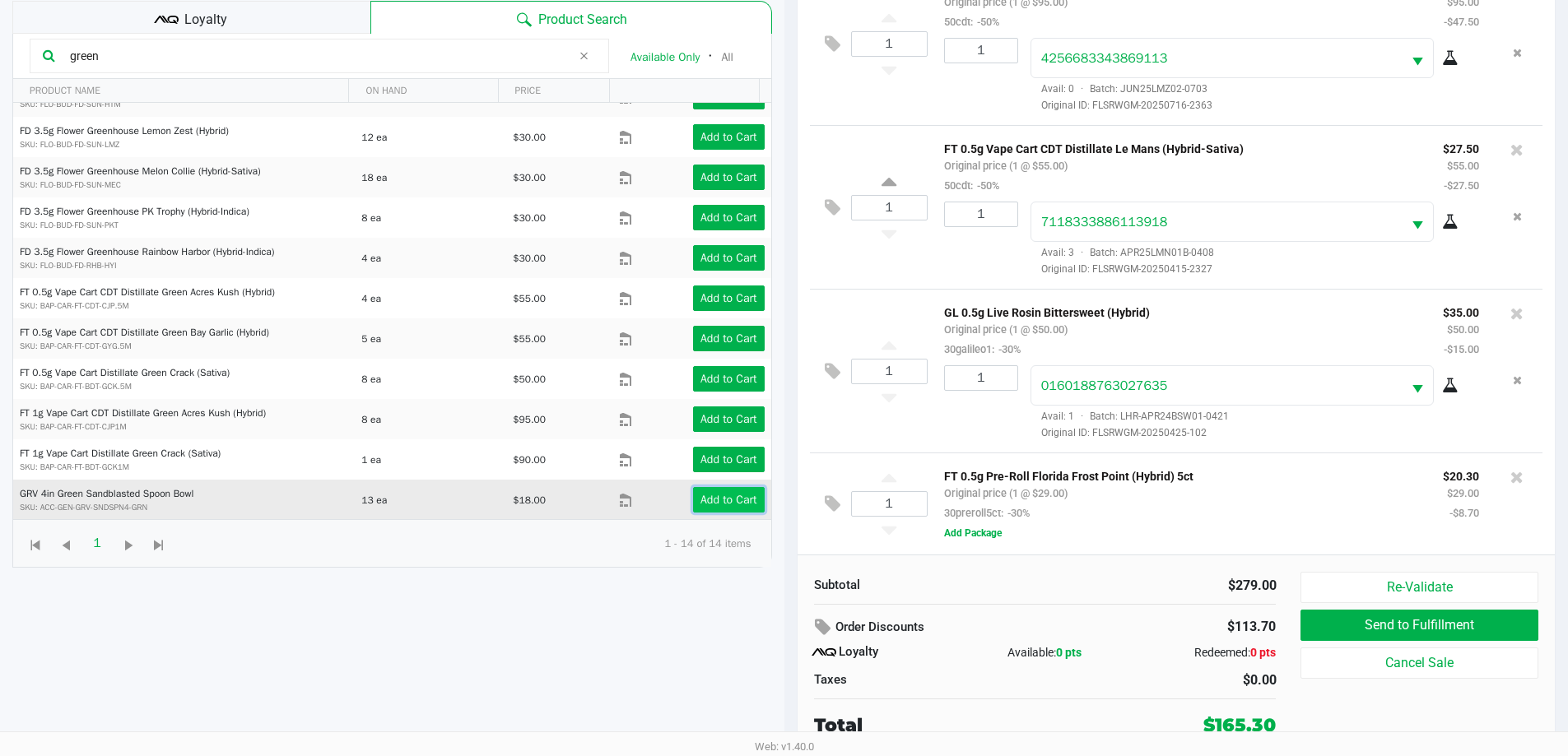 click on "Add to Cart" 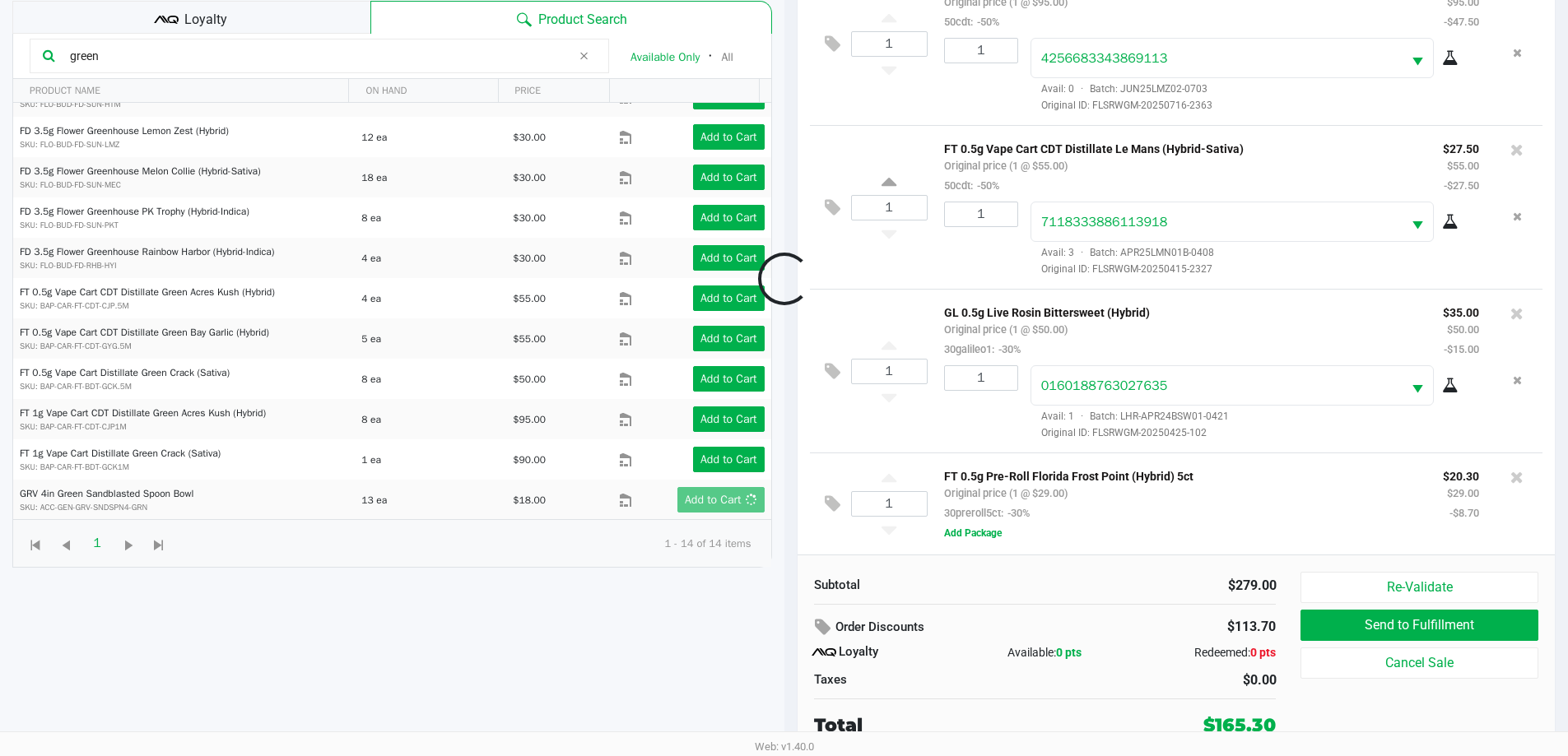 click 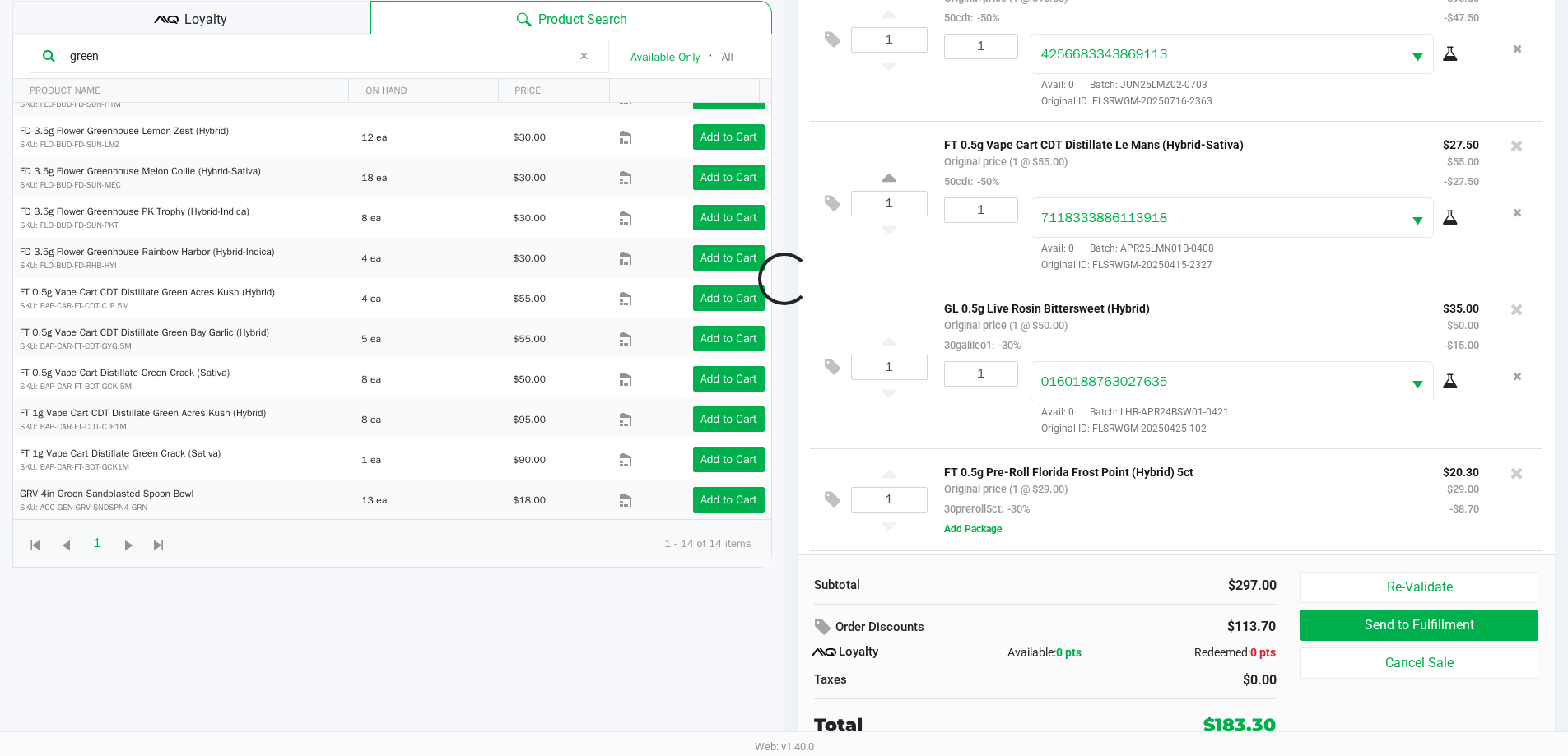 scroll, scrollTop: 256, scrollLeft: 0, axis: vertical 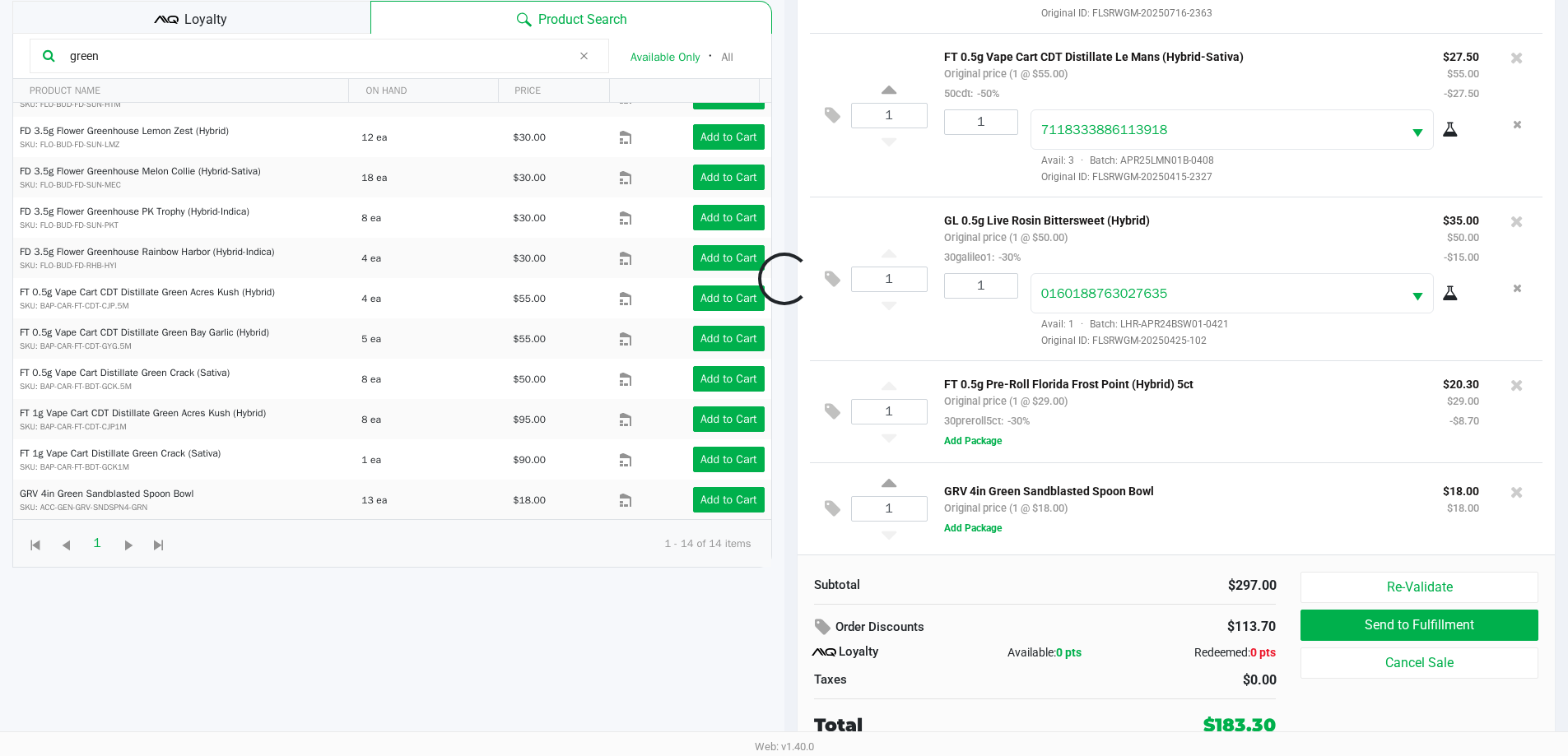 click on "$0.00" 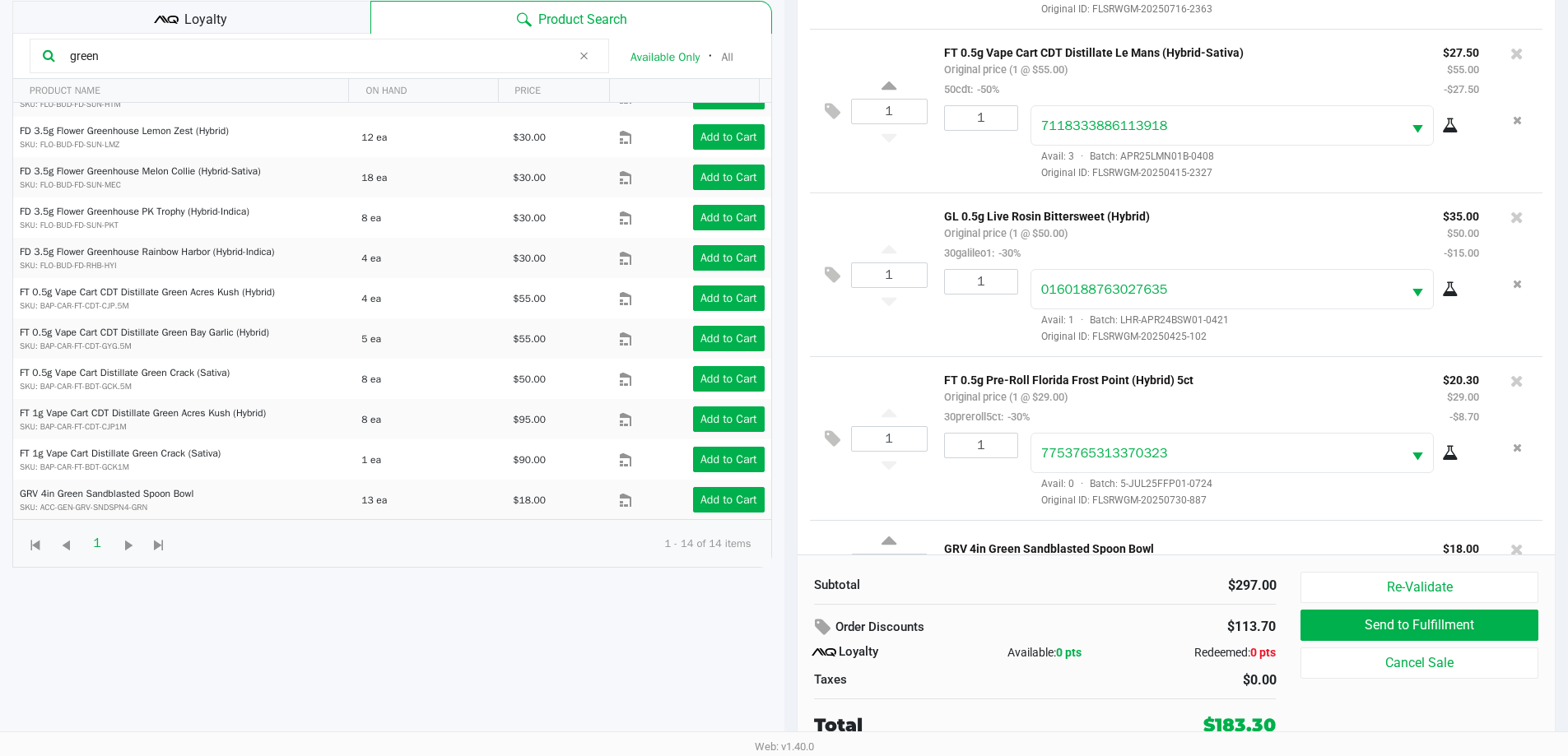 scroll, scrollTop: 318, scrollLeft: 0, axis: vertical 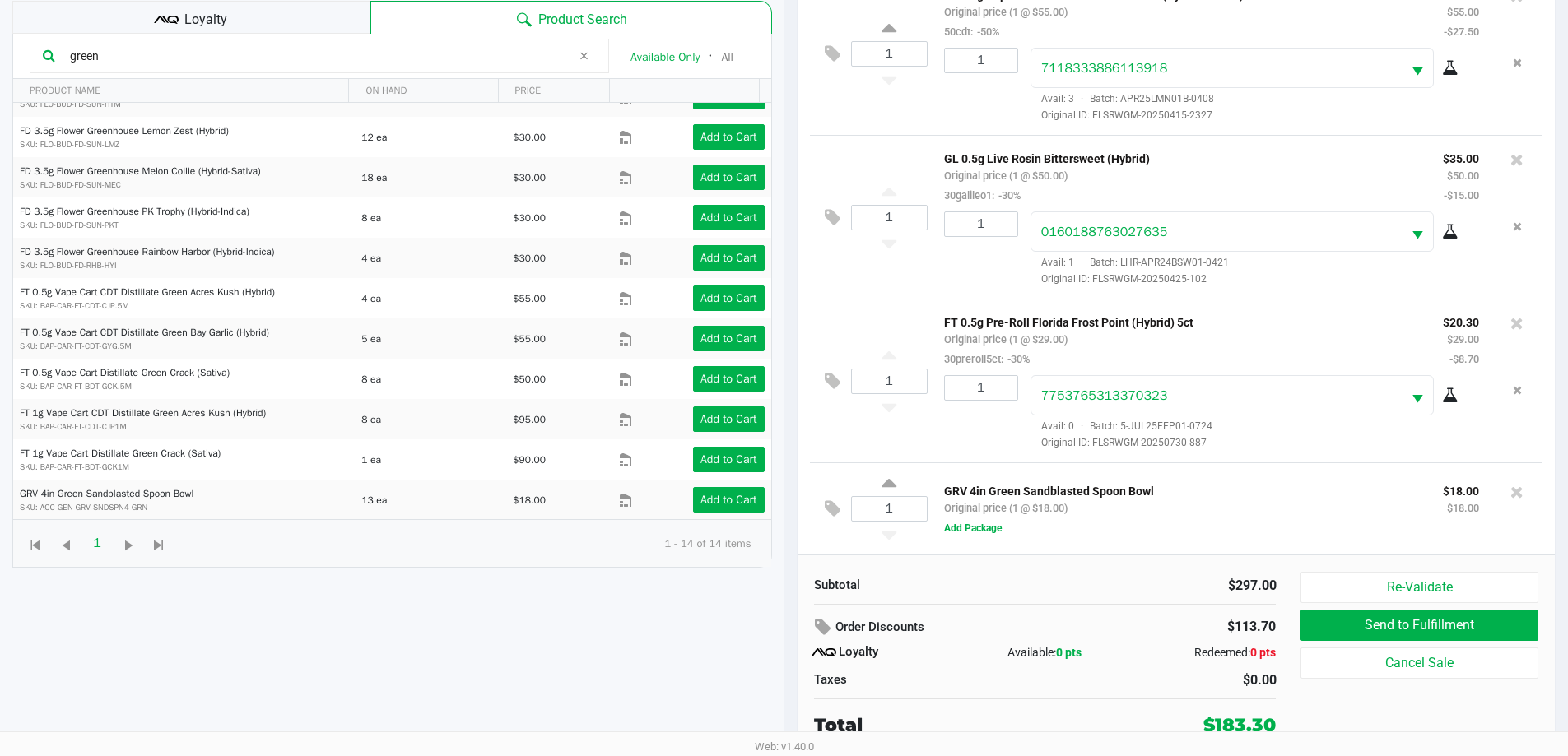 click on "Available:   0 pts" 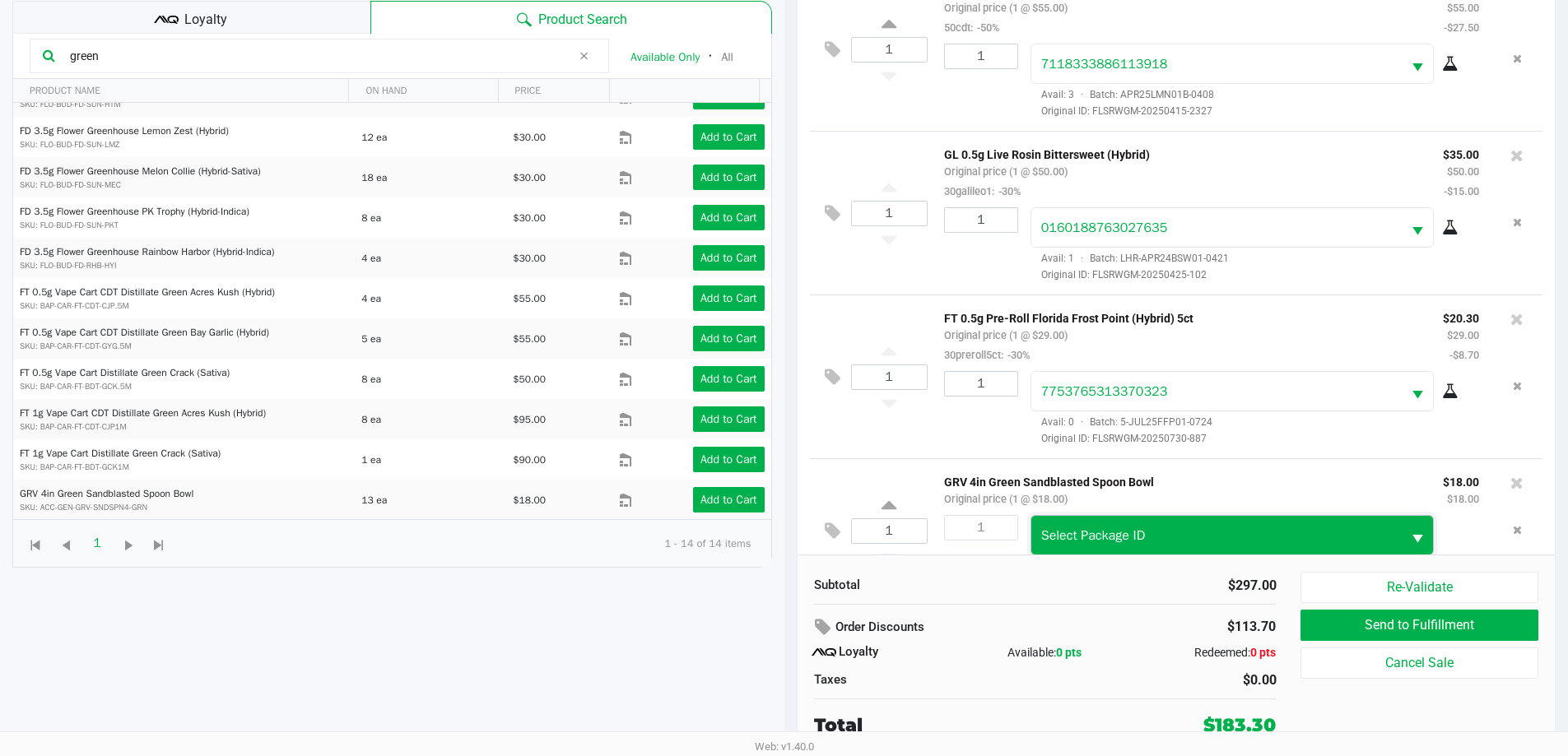click on "Select Package ID" at bounding box center (1217, 536) 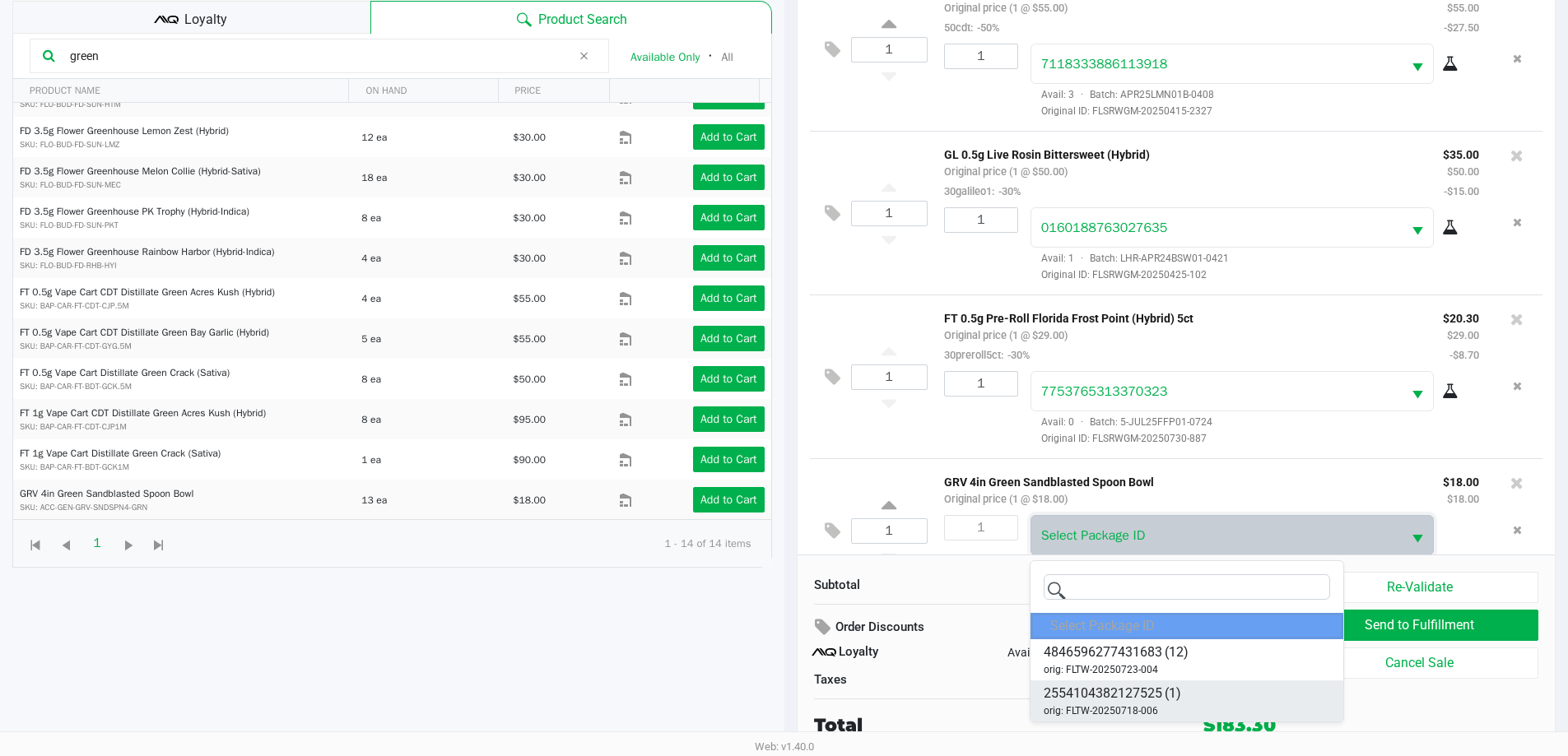 click on "2554104382127525" at bounding box center [1103, 693] 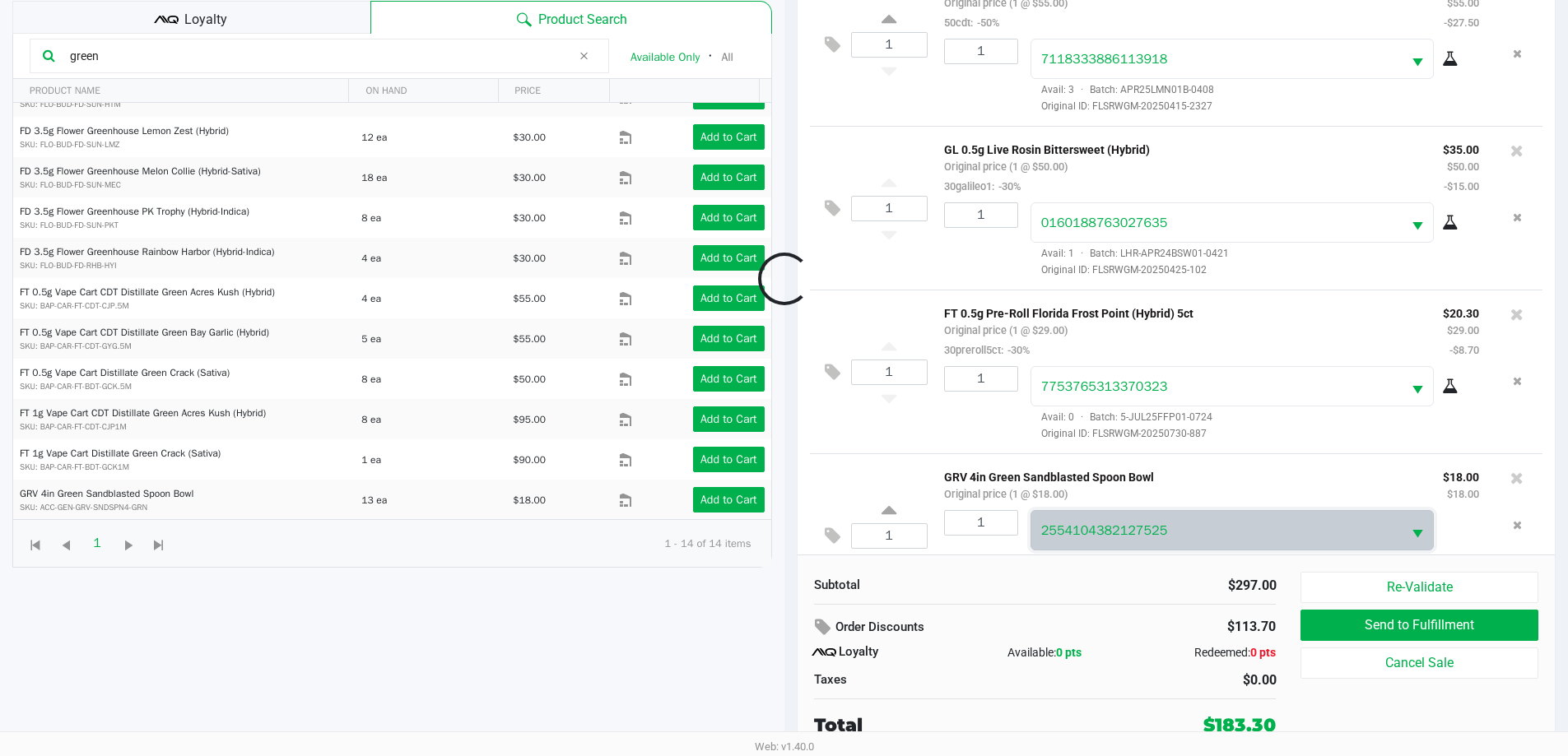 click on "Available:   0 pts" 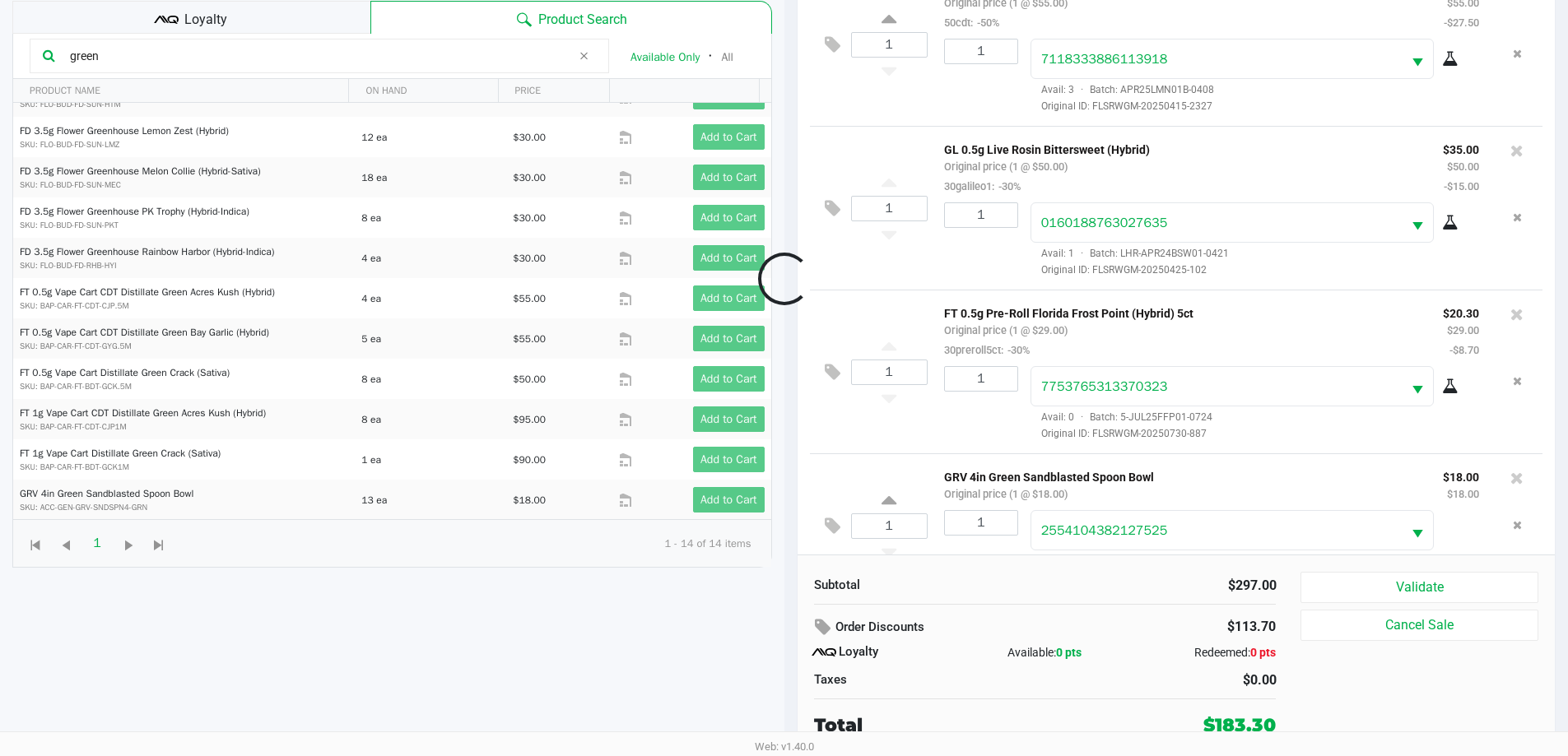 scroll, scrollTop: 370, scrollLeft: 0, axis: vertical 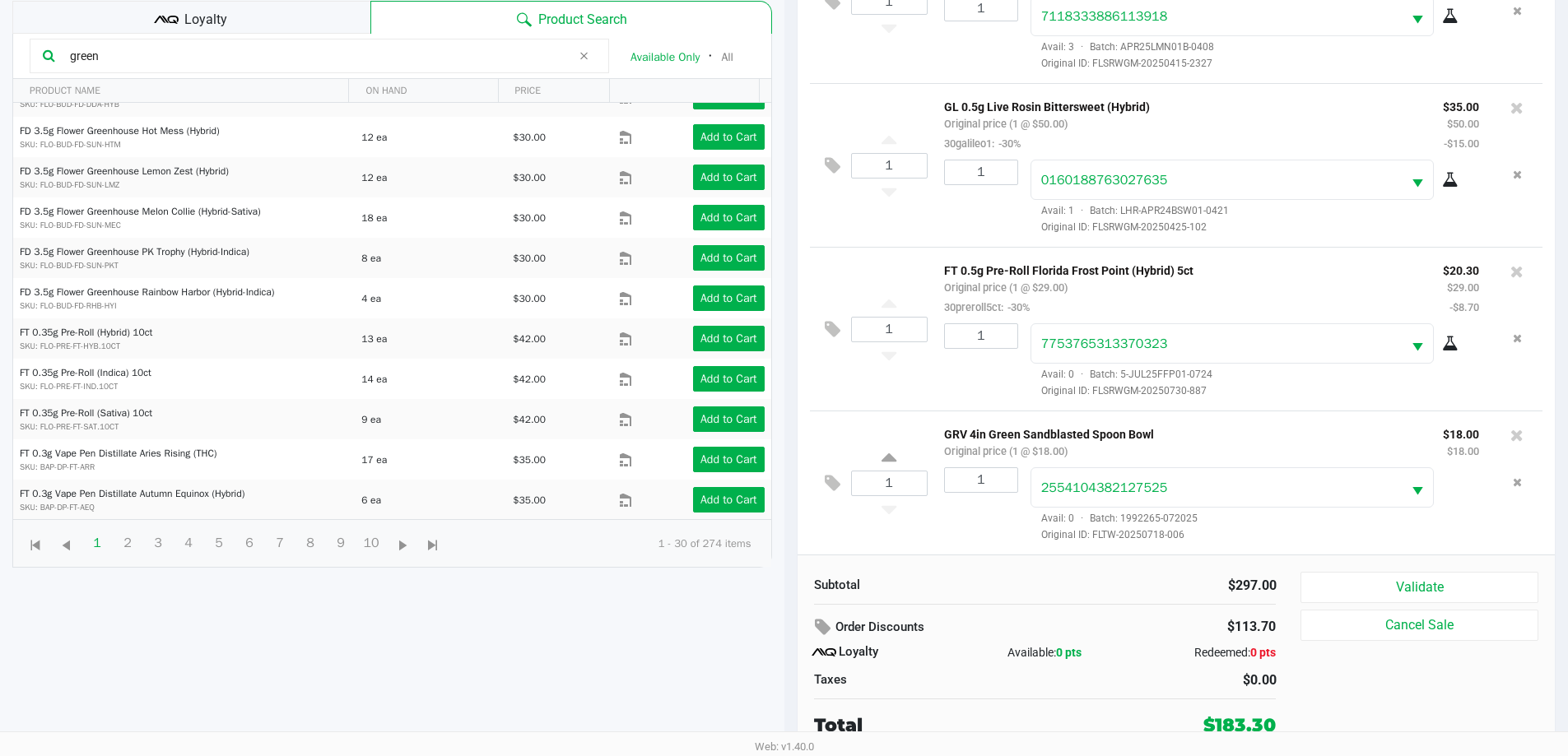 click 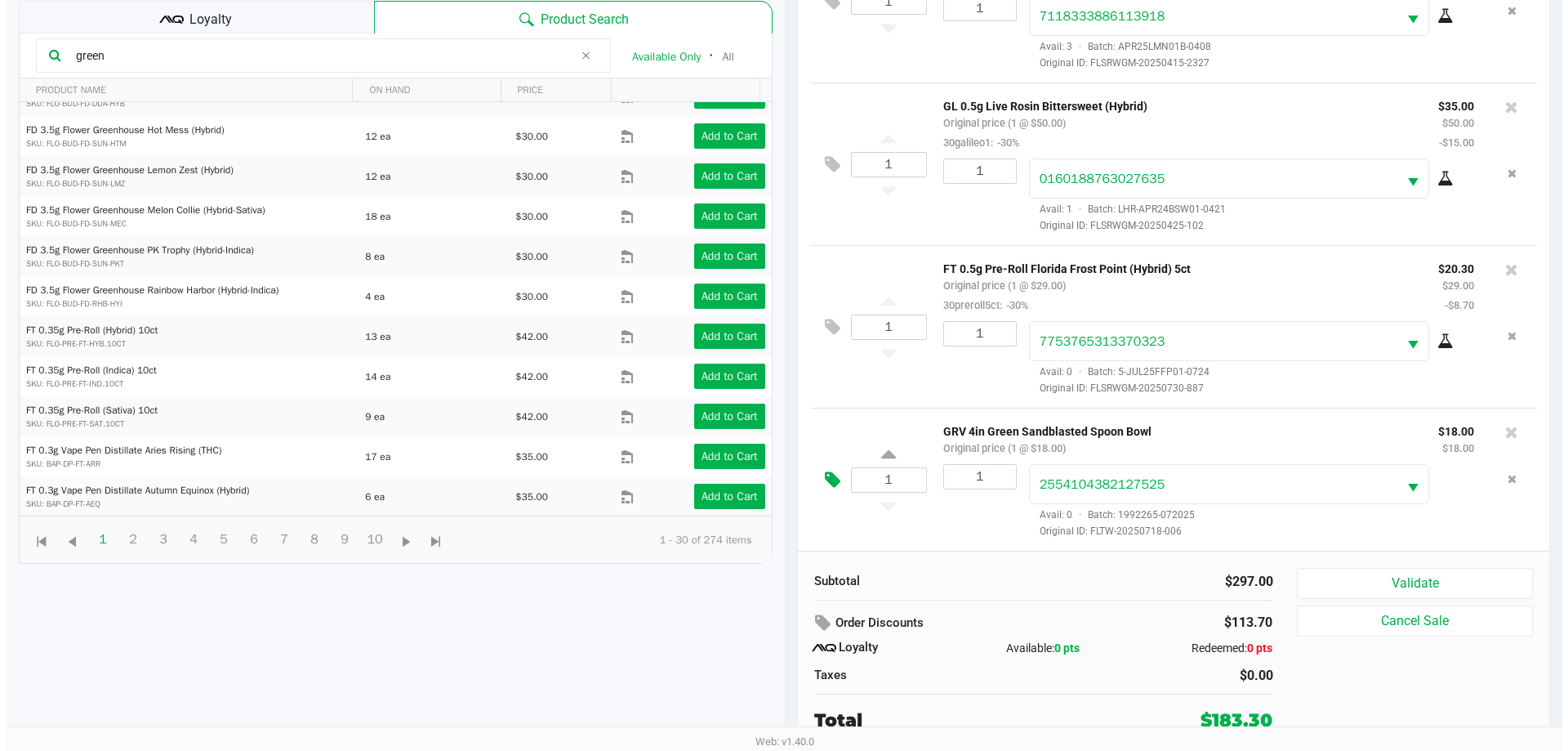 scroll, scrollTop: 0, scrollLeft: 0, axis: both 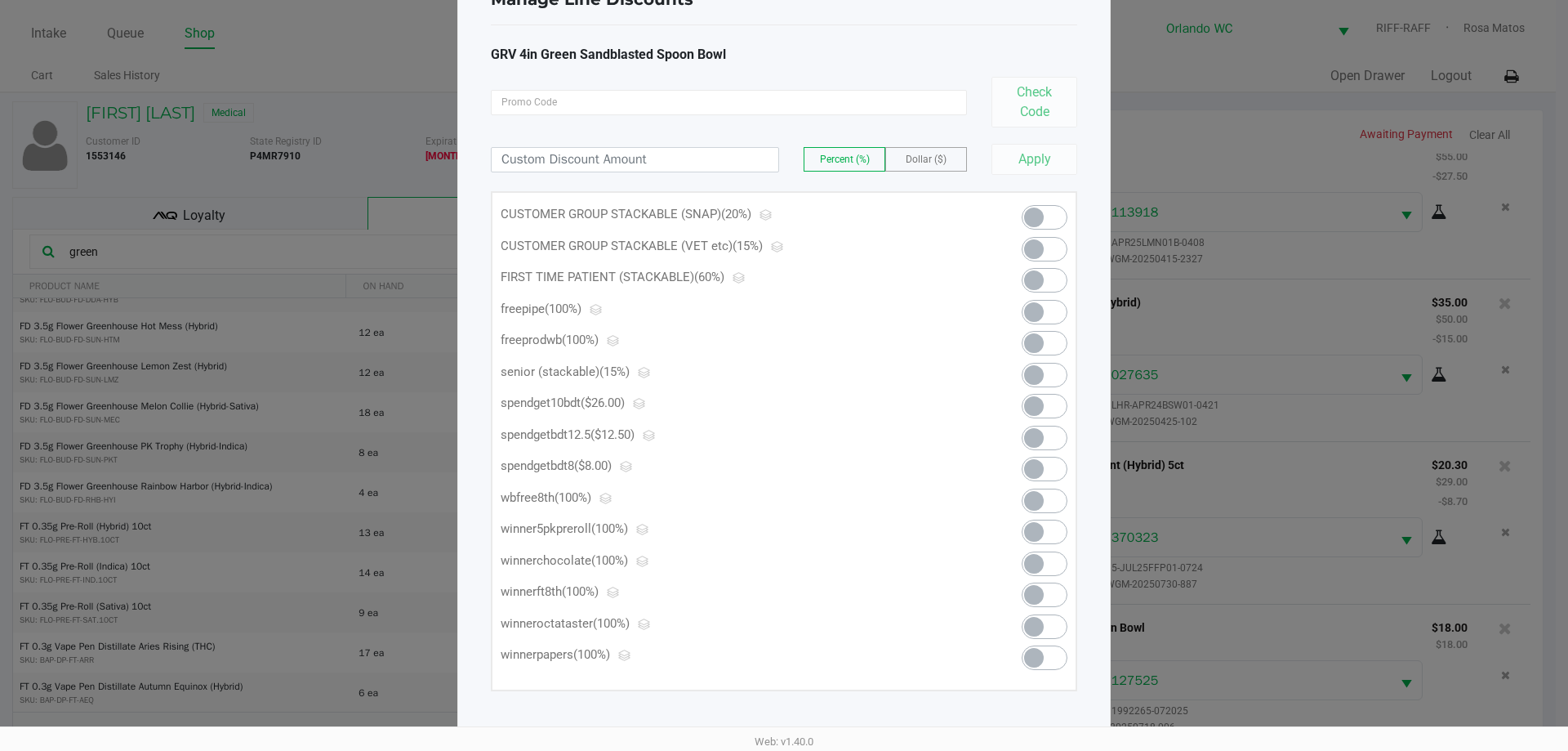 click at bounding box center (1045, 312) 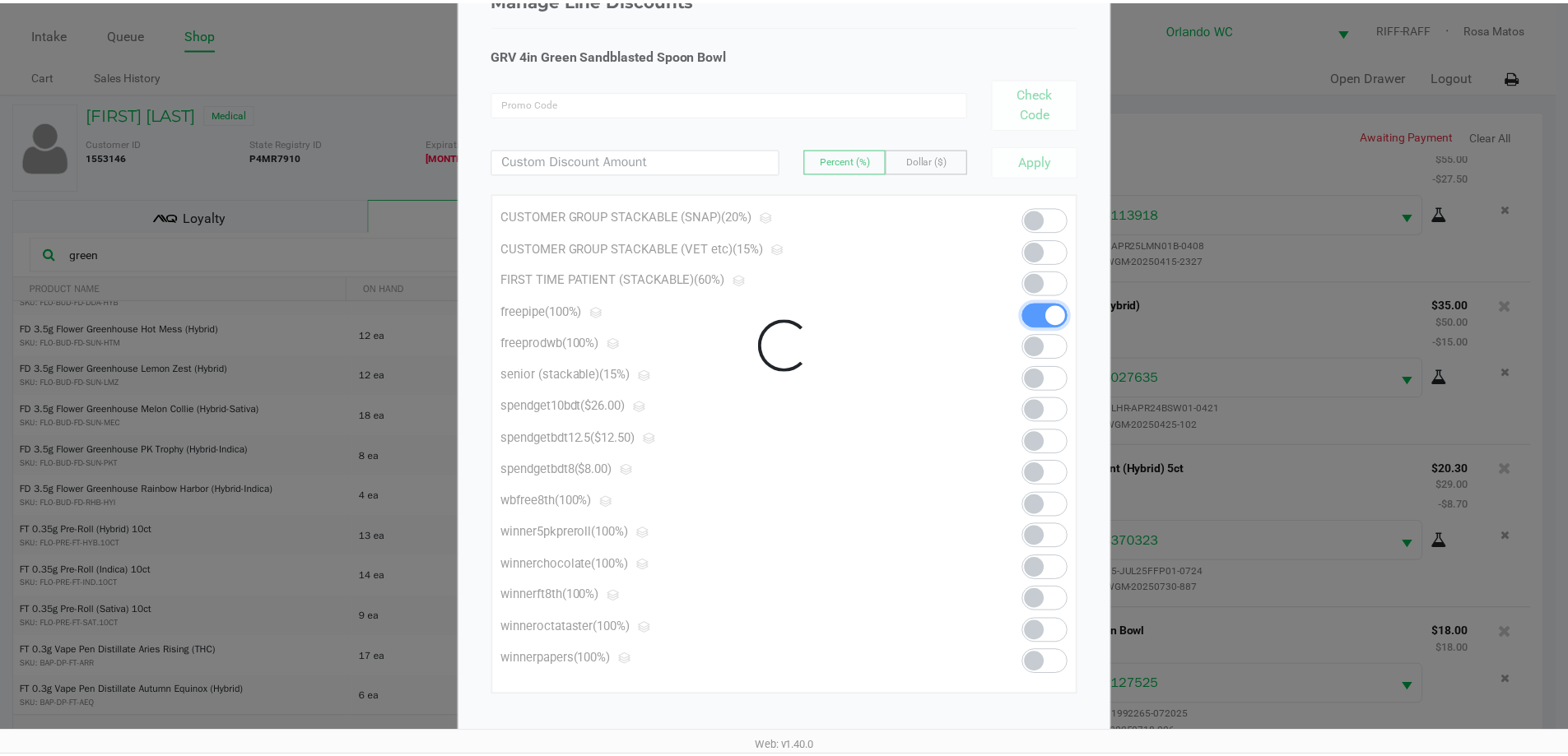scroll, scrollTop: 0, scrollLeft: 0, axis: both 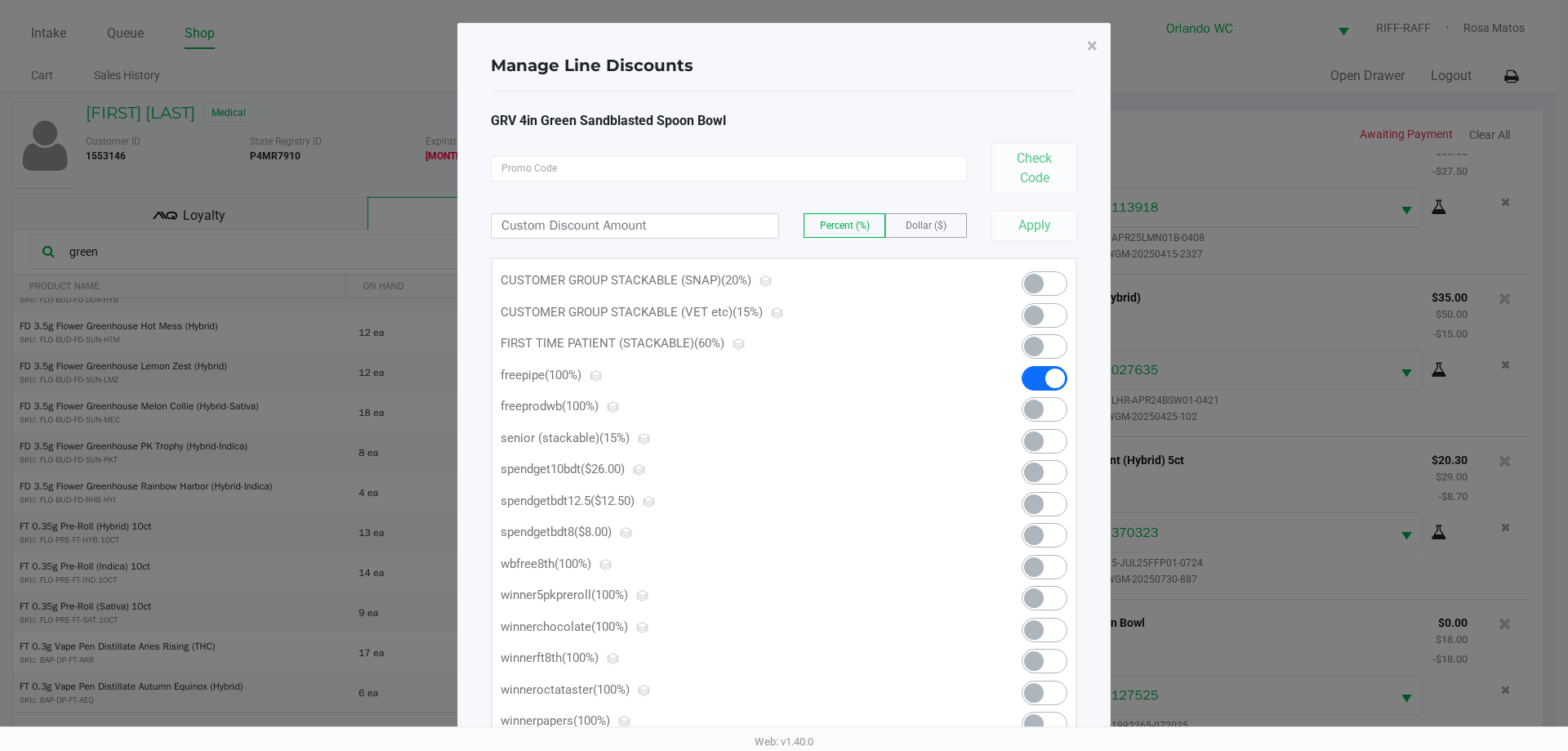 click on "×" 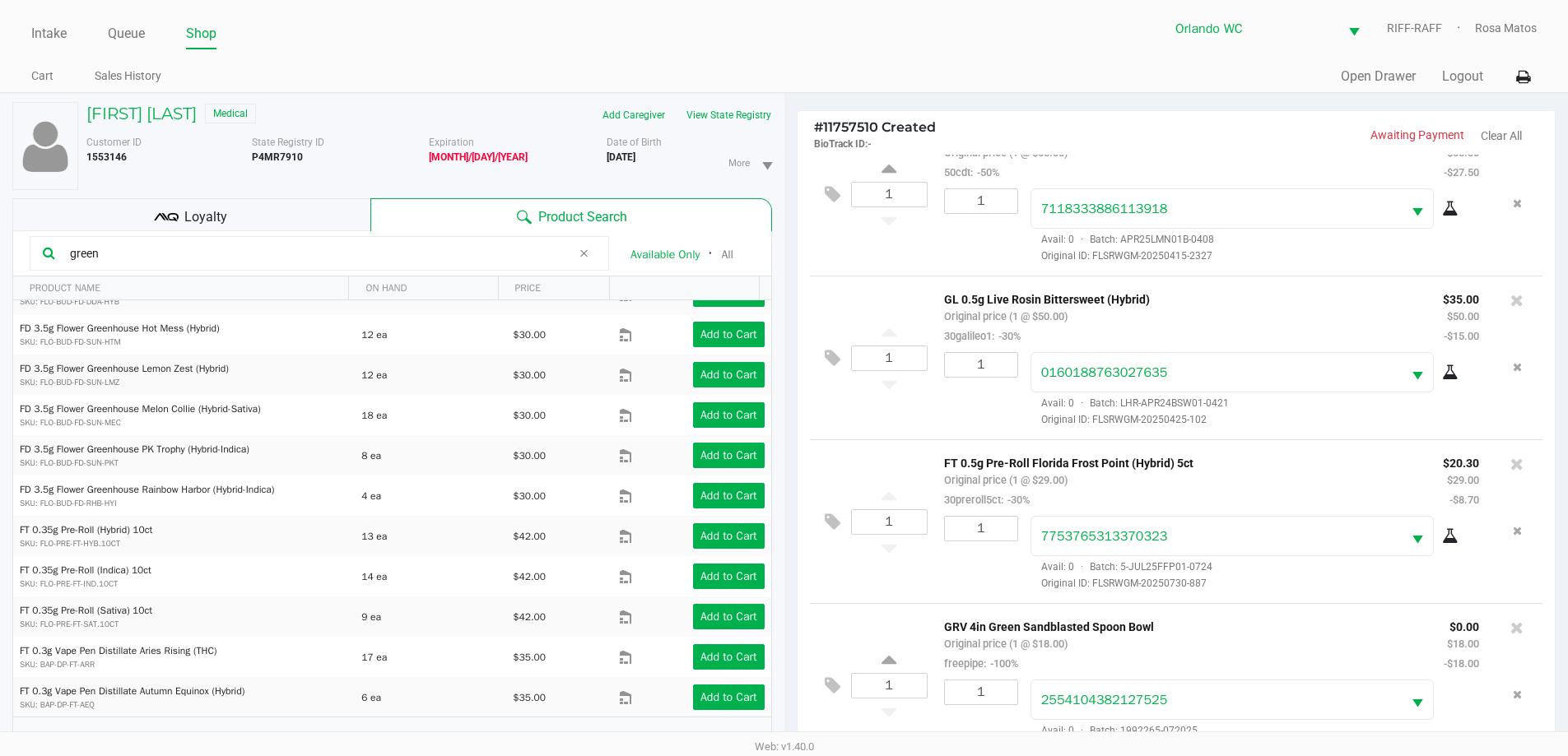 scroll, scrollTop: 197, scrollLeft: 0, axis: vertical 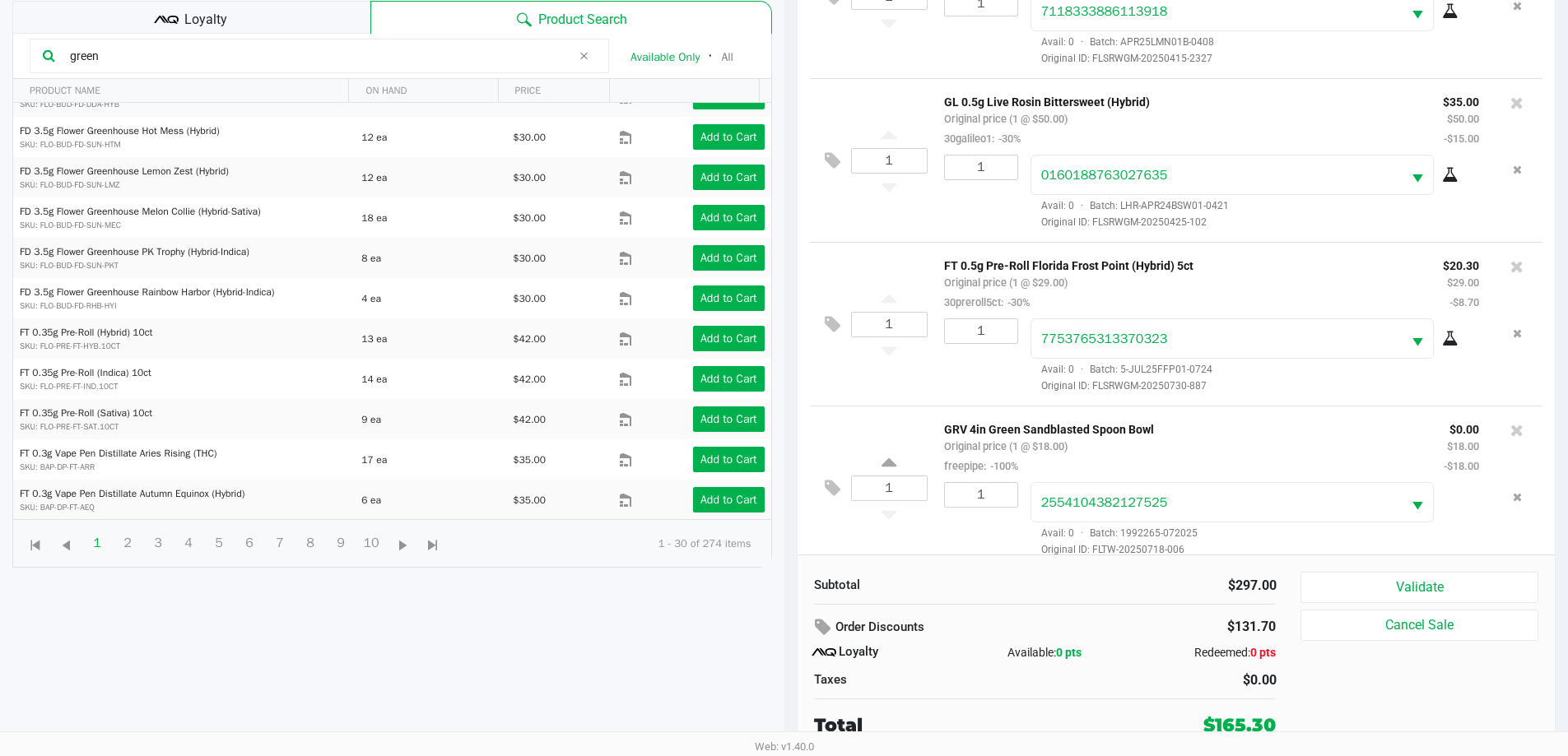 click on "Order Discounts" 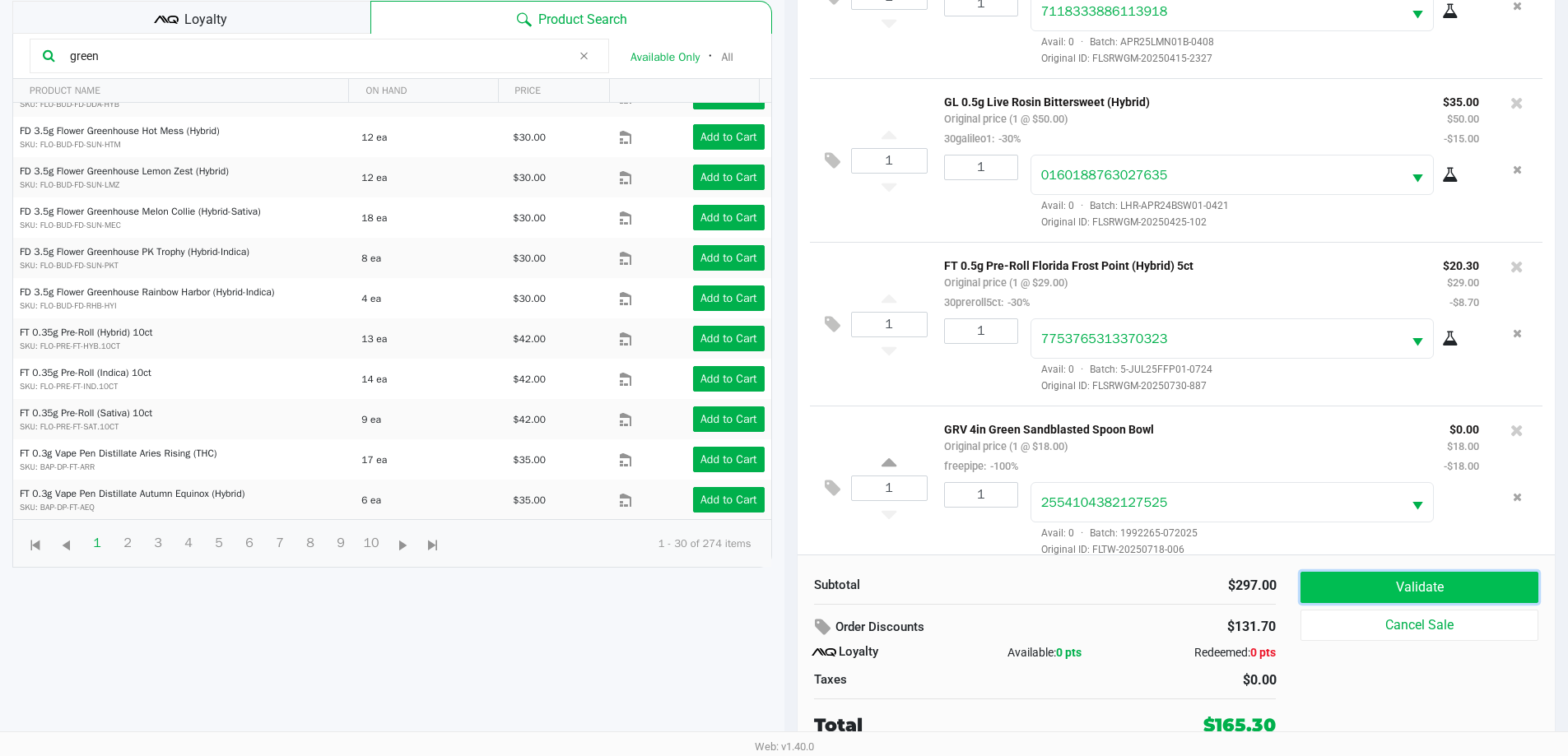 click on "Validate" 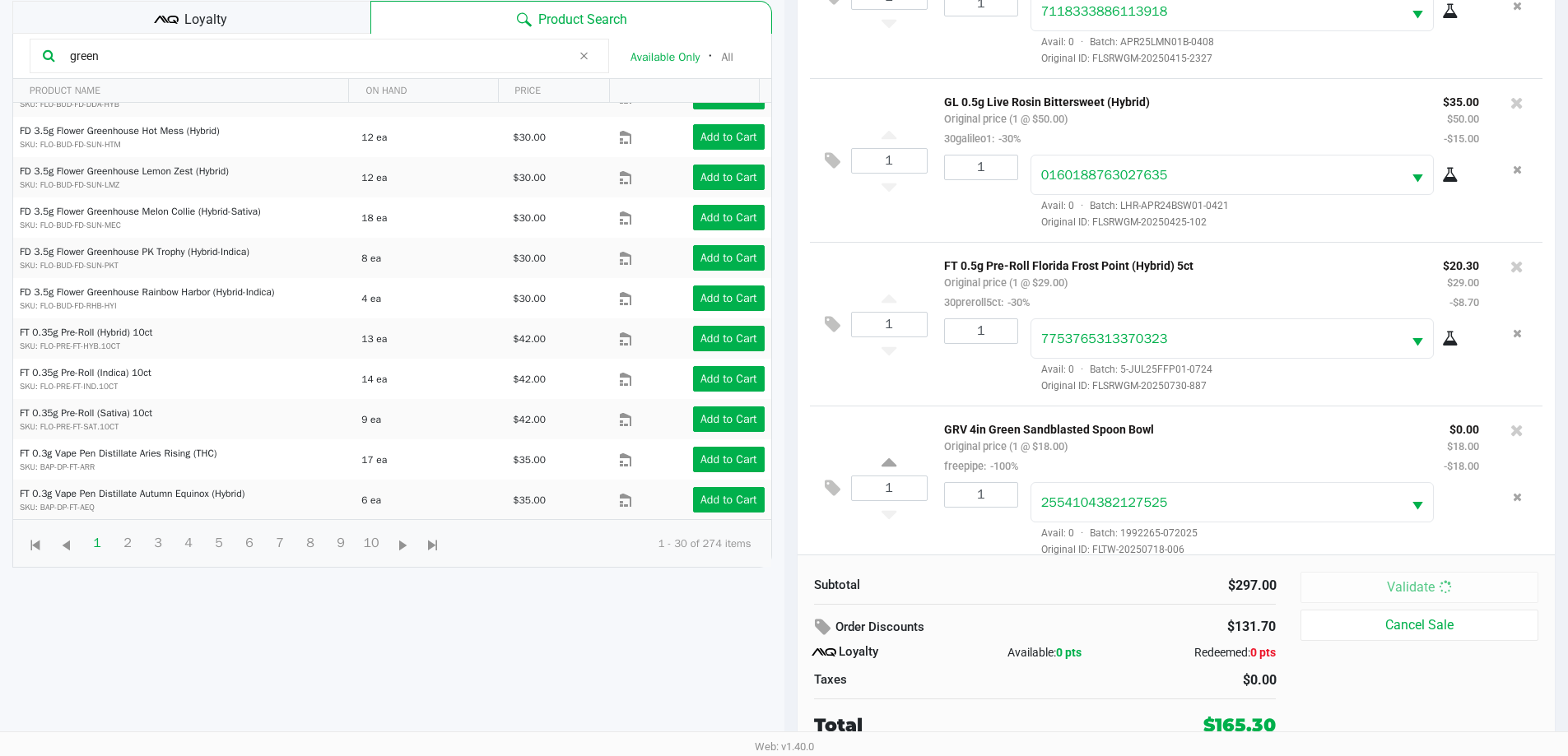 click on "$0.00" 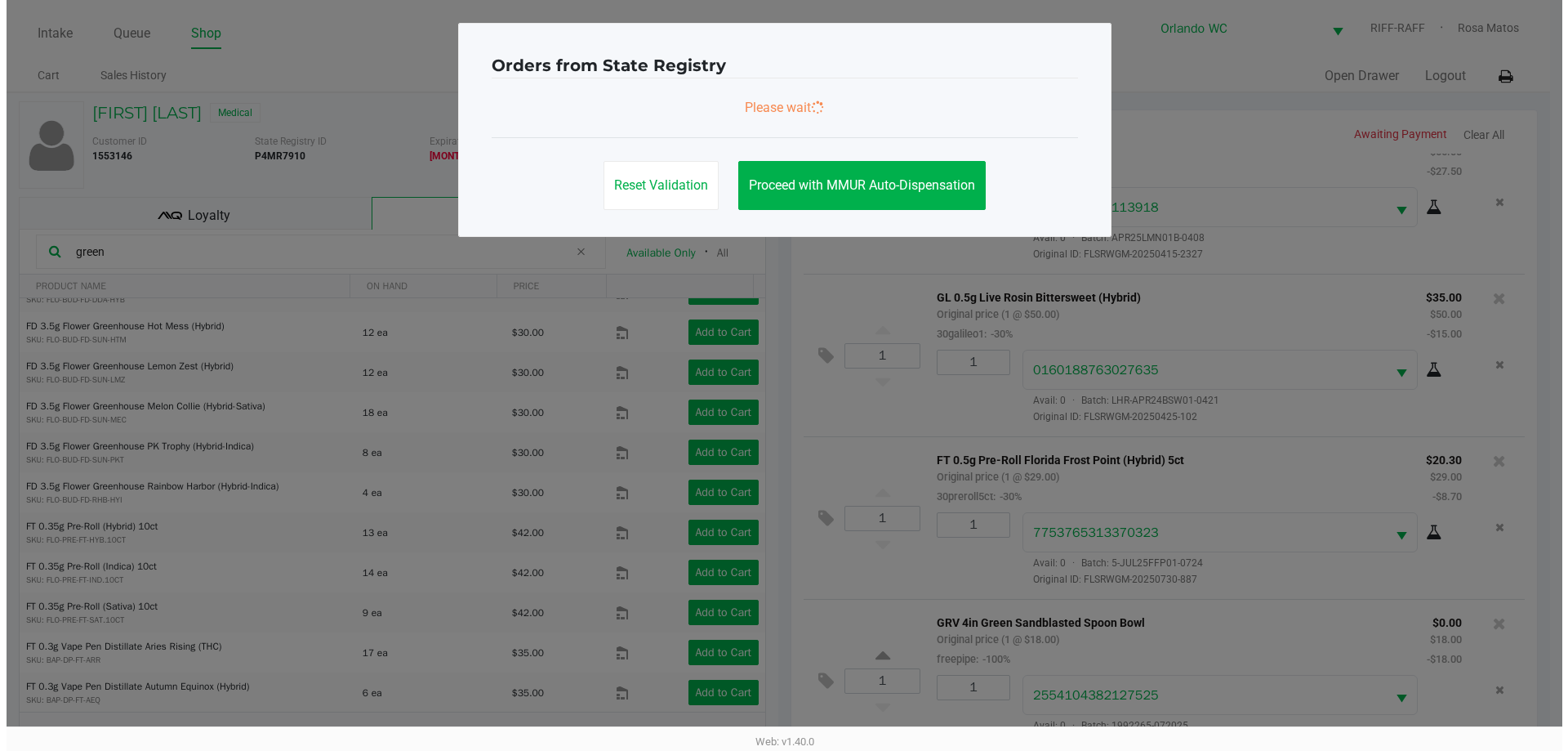 scroll, scrollTop: 0, scrollLeft: 0, axis: both 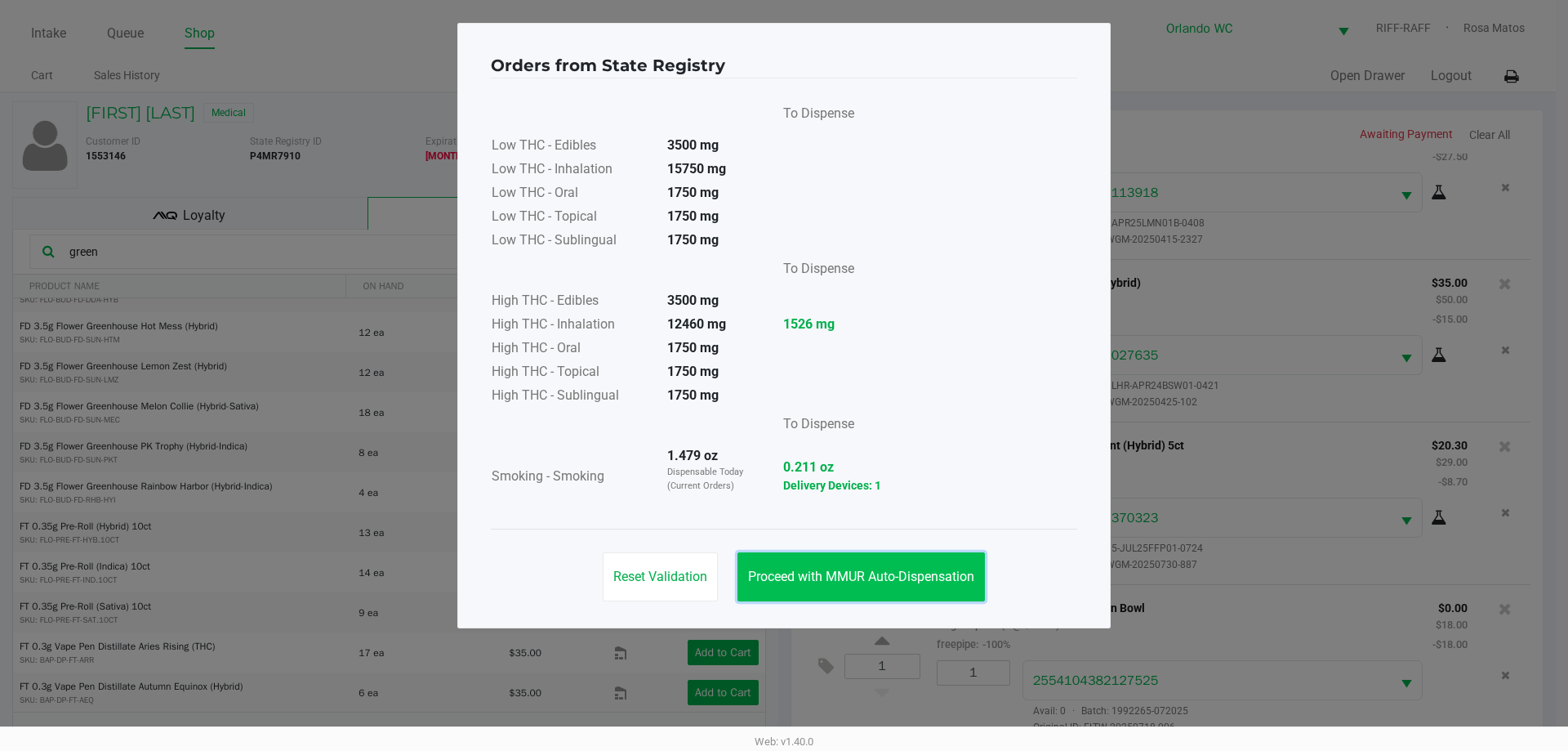 click on "Proceed with MMUR Auto-Dispensation" 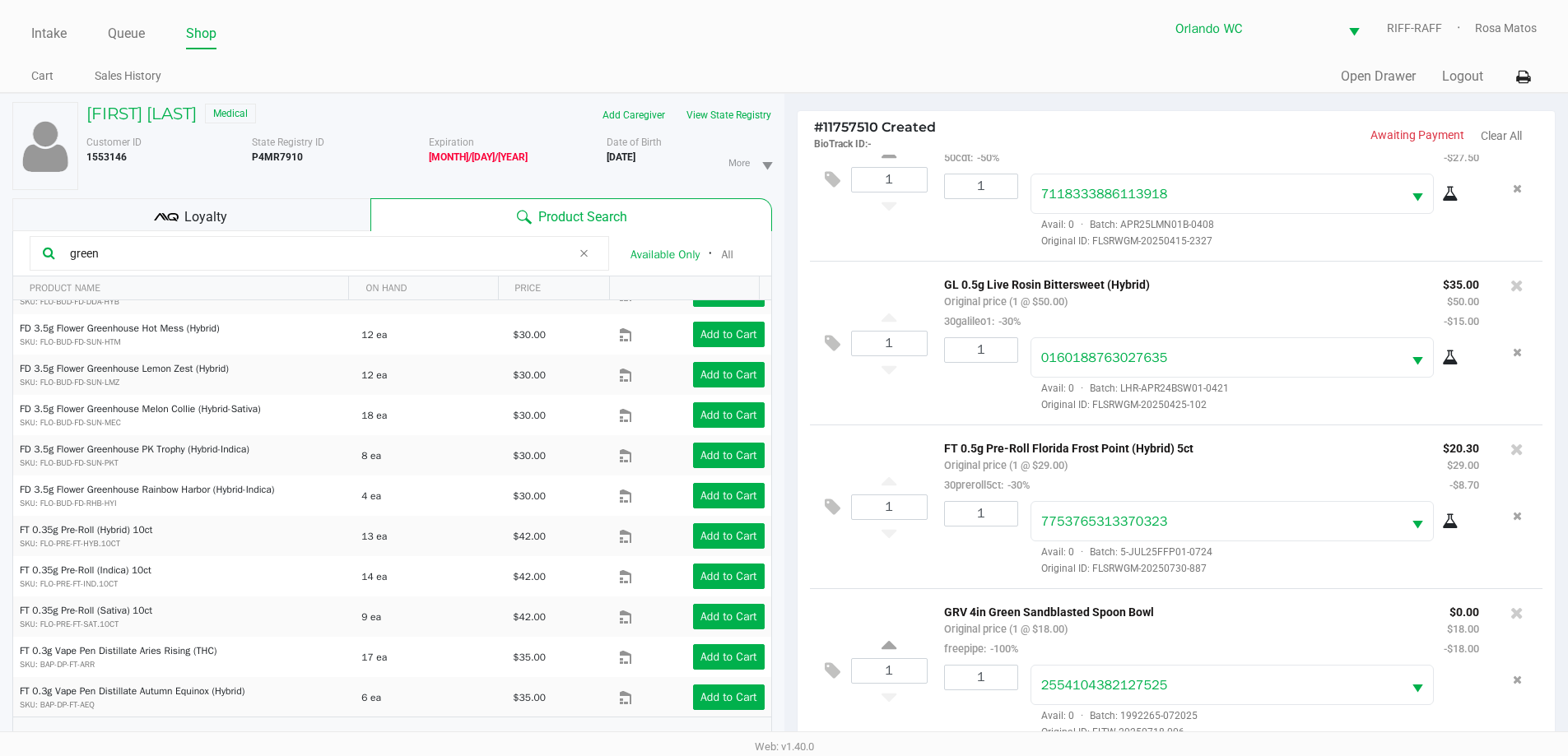 scroll, scrollTop: 197, scrollLeft: 0, axis: vertical 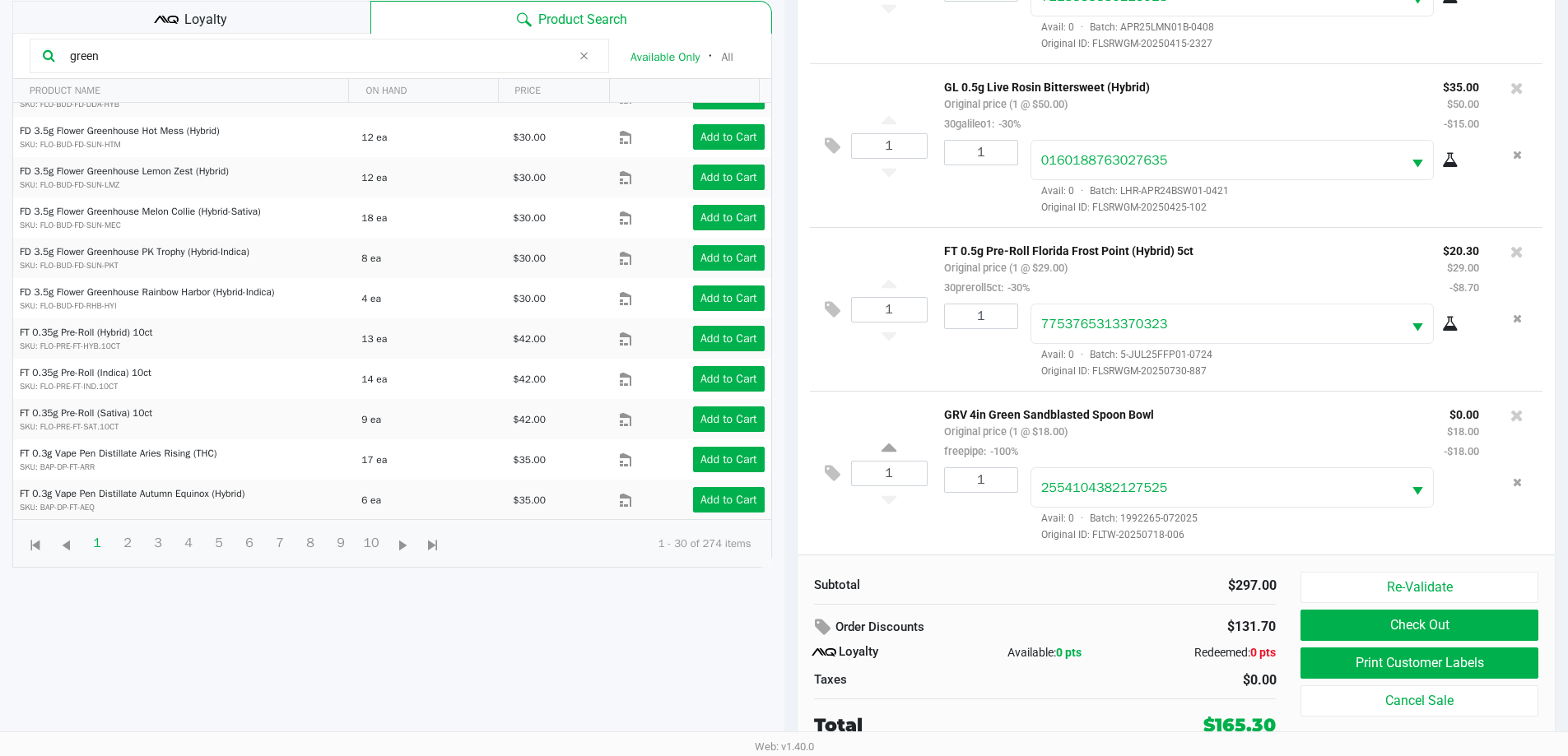 click on "Order Discounts" 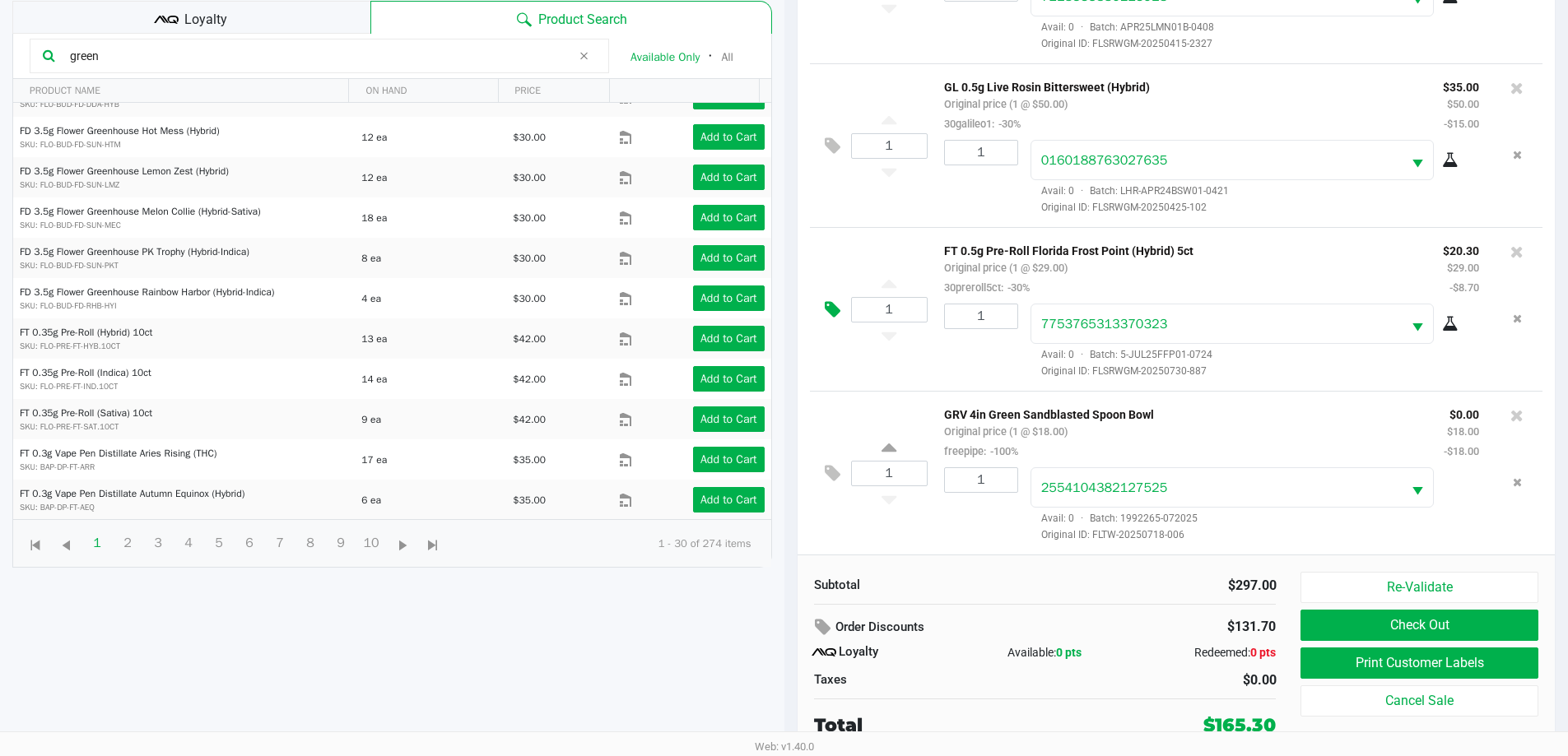 click 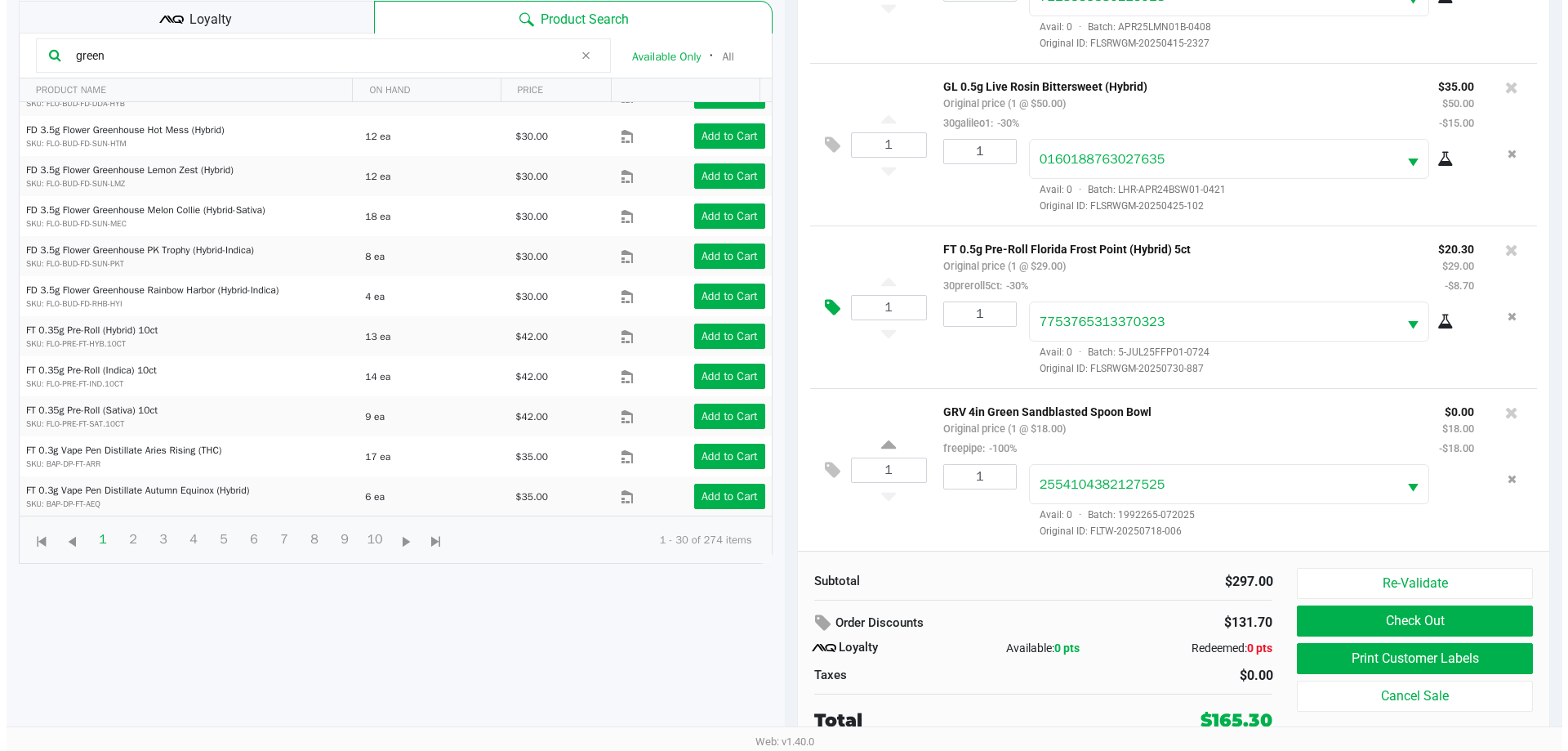 scroll, scrollTop: 0, scrollLeft: 0, axis: both 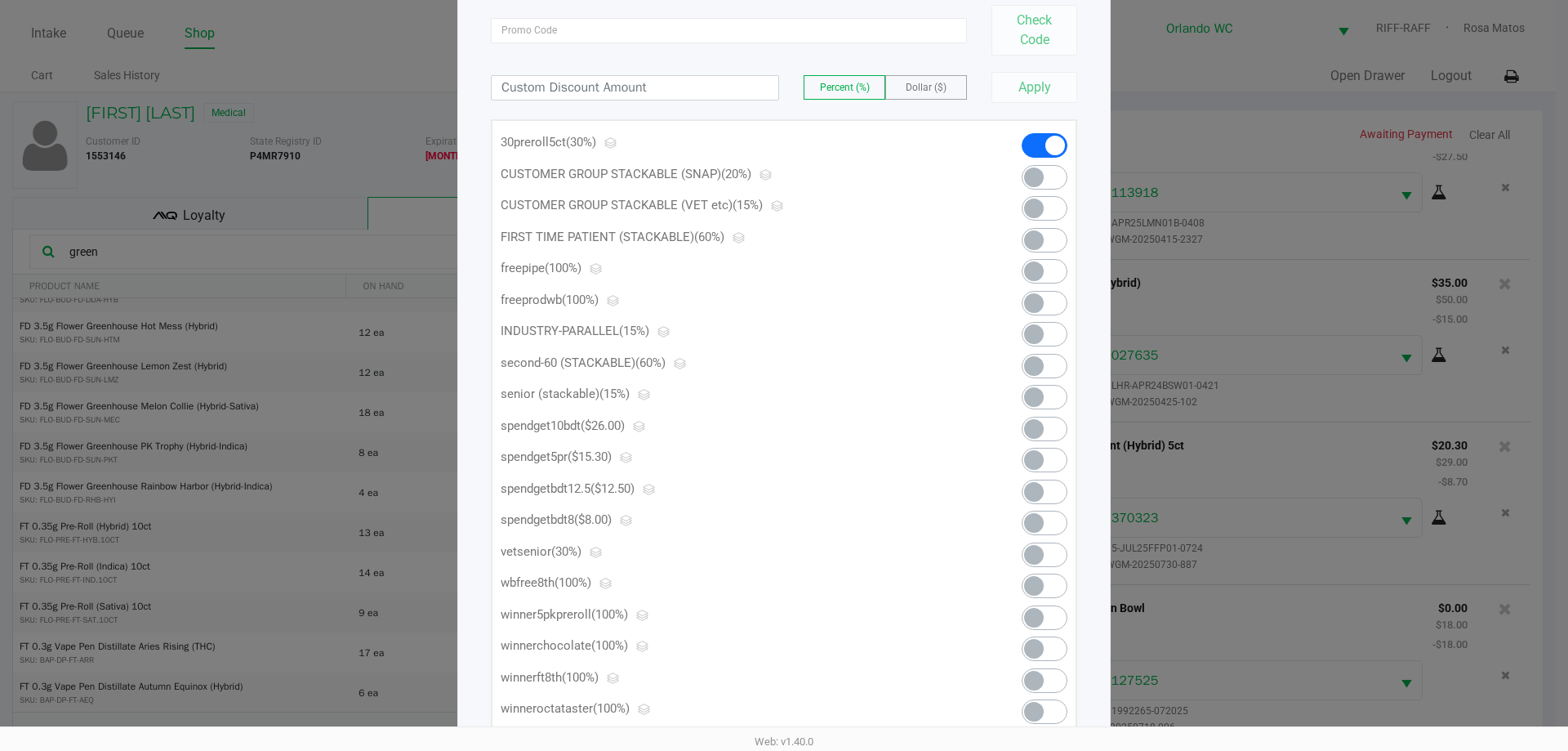click 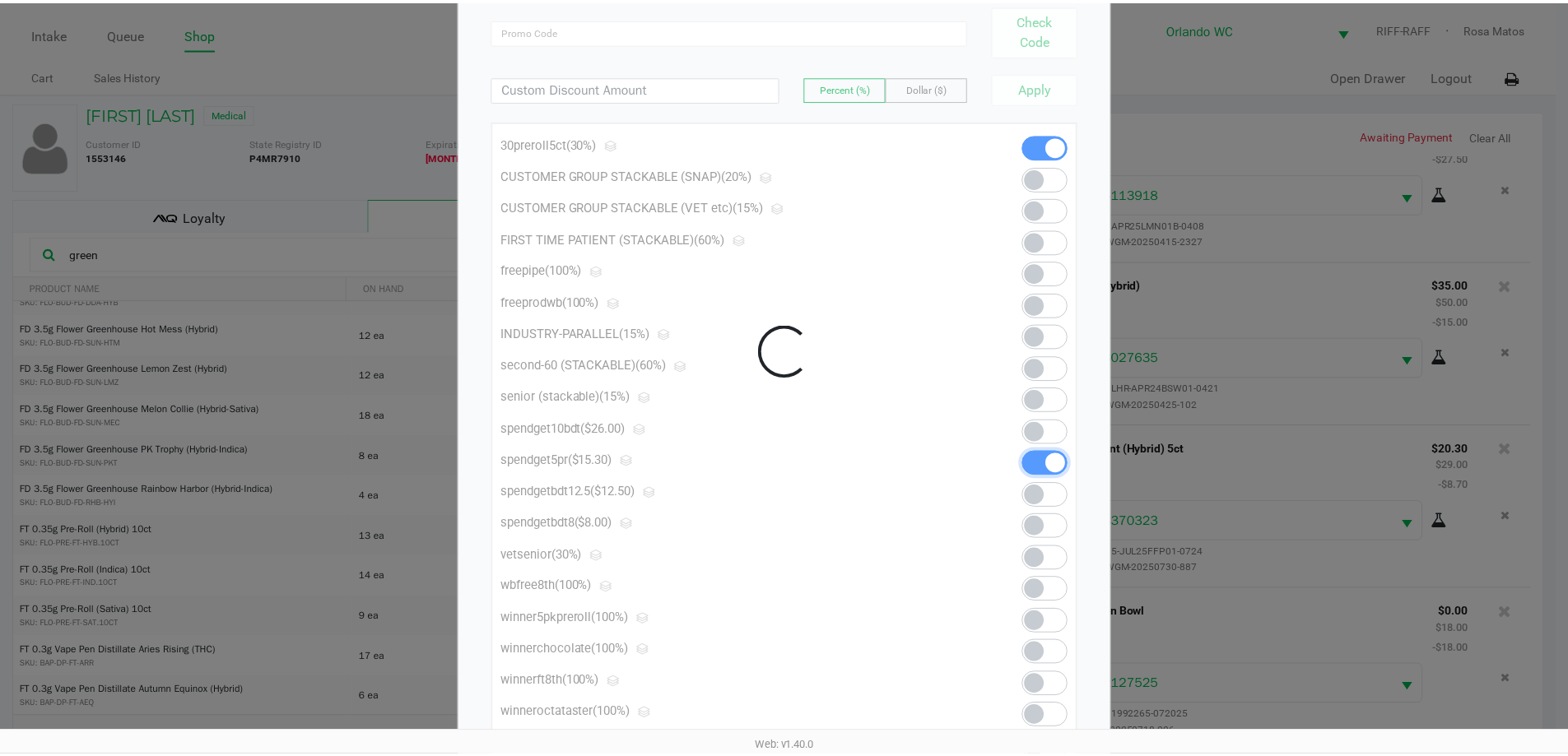 scroll, scrollTop: 0, scrollLeft: 0, axis: both 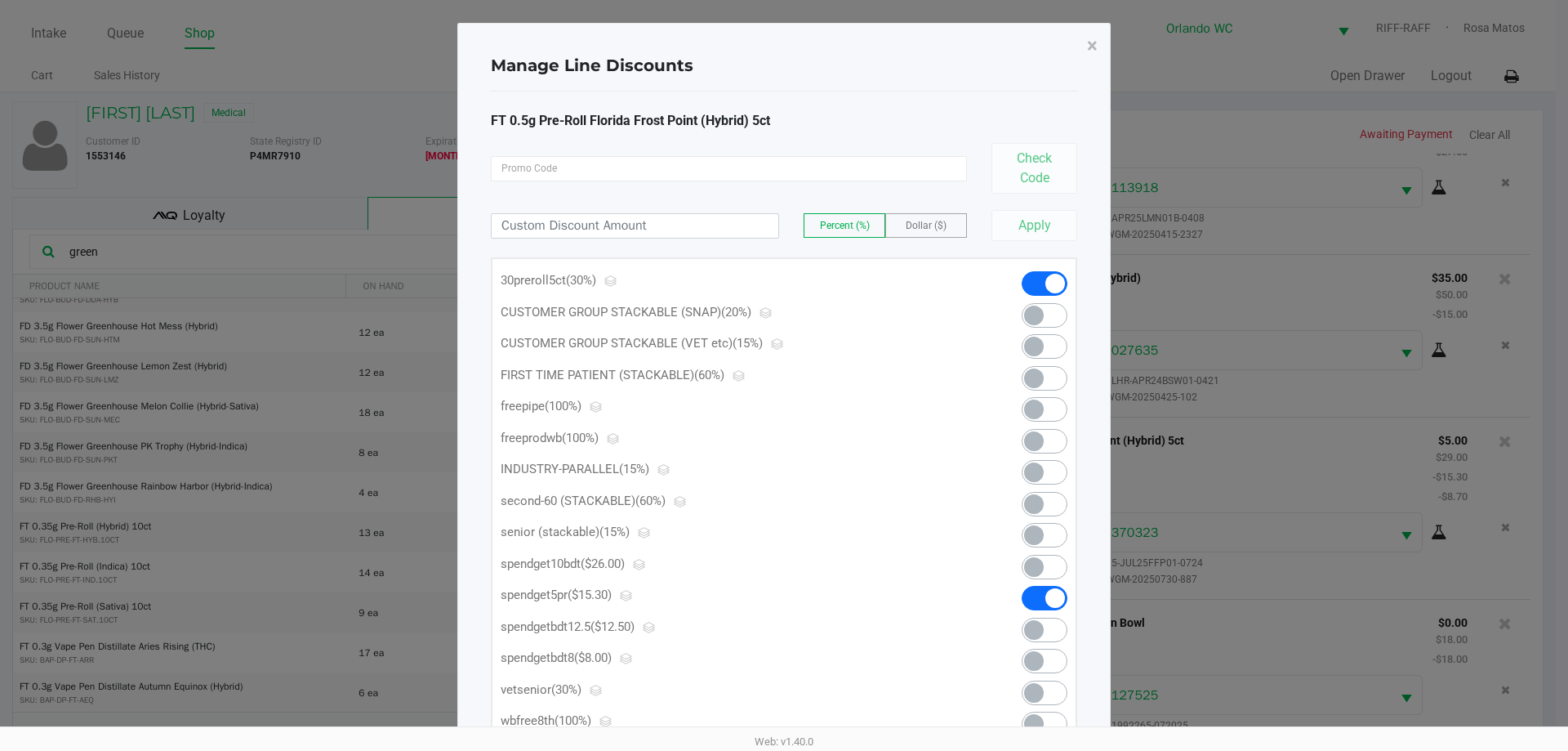 click on "×" 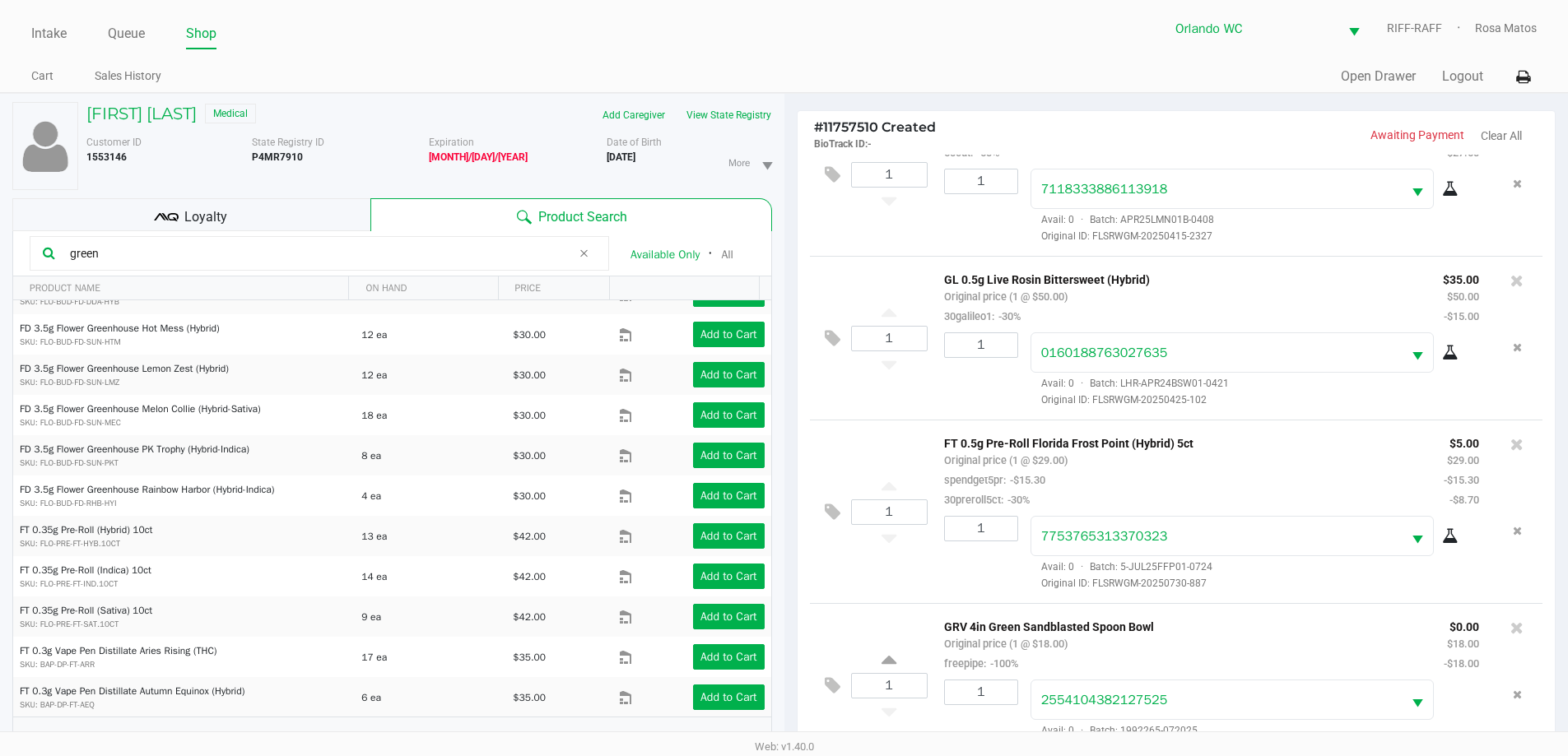 scroll, scrollTop: 197, scrollLeft: 0, axis: vertical 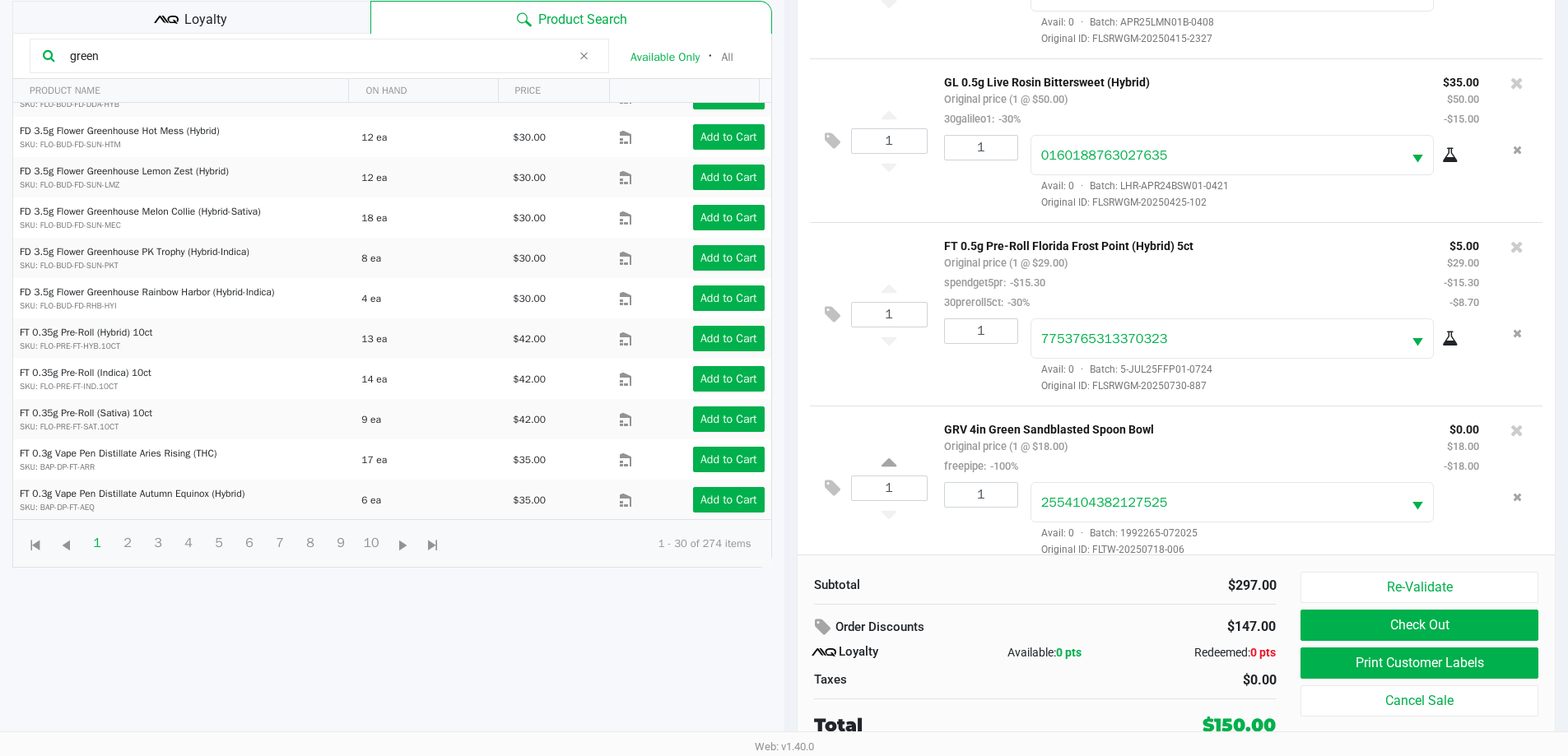 click on "Order Discounts" 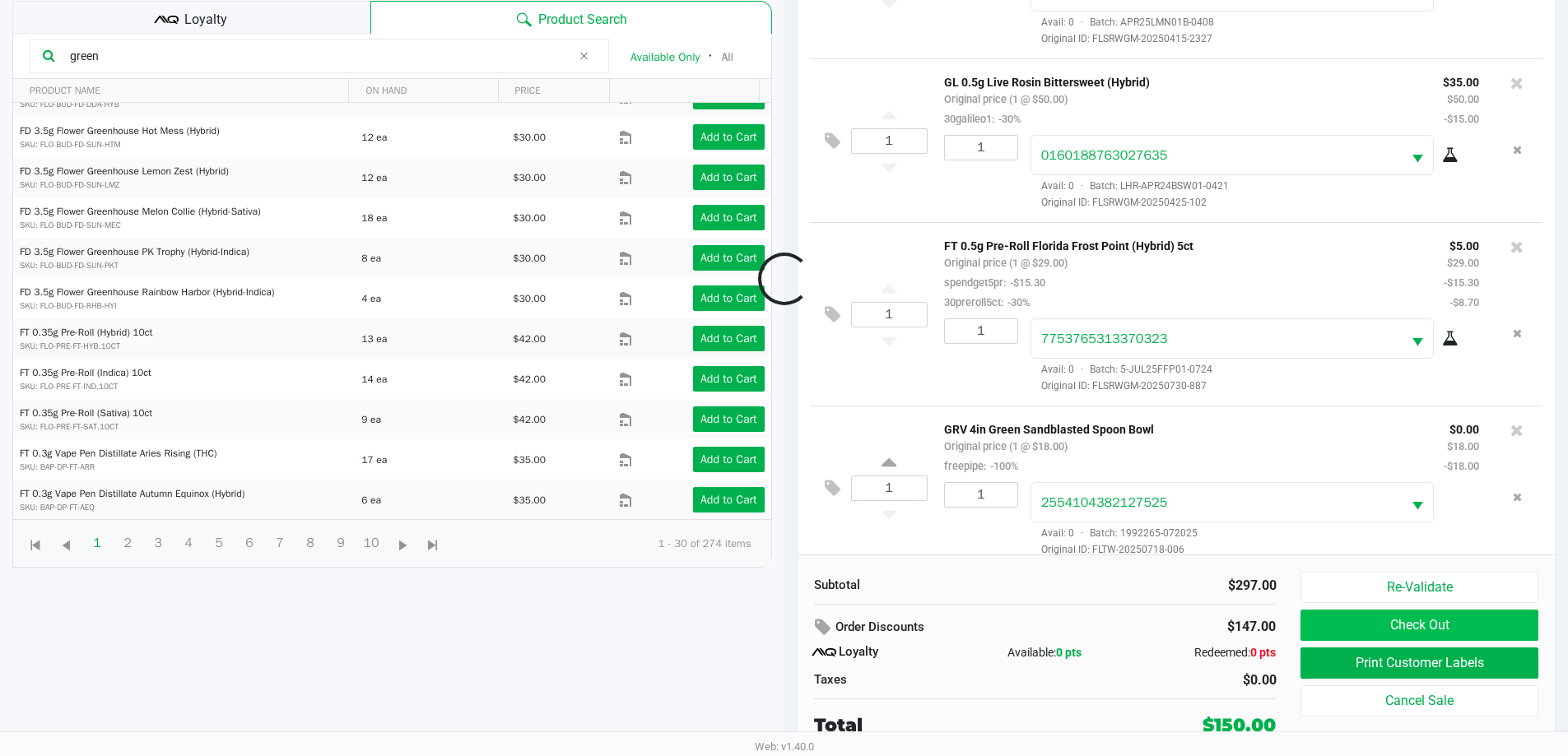 scroll, scrollTop: 410, scrollLeft: 0, axis: vertical 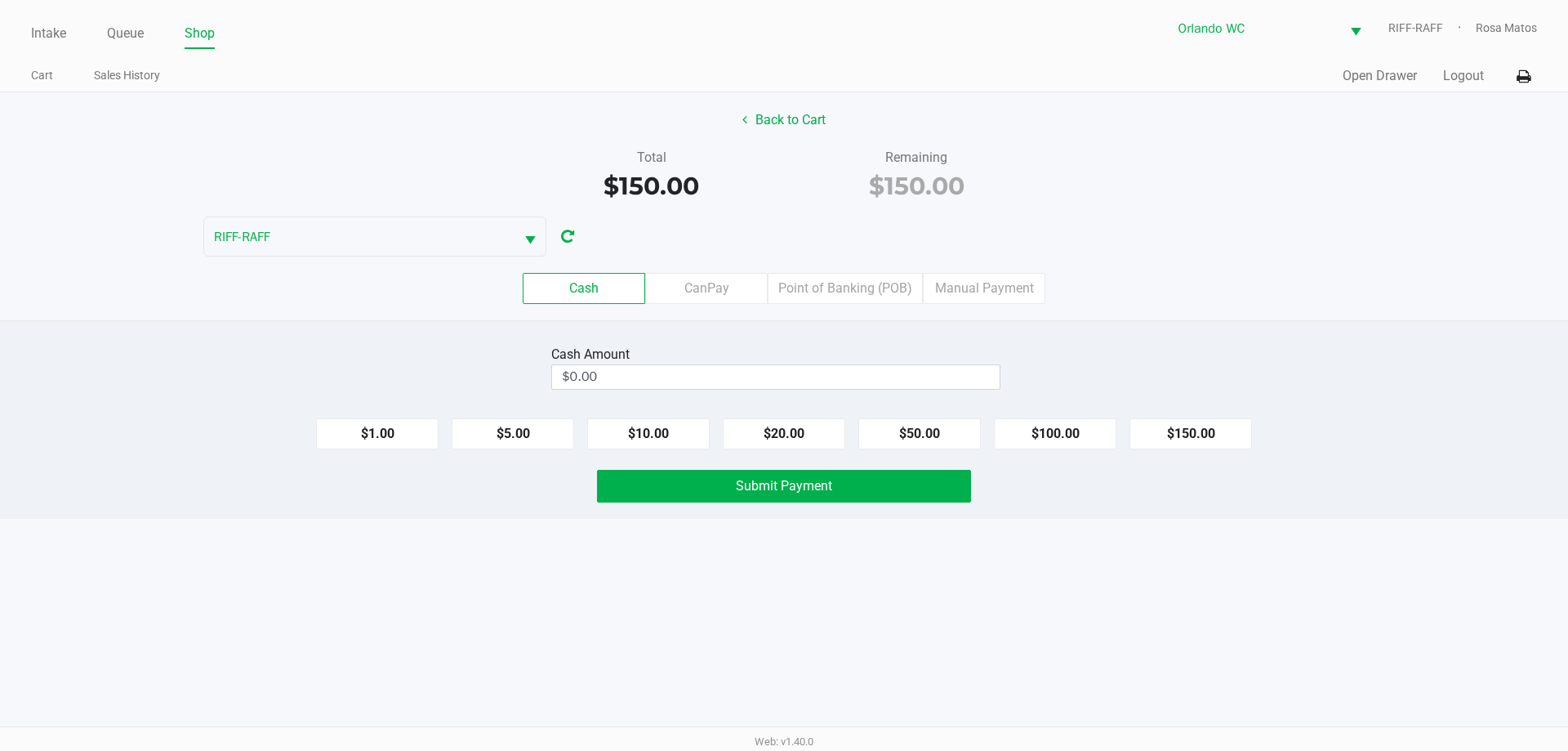 click on "Back to Cart" 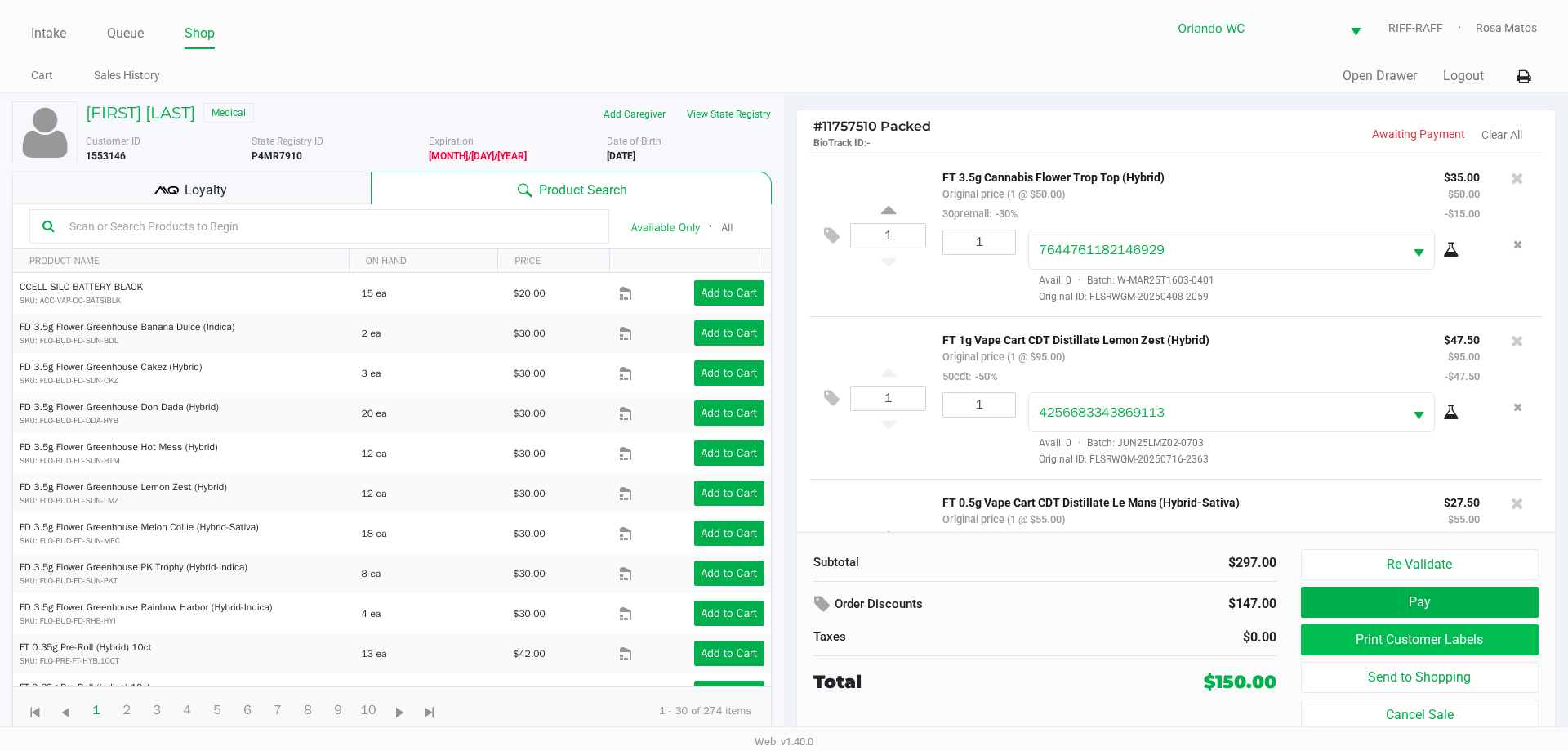 click on "Print Customer Labels" 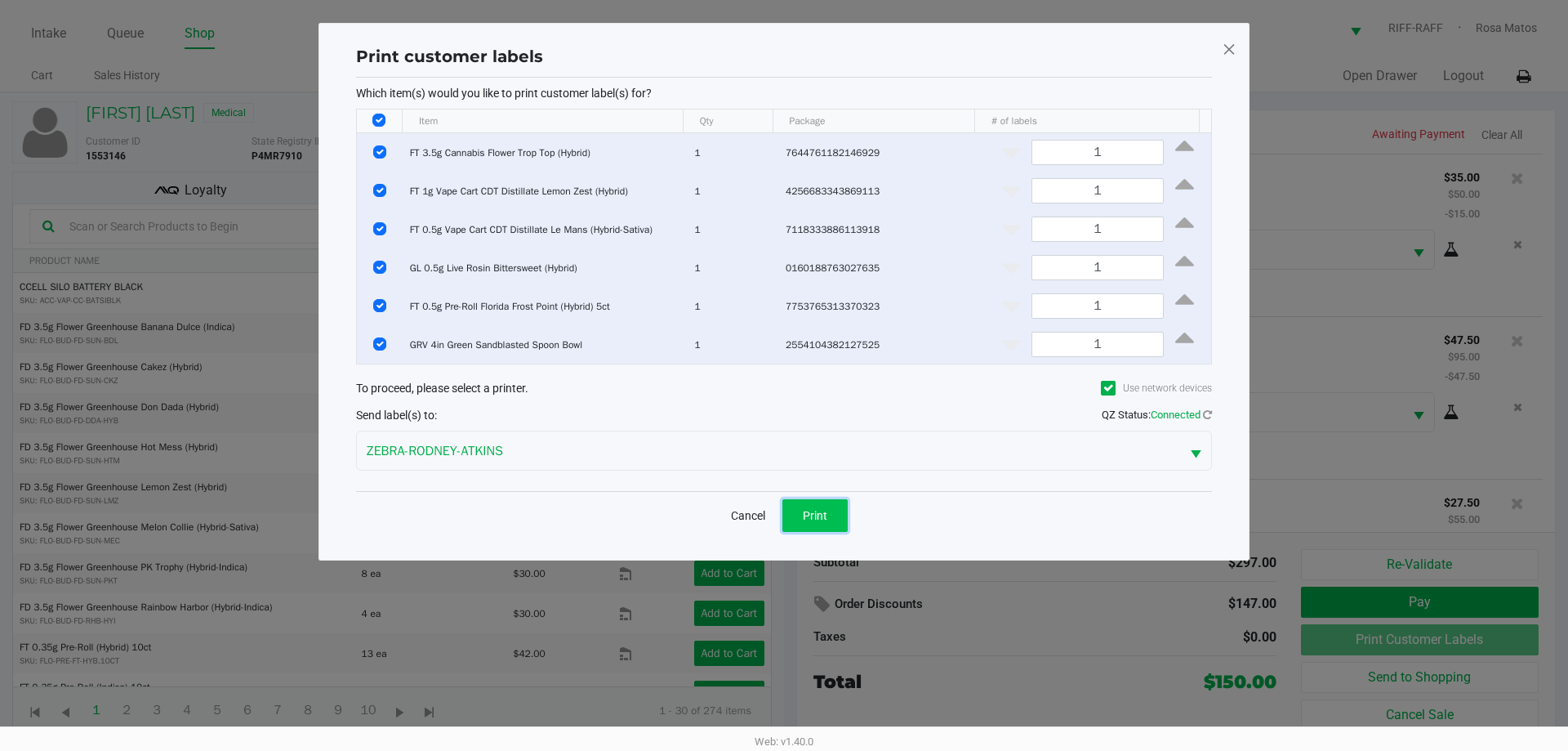 click on "Print" 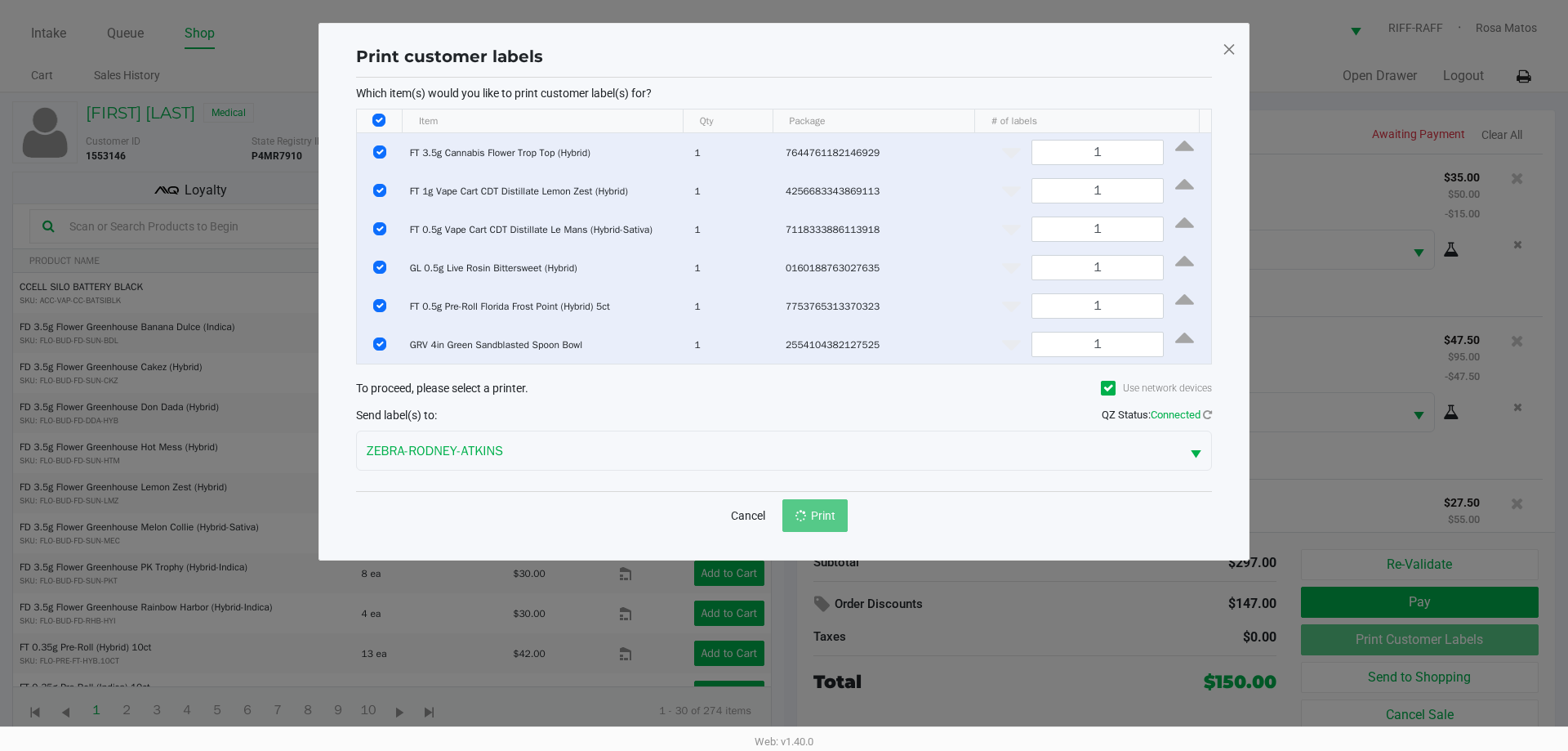 click on "Print customer labels  Which item(s) would you like to print customer label(s) for?  Item Qty Package # of labels  FT 3.5g Cannabis Flower Trop Top (Hybrid)   1   7644761182146929  1  FT 1g Vape Cart CDT Distillate Lemon Zest (Hybrid)   1   4256683343869113  1  FT 0.5g Vape Cart CDT Distillate Le Mans (Hybrid-Sativa)   1   7118333886113918  1  GL 0.5g Live Rosin Bittersweet (Hybrid)   1   0160188763027635  1  FT 0.5g Pre-Roll Florida Frost Point (Hybrid) 5ct   1   7753765313370323  1  GRV 4in Green Sandblasted Spoon Bowl   1   2554104382127525  1 To proceed, please select a printer.  Use network devices  Send label(s) to:  QZ Status:   Connected  ZEBRA-RODNEY-ATKINS  Cancel   Print" 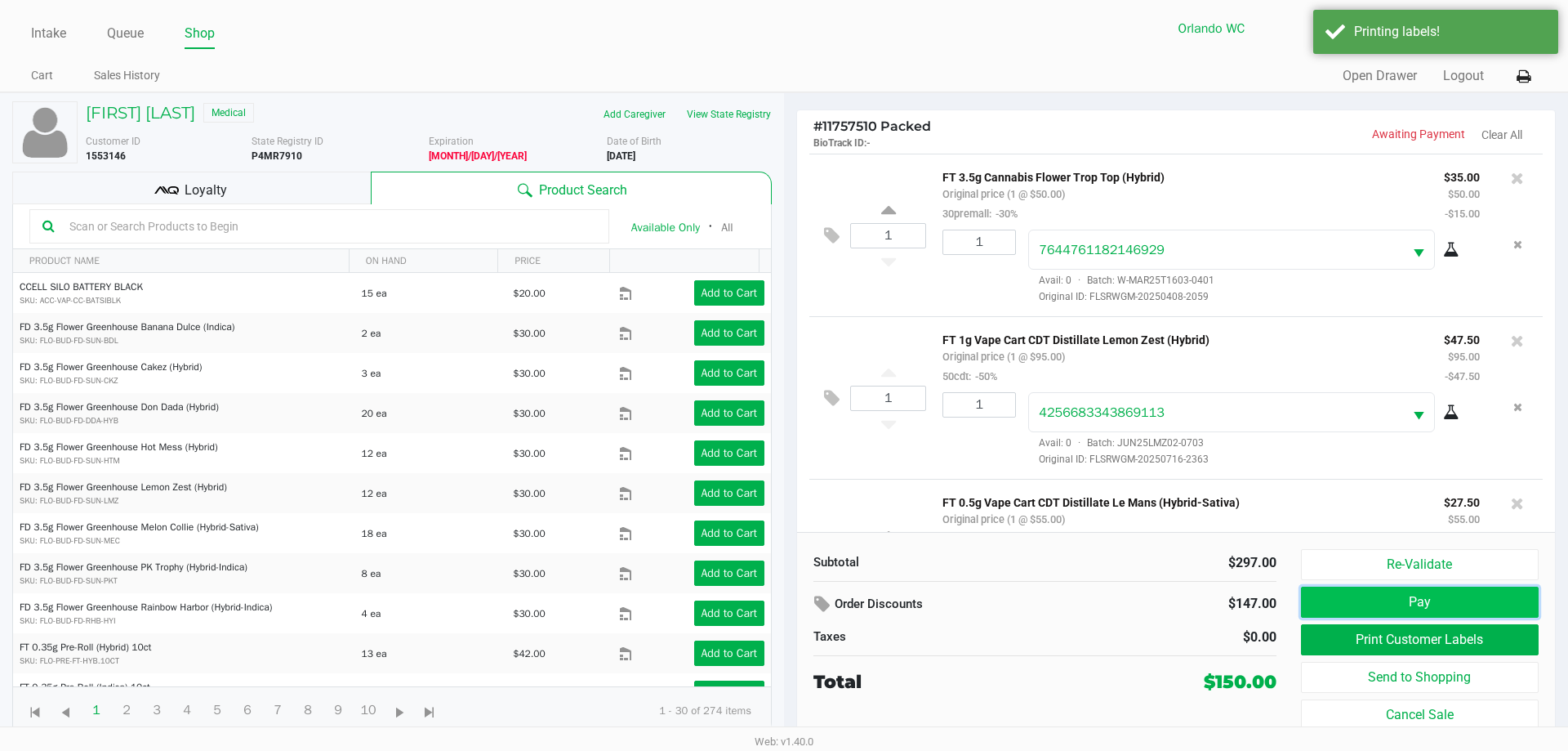 click on "Pay" 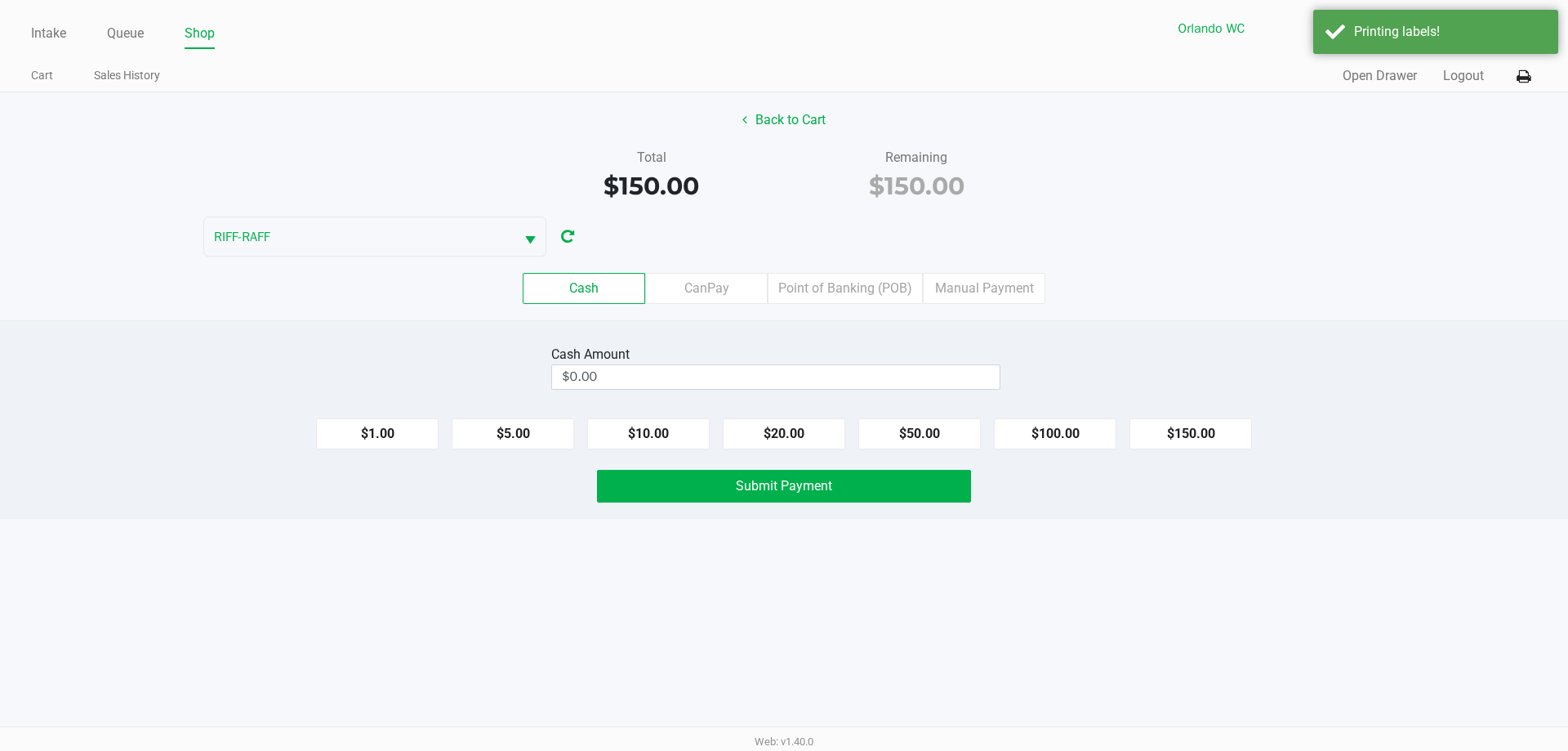 click on "Cash   CanPay   Point of Banking (POB)   Manual Payment" 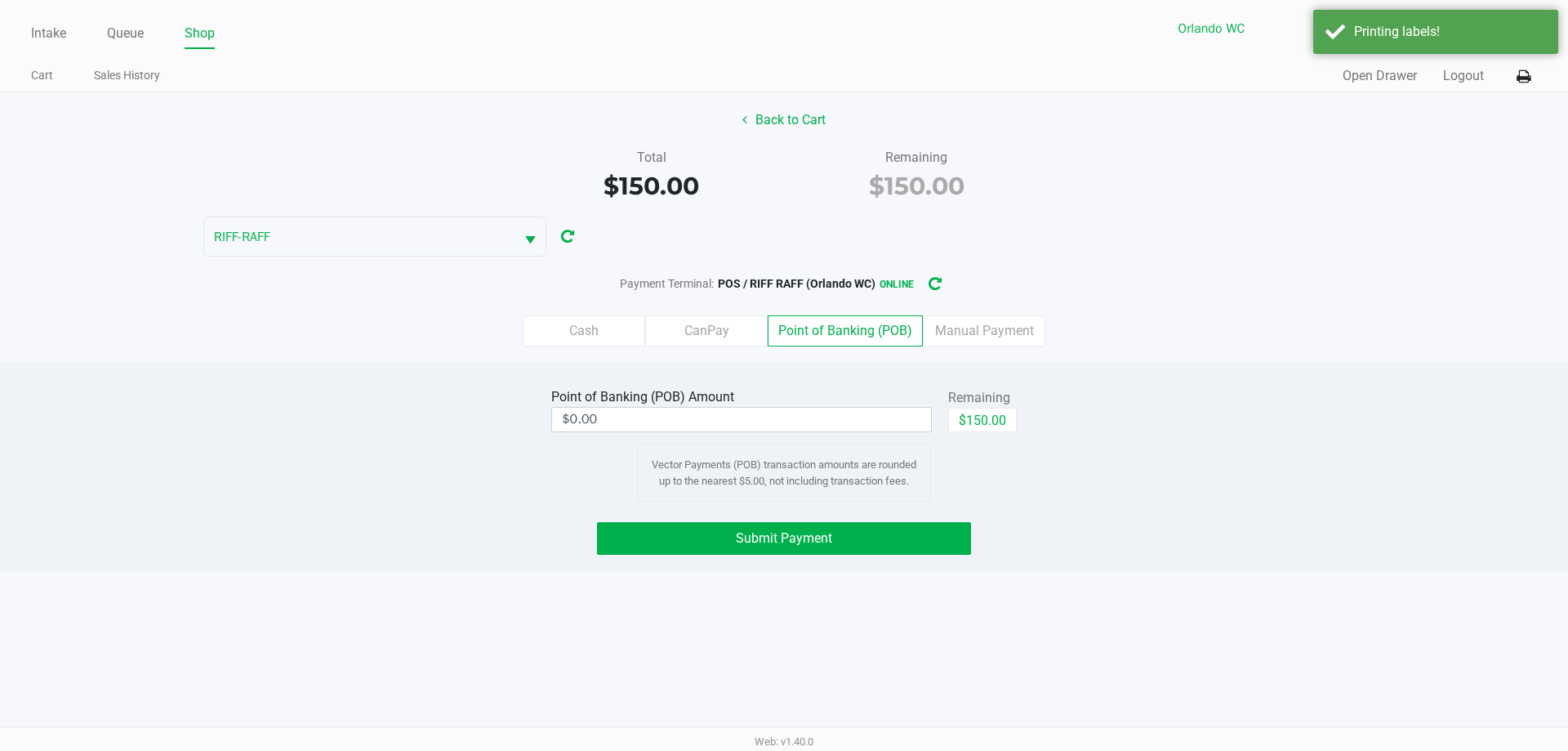 click on "$150.00" 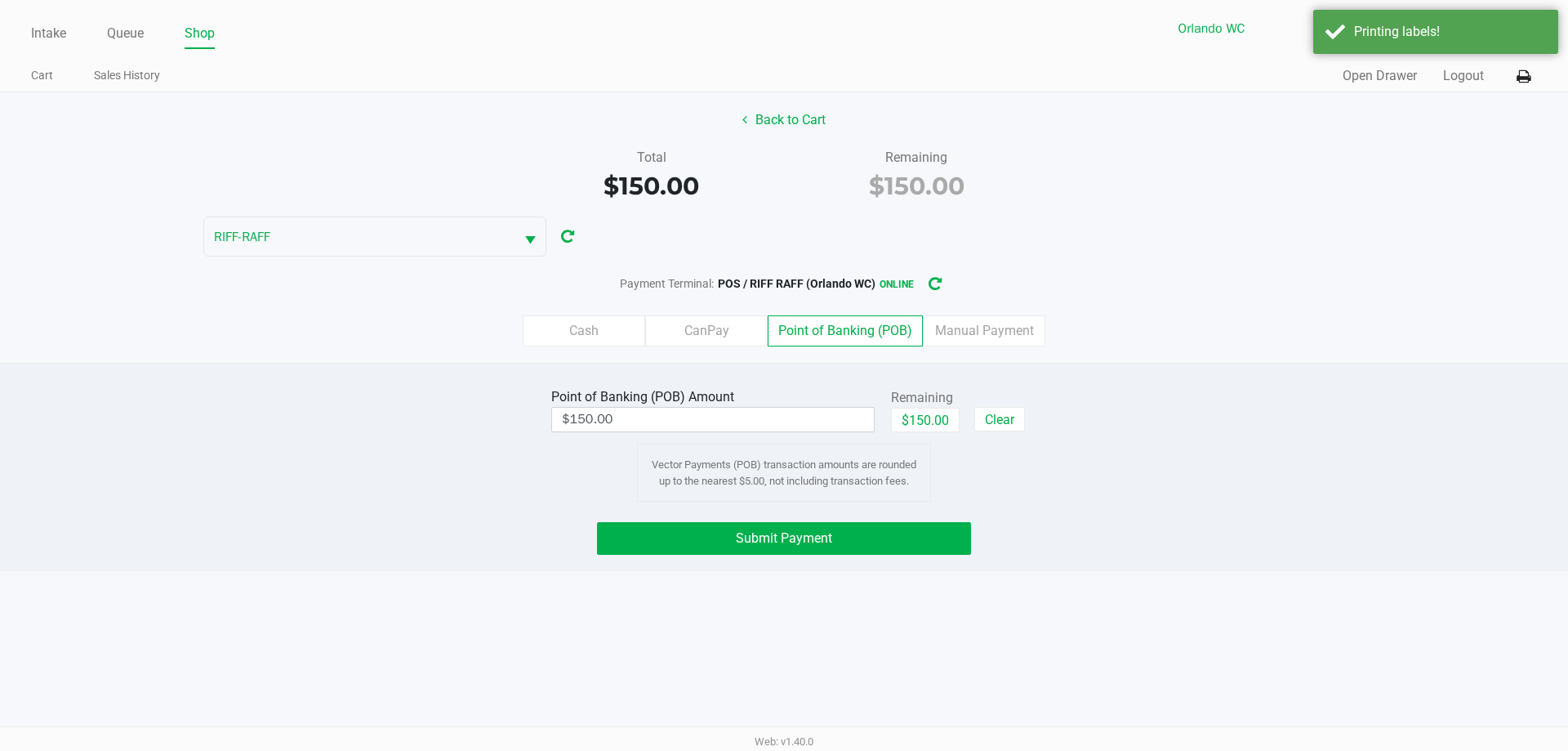 click on "Point of Banking (POB)  Amount  $150.00  Remaining   $150.00   Clear  Vector Payments (POB) transaction amounts are rounded up to the nearest $5.00, not including transaction fees.  Submit Payment" 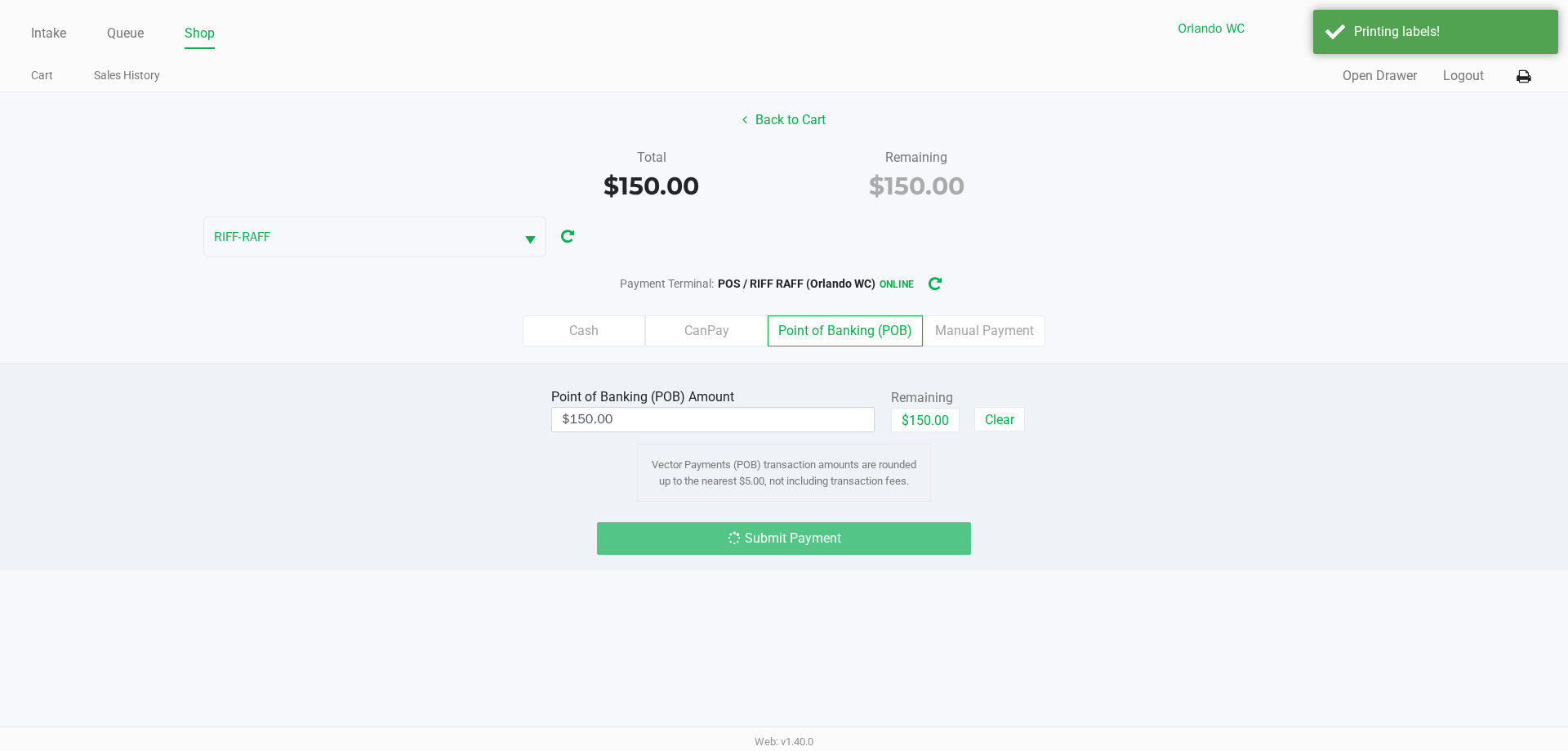 click on "Intake Queue Shop Orlando WC  RIFF-RAFF   Rosa Matos  Cart Sales History  Quick Sale   Open Drawer   Logout  Back to Cart   Total   $150.00   Remaining   $150.00  RIFF-RAFF  Payment Terminal:   POS / RIFF RAFF (Orlando WC)   online   Cash   CanPay   Point of Banking (POB)   Manual Payment   Point of Banking (POB)  Amount  $150.00  Remaining   $150.00   Clear  Vector Payments (POB) transaction amounts are rounded up to the nearest $5.00, not including transaction fees.  Submit Payment   Web: v1.40.0" at bounding box center (784, 375) 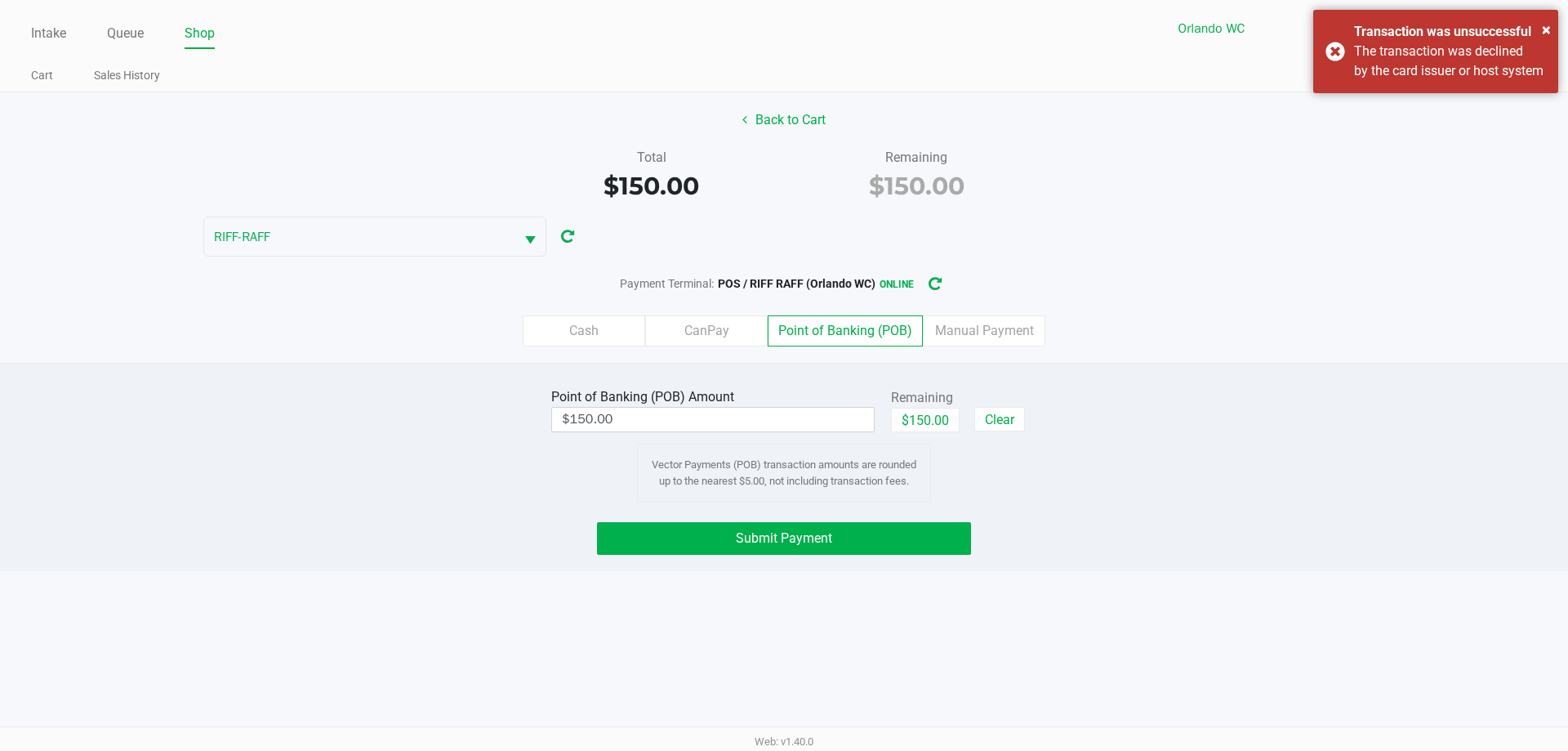 click on "Back to Cart" 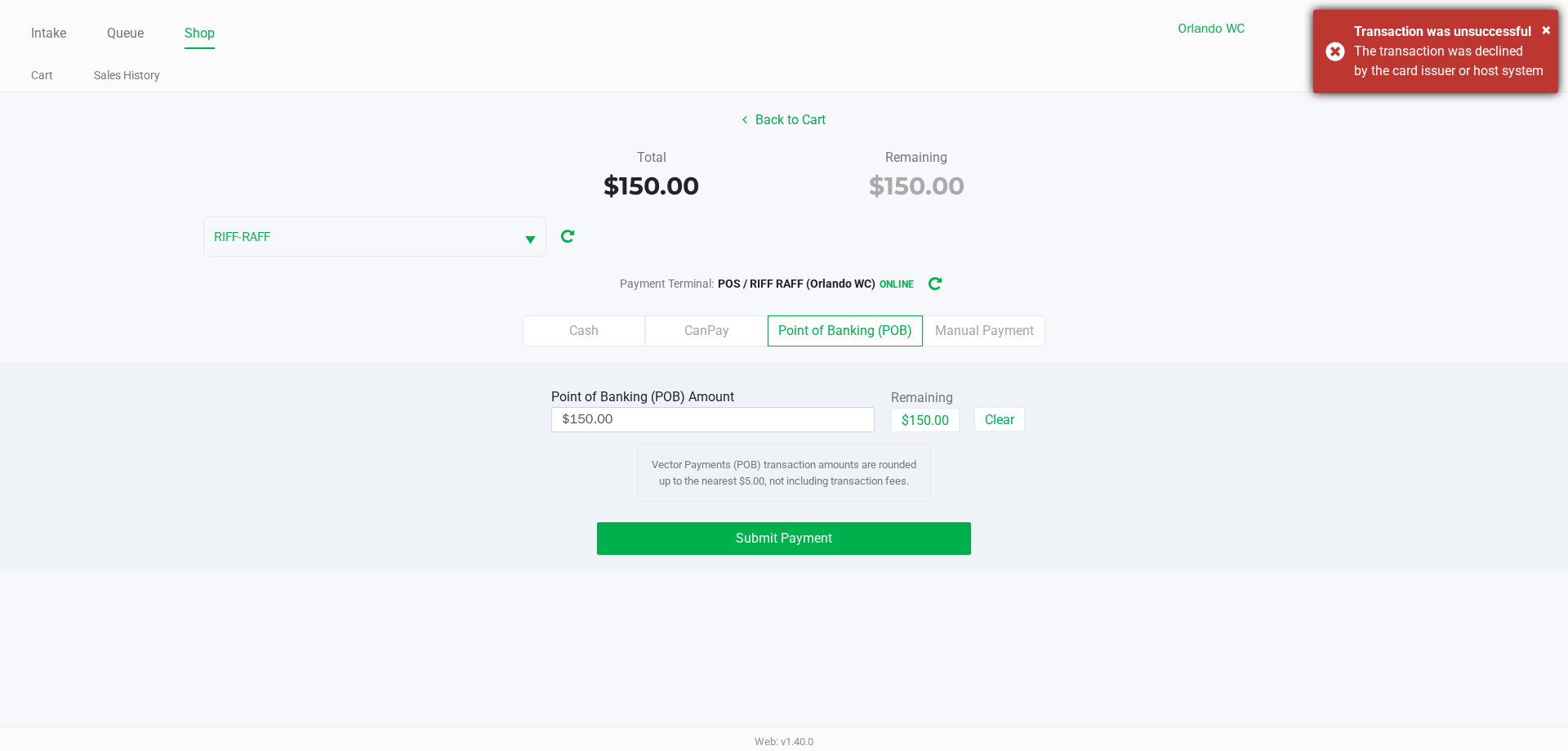 click on "The transaction was declined by the card issuer or host system" at bounding box center (1450, 61) 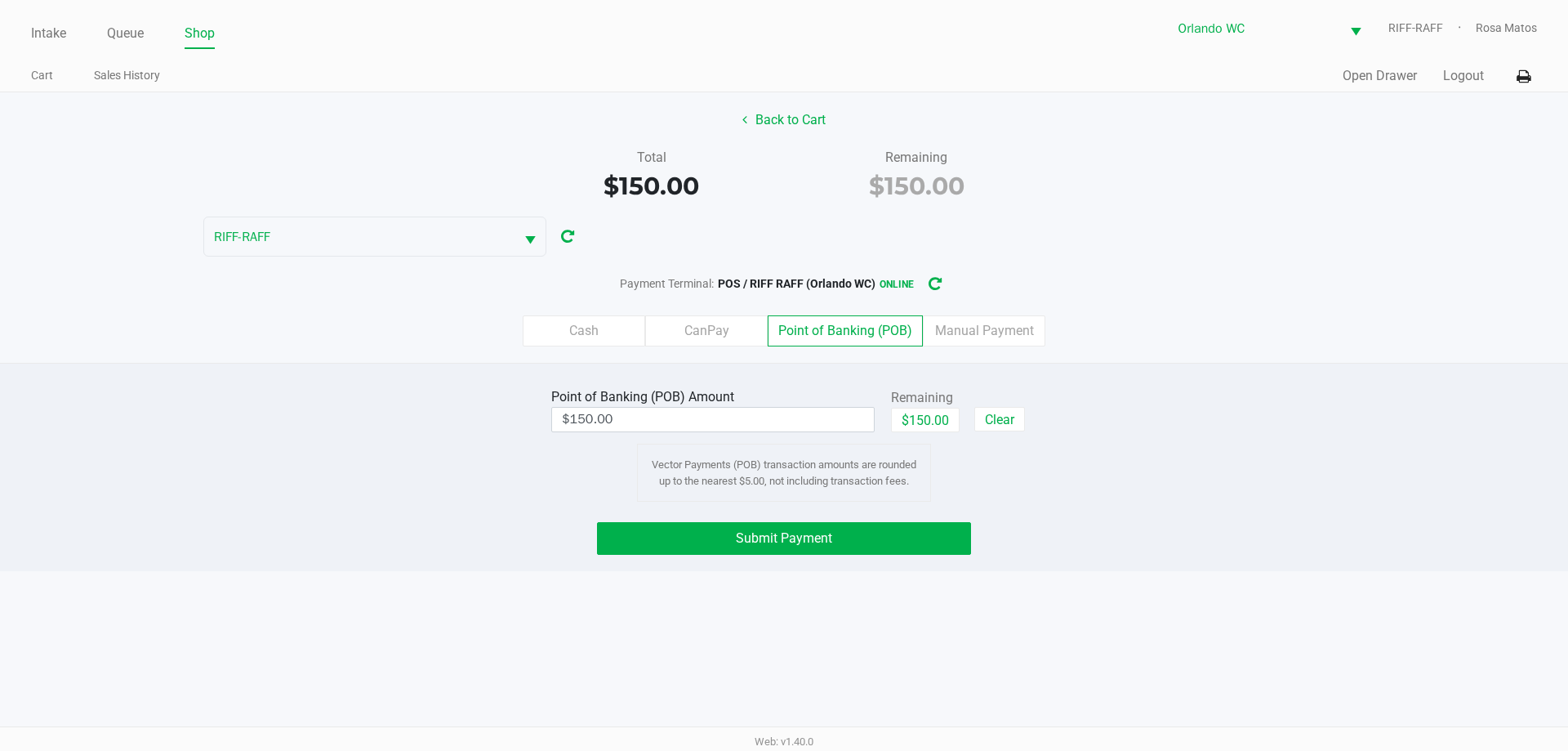 drag, startPoint x: 1295, startPoint y: 285, endPoint x: 1236, endPoint y: 348, distance: 86.31338 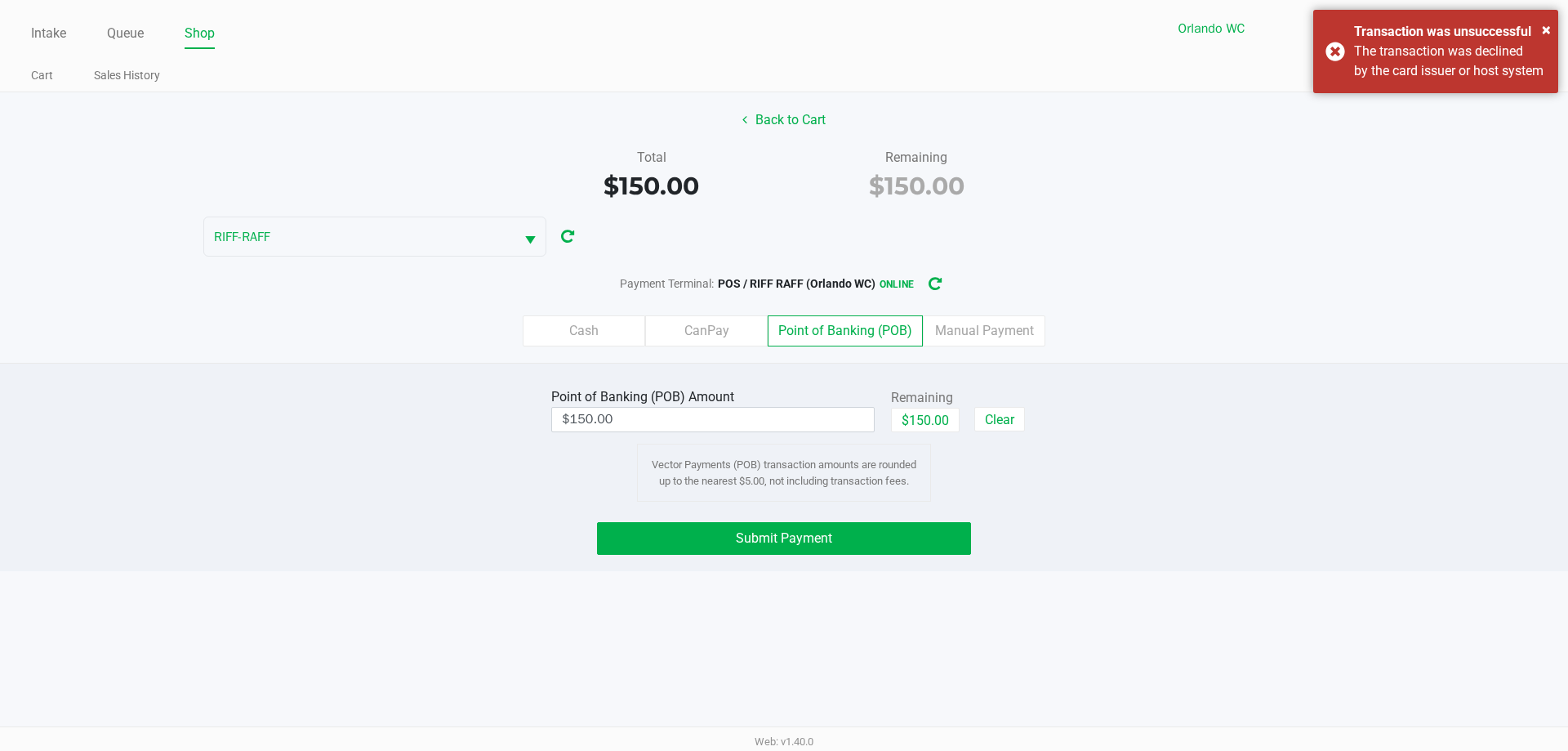 click on "Cash   CanPay   Point of Banking (POB)   Manual Payment" 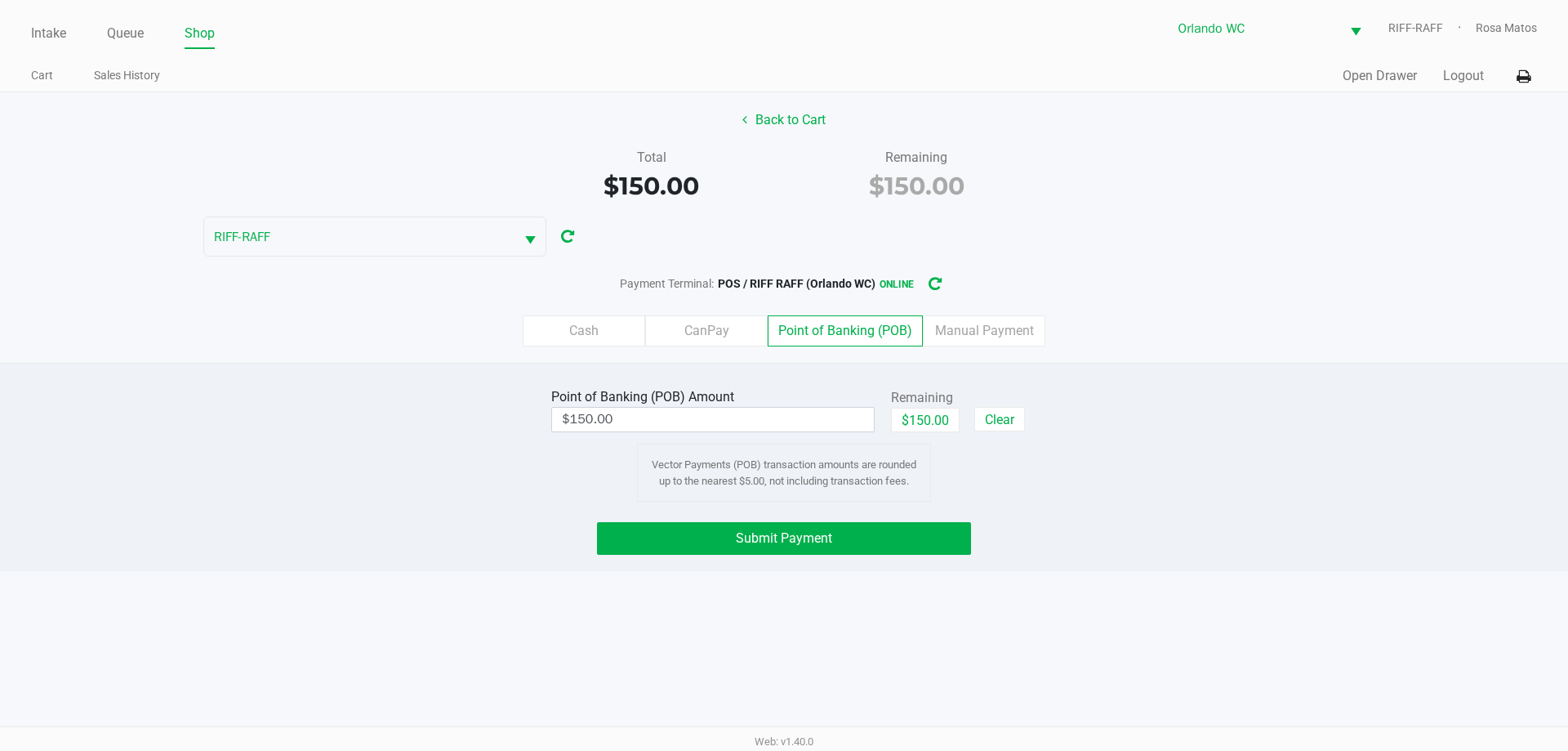 click on "Cash   CanPay   Point of Banking (POB)   Manual Payment" 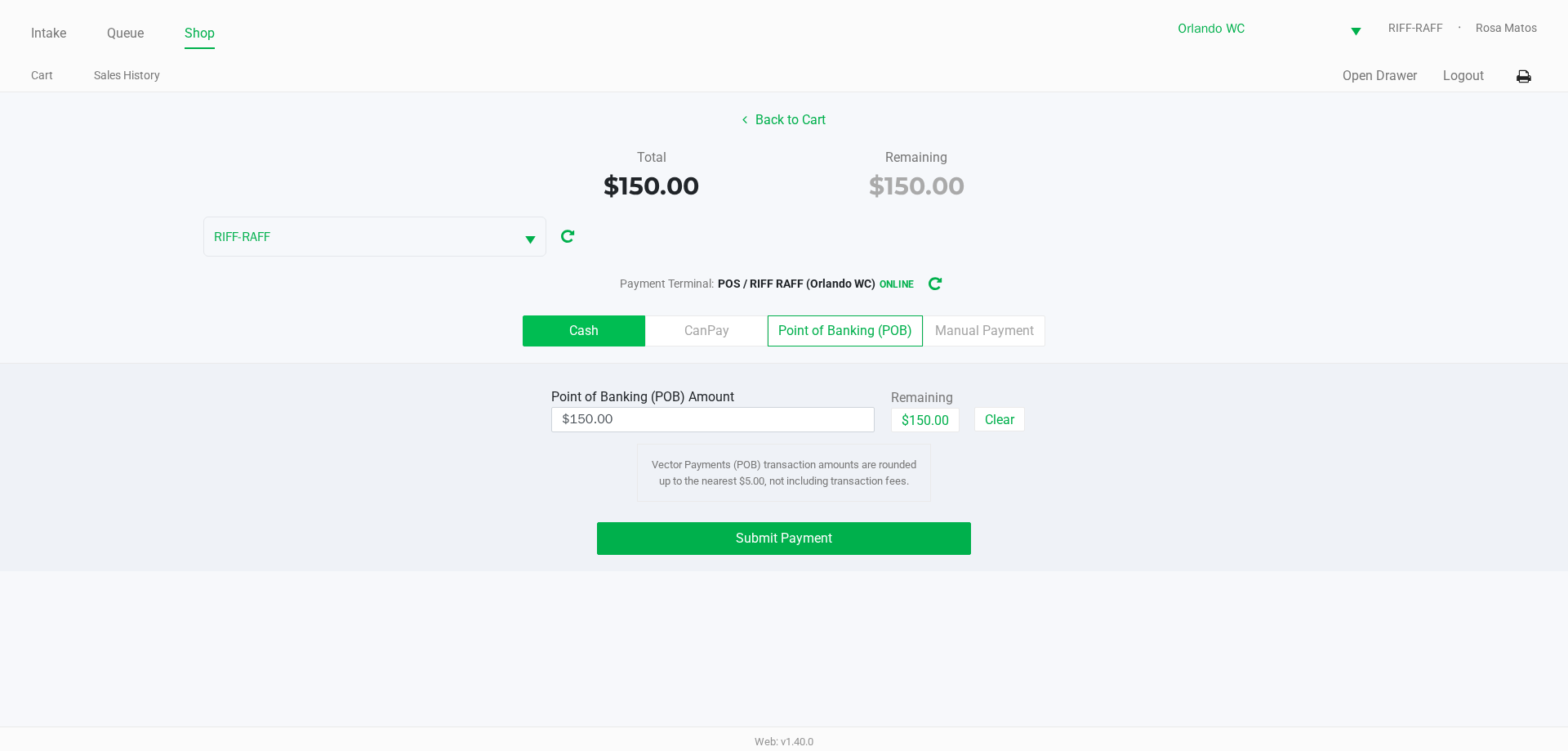 click on "Cash" 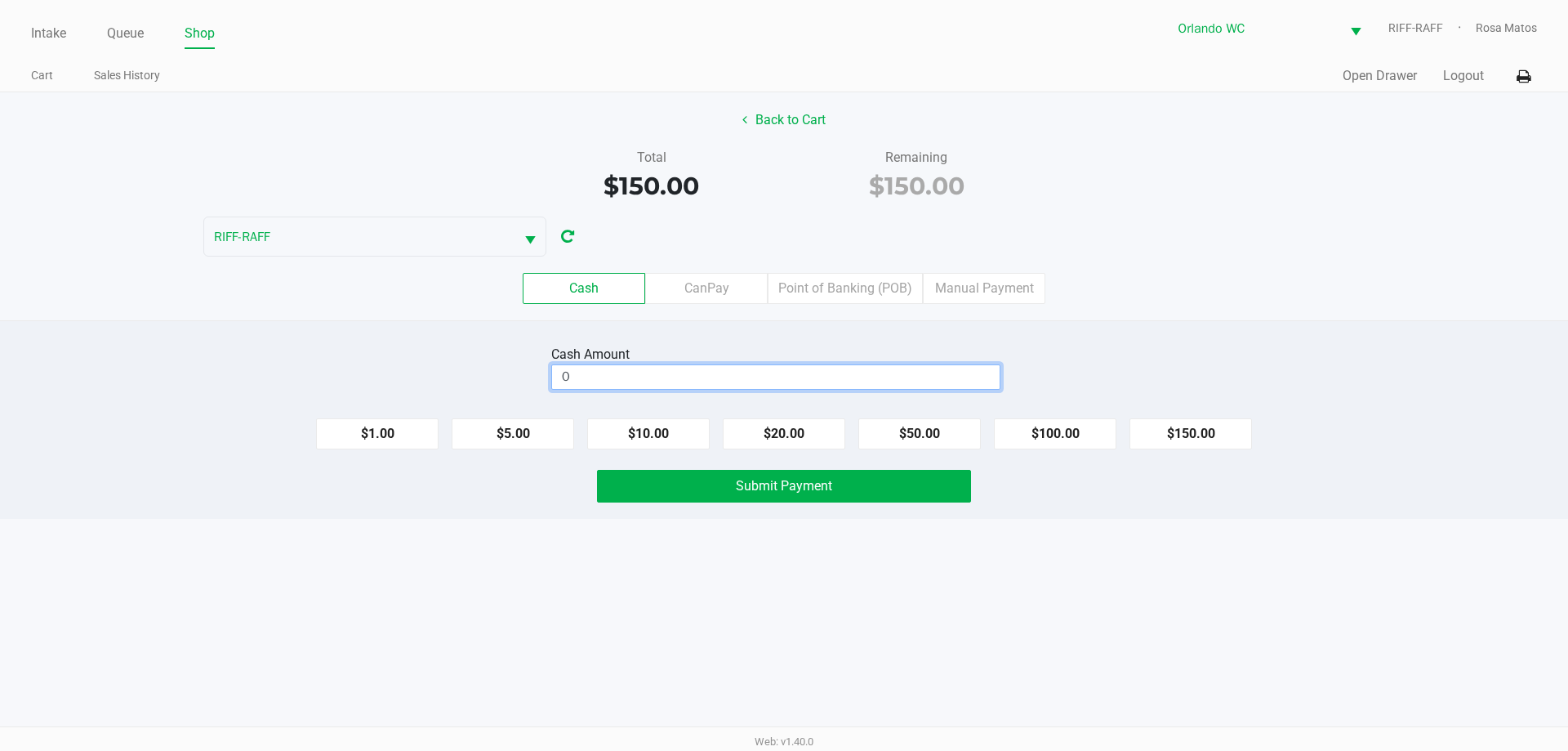 click on "0" at bounding box center (776, 377) 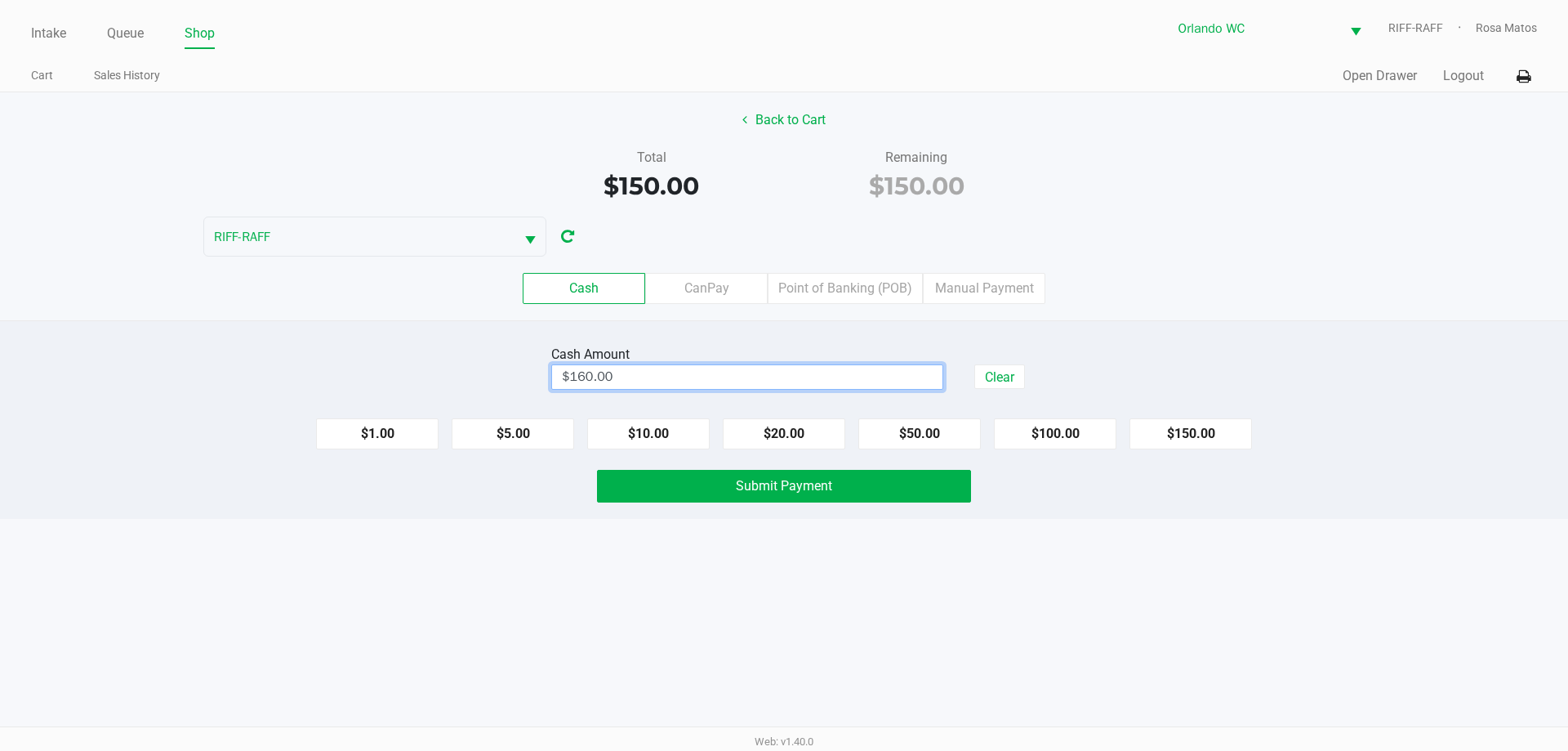 click on "Back to Cart   Total   $150.00   Remaining   $150.00  RIFF-RAFF  Cash   CanPay   Point of Banking (POB)   Manual Payment" 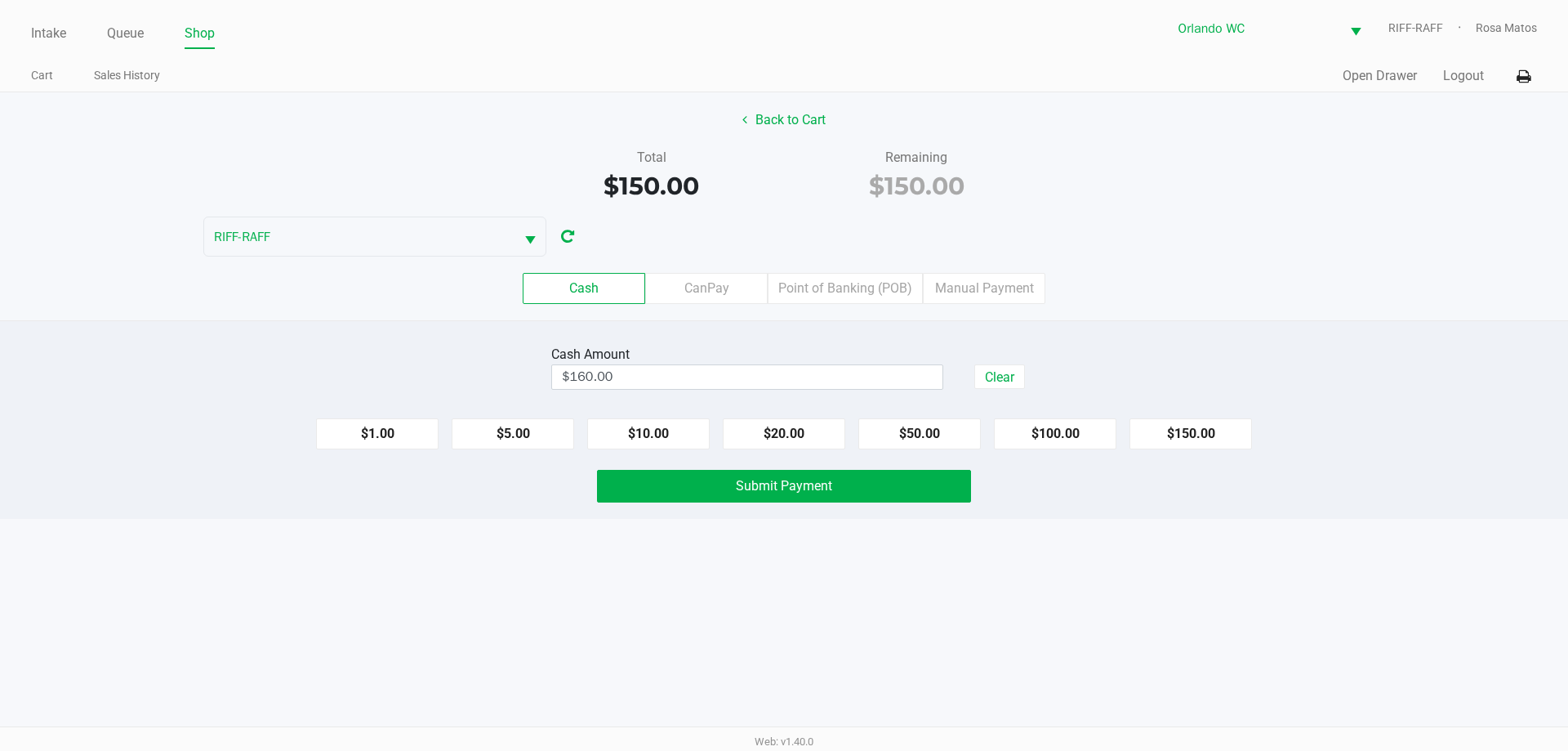 click on "Cash   CanPay   Point of Banking (POB)   Manual Payment" 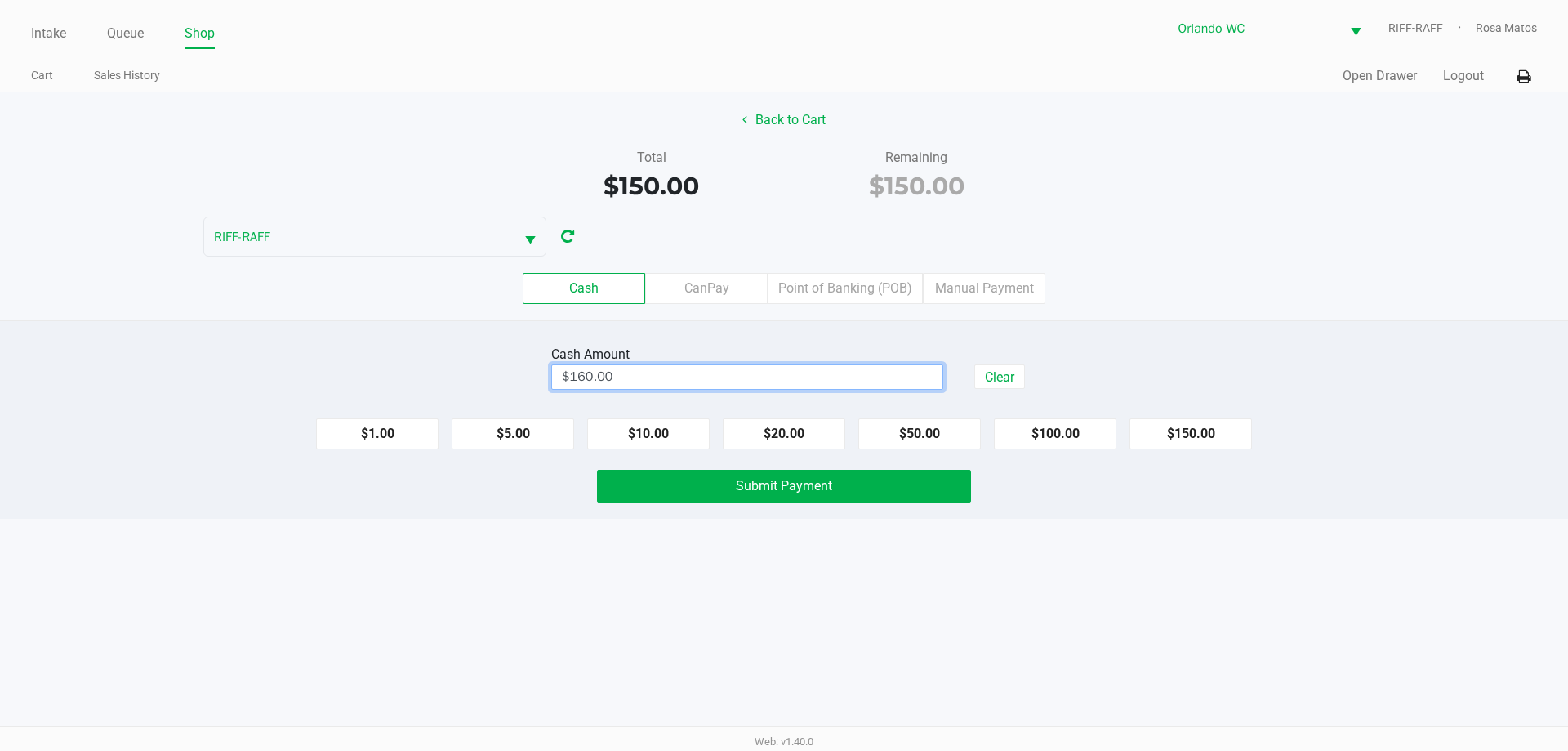 click on "$160.00" at bounding box center [747, 377] 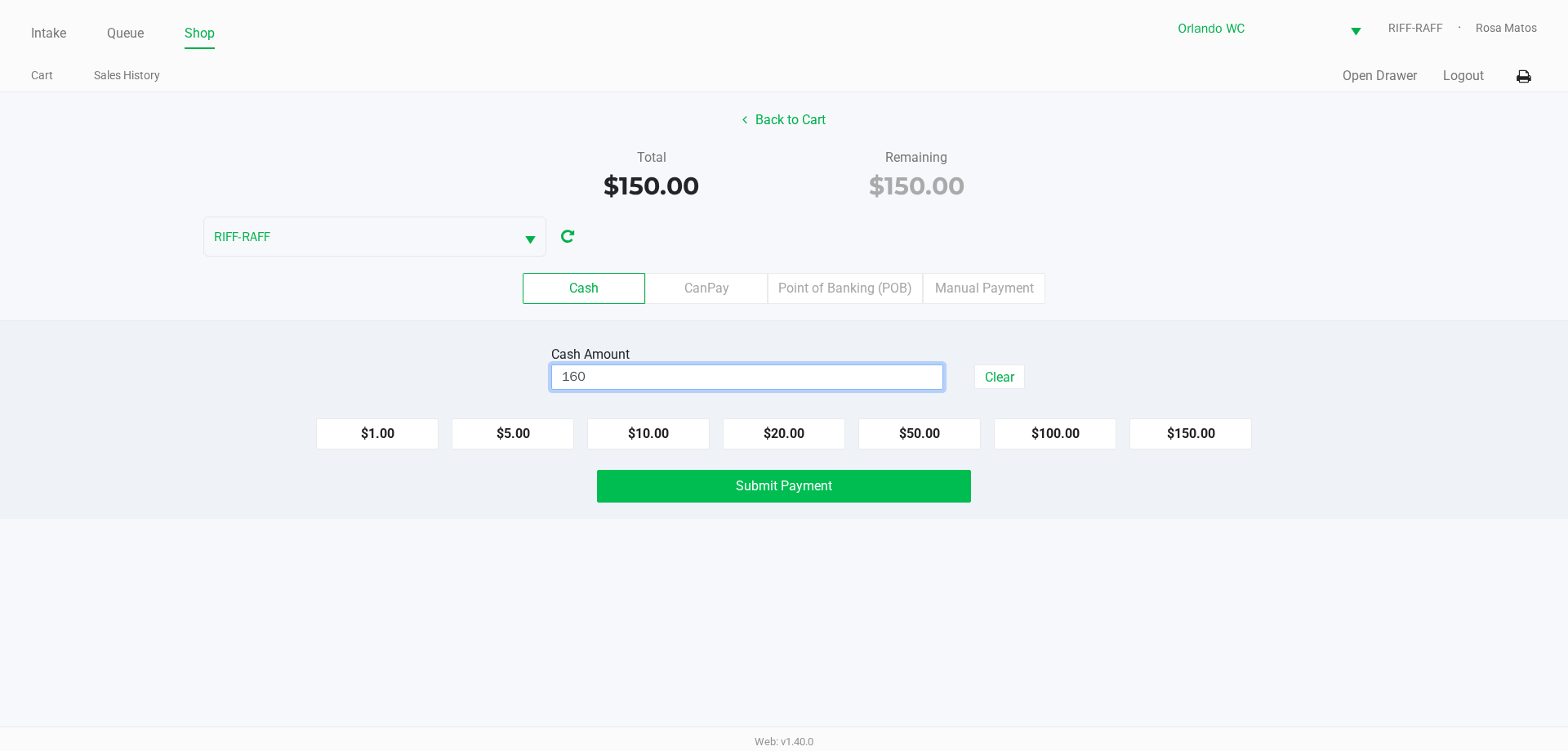 click on "Submit Payment" 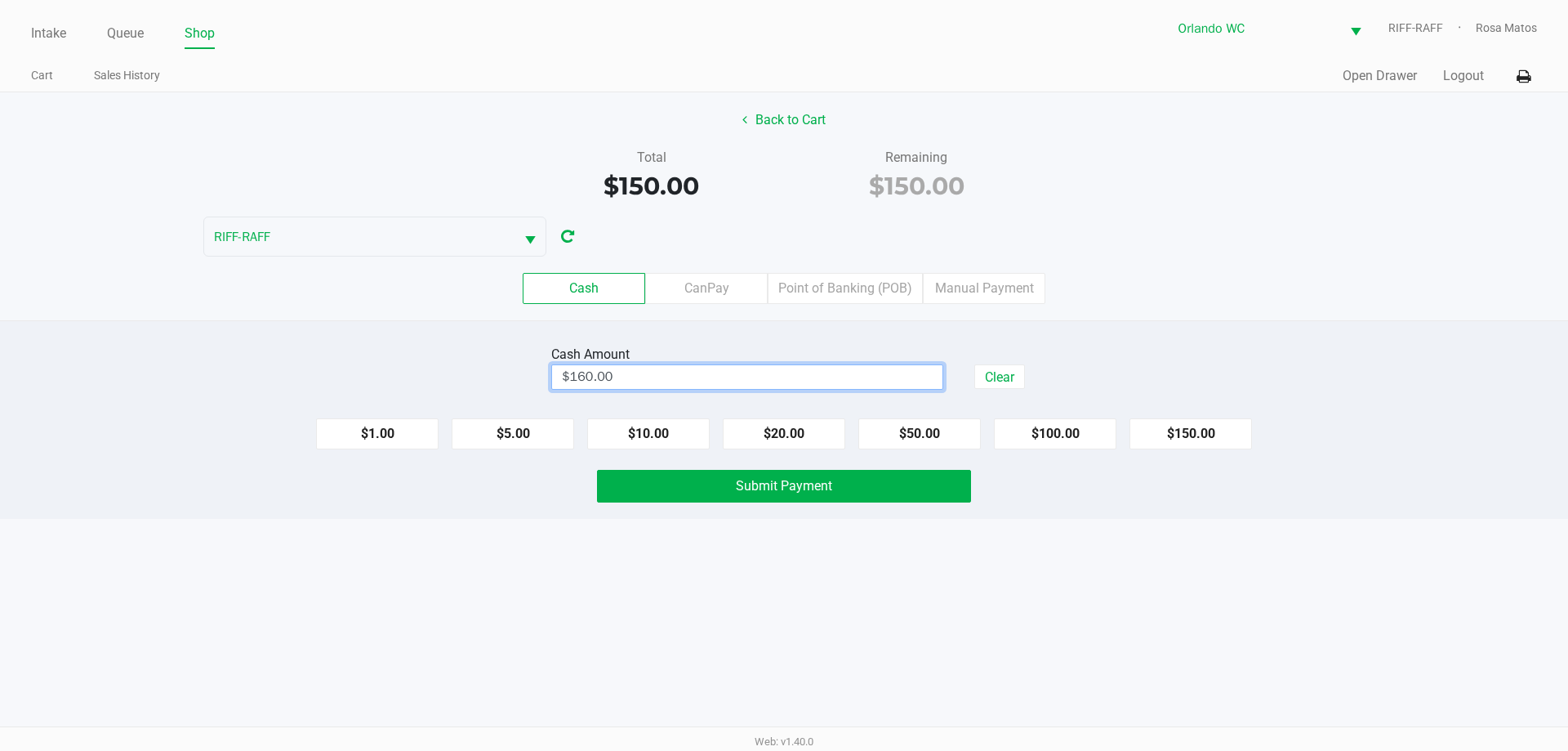 click on "Intake Queue Shop Orlando WC  RIFF-RAFF   Rosa Matos  Cart Sales History  Quick Sale   Open Drawer   Logout  Back to Cart   Total   $150.00   Remaining   $150.00  RIFF-RAFF  Cash   CanPay   Point of Banking (POB)   Manual Payment   Cash  Amount  $160.00  Clear   $1.00   $5.00   $10.00   $20.00   $50.00   $100.00   $150.00   Submit Payment   Web: v1.40.0" at bounding box center (784, 375) 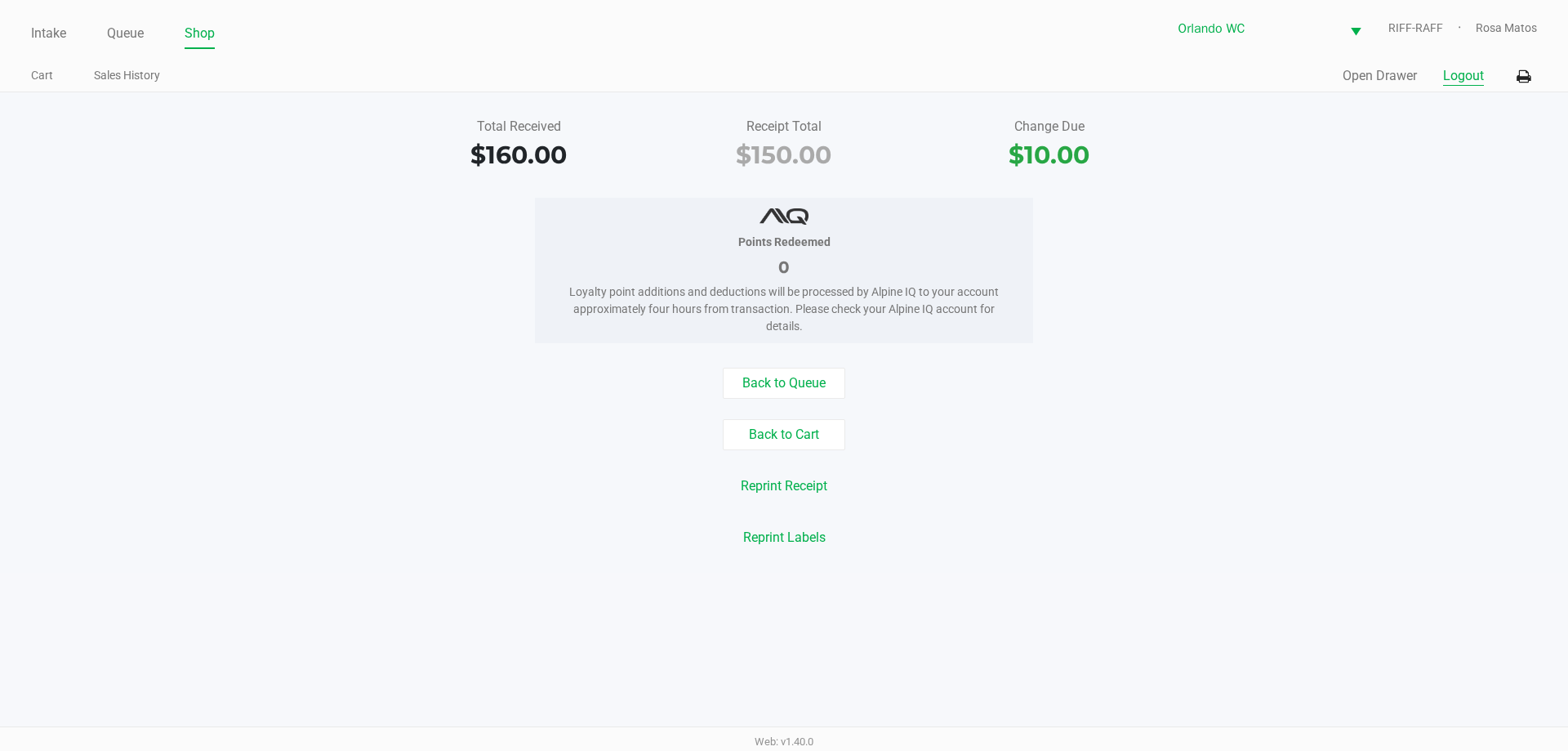 click on "Logout" 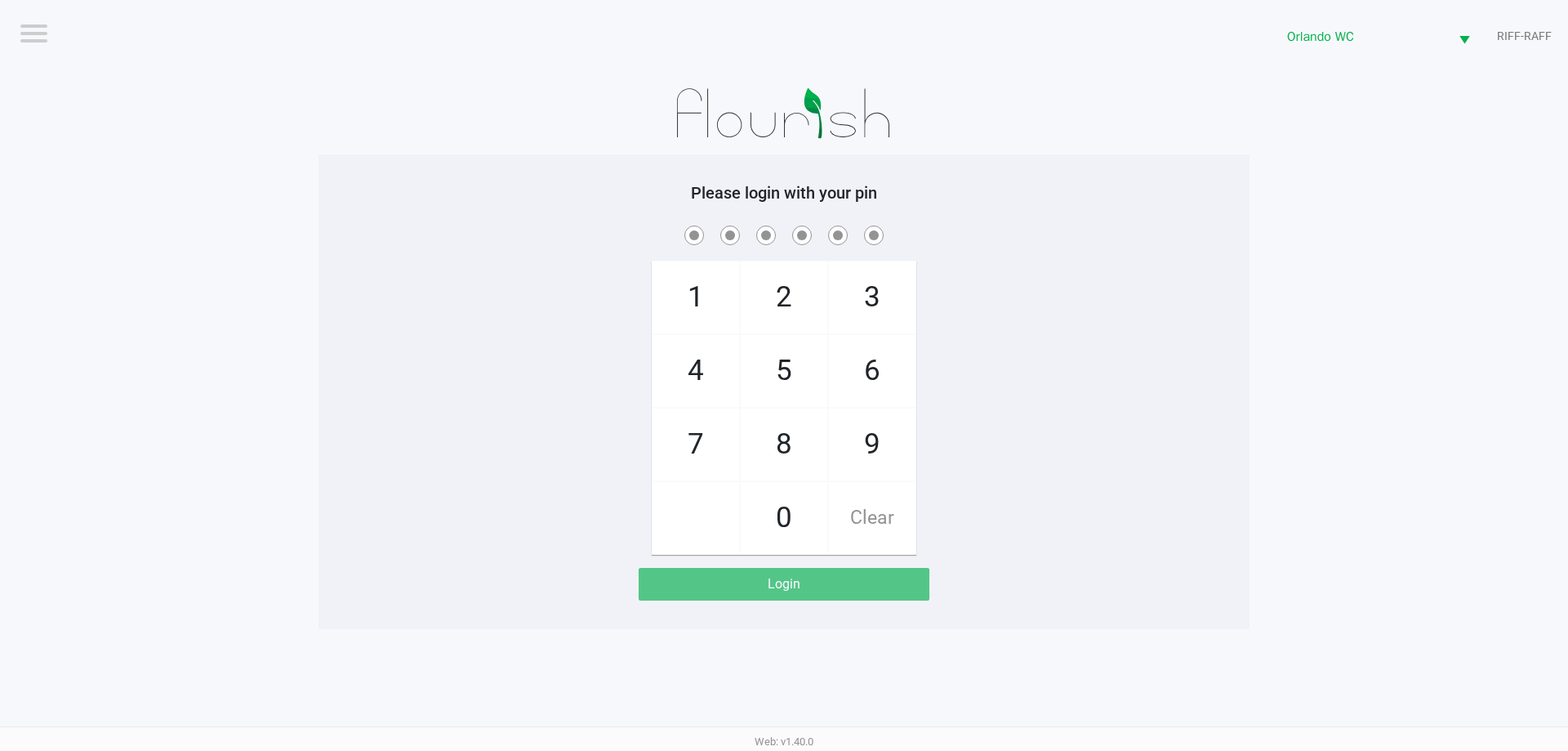 click on "1   4   7       2   5   8   0   3   6   9   Clear" 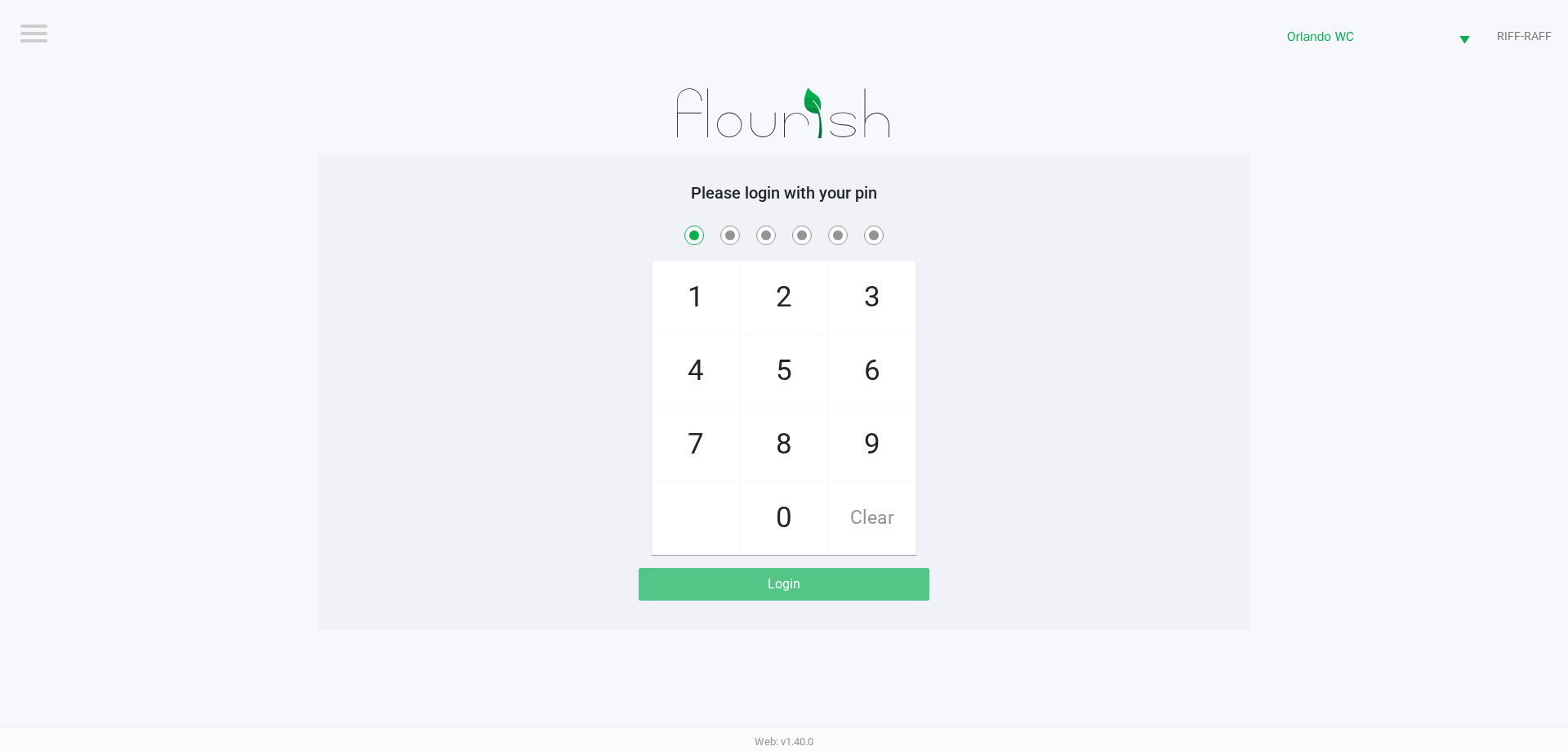 checkbox on "true" 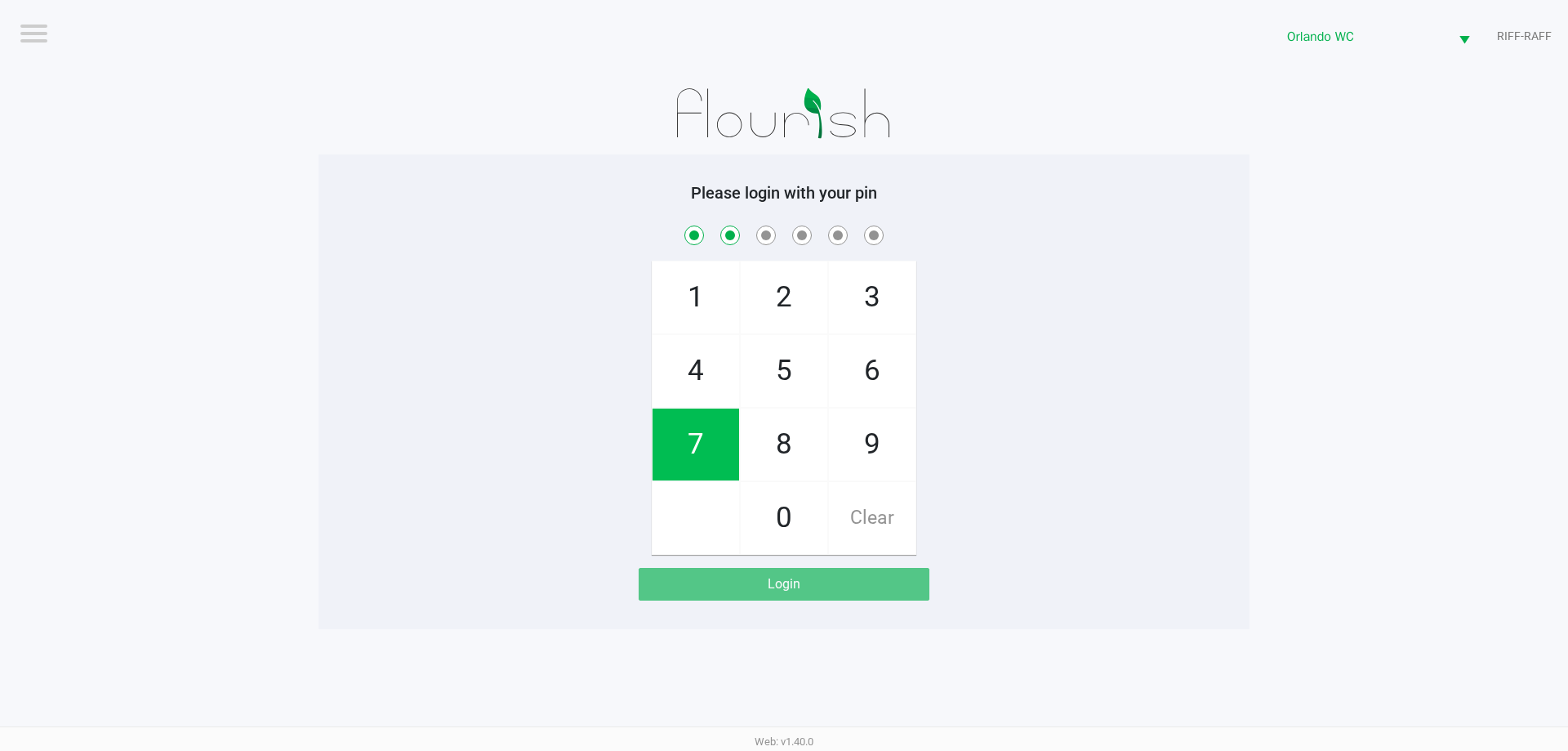 checkbox on "true" 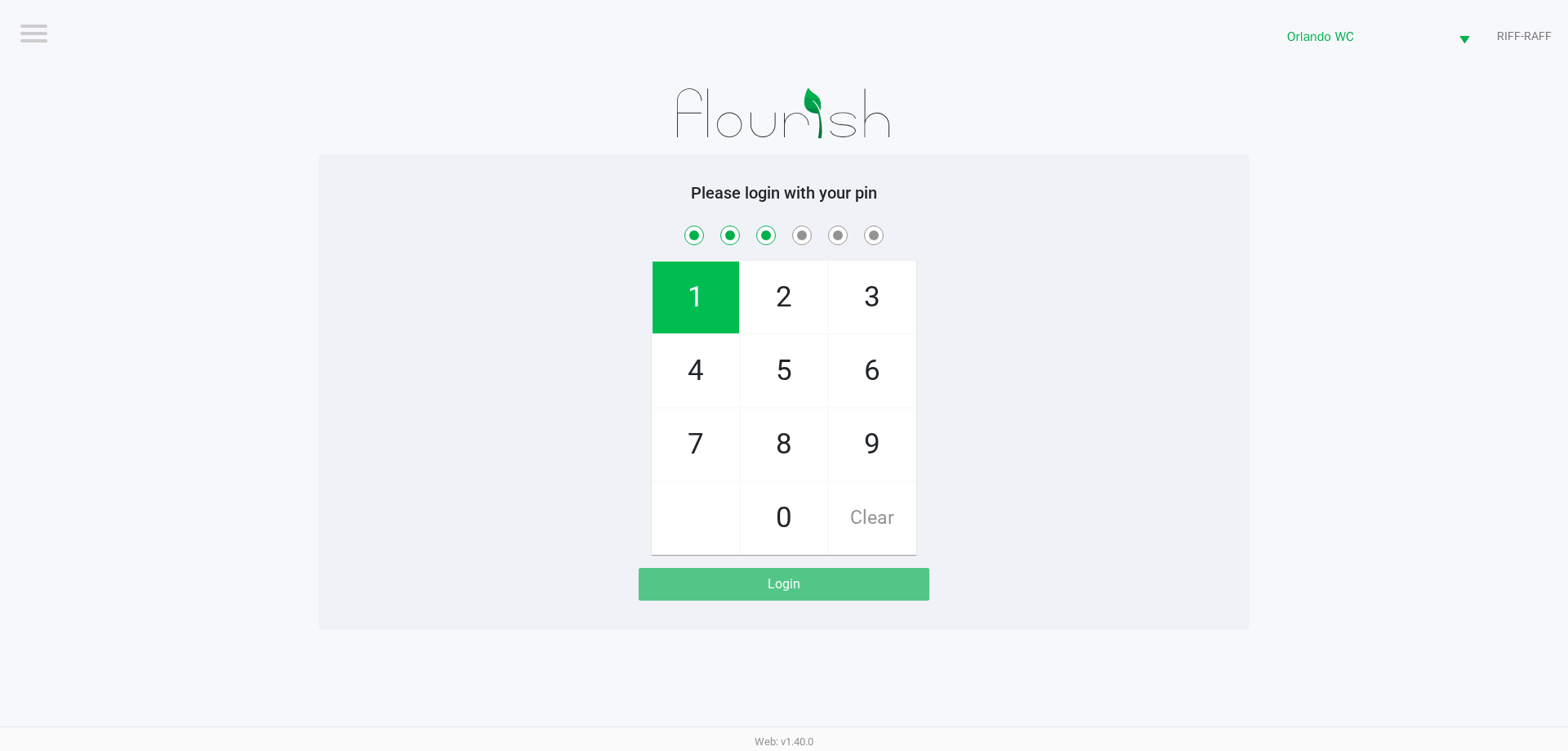 checkbox on "true" 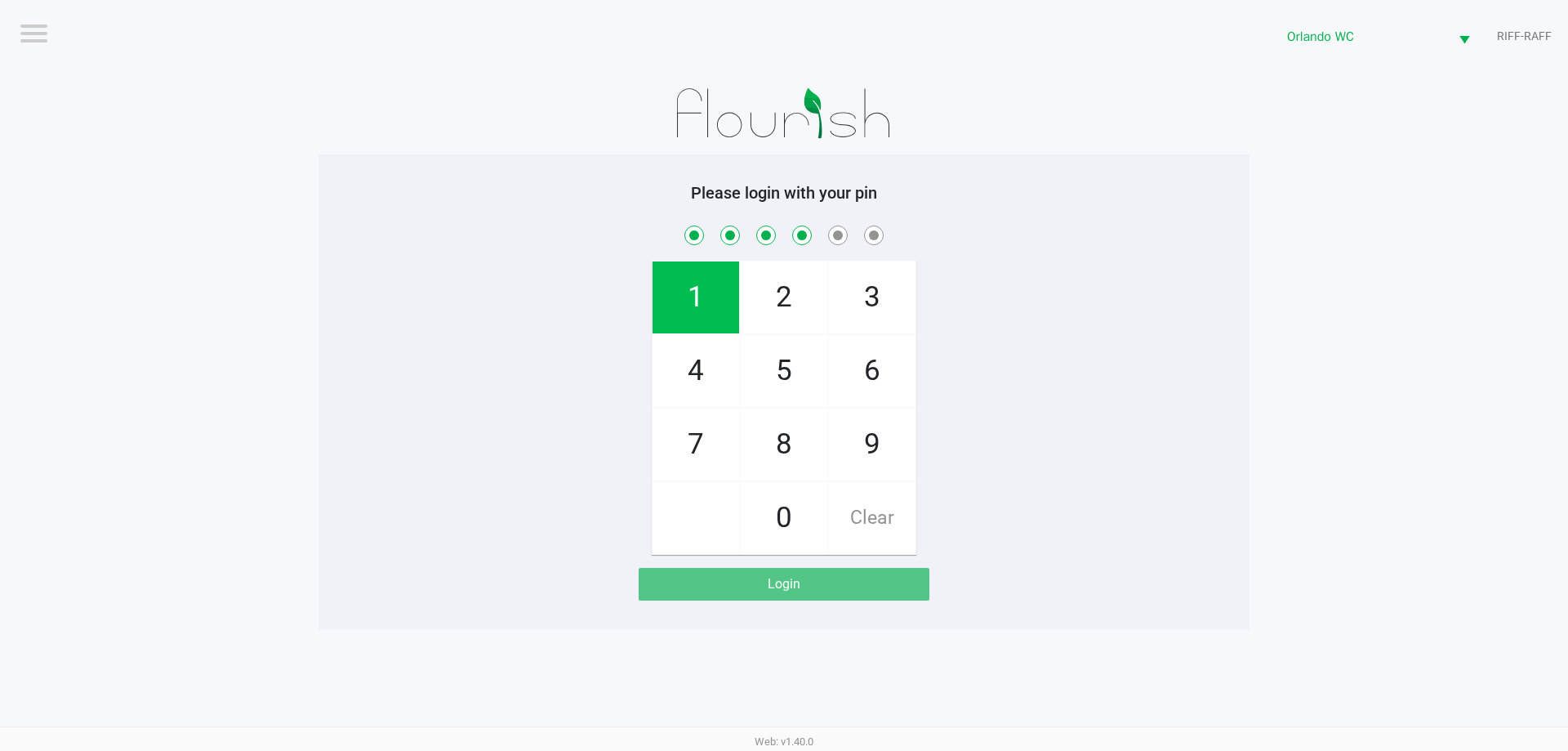 checkbox on "true" 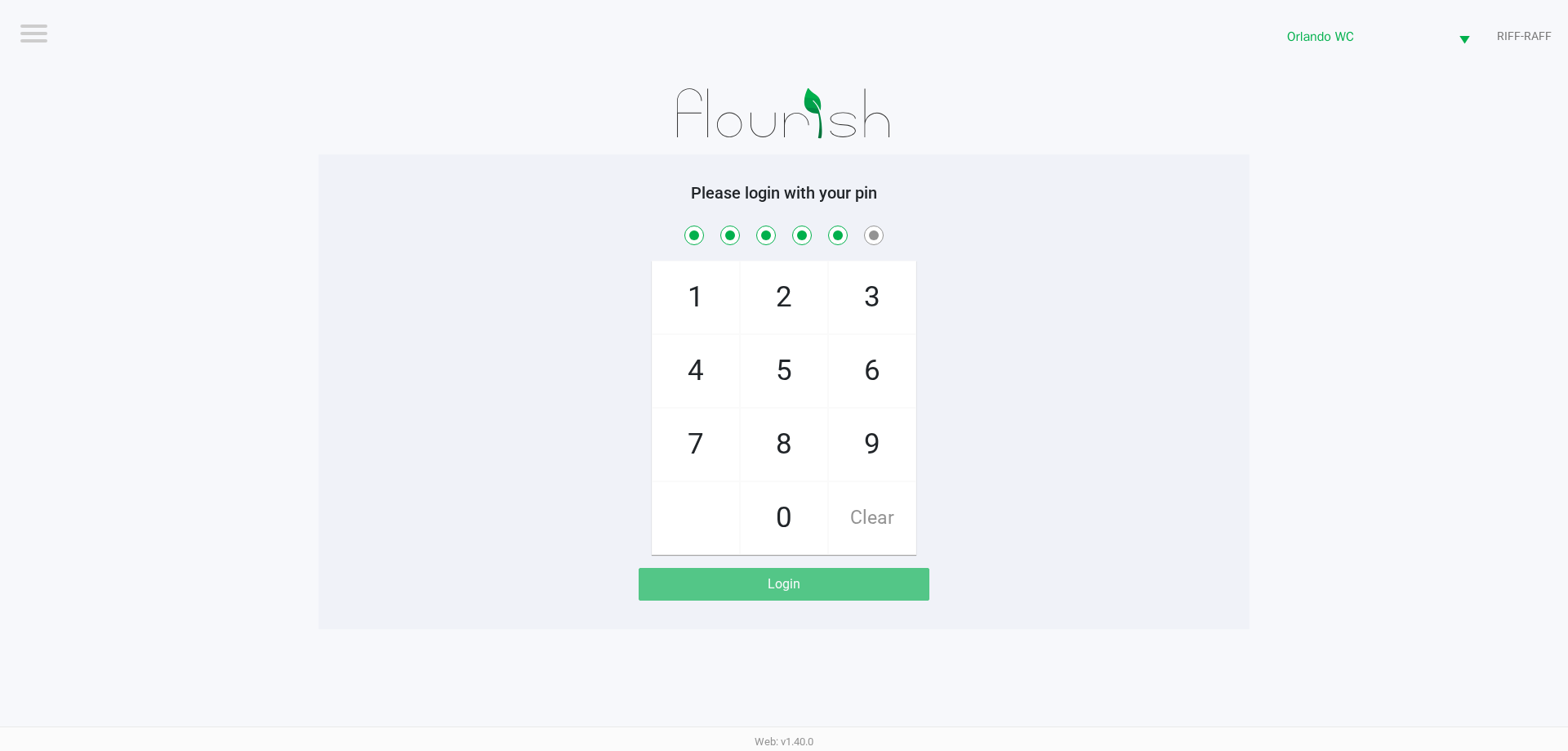 checkbox on "true" 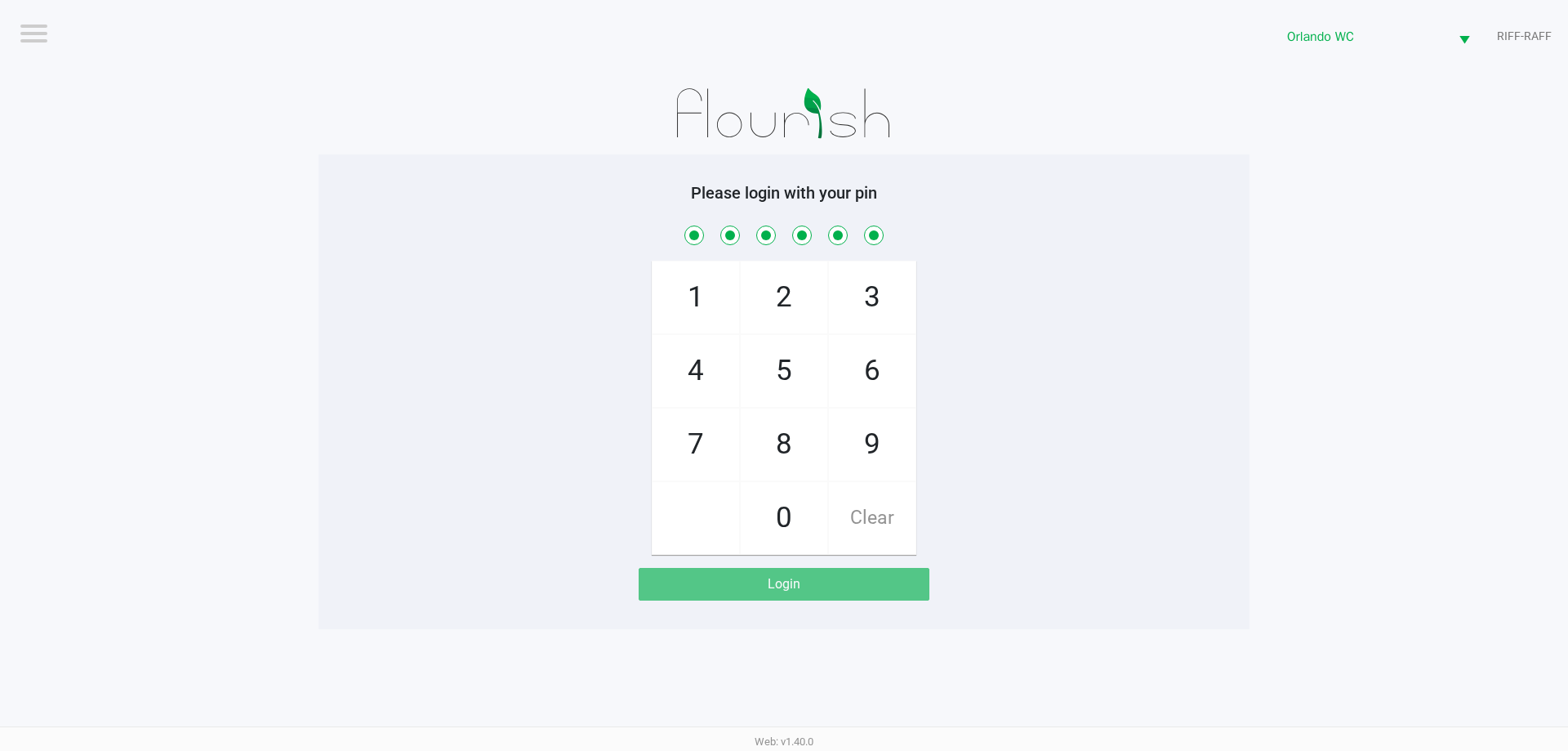 checkbox on "true" 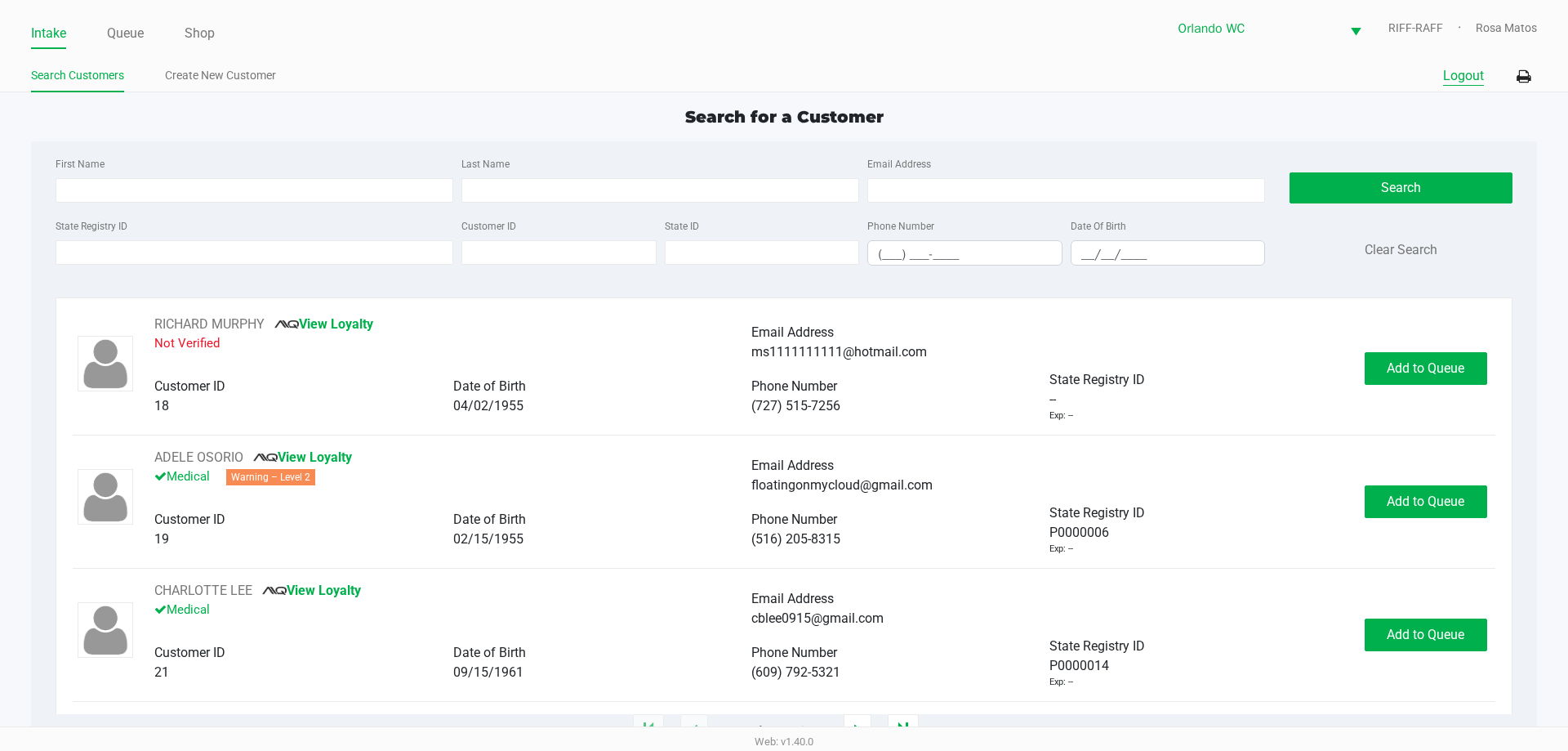 click on "Logout" 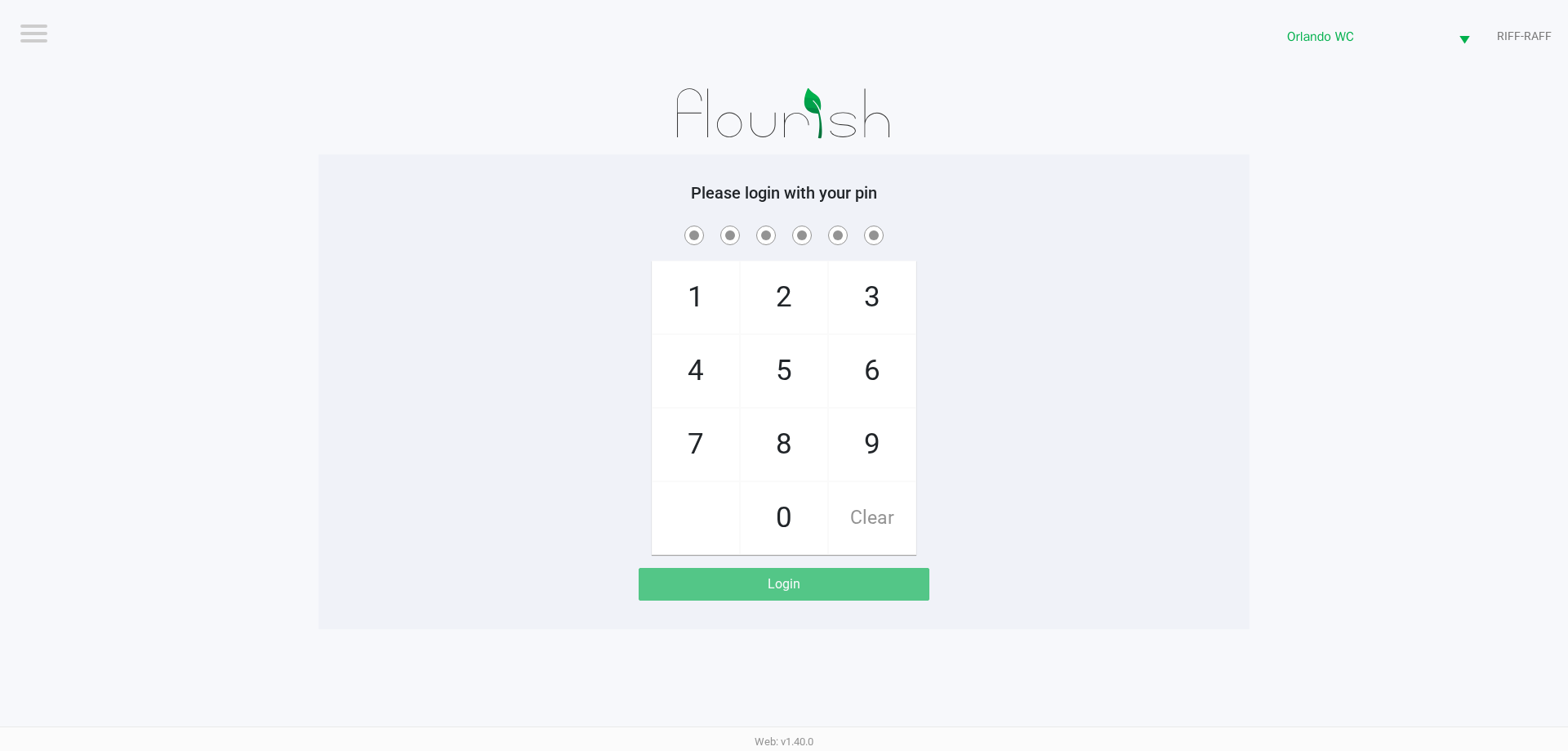 click 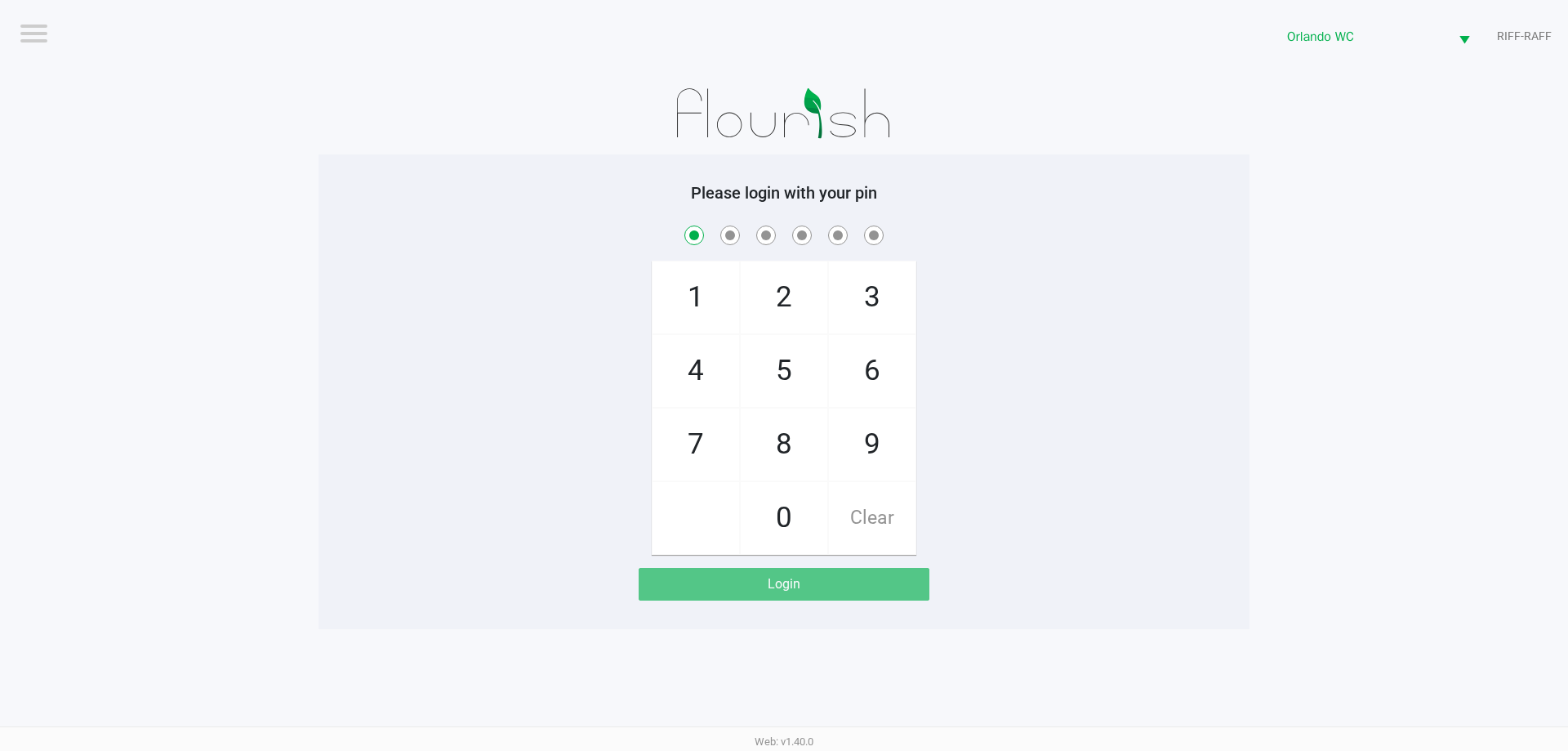checkbox on "true" 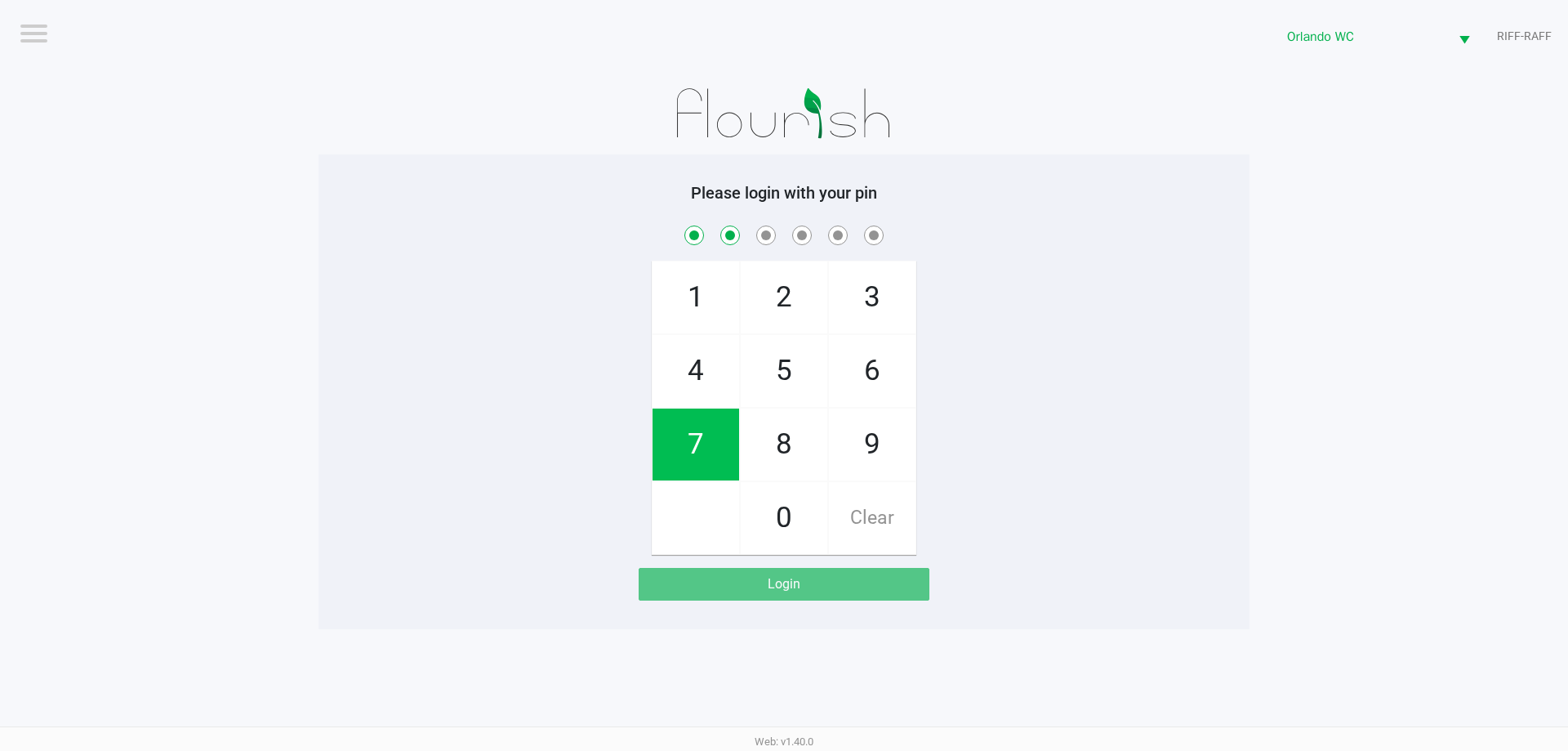 checkbox on "true" 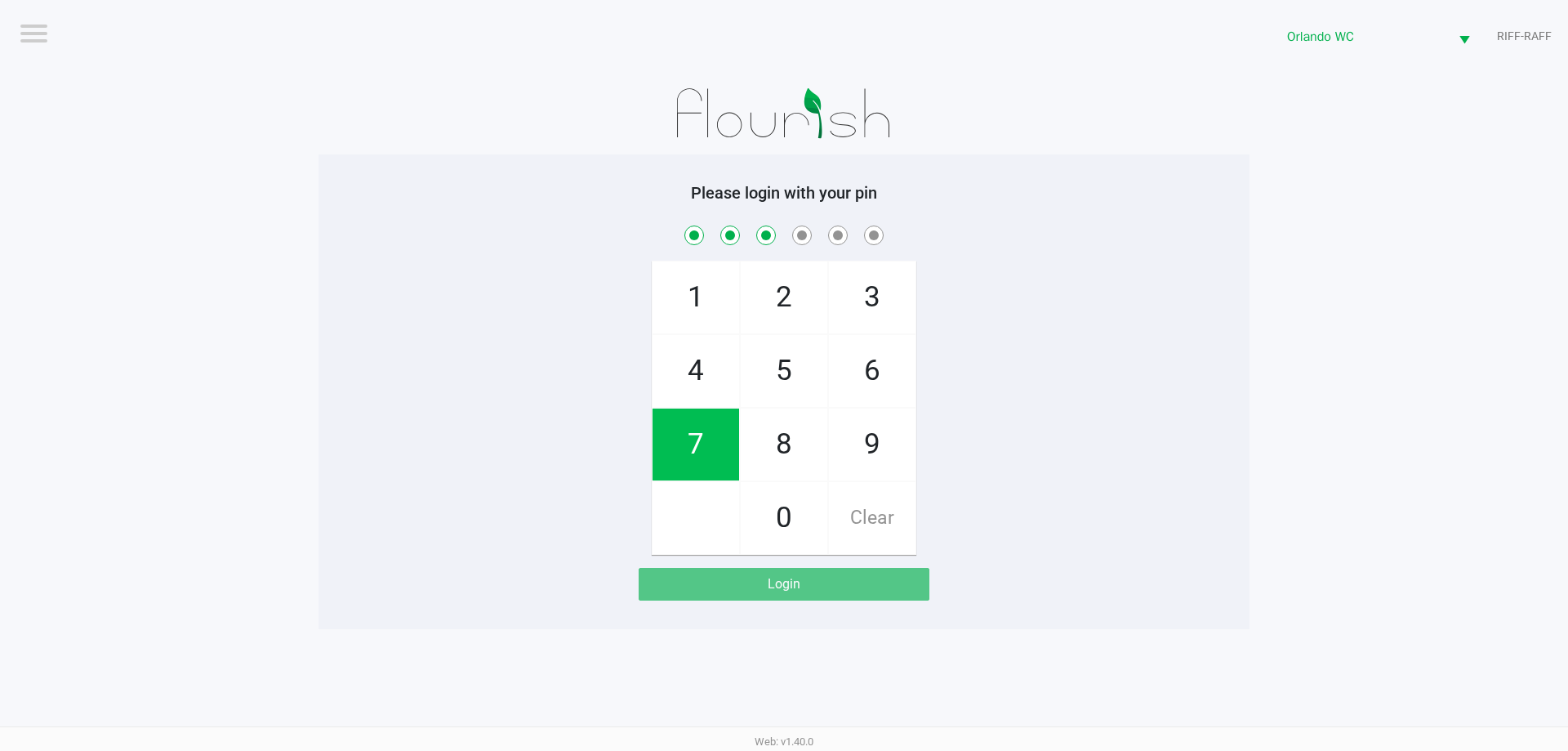 checkbox on "true" 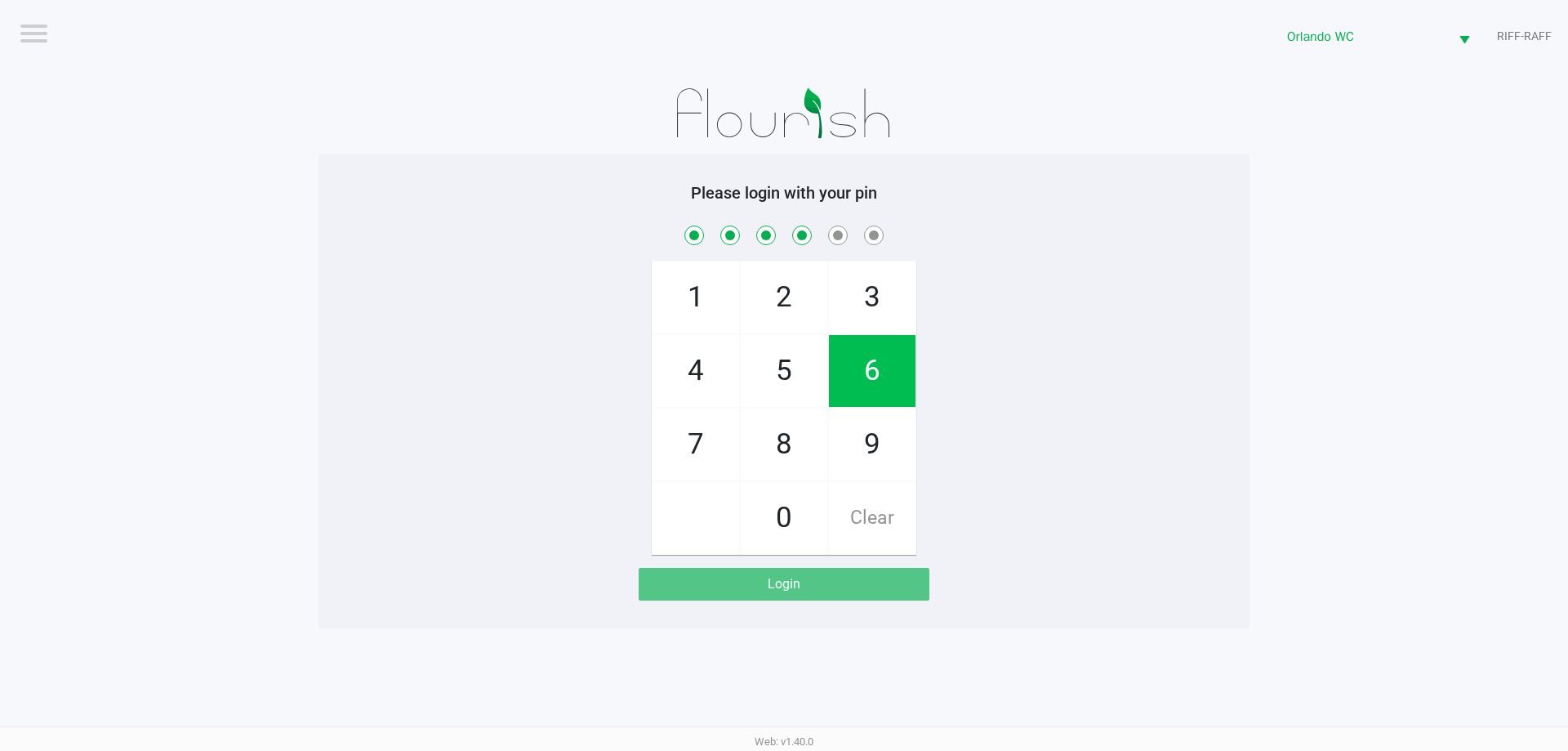 checkbox on "true" 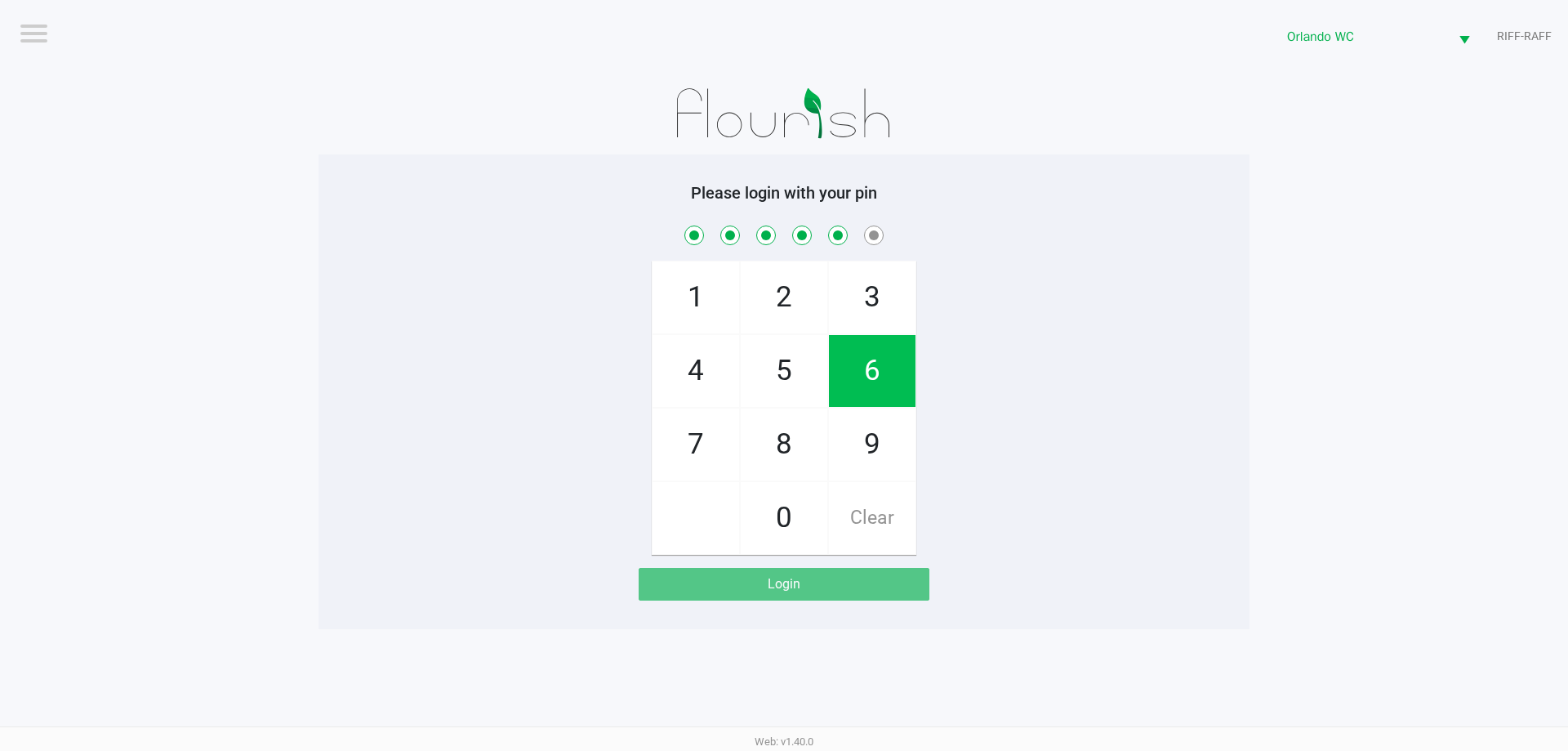 checkbox on "true" 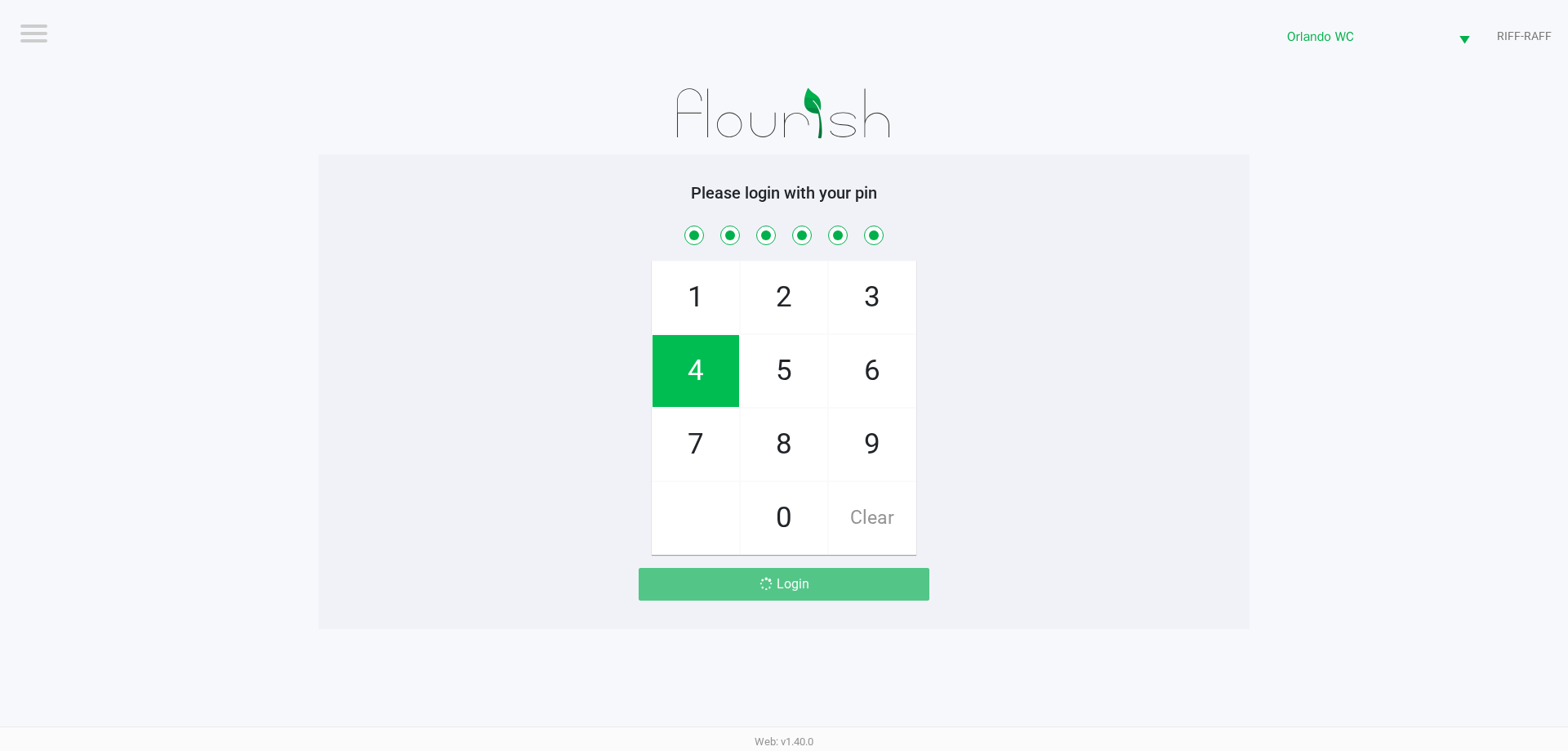 checkbox on "true" 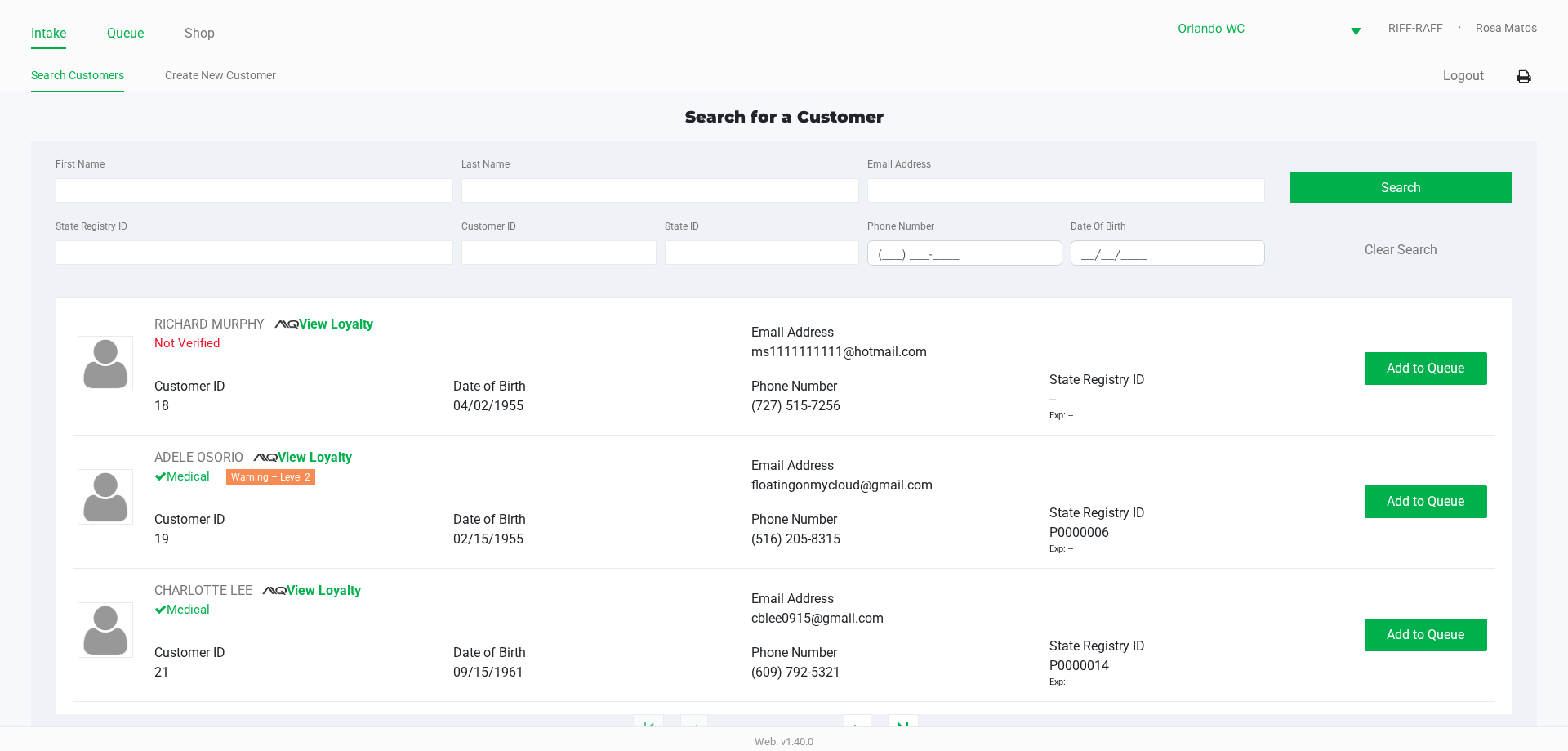 click on "Queue" 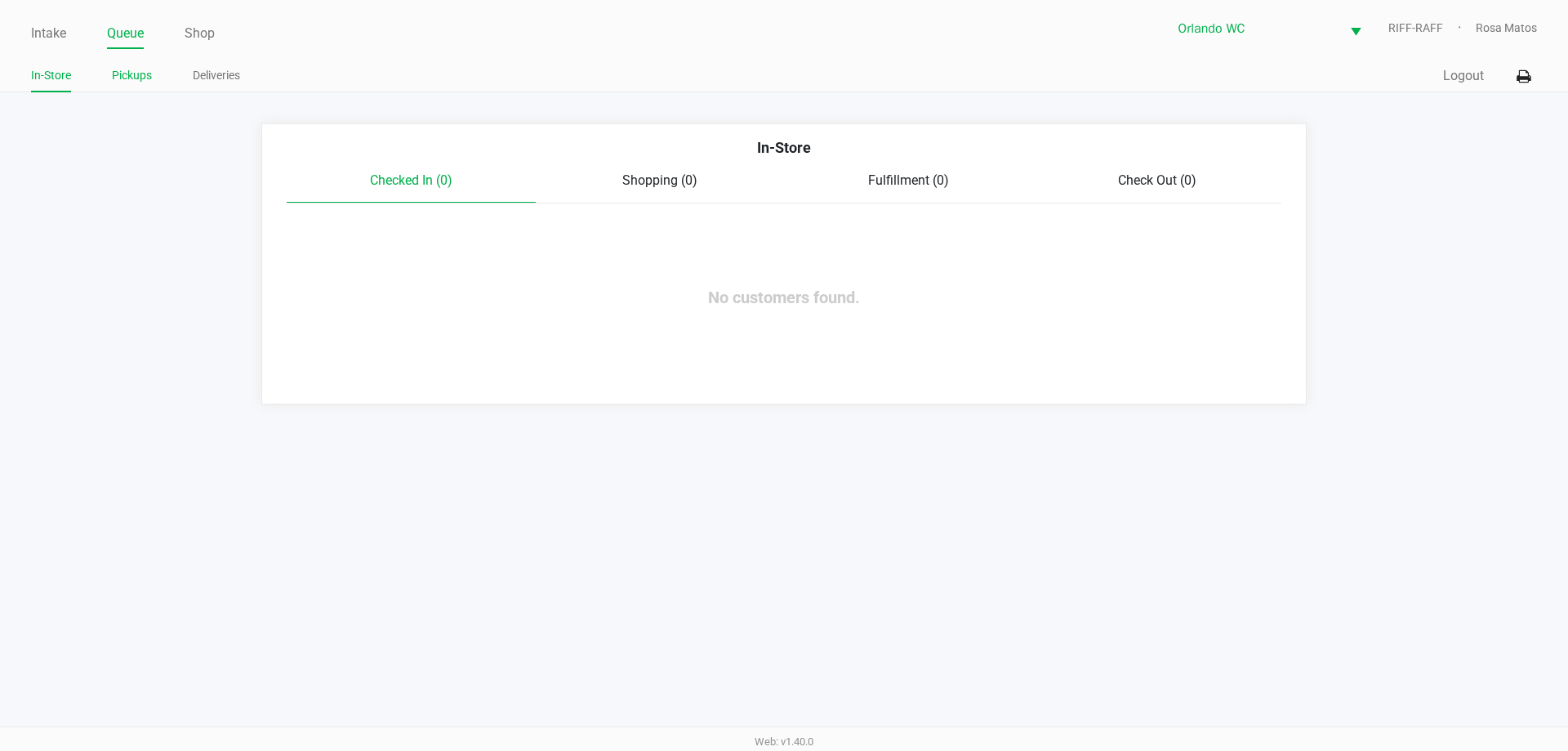 click on "Pickups" 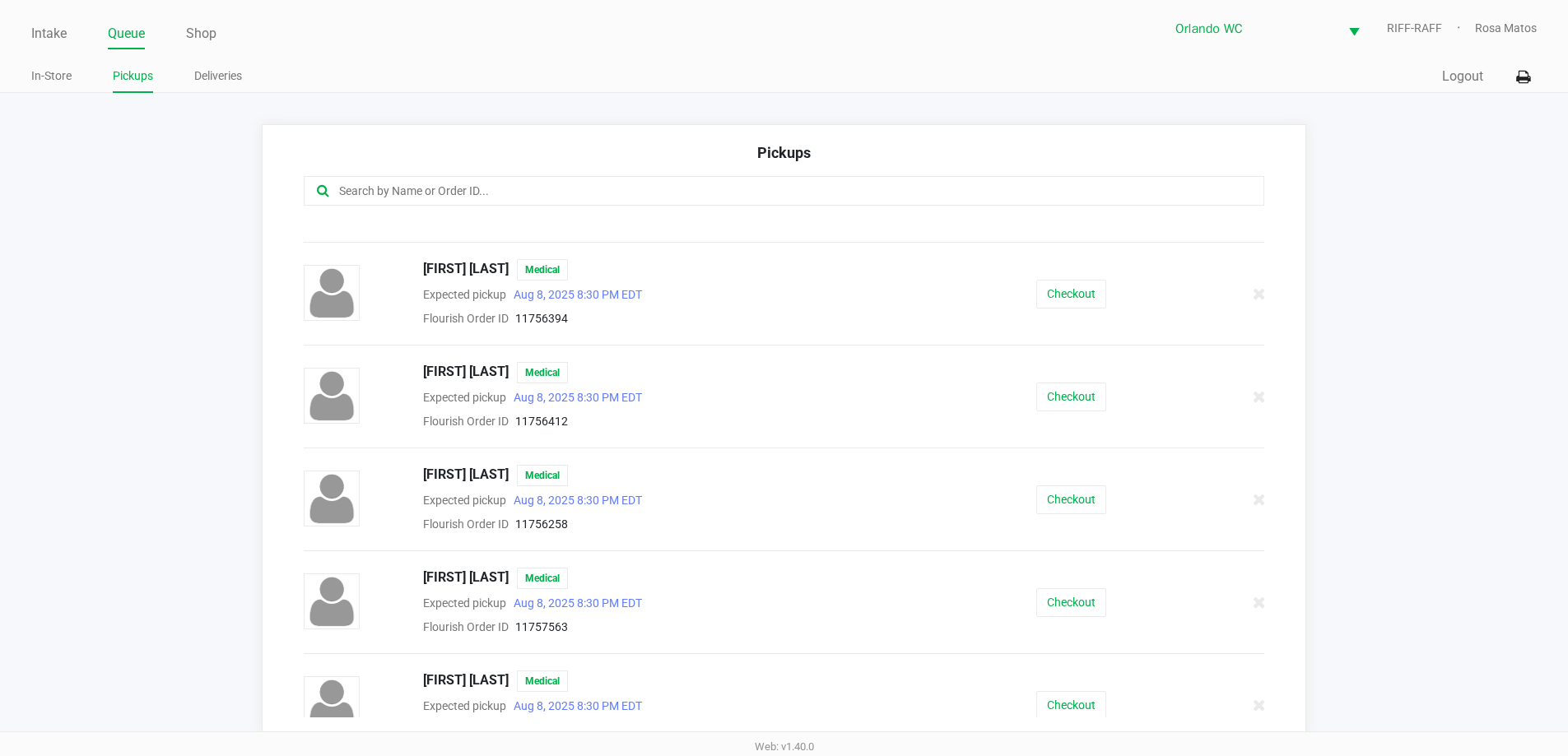scroll, scrollTop: 1326, scrollLeft: 0, axis: vertical 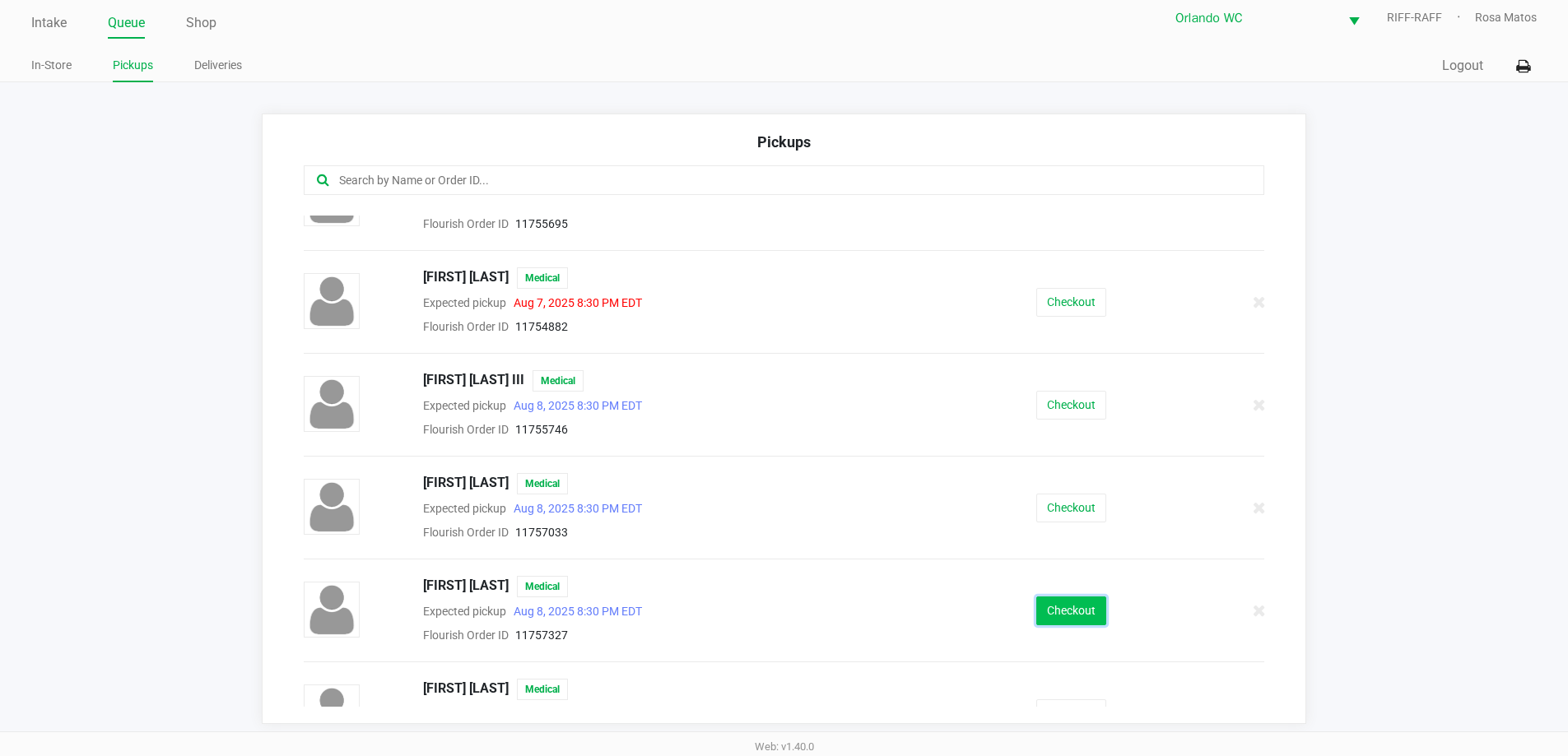 click on "Checkout" 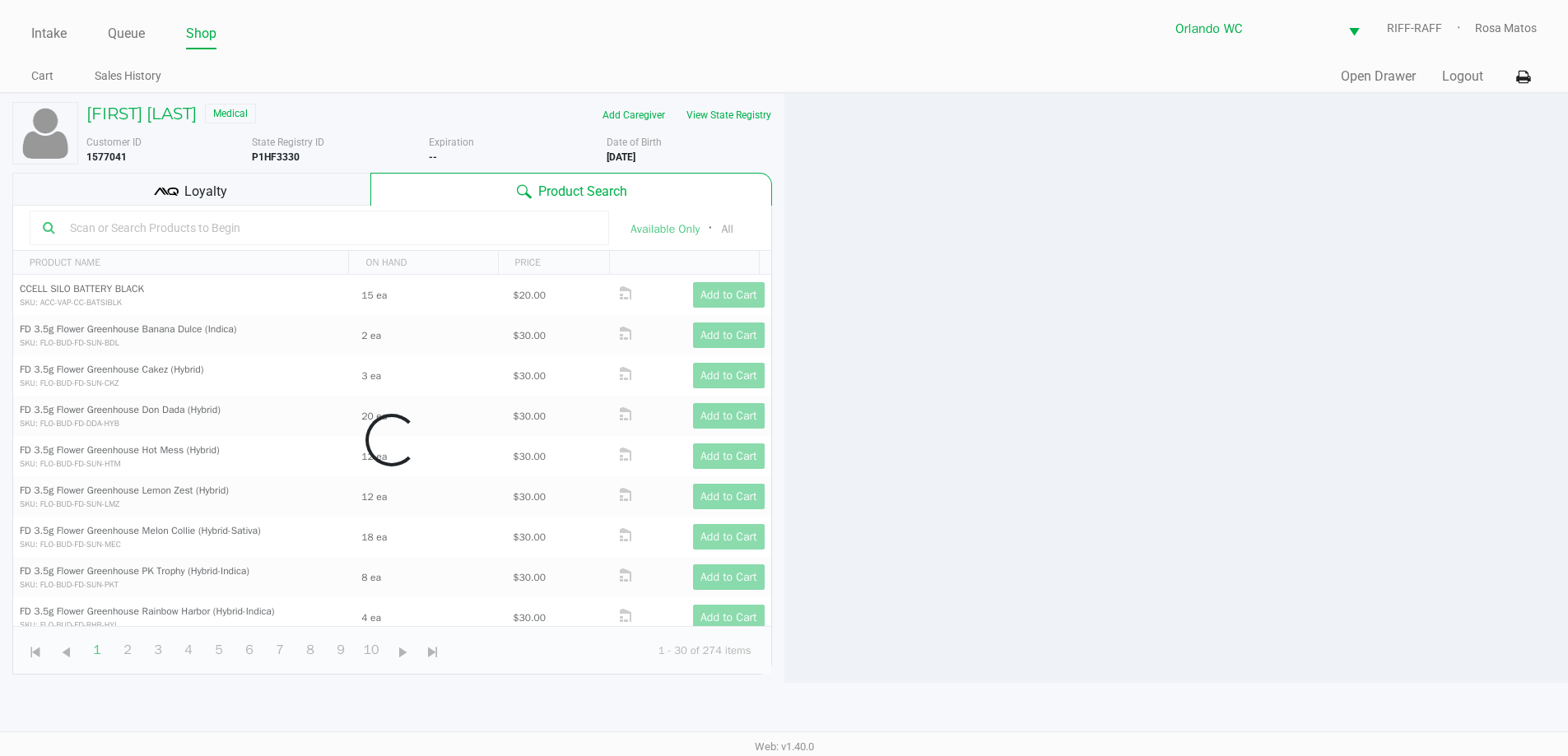 scroll, scrollTop: 0, scrollLeft: 0, axis: both 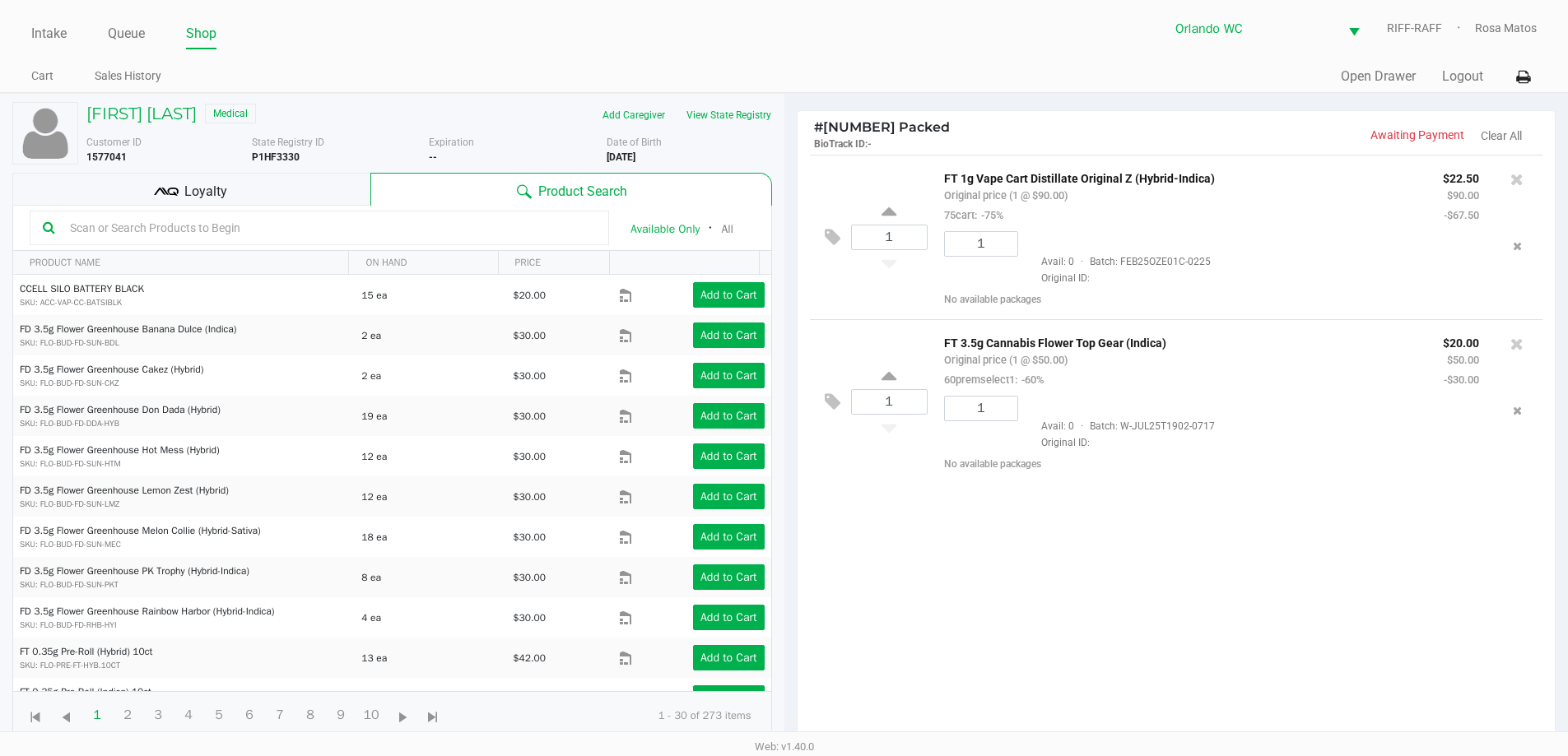click on "1  FT 1g Vape Cart Distillate Original Z (Hybrid-Indica)   Original price (1 @ $90.00)  75cart:  -75% $22.50 $90.00 -$67.50 1  Avail: 0  ·  Batch: FEB25OZE01C-0225   Original ID:    No available packages  1  FT 3.5g Cannabis Flower Top Gear (Indica)   Original price (1 @ $50.00)  60premselect1:  -60% $20.00 $50.00 -$30.00 1  Avail: 0  ·  Batch: W-JUL25T1902-0717   Original ID:    No available packages" 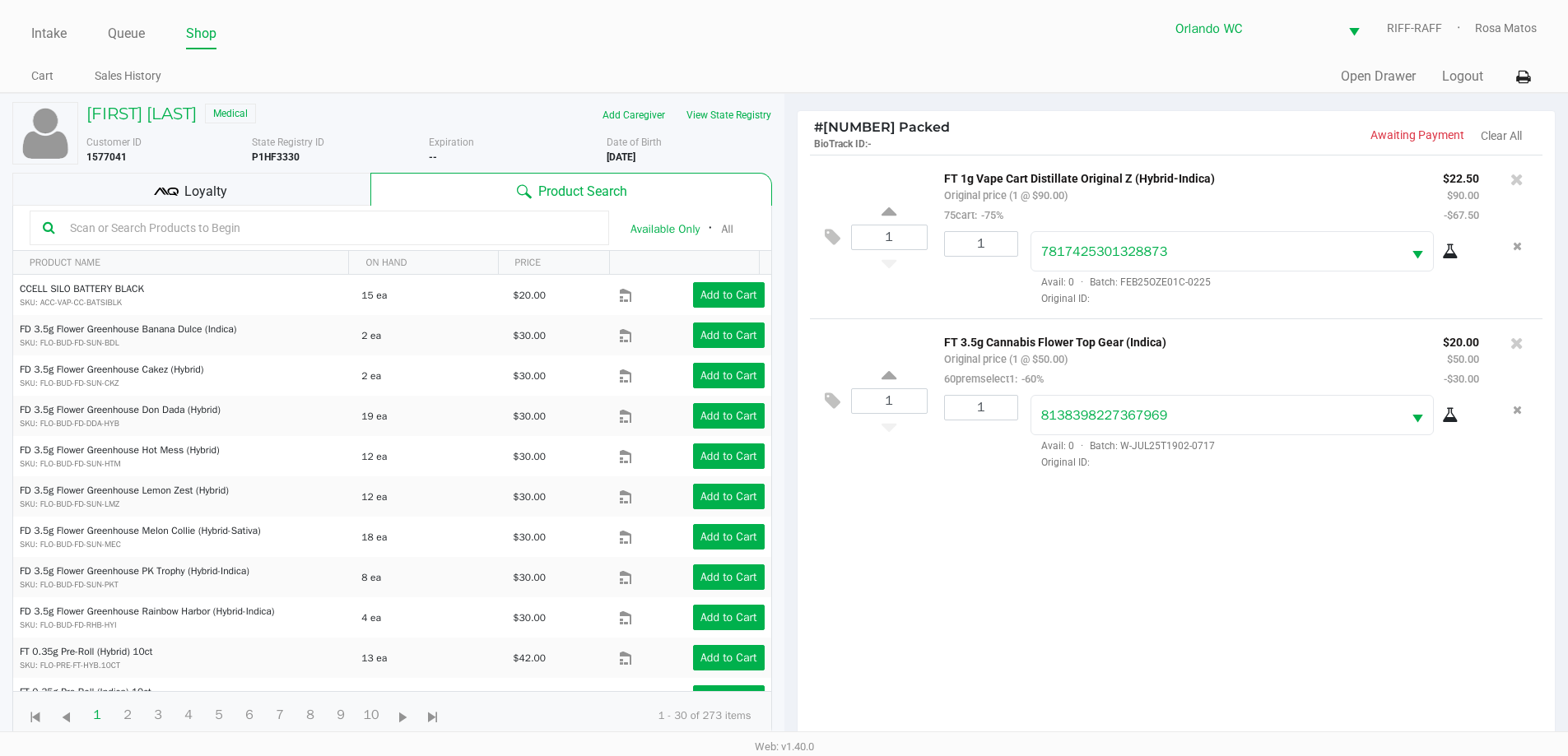 scroll, scrollTop: 178, scrollLeft: 0, axis: vertical 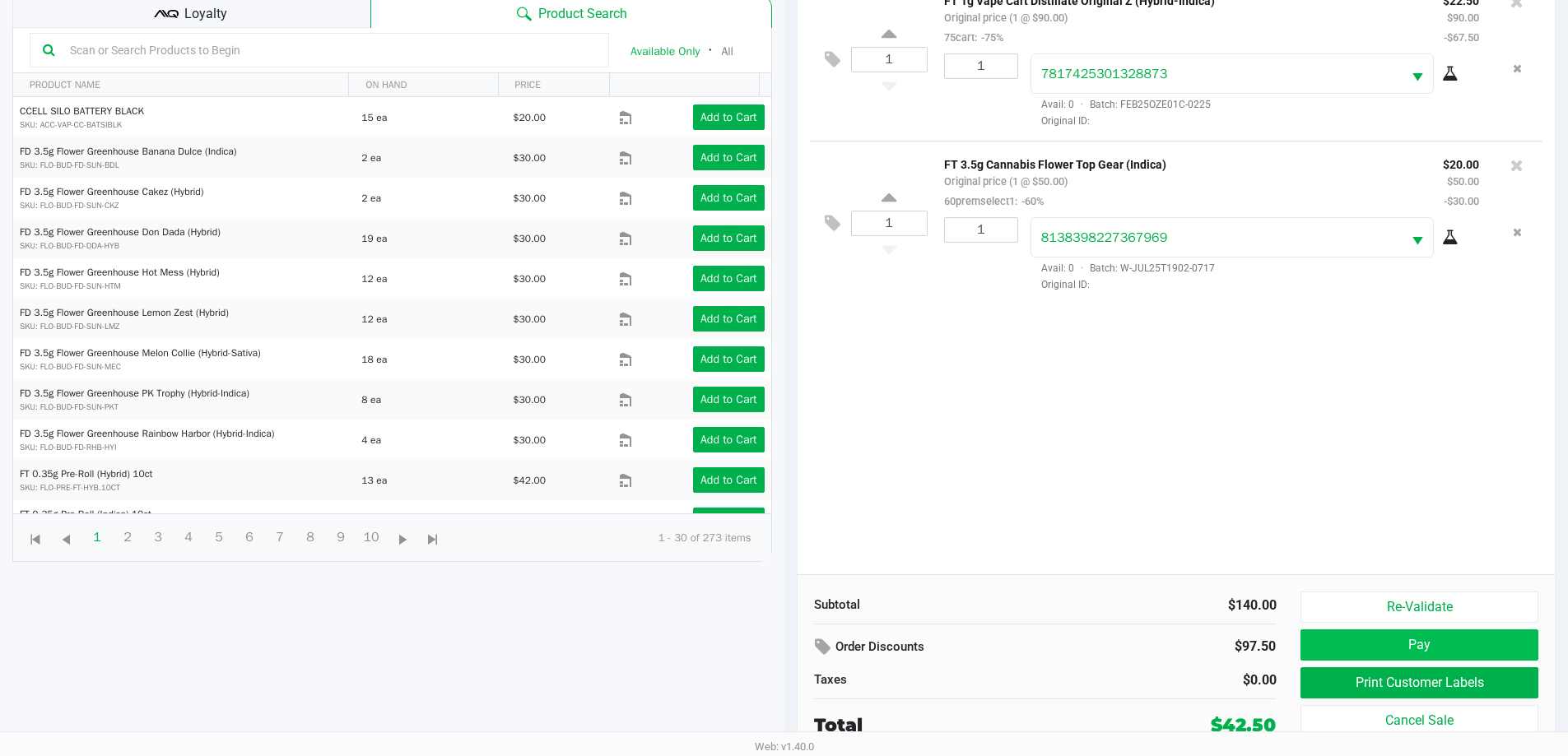 click on "Pay" 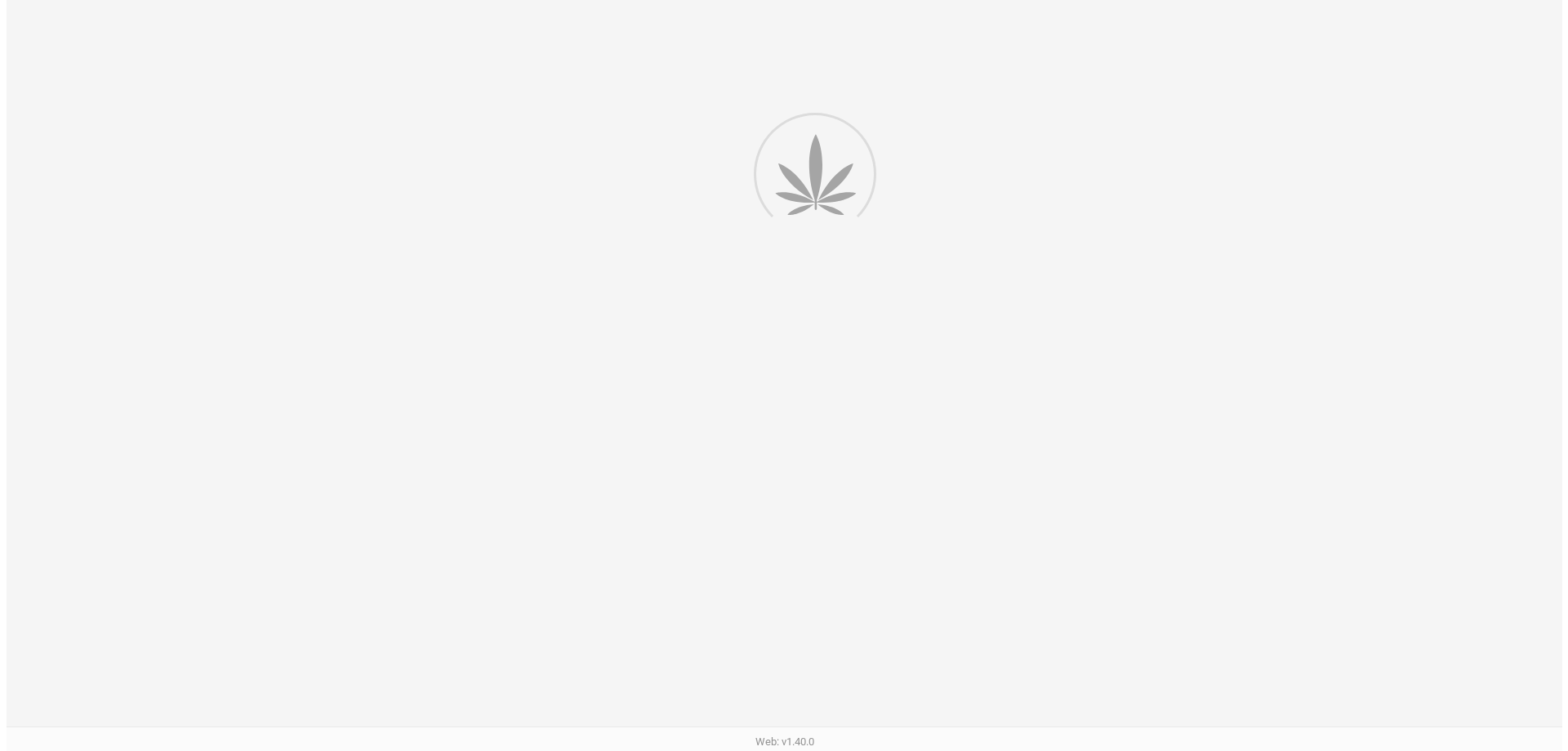 scroll, scrollTop: 0, scrollLeft: 0, axis: both 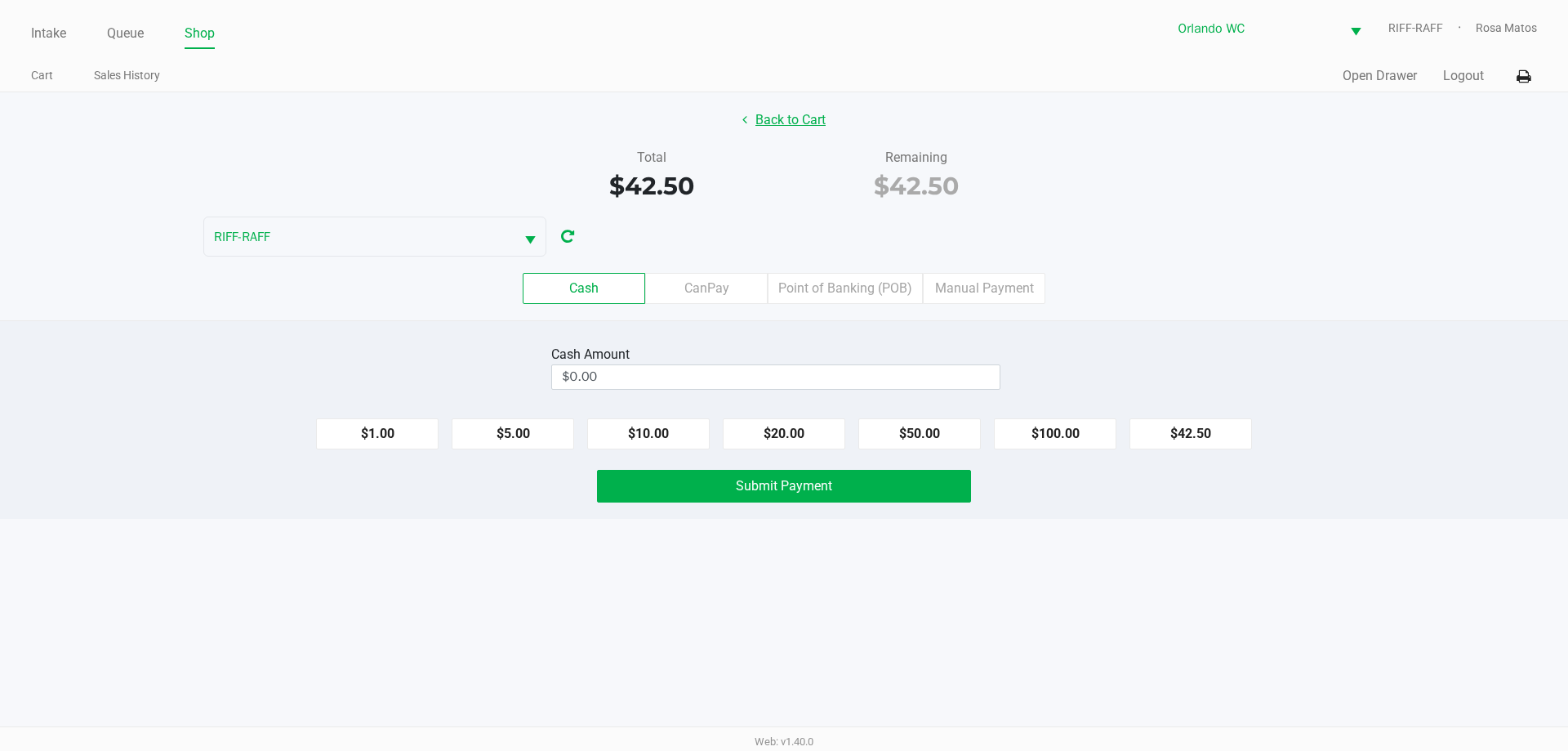 click on "Back to Cart" 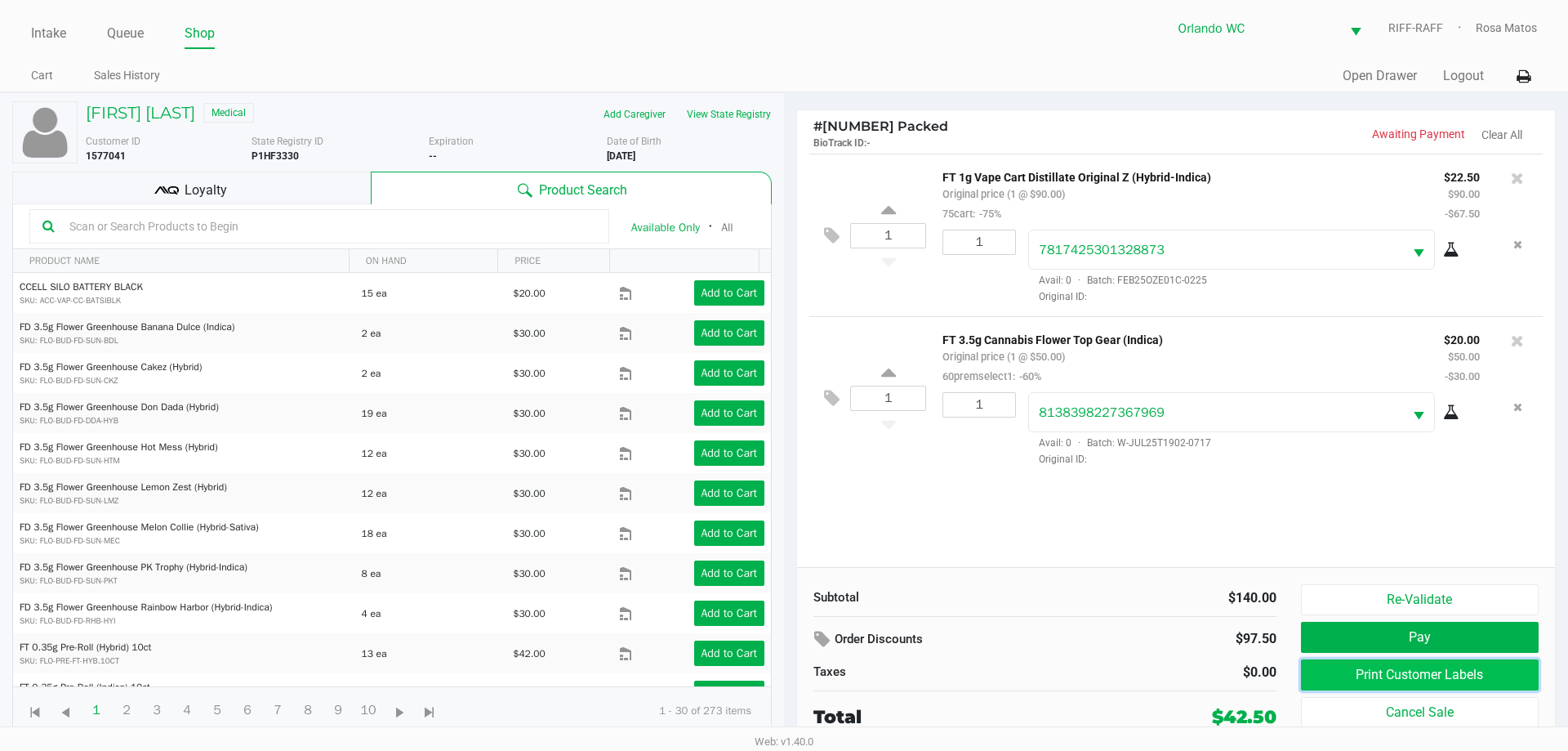 click on "Print Customer Labels" 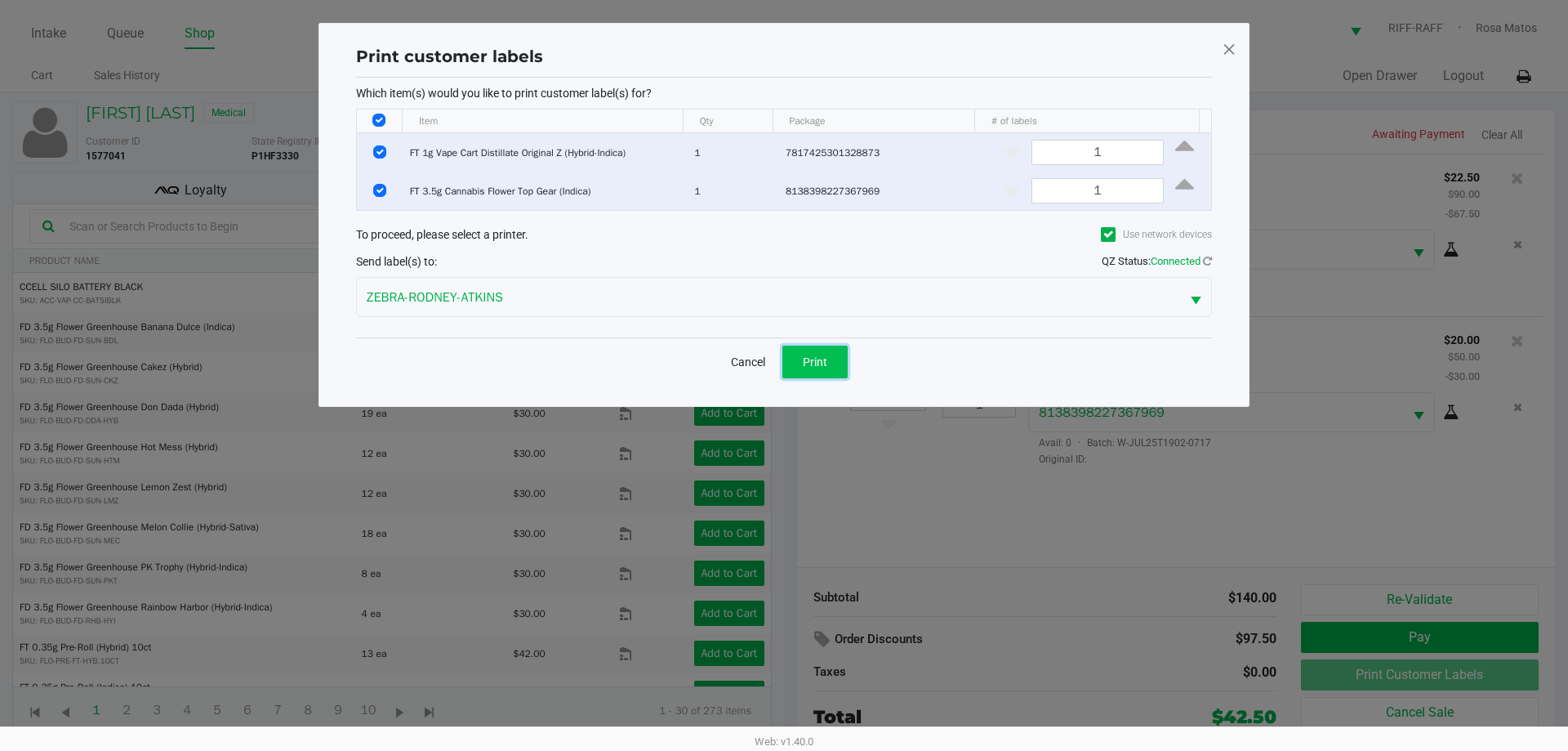 click on "Print" 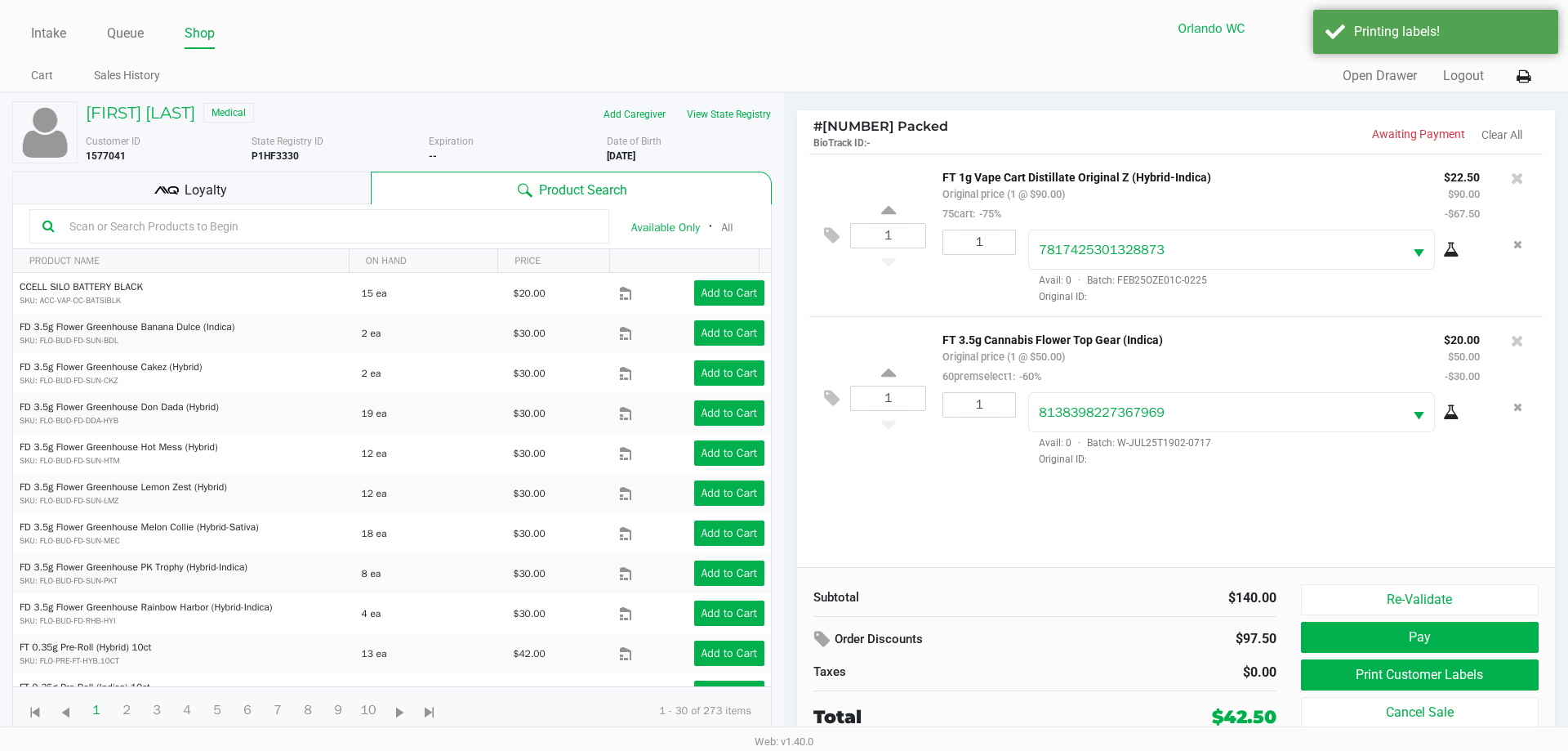 click on "Print customer labels  Which item(s) would you like to print customer label(s) for?  Item Qty Package # of labels  FT 1g Vape Cart Distillate Original Z (Hybrid-Indica)   1   7817425301328873  1  FT 3.5g Cannabis Flower Top Gear (Indica)   1   8138398227367969  1 To proceed, please select a printer.  Use network devices  Send label(s) to:  QZ Status:   Connected  ZEBRA-RODNEY-ATKINS  Cancel   Print" 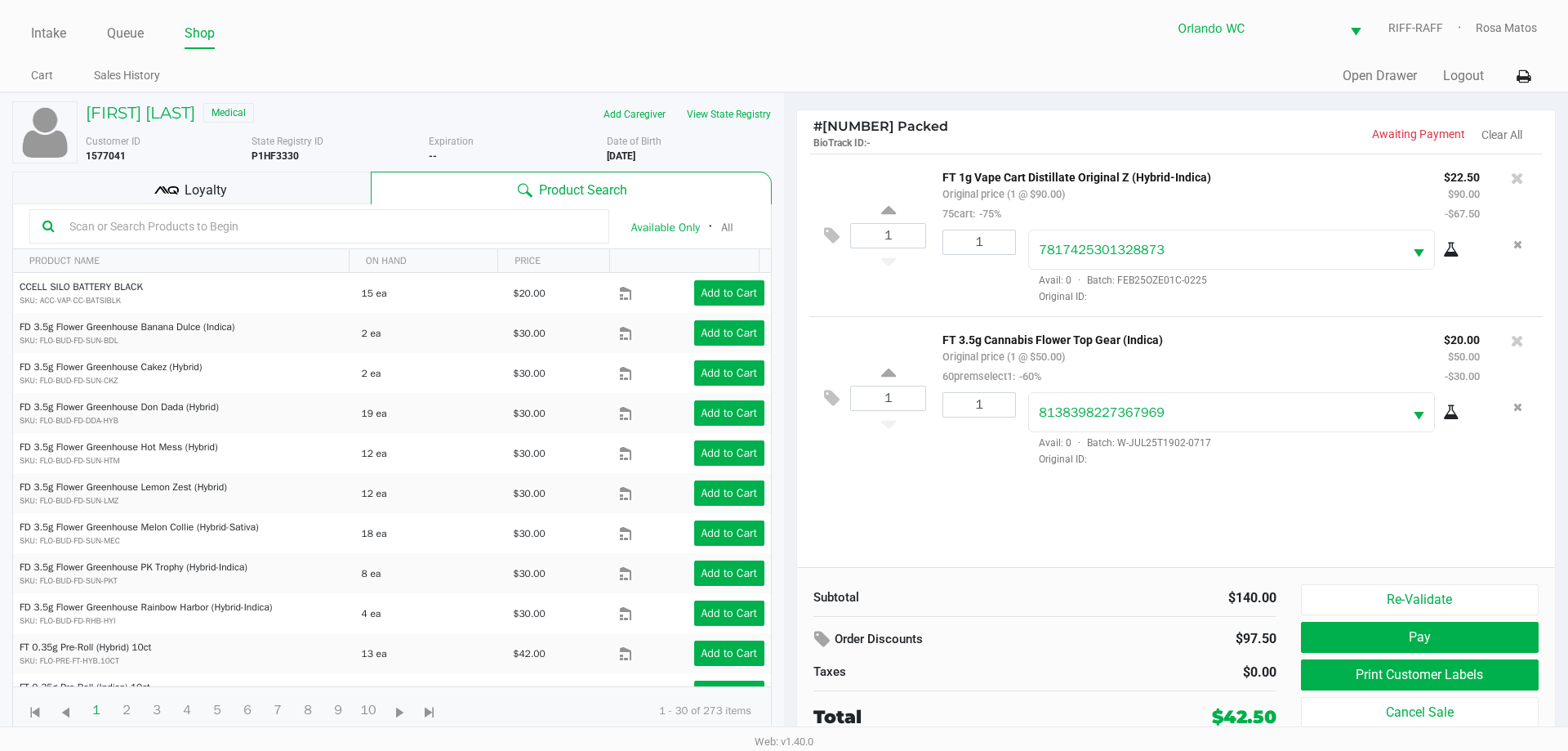 click on "Loyalty" 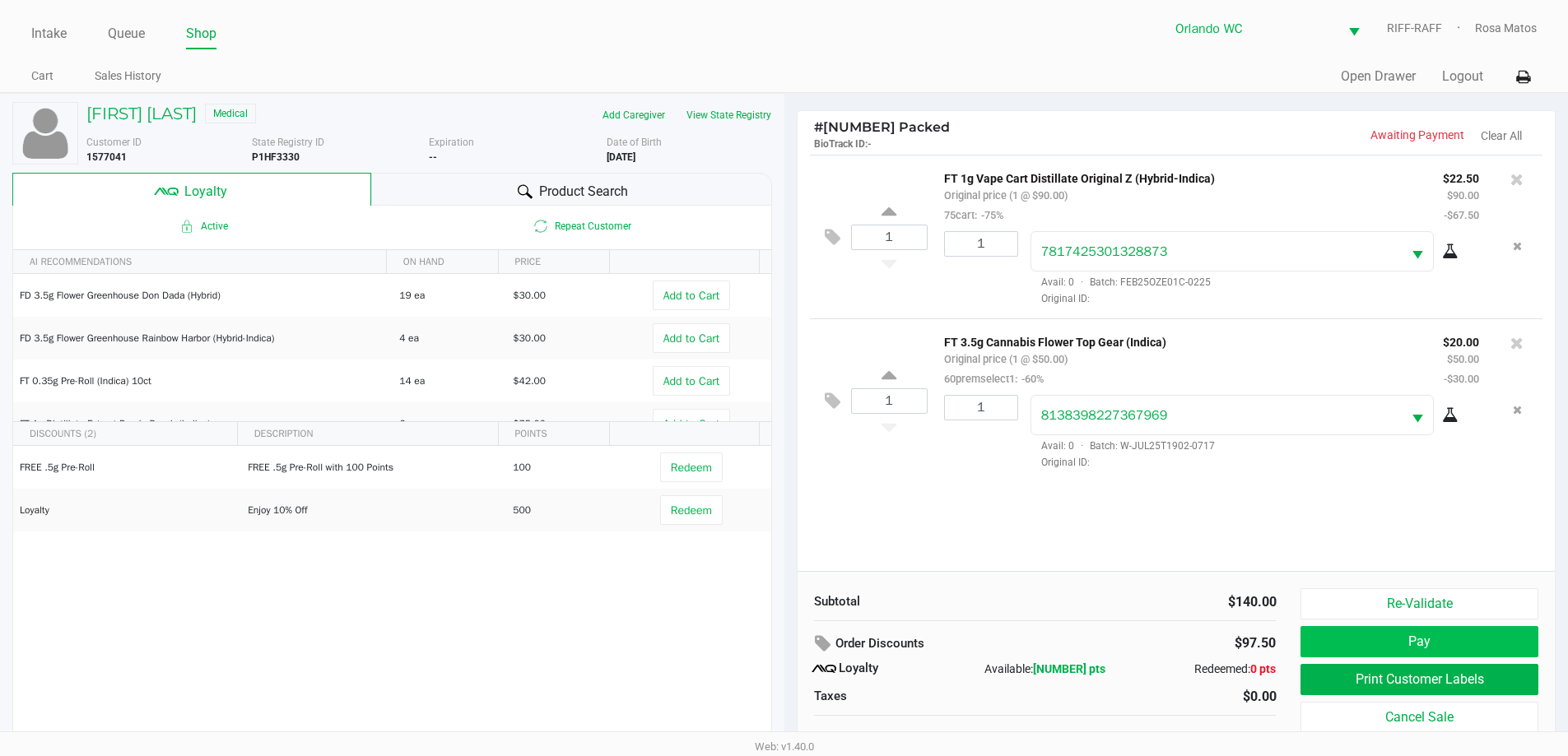 click on "Pay" 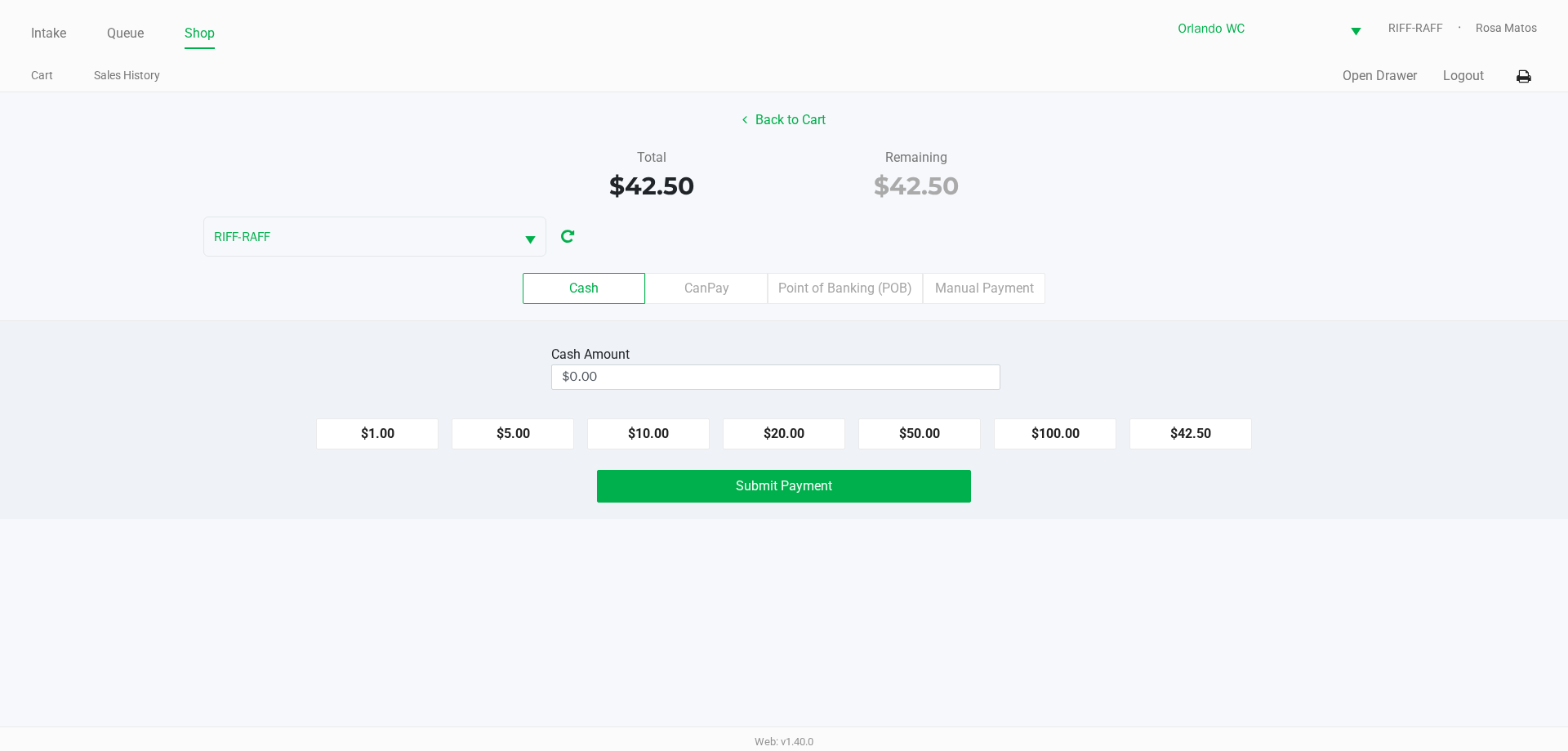 click on "Cash   CanPay   Point of Banking (POB)   Manual Payment" 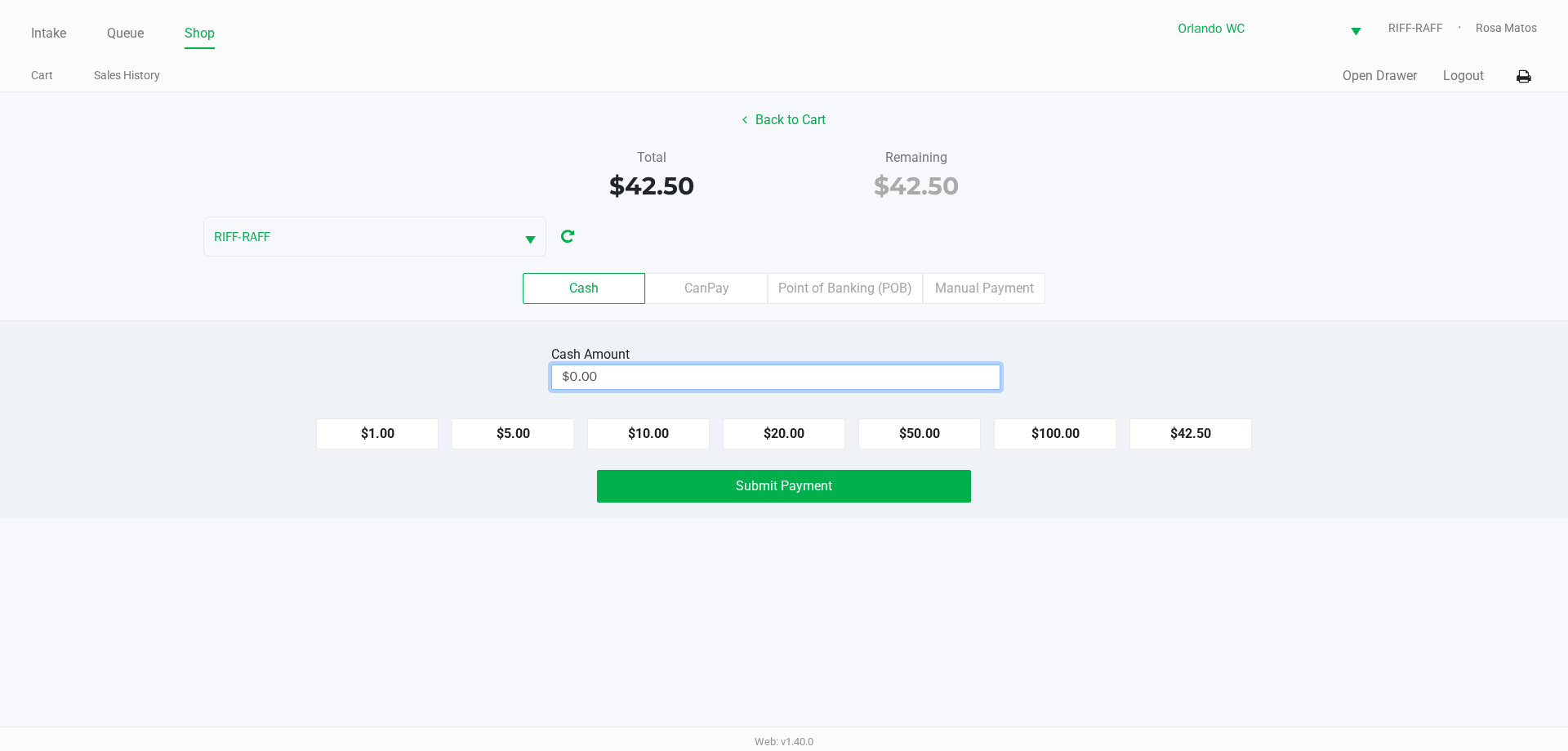 click on "$0.00" at bounding box center [776, 377] 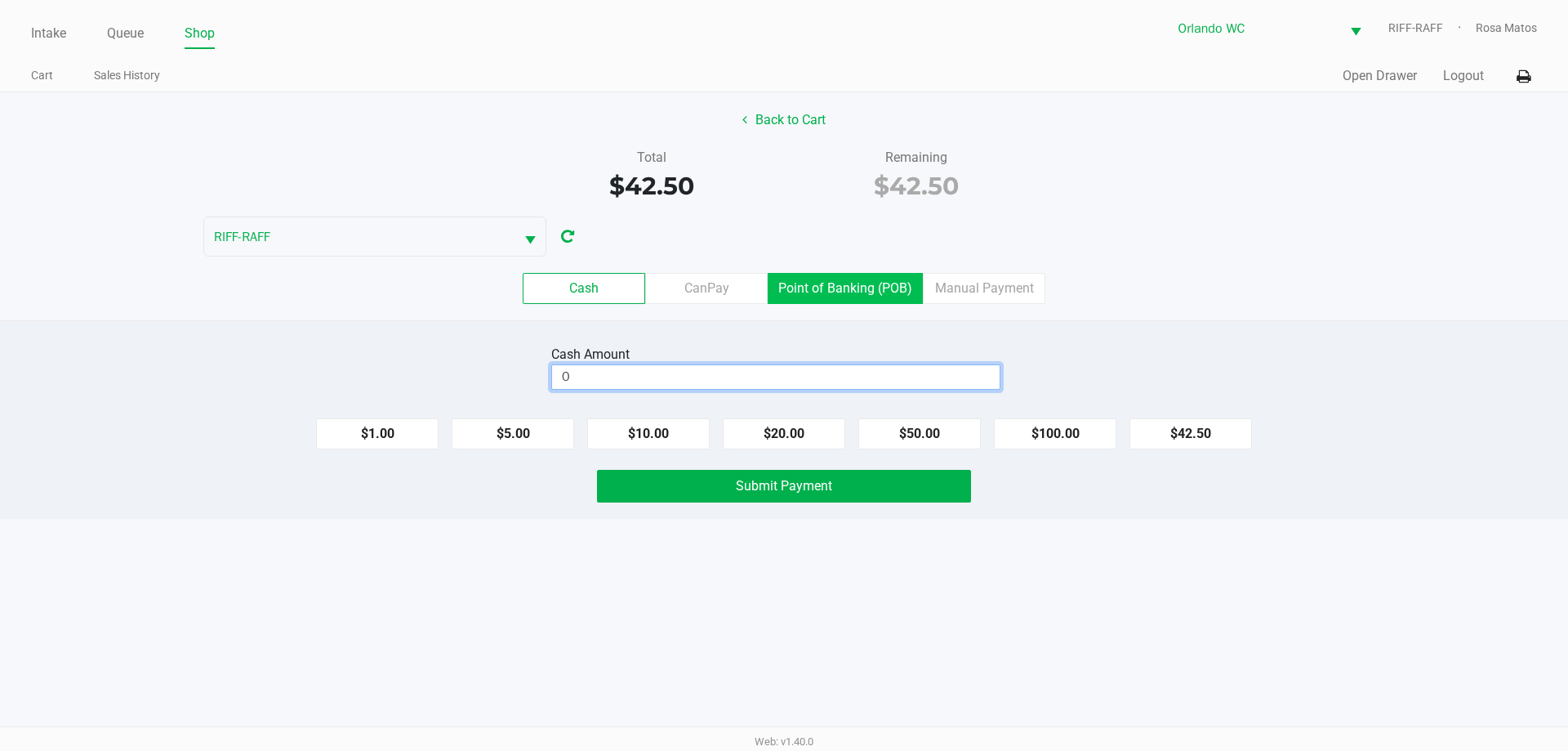click on "Point of Banking (POB)" 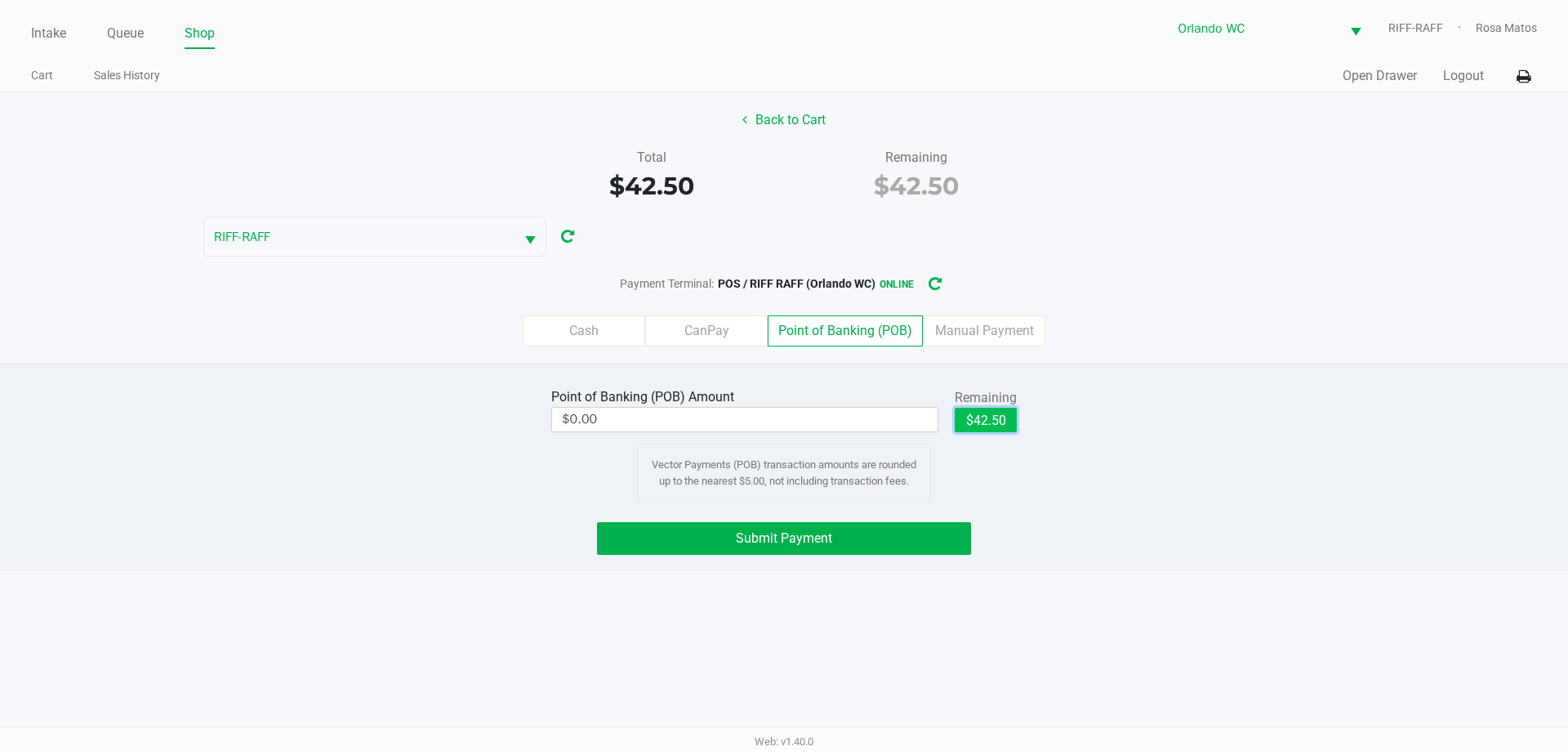 click on "$42.50" 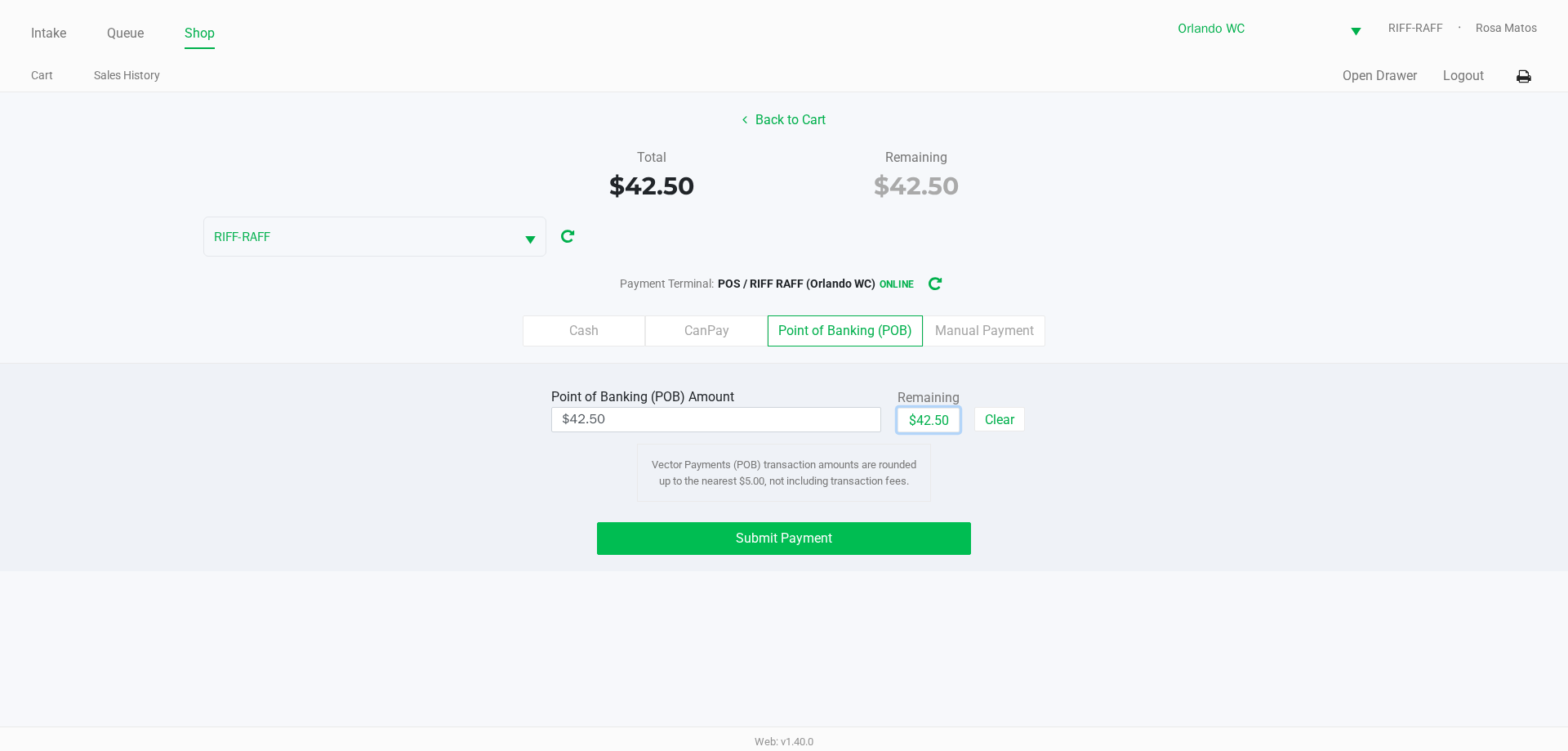 click on "Submit Payment" 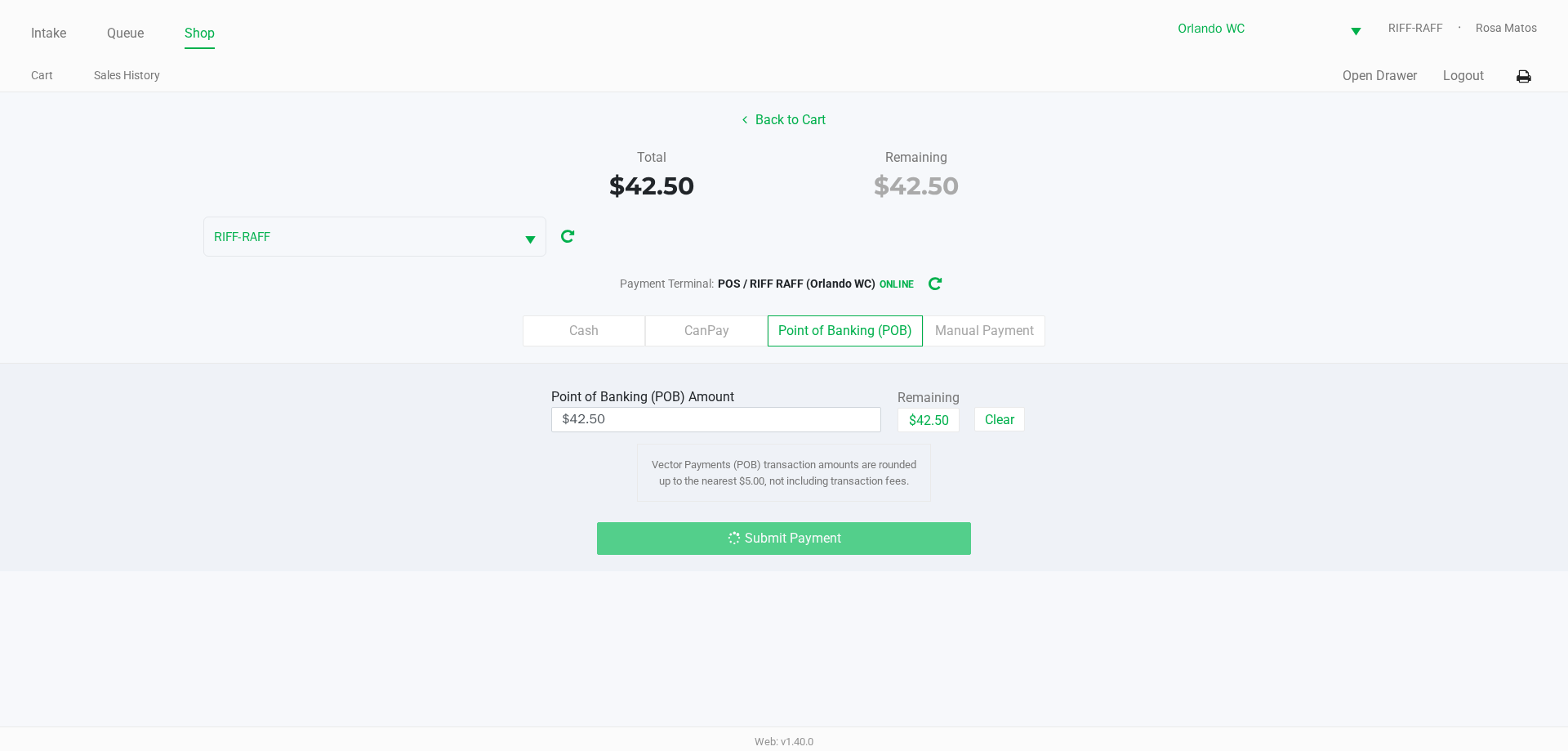 click on "Submit Payment" 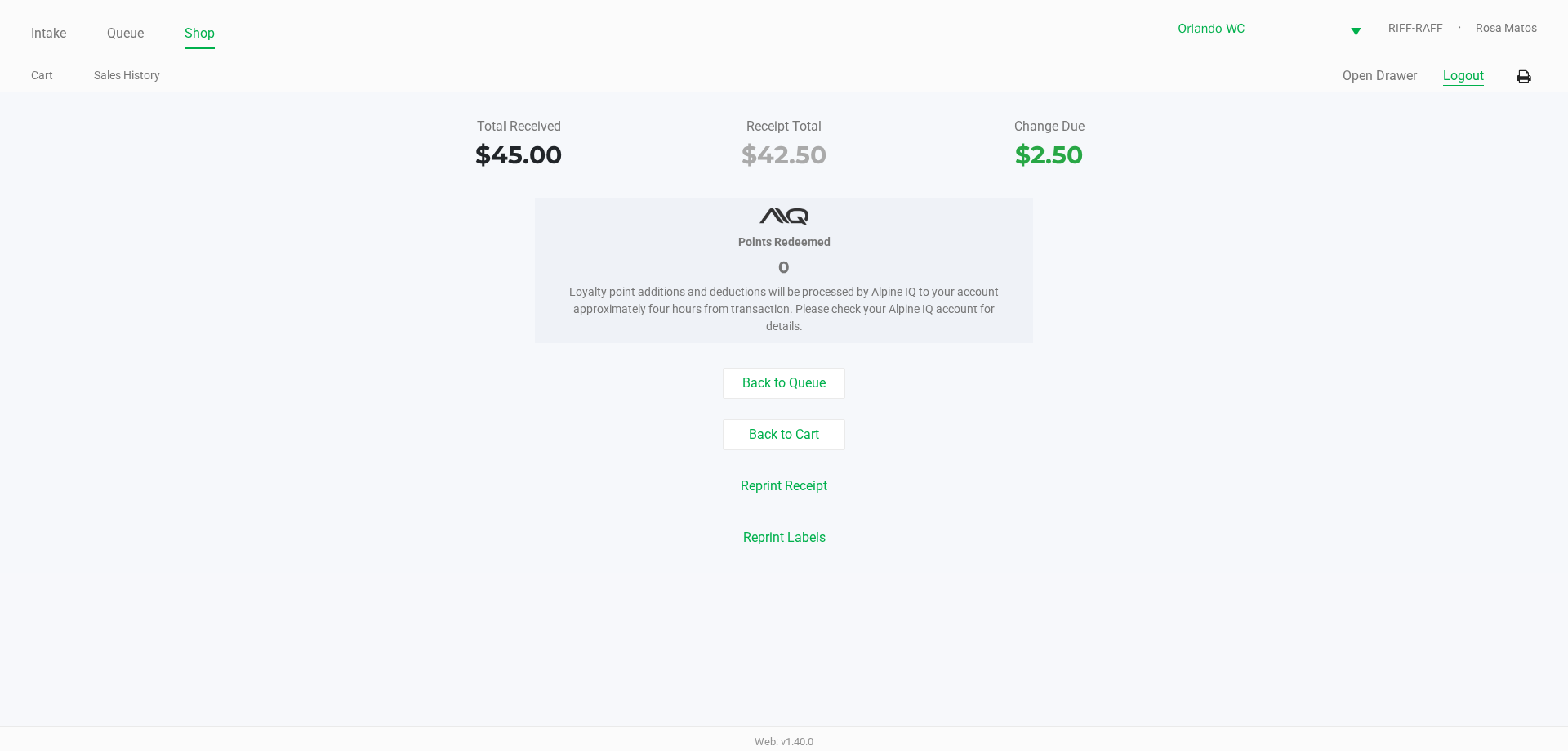 click on "Logout" 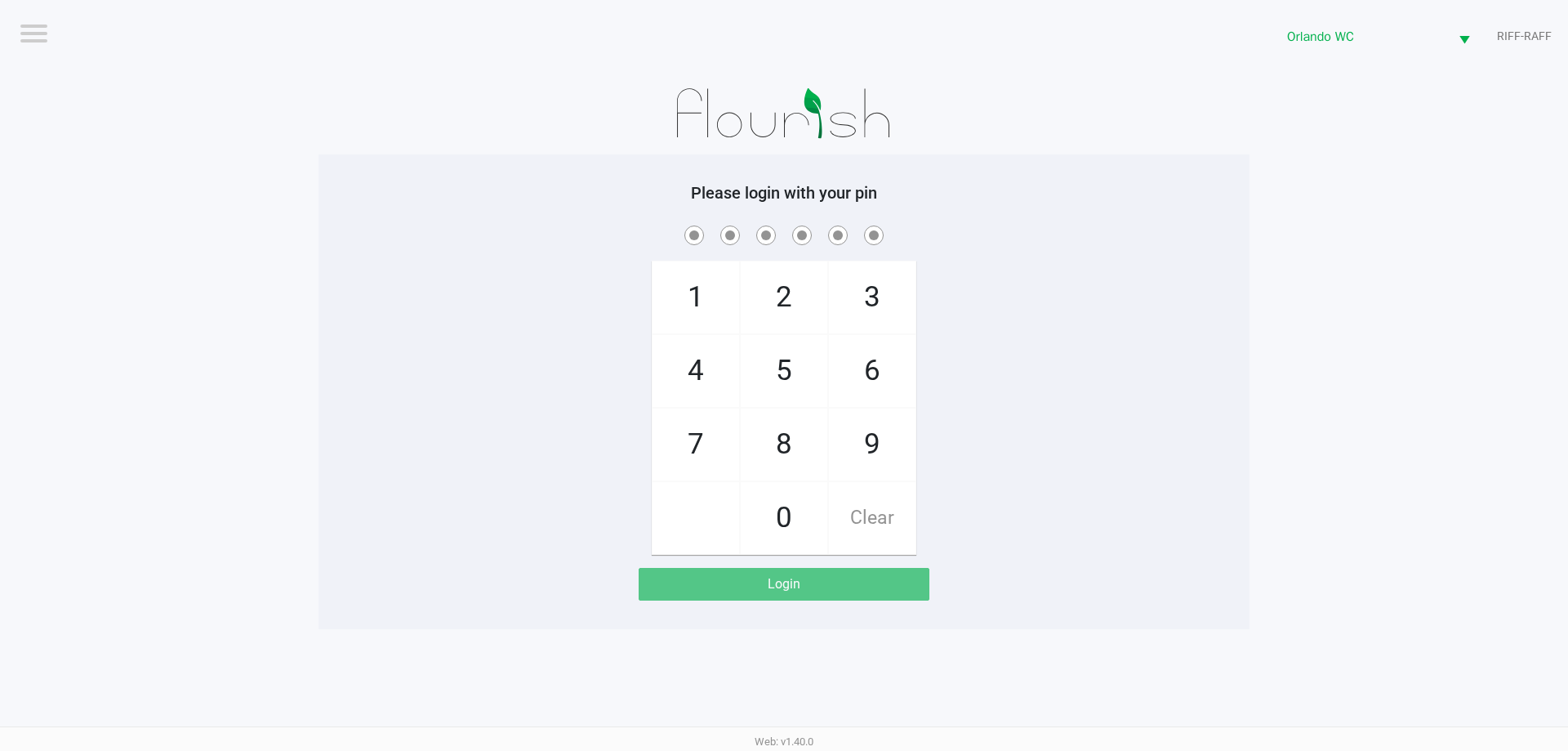 click on "1   4   7       2   5   8   0   3   6   9   Clear" 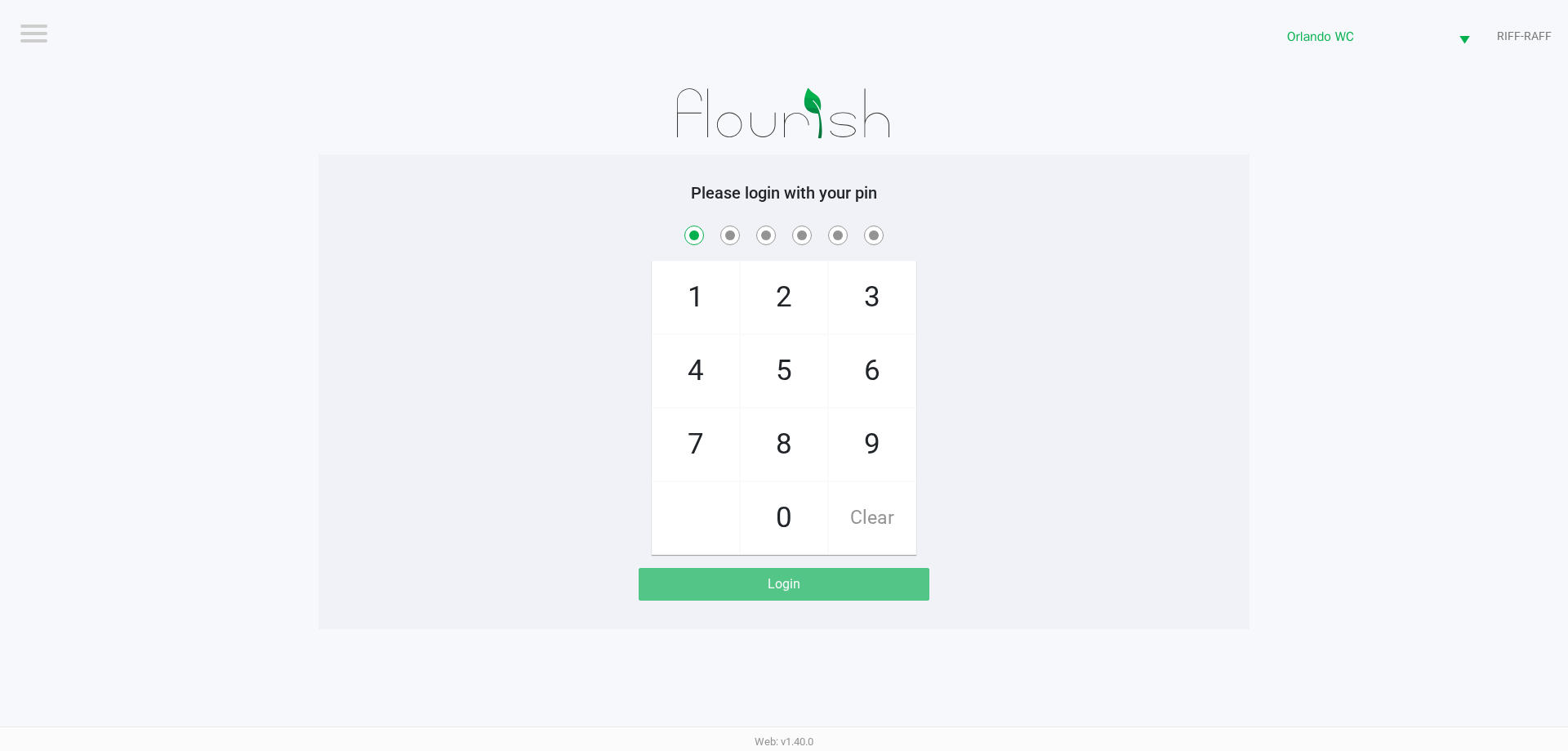 checkbox on "true" 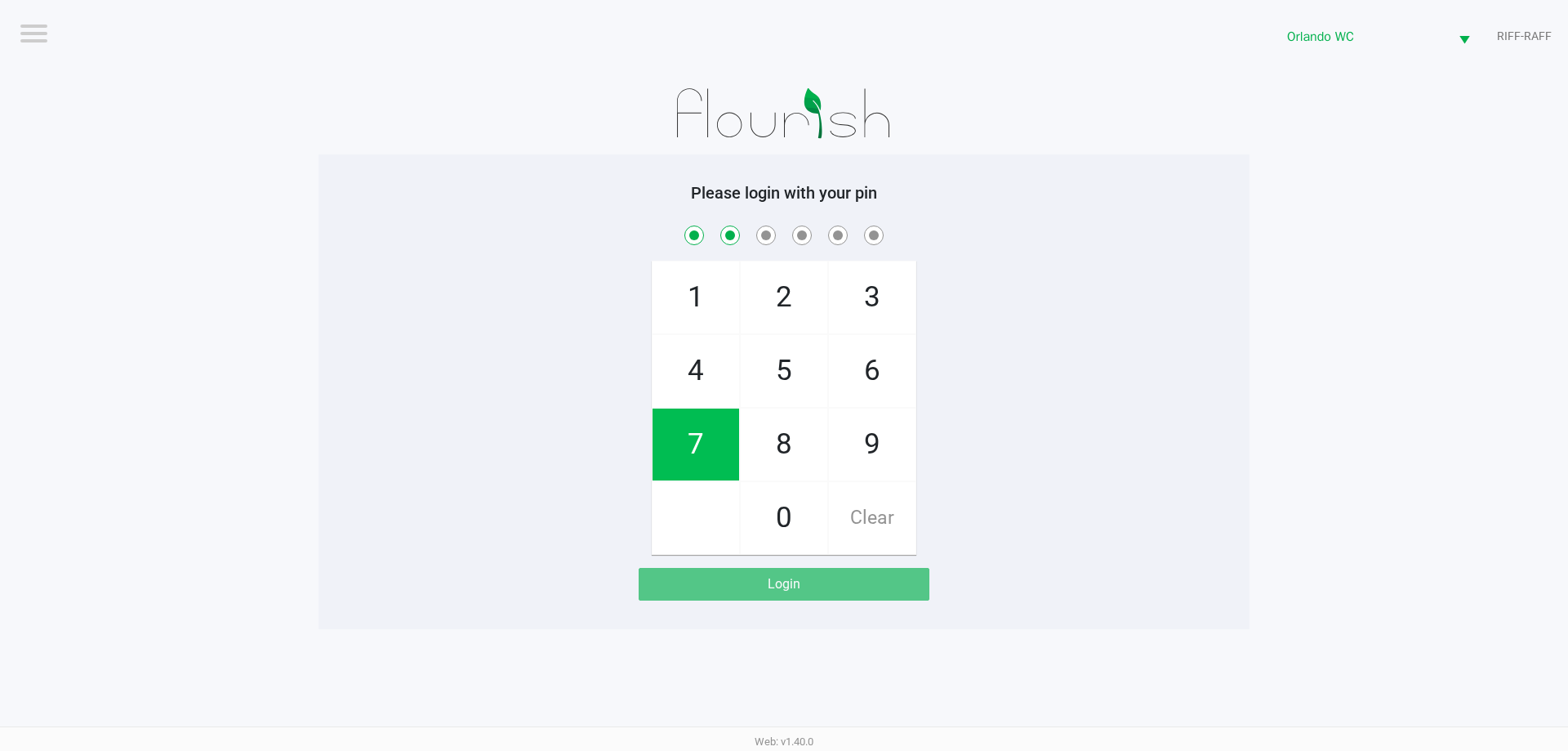 checkbox on "true" 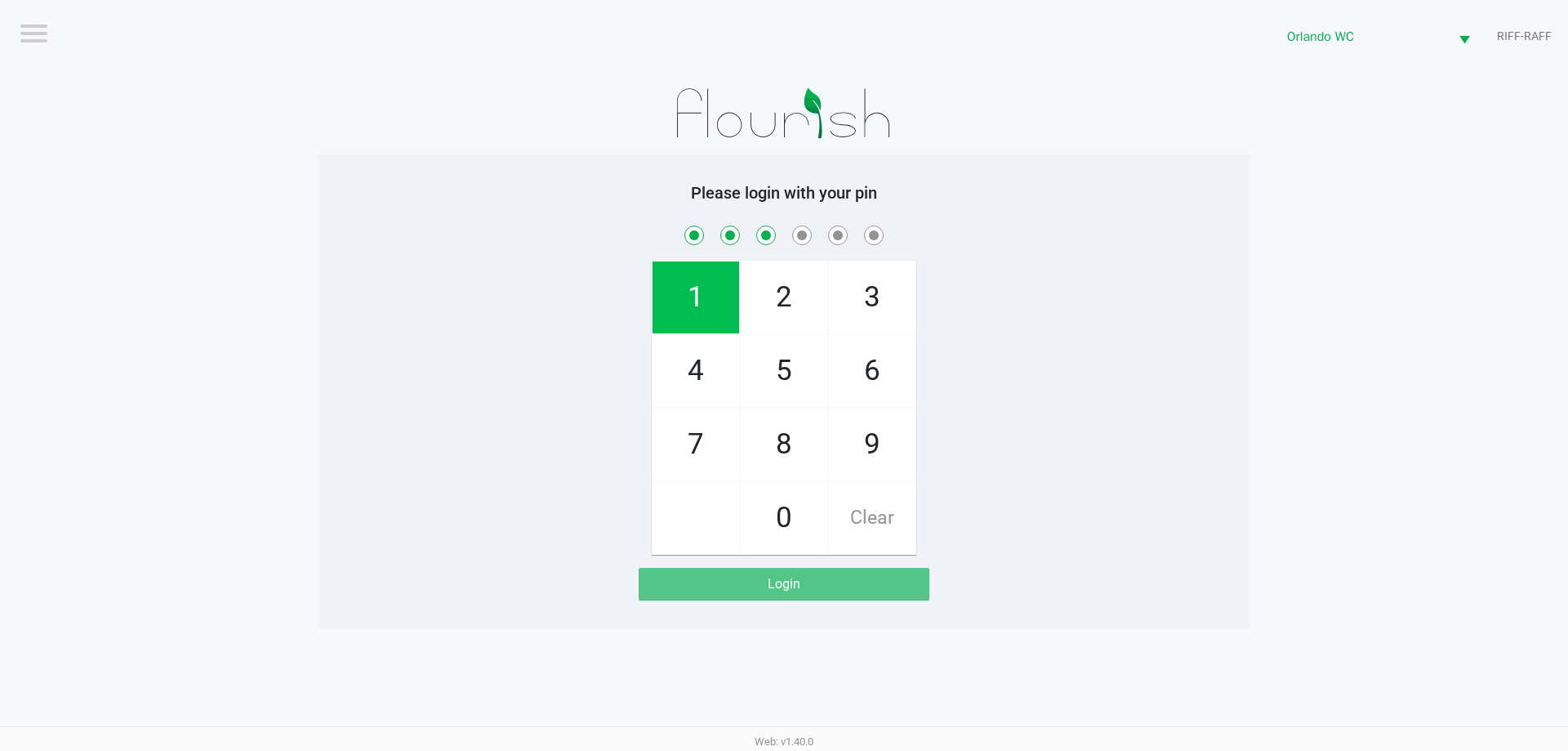 checkbox on "true" 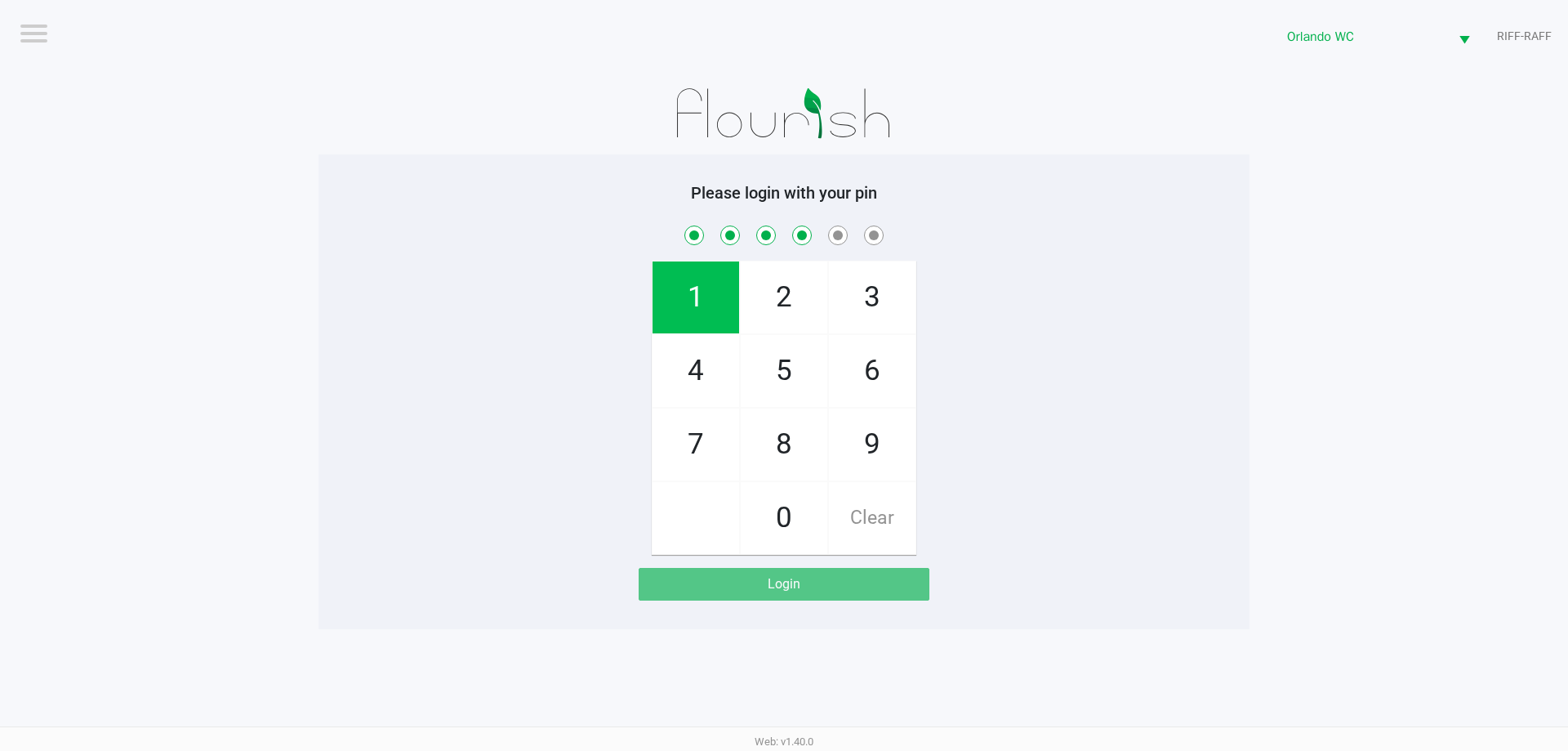checkbox on "true" 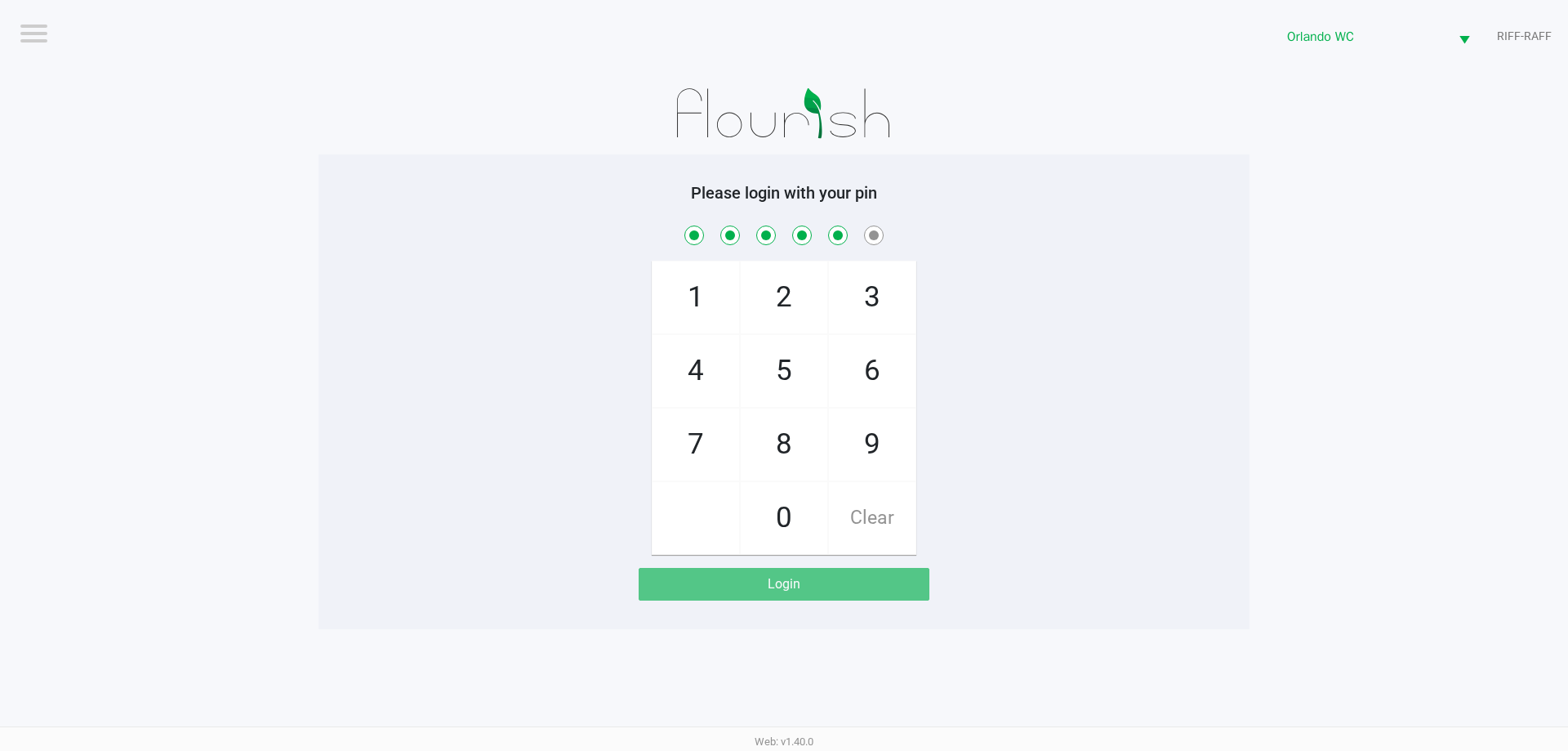 checkbox on "true" 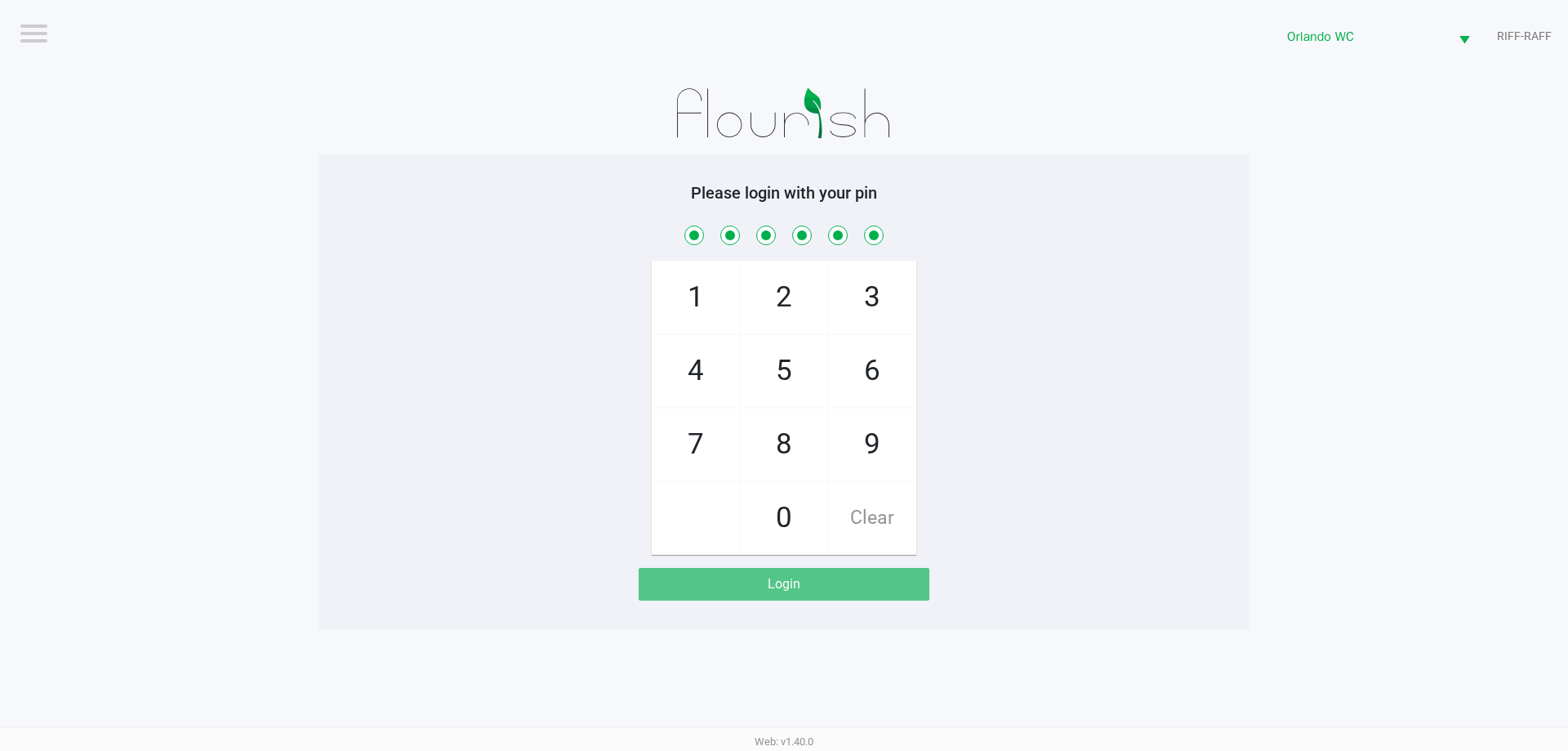 checkbox on "true" 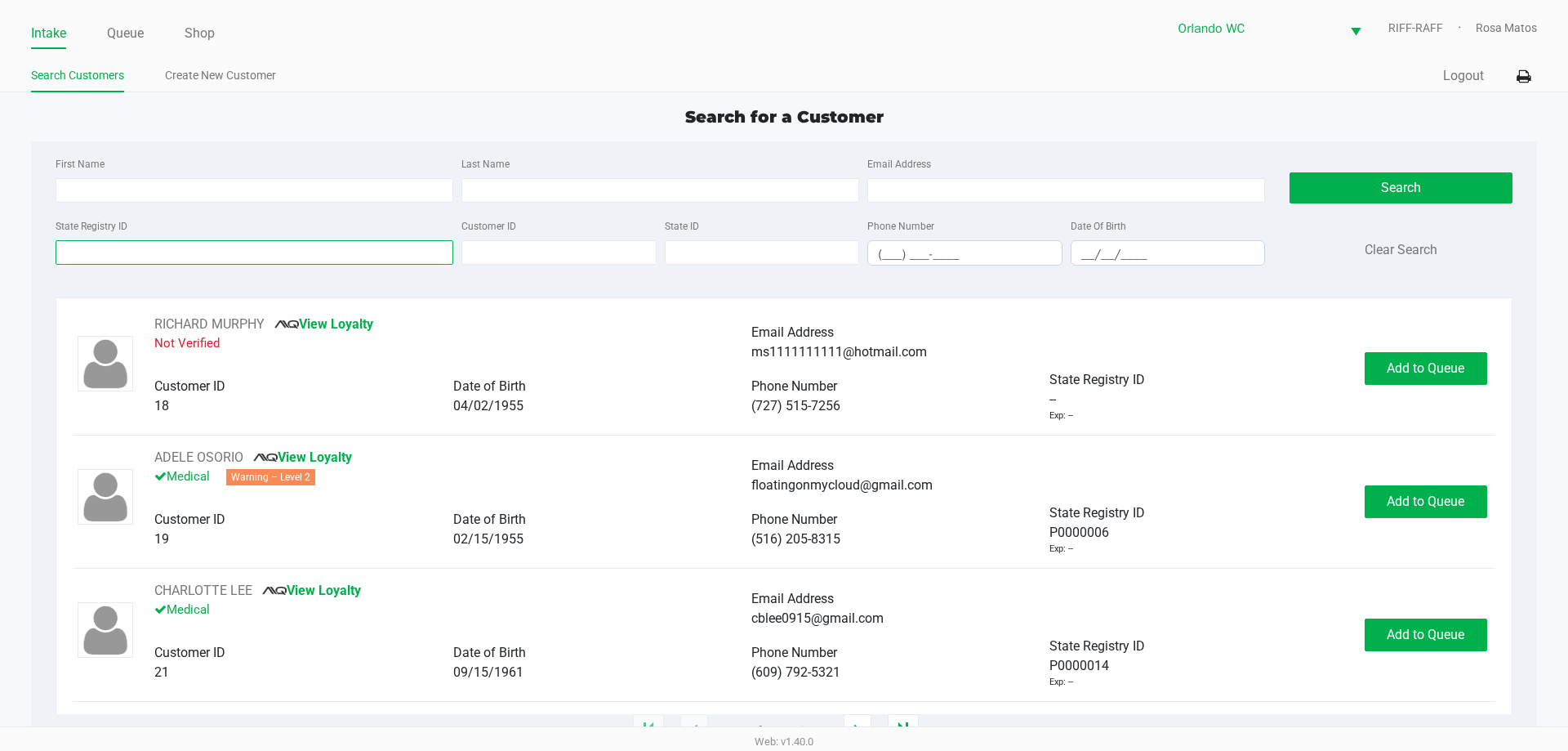 click on "State Registry ID" at bounding box center (254, 253) 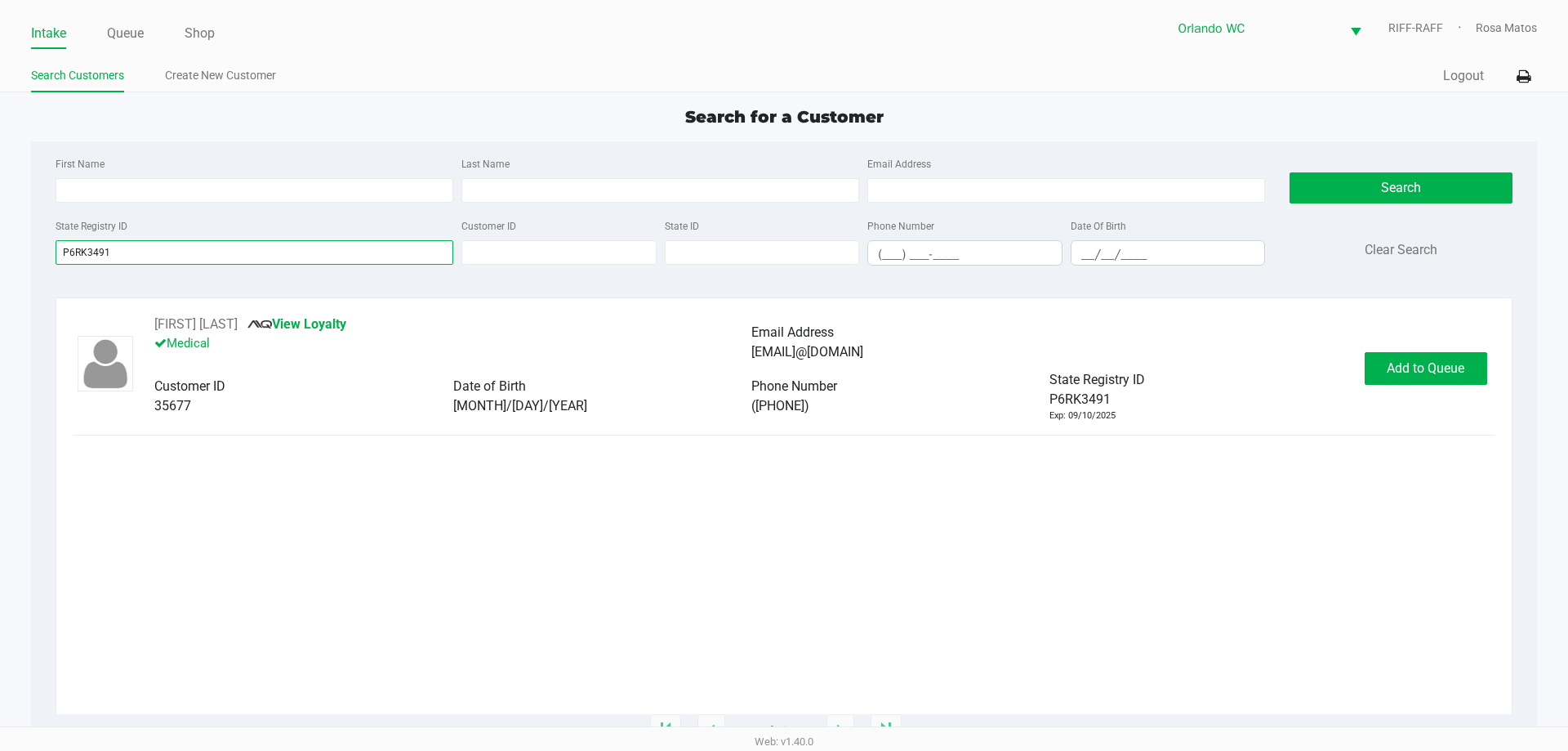 type on "P6RK3491" 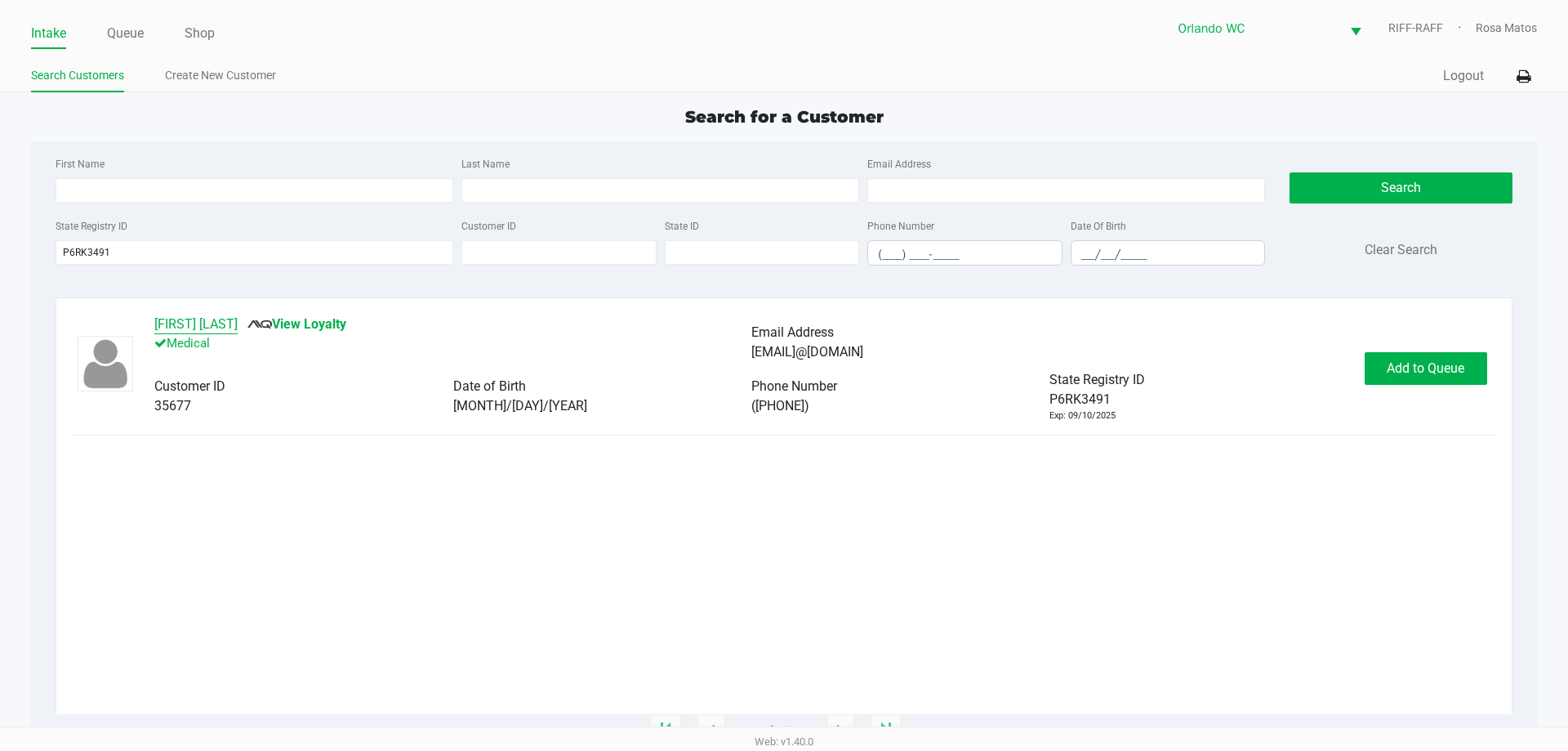 click on "Erin Blackerby" 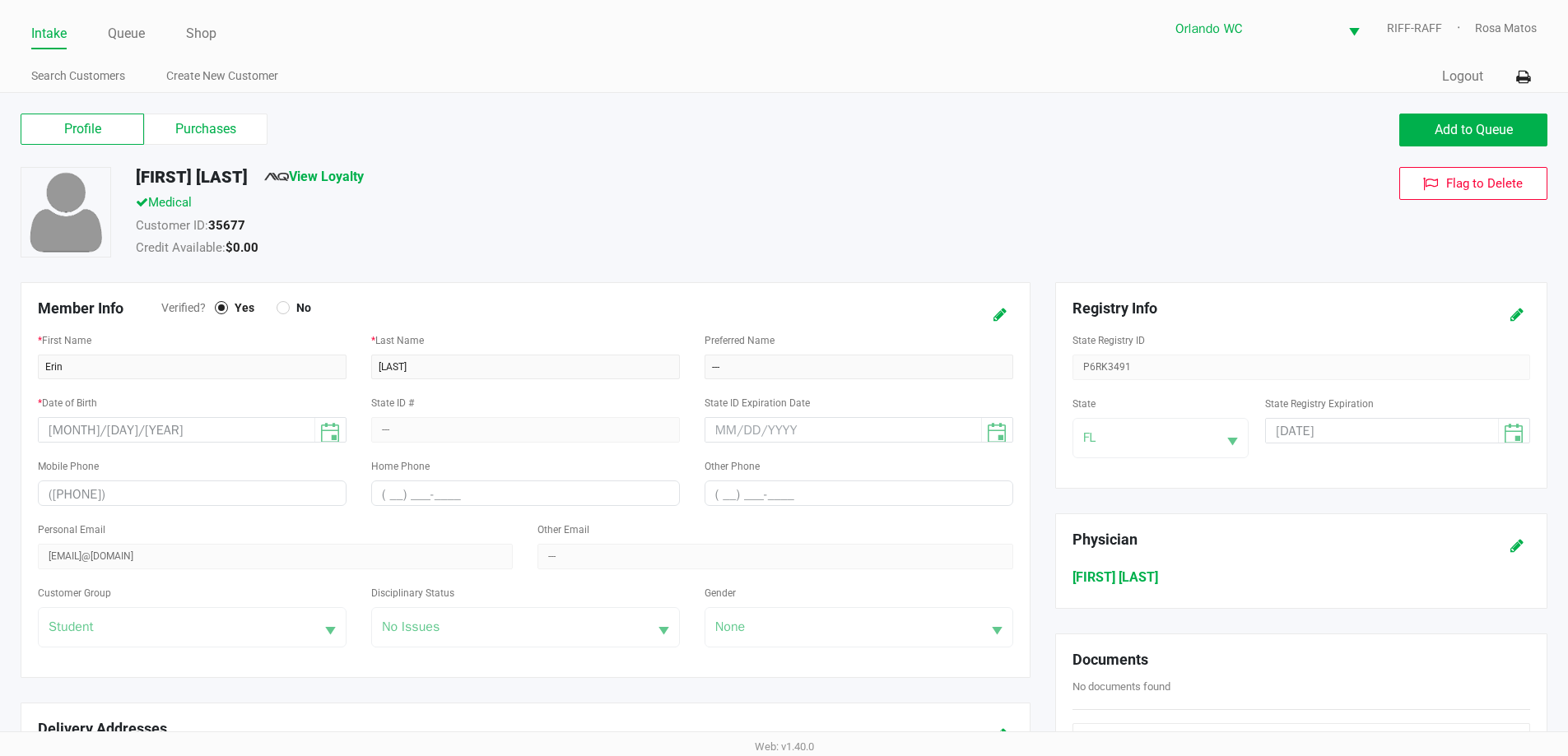 click on "Purchases" 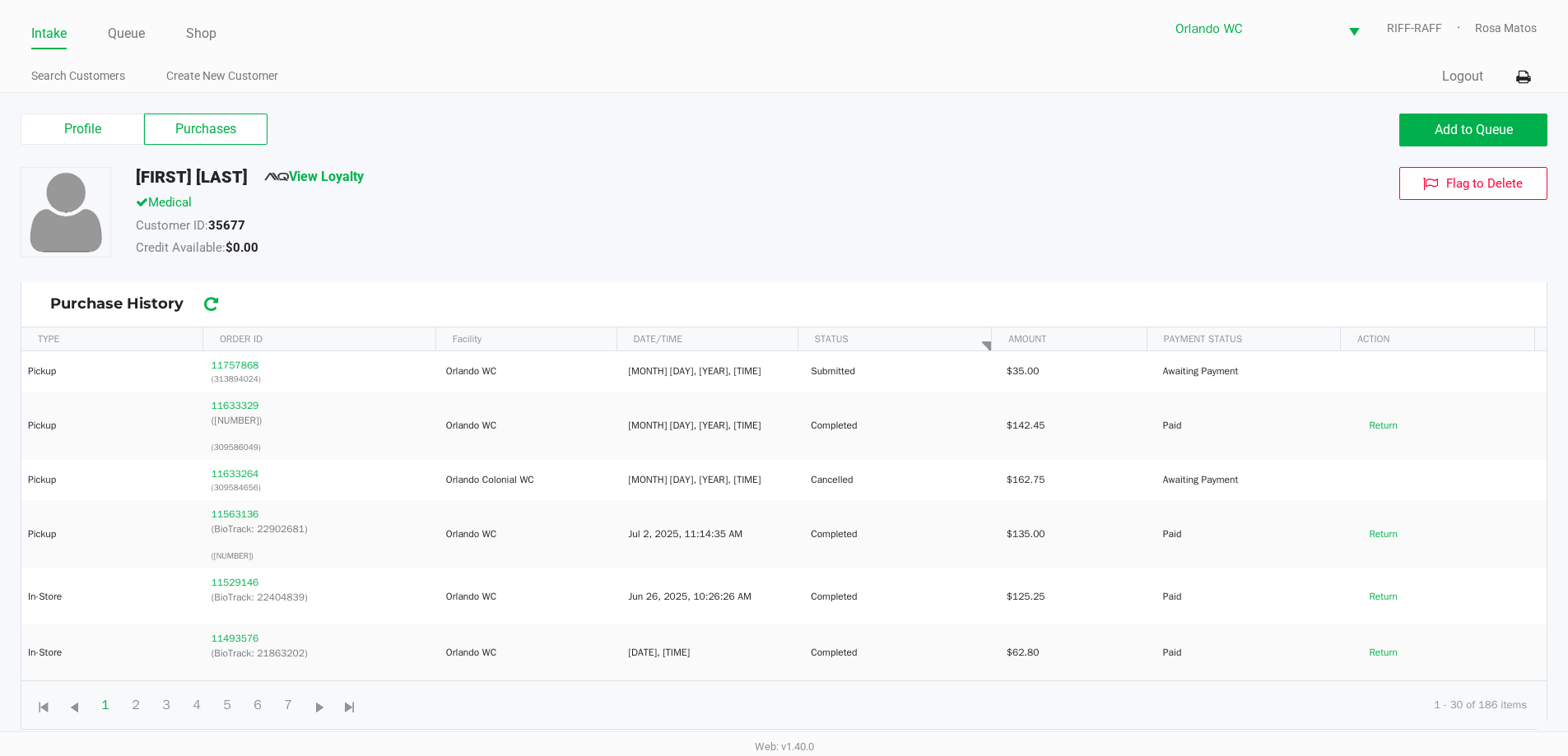 click on "Profile   Purchases   Add to Queue" 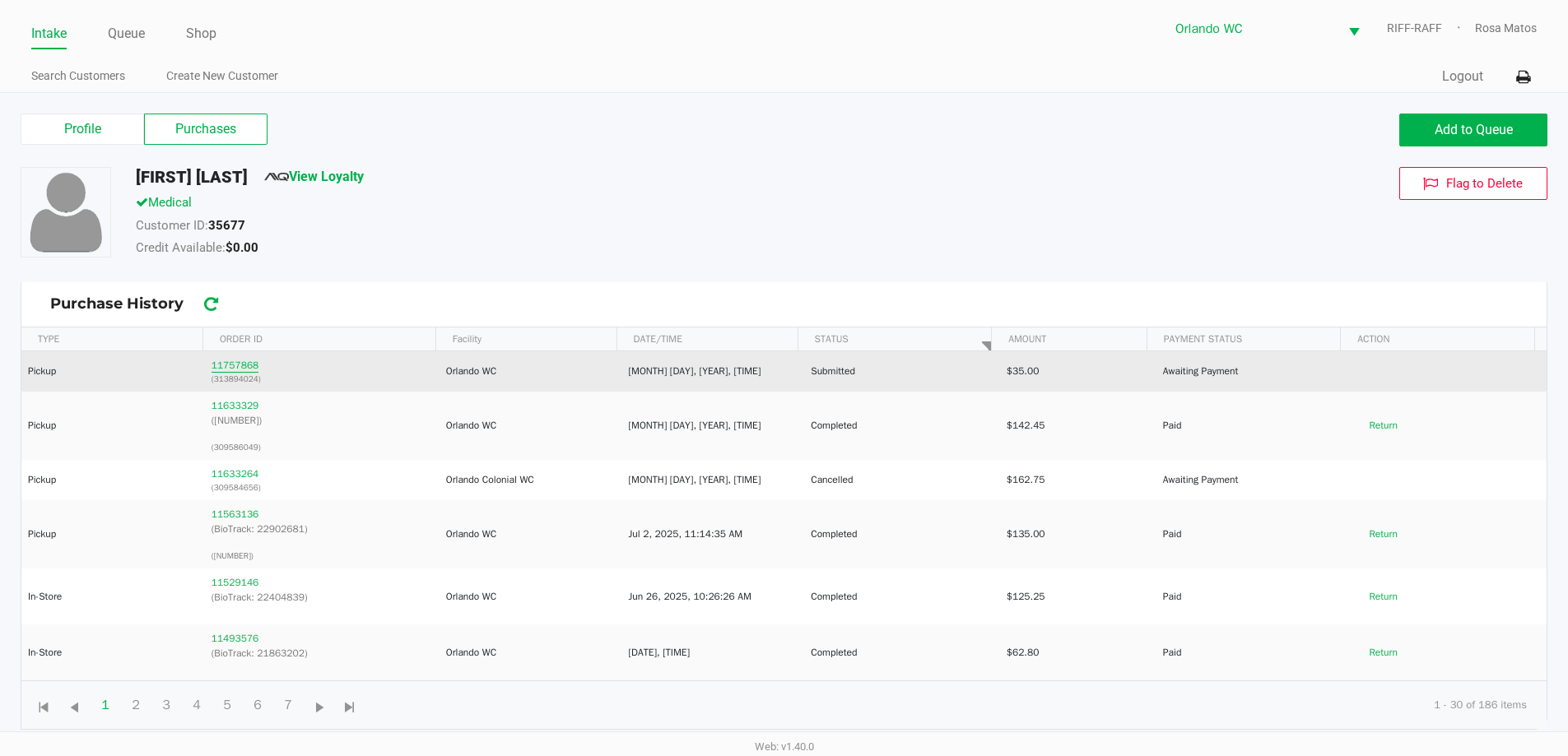 click on "11757868" 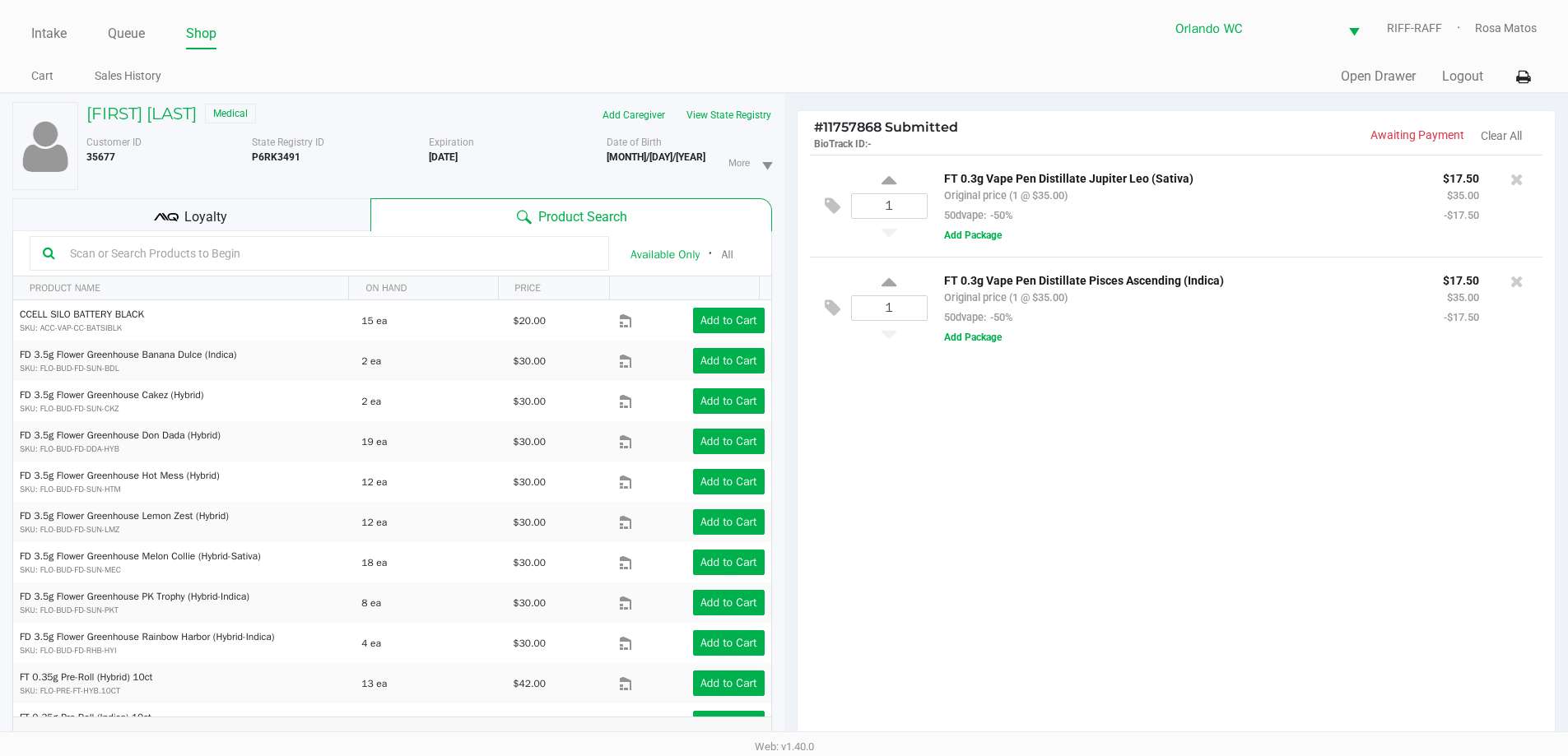 click on "1  FT 0.3g Vape Pen Distillate Jupiter Leo (Sativa)   Original price (1 @ $35.00)  50dvape:  -50% $17.50 $35.00 -$17.50  Add Package  1  FT 0.3g Vape Pen Distillate Pisces Ascending (Indica)   Original price (1 @ $35.00)  50dvape:  -50% $17.50 $35.00 -$17.50  Add Package" 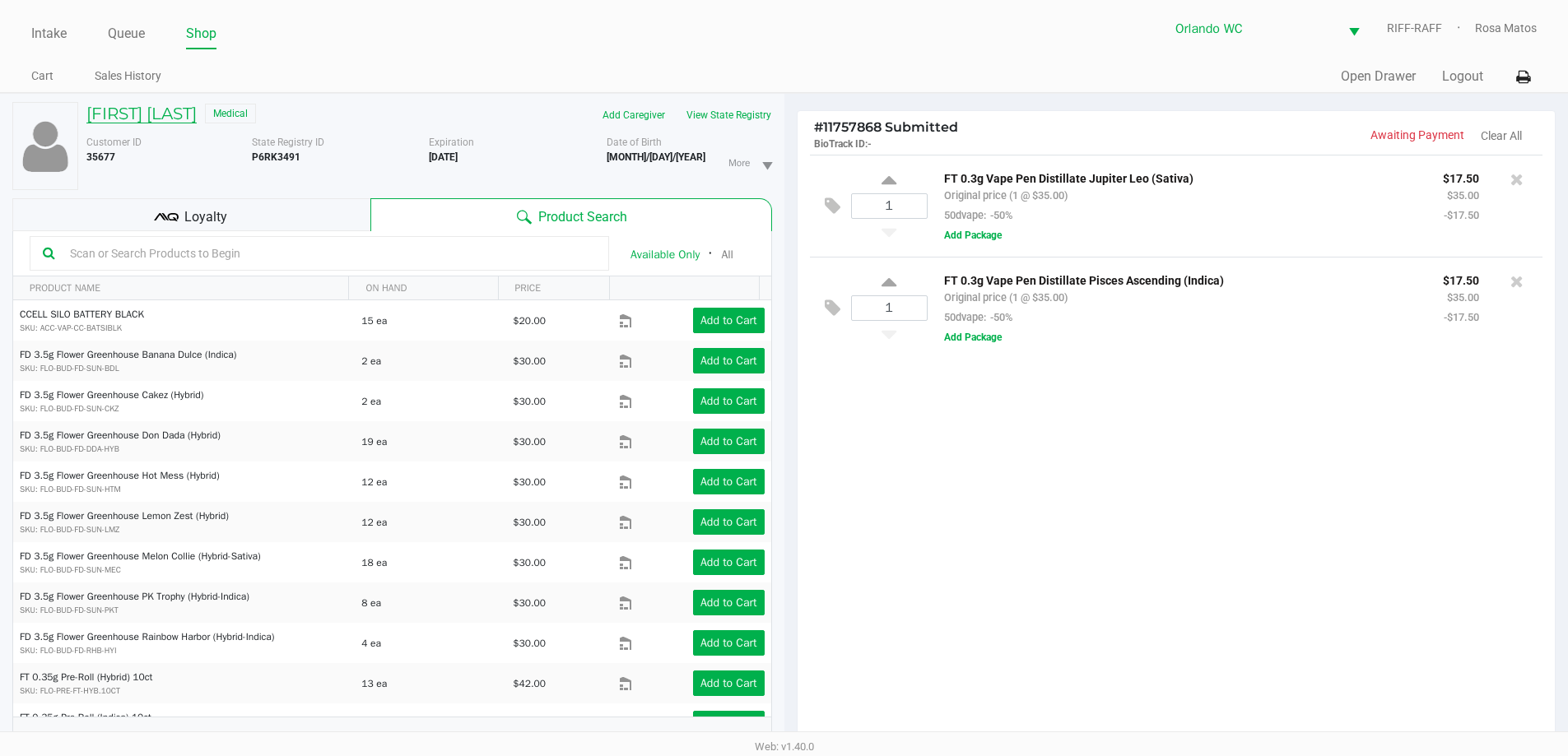 click on "Erin Blackerby" 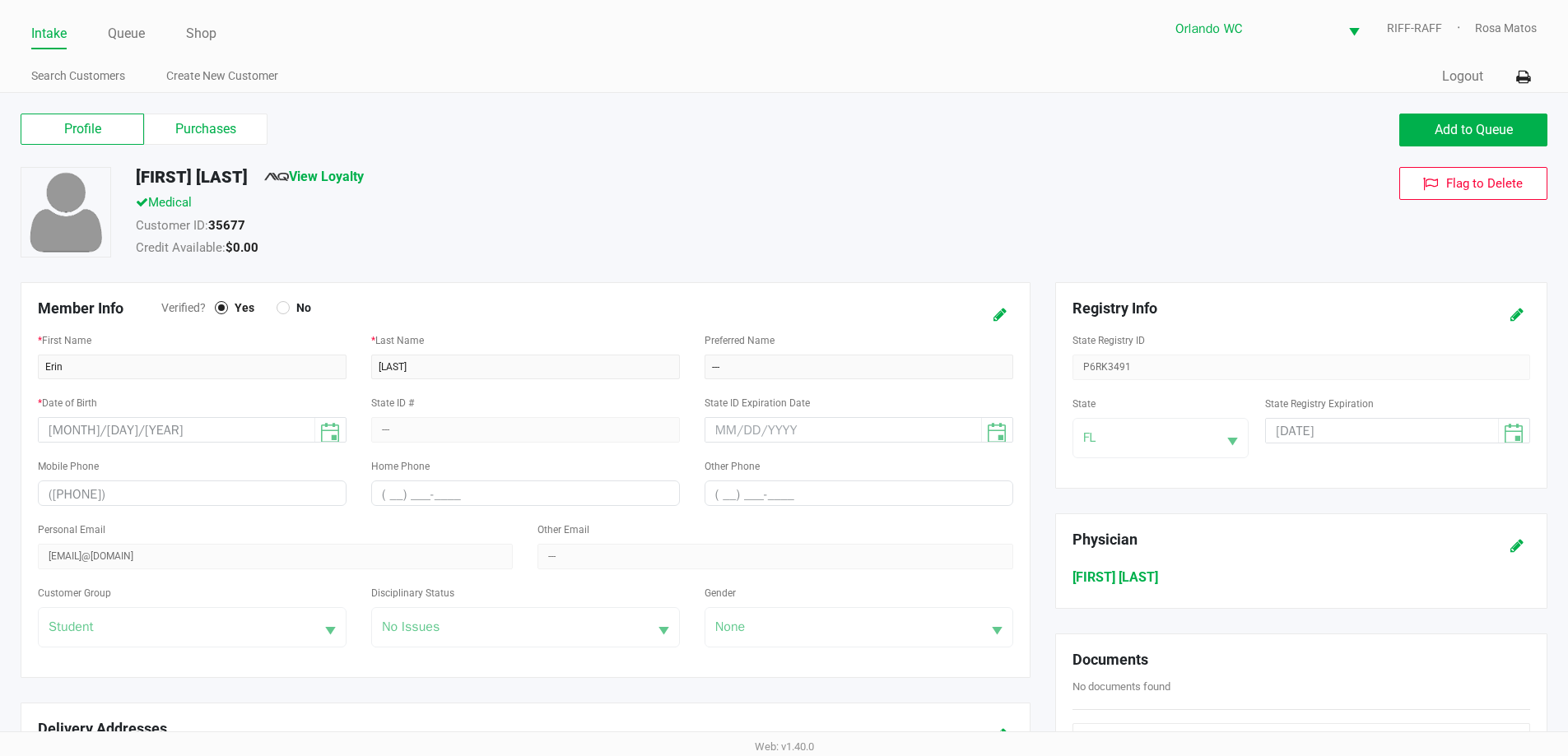 click on "Purchases" 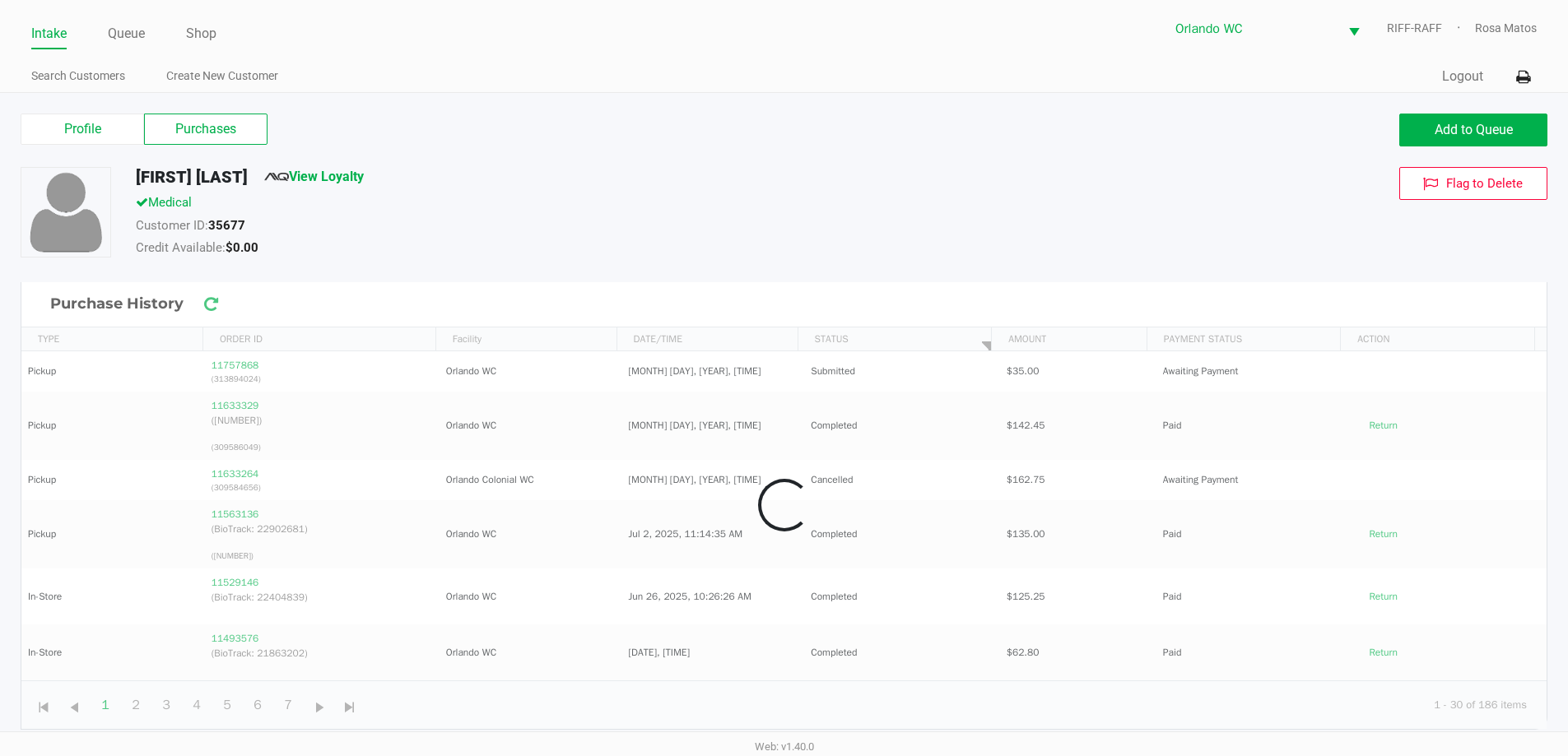 click on "Profile   Purchases   Add to Queue" 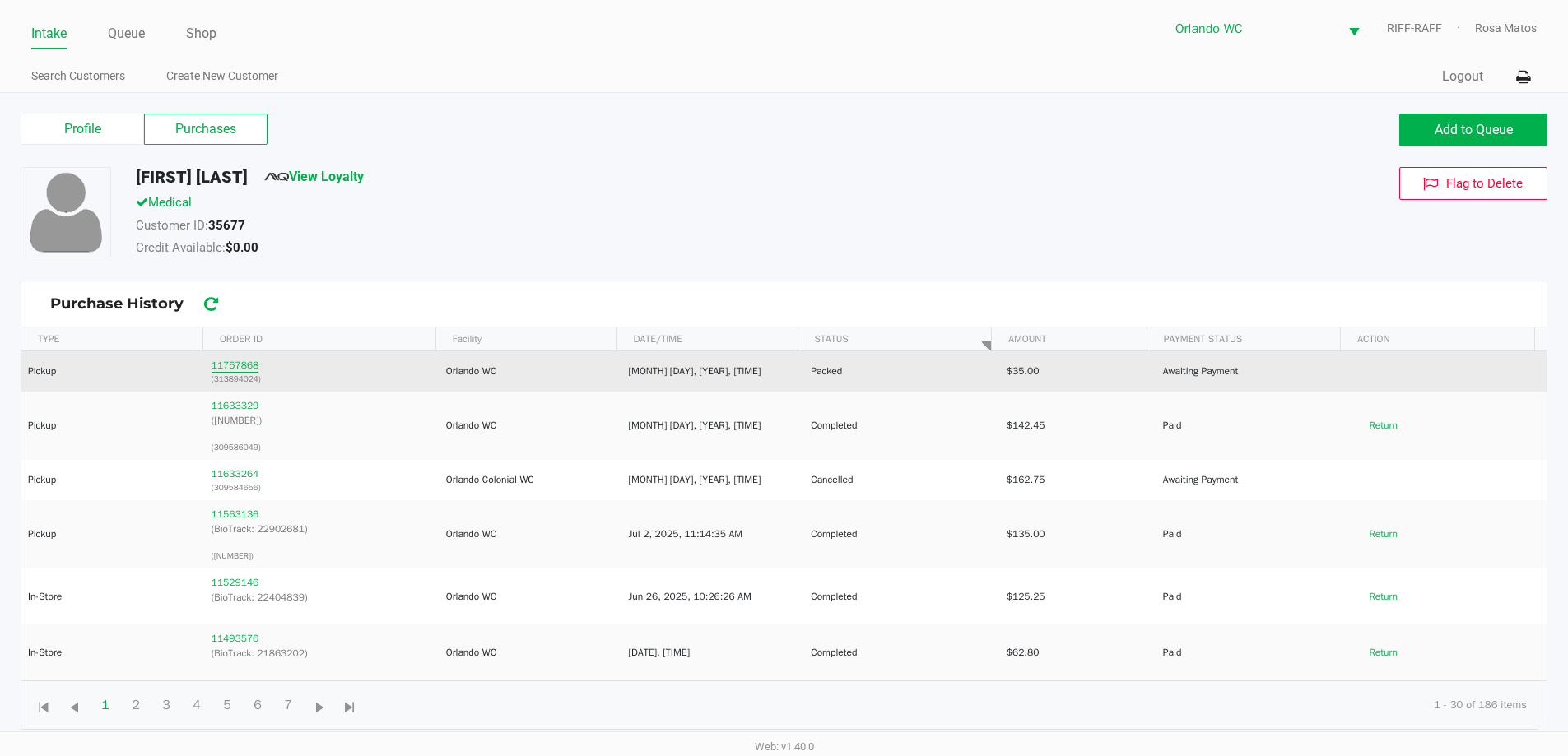 click on "11757868" 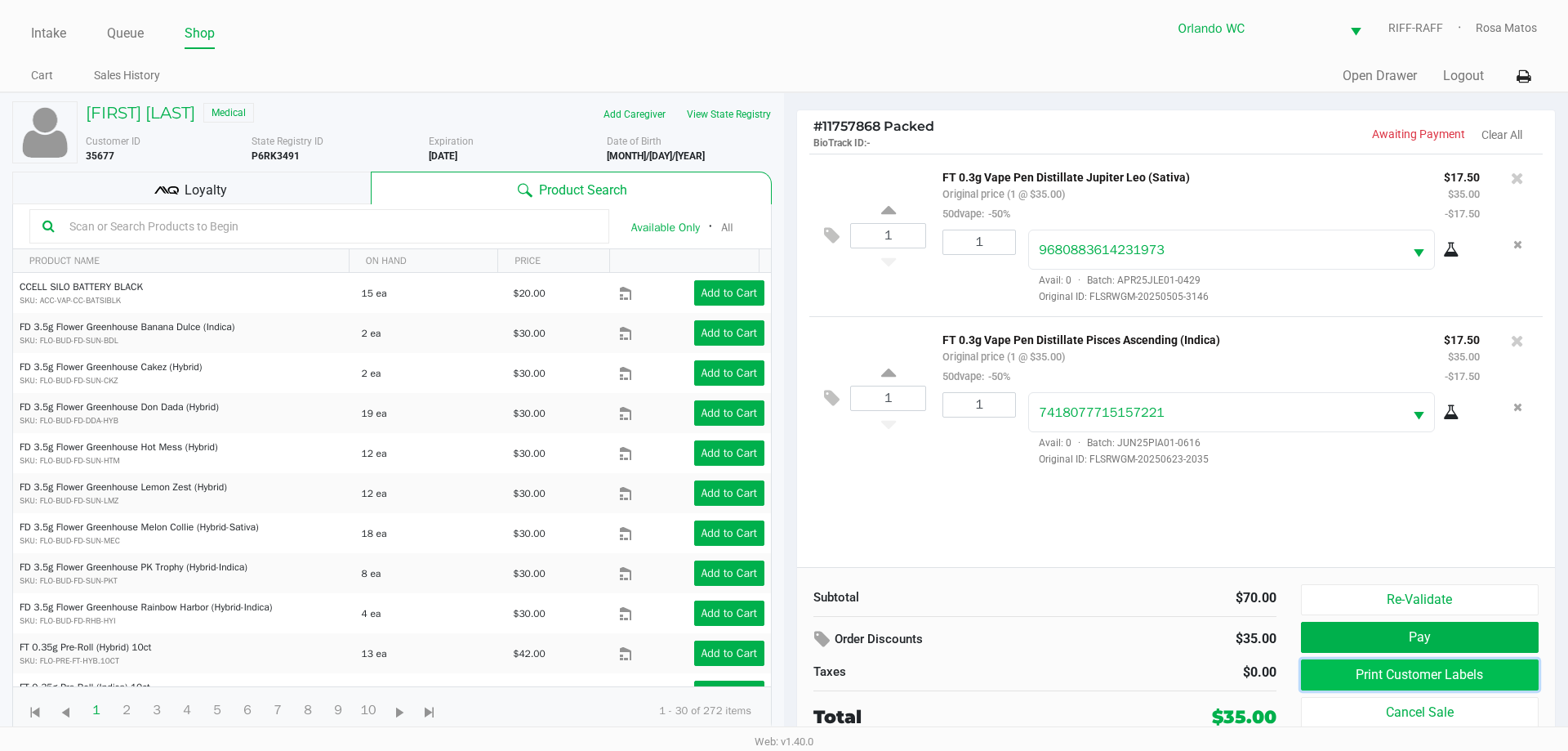 click on "Print Customer Labels" 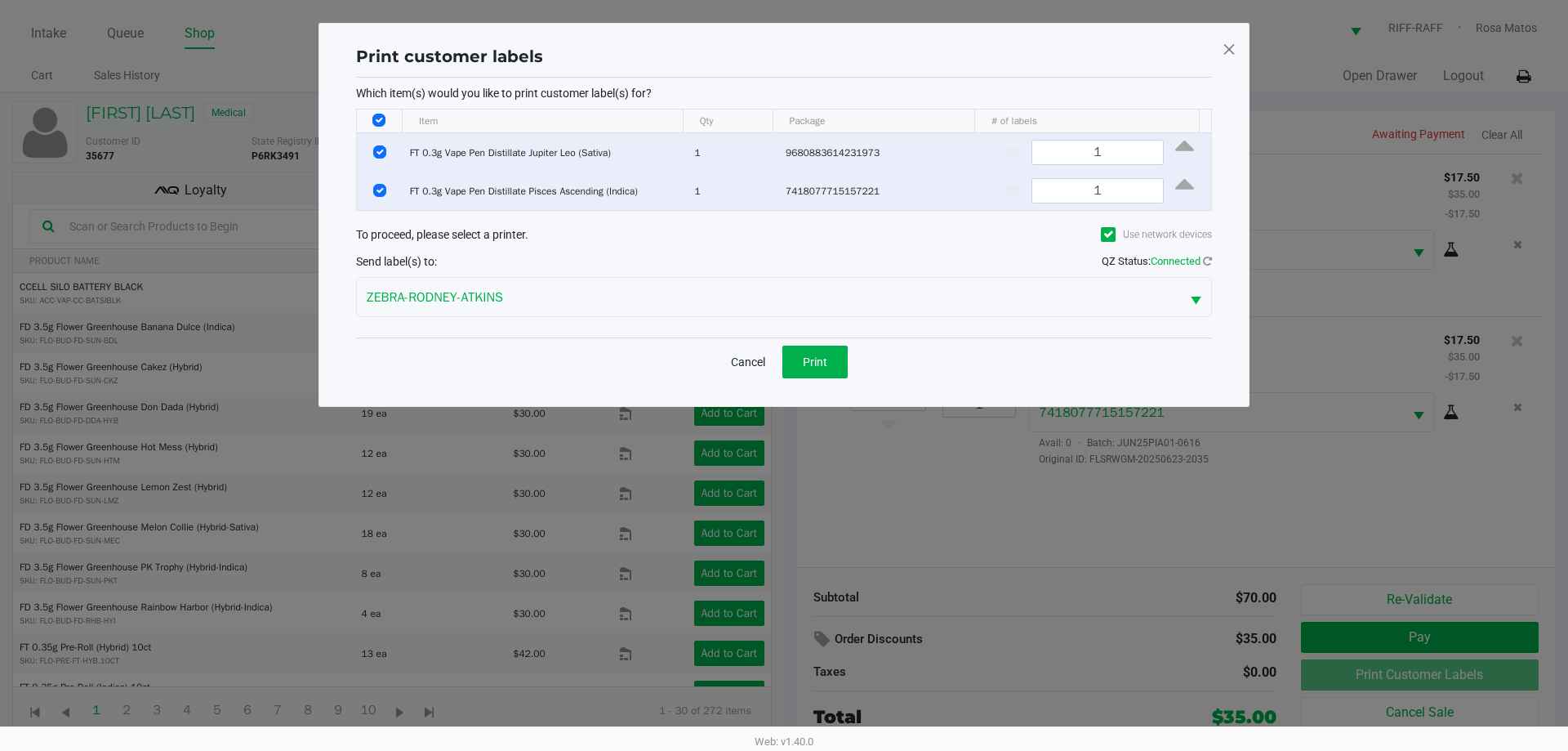 click on "Cancel   Print" 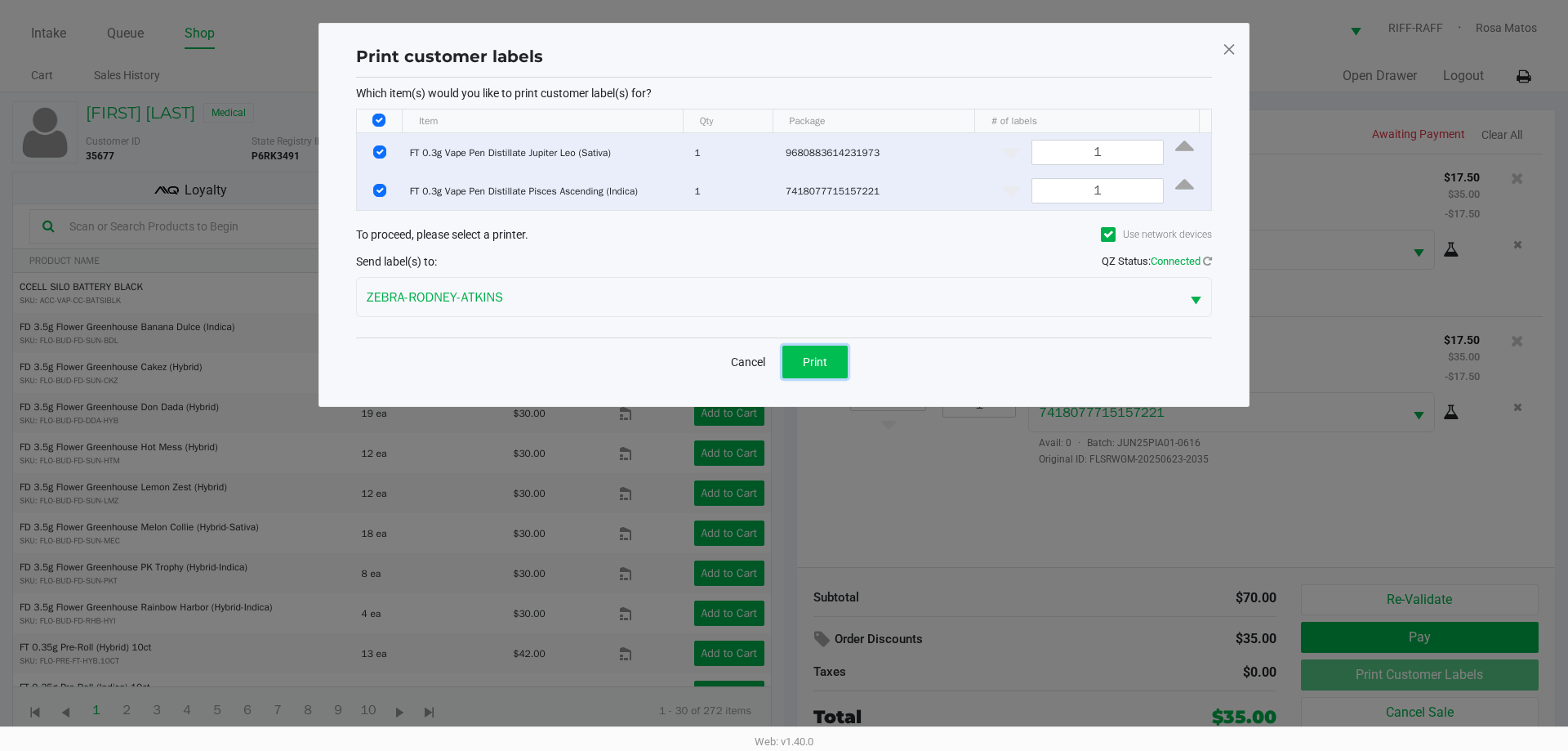 click on "Print" 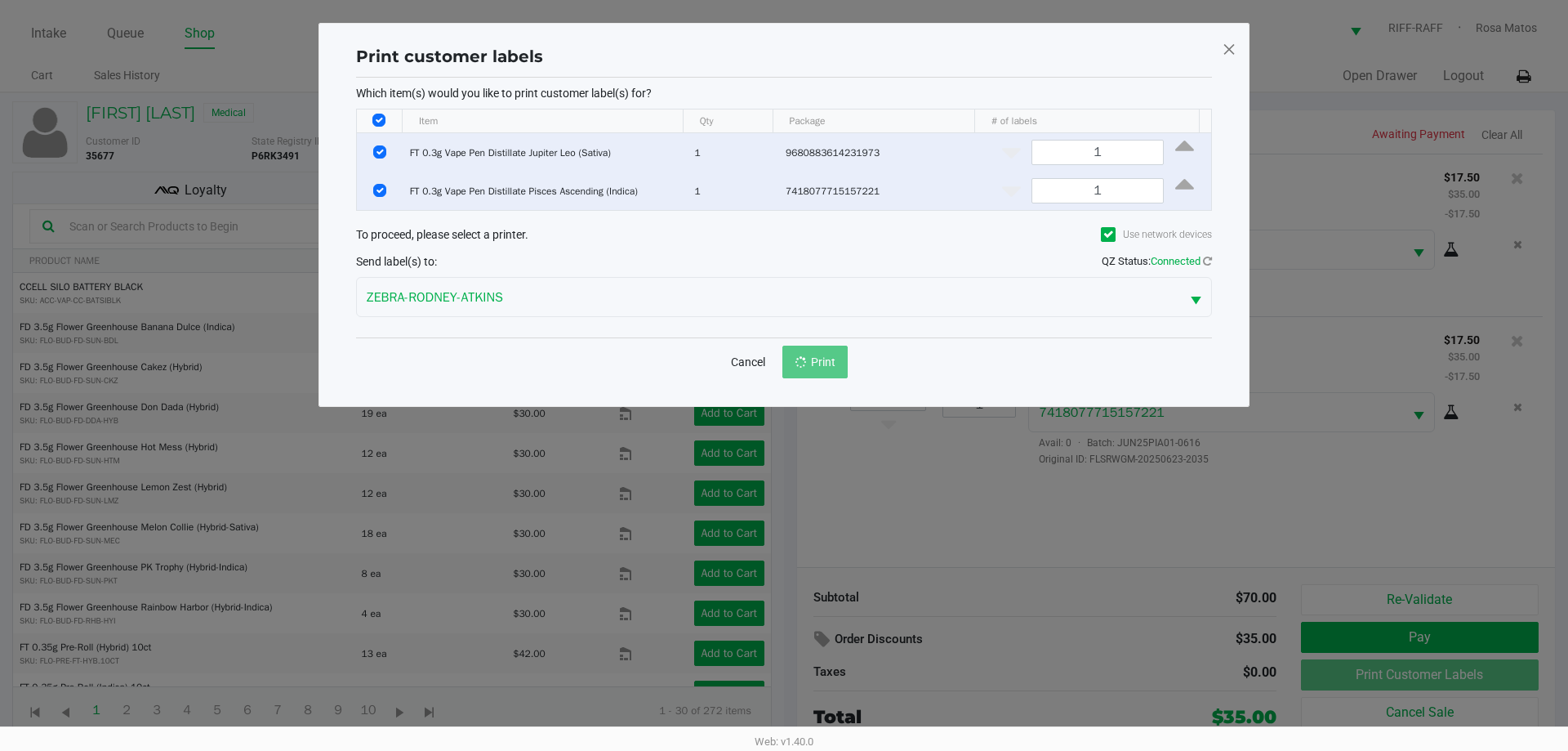 click on "Print customer labels  Which item(s) would you like to print customer label(s) for?  Item Qty Package # of labels  FT 0.3g Vape Pen Distillate Jupiter Leo (Sativa)   1   9680883614231973  1  FT 0.3g Vape Pen Distillate Pisces Ascending (Indica)   1   7418077715157221  1 To proceed, please select a printer.  Use network devices  Send label(s) to:  QZ Status:   Connected  ZEBRA-RODNEY-ATKINS  Cancel   Print" 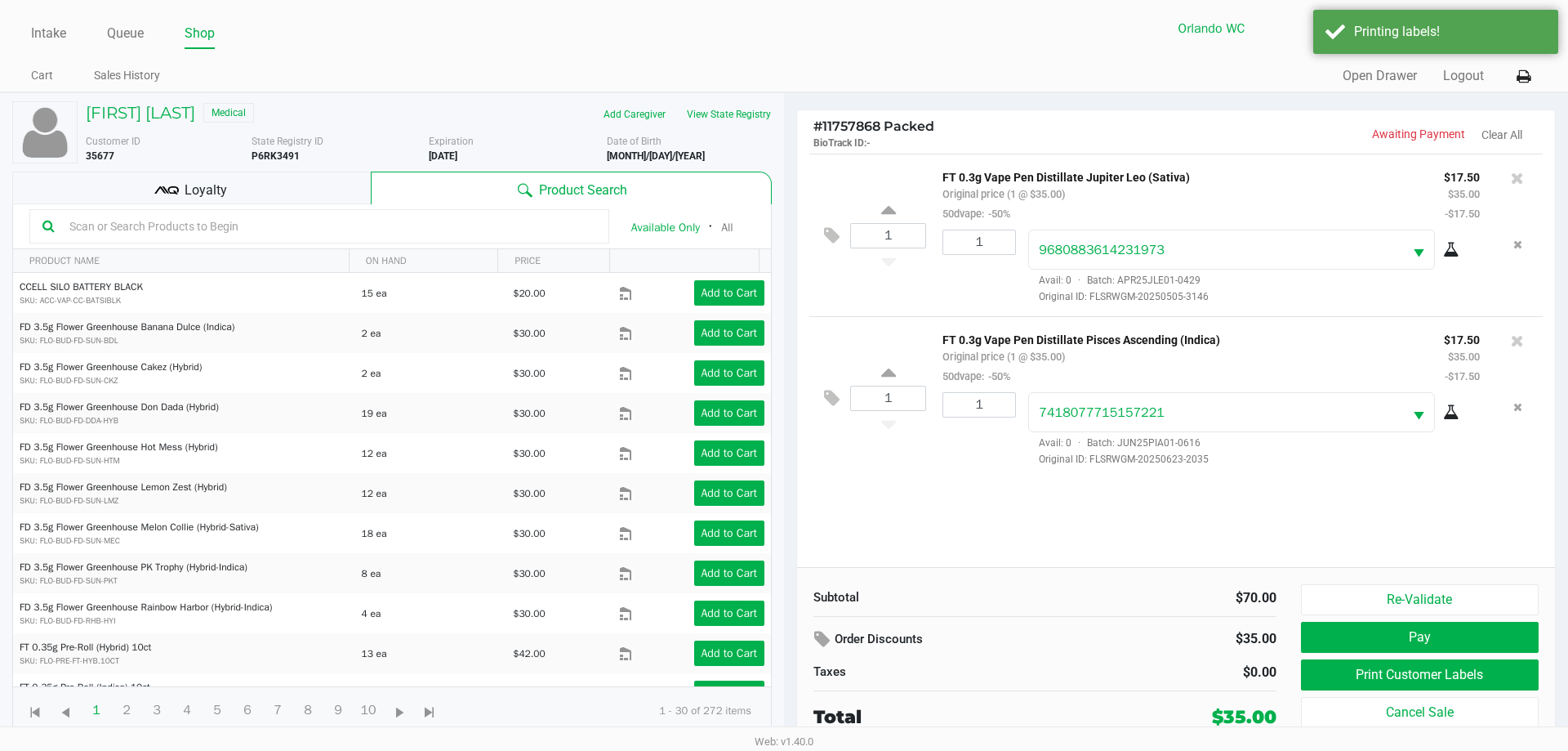 click on "$35.00" 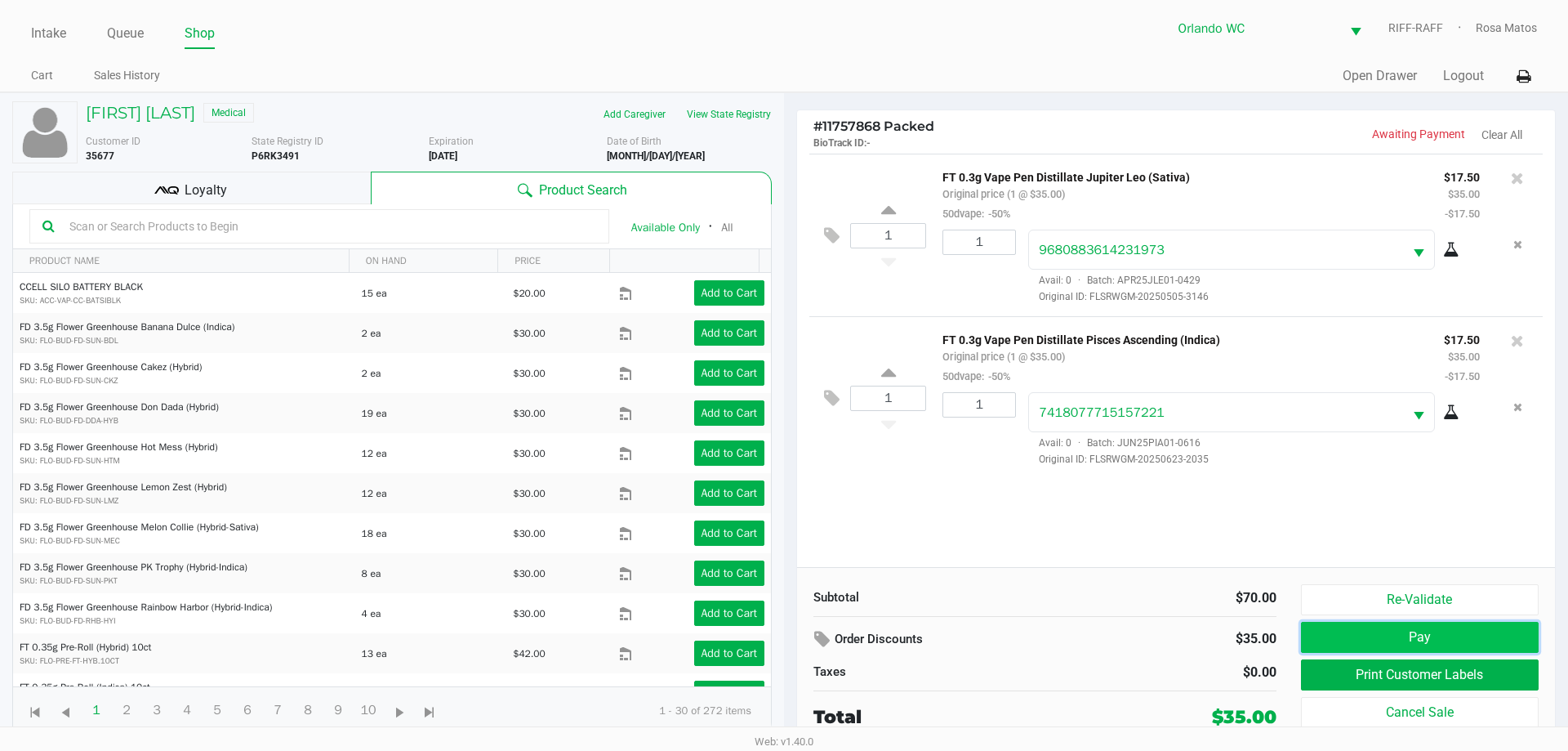 click on "Pay" 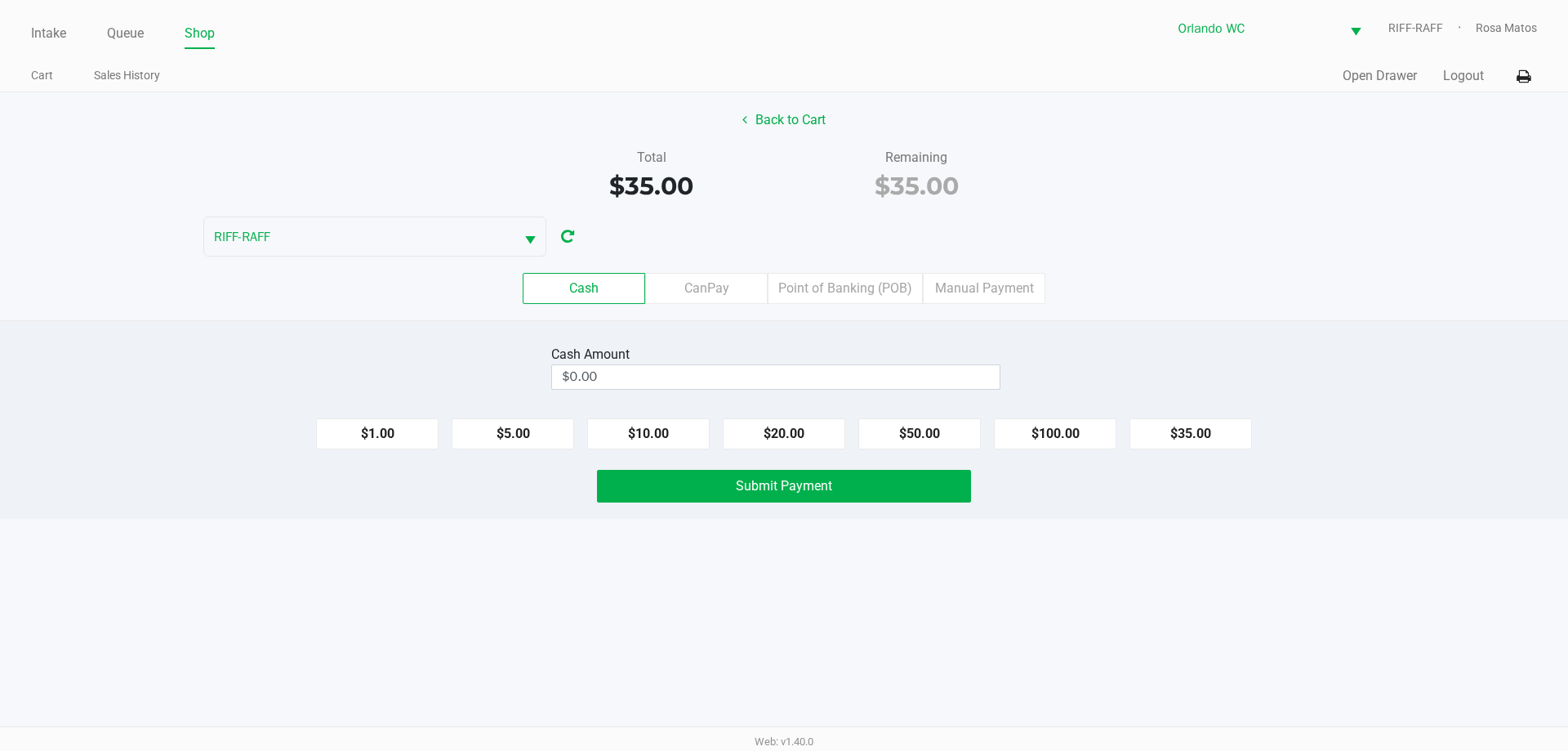 click on "Intake Queue Shop Orlando WC  RIFF-RAFF   Rosa Matos  Cart Sales History  Quick Sale   Open Drawer   Logout  Back to Cart   Total   $35.00   Remaining   $35.00  RIFF-RAFF  Cash   CanPay   Point of Banking (POB)   Manual Payment   Cash  Amount  $0.00  $1.00   $5.00   $10.00   $20.00   $50.00   $100.00   $35.00   Submit Payment   Web: v1.40.0" at bounding box center [784, 375] 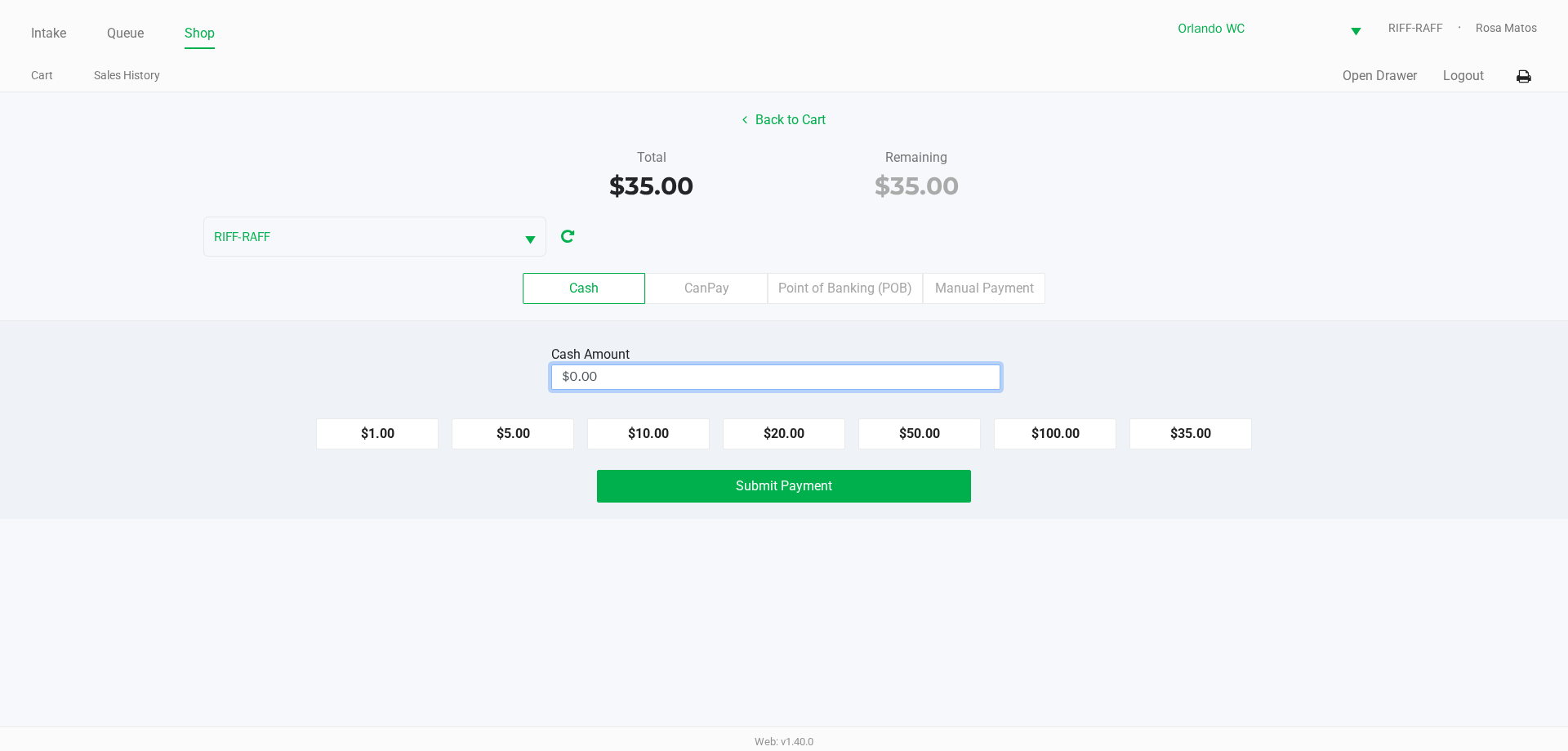 click on "$0.00" at bounding box center (776, 377) 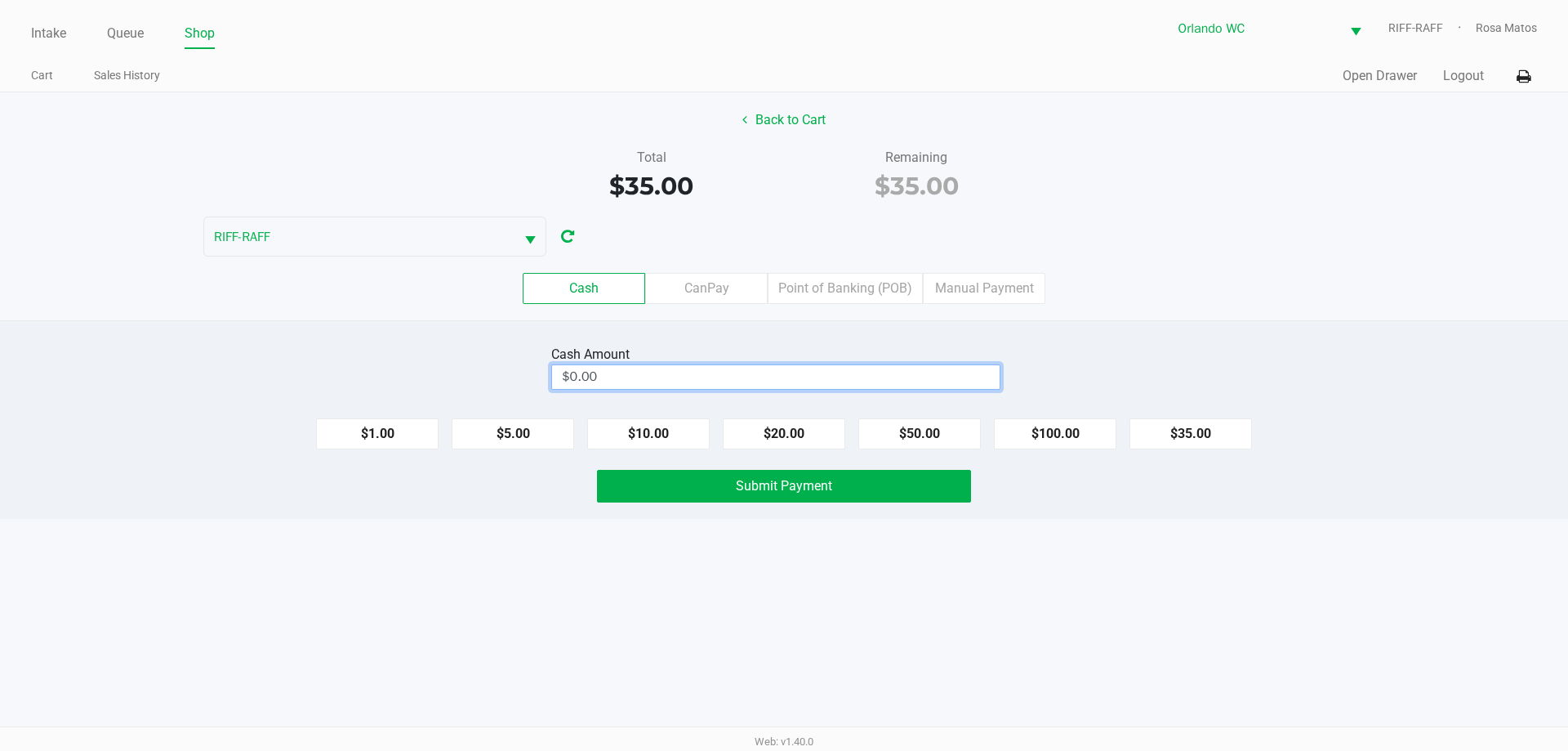 click on "Intake Queue Shop Orlando WC  RIFF-RAFF   Rosa Matos  Cart Sales History  Quick Sale   Open Drawer   Logout  Back to Cart   Total   $35.00   Remaining   $35.00  RIFF-RAFF  Cash   CanPay   Point of Banking (POB)   Manual Payment   Cash  Amount  $0.00  $1.00   $5.00   $10.00   $20.00   $50.00   $100.00   $35.00   Submit Payment   Web: v1.40.0" at bounding box center [784, 375] 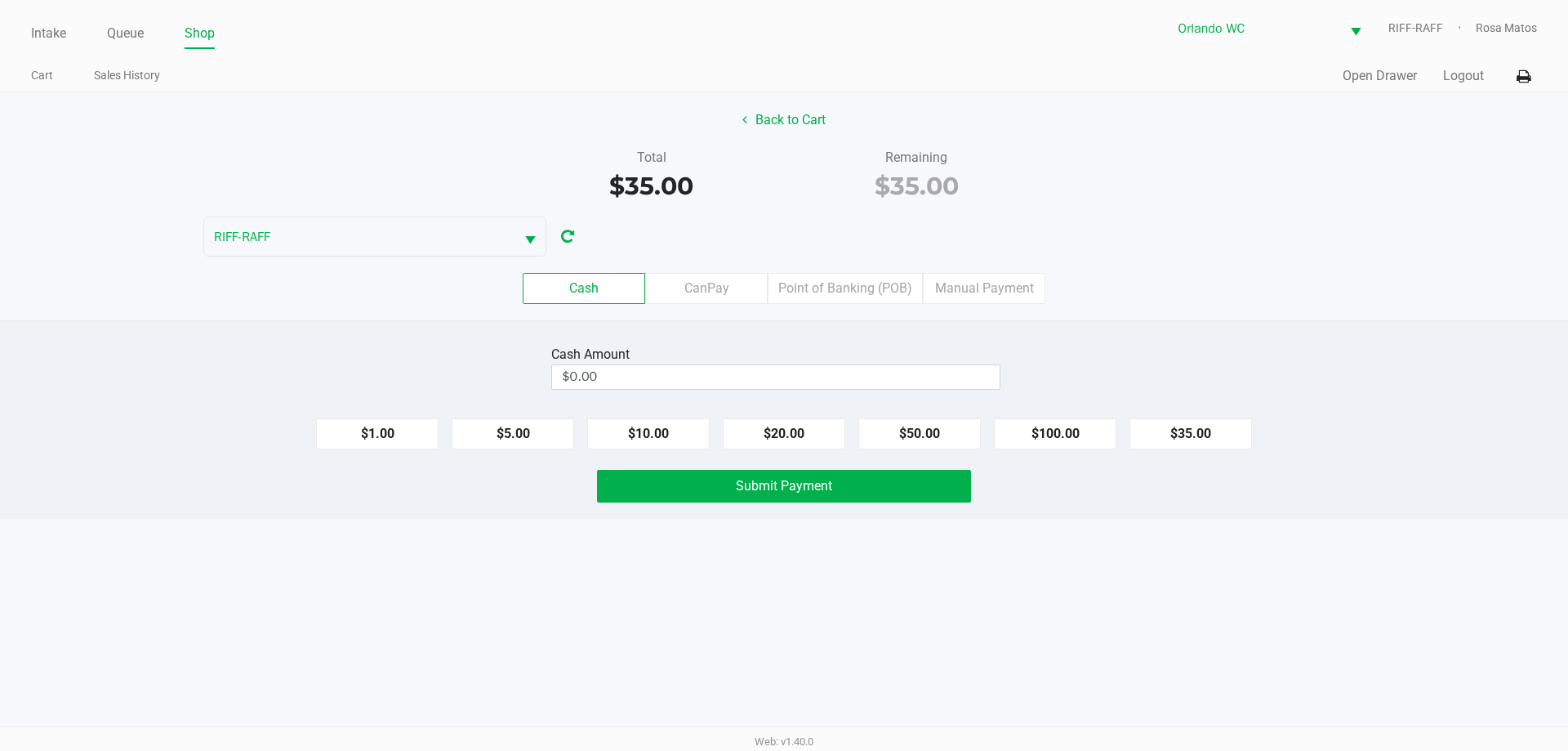 click on "Intake Queue Shop Orlando WC  RIFF-RAFF   Rosa Matos  Cart Sales History  Quick Sale   Open Drawer   Logout  Back to Cart   Total   $35.00   Remaining   $35.00  RIFF-RAFF  Cash   CanPay   Point of Banking (POB)   Manual Payment   Cash  Amount  $0.00  $1.00   $5.00   $10.00   $20.00   $50.00   $100.00   $35.00   Submit Payment   Web: v1.40.0" at bounding box center [784, 375] 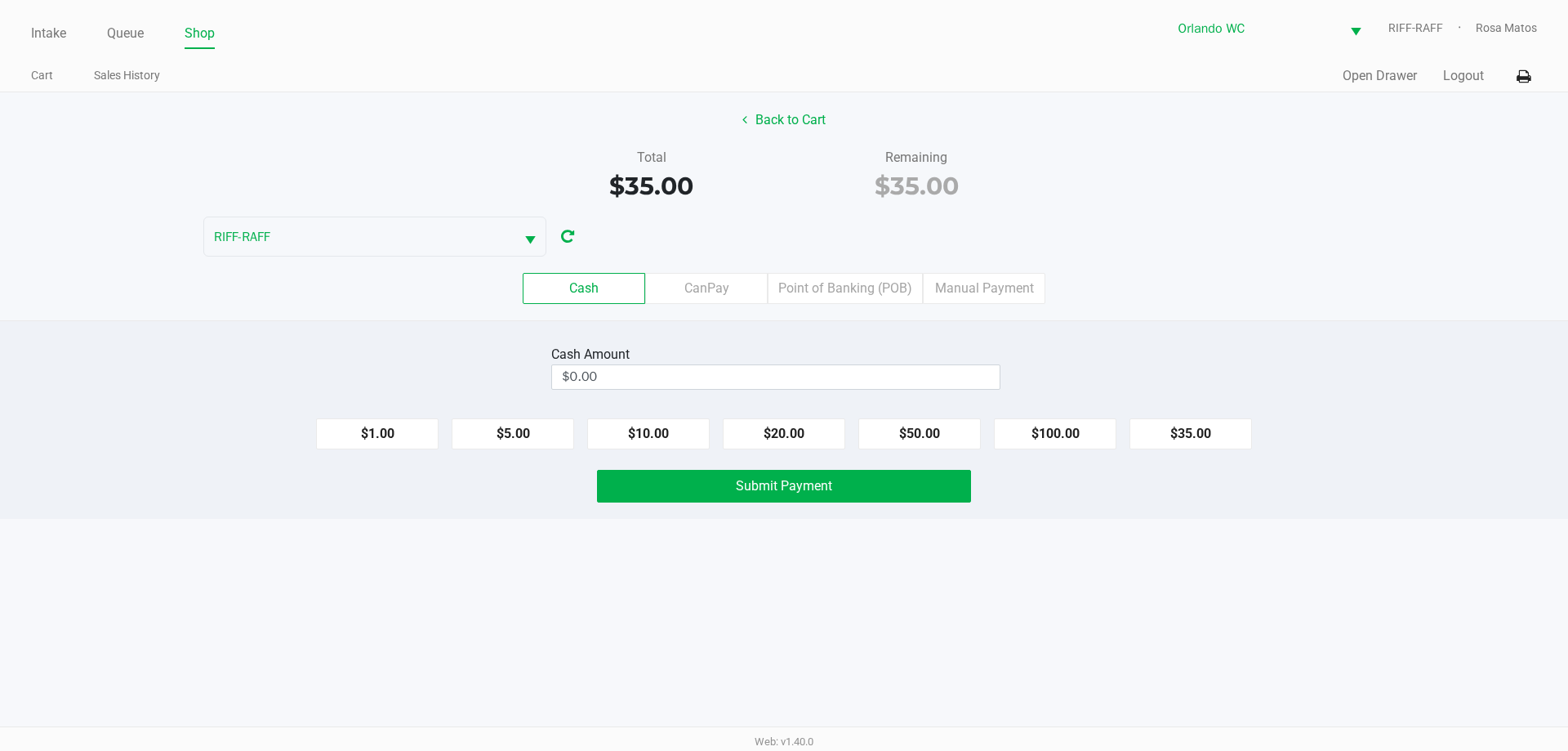 click on "Cash  Amount  $0.00" 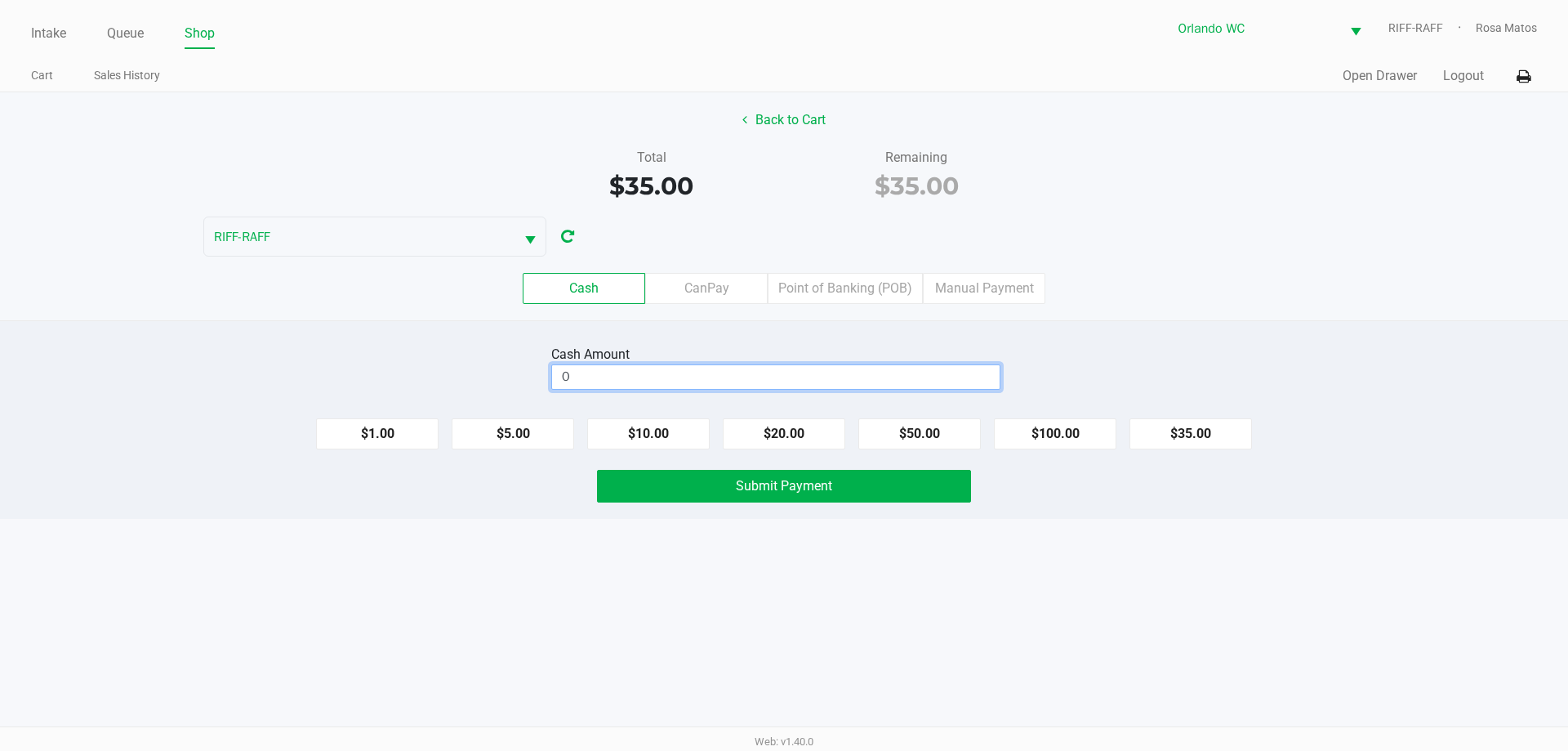 click on "0" at bounding box center (776, 377) 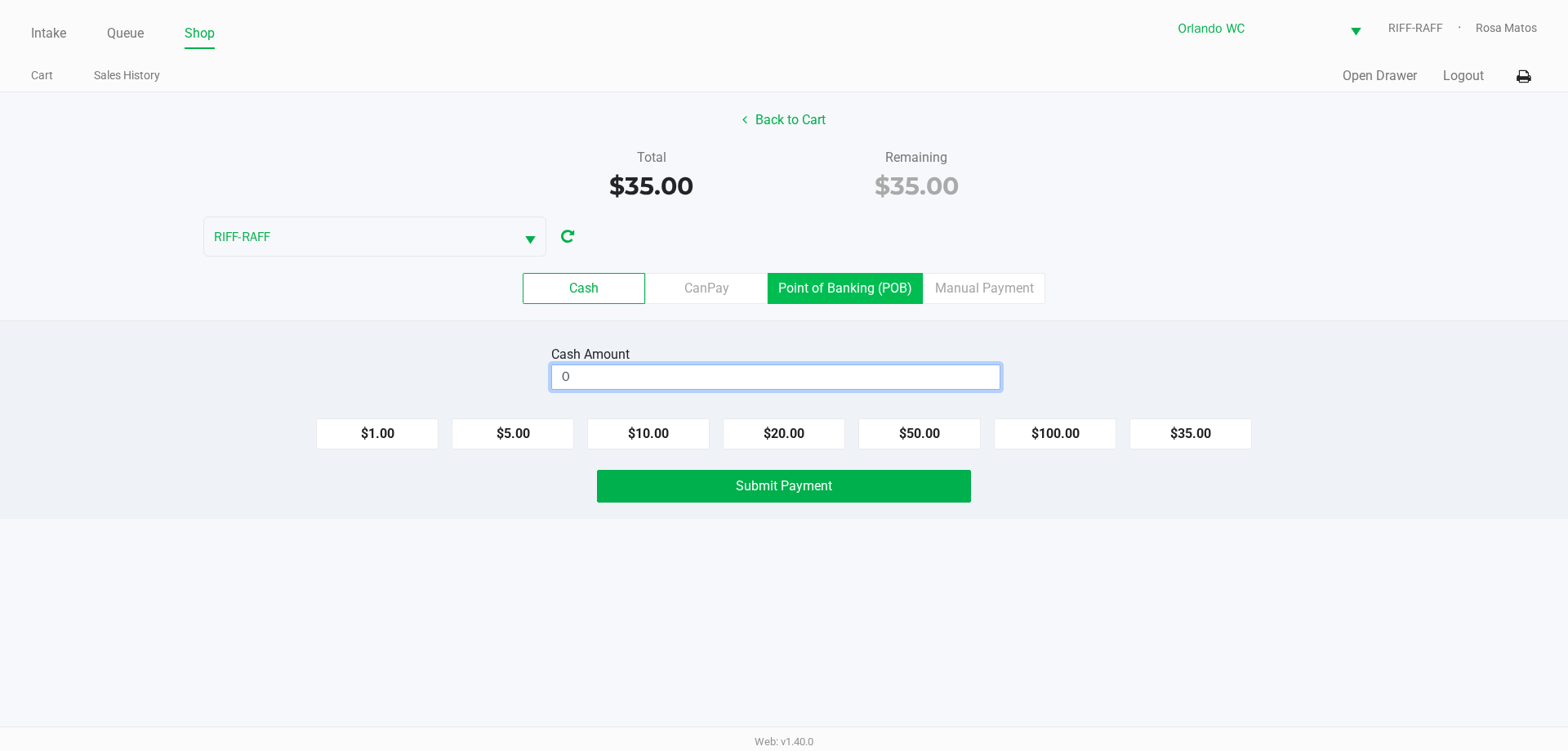click on "Point of Banking (POB)" 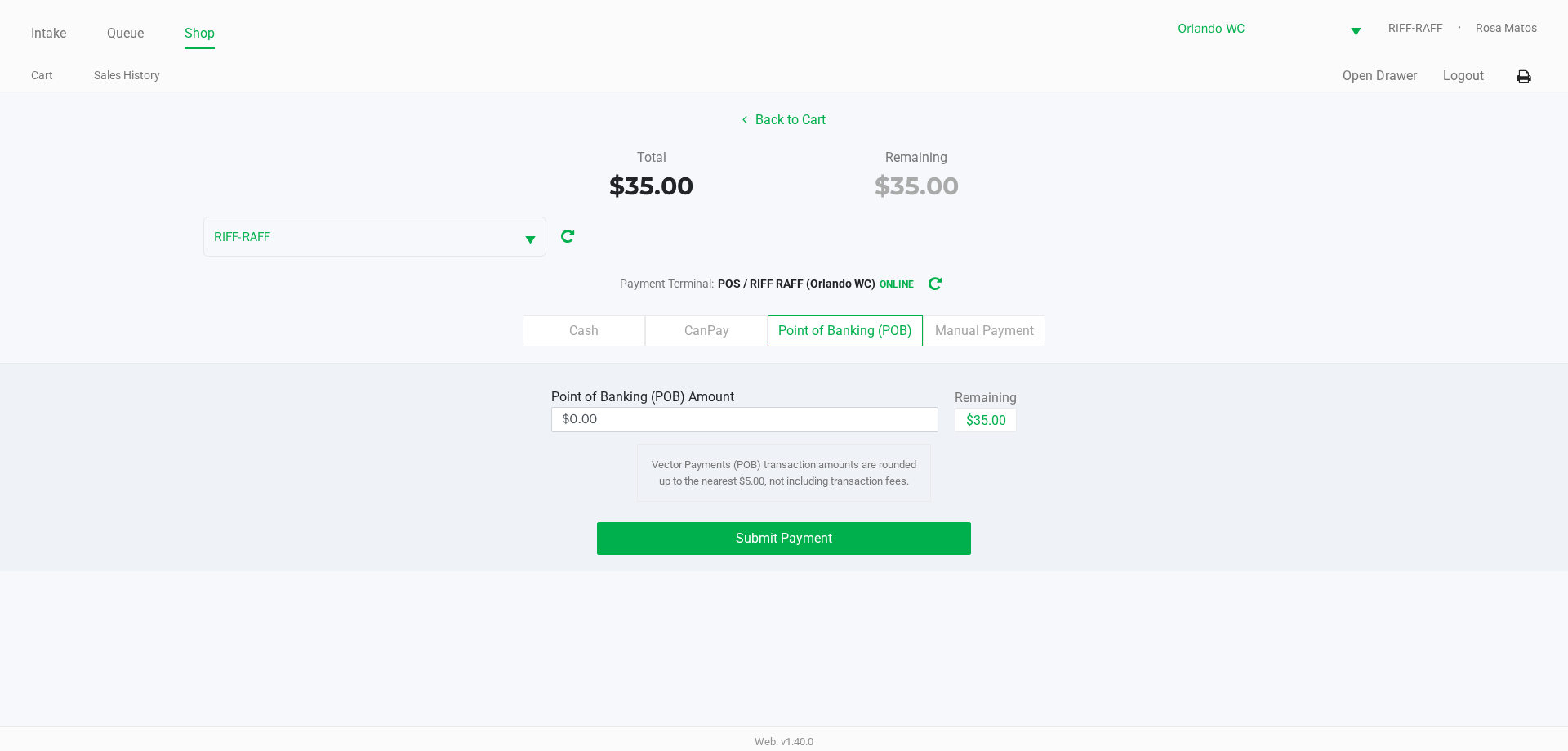 click on "CanPay" 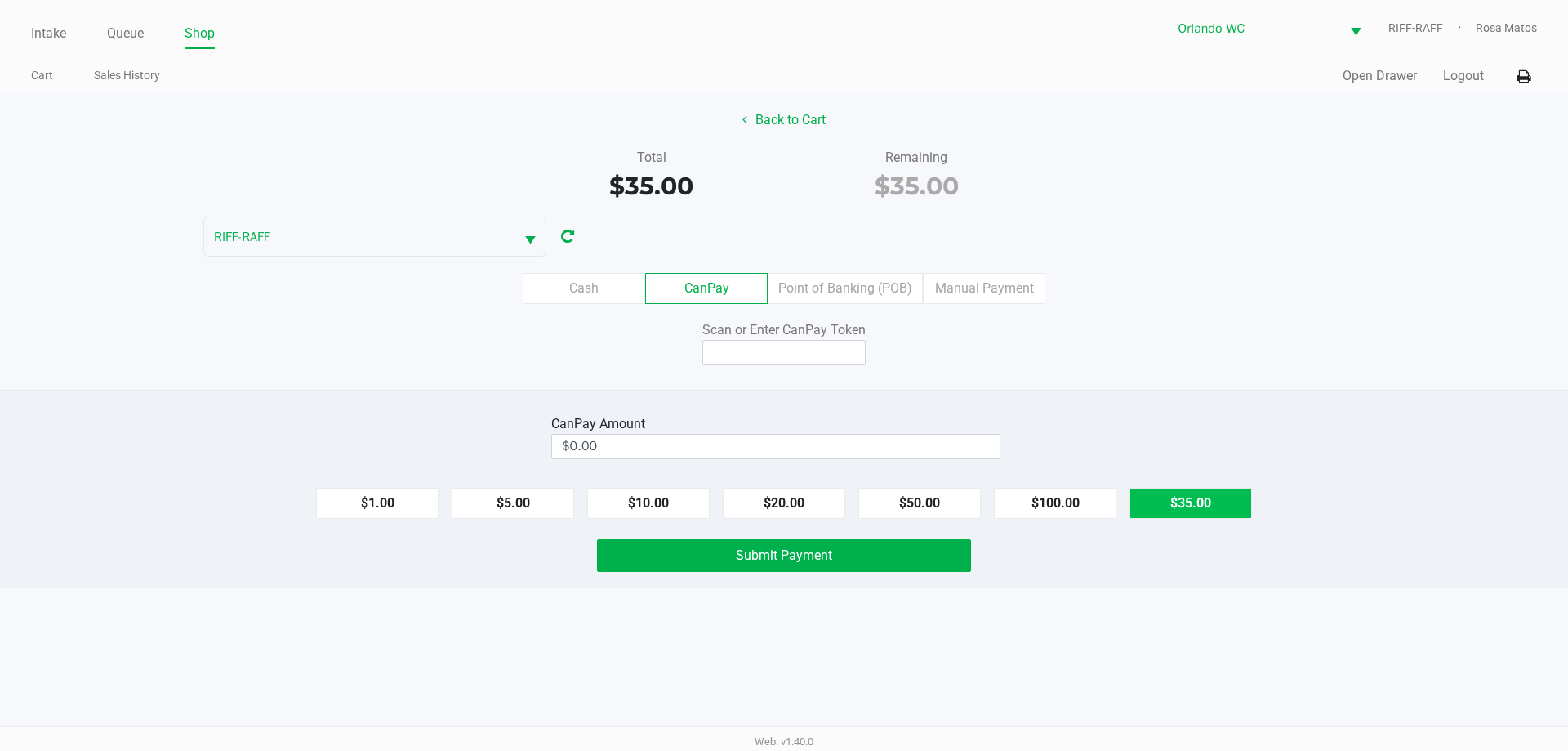 click on "$35.00" 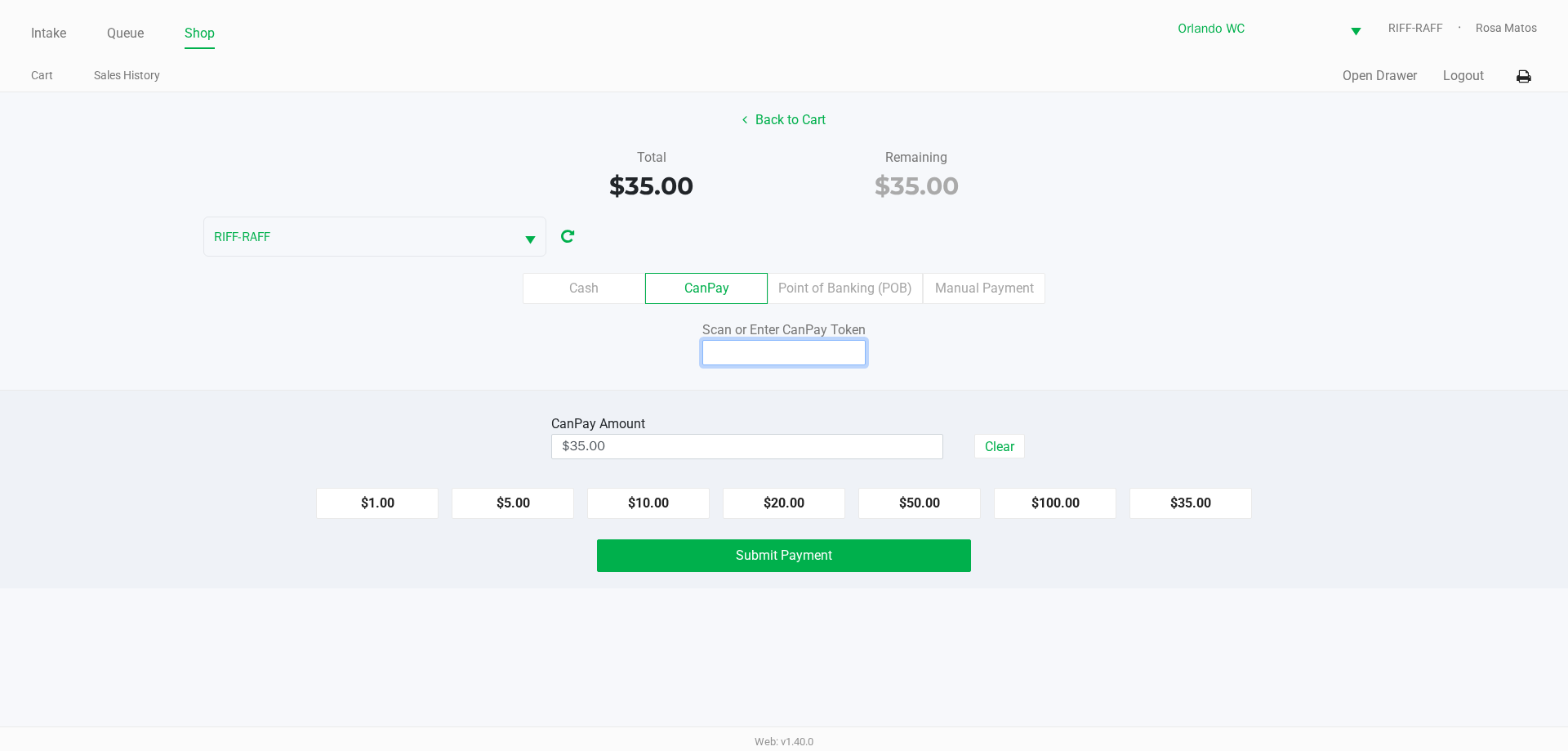 click 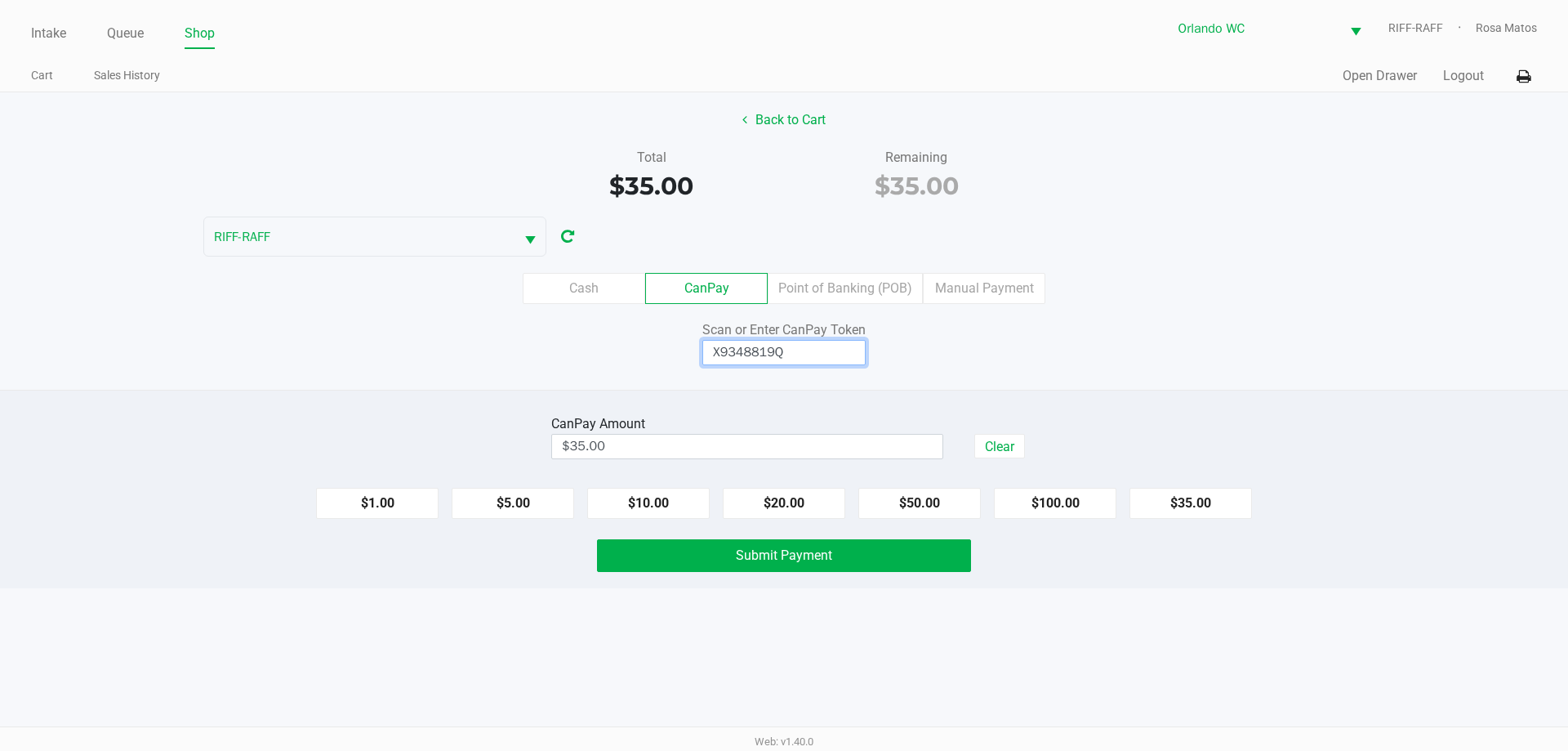 type on "X9348819Q" 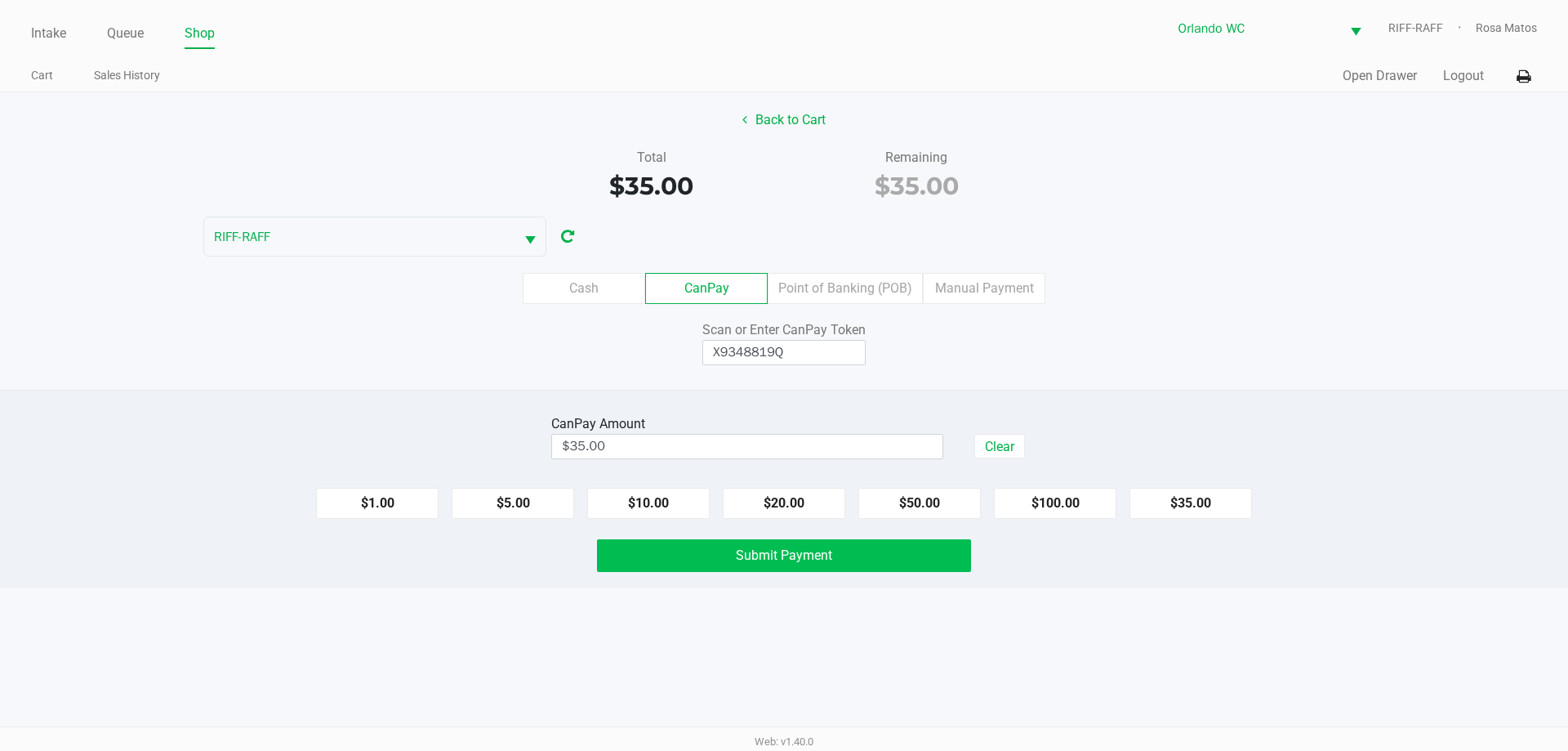 click on "Submit Payment" 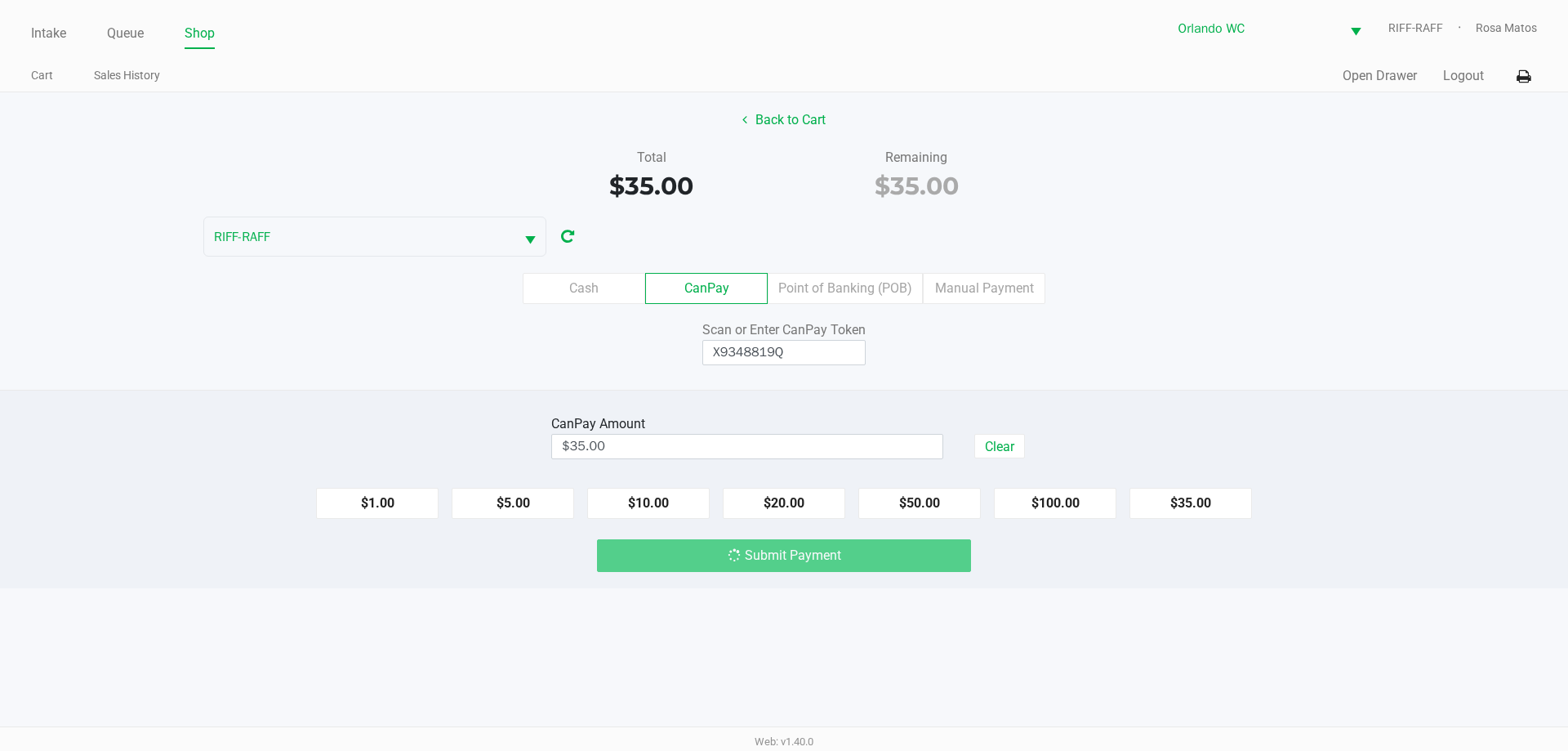 click on "Intake Queue Shop Orlando WC  RIFF-RAFF   Rosa Matos  Cart Sales History  Quick Sale   Open Drawer   Logout  Back to Cart   Total   $35.00   Remaining   $35.00  RIFF-RAFF  Cash   CanPay   Point of Banking (POB)   Manual Payment   Scan or Enter CanPay Token  X9348819Q  CanPay  Amount  $35.00  Clear   $1.00   $5.00   $10.00   $20.00   $50.00   $100.00   $35.00   Submit Payment   Web: v1.40.0" at bounding box center [784, 375] 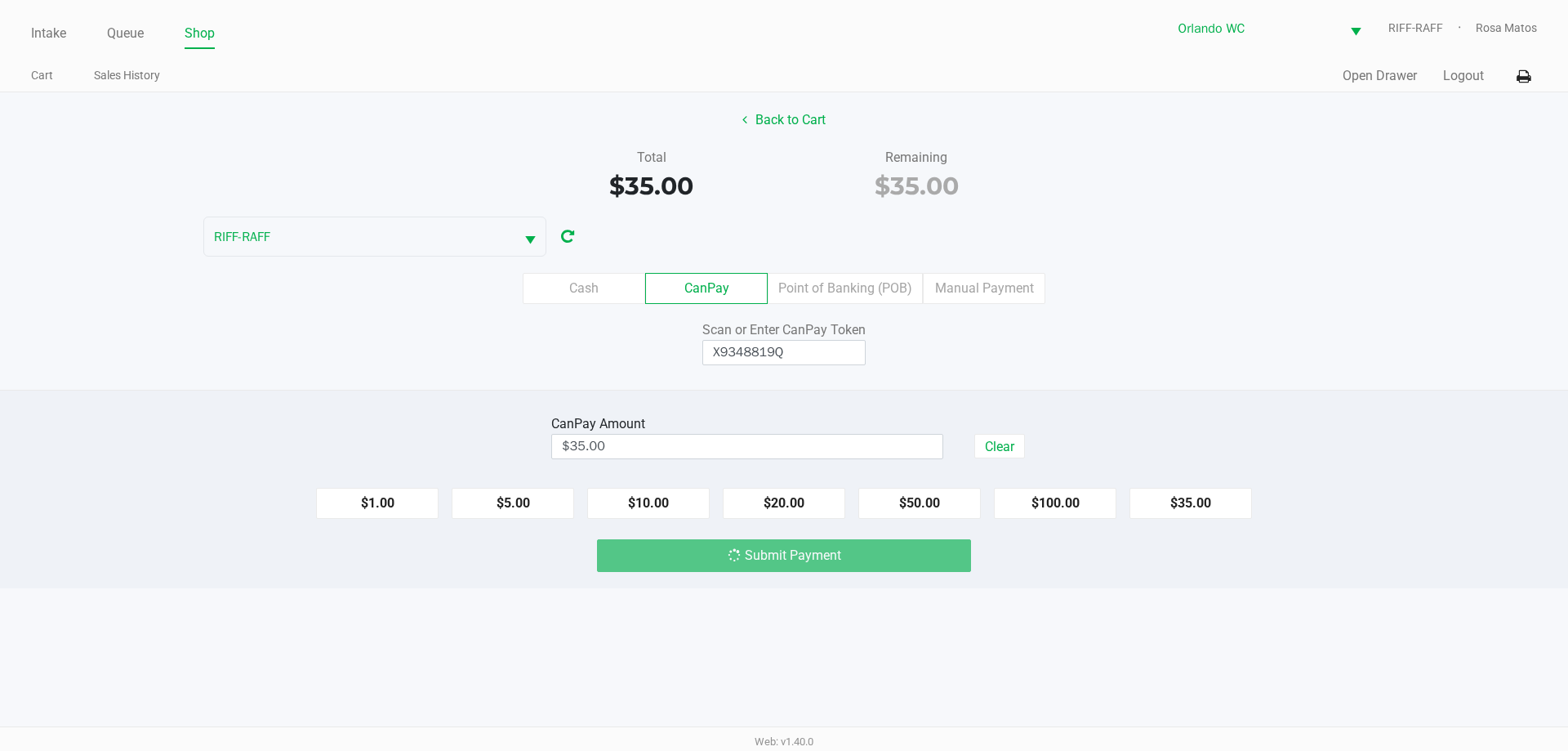 click on "Intake Queue Shop Orlando WC  RIFF-RAFF   Rosa Matos  Cart Sales History  Quick Sale   Open Drawer   Logout  Back to Cart   Total   $35.00   Remaining   $35.00  RIFF-RAFF  Cash   CanPay   Point of Banking (POB)   Manual Payment   Scan or Enter CanPay Token  X9348819Q  CanPay  Amount  $35.00  Clear   $1.00   $5.00   $10.00   $20.00   $50.00   $100.00   $35.00   Submit Payment   Web: v1.40.0" at bounding box center (784, 375) 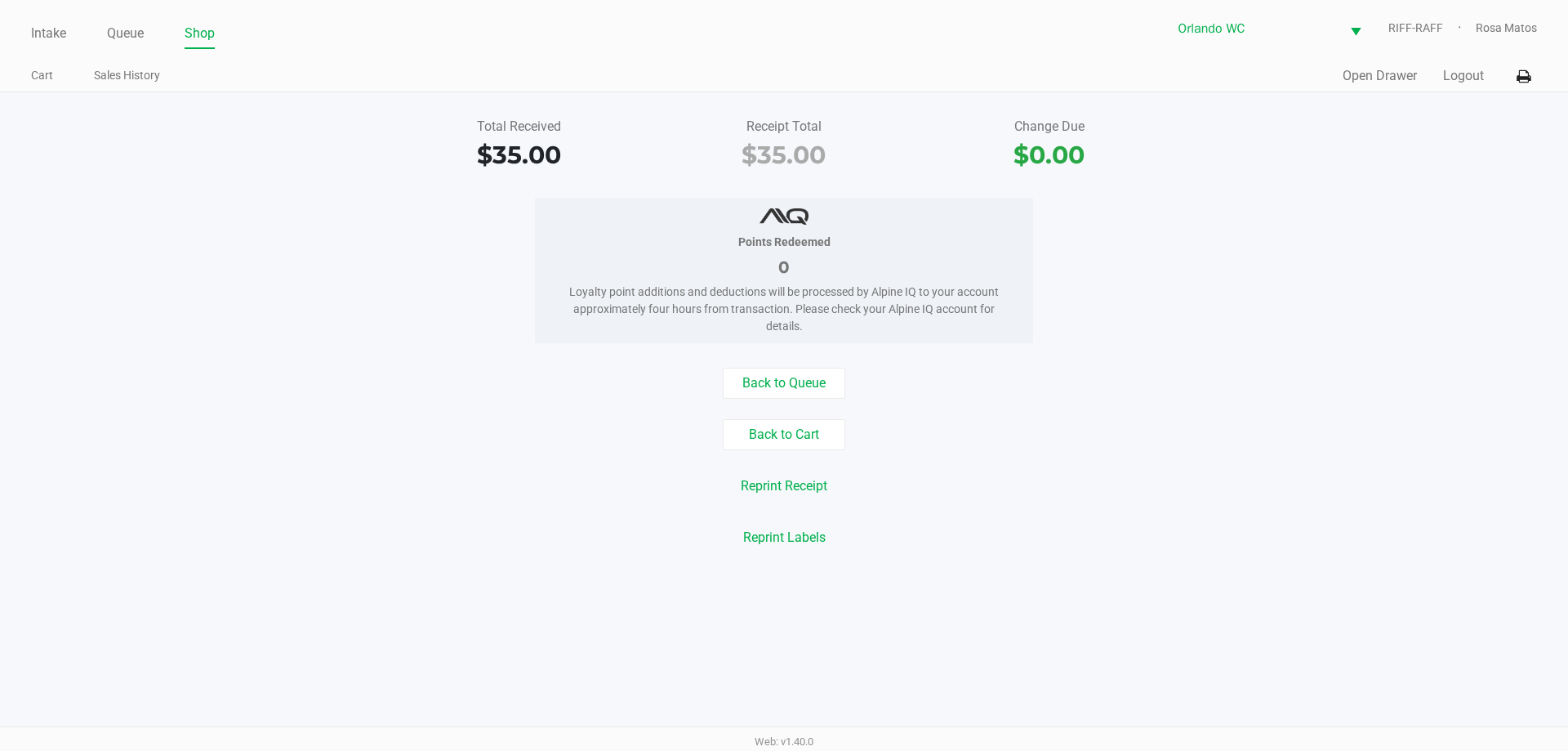 click on "Back to Queue   Back to Cart   Reprint Receipt   Reprint Labels" 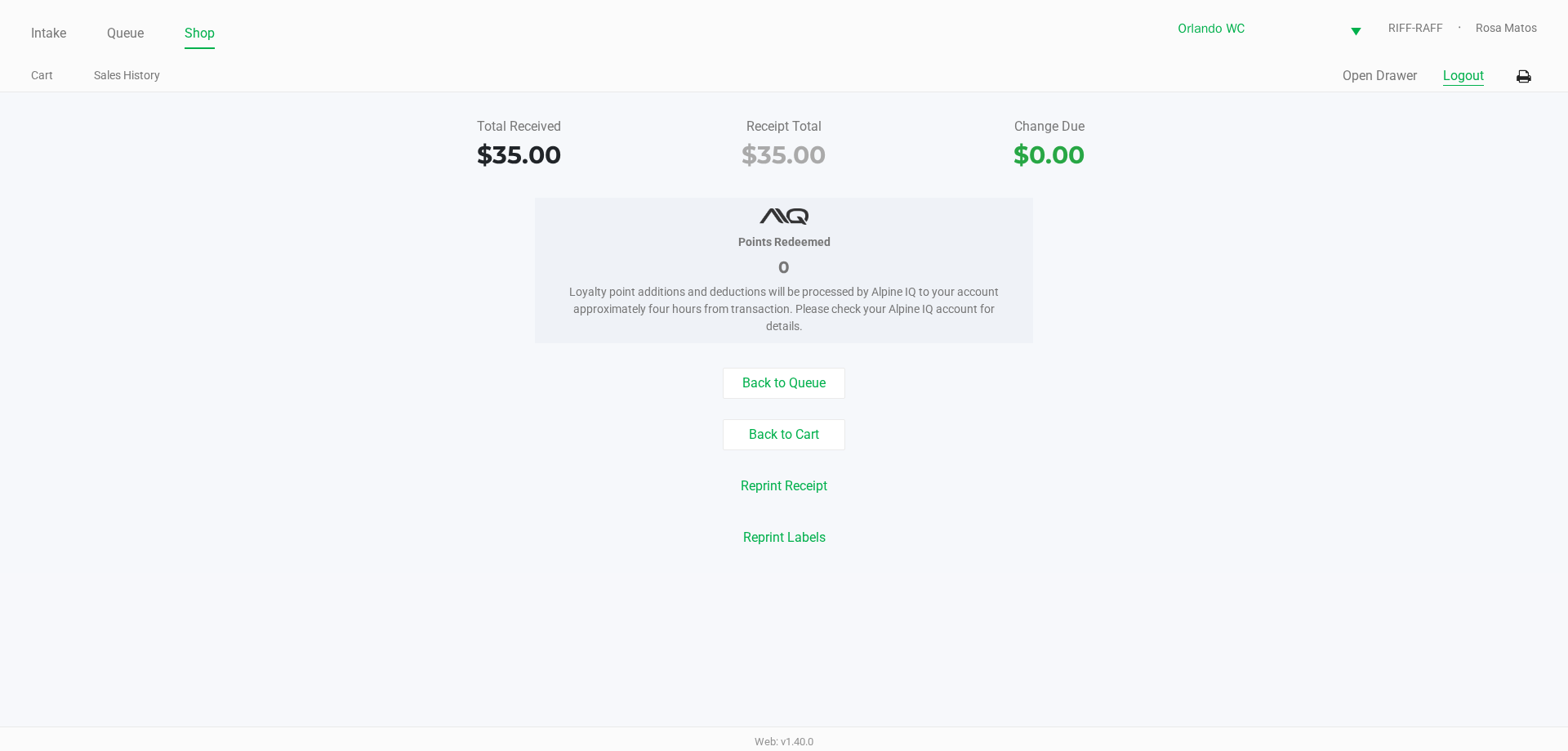click on "Logout" 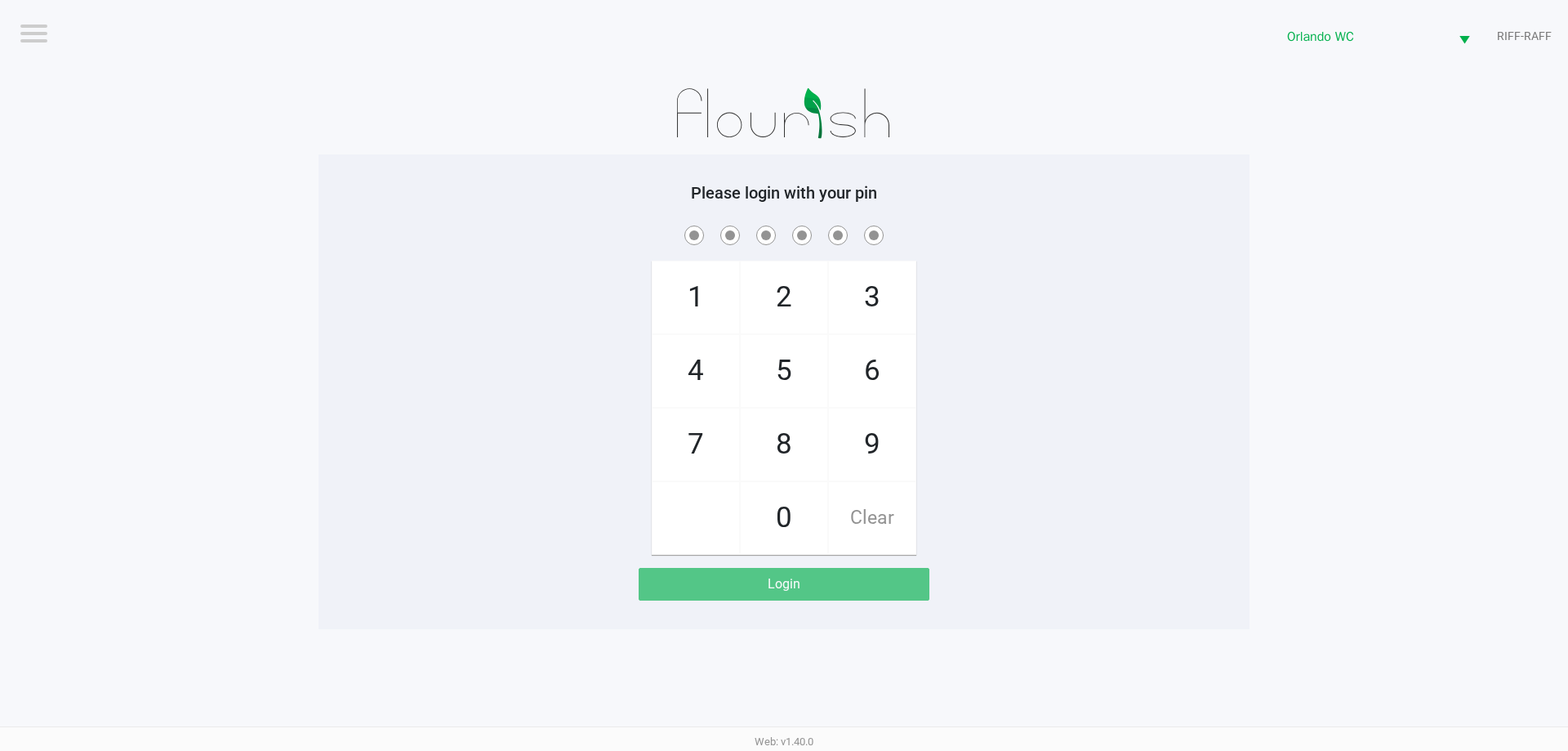 drag, startPoint x: 631, startPoint y: 196, endPoint x: 593, endPoint y: 226, distance: 48.41487 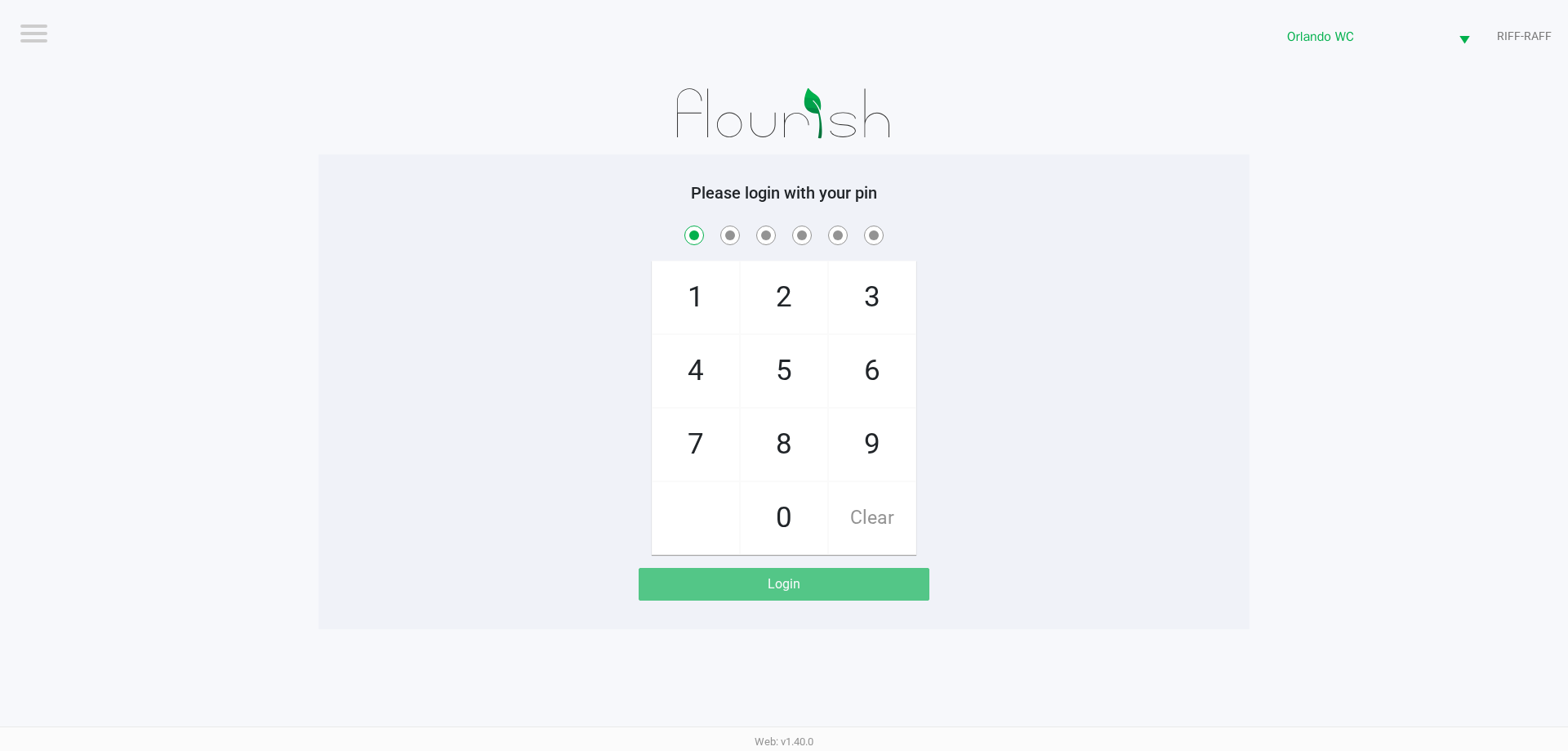 checkbox on "true" 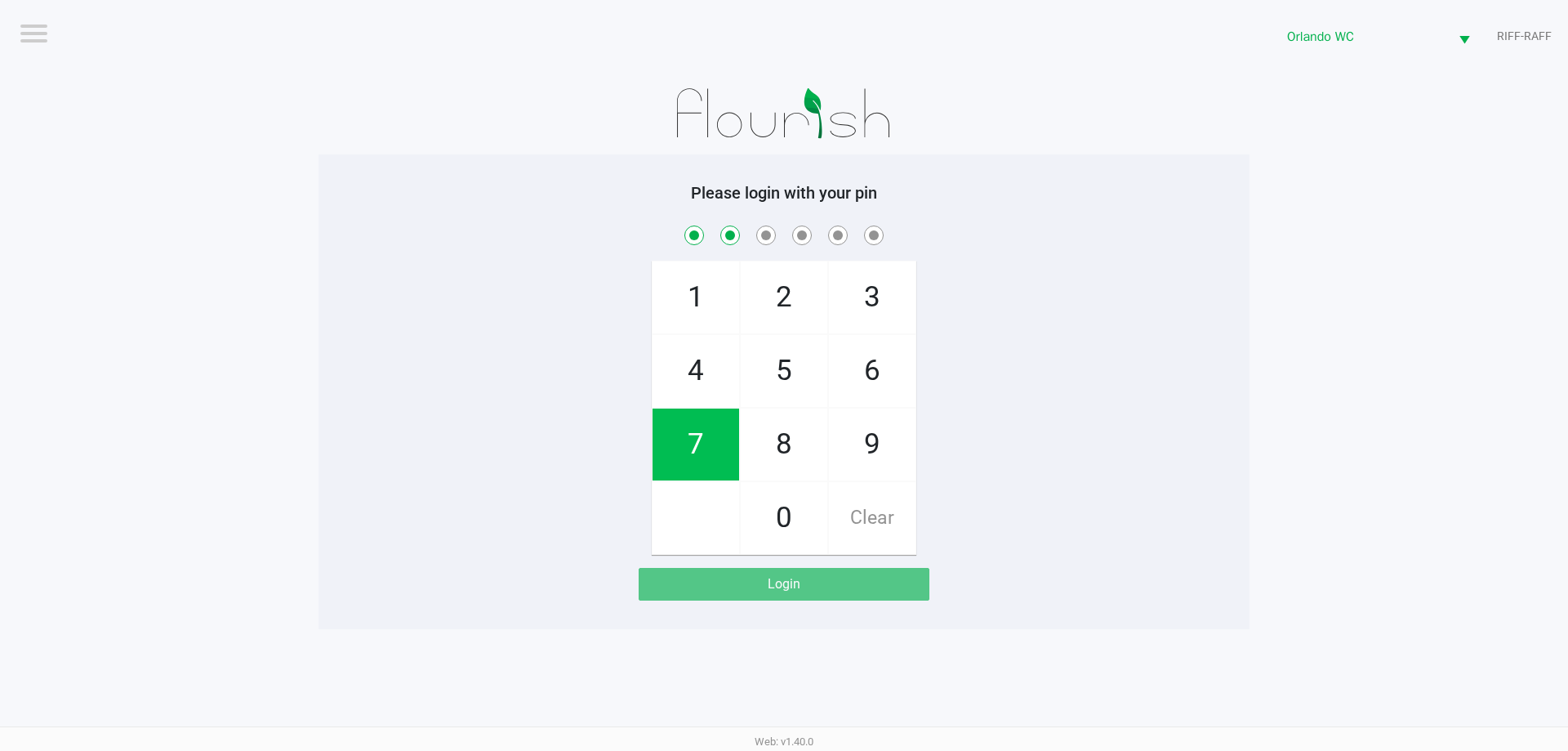 checkbox on "true" 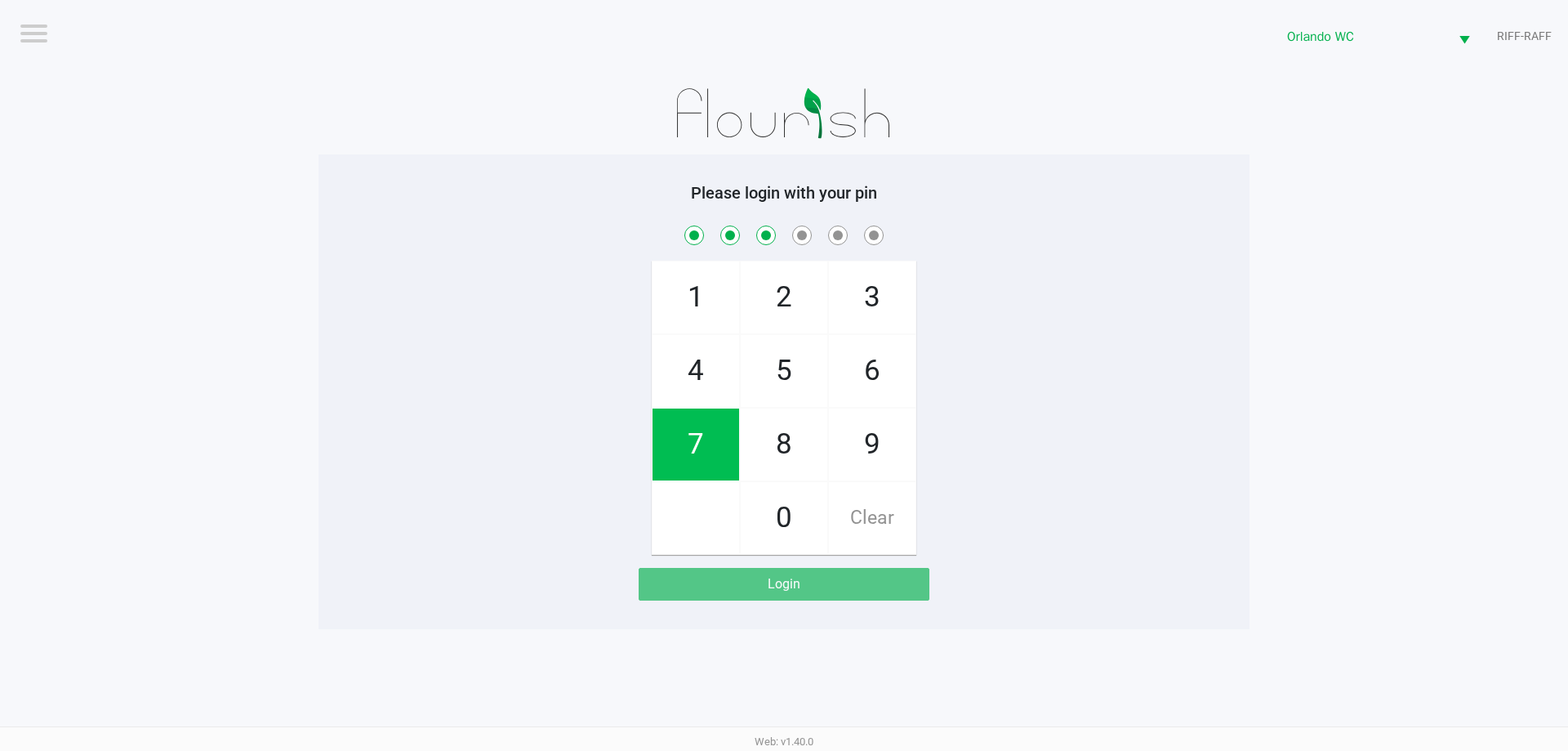 checkbox on "true" 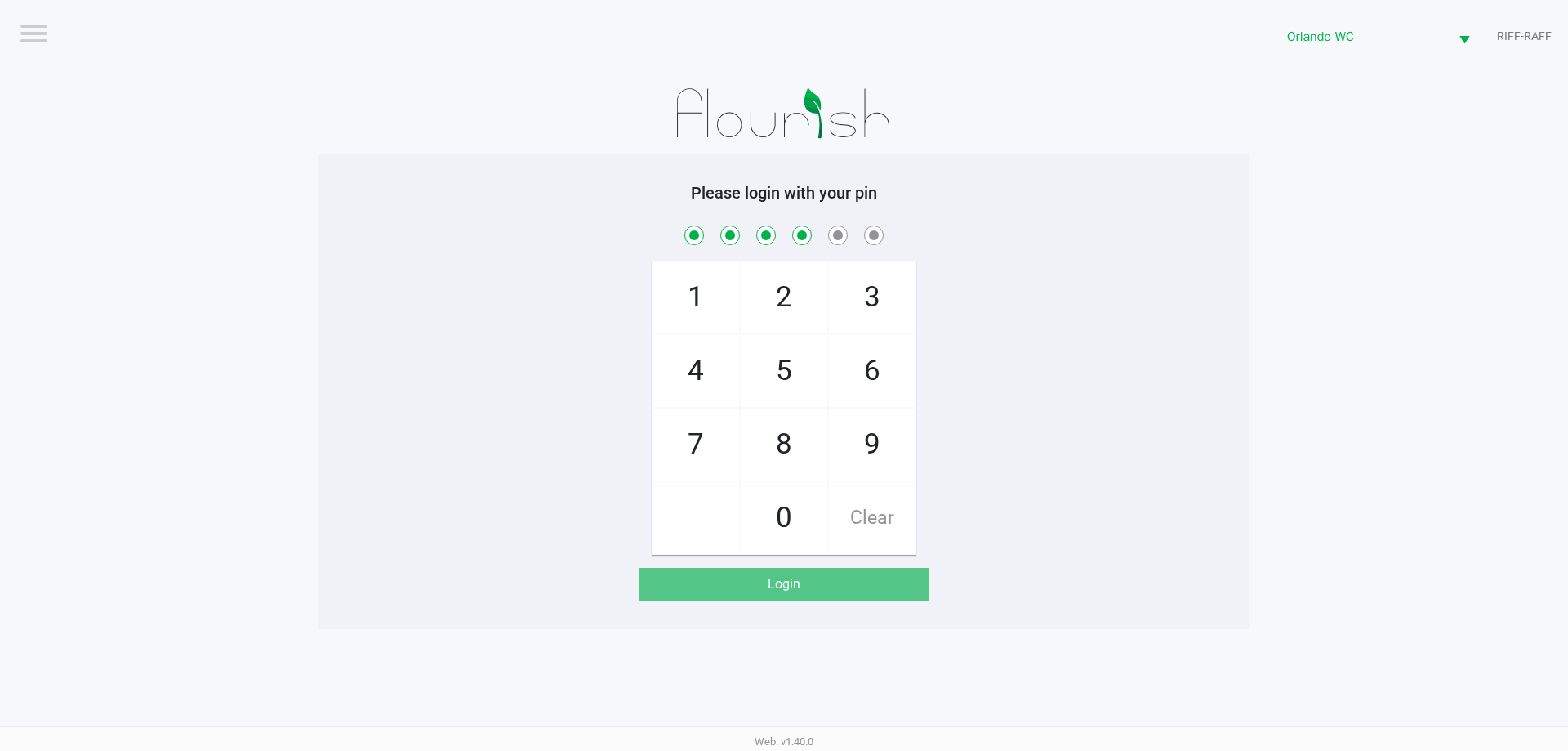 type 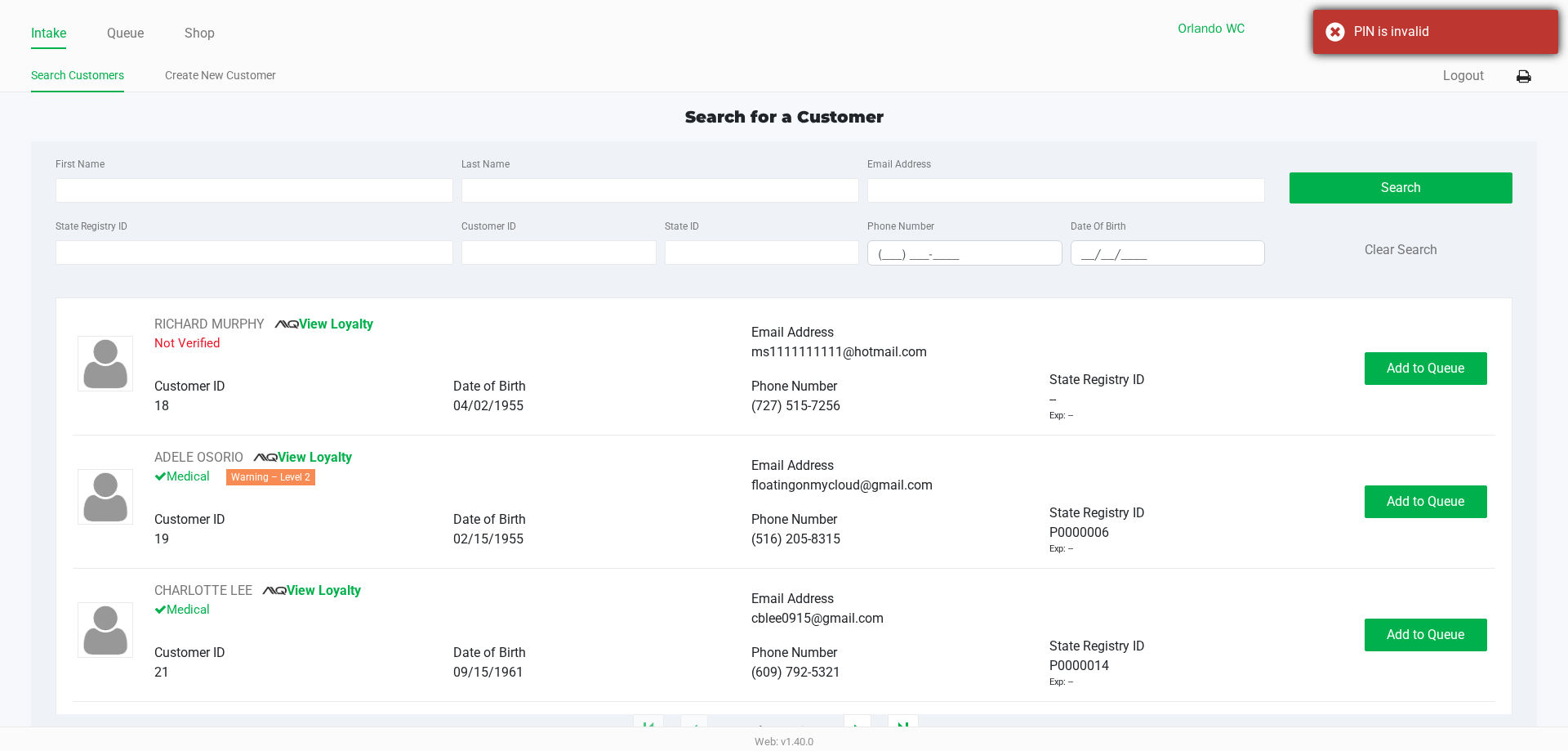 click on "PIN is invalid" at bounding box center [1436, 32] 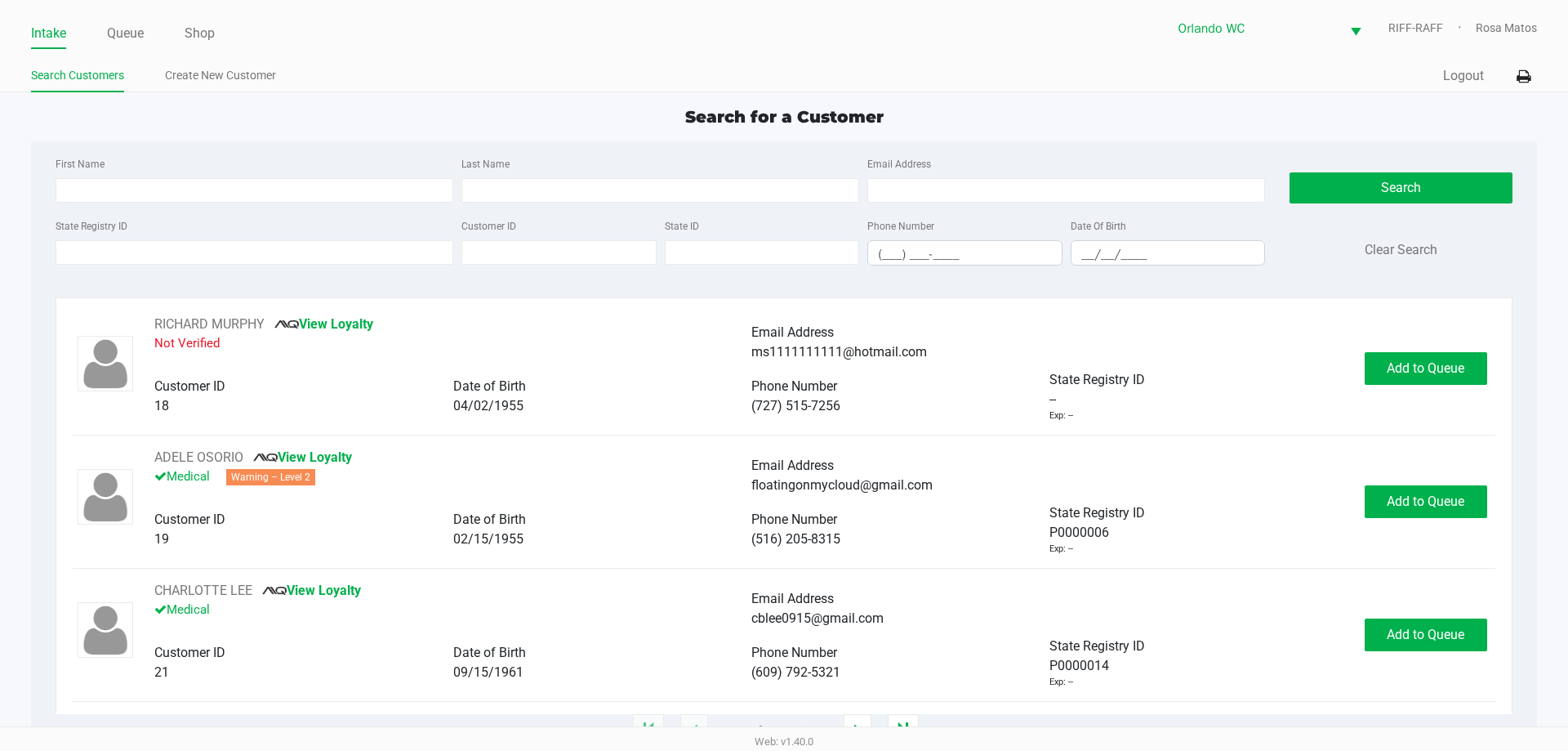 click on "First Name Last Name Email Address State Registry ID Customer ID State ID Phone Number (___) ___-____ Date Of Birth __/__/____  Search   Clear Search" 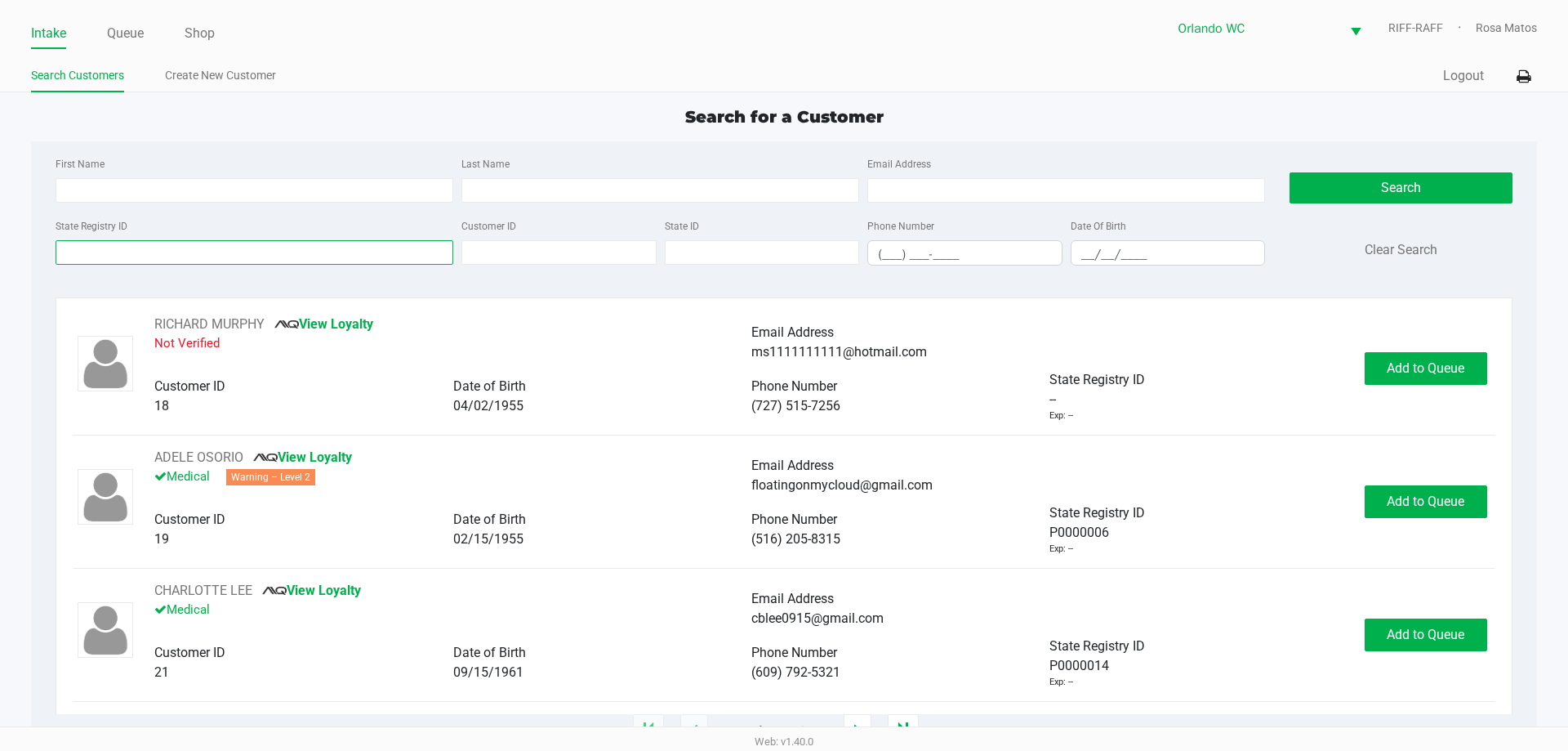 click on "State Registry ID" at bounding box center (254, 253) 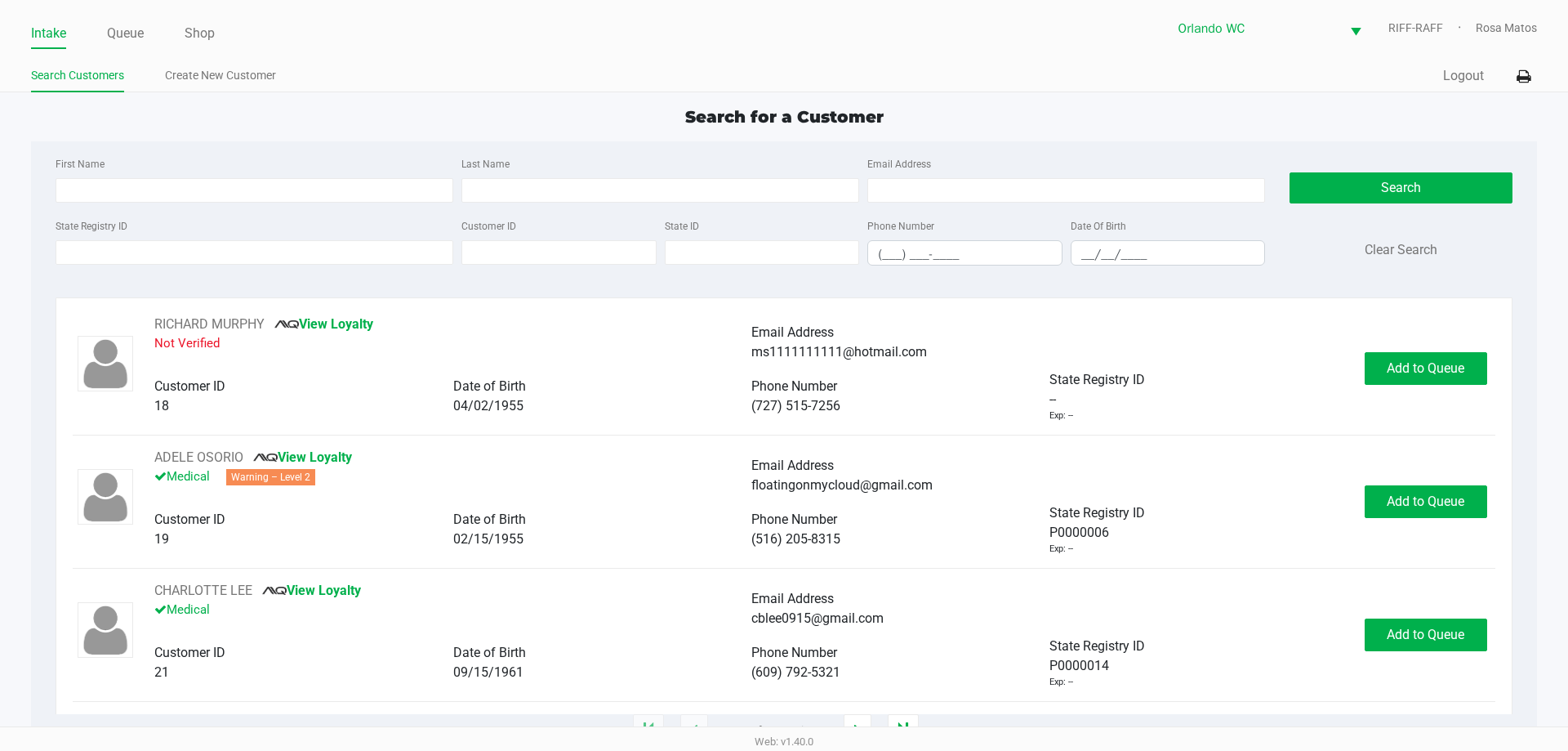 click on "Intake Queue Shop Orlando WC  RIFF-RAFF   Rosa Matos  Search Customers Create New Customer  Quick Sale   Logout  Search for a Customer First Name Last Name Email Address State Registry ID Customer ID State ID Phone Number (___) ___-____ Date Of Birth __/__/____  Search   Clear Search   RICHARD MURPHY       View Loyalty   Not Verified   Email Address   ms1111111111@hotmail.com   Customer ID   18   Date of Birth   04/02/1955   Phone Number   (727) 515-7256   State Registry ID   --   Exp: --   Add to Queue   ADELE OSORIO       View Loyalty   Medical   Warning – Level 2   Email Address   floatingonmycloud@gmail.com   Customer ID   19   Date of Birth   02/15/1955   Phone Number   (516) 205-8315   State Registry ID   P0000006   Exp: --   Add to Queue   CHARLOTTE LEE       View Loyalty   Medical   Email Address   cblee0915@gmail.com   Customer ID   21   Date of Birth   09/15/1961   Phone Number   (609) 792-5321   State Registry ID   P0000014   Exp: --   Add to Queue   CRAWFORD KER       Loyalty Signup" 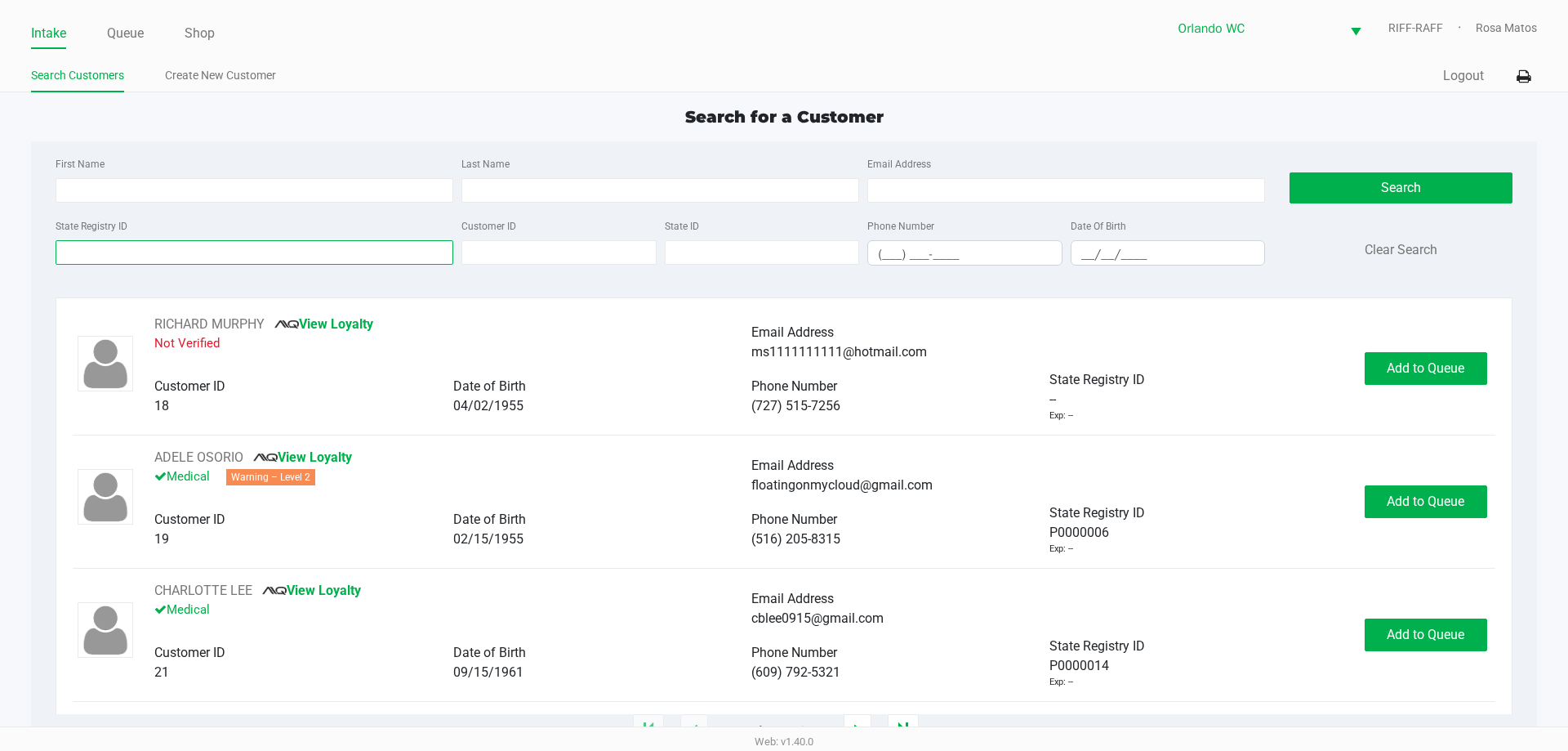 click on "State Registry ID" at bounding box center [254, 253] 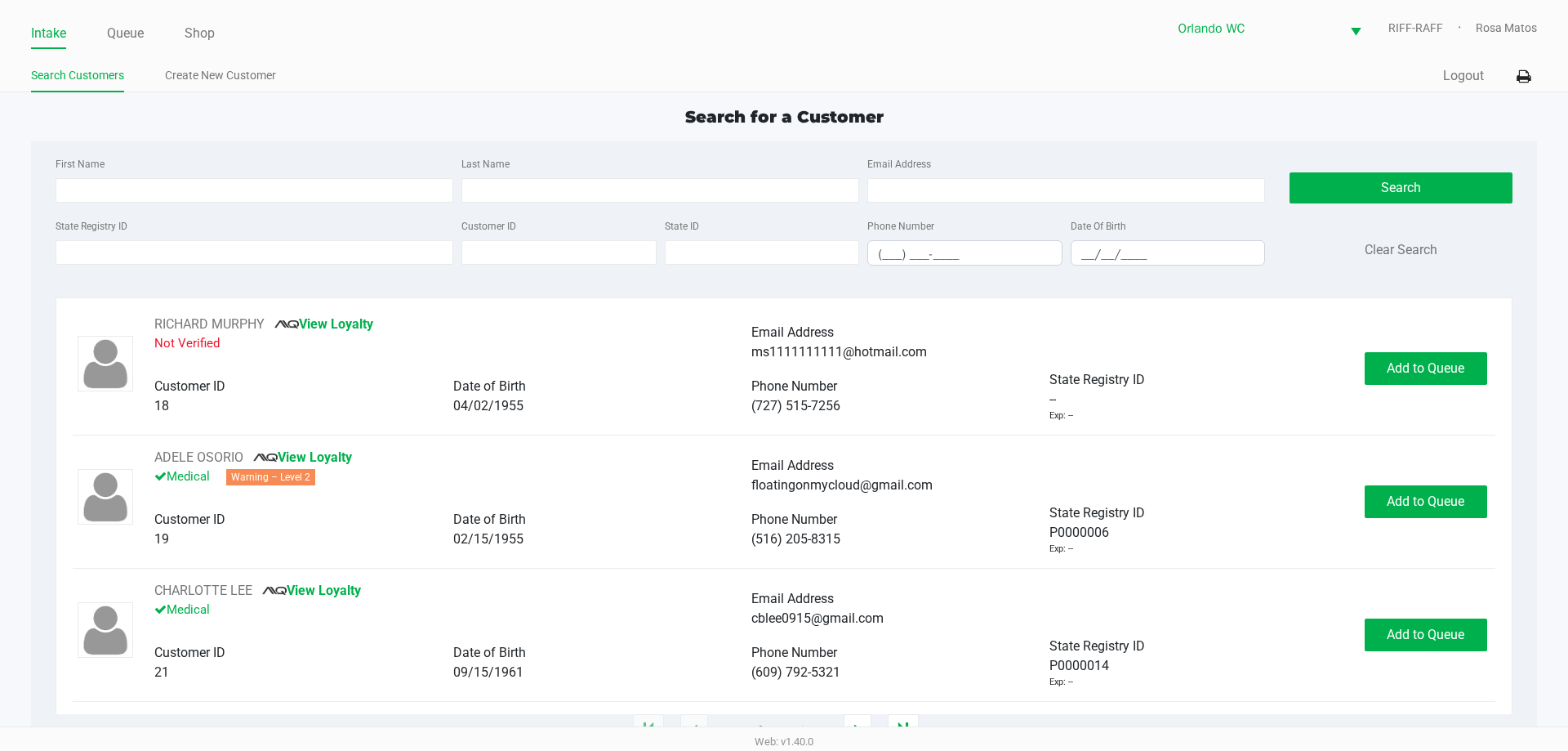 click on "Search for a Customer First Name Last Name Email Address State Registry ID Customer ID State ID Phone Number (___) ___-____ Date Of Birth __/__/____  Search   Clear Search   RICHARD MURPHY       View Loyalty   Not Verified   Email Address   ms1111111111@hotmail.com   Customer ID   18   Date of Birth   04/02/1955   Phone Number   (727) 515-7256   State Registry ID   --   Exp: --   Add to Queue   ADELE OSORIO       View Loyalty   Medical   Warning – Level 2   Email Address   floatingonmycloud@gmail.com   Customer ID   19   Date of Birth   02/15/1955   Phone Number   (516) 205-8315   State Registry ID   P0000006   Exp: --   Add to Queue   CHARLOTTE LEE       View Loyalty   Medical   Email Address   cblee0915@gmail.com   Customer ID   21   Date of Birth   09/15/1961   Phone Number   (609) 792-5321   State Registry ID   P0000014   Exp: --   Add to Queue   CRAWFORD KER       Loyalty Signup   Medical   Email Address   --   Customer ID   23   Date of Birth   07/27/2006   Phone Number   (727) 409-2778" 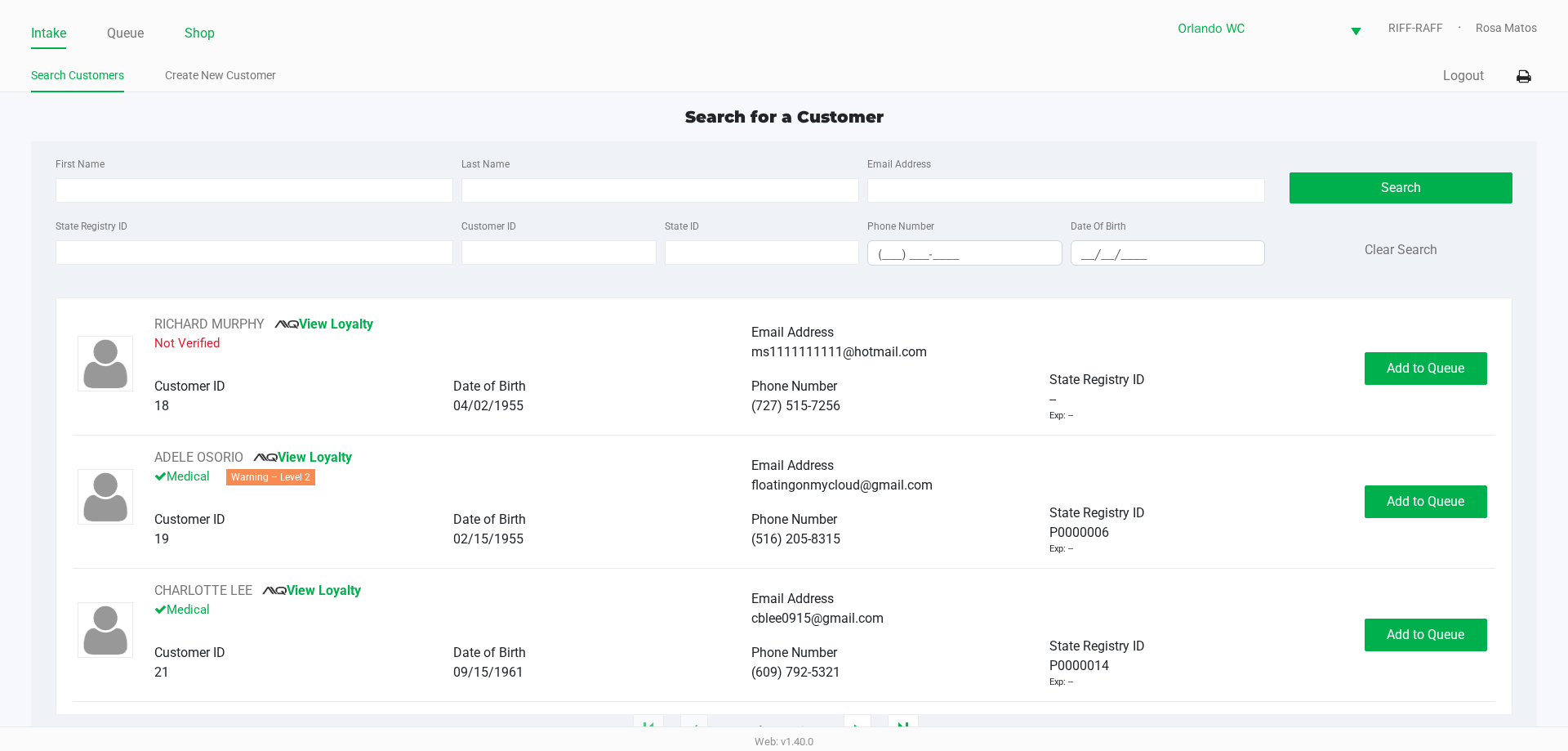 click on "Shop" 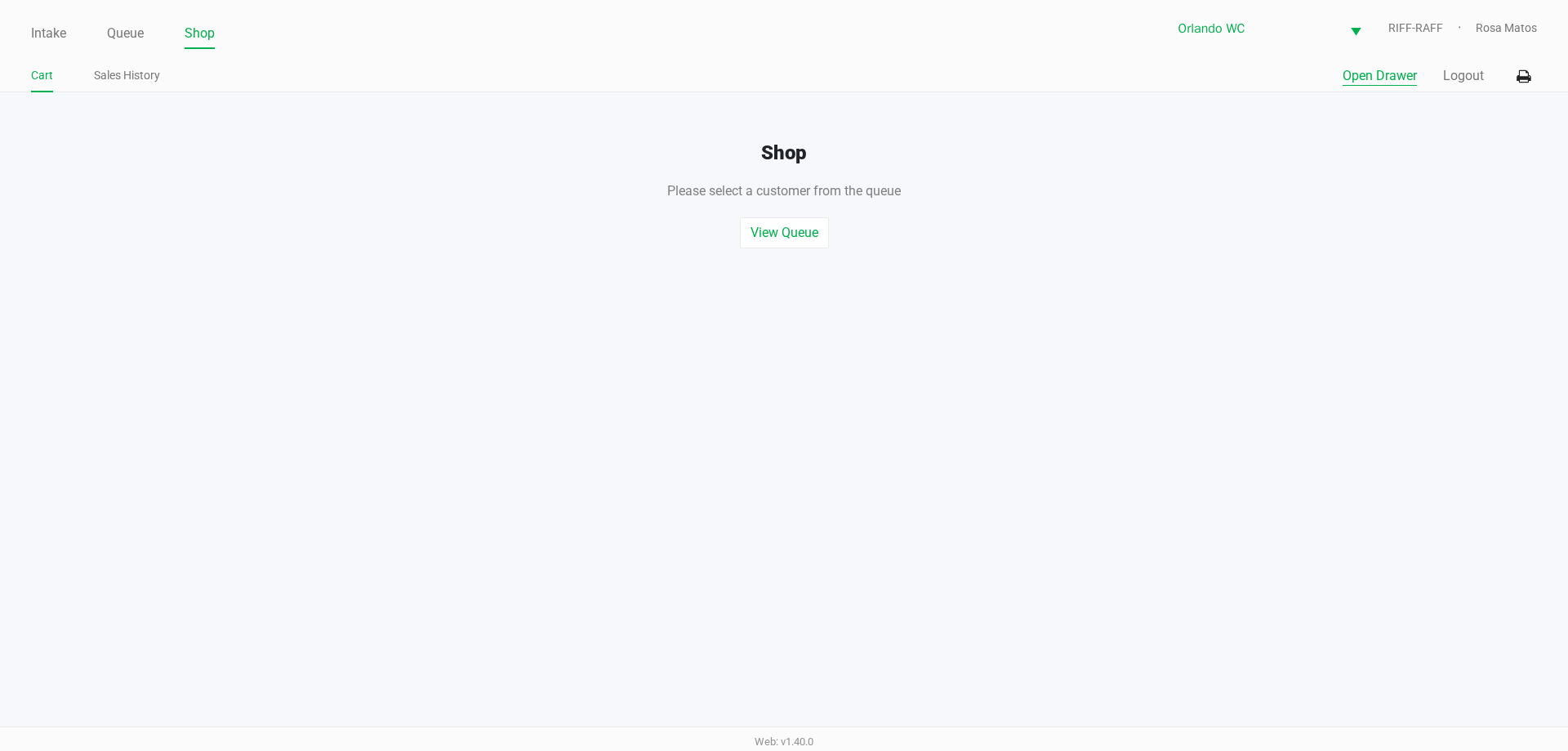 click on "Open Drawer" 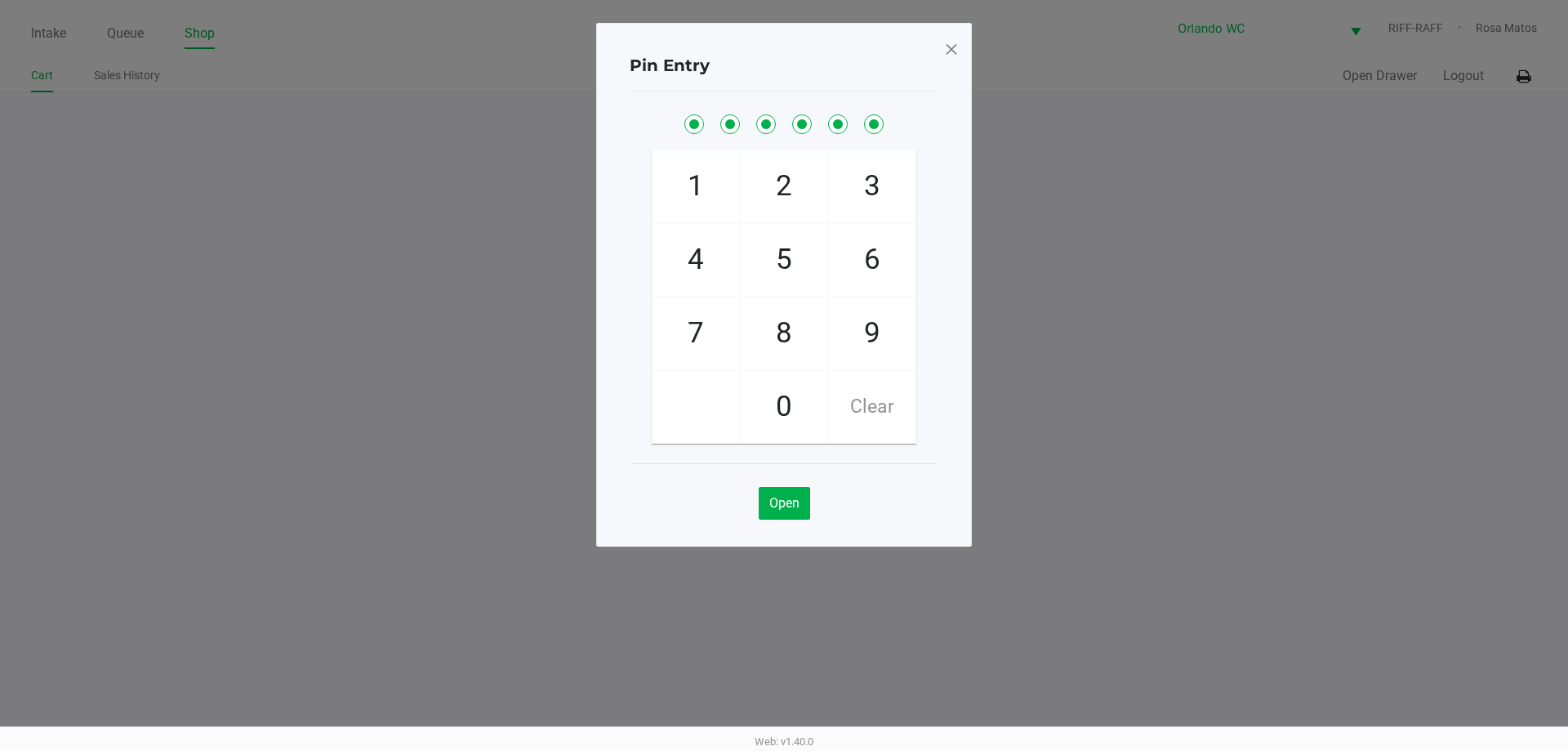 click 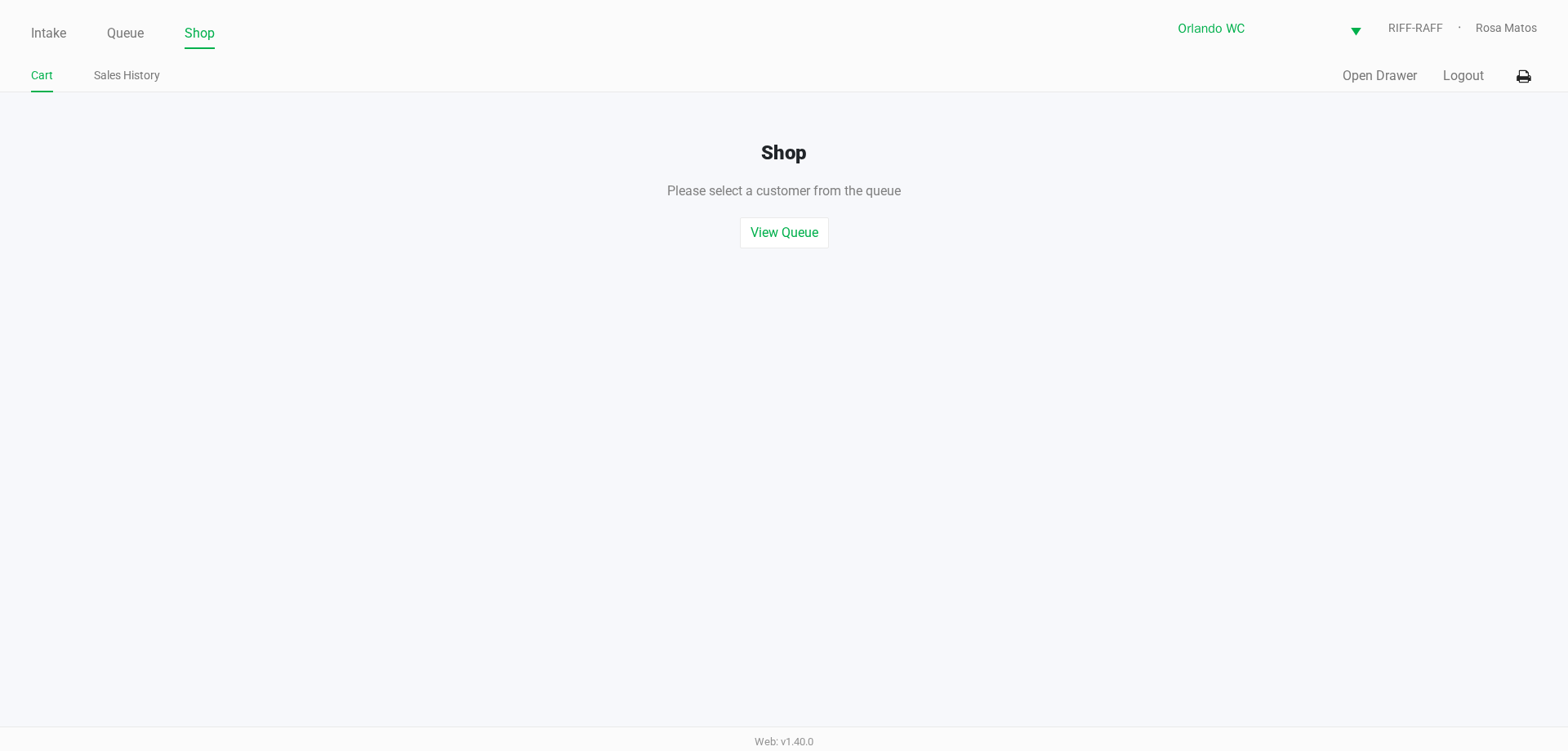 click on "Pin Entry  1   4   7       2   5   8   0   3   6   9   Clear   Open" 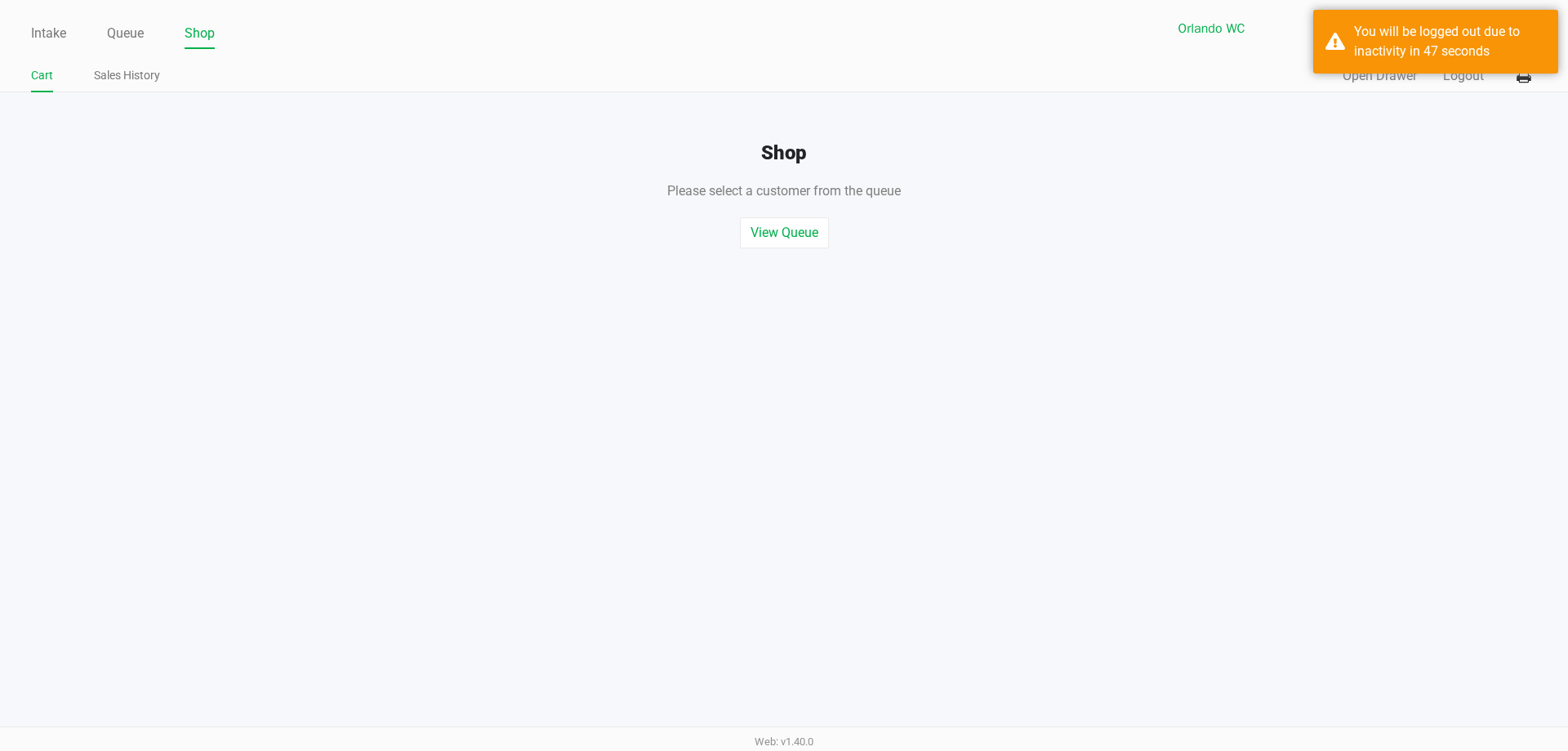 click on "Intake Queue Shop Orlando WC  RIFF-RAFF   Rosa Matos  Cart Sales History  Quick Sale   Open Drawer   Logout  Shop Please select a customer from the queue   , or start a quick sale   View Queue  Start Quick Sale  Web: v1.40.0" at bounding box center (784, 375) 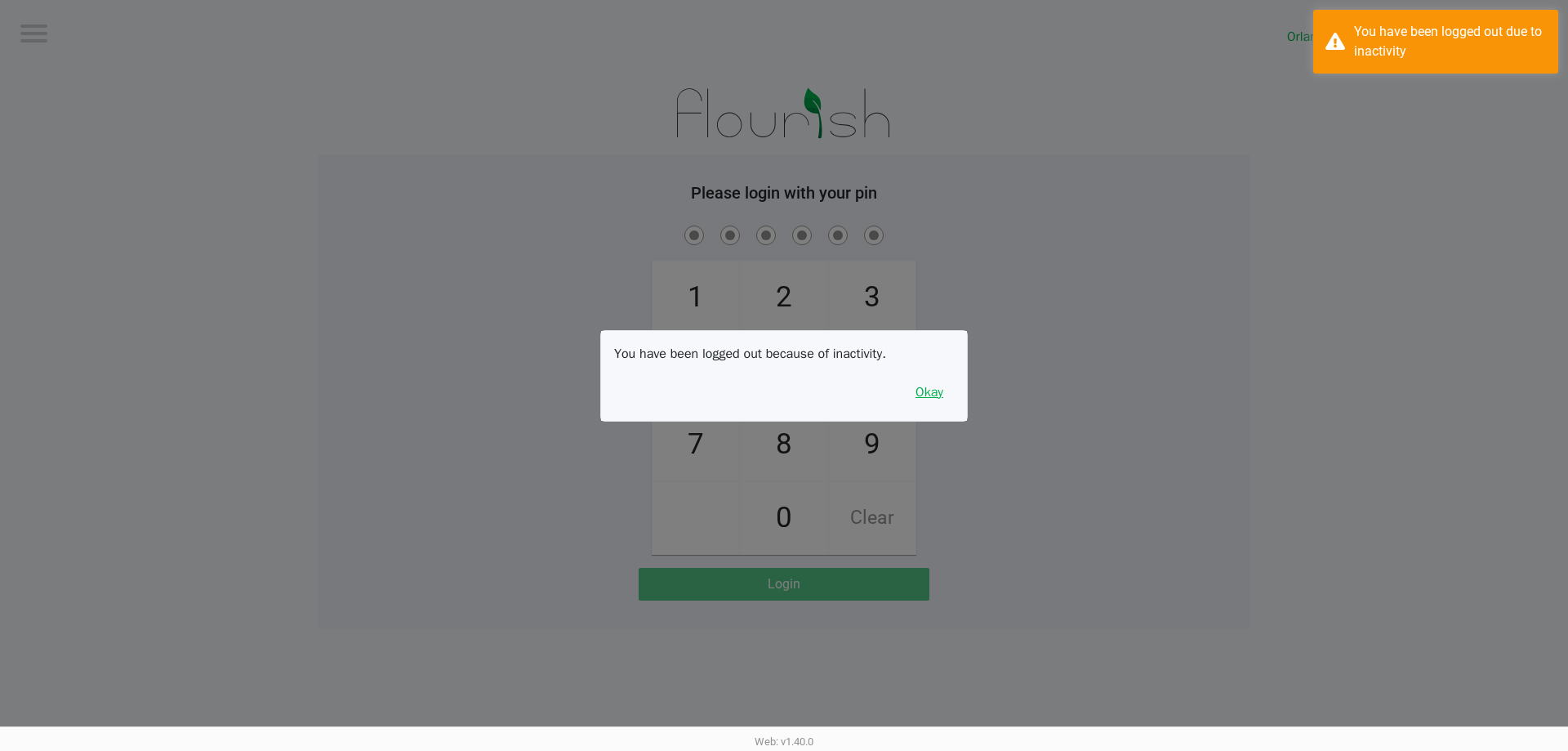 click on "Okay" at bounding box center (929, 392) 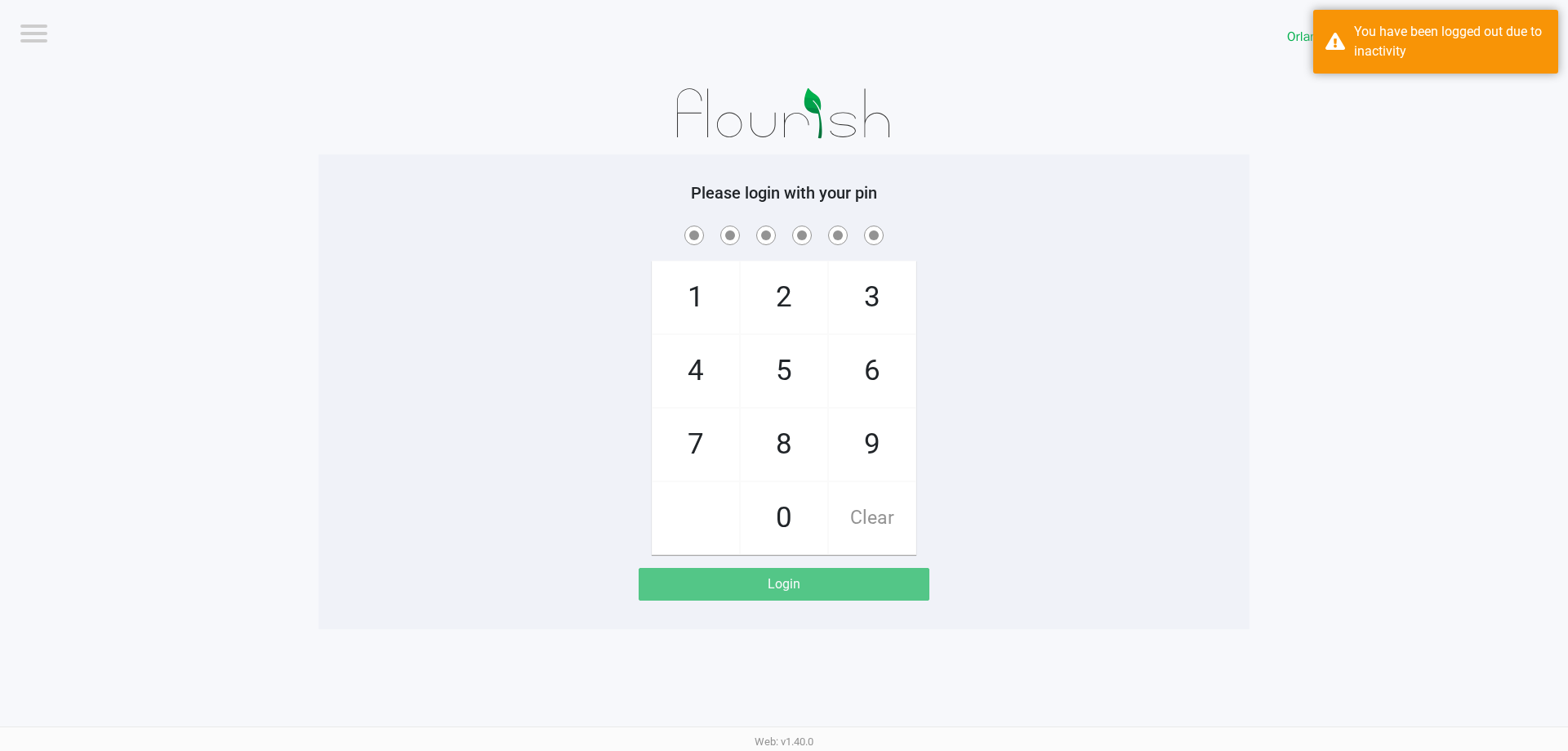 click on "Logout  Orlando WC  RIFF-RAFF  Please login with your pin  1   4   7       2   5   8   0   3   6   9   Clear   Login" 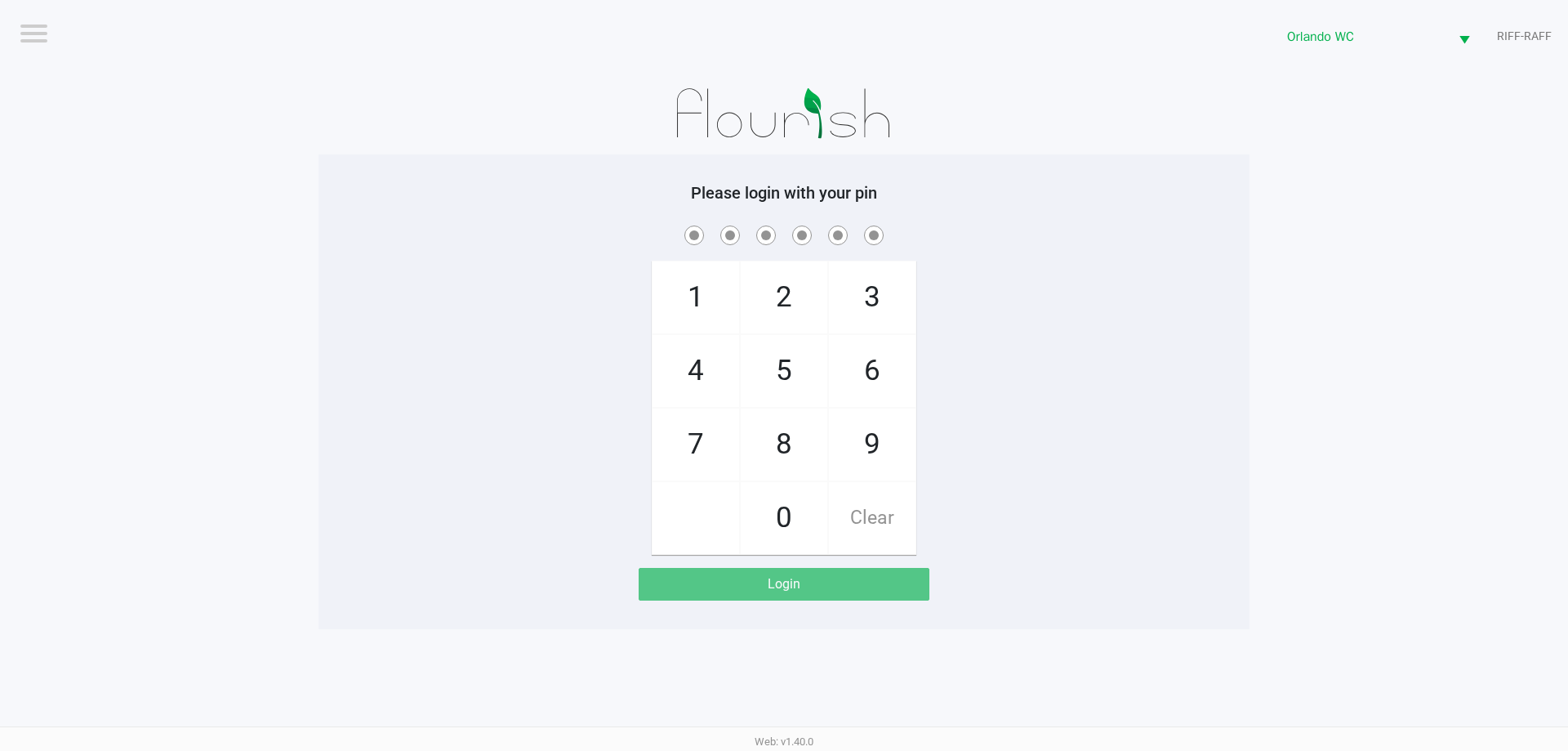 click on "1   4   7       2   5   8   0   3   6   9   Clear" 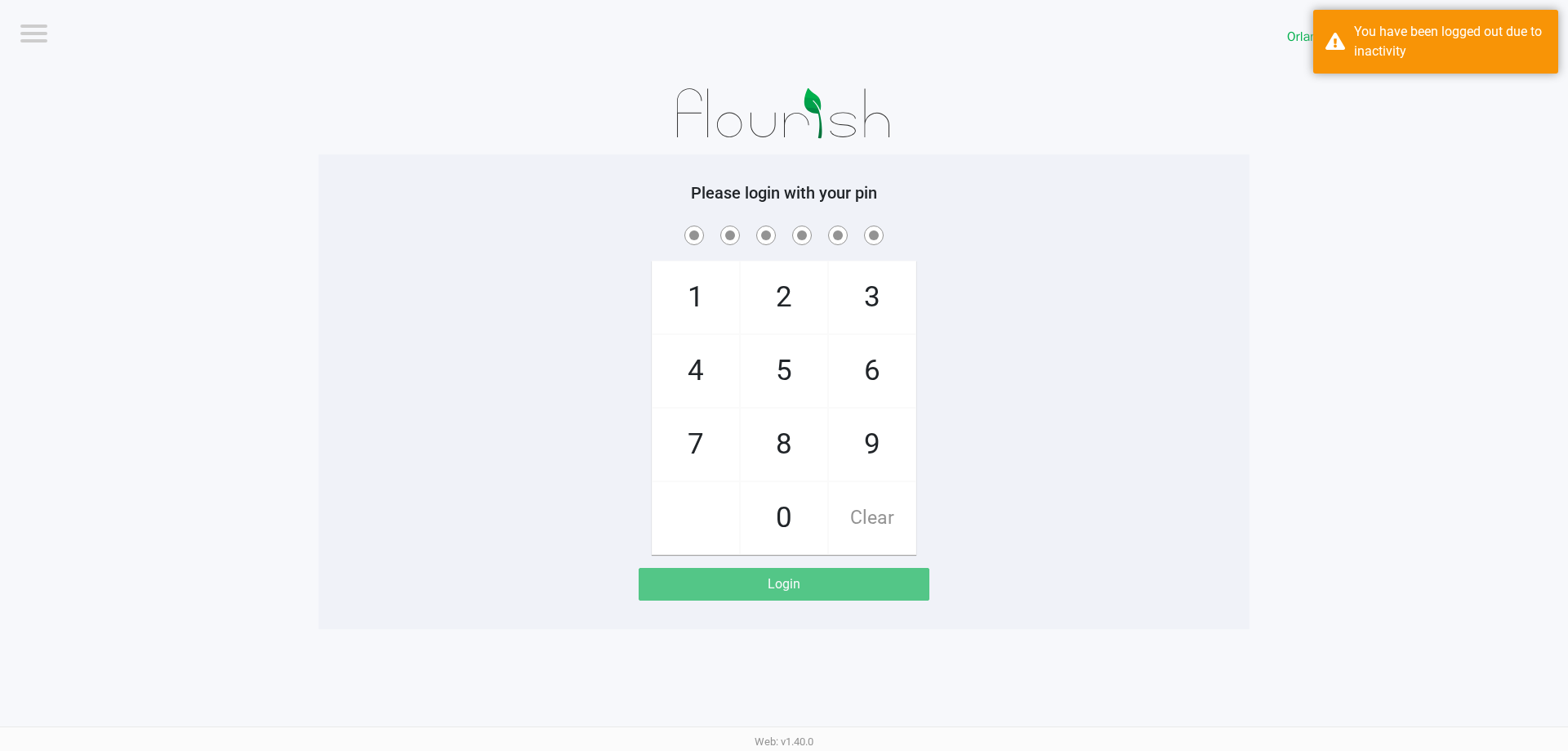 click on "Logout  Orlando WC  RIFF-RAFF  Please login with your pin  1   4   7       2   5   8   0   3   6   9   Clear   Login" 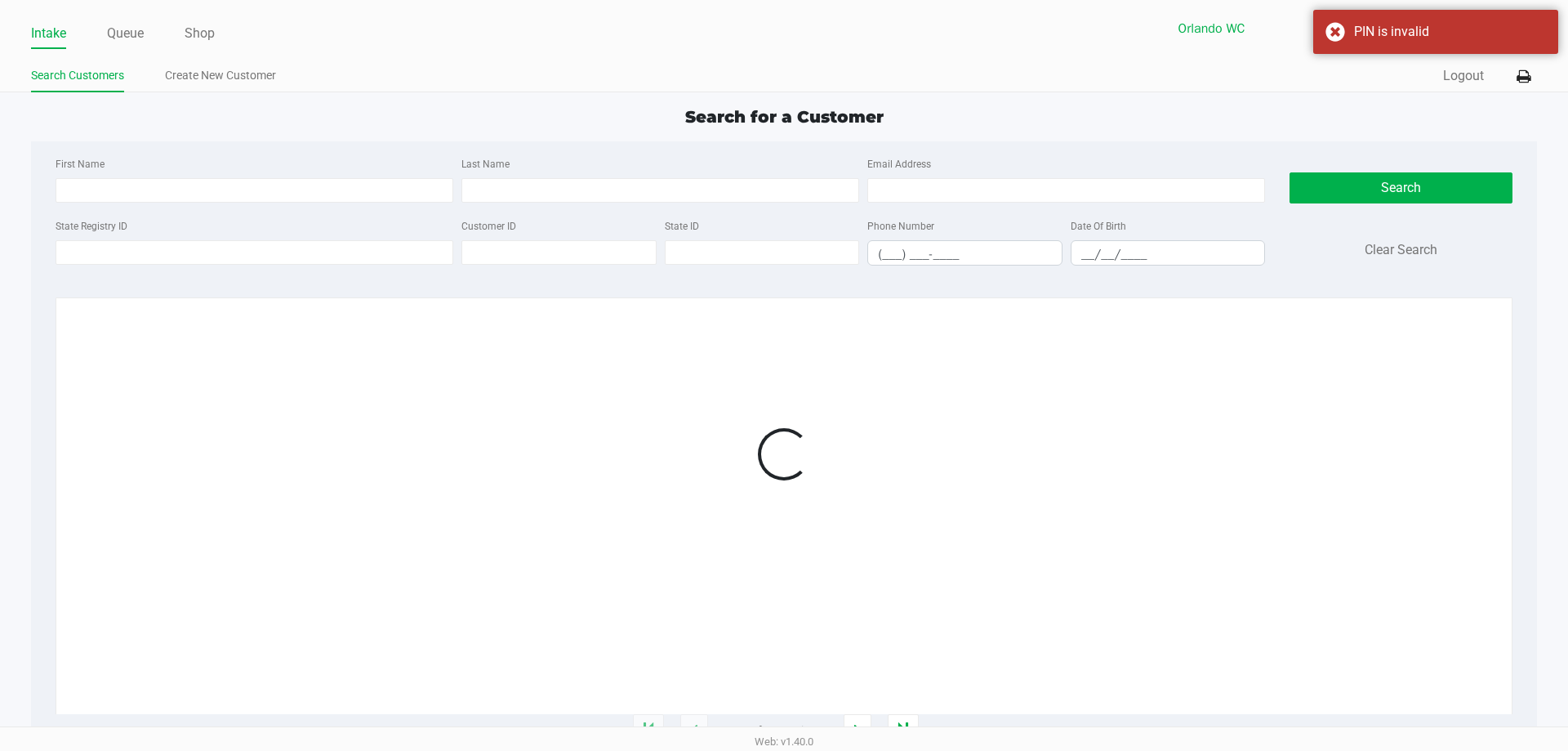 click on "Intake Queue Shop" 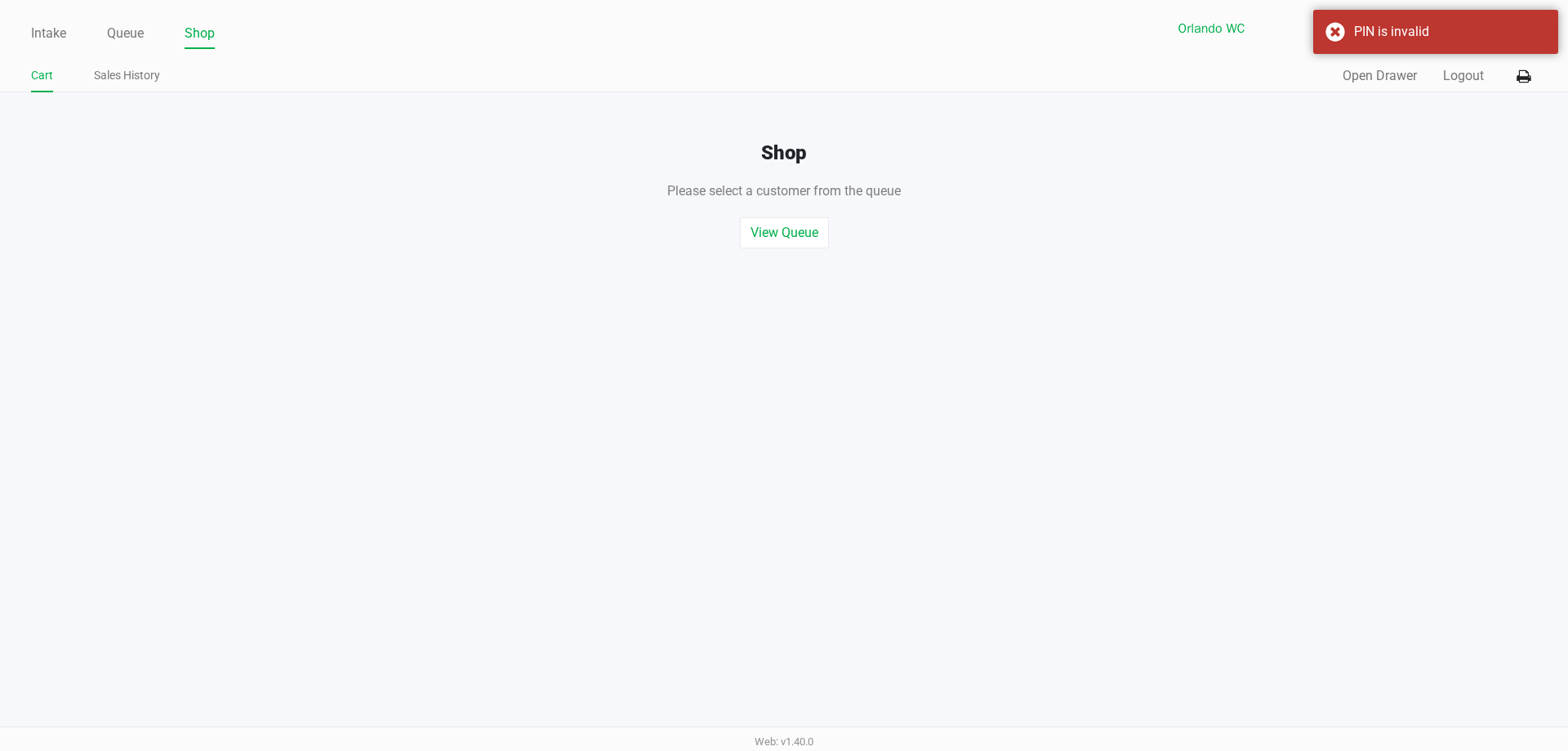 click on "Open Drawer" 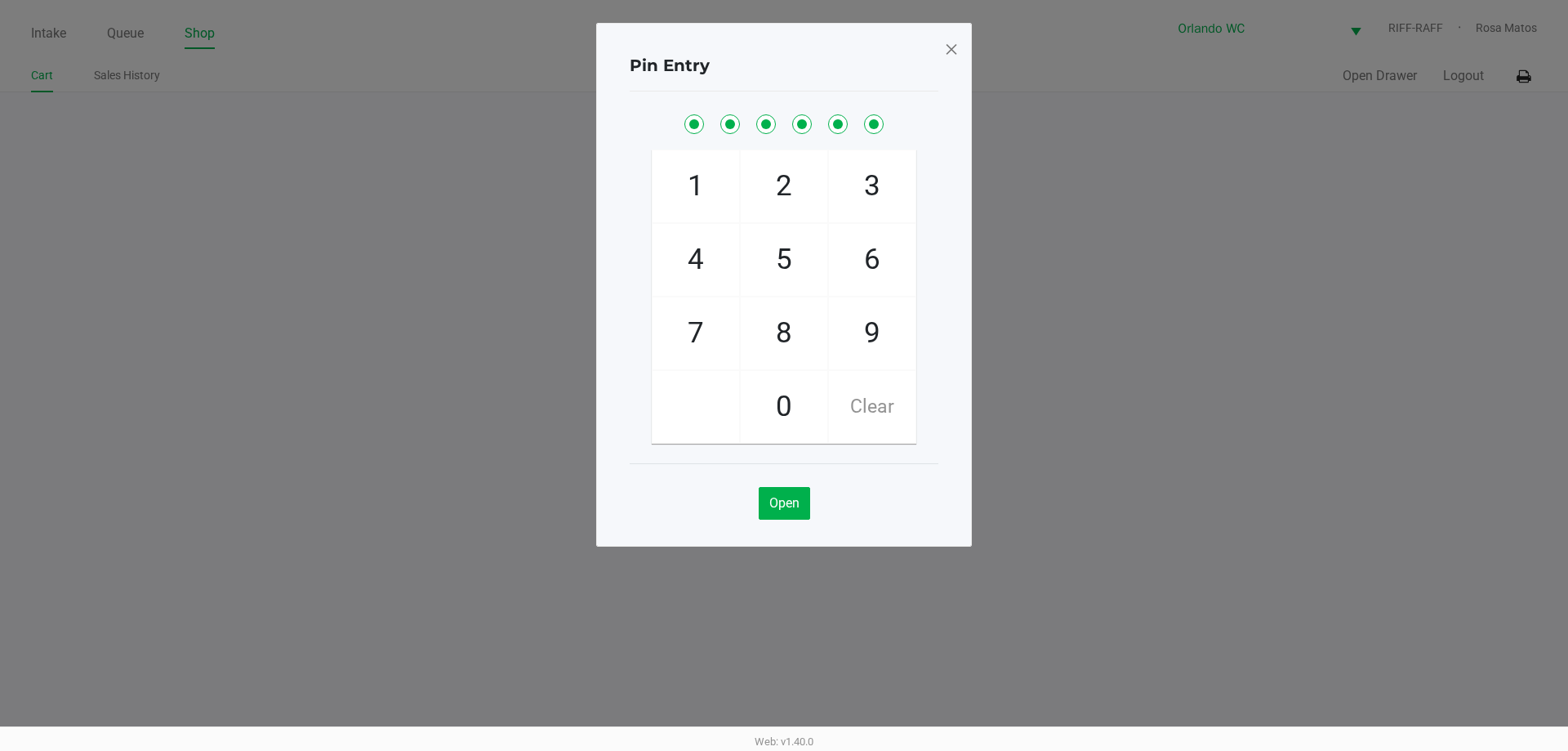 click 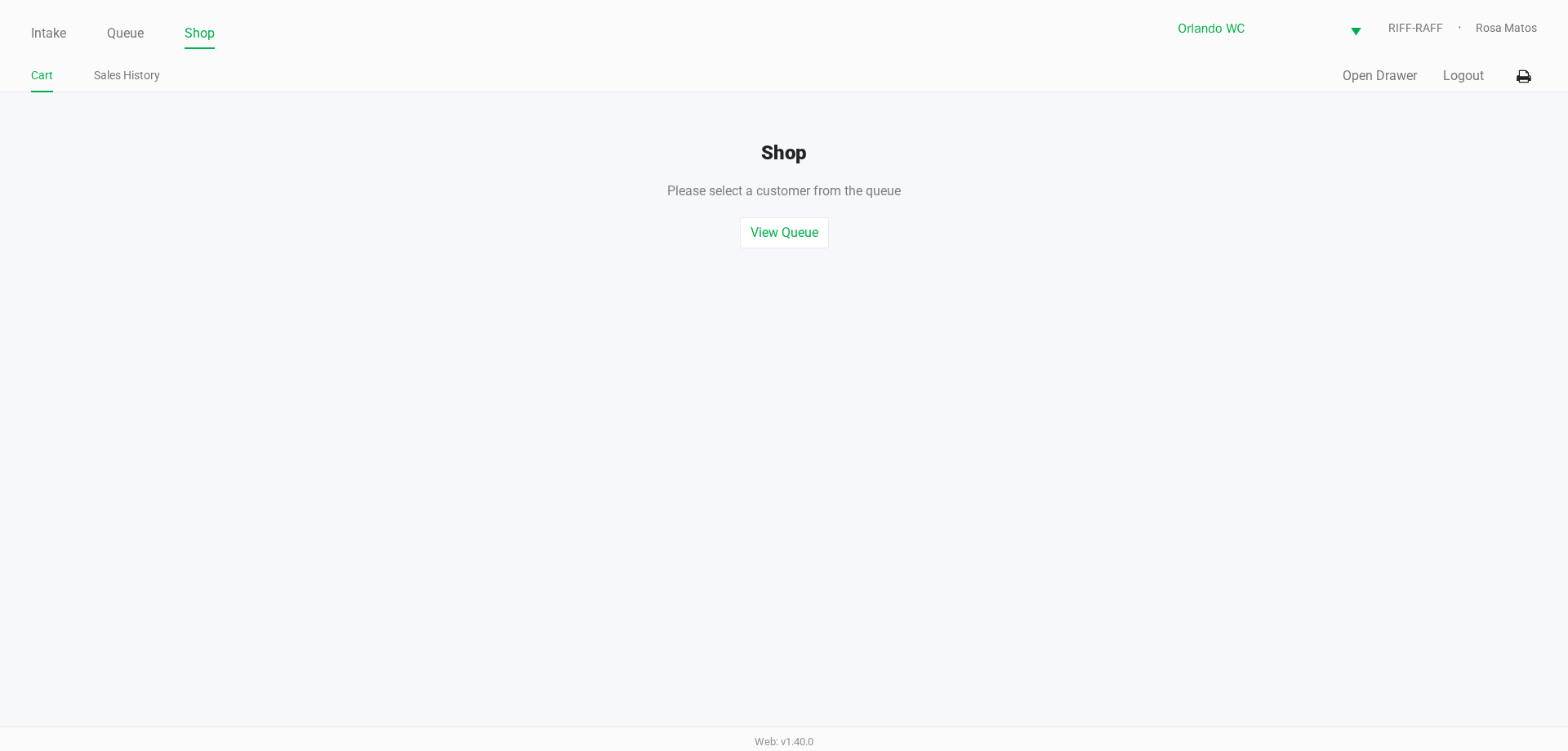 click on "Pin Entry  1   4   7       2   5   8   0   3   6   9   Clear   Open" 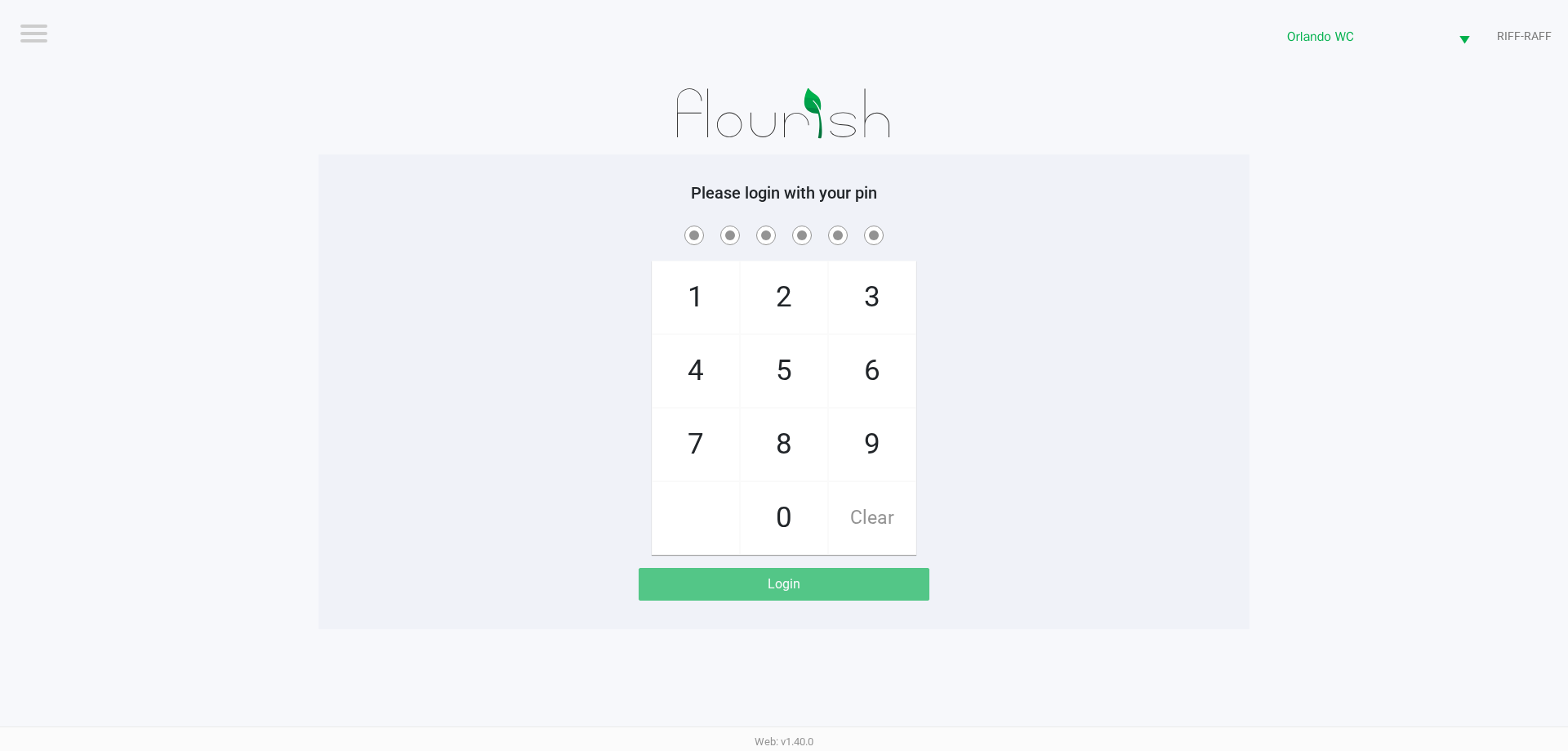 click on "1   4   7       2   5   8   0   3   6   9   Clear" 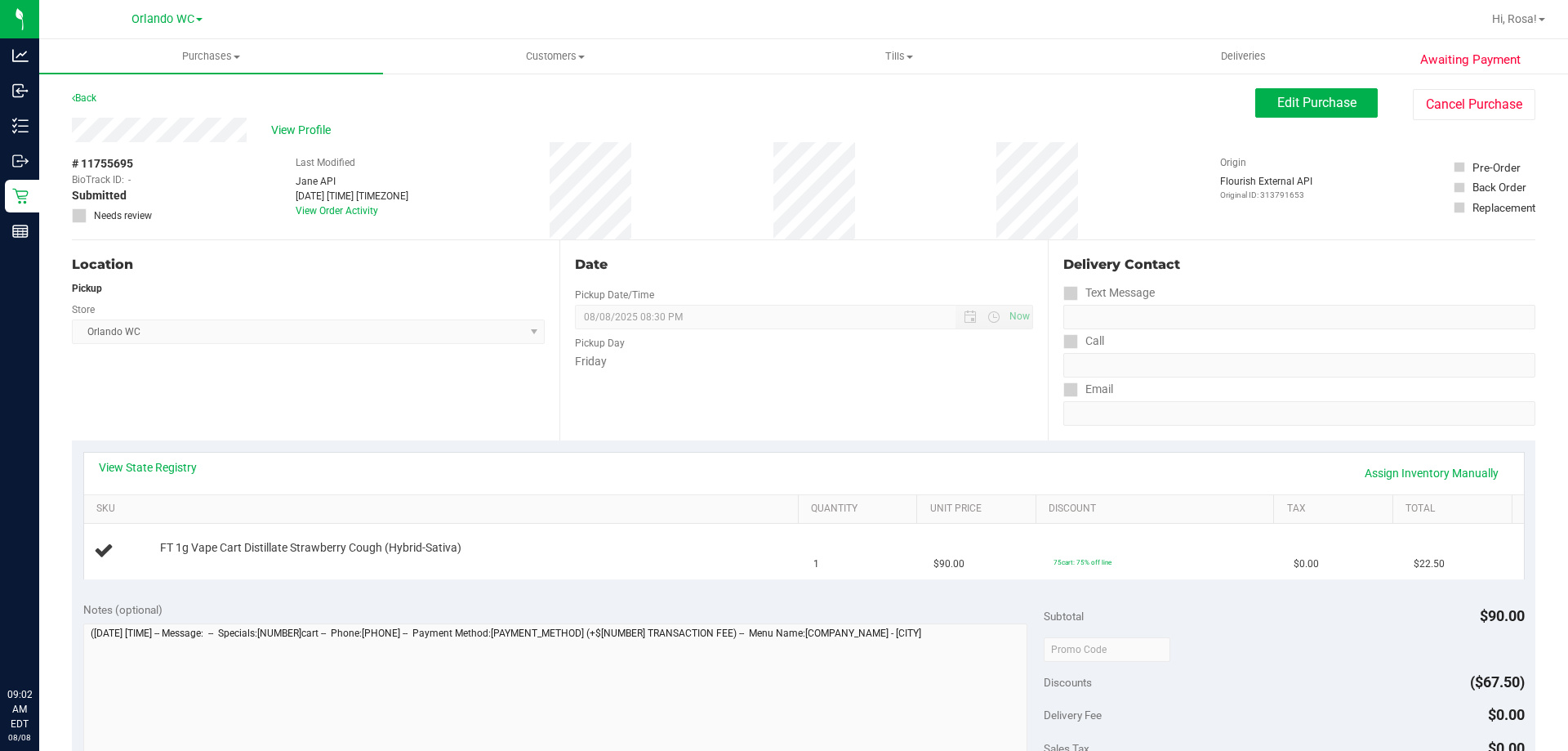 scroll, scrollTop: 0, scrollLeft: 0, axis: both 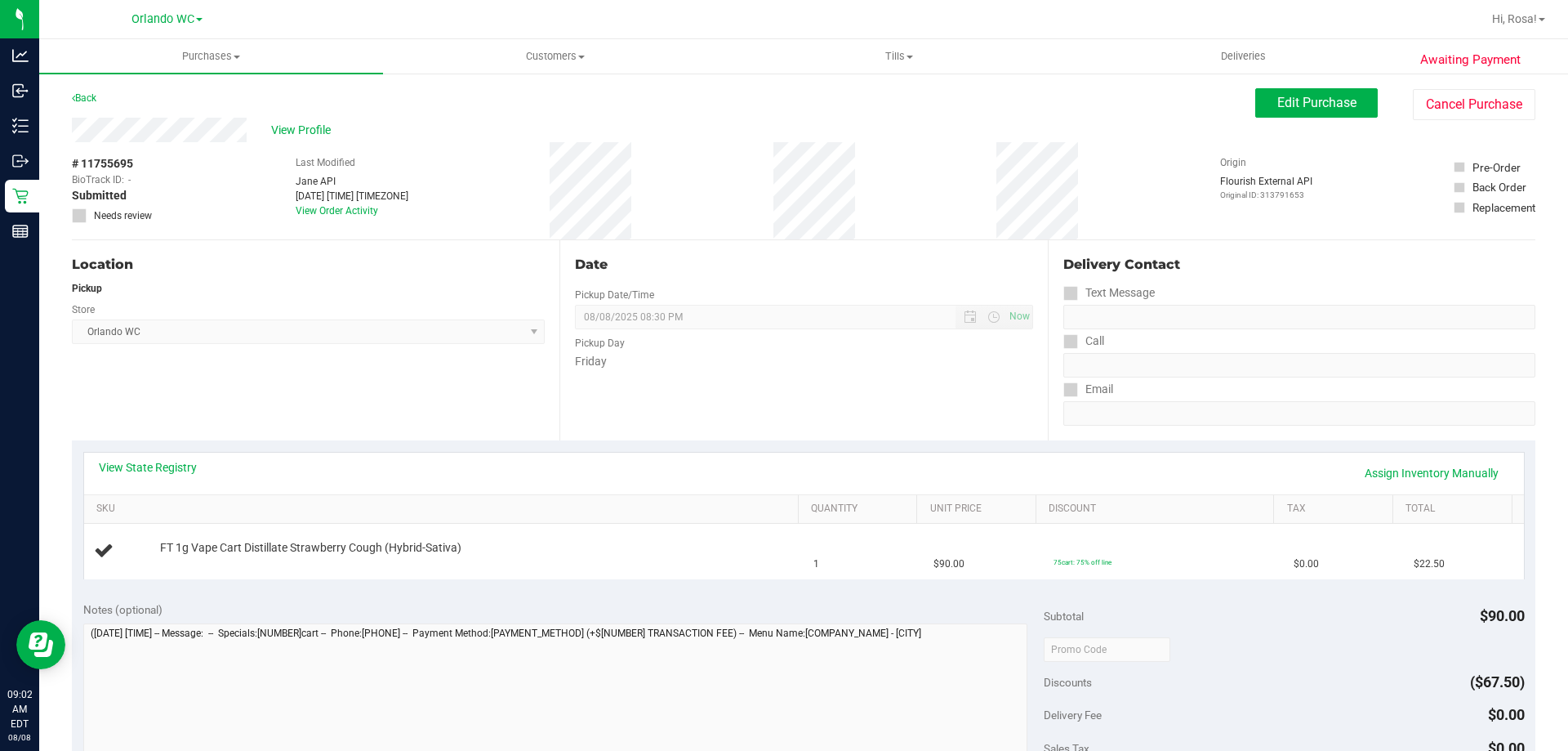 click on "Orlando WC Select Store Bonita Springs WC Boynton Beach WC Bradenton WC Brandon WC Brooksville WC Call Center Clermont WC Crestview WC Deerfield Beach WC Delray Beach WC Deltona WC Ft Walton Beach WC Ft. Lauderdale WC Ft. Myers WC Gainesville WC Jax Atlantic WC JAX DC REP Jax WC Key West WC Lakeland WC Largo WC Lehigh Acres DC REP Merritt Island WC Miami 72nd WC Miami Beach WC Miami Dadeland WC Miramar DC REP New Port Richey WC North Palm Beach WC North Port WC Ocala WC Orange Park WC Orlando Colonial WC Orlando DC REP Orlando WC Oviedo WC Palm Bay WC Palm Coast WC Panama City WC Pensacola WC Port Orange WC Port St. Lucie WC Sebring WC South Tampa WC St. Pete WC Summerfield WC Tallahassee DC REP Tallahassee WC Tampa DC Testing Tampa Warehouse Tampa WC TX Austin DC TX Plano Retail TX San Antonio Retail TX South-Austin Retail TX Sugarland Retail Winter Haven WC WPB DC WPB WC" at bounding box center (308, 332) 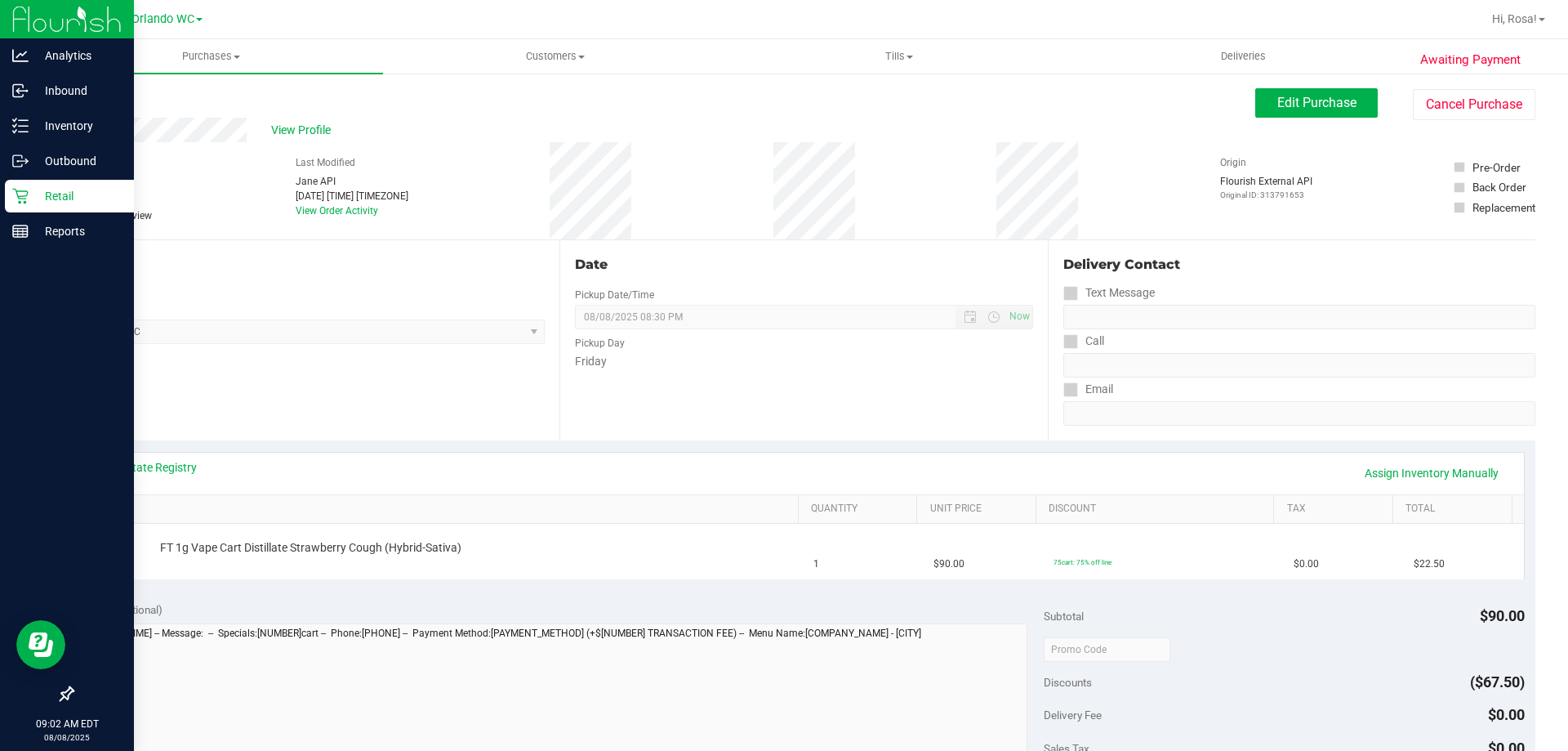 click on "08/08/2025" at bounding box center [67, 737] 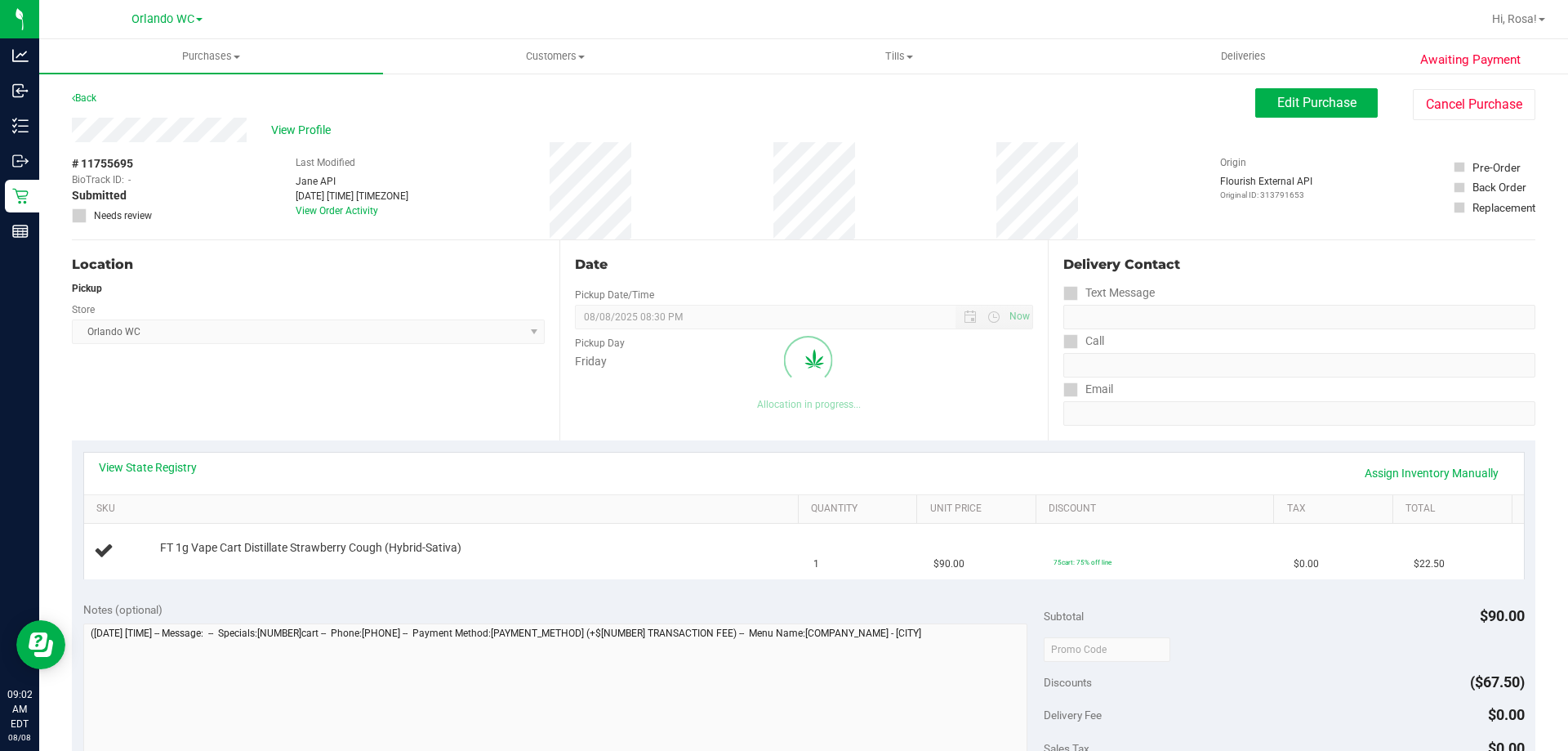 click at bounding box center [1284, 649] 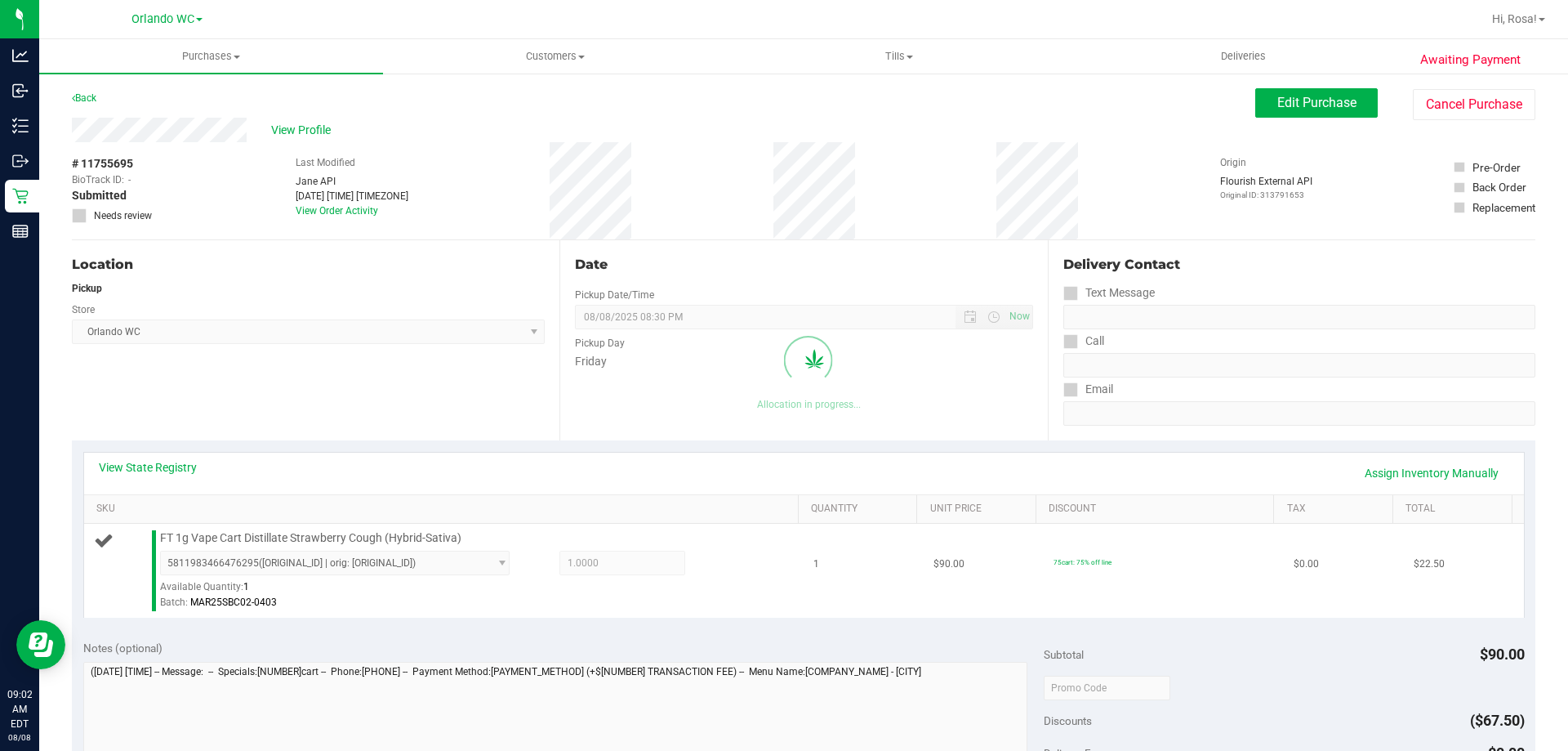 click on "75cart:
75%
off
line" at bounding box center [1164, 570] 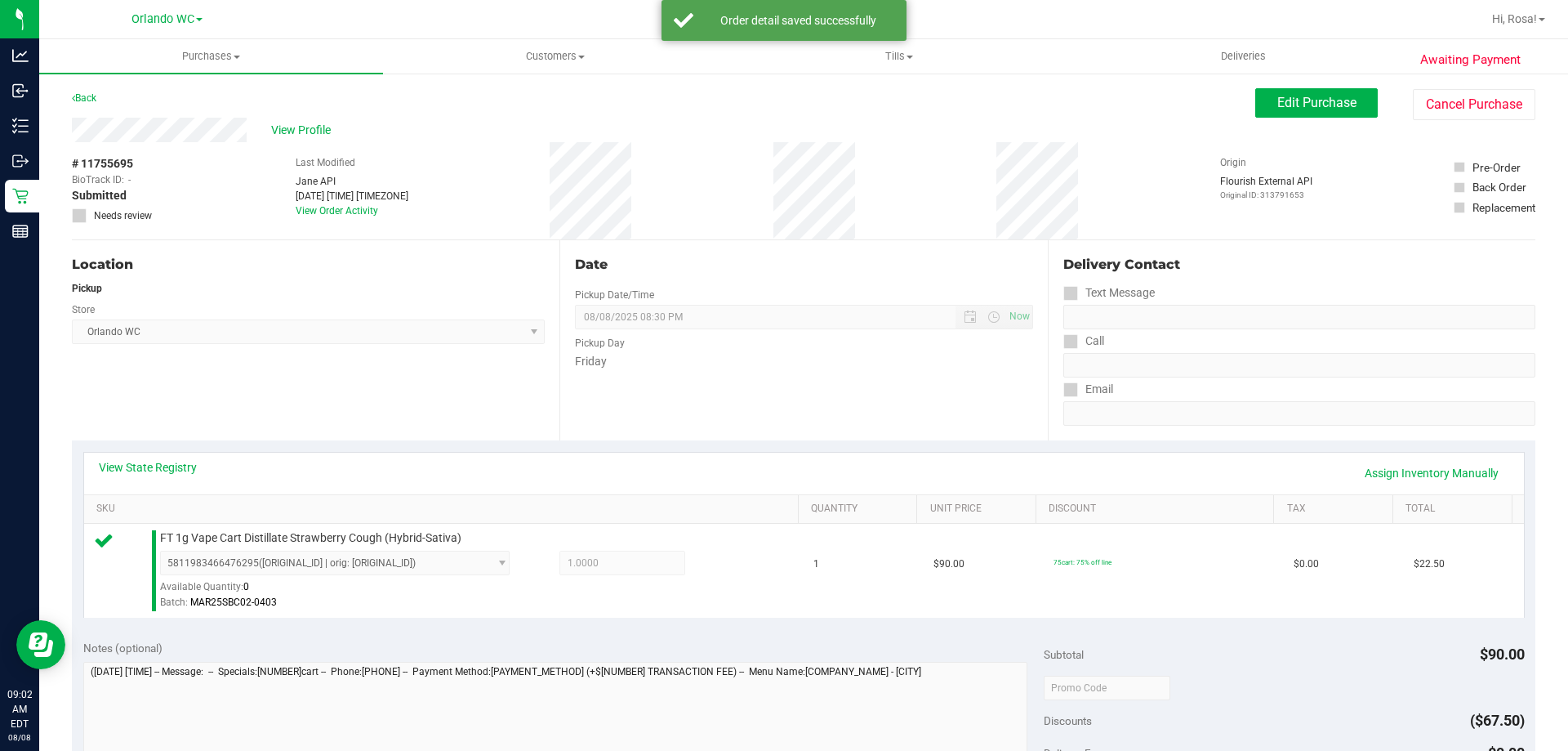 scroll, scrollTop: 572, scrollLeft: 0, axis: vertical 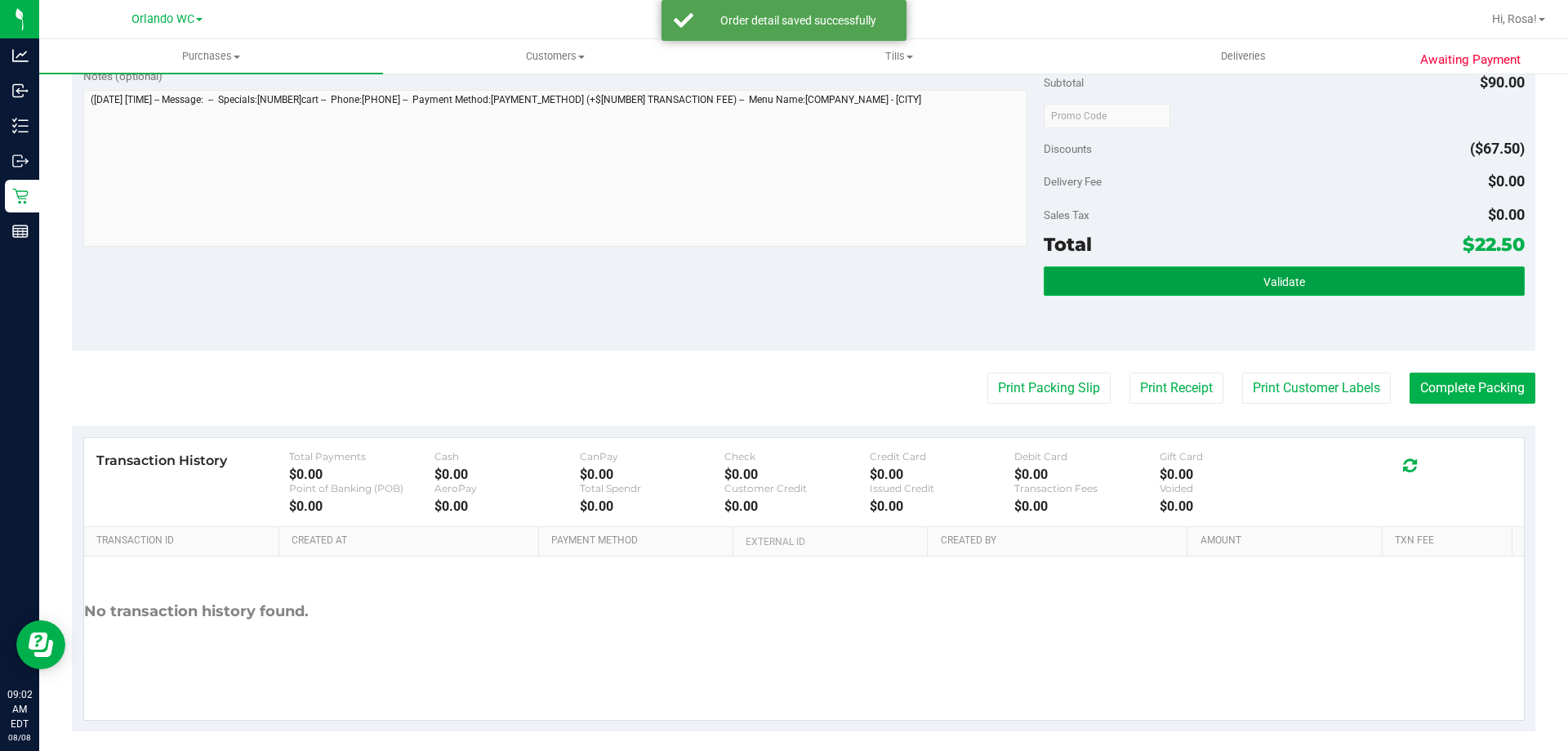 click on "Validate" at bounding box center [1284, 281] 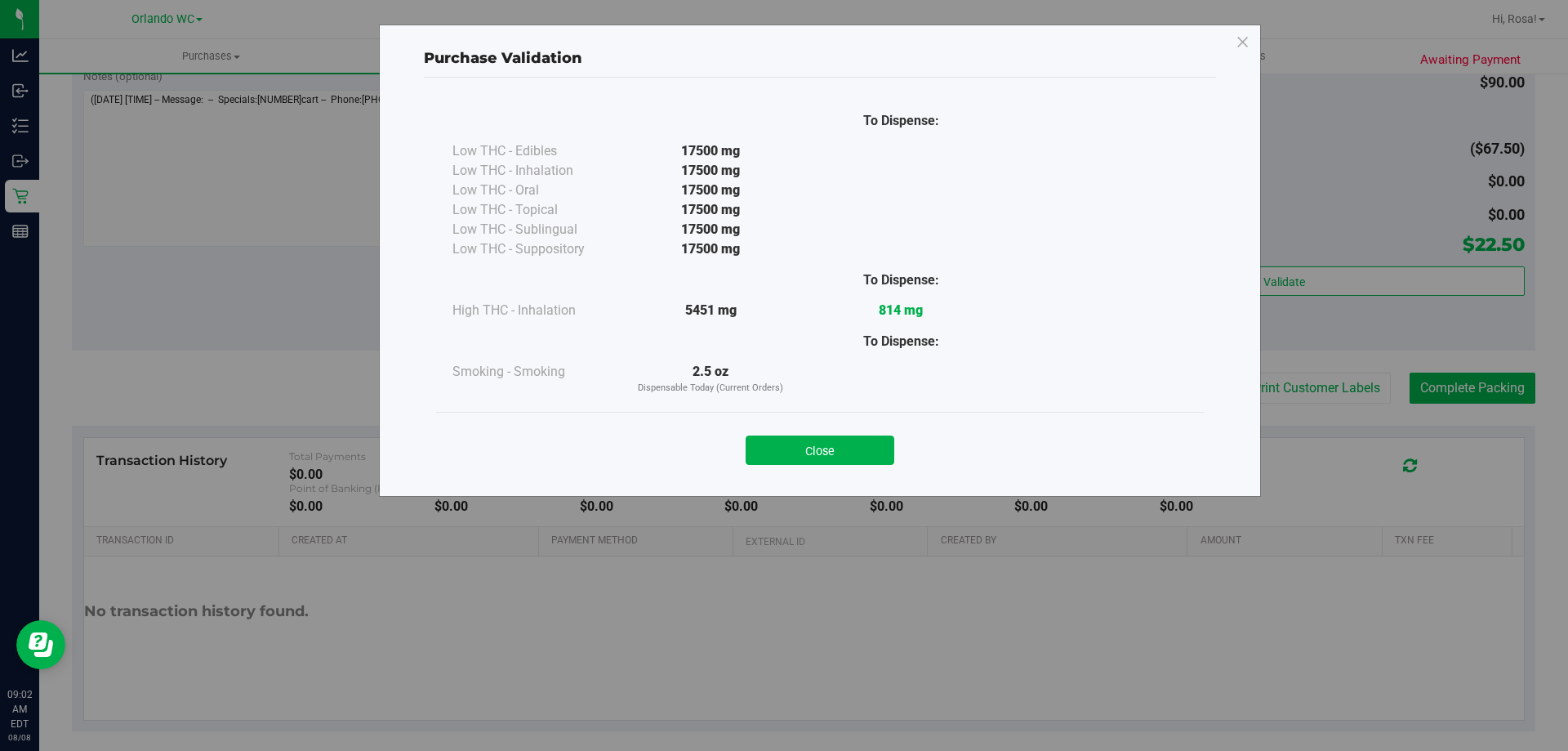 click on "Close" at bounding box center (820, 450) 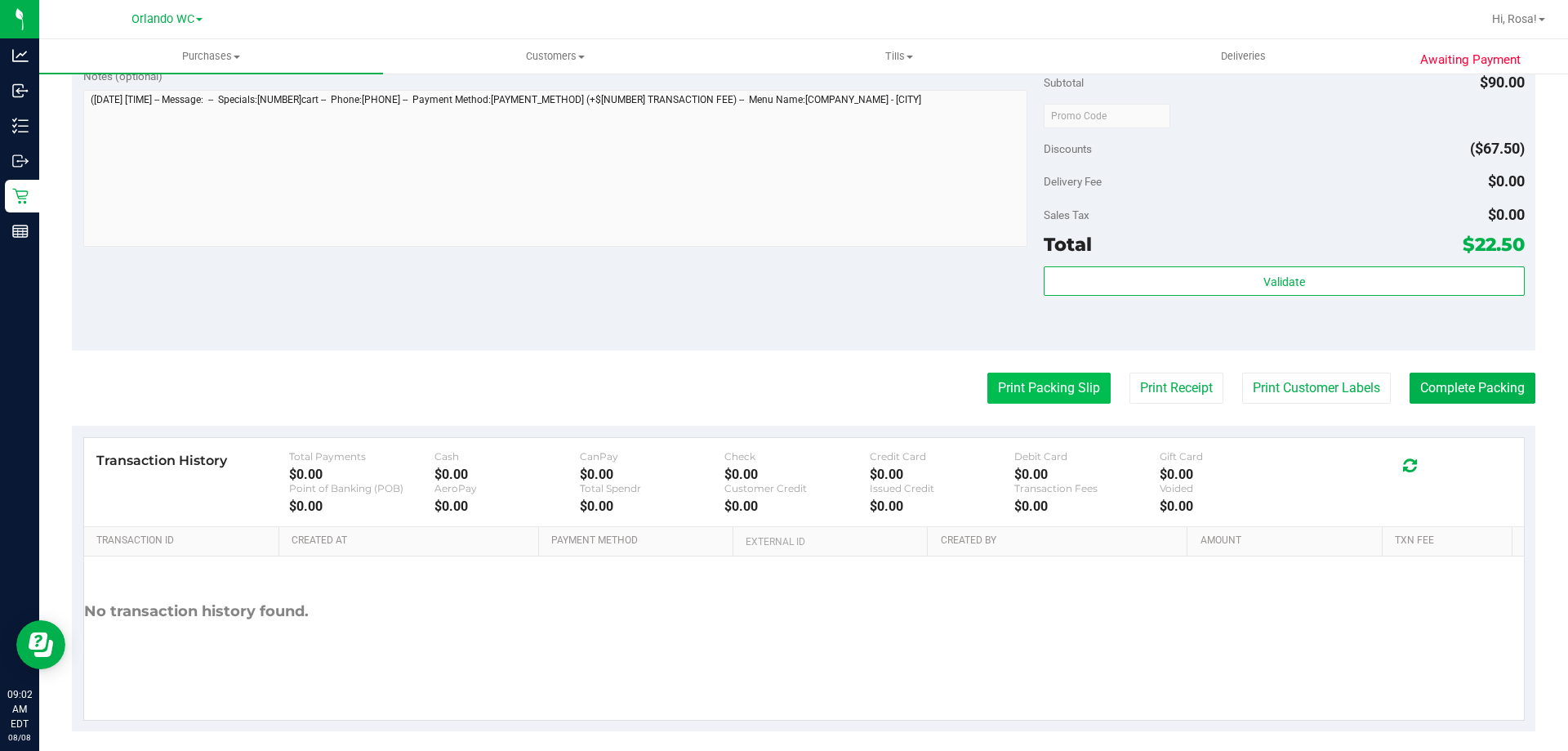 click on "Print Packing Slip" at bounding box center (1049, 388) 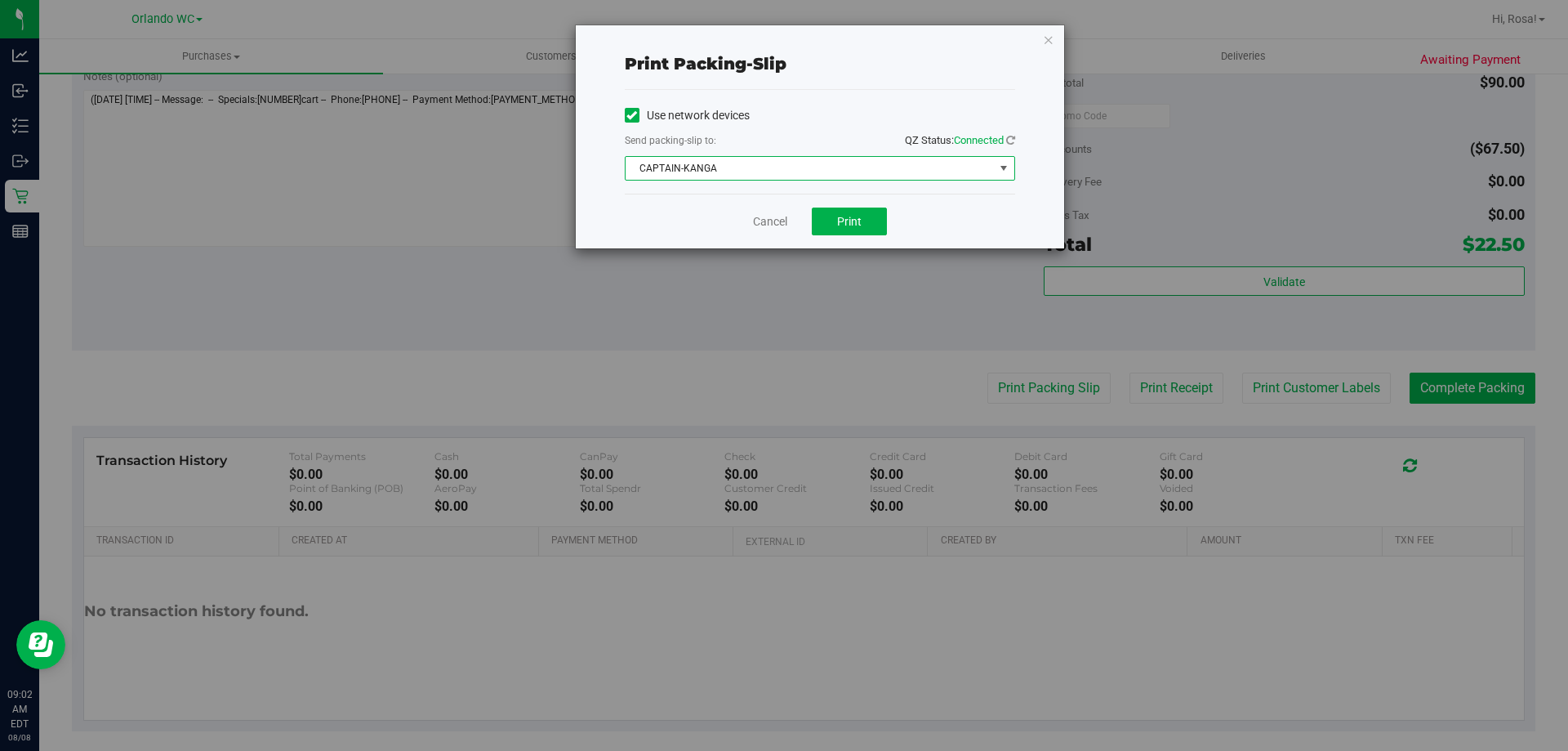 click on "CAPTAIN-KANGA" at bounding box center (809, 168) 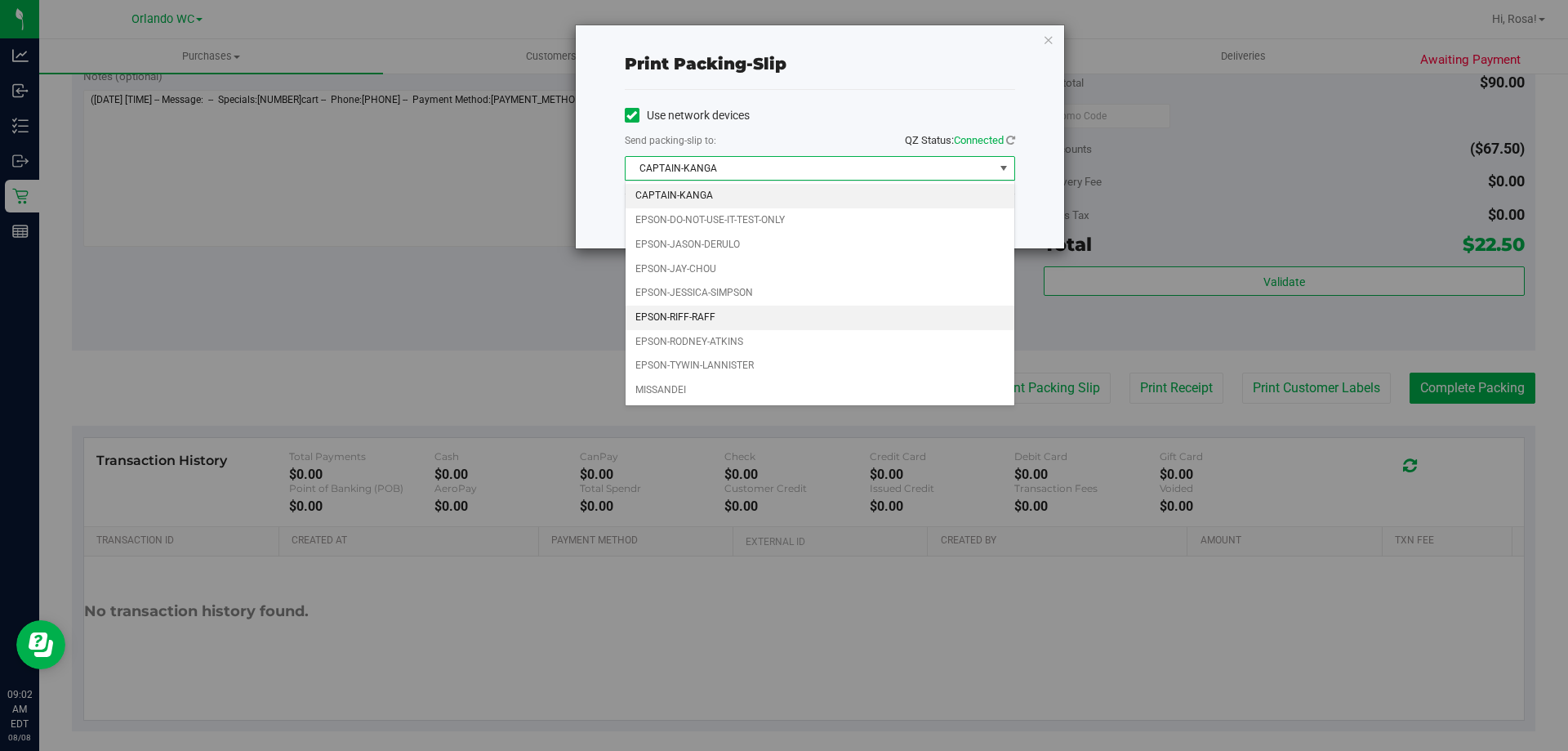 click on "EPSON-RIFF-RAFF" at bounding box center (820, 318) 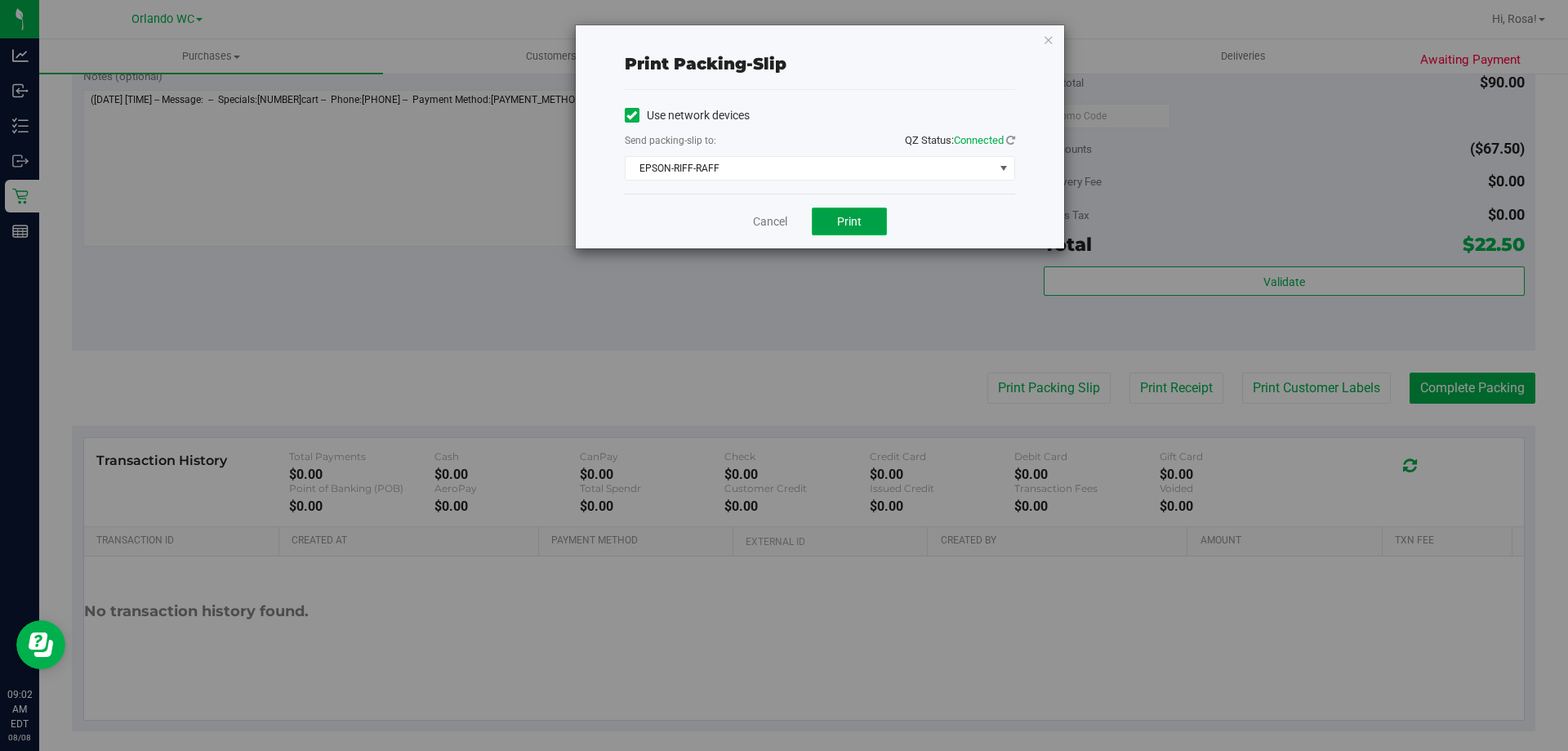 click on "Print" at bounding box center [849, 221] 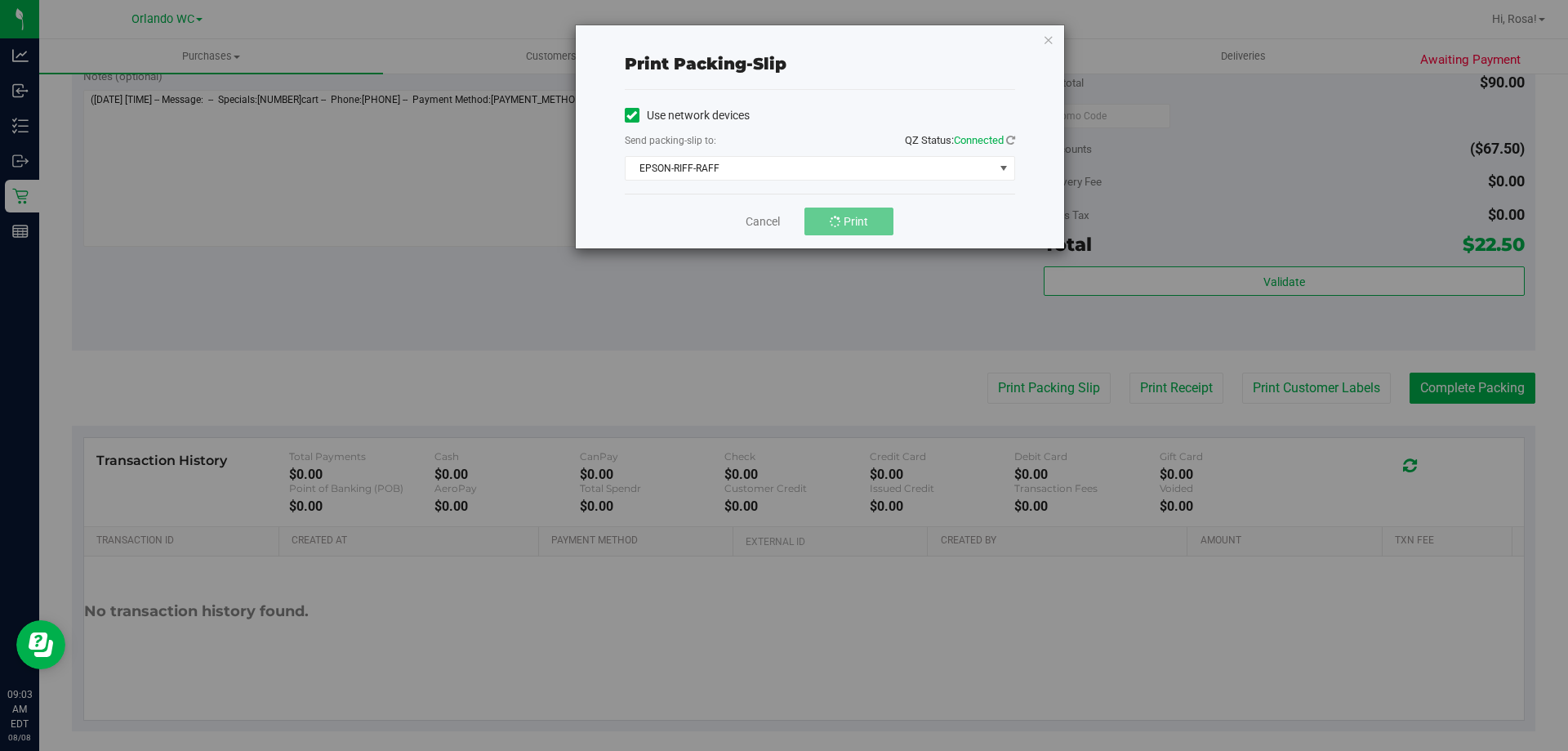 click on "Print packing-slip
Use network devices
Send packing-slip to:
QZ Status:   Connected
EPSON-RIFF-RAFF Choose printer CAPTAIN-KANGA EPSON-DO-NOT-USE-IT-TEST-ONLY EPSON-JASON-DERULO EPSON-JAY-CHOU EPSON-JESSICA-SIMPSON EPSON-RIFF-RAFF EPSON-RODNEY-ATKINS EPSON-TYWIN-LANNISTER MISSANDEI
Cancel
Print" at bounding box center (790, 375) 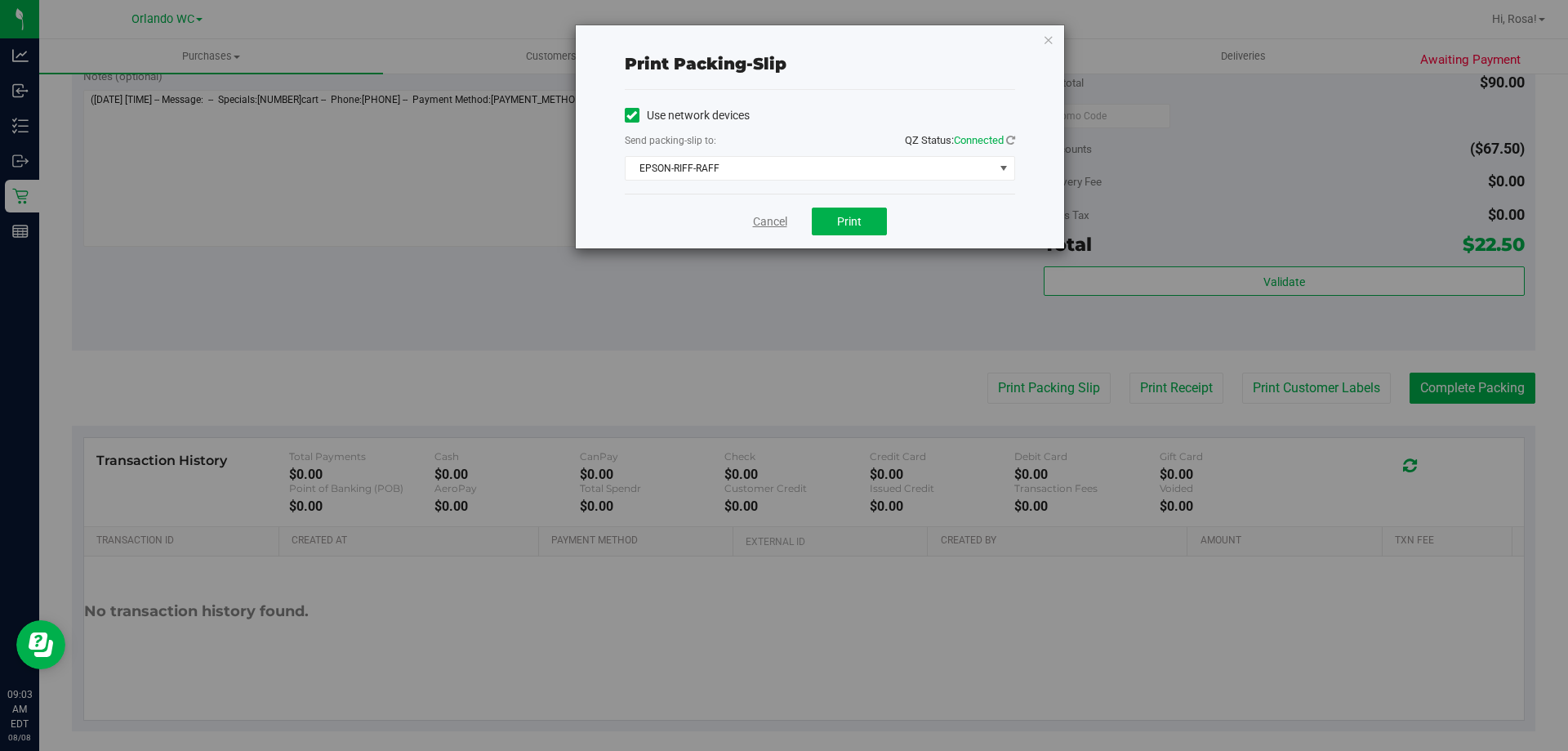 click on "Cancel" at bounding box center [770, 221] 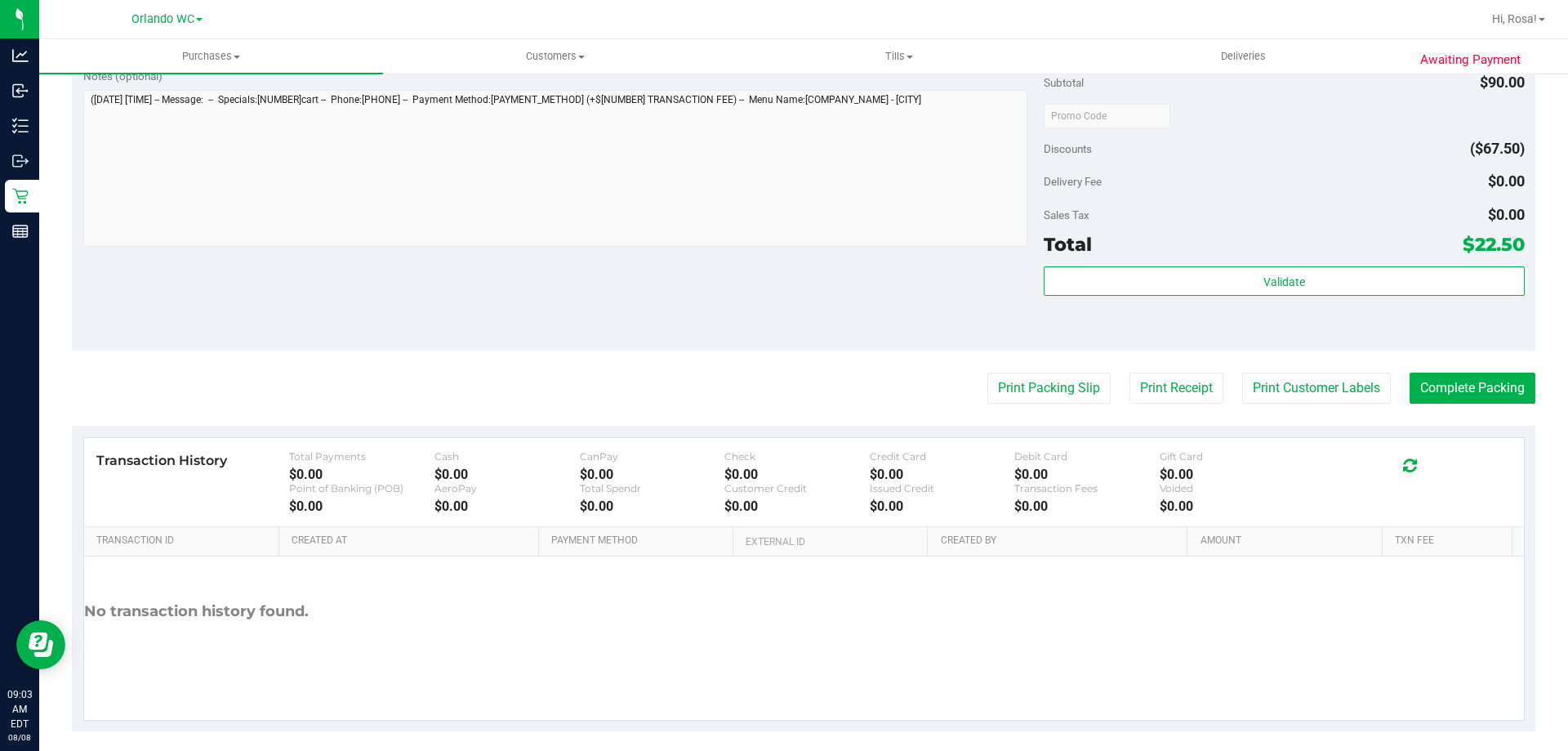 click on "Print Packing Slip
Print Receipt
Print Customer Labels
Complete Packing" at bounding box center (804, 388) 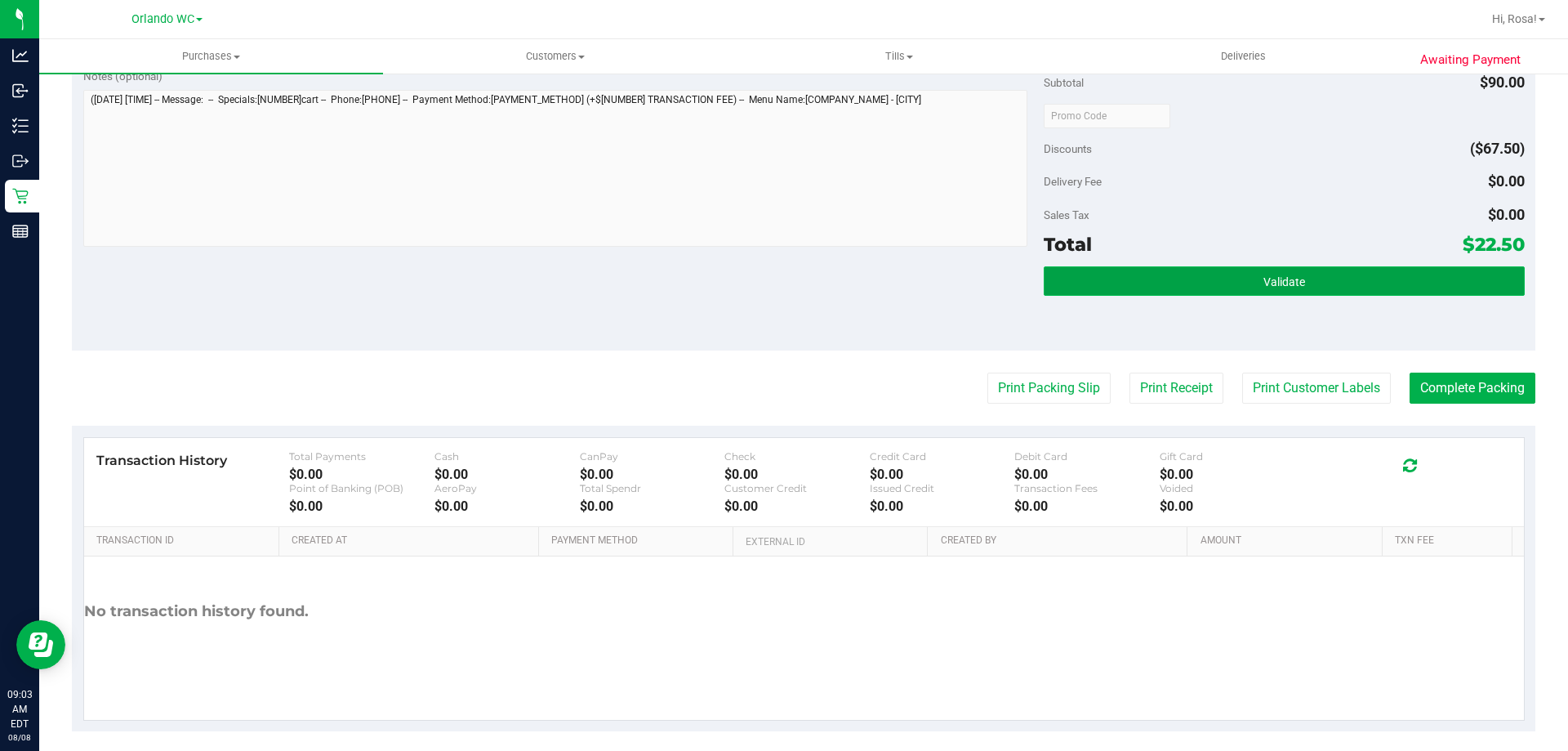 click on "Validate" at bounding box center (1284, 281) 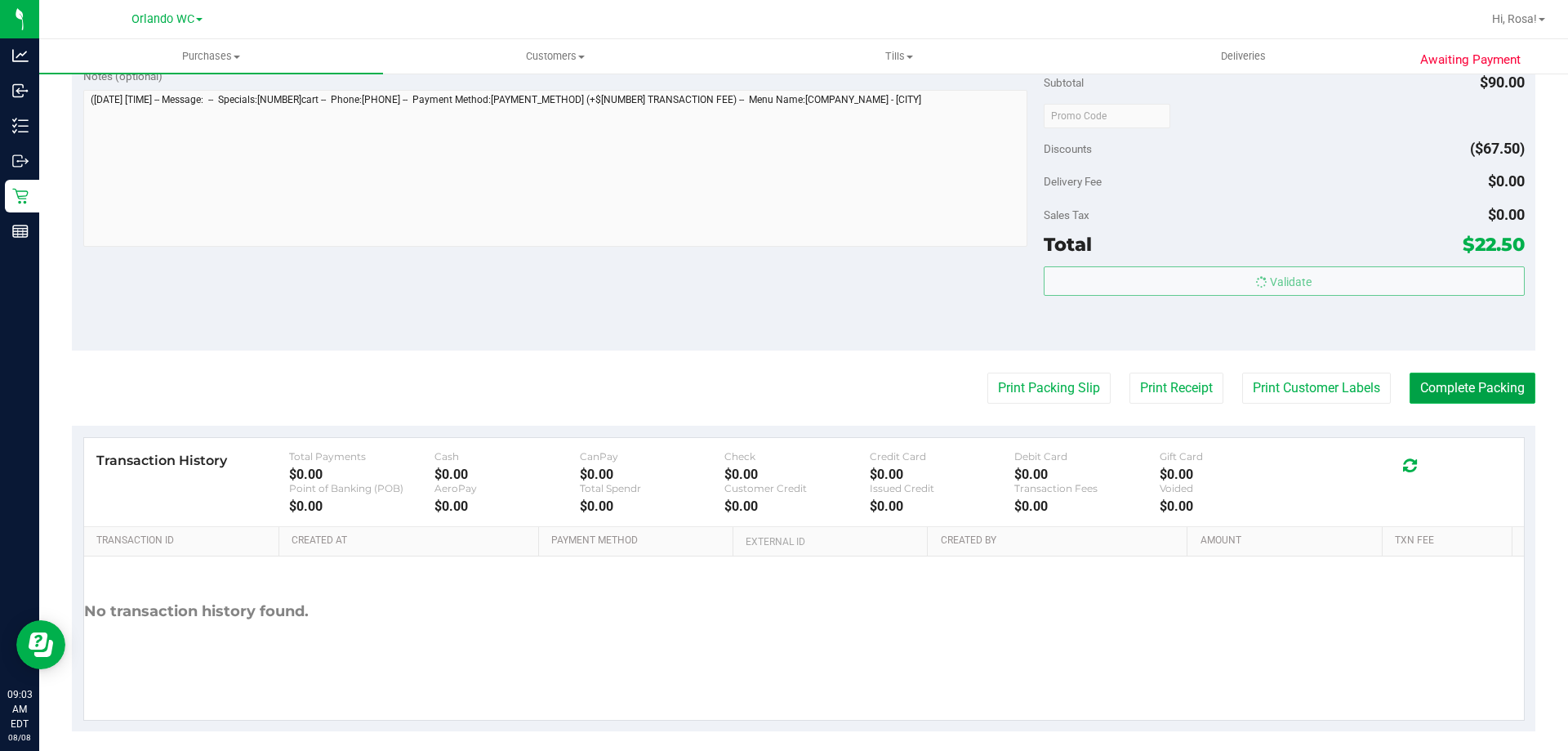 click on "Complete Packing" at bounding box center (1472, 388) 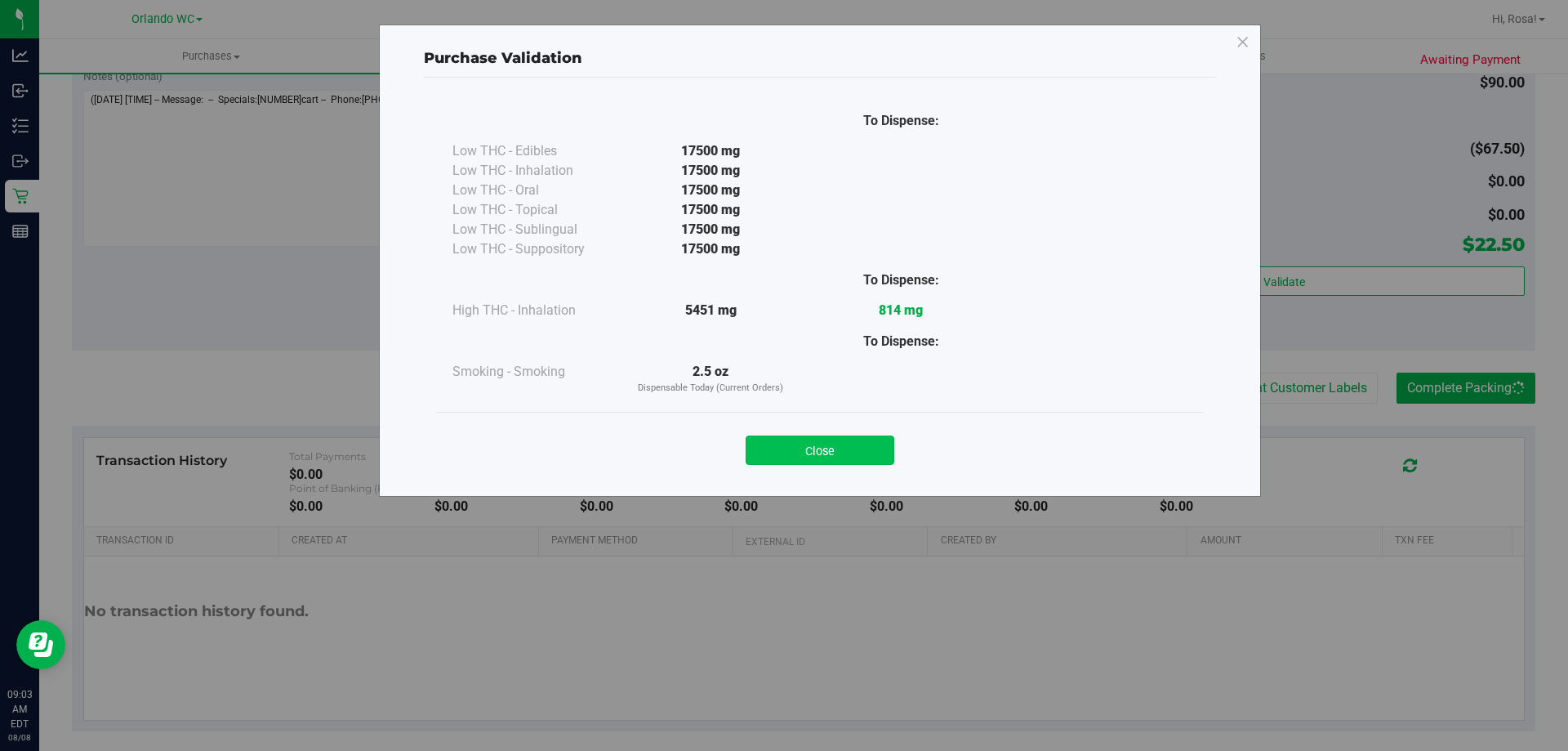 click on "Close" at bounding box center [820, 450] 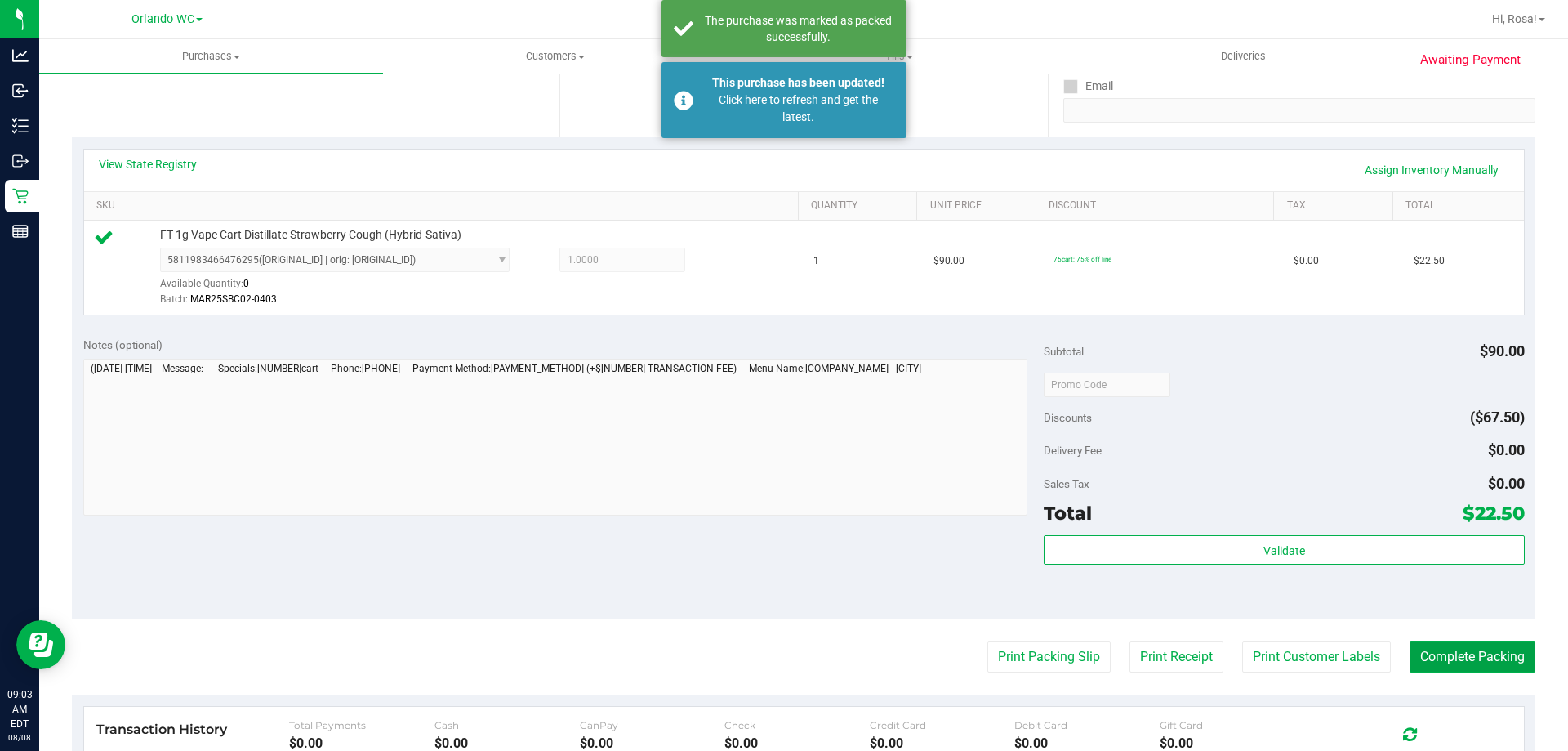scroll, scrollTop: 0, scrollLeft: 0, axis: both 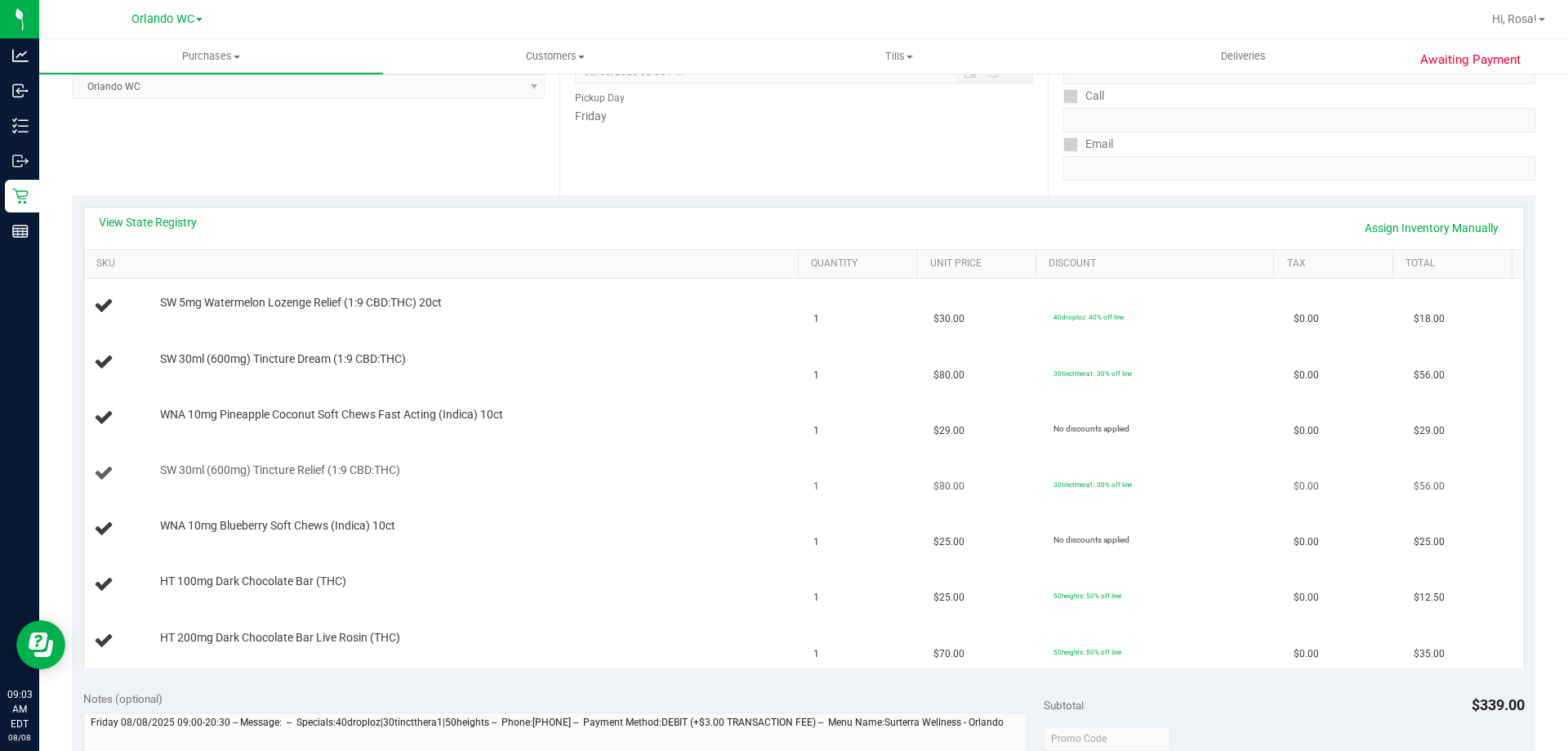click on "SW 30ml (600mg) Tincture Relief (1:9 CBD:THC)" at bounding box center (444, 474) 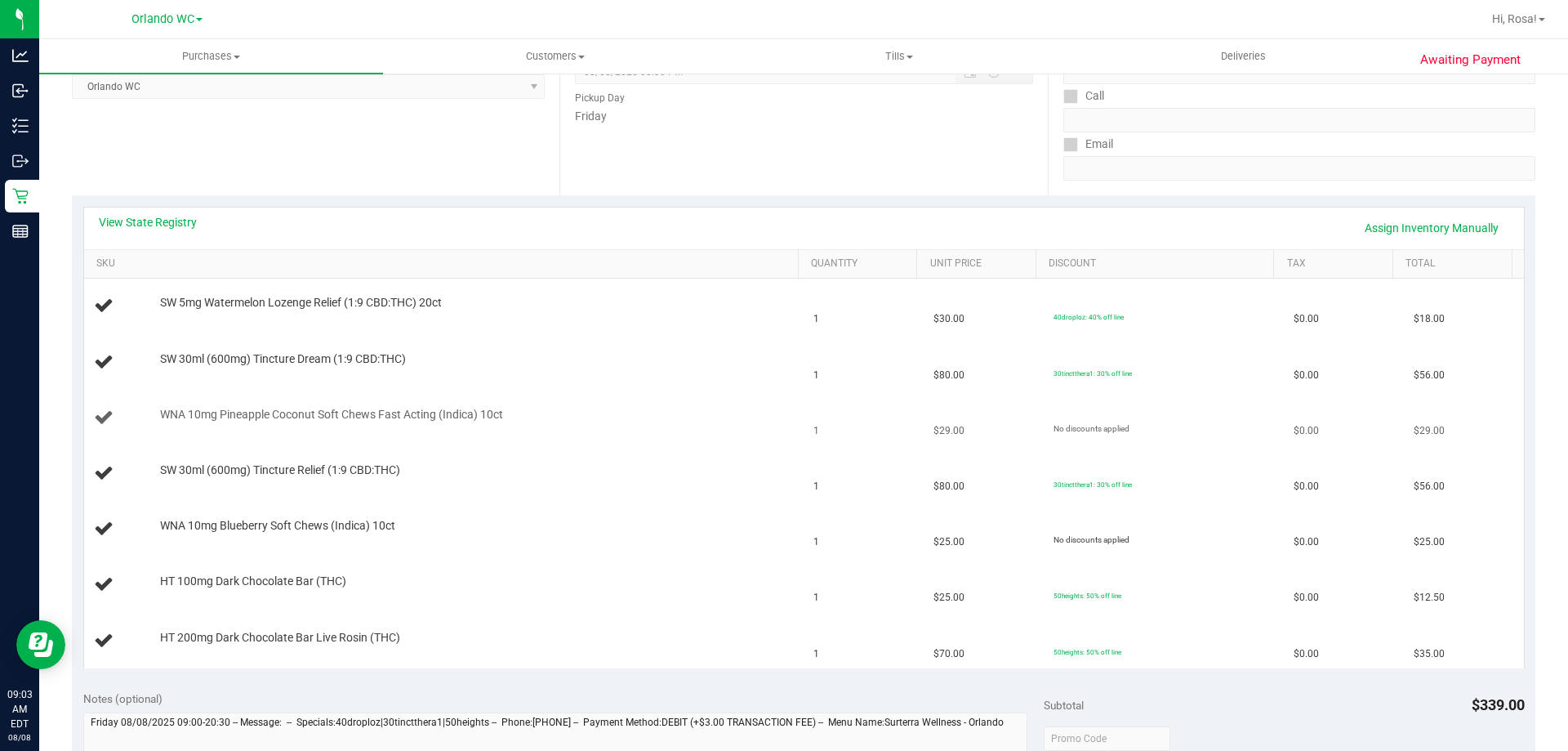 click on "WNA 10mg Pineapple Coconut Soft Chews Fast Acting (Indica) 10ct" at bounding box center [444, 418] 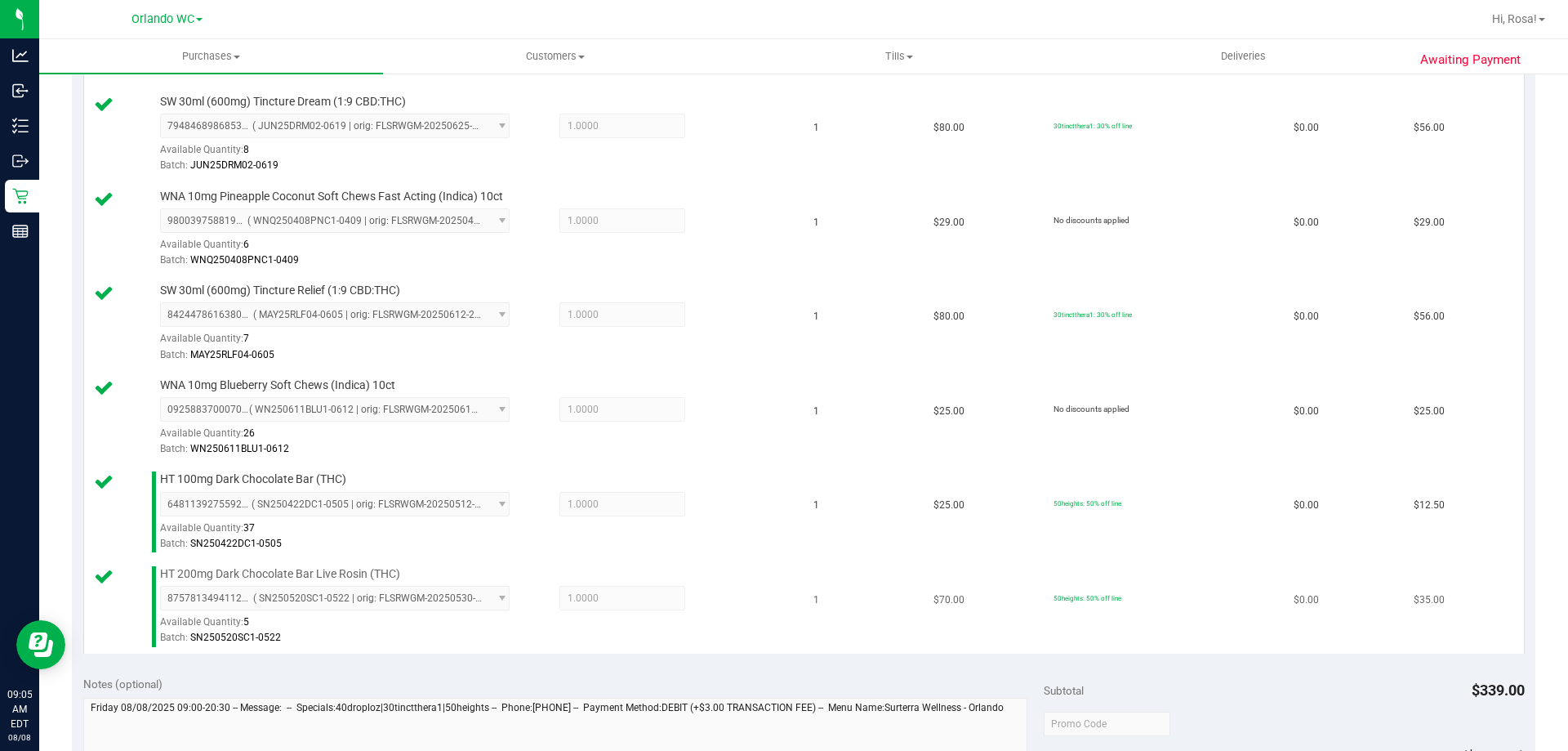 scroll, scrollTop: 817, scrollLeft: 0, axis: vertical 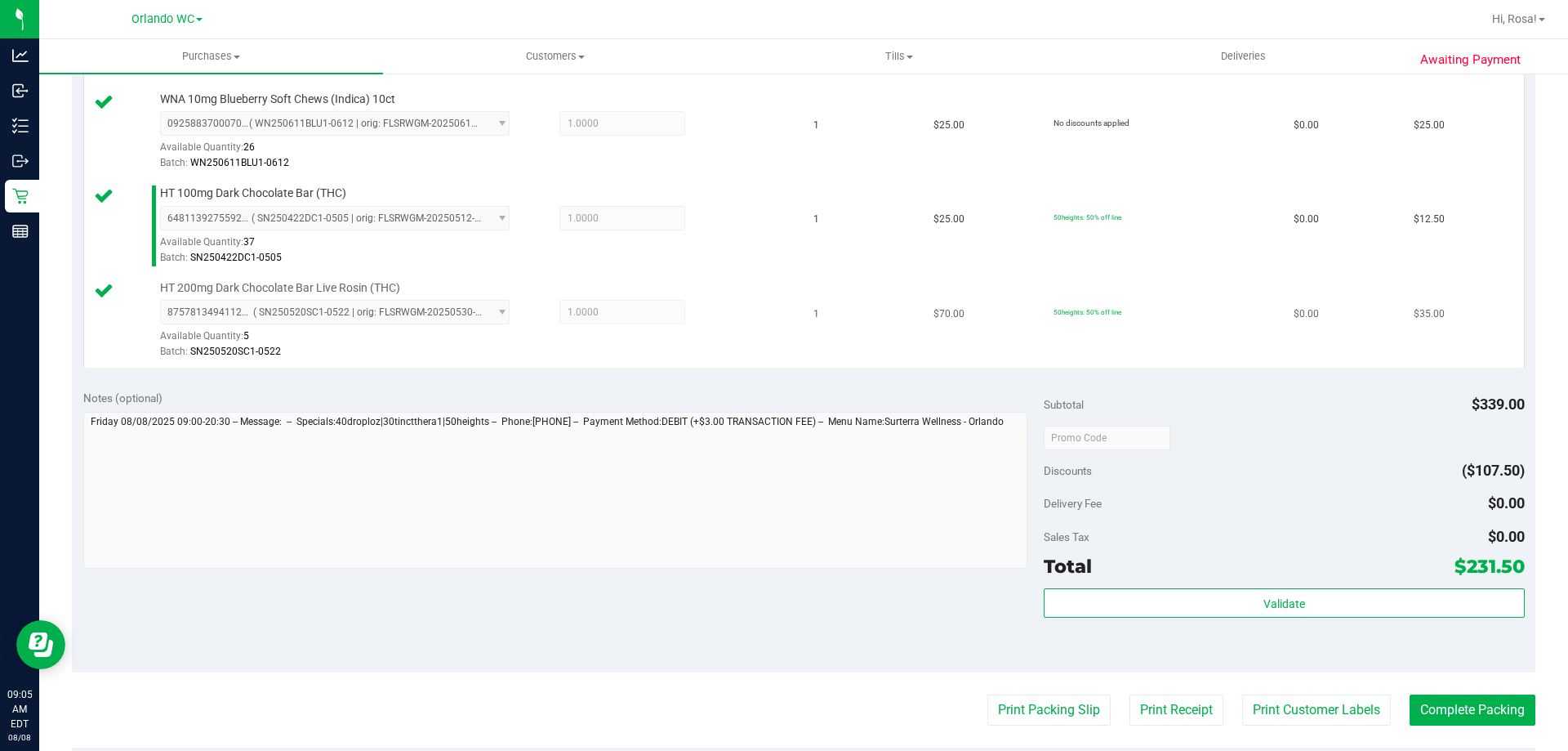 click on "50heights:
50%
off
line" at bounding box center (1087, 312) 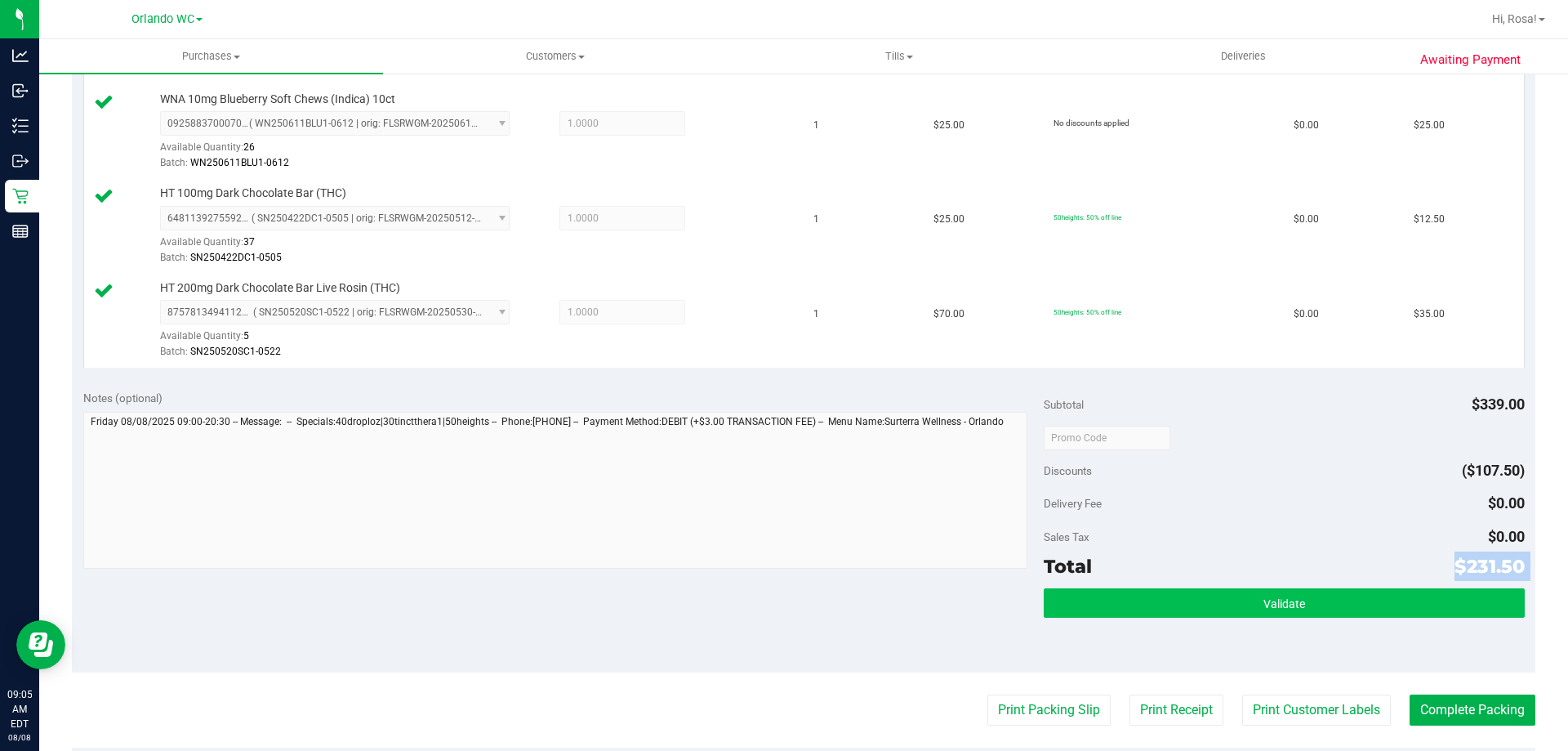 drag, startPoint x: 1156, startPoint y: 580, endPoint x: 1150, endPoint y: 588, distance: 10 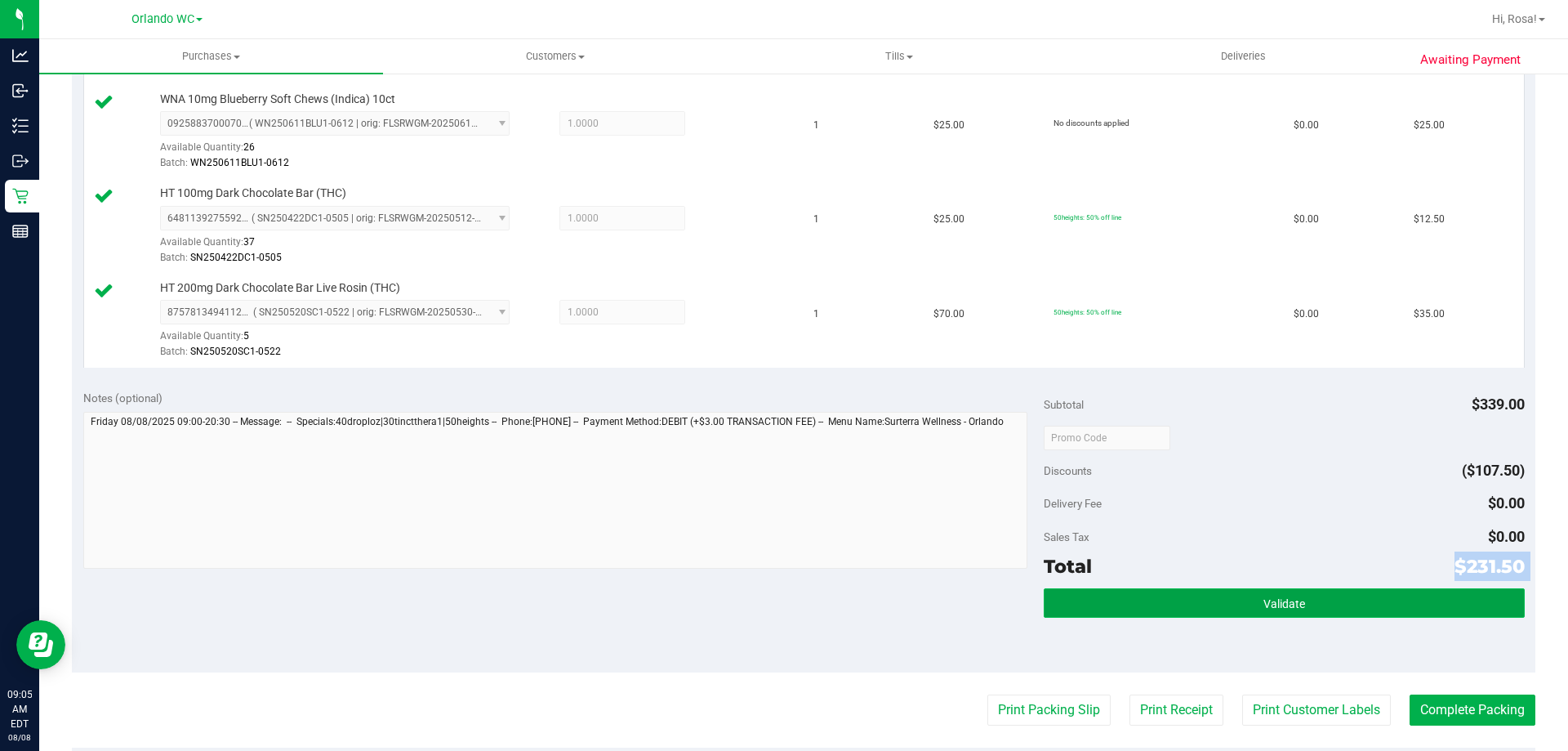 click on "Validate" at bounding box center [1284, 603] 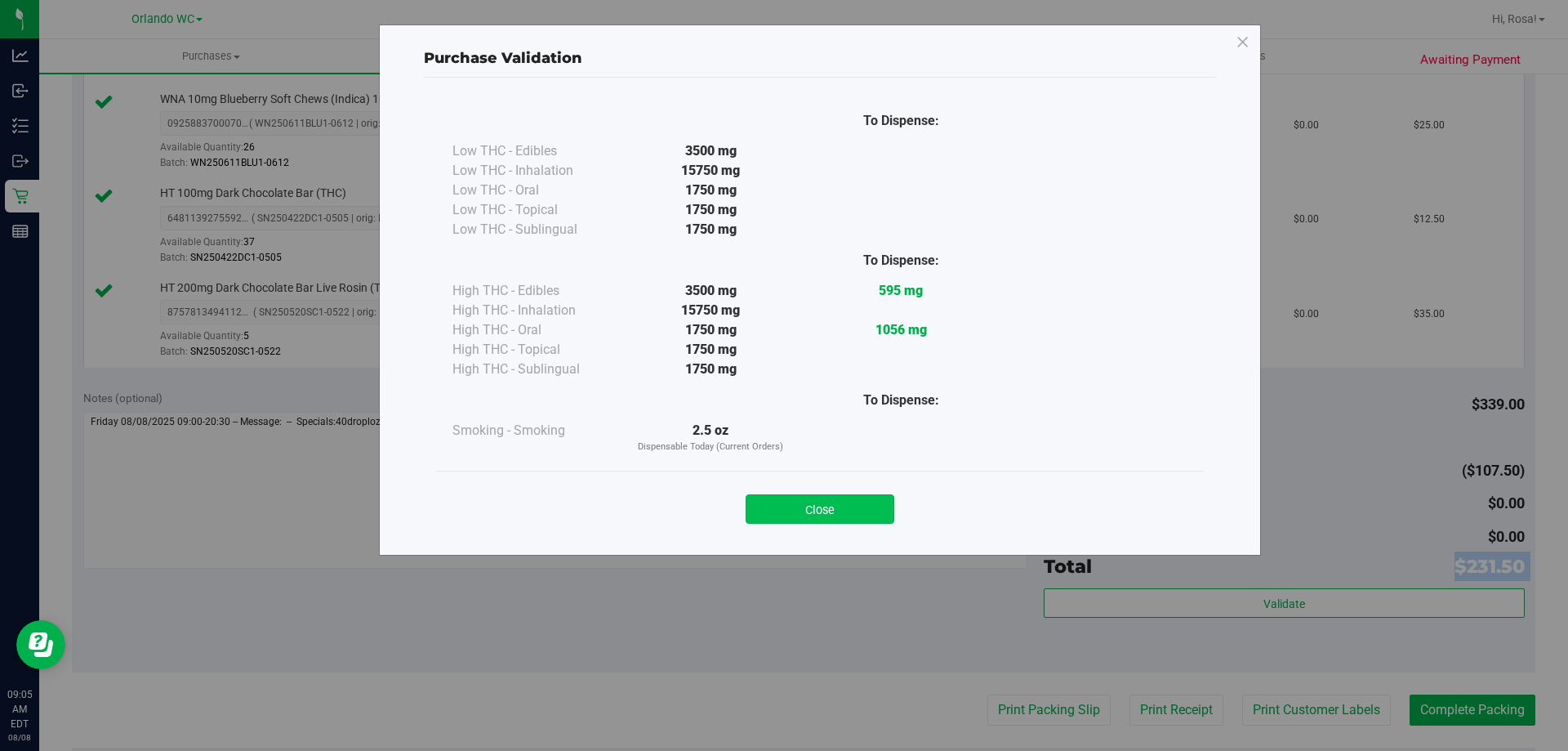 click on "Close" at bounding box center [820, 509] 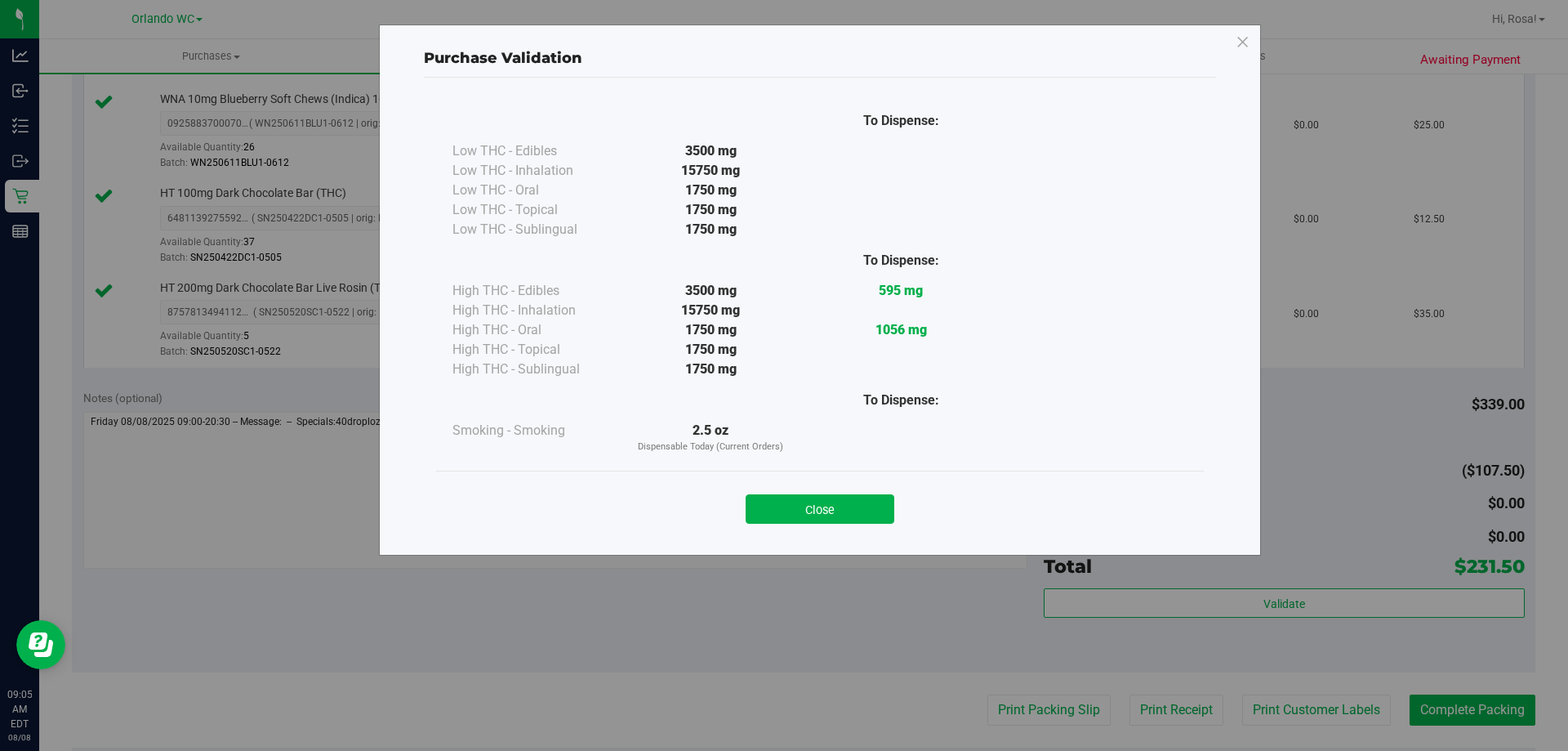 drag, startPoint x: 834, startPoint y: 687, endPoint x: 1061, endPoint y: 747, distance: 234.79566 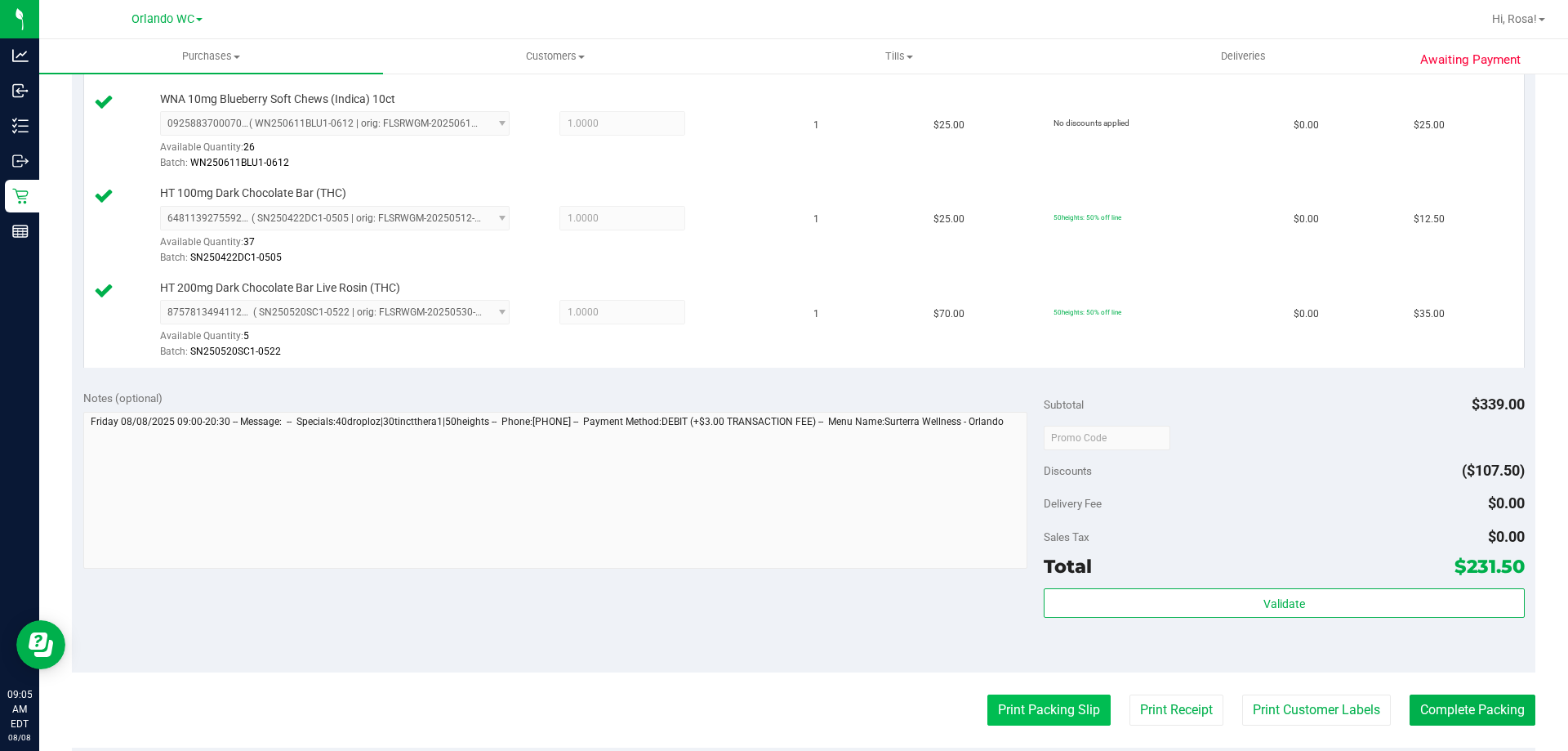 click on "Print Packing Slip" at bounding box center [1049, 710] 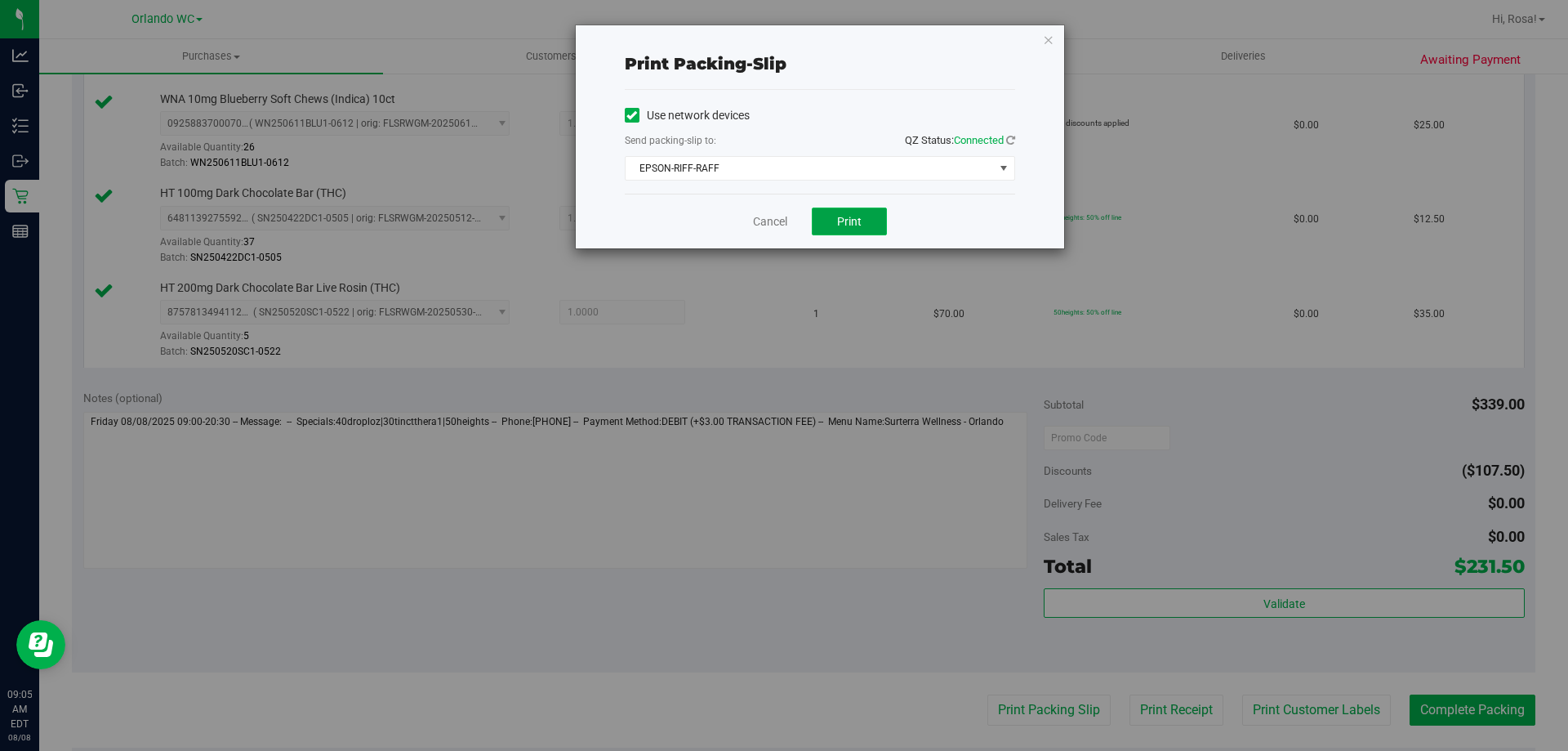 click on "Print" at bounding box center [849, 221] 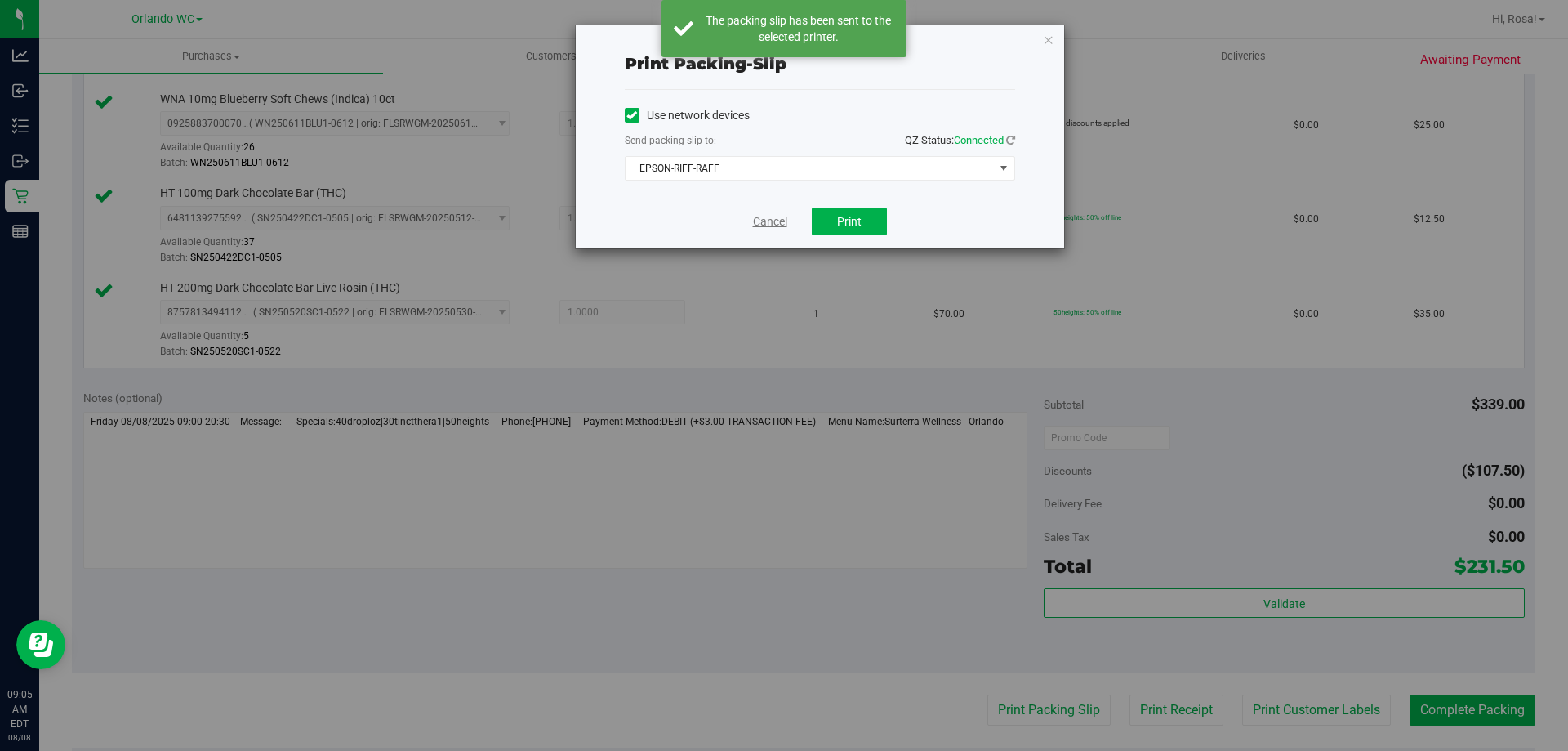 click on "Cancel" at bounding box center (770, 221) 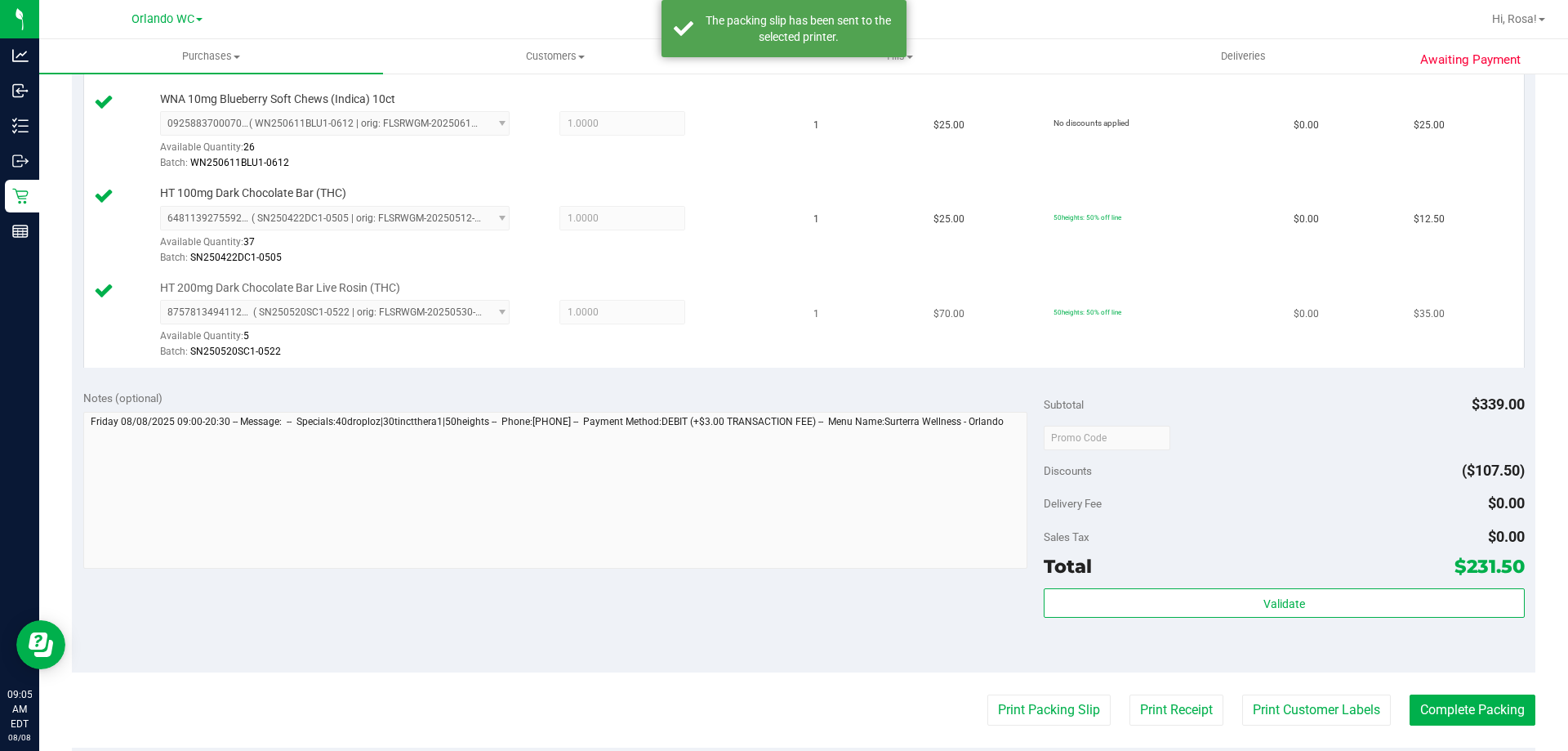 click on "HT 200mg Dark Chocolate Bar Live Rosin (THC)
8757813494112379
(
SN250520SC1-0522 | orig: FLSRWGM-20250530-069
)
8757813494112379
Available Quantity:  5
1.0000 1
Batch:
SN250520SC1-0522" at bounding box center [471, 320] 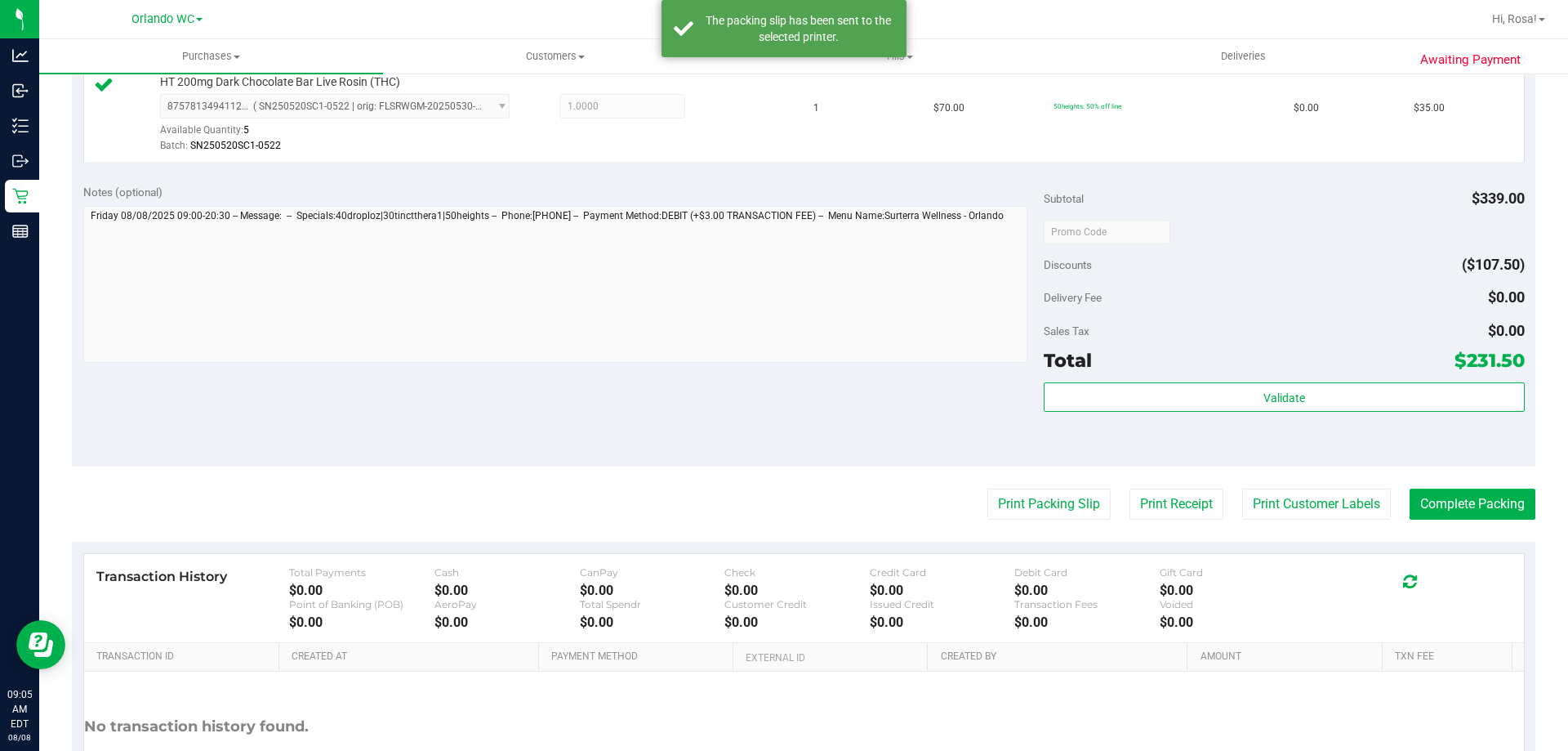 scroll, scrollTop: 1144, scrollLeft: 0, axis: vertical 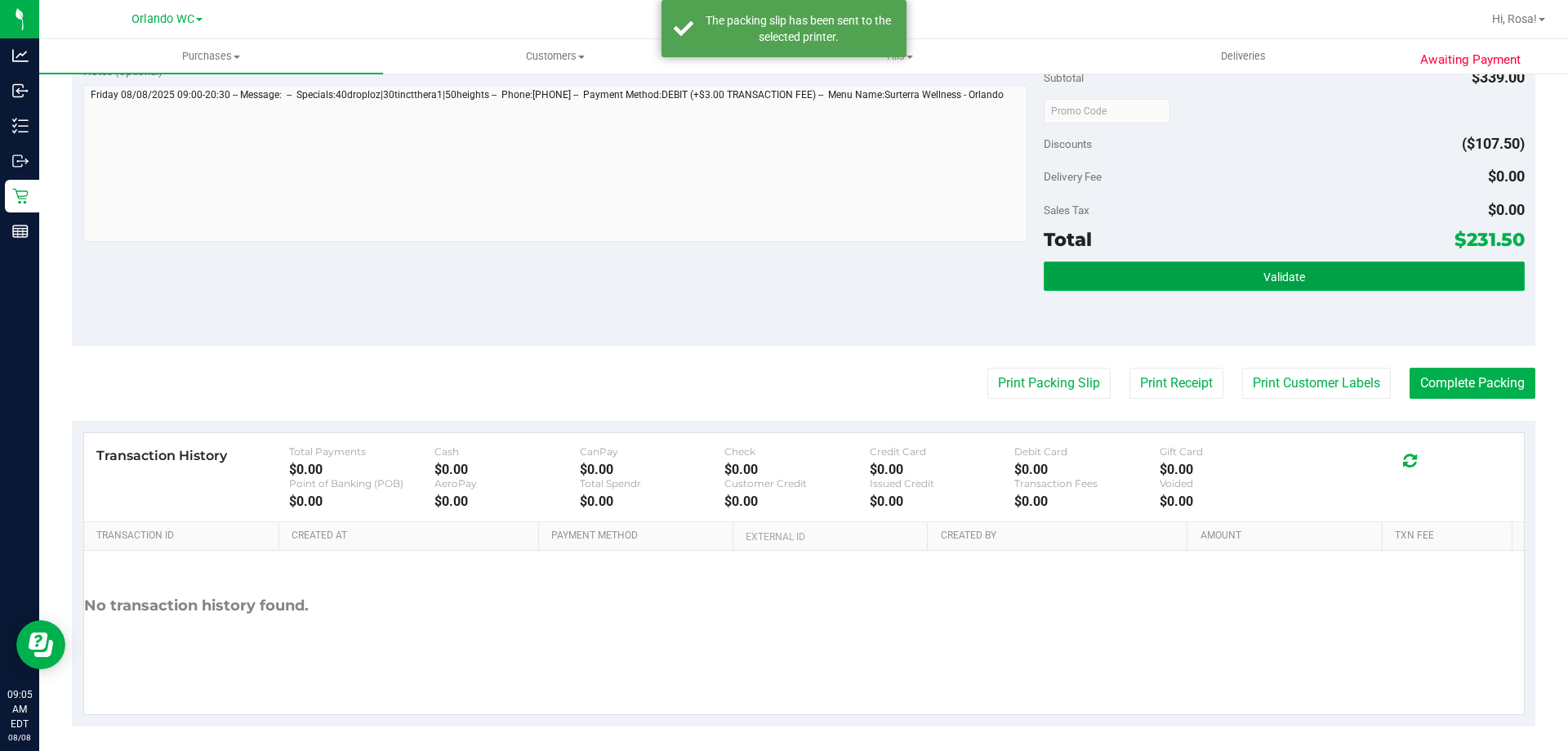 click on "Validate" at bounding box center [1284, 276] 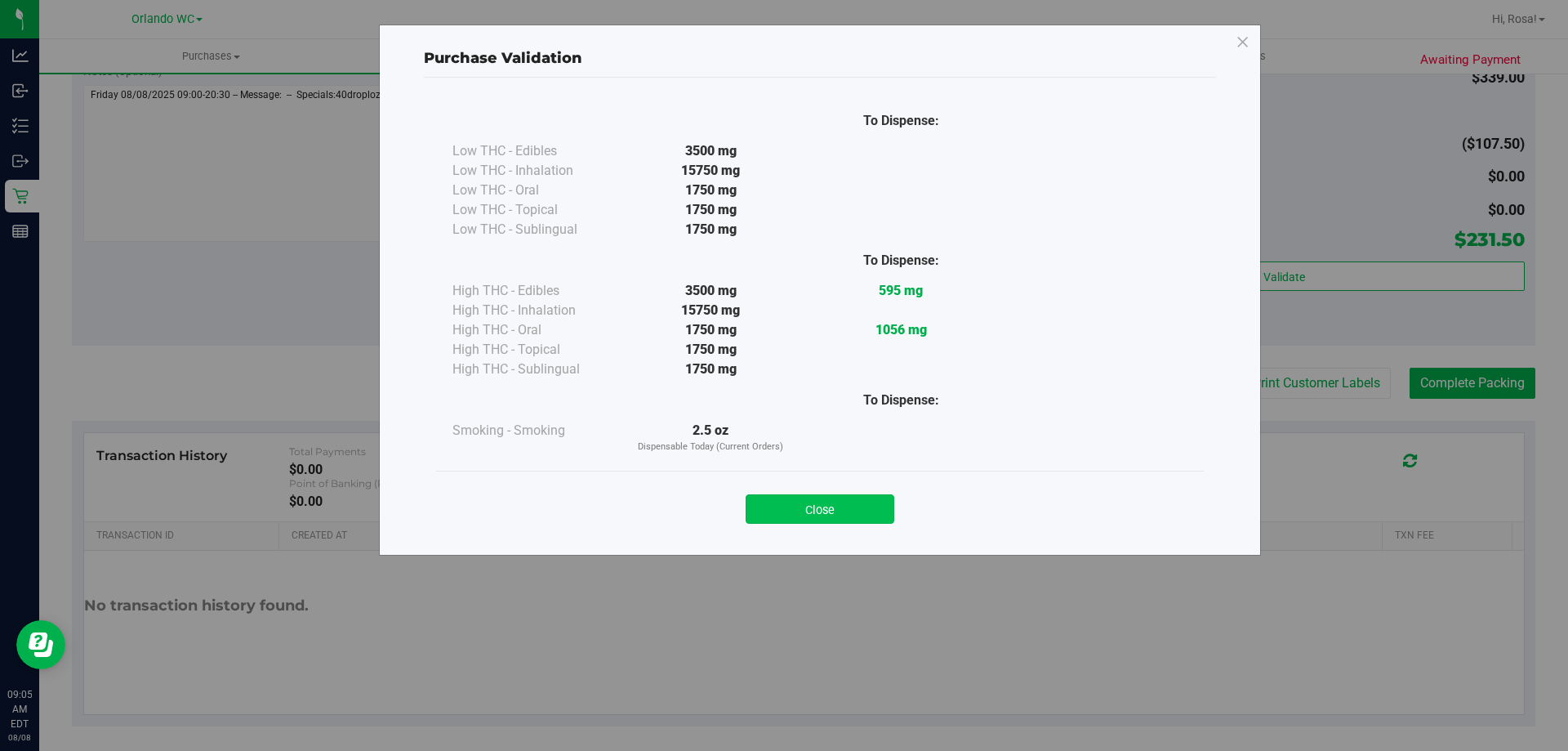 click on "Close" at bounding box center [820, 509] 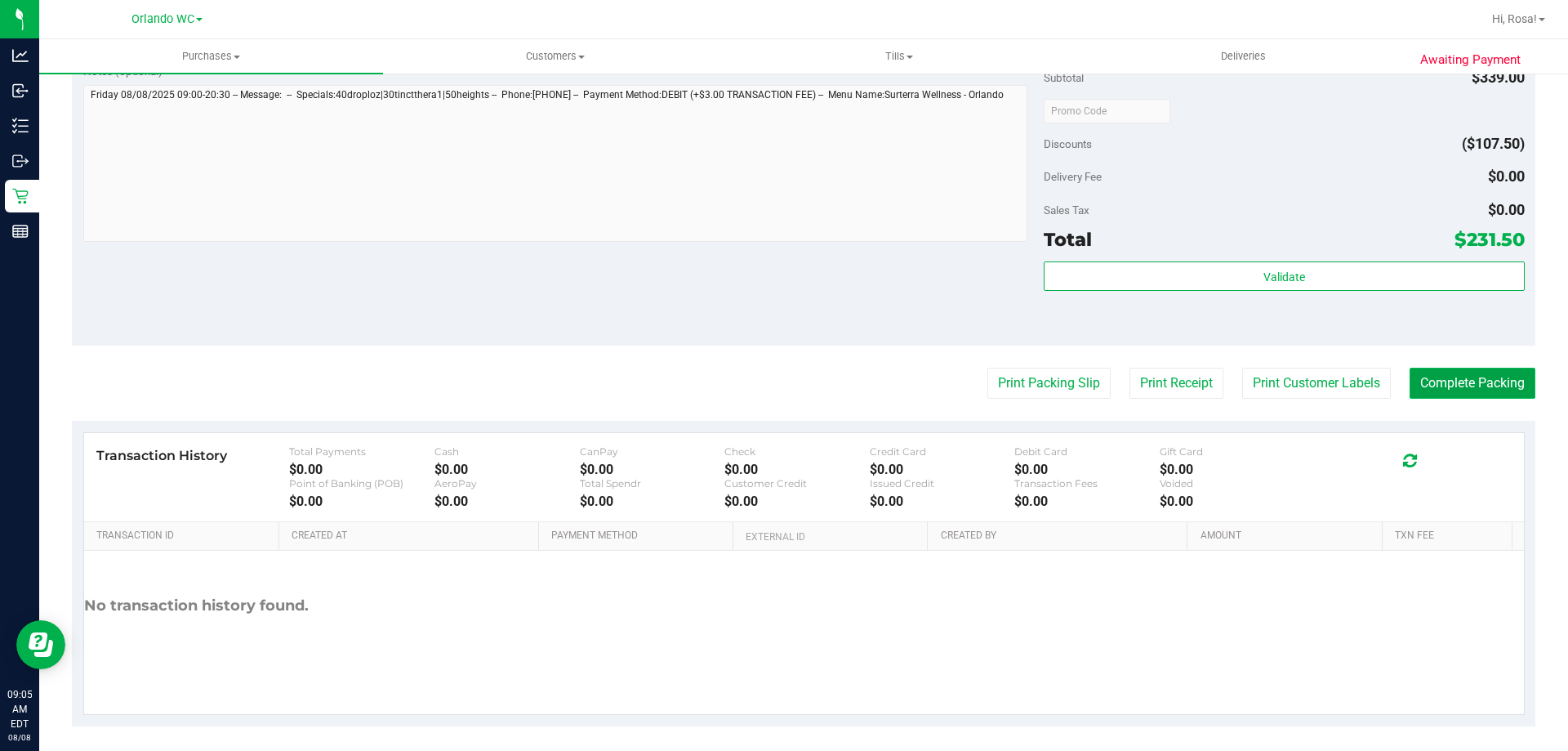 click on "Complete Packing" at bounding box center (1472, 383) 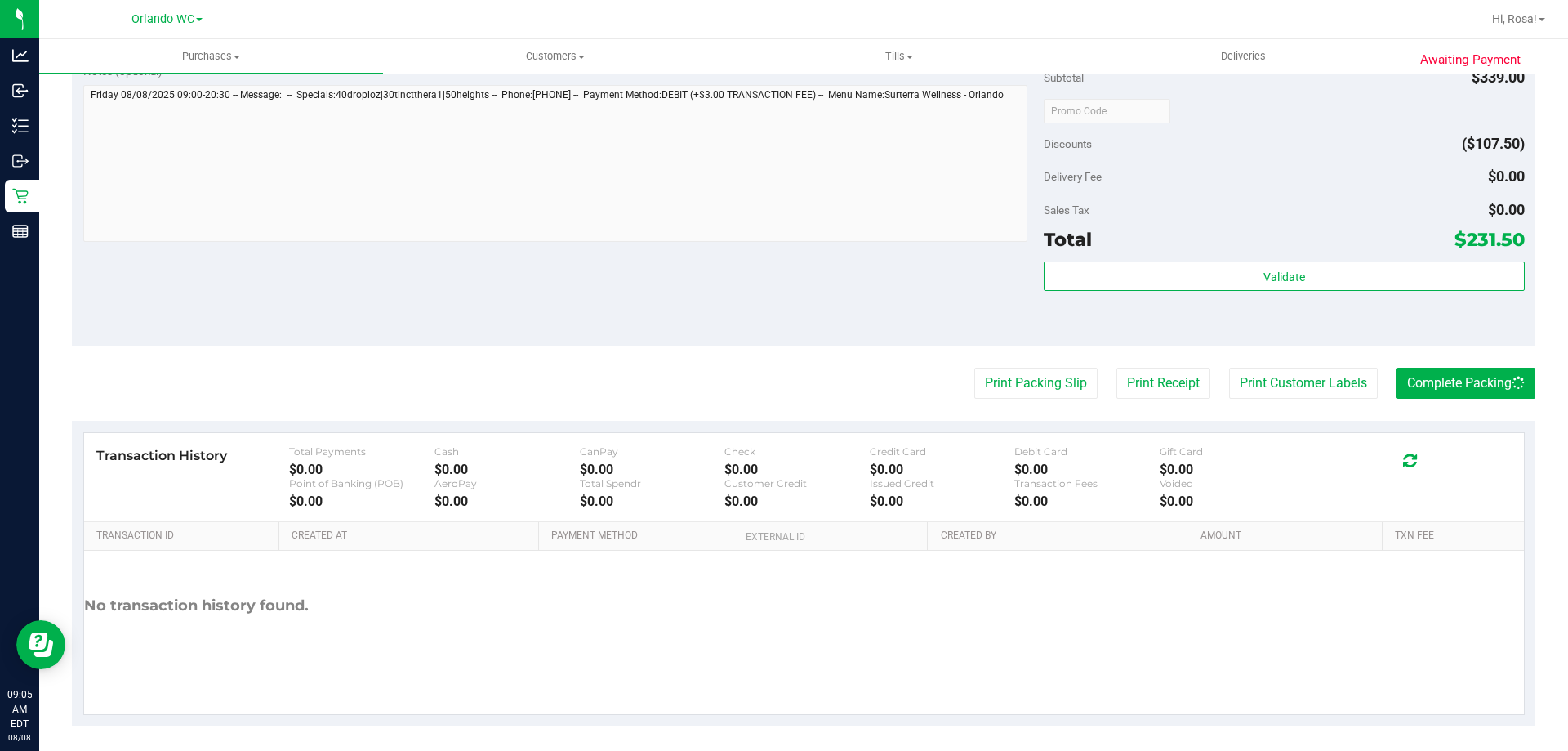 click on "Notes (optional)
Subtotal
$339.00
Discounts
($107.50)
Delivery Fee
$0.00
Sales Tax
$0.00
Total
$231.50" at bounding box center [804, 199] 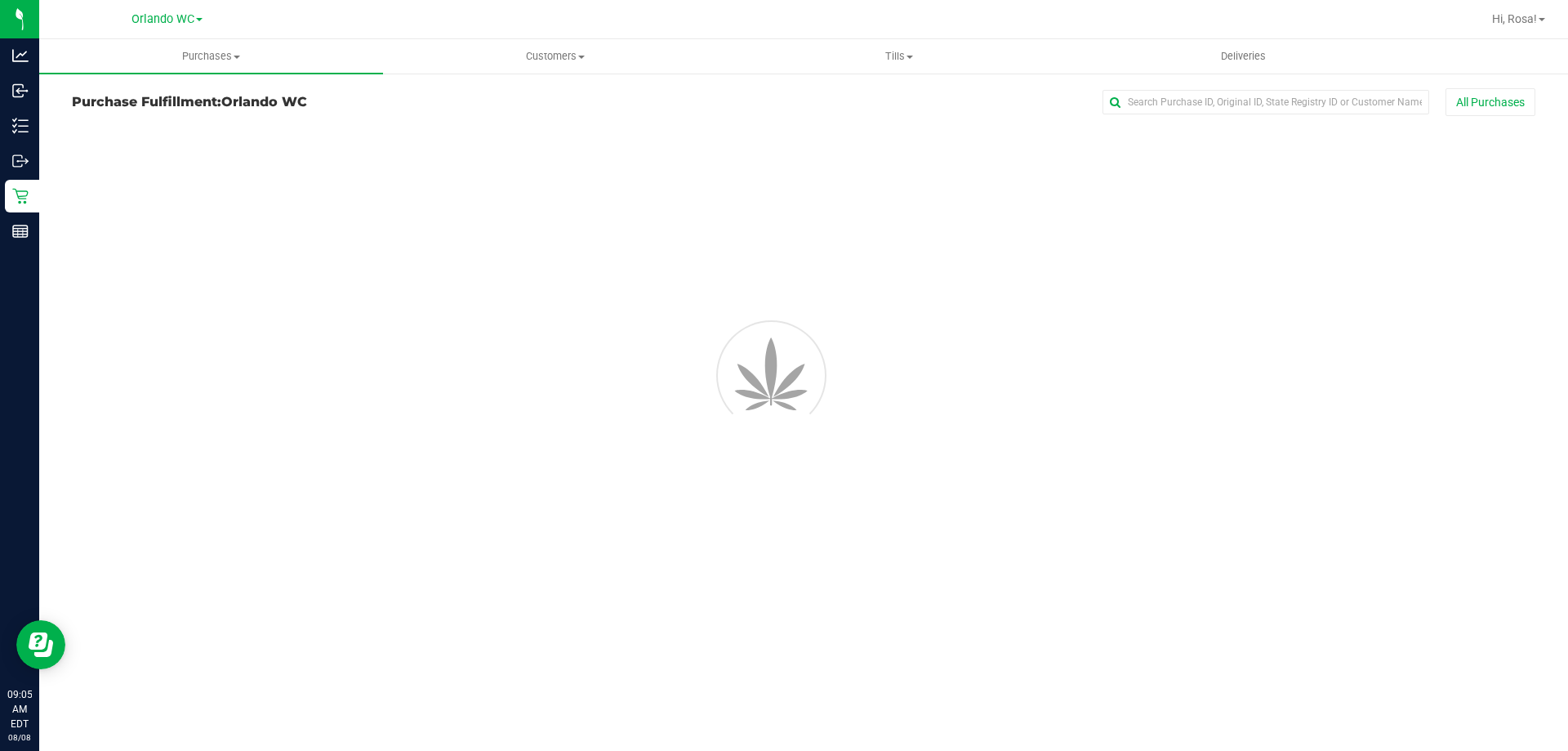 scroll, scrollTop: 0, scrollLeft: 0, axis: both 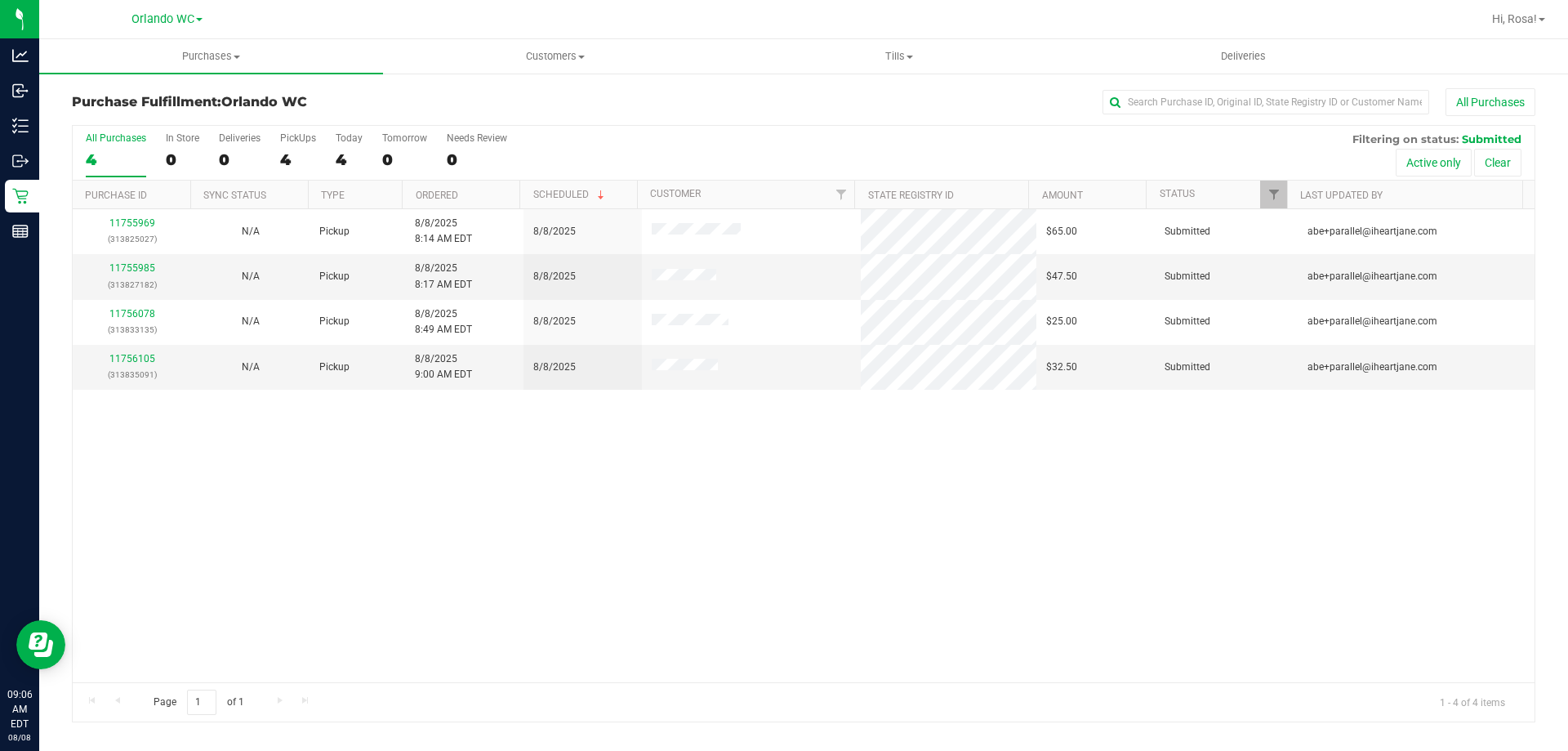 click on "11755969
(313825027)
N/A
Pickup 8/8/2025 8:14 AM EDT 8/8/2025
$65.00
Submitted abe+parallel@iheartjane.com
11755985
(313827182)
N/A
Pickup 8/8/2025 8:17 AM EDT 8/8/2025
$47.50
Submitted abe+parallel@iheartjane.com
11756078
(313833135)
N/A
Pickup 8/8/2025 8:49 AM EDT 8/8/2025
$25.00
Submitted abe+parallel@iheartjane.com" at bounding box center [804, 445] 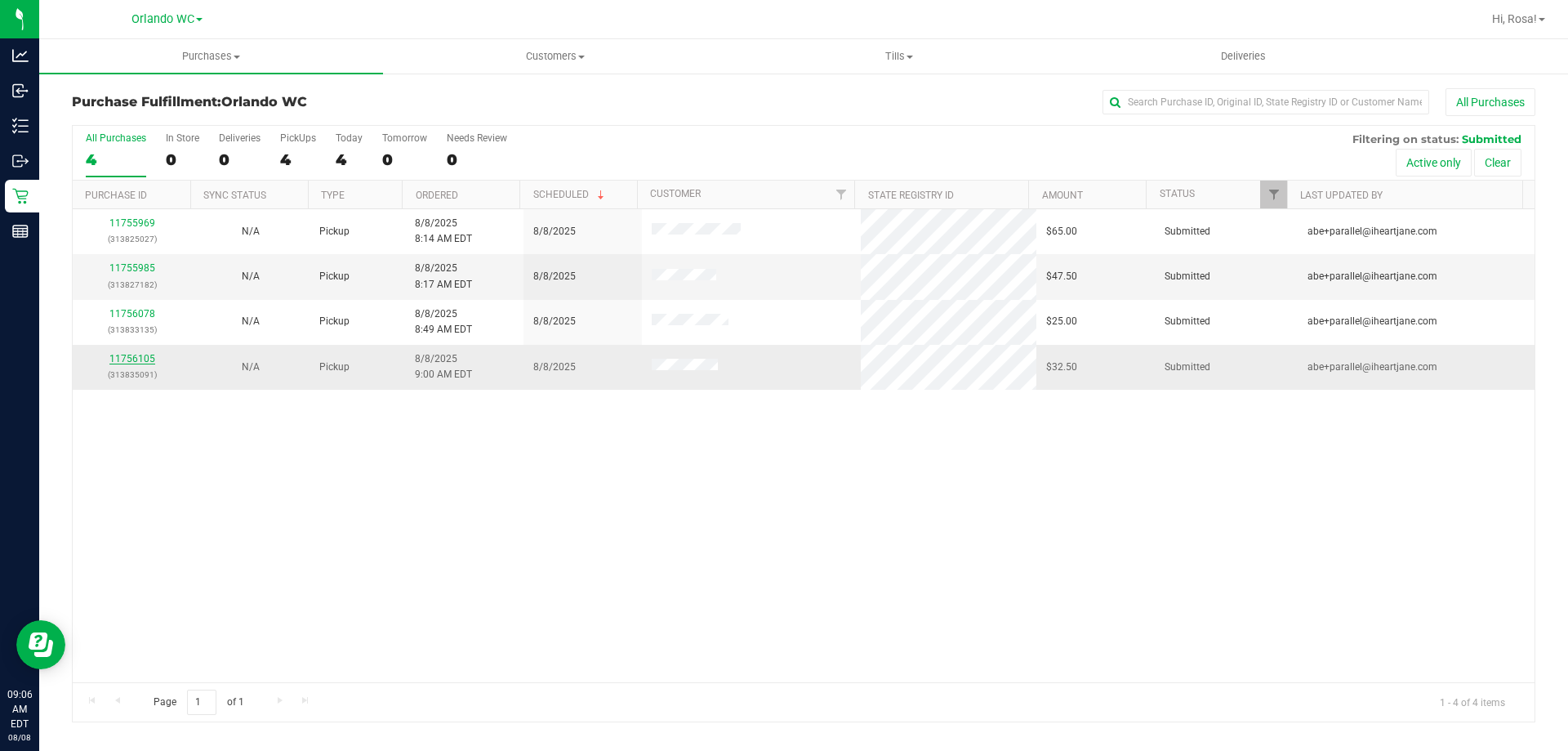 click on "11756105" at bounding box center (132, 359) 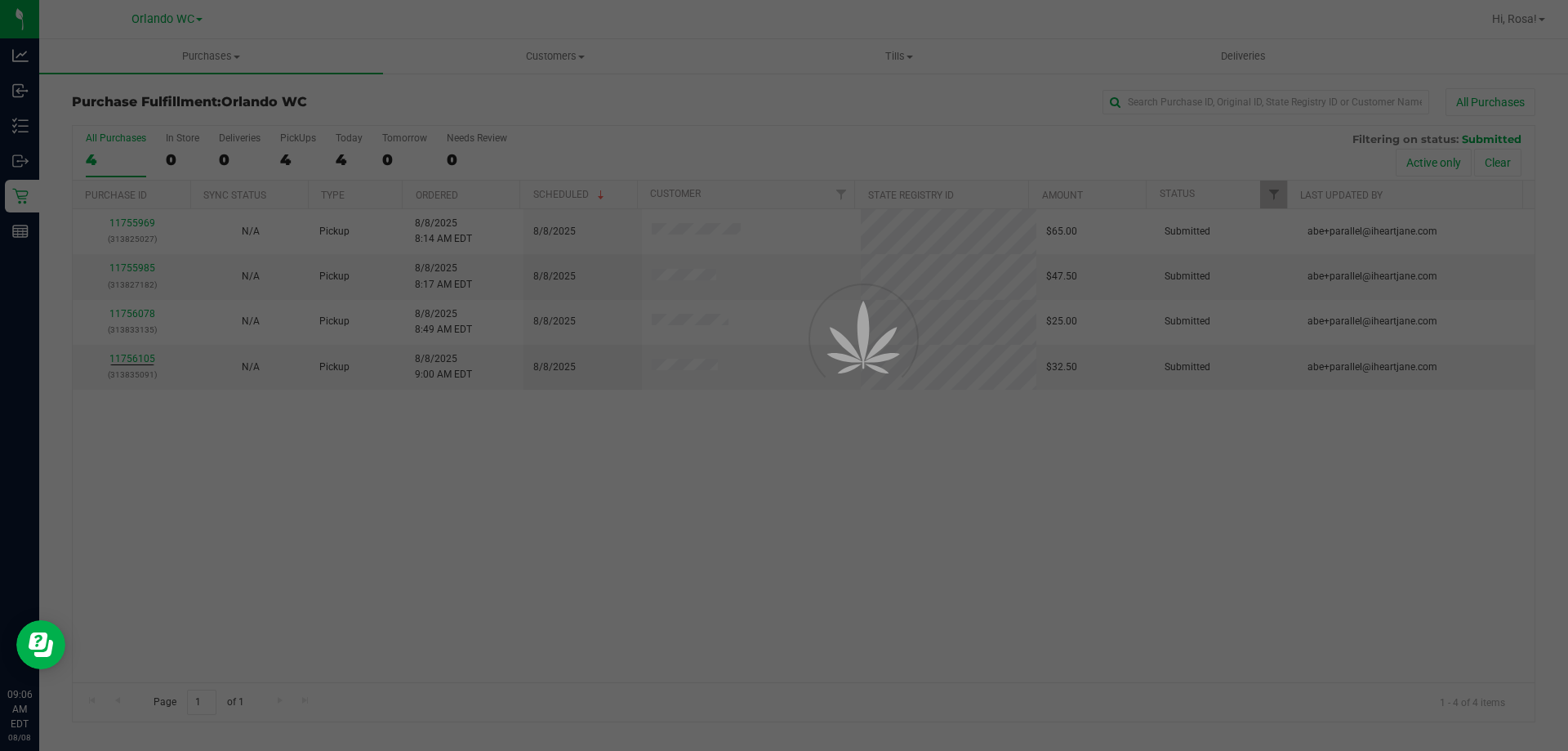 click at bounding box center [784, 375] 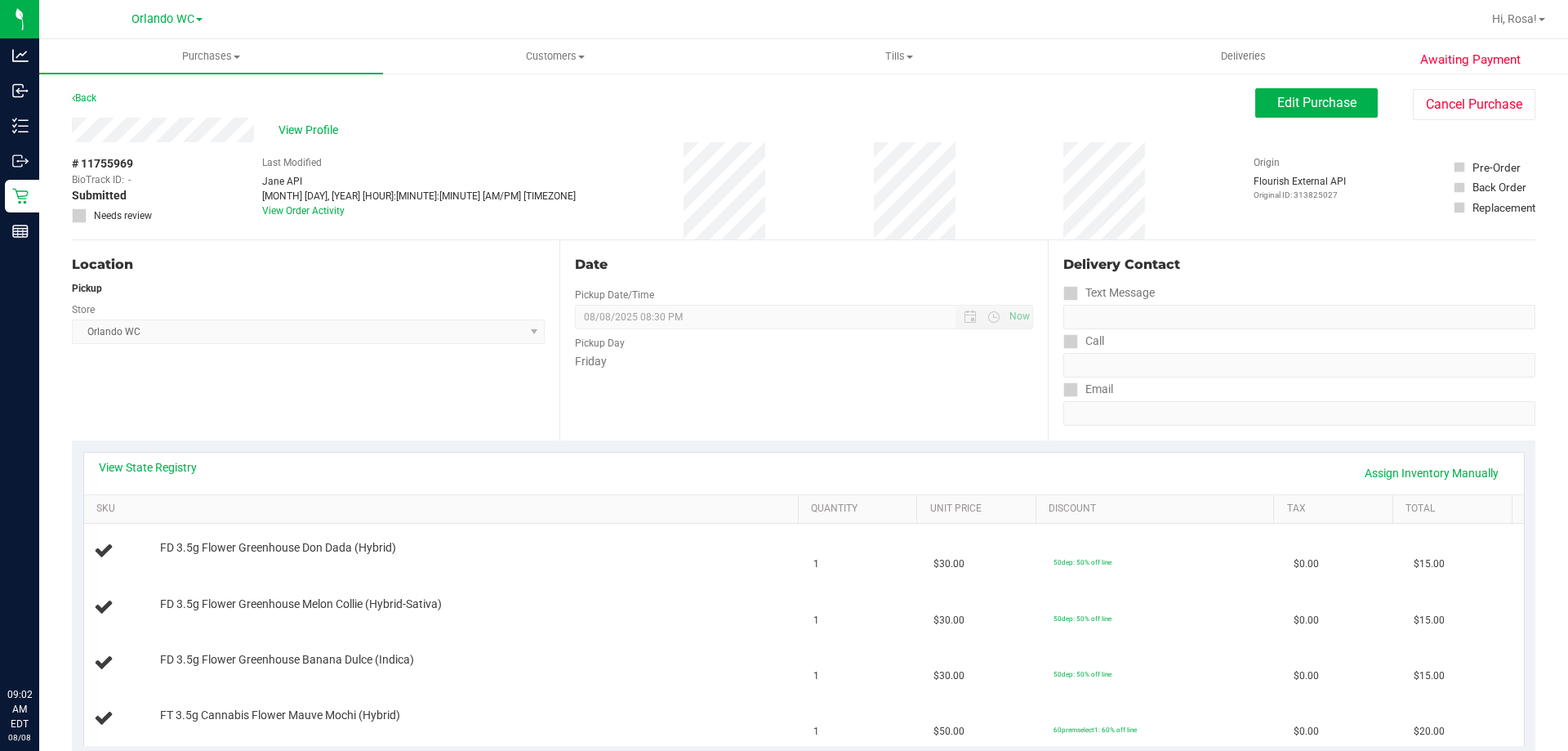 scroll, scrollTop: 0, scrollLeft: 0, axis: both 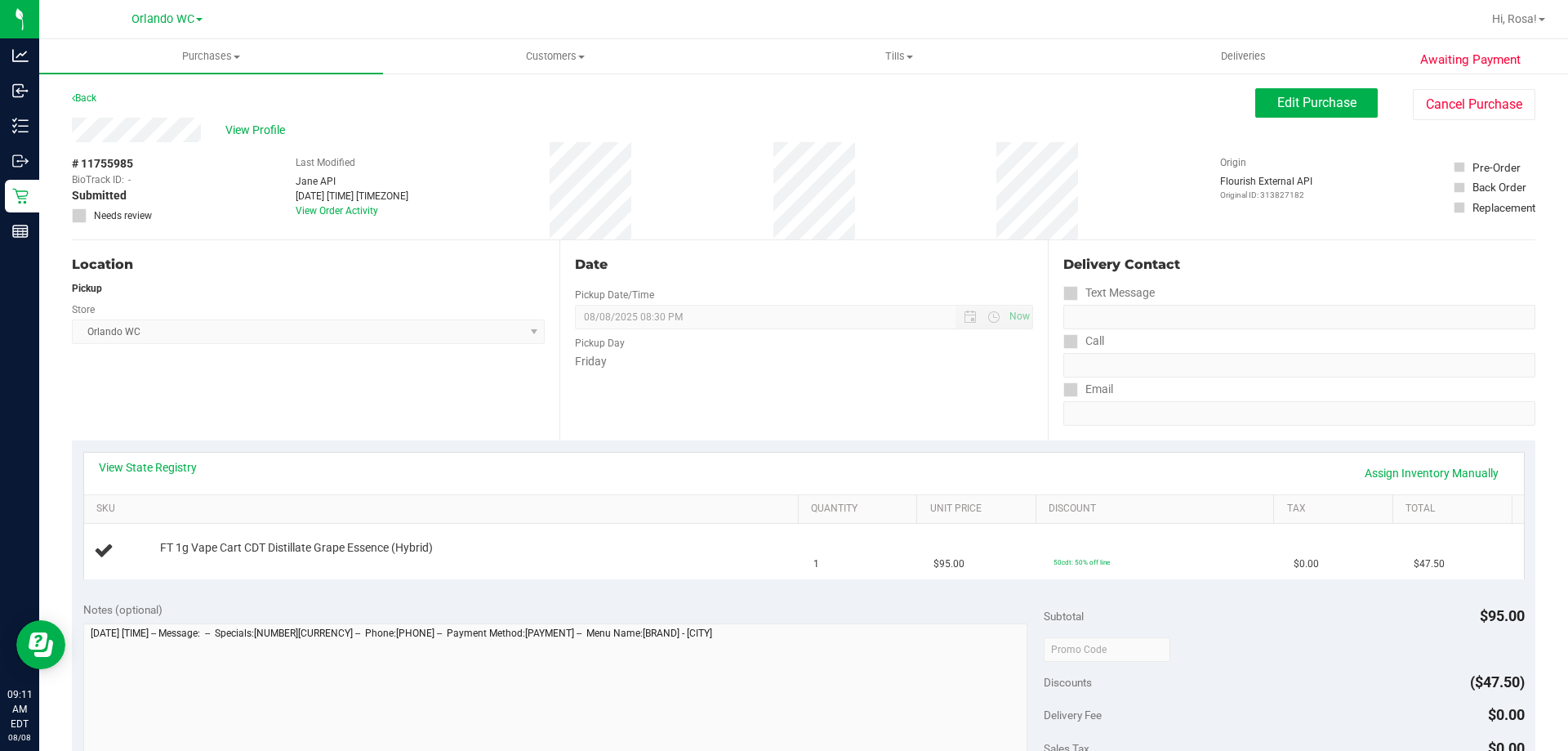 click on "Friday" at bounding box center [804, 361] 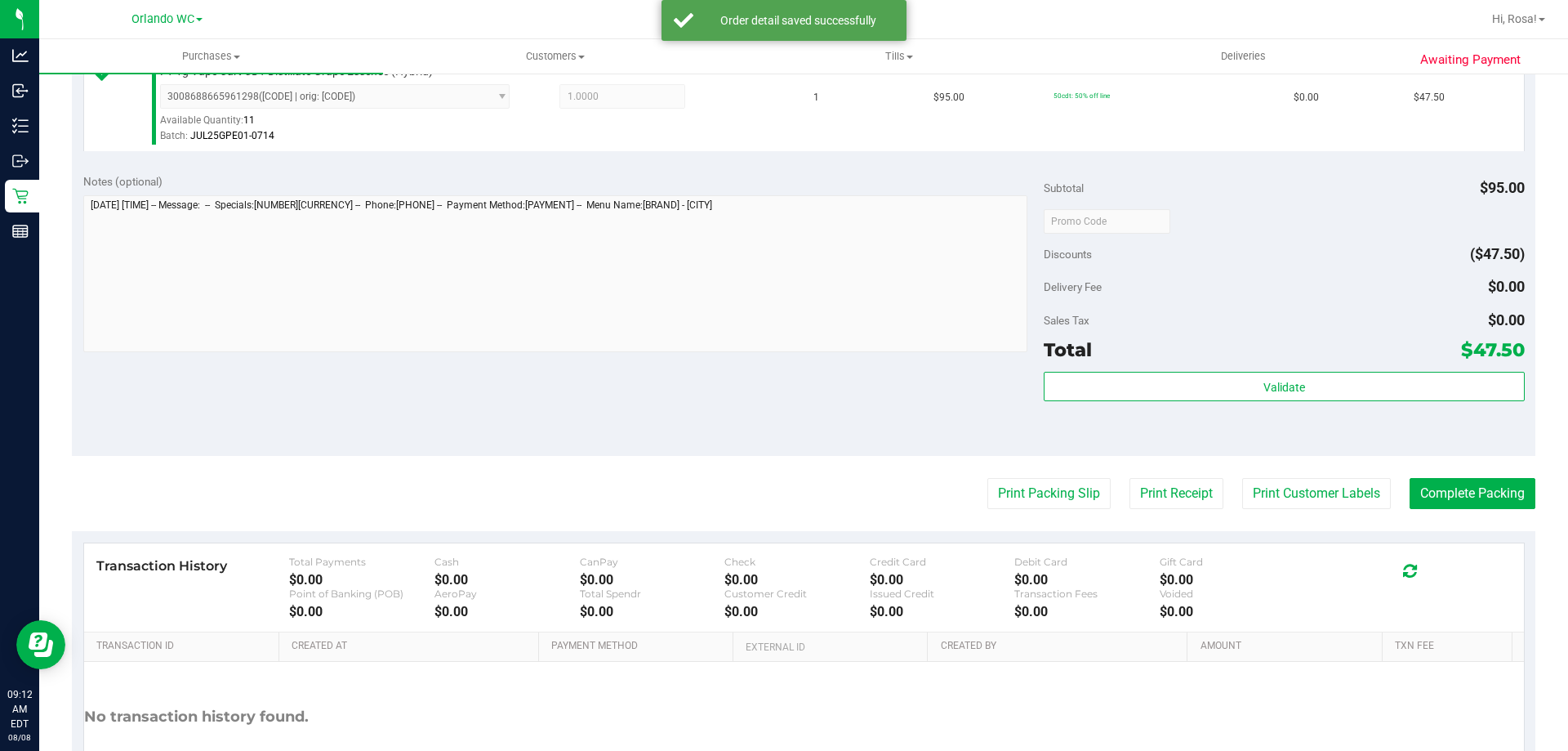scroll, scrollTop: 585, scrollLeft: 0, axis: vertical 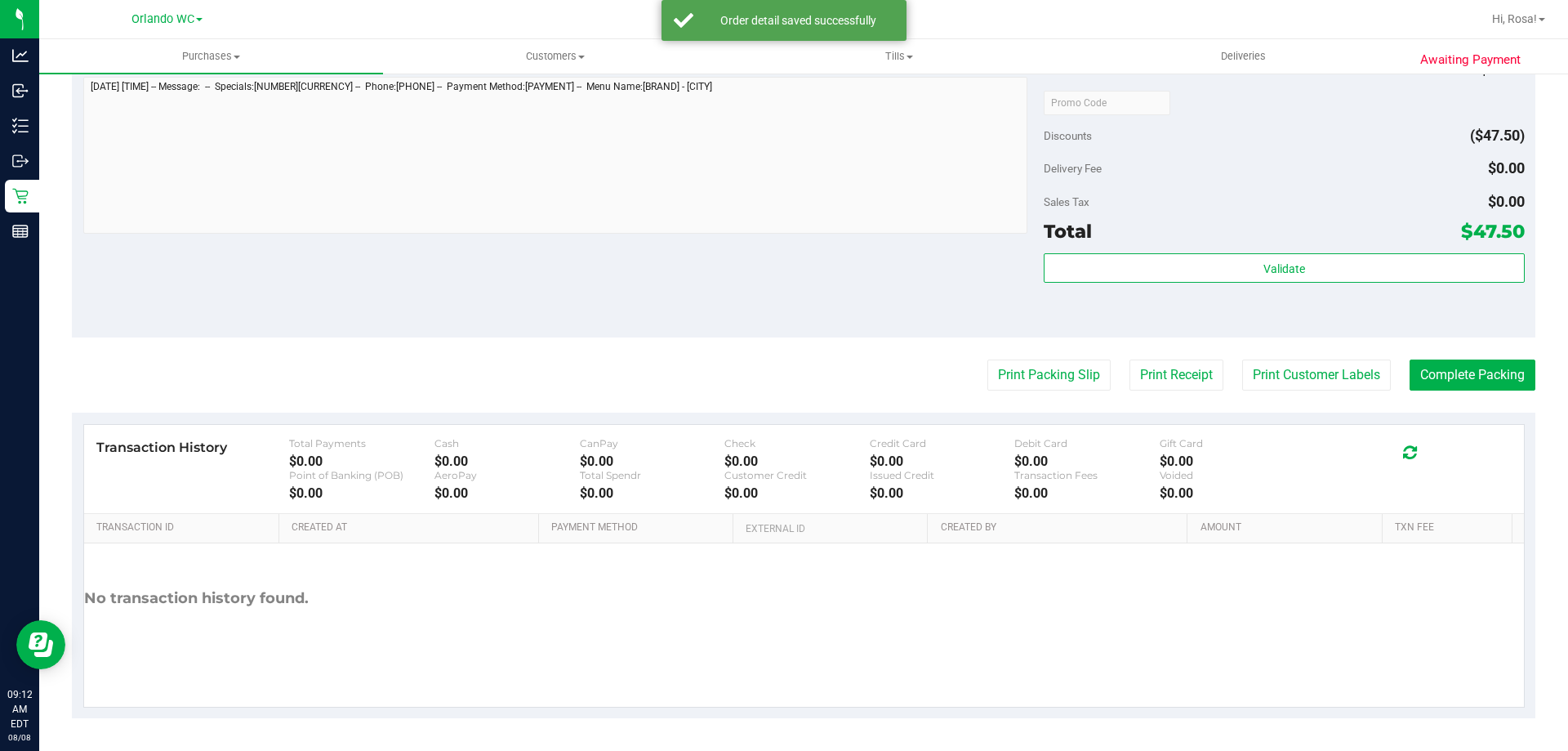 click on "Sales Tax
$0.00" at bounding box center [1284, 202] 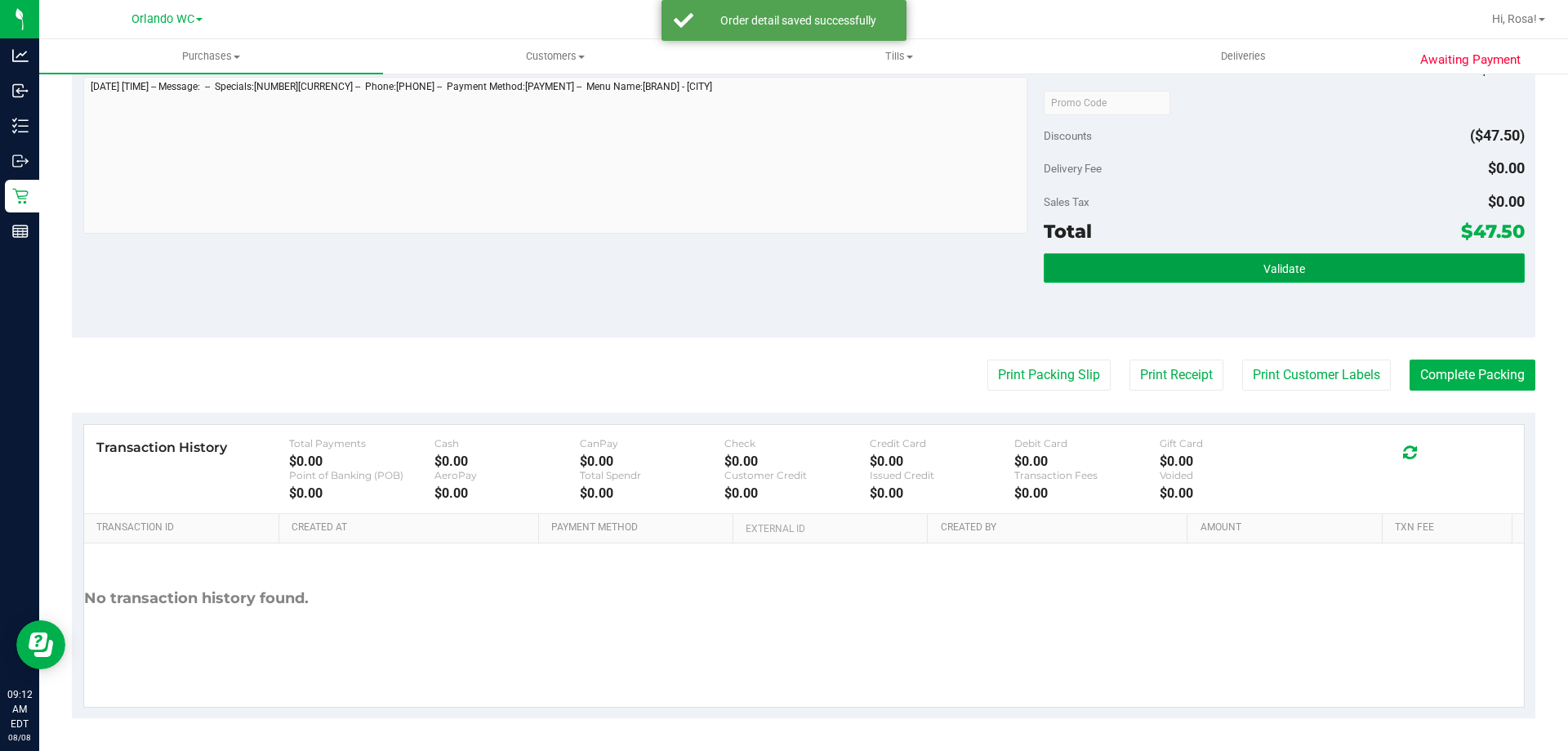 click on "Validate" at bounding box center [1284, 268] 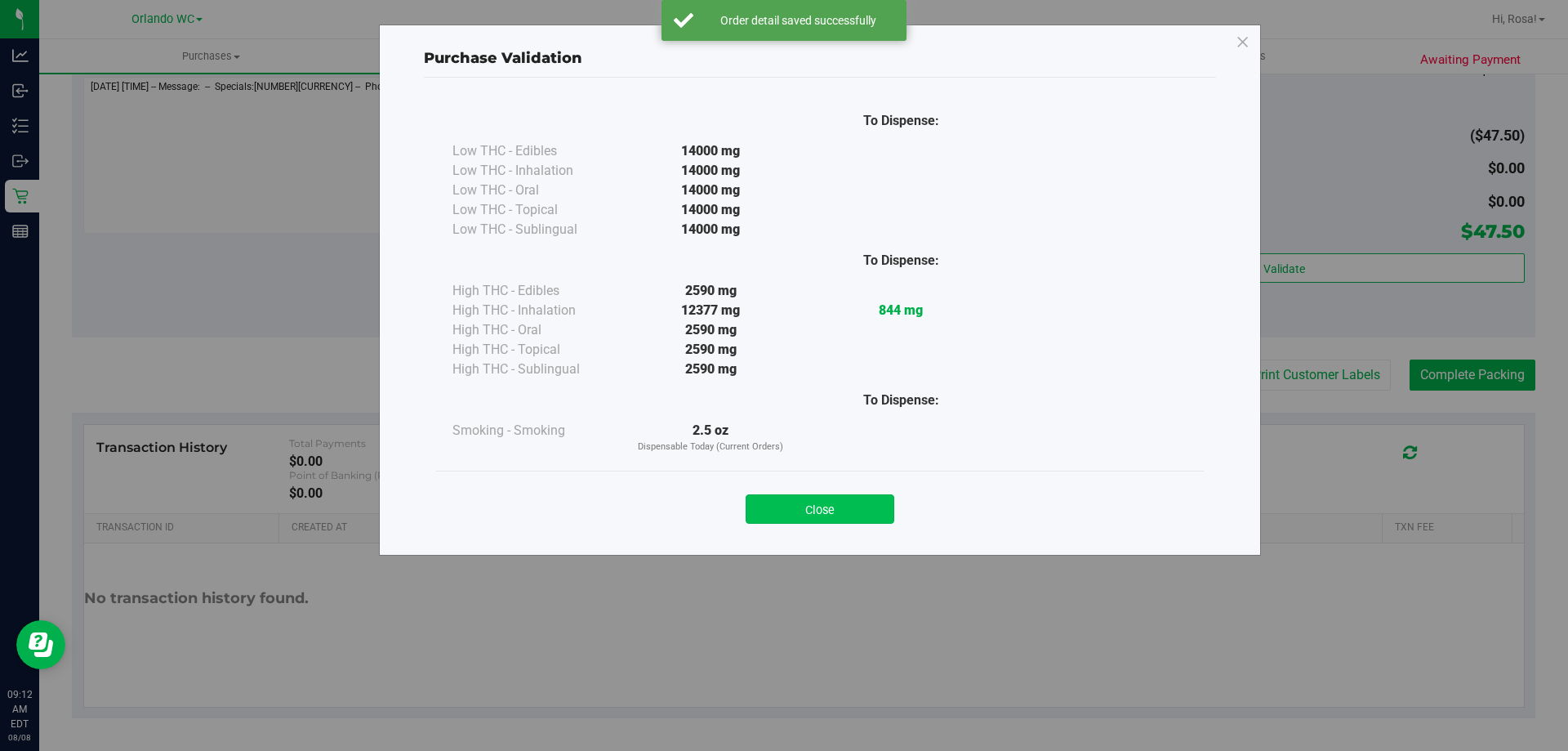 click on "Close" at bounding box center [820, 509] 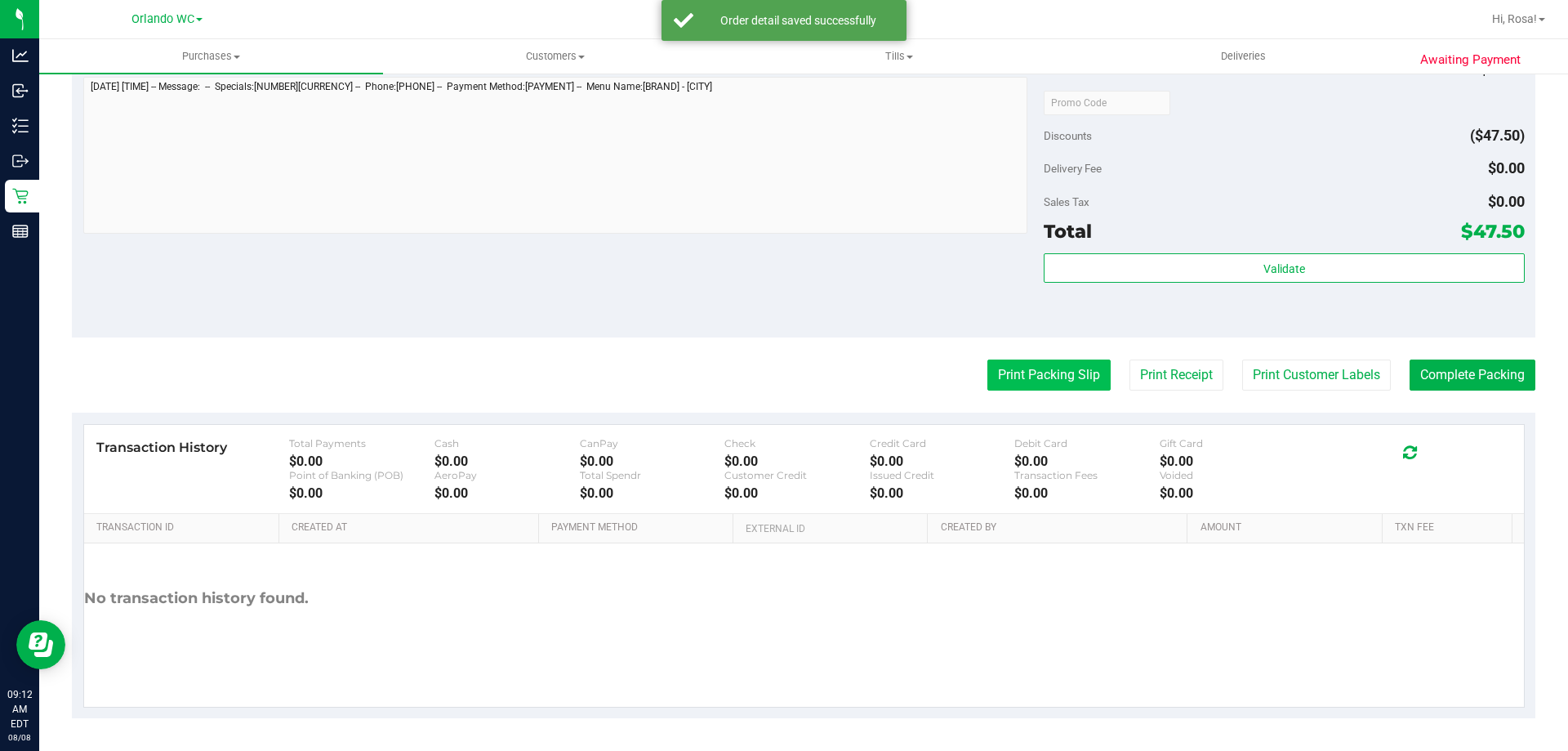 click on "Print Packing Slip" at bounding box center (1049, 375) 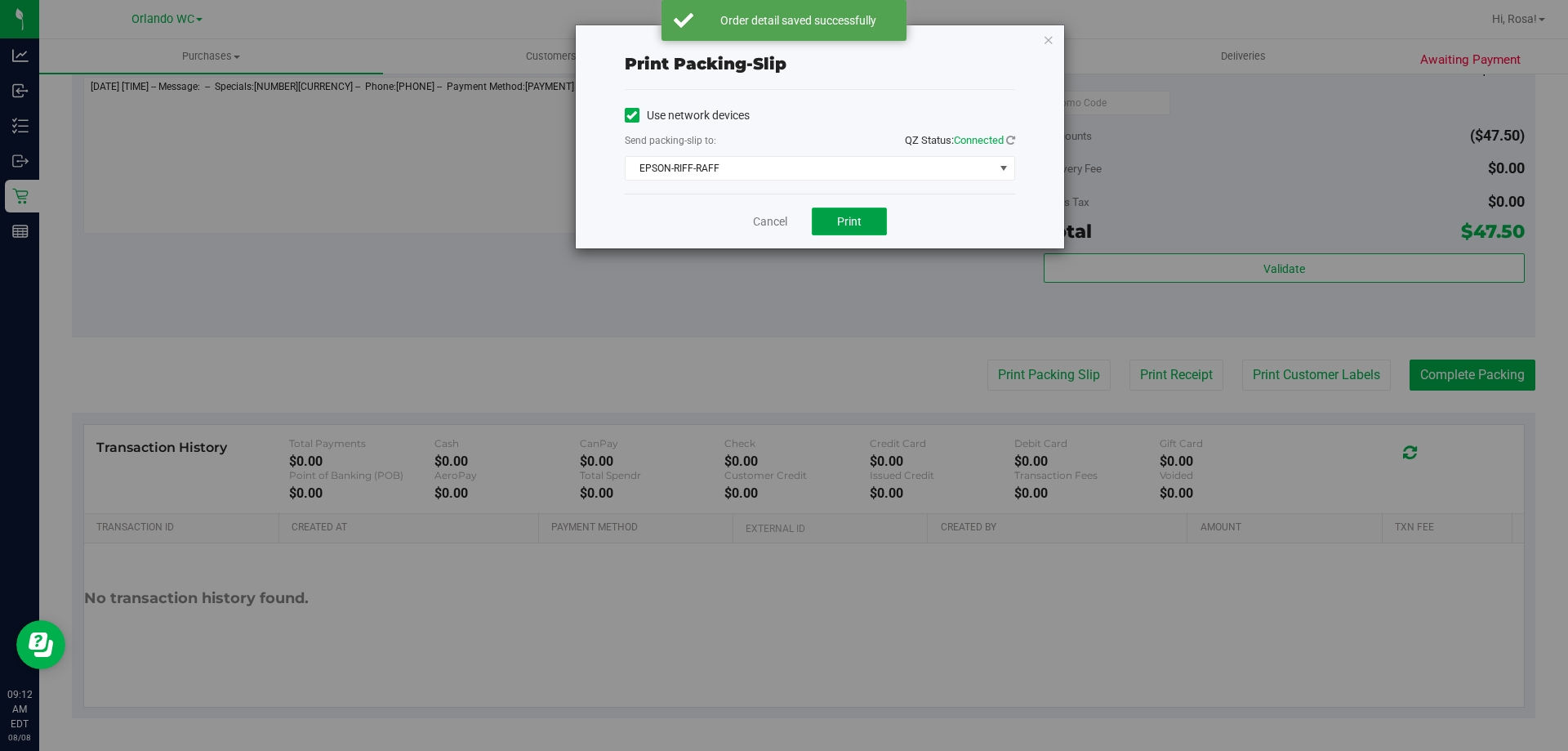 click on "Print" at bounding box center (849, 221) 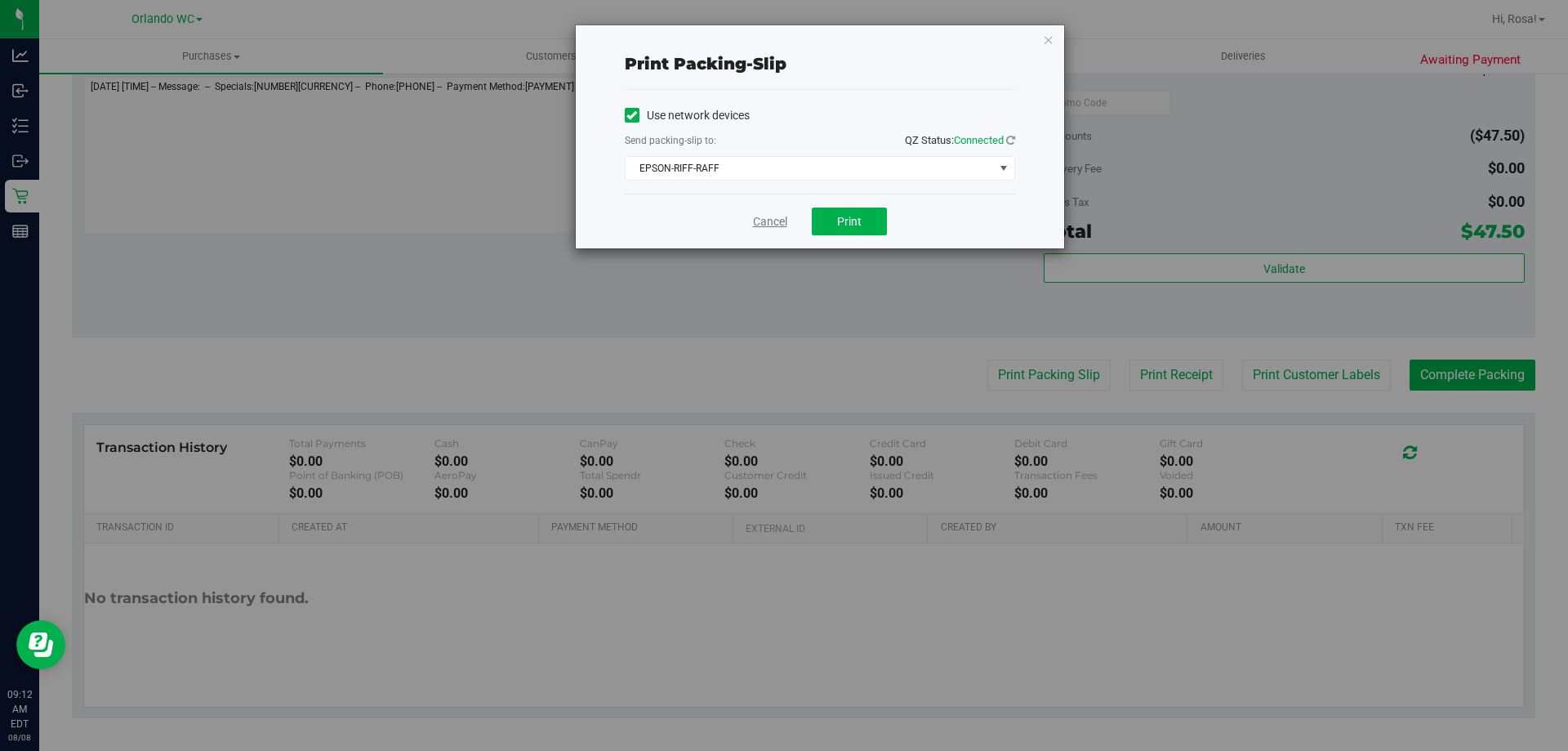 click on "Cancel" at bounding box center [770, 221] 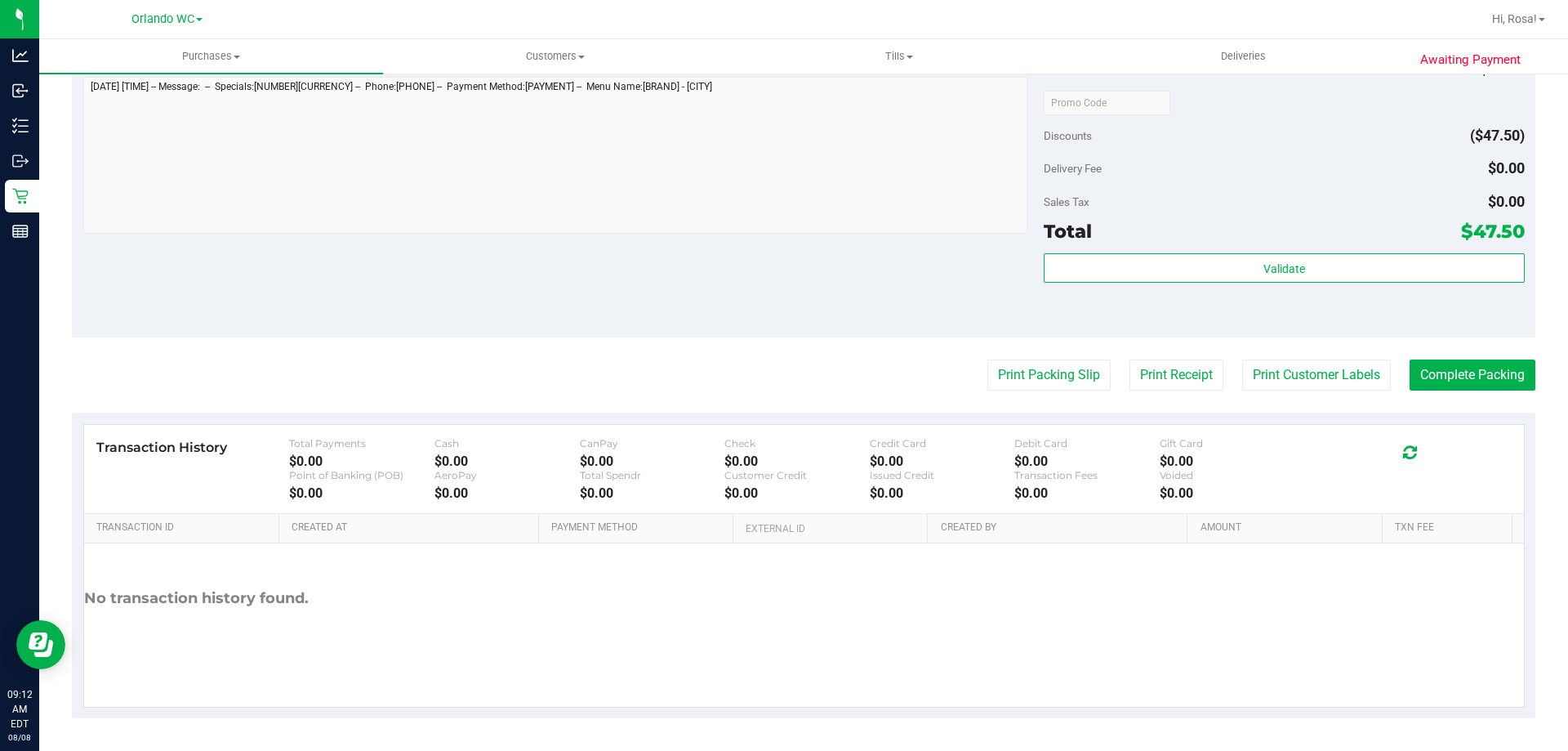 click on "Back
Edit Purchase
Cancel Purchase
View Profile
# 11755985
BioTrack ID:
-
Submitted
Needs review
Last Modified
Jane API
Aug 8, 2025 8:17:46 AM EDT" at bounding box center (804, 110) 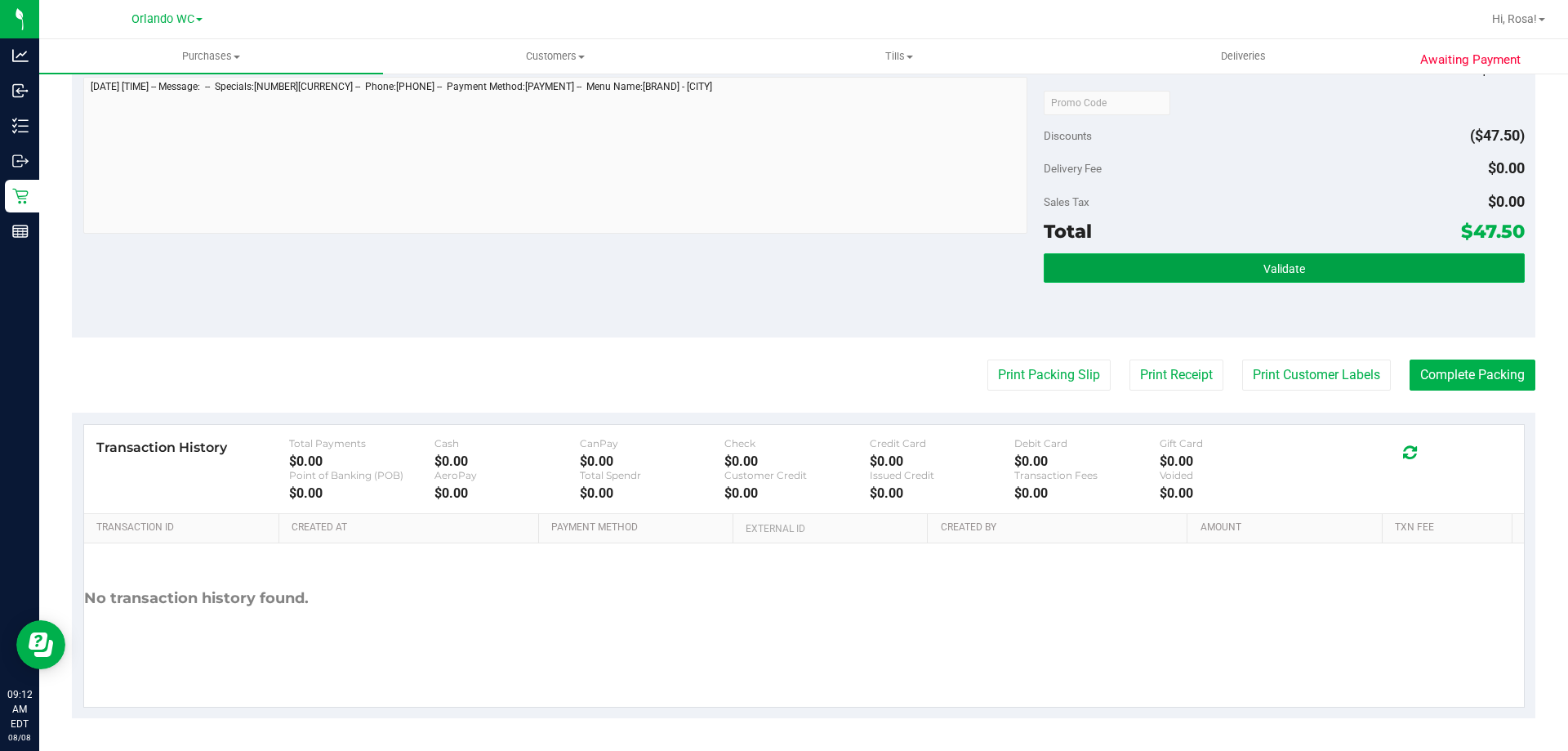 click on "Validate" at bounding box center [1284, 268] 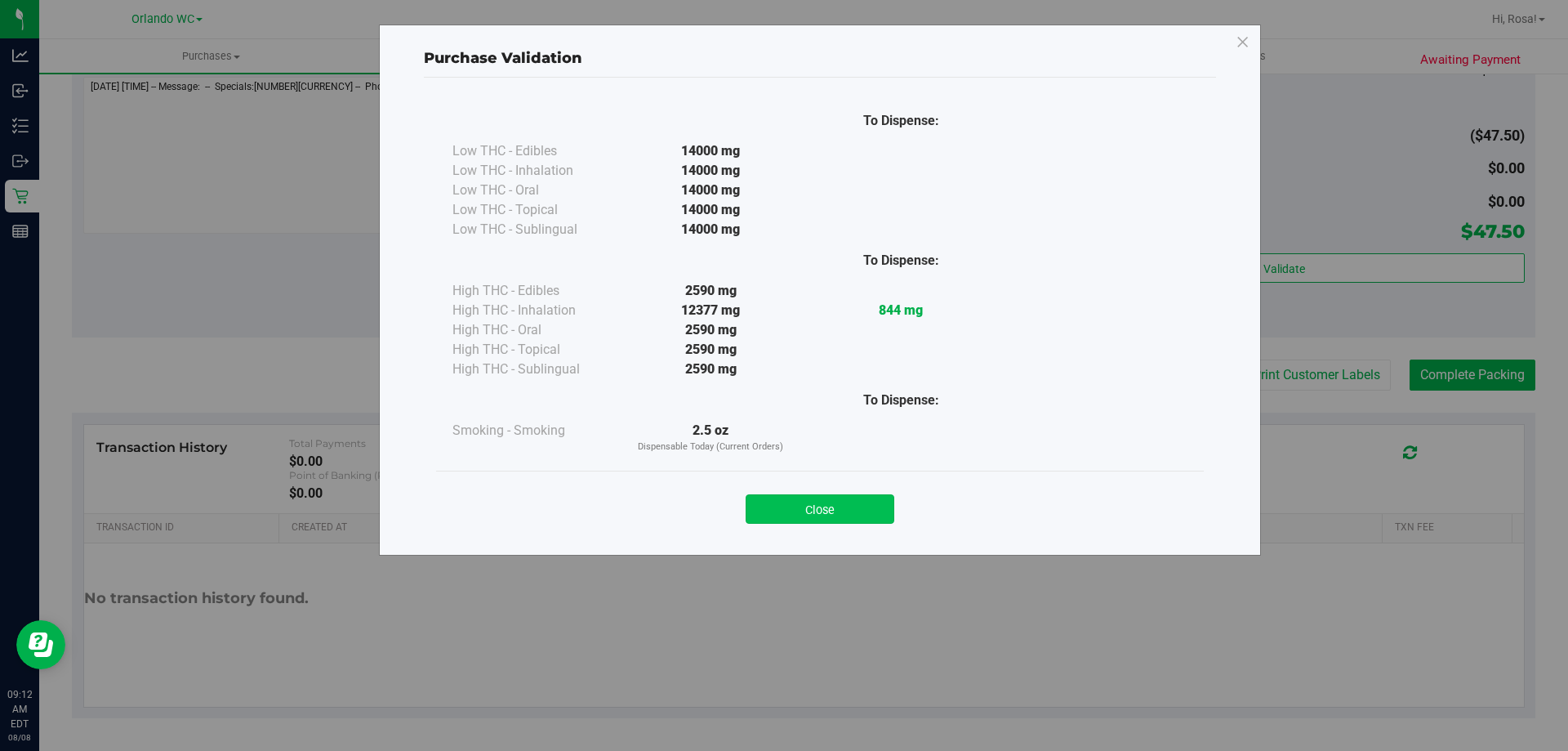 click on "Close" at bounding box center (820, 509) 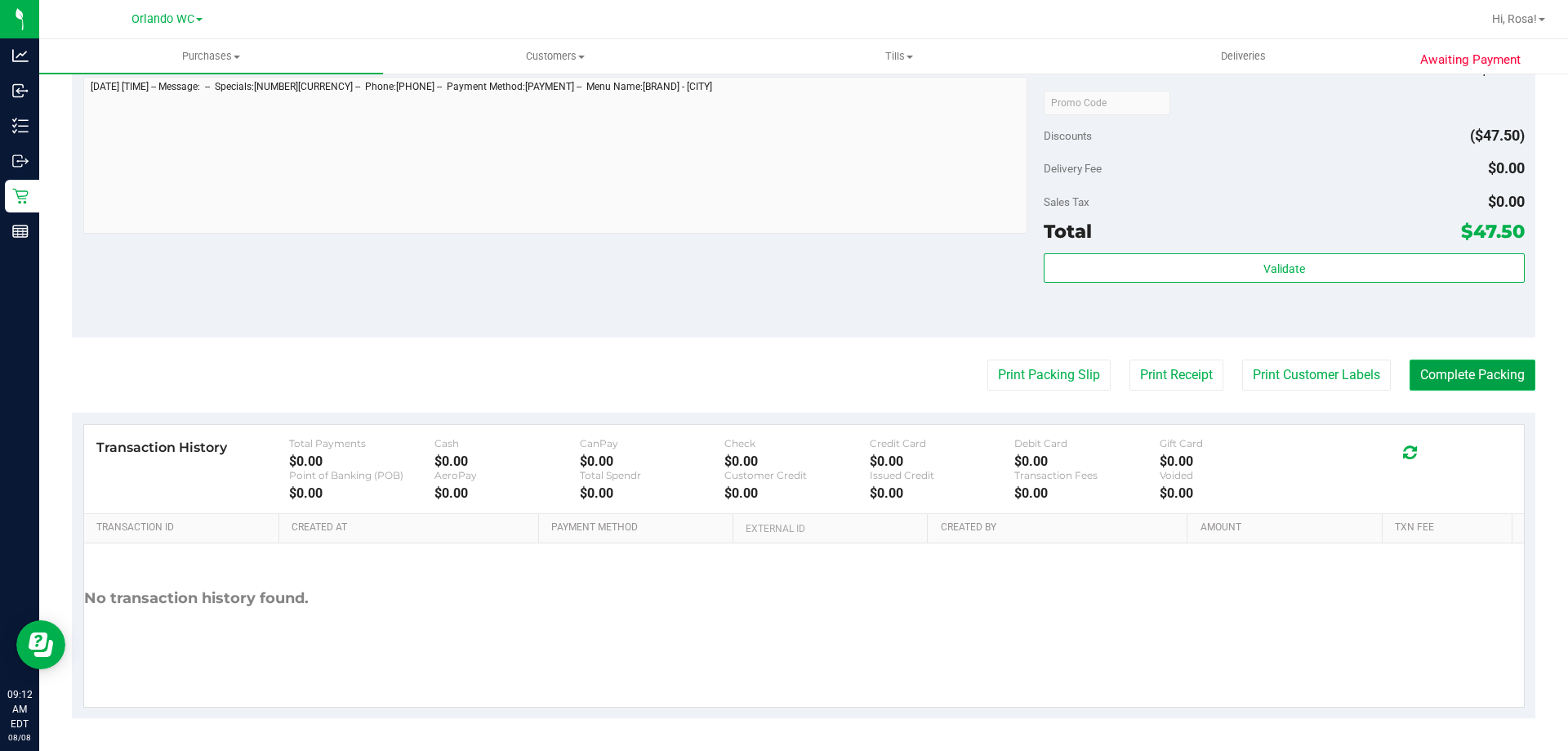 click on "Complete Packing" at bounding box center (1472, 375) 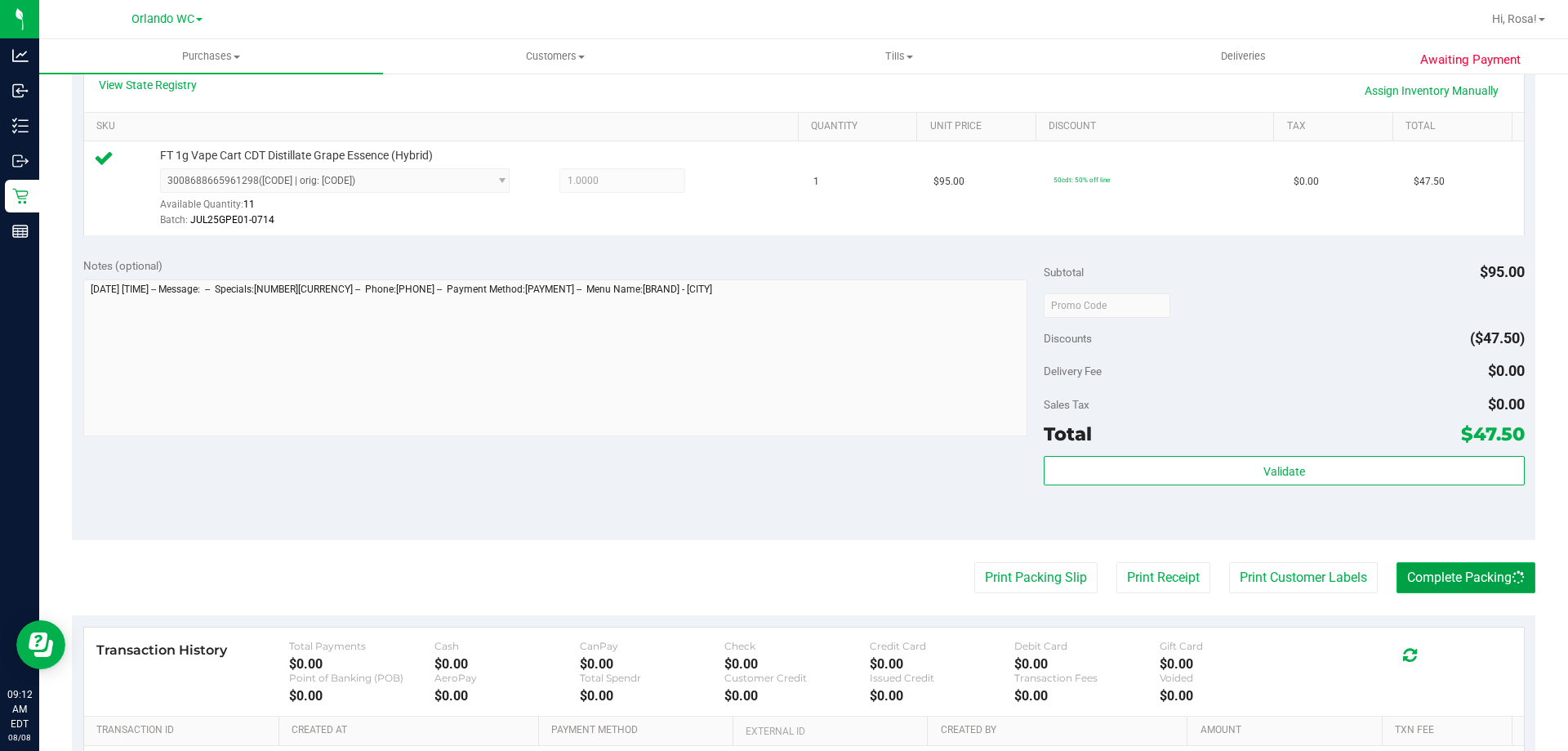 scroll, scrollTop: 0, scrollLeft: 0, axis: both 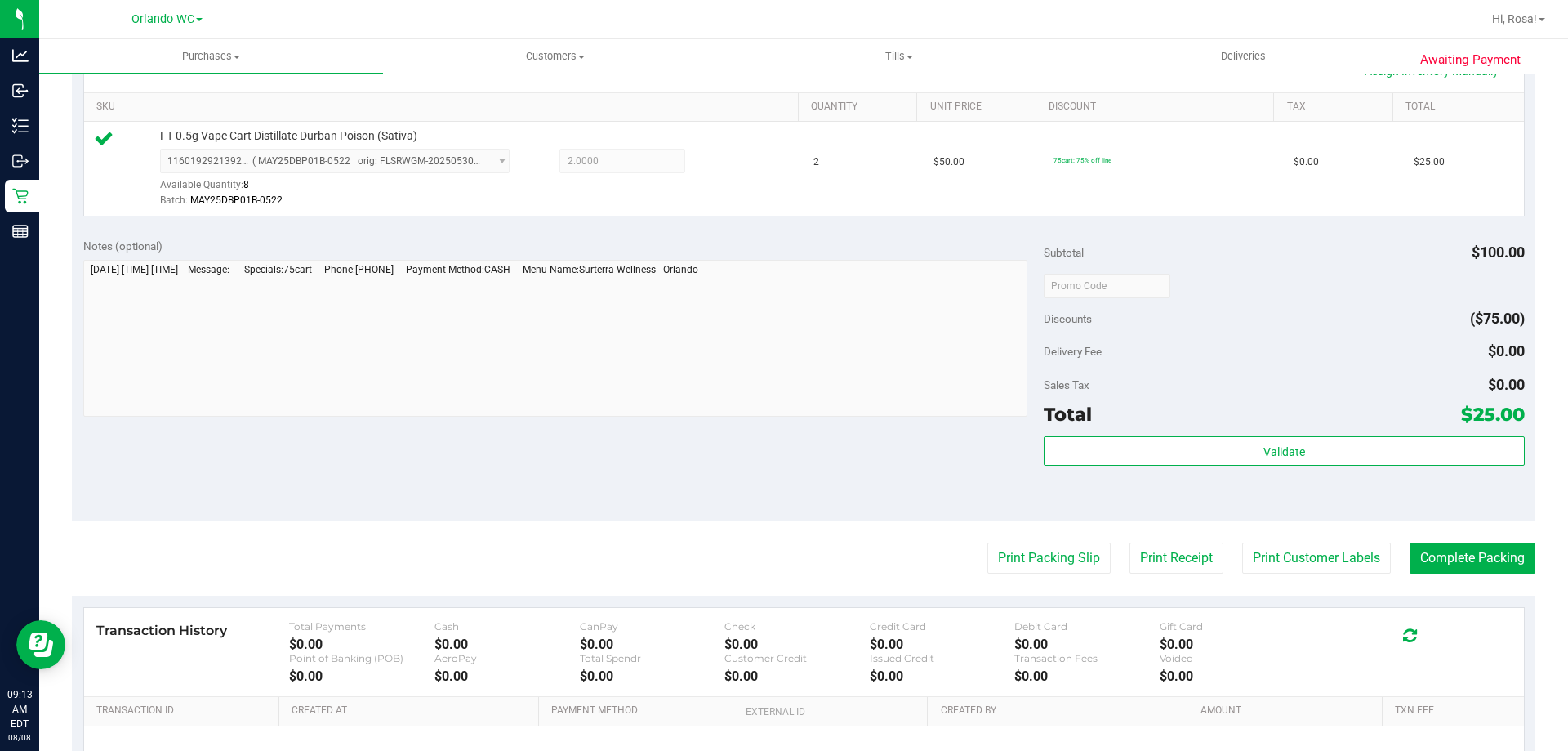 click on "Notes (optional)
Subtotal
$100.00
Discounts
($75.00)
Delivery Fee
$0.00
Sales Tax
$0.00
Total
$25.00" at bounding box center [804, 373] 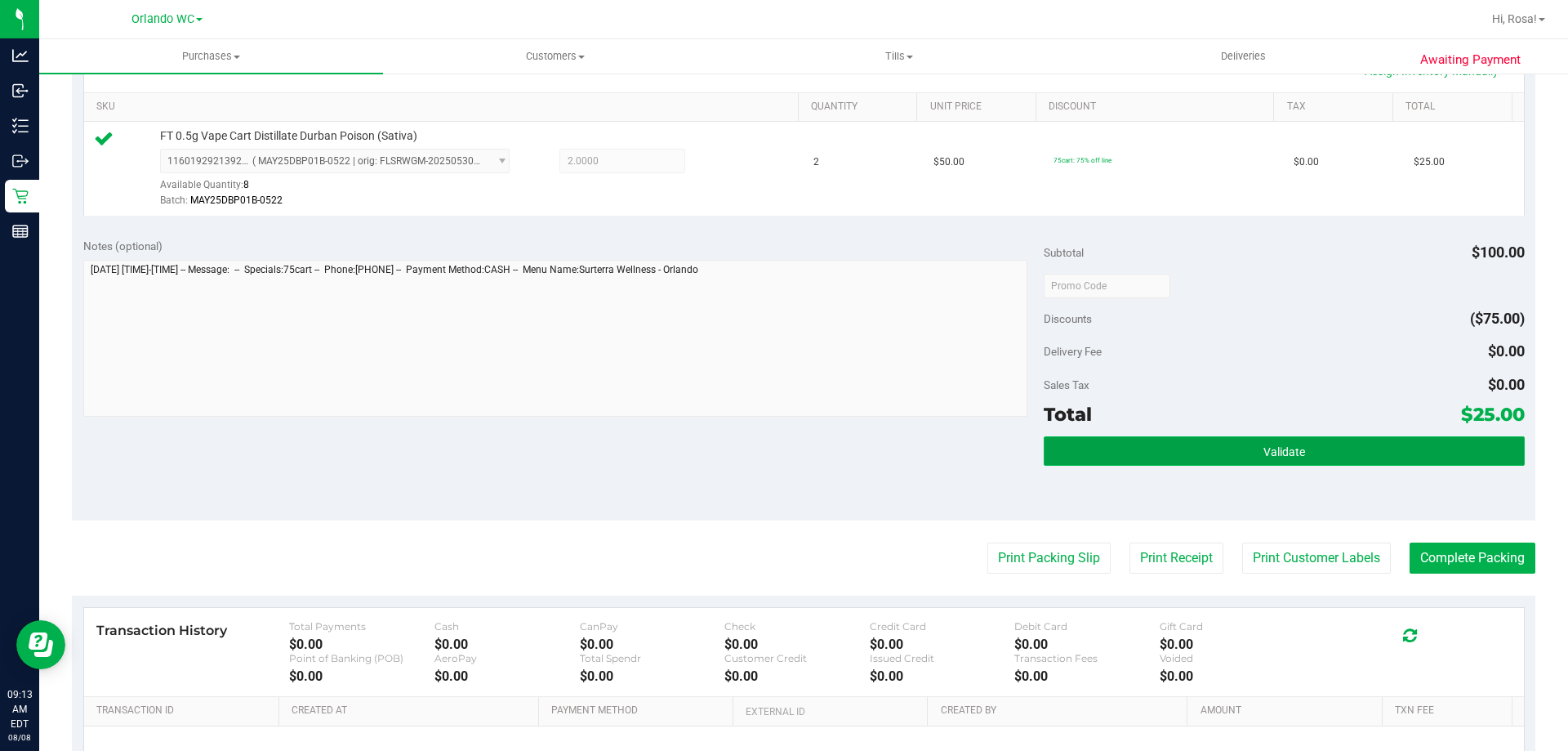 click on "Validate" at bounding box center [1284, 451] 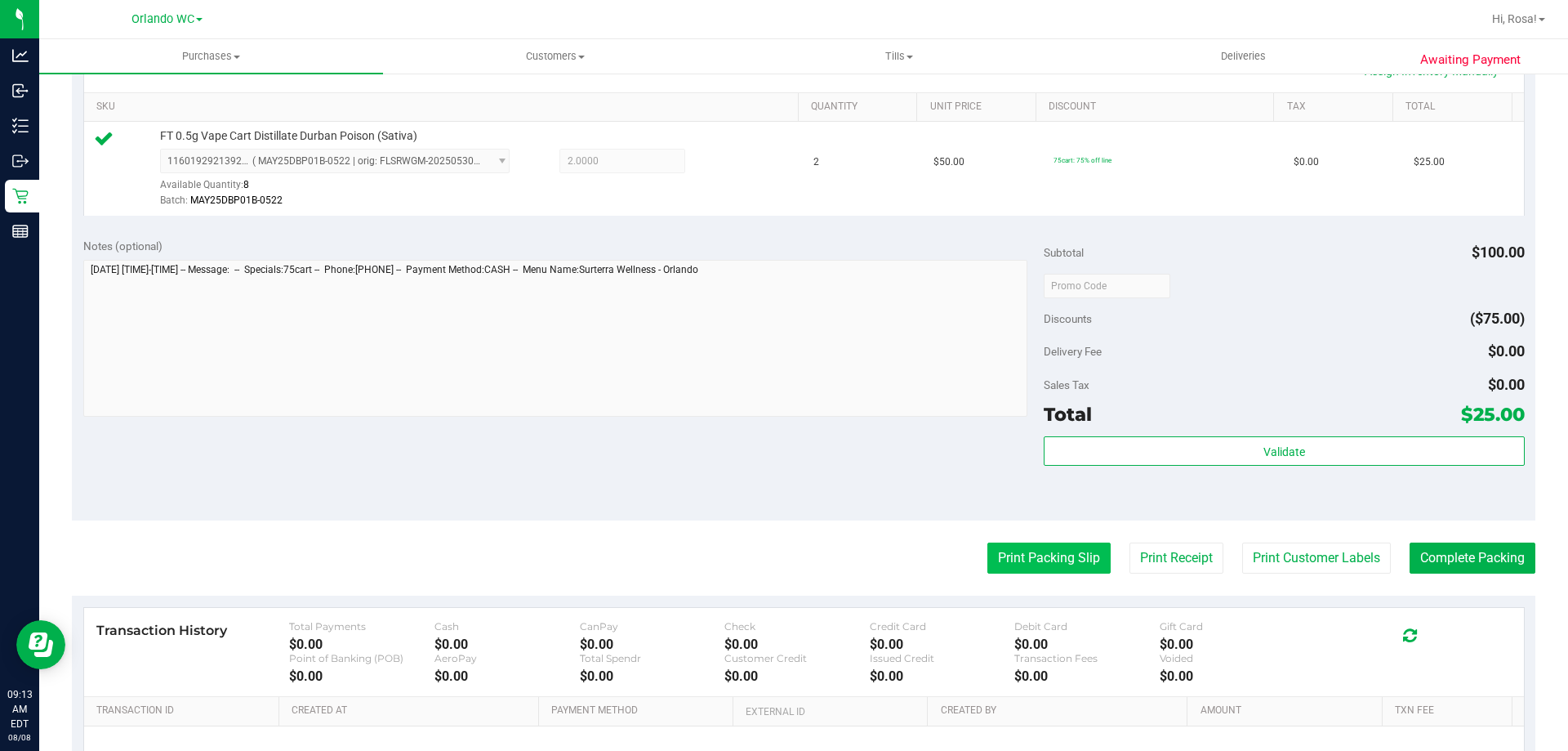 click on "Print Packing Slip" at bounding box center [1049, 558] 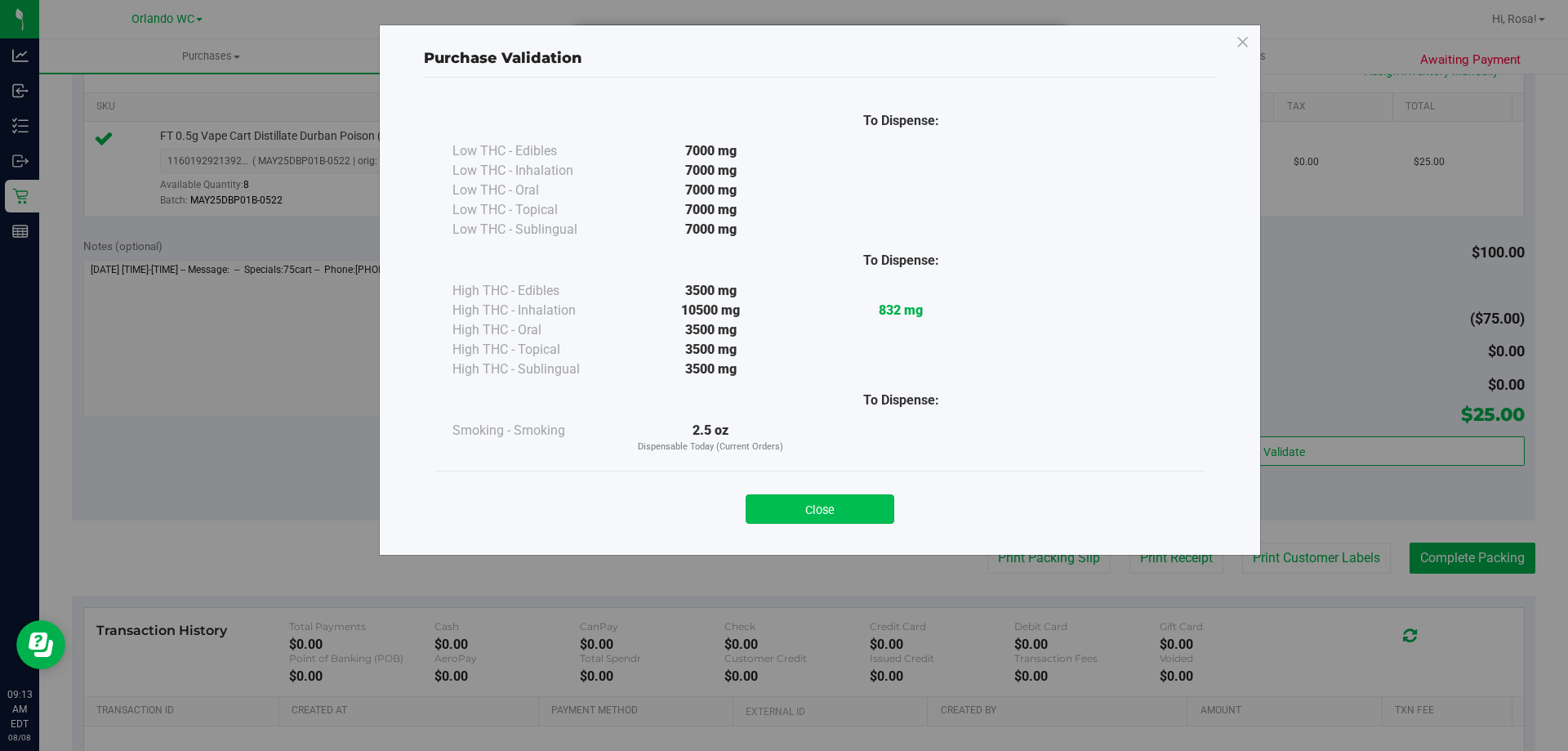 click on "Close" at bounding box center [820, 509] 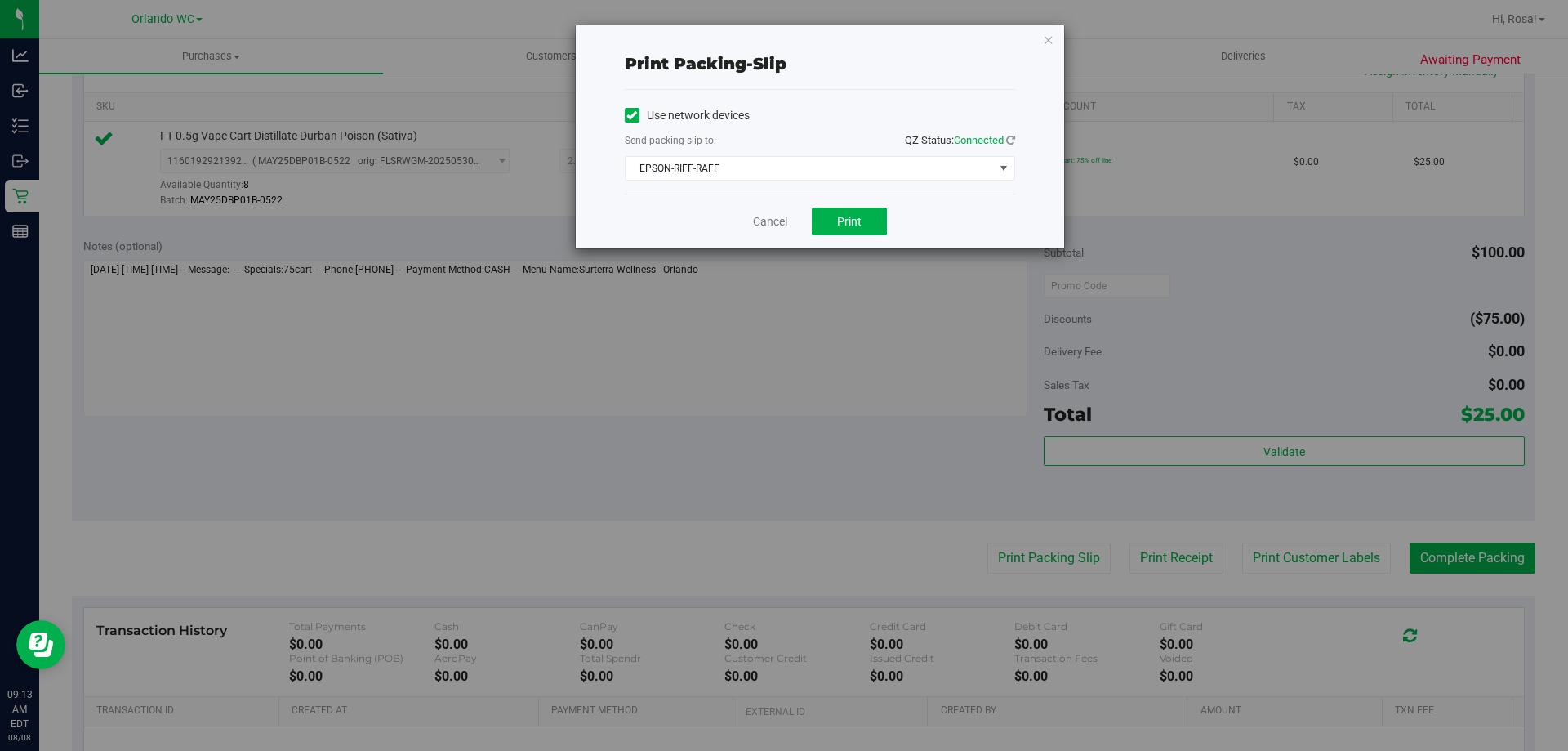 click on "Print packing-slip
Use network devices
Send packing-slip to:
QZ Status:   Connected
EPSON-RIFF-RAFF Choose printer CAPTAIN-KANGA EPSON-DO-NOT-USE-IT-TEST-ONLY EPSON-JASON-DERULO EPSON-JAY-CHOU EPSON-JESSICA-SIMPSON EPSON-RIFF-RAFF EPSON-RODNEY-ATKINS EPSON-TYWIN-LANNISTER MISSANDEI
Cancel
Print" at bounding box center [790, 375] 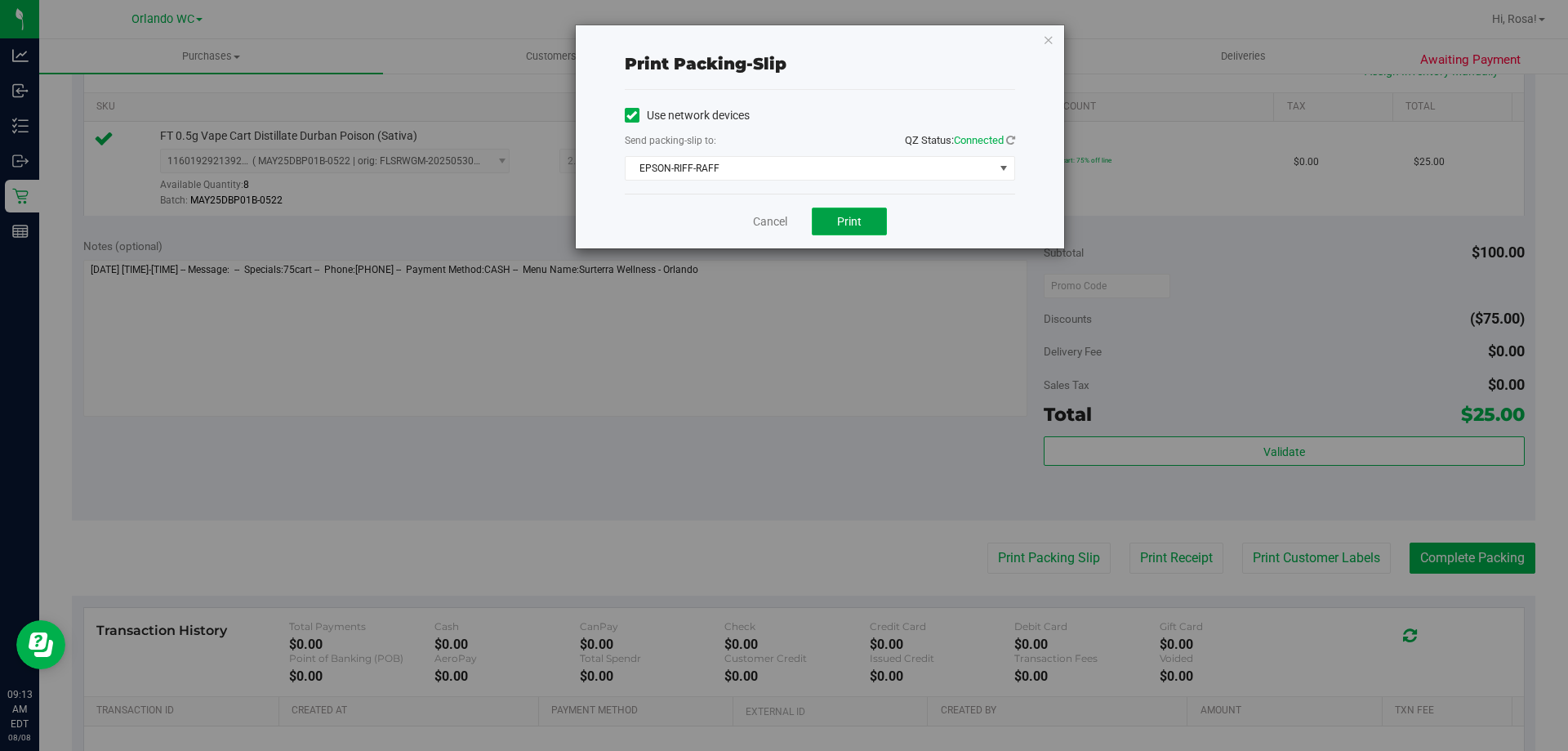 click on "Print" at bounding box center [849, 221] 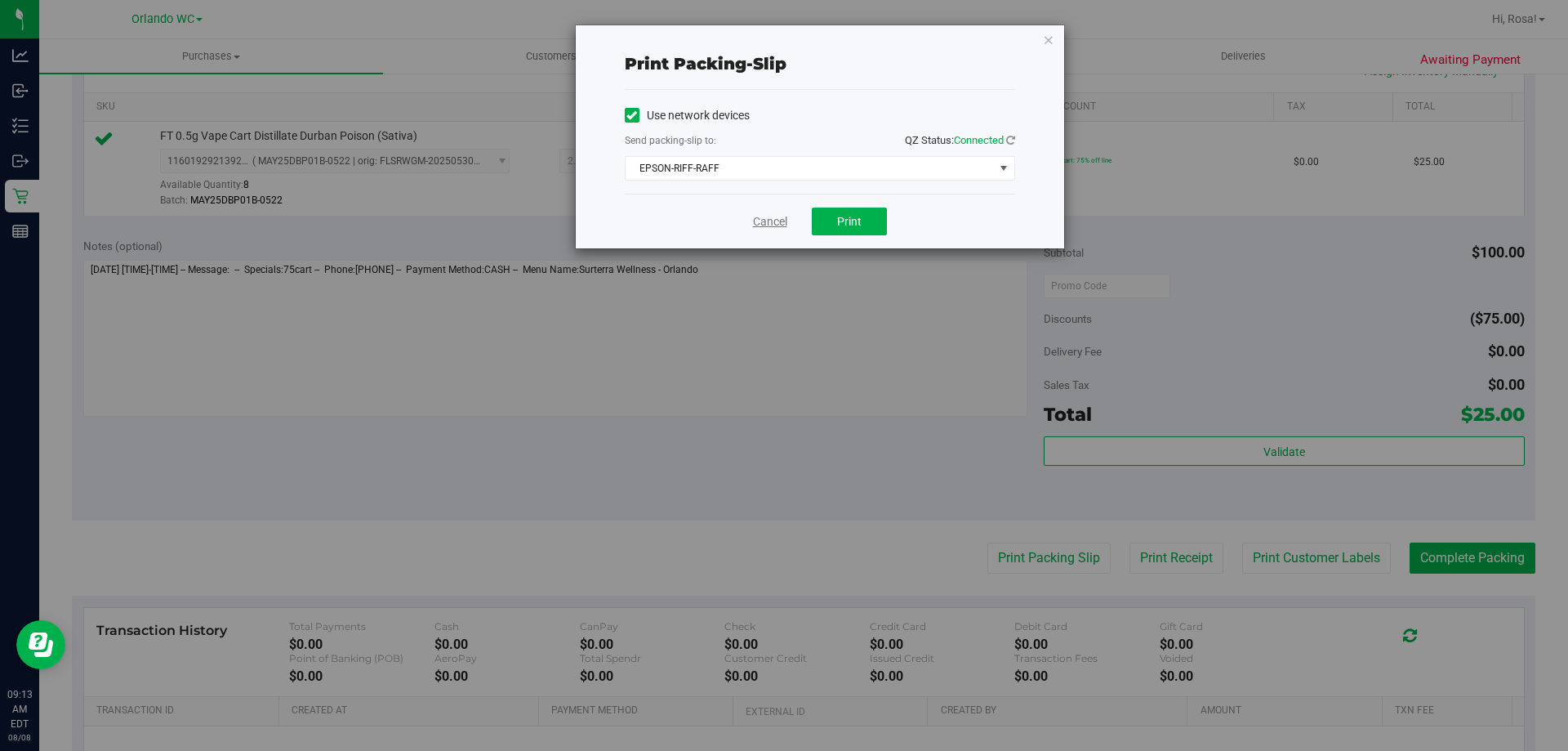 click on "Cancel" at bounding box center [770, 221] 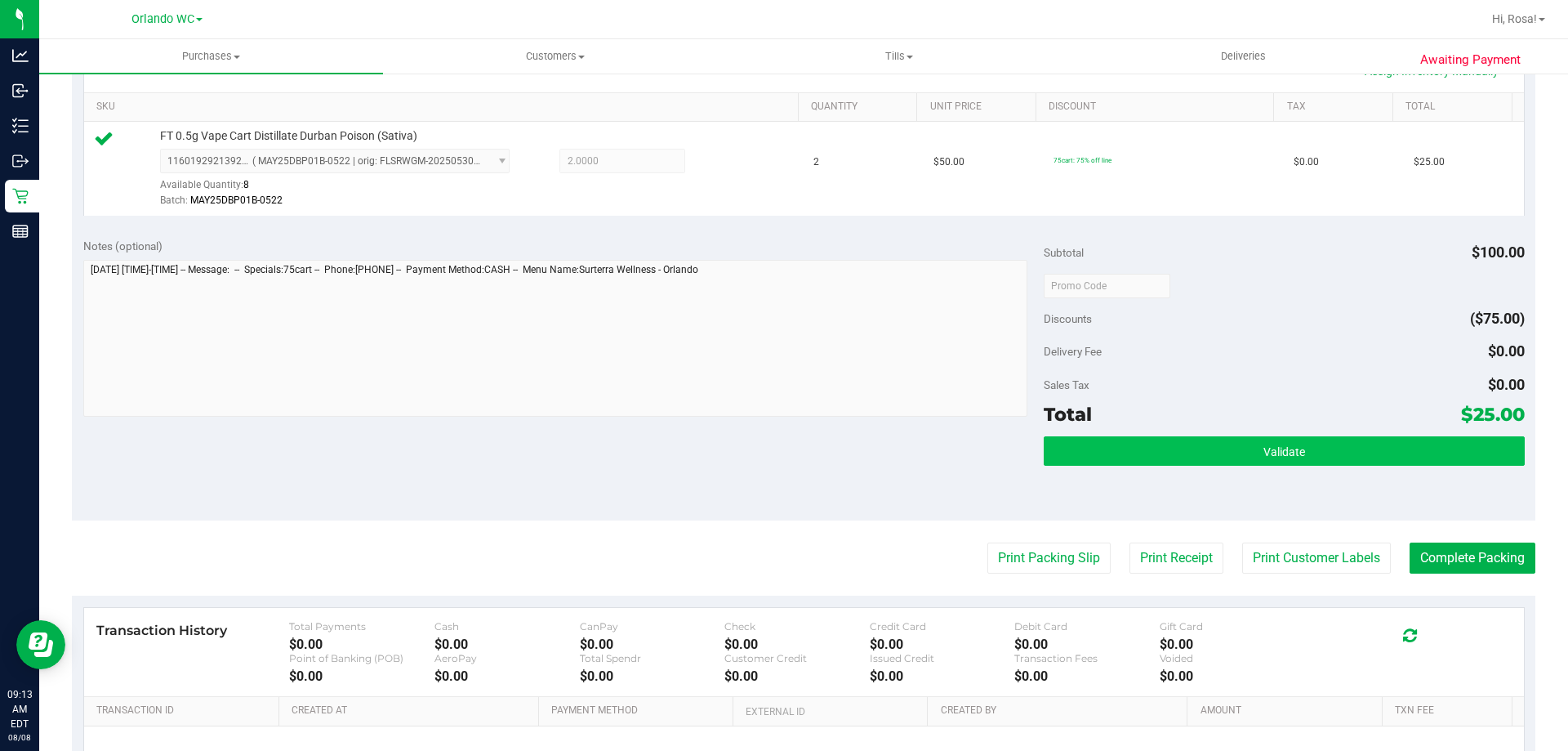 click on "Validate" at bounding box center [1284, 451] 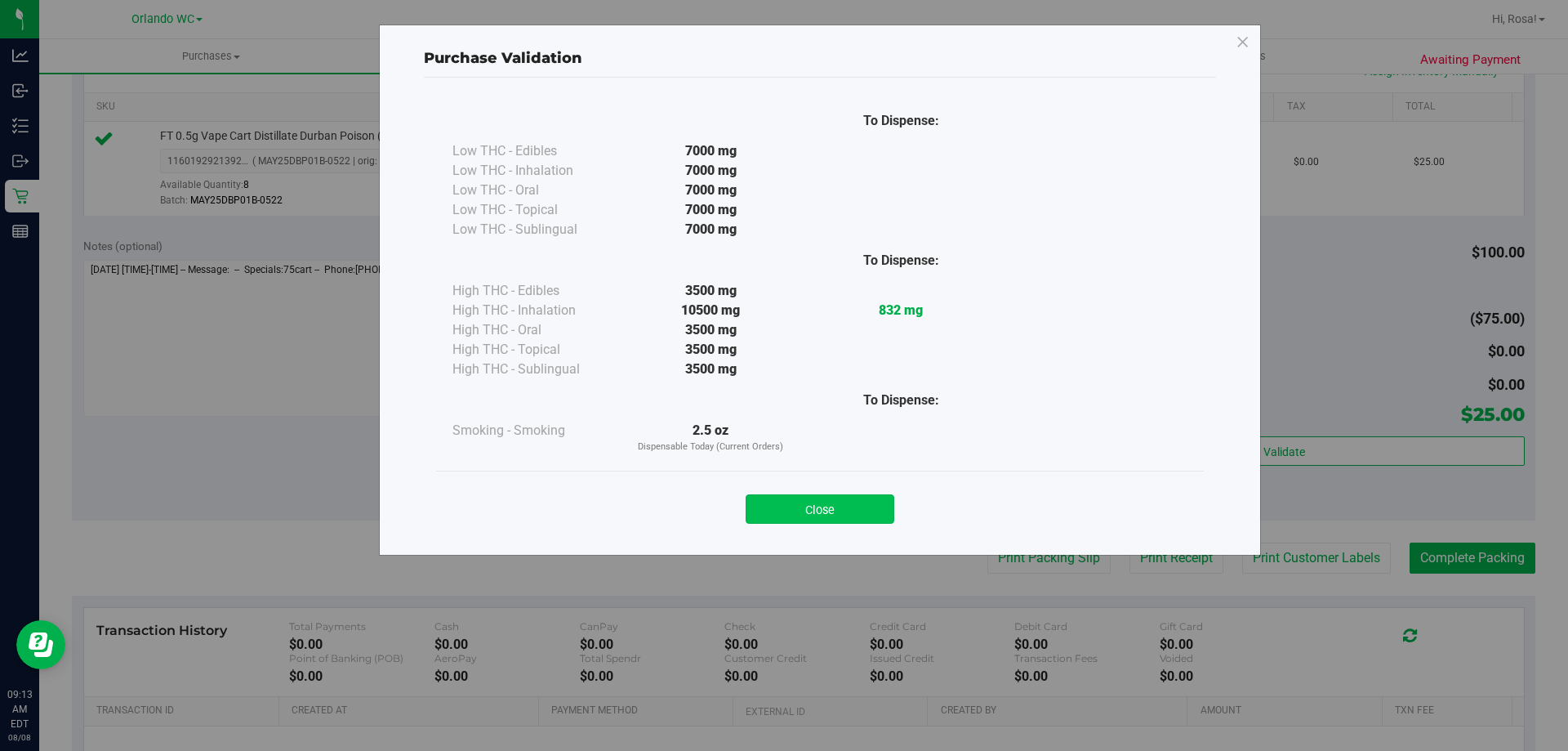 click on "Close" at bounding box center (820, 509) 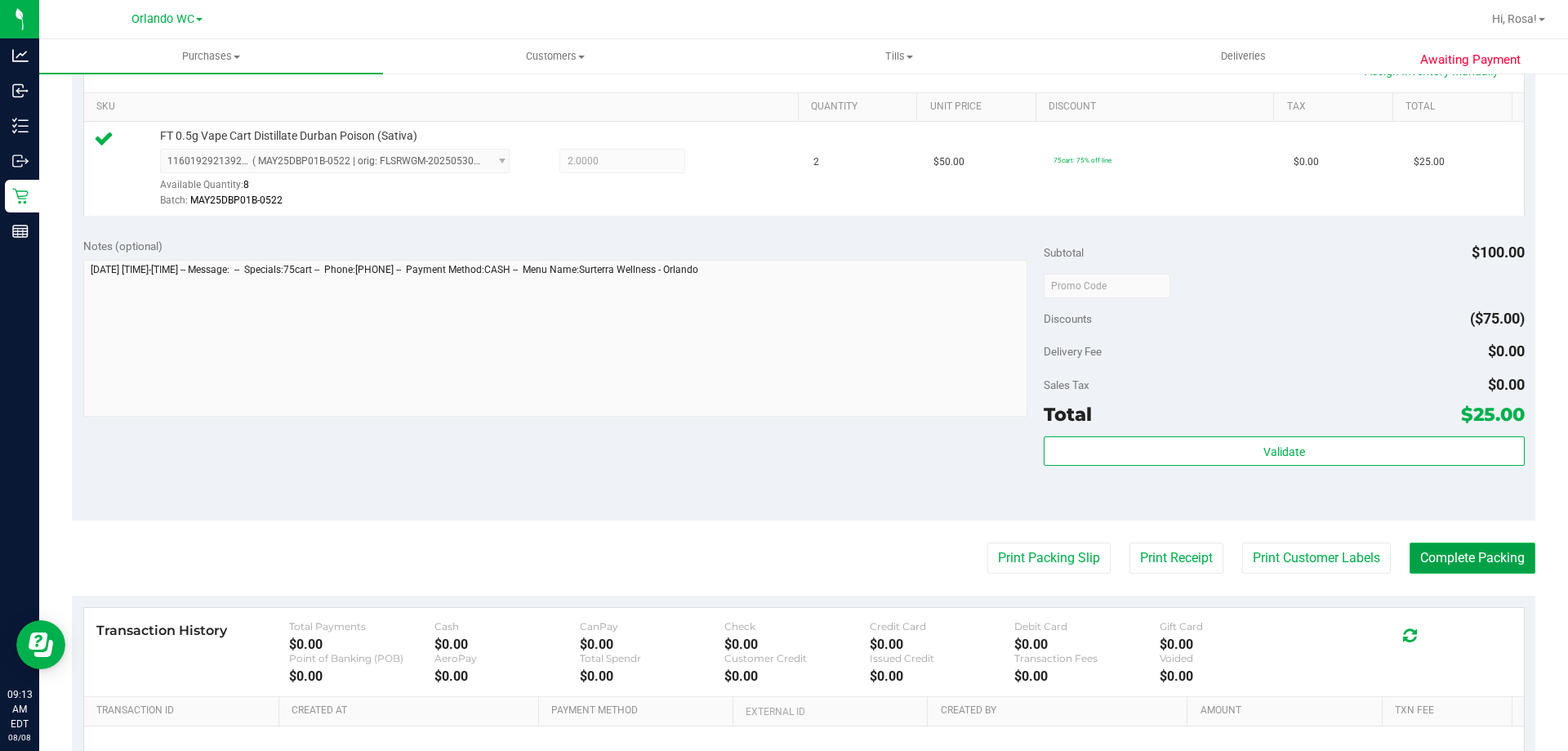 click on "Complete Packing" at bounding box center (1472, 558) 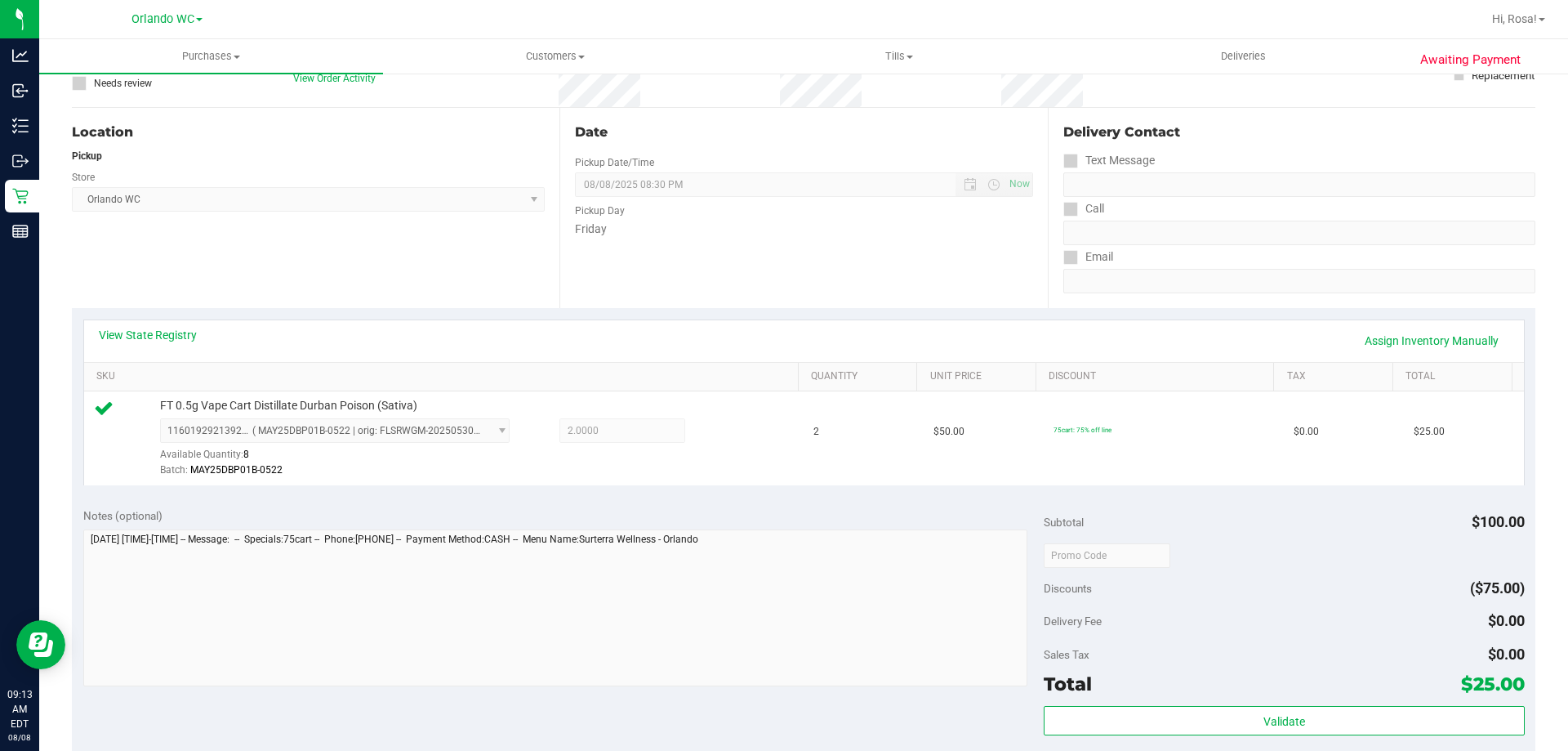 scroll, scrollTop: 0, scrollLeft: 0, axis: both 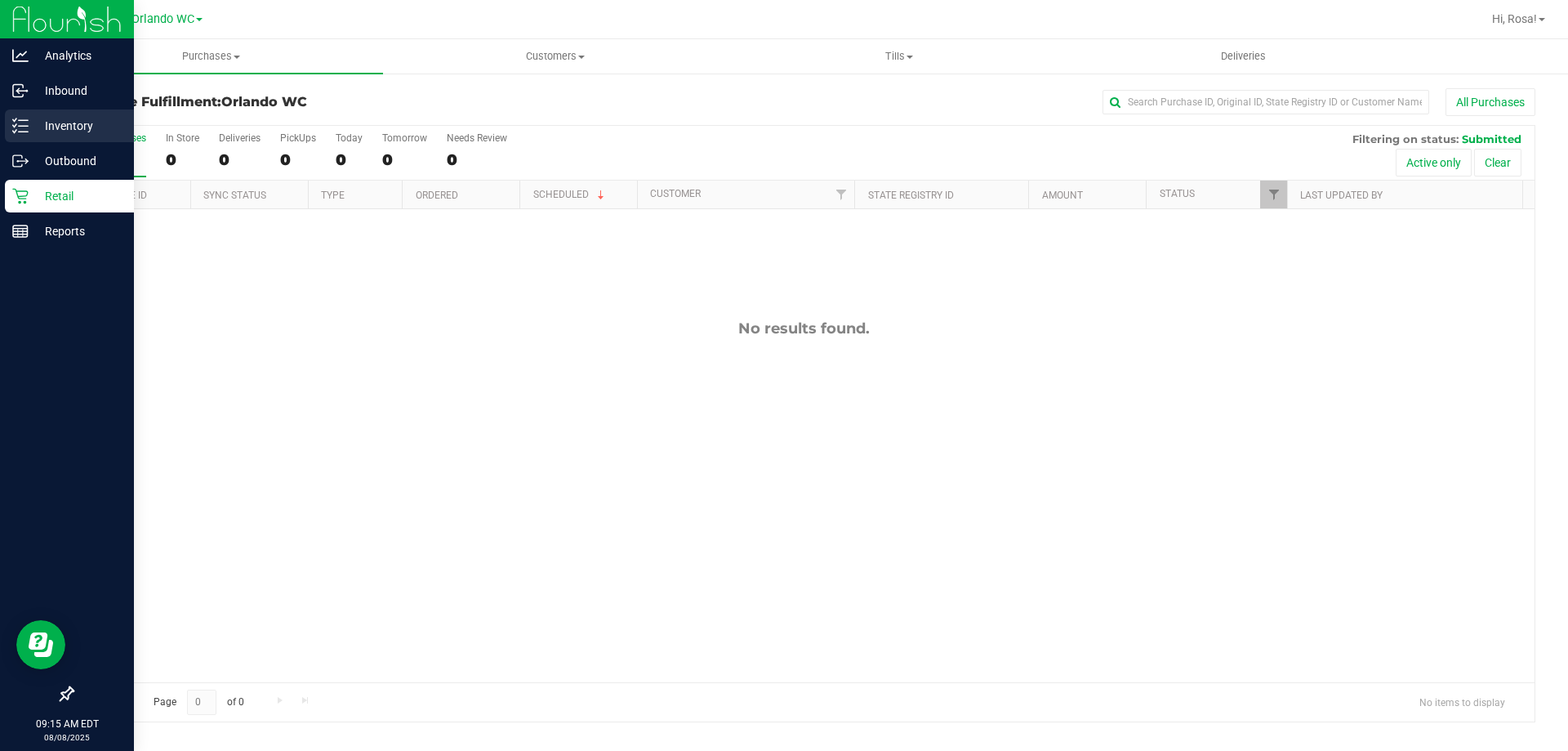 click on "Inventory" at bounding box center (69, 126) 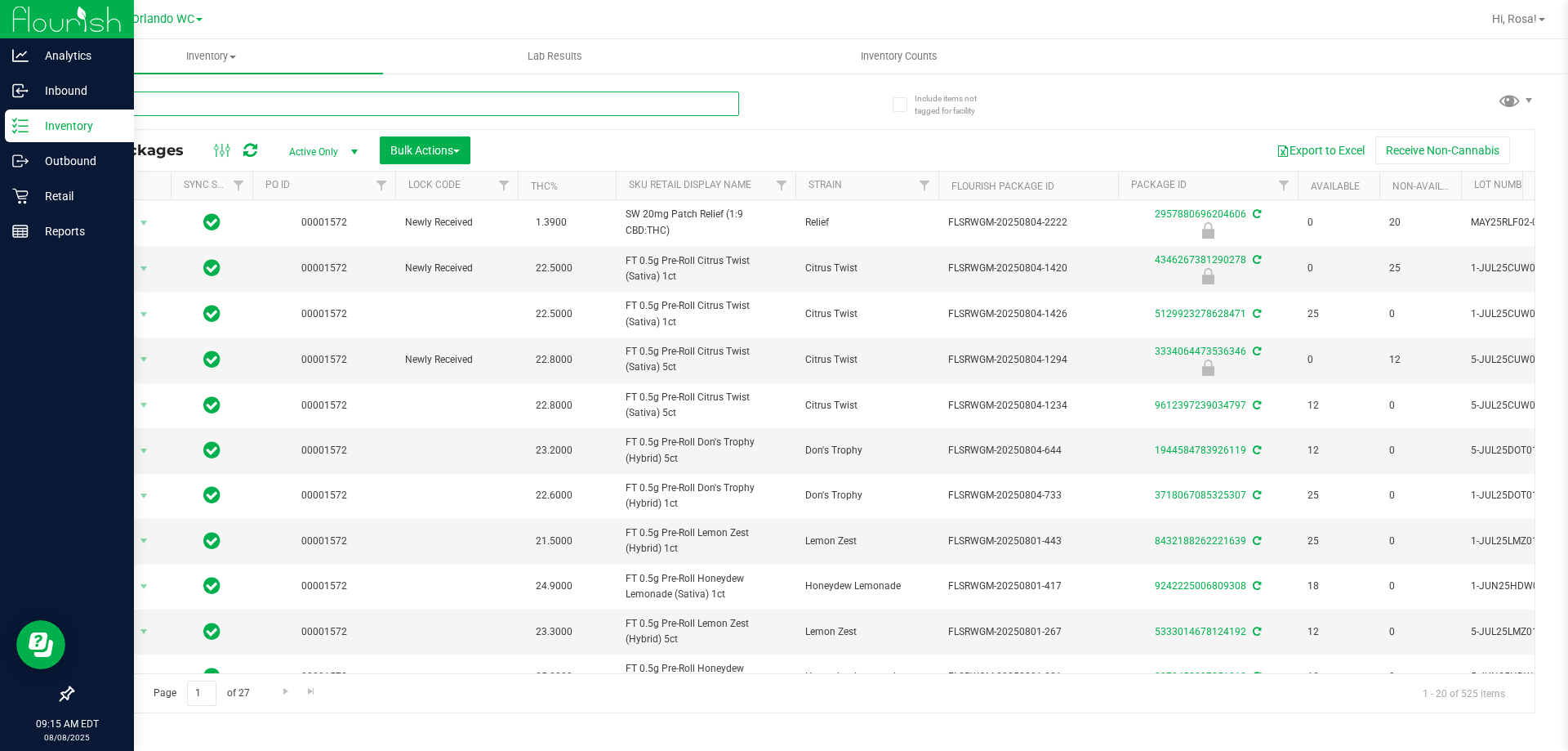 click at bounding box center (405, 104) 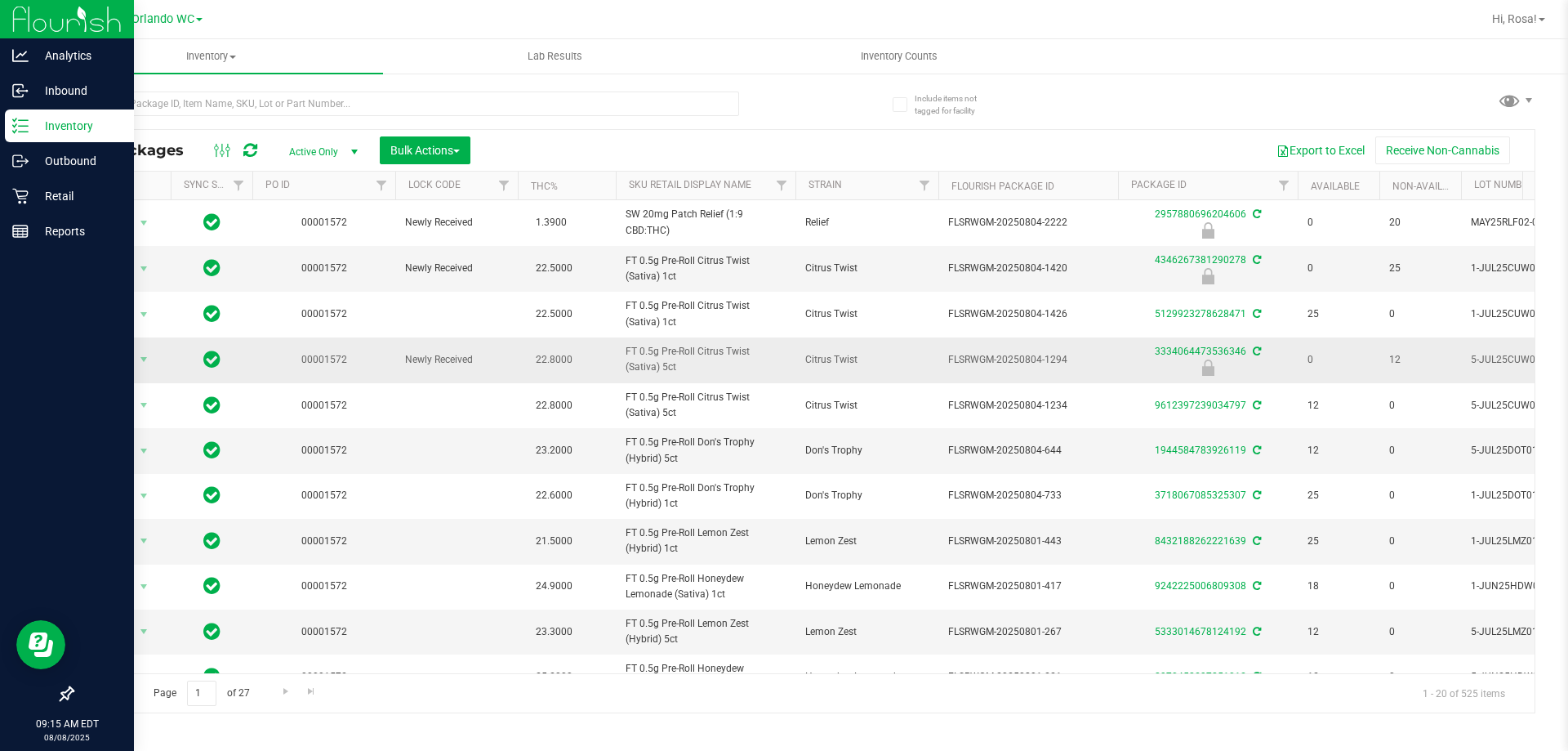 drag, startPoint x: 776, startPoint y: 333, endPoint x: 771, endPoint y: 340, distance: 8.602325 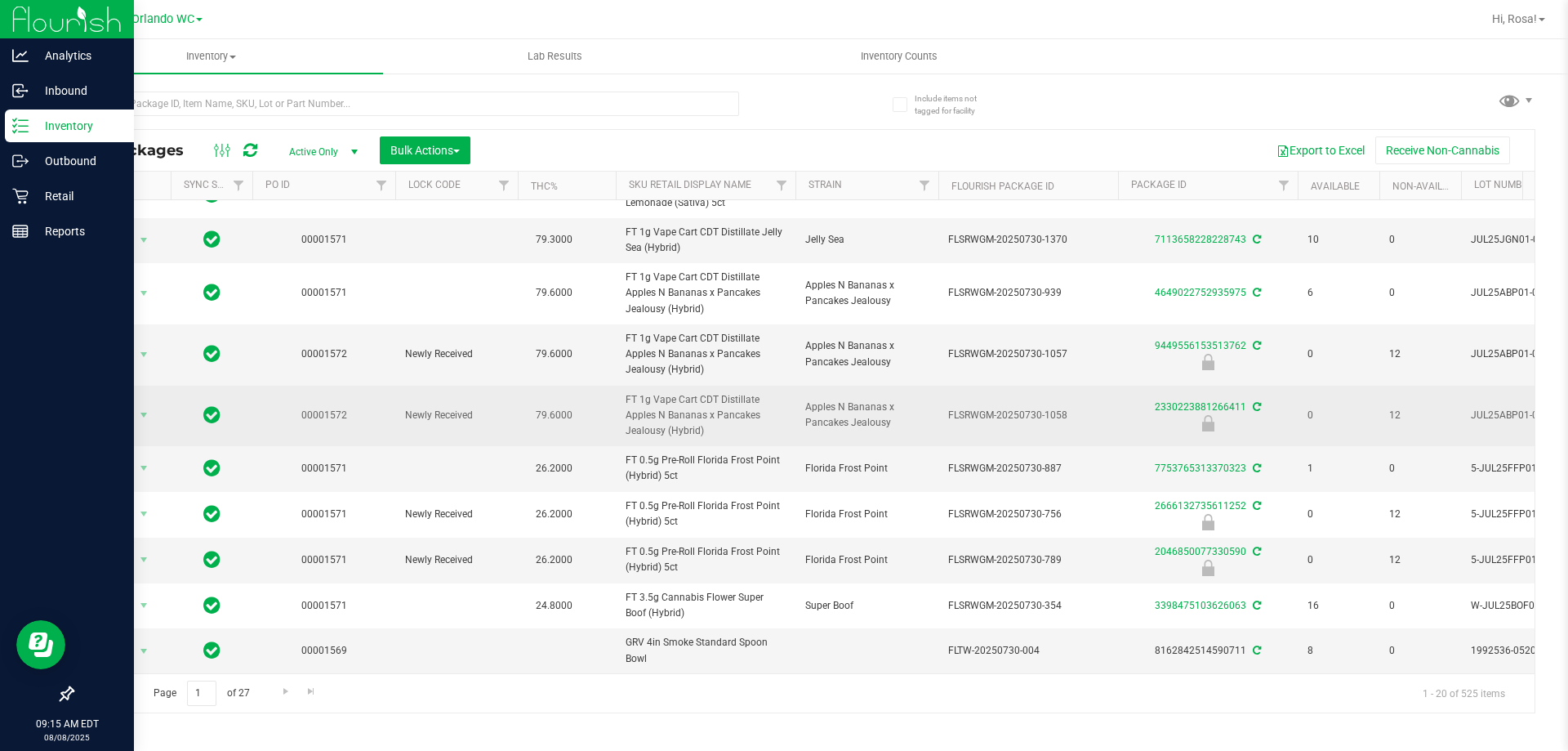 click on "Apples N Bananas x Pancakes Jealousy" at bounding box center (866, 415) 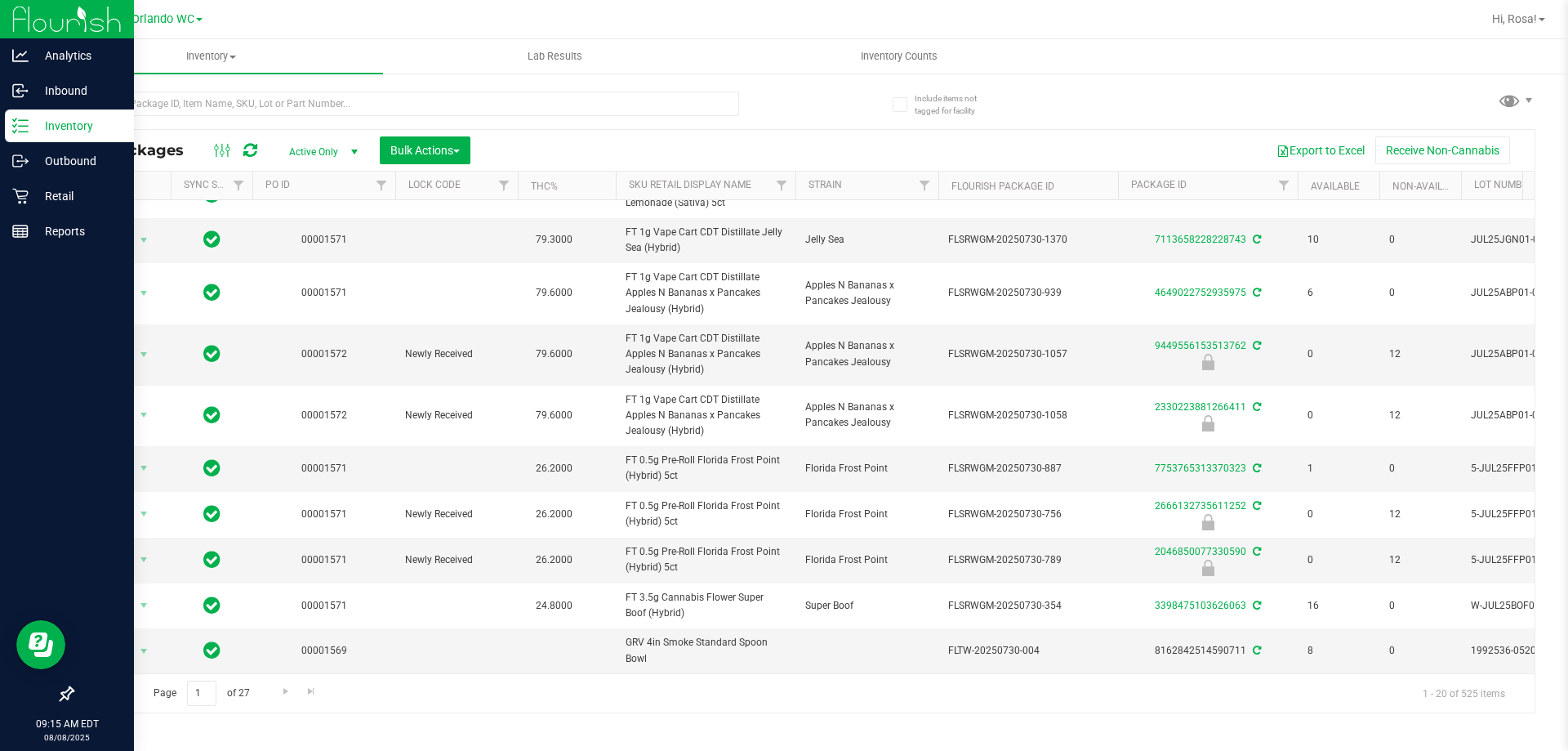scroll, scrollTop: 0, scrollLeft: 0, axis: both 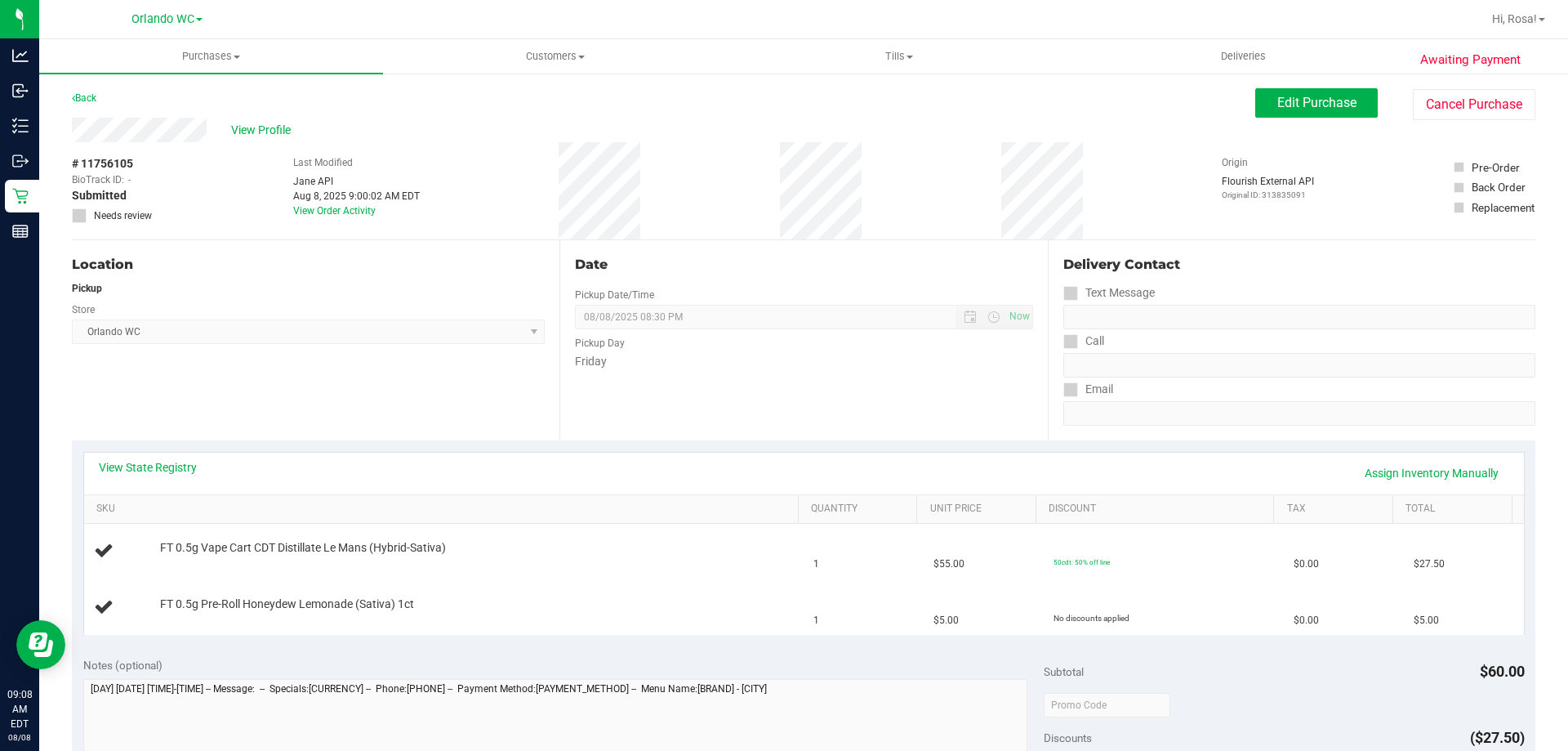 click on "Date" at bounding box center [804, 265] 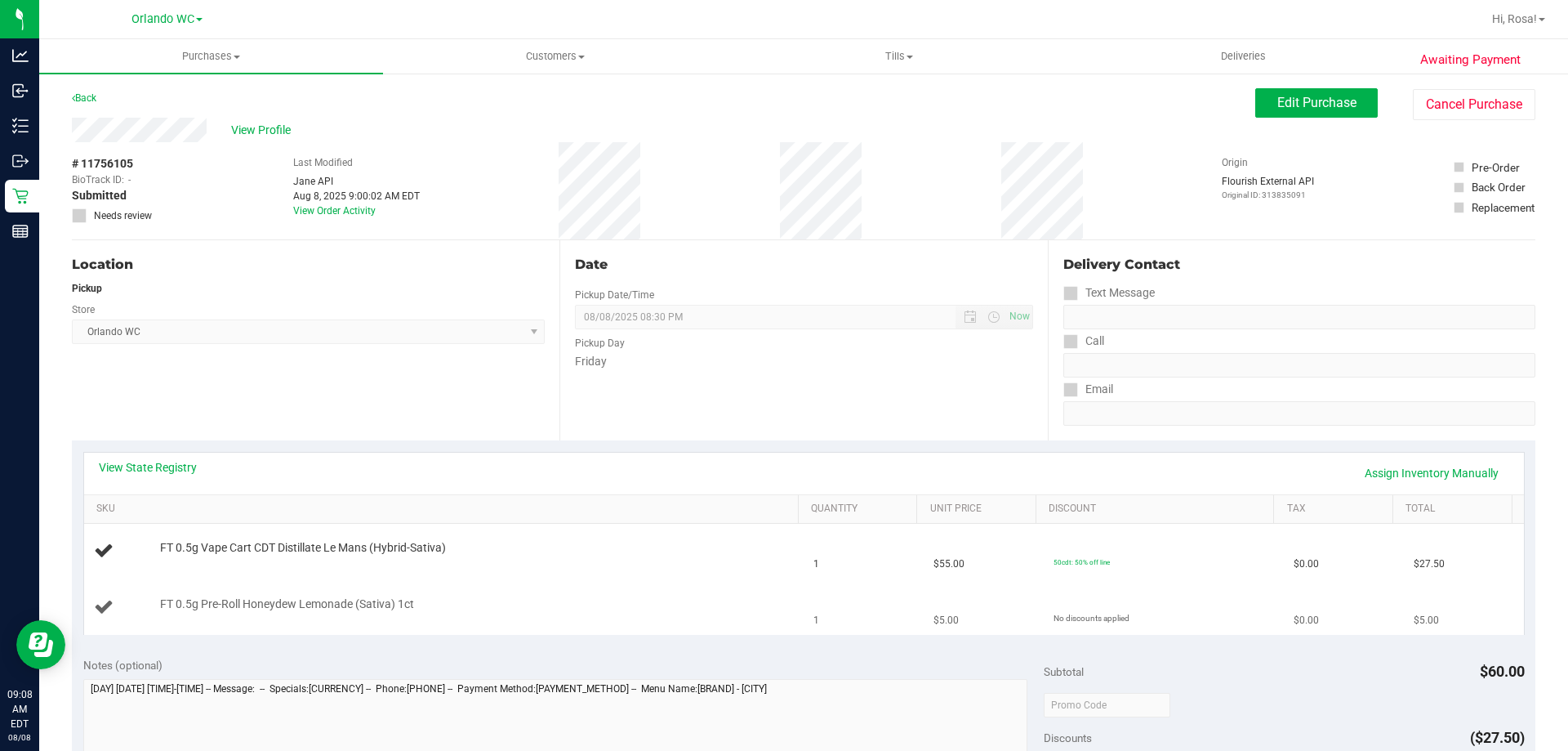 click on "FT 0.5g Pre-Roll Honeydew Lemonade (Sativa) 1ct" at bounding box center (471, 605) 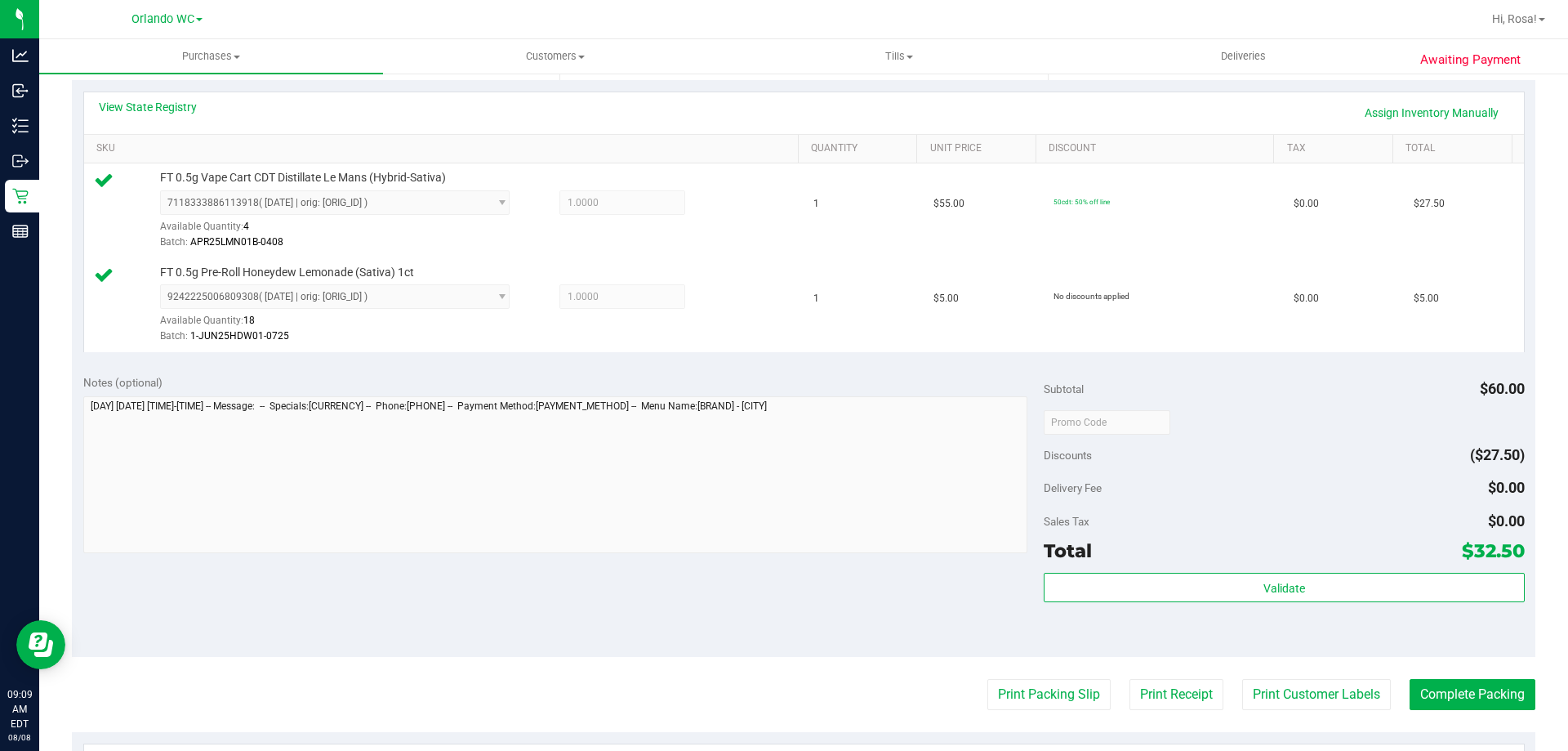 scroll, scrollTop: 680, scrollLeft: 0, axis: vertical 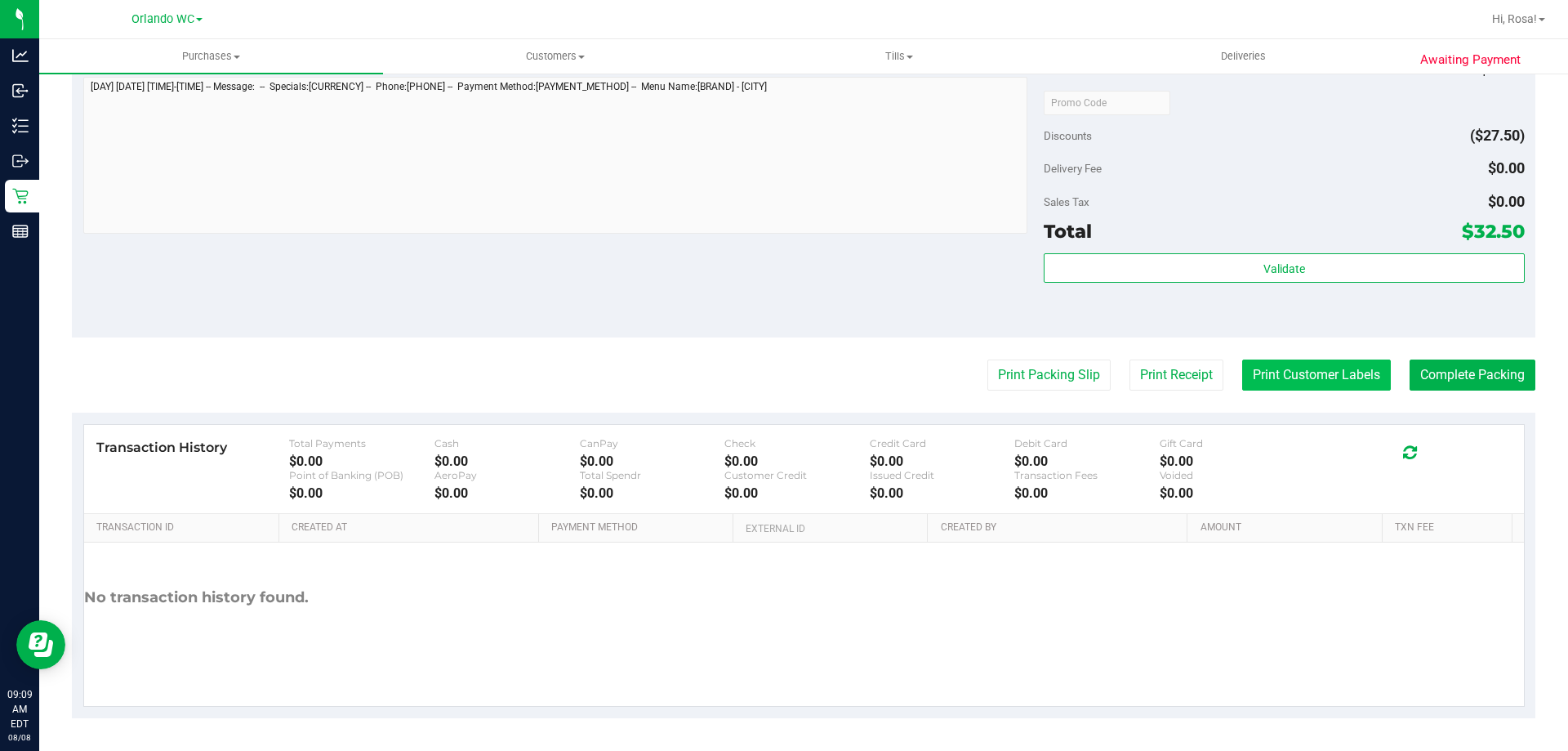 click on "Print Customer Labels" at bounding box center (1316, 375) 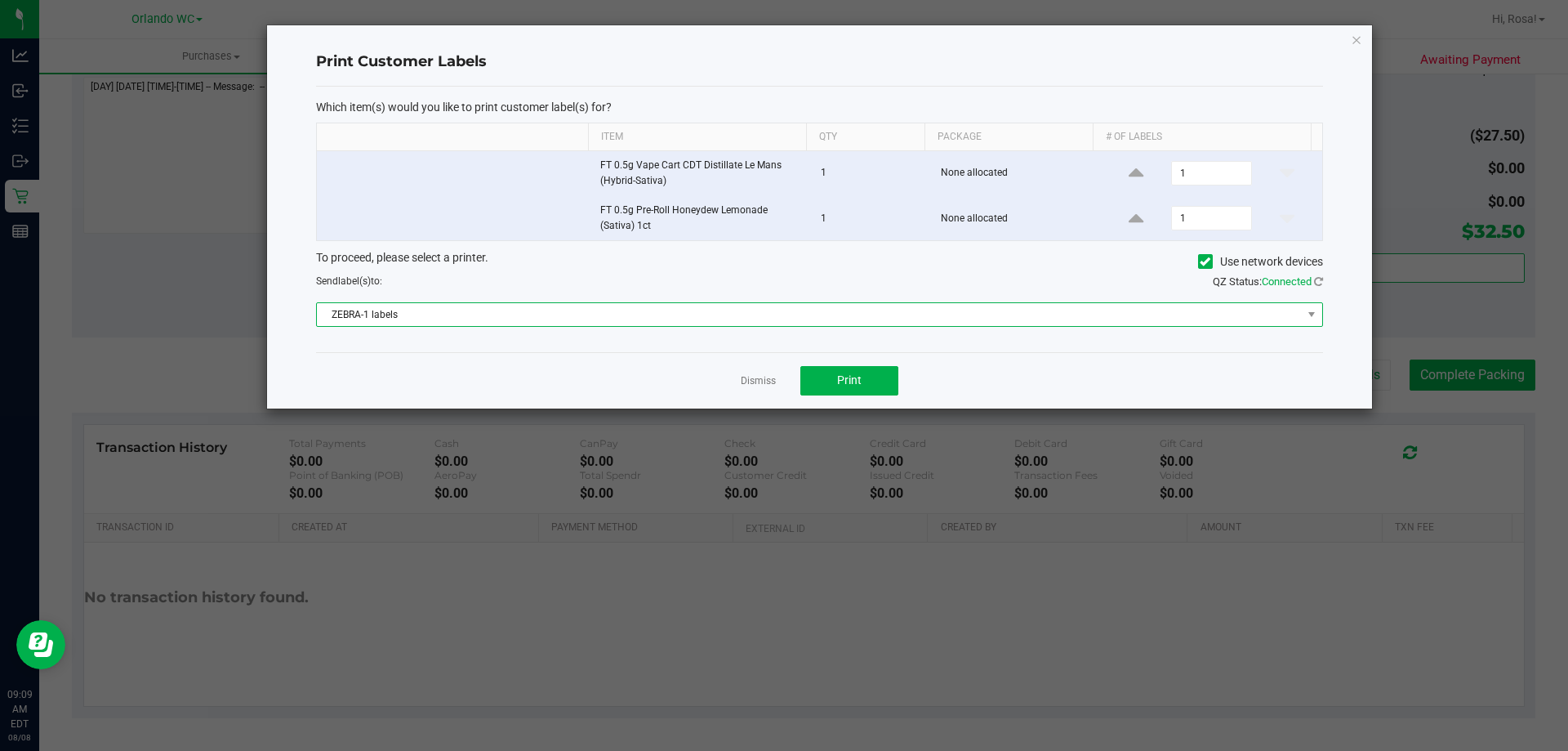 click on "ZEBRA-1 labels" at bounding box center [809, 315] 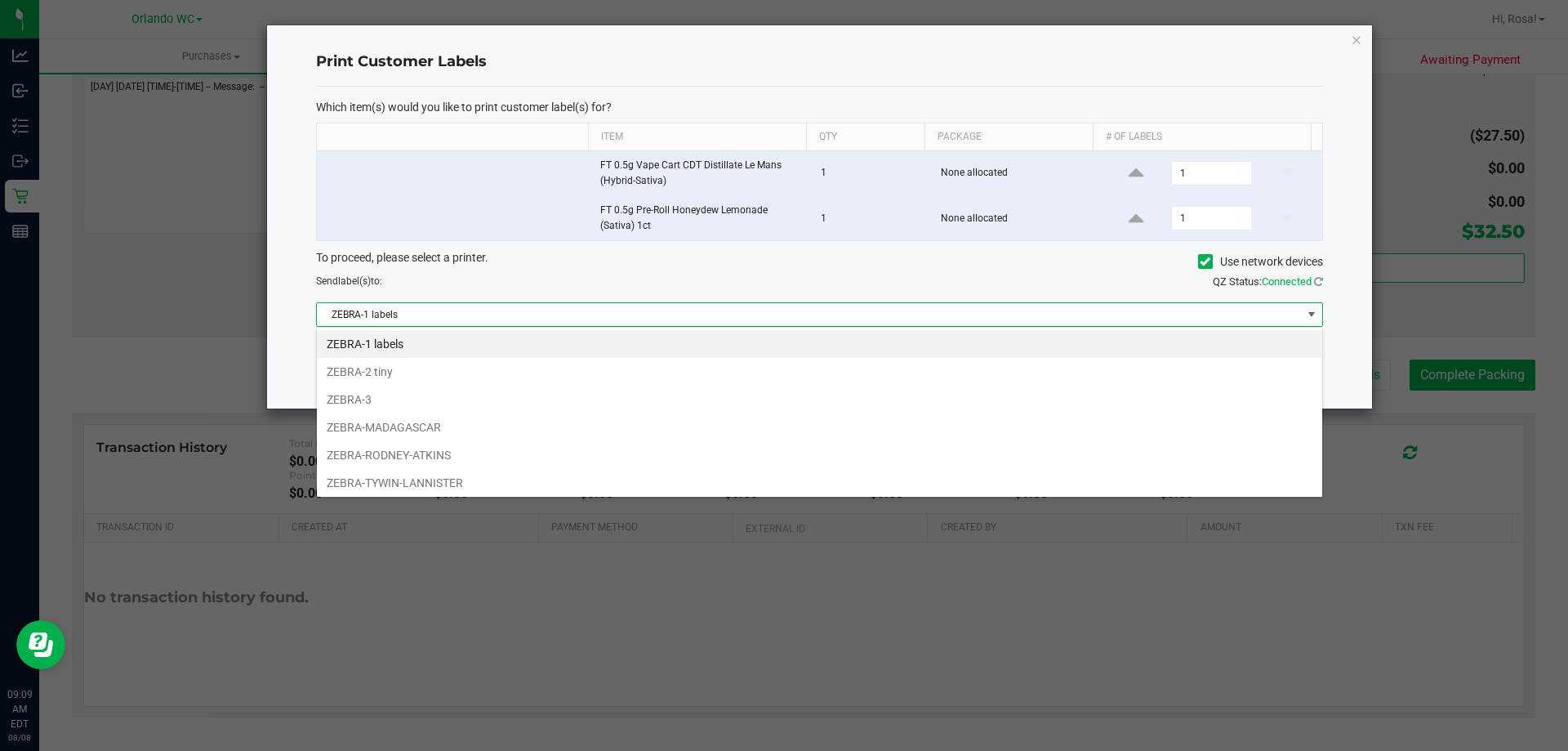 scroll, scrollTop: 81695, scrollLeft: 80660, axis: both 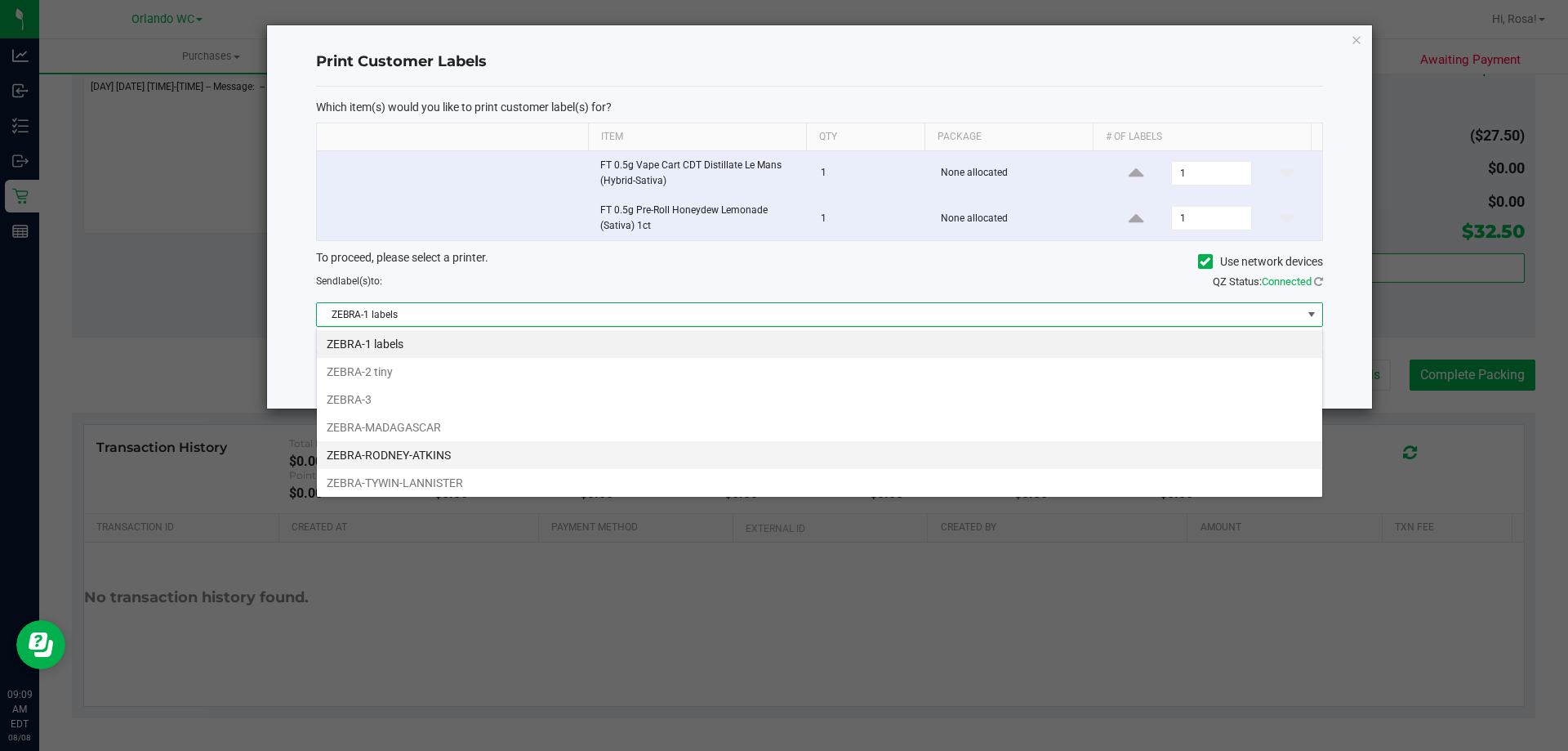 click on "ZEBRA-RODNEY-ATKINS" at bounding box center (819, 455) 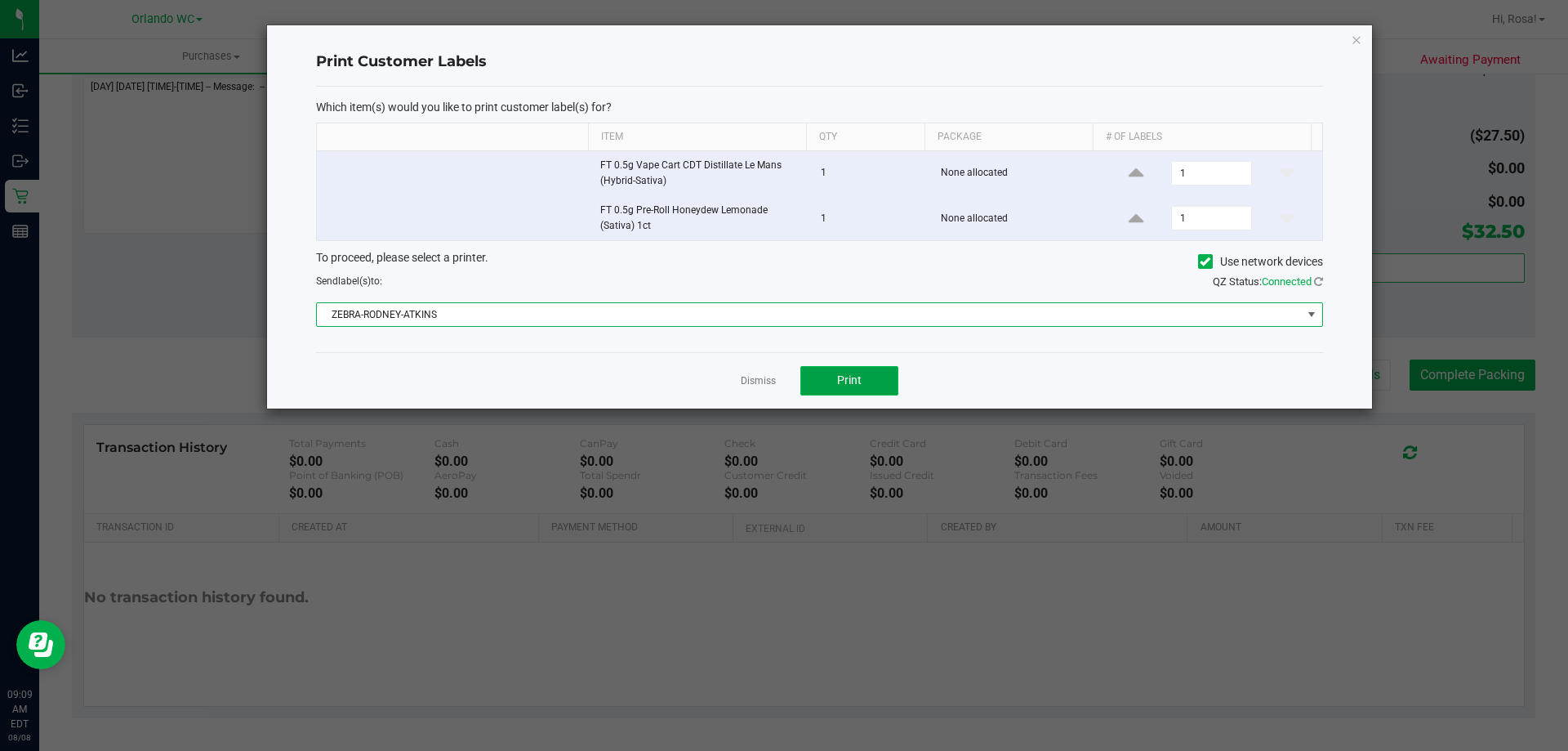 click on "Print" 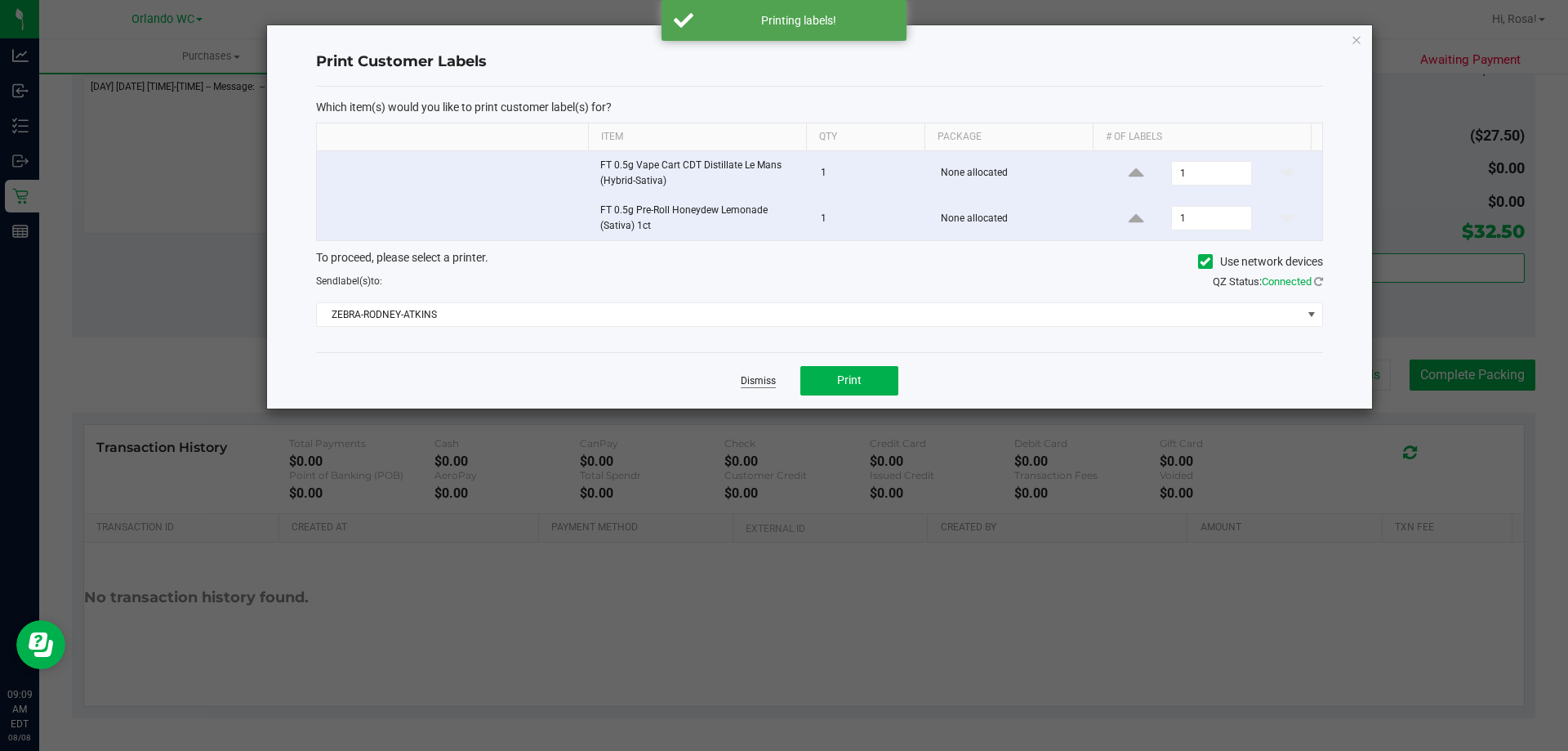 click on "Dismiss" 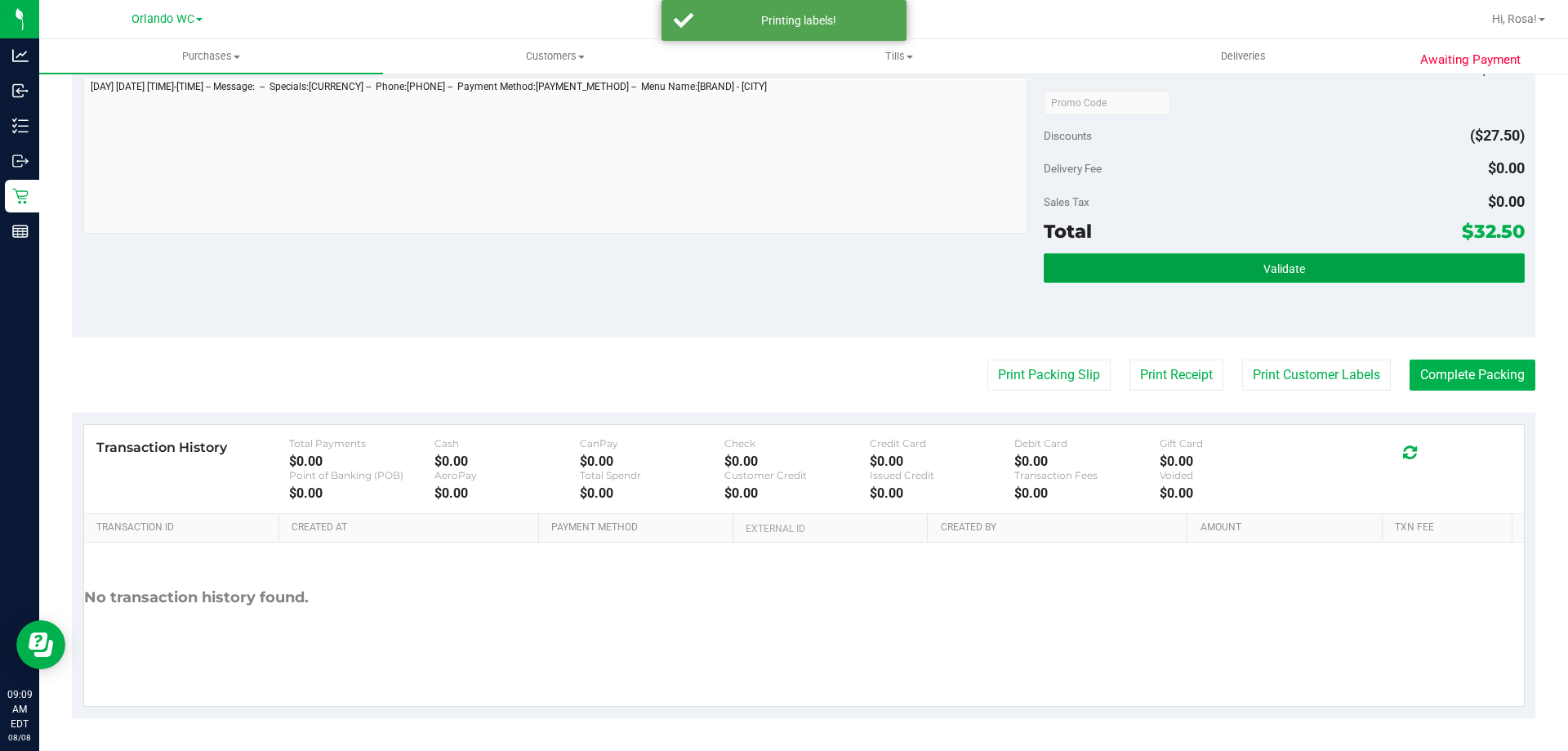 click on "Validate" at bounding box center [1284, 268] 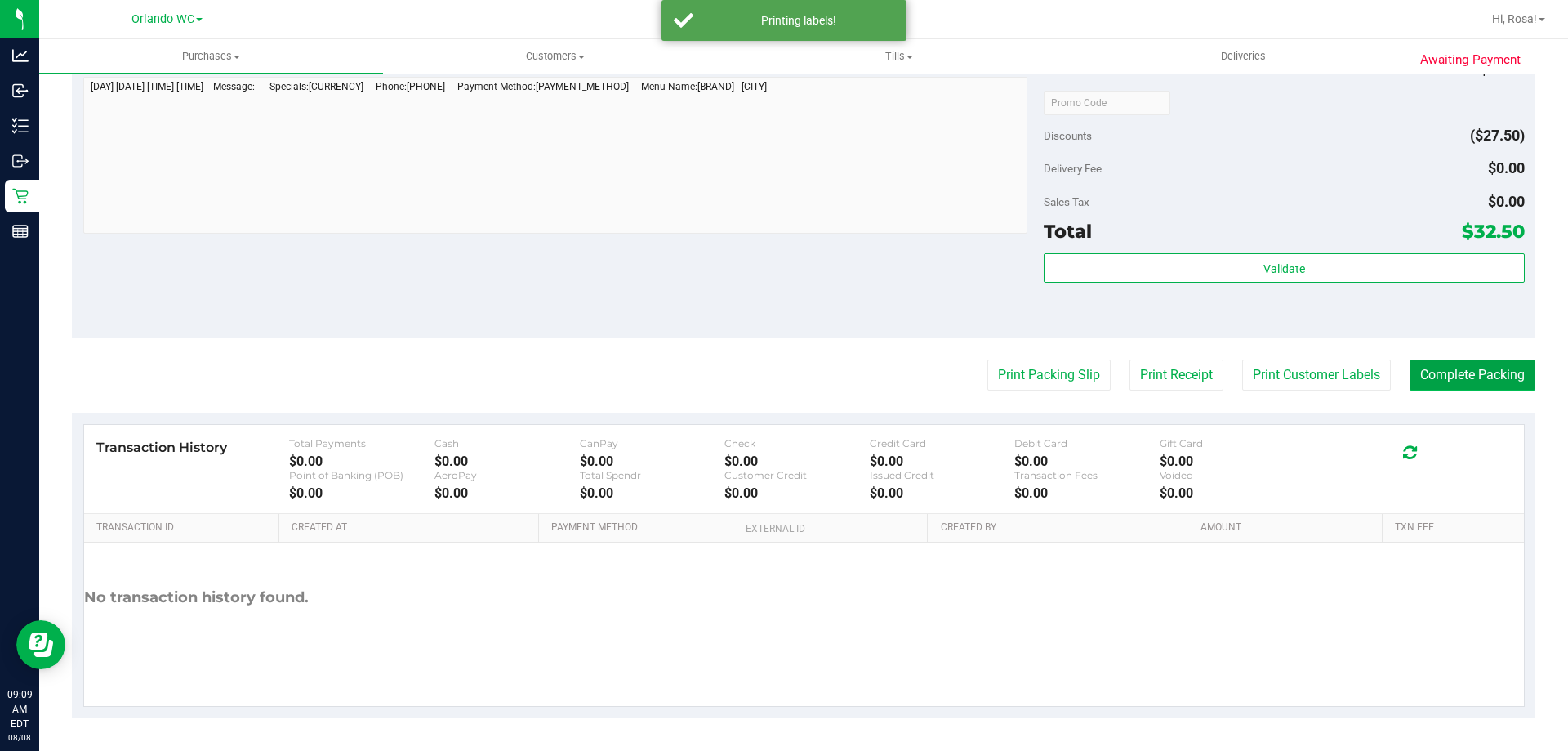 click on "Complete Packing" at bounding box center [1472, 375] 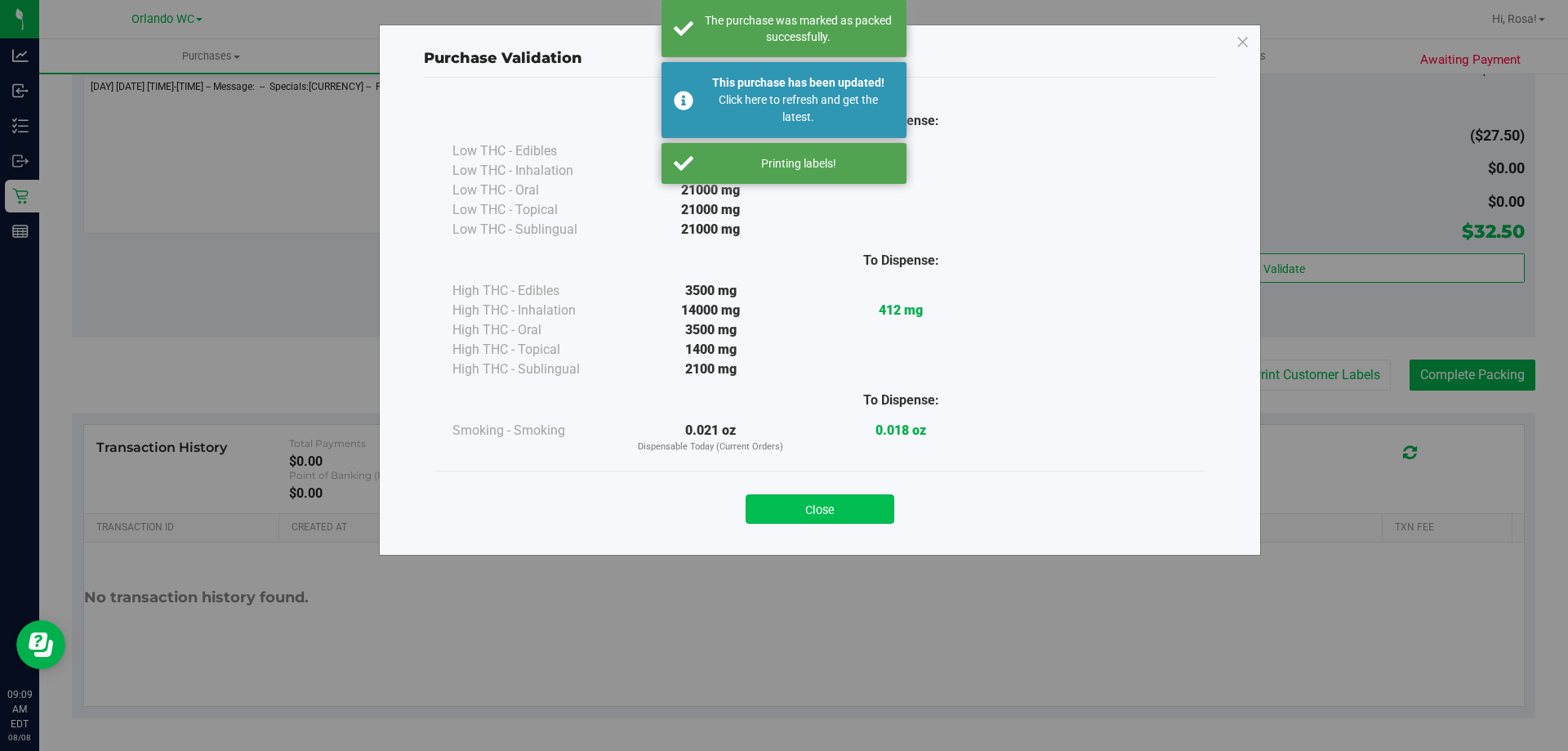 click on "Close" at bounding box center [820, 509] 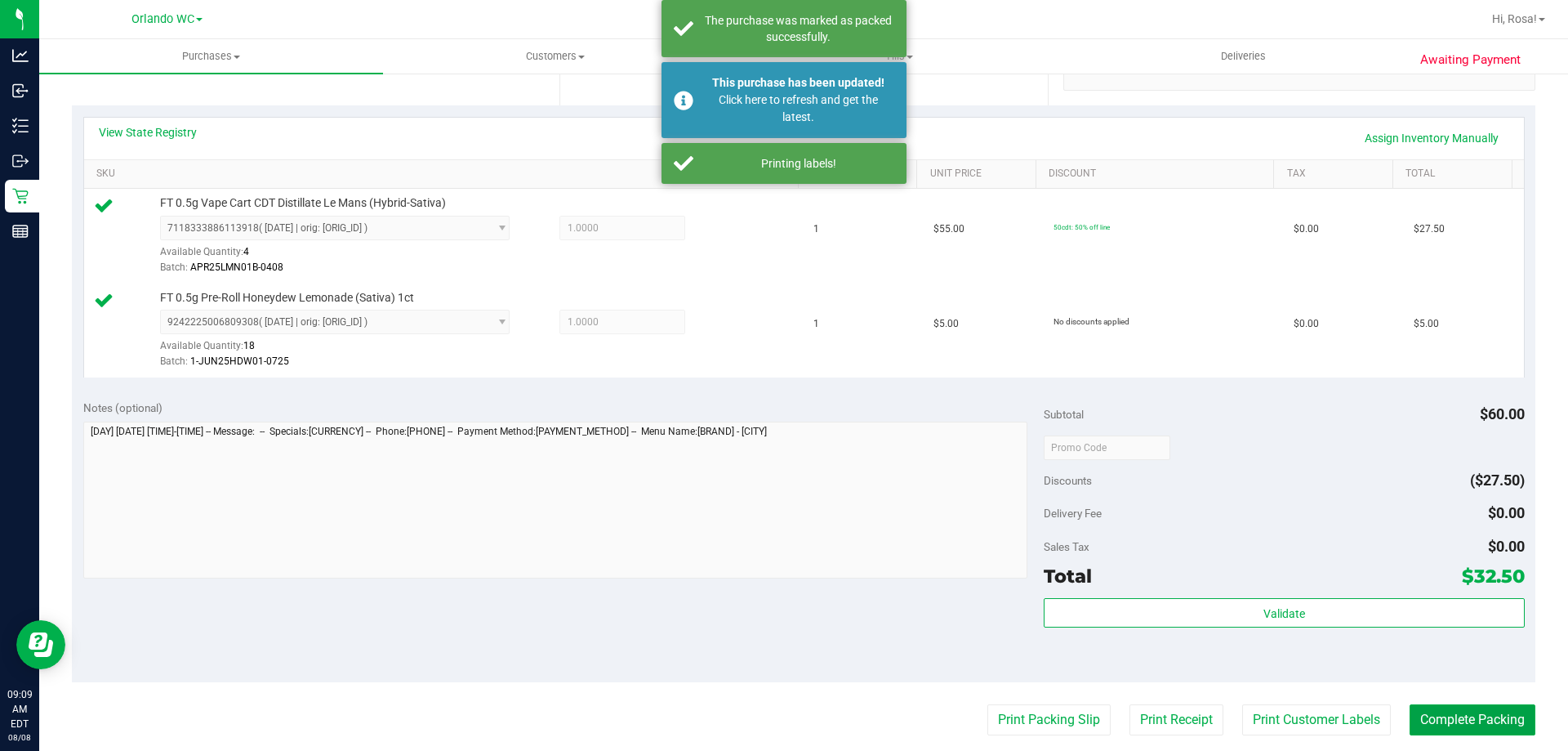 scroll, scrollTop: 0, scrollLeft: 0, axis: both 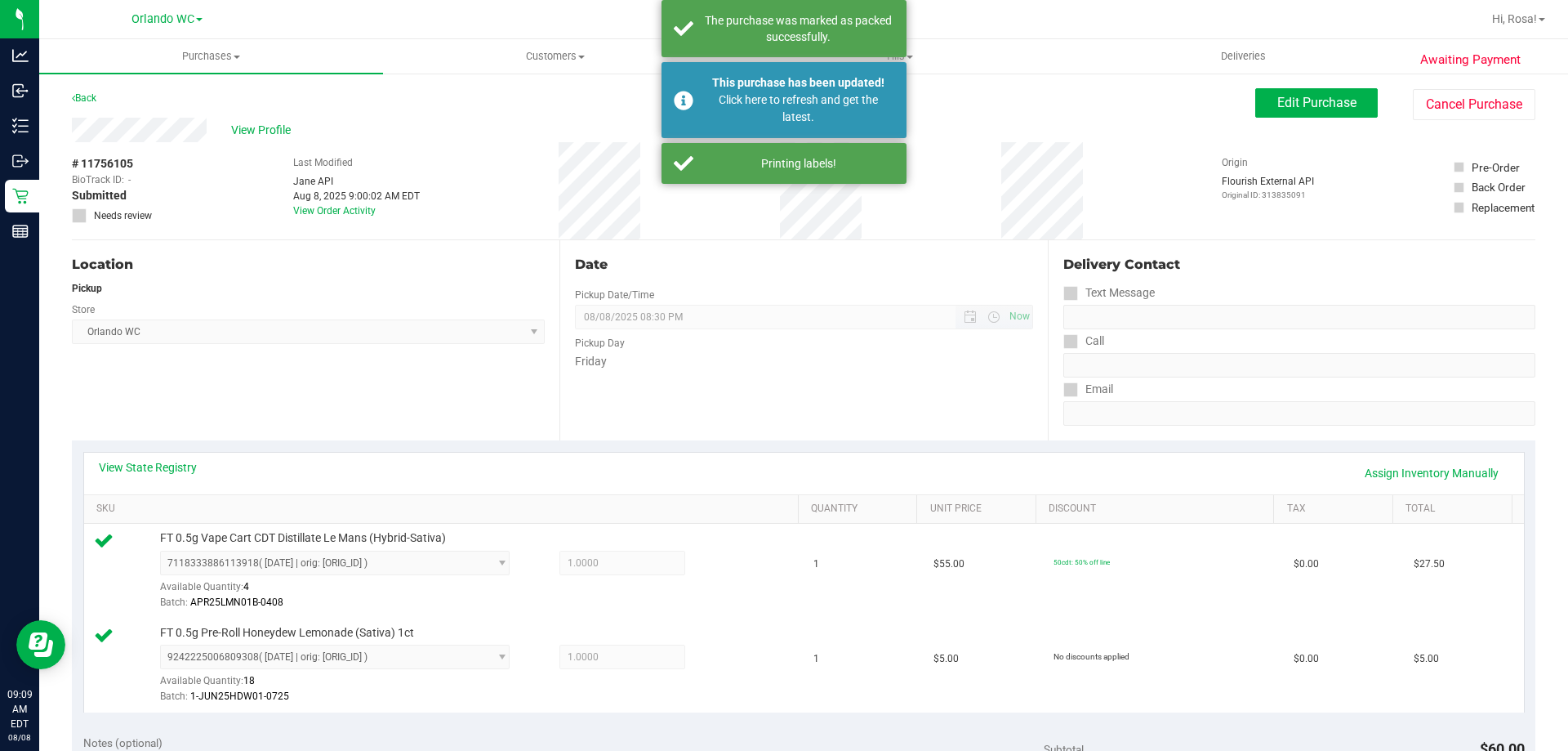 click on "08/08/2025 08:30 PM
Now" at bounding box center (804, 317) 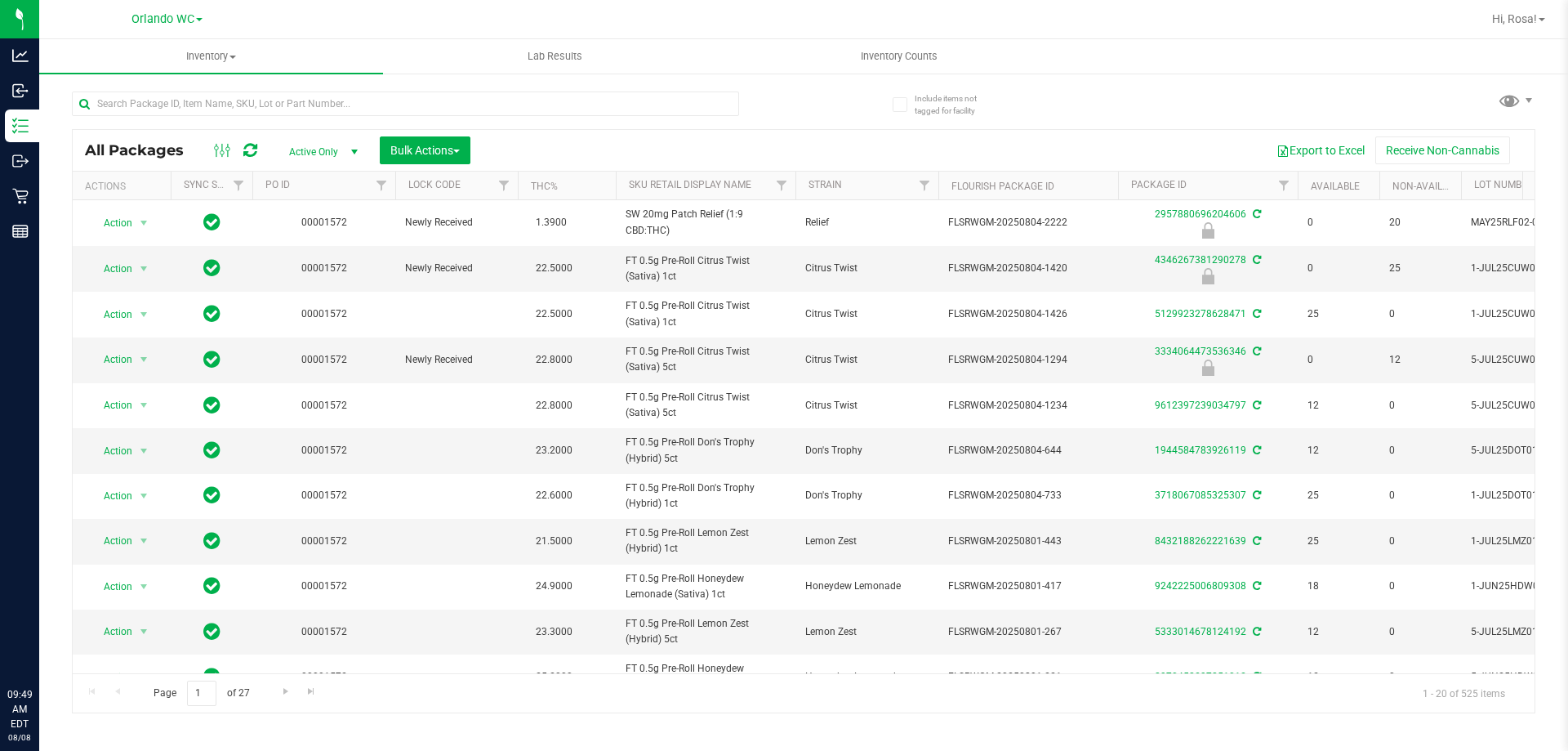 scroll, scrollTop: 0, scrollLeft: 0, axis: both 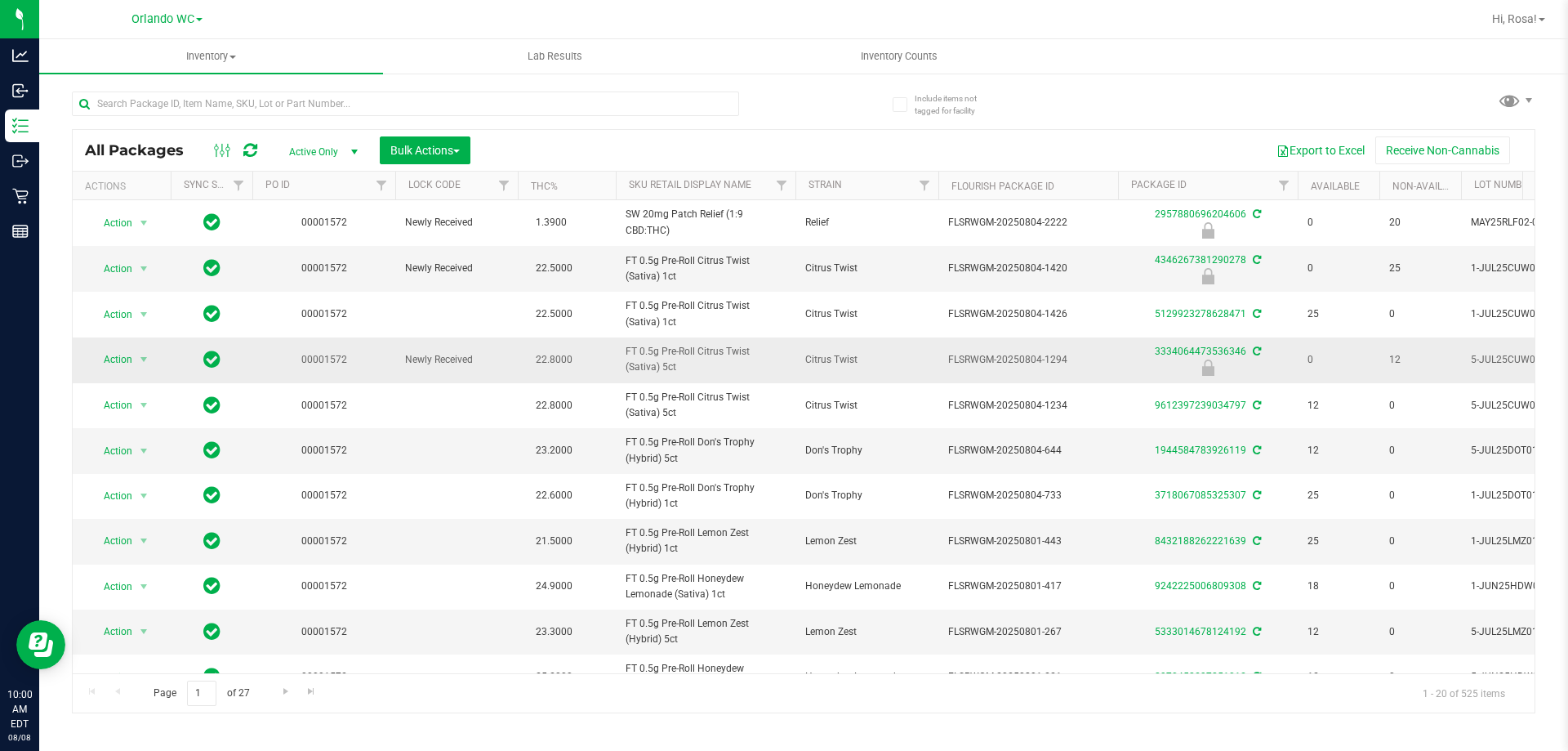 drag, startPoint x: 371, startPoint y: 367, endPoint x: 287, endPoint y: 349, distance: 85.90693 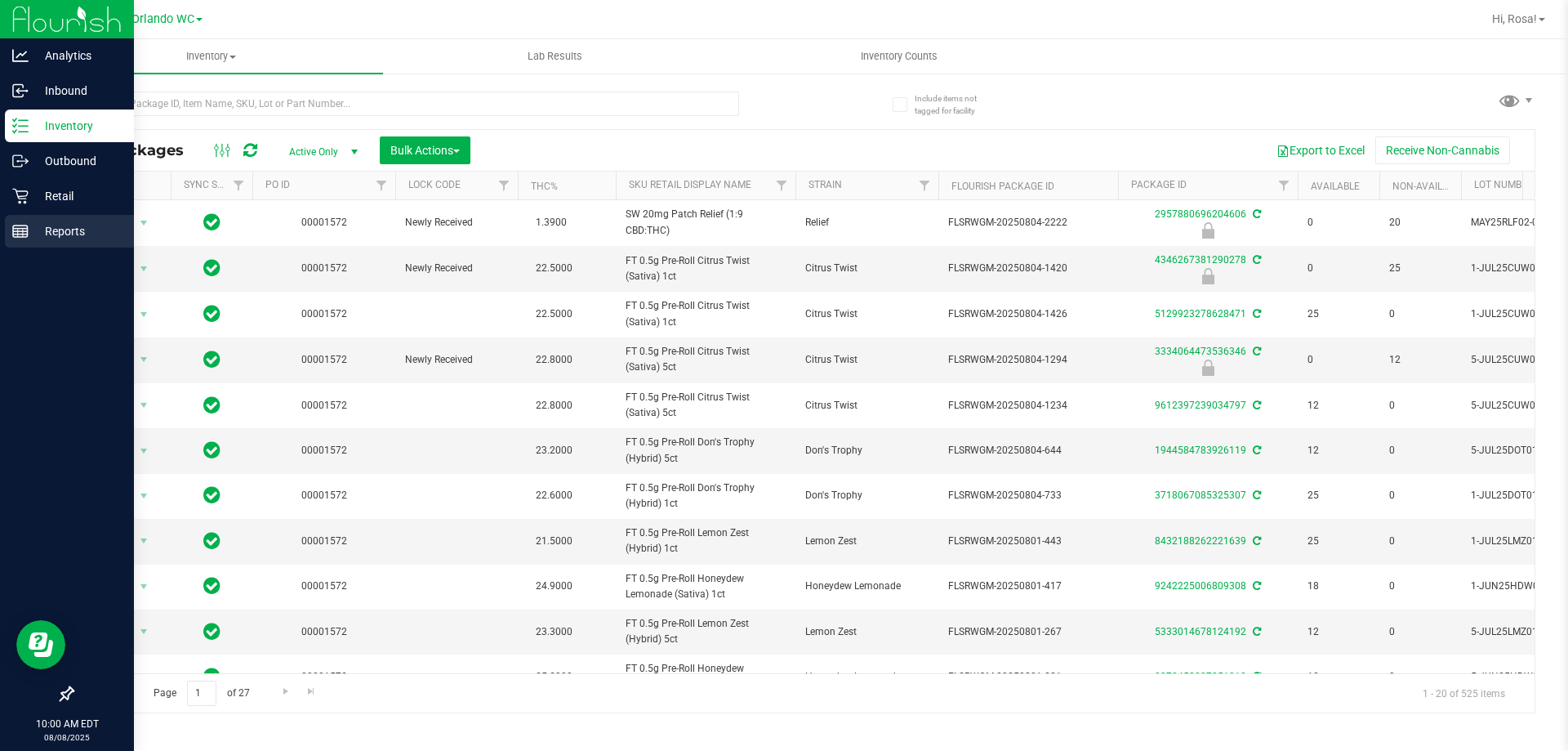 click on "Reports" at bounding box center (69, 231) 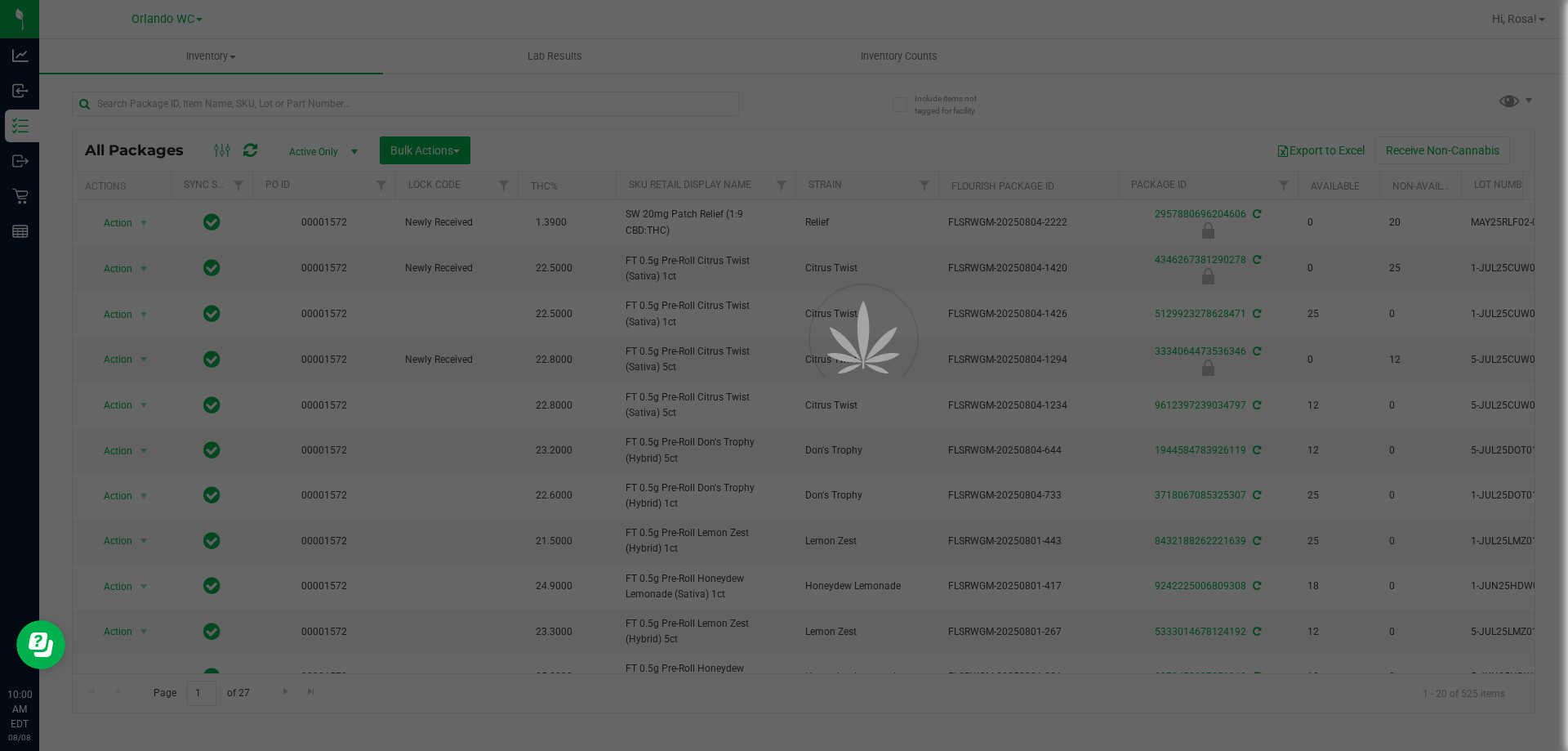 click at bounding box center [784, 375] 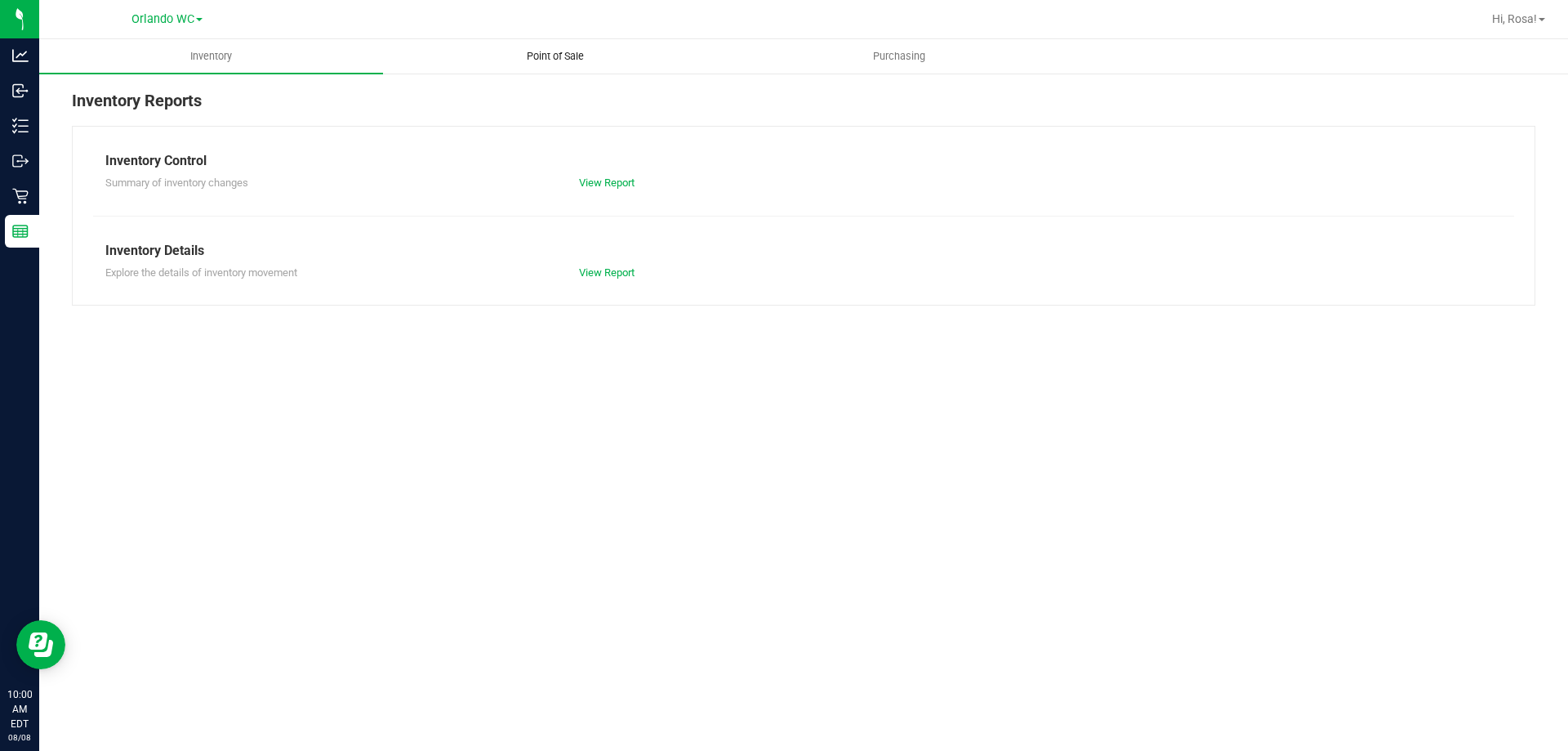 click on "Point of Sale" at bounding box center (555, 56) 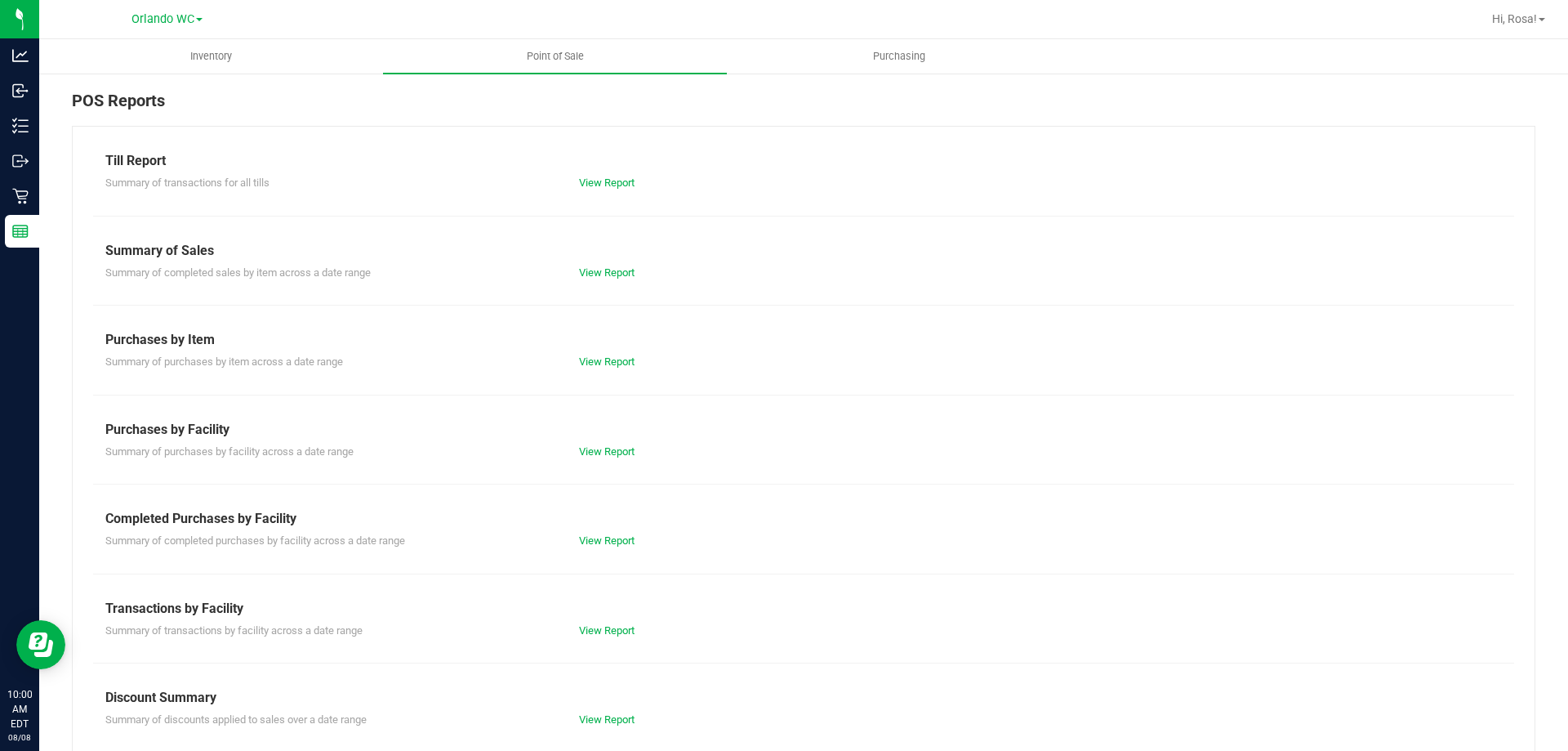 click on "Till Report
Summary of transactions for all tills
View Report
Summary of Sales
Summary of completed sales by item across a date range
View Report
Purchases by Item
Summary of purchases by item across a date range
View Report
Purchases by Facility
Summary of purchases by facility across a date range" at bounding box center (804, 484) 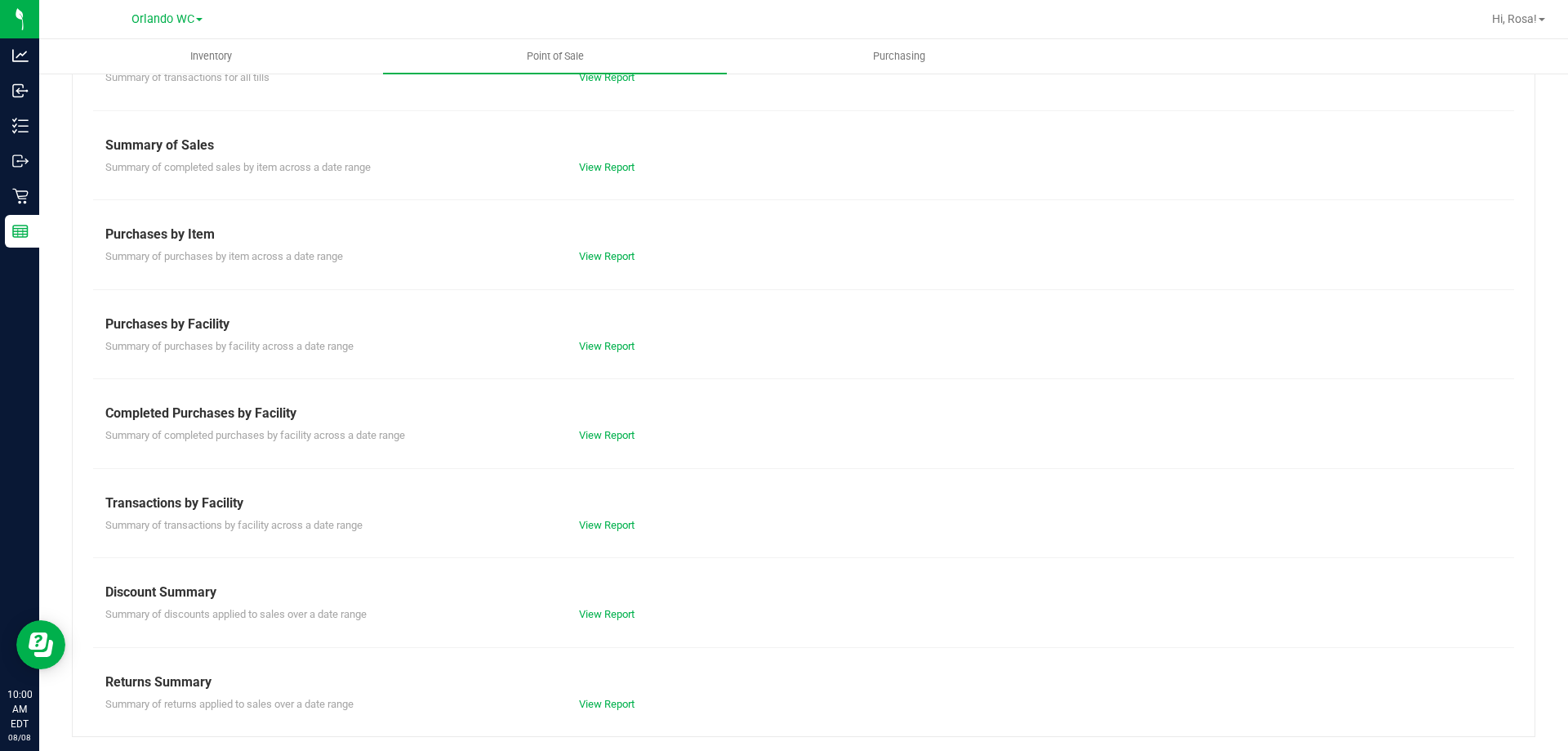 scroll, scrollTop: 108, scrollLeft: 0, axis: vertical 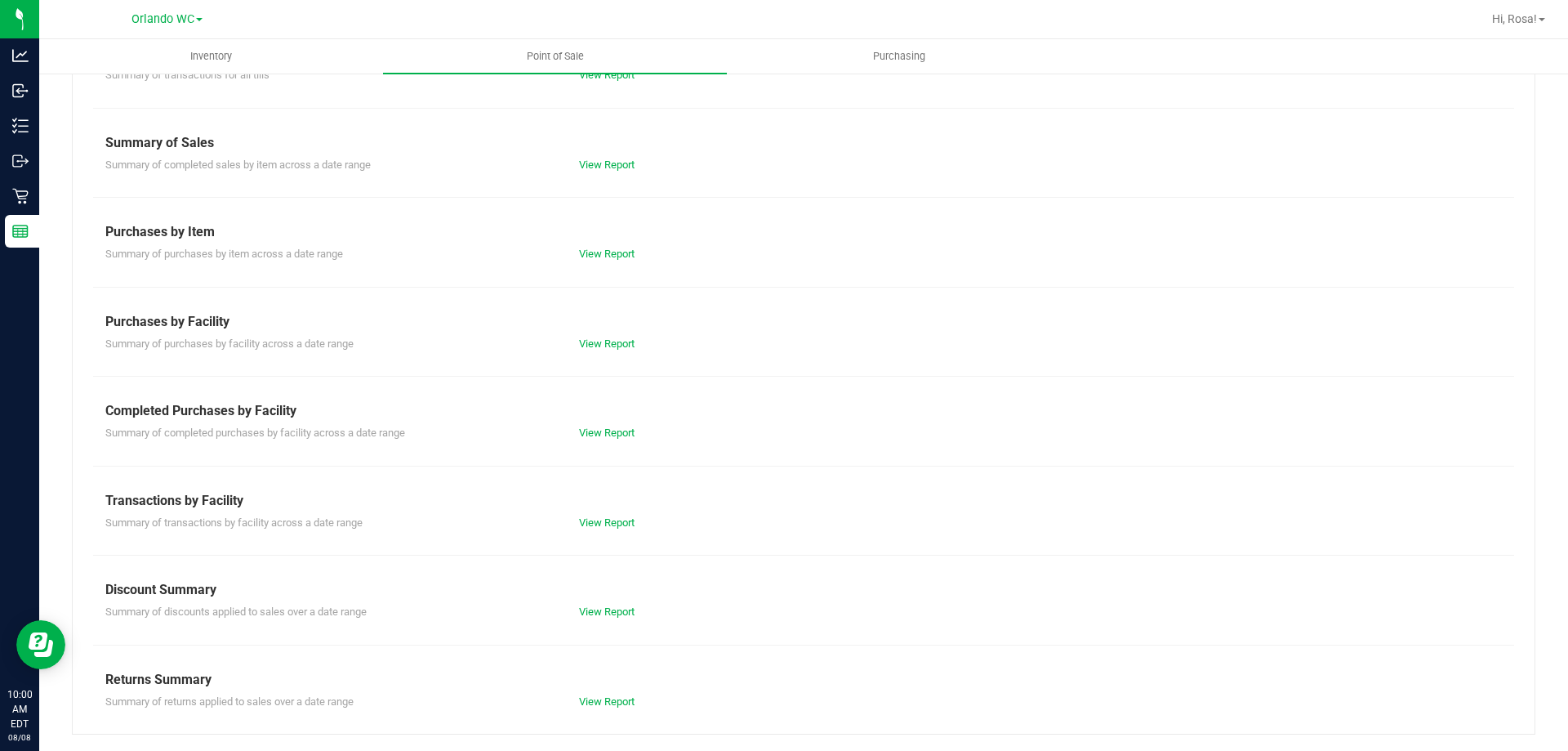 click on "Summary of completed purchases by facility across a date range
View Report" at bounding box center [804, 431] 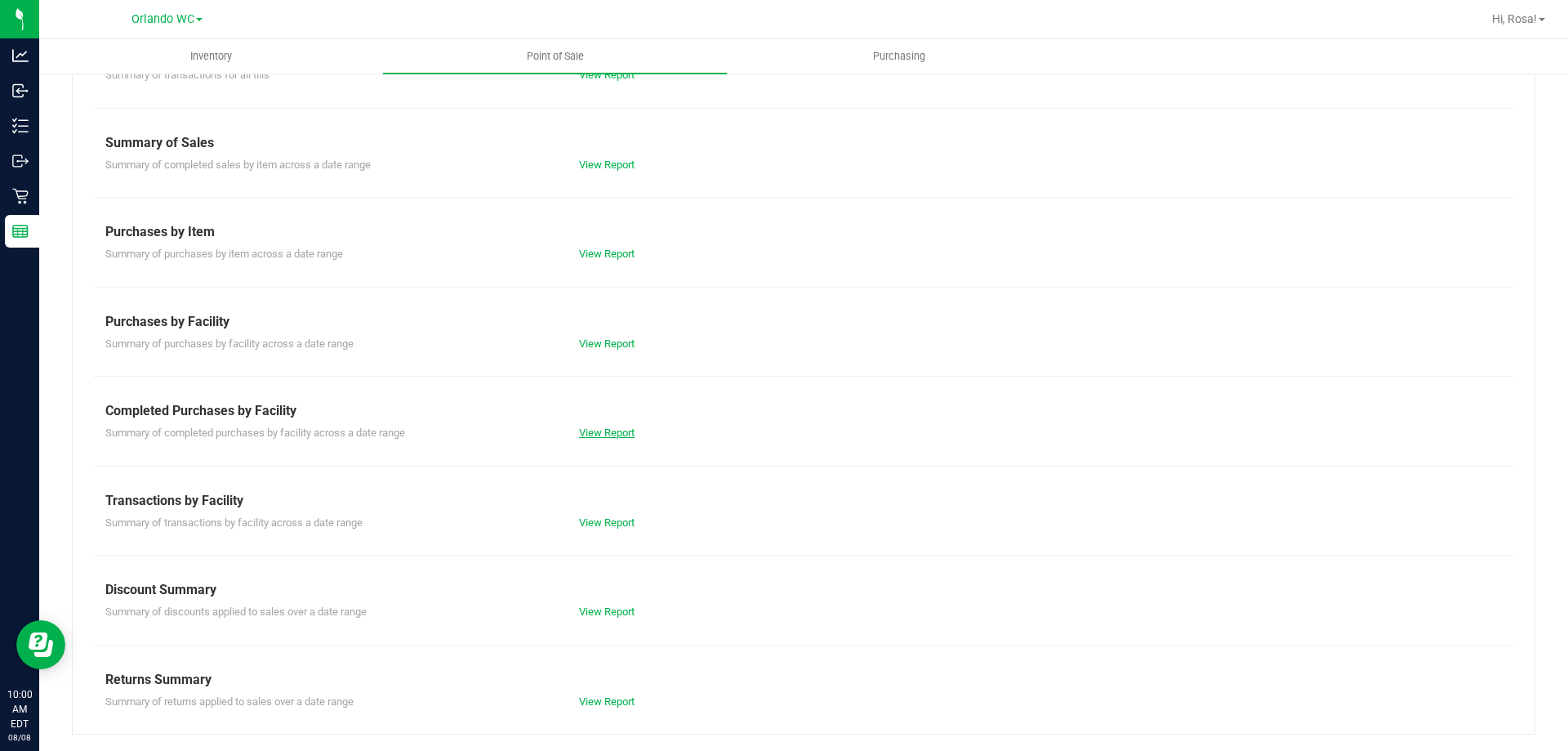 click on "View Report" at bounding box center [607, 432] 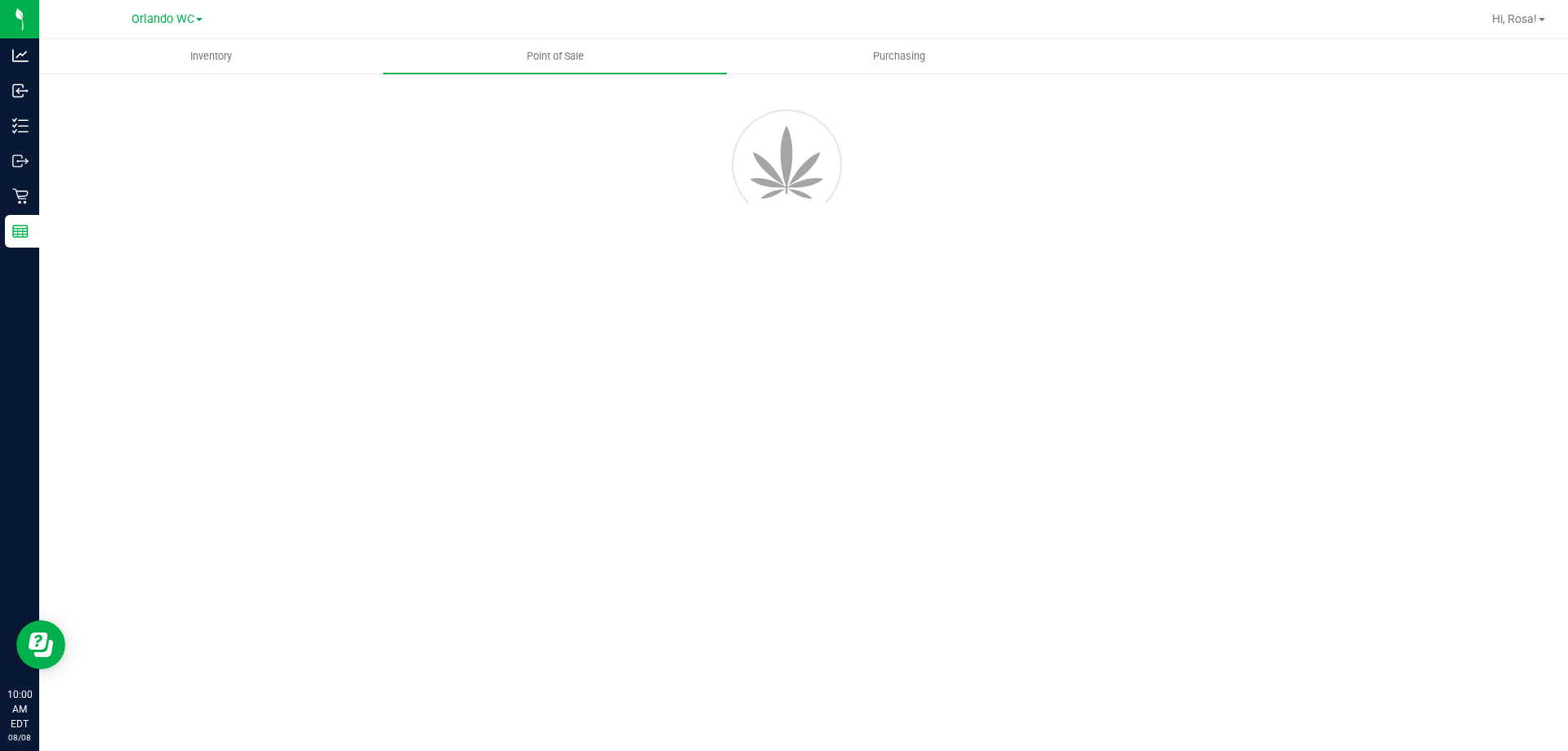 scroll, scrollTop: 0, scrollLeft: 0, axis: both 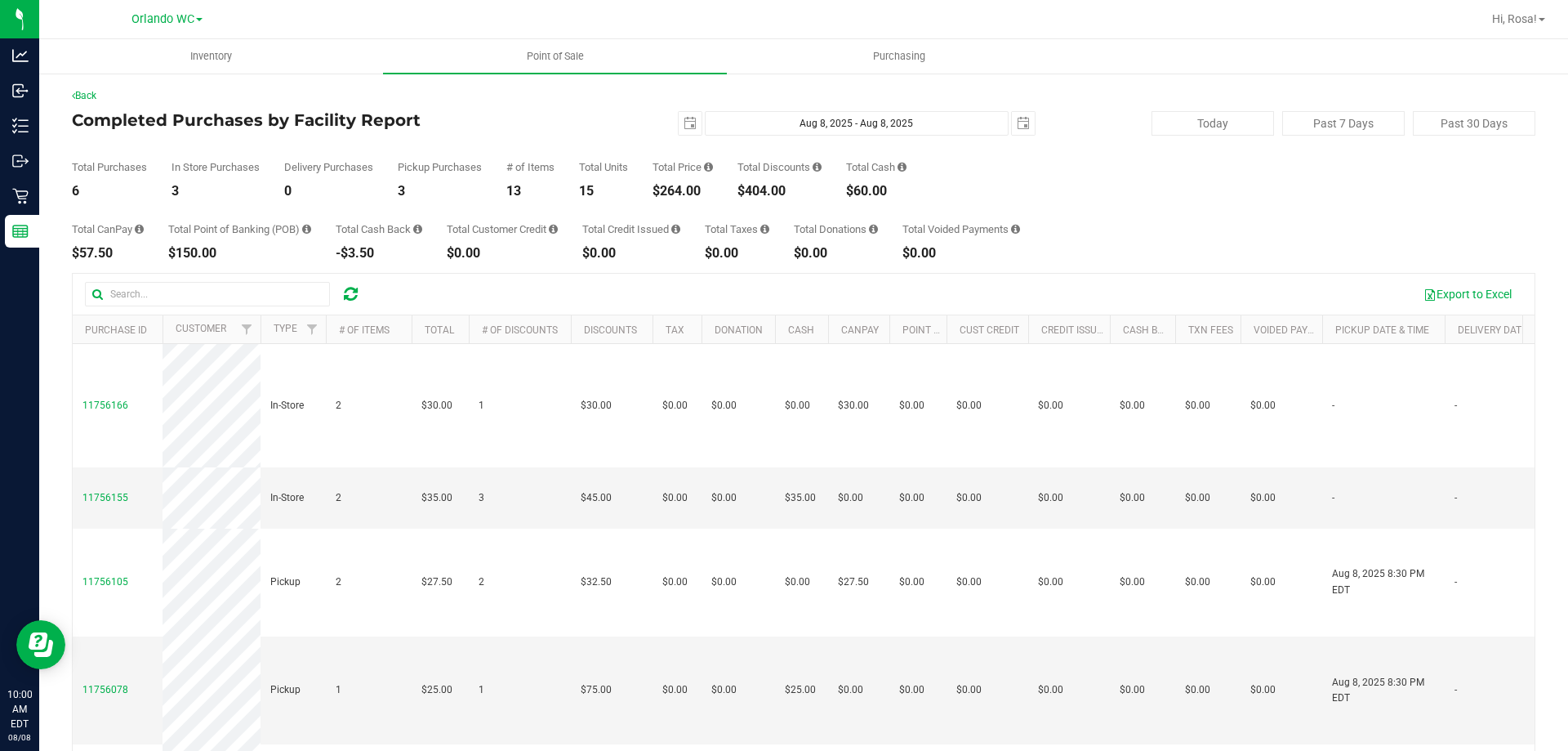 click on "Total Taxes" at bounding box center (737, 229) 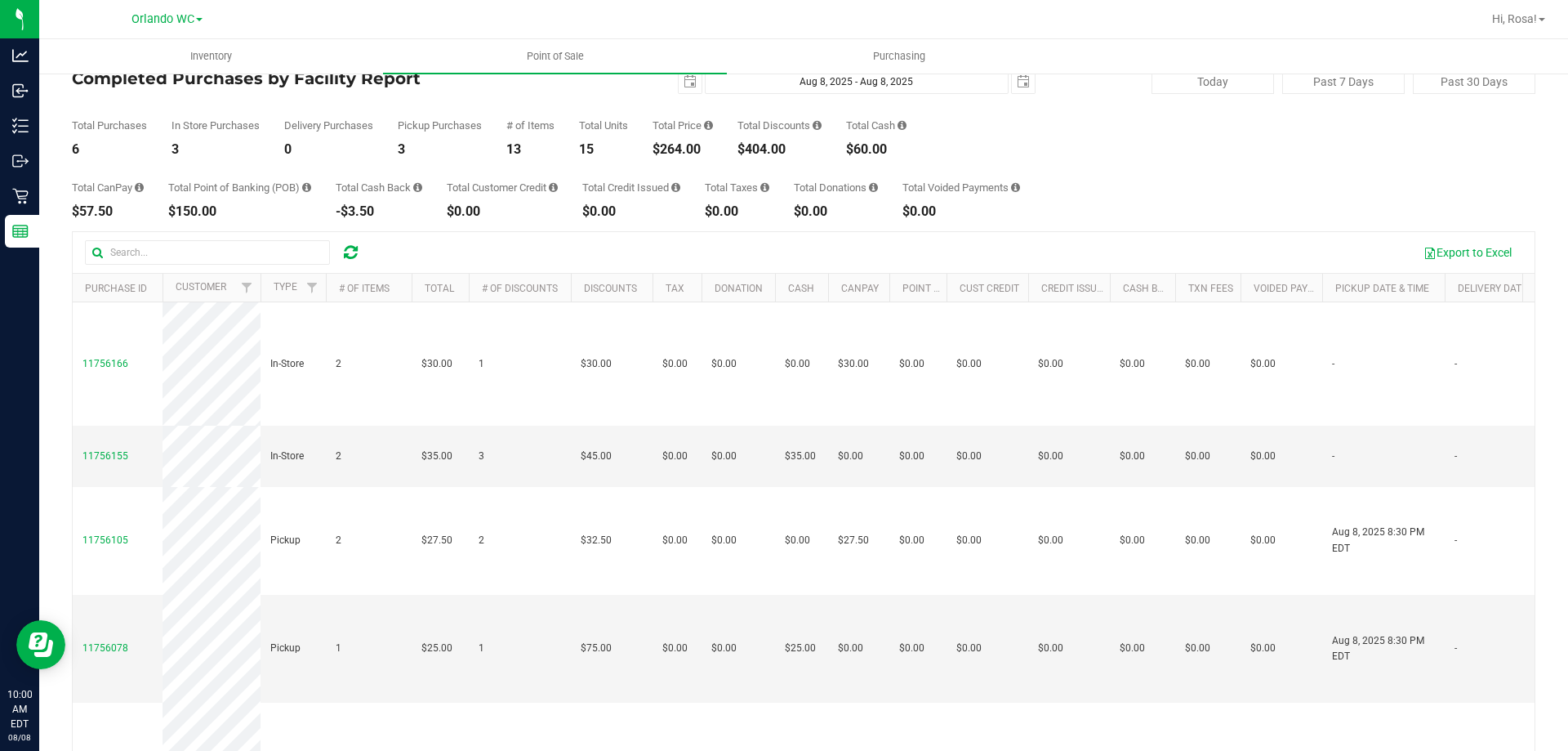 scroll, scrollTop: 82, scrollLeft: 0, axis: vertical 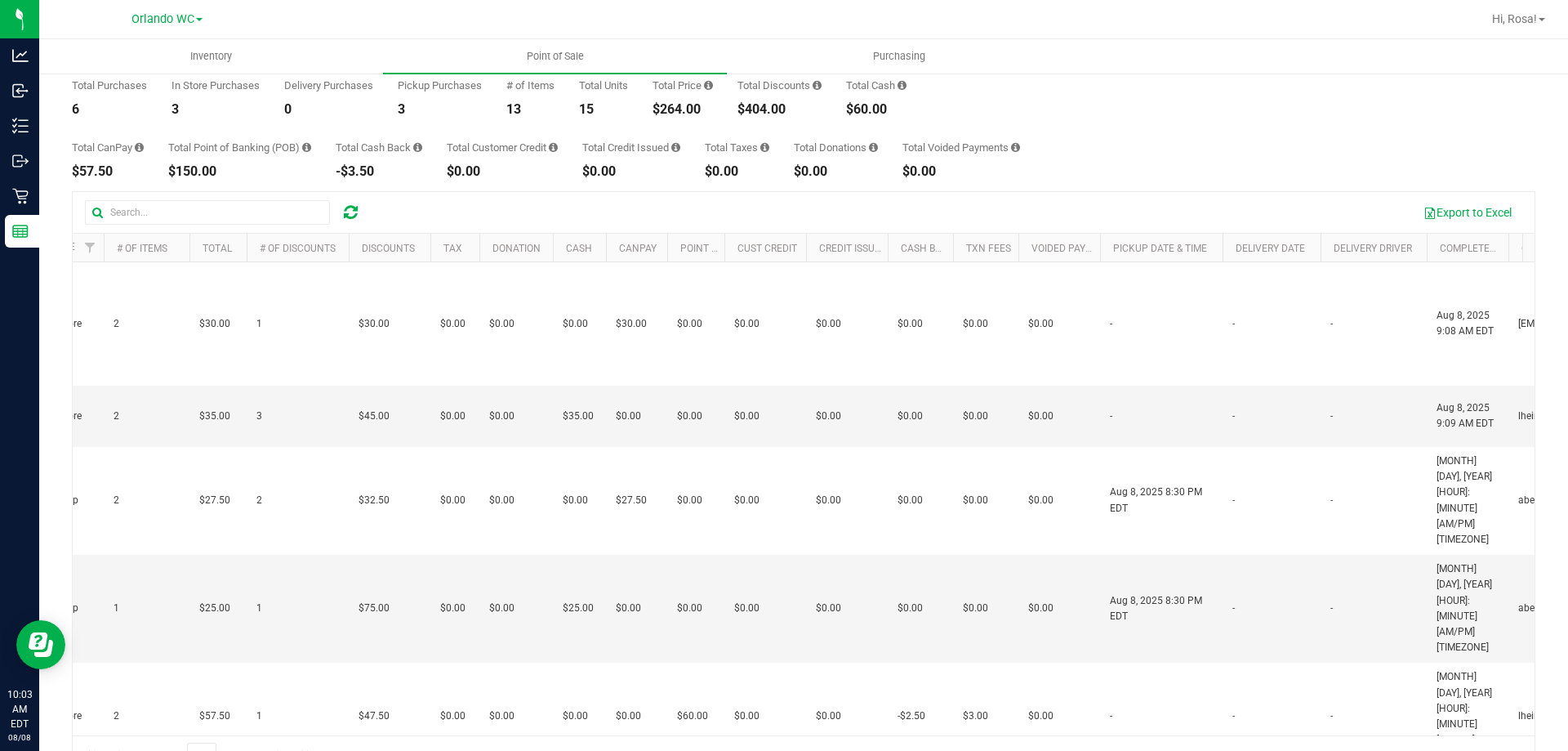 click on "-" at bounding box center [1374, 825] 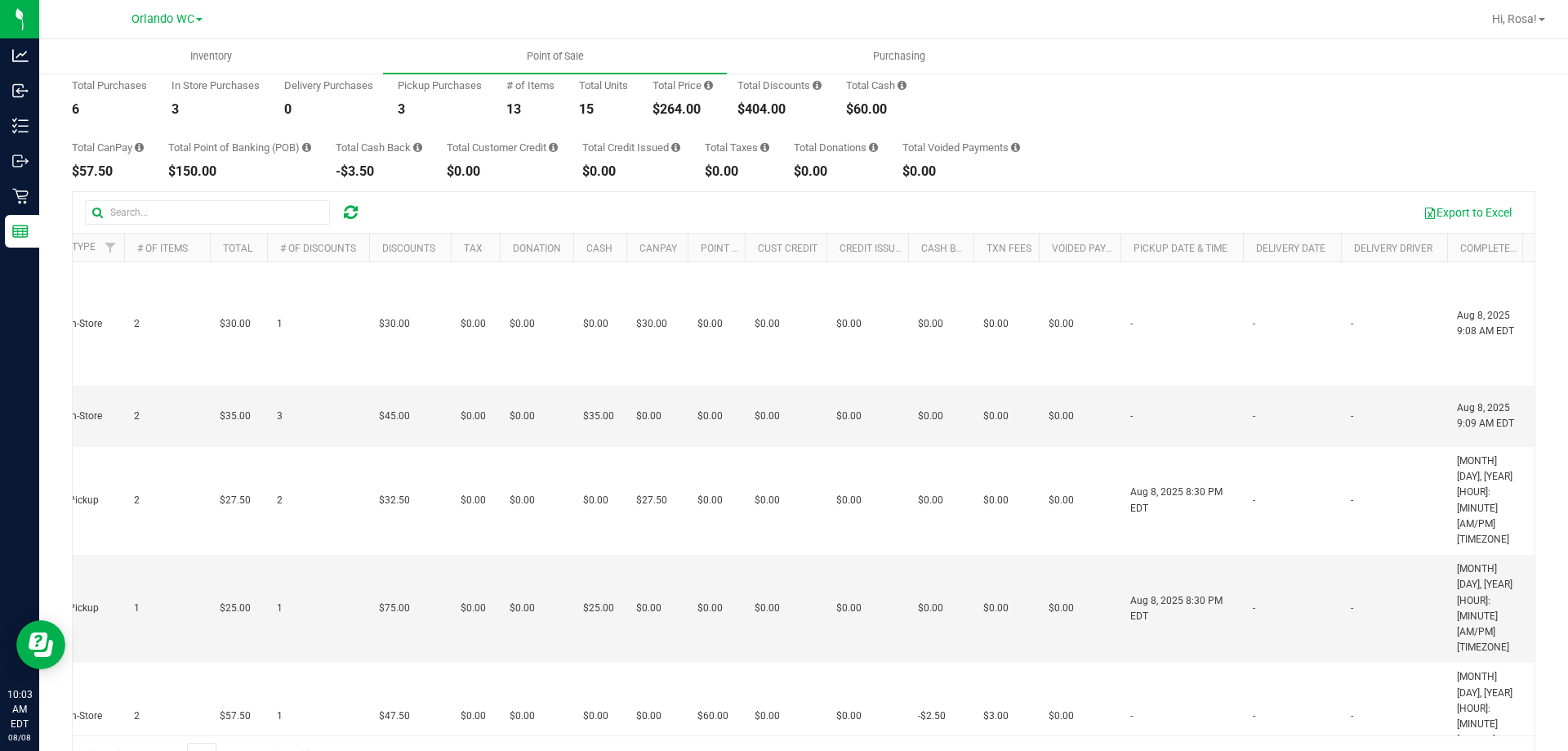 scroll, scrollTop: 0, scrollLeft: 191, axis: horizontal 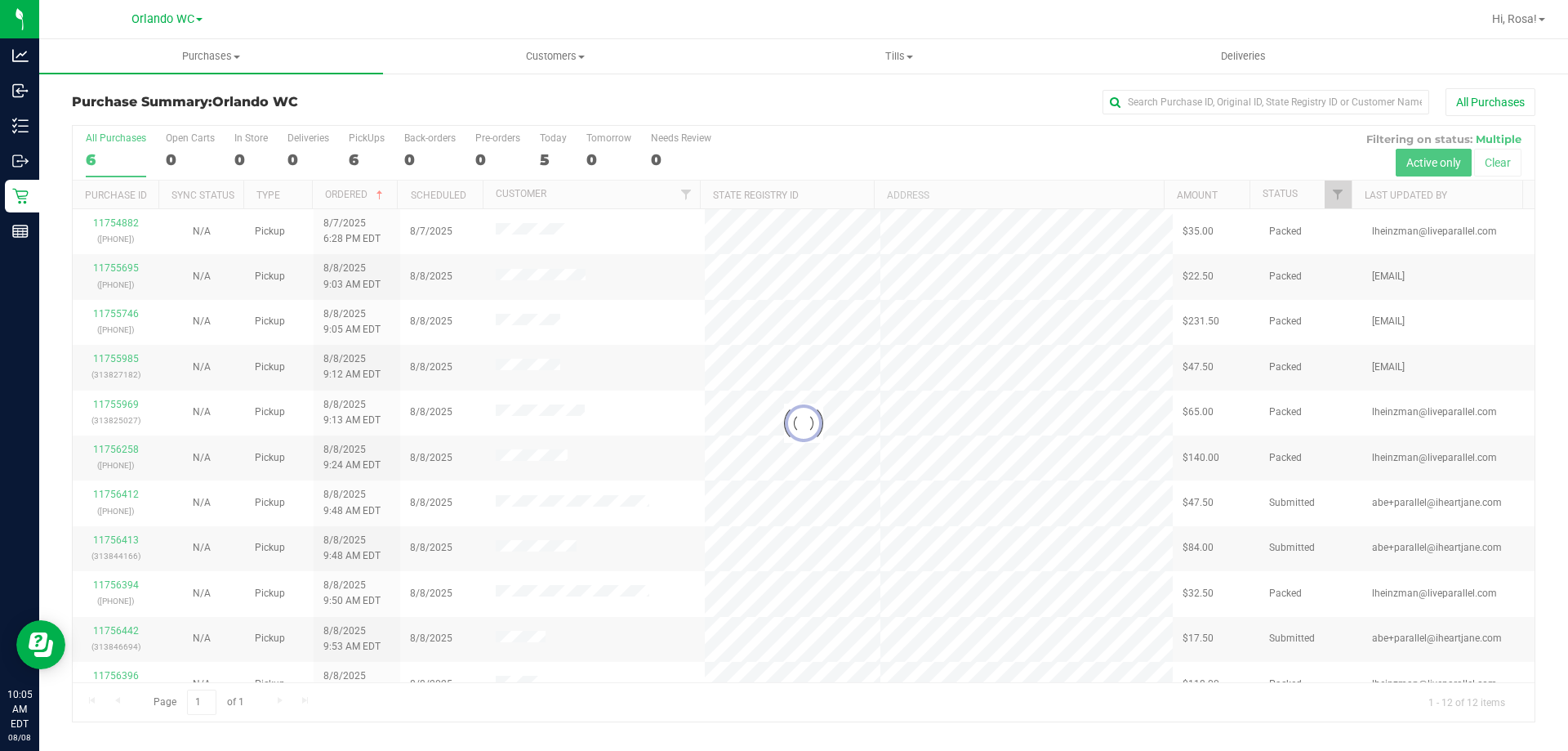click at bounding box center [804, 423] 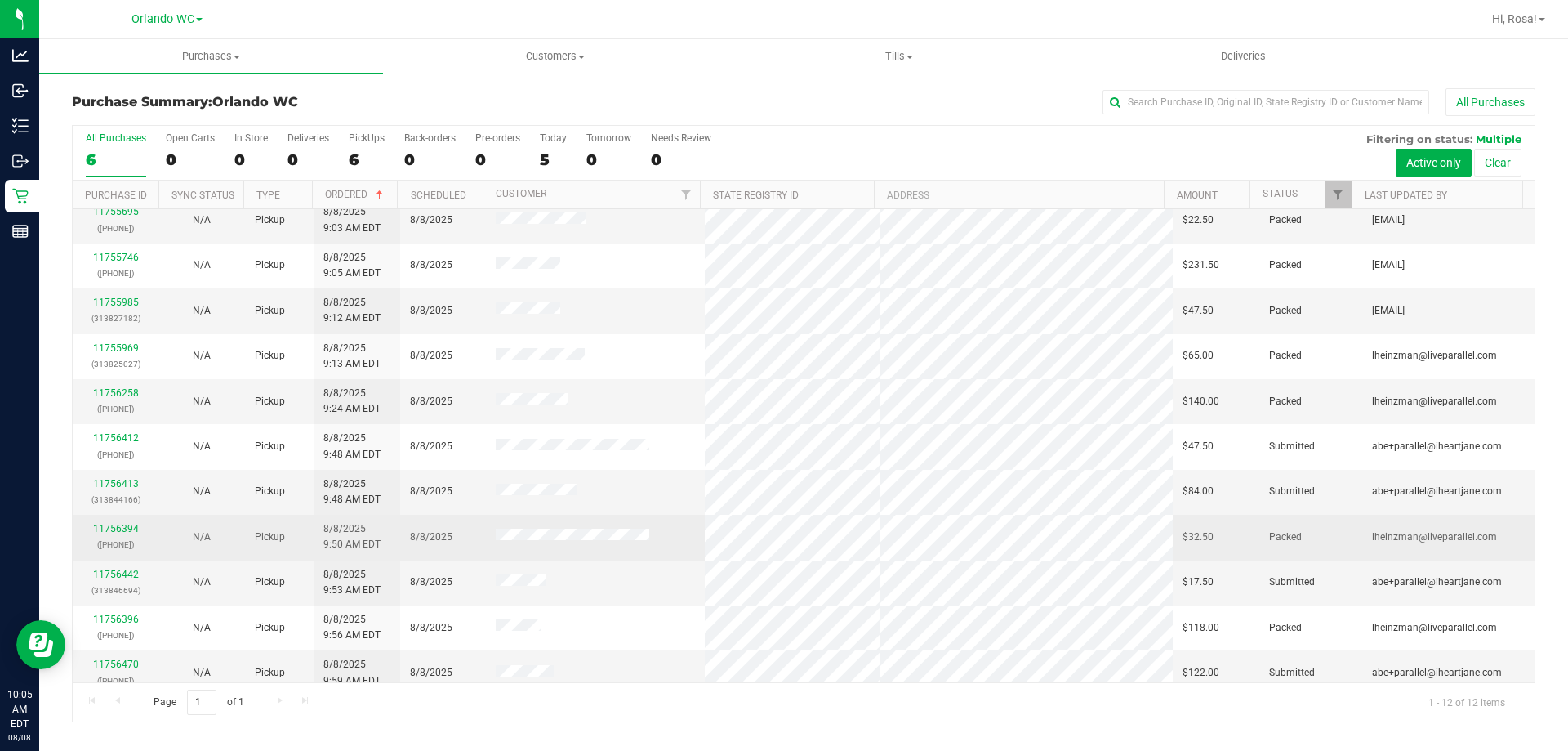 scroll, scrollTop: 69, scrollLeft: 0, axis: vertical 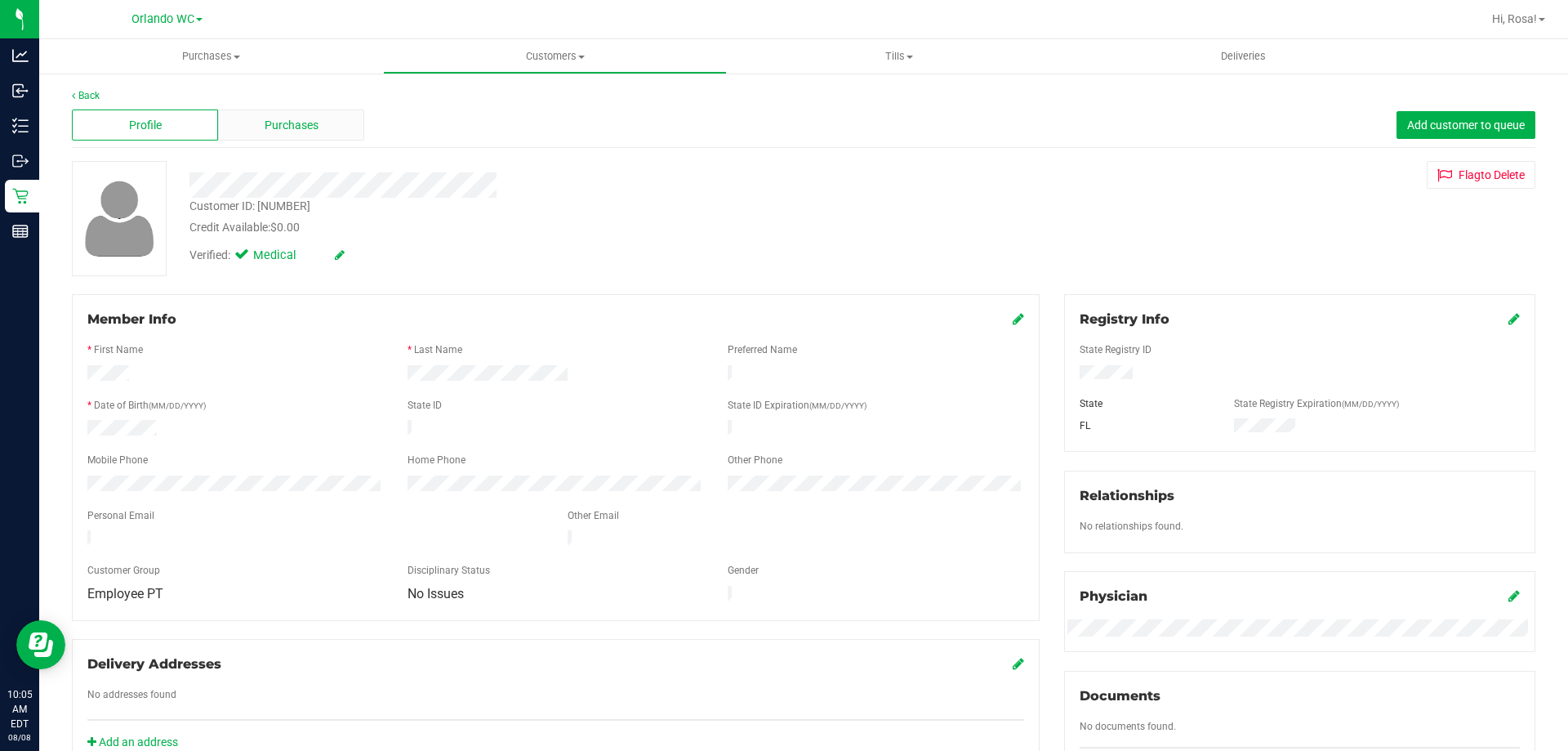 click on "Purchases" at bounding box center [291, 125] 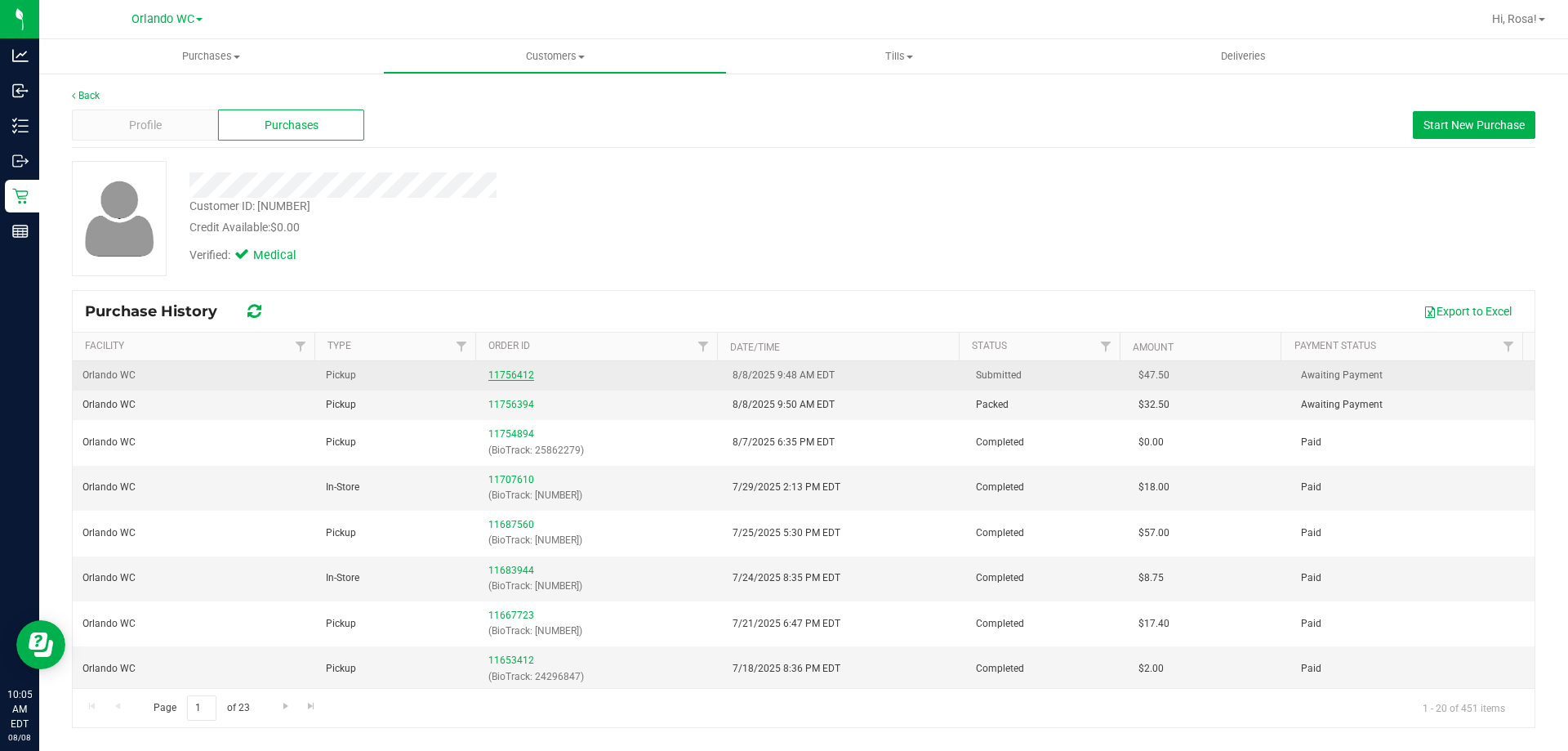 click on "11756412" at bounding box center [511, 375] 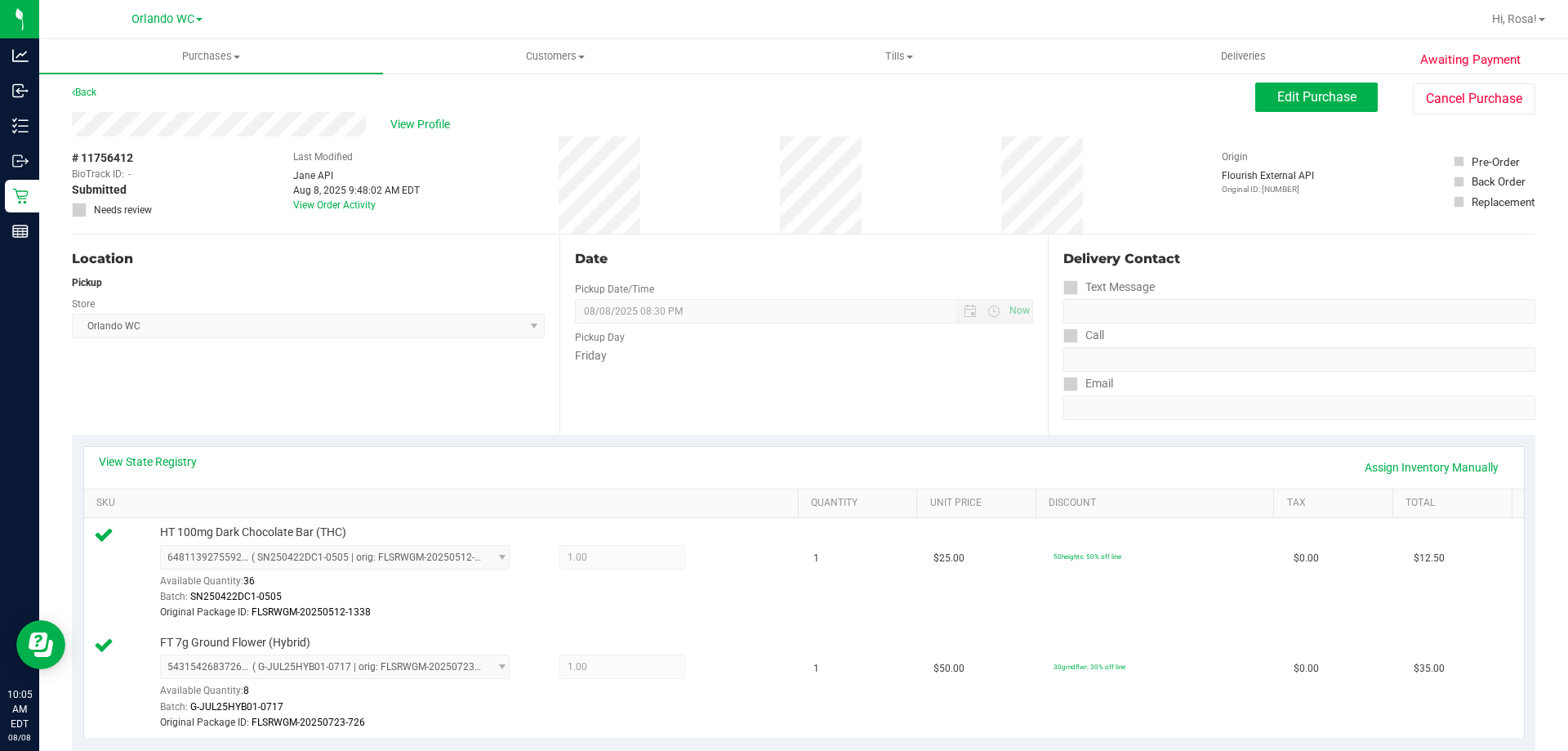 scroll, scrollTop: 0, scrollLeft: 0, axis: both 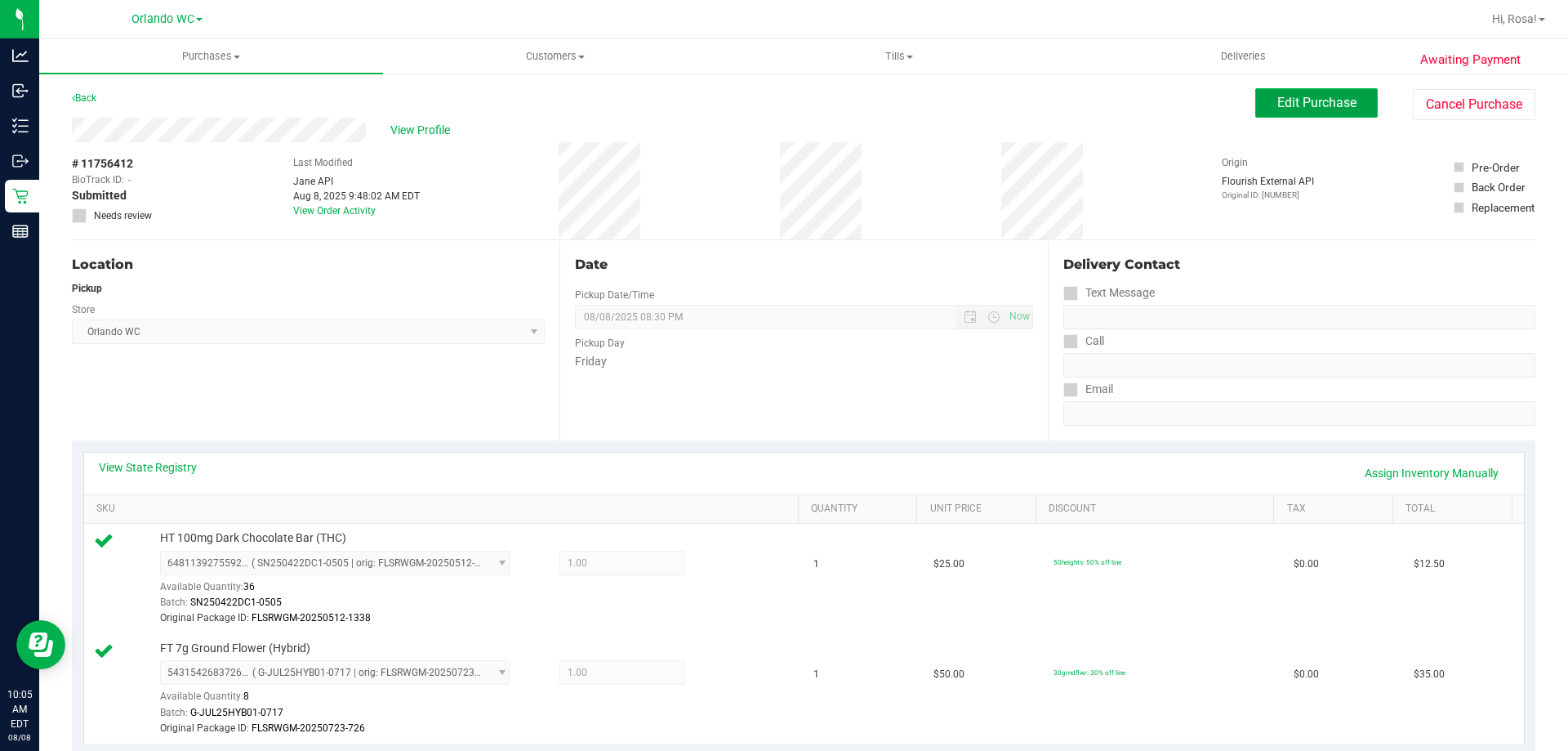 click on "Edit Purchase" at bounding box center [1316, 102] 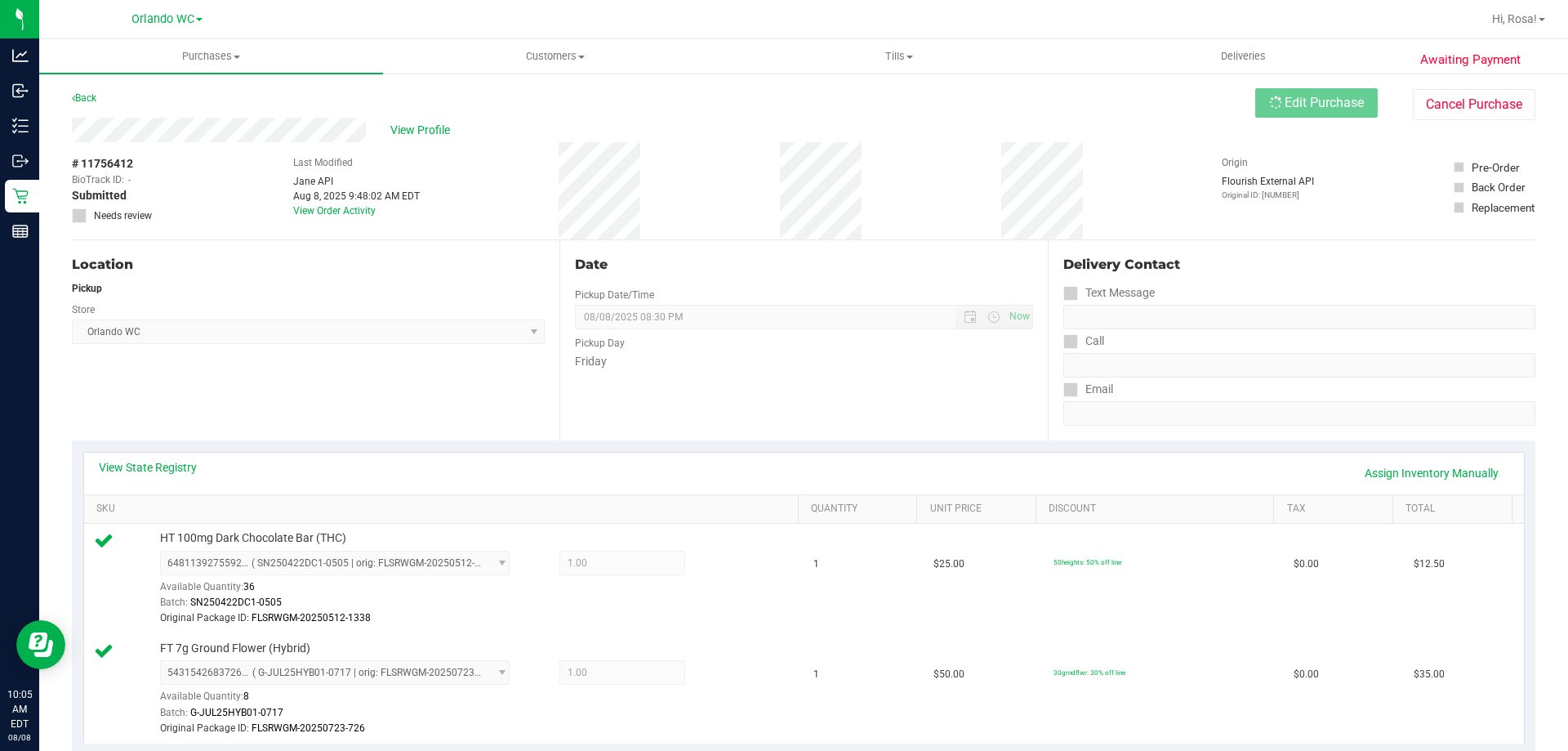 click on "# 11756412
BioTrack ID:
-
Submitted
Needs review
Last Modified
Jane API
Aug 8, 2025 9:48:02 AM EDT
View Order Activity
Origin
Flourish External API
Original ID: 313845436" at bounding box center (804, 190) 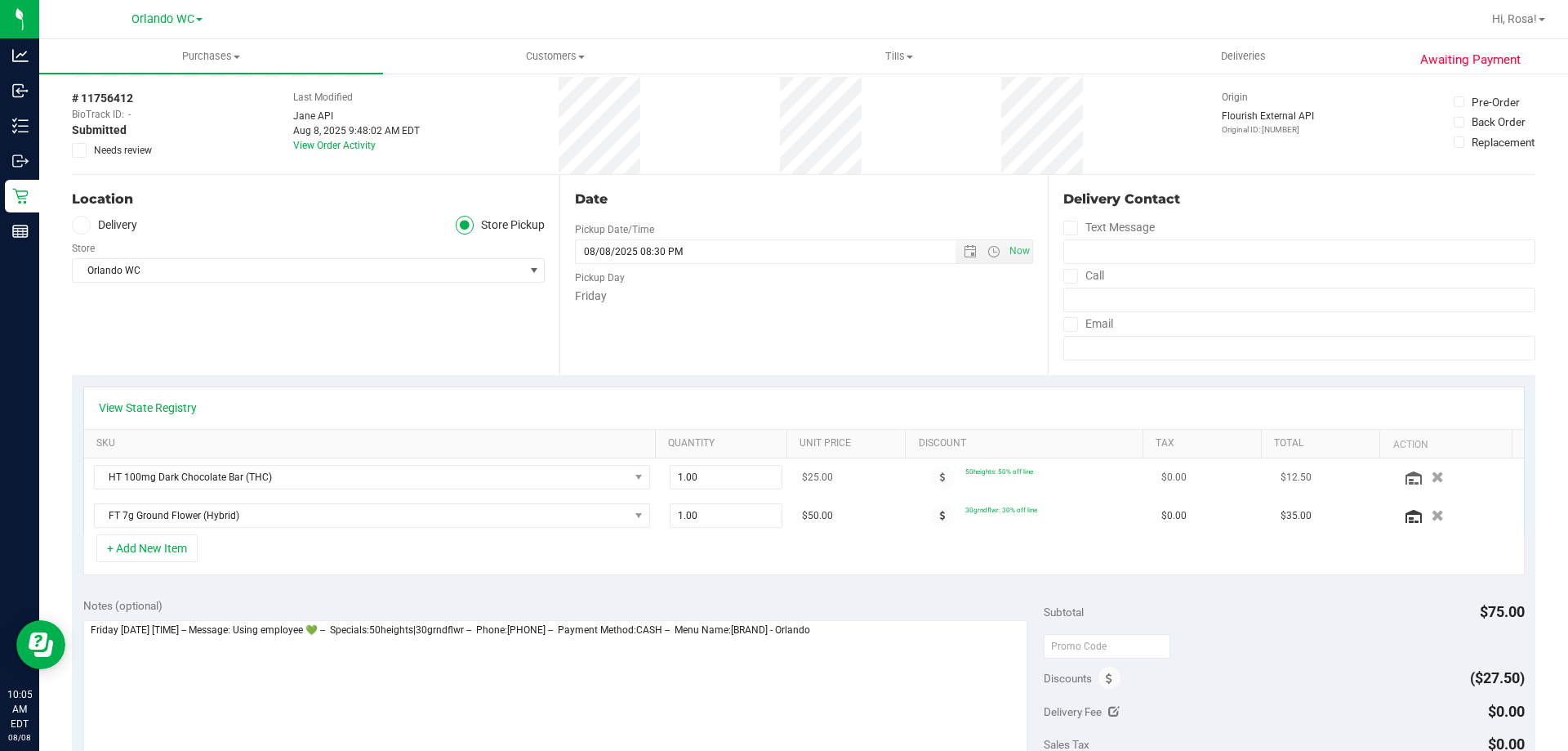 scroll, scrollTop: 163, scrollLeft: 0, axis: vertical 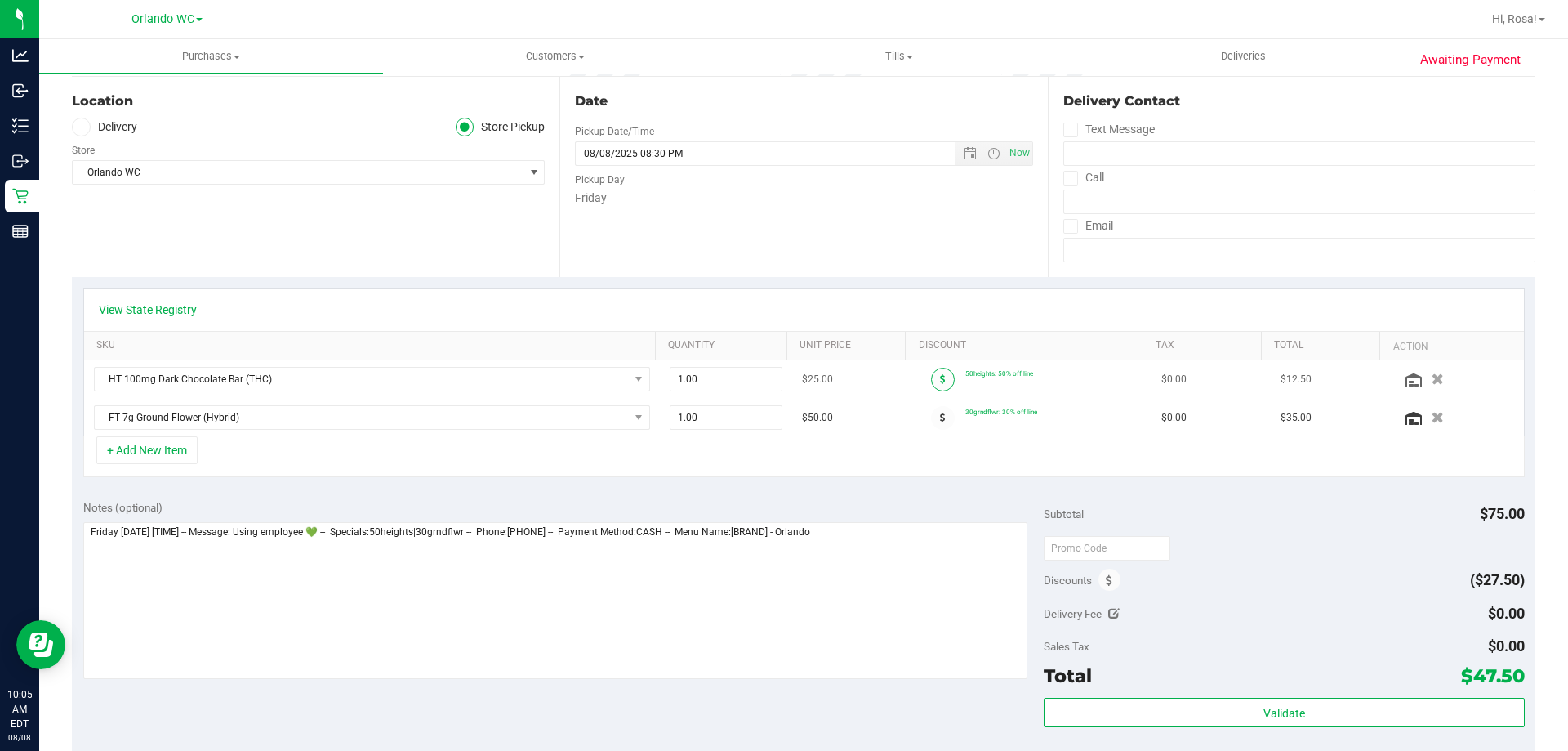 click at bounding box center (942, 379) 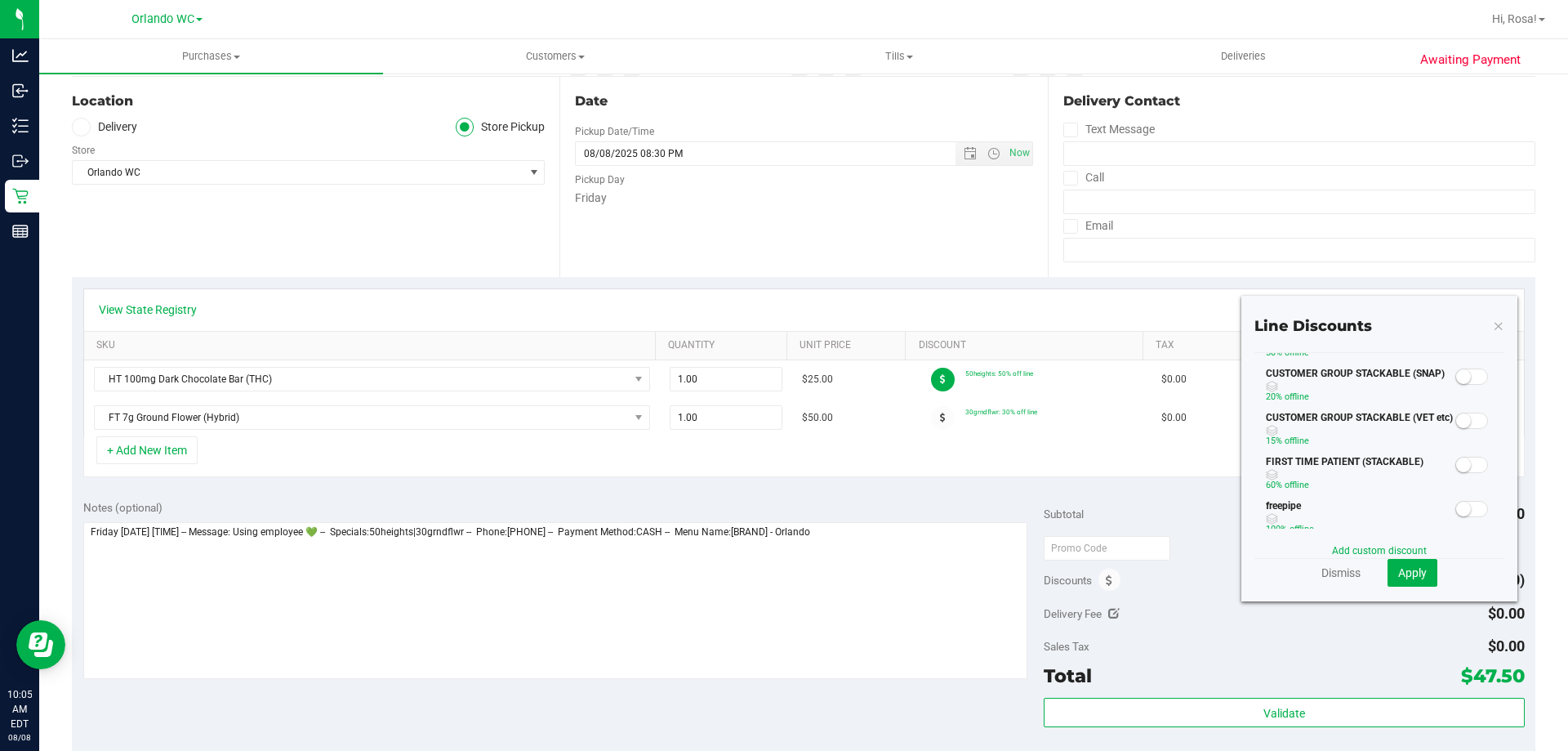 scroll, scrollTop: 0, scrollLeft: 0, axis: both 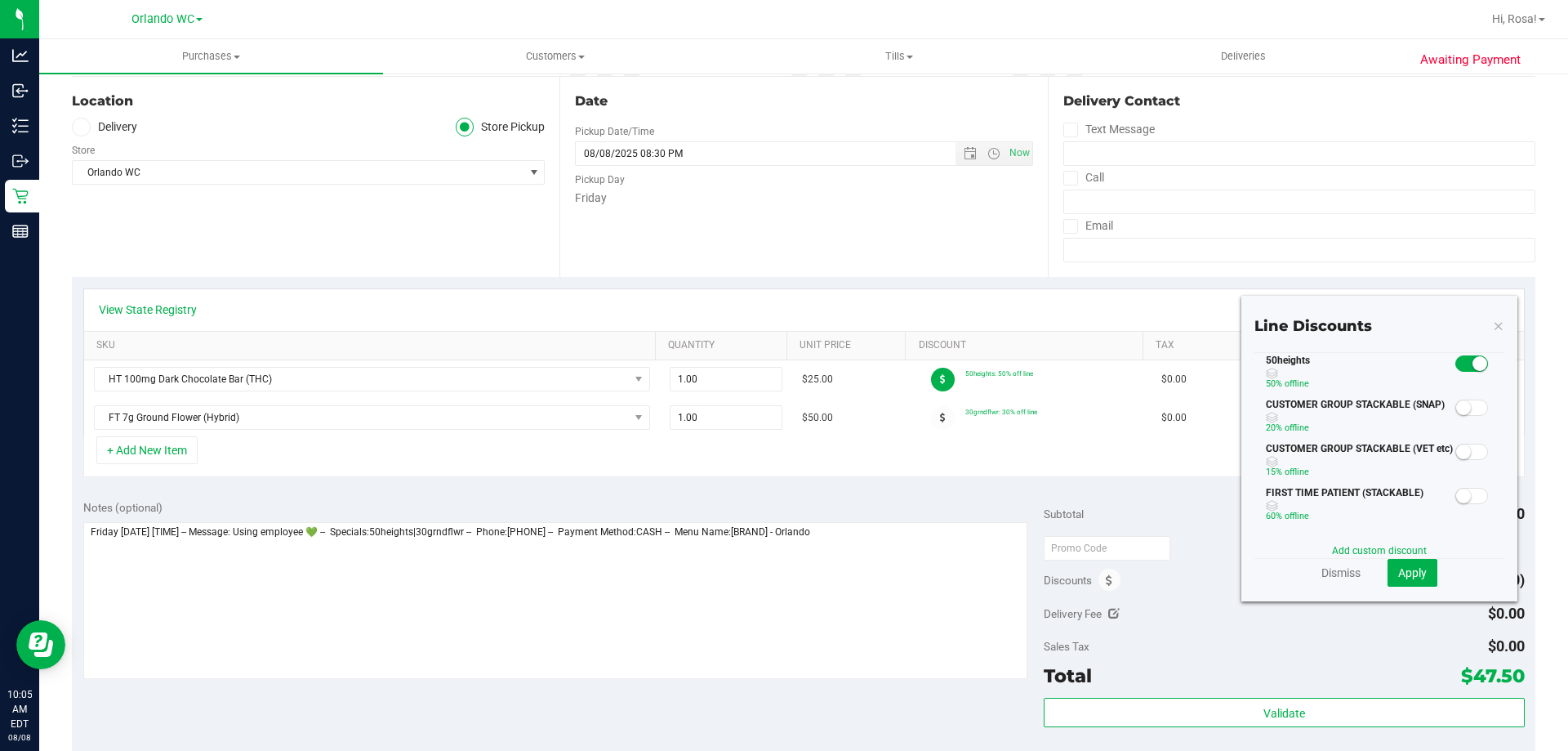 click at bounding box center (1480, 364) 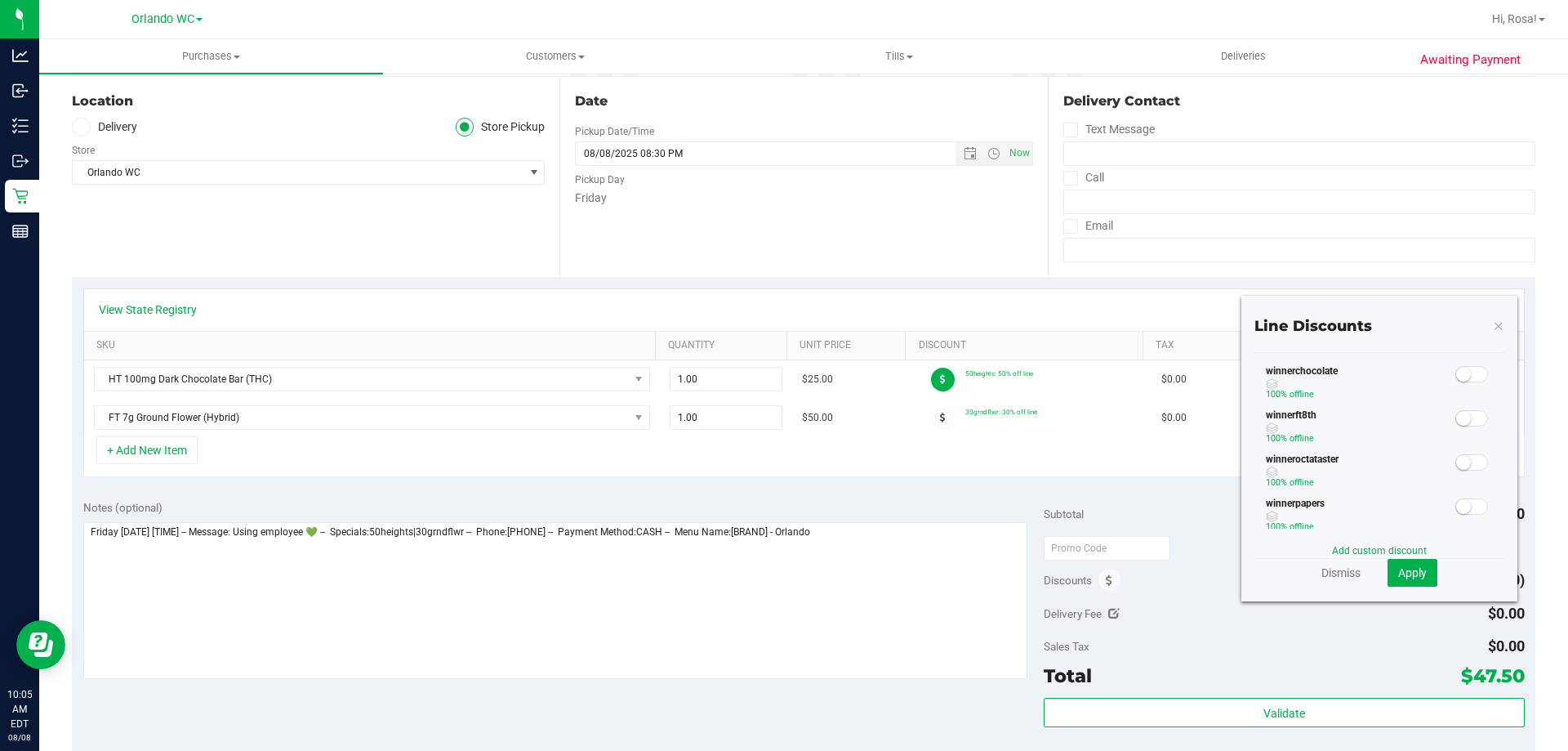 scroll, scrollTop: 530, scrollLeft: 0, axis: vertical 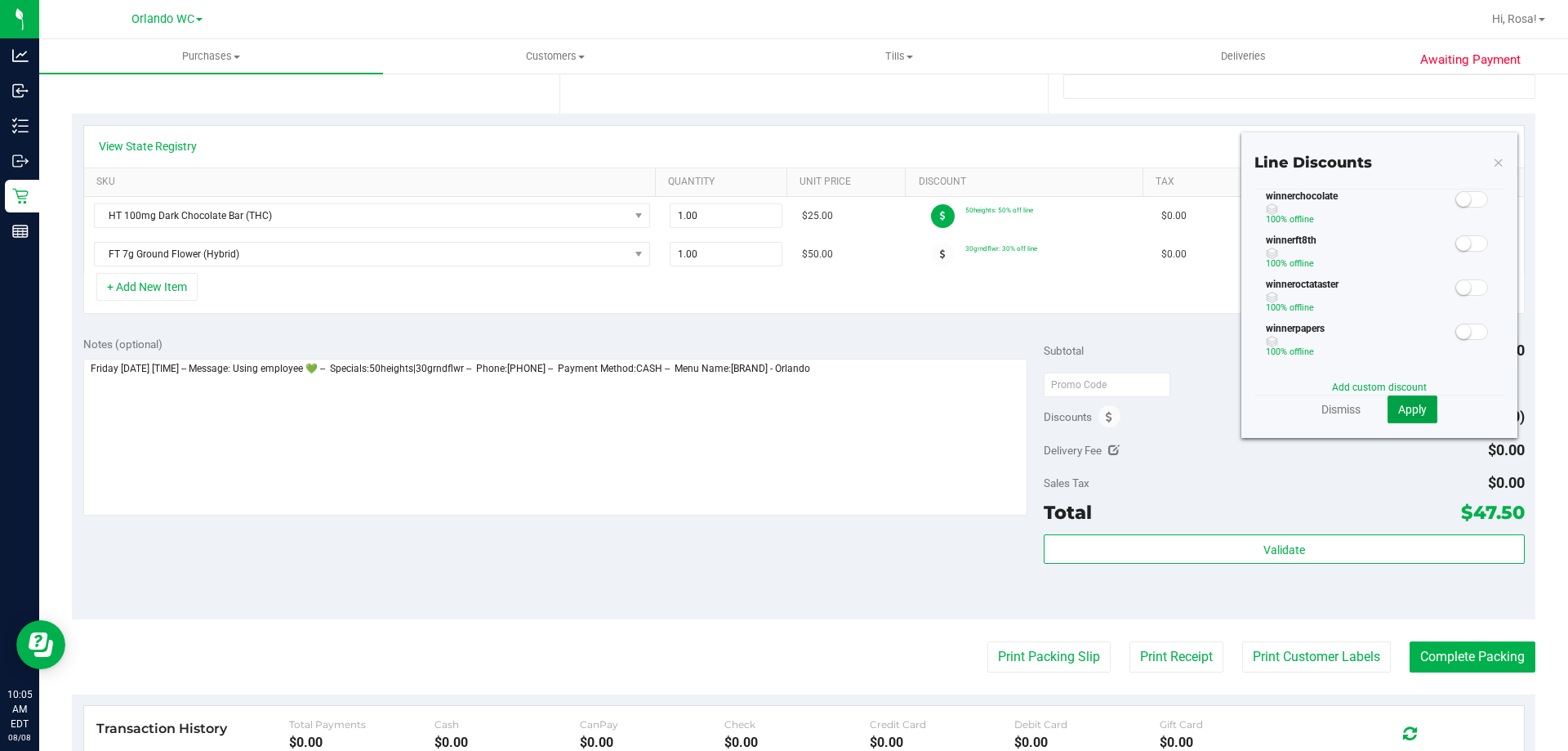 click on "Apply" 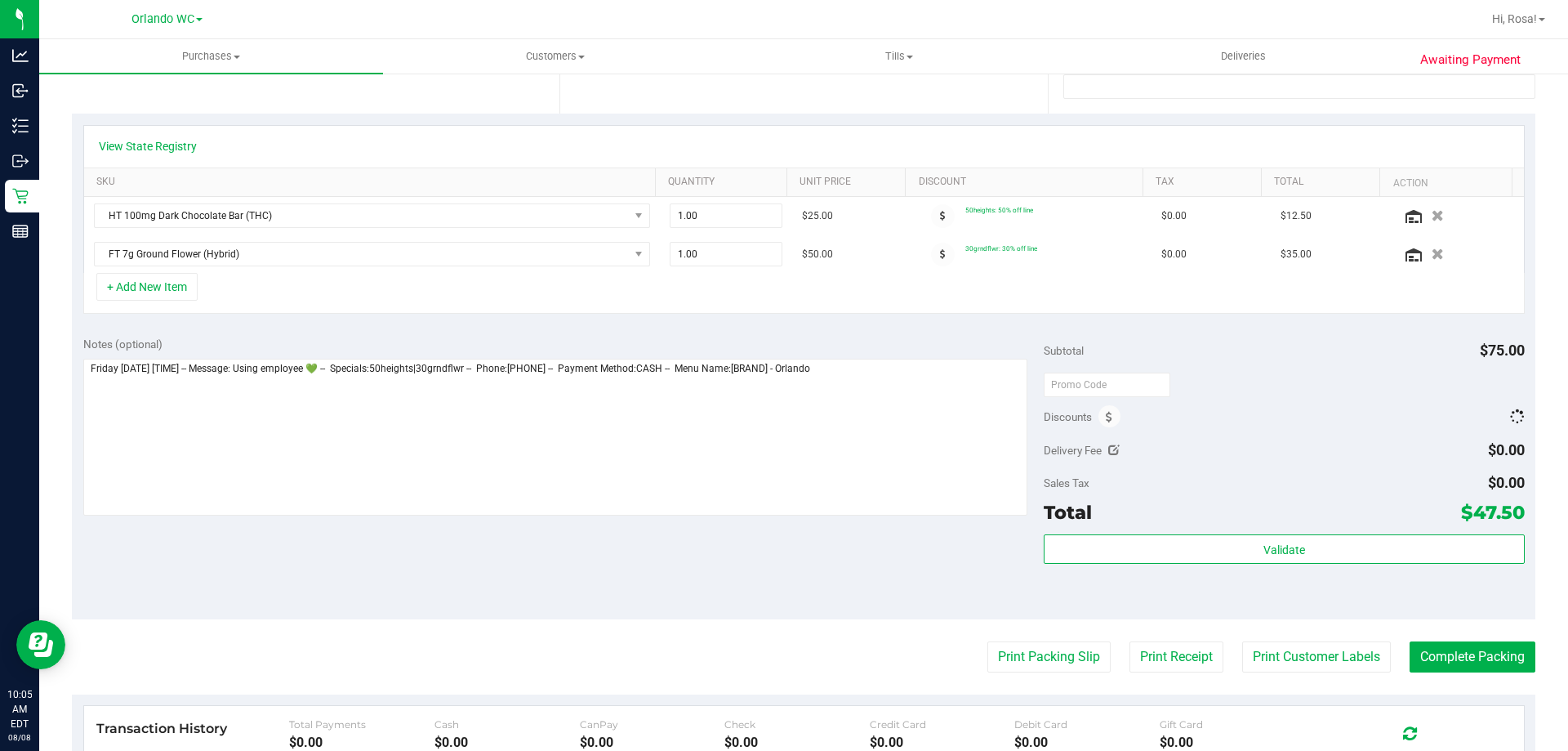 drag, startPoint x: 1321, startPoint y: 462, endPoint x: 1027, endPoint y: 331, distance: 321.8649 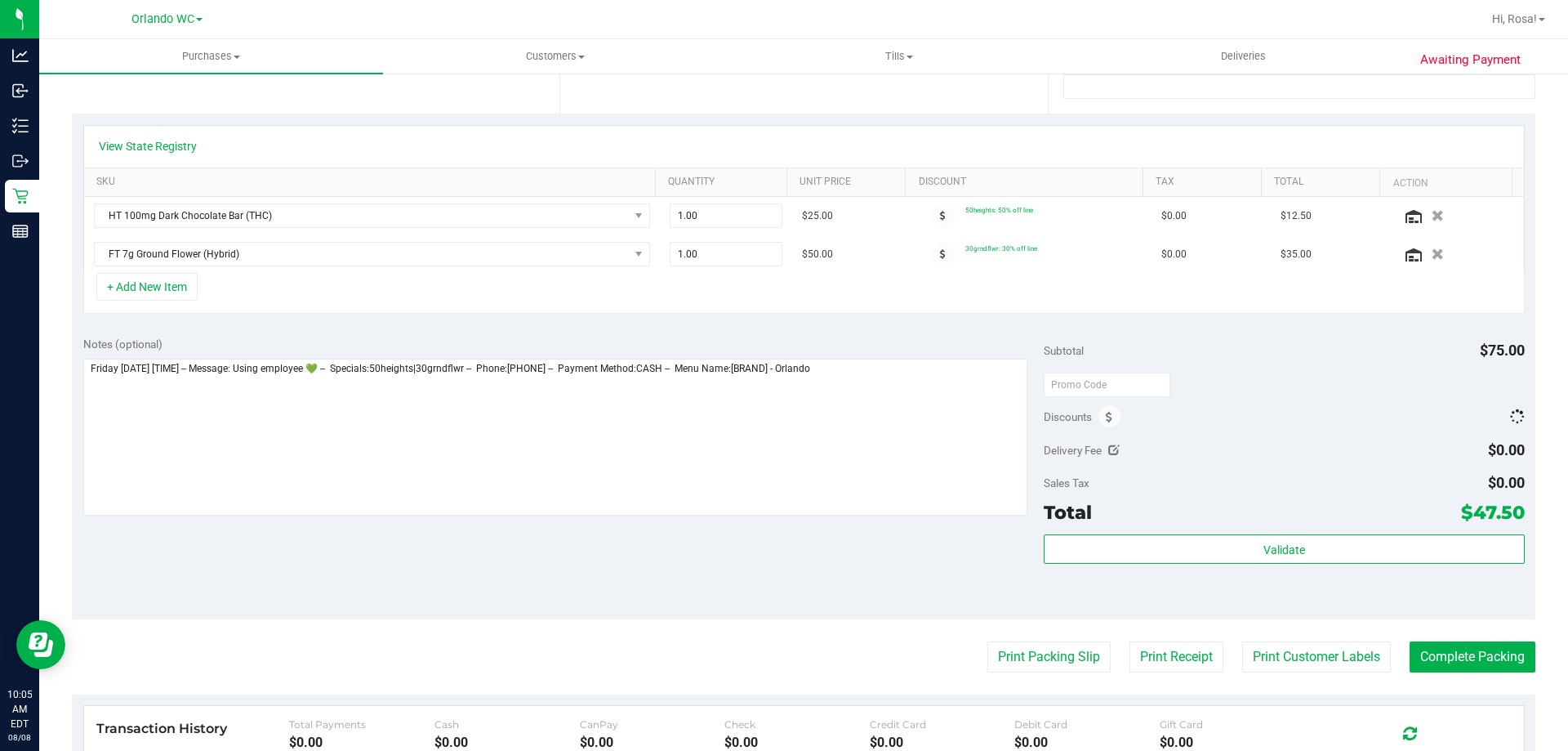 click on "Delivery Fee
$0.00" at bounding box center (1284, 450) 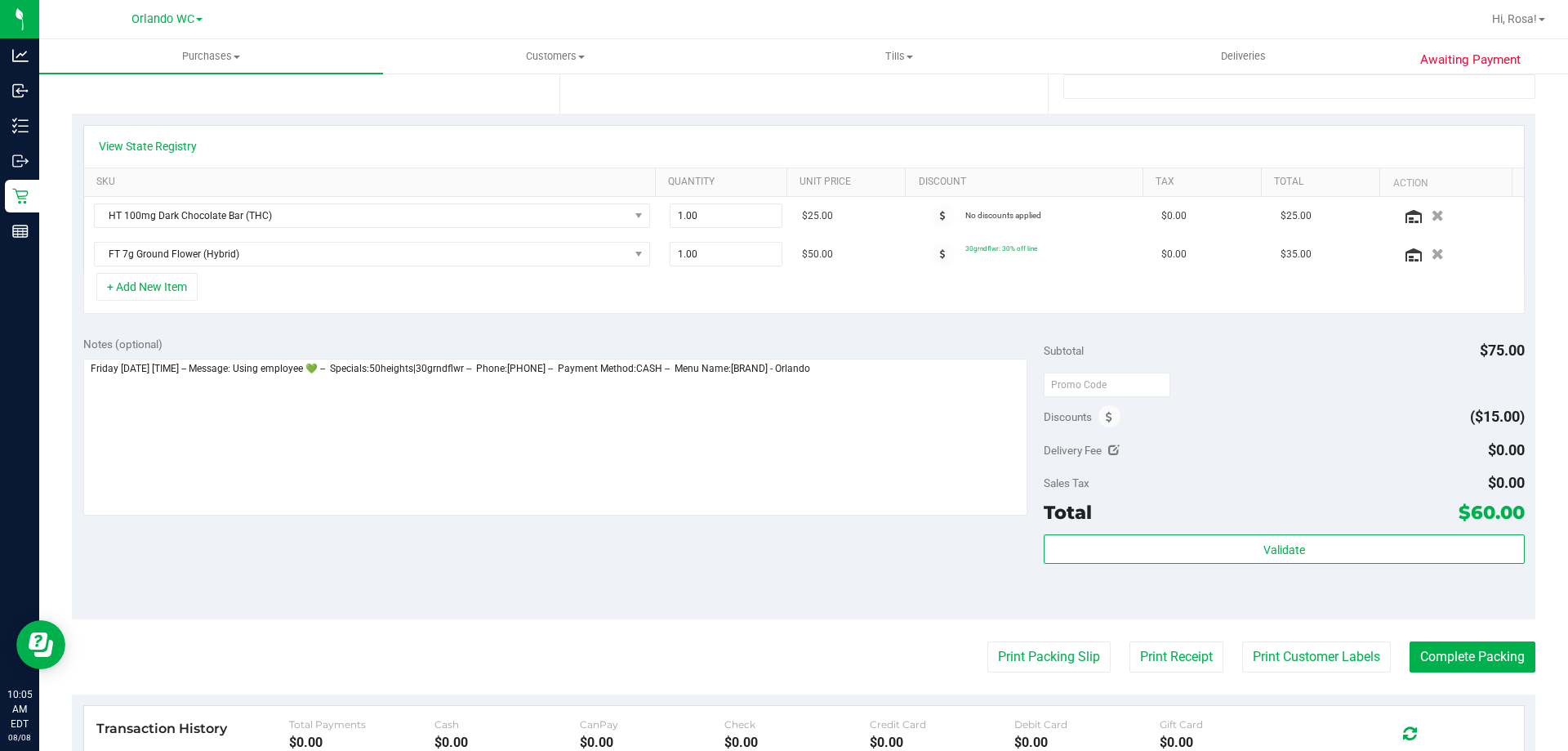 click at bounding box center (942, 254) 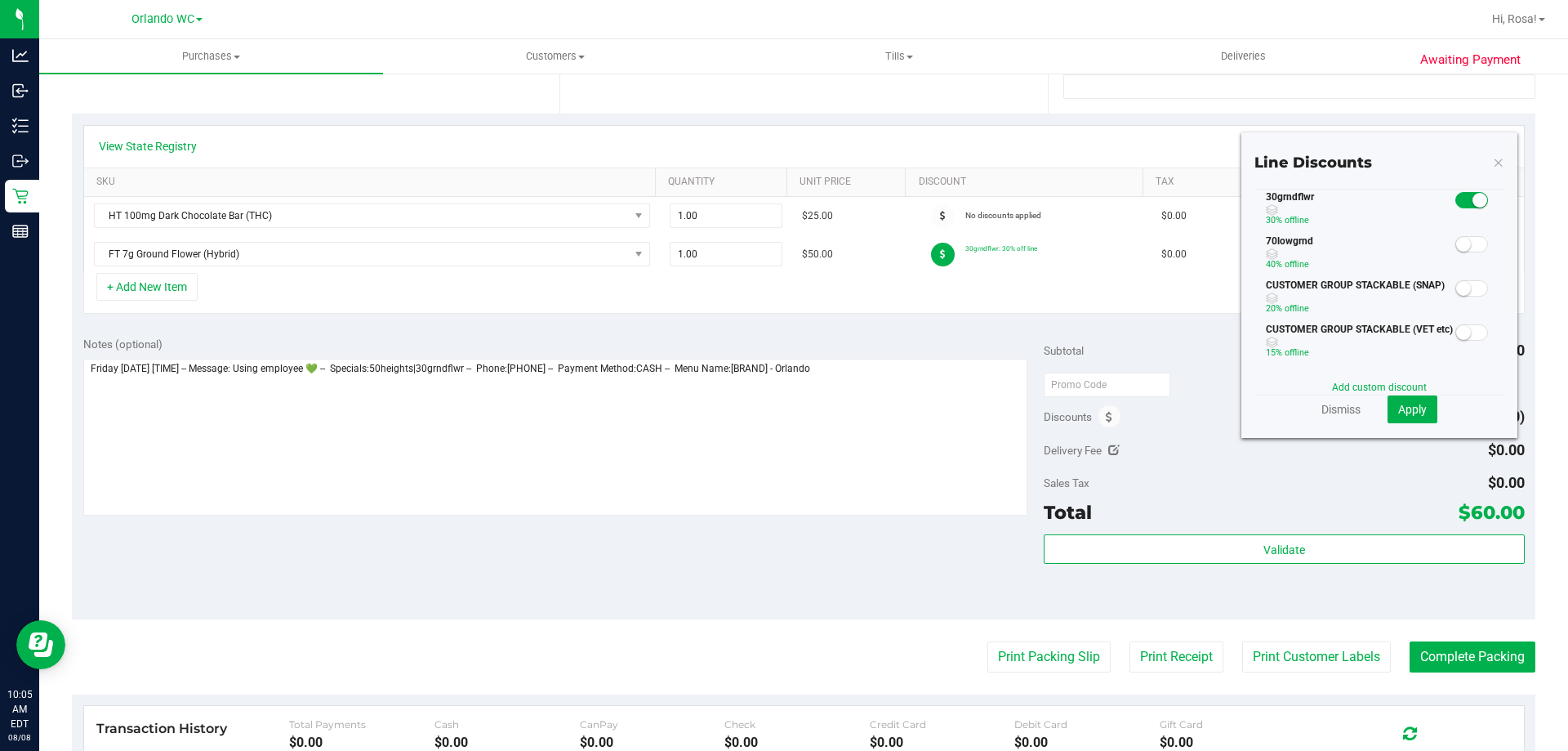 click at bounding box center [1472, 200] 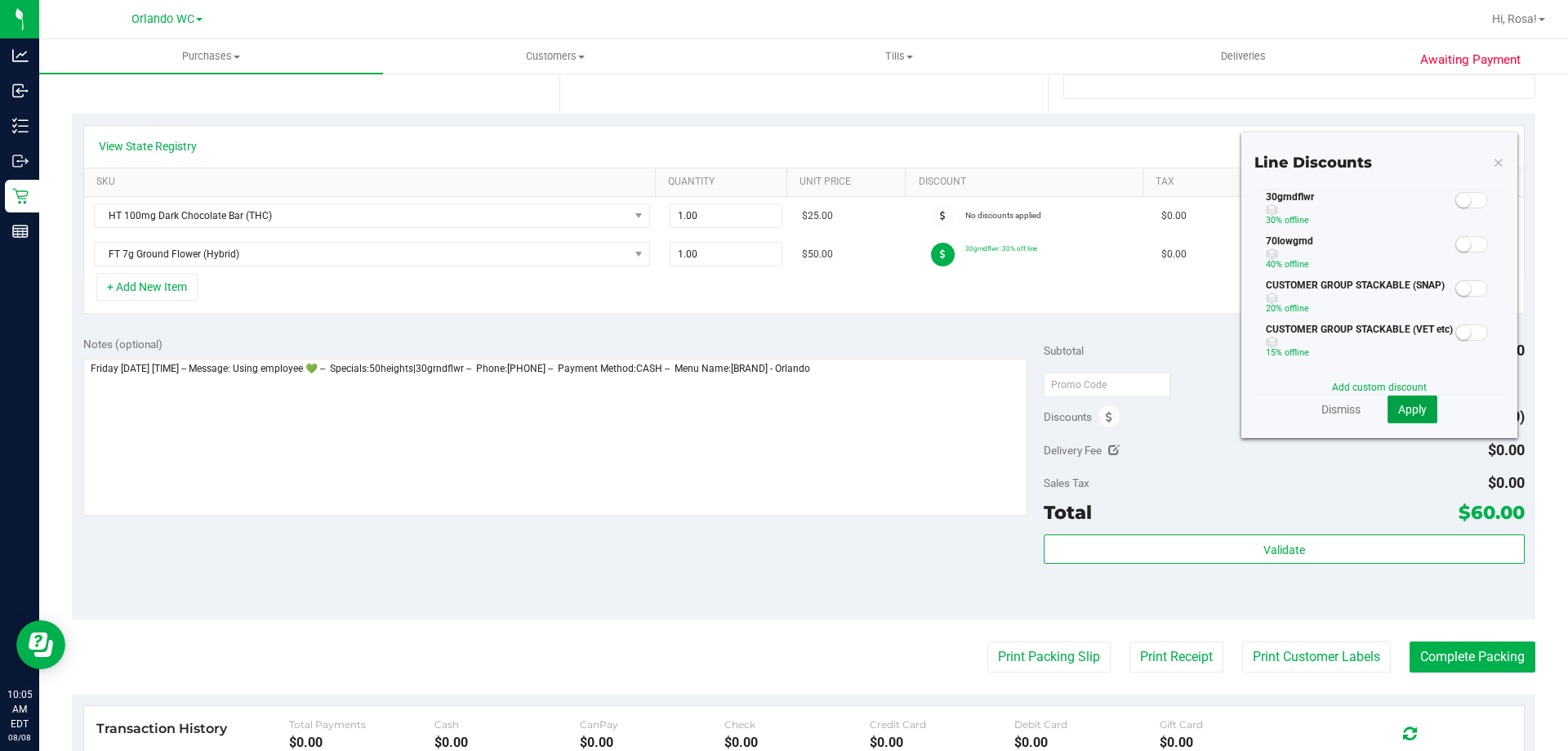 click on "Apply" 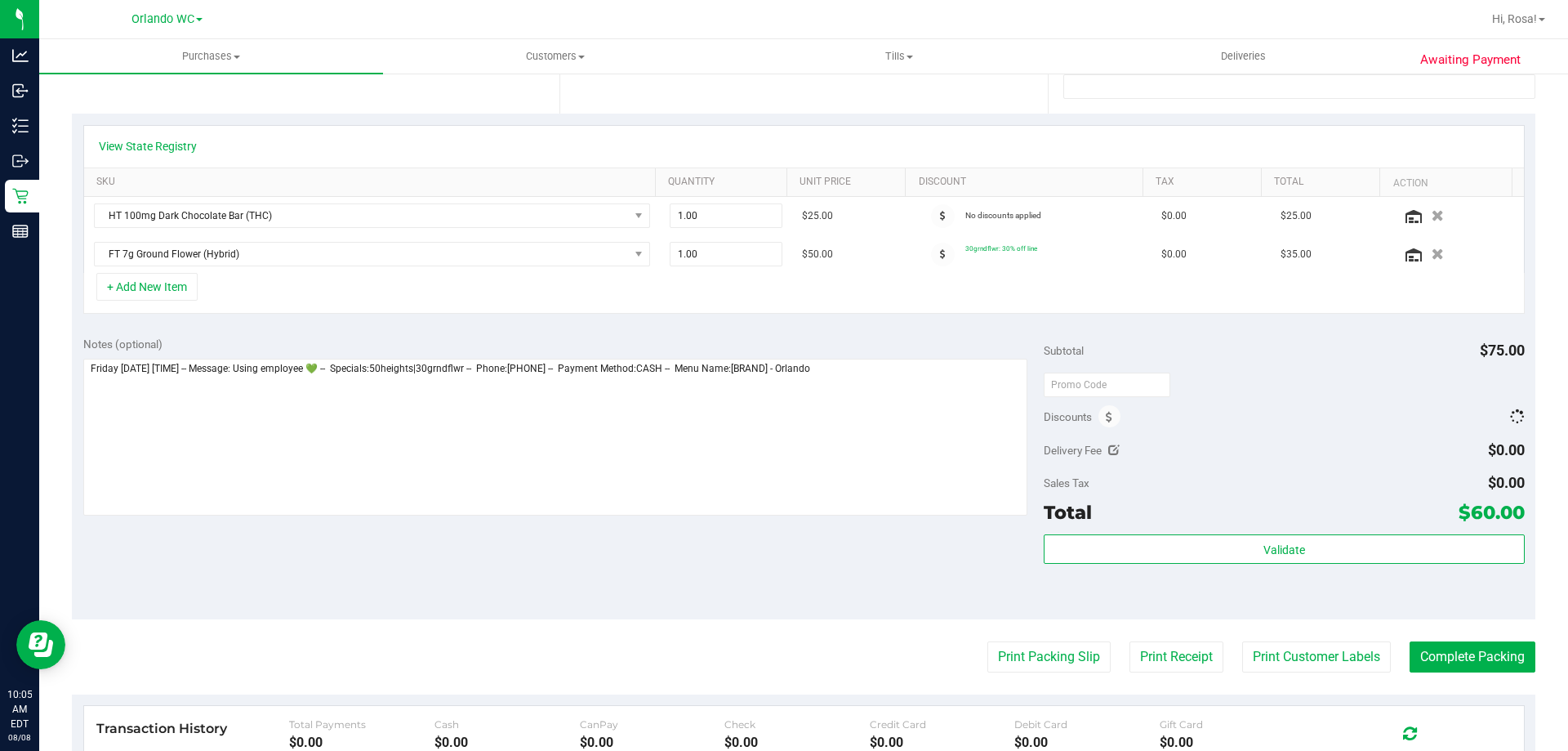 click on "Delivery Fee
$0.00" at bounding box center [1284, 450] 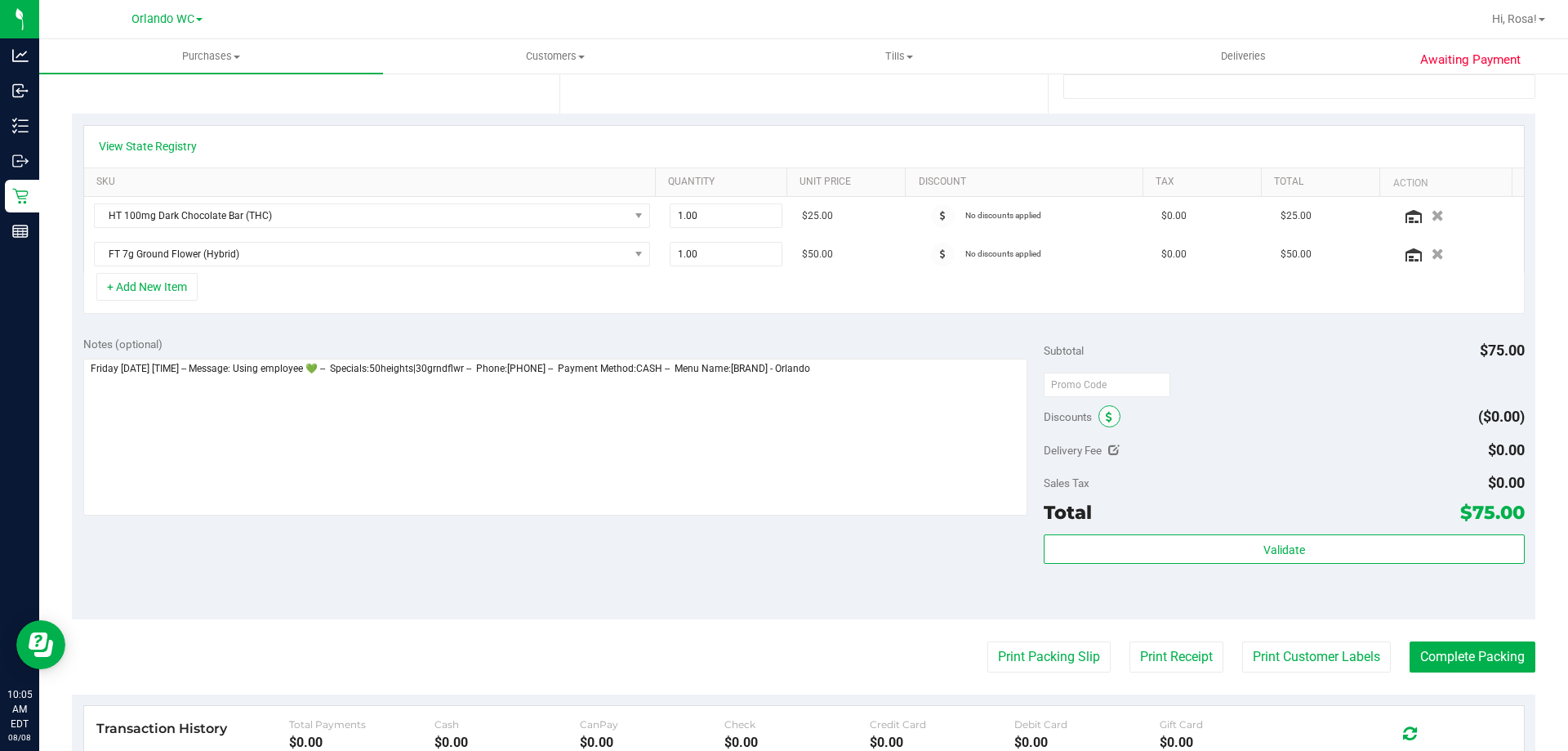 click at bounding box center (1109, 418) 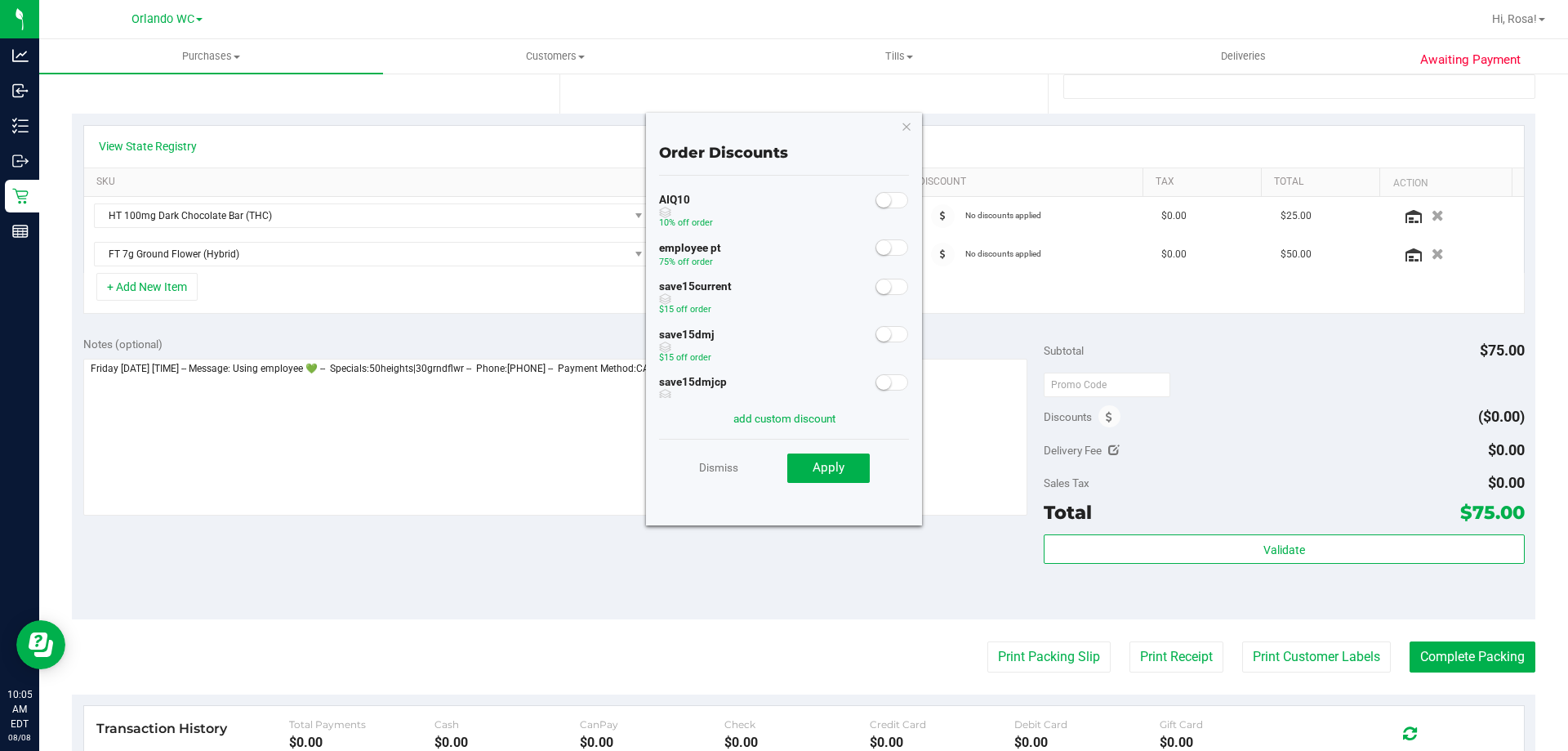 click at bounding box center (892, 248) 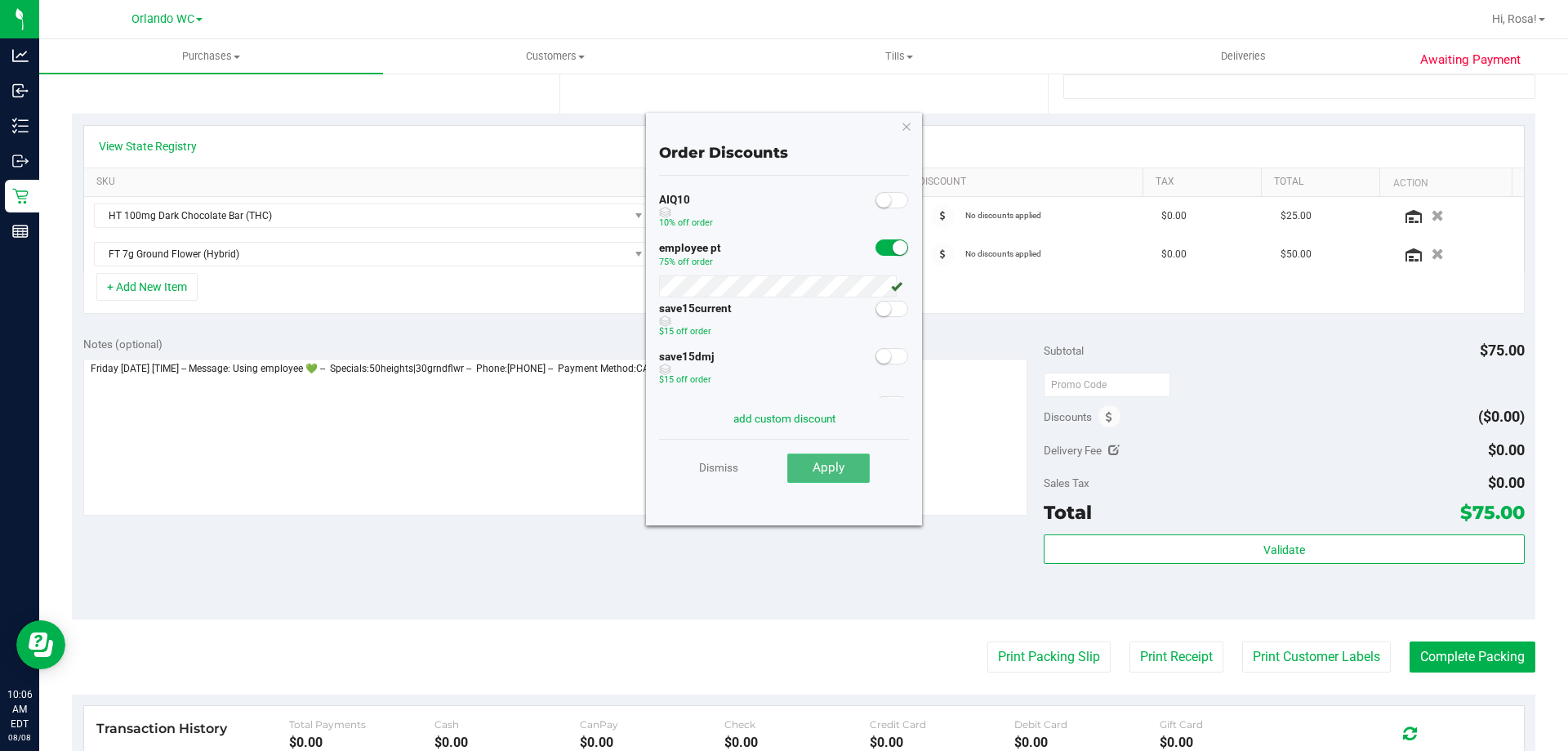 click on "Apply" at bounding box center (828, 467) 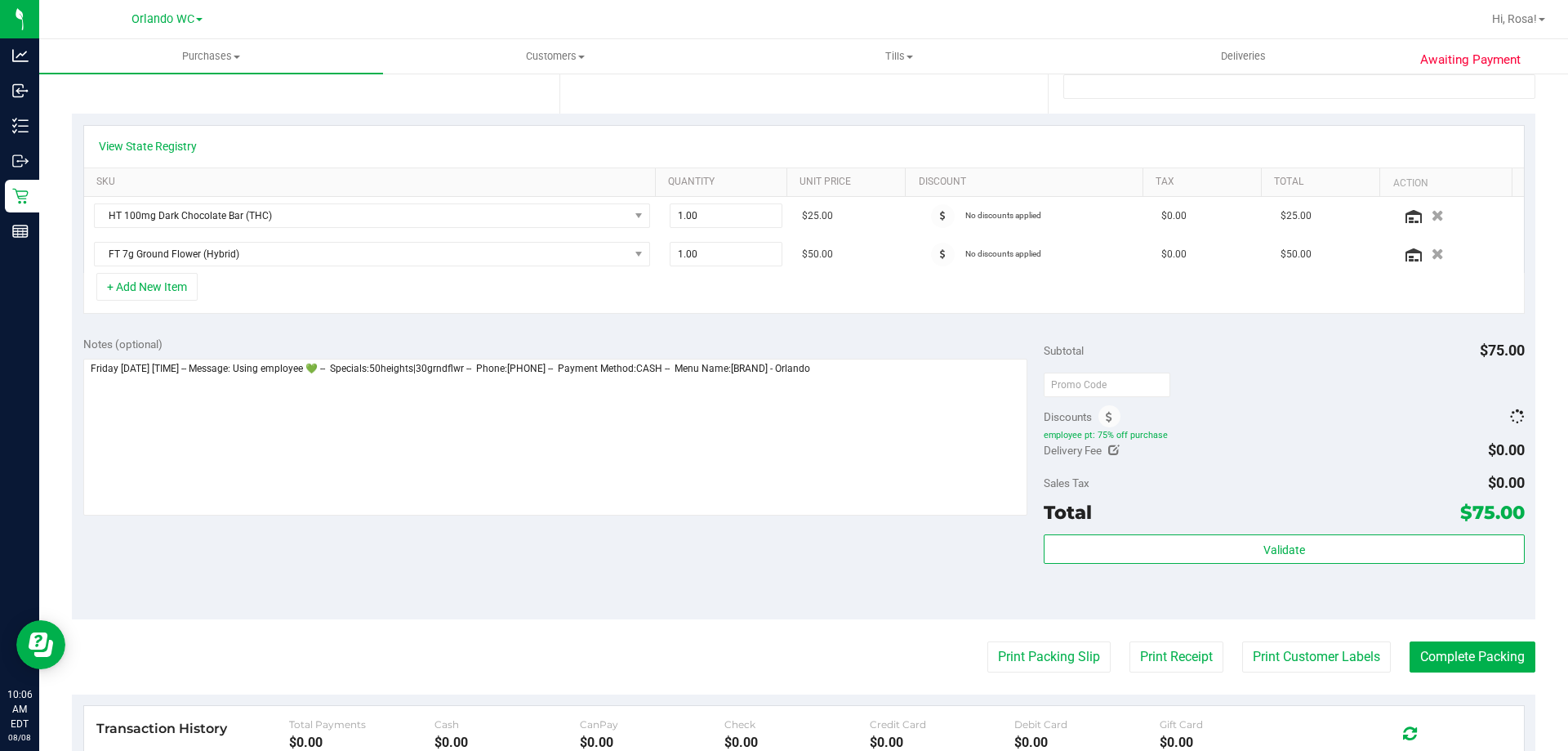 drag, startPoint x: 1280, startPoint y: 408, endPoint x: 1281, endPoint y: 418, distance: 10.049876 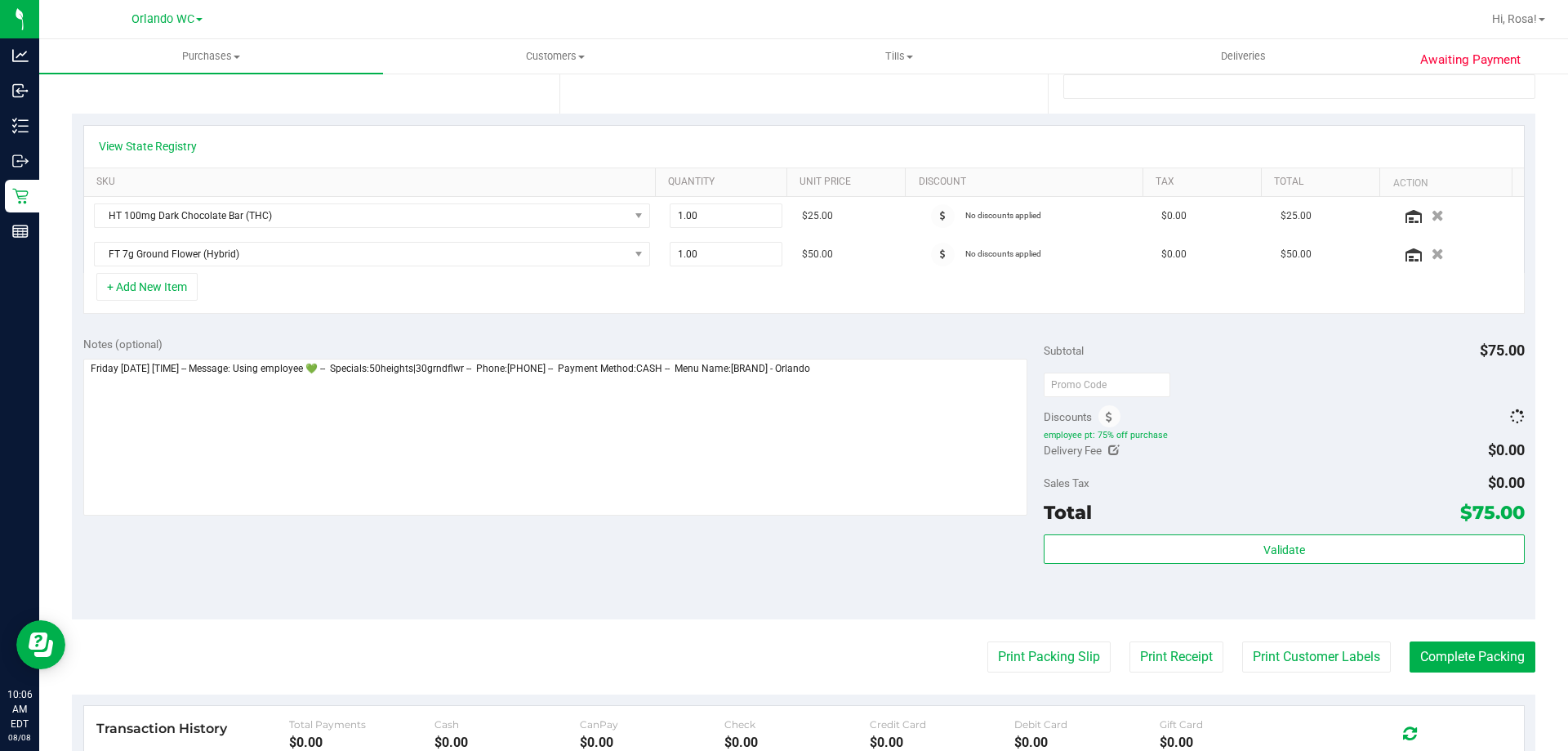 click on "Discounts" at bounding box center (1284, 417) 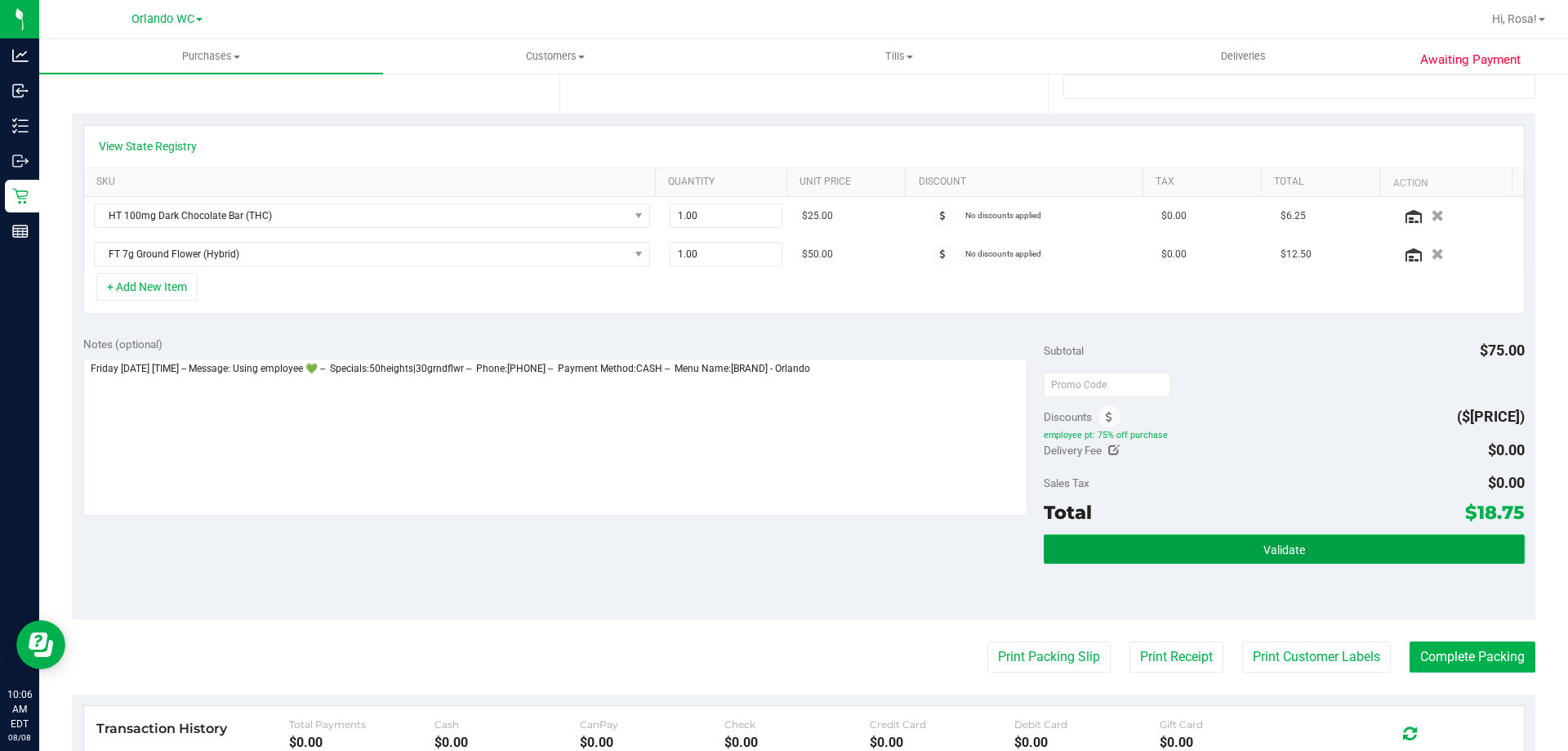 click on "Validate" at bounding box center [1284, 549] 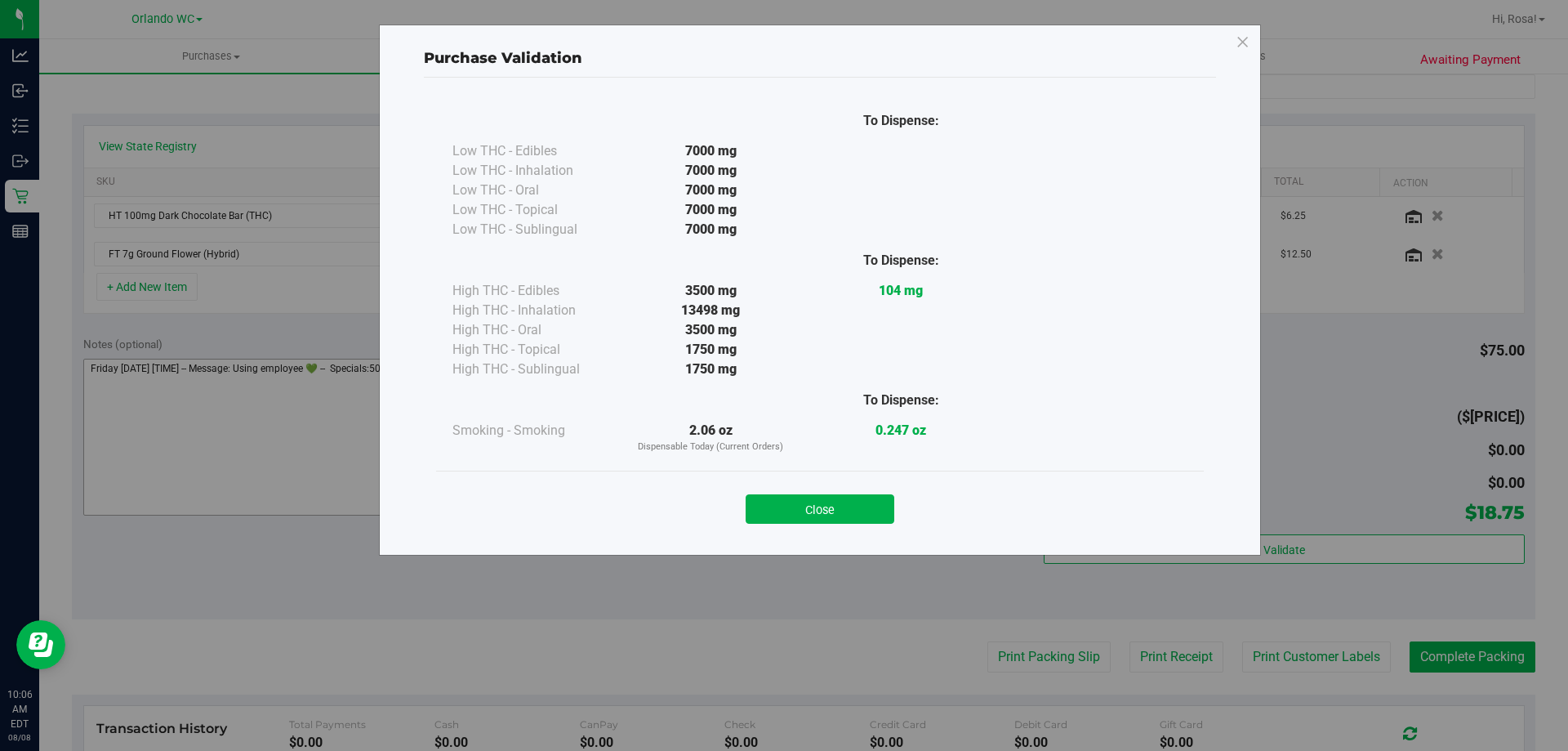 click on "Close" at bounding box center [820, 509] 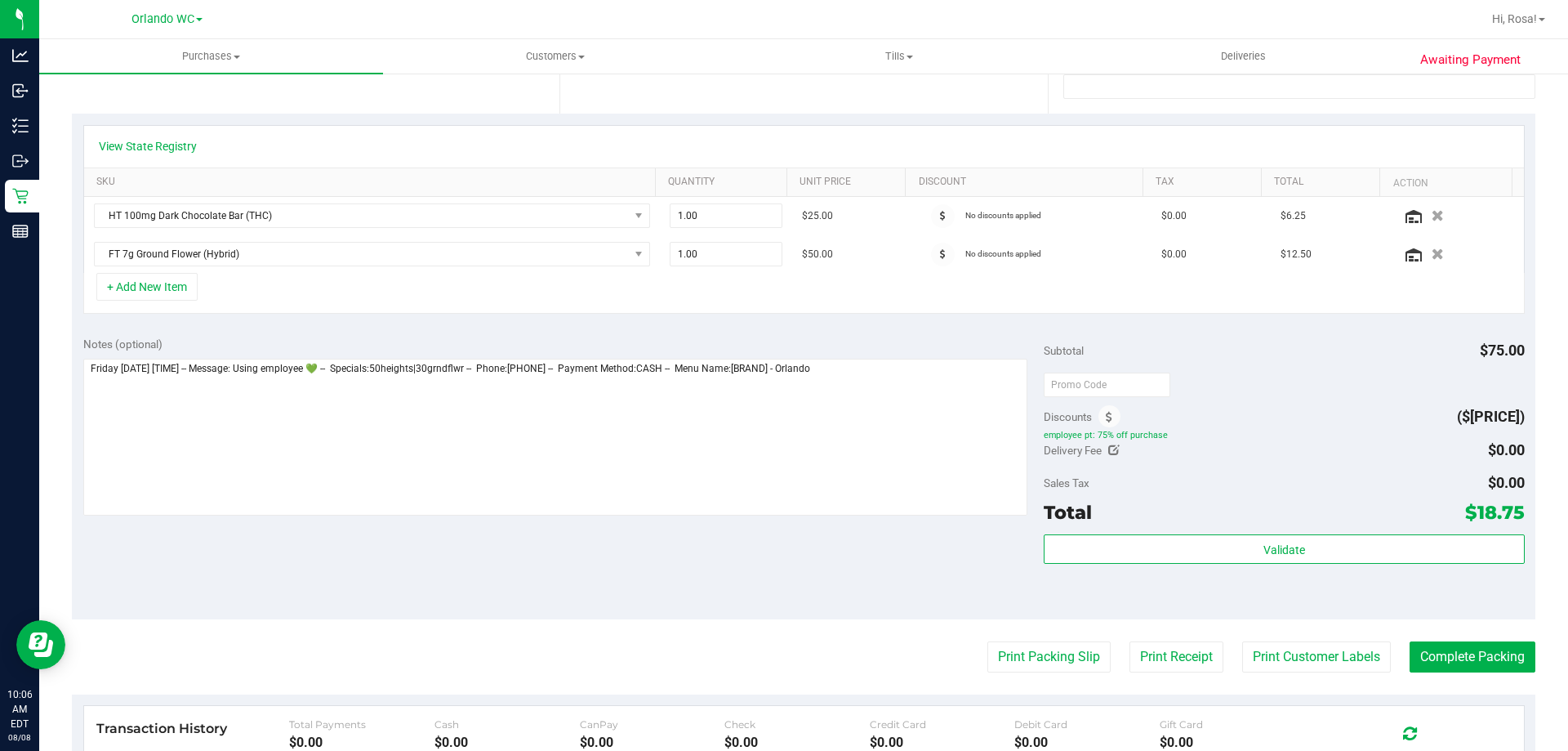 click on "employee pt:
75%
off
purchase" at bounding box center (1284, 436) 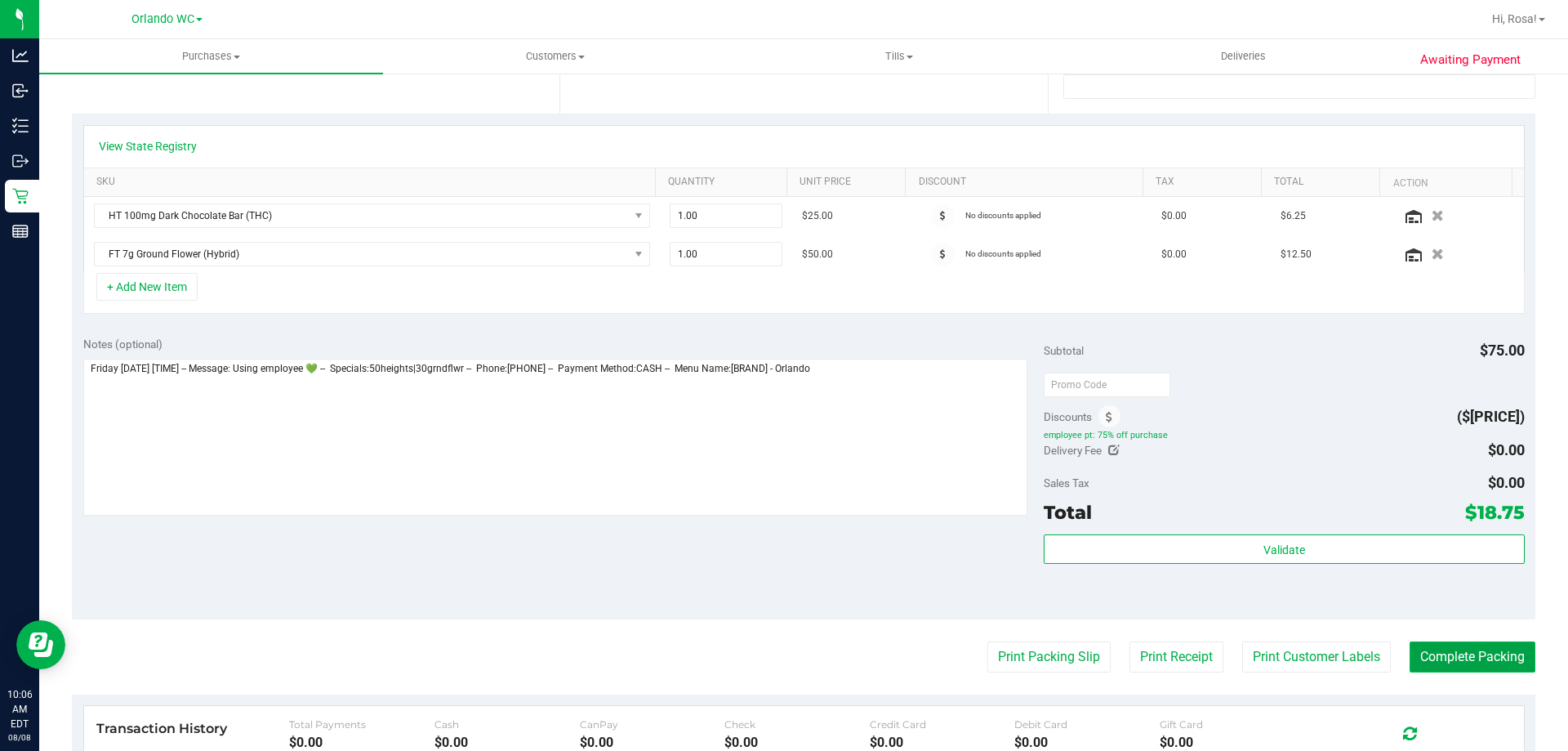 click on "Complete Packing" at bounding box center [1472, 657] 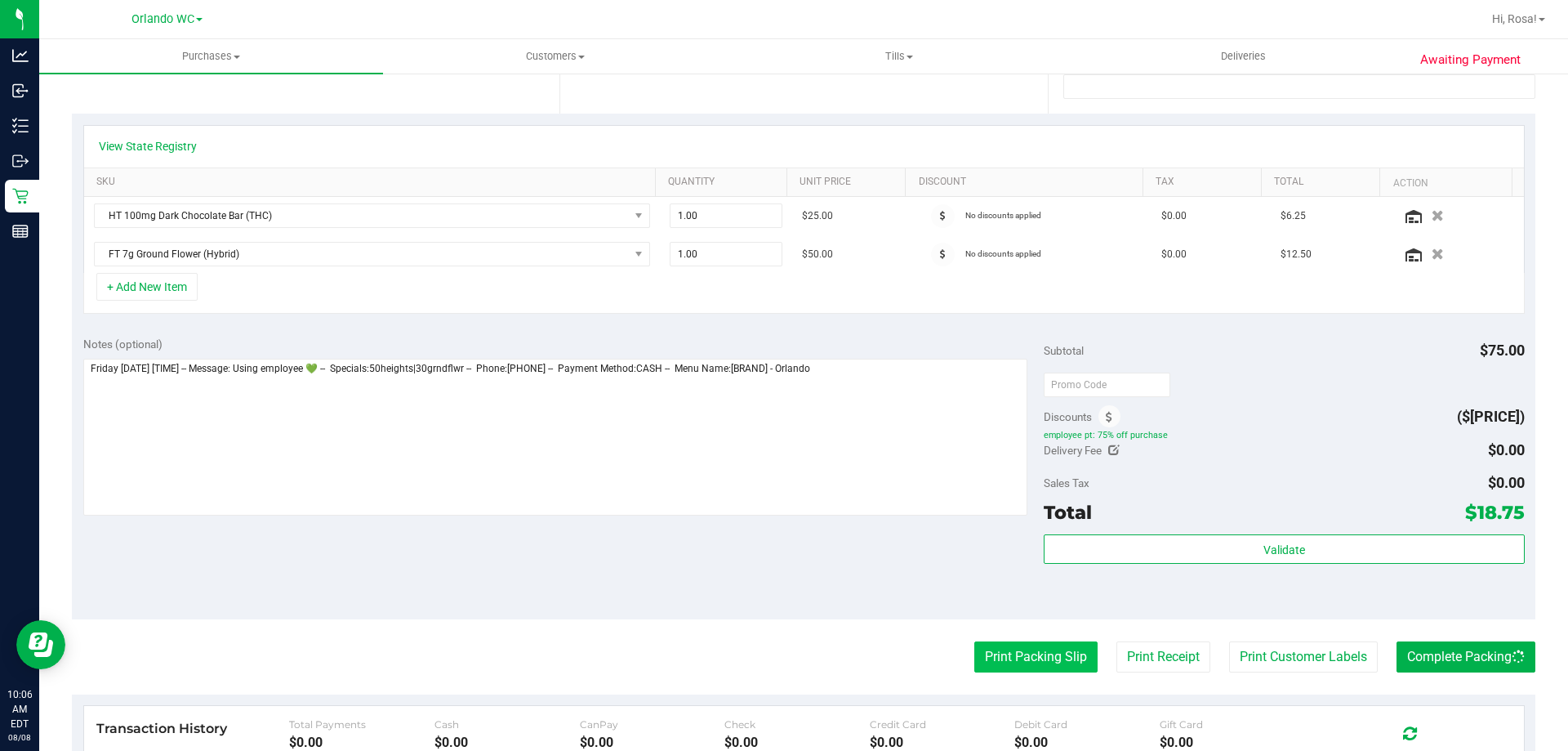 click on "Print Packing Slip" at bounding box center (1036, 657) 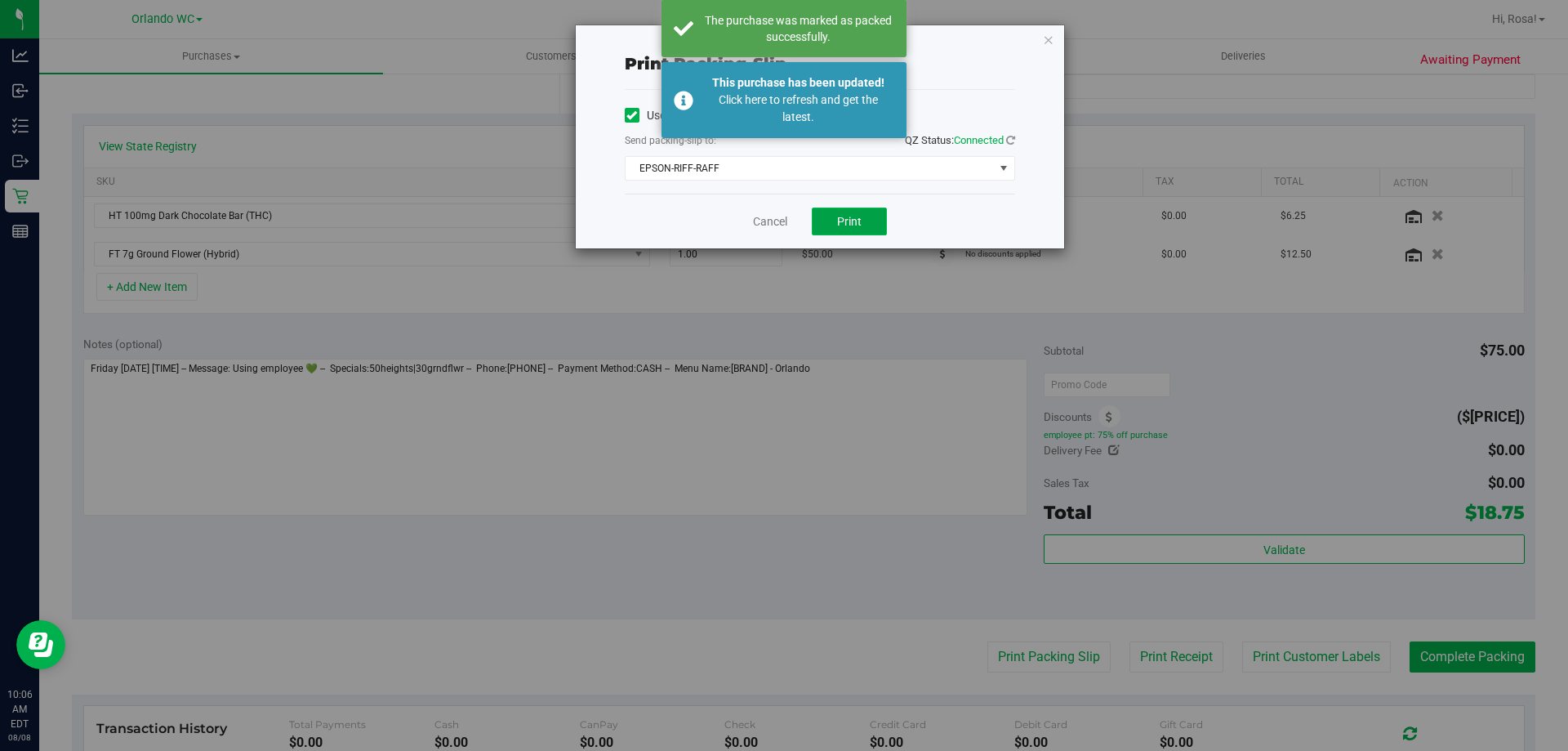 click on "Print" at bounding box center (849, 221) 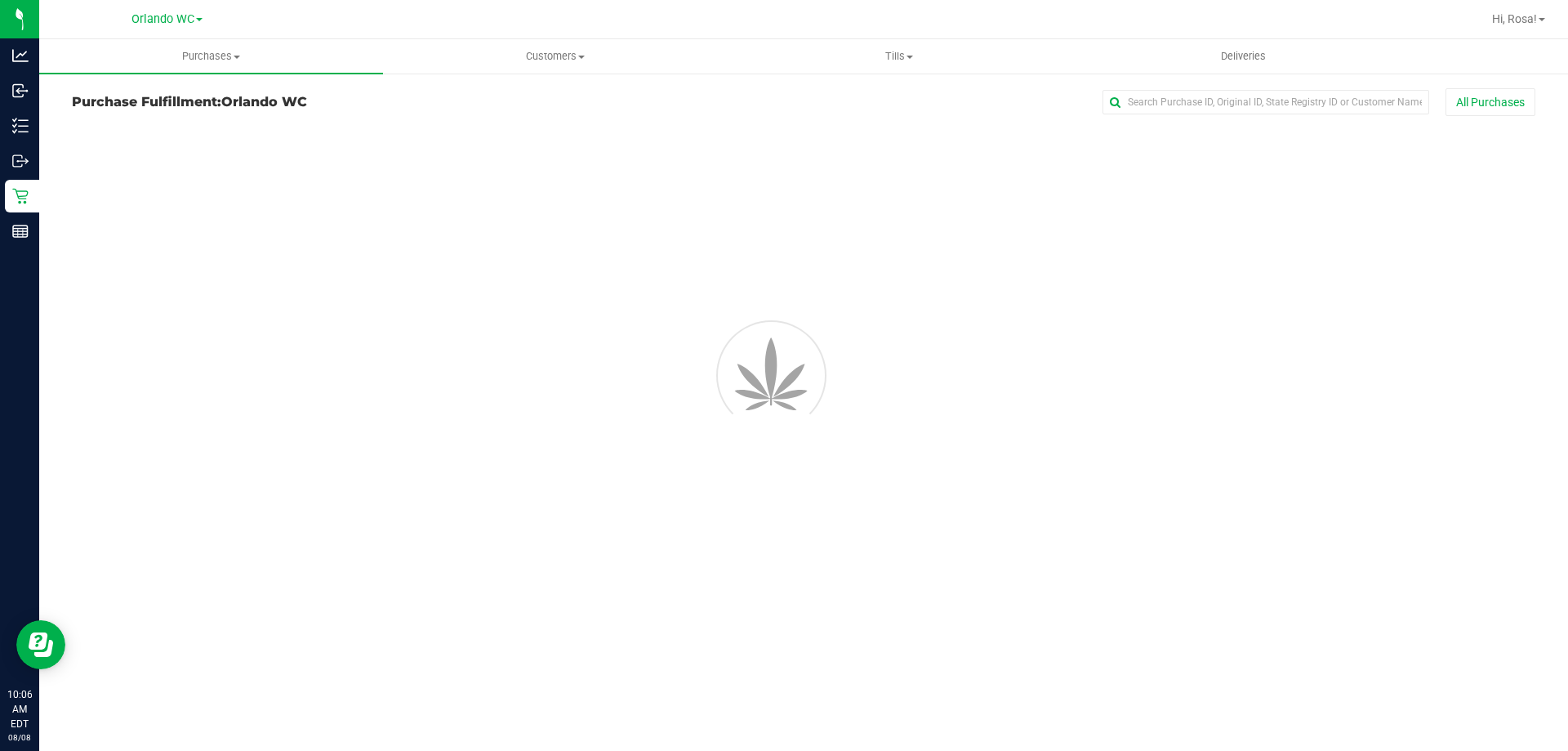 scroll, scrollTop: 0, scrollLeft: 0, axis: both 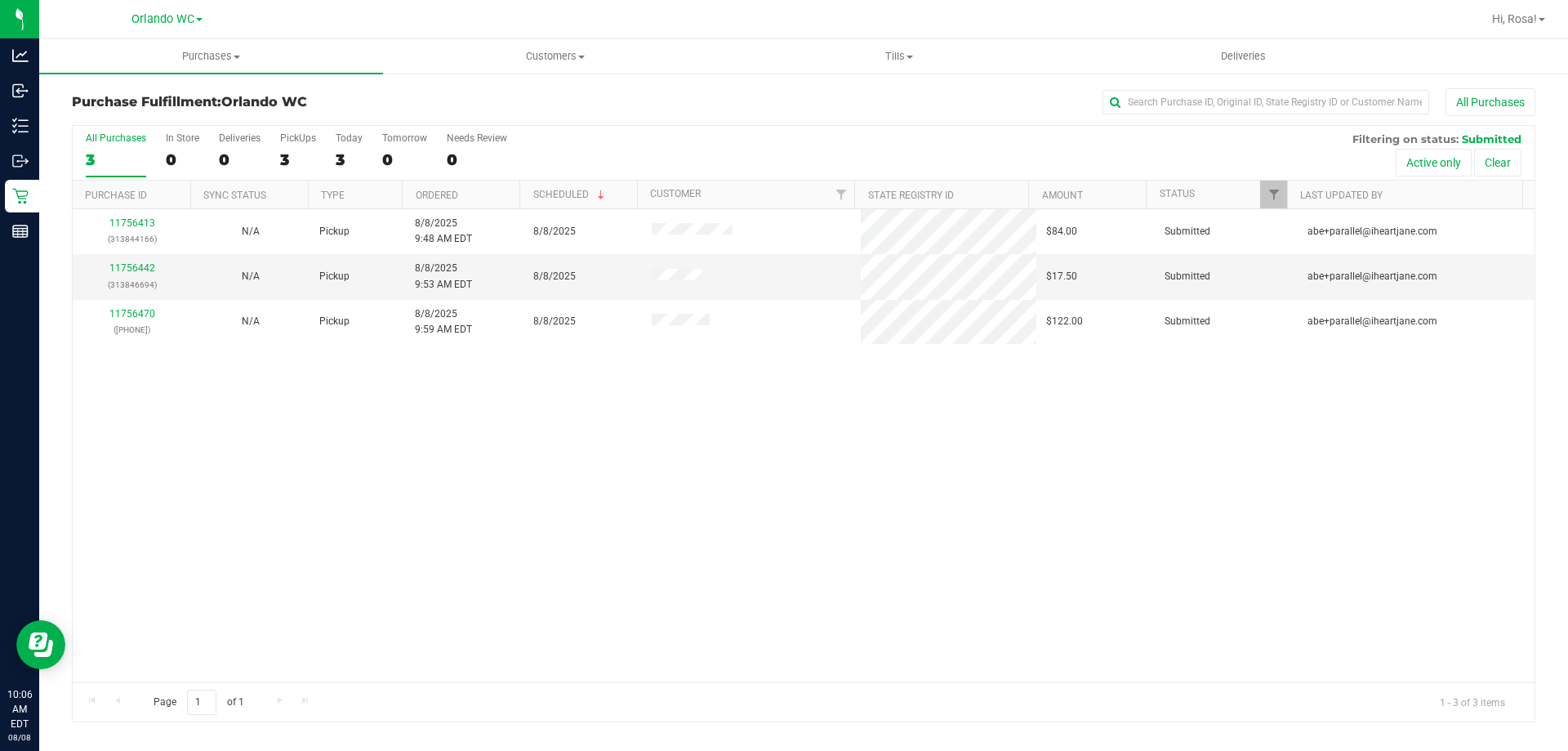 click on "11756413
(313844166)
N/A
Pickup 8/8/2025 9:48 AM EDT 8/8/2025
$84.00
Submitted abe+parallel@iheartjane.com
11756442
(313846694)
N/A
Pickup 8/8/2025 9:53 AM EDT 8/8/2025
$17.50
Submitted abe+parallel@iheartjane.com
11756470
(313836121)
N/A
Pickup 8/8/2025 9:59 AM EDT 8/8/2025
$122.00
Submitted abe+parallel@iheartjane.com" at bounding box center [804, 445] 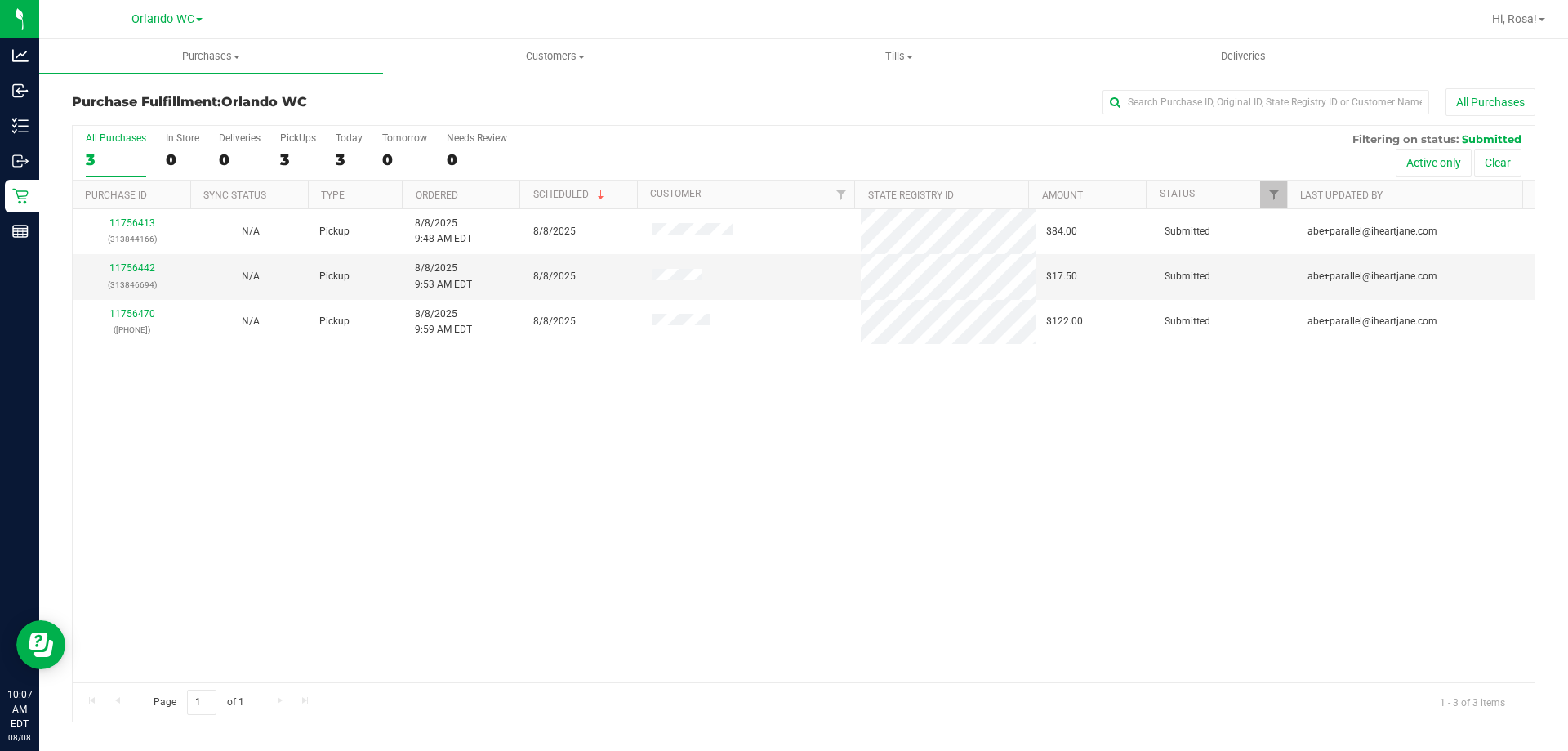 click on "11756413
(313844166)
N/A
Pickup 8/8/2025 9:48 AM EDT 8/8/2025
$84.00
Submitted abe+parallel@iheartjane.com
11756442
(313846694)
N/A
Pickup 8/8/2025 9:53 AM EDT 8/8/2025
$17.50
Submitted abe+parallel@iheartjane.com
11756470
(313836121)
N/A
Pickup 8/8/2025 9:59 AM EDT 8/8/2025
$122.00
Submitted abe+parallel@iheartjane.com" at bounding box center [804, 445] 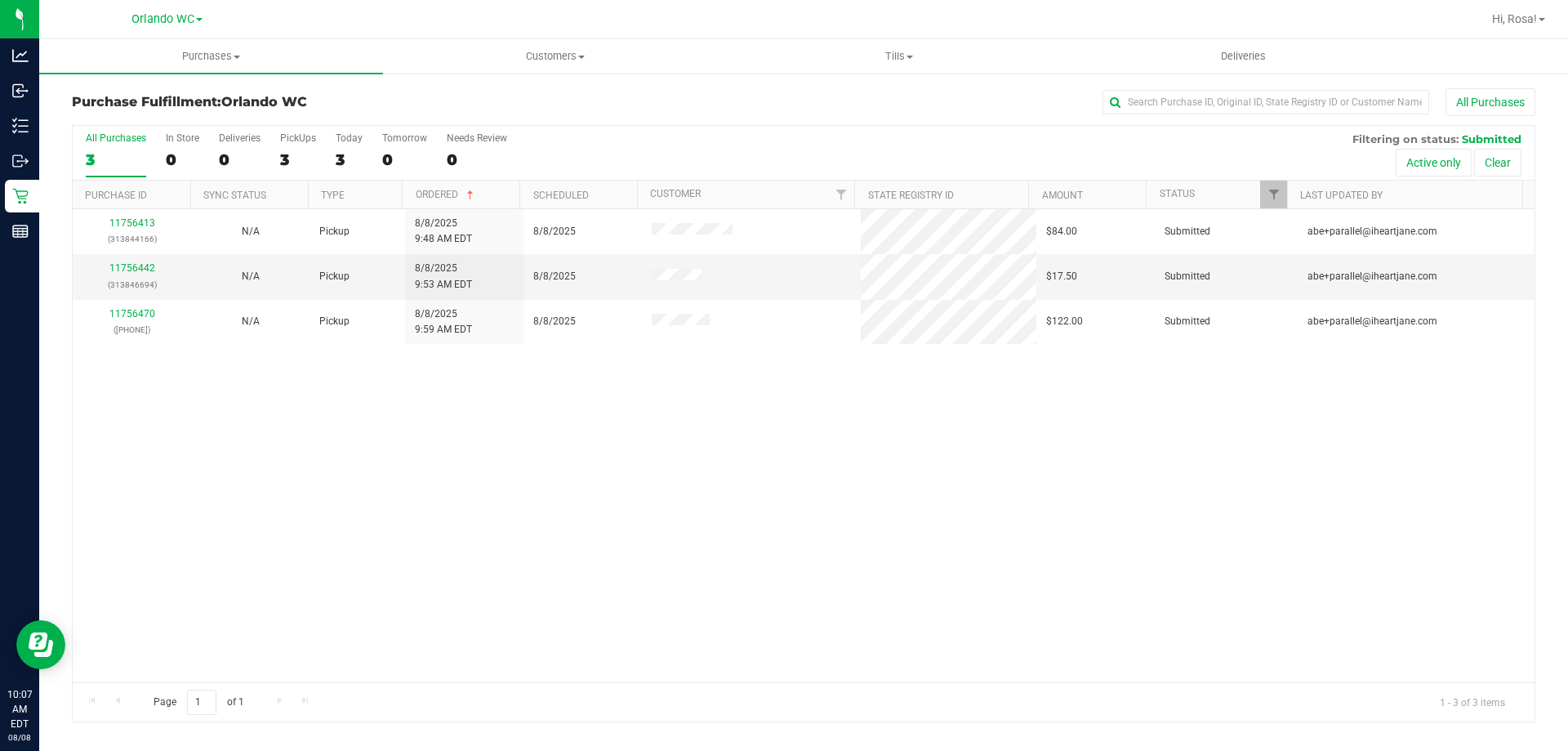 click on "11756413
(313844166)
N/A
Pickup 8/8/2025 9:48 AM EDT 8/8/2025
$84.00
Submitted abe+parallel@iheartjane.com
11756442
(313846694)
N/A
Pickup 8/8/2025 9:53 AM EDT 8/8/2025
$17.50
Submitted abe+parallel@iheartjane.com
11756470
(313836121)
N/A
Pickup 8/8/2025 9:59 AM EDT 8/8/2025
$122.00
Submitted abe+parallel@iheartjane.com" at bounding box center [804, 445] 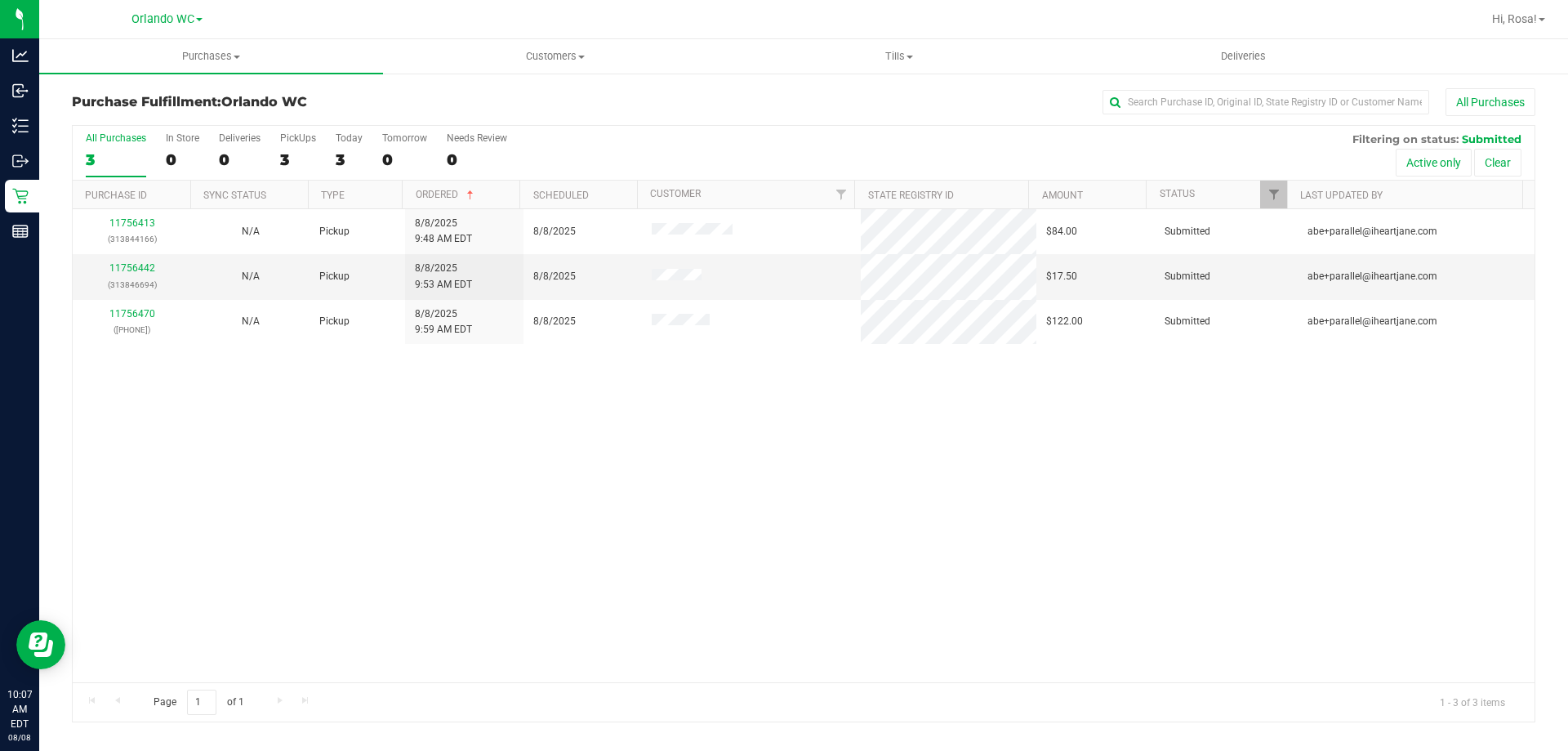 click on "11756413
(313844166)
N/A
Pickup 8/8/2025 9:48 AM EDT 8/8/2025
$84.00
Submitted abe+parallel@iheartjane.com
11756442
(313846694)
N/A
Pickup 8/8/2025 9:53 AM EDT 8/8/2025
$17.50
Submitted abe+parallel@iheartjane.com
11756470
(313836121)
N/A
Pickup 8/8/2025 9:59 AM EDT 8/8/2025
$122.00
Submitted abe+parallel@iheartjane.com" at bounding box center [804, 445] 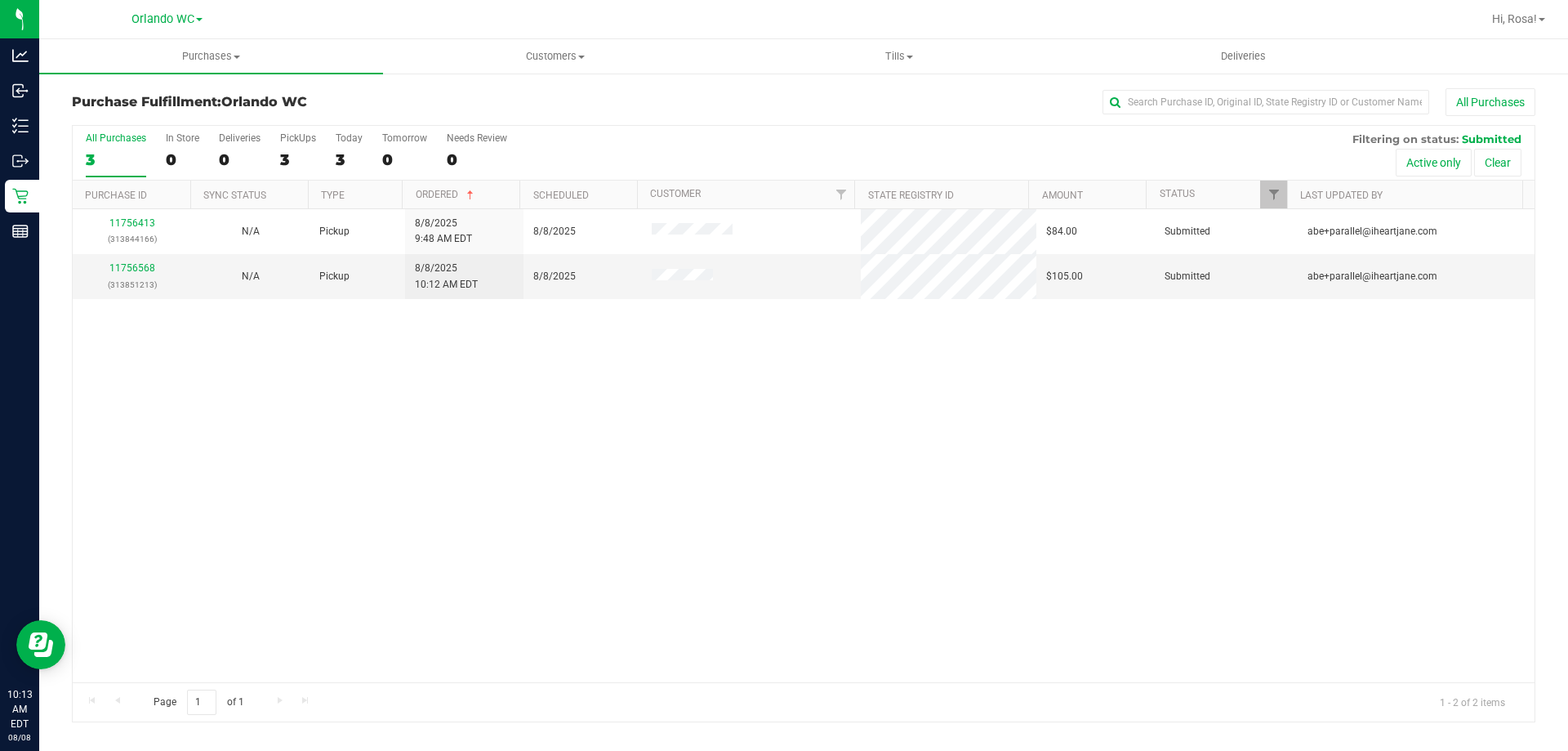 click on "11756413
(313844166)
N/A
Pickup 8/8/2025 9:48 AM EDT 8/8/2025
$84.00
Submitted abe+parallel@iheartjane.com
11756568
(313851213)
N/A
Pickup 8/8/2025 10:12 AM EDT 8/8/2025
$105.00
Submitted abe+parallel@iheartjane.com" at bounding box center (804, 445) 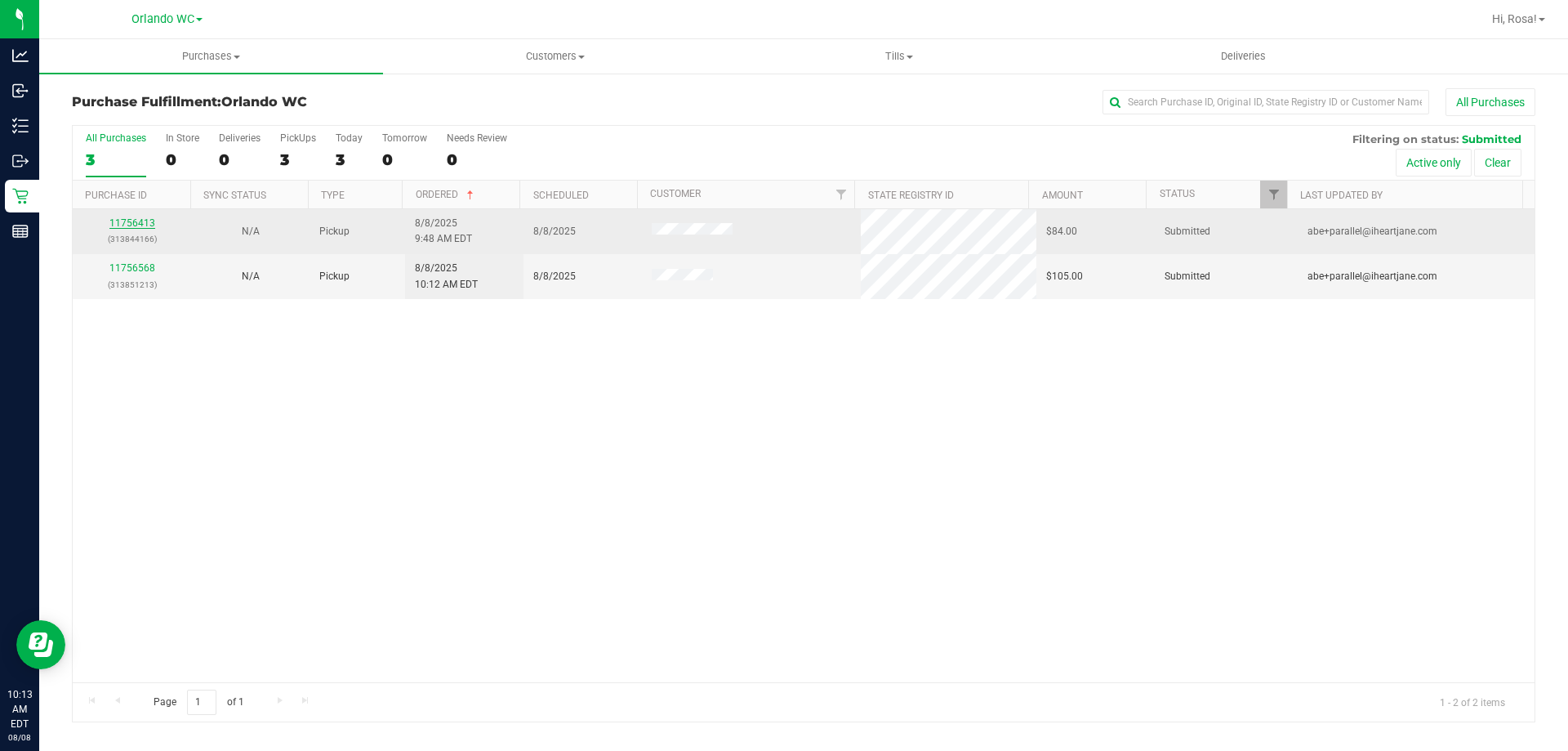 click on "11756413" at bounding box center [132, 223] 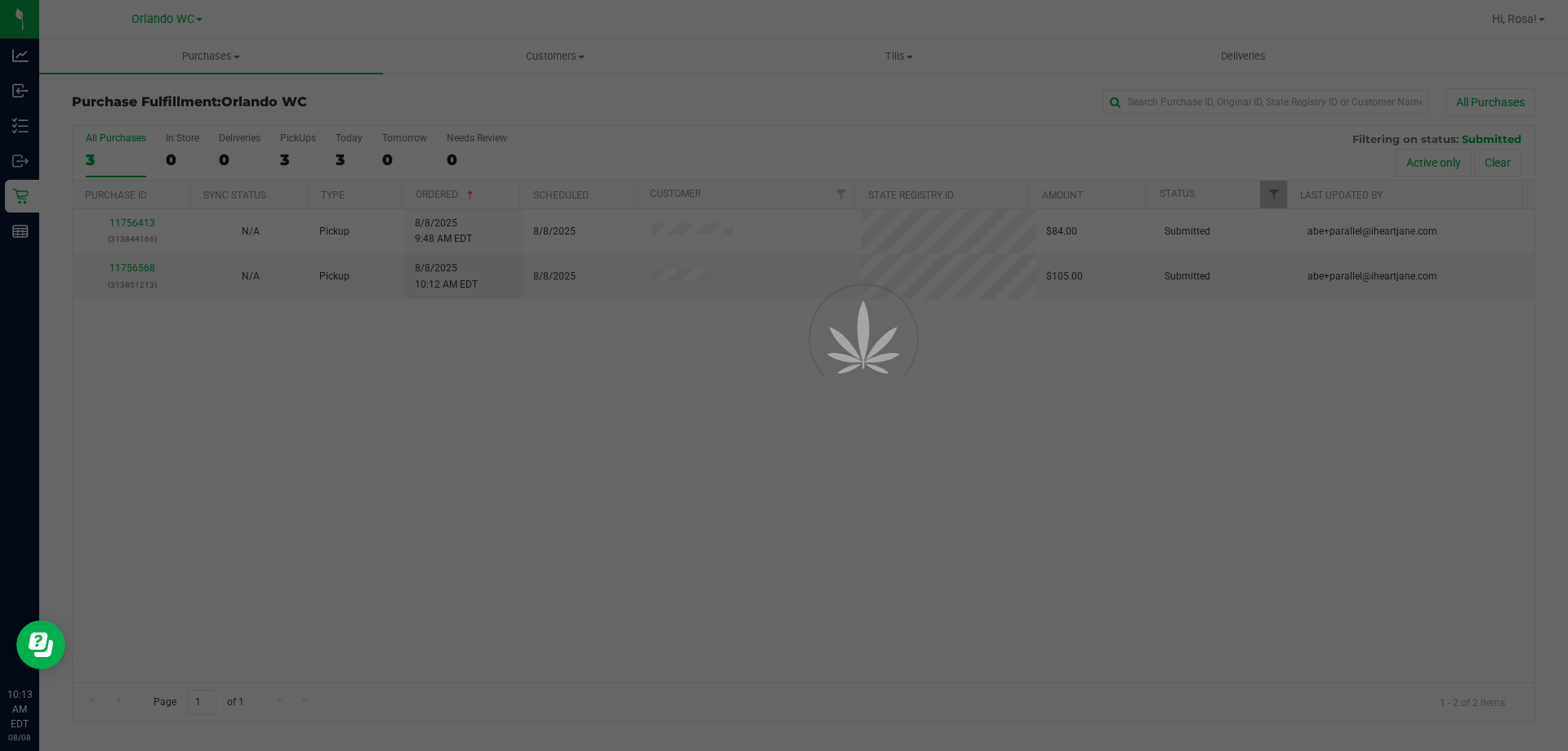 drag, startPoint x: 993, startPoint y: 545, endPoint x: 972, endPoint y: 554, distance: 22.847319 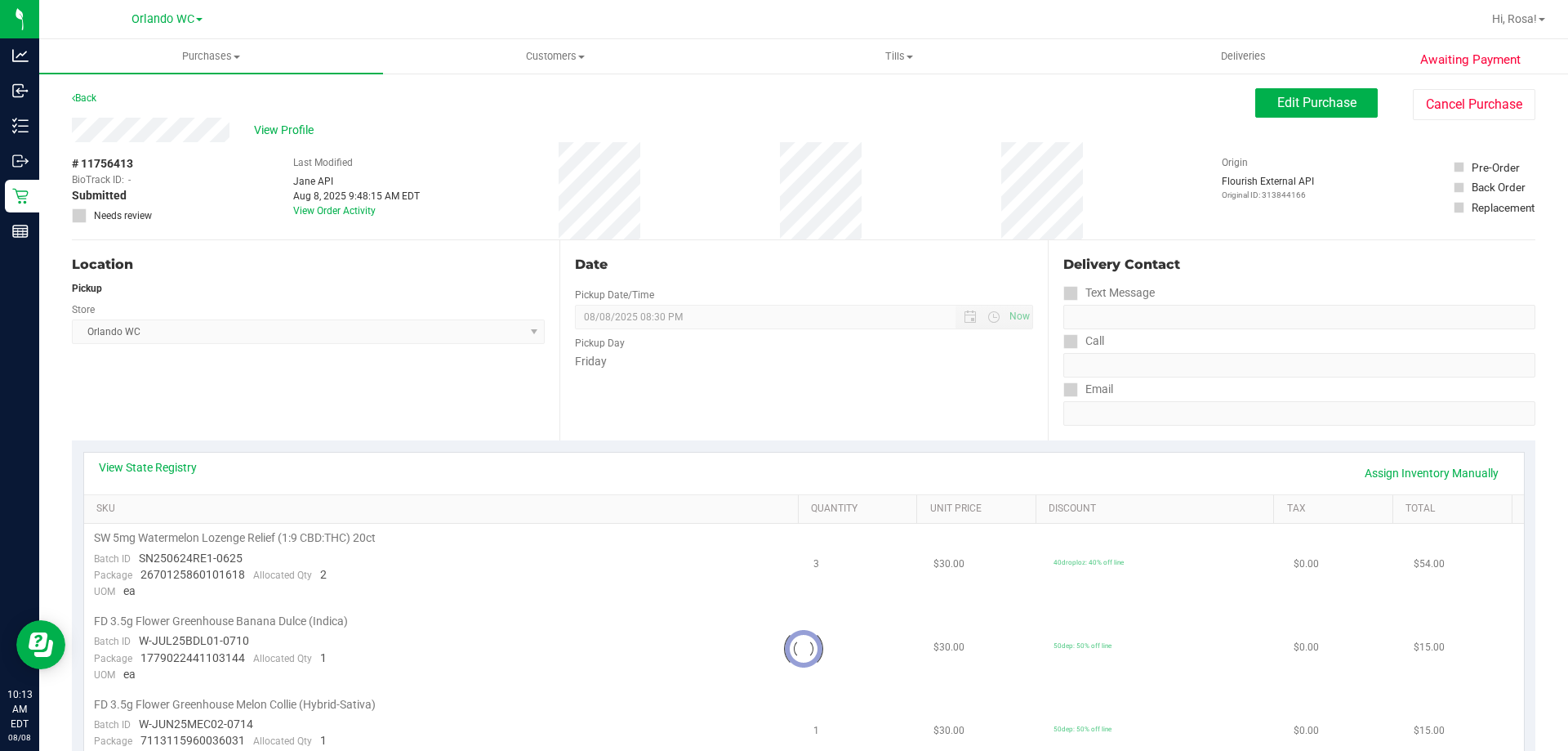 click on "View State Registry
Assign Inventory Manually" at bounding box center (804, 473) 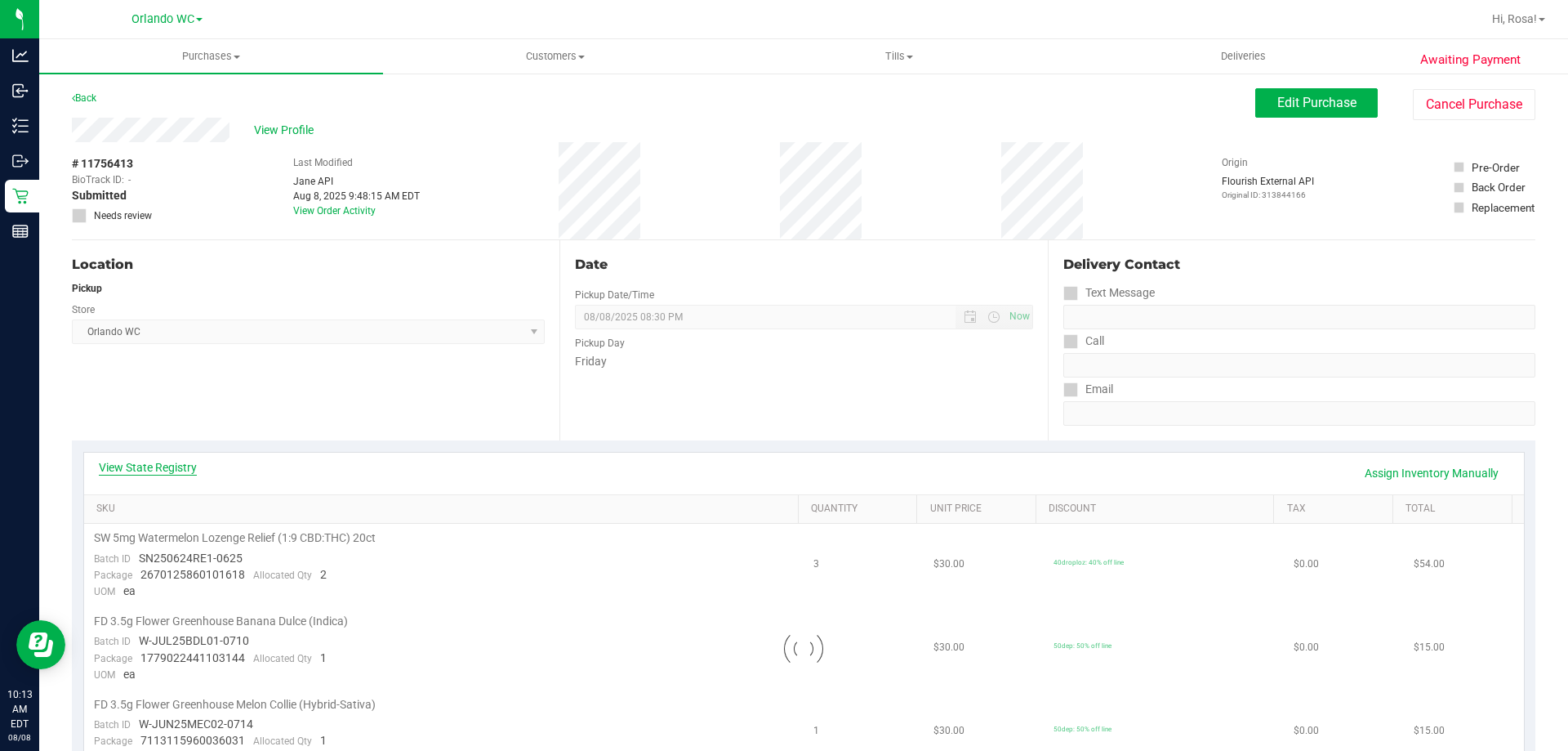 click on "View State Registry" at bounding box center (148, 467) 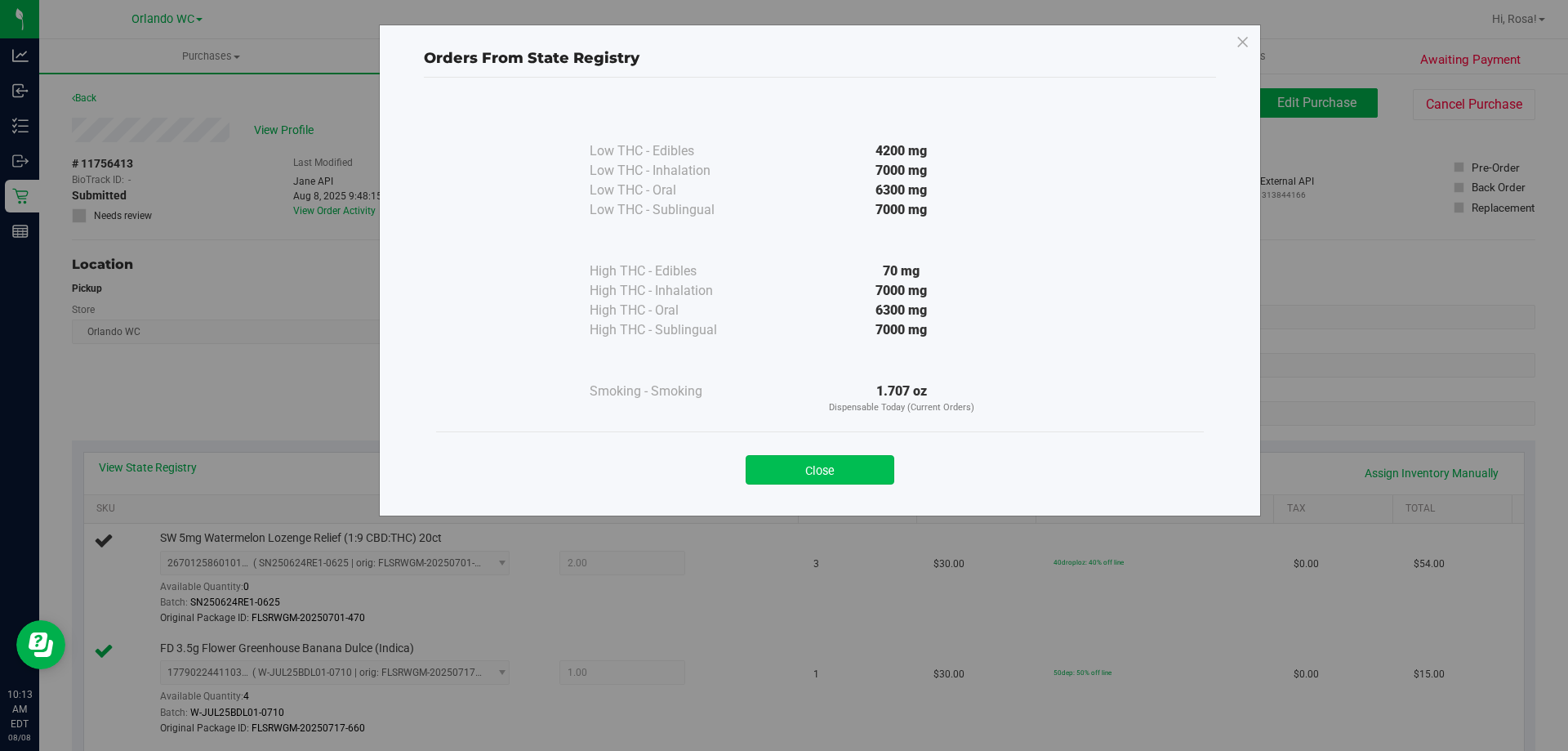 click on "Close" at bounding box center [820, 470] 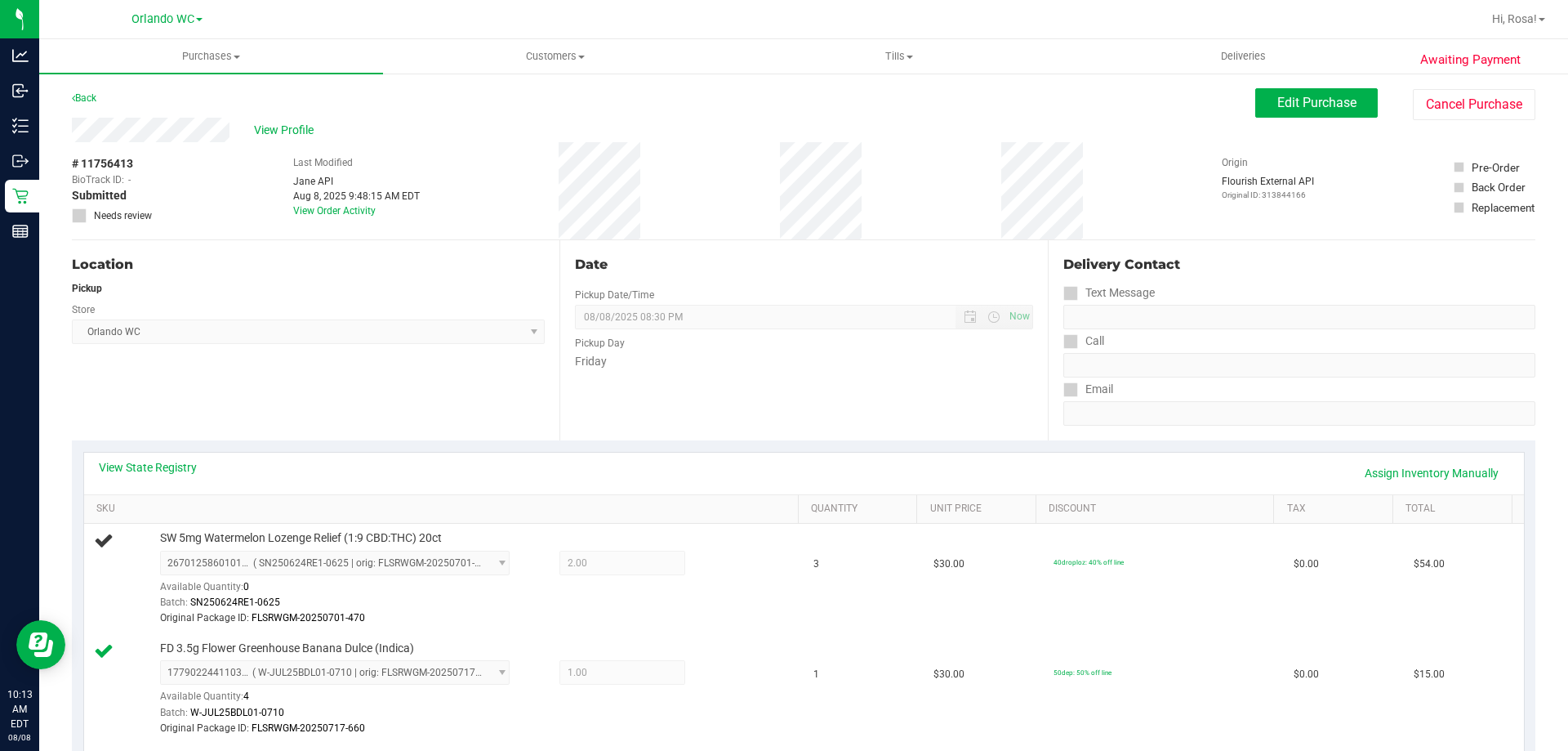 click on "Orlando WC Select Store Bonita Springs WC Boynton Beach WC Bradenton WC Brandon WC Brooksville WC Call Center Clermont WC Crestview WC Deerfield Beach WC Delray Beach WC Deltona WC Ft Walton Beach WC Ft. Lauderdale WC Ft. Myers WC Gainesville WC Jax Atlantic WC JAX DC REP Jax WC Key West WC Lakeland WC Largo WC Lehigh Acres DC REP Merritt Island WC Miami 72nd WC Miami Beach WC Miami Dadeland WC Miramar DC REP New Port Richey WC North Palm Beach WC North Port WC Ocala WC Orange Park WC Orlando Colonial WC Orlando DC REP Orlando WC Oviedo WC Palm Bay WC Palm Coast WC Panama City WC Pensacola WC Port Orange WC Port St. Lucie WC Sebring WC South Tampa WC St. Pete WC Summerfield WC Tallahassee DC REP Tallahassee WC Tampa DC Testing Tampa Warehouse Tampa WC TX Austin DC TX Plano Retail TX San Antonio Retail TX South-Austin Retail TX Sugarland Retail Winter Haven WC WPB DC WPB WC" at bounding box center (308, 332) 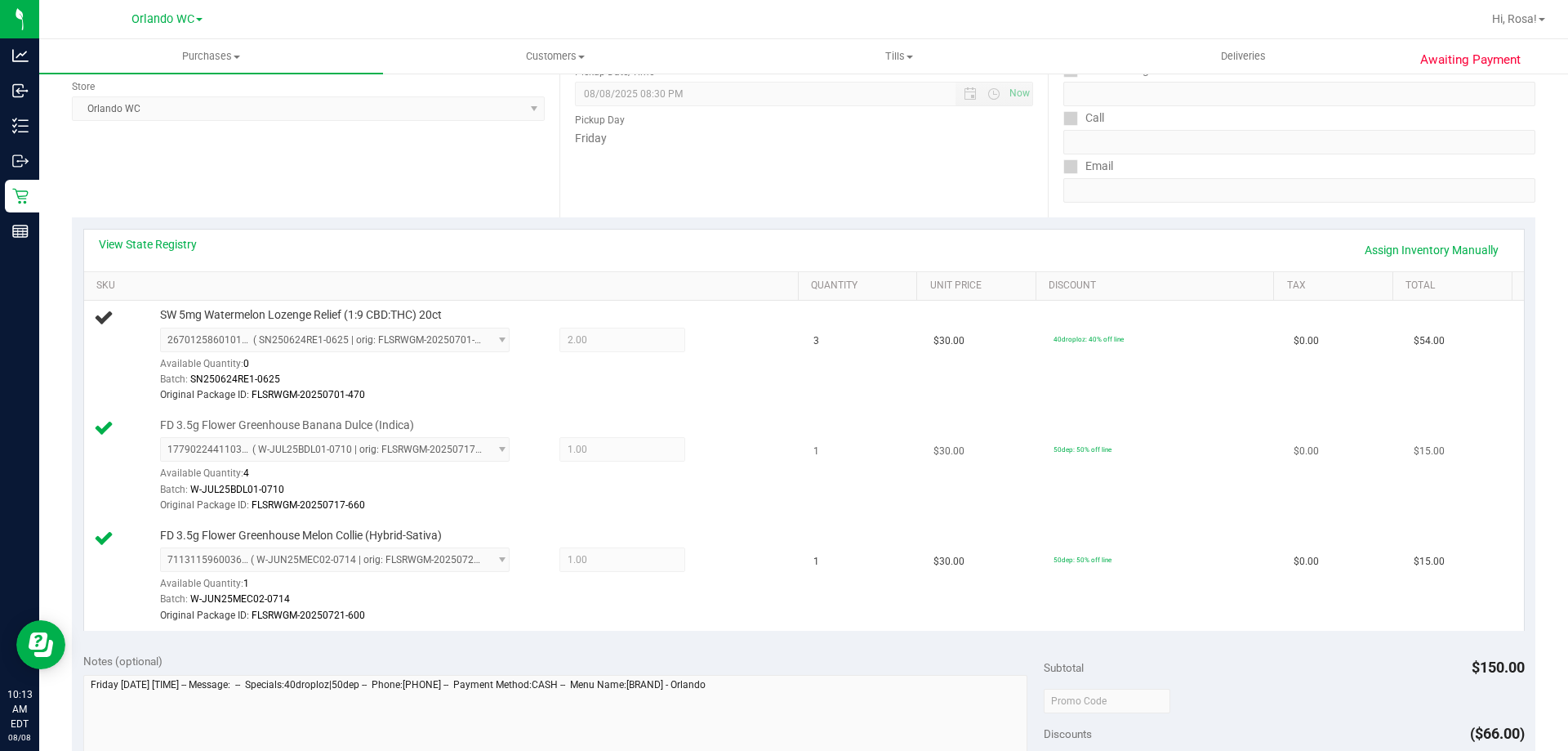 scroll, scrollTop: 245, scrollLeft: 0, axis: vertical 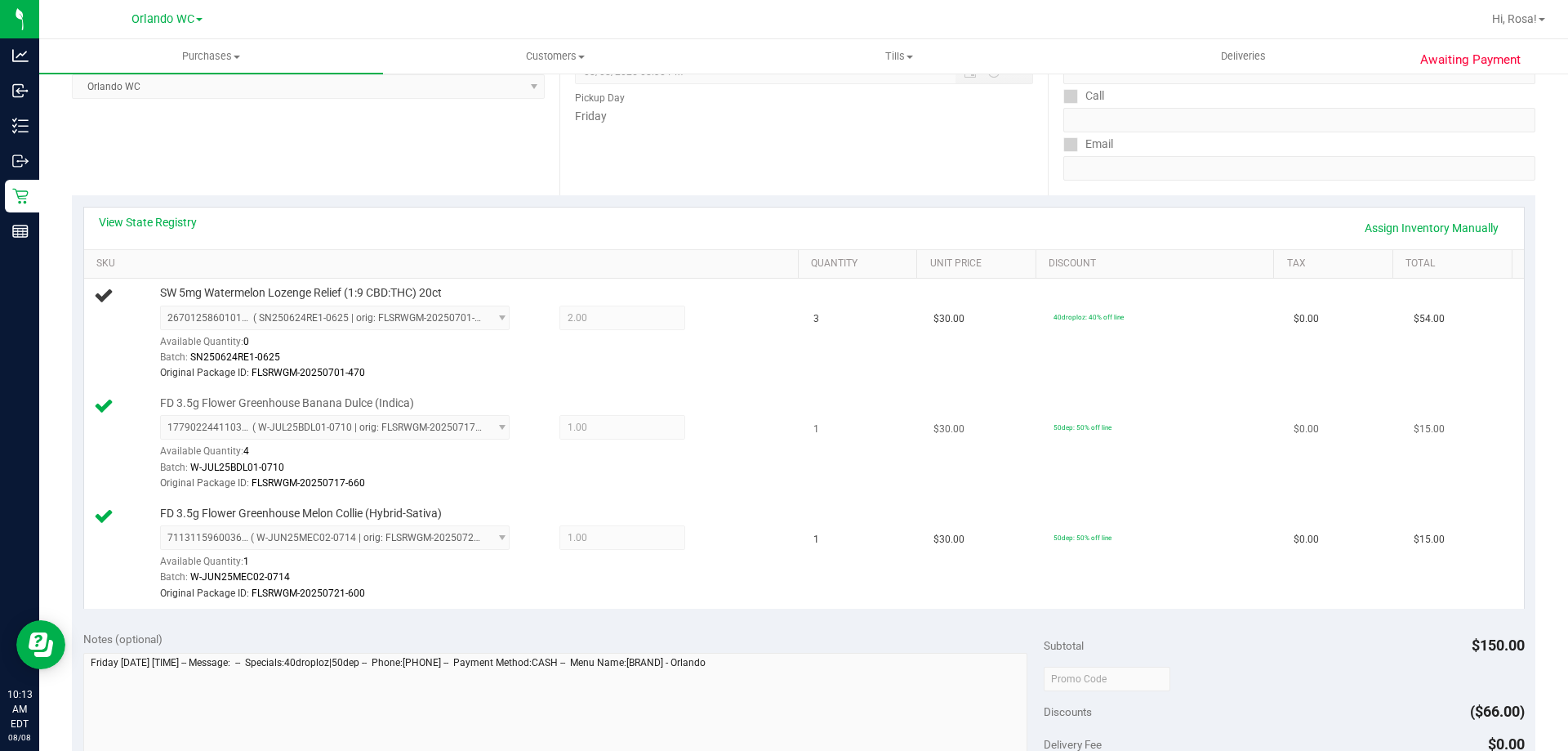 click on "1779022441103144
(
W-JUL25BDL01-0710 | orig: FLSRWGM-20250717-660
)
1779022441103144
Available Quantity:  4
1.00 1
Batch:
W-JUL25BDL01-0710
Original Package ID:  FLSRWGM-20250717-660" at bounding box center [475, 453] 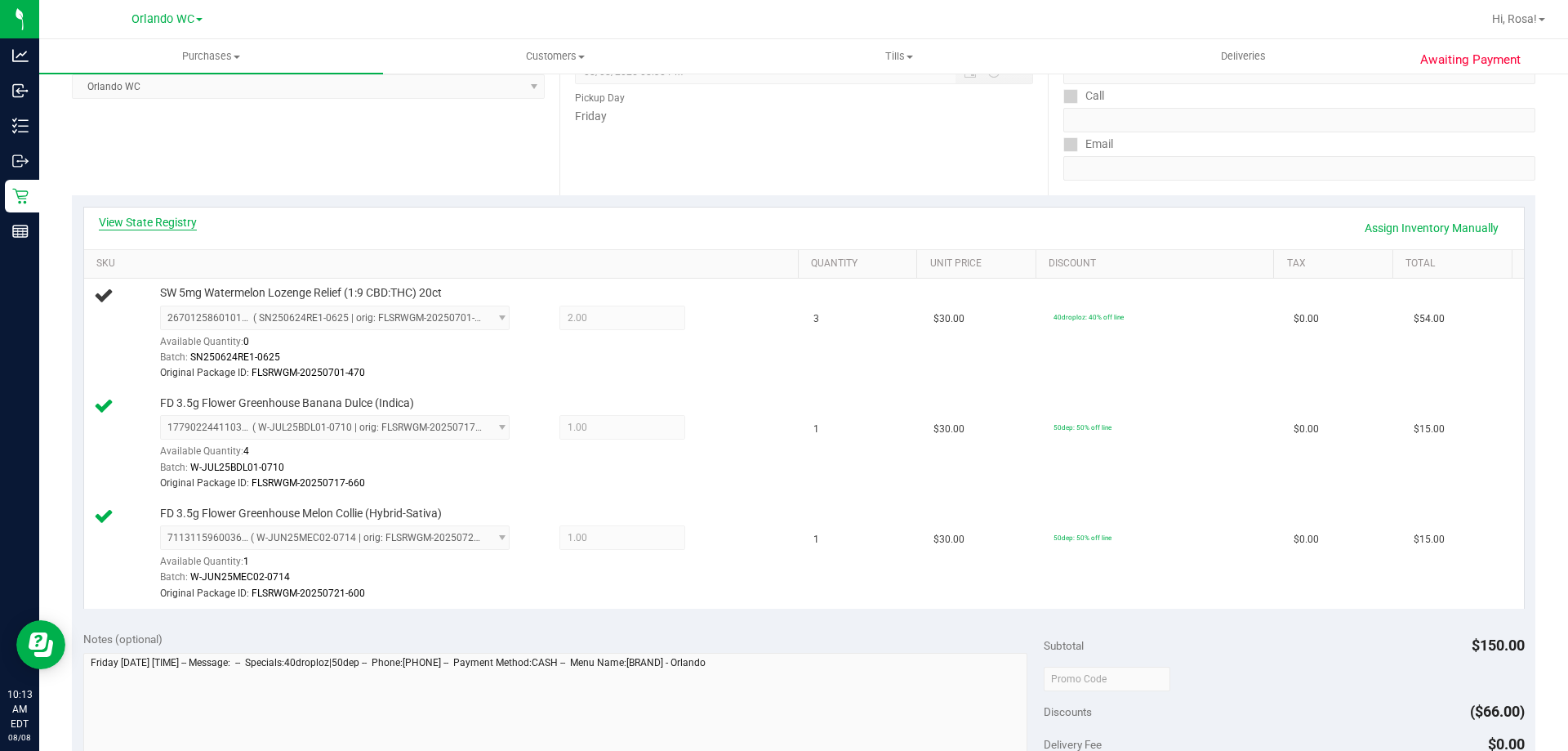 click on "View State Registry" at bounding box center [148, 222] 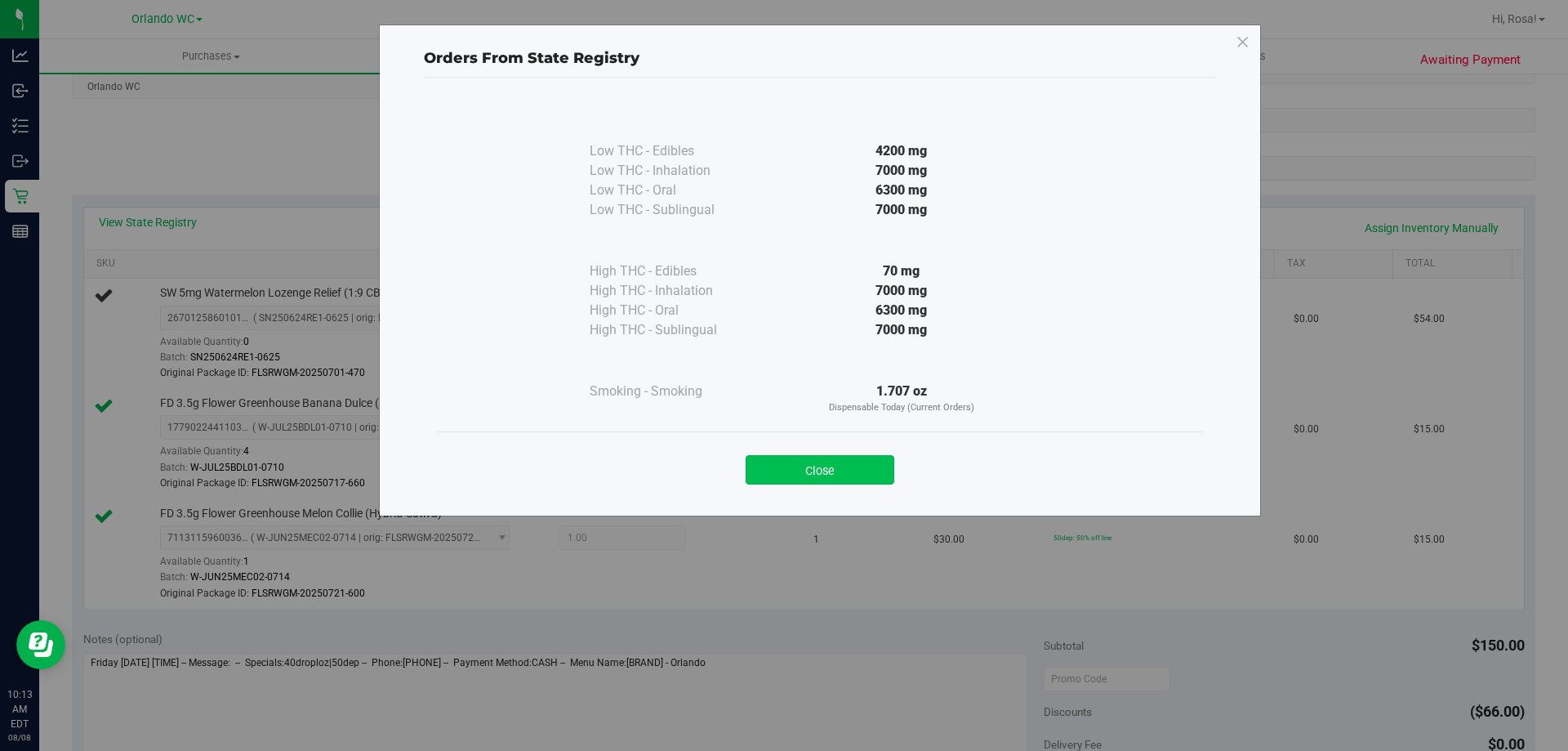 click on "Close" at bounding box center [820, 470] 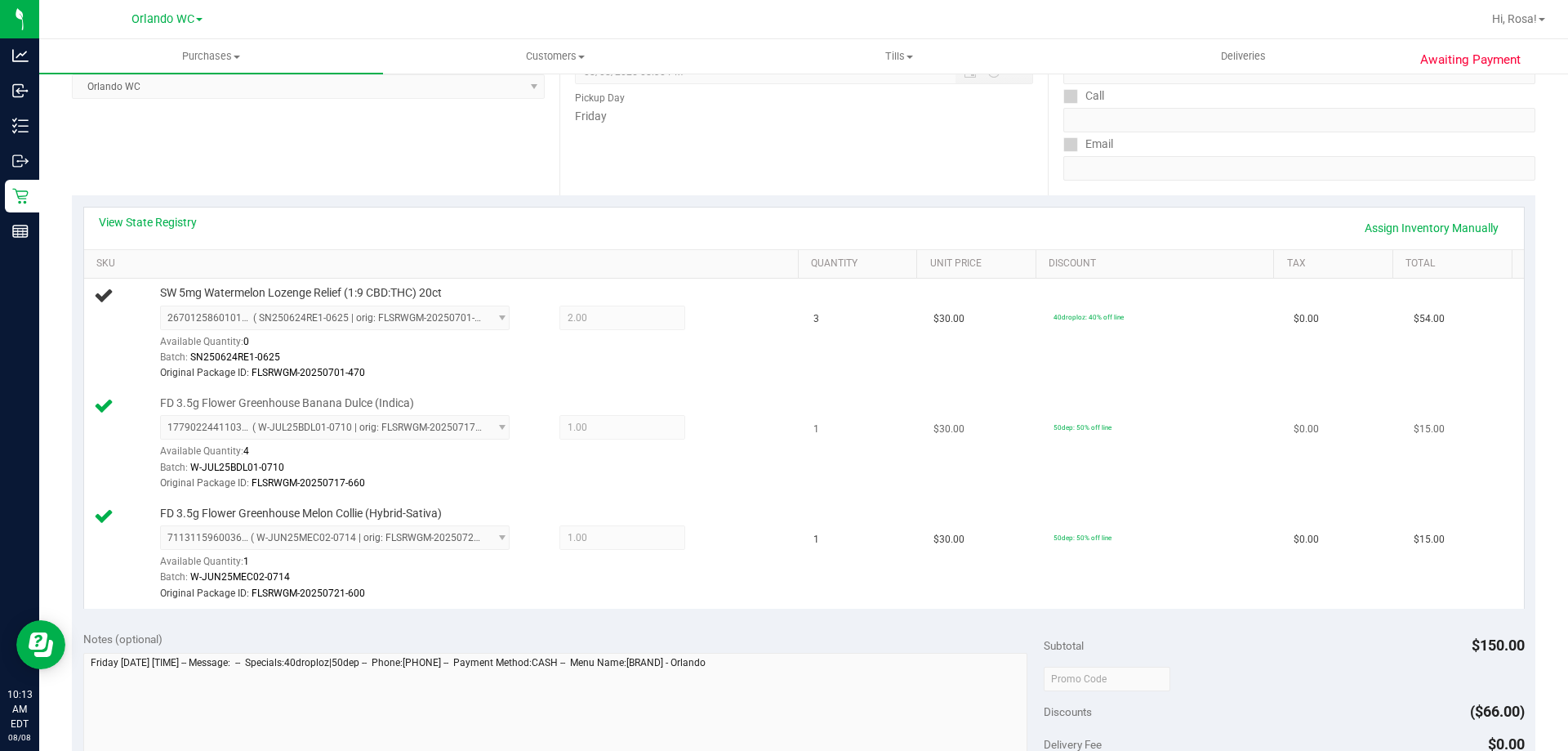 click on "1" at bounding box center (863, 444) 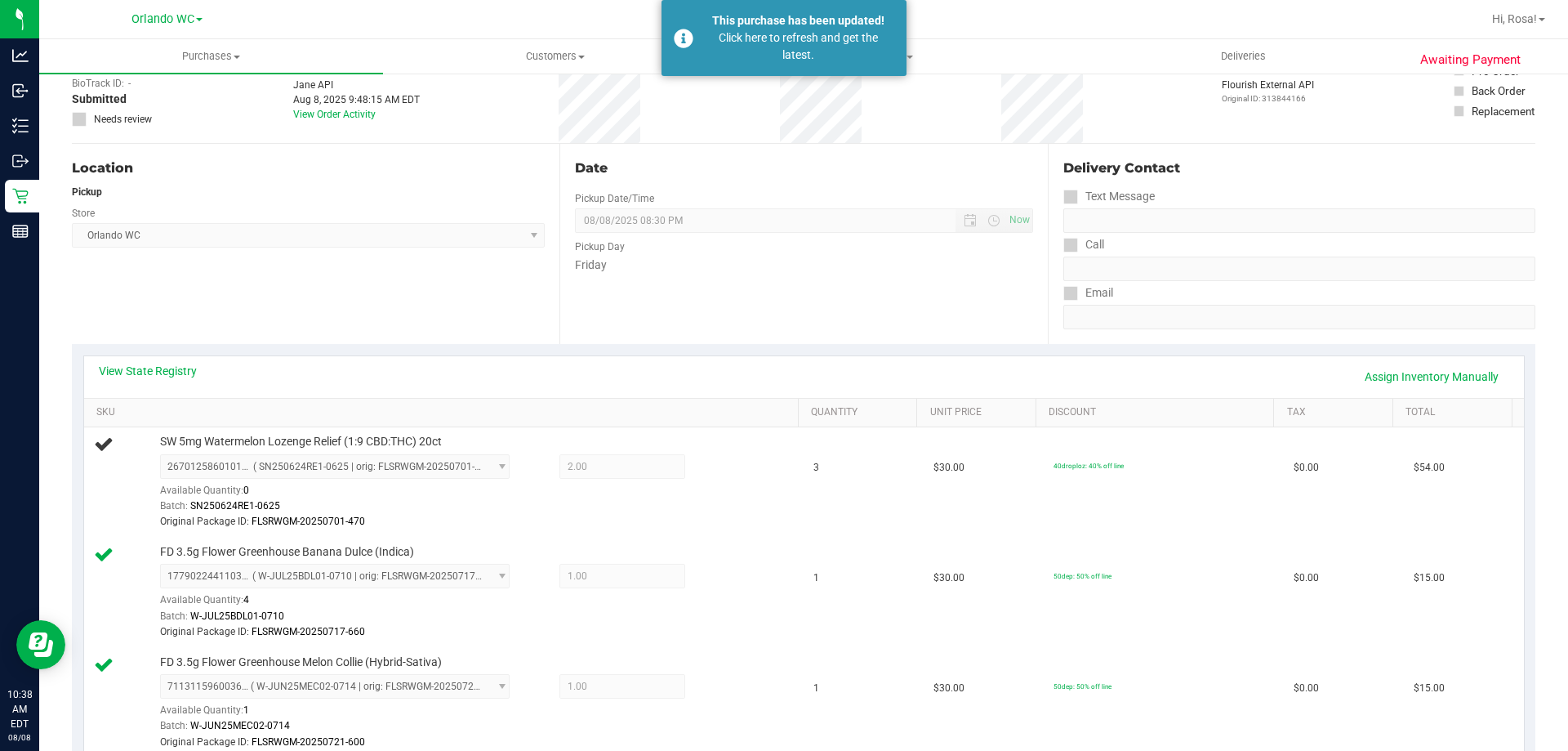 scroll, scrollTop: 0, scrollLeft: 0, axis: both 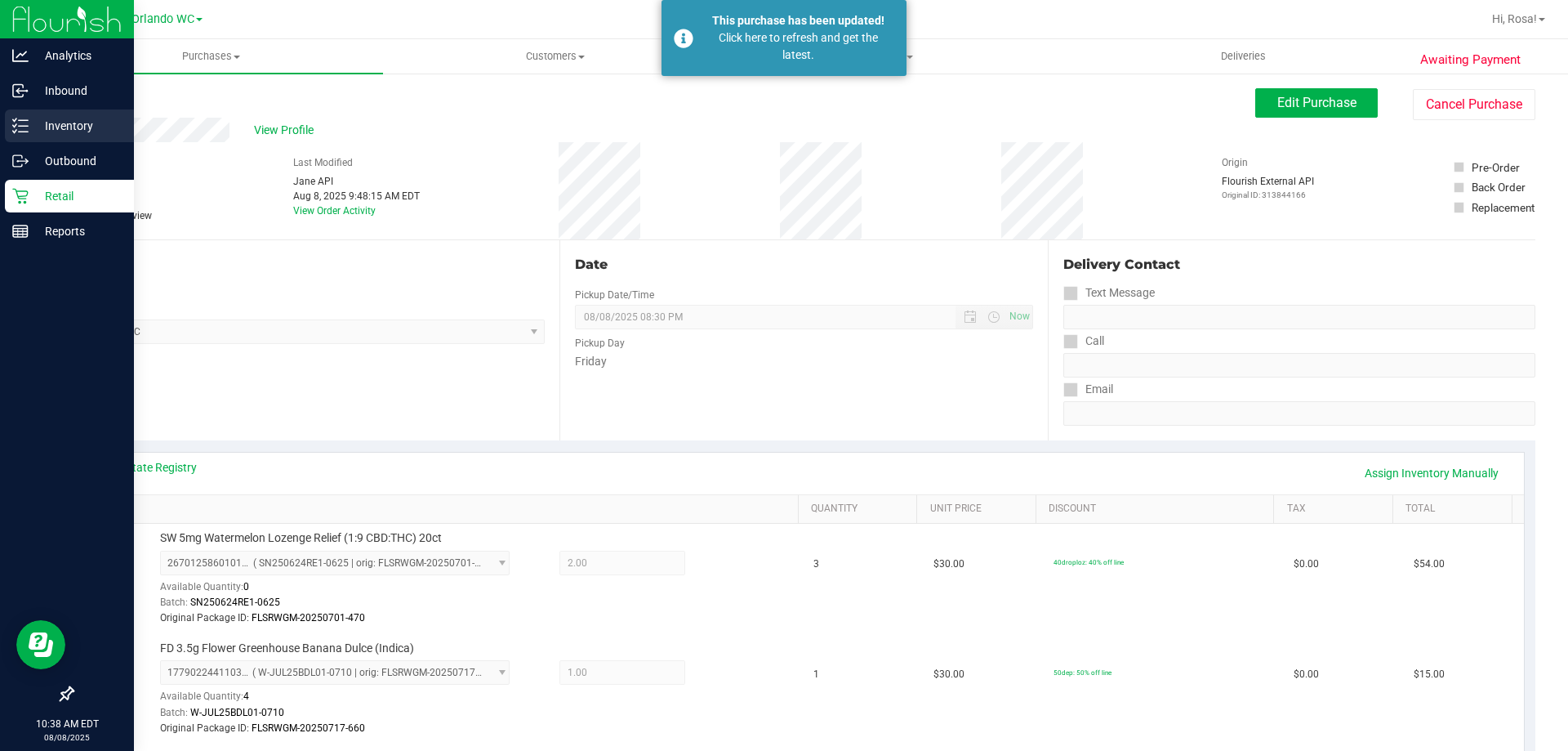 click 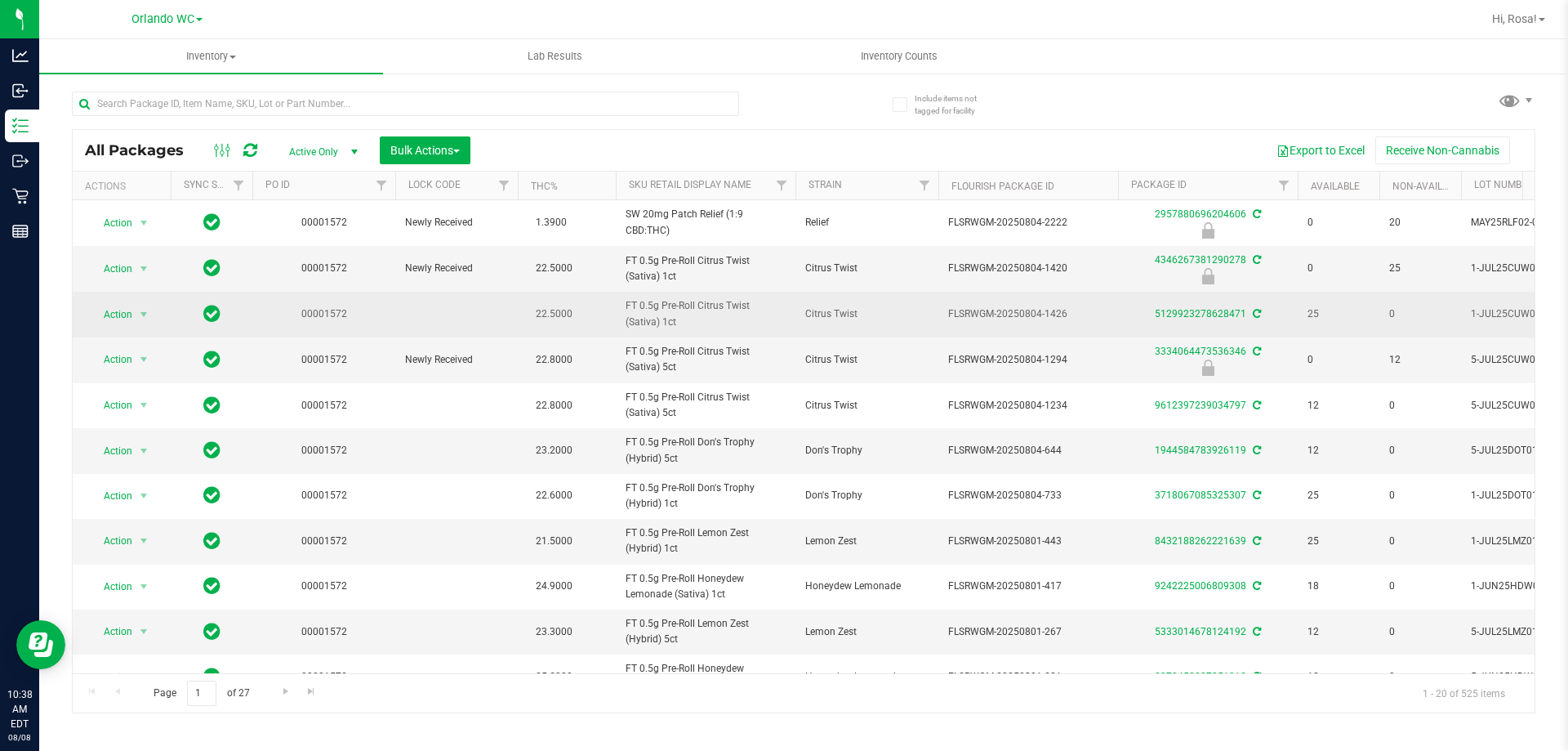 click on "Action Action Edit attributes Global inventory Locate package Package audit log Print package label Print product labels Unlock package
00001572
Newly Received
1.3900
SW 20mg Patch Relief (1:9 CBD:THC)
Relief
FLSRWGM-20250804-2222
2957880696204606
0
20
MAY25RLF02-0728
20
Aug 4, 2025 15:16:00 EDT 0.1480 $12.00000
Now" at bounding box center [1187, 677] 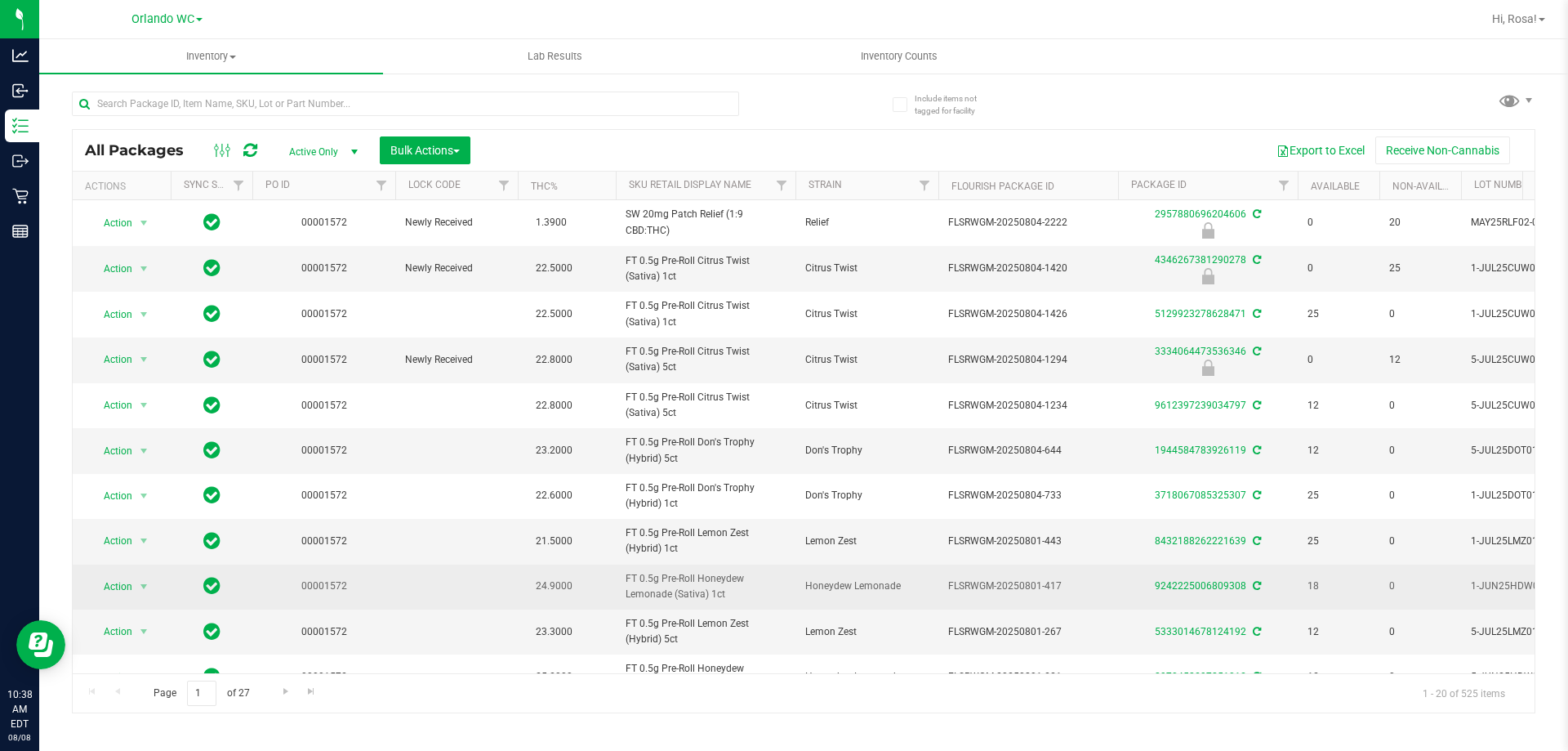 click on "FT 0.5g Pre-Roll Honeydew Lemonade (Sativa) 1ct" at bounding box center (706, 587) 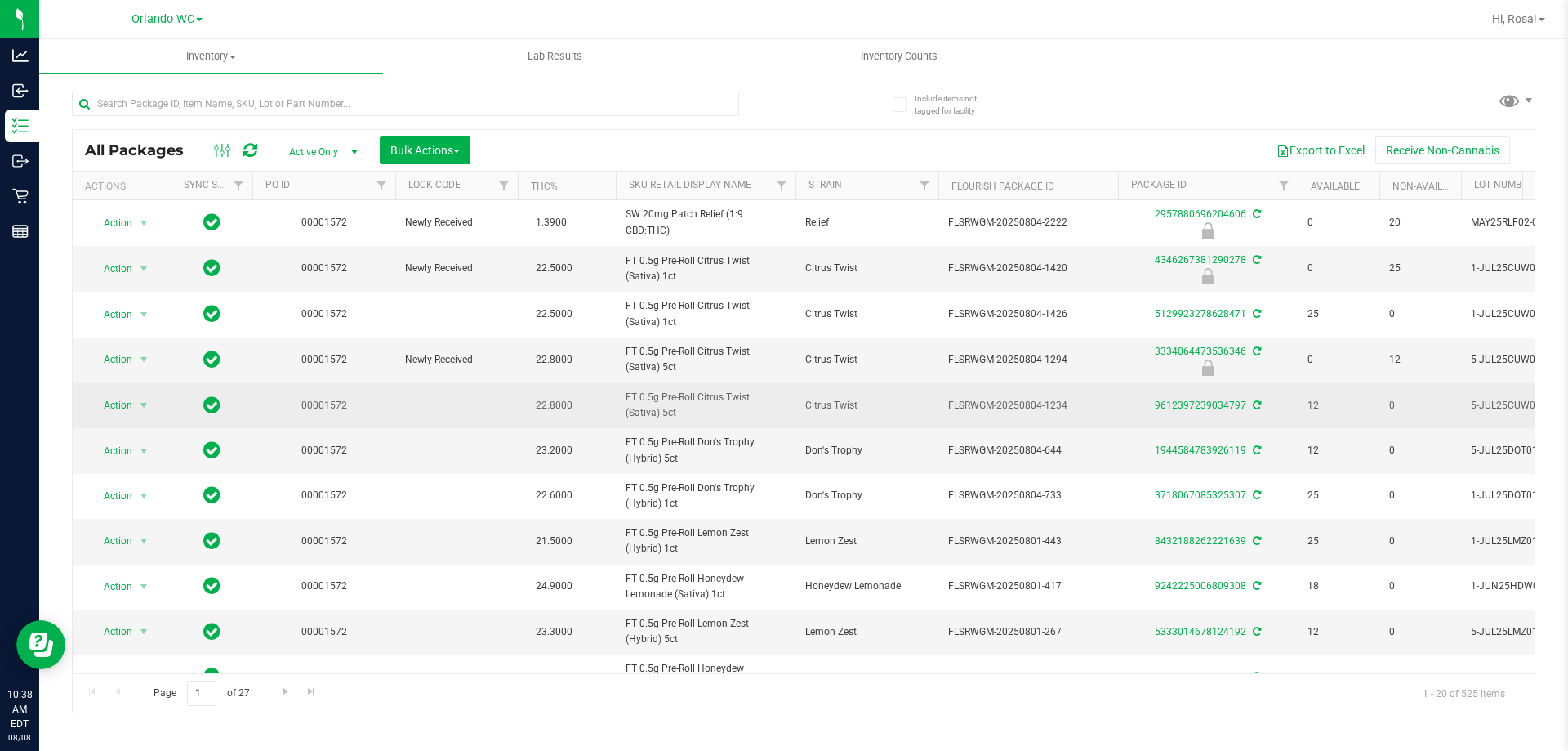 click at bounding box center [457, 405] 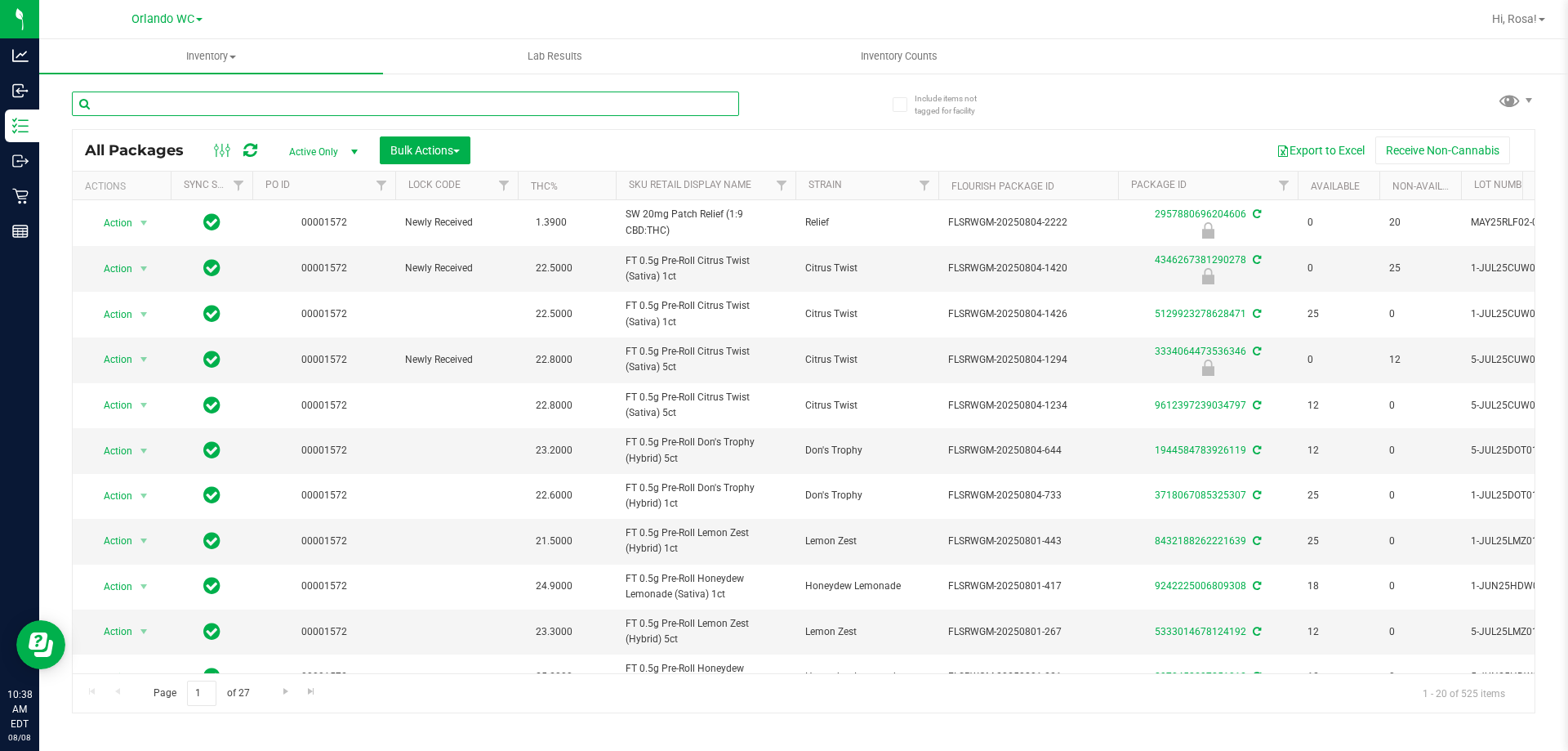 click at bounding box center (405, 104) 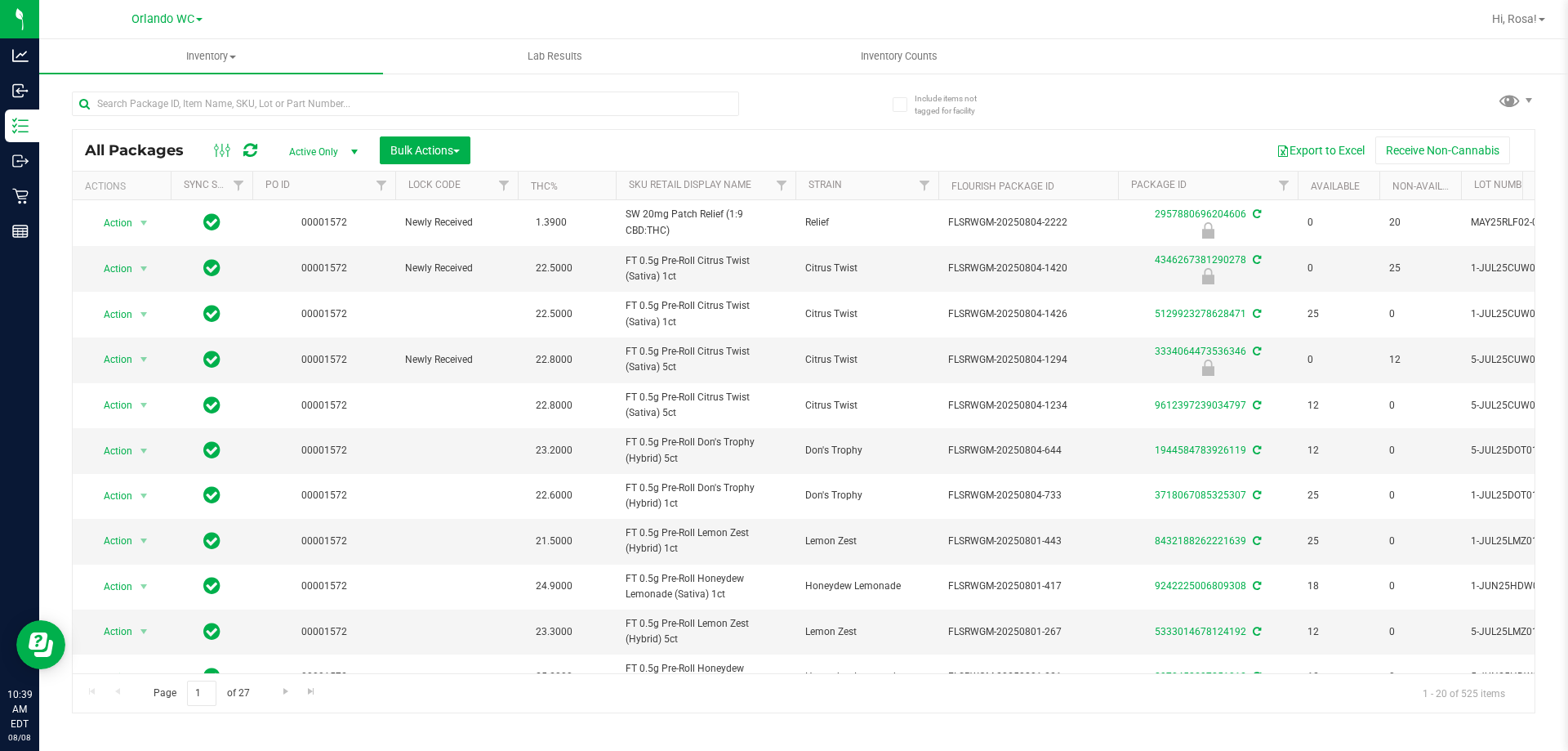 click on "All Packages
Active Only Active Only Lab Samples Locked All External Internal
Bulk Actions
Add to manufacturing run
Add to outbound order
Combine packages" at bounding box center (804, 395) 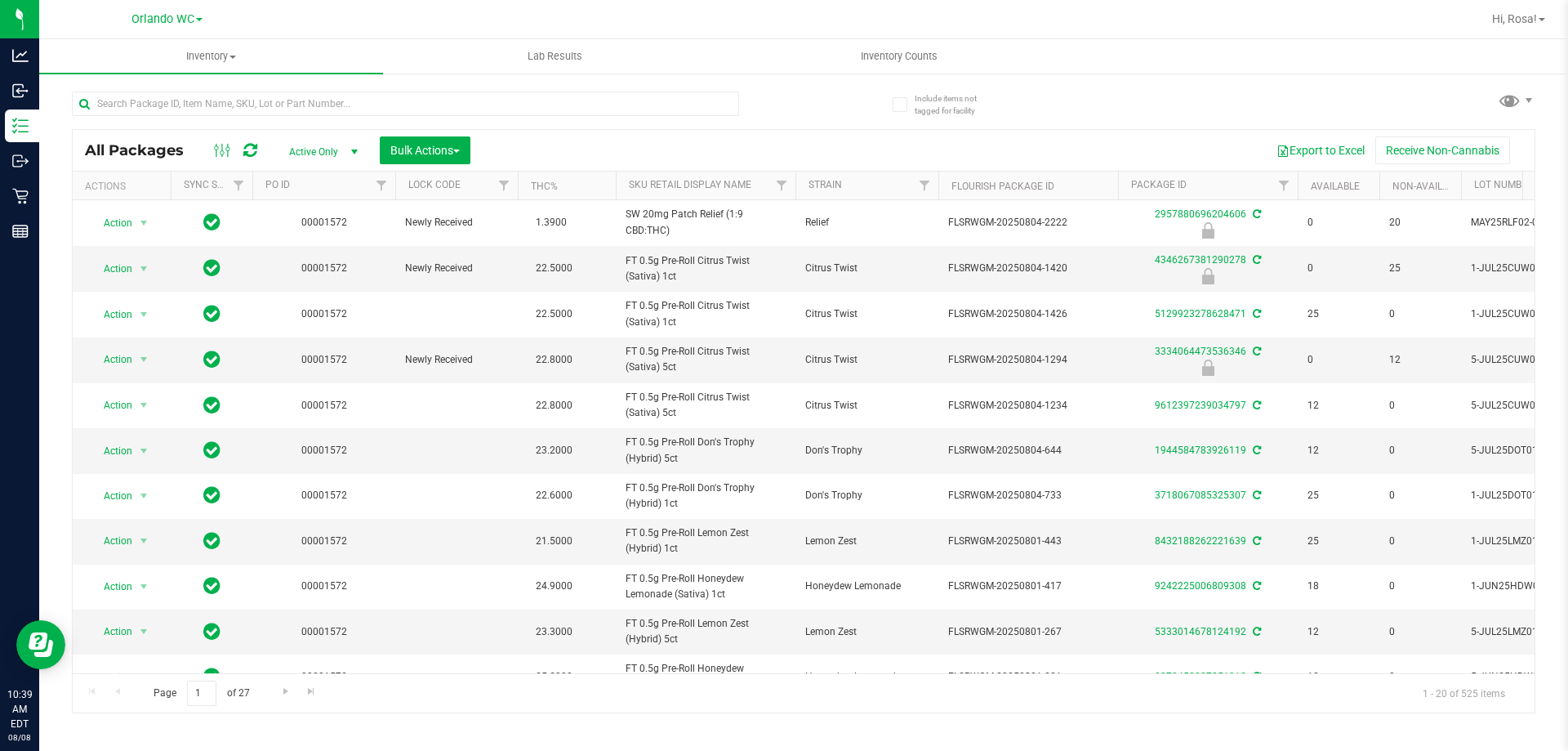 click on "All Packages
Active Only Active Only Lab Samples Locked All External Internal
Bulk Actions
Add to manufacturing run
Add to outbound order
Combine packages" at bounding box center (804, 395) 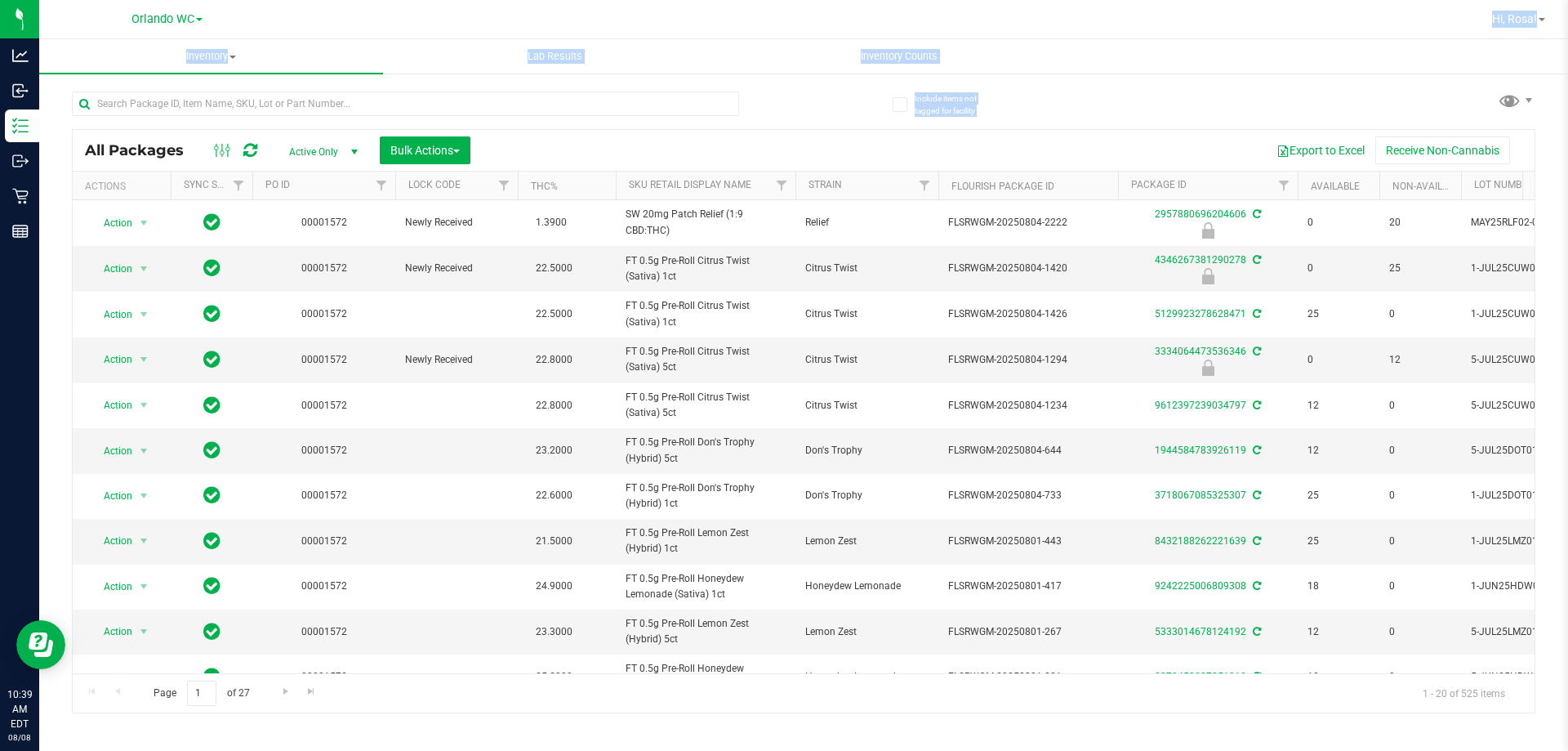 drag, startPoint x: 1045, startPoint y: 109, endPoint x: 452, endPoint y: 34, distance: 597.72402 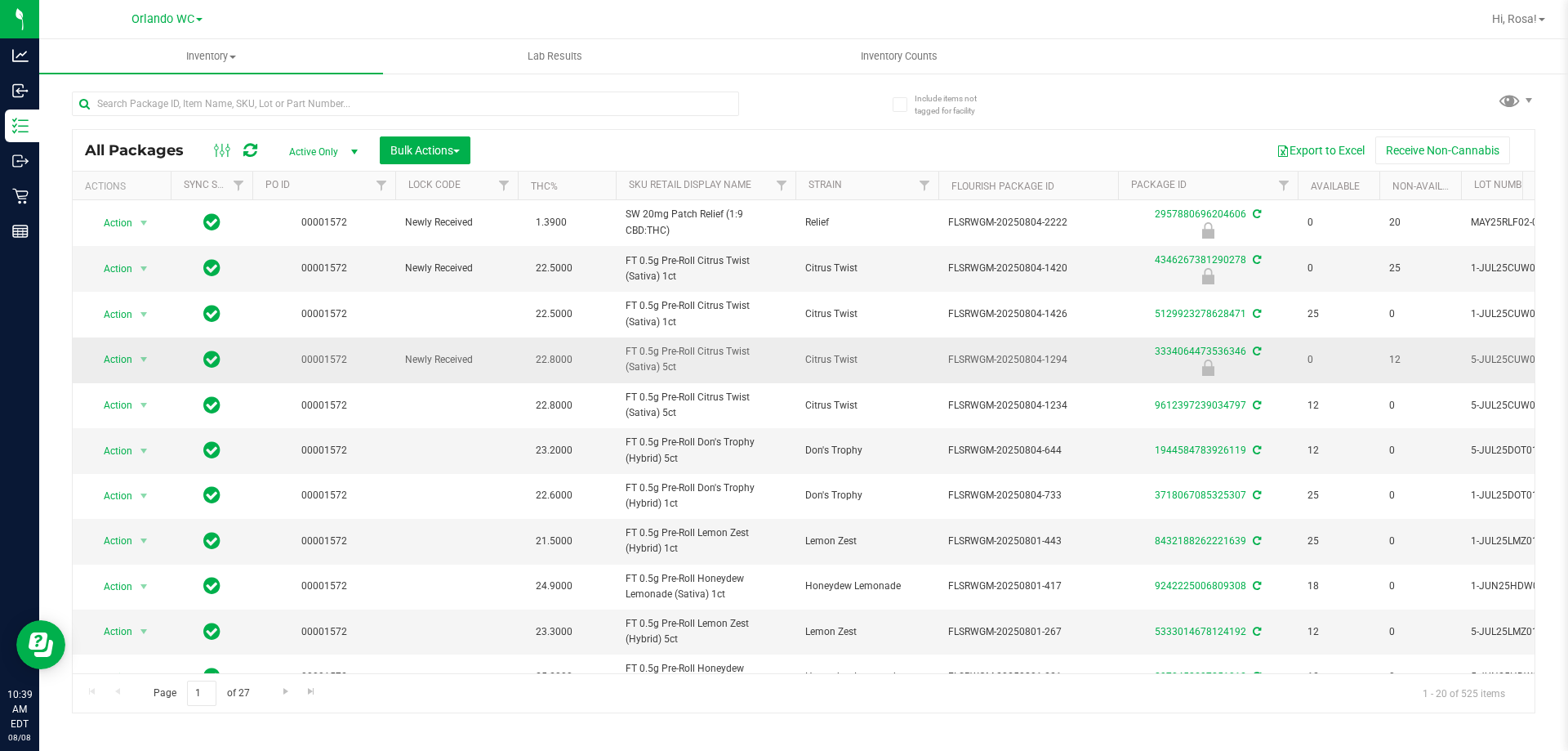 click on "Citrus Twist" at bounding box center [866, 360] 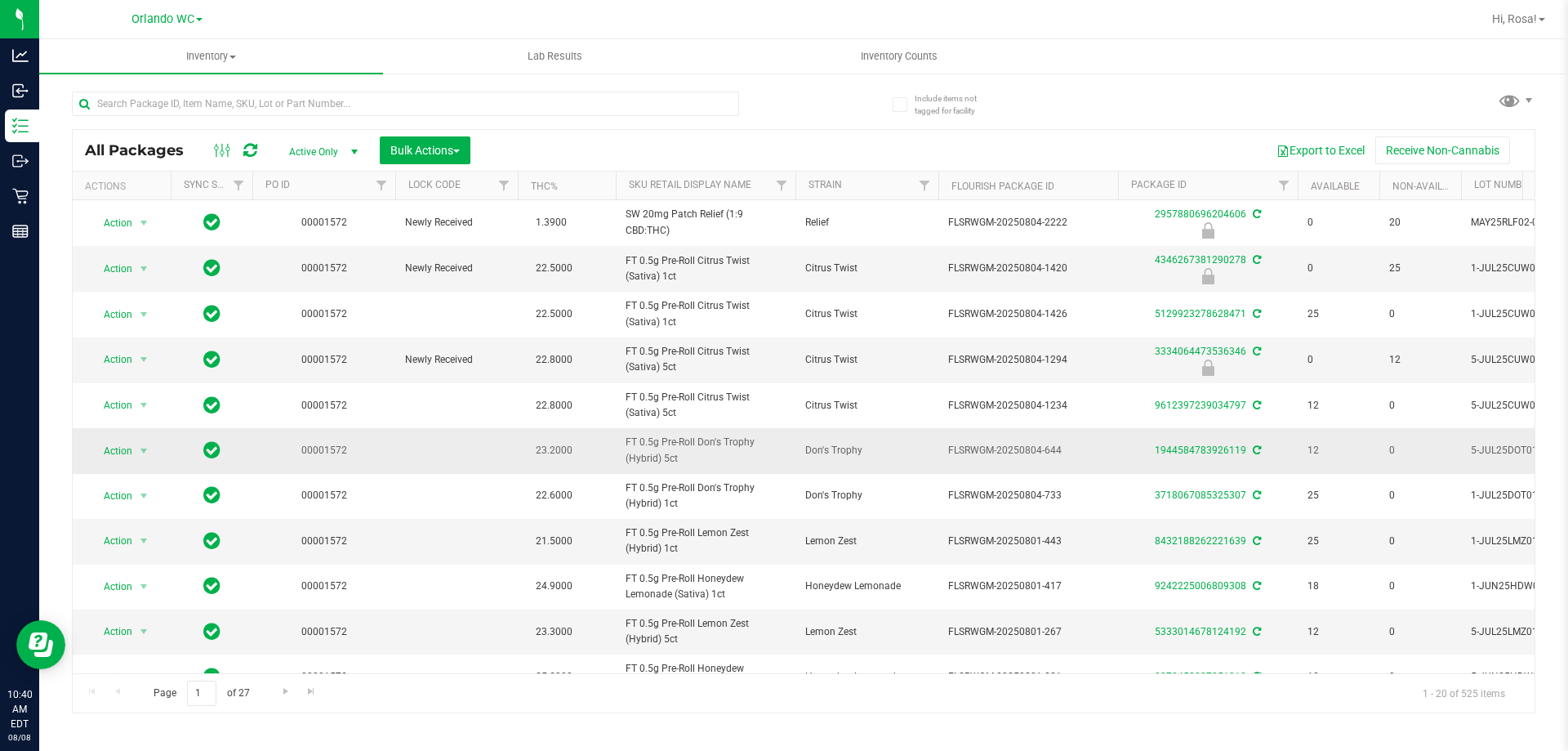 click on "Don's Trophy" at bounding box center (866, 450) 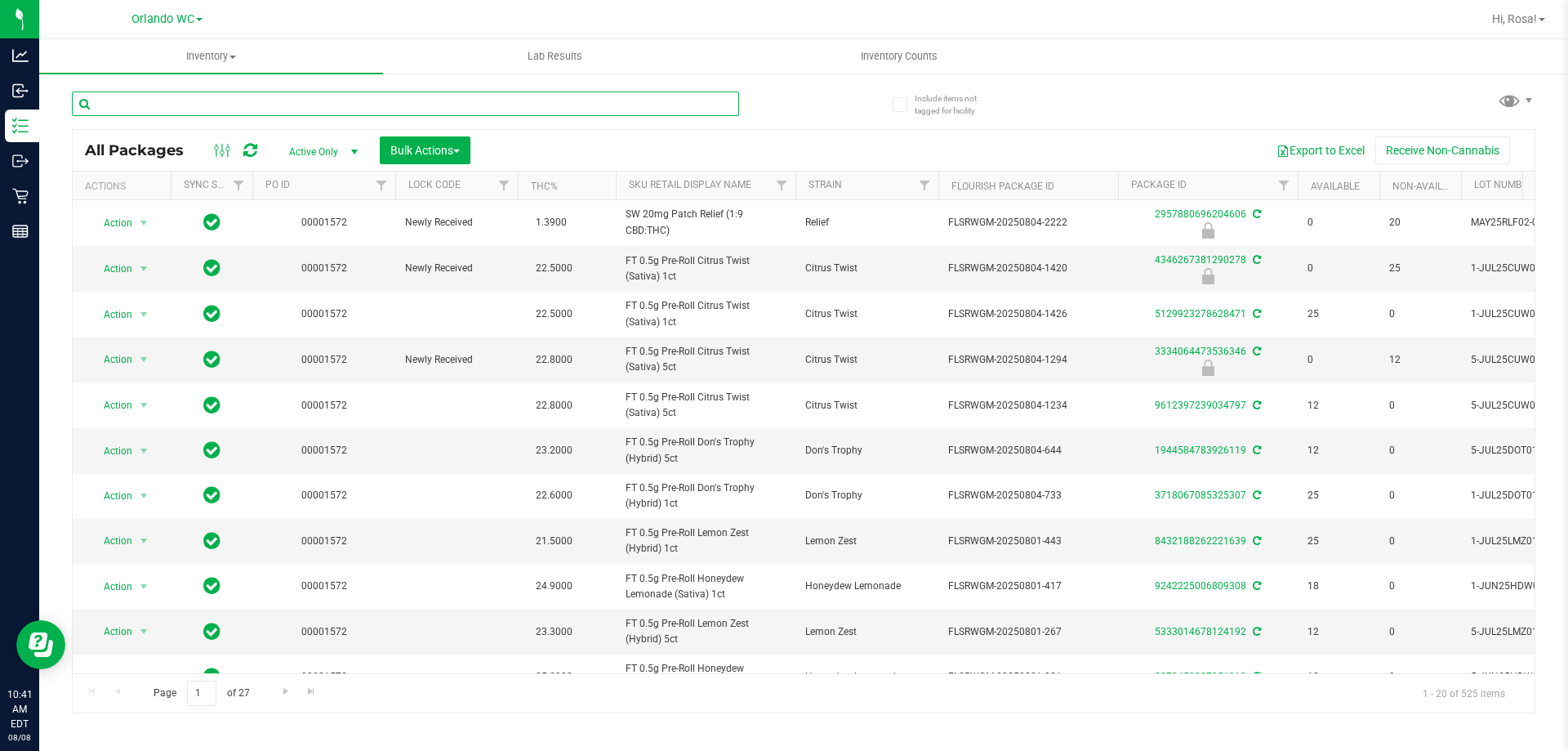 click at bounding box center (405, 104) 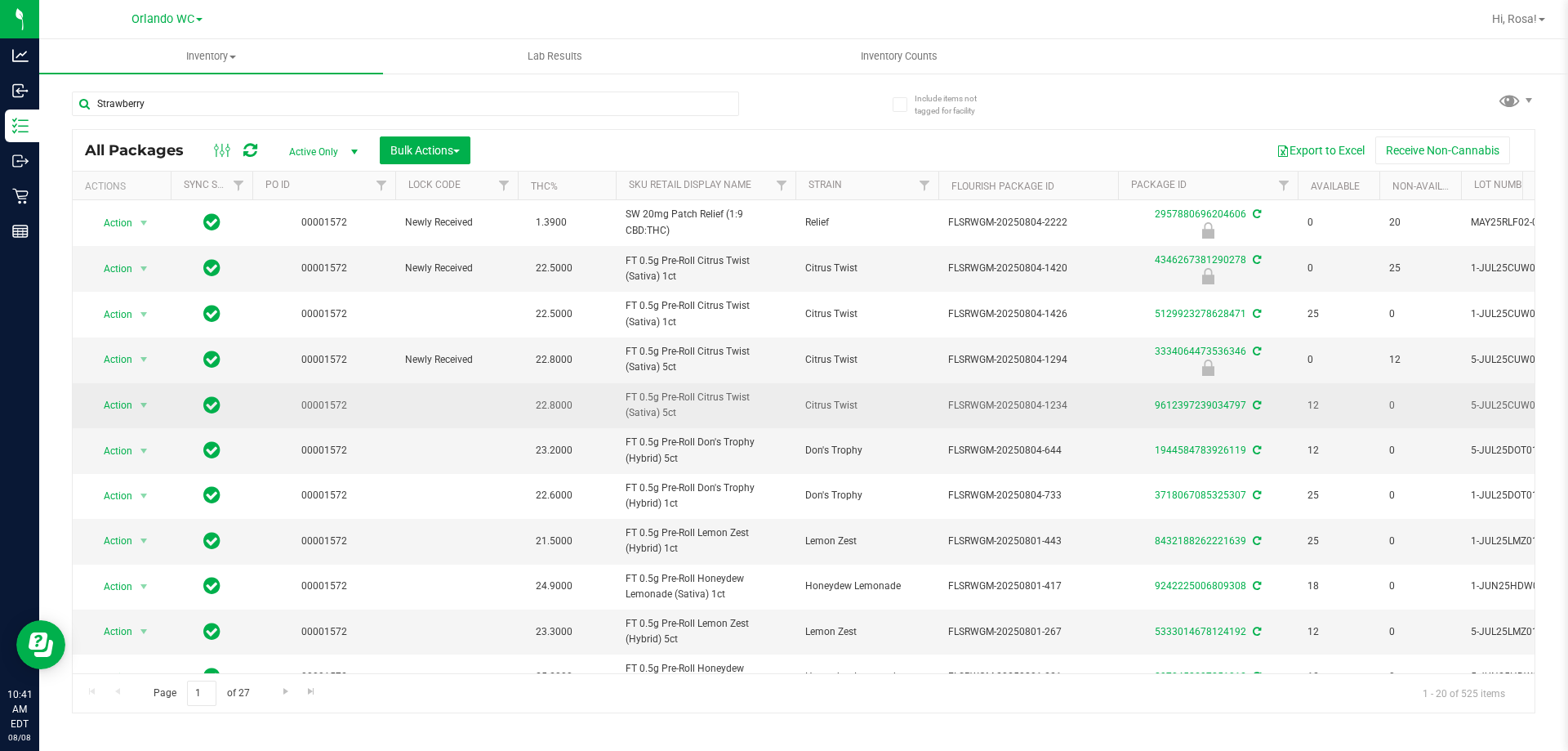 click on "Citrus Twist" at bounding box center (866, 405) 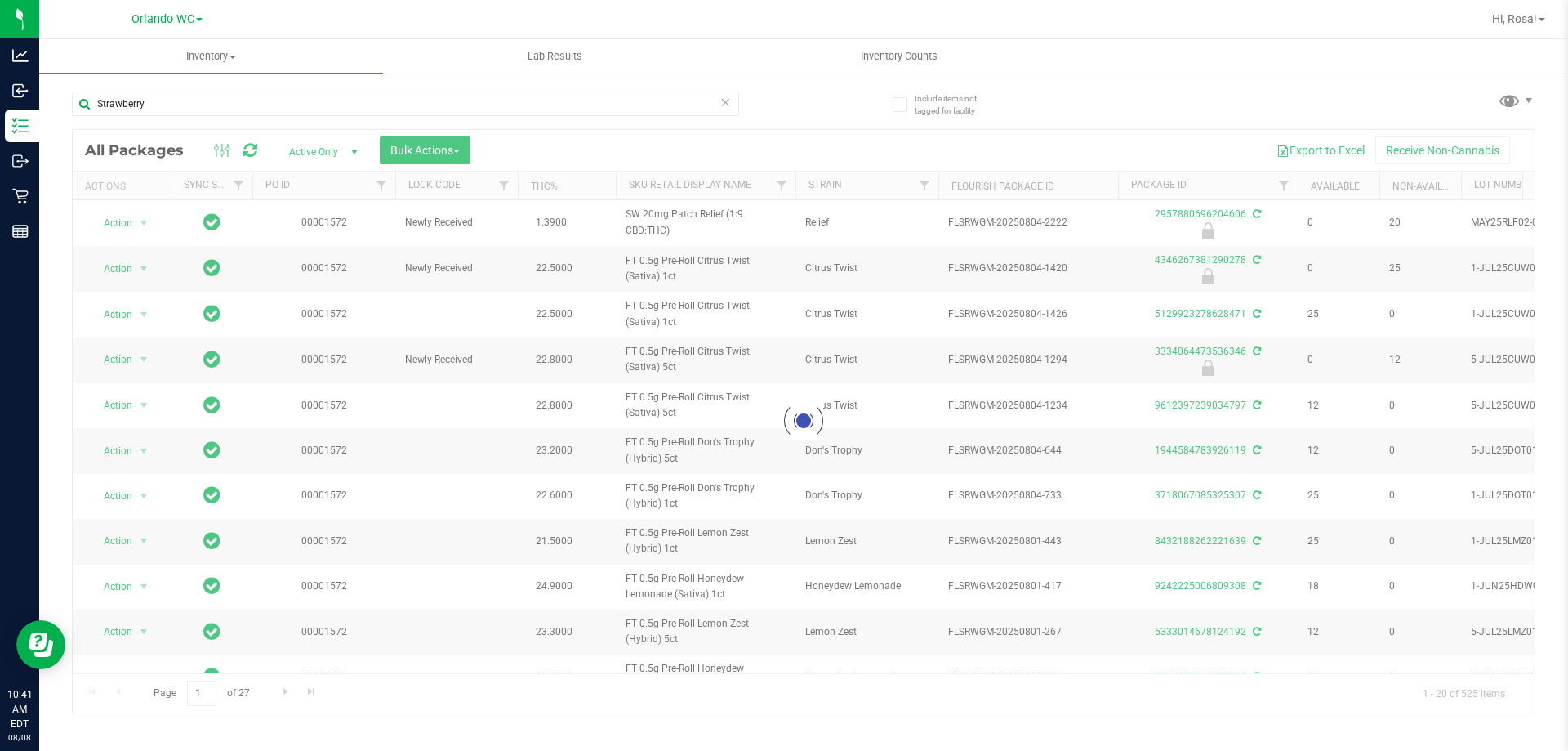 click at bounding box center (804, 421) 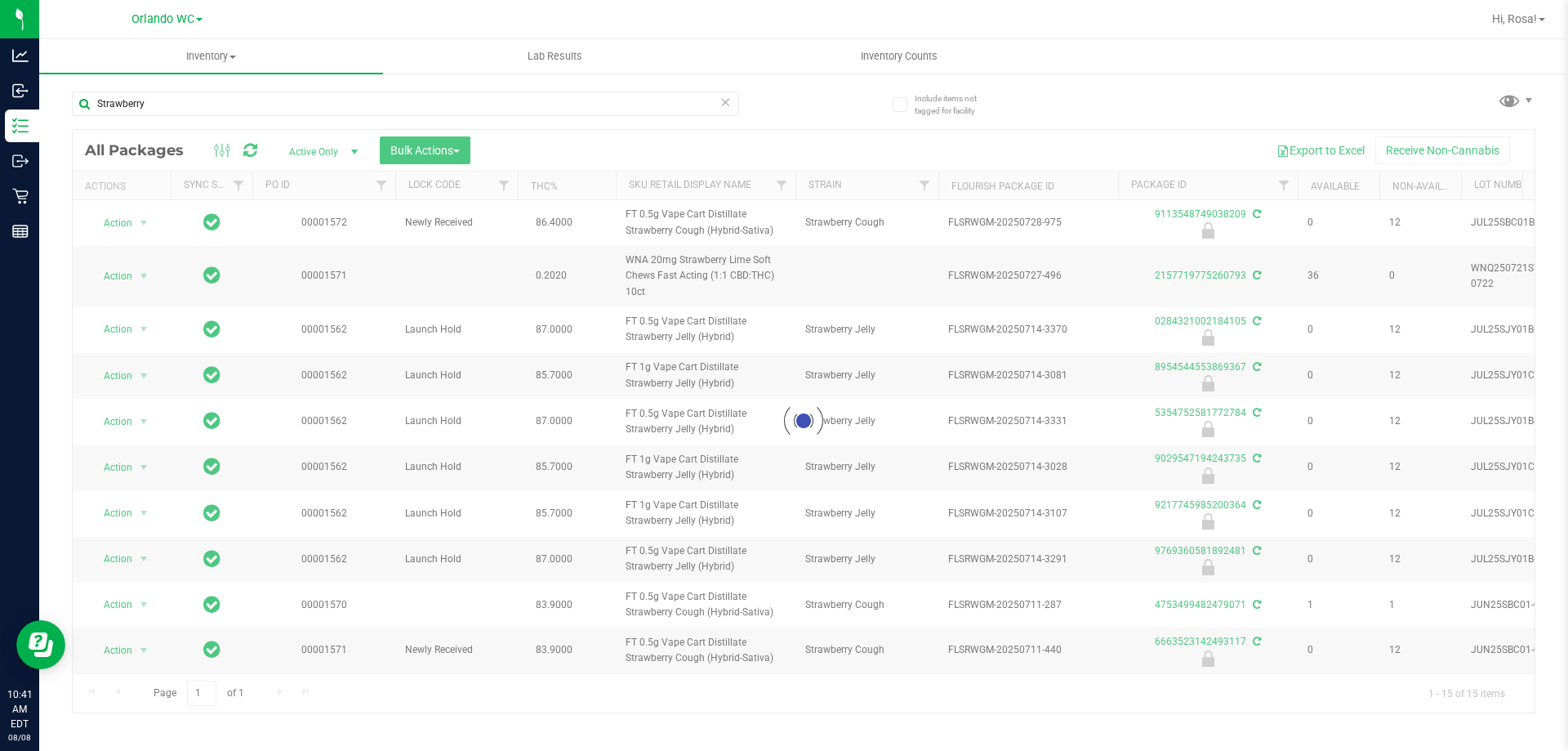click at bounding box center [804, 421] 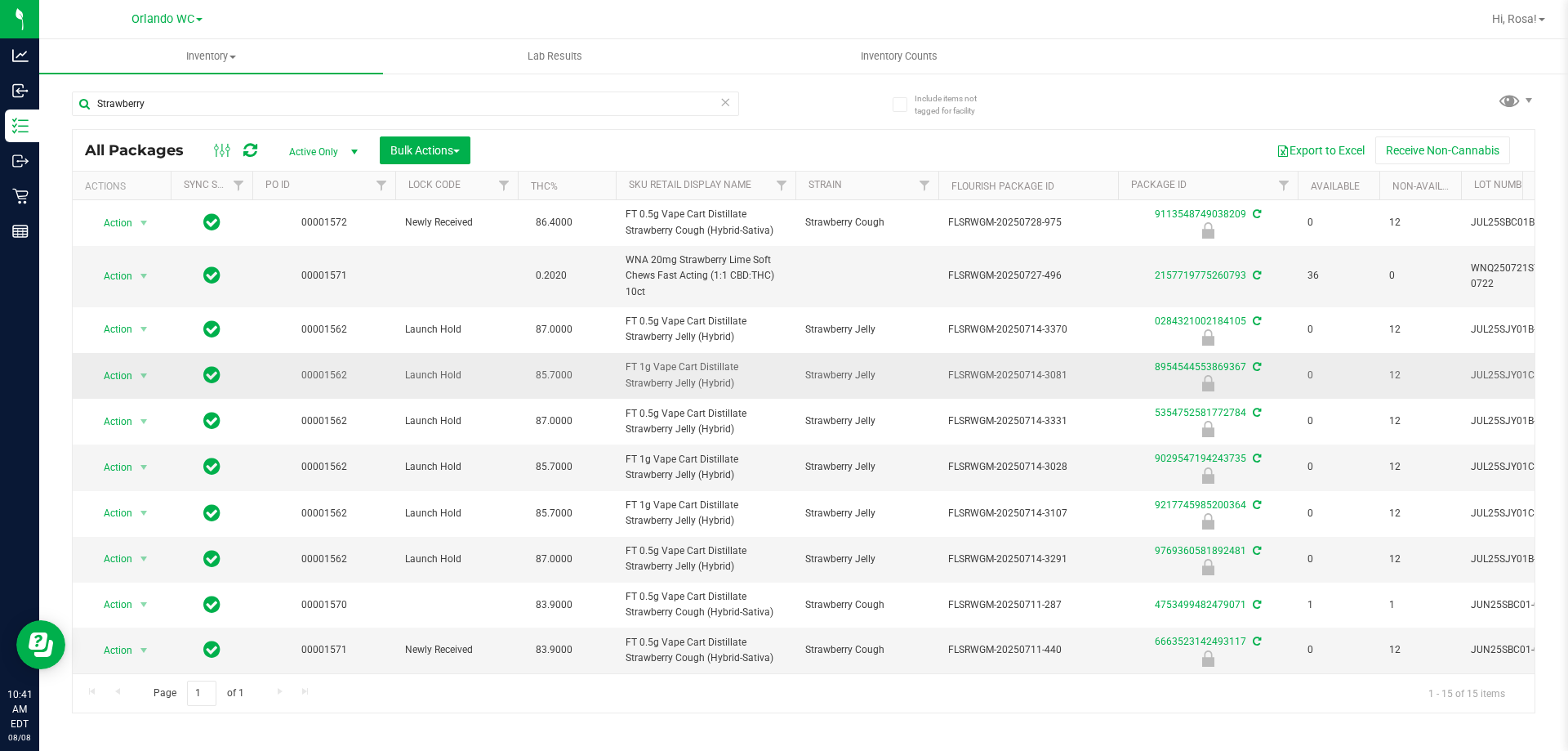 drag, startPoint x: 652, startPoint y: 361, endPoint x: 711, endPoint y: 397, distance: 69.11584 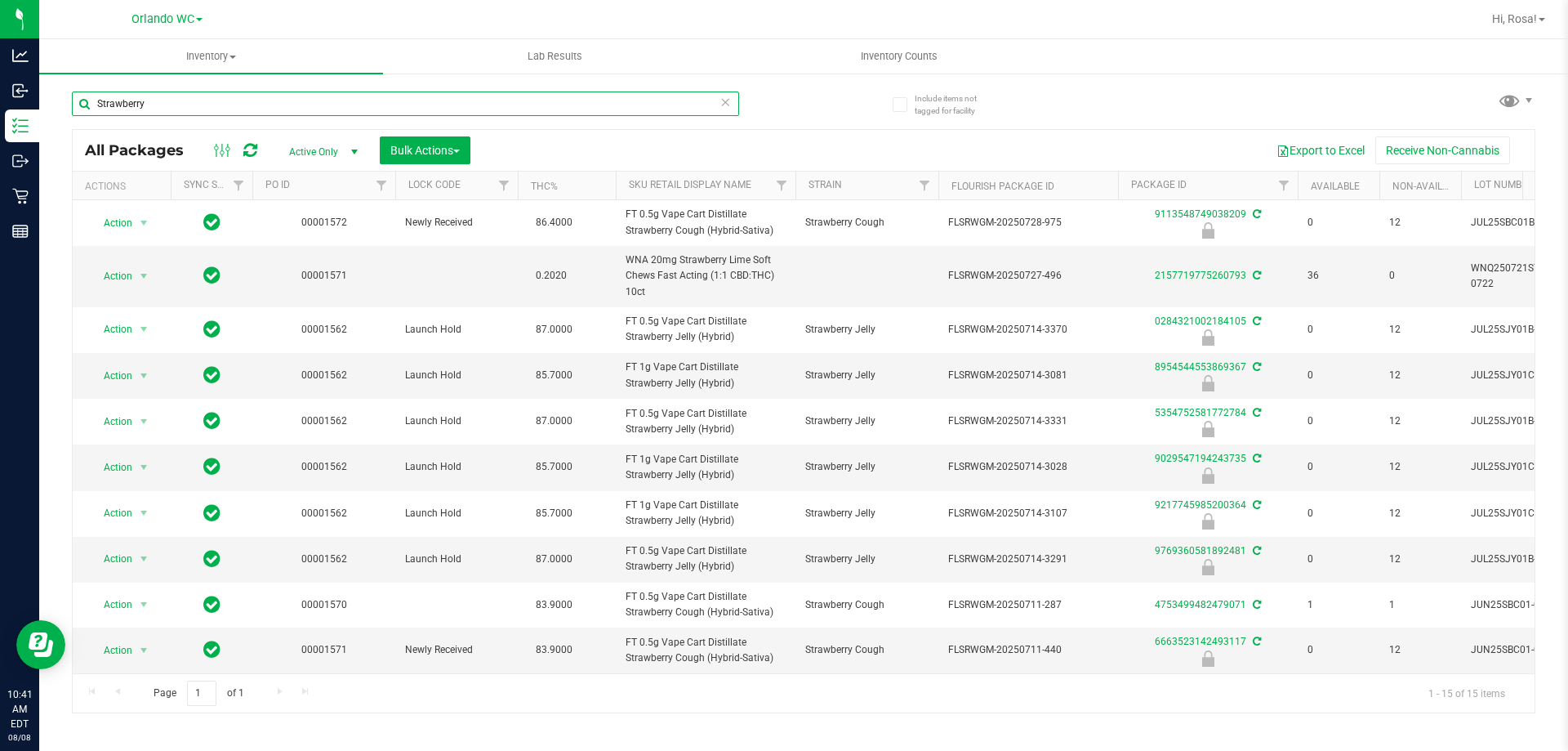 click on "Strawberry" at bounding box center (405, 104) 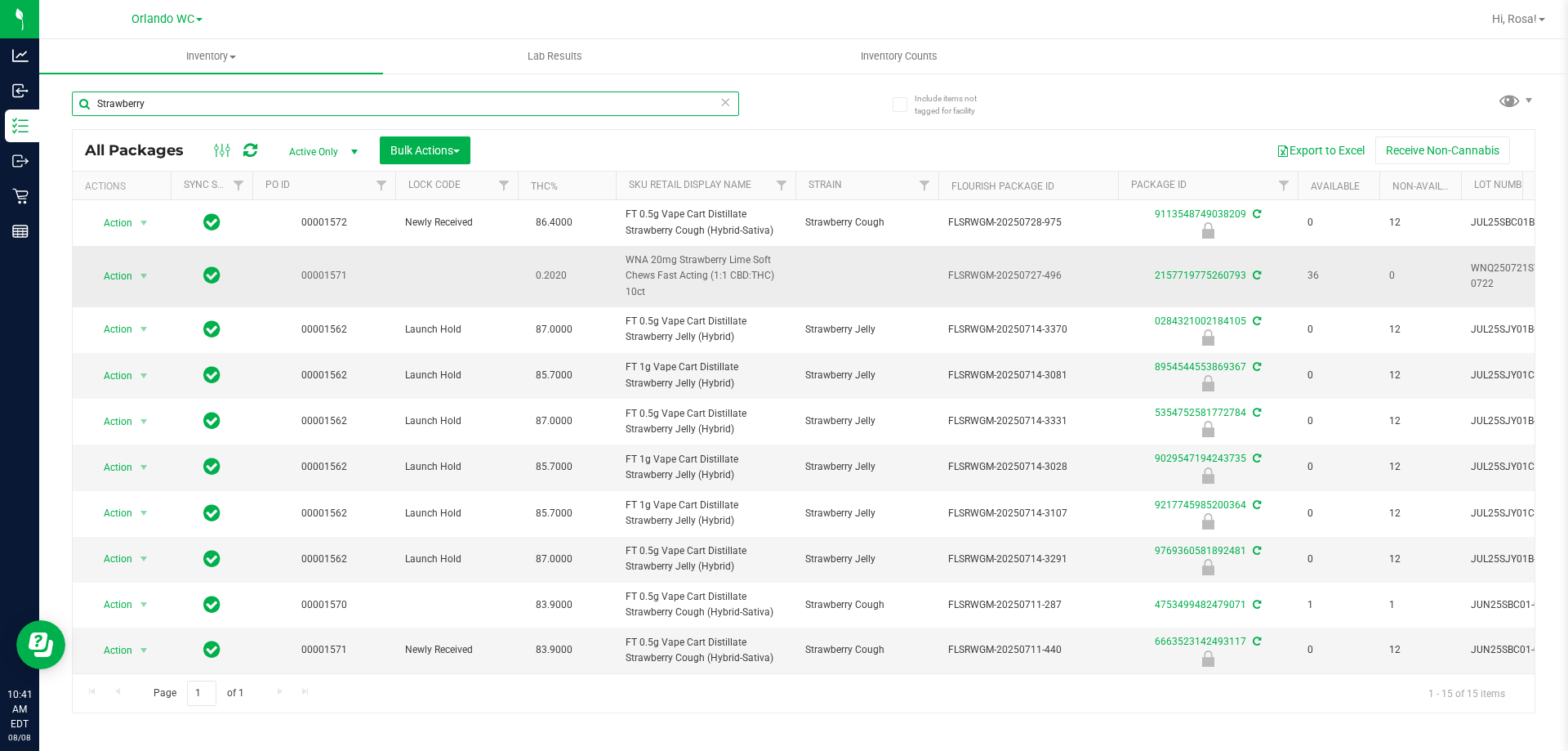 paste on "Vape Cart Distillate Strawberry Jelly (Hybrid)" 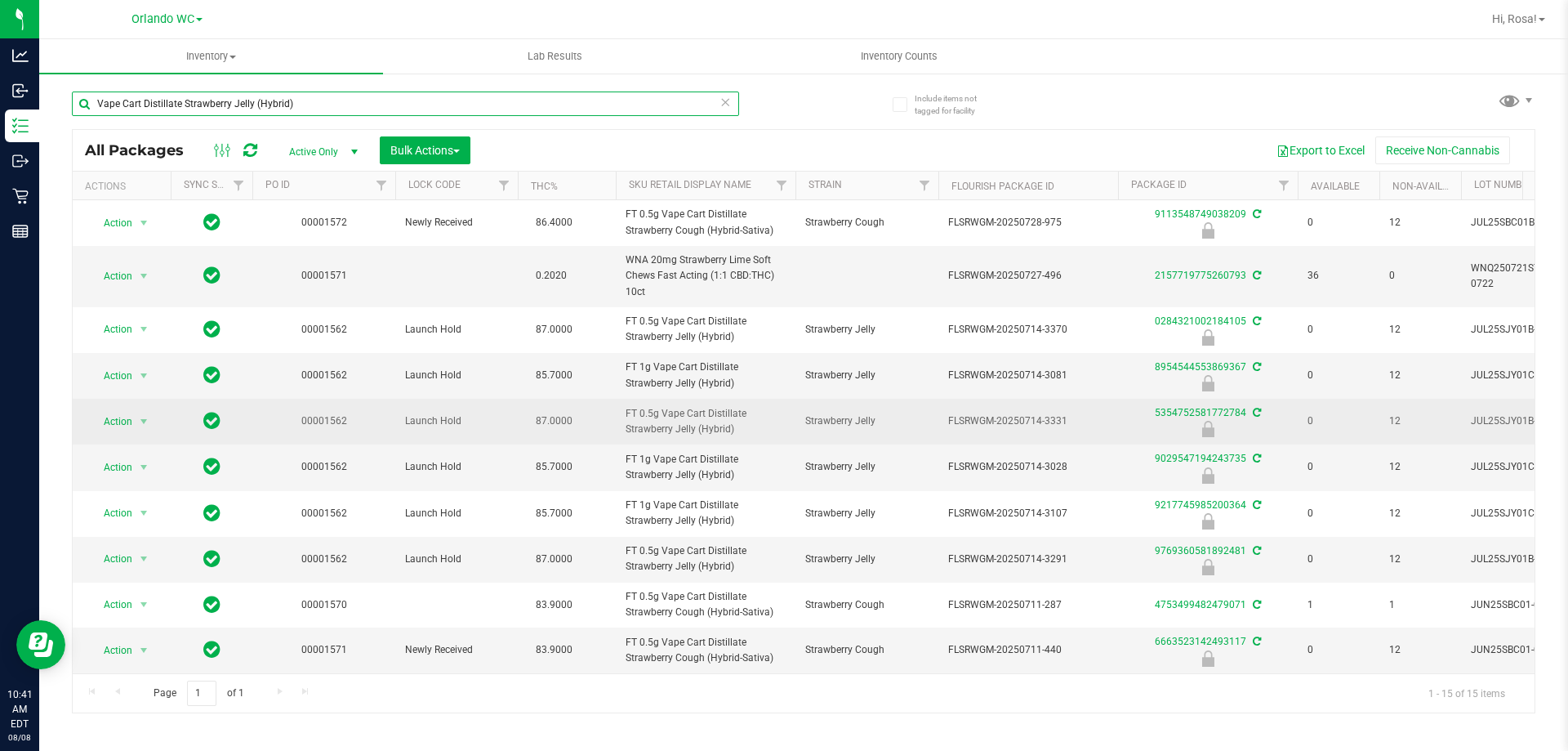 type on "Vape Cart Distillate Strawberry Jelly (Hybrid)" 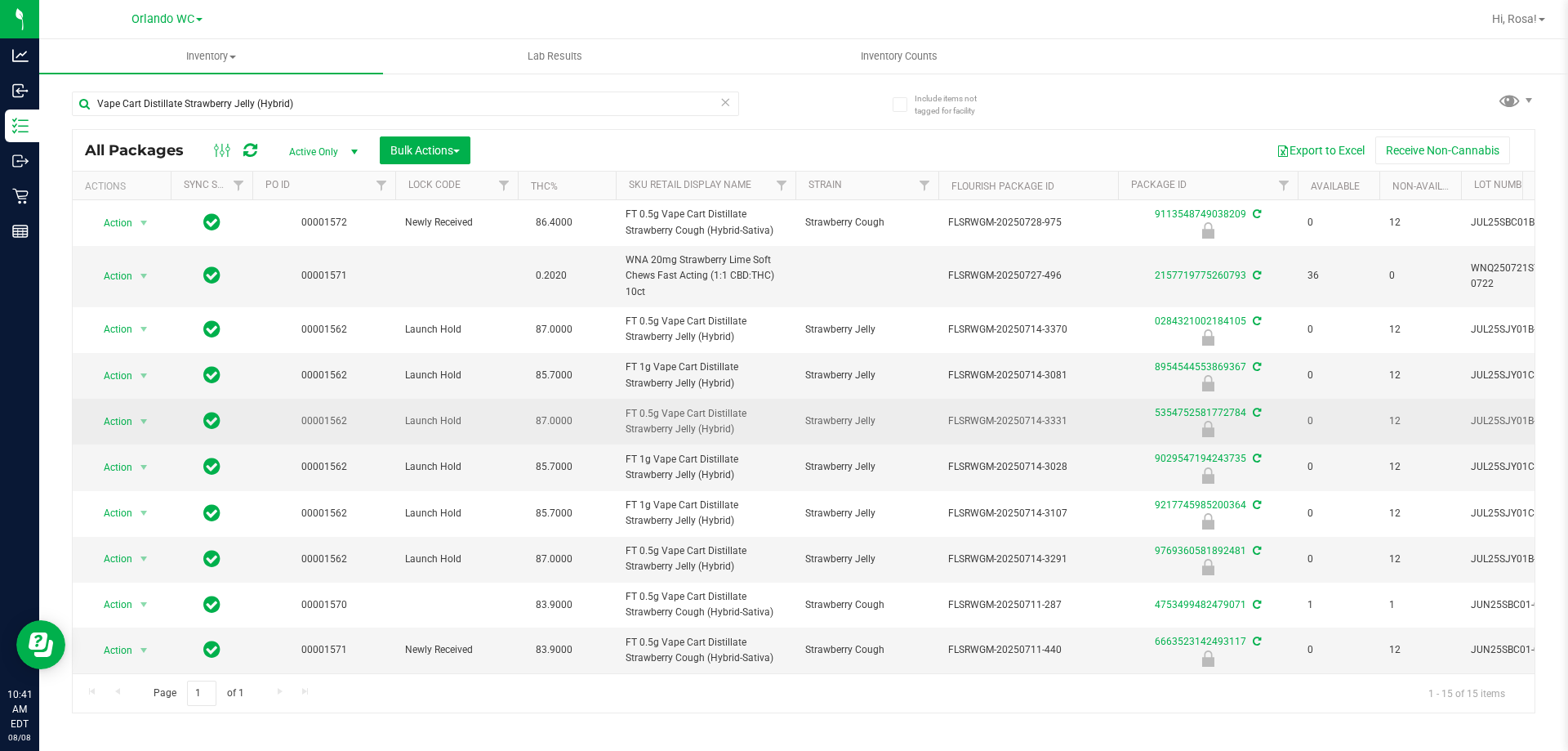 click on "FT 0.5g Vape Cart Distillate Strawberry Jelly (Hybrid)" at bounding box center (706, 422) 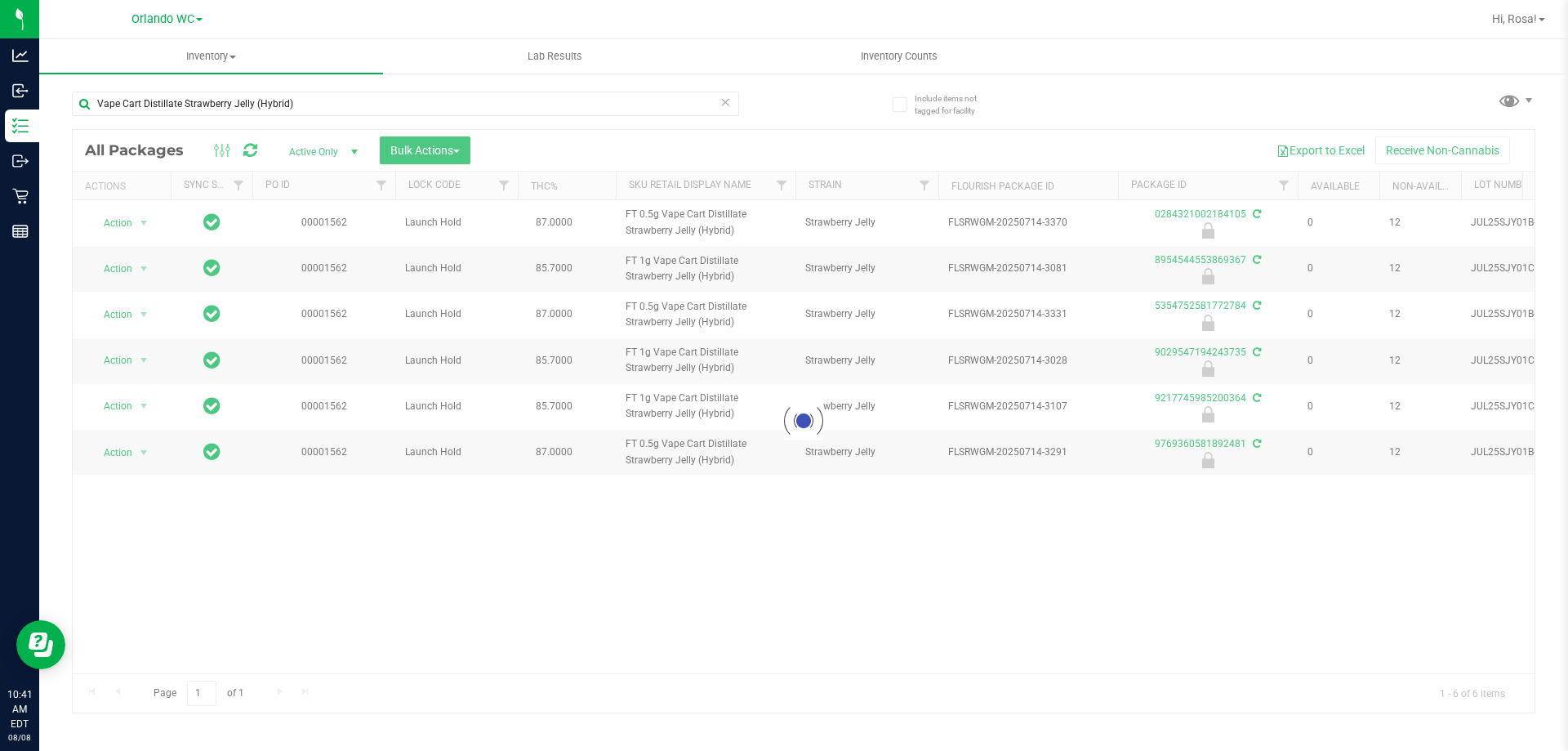 click at bounding box center (804, 421) 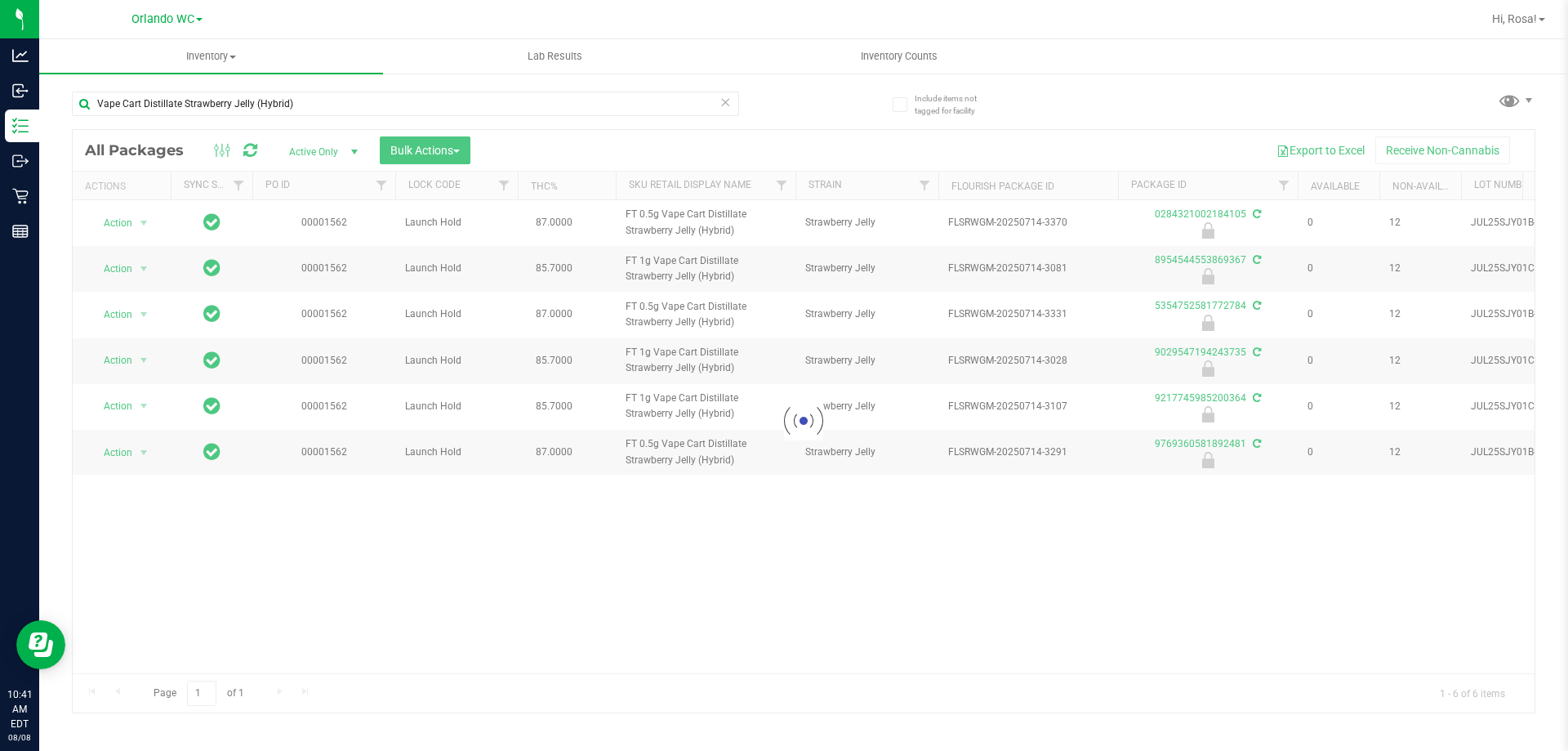 click at bounding box center (804, 421) 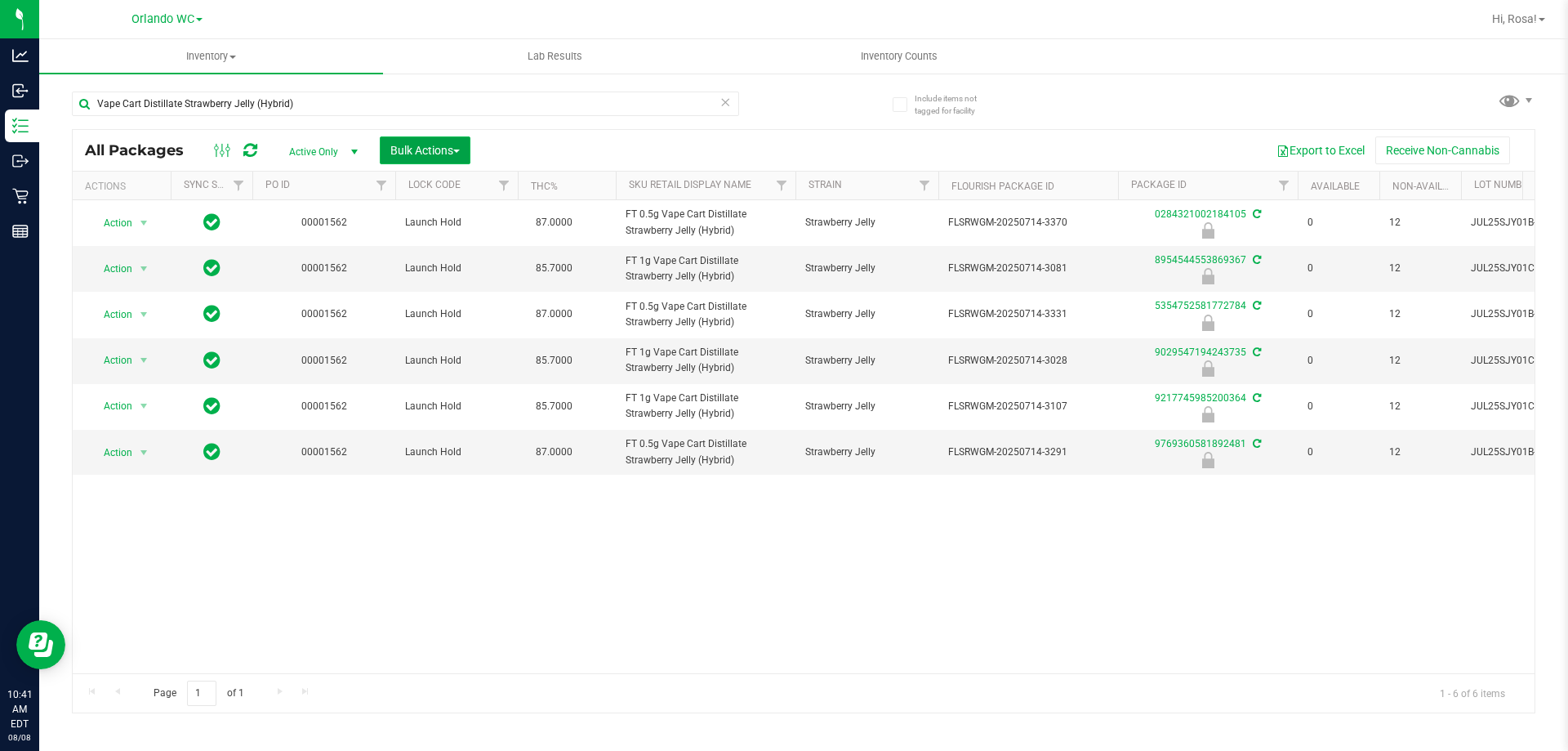 click on "Bulk Actions" at bounding box center (425, 150) 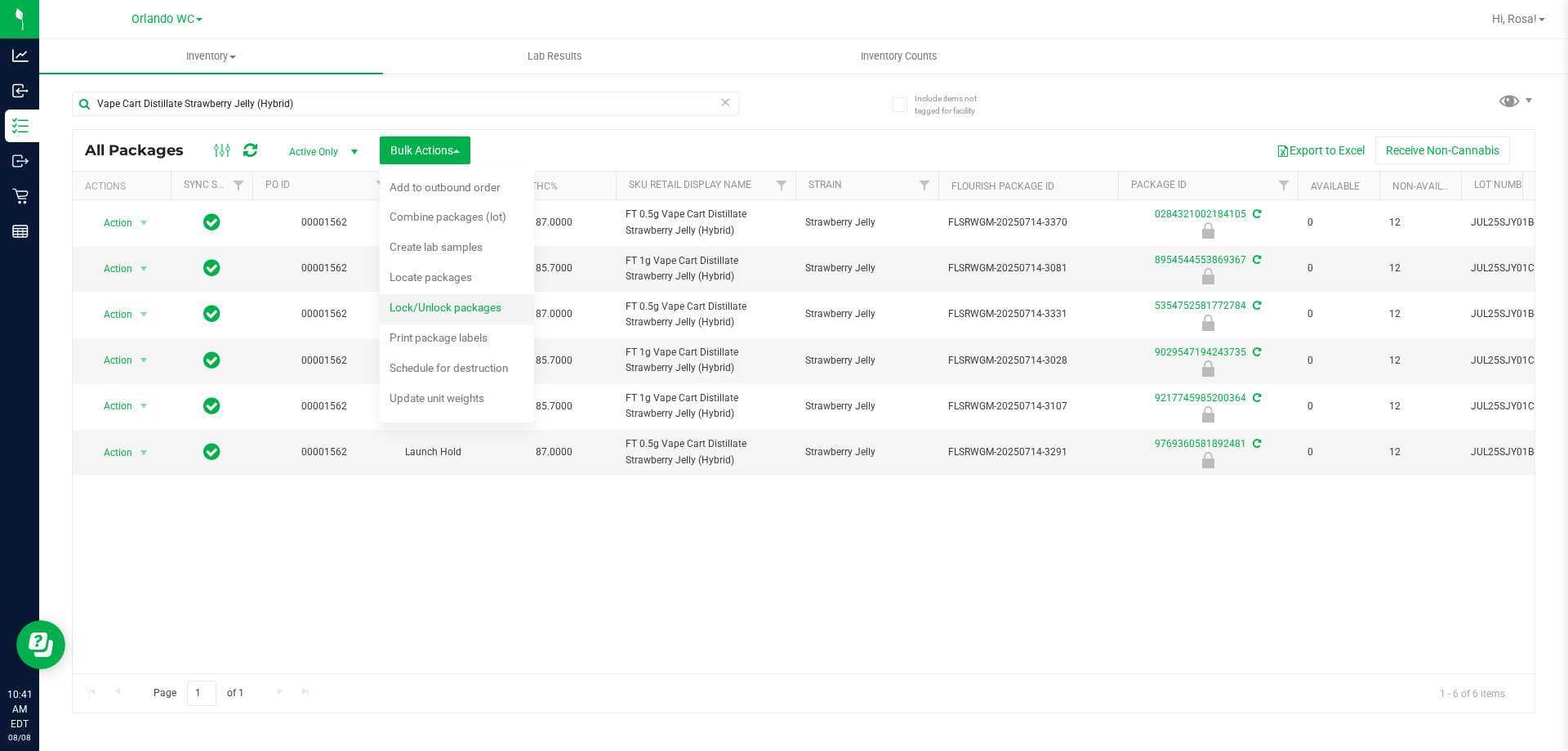 click on "Lock/Unlock packages" at bounding box center [457, 310] 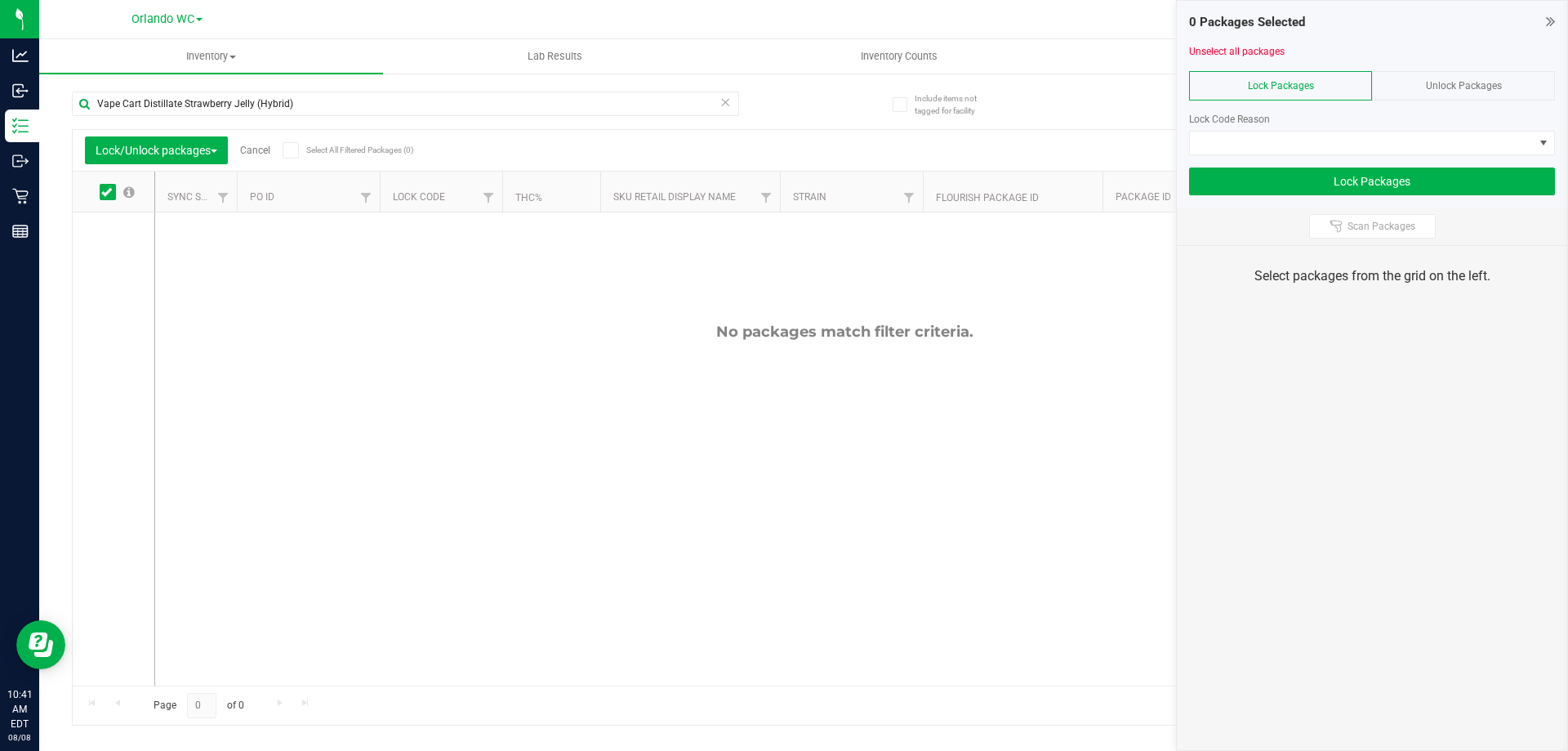 drag, startPoint x: 934, startPoint y: 364, endPoint x: 563, endPoint y: 257, distance: 386.12174 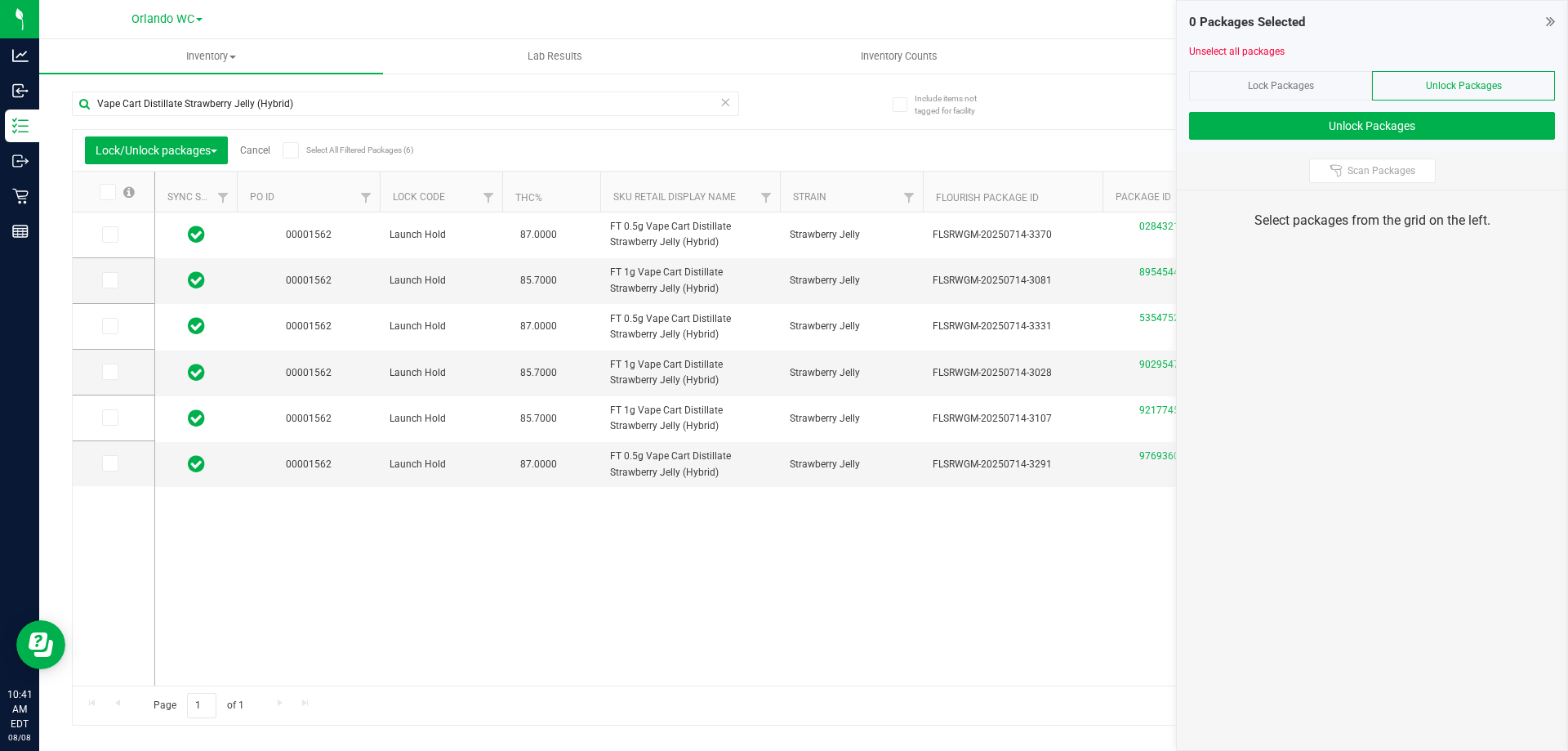 click at bounding box center (290, 150) 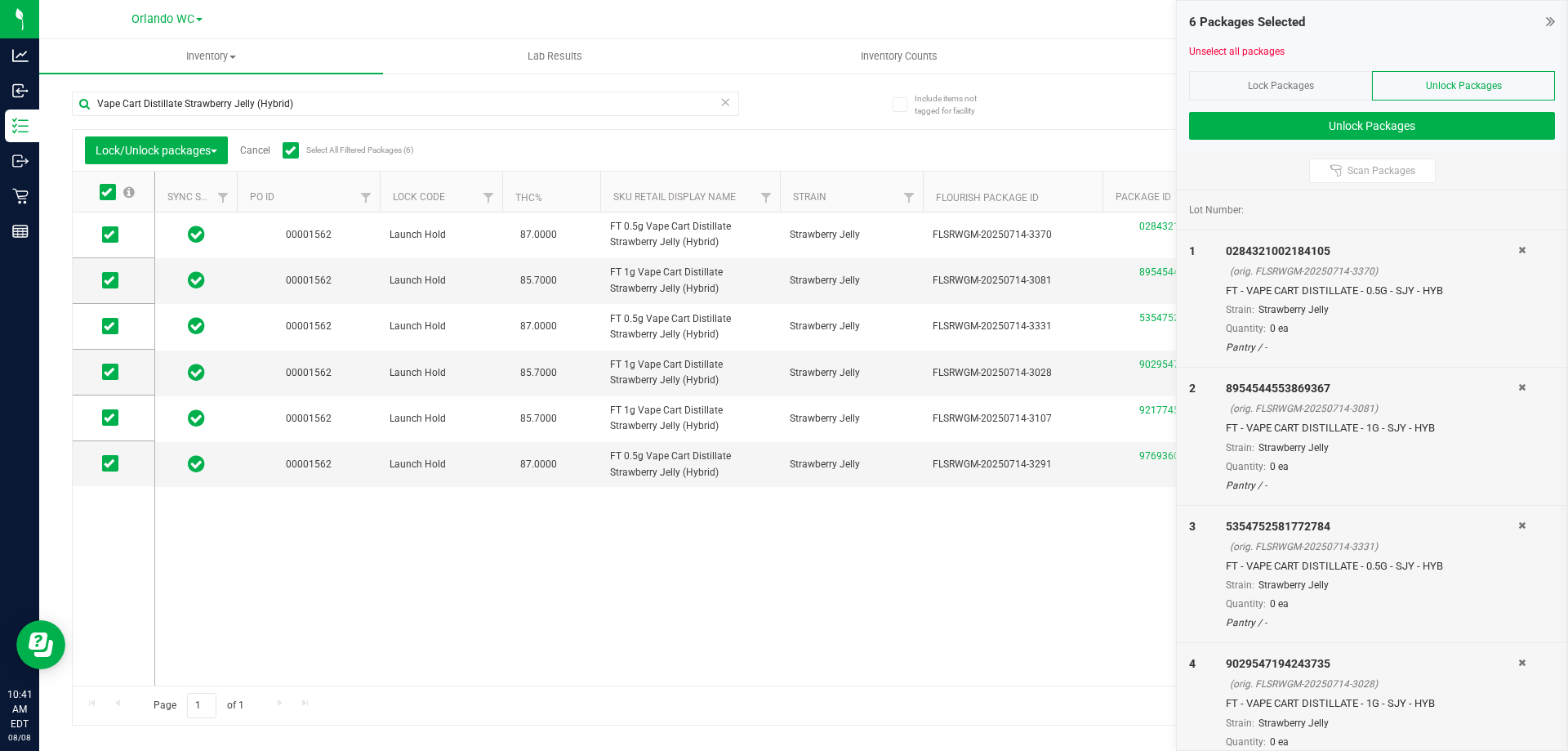 click on "00001562
Launch Hold
87.0000
FT 0.5g Vape Cart Distillate Strawberry Jelly (Hybrid)
Strawberry Jelly
FLSRWGM-20250714-3370
0284321002184105
0
12
JUL25SJY01B-0708
12
Jul 14, 2025 15:25:00 EDT 0.2740 $50.00000
Now
Created
00001562" at bounding box center (844, 449) 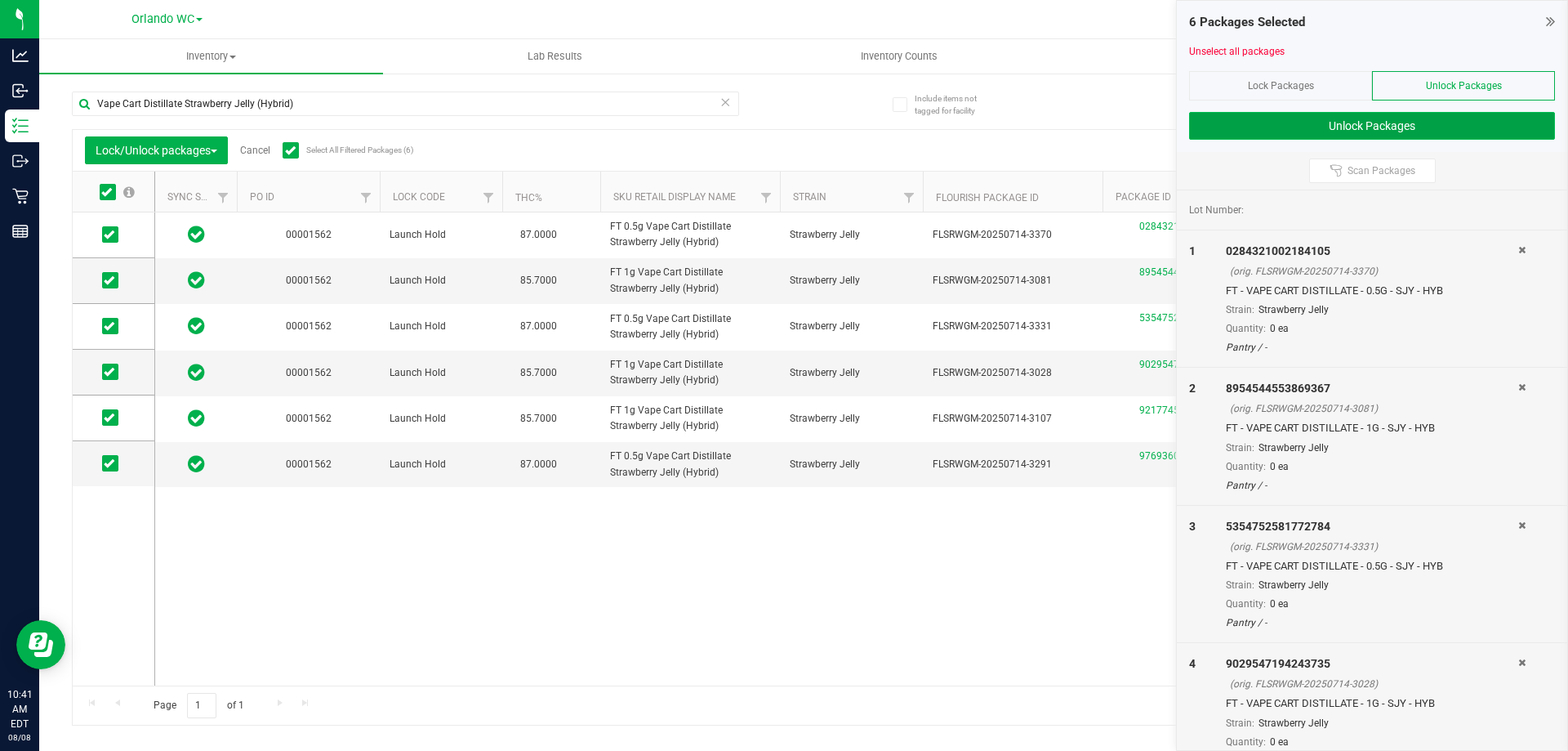 click on "Unlock Packages" at bounding box center (1372, 126) 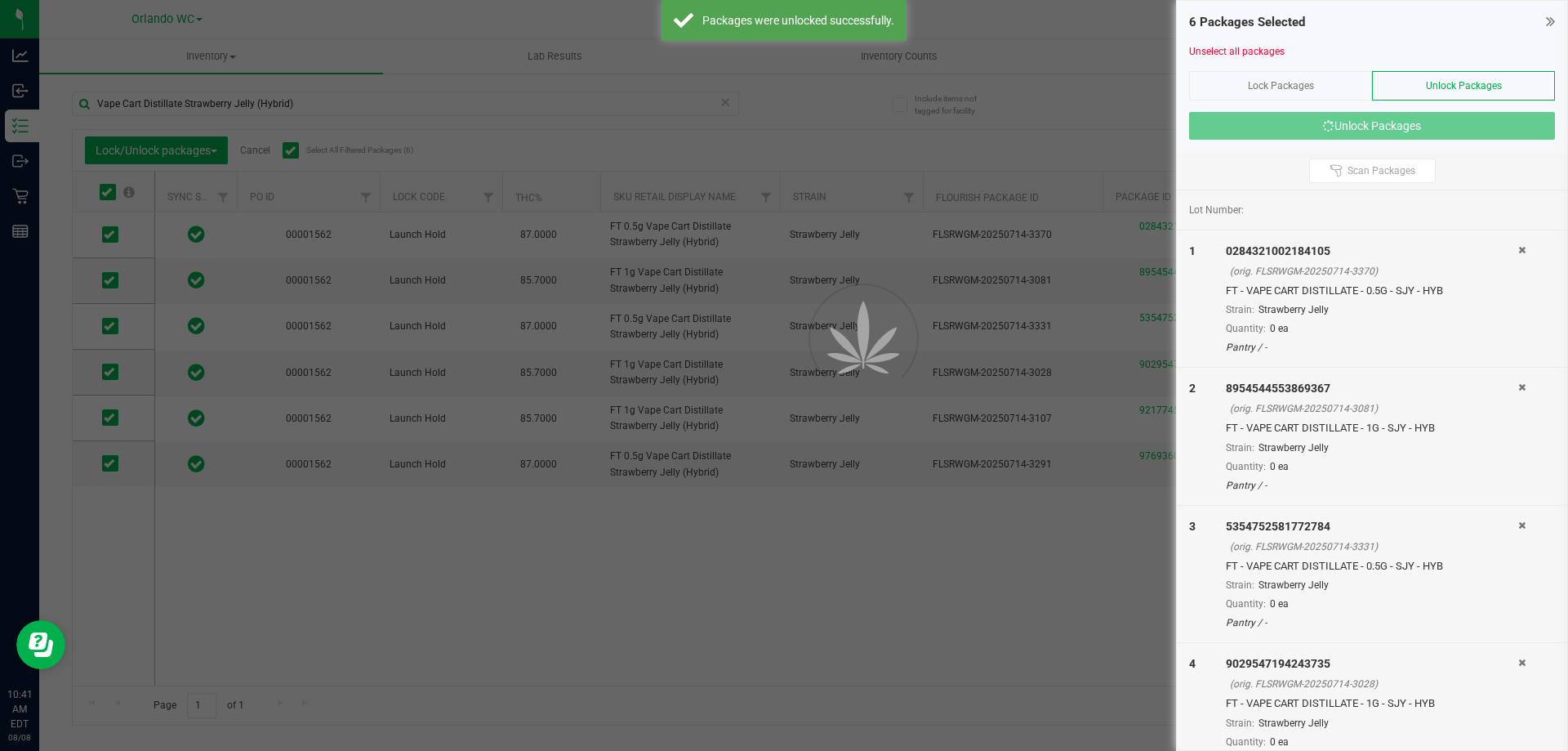 click at bounding box center [784, 375] 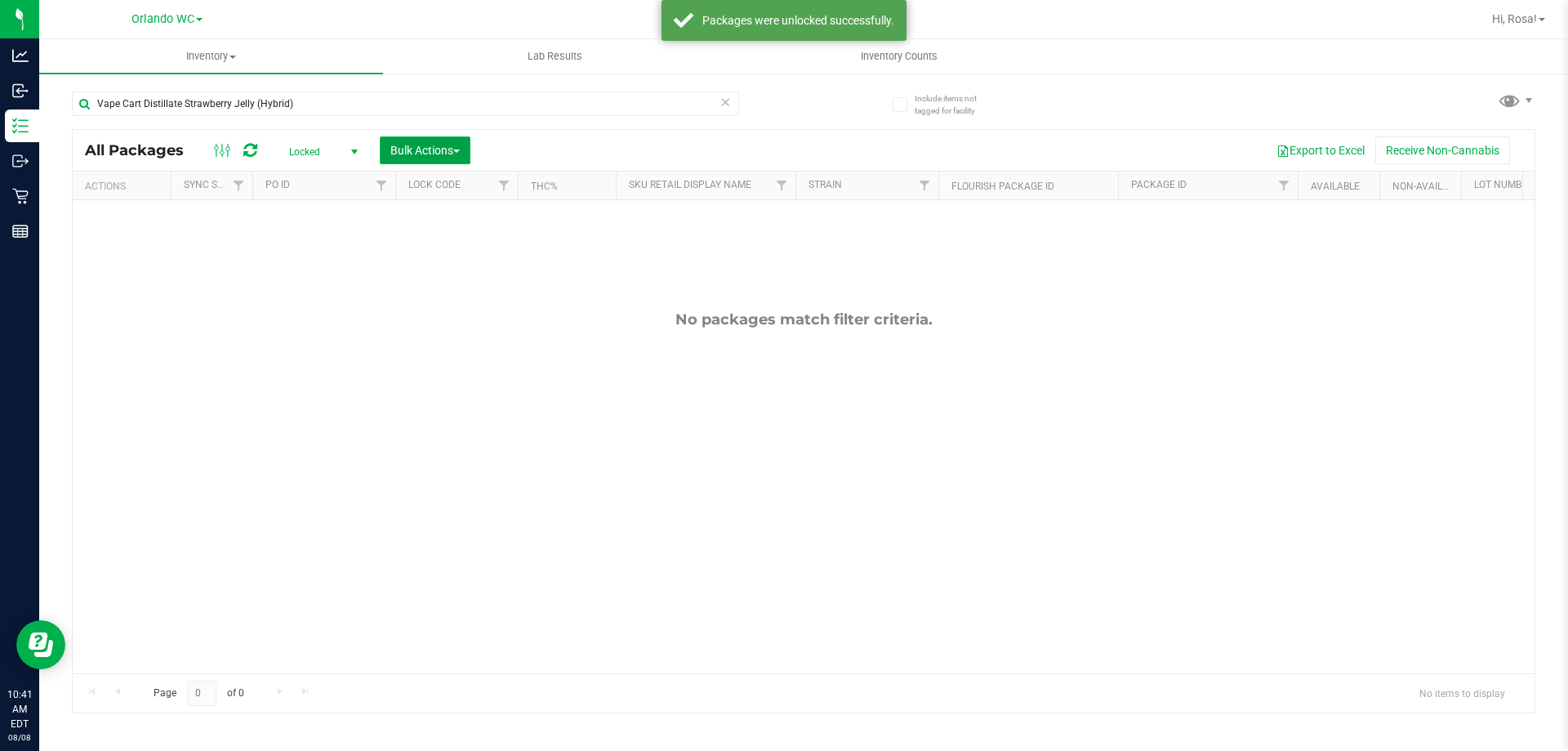 click on "Bulk Actions" at bounding box center (425, 150) 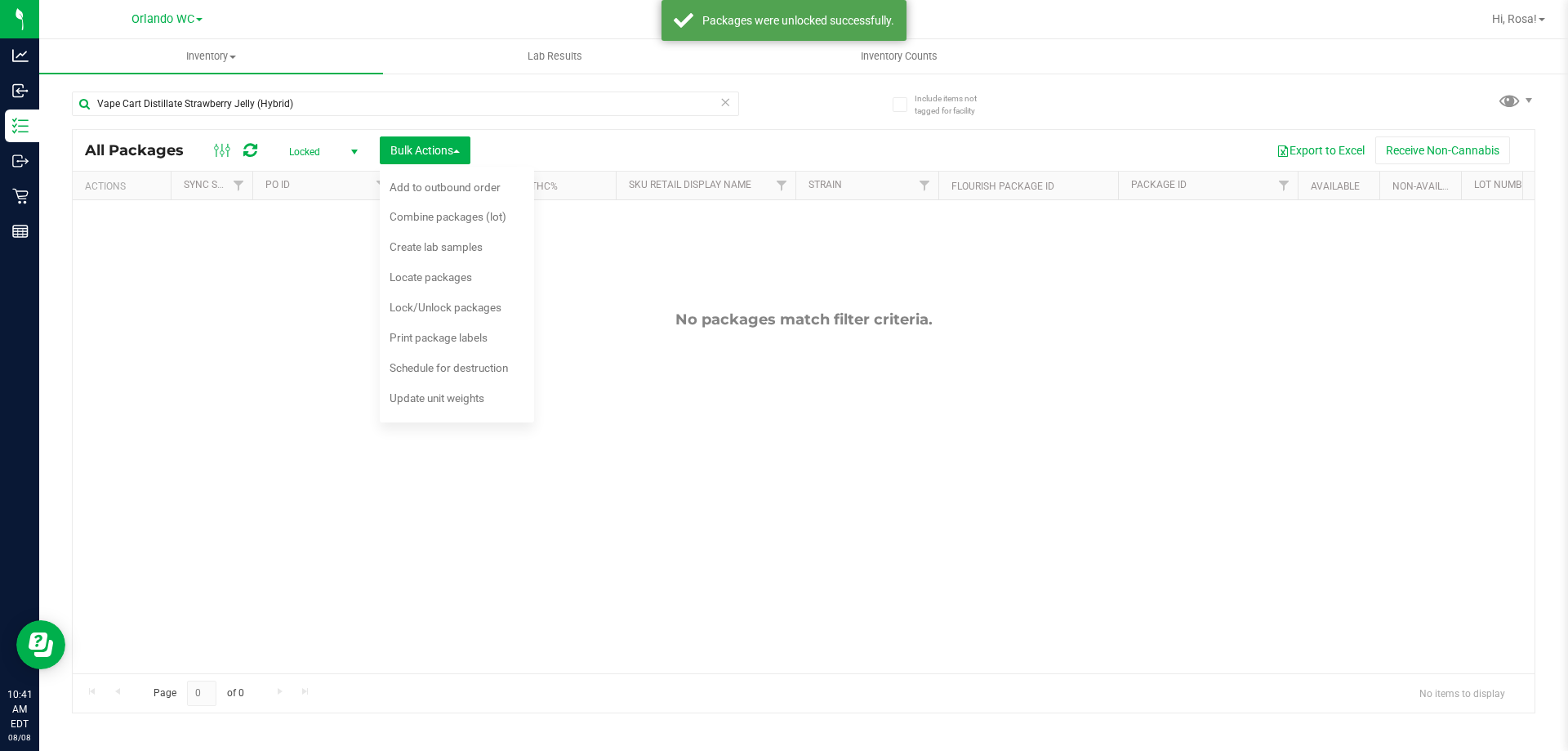 click on "Locked" at bounding box center [320, 152] 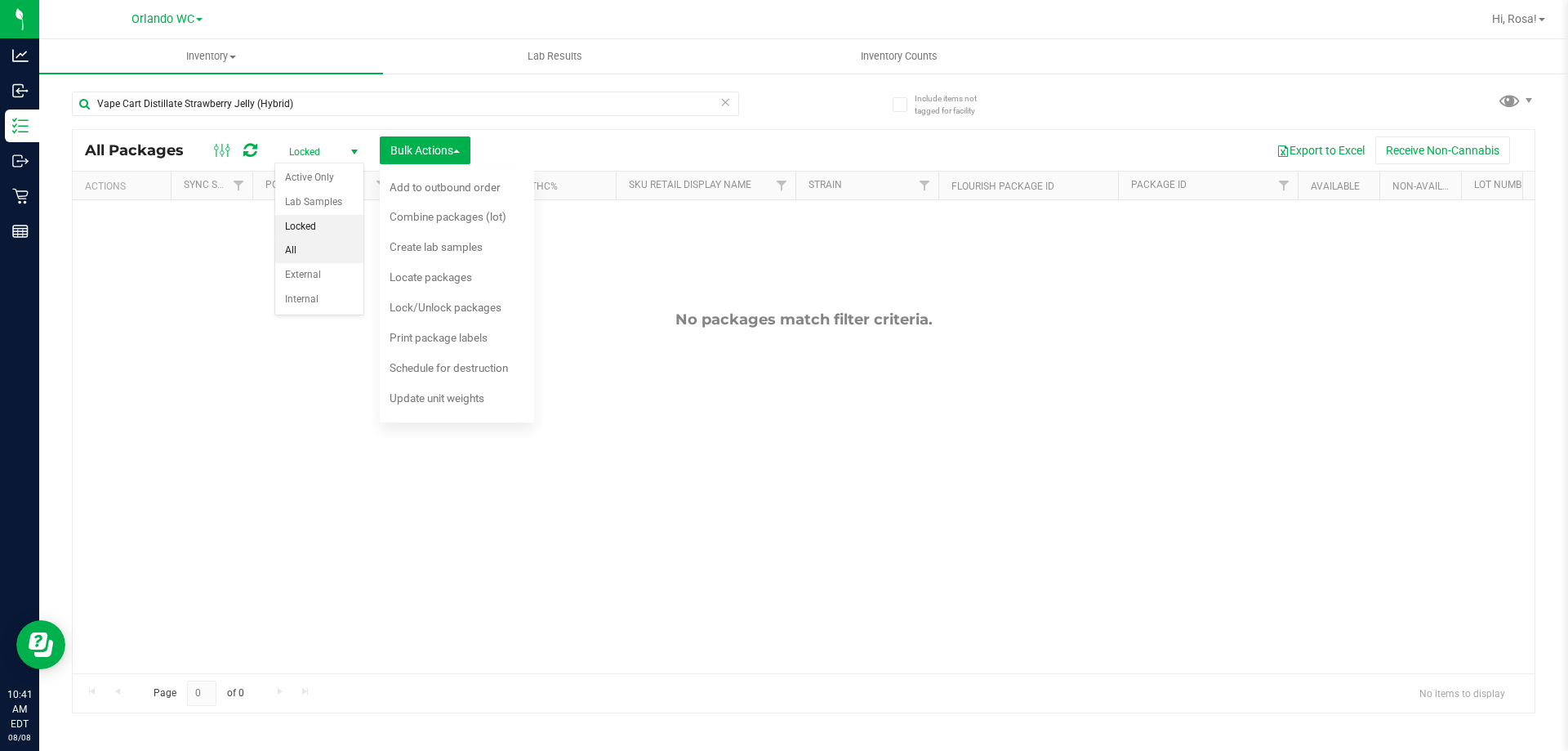 click on "All" at bounding box center (319, 251) 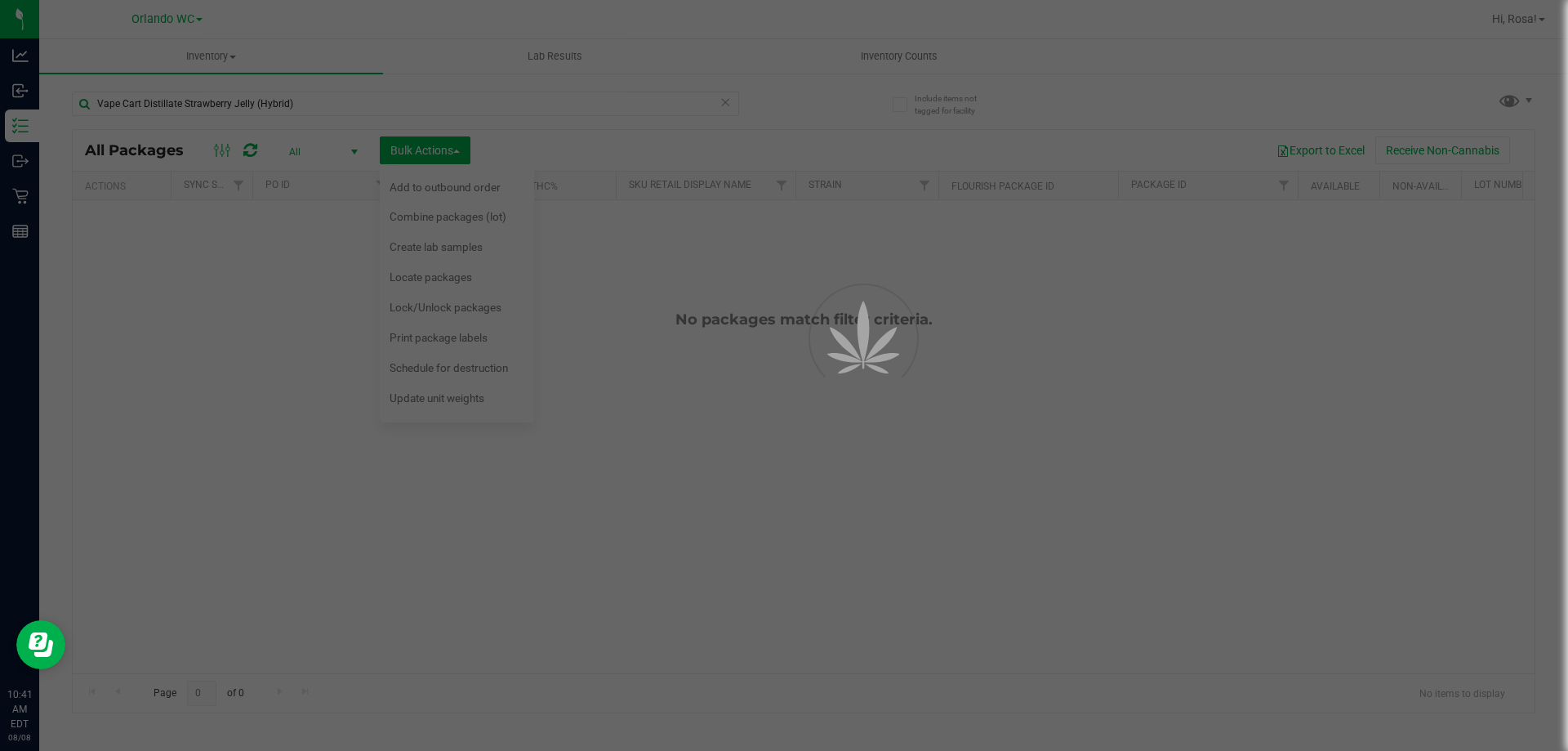 drag, startPoint x: 825, startPoint y: 287, endPoint x: 622, endPoint y: 370, distance: 219.31256 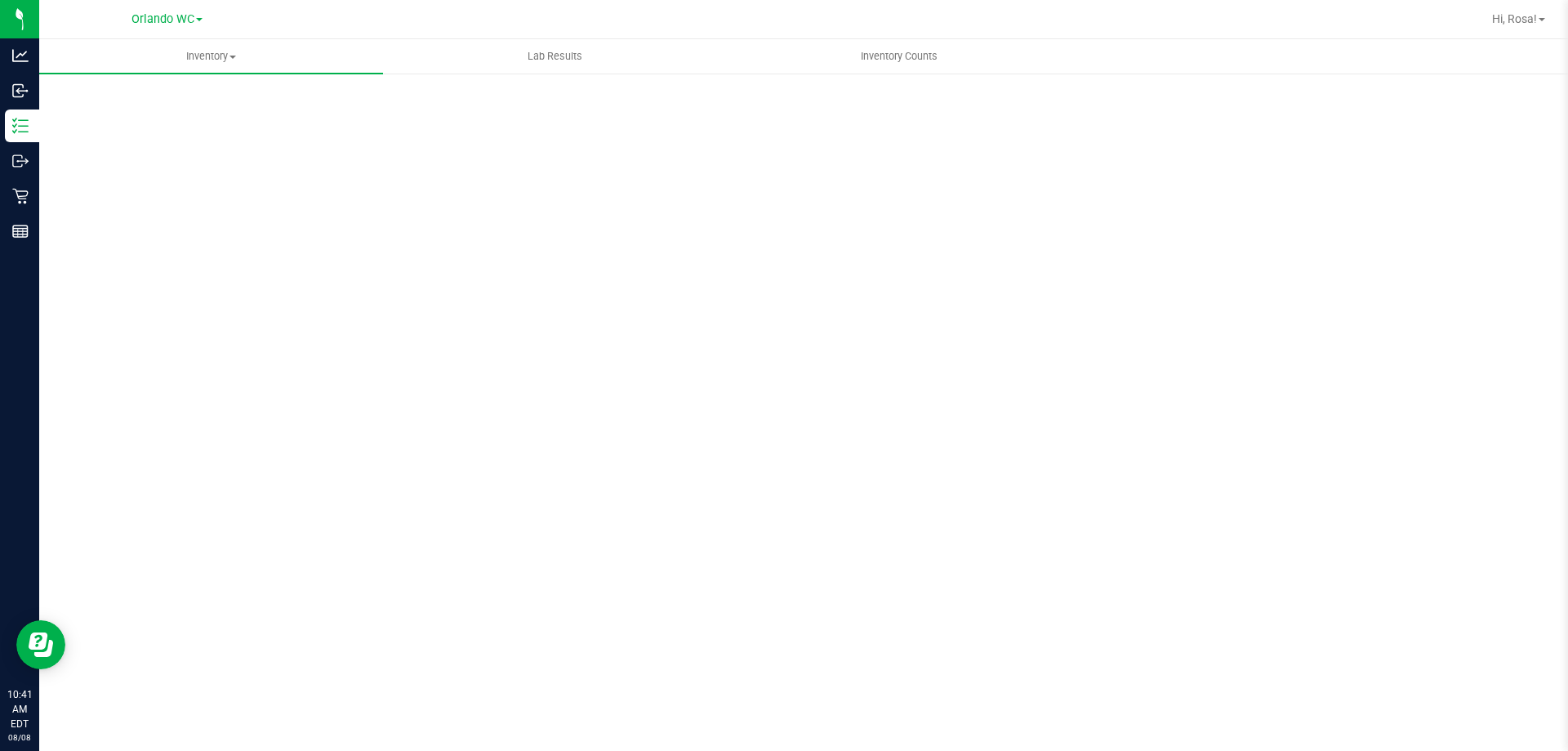 click on "Scan Packages      0" at bounding box center (804, 327) 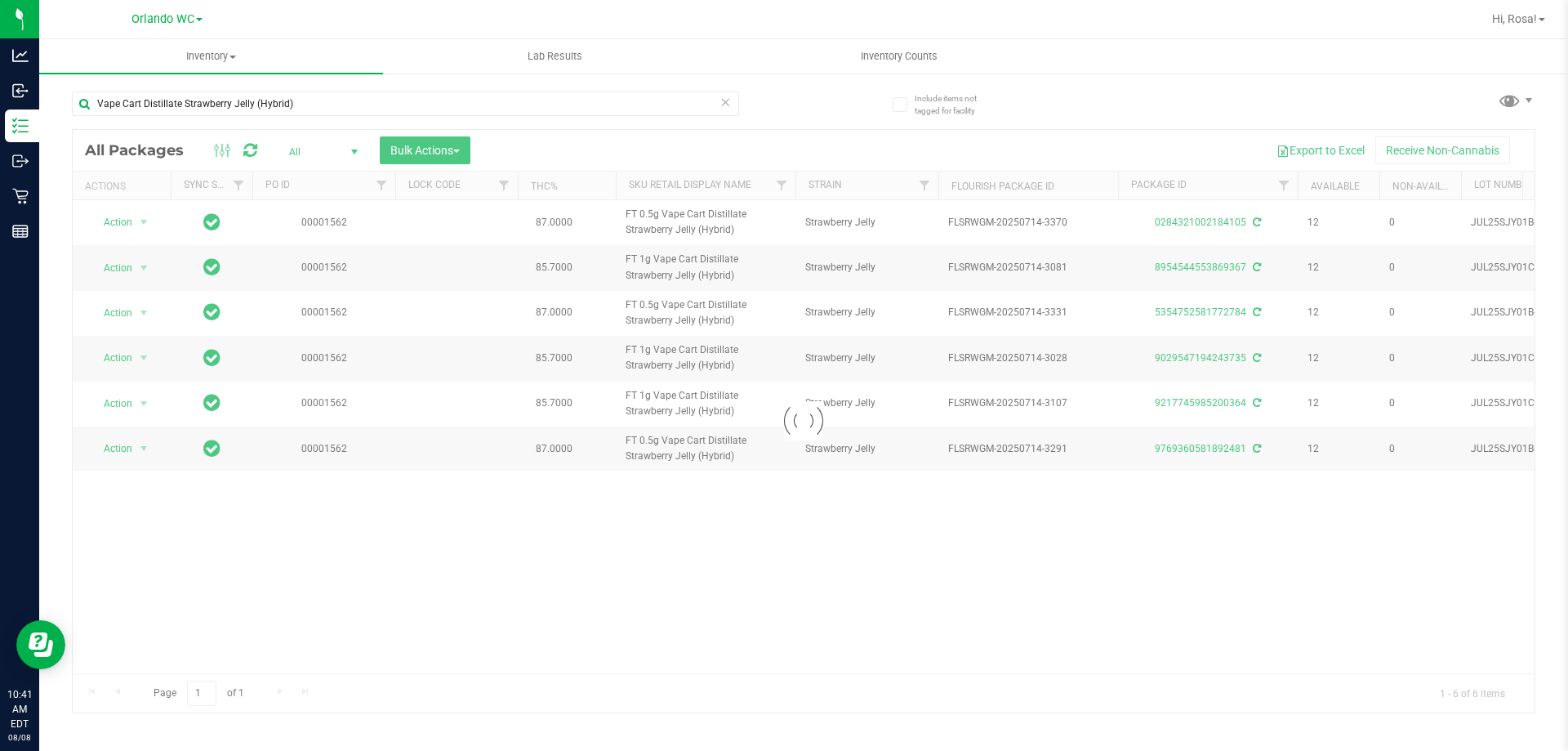click at bounding box center [804, 421] 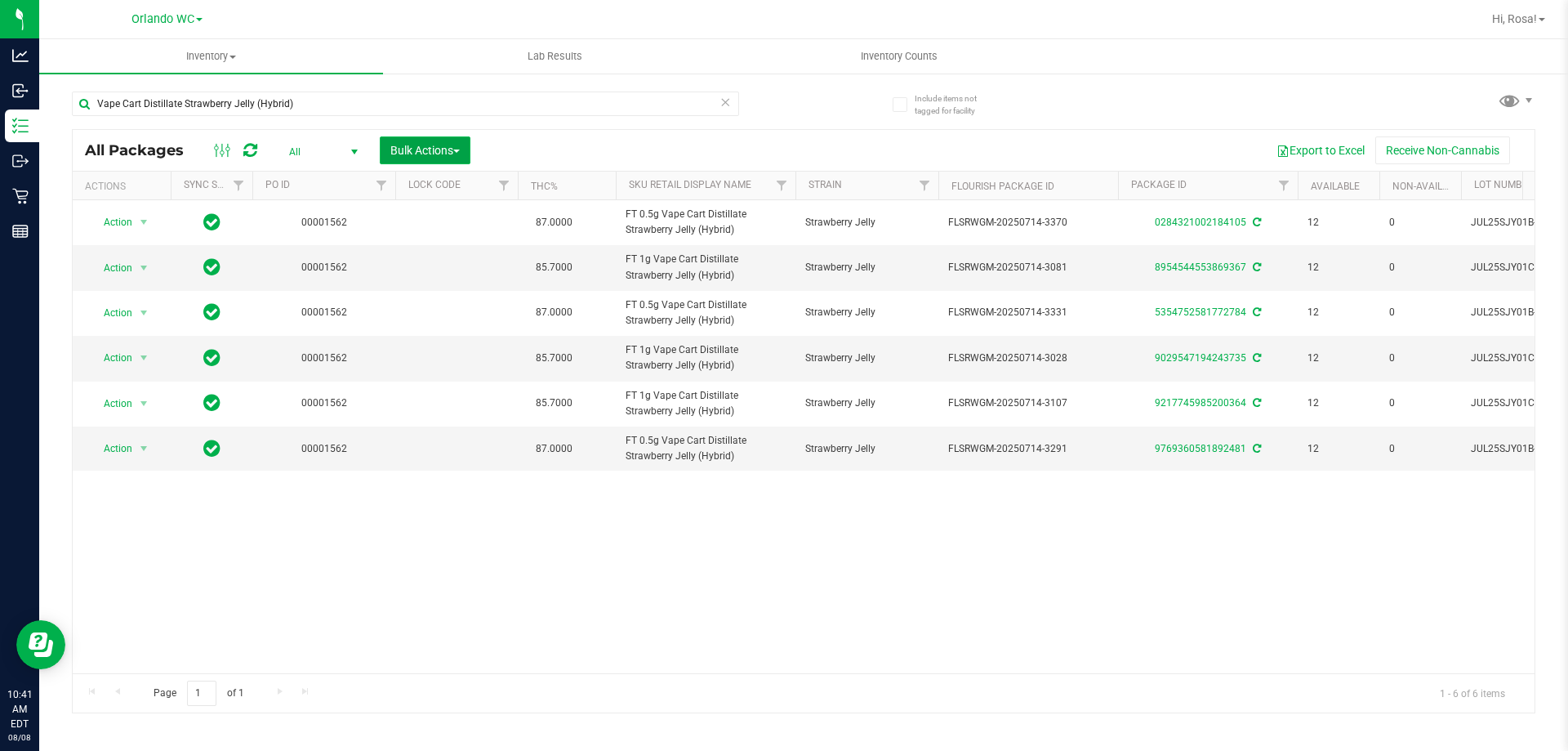 click on "Bulk Actions" at bounding box center (425, 150) 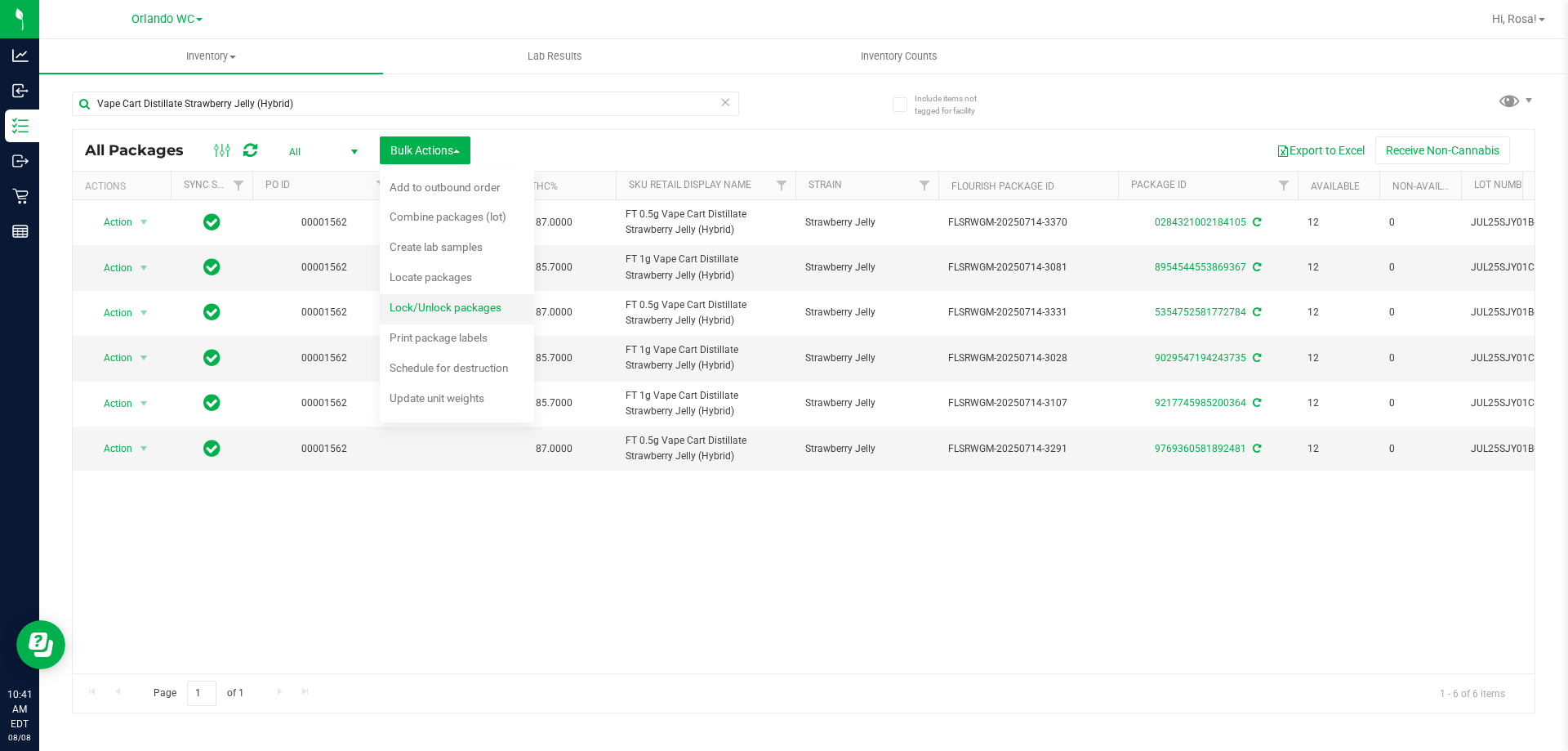 click on "Lock/Unlock packages" at bounding box center [445, 307] 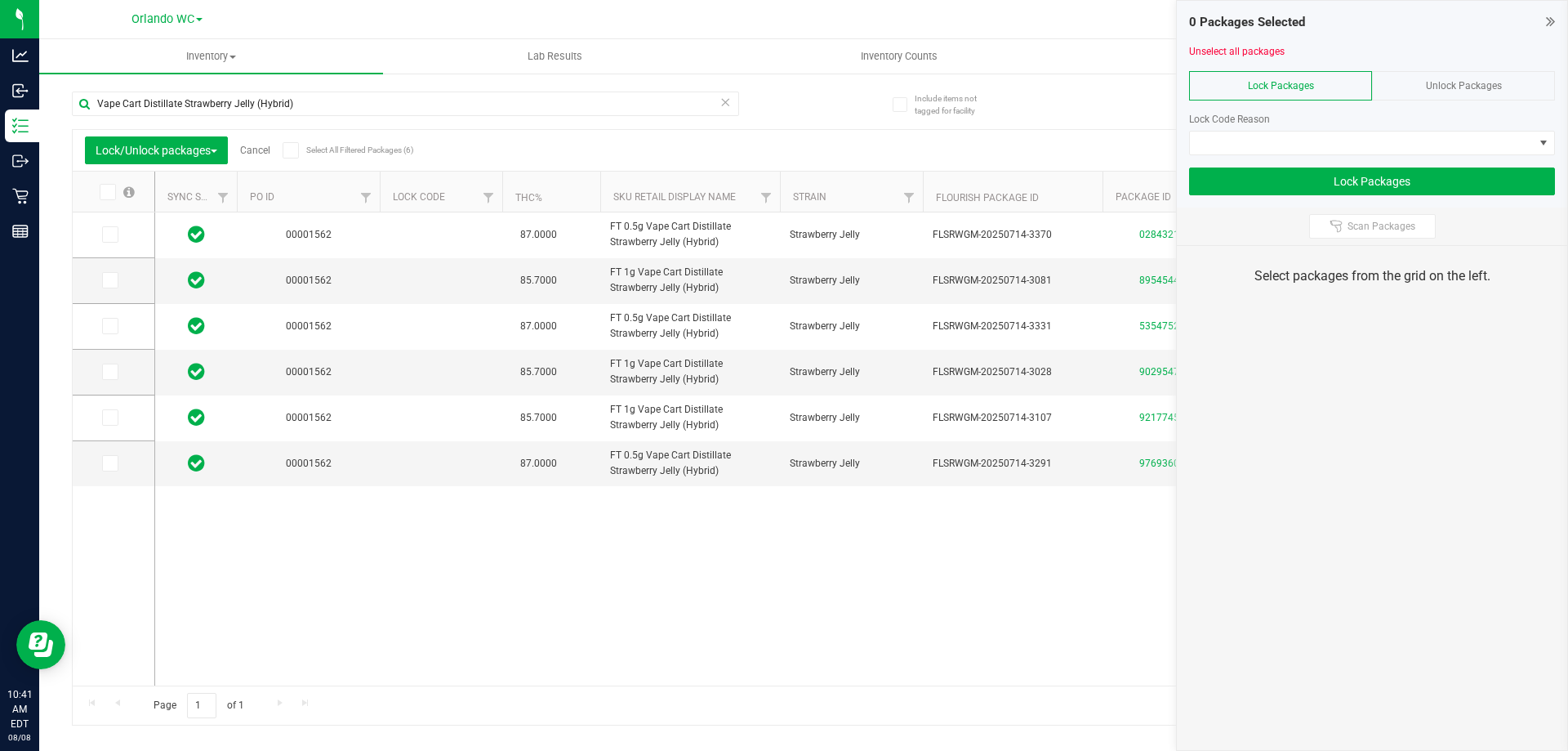 click at bounding box center (290, 150) 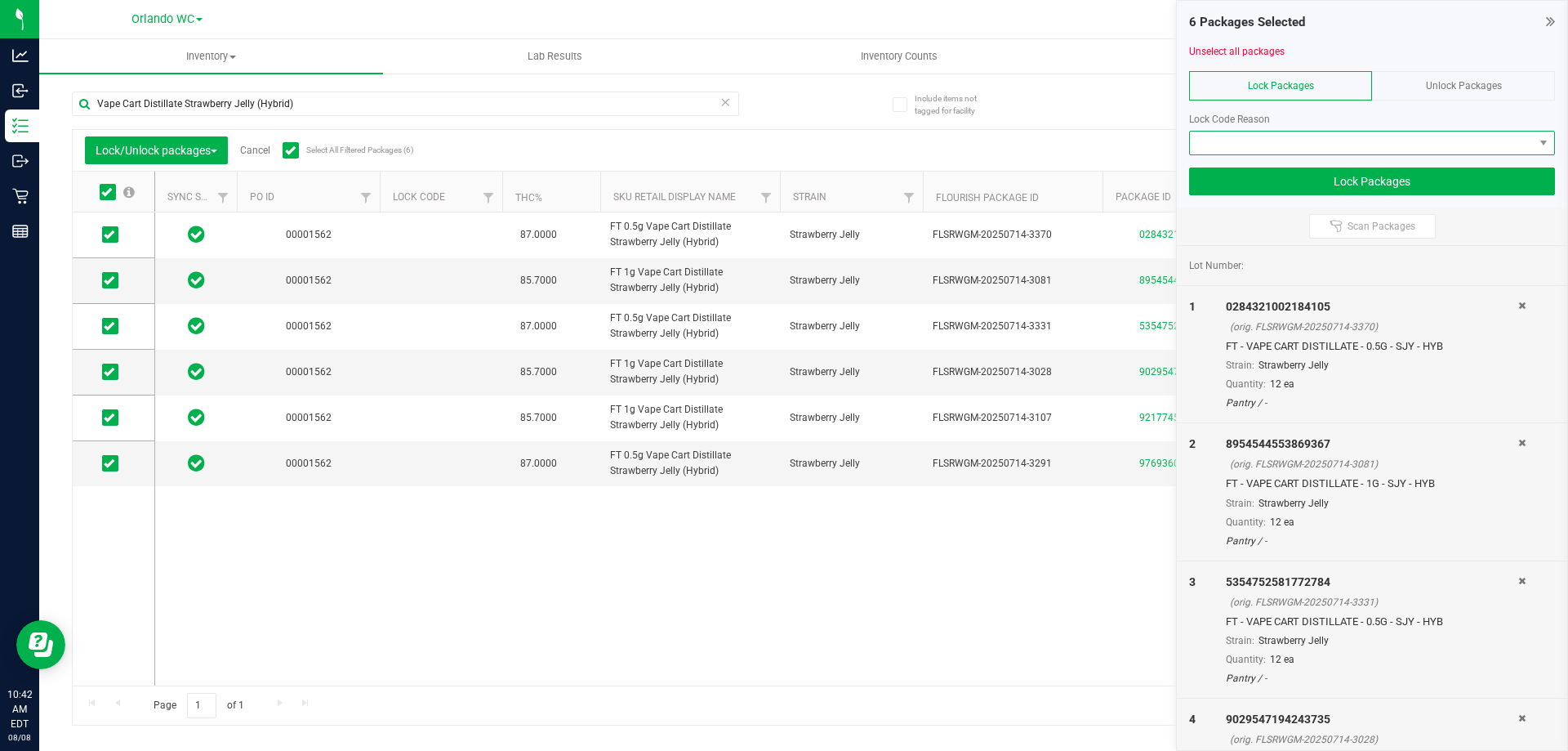 click at bounding box center (1361, 143) 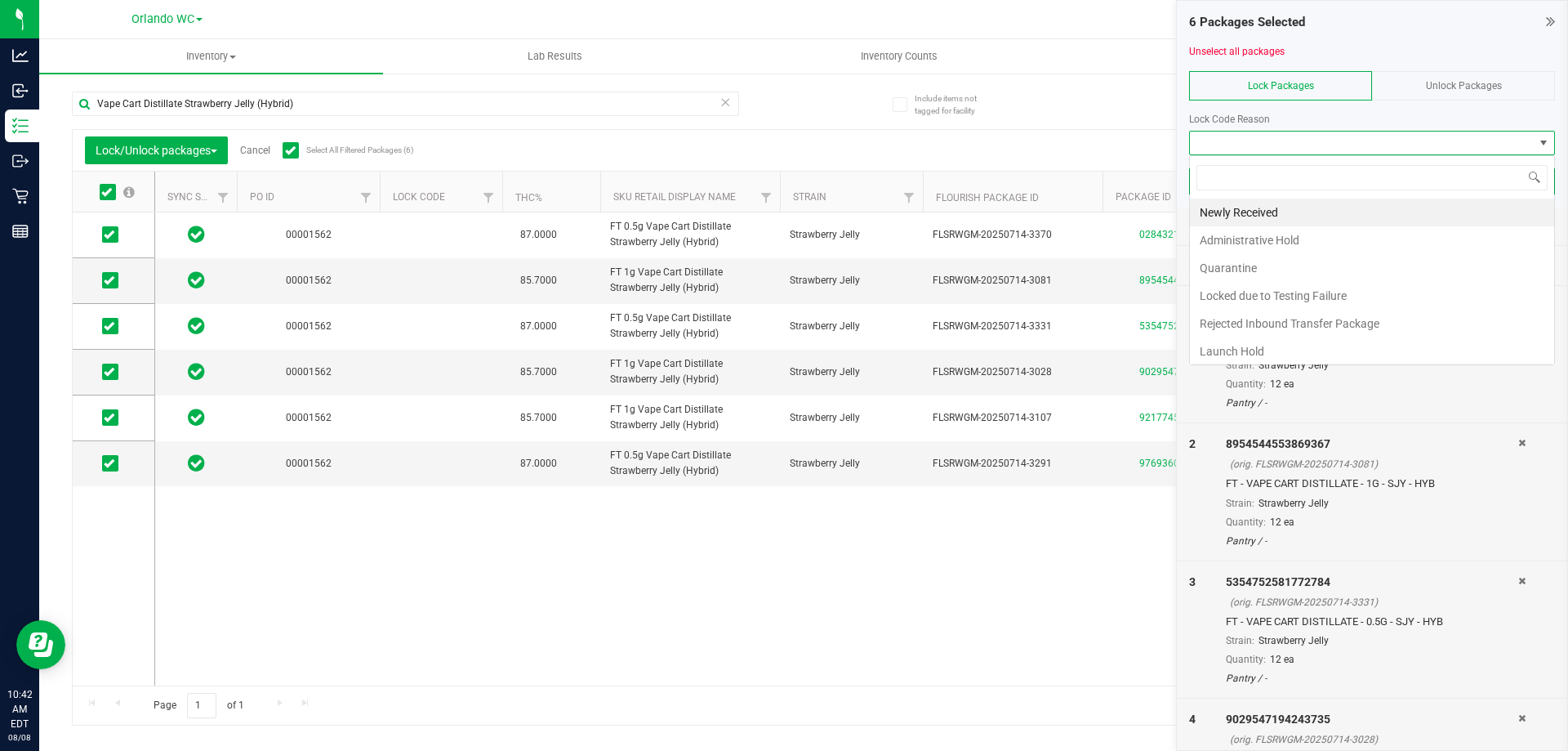 scroll, scrollTop: 81695, scrollLeft: 81301, axis: both 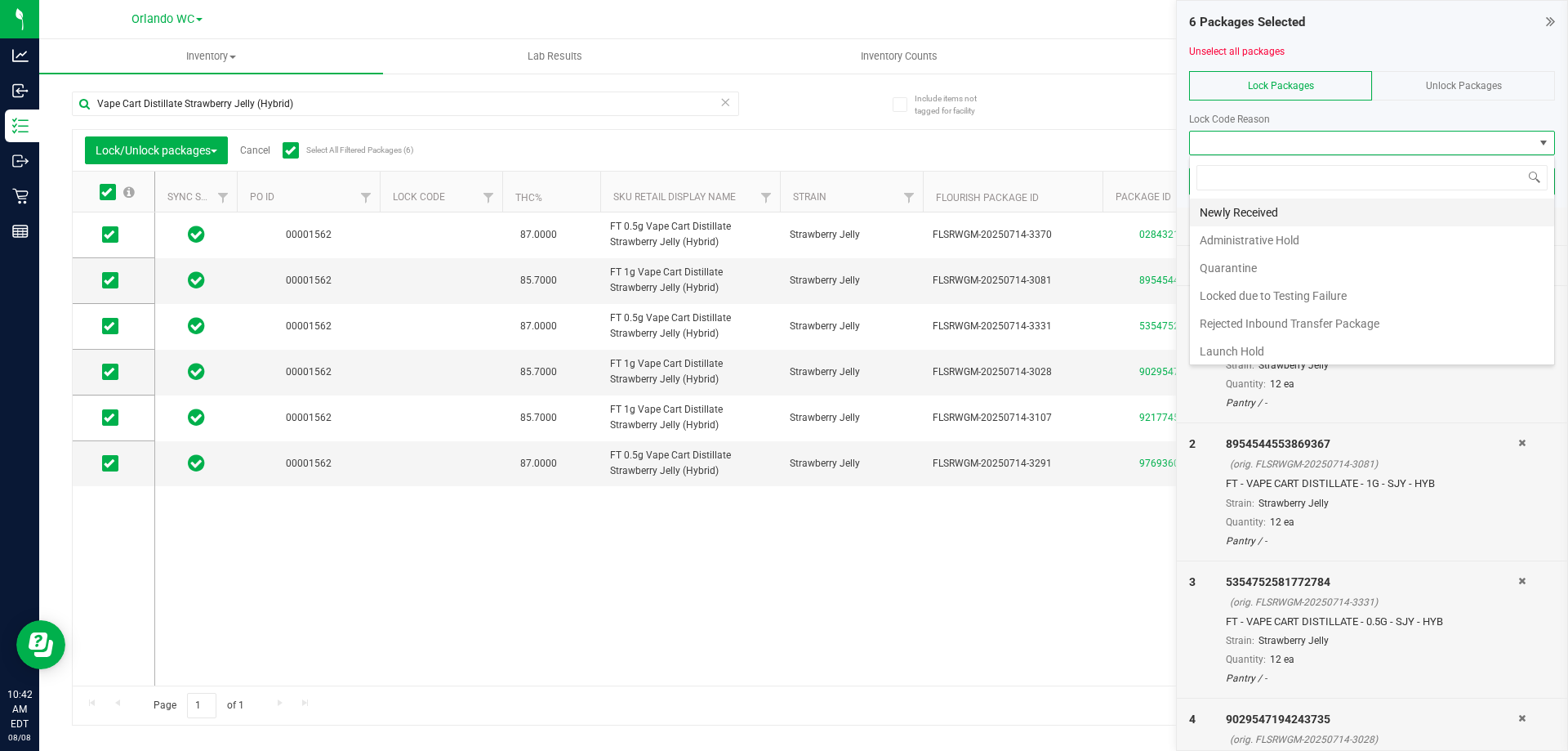 click on "Newly Received" at bounding box center (1372, 212) 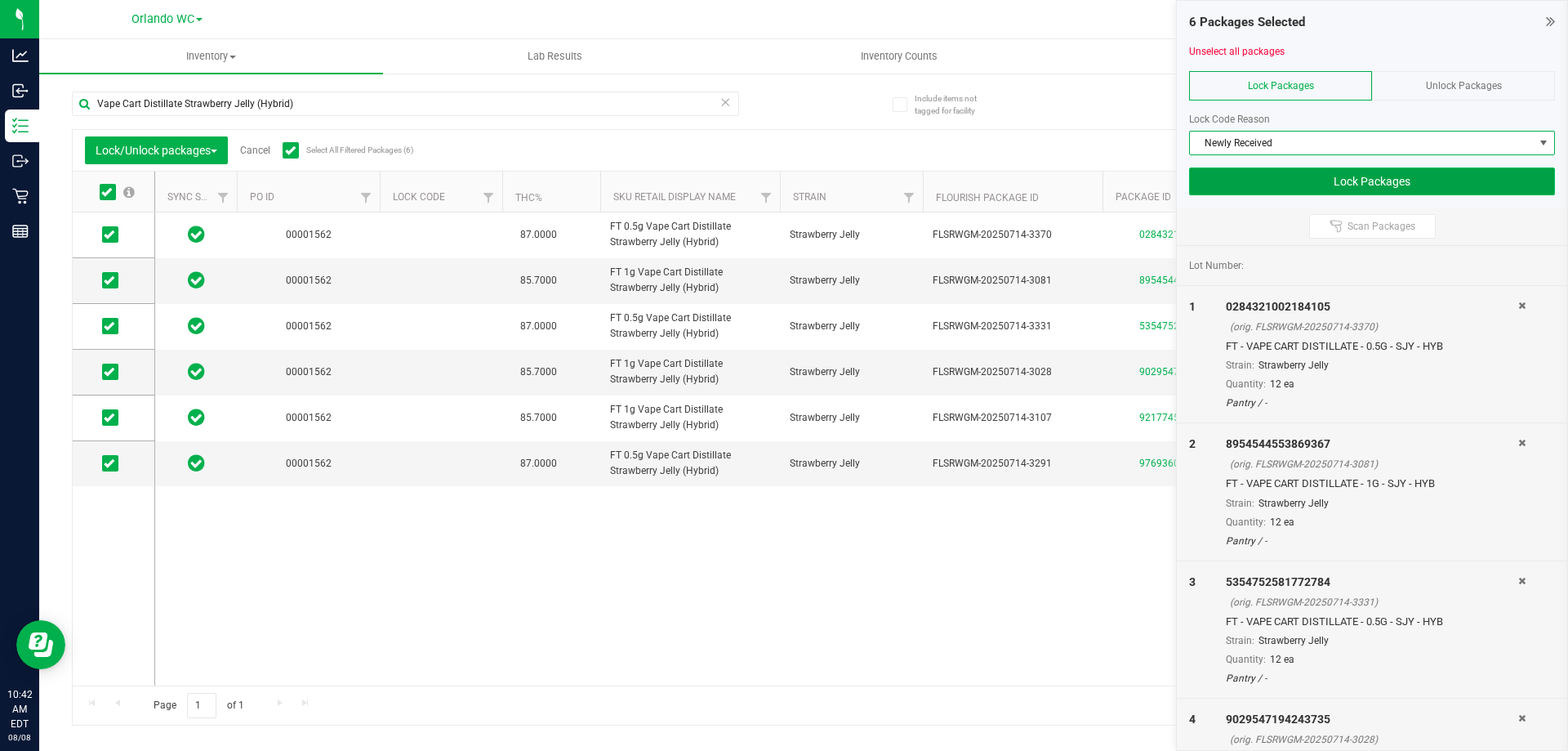 click on "Lock Packages" at bounding box center [1372, 181] 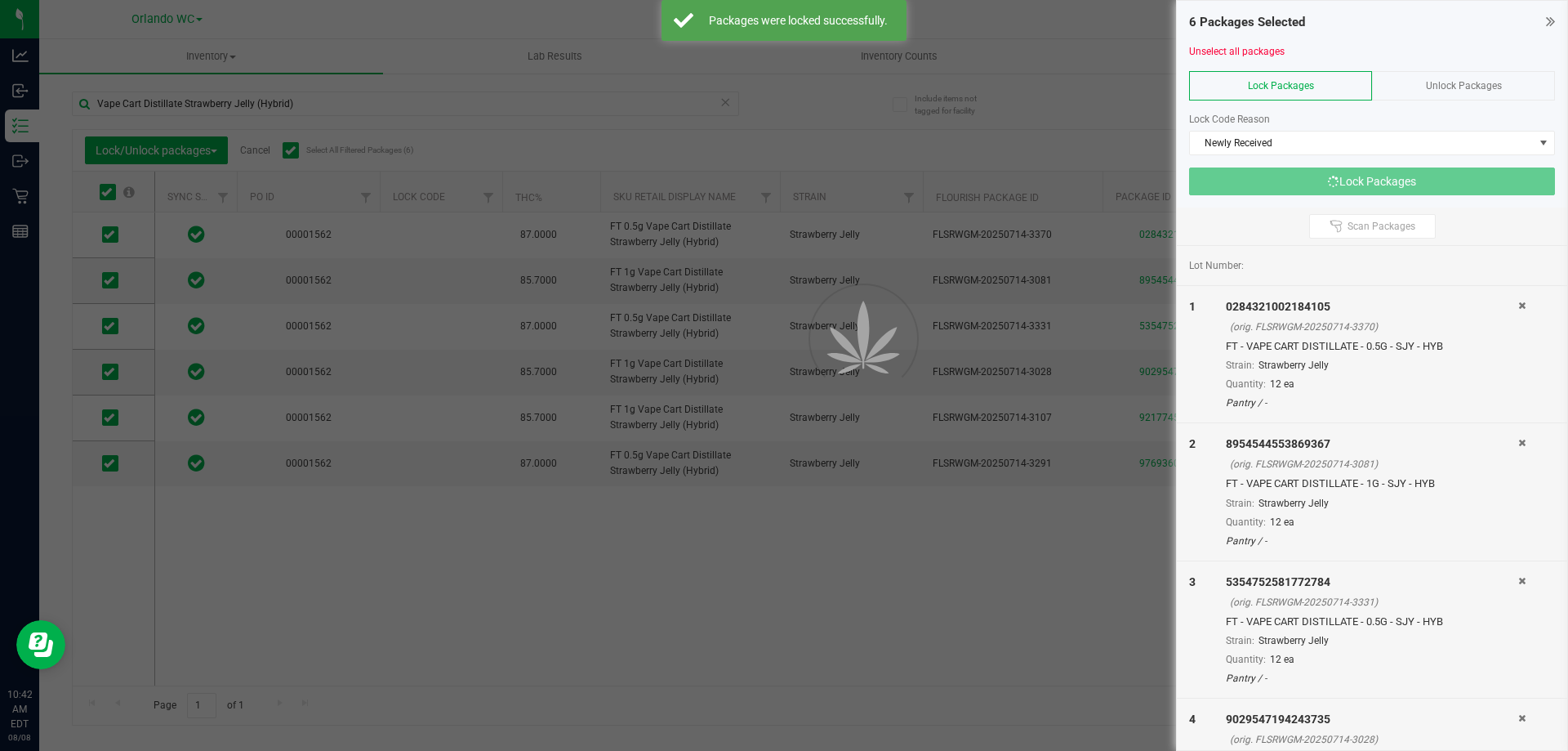 click at bounding box center [841, 376] 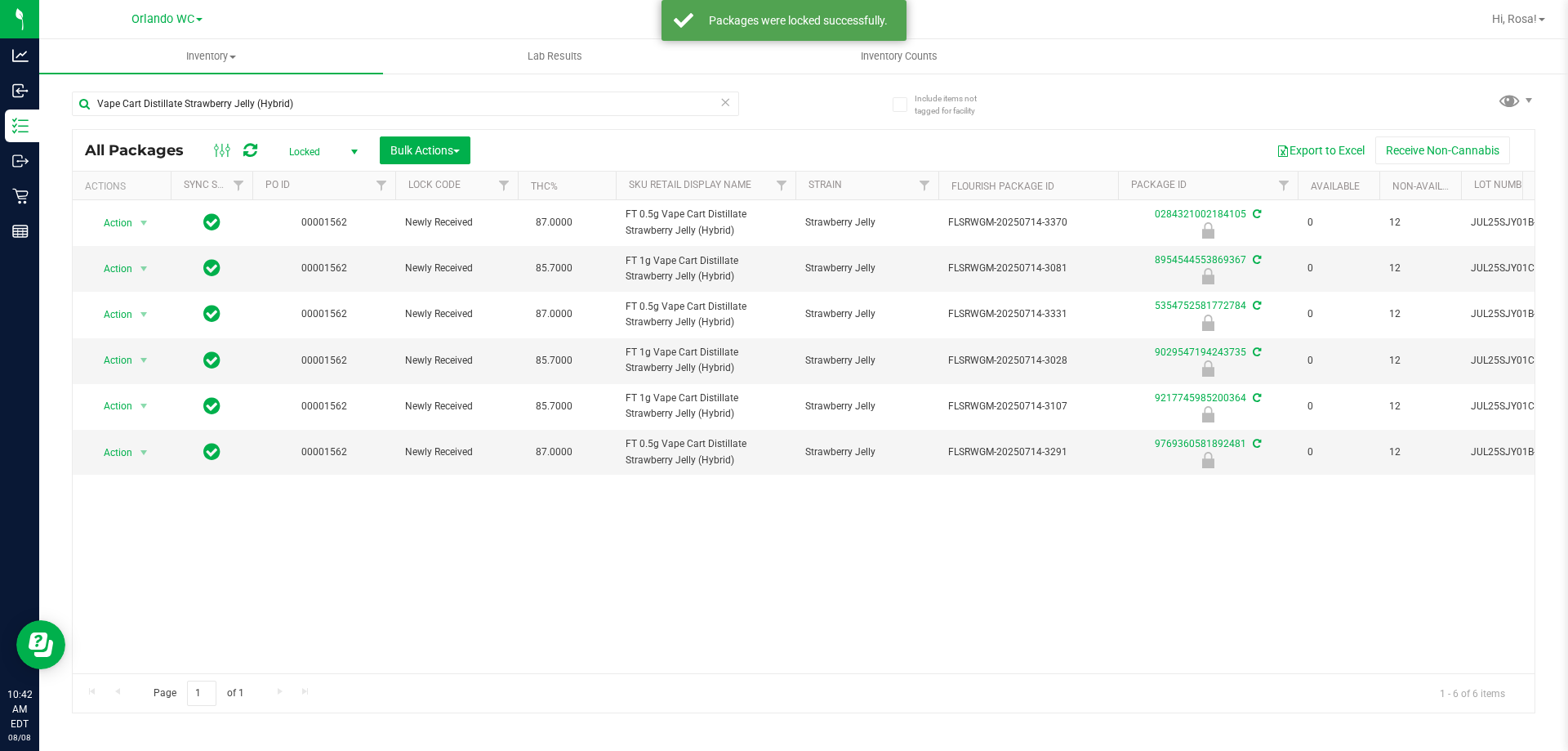 click on "Action Action Edit attributes Global inventory Locate package Package audit log Print package label Print product labels Unlock package
00001562
Newly Received
87.0000
FT 0.5g Vape Cart Distillate Strawberry Jelly (Hybrid)
Strawberry Jelly
FLSRWGM-20250714-3370
0284321002184105
0
12
JUL25SJY01B-0708
12
Jul 14, 2025 15:25:00 EDT 0.2740 $50.00000" at bounding box center [804, 436] 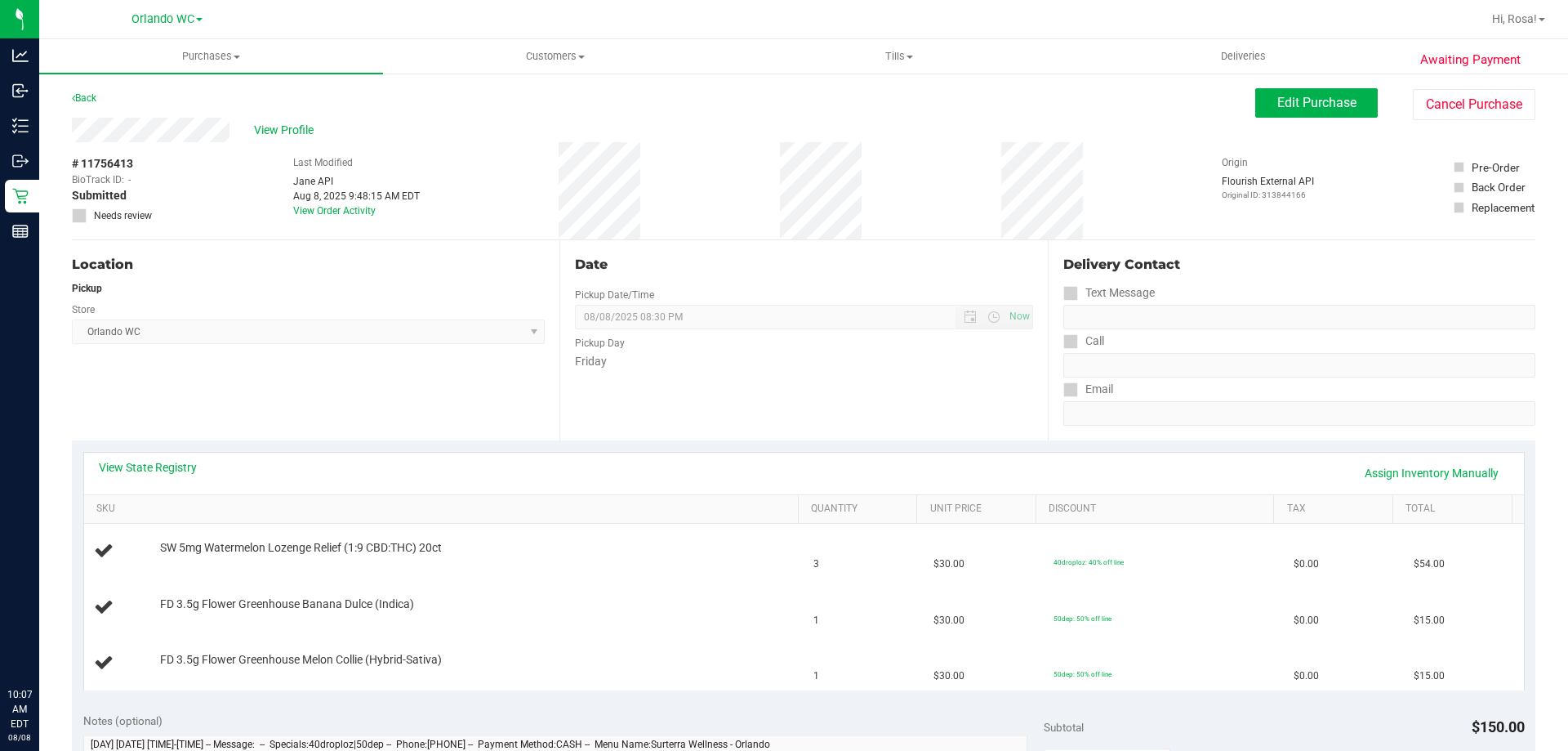 scroll, scrollTop: 0, scrollLeft: 0, axis: both 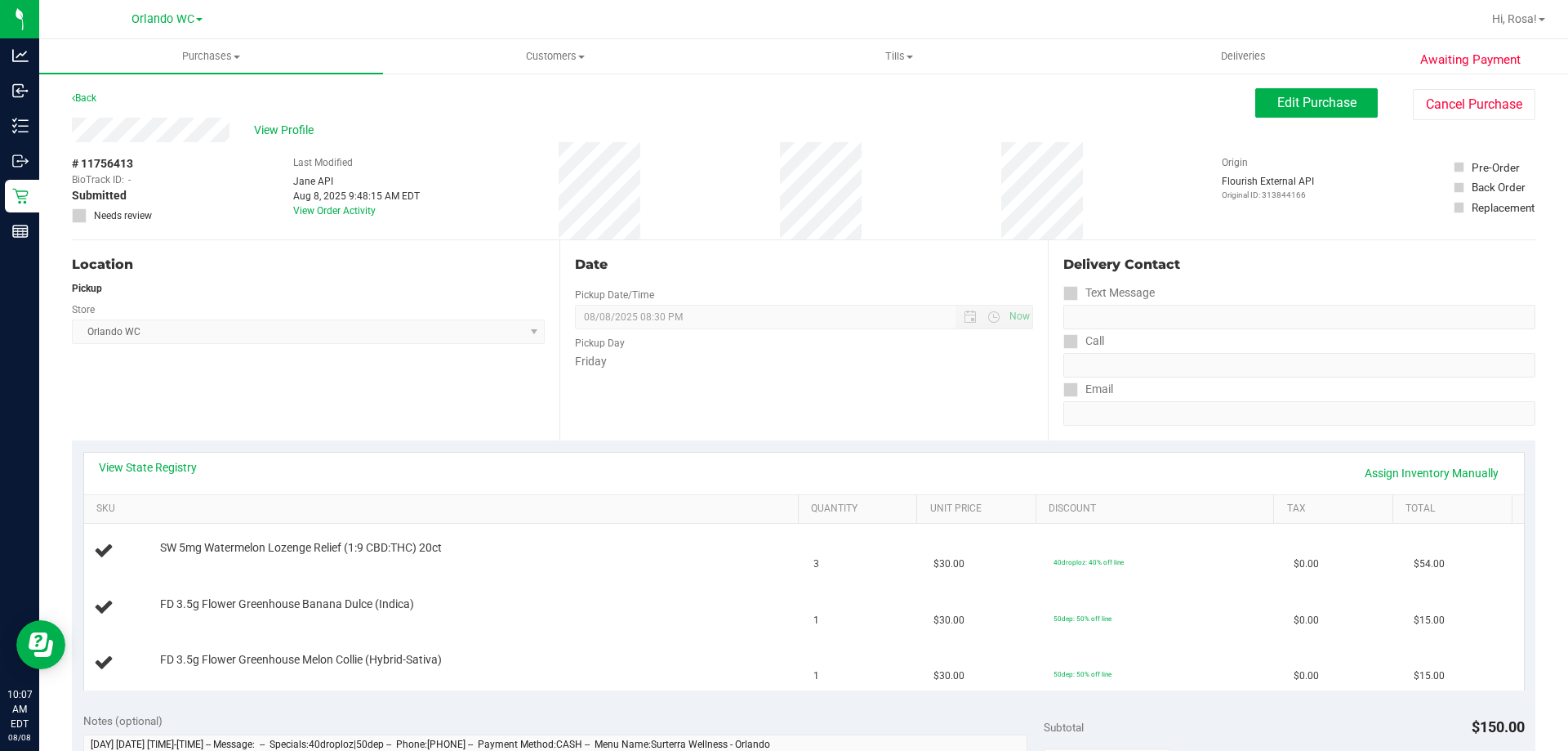 click on "Date
Pickup Date/Time
08/08/2025
Now
08/08/2025 08:30 PM
Now
Pickup Day
Friday" at bounding box center (803, 340) 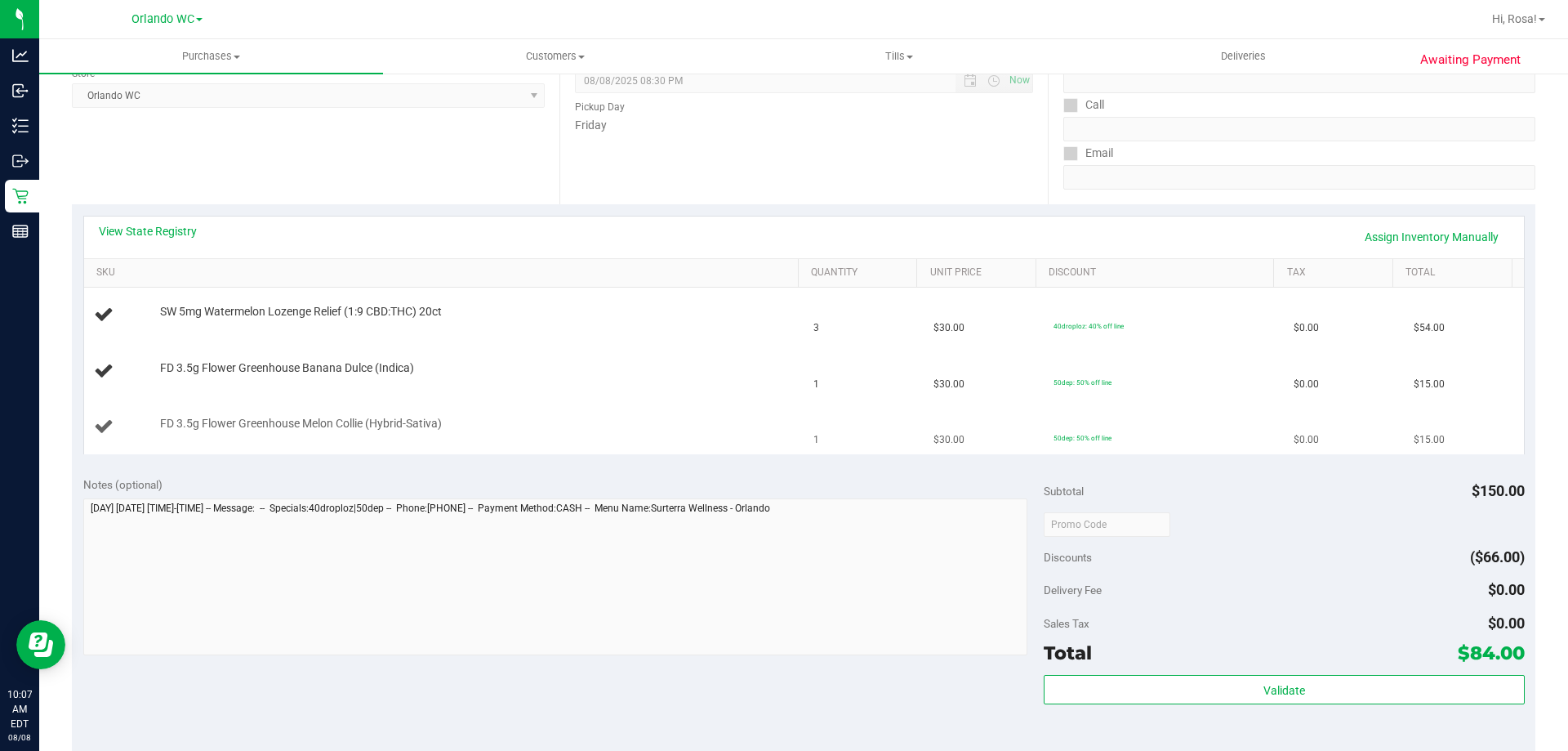 scroll, scrollTop: 245, scrollLeft: 0, axis: vertical 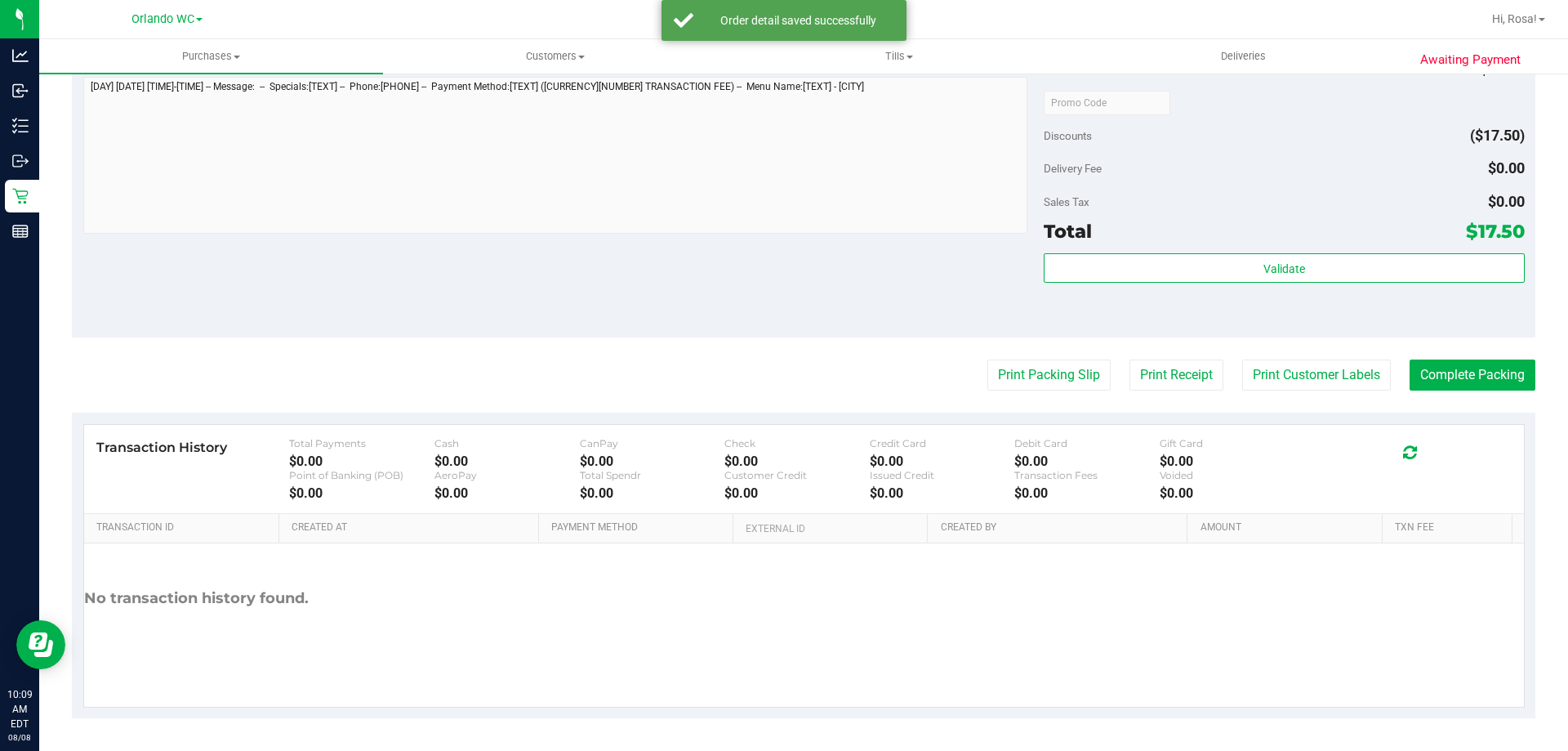 click on "Transaction History
Total Payments
$0.00
Cash
$0.00
CanPay
$0.00
Check
$0.00
Credit Card
$0.00
Debit Card
$0.00" at bounding box center (804, 469) 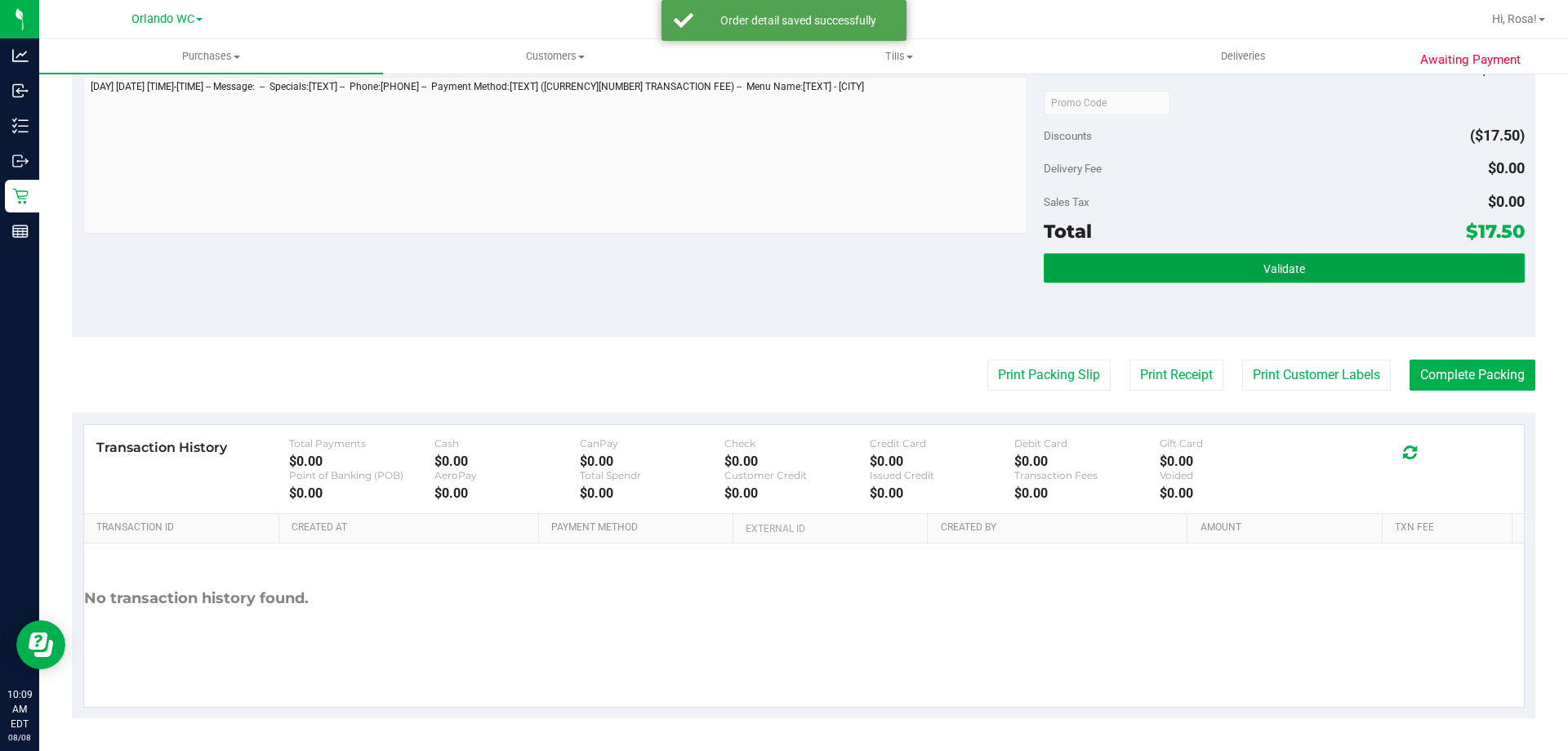 click on "Validate" at bounding box center [1284, 268] 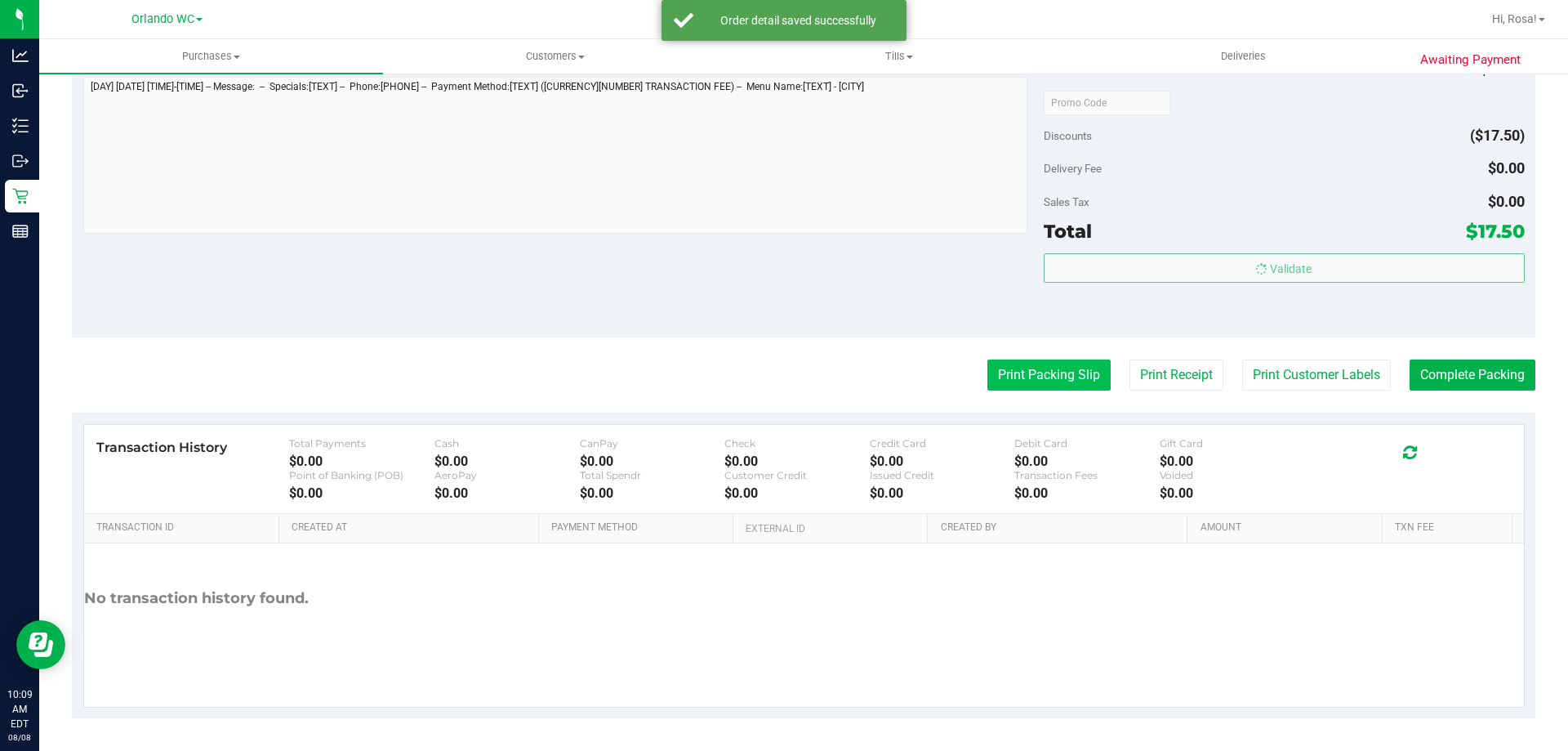 click on "Print Packing Slip" at bounding box center (1049, 375) 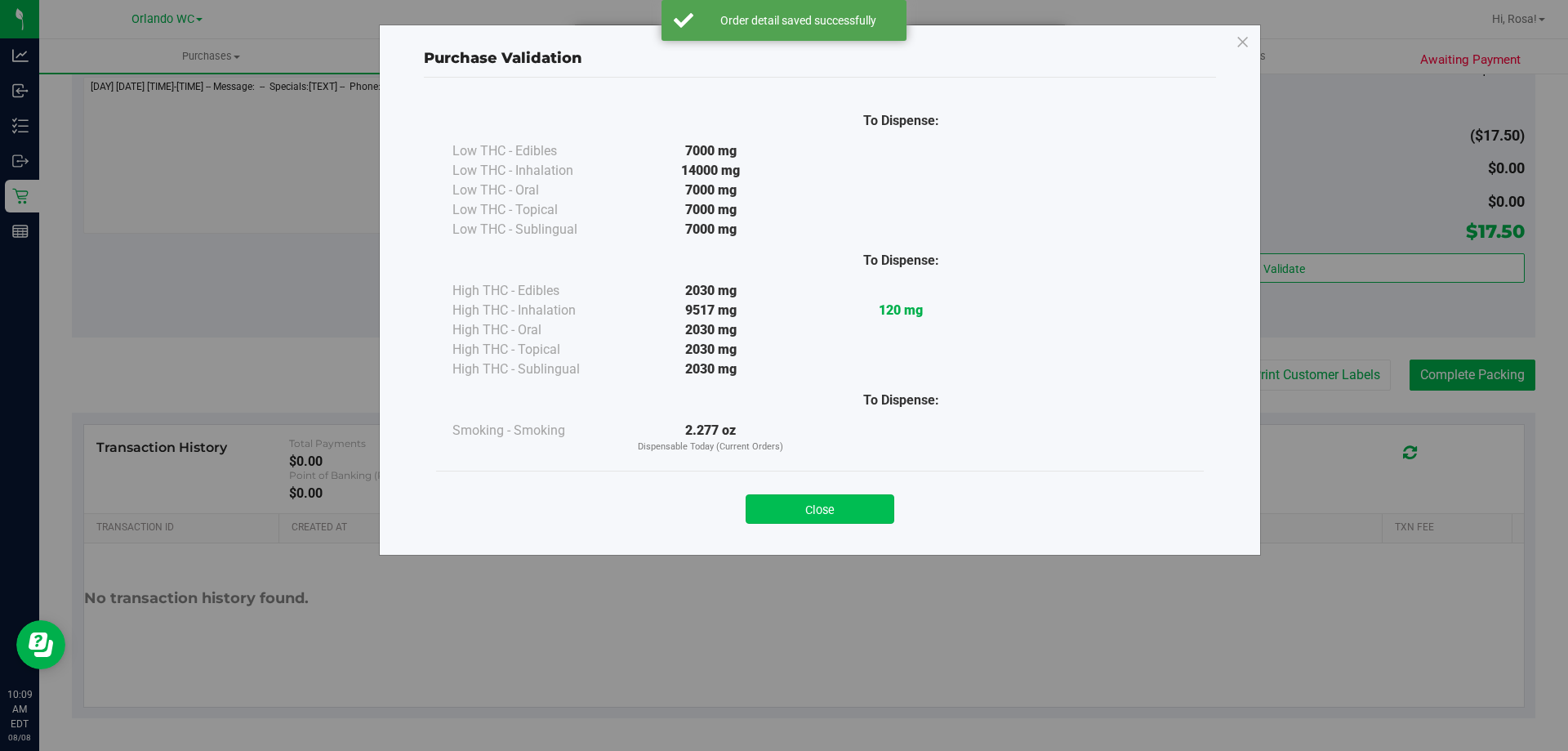 click on "Close" at bounding box center [820, 509] 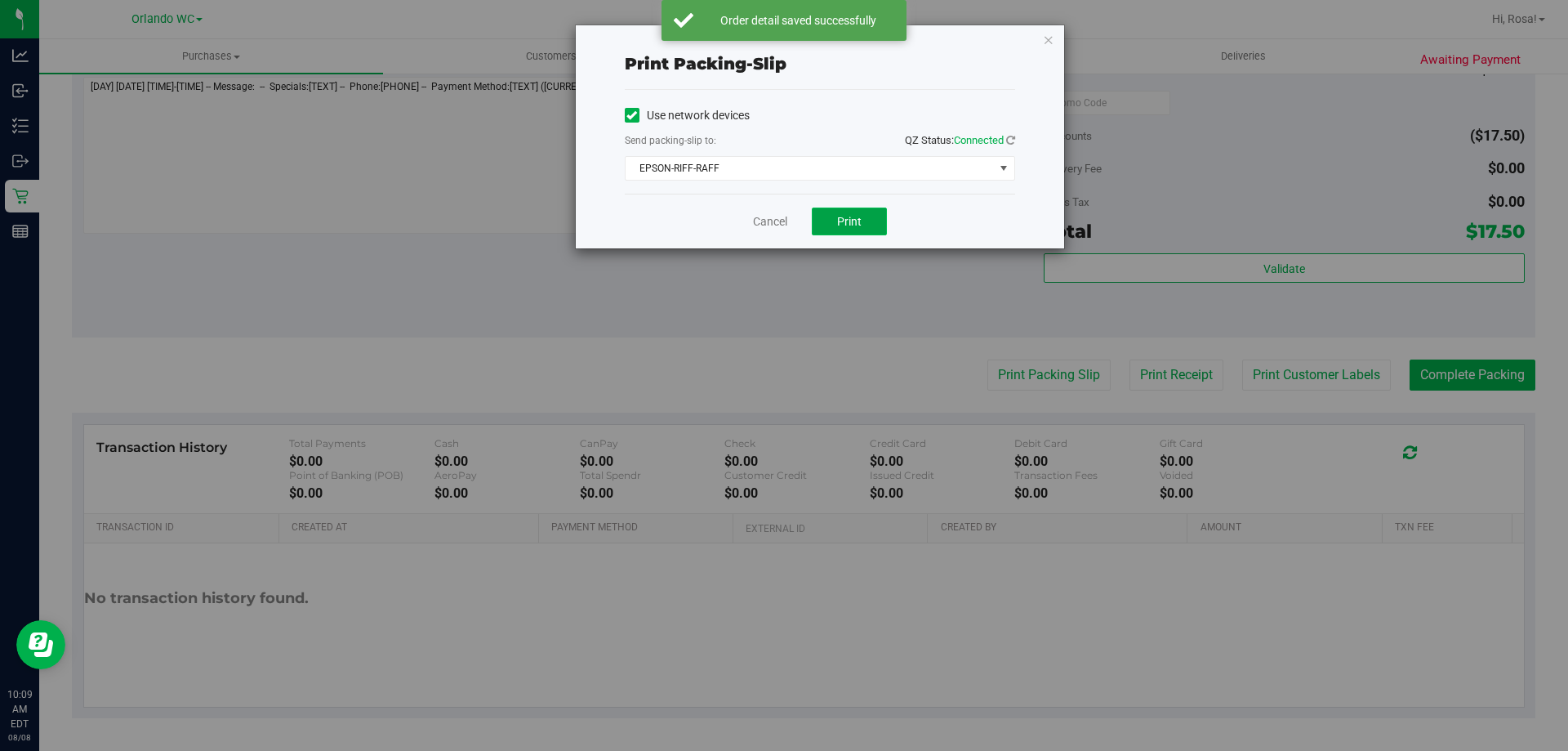 click on "Print" at bounding box center [849, 221] 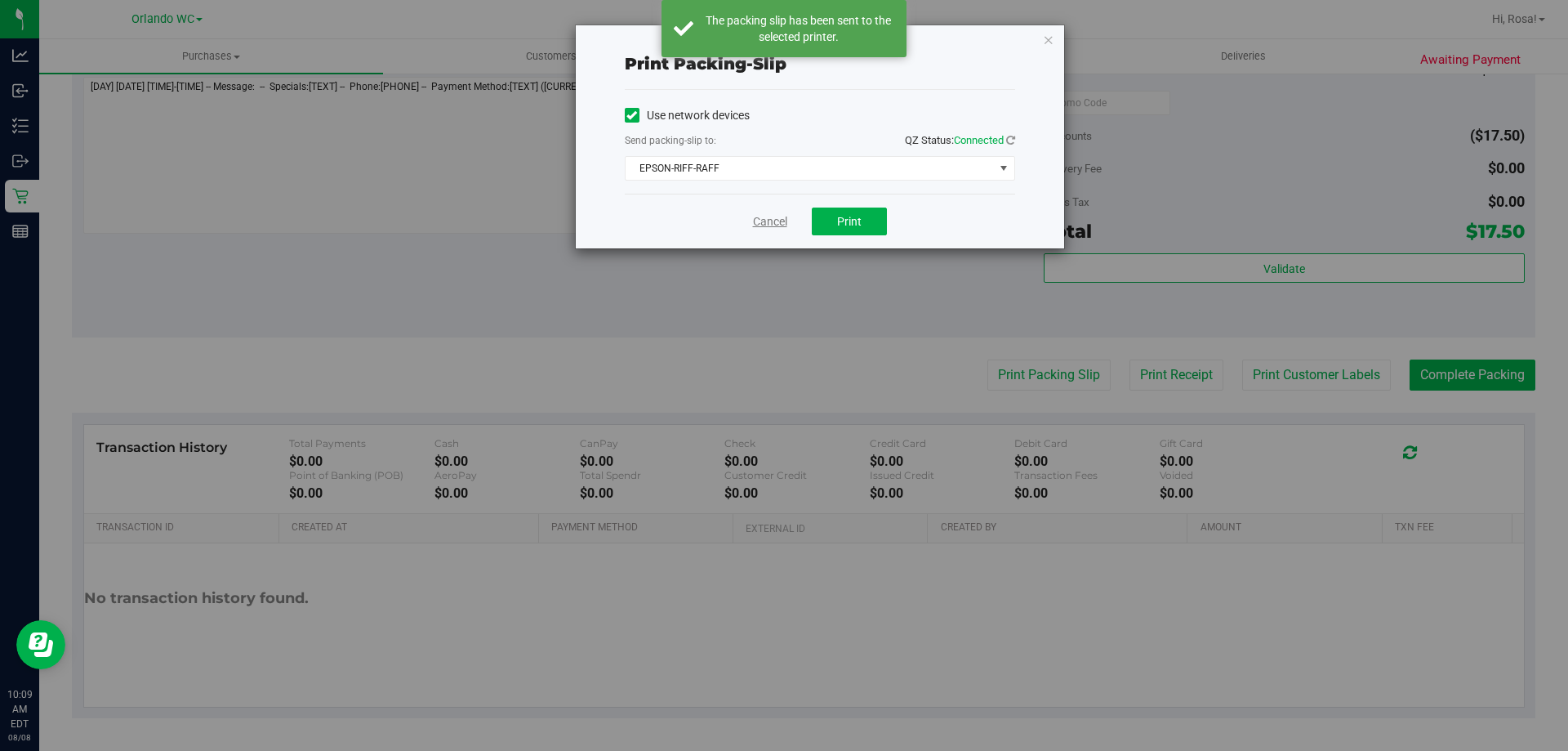 click on "Cancel" at bounding box center (770, 221) 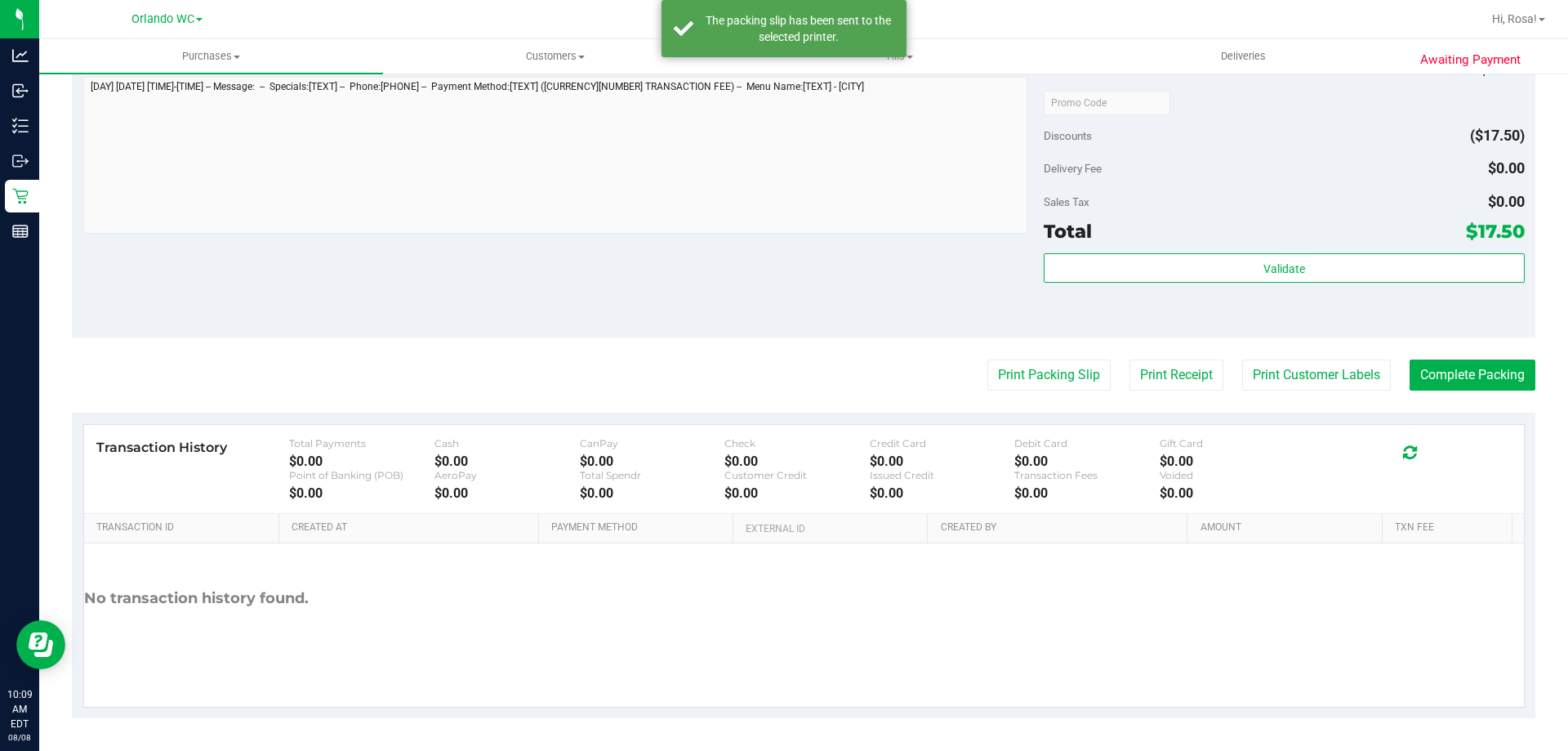 click on "Back
Edit Purchase
Cancel Purchase
View Profile
# 11756442
BioTrack ID:
-
Submitted
Needs review
Last Modified
Jane API
Aug 8, 2025 9:53:31 AM EDT" at bounding box center [804, 110] 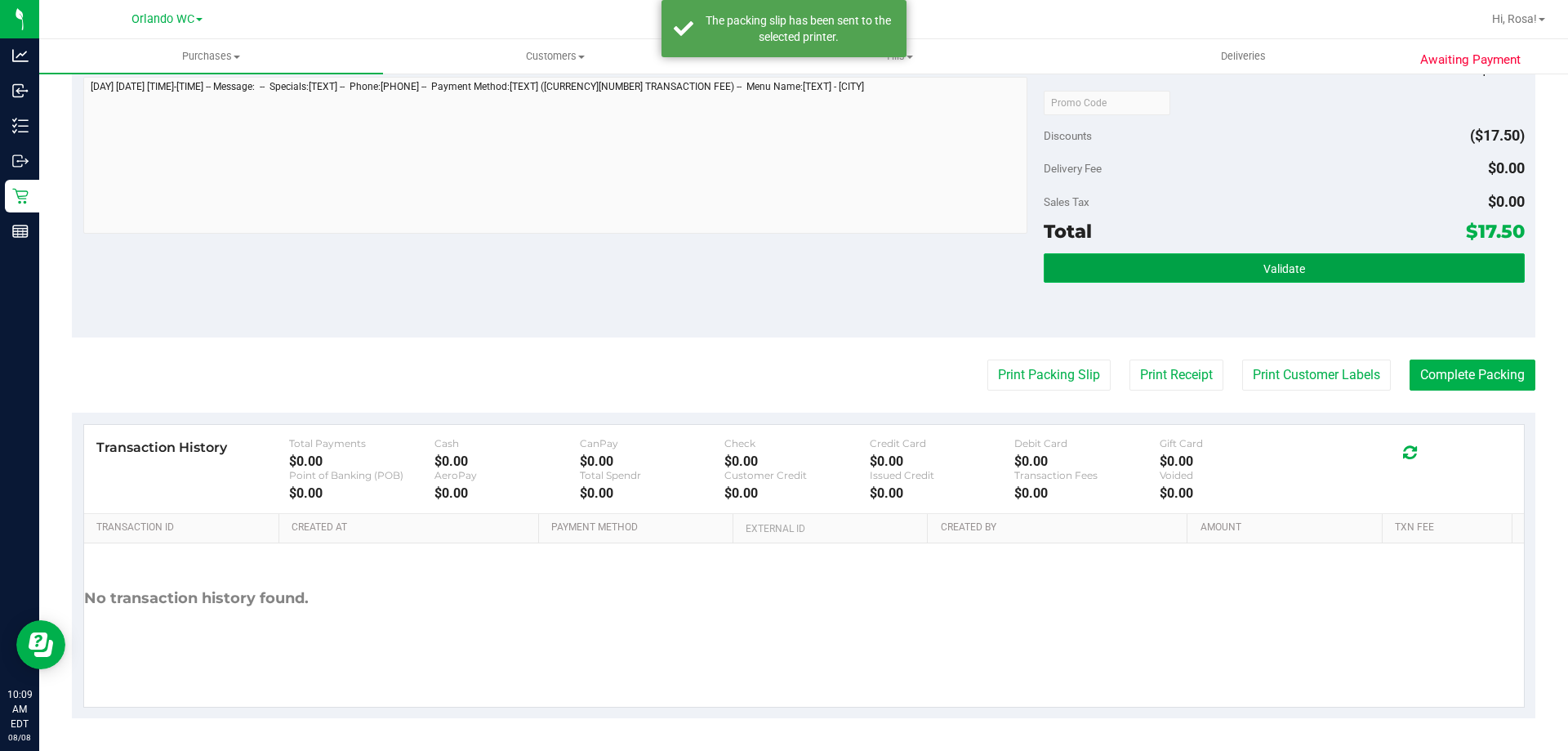 click on "Validate" at bounding box center [1284, 268] 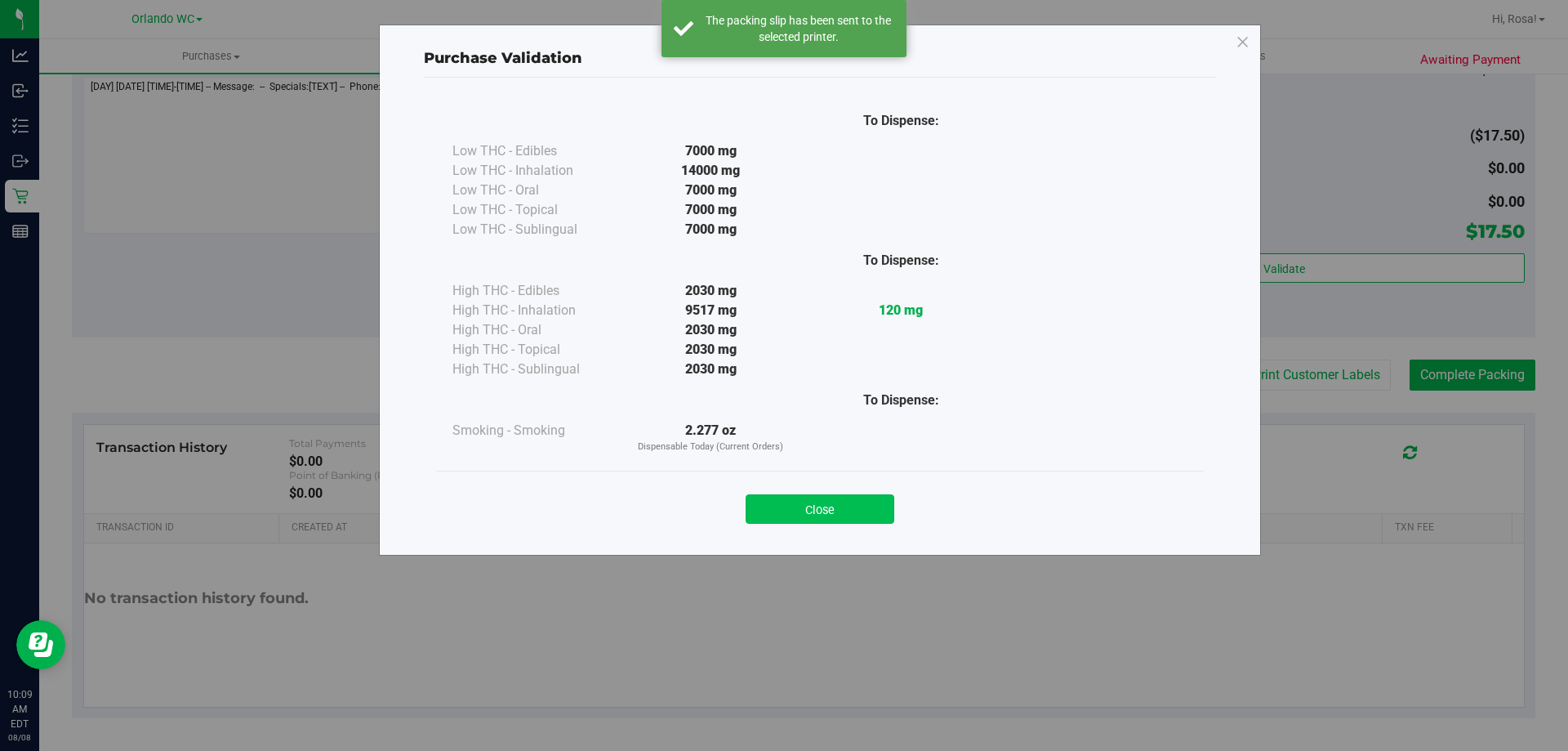 click on "Close" at bounding box center (820, 509) 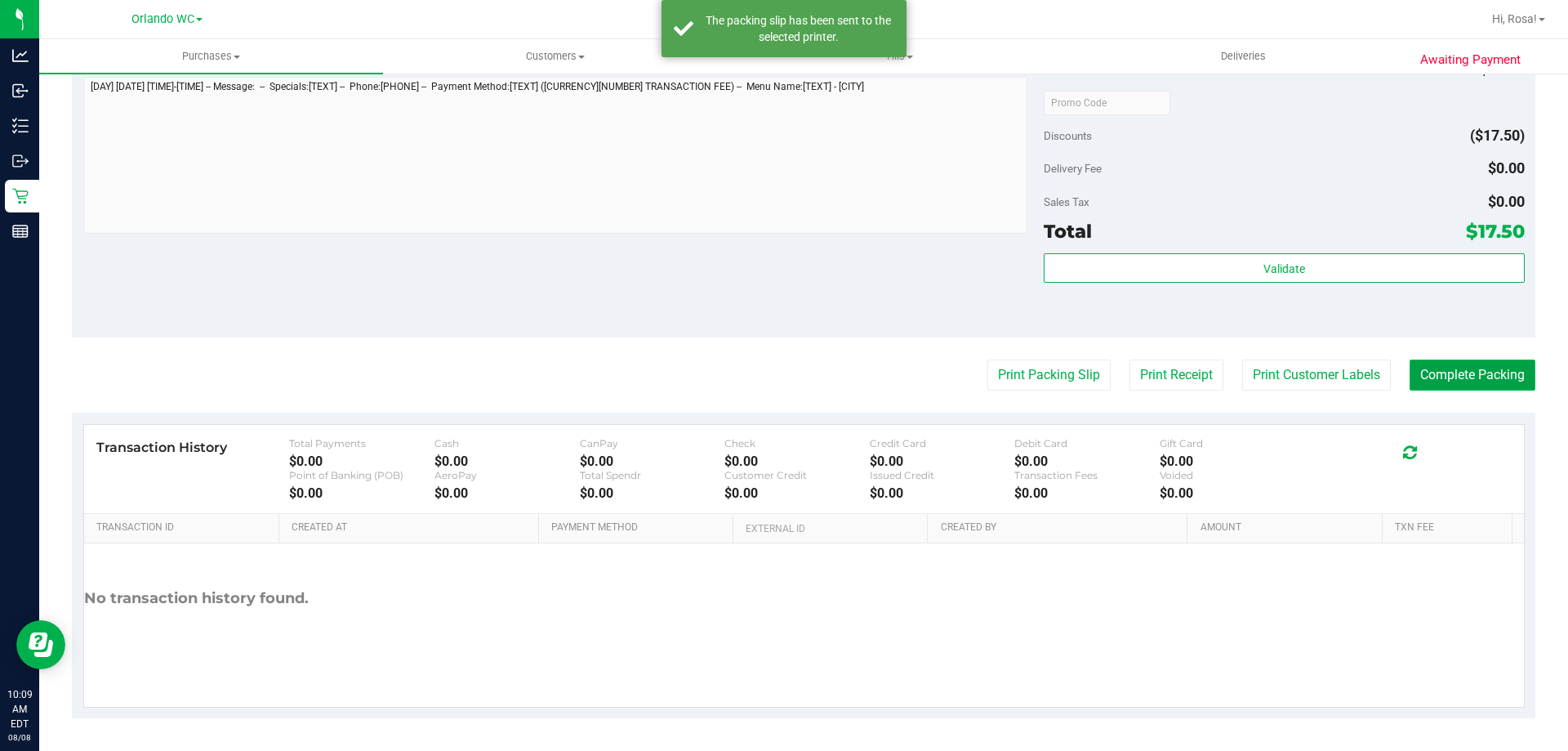 click on "Complete Packing" at bounding box center [1472, 375] 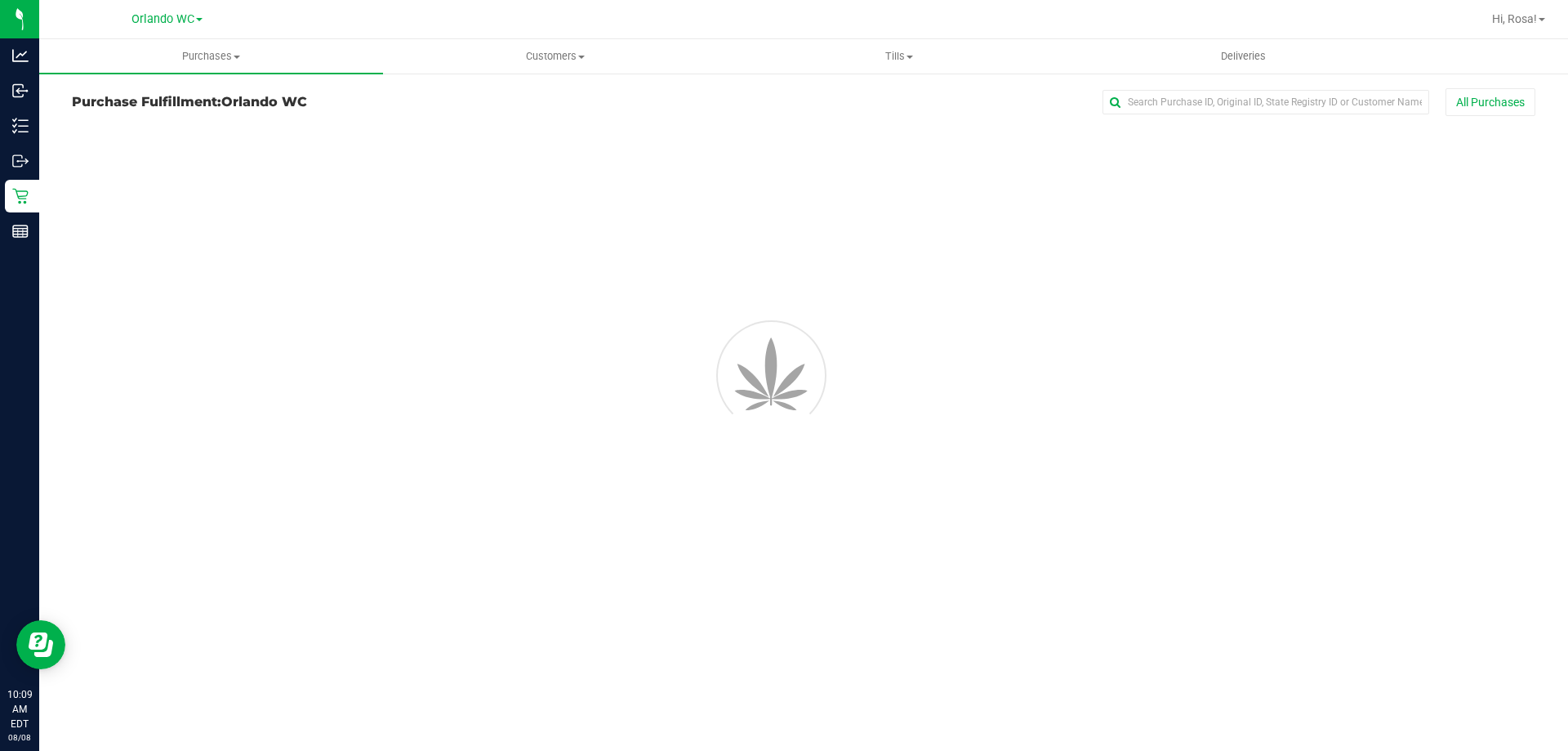 scroll, scrollTop: 0, scrollLeft: 0, axis: both 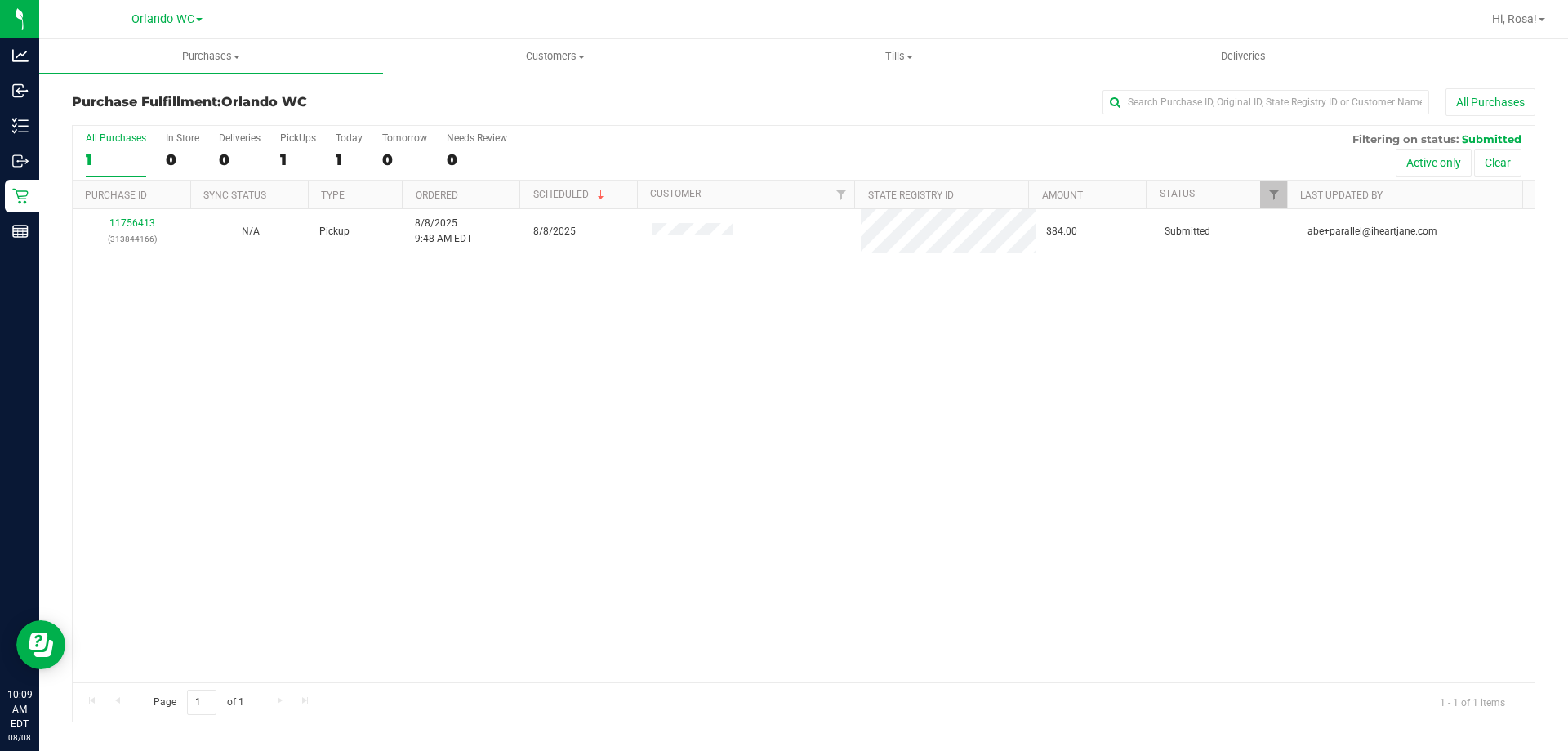 click on "11756413
(313844166)
N/A
Pickup 8/8/2025 9:48 AM EDT 8/8/2025
$84.00
Submitted abe+parallel@iheartjane.com" at bounding box center [804, 445] 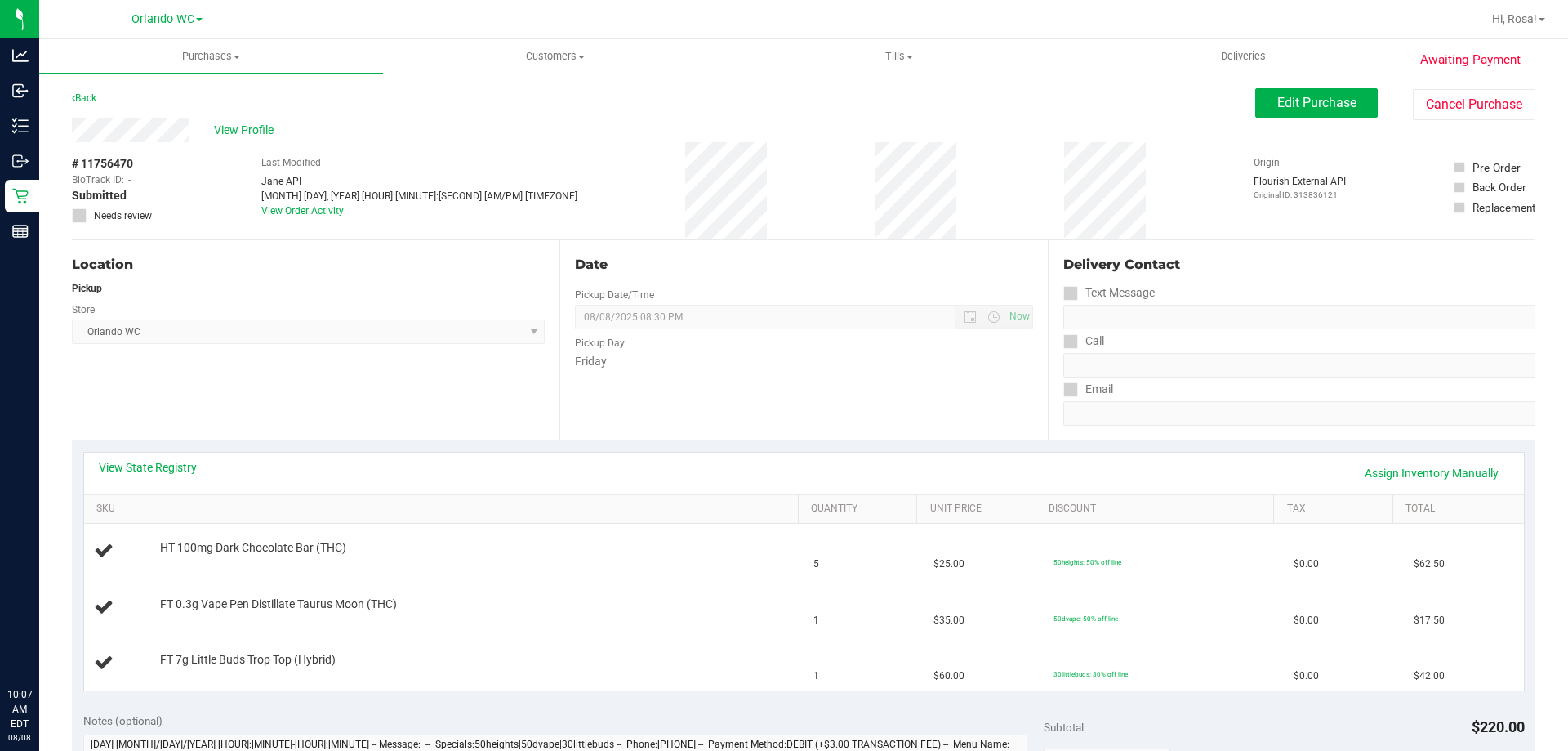 scroll, scrollTop: 0, scrollLeft: 0, axis: both 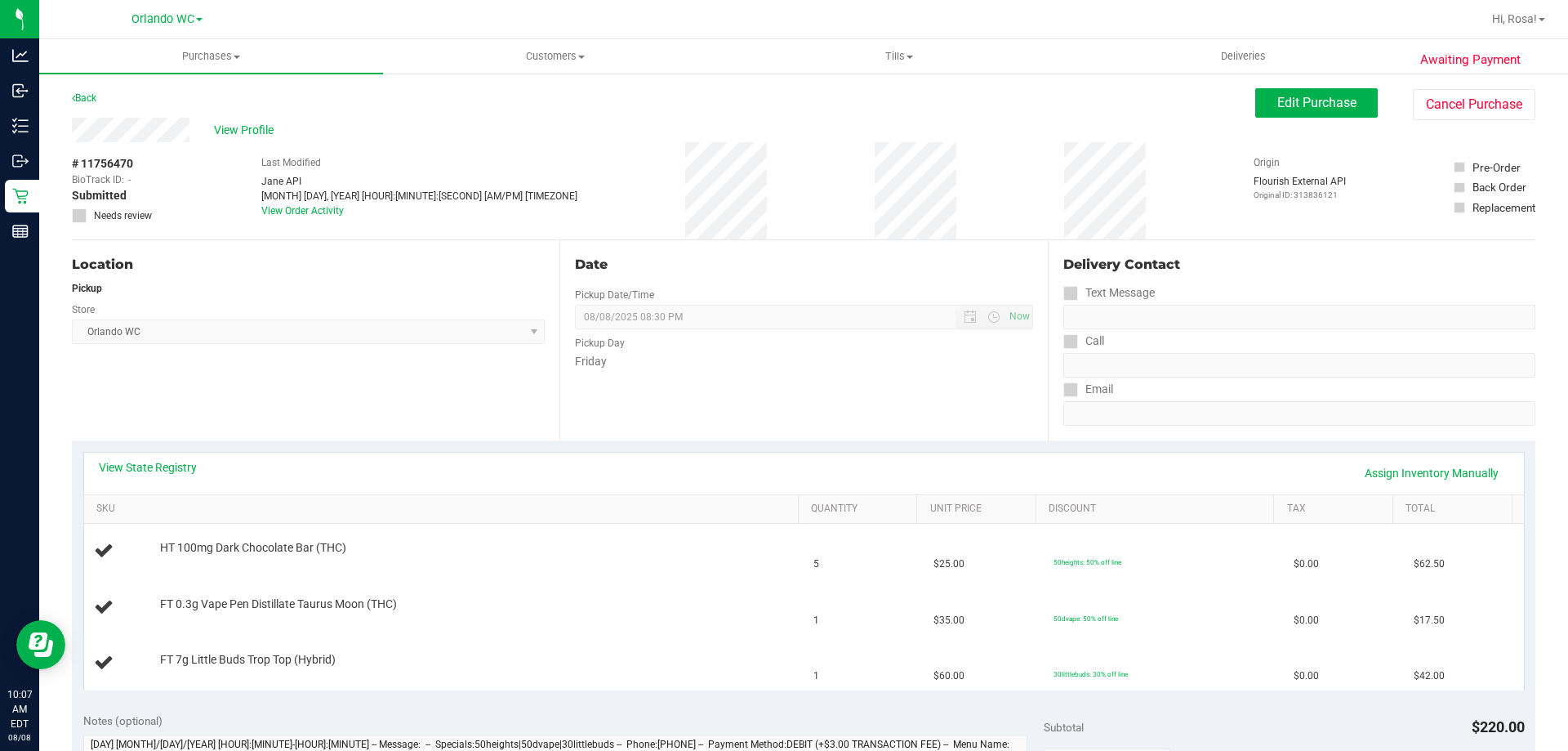 click on "Store" at bounding box center (308, 307) 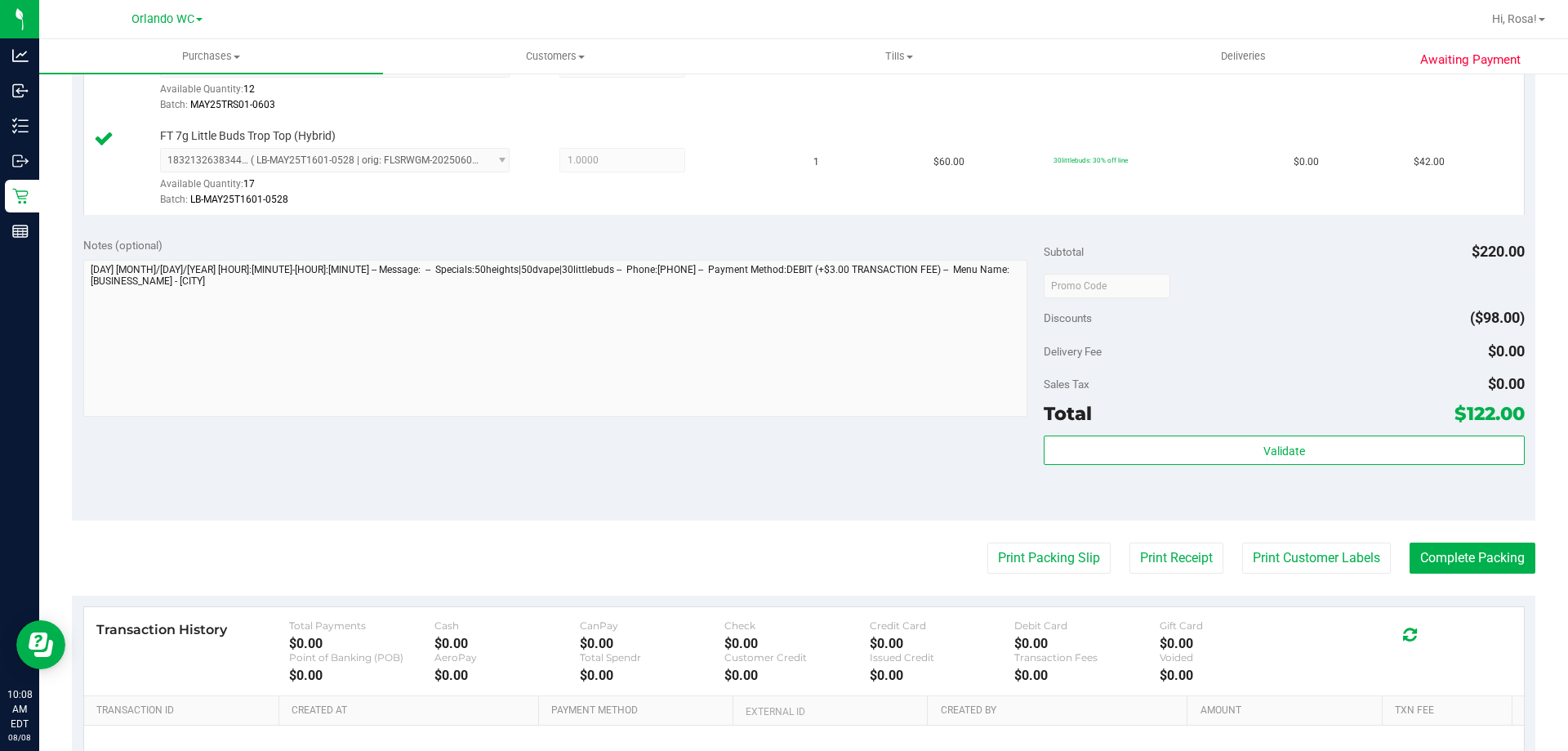 scroll, scrollTop: 775, scrollLeft: 0, axis: vertical 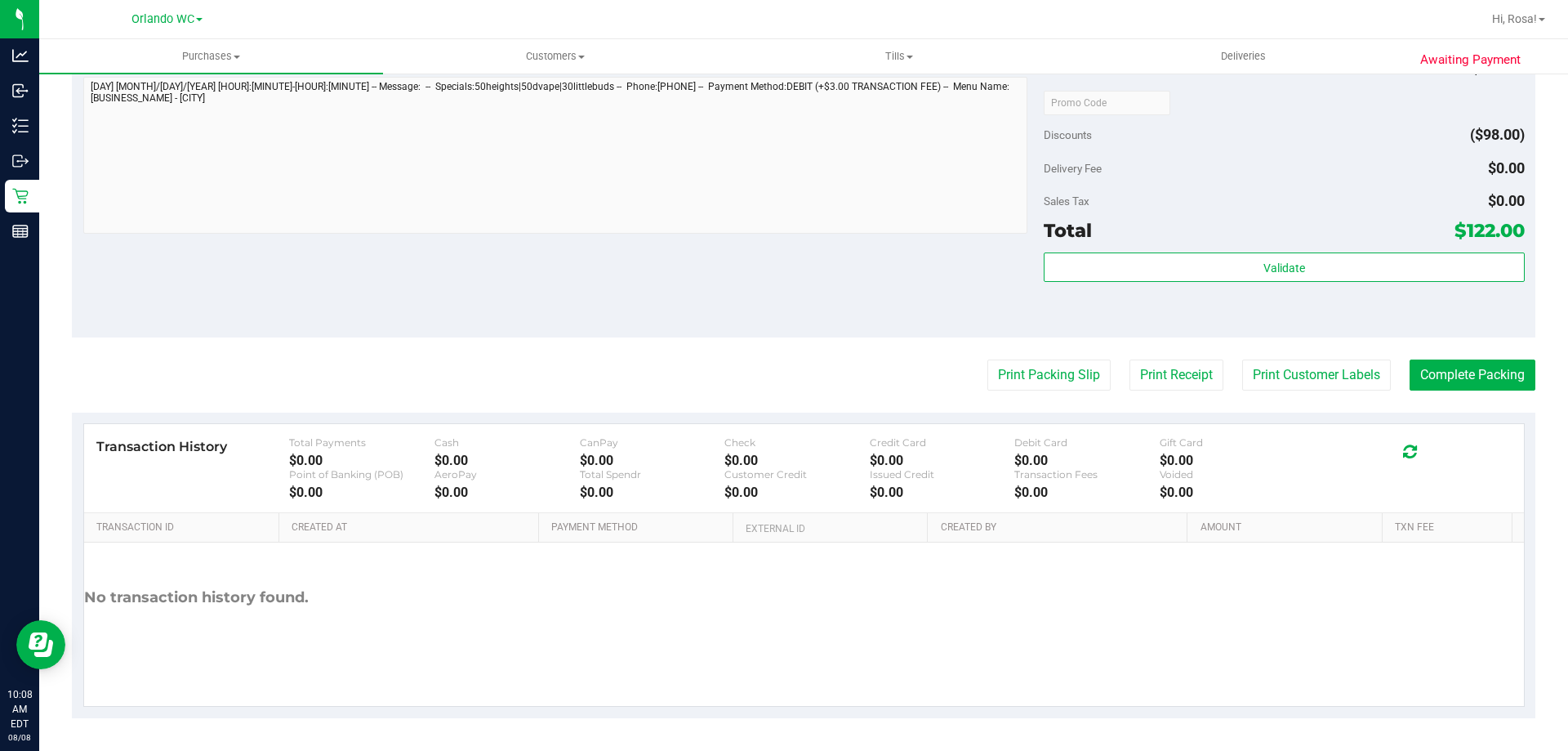 click on "Total
$122.00" at bounding box center [1284, 230] 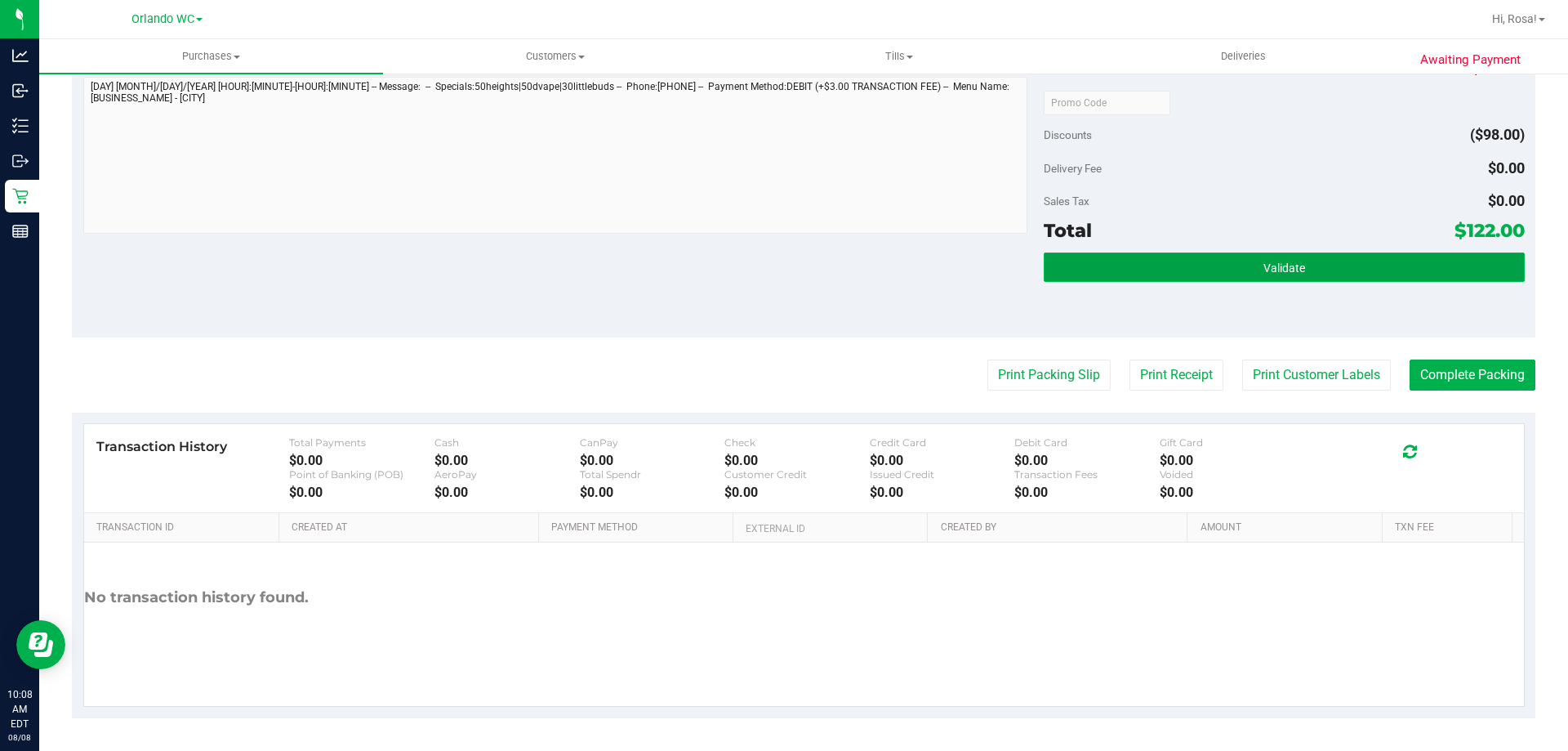 click on "Validate" at bounding box center (1284, 268) 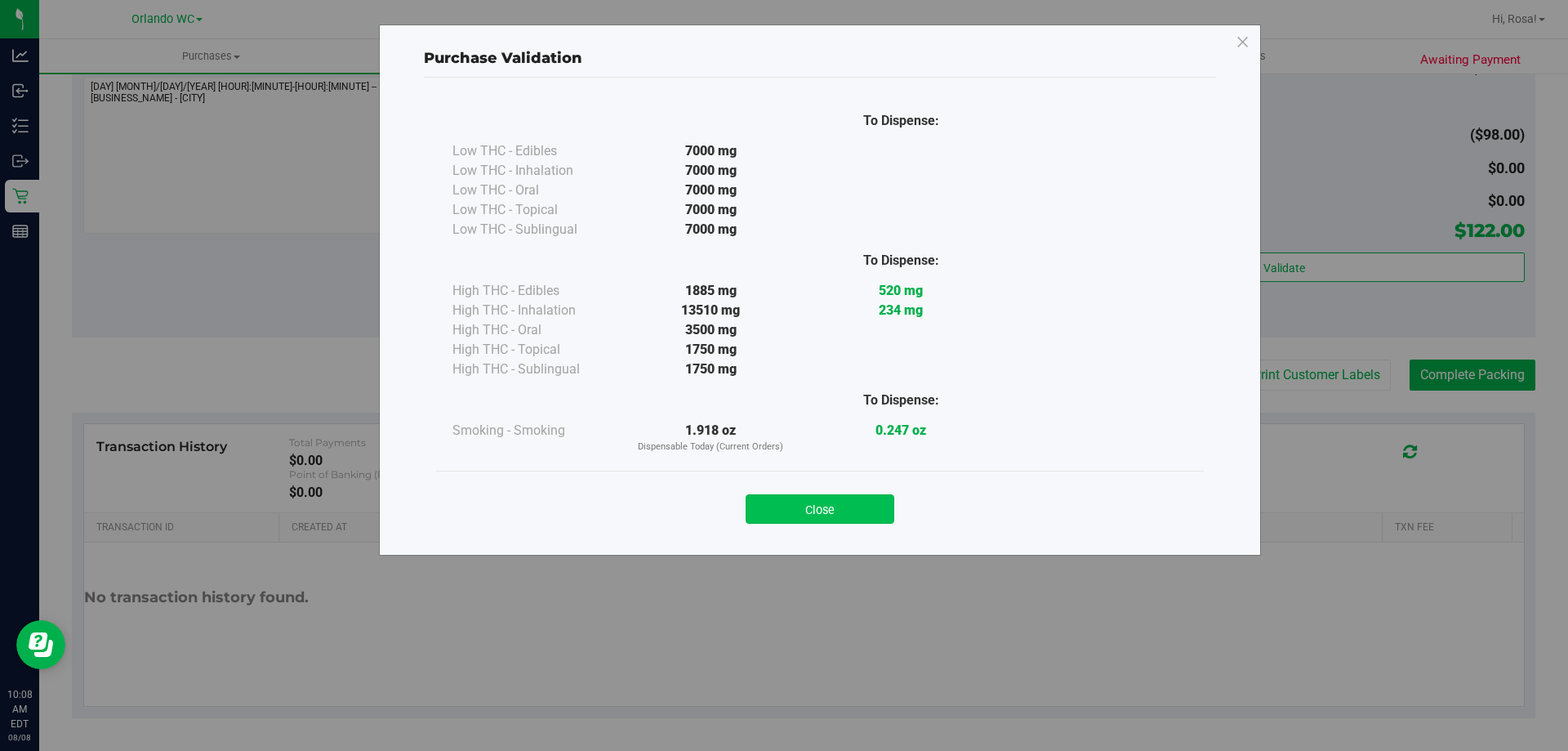 click on "Close" at bounding box center [820, 503] 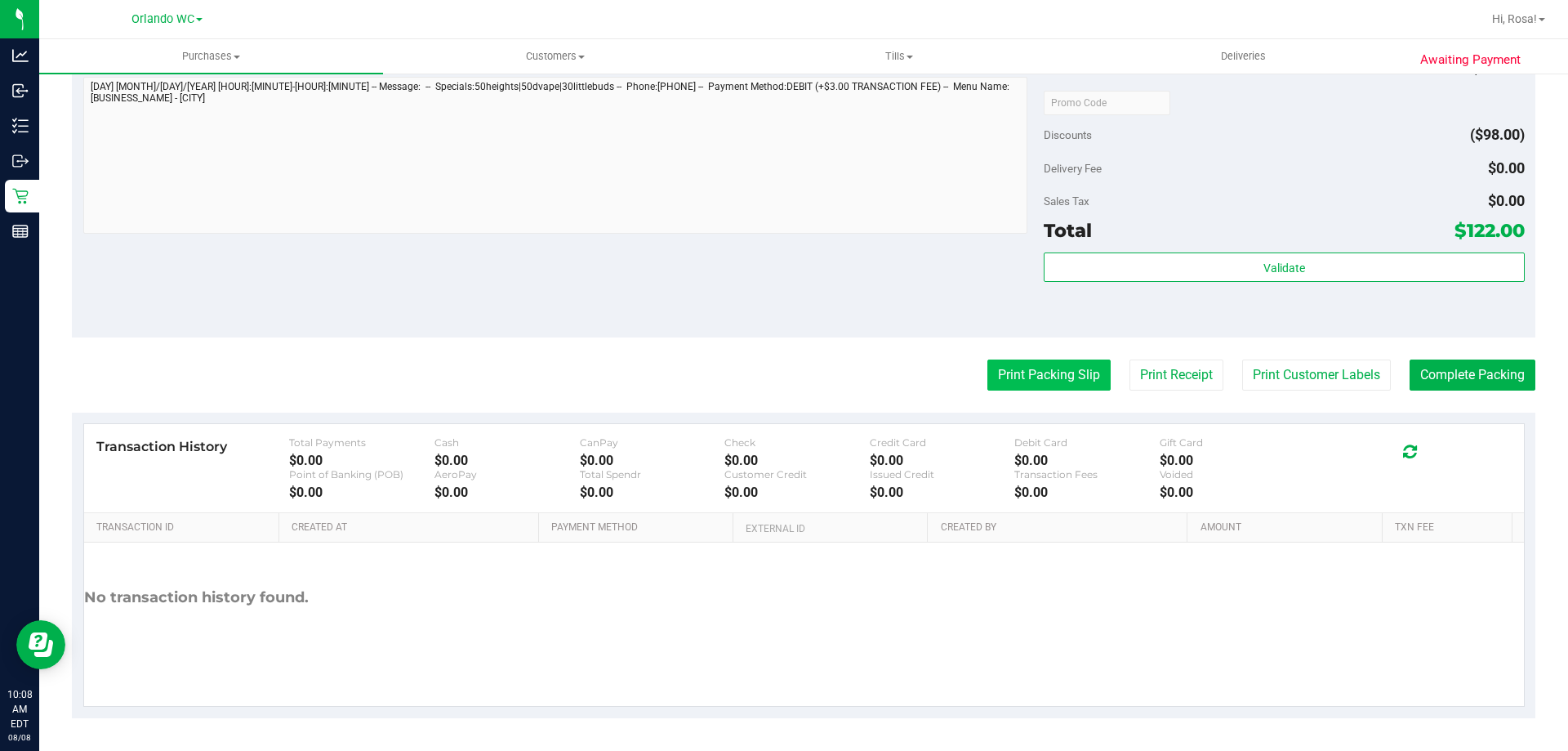 click on "Print Packing Slip" at bounding box center [1049, 375] 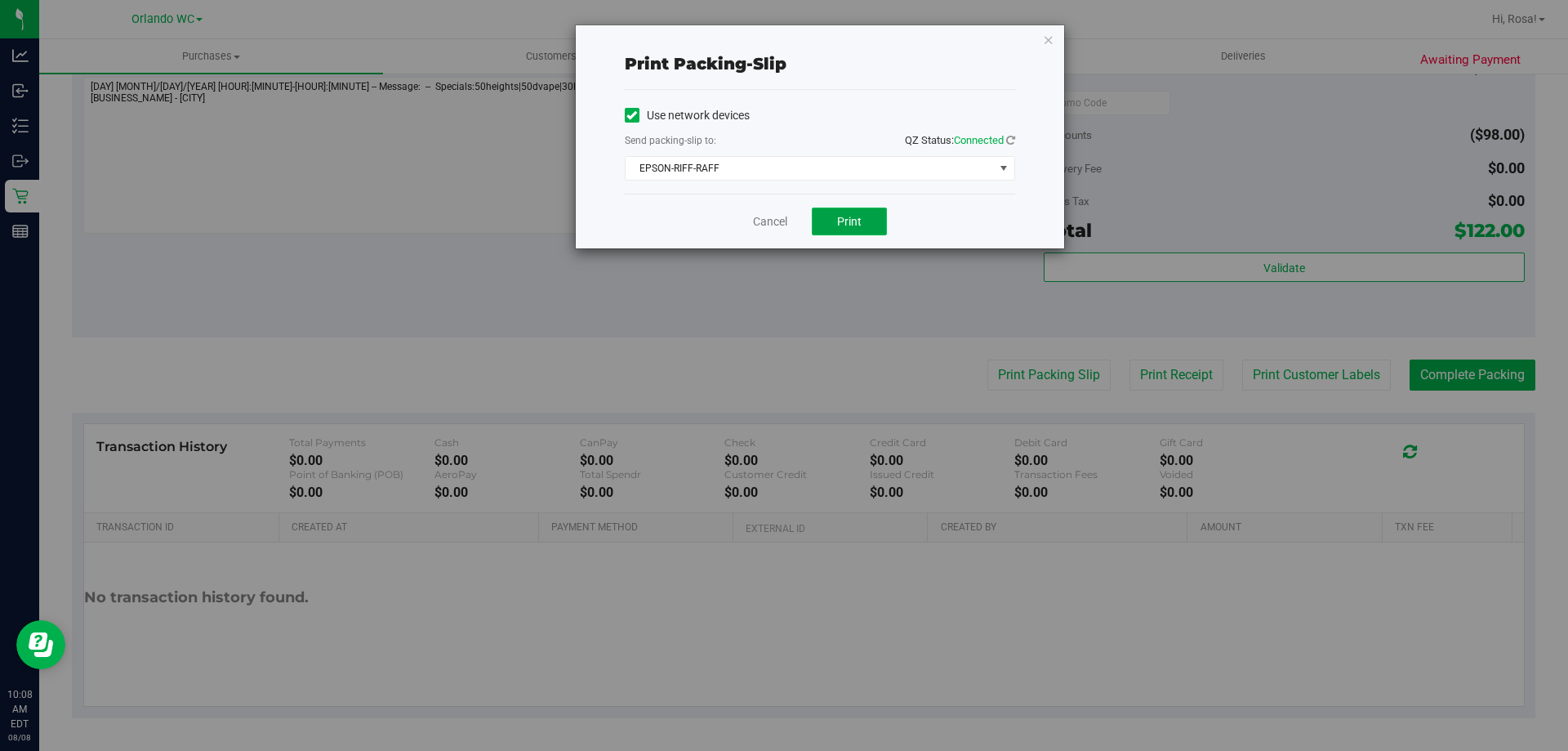 click on "Print" at bounding box center [849, 221] 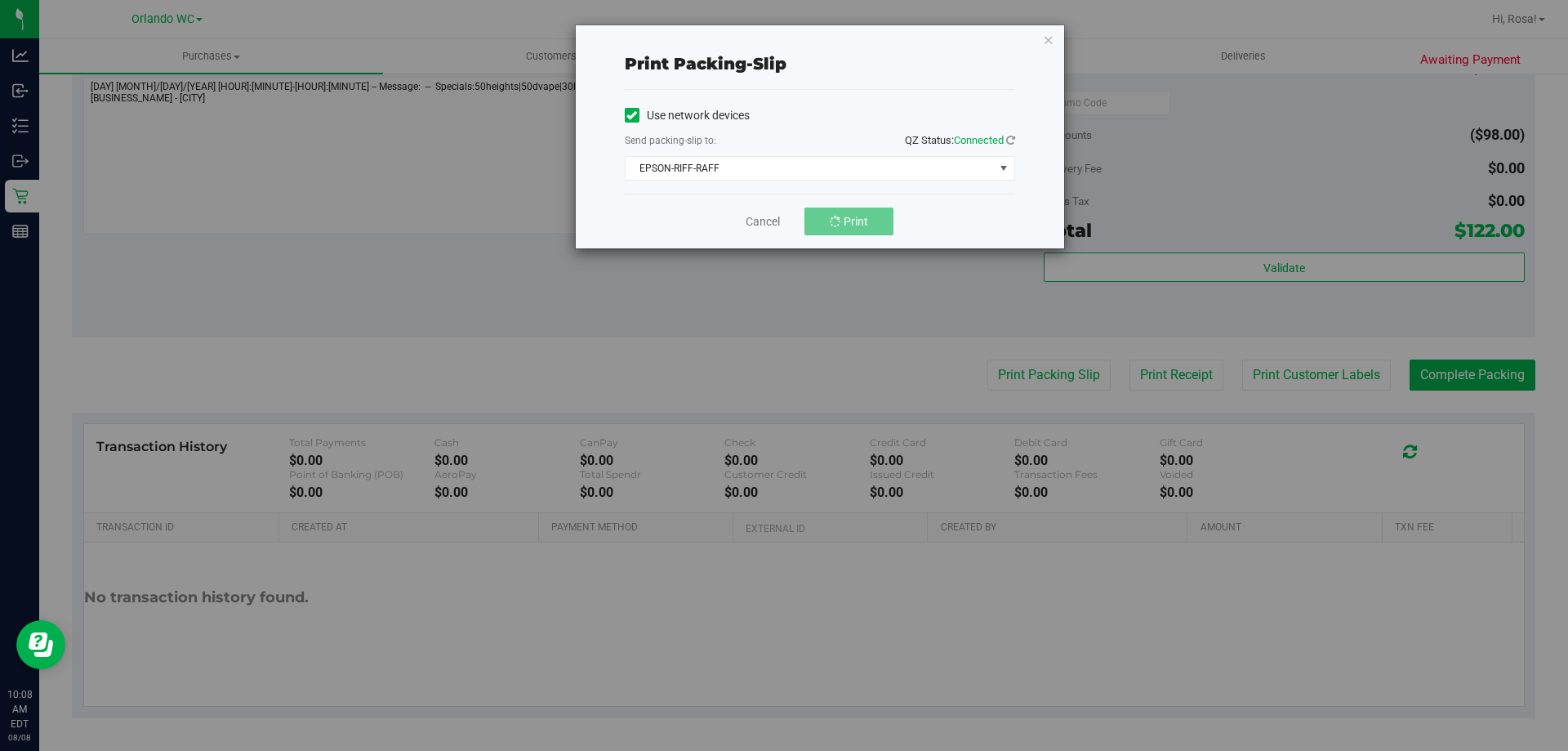 click on "Print packing-slip
Use network devices
Send packing-slip to:
QZ Status:   Connected
EPSON-RIFF-RAFF Choose printer CAPTAIN-KANGA EPSON-DO-NOT-USE-IT-TEST-ONLY EPSON-JASON-DERULO EPSON-JAY-CHOU EPSON-JESSICA-SIMPSON EPSON-RIFF-RAFF EPSON-RODNEY-ATKINS EPSON-TYWIN-LANNISTER MISSANDEI
Cancel
Print" at bounding box center (790, 375) 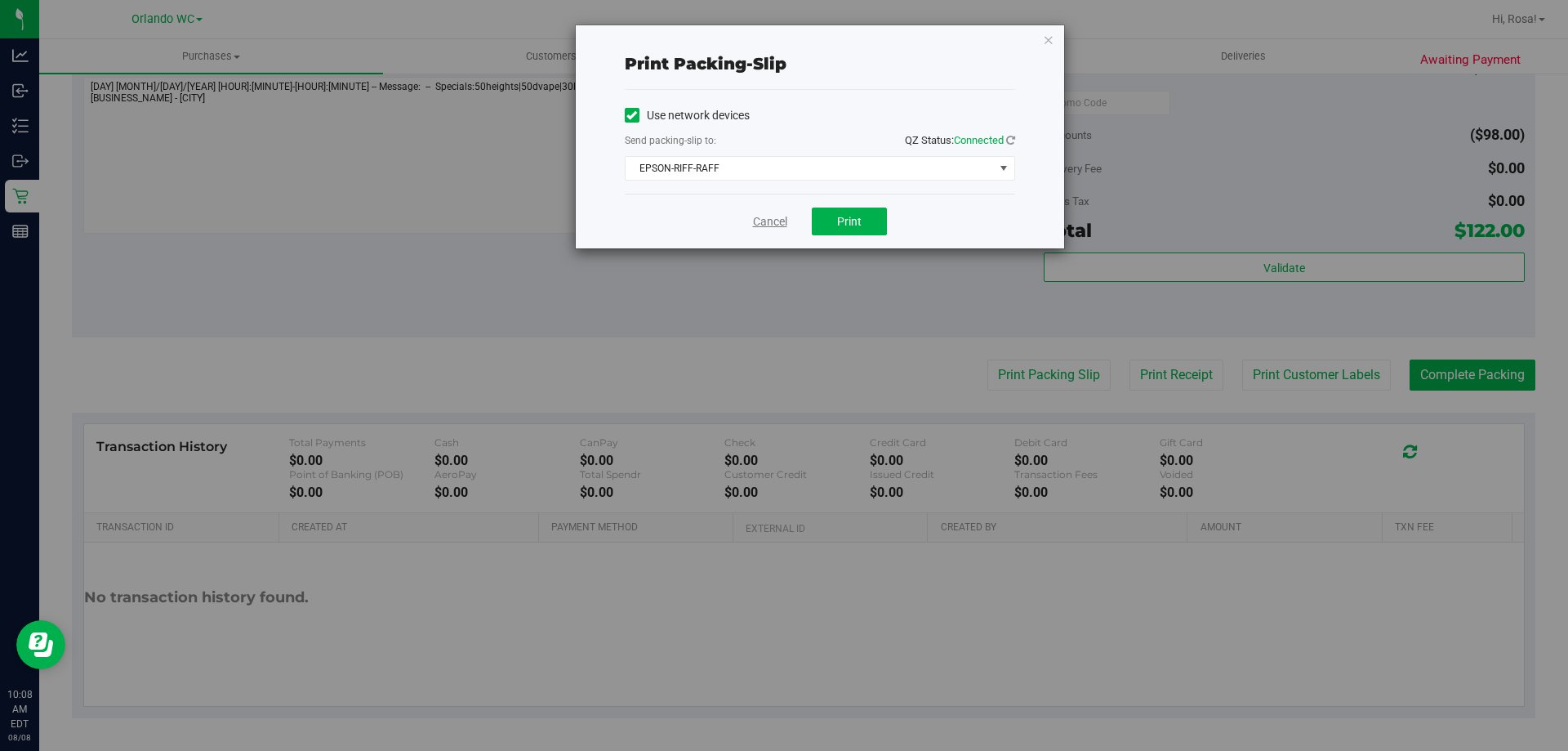 click on "Cancel" at bounding box center [770, 221] 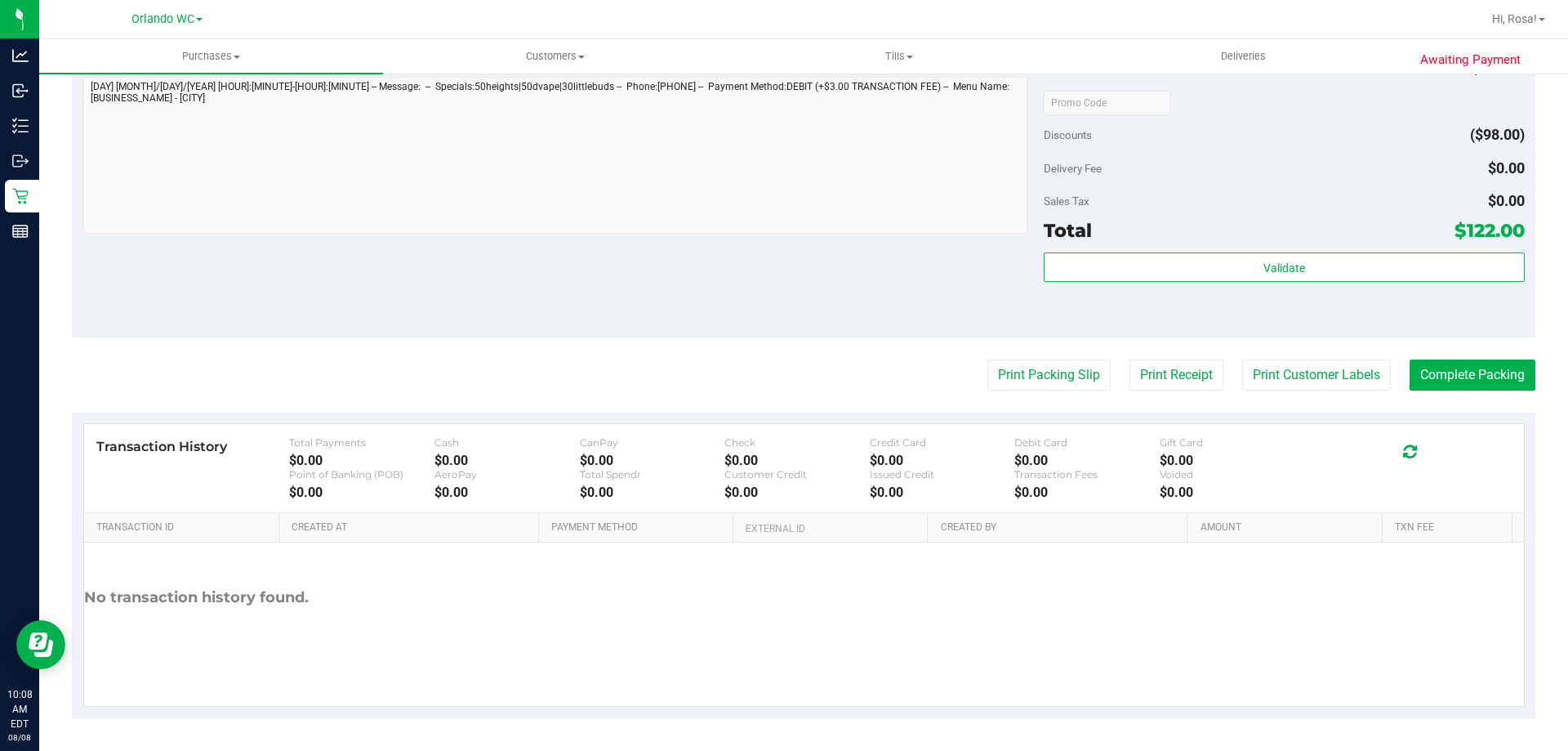 click on "Notes (optional)
Subtotal
$220.00
Discounts
($98.00)
Delivery Fee
$0.00
Sales Tax
$0.00
Total
$122.00" at bounding box center [804, 190] 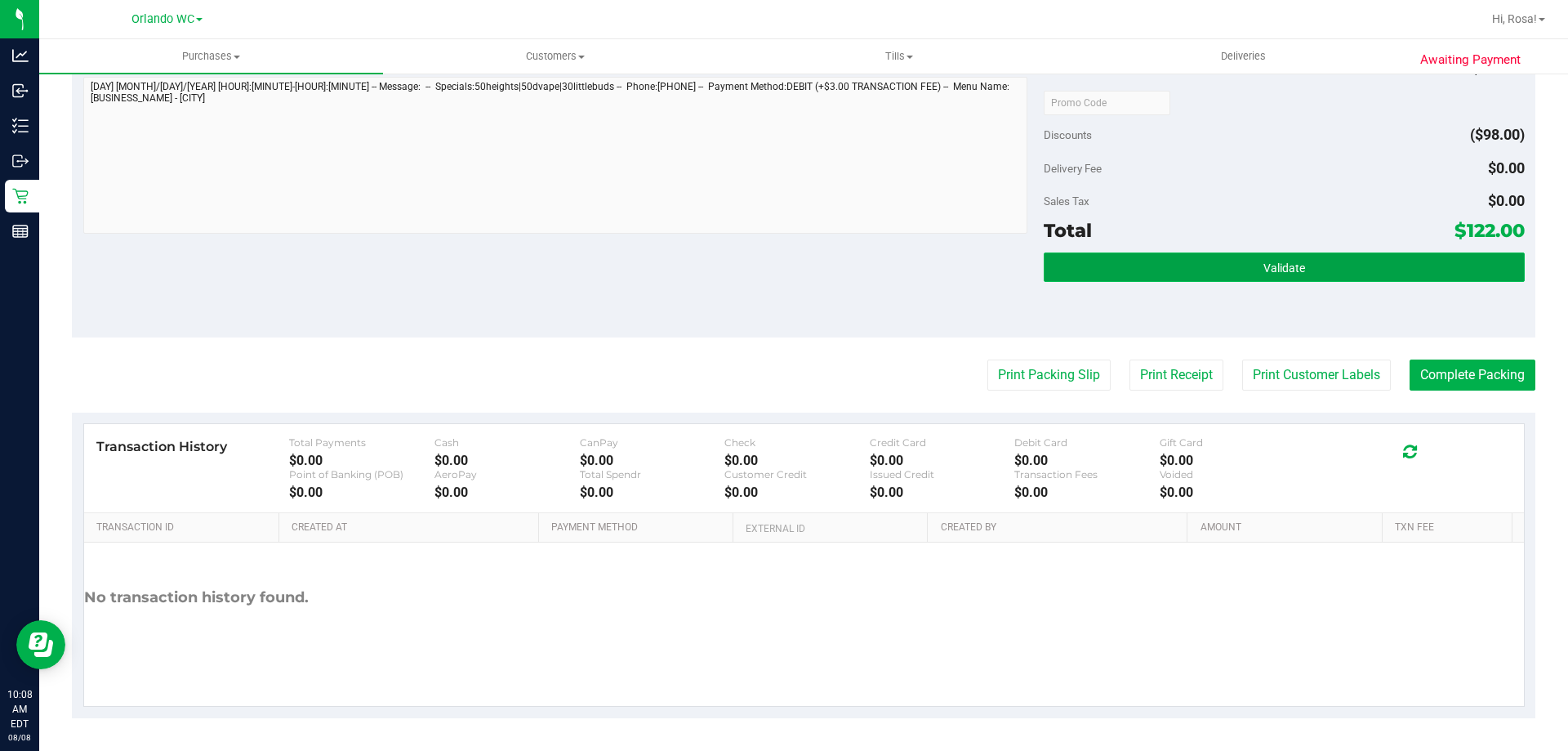 click on "Validate" at bounding box center (1284, 267) 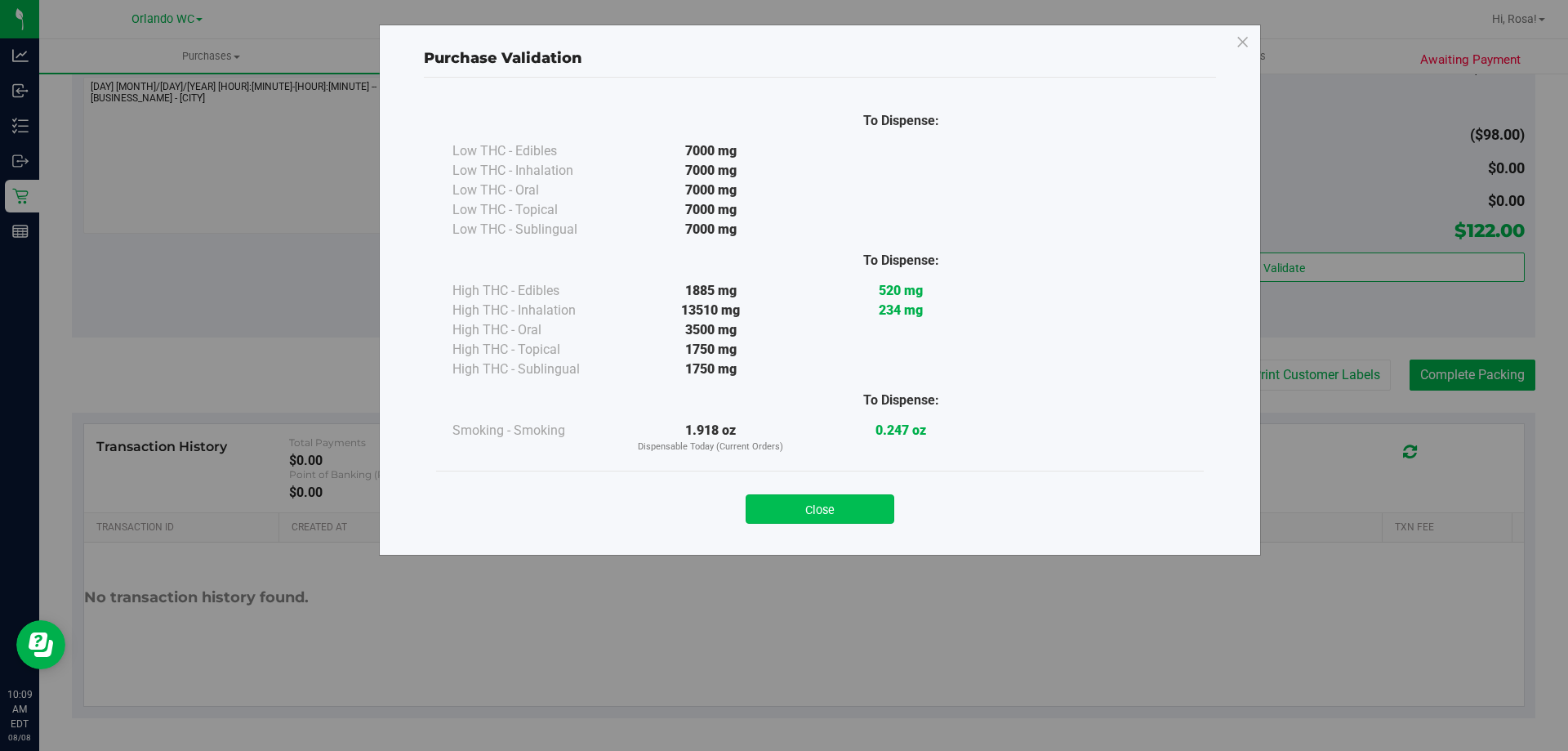 click on "Close" at bounding box center [820, 509] 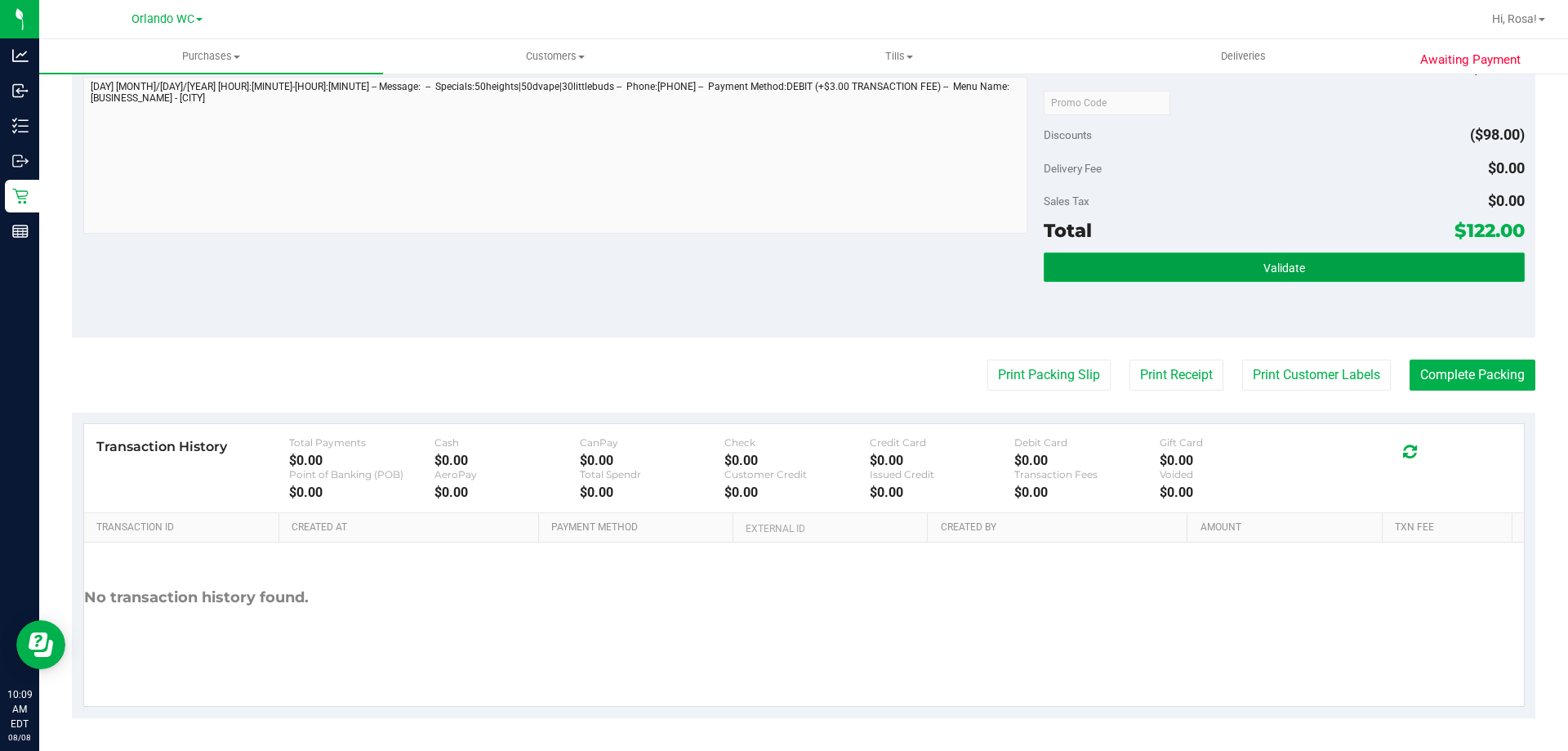 click on "Validate" at bounding box center (1284, 267) 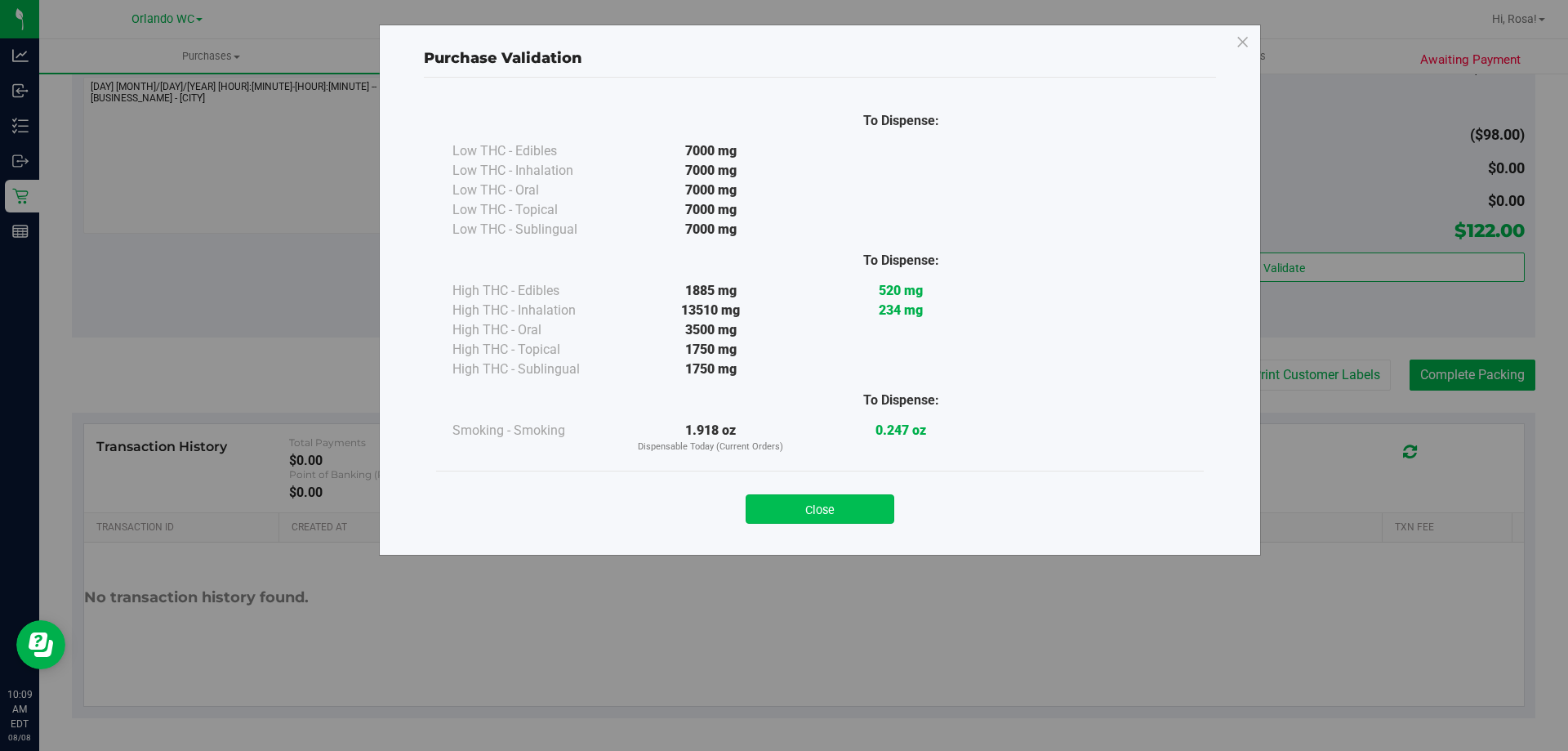 click on "Close" at bounding box center [820, 509] 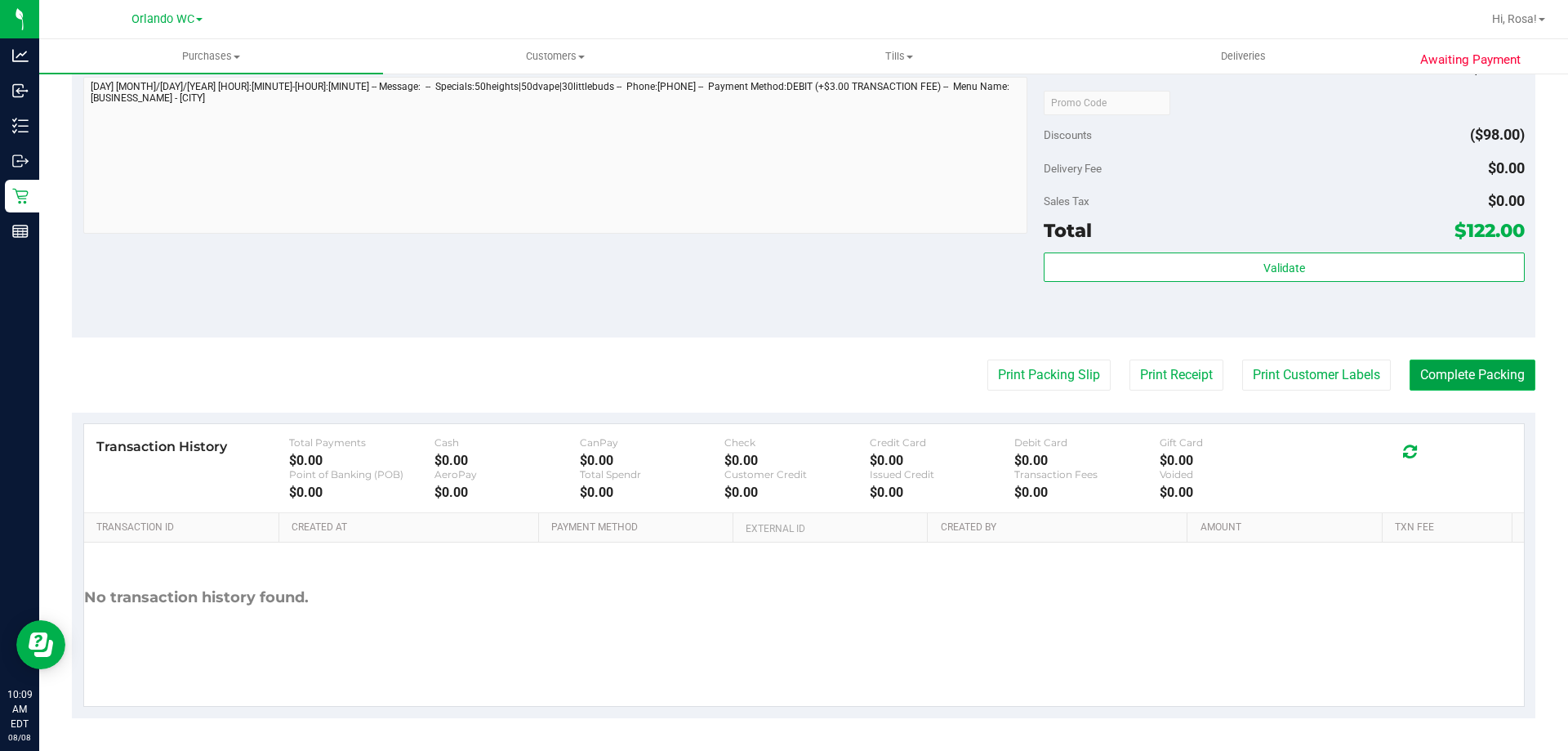 click on "Complete Packing" at bounding box center (1472, 375) 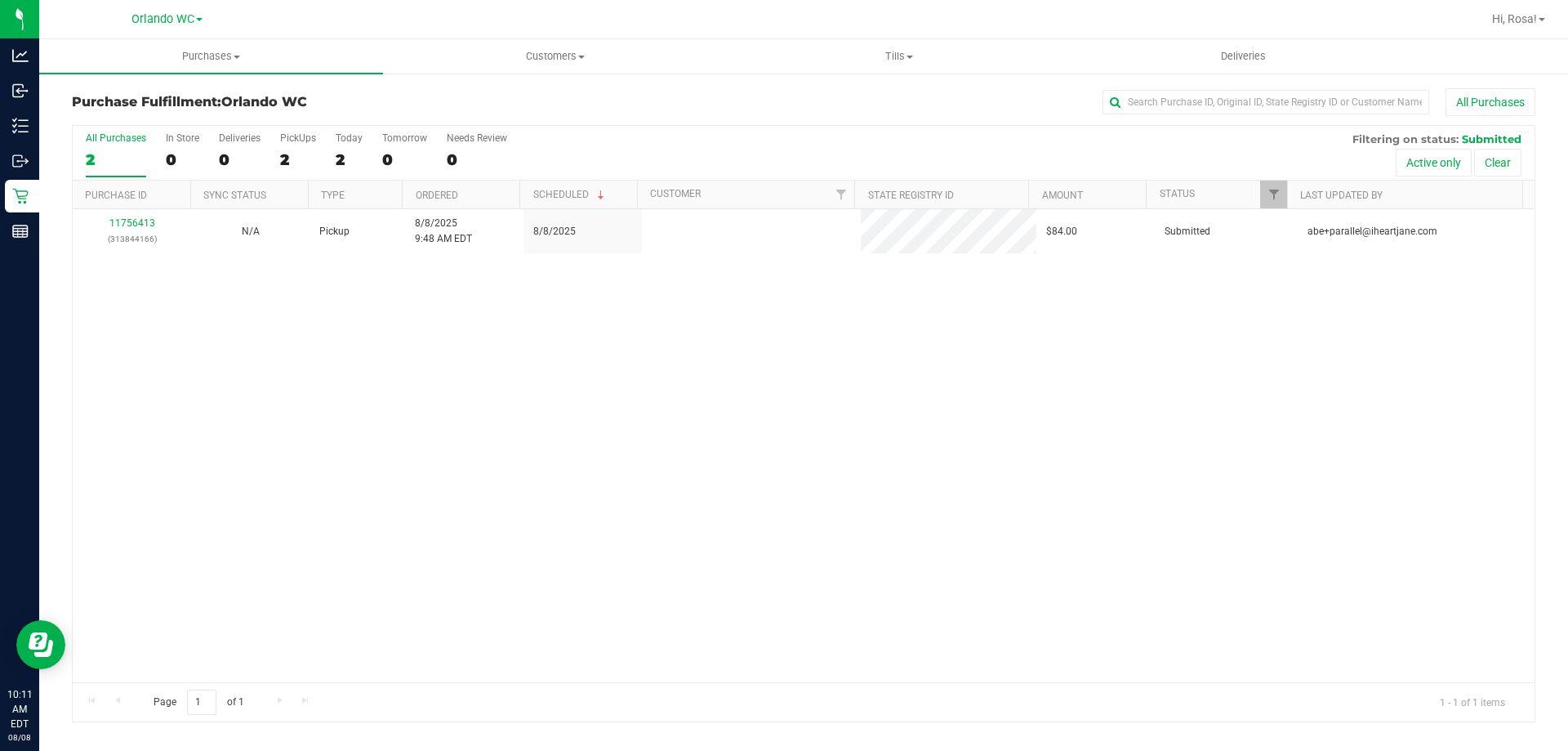 scroll, scrollTop: 0, scrollLeft: 0, axis: both 